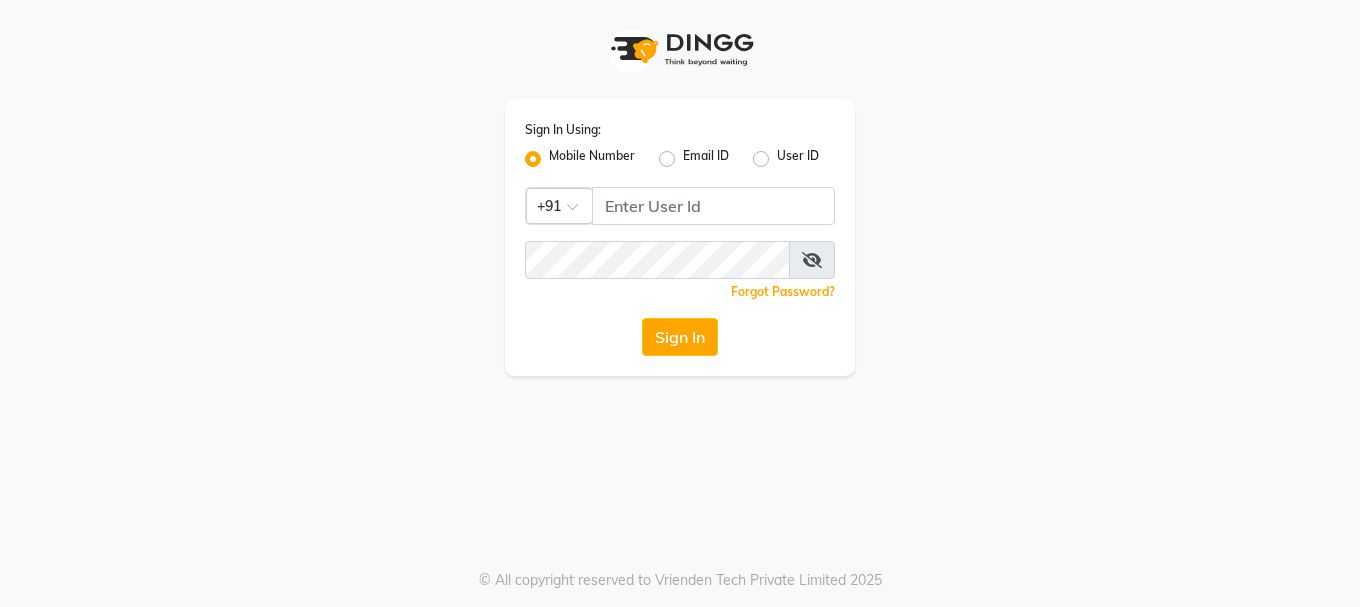 scroll, scrollTop: 0, scrollLeft: 0, axis: both 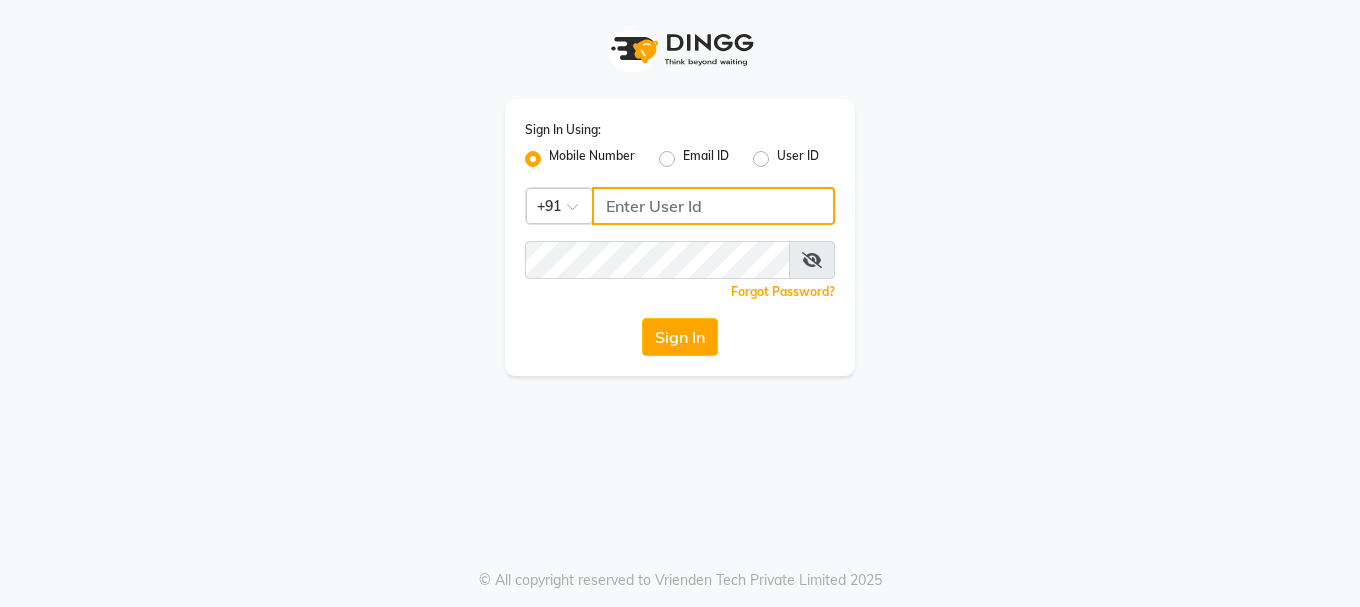 click 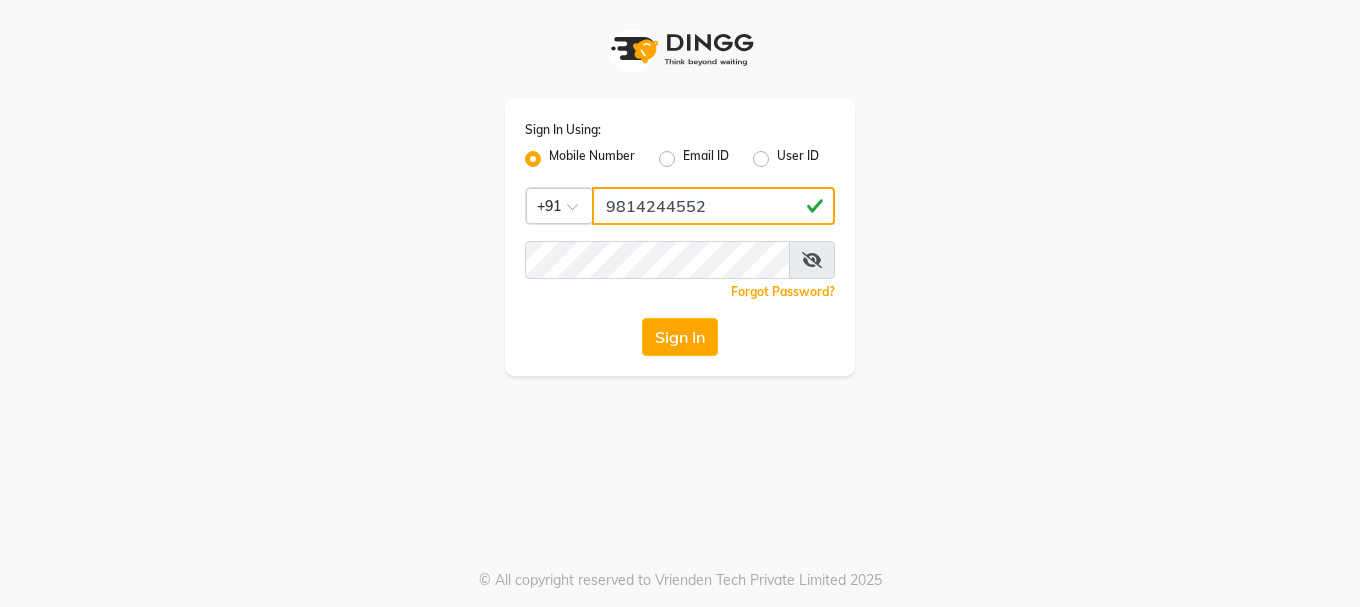 type on "9814244552" 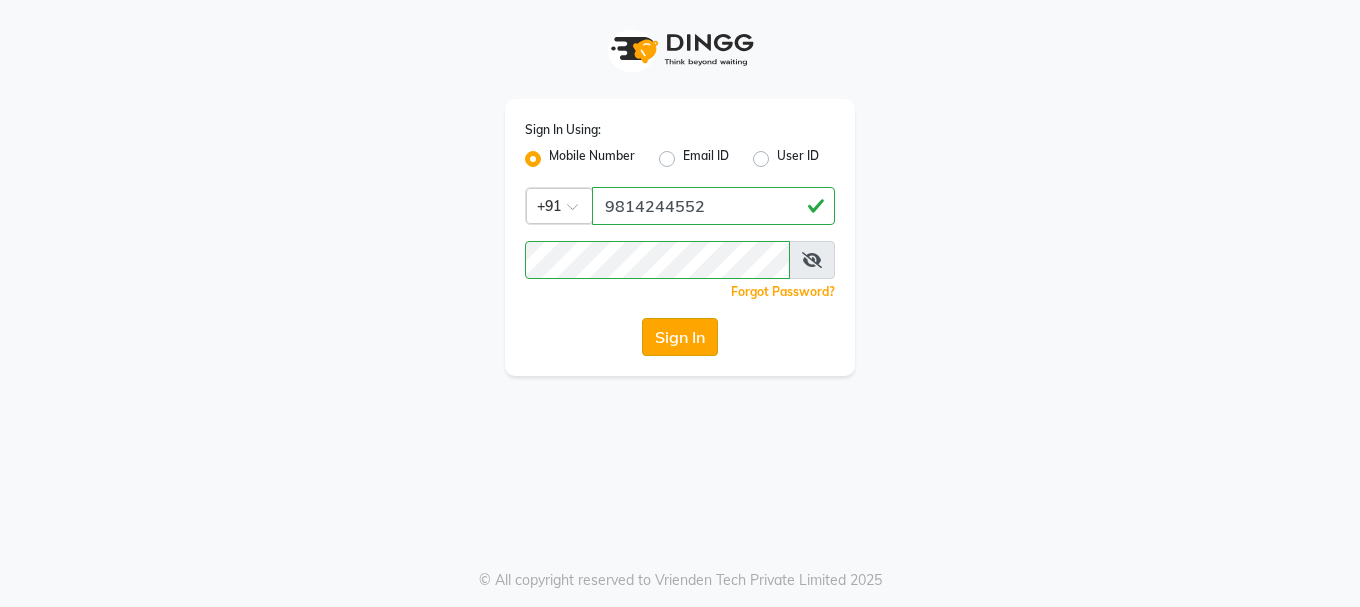 click on "Sign In" 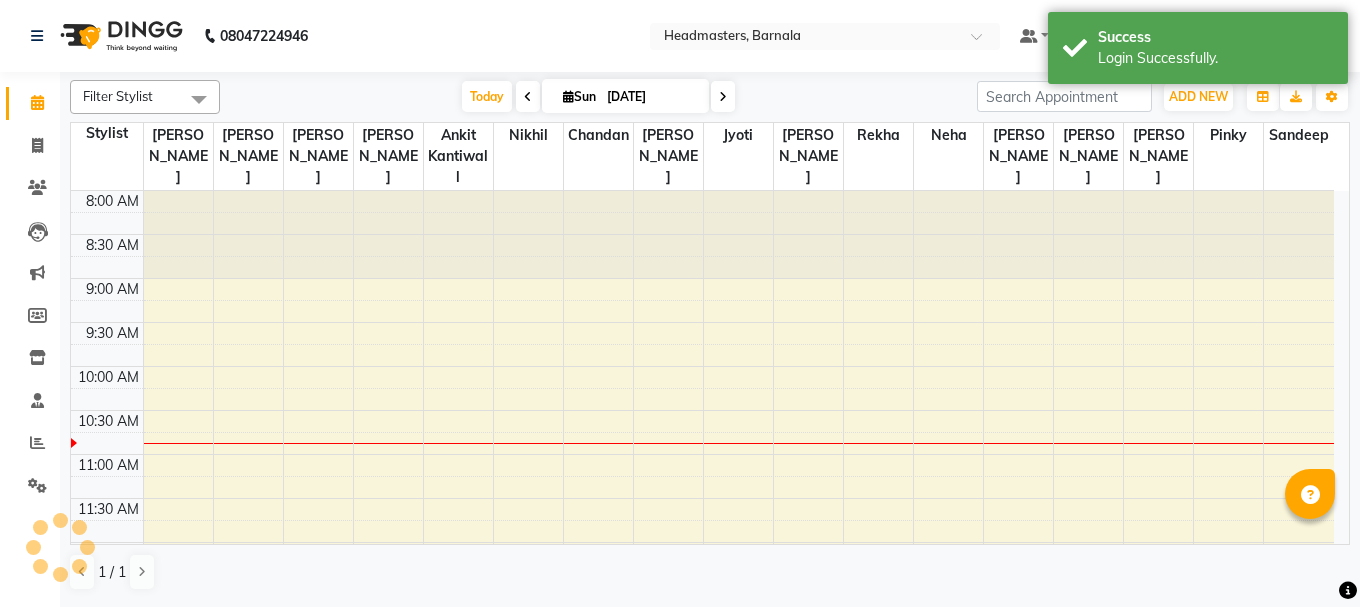 scroll, scrollTop: 0, scrollLeft: 0, axis: both 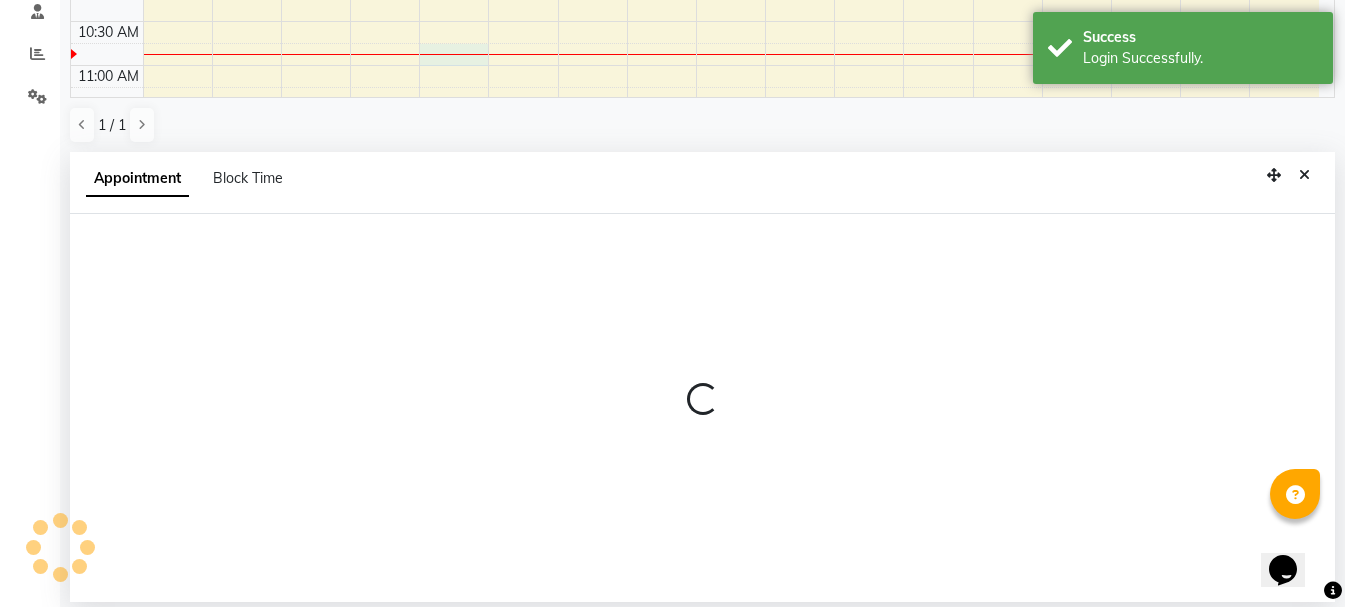 select on "67278" 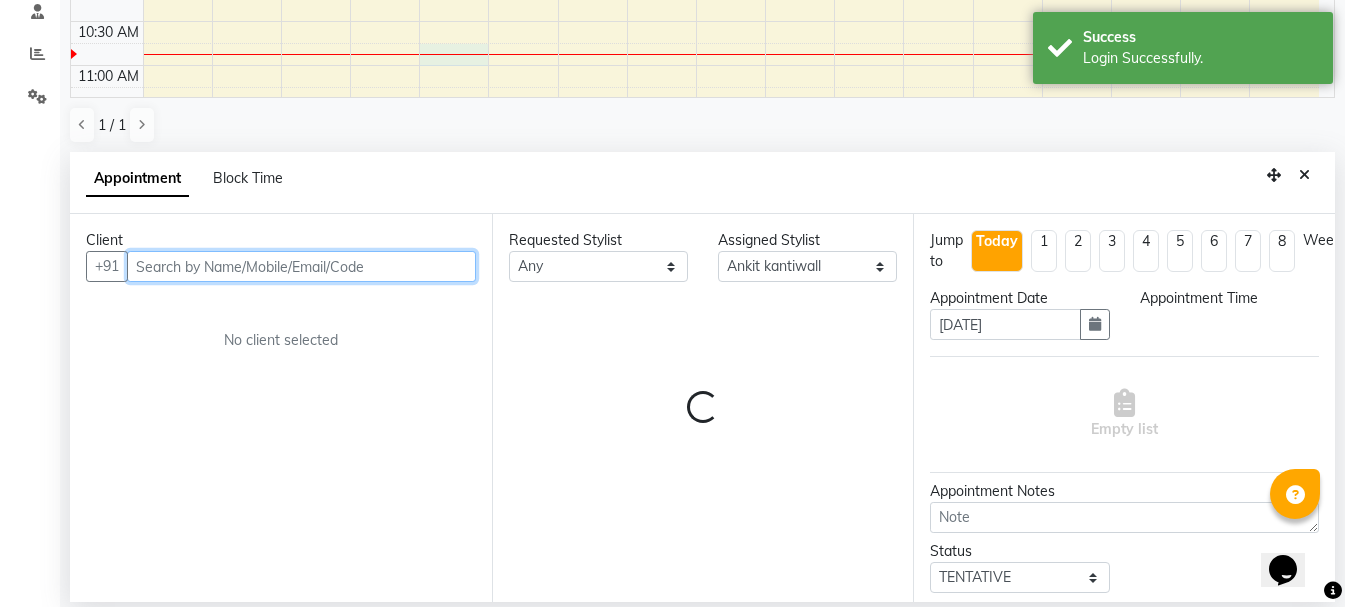 select on "645" 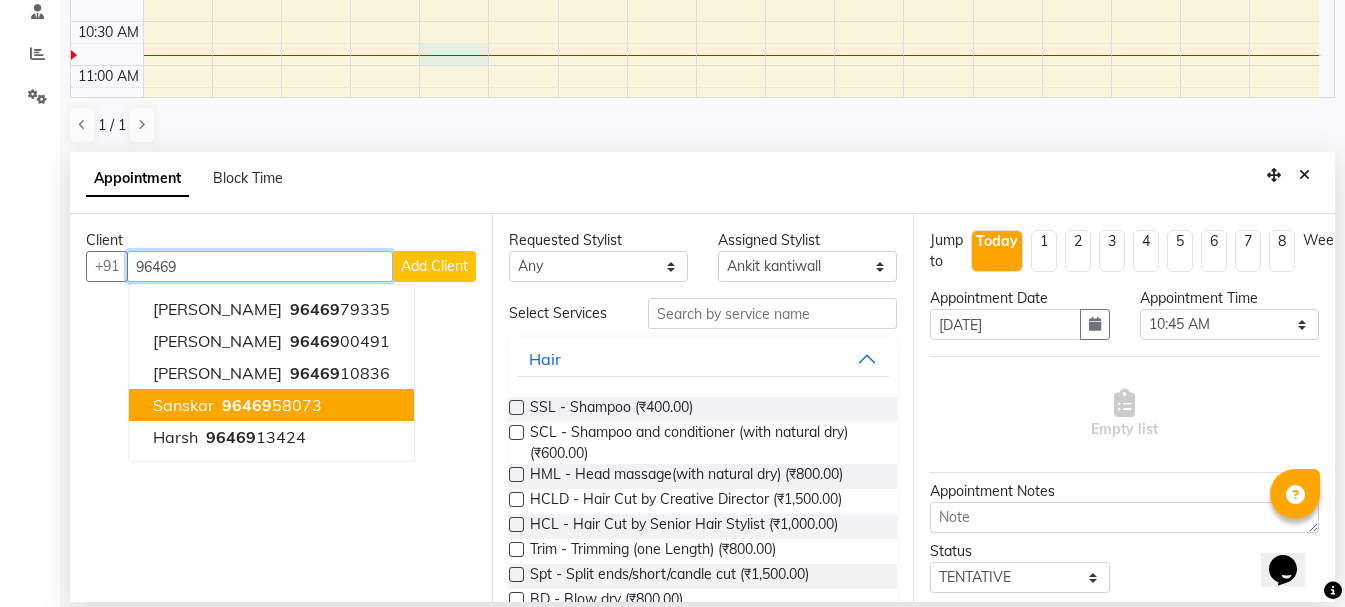click on "96469 58073" at bounding box center (270, 405) 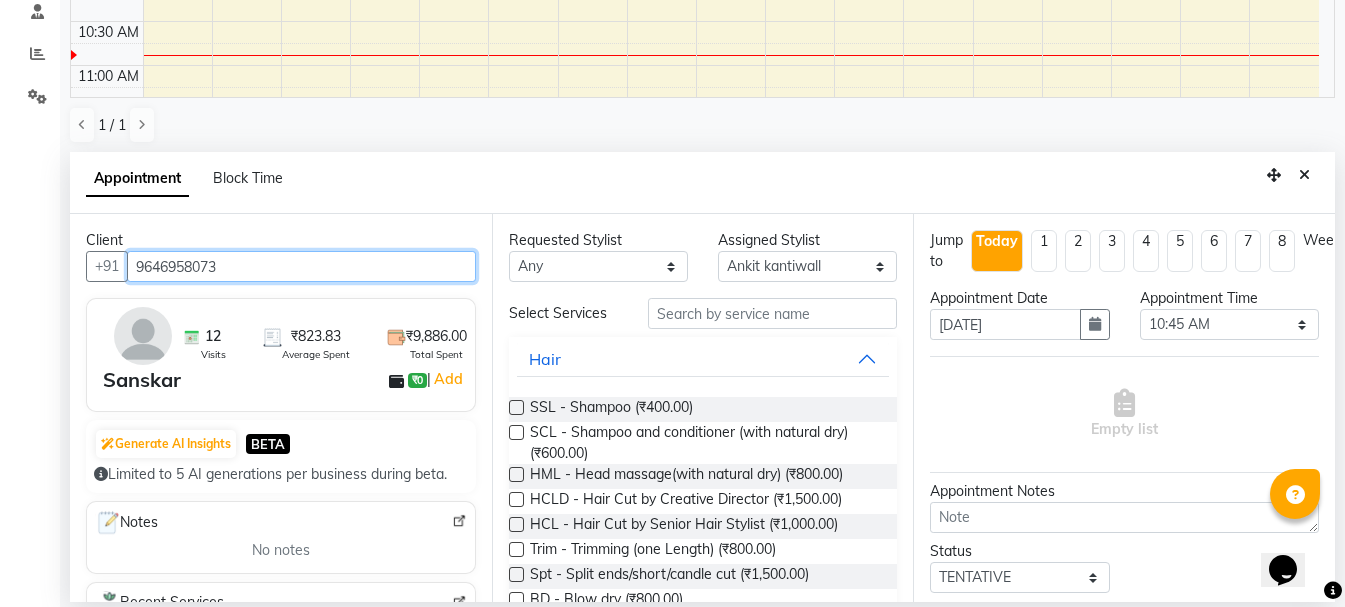 type on "9646958073" 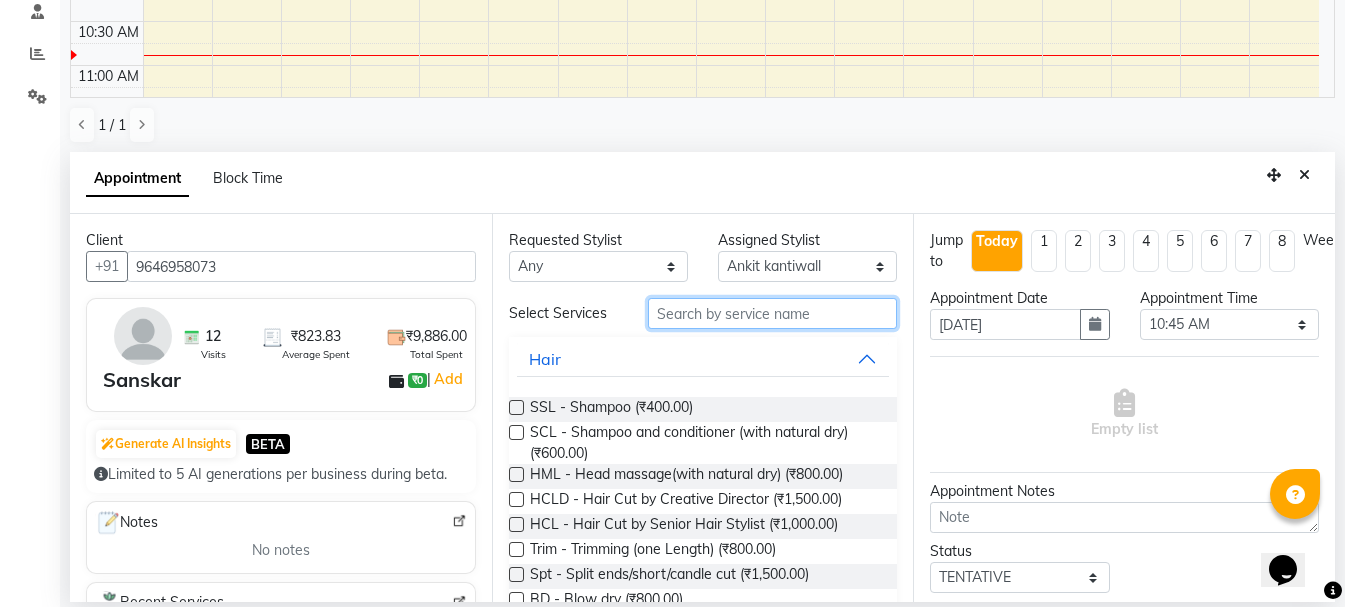 click at bounding box center (772, 313) 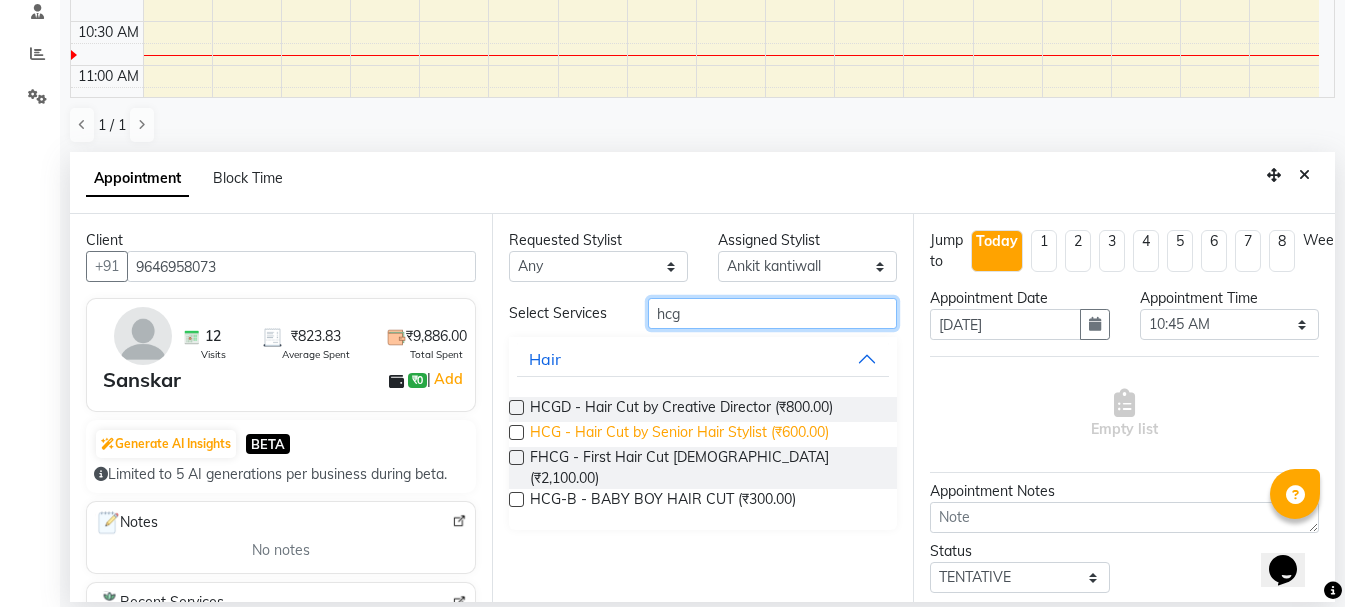 type on "hcg" 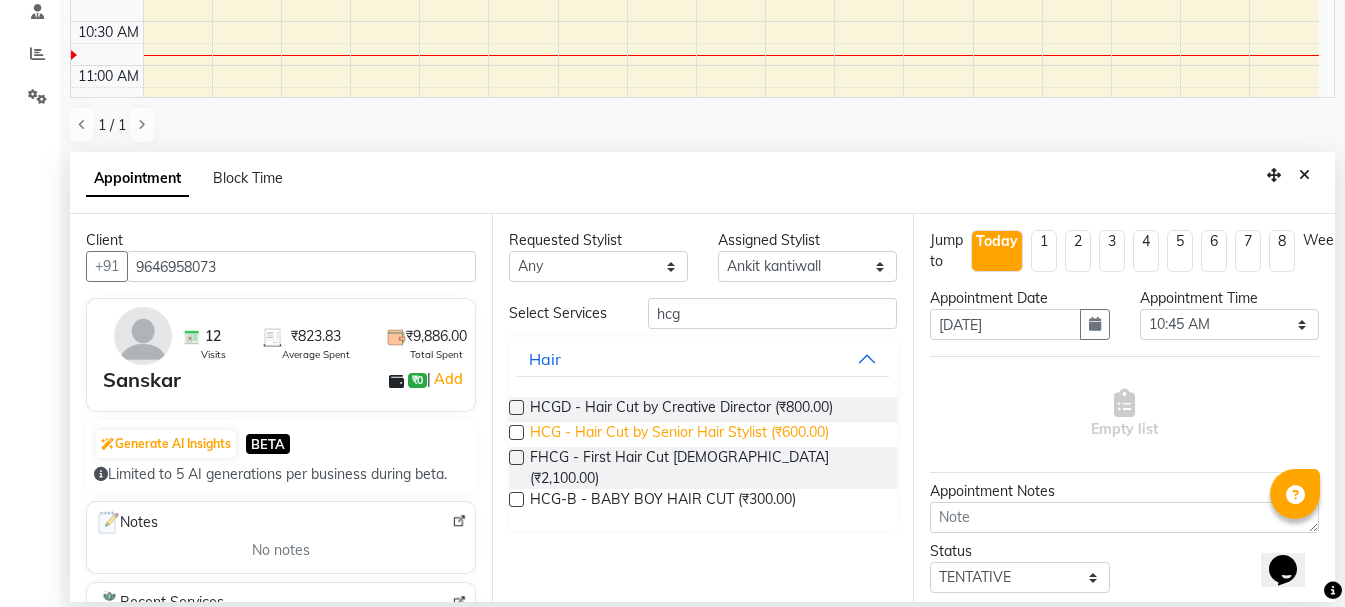 click on "HCG - Hair Cut by Senior Hair Stylist (₹600.00)" at bounding box center (679, 434) 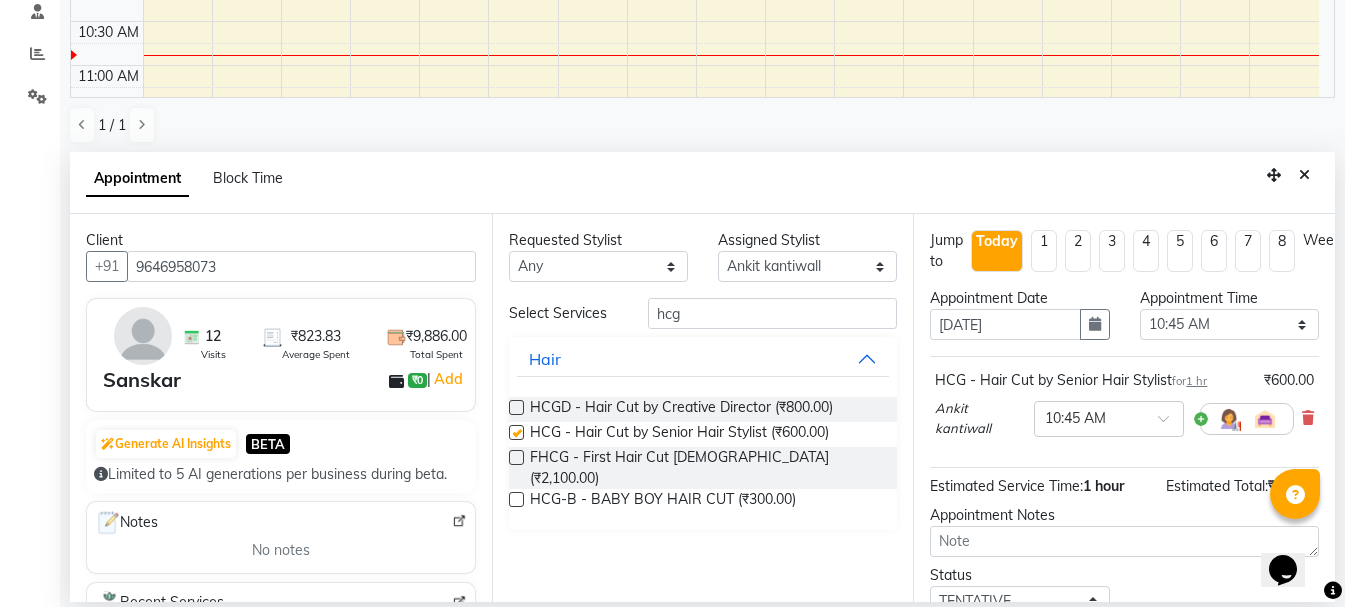 checkbox on "false" 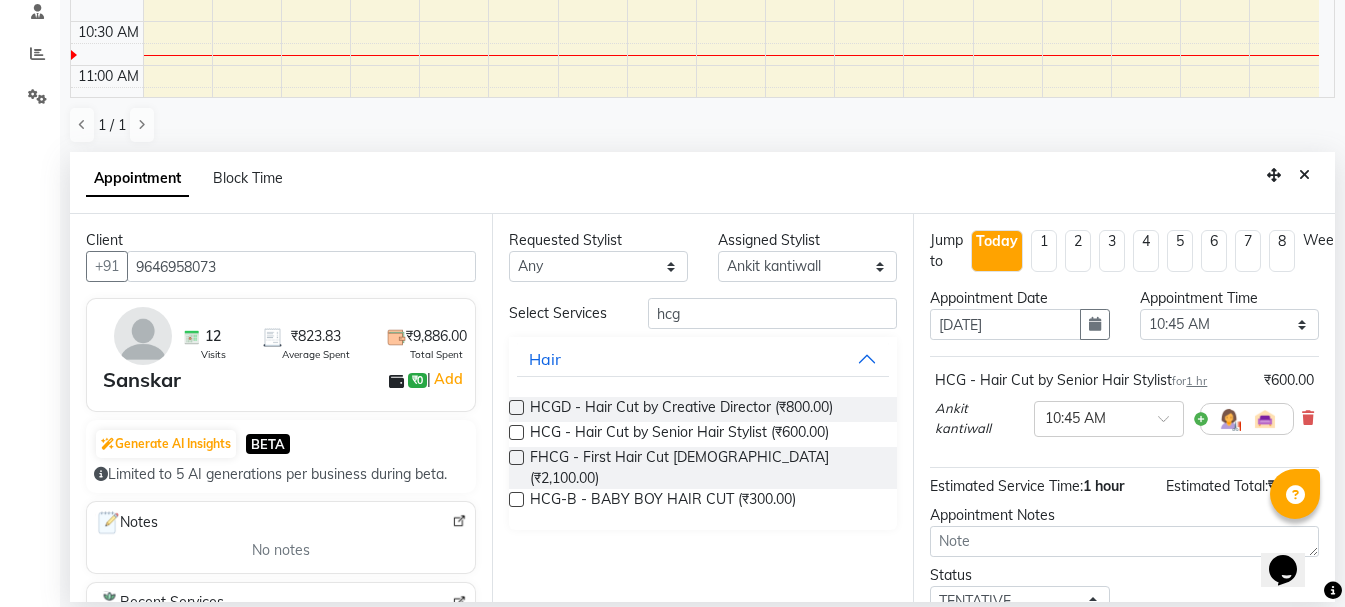 scroll, scrollTop: 156, scrollLeft: 0, axis: vertical 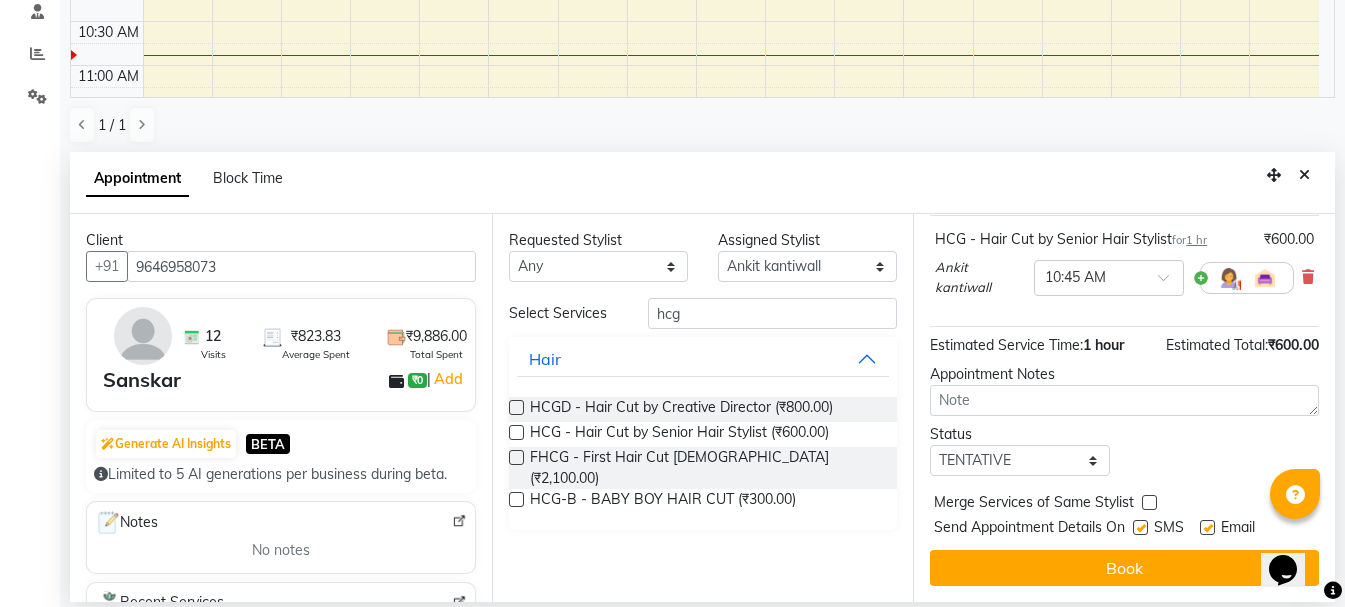 click on "Book" at bounding box center (1124, 568) 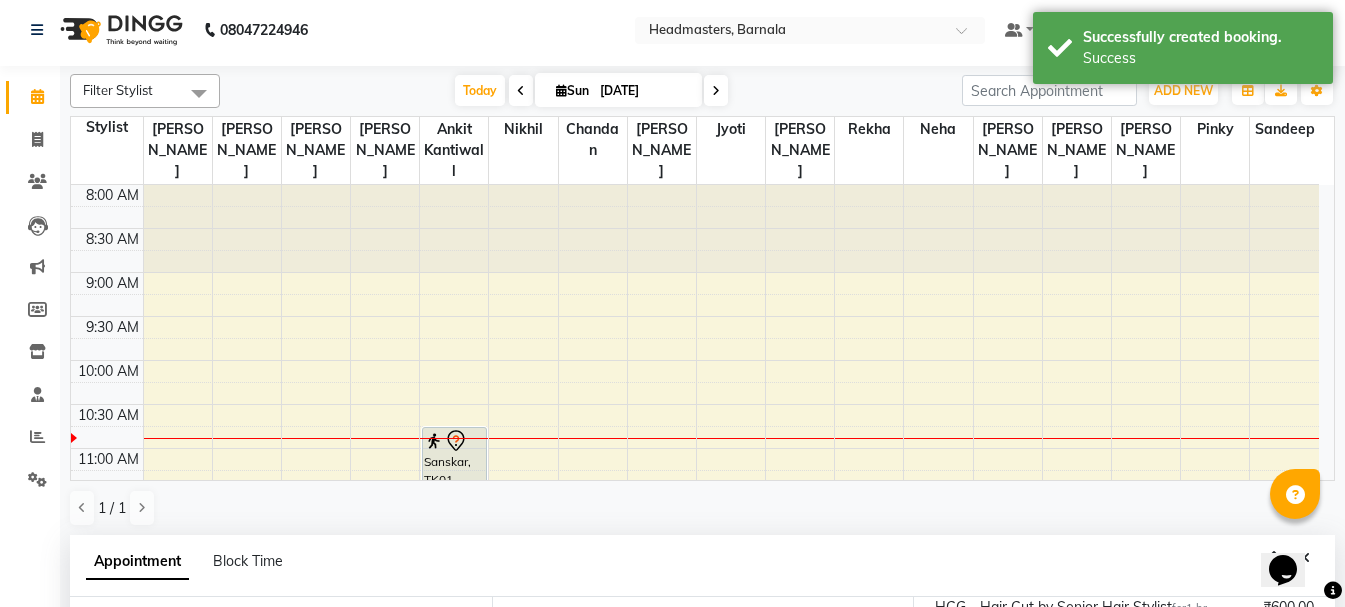 scroll, scrollTop: 0, scrollLeft: 0, axis: both 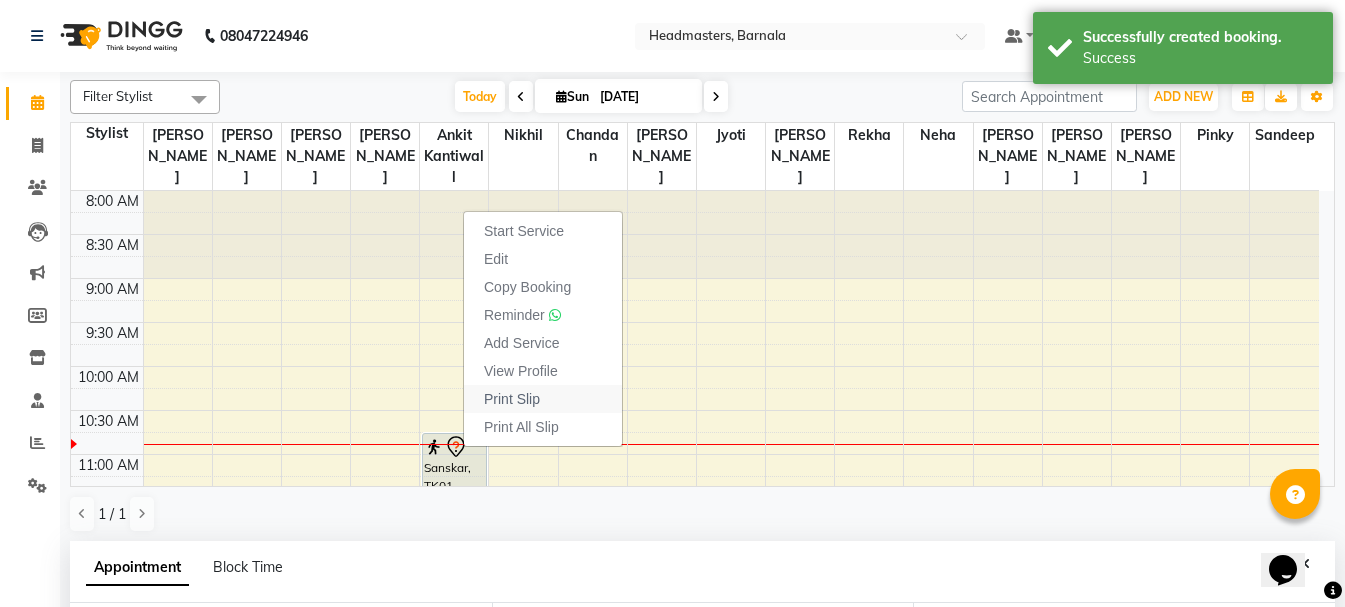 click on "Print Slip" at bounding box center [543, 399] 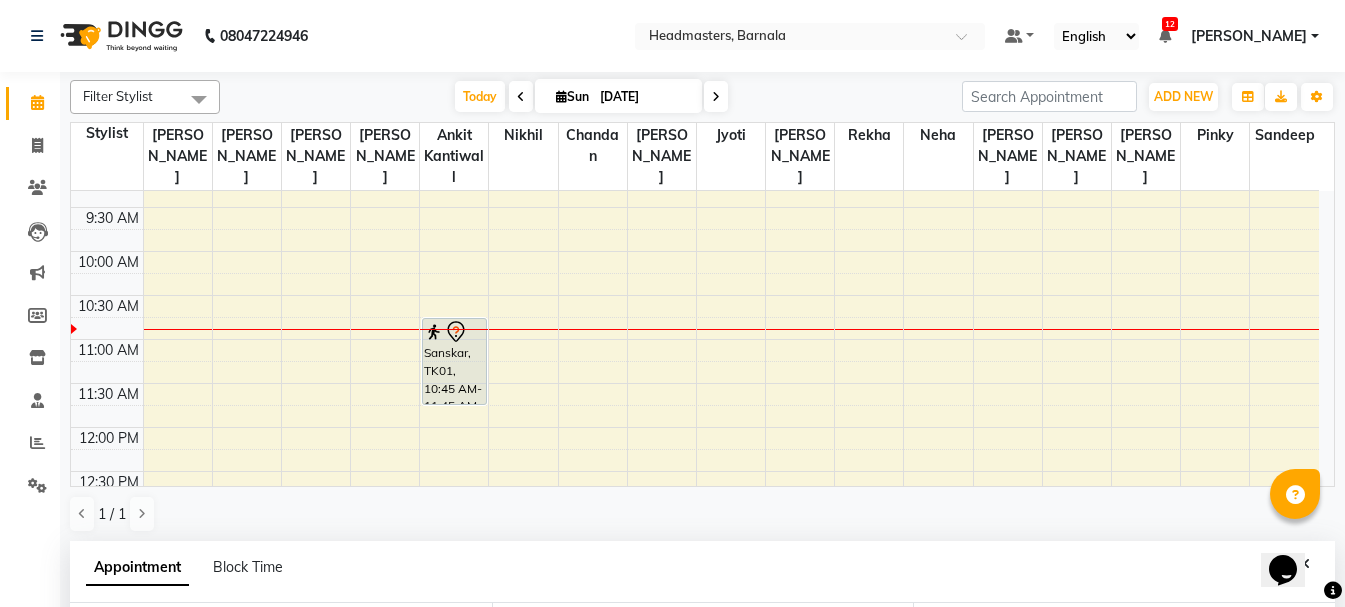 scroll, scrollTop: 159, scrollLeft: 0, axis: vertical 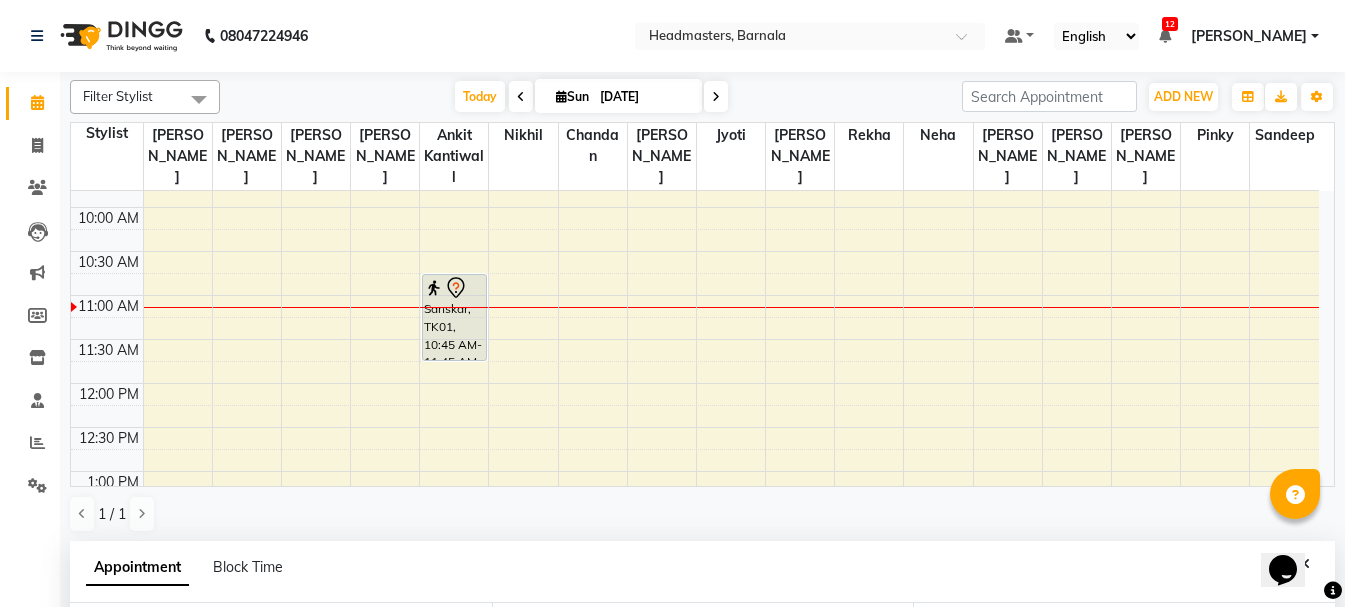 click on "Calendar  Invoice  Clients  Leads   Marketing  Members  Inventory  Staff  Reports  Settings Completed InProgress Upcoming Dropped Tentative Check-In Confirm Bookings Segments Page Builder" 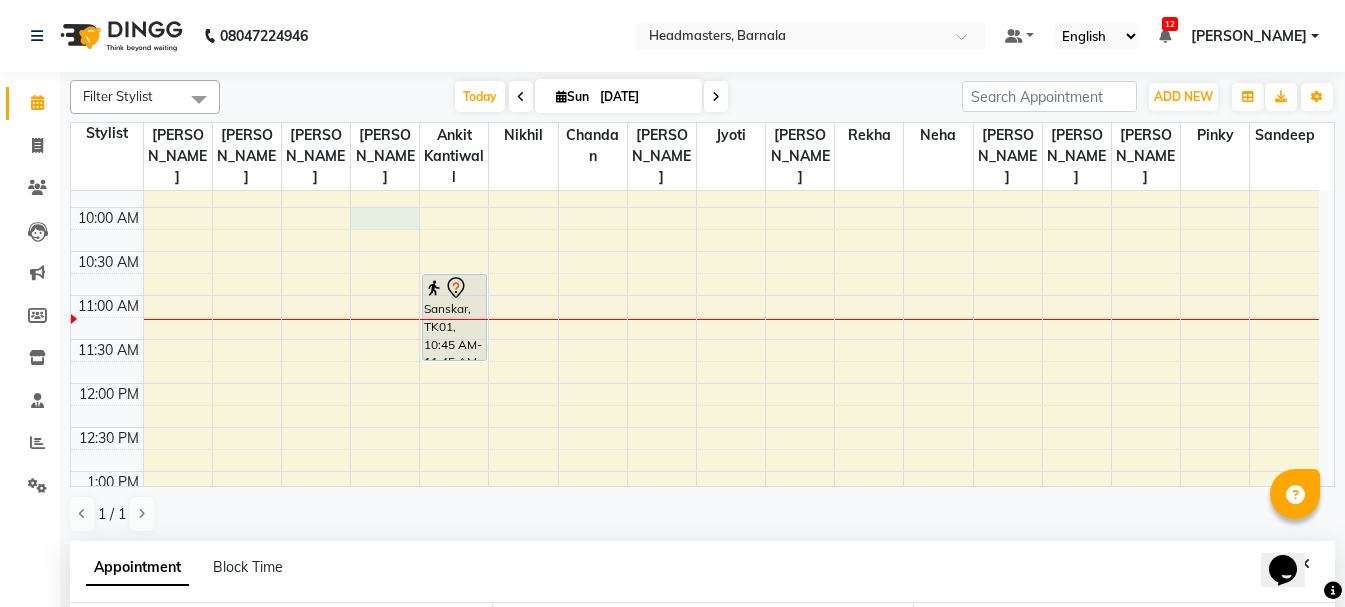 click on "8:00 AM 8:30 AM 9:00 AM 9:30 AM 10:00 AM 10:30 AM 11:00 AM 11:30 AM 12:00 PM 12:30 PM 1:00 PM 1:30 PM 2:00 PM 2:30 PM 3:00 PM 3:30 PM 4:00 PM 4:30 PM 5:00 PM 5:30 PM 6:00 PM 6:30 PM 7:00 PM 7:30 PM 8:00 PM 8:30 PM             Sanskar, TK01, 10:45 AM-11:45 AM, HCG - Hair Cut by Senior Hair Stylist" at bounding box center [695, 603] 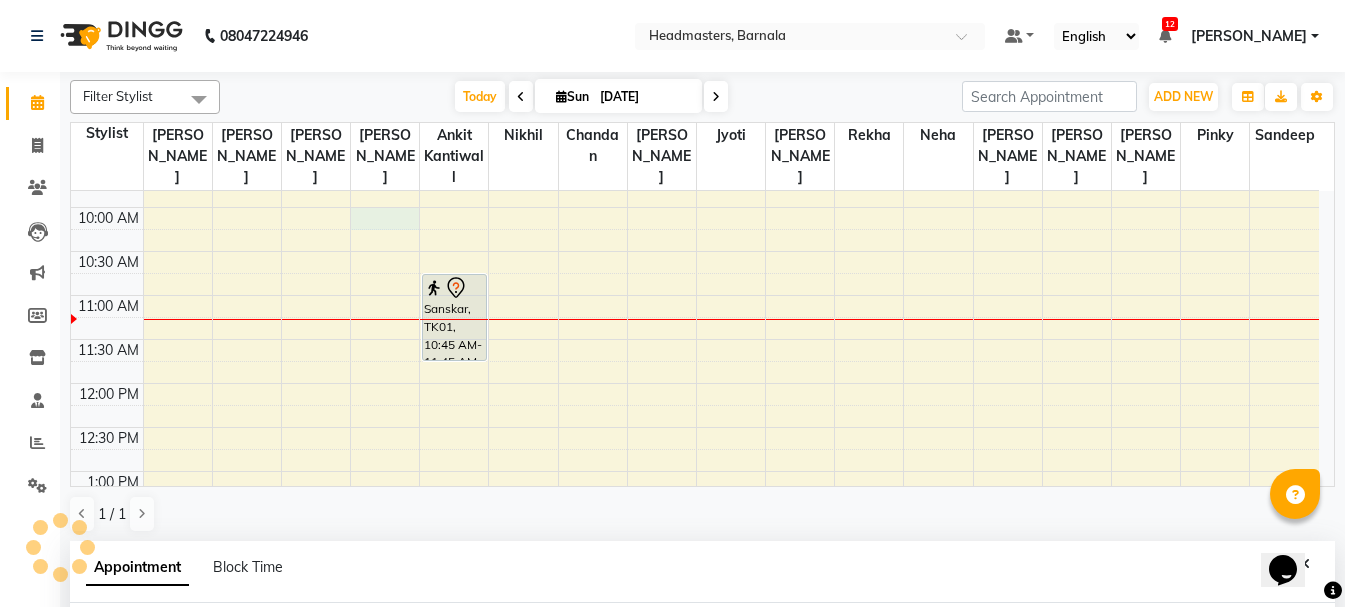 scroll, scrollTop: 389, scrollLeft: 0, axis: vertical 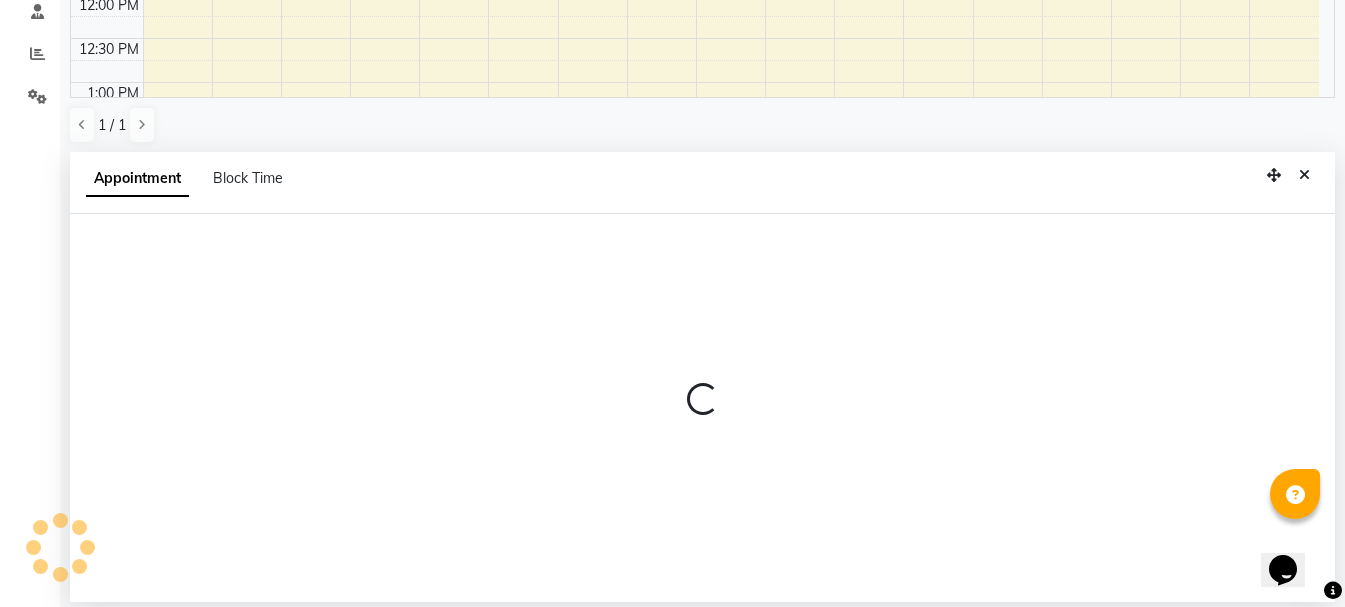 select on "67277" 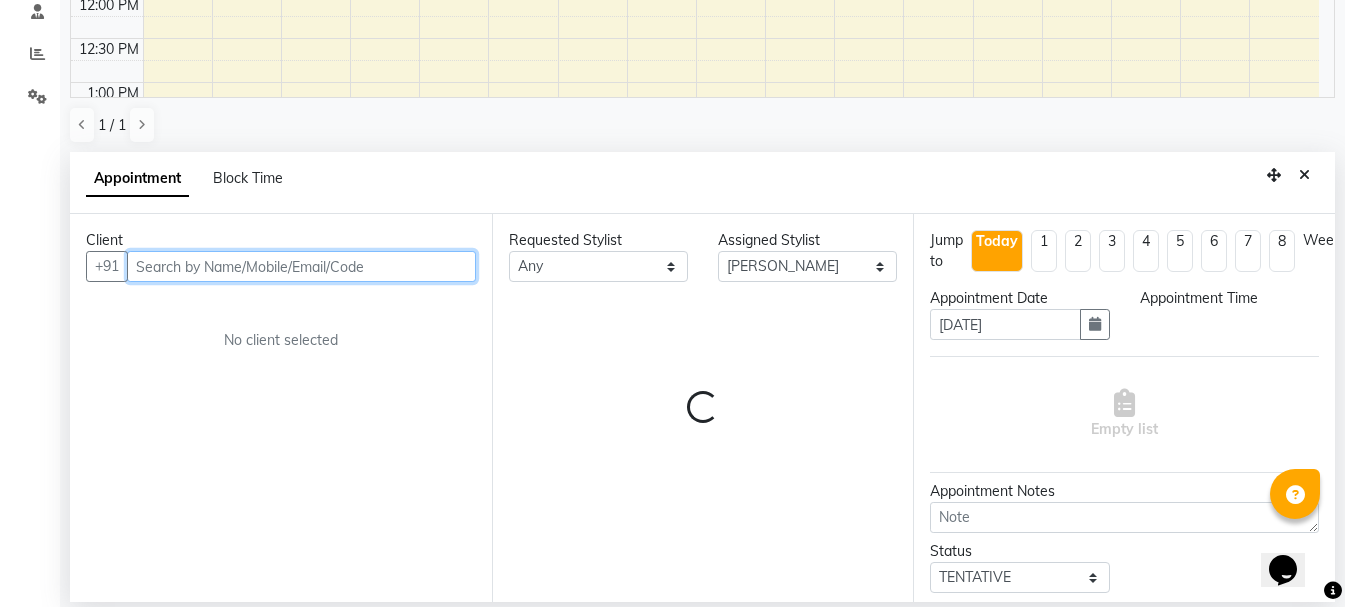 select on "600" 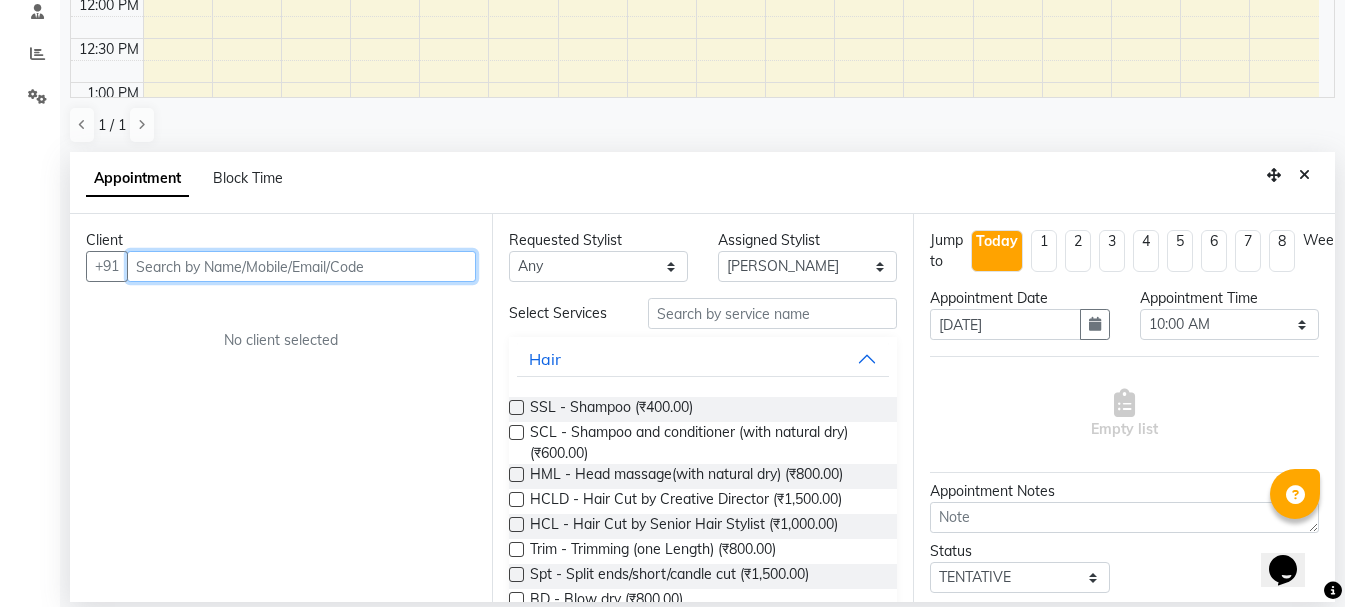 click at bounding box center (301, 266) 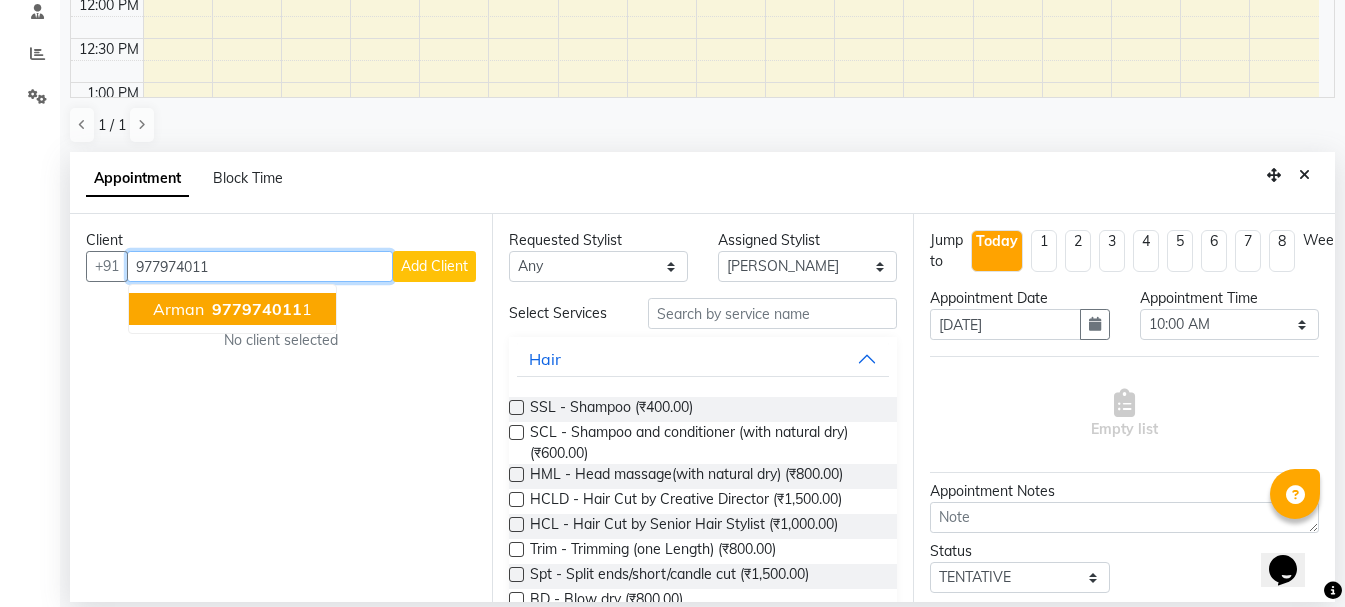 click on "977974011" at bounding box center [257, 309] 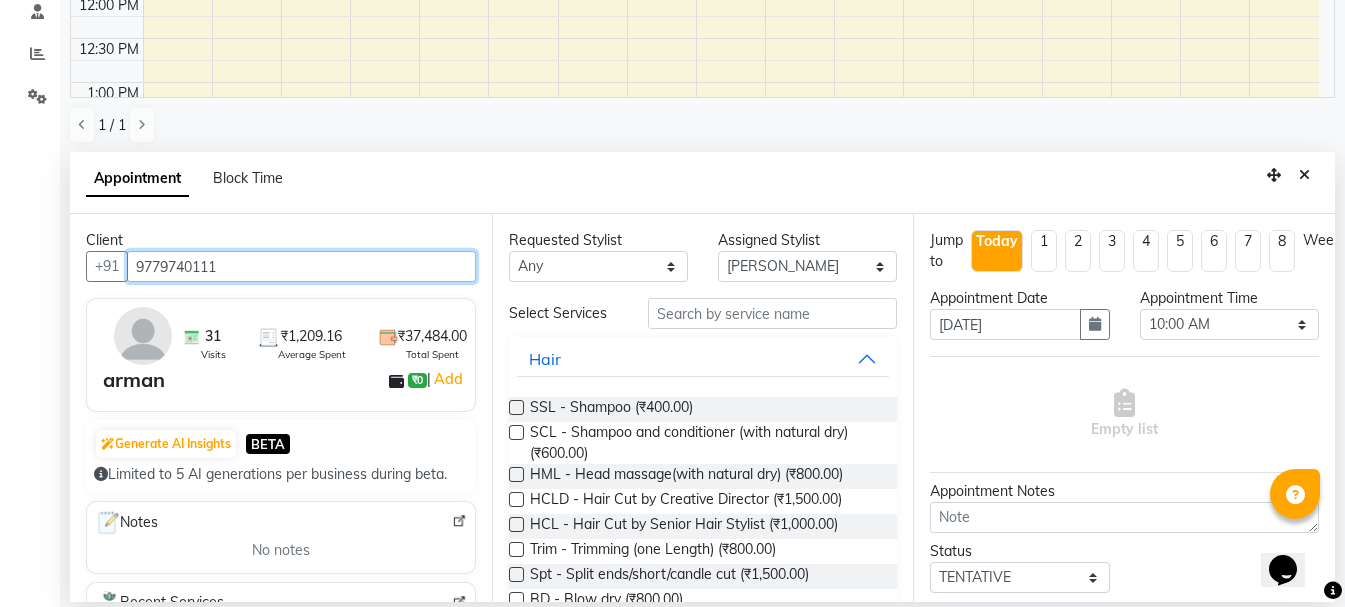 type on "9779740111" 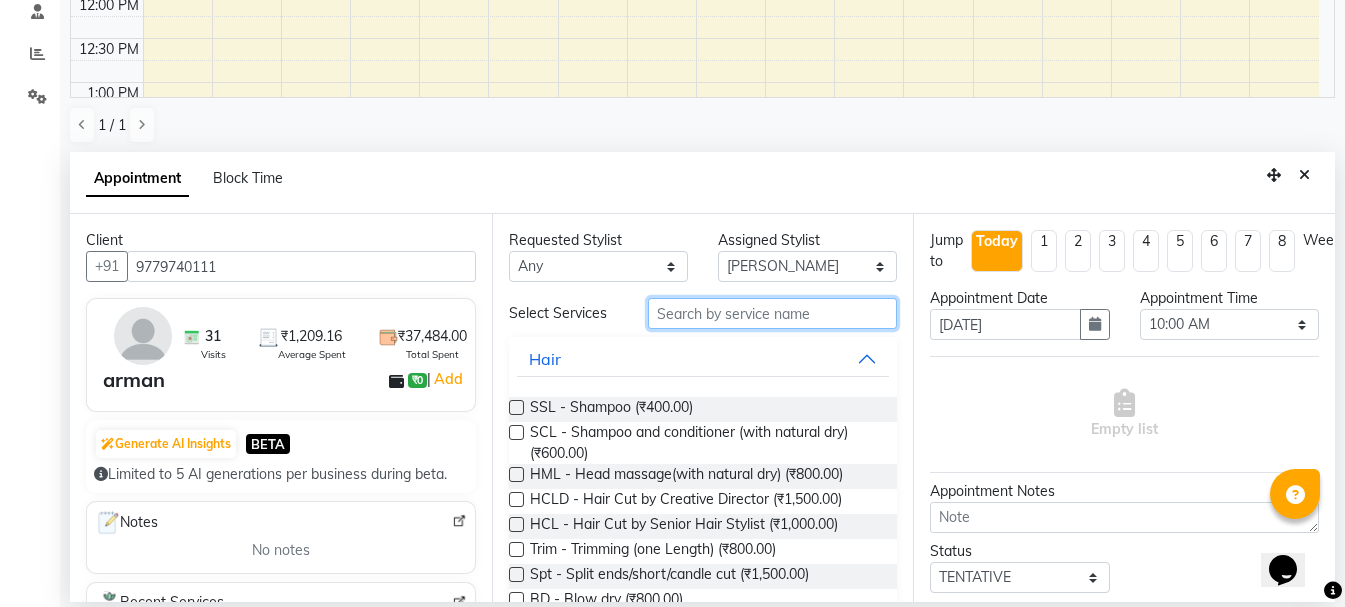 click at bounding box center (772, 313) 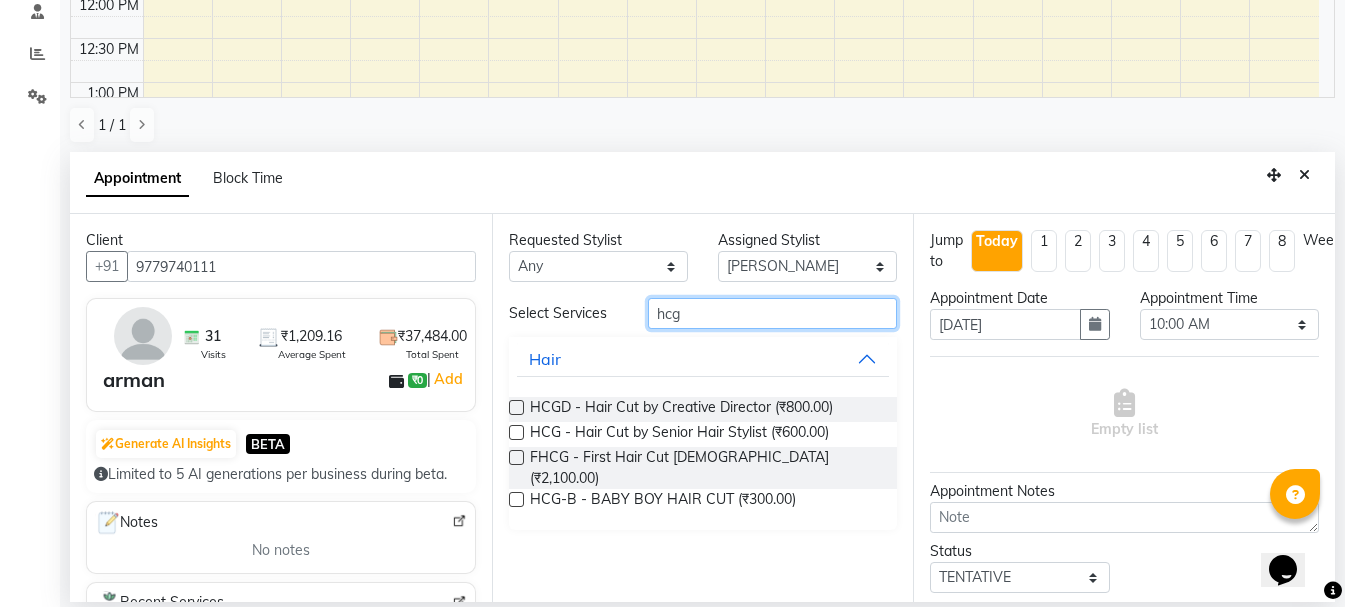 type on "hcg" 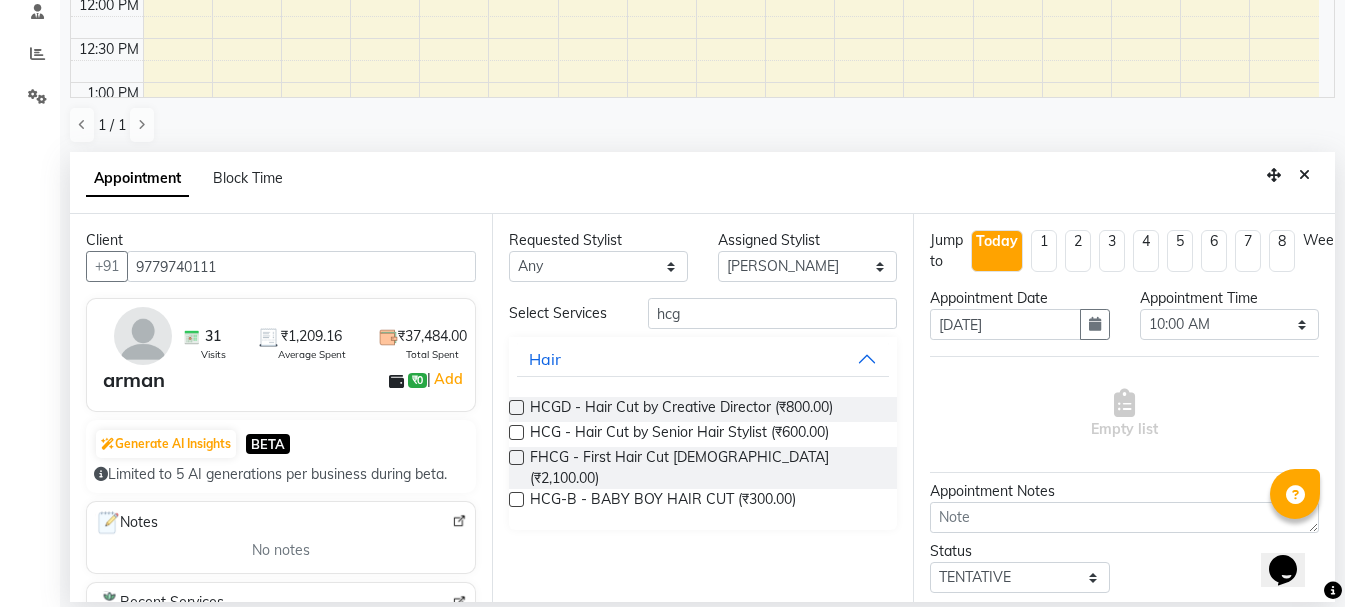 click at bounding box center (516, 432) 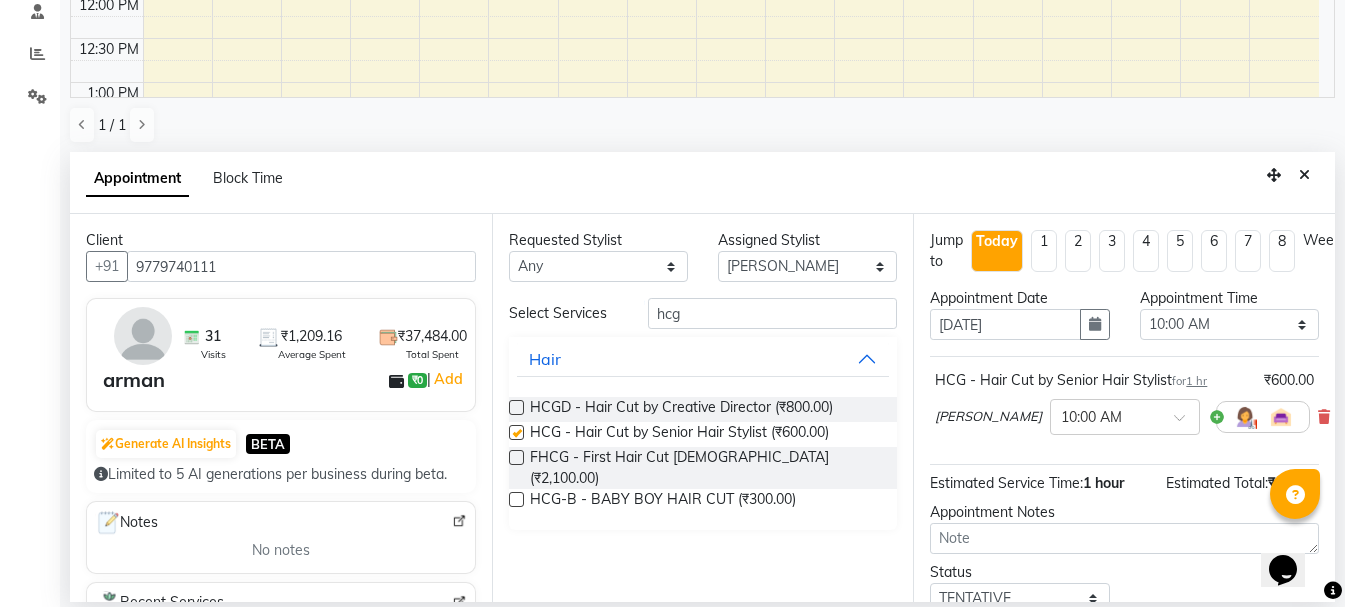 checkbox on "false" 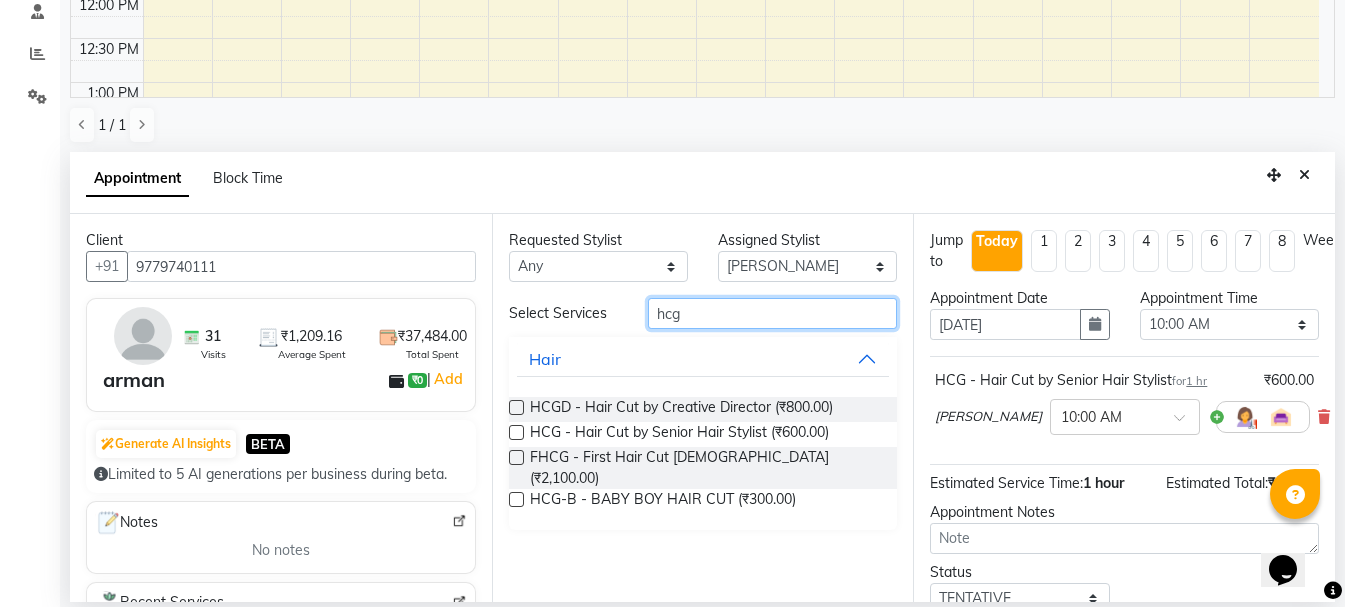 drag, startPoint x: 705, startPoint y: 317, endPoint x: 602, endPoint y: 309, distance: 103.31021 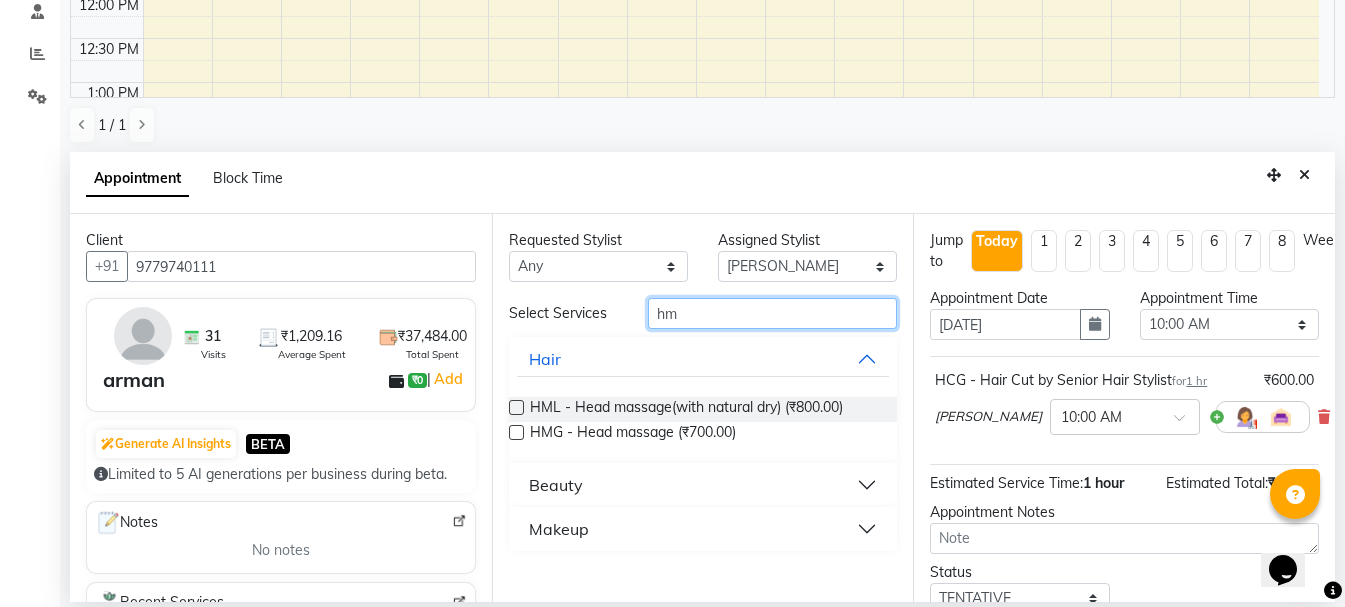 type on "hm" 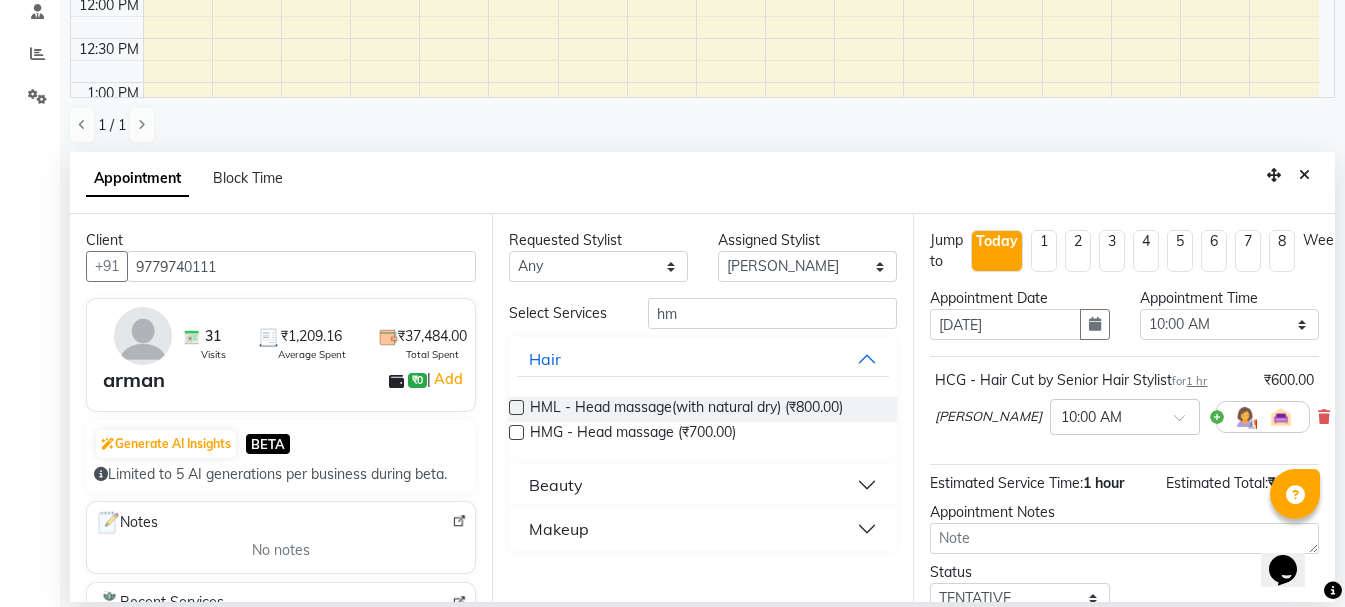click at bounding box center [516, 432] 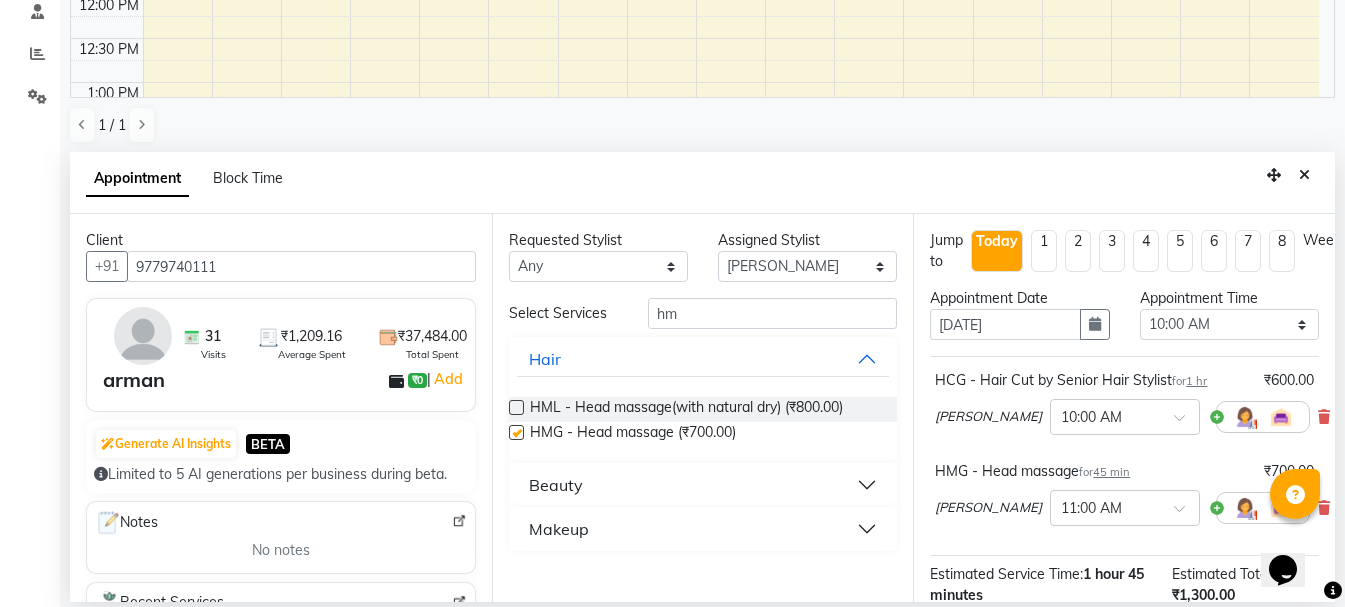 checkbox on "false" 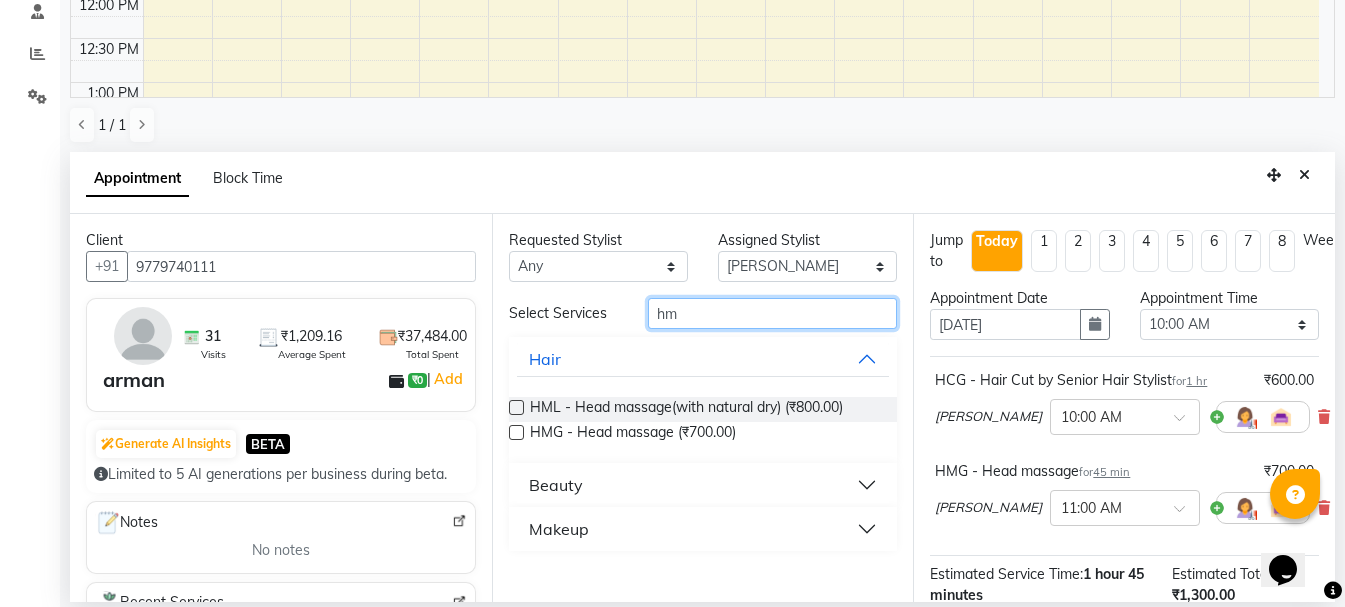 drag, startPoint x: 709, startPoint y: 311, endPoint x: 468, endPoint y: 355, distance: 244.98367 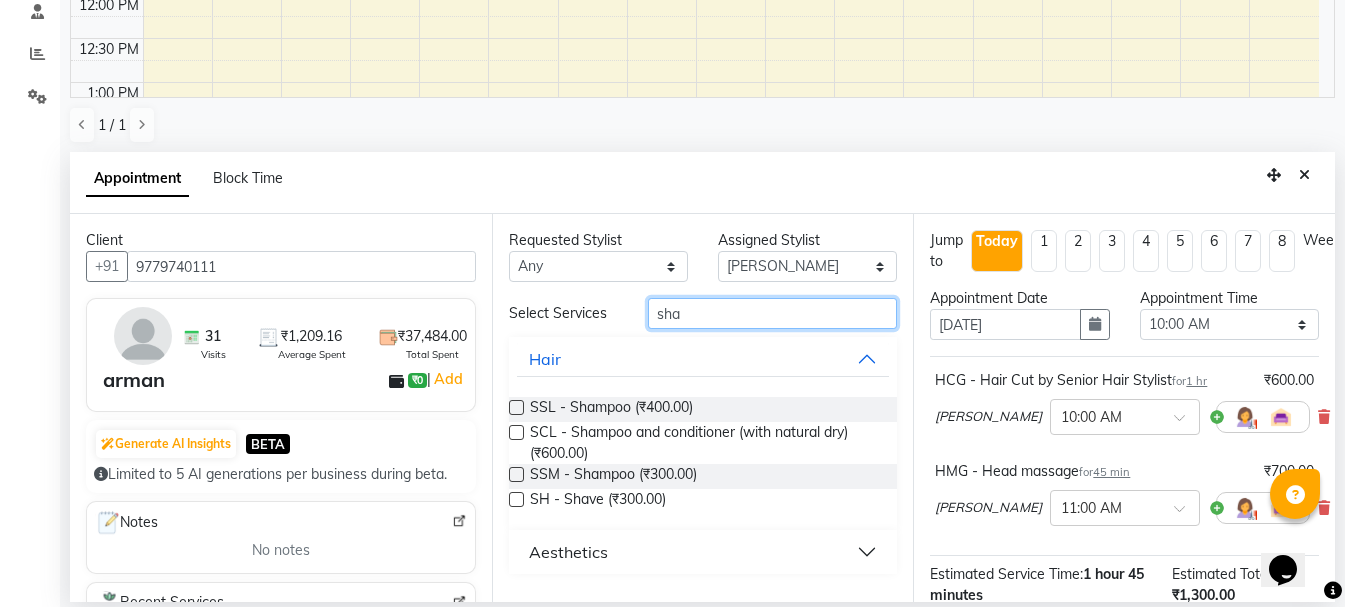 type on "sha" 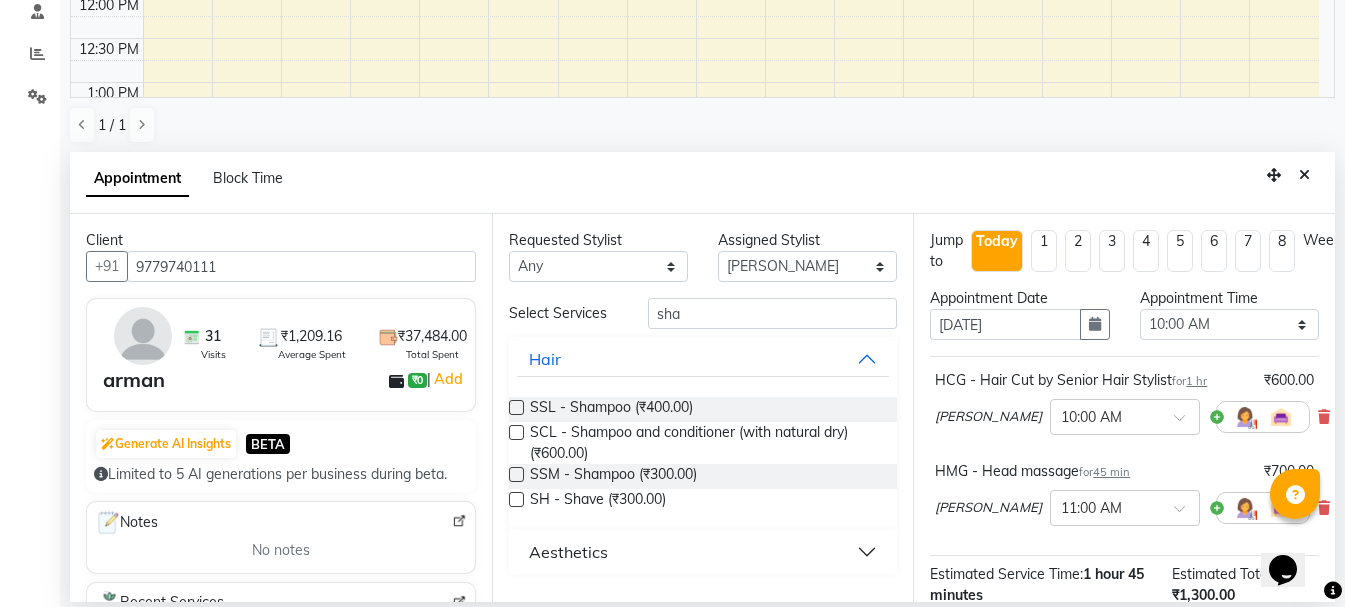 click at bounding box center [516, 407] 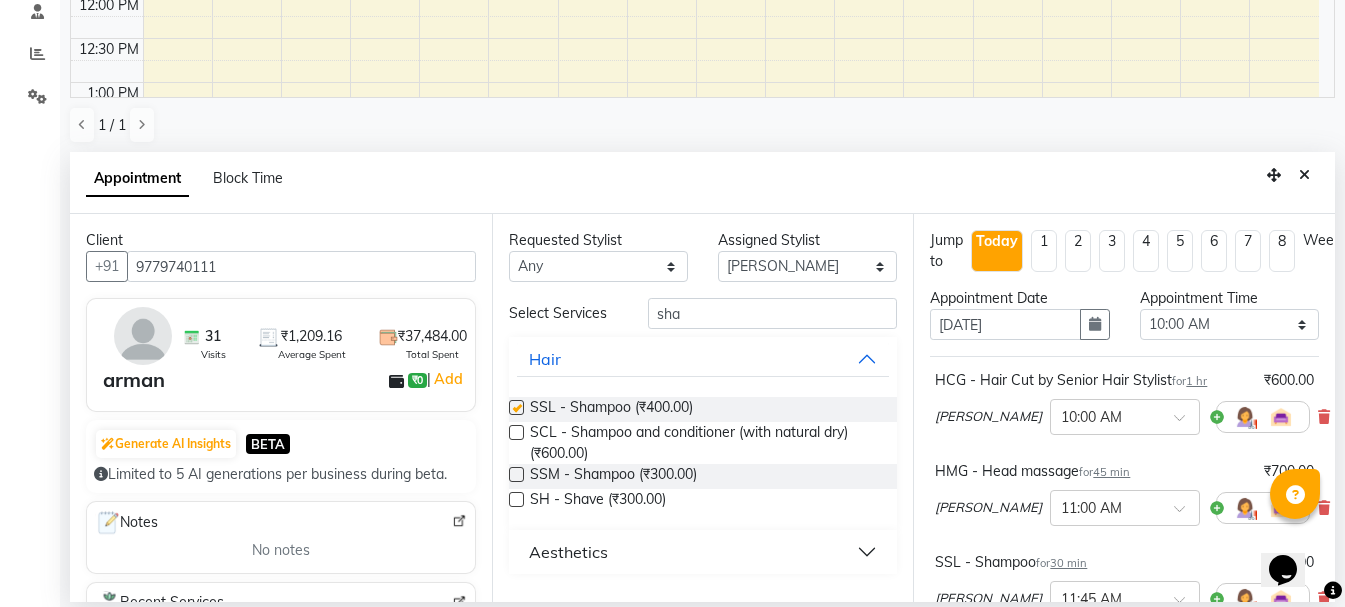 checkbox on "false" 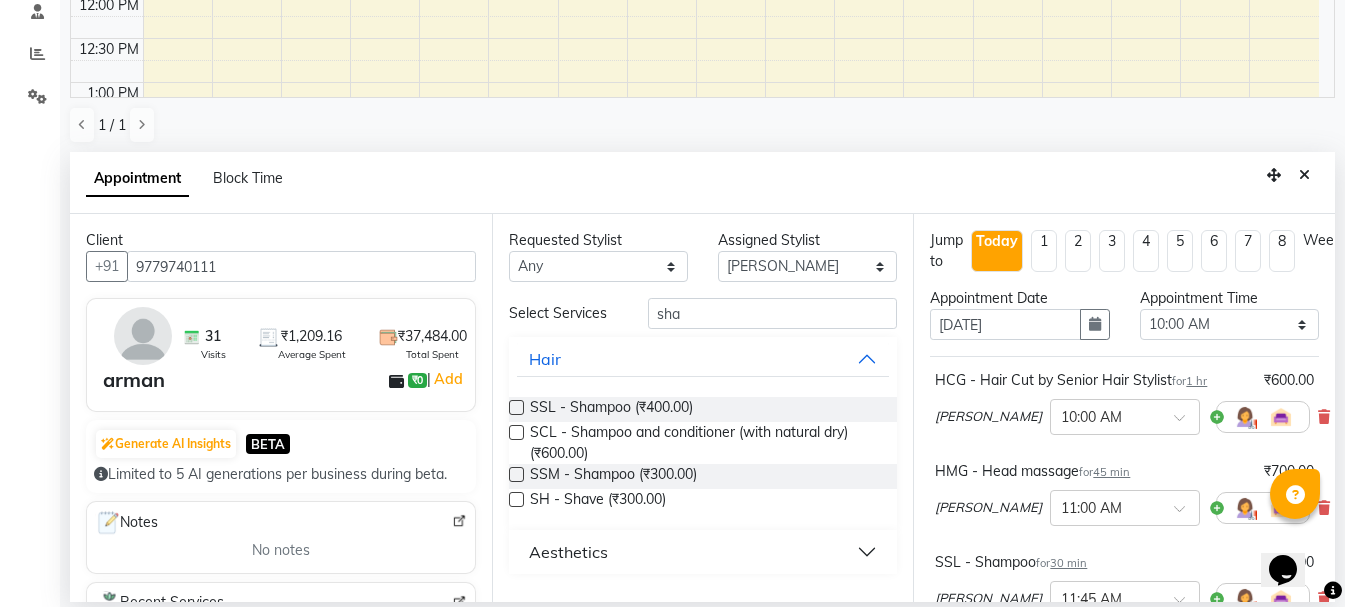 click on "Opens Chat This icon Opens the chat window." at bounding box center [1293, 535] 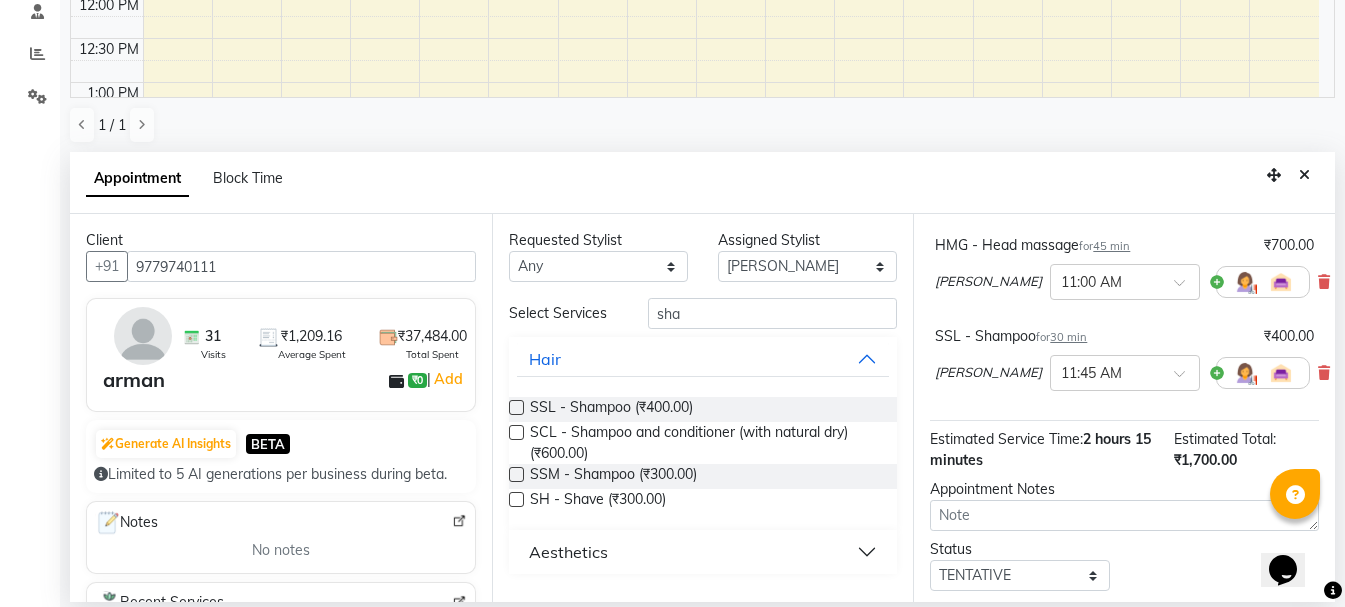 scroll, scrollTop: 365, scrollLeft: 0, axis: vertical 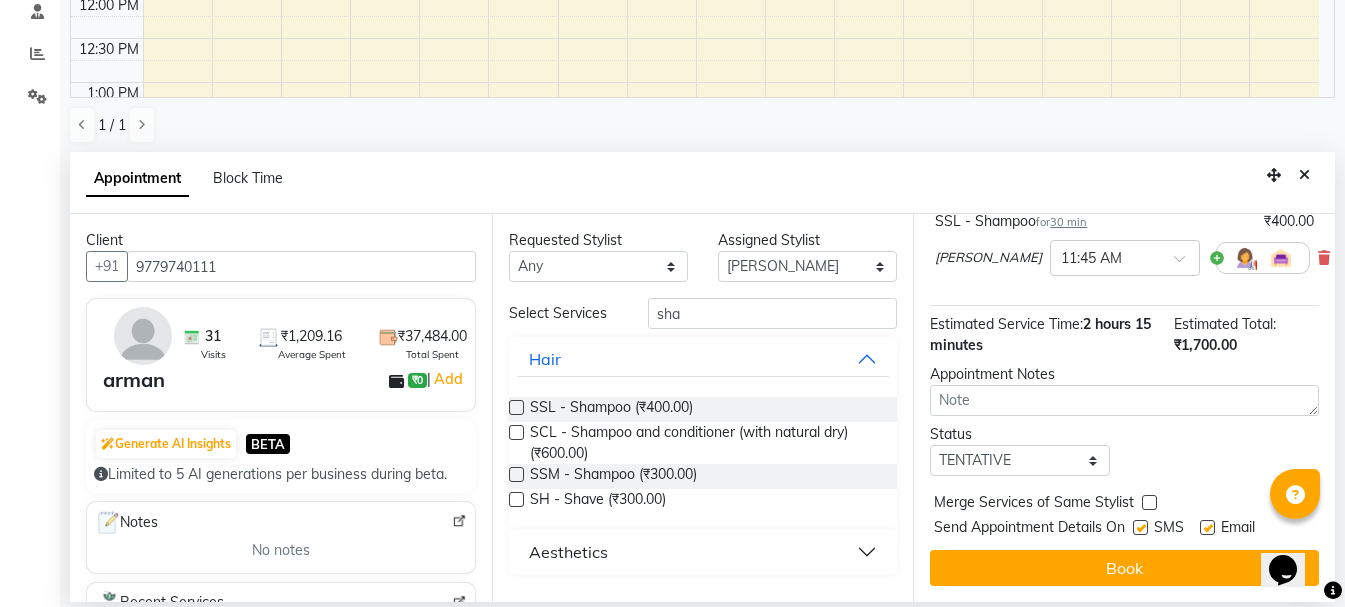 drag, startPoint x: 1328, startPoint y: 574, endPoint x: 40, endPoint y: 46, distance: 1392.023 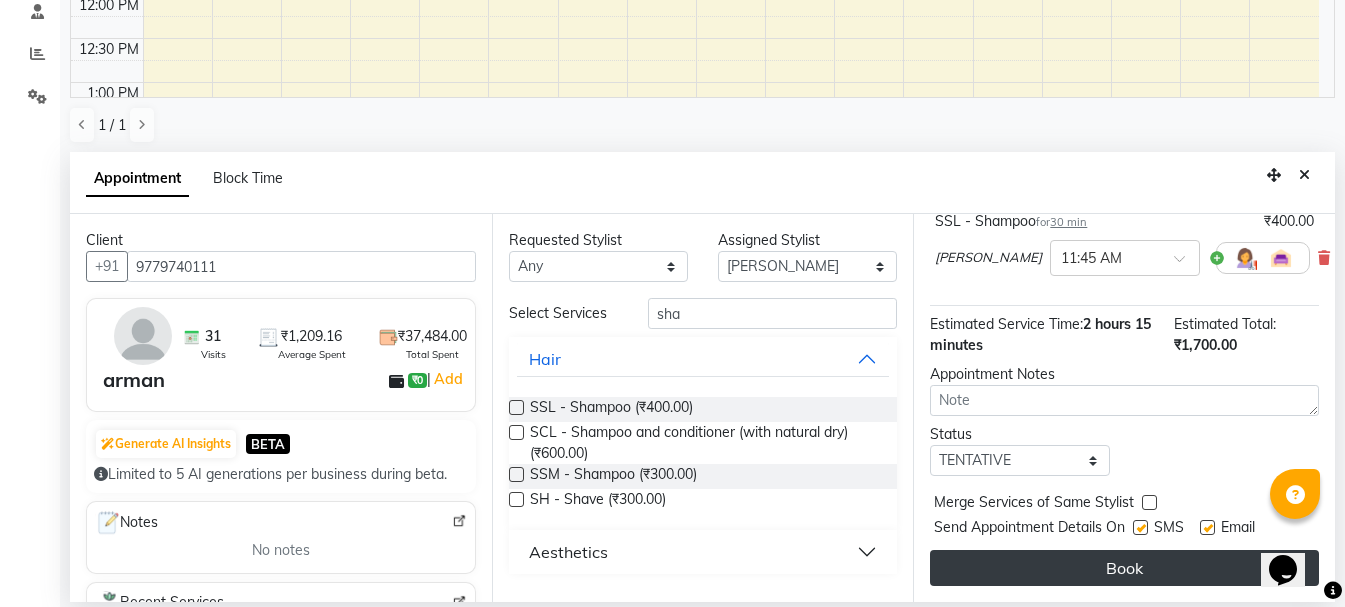 click on "Book" at bounding box center (1124, 568) 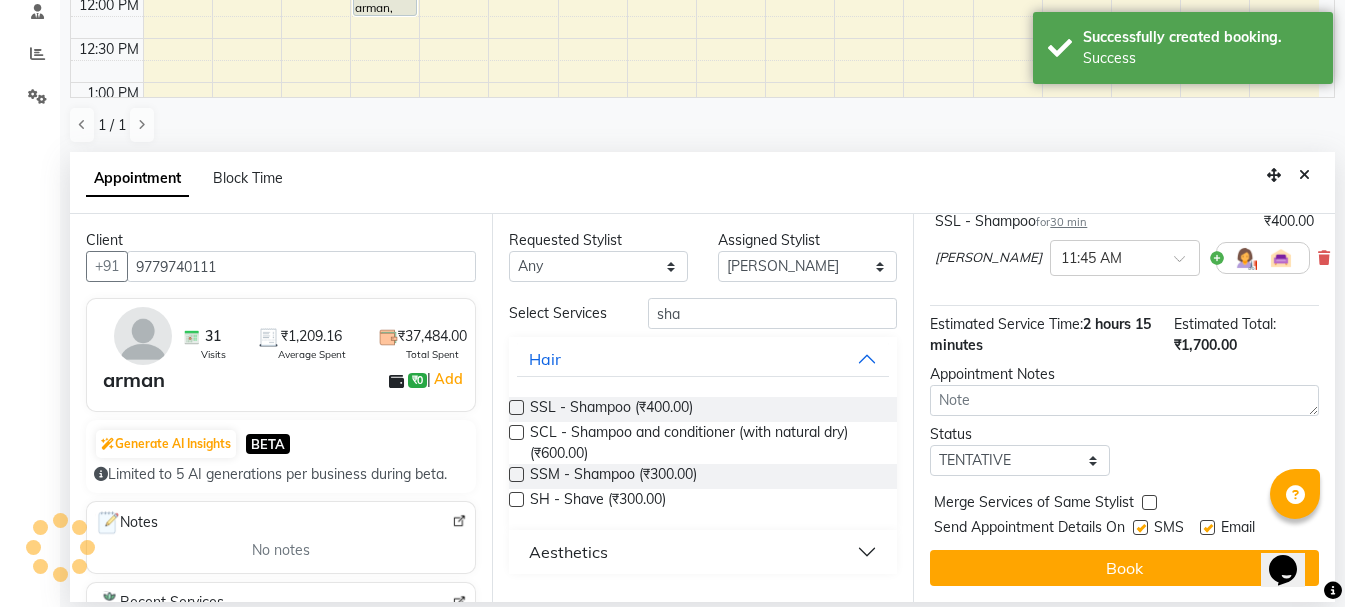 scroll, scrollTop: 0, scrollLeft: 0, axis: both 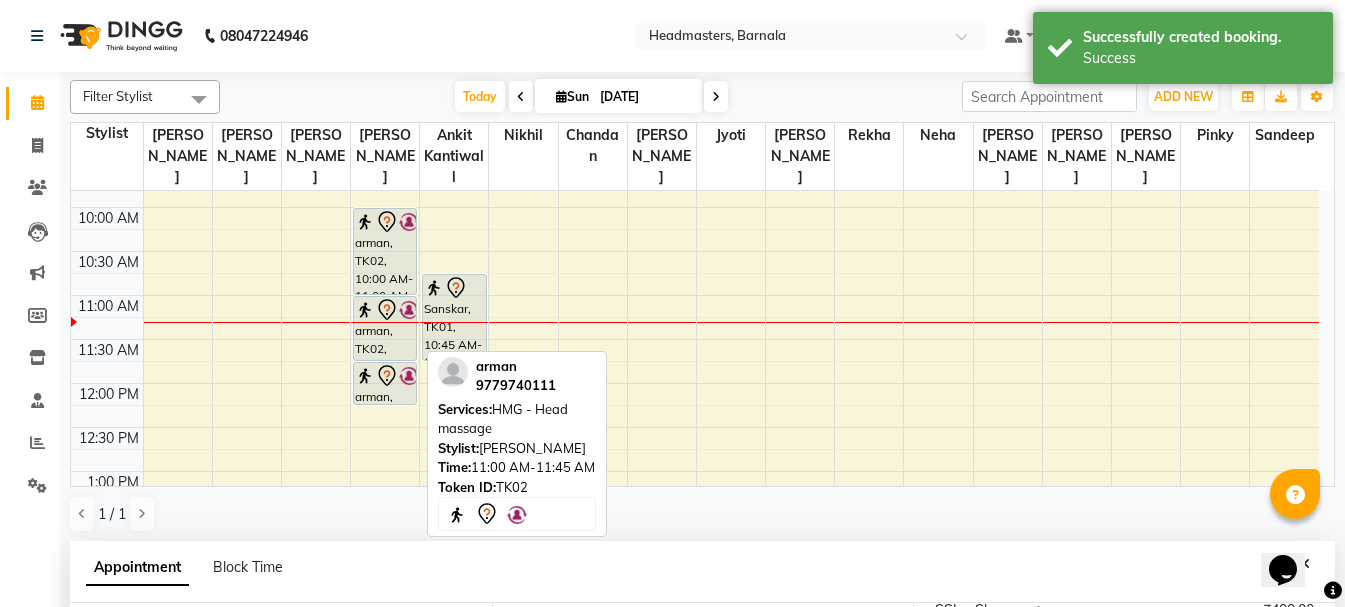 click on "arman, TK02, 11:00 AM-11:45 AM, HMG - Head massage" at bounding box center [385, 328] 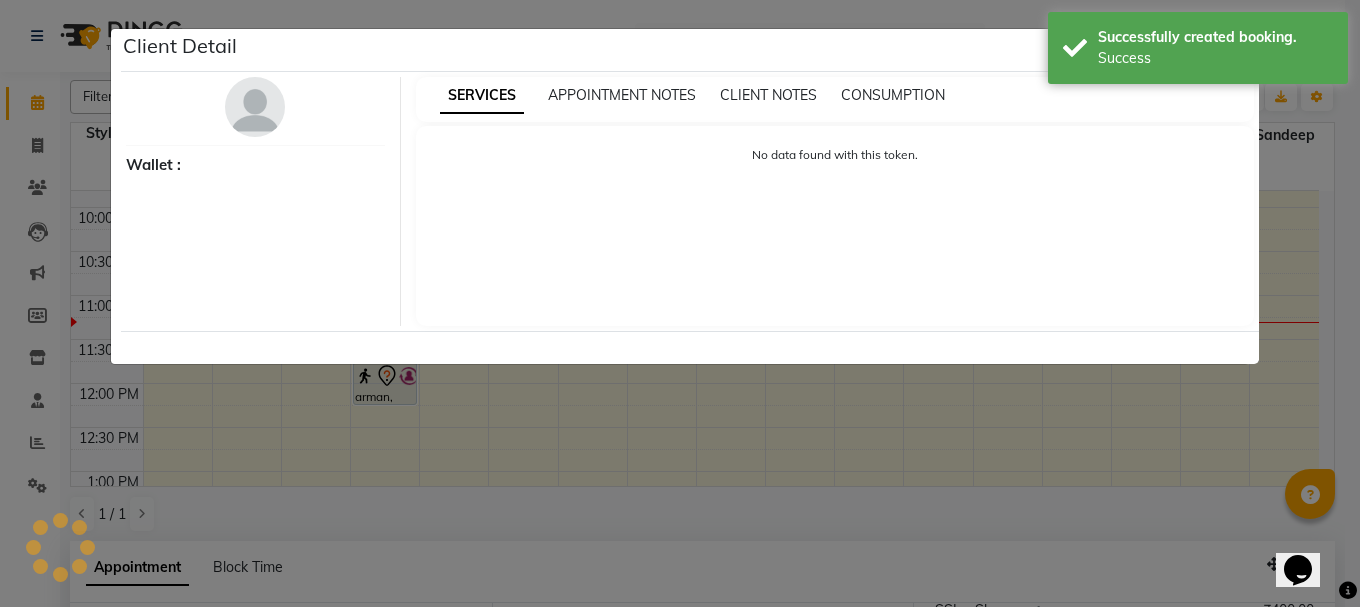 select on "7" 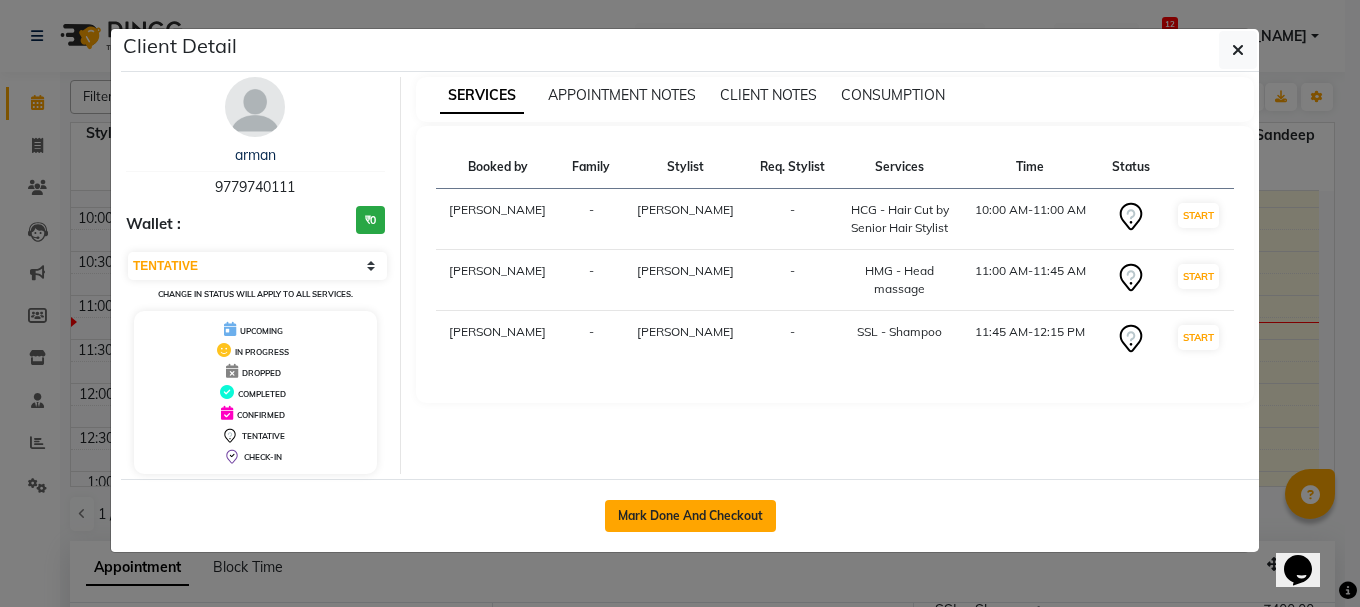 click on "Mark Done And Checkout" 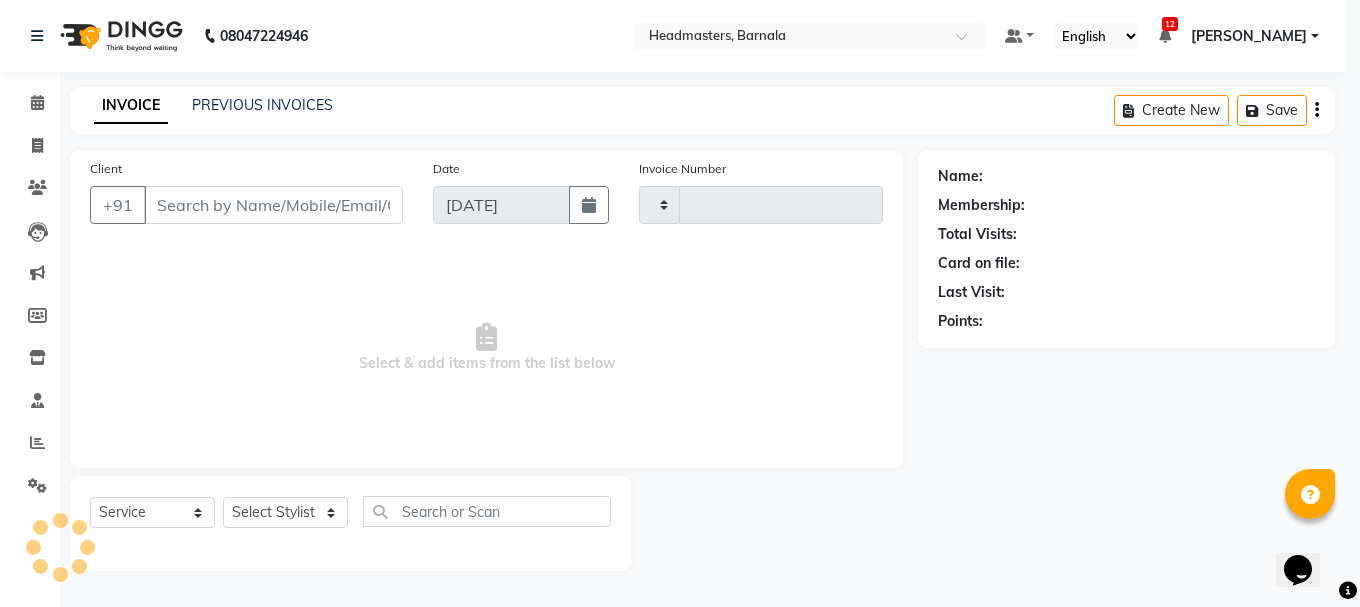 type on "2799" 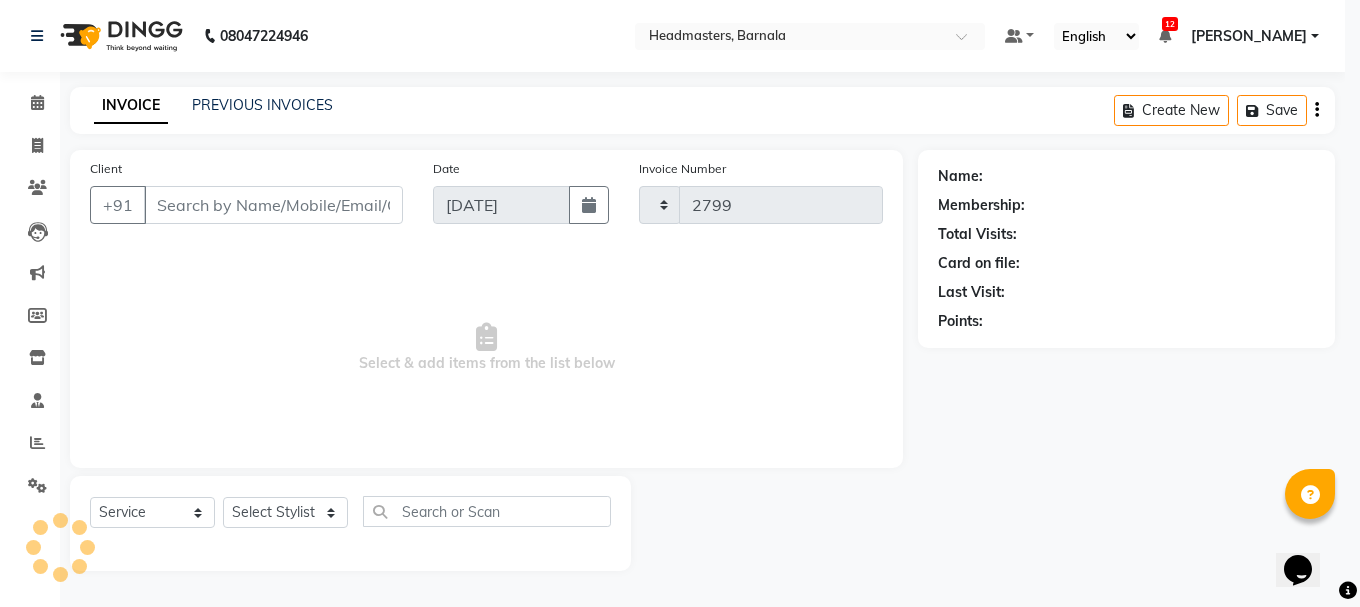select on "7526" 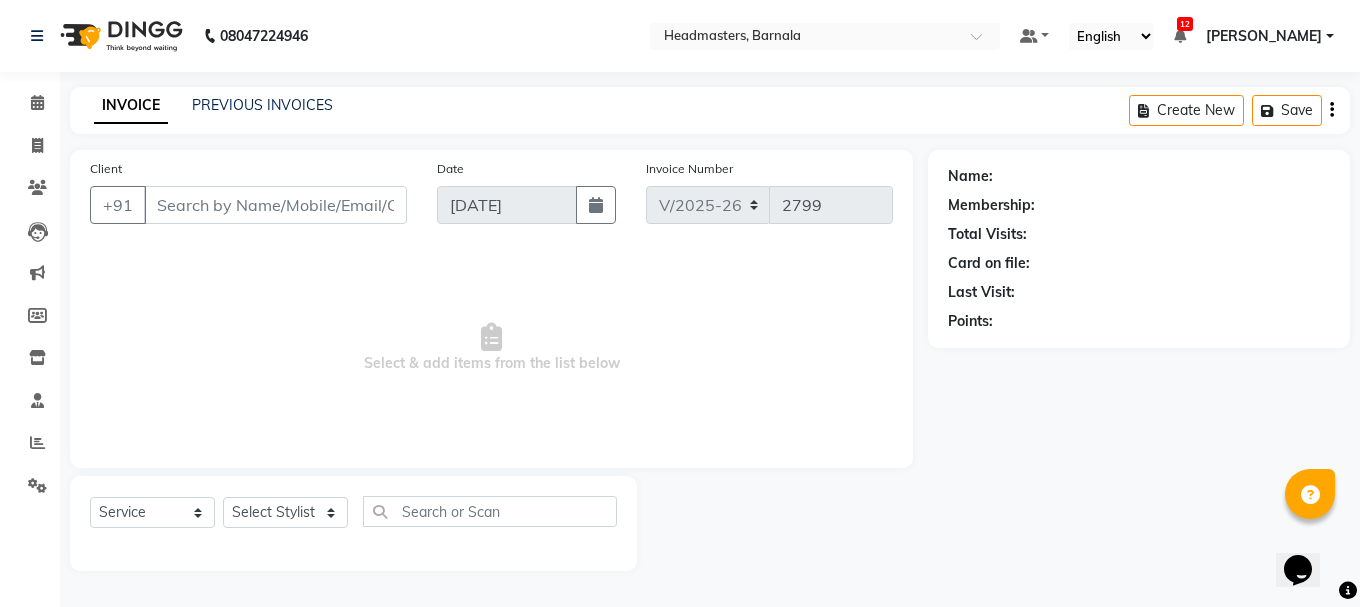 type on "9779740111" 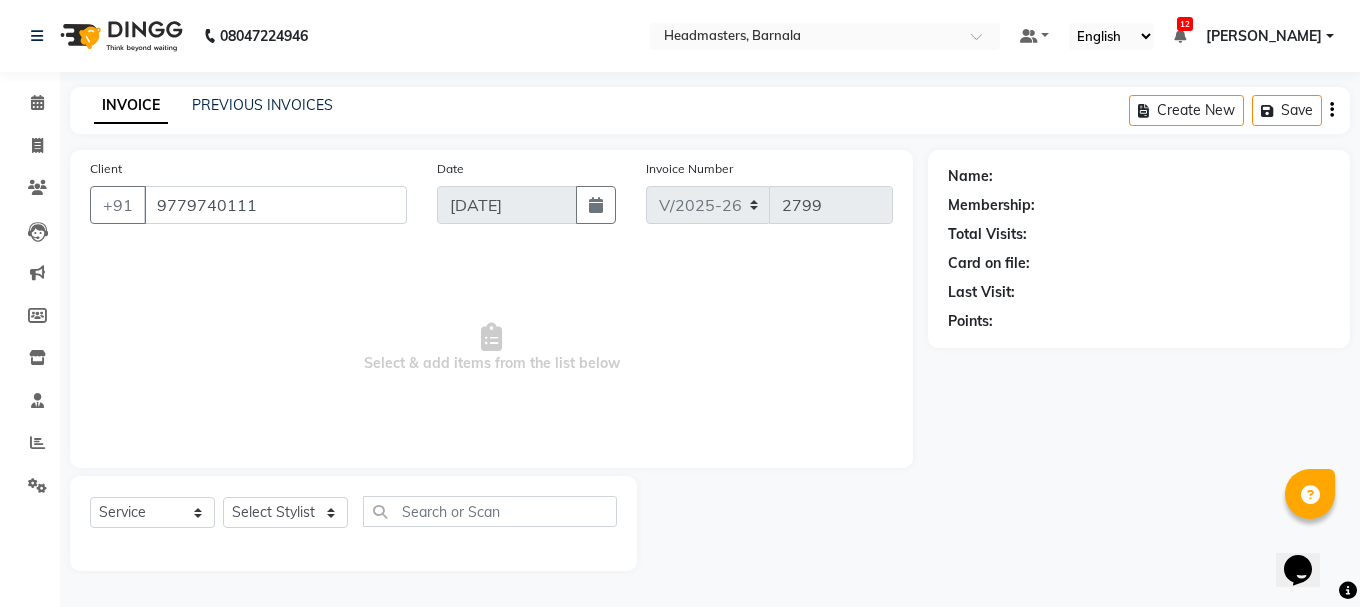 select on "67277" 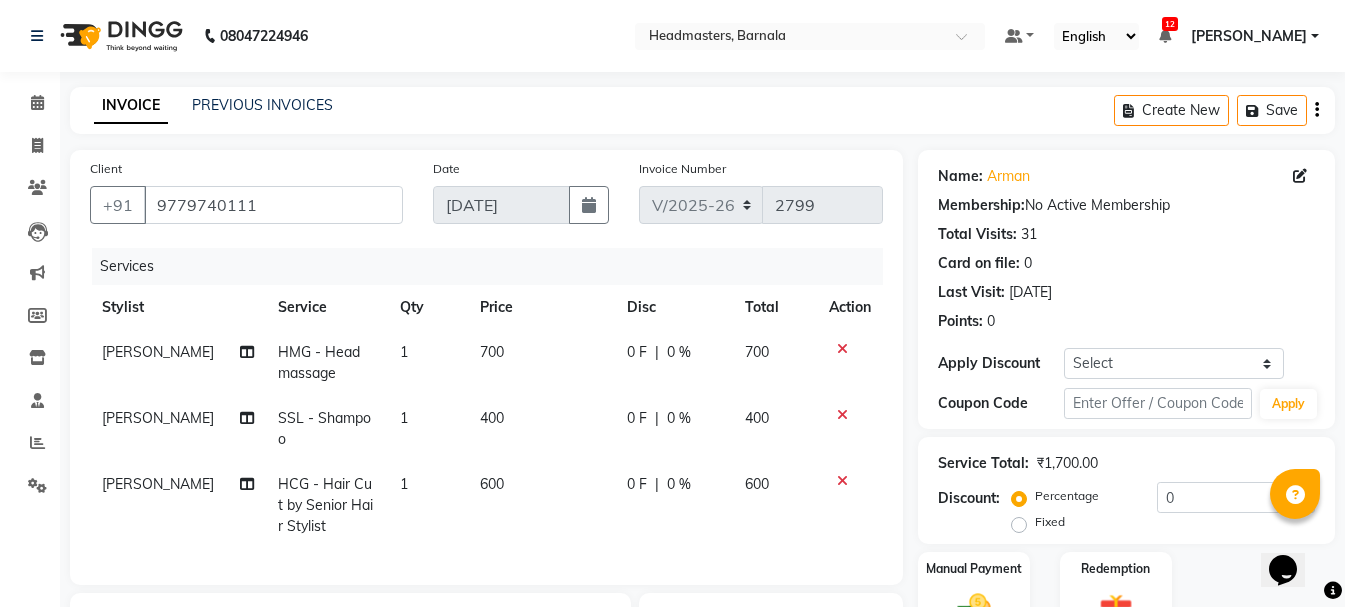 click on "Fixed" 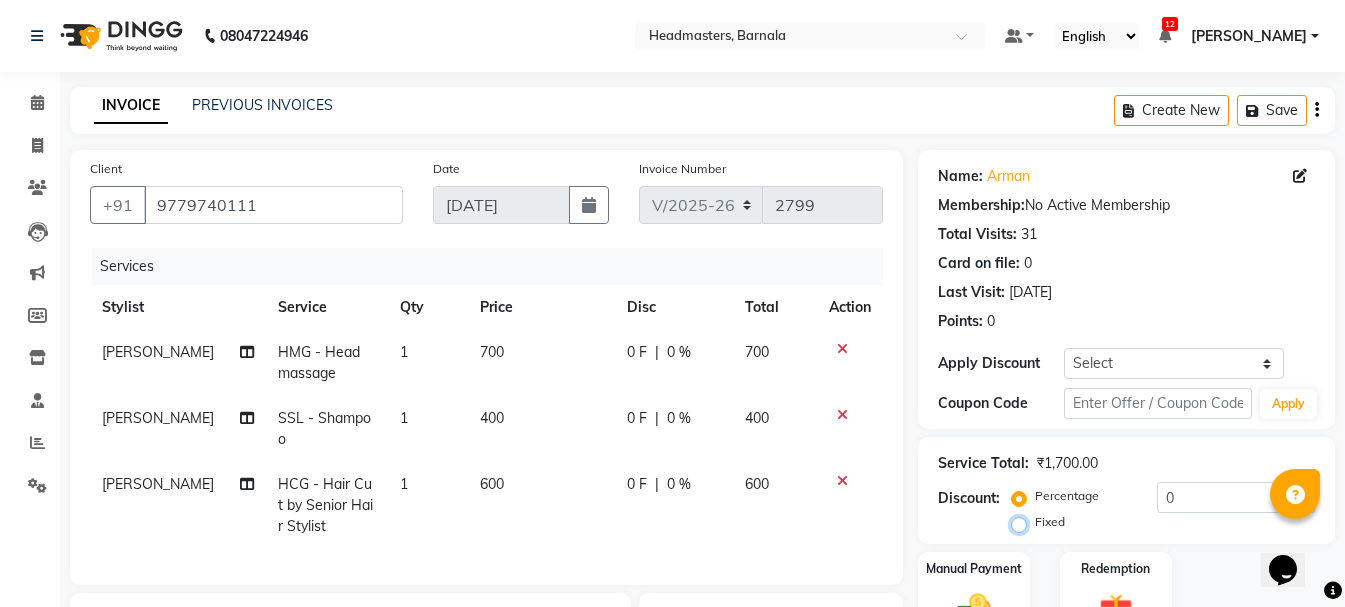 click on "Fixed" at bounding box center [1023, 522] 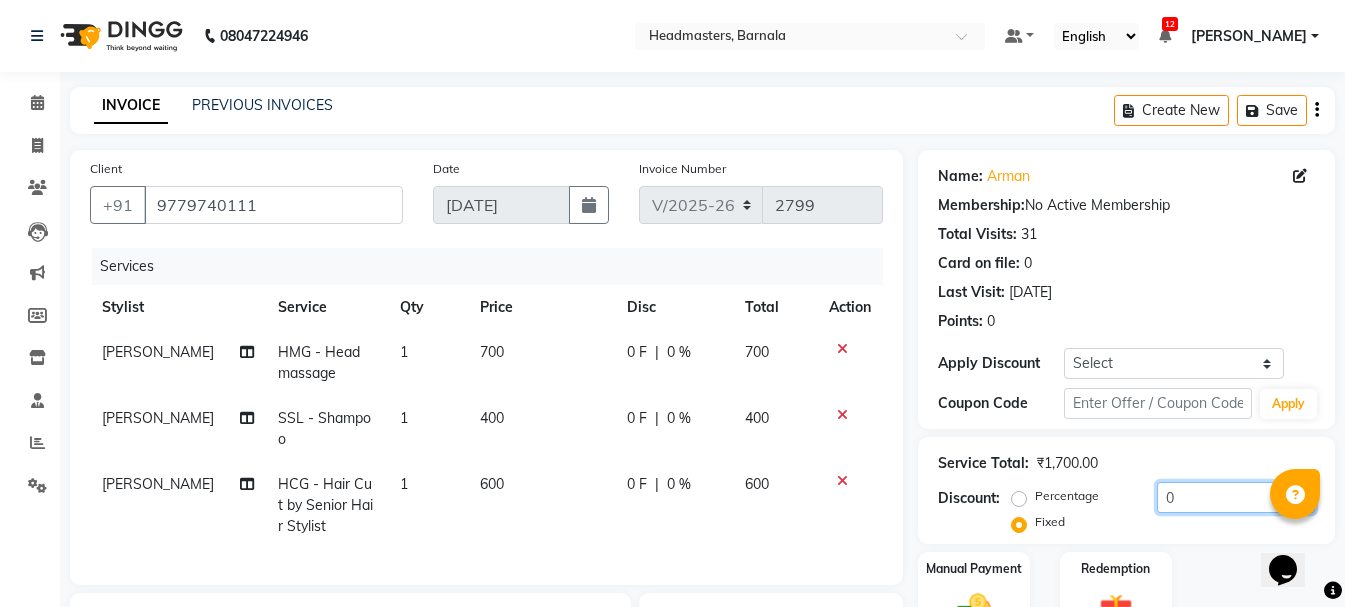 drag, startPoint x: 1212, startPoint y: 504, endPoint x: 910, endPoint y: 527, distance: 302.87457 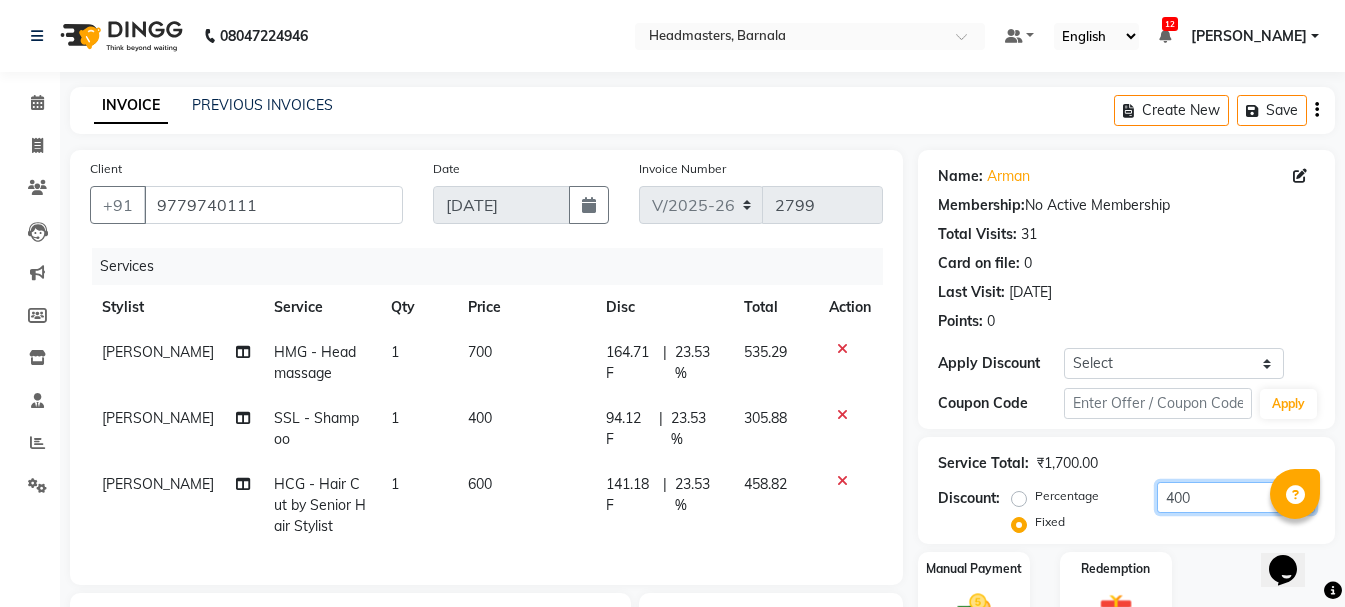 scroll, scrollTop: 326, scrollLeft: 0, axis: vertical 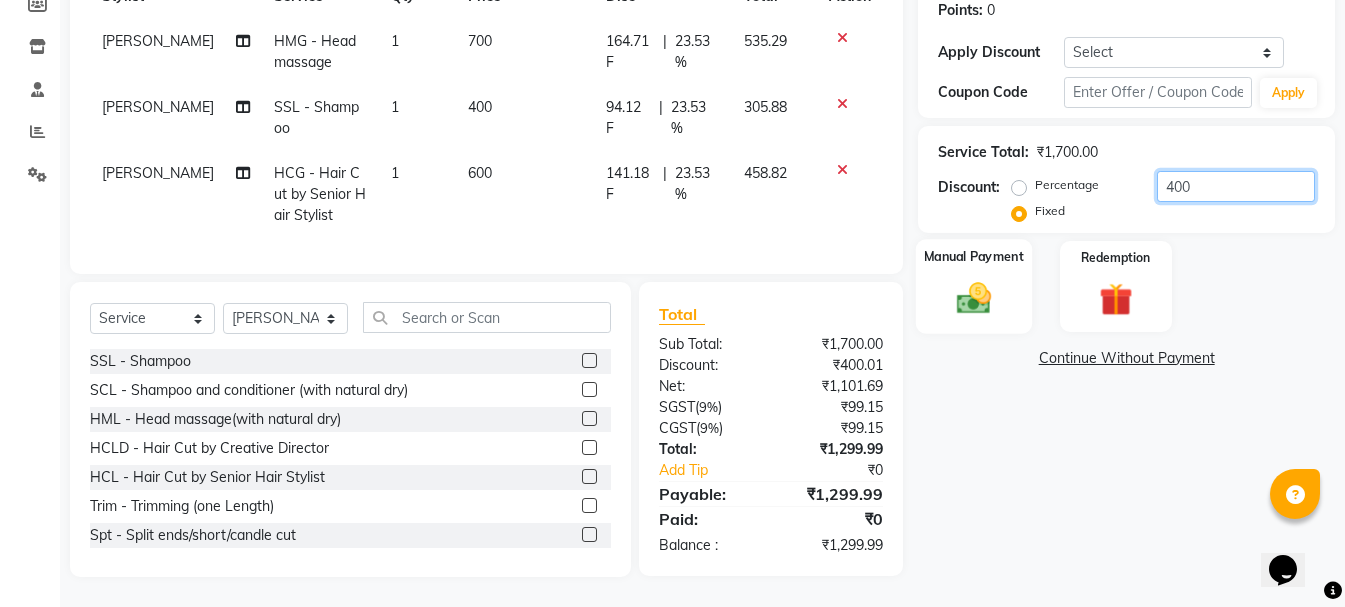 type on "400" 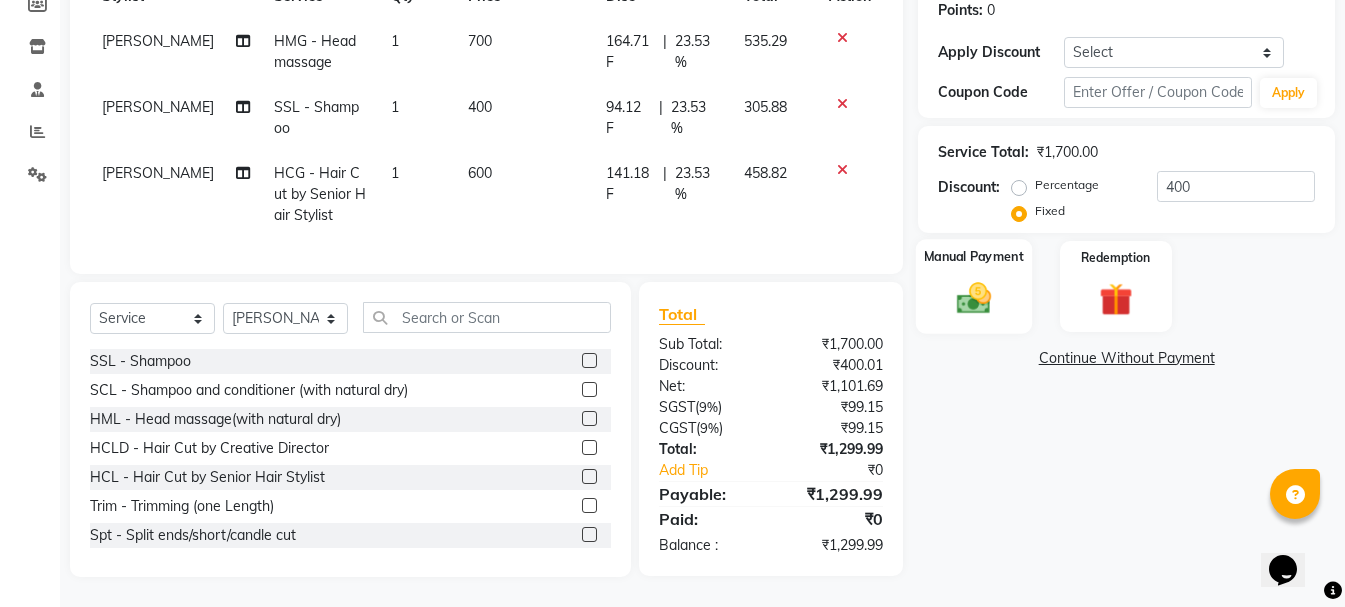 click 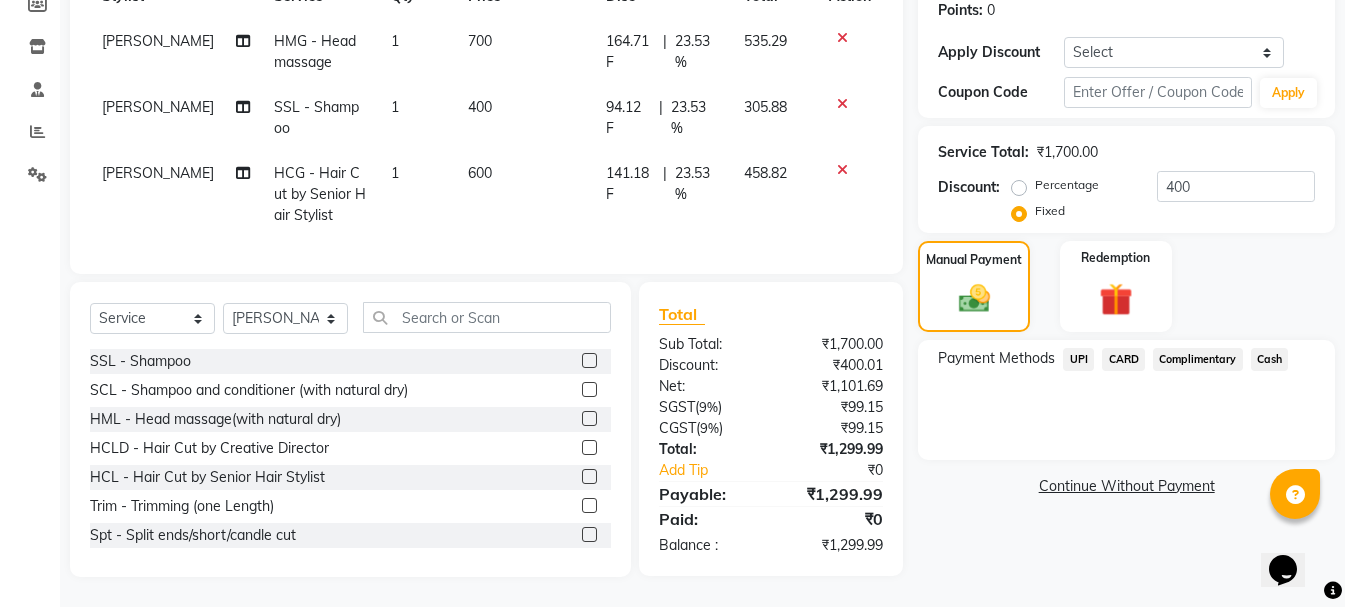 click on "UPI" 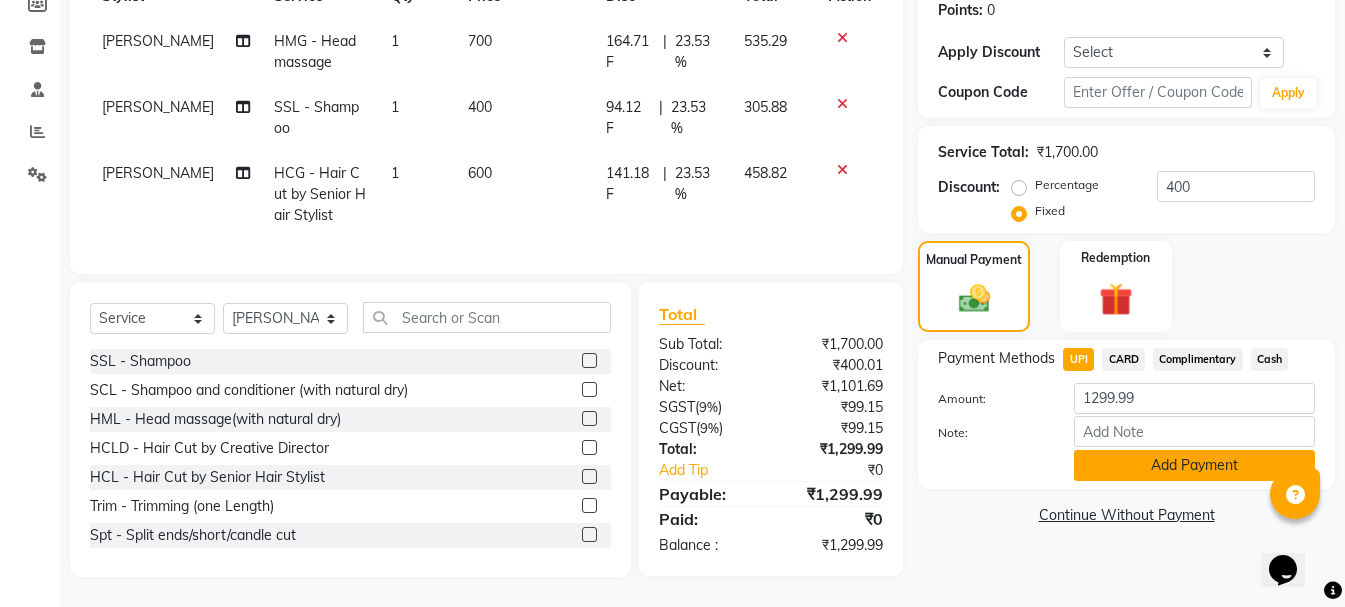 click on "Add Payment" 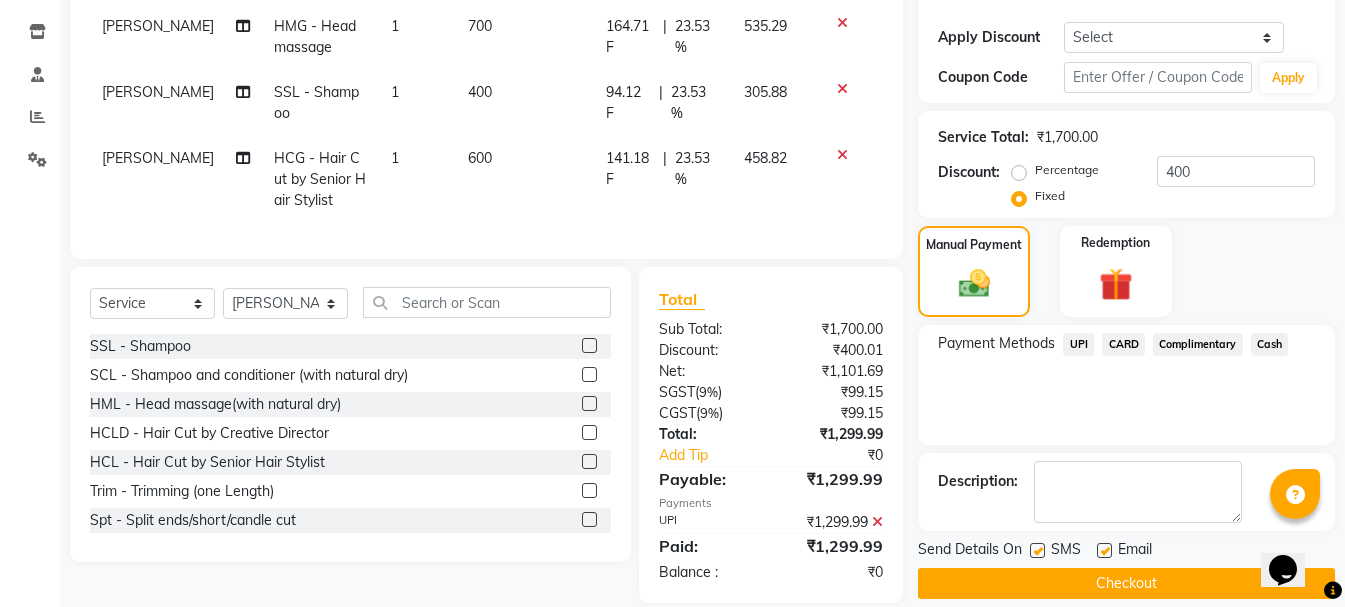 click on "Checkout" 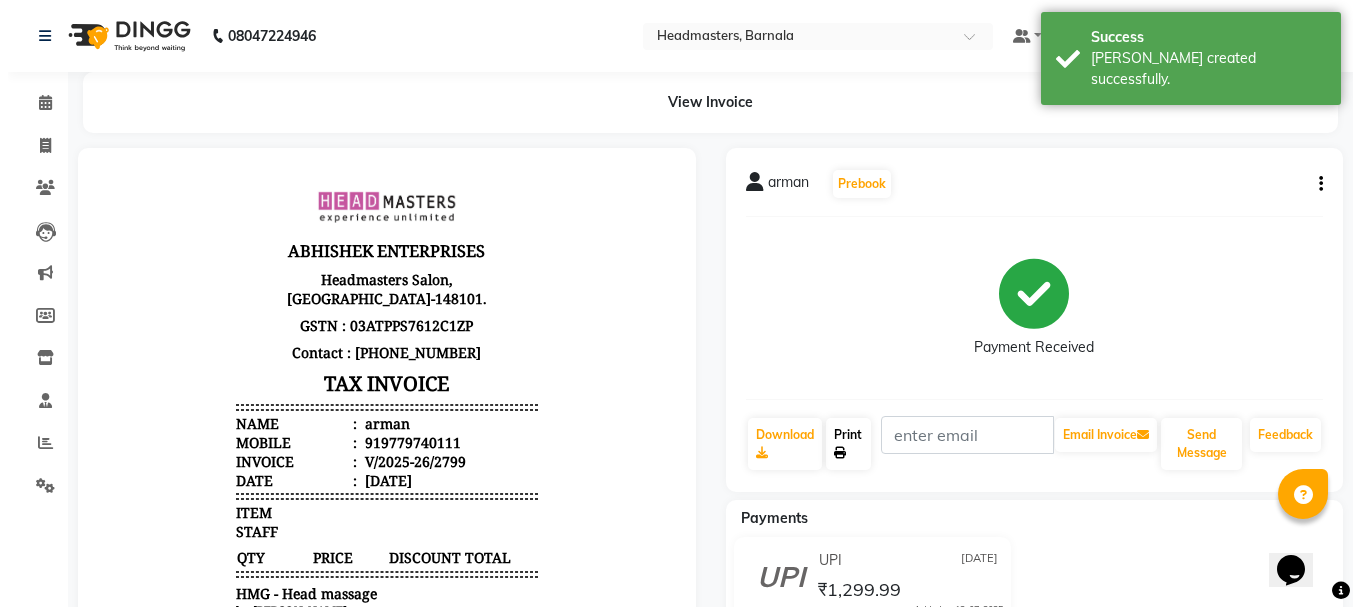 scroll, scrollTop: 0, scrollLeft: 0, axis: both 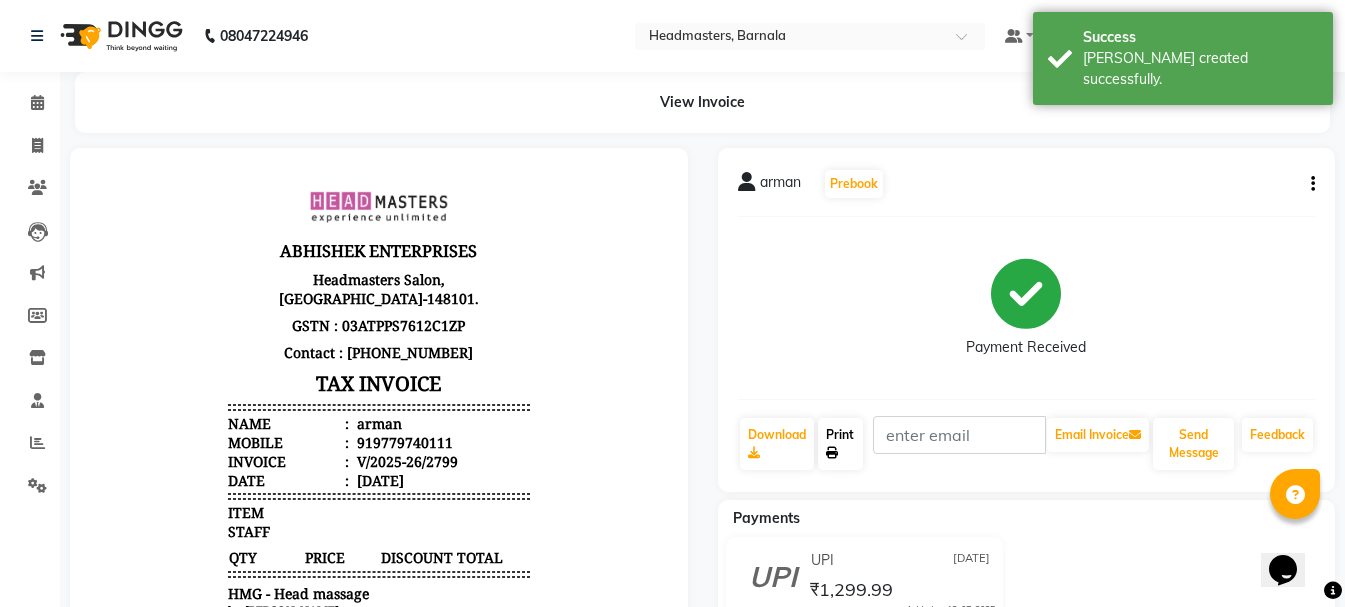 click on "Print" 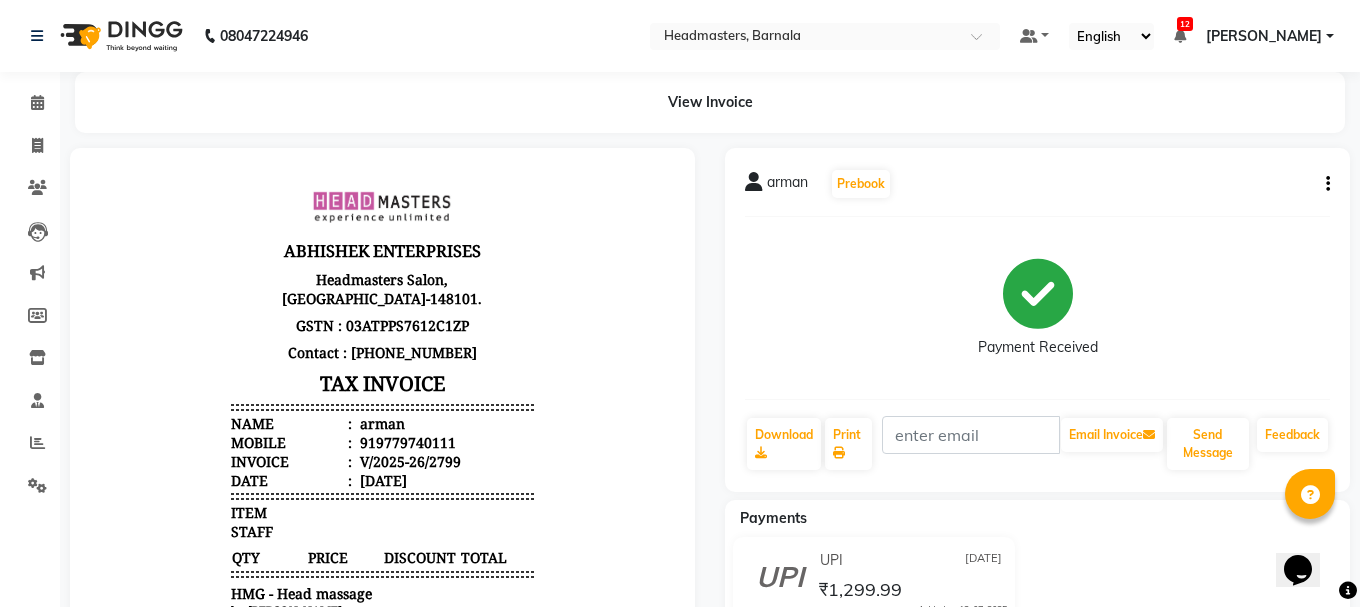 select on "service" 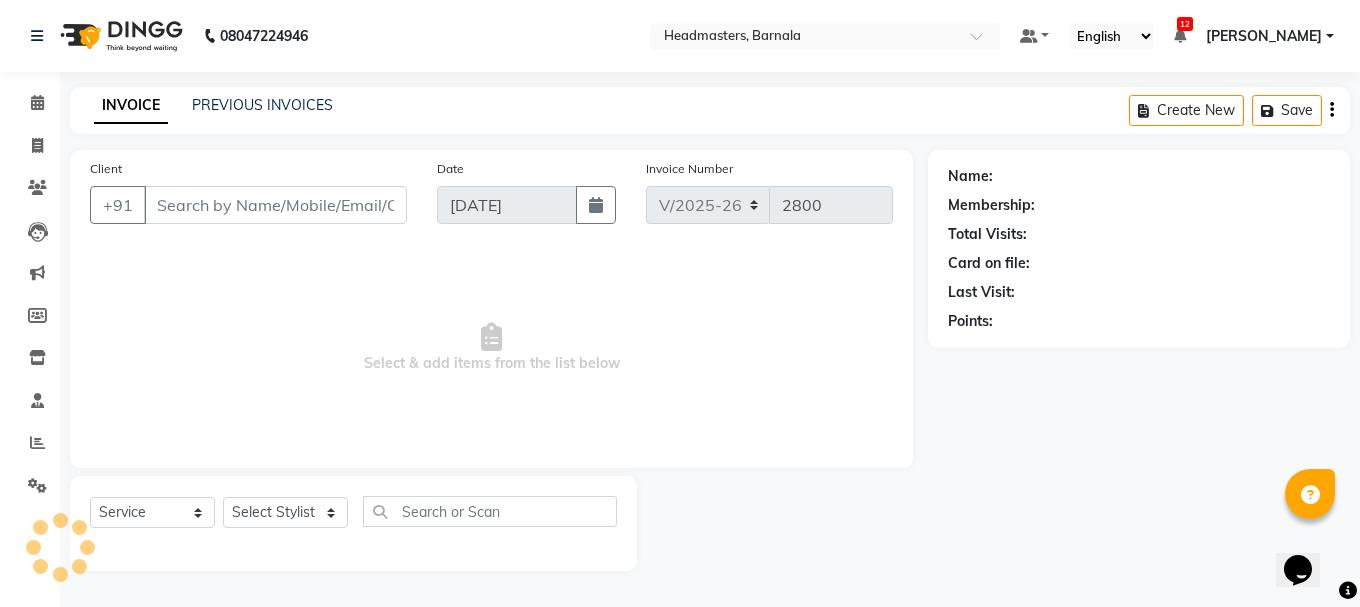type on "9779740111" 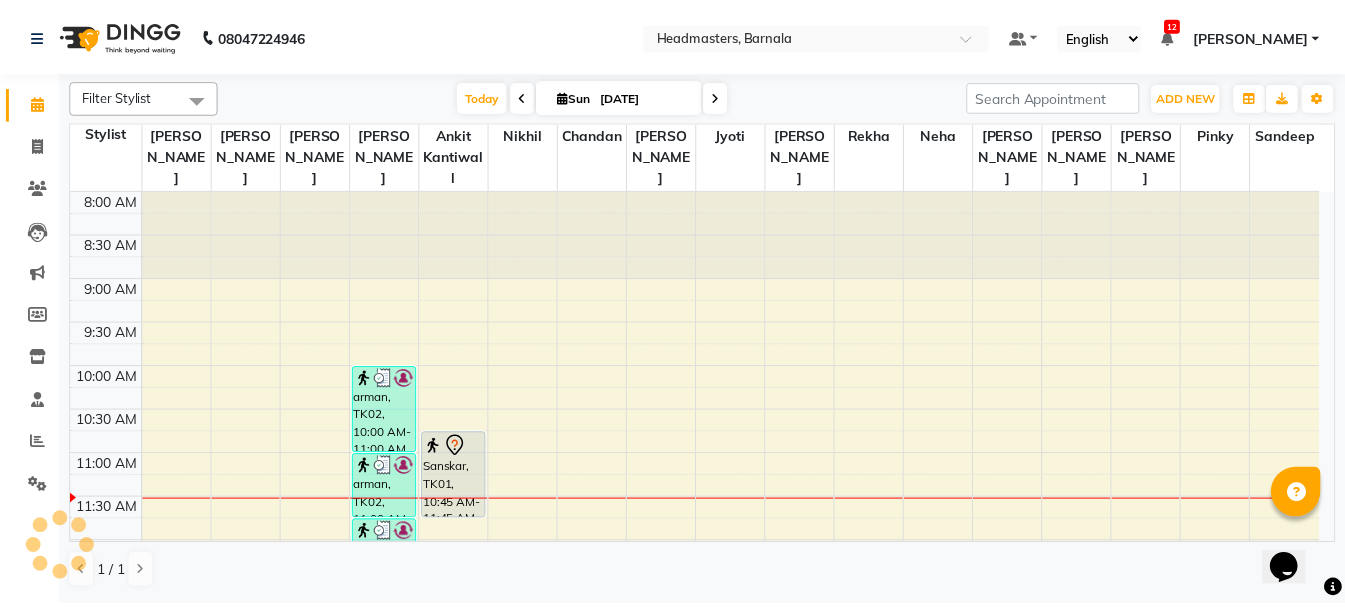 scroll, scrollTop: 0, scrollLeft: 0, axis: both 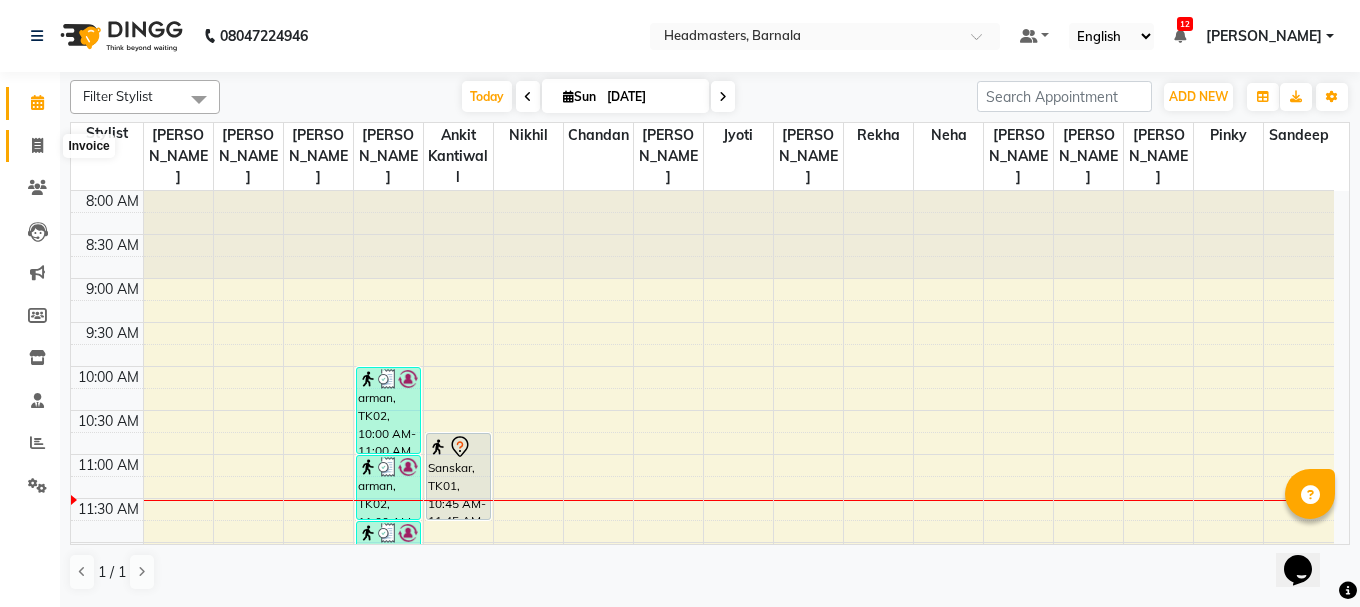 click 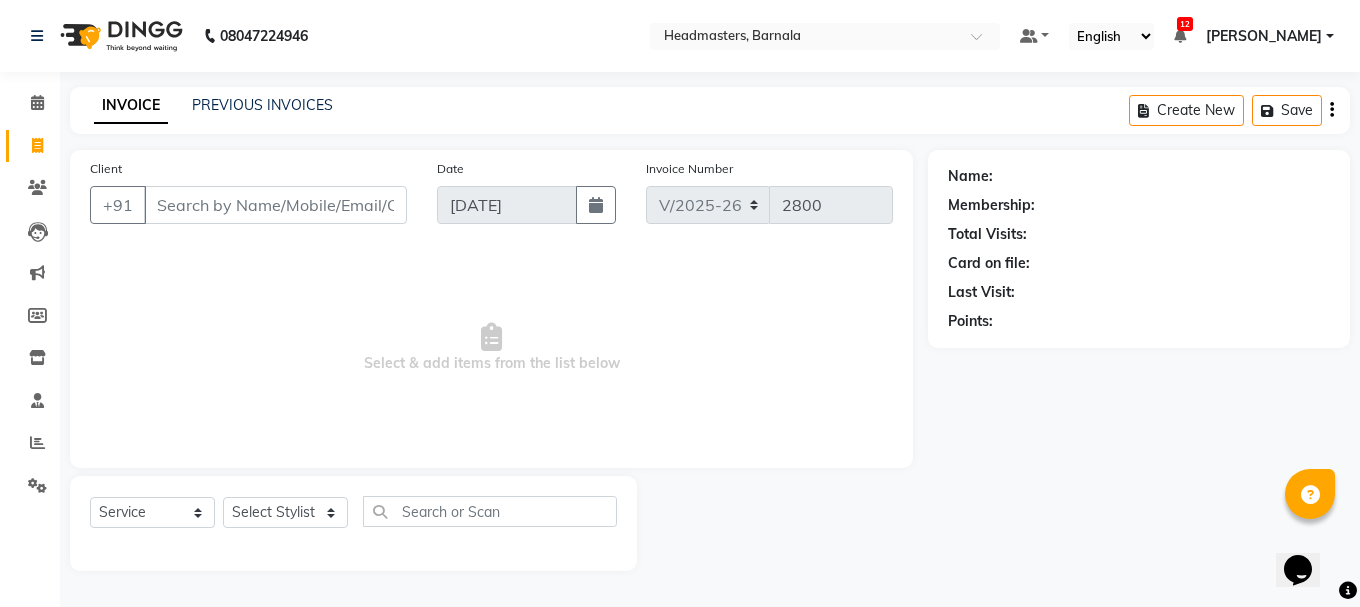 drag, startPoint x: 247, startPoint y: 205, endPoint x: 225, endPoint y: 208, distance: 22.203604 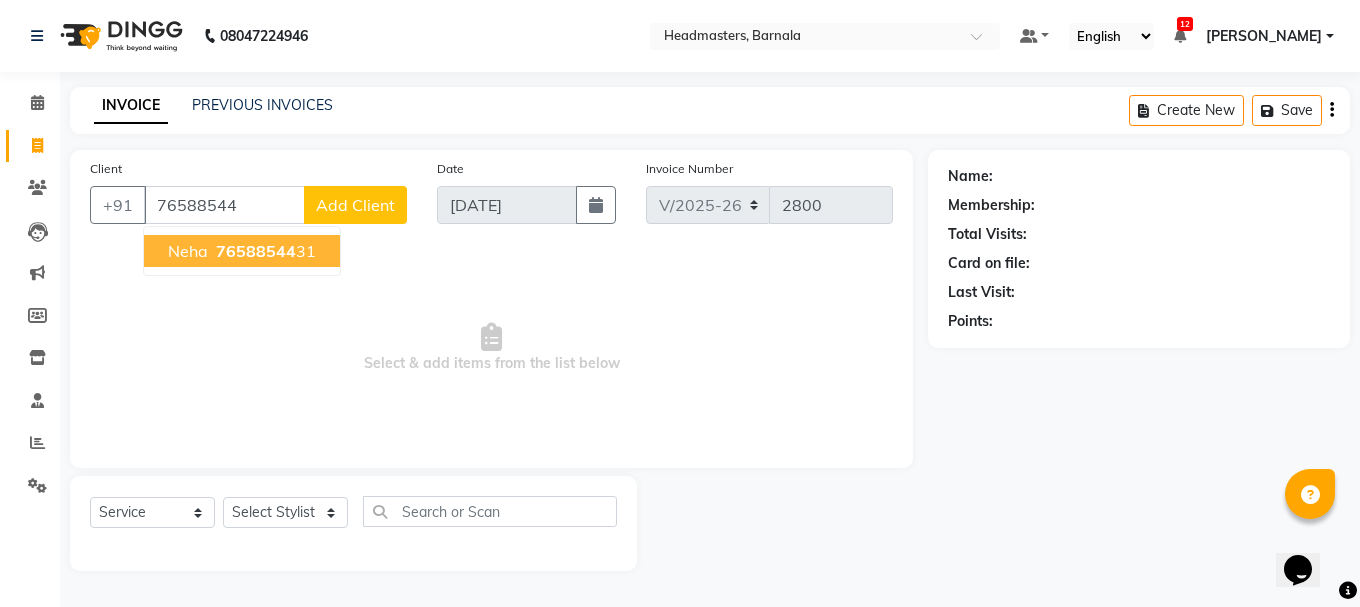 click on "76588544" at bounding box center [256, 251] 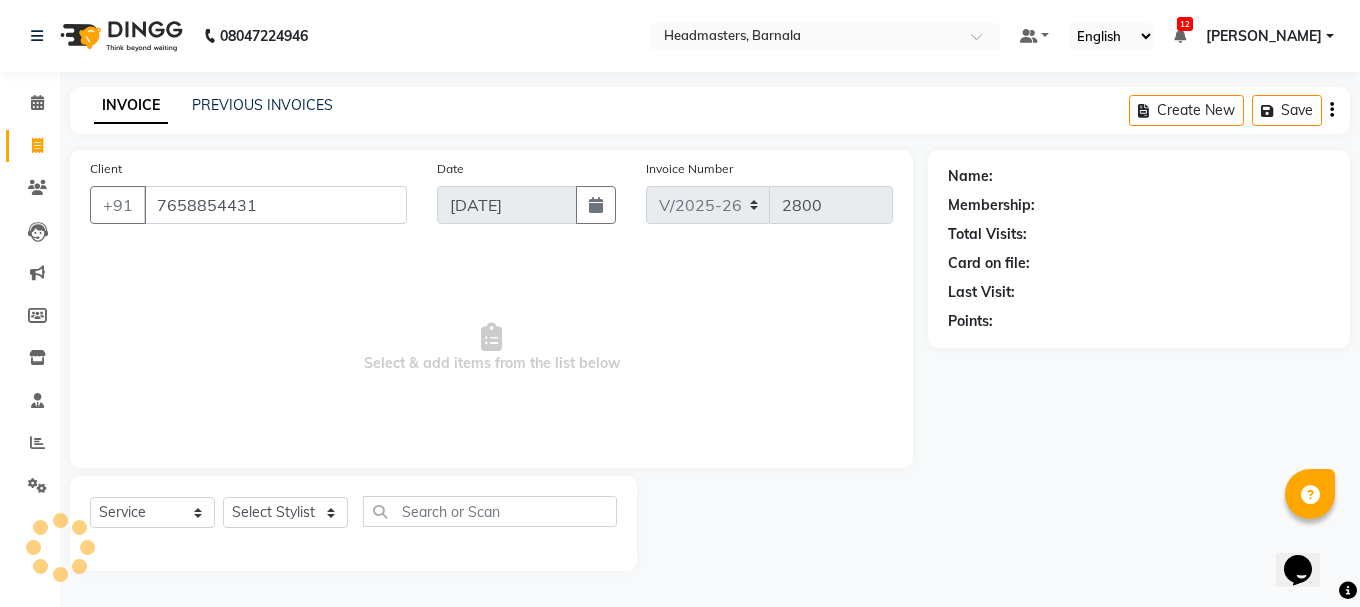 type on "7658854431" 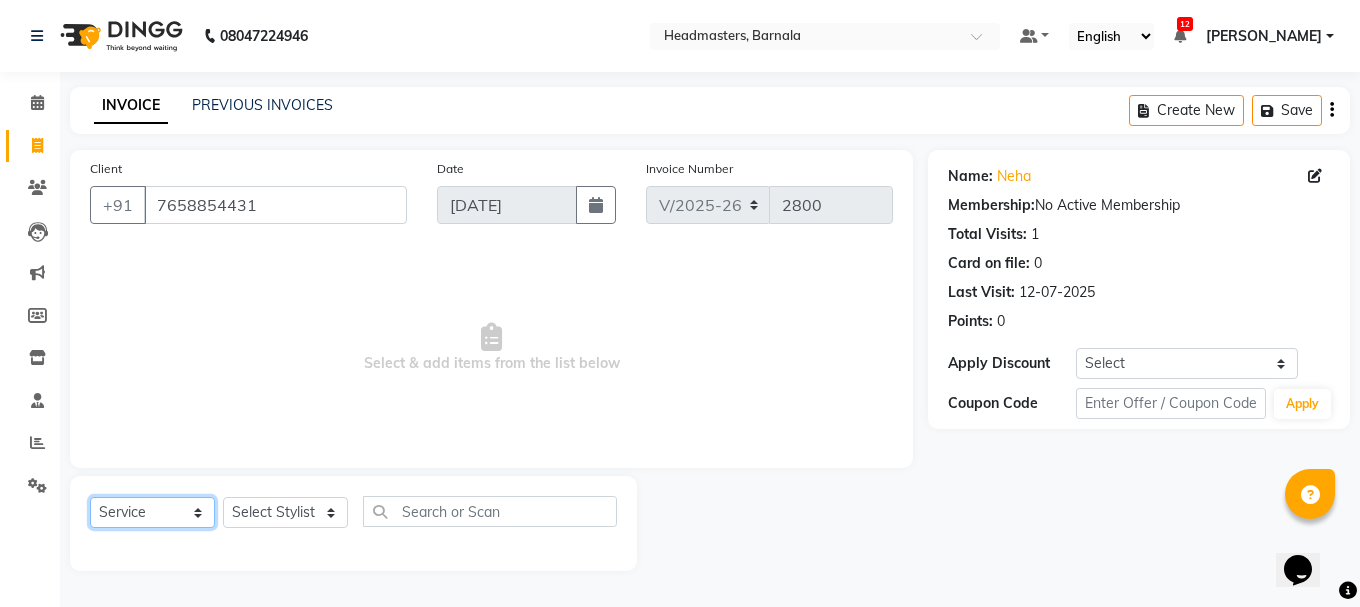 click on "Select  Service  Product  Membership  Package Voucher Prepaid Gift Card" 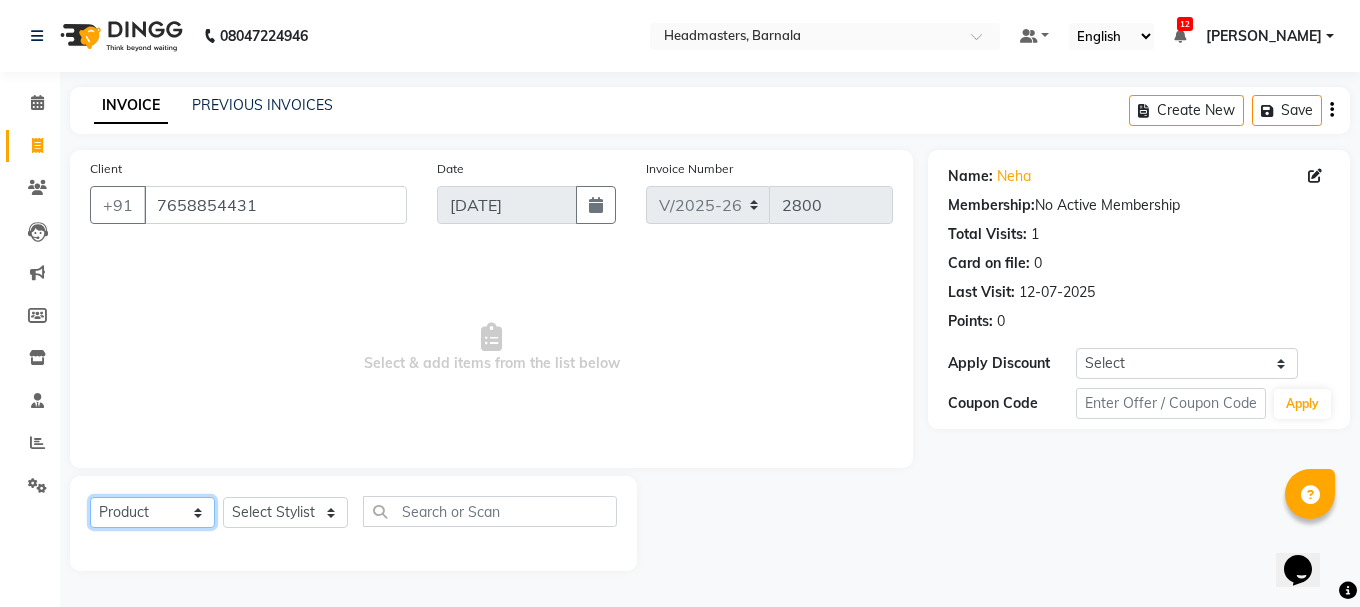 click on "Select  Service  Product  Membership  Package Voucher Prepaid Gift Card" 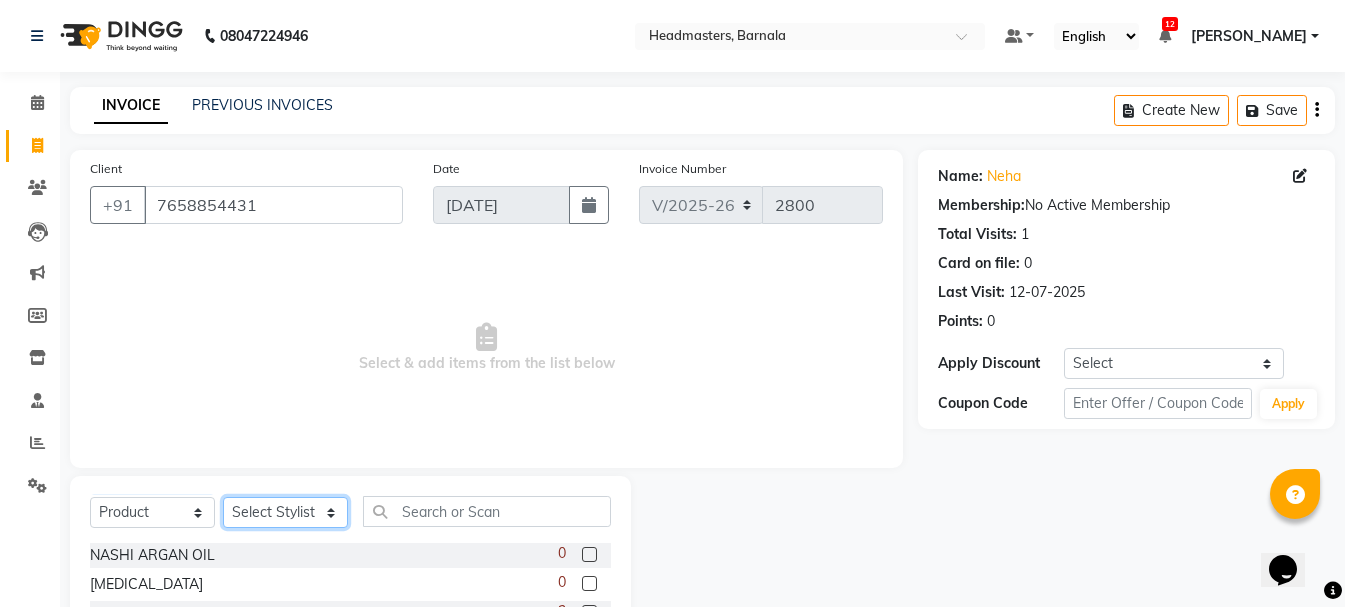 click on "Select Stylist  Ankit kantiwall Chandan [PERSON_NAME] [PERSON_NAME] [PERSON_NAME] [PERSON_NAME] [PERSON_NAME] [PERSON_NAME] [PERSON_NAME] [PERSON_NAME]" 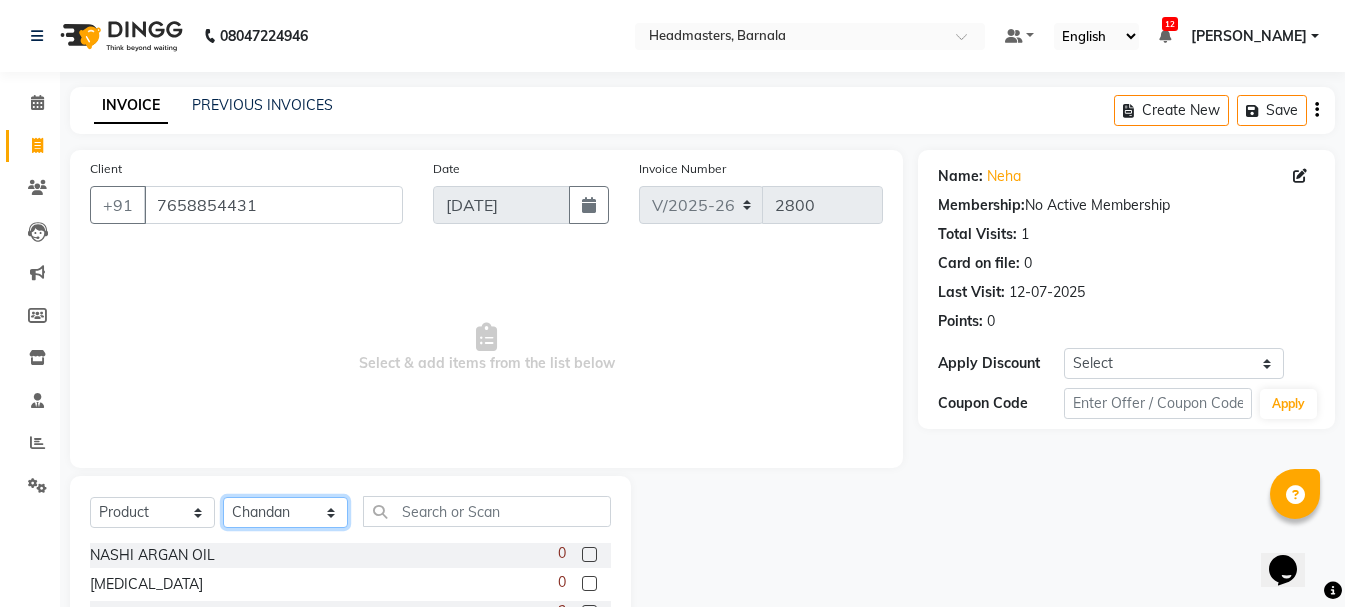 click on "Select Stylist  Ankit kantiwall Chandan [PERSON_NAME] [PERSON_NAME] [PERSON_NAME] [PERSON_NAME] [PERSON_NAME] [PERSON_NAME] [PERSON_NAME] [PERSON_NAME]" 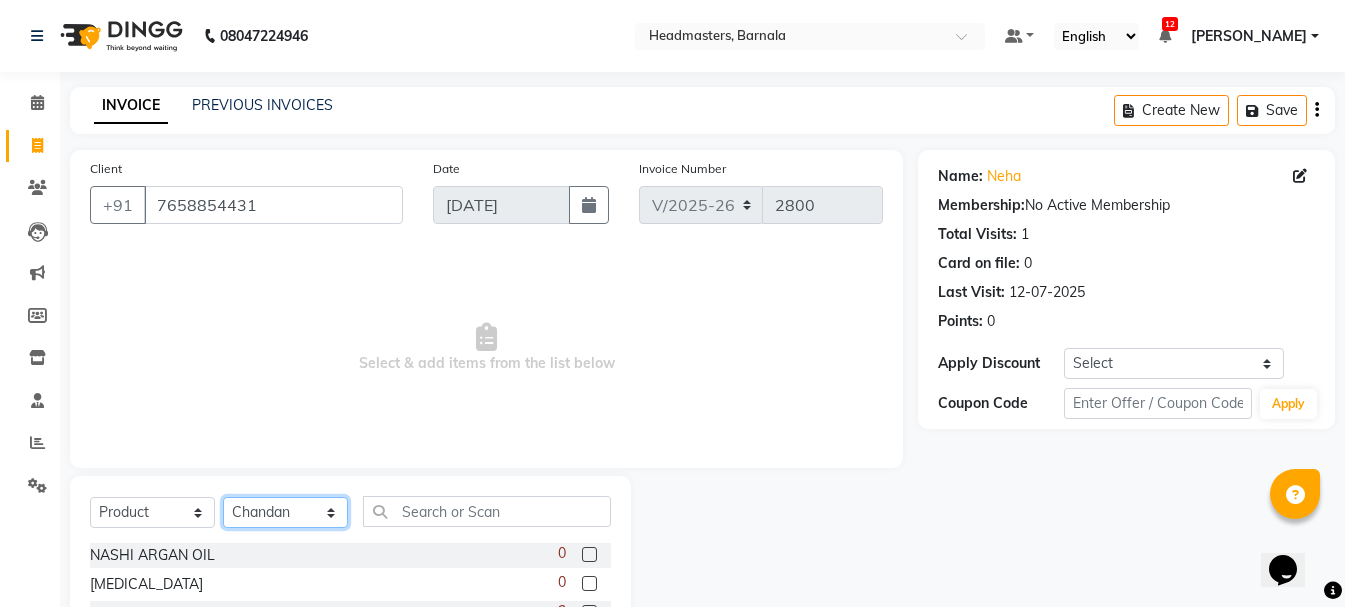 select on "67278" 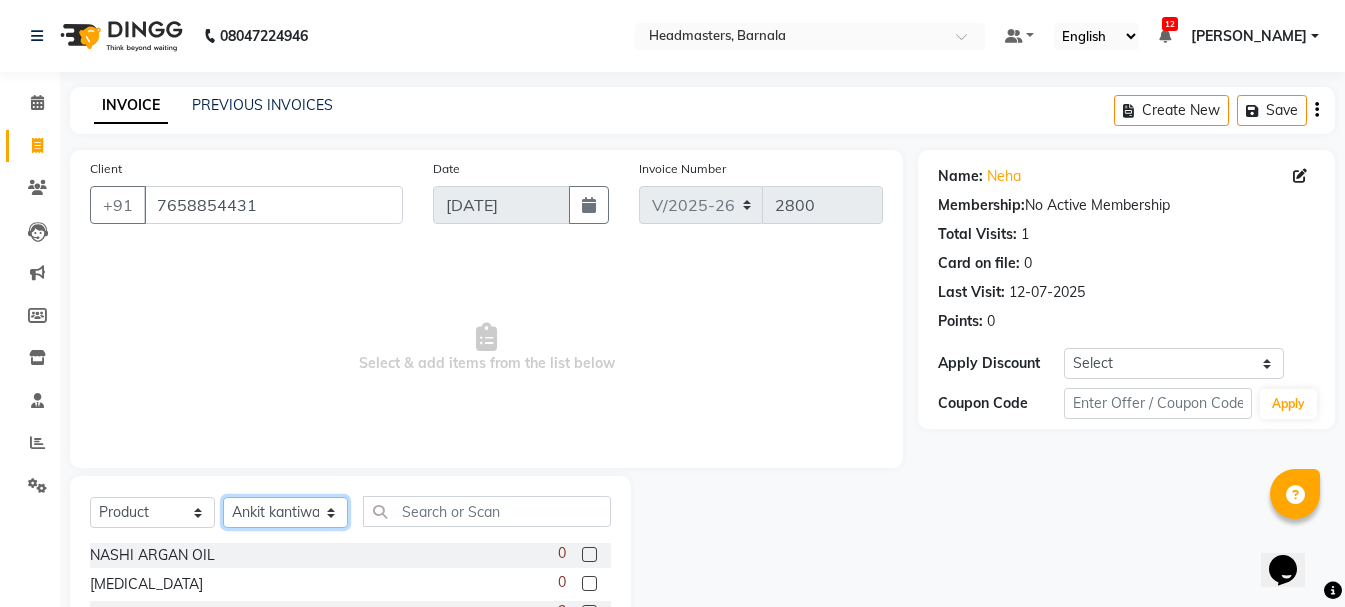 click on "Select Stylist  Ankit kantiwall Chandan [PERSON_NAME] [PERSON_NAME] [PERSON_NAME] [PERSON_NAME] [PERSON_NAME] [PERSON_NAME] [PERSON_NAME] [PERSON_NAME]" 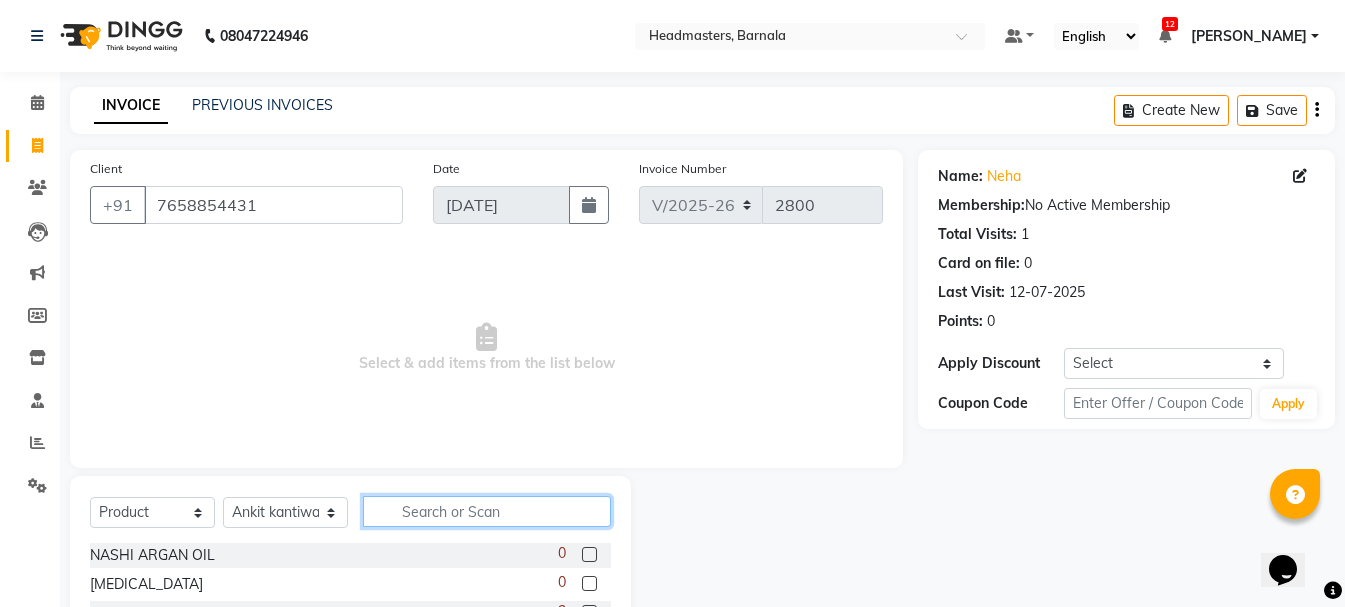 click 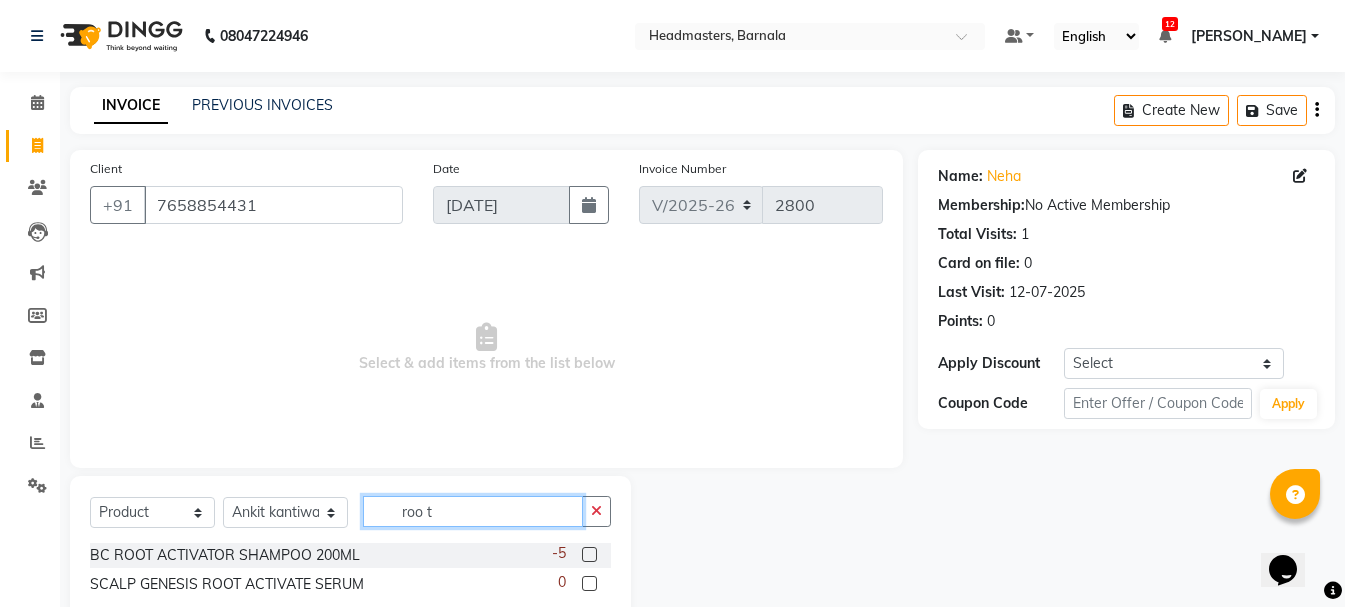 type on "roo t" 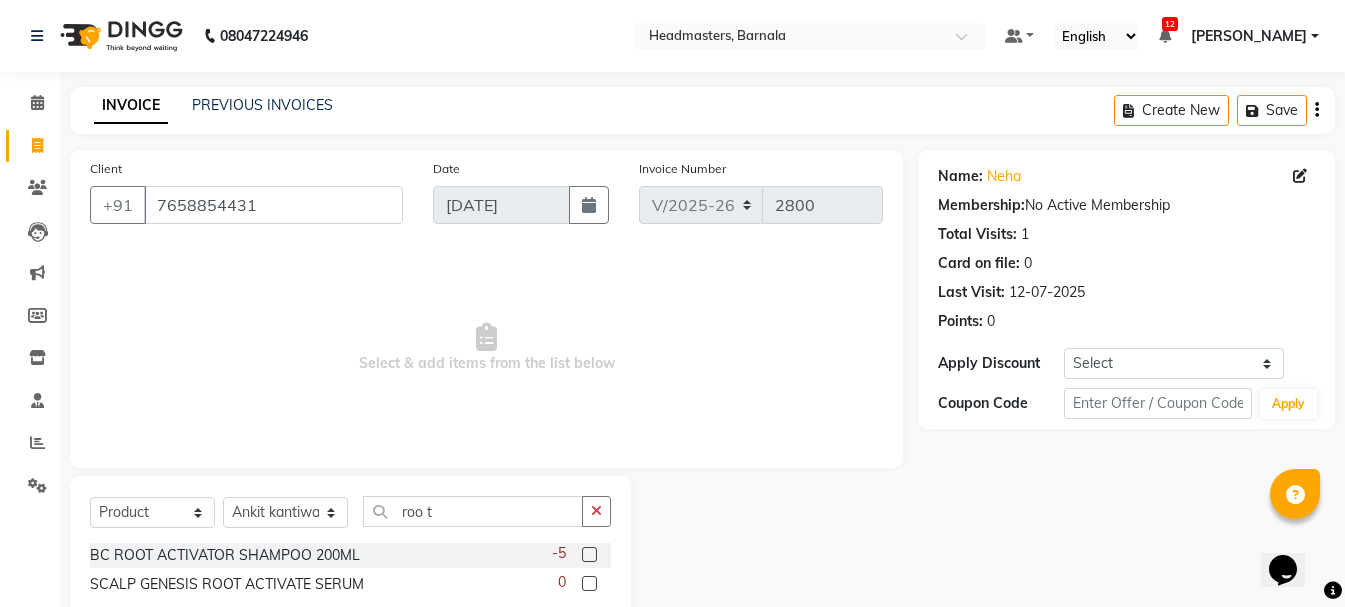 click 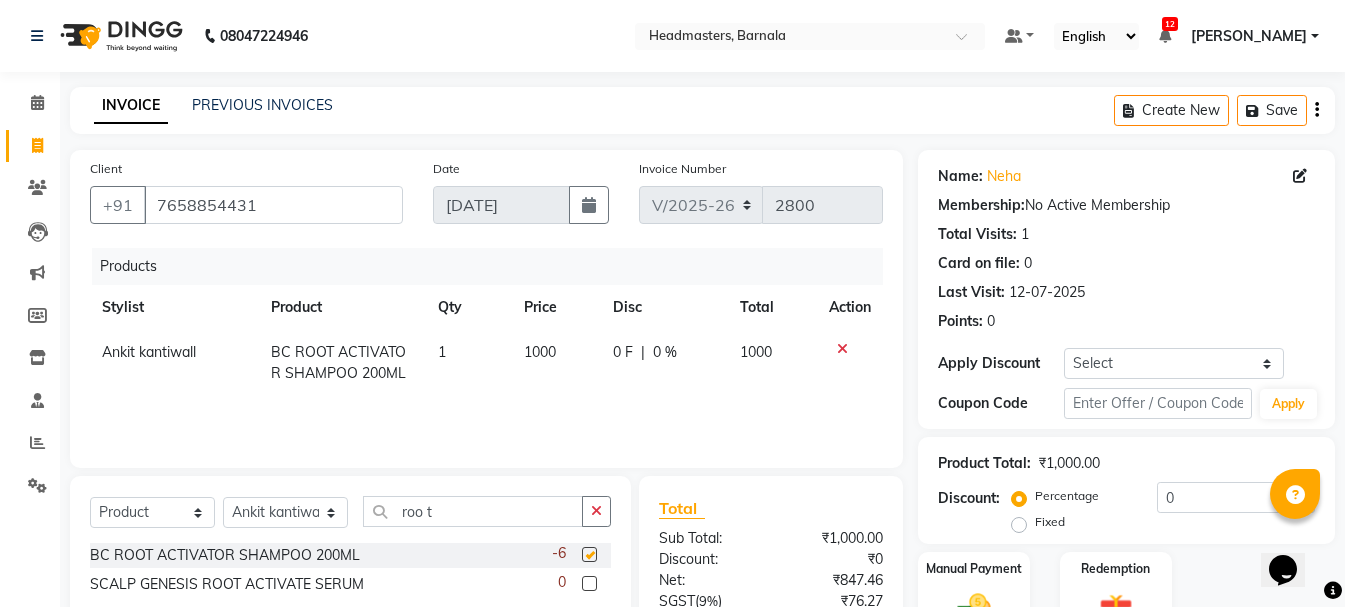 checkbox on "false" 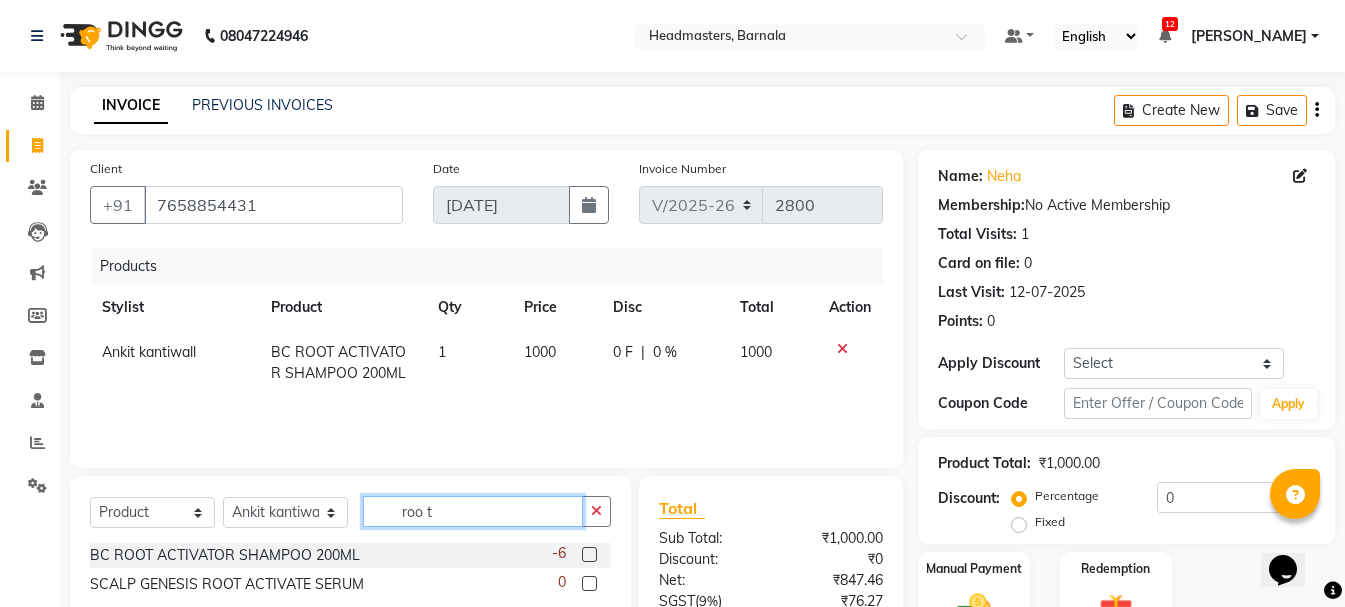 drag, startPoint x: 436, startPoint y: 511, endPoint x: 75, endPoint y: 457, distance: 365.01645 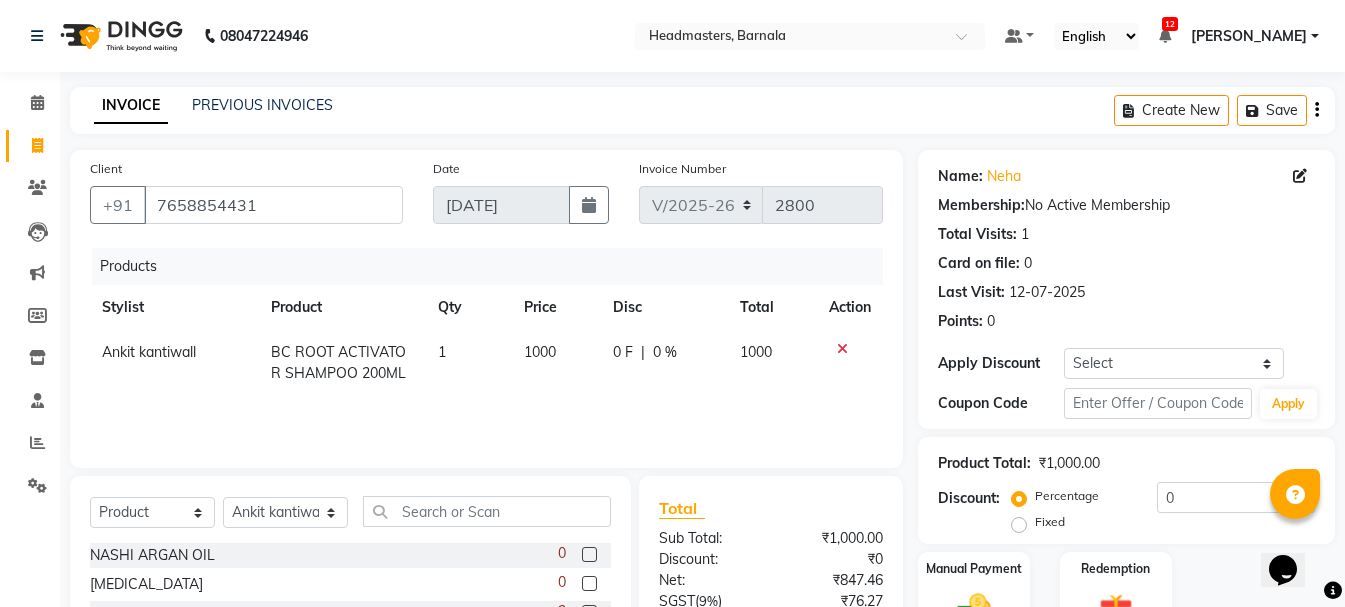 click on "1" 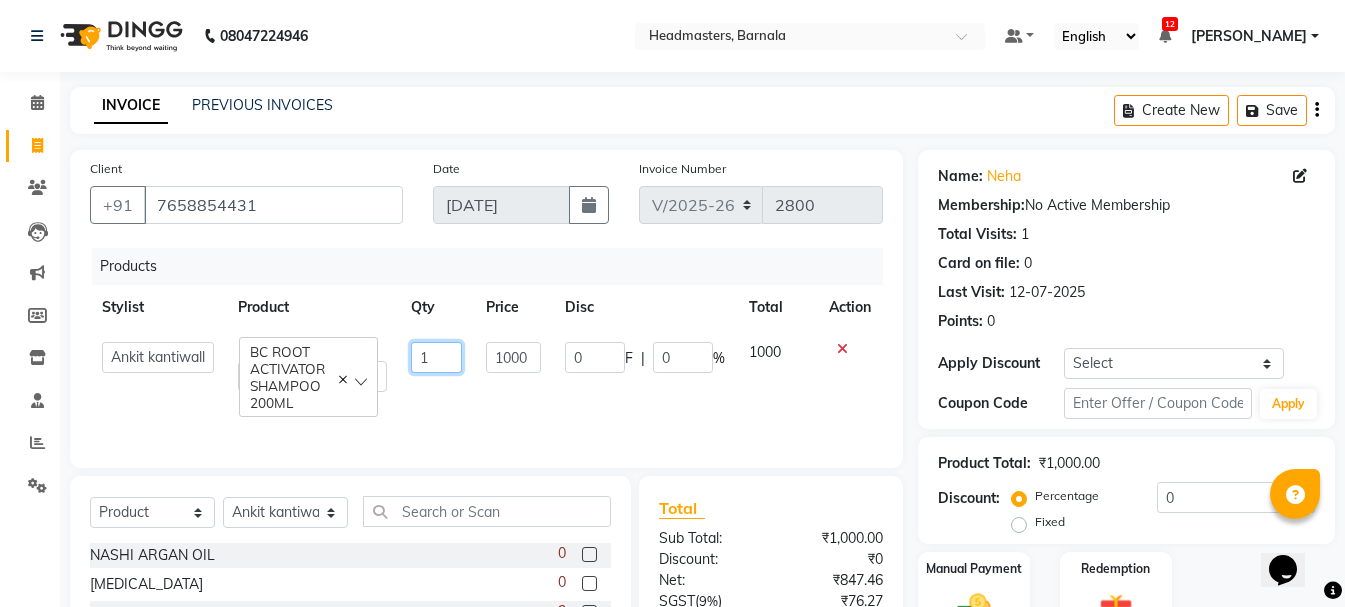 drag, startPoint x: 448, startPoint y: 351, endPoint x: 258, endPoint y: 414, distance: 200.17242 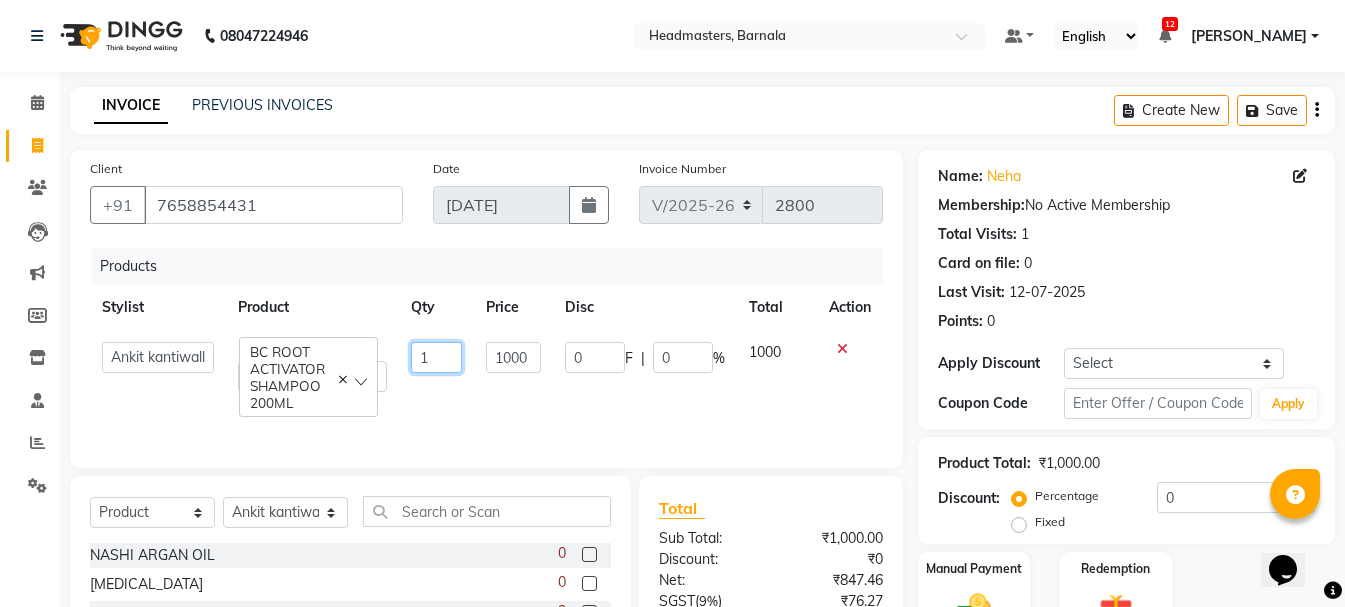 click on "Ankit kantiwall   Chandan   [PERSON_NAME]   [PERSON_NAME]   [PERSON_NAME]   Neha   Nikhil    [PERSON_NAME]   [PERSON_NAME]   [PERSON_NAME]   [PERSON_NAME]   [PERSON_NAME]   [PERSON_NAME] ACTIVATOR SHAMPOO 200ML  1 1000 0 F | 0 % 1000" 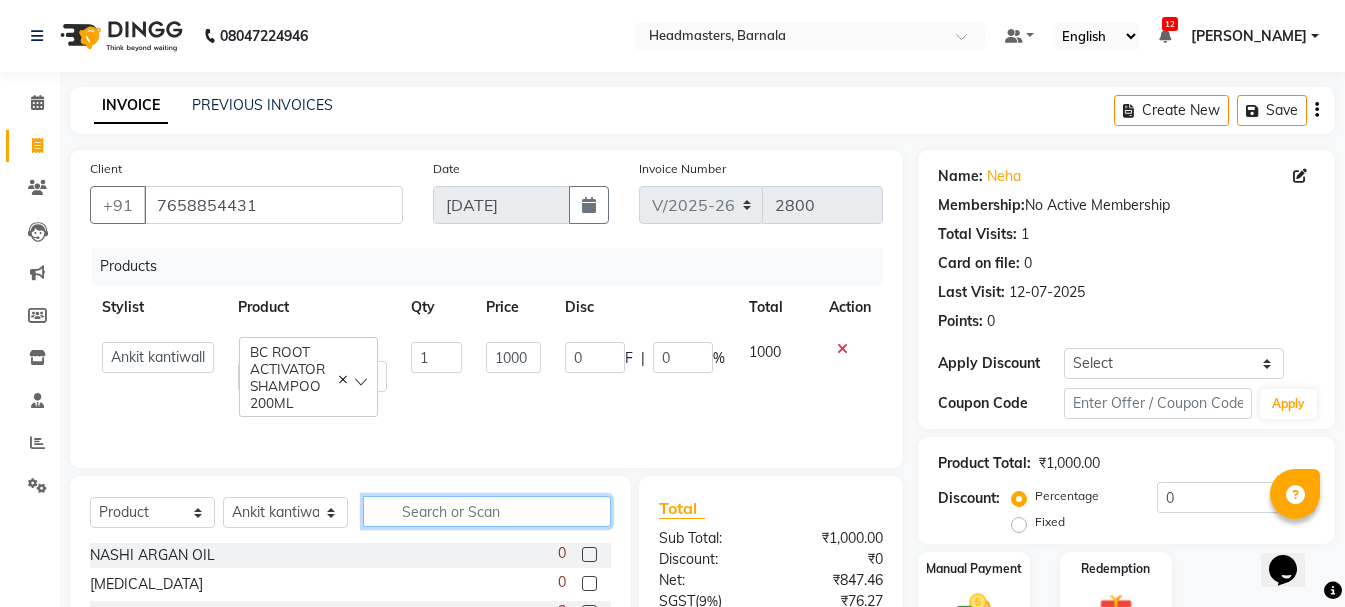 click 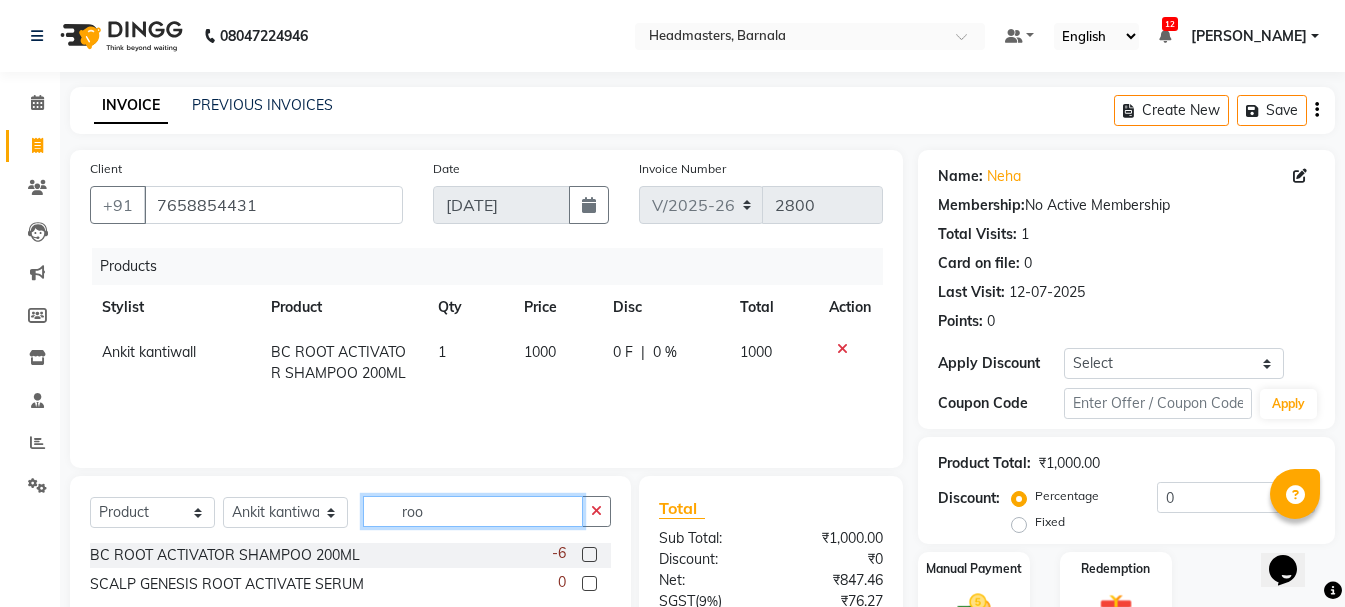 type on "roo" 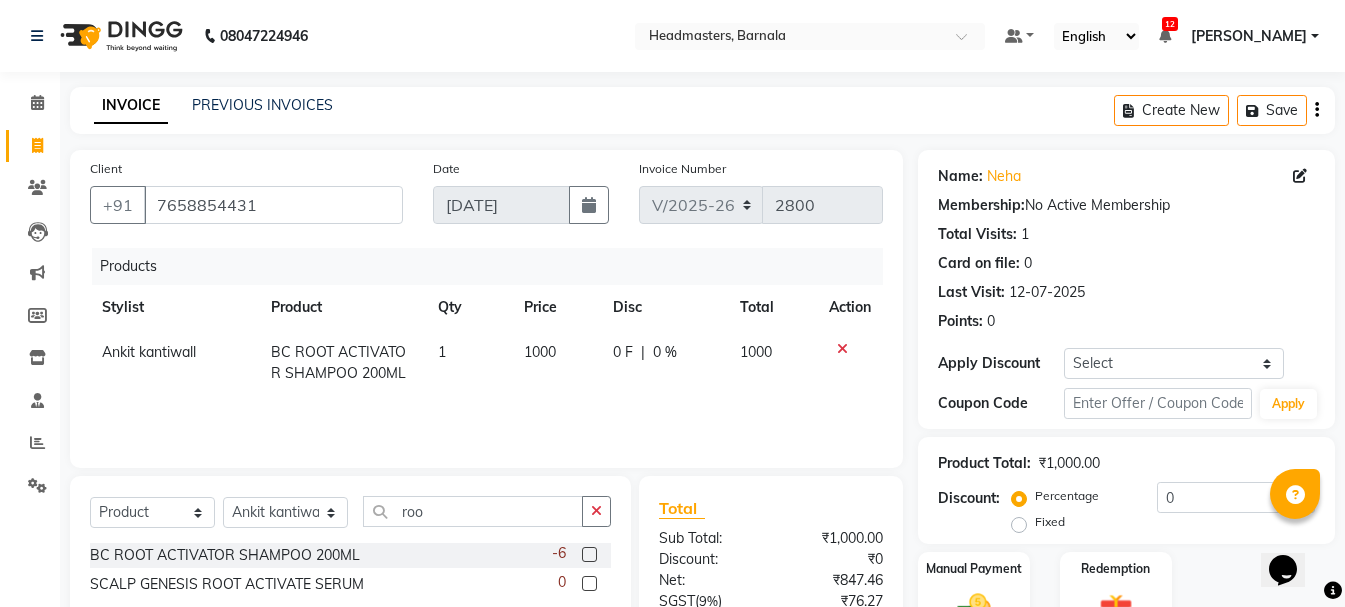 click 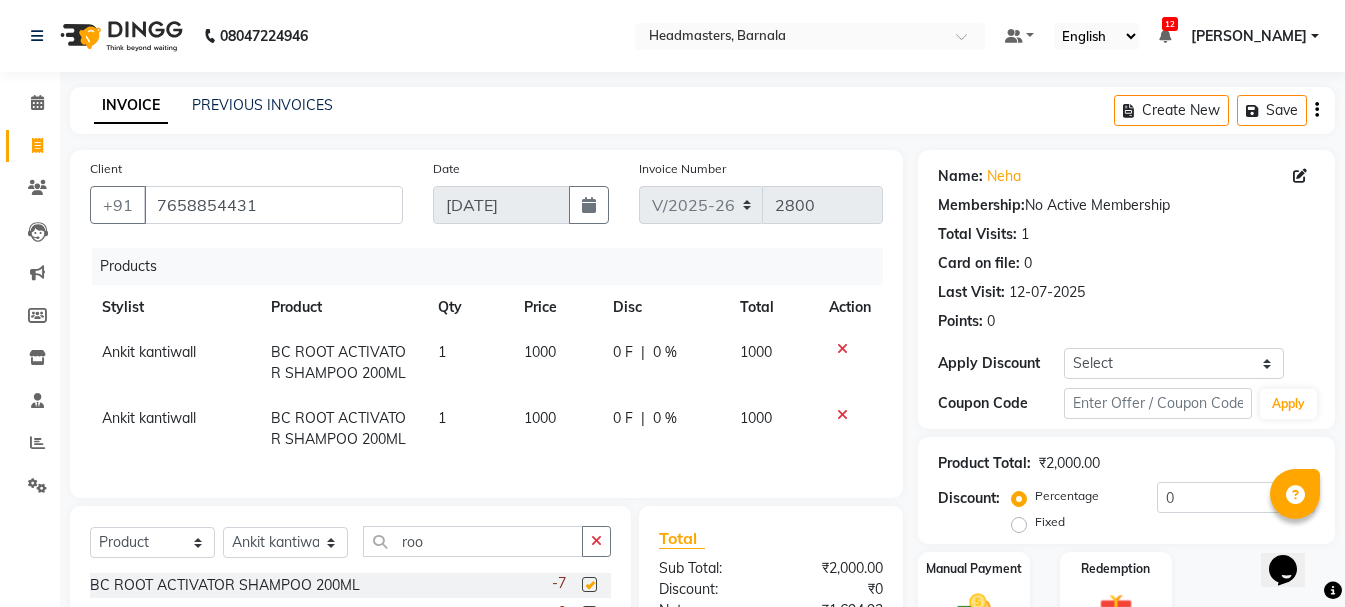 checkbox on "false" 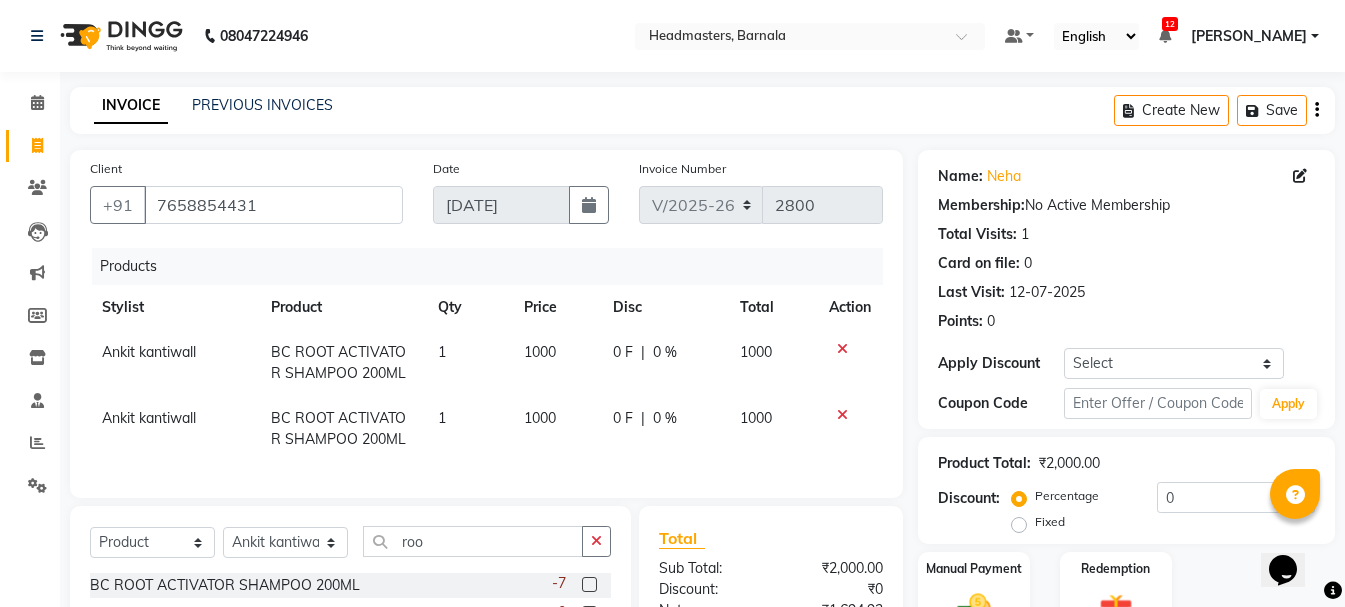 click 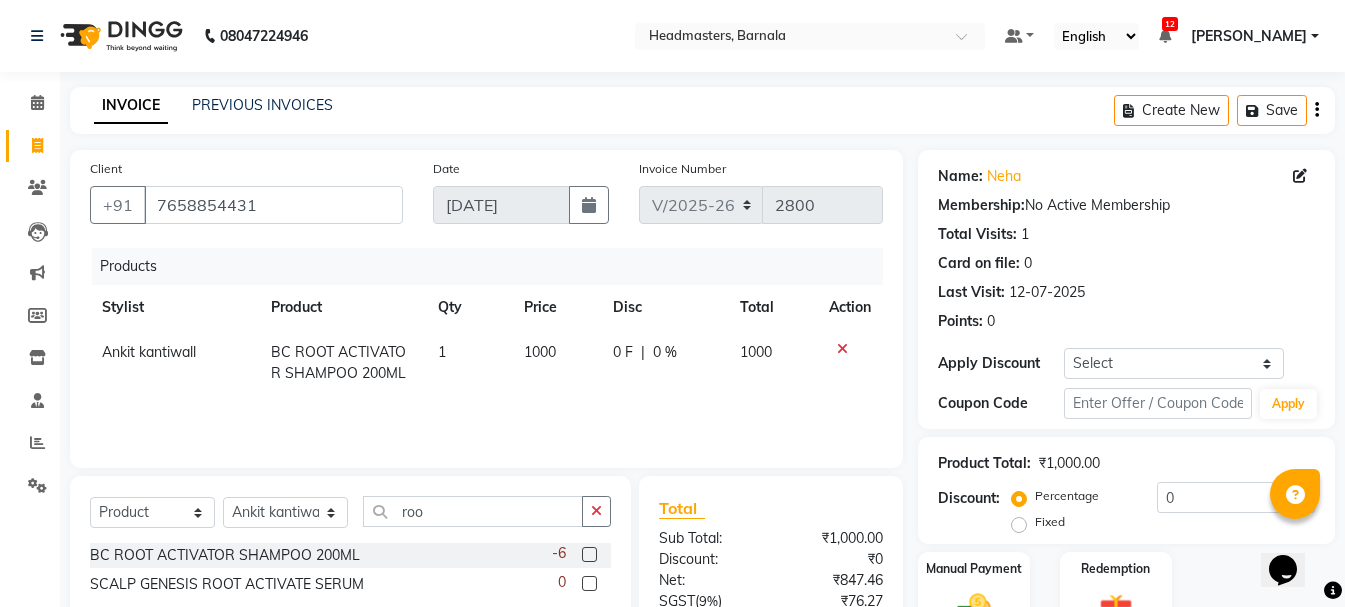 click on "1" 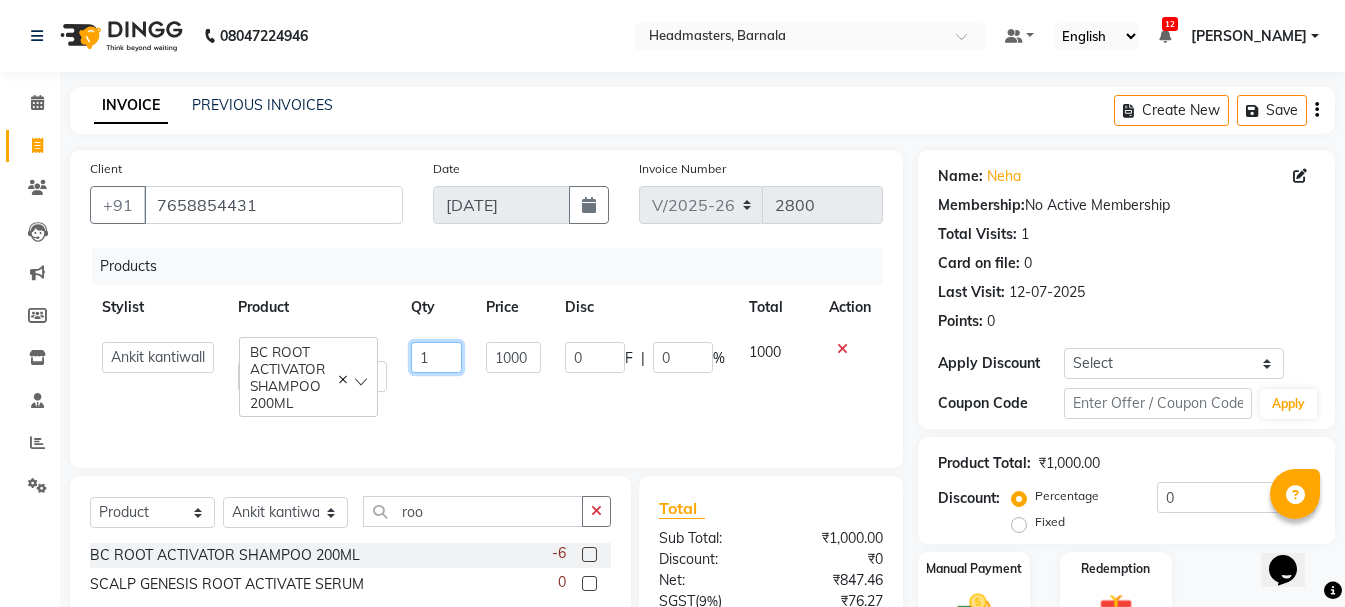 click on "1" 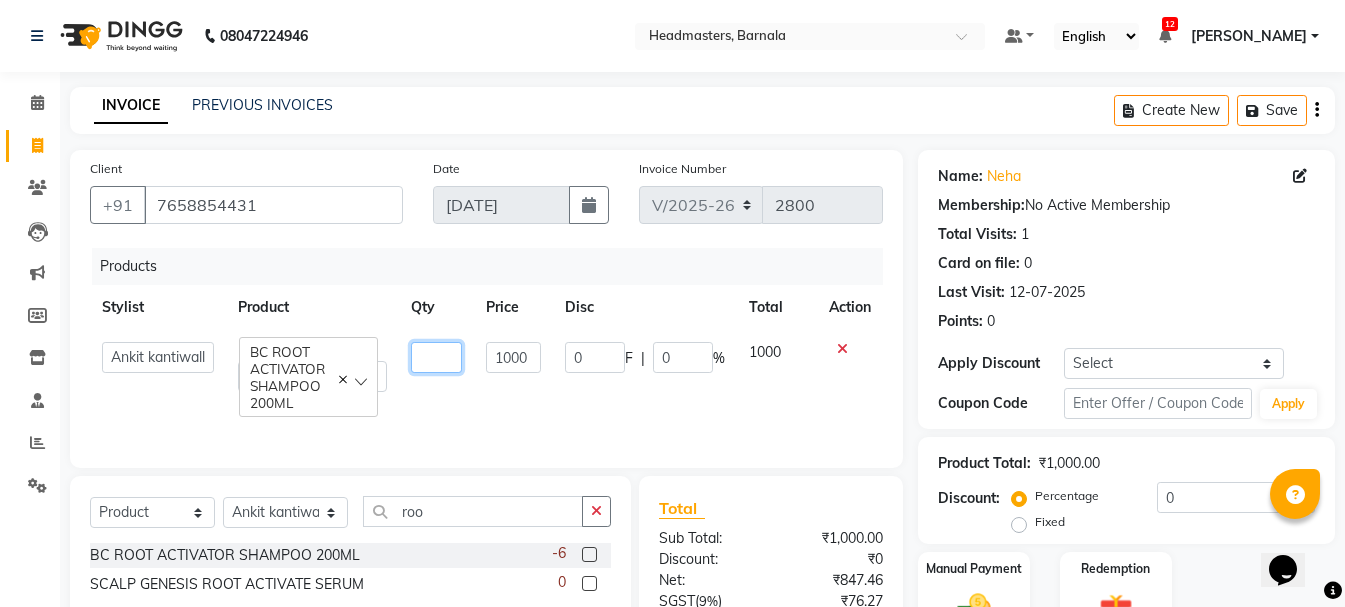 type on "2" 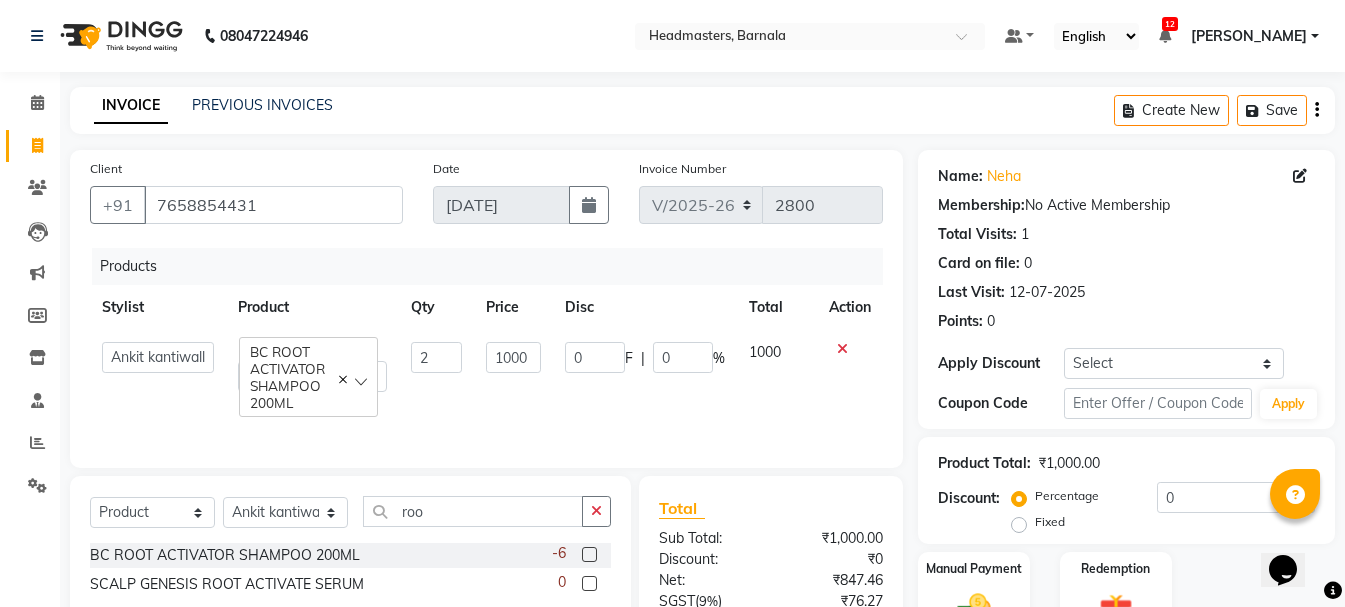 click on "Product Total:  ₹1,000.00  Discount:  Percentage   Fixed  0" 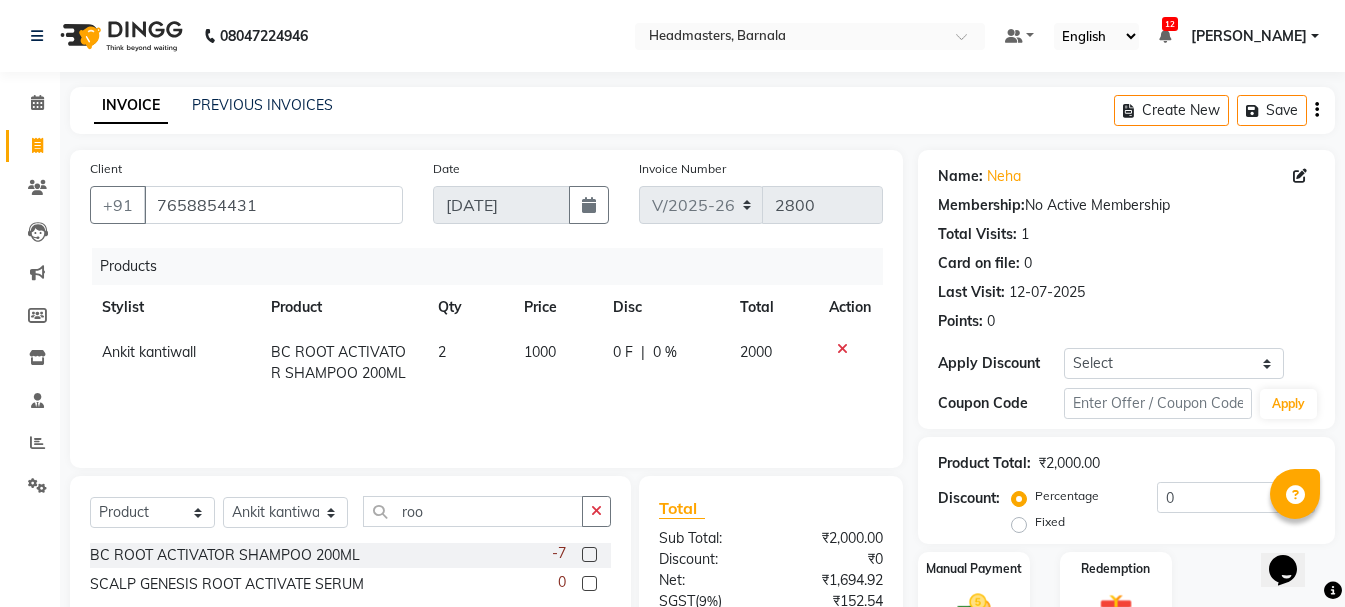click on "Fixed" 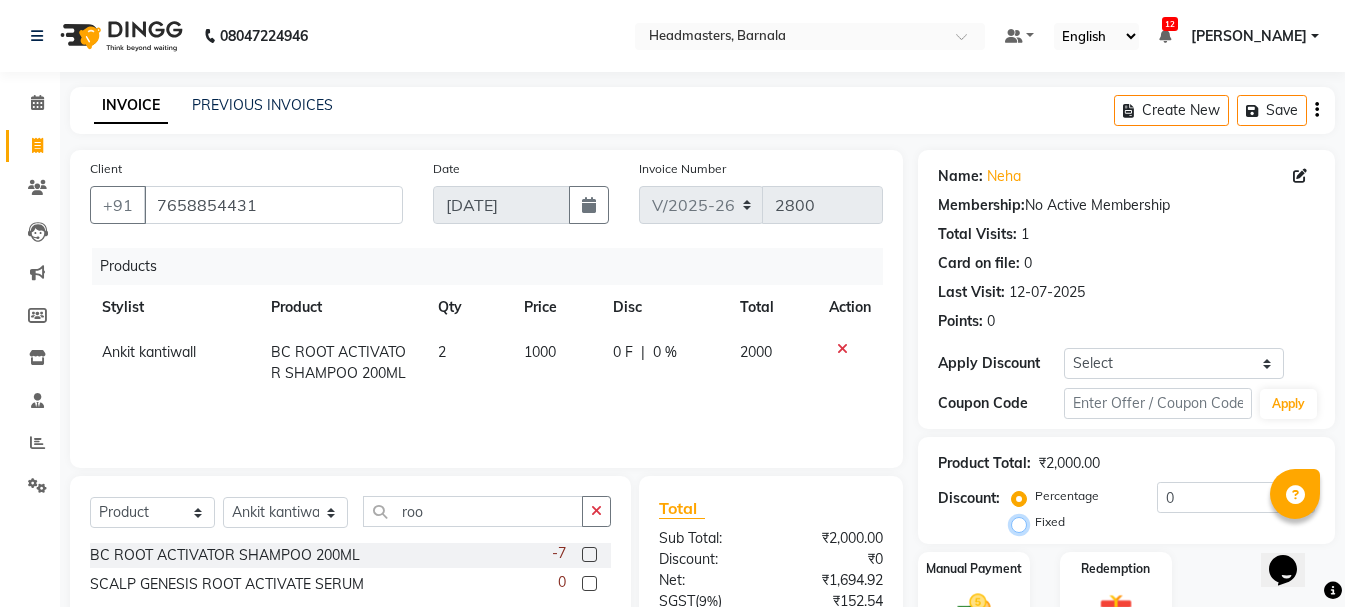 click on "Fixed" at bounding box center [1023, 522] 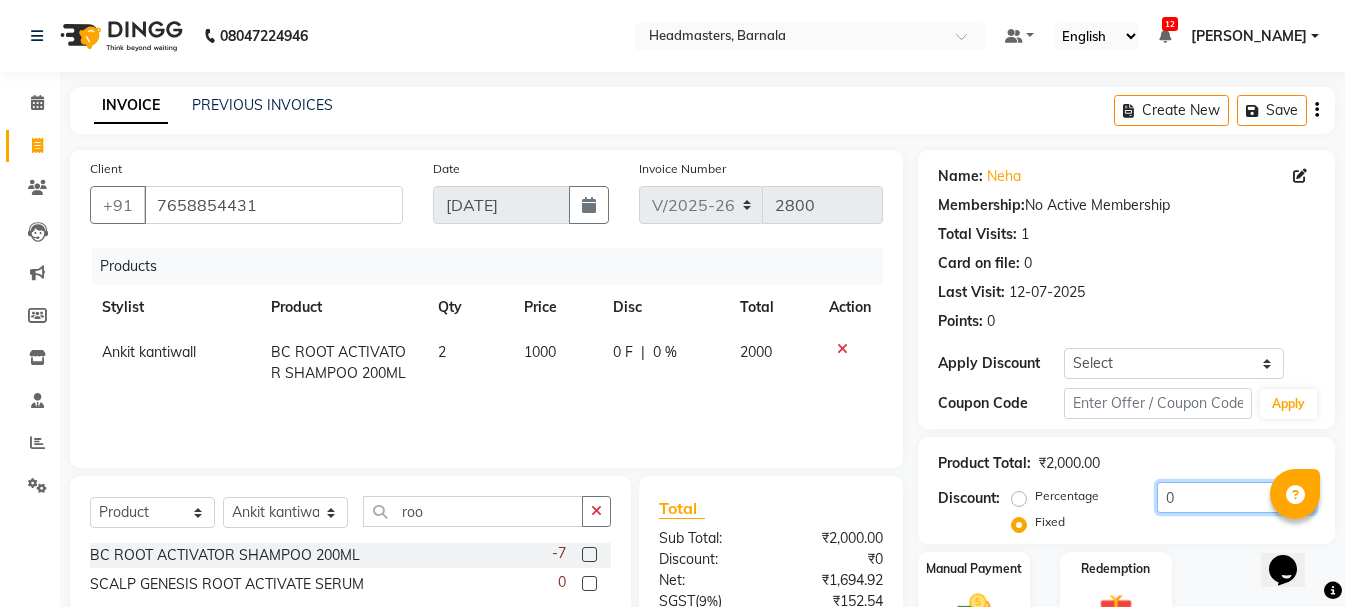 drag, startPoint x: 1223, startPoint y: 493, endPoint x: 671, endPoint y: 552, distance: 555.1441 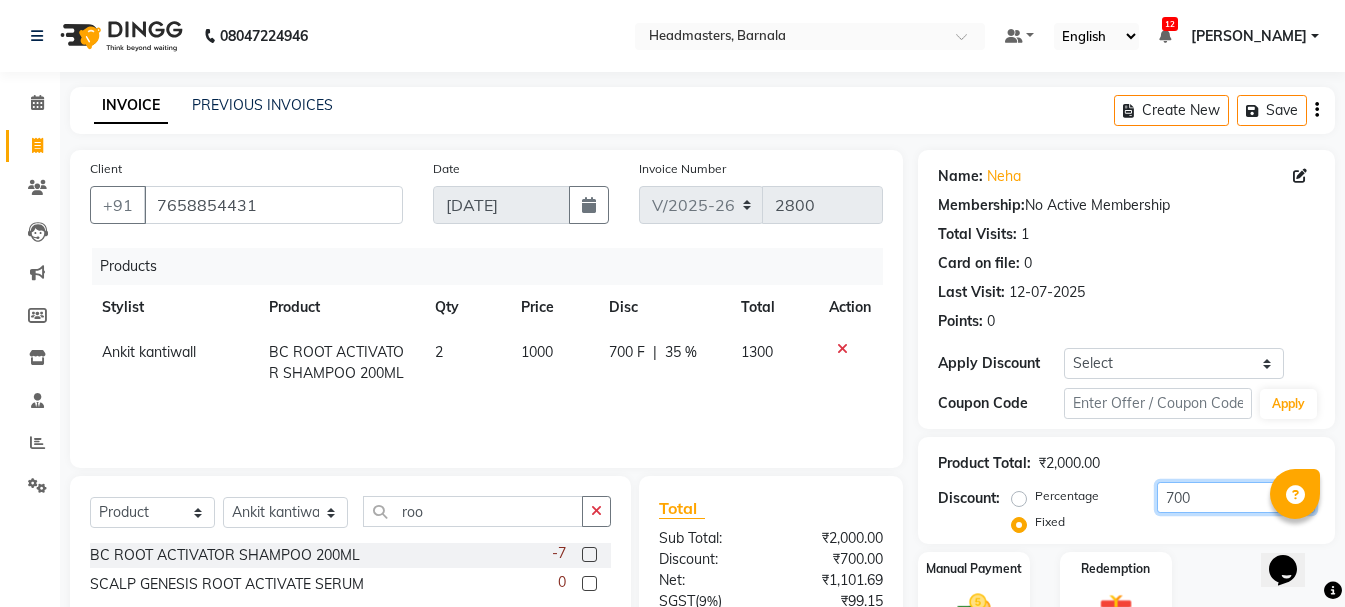scroll, scrollTop: 172, scrollLeft: 0, axis: vertical 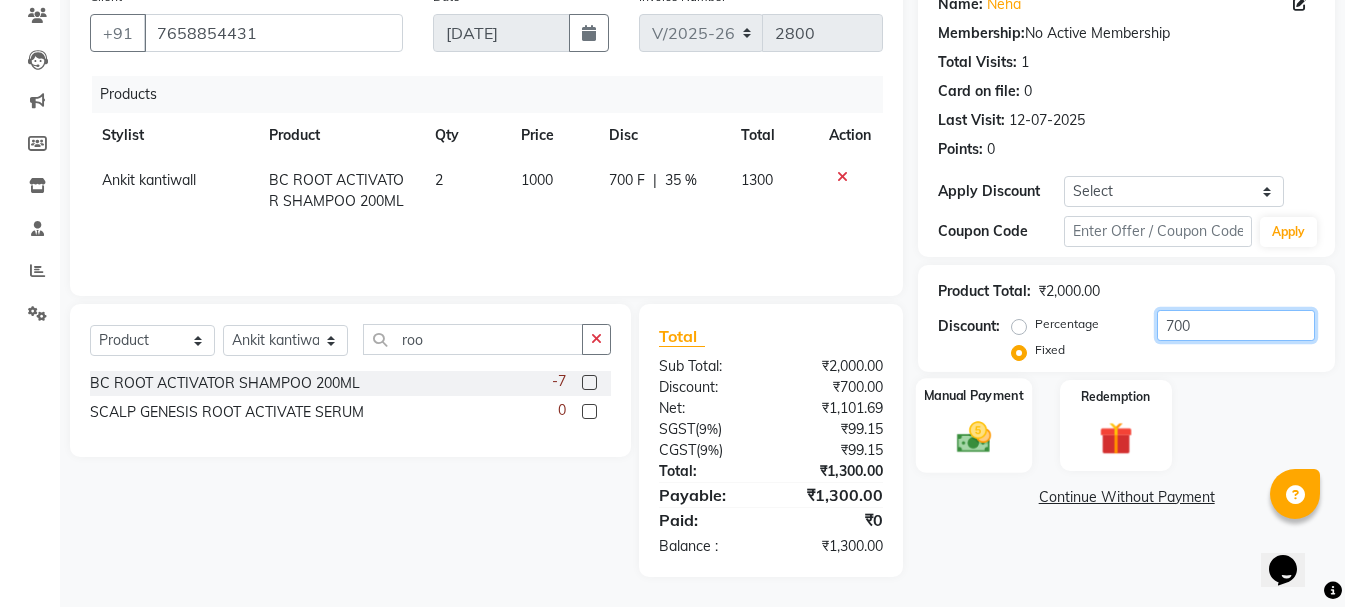 type on "700" 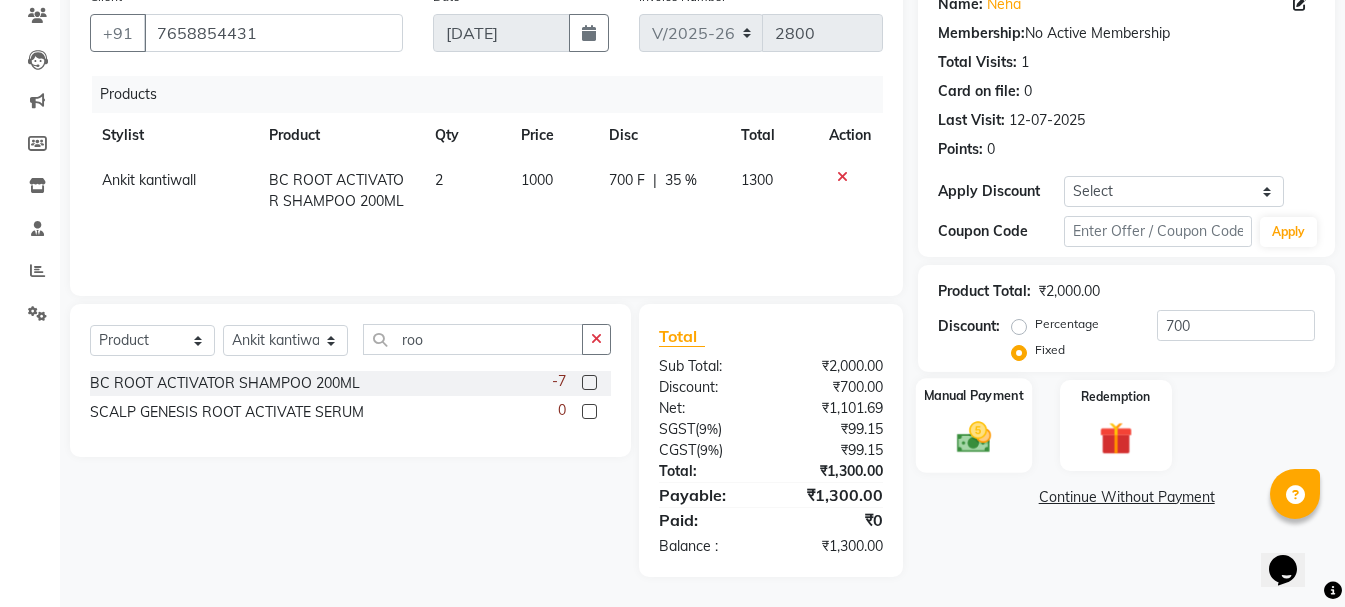 click on "Manual Payment" 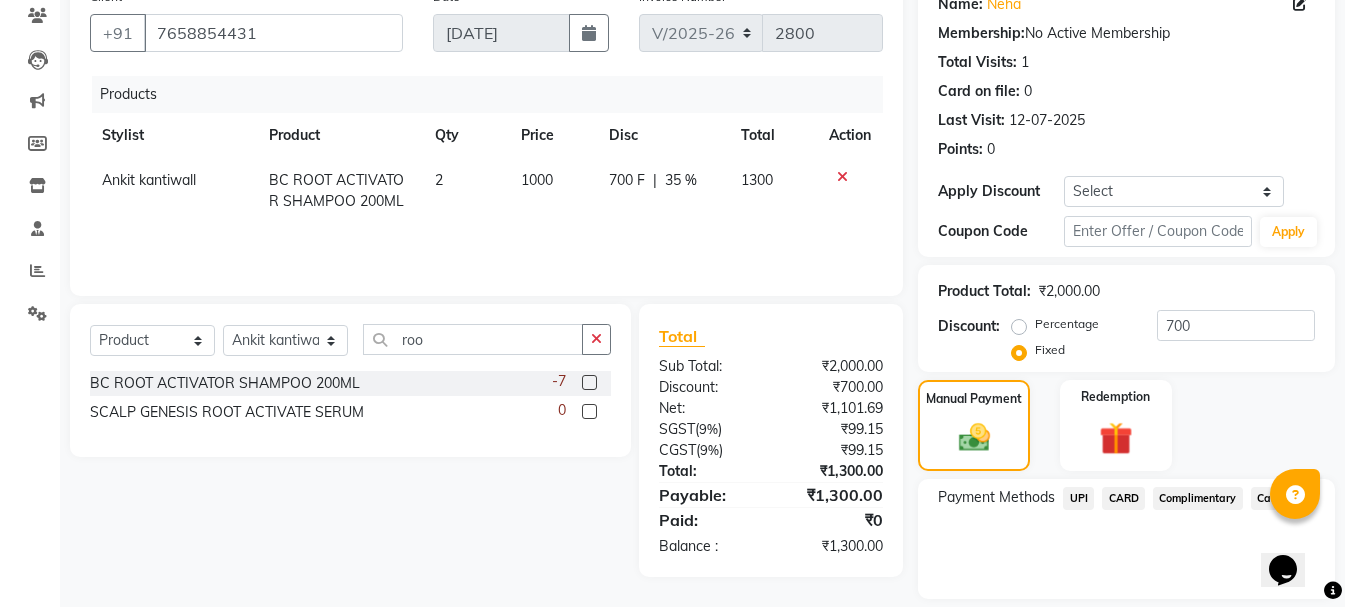 click on "Cash" 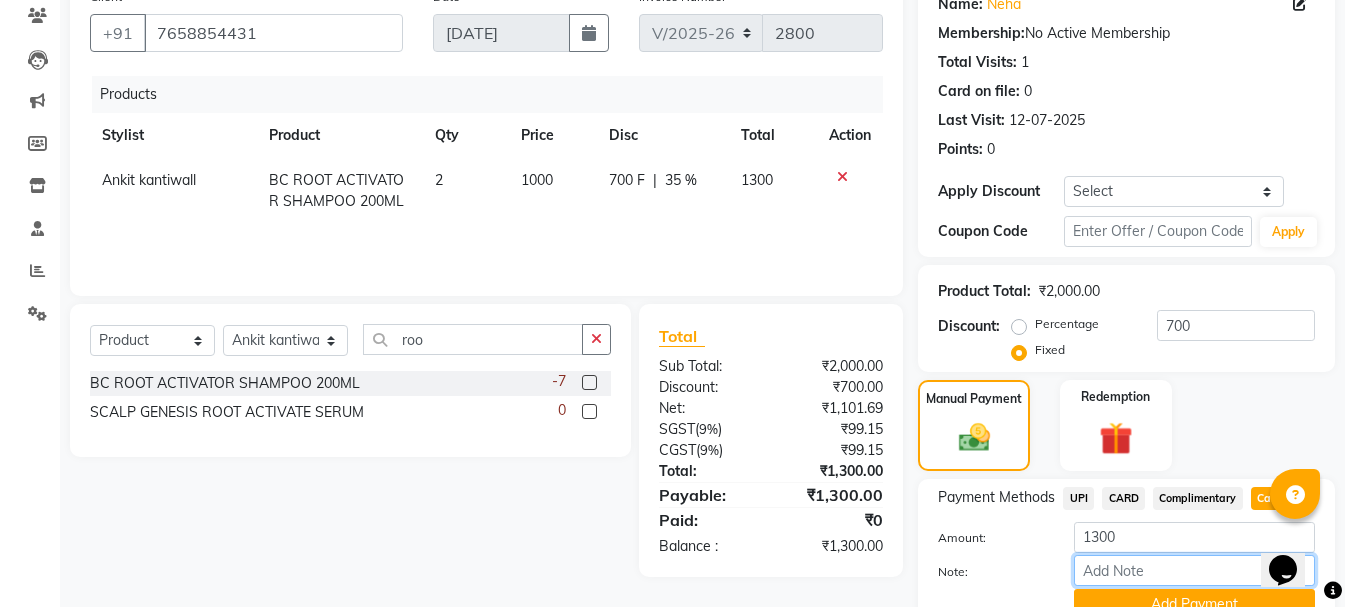 click on "Note:" at bounding box center [1194, 570] 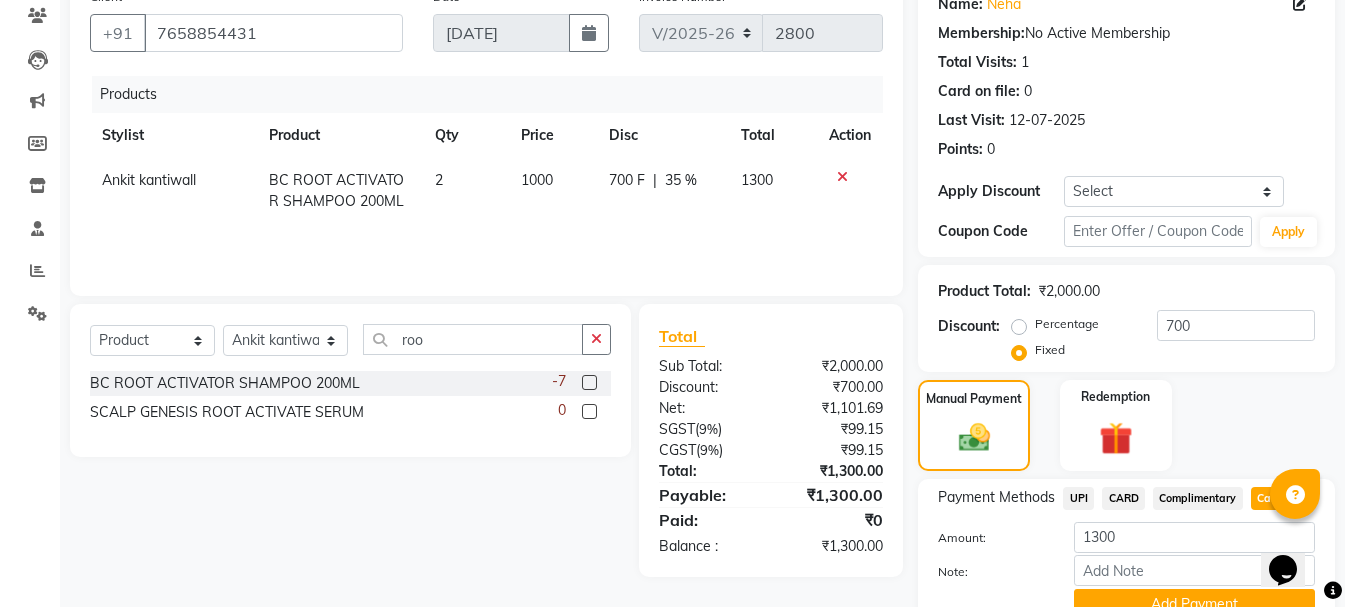 click on "Add Payment" 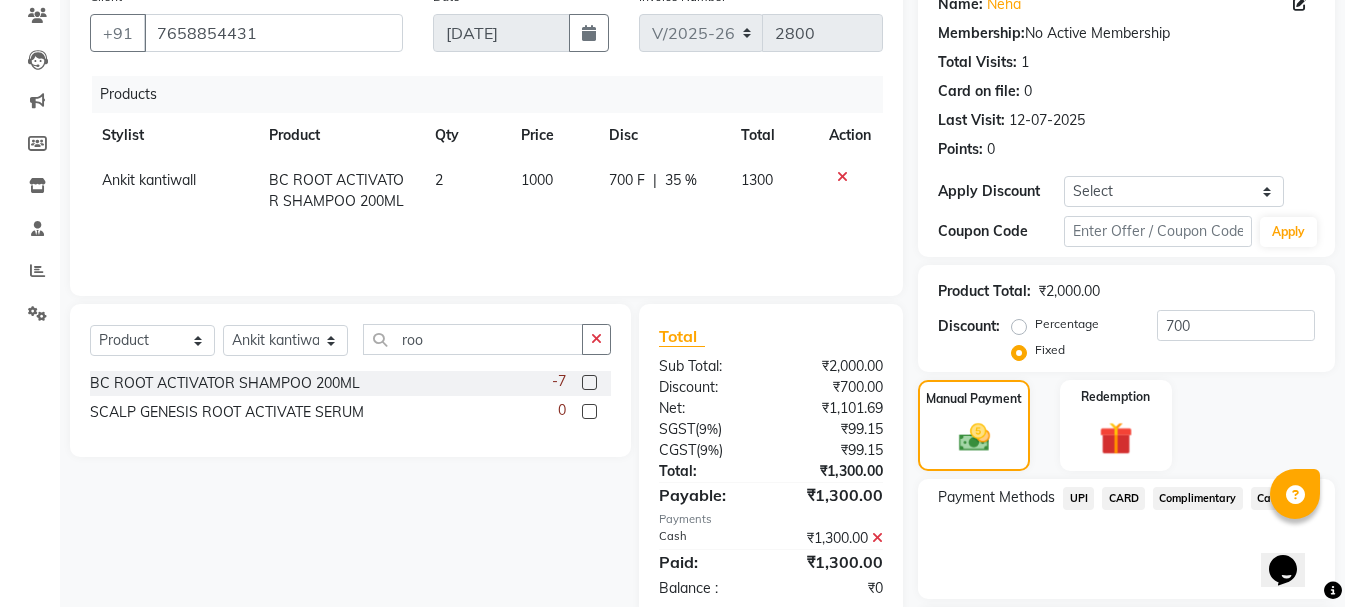 drag, startPoint x: 1359, startPoint y: 541, endPoint x: 24, endPoint y: 34, distance: 1428.0315 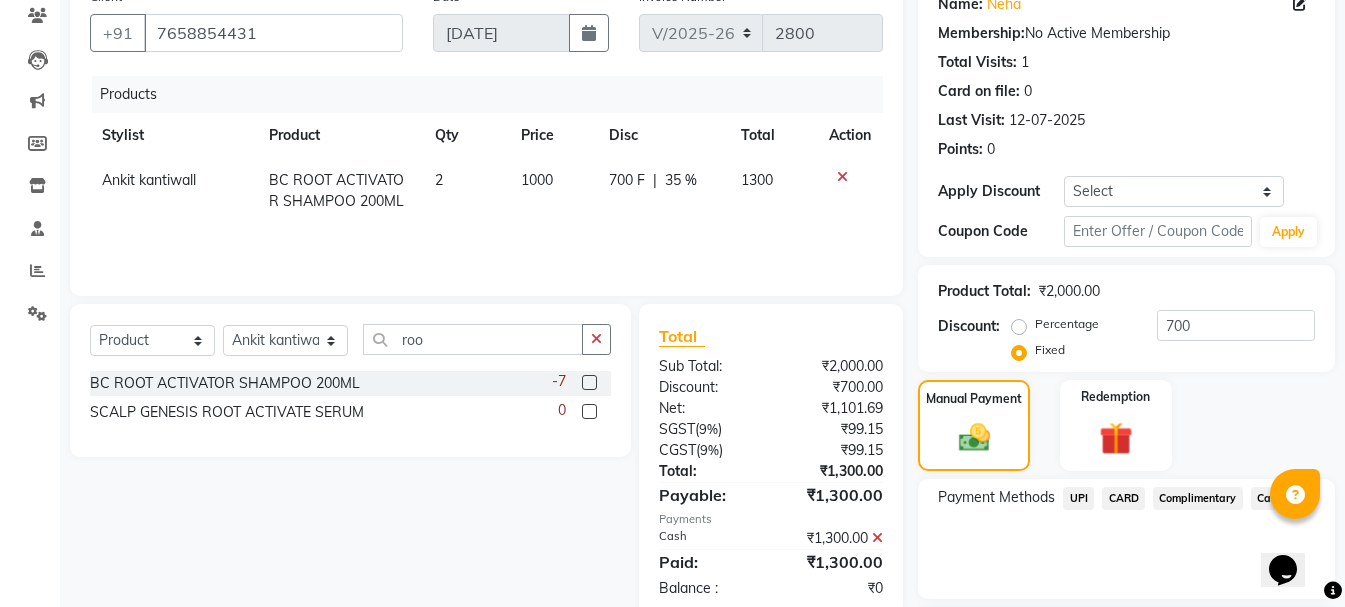 scroll, scrollTop: 348, scrollLeft: 0, axis: vertical 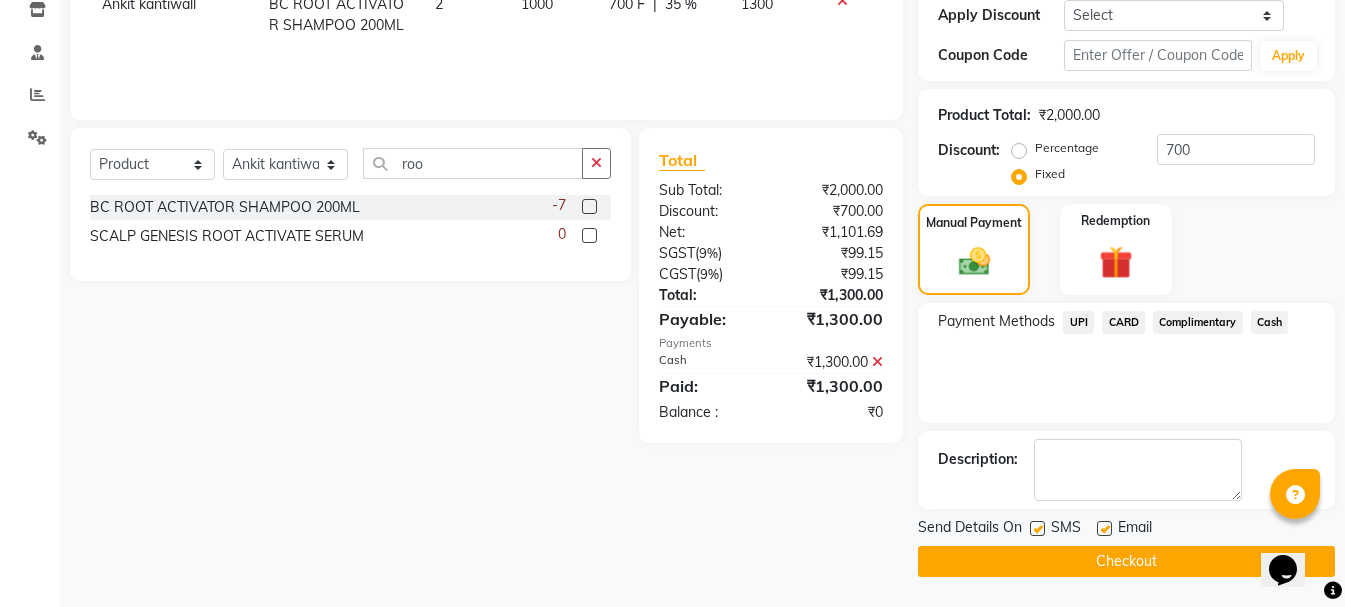 click on "Checkout" 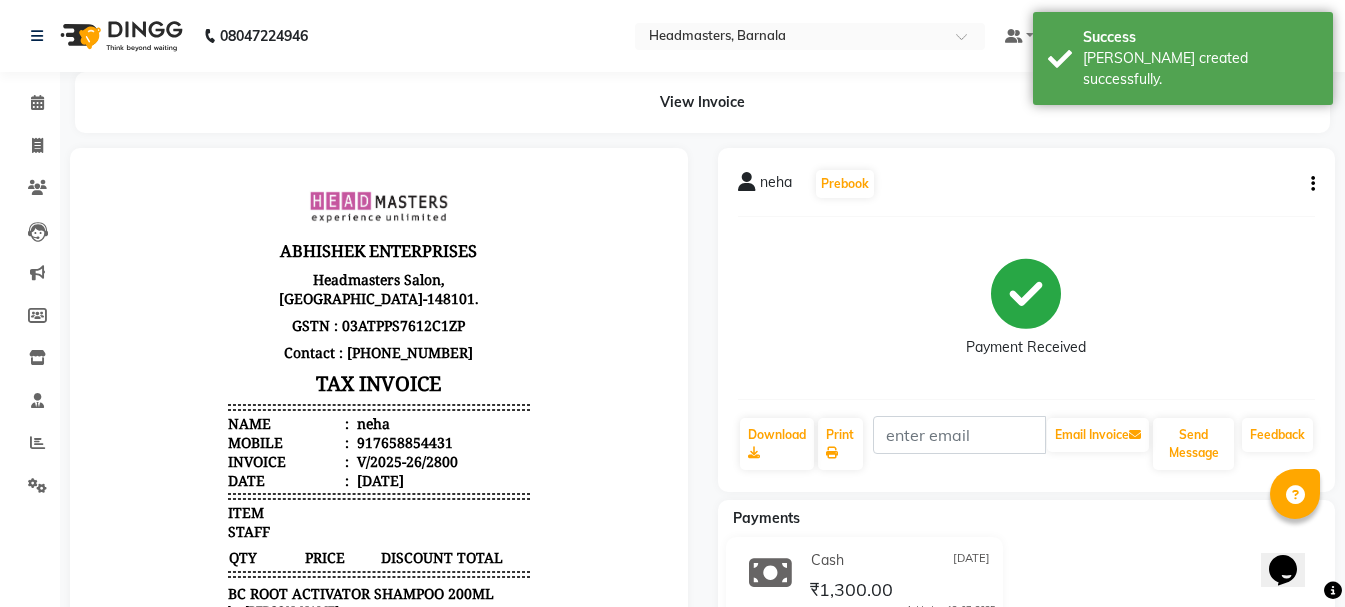 scroll, scrollTop: 0, scrollLeft: 0, axis: both 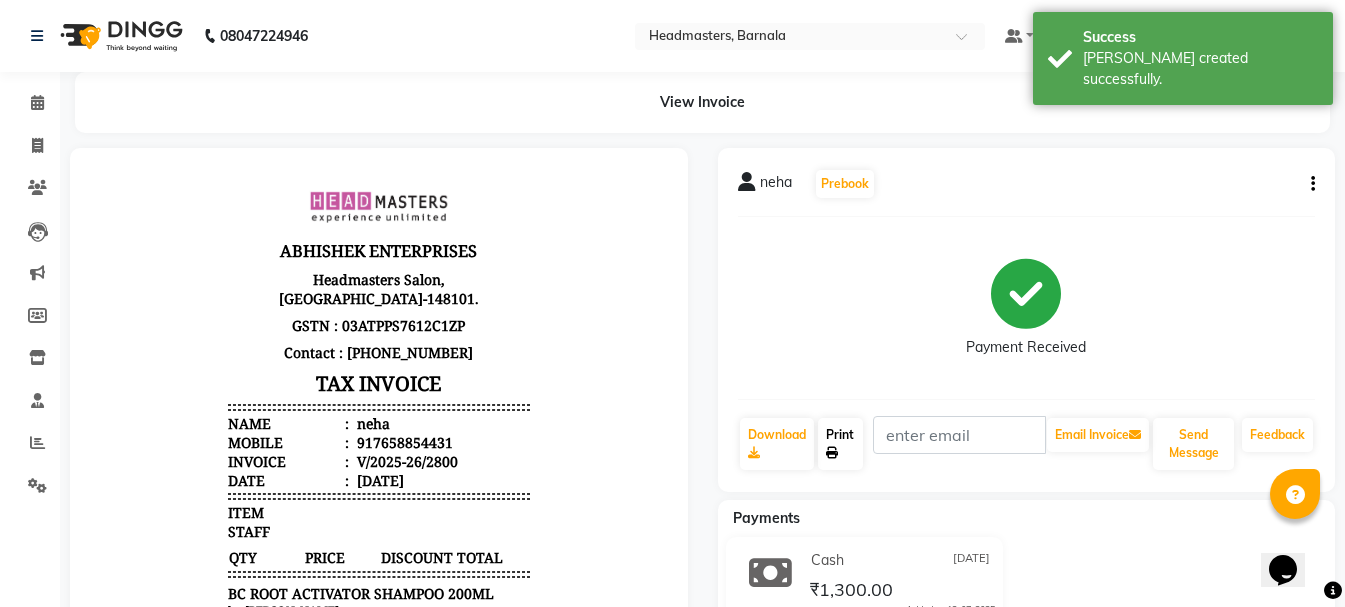 click on "Print" 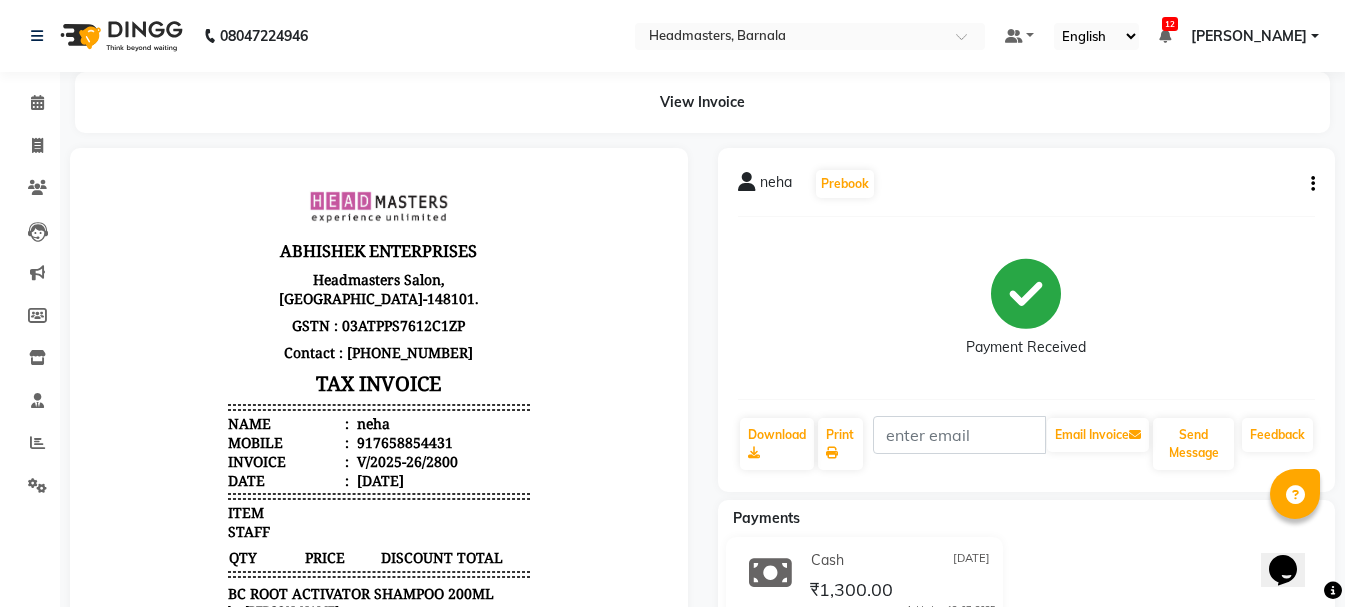 select on "service" 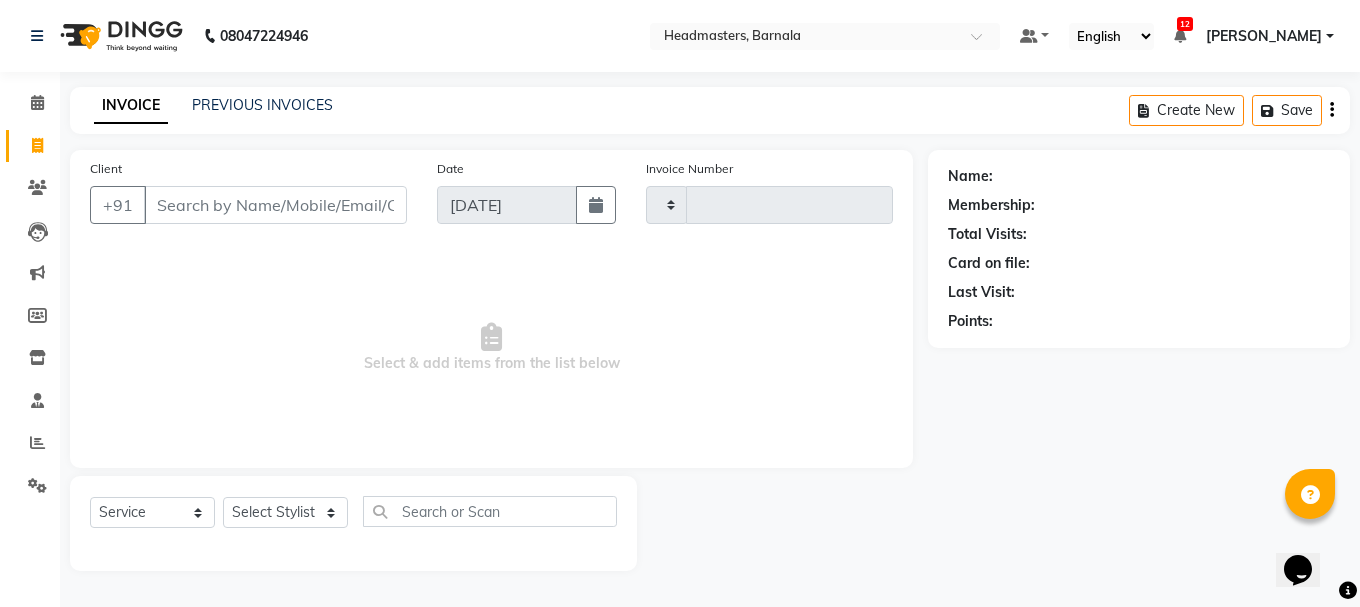type on "2801" 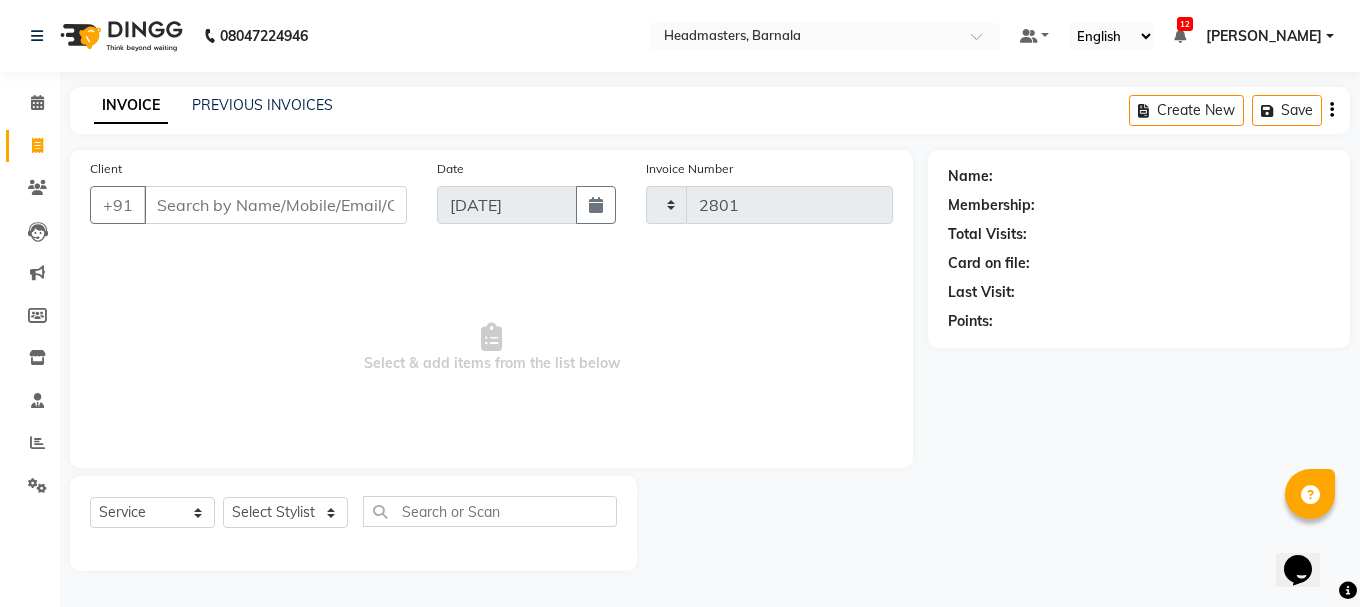 select on "7526" 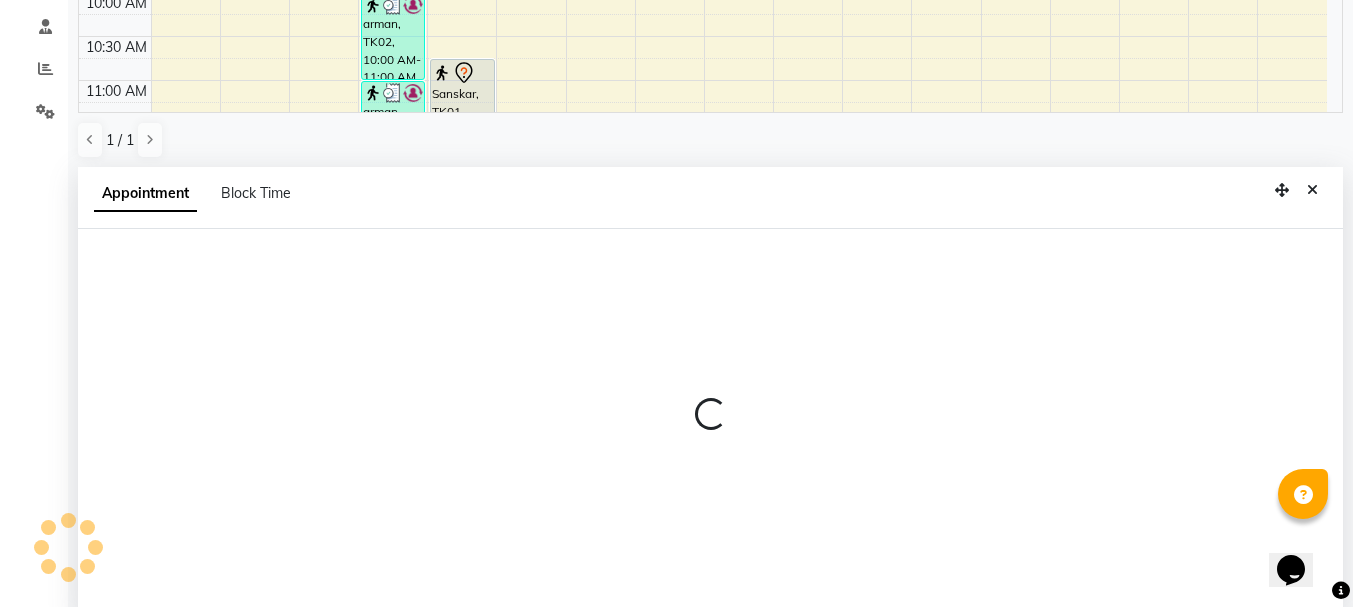 scroll, scrollTop: 389, scrollLeft: 0, axis: vertical 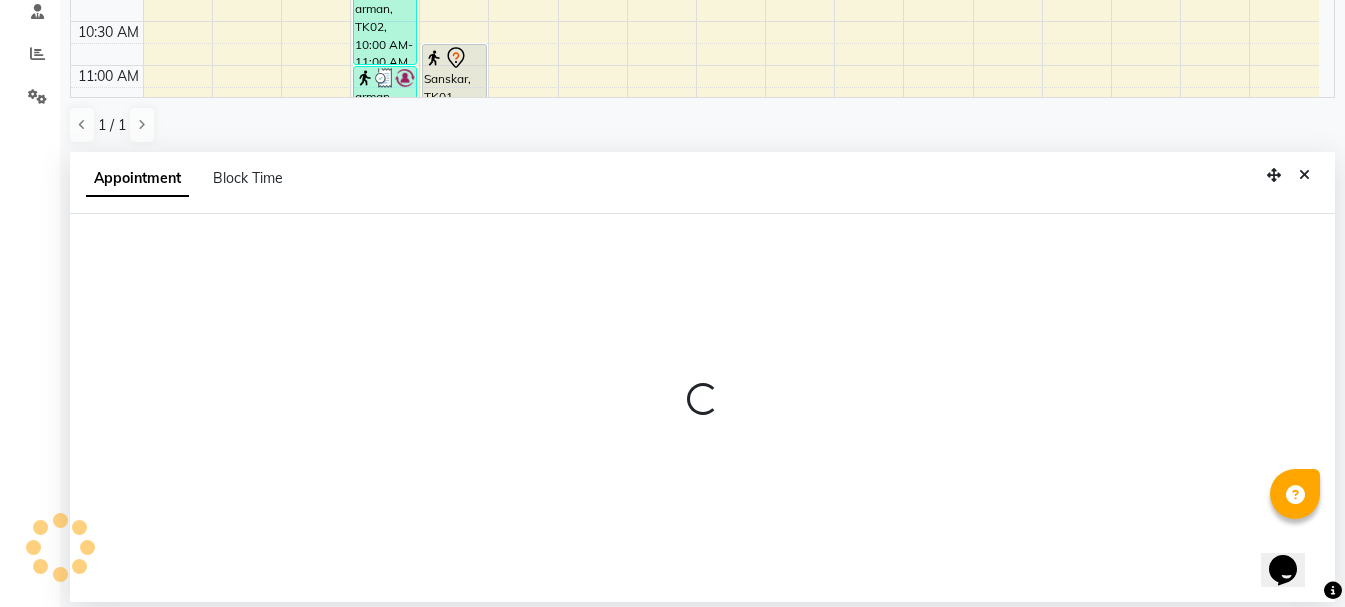 select on "67278" 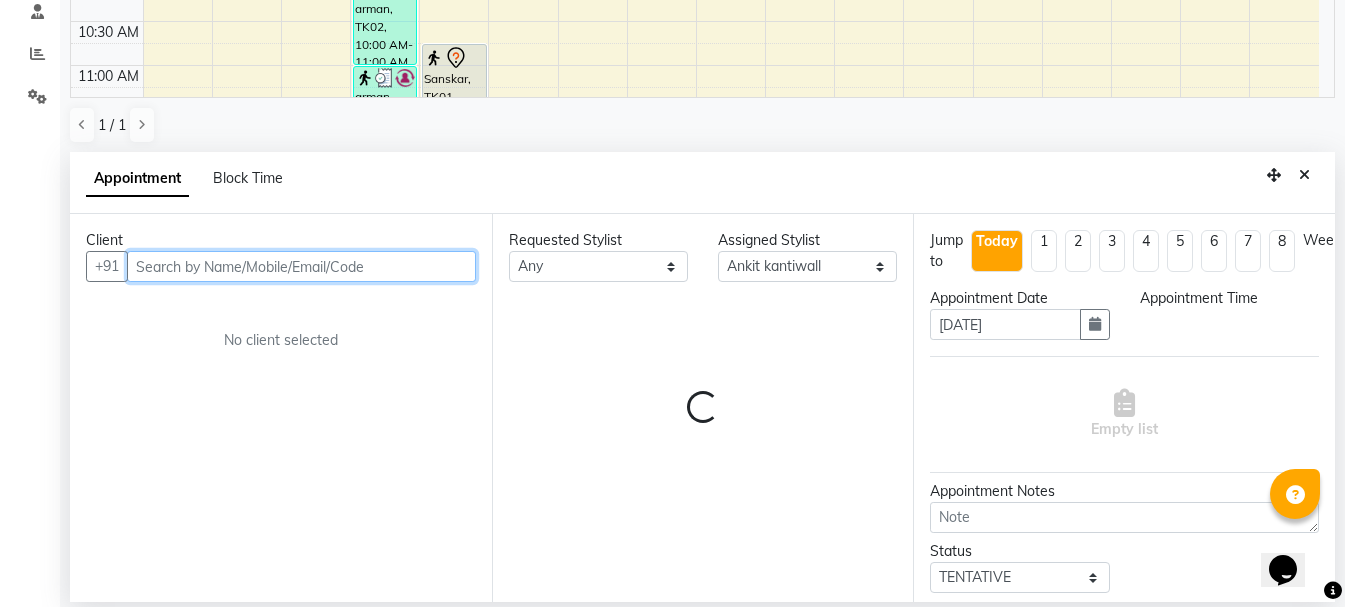 select on "705" 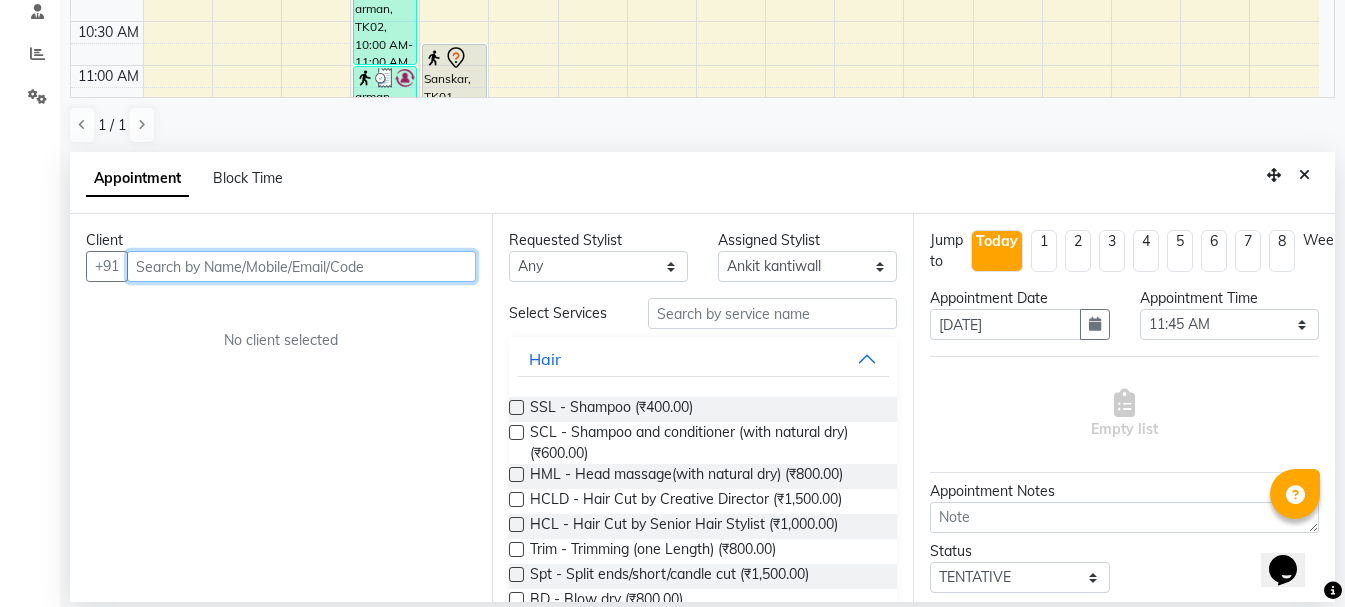 click at bounding box center [301, 266] 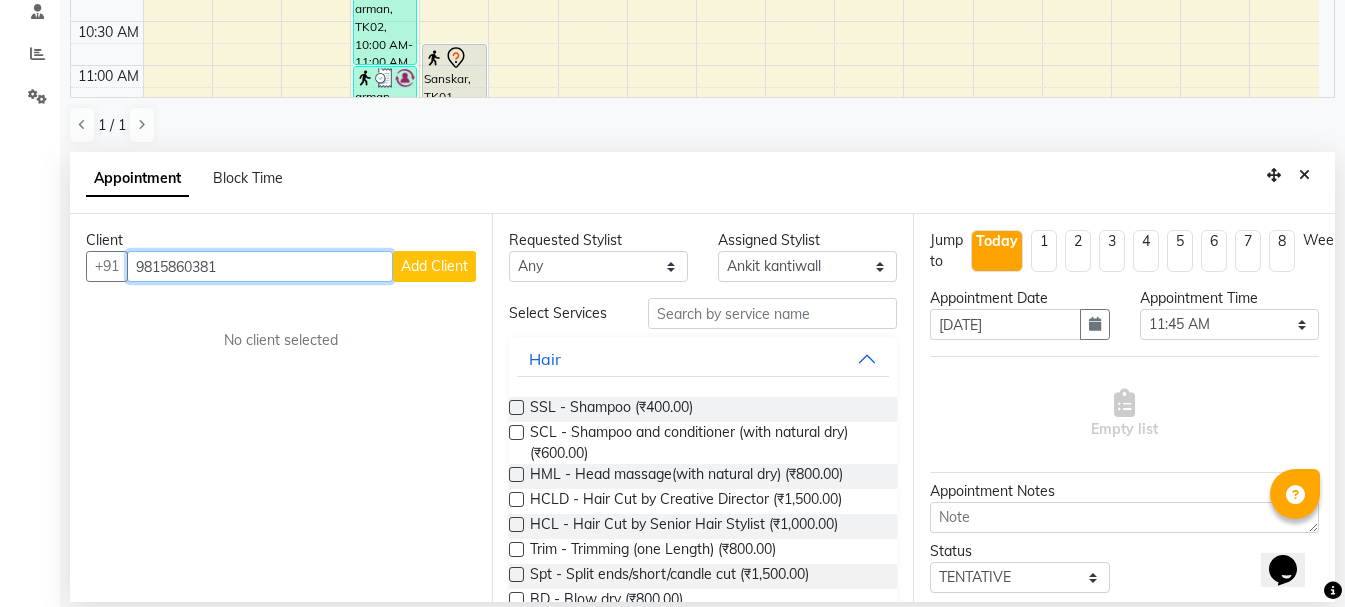 type on "9815860381" 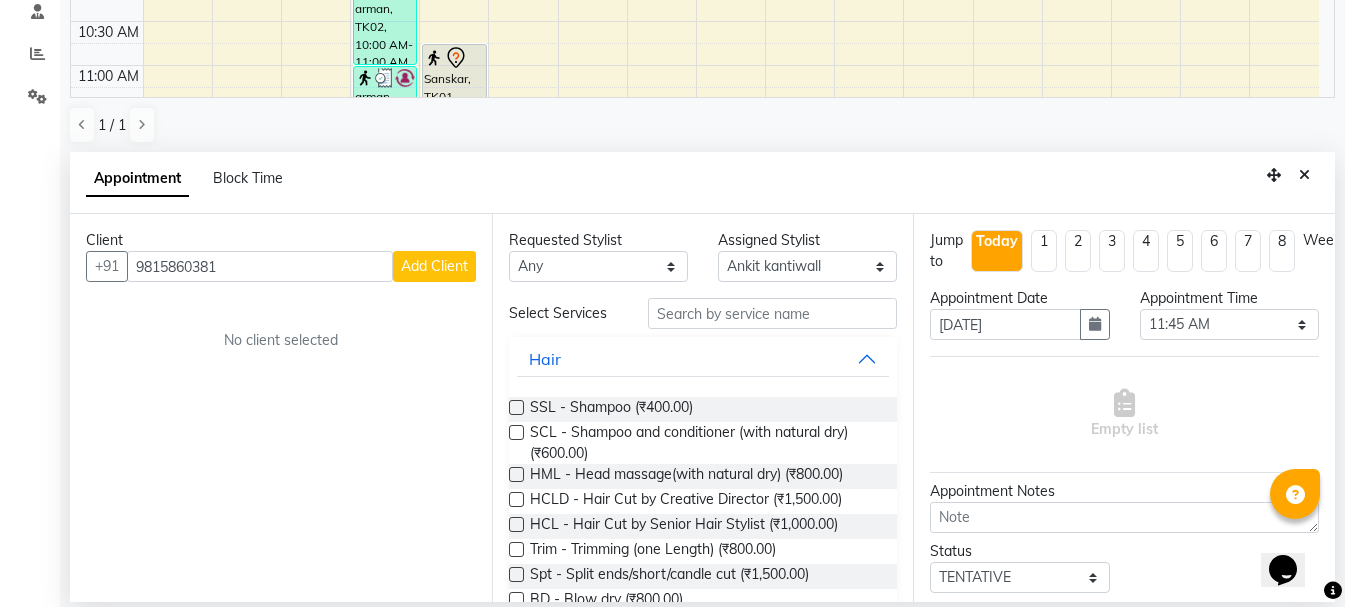 click on "Add Client" at bounding box center [434, 266] 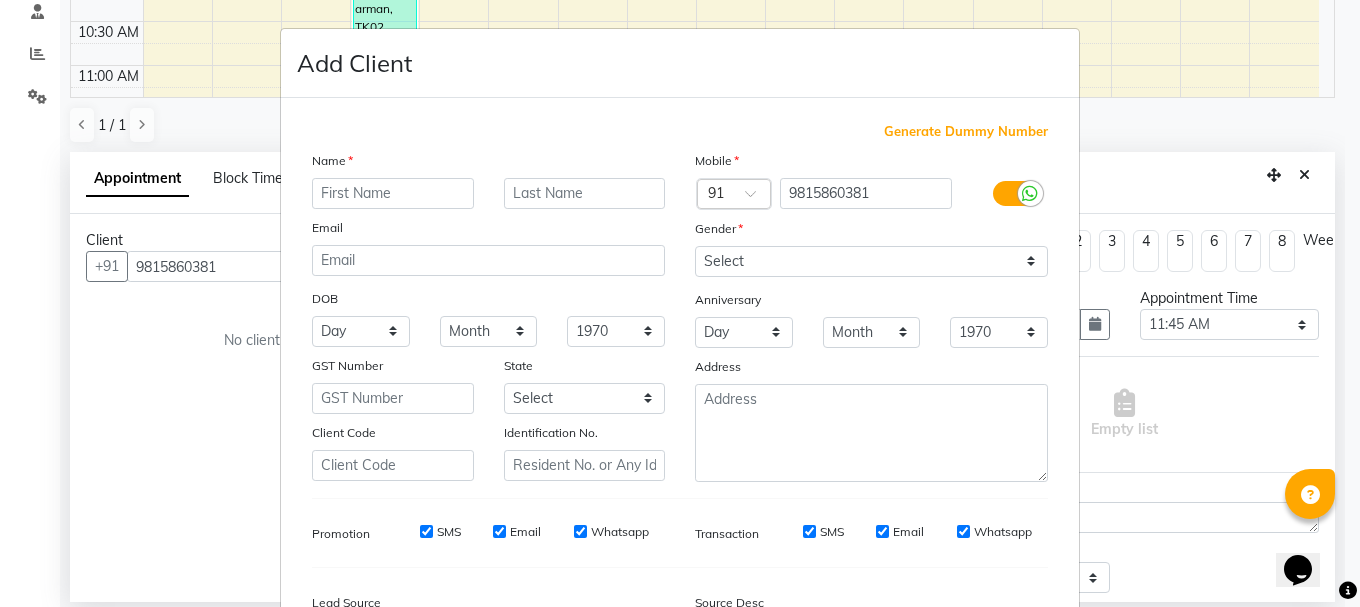 drag, startPoint x: 344, startPoint y: 188, endPoint x: 322, endPoint y: 208, distance: 29.732138 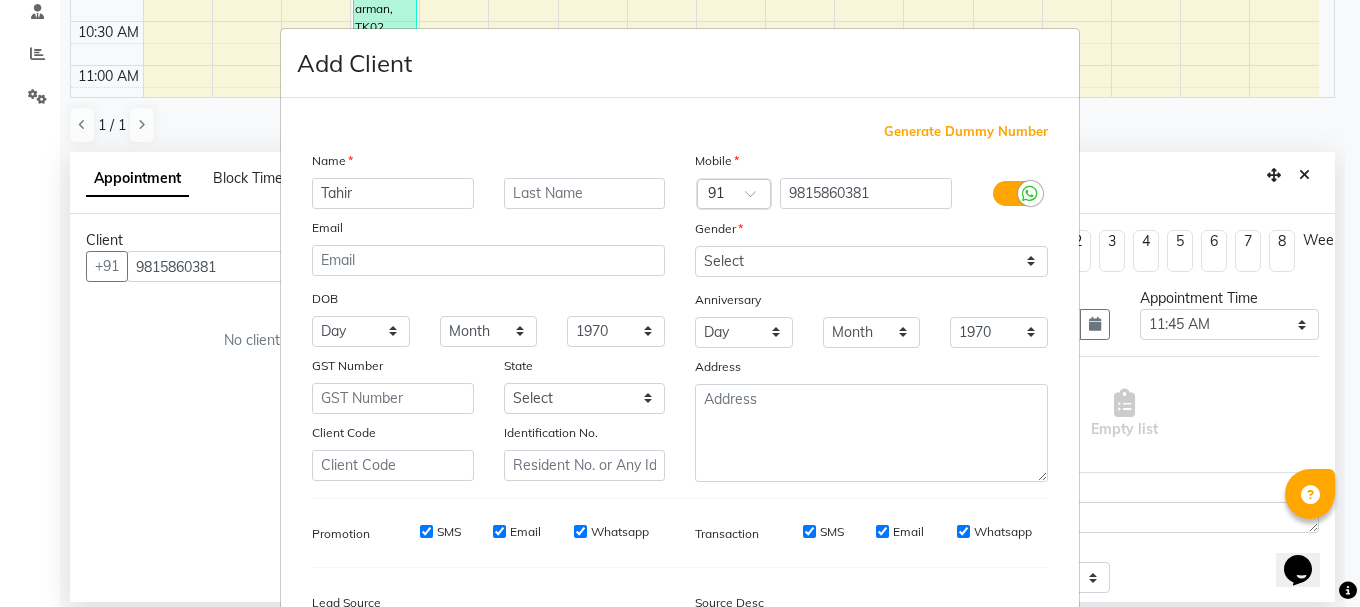 type on "Tahir" 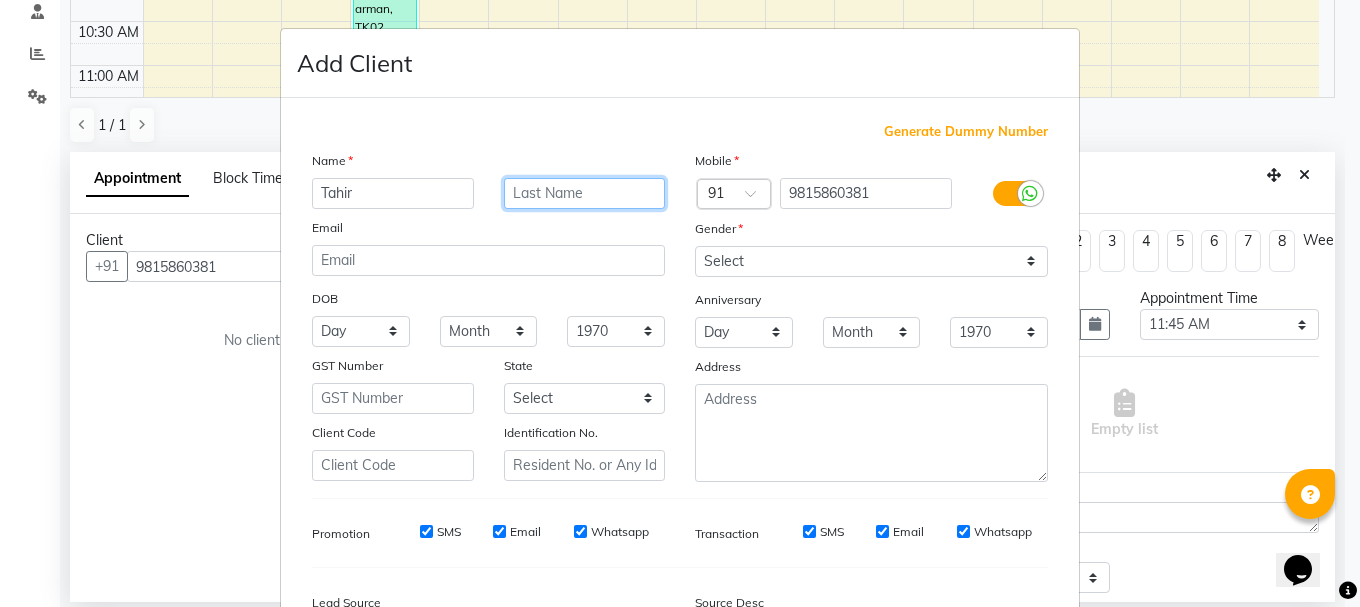 click at bounding box center [585, 193] 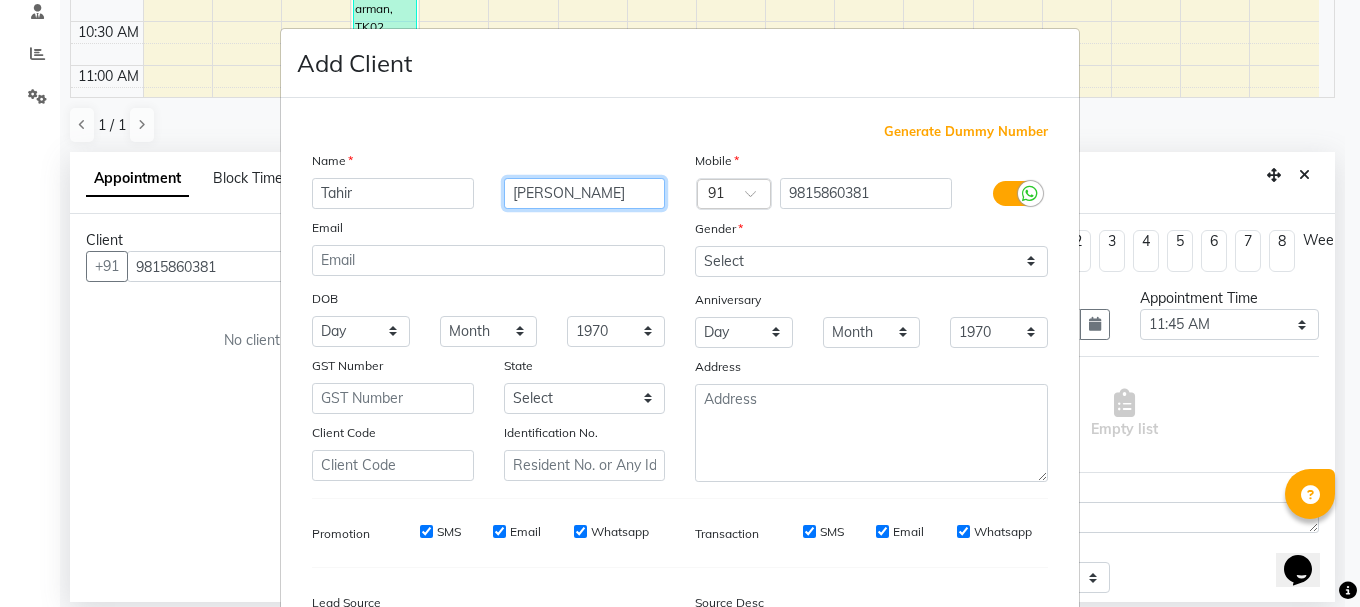 type on "[PERSON_NAME]" 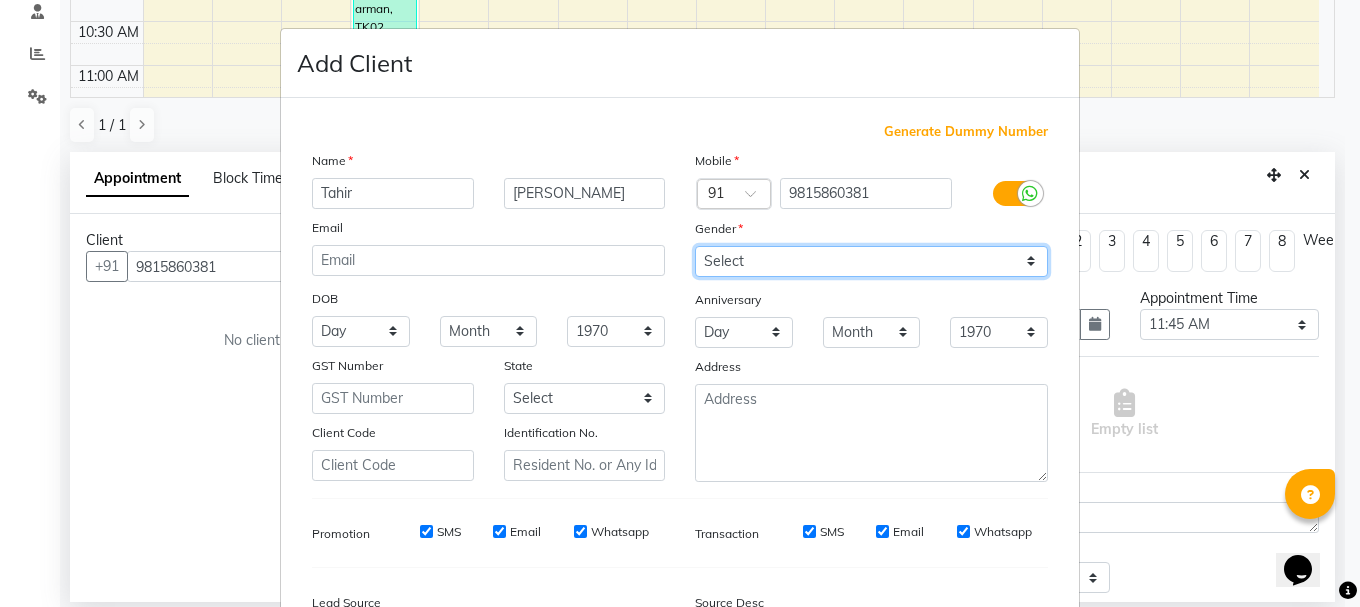click on "Select [DEMOGRAPHIC_DATA] [DEMOGRAPHIC_DATA] Other Prefer Not To Say" at bounding box center (871, 261) 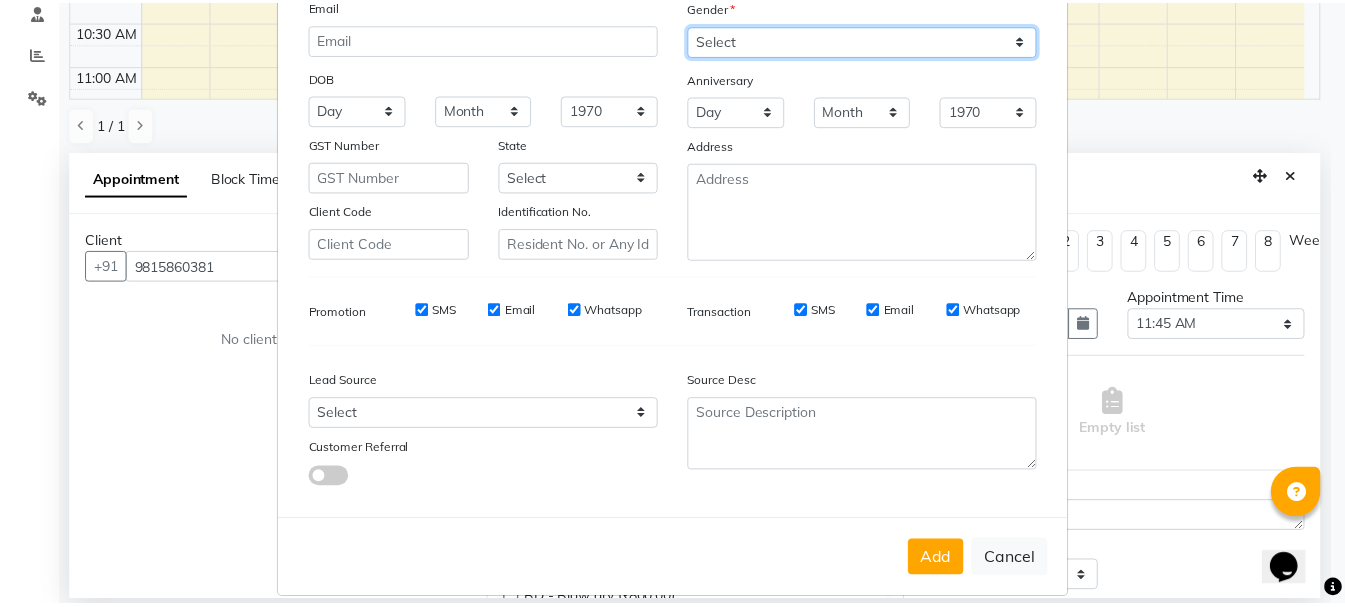 scroll, scrollTop: 242, scrollLeft: 0, axis: vertical 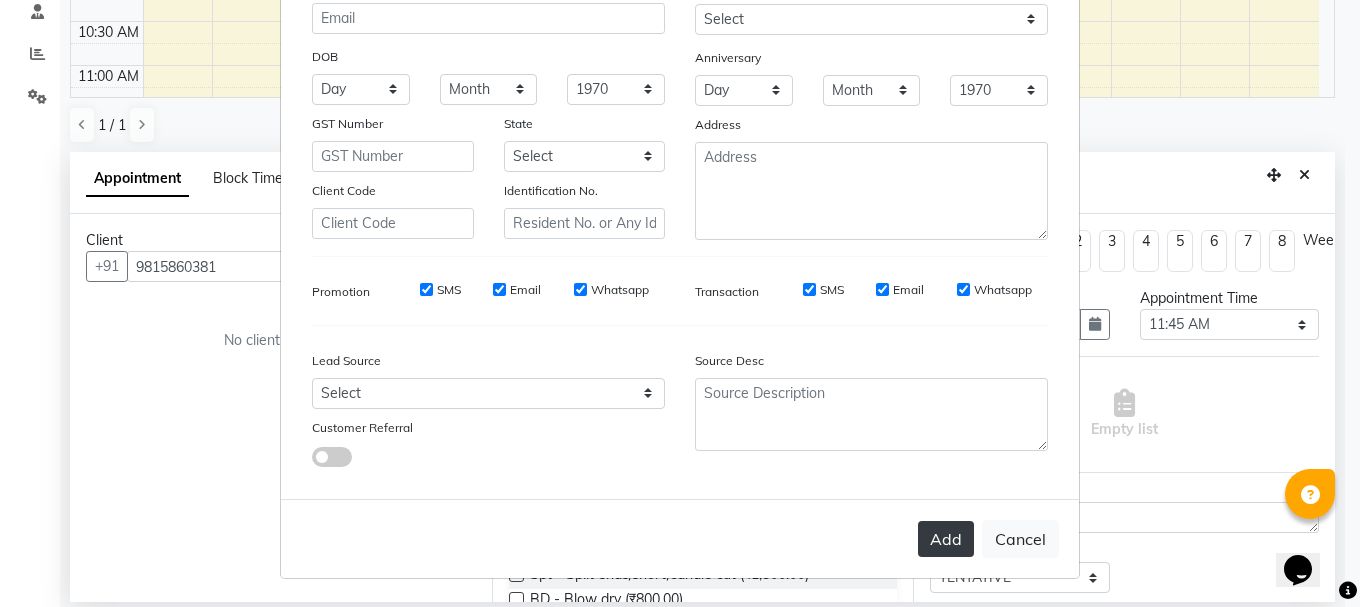 click on "Add" at bounding box center (946, 539) 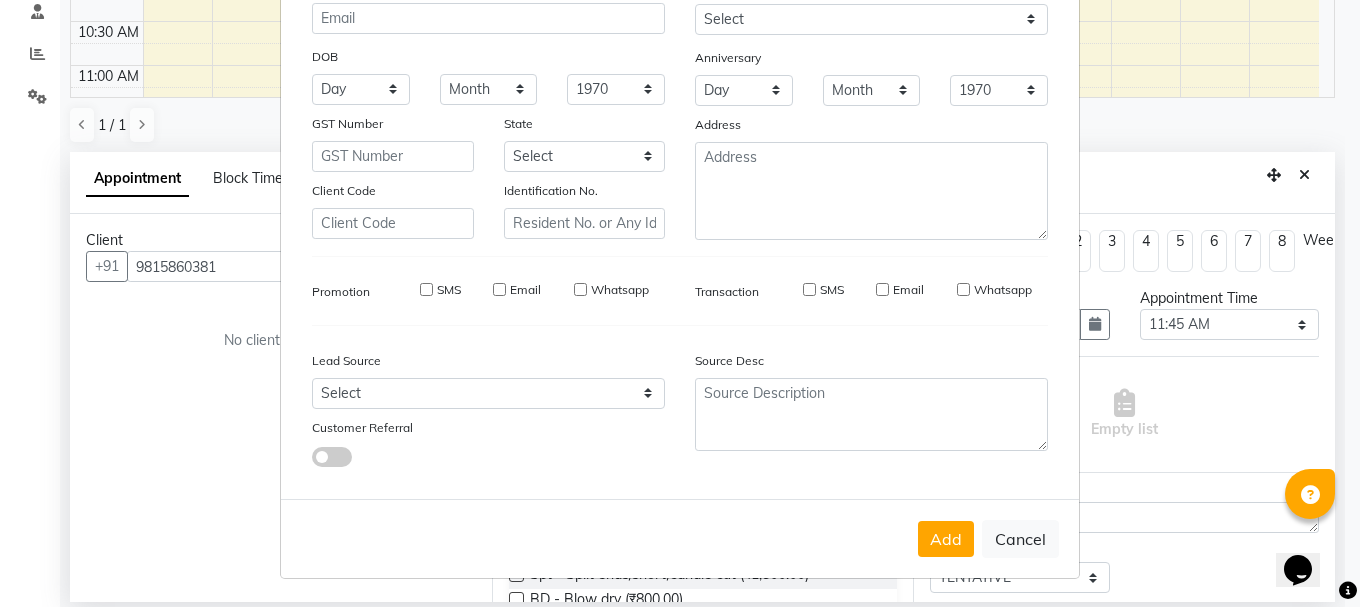 type 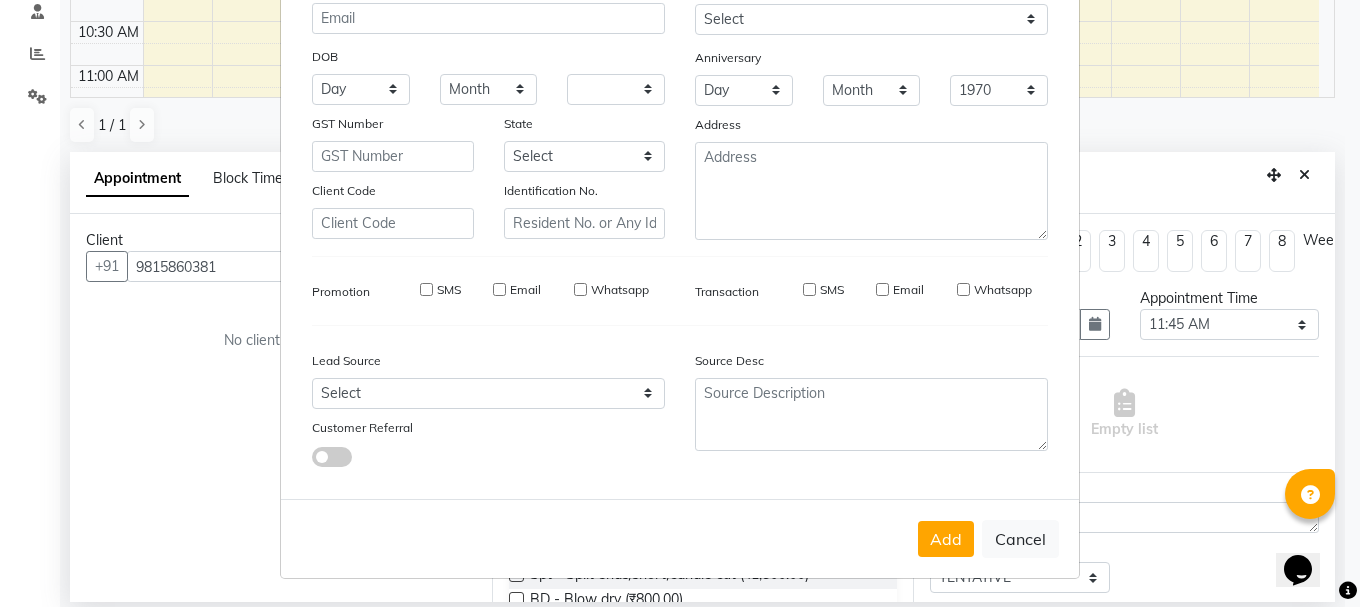select 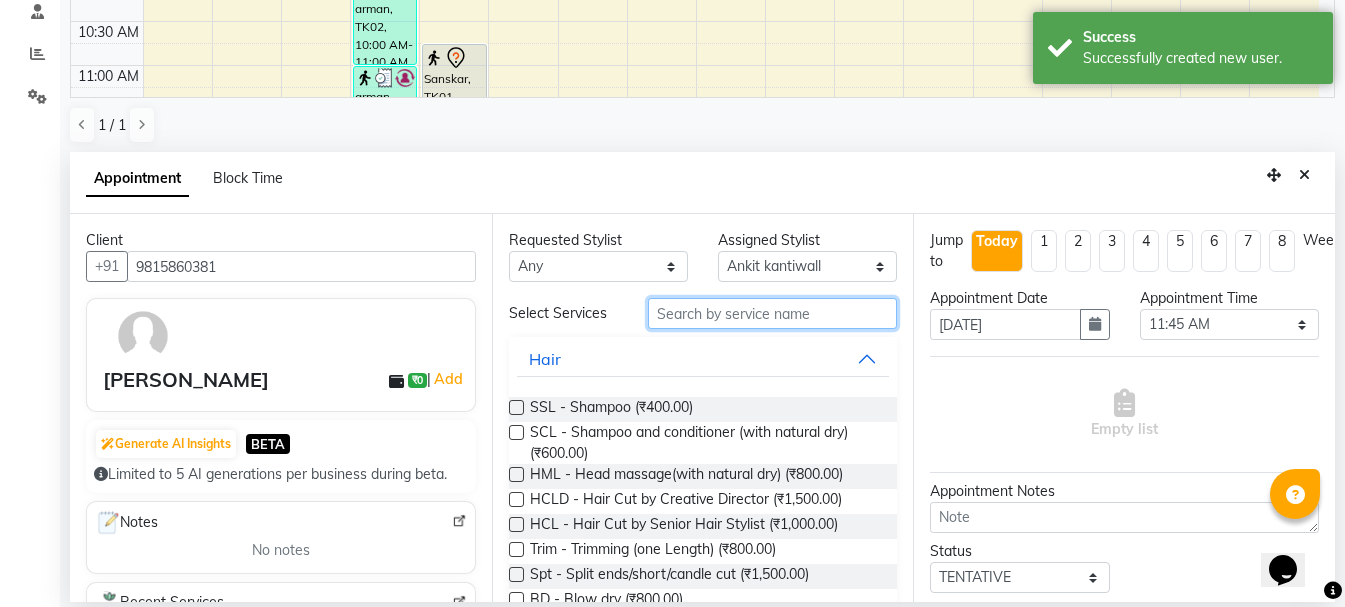 click at bounding box center (772, 313) 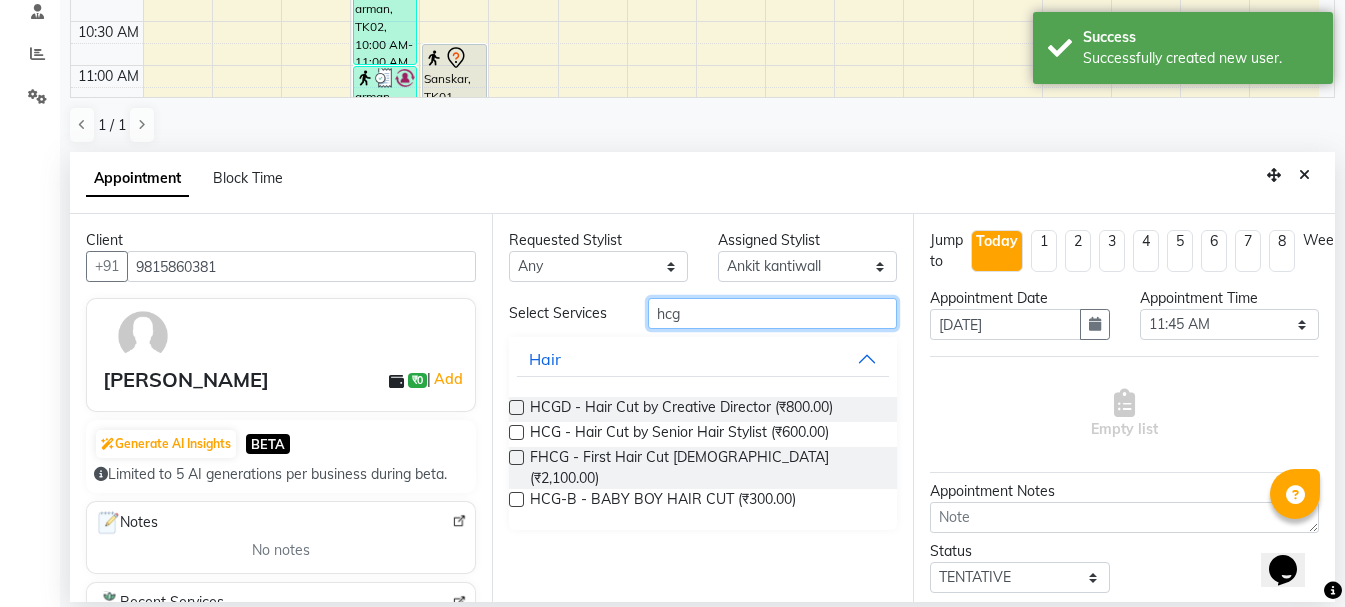 type on "hcg" 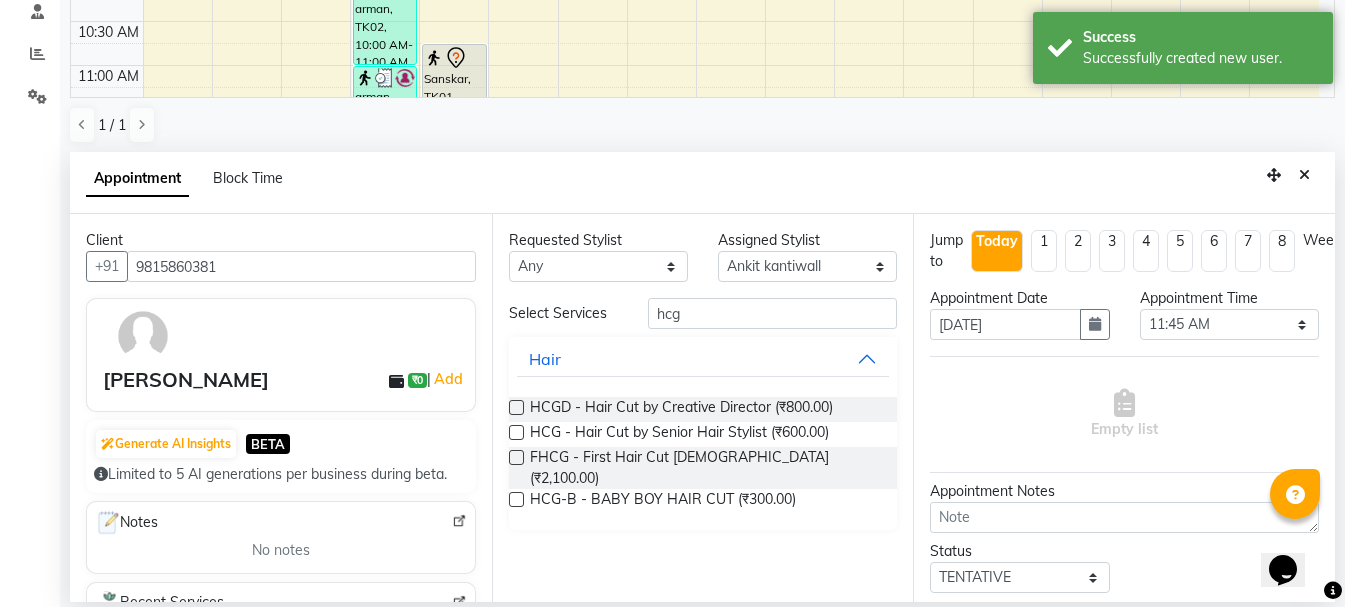 click at bounding box center [516, 432] 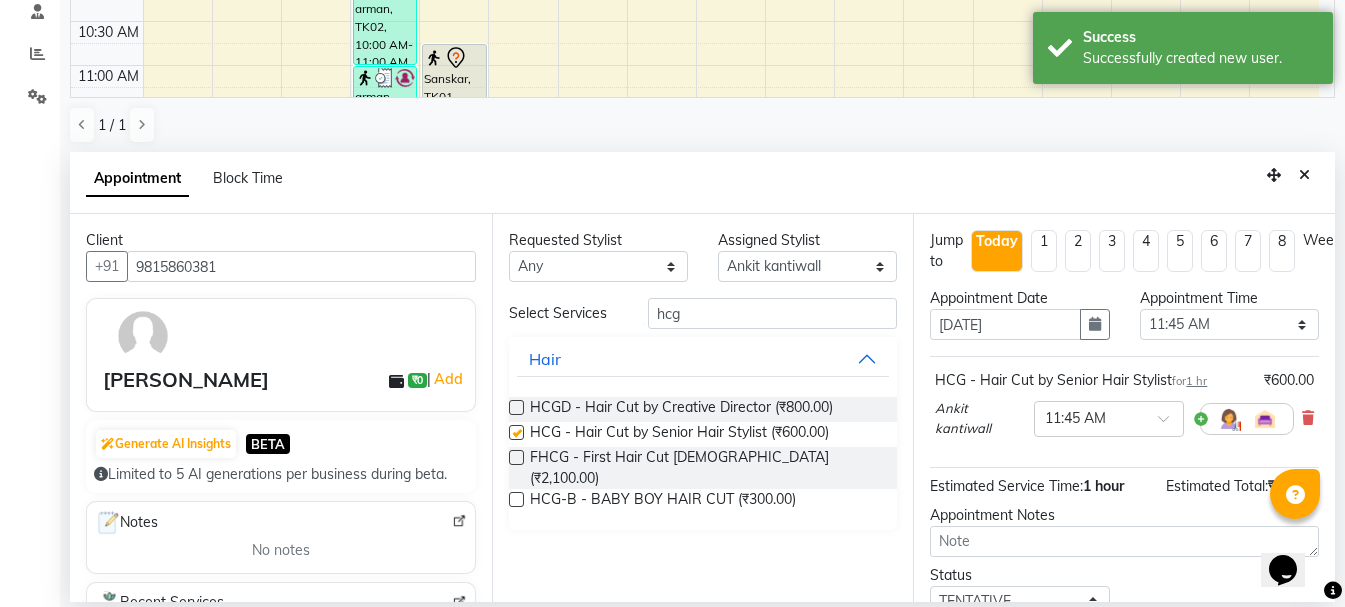 checkbox on "false" 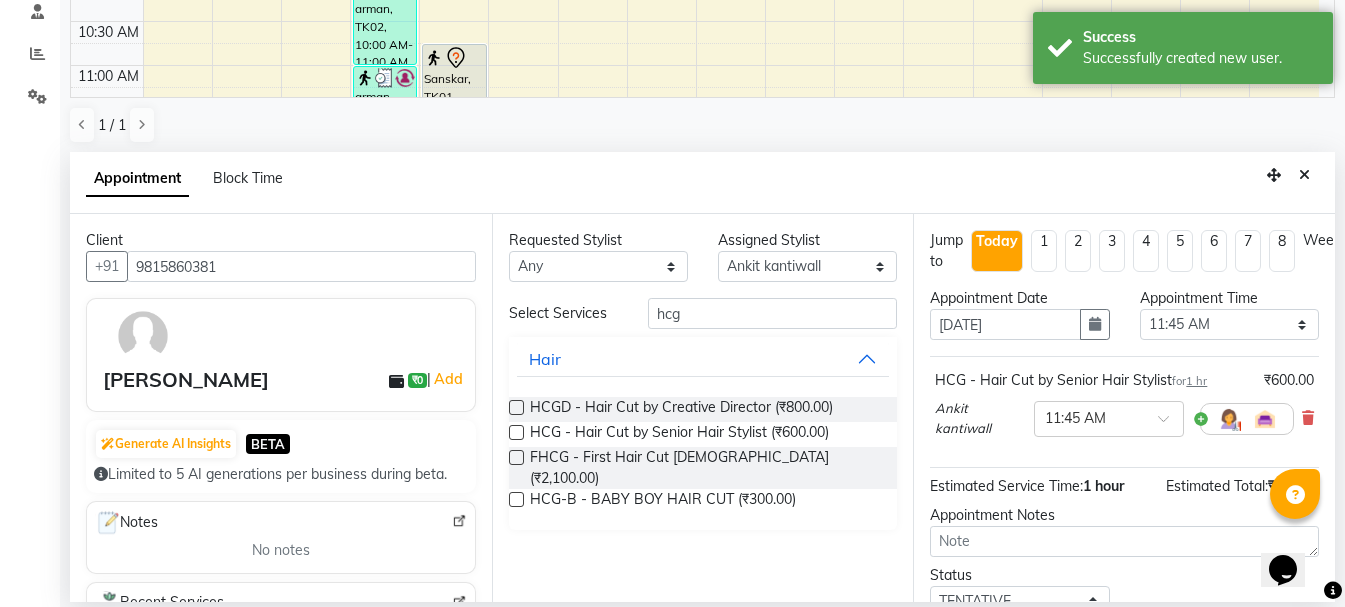 click on "Filter Stylist Select All  Ankit kantiwall  [PERSON_NAME]  [PERSON_NAME]  [PERSON_NAME] [PERSON_NAME] [PERSON_NAME] [PERSON_NAME] [PERSON_NAME] Pinky [PERSON_NAME] Rekha [PERSON_NAME] [PERSON_NAME] [DATE]  [DATE] Toggle Dropdown Add Appointment Add Invoice Add Attendance Add Client Toggle Dropdown Add Appointment Add Invoice Add Attendance Add Client ADD NEW Toggle Dropdown Add Appointment Add Invoice Add Attendance Add Client Filter Stylist Select All  Ankit kantiwall  [PERSON_NAME]  [PERSON_NAME]  [PERSON_NAME] Chandan [PERSON_NAME] [PERSON_NAME] [PERSON_NAME] Pinky [PERSON_NAME] Rekha [PERSON_NAME] [PERSON_NAME] Group By  Staff View   Room View  View as Vertical  Vertical - Week View  Horizontal  Horizontal - Week View  List  Toggle Dropdown Calendar Settings Manage Tags   Arrange Stylists   Reset Stylists  Appointment Form Zoom 100% Staff/Room Display Count 17 Stylist [PERSON_NAME] [PERSON_NAME]  [PERSON_NAME]  Ankit kantiwall [PERSON_NAME] [PERSON_NAME] [PERSON_NAME] [PERSON_NAME] [PERSON_NAME] [PERSON_NAME] Pinky [PERSON_NAME]" 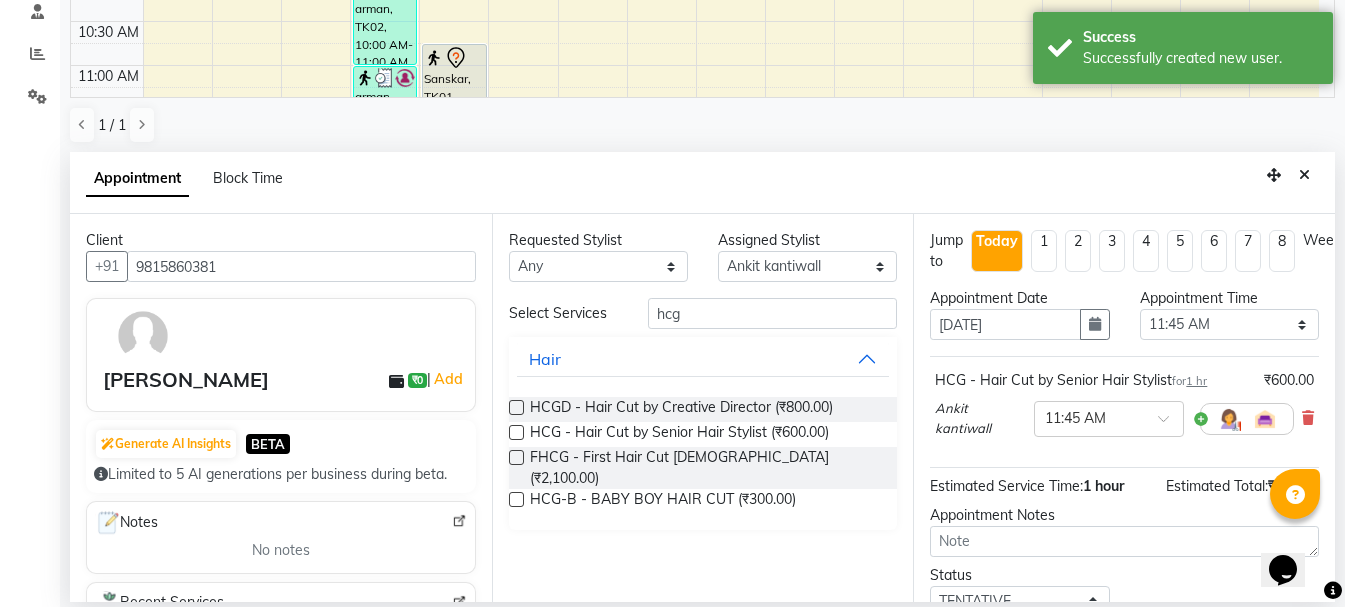 scroll, scrollTop: 156, scrollLeft: 0, axis: vertical 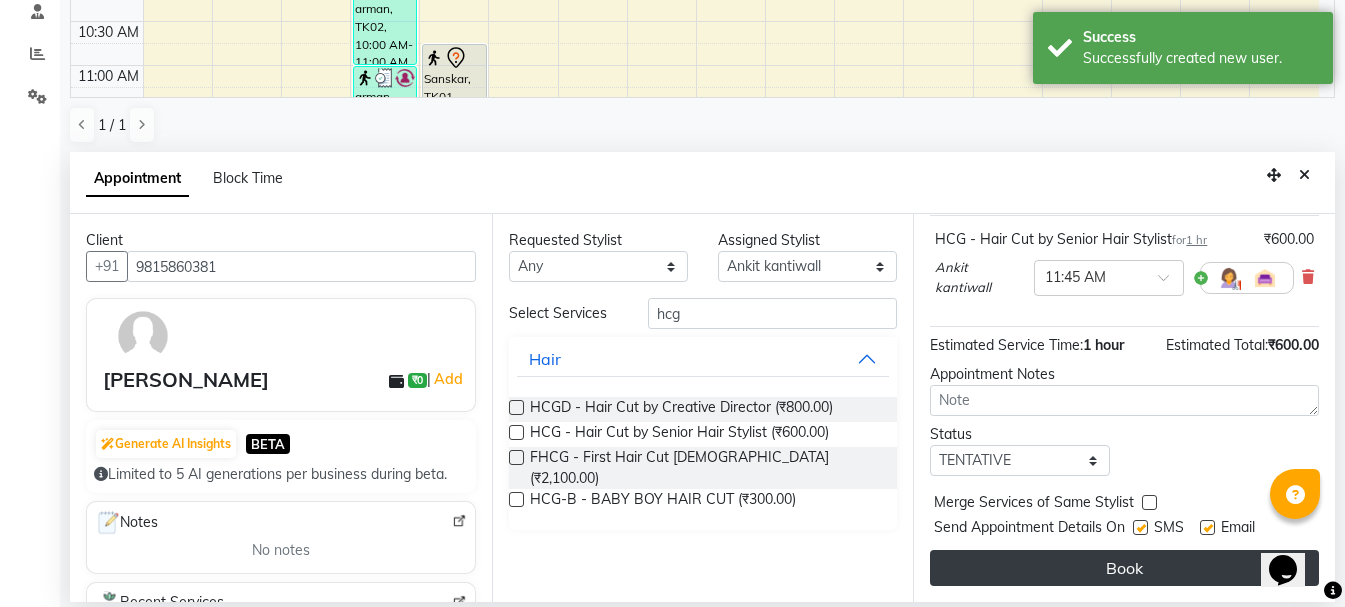 click on "Book" at bounding box center [1124, 568] 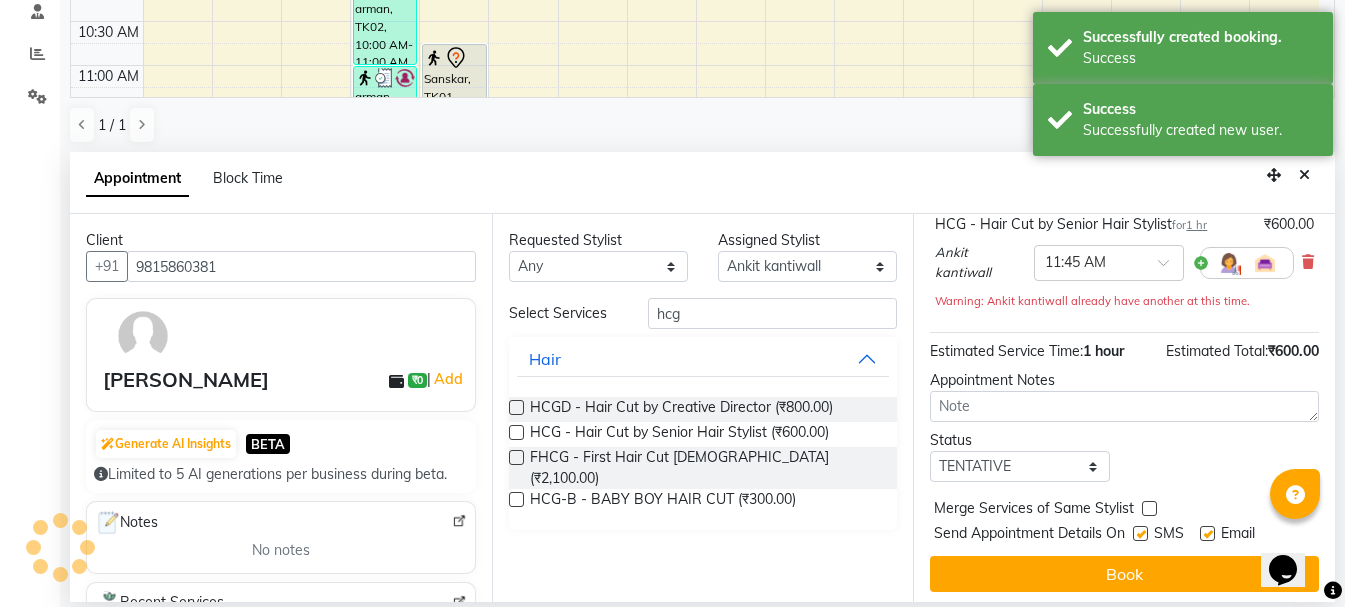scroll, scrollTop: 0, scrollLeft: 0, axis: both 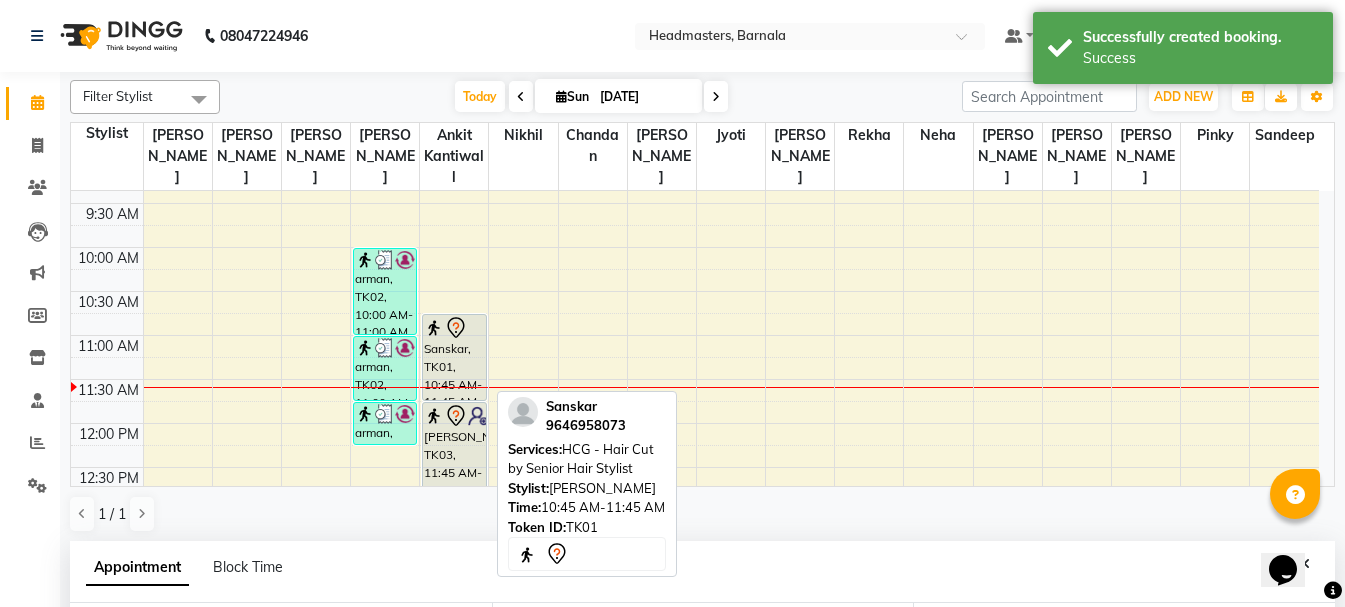 click on "Sanskar, TK01, 10:45 AM-11:45 AM, HCG - Hair Cut by Senior Hair Stylist" at bounding box center (454, 357) 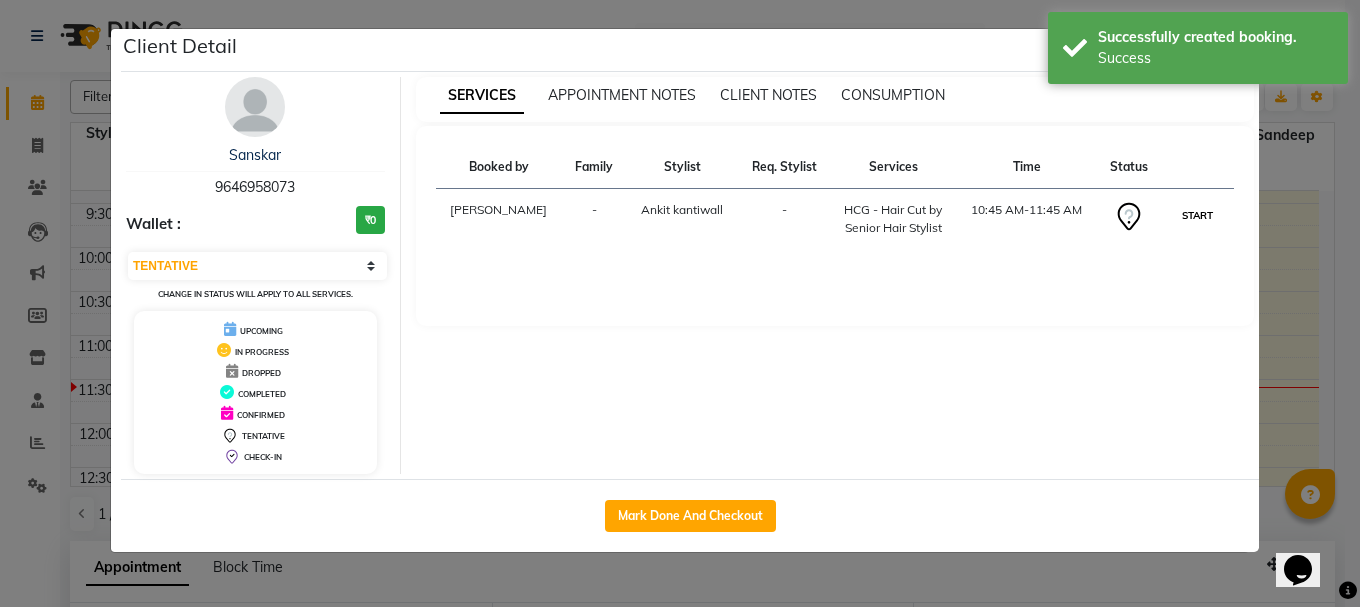 click on "START" at bounding box center [1197, 215] 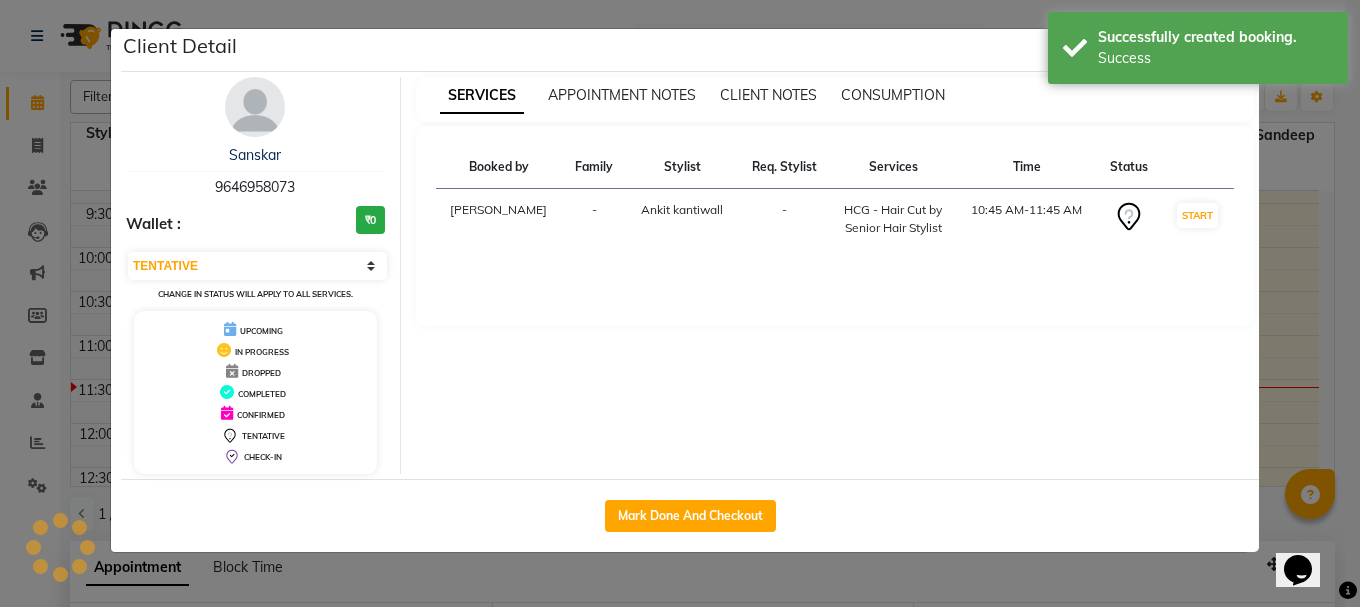 select on "1" 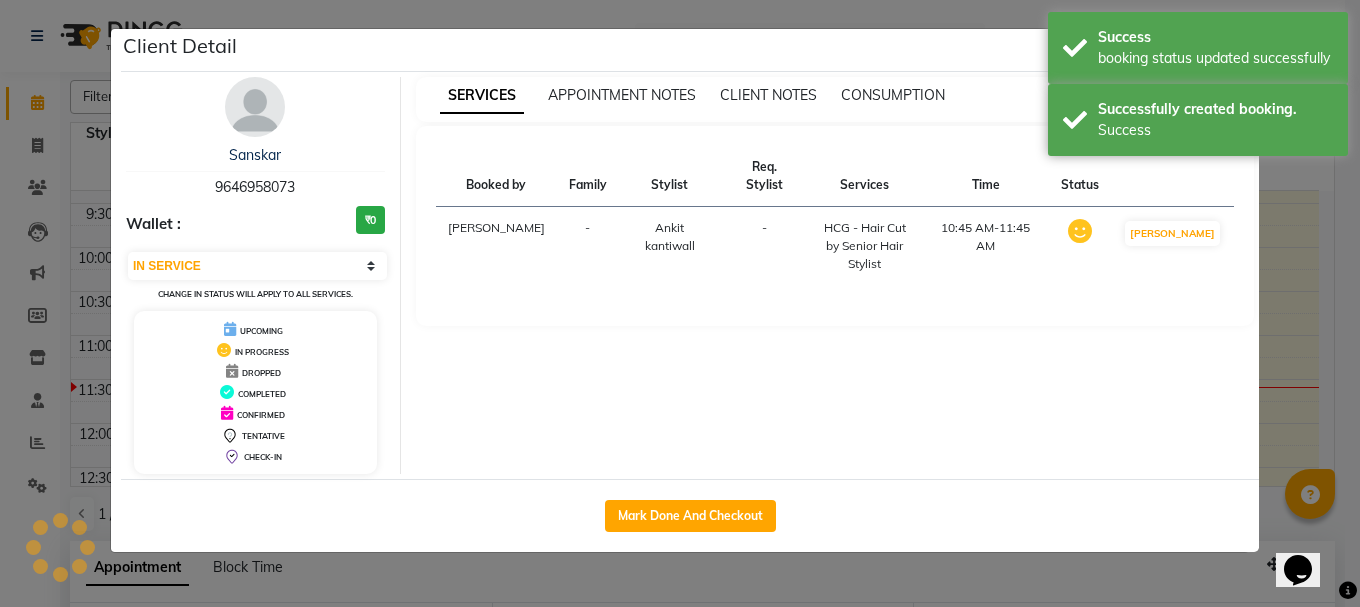 click on "Client Detail  Sanskar    9646958073 Wallet : ₹0 Select IN SERVICE CONFIRMED TENTATIVE CHECK IN MARK DONE UPCOMING Change in status will apply to all services. UPCOMING IN PROGRESS DROPPED COMPLETED CONFIRMED TENTATIVE CHECK-IN SERVICES APPOINTMENT NOTES CLIENT NOTES CONSUMPTION Booked by Family Stylist Req. Stylist Services Time Status  [PERSON_NAME] kantiwall -  HCG - Hair Cut by Senior Hair Stylist   10:45 AM-11:45 AM   MARK DONE   Mark Done And Checkout" 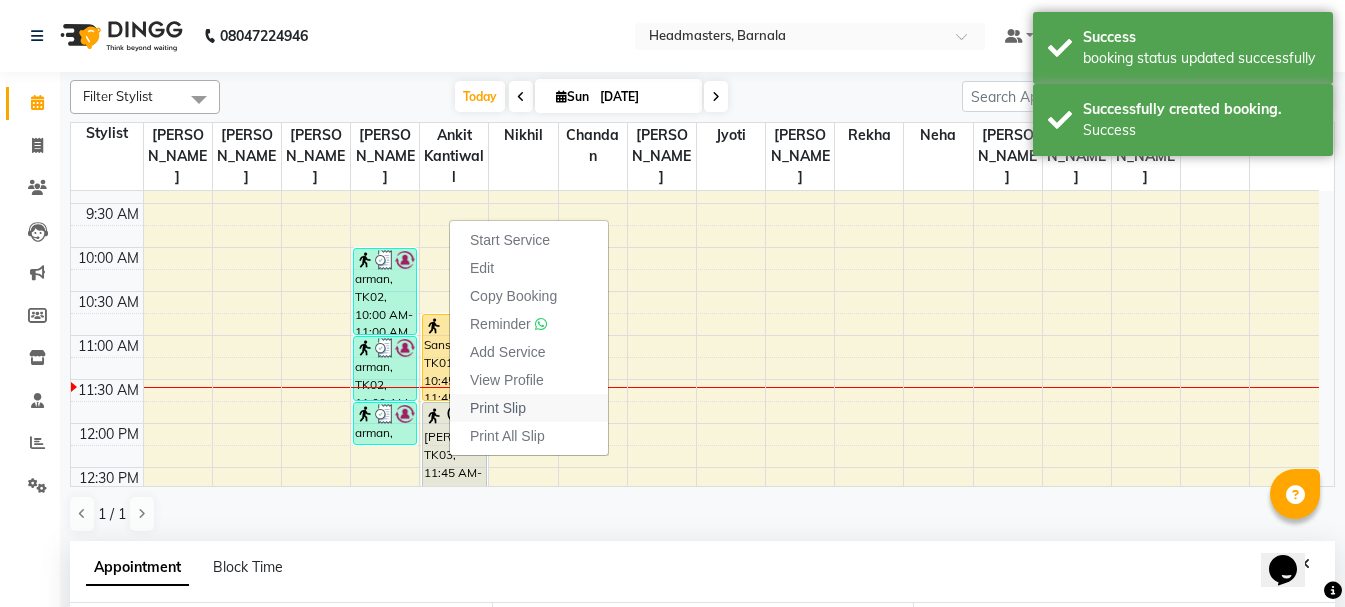 click on "Print Slip" at bounding box center [529, 408] 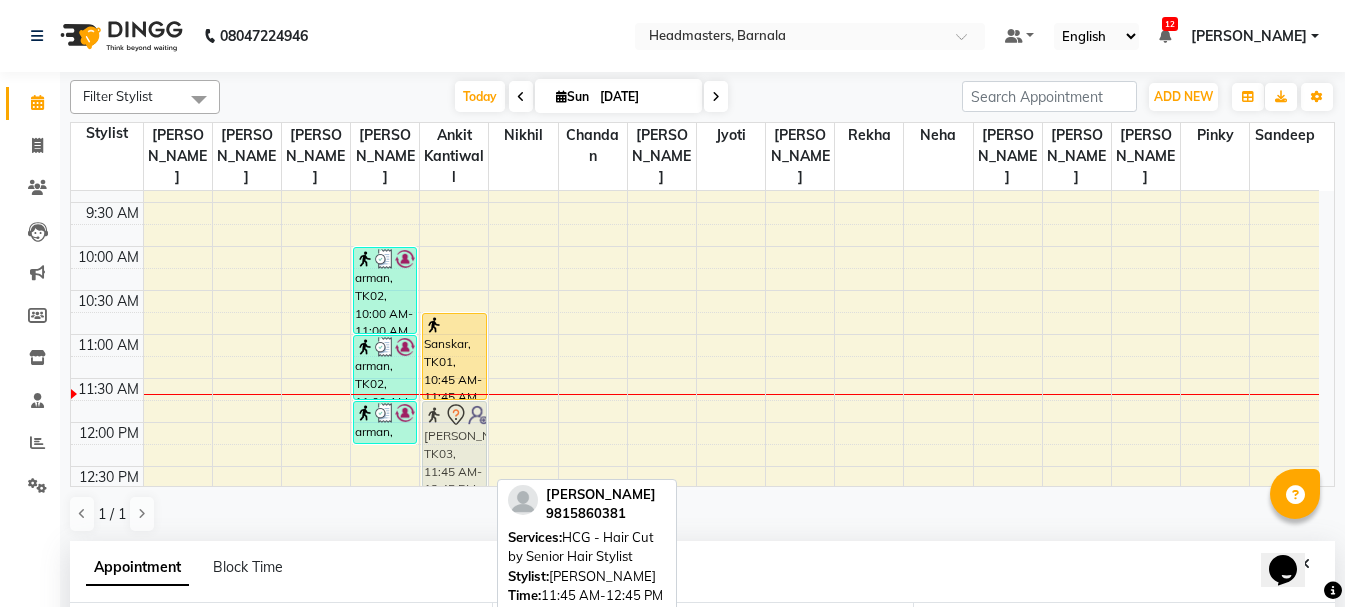 scroll, scrollTop: 122, scrollLeft: 0, axis: vertical 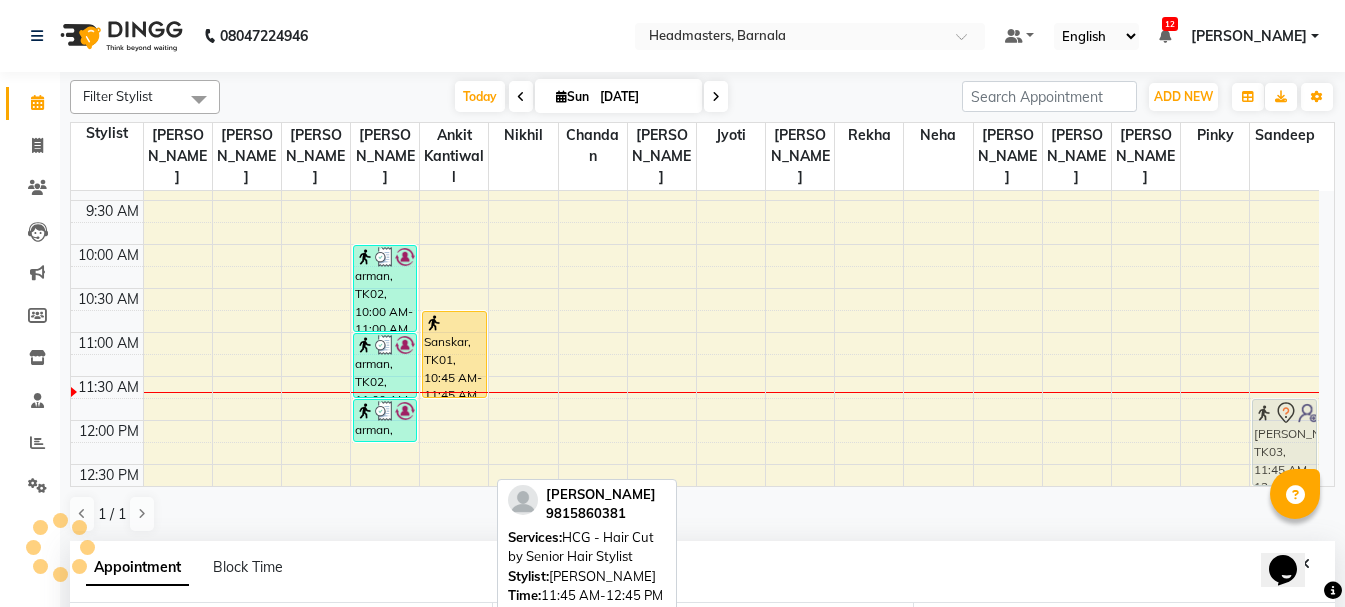 drag, startPoint x: 458, startPoint y: 435, endPoint x: 1271, endPoint y: 437, distance: 813.00244 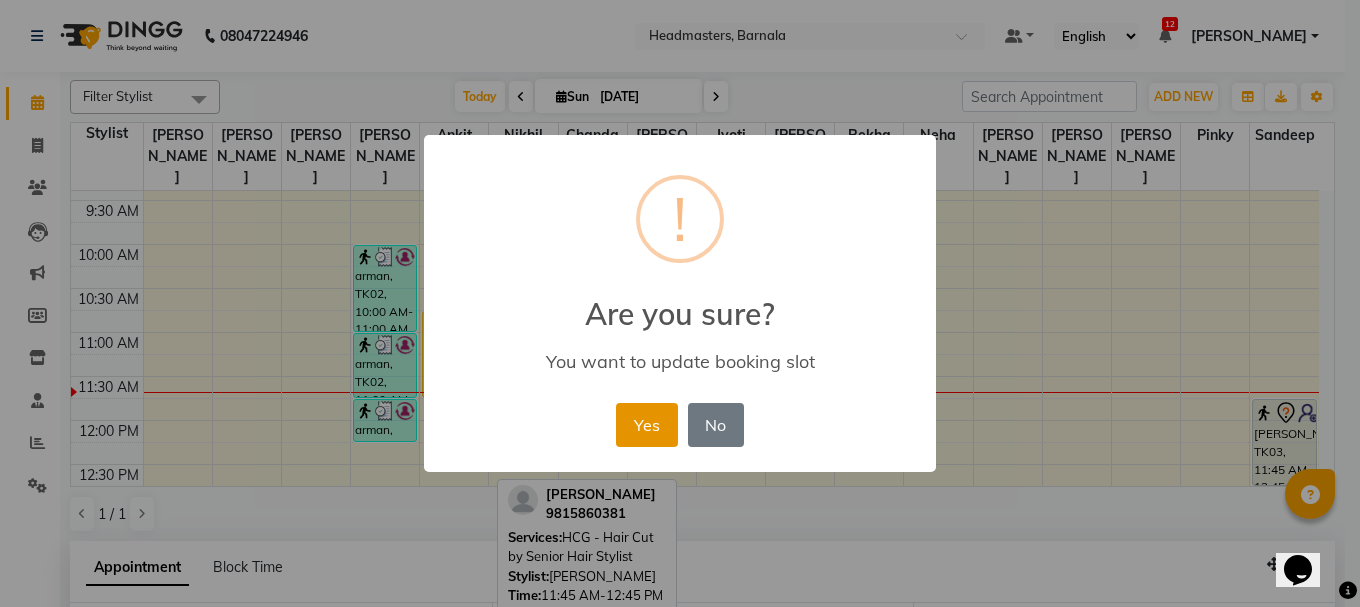click on "Yes" at bounding box center [646, 425] 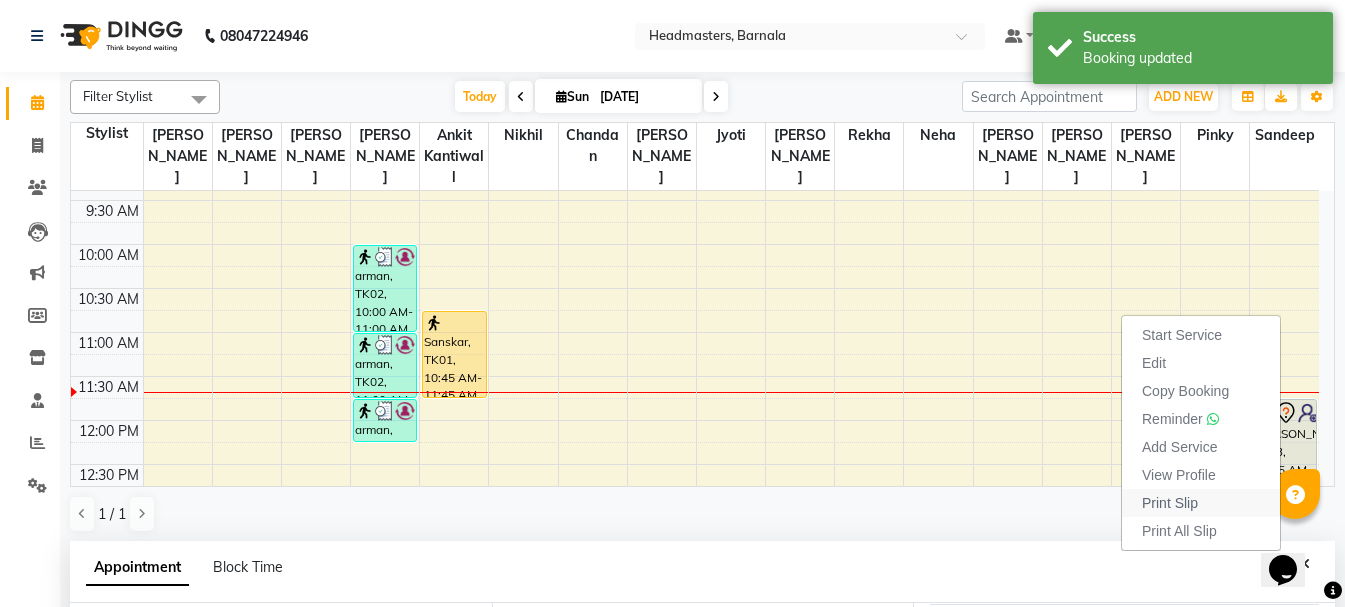 click on "Print Slip" at bounding box center (1170, 503) 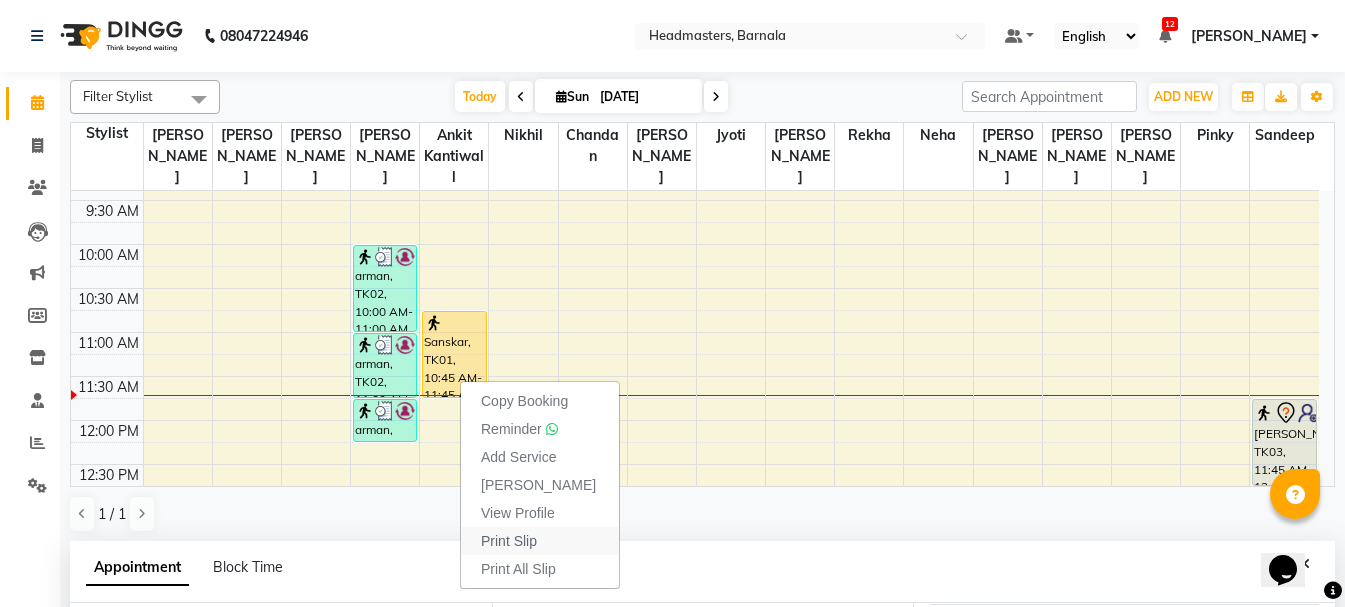 click on "Print Slip" at bounding box center (509, 541) 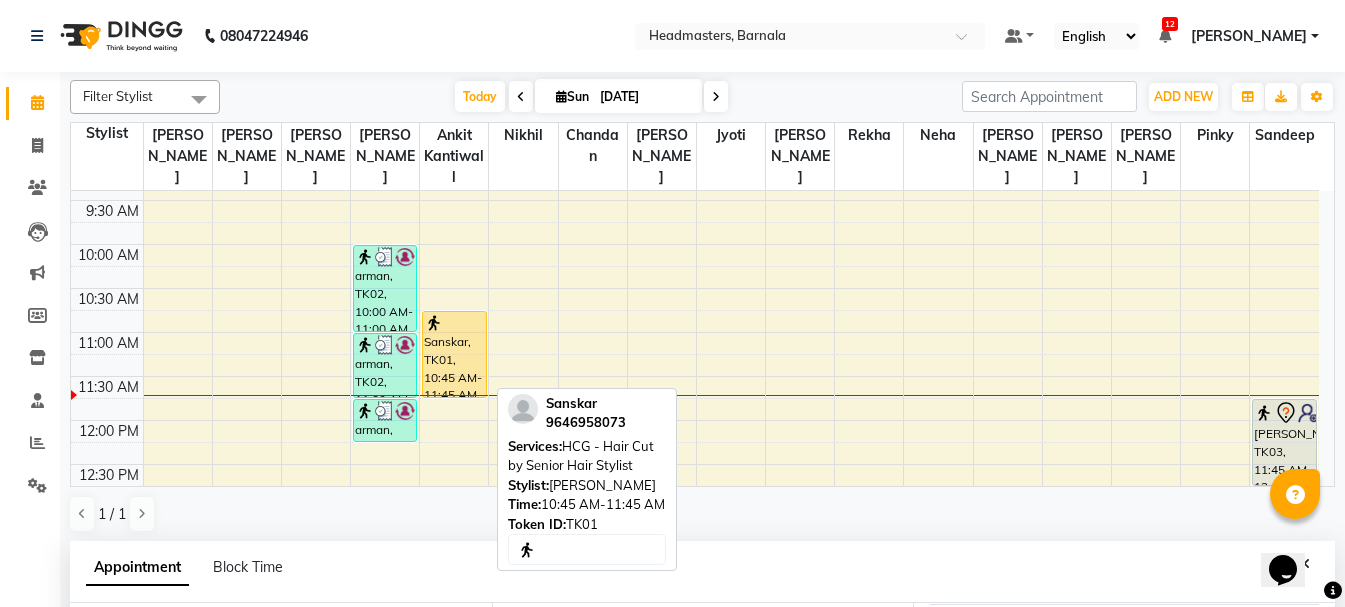 click on "Sanskar, TK01, 10:45 AM-11:45 AM, HCG - Hair Cut by Senior Hair Stylist" at bounding box center (454, 354) 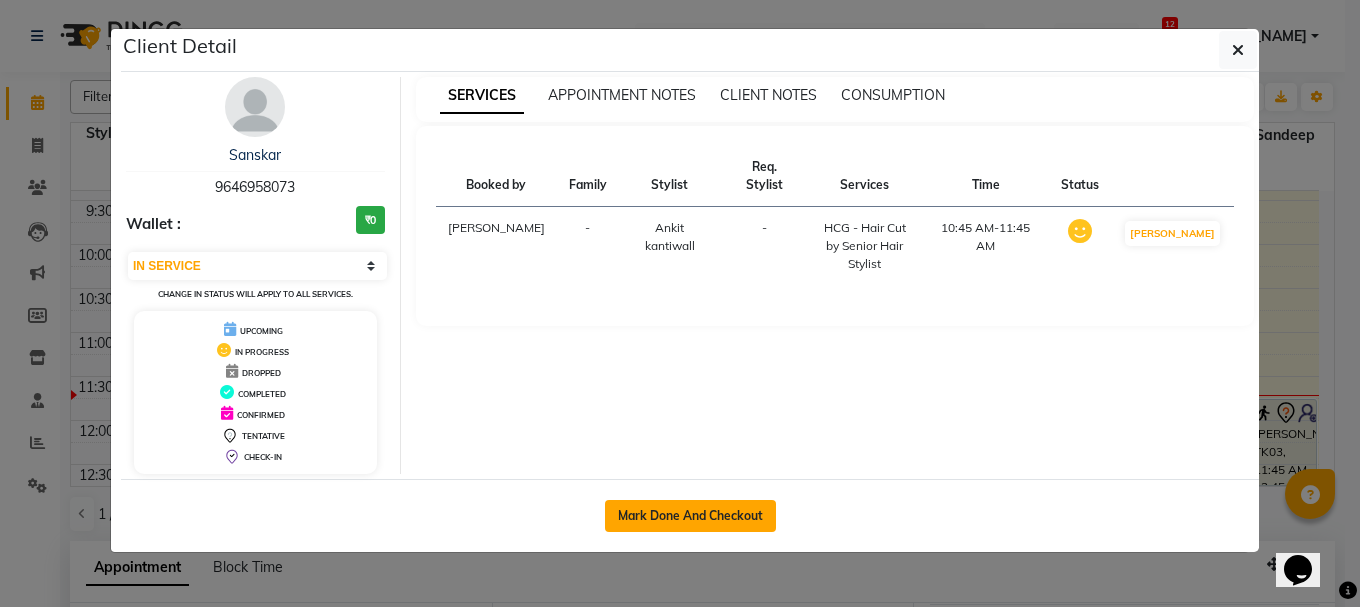 click on "Mark Done And Checkout" 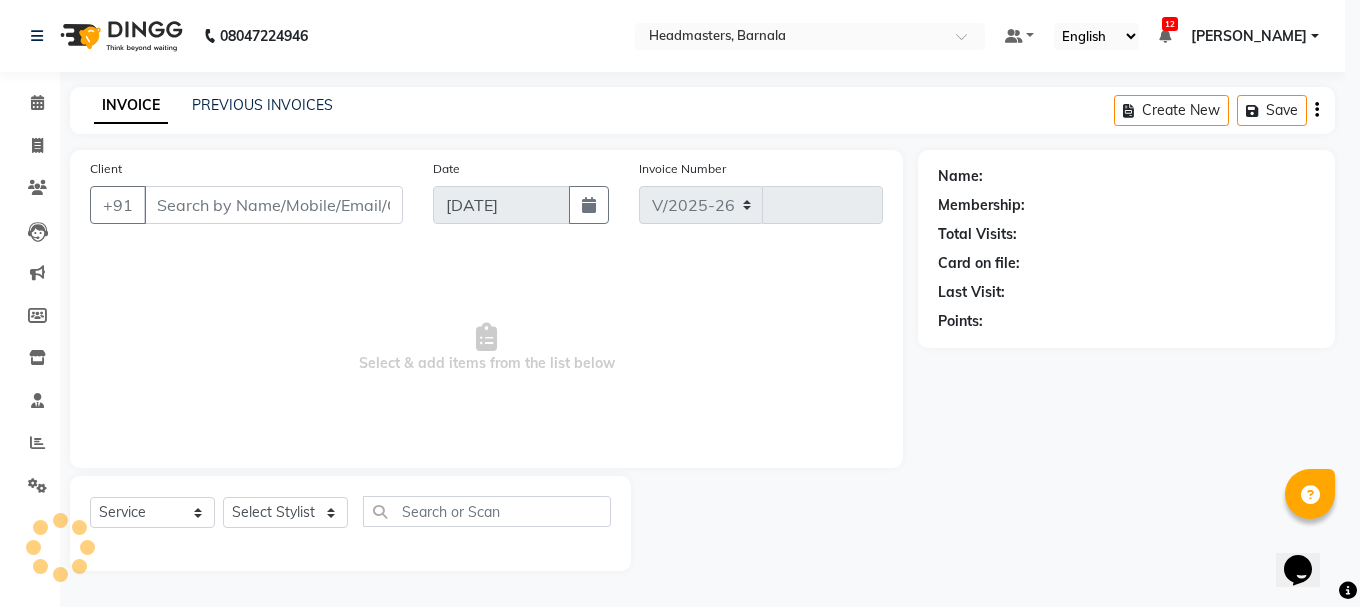 select on "7526" 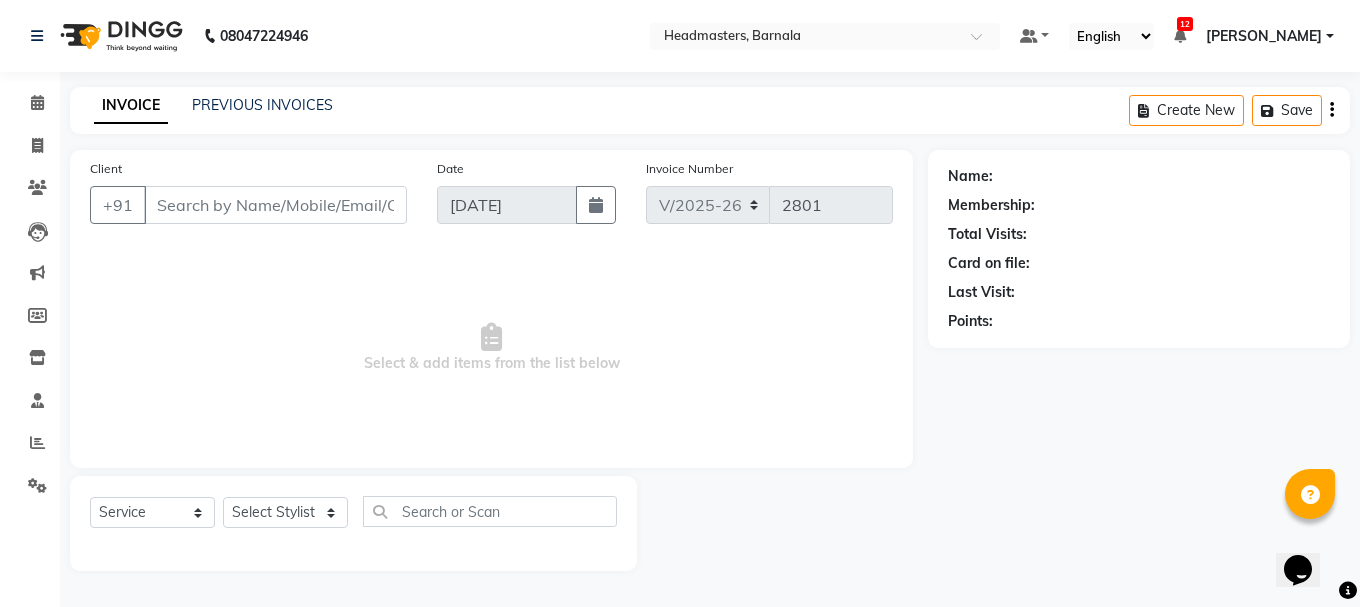type on "9646958073" 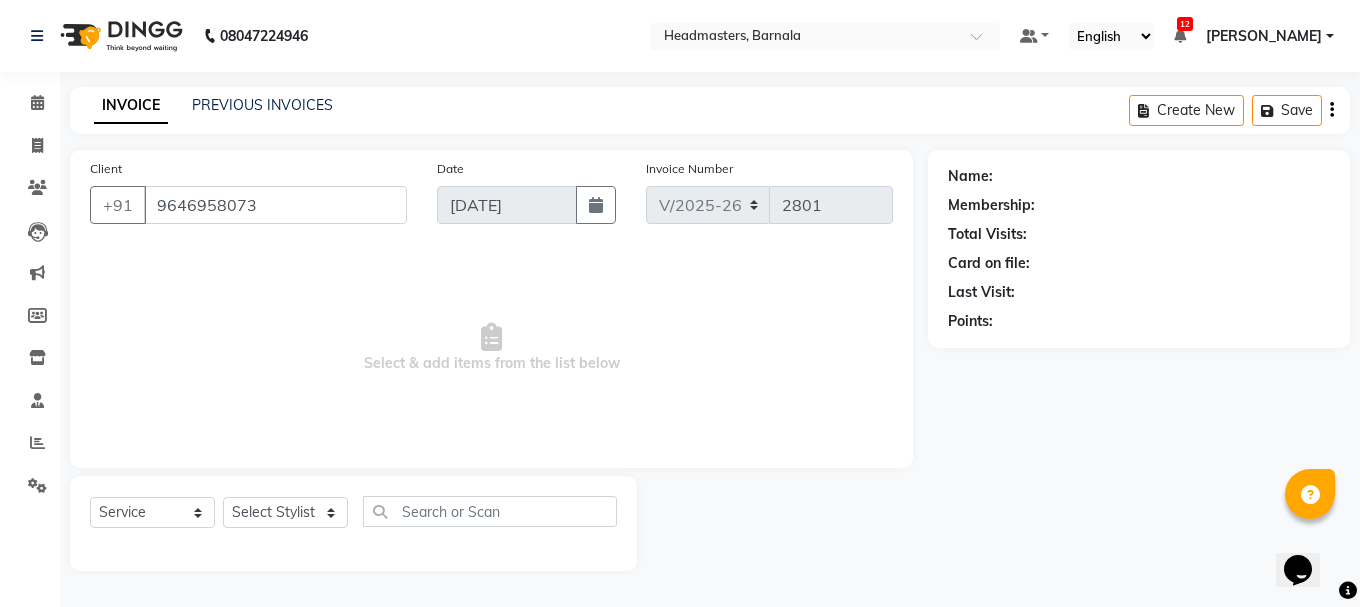 select on "67278" 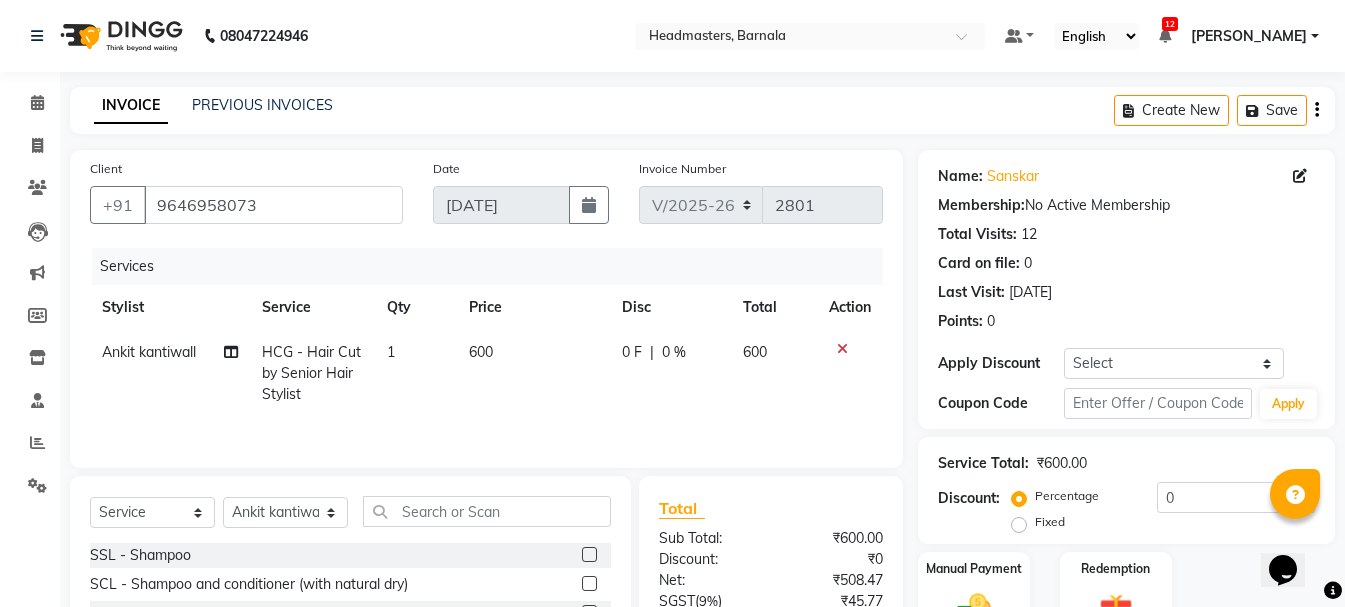scroll, scrollTop: 194, scrollLeft: 0, axis: vertical 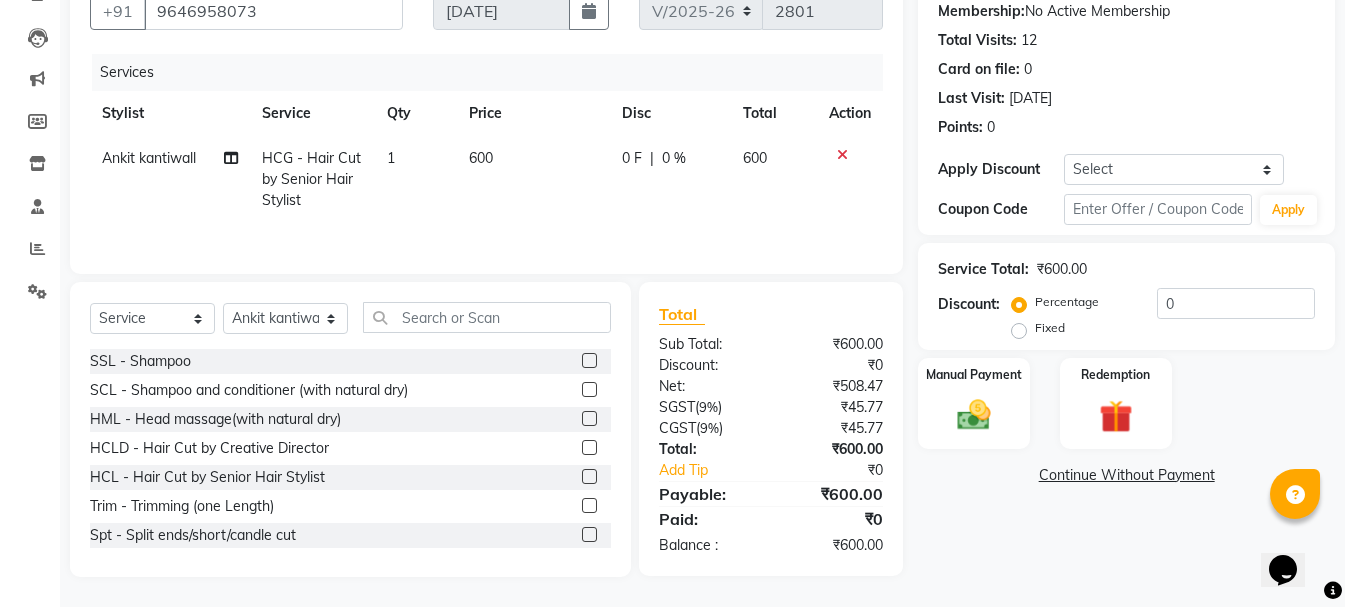 click on "Fixed" 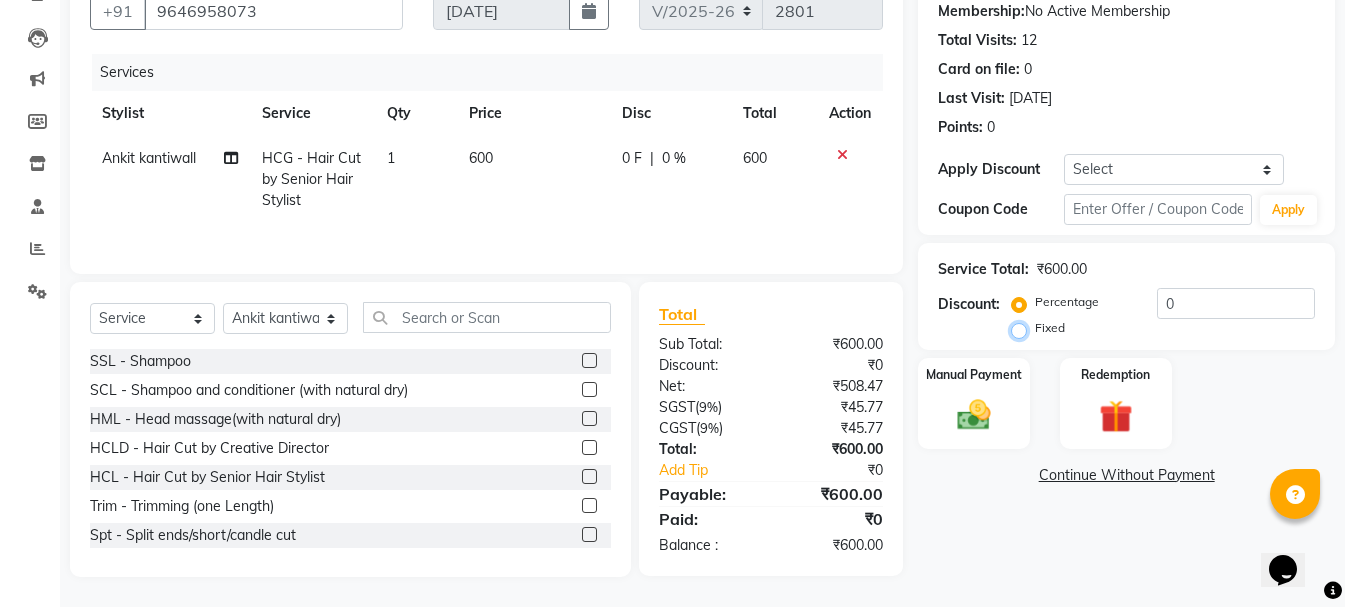 click on "Fixed" at bounding box center (1023, 328) 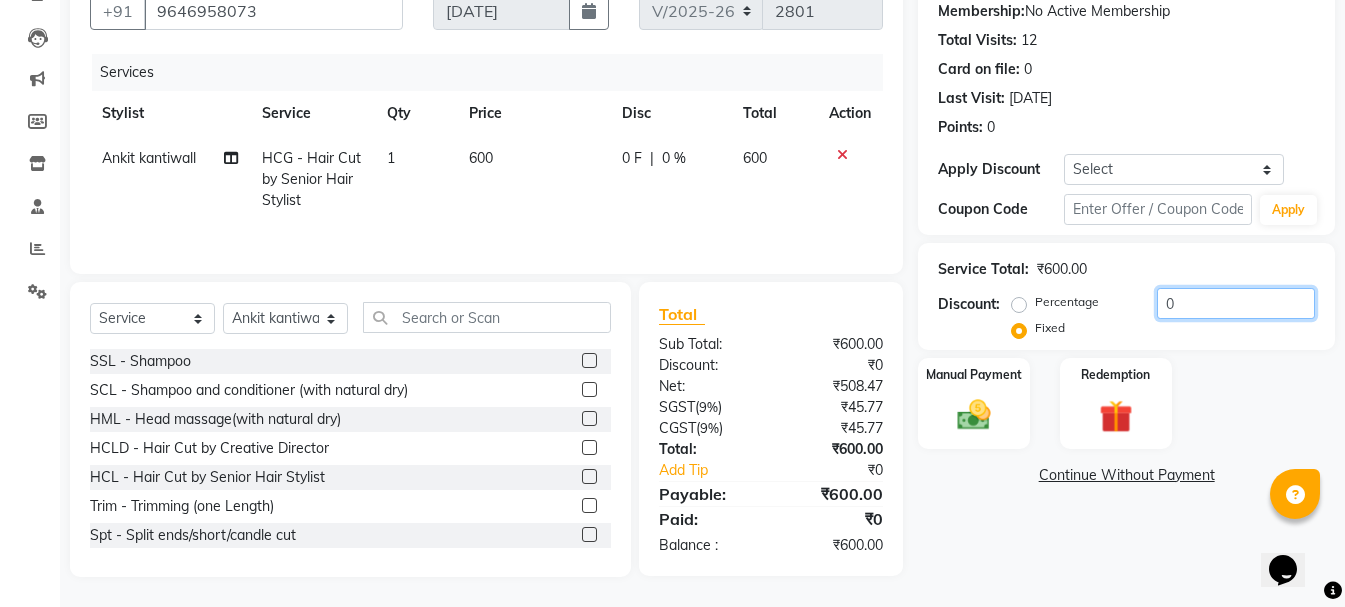 drag, startPoint x: 1127, startPoint y: 316, endPoint x: 1117, endPoint y: 318, distance: 10.198039 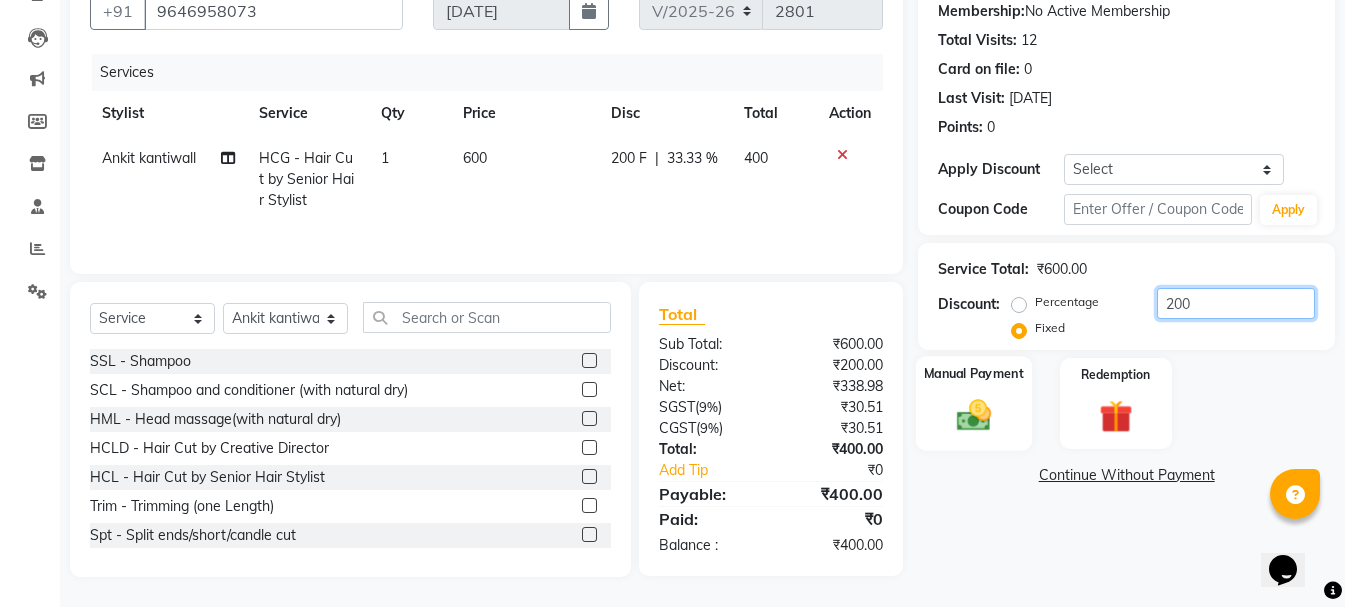 type on "200" 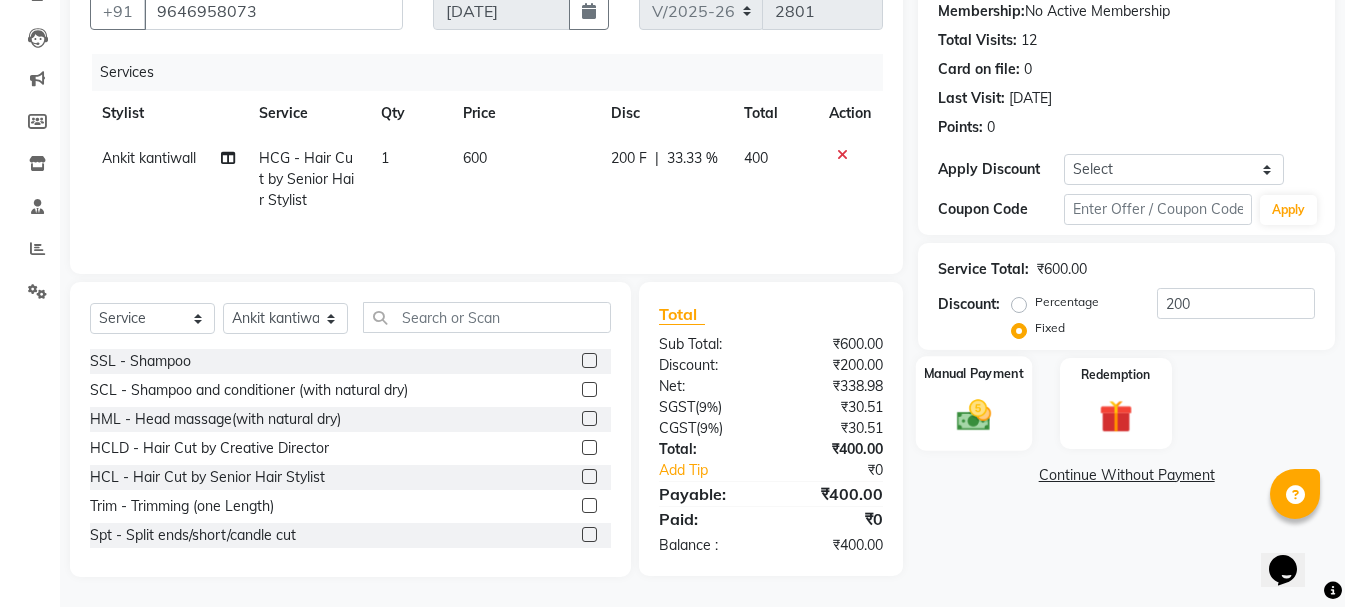 click 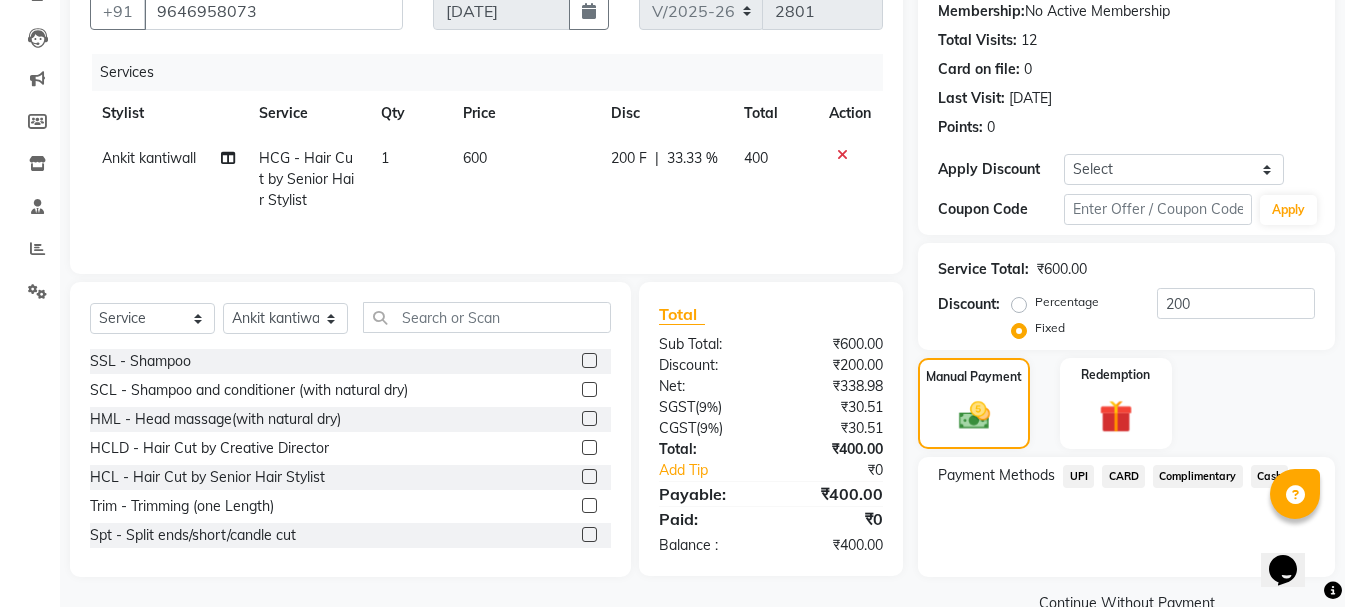 click on "UPI" 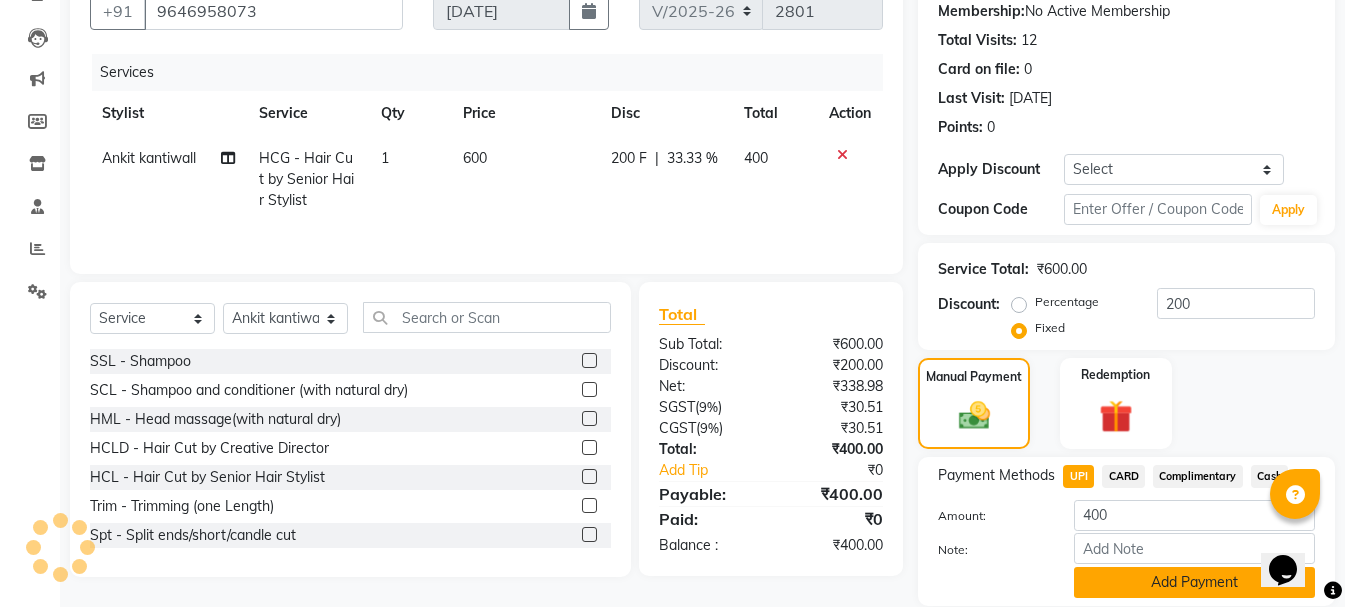 click on "Add Payment" 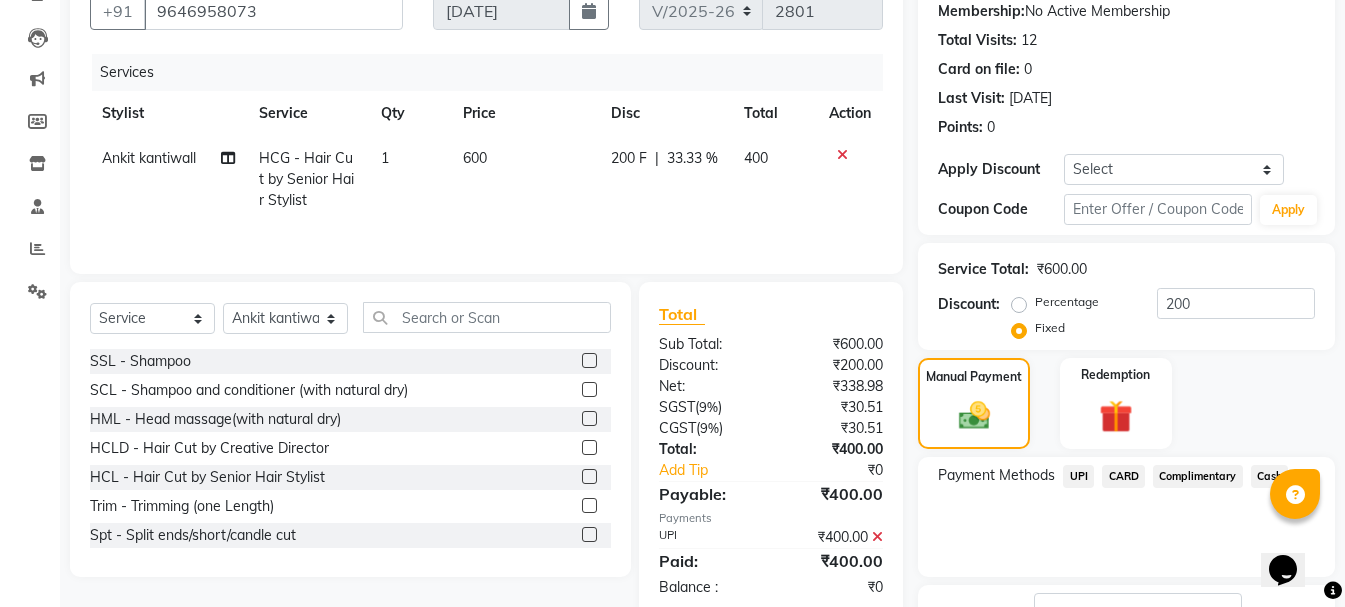 scroll, scrollTop: 333, scrollLeft: 0, axis: vertical 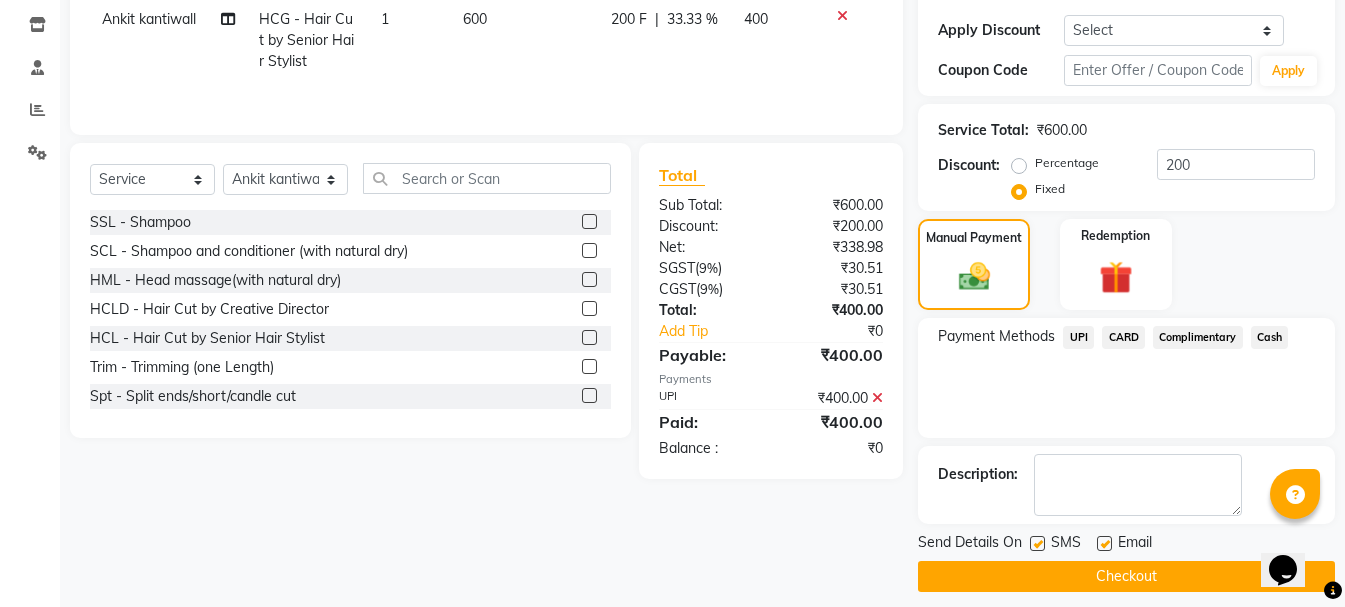 click on "Checkout" 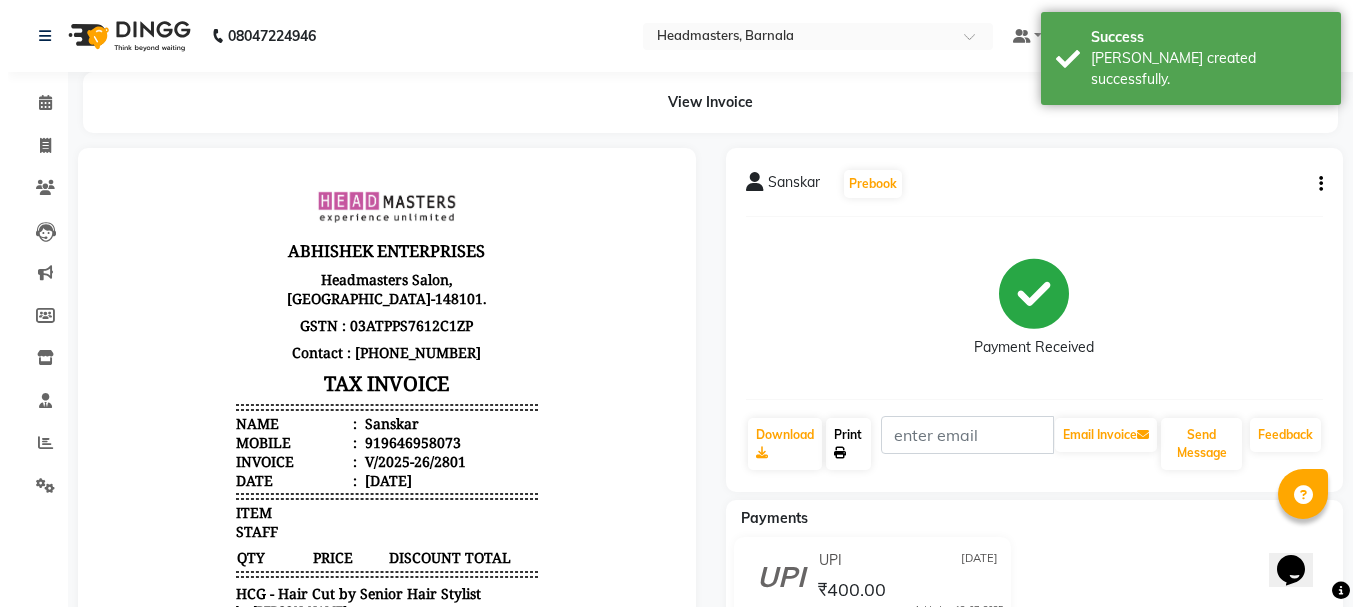 scroll, scrollTop: 0, scrollLeft: 0, axis: both 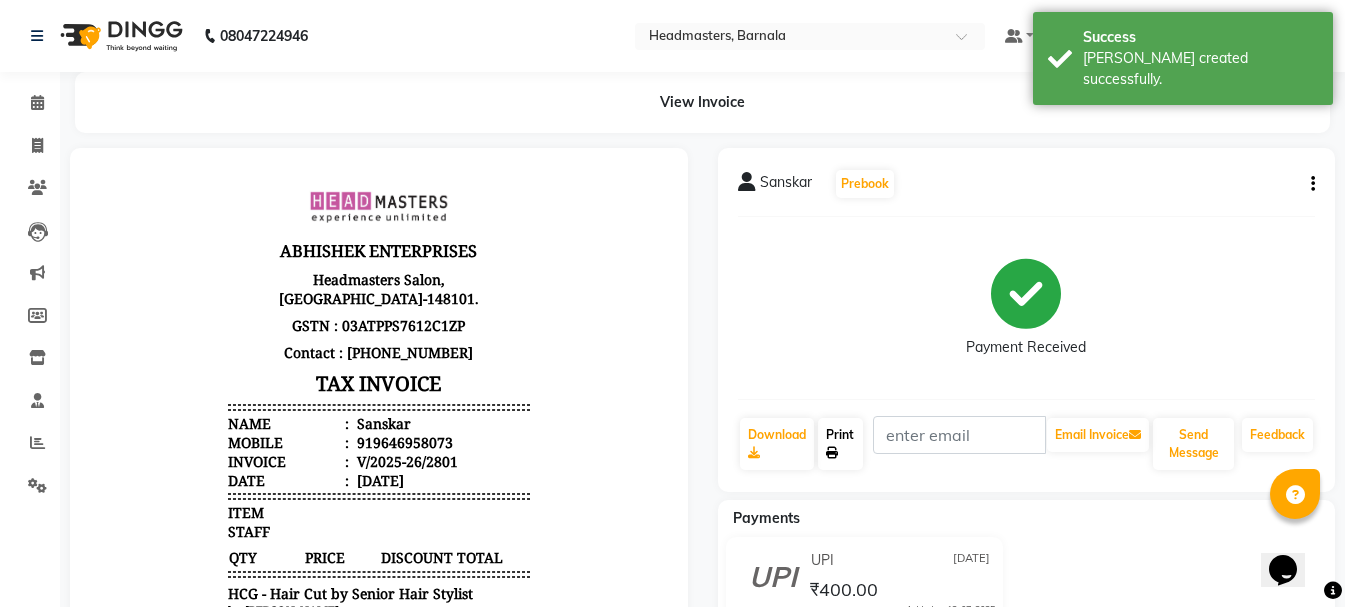 click on "Print" 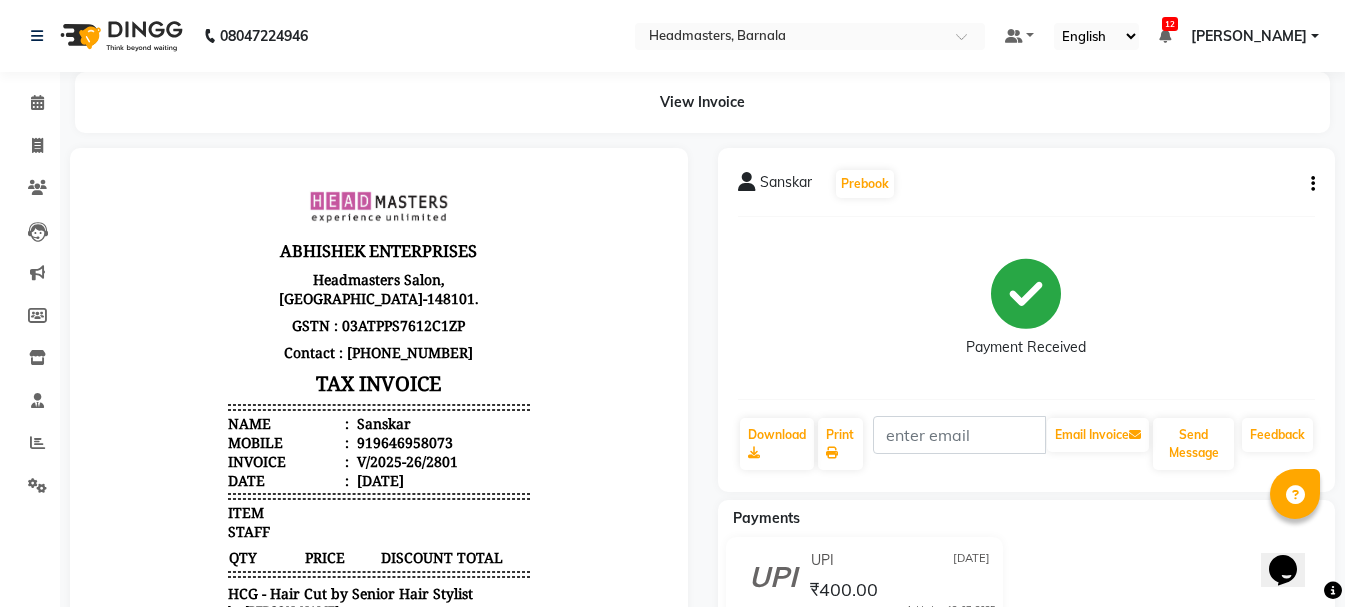 select on "service" 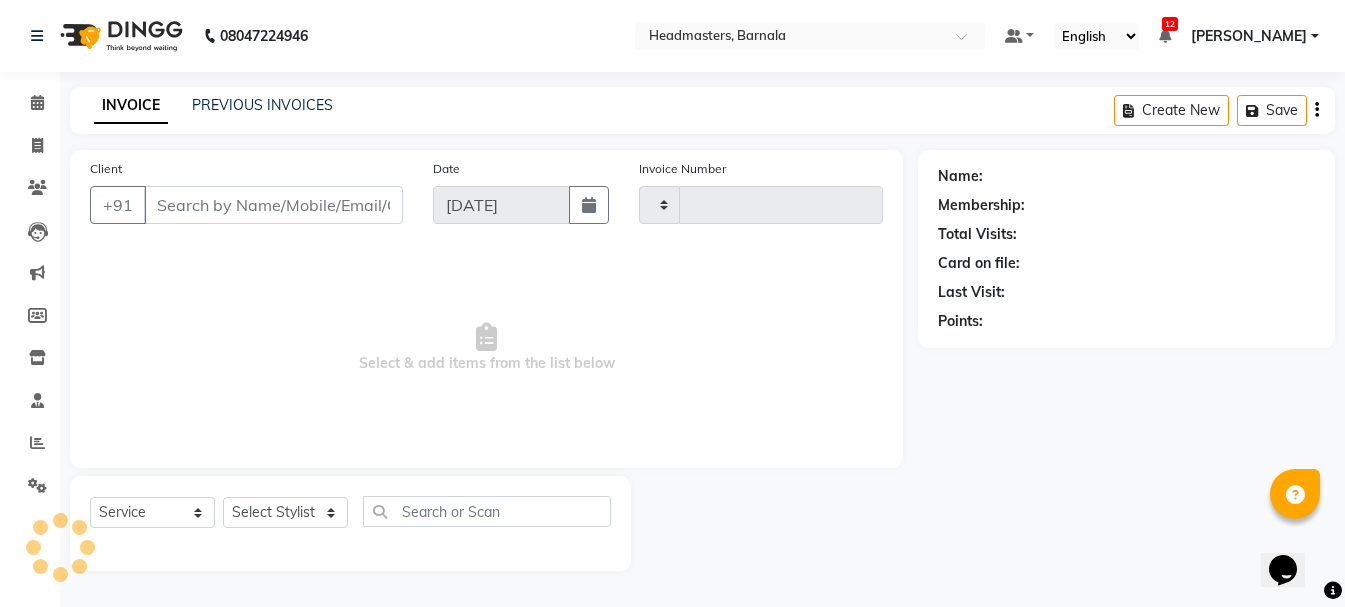 type on "2802" 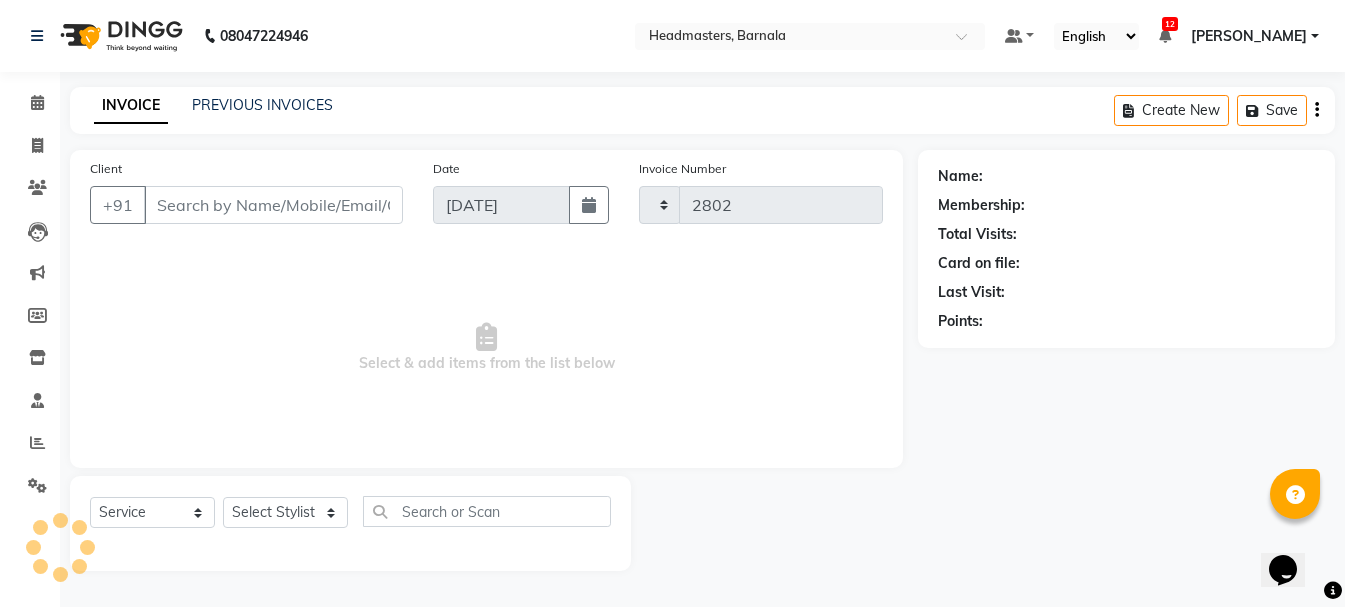 select on "7526" 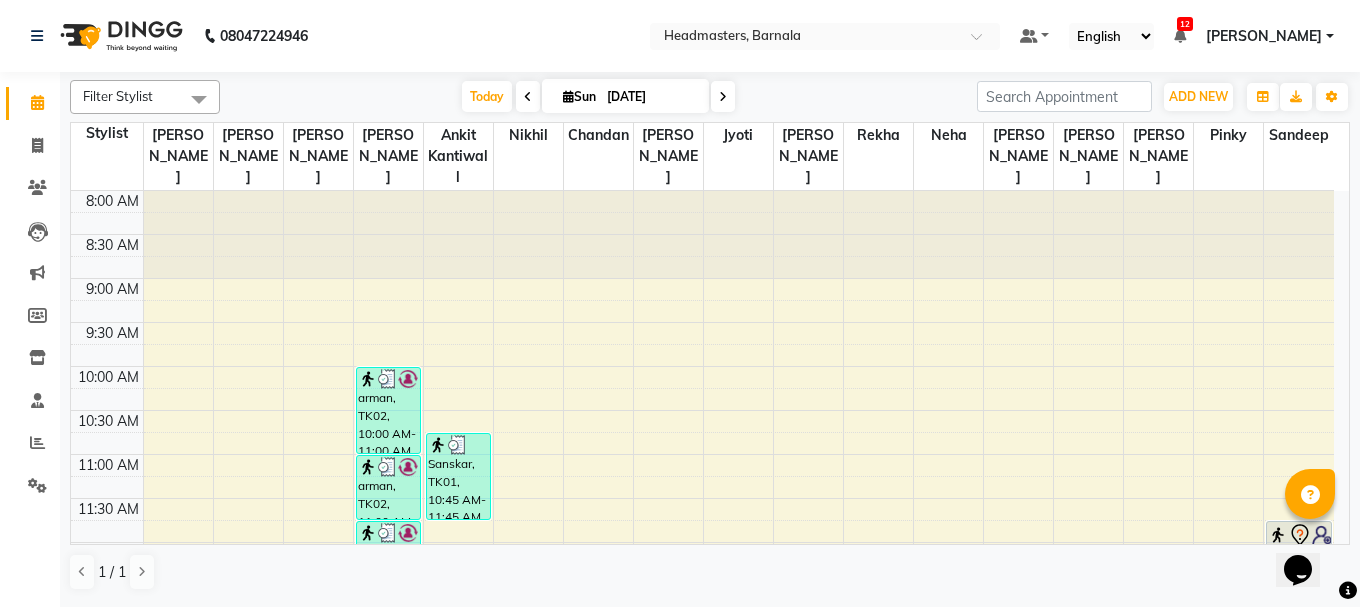 scroll, scrollTop: 0, scrollLeft: 0, axis: both 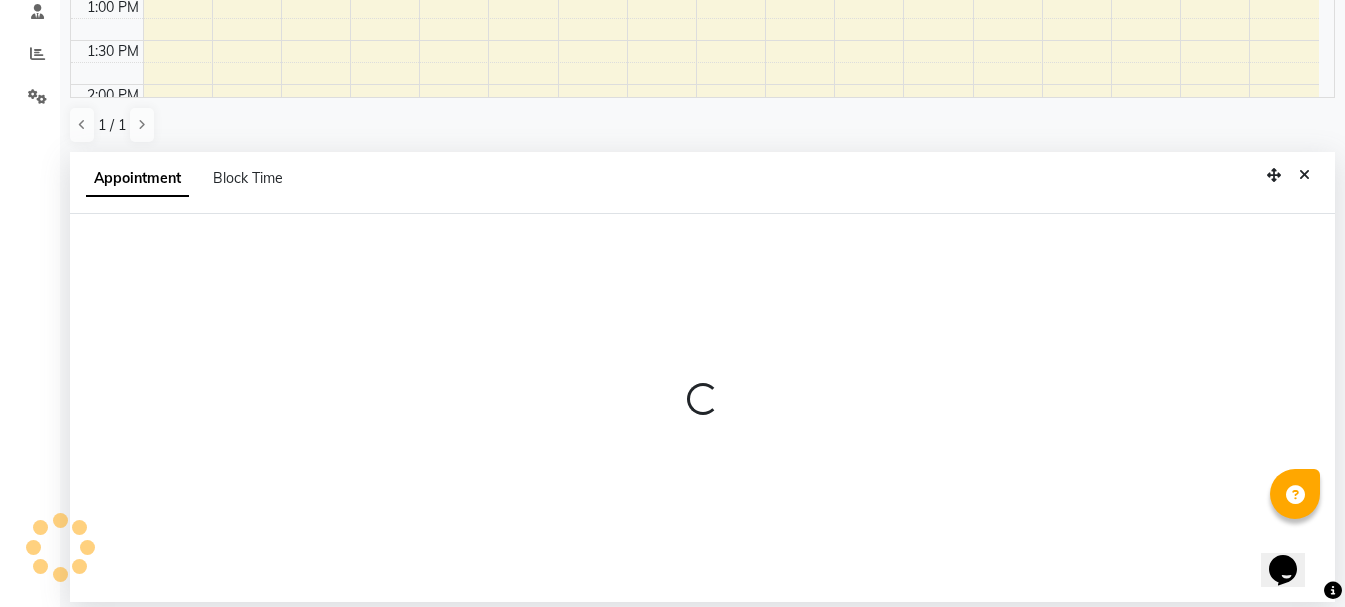 select on "67278" 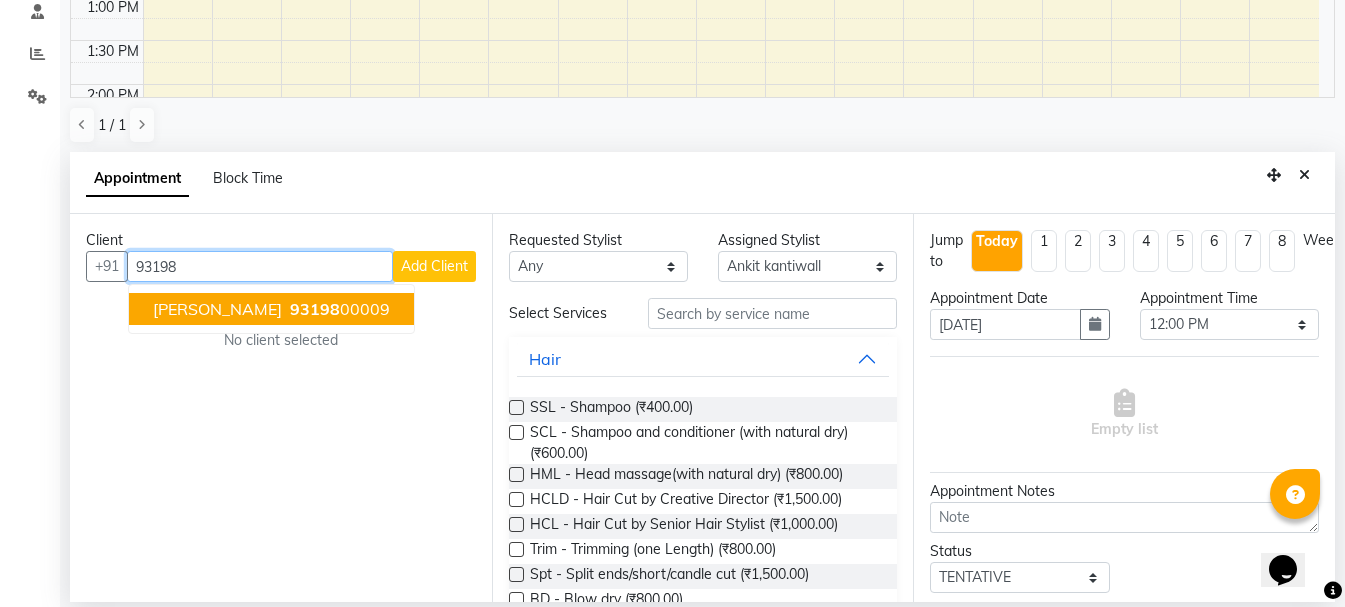 click on "[PERSON_NAME]   93198 00009" at bounding box center [271, 309] 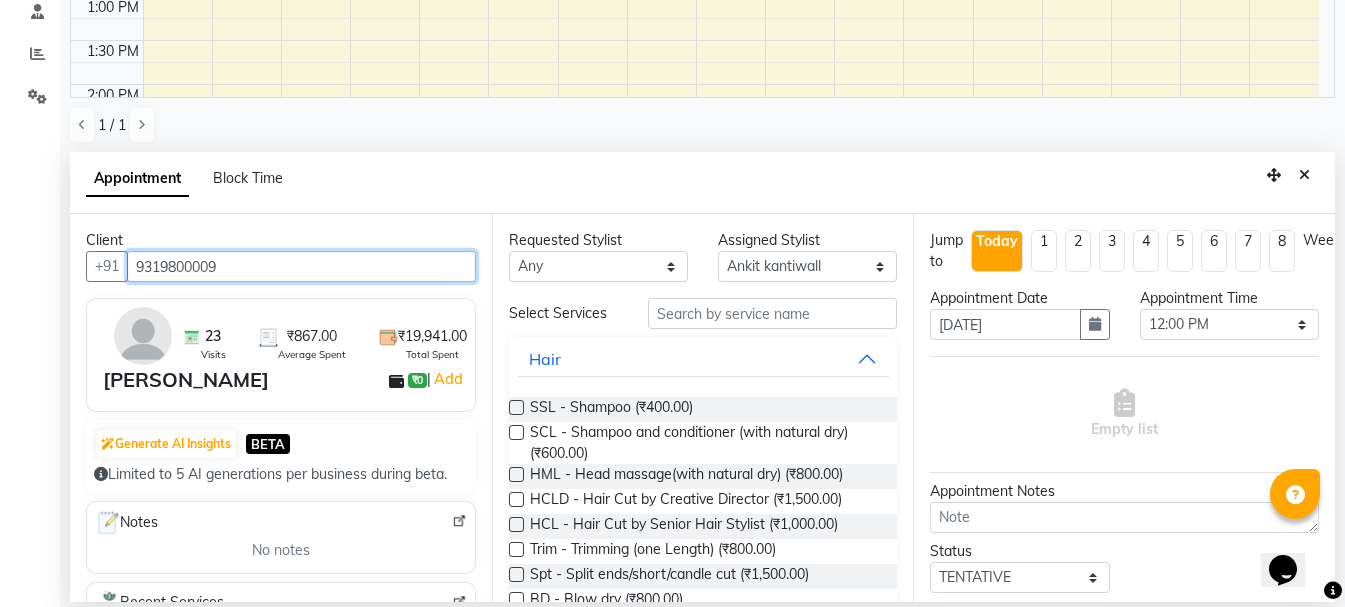 type on "9319800009" 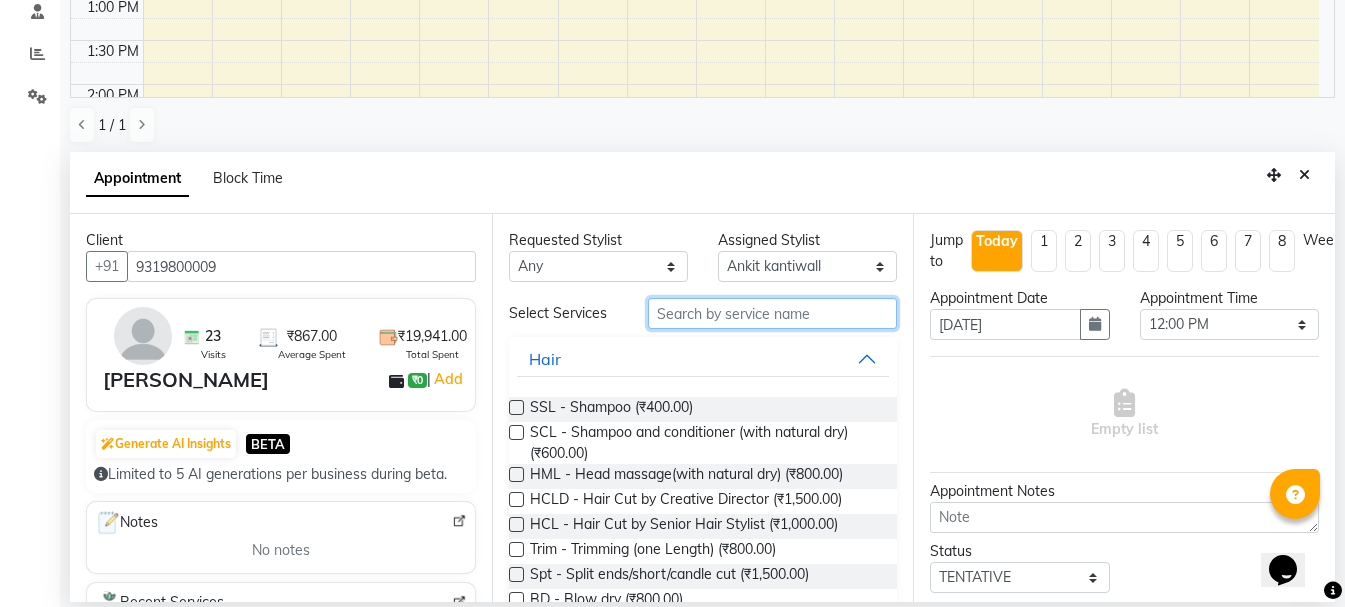 click at bounding box center [772, 313] 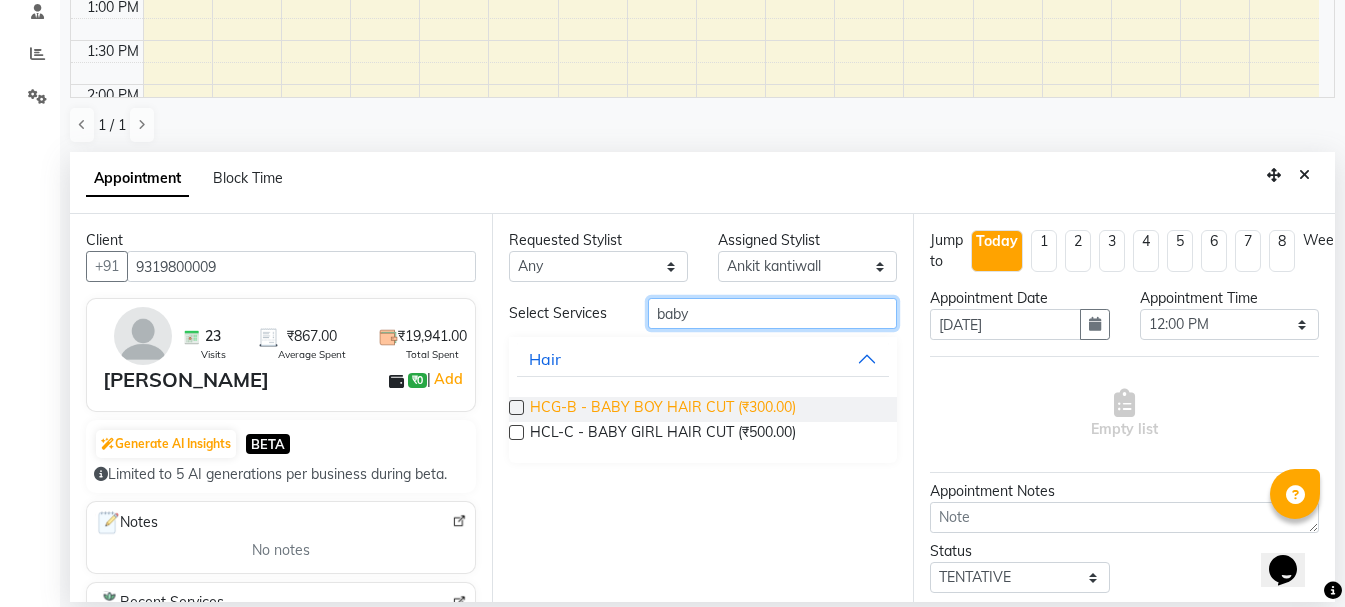 type on "baby" 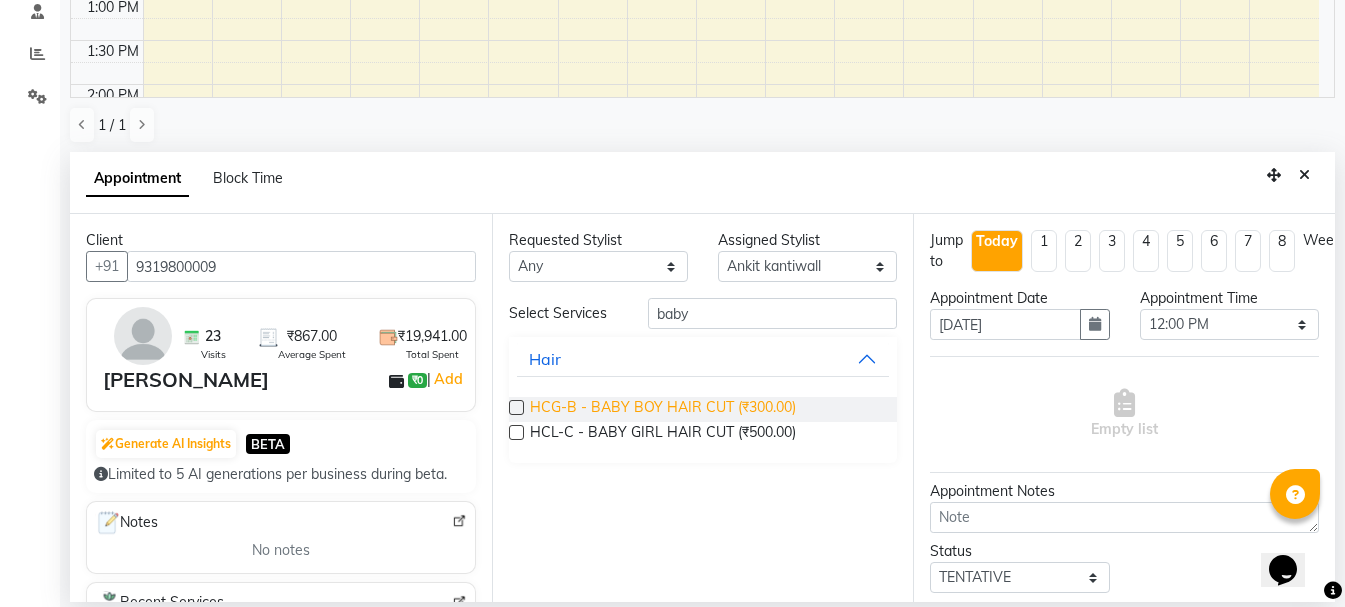click on "HCG-B - BABY BOY HAIR CUT (₹300.00)" at bounding box center (663, 409) 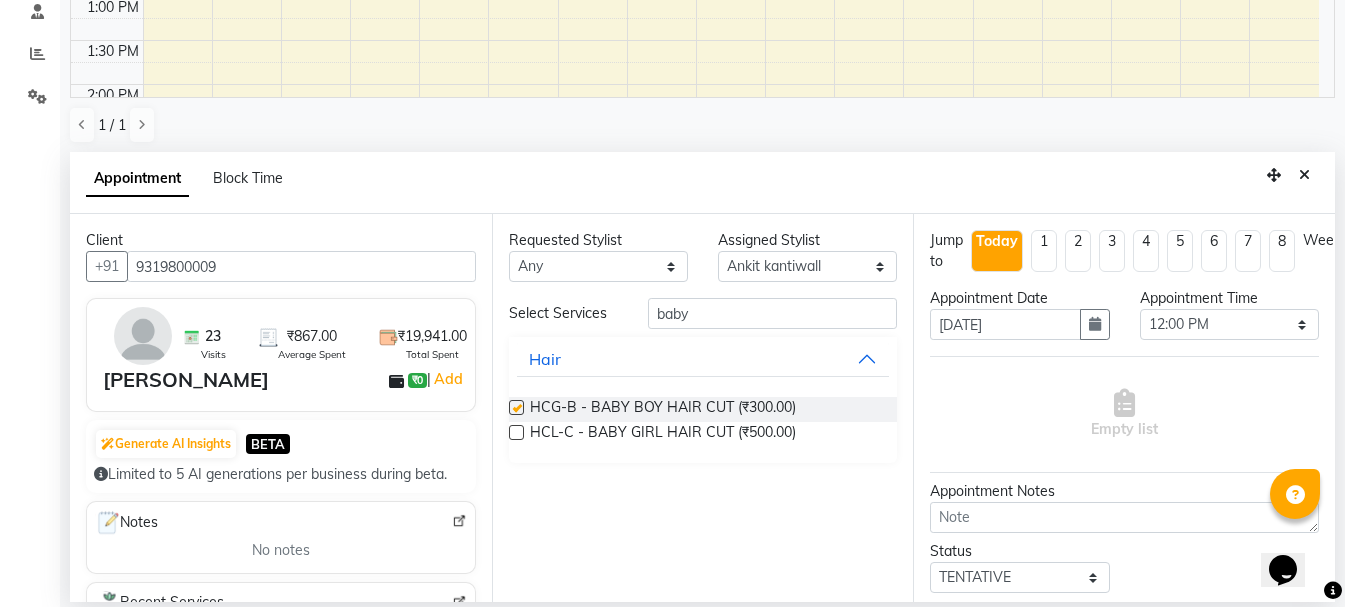 checkbox on "false" 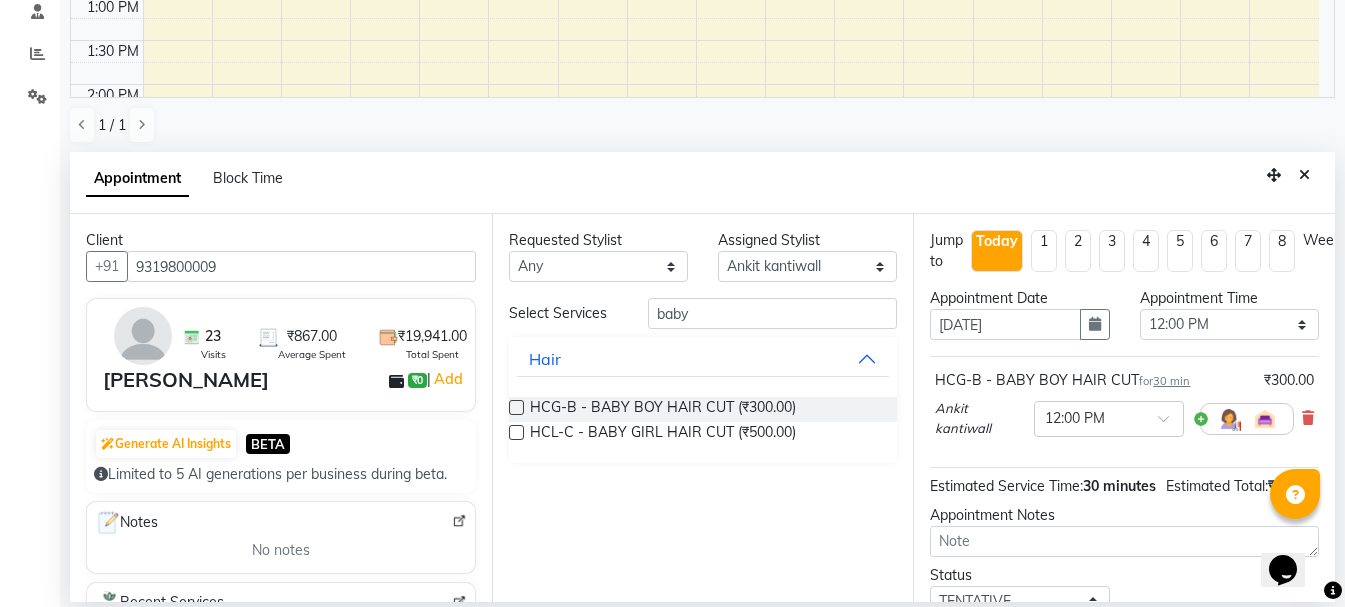scroll, scrollTop: 177, scrollLeft: 0, axis: vertical 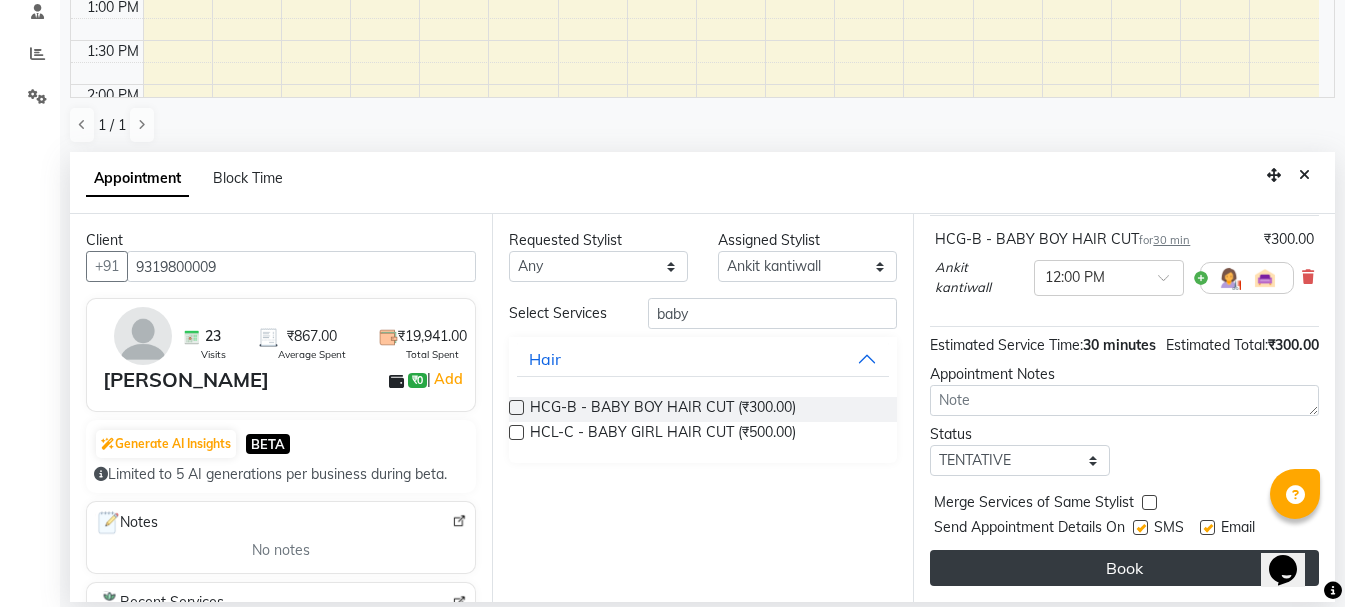 click on "Book" at bounding box center (1124, 568) 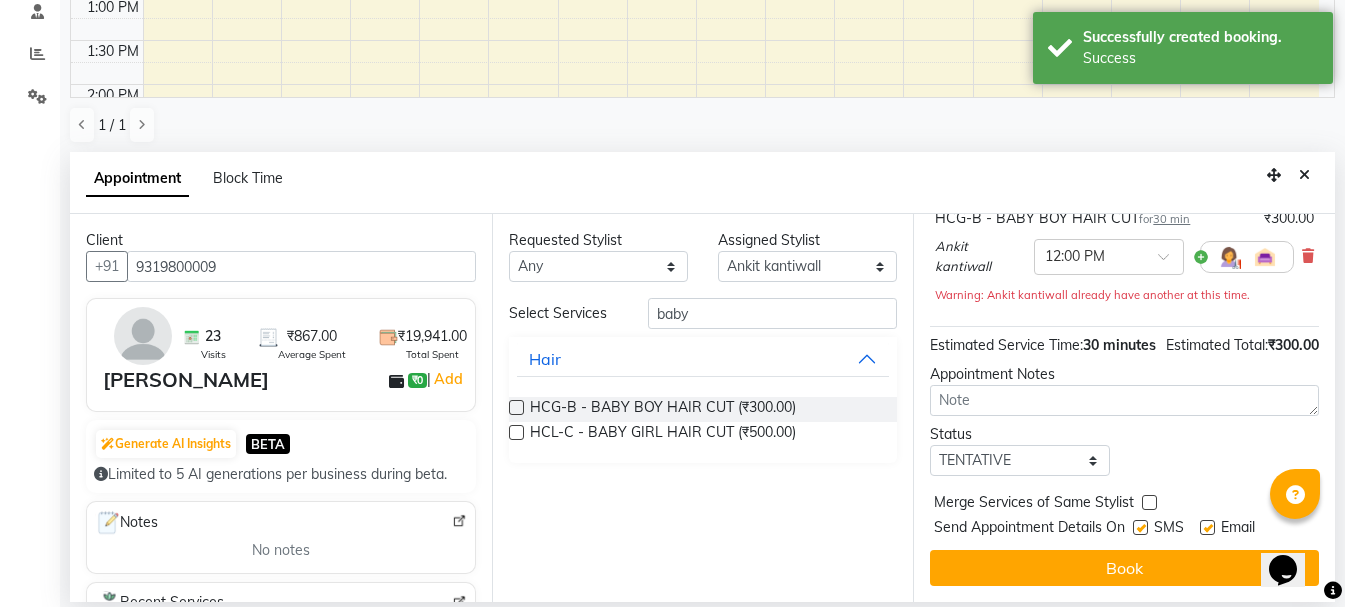 scroll, scrollTop: 0, scrollLeft: 0, axis: both 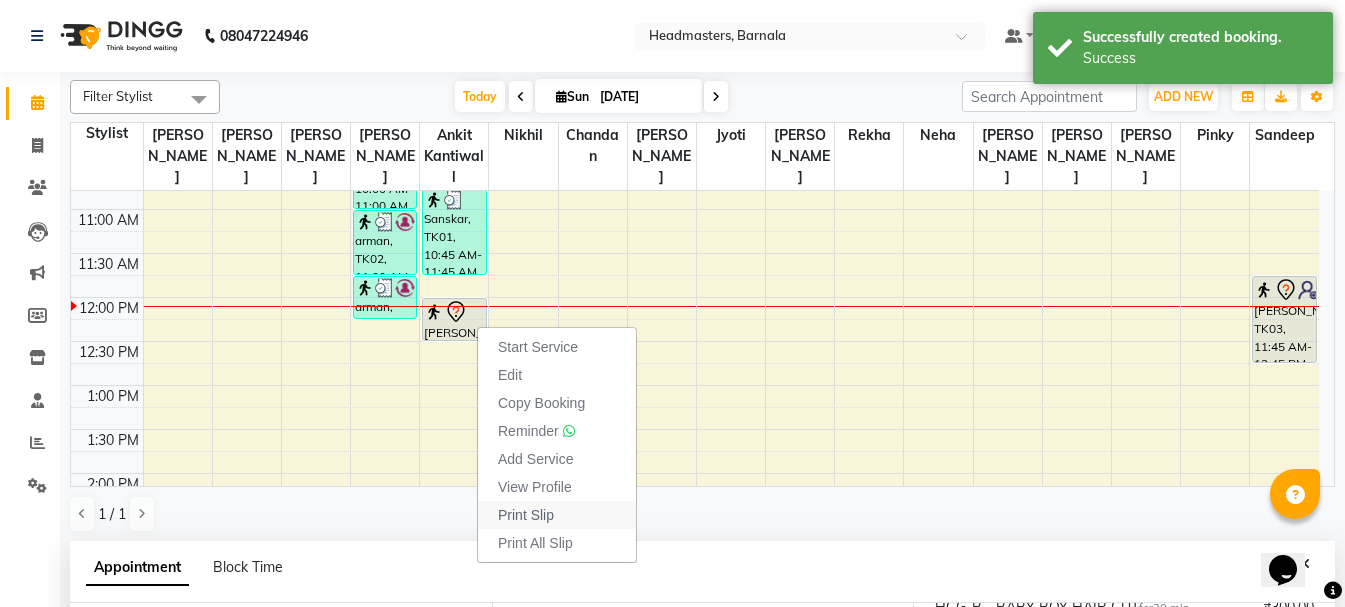 click on "Print Slip" at bounding box center (526, 515) 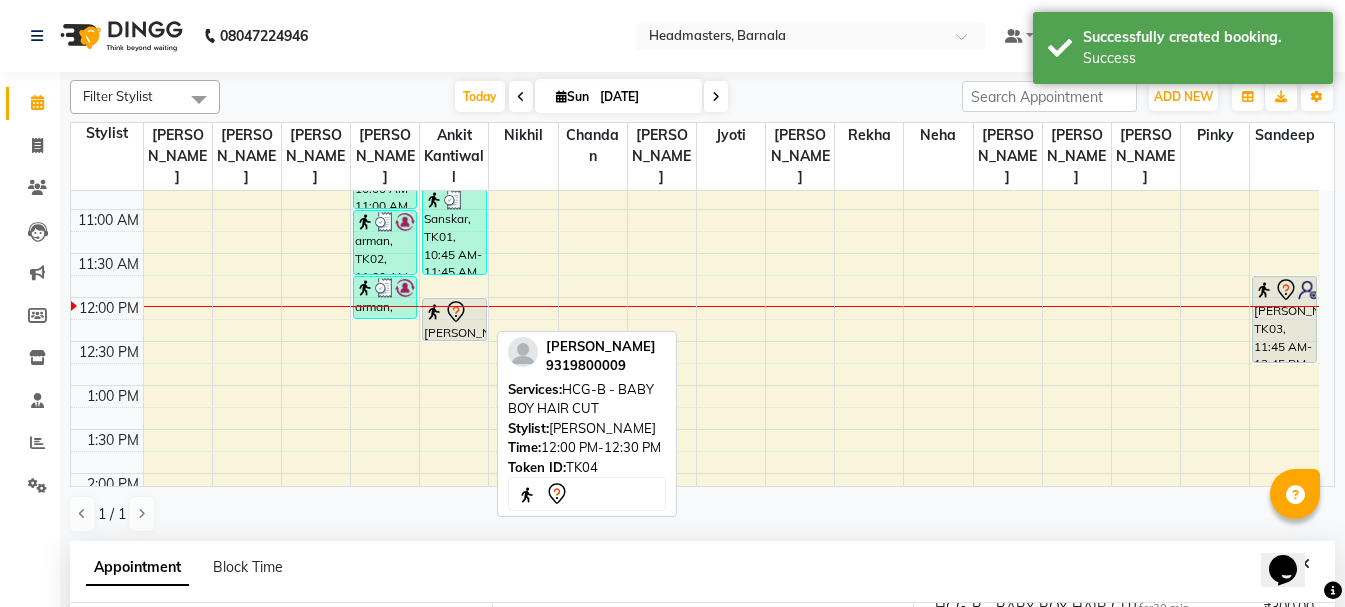 click at bounding box center (454, 312) 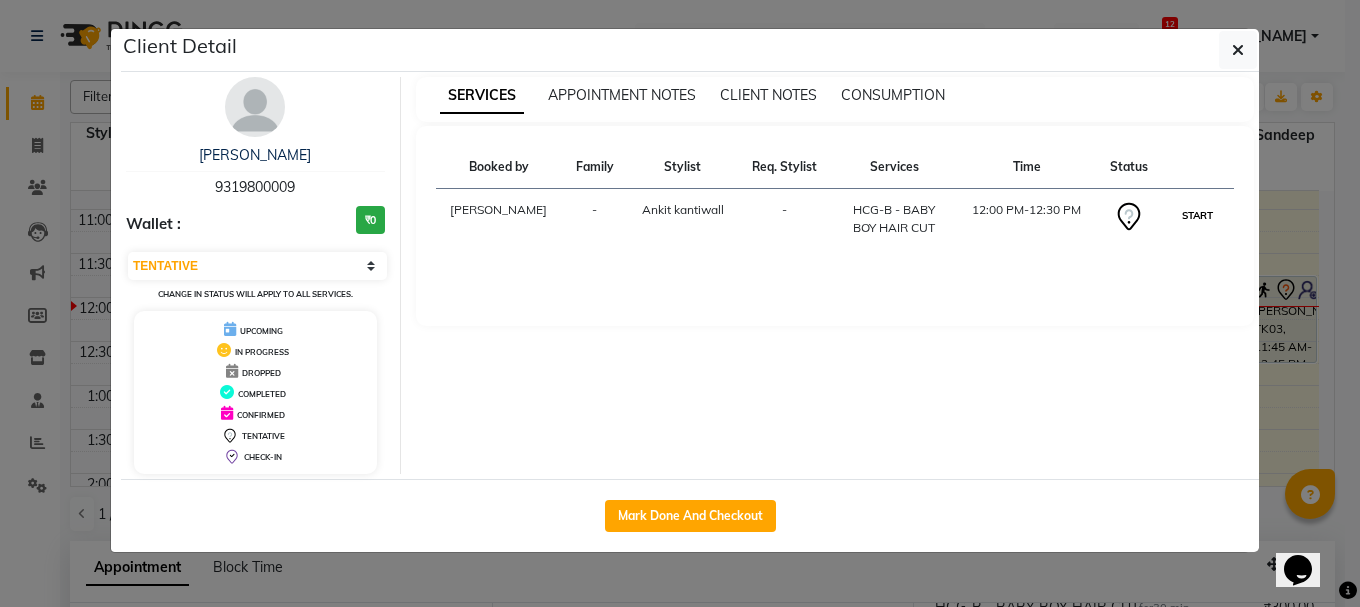 click on "START" at bounding box center [1197, 215] 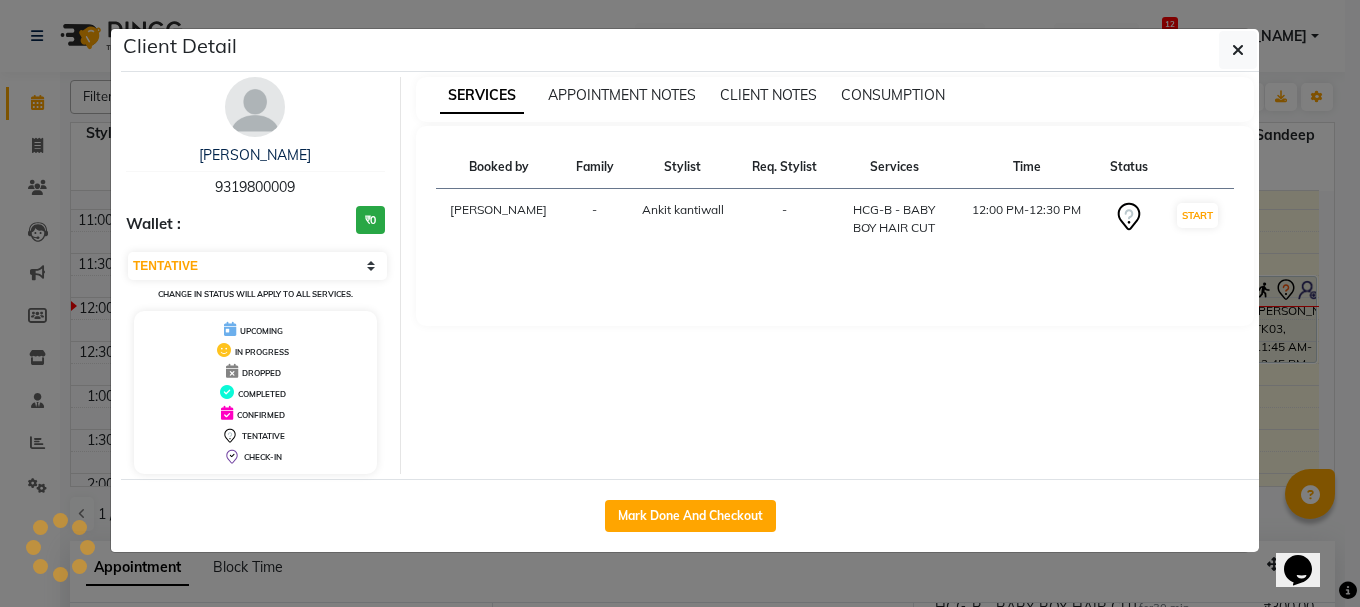 select on "1" 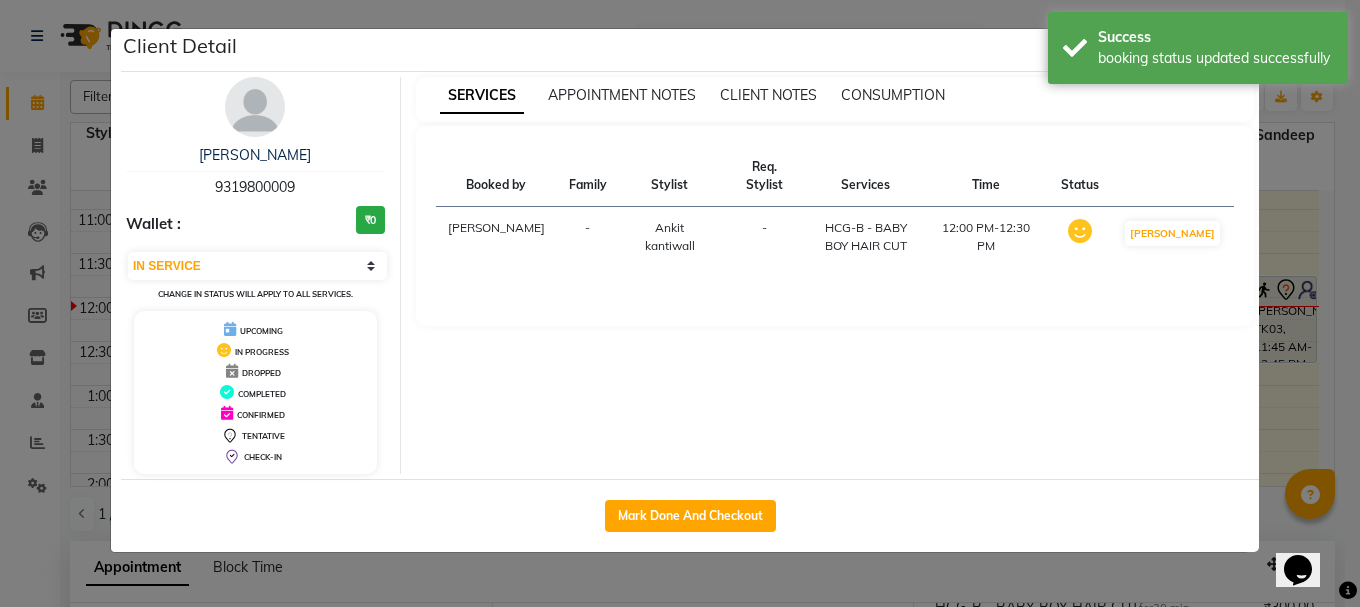 click on "Client Detail  [PERSON_NAME]    9319800009 Wallet : ₹0 Select IN SERVICE CONFIRMED TENTATIVE CHECK IN MARK DONE UPCOMING Change in status will apply to all services. UPCOMING IN PROGRESS DROPPED COMPLETED CONFIRMED TENTATIVE CHECK-IN SERVICES APPOINTMENT NOTES CLIENT NOTES CONSUMPTION Booked by Family Stylist Req. Stylist Services Time Status  [PERSON_NAME] kantiwall -  HCG-B - BABY BOY HAIR CUT   12:00 PM-12:30 PM   MARK DONE   Mark Done And Checkout" 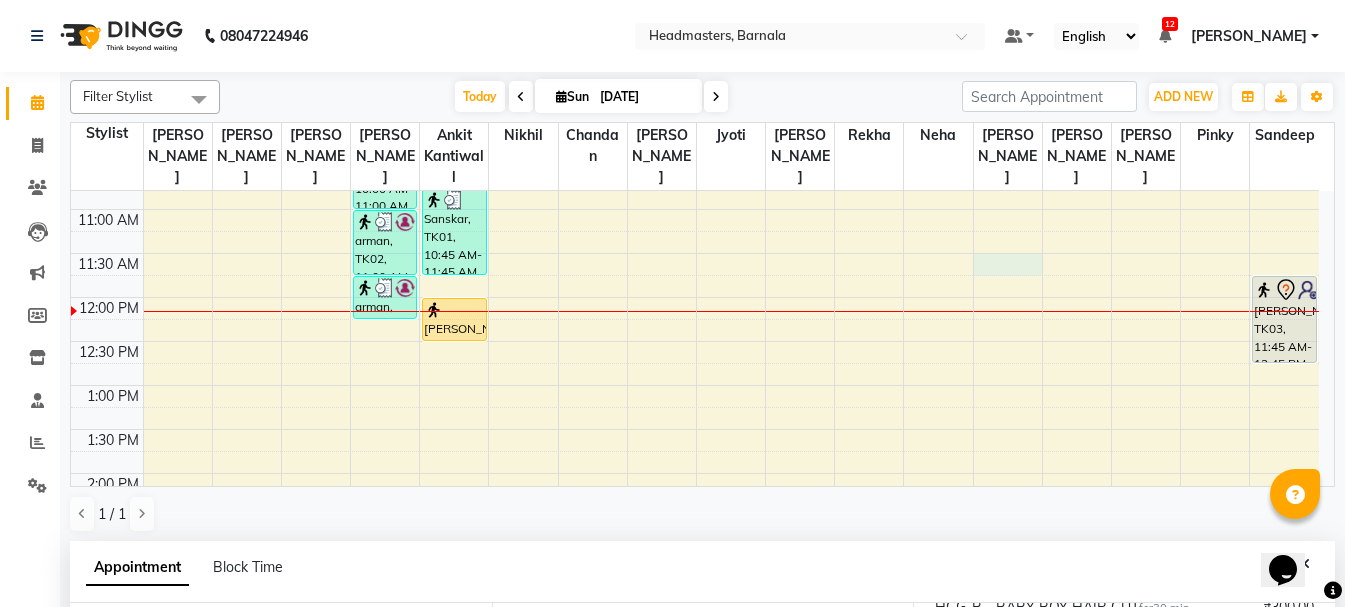click on "8:00 AM 8:30 AM 9:00 AM 9:30 AM 10:00 AM 10:30 AM 11:00 AM 11:30 AM 12:00 PM 12:30 PM 1:00 PM 1:30 PM 2:00 PM 2:30 PM 3:00 PM 3:30 PM 4:00 PM 4:30 PM 5:00 PM 5:30 PM 6:00 PM 6:30 PM 7:00 PM 7:30 PM 8:00 PM 8:30 PM     arman, TK02, 10:00 AM-11:00 AM, HCG - Hair Cut by Senior Hair Stylist     arman, TK02, 11:00 AM-11:45 AM, HMG - Head massage     arman, TK02, 11:45 AM-12:15 PM, SSL - Shampoo     Sanskar, TK01, 10:45 AM-11:45 AM, HCG - Hair Cut by Senior Hair Stylist     [PERSON_NAME], TK04, 12:00 PM-12:30 PM, HCG-B - BABY BOY HAIR CUT             [PERSON_NAME], TK03, 11:45 AM-12:45 PM, HCG - Hair Cut by Senior Hair Stylist" at bounding box center (695, 517) 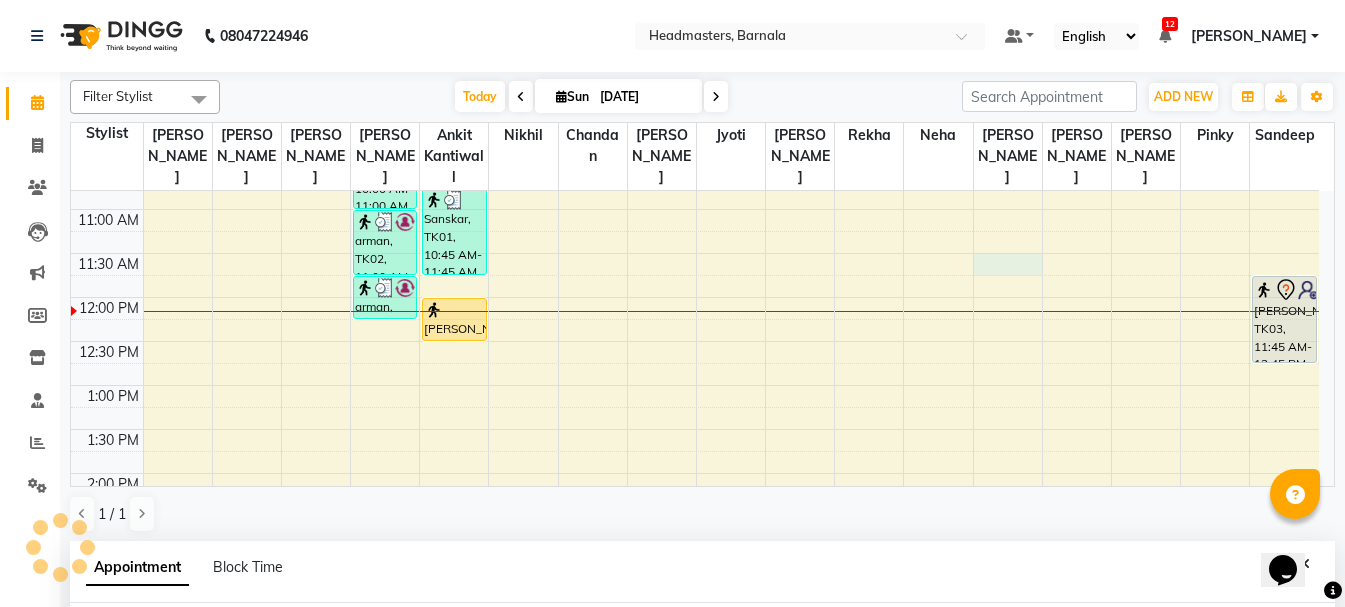 scroll, scrollTop: 389, scrollLeft: 0, axis: vertical 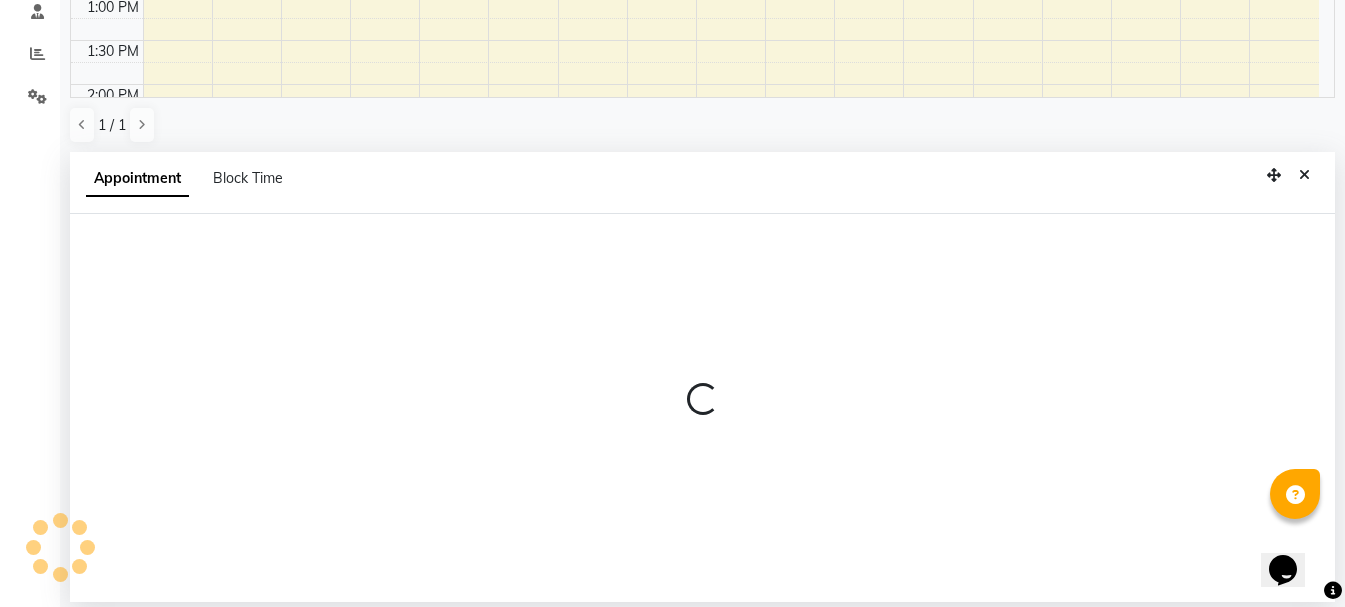 select on "67287" 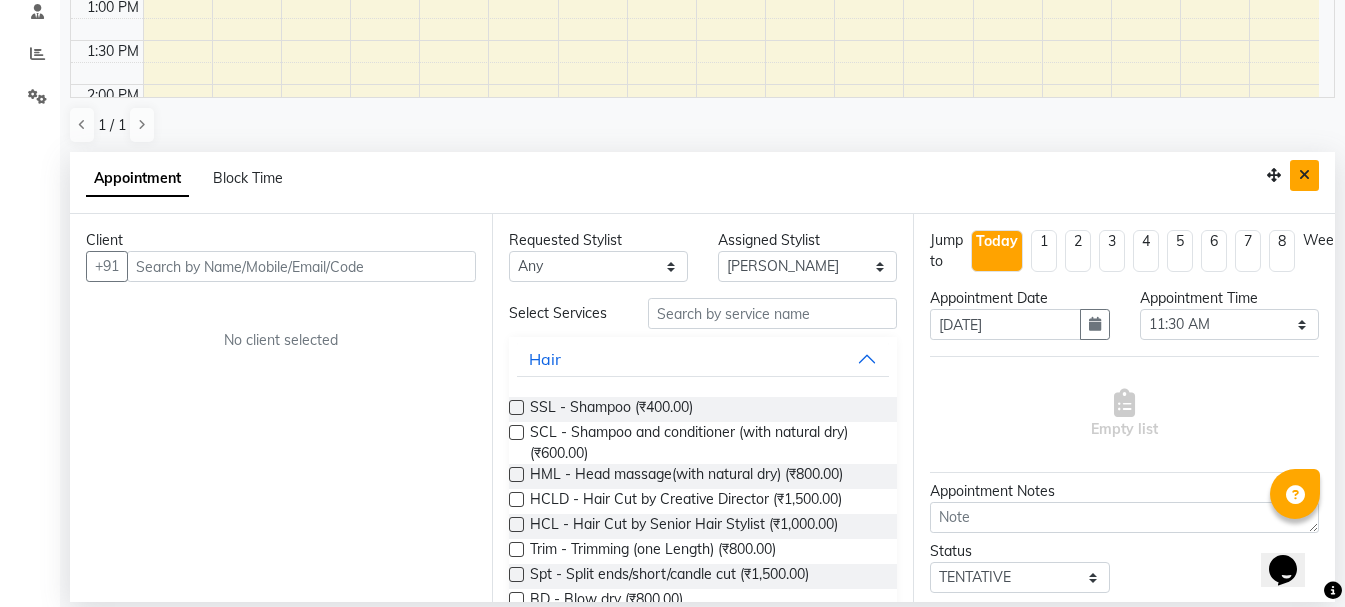 click at bounding box center (1304, 175) 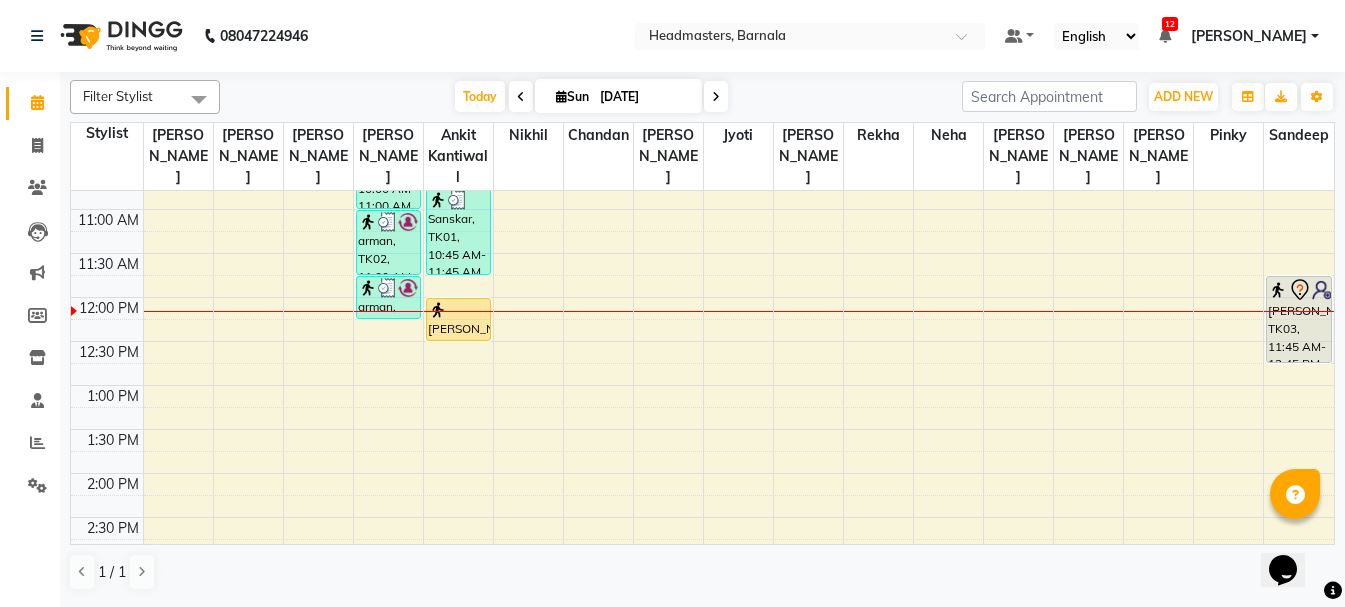 scroll, scrollTop: 0, scrollLeft: 0, axis: both 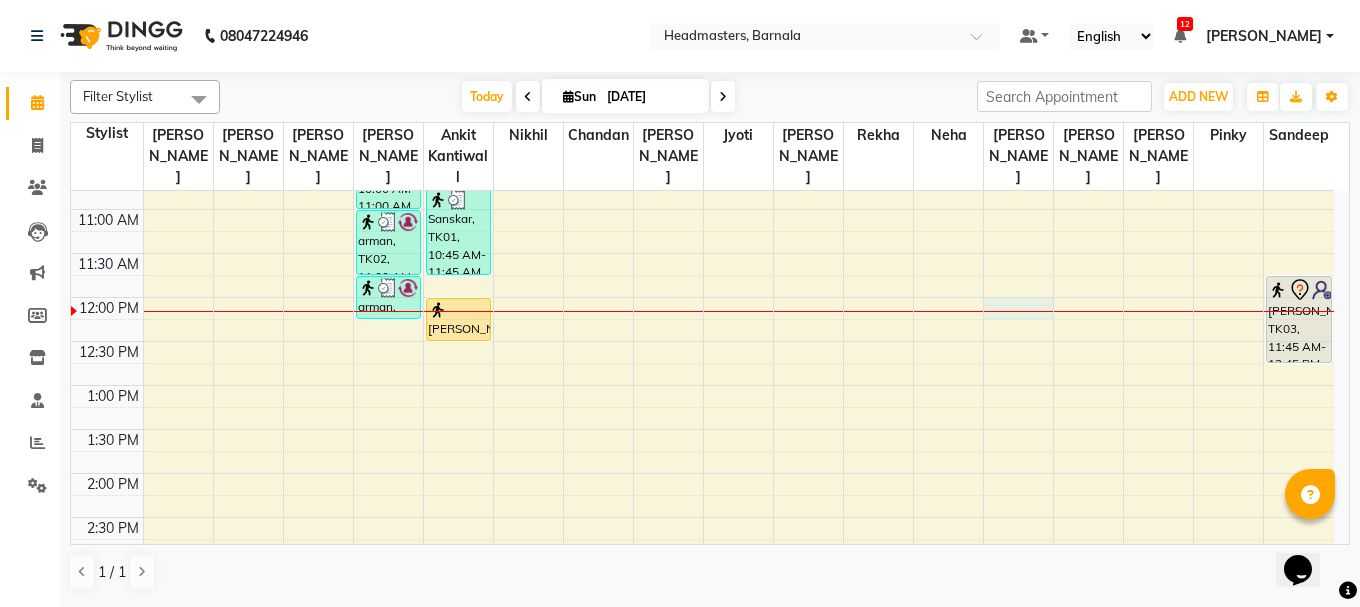 select on "67287" 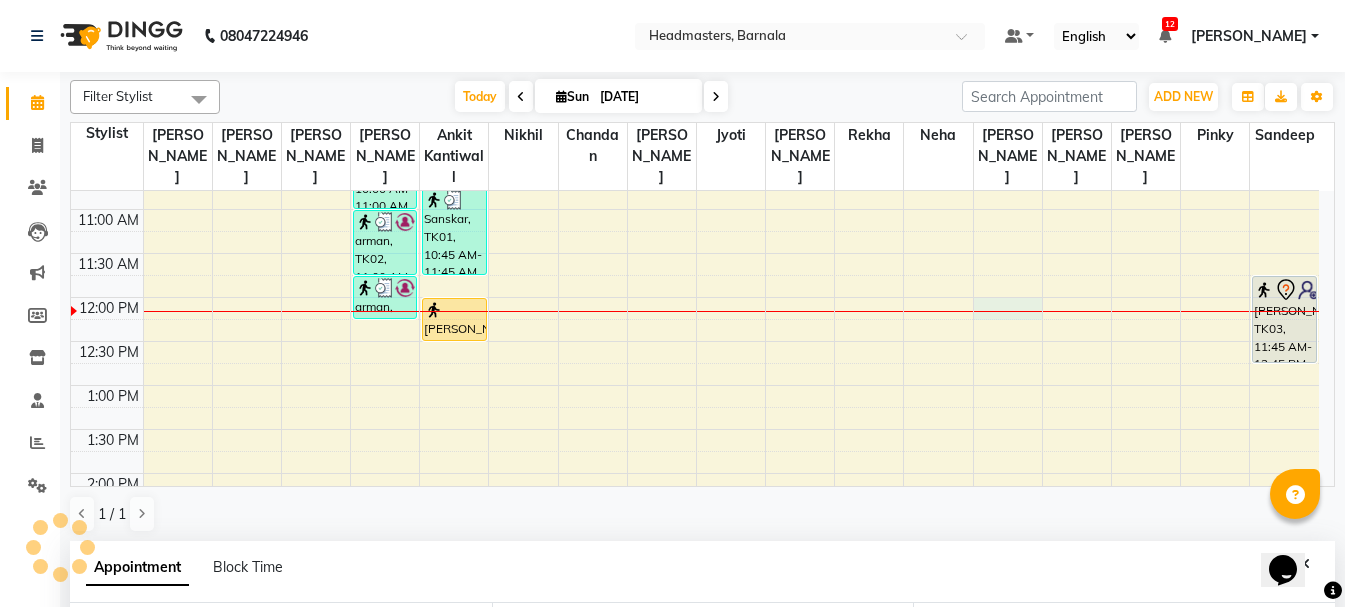 select on "720" 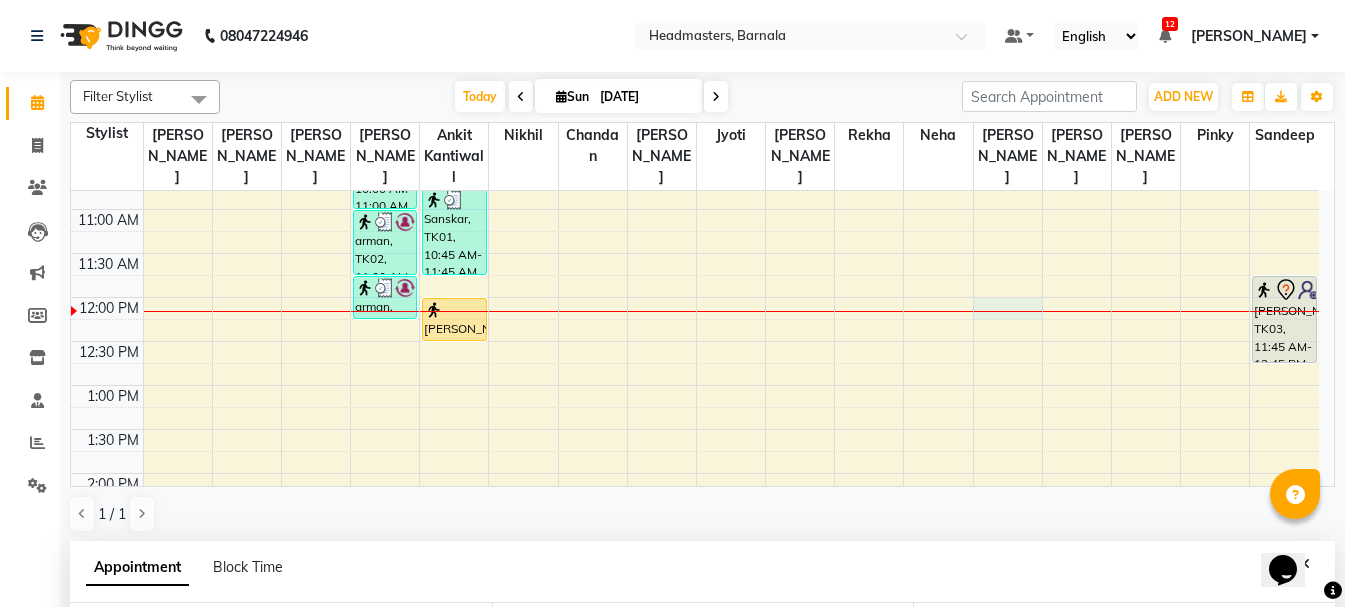 scroll, scrollTop: 352, scrollLeft: 0, axis: vertical 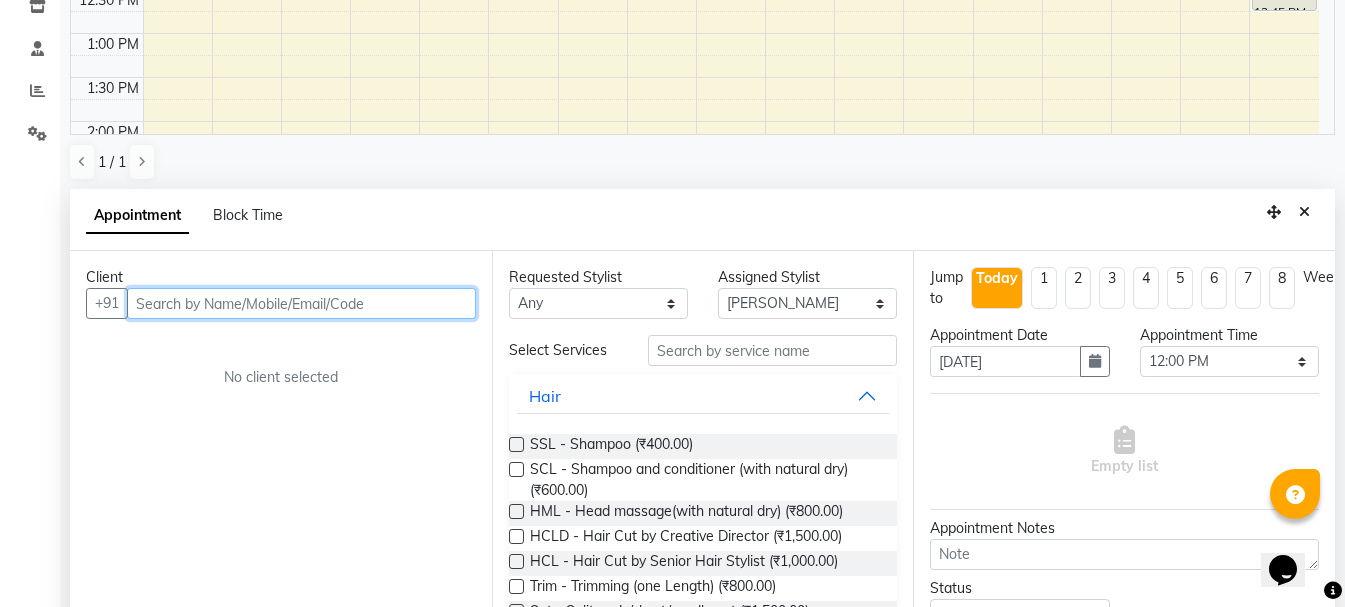 click at bounding box center [301, 303] 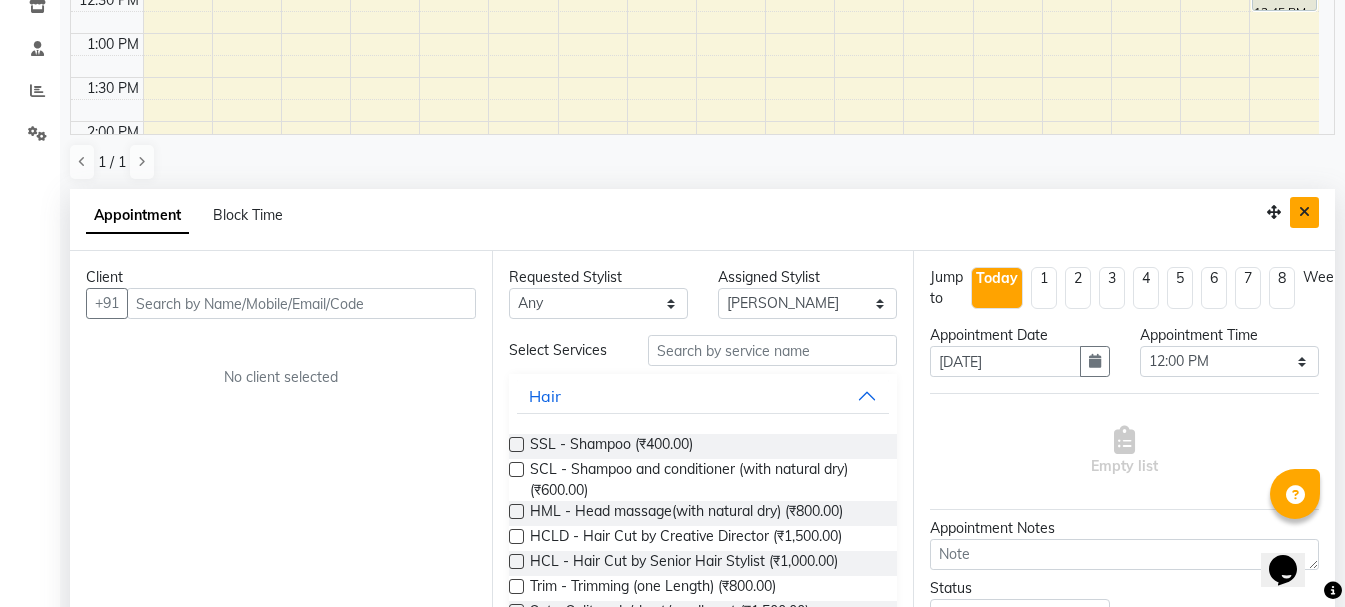 click at bounding box center (1304, 212) 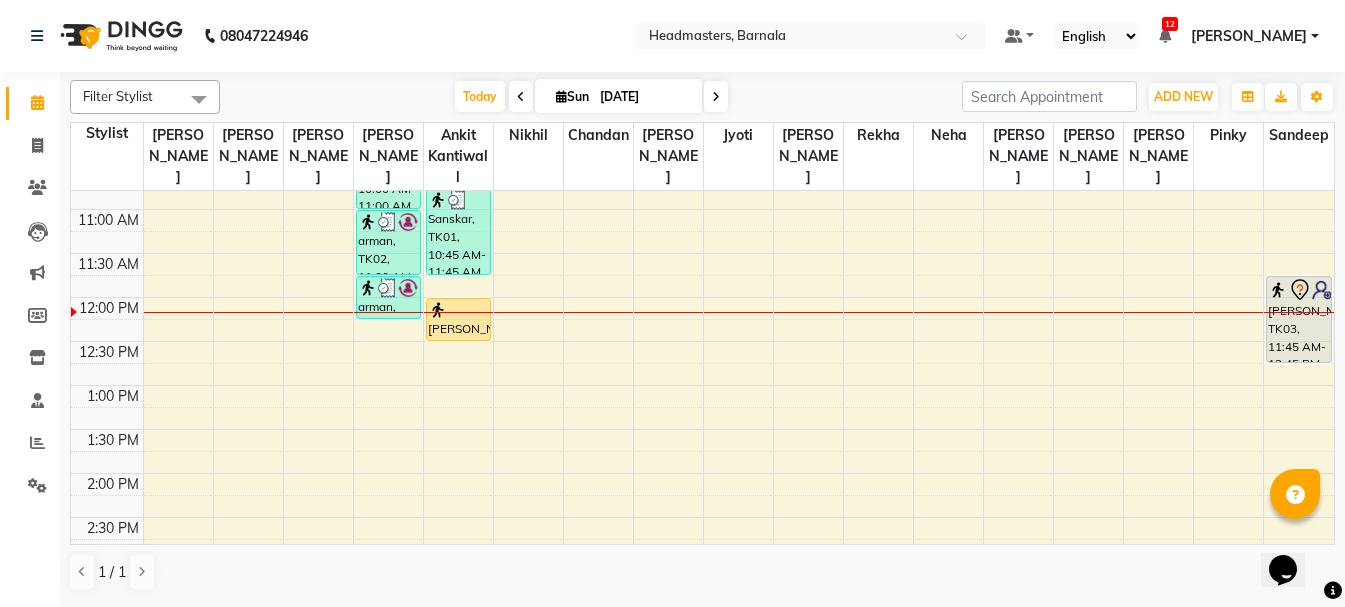 scroll, scrollTop: 0, scrollLeft: 0, axis: both 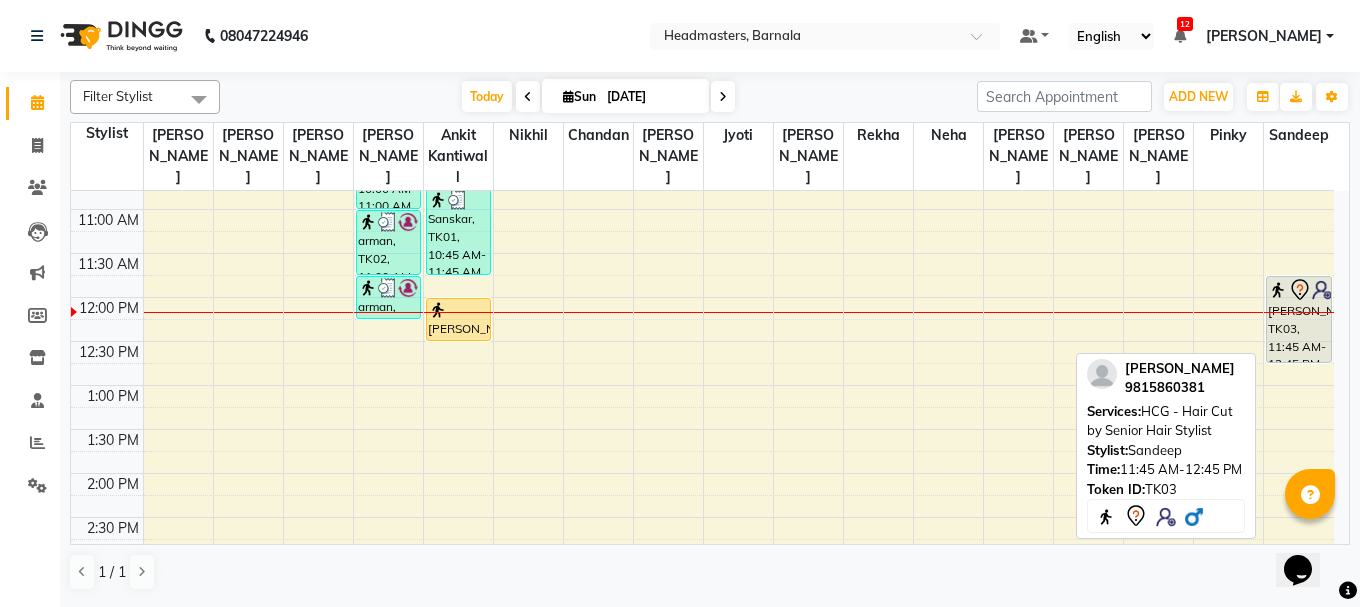 click on "[PERSON_NAME], TK03, 11:45 AM-12:45 PM, HCG - Hair Cut by Senior Hair Stylist" at bounding box center [1299, 319] 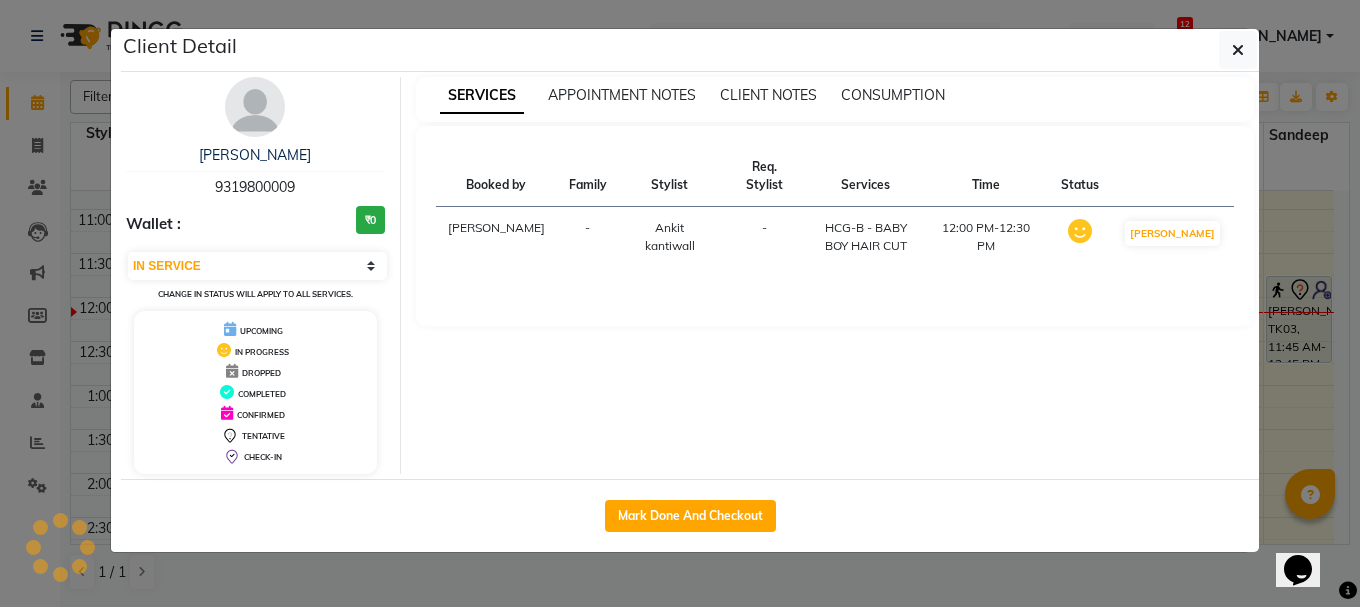 select on "7" 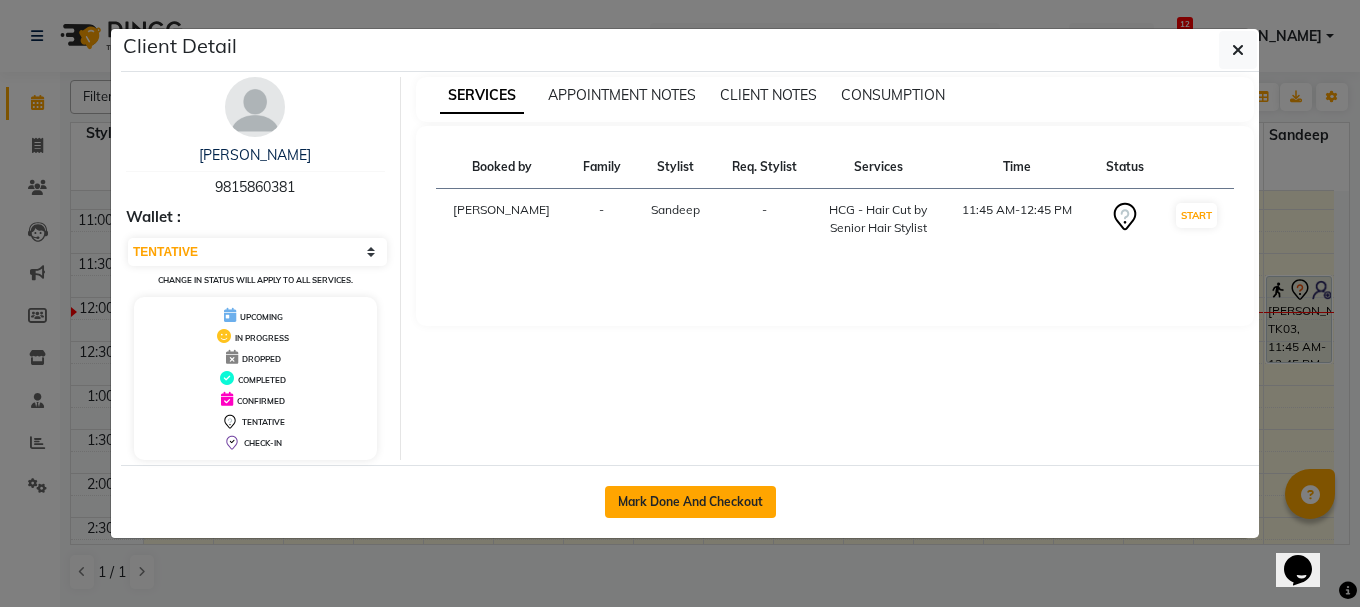 click on "Mark Done And Checkout" 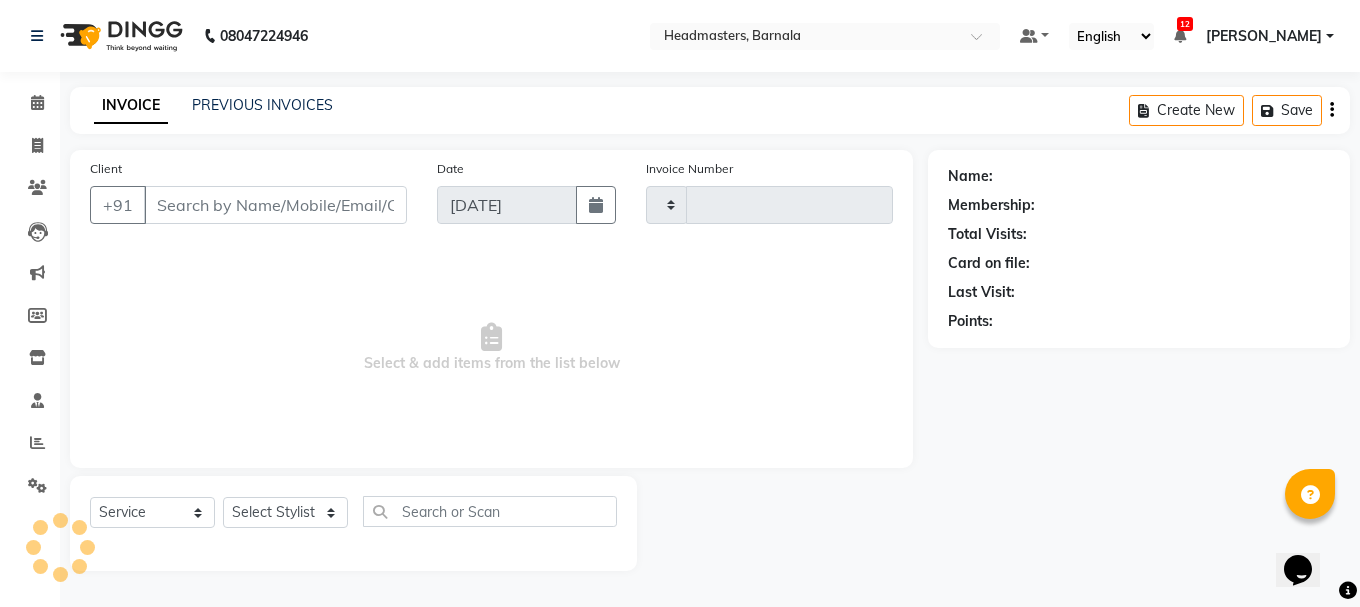 type on "2802" 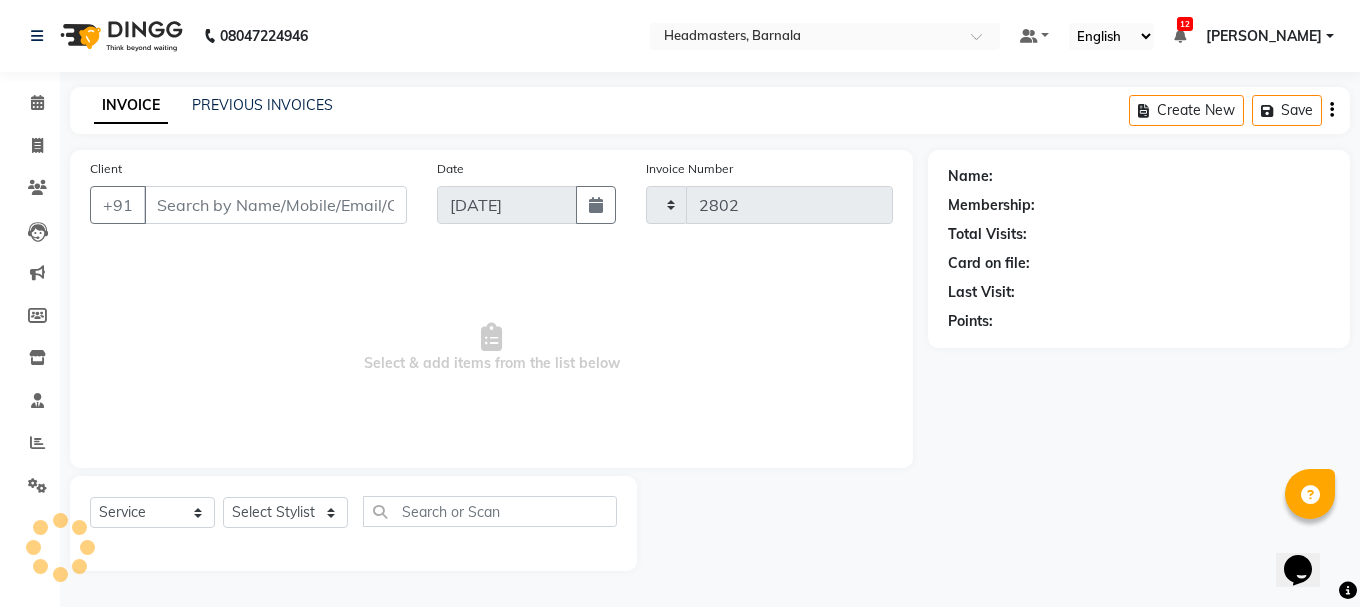 select on "7526" 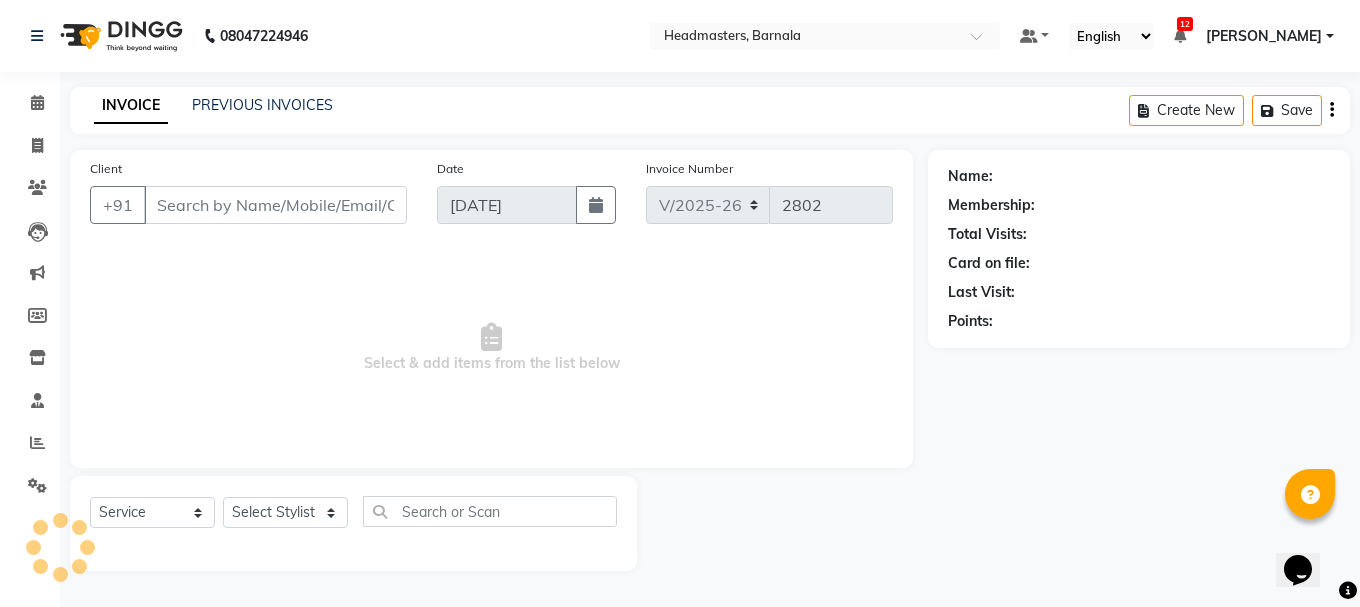 type on "9815860381" 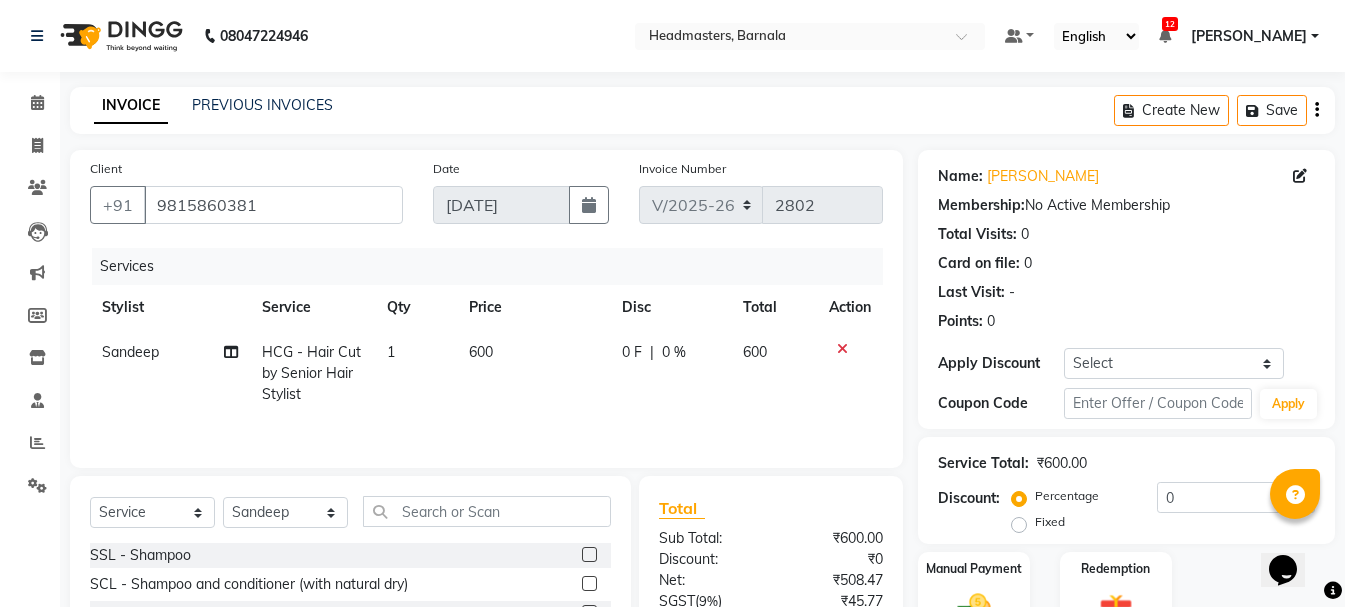 click on "Fixed" 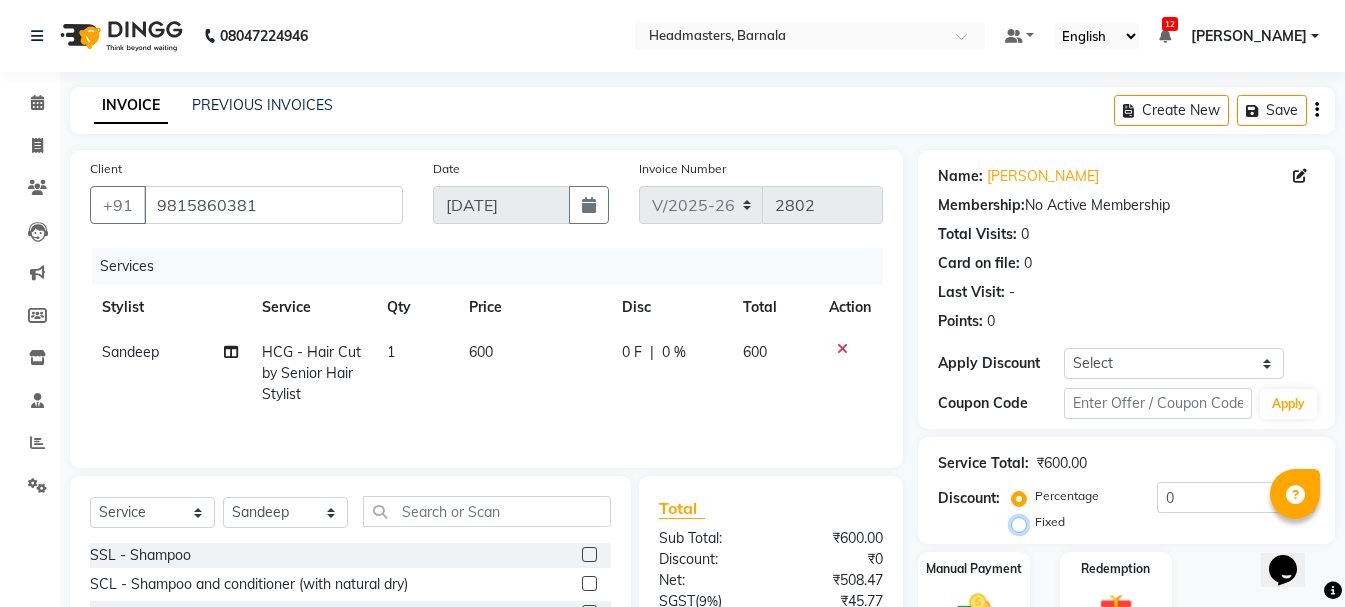 click on "Fixed" at bounding box center (1023, 522) 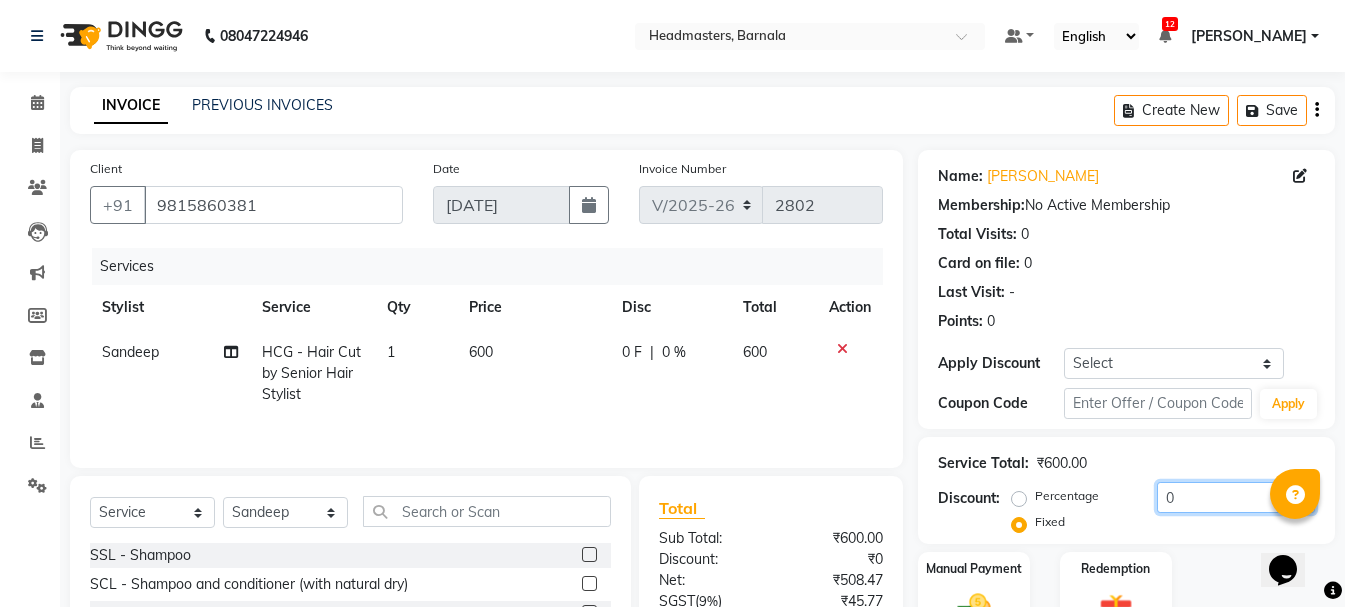 drag, startPoint x: 1201, startPoint y: 490, endPoint x: 1098, endPoint y: 496, distance: 103.17461 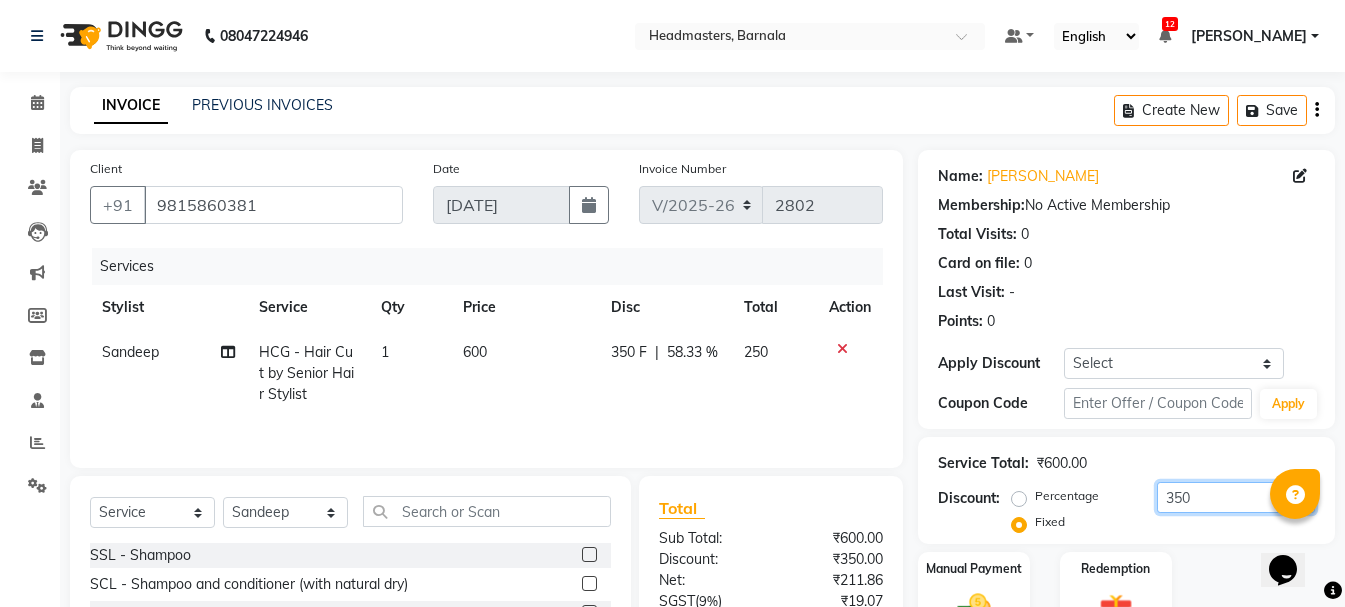 scroll, scrollTop: 194, scrollLeft: 0, axis: vertical 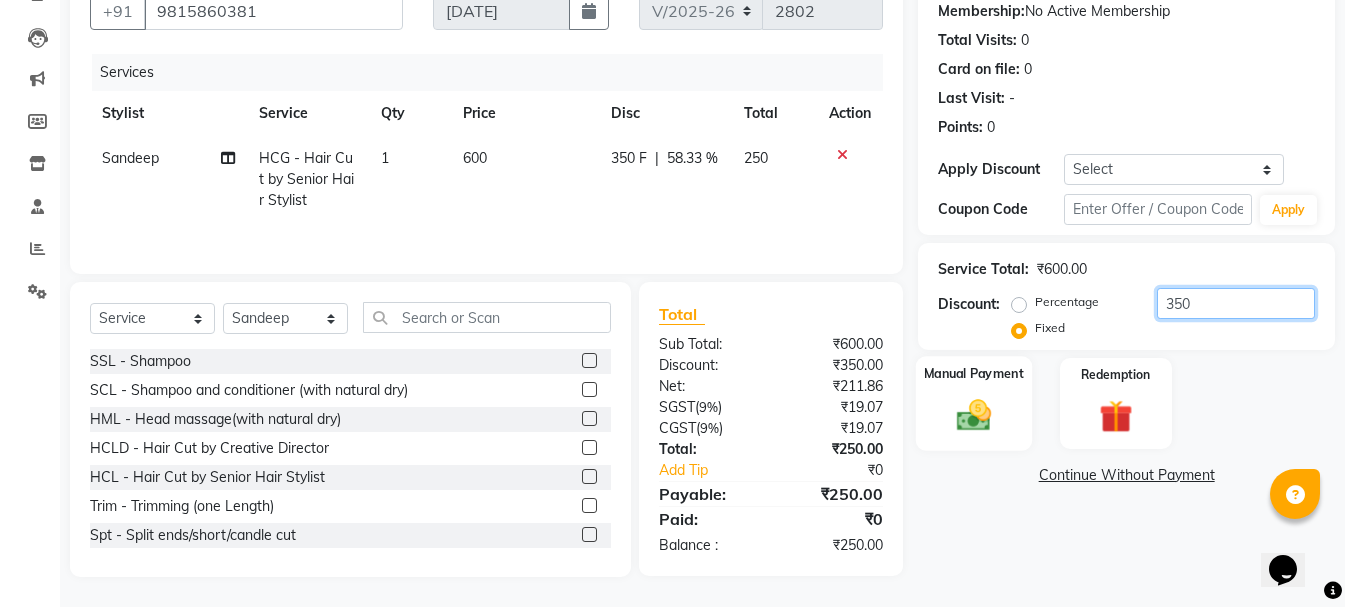type on "350" 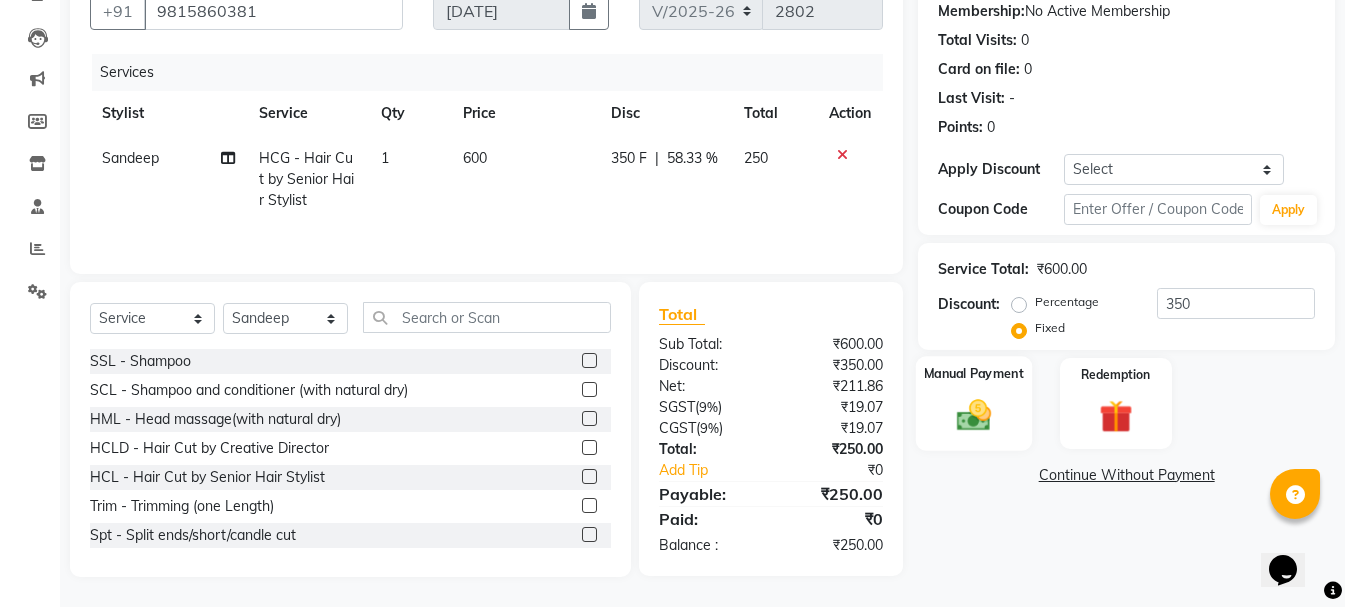 click on "Manual Payment" 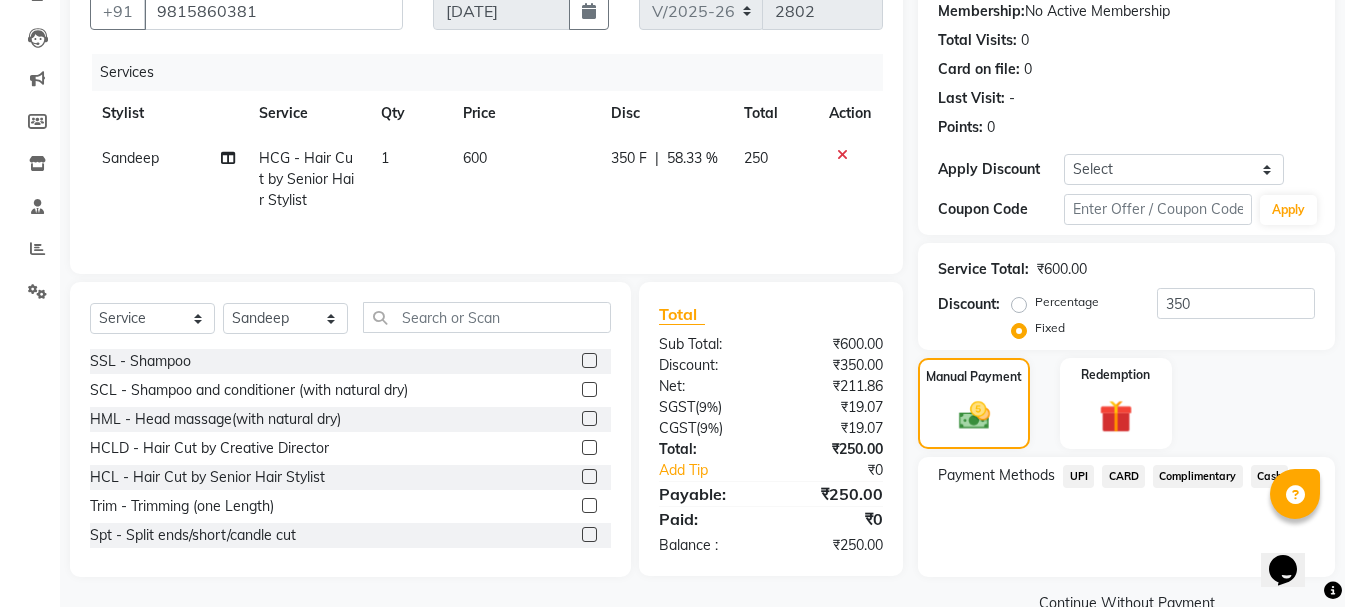 click on "Cash" 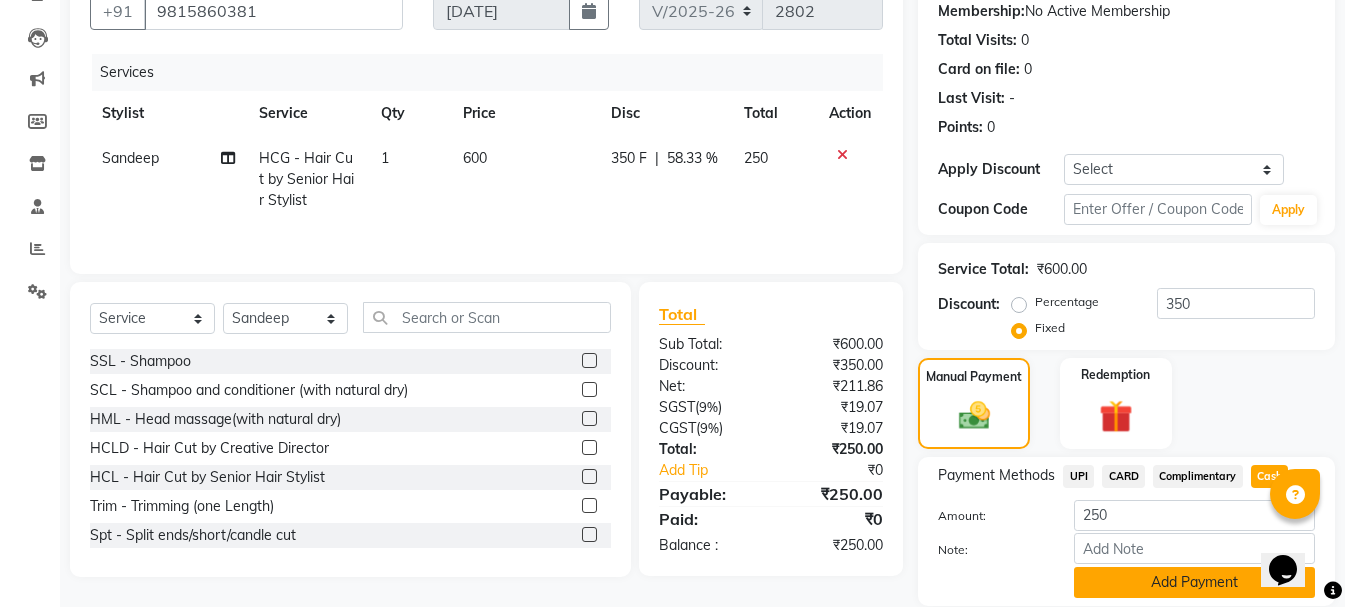 click on "Add Payment" 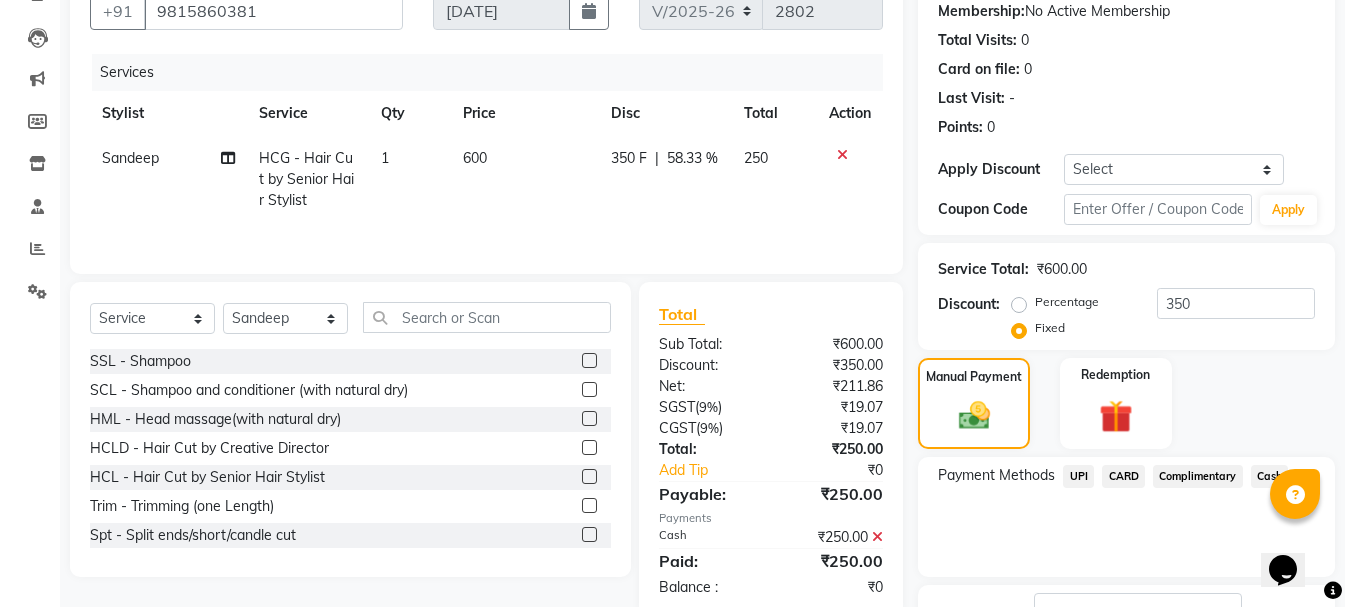 drag, startPoint x: 1359, startPoint y: 542, endPoint x: 0, endPoint y: 21, distance: 1455.4457 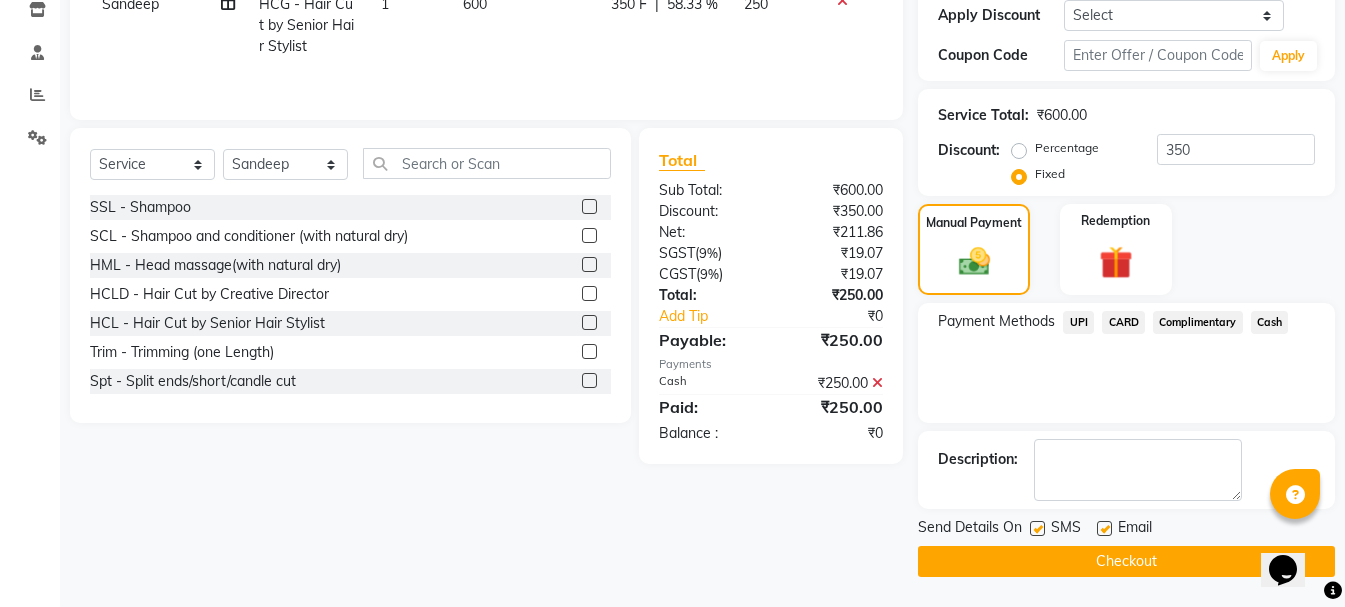 click on "Checkout" 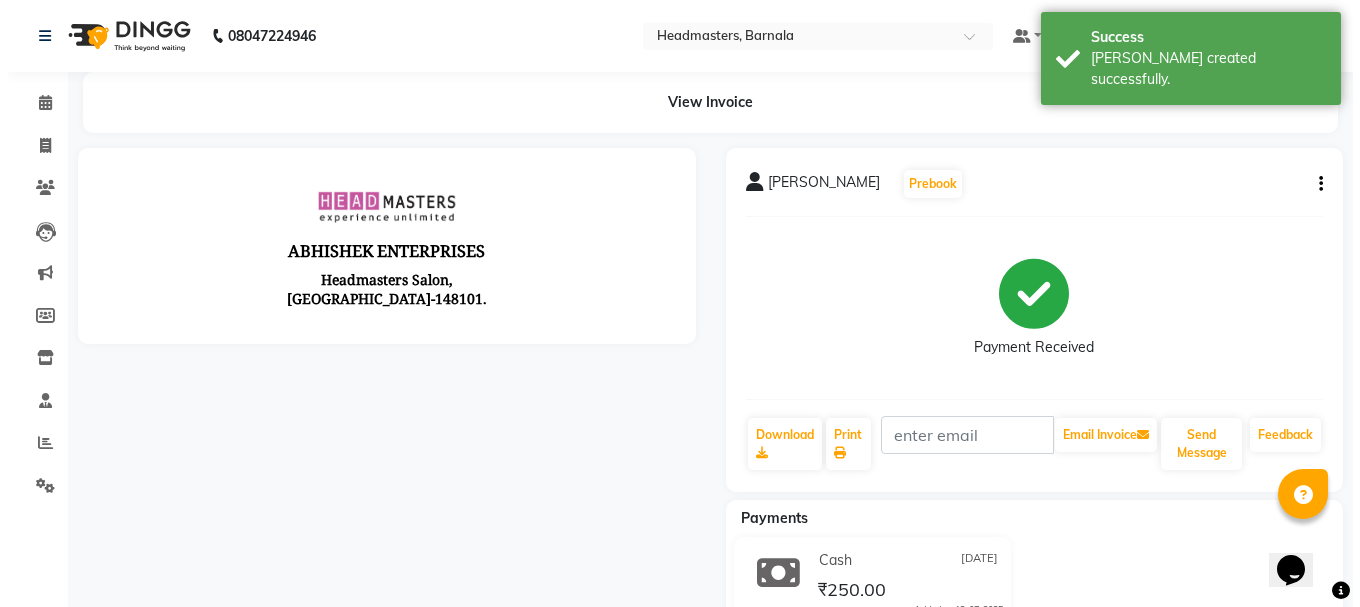 scroll, scrollTop: 0, scrollLeft: 0, axis: both 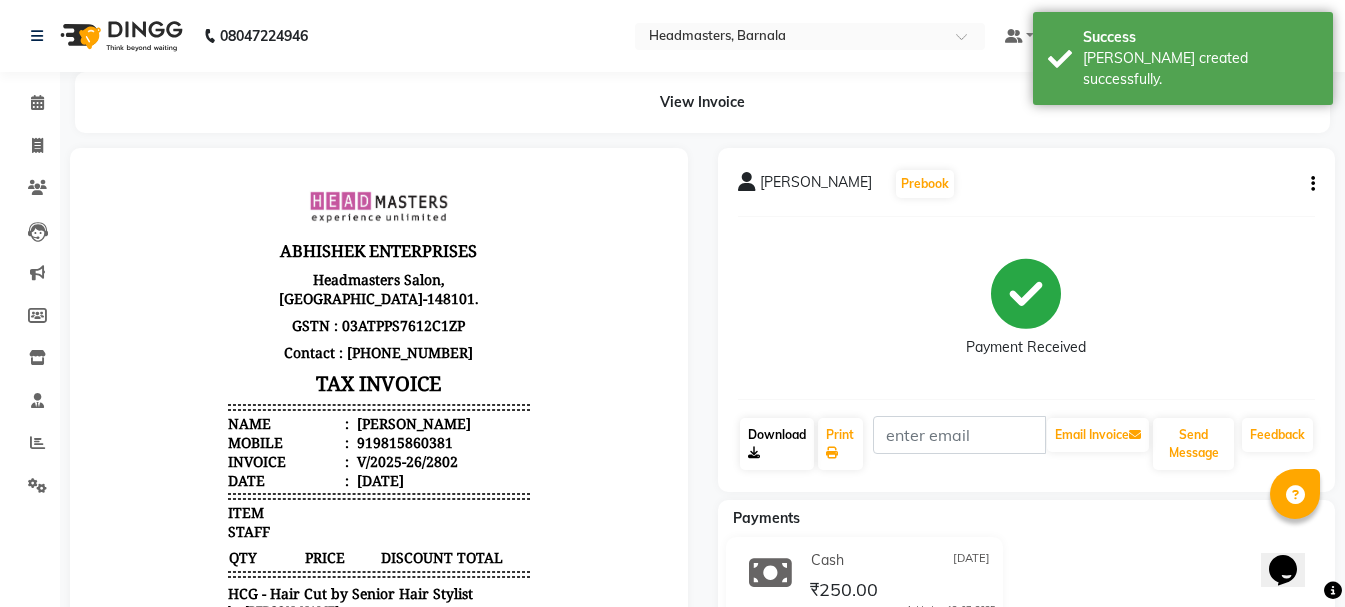 click on "Download" 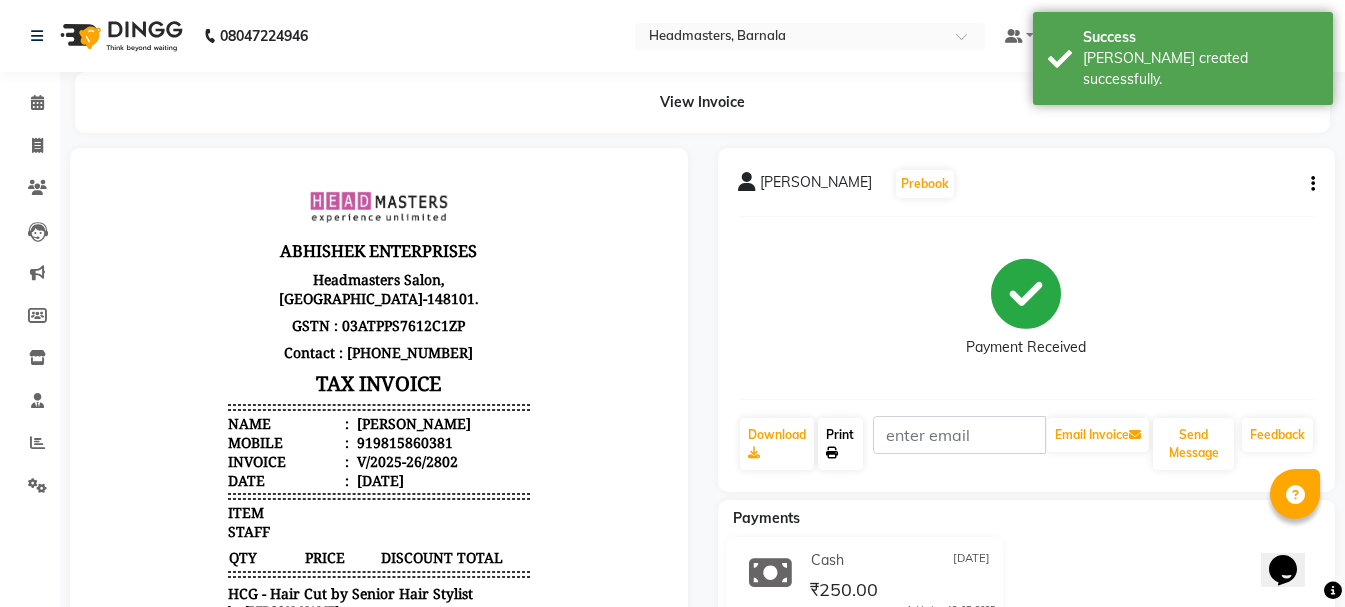 click on "Print" 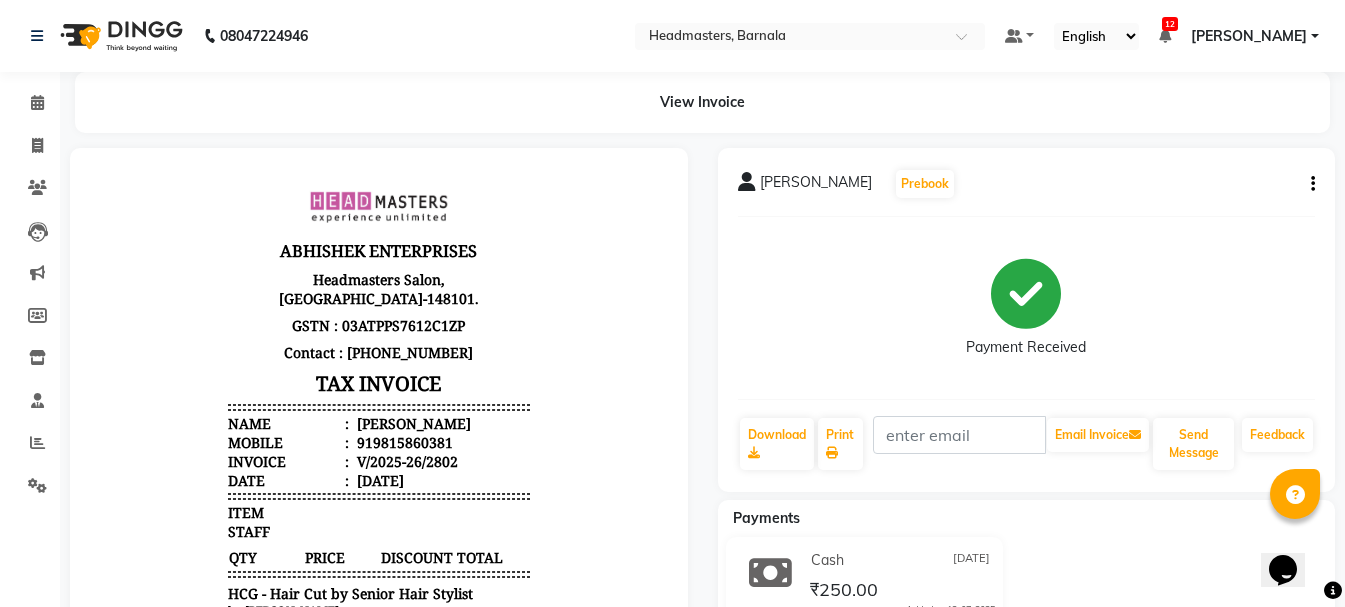 select on "service" 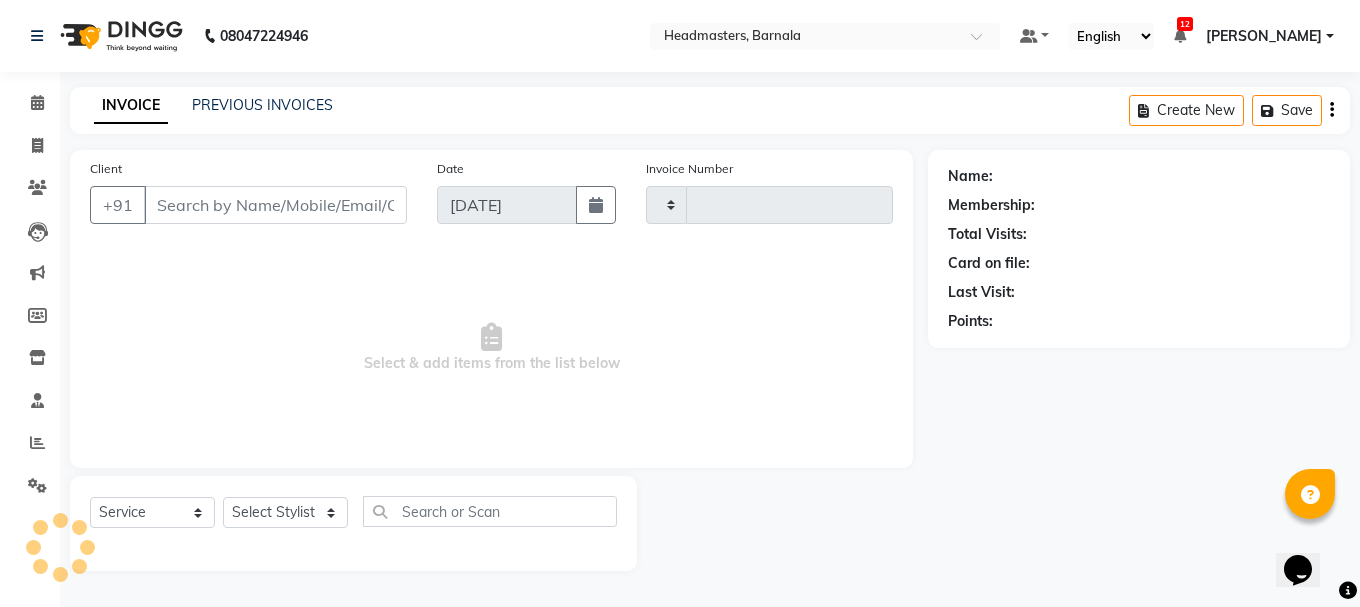 type on "2803" 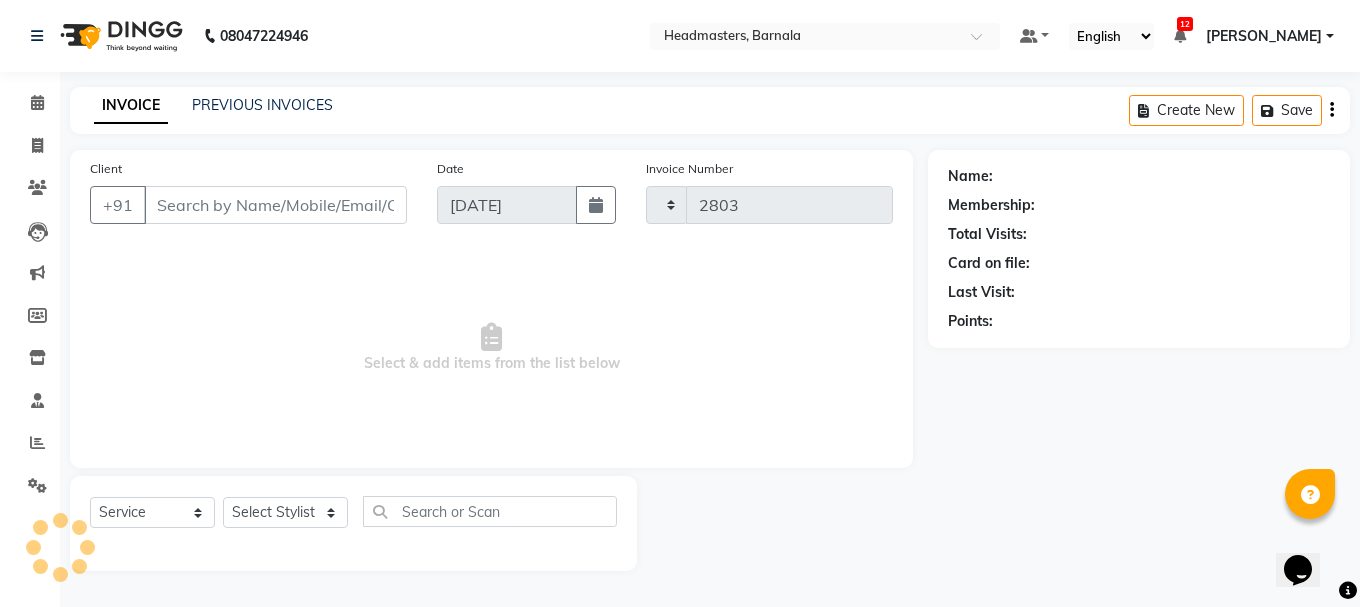 select on "7526" 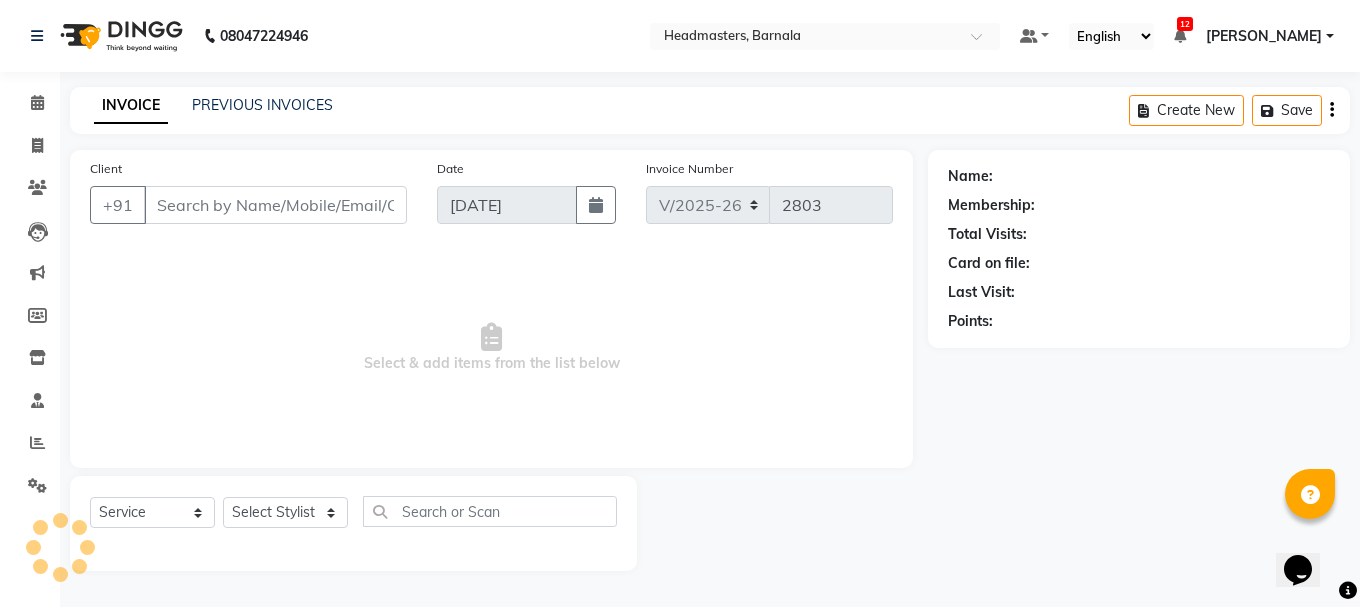 type on "9815860381" 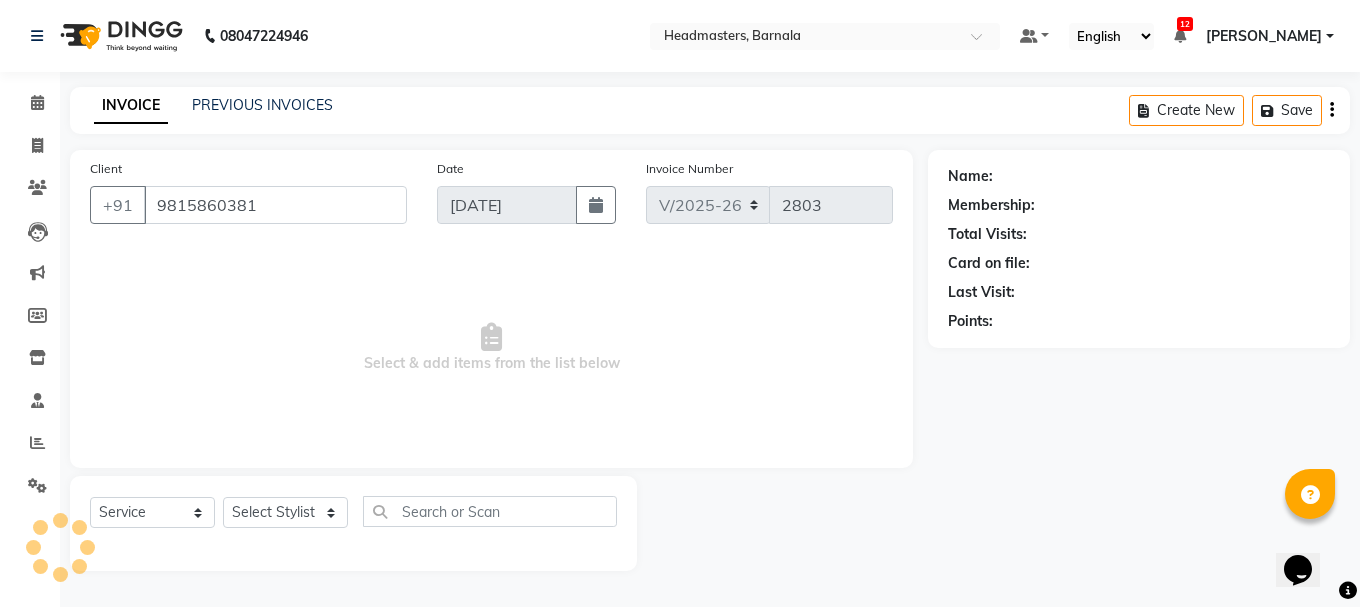 select on "71857" 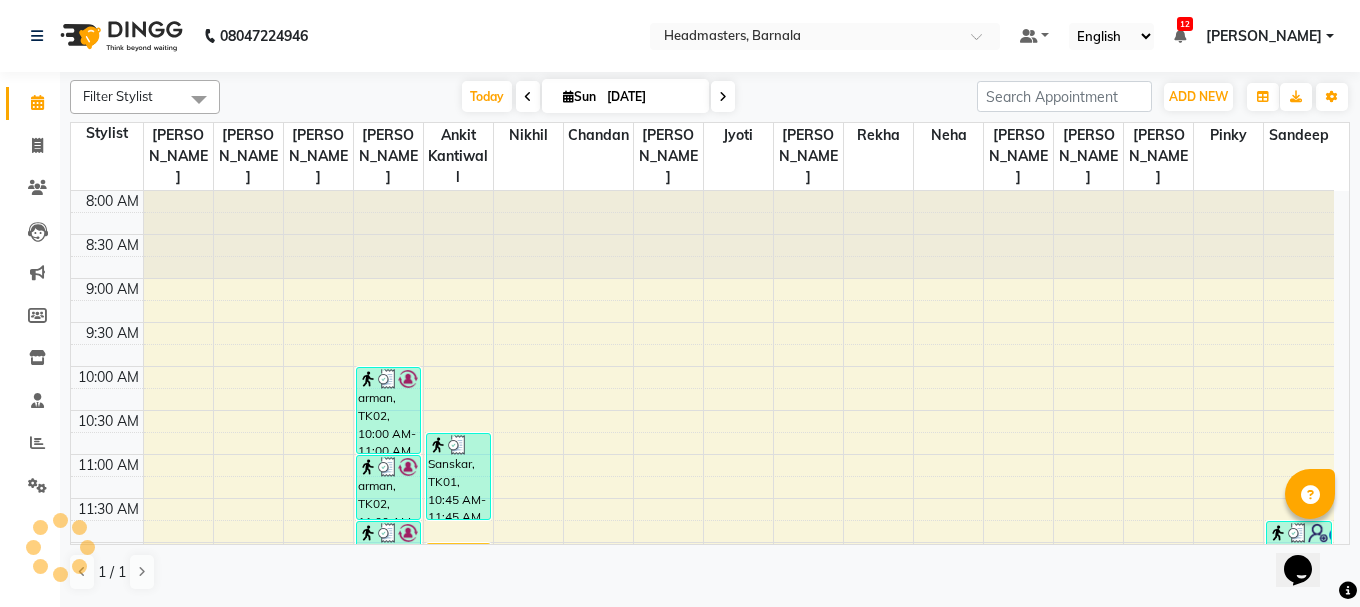 scroll, scrollTop: 0, scrollLeft: 0, axis: both 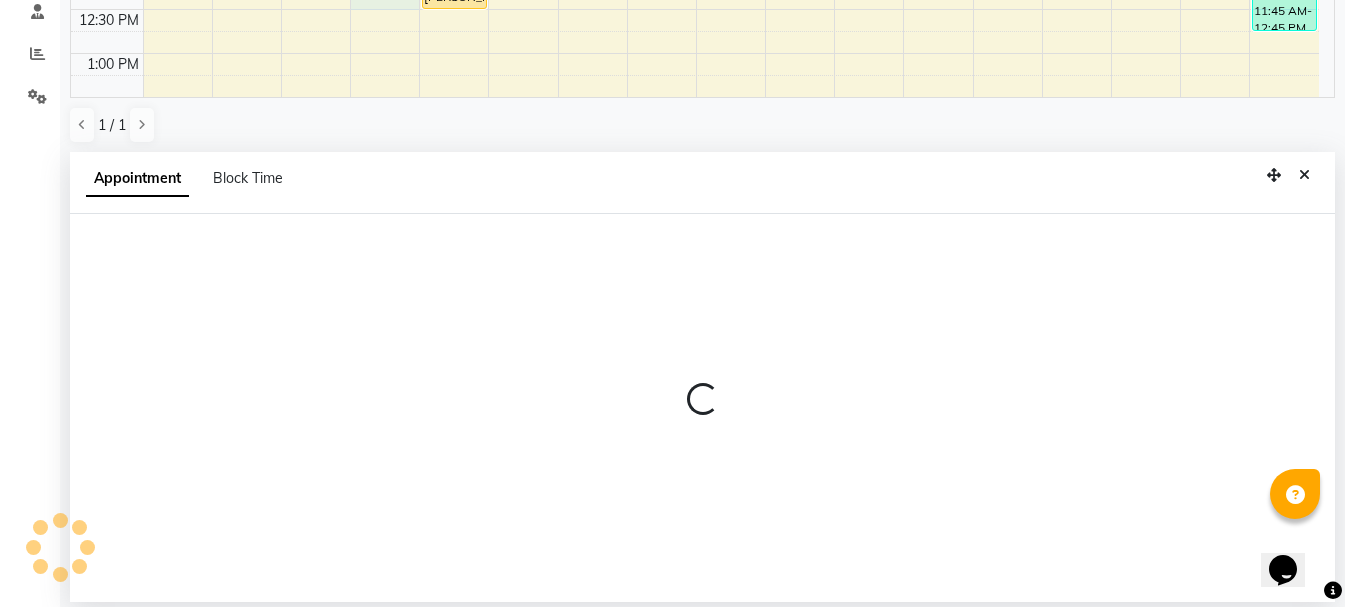 select on "67277" 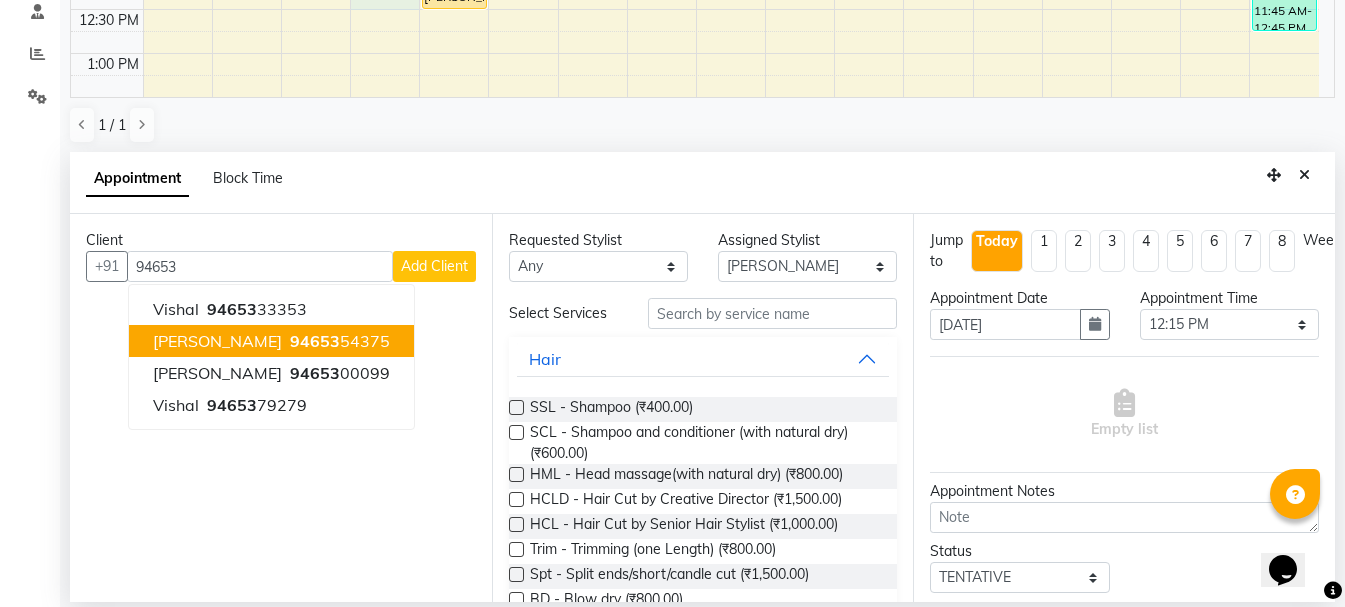 click on "[PERSON_NAME]" at bounding box center [217, 341] 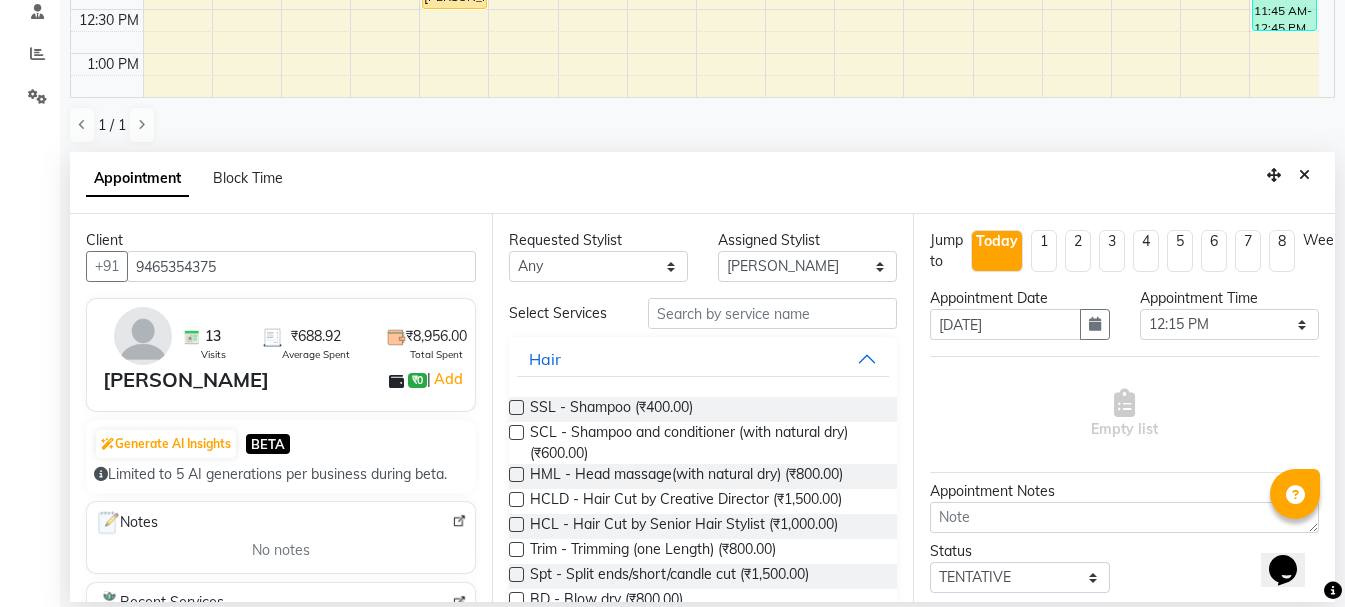 type on "9465354375" 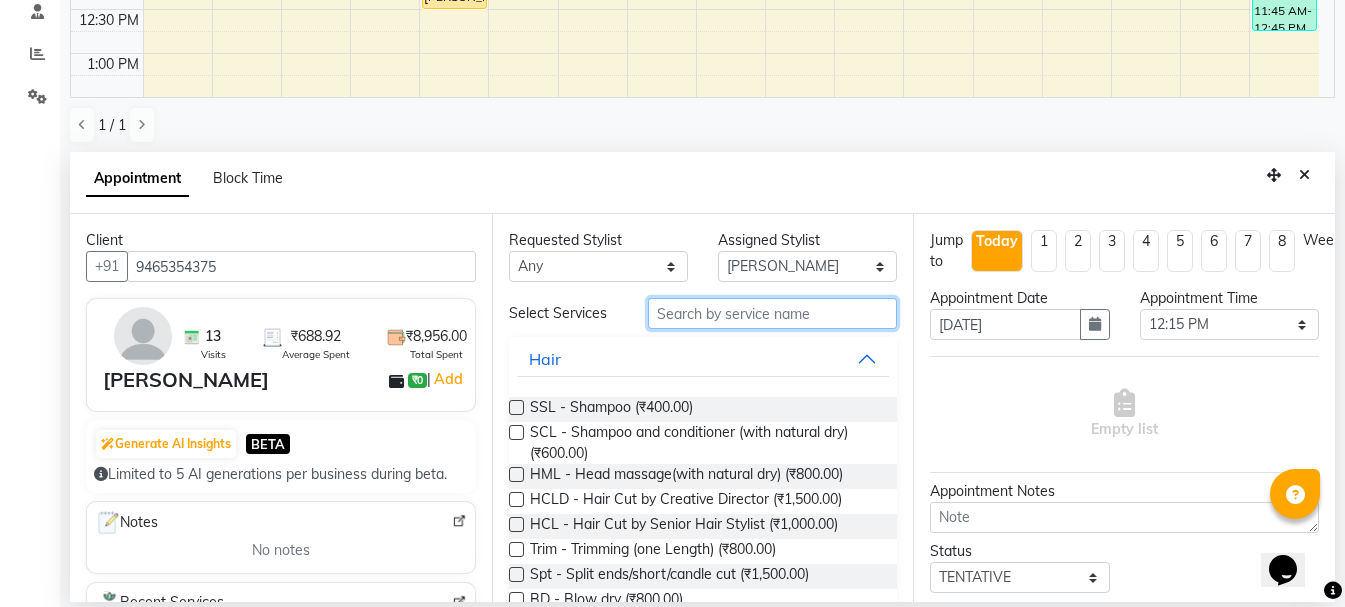 click at bounding box center [772, 313] 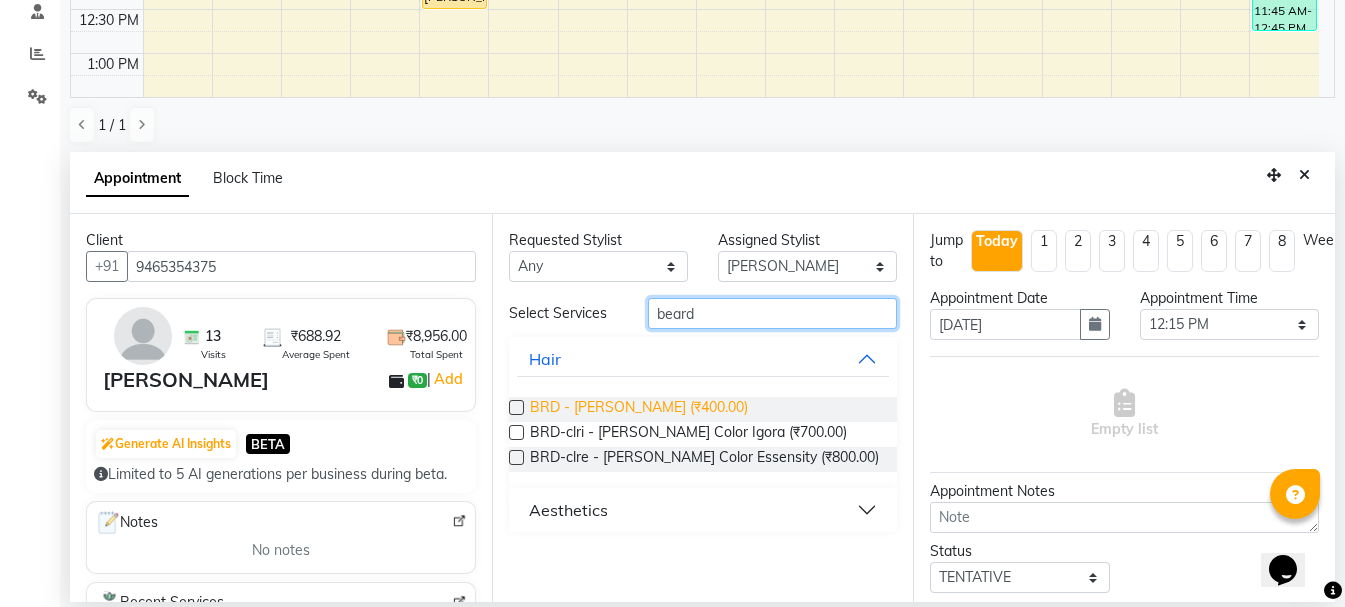 type on "beard" 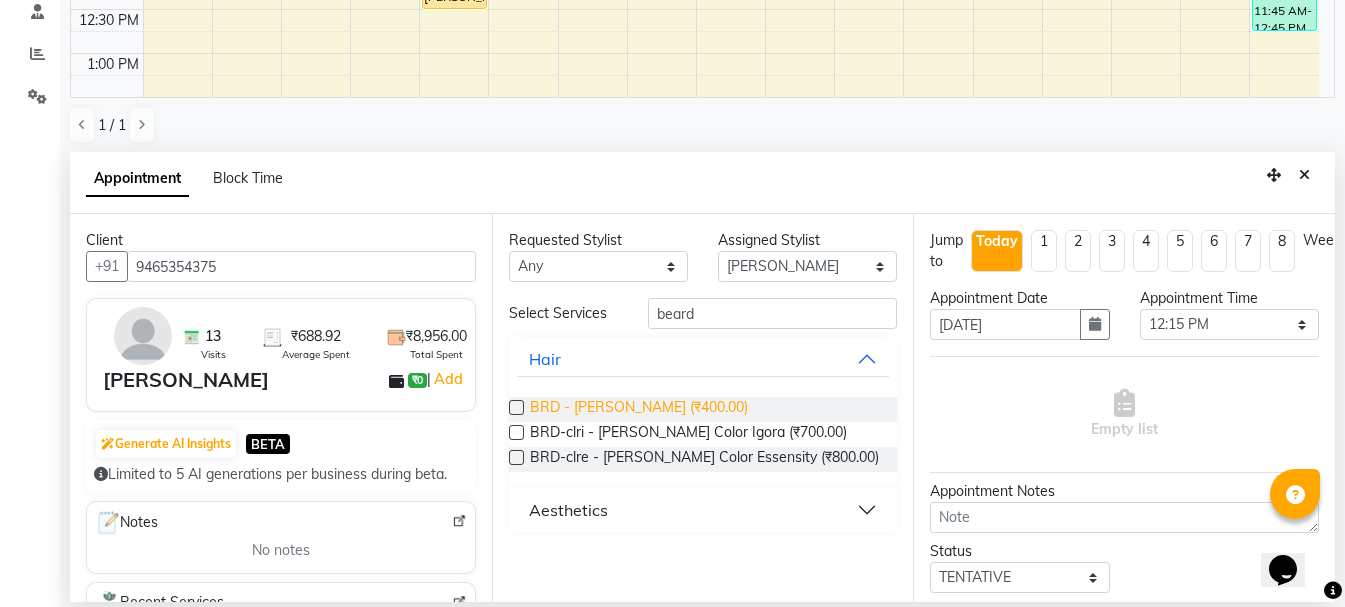 click on "BRD - [PERSON_NAME] (₹400.00)" at bounding box center [639, 409] 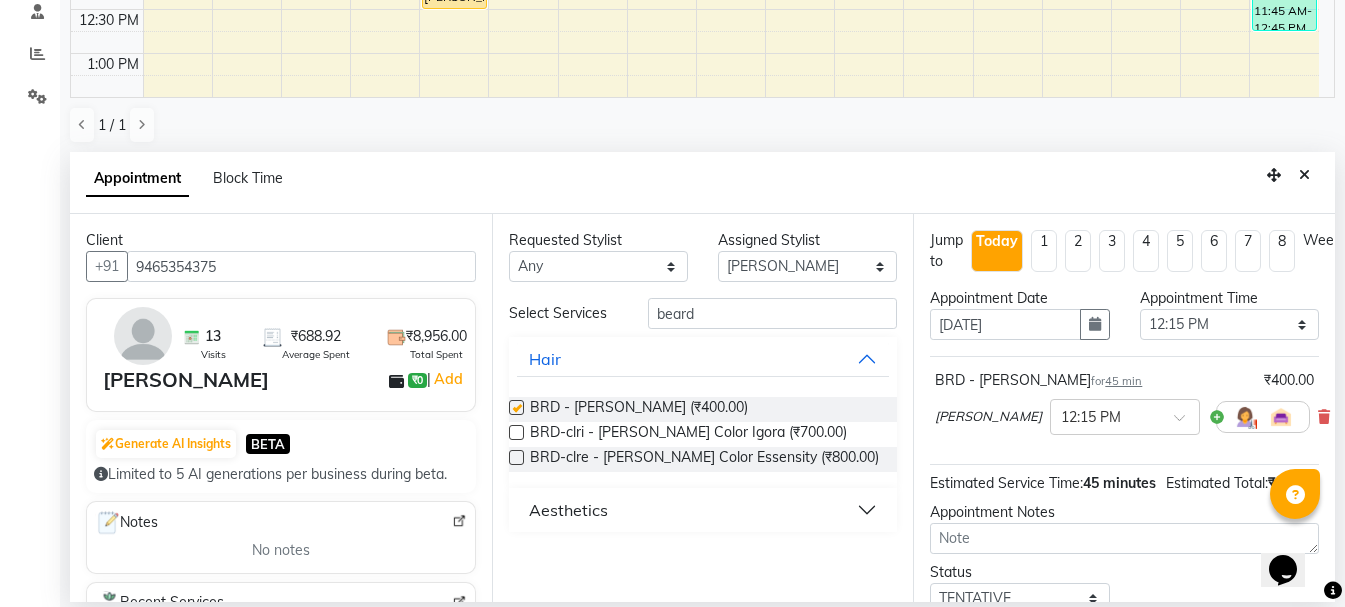 checkbox on "false" 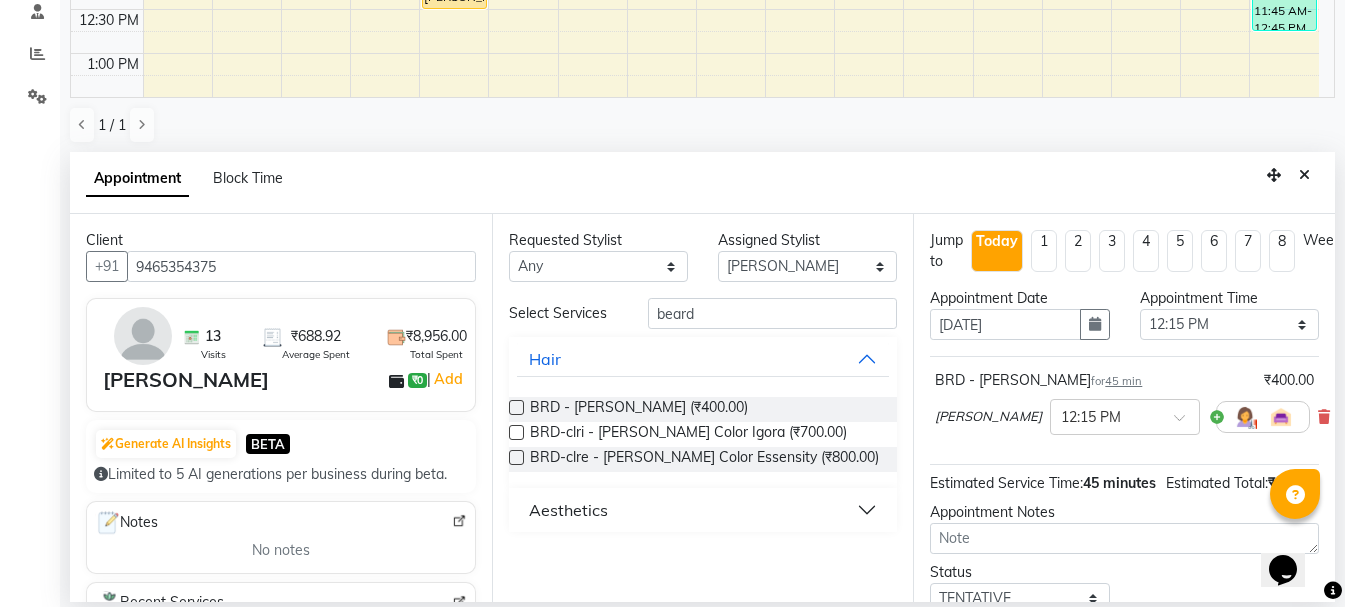 scroll, scrollTop: 177, scrollLeft: 0, axis: vertical 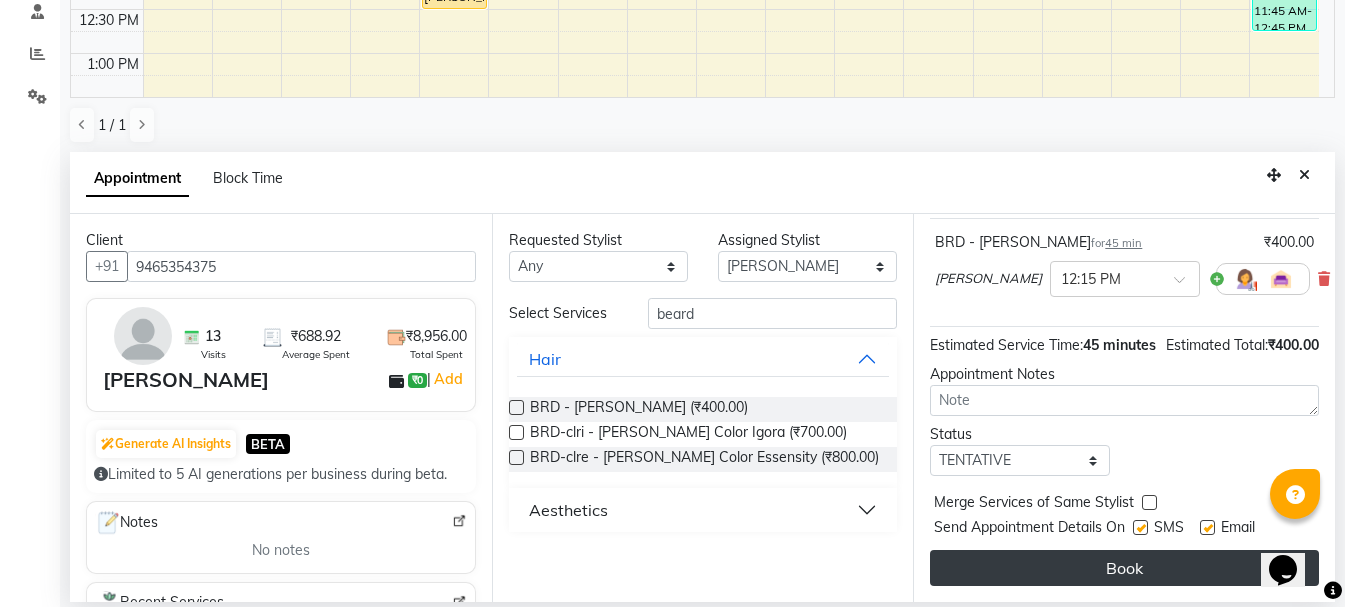 click on "Book" at bounding box center (1124, 568) 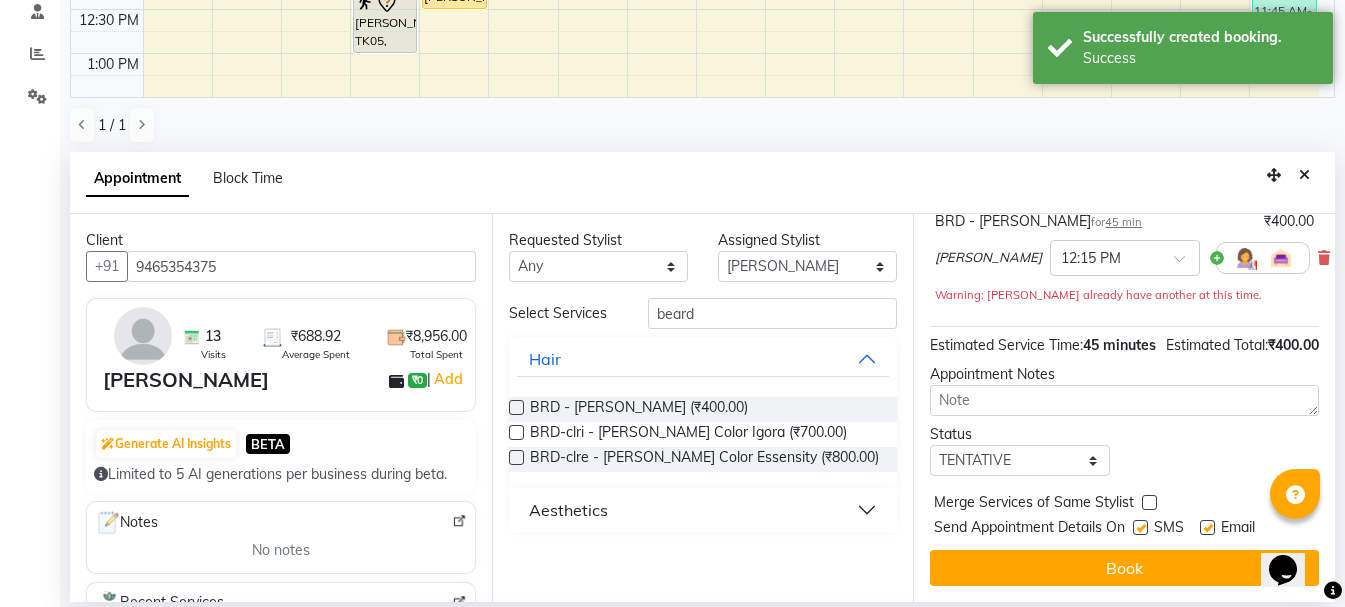 scroll, scrollTop: 0, scrollLeft: 0, axis: both 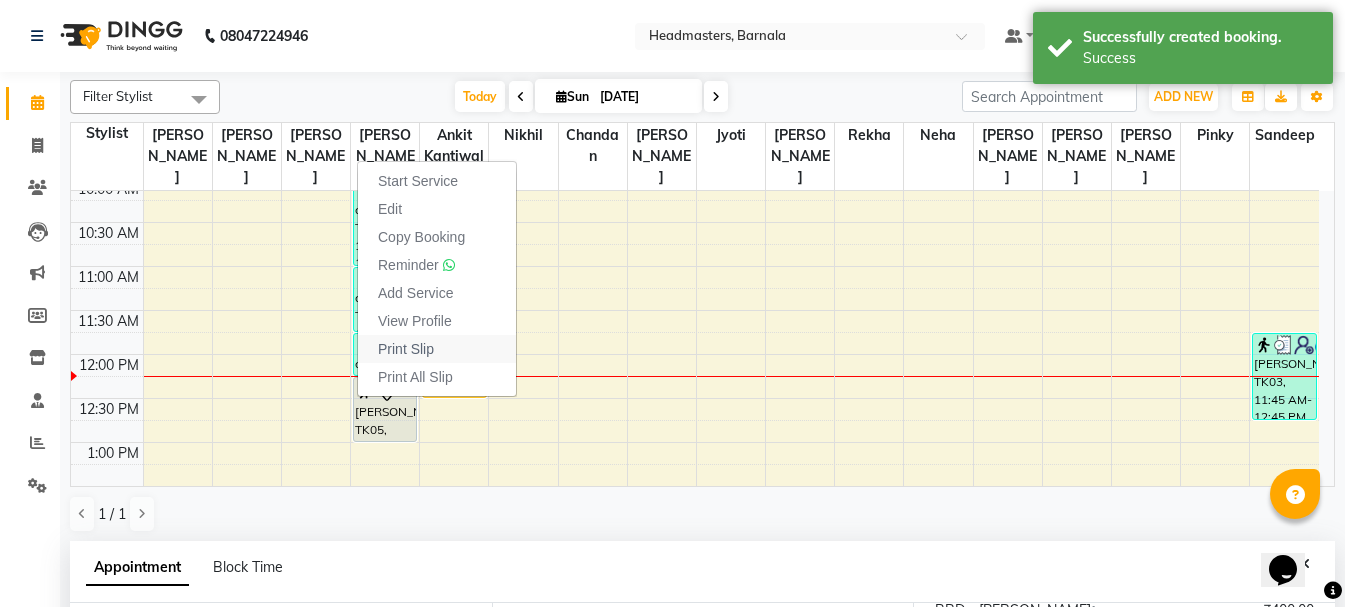 click on "Print Slip" at bounding box center [437, 349] 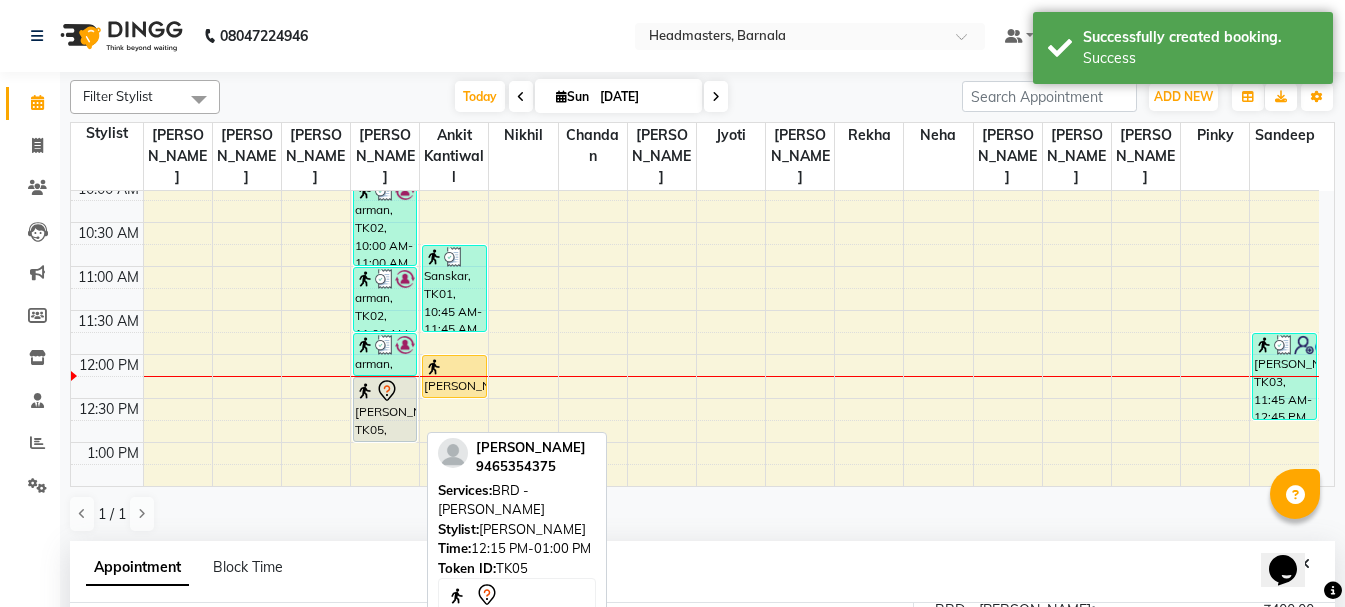 click at bounding box center (385, 391) 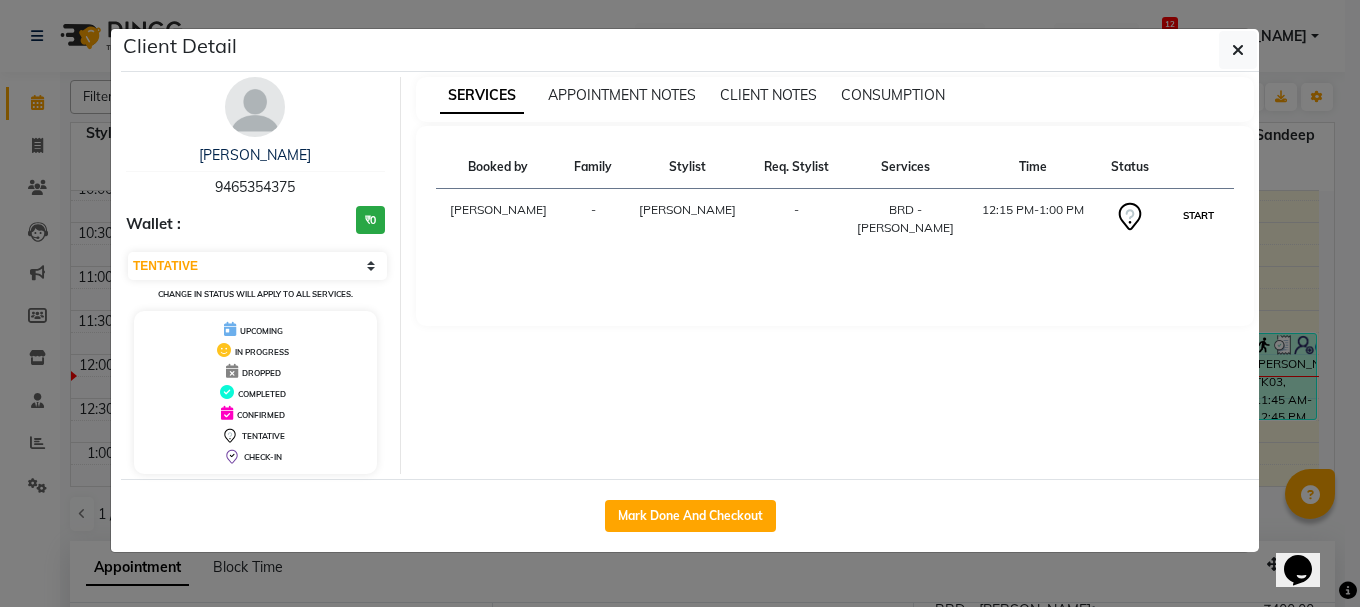 click on "START" at bounding box center (1198, 215) 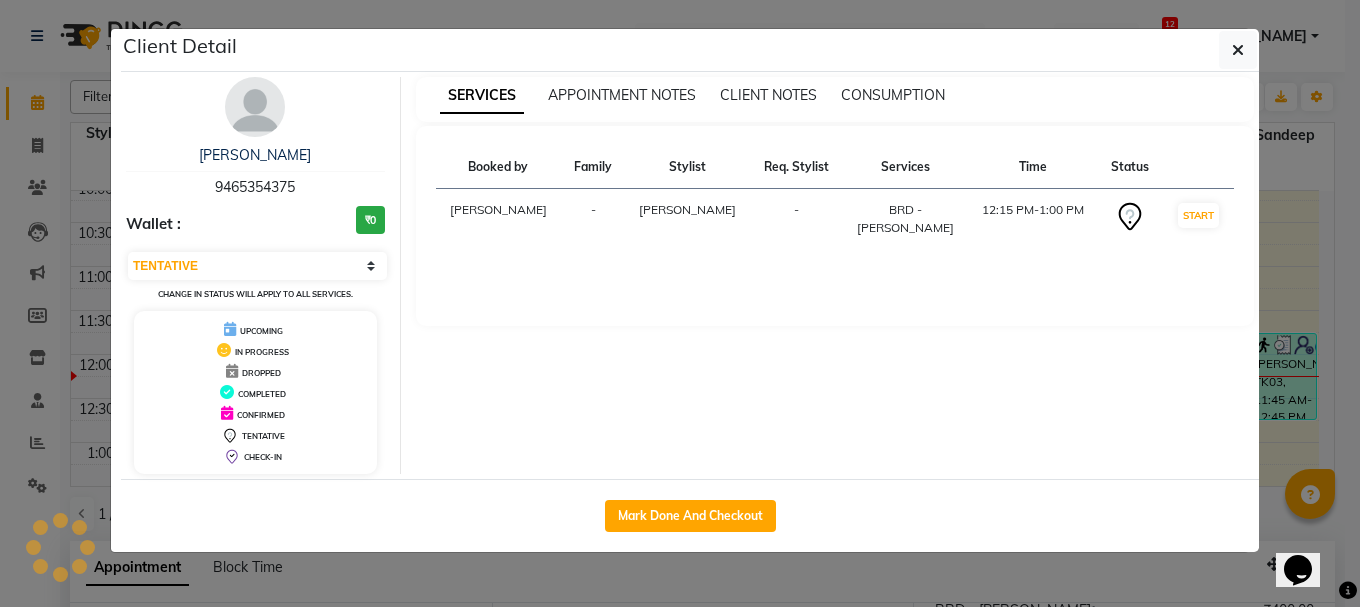 select on "1" 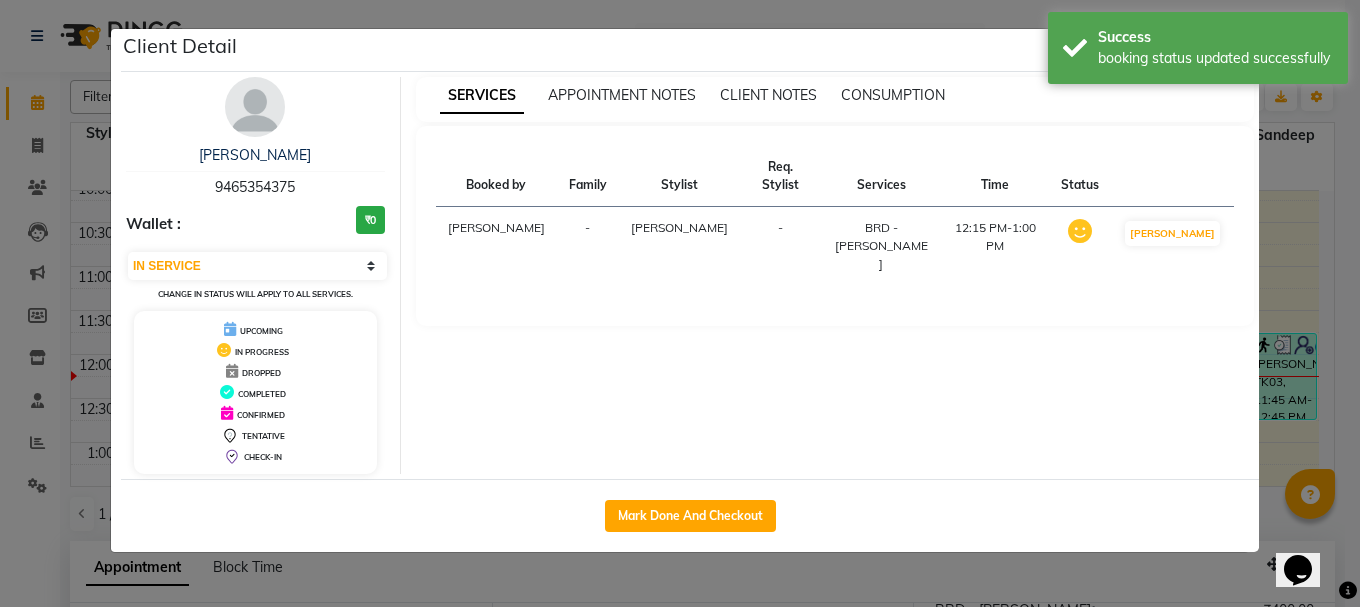 click on "Client Detail  [PERSON_NAME]    9465354375 Wallet : ₹0 Select IN SERVICE CONFIRMED TENTATIVE CHECK IN MARK DONE UPCOMING Change in status will apply to all services. UPCOMING IN PROGRESS DROPPED COMPLETED CONFIRMED TENTATIVE CHECK-IN SERVICES APPOINTMENT NOTES CLIENT NOTES CONSUMPTION Booked by Family Stylist Req. Stylist Services Time Status  [PERSON_NAME]  -  [PERSON_NAME] -  BRD - [PERSON_NAME]   12:15 PM-1:00 PM   MARK DONE   Mark Done And Checkout" 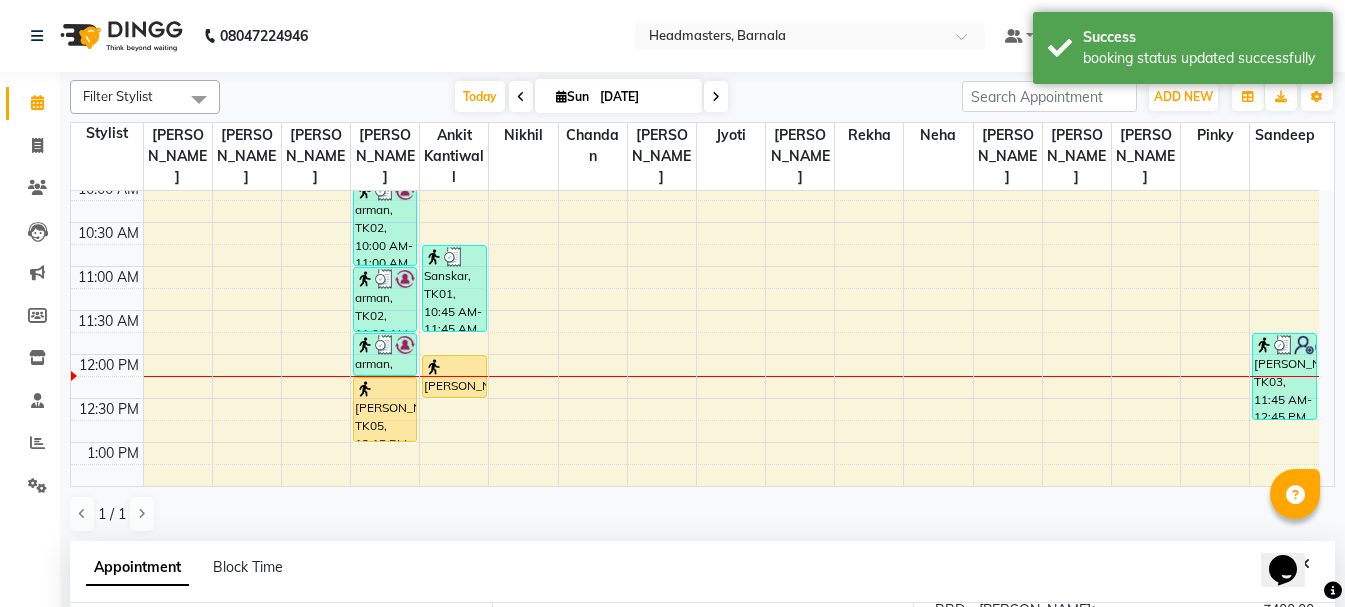 click on "8:00 AM 8:30 AM 9:00 AM 9:30 AM 10:00 AM 10:30 AM 11:00 AM 11:30 AM 12:00 PM 12:30 PM 1:00 PM 1:30 PM 2:00 PM 2:30 PM 3:00 PM 3:30 PM 4:00 PM 4:30 PM 5:00 PM 5:30 PM 6:00 PM 6:30 PM 7:00 PM 7:30 PM 8:00 PM 8:30 PM     arman, TK02, 10:00 AM-11:00 AM, HCG - Hair Cut by Senior Hair Stylist     arman, TK02, 11:00 AM-11:45 AM, HMG - Head massage     arman, TK02, 11:45 AM-12:15 PM, SSL - Shampoo     [PERSON_NAME], TK05, 12:15 PM-01:00 PM, BRD - [PERSON_NAME], TK01, 10:45 AM-11:45 AM, HCG - Hair Cut by Senior Hair Stylist     [PERSON_NAME], TK04, 12:00 PM-12:30 PM, HCG-B - BABY BOY HAIR CUT     [PERSON_NAME], TK03, 11:45 AM-12:45 PM, HCG - Hair Cut by Senior Hair Stylist" at bounding box center [695, 574] 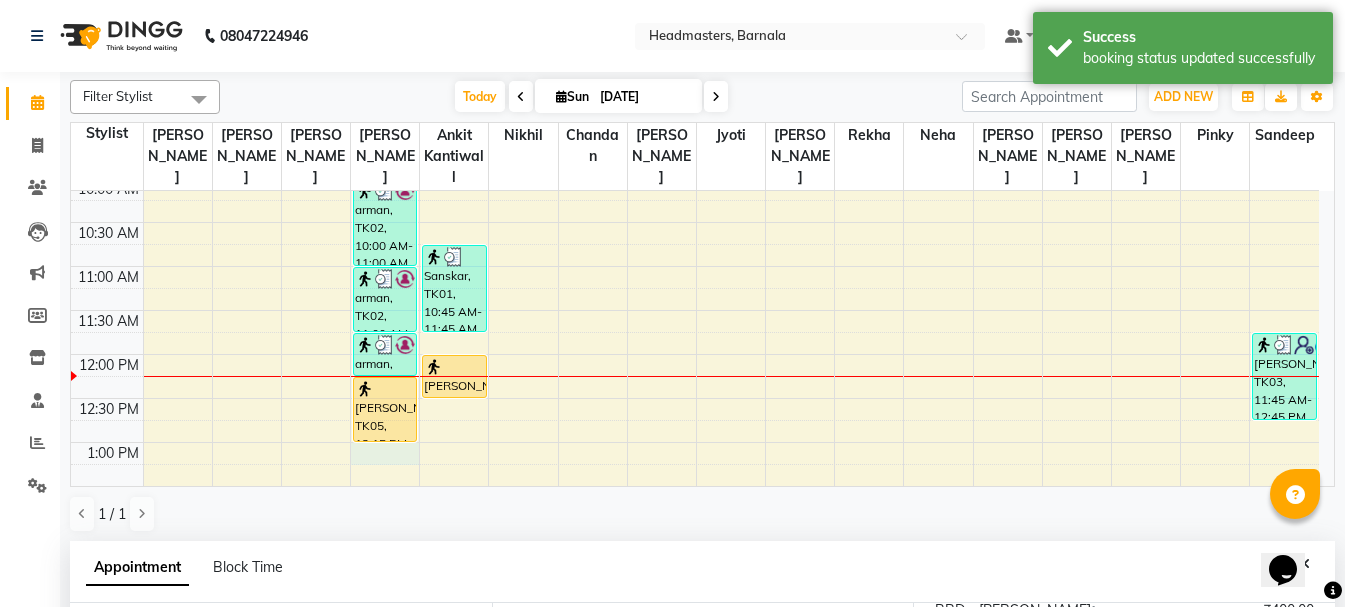 scroll, scrollTop: 389, scrollLeft: 0, axis: vertical 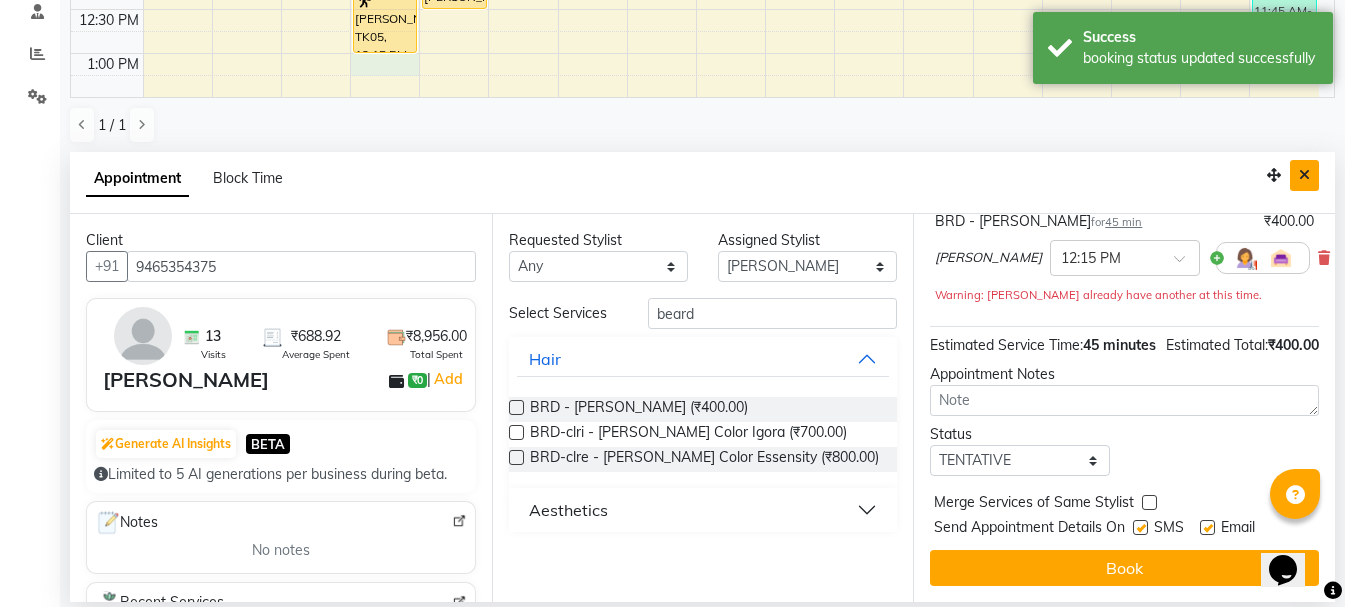 click at bounding box center (1304, 175) 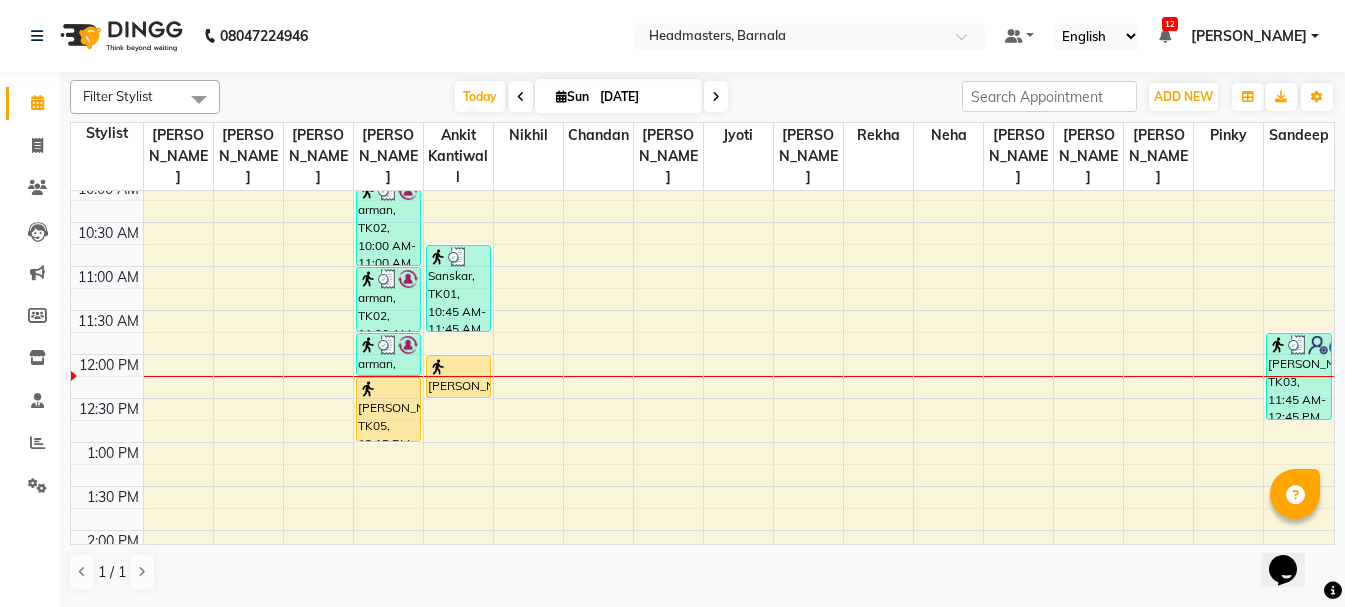 scroll, scrollTop: 0, scrollLeft: 0, axis: both 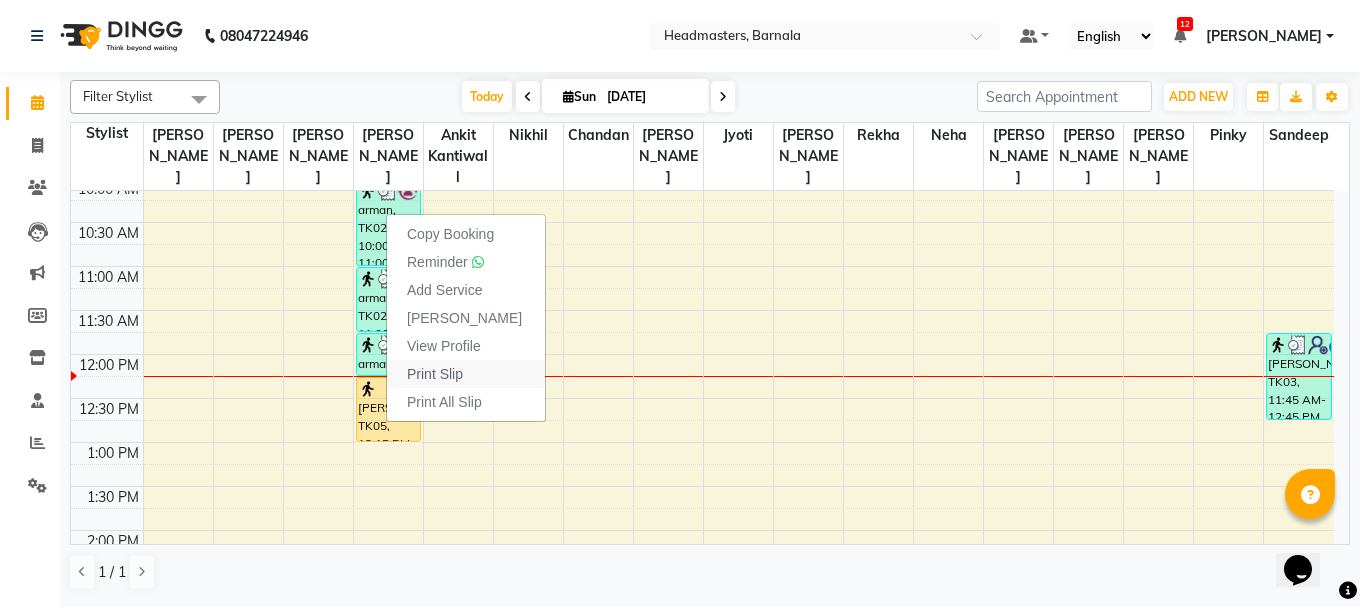 click on "Print Slip" at bounding box center (435, 374) 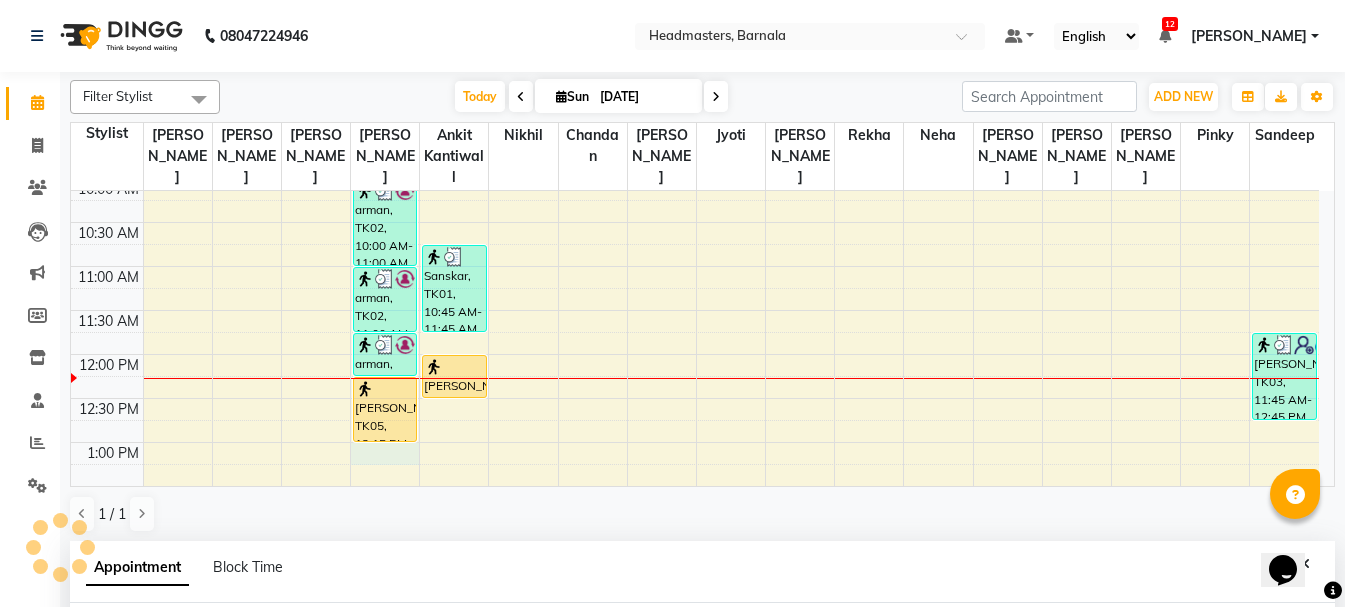 select on "67277" 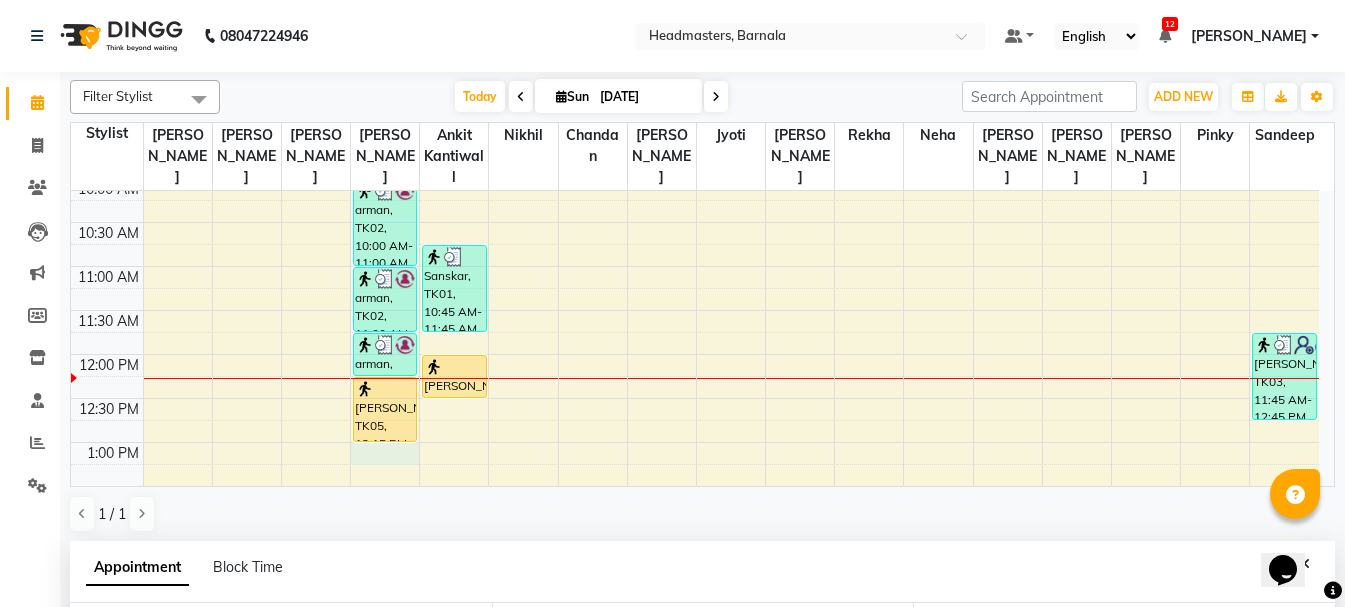 scroll, scrollTop: 389, scrollLeft: 0, axis: vertical 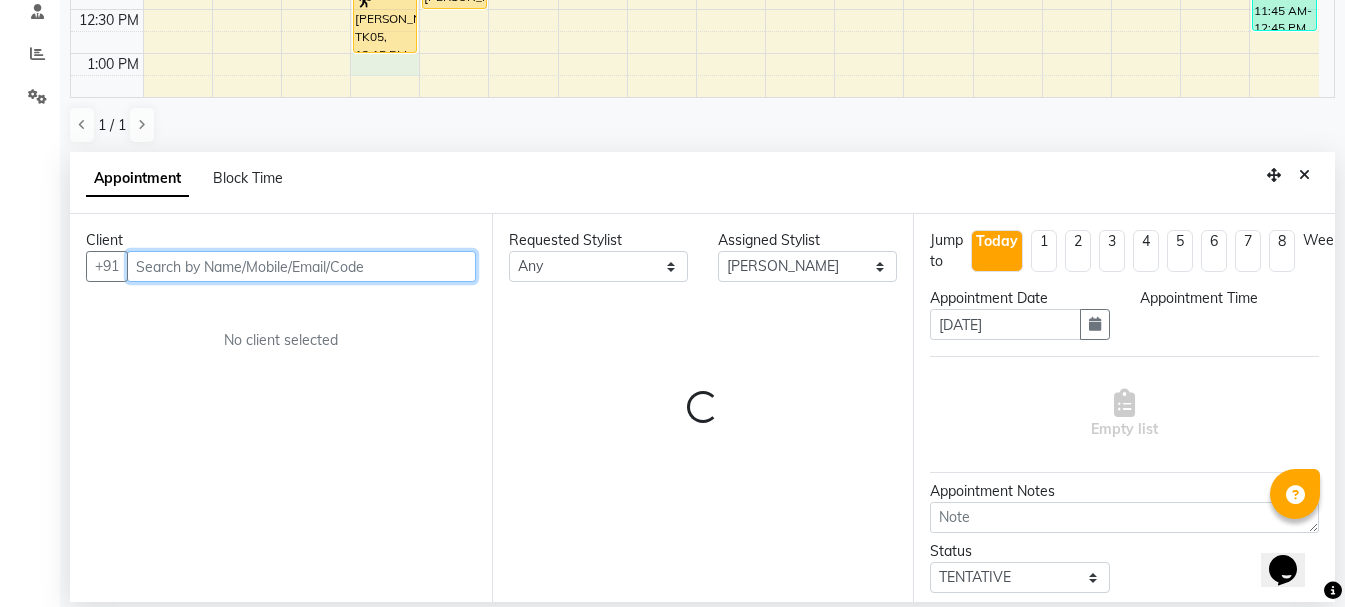 select on "780" 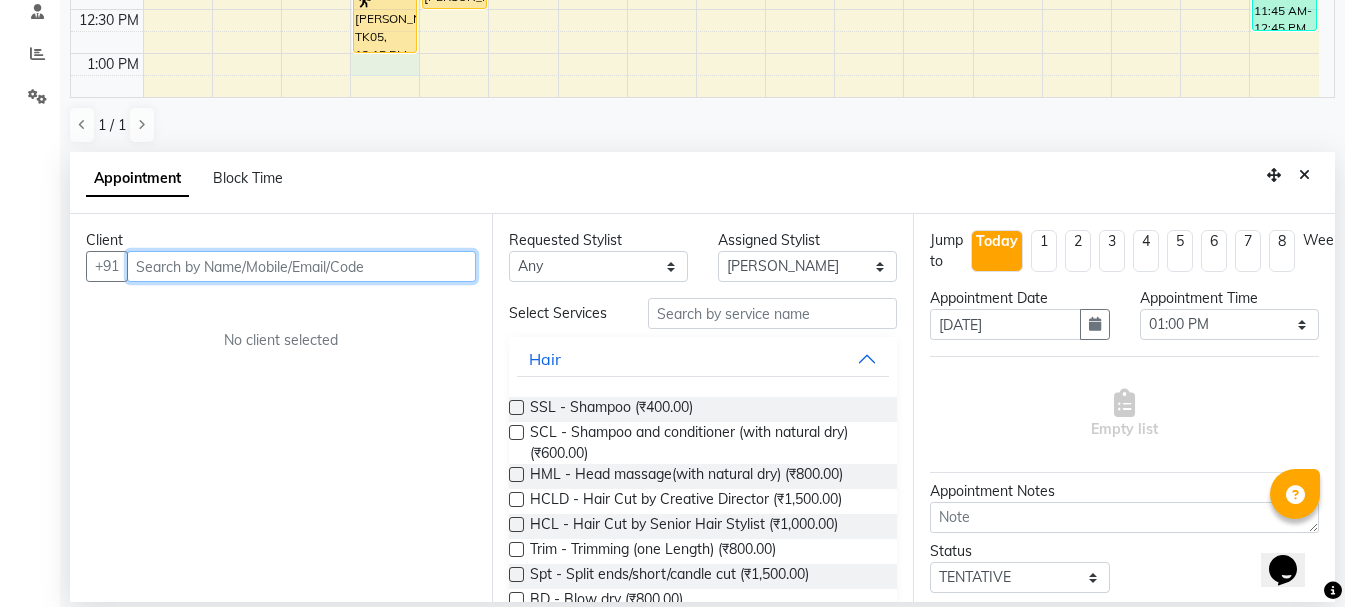 click at bounding box center [301, 266] 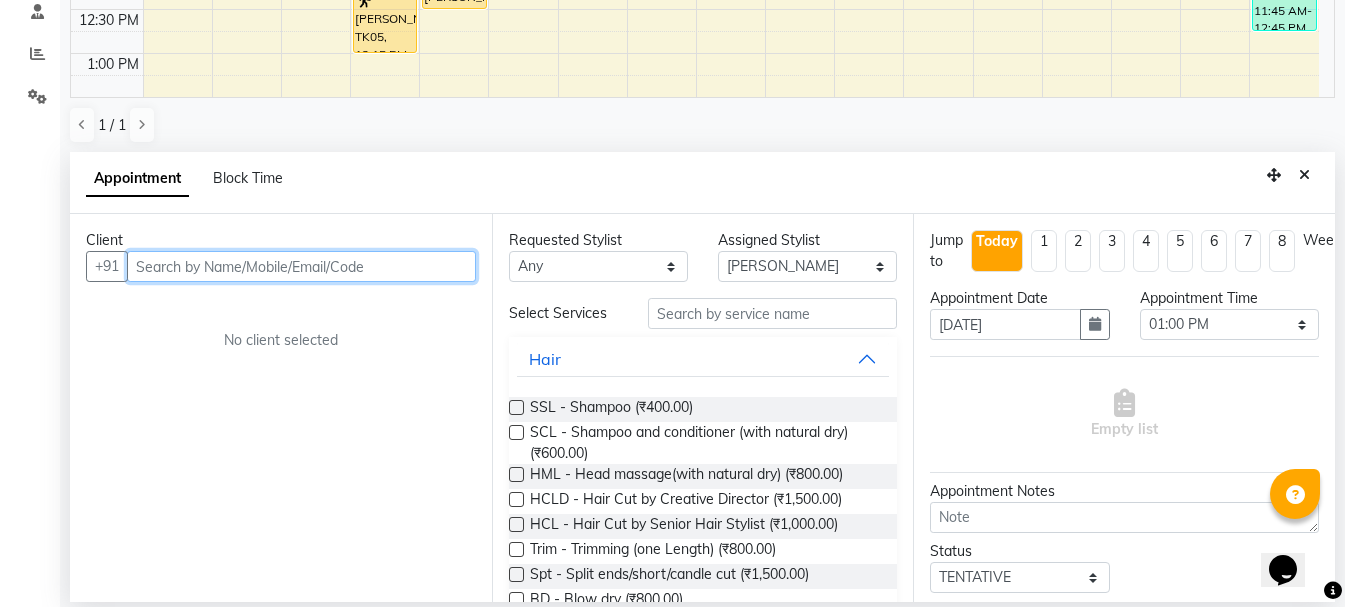 click at bounding box center [301, 266] 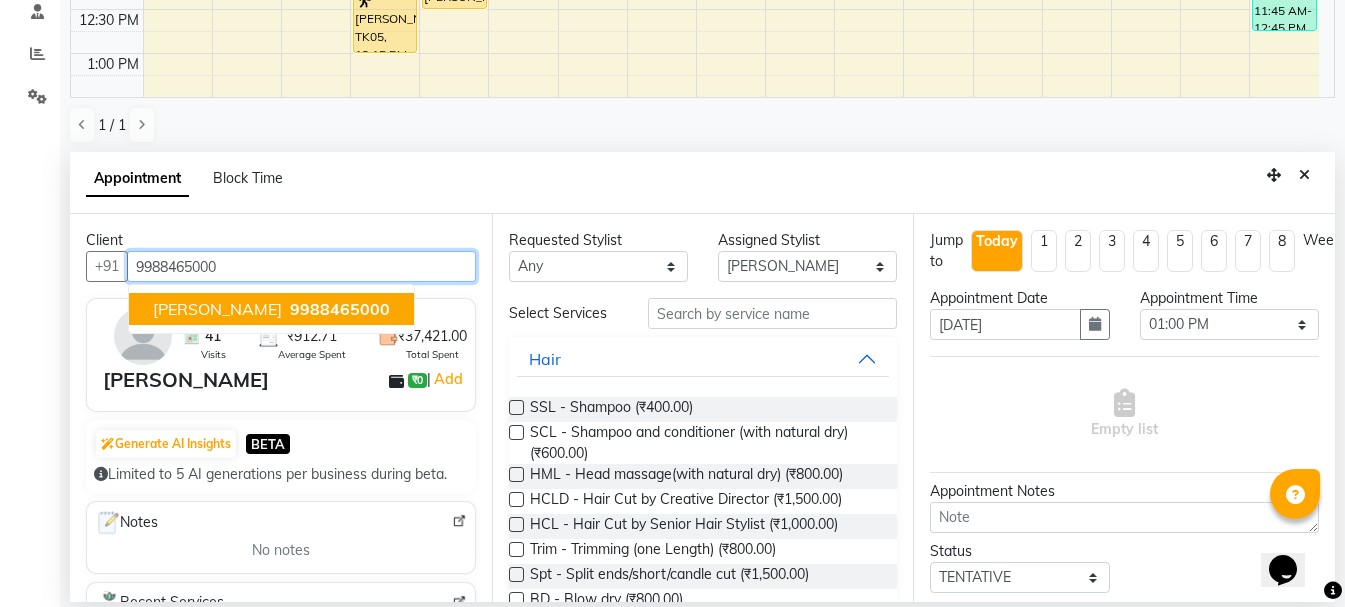 click on "9988465000" at bounding box center [340, 309] 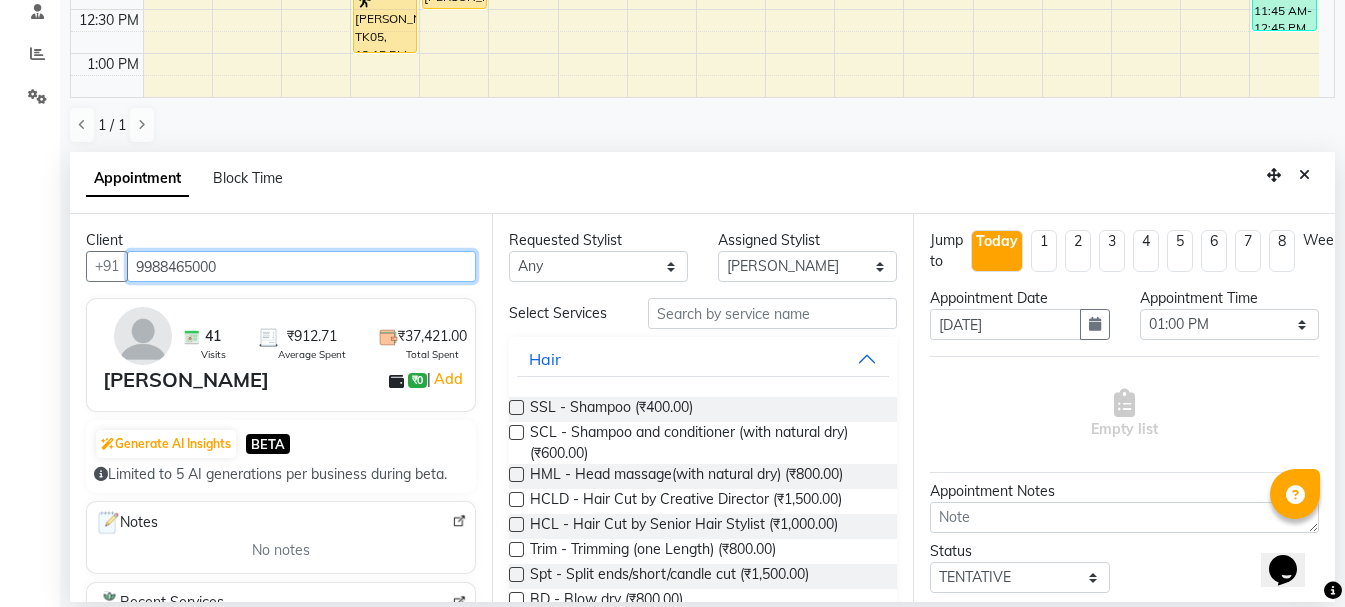type on "9988465000" 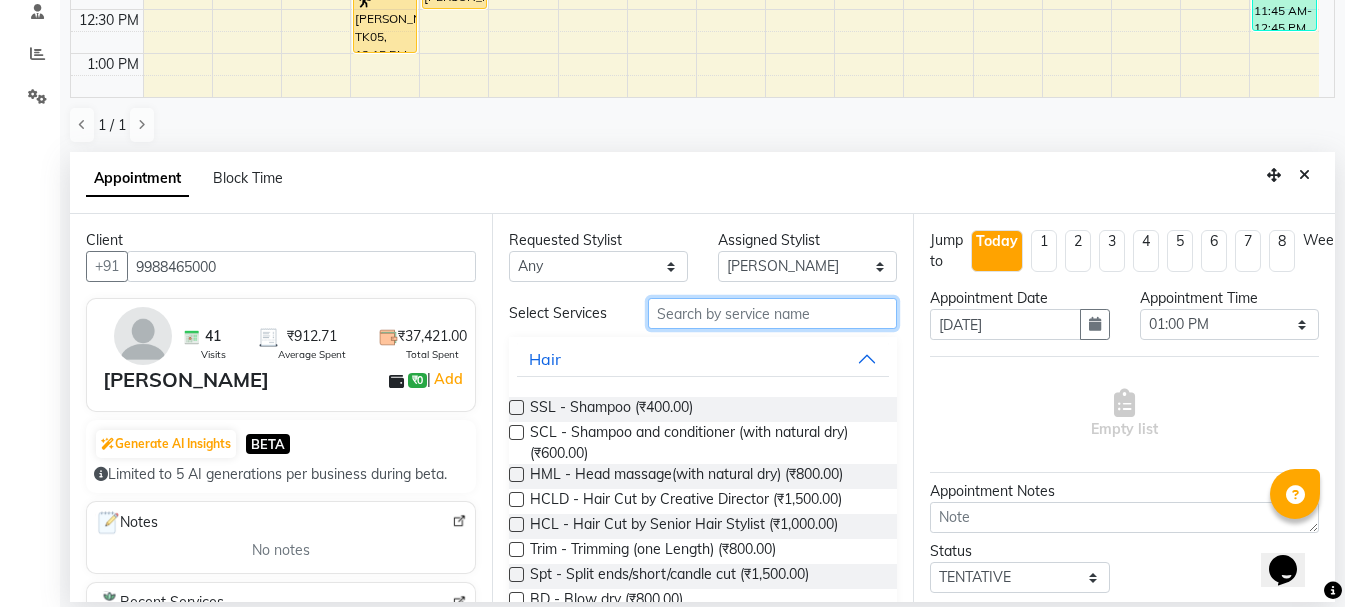 click at bounding box center [772, 313] 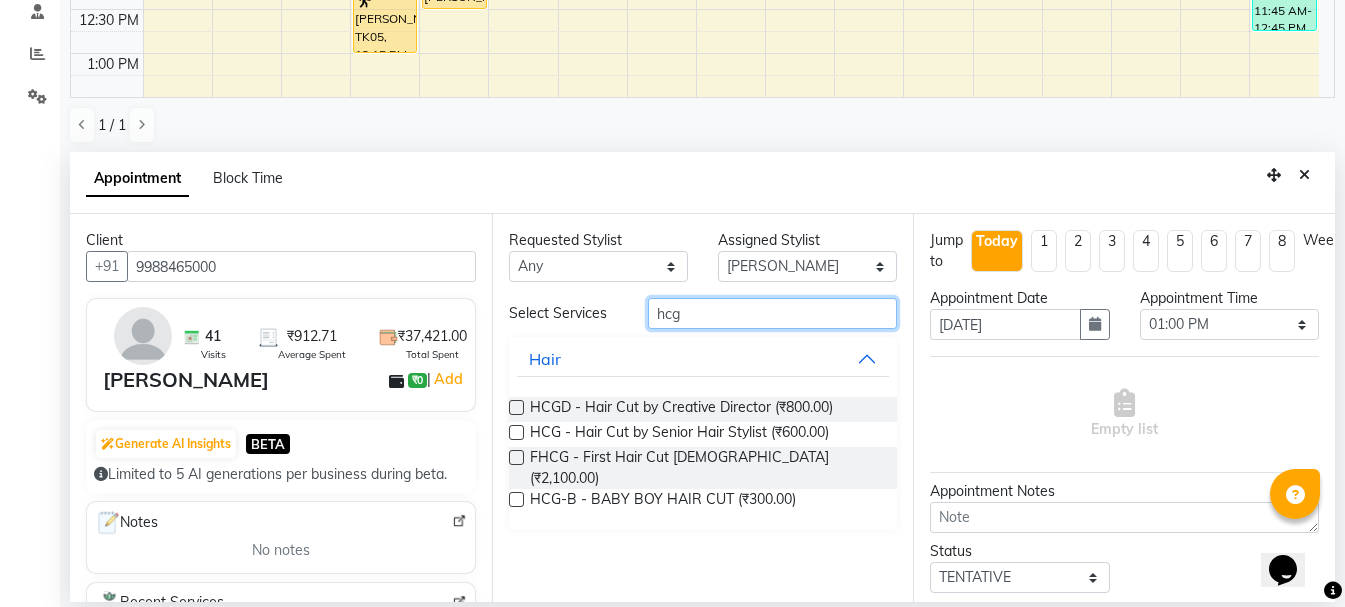 type on "hcg" 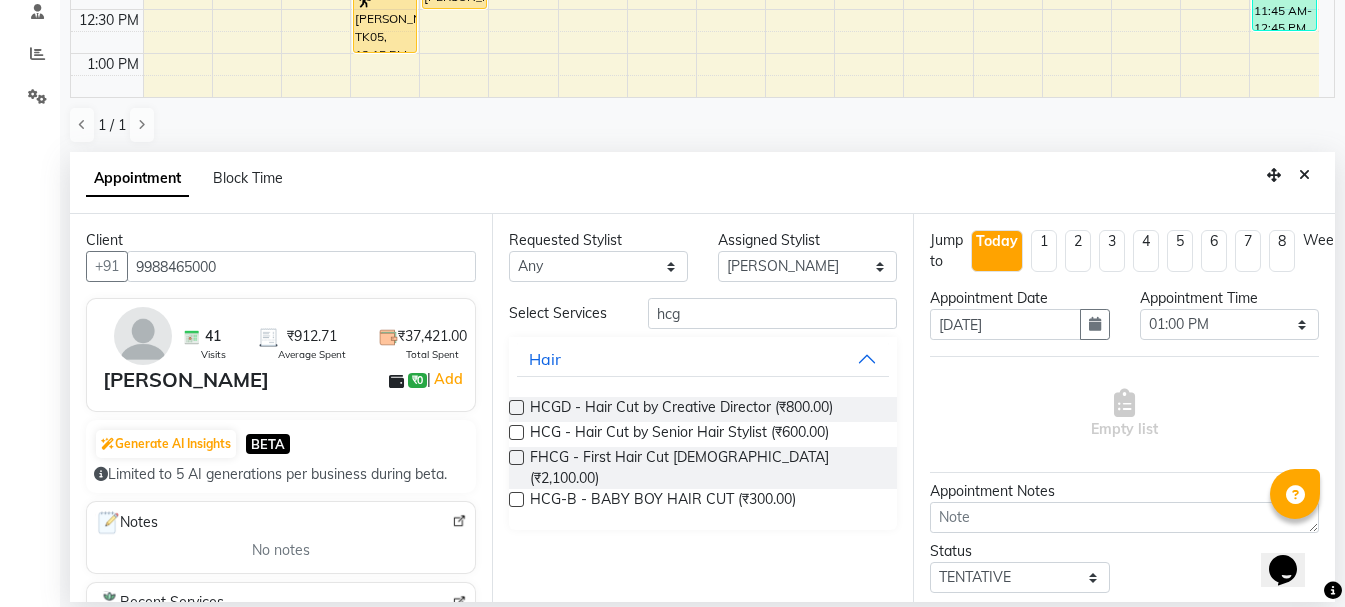 click at bounding box center (516, 432) 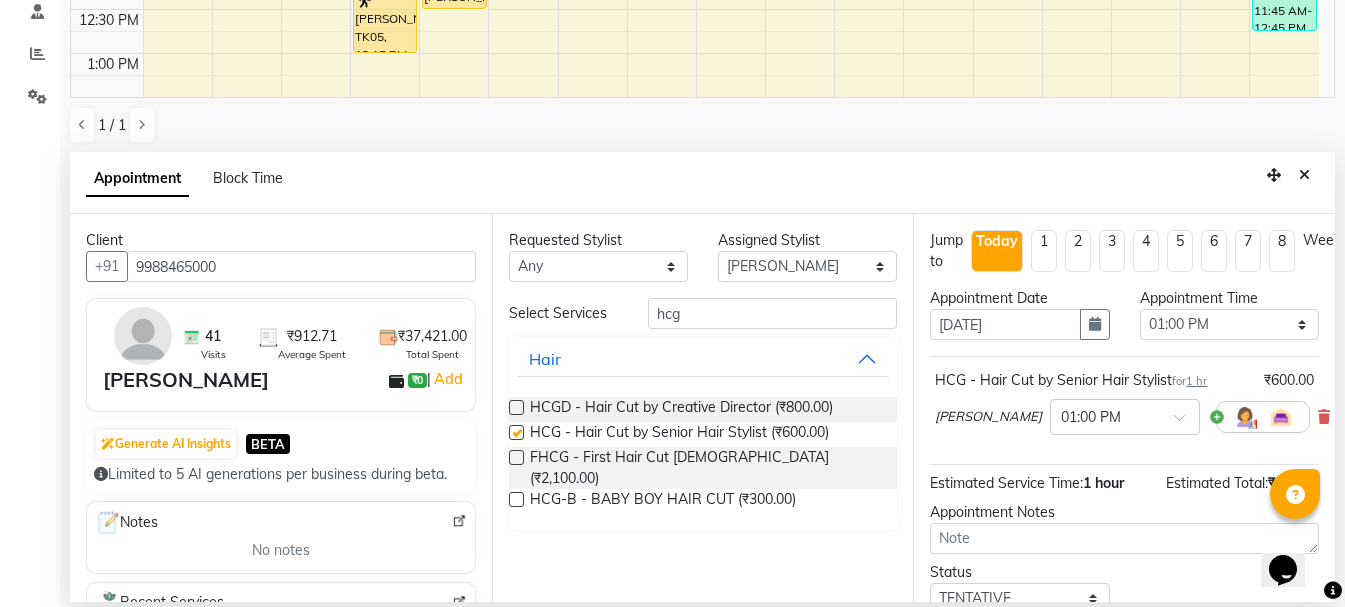checkbox on "false" 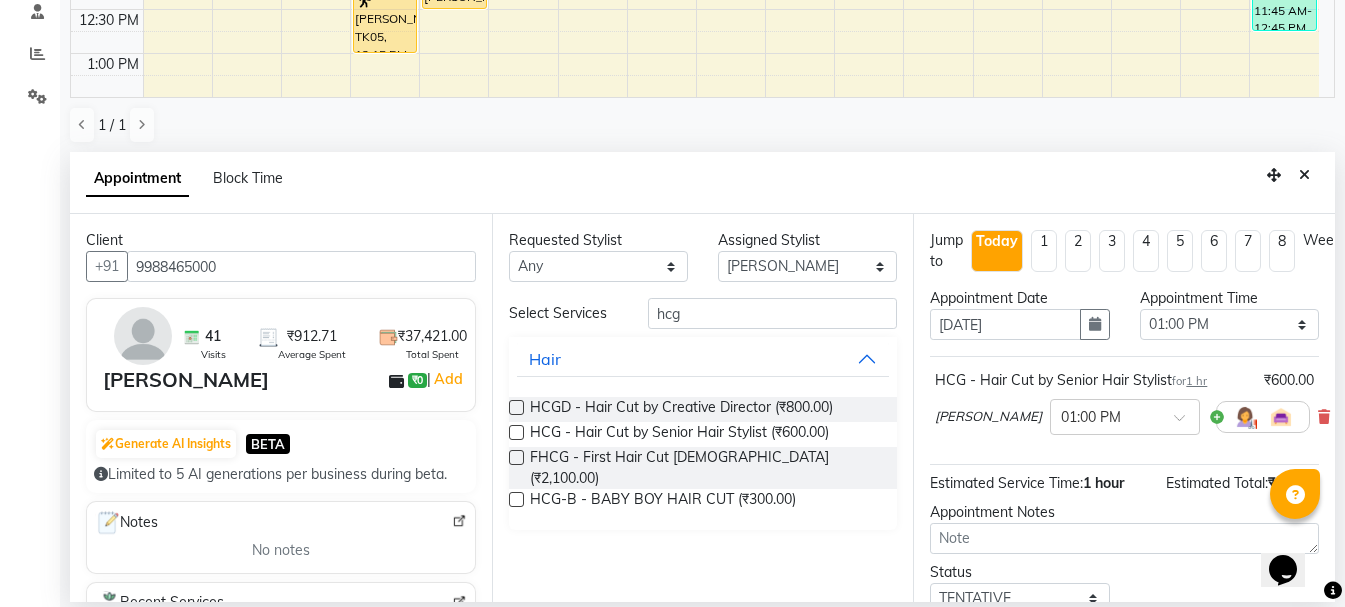 drag, startPoint x: 1324, startPoint y: 561, endPoint x: 2587, endPoint y: 1057, distance: 1356.9027 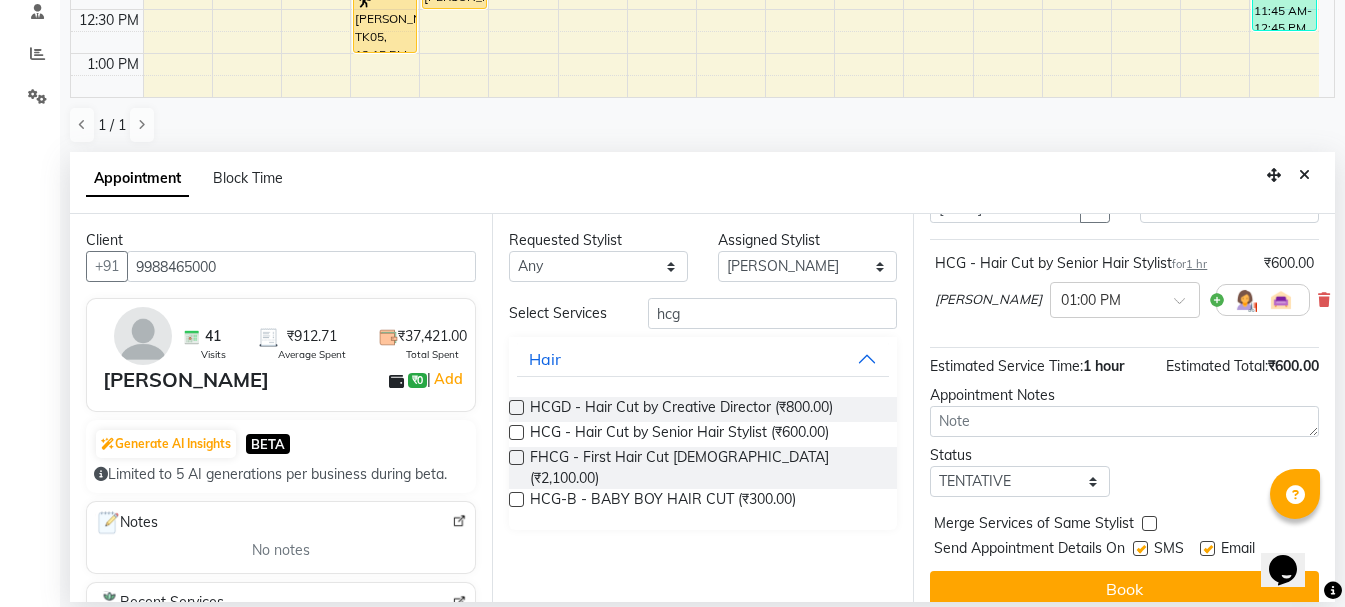 scroll, scrollTop: 156, scrollLeft: 0, axis: vertical 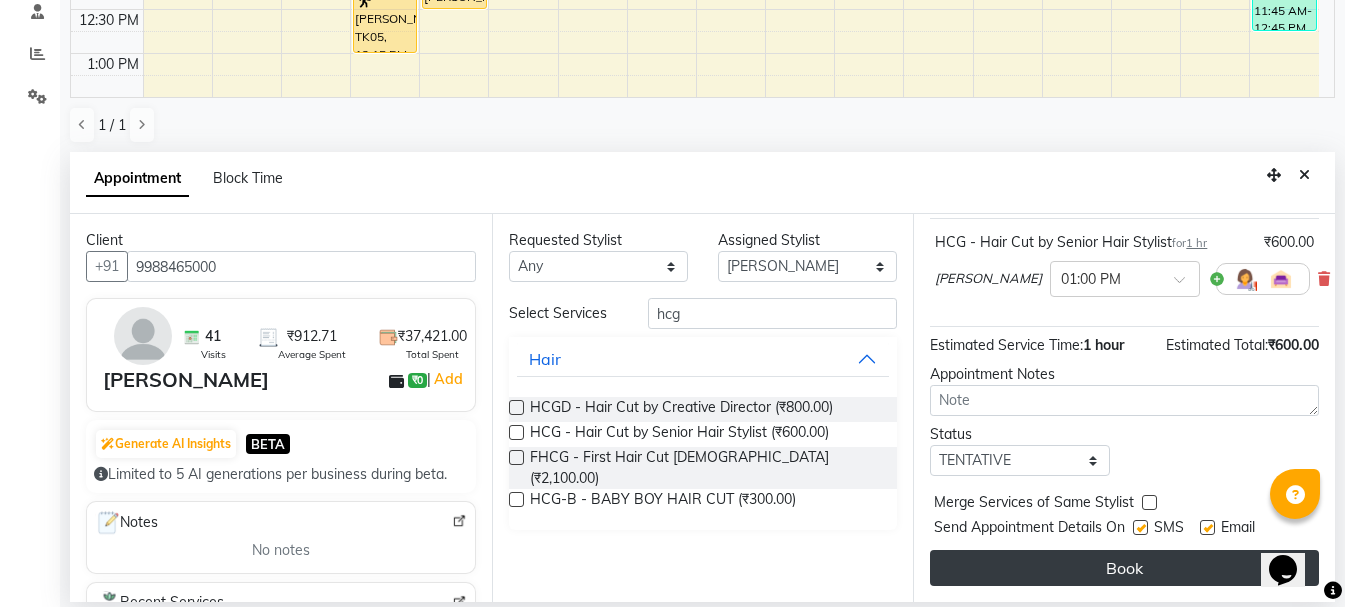 click on "Book" at bounding box center (1124, 568) 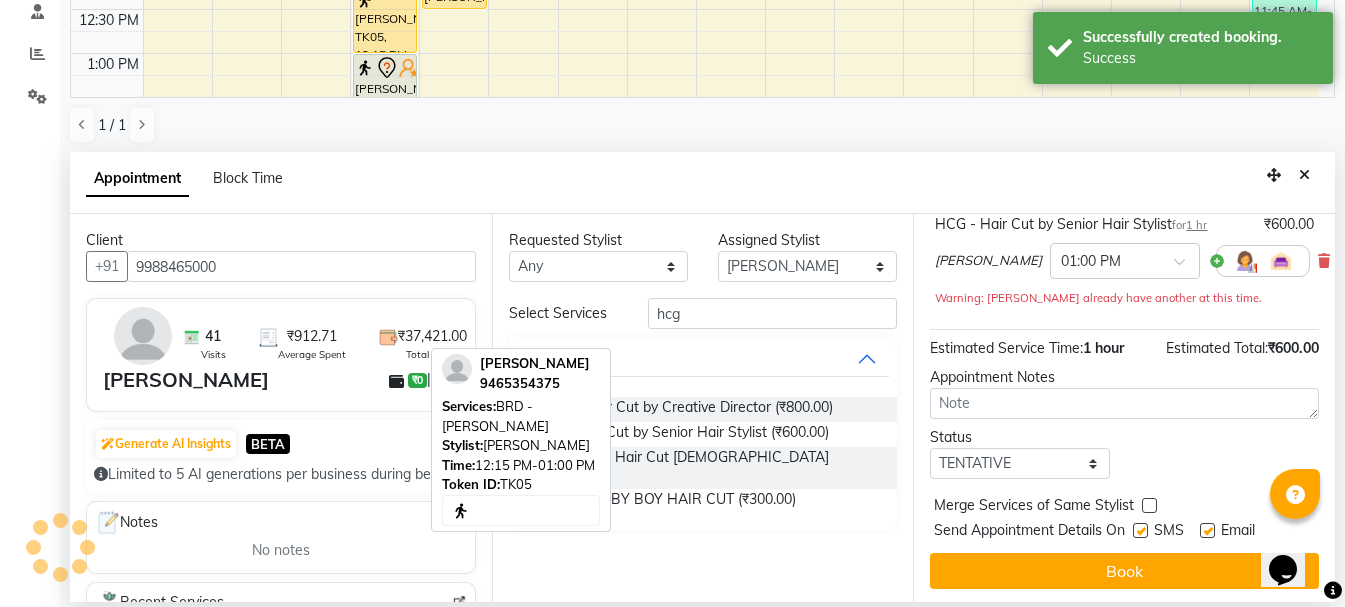 scroll, scrollTop: 0, scrollLeft: 0, axis: both 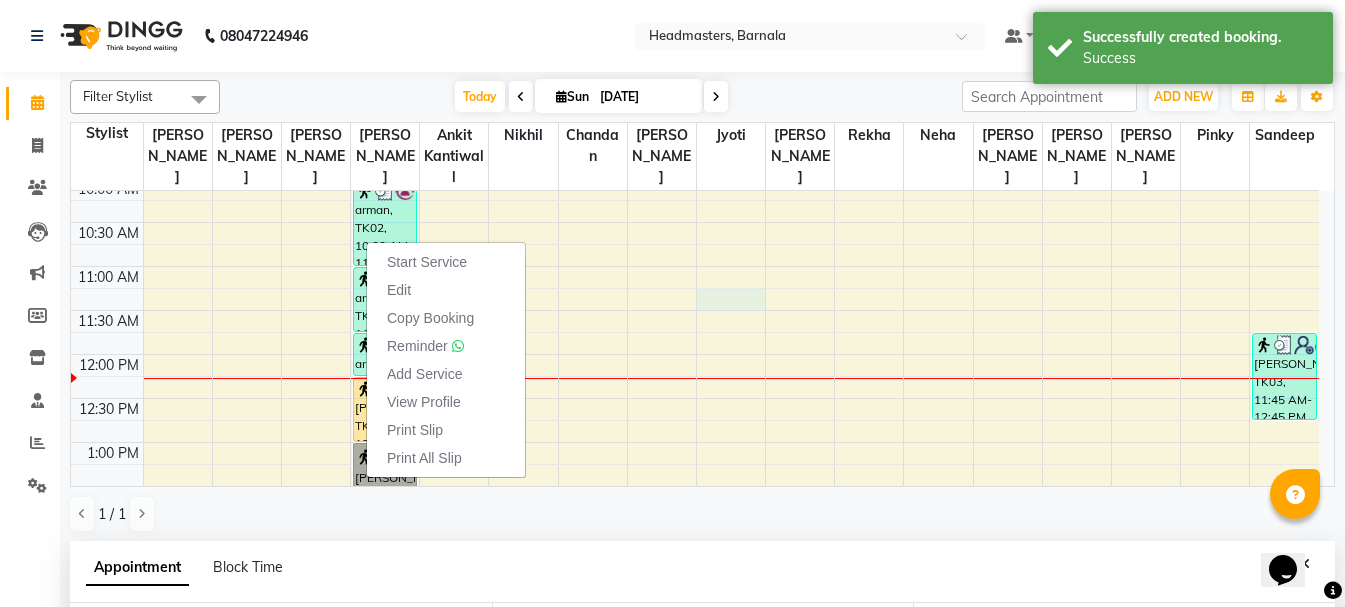 click on "8:00 AM 8:30 AM 9:00 AM 9:30 AM 10:00 AM 10:30 AM 11:00 AM 11:30 AM 12:00 PM 12:30 PM 1:00 PM 1:30 PM 2:00 PM 2:30 PM 3:00 PM 3:30 PM 4:00 PM 4:30 PM 5:00 PM 5:30 PM 6:00 PM 6:30 PM 7:00 PM 7:30 PM 8:00 PM 8:30 PM     arman, TK02, 10:00 AM-11:00 AM, HCG - Hair Cut by Senior Hair Stylist     arman, TK02, 11:00 AM-11:45 AM, HMG - Head massage     arman, TK02, 11:45 AM-12:15 PM, SSL - Shampoo     [PERSON_NAME], TK05, 12:15 PM-01:00 PM, BRD - [PERSON_NAME], TK06, 01:00 PM-02:00 PM, HCG - Hair Cut by Senior Hair Stylist     Sanskar, TK01, 10:45 AM-11:45 AM, HCG - Hair Cut by Senior Hair Stylist     [PERSON_NAME], TK04, 12:00 PM-12:30 PM, HCG-B - BABY BOY HAIR CUT     [PERSON_NAME], TK03, 11:45 AM-12:45 PM, HCG - Hair Cut by Senior Hair Stylist" at bounding box center (695, 574) 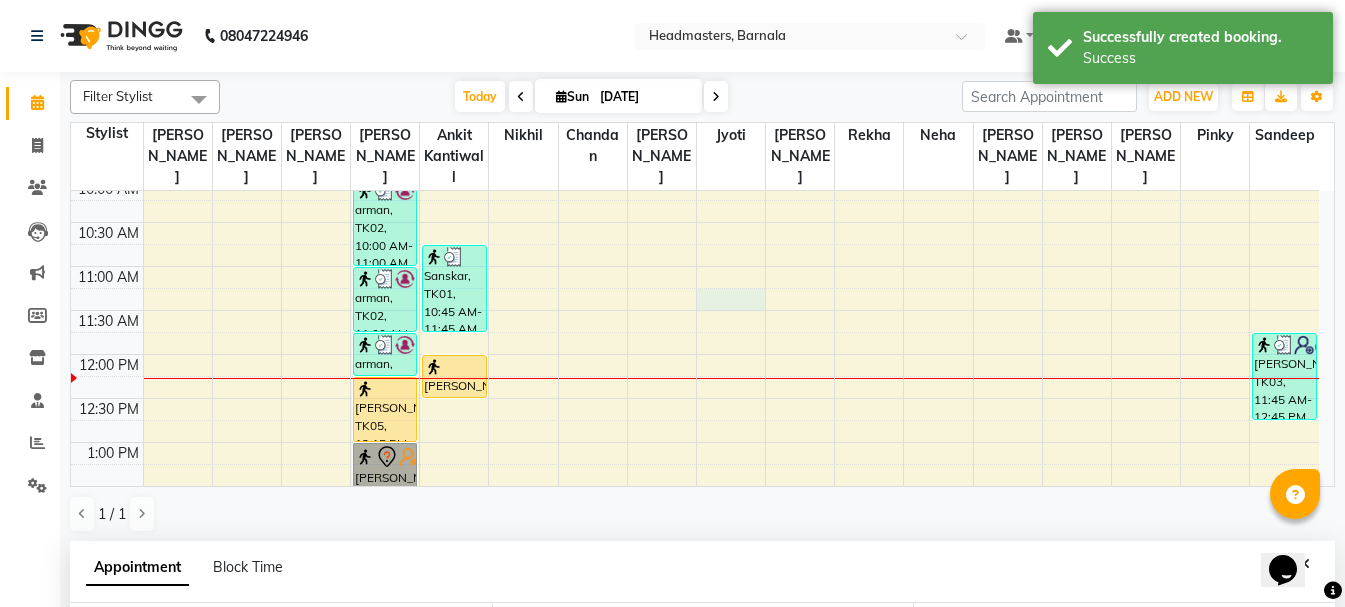 scroll, scrollTop: 389, scrollLeft: 0, axis: vertical 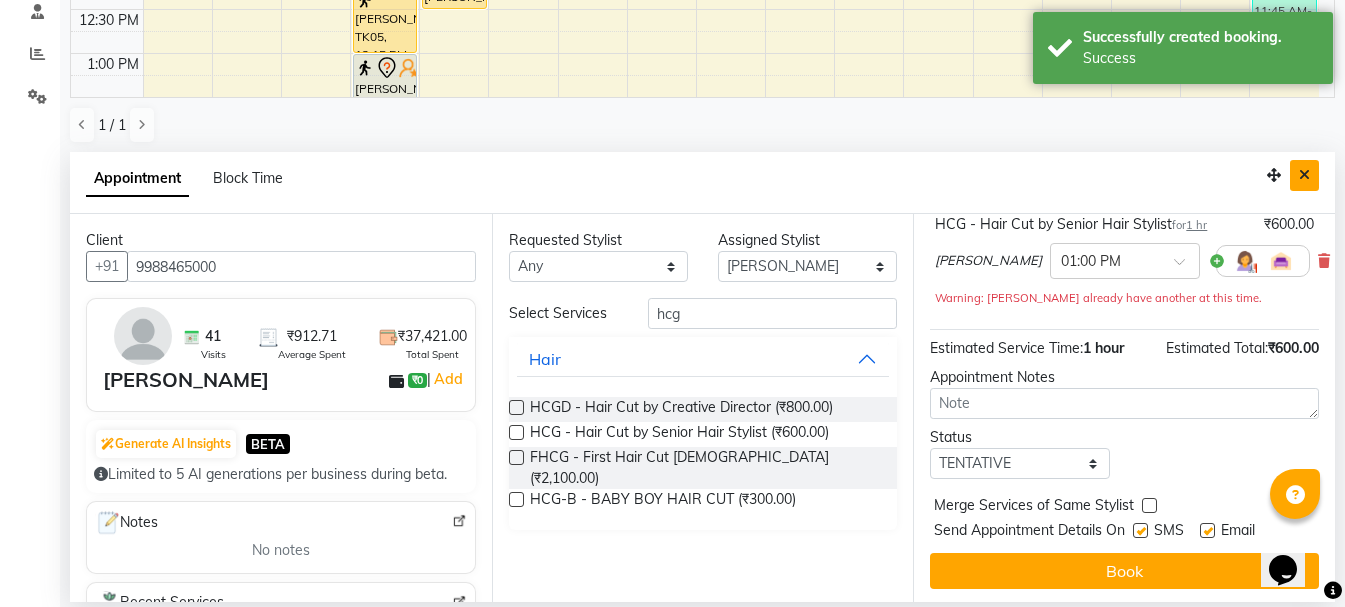 click at bounding box center [1304, 175] 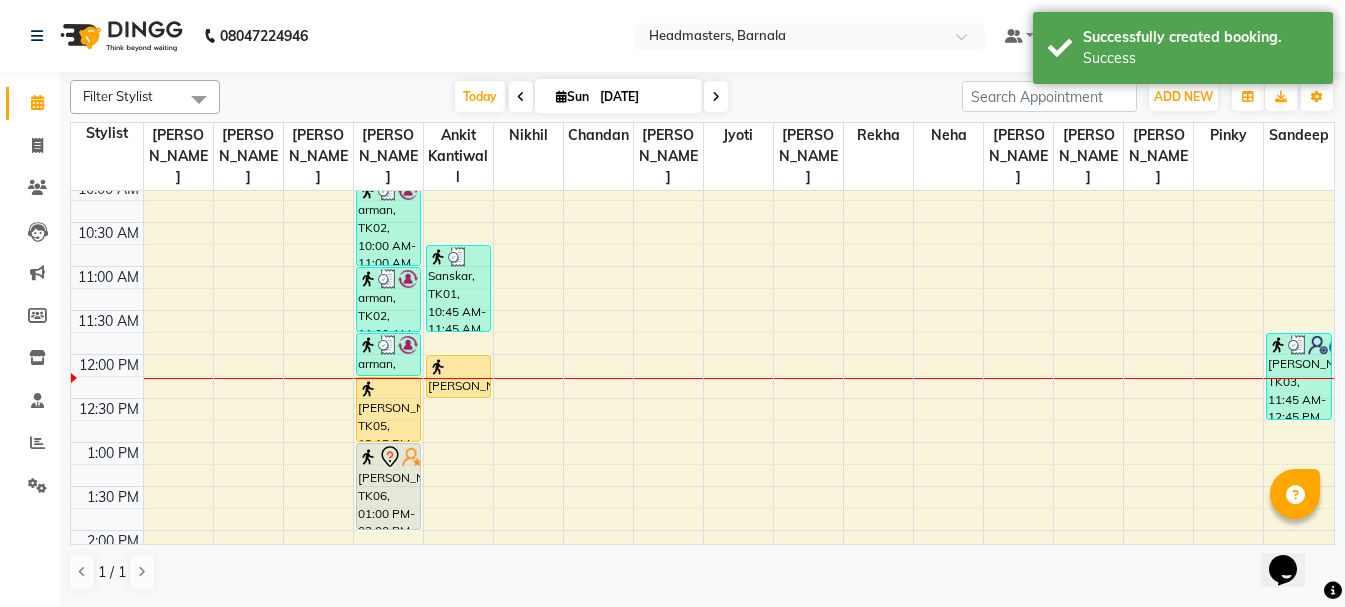 scroll, scrollTop: 0, scrollLeft: 0, axis: both 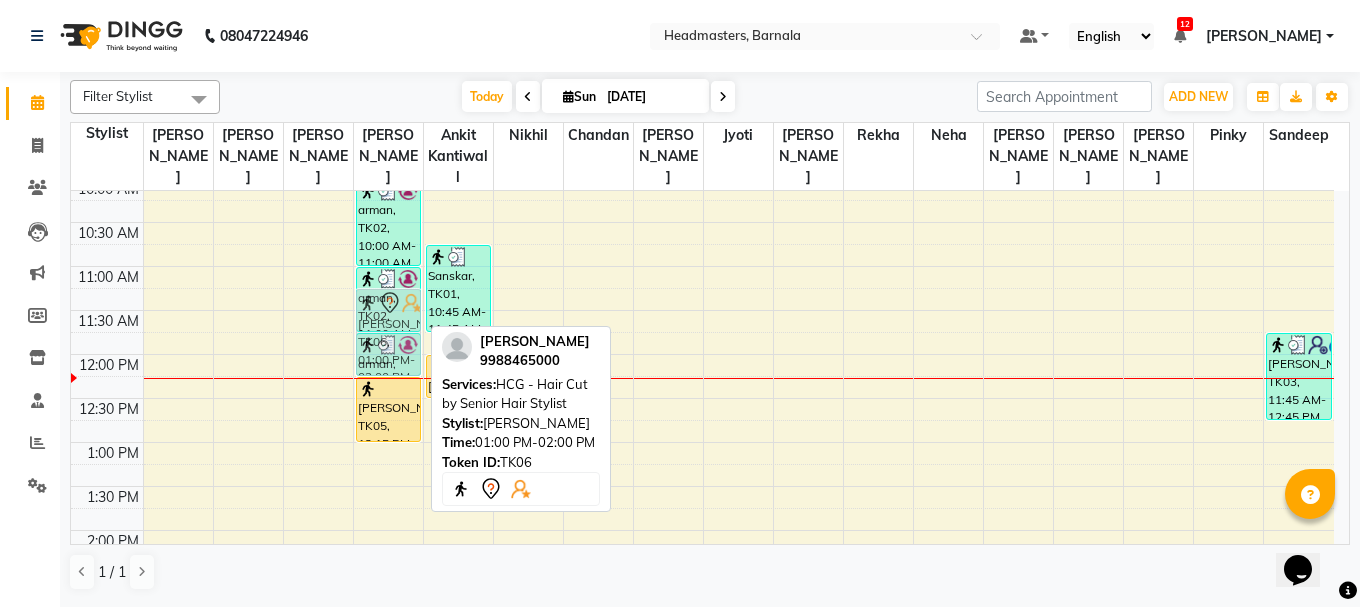 drag, startPoint x: 381, startPoint y: 477, endPoint x: 395, endPoint y: 315, distance: 162.6038 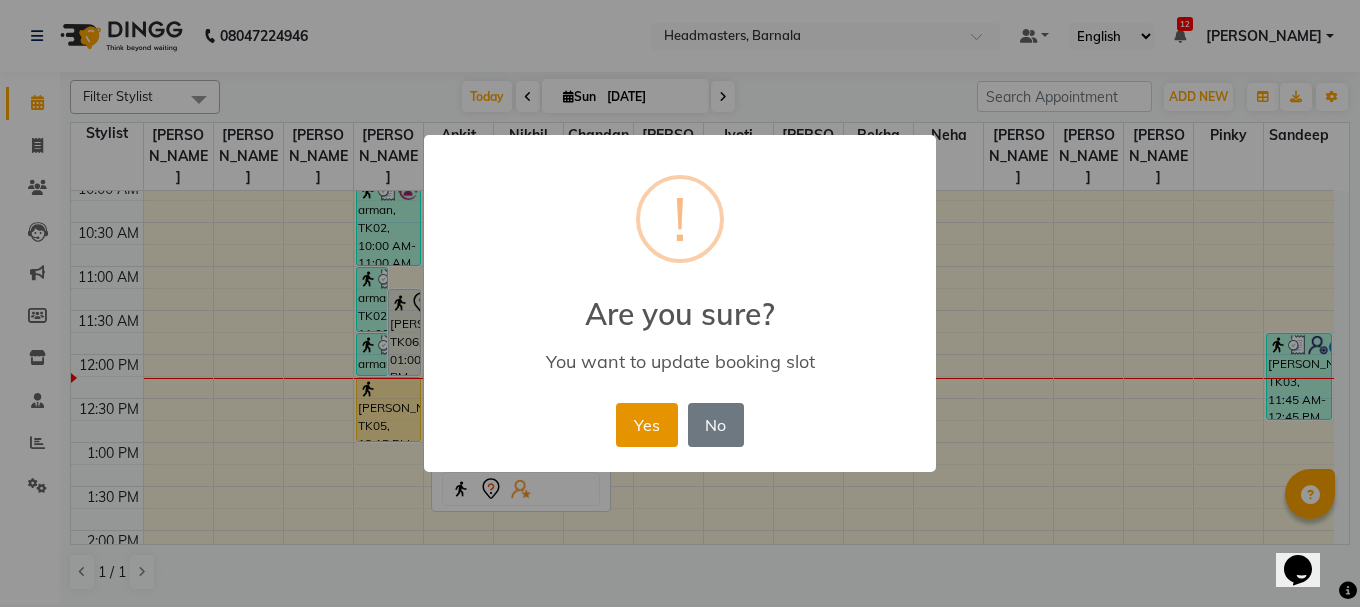 click on "Yes" at bounding box center (646, 425) 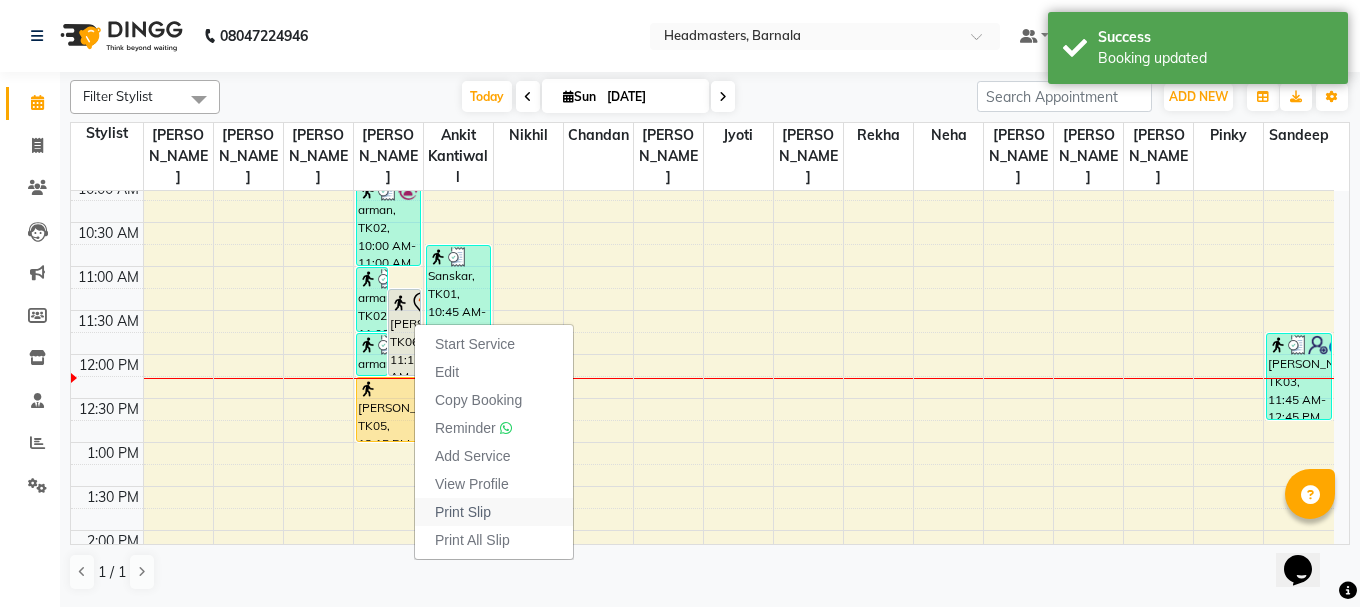 click on "Print Slip" at bounding box center [463, 512] 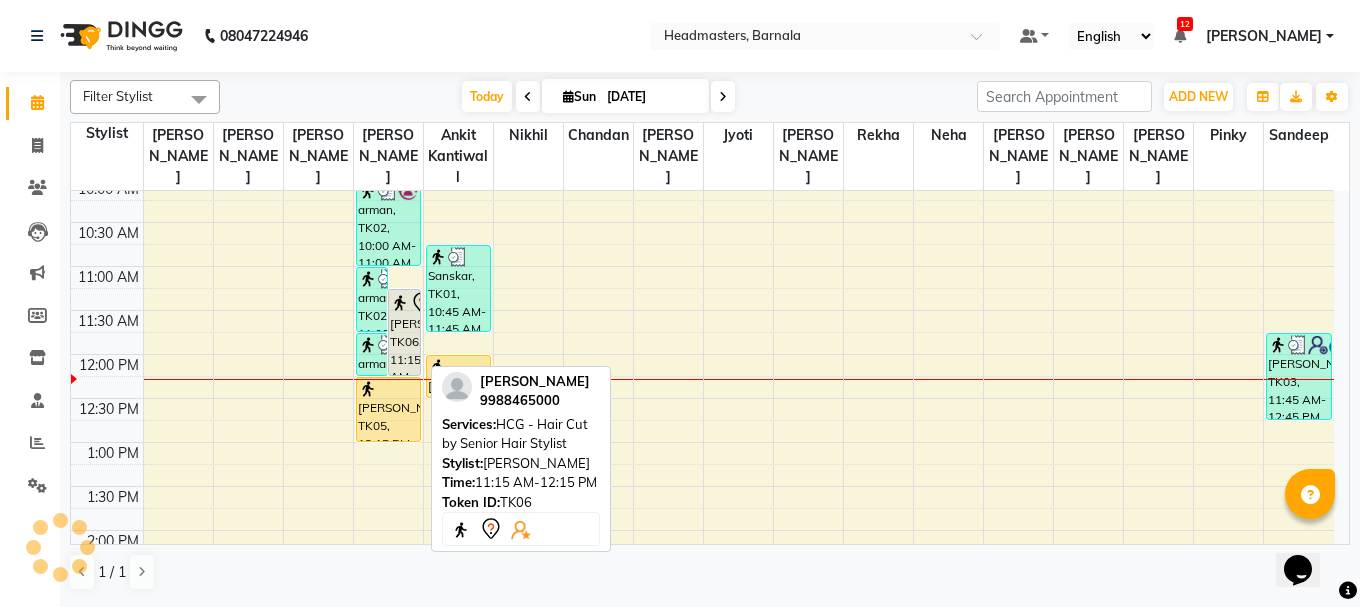click on "[PERSON_NAME], TK06, 11:15 AM-12:15 PM, HCG - Hair Cut by Senior Hair Stylist" at bounding box center [404, 332] 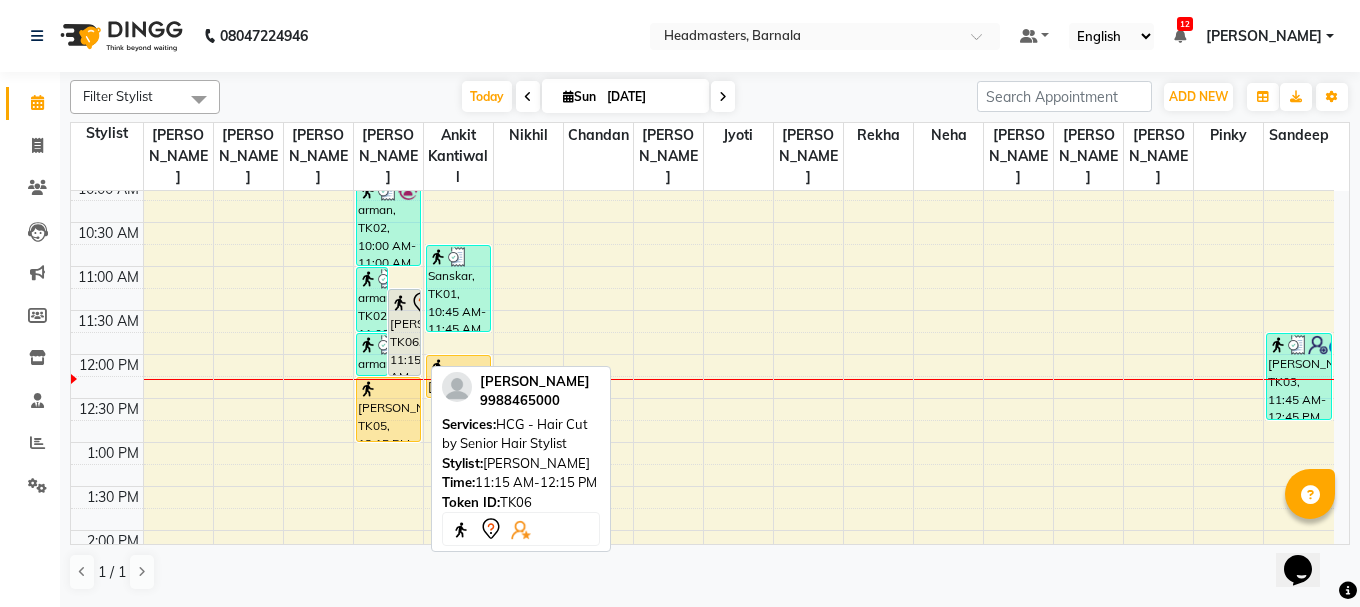 click on "[PERSON_NAME], TK06, 11:15 AM-12:15 PM, HCG - Hair Cut by Senior Hair Stylist" at bounding box center [404, 332] 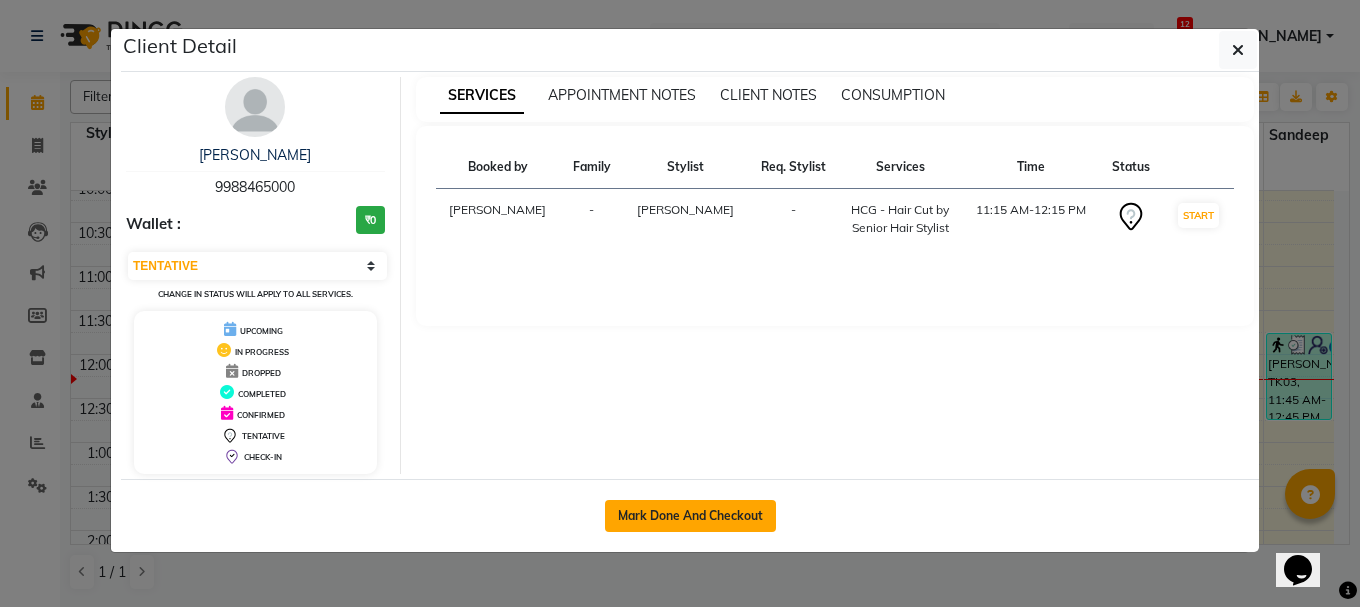 click on "Mark Done And Checkout" 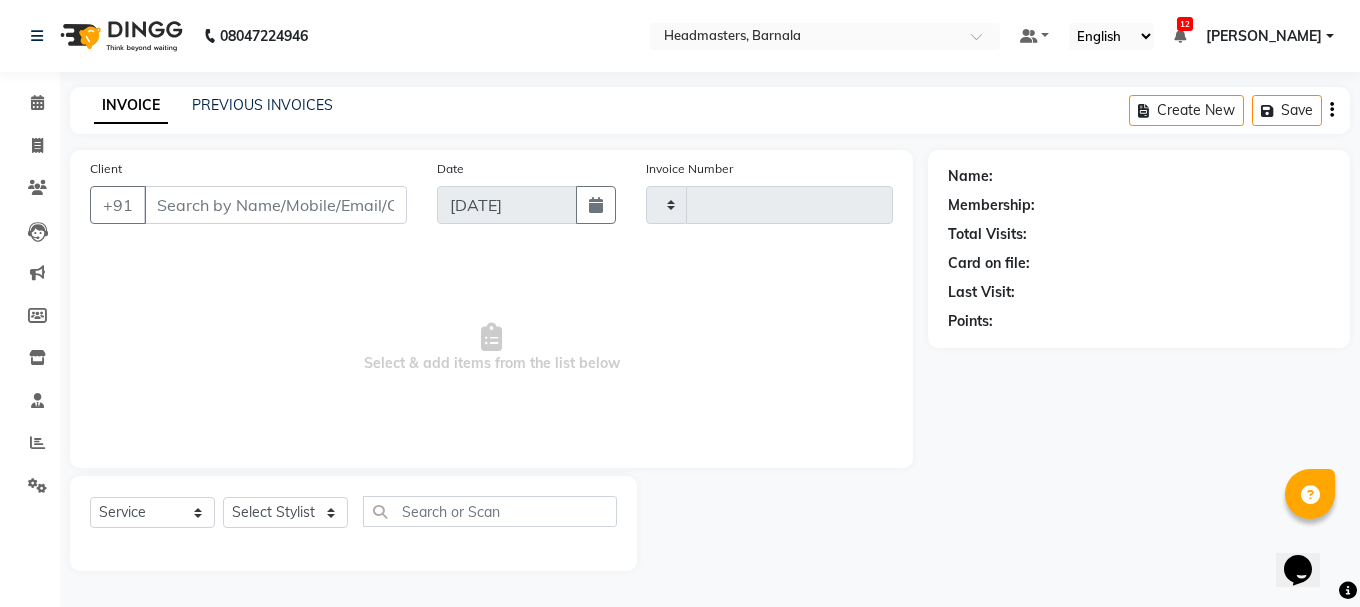 type on "2803" 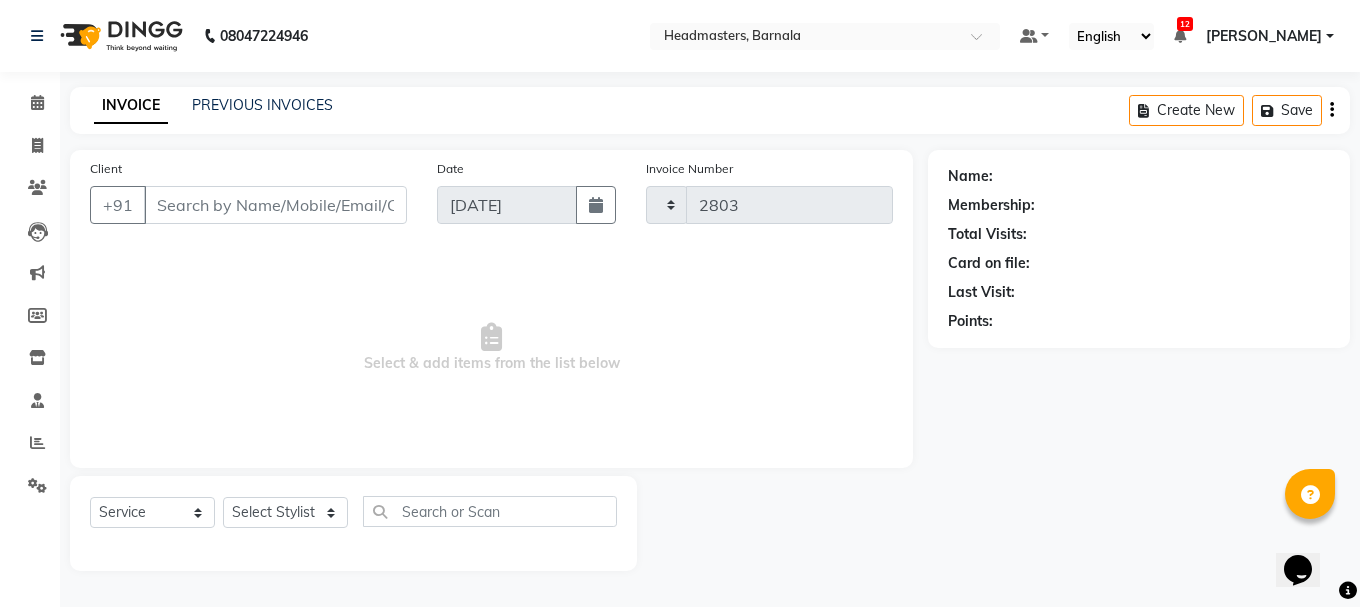 select on "7526" 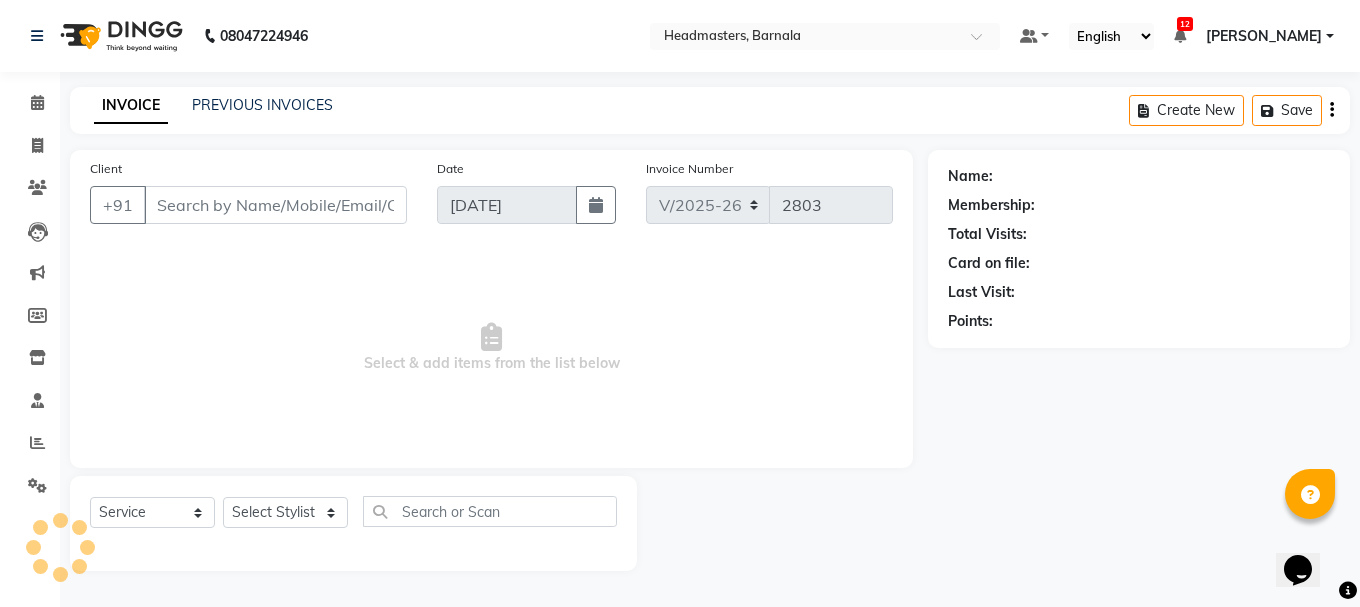 type on "9988465000" 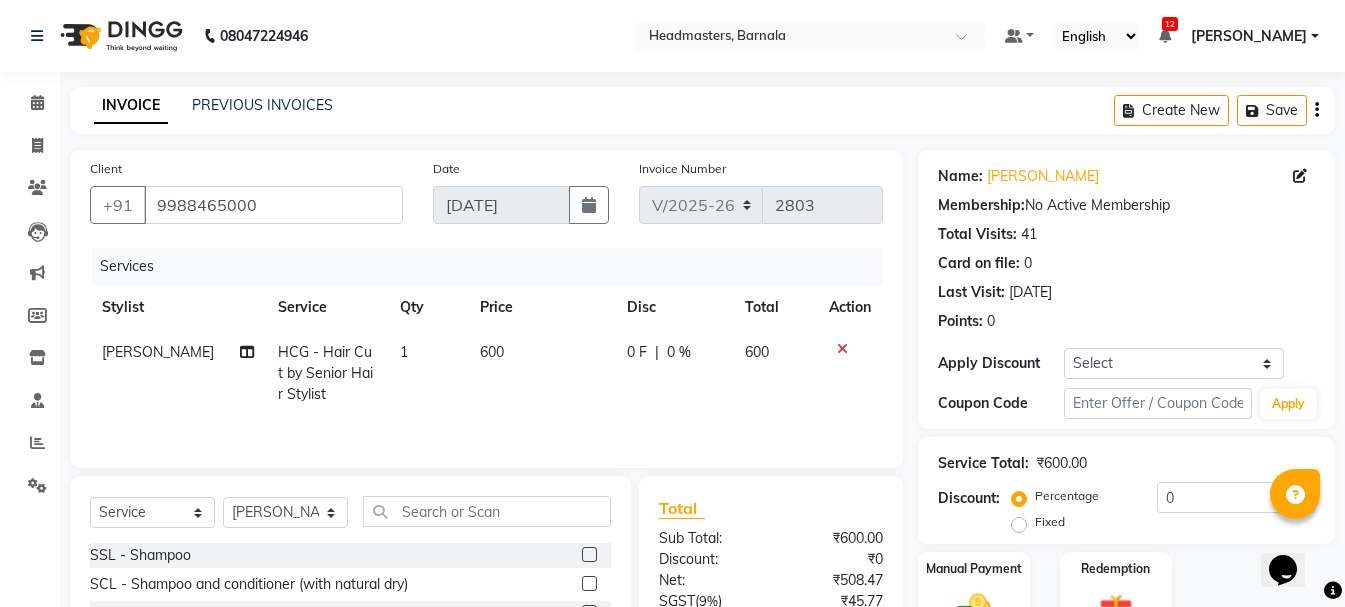 click on "Fixed" 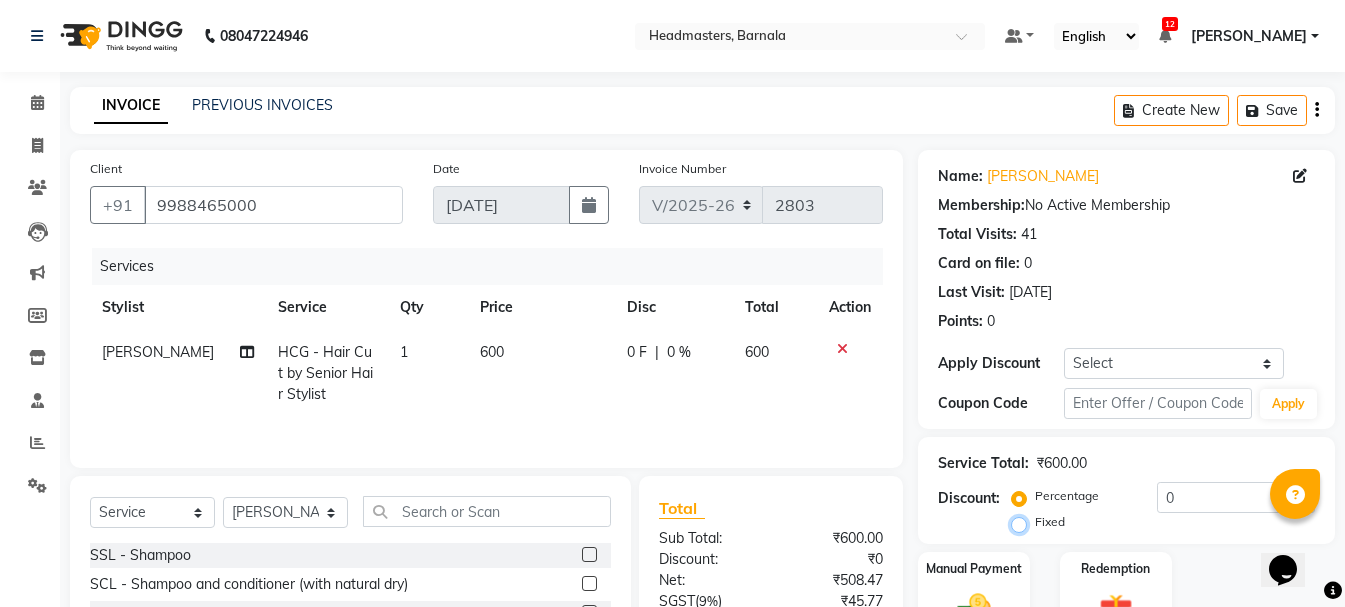 click on "Fixed" at bounding box center (1023, 522) 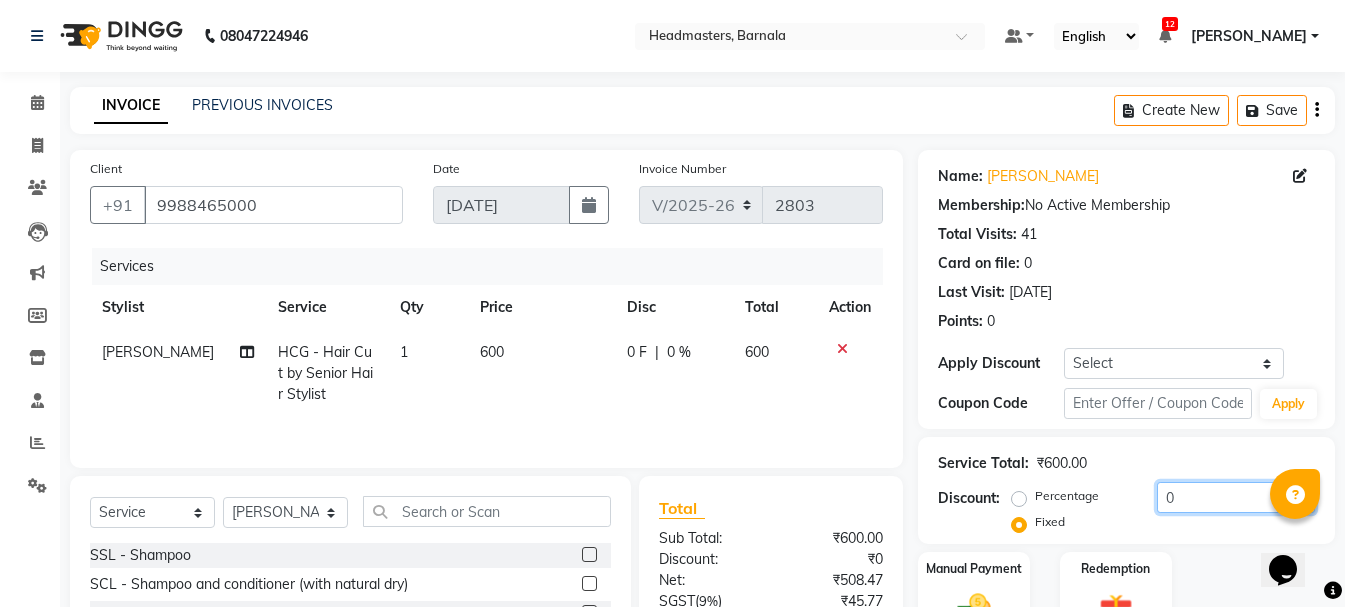 drag, startPoint x: 1222, startPoint y: 503, endPoint x: 933, endPoint y: 508, distance: 289.04324 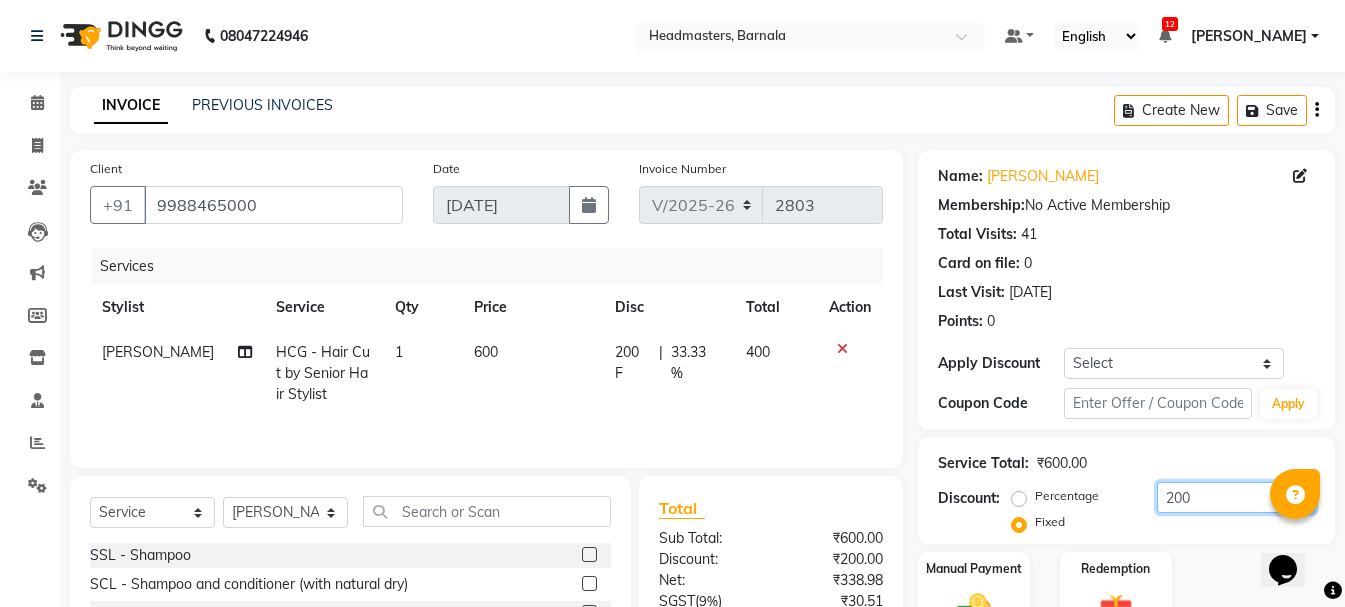 scroll, scrollTop: 194, scrollLeft: 0, axis: vertical 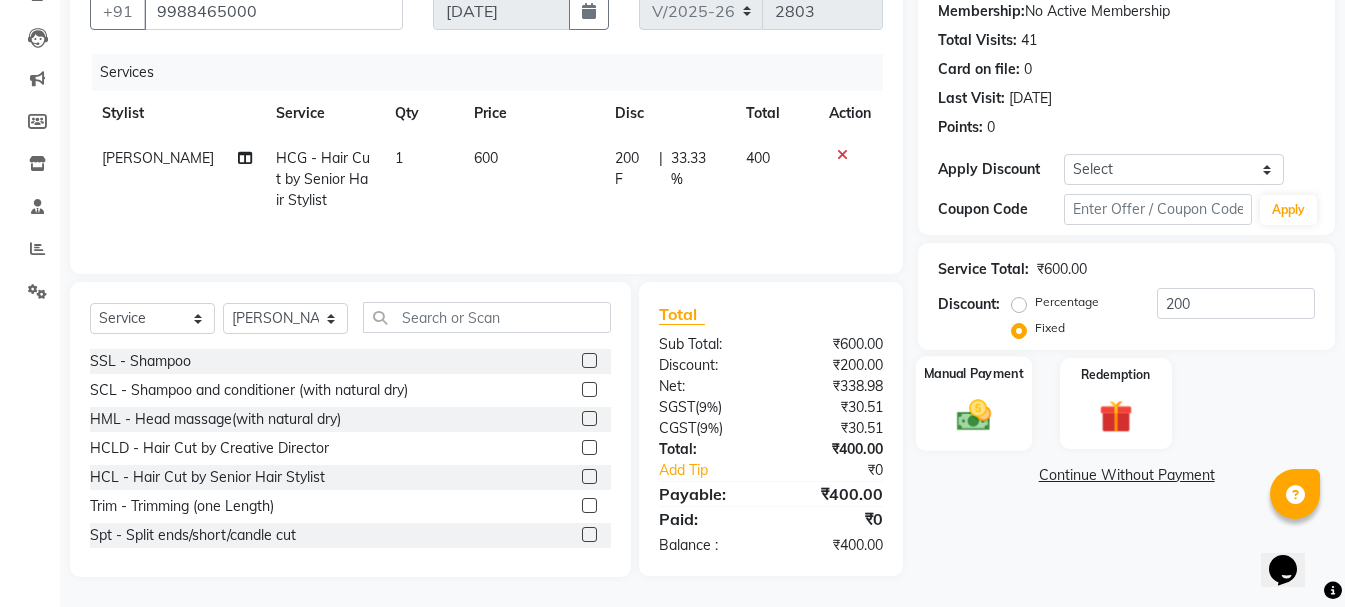 click 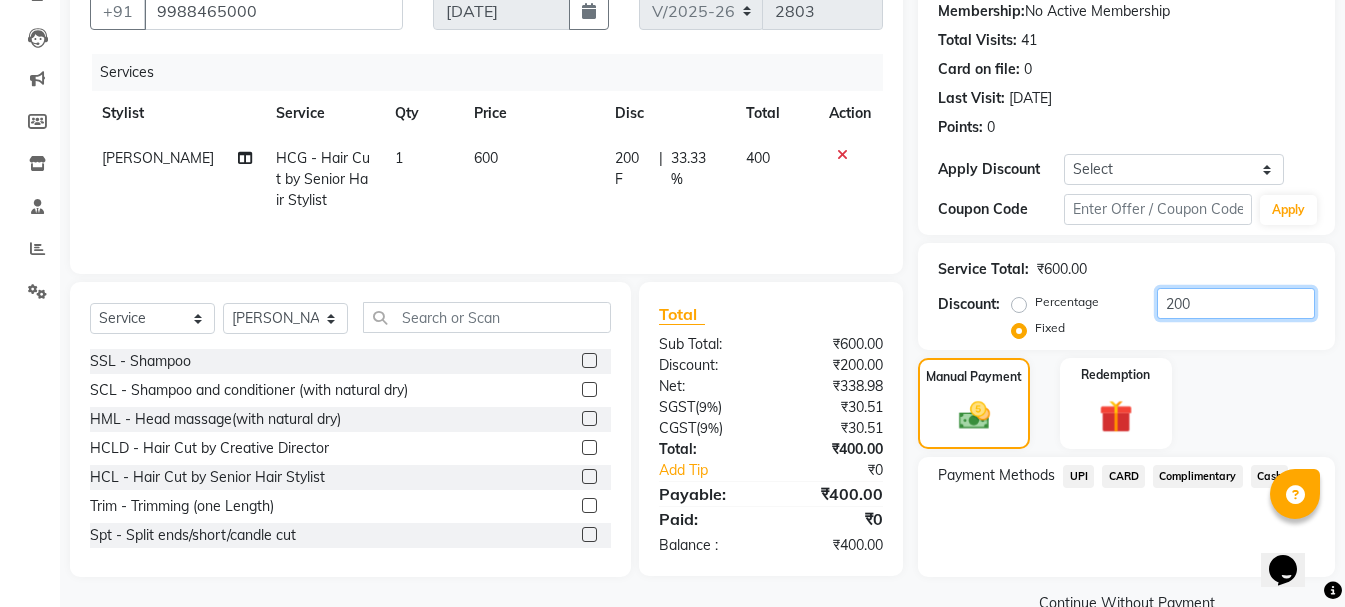 click on "200" 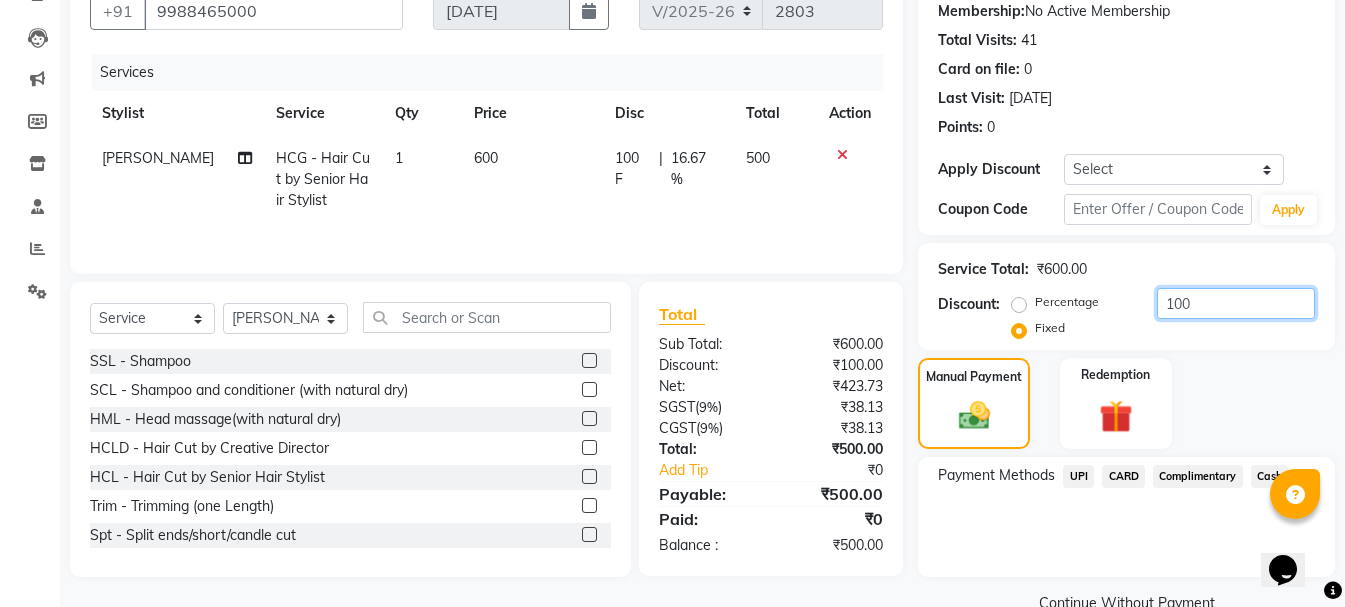 click on "100" 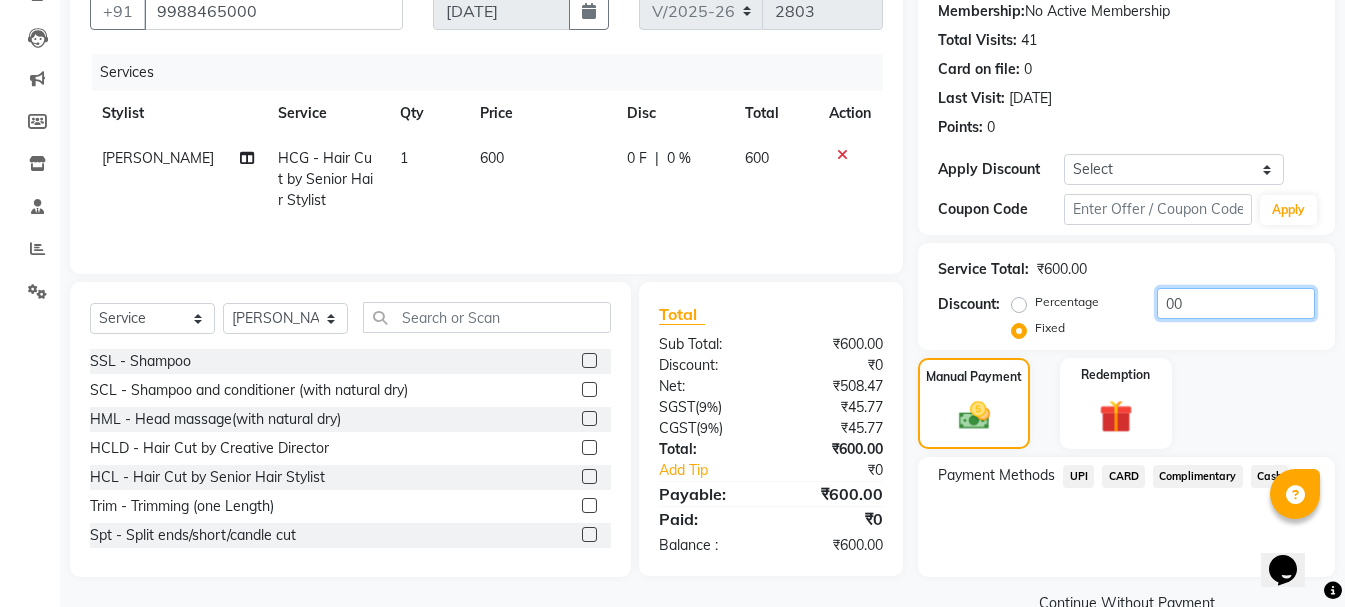 type on "200" 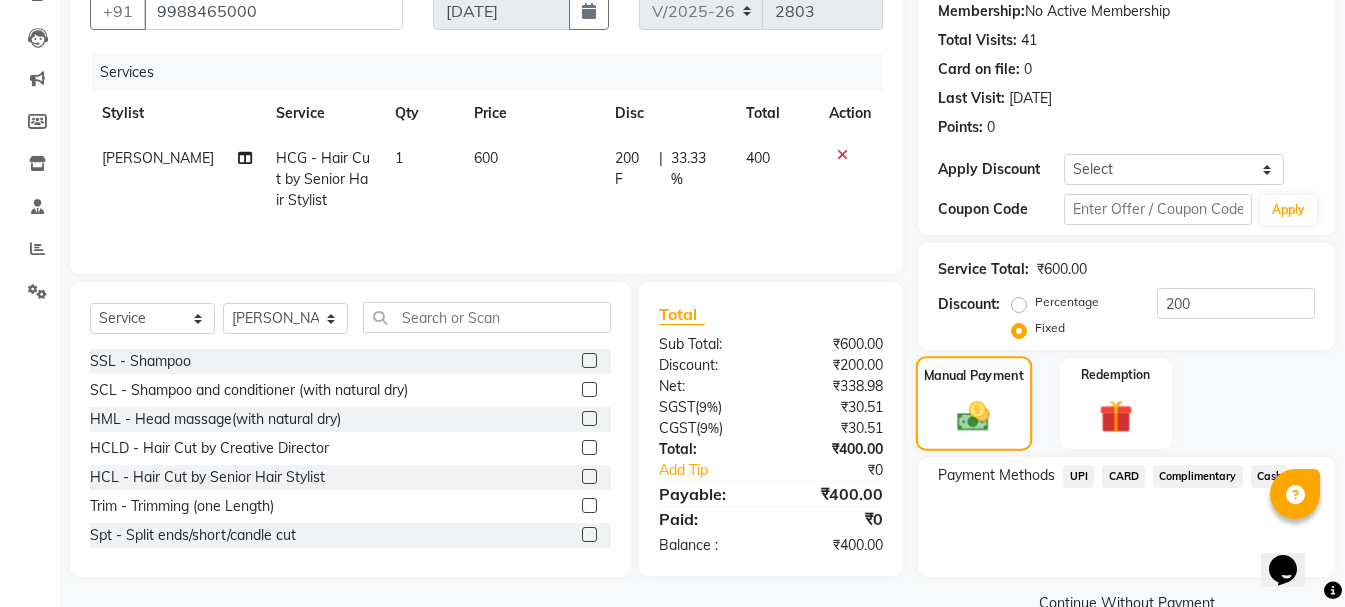 click on "Manual Payment" 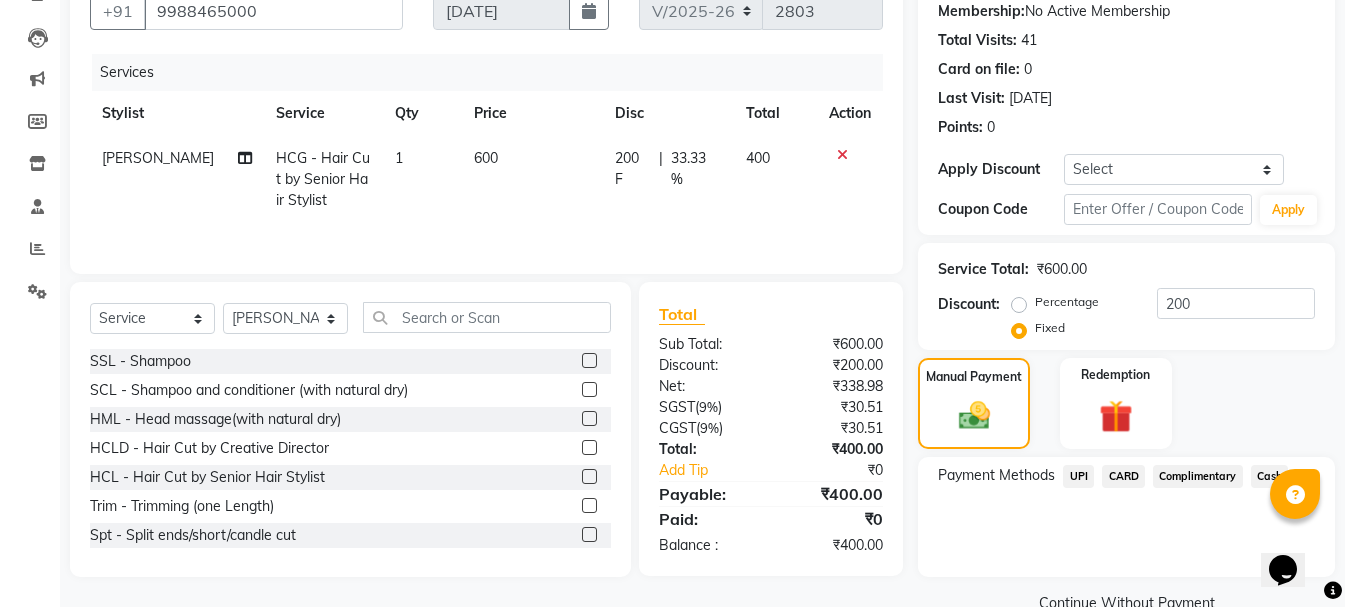 click on "UPI" 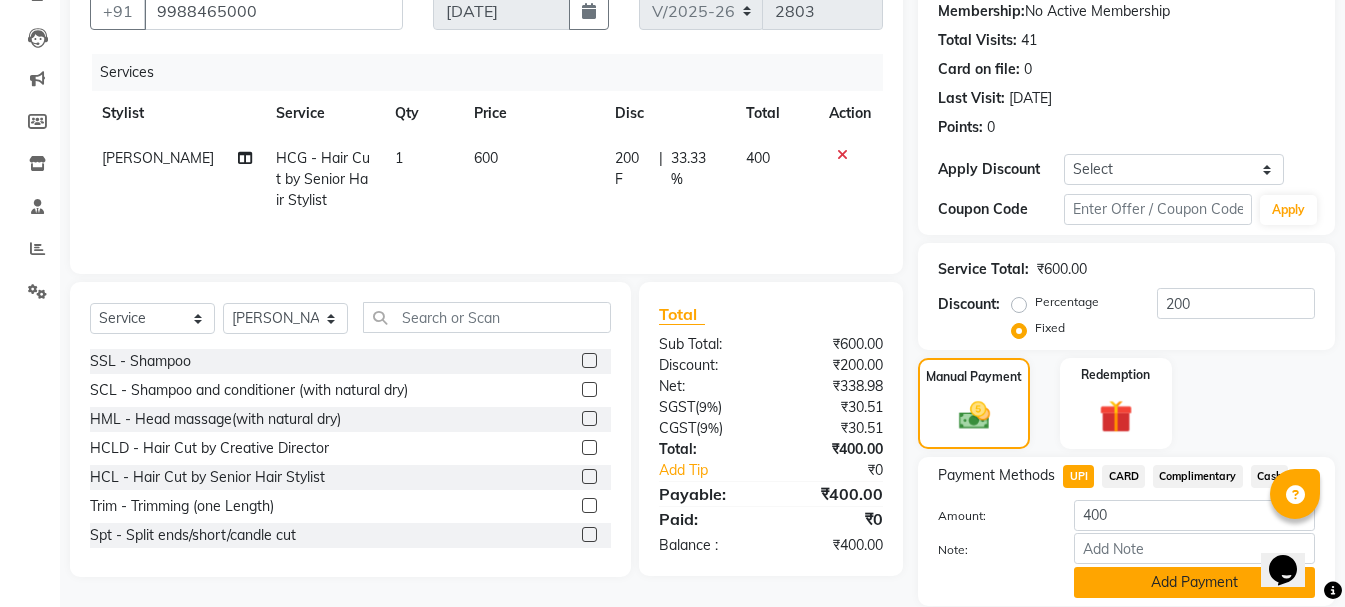 click on "Add Payment" 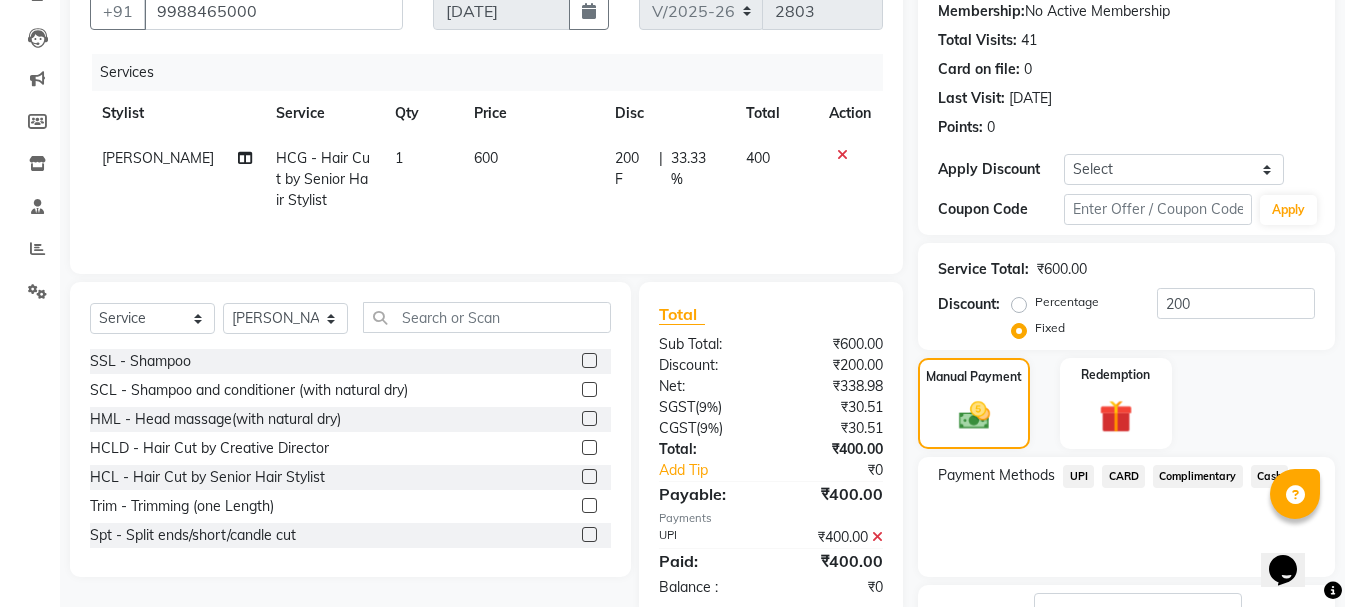 scroll, scrollTop: 348, scrollLeft: 0, axis: vertical 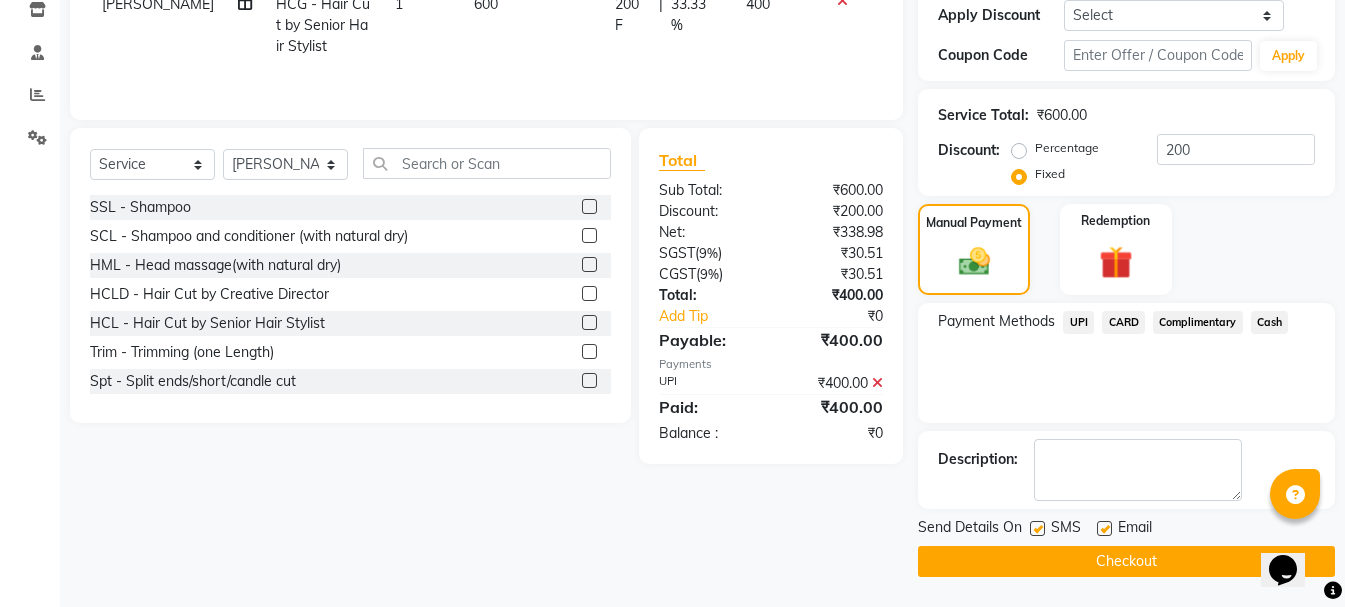 click on "Checkout" 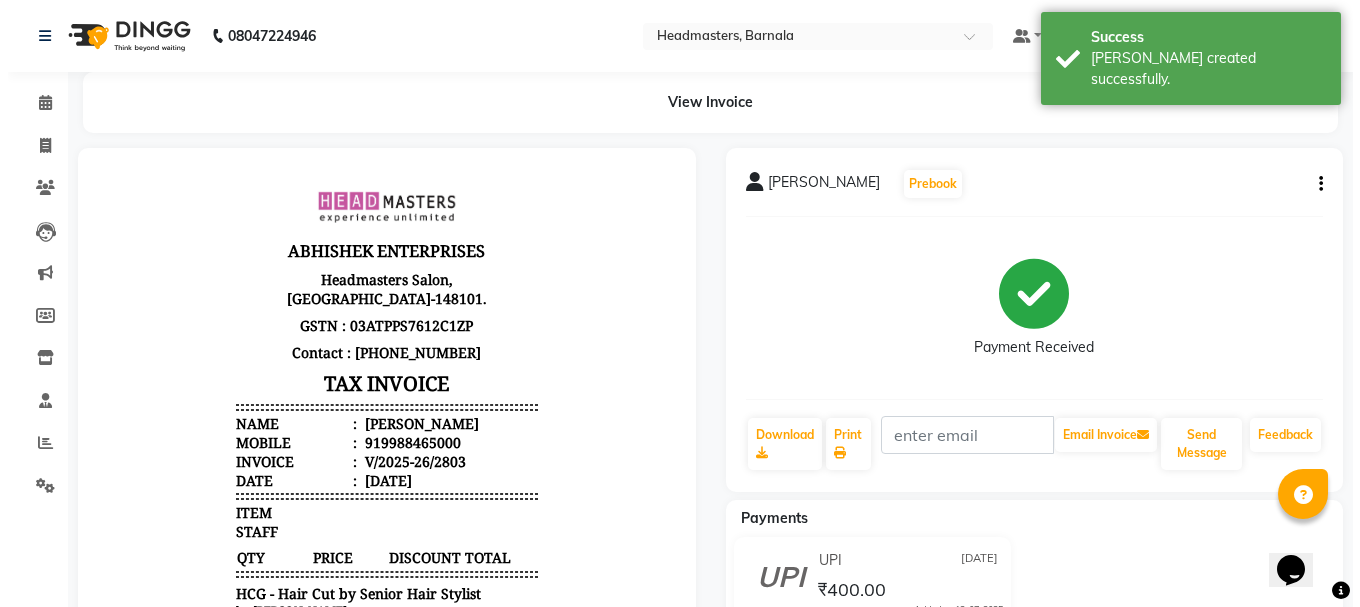 scroll, scrollTop: 0, scrollLeft: 0, axis: both 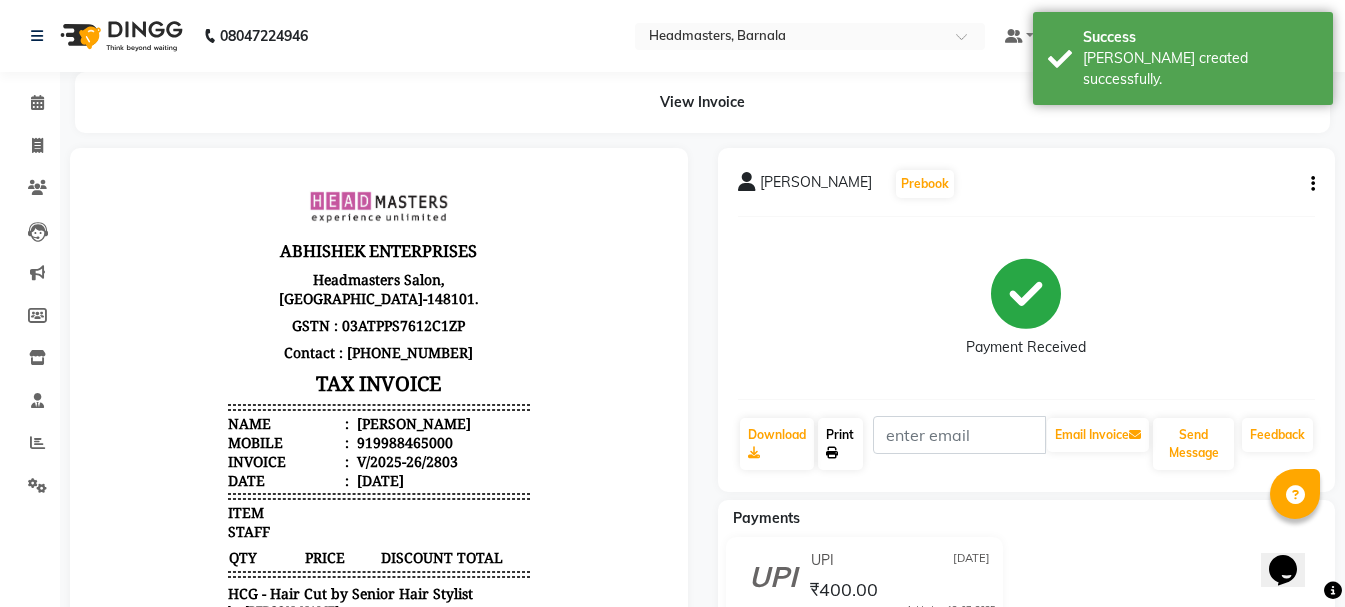 click on "Print" 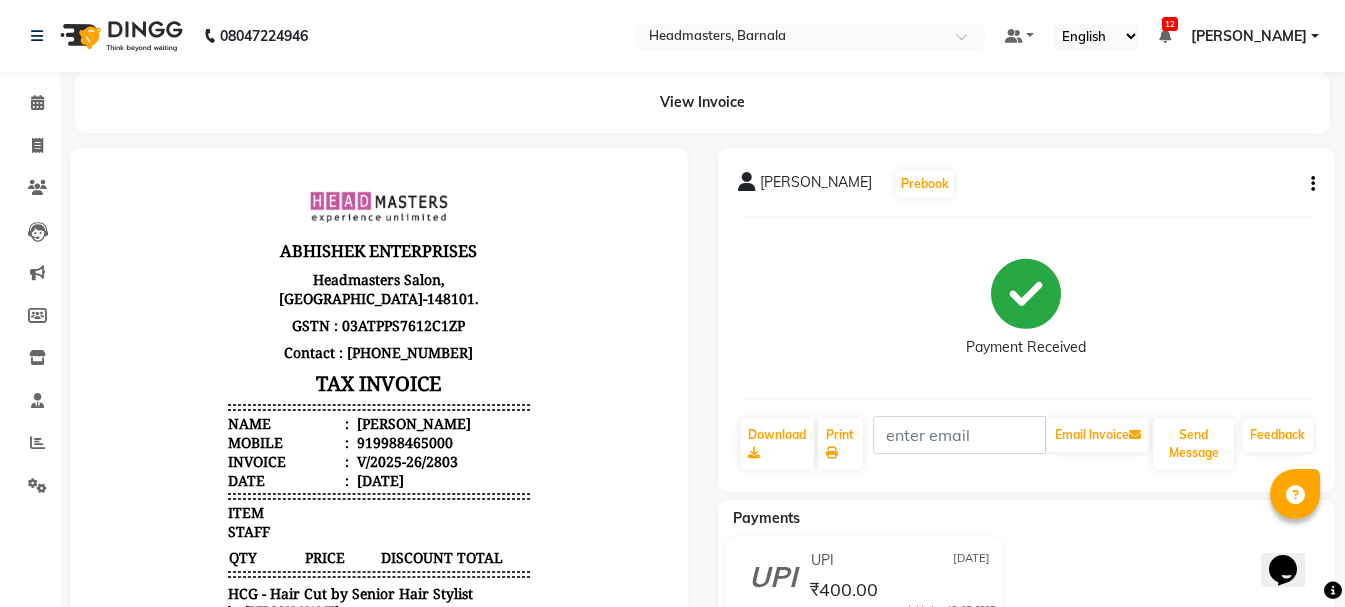 select on "service" 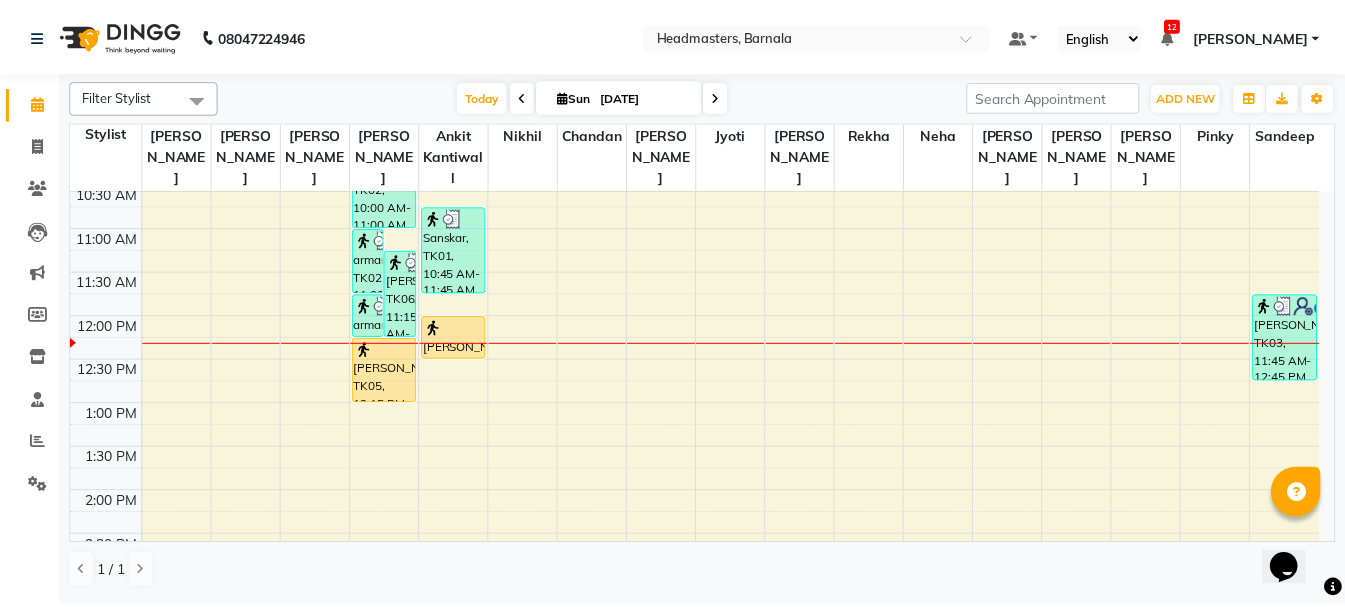 scroll, scrollTop: 372, scrollLeft: 0, axis: vertical 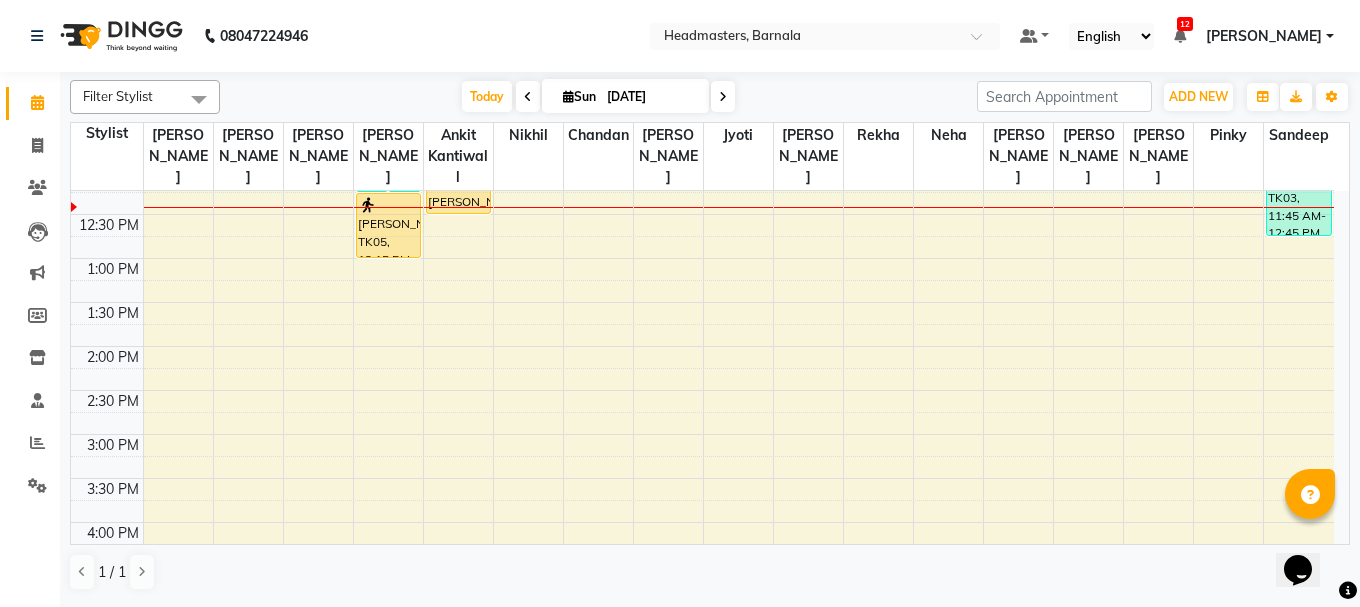 drag, startPoint x: 484, startPoint y: 208, endPoint x: 602, endPoint y: 465, distance: 282.79498 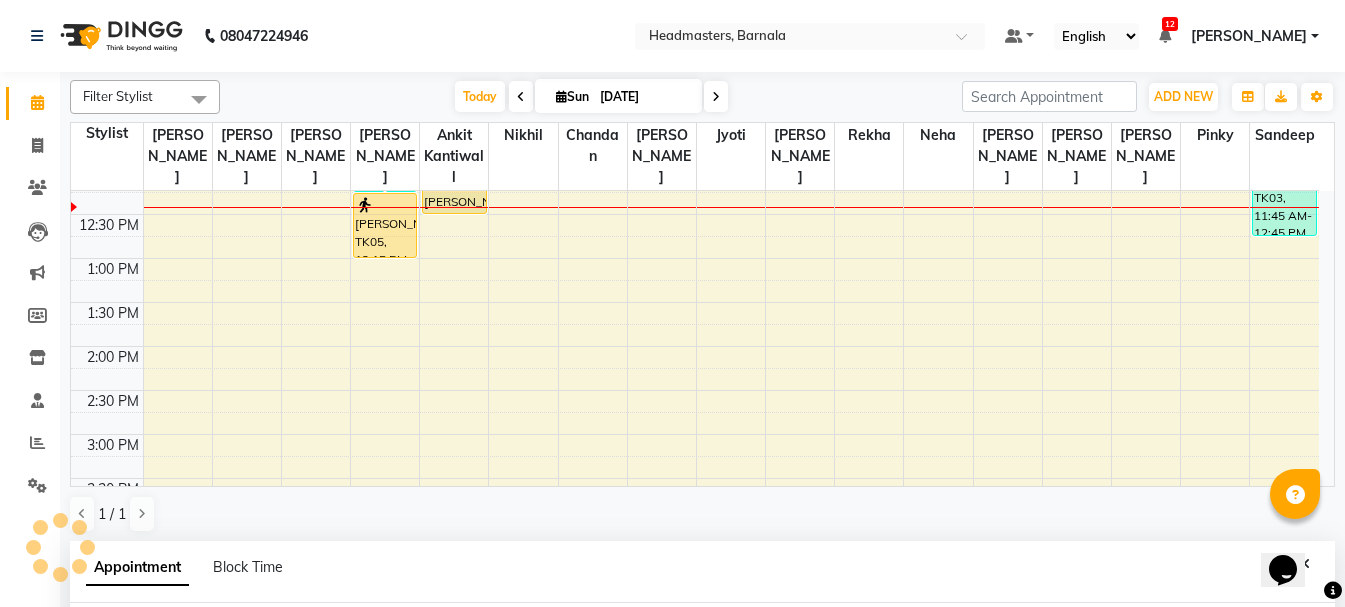 scroll, scrollTop: 389, scrollLeft: 0, axis: vertical 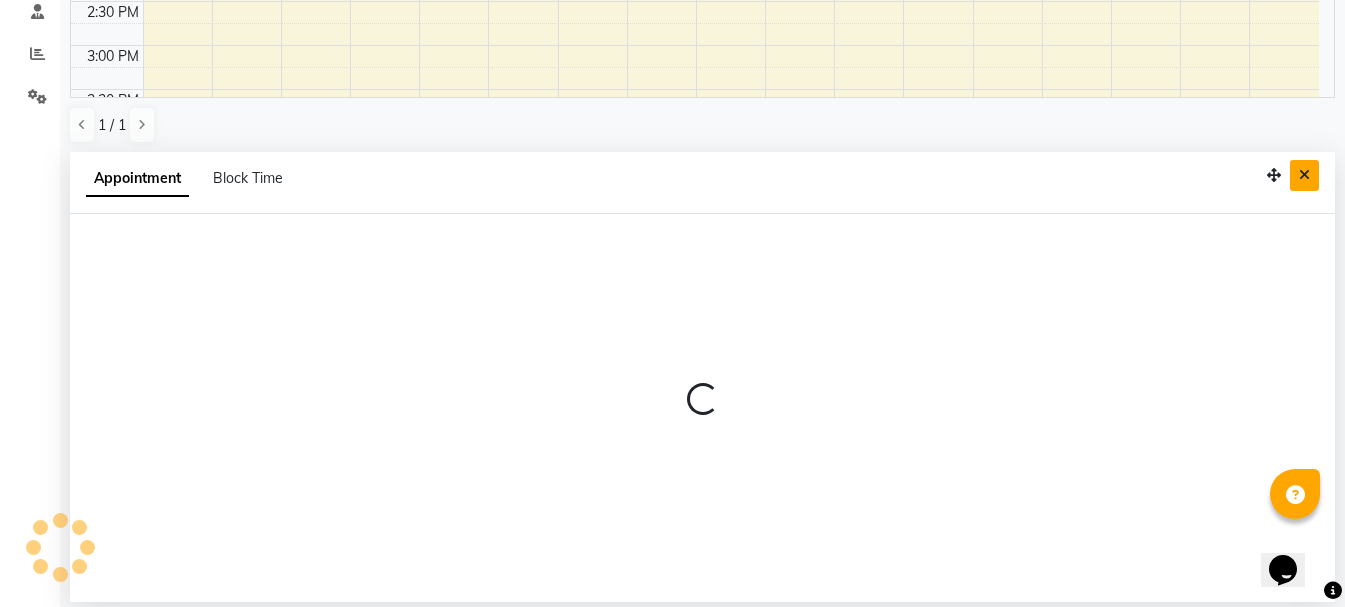 select on "67278" 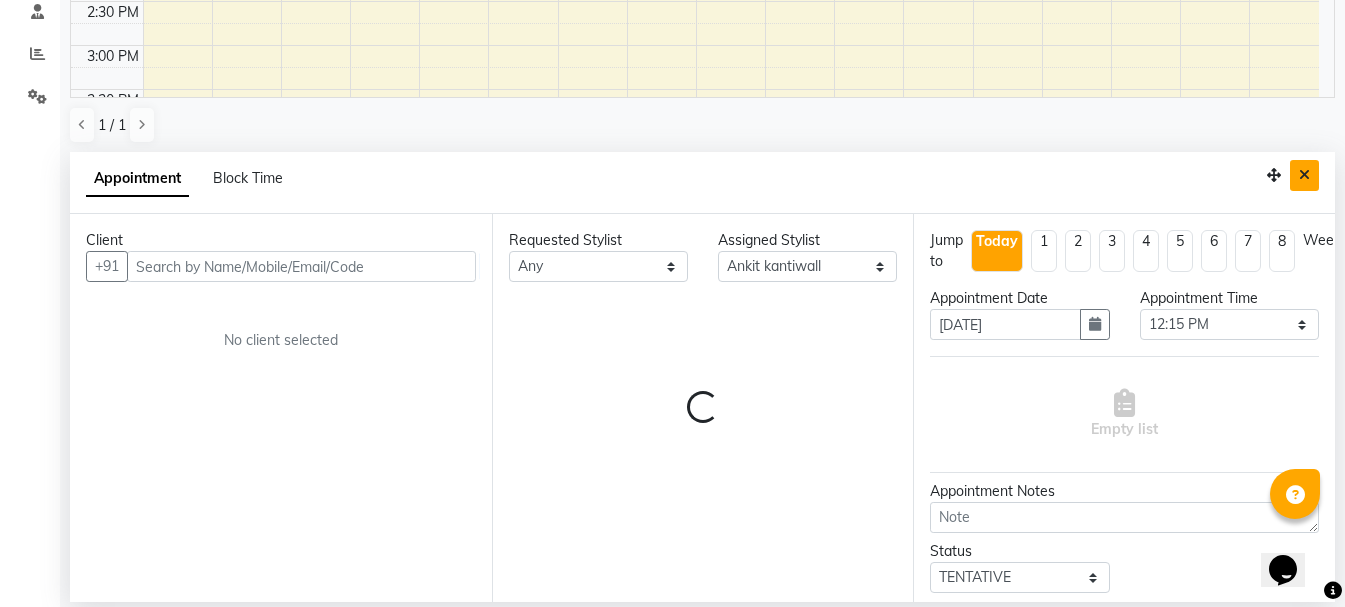 click at bounding box center [1304, 175] 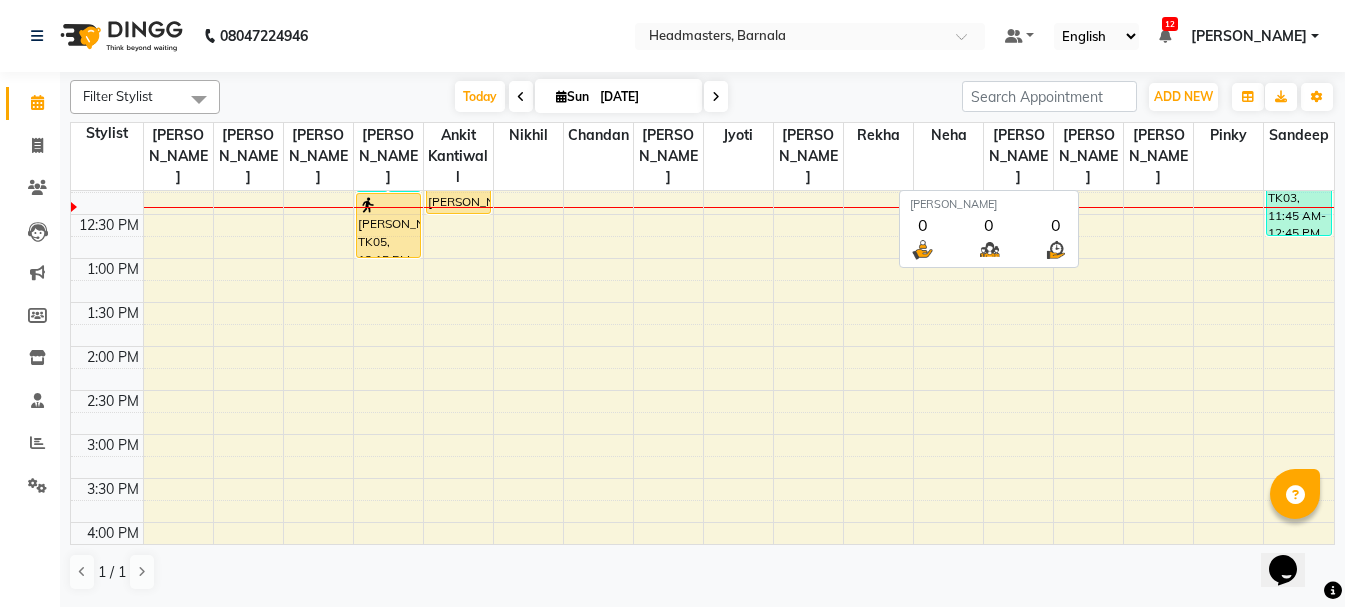 scroll, scrollTop: 0, scrollLeft: 0, axis: both 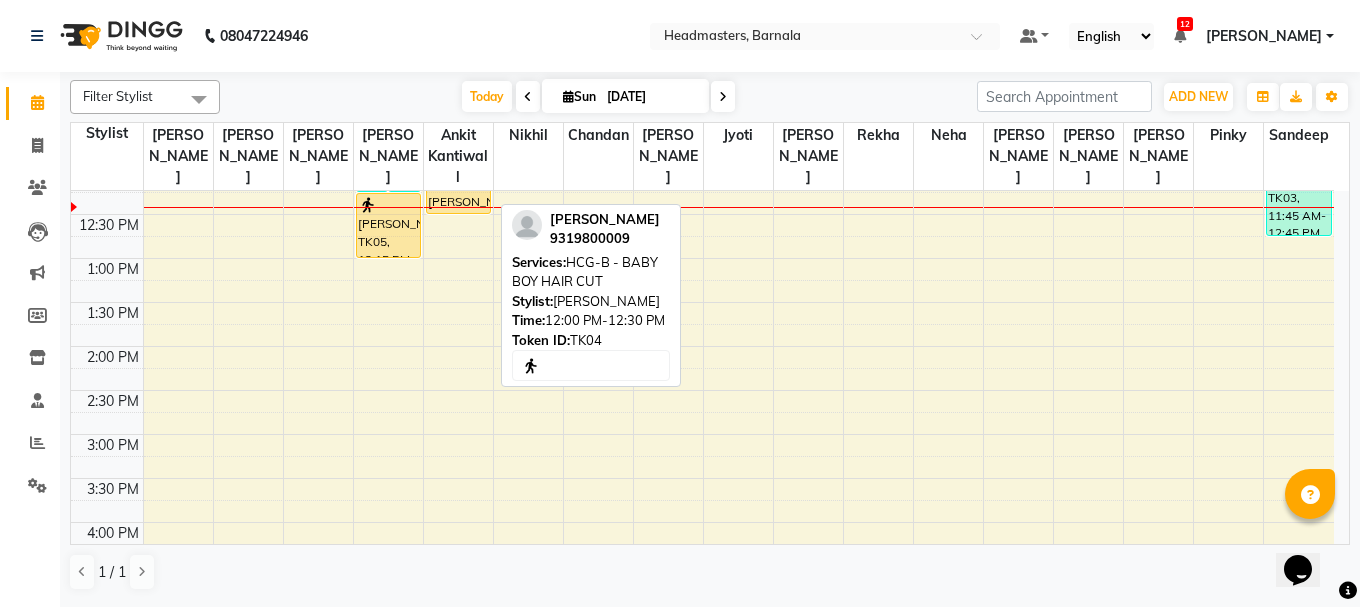 click on "[PERSON_NAME], TK04, 12:00 PM-12:30 PM, HCG-B - BABY BOY HAIR CUT" at bounding box center (458, 192) 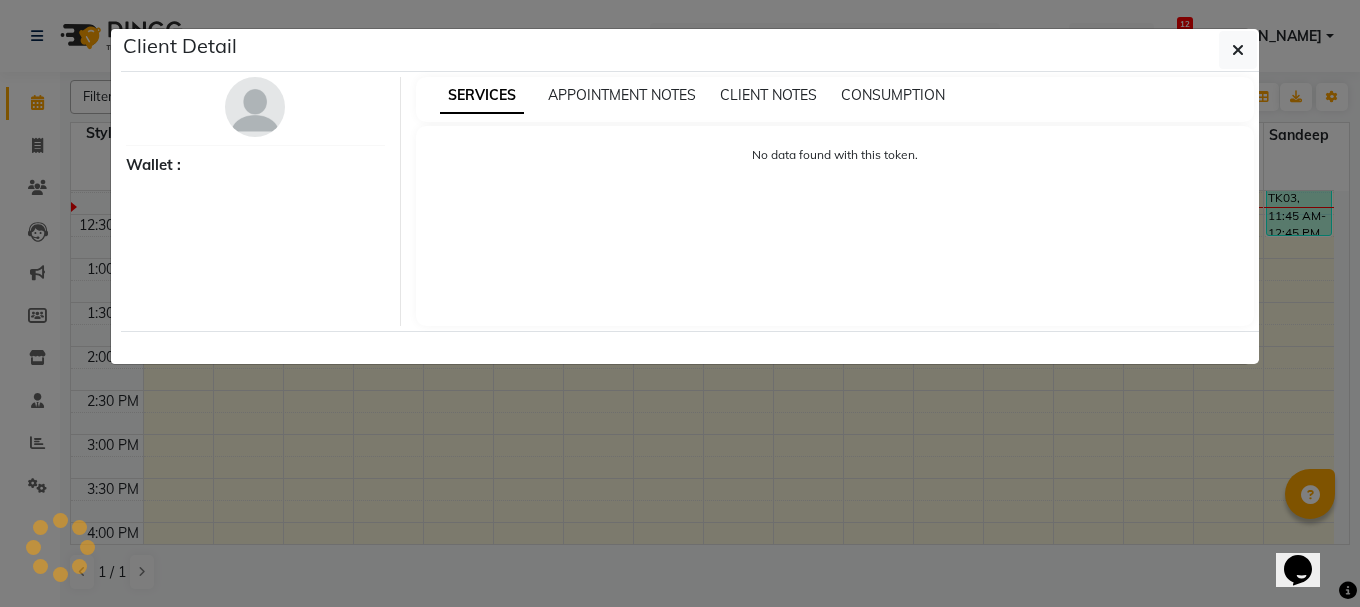 select on "1" 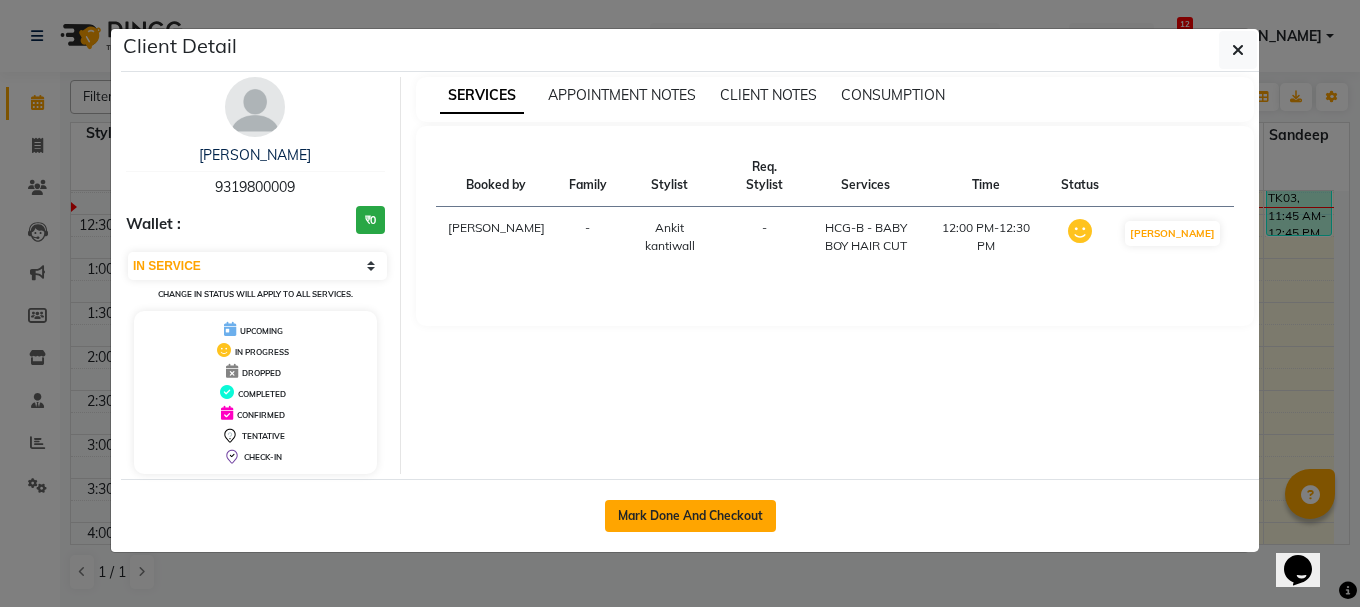 click on "Mark Done And Checkout" 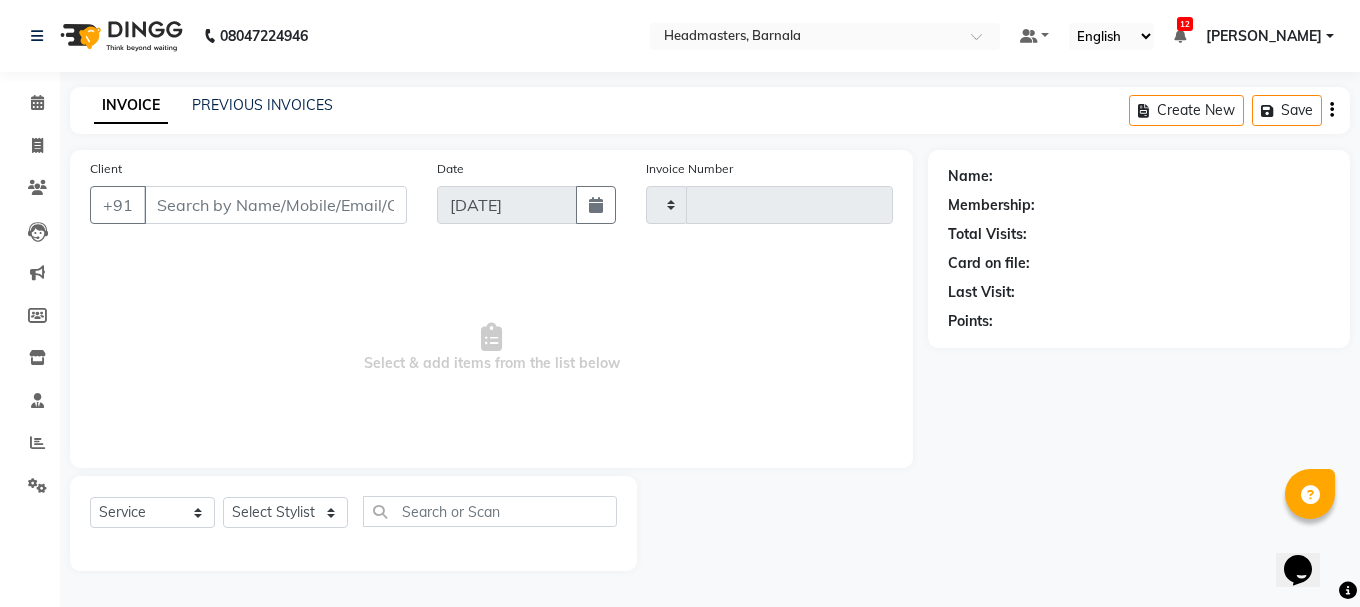 select on "3" 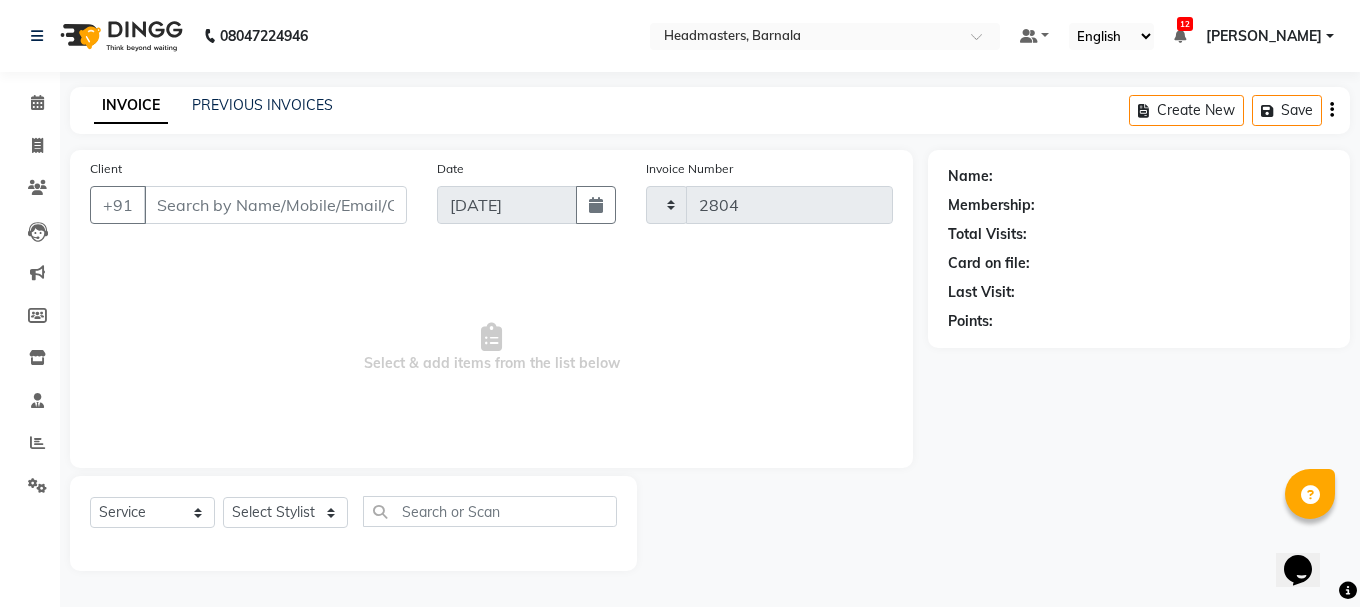 select on "7526" 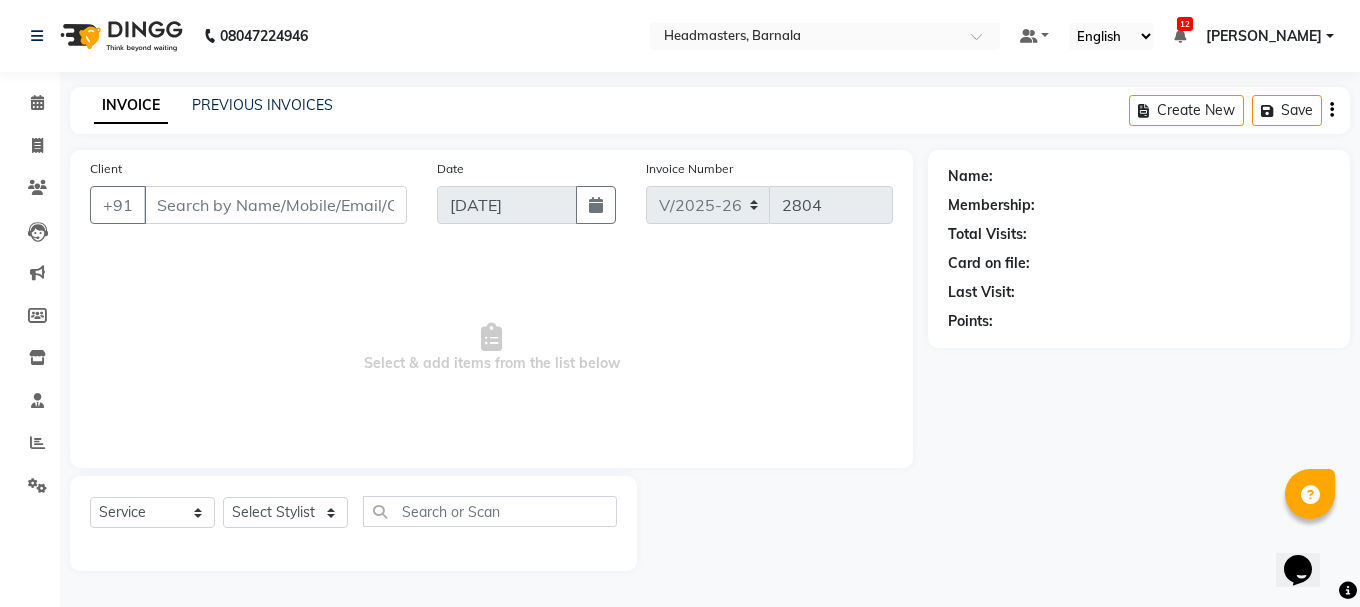 type on "9319800009" 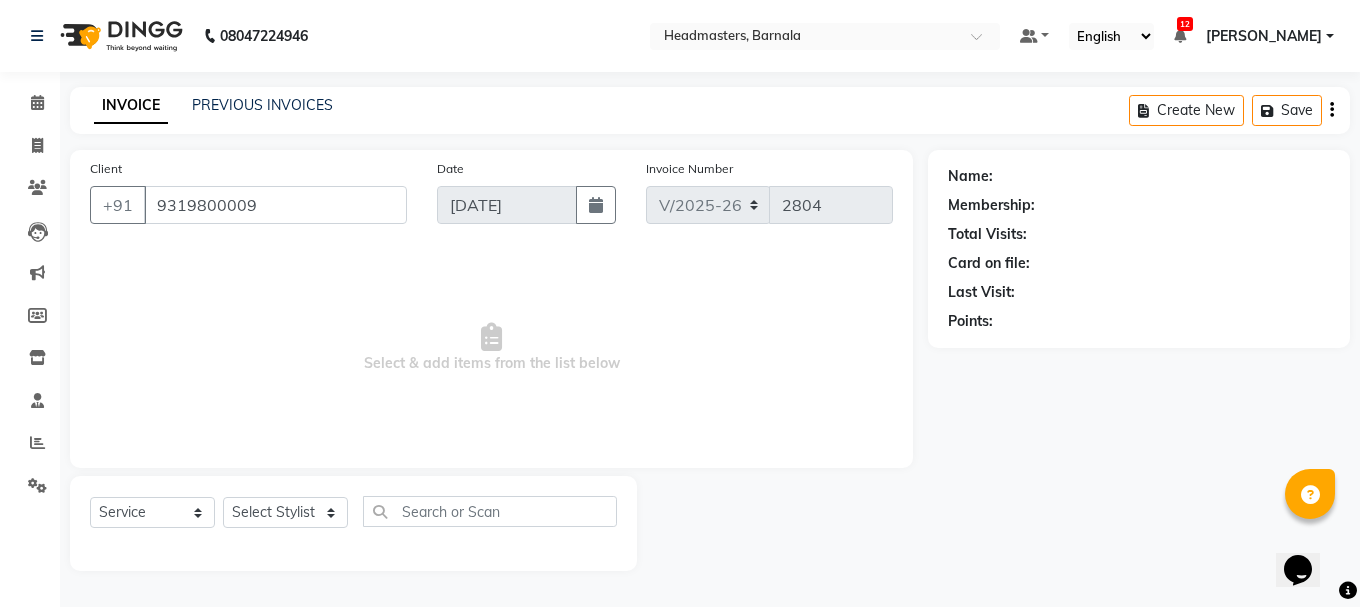 select on "67278" 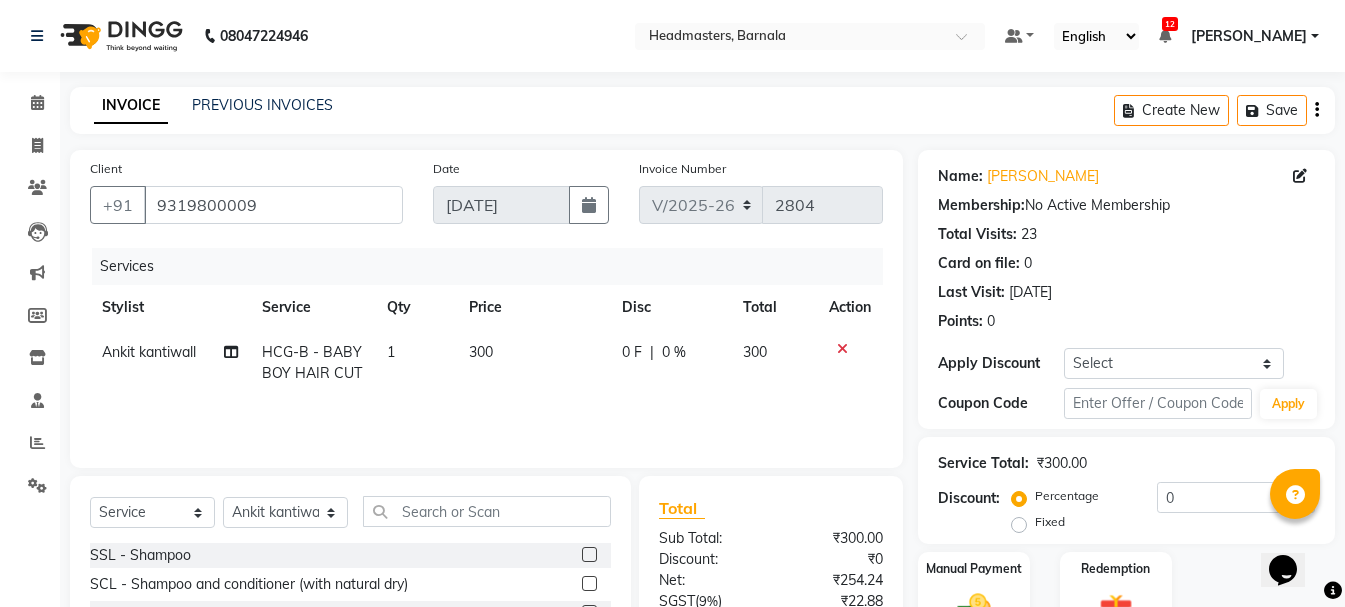 scroll, scrollTop: 194, scrollLeft: 0, axis: vertical 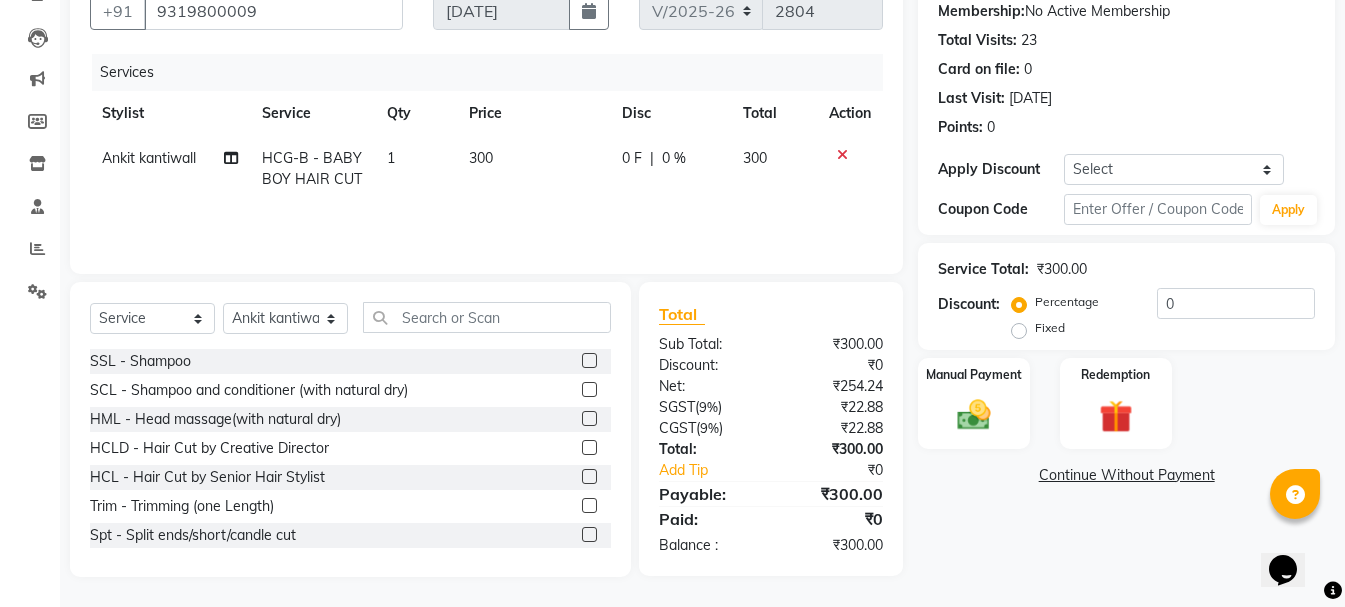 click on "Fixed" 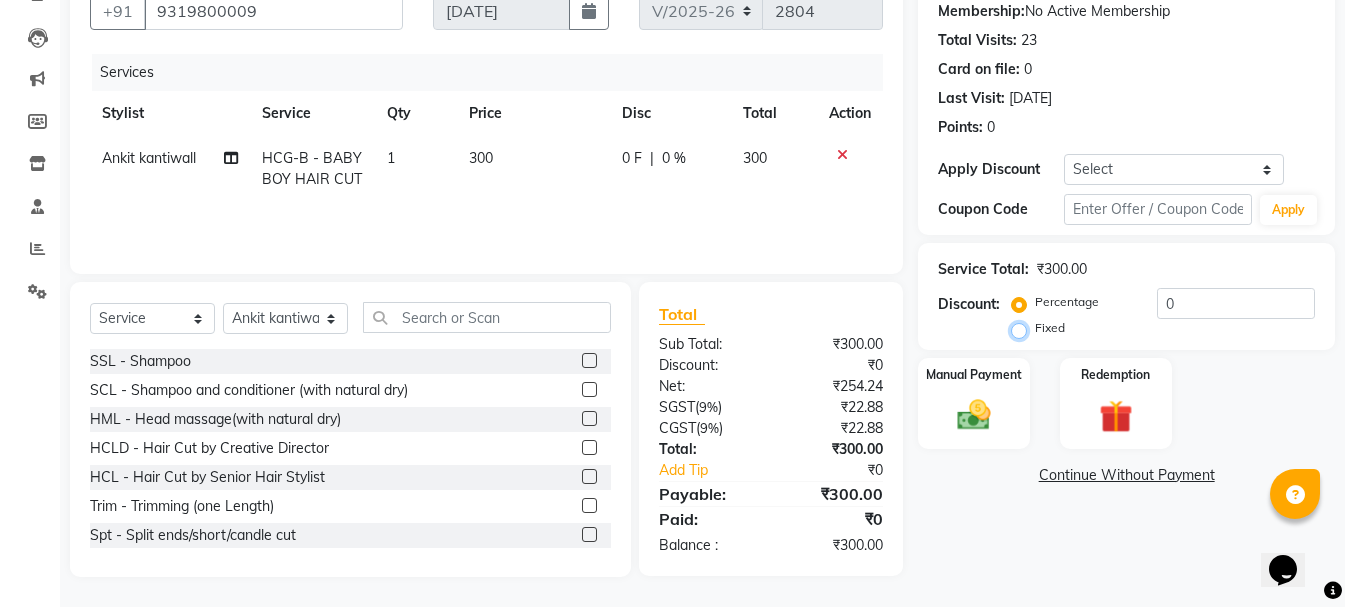 click on "Fixed" at bounding box center [1023, 328] 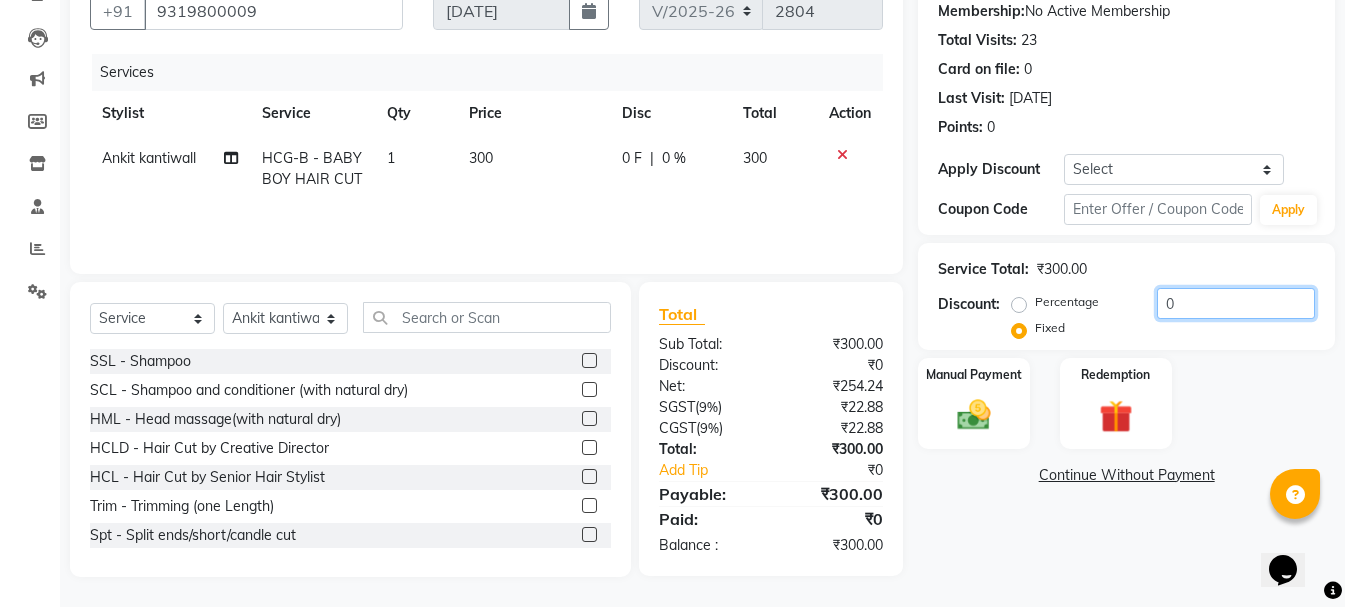 drag, startPoint x: 1199, startPoint y: 302, endPoint x: 1139, endPoint y: 321, distance: 62.936478 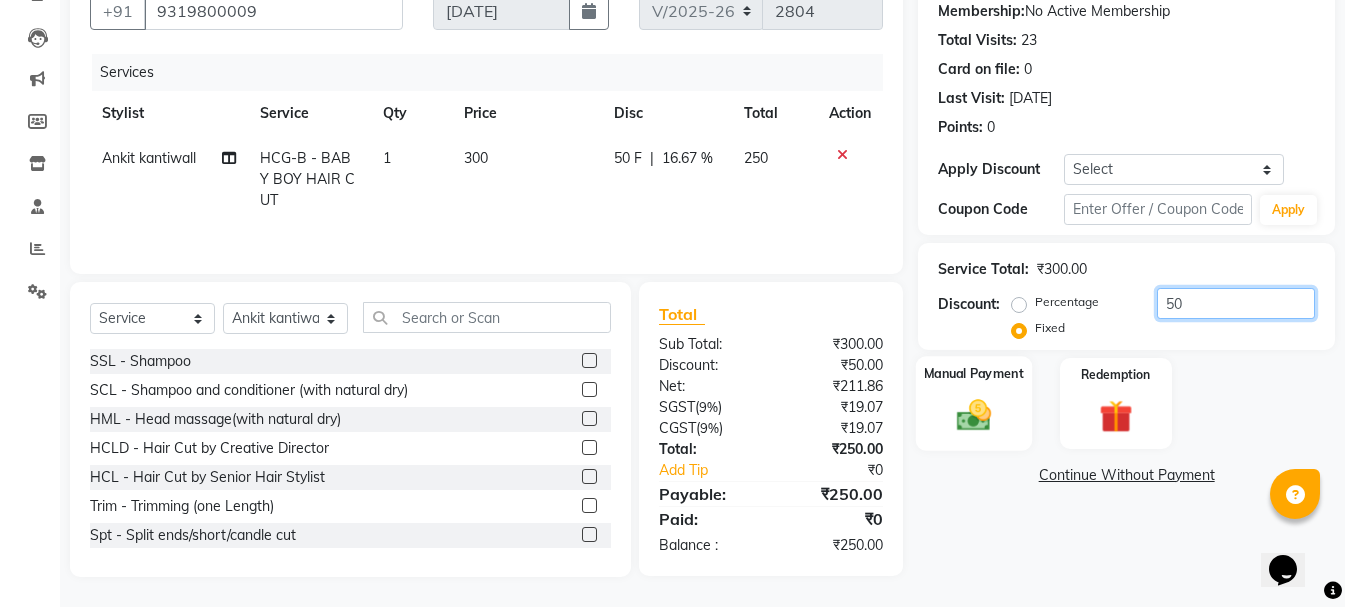 type on "50" 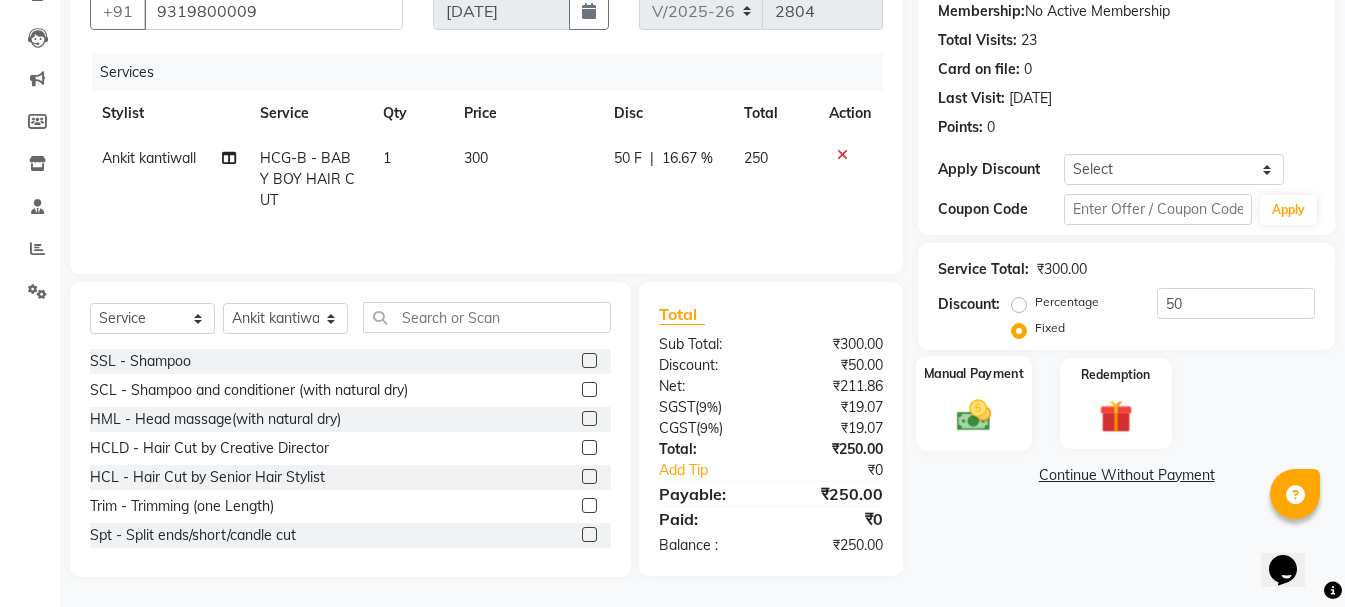 click 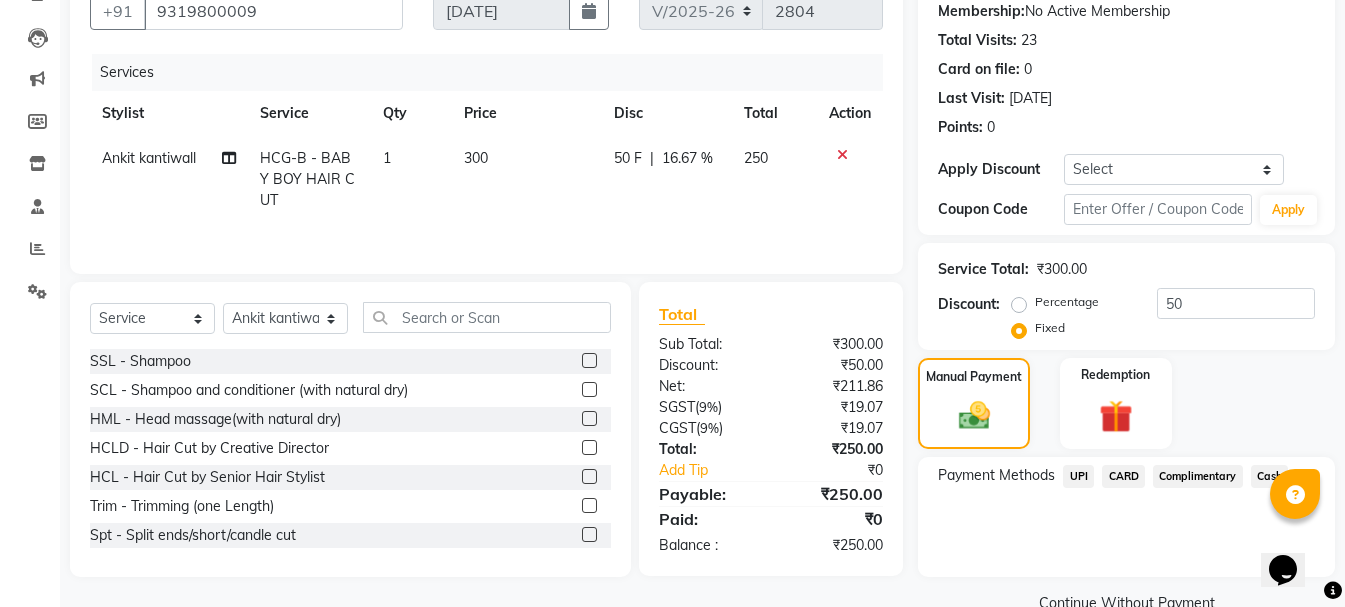 click on "UPI" 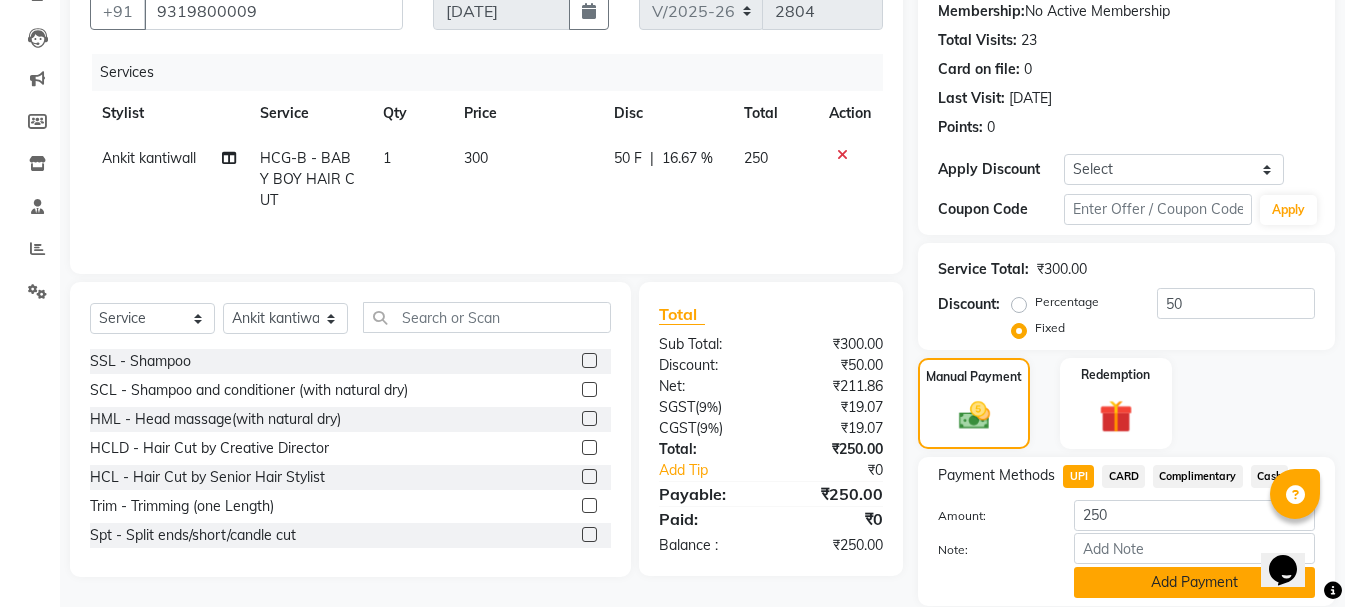 click on "Add Payment" 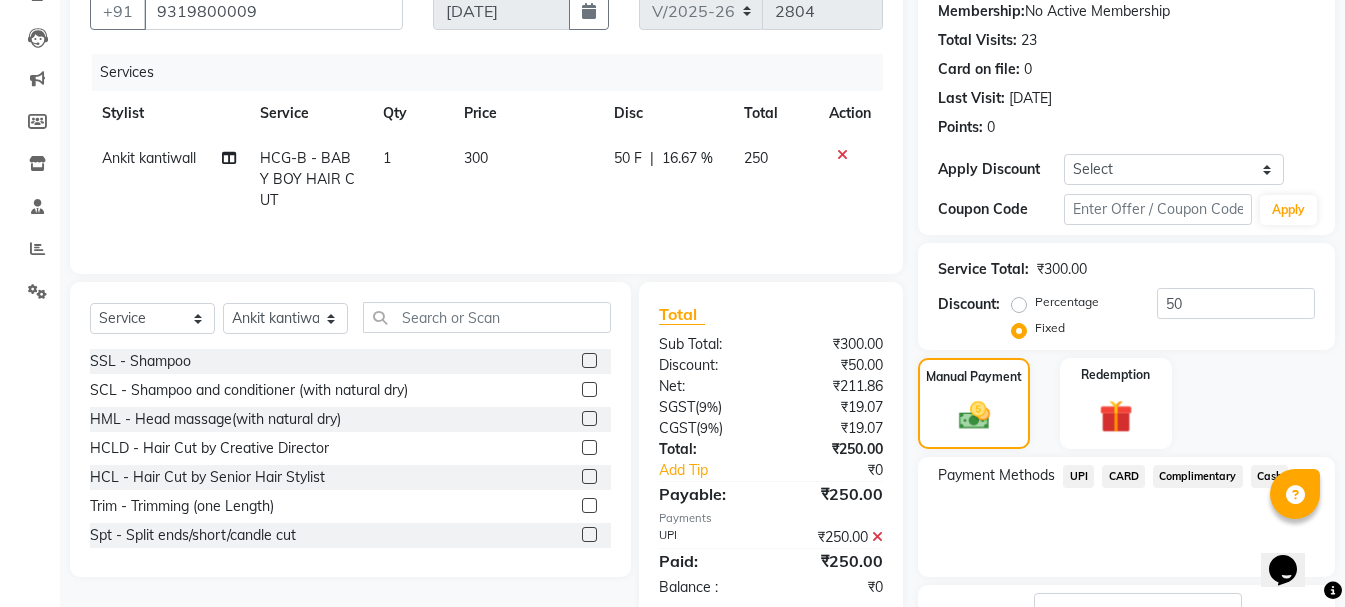 scroll, scrollTop: 348, scrollLeft: 0, axis: vertical 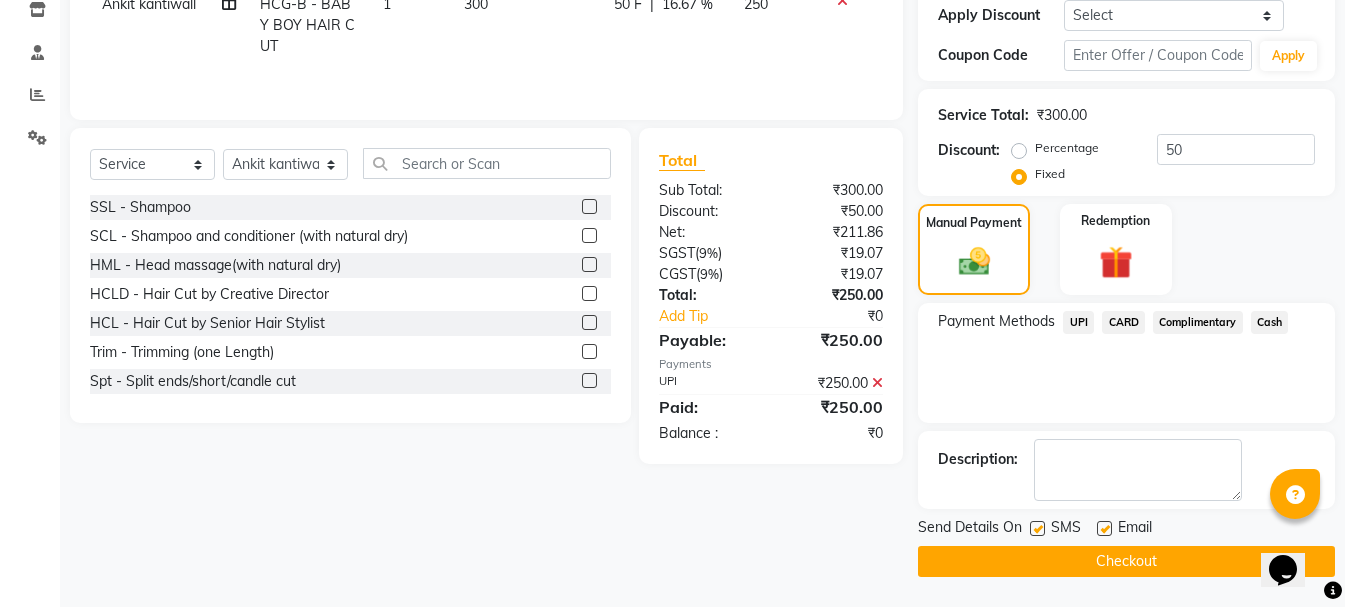 click on "Checkout" 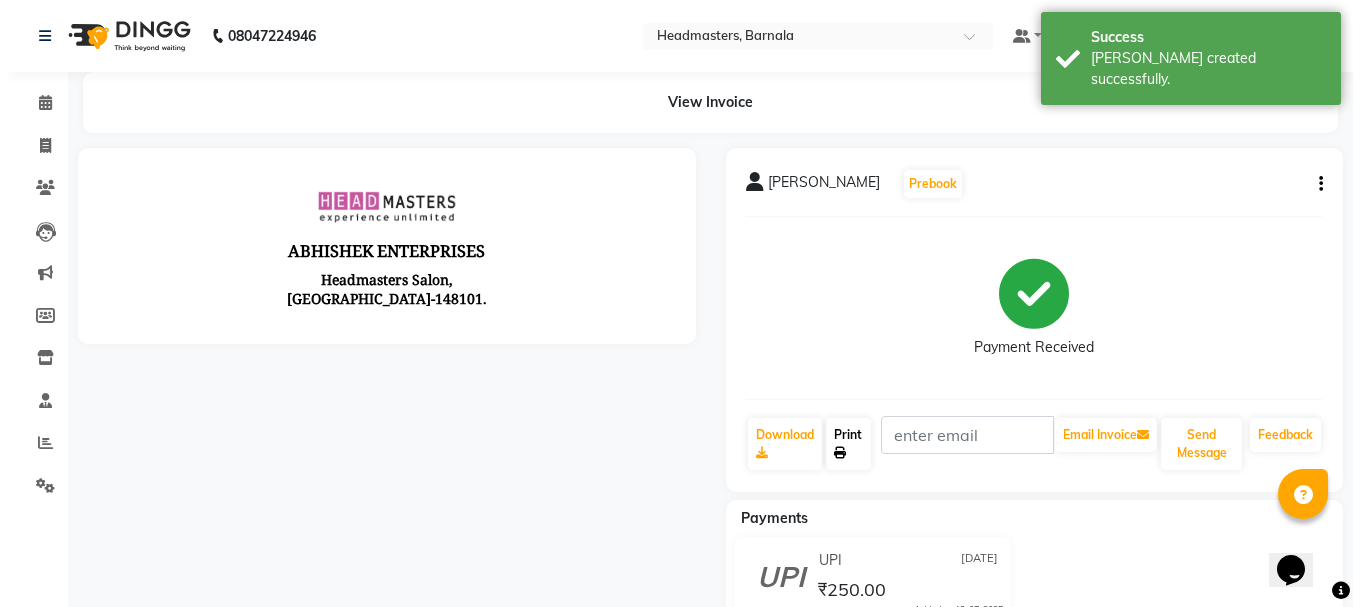 scroll, scrollTop: 0, scrollLeft: 0, axis: both 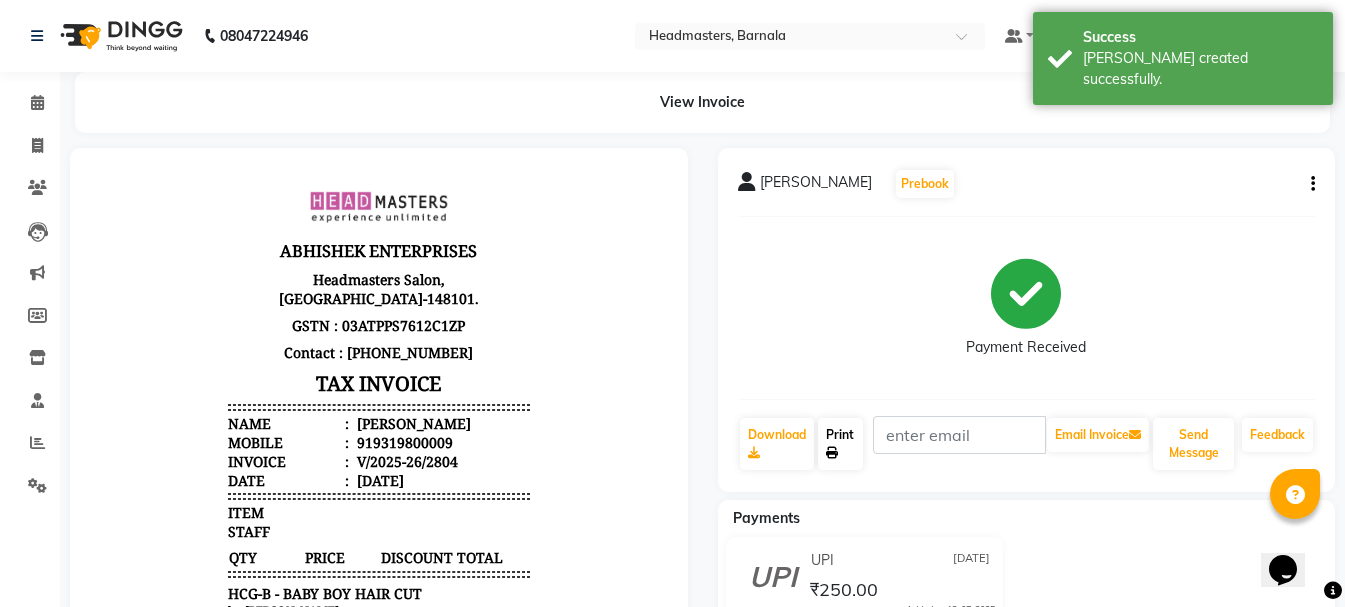 click on "Print" 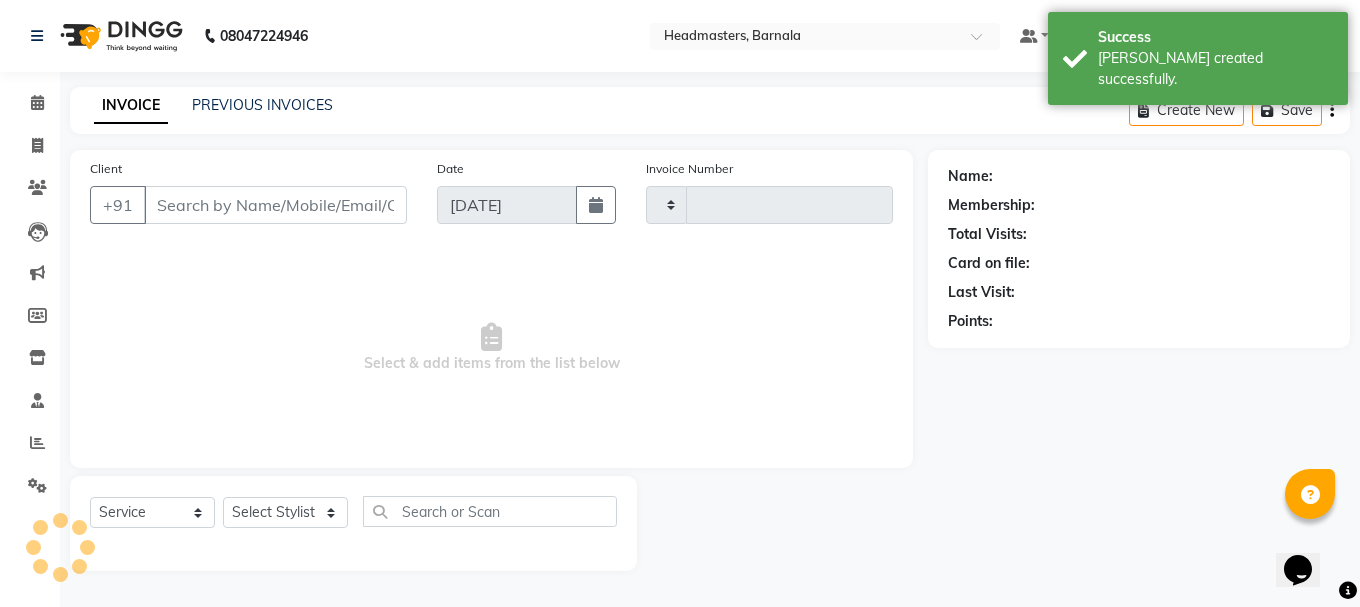 type on "2805" 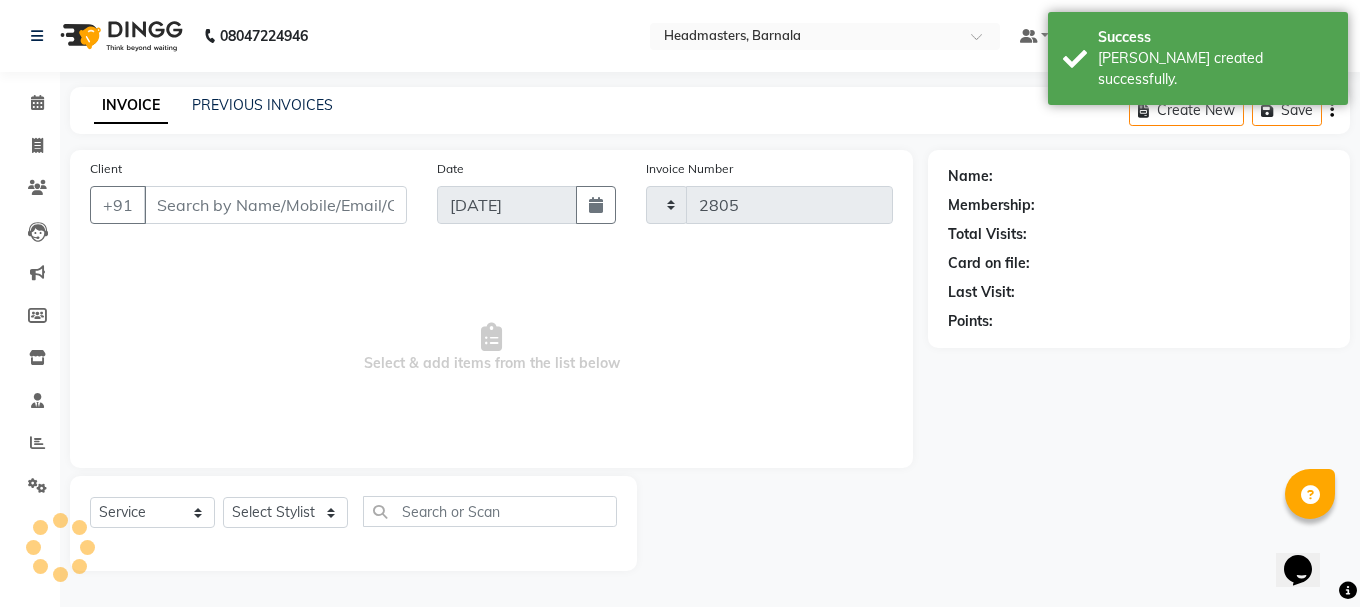 select on "7526" 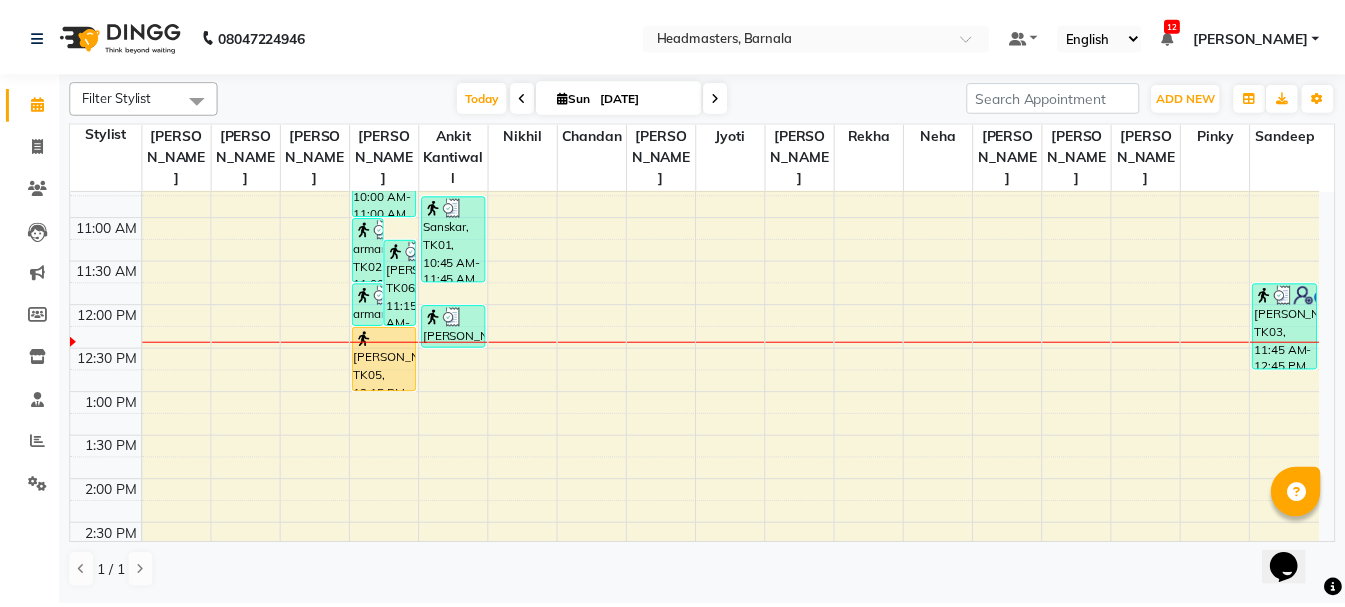 scroll, scrollTop: 245, scrollLeft: 0, axis: vertical 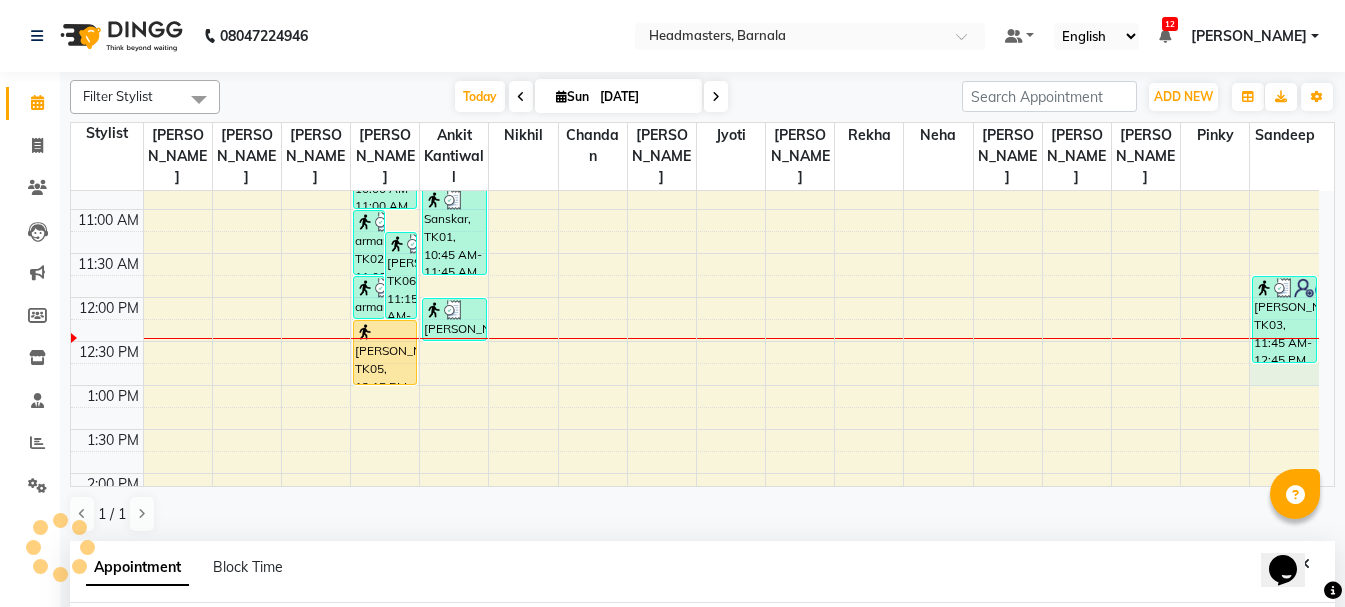 select on "71857" 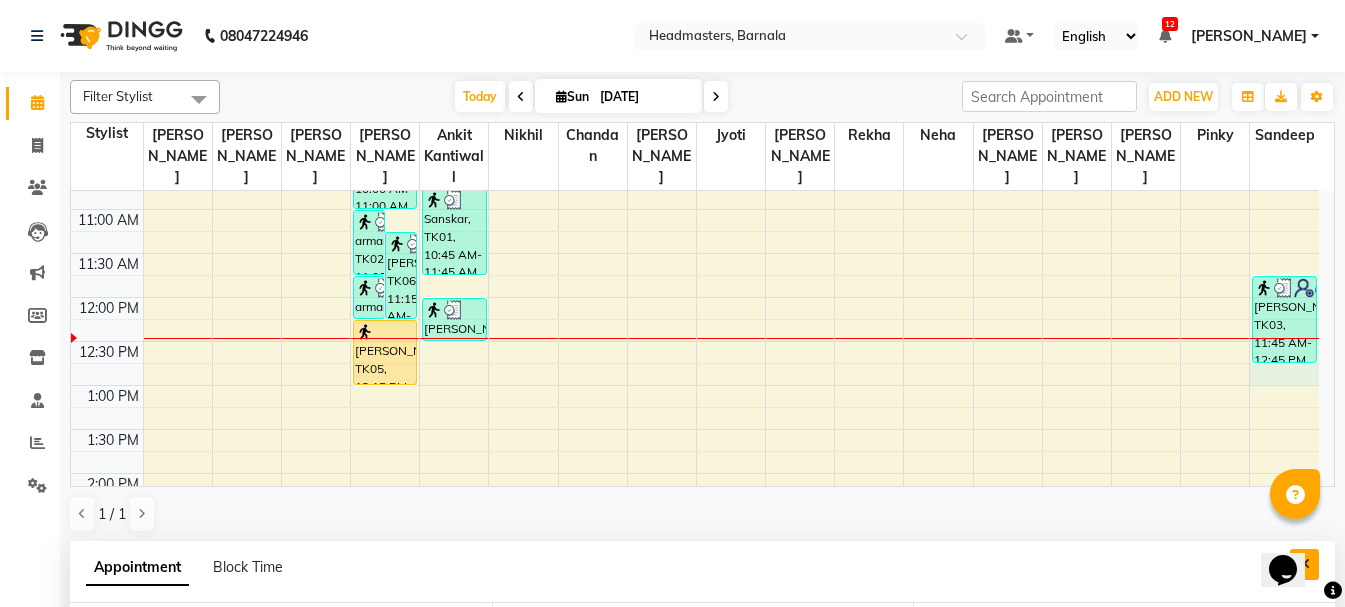 select on "765" 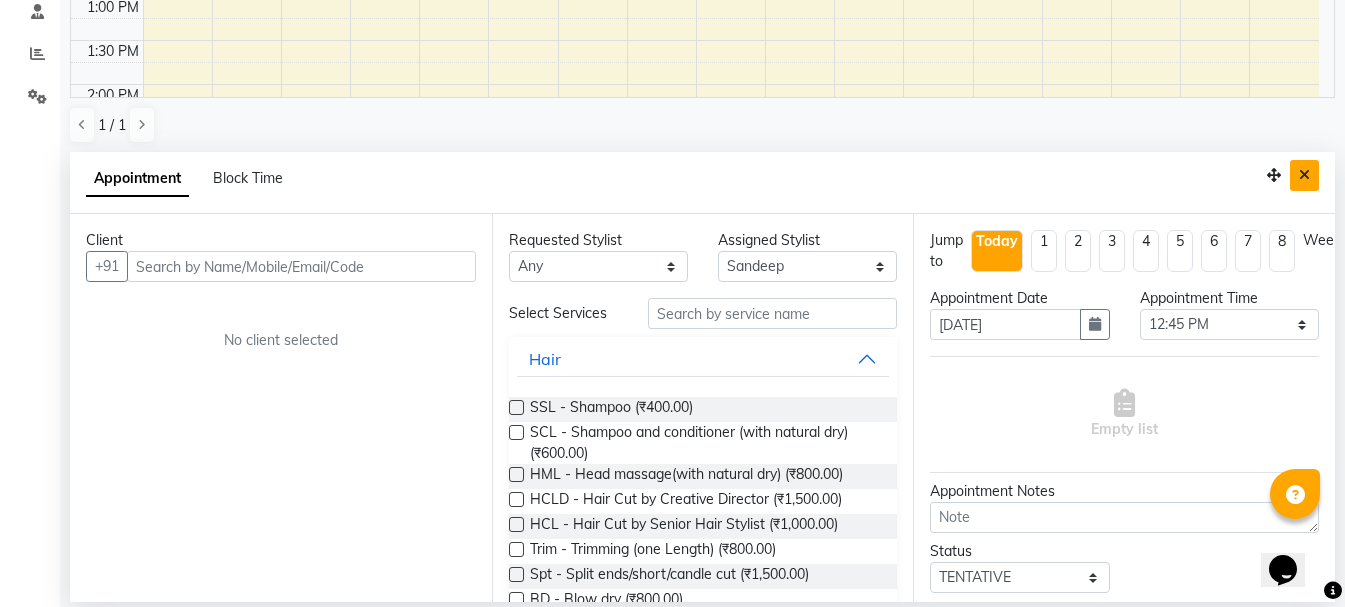 click at bounding box center (1304, 175) 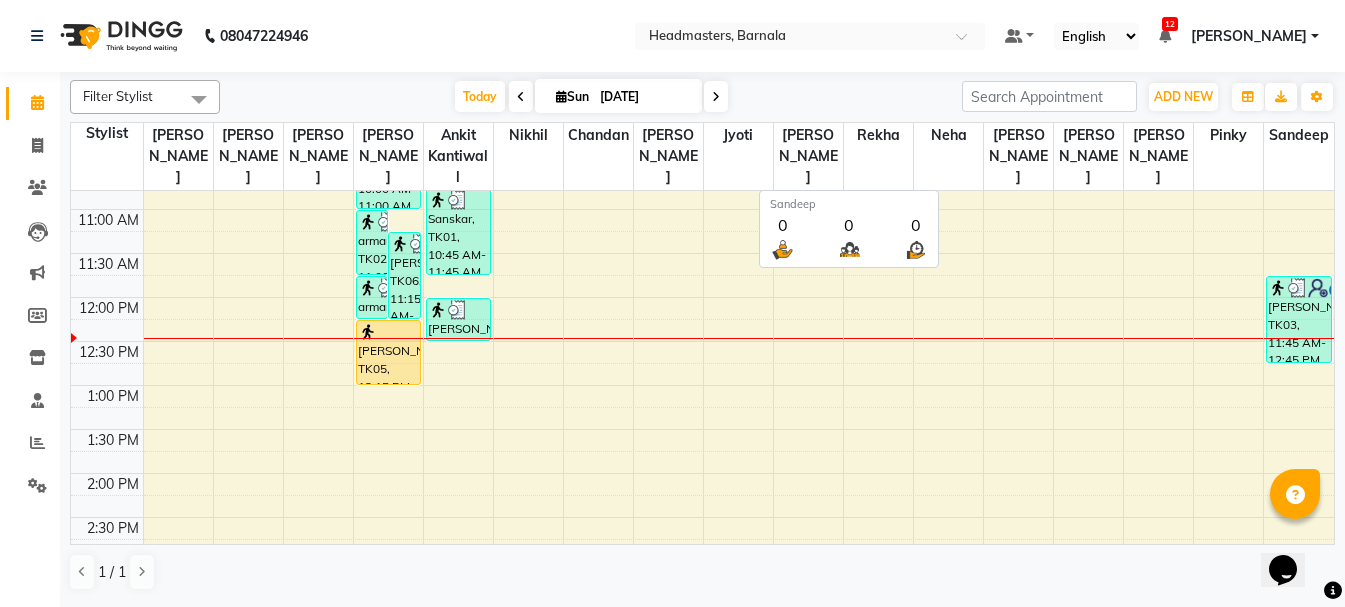scroll, scrollTop: 0, scrollLeft: 0, axis: both 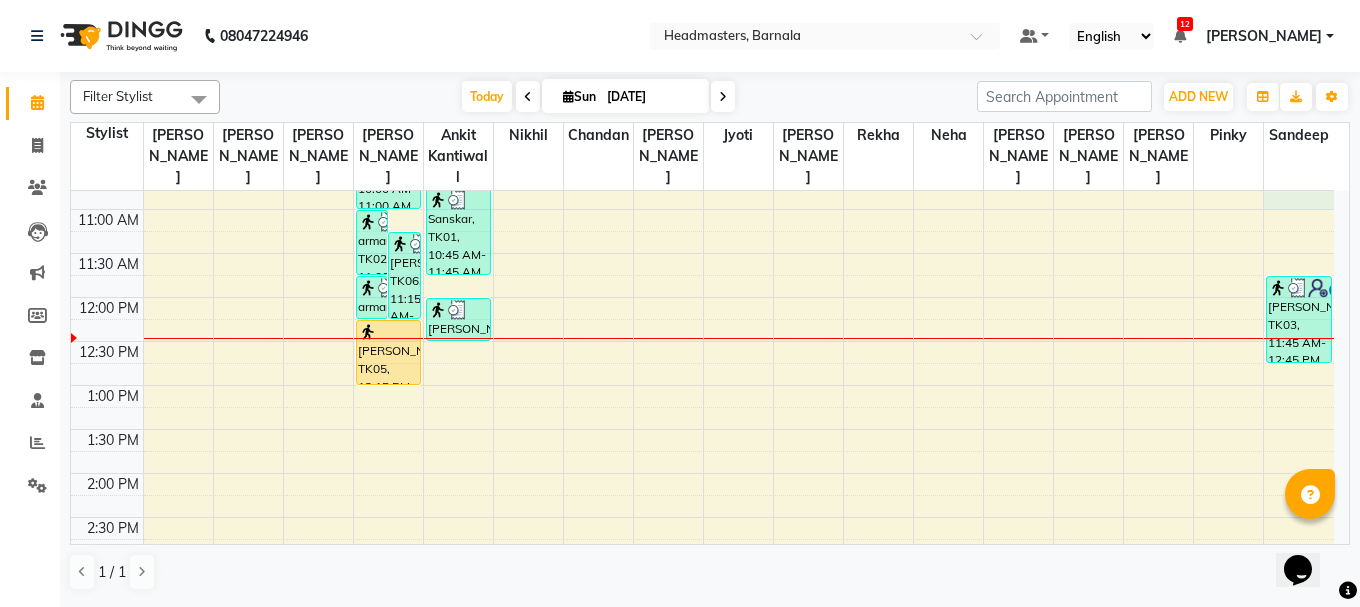 select on "71857" 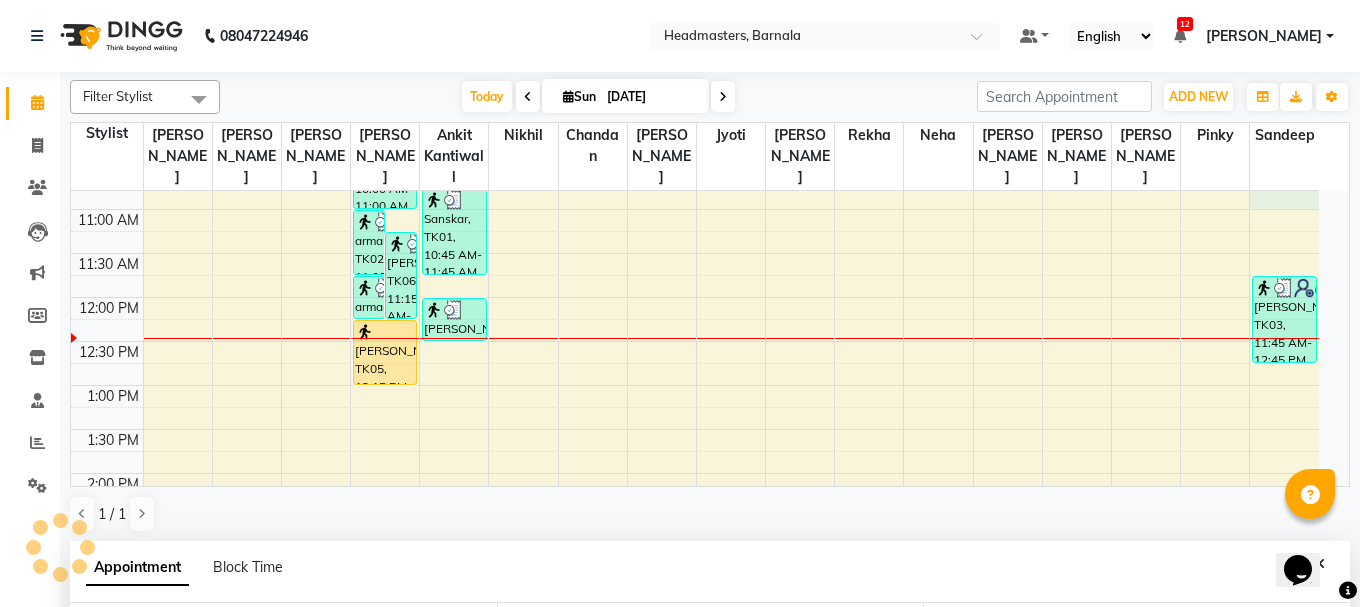select on "645" 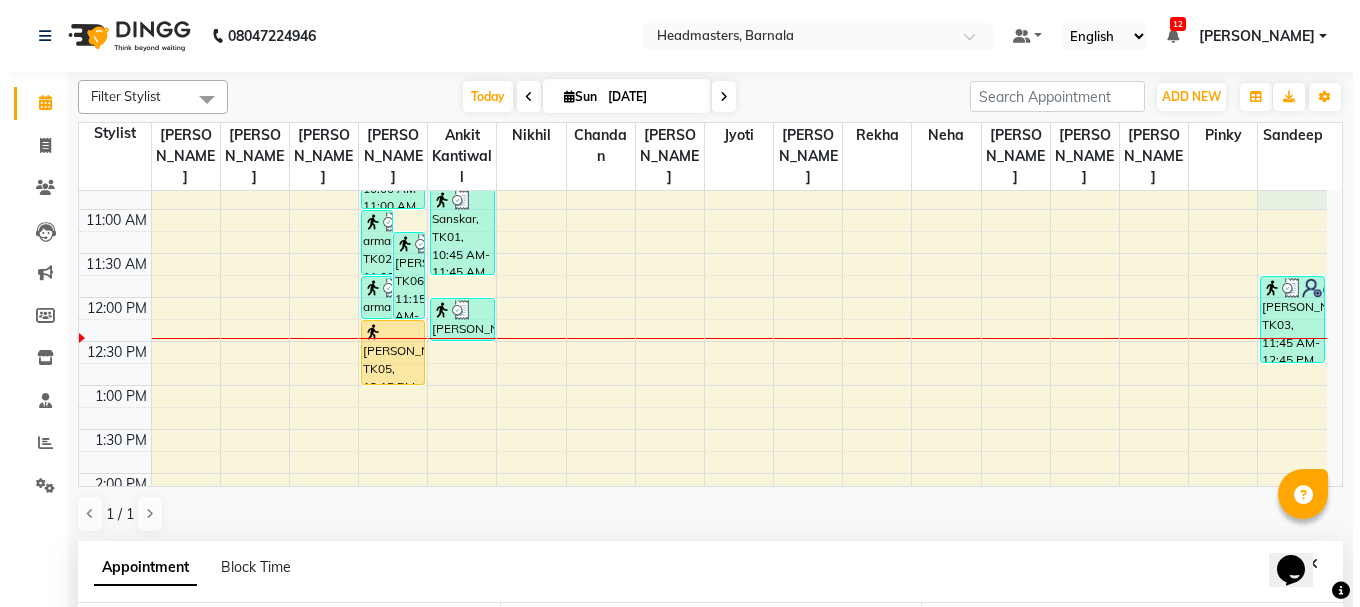 scroll, scrollTop: 352, scrollLeft: 0, axis: vertical 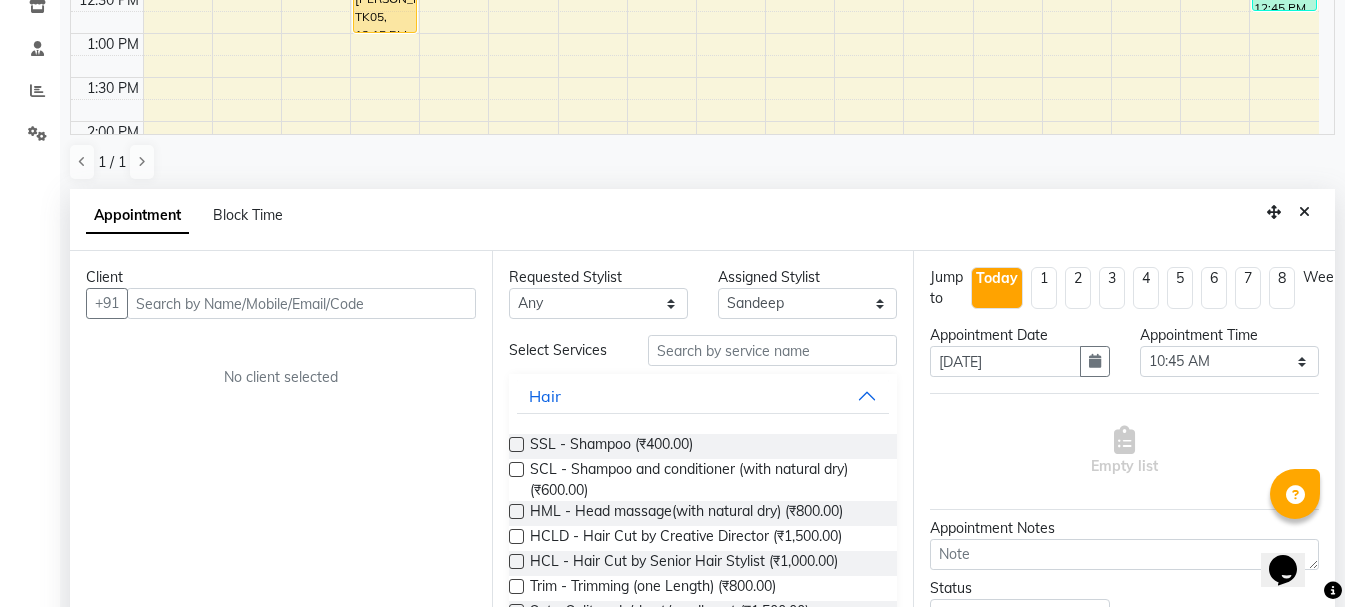 click on "Client +91  No client selected" at bounding box center [281, 445] 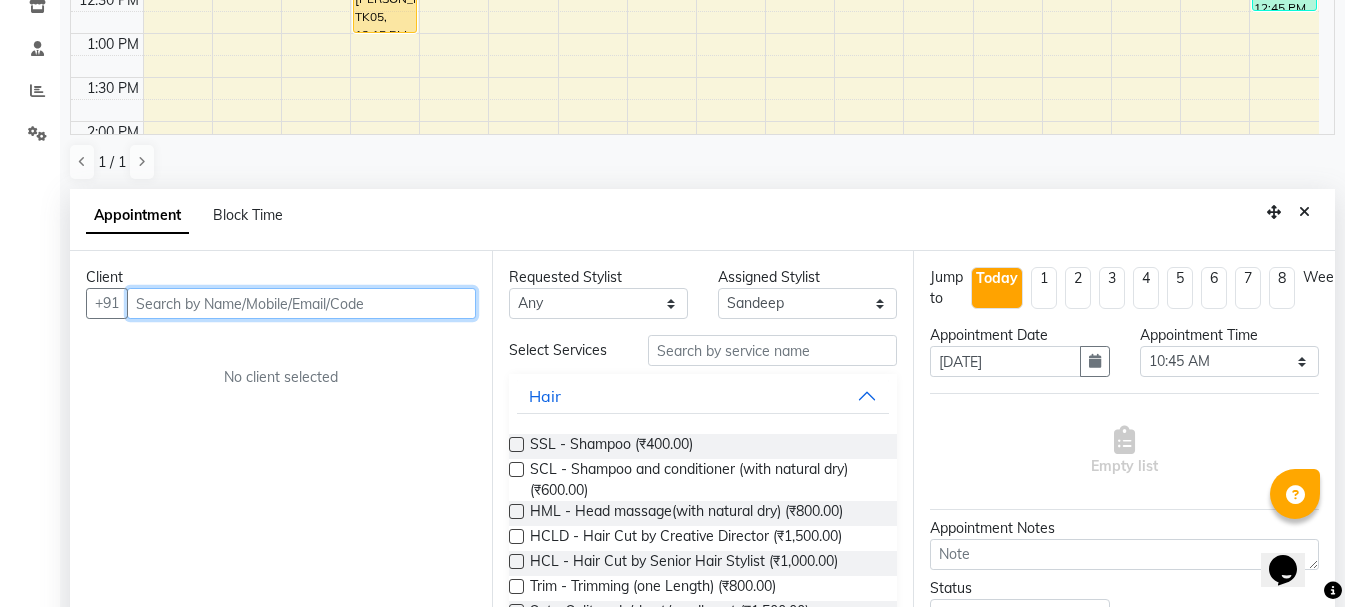 click at bounding box center (301, 303) 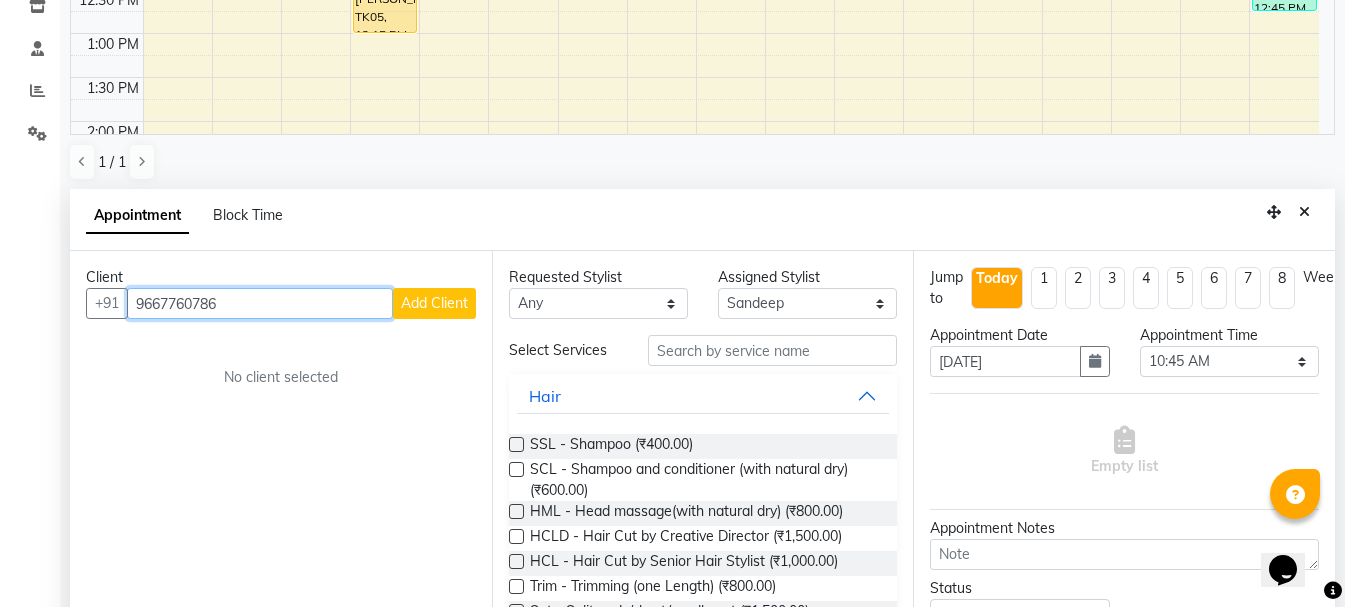 type on "9667760786" 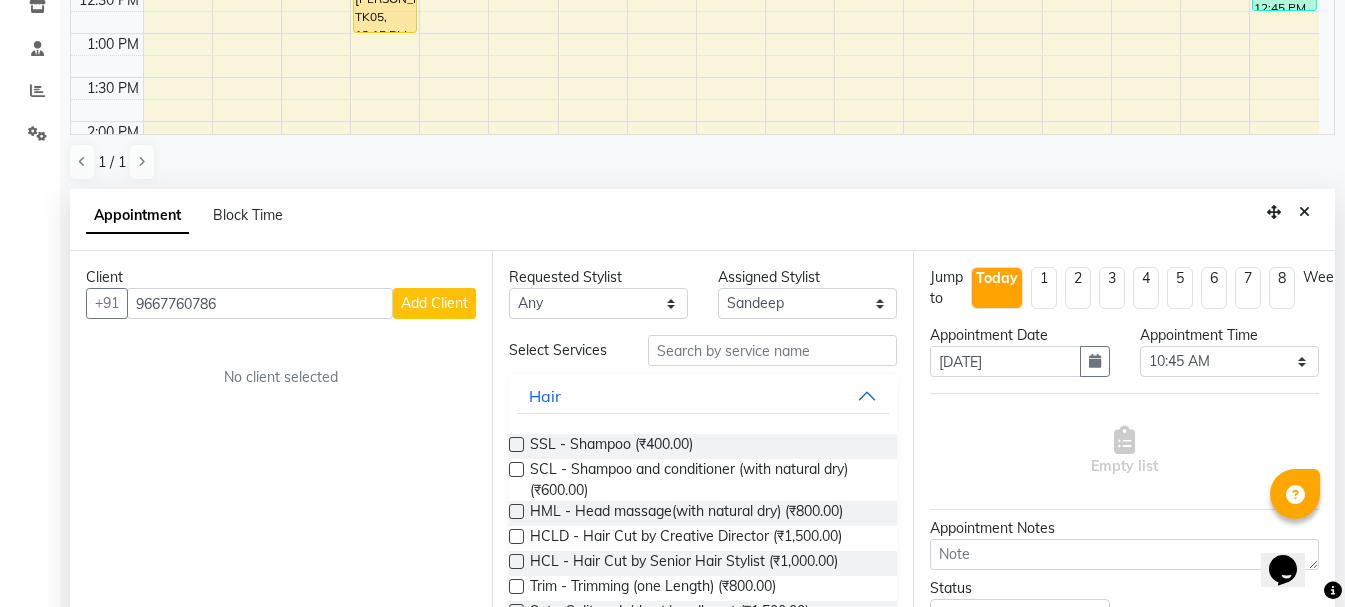 click on "Add Client" at bounding box center (434, 303) 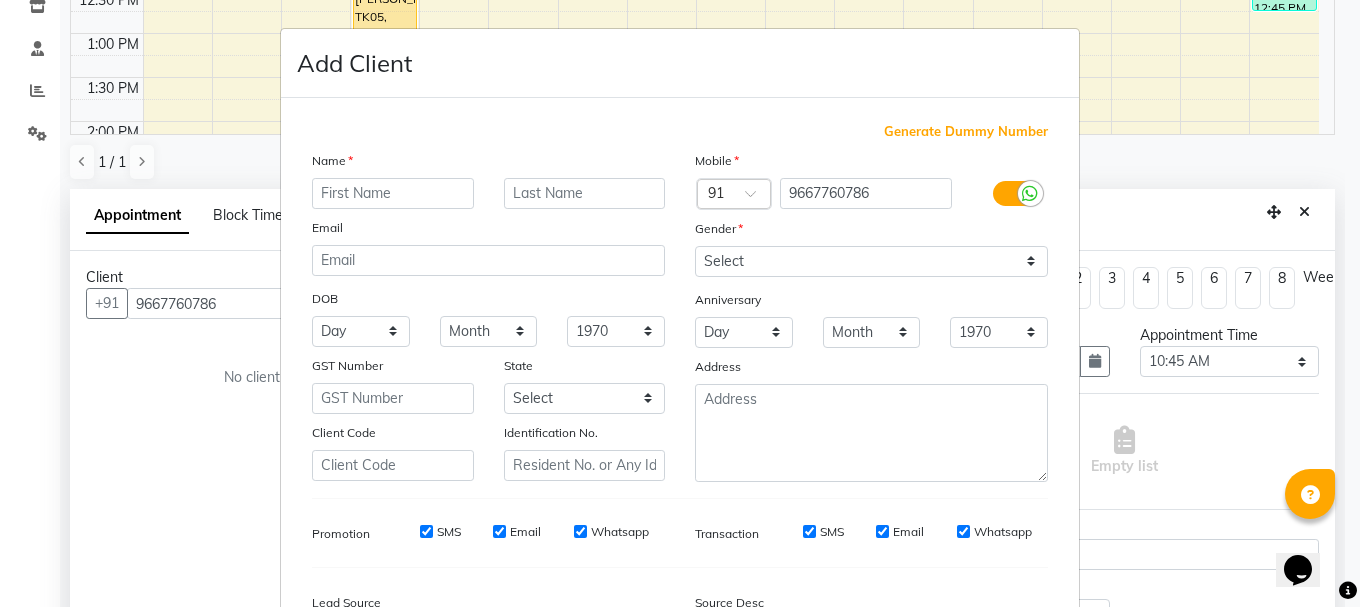 click at bounding box center (393, 193) 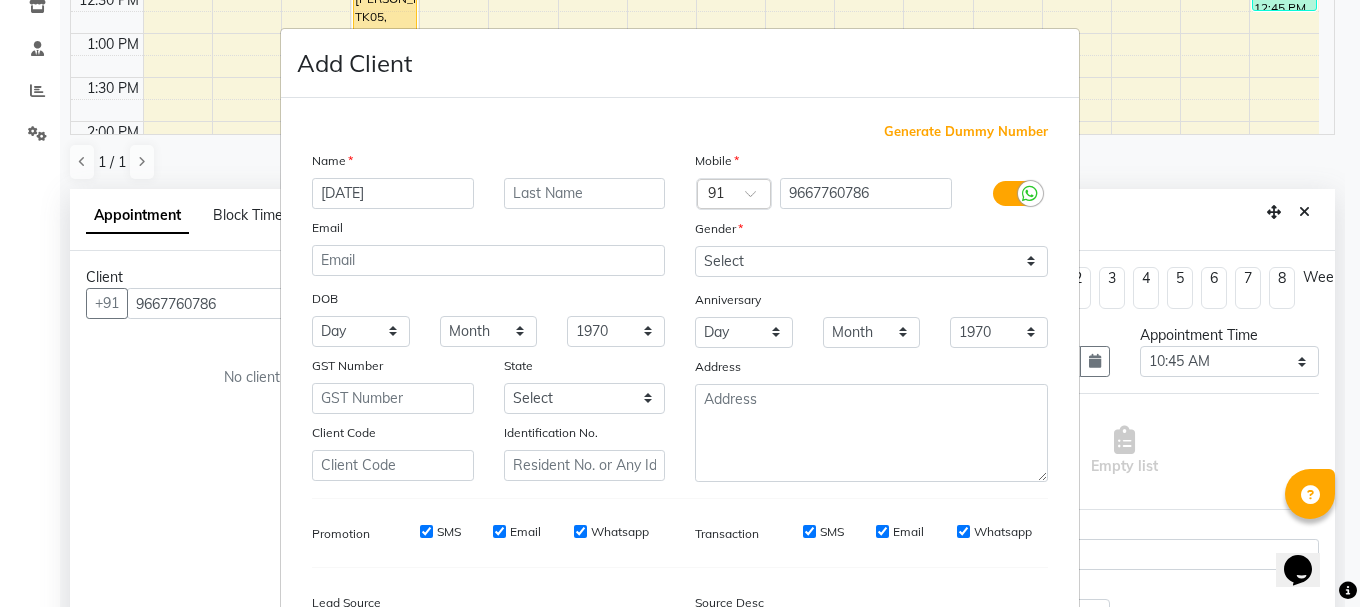 type on "[DATE]" 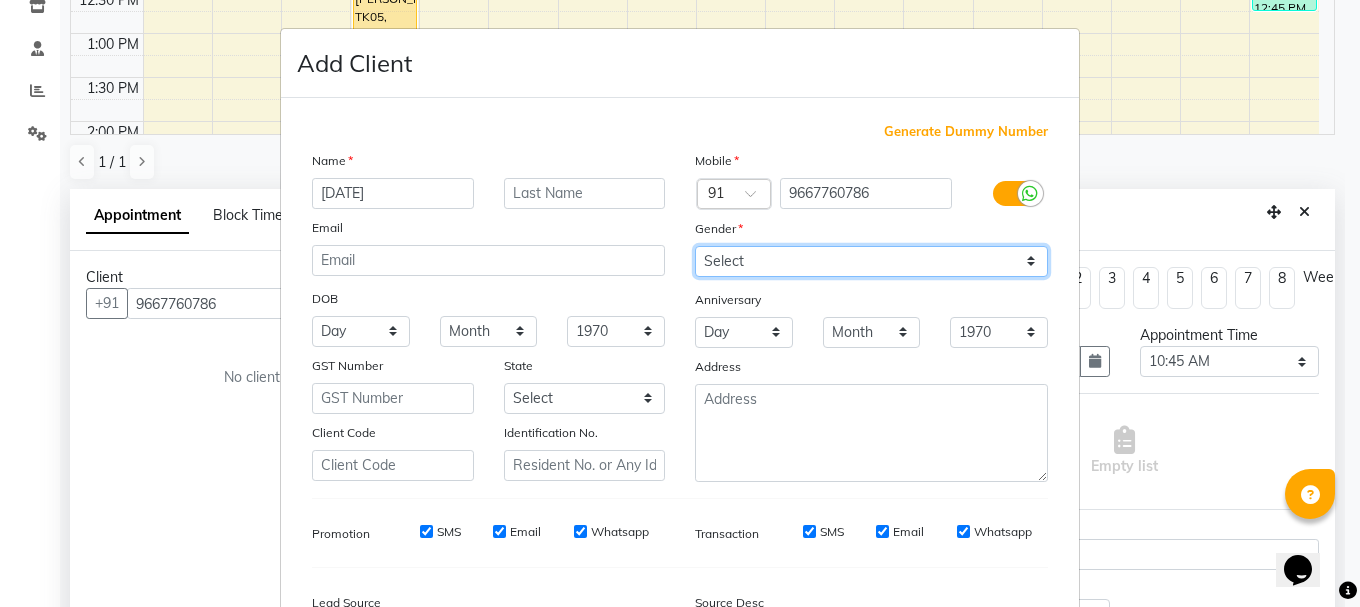 click on "Select [DEMOGRAPHIC_DATA] [DEMOGRAPHIC_DATA] Other Prefer Not To Say" at bounding box center [871, 261] 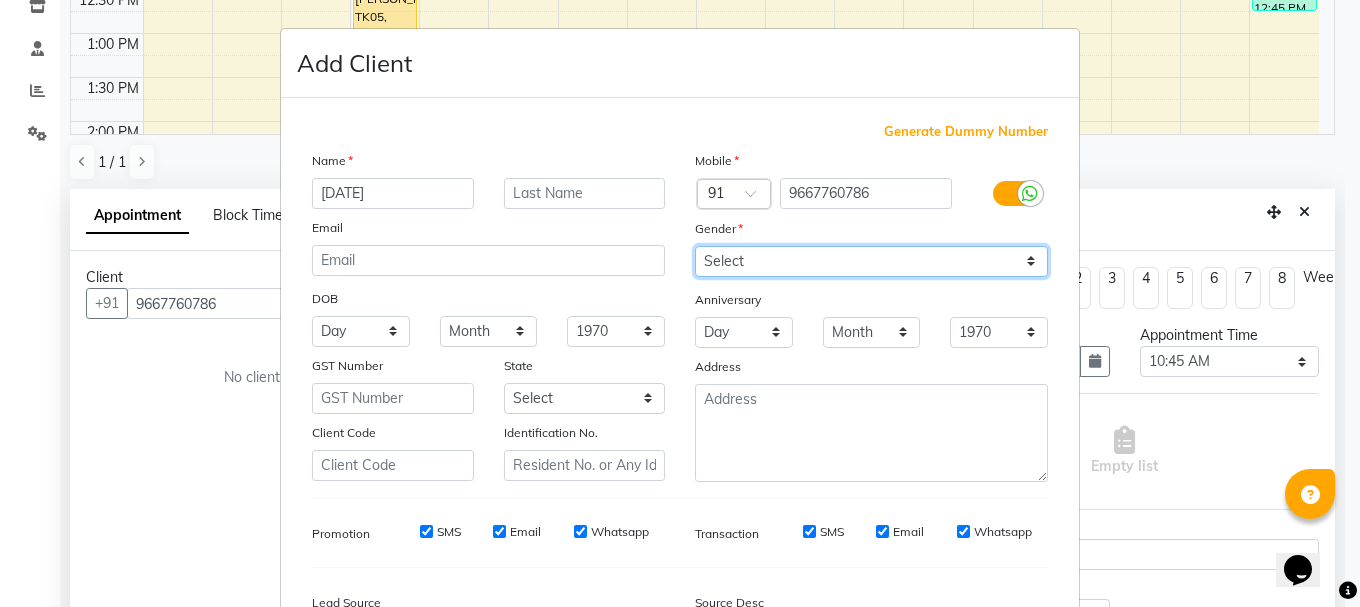 click on "Select [DEMOGRAPHIC_DATA] [DEMOGRAPHIC_DATA] Other Prefer Not To Say" at bounding box center (871, 261) 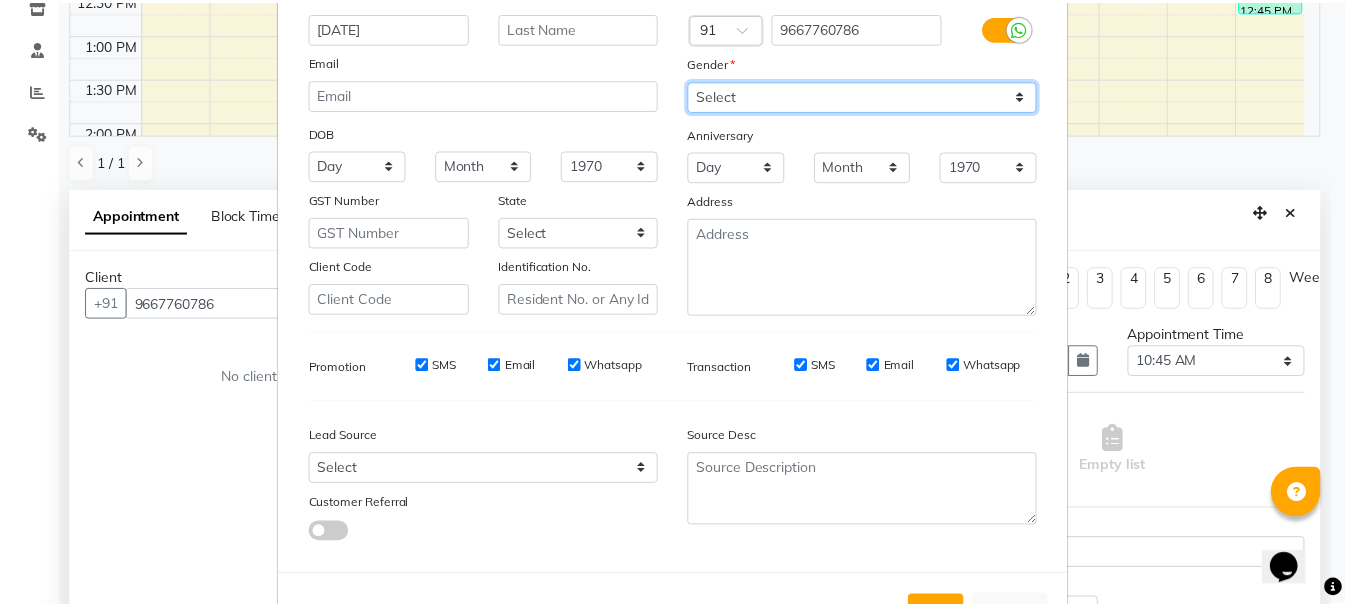 scroll, scrollTop: 242, scrollLeft: 0, axis: vertical 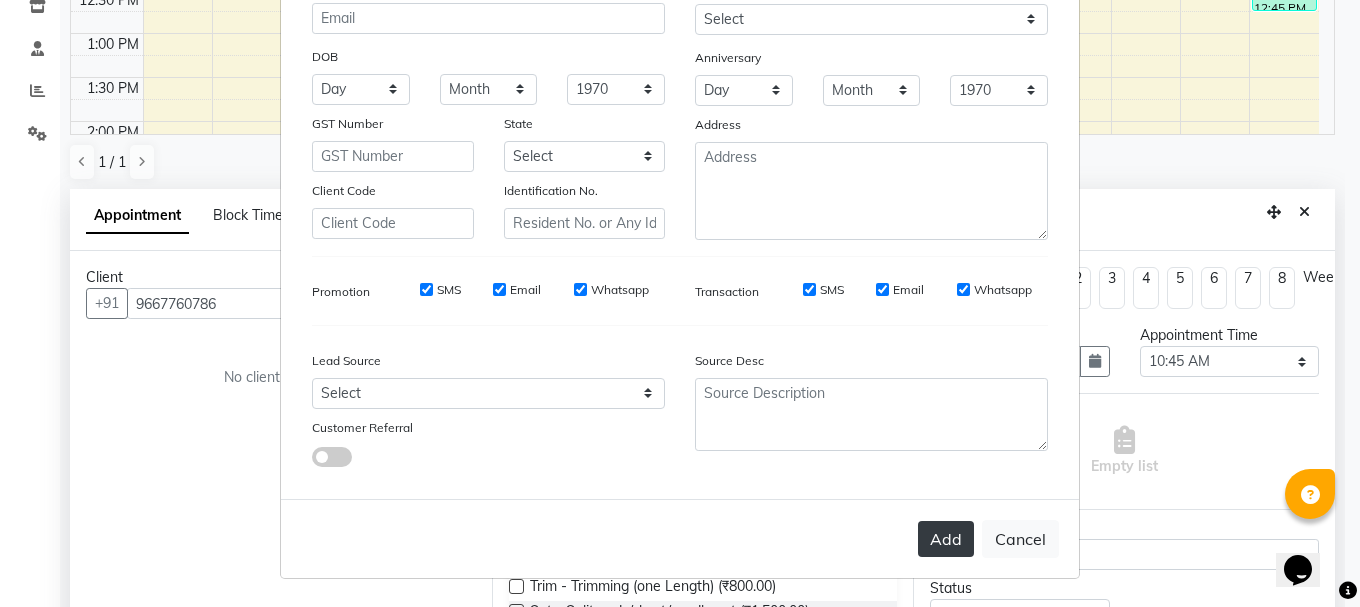 click on "Add" at bounding box center (946, 539) 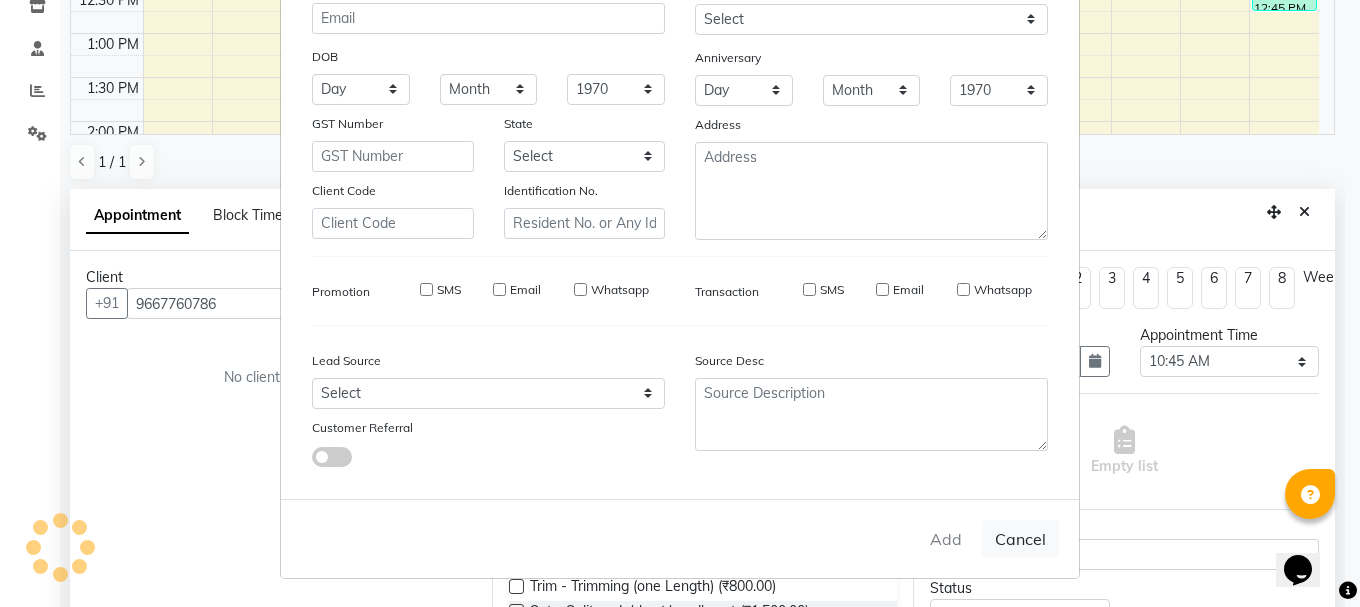 type 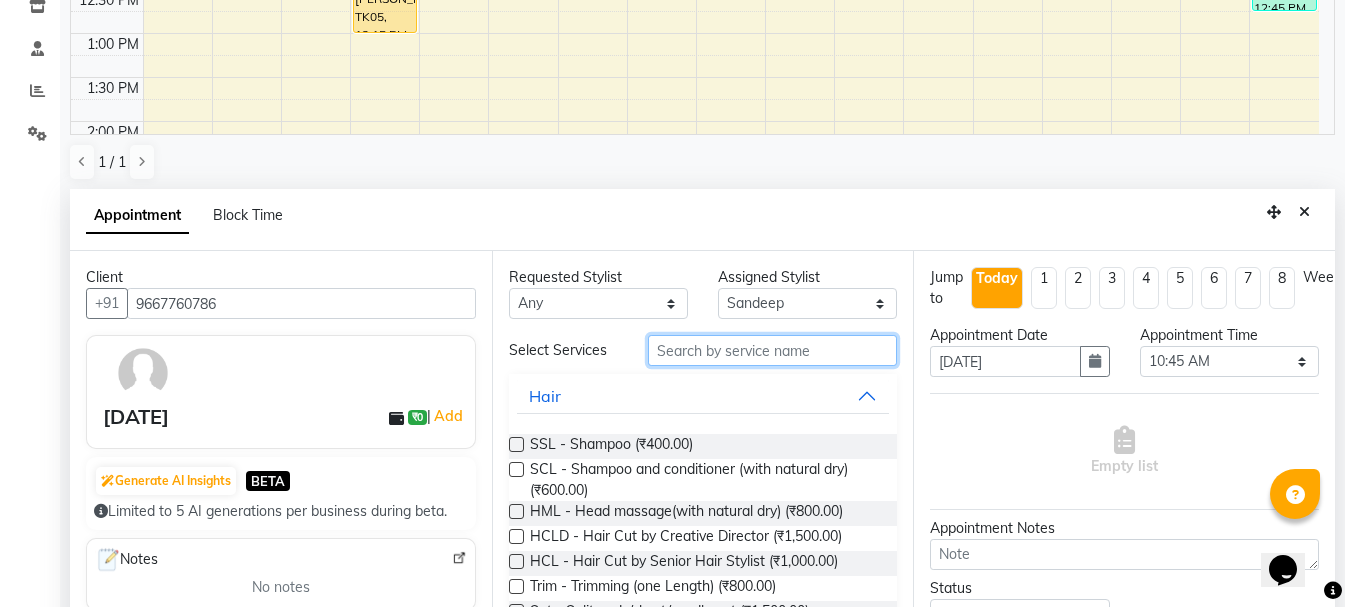 click at bounding box center [772, 350] 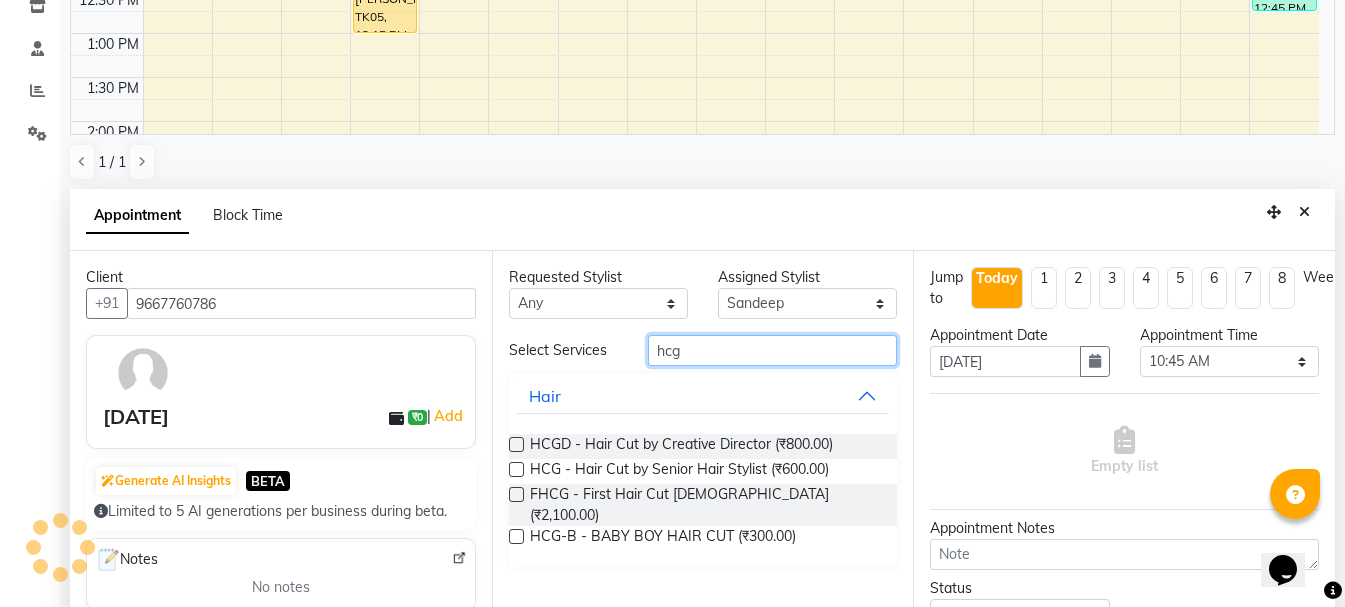 click on "hcg" at bounding box center (772, 350) 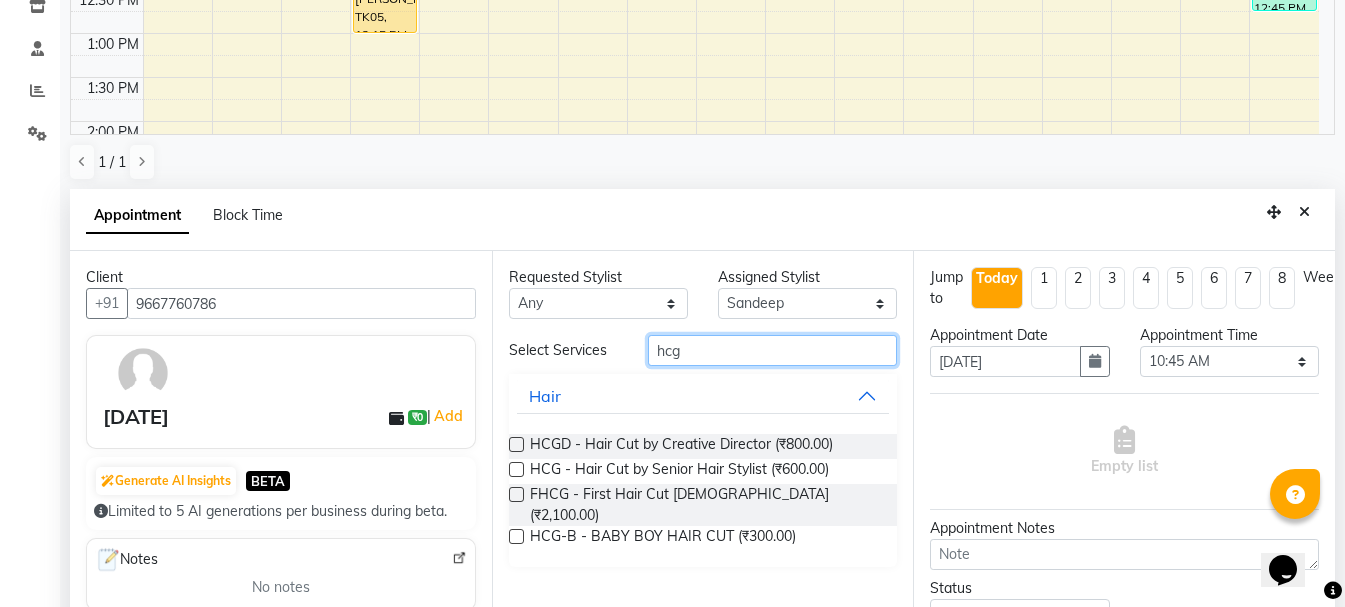 type on "hcg" 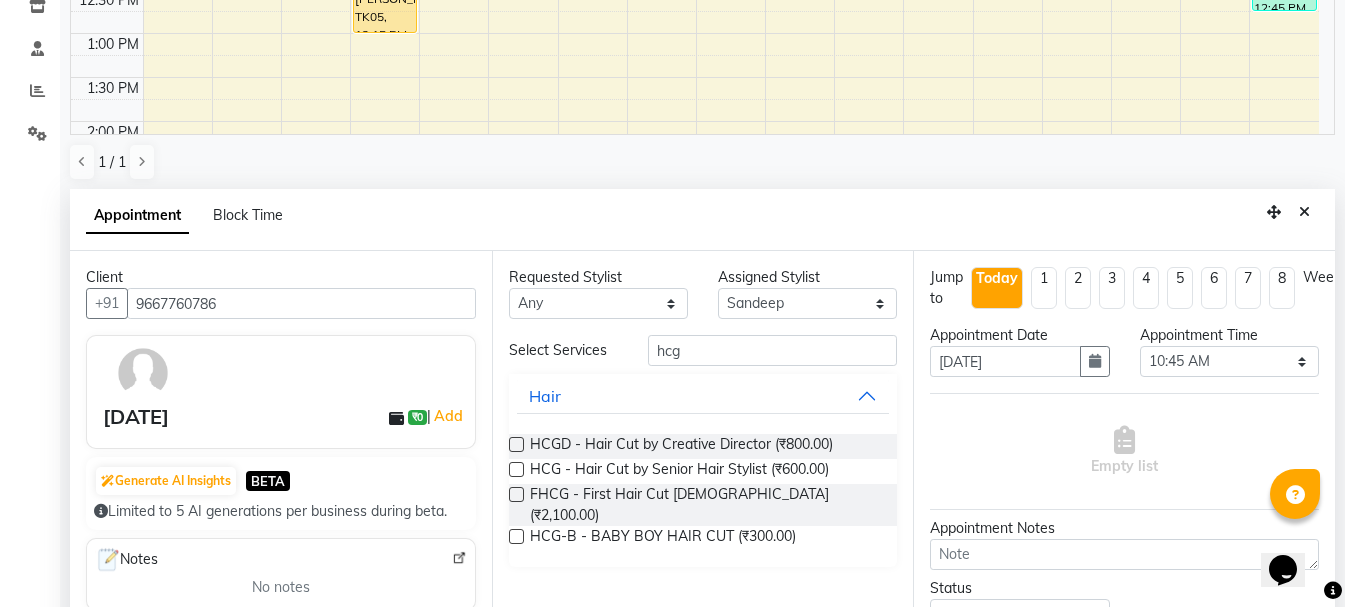click at bounding box center [516, 469] 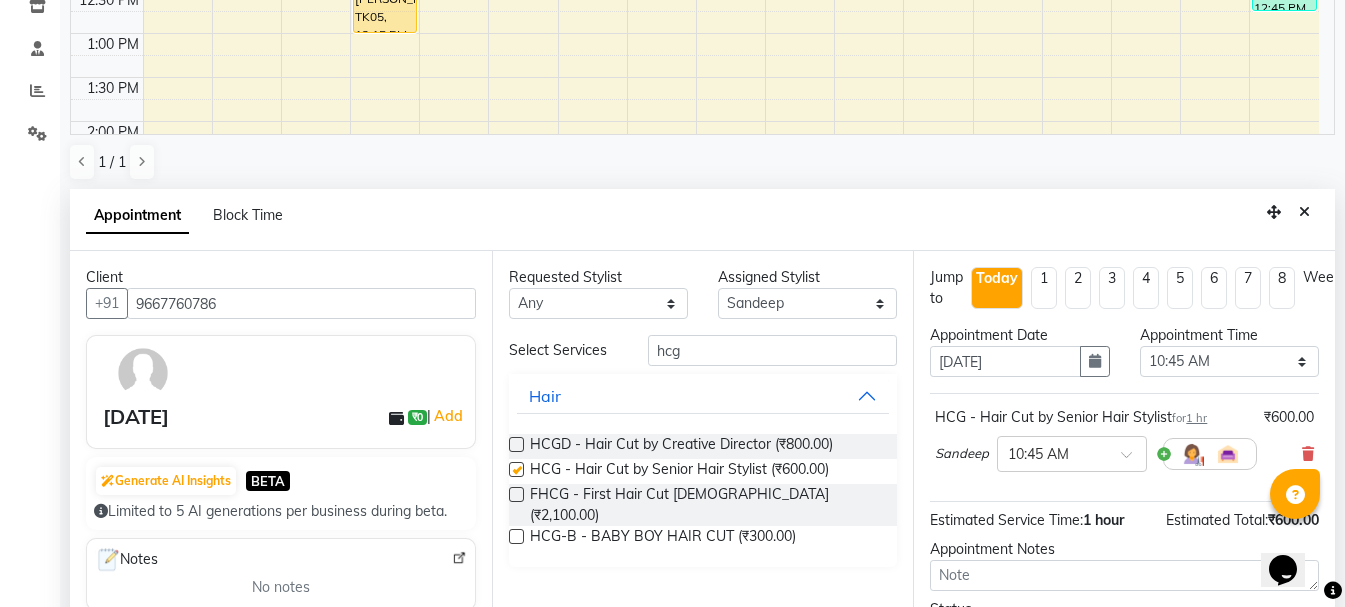 checkbox on "false" 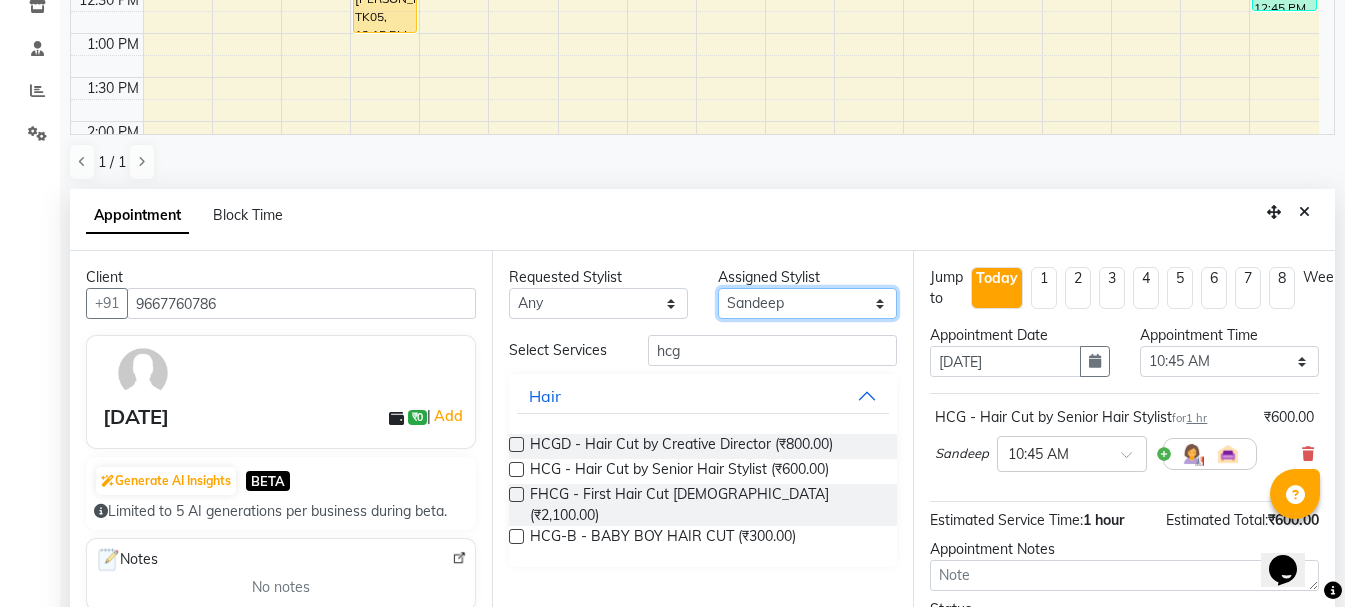 drag, startPoint x: 820, startPoint y: 299, endPoint x: 810, endPoint y: 298, distance: 10.049875 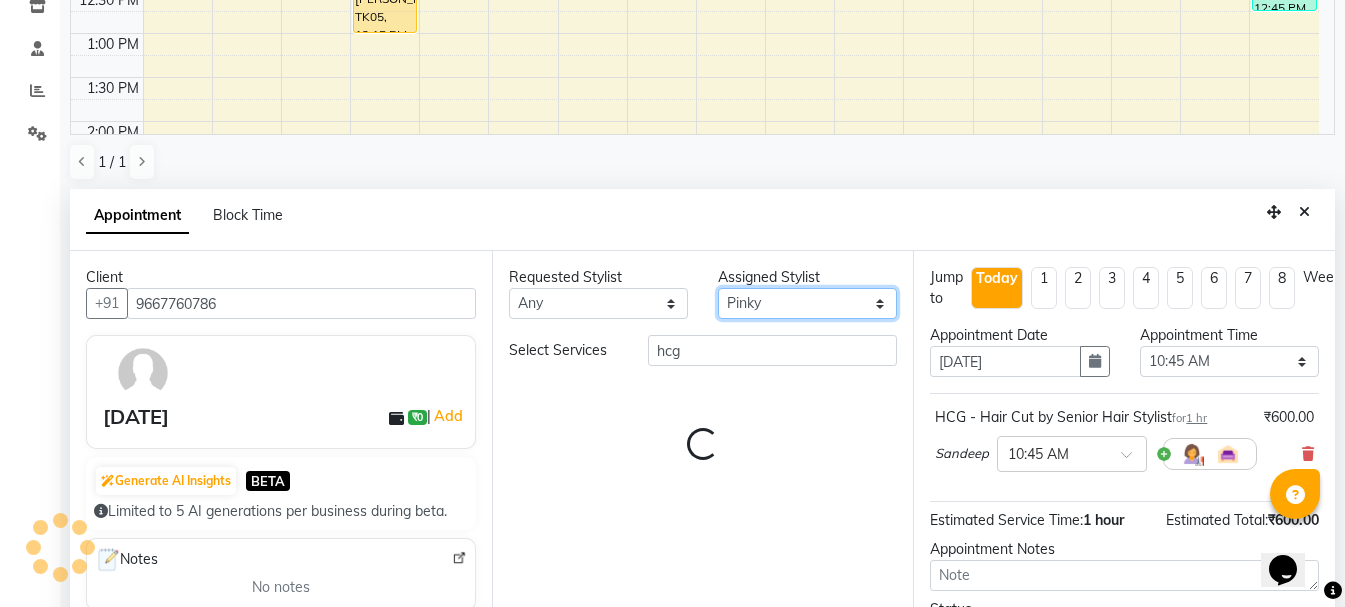 click on "Select  Ankit kantiwall Chandan [PERSON_NAME] [PERSON_NAME] [PERSON_NAME] Neha Nikhil  [PERSON_NAME] [PERSON_NAME] [PERSON_NAME] [PERSON_NAME] [PERSON_NAME]" at bounding box center [807, 303] 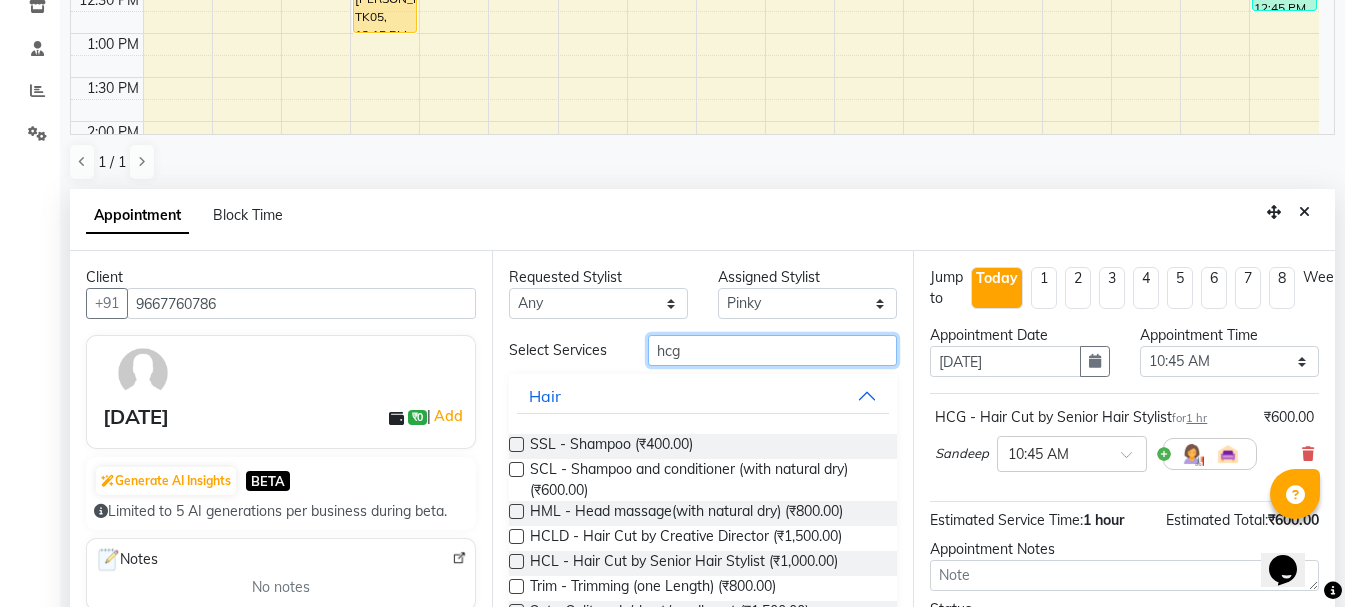 drag, startPoint x: 705, startPoint y: 350, endPoint x: 198, endPoint y: 426, distance: 512.6646 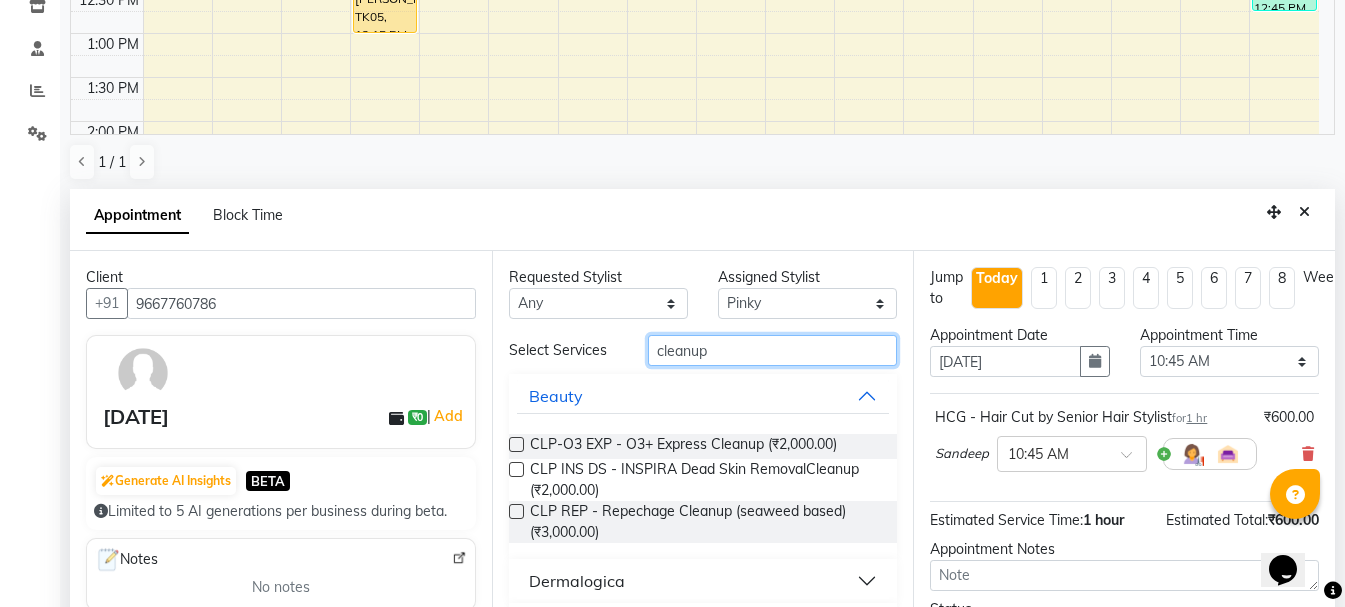 type on "cleanup" 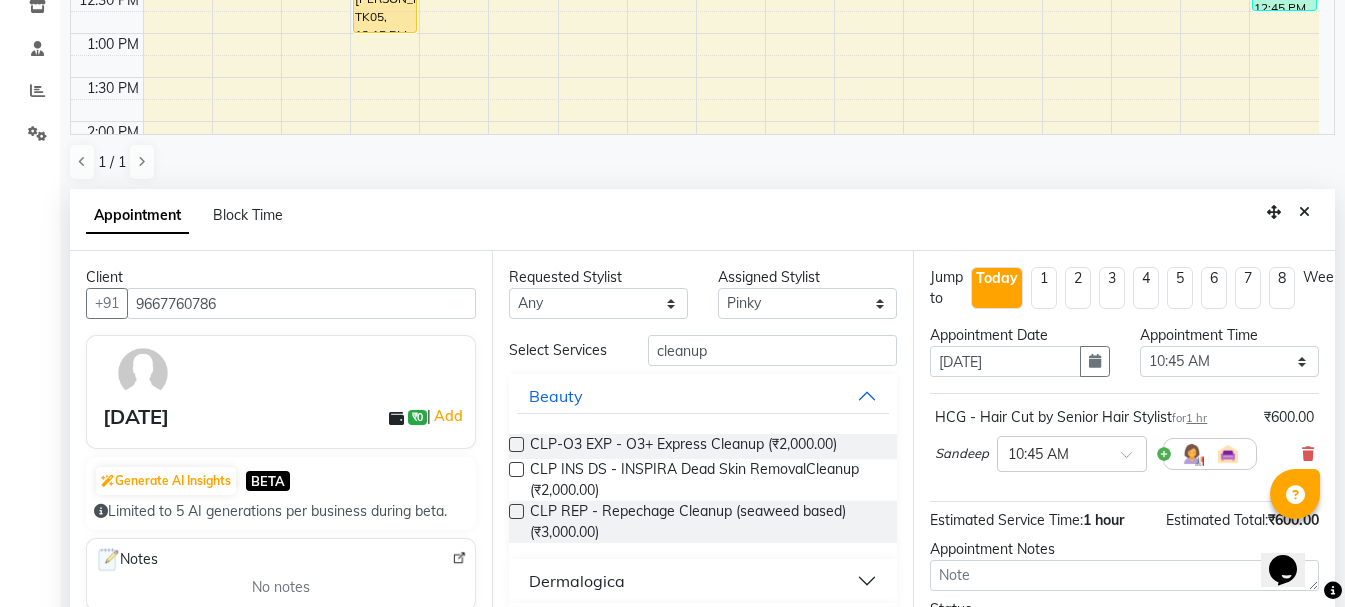 click at bounding box center (516, 469) 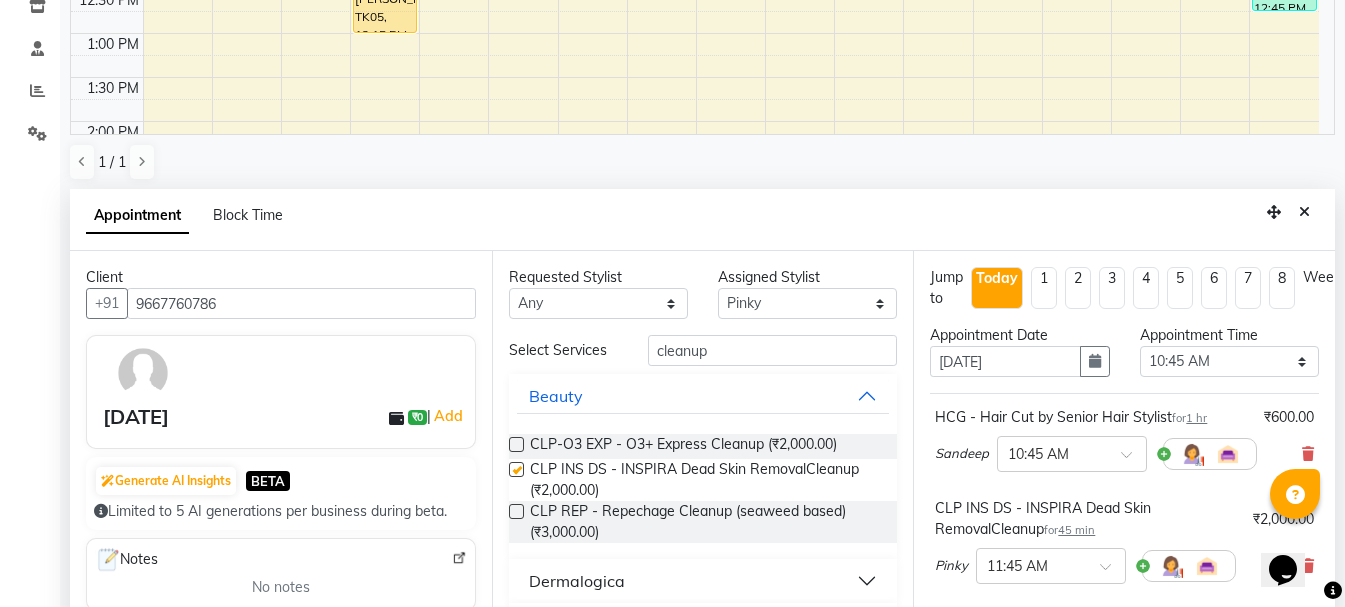 checkbox on "false" 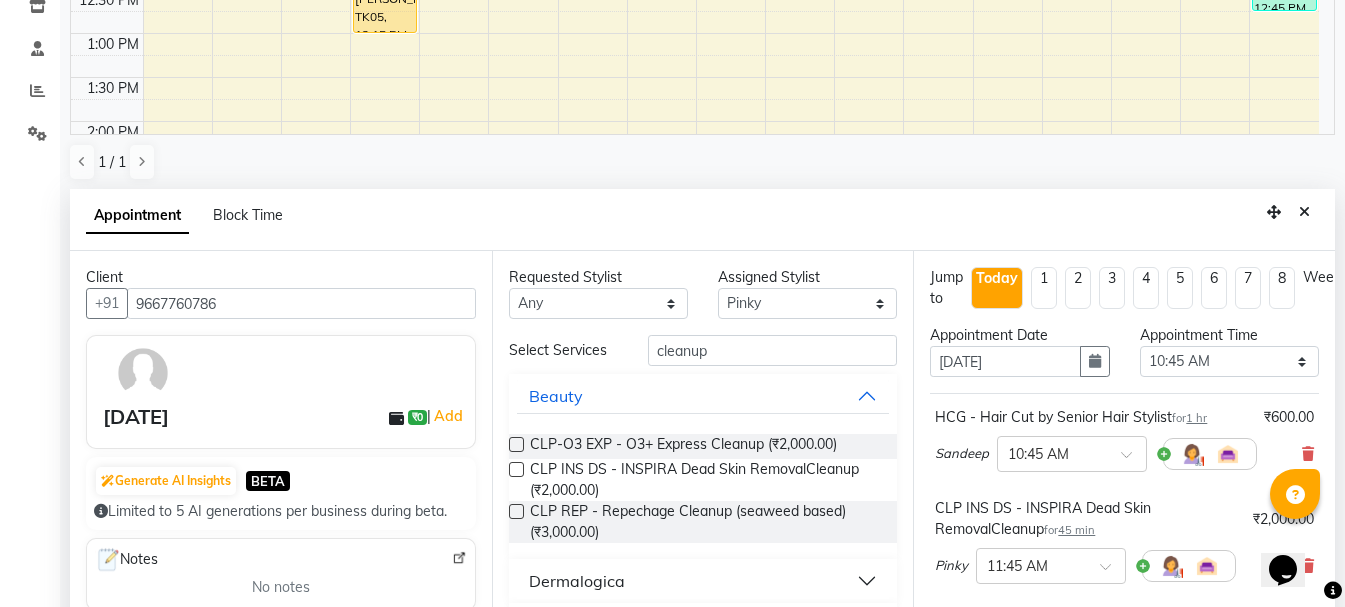 scroll, scrollTop: 286, scrollLeft: 0, axis: vertical 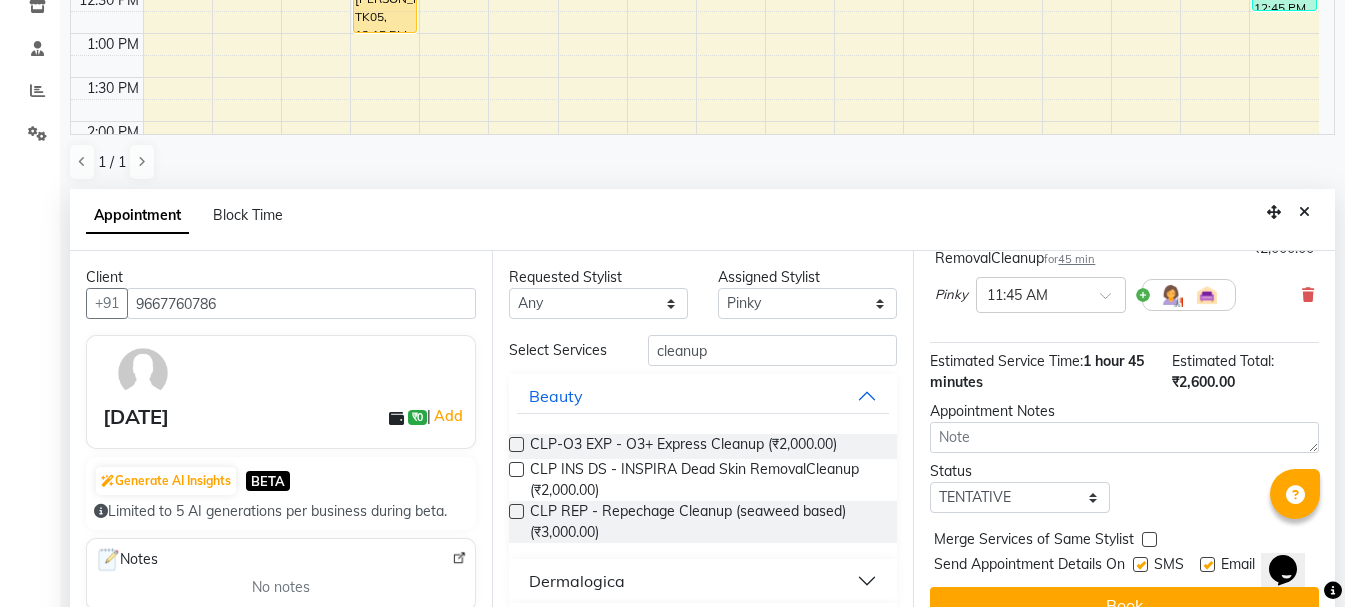 click on "Book" at bounding box center (1124, 605) 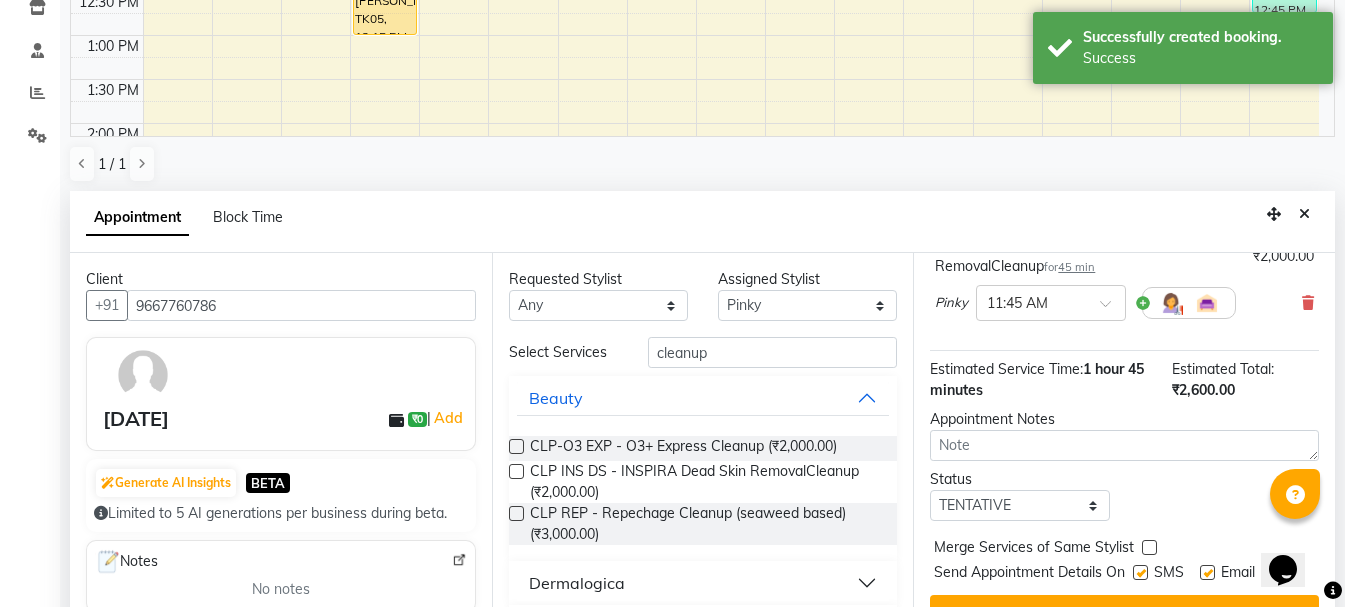 scroll, scrollTop: 0, scrollLeft: 0, axis: both 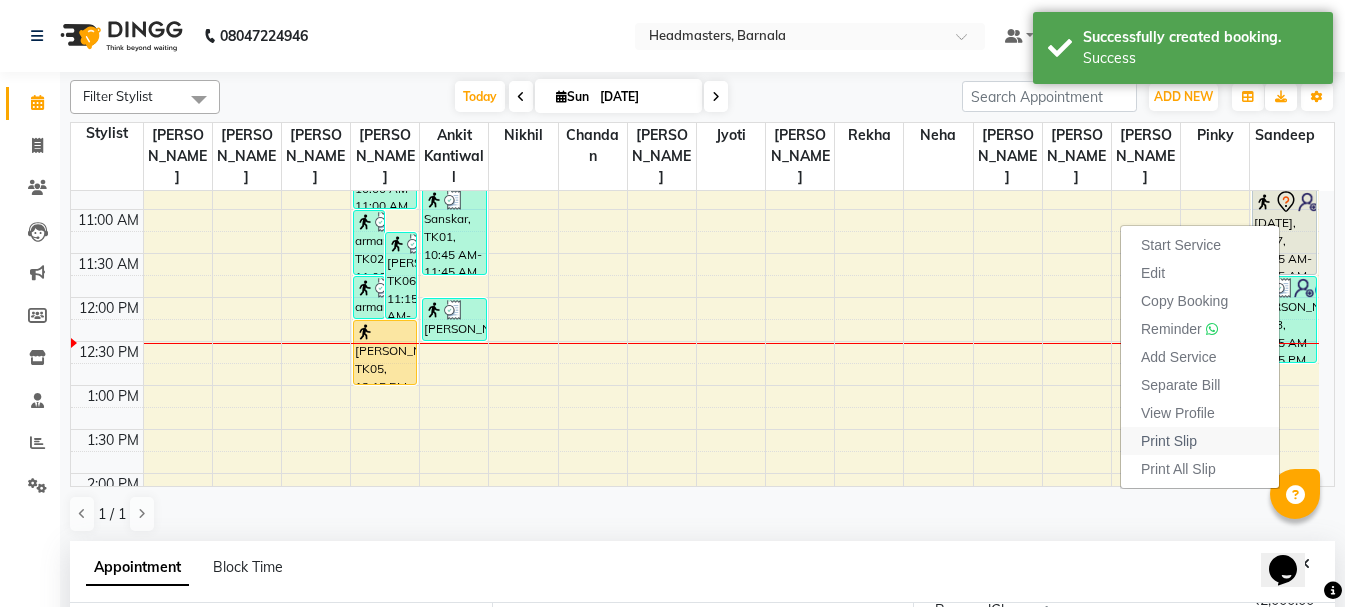 click on "Print Slip" at bounding box center (1169, 441) 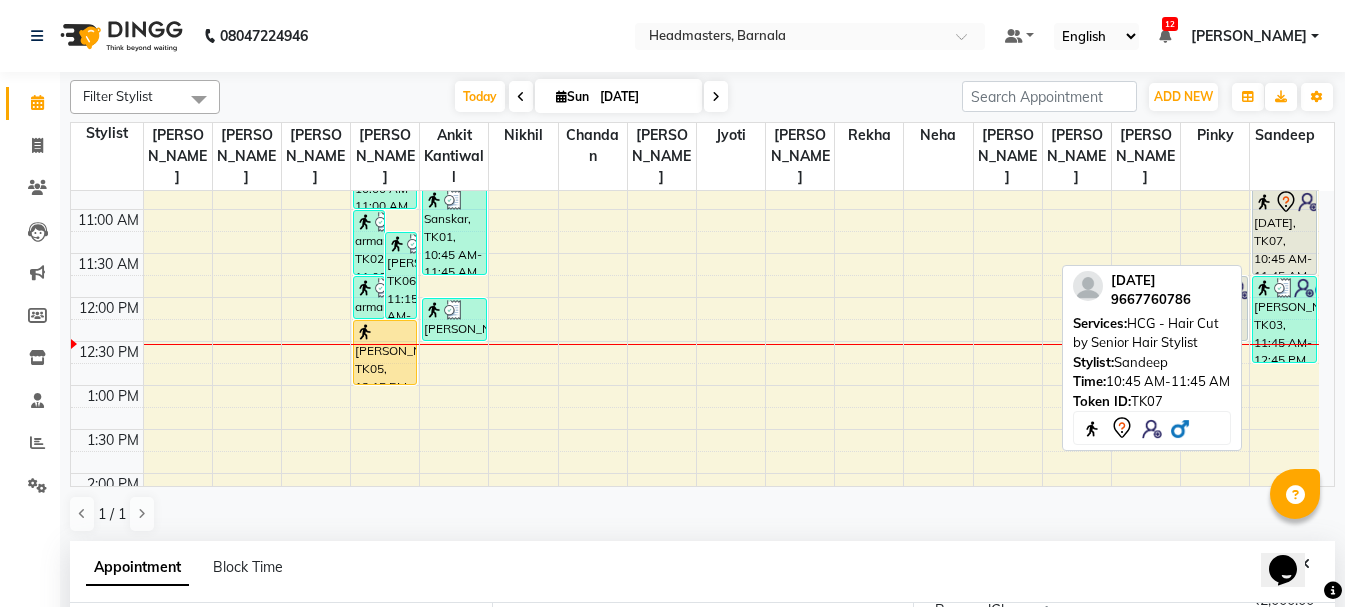 drag, startPoint x: 1280, startPoint y: 239, endPoint x: 965, endPoint y: 501, distance: 409.7182 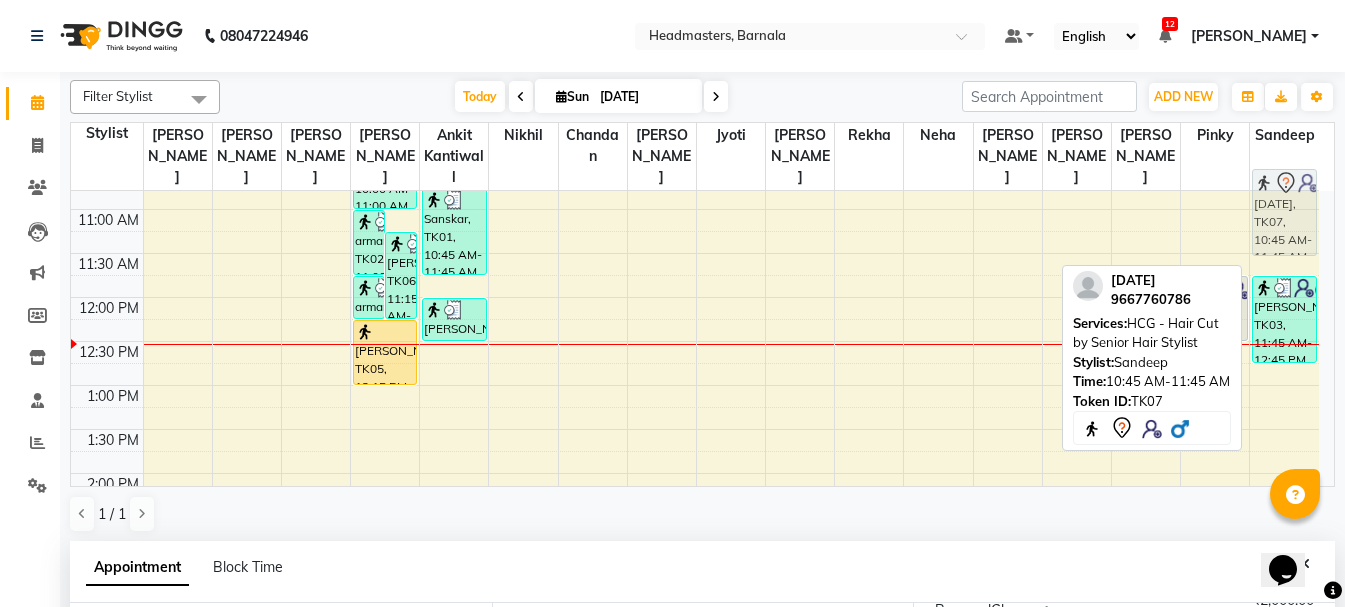 scroll, scrollTop: 264, scrollLeft: 0, axis: vertical 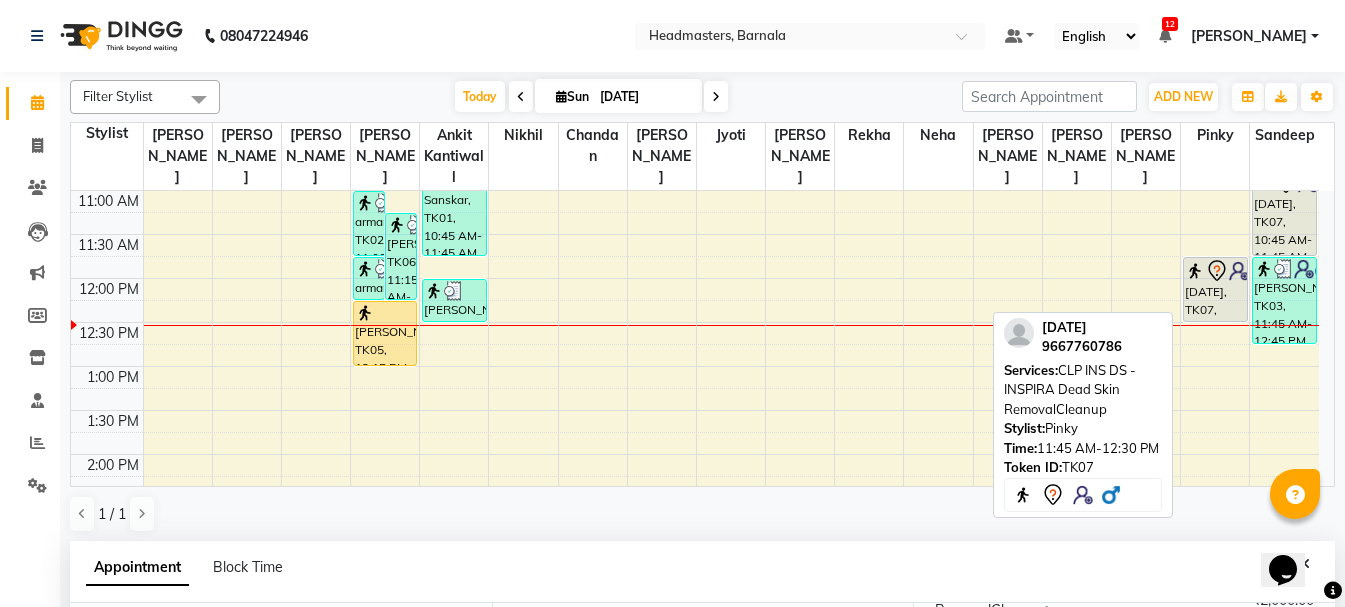 click on "[DATE], TK07, 11:45 AM-12:30 PM, CLP INS DS  - INSPIRA Dead Skin RemovalCleanup" at bounding box center [1215, 289] 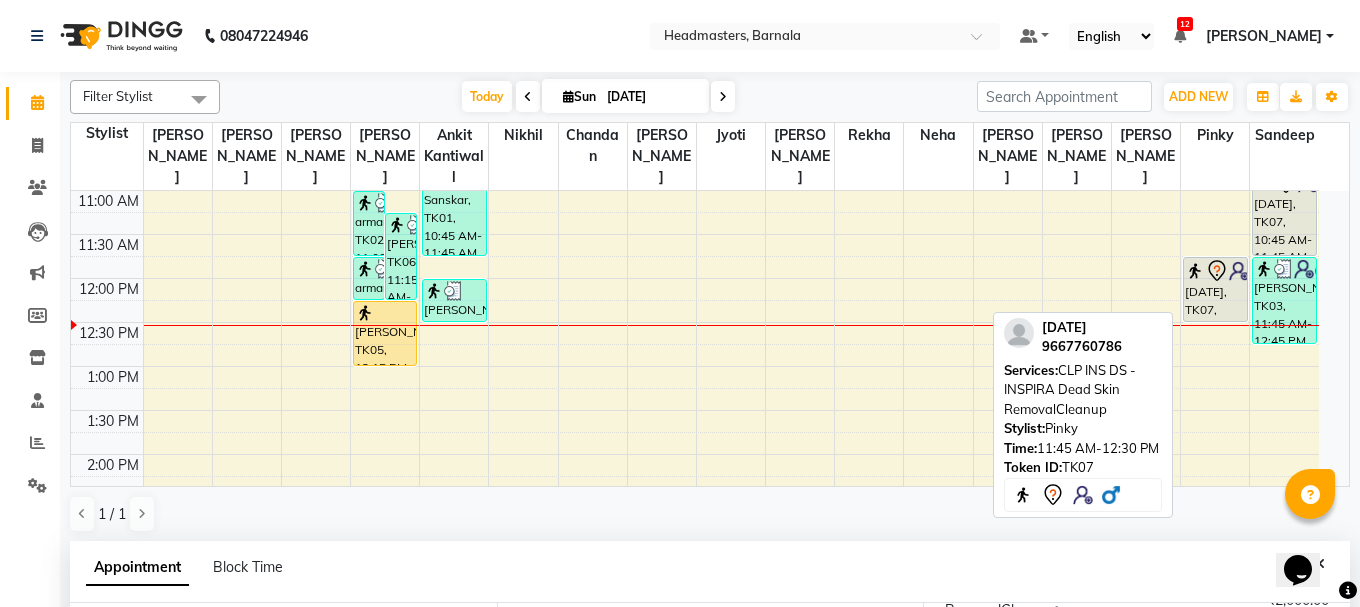 select on "7" 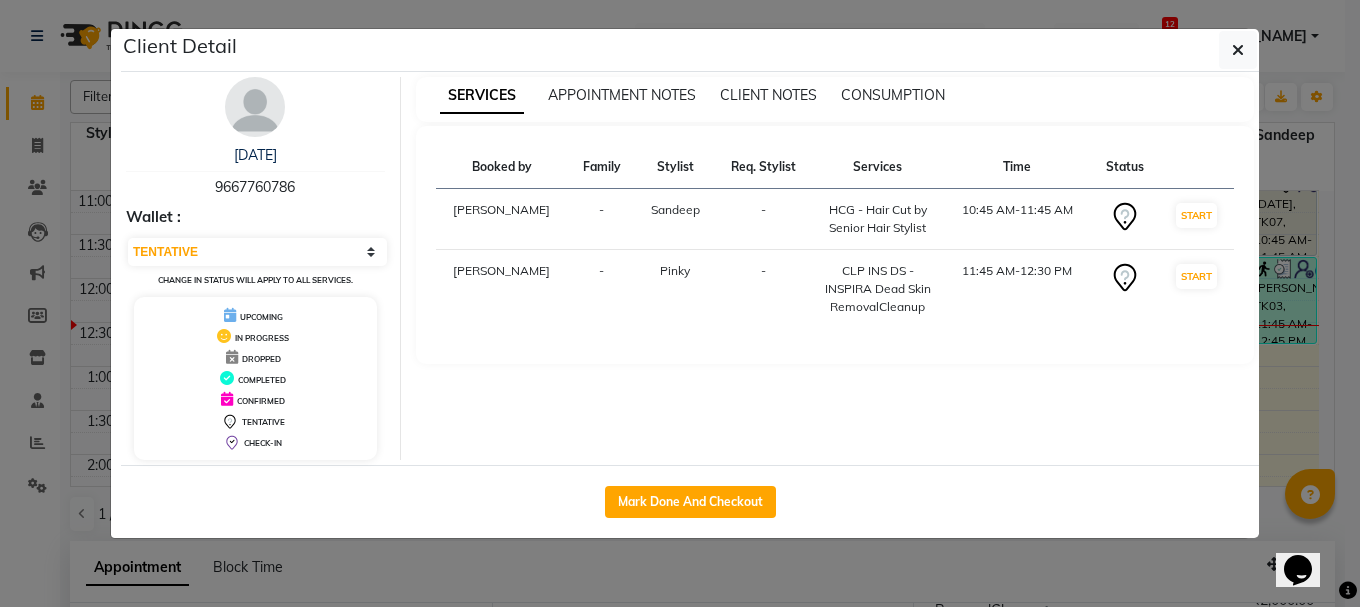 drag, startPoint x: 759, startPoint y: 494, endPoint x: 596, endPoint y: 312, distance: 244.3215 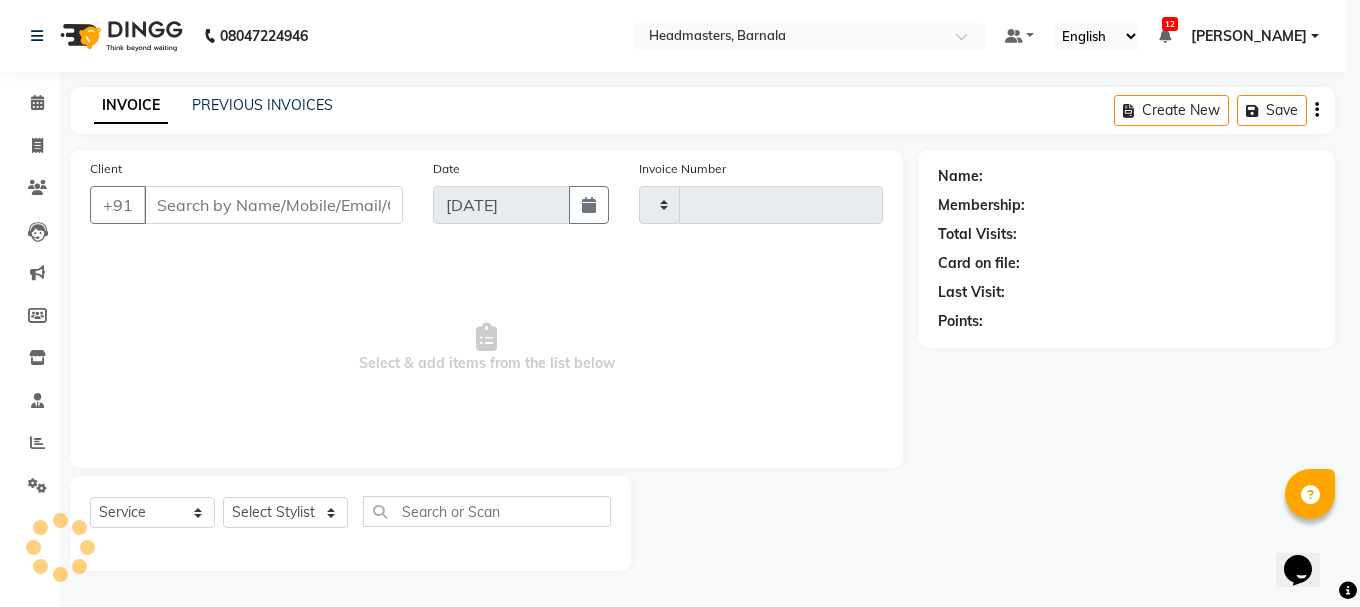 type on "2805" 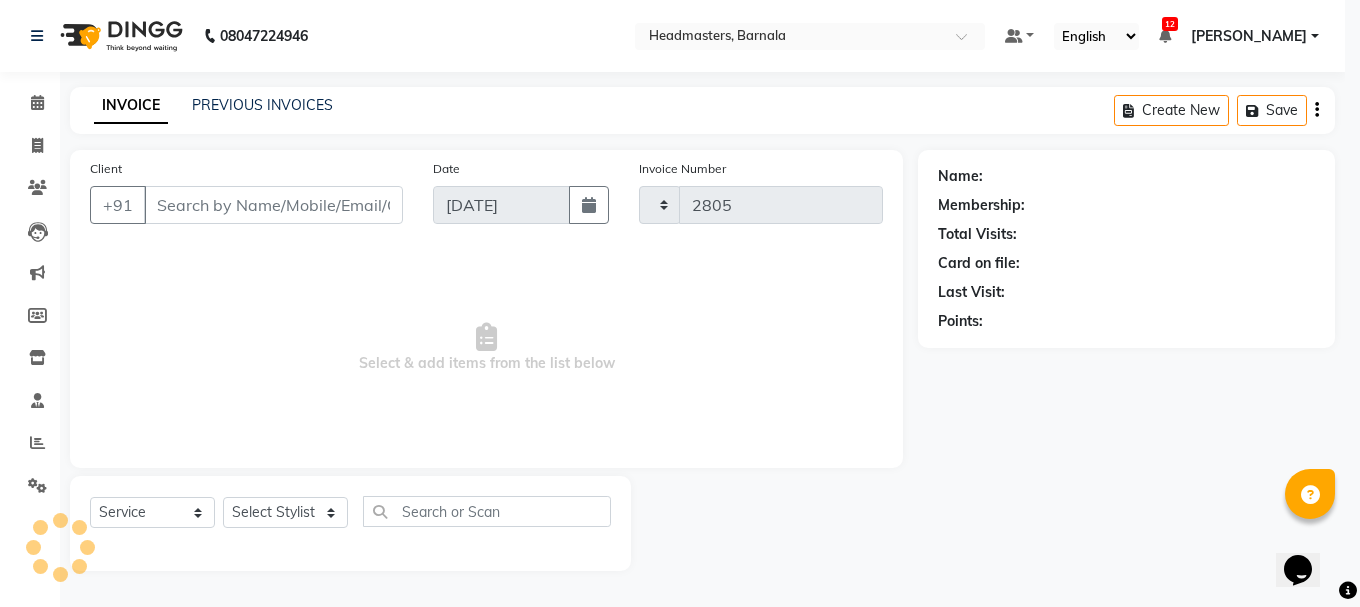 select on "7526" 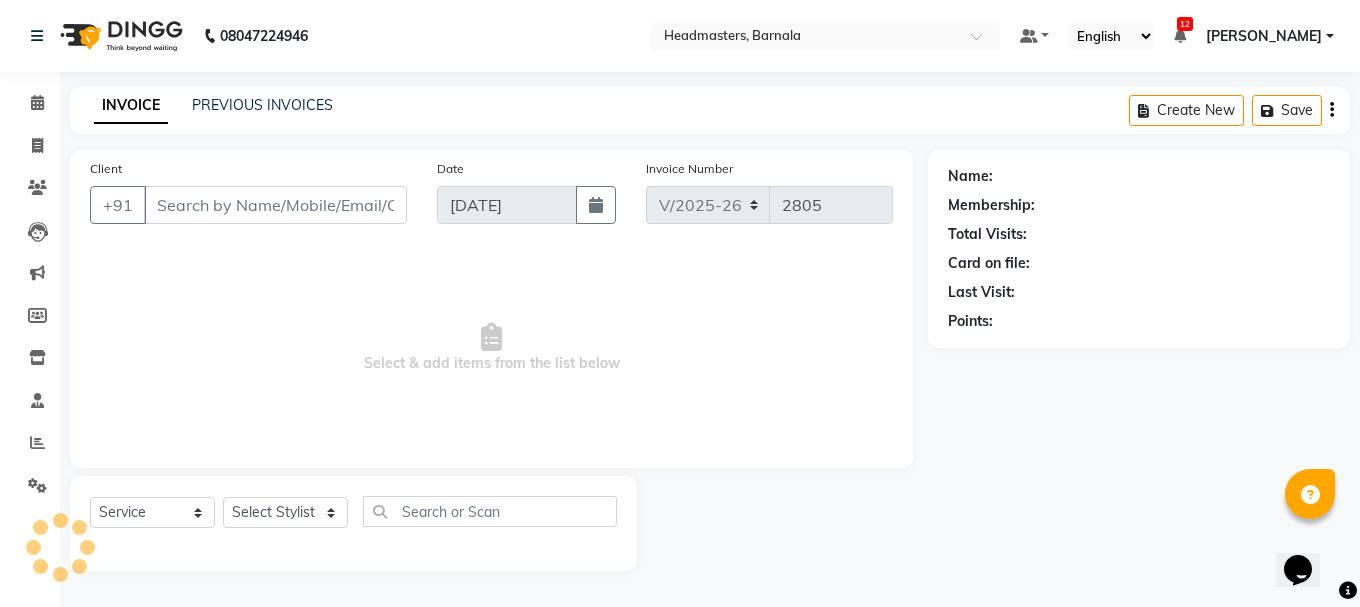 type on "9667760786" 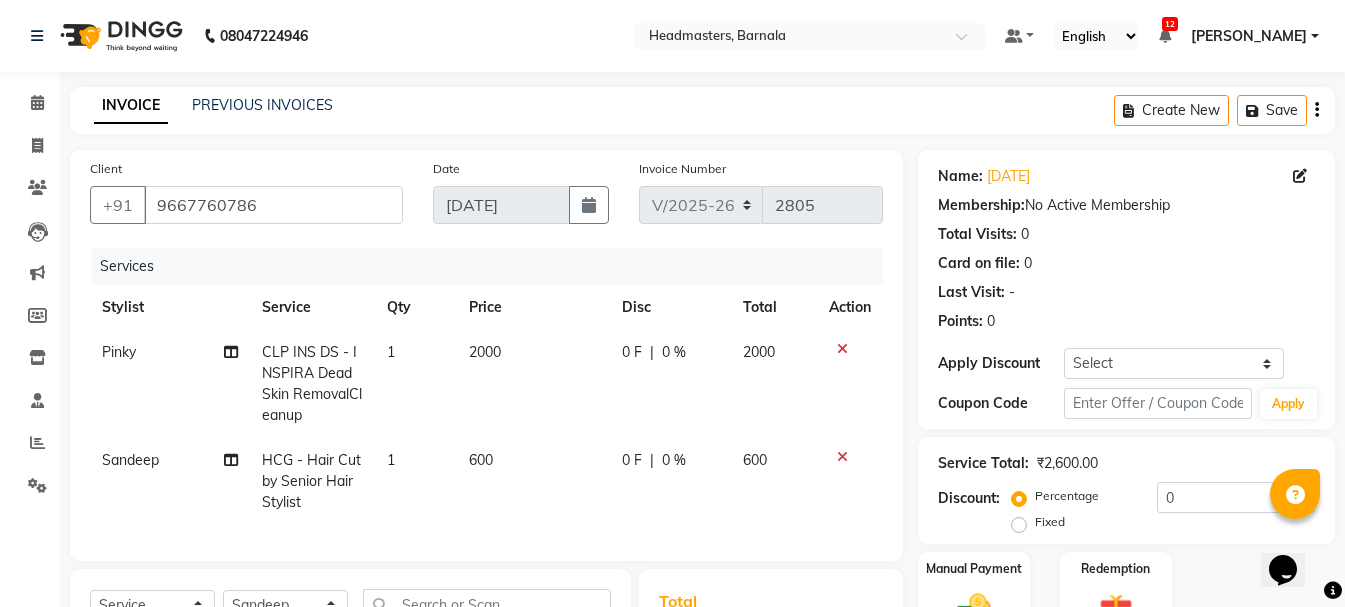 drag, startPoint x: 1022, startPoint y: 527, endPoint x: 1039, endPoint y: 534, distance: 18.384777 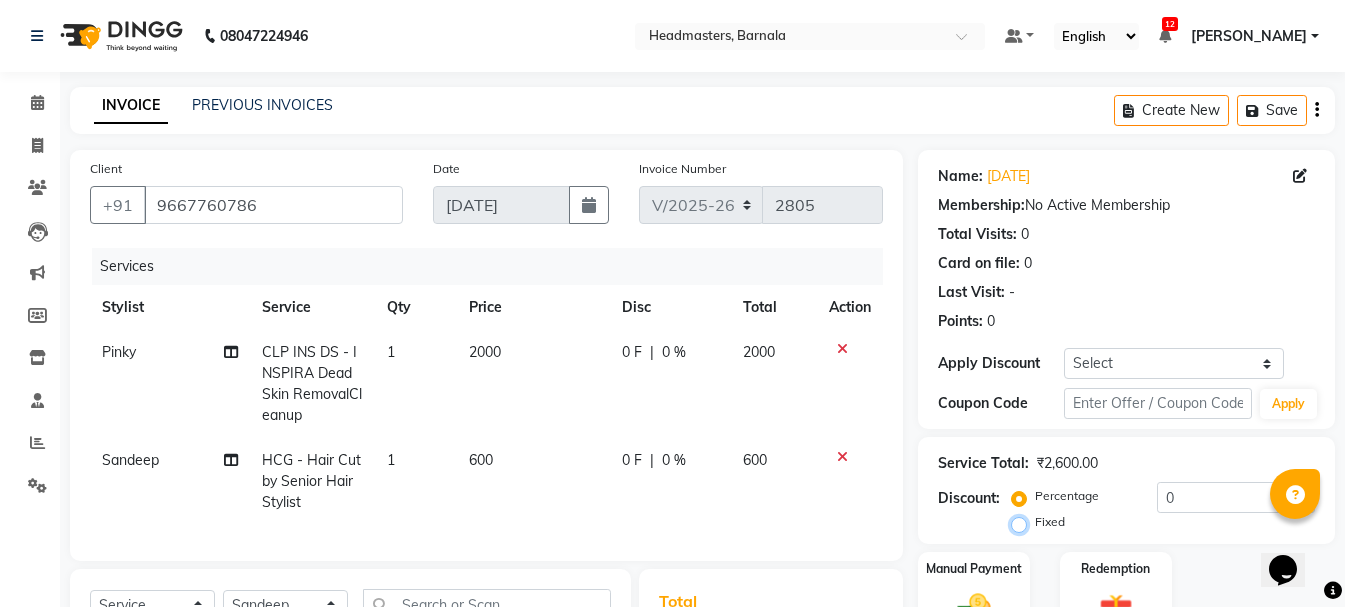 click on "Fixed" at bounding box center (1023, 522) 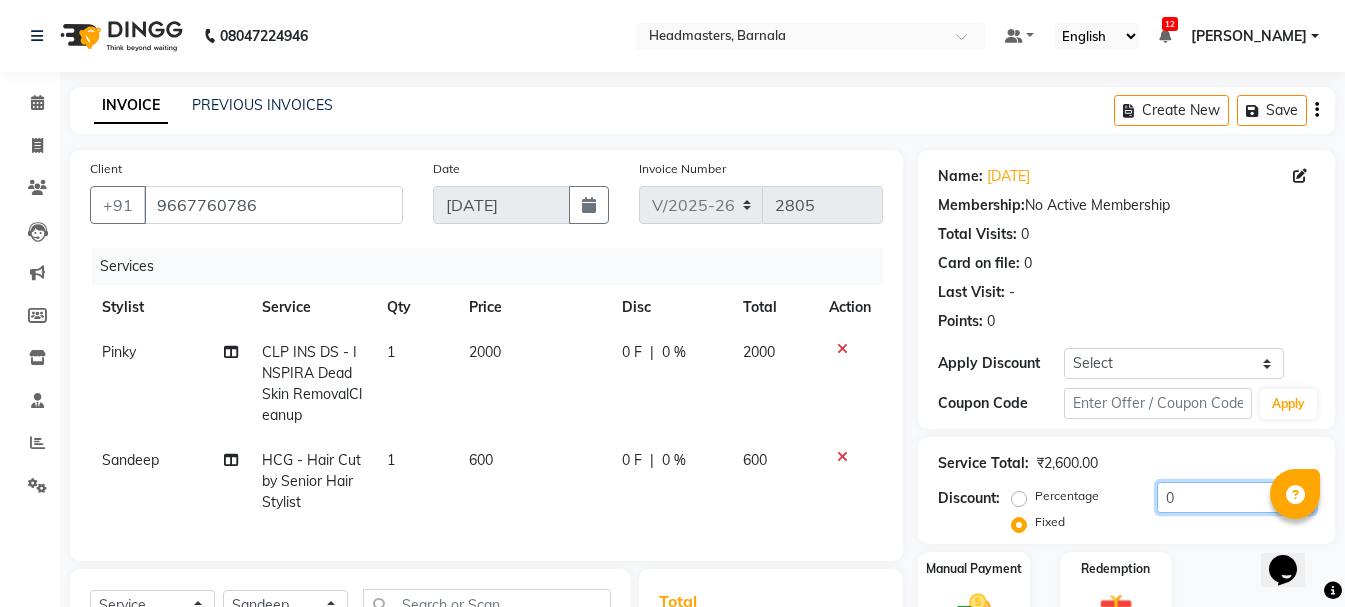drag, startPoint x: 1200, startPoint y: 503, endPoint x: 996, endPoint y: 520, distance: 204.7071 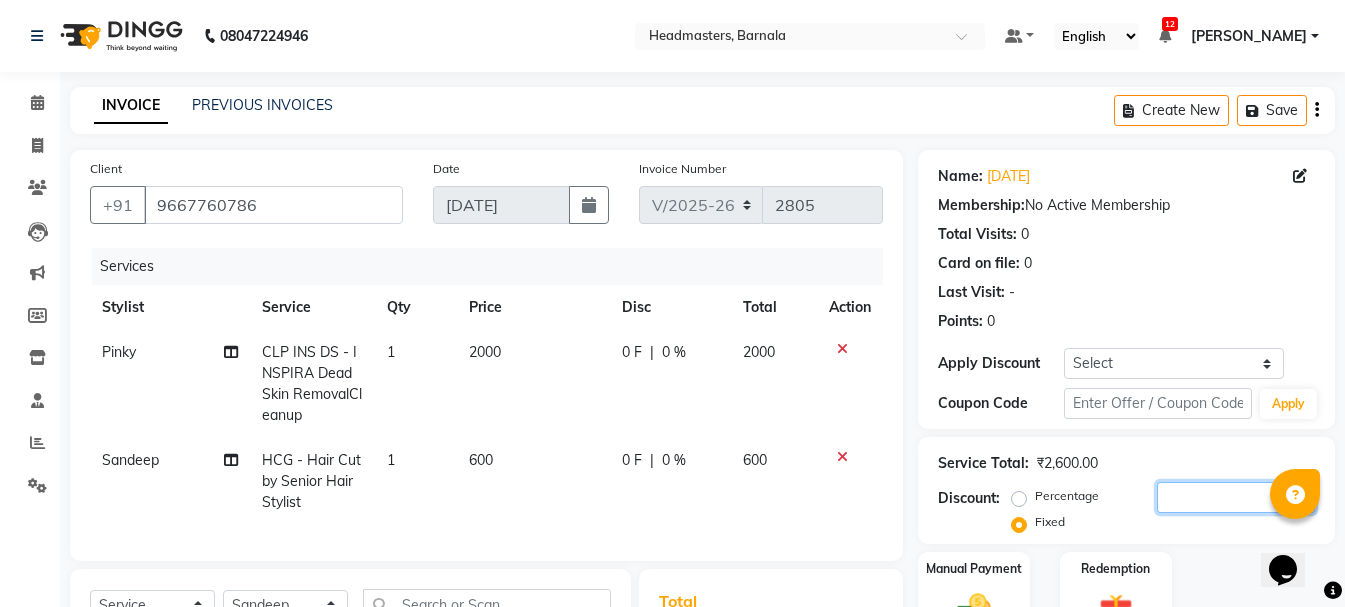 type 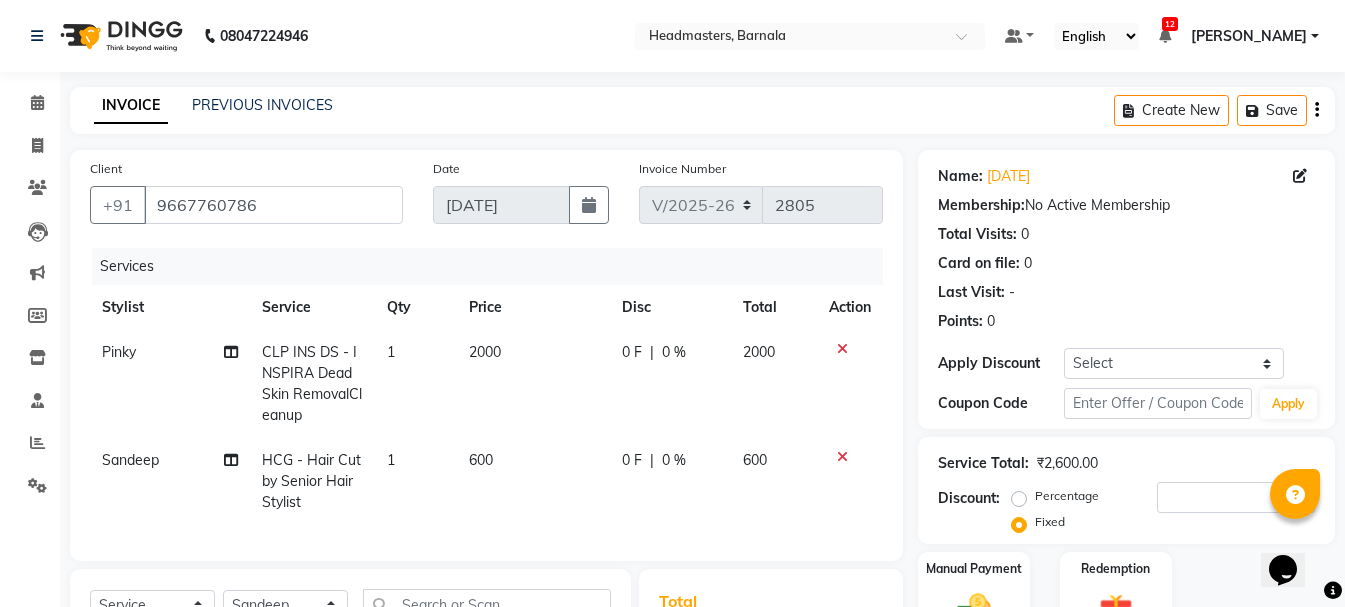click on "0 F | 0 %" 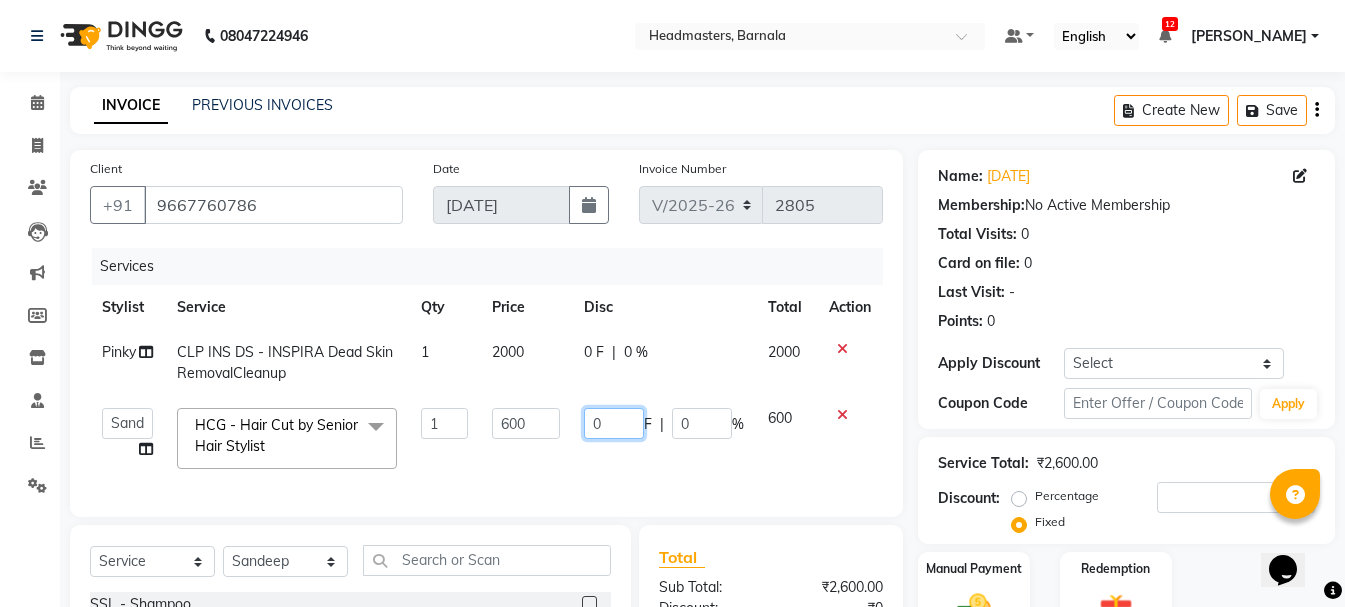 drag, startPoint x: 622, startPoint y: 416, endPoint x: 550, endPoint y: 420, distance: 72.11102 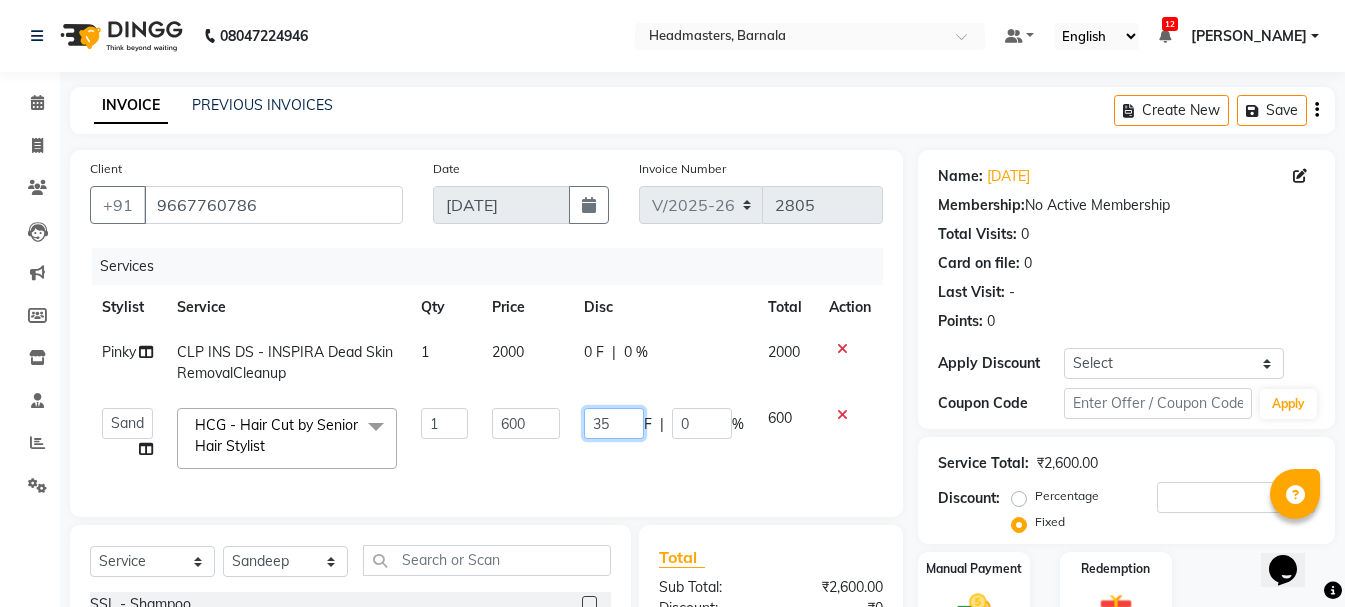 type on "350" 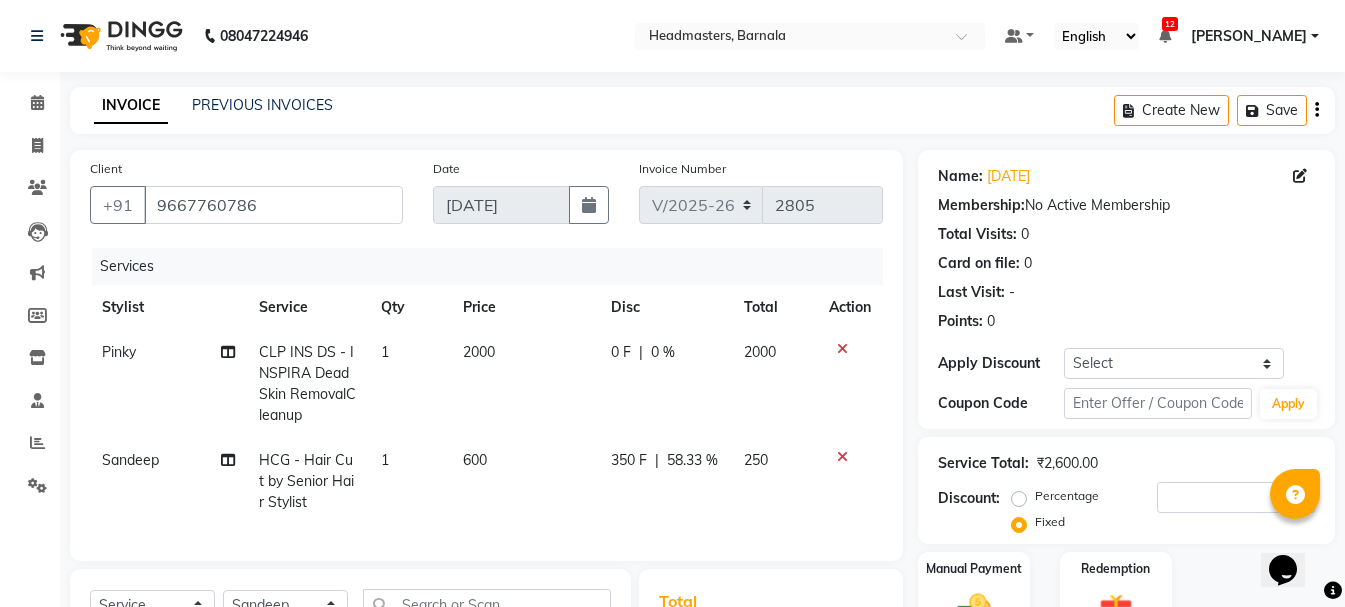 click 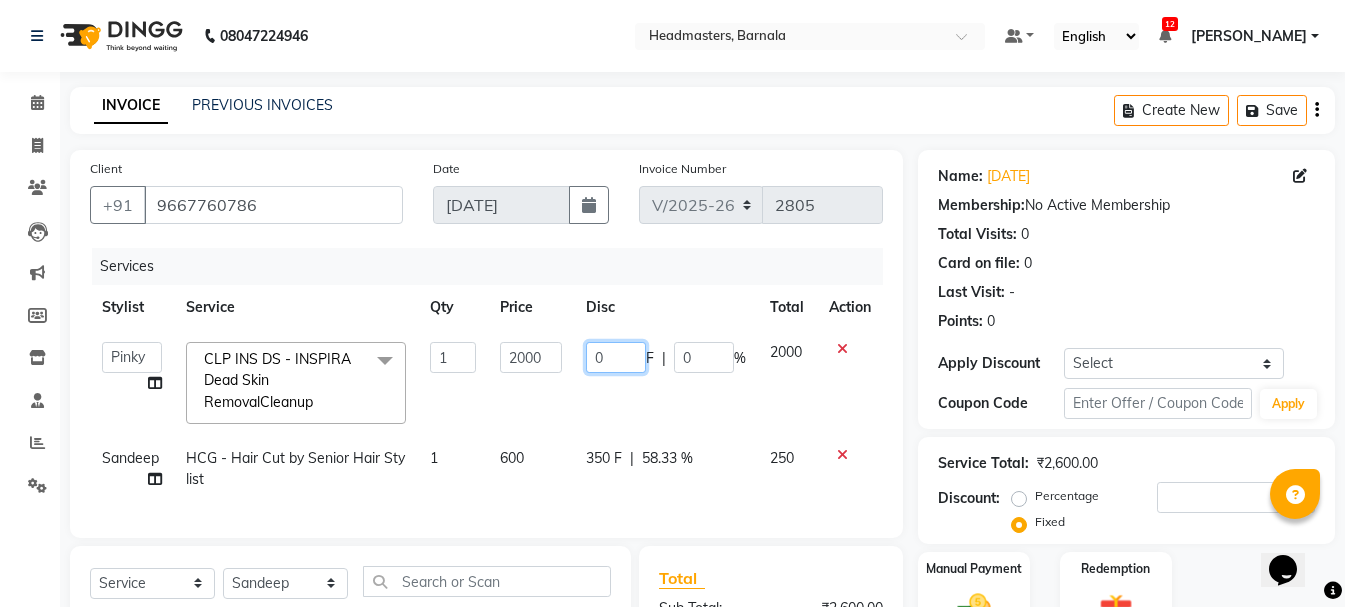 click on "0" 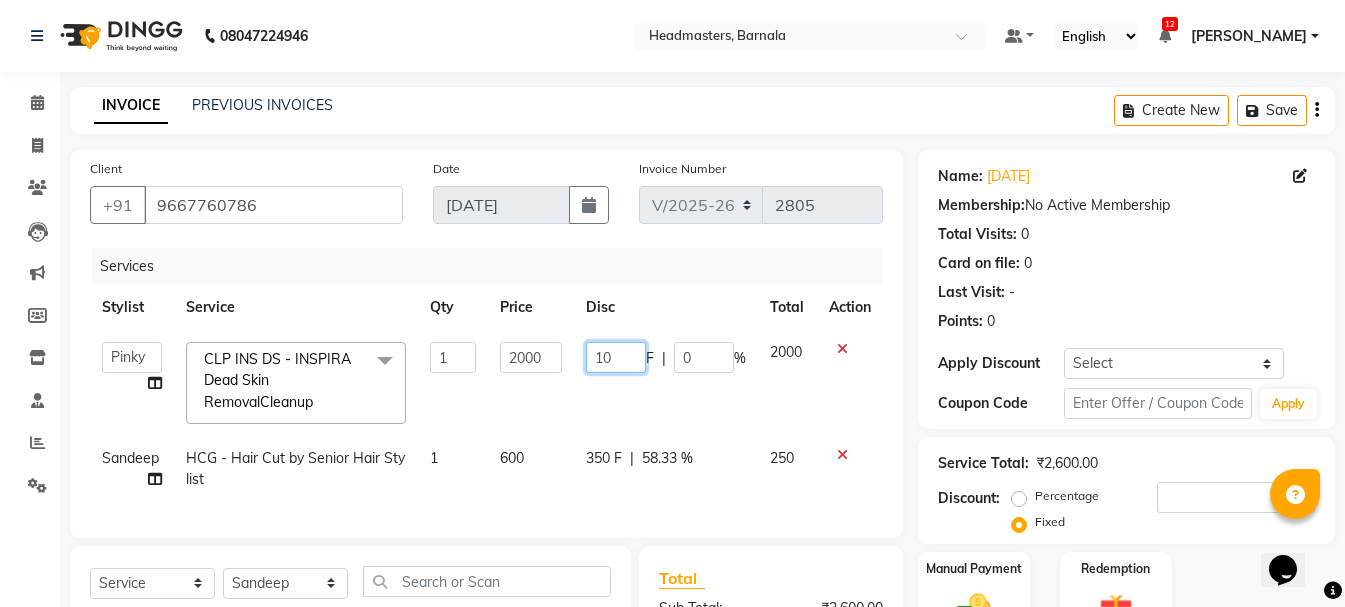 type on "100" 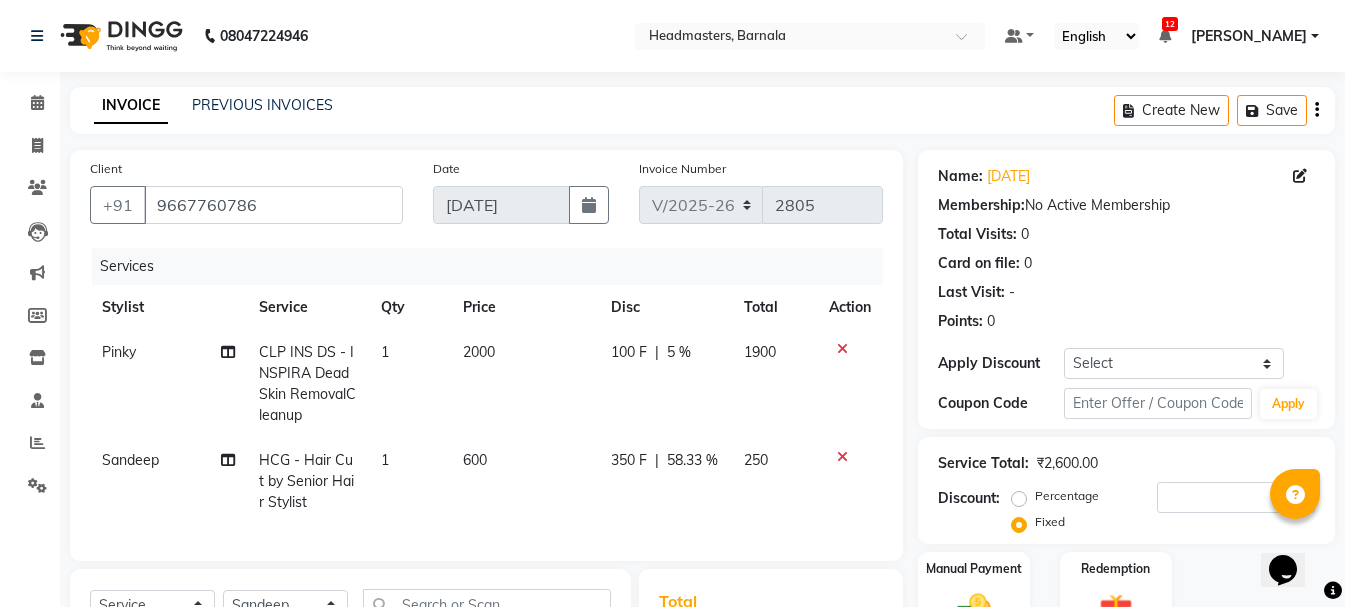 click on "Name: [DATE]  Membership:  No Active Membership  Total Visits:  0 Card on file:  0 Last Visit:   - Points:   0" 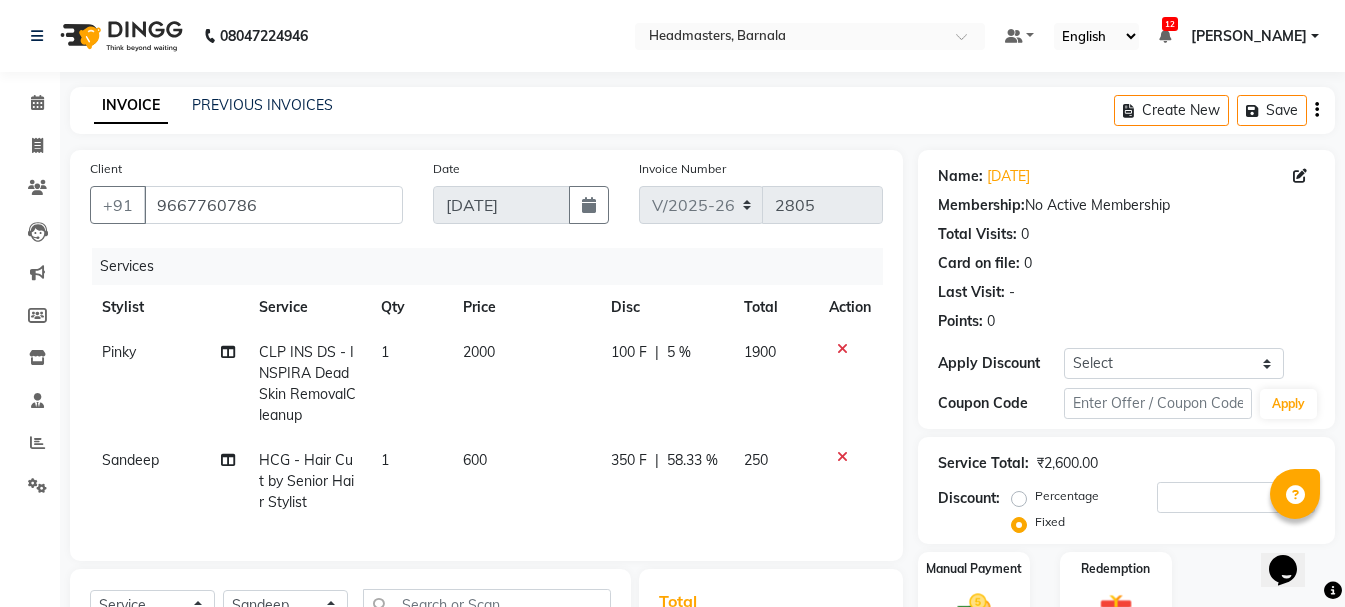 scroll, scrollTop: 302, scrollLeft: 0, axis: vertical 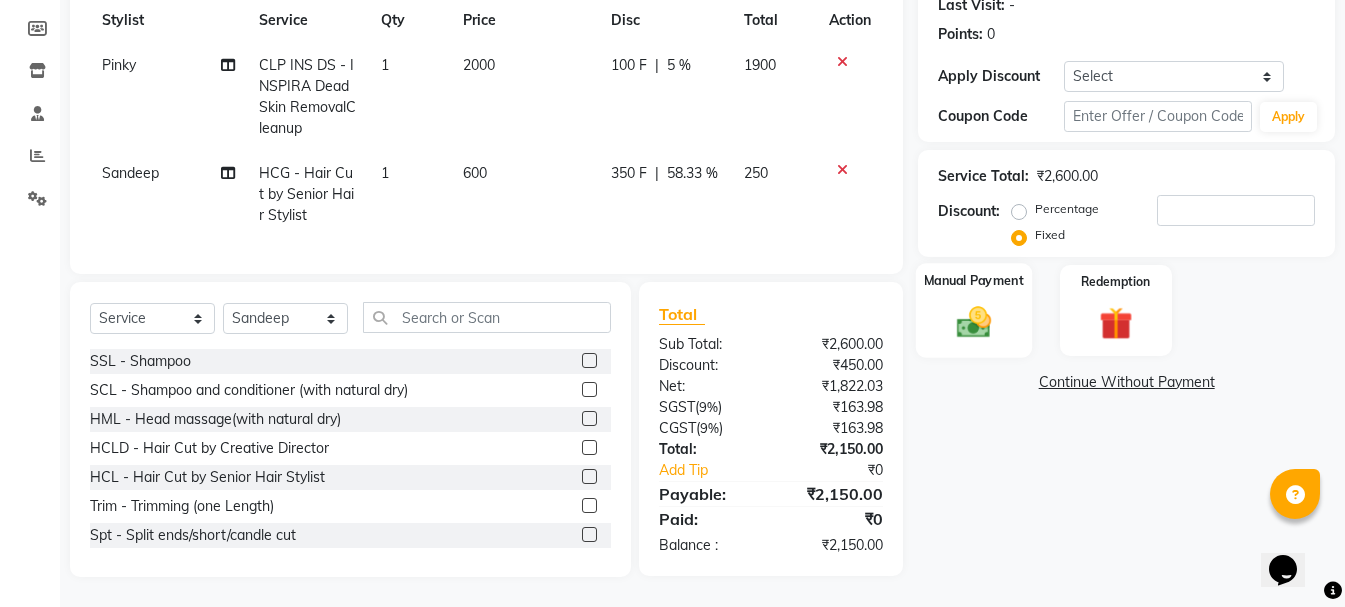 click 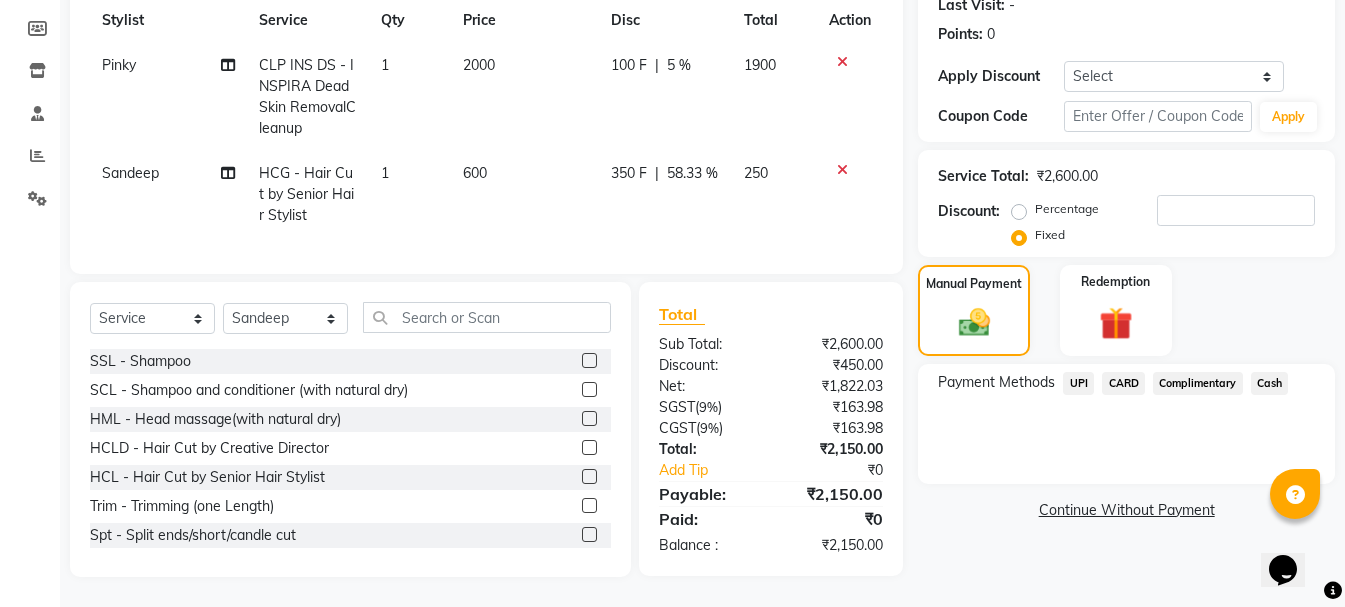 click on "UPI" 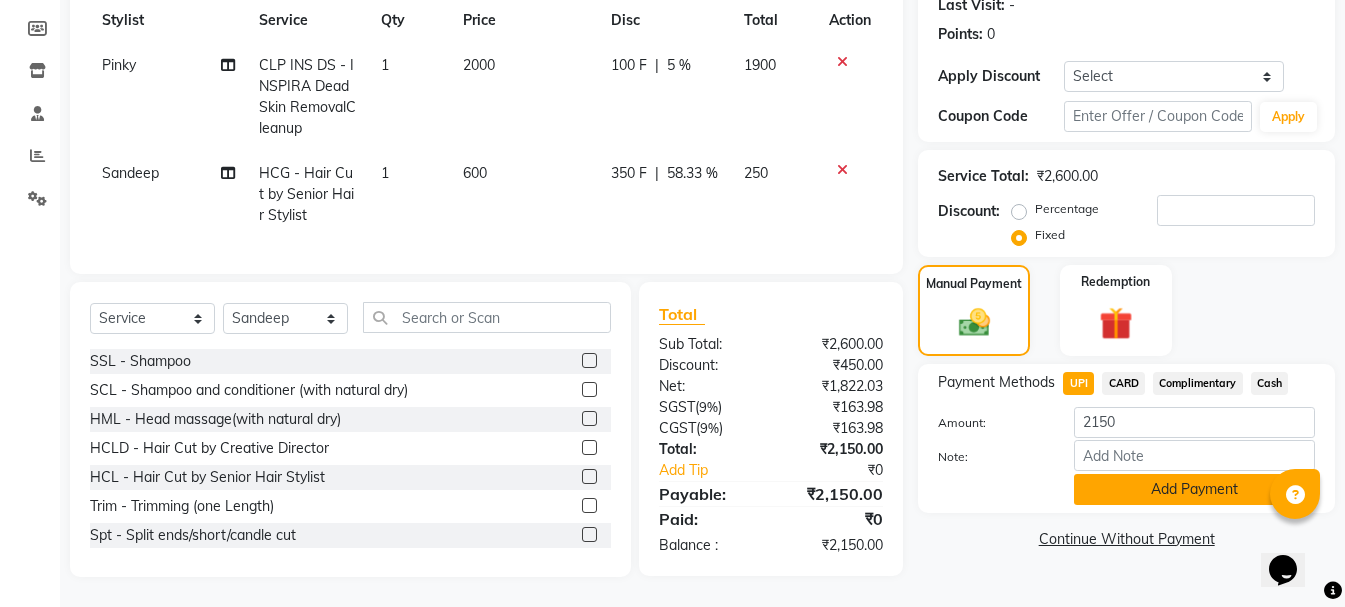 click on "Add Payment" 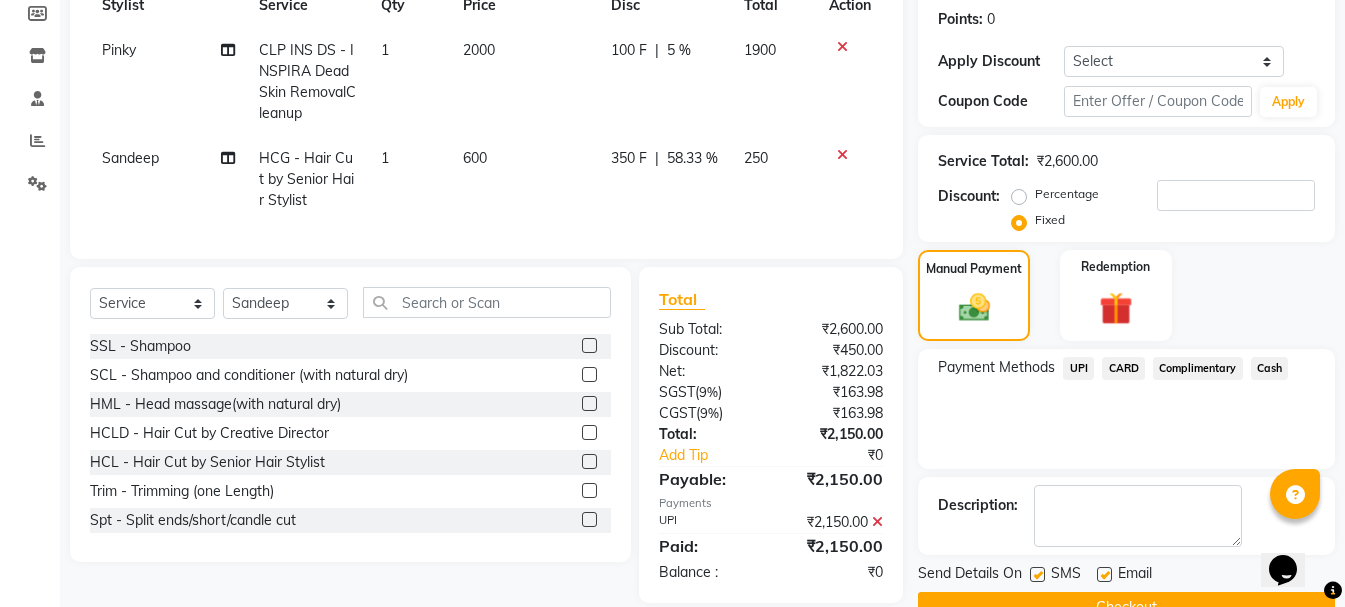 scroll, scrollTop: 348, scrollLeft: 0, axis: vertical 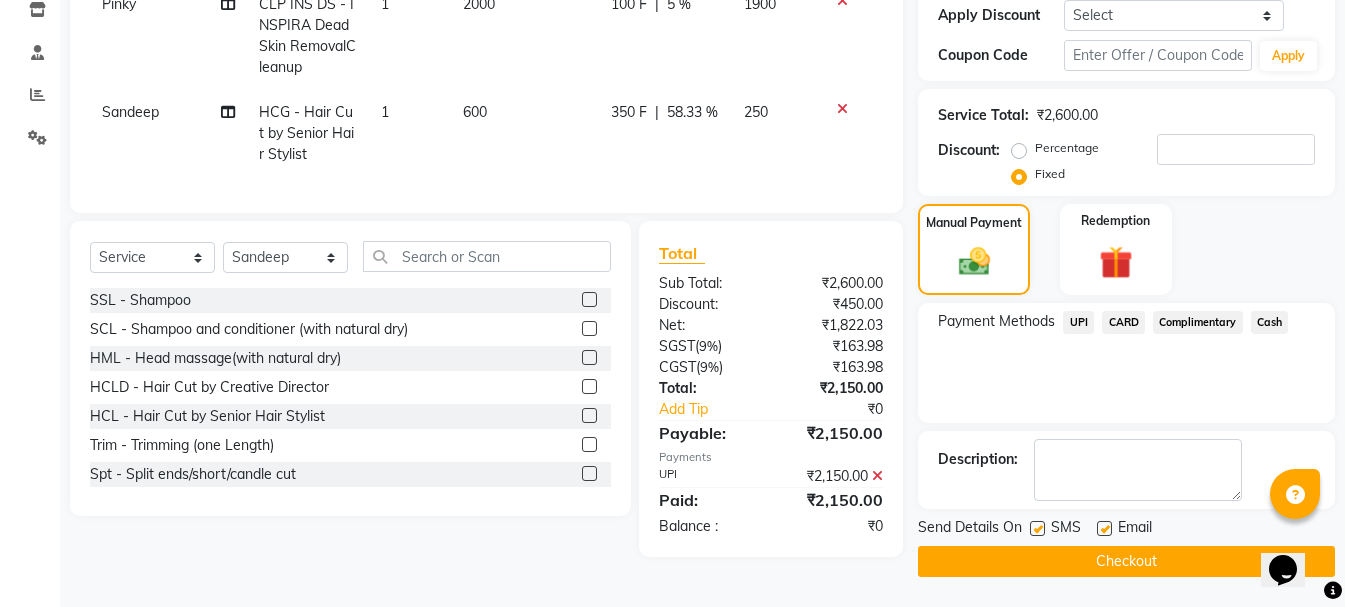 click on "Checkout" 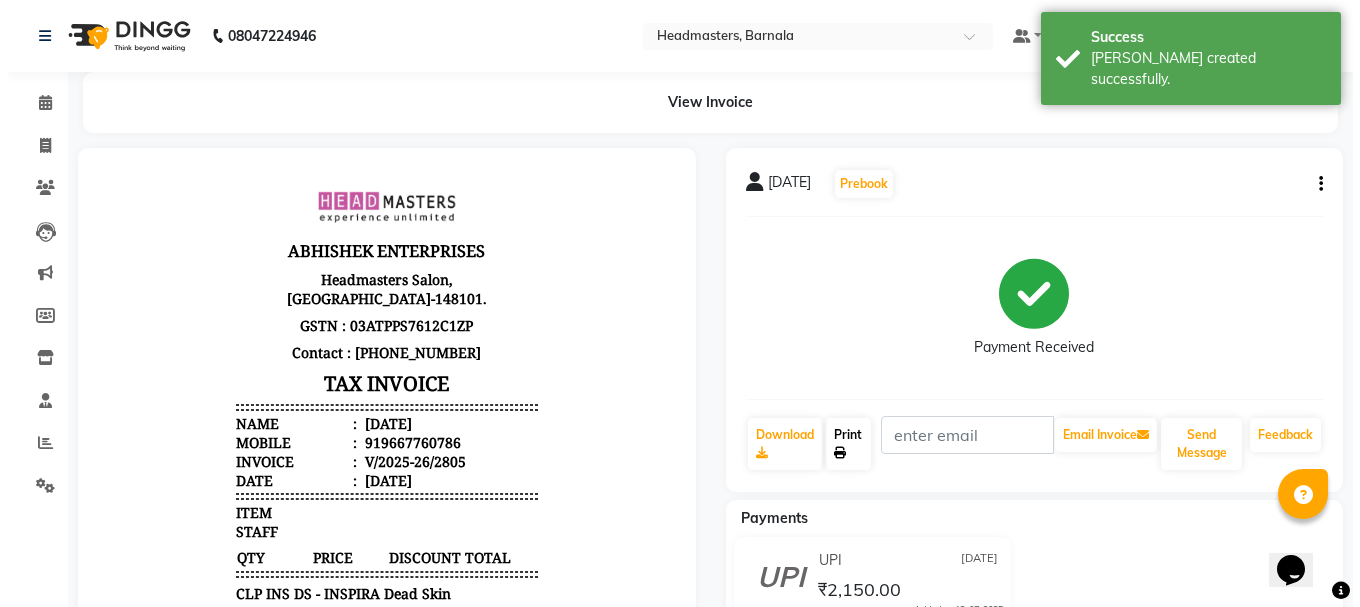 scroll, scrollTop: 0, scrollLeft: 0, axis: both 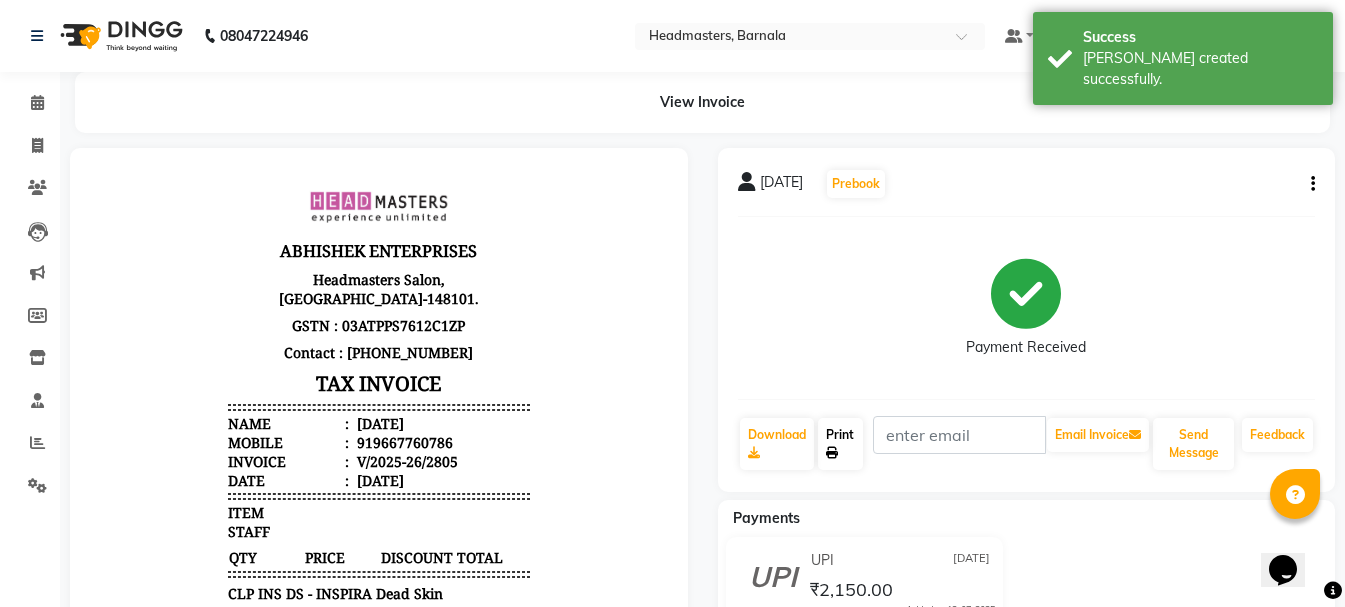 click on "Print" 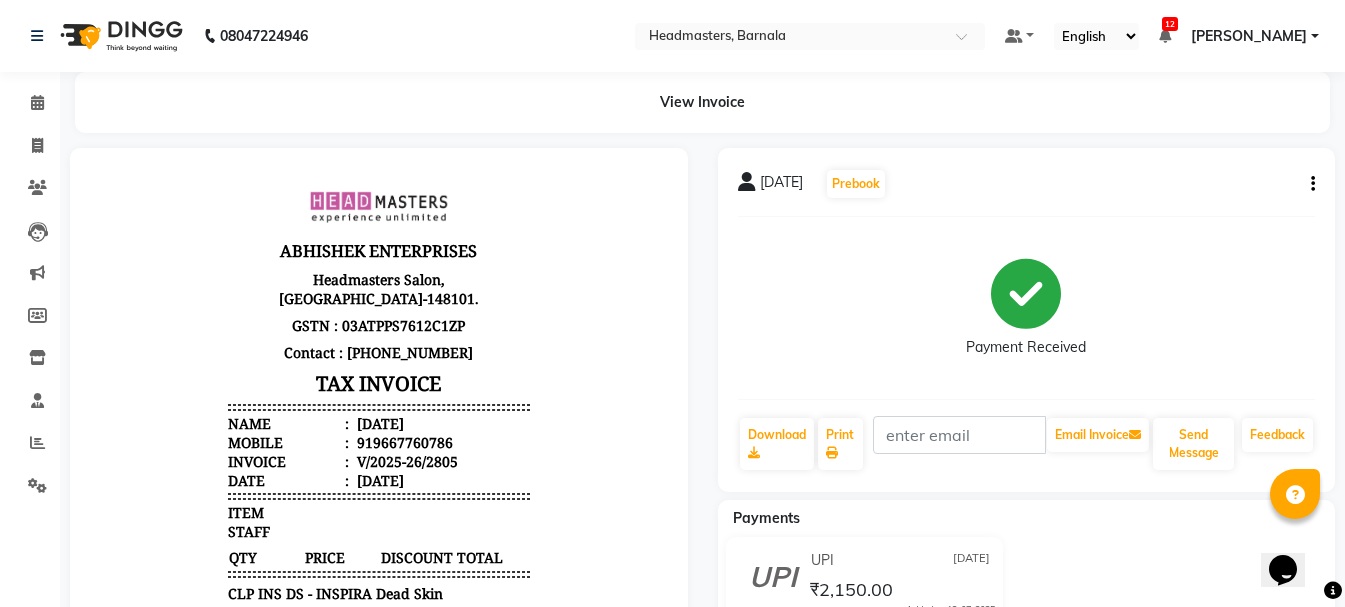 select on "service" 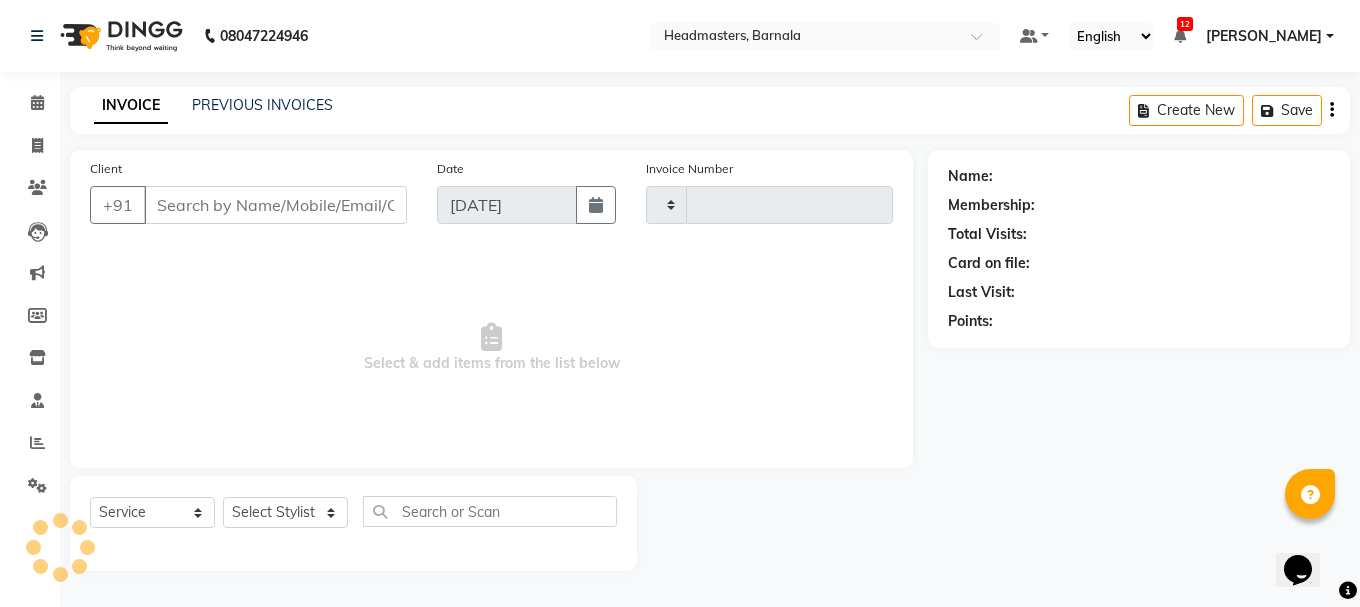 type on "2806" 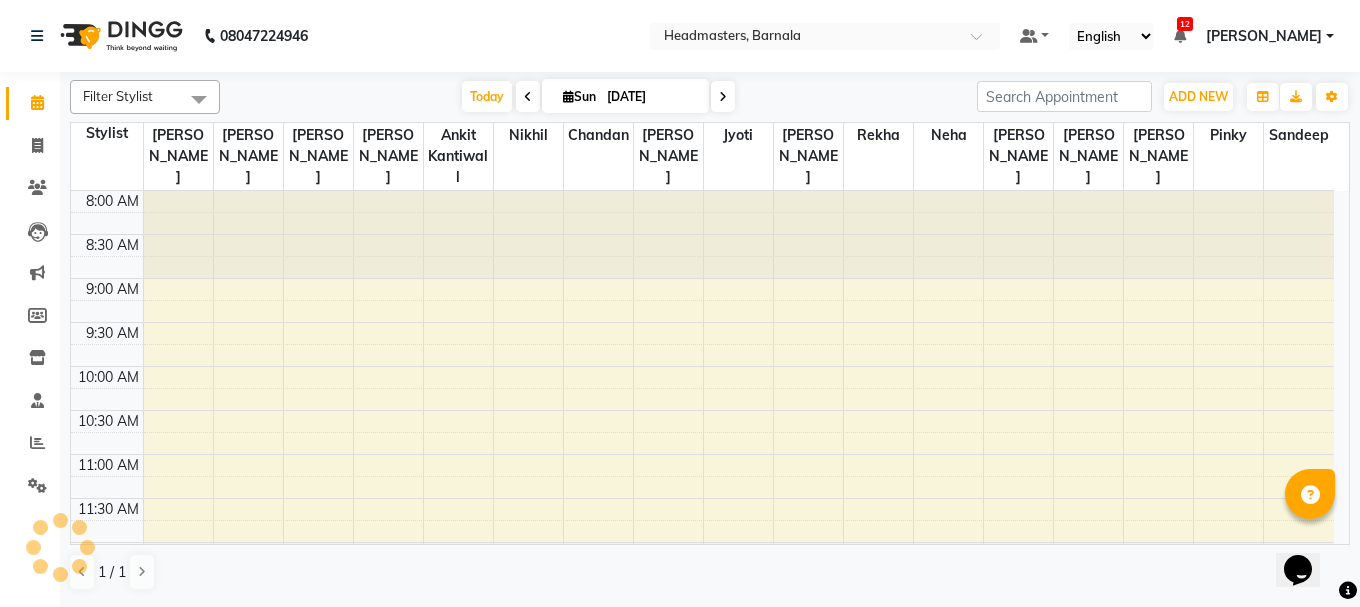 scroll, scrollTop: 0, scrollLeft: 0, axis: both 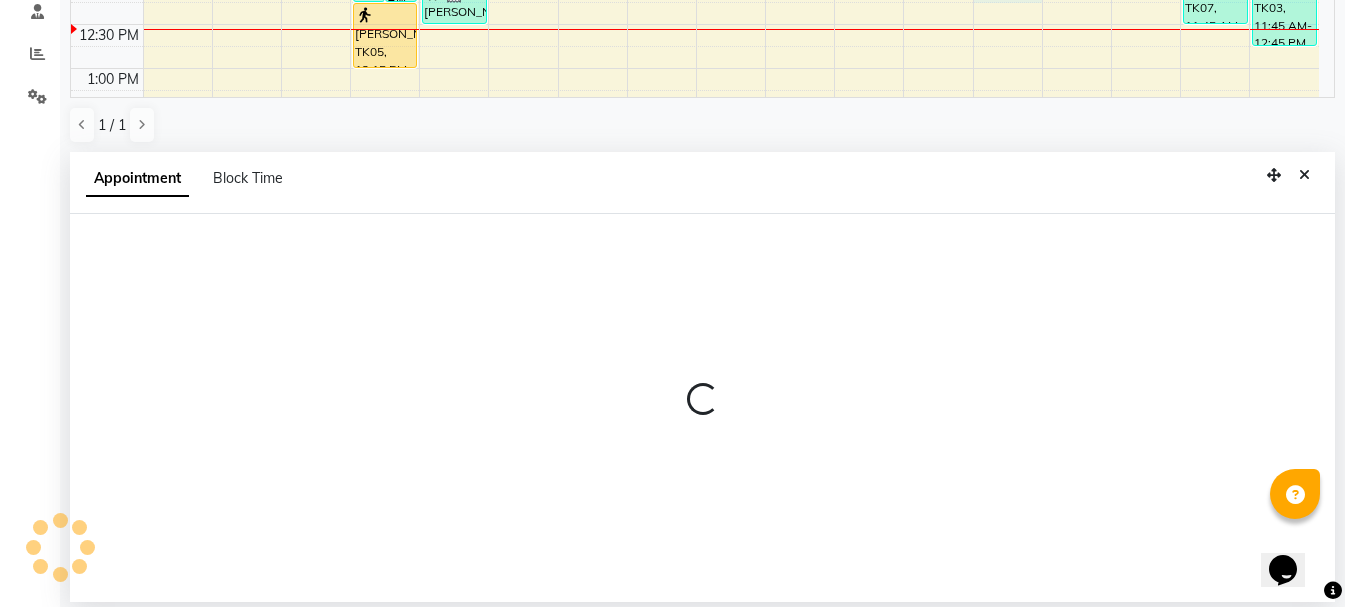 select on "67287" 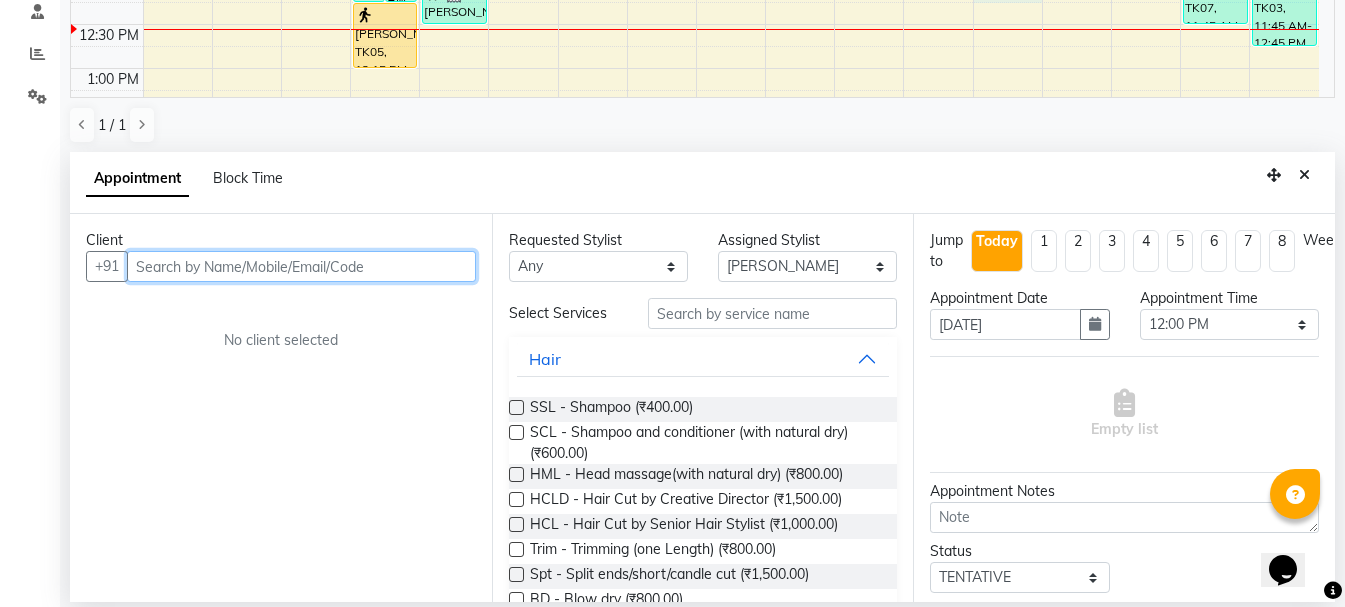 click at bounding box center (301, 266) 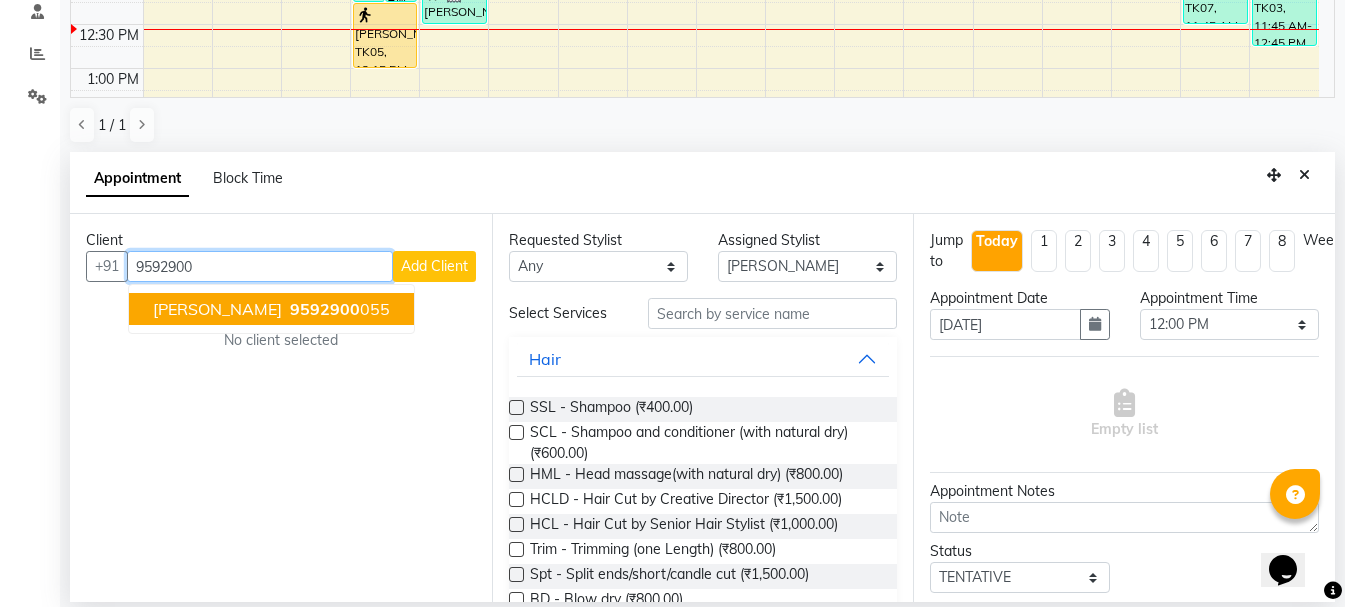 click on "[PERSON_NAME]   9592900 055" at bounding box center [271, 309] 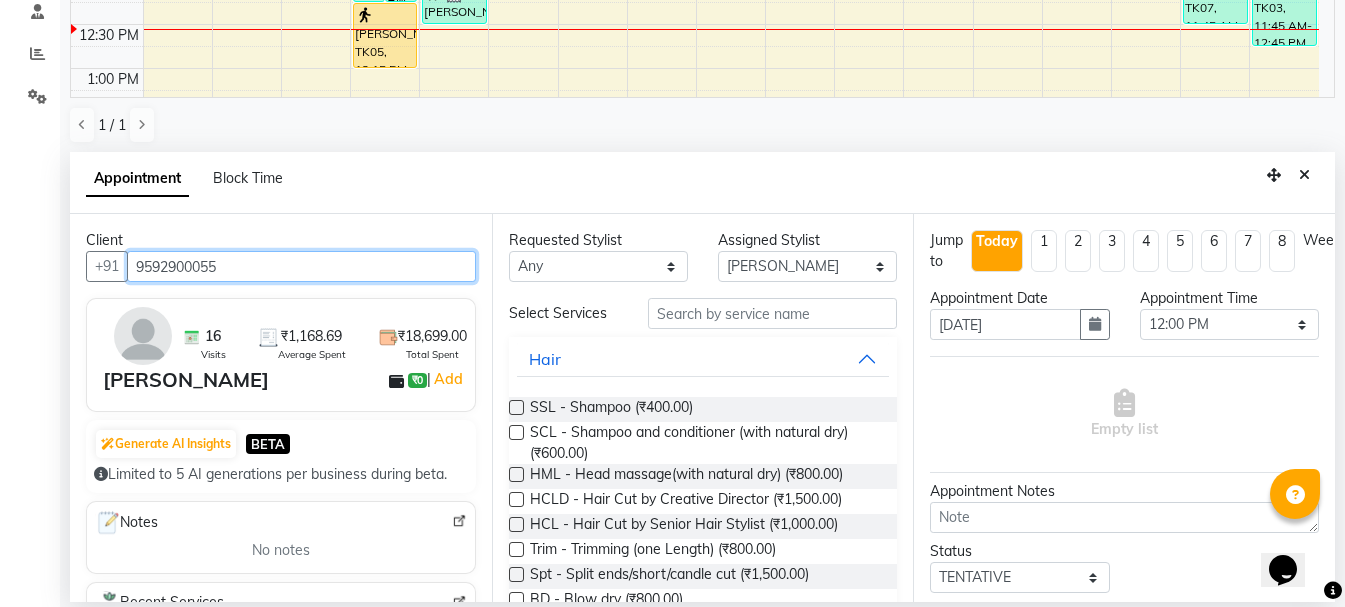 type on "9592900055" 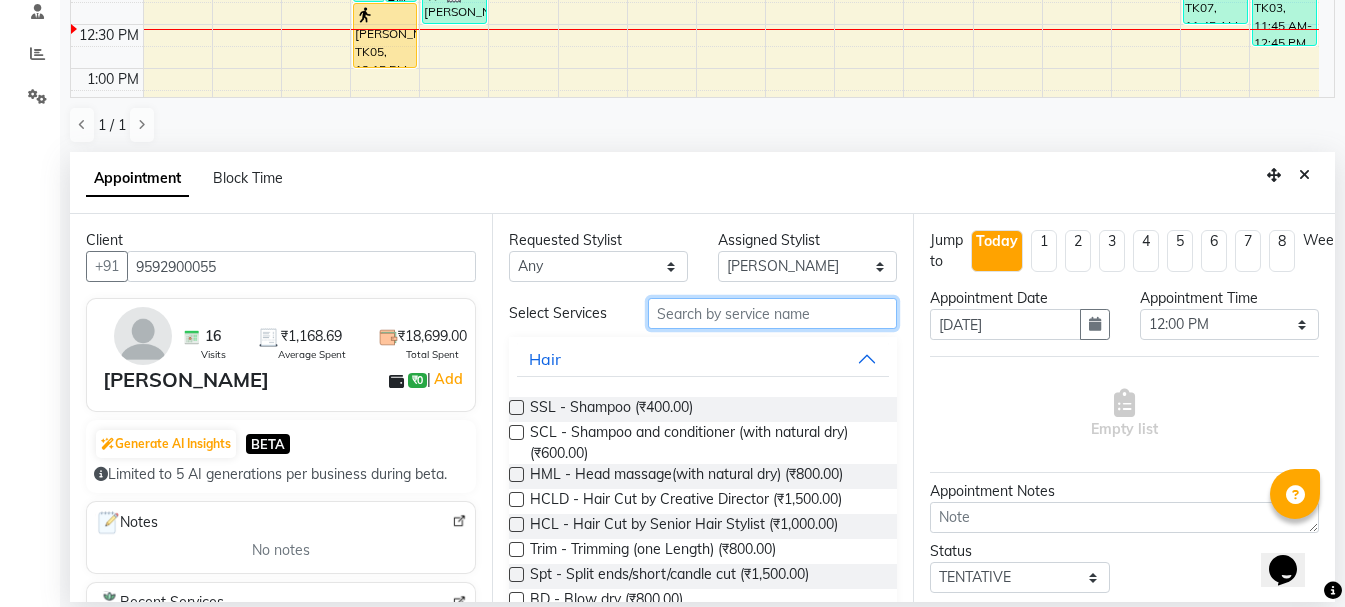 click at bounding box center [772, 313] 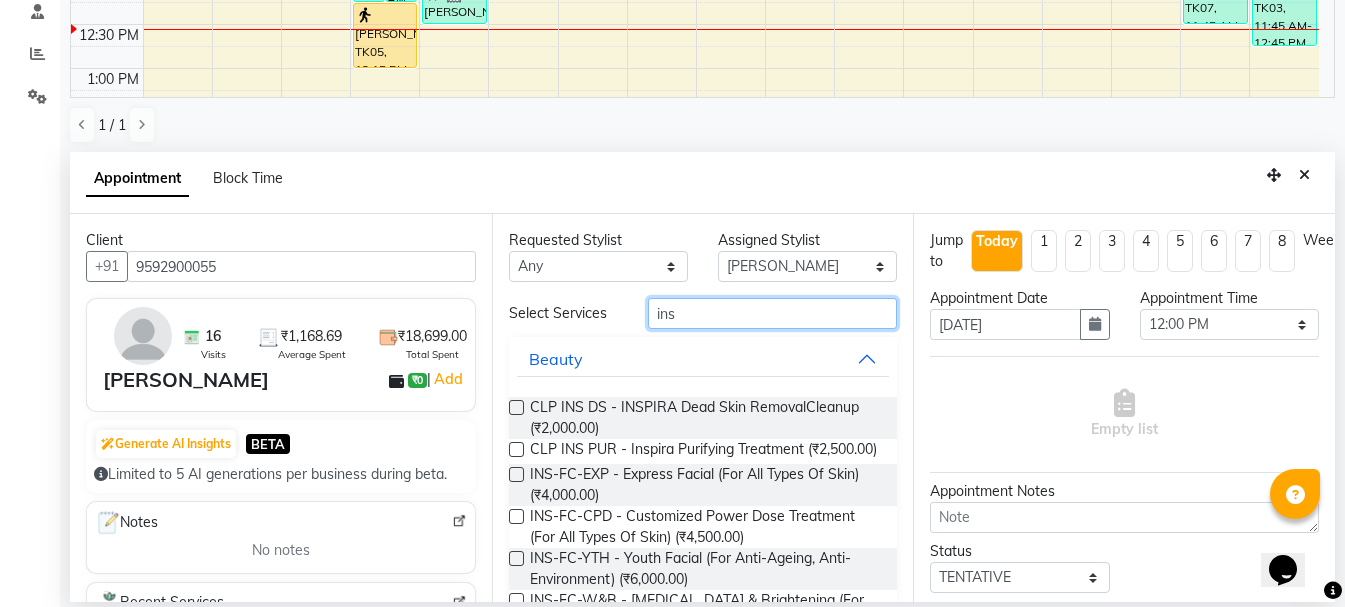 type on "ins" 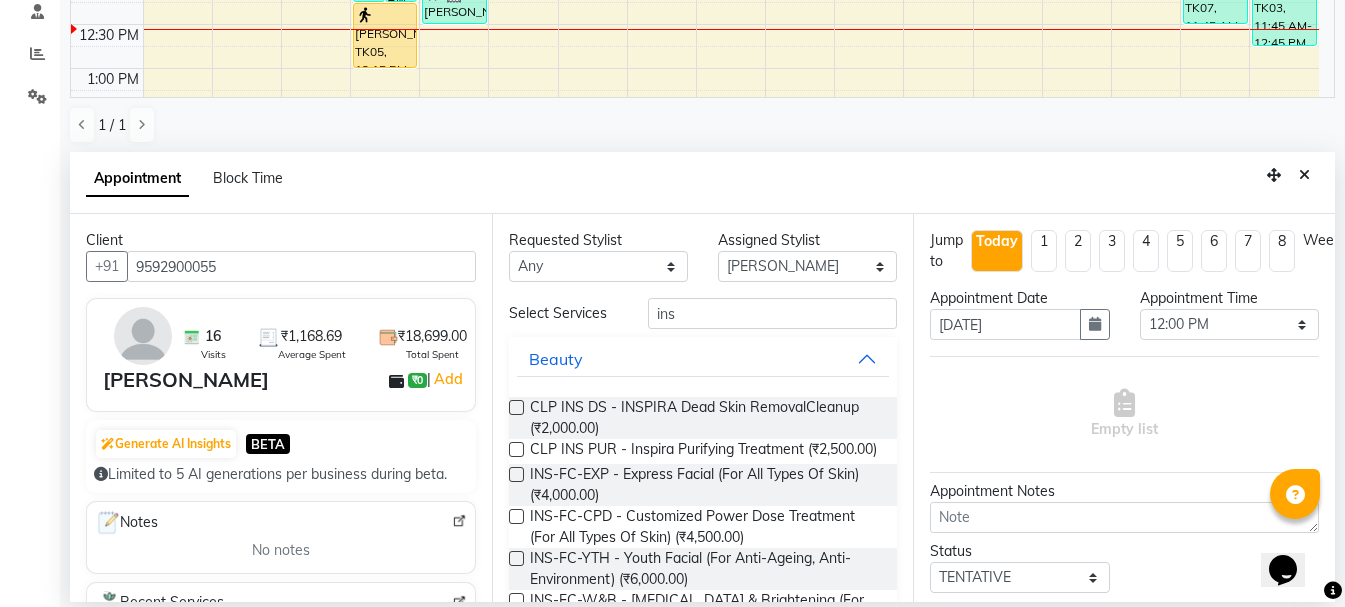 click at bounding box center [516, 474] 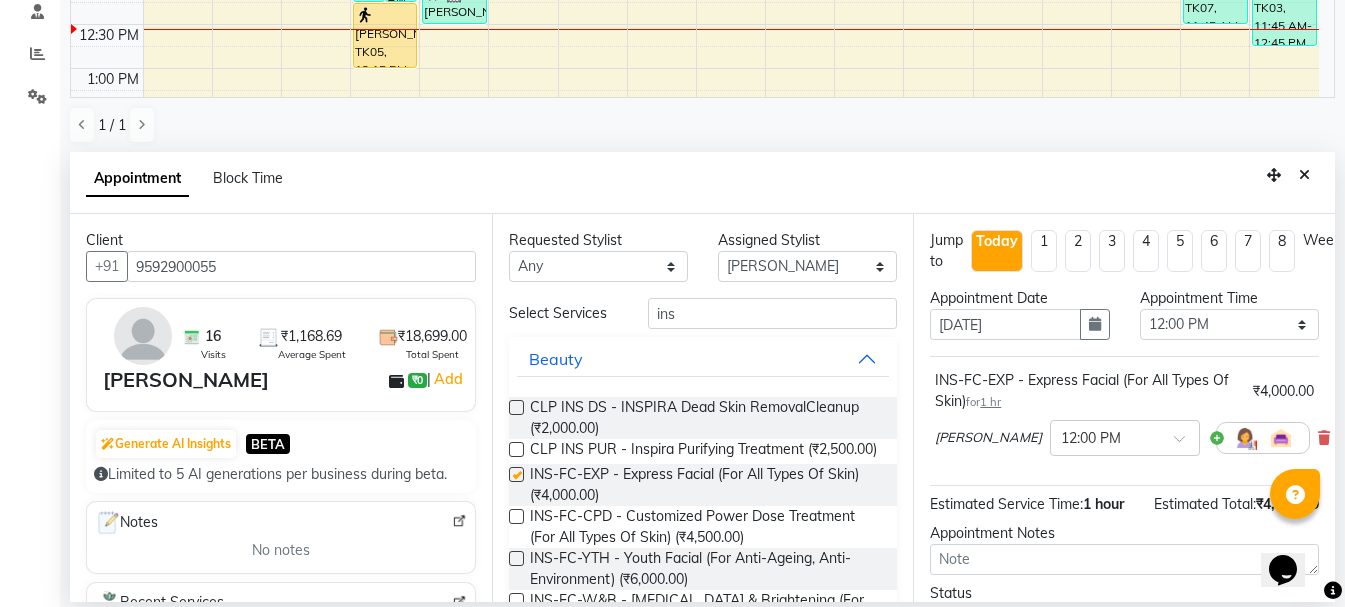 checkbox on "false" 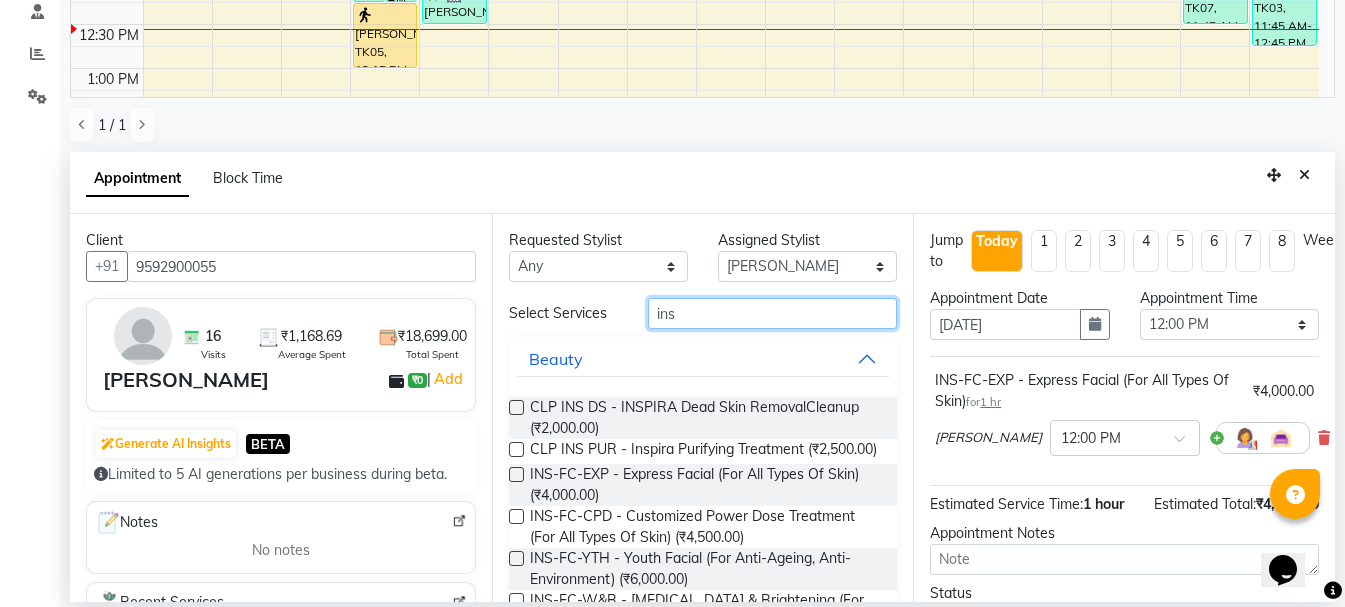 drag, startPoint x: 677, startPoint y: 326, endPoint x: 561, endPoint y: 323, distance: 116.03879 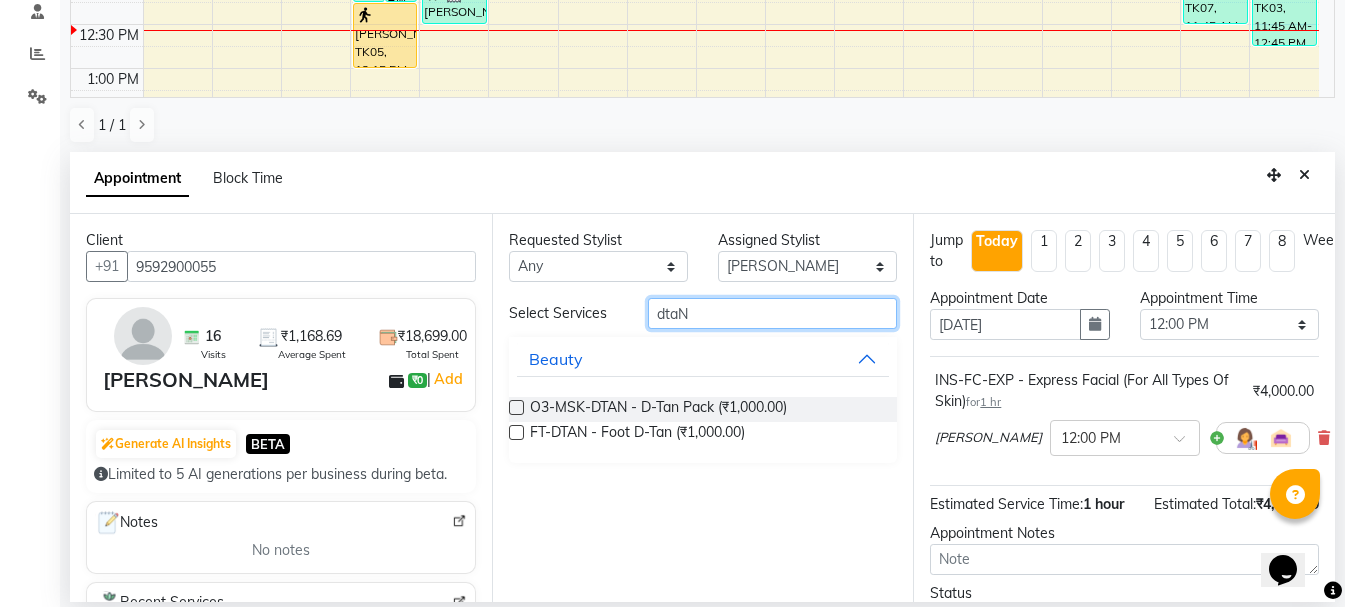 type on "dtaN" 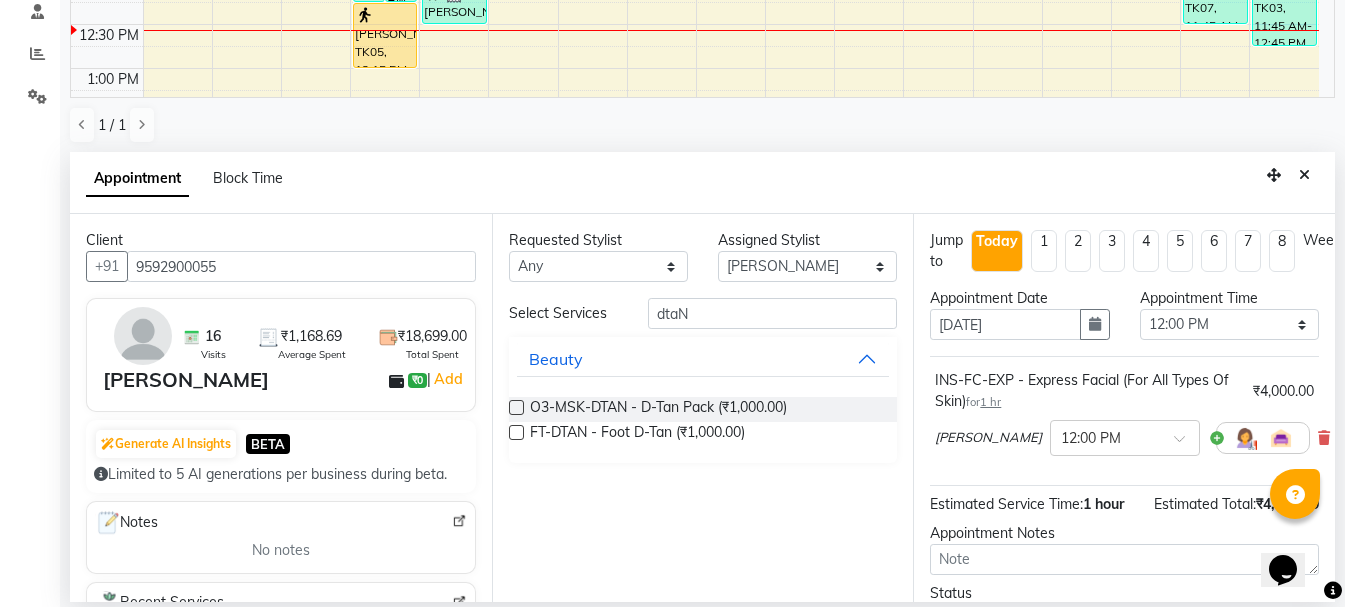 click at bounding box center (516, 432) 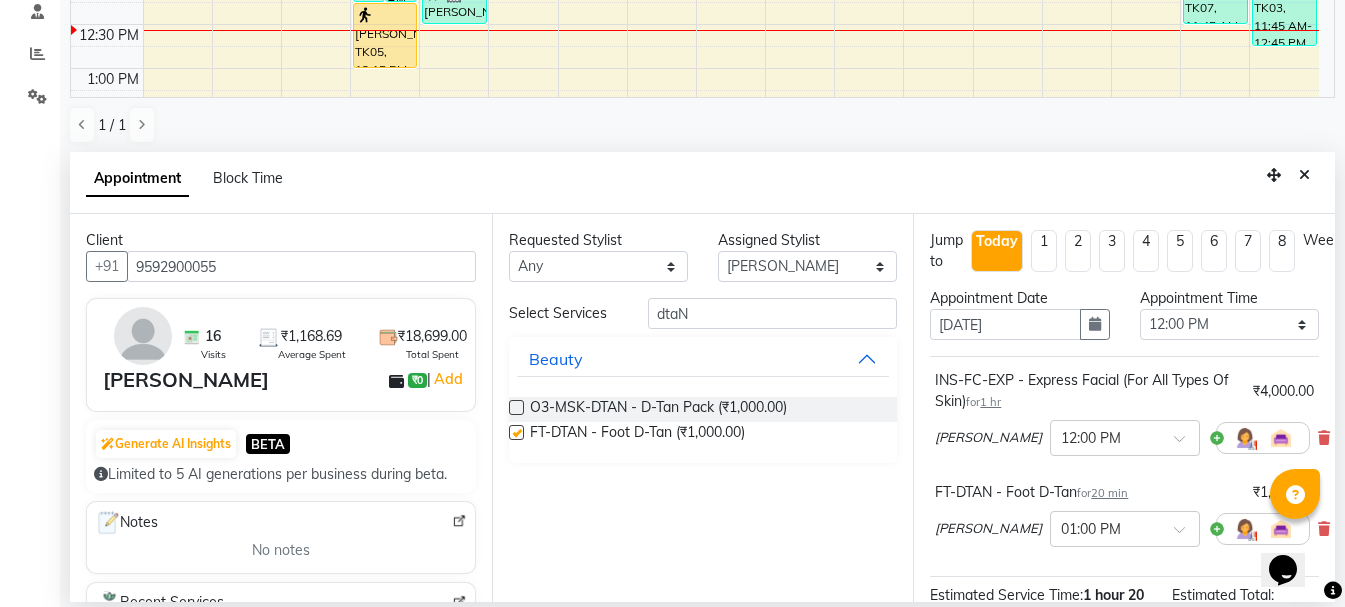 checkbox on "false" 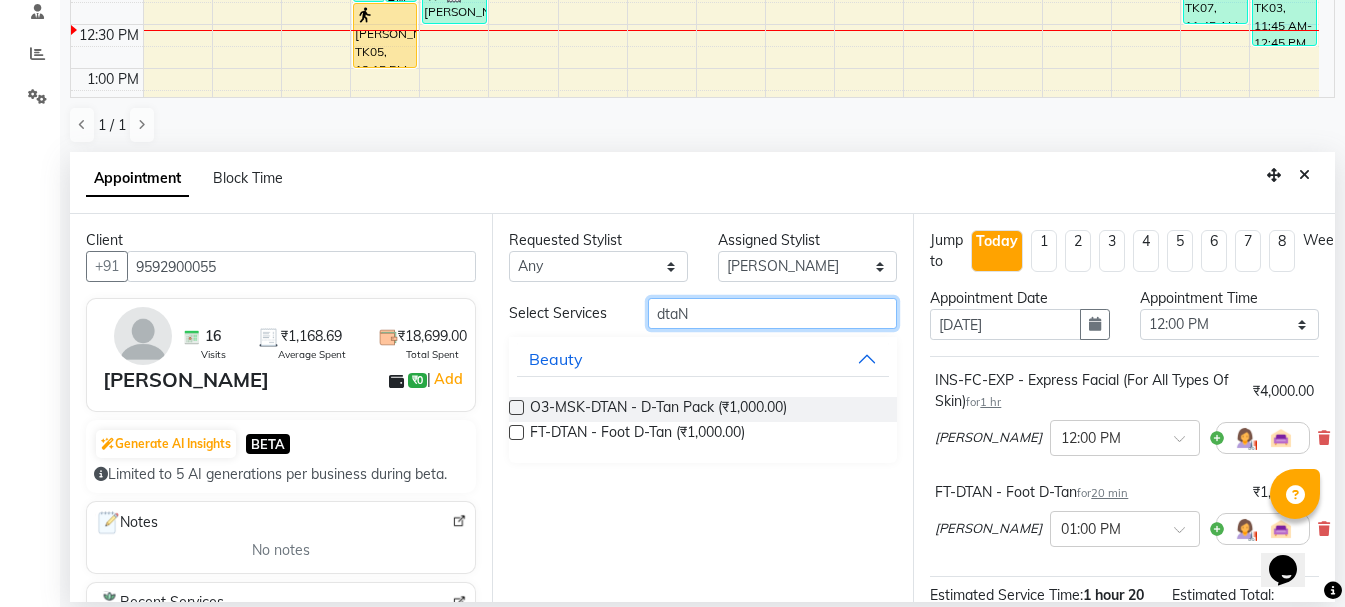 drag, startPoint x: 713, startPoint y: 315, endPoint x: 281, endPoint y: 261, distance: 435.3619 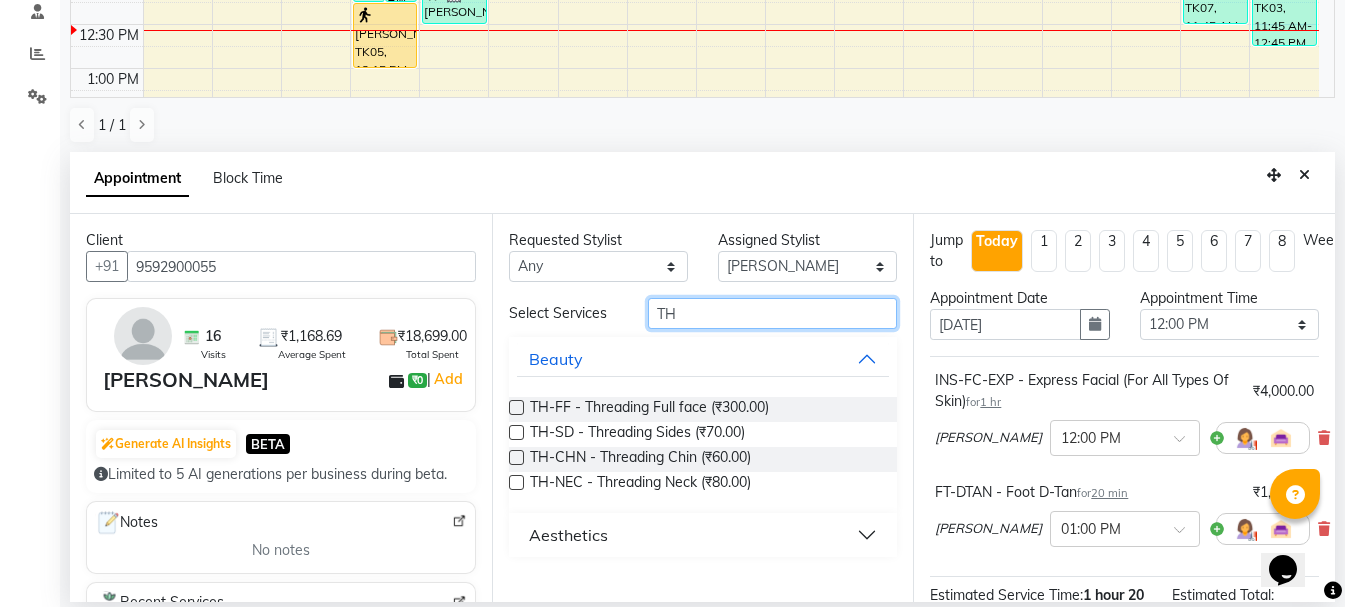type on "T" 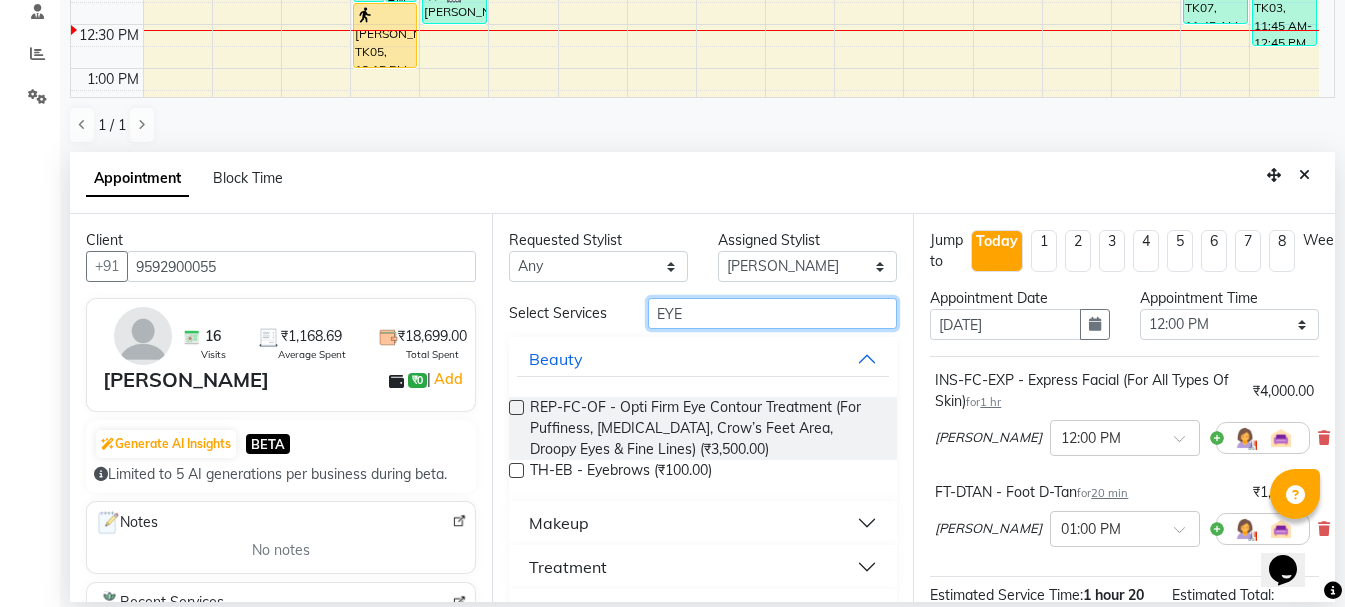 type on "EYE" 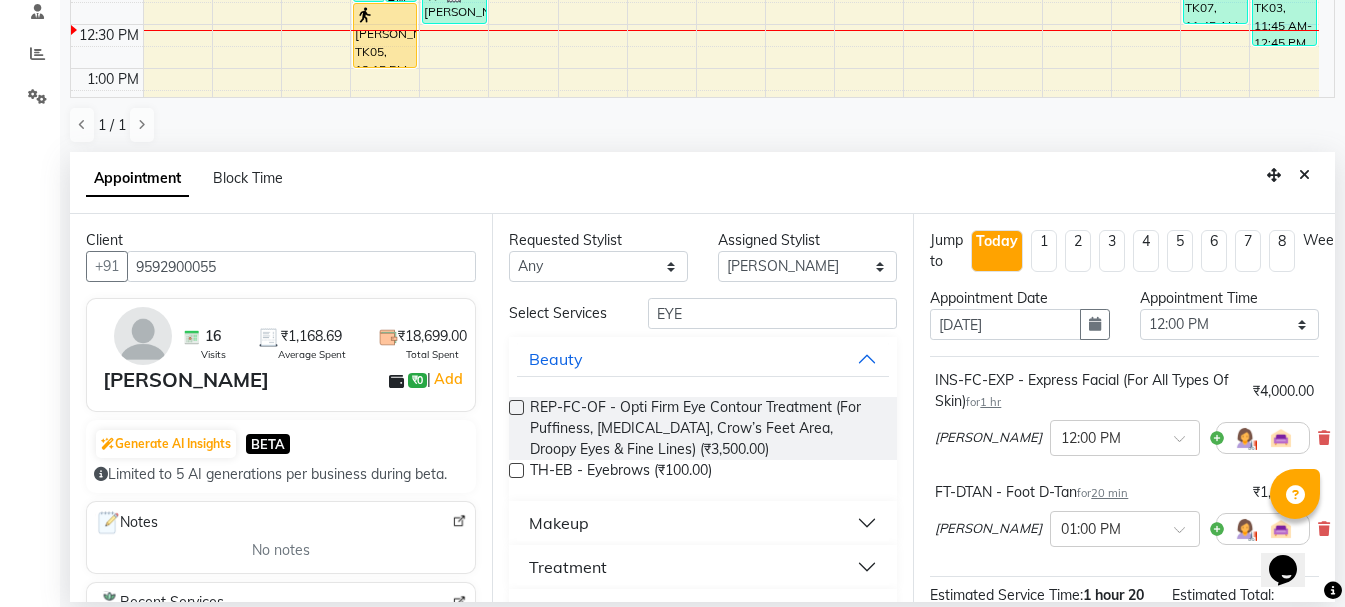 click at bounding box center [516, 470] 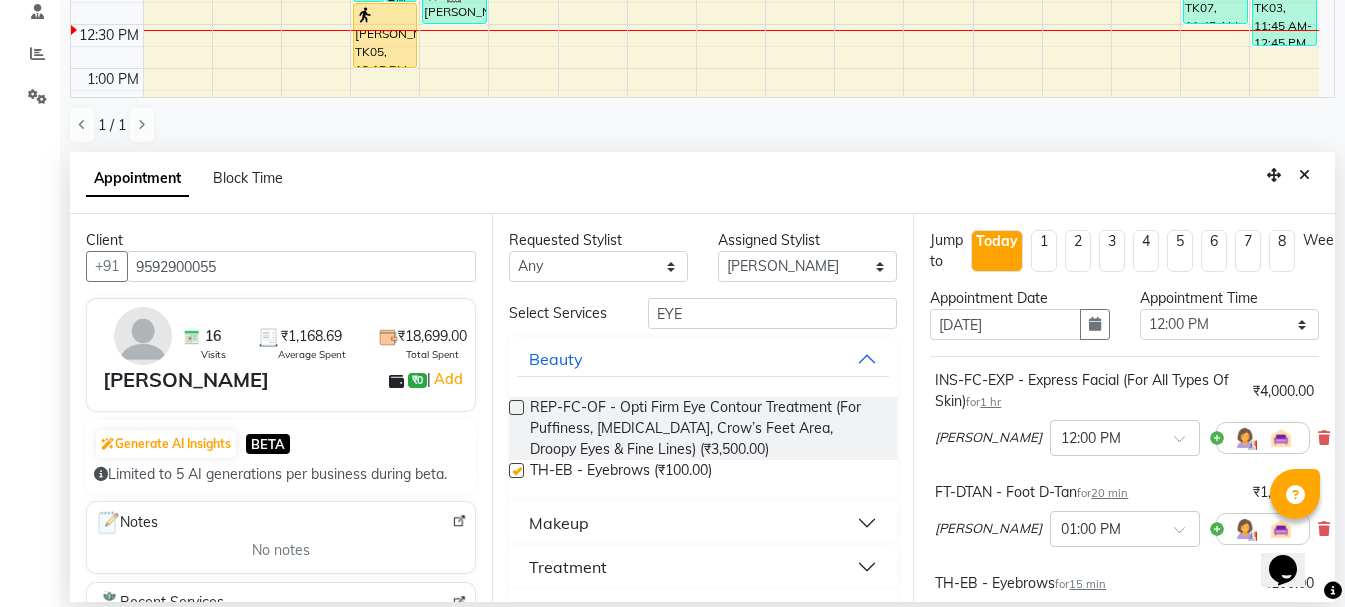 checkbox on "false" 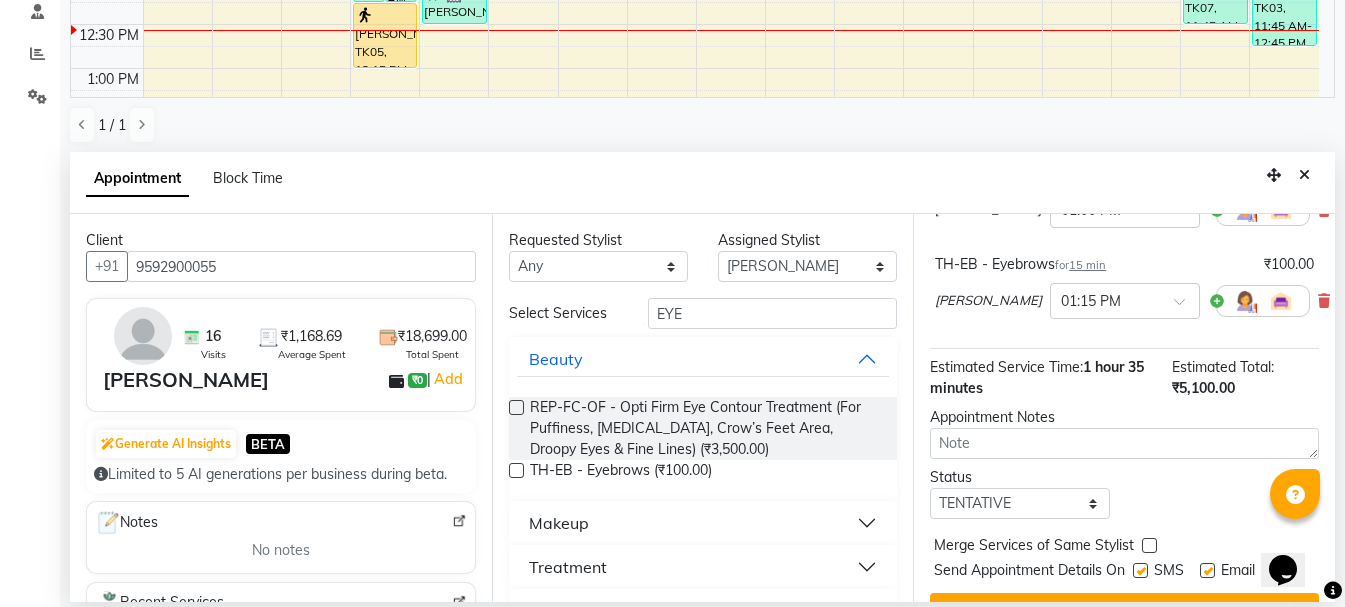 scroll, scrollTop: 386, scrollLeft: 0, axis: vertical 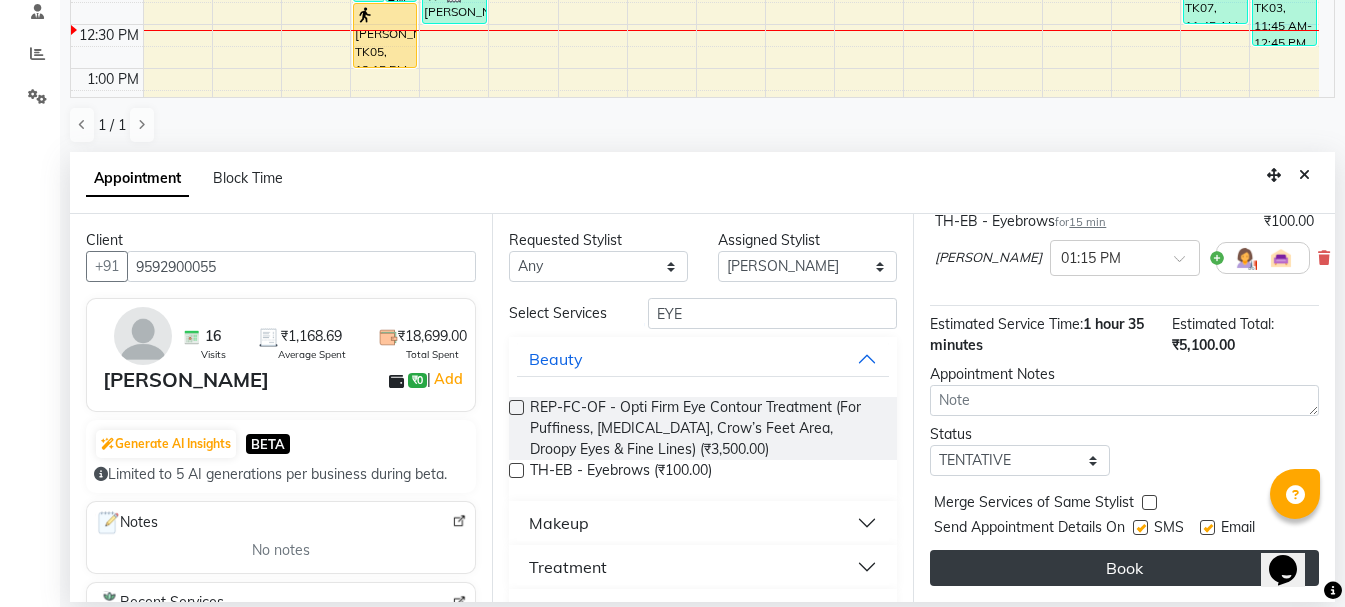 click on "Book" at bounding box center [1124, 568] 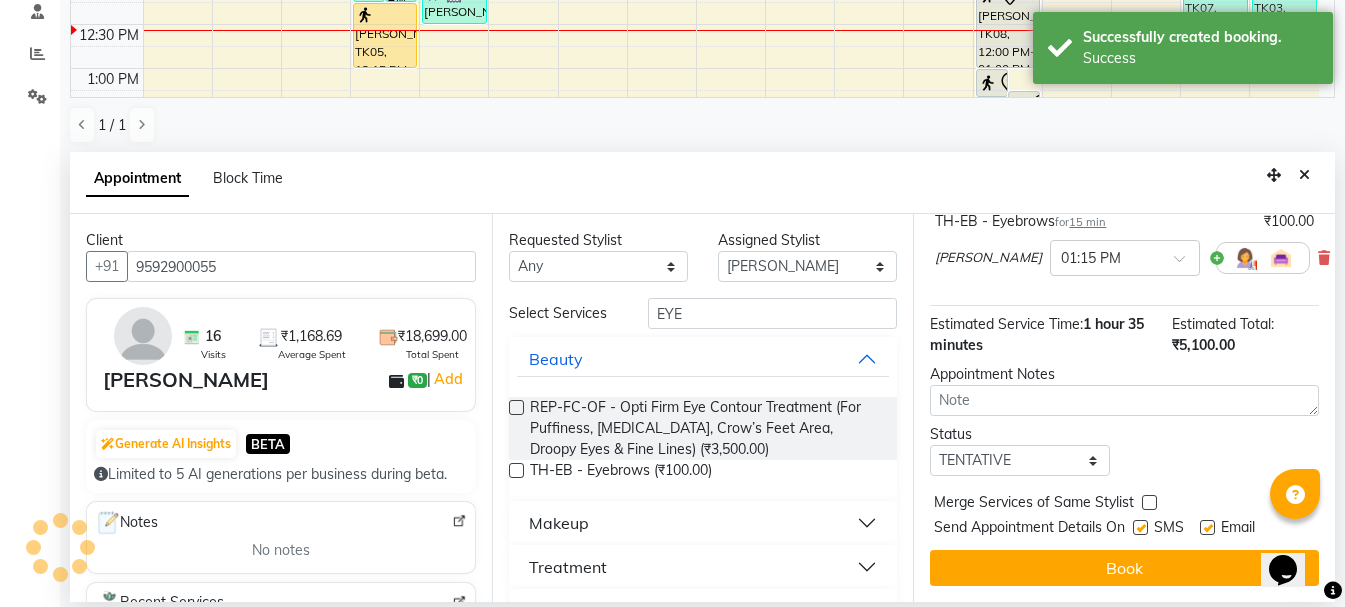 scroll, scrollTop: 371, scrollLeft: 0, axis: vertical 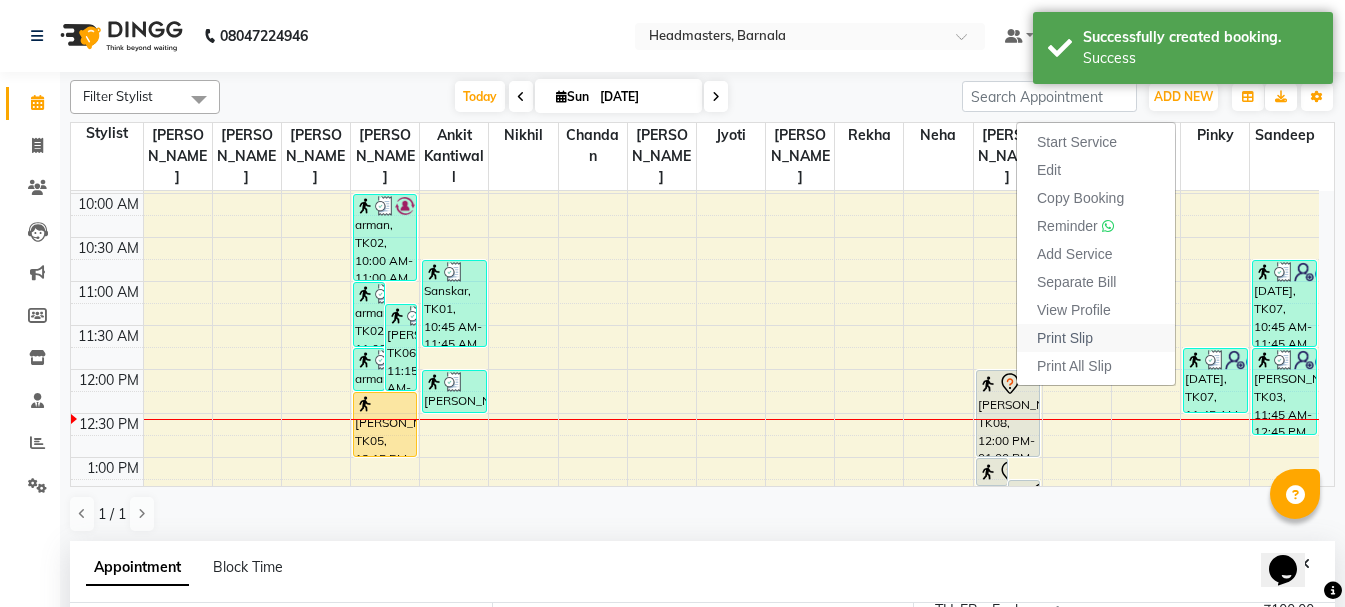 click on "Print Slip" at bounding box center (1065, 338) 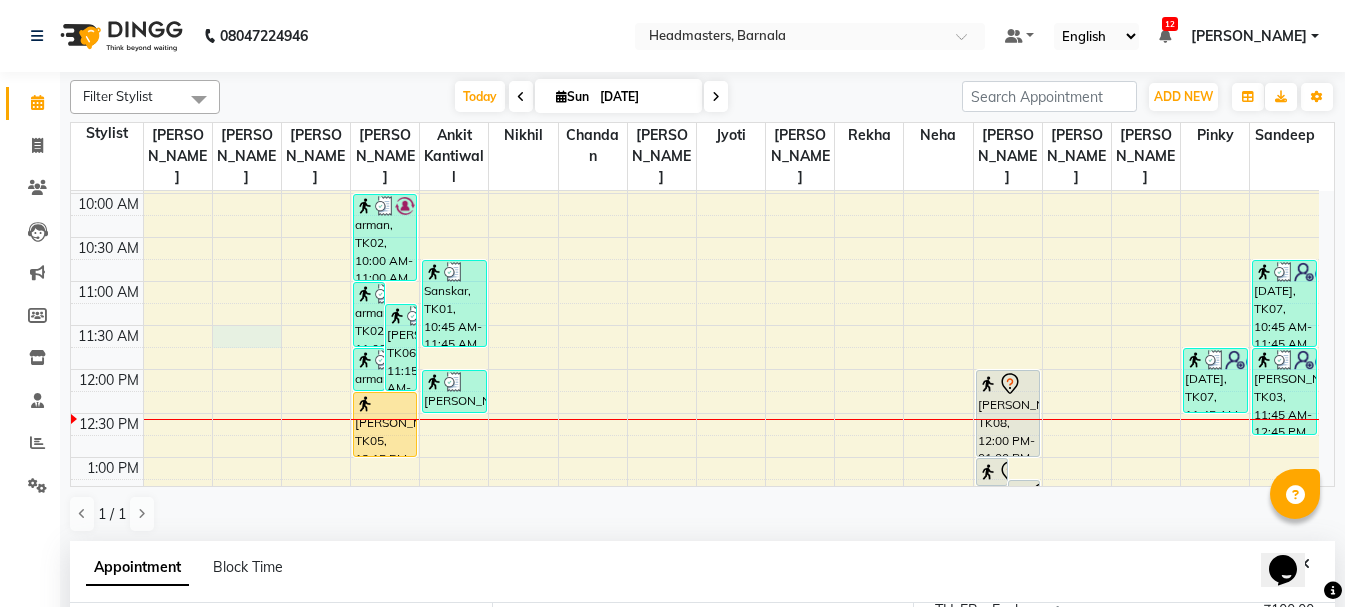 click on "8:00 AM 8:30 AM 9:00 AM 9:30 AM 10:00 AM 10:30 AM 11:00 AM 11:30 AM 12:00 PM 12:30 PM 1:00 PM 1:30 PM 2:00 PM 2:30 PM 3:00 PM 3:30 PM 4:00 PM 4:30 PM 5:00 PM 5:30 PM 6:00 PM 6:30 PM 7:00 PM 7:30 PM 8:00 PM 8:30 PM     arman, TK02, 11:00 AM-11:45 AM, HMG - Head massage     [PERSON_NAME], TK06, 11:15 AM-12:15 PM, HCG - Hair Cut by Senior Hair Stylist     arman, TK02, 11:45 AM-12:15 PM, SSL - Shampoo     arman, TK02, 10:00 AM-11:00 AM, HCG - Hair Cut by Senior Hair Stylist     [PERSON_NAME], TK05, 12:15 PM-01:00 PM, BRD - [PERSON_NAME], TK01, 10:45 AM-11:45 AM, HCG - Hair Cut by Senior Hair Stylist     [PERSON_NAME], TK04, 12:00 PM-12:30 PM, HCG-B - BABY BOY HAIR CUT             [PERSON_NAME], TK08, 01:00 PM-01:20 PM, FT-DTAN - Foot D-[PERSON_NAME], TK08, 01:15 PM-01:30 PM, TH-EB - Eyebrows             [PERSON_NAME], TK08, 12:00 PM-01:00 PM, INS-FC-EXP - Express Facial (For All Types Of Skin)     [DATE], TK07, 11:45 AM-12:30 PM, CLP INS DS  - INSPIRA Dead Skin RemovalCleanup" at bounding box center (695, 589) 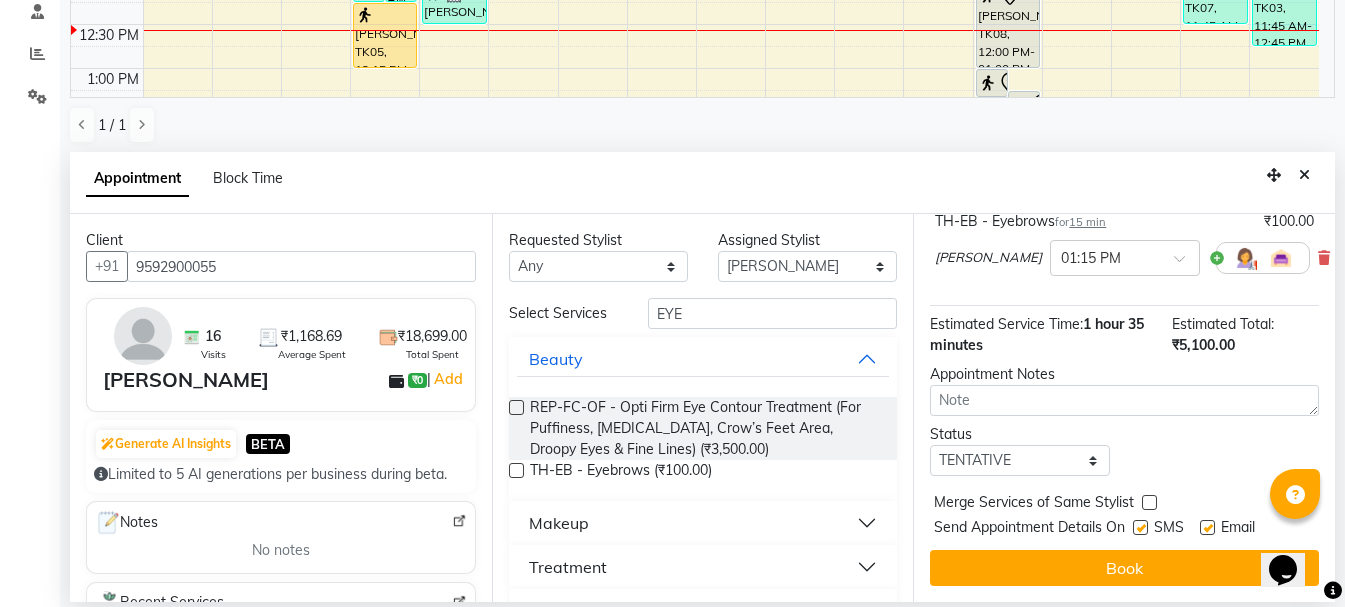 drag, startPoint x: 1304, startPoint y: 178, endPoint x: 0, endPoint y: 248, distance: 1305.8774 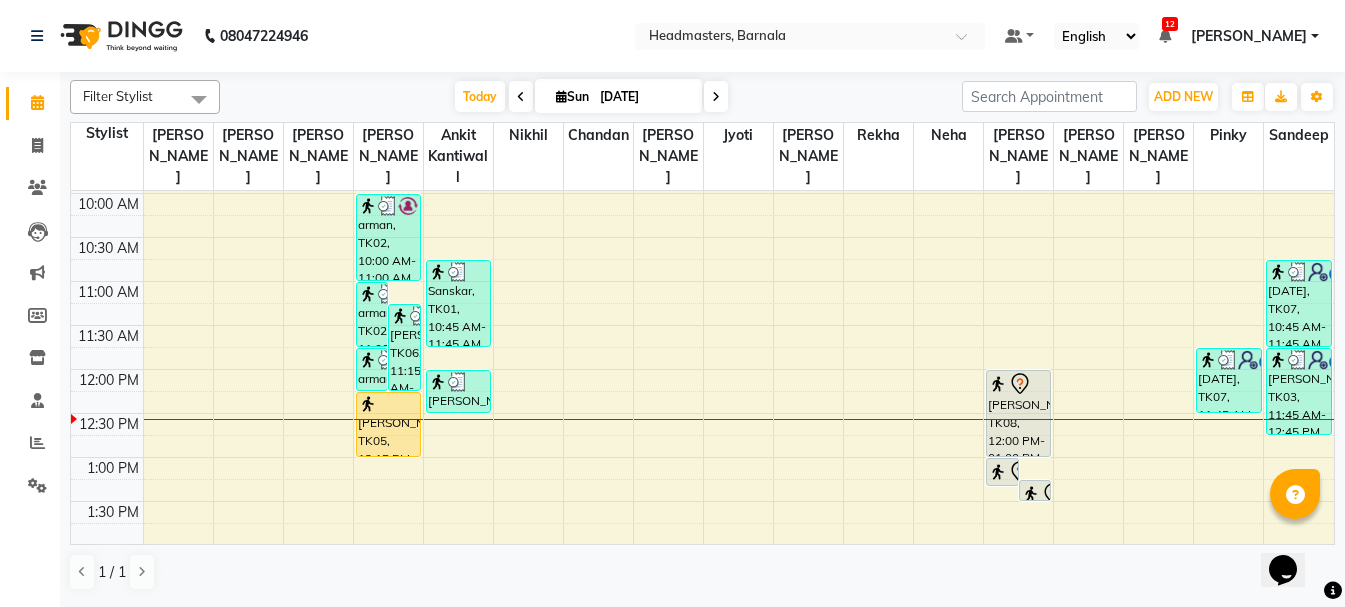 scroll, scrollTop: 0, scrollLeft: 0, axis: both 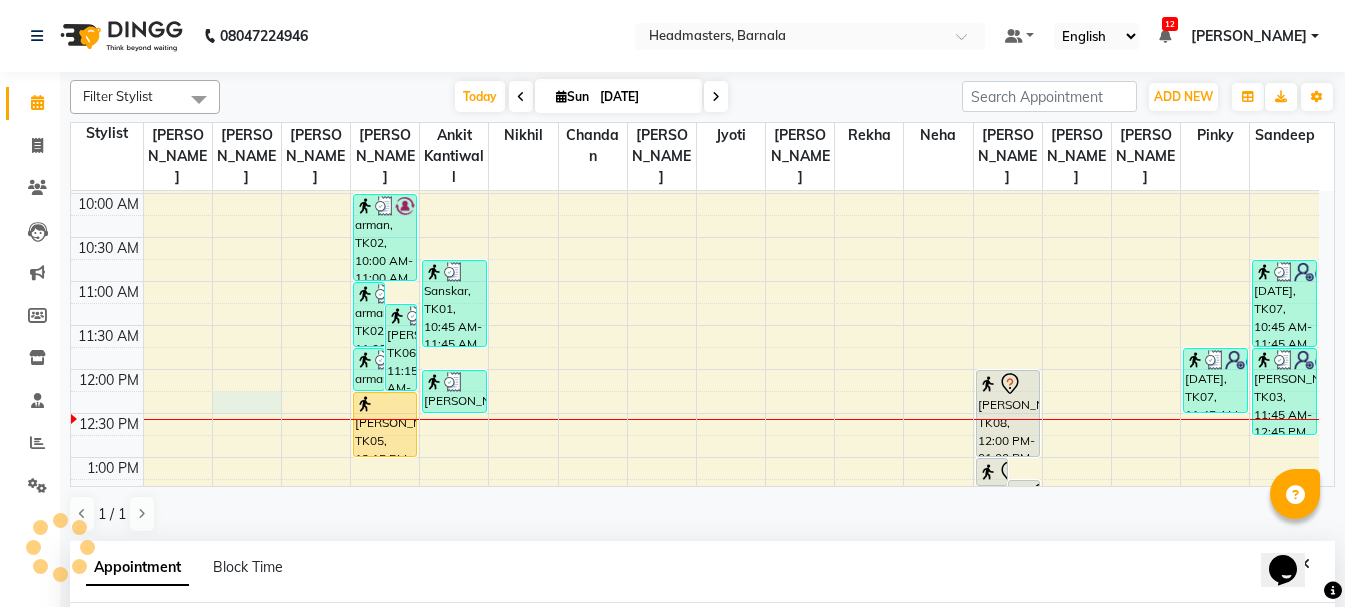 select on "67275" 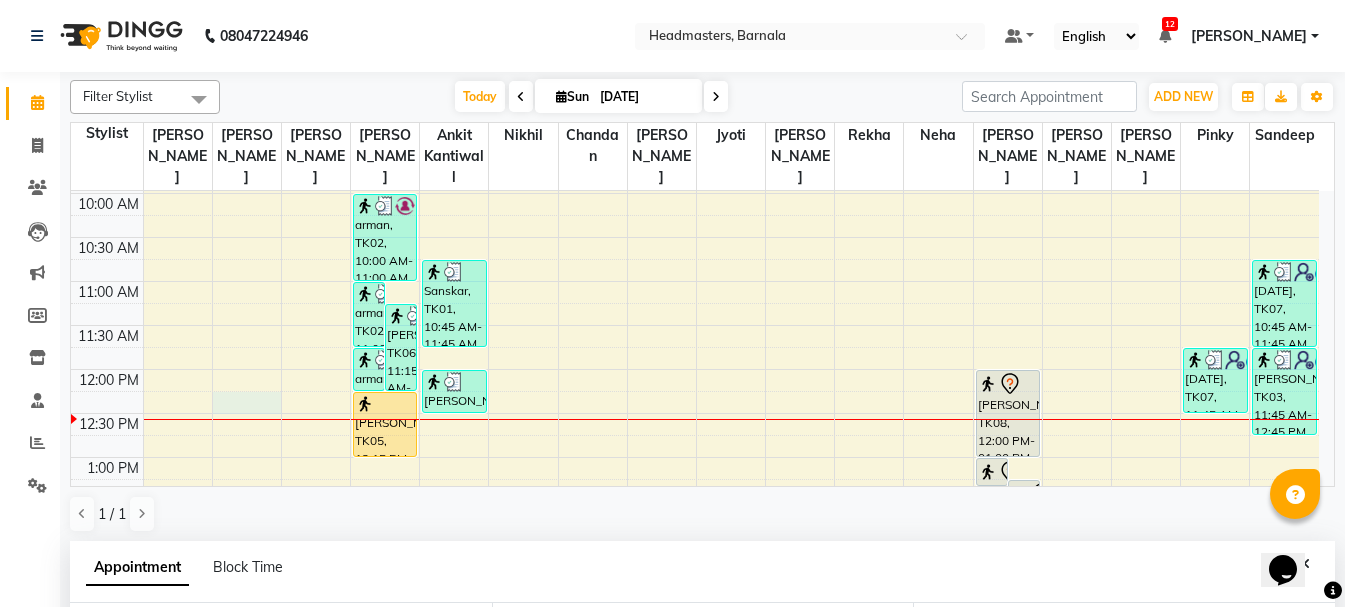 scroll, scrollTop: 389, scrollLeft: 0, axis: vertical 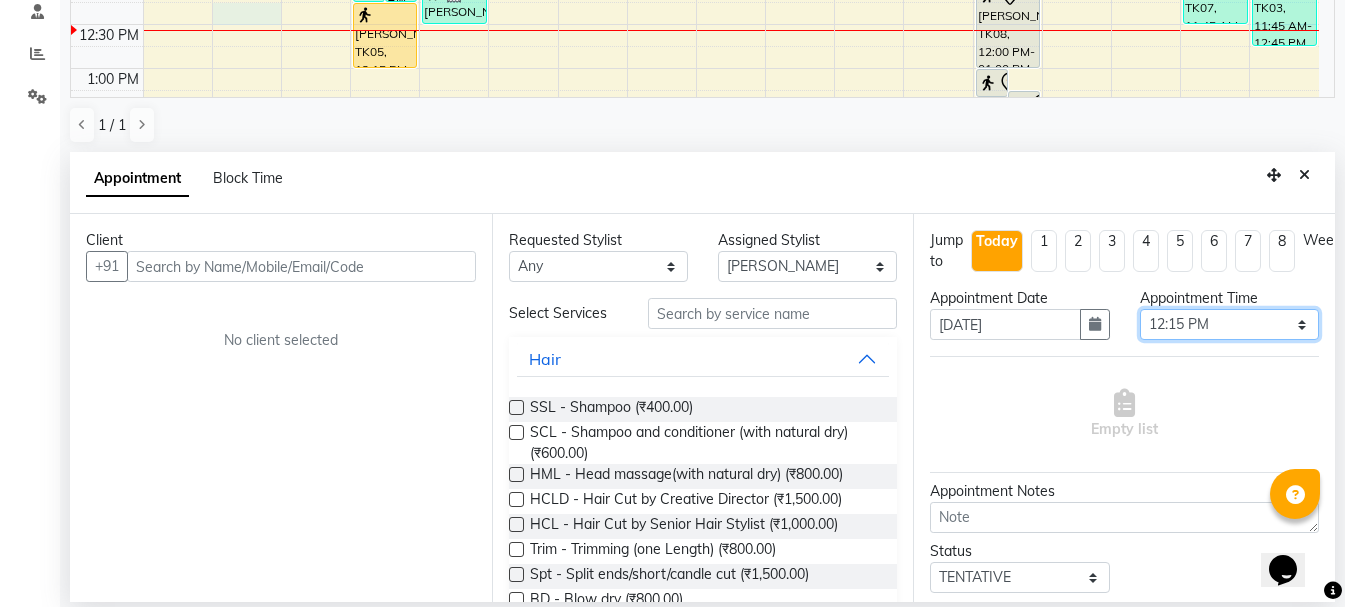 click on "Select 09:00 AM 09:15 AM 09:30 AM 09:45 AM 10:00 AM 10:15 AM 10:30 AM 10:45 AM 11:00 AM 11:15 AM 11:30 AM 11:45 AM 12:00 PM 12:15 PM 12:30 PM 12:45 PM 01:00 PM 01:15 PM 01:30 PM 01:45 PM 02:00 PM 02:15 PM 02:30 PM 02:45 PM 03:00 PM 03:15 PM 03:30 PM 03:45 PM 04:00 PM 04:15 PM 04:30 PM 04:45 PM 05:00 PM 05:15 PM 05:30 PM 05:45 PM 06:00 PM 06:15 PM 06:30 PM 06:45 PM 07:00 PM 07:15 PM 07:30 PM 07:45 PM 08:00 PM" at bounding box center [1229, 324] 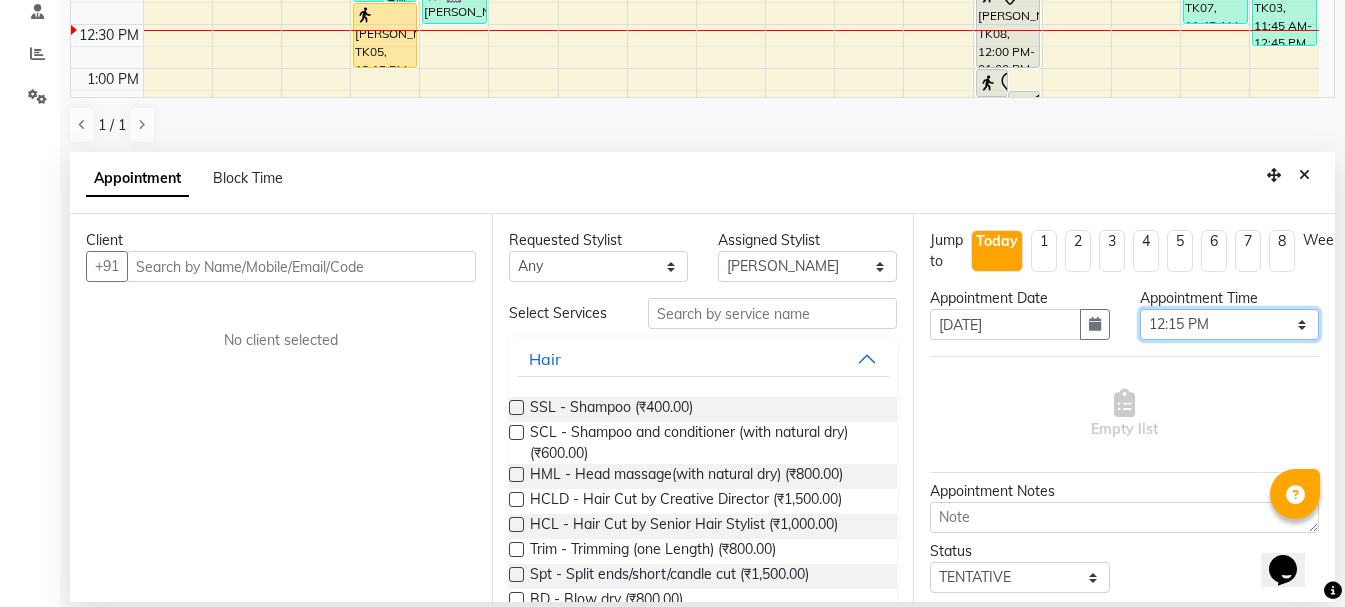 select on "750" 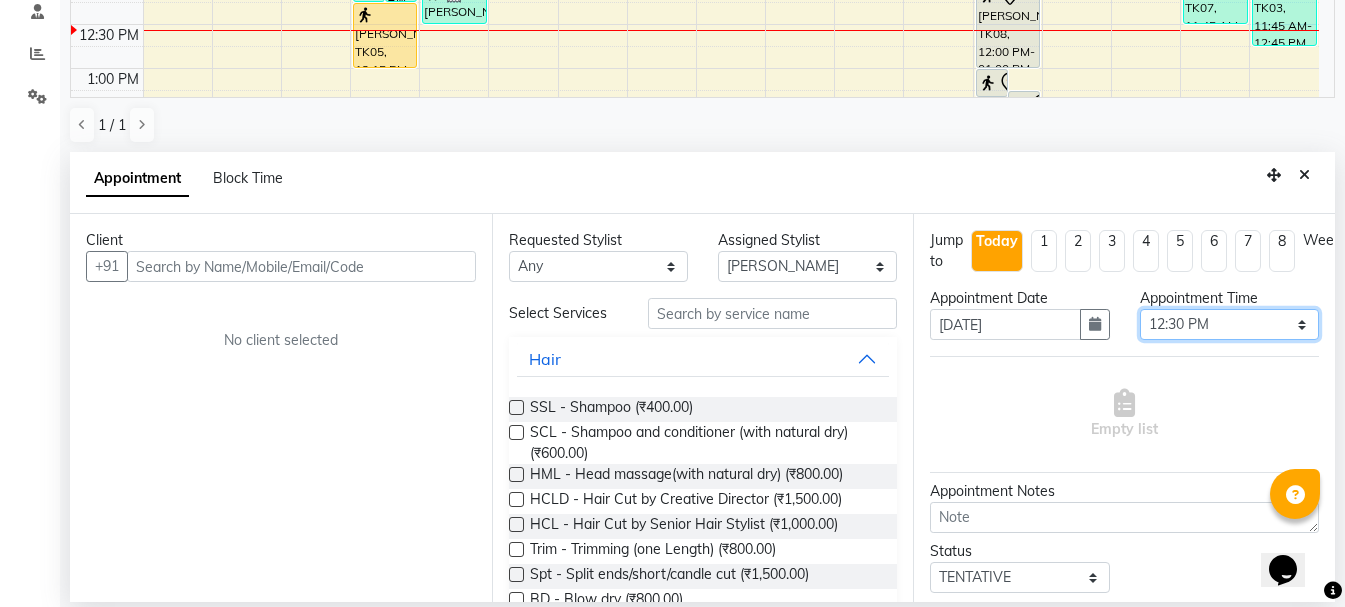 click on "Select 09:00 AM 09:15 AM 09:30 AM 09:45 AM 10:00 AM 10:15 AM 10:30 AM 10:45 AM 11:00 AM 11:15 AM 11:30 AM 11:45 AM 12:00 PM 12:15 PM 12:30 PM 12:45 PM 01:00 PM 01:15 PM 01:30 PM 01:45 PM 02:00 PM 02:15 PM 02:30 PM 02:45 PM 03:00 PM 03:15 PM 03:30 PM 03:45 PM 04:00 PM 04:15 PM 04:30 PM 04:45 PM 05:00 PM 05:15 PM 05:30 PM 05:45 PM 06:00 PM 06:15 PM 06:30 PM 06:45 PM 07:00 PM 07:15 PM 07:30 PM 07:45 PM 08:00 PM" at bounding box center [1229, 324] 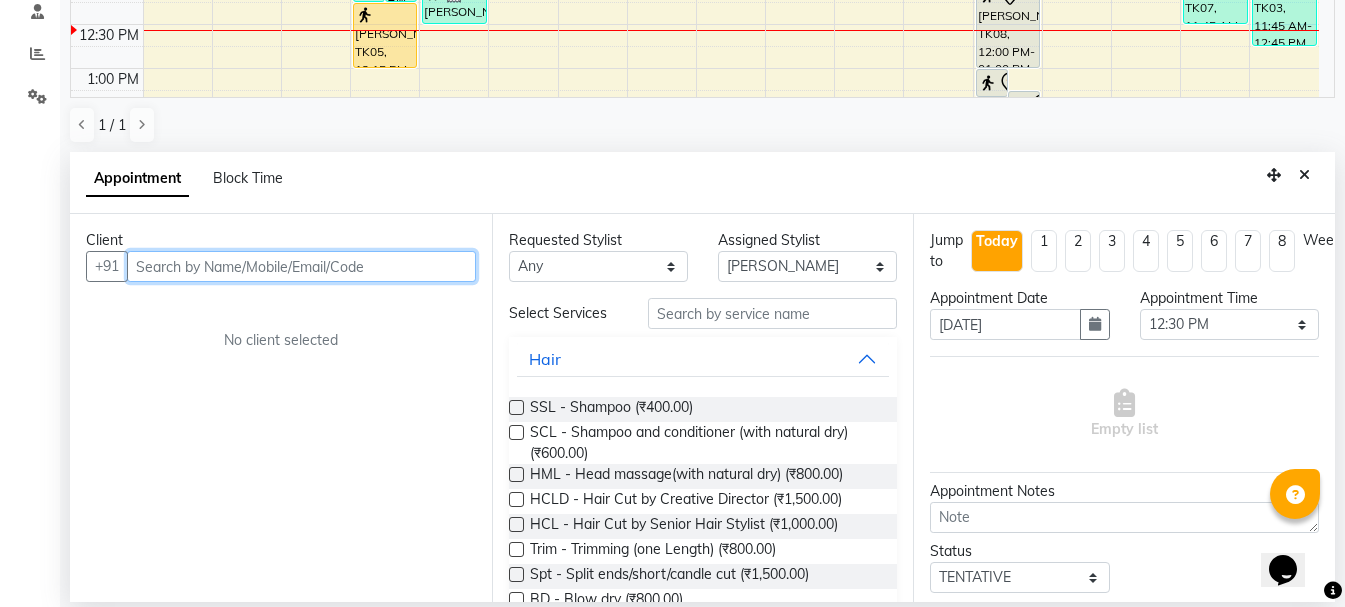 click at bounding box center [301, 266] 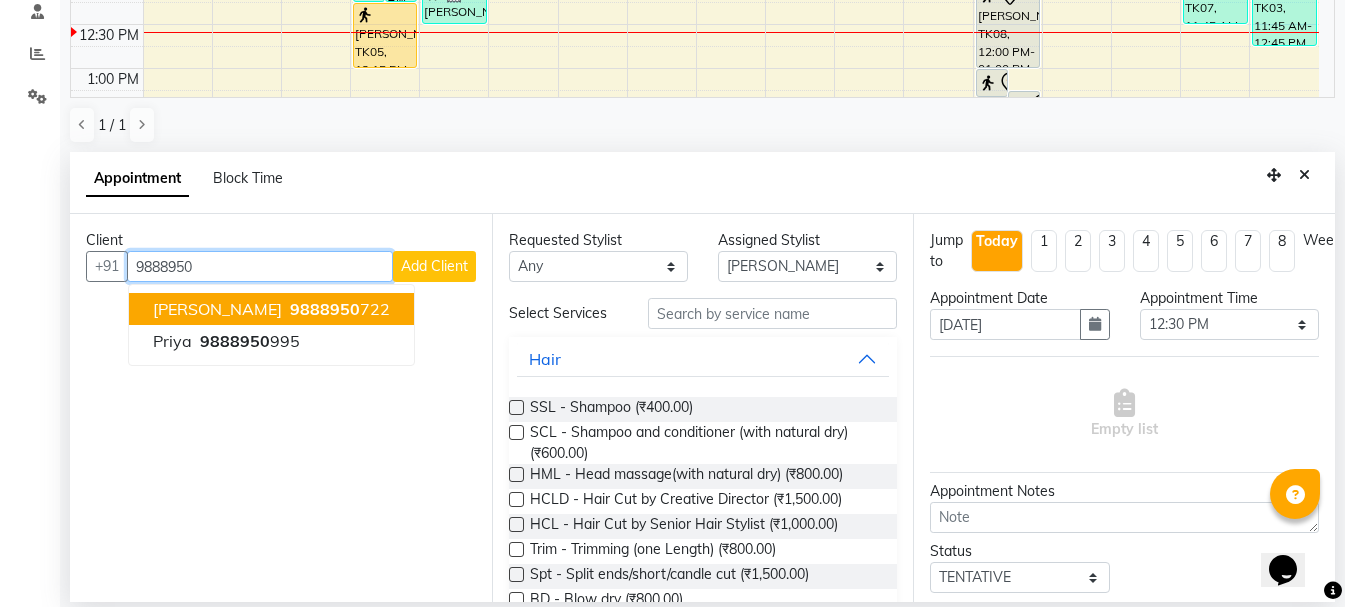 click on "9888950 722" at bounding box center [338, 309] 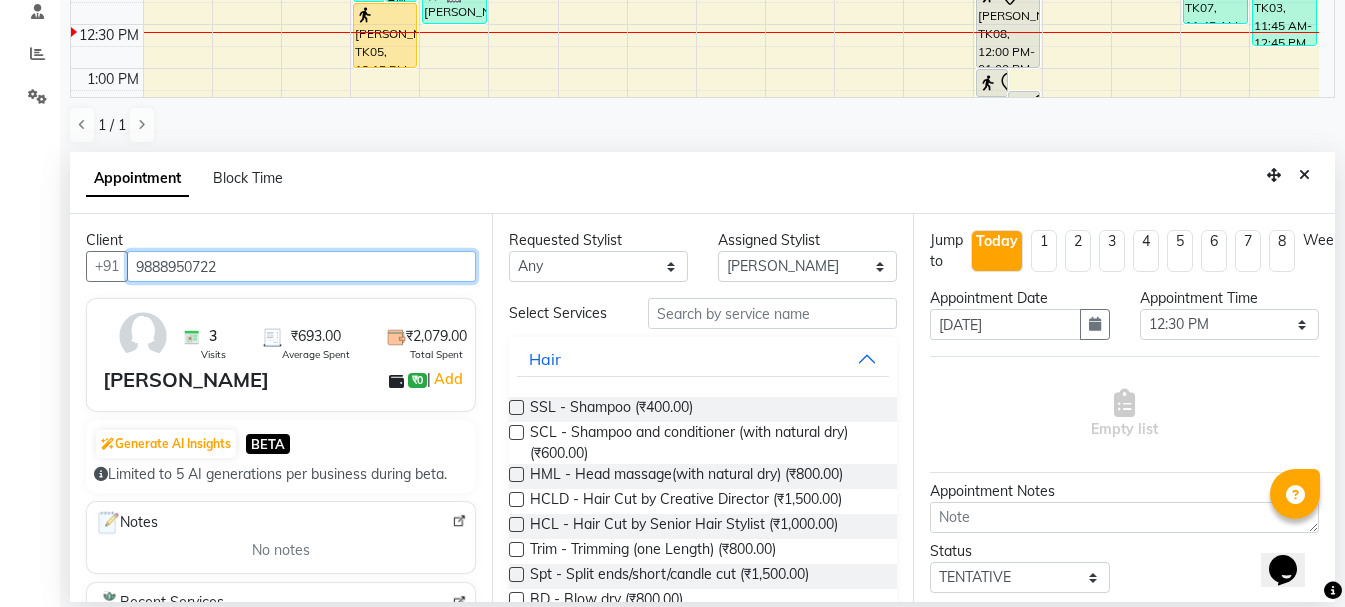 type on "9888950722" 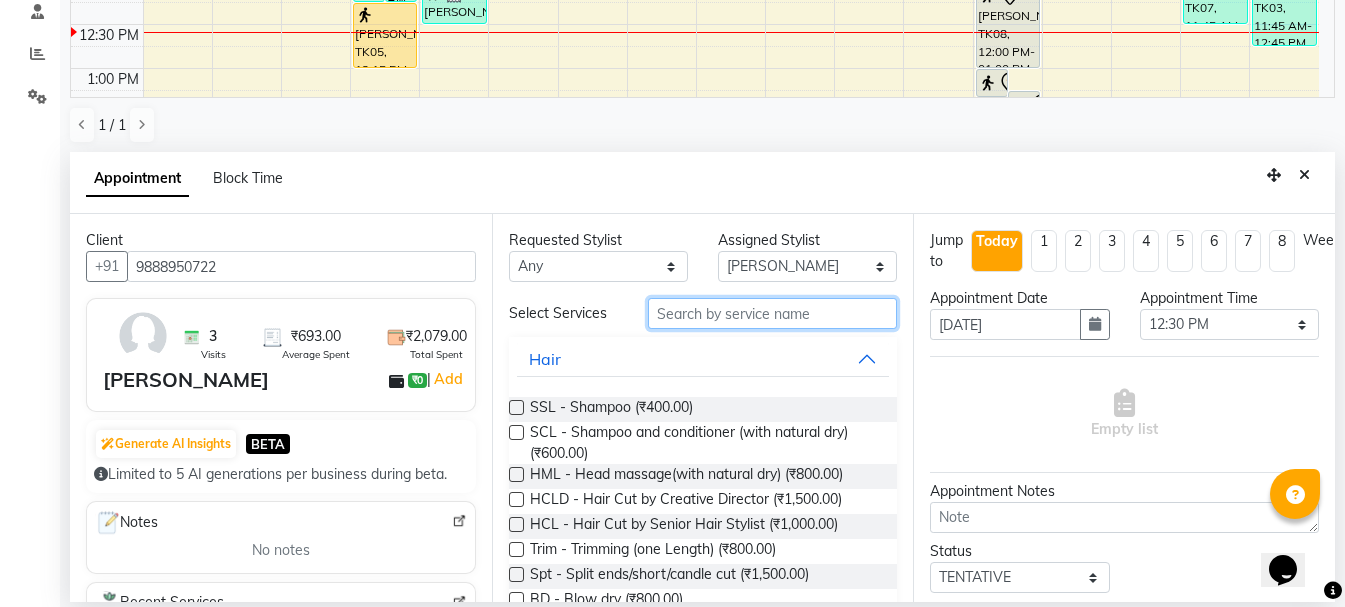 drag, startPoint x: 693, startPoint y: 318, endPoint x: 684, endPoint y: 289, distance: 30.364452 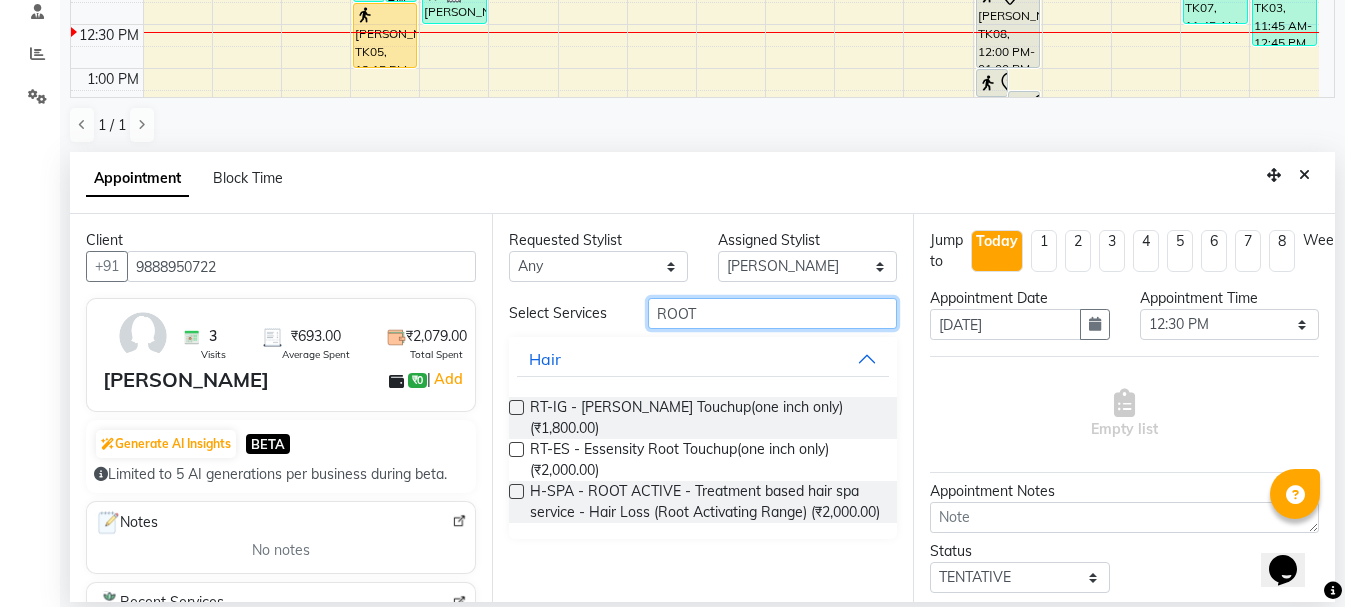 type on "ROOT" 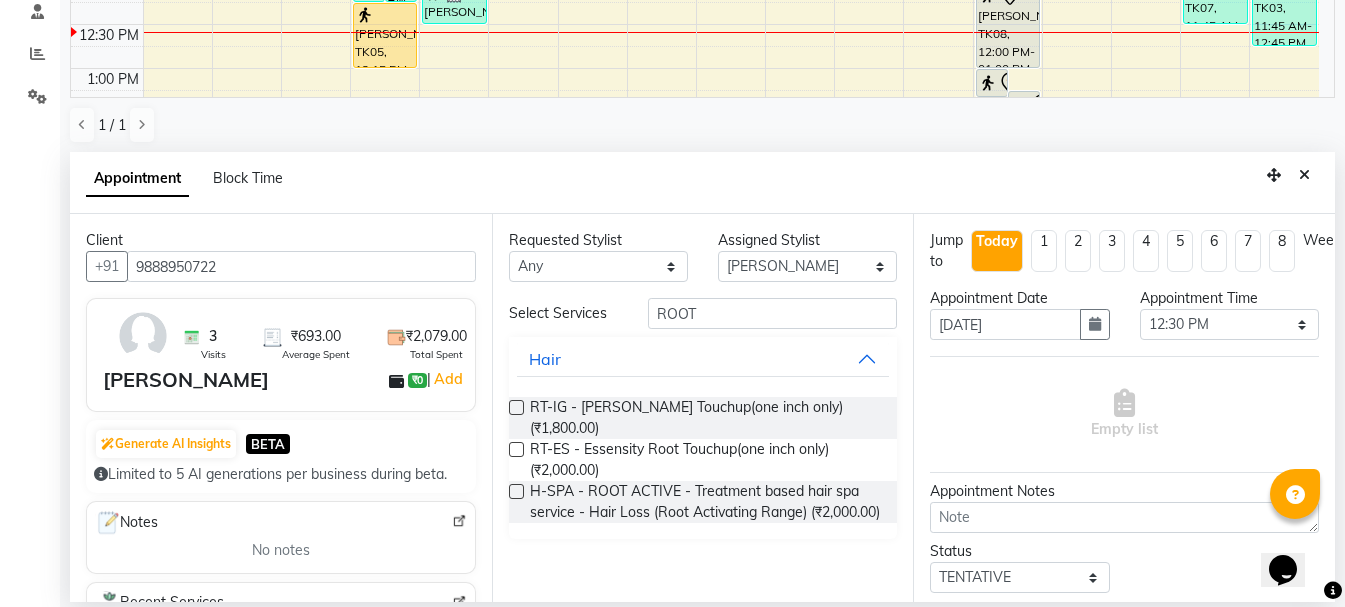 click at bounding box center (516, 407) 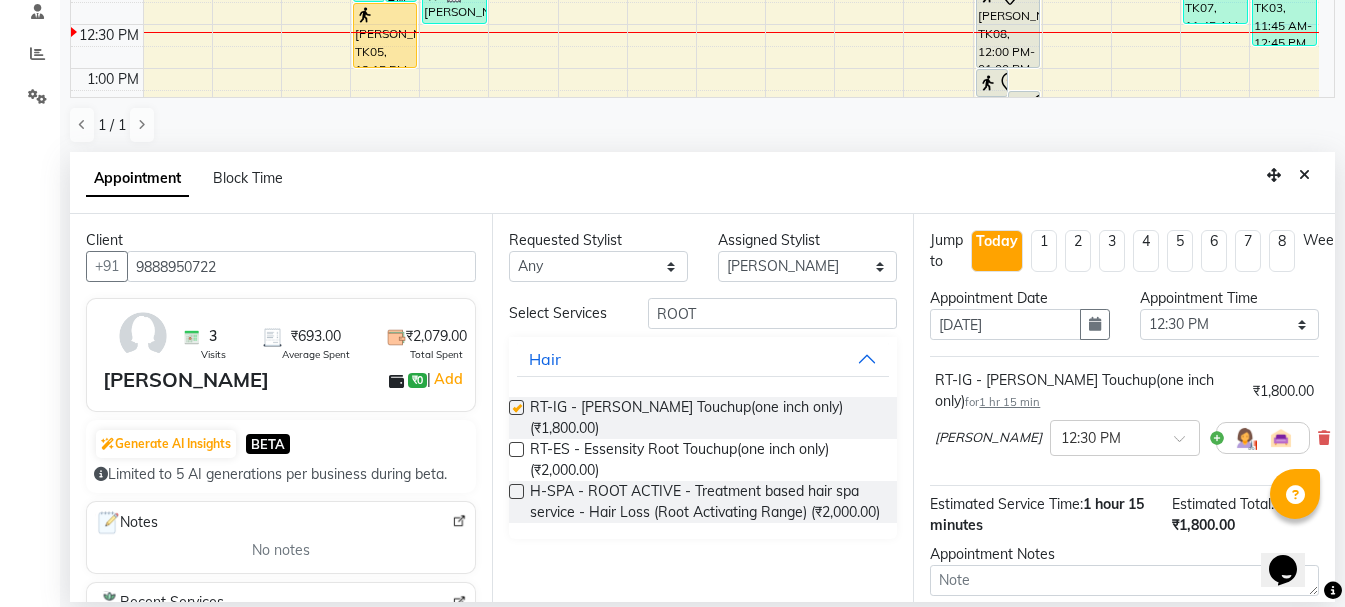 checkbox on "false" 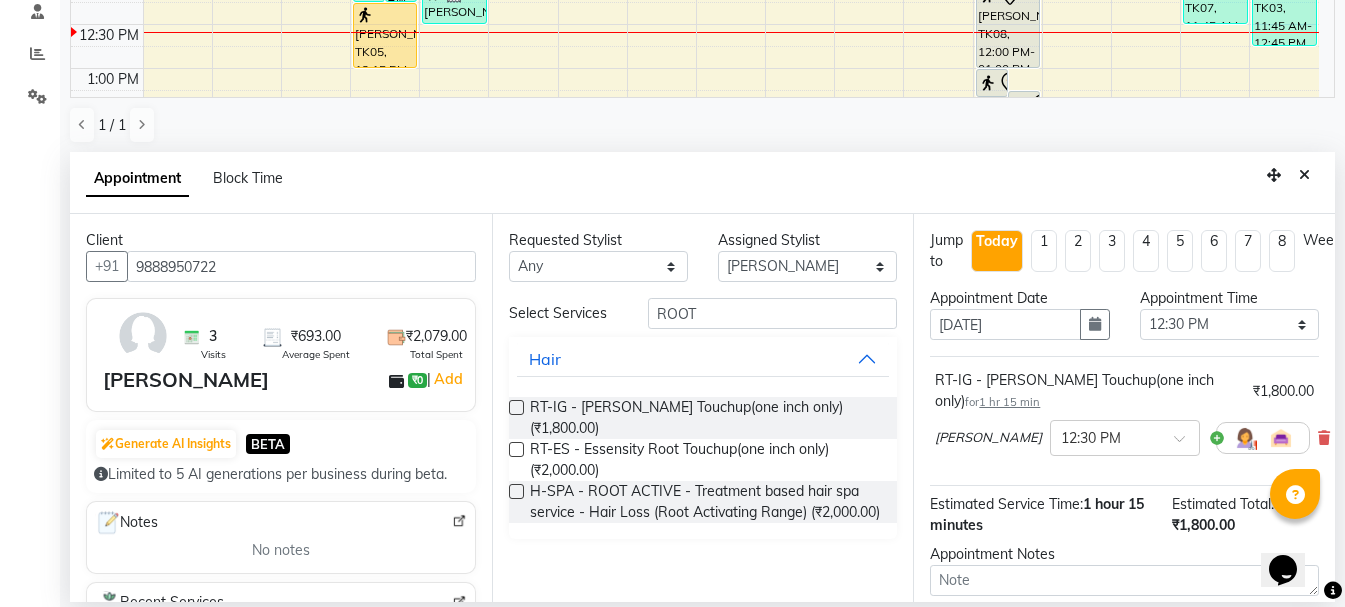 scroll, scrollTop: 195, scrollLeft: 0, axis: vertical 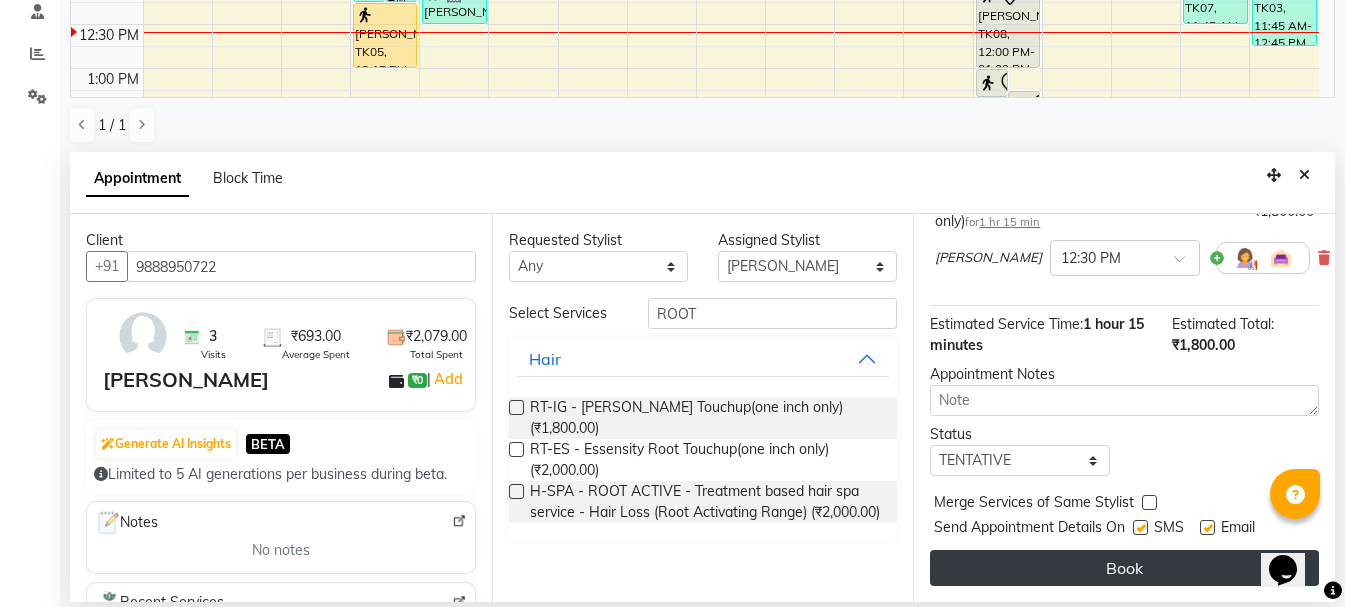 click on "Book" at bounding box center (1124, 568) 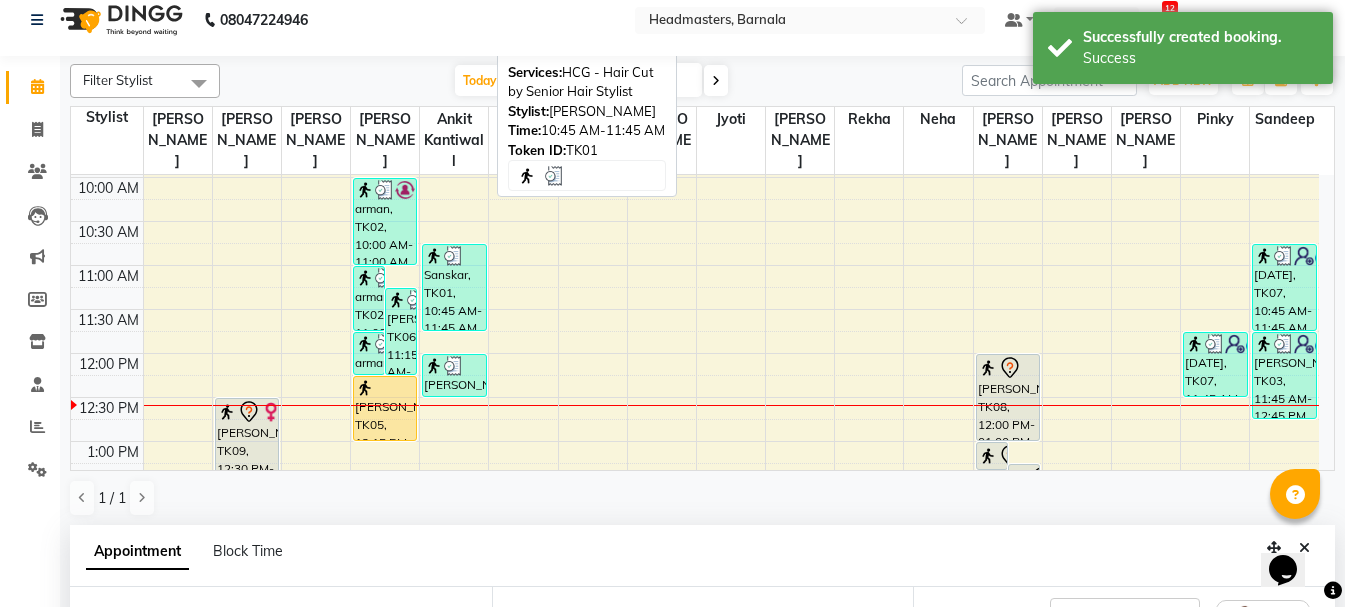 scroll, scrollTop: 0, scrollLeft: 0, axis: both 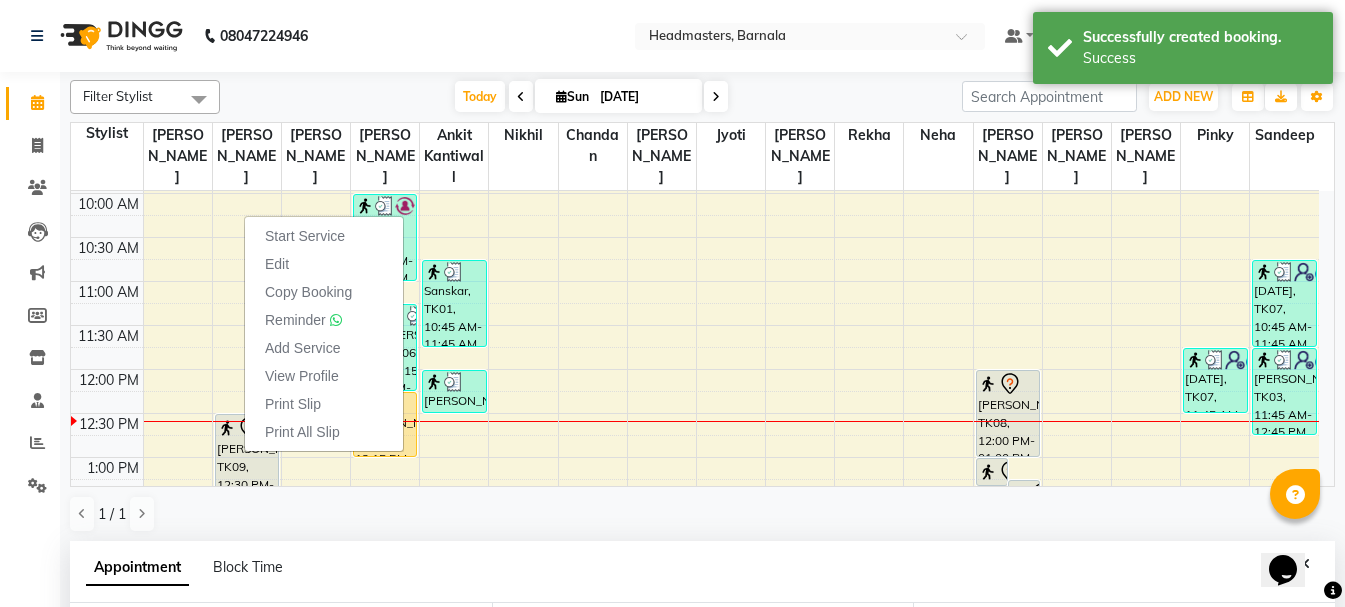 drag, startPoint x: 300, startPoint y: 405, endPoint x: 299, endPoint y: 419, distance: 14.035668 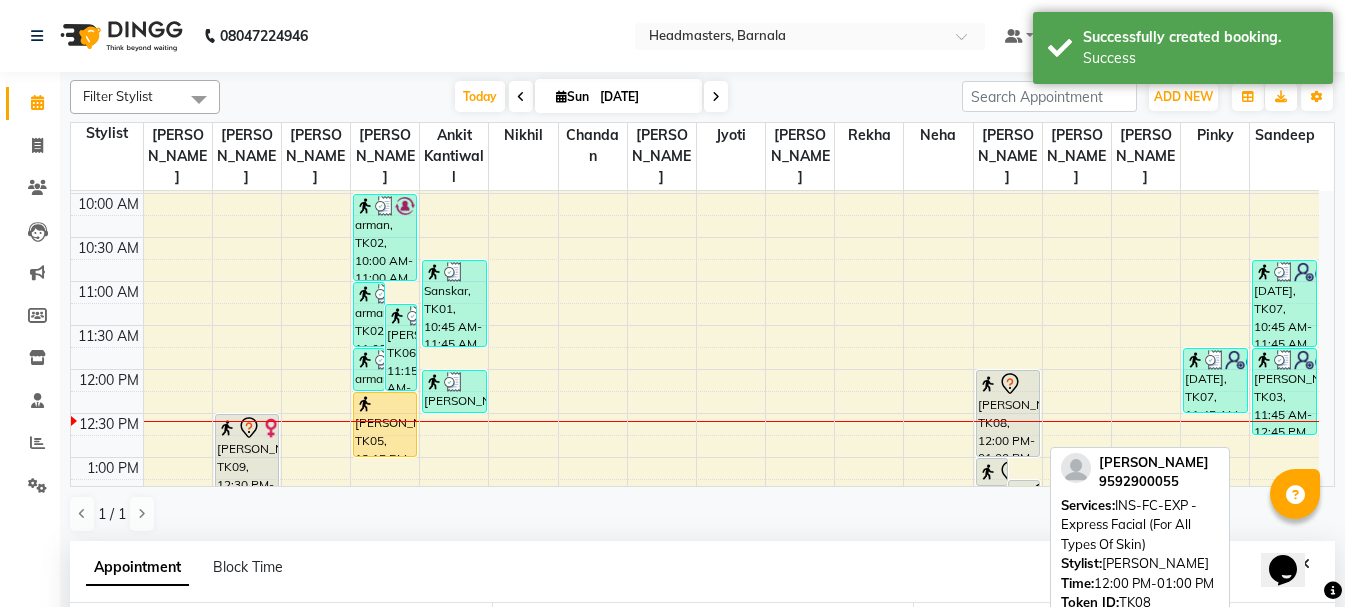 click on "[PERSON_NAME], TK08, 12:00 PM-01:00 PM, INS-FC-EXP - Express Facial (For All Types Of Skin)" at bounding box center [1008, 413] 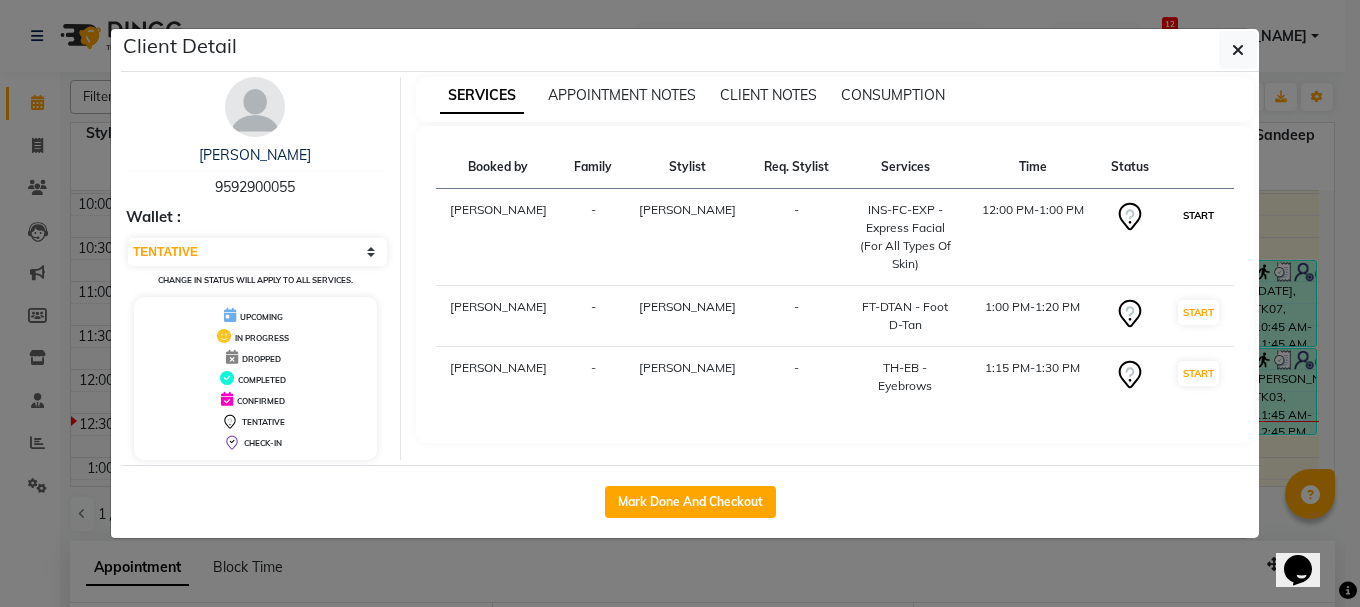 click on "START" at bounding box center (1198, 215) 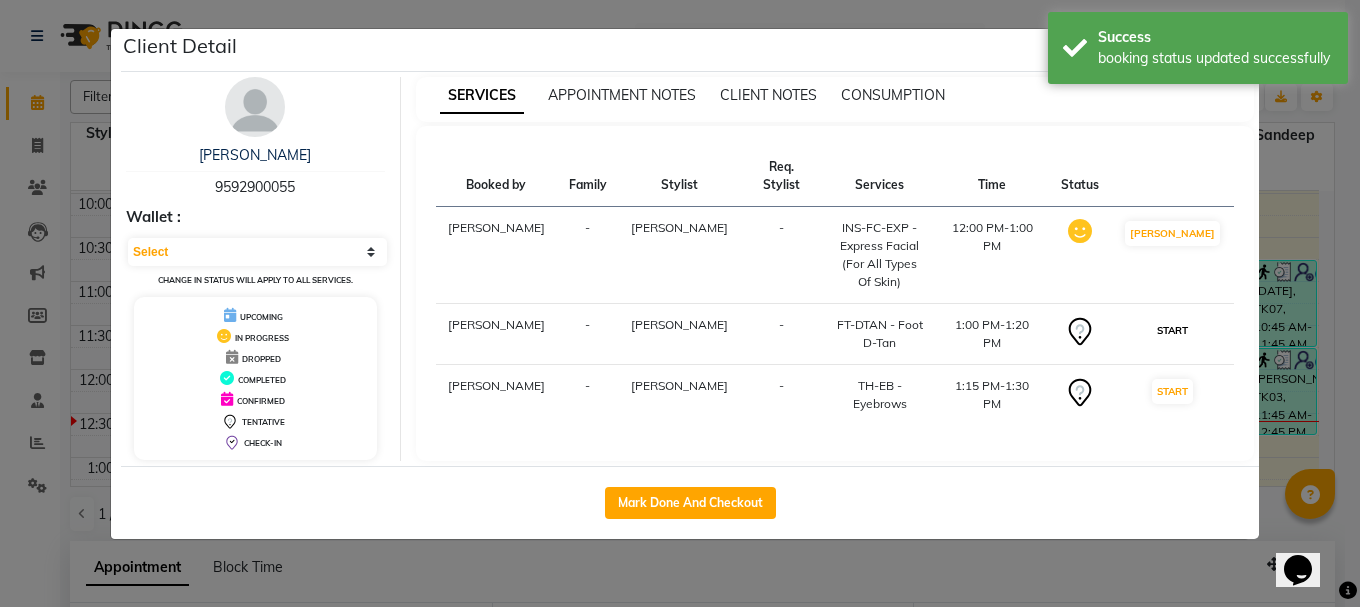 click on "START" at bounding box center [1172, 330] 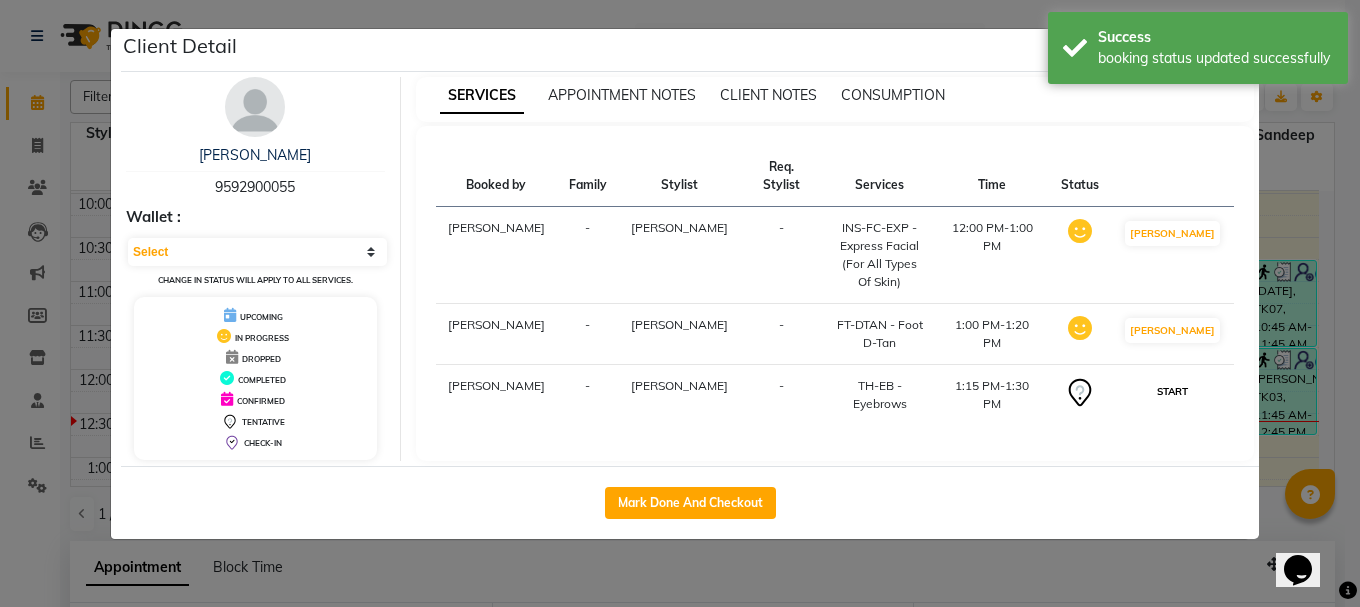 click on "START" at bounding box center [1172, 391] 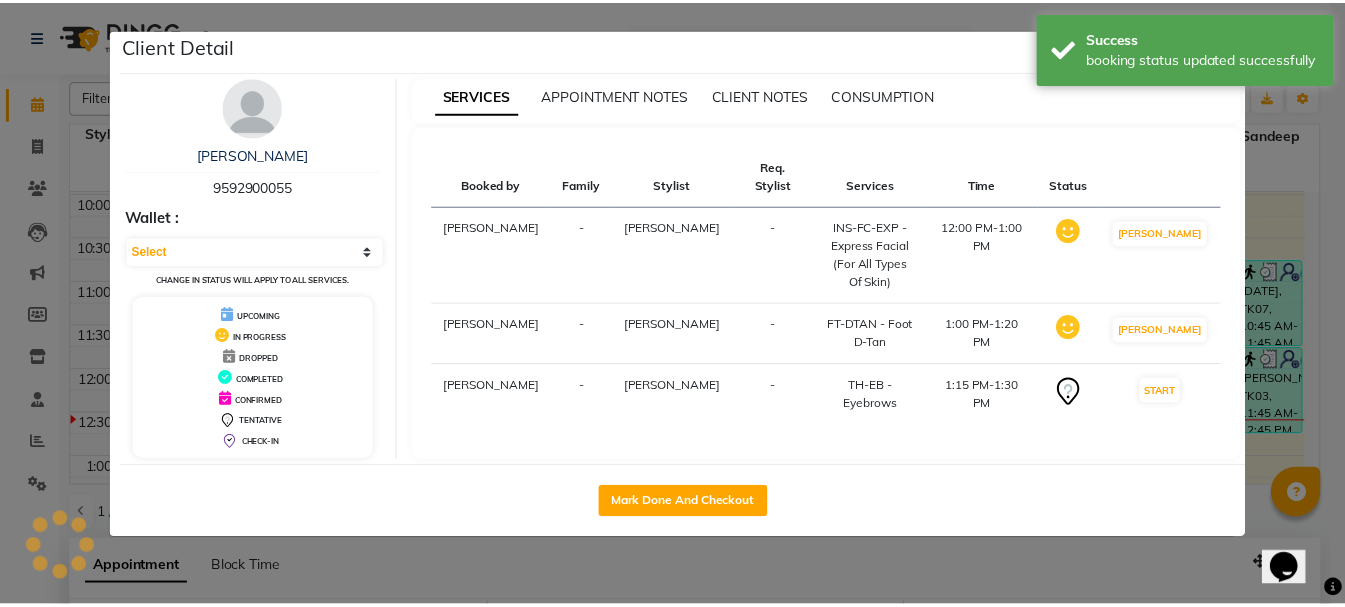 type 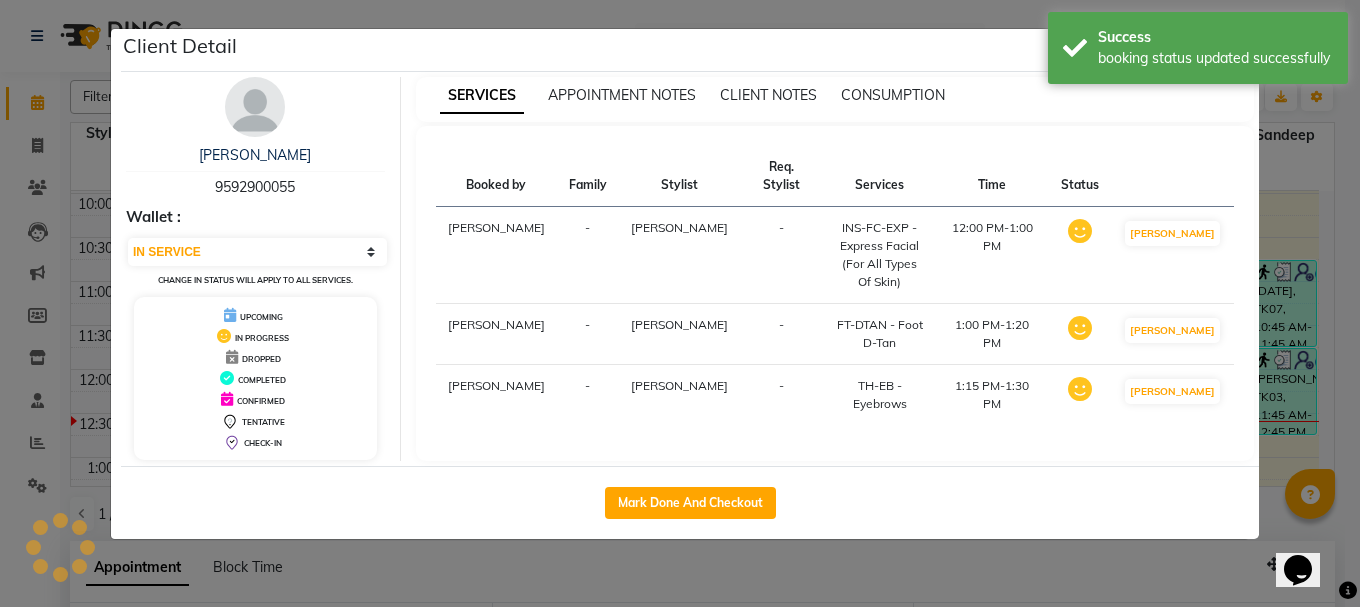click on "Client Detail  [PERSON_NAME]    9592900055 Wallet : Select IN SERVICE CONFIRMED TENTATIVE CHECK IN MARK DONE UPCOMING Change in status will apply to all services. UPCOMING IN PROGRESS DROPPED COMPLETED CONFIRMED TENTATIVE CHECK-IN SERVICES APPOINTMENT NOTES CLIENT NOTES CONSUMPTION Booked by Family Stylist Req. Stylist Services Time Status  [PERSON_NAME] -  INS-FC-EXP - Express Facial (For All Types Of Skin)   12:00 PM-1:00 PM   MARK DONE   [PERSON_NAME] -  FT-DTAN - Foot D-Tan   1:00 PM-1:20 PM   MARK DONE   [PERSON_NAME] -  TH-EB - Eyebrows   1:15 PM-1:30 PM   MARK DONE   Mark Done And Checkout" 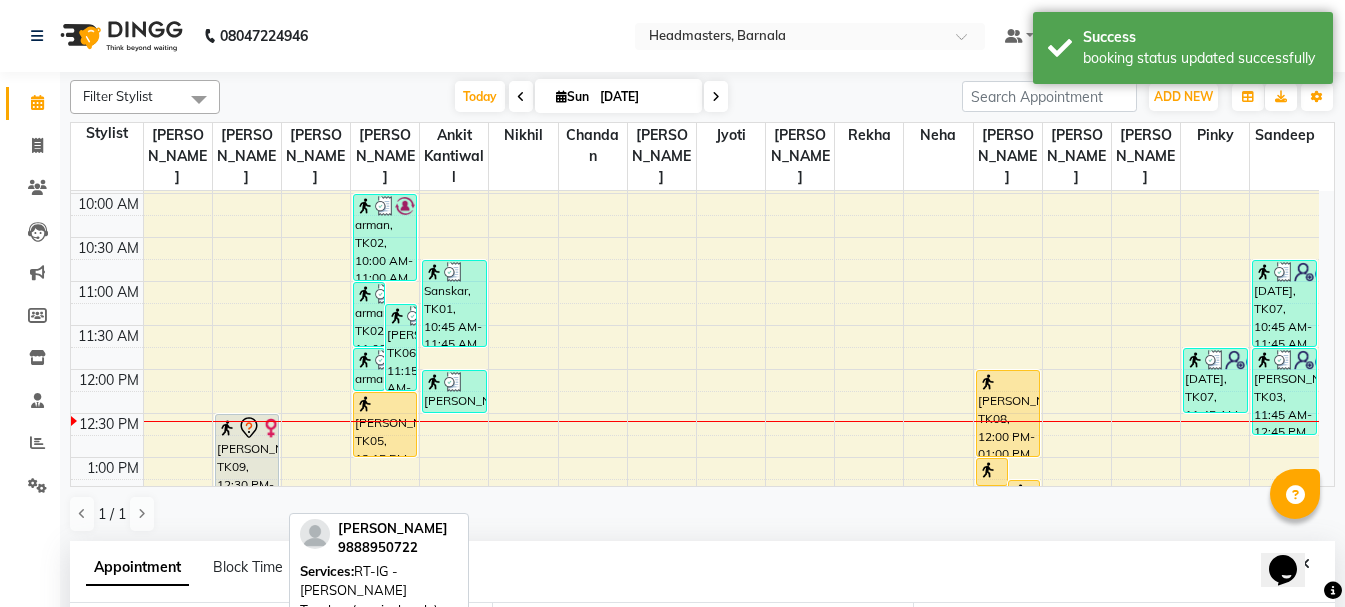 click on "[PERSON_NAME], TK09, 12:30 PM-01:45 PM, RT-IG - [PERSON_NAME] Touchup(one inch only)" at bounding box center [247, 468] 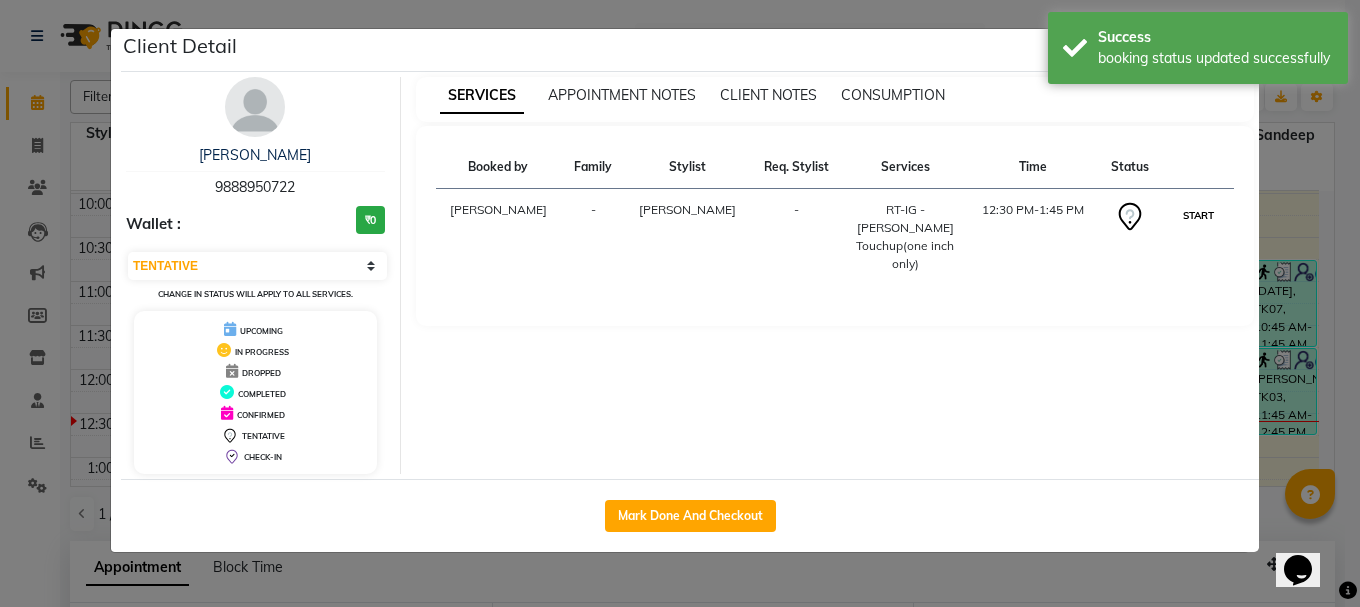 click on "START" at bounding box center (1198, 215) 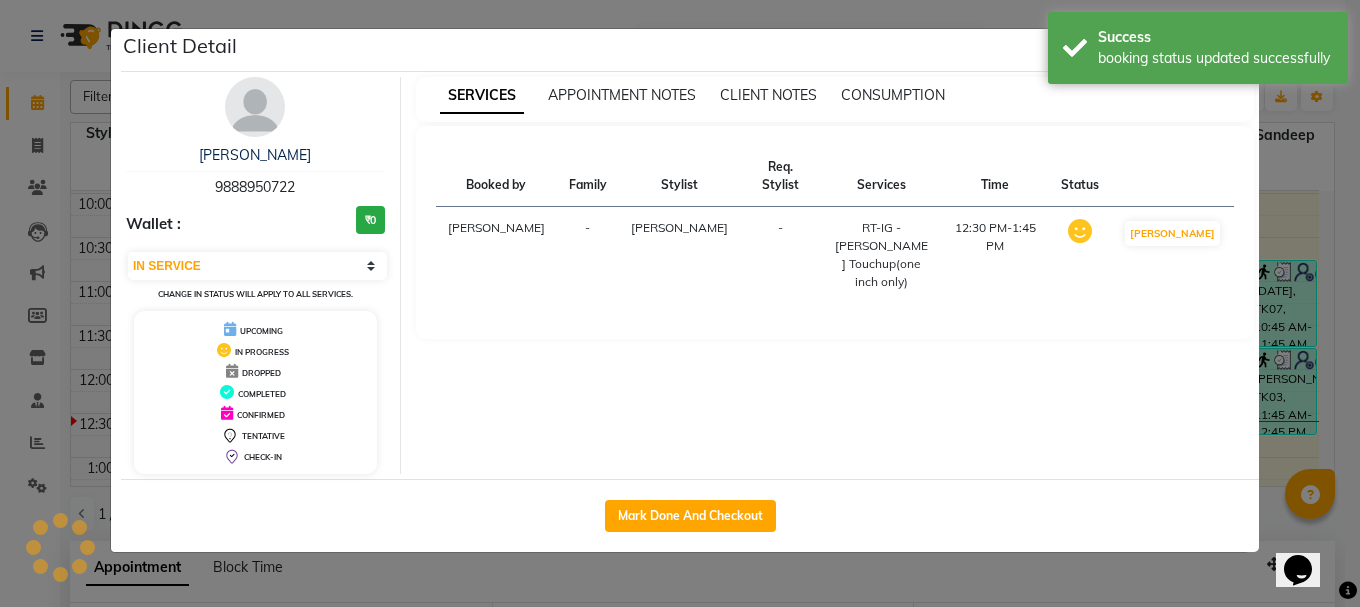click on "Client Detail  [PERSON_NAME]   9888950722 Wallet : ₹0 Select IN SERVICE CONFIRMED TENTATIVE CHECK IN MARK DONE UPCOMING Change in status will apply to all services. UPCOMING IN PROGRESS DROPPED COMPLETED CONFIRMED TENTATIVE CHECK-IN SERVICES APPOINTMENT NOTES CLIENT NOTES CONSUMPTION Booked by Family Stylist Req. Stylist Services Time Status  [PERSON_NAME] -  RT-IG - [PERSON_NAME] Touchup(one inch only)   12:30 PM-1:45 PM   MARK DONE   Mark Done And Checkout" 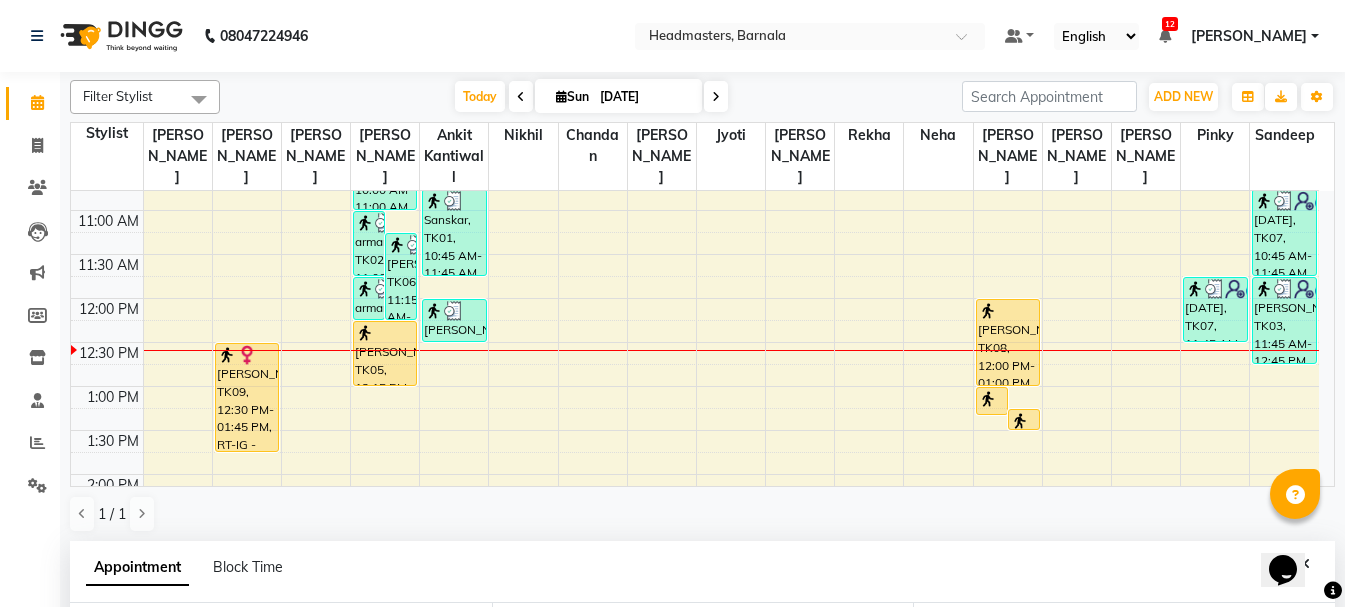 scroll, scrollTop: 253, scrollLeft: 0, axis: vertical 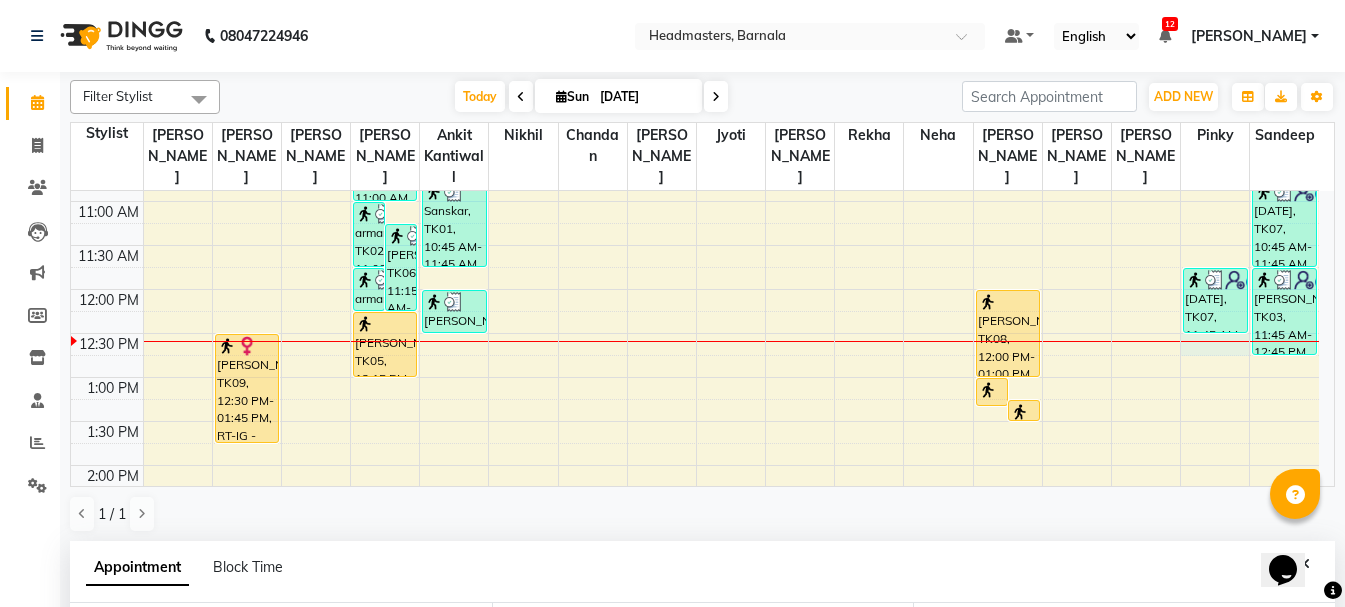 click on "8:00 AM 8:30 AM 9:00 AM 9:30 AM 10:00 AM 10:30 AM 11:00 AM 11:30 AM 12:00 PM 12:30 PM 1:00 PM 1:30 PM 2:00 PM 2:30 PM 3:00 PM 3:30 PM 4:00 PM 4:30 PM 5:00 PM 5:30 PM 6:00 PM 6:30 PM 7:00 PM 7:30 PM 8:00 PM 8:30 PM     [PERSON_NAME][GEOGRAPHIC_DATA], 12:30 PM-01:45 PM, RT-IG - Igora Root Touchup(one inch only)     arman, TK02, 11:00 AM-11:45 AM, HMG - Head massage     [PERSON_NAME], TK06, 11:15 AM-12:15 PM, HCG - Hair Cut by Senior Hair Stylist     arman, TK02, 11:45 AM-12:15 PM, SSL - Shampoo     arman, TK02, 10:00 AM-11:00 AM, HCG - Hair Cut by Senior Hair Stylist     [PERSON_NAME], TK05, 12:15 PM-01:00 PM, BRD - [PERSON_NAME], TK01, 10:45 AM-11:45 AM, HCG - Hair Cut by Senior Hair Stylist     [PERSON_NAME], TK04, 12:00 PM-12:30 PM, HCG-B - BABY BOY HAIR CUT     [PERSON_NAME], TK08, 01:00 PM-01:20 PM, FT-DTAN - Foot D-[PERSON_NAME], TK08, 01:15 PM-01:30 PM, TH-EB - Eyebrows     [PERSON_NAME], TK08, 12:00 PM-01:00 PM, INS-FC-EXP - Express Facial (For All Types Of Skin)" at bounding box center [695, 509] 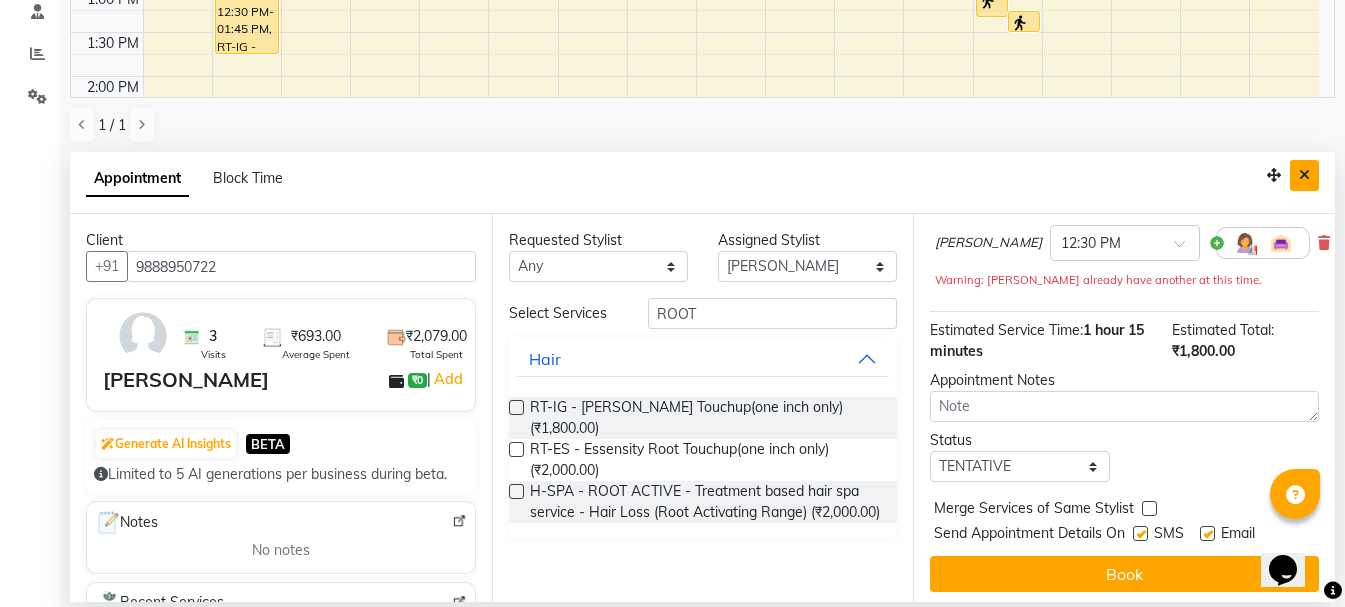 click at bounding box center [1304, 175] 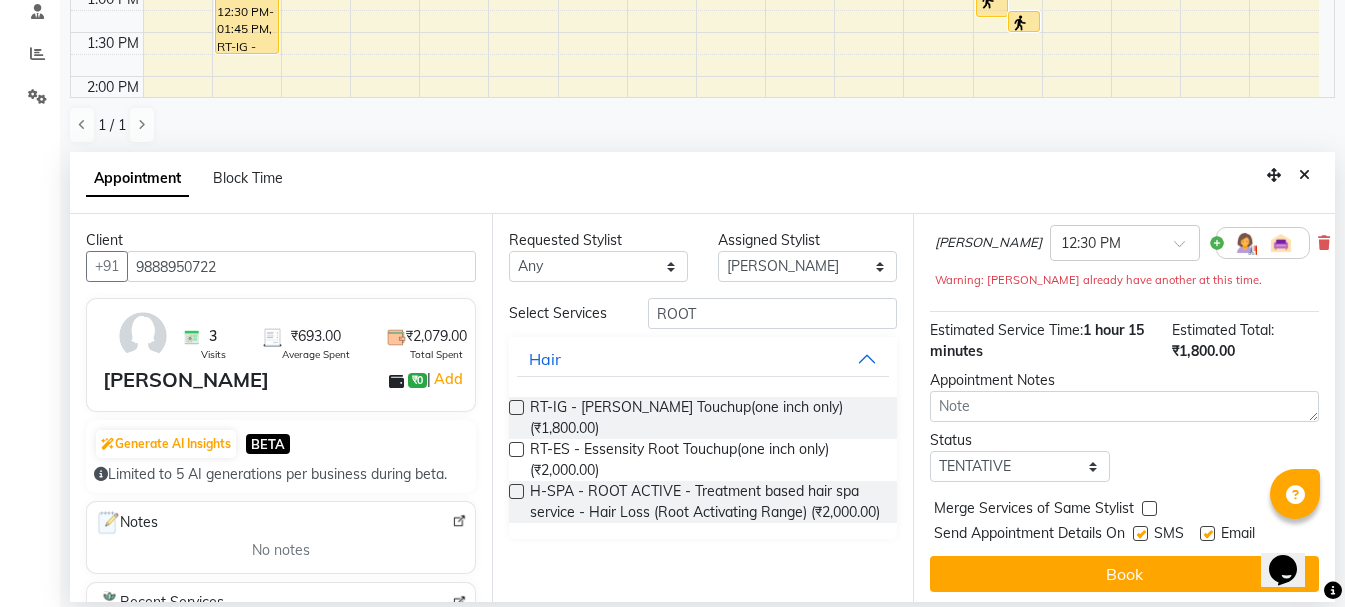 scroll, scrollTop: 0, scrollLeft: 0, axis: both 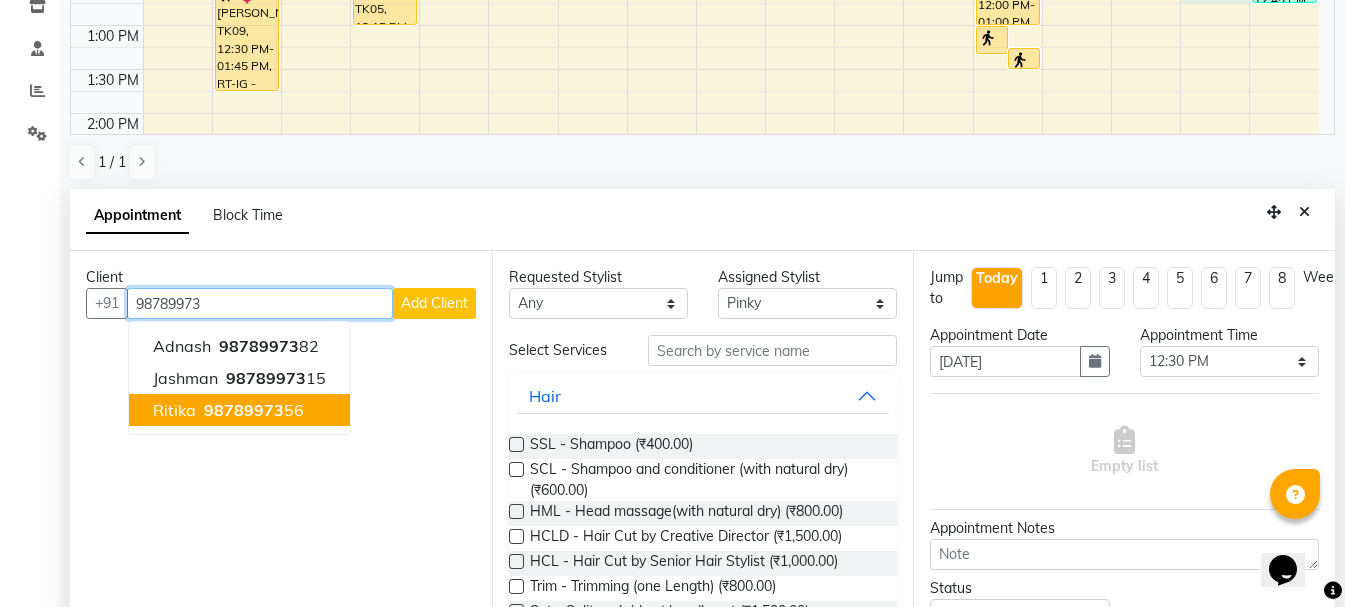 click on "98789973" at bounding box center (244, 410) 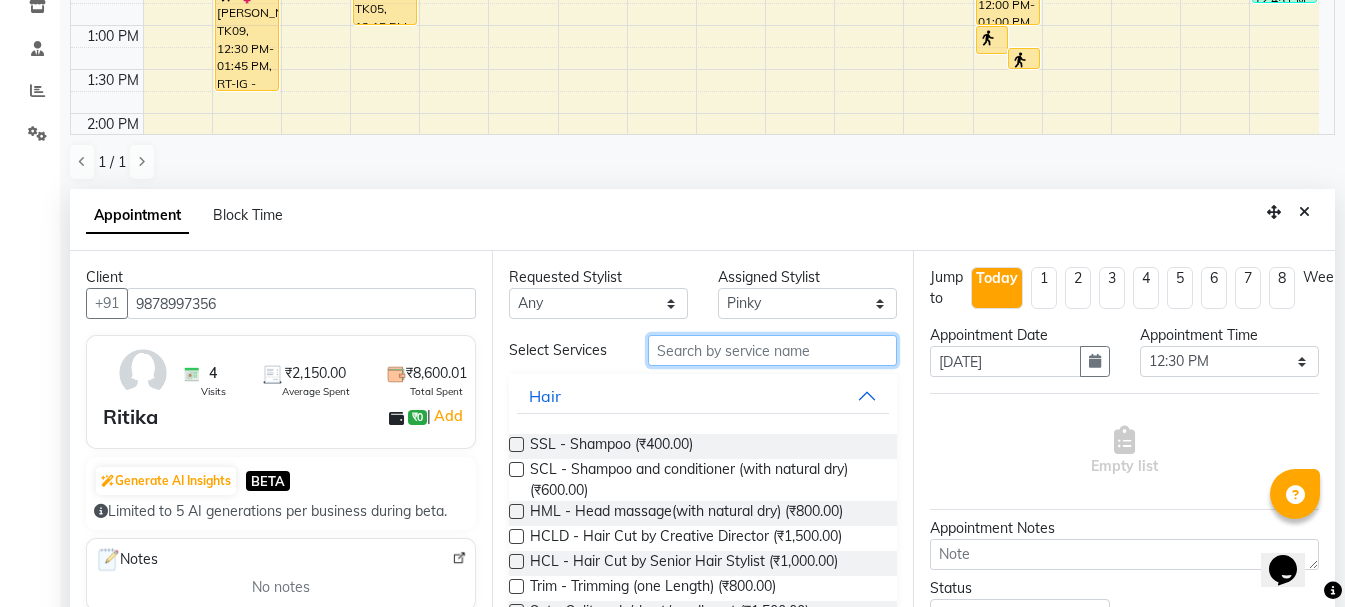 drag, startPoint x: 720, startPoint y: 355, endPoint x: 739, endPoint y: 355, distance: 19 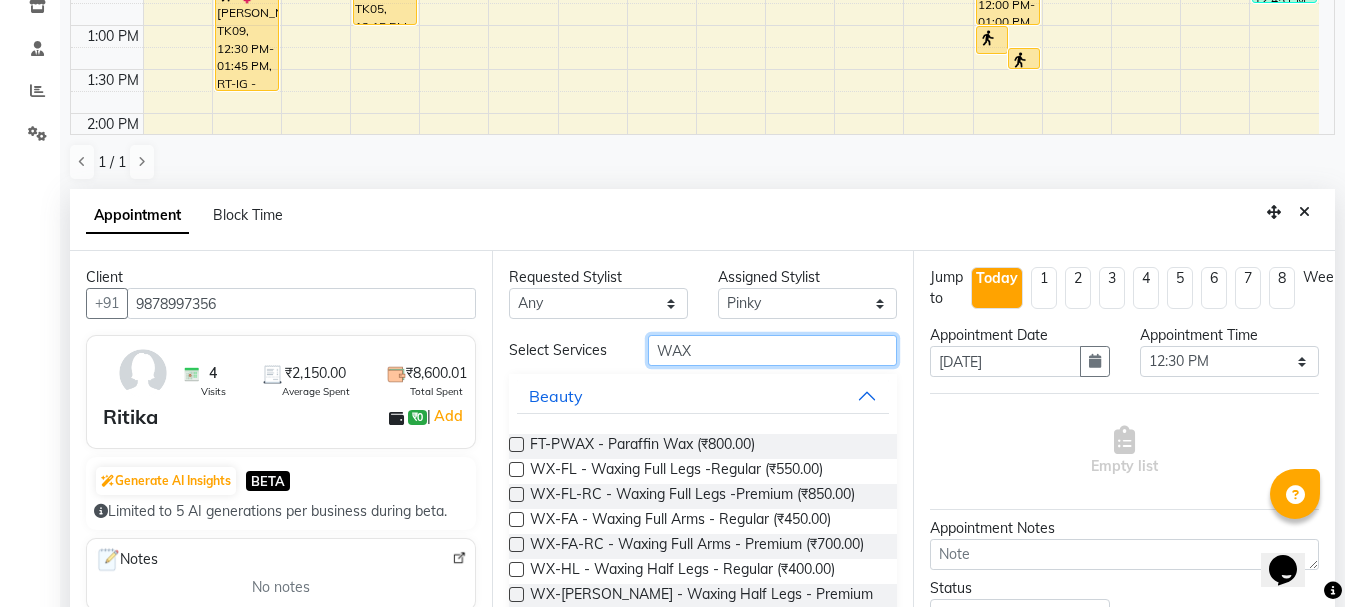 scroll, scrollTop: 339, scrollLeft: 0, axis: vertical 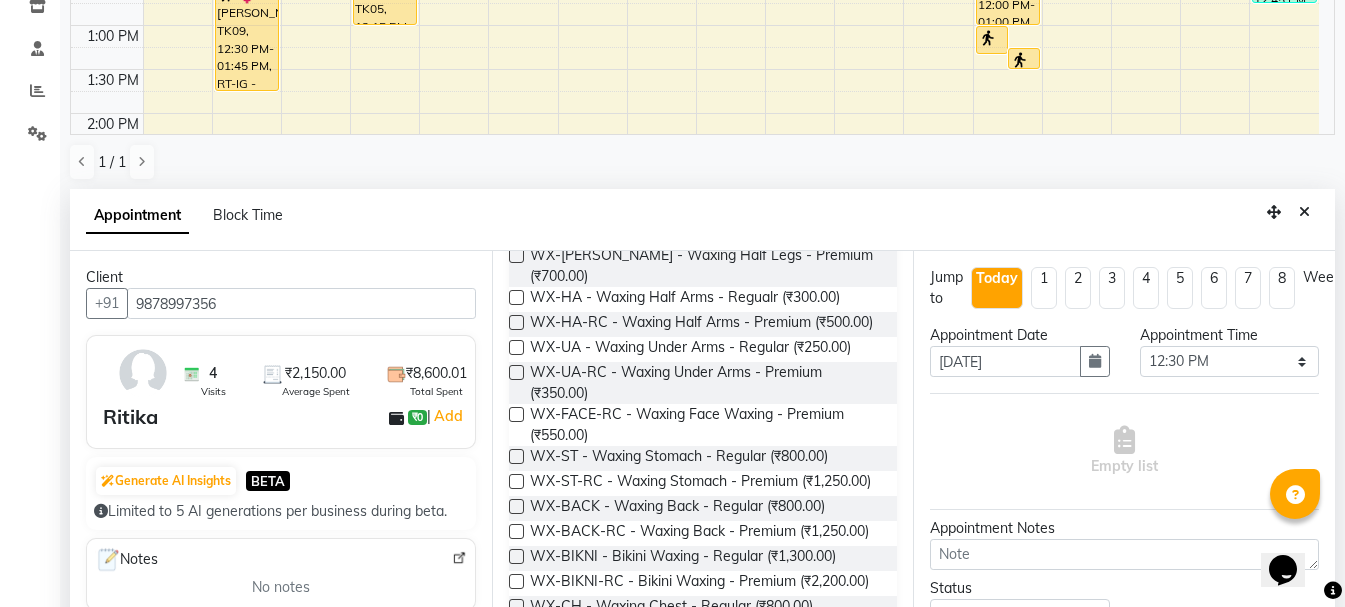 click at bounding box center [516, 255] 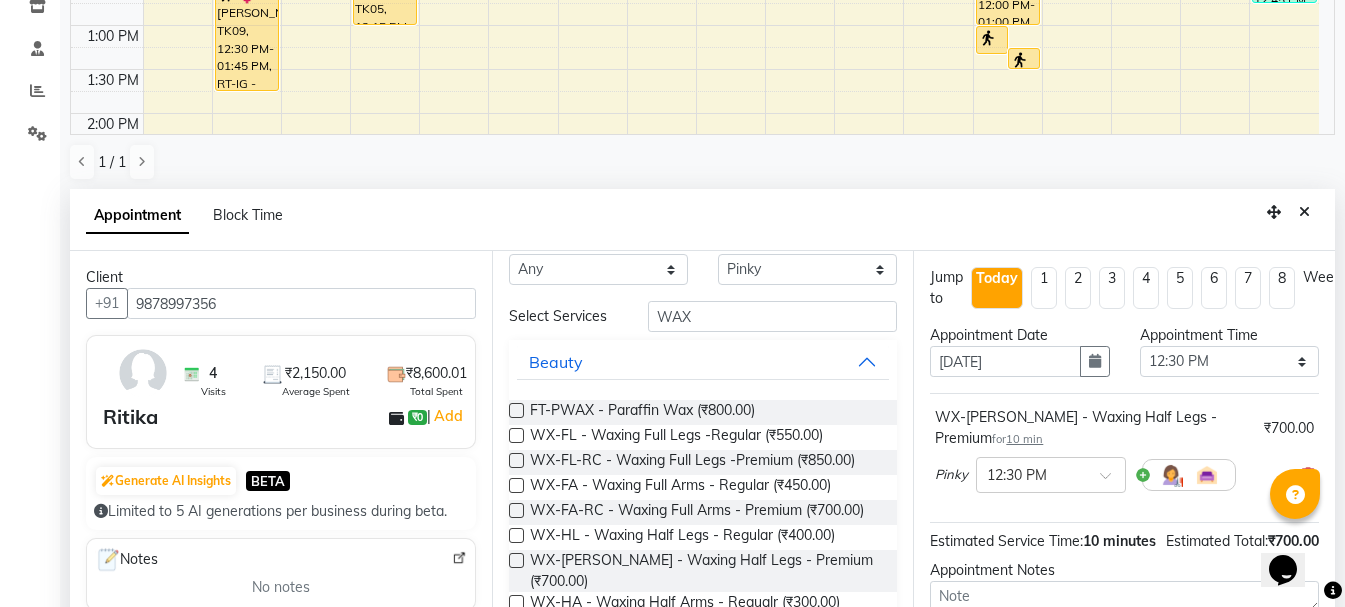 scroll, scrollTop: 0, scrollLeft: 0, axis: both 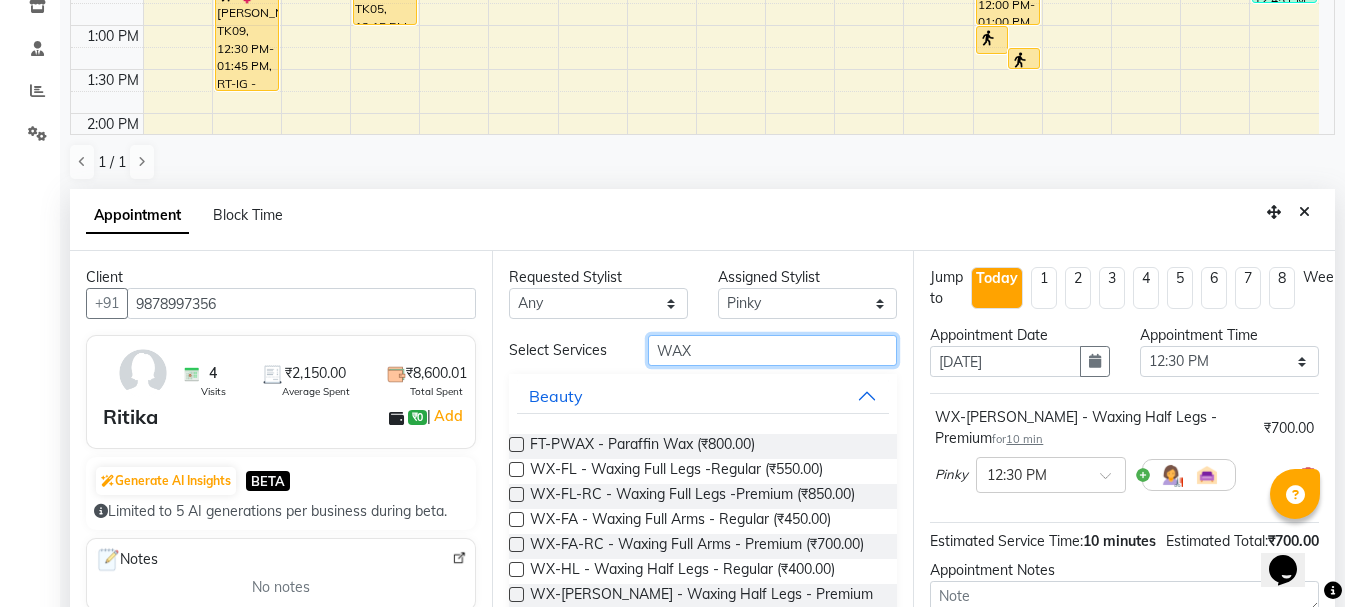drag, startPoint x: 706, startPoint y: 352, endPoint x: 608, endPoint y: 315, distance: 104.75209 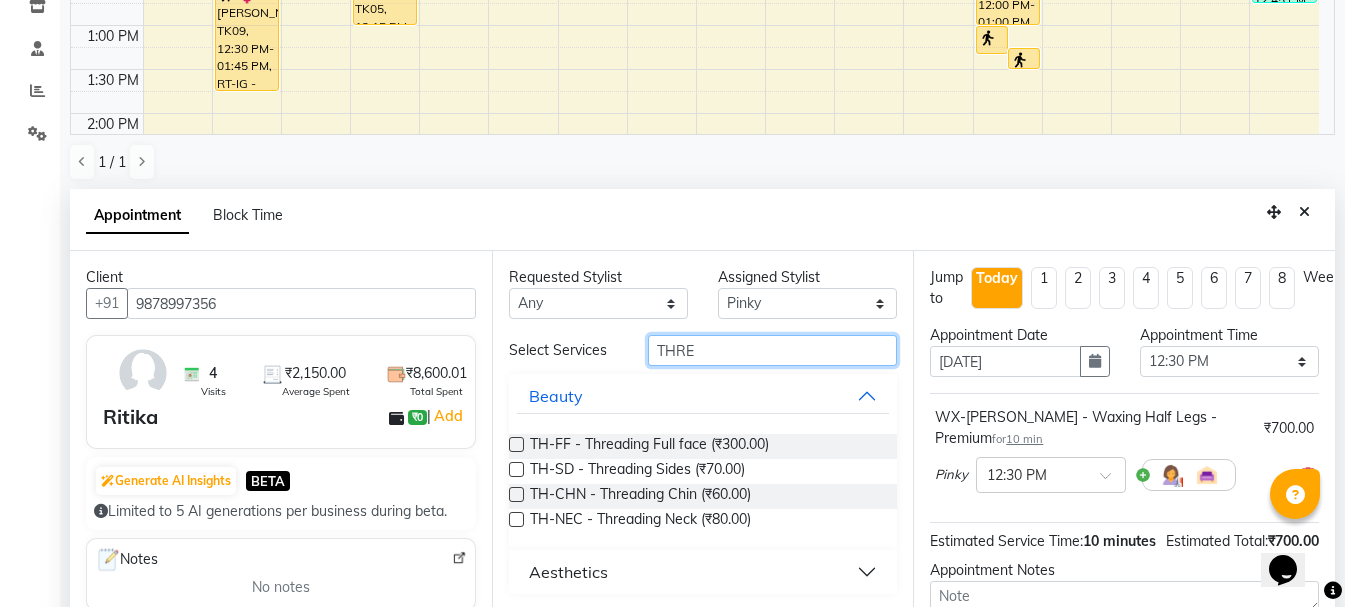 drag, startPoint x: 704, startPoint y: 351, endPoint x: 512, endPoint y: 377, distance: 193.75243 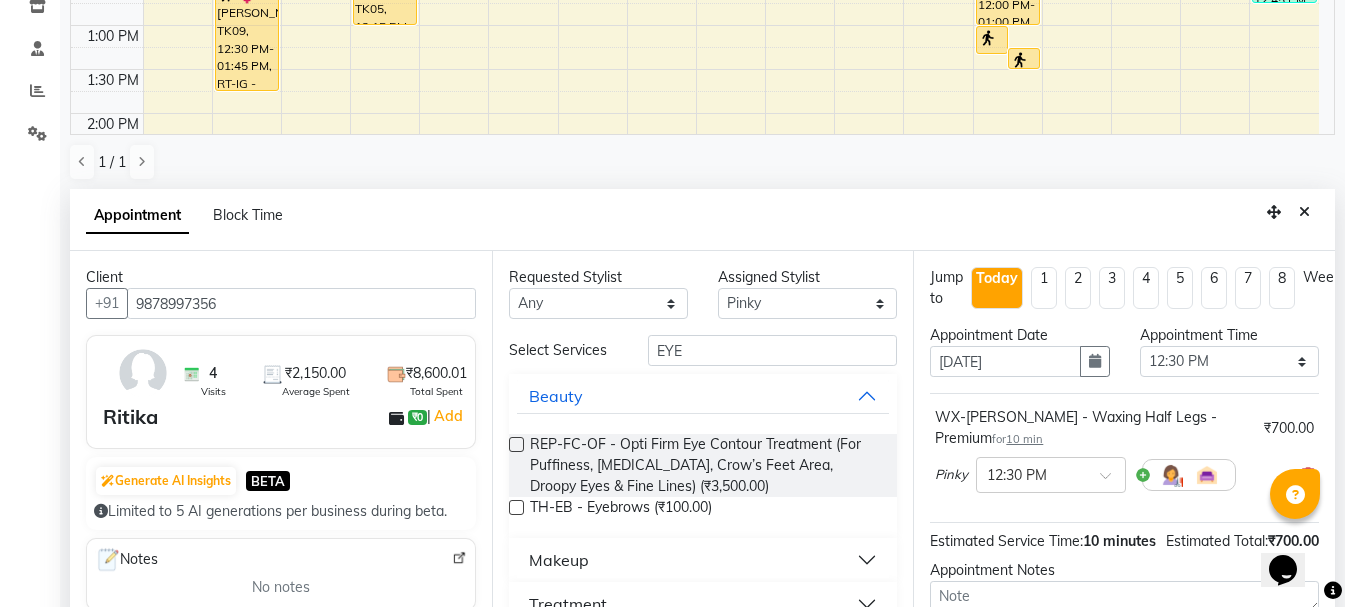 click at bounding box center [516, 507] 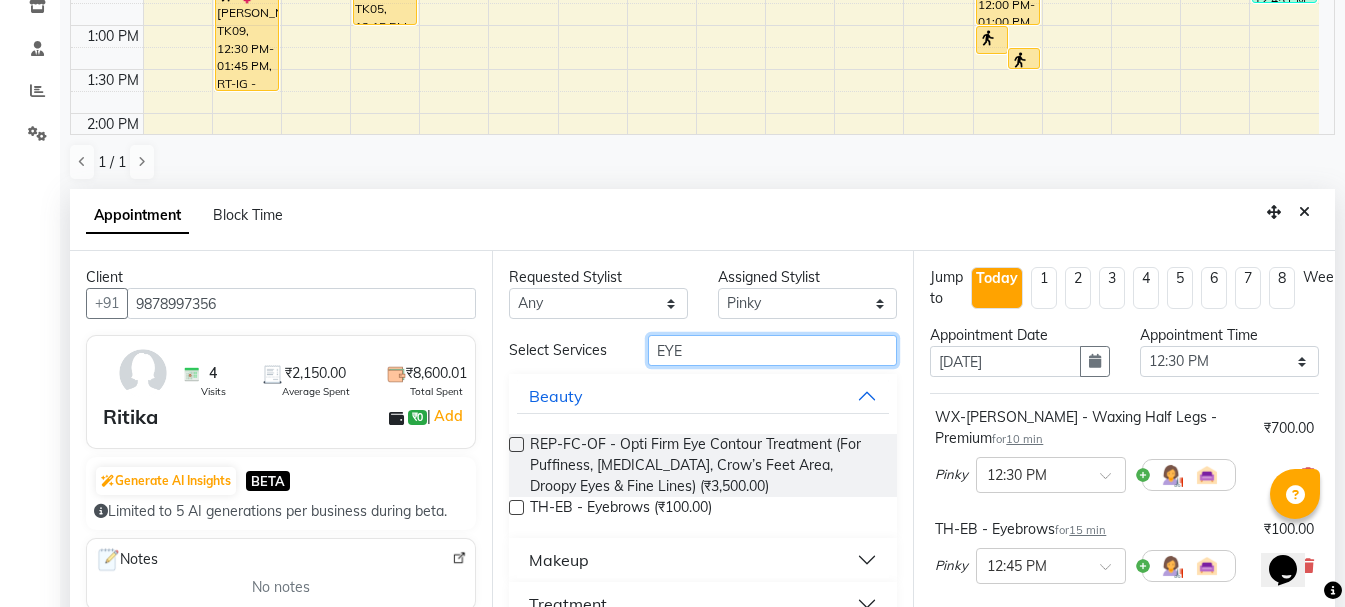 drag, startPoint x: 710, startPoint y: 345, endPoint x: 569, endPoint y: 355, distance: 141.35417 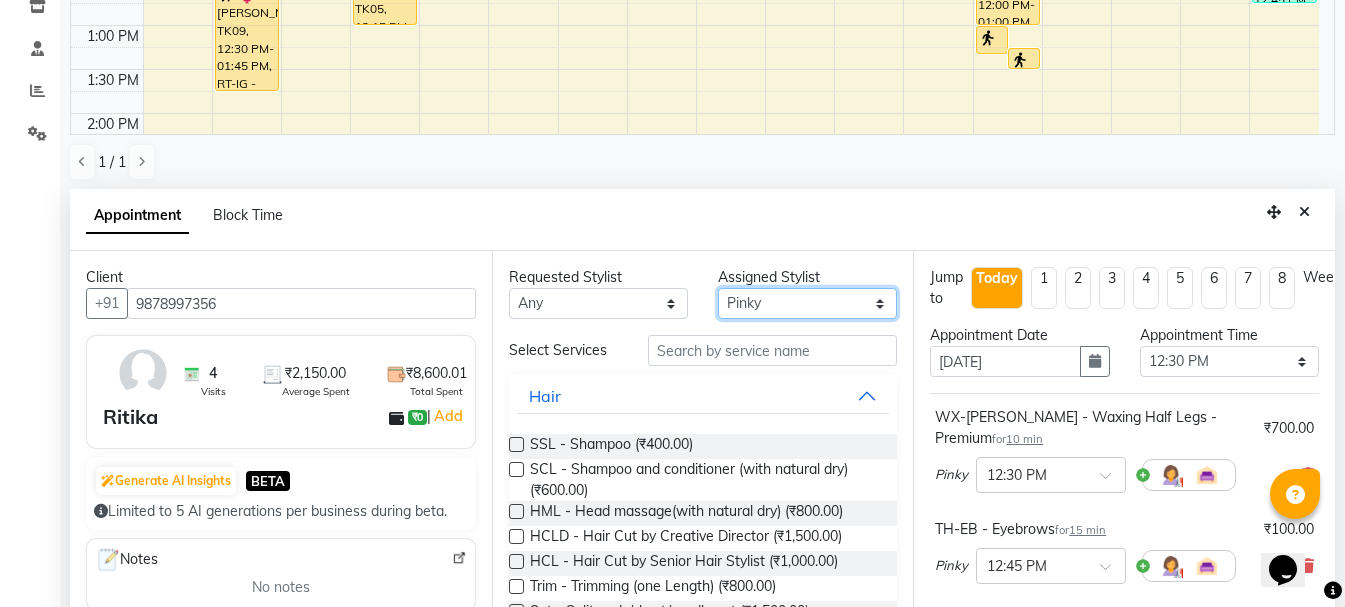 click on "Select  Ankit kantiwall Chandan [PERSON_NAME] [PERSON_NAME] [PERSON_NAME] Neha Nikhil  [PERSON_NAME] [PERSON_NAME] [PERSON_NAME] [PERSON_NAME] [PERSON_NAME]" at bounding box center [807, 303] 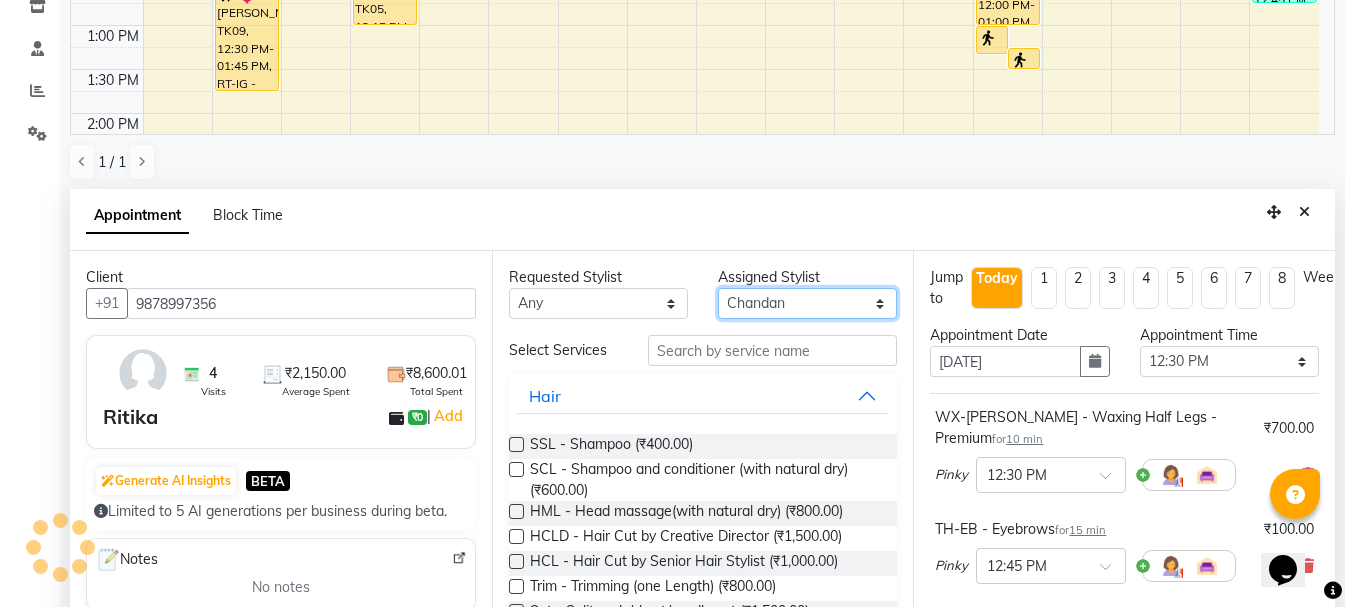 click on "Select  Ankit kantiwall Chandan [PERSON_NAME] [PERSON_NAME] [PERSON_NAME] Neha Nikhil  [PERSON_NAME] [PERSON_NAME] [PERSON_NAME] [PERSON_NAME] [PERSON_NAME]" at bounding box center [807, 303] 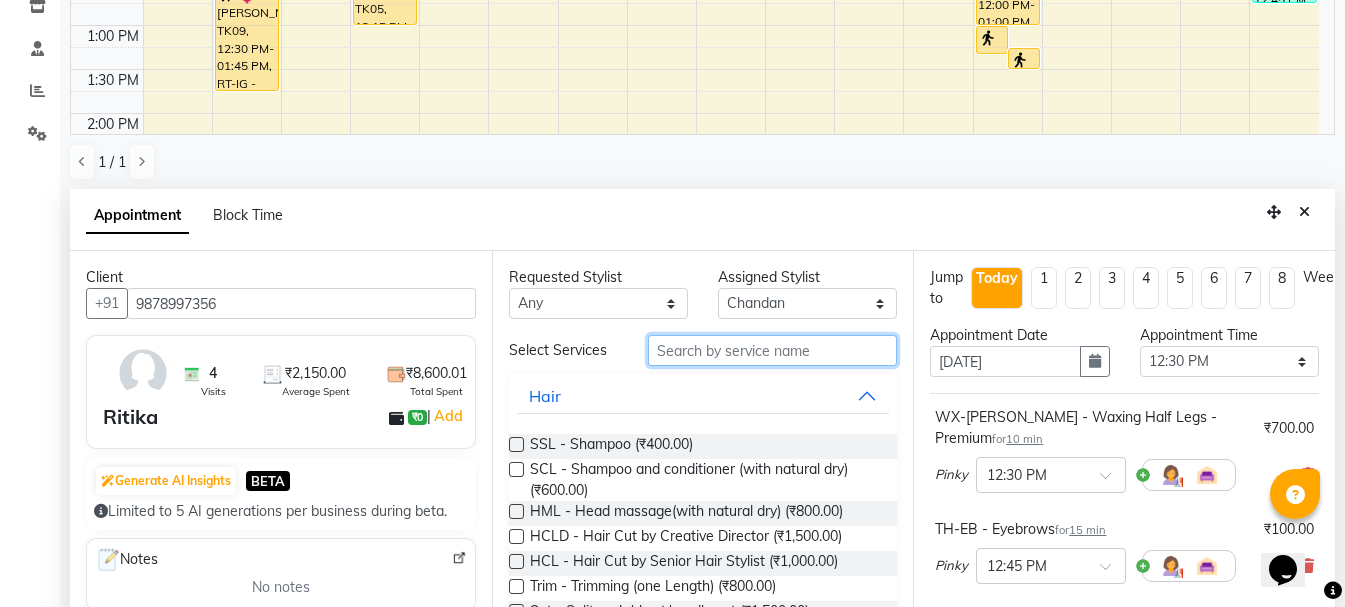 click at bounding box center (772, 350) 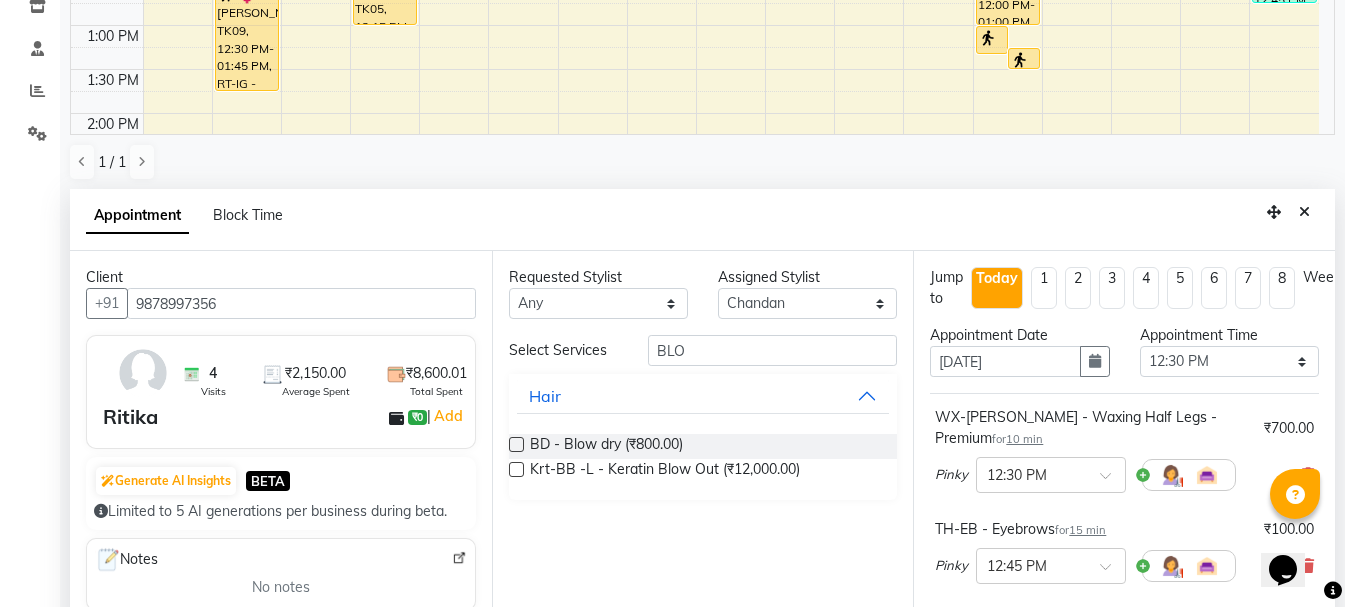 click at bounding box center [516, 444] 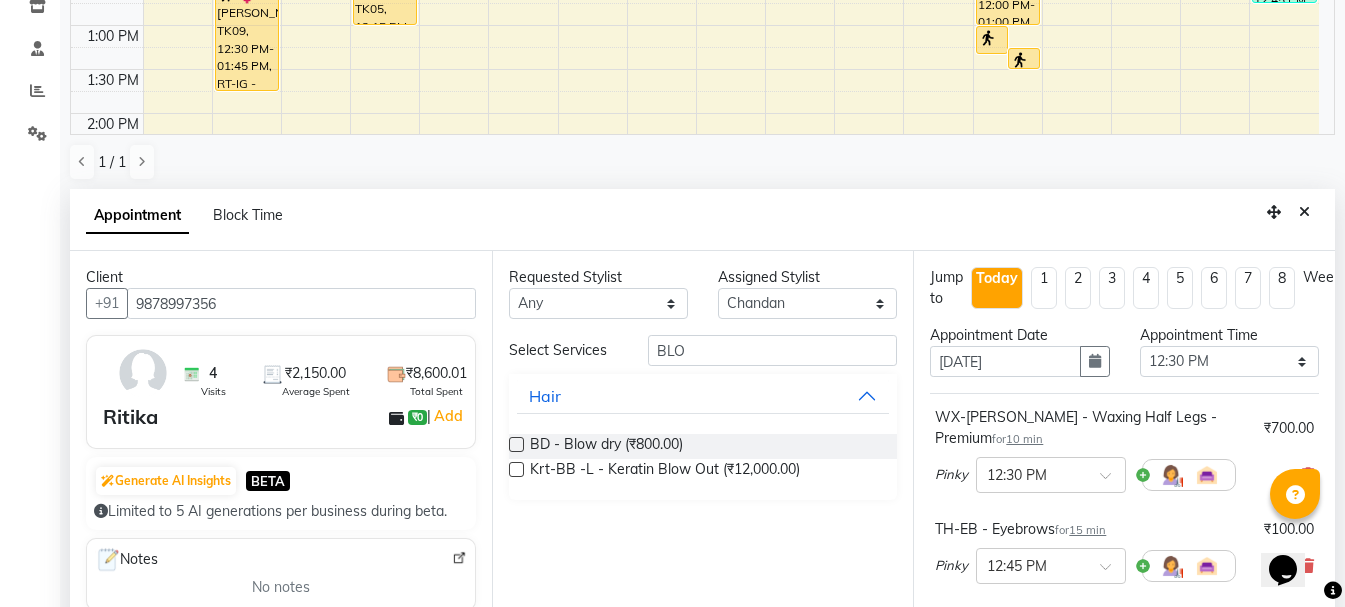 click on "Filter Stylist Select All  Ankit kantiwall  [PERSON_NAME]  [PERSON_NAME]  [PERSON_NAME] [PERSON_NAME] [PERSON_NAME] [PERSON_NAME] [PERSON_NAME] Pinky [PERSON_NAME] Rekha [PERSON_NAME] [PERSON_NAME] [DATE]  [DATE] Toggle Dropdown Add Appointment Add Invoice Add Attendance Add Client Toggle Dropdown Add Appointment Add Invoice Add Attendance Add Client ADD NEW Toggle Dropdown Add Appointment Add Invoice Add Attendance Add Client Filter Stylist Select All  Ankit kantiwall  [PERSON_NAME]  [PERSON_NAME]  [PERSON_NAME] Chandan [PERSON_NAME] [PERSON_NAME] [PERSON_NAME] Pinky [PERSON_NAME] Rekha [PERSON_NAME] [PERSON_NAME] Group By  Staff View   Room View  View as Vertical  Vertical - Week View  Horizontal  Horizontal - Week View  List  Toggle Dropdown Calendar Settings Manage Tags   Arrange Stylists   Reset Stylists  Appointment Form Zoom 100% Staff/Room Display Count 17 Stylist [PERSON_NAME] [PERSON_NAME]  [PERSON_NAME]  Ankit kantiwall [PERSON_NAME] [PERSON_NAME] [PERSON_NAME] [PERSON_NAME] [PERSON_NAME] [PERSON_NAME] Pinky [PERSON_NAME]" 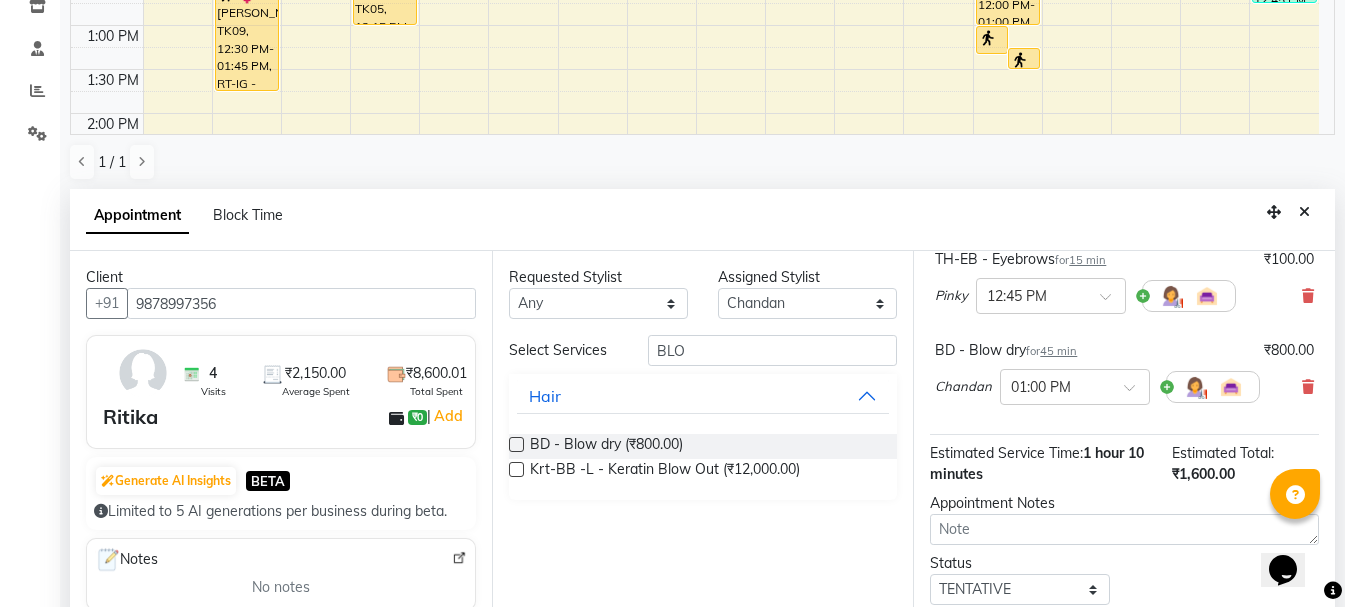 scroll, scrollTop: 326, scrollLeft: 0, axis: vertical 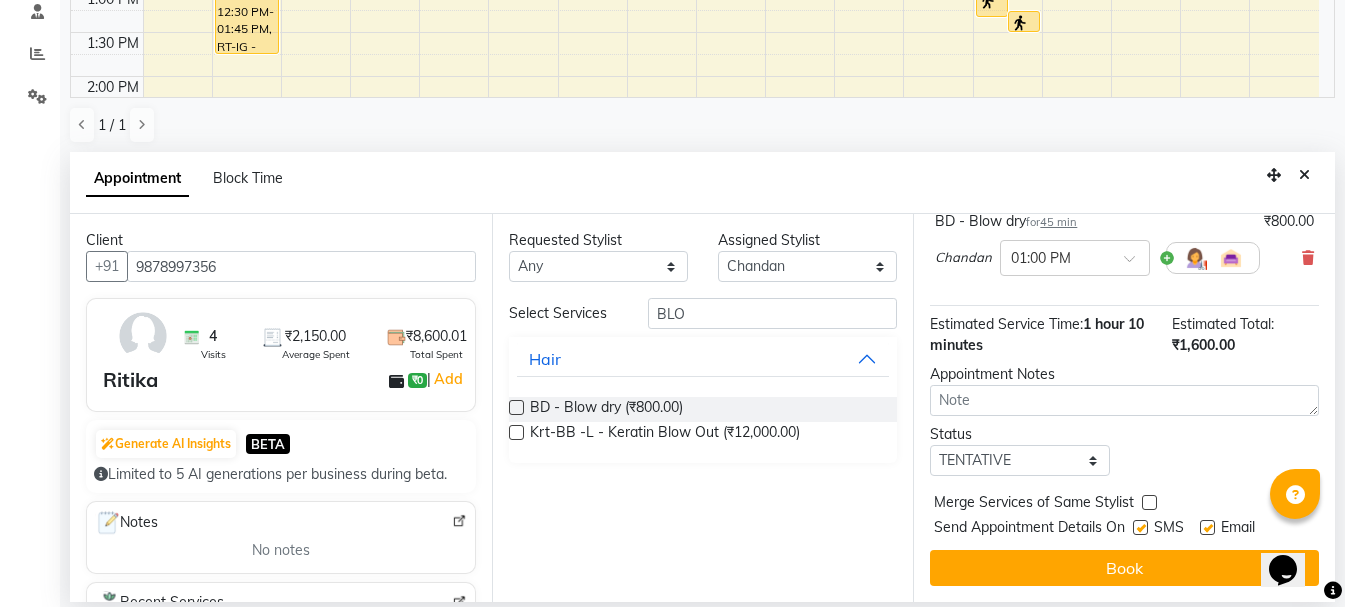 drag, startPoint x: 1327, startPoint y: 562, endPoint x: 19, endPoint y: 39, distance: 1408.6848 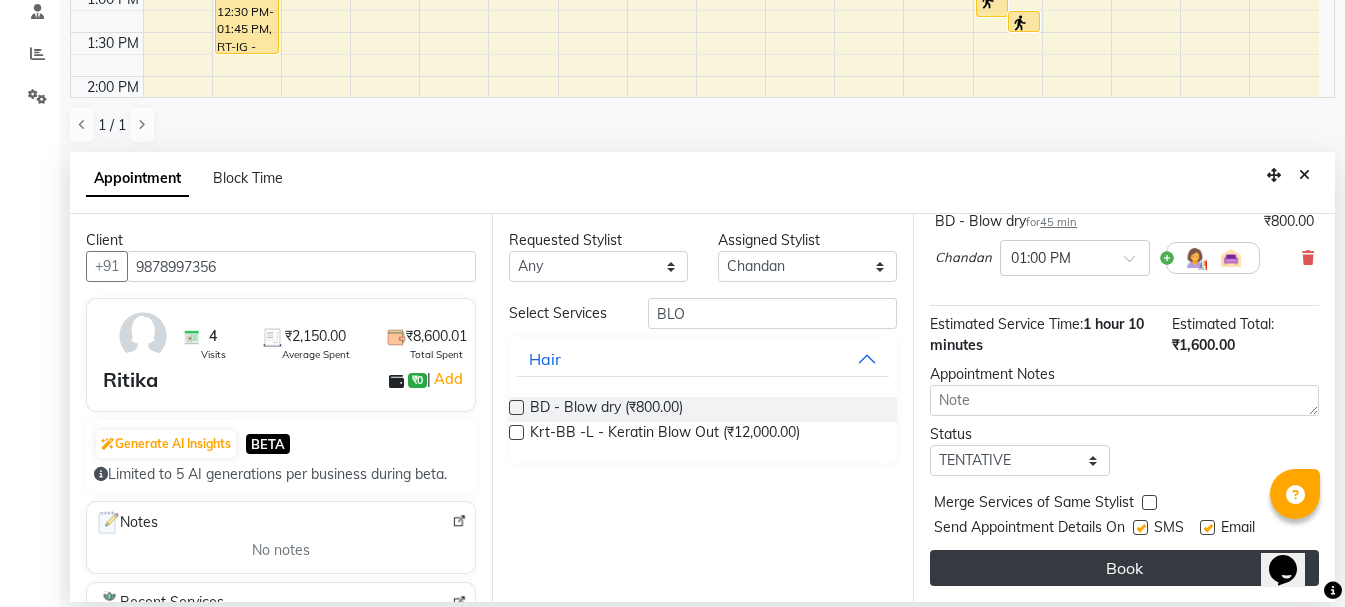 click on "Book" at bounding box center (1124, 568) 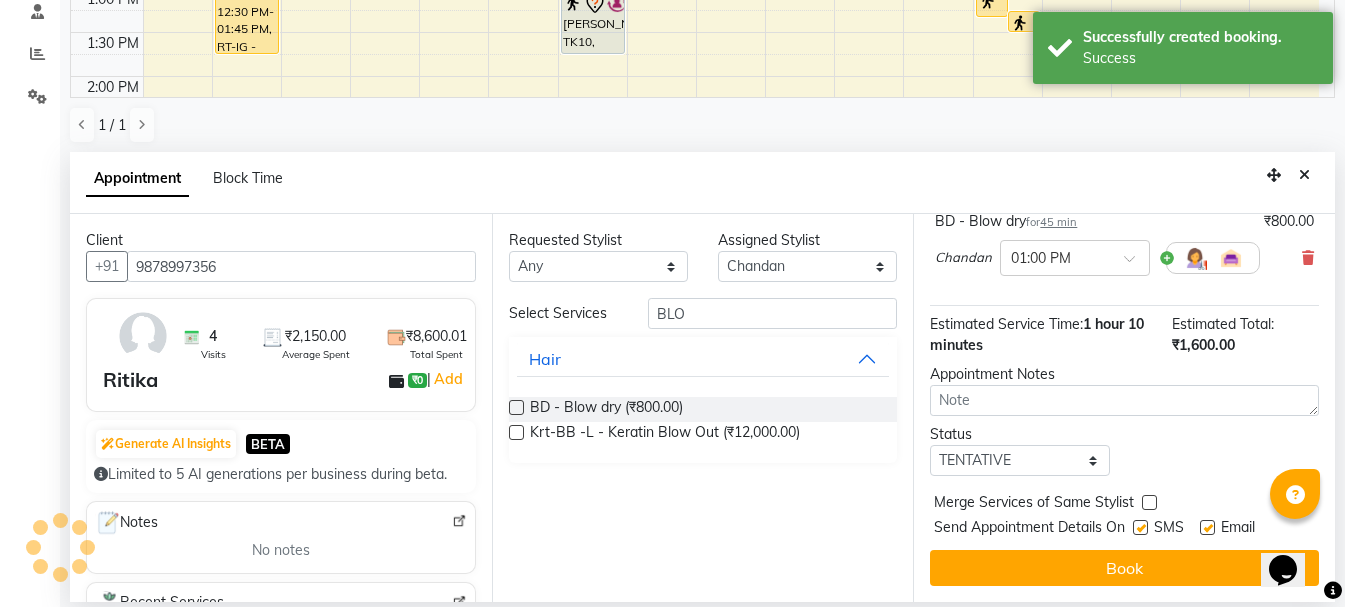 scroll, scrollTop: 0, scrollLeft: 0, axis: both 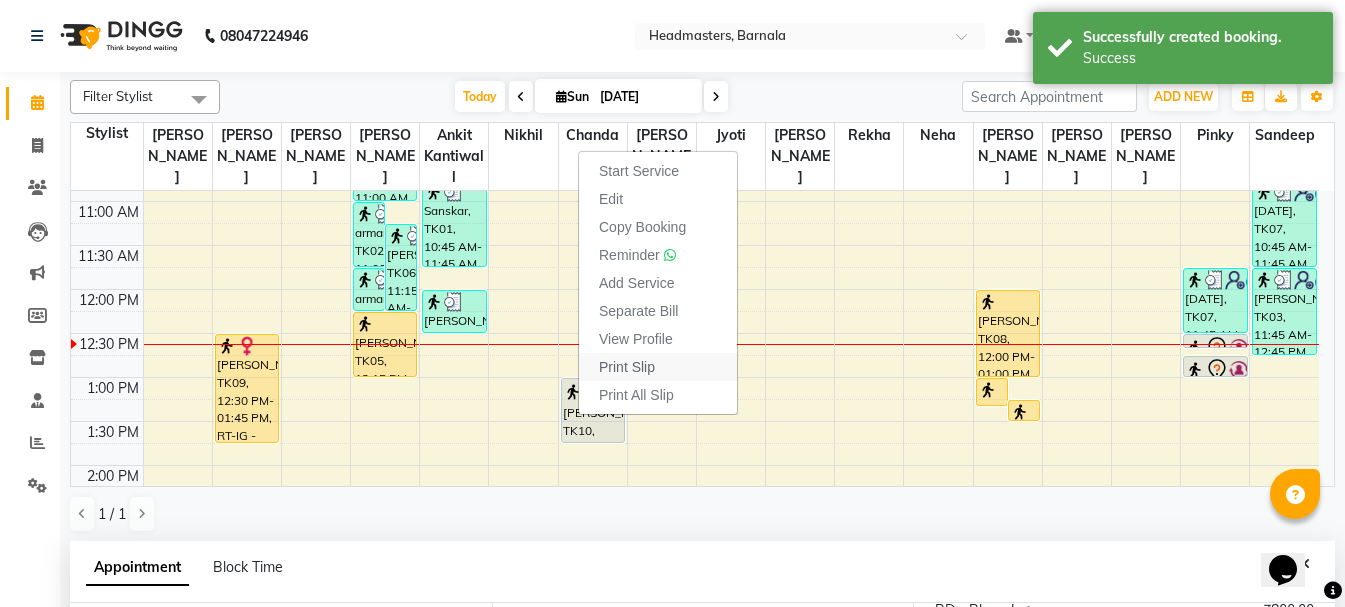 click on "Print Slip" at bounding box center [627, 367] 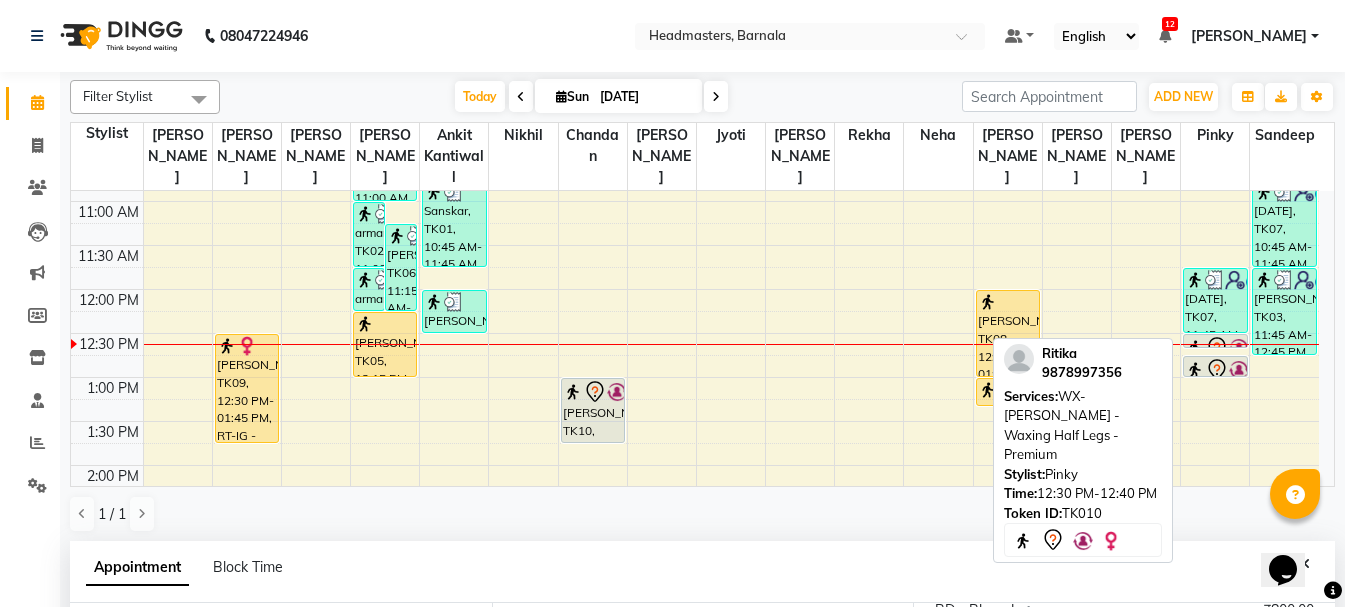 click at bounding box center [1215, 347] 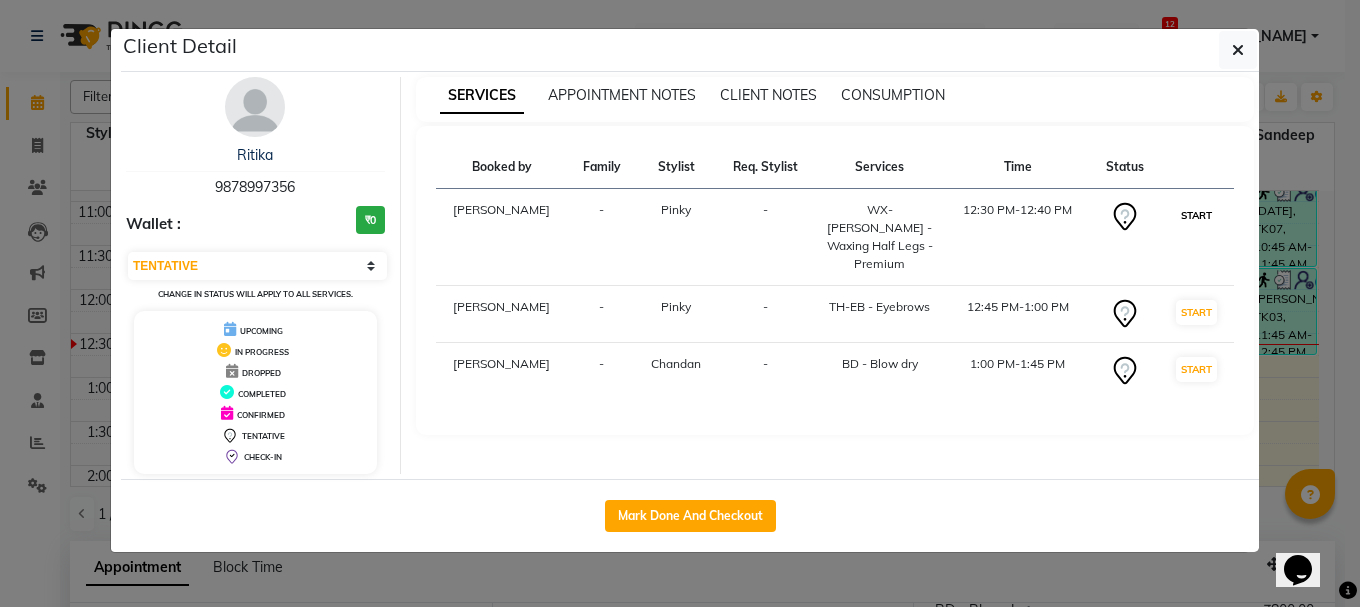 click on "START" at bounding box center [1196, 215] 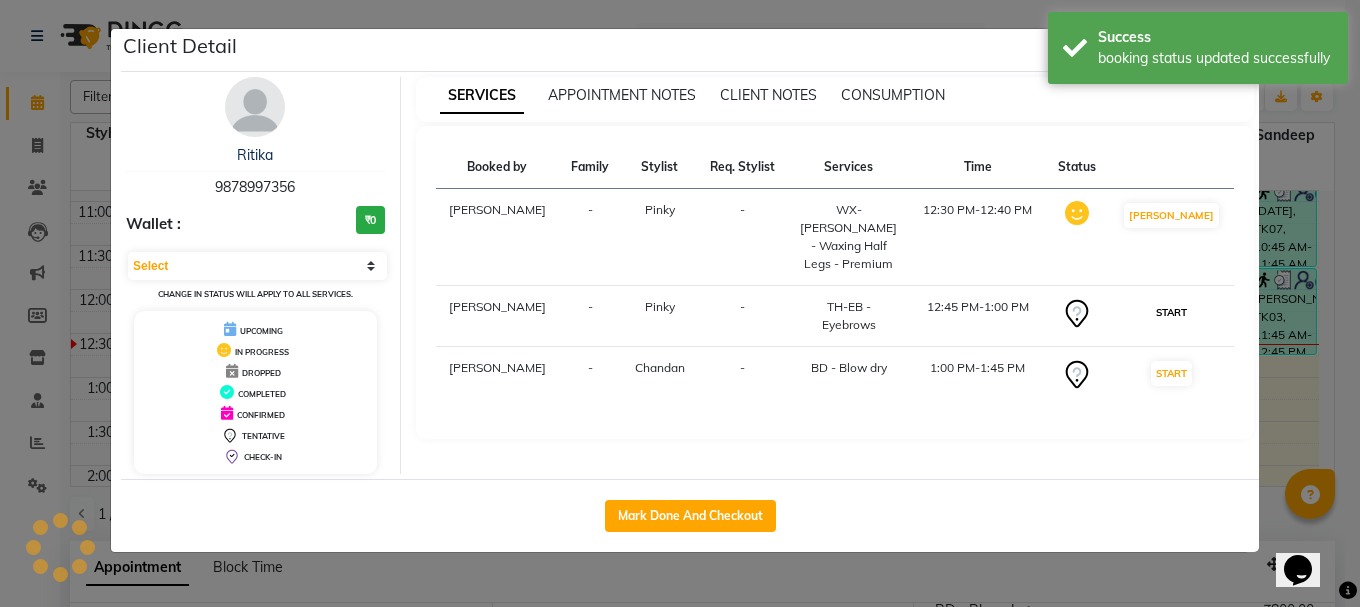 click on "START" at bounding box center [1171, 312] 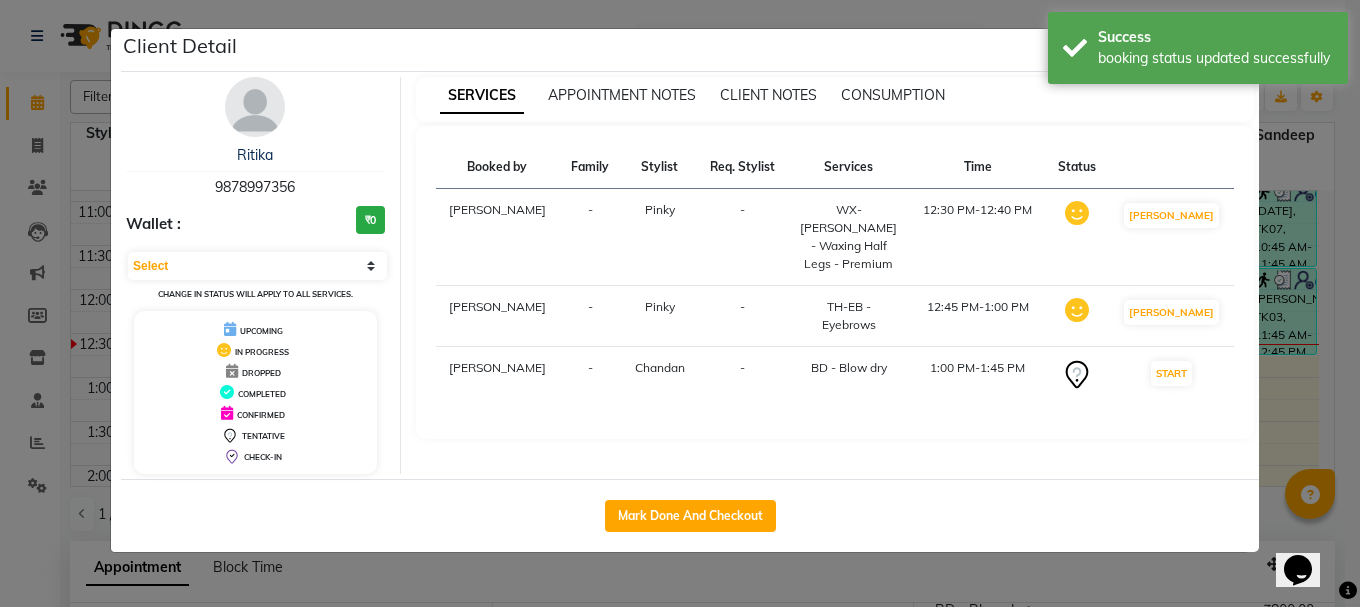 click on "START" at bounding box center (1171, 373) 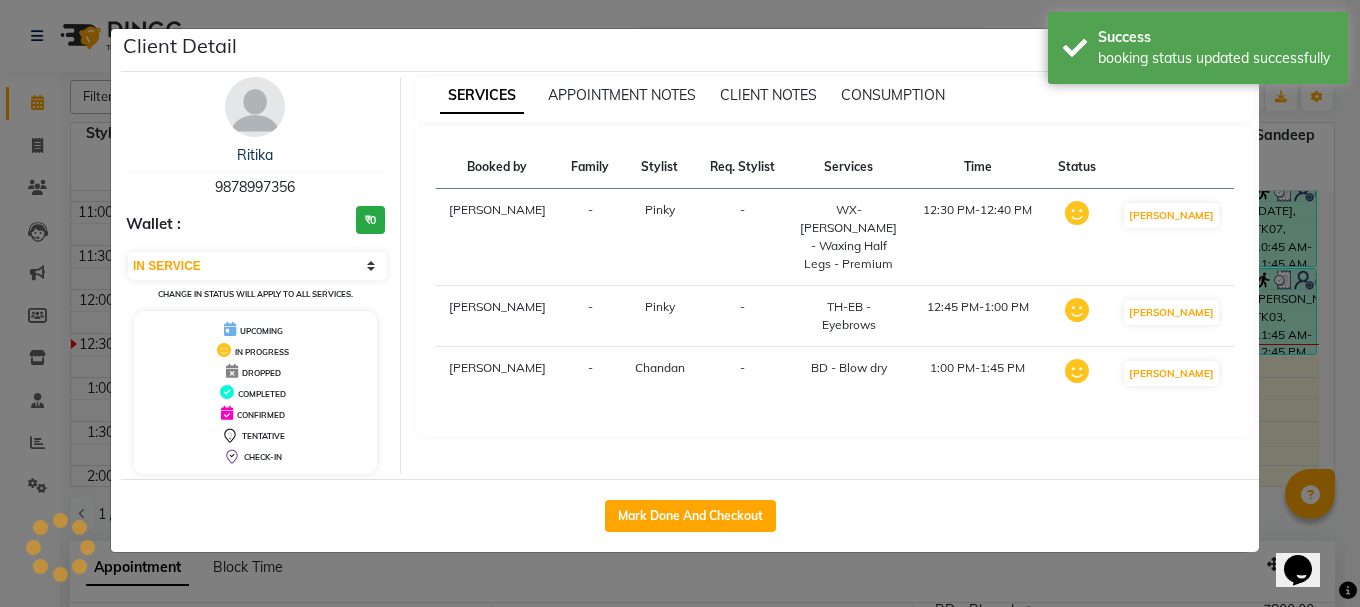 click on "Client Detail  [PERSON_NAME]    9878997356 Wallet : ₹0 Select IN SERVICE CONFIRMED TENTATIVE CHECK IN MARK DONE UPCOMING Change in status will apply to all services. UPCOMING IN PROGRESS DROPPED COMPLETED CONFIRMED TENTATIVE CHECK-IN SERVICES APPOINTMENT NOTES CLIENT NOTES CONSUMPTION Booked by Family Stylist Req. Stylist Services Time Status  [PERSON_NAME] -  WX-[PERSON_NAME] - Waxing Half Legs - Premium   12:30 PM-12:40 PM   MARK DONE   [PERSON_NAME] -  TH-EB - Eyebrows   12:45 PM-1:00 PM   MARK DONE   [PERSON_NAME] -  BD - Blow dry   1:00 PM-1:45 PM   MARK DONE   Mark Done And Checkout" 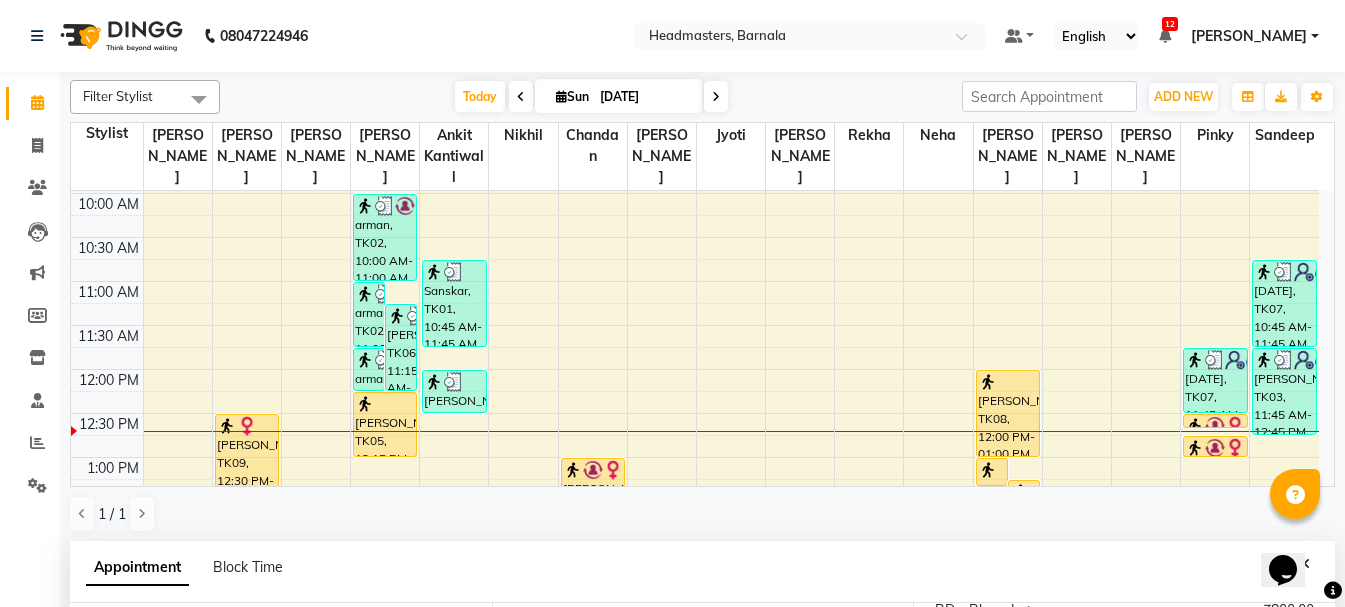 scroll, scrollTop: 133, scrollLeft: 0, axis: vertical 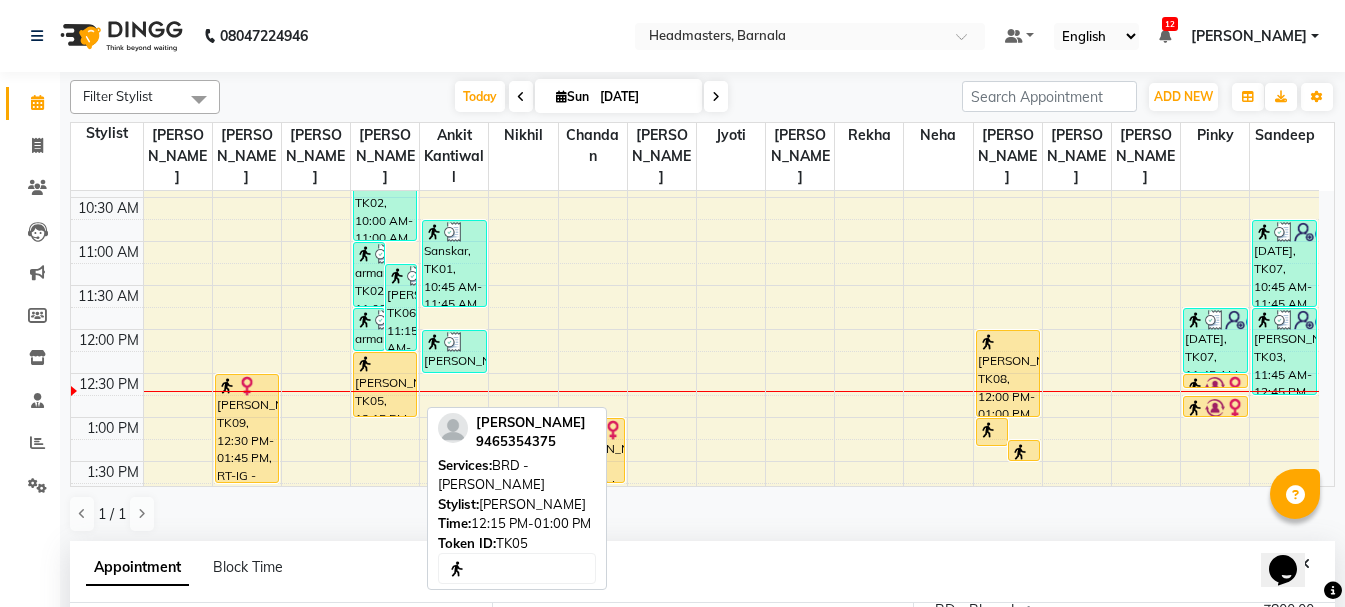 click at bounding box center [385, 364] 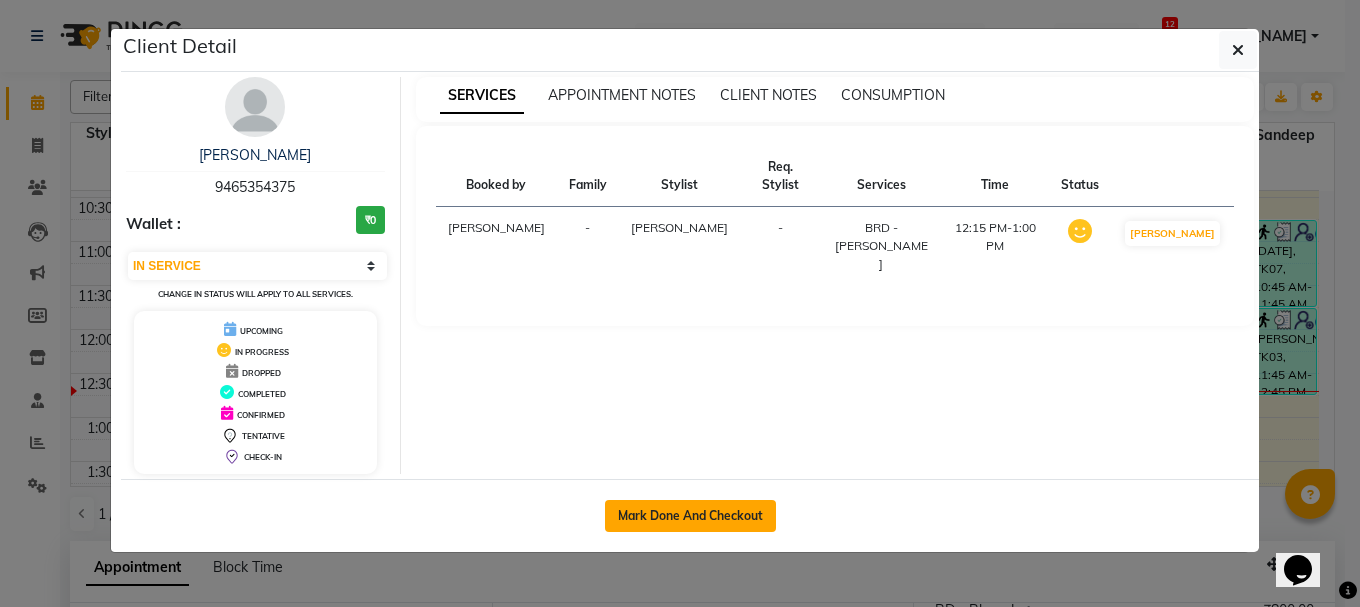 click on "Mark Done And Checkout" 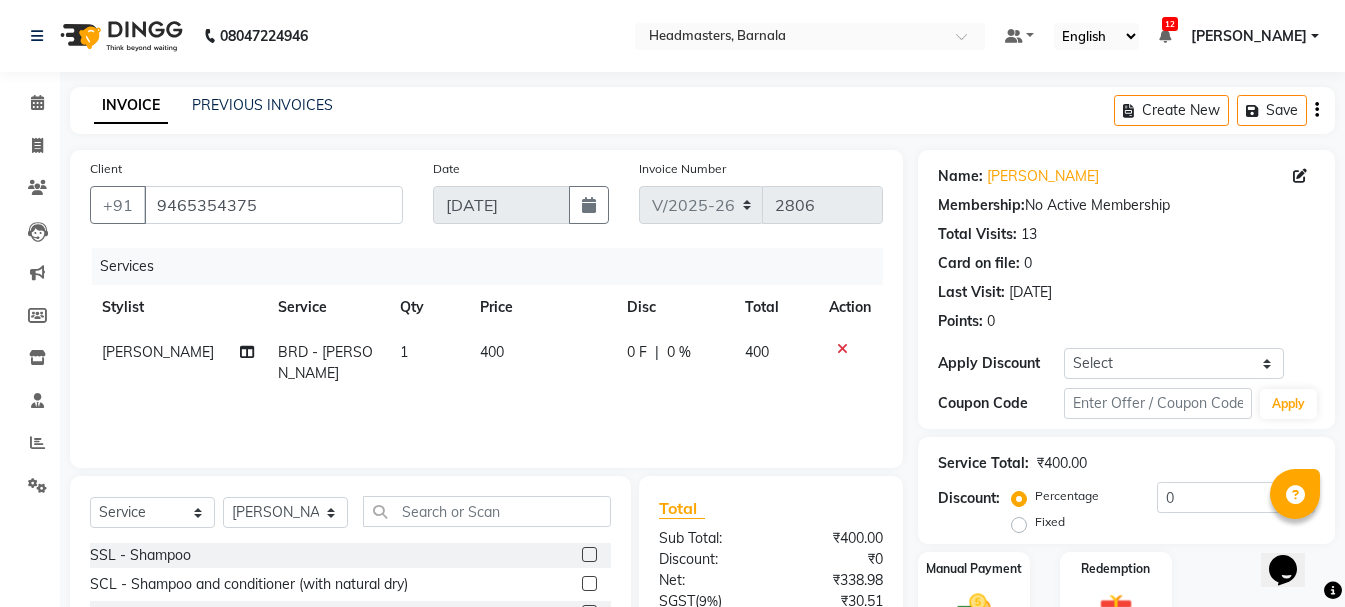click on "Fixed" 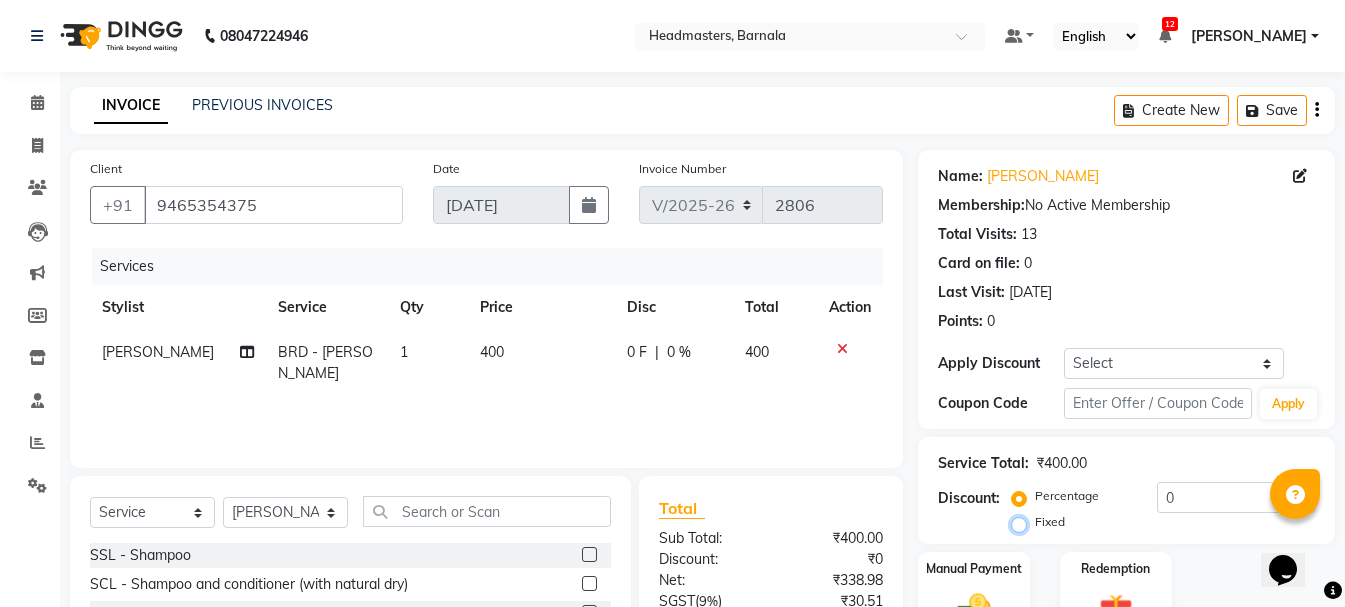 click on "Fixed" at bounding box center (1023, 522) 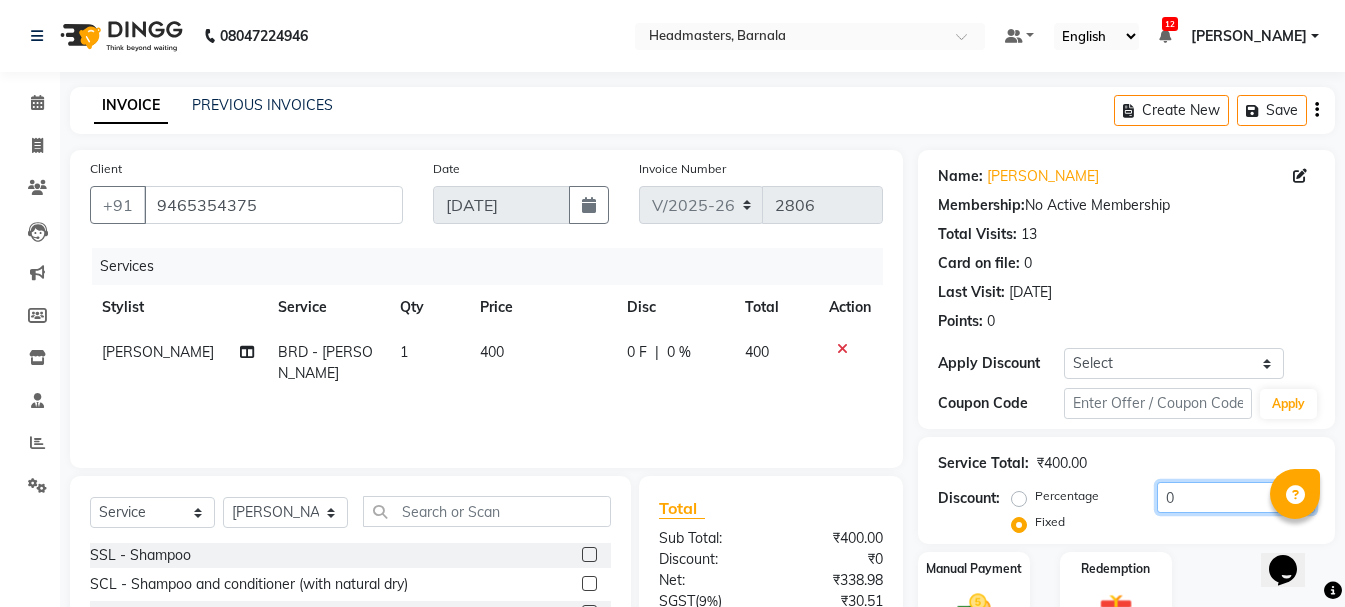 drag, startPoint x: 1182, startPoint y: 494, endPoint x: 1065, endPoint y: 509, distance: 117.95762 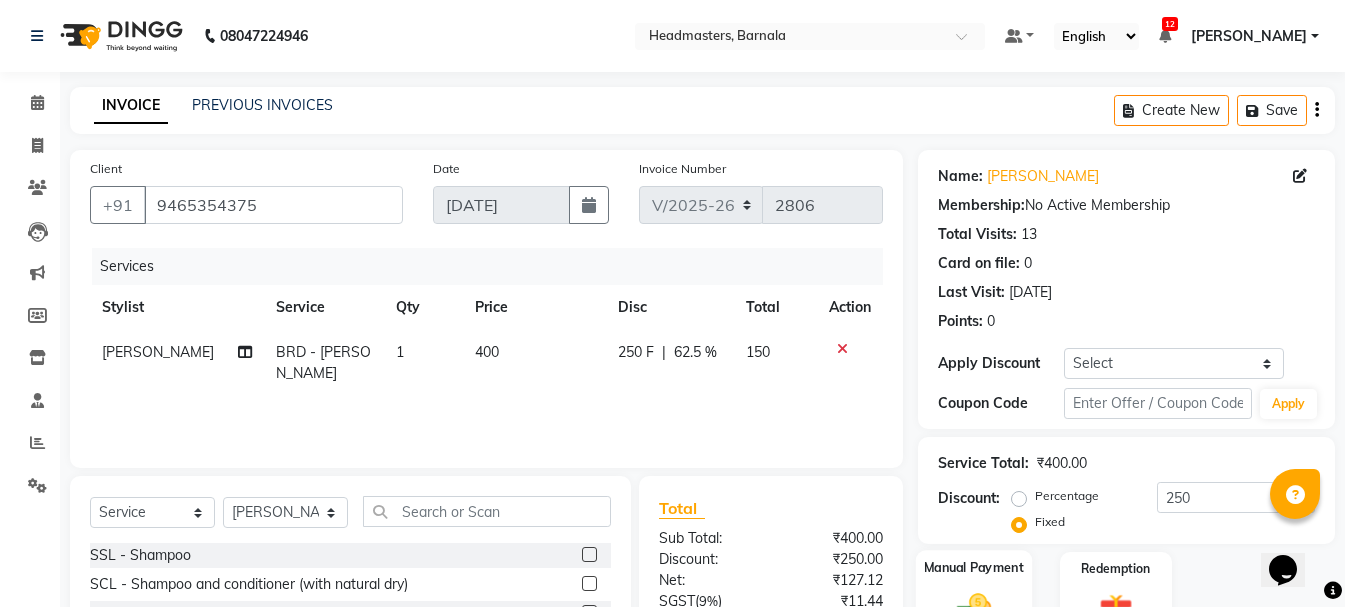 click 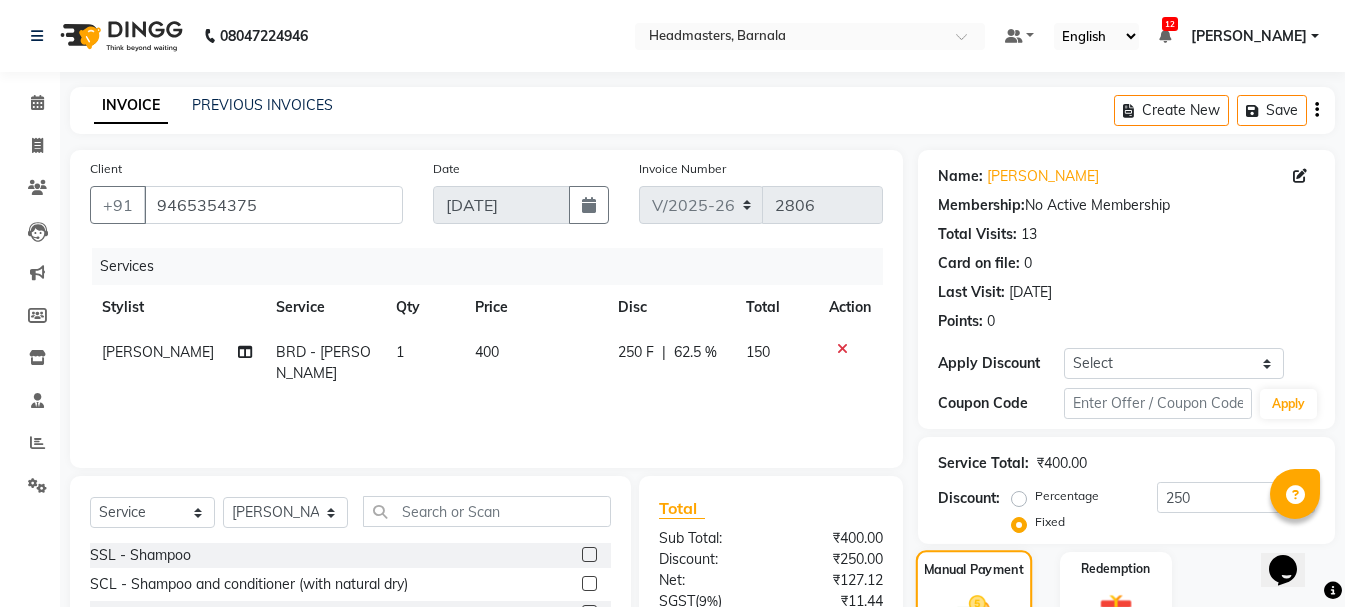 scroll, scrollTop: 194, scrollLeft: 0, axis: vertical 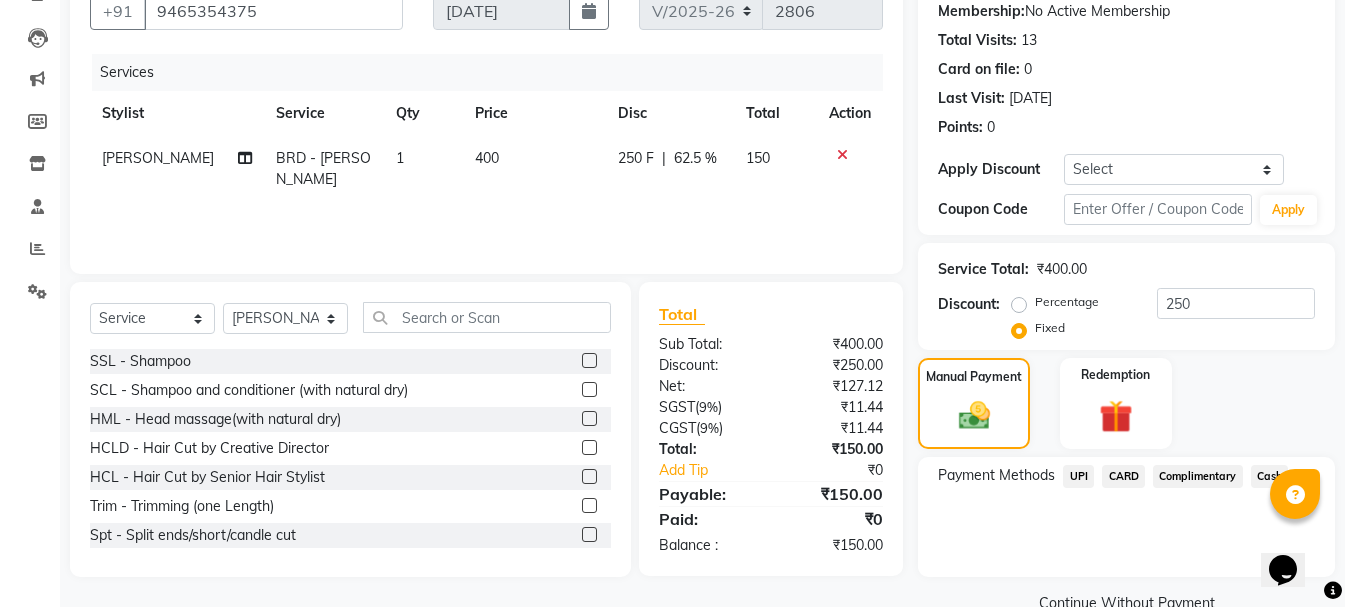 click on "Cash" 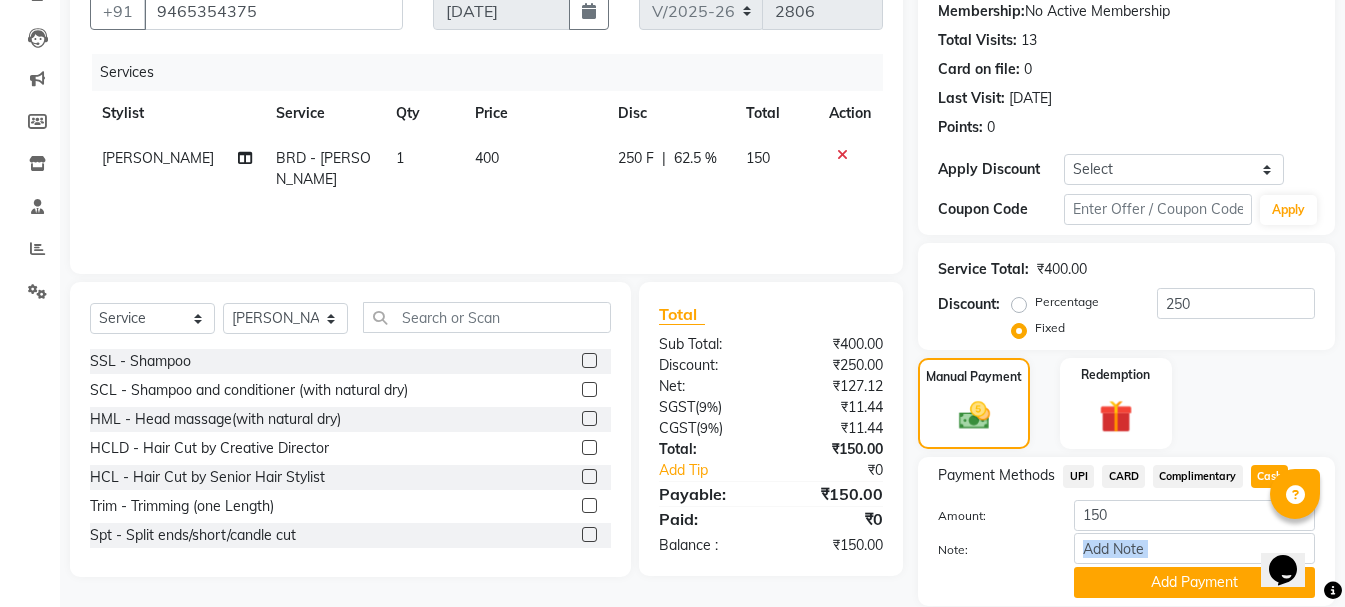 click on "Name: [PERSON_NAME]  Membership:  No Active Membership  Total Visits:  13 Card on file:  0 Last Visit:   [DATE] Points:   0  Apply Discount Select Coupon → Wrong Job Card  Coupon → Complimentary  Coupon → Correction  Coupon → First Wash  Coupon → Free Of Cost  Coupon → Staff Service Coupon → Service Not Done Coupon → Already Paid Coupon → Double Job Card  Coupon Code Apply Service Total:  ₹400.00  Discount:  Percentage   Fixed  250 Manual Payment Redemption Payment Methods  UPI   CARD   Complimentary   Cash  Amount: 150 Note: Add Payment  Continue Without Payment" 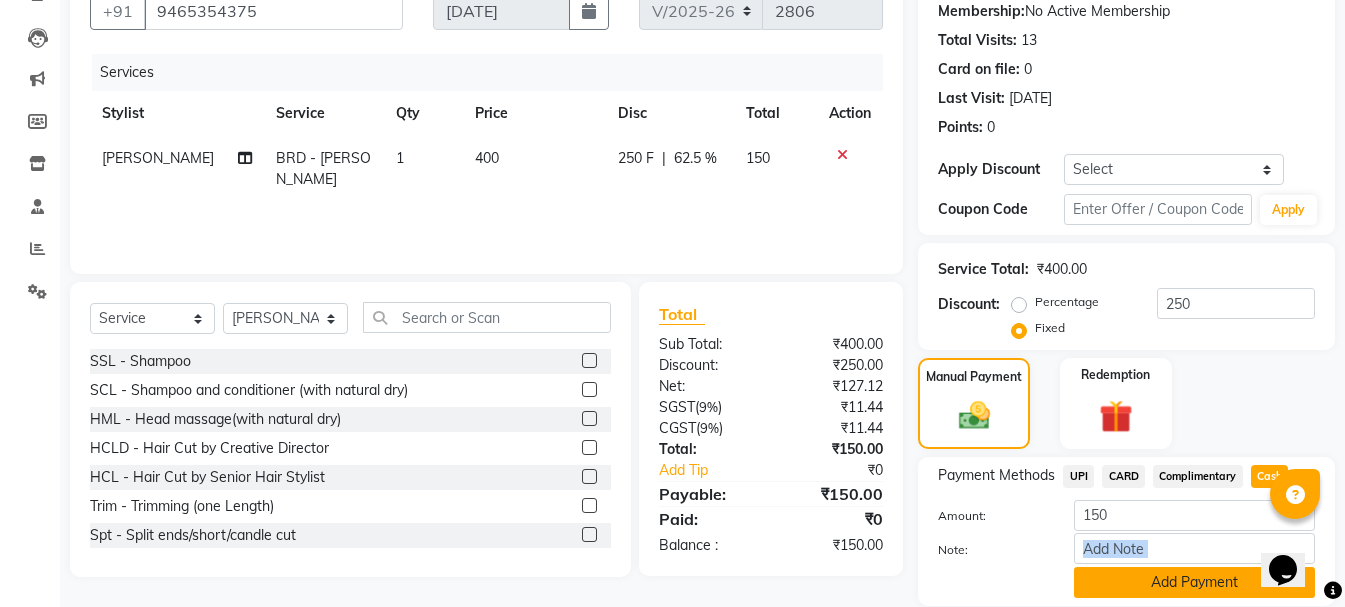 click on "Add Payment" 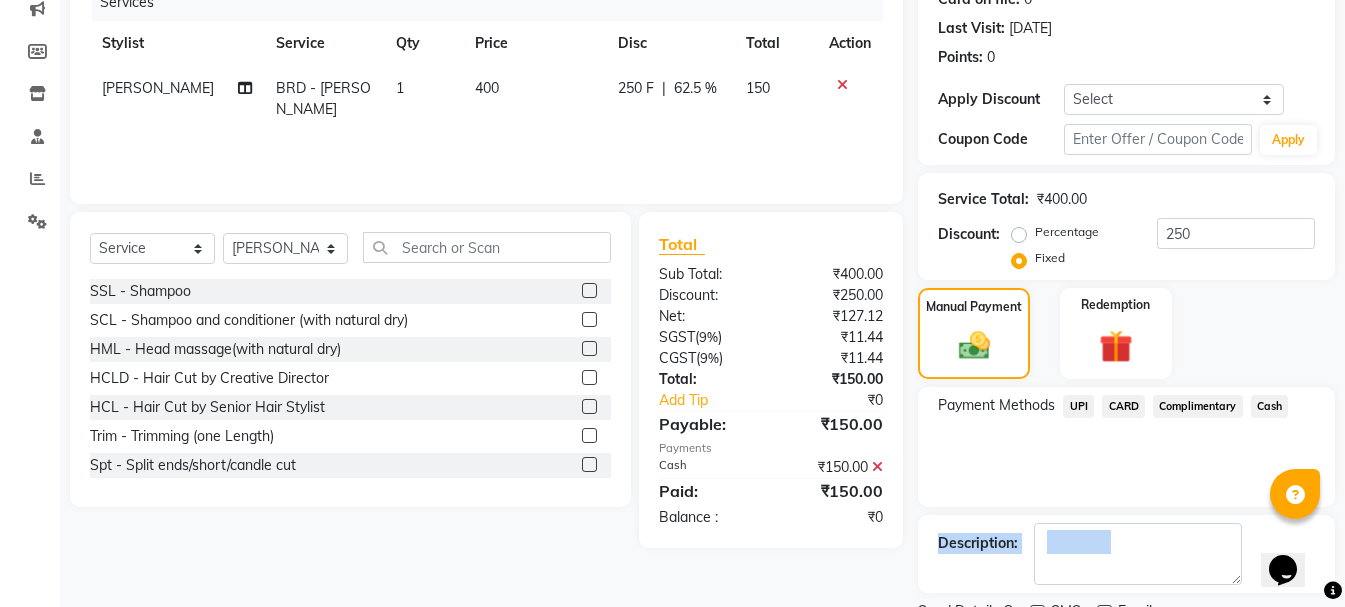 scroll, scrollTop: 348, scrollLeft: 0, axis: vertical 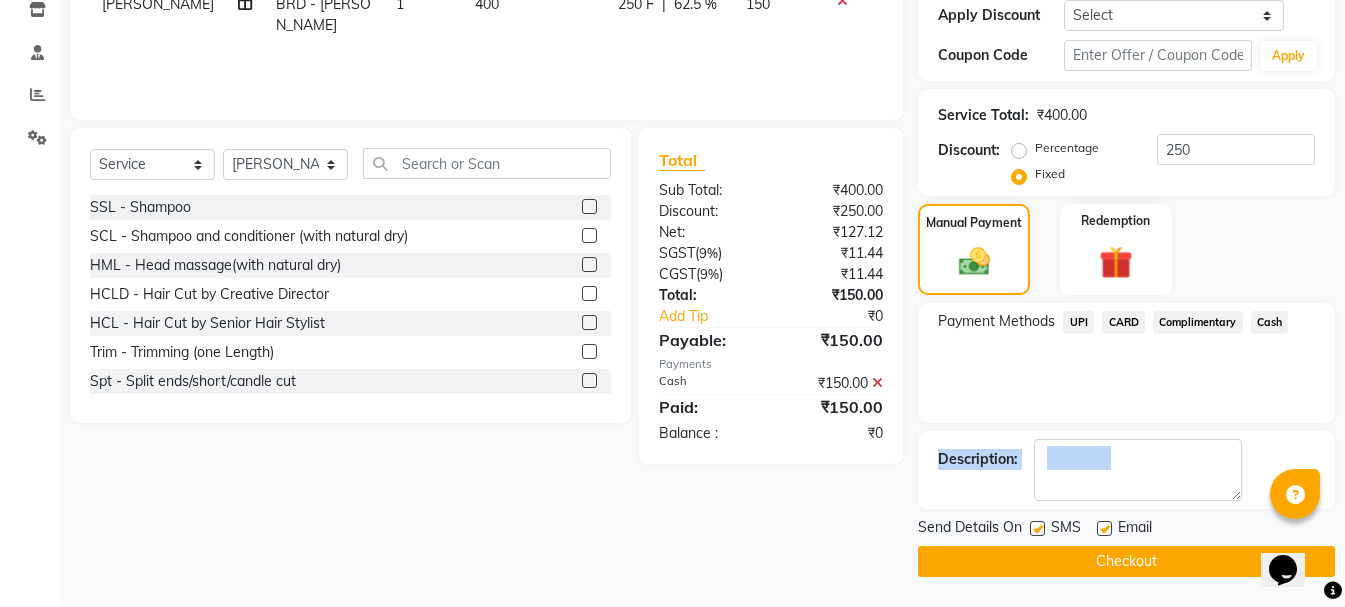 click on "Checkout" 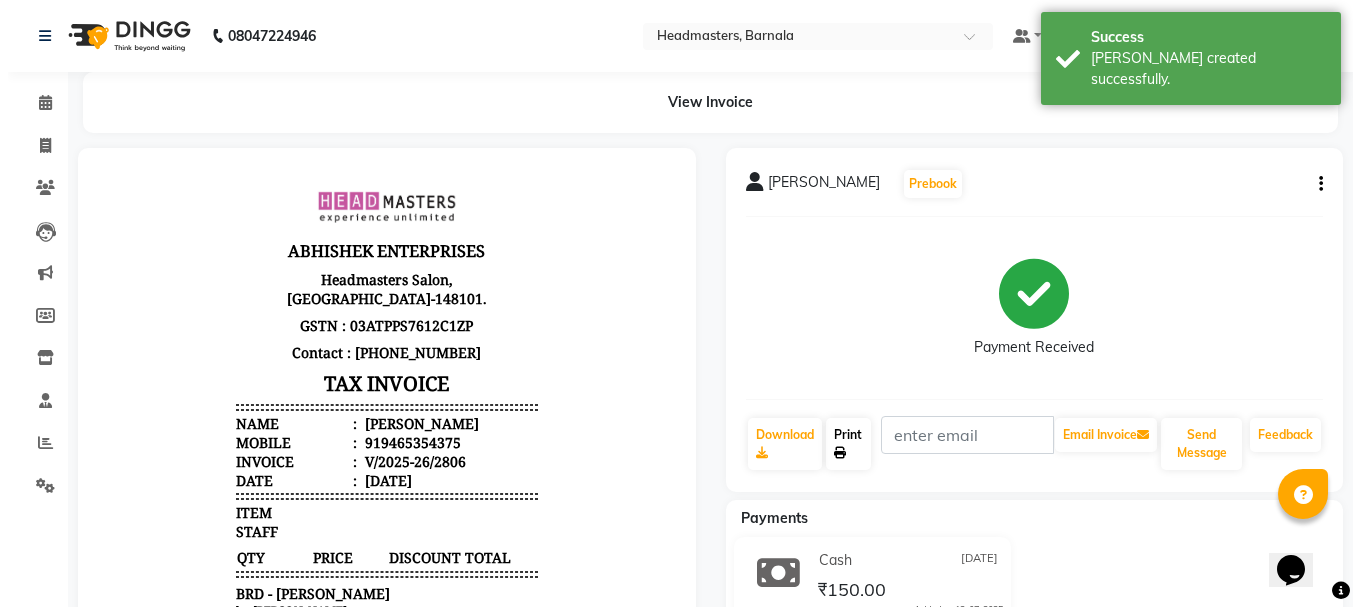 scroll, scrollTop: 0, scrollLeft: 0, axis: both 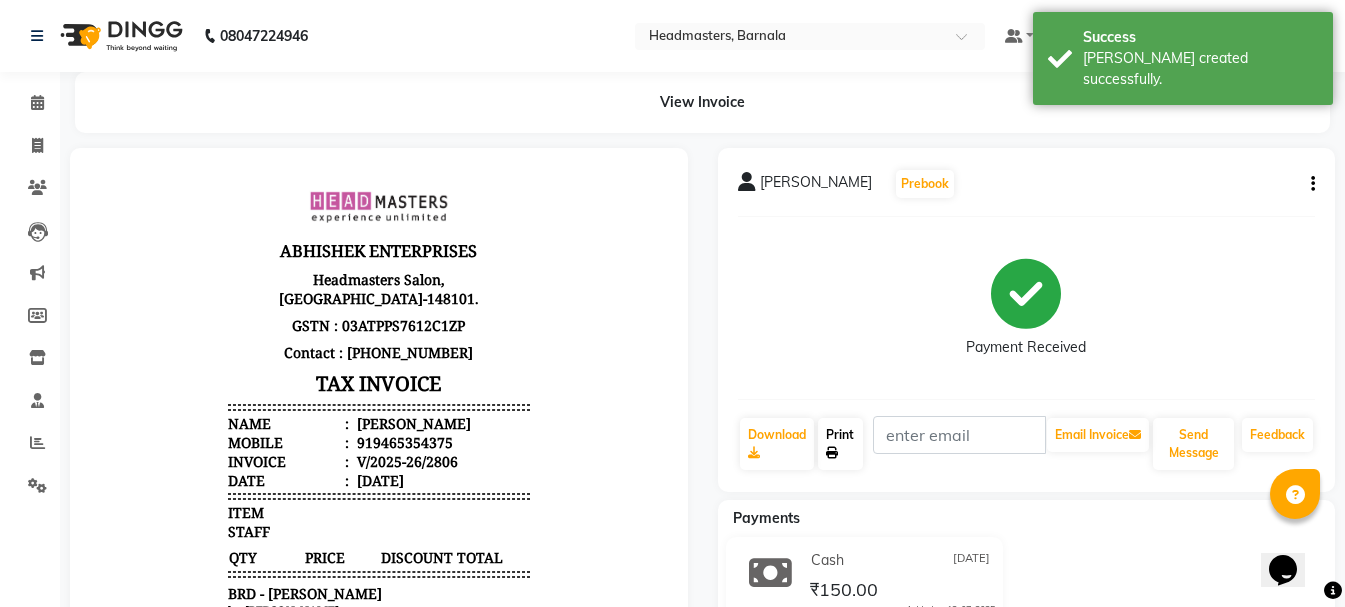 click on "Print" 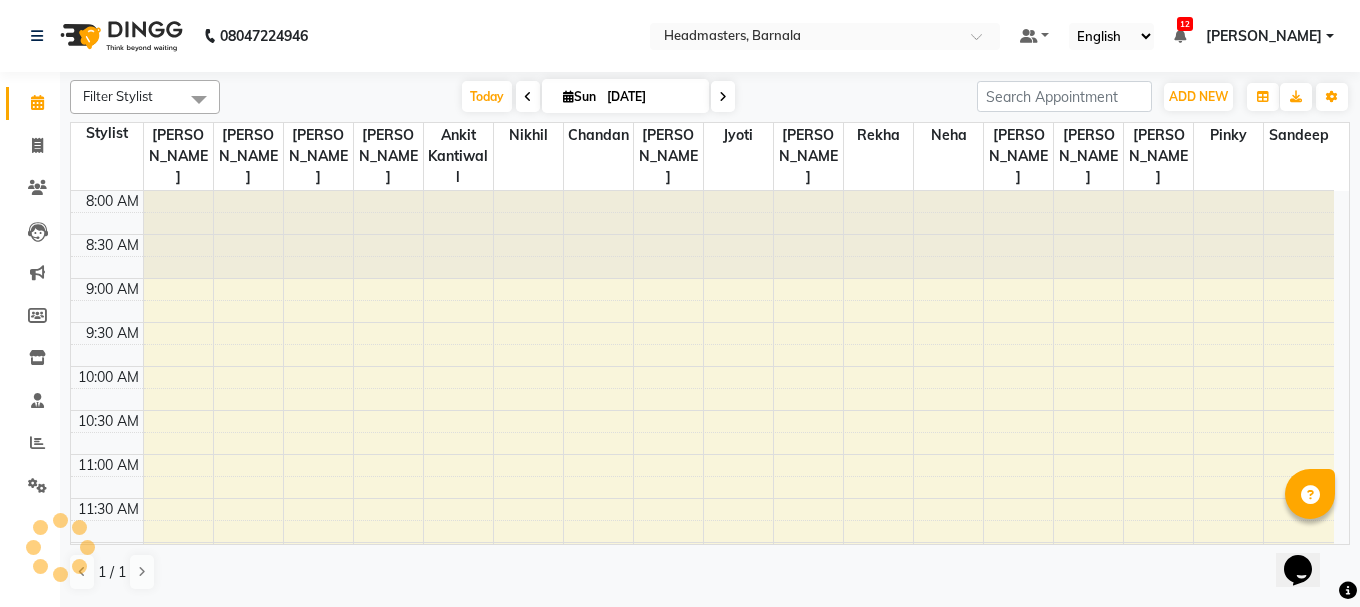 scroll, scrollTop: 0, scrollLeft: 0, axis: both 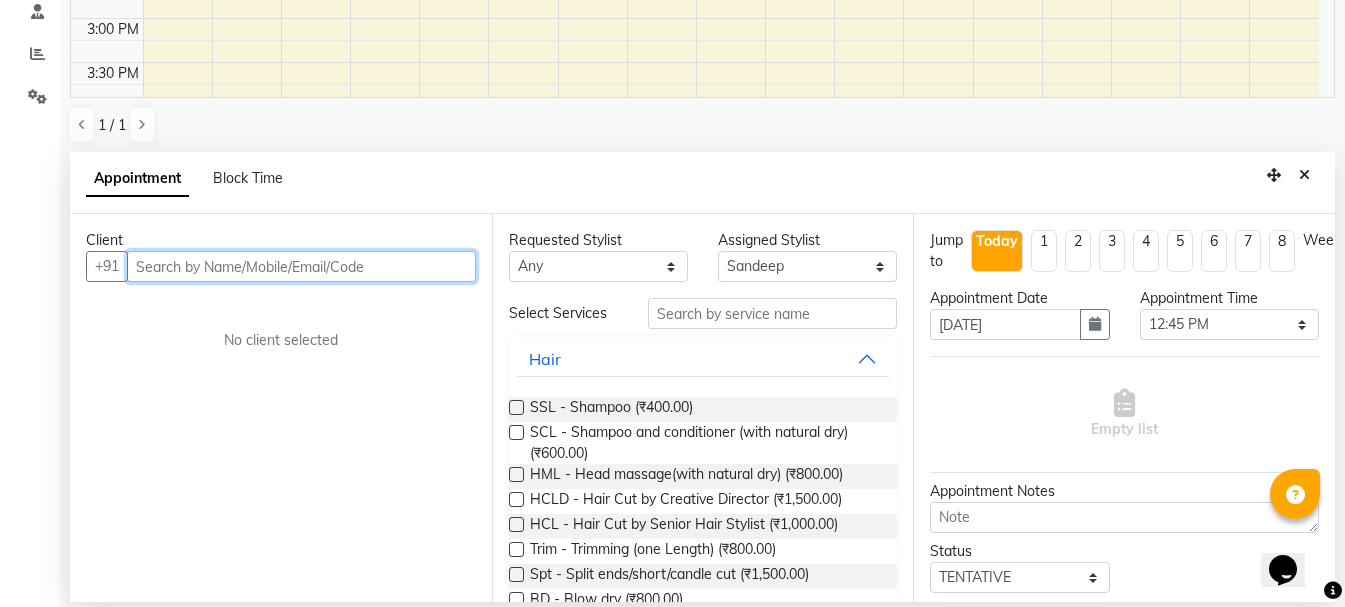 click at bounding box center [301, 266] 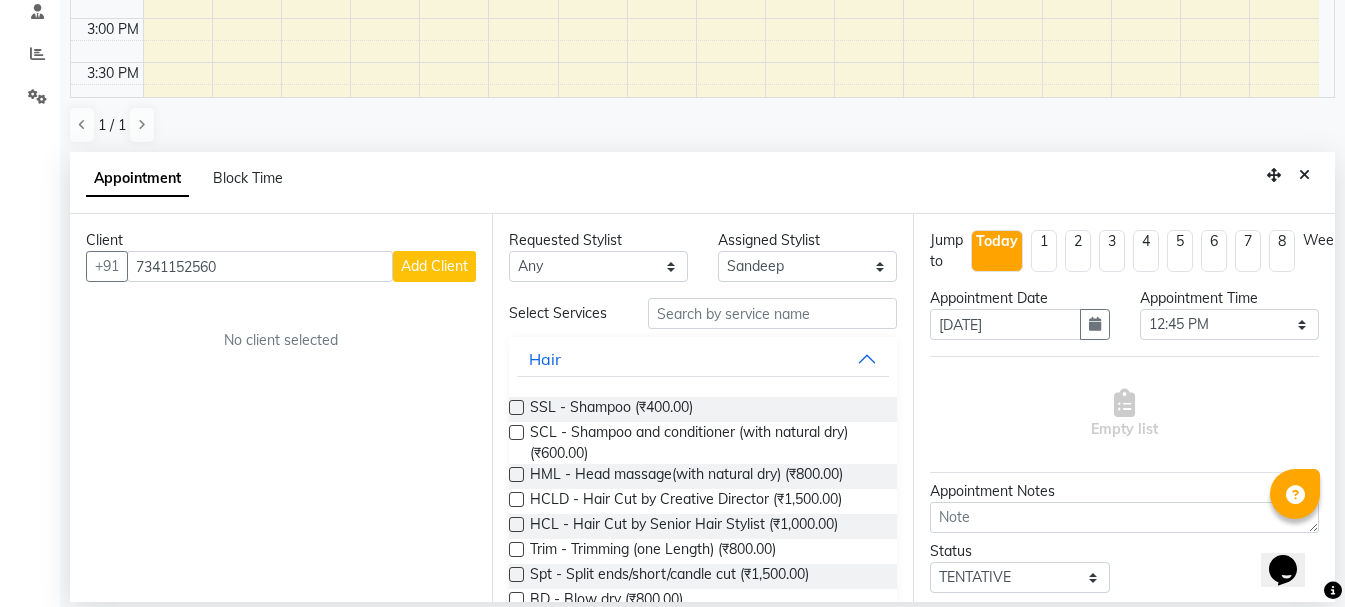 click on "Add Client" at bounding box center [434, 266] 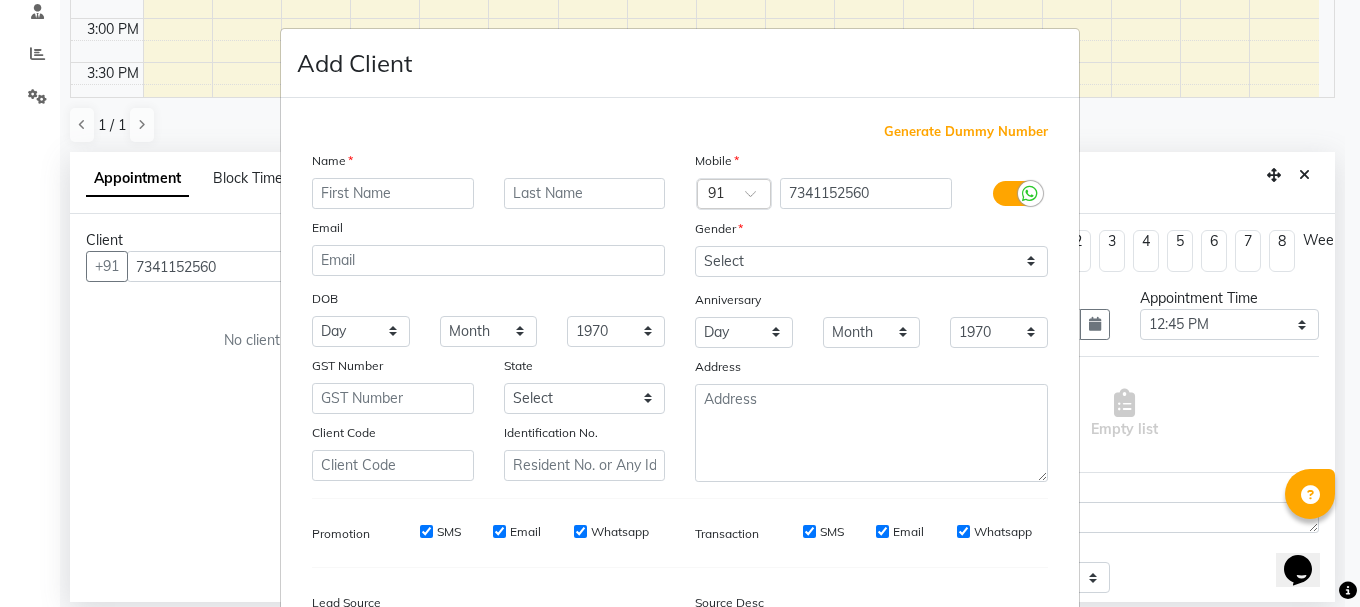 click at bounding box center (393, 193) 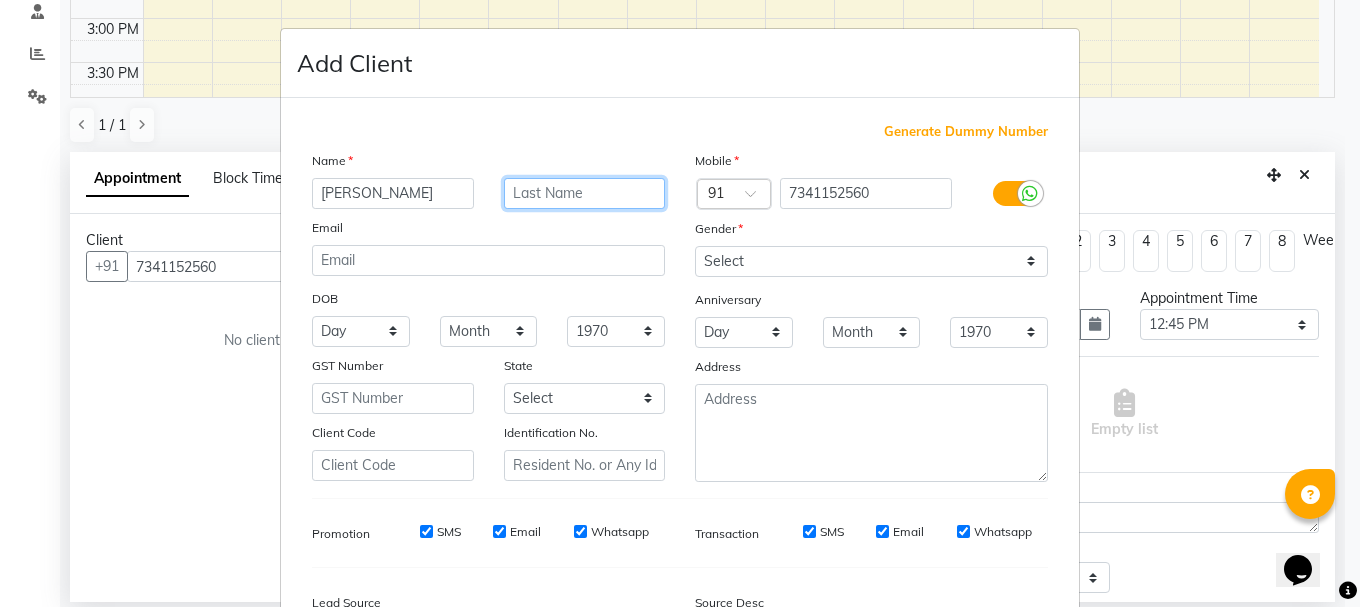 click at bounding box center (585, 193) 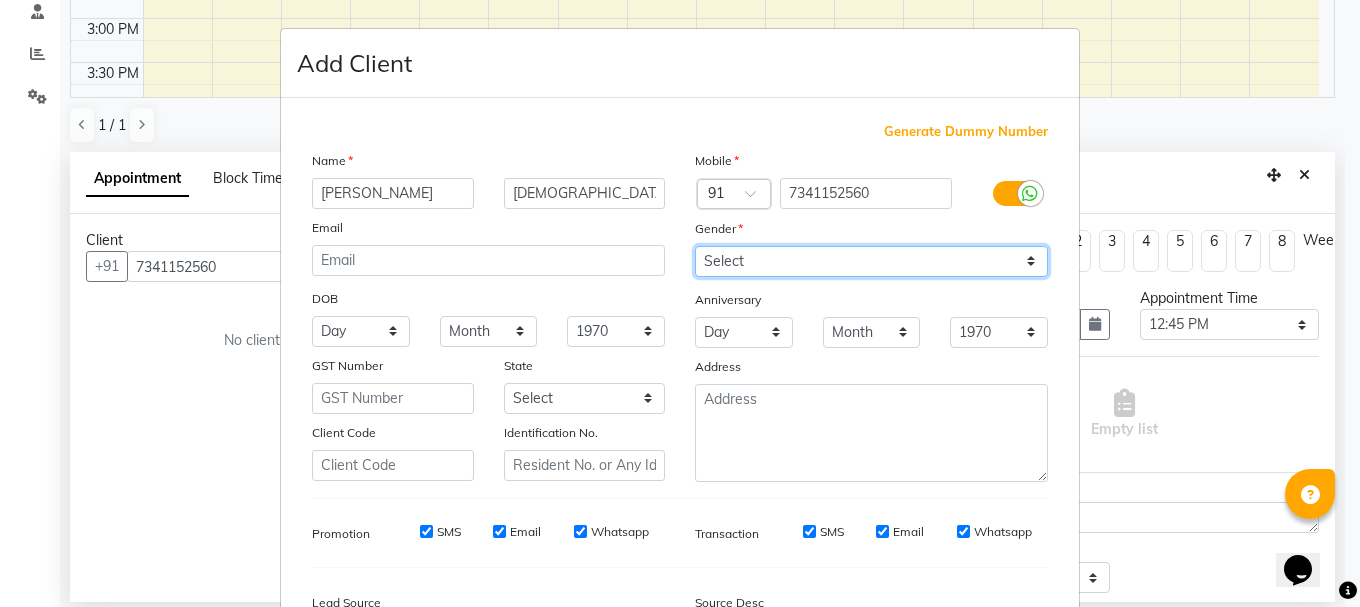 click on "Select [DEMOGRAPHIC_DATA] [DEMOGRAPHIC_DATA] Other Prefer Not To Say" at bounding box center (871, 261) 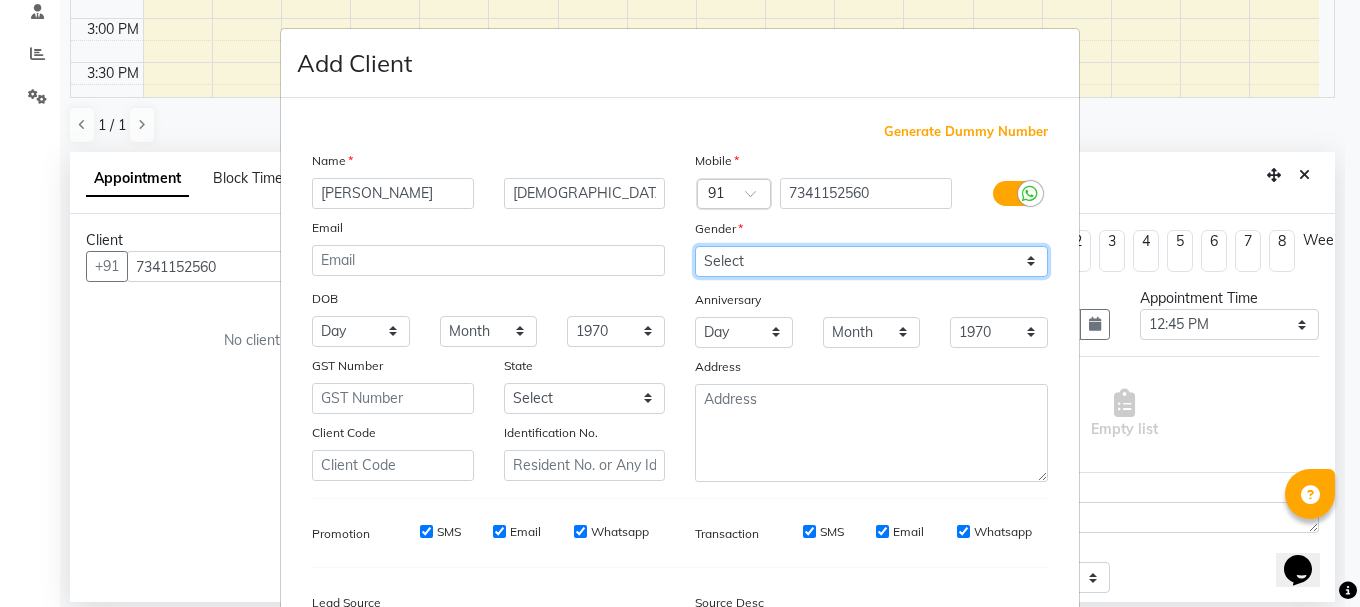 click on "Select [DEMOGRAPHIC_DATA] [DEMOGRAPHIC_DATA] Other Prefer Not To Say" at bounding box center [871, 261] 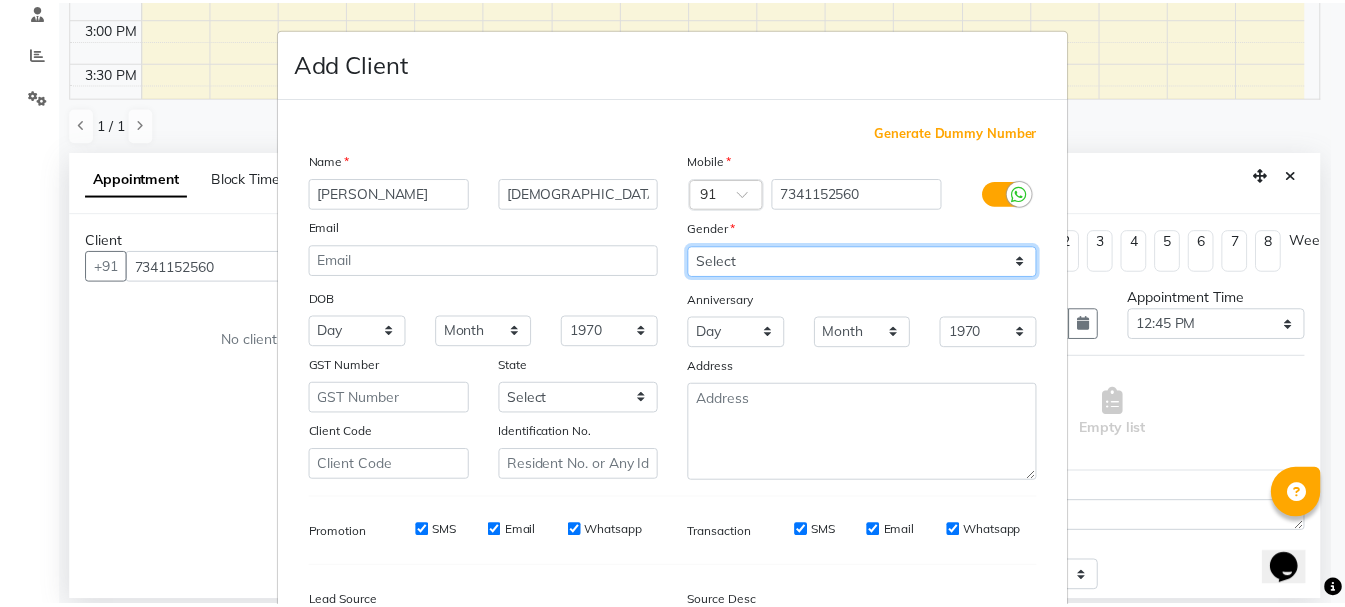 scroll, scrollTop: 242, scrollLeft: 0, axis: vertical 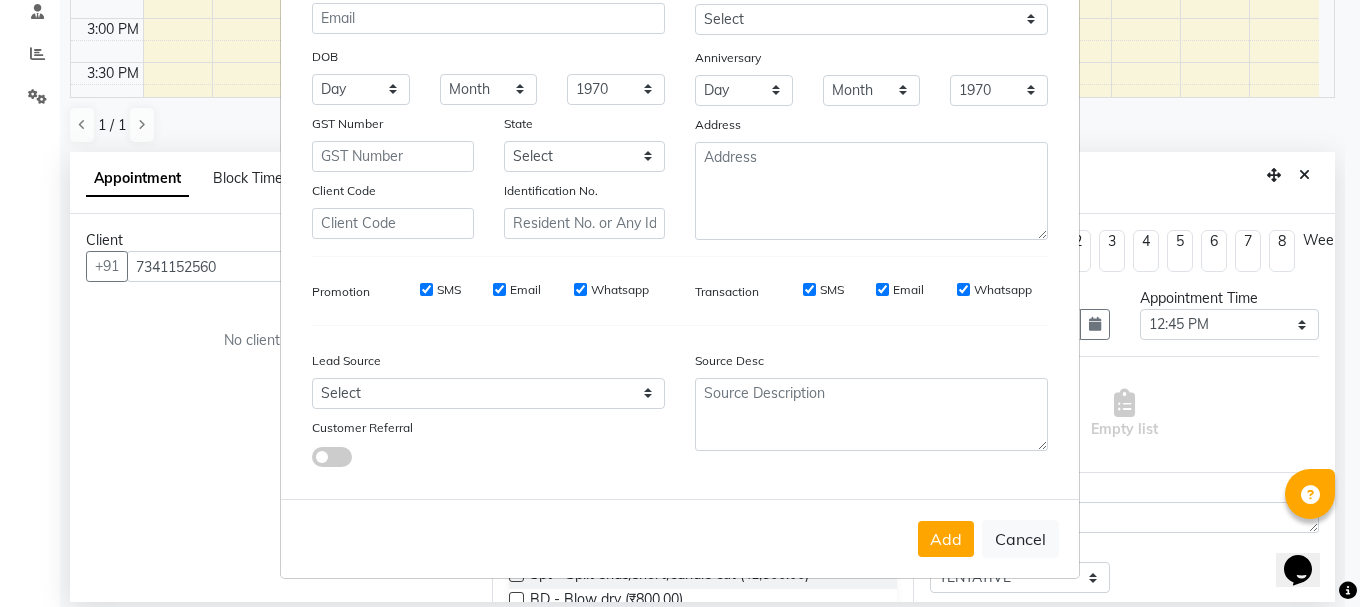 click on "Add" at bounding box center (946, 539) 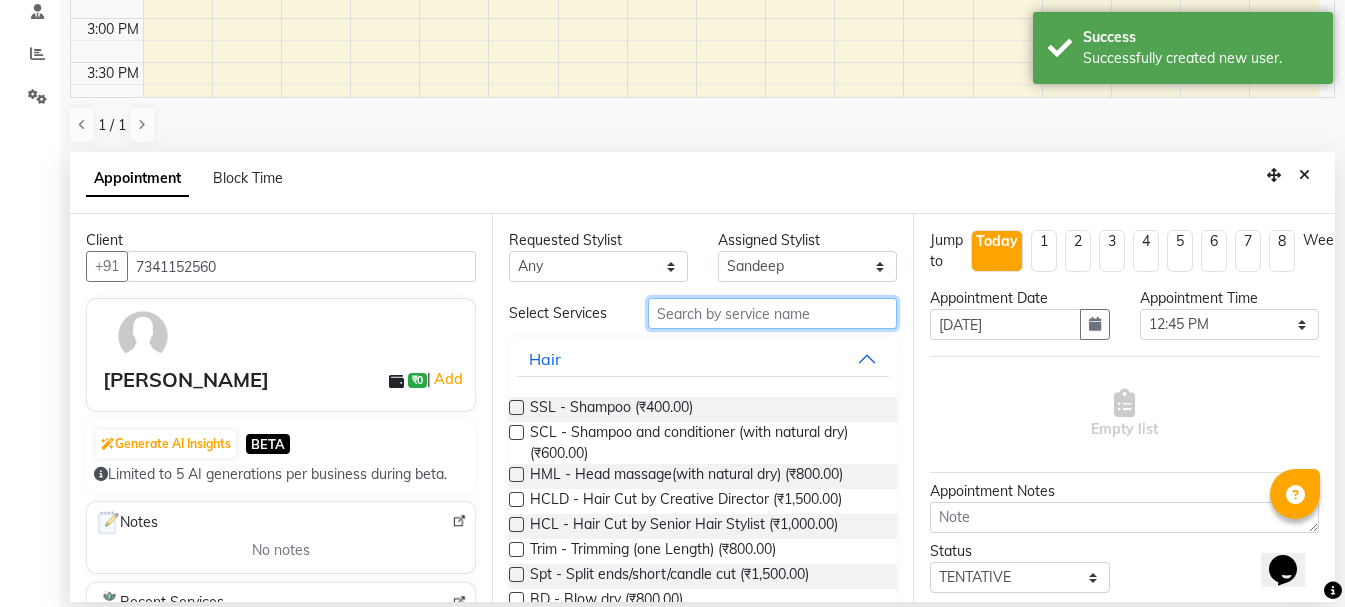 click at bounding box center (772, 313) 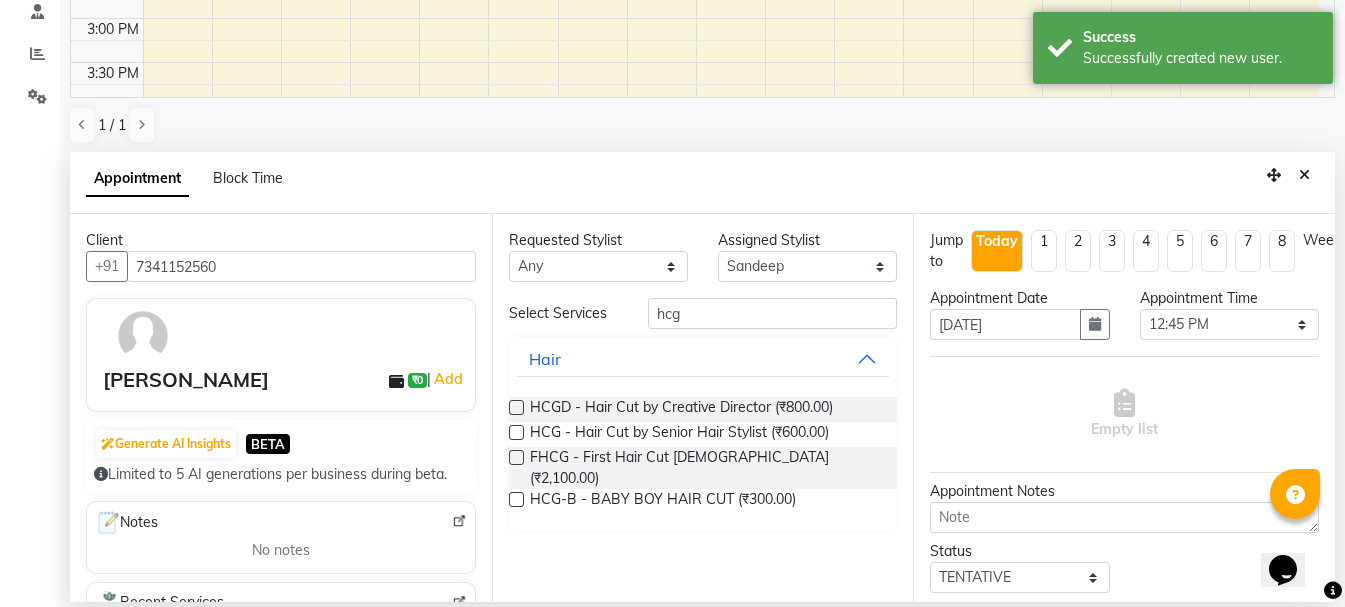 click on "HCG - Hair Cut by Senior Hair Stylist (₹600.00)" at bounding box center (703, 434) 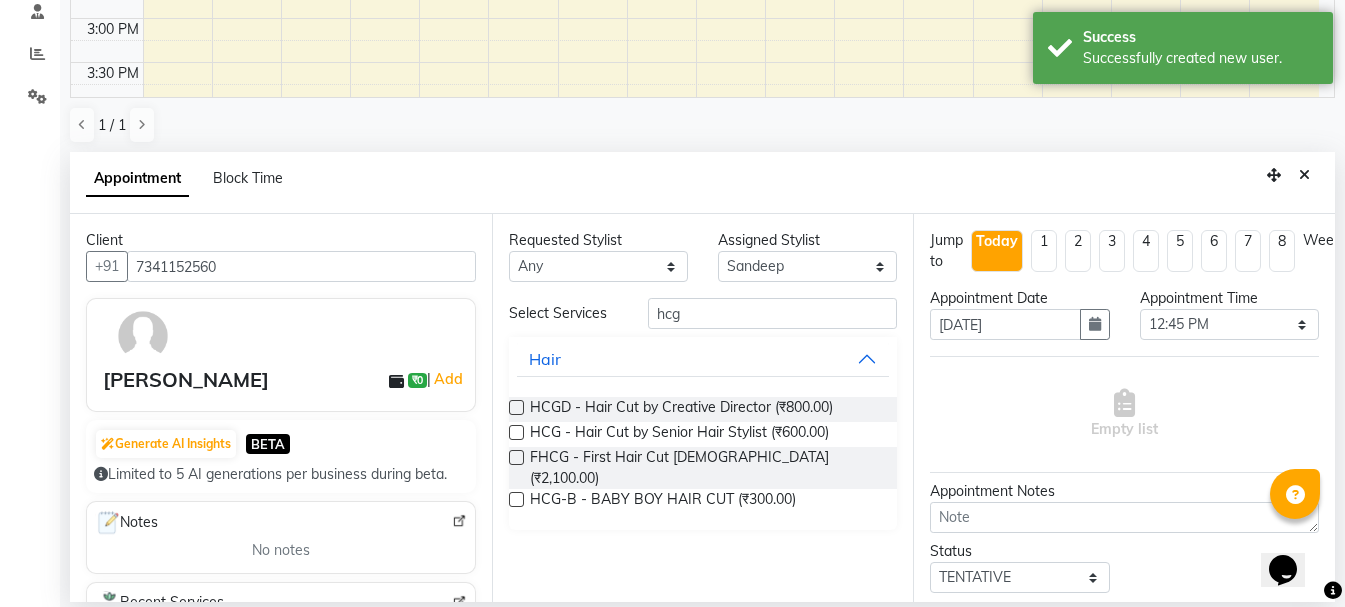 click at bounding box center (516, 432) 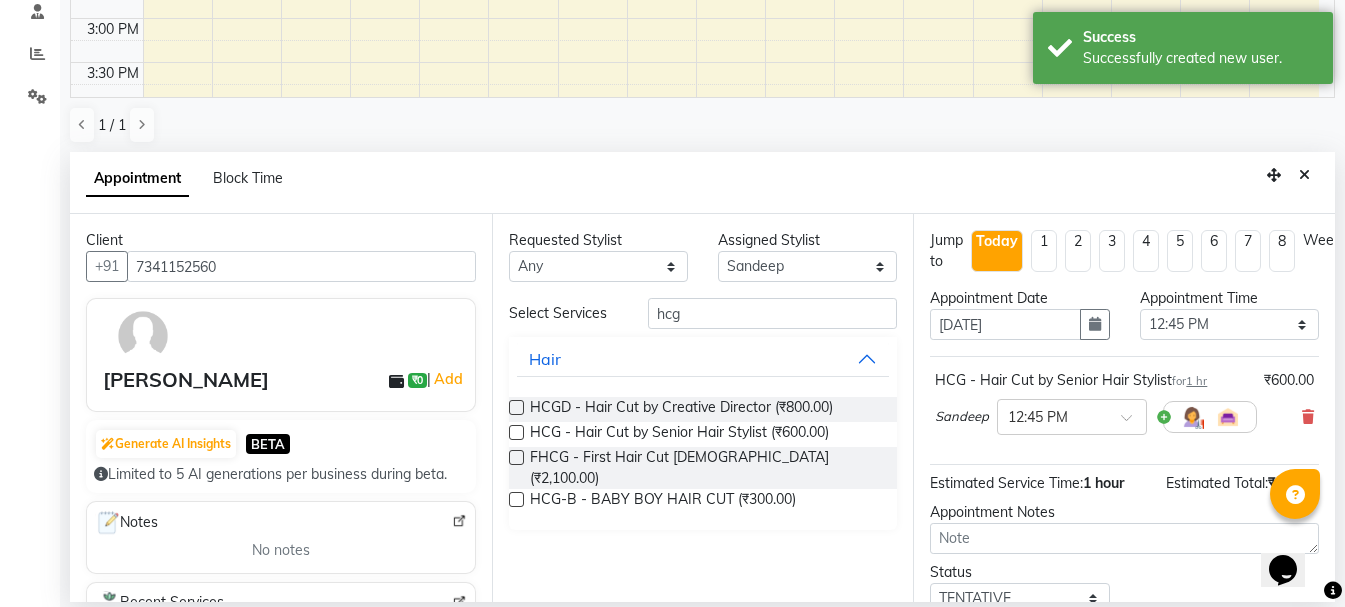 click on "Filter Stylist Select All  Ankit kantiwall  [PERSON_NAME]  [PERSON_NAME]  [PERSON_NAME] [PERSON_NAME] [PERSON_NAME] [PERSON_NAME] [PERSON_NAME] Pinky [PERSON_NAME] Rekha [PERSON_NAME] [PERSON_NAME] [DATE]  [DATE] Toggle Dropdown Add Appointment Add Invoice Add Attendance Add Client Toggle Dropdown Add Appointment Add Invoice Add Attendance Add Client ADD NEW Toggle Dropdown Add Appointment Add Invoice Add Attendance Add Client Filter Stylist Select All  Ankit kantiwall  [PERSON_NAME]  [PERSON_NAME]  [PERSON_NAME] Chandan [PERSON_NAME] [PERSON_NAME] [PERSON_NAME] Pinky [PERSON_NAME] Rekha [PERSON_NAME] [PERSON_NAME] Group By  Staff View   Room View  View as Vertical  Vertical - Week View  Horizontal  Horizontal - Week View  List  Toggle Dropdown Calendar Settings Manage Tags   Arrange Stylists   Reset Stylists  Appointment Form Zoom 100% Staff/Room Display Count 17 Stylist [PERSON_NAME] [PERSON_NAME]  [PERSON_NAME]  Ankit kantiwall [PERSON_NAME] [PERSON_NAME] [PERSON_NAME] [PERSON_NAME] [PERSON_NAME] [PERSON_NAME] Pinky [PERSON_NAME]" 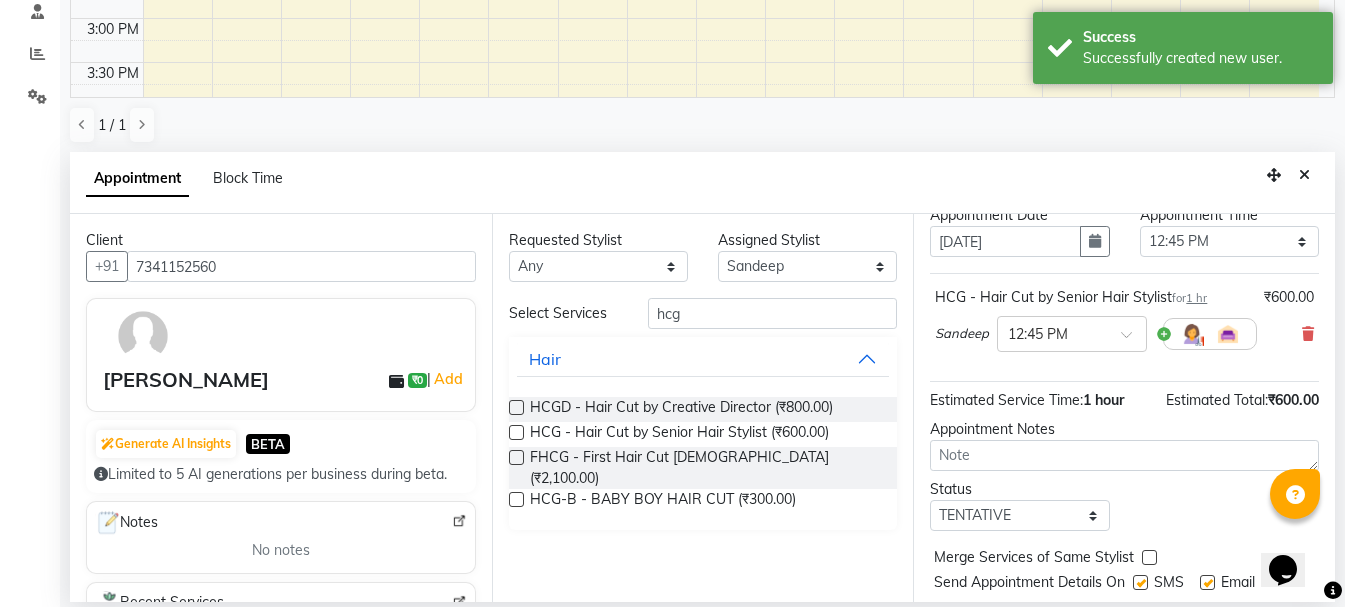 scroll, scrollTop: 153, scrollLeft: 0, axis: vertical 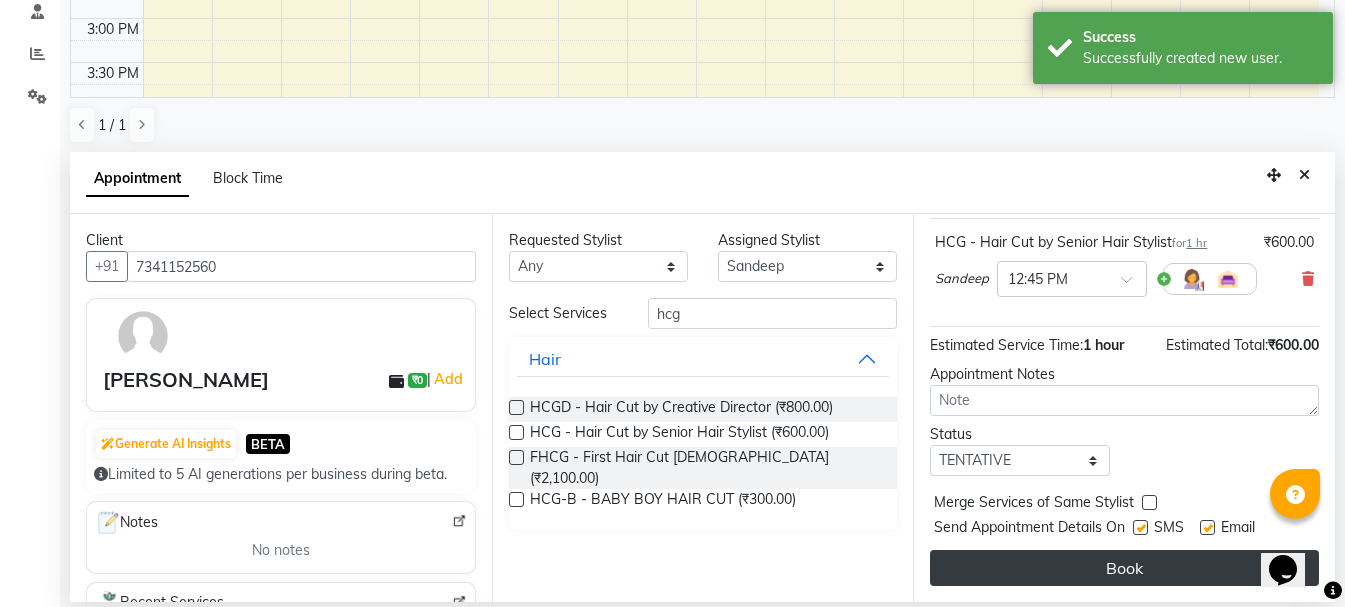 click on "Book" at bounding box center (1124, 568) 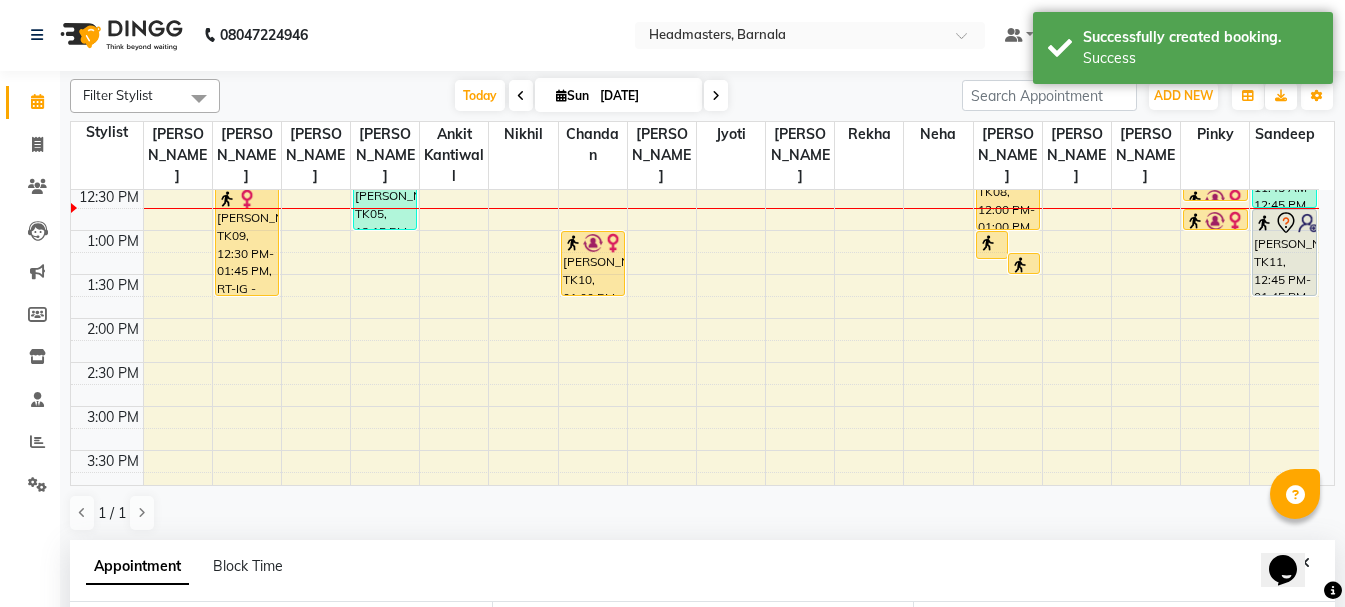 scroll, scrollTop: 0, scrollLeft: 0, axis: both 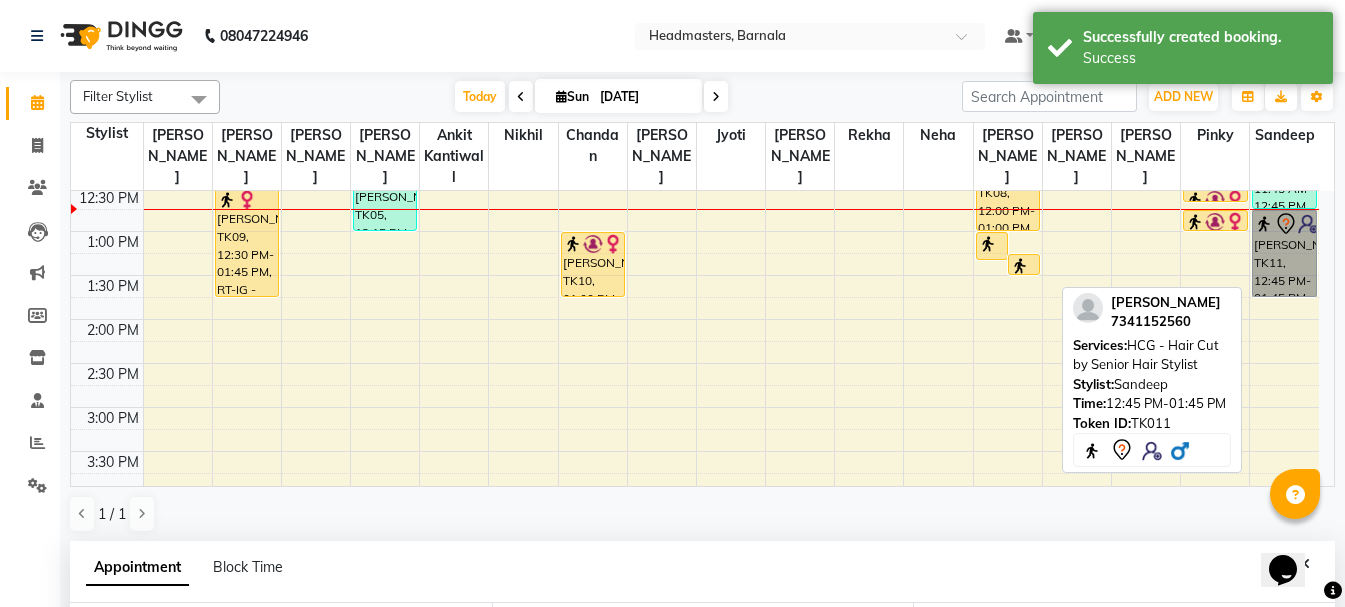 drag, startPoint x: 1251, startPoint y: 269, endPoint x: 1275, endPoint y: 267, distance: 24.083189 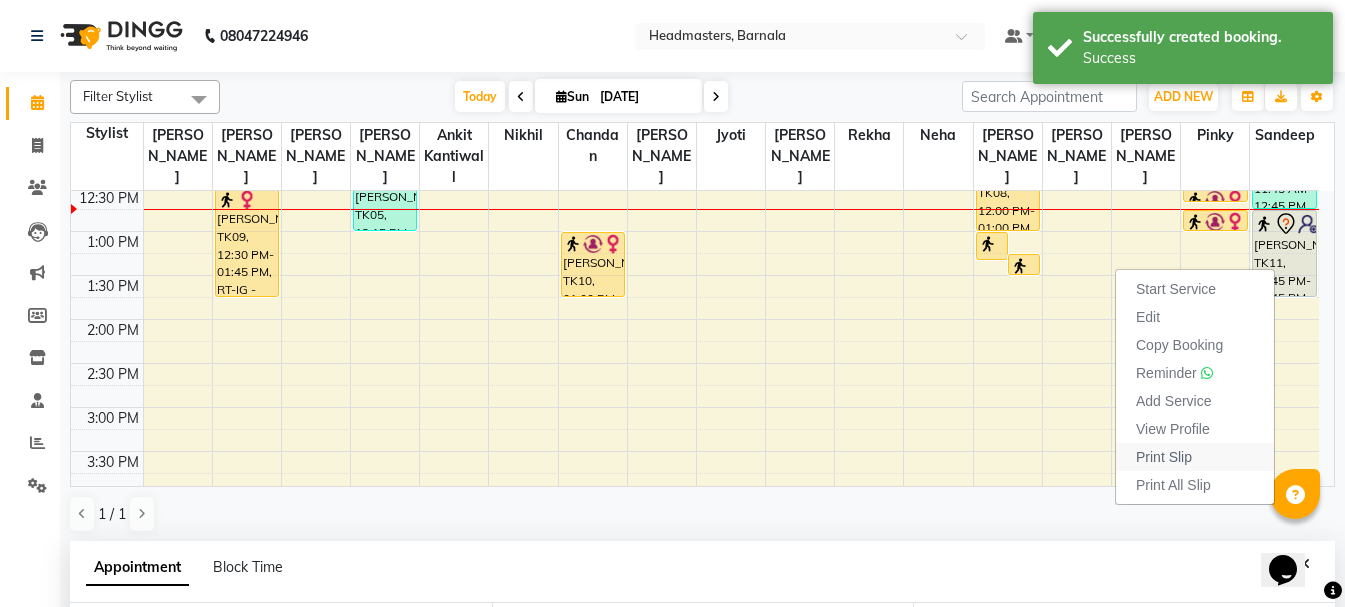 click on "Print Slip" at bounding box center (1164, 457) 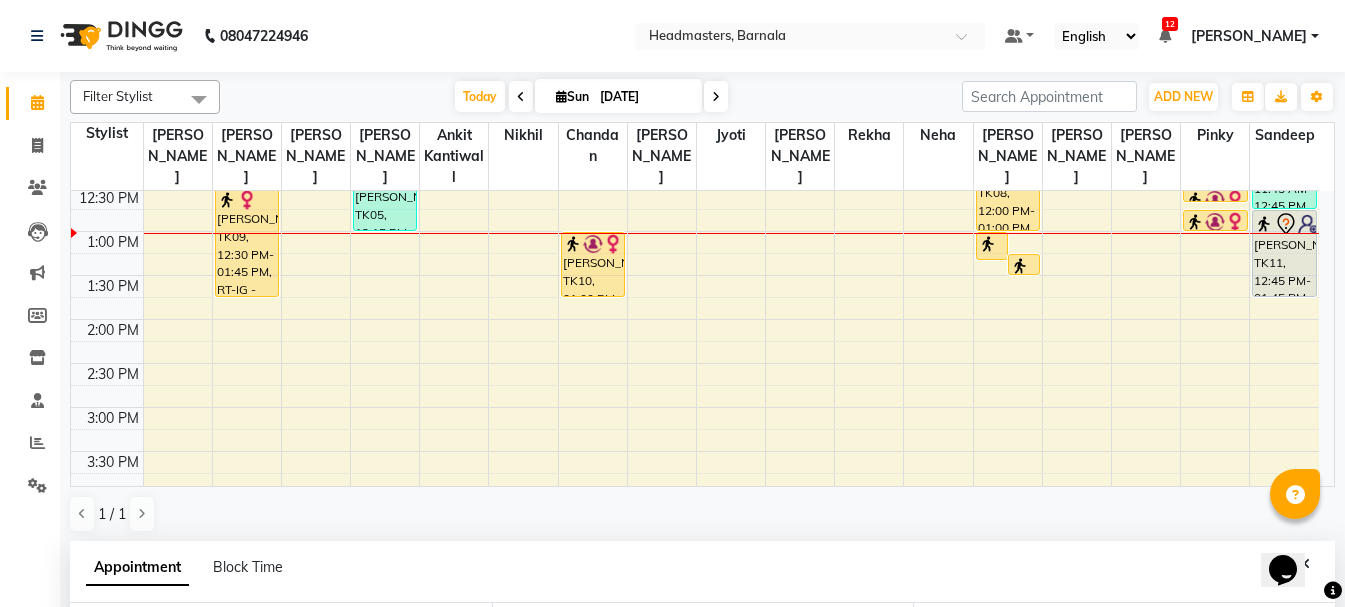 click on "8:00 AM 8:30 AM 9:00 AM 9:30 AM 10:00 AM 10:30 AM 11:00 AM 11:30 AM 12:00 PM 12:30 PM 1:00 PM 1:30 PM 2:00 PM 2:30 PM 3:00 PM 3:30 PM 4:00 PM 4:30 PM 5:00 PM 5:30 PM 6:00 PM 6:30 PM 7:00 PM 7:30 PM 8:00 PM 8:30 PM     [PERSON_NAME][GEOGRAPHIC_DATA], 12:30 PM-01:45 PM, RT-IG - Igora Root Touchup(one inch only)     arman, TK02, 11:00 AM-11:45 AM, HMG - Head massage     [PERSON_NAME], TK06, 11:15 AM-12:15 PM, HCG - Hair Cut by Senior Hair Stylist     arman, TK02, 11:45 AM-12:15 PM, SSL - Shampoo     arman, TK02, 10:00 AM-11:00 AM, HCG - Hair Cut by Senior Hair Stylist     [PERSON_NAME], TK05, 12:15 PM-01:00 PM, BRD - [PERSON_NAME], TK01, 10:45 AM-11:45 AM, HCG - Hair Cut by Senior Hair Stylist     [PERSON_NAME], TK04, 12:00 PM-12:30 PM, HCG-B - BABY BOY HAIR CUT     [PERSON_NAME], TK10, 01:00 PM-01:45 PM, BD - Blow dry     [PERSON_NAME], TK08, 01:00 PM-01:20 PM, FT-DTAN - Foot D-[PERSON_NAME], TK08, 01:15 PM-01:30 PM, TH-EB - Eyebrows     [PERSON_NAME], TK08, 12:00 PM-01:00 PM, INS-FC-EXP - Express Facial (For All Types Of Skin)" at bounding box center [695, 363] 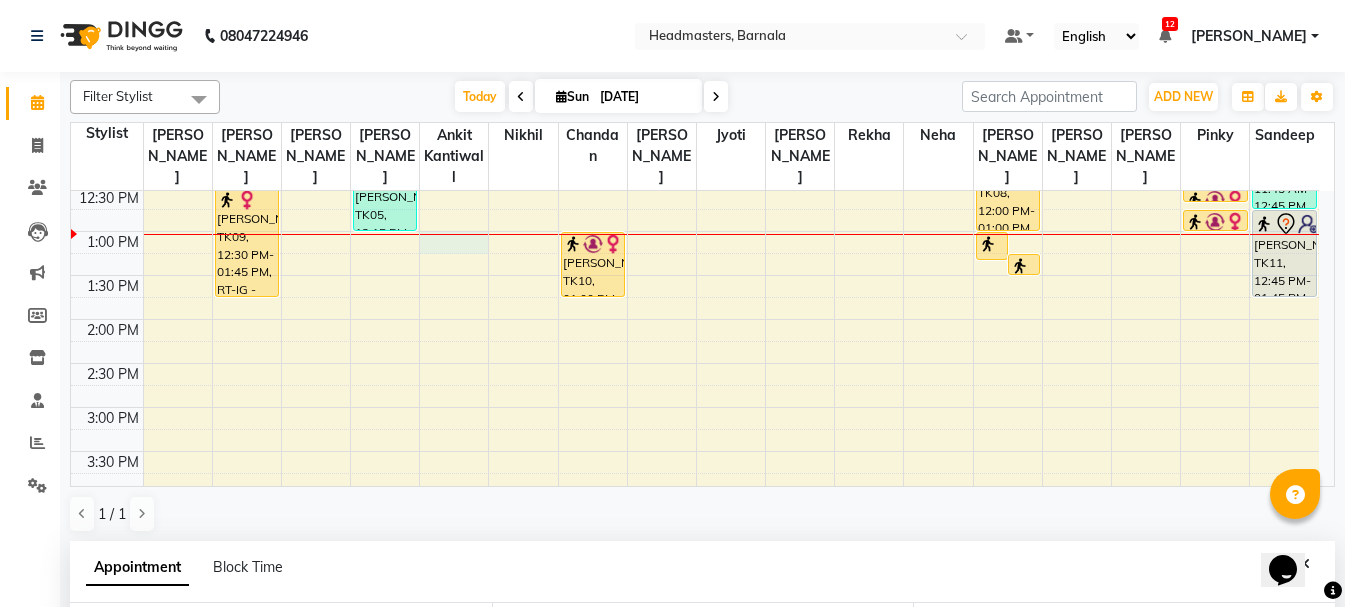 scroll, scrollTop: 389, scrollLeft: 0, axis: vertical 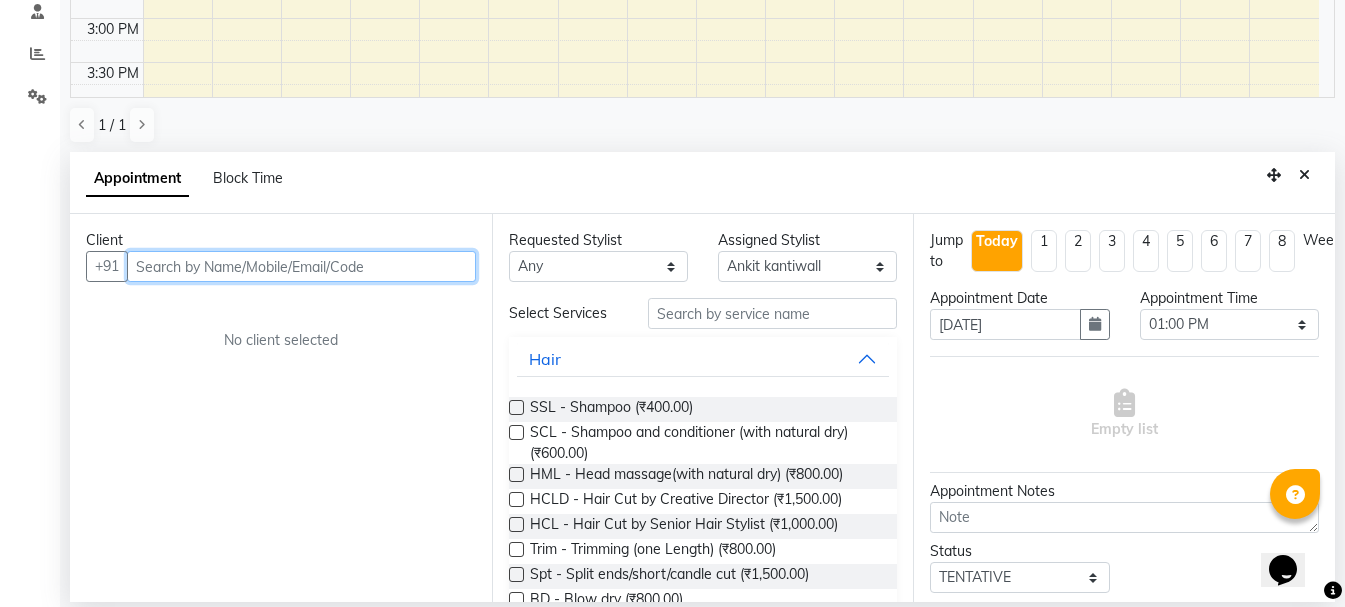 click at bounding box center (301, 266) 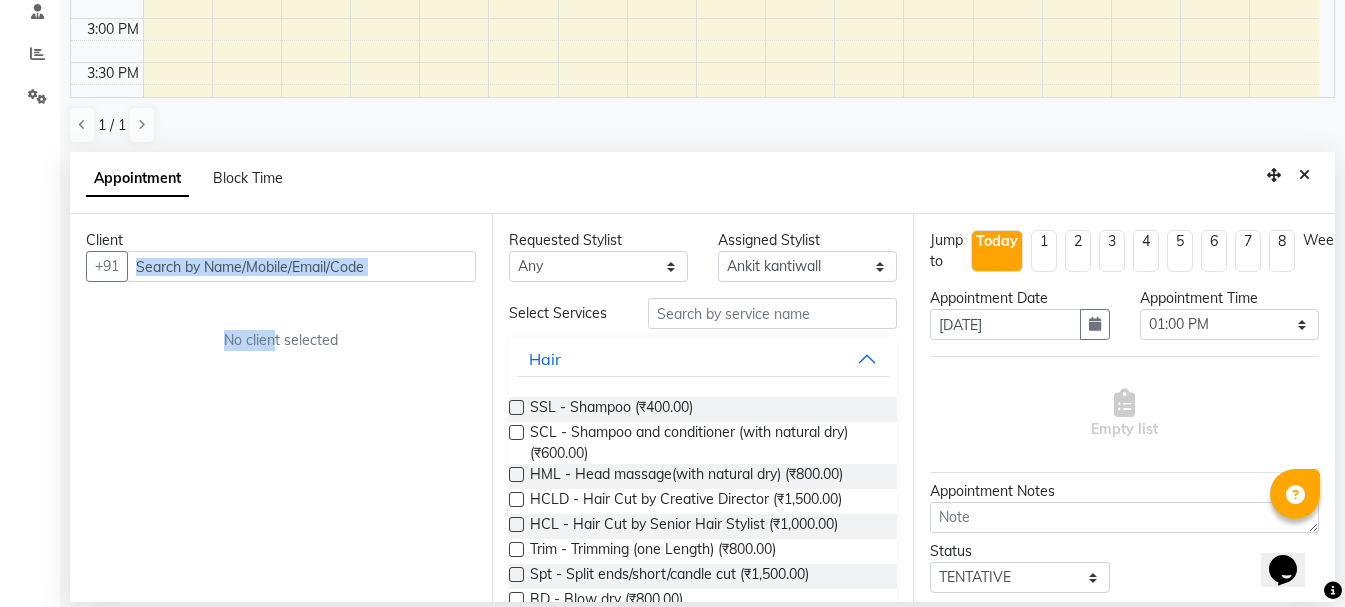 click on "Client +91  No client selected" at bounding box center (281, 408) 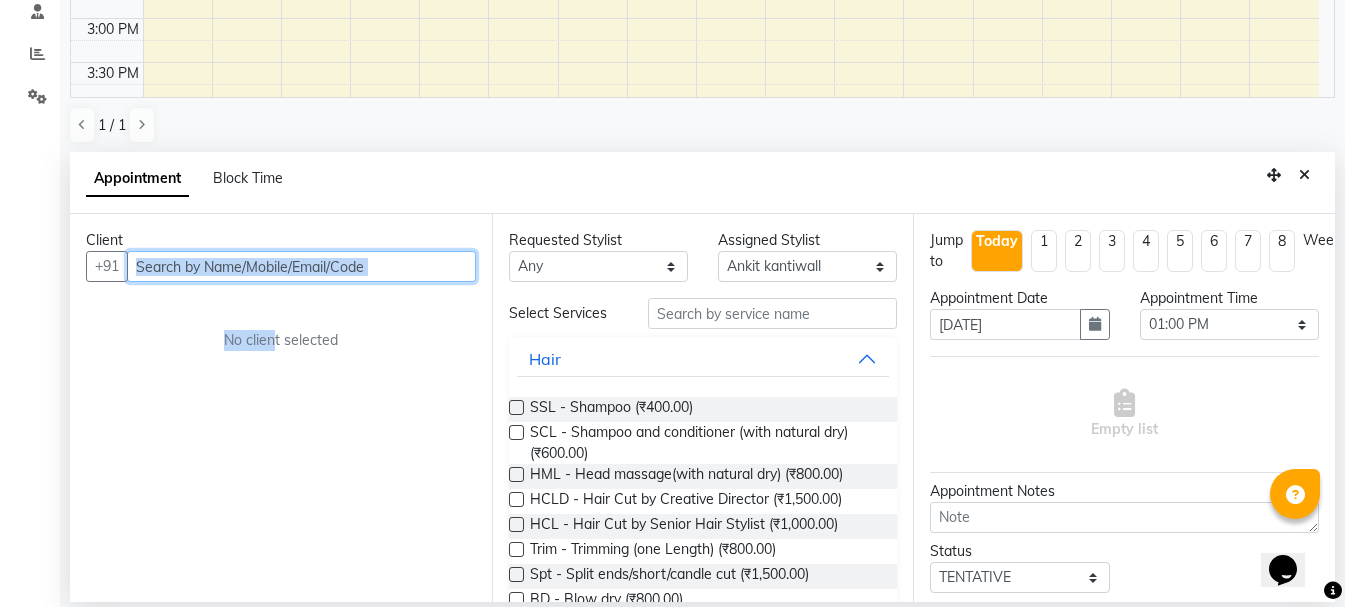 click at bounding box center [301, 266] 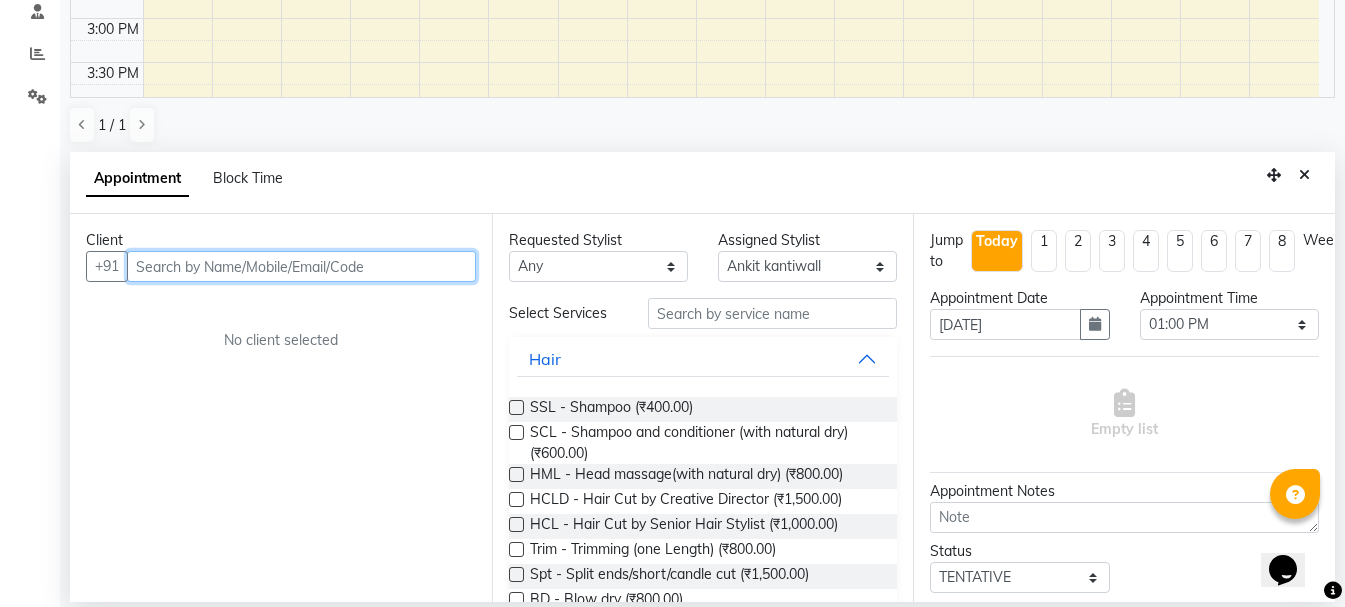 click at bounding box center [301, 266] 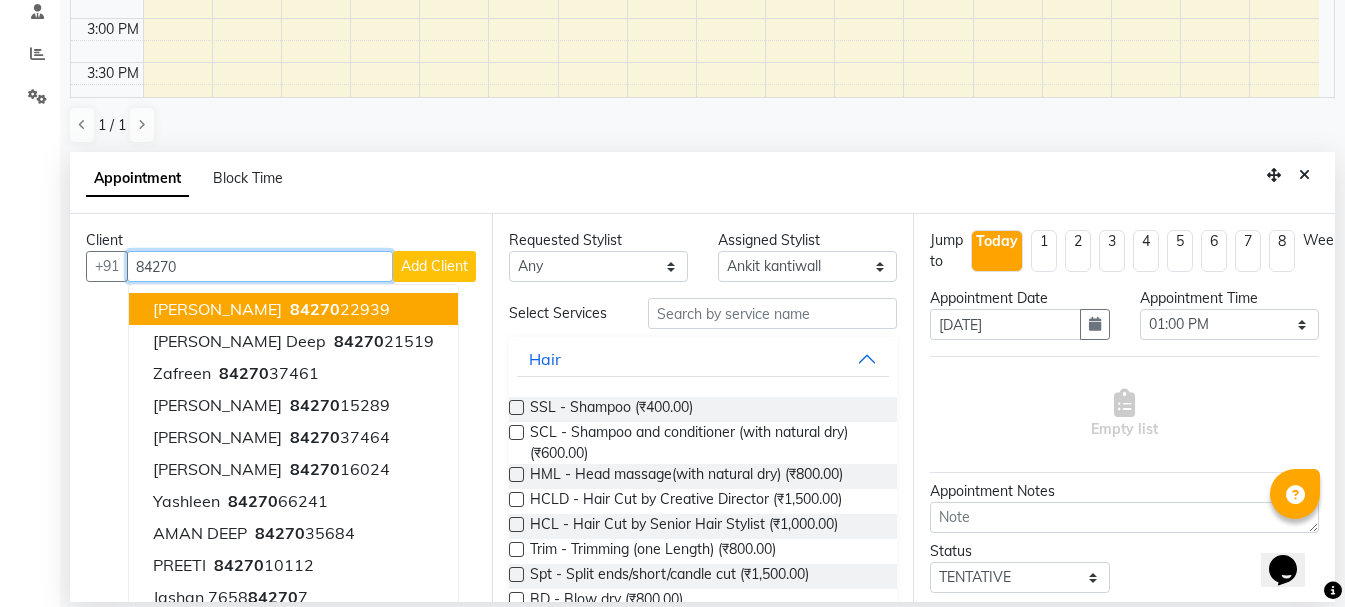 click on "84270 22939" at bounding box center [338, 309] 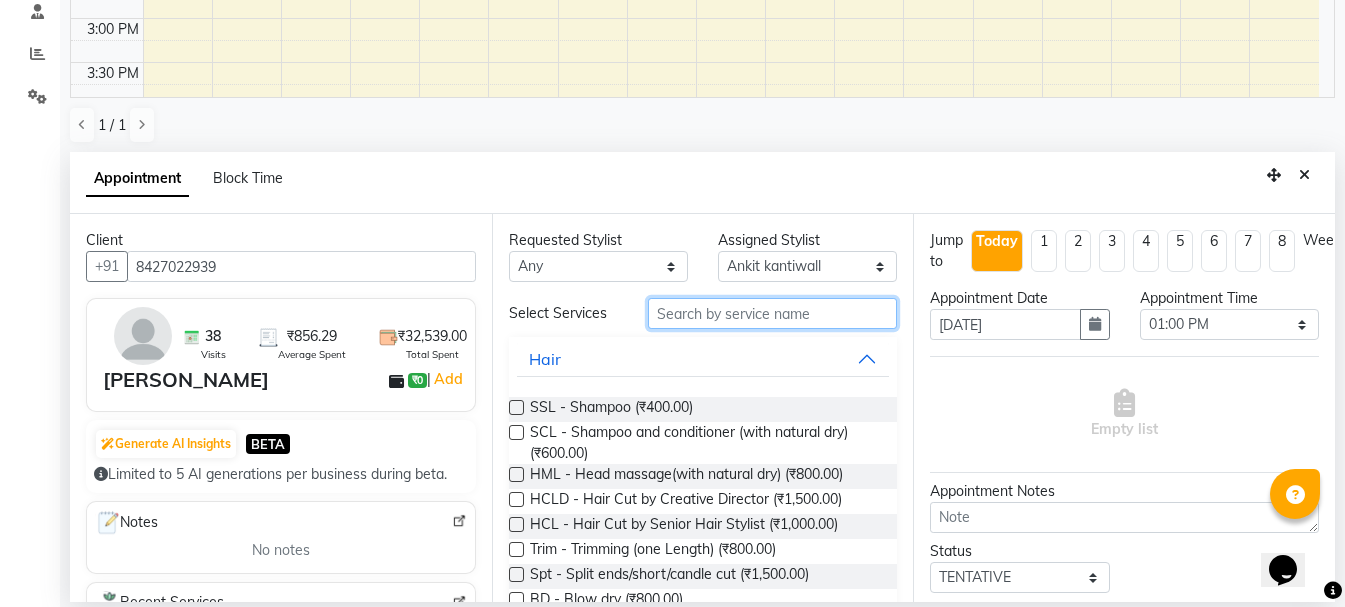 click at bounding box center (772, 313) 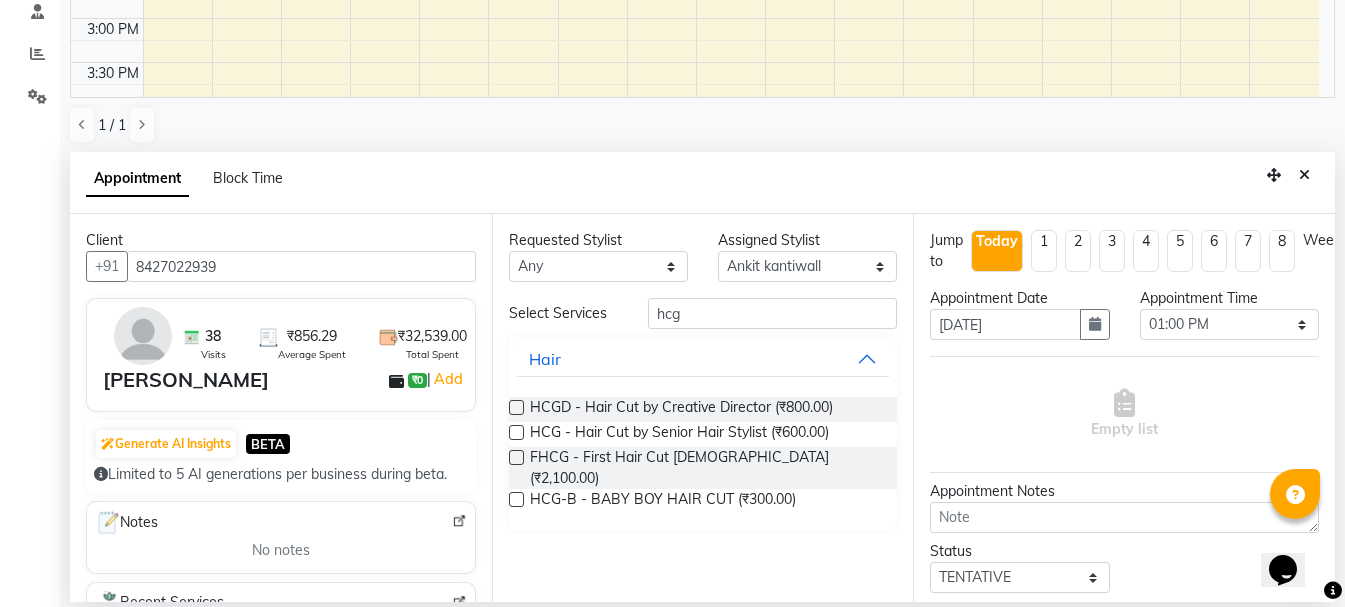 click at bounding box center [516, 432] 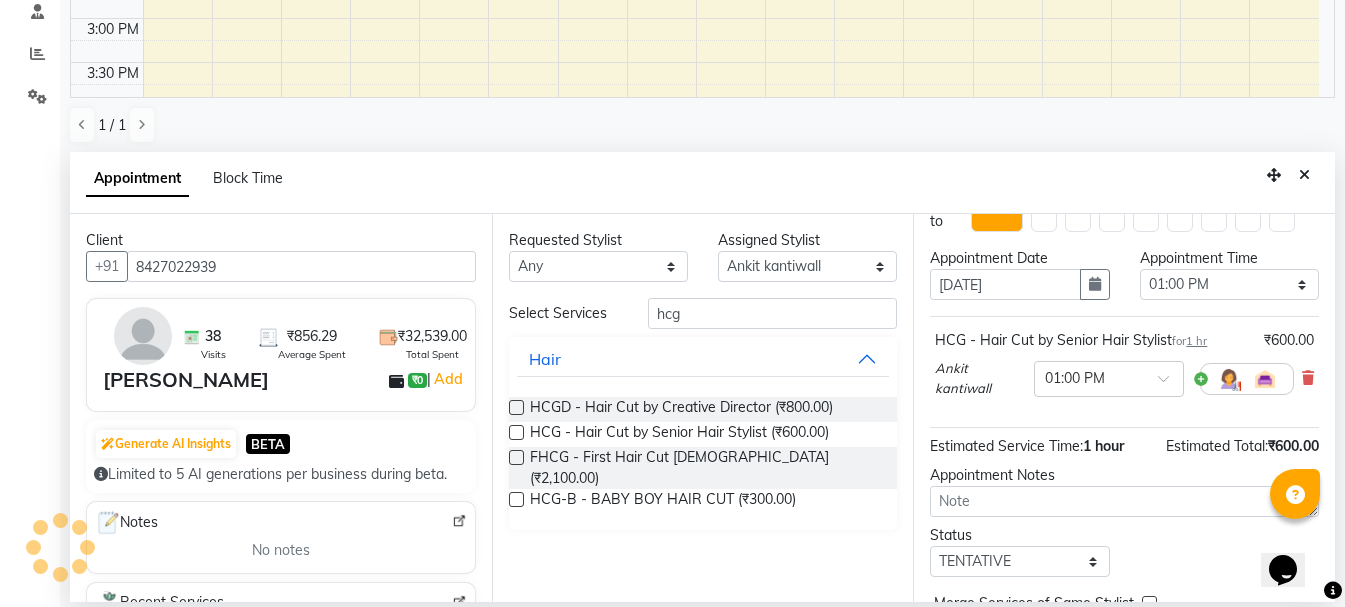 scroll, scrollTop: 156, scrollLeft: 0, axis: vertical 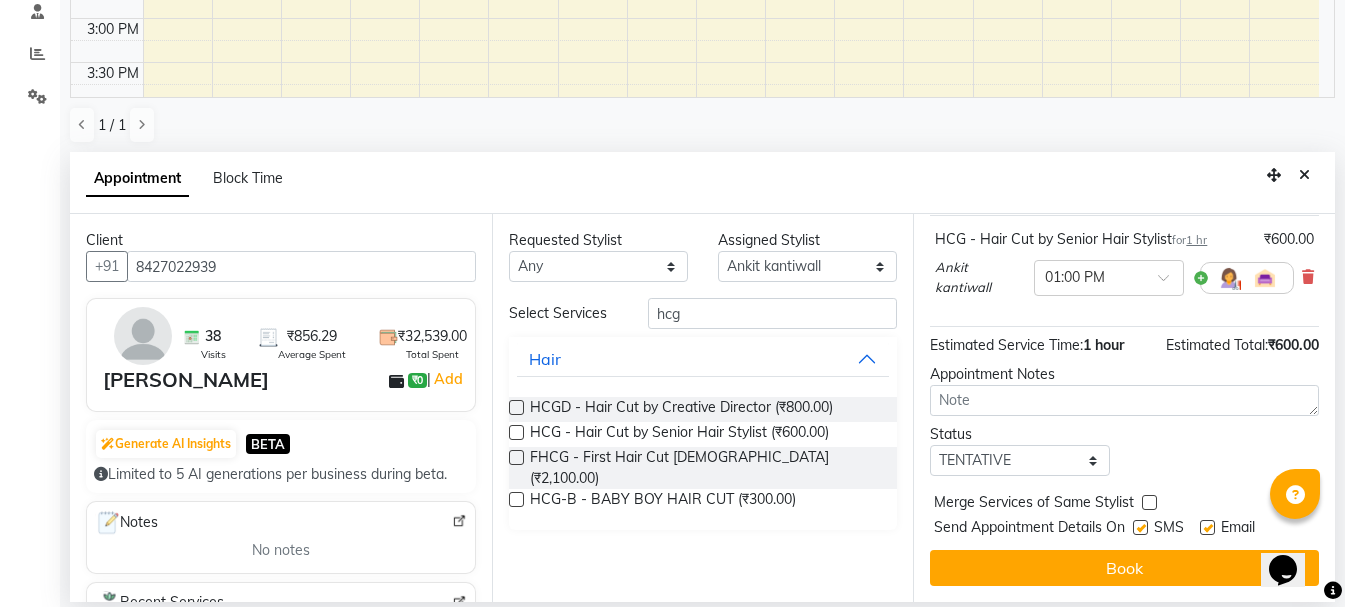 click on "Book" at bounding box center (1124, 568) 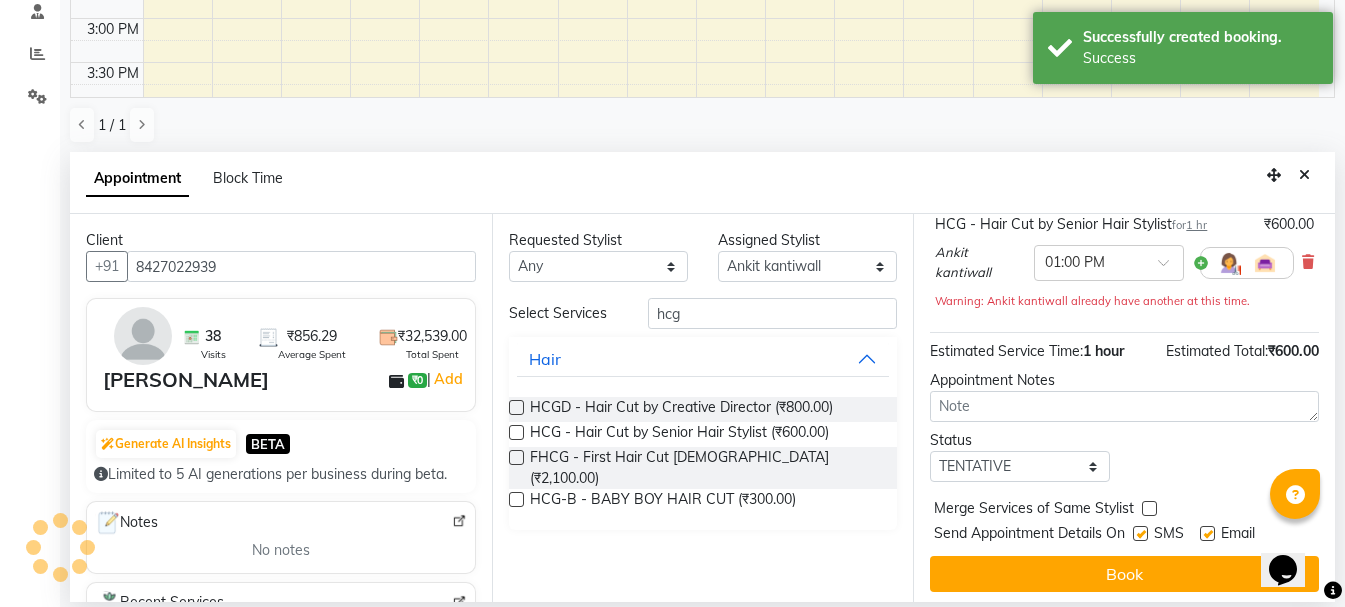 scroll, scrollTop: 0, scrollLeft: 0, axis: both 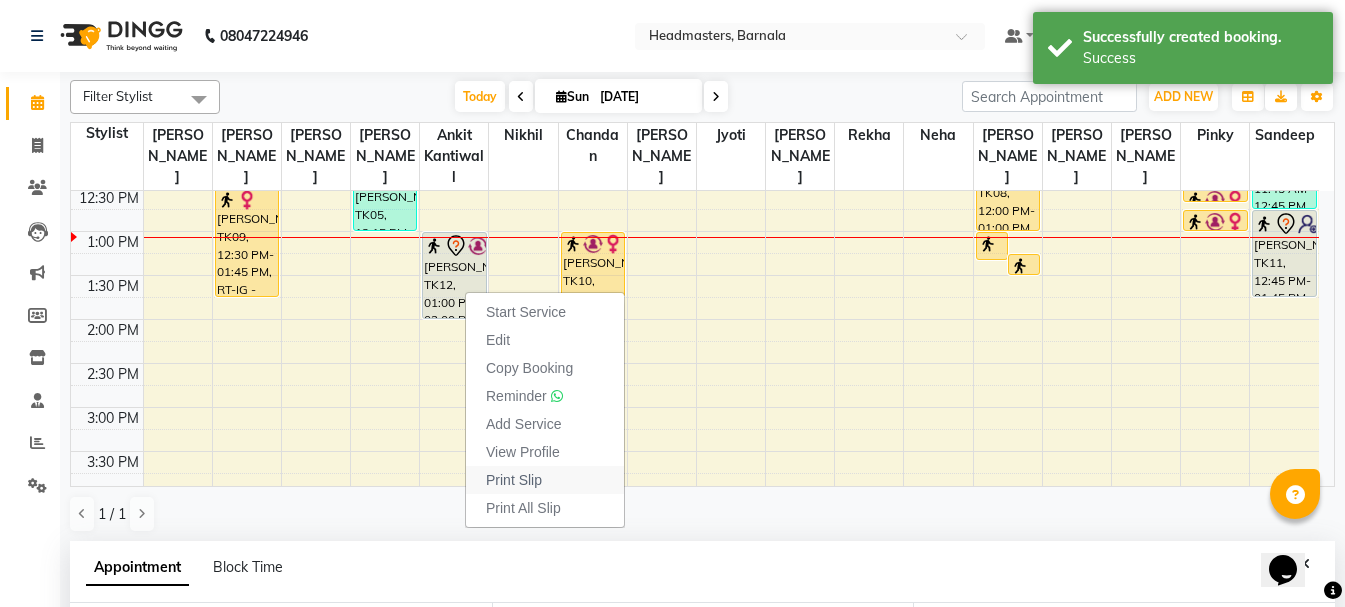 click on "Print Slip" at bounding box center (514, 480) 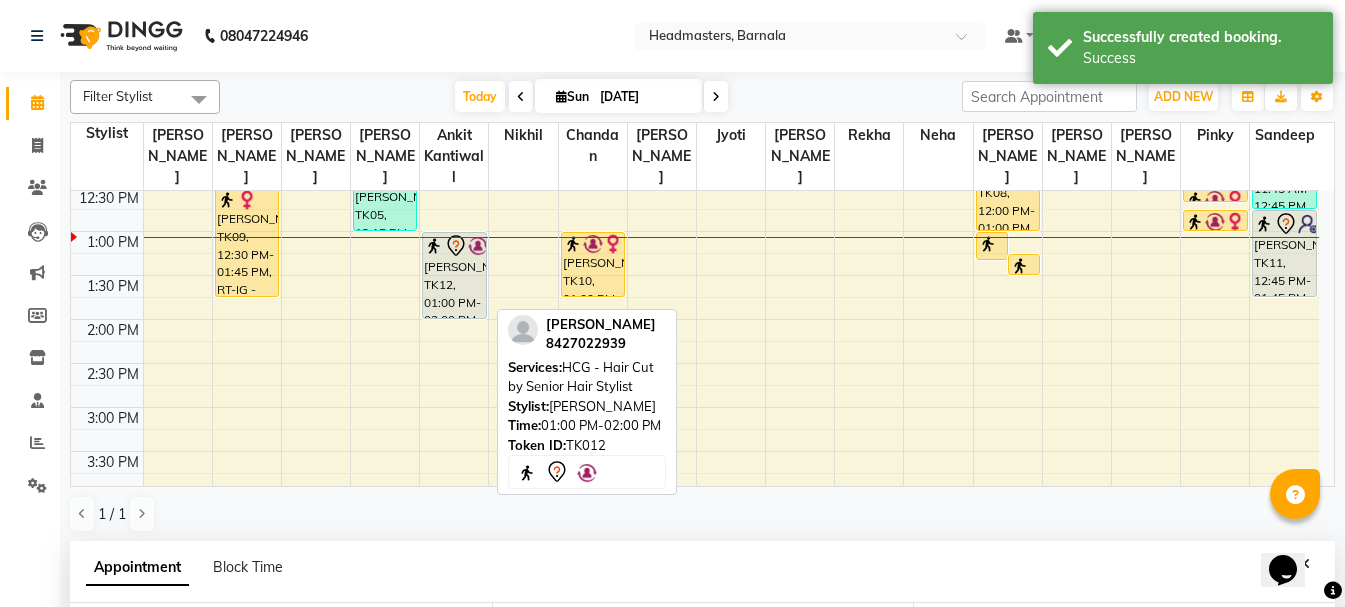 click on "[PERSON_NAME], TK12, 01:00 PM-02:00 PM, HCG - Hair Cut by Senior Hair Stylist" at bounding box center (454, 275) 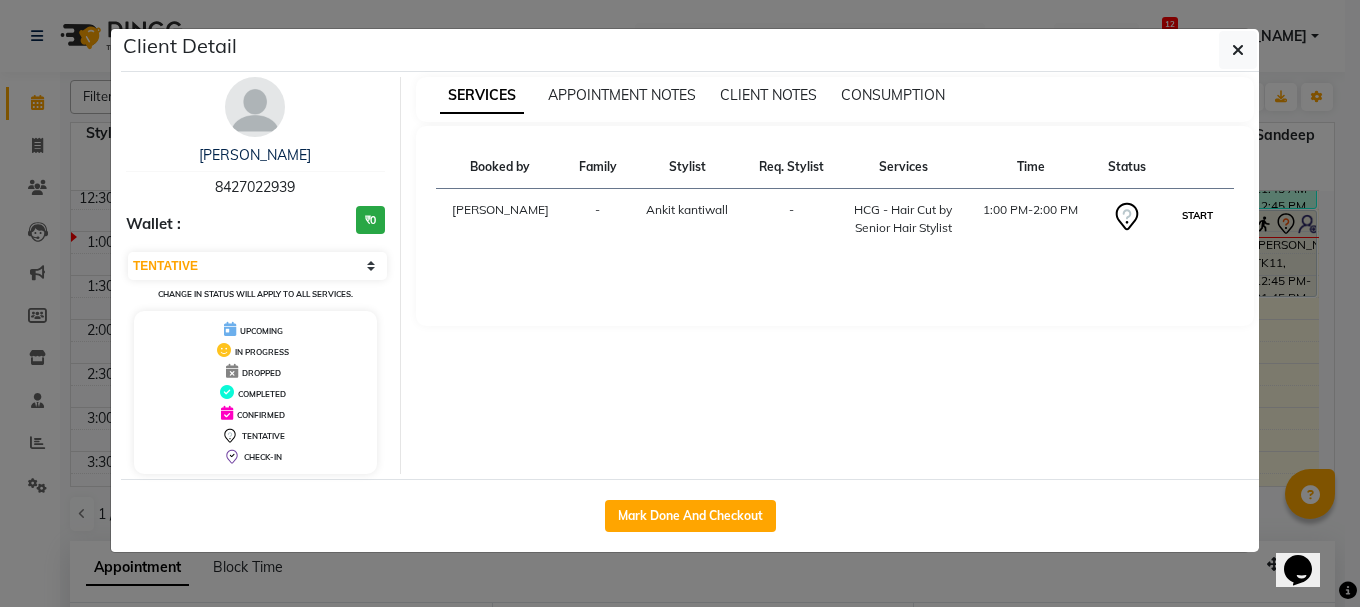 click on "START" at bounding box center [1197, 215] 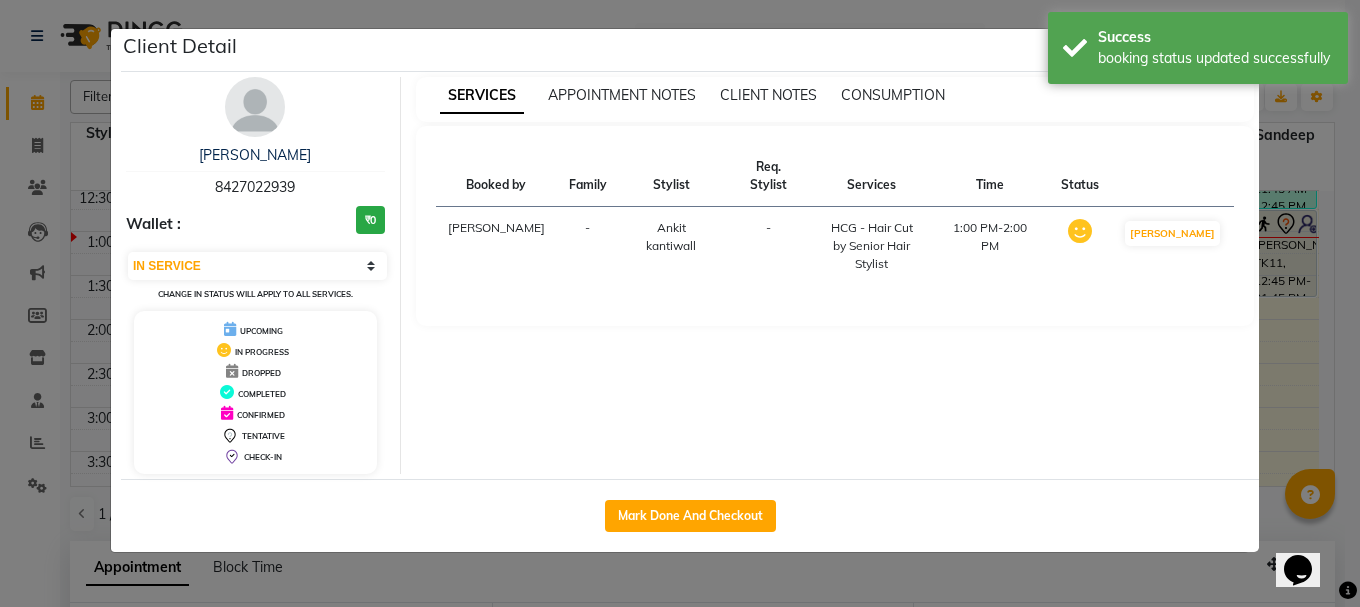 drag, startPoint x: 1292, startPoint y: 361, endPoint x: 1287, endPoint y: 385, distance: 24.5153 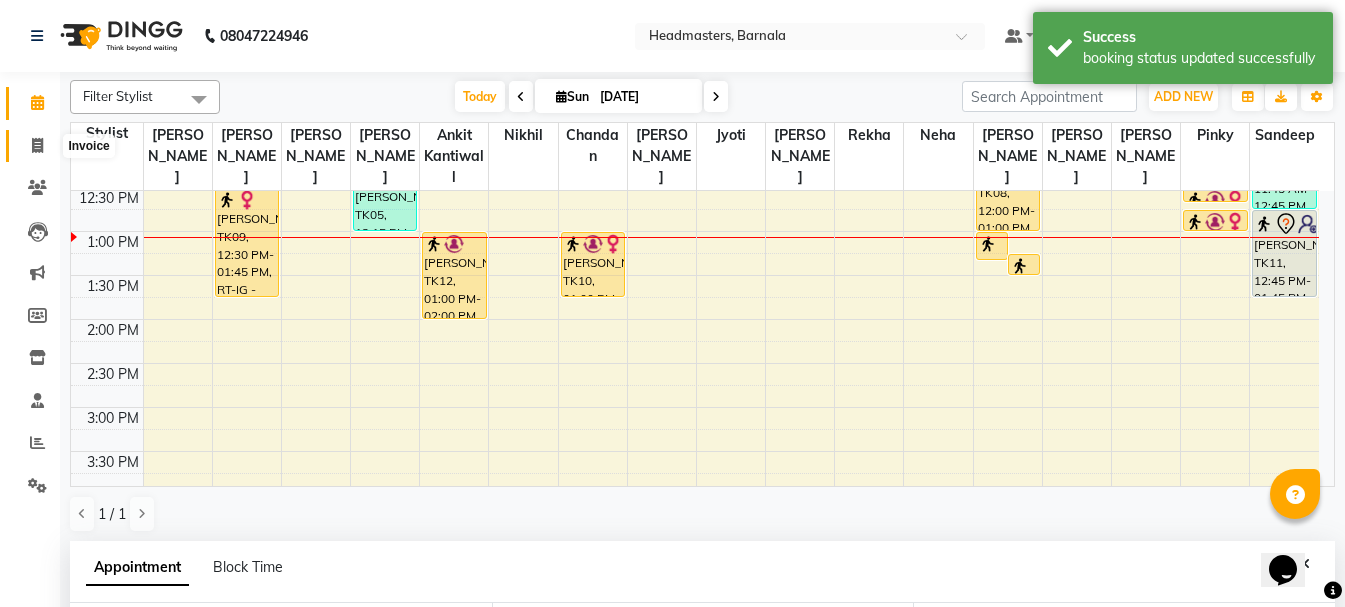 click 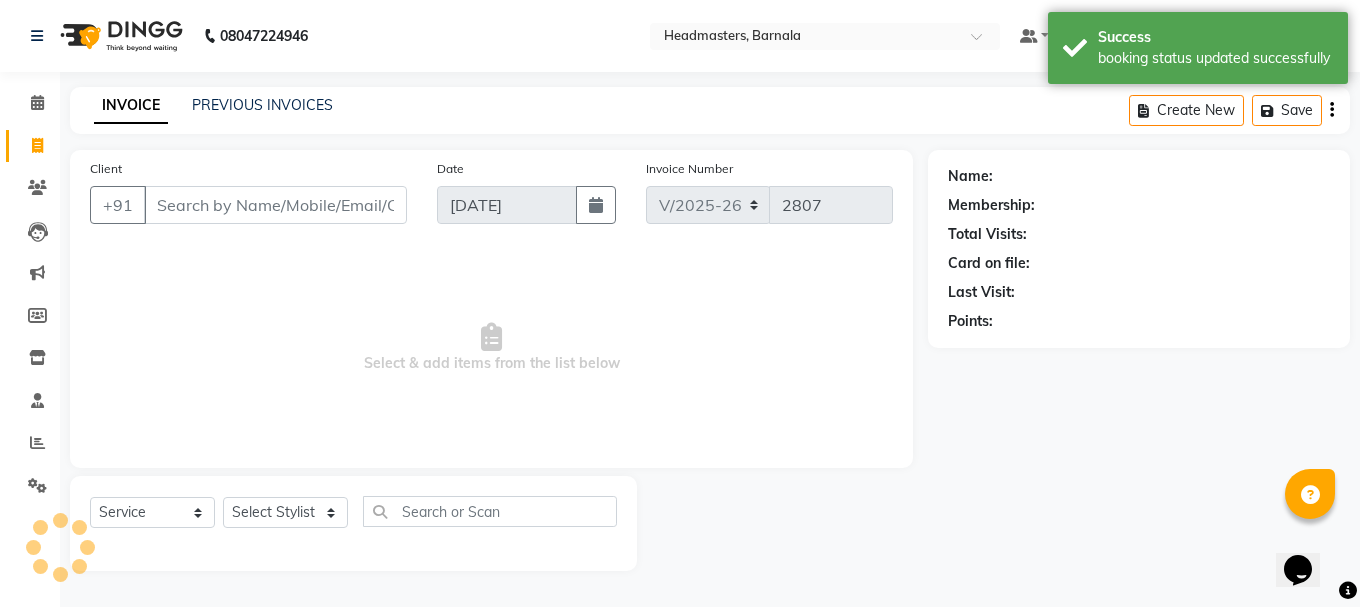 click on "Client" at bounding box center [275, 205] 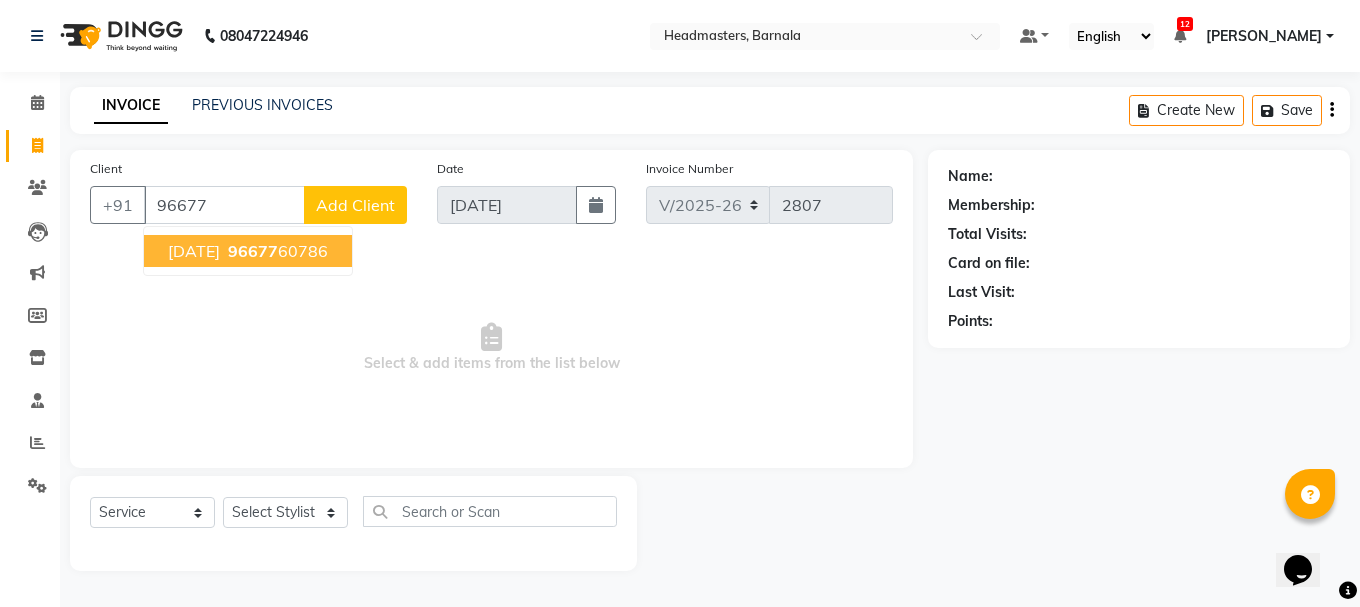 click on "96677" at bounding box center (253, 251) 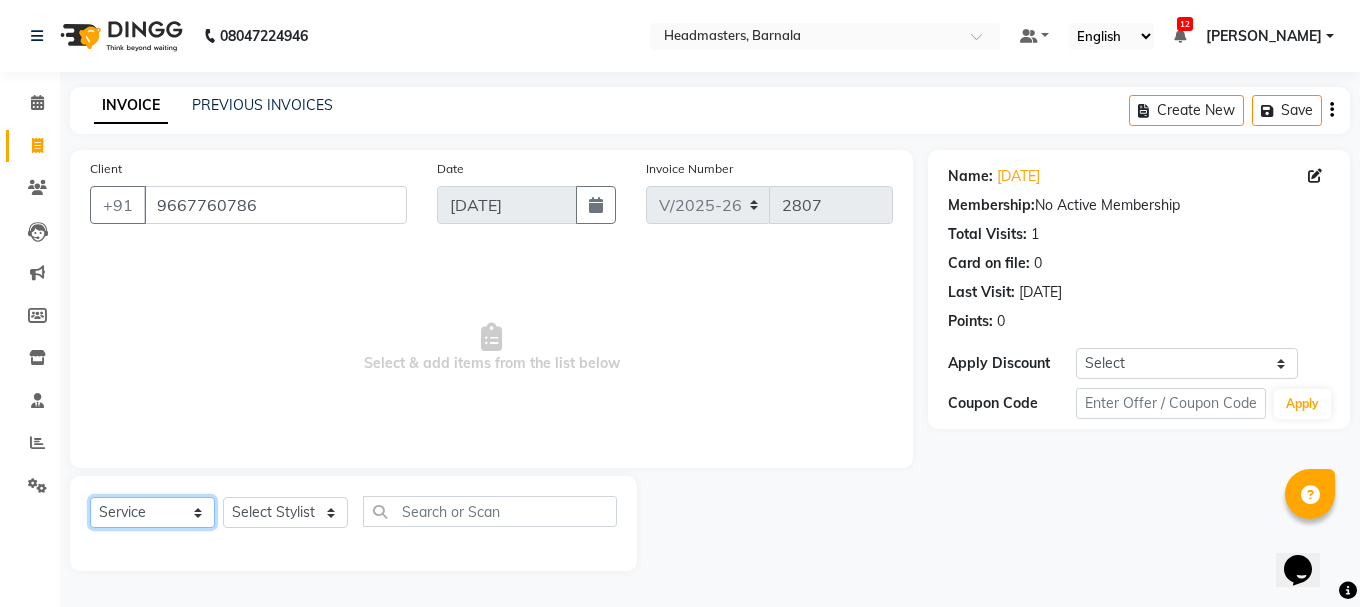 click on "Select  Service  Product  Membership  Package Voucher Prepaid Gift Card" 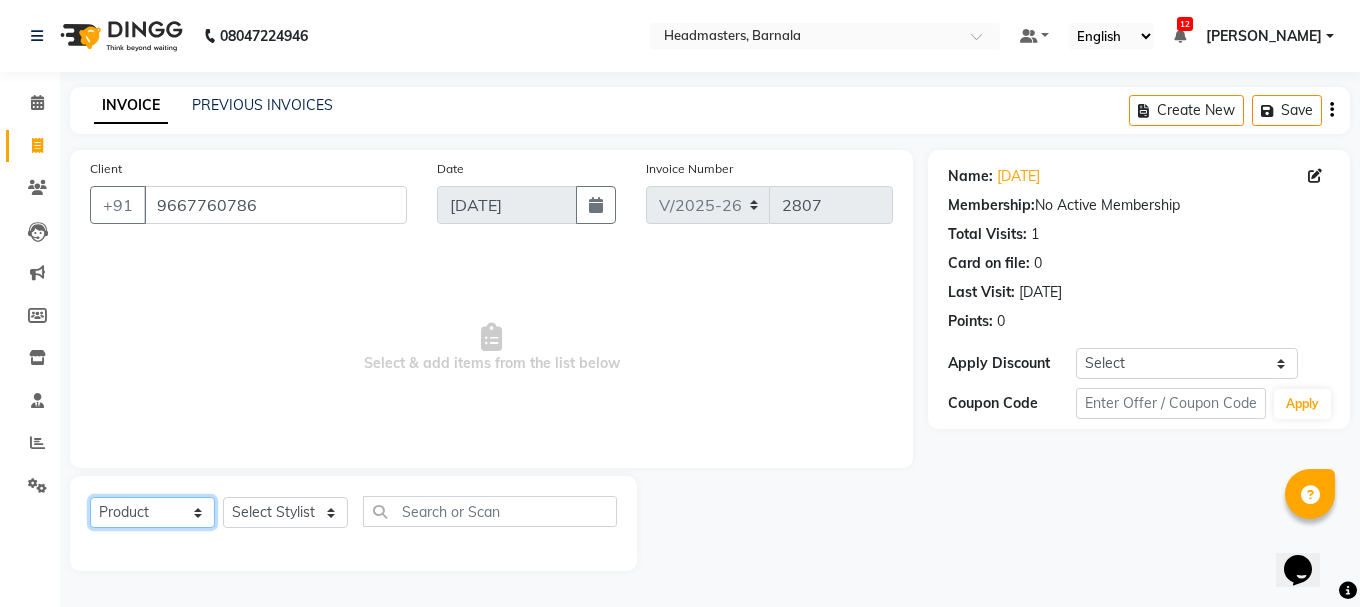 click on "Select  Service  Product  Membership  Package Voucher Prepaid Gift Card" 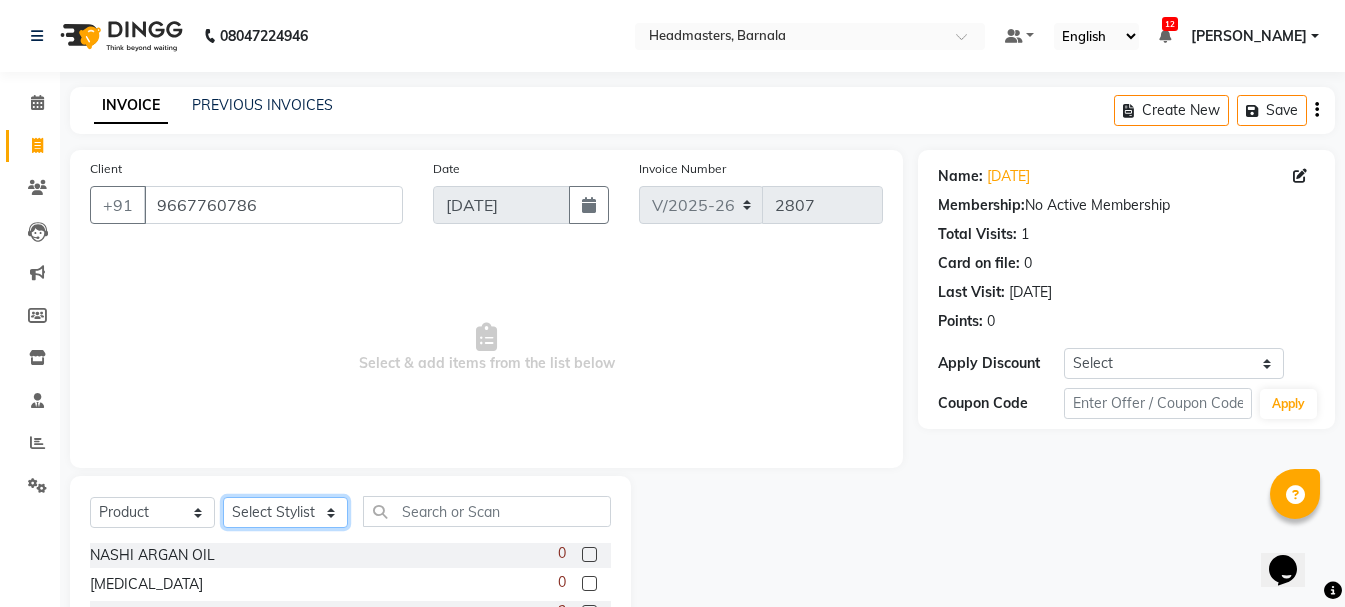 click on "Select Stylist  Ankit kantiwall Chandan [PERSON_NAME] [PERSON_NAME] [PERSON_NAME] [PERSON_NAME] [PERSON_NAME] [PERSON_NAME] [PERSON_NAME] [PERSON_NAME]" 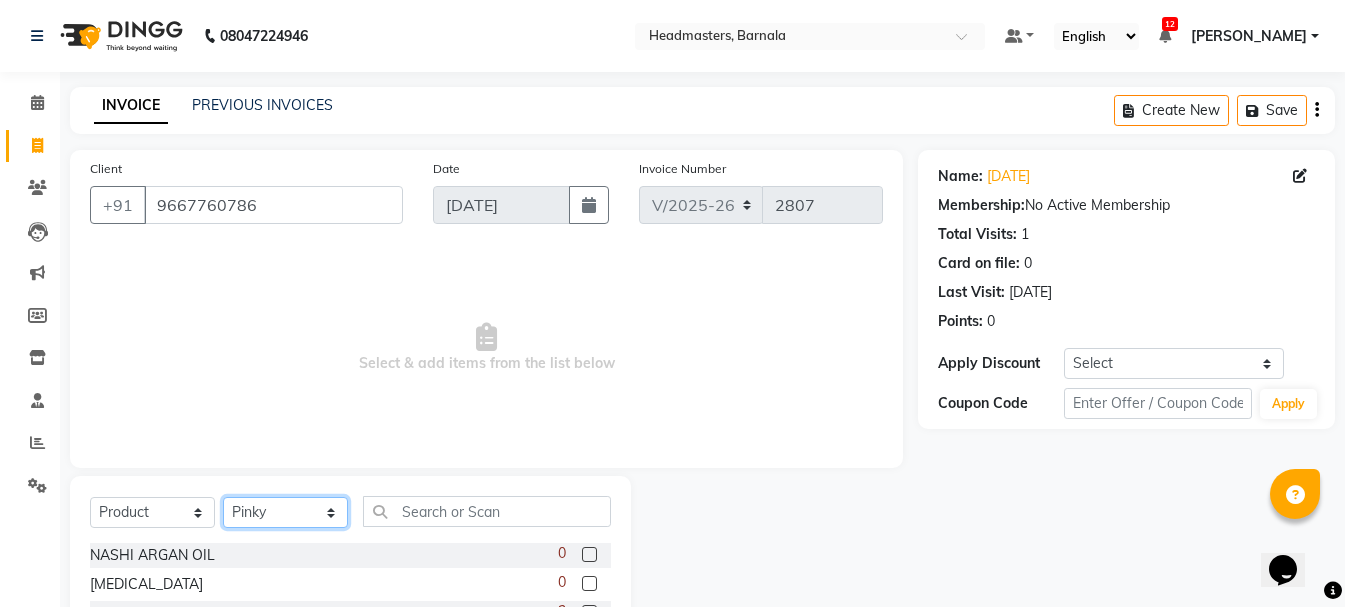 click on "Select Stylist  Ankit kantiwall Chandan [PERSON_NAME] [PERSON_NAME] [PERSON_NAME] [PERSON_NAME] [PERSON_NAME] [PERSON_NAME] [PERSON_NAME] [PERSON_NAME]" 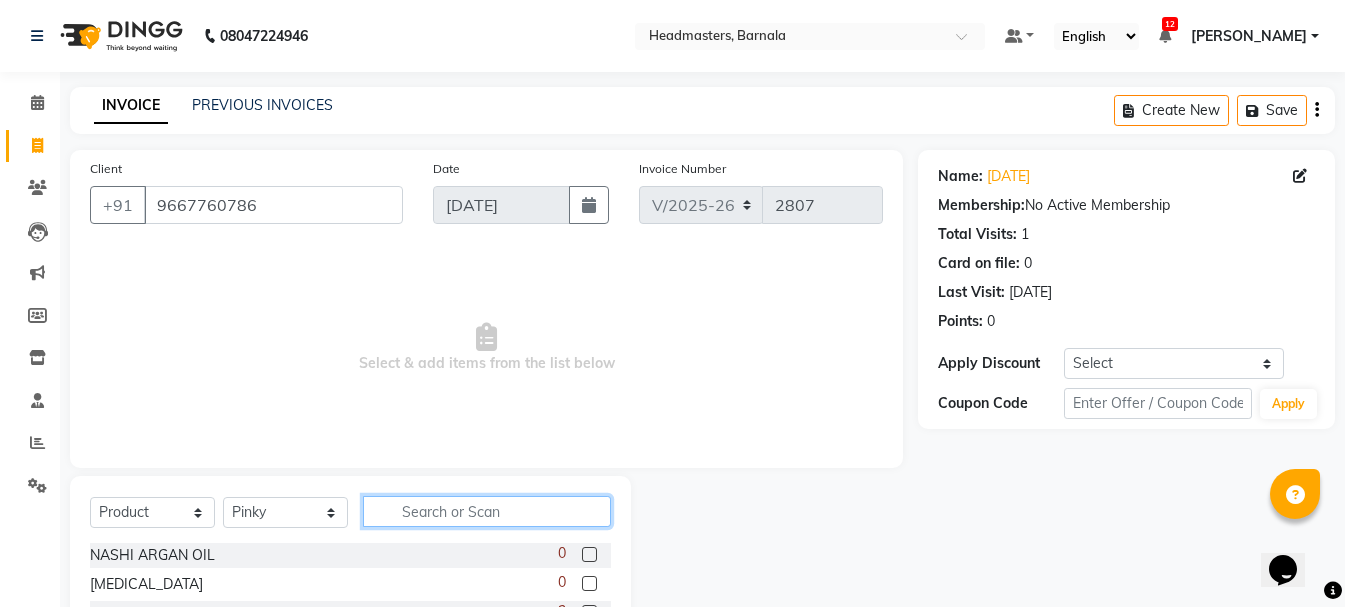 click 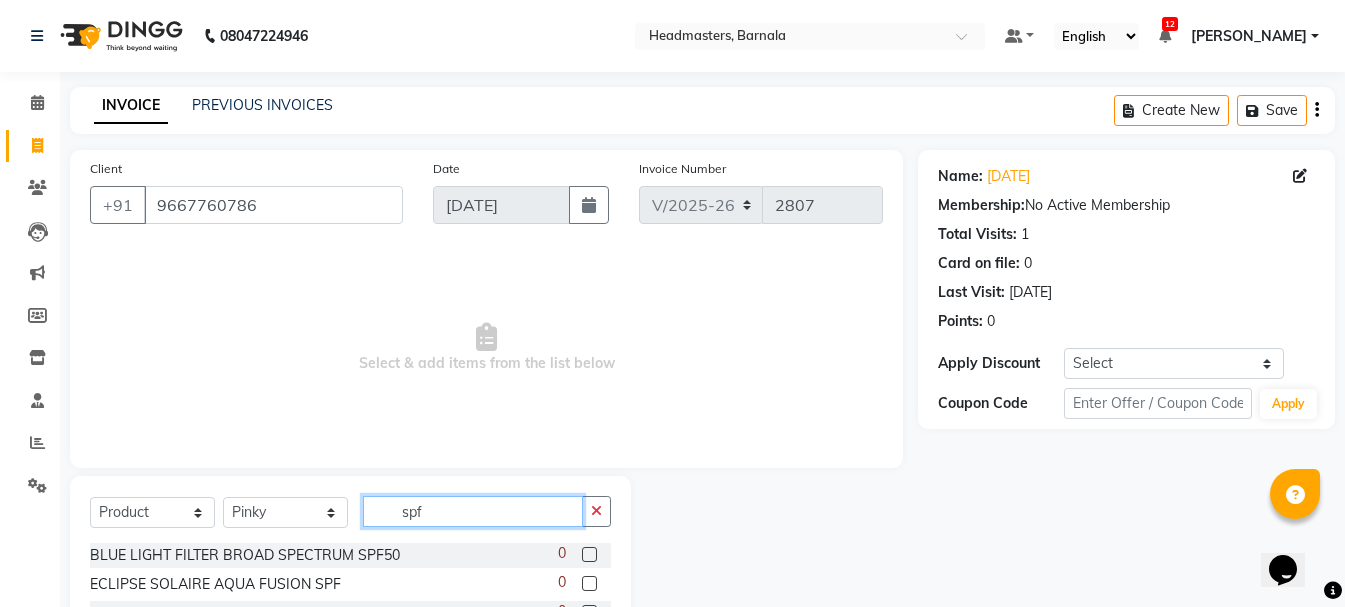 scroll, scrollTop: 168, scrollLeft: 0, axis: vertical 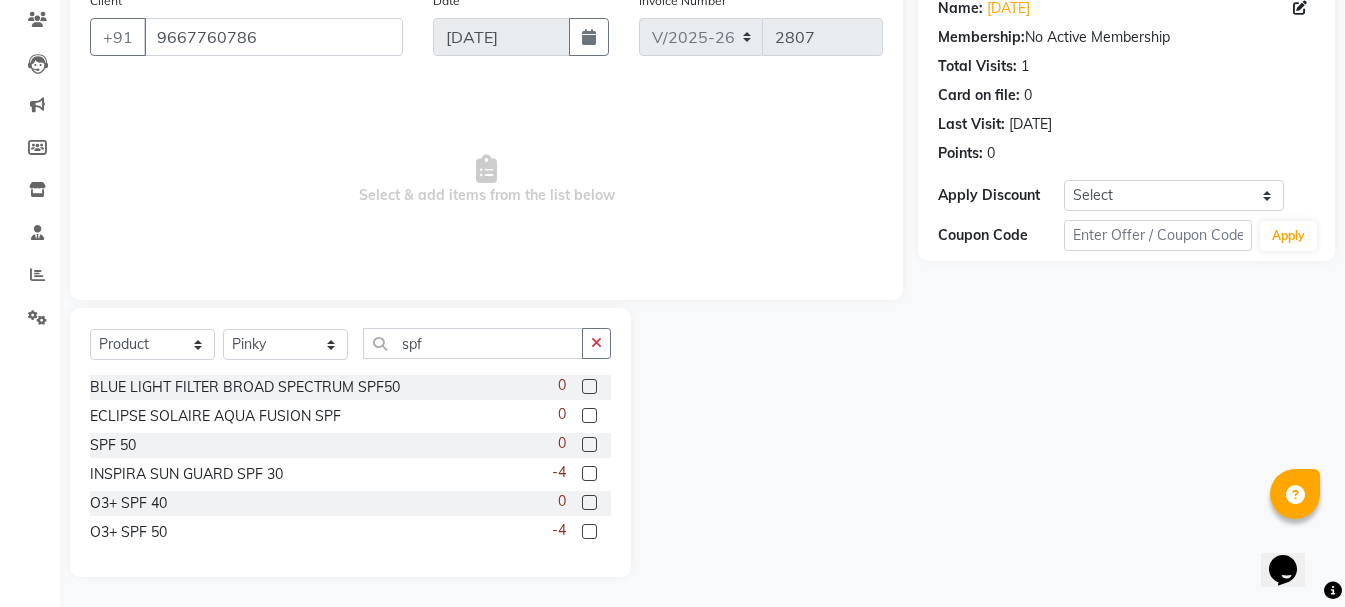 click on "-4" 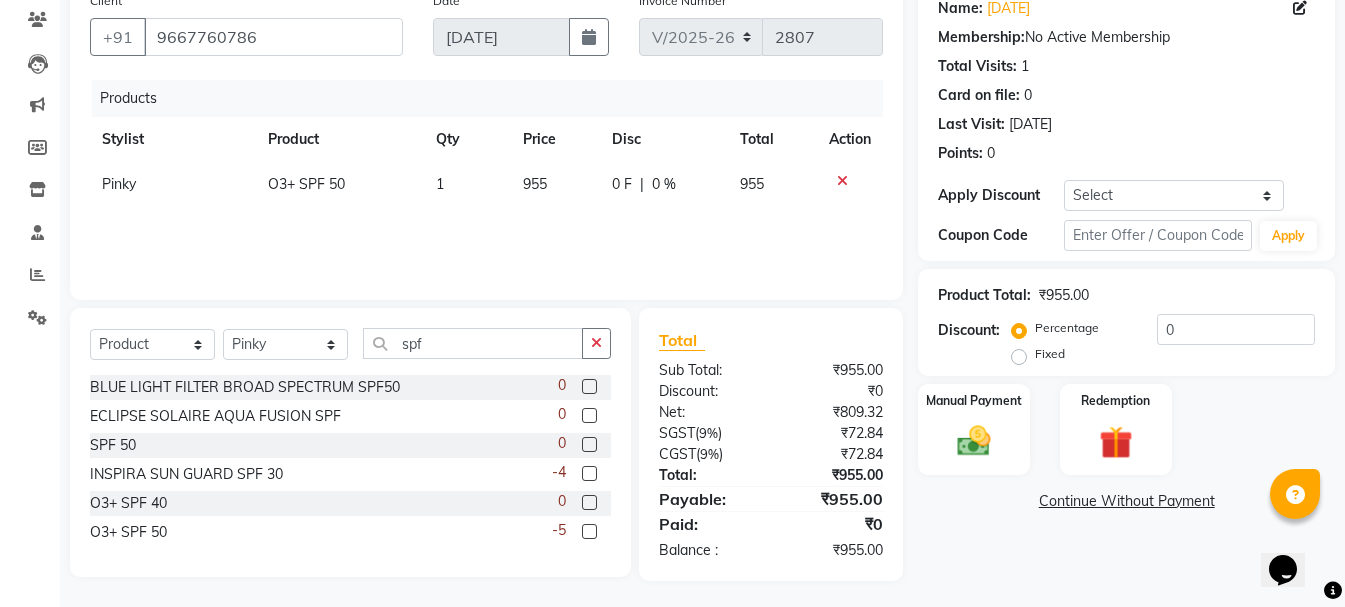 click on "Fixed" 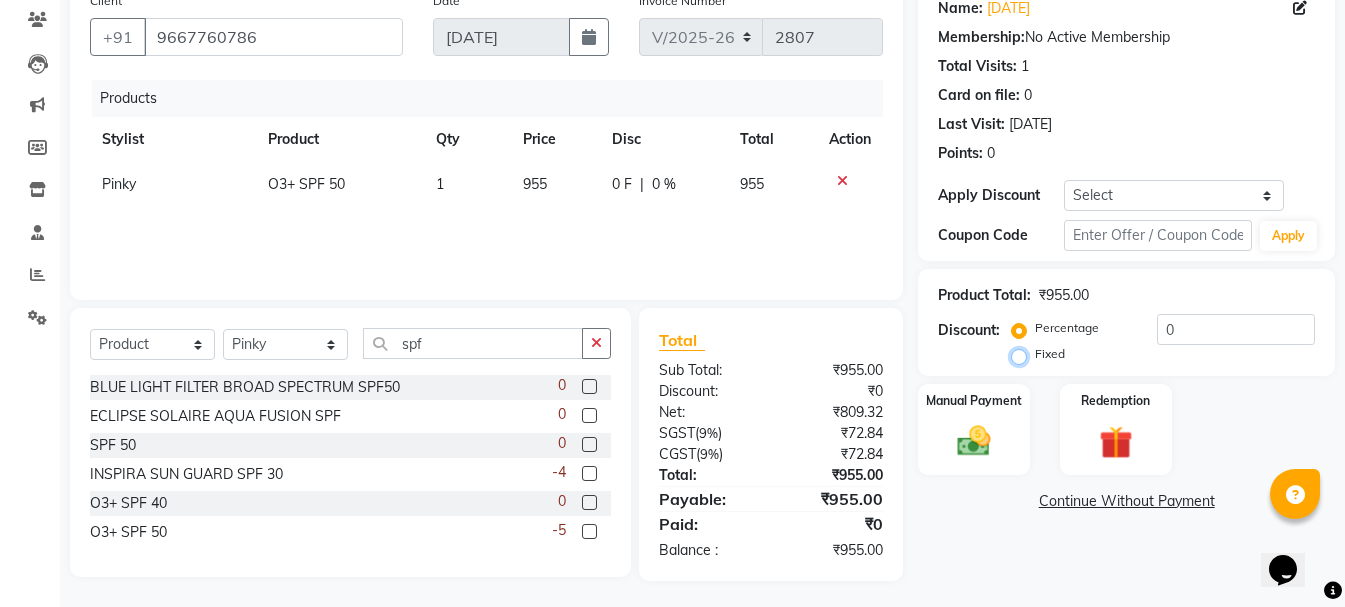 click on "Fixed" at bounding box center [1023, 354] 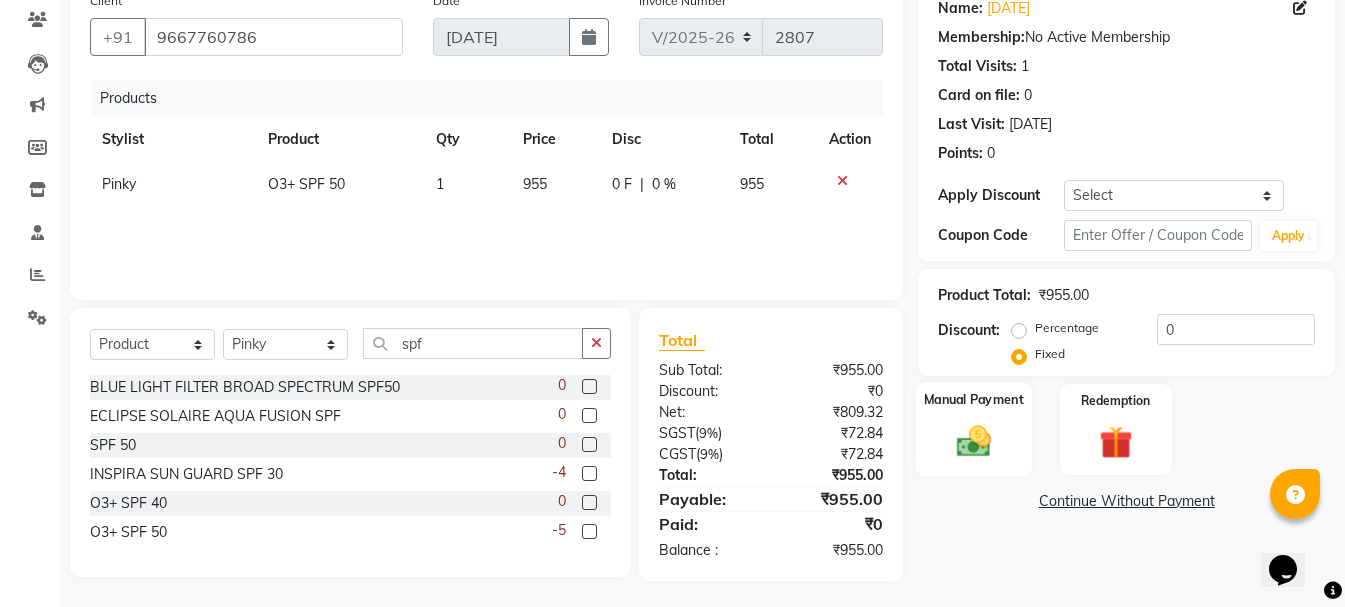 click on "Manual Payment" 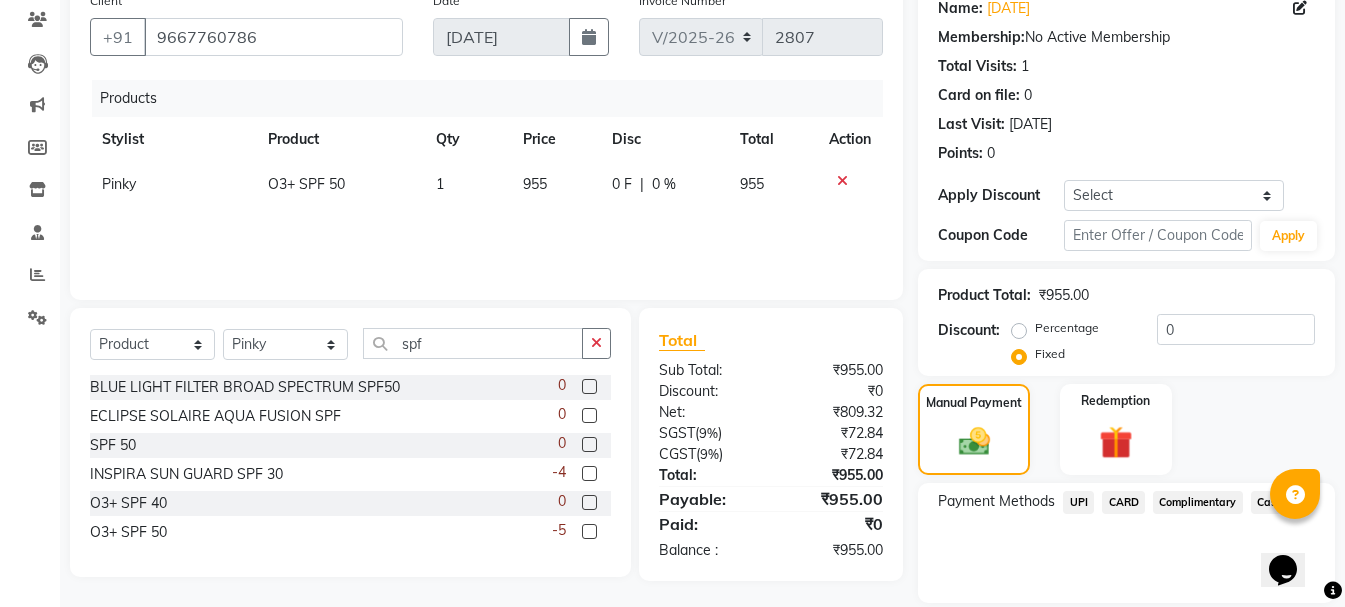 click on "UPI" 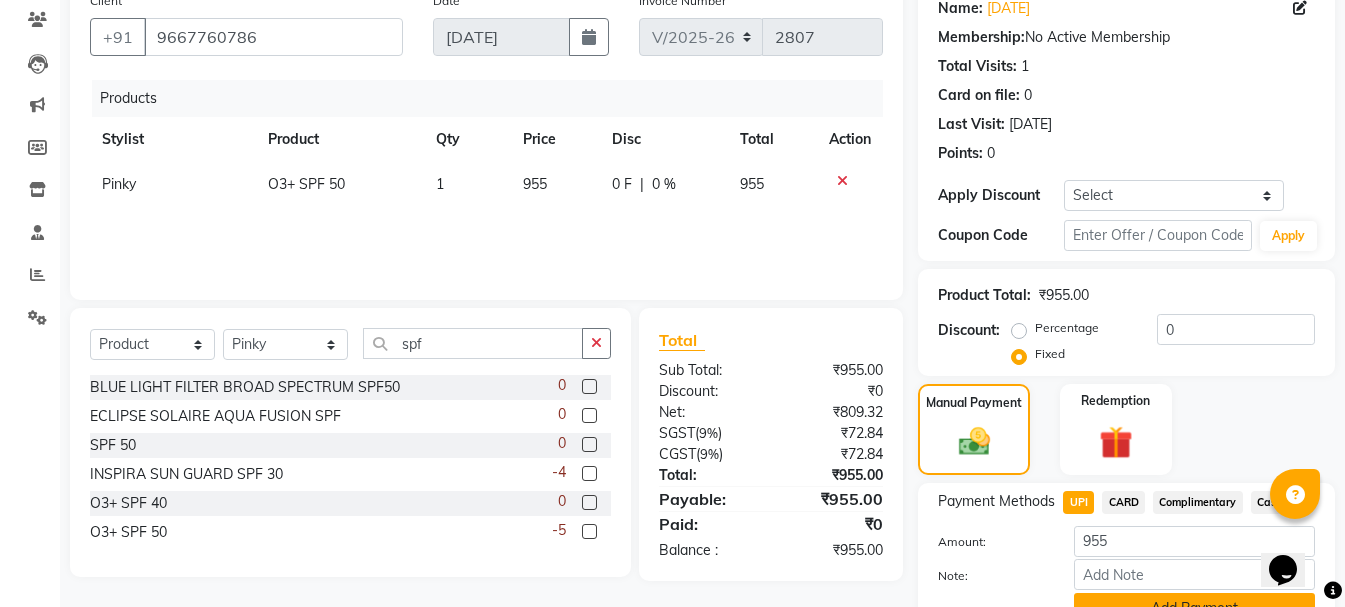 click on "Add Payment" 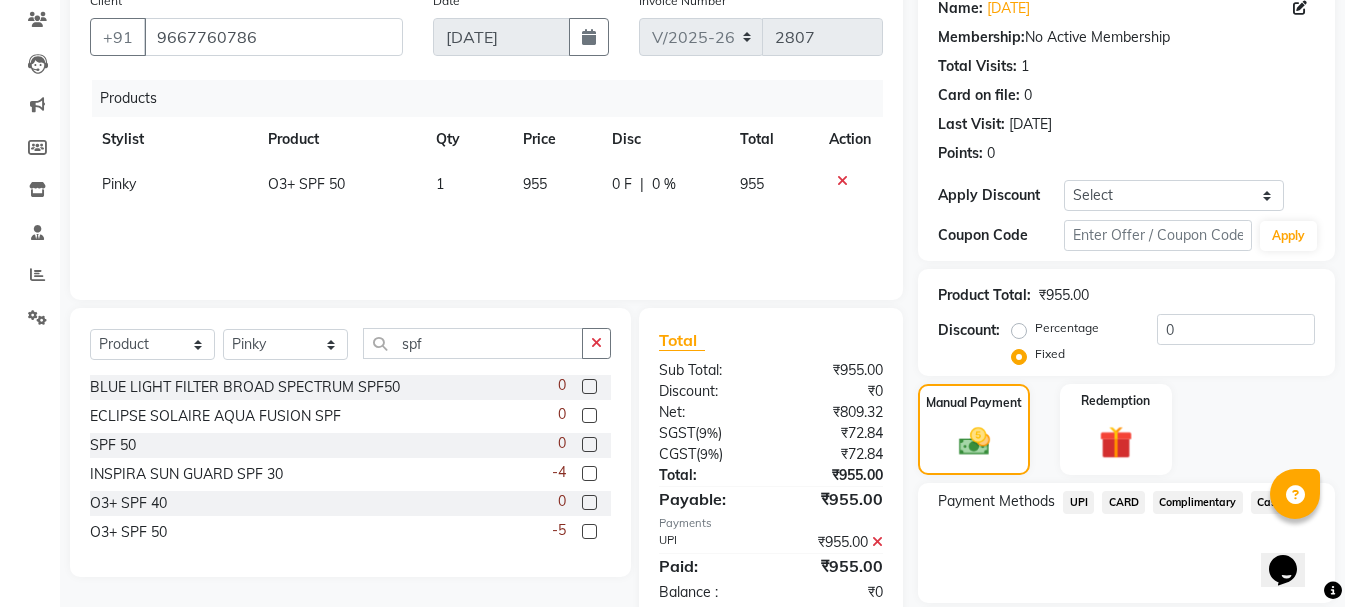 scroll, scrollTop: 264, scrollLeft: 0, axis: vertical 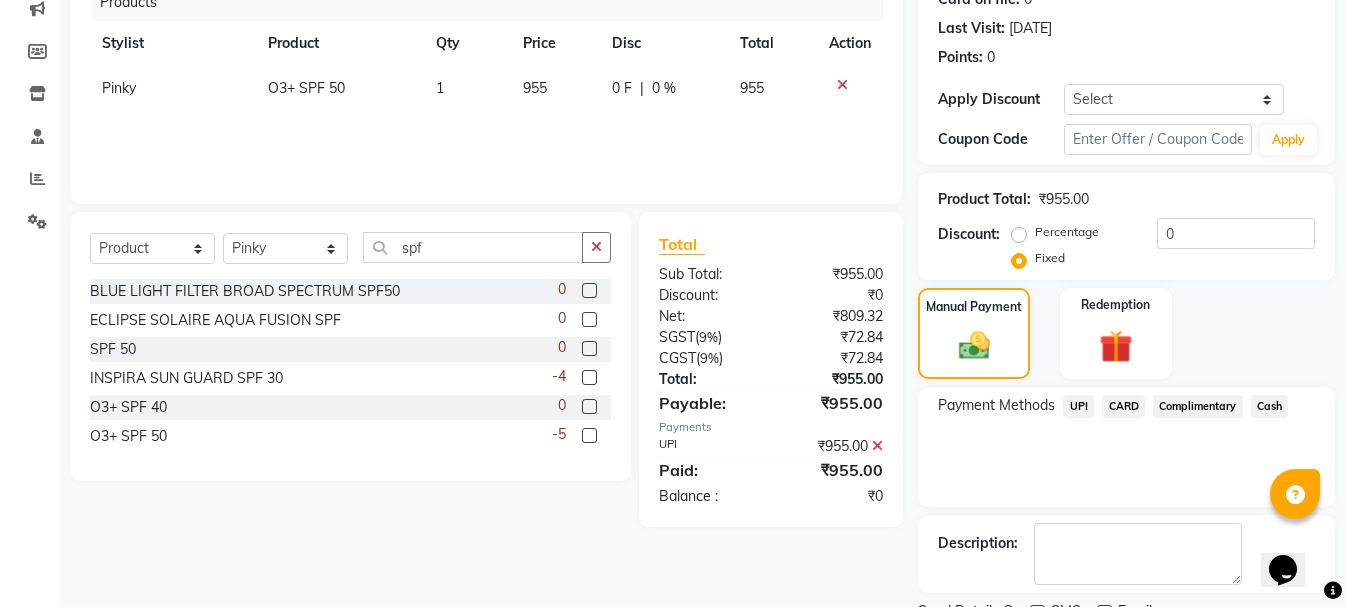 drag, startPoint x: 1343, startPoint y: 564, endPoint x: 1359, endPoint y: 580, distance: 22.627417 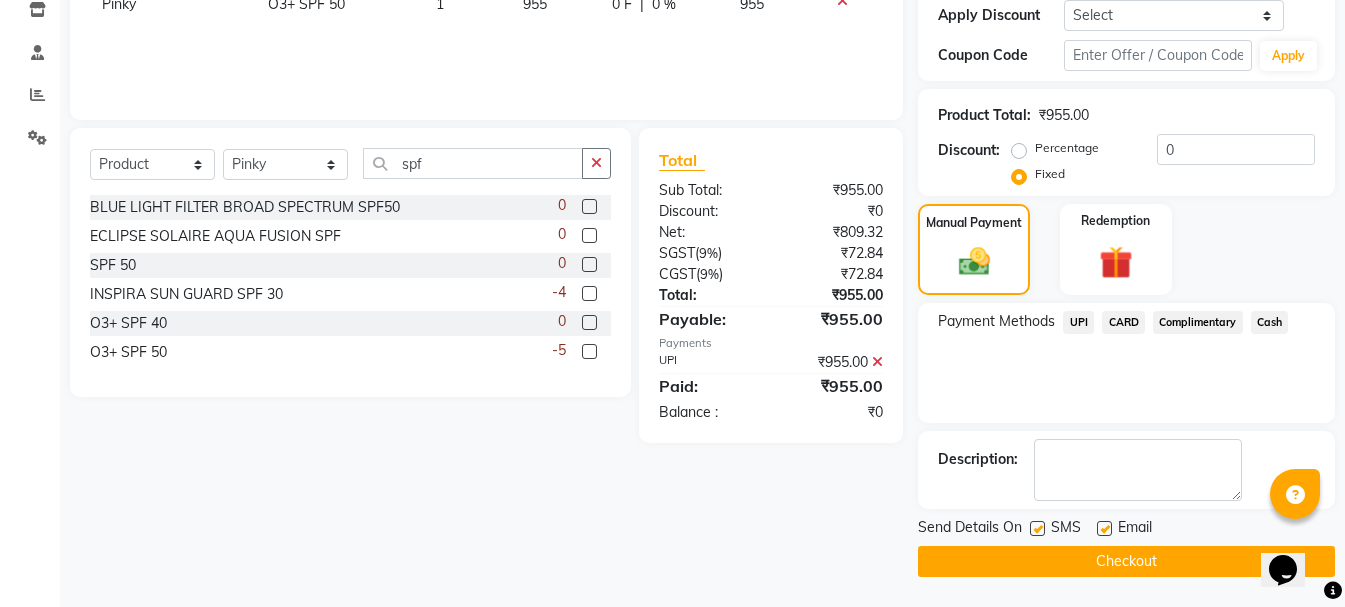 click on "Checkout" 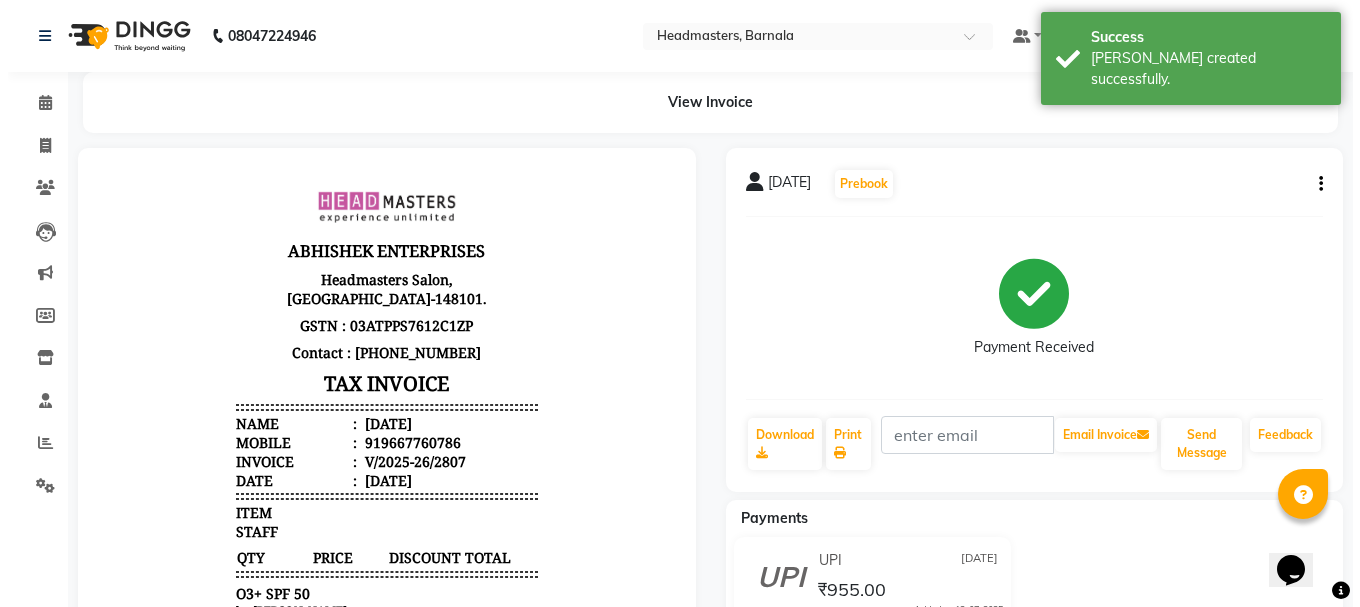 scroll, scrollTop: 0, scrollLeft: 0, axis: both 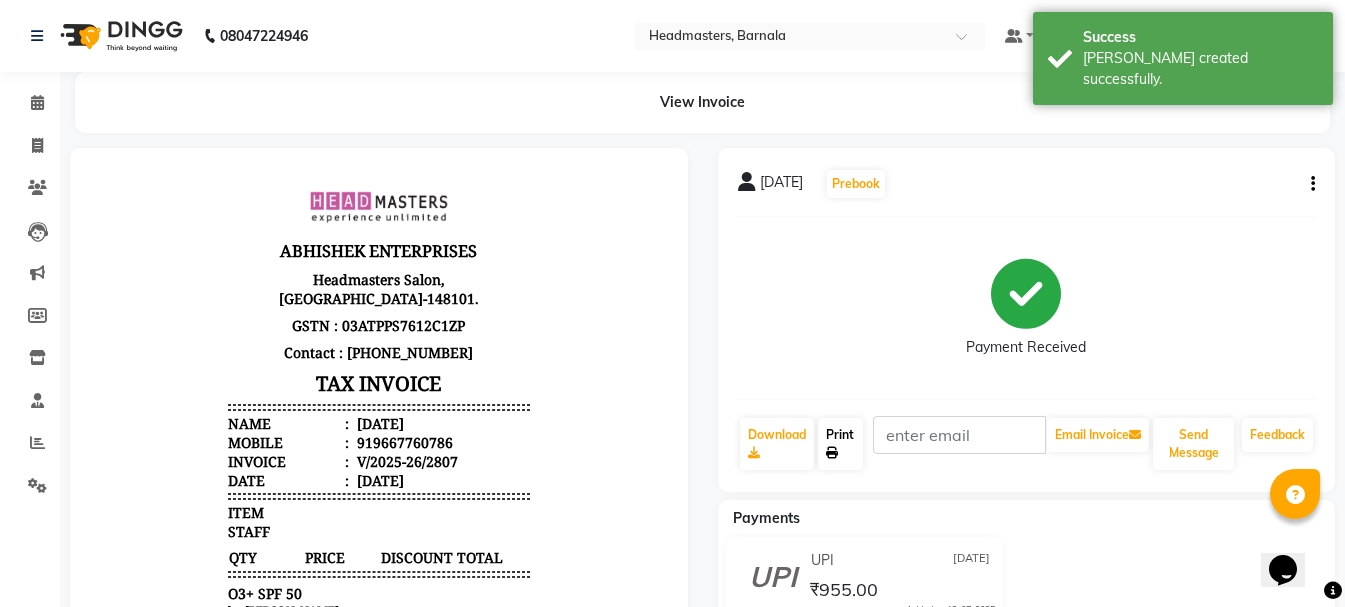 click on "Print" 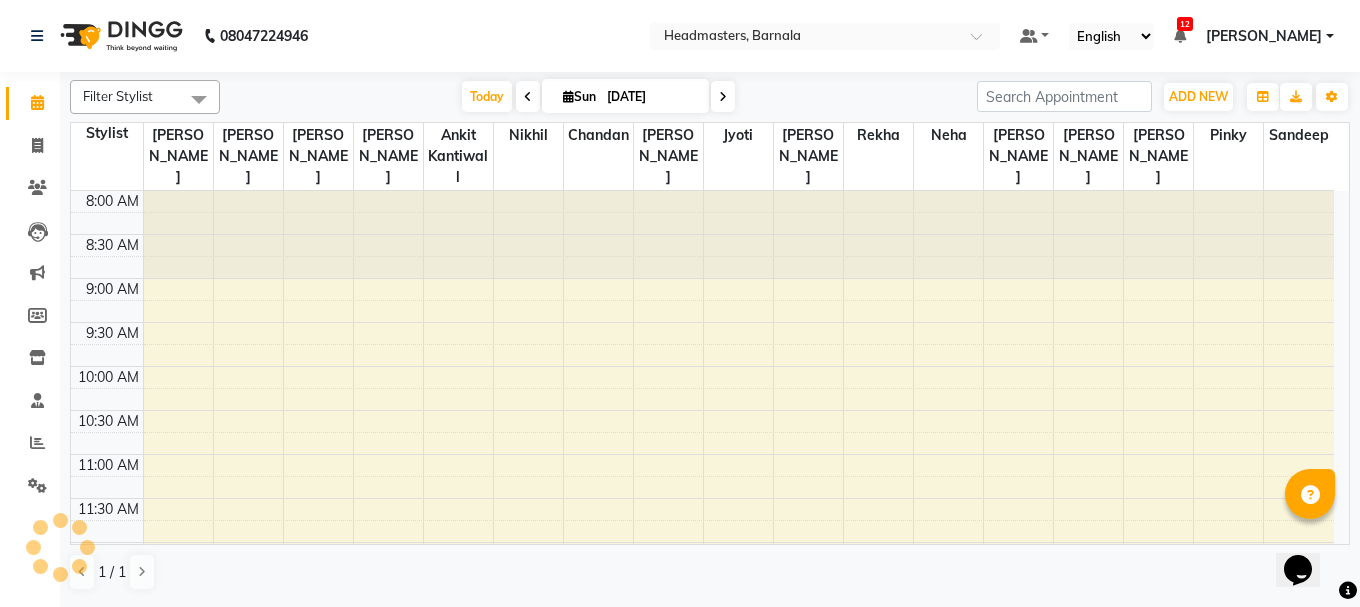 scroll, scrollTop: 0, scrollLeft: 0, axis: both 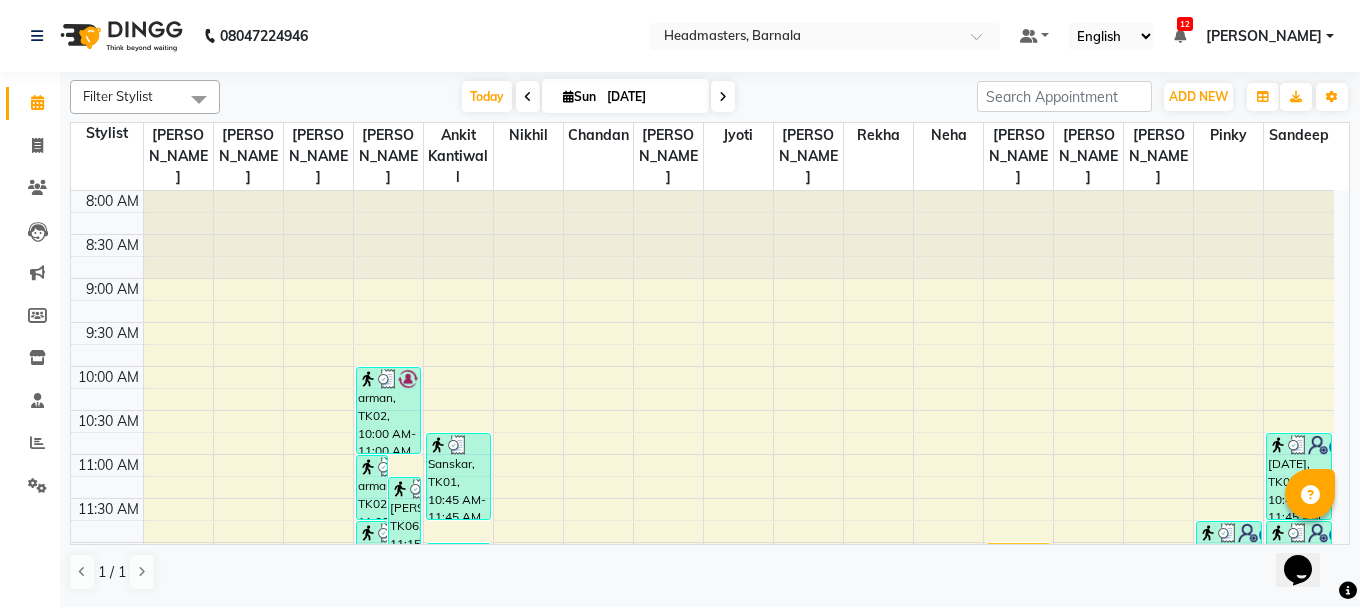 click on "Filter Stylist Select All  Ankit kantiwall  [PERSON_NAME]  [PERSON_NAME]  [PERSON_NAME] [PERSON_NAME] [PERSON_NAME] [PERSON_NAME] [PERSON_NAME] Pinky [PERSON_NAME] Rekha [PERSON_NAME] [PERSON_NAME] [DATE]  [DATE] Toggle Dropdown Add Appointment Add Invoice Add Attendance Add Client Toggle Dropdown Add Appointment Add Invoice Add Attendance Add Client ADD NEW Toggle Dropdown Add Appointment Add Invoice Add Attendance Add Client Filter Stylist Select All  Ankit kantiwall  [PERSON_NAME]  [PERSON_NAME]  [PERSON_NAME] Chandan [PERSON_NAME] [PERSON_NAME] [PERSON_NAME] Pinky [PERSON_NAME] Rekha [PERSON_NAME] [PERSON_NAME] Group By  Staff View   Room View  View as Vertical  Vertical - Week View  Horizontal  Horizontal - Week View  List  Toggle Dropdown Calendar Settings Manage Tags   Arrange Stylists   Reset Stylists  Appointment Form Zoom 100% Staff/Room Display Count 17 Stylist [PERSON_NAME] [PERSON_NAME]  [PERSON_NAME]  Ankit kantiwall [PERSON_NAME] [PERSON_NAME] [PERSON_NAME] [PERSON_NAME] [PERSON_NAME] [PERSON_NAME] Pinky [PERSON_NAME]" 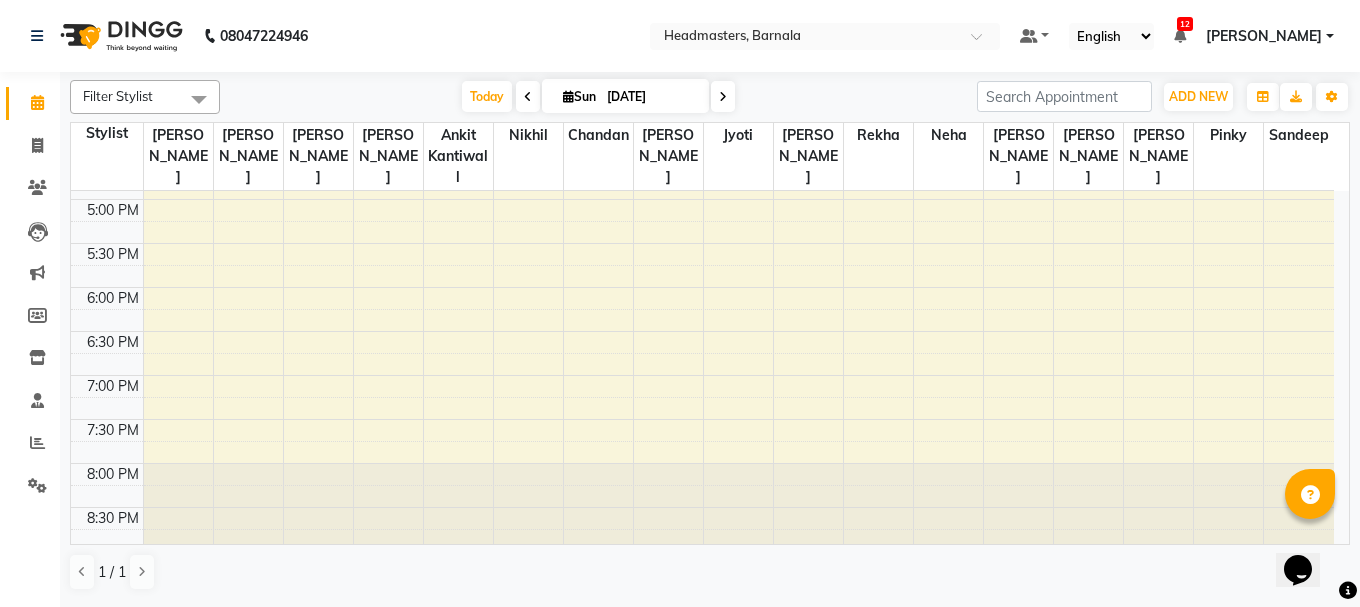 scroll, scrollTop: 790, scrollLeft: 0, axis: vertical 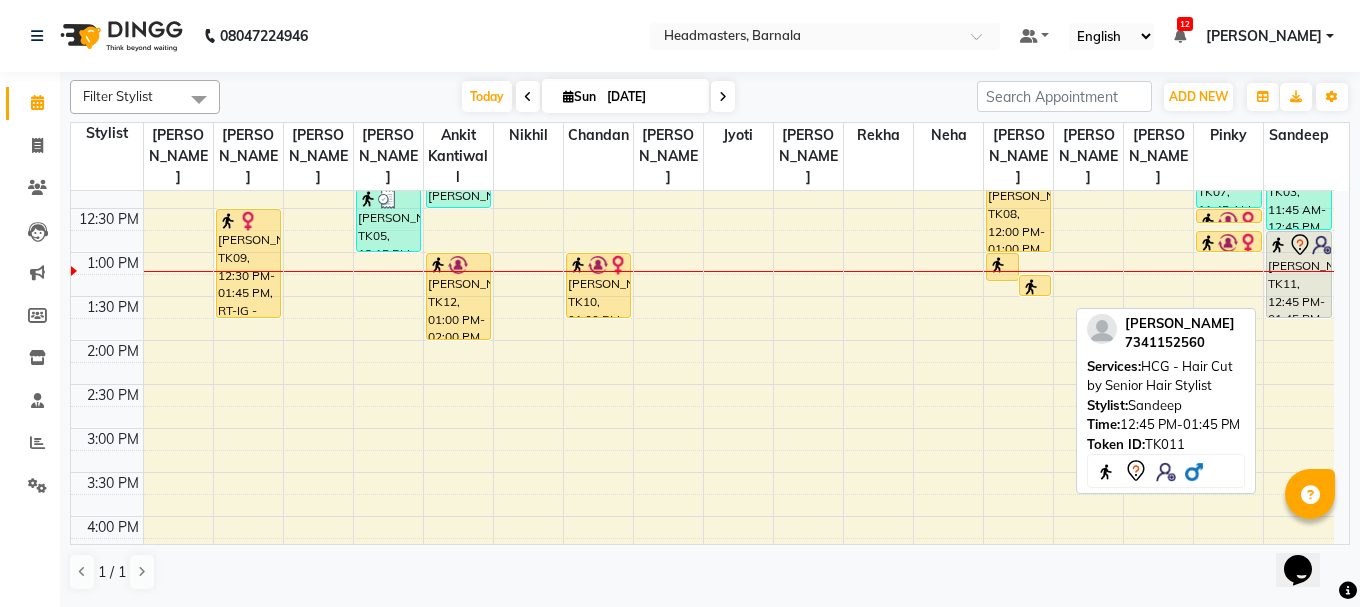 click at bounding box center (1278, 245) 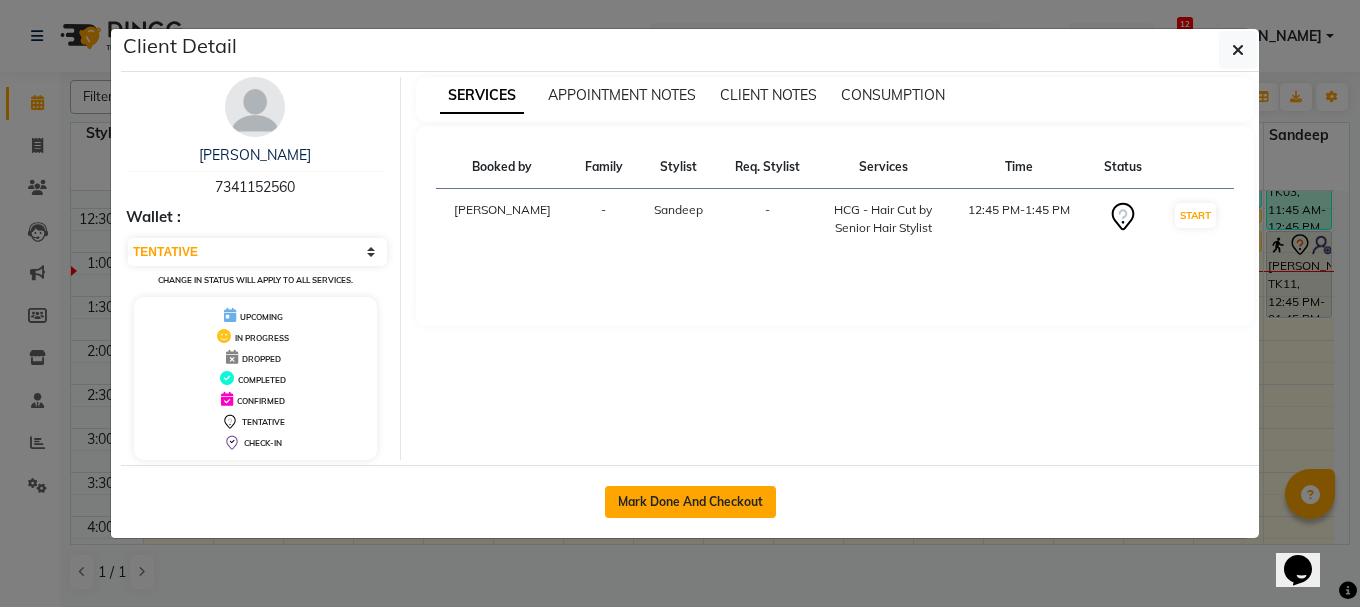 click on "Mark Done And Checkout" 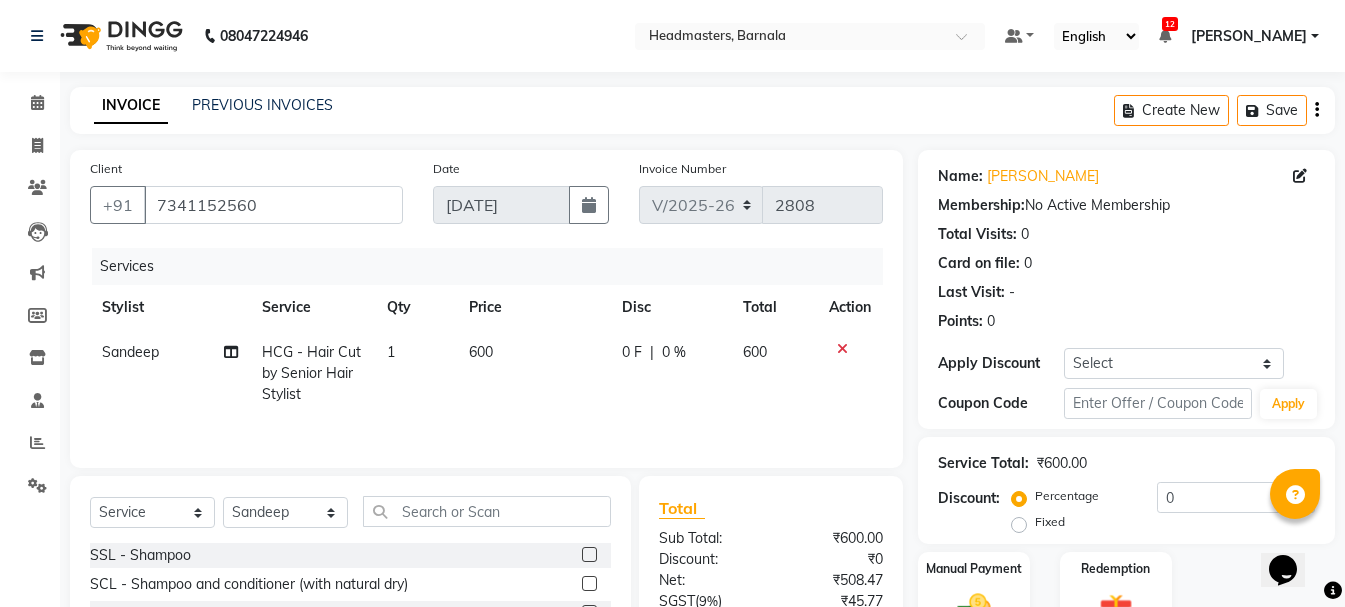 click on "Fixed" 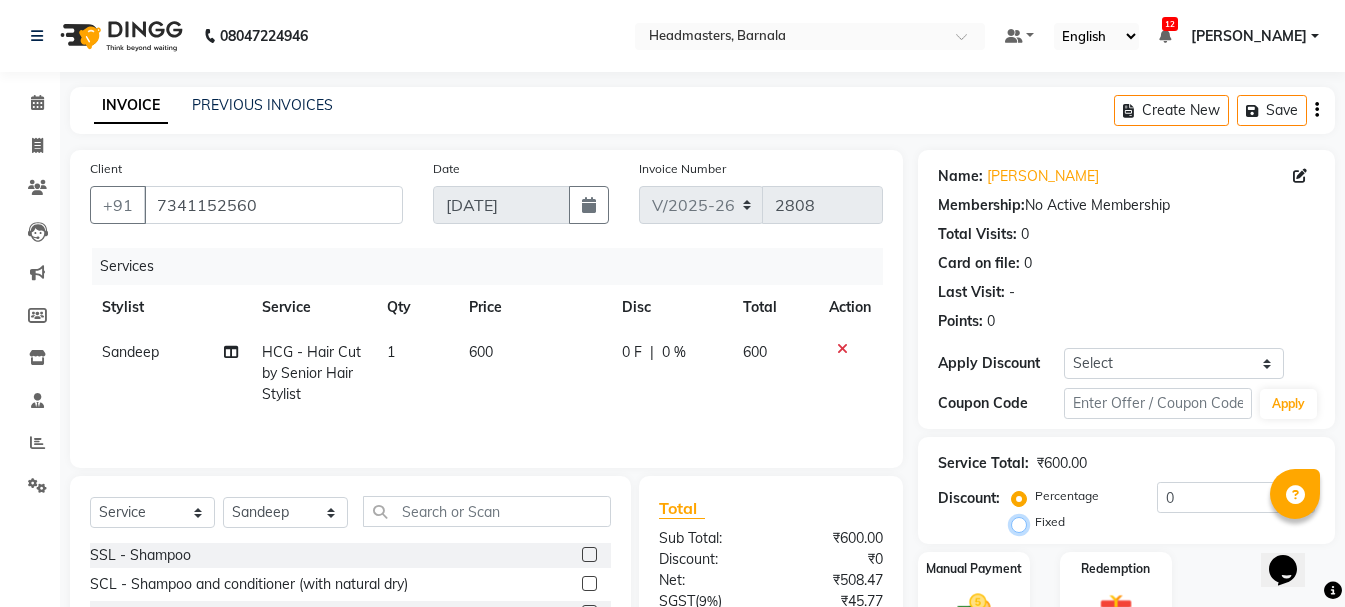 click on "Fixed" at bounding box center [1023, 522] 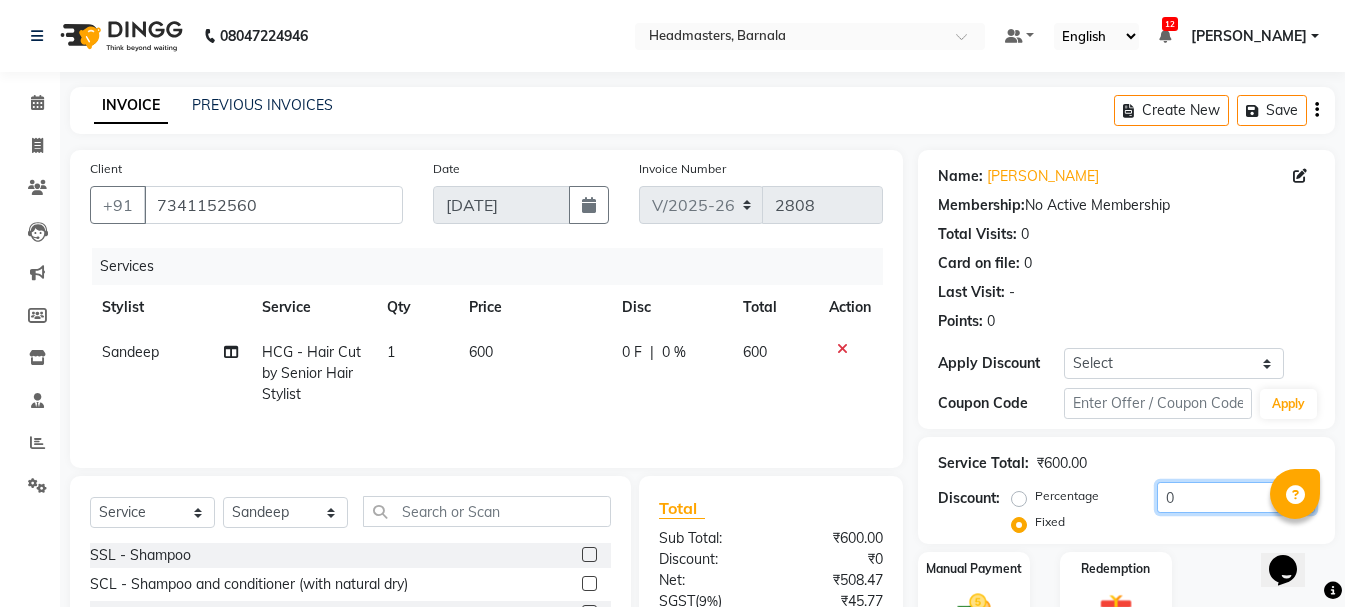 drag, startPoint x: 1188, startPoint y: 496, endPoint x: 713, endPoint y: 431, distance: 479.42673 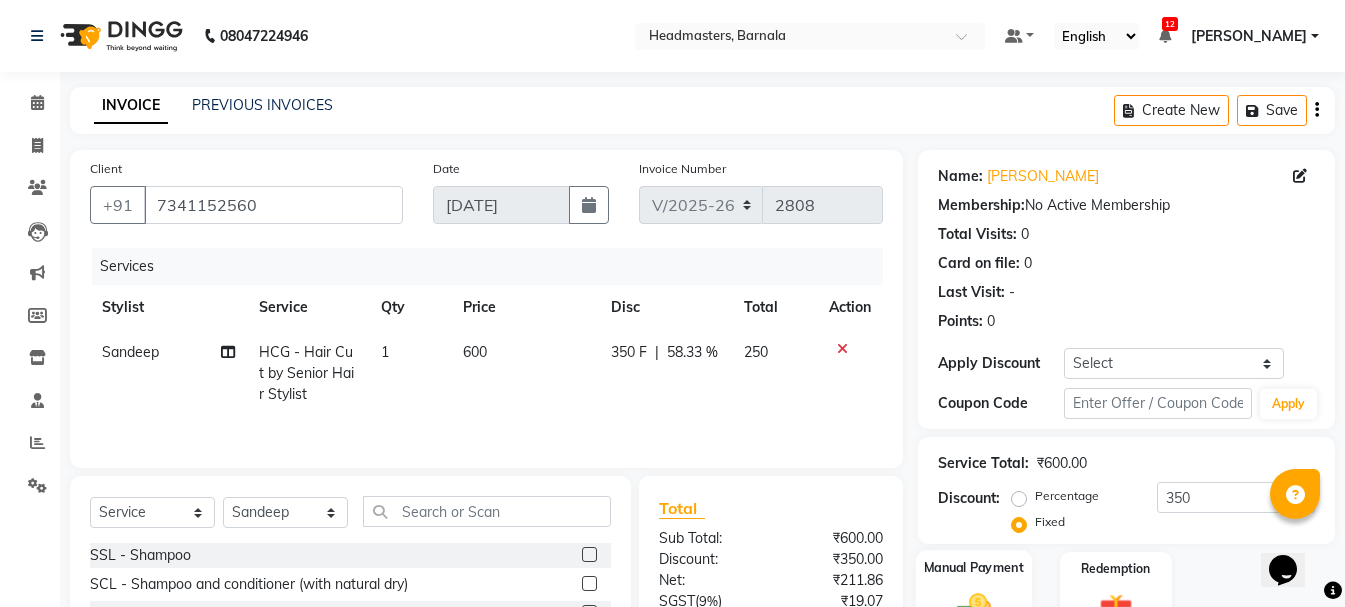 click 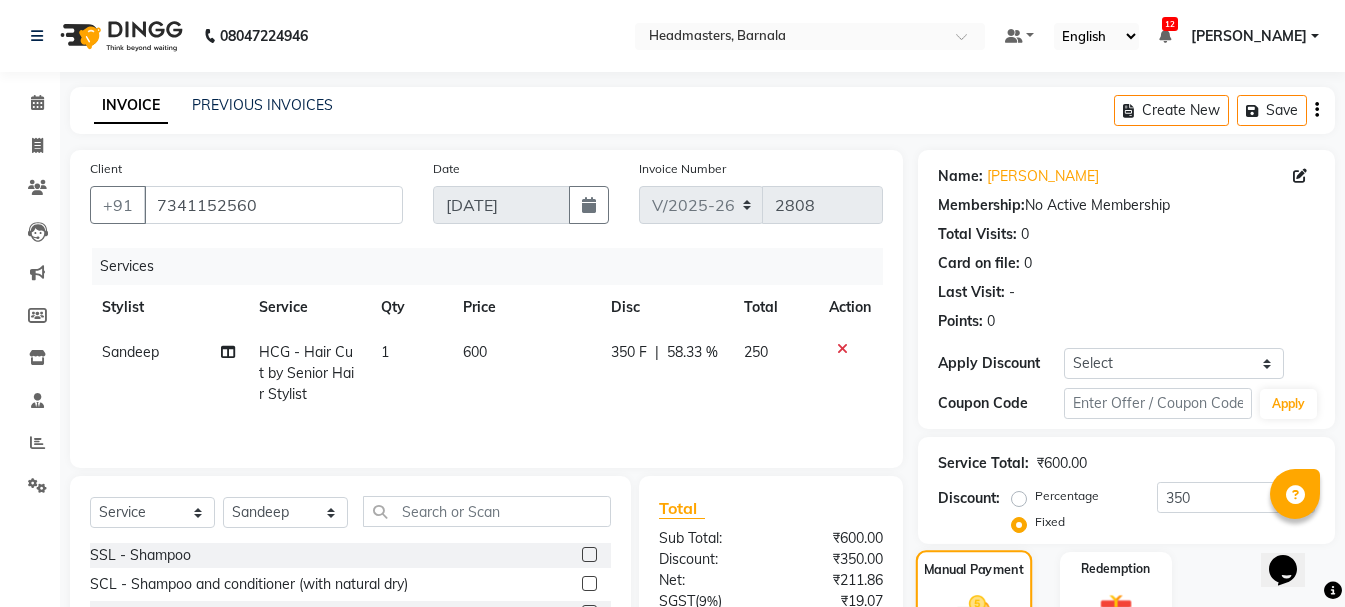 scroll, scrollTop: 194, scrollLeft: 0, axis: vertical 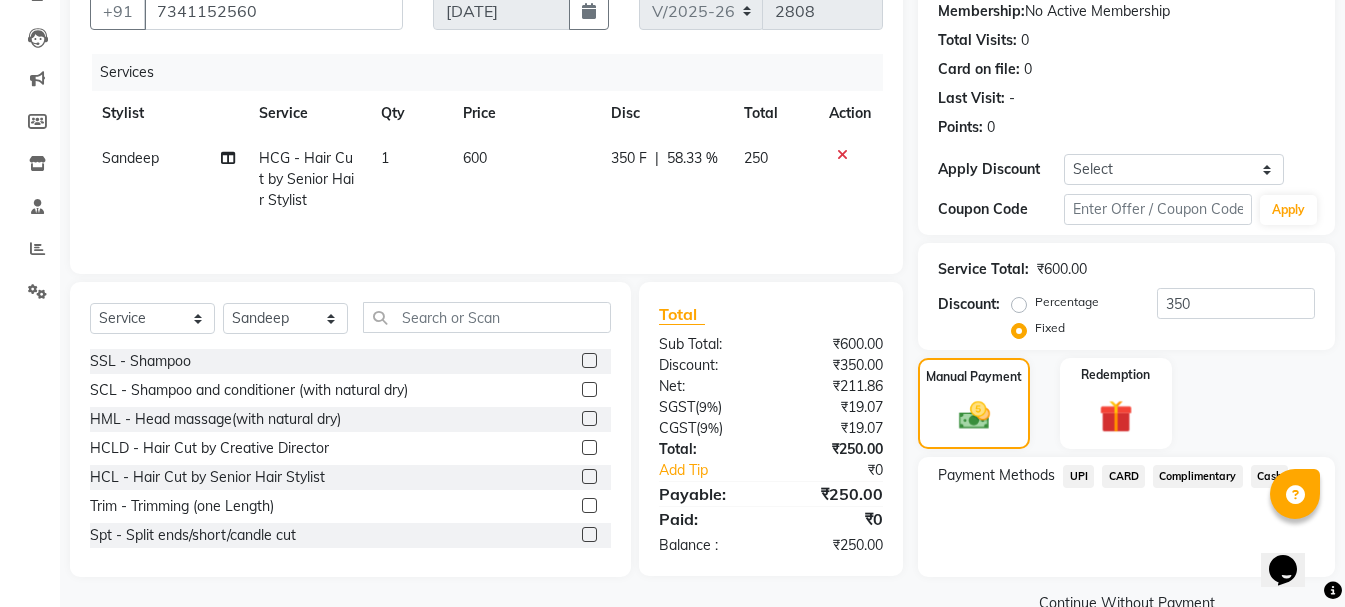 click on "UPI" 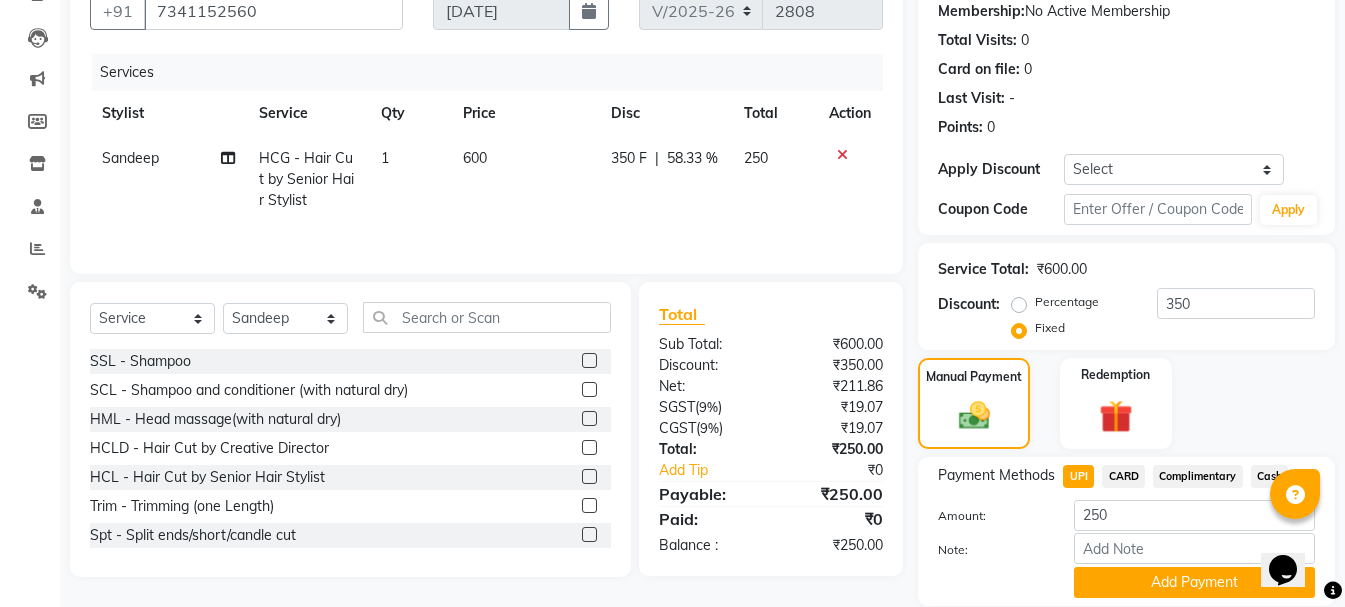 click on "UPI" 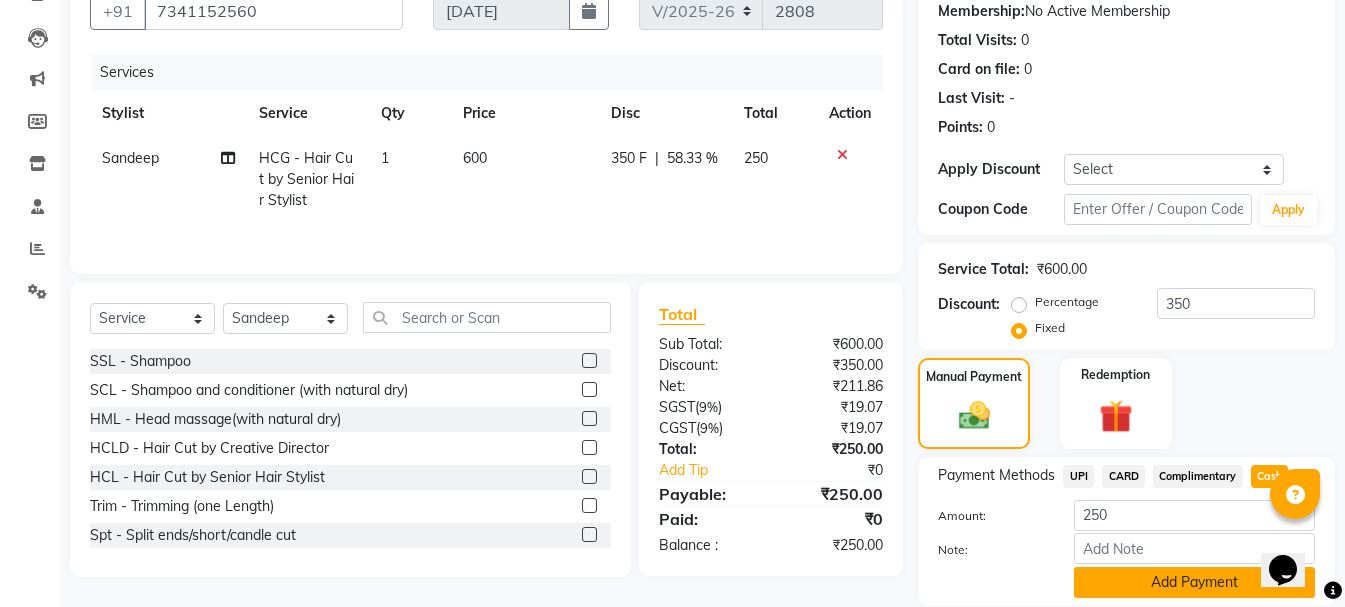 click on "Add Payment" 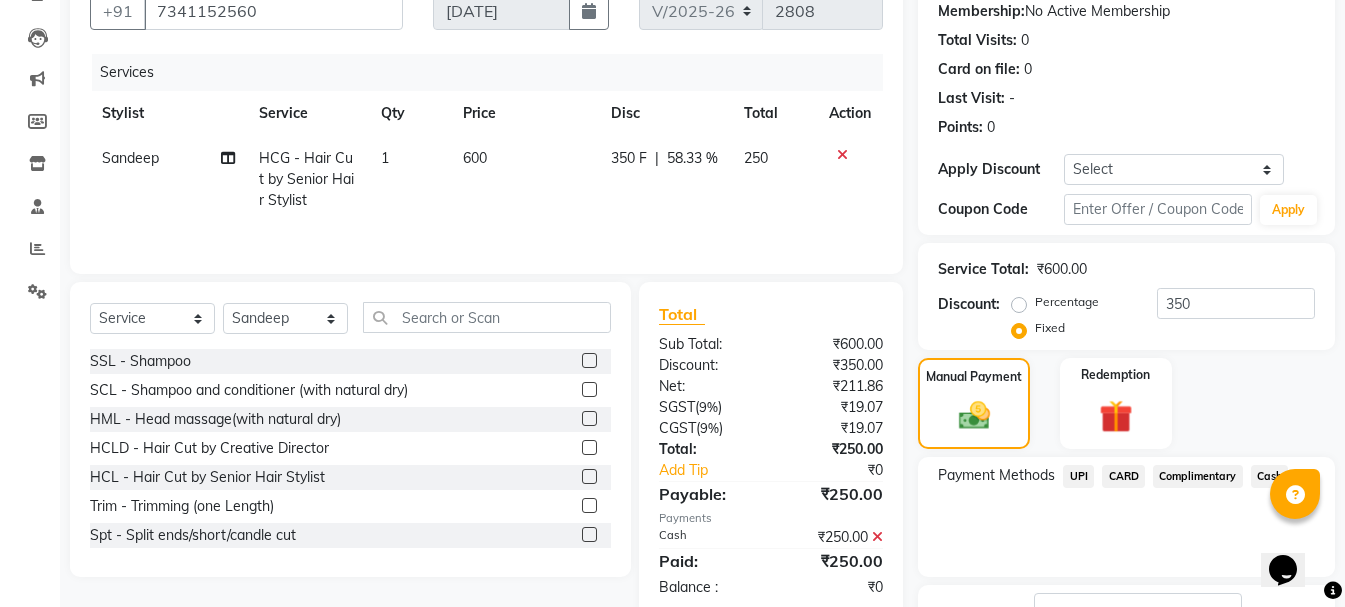 click on "Checkout" 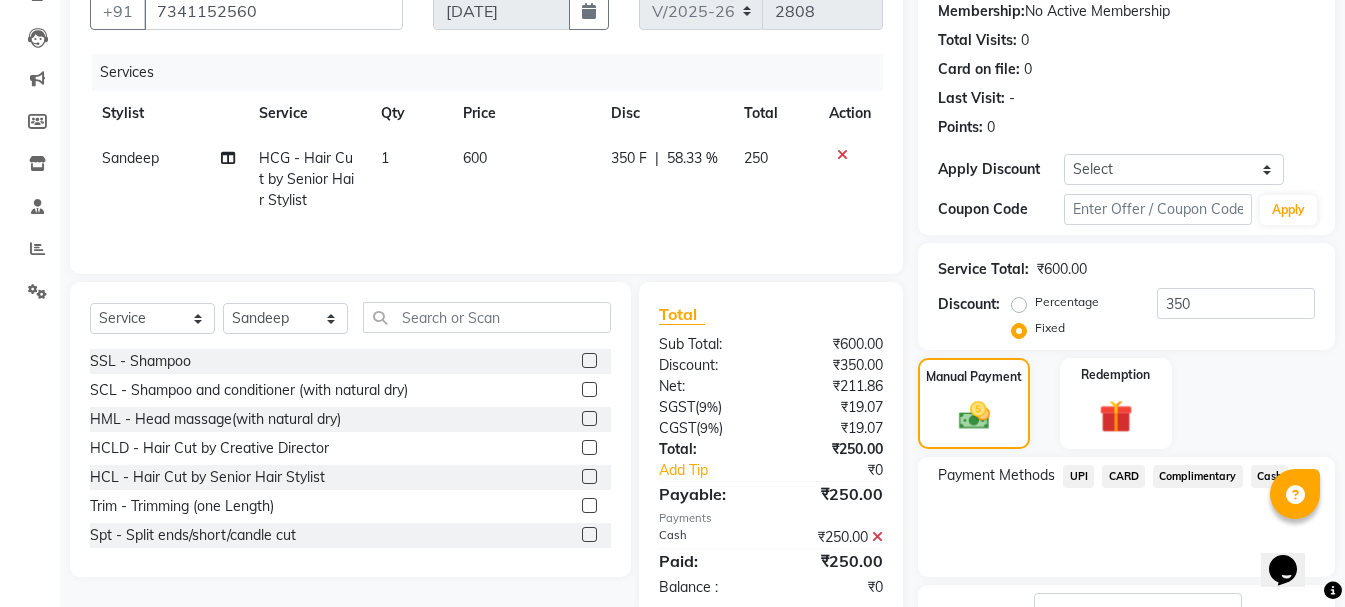 scroll, scrollTop: 348, scrollLeft: 0, axis: vertical 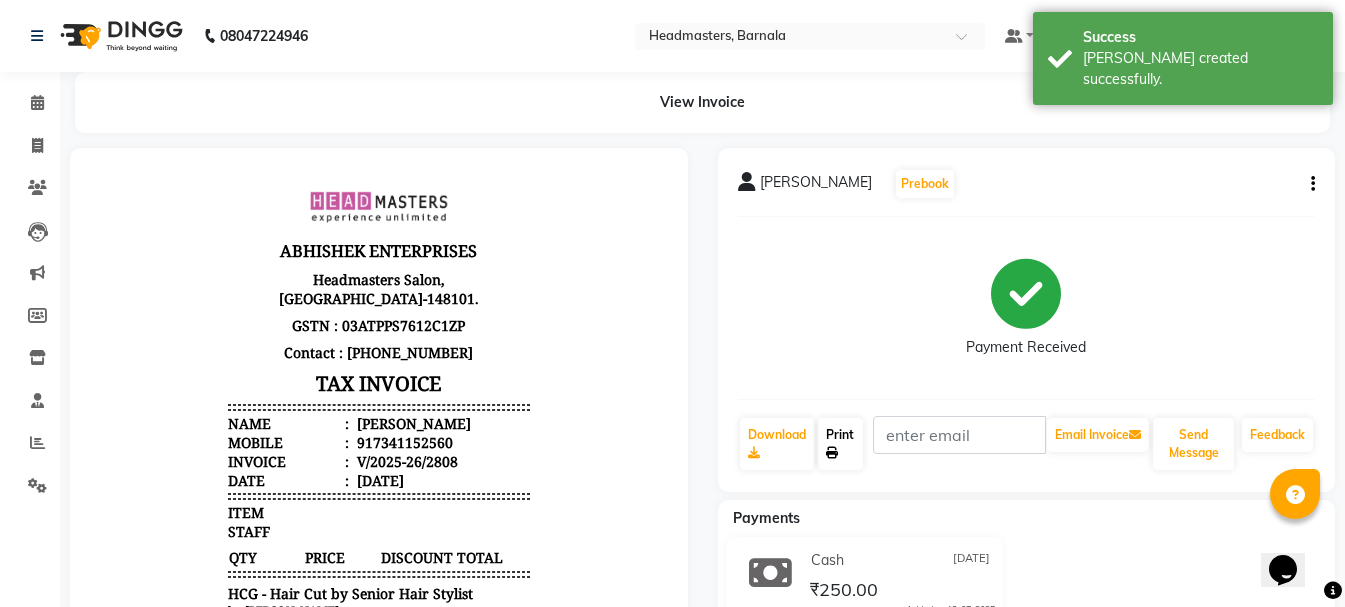 click on "Print" 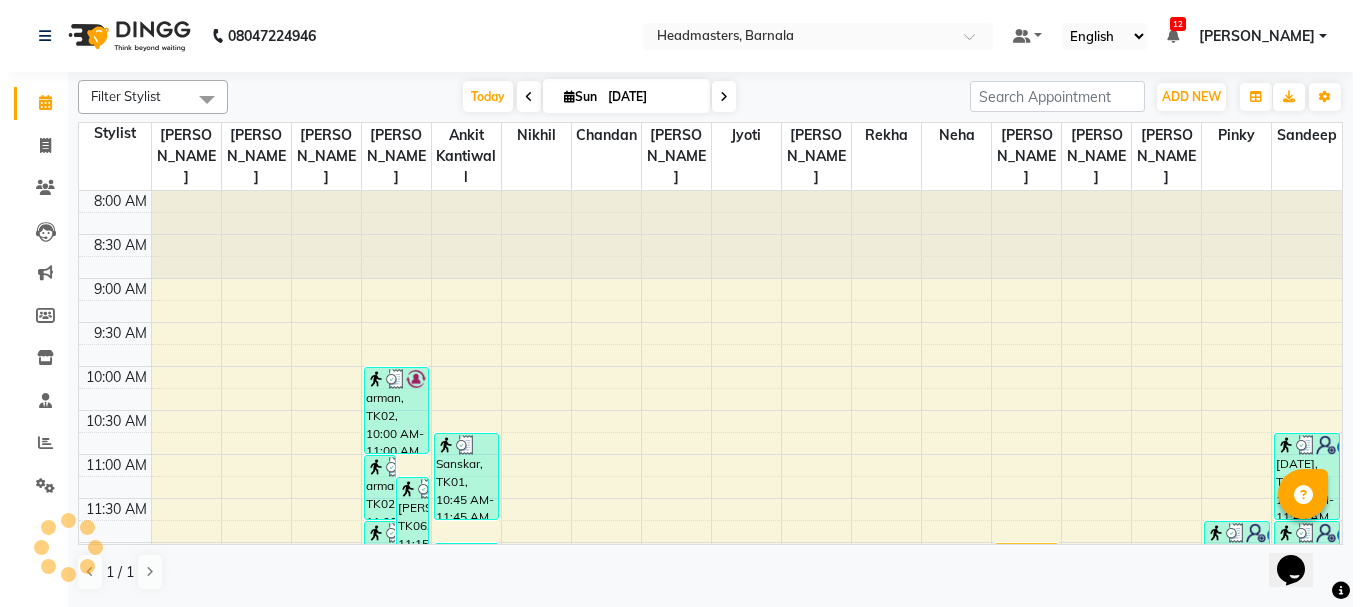 scroll, scrollTop: 0, scrollLeft: 0, axis: both 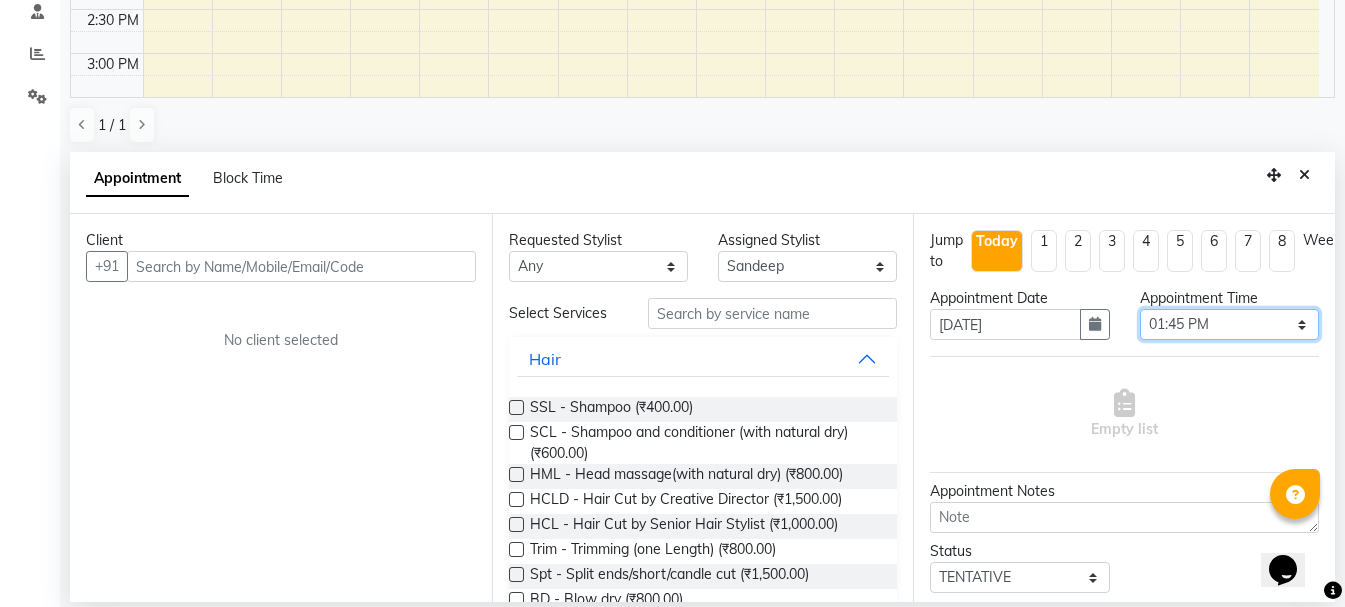 click on "Select 09:00 AM 09:15 AM 09:30 AM 09:45 AM 10:00 AM 10:15 AM 10:30 AM 10:45 AM 11:00 AM 11:15 AM 11:30 AM 11:45 AM 12:00 PM 12:15 PM 12:30 PM 12:45 PM 01:00 PM 01:15 PM 01:30 PM 01:45 PM 02:00 PM 02:15 PM 02:30 PM 02:45 PM 03:00 PM 03:15 PM 03:30 PM 03:45 PM 04:00 PM 04:15 PM 04:30 PM 04:45 PM 05:00 PM 05:15 PM 05:30 PM 05:45 PM 06:00 PM 06:15 PM 06:30 PM 06:45 PM 07:00 PM 07:15 PM 07:30 PM 07:45 PM 08:00 PM" at bounding box center [1229, 324] 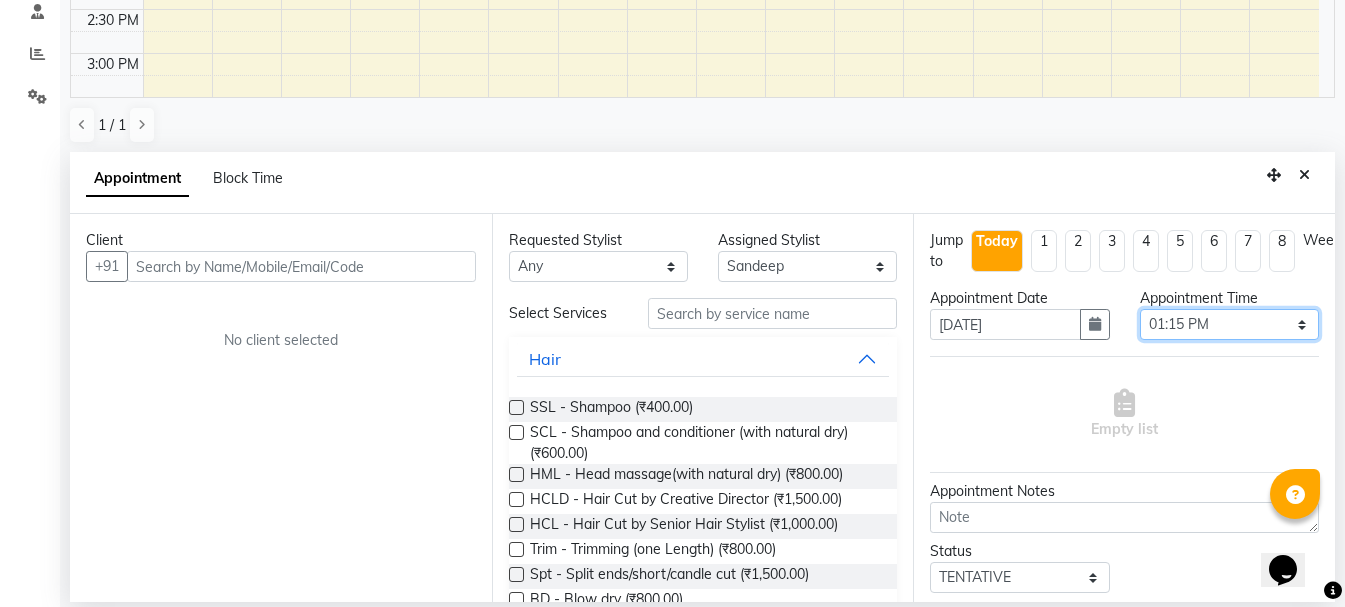 click on "Select 09:00 AM 09:15 AM 09:30 AM 09:45 AM 10:00 AM 10:15 AM 10:30 AM 10:45 AM 11:00 AM 11:15 AM 11:30 AM 11:45 AM 12:00 PM 12:15 PM 12:30 PM 12:45 PM 01:00 PM 01:15 PM 01:30 PM 01:45 PM 02:00 PM 02:15 PM 02:30 PM 02:45 PM 03:00 PM 03:15 PM 03:30 PM 03:45 PM 04:00 PM 04:15 PM 04:30 PM 04:45 PM 05:00 PM 05:15 PM 05:30 PM 05:45 PM 06:00 PM 06:15 PM 06:30 PM 06:45 PM 07:00 PM 07:15 PM 07:30 PM 07:45 PM 08:00 PM" at bounding box center (1229, 324) 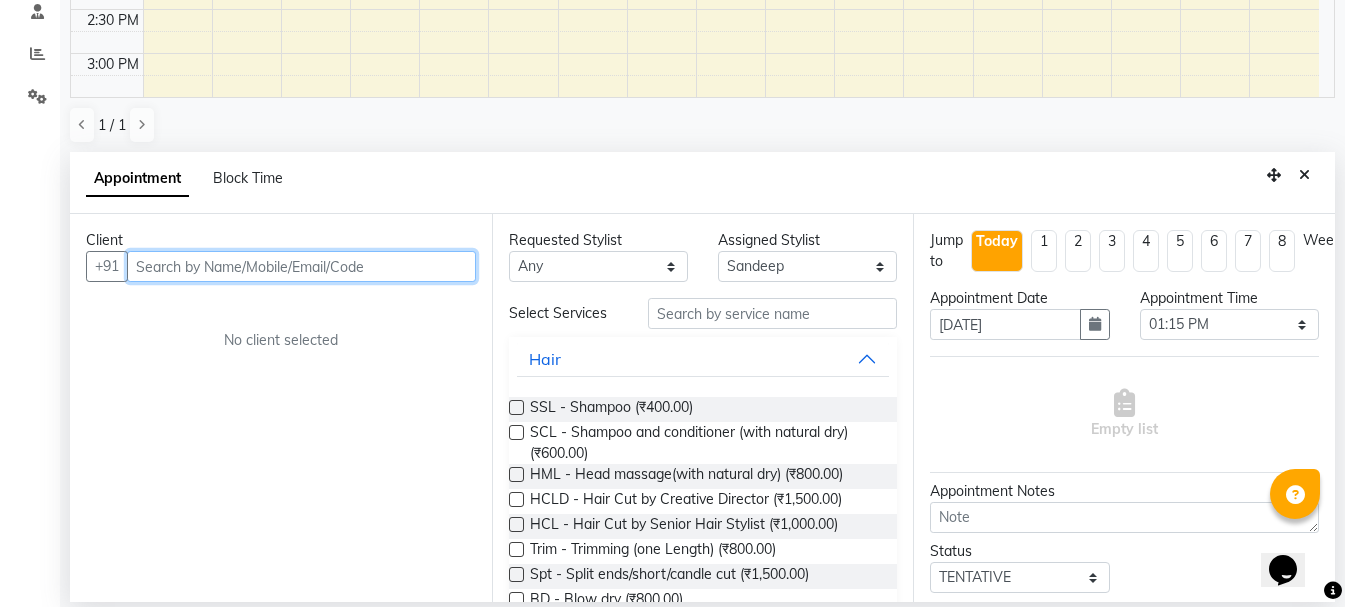 click at bounding box center (301, 266) 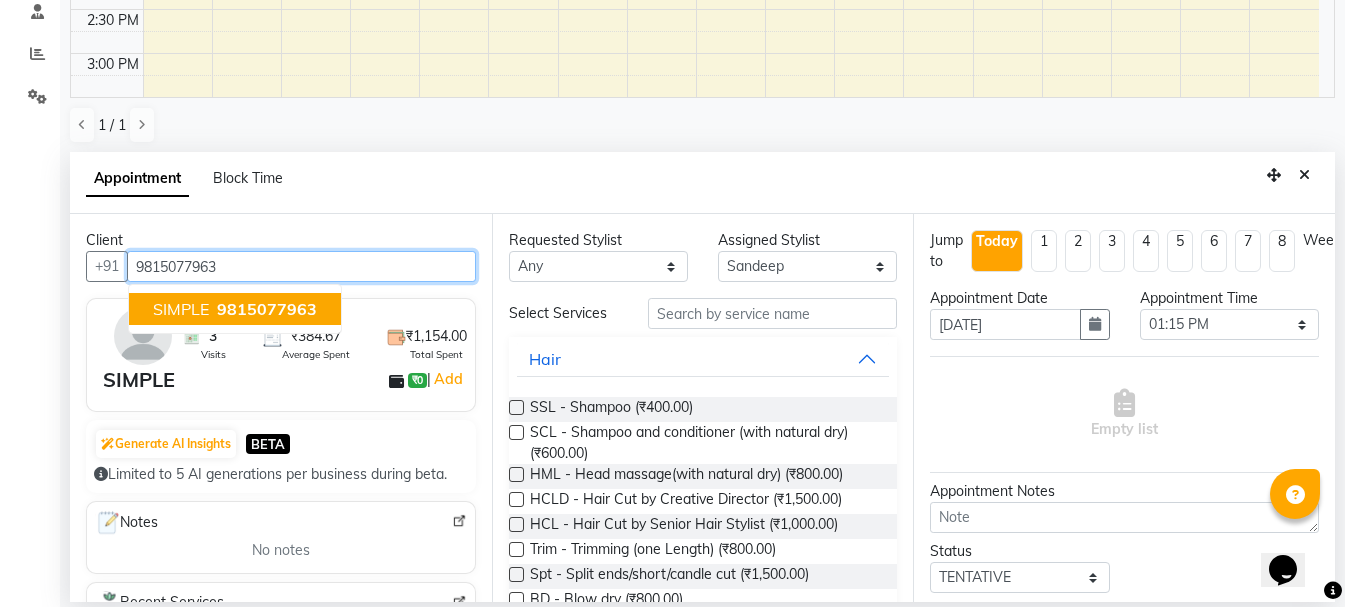 click on "9815077963" at bounding box center (267, 309) 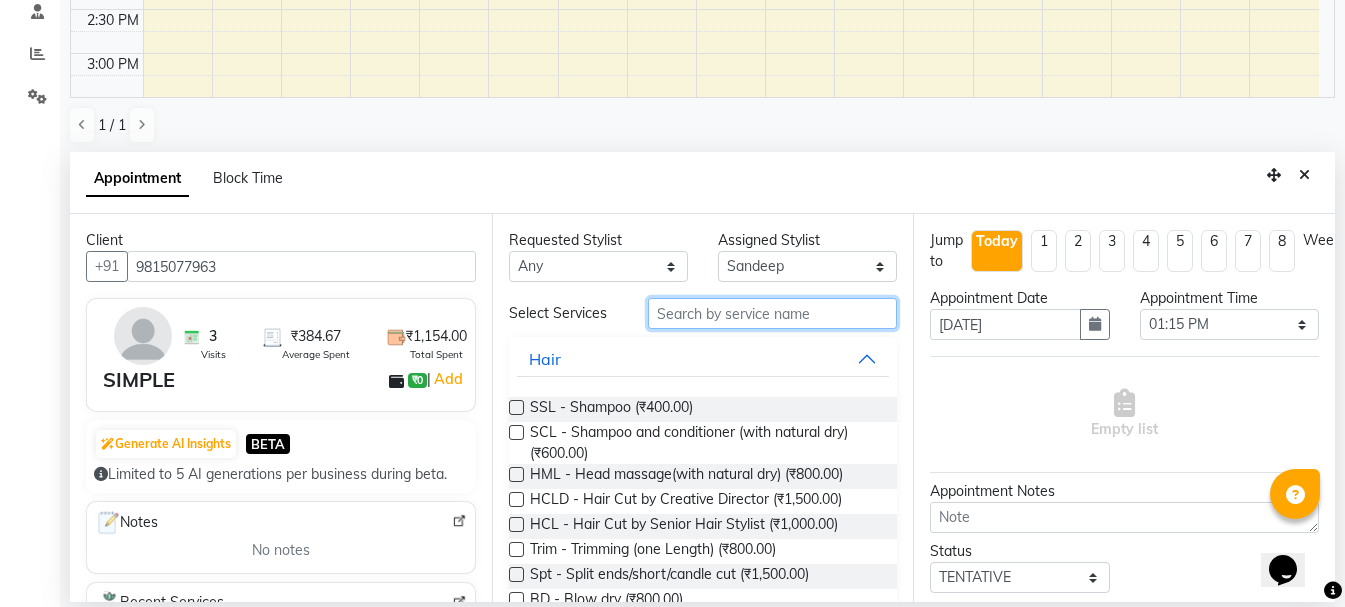 click at bounding box center (772, 313) 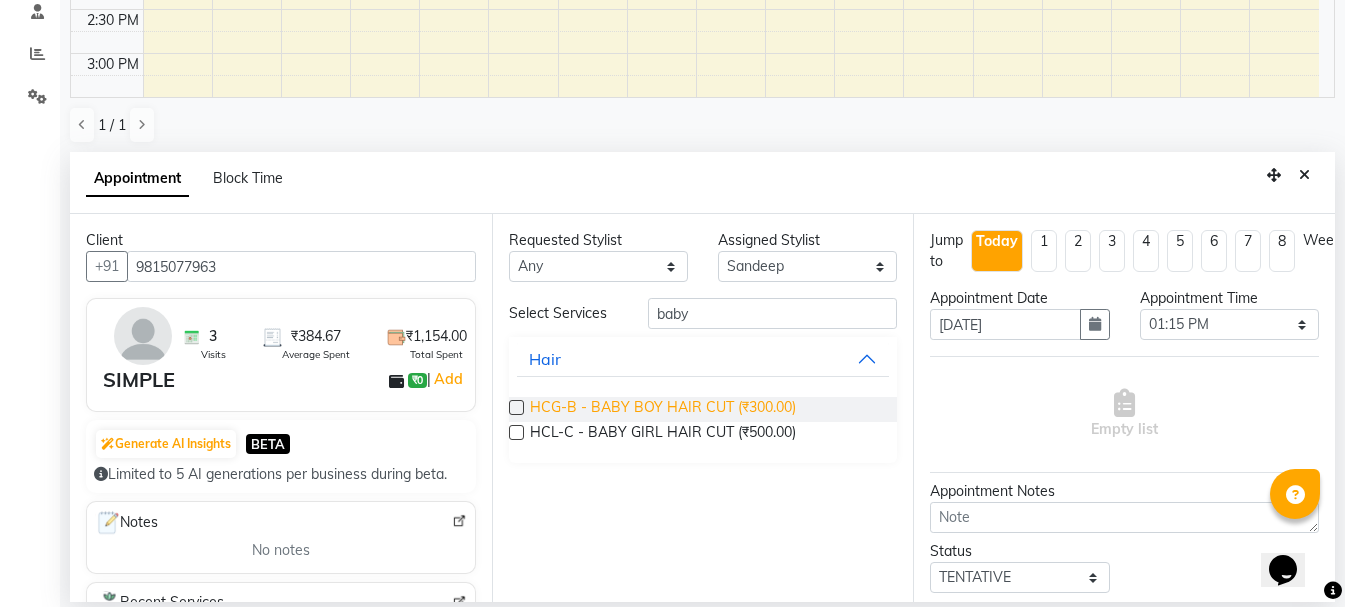 click on "HCG-B - BABY BOY HAIR CUT (₹300.00)" at bounding box center [663, 409] 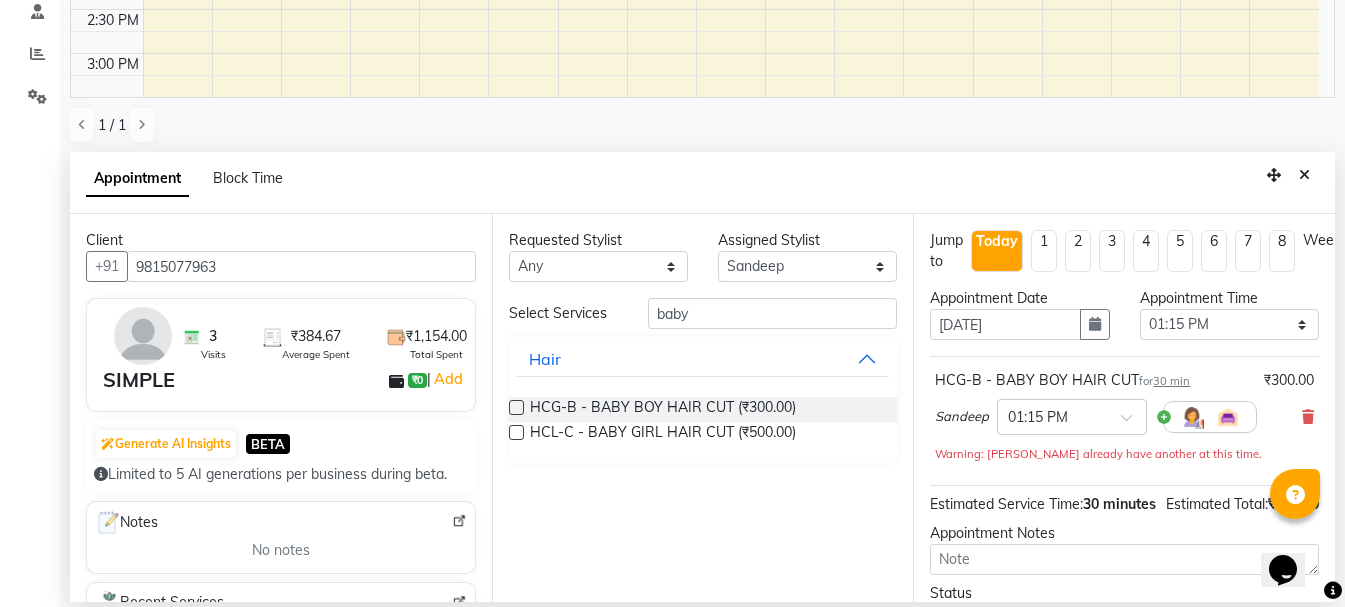 scroll, scrollTop: 195, scrollLeft: 0, axis: vertical 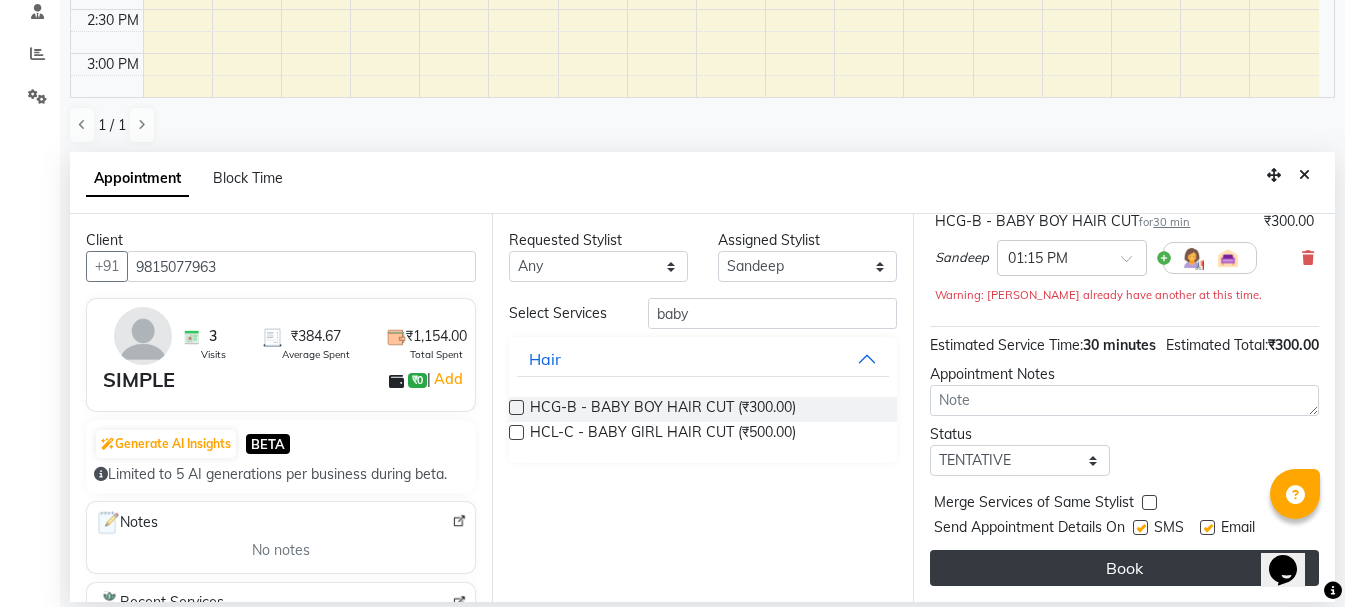 click on "Book" at bounding box center [1124, 568] 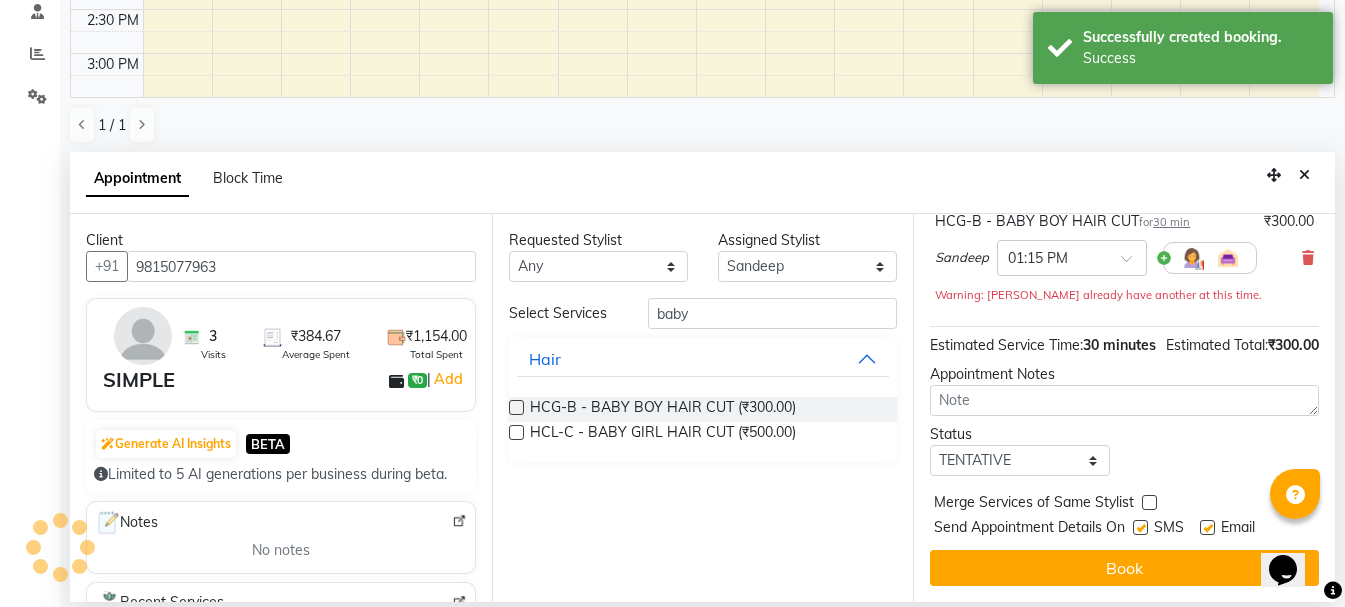 scroll, scrollTop: 0, scrollLeft: 0, axis: both 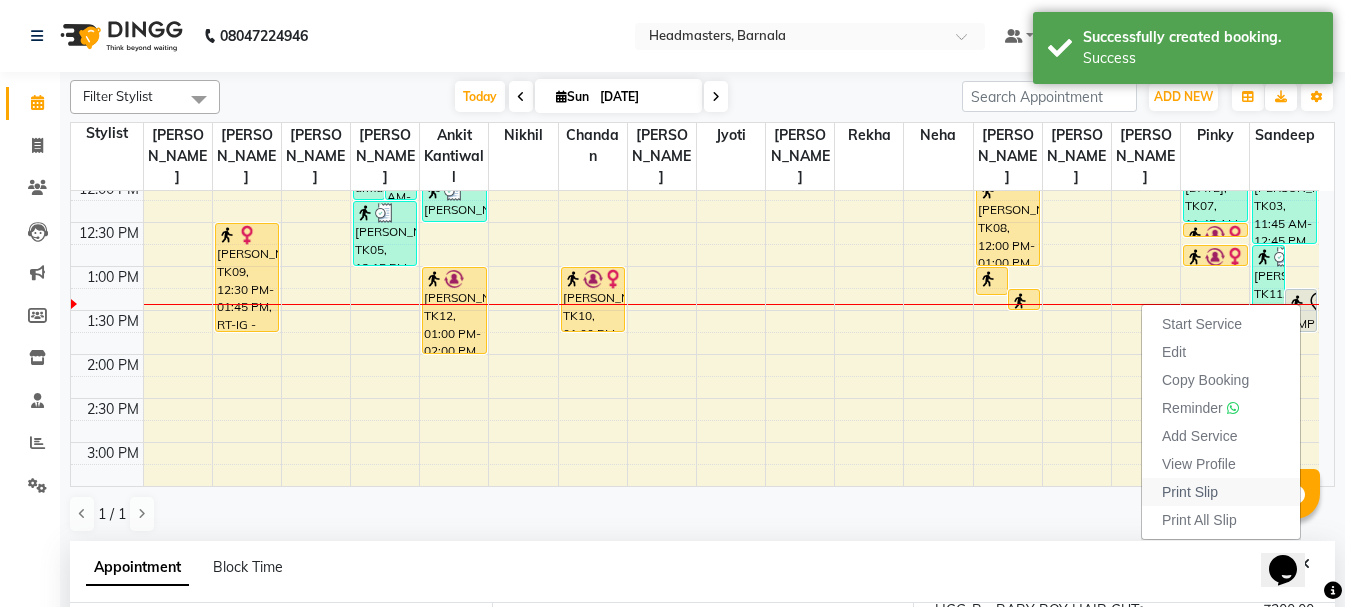 click on "Print Slip" at bounding box center (1221, 492) 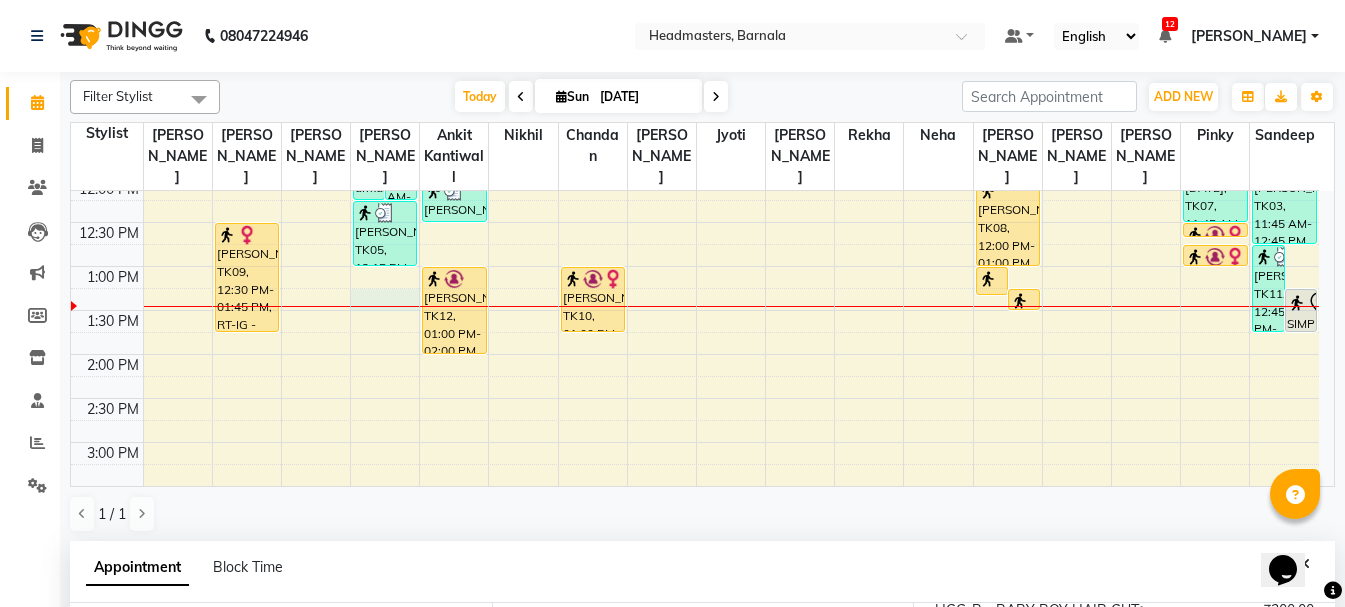 click at bounding box center [385, 306] 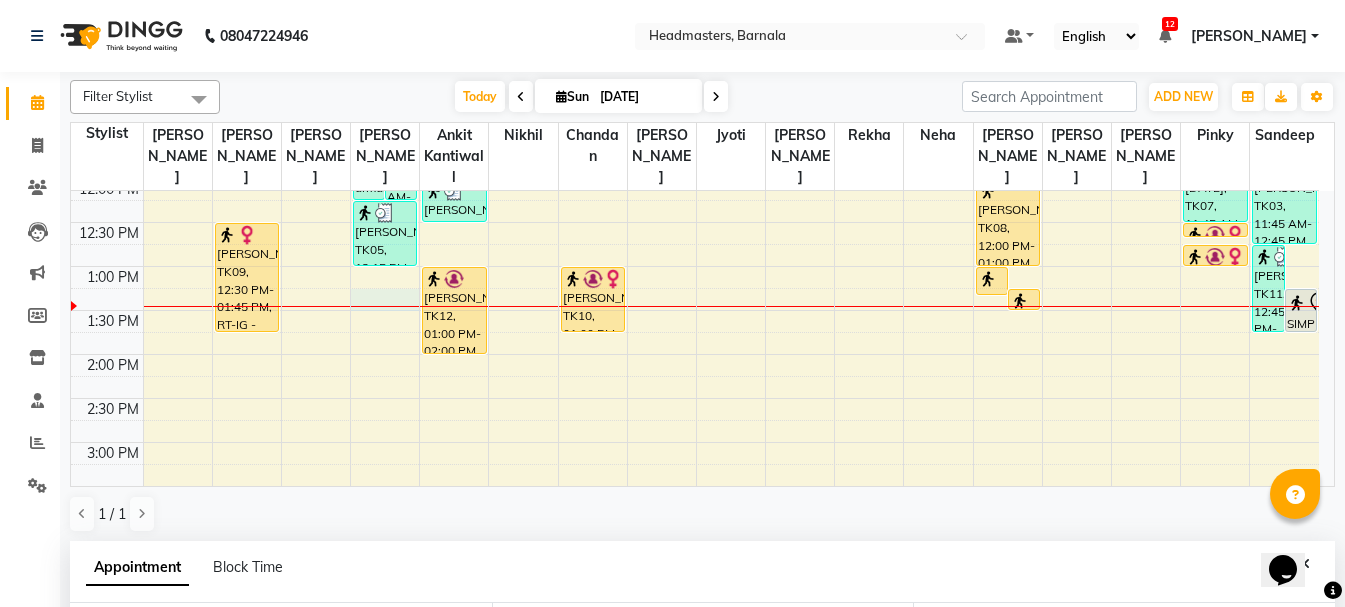 scroll, scrollTop: 389, scrollLeft: 0, axis: vertical 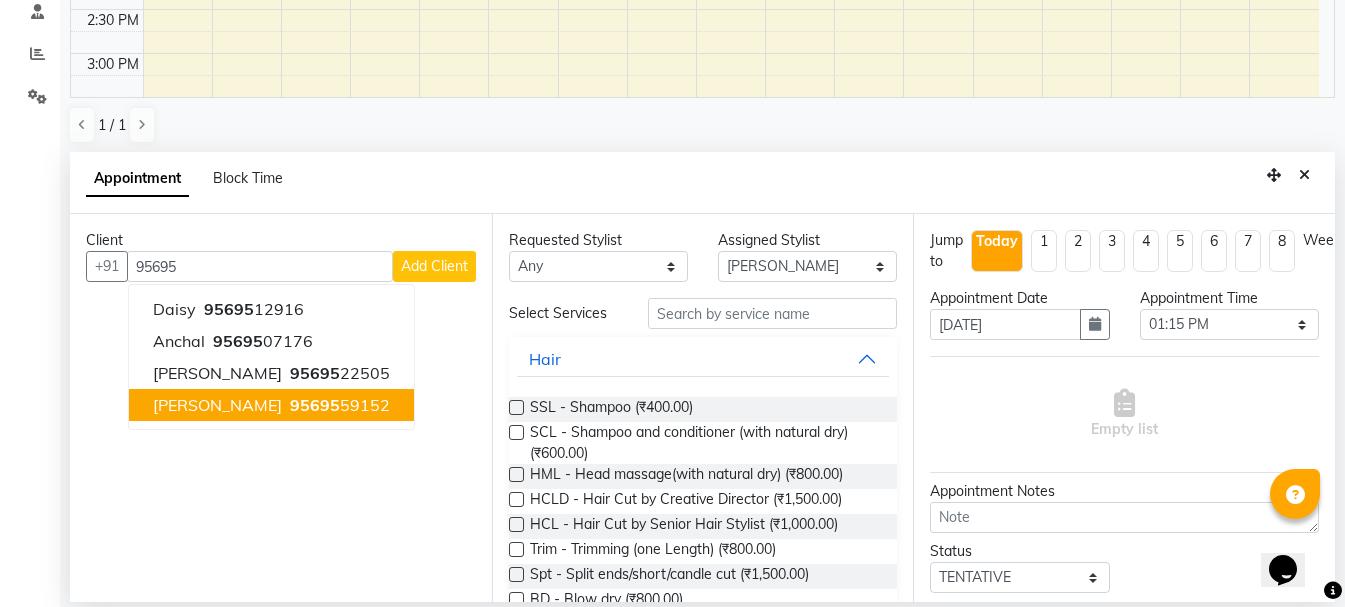 click on "95695" at bounding box center [315, 405] 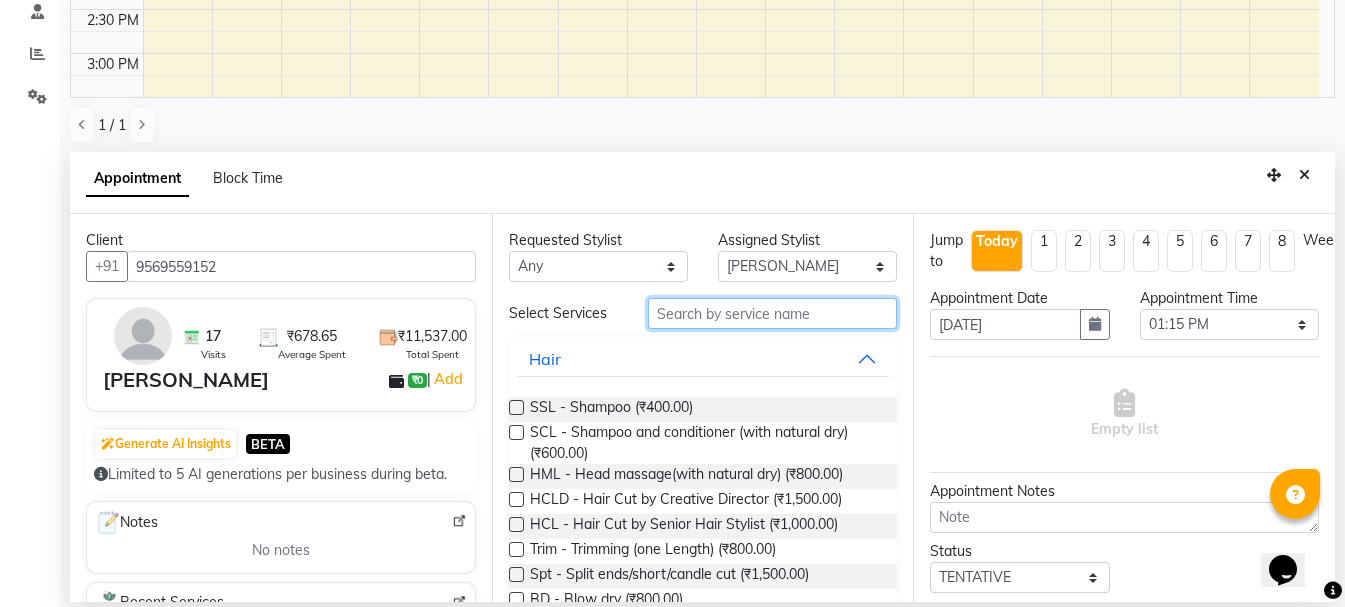 click at bounding box center [772, 313] 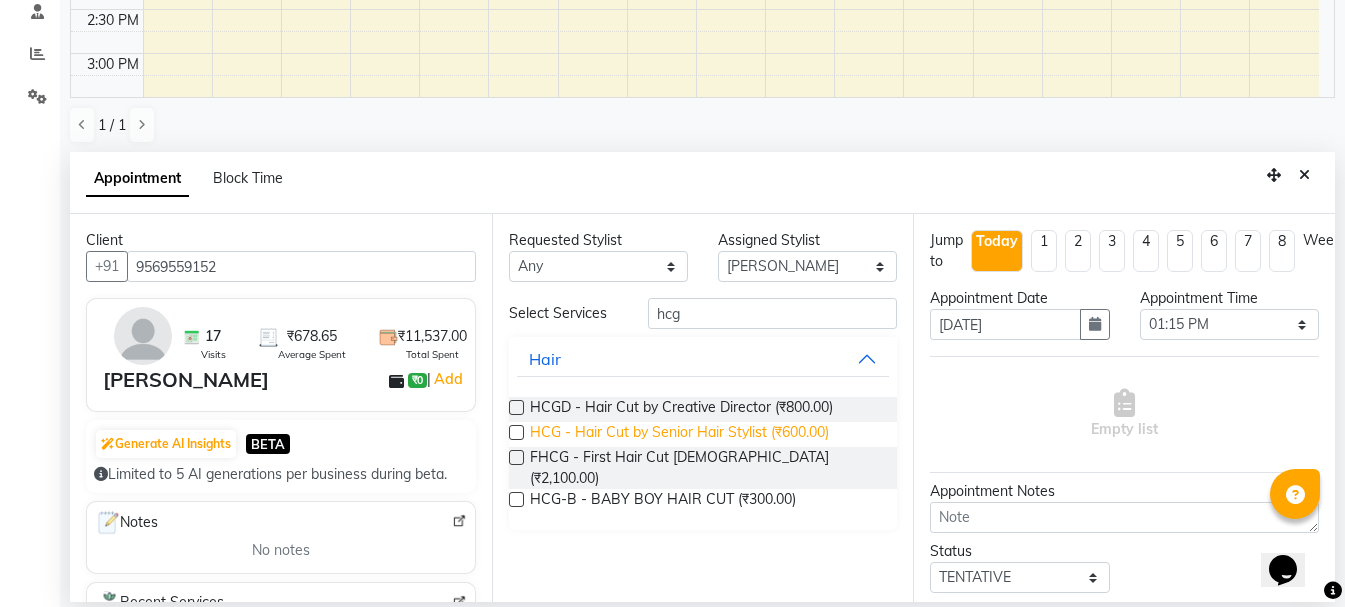 click on "HCG - Hair Cut by Senior Hair Stylist (₹600.00)" at bounding box center [679, 434] 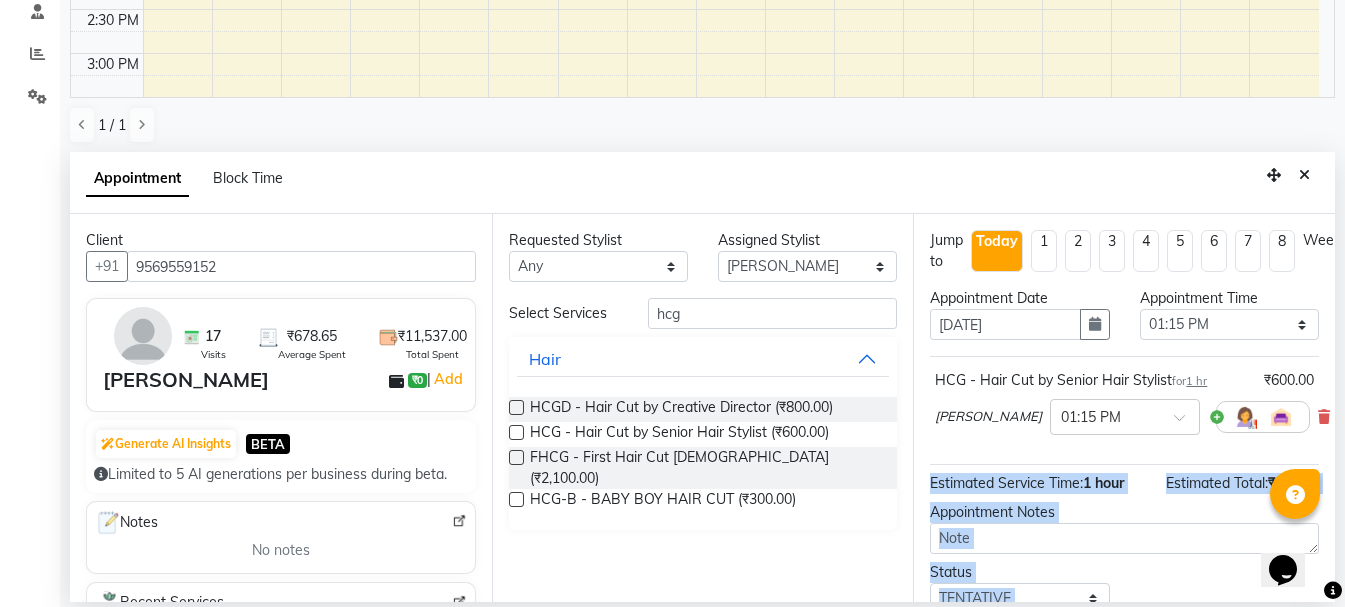 scroll, scrollTop: 156, scrollLeft: 29, axis: both 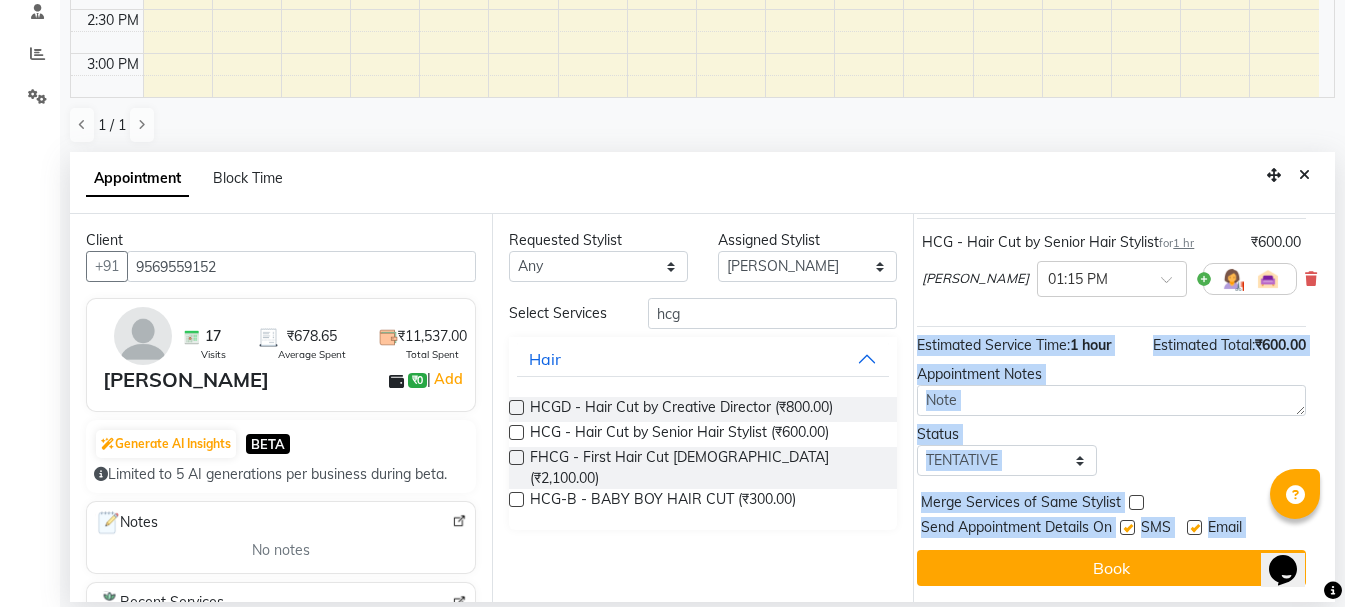 drag, startPoint x: 1329, startPoint y: 442, endPoint x: 1348, endPoint y: 646, distance: 204.88289 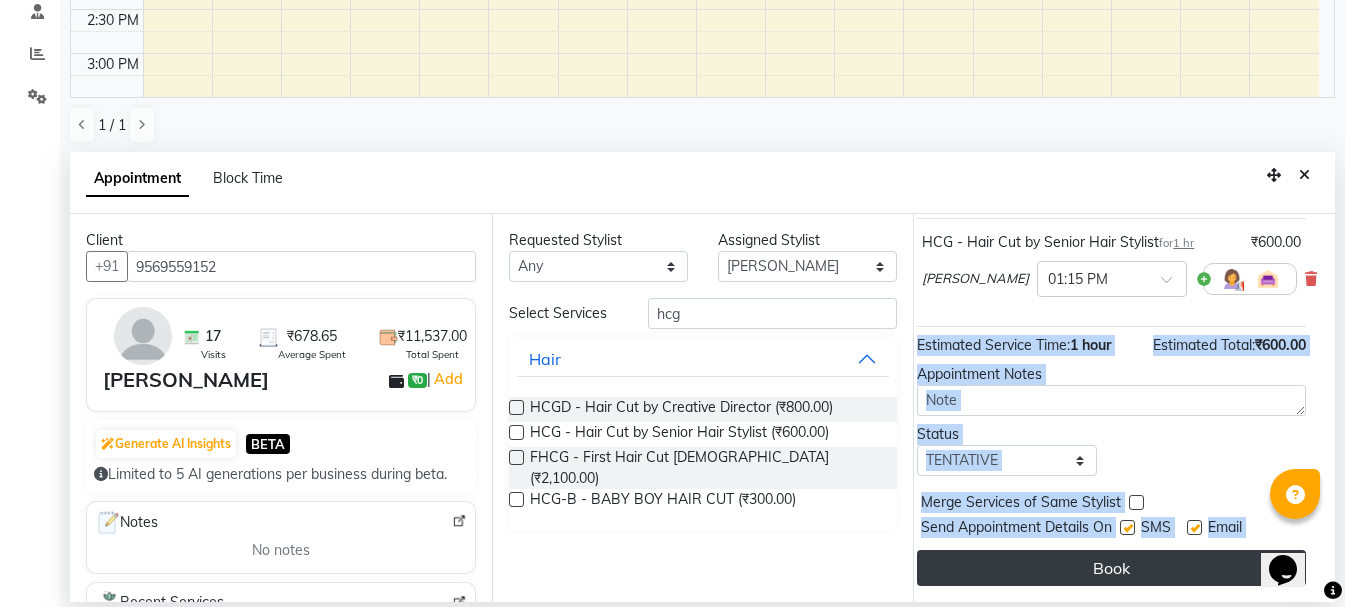 click on "Book" at bounding box center [1111, 568] 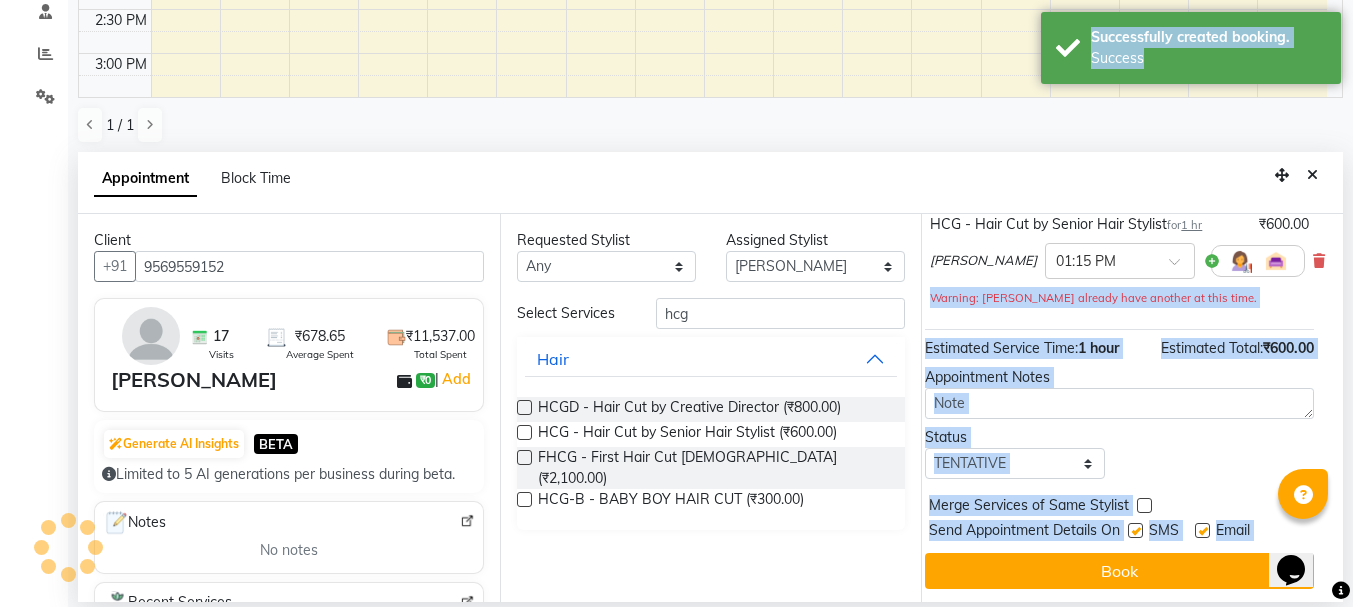 scroll, scrollTop: 0, scrollLeft: 0, axis: both 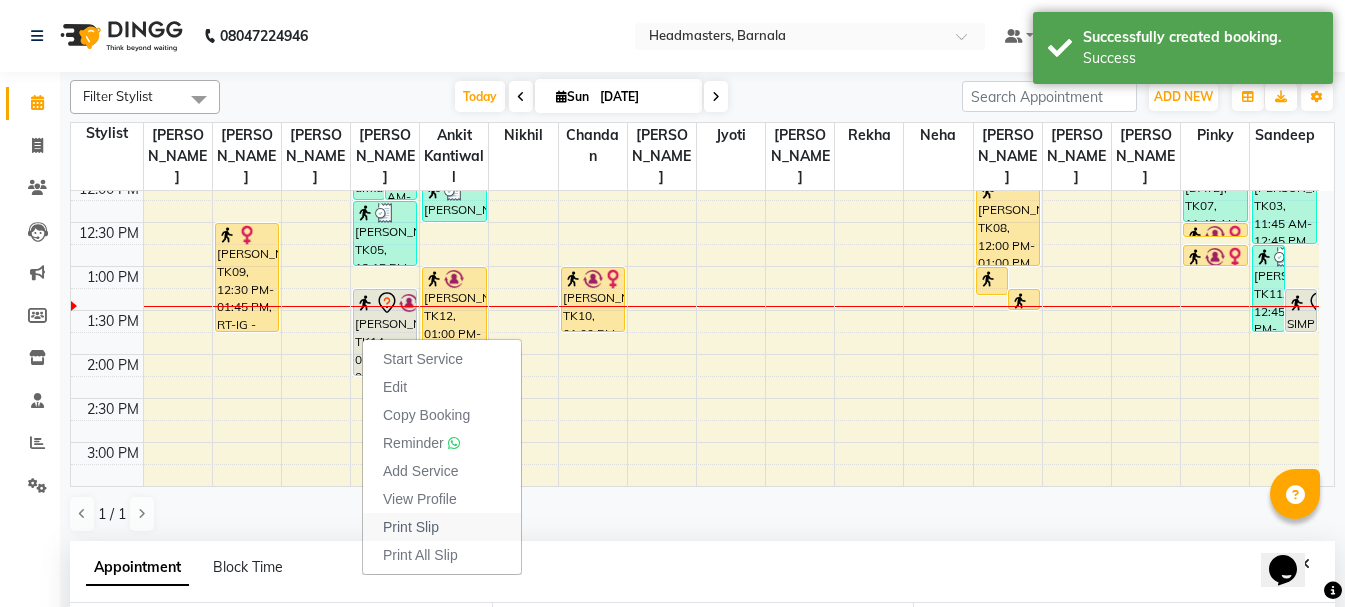 click on "Print Slip" at bounding box center (442, 527) 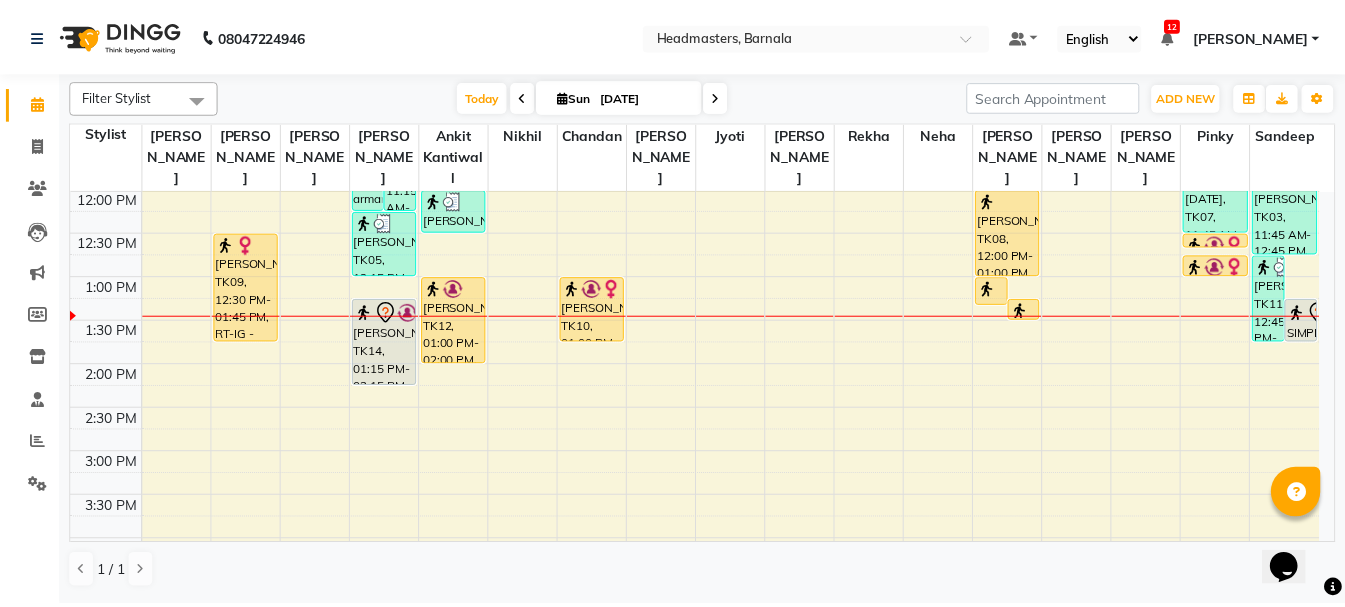 scroll, scrollTop: 271, scrollLeft: 0, axis: vertical 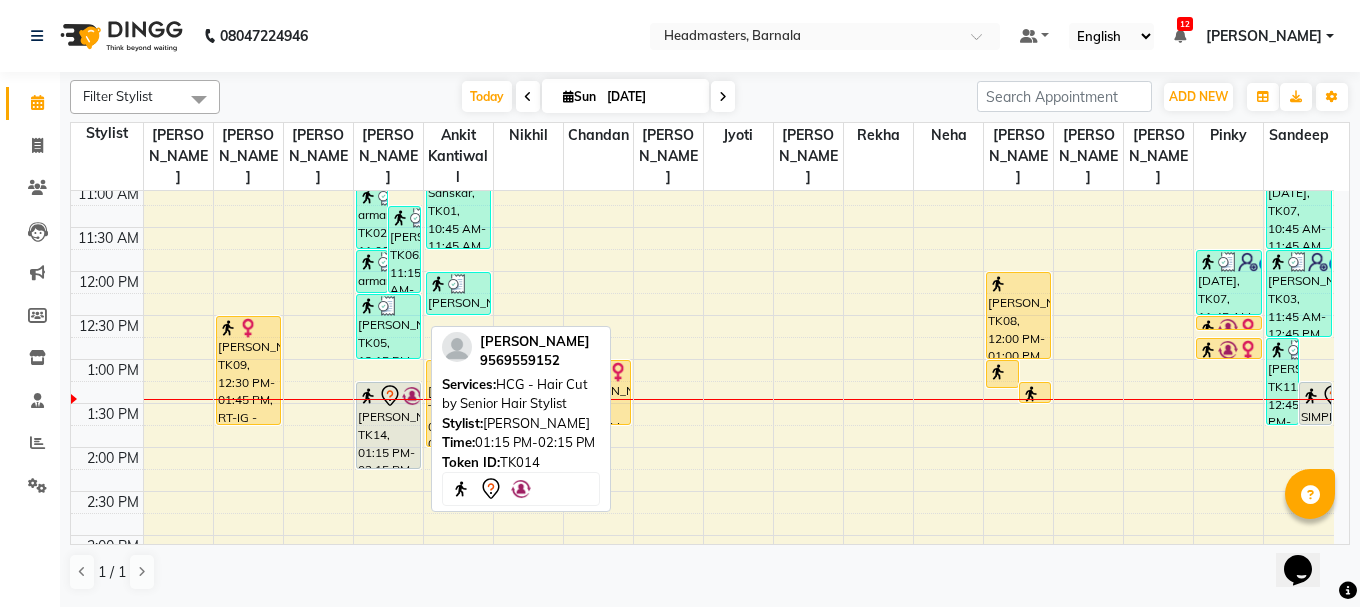 click on "[PERSON_NAME], TK14, 01:15 PM-02:15 PM, HCG - Hair Cut by Senior Hair Stylist" at bounding box center (388, 425) 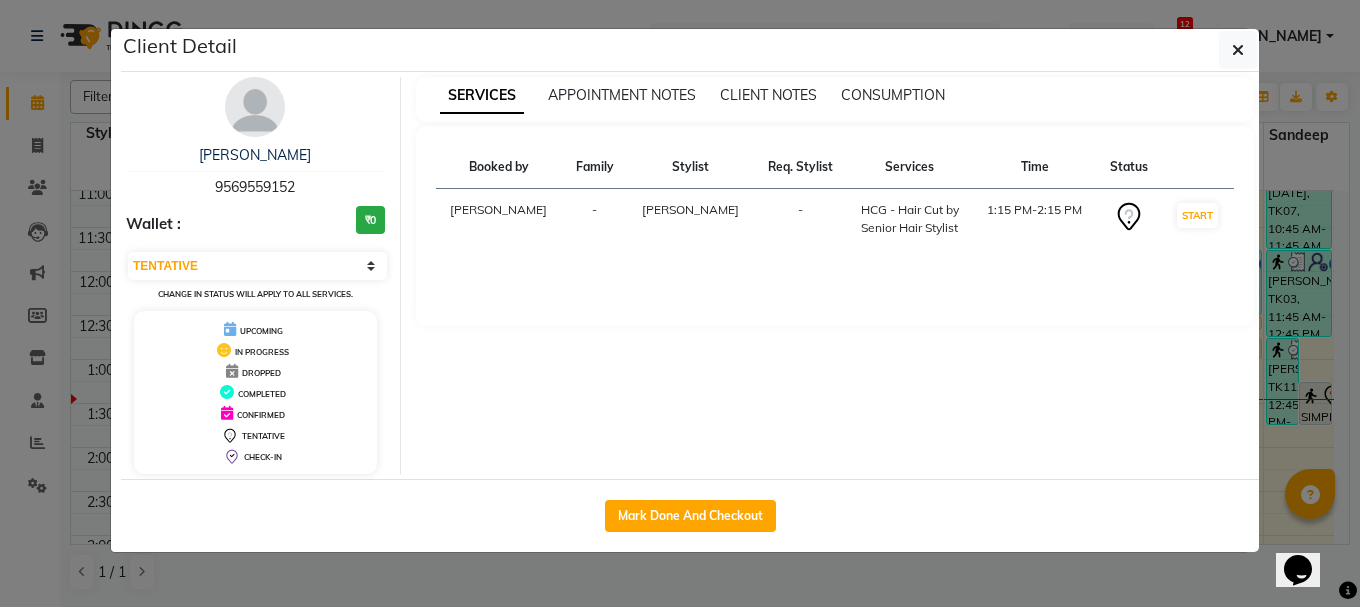 click on "START" at bounding box center (1198, 219) 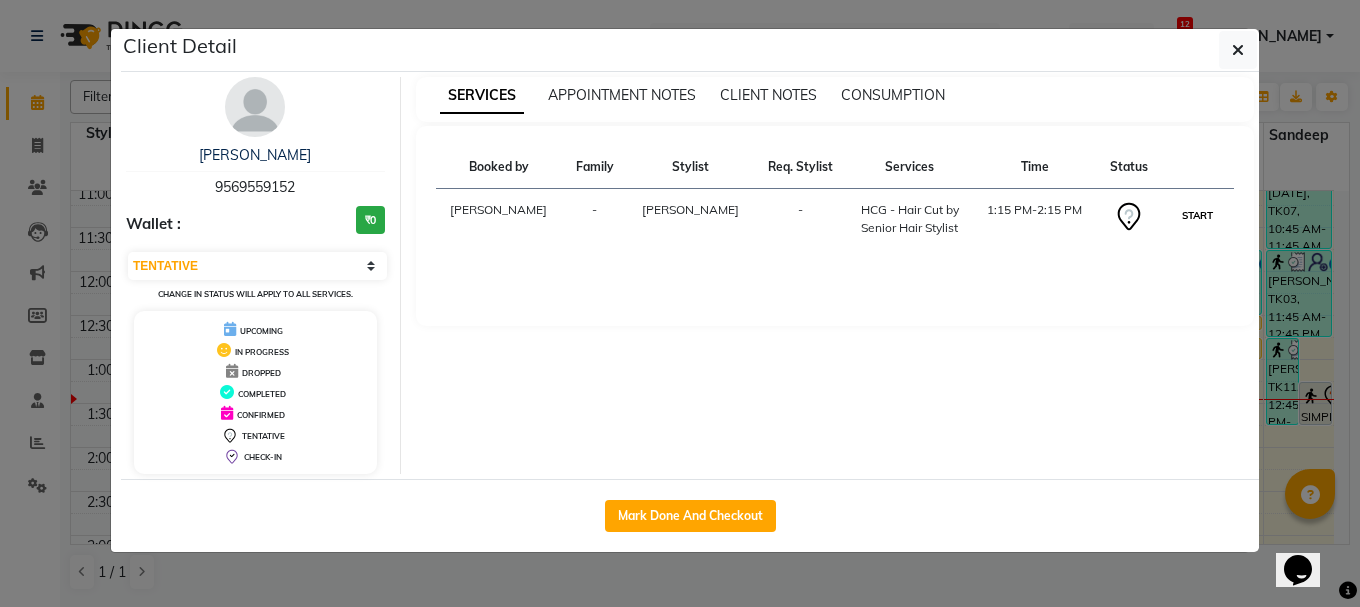 click on "START" at bounding box center (1197, 215) 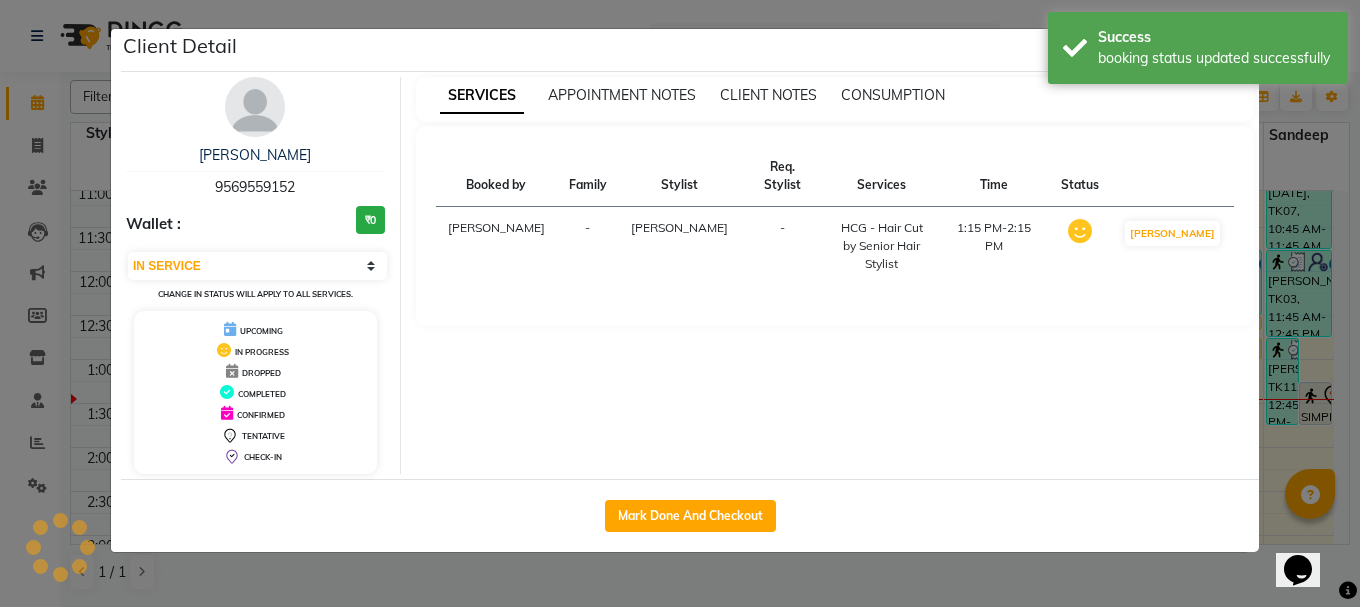 click on "Client Detail  [PERSON_NAME]    9569559152 Wallet : ₹0 Select IN SERVICE CONFIRMED TENTATIVE CHECK IN MARK DONE UPCOMING Change in status will apply to all services. UPCOMING IN PROGRESS DROPPED COMPLETED CONFIRMED TENTATIVE CHECK-IN SERVICES APPOINTMENT NOTES CLIENT NOTES CONSUMPTION Booked by Family Stylist Req. Stylist Services Time Status  [PERSON_NAME]  -  [PERSON_NAME] -  HCG - Hair Cut by Senior Hair Stylist   1:15 PM-2:15 PM   MARK DONE   Mark Done And Checkout" 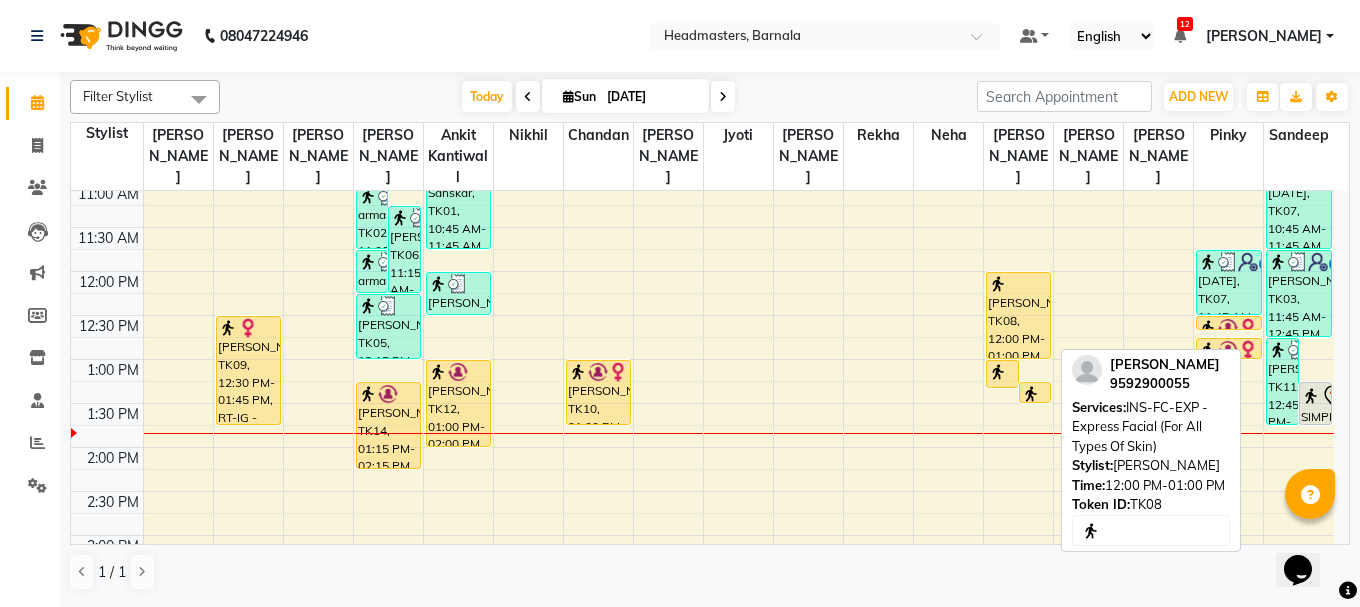 click on "[PERSON_NAME], TK08, 12:00 PM-01:00 PM, INS-FC-EXP - Express Facial (For All Types Of Skin)" at bounding box center [1018, 315] 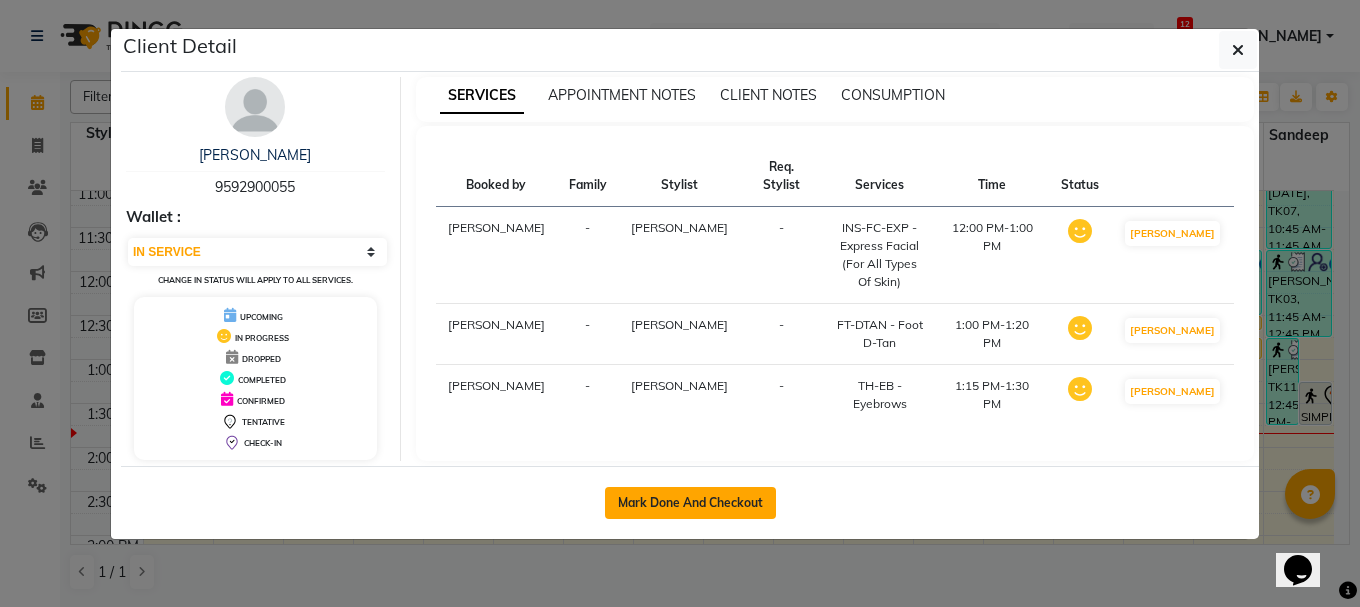 click on "Mark Done And Checkout" 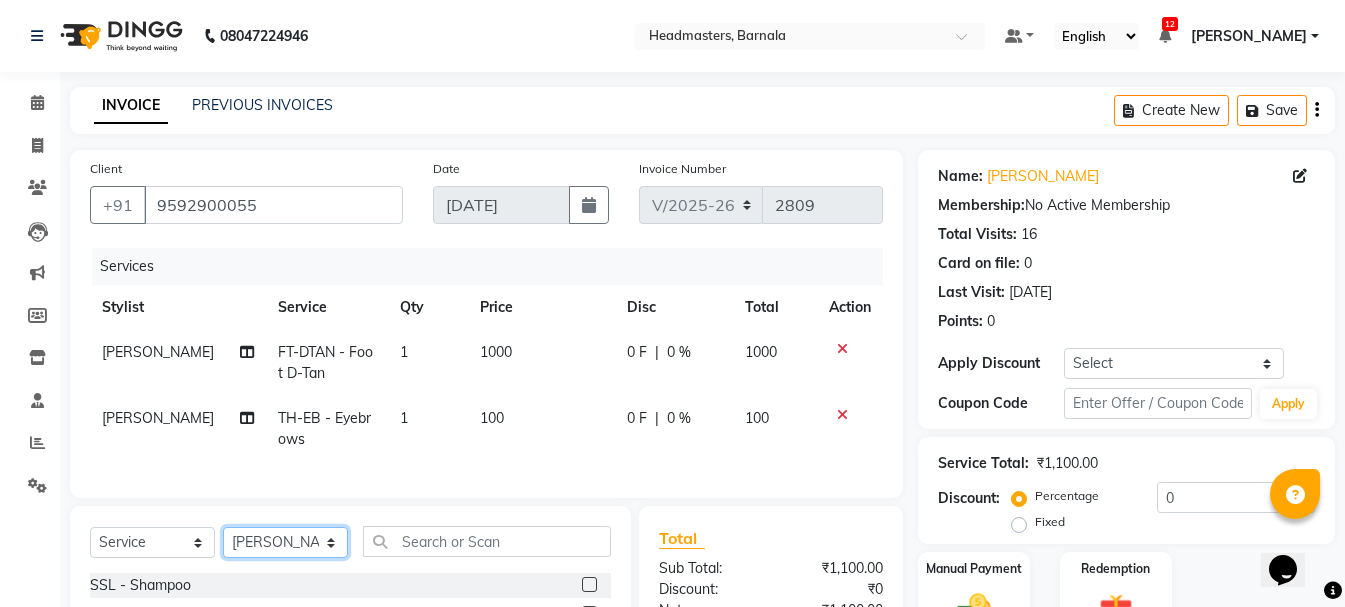 click on "Select Stylist  Ankit kantiwall Chandan [PERSON_NAME] [PERSON_NAME] [PERSON_NAME] [PERSON_NAME] [PERSON_NAME] [PERSON_NAME] [PERSON_NAME] [PERSON_NAME]" 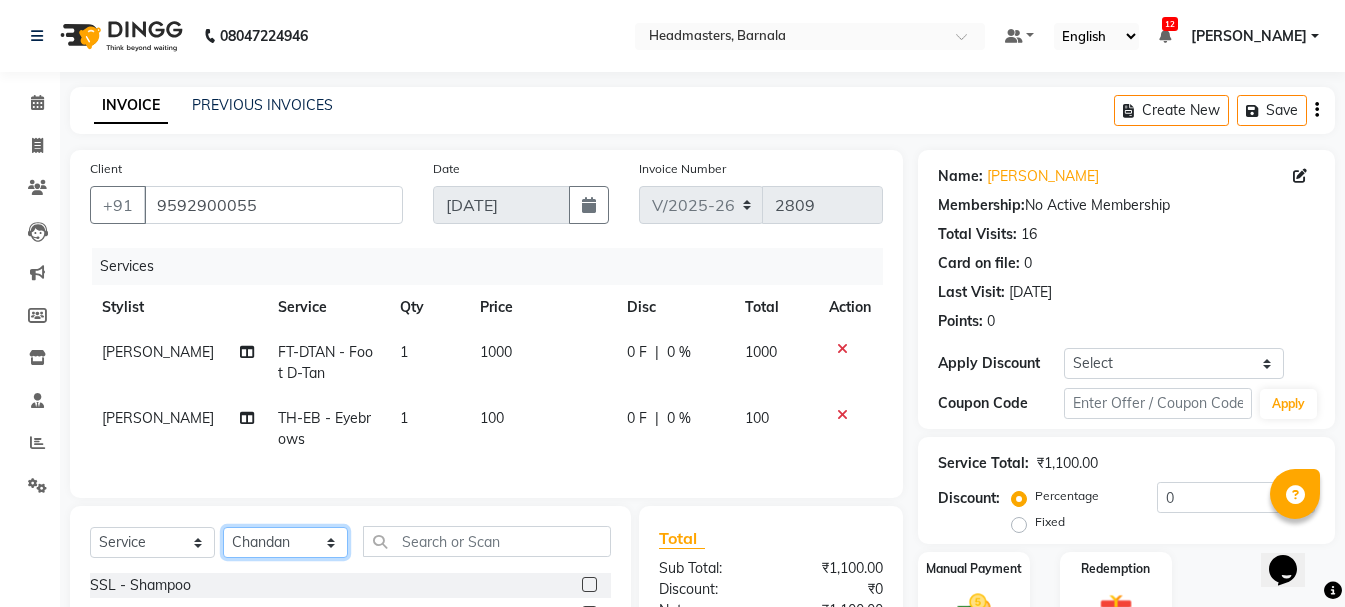 click on "Select Stylist  Ankit kantiwall Chandan [PERSON_NAME] [PERSON_NAME] [PERSON_NAME] [PERSON_NAME] [PERSON_NAME] [PERSON_NAME] [PERSON_NAME] [PERSON_NAME]" 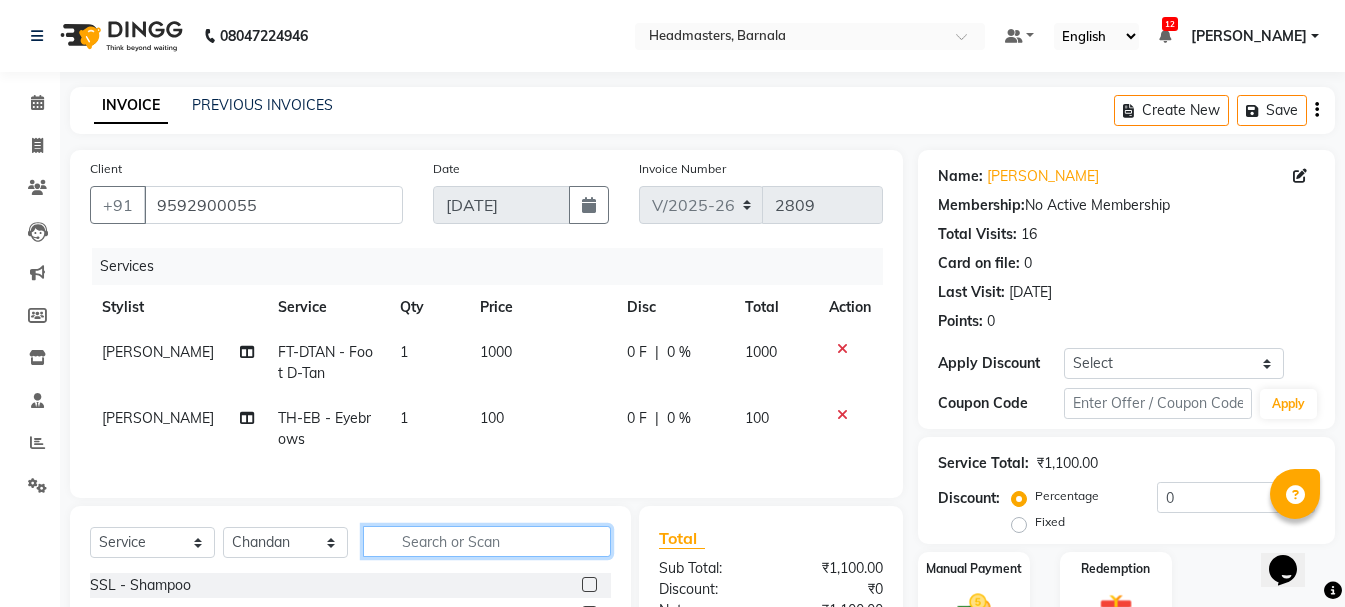 click 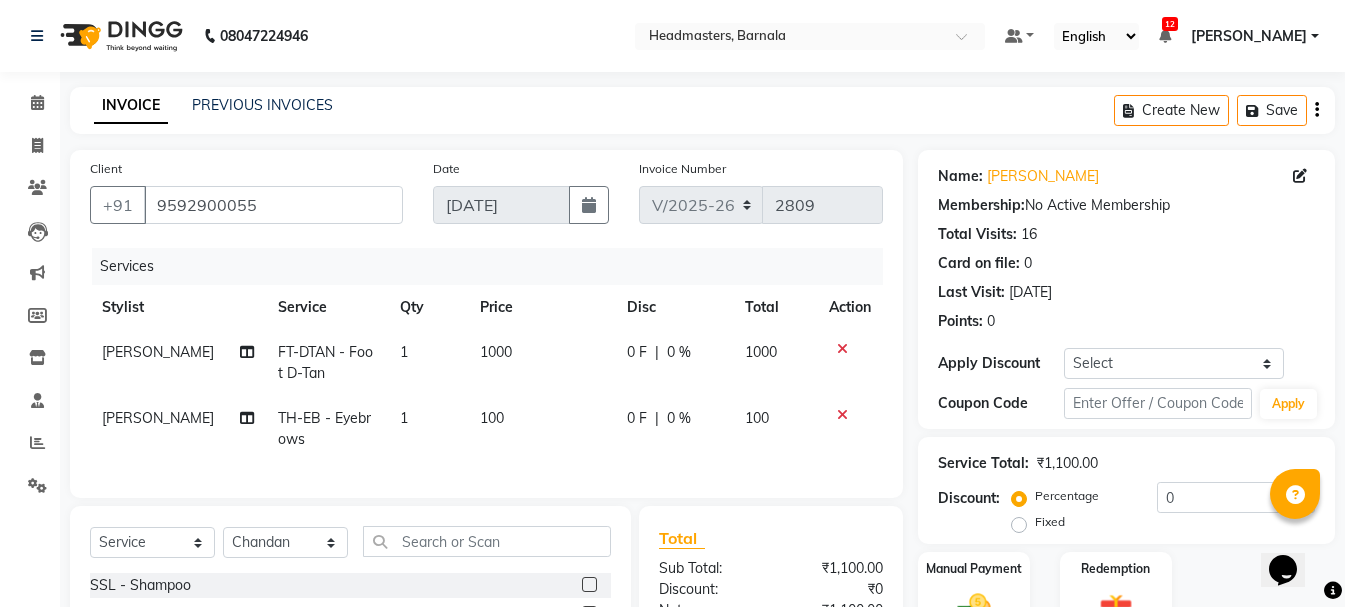 click on "1" 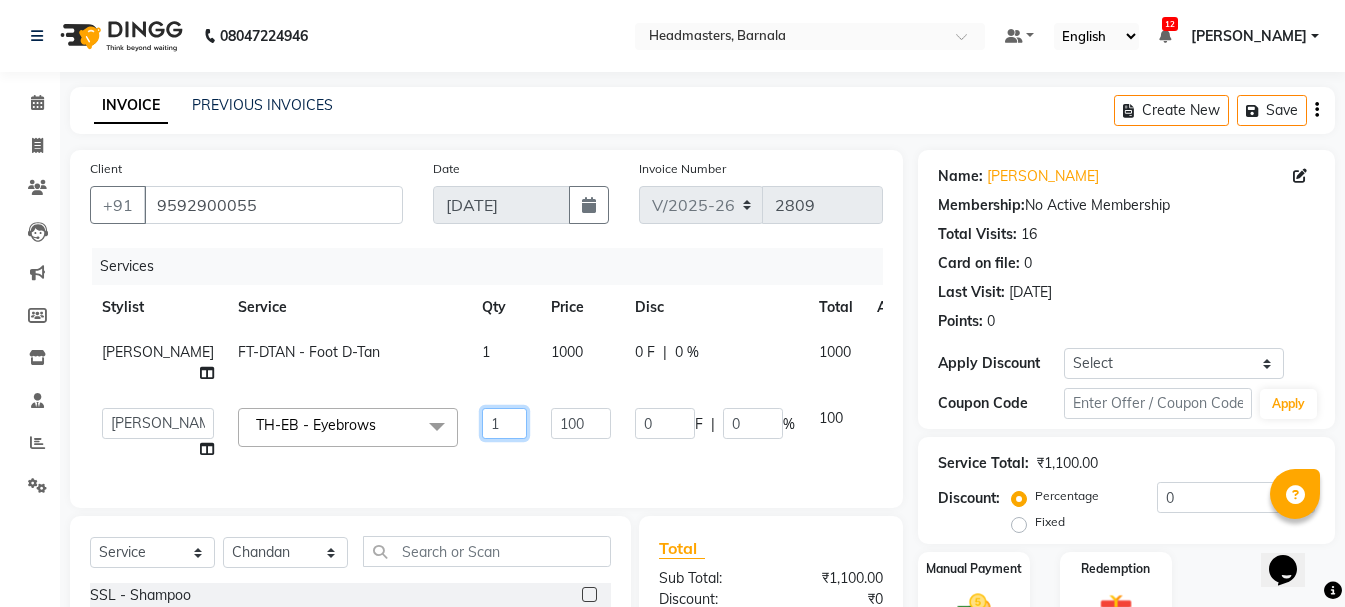 click on "1" 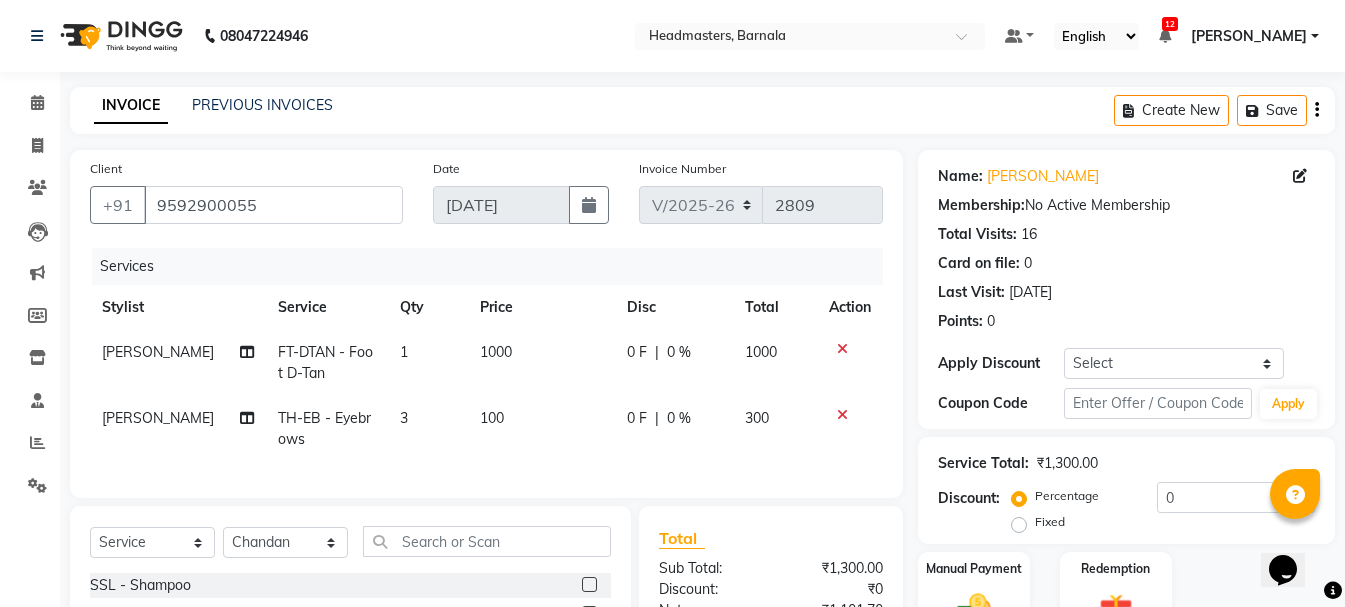 click on "Services Stylist Service Qty Price Disc Total Action  [PERSON_NAME] FT-DTAN - Foot D-Tan 1 1000 0 F | 0 % 1000  [PERSON_NAME] TH-EB - Eyebrows 3 100 0 F | 0 % 300" 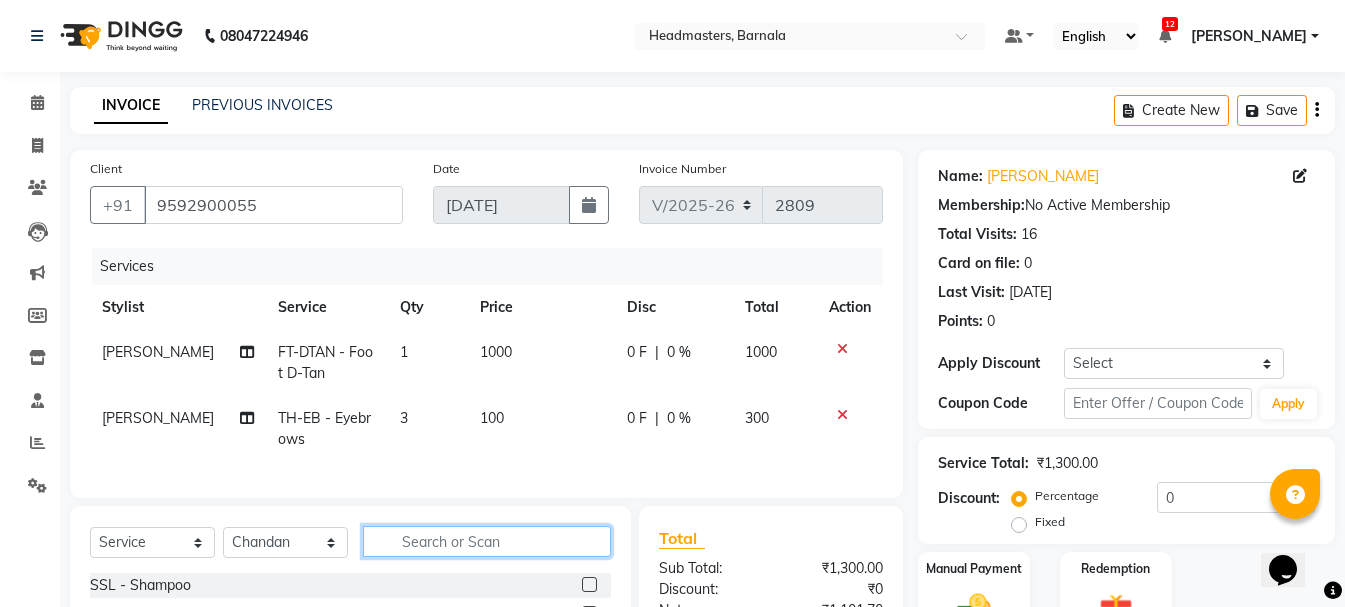 click 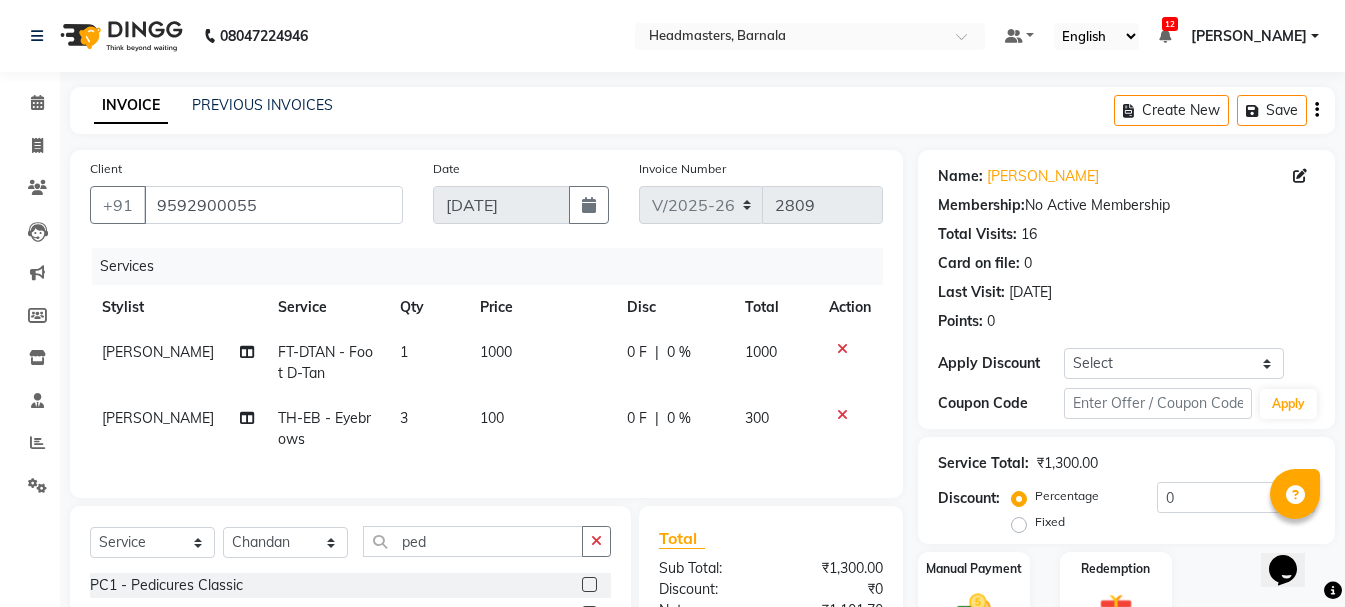 click 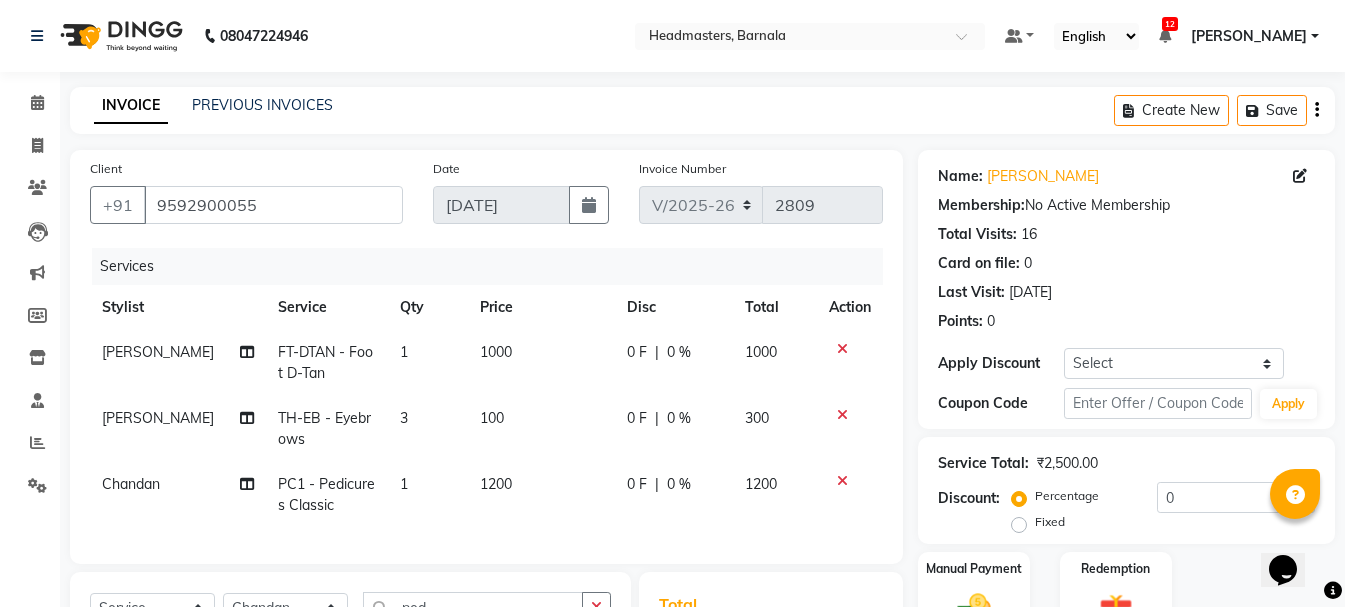 scroll, scrollTop: 0, scrollLeft: 15, axis: horizontal 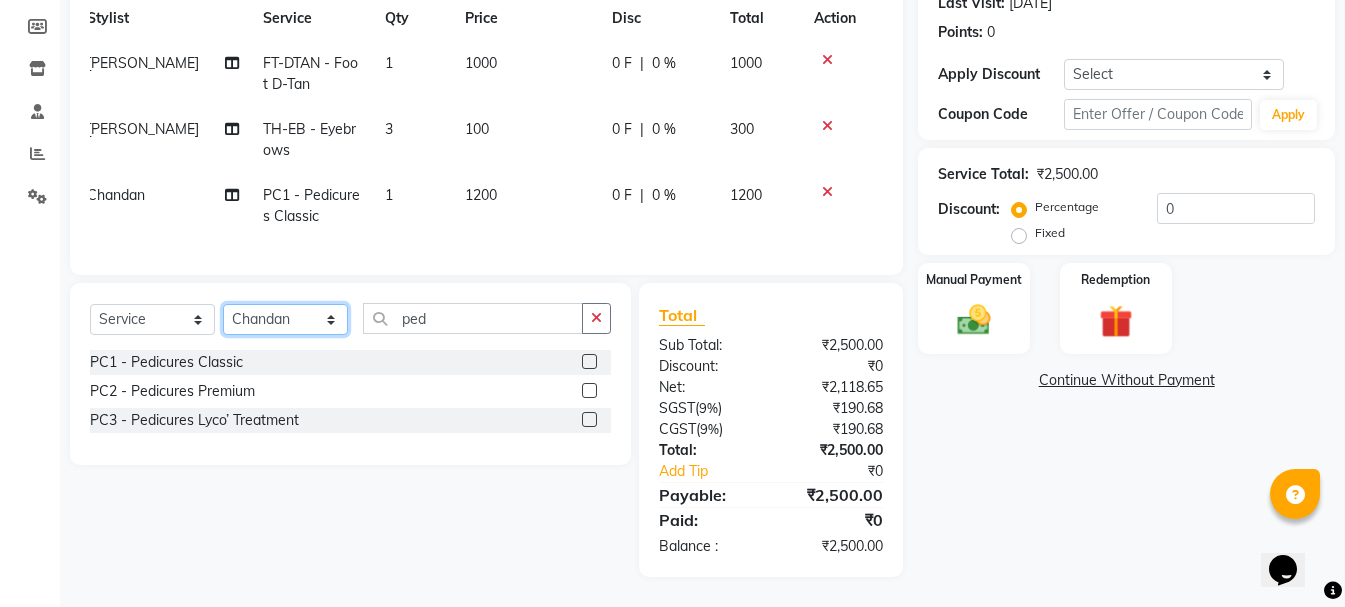 click on "Select Stylist  Ankit kantiwall Chandan [PERSON_NAME] [PERSON_NAME] [PERSON_NAME] [PERSON_NAME] [PERSON_NAME] [PERSON_NAME] [PERSON_NAME] [PERSON_NAME]" 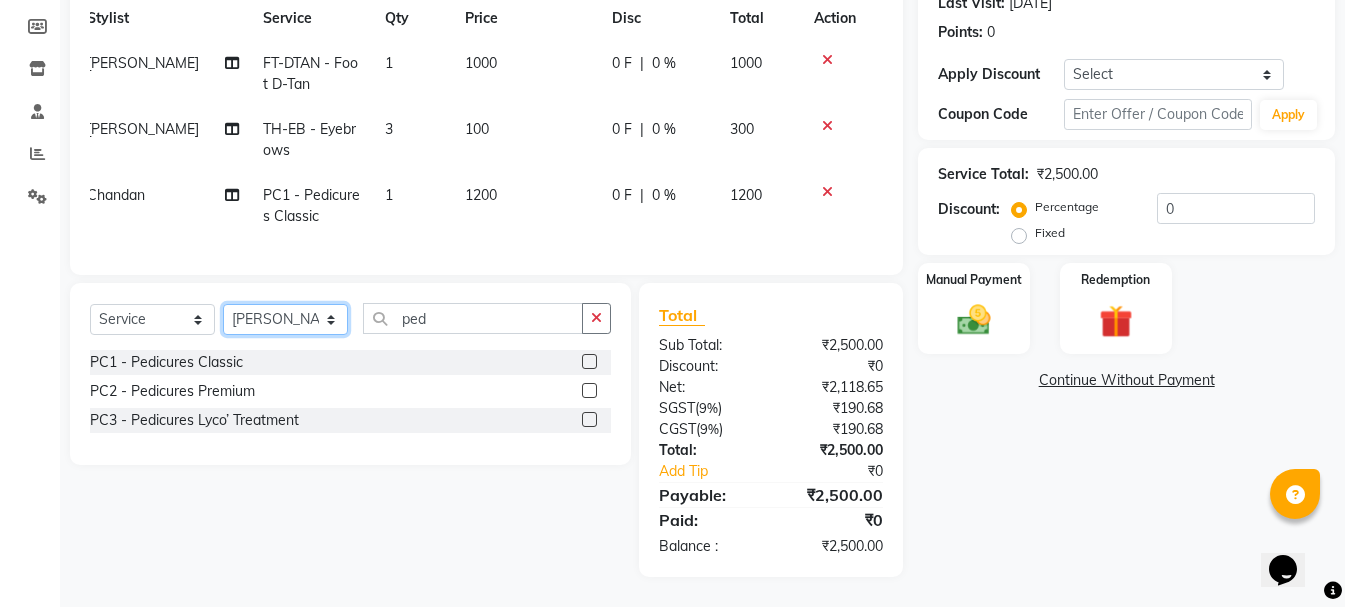 click on "Select Stylist  Ankit kantiwall Chandan [PERSON_NAME] [PERSON_NAME] [PERSON_NAME] [PERSON_NAME] [PERSON_NAME] [PERSON_NAME] [PERSON_NAME] [PERSON_NAME]" 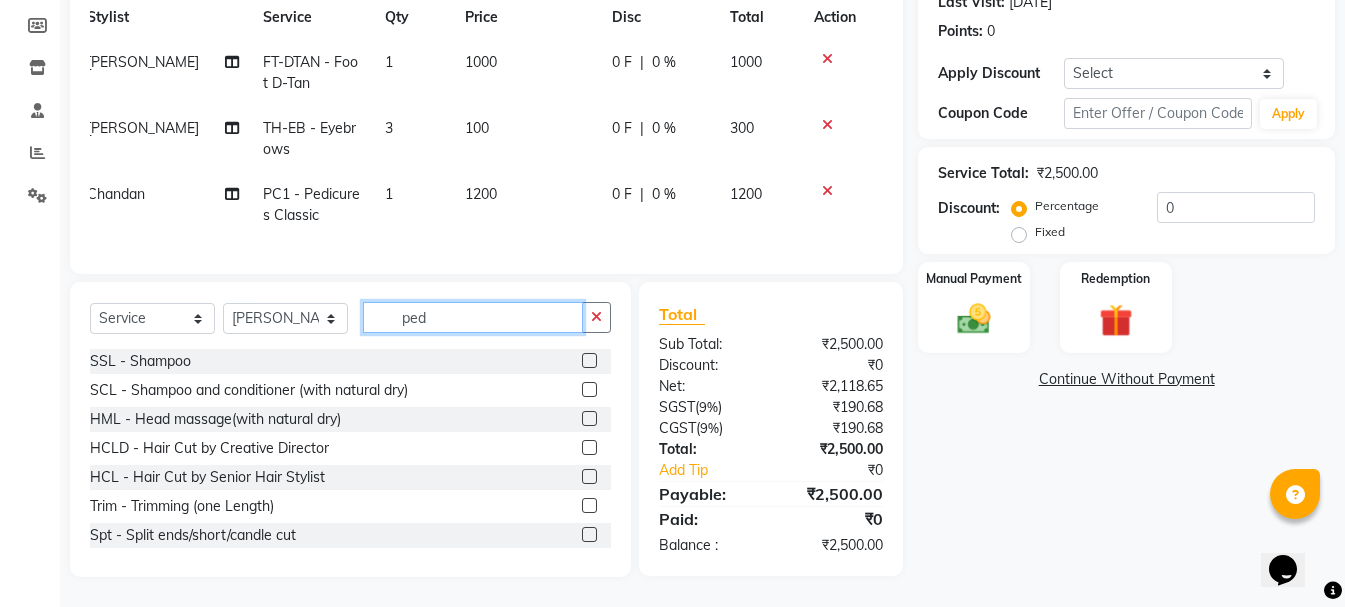 drag, startPoint x: 379, startPoint y: 327, endPoint x: 261, endPoint y: 331, distance: 118.06778 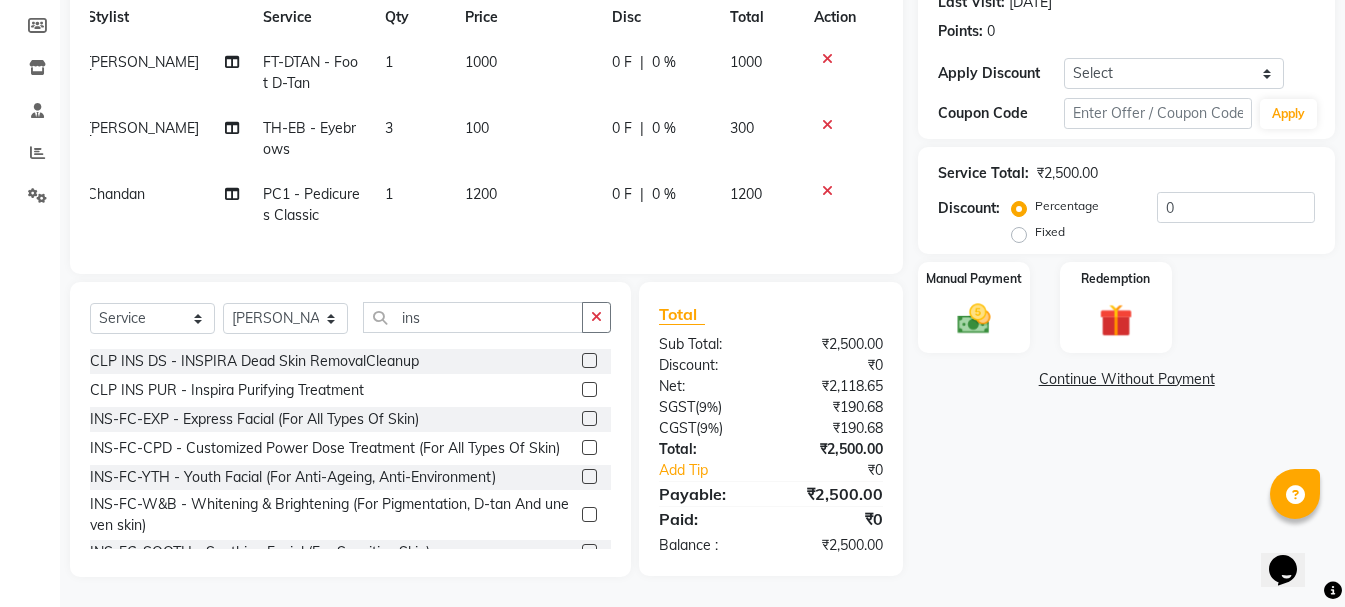 click 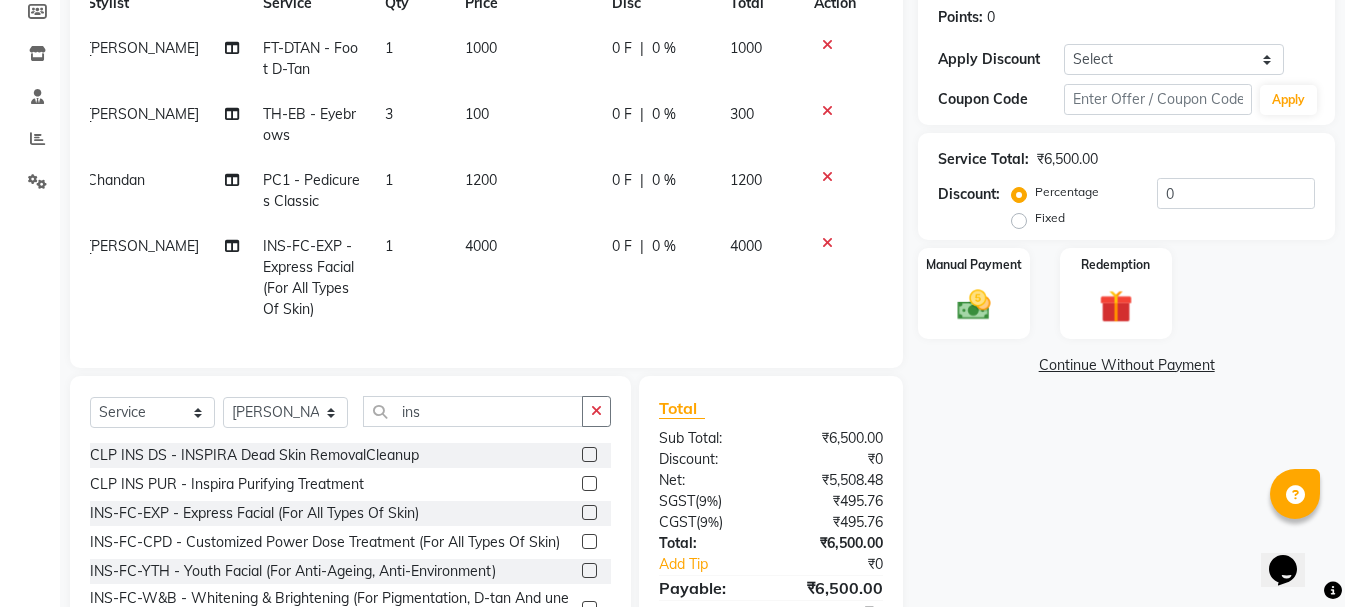 click on "Percentage   Fixed" 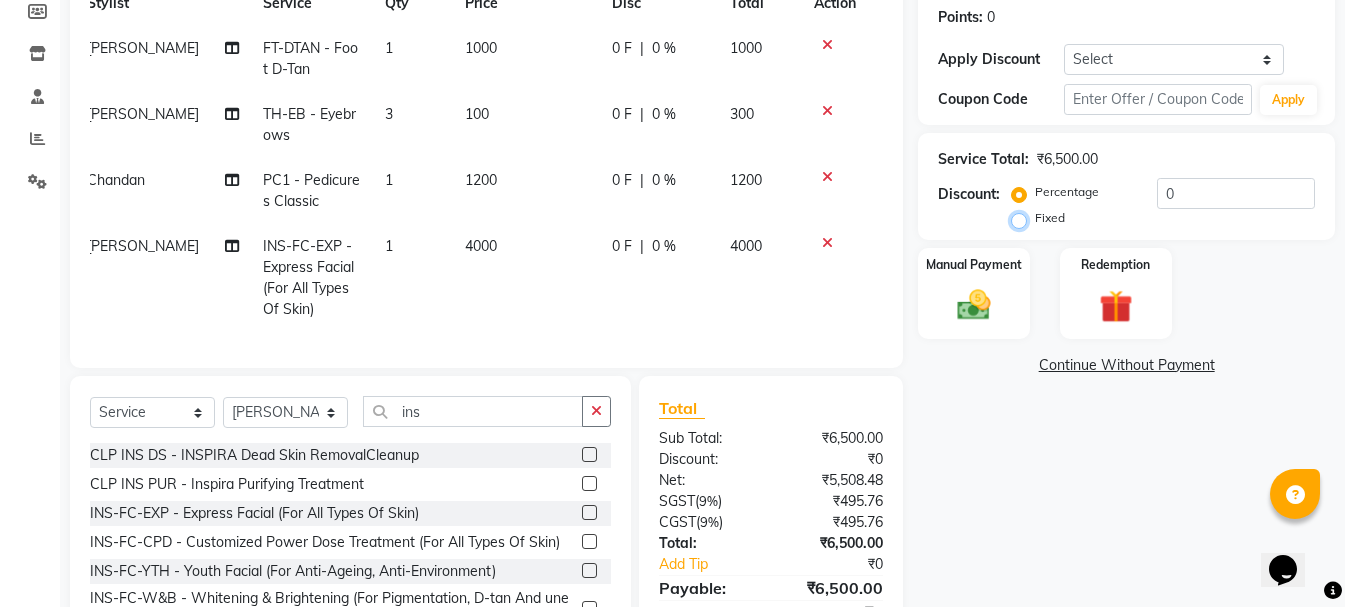 click on "Fixed" at bounding box center (1023, 218) 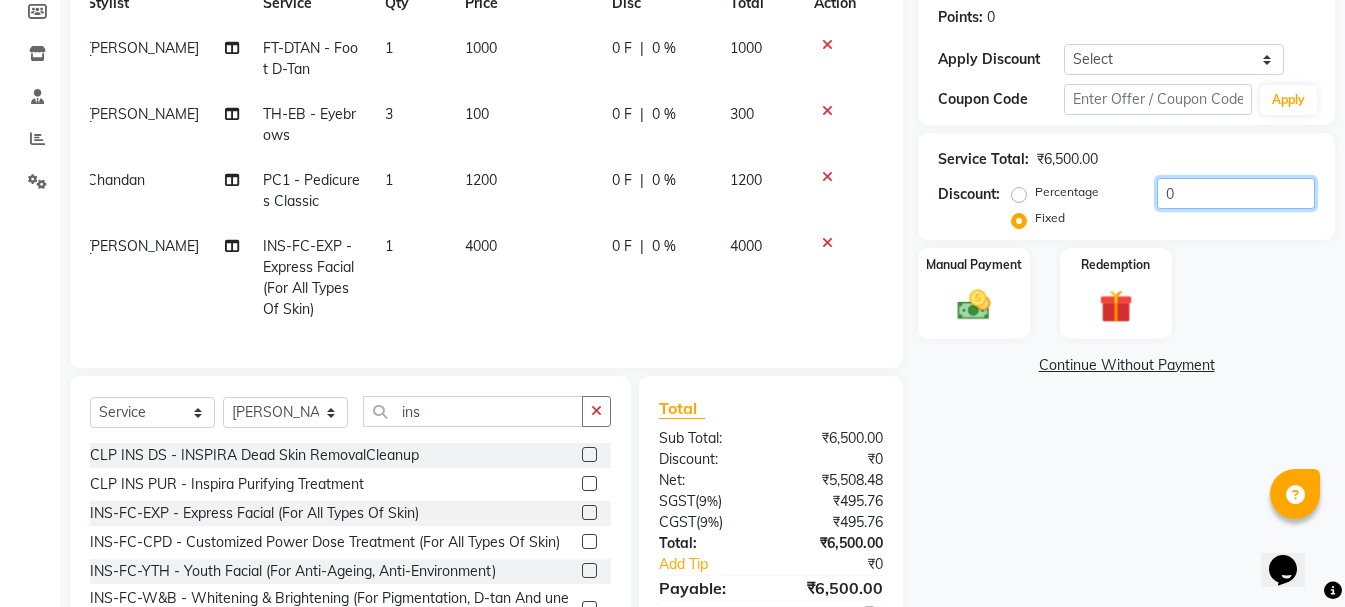 drag, startPoint x: 1176, startPoint y: 202, endPoint x: 1119, endPoint y: 208, distance: 57.31492 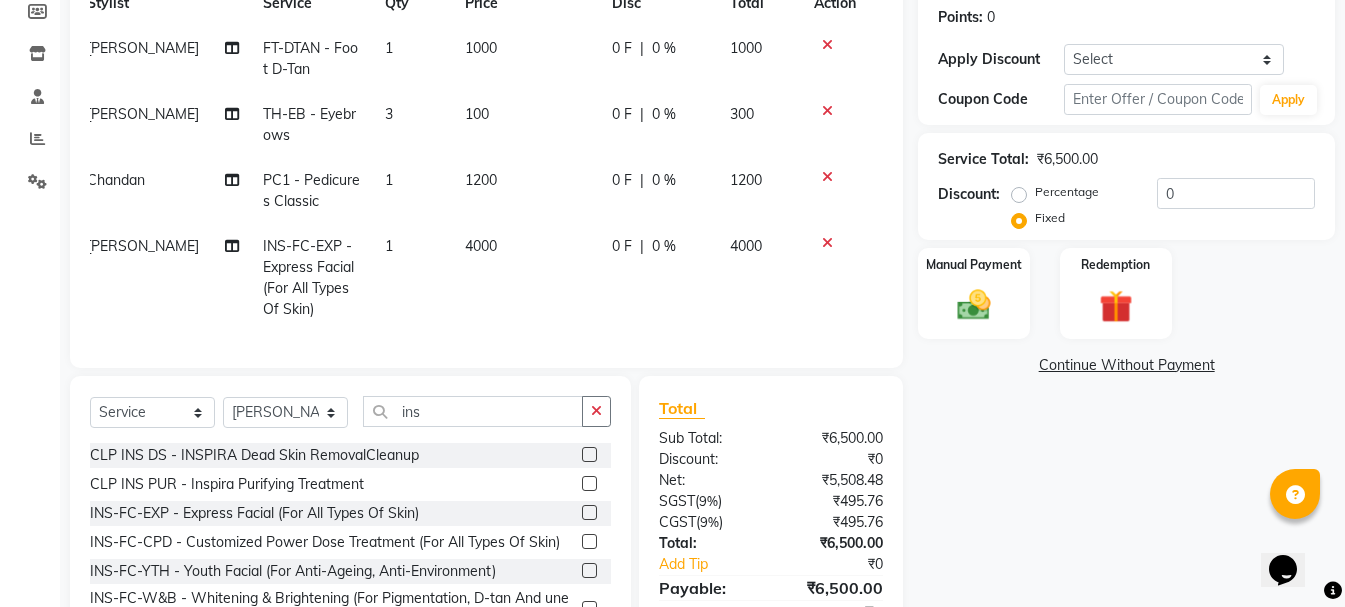 click on "0 F | 0 %" 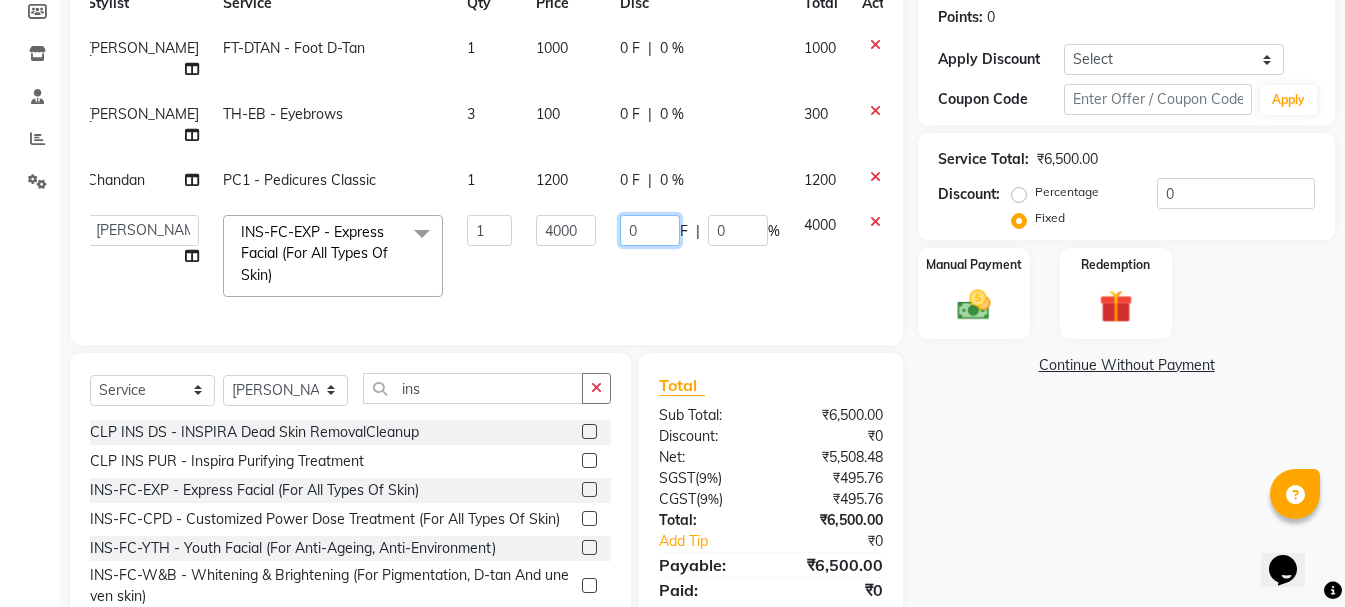 drag, startPoint x: 596, startPoint y: 252, endPoint x: 567, endPoint y: 238, distance: 32.202484 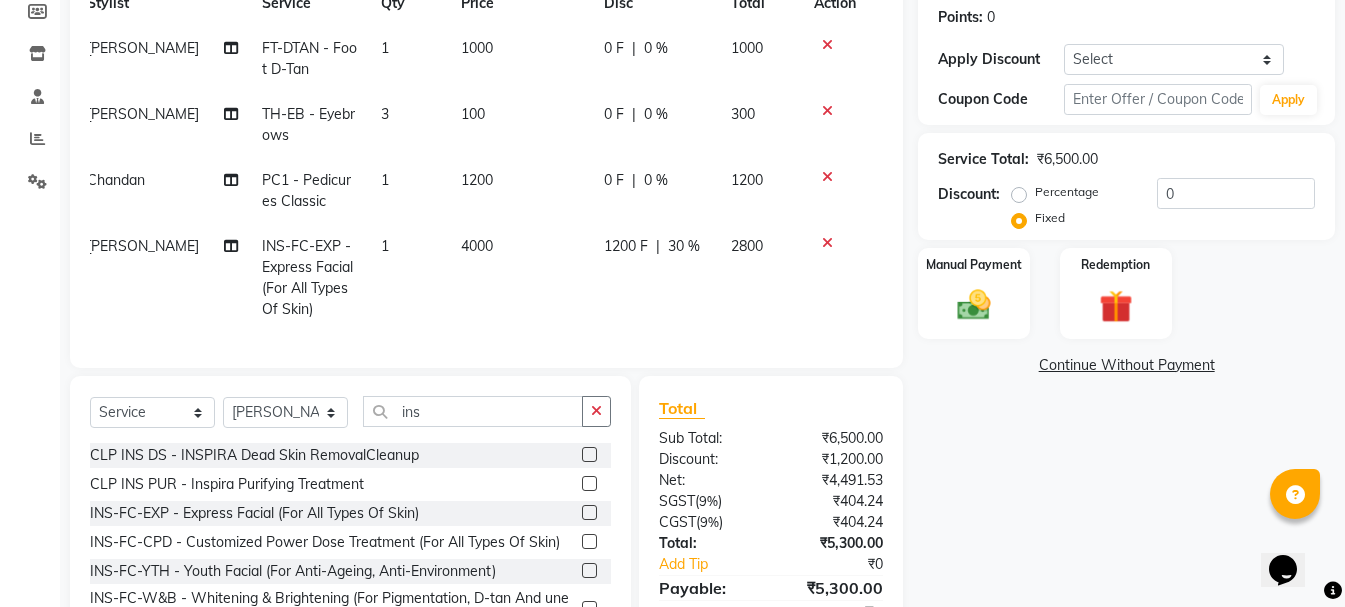 click on "Service Total:  ₹6,500.00  Discount:  Percentage   Fixed  0" 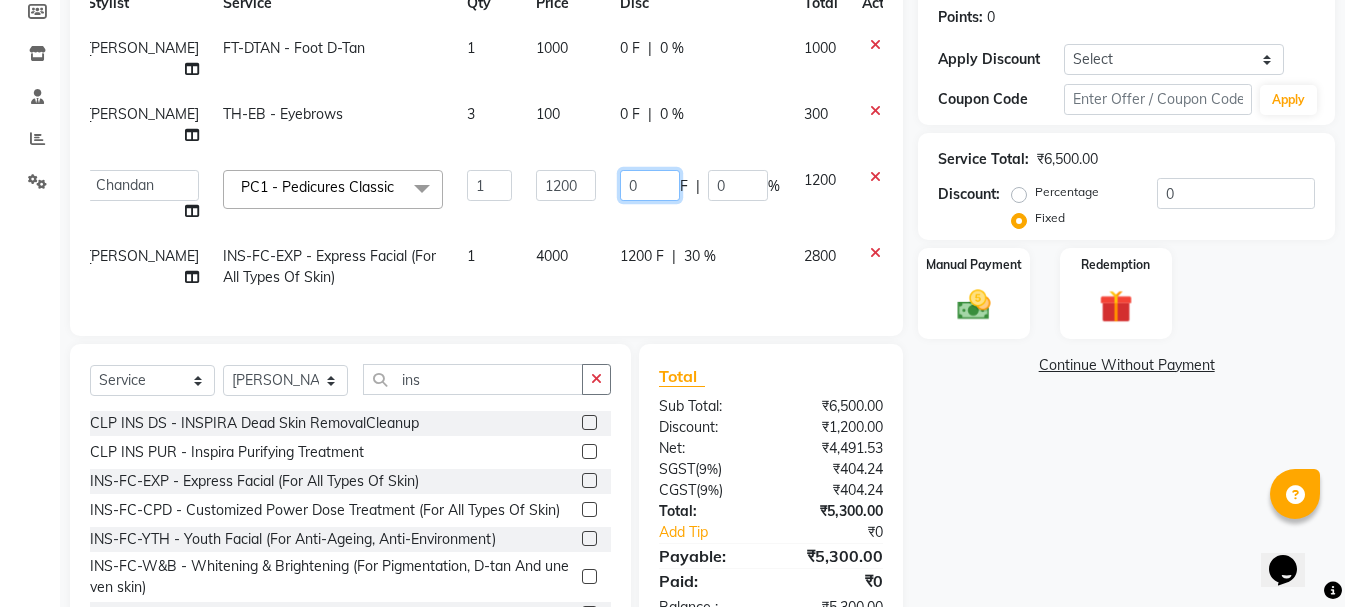 drag, startPoint x: 594, startPoint y: 192, endPoint x: 565, endPoint y: 191, distance: 29.017237 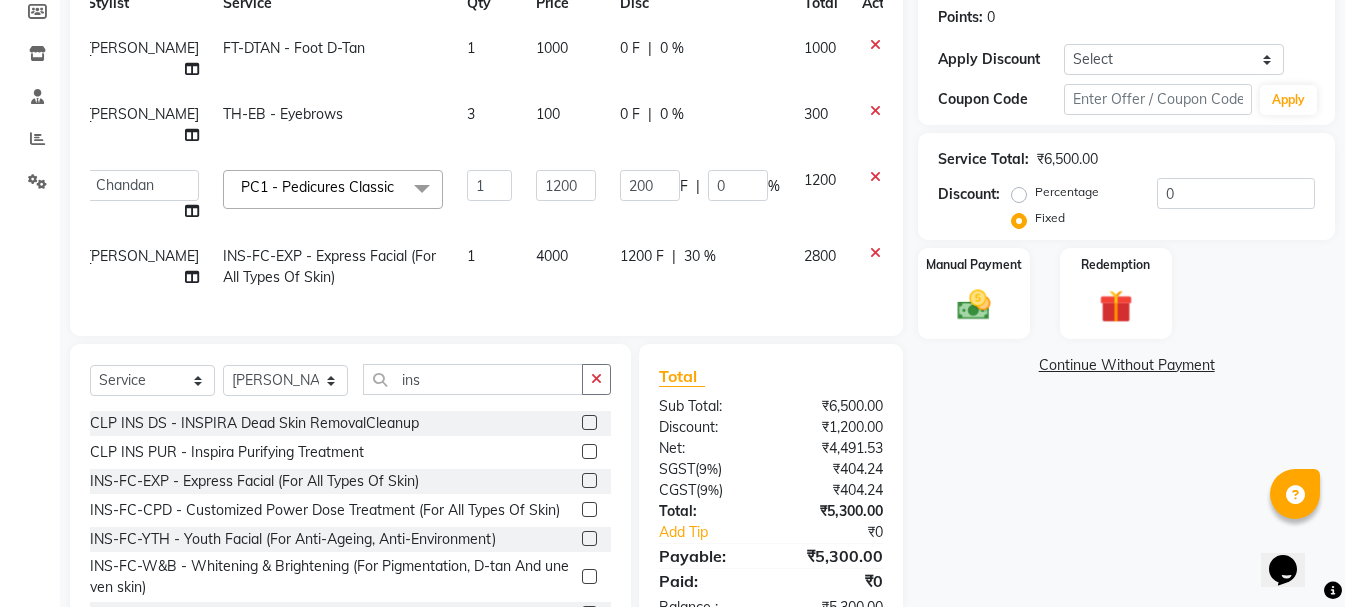 click on "Service Total:  ₹6,500.00" 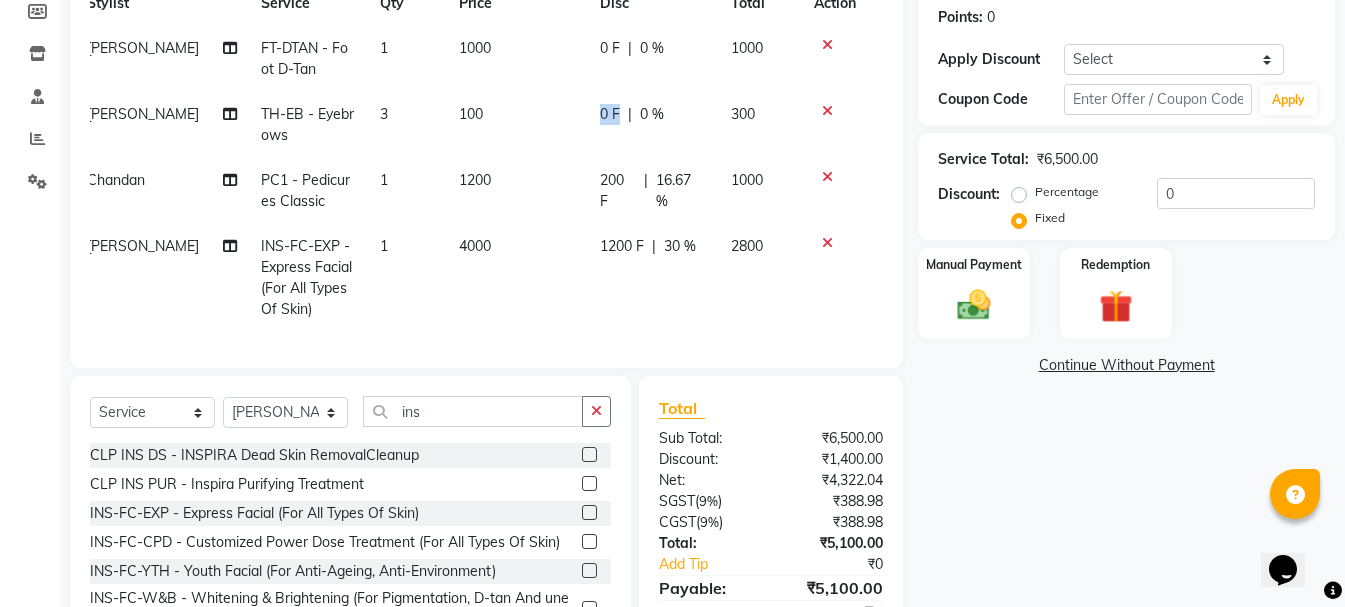 drag, startPoint x: 613, startPoint y: 110, endPoint x: 572, endPoint y: 112, distance: 41.04875 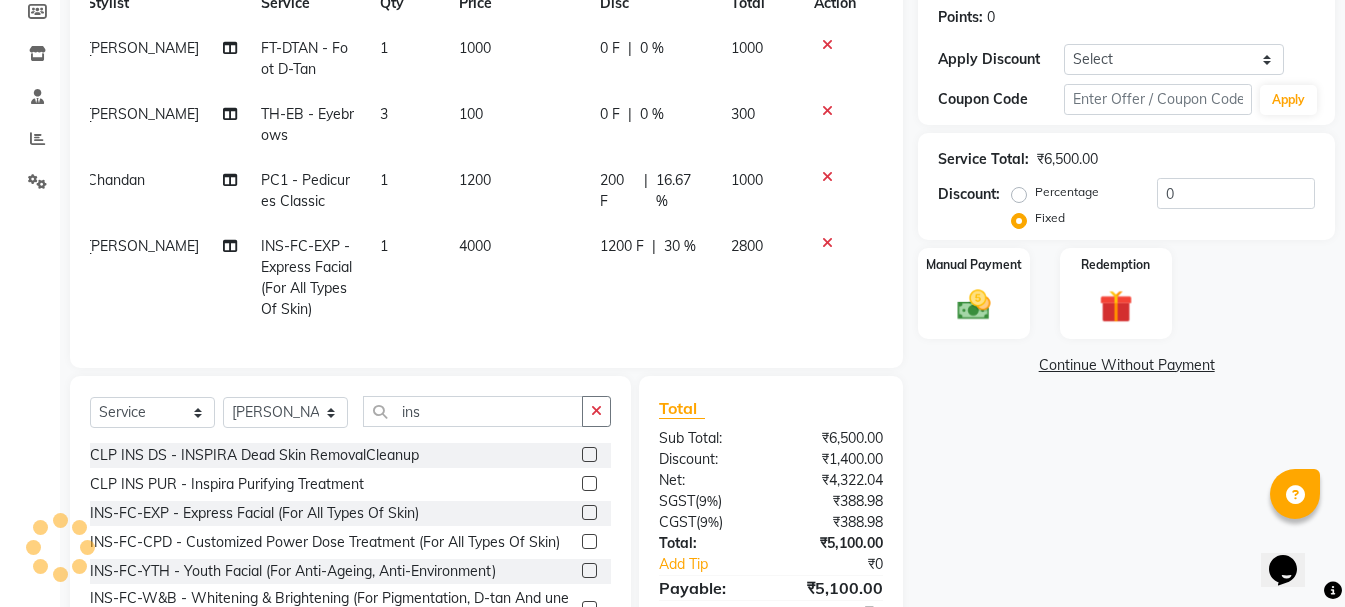 click on "0 F | 0 %" 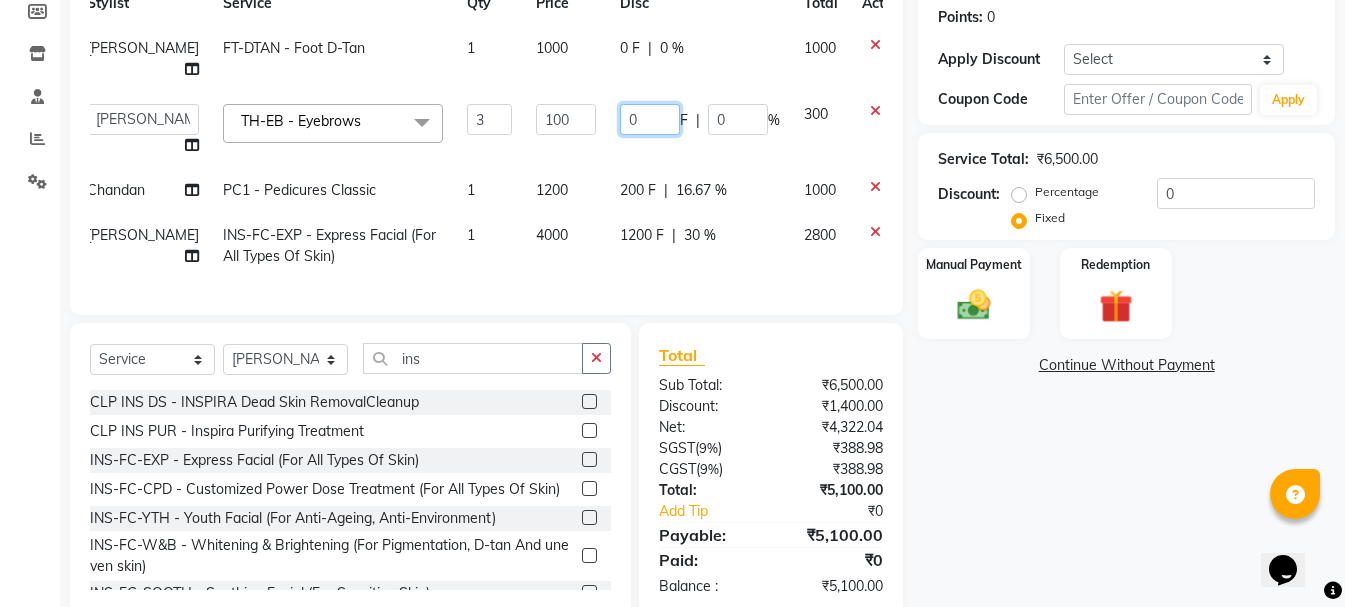 drag, startPoint x: 601, startPoint y: 124, endPoint x: 435, endPoint y: 85, distance: 170.51979 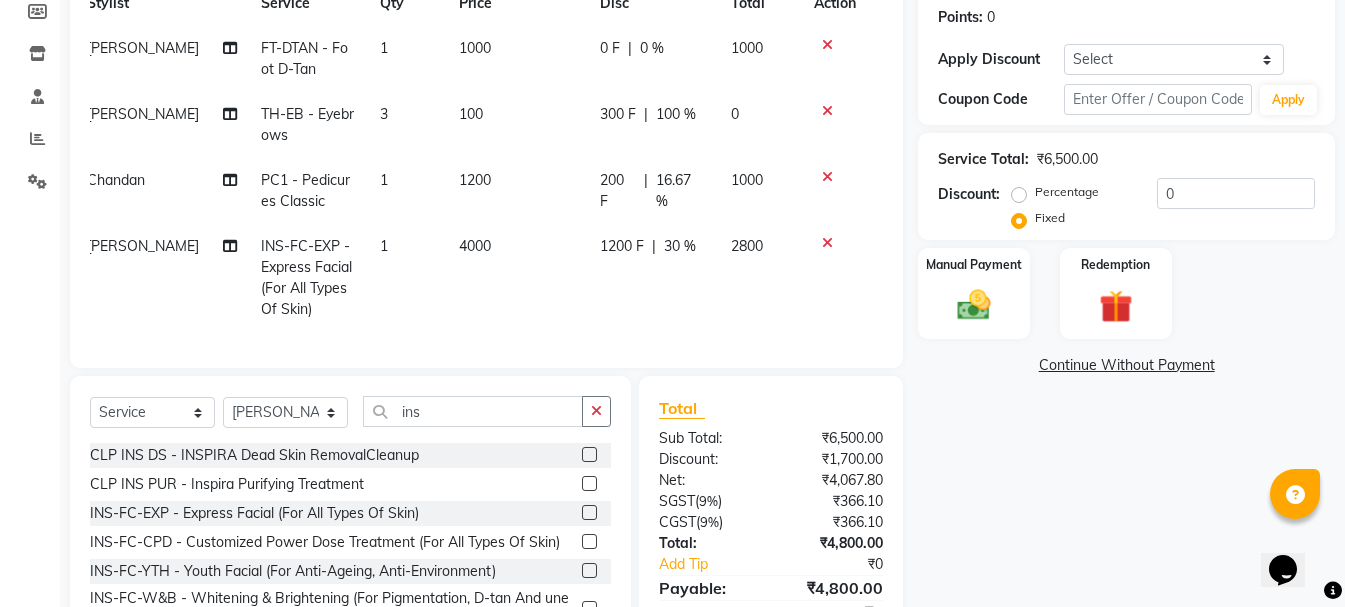 click on "Points:   0" 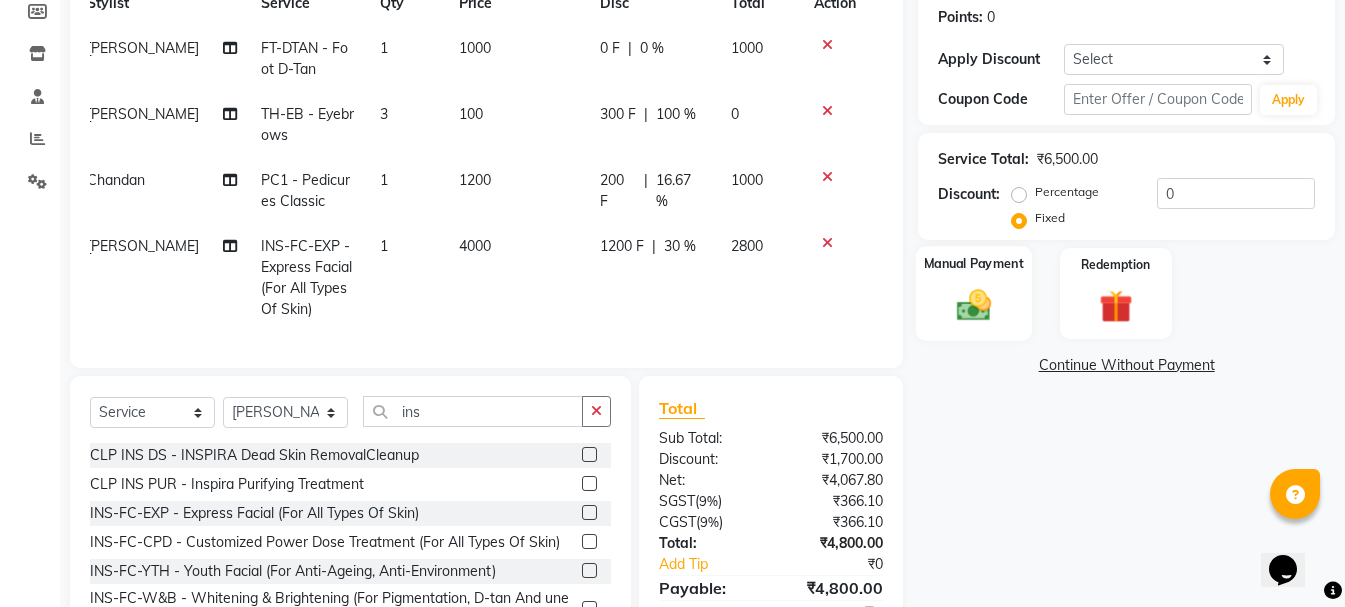 click 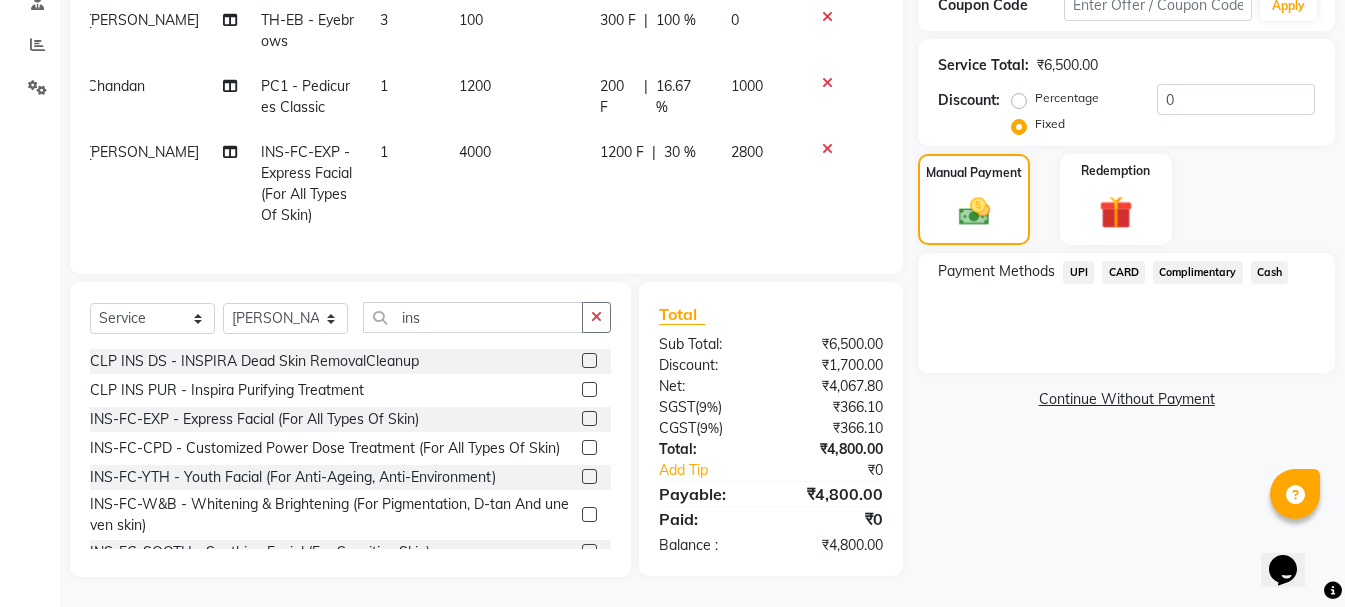 click on "UPI" 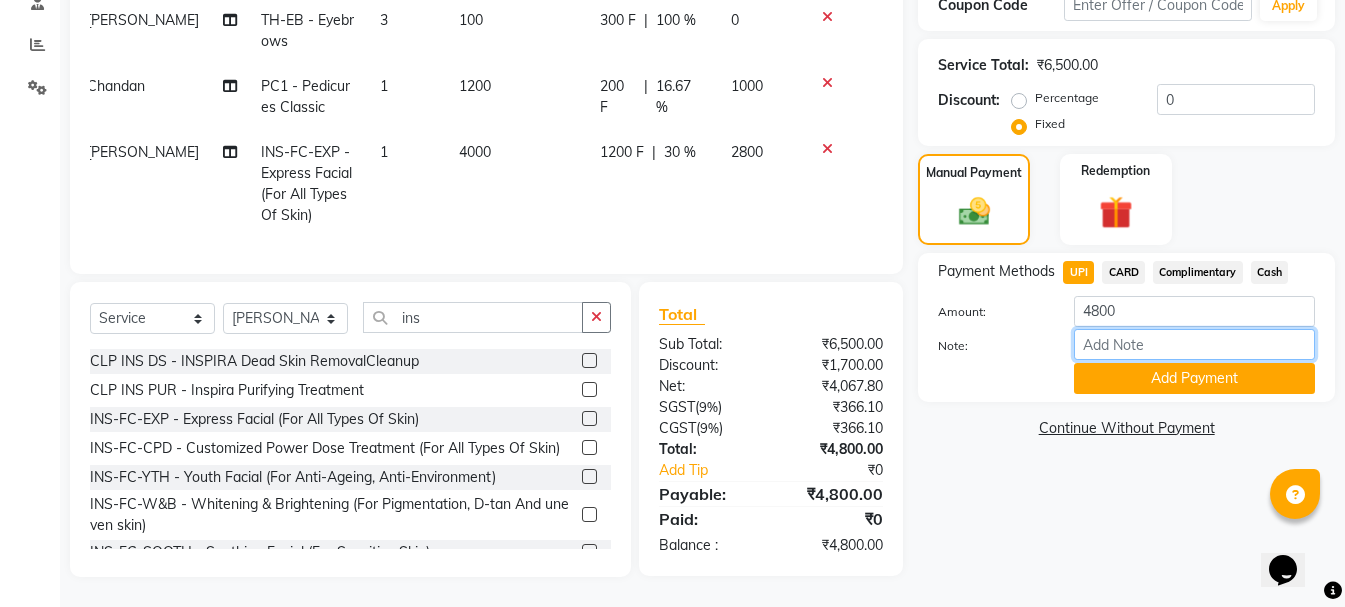 click on "Note:" at bounding box center (1194, 344) 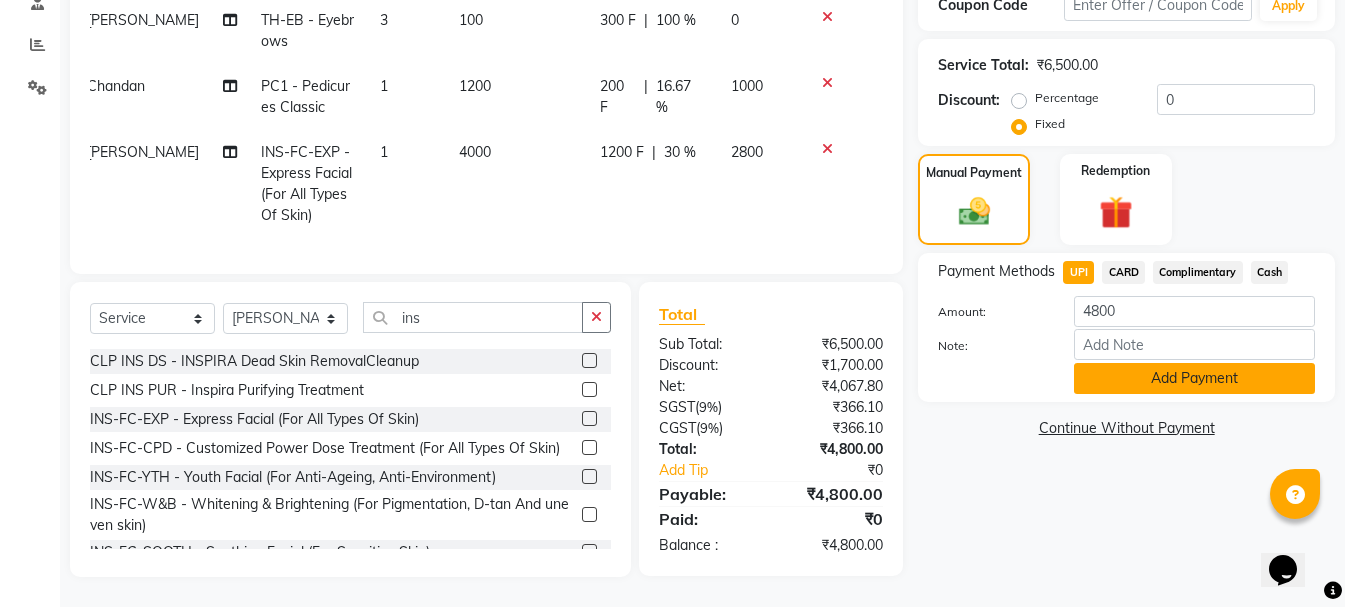 click on "Add Payment" 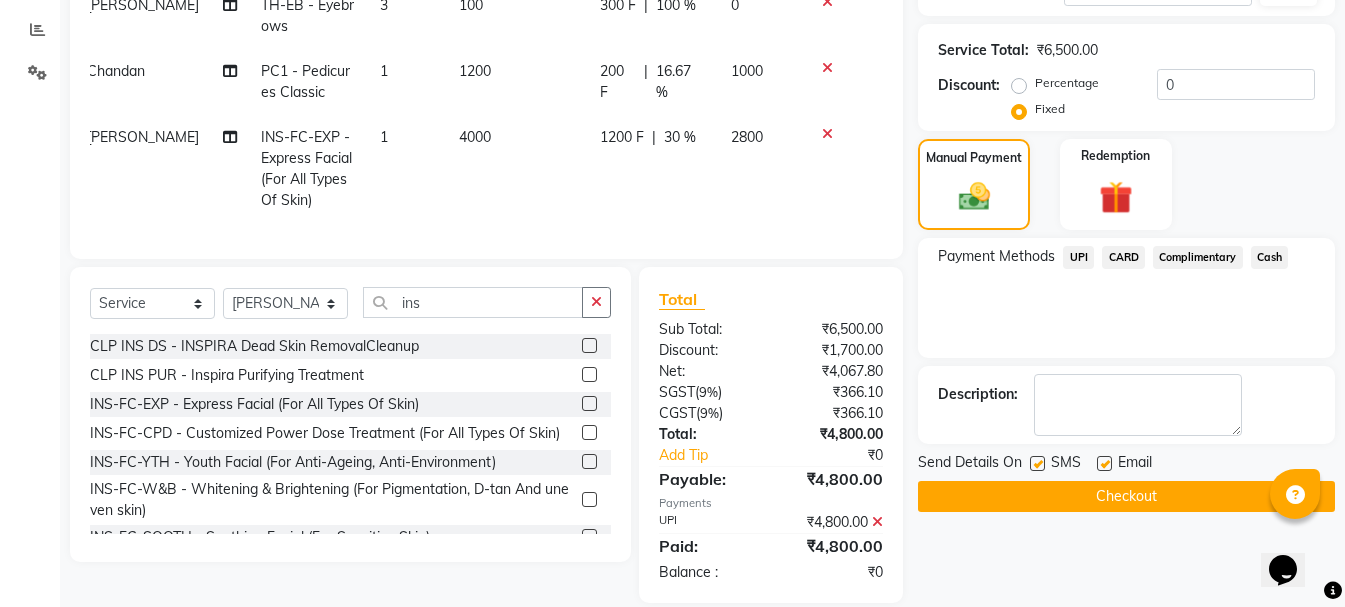 click on "Checkout" 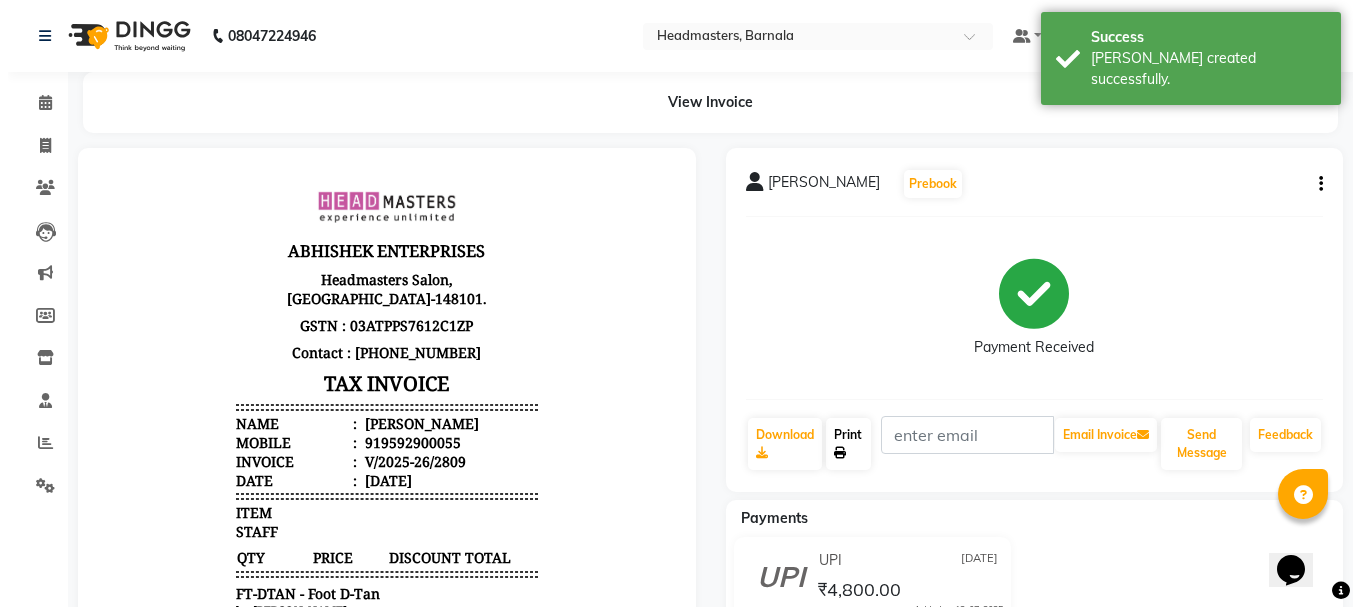 scroll, scrollTop: 0, scrollLeft: 0, axis: both 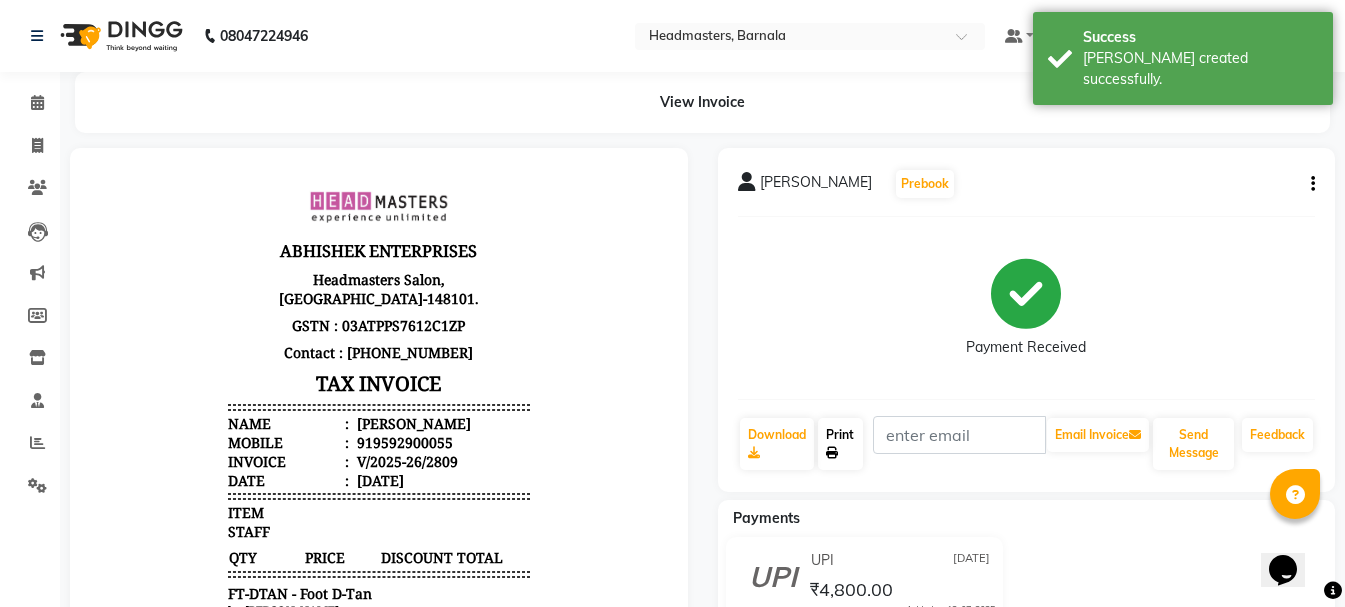 click on "Print" 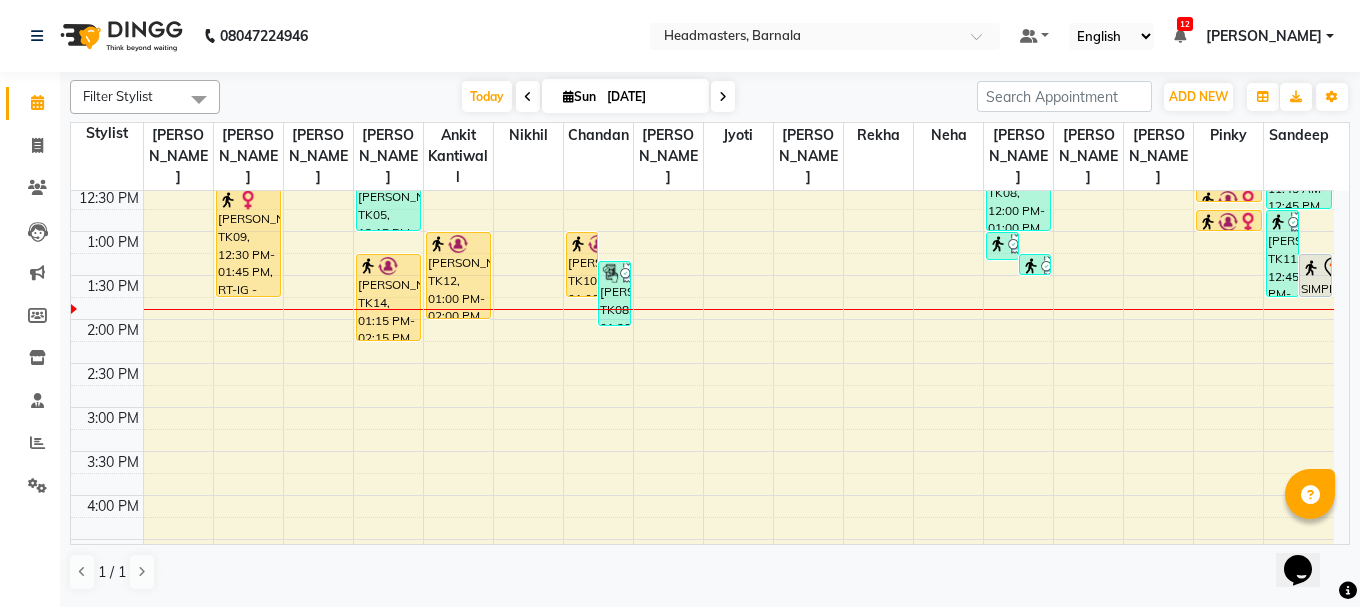scroll, scrollTop: 505, scrollLeft: 0, axis: vertical 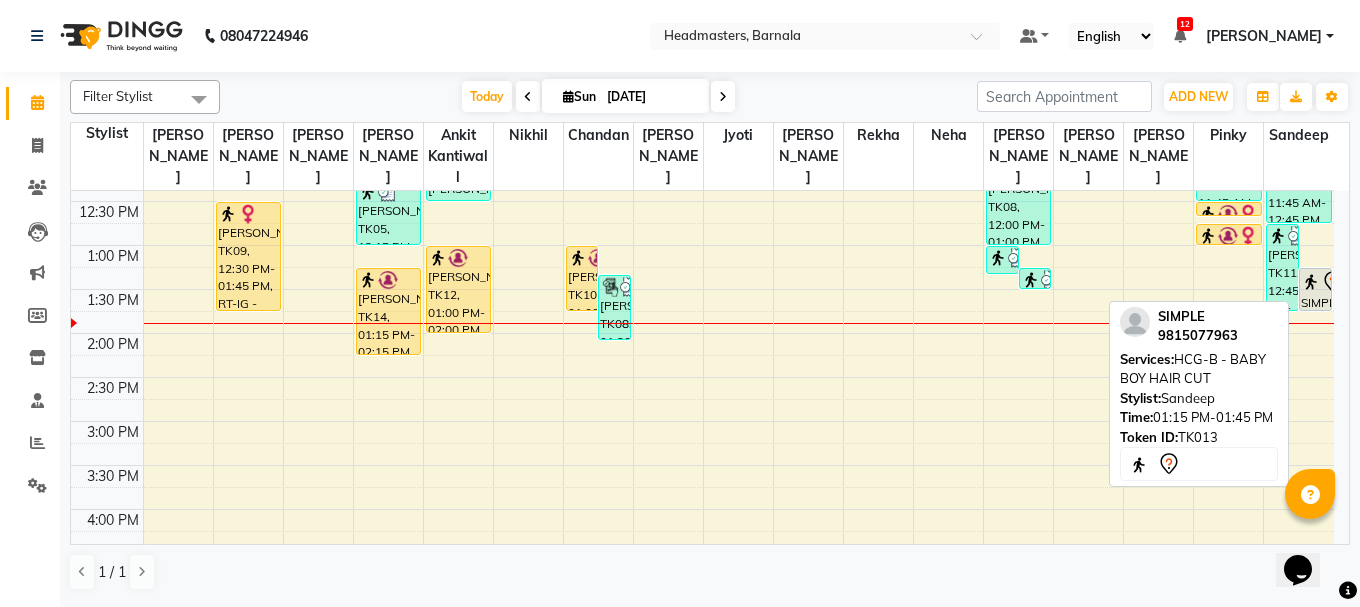 click at bounding box center (1315, 310) 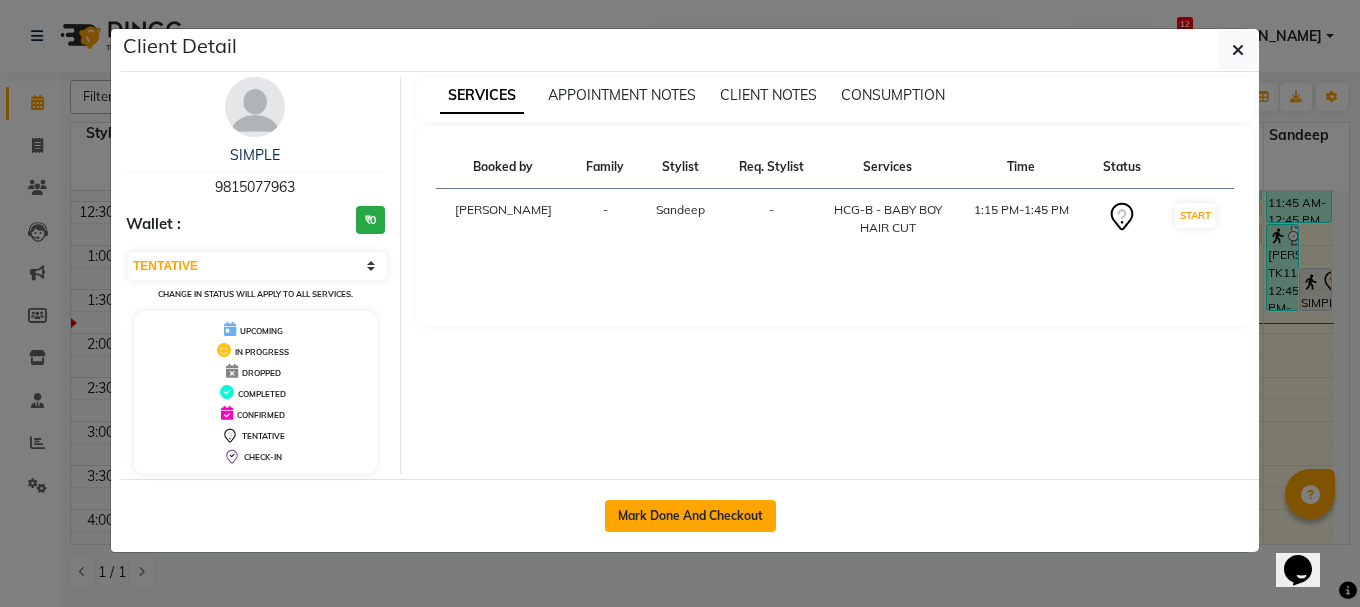 click on "Mark Done And Checkout" 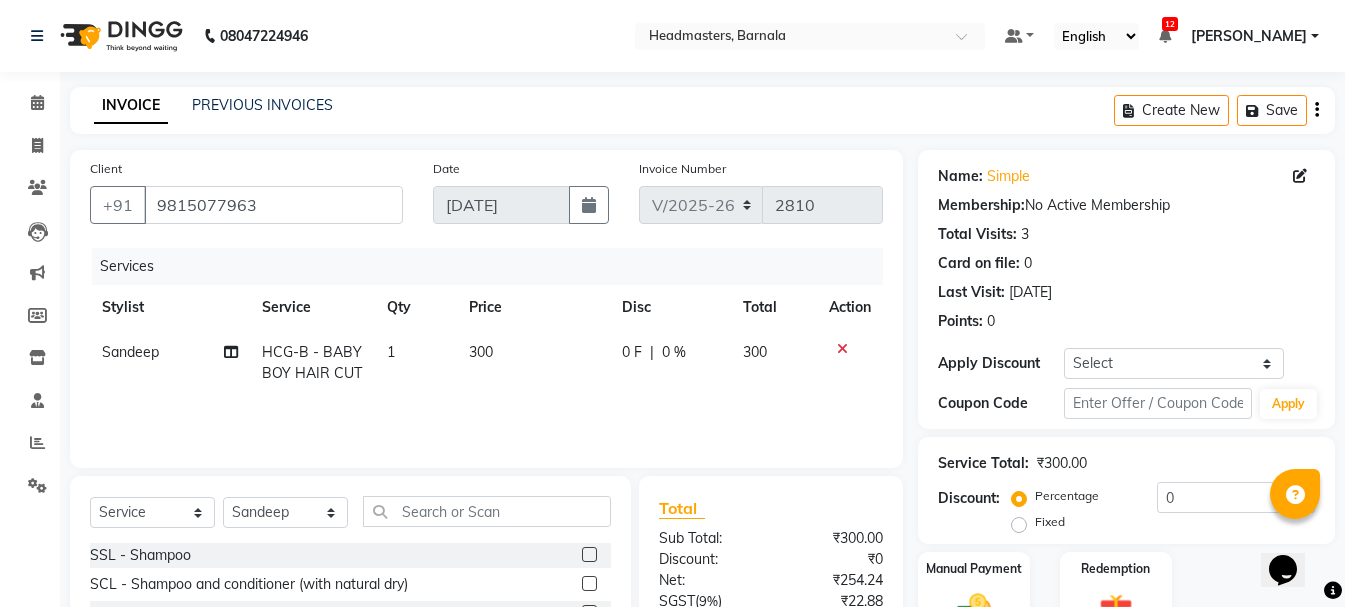 click on "Fixed" 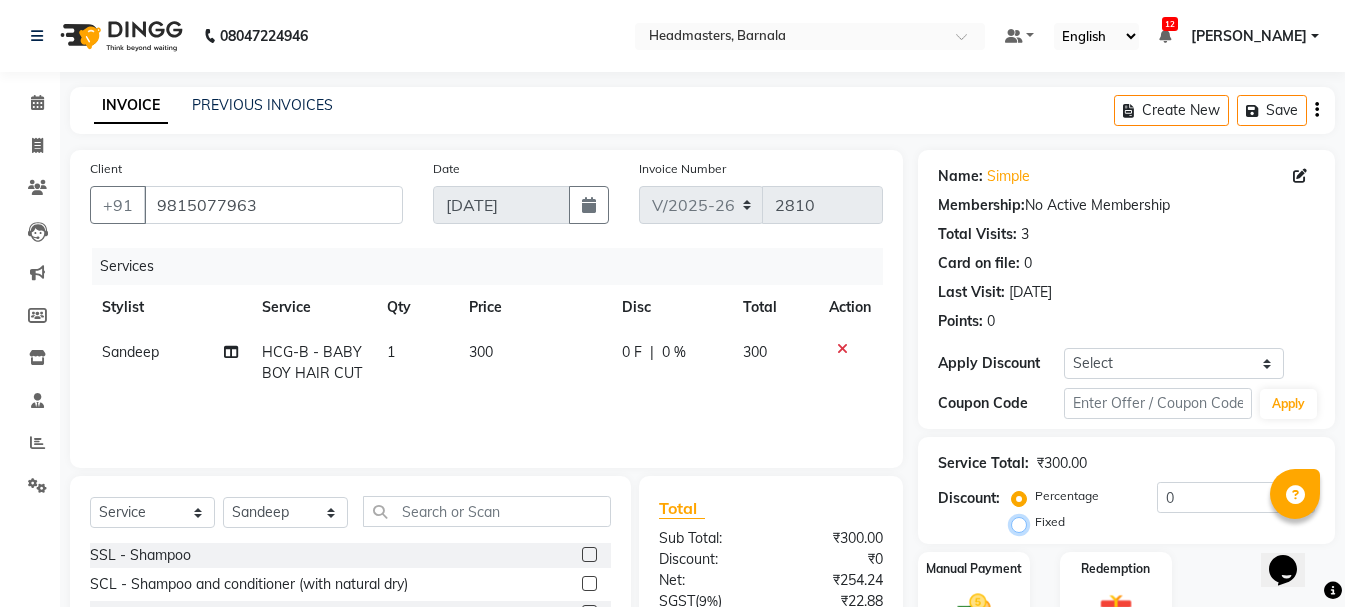 click on "Fixed" at bounding box center [1023, 522] 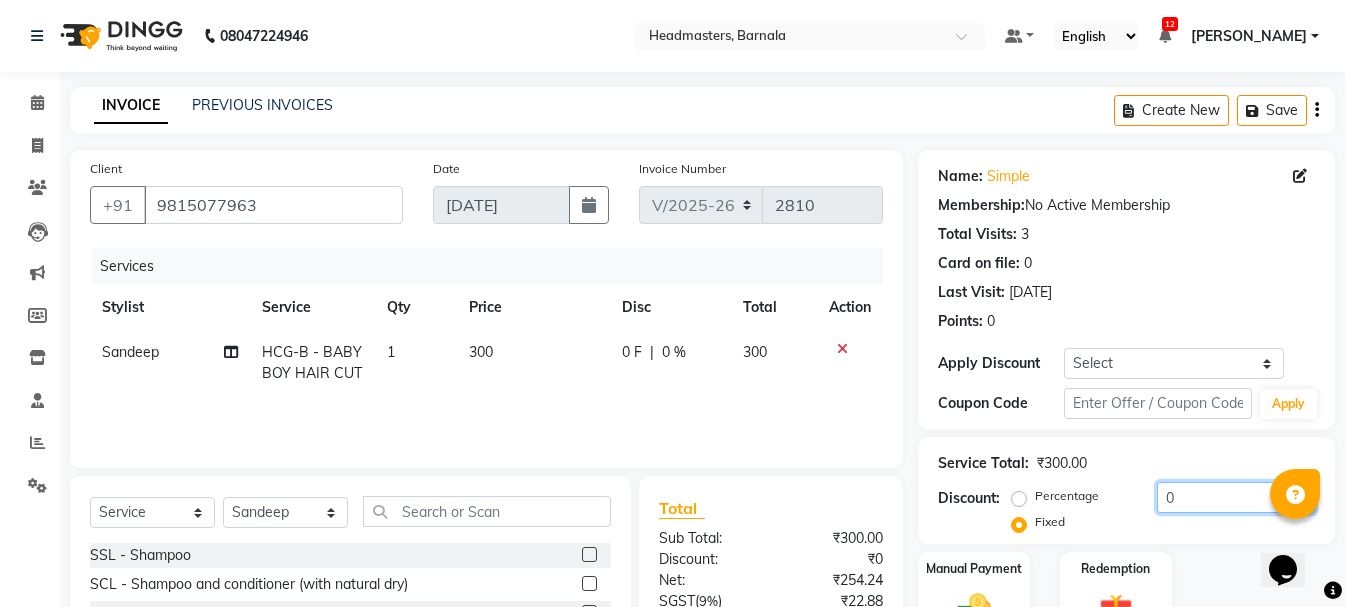 click on "Service Total:  ₹300.00  Discount:  Percentage   Fixed  0" 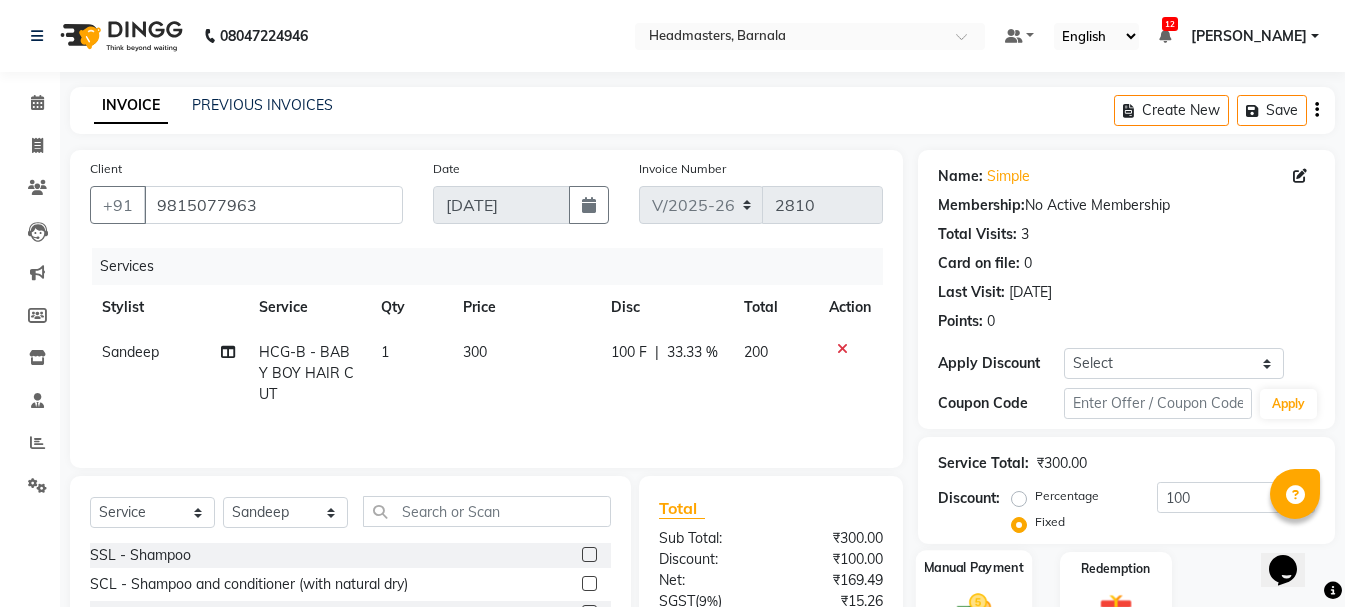 click 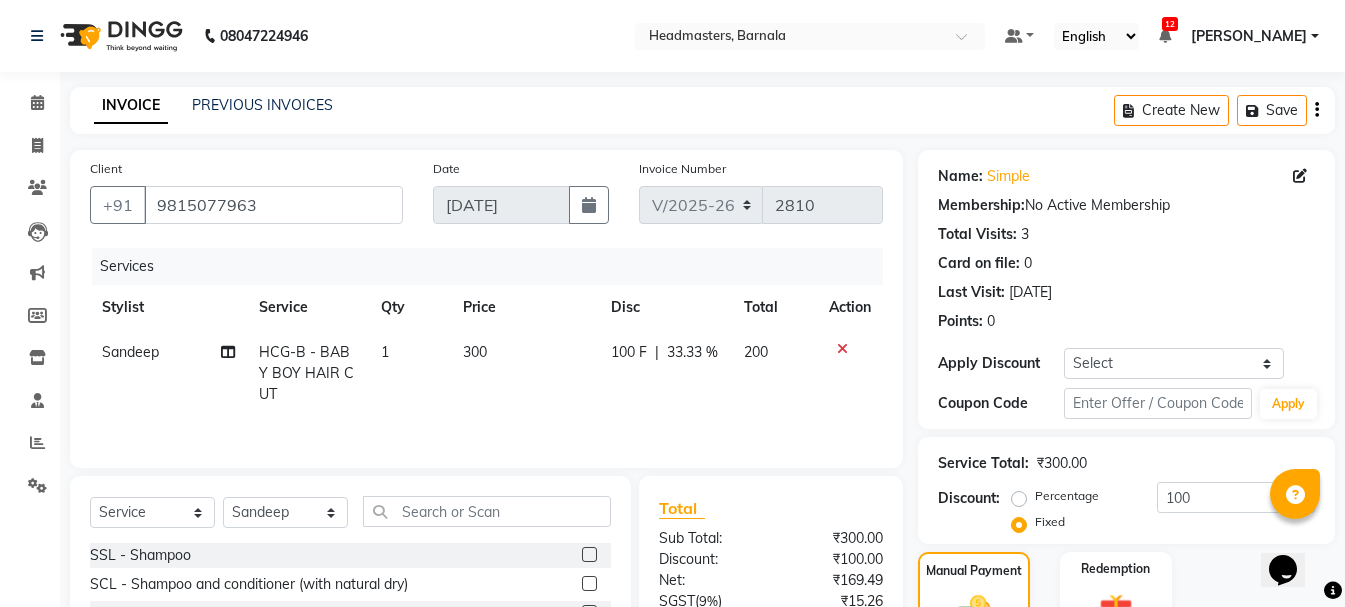 scroll, scrollTop: 194, scrollLeft: 0, axis: vertical 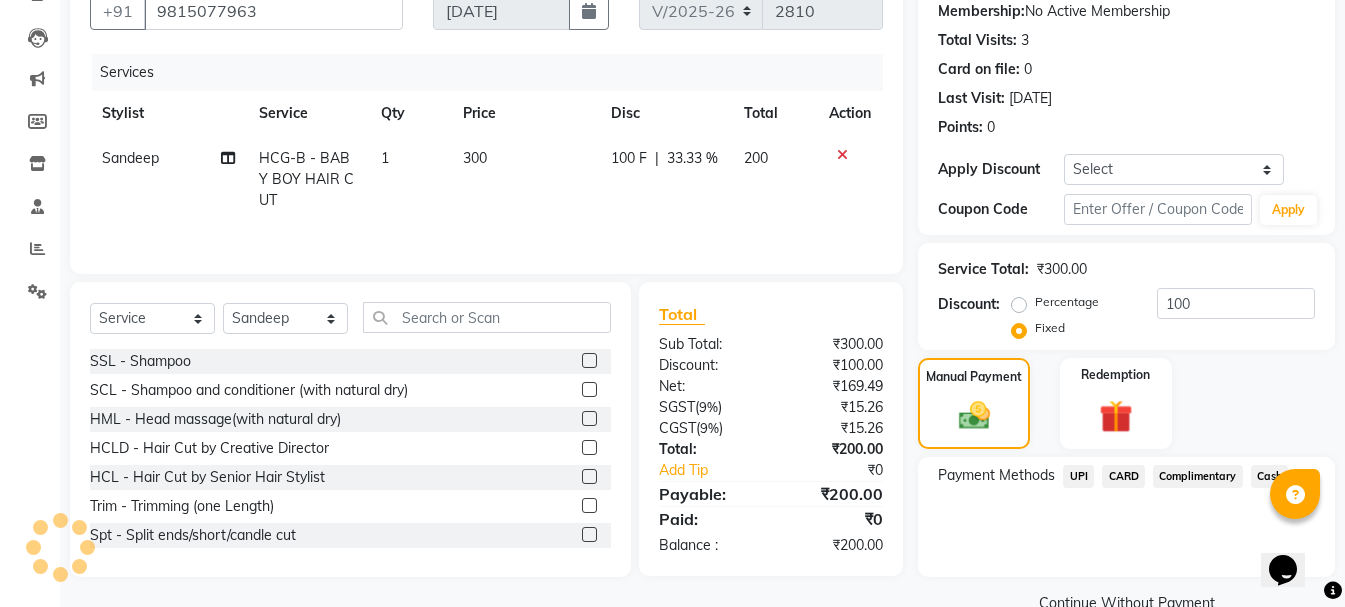 click on "UPI" 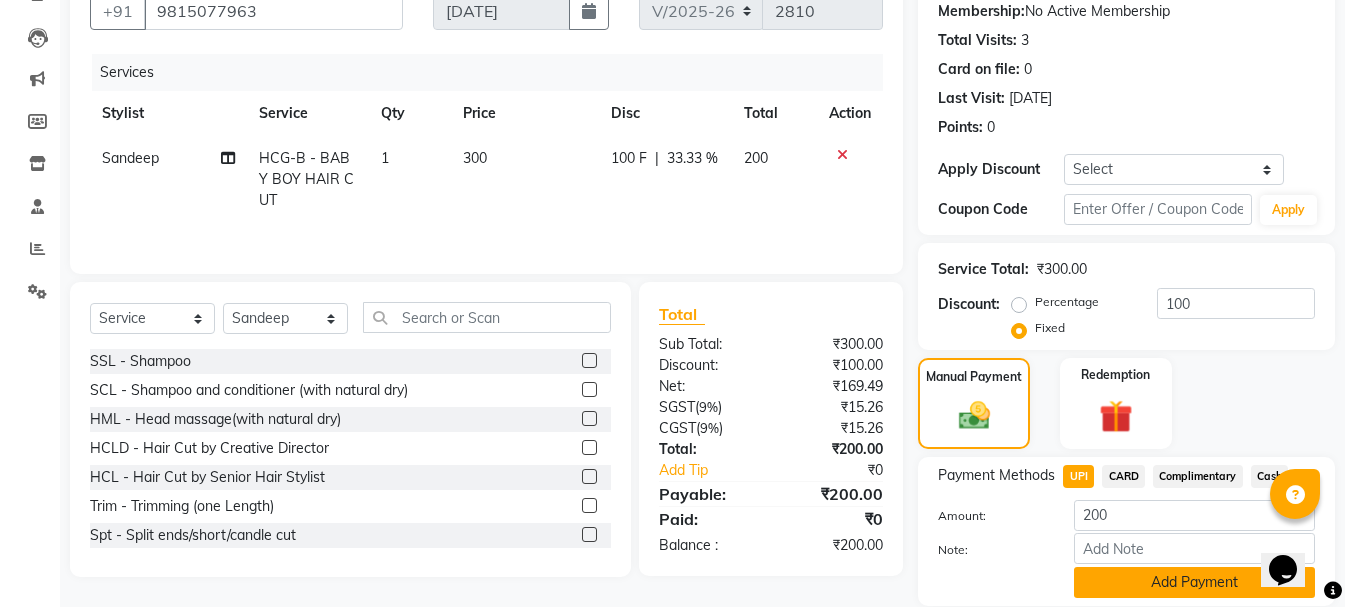 click on "Add Payment" 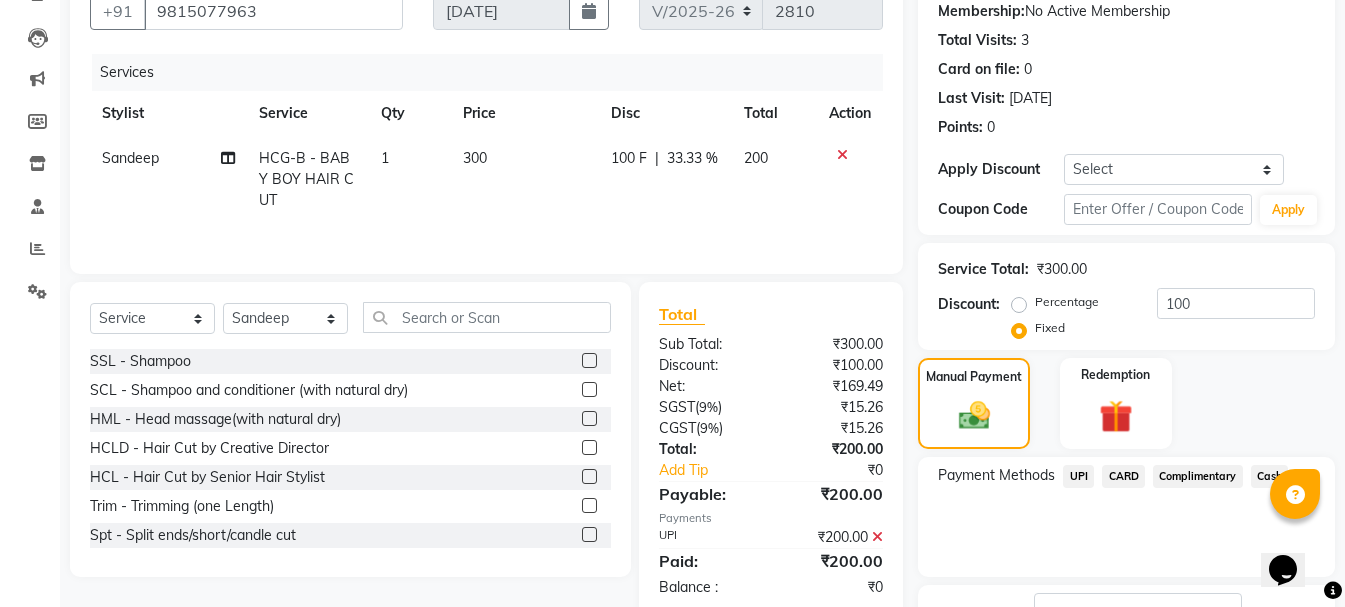 click on "Checkout" 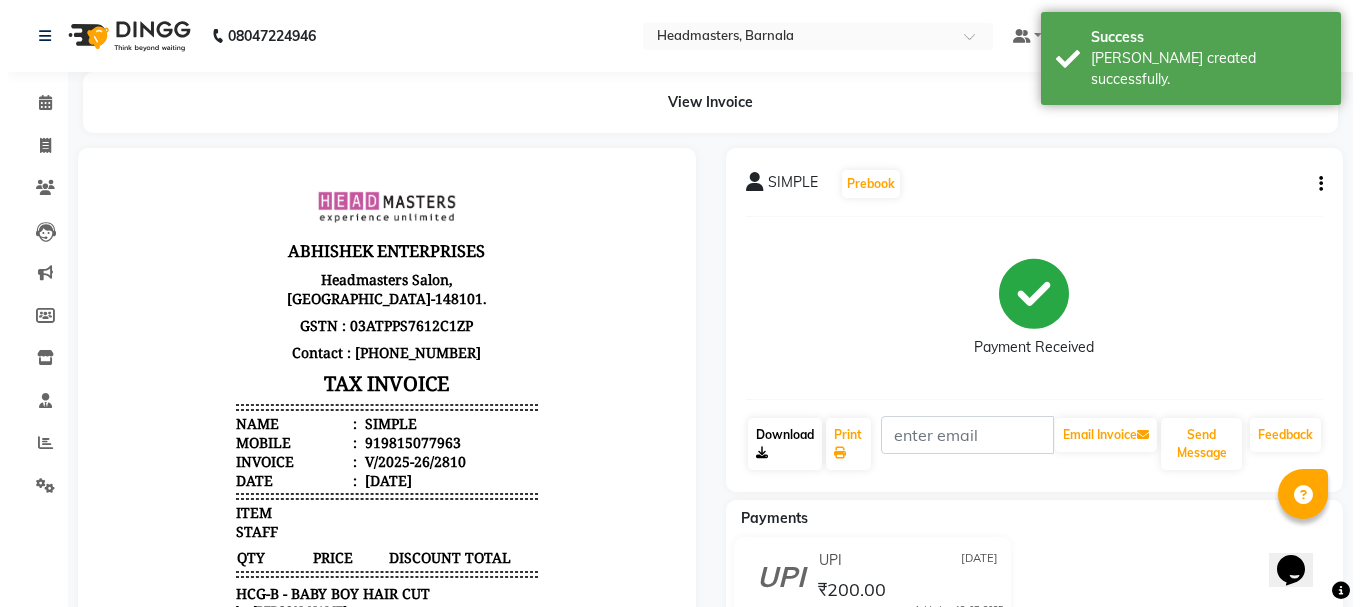 scroll, scrollTop: 0, scrollLeft: 0, axis: both 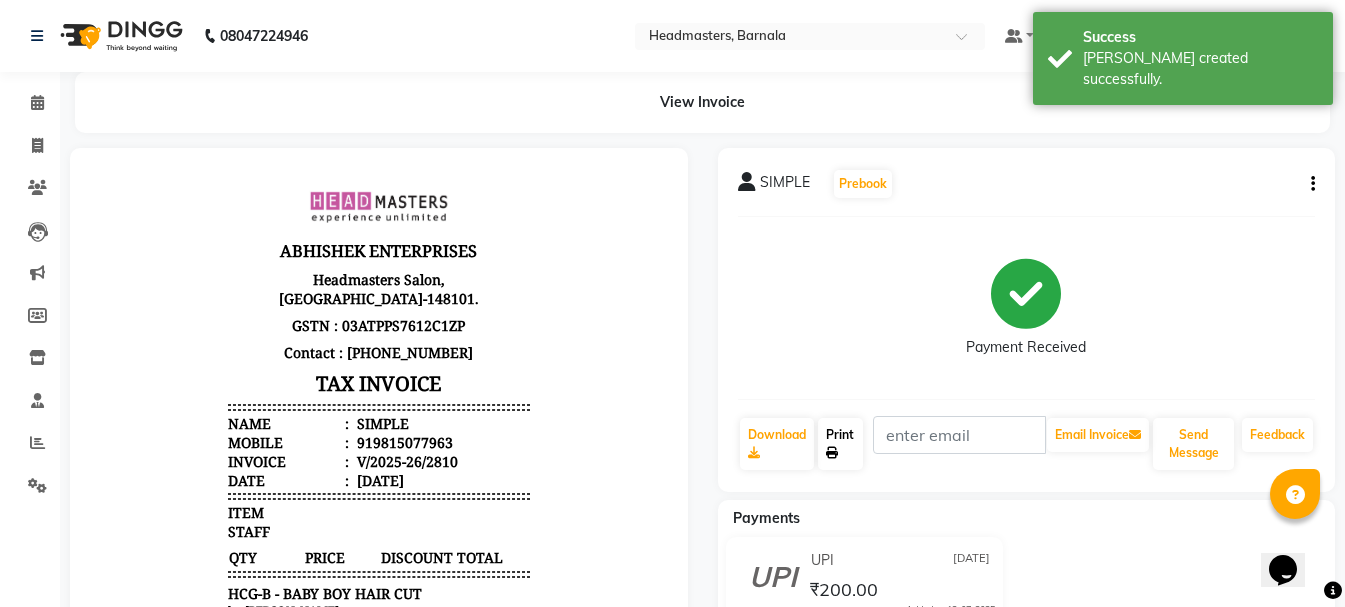 click on "Print" 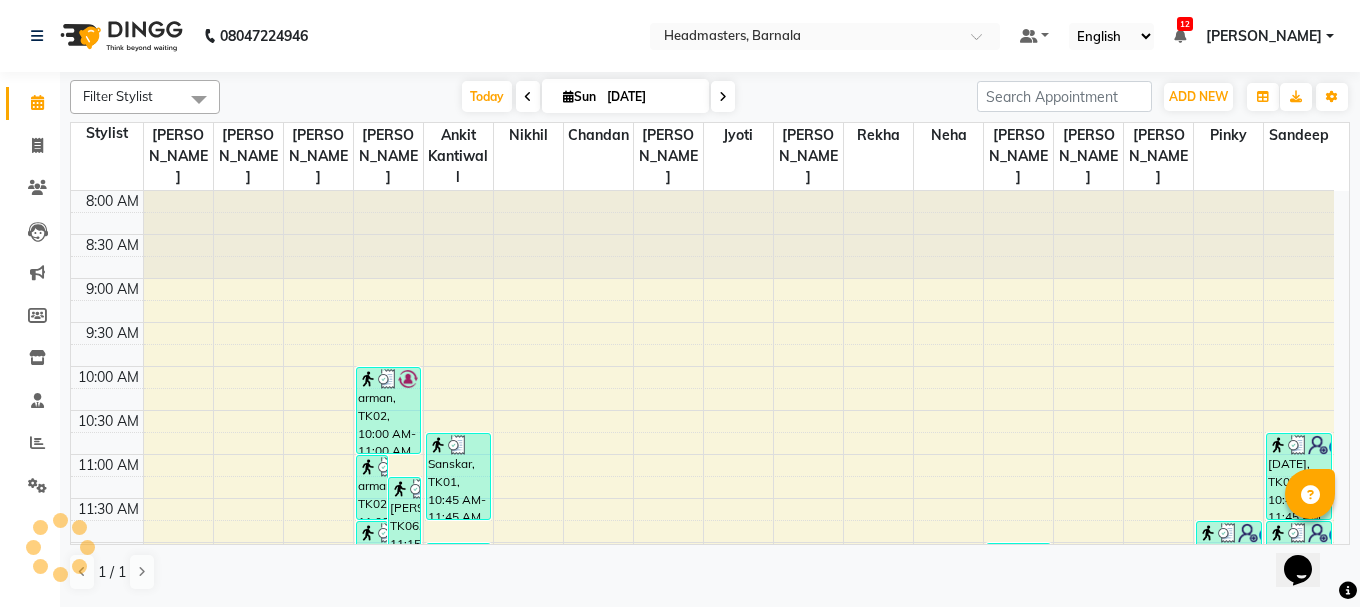 scroll, scrollTop: 0, scrollLeft: 0, axis: both 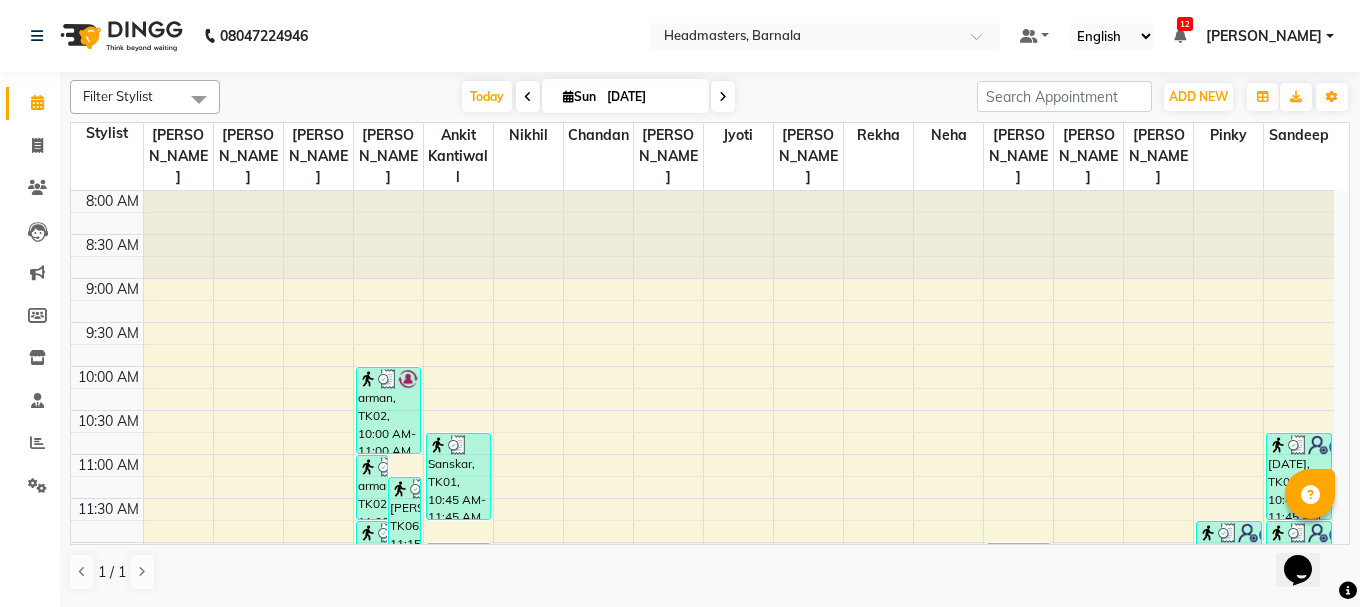 drag, startPoint x: 1337, startPoint y: 529, endPoint x: 2616, endPoint y: 1058, distance: 1384.0817 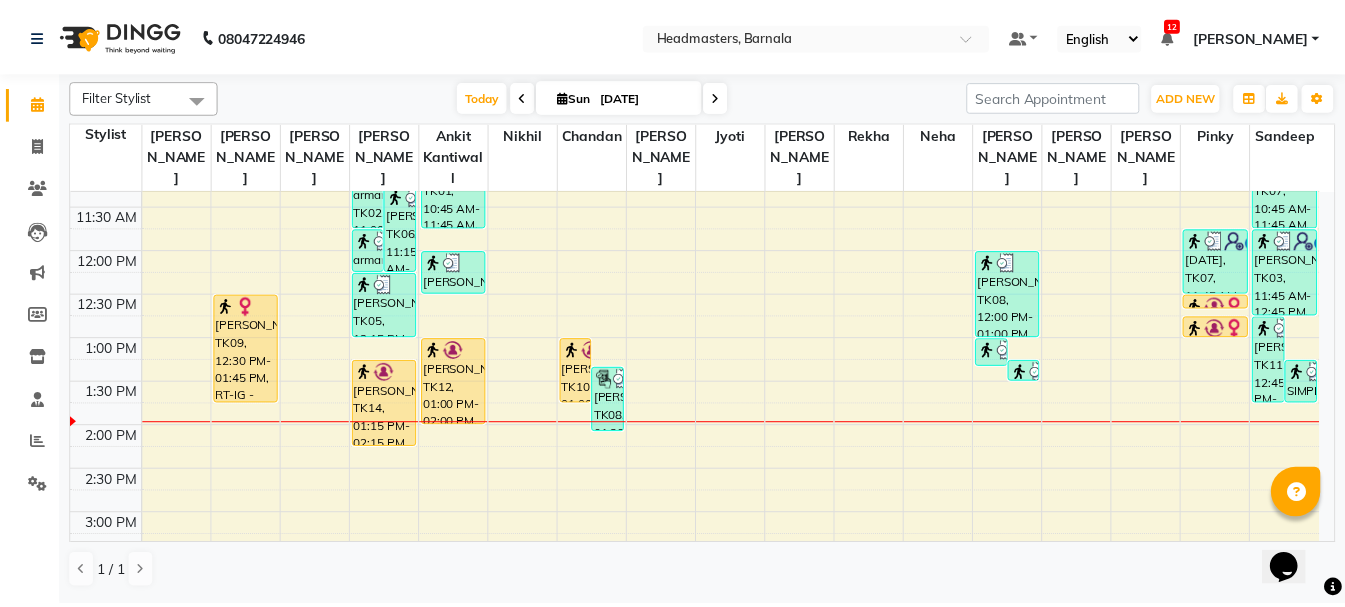 scroll, scrollTop: 385, scrollLeft: 0, axis: vertical 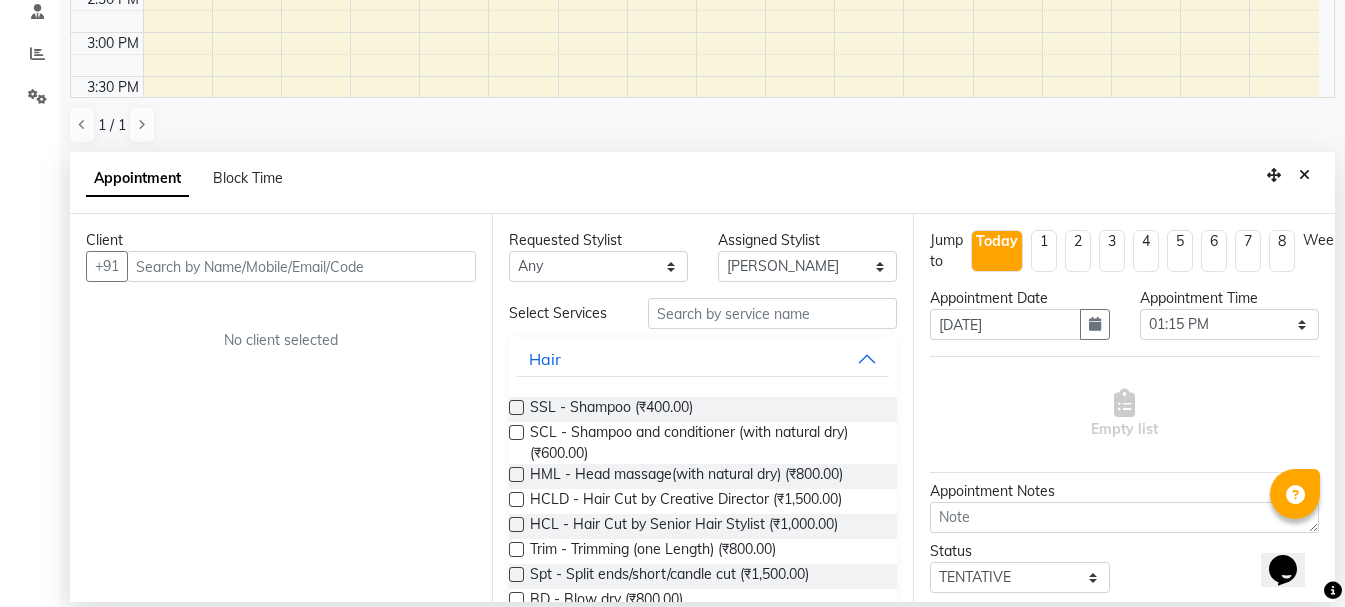 click on "Client +91  No client selected" at bounding box center (281, 408) 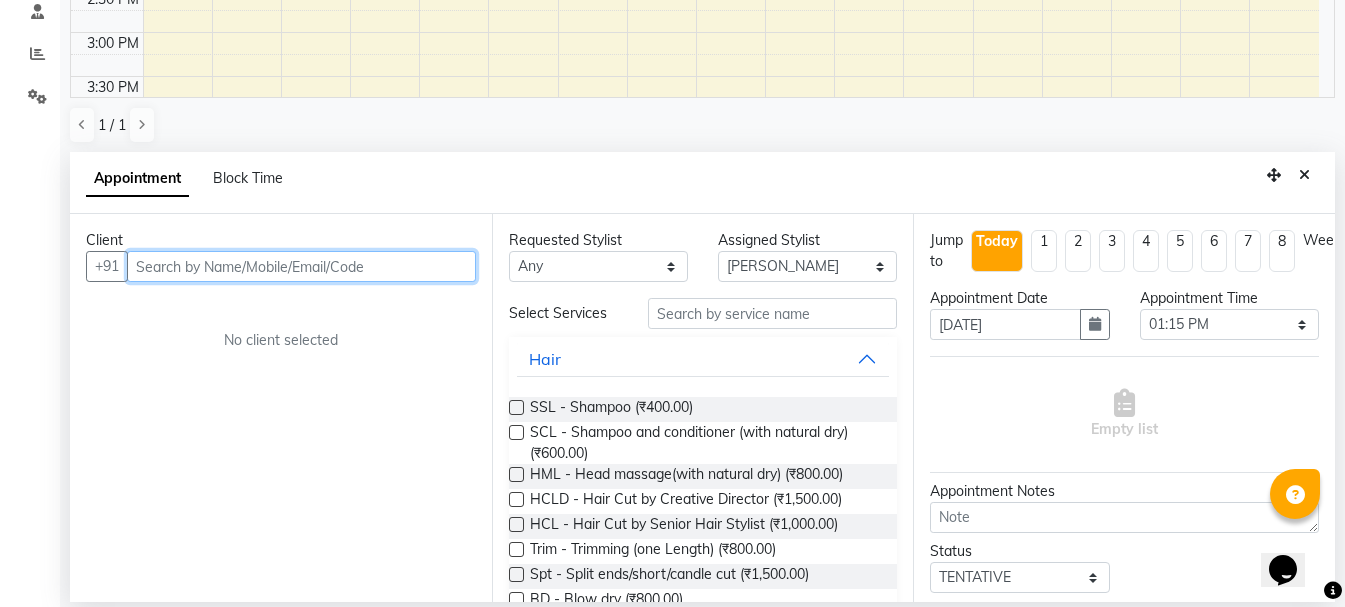 click at bounding box center [301, 266] 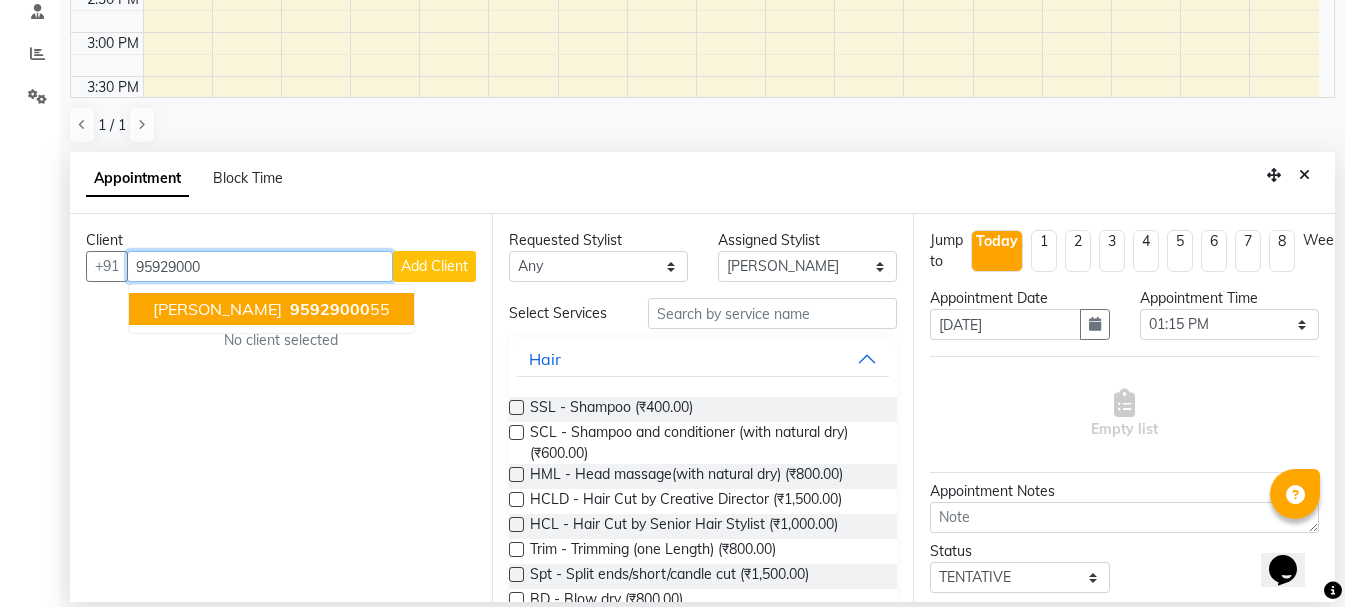 click on "95929000" at bounding box center (330, 309) 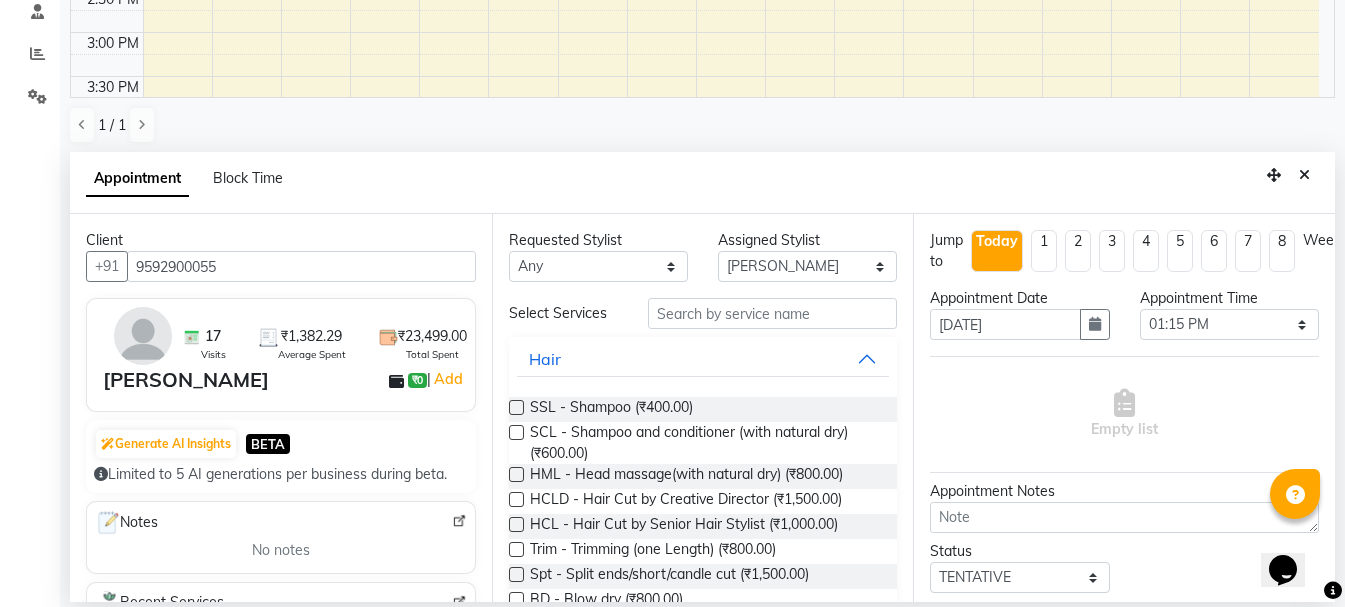 click on "Select Services    Hair SSL - Shampoo (₹400.00) SCL - Shampoo and conditioner (with natural dry) (₹600.00) HML - Head massage(with natural dry) (₹800.00) HCLD - Hair Cut by Creative Director (₹1,500.00) HCL - Hair Cut by Senior Hair Stylist (₹1,000.00) Trim - Trimming (one Length) (₹800.00) Spt - Split ends/short/candle cut (₹1,500.00) BD - Blow dry (₹800.00) OS - Open styling (₹1,200.00) GL-igora - Igora Global (₹7,000.00) GL-essensity - Essensity Global (₹8,000.00) Hlts-L - Highlights (₹8,000.00) [MEDICAL_DATA] - Balayage (₹12,000.00) Chunks  - Chunks (₹1,500.00) CR  - Color removal (₹4,000.00) CRF - Color refresh (₹4,500.00) Stk - Per streak (₹800.00) RT-IG - Igora Root Touchup(one inch only) (₹1,800.00) RT-ES - Essensity Root Touchup(one inch only) (₹2,000.00) Reb - Rebonding (₹8,000.00) ST  - Straight therapy (₹9,000.00) Krt-L - Keratin (₹8,000.00) Krt-BB -L - Keratin Blow Out (₹12,000.00) HR-BTX -L  - Hair [MEDICAL_DATA] (₹9,000.00) NanoP -L - Nanoplastia (₹11,000.00)" at bounding box center (703, 1546) 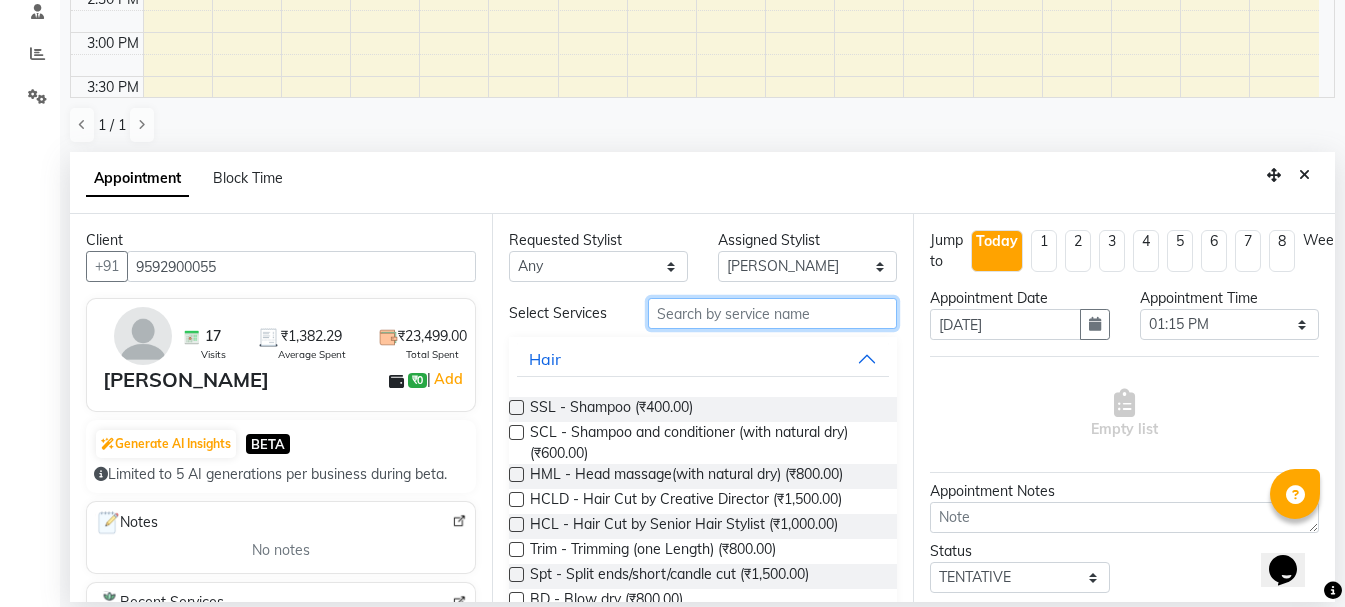 click at bounding box center [772, 313] 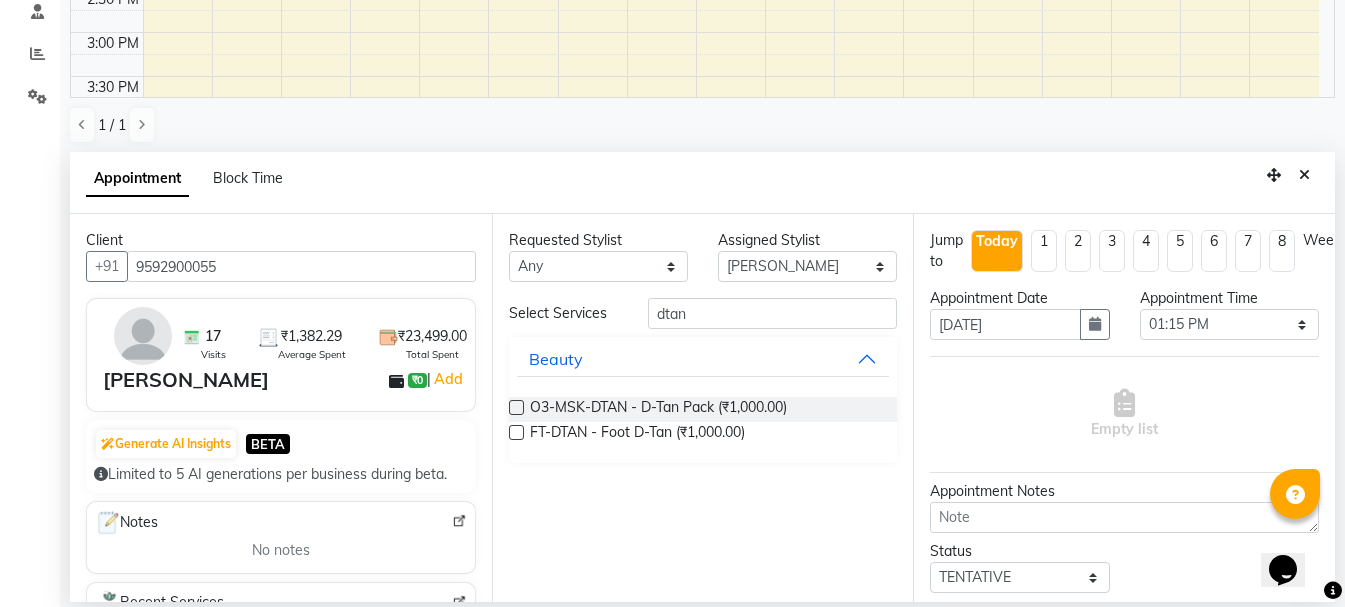click at bounding box center (516, 407) 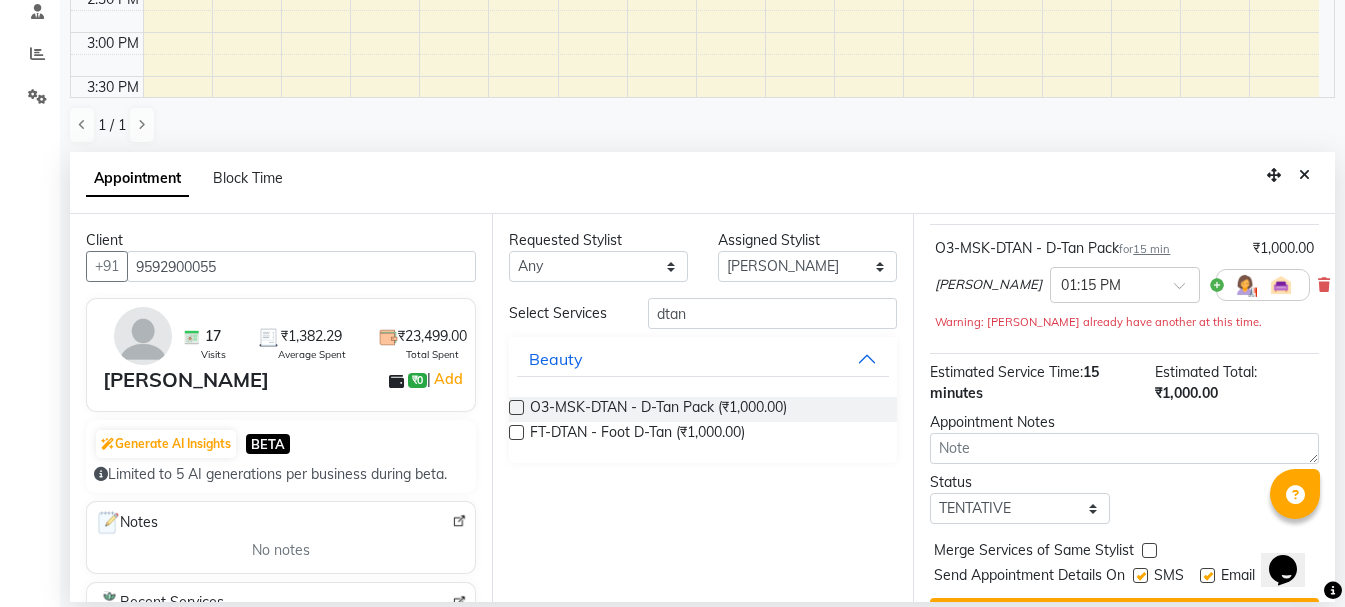 scroll, scrollTop: 198, scrollLeft: 0, axis: vertical 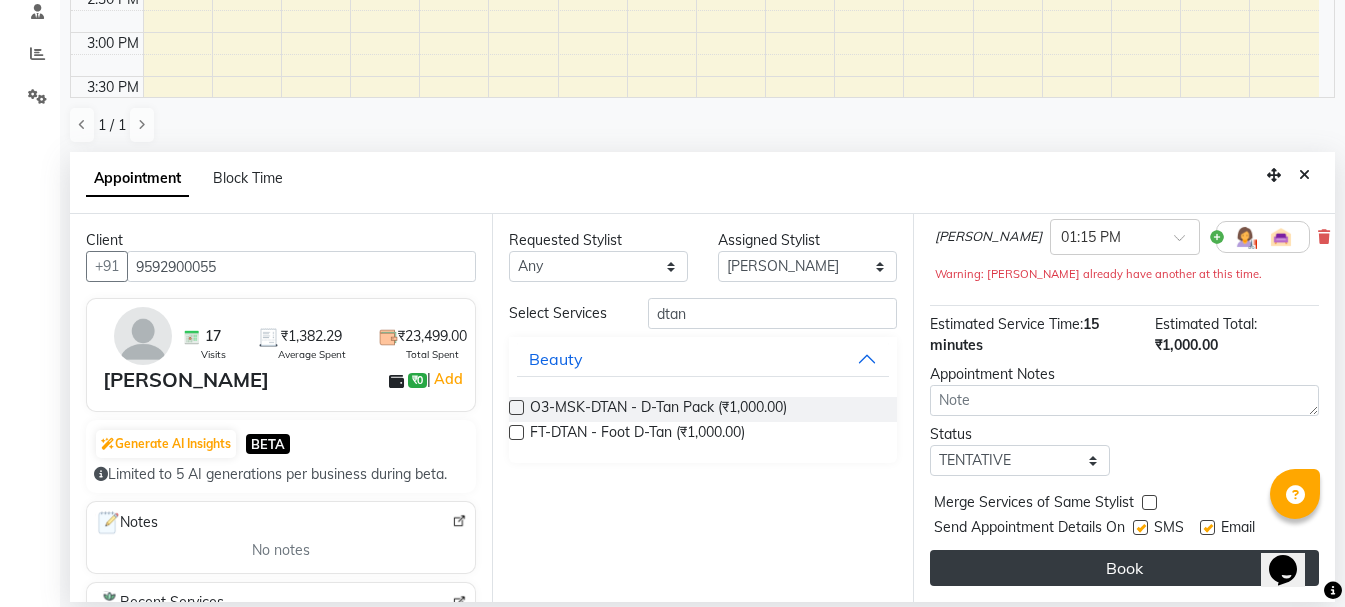 click on "Book" at bounding box center (1124, 568) 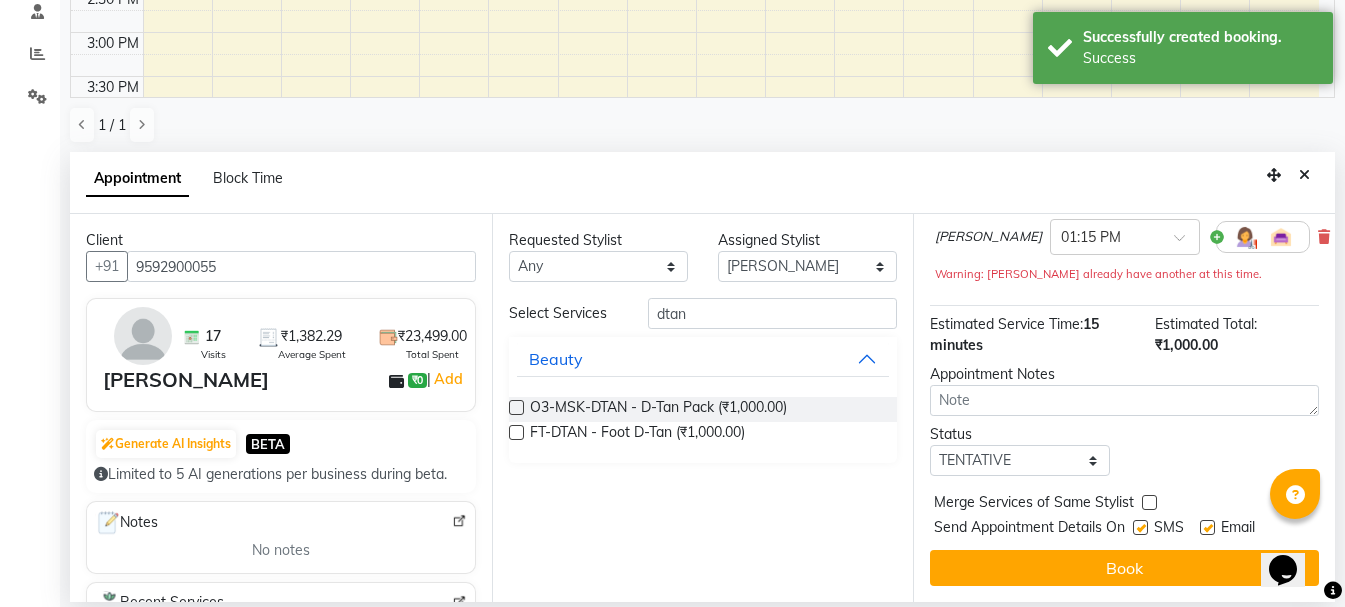 scroll, scrollTop: 0, scrollLeft: 0, axis: both 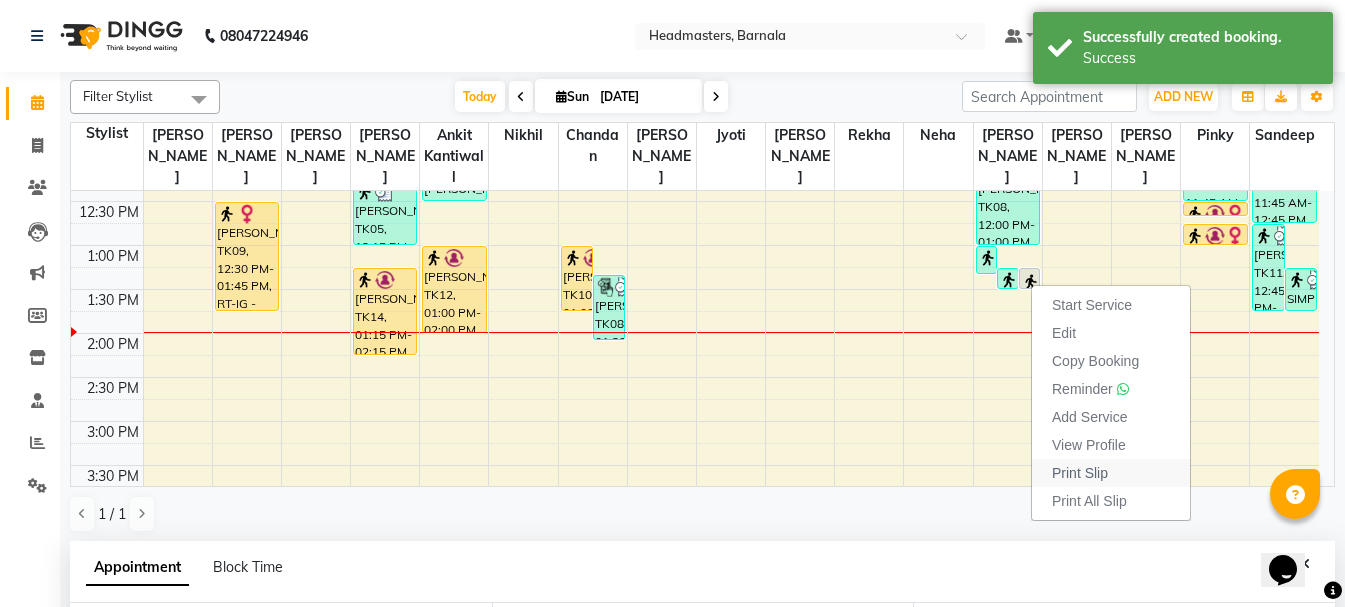 click on "Print Slip" at bounding box center [1080, 473] 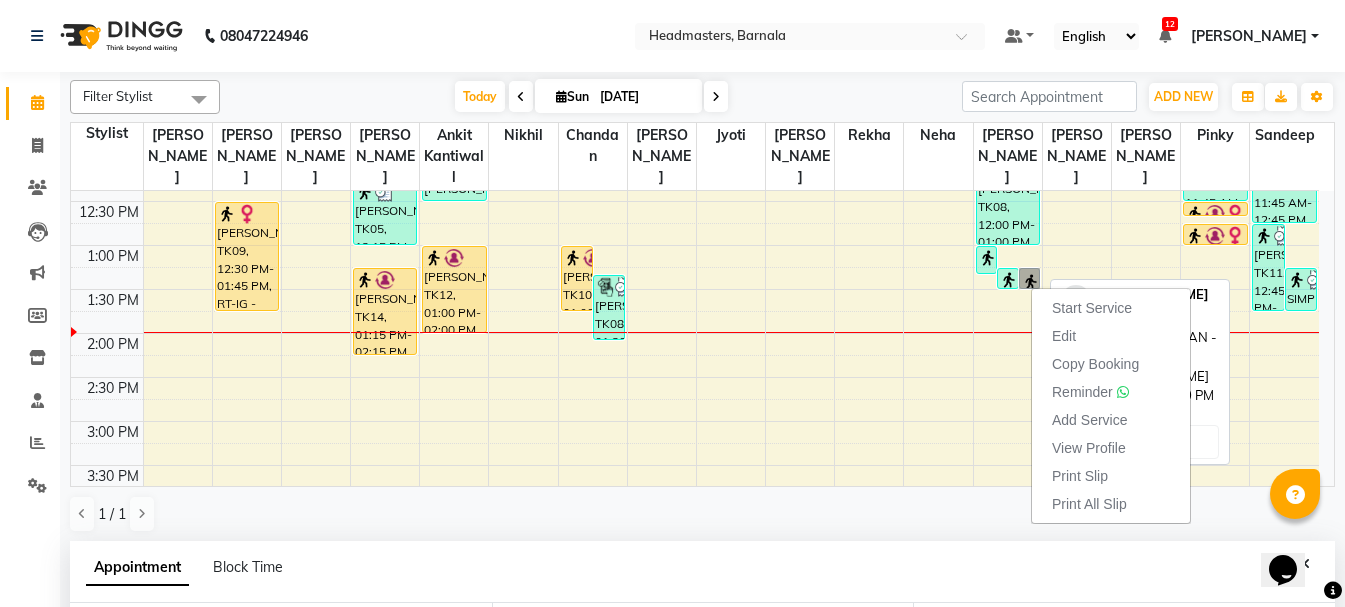 click on "[PERSON_NAME], TK15, 01:15 PM-01:30 PM, O3-MSK-DTAN  - D-Tan Pack" at bounding box center [1030, 278] 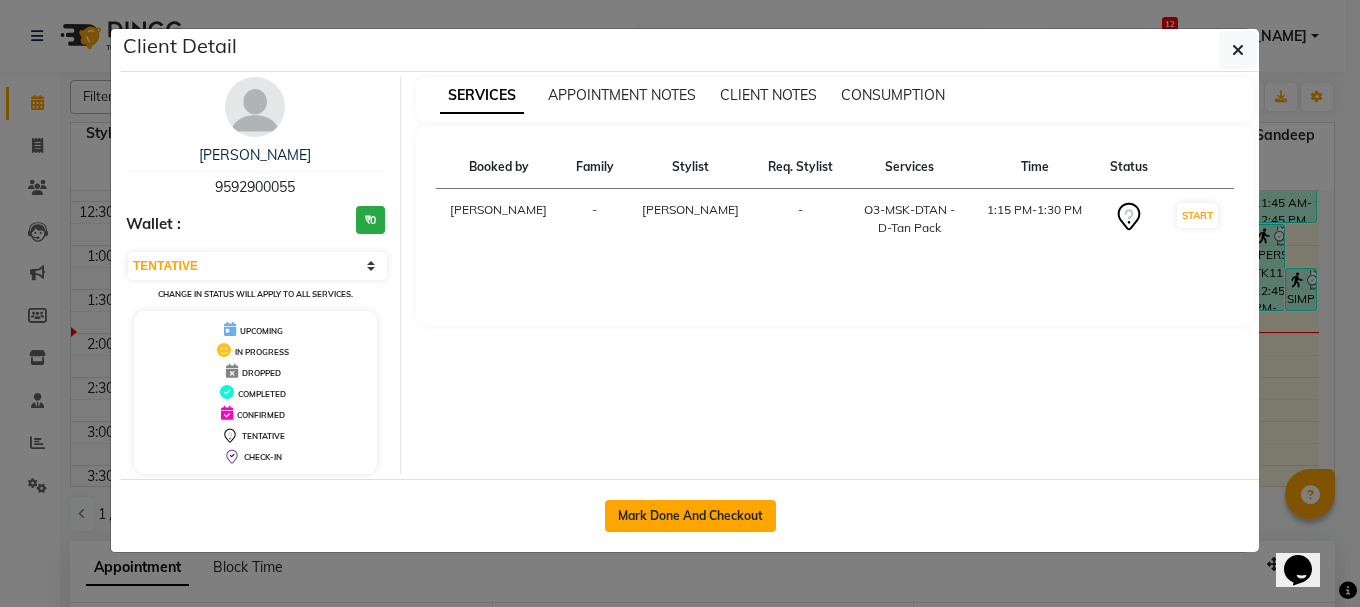 click on "Mark Done And Checkout" 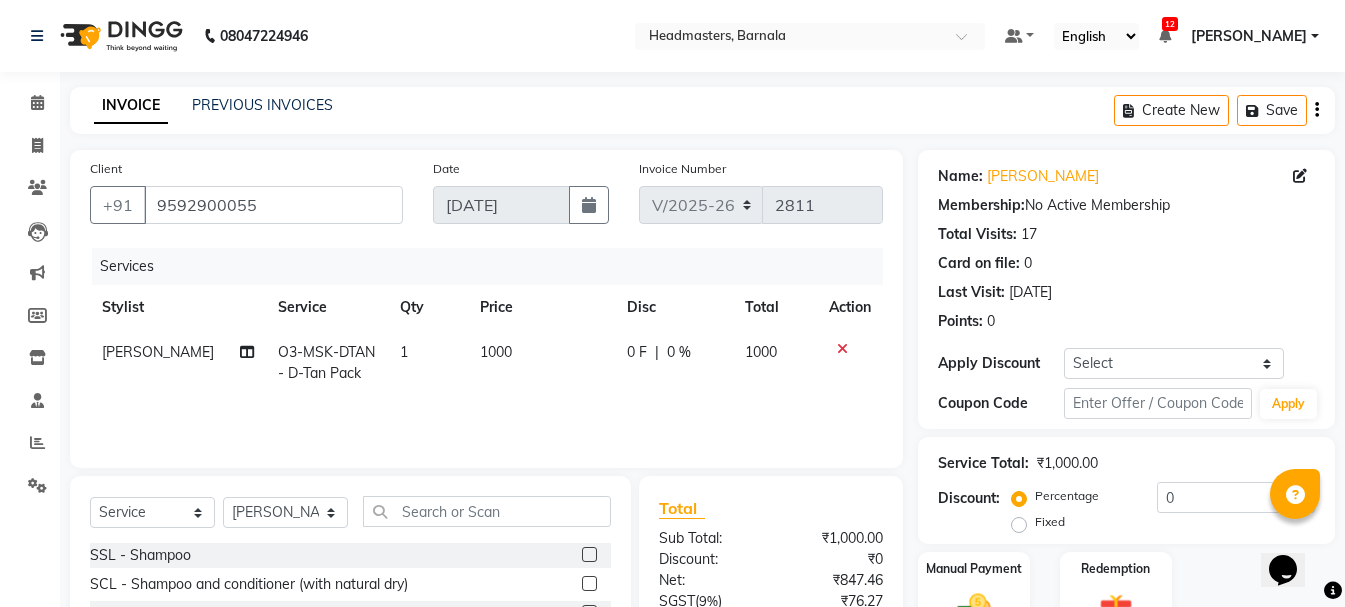 click on "1" 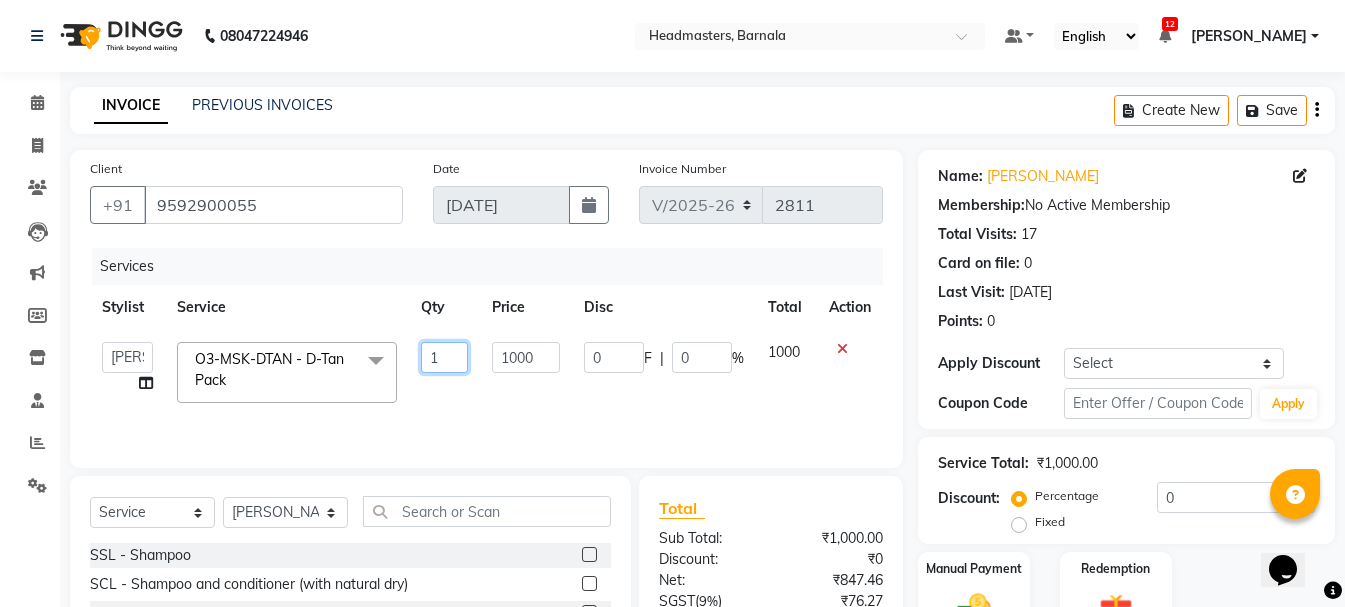 click on "1" 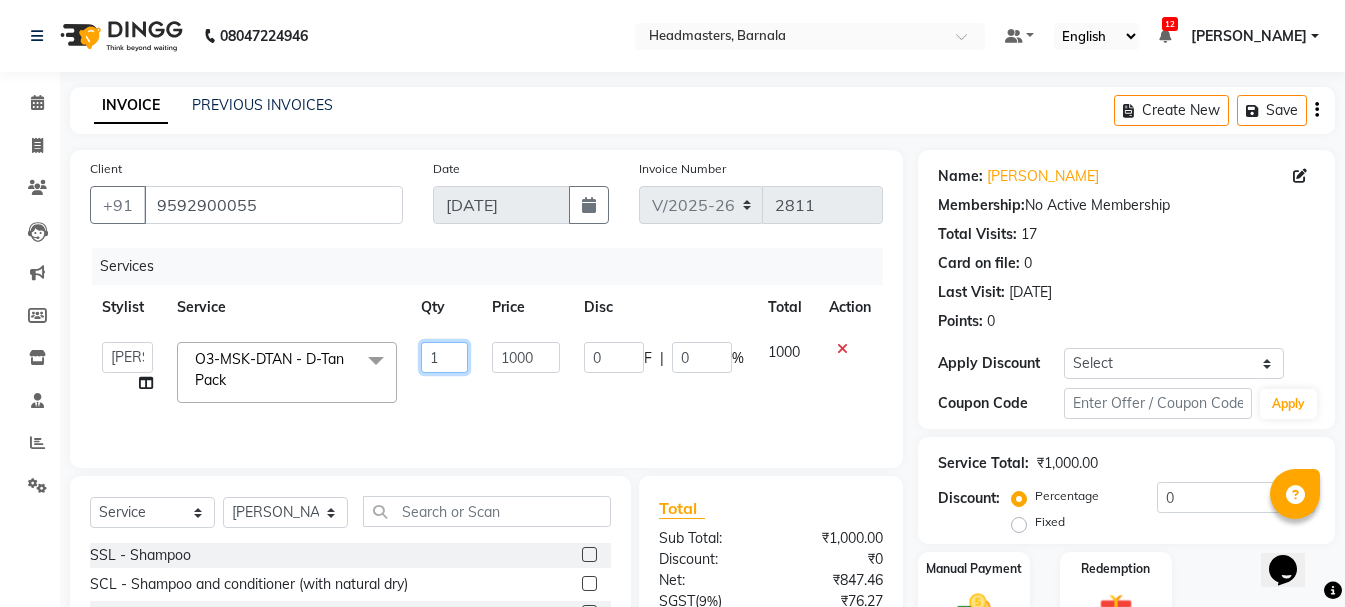 drag, startPoint x: 450, startPoint y: 358, endPoint x: 423, endPoint y: 367, distance: 28.460499 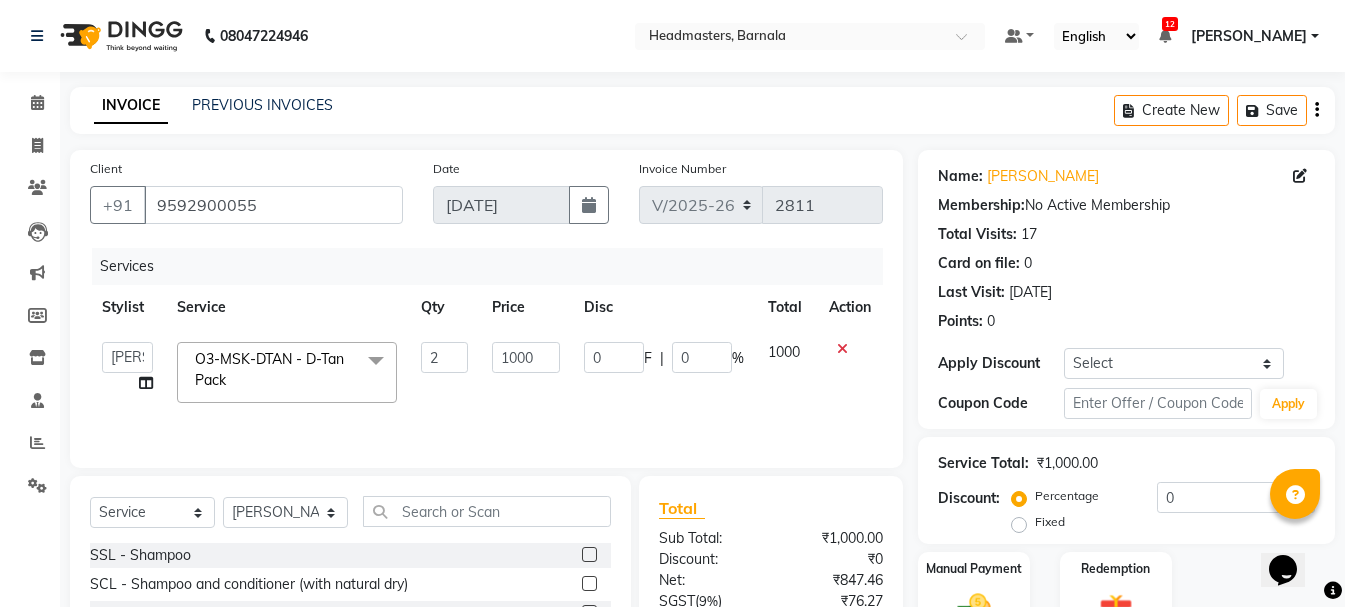 click on "Service Total:  ₹1,000.00" 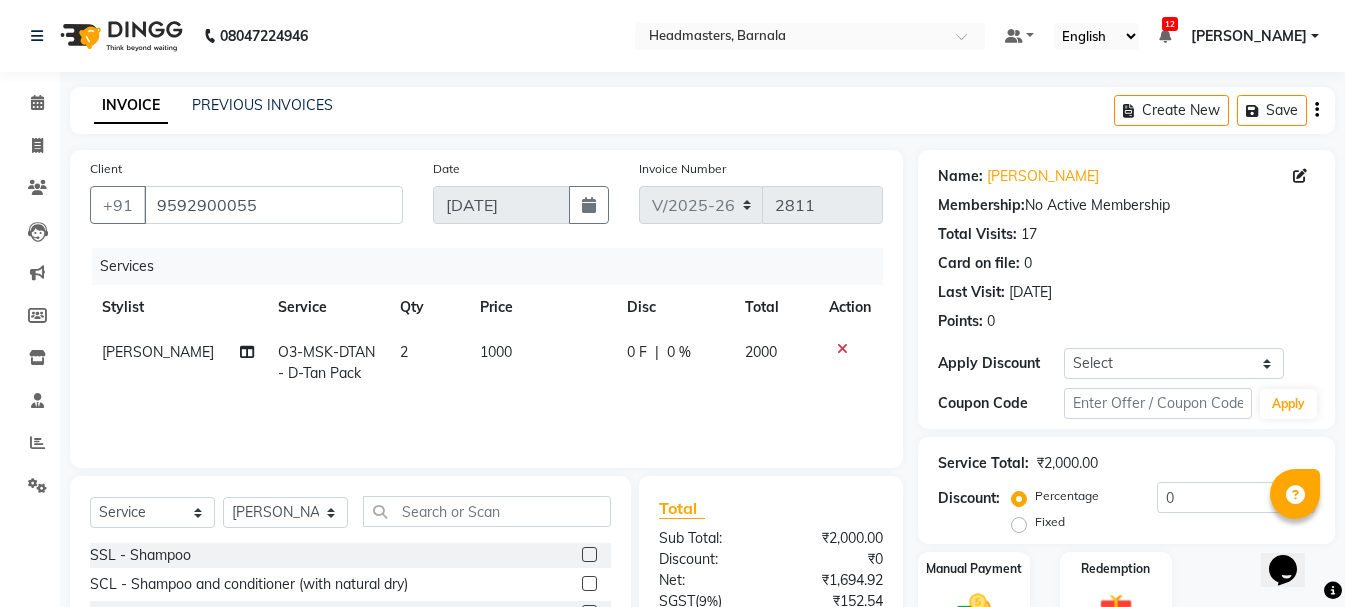 click on "Fixed" 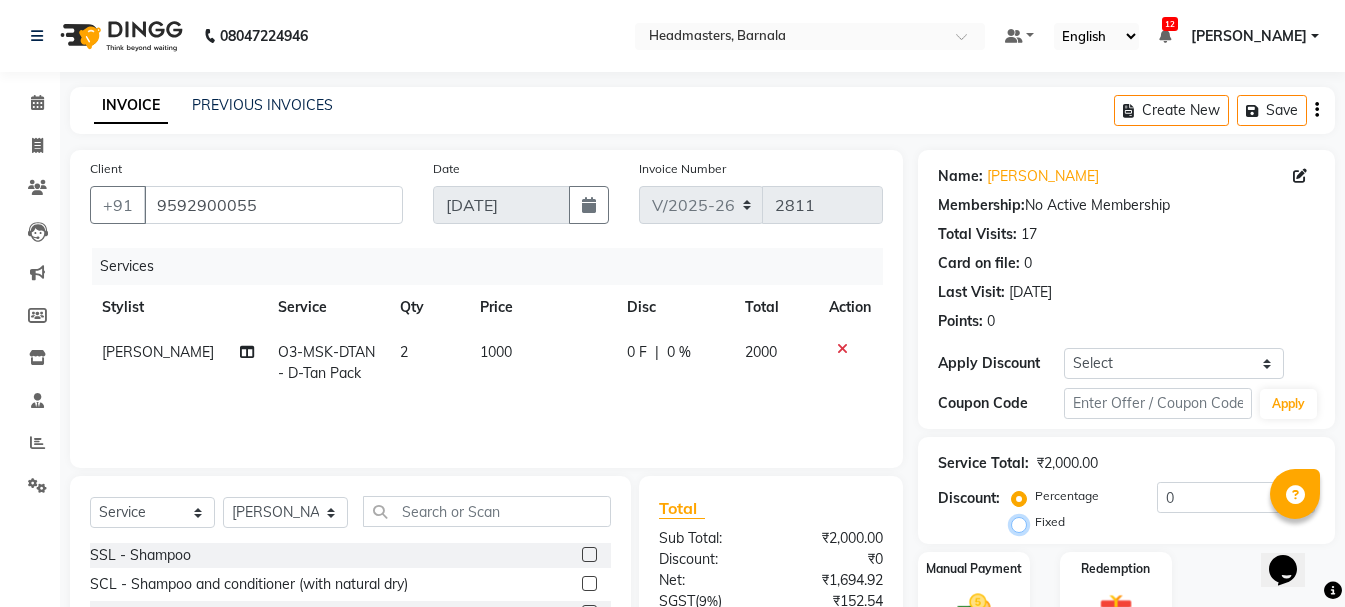 click on "Fixed" at bounding box center (1023, 522) 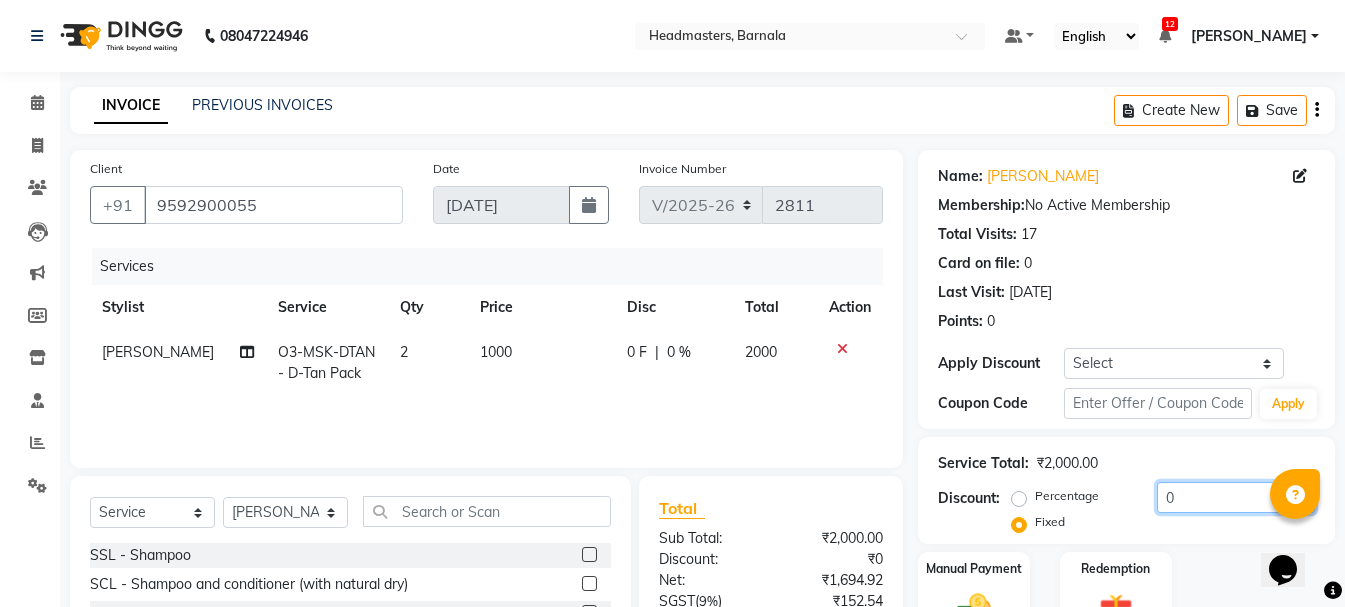 drag, startPoint x: 1153, startPoint y: 504, endPoint x: 961, endPoint y: 305, distance: 276.52304 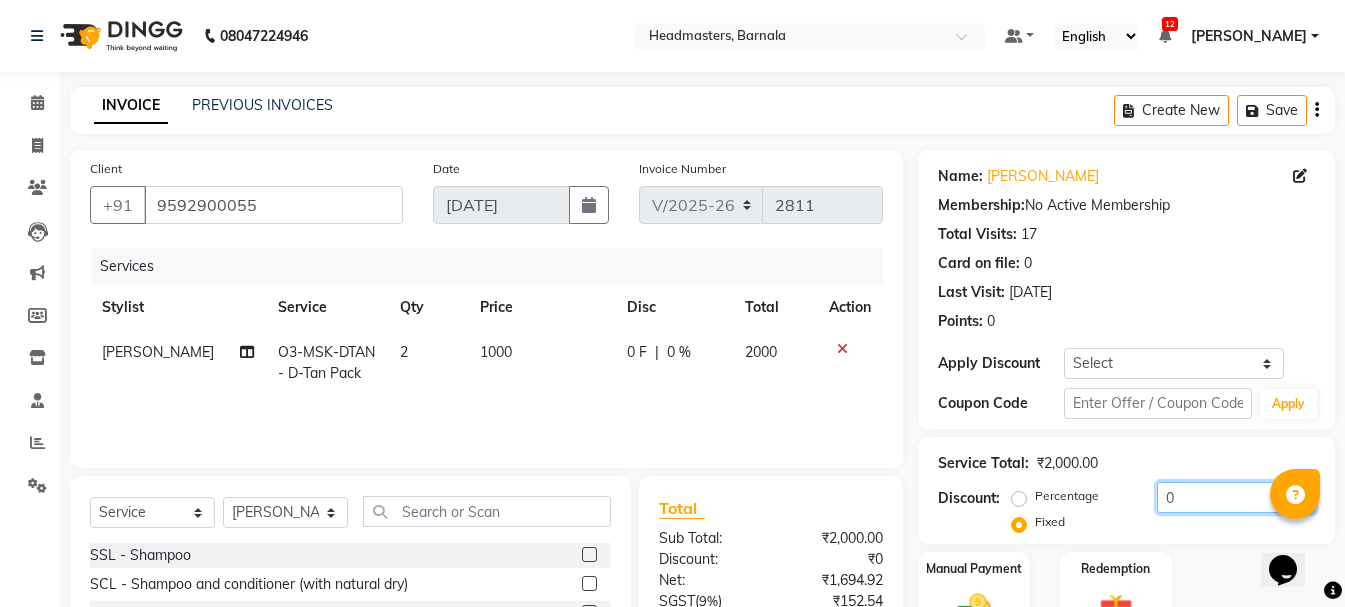 drag, startPoint x: 1198, startPoint y: 501, endPoint x: 1003, endPoint y: 500, distance: 195.00256 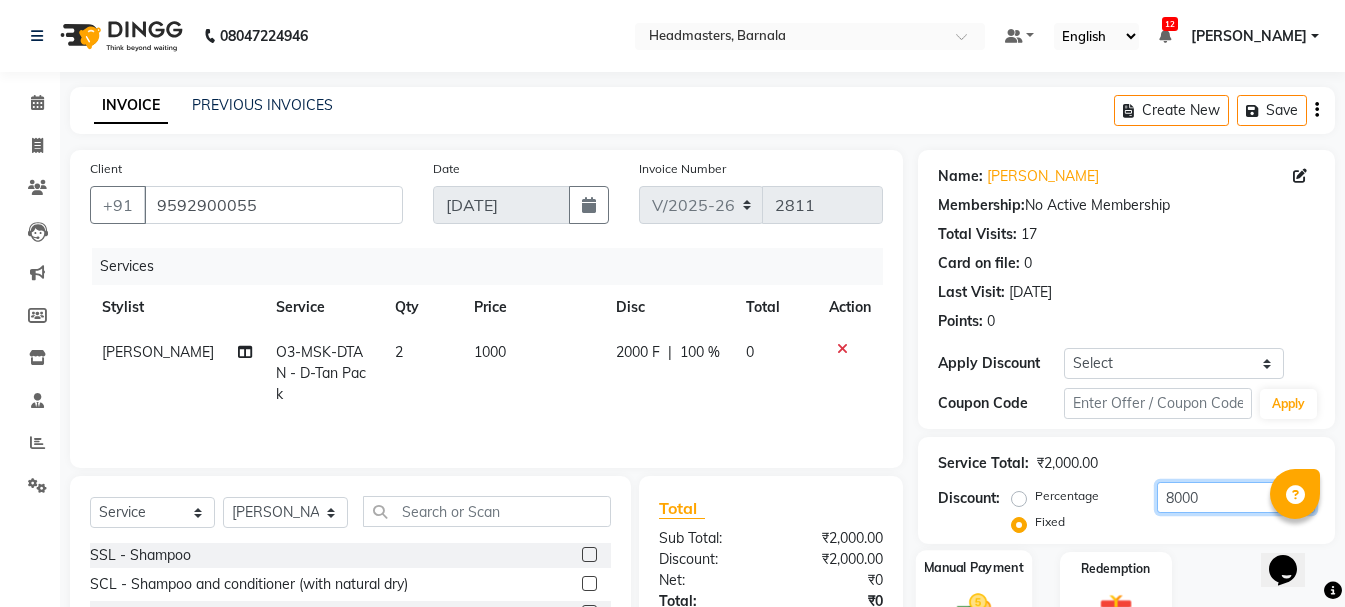 scroll, scrollTop: 194, scrollLeft: 0, axis: vertical 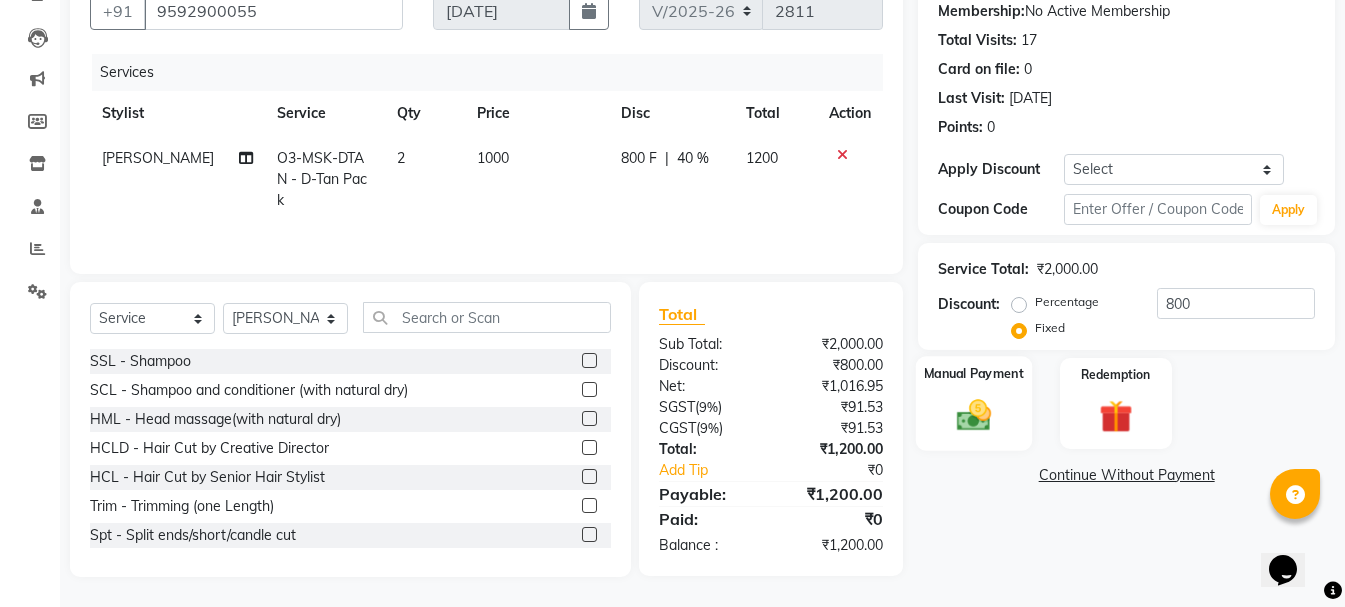 click 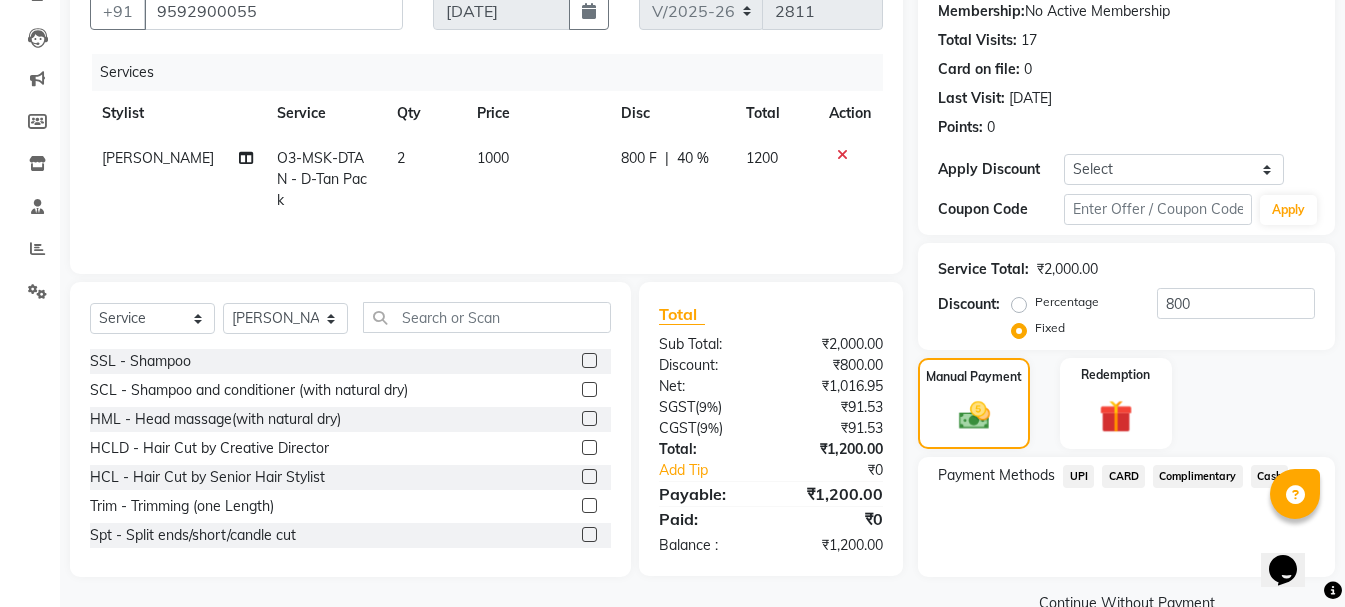 click on "UPI" 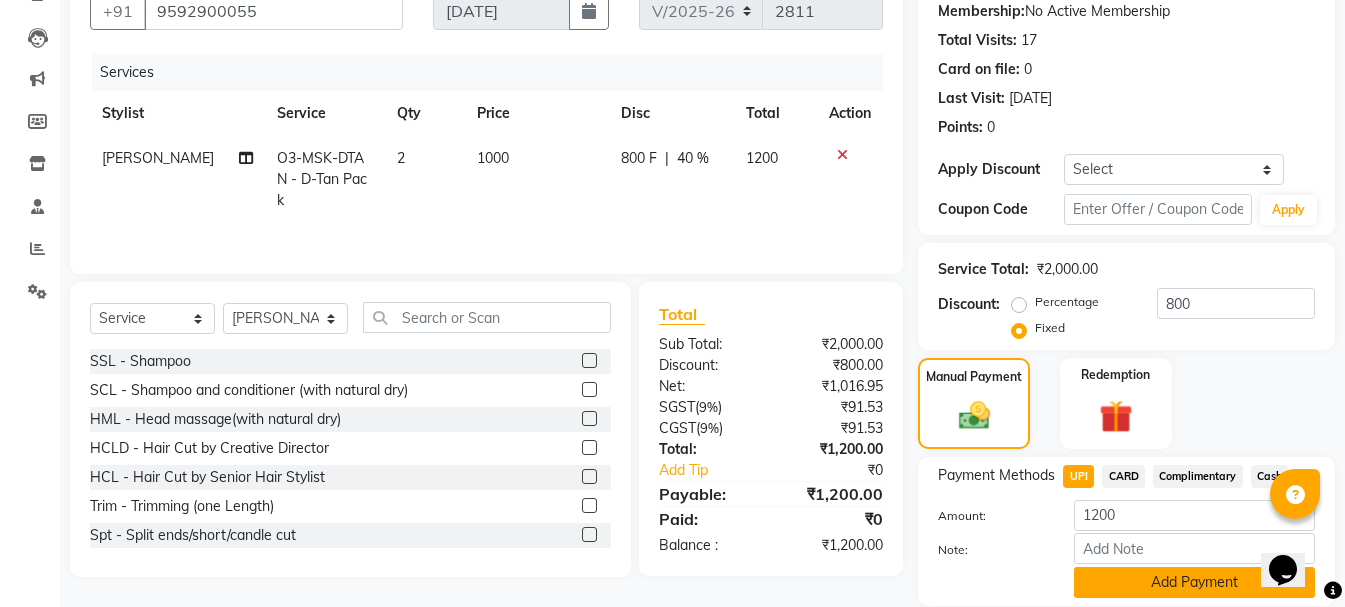 click on "Add Payment" 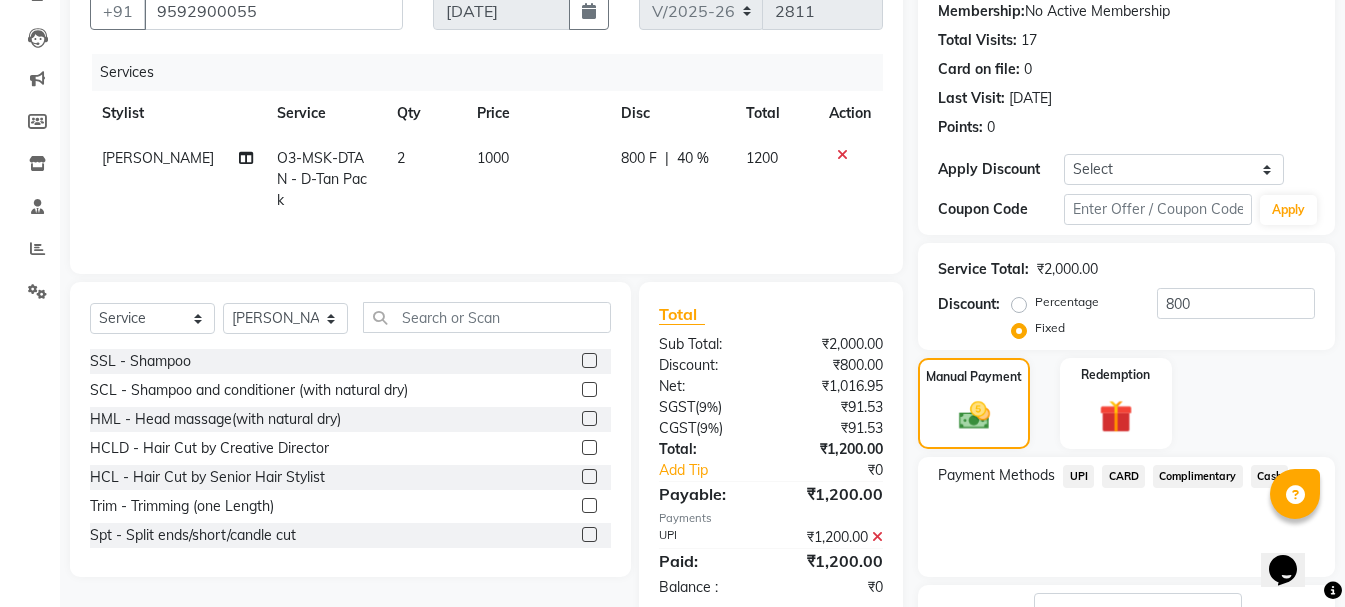 click on "Checkout" 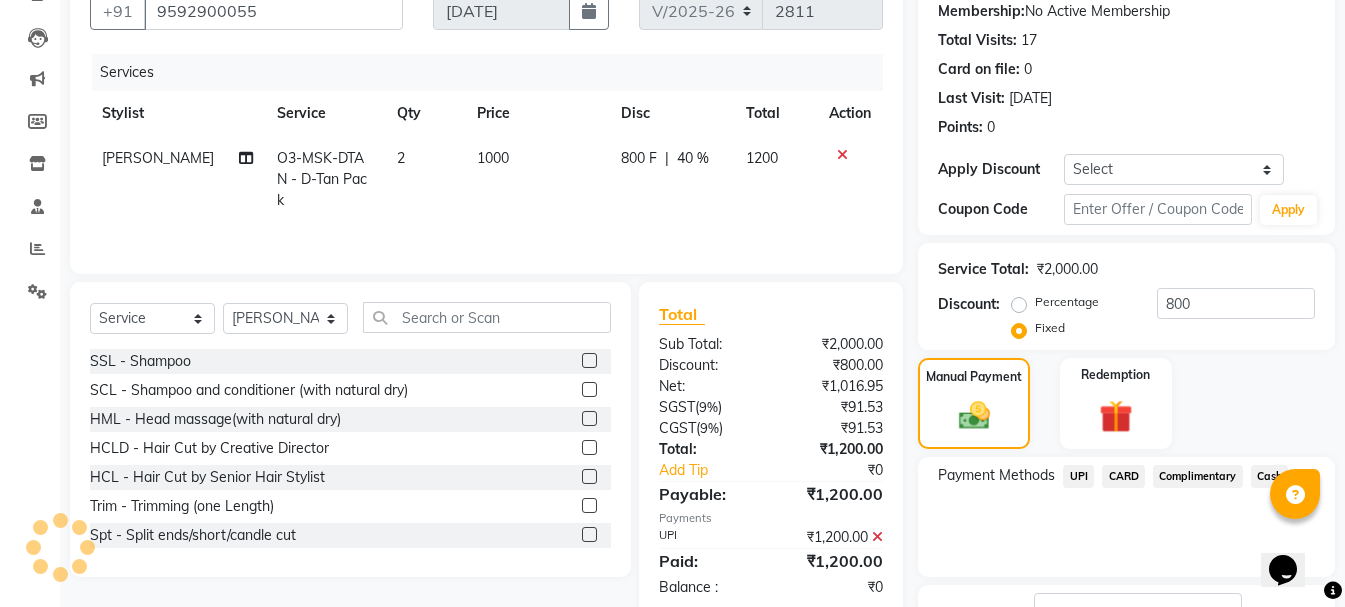 scroll, scrollTop: 348, scrollLeft: 0, axis: vertical 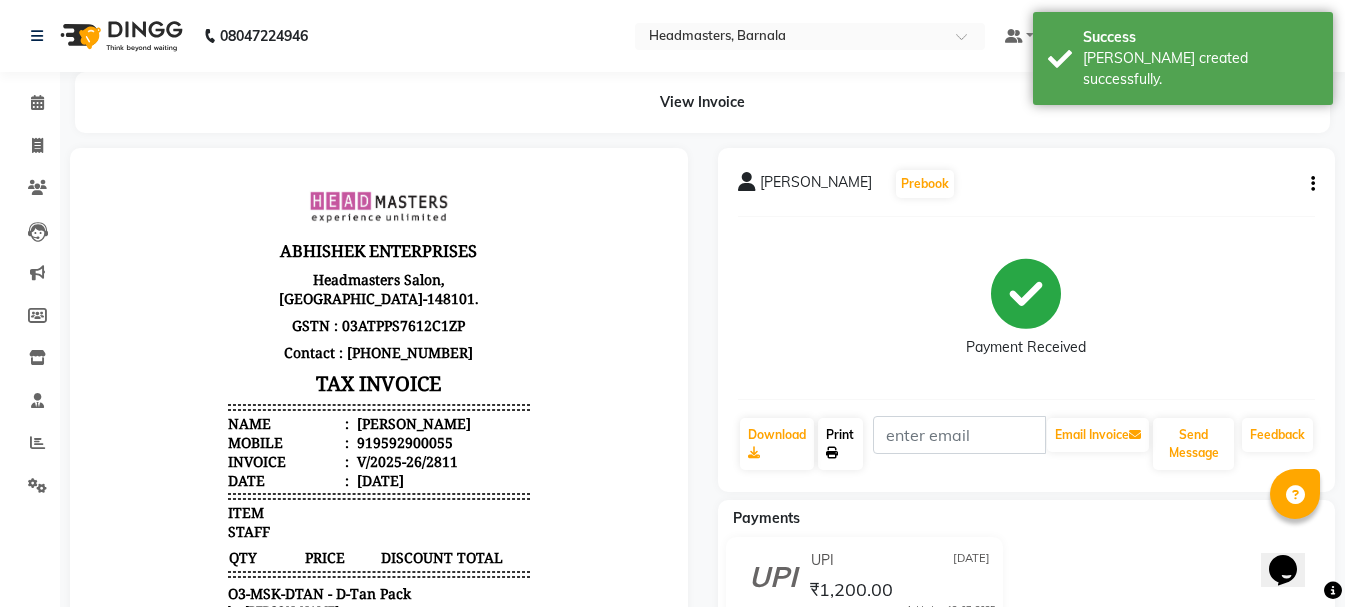 click on "Print" 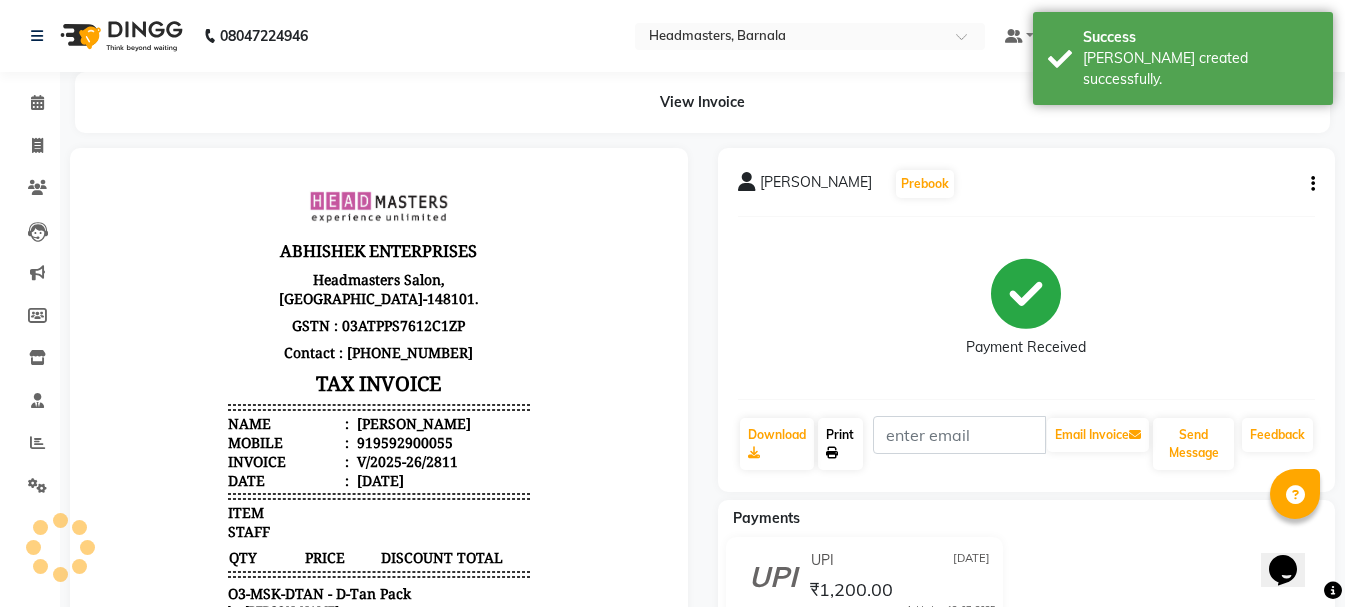 click on "Print" 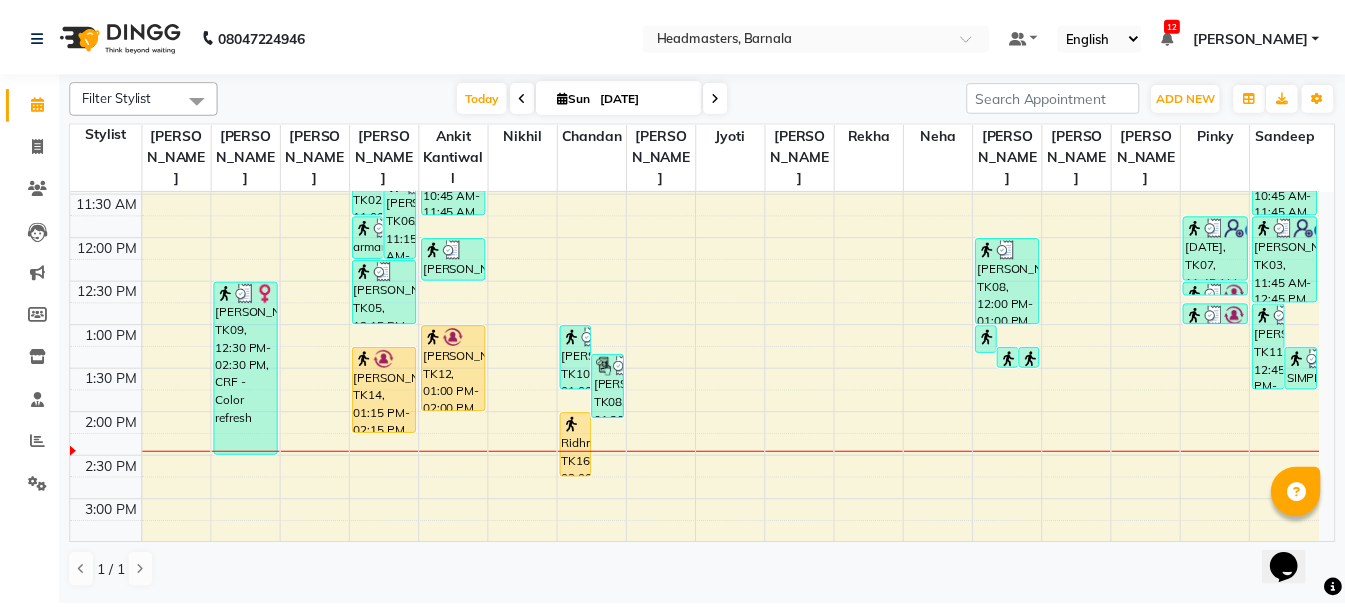 scroll, scrollTop: 345, scrollLeft: 0, axis: vertical 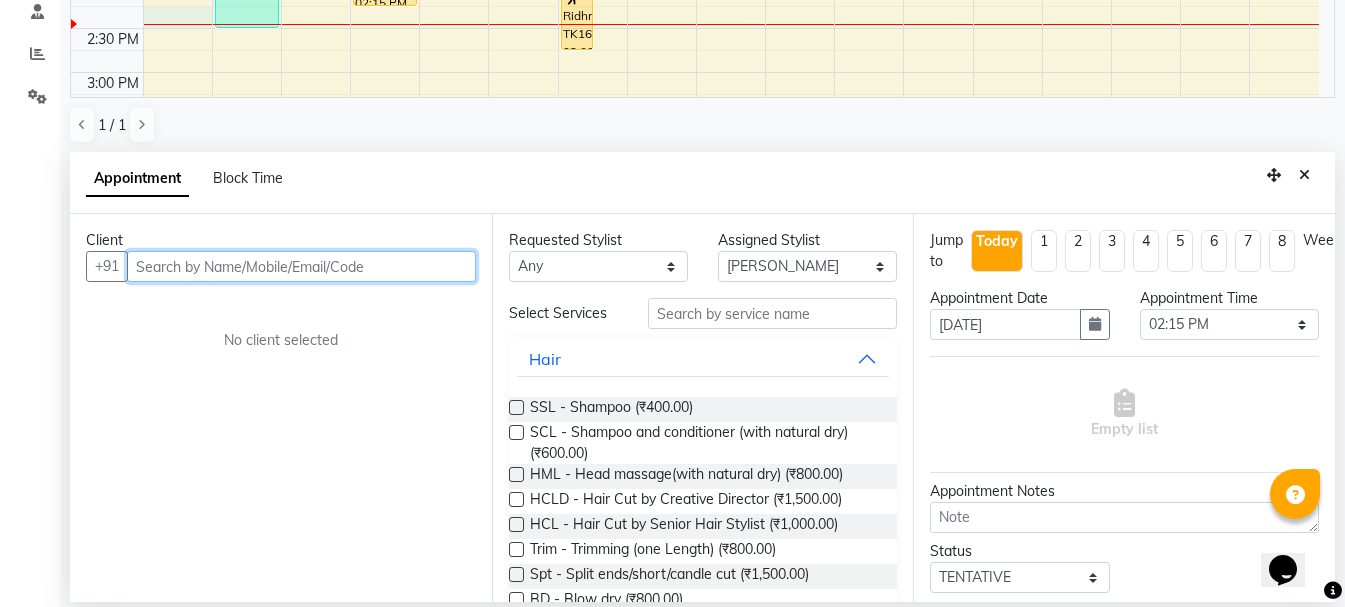 click at bounding box center [301, 266] 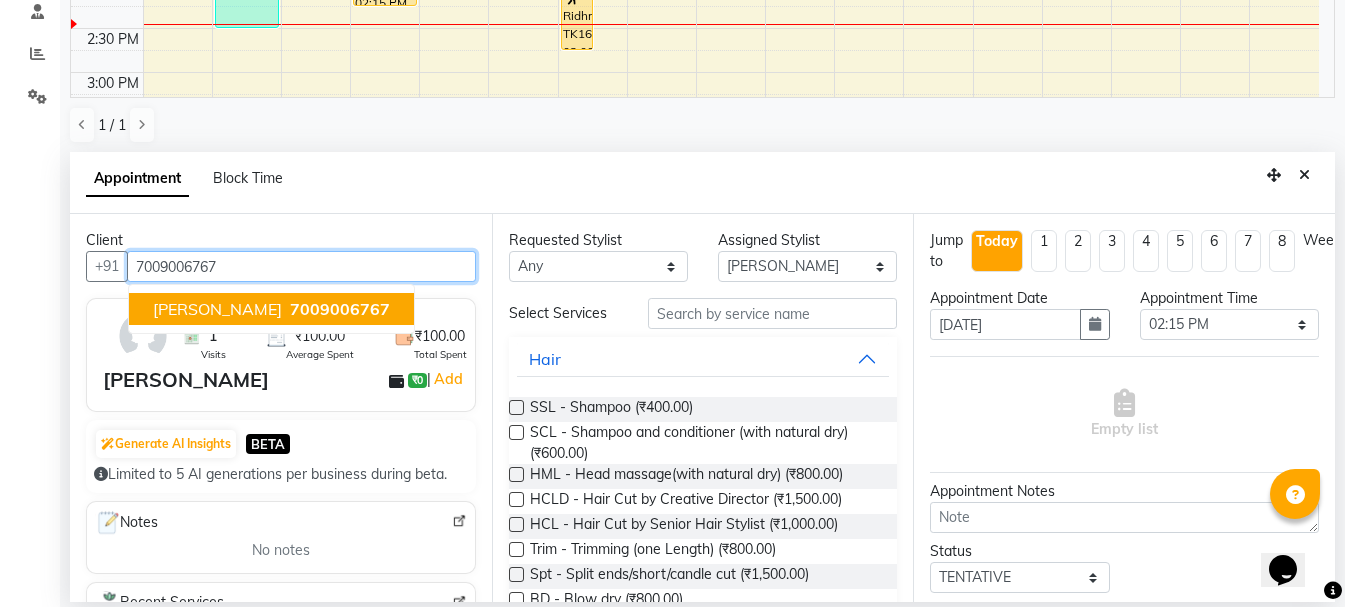 click on "7009006767" at bounding box center (340, 309) 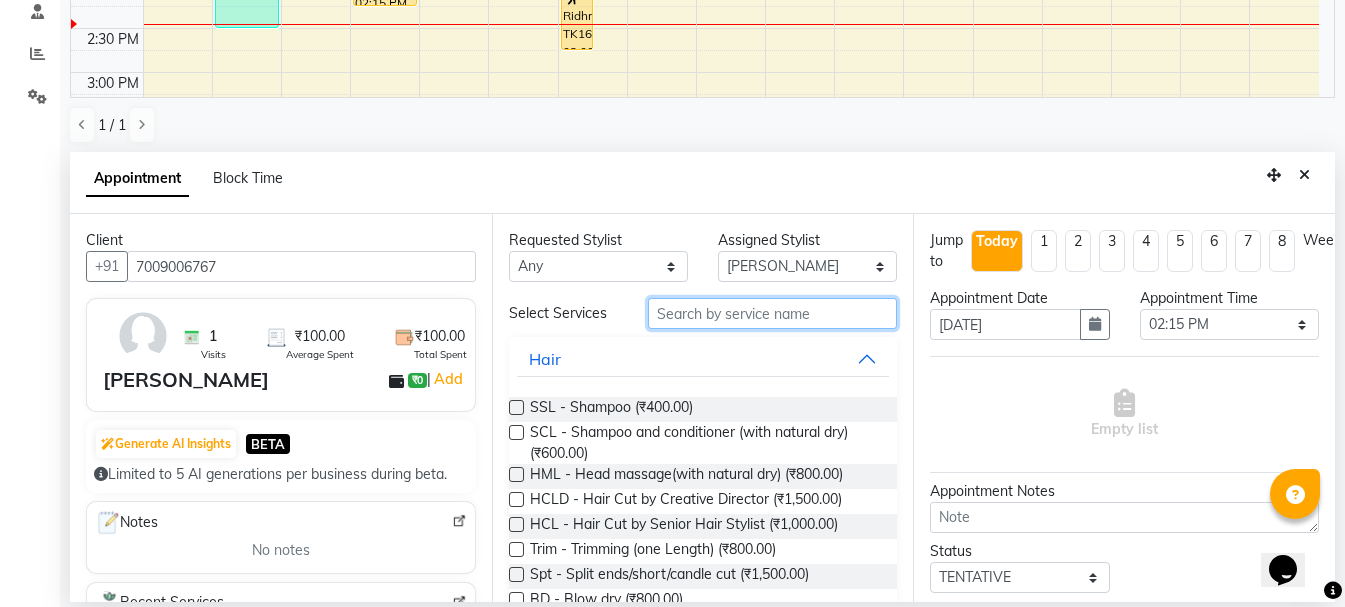 click at bounding box center (772, 313) 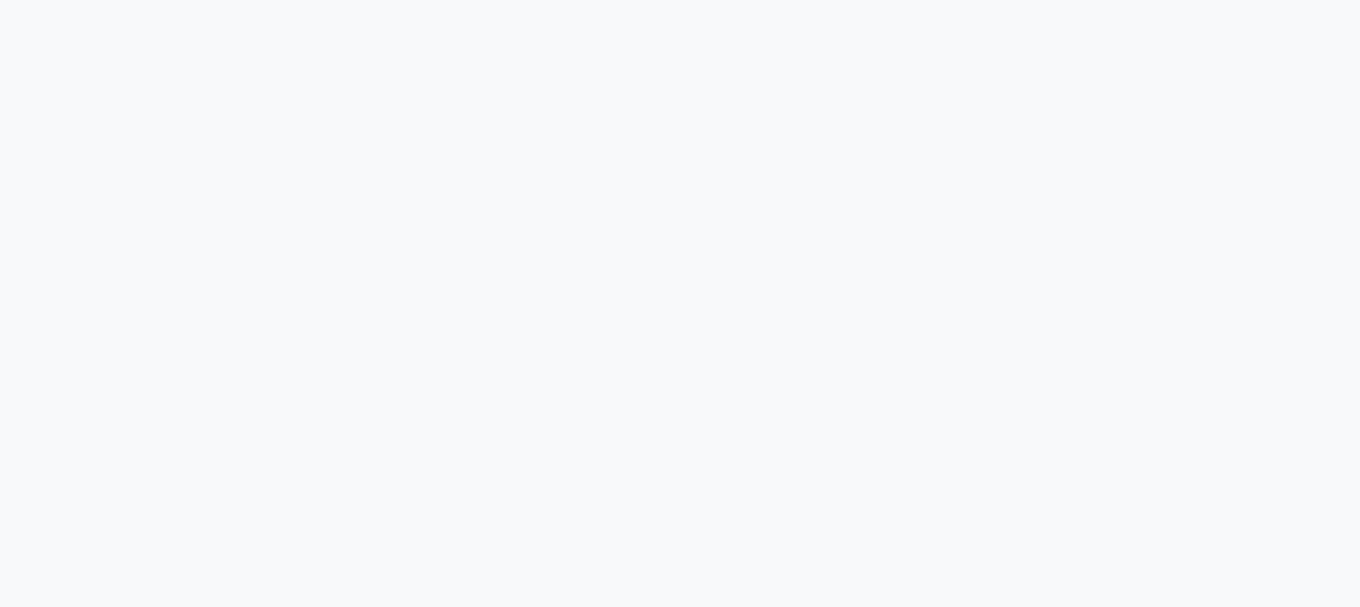 scroll, scrollTop: 0, scrollLeft: 0, axis: both 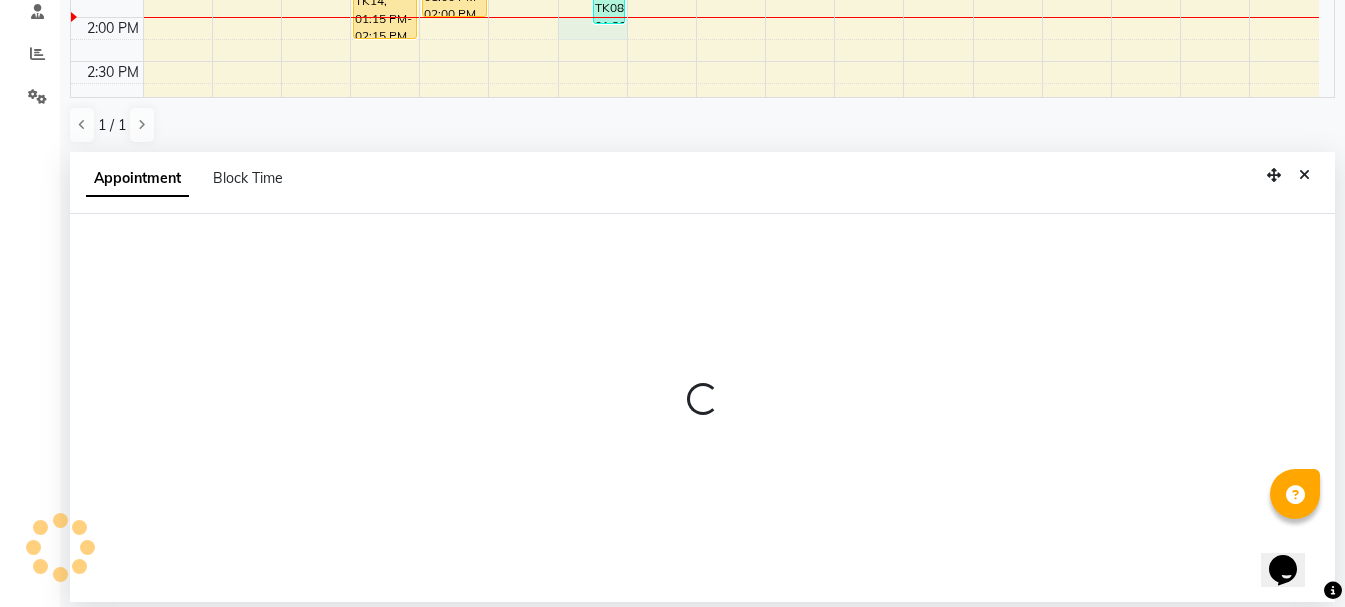select on "67280" 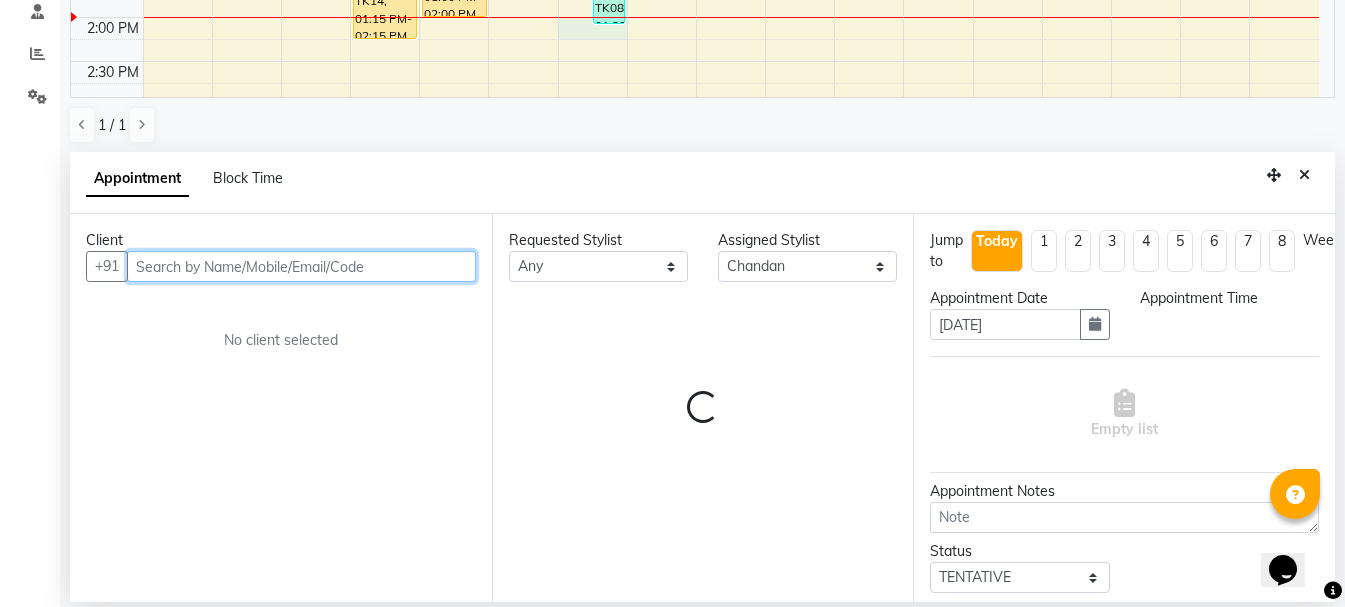 select on "840" 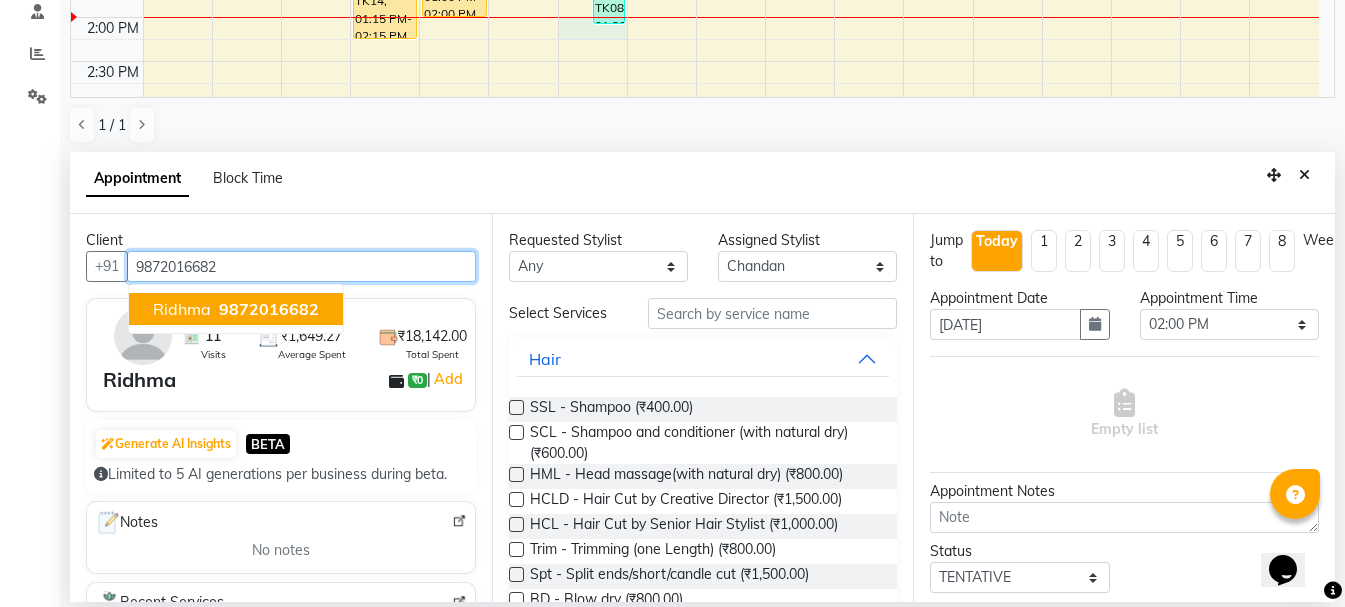 click on "9872016682" at bounding box center (269, 309) 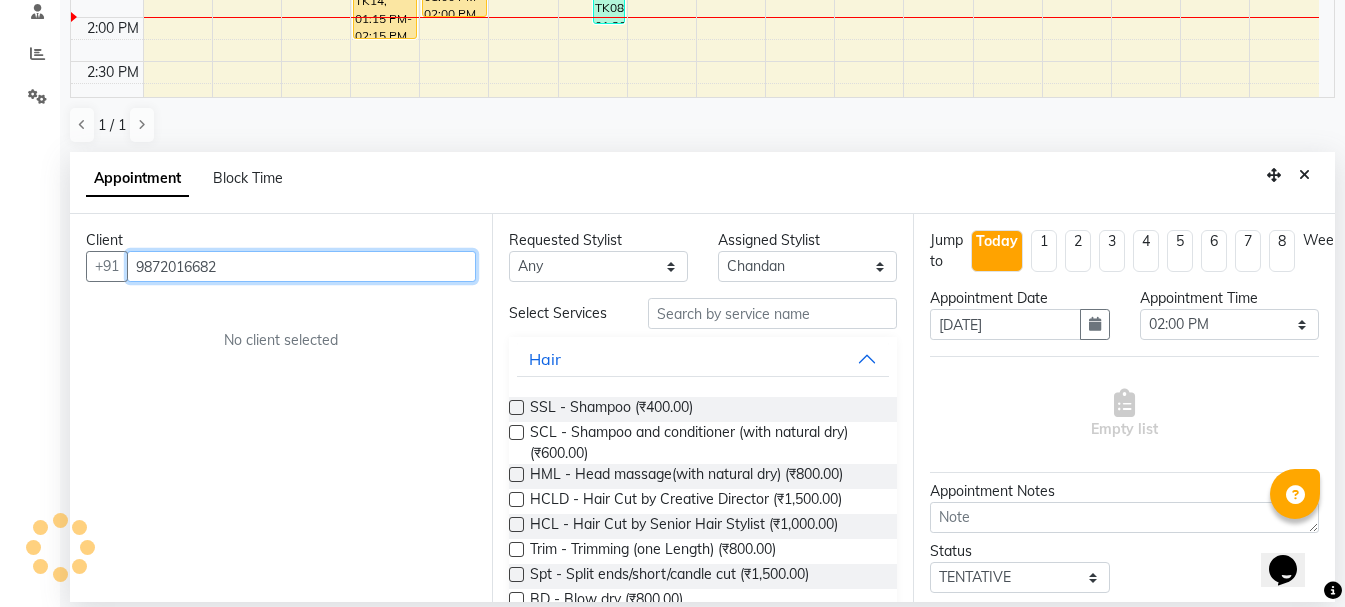 type on "9872016682" 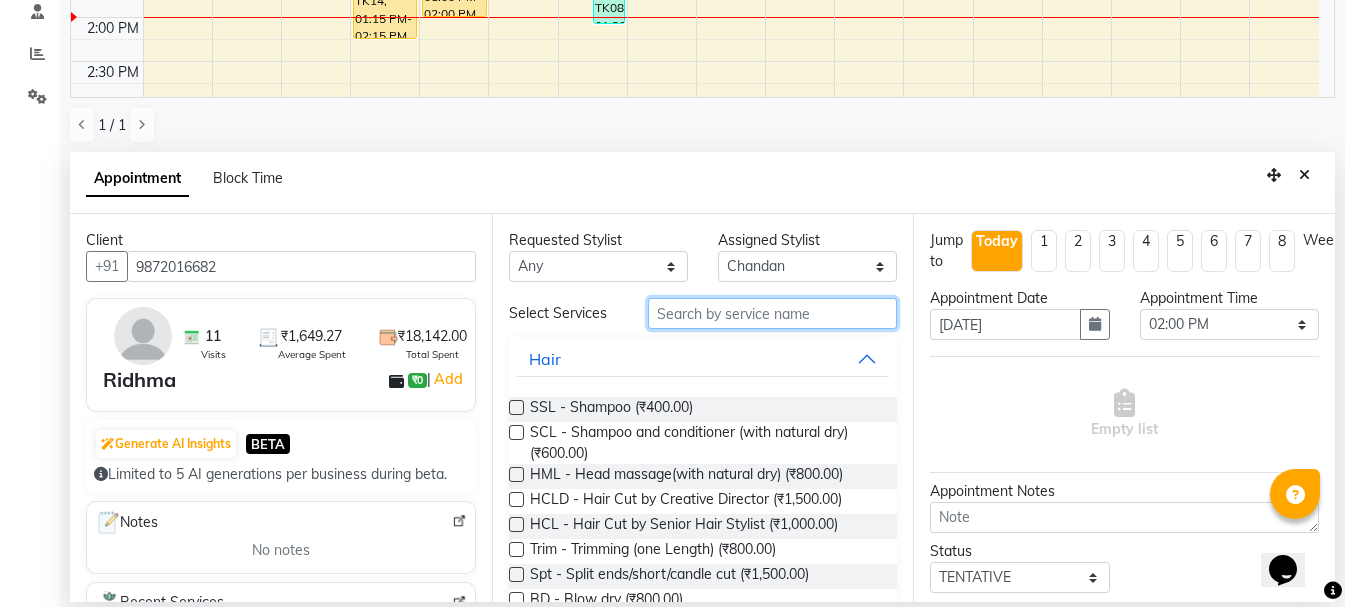 click at bounding box center [772, 313] 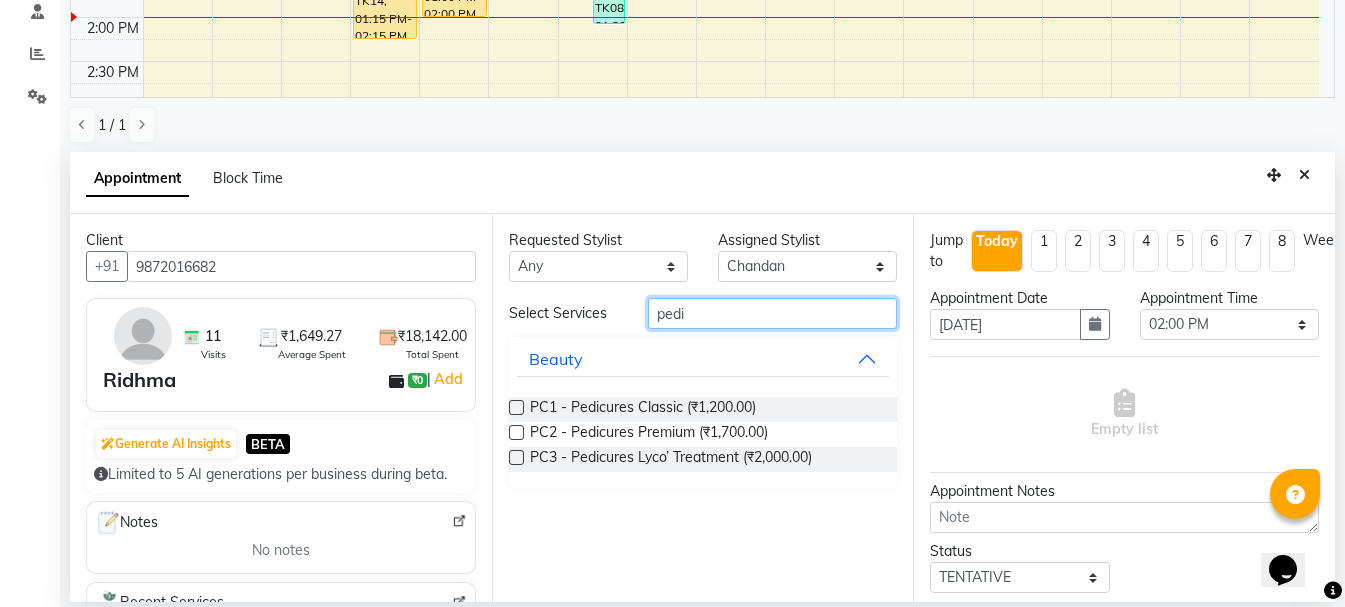 type on "pedi" 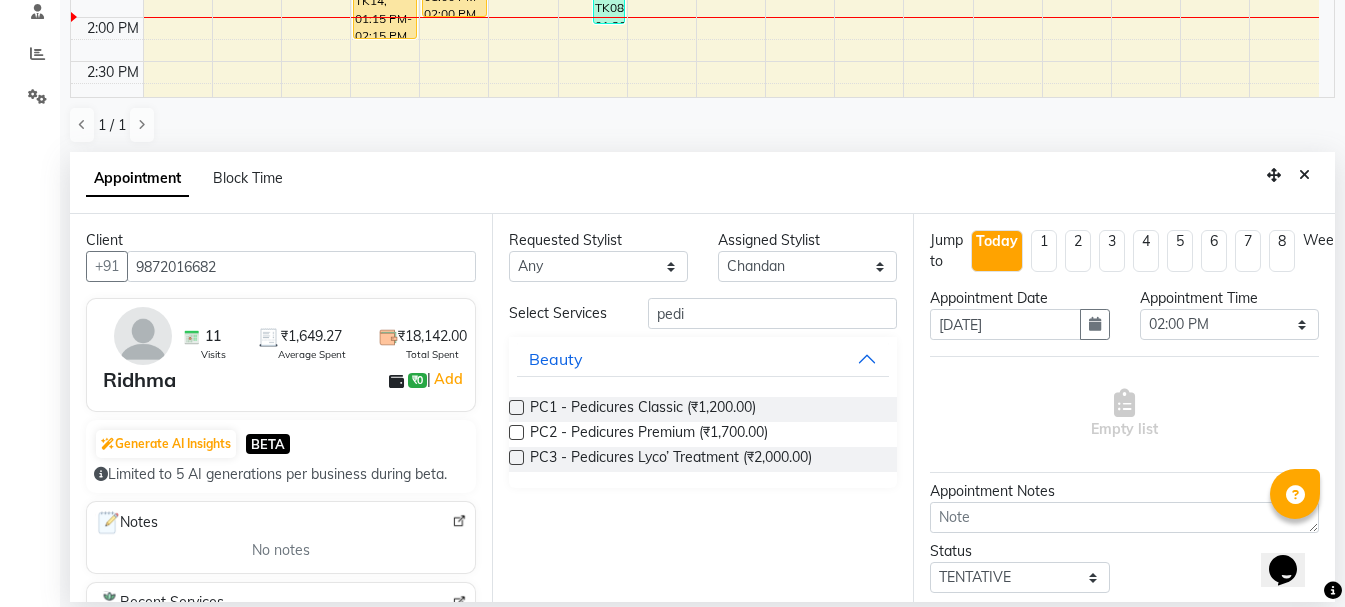click at bounding box center (516, 432) 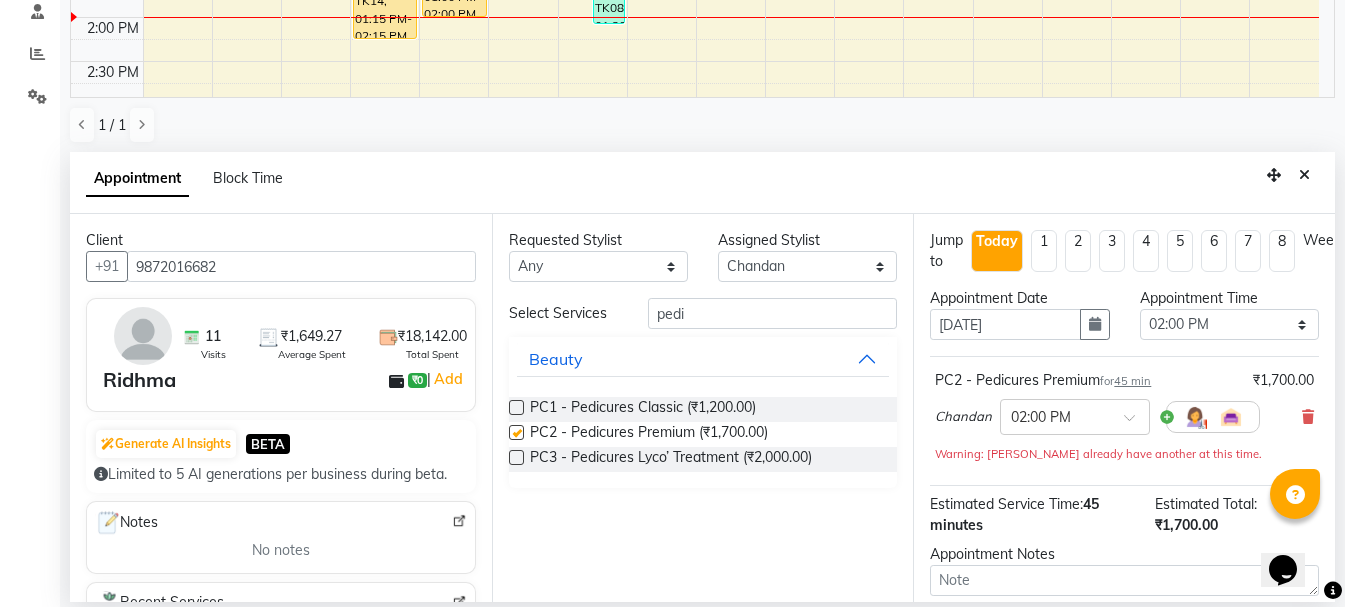checkbox on "false" 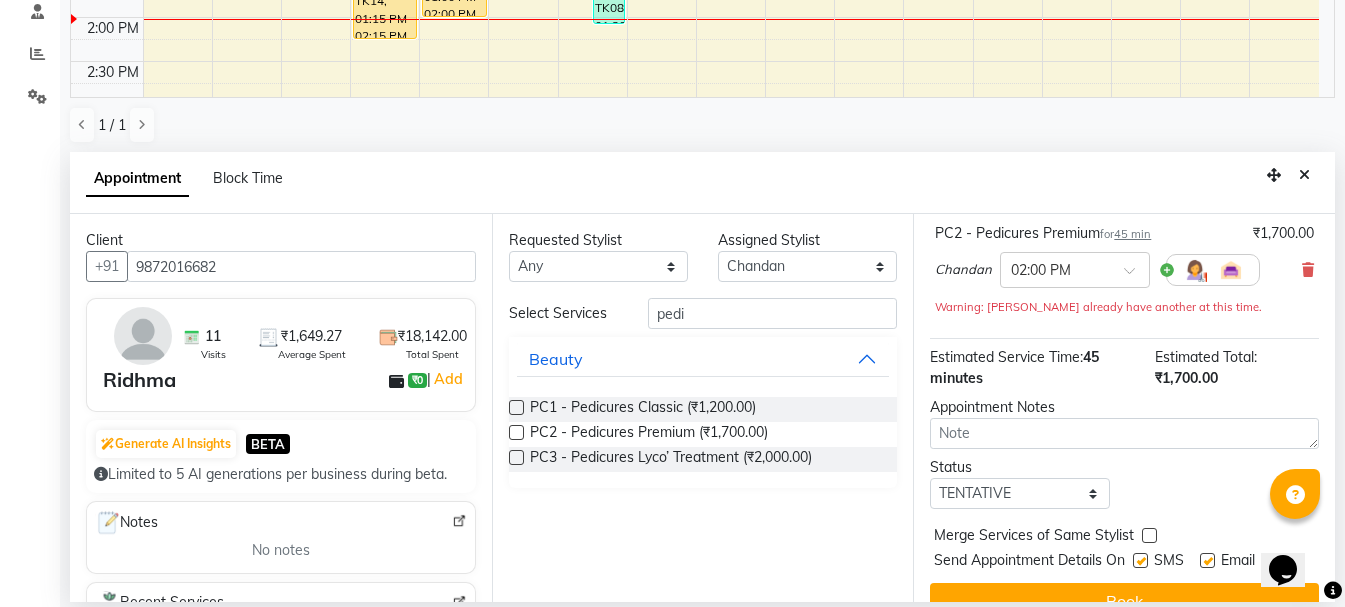 scroll, scrollTop: 195, scrollLeft: 0, axis: vertical 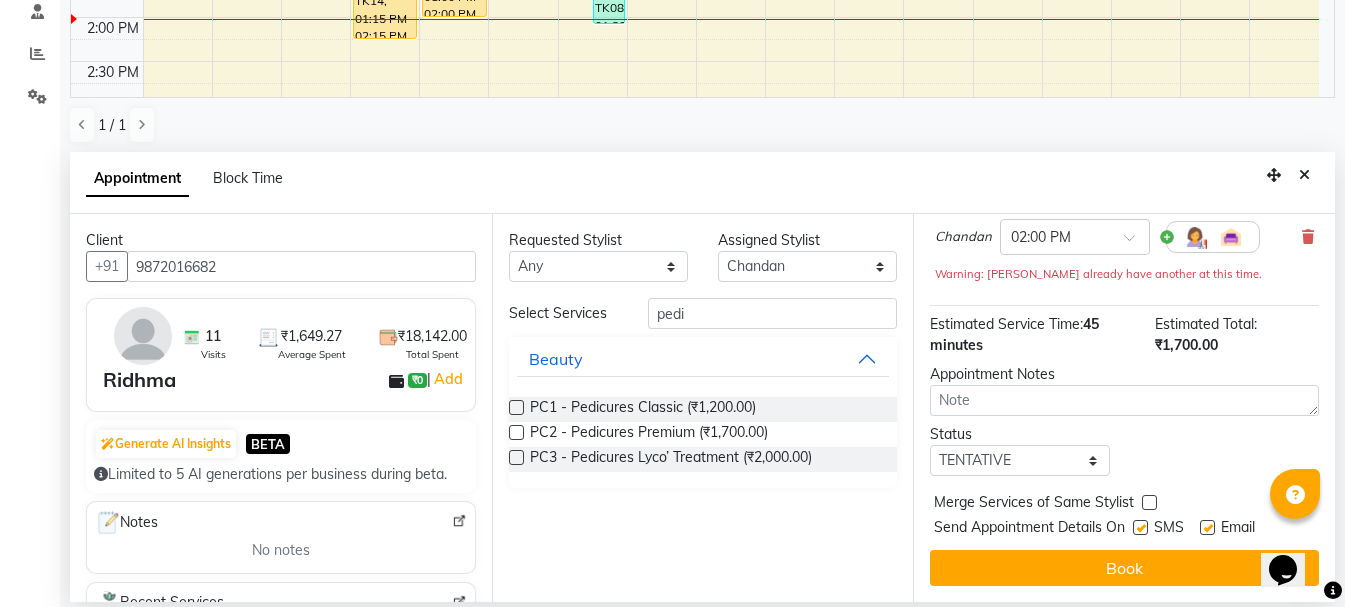 click on "Book" at bounding box center [1124, 568] 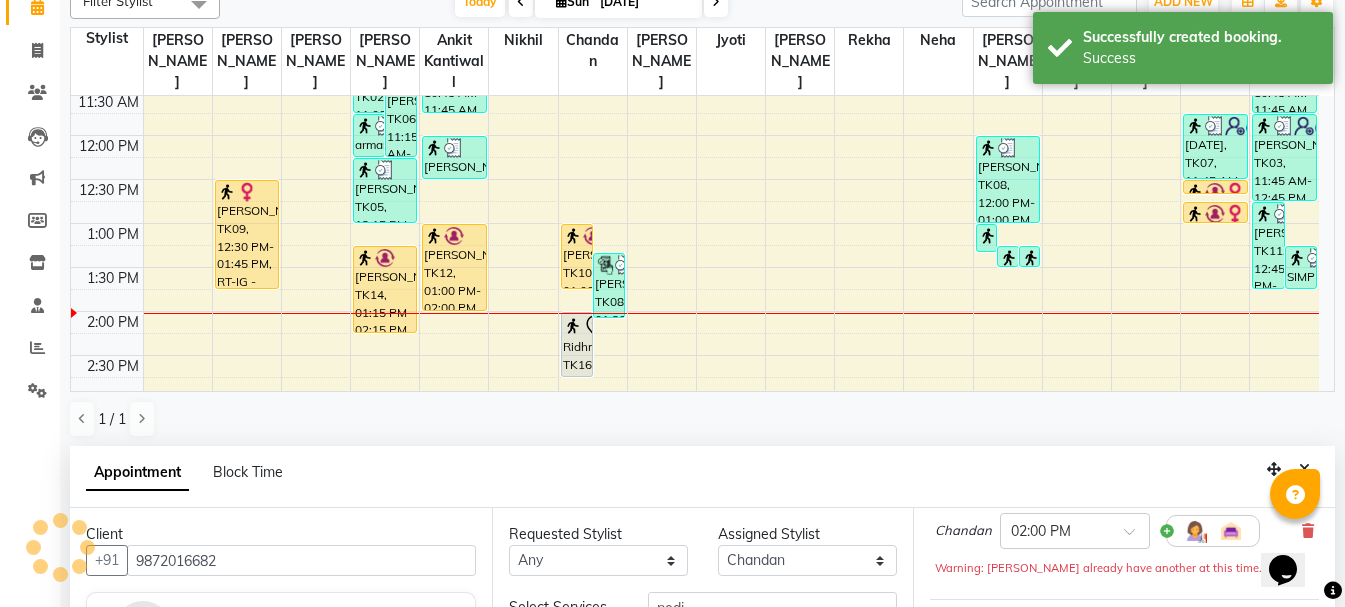 scroll, scrollTop: 0, scrollLeft: 0, axis: both 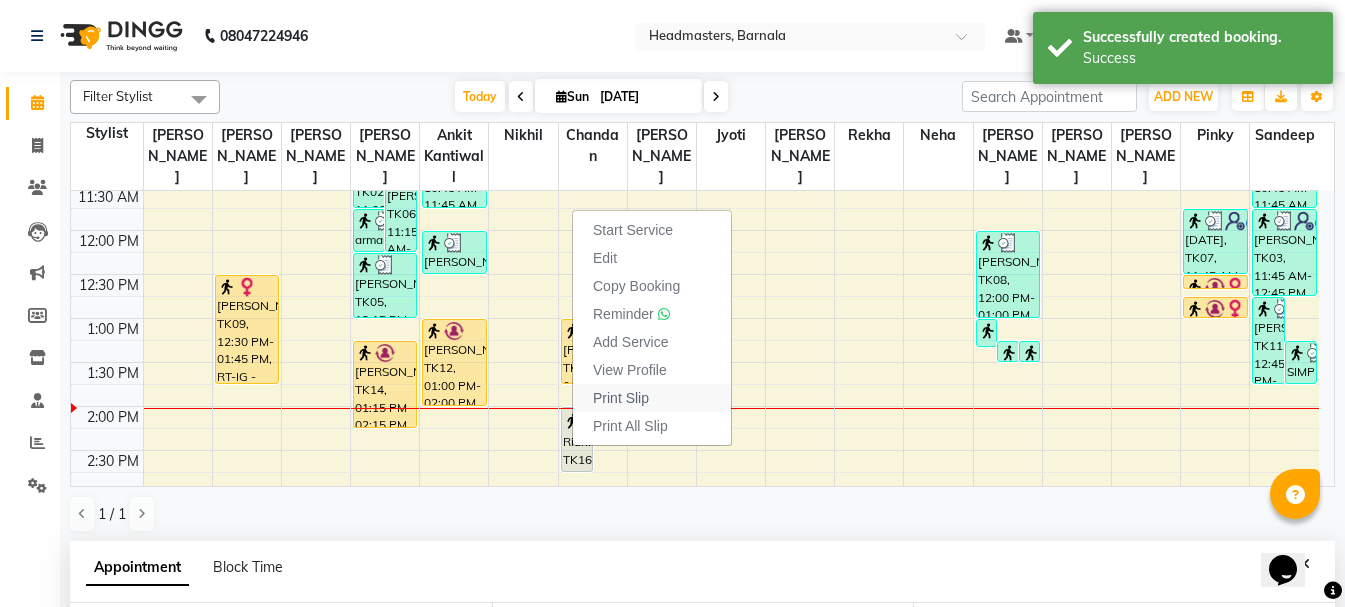 click on "Print Slip" at bounding box center [652, 398] 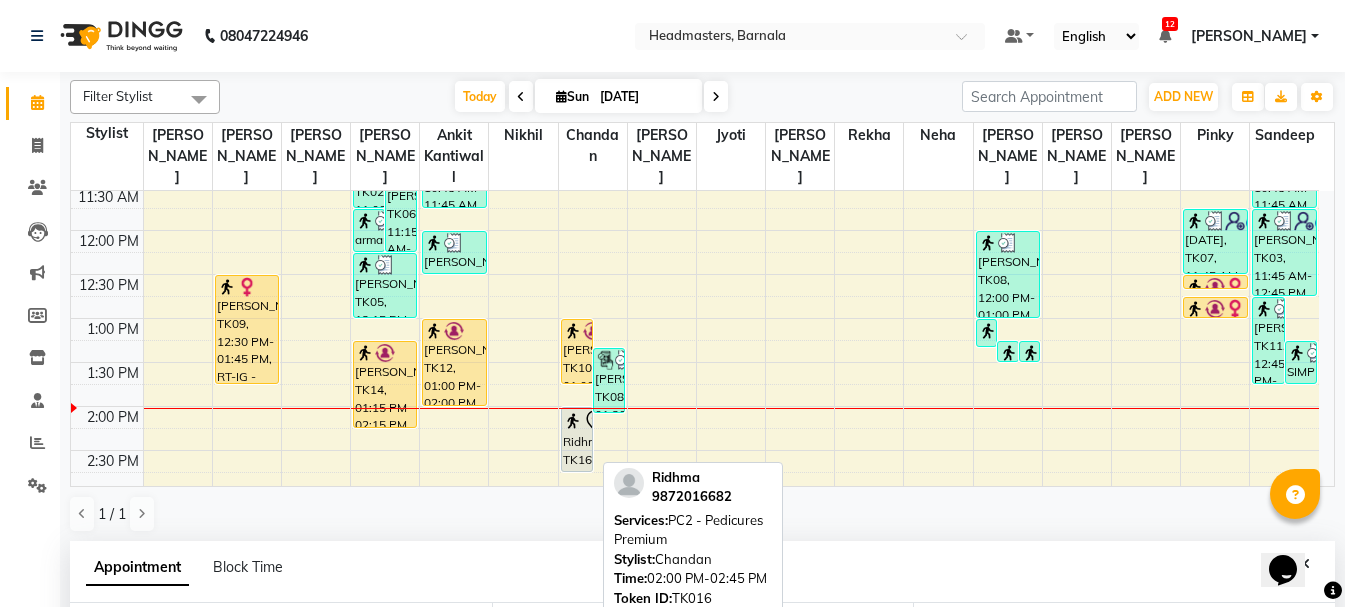 click 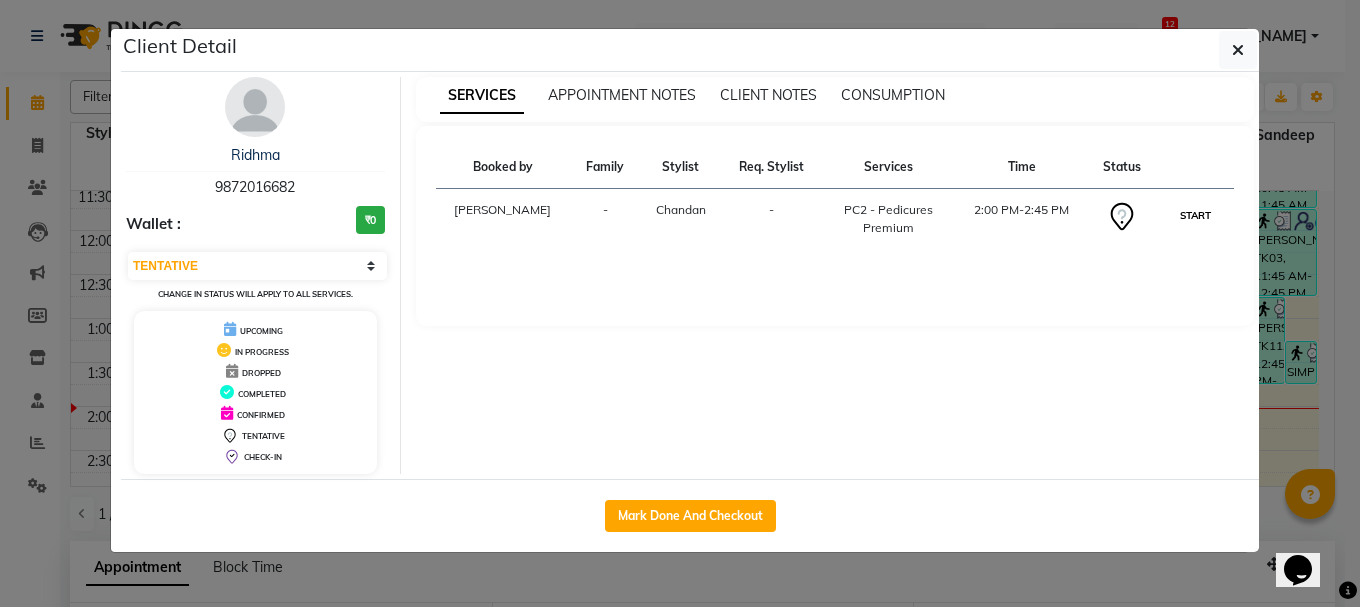 click on "START" at bounding box center (1195, 215) 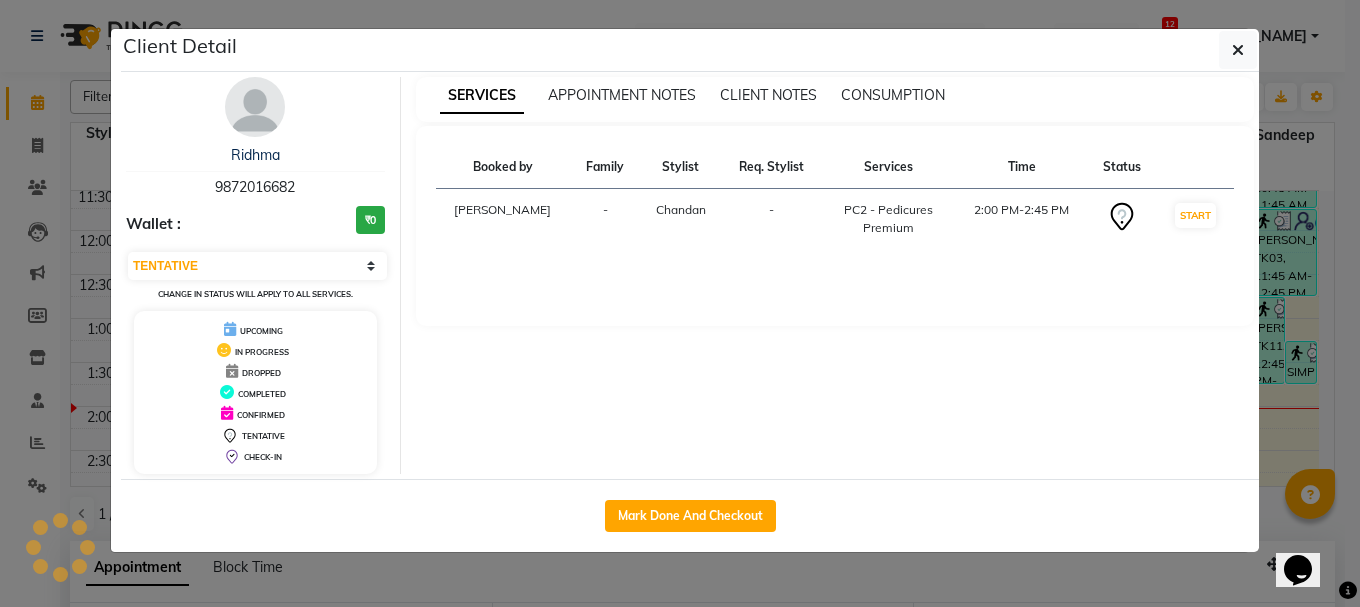 select on "1" 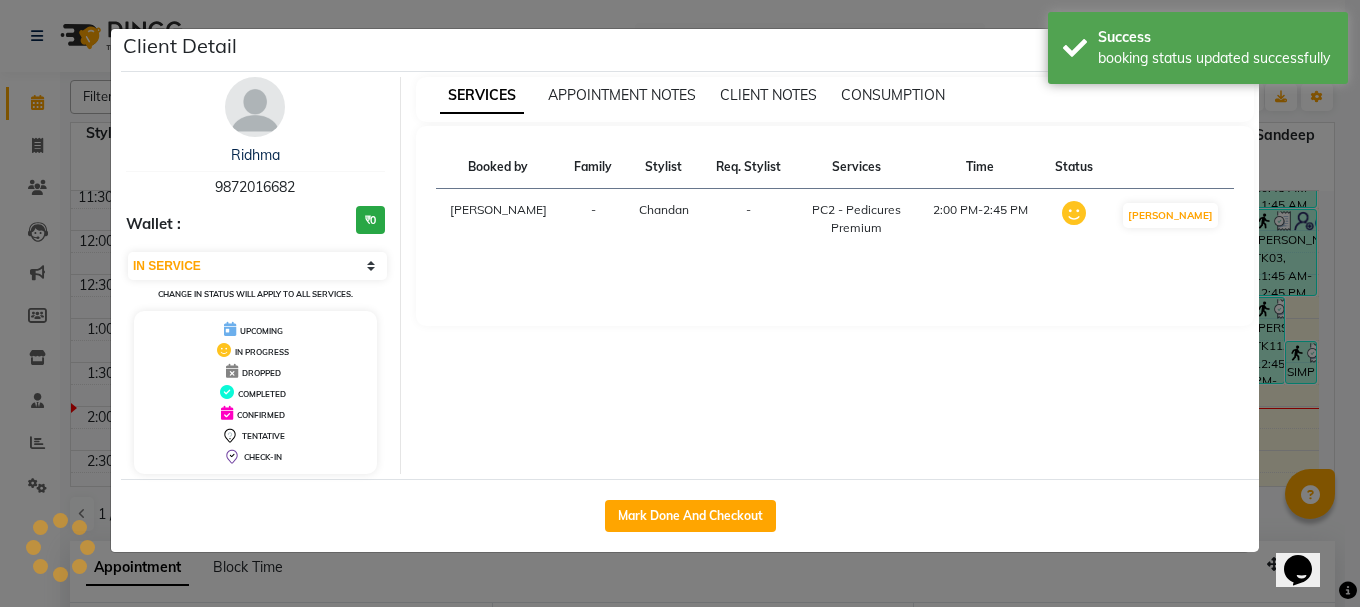 click on "Client Detail  Ridhma    9872016682 Wallet : ₹0 Select IN SERVICE CONFIRMED TENTATIVE CHECK IN MARK DONE UPCOMING Change in status will apply to all services. UPCOMING IN PROGRESS DROPPED COMPLETED CONFIRMED TENTATIVE CHECK-IN SERVICES APPOINTMENT NOTES CLIENT NOTES CONSUMPTION Booked by Family Stylist Req. Stylist Services Time Status  Manya  - Chandan -  PC2 - Pedicures Premium   2:00 PM-2:45 PM   MARK DONE   Mark Done And Checkout" 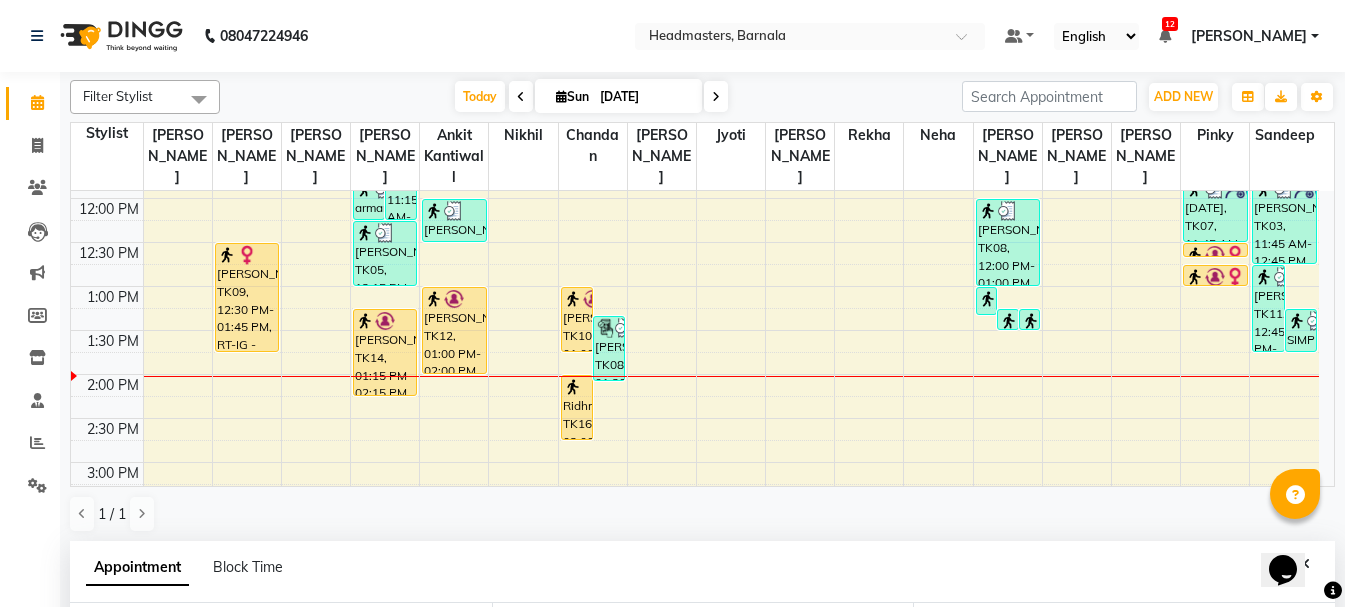 scroll, scrollTop: 352, scrollLeft: 0, axis: vertical 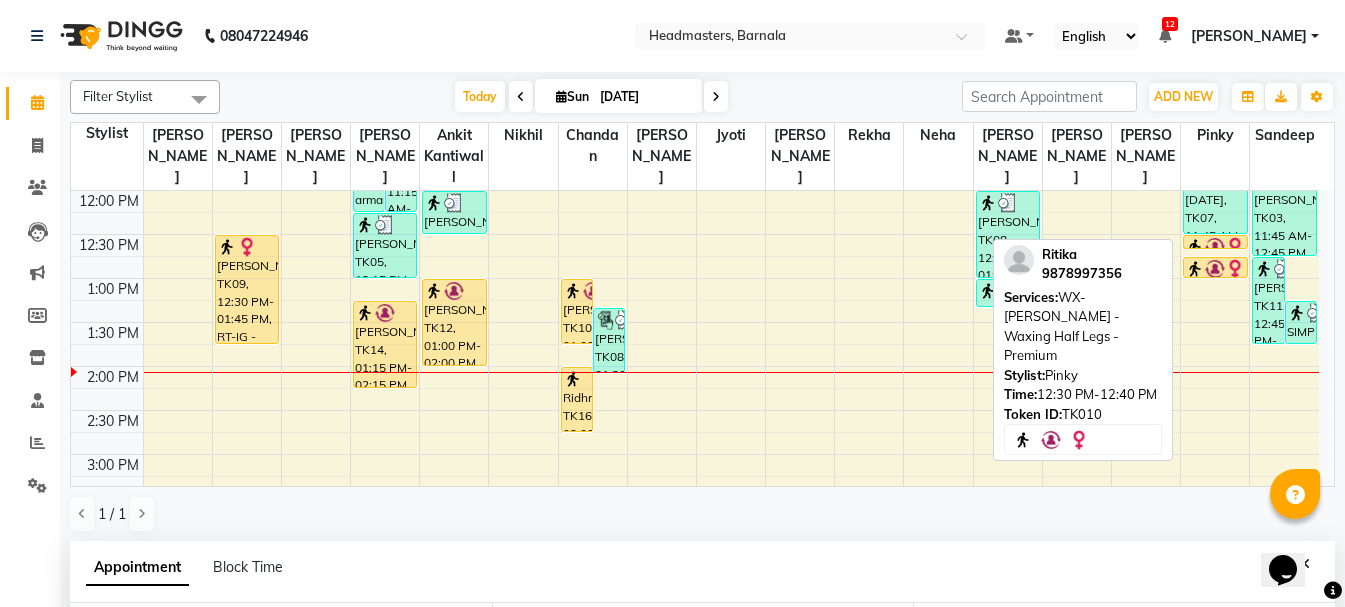 click at bounding box center [1215, 248] 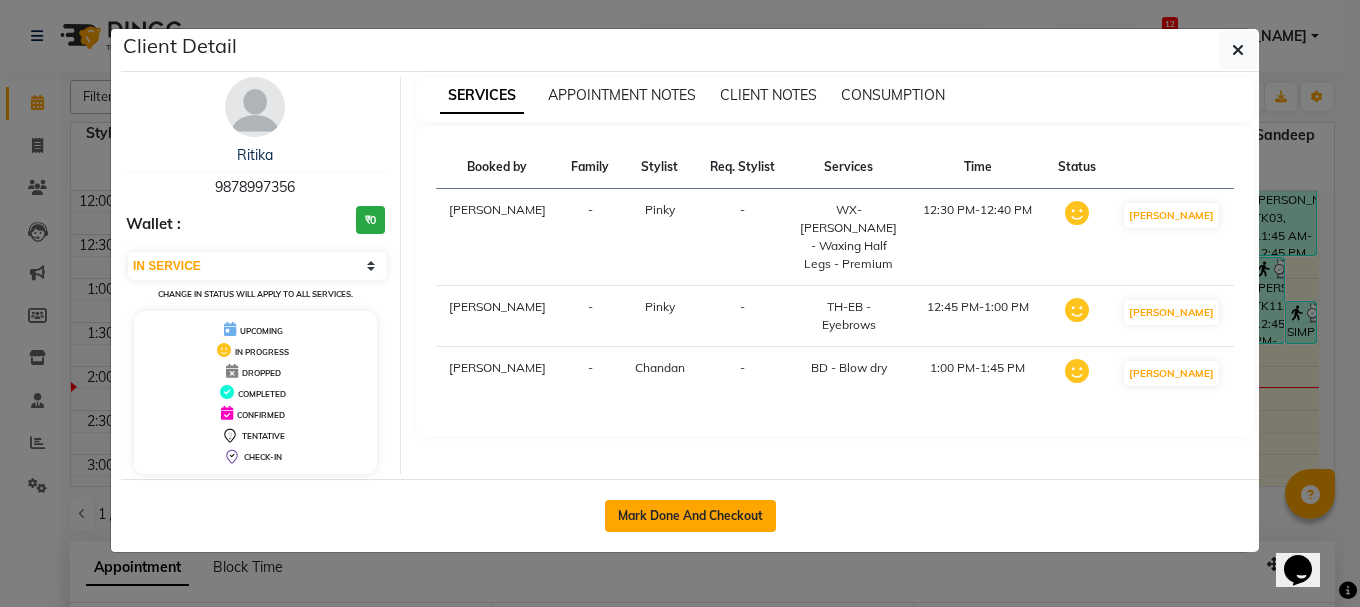 click on "Mark Done And Checkout" 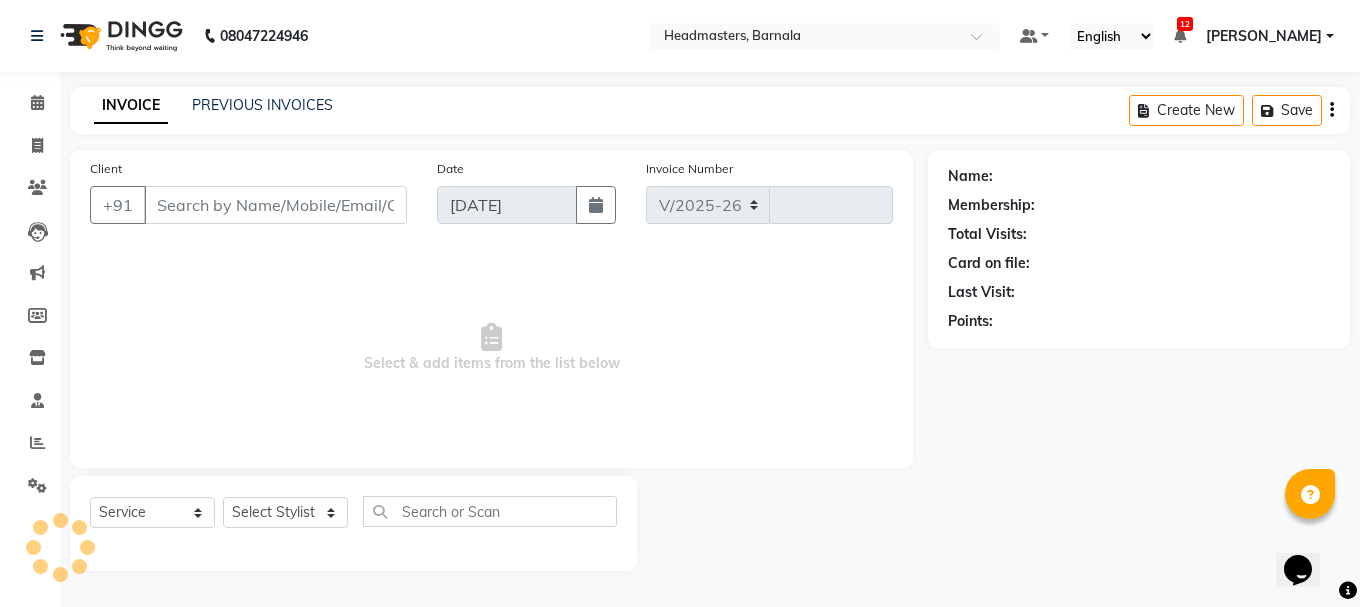select on "7526" 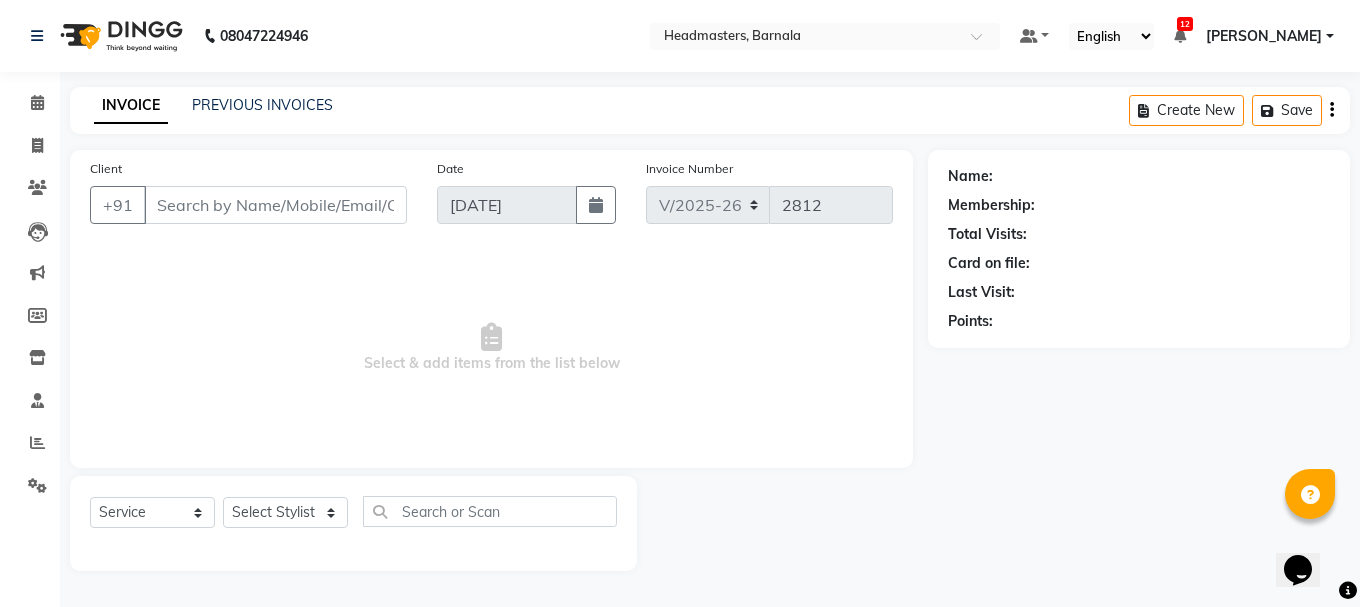 type on "9878997356" 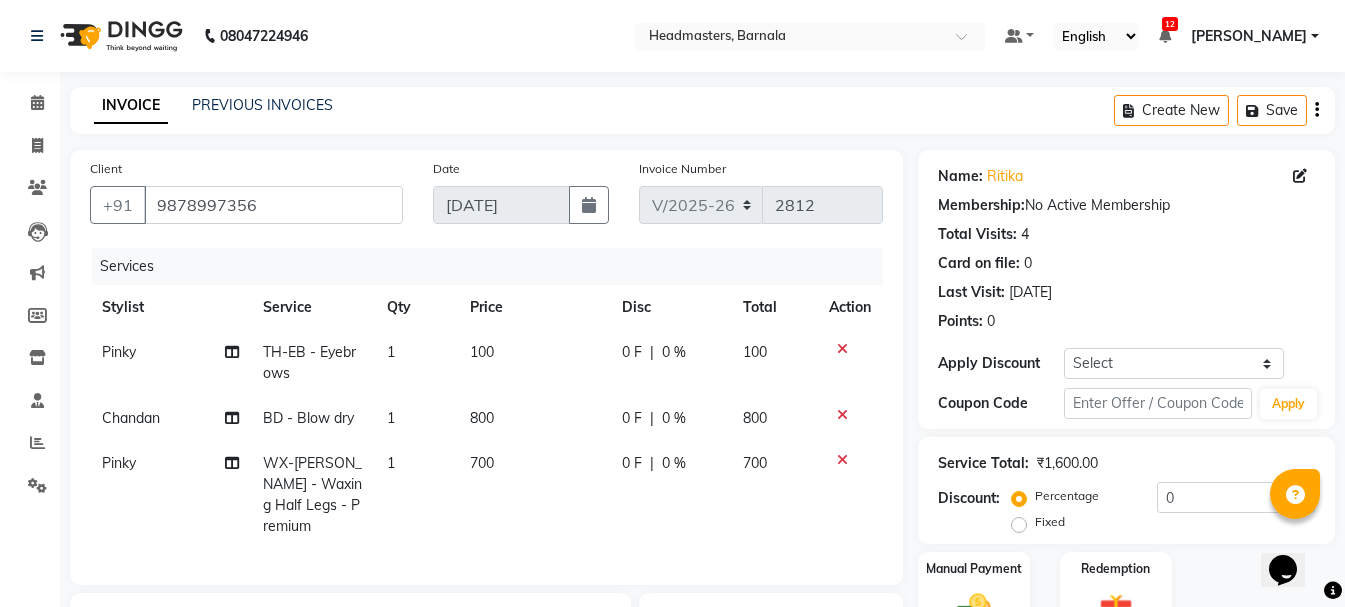 click on "Fixed" 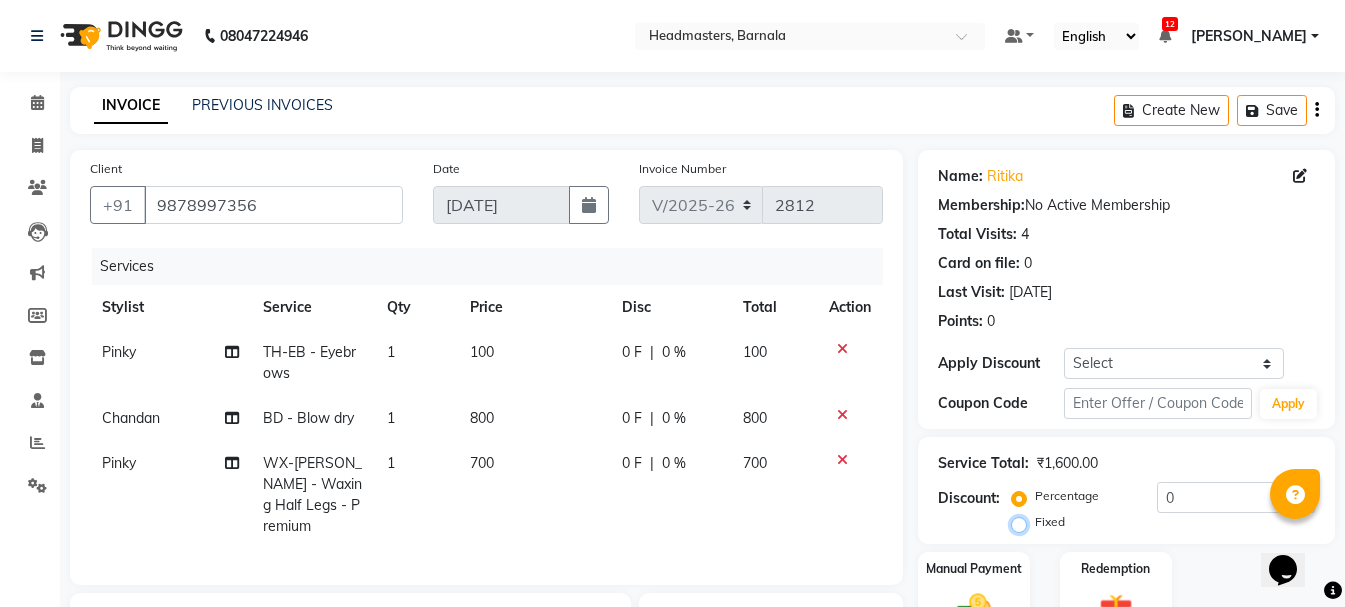 click on "Fixed" at bounding box center (1023, 522) 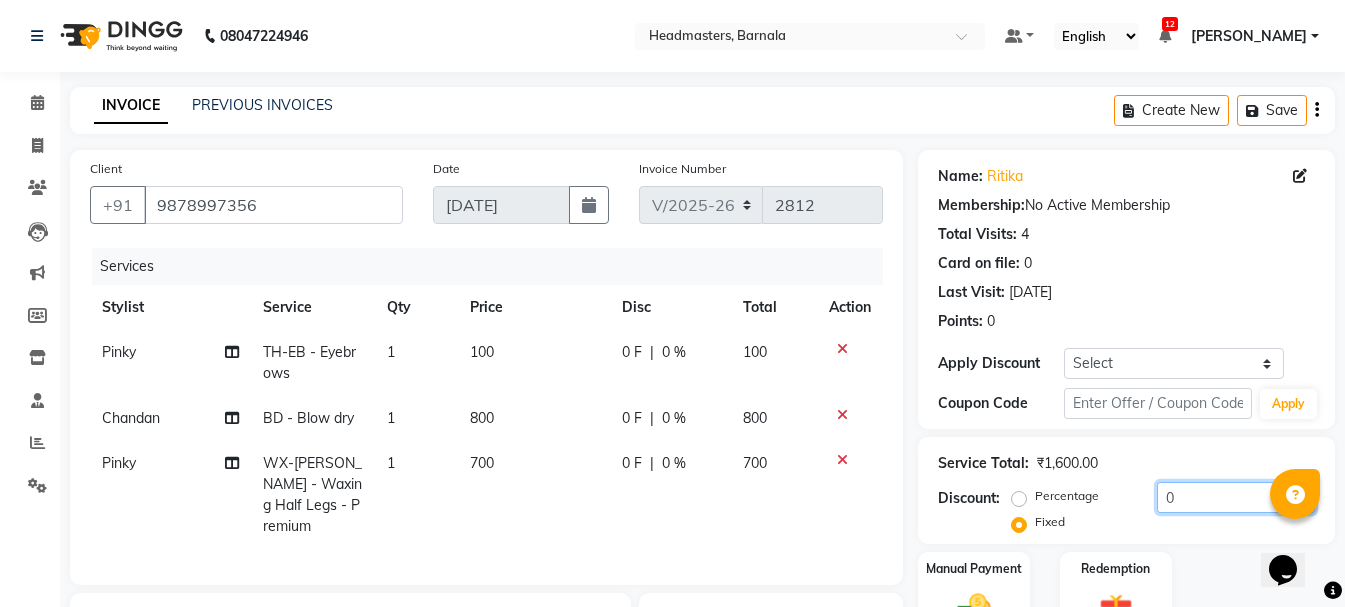 drag, startPoint x: 1180, startPoint y: 502, endPoint x: 1005, endPoint y: 551, distance: 181.73058 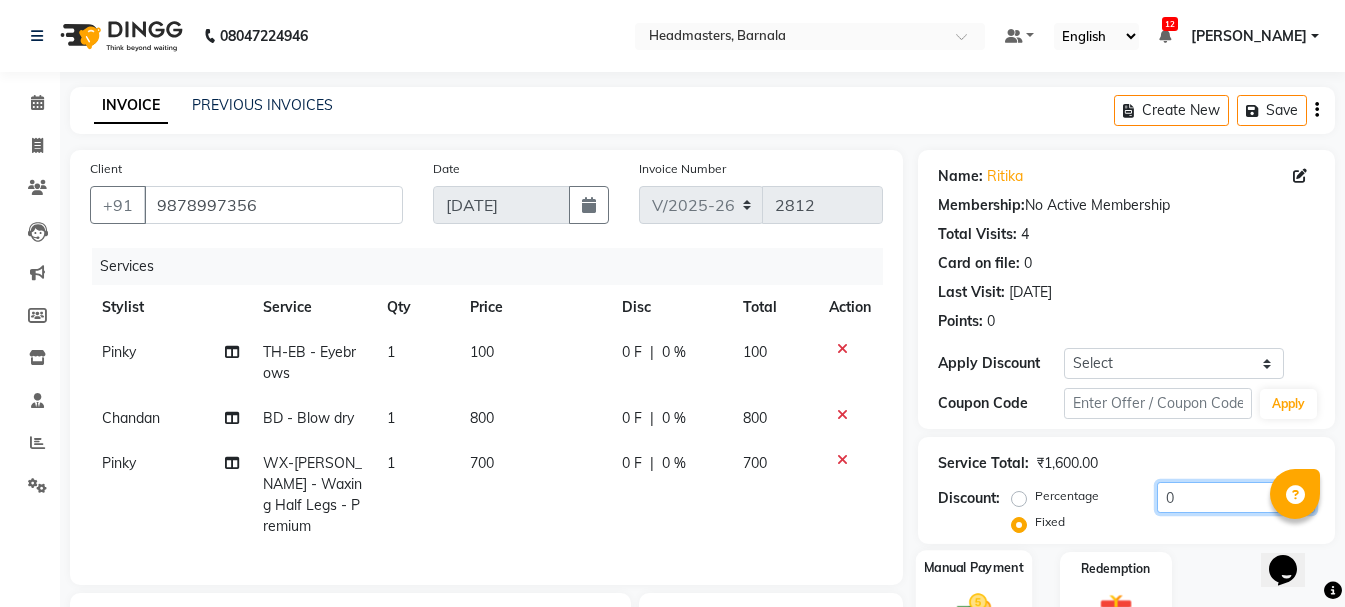 click on "Percentage   Fixed  0" 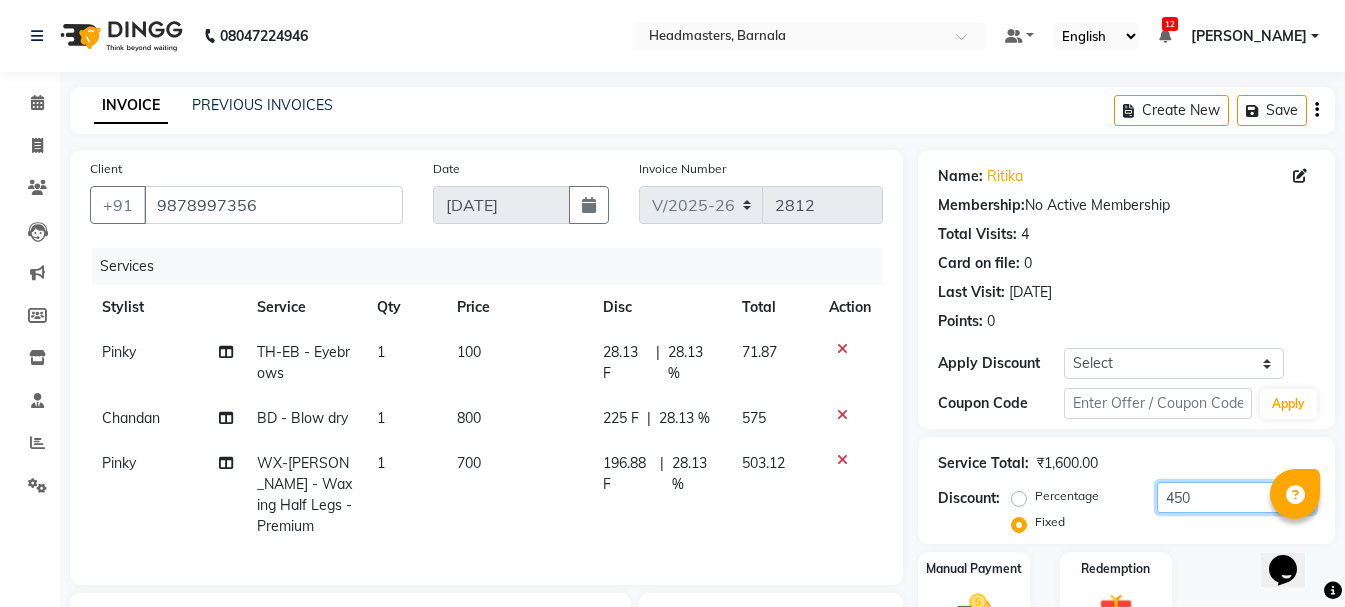 scroll, scrollTop: 305, scrollLeft: 0, axis: vertical 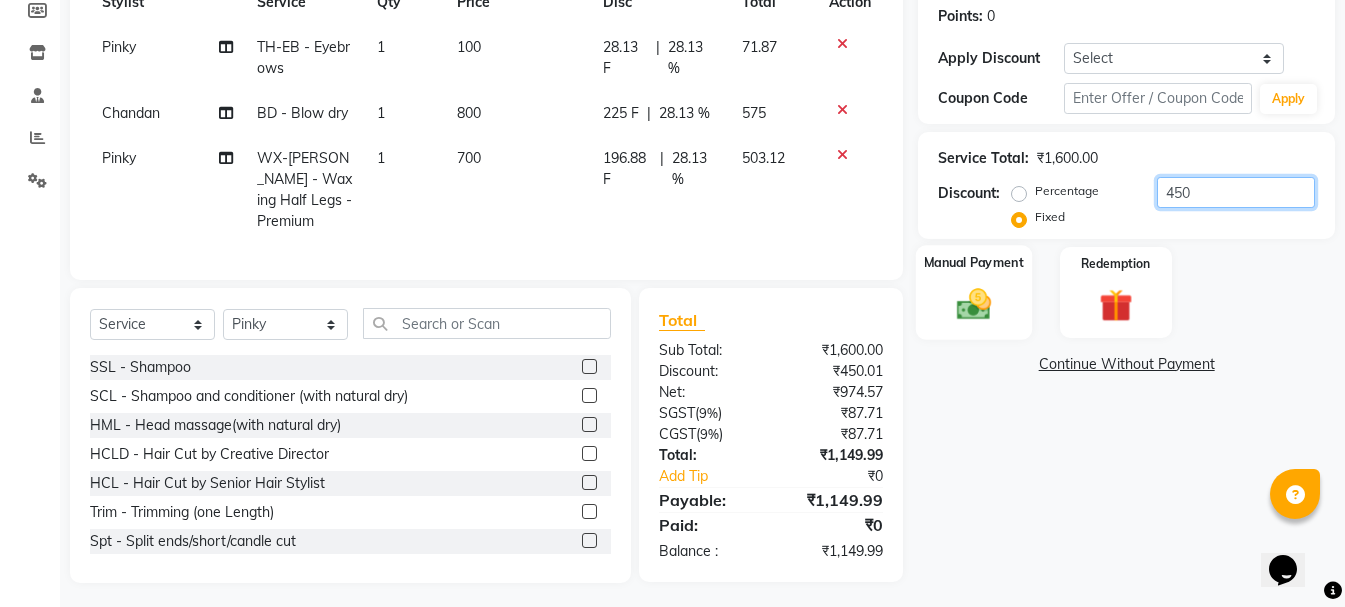 type on "450" 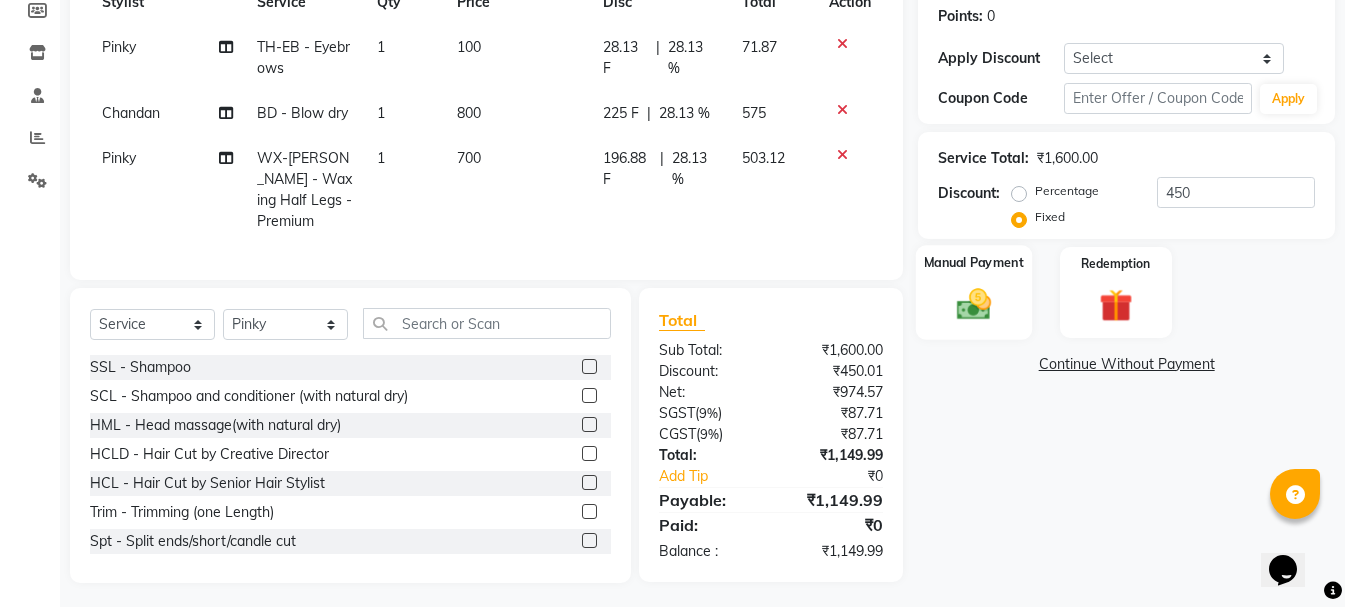 click 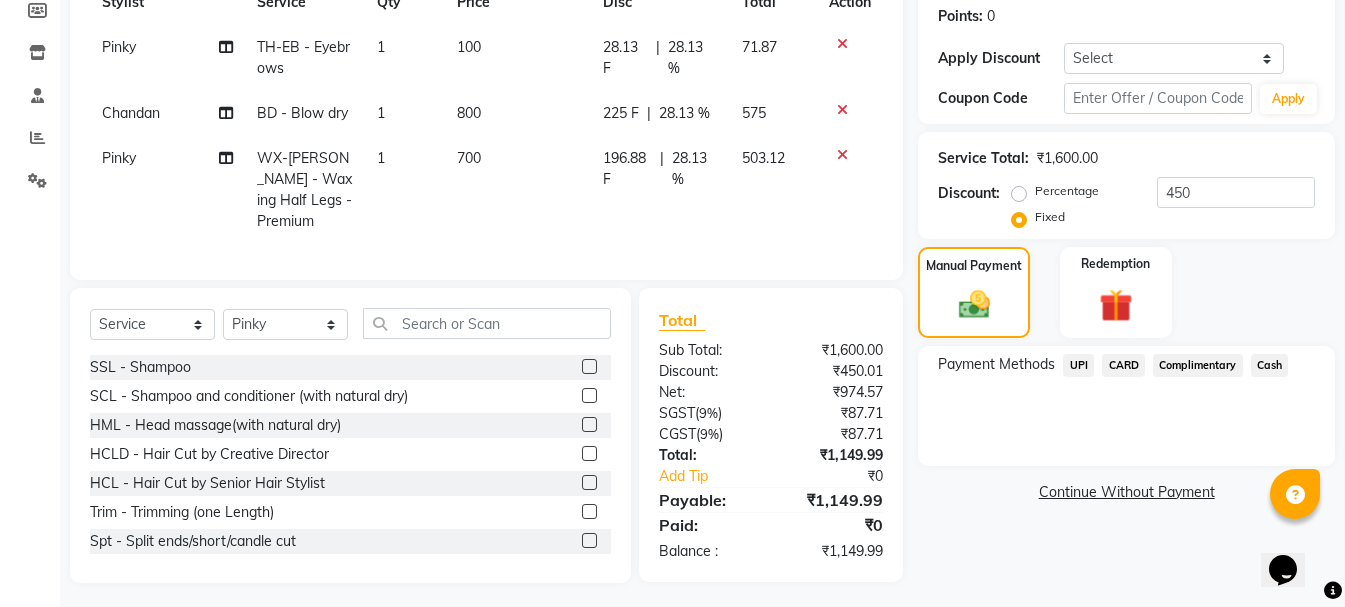 click on "UPI" 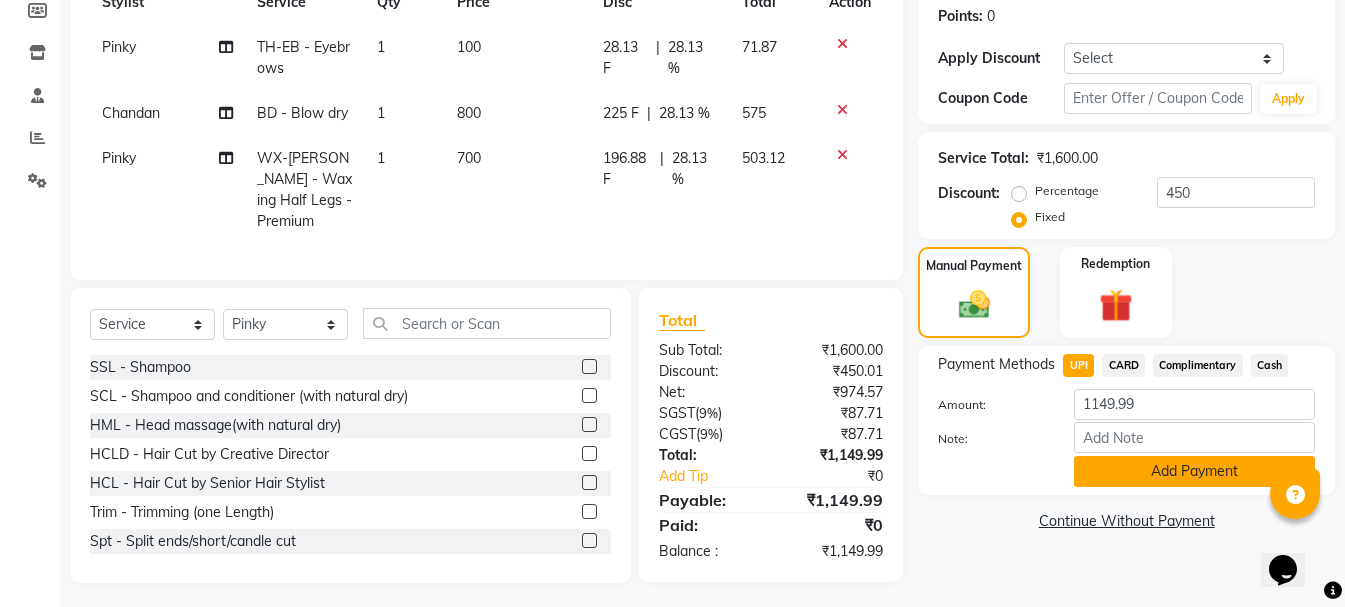 click on "Add Payment" 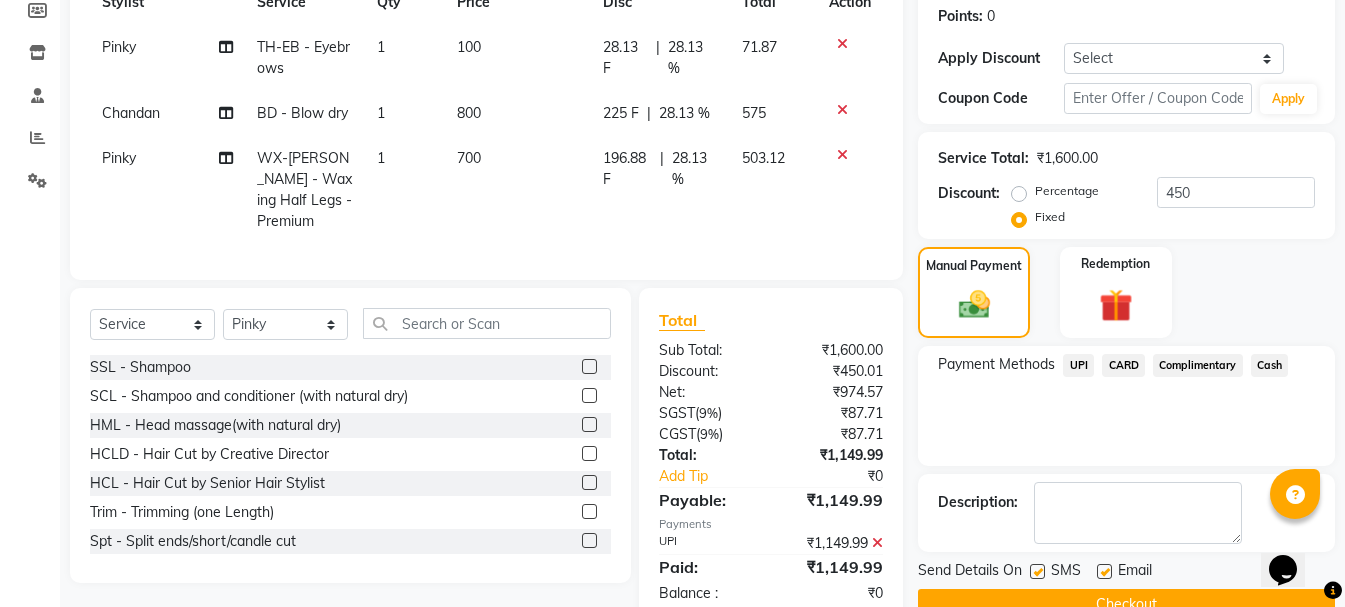drag, startPoint x: 1359, startPoint y: 544, endPoint x: 12, endPoint y: 58, distance: 1431.9934 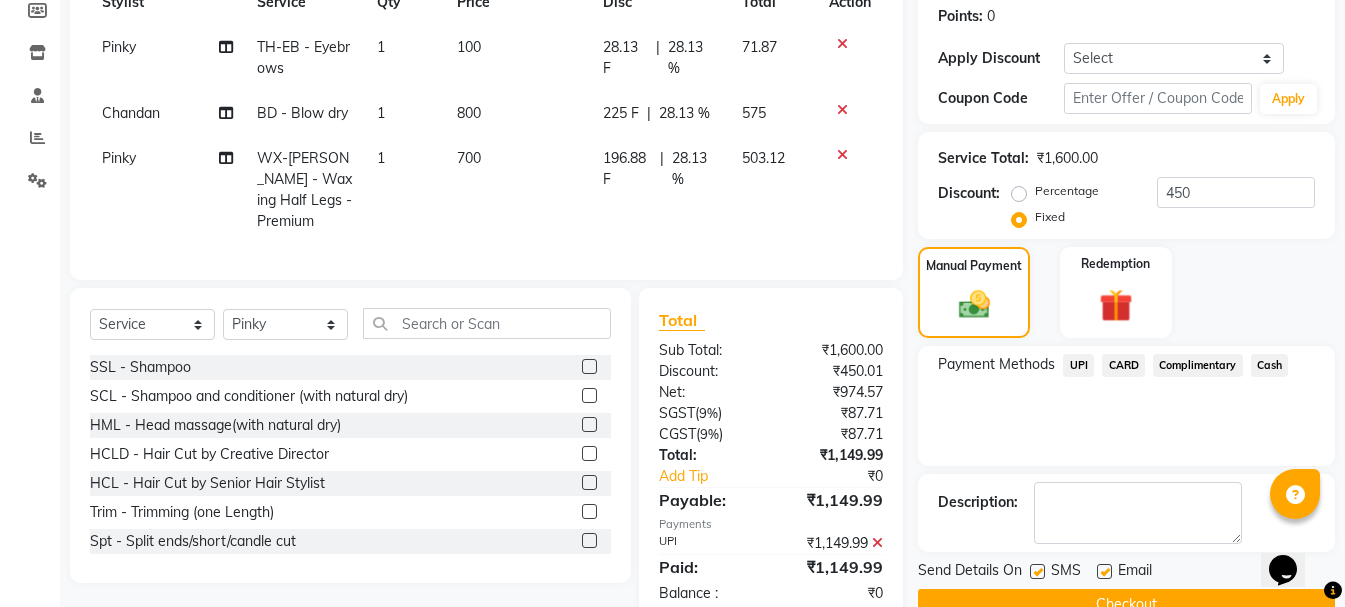 scroll, scrollTop: 348, scrollLeft: 0, axis: vertical 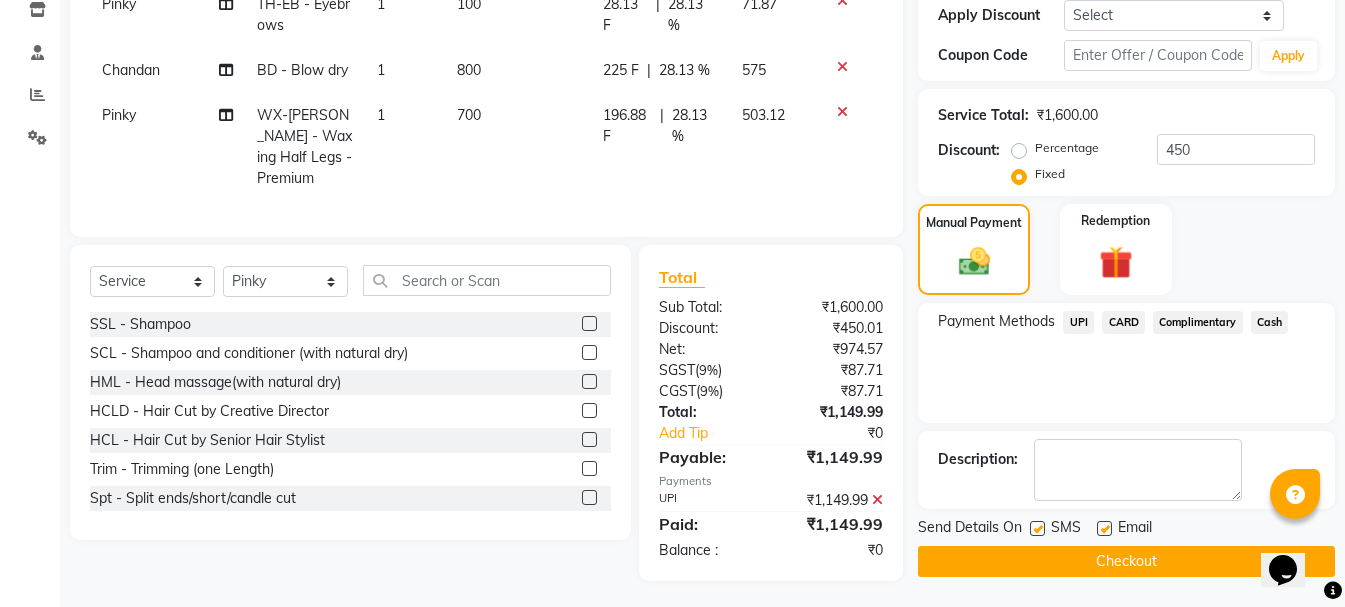 click on "Checkout" 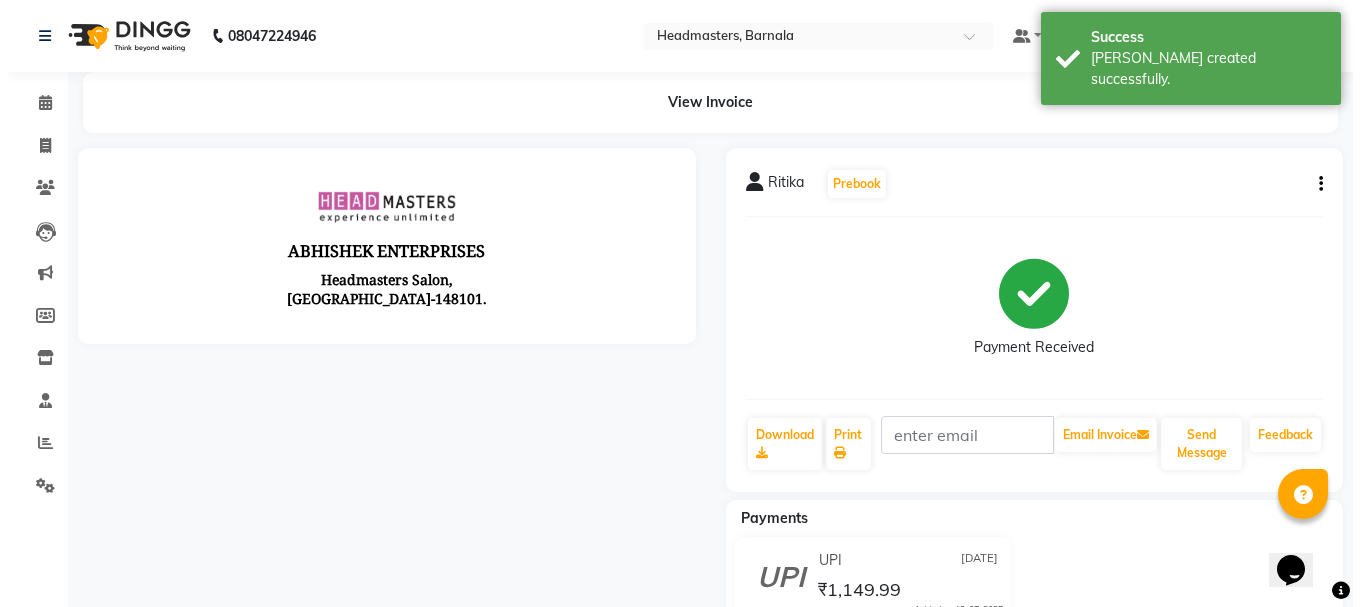 scroll, scrollTop: 0, scrollLeft: 0, axis: both 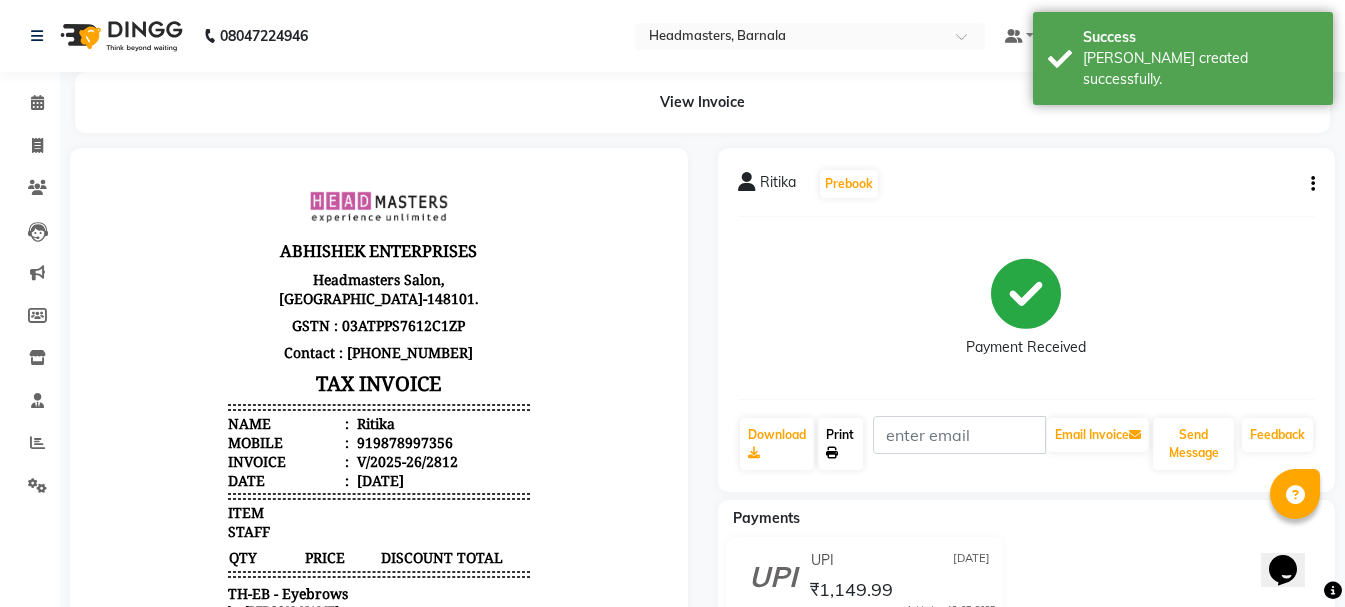 click on "Print" 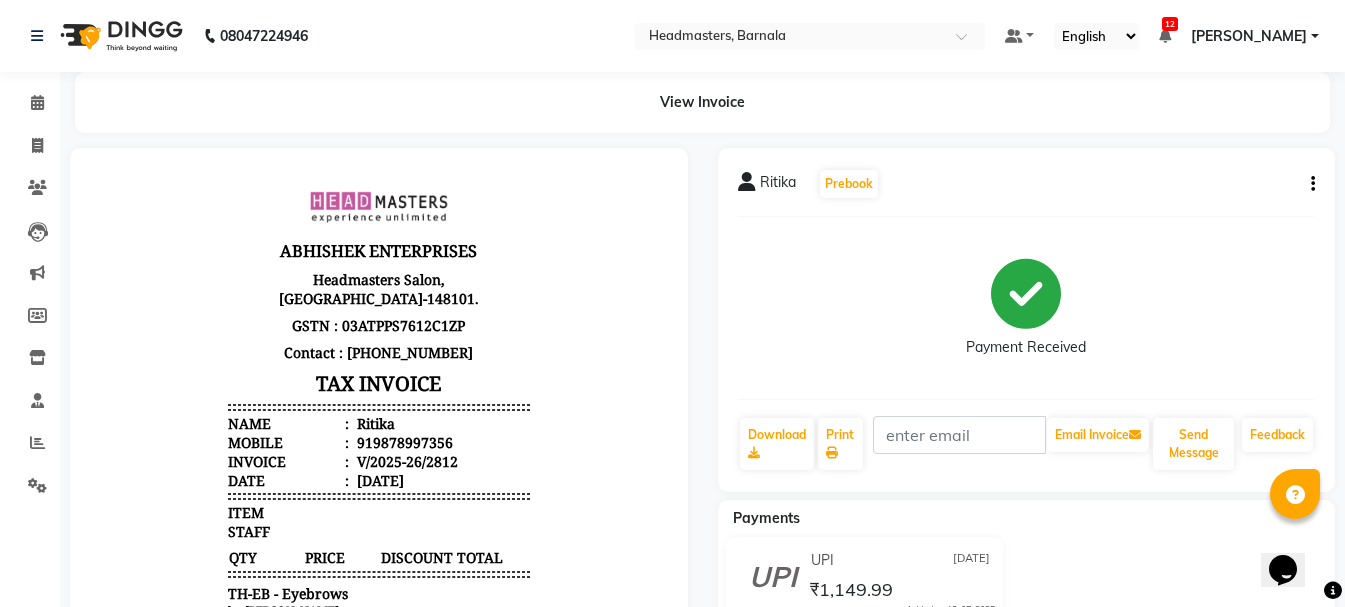 select on "service" 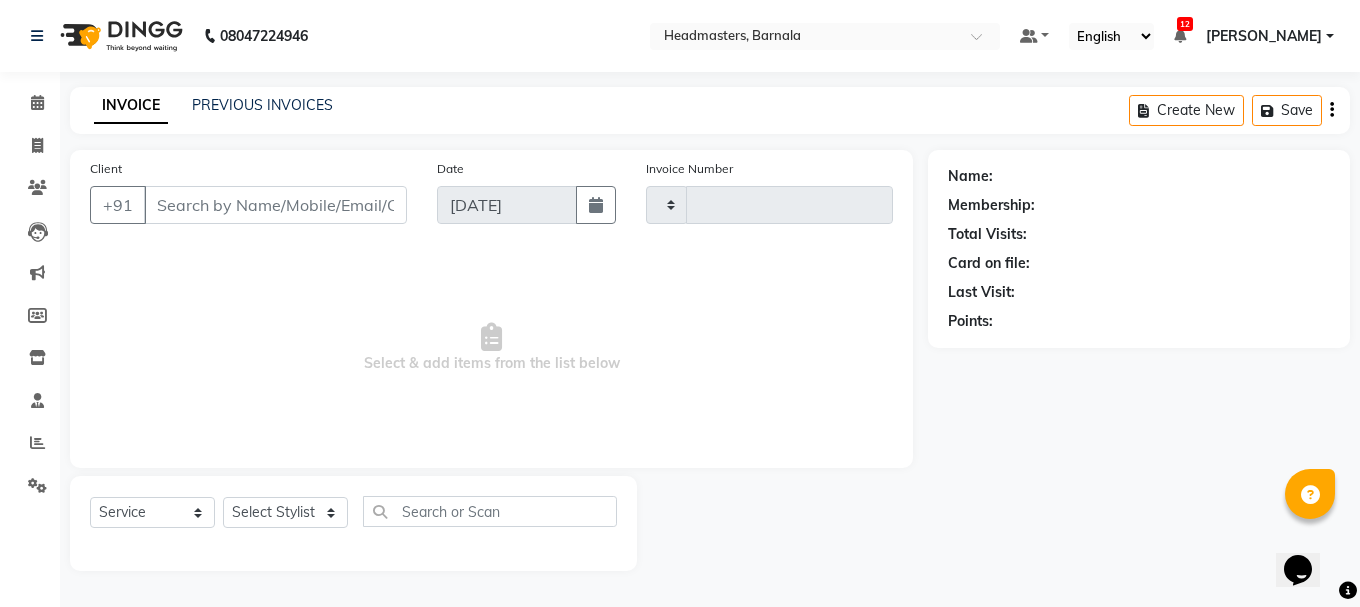 type on "2813" 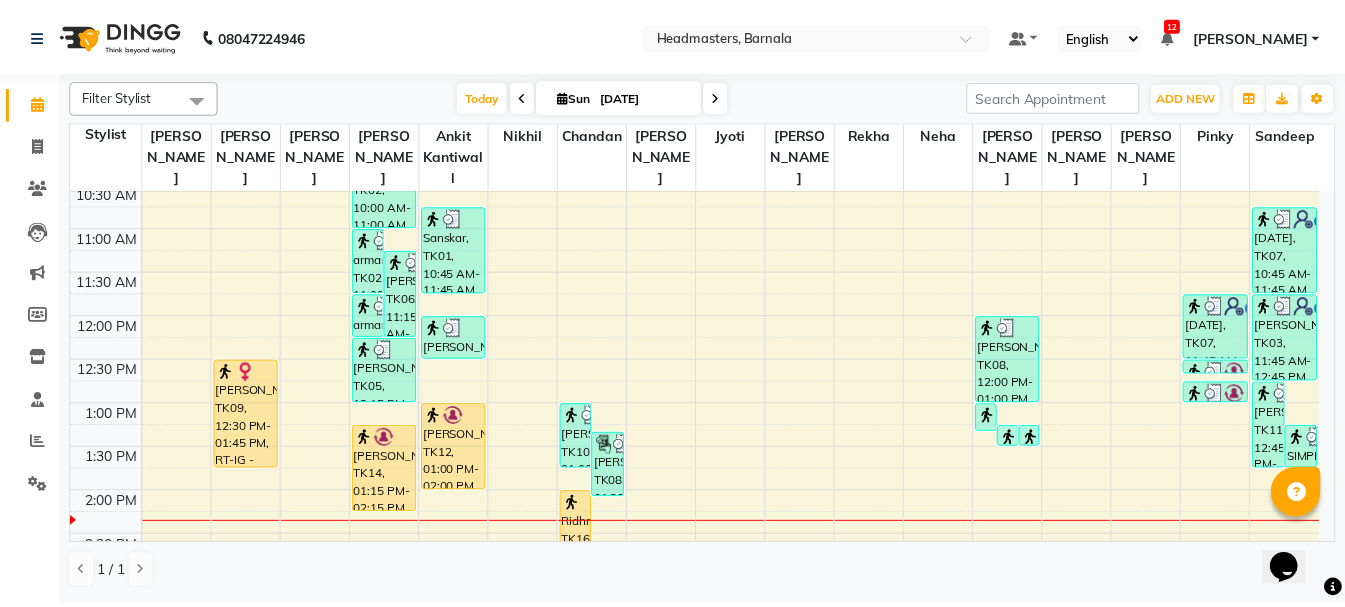 scroll, scrollTop: 319, scrollLeft: 0, axis: vertical 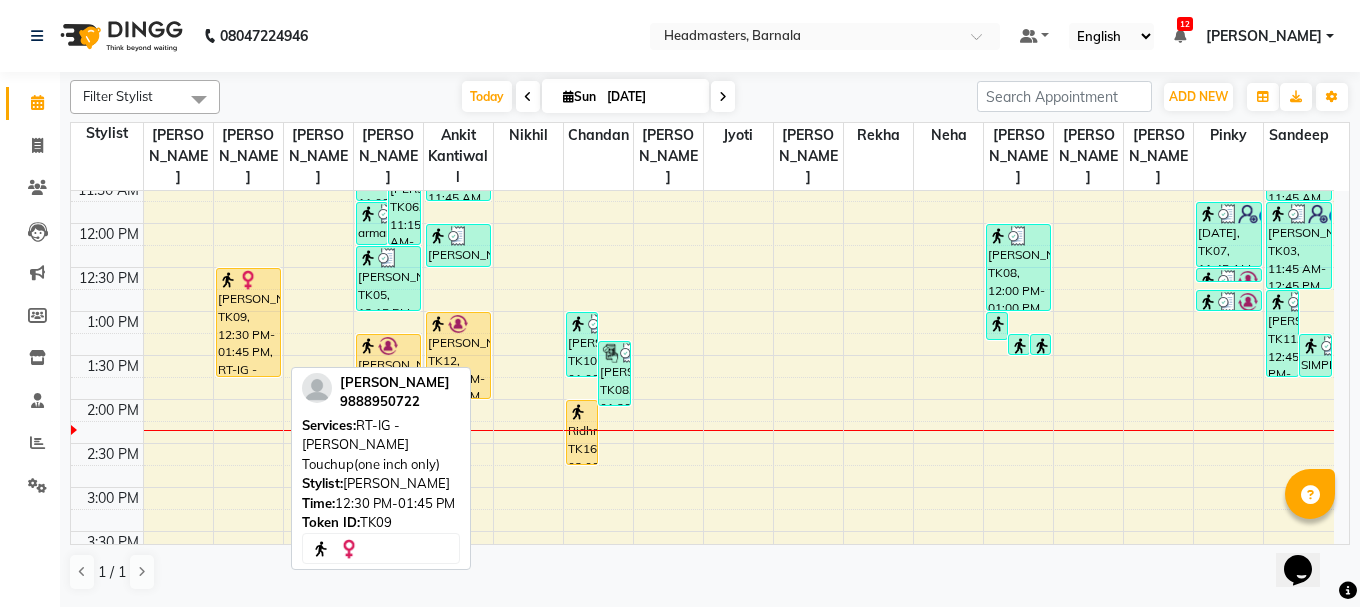 click at bounding box center [248, 376] 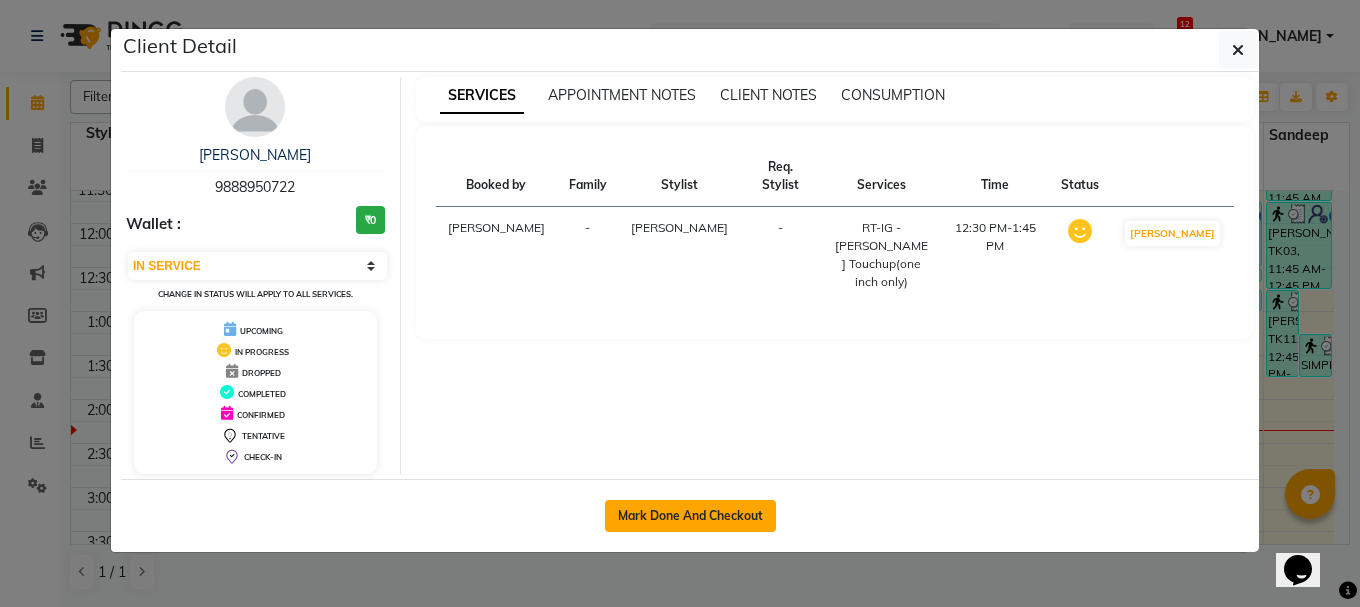 click on "Mark Done And Checkout" 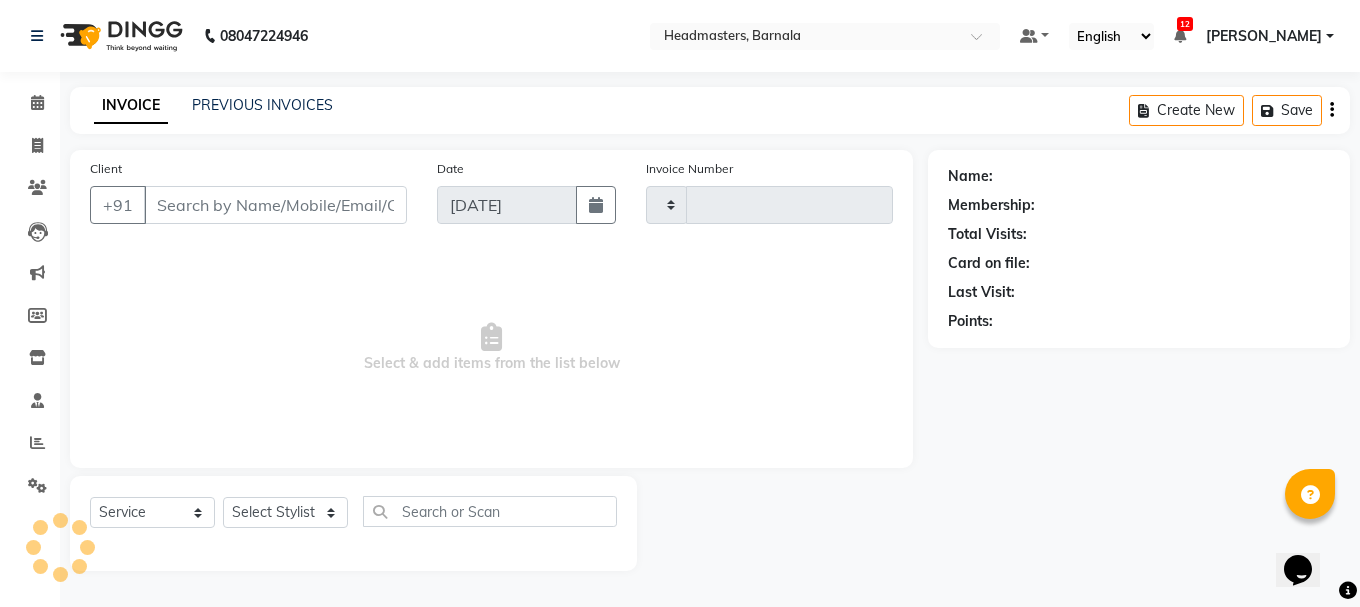 type on "2813" 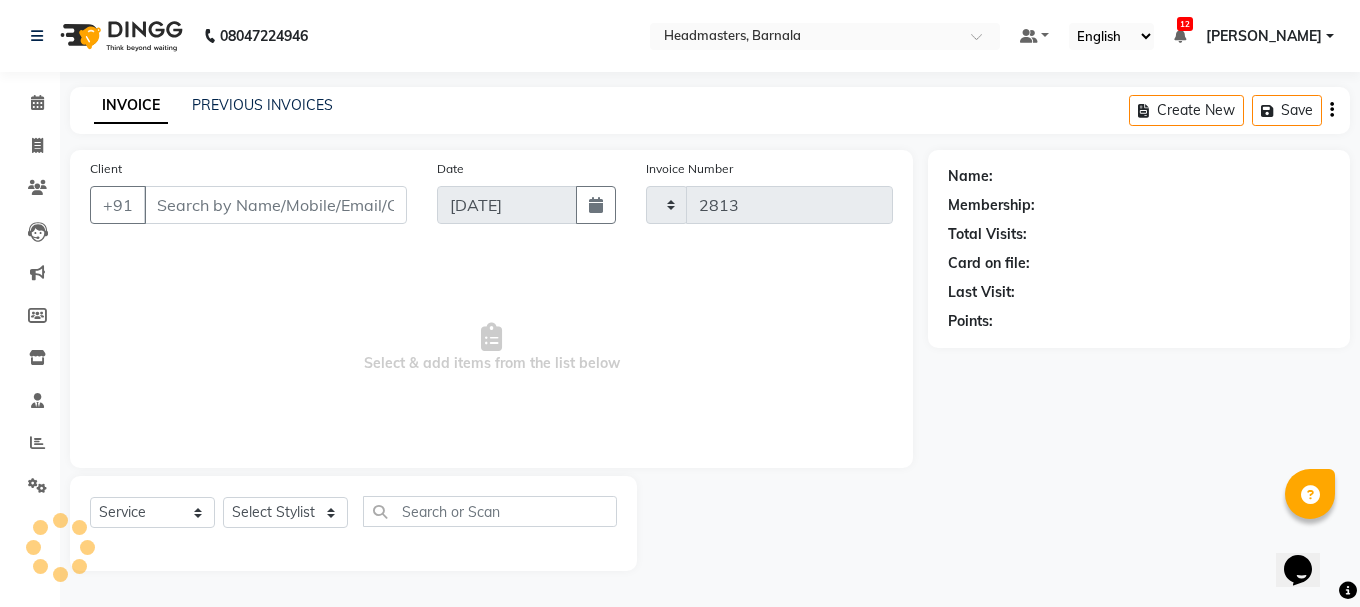select on "7526" 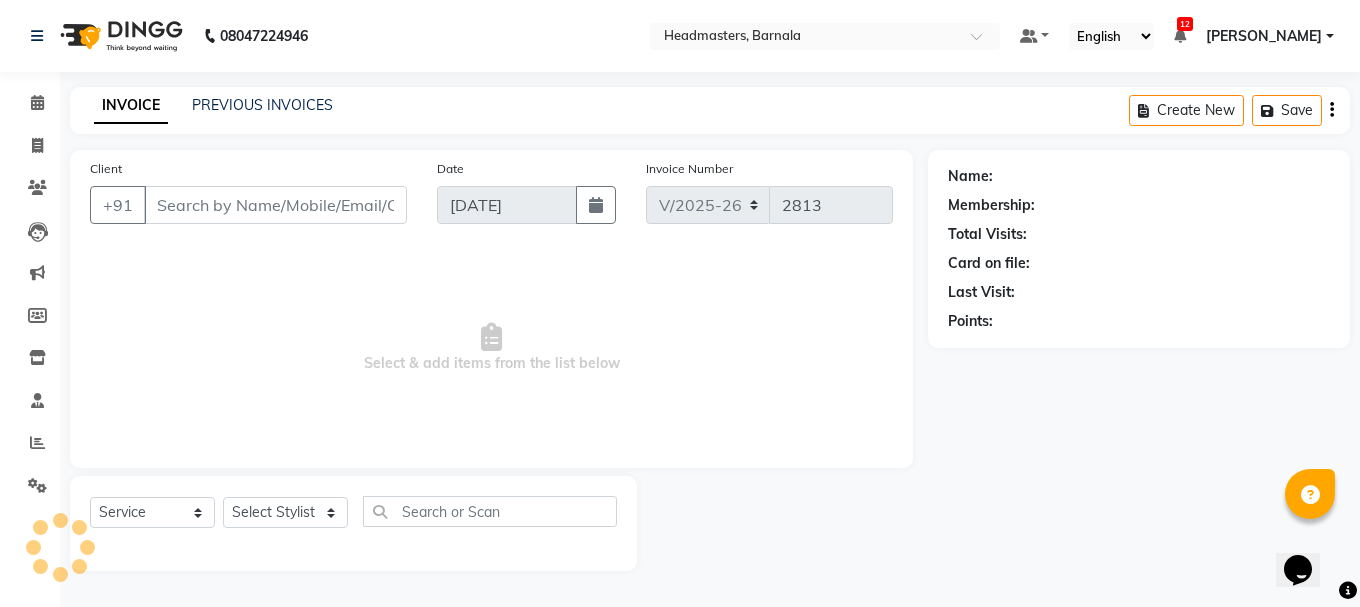 type on "9888950722" 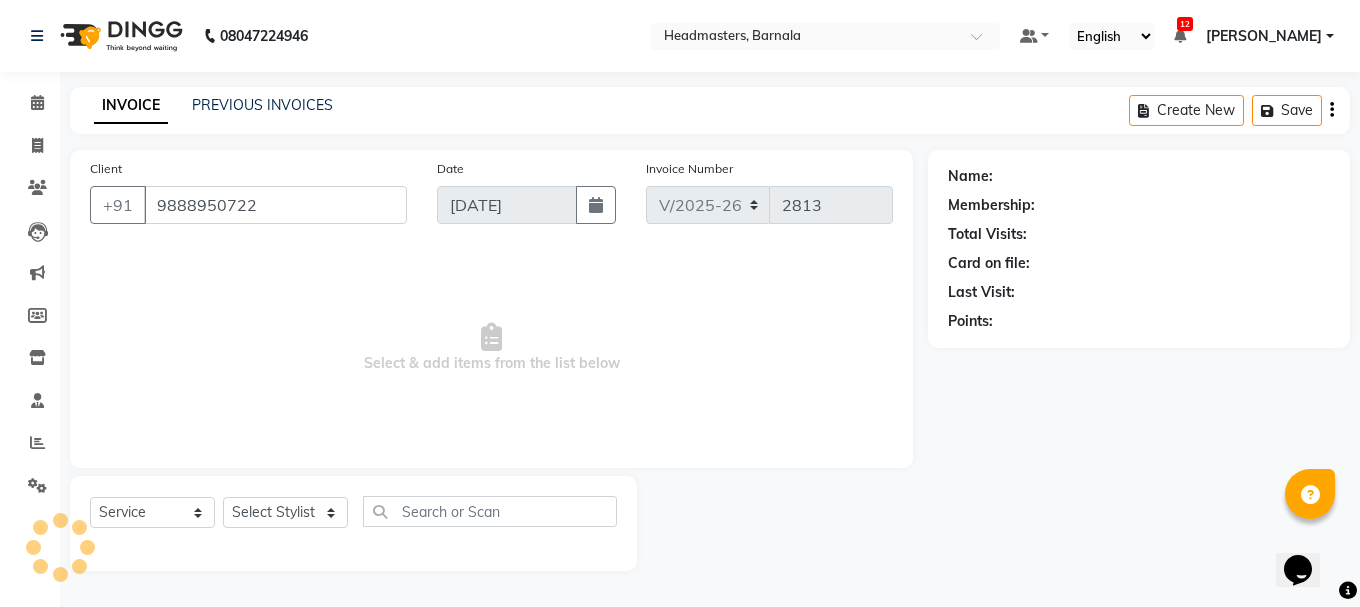 select on "67275" 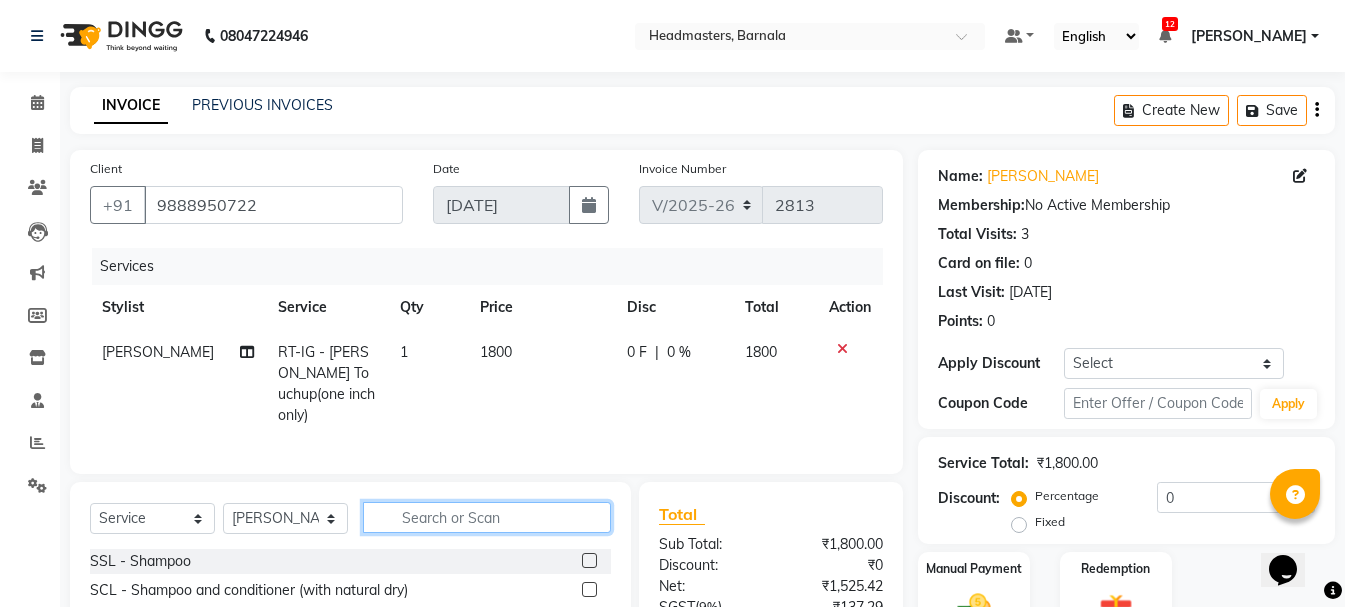 click 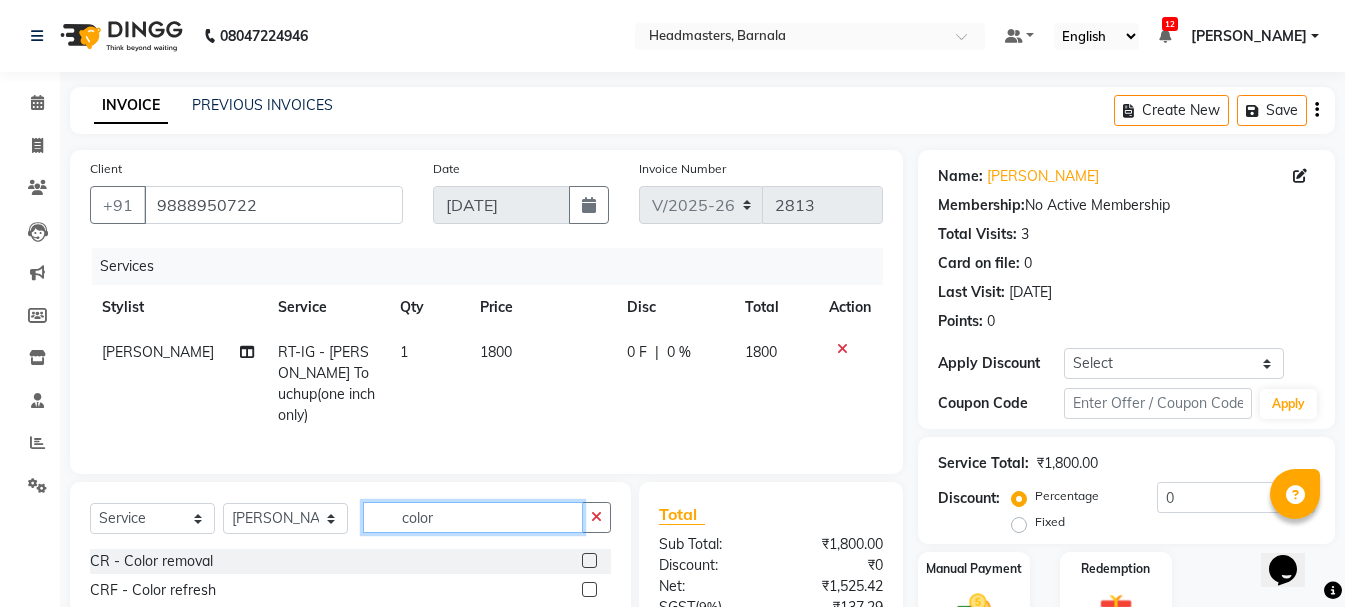 type on "color" 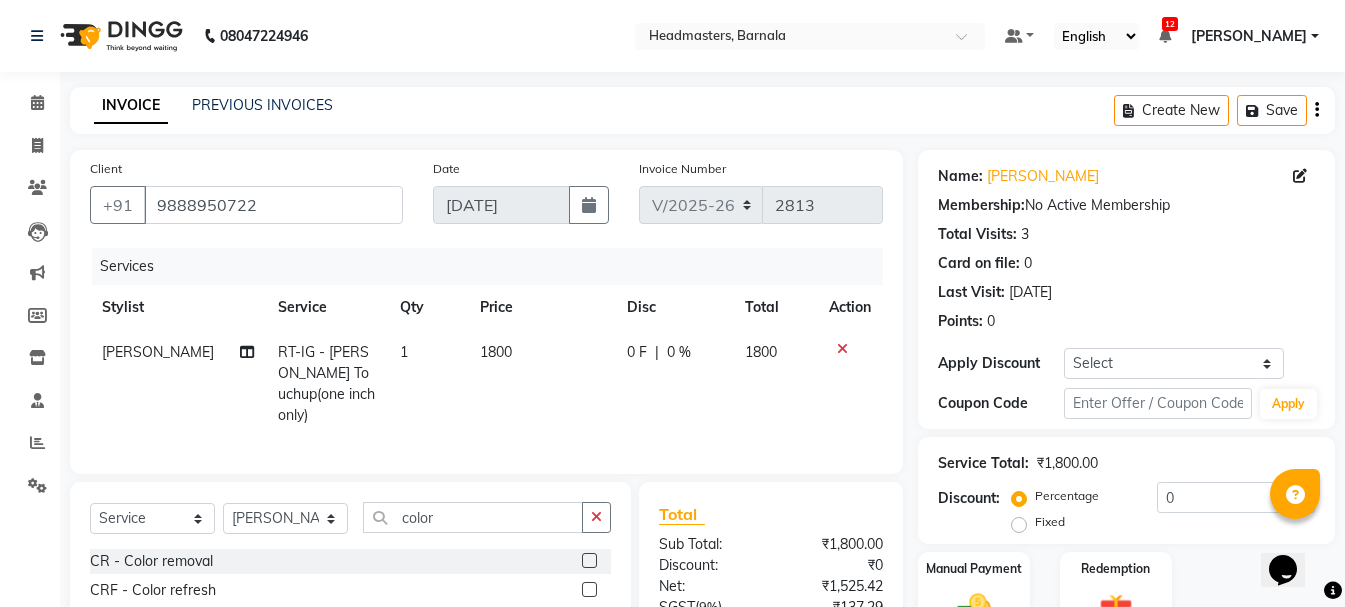 click 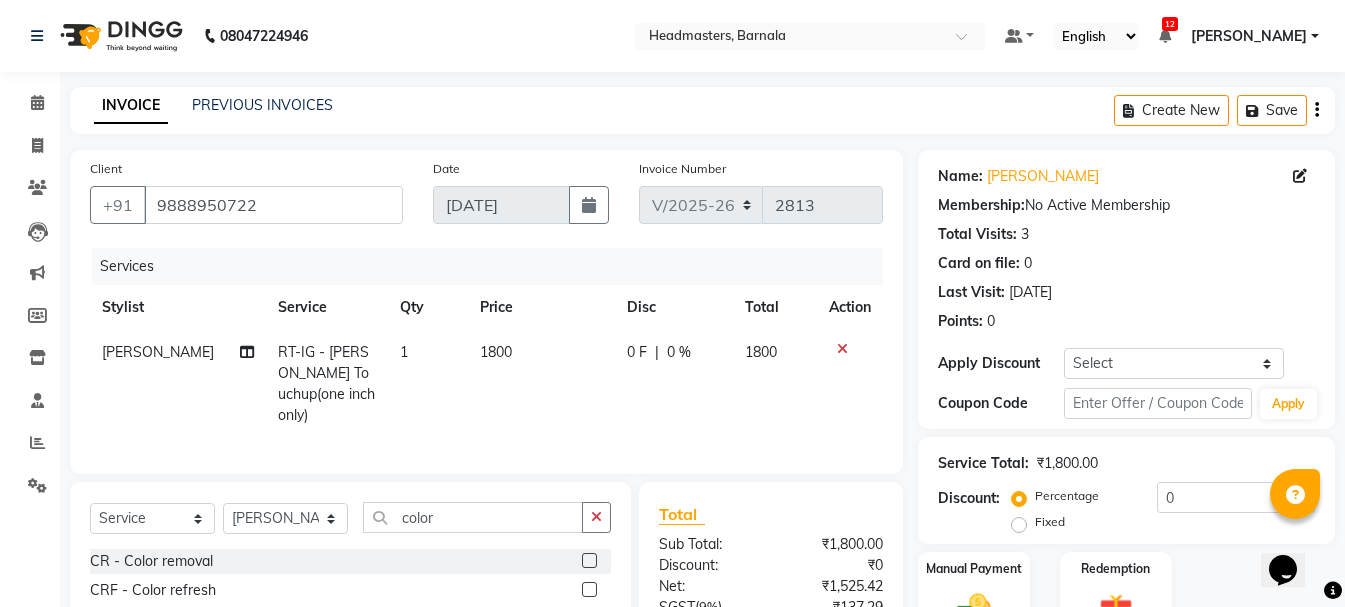 click 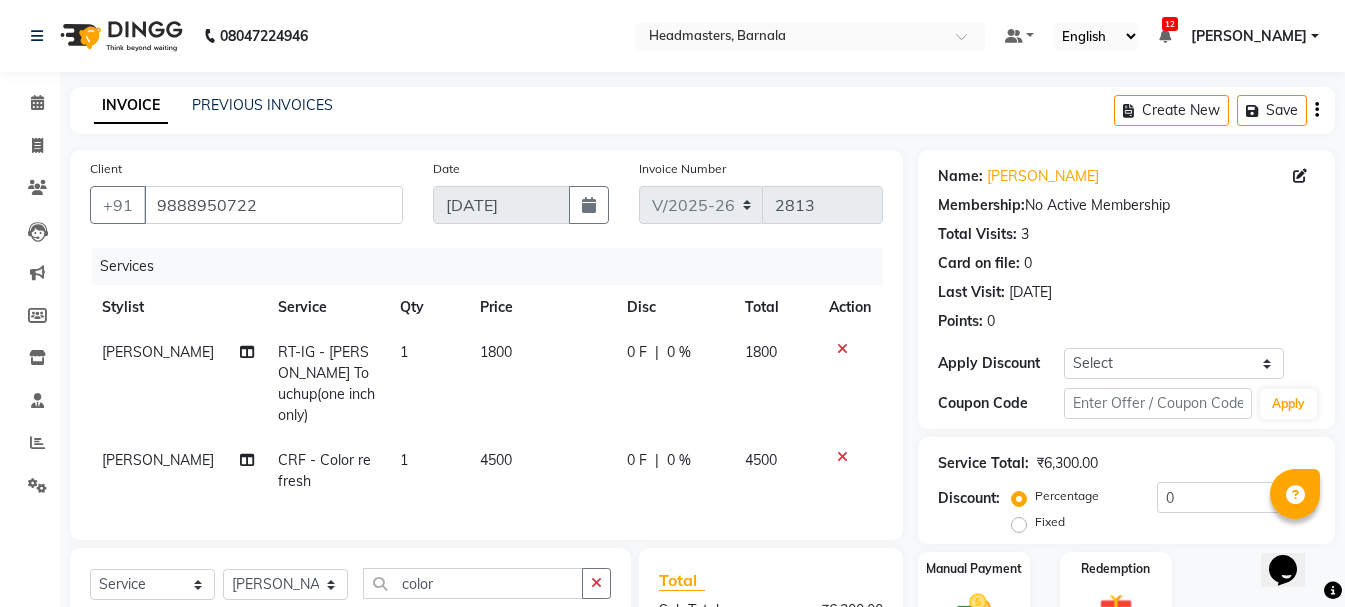 checkbox on "false" 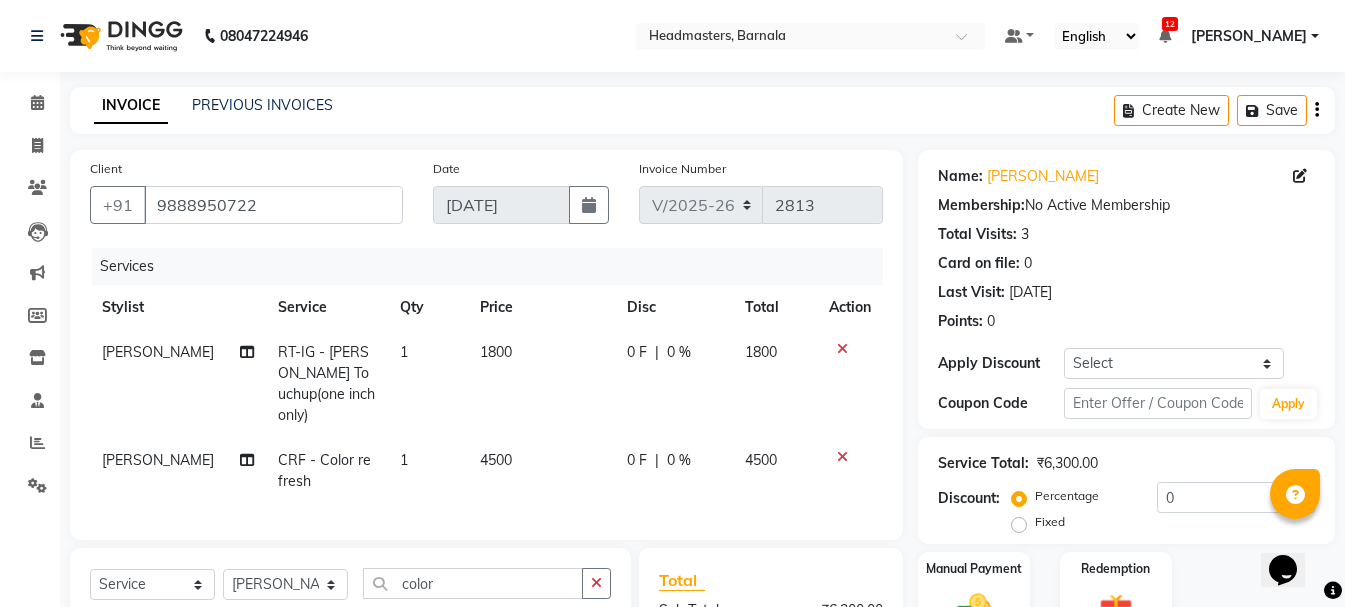 click on "Fixed" 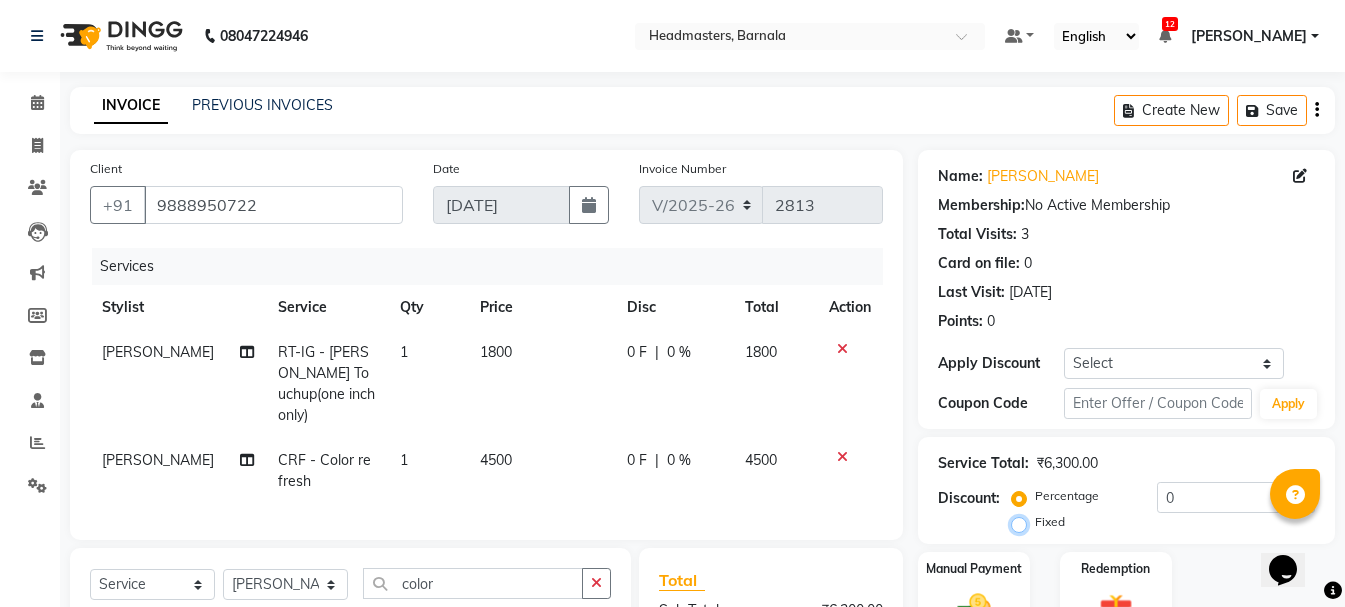 click on "Fixed" at bounding box center (1023, 522) 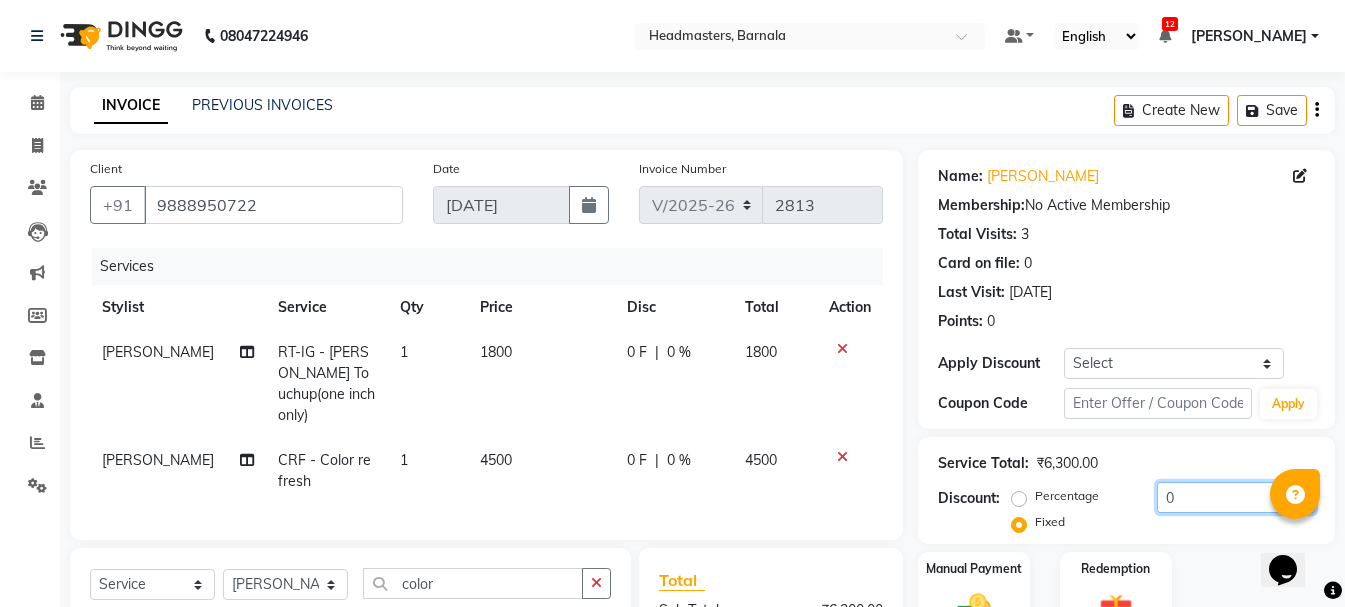 drag, startPoint x: 1218, startPoint y: 497, endPoint x: 1032, endPoint y: 503, distance: 186.09676 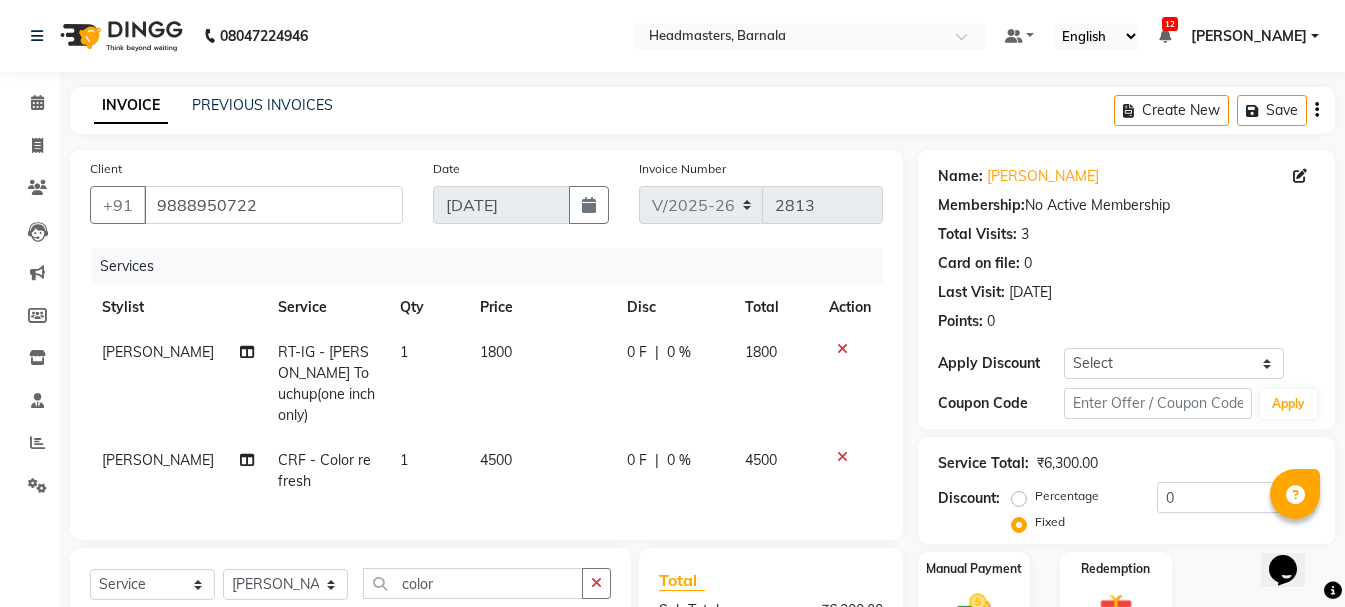 click 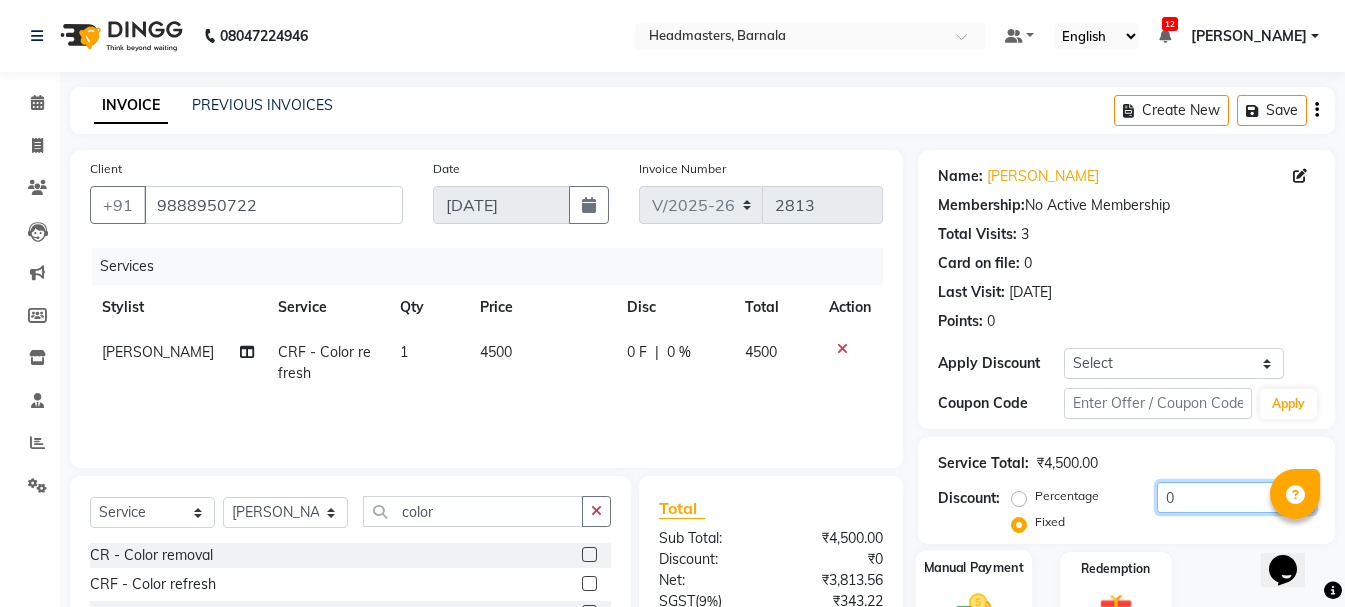 drag, startPoint x: 1193, startPoint y: 499, endPoint x: 985, endPoint y: 552, distance: 214.64622 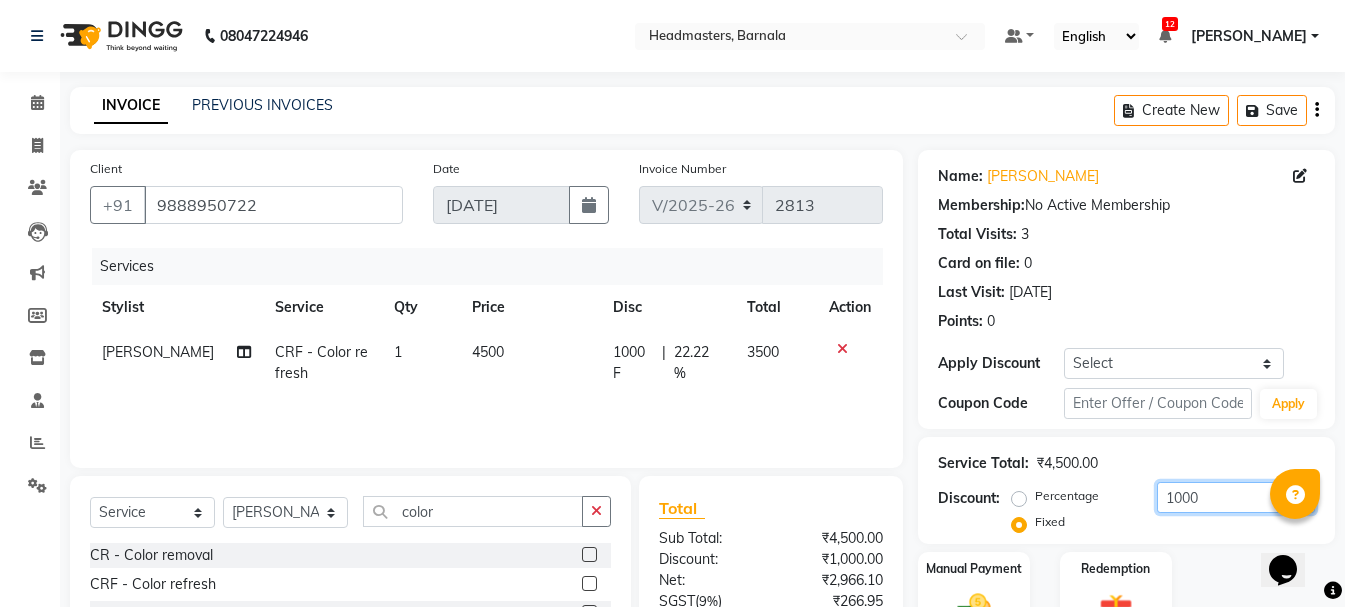 scroll, scrollTop: 193, scrollLeft: 0, axis: vertical 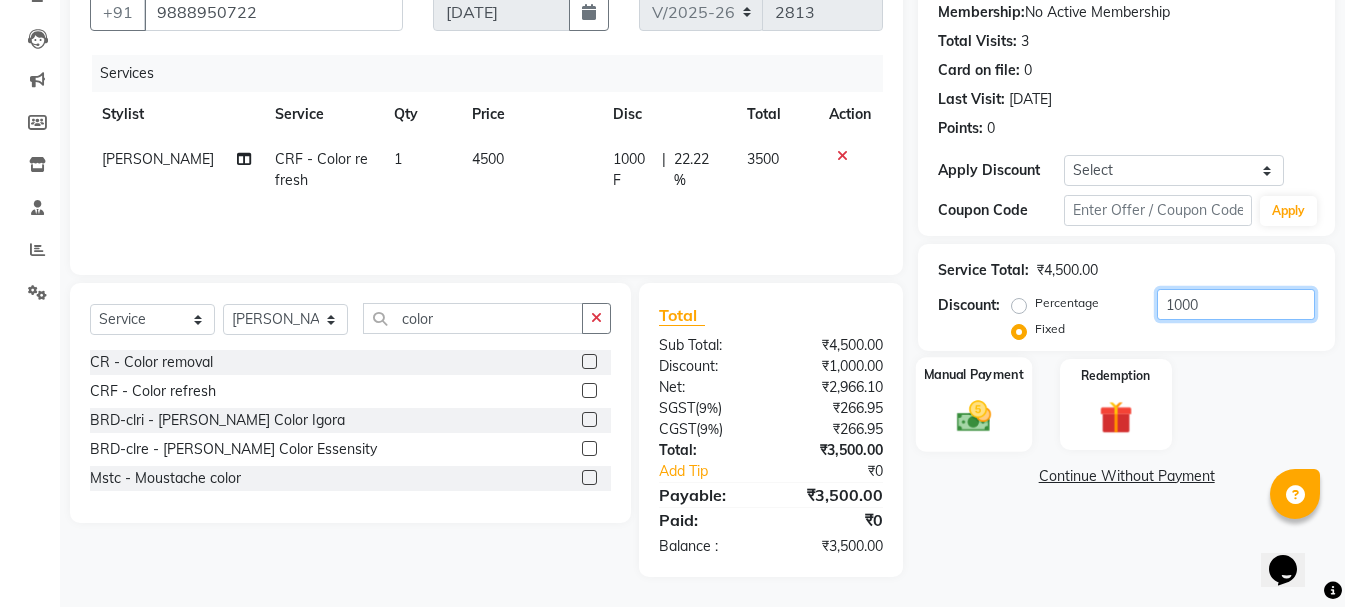 type on "1000" 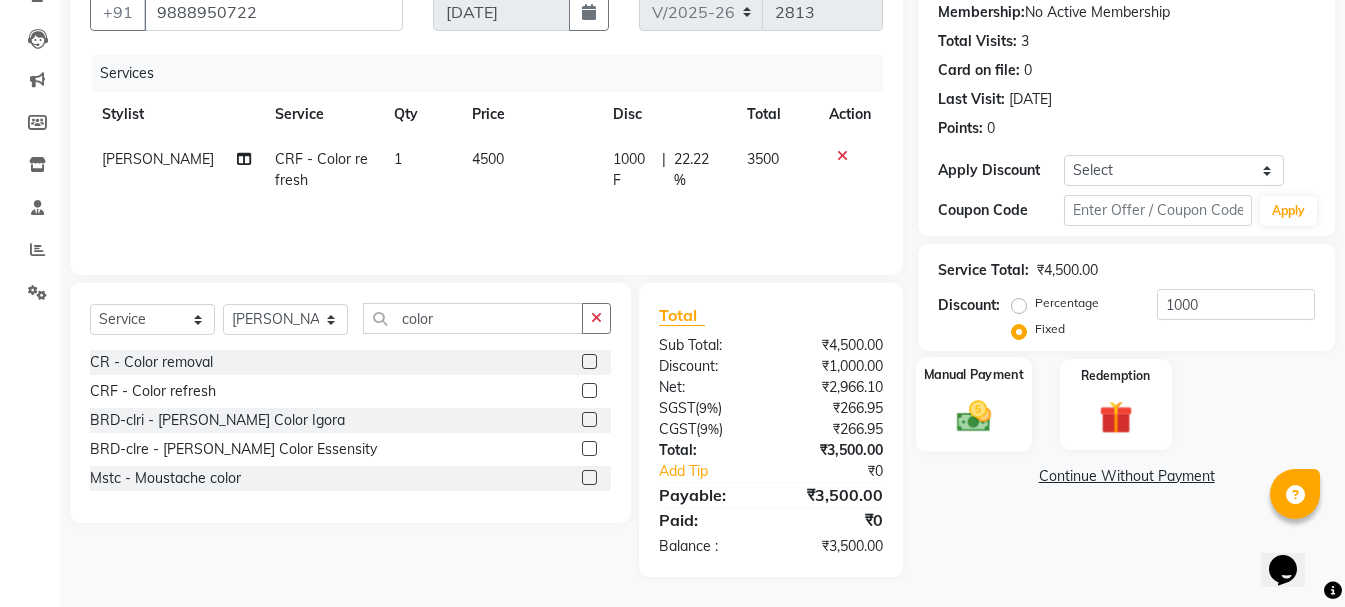 click on "Manual Payment" 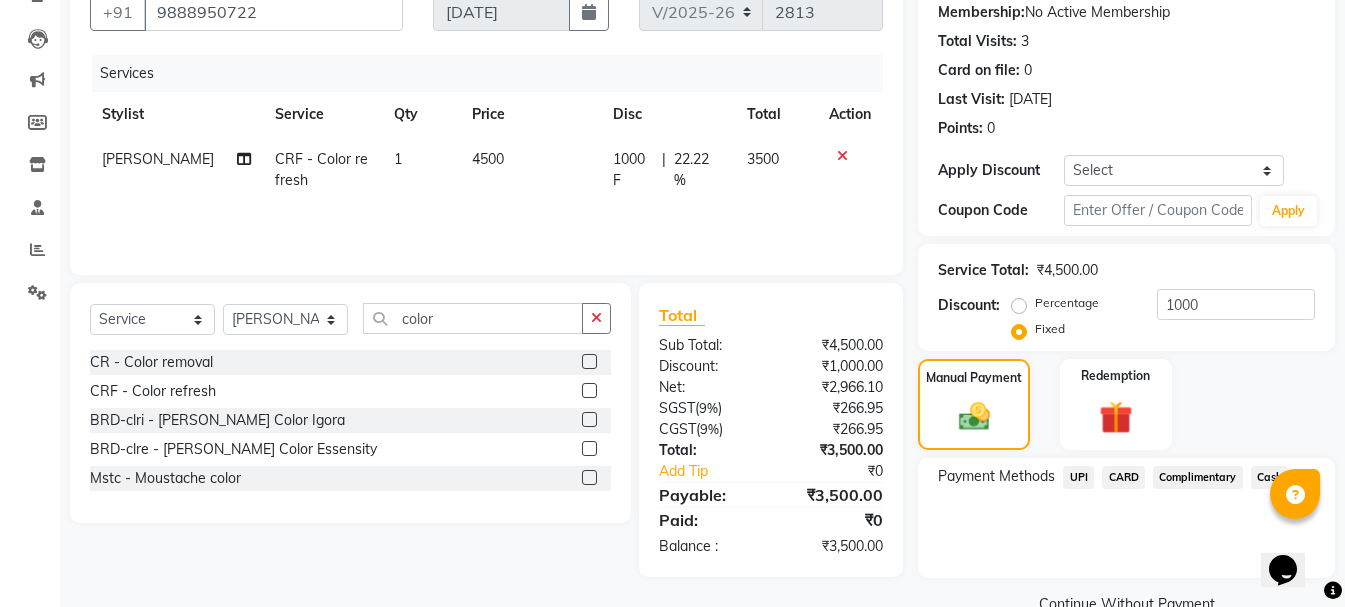click on "Cash" 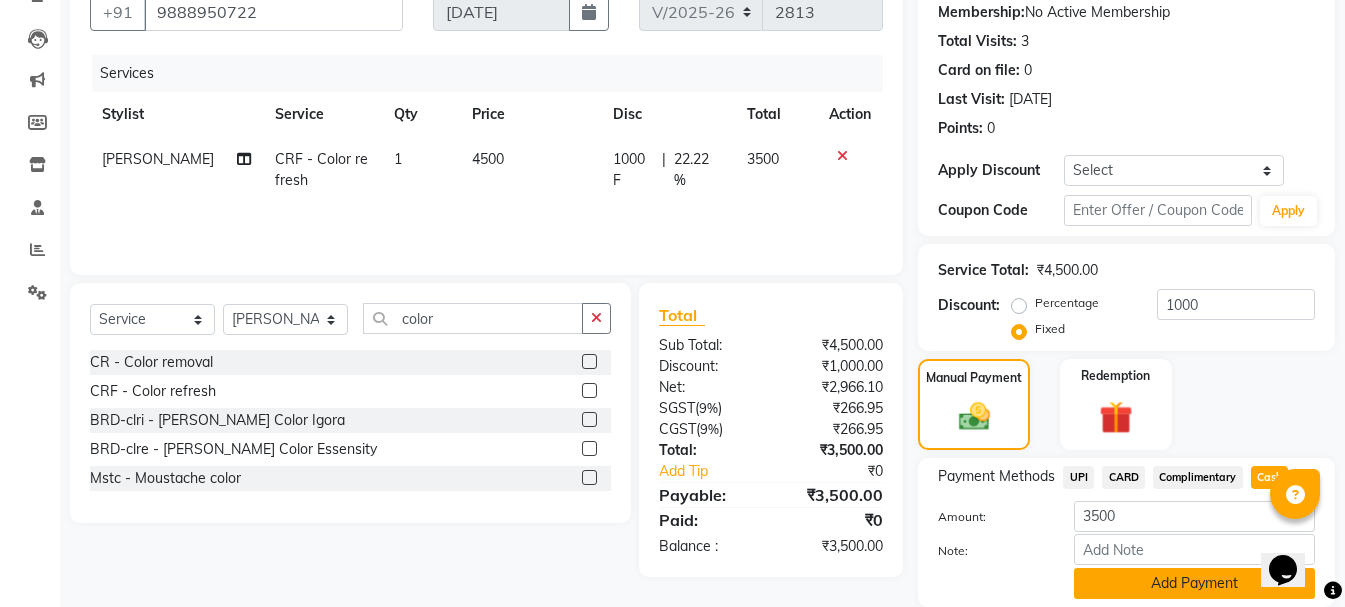 click on "Add Payment" 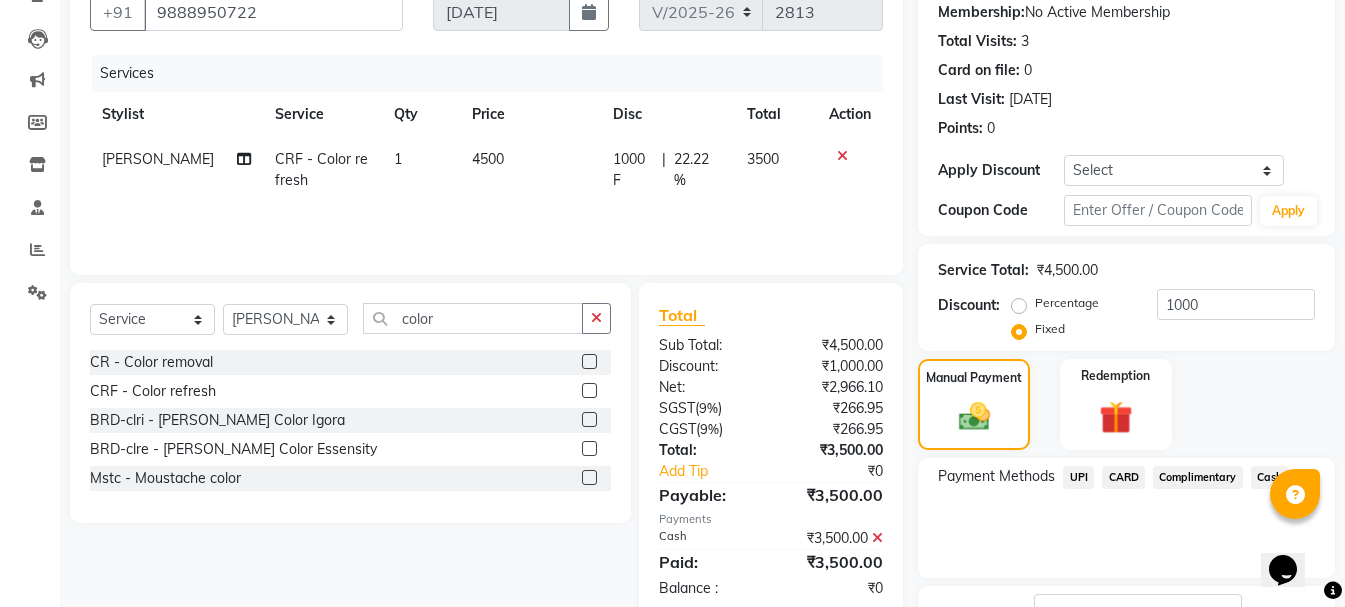 scroll, scrollTop: 348, scrollLeft: 0, axis: vertical 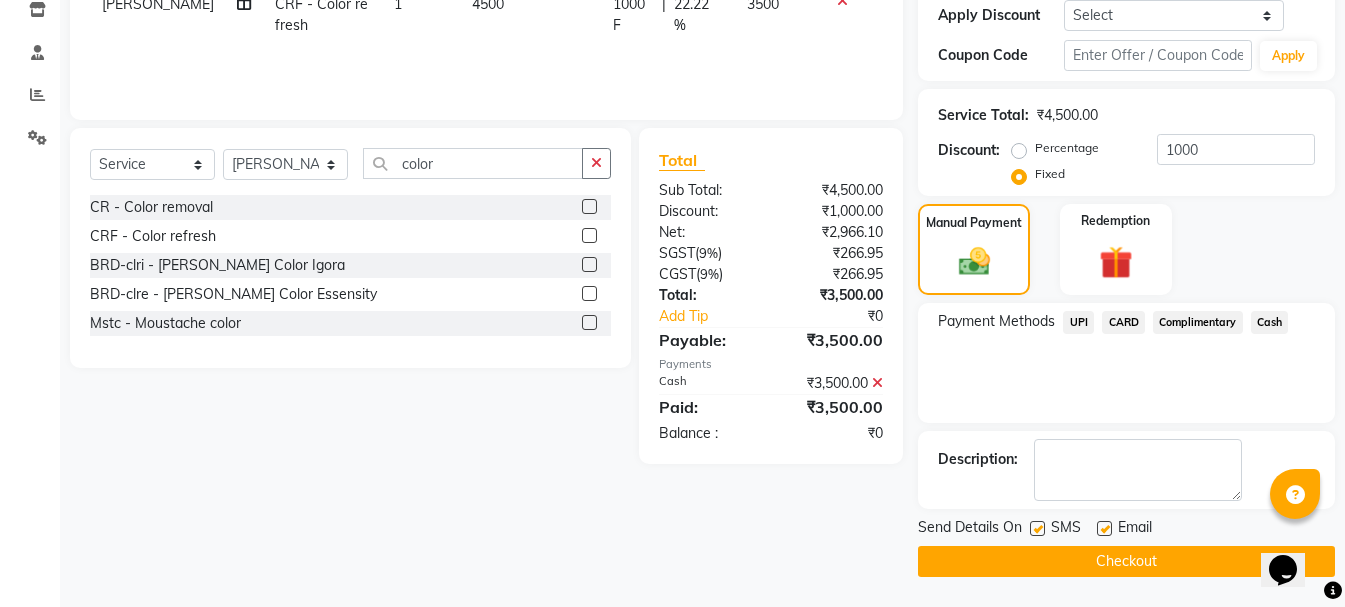 click on "Checkout" 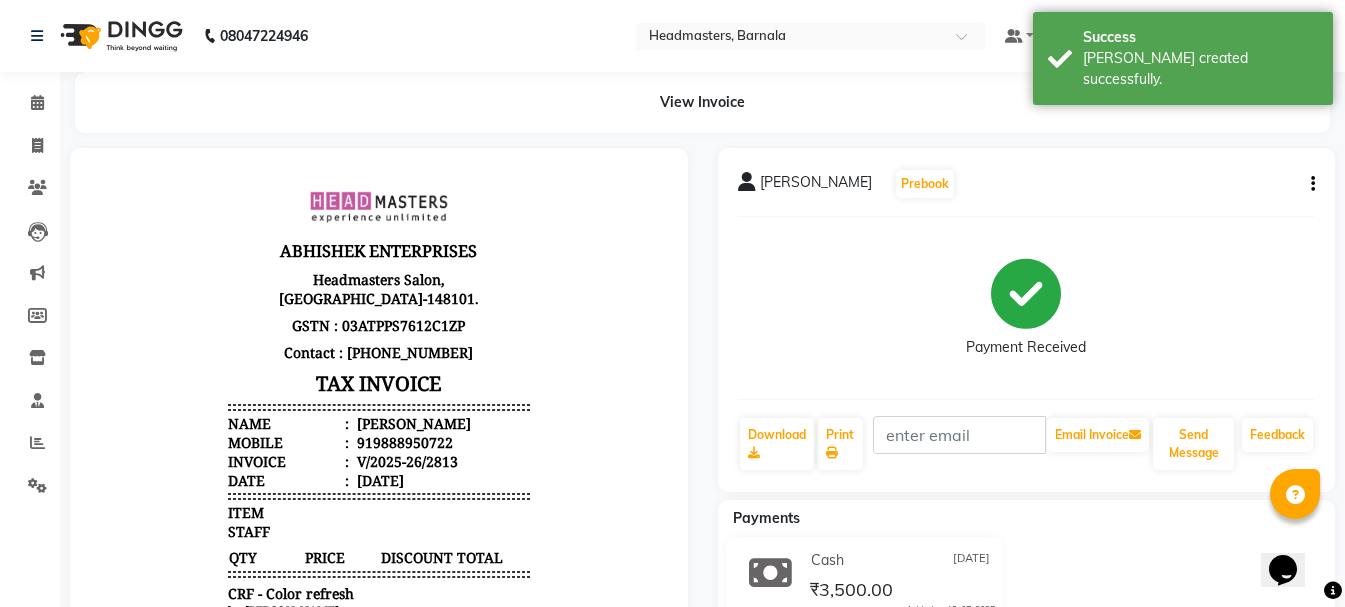 scroll, scrollTop: 0, scrollLeft: 0, axis: both 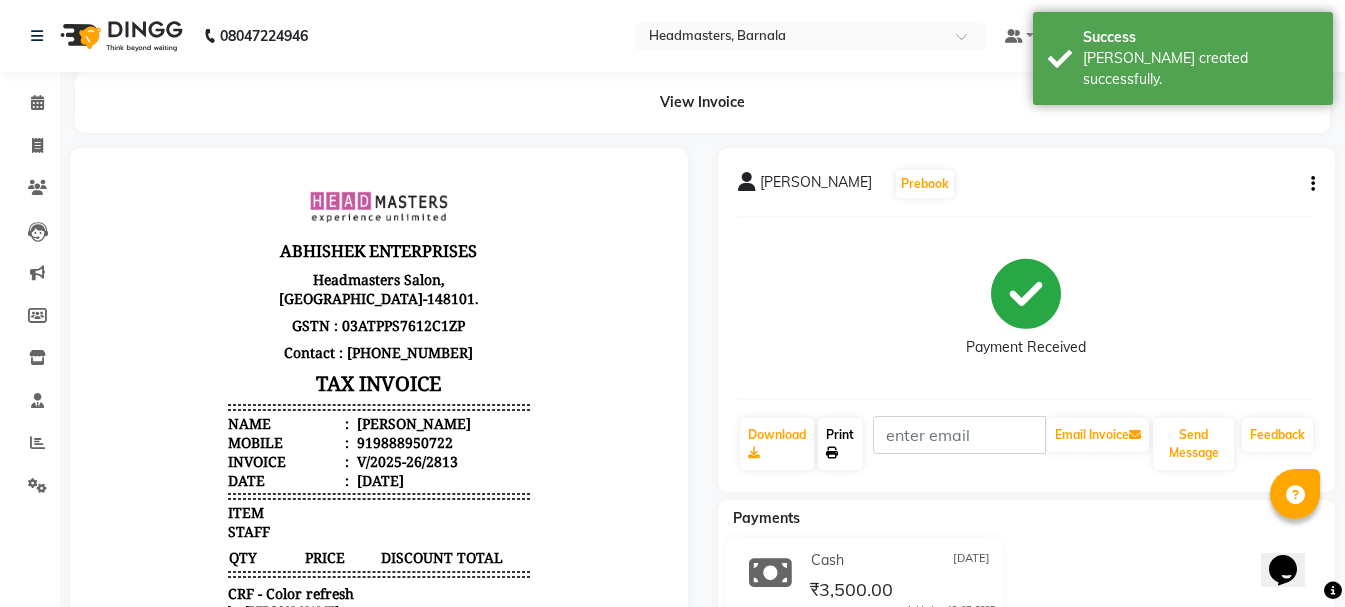 click 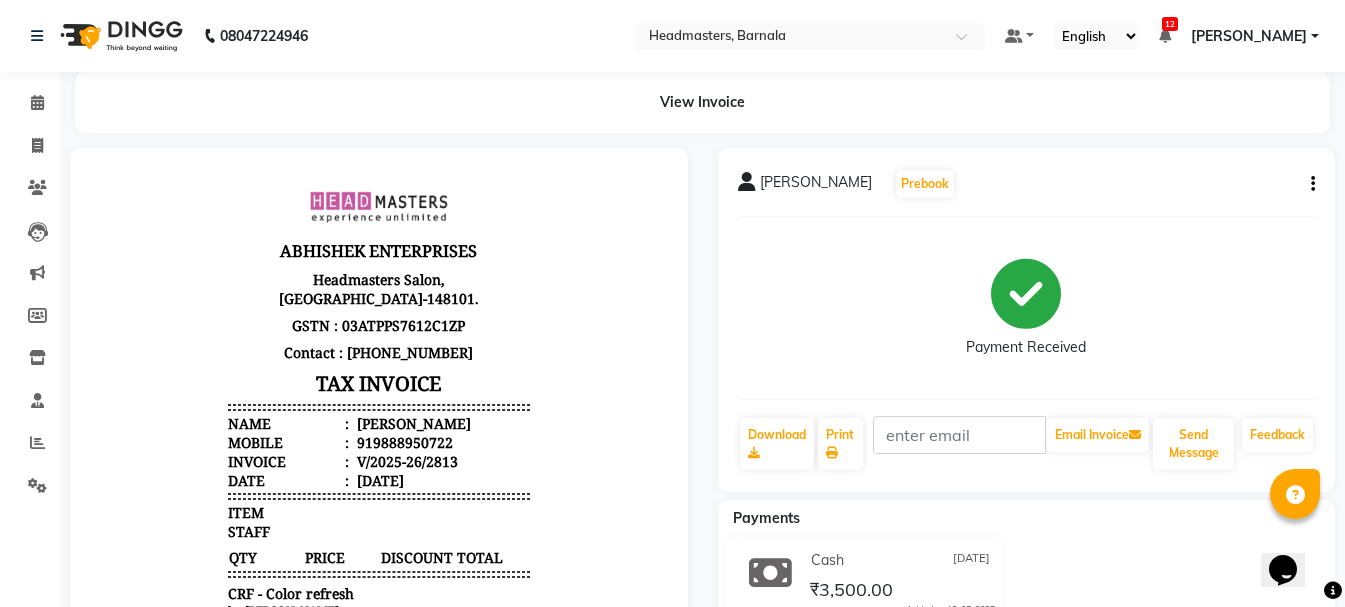 select on "service" 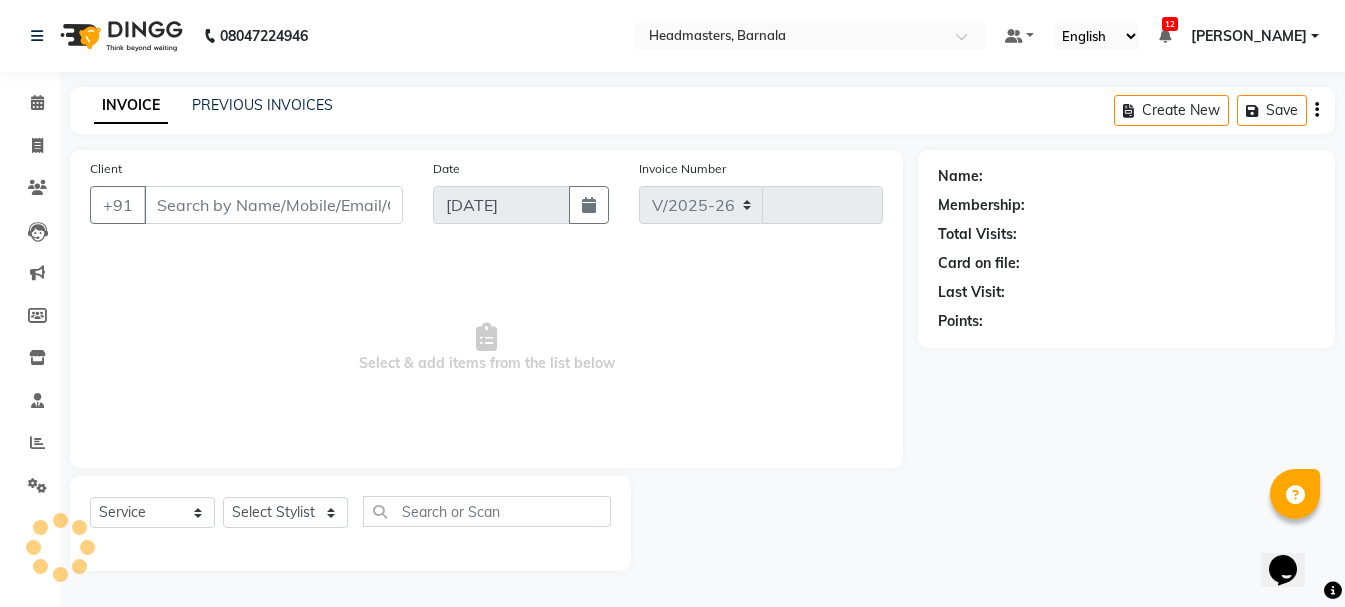 select on "7526" 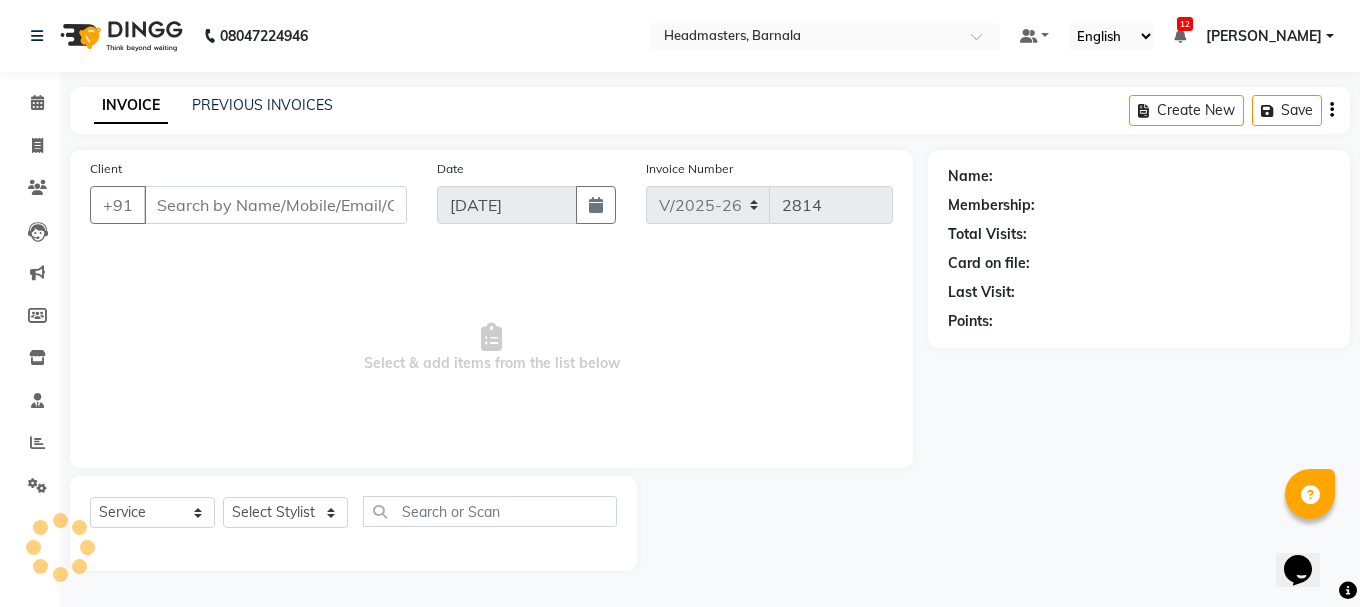 type on "9888950722" 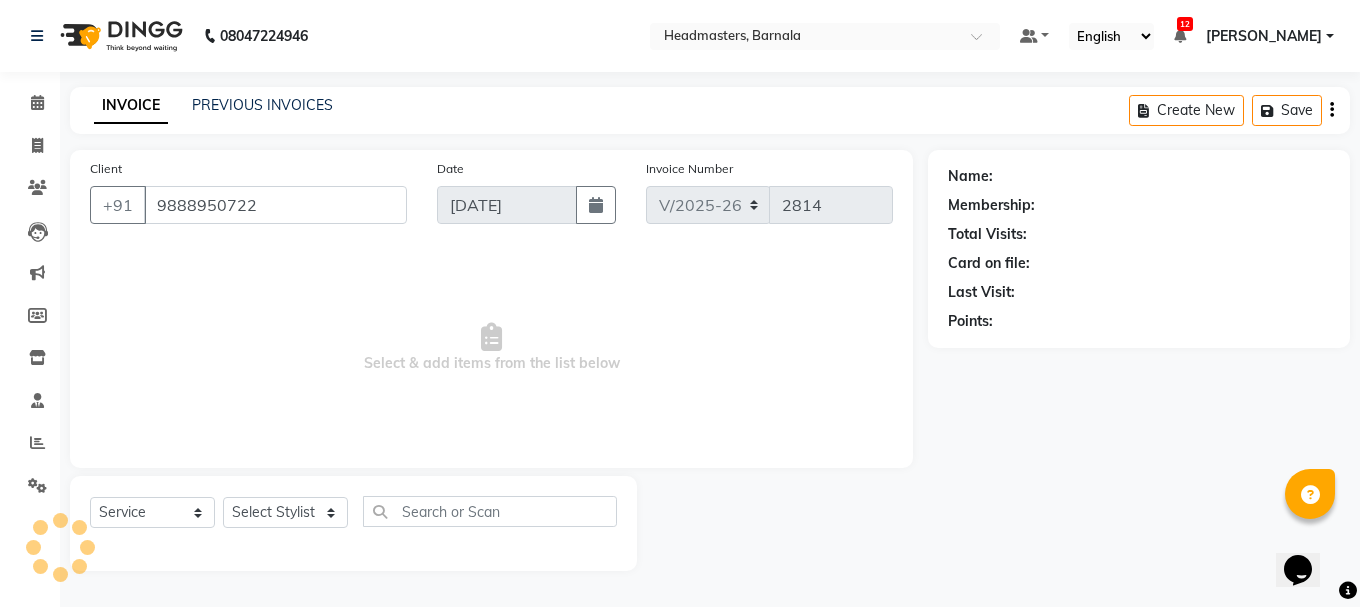 select on "67275" 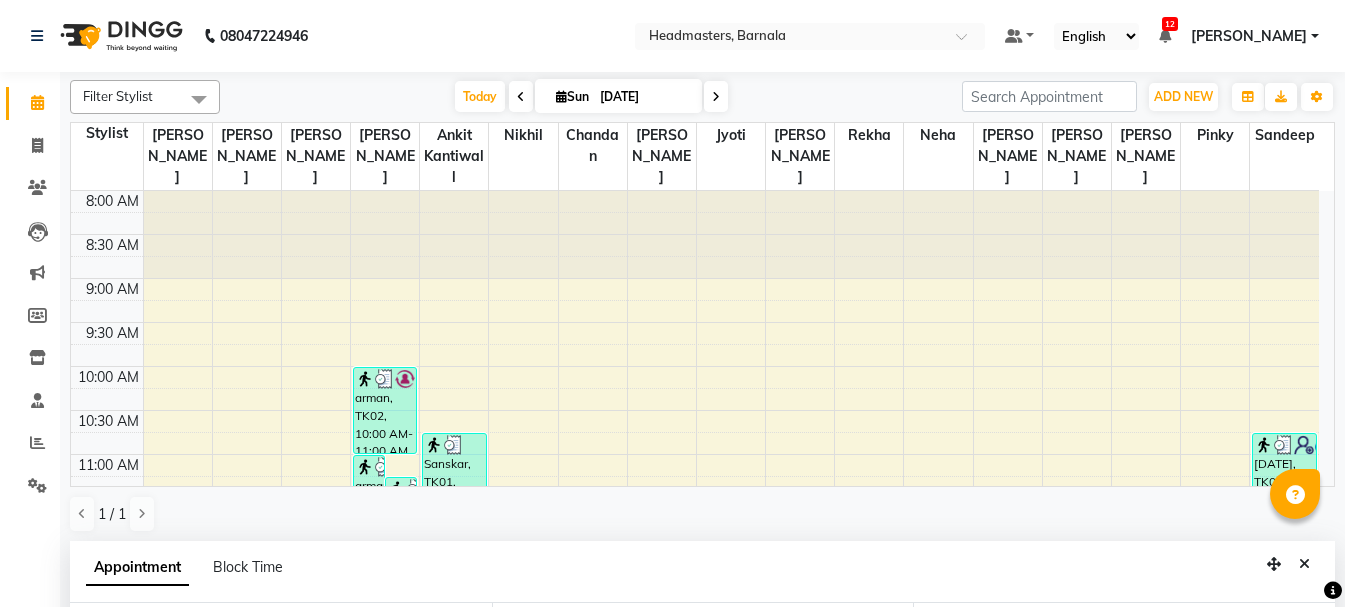 select on "67274" 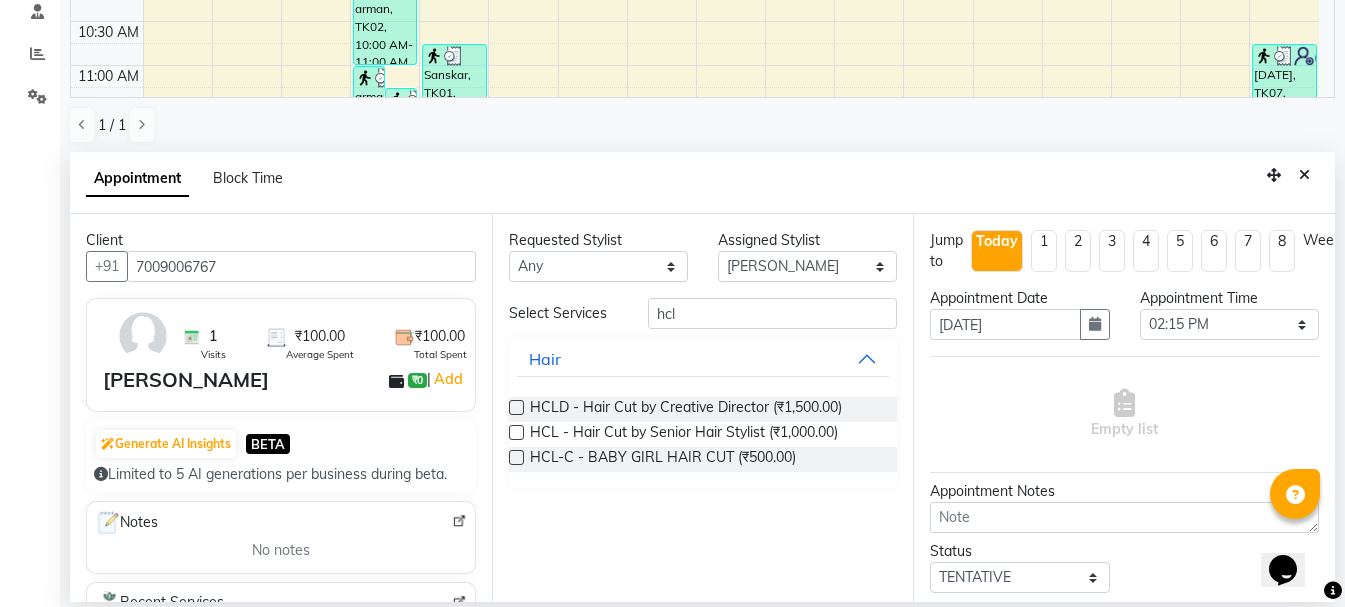 scroll, scrollTop: 0, scrollLeft: 0, axis: both 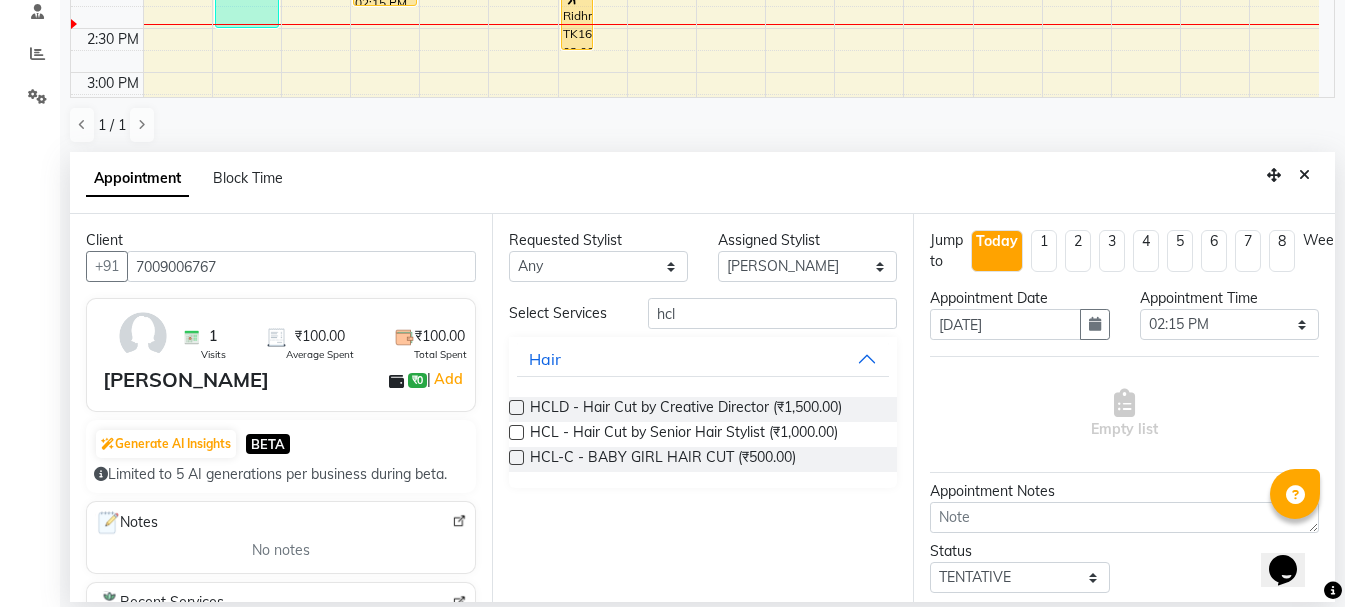 type on "hcl" 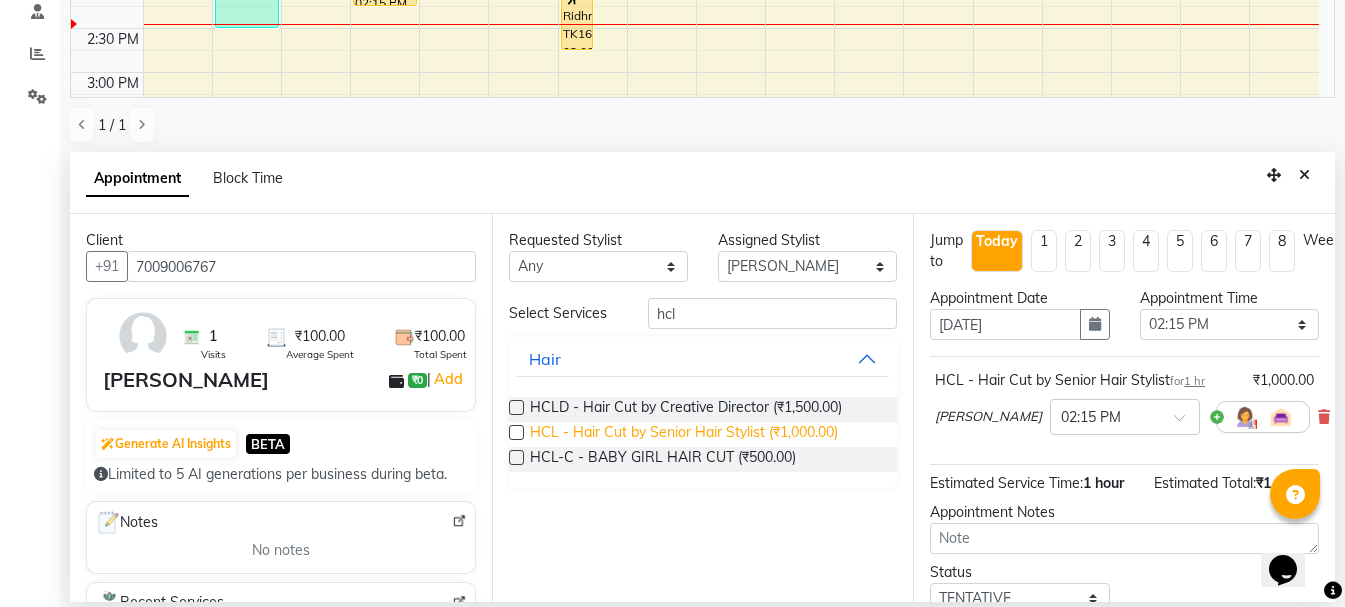 click on "HCL - Hair Cut by Senior Hair Stylist (₹1,000.00)" at bounding box center (684, 434) 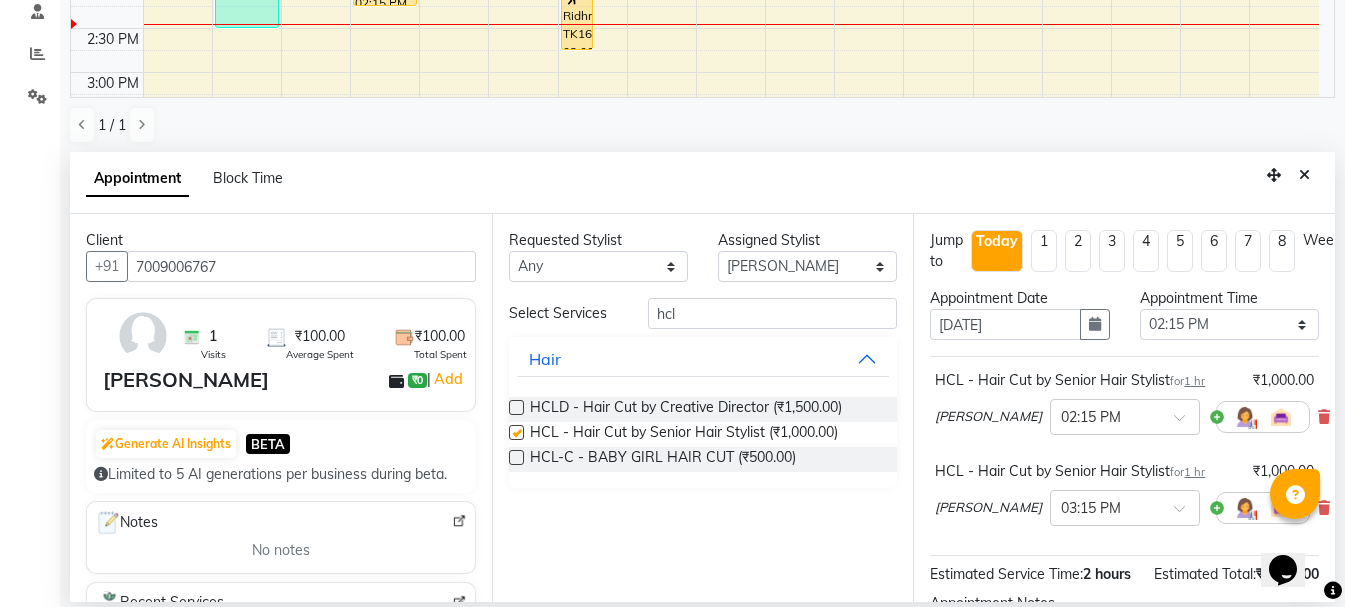checkbox on "false" 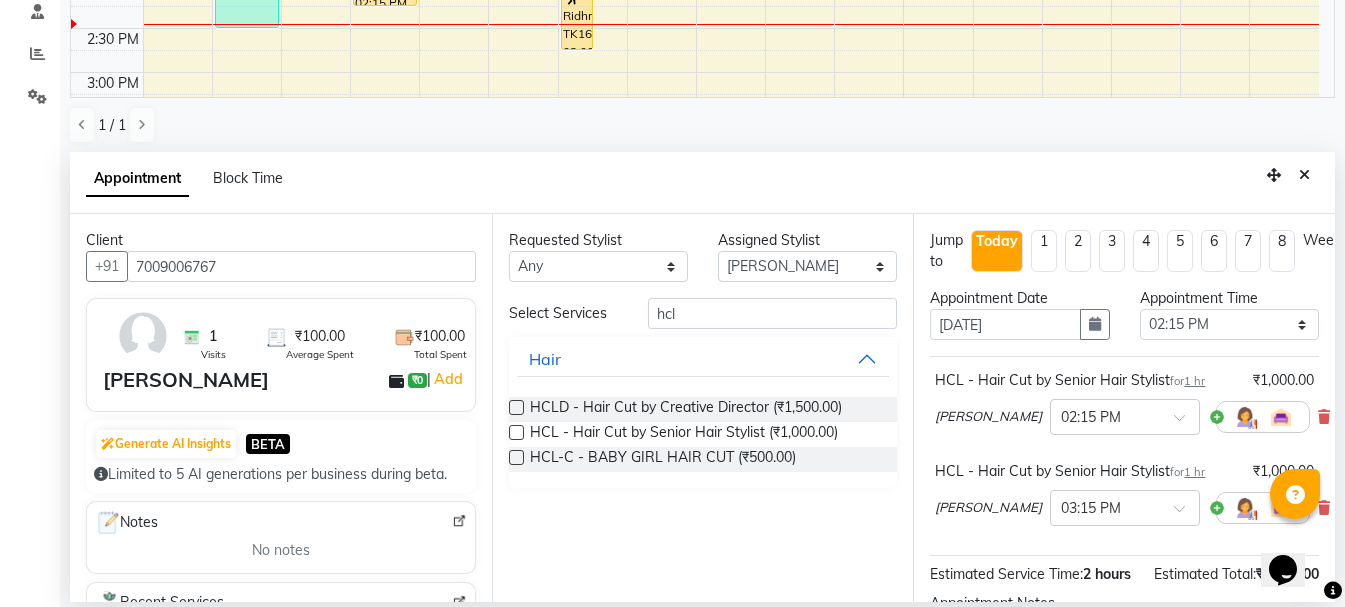 click on "Opens Chat This icon Opens the chat window." at bounding box center [1293, 535] 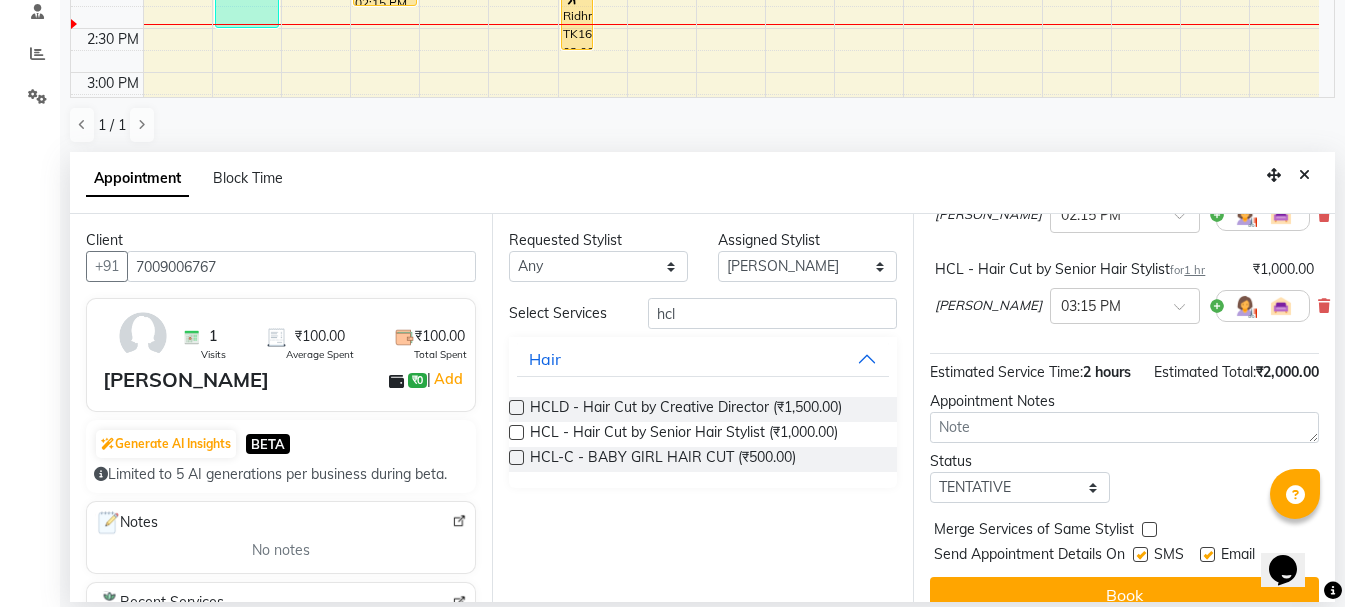 scroll, scrollTop: 265, scrollLeft: 0, axis: vertical 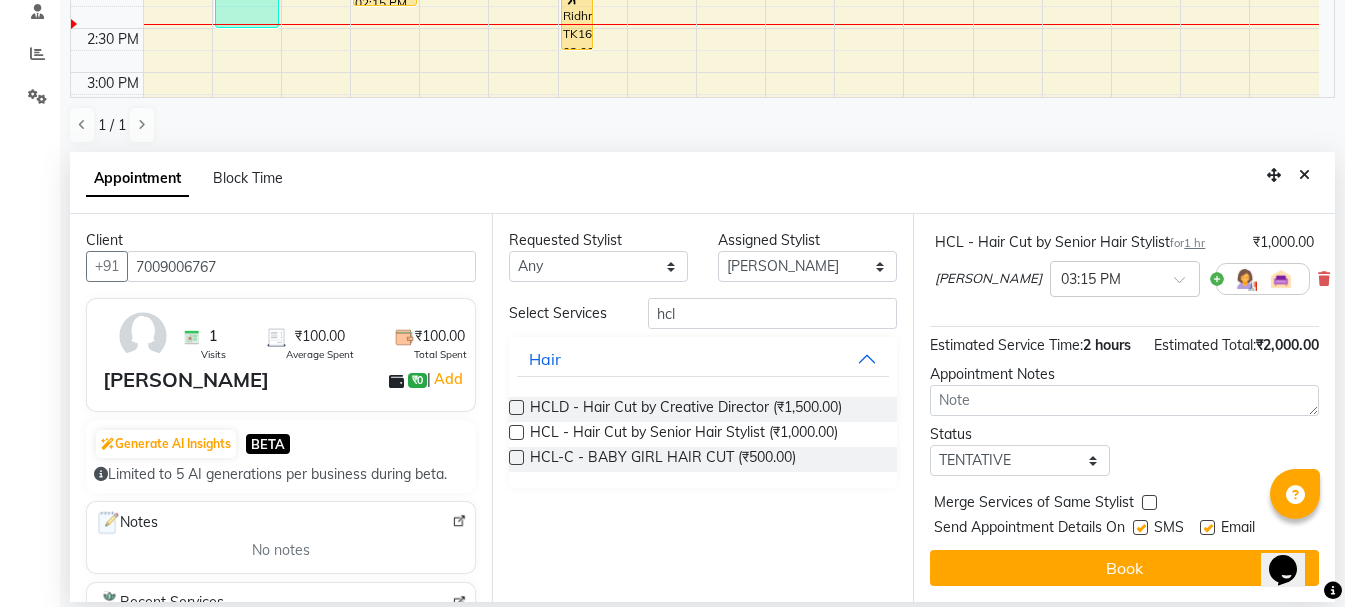 drag, startPoint x: 1323, startPoint y: 505, endPoint x: 0, endPoint y: 10, distance: 1412.57 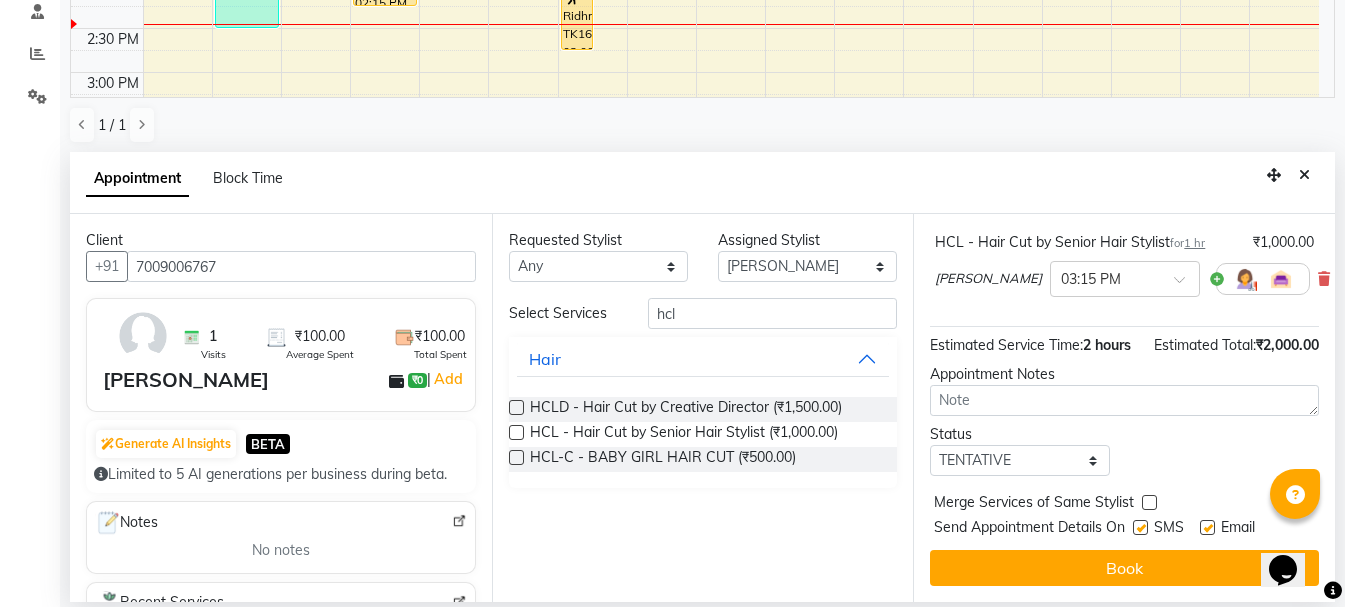 click on "Book" at bounding box center (1124, 568) 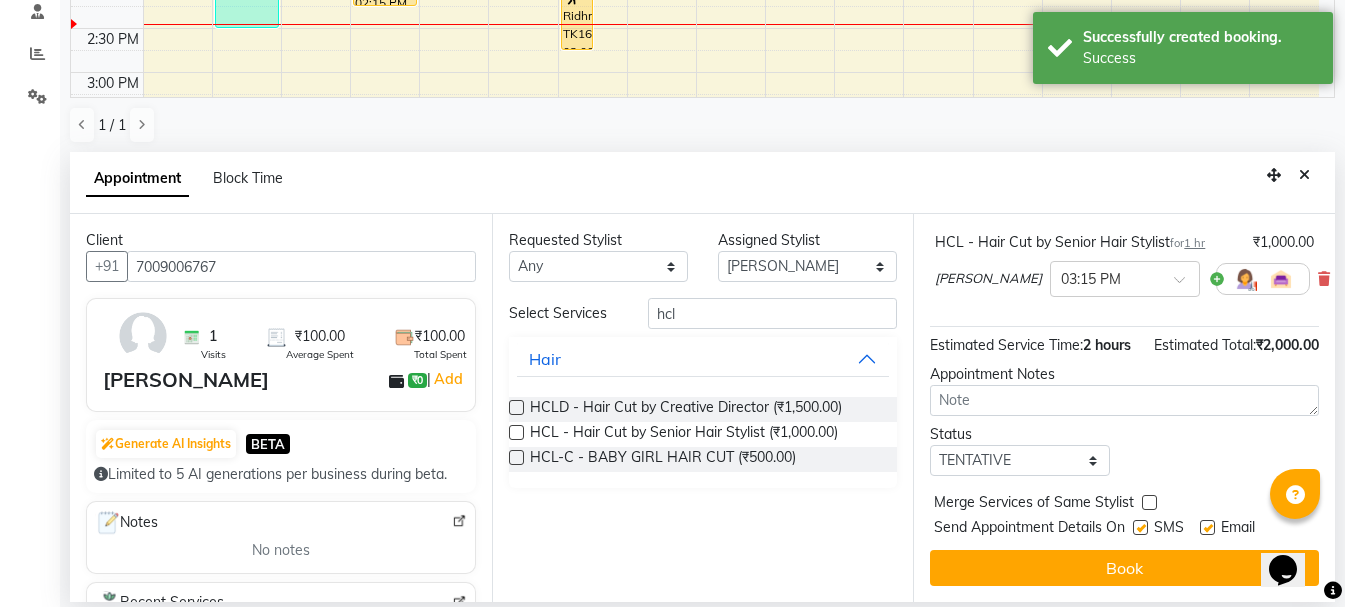 scroll, scrollTop: 0, scrollLeft: 0, axis: both 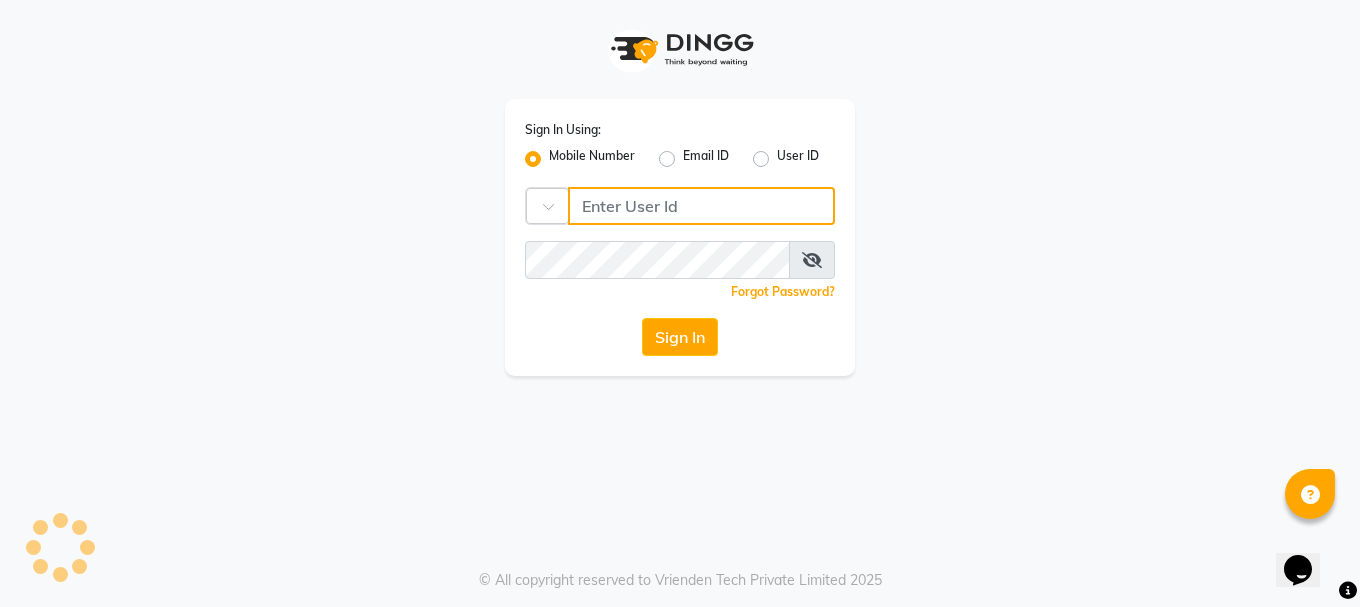 click 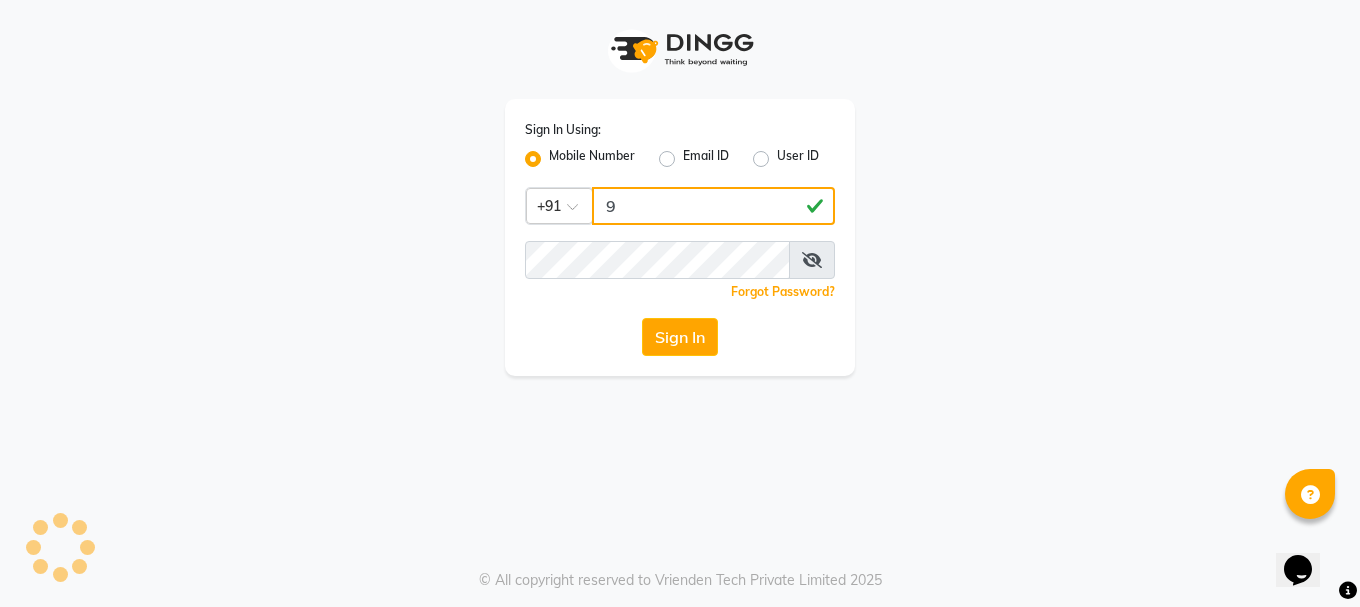 type on "98" 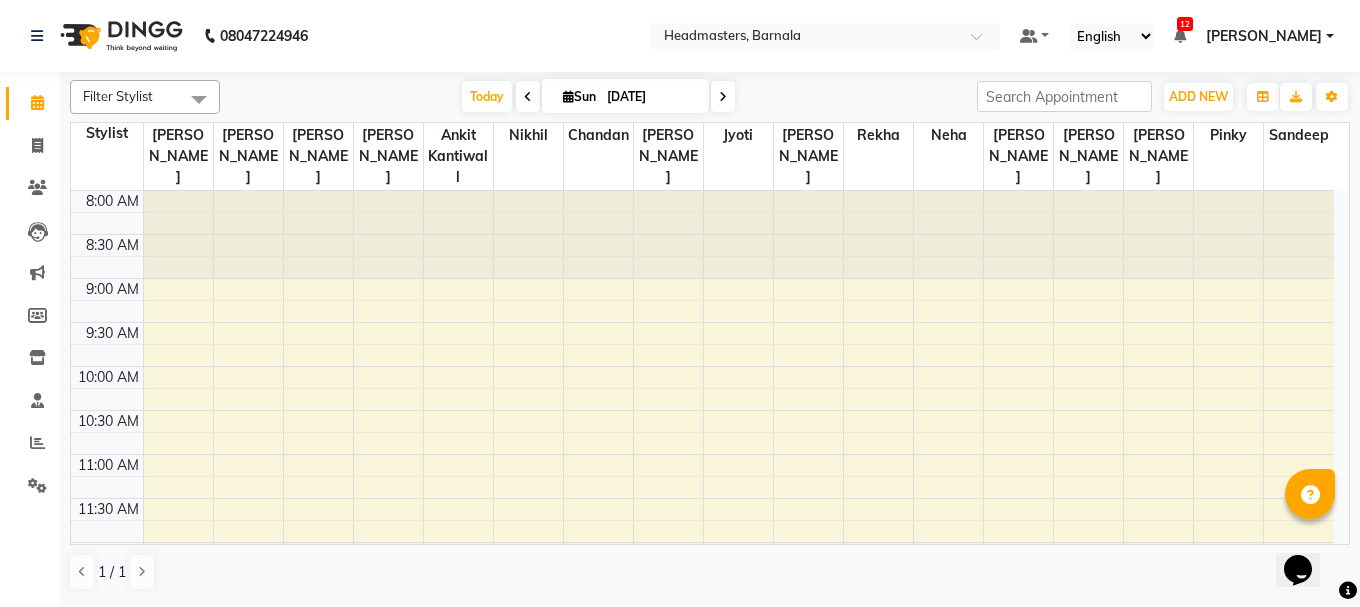 select on "en" 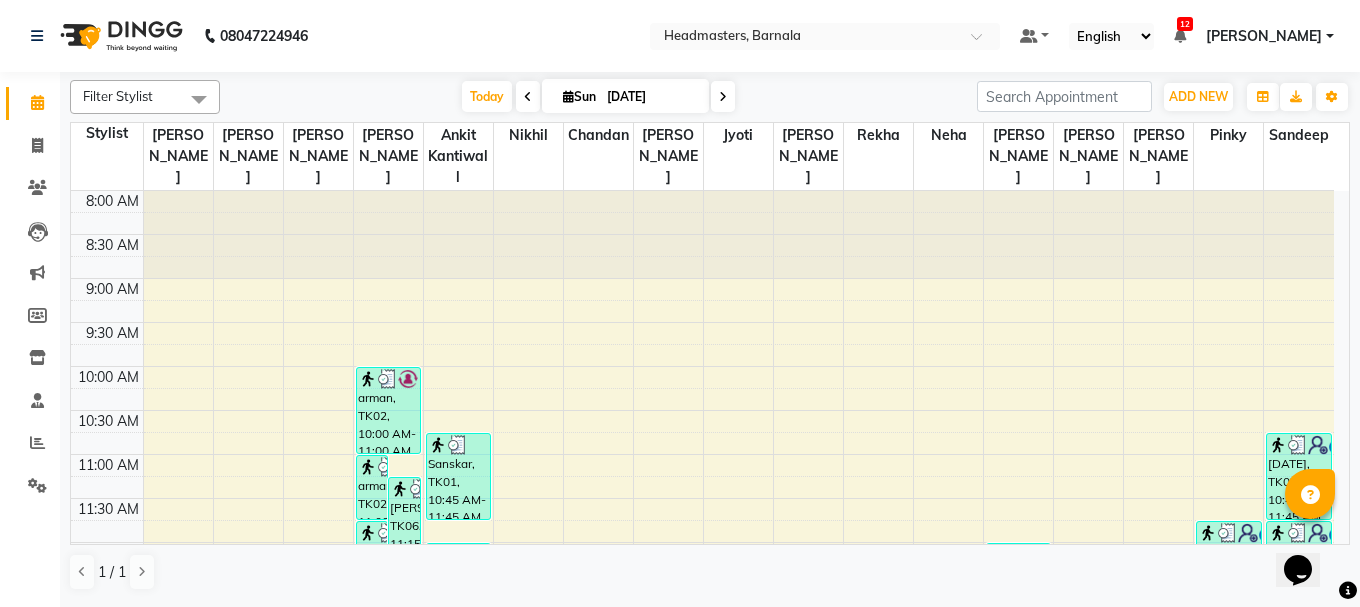 scroll, scrollTop: 0, scrollLeft: 0, axis: both 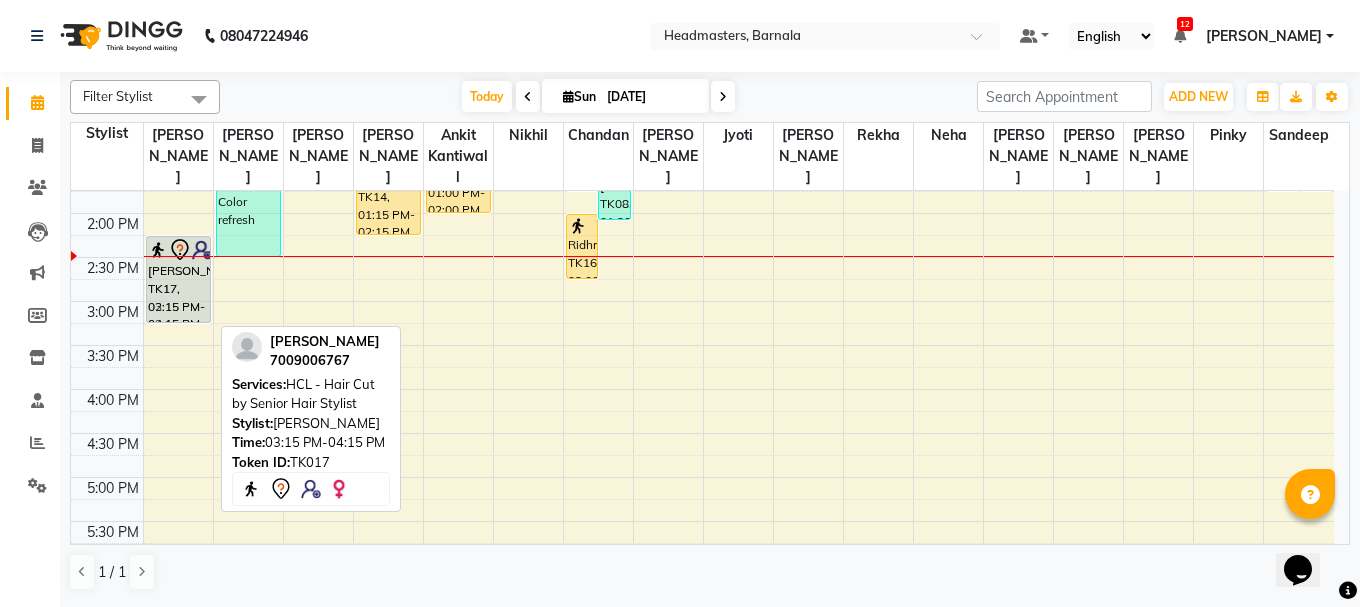 drag, startPoint x: 182, startPoint y: 354, endPoint x: 213, endPoint y: 287, distance: 73.82411 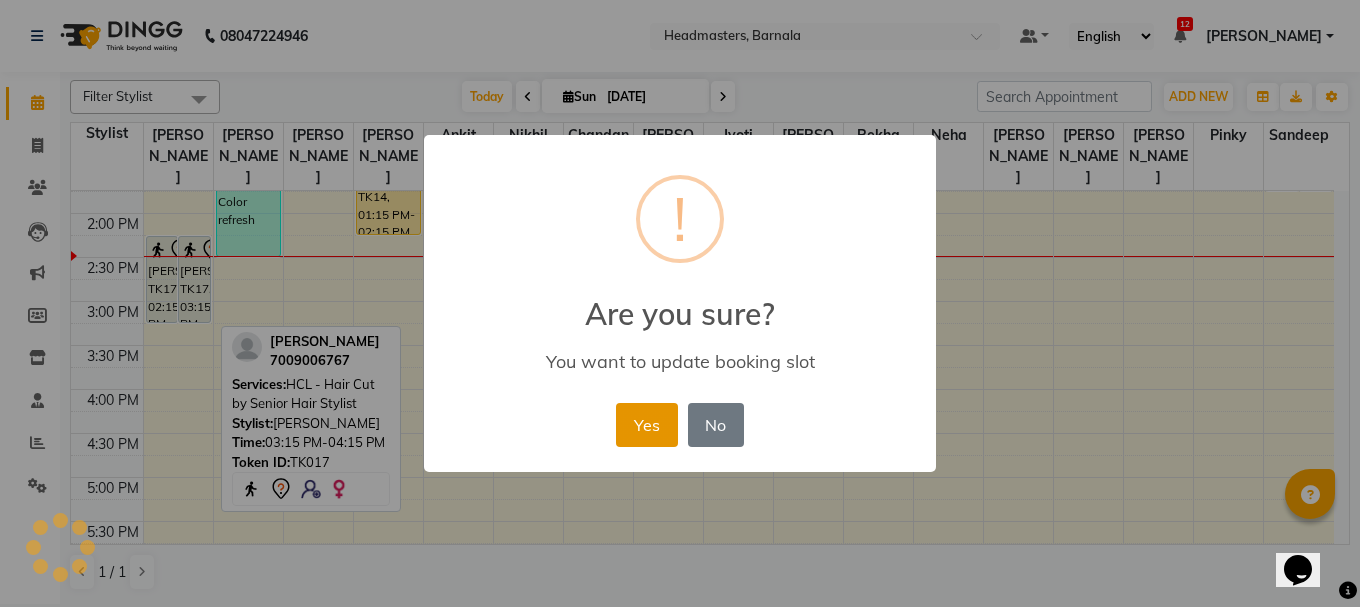 click on "Yes" at bounding box center [646, 425] 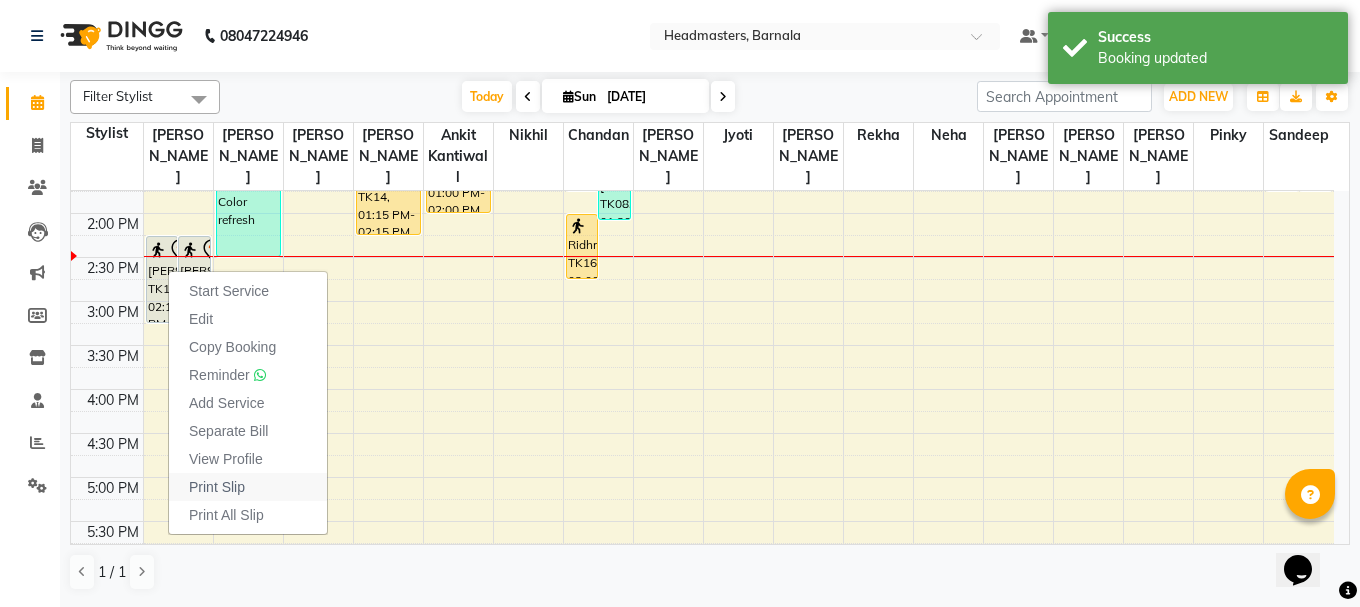 click on "Print Slip" at bounding box center (217, 487) 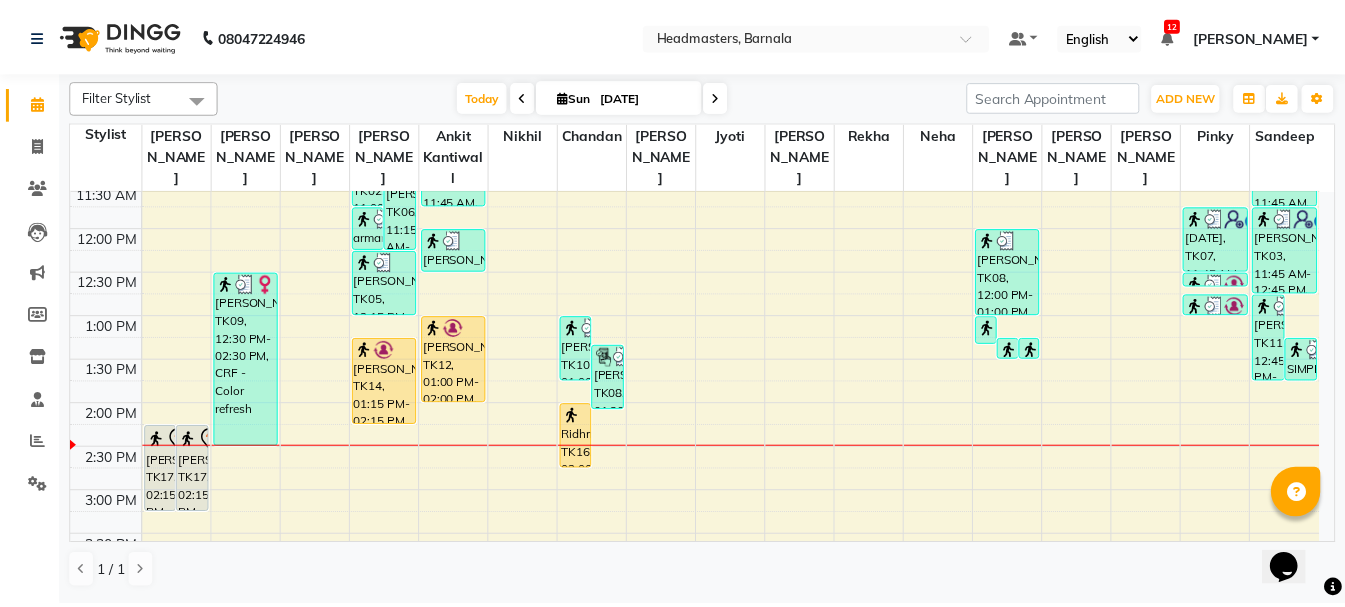 scroll, scrollTop: 328, scrollLeft: 0, axis: vertical 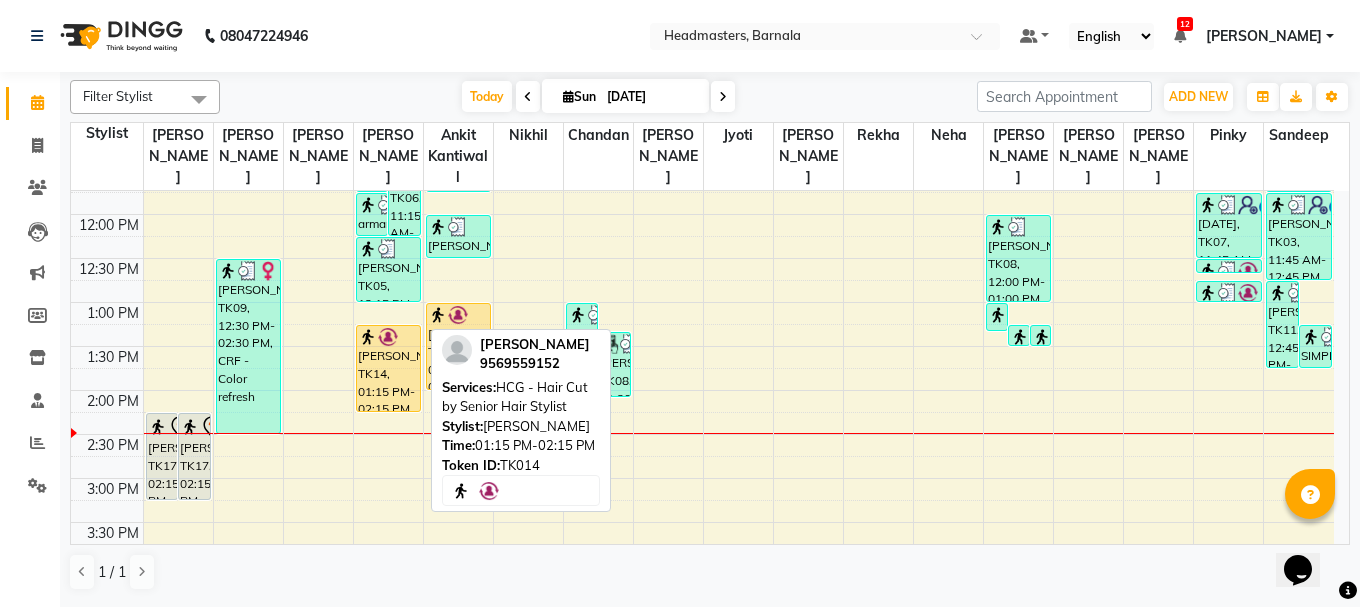 click on "[PERSON_NAME], TK14, 01:15 PM-02:15 PM, HCG - Hair Cut by Senior Hair Stylist" at bounding box center (388, 368) 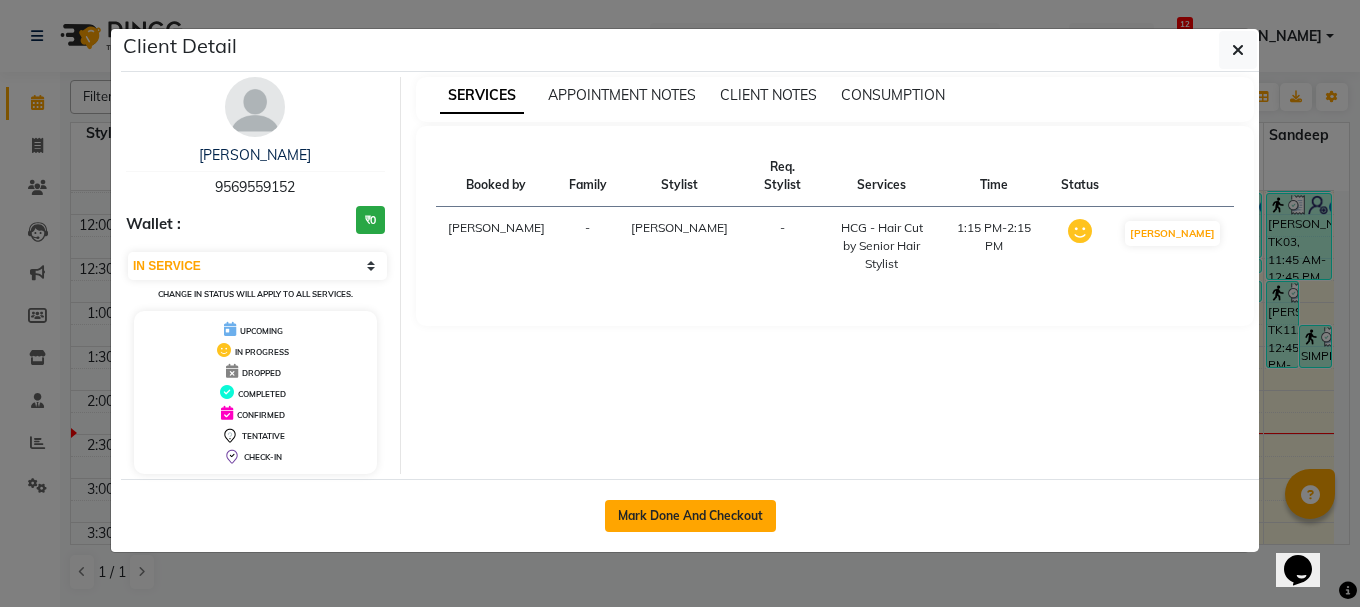 click on "Mark Done And Checkout" 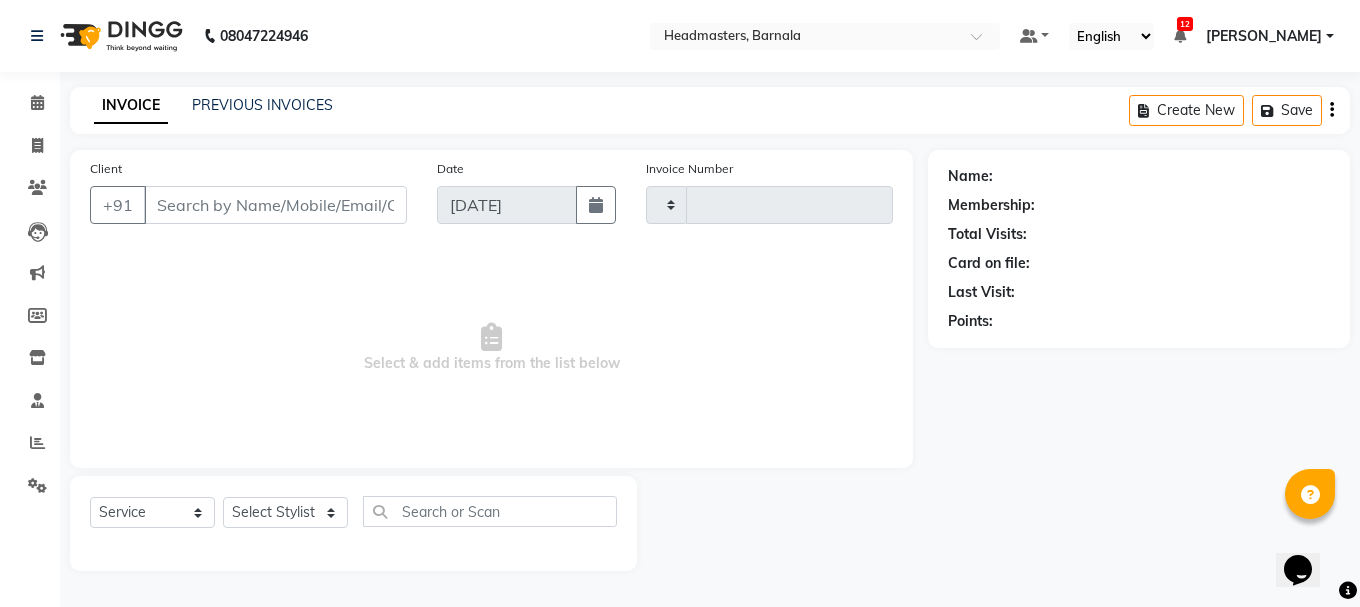 type on "2814" 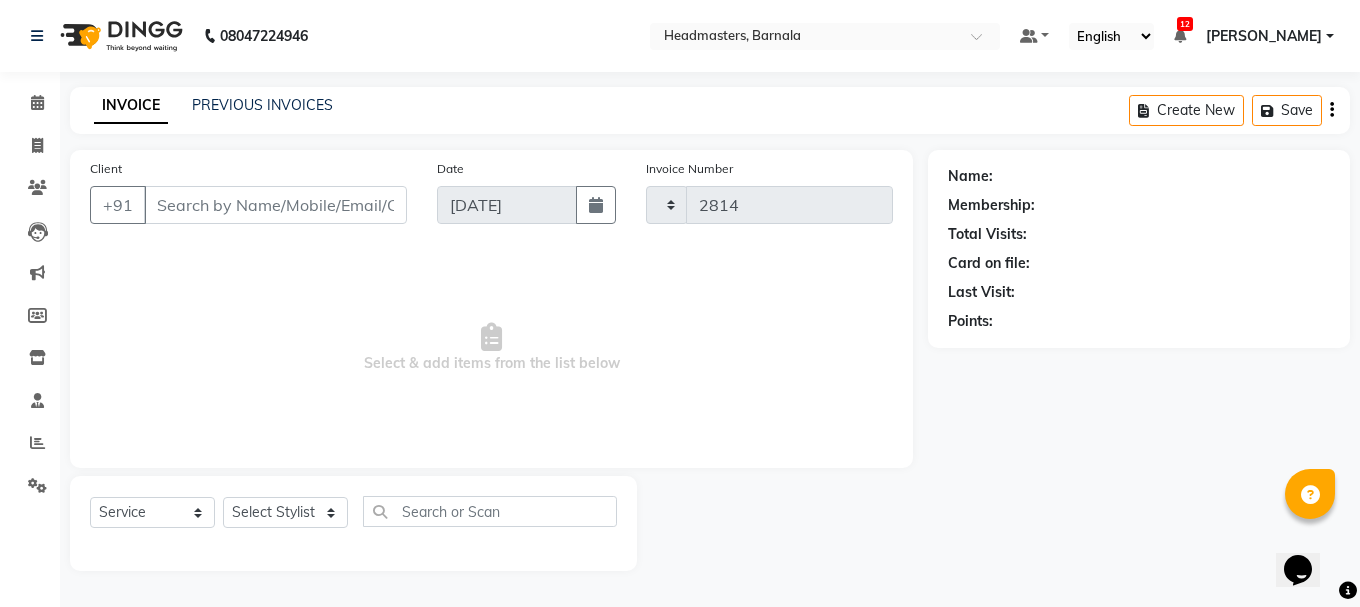 select on "7526" 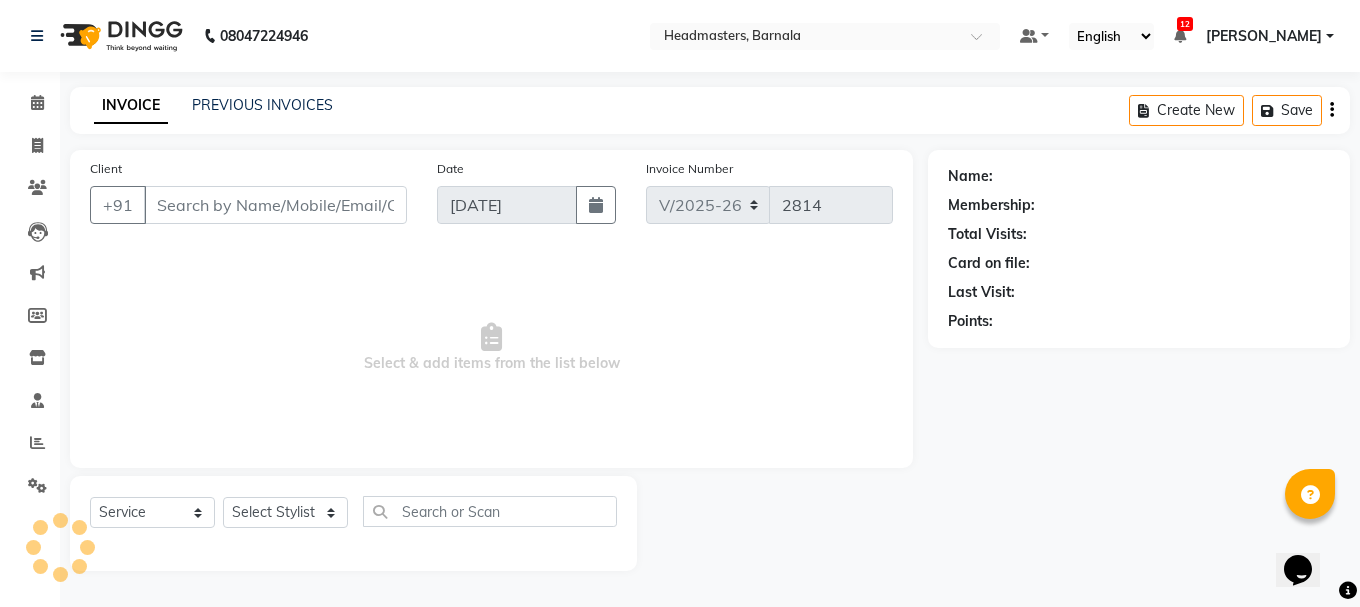 type on "9569559152" 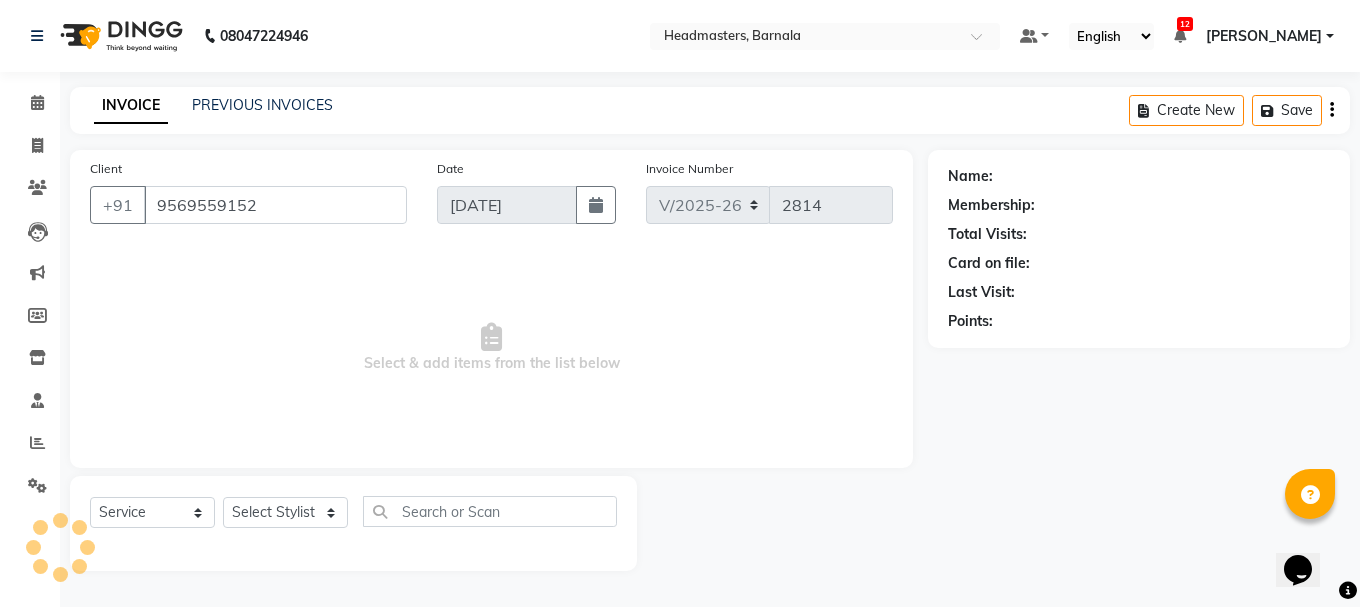 select on "67277" 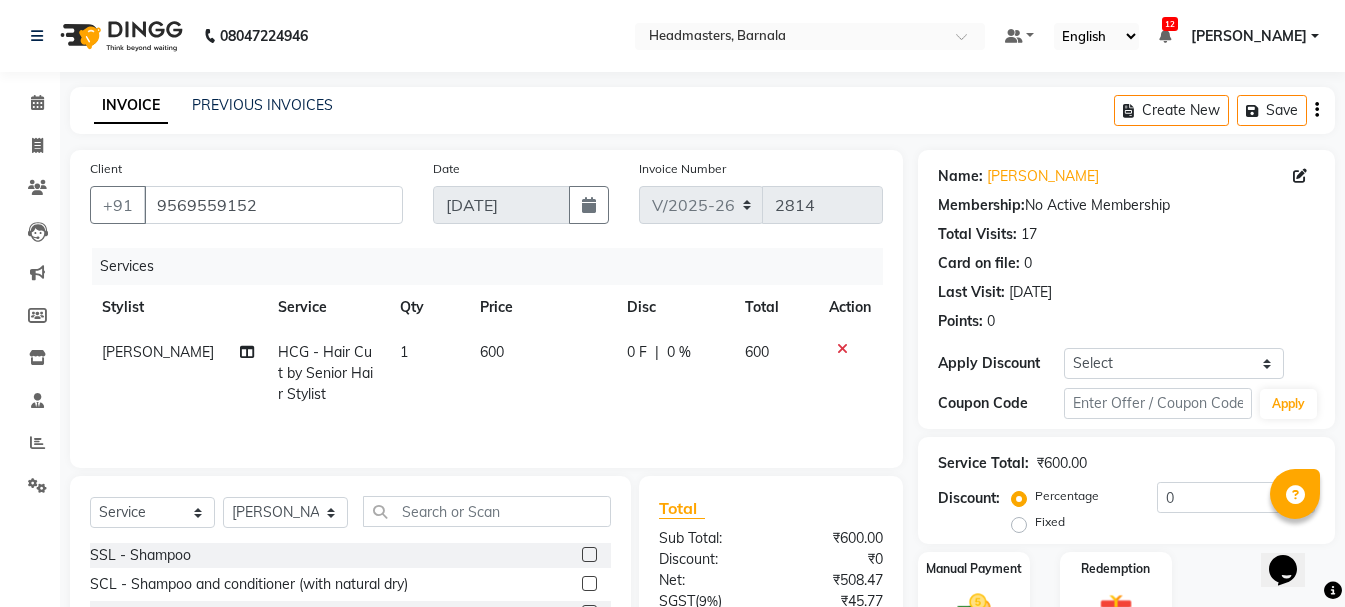 scroll, scrollTop: 194, scrollLeft: 0, axis: vertical 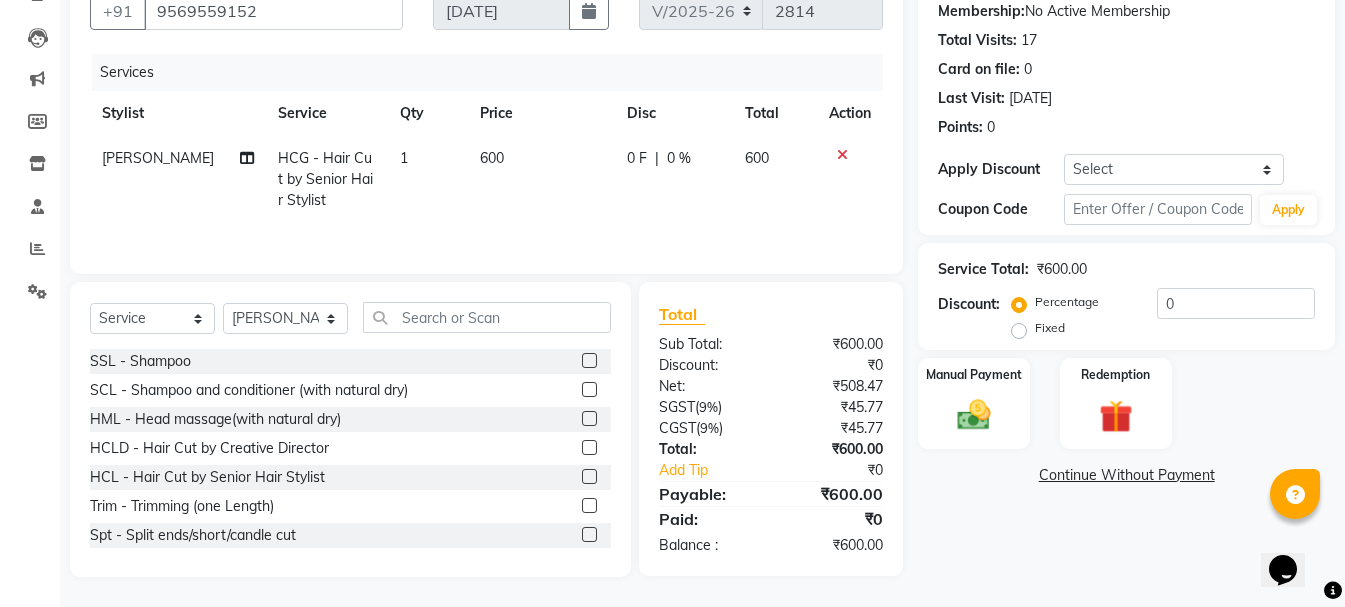 click on "Fixed" 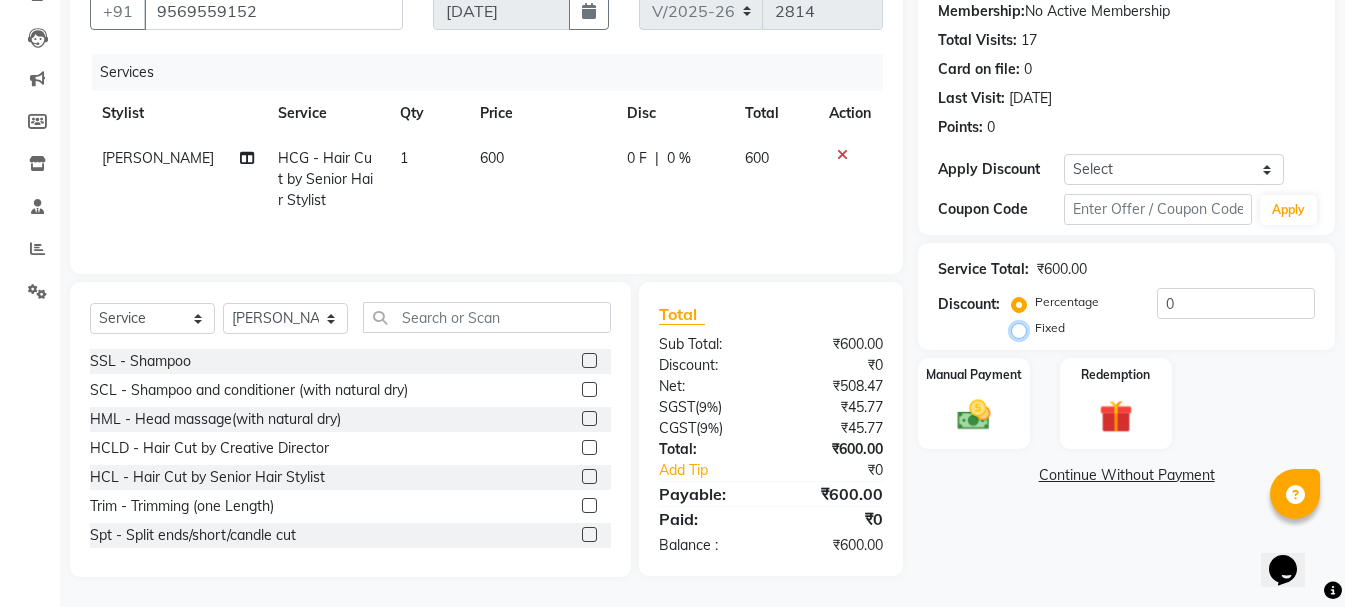 click on "Fixed" at bounding box center [1023, 328] 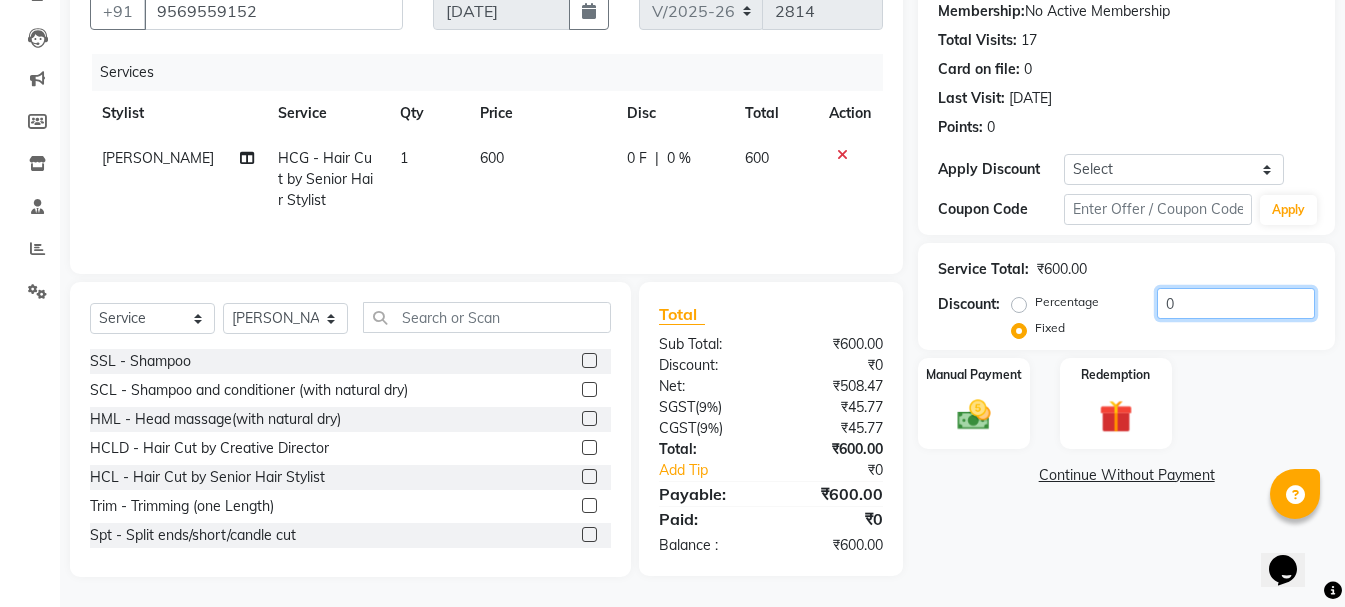 drag, startPoint x: 1188, startPoint y: 313, endPoint x: 1141, endPoint y: 324, distance: 48.270073 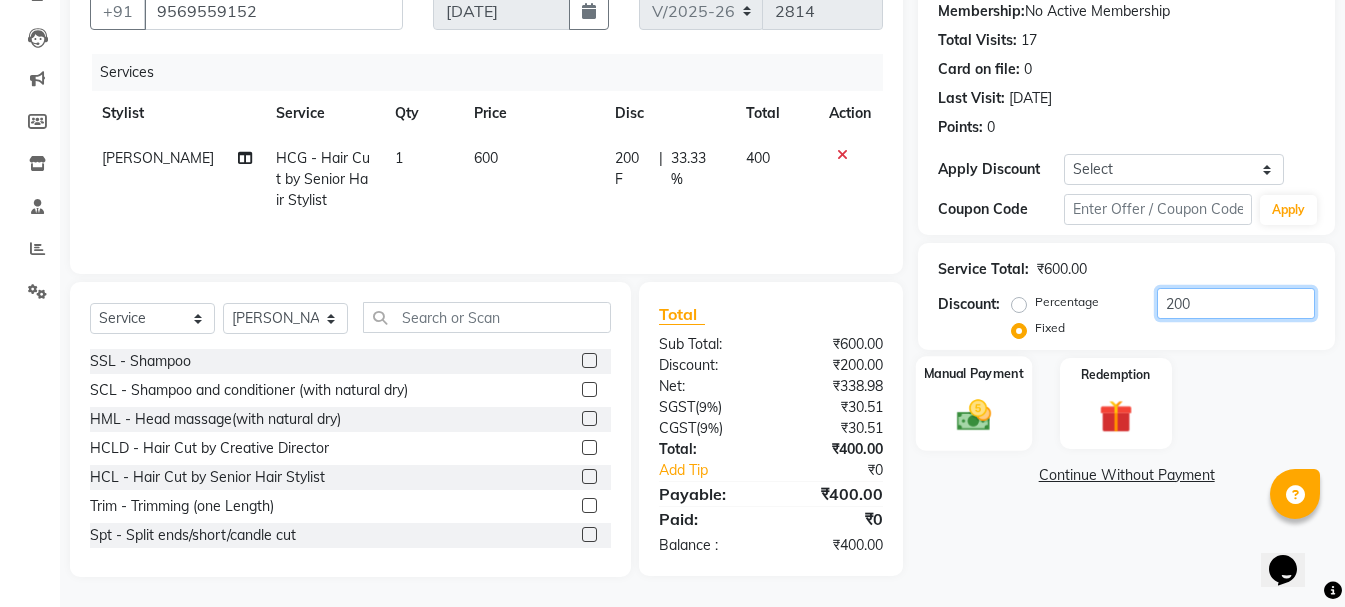 type on "200" 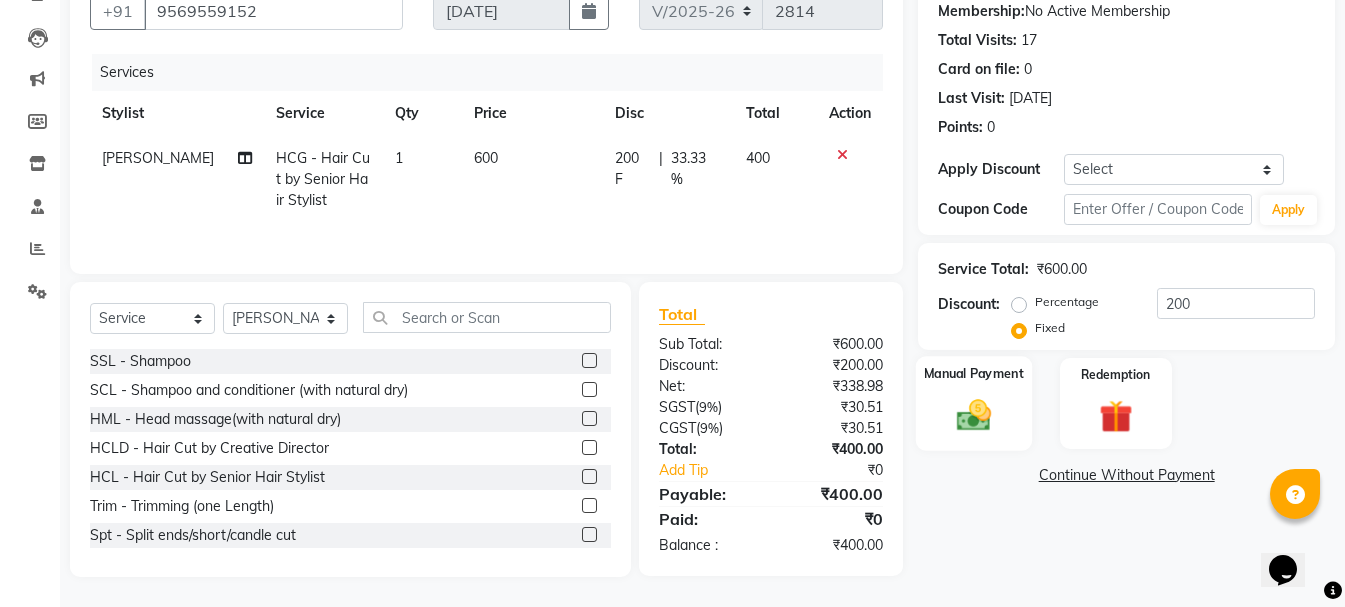 click on "Manual Payment" 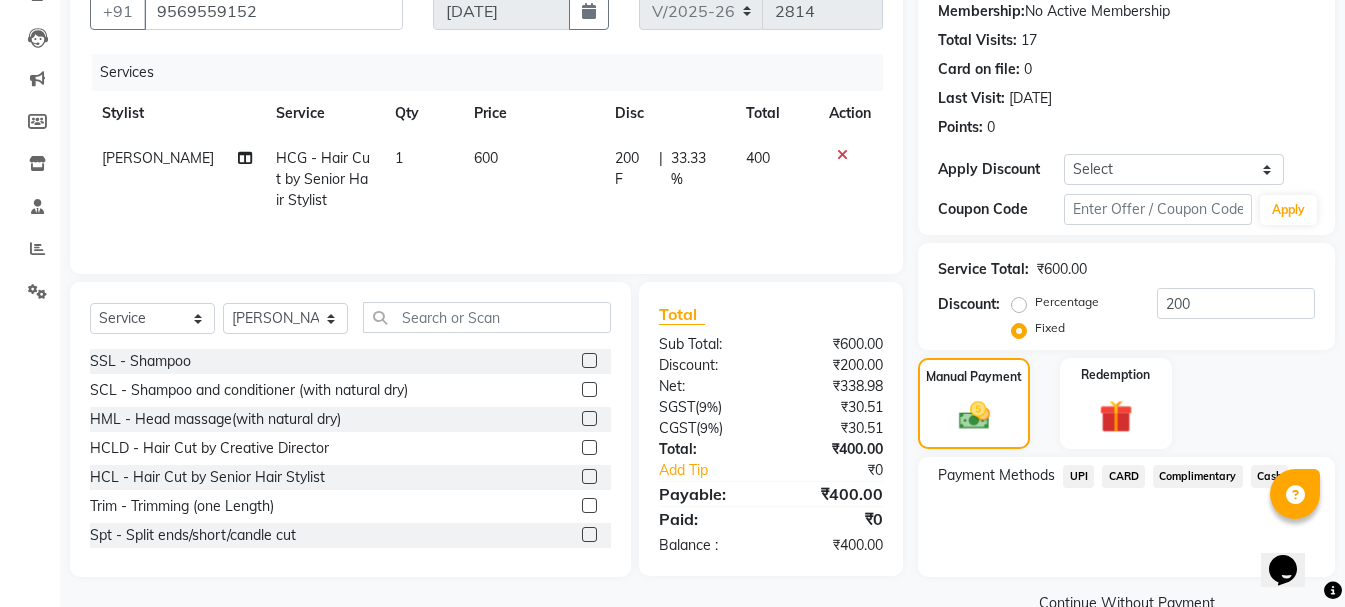 click on "Cash" 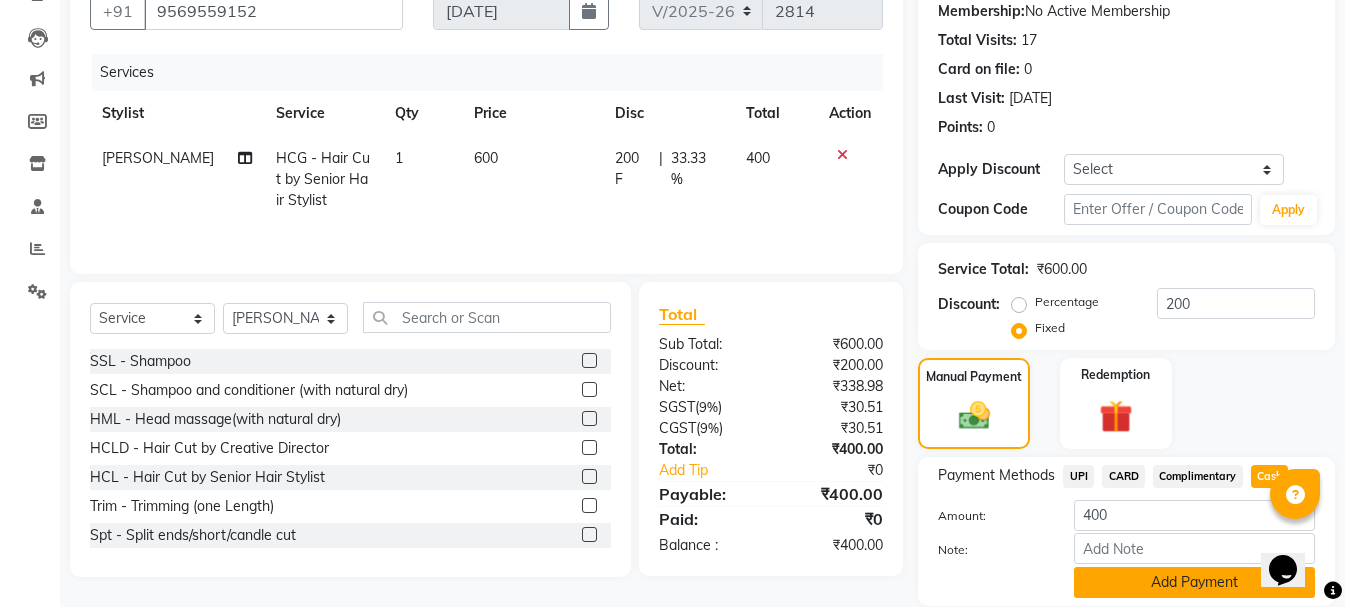 click on "Add Payment" 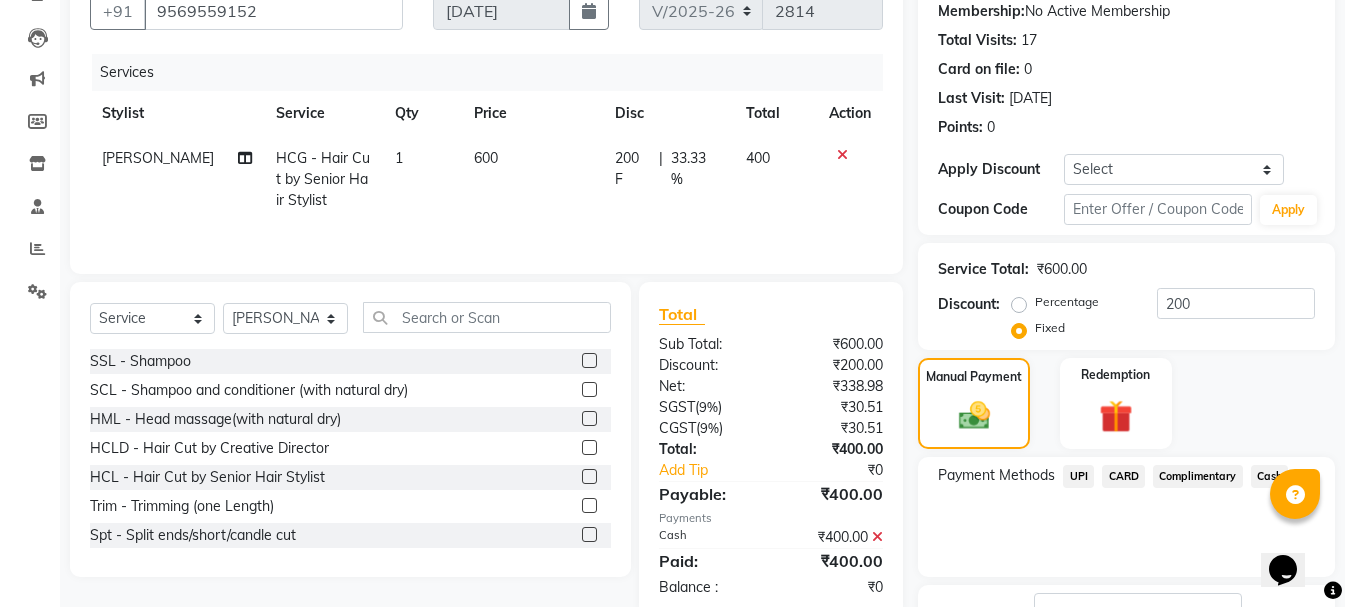 click on "Checkout" 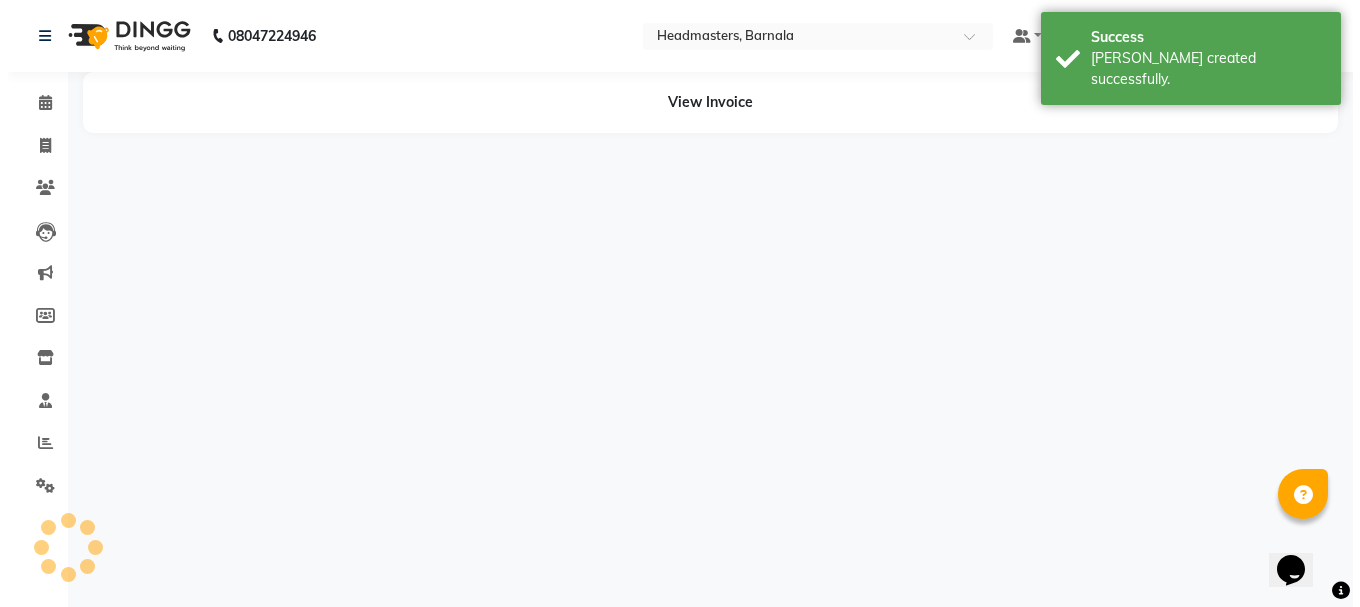 scroll, scrollTop: 0, scrollLeft: 0, axis: both 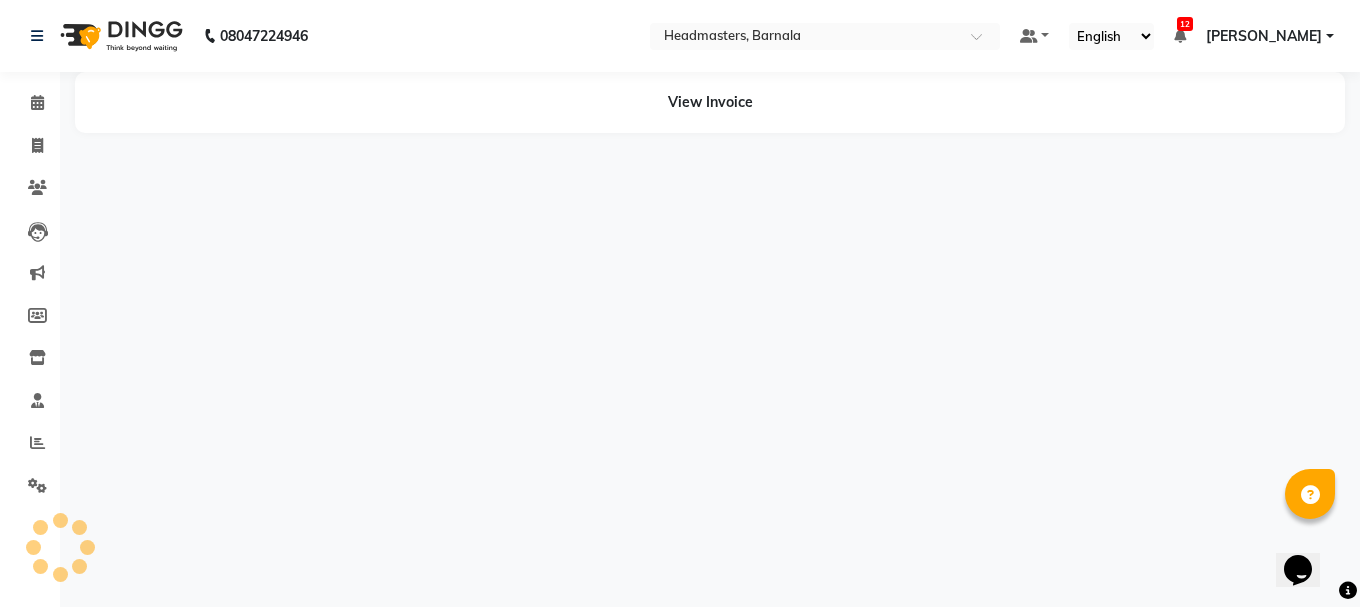 select on "service" 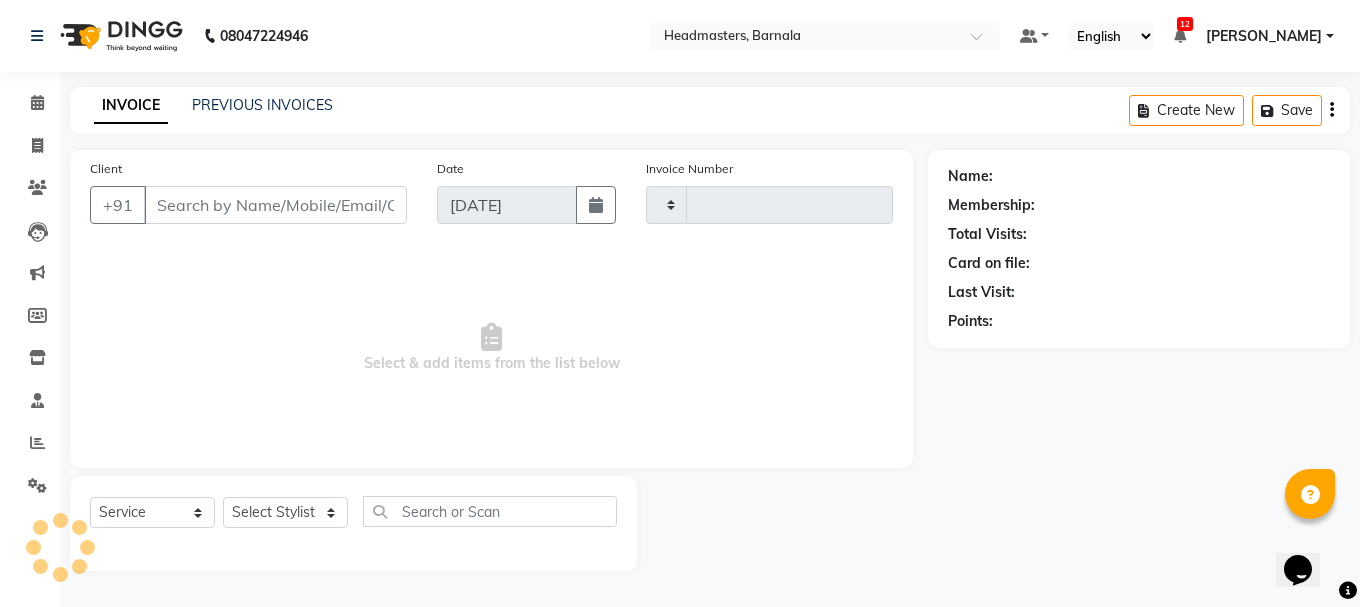 type on "2815" 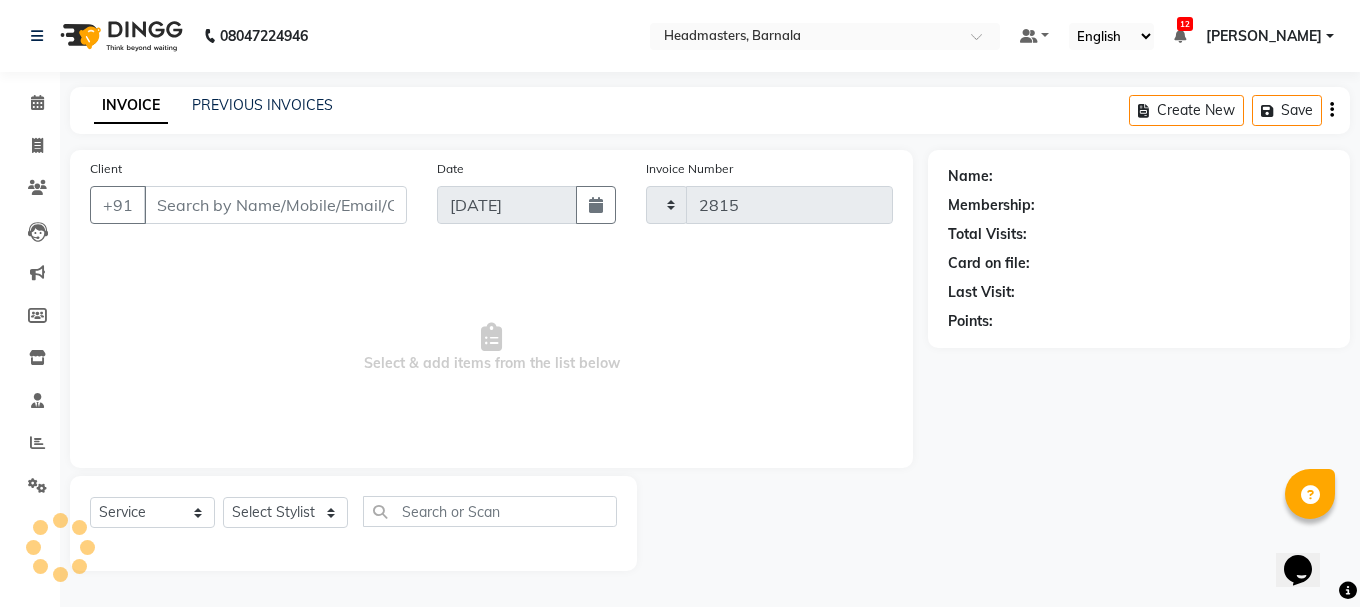 select on "7526" 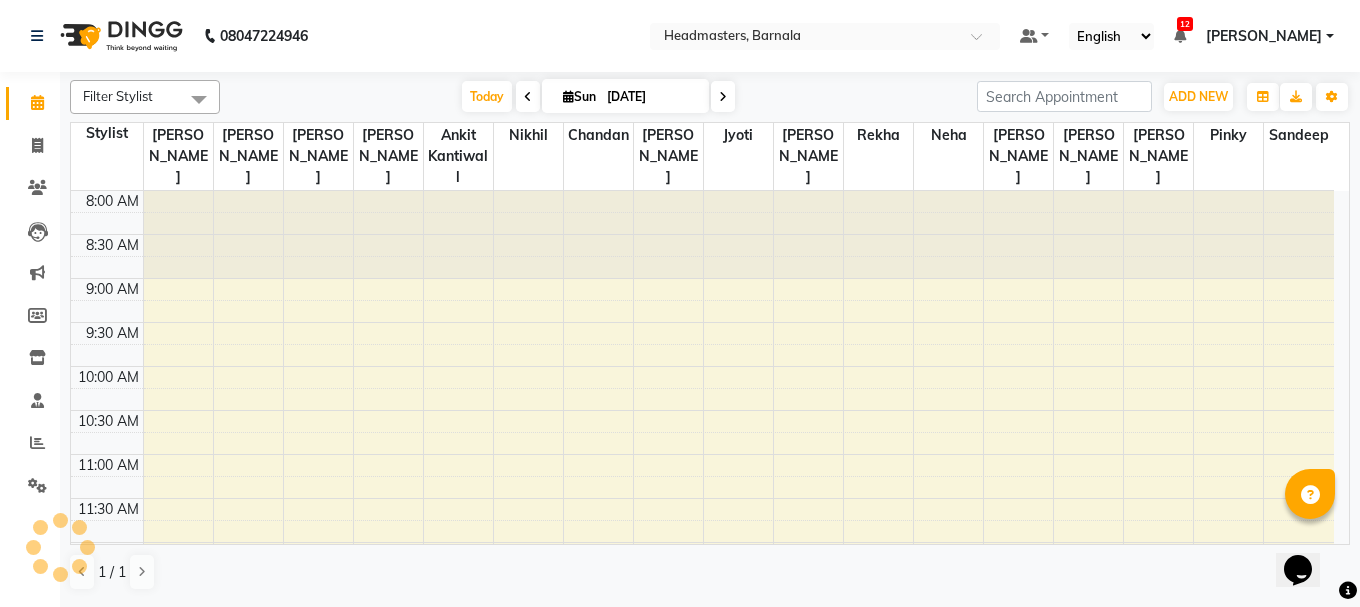 scroll, scrollTop: 0, scrollLeft: 0, axis: both 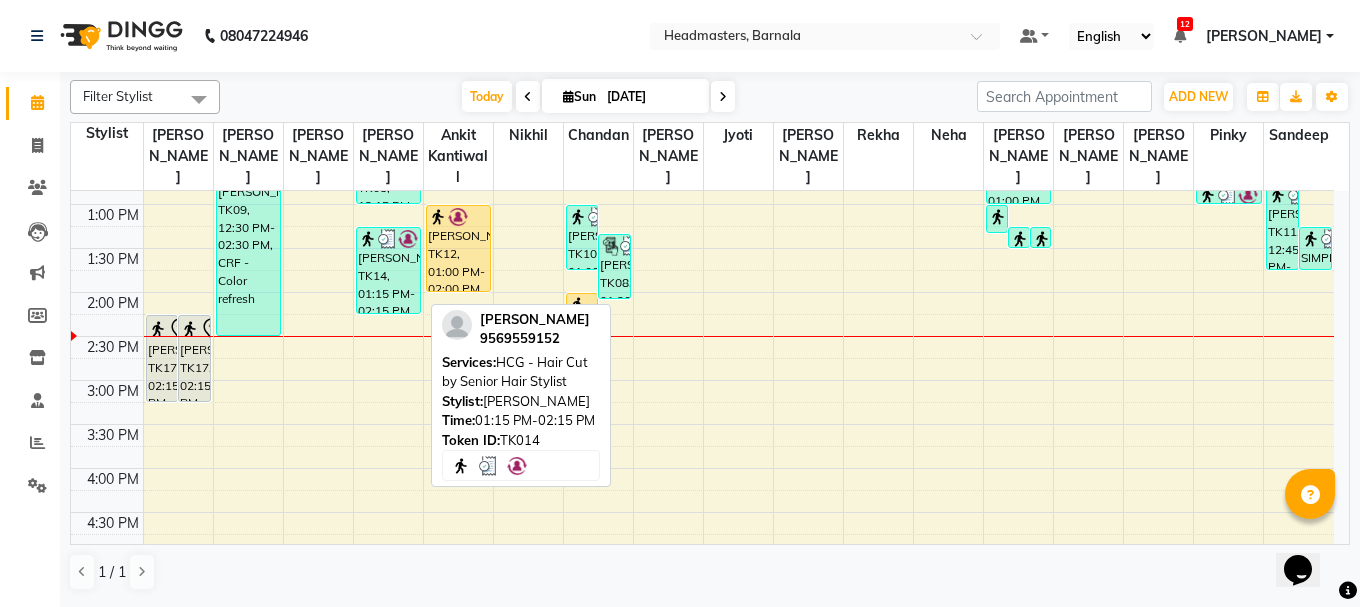 click on "[PERSON_NAME], TK14, 01:15 PM-02:15 PM, HCG - Hair Cut by Senior Hair Stylist" at bounding box center (388, 270) 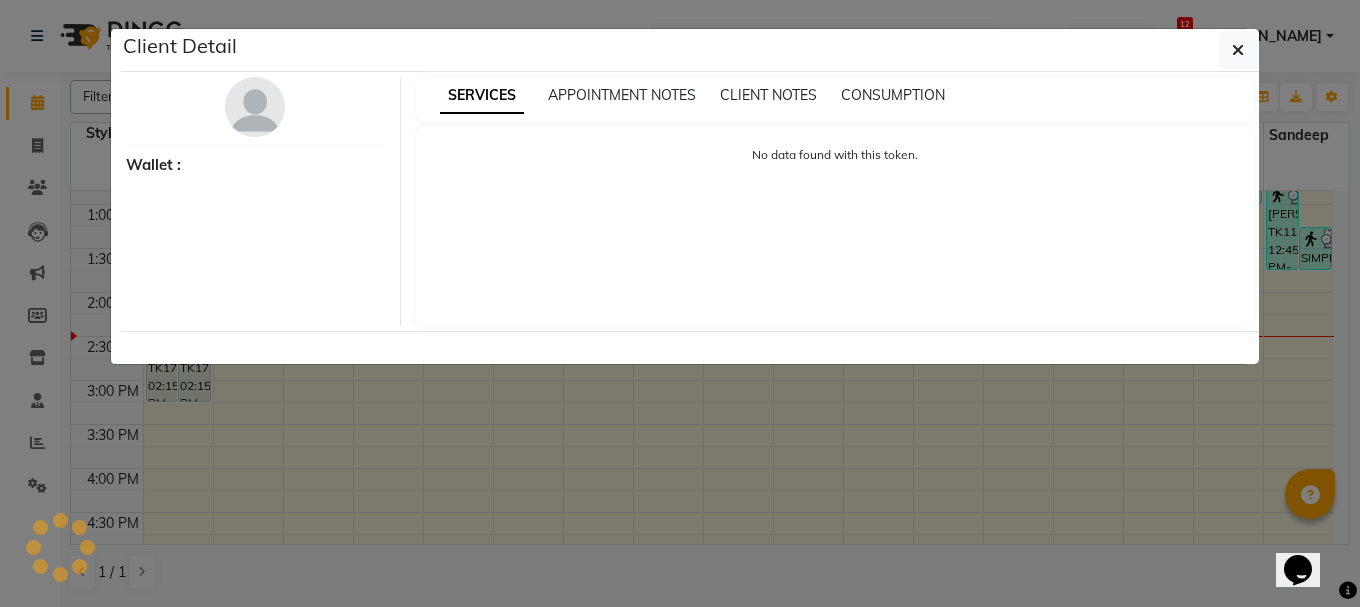 select on "3" 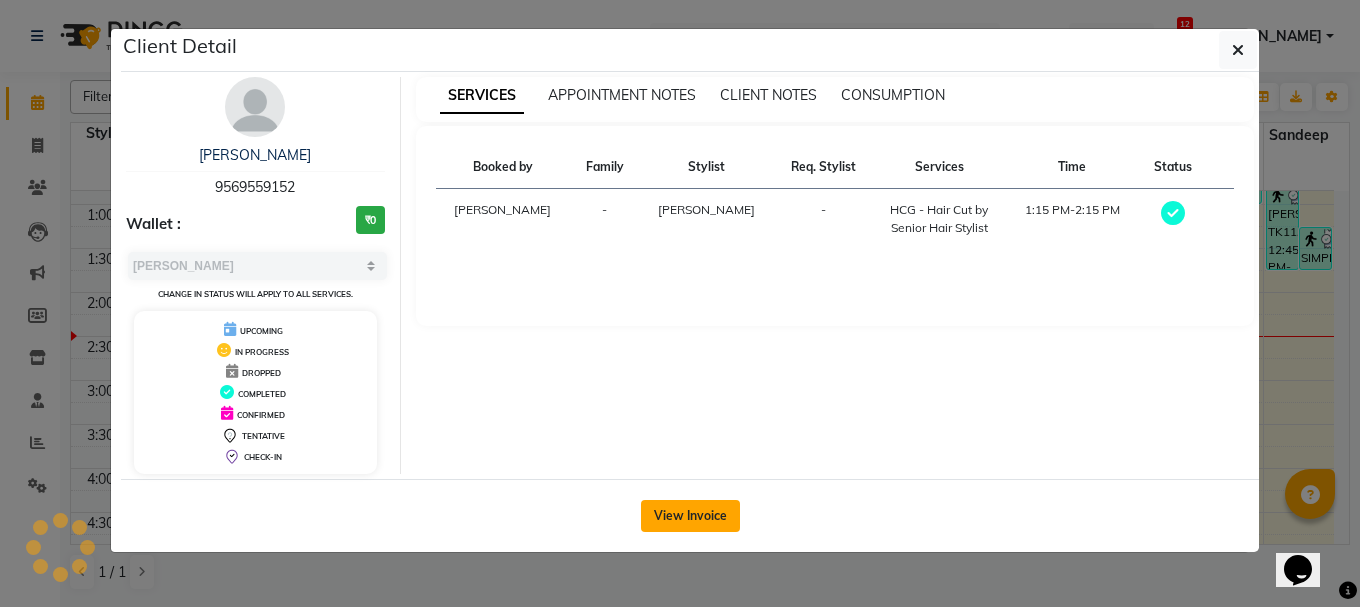 click on "View Invoice" 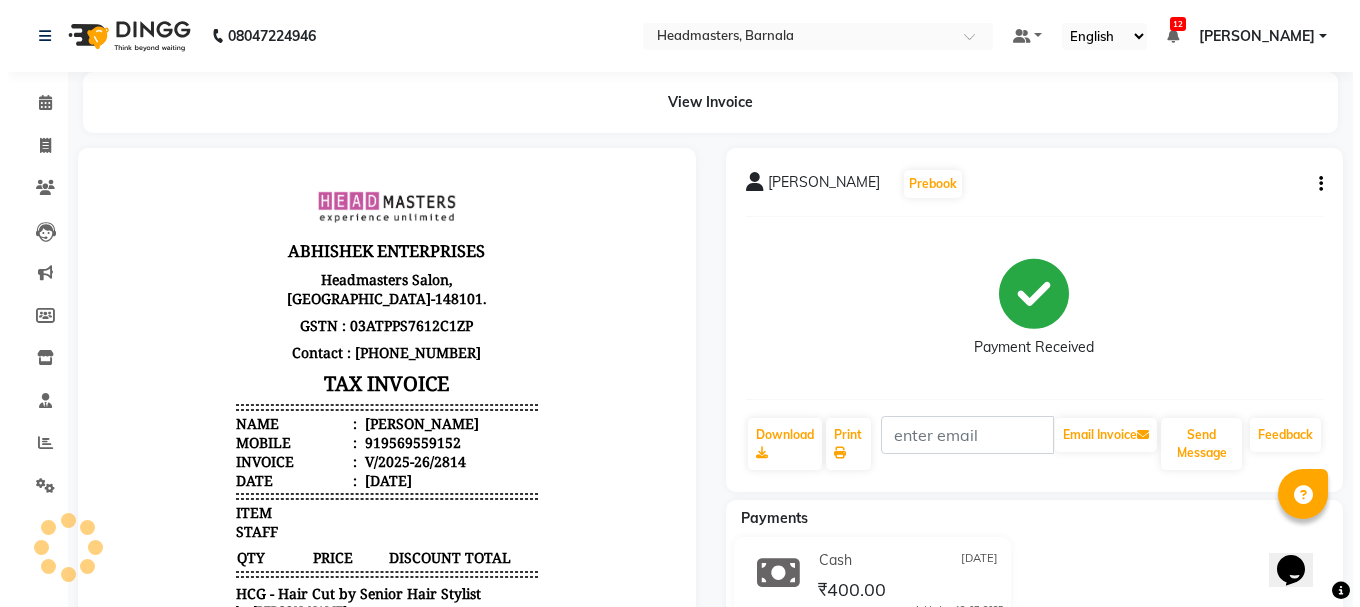 scroll, scrollTop: 0, scrollLeft: 0, axis: both 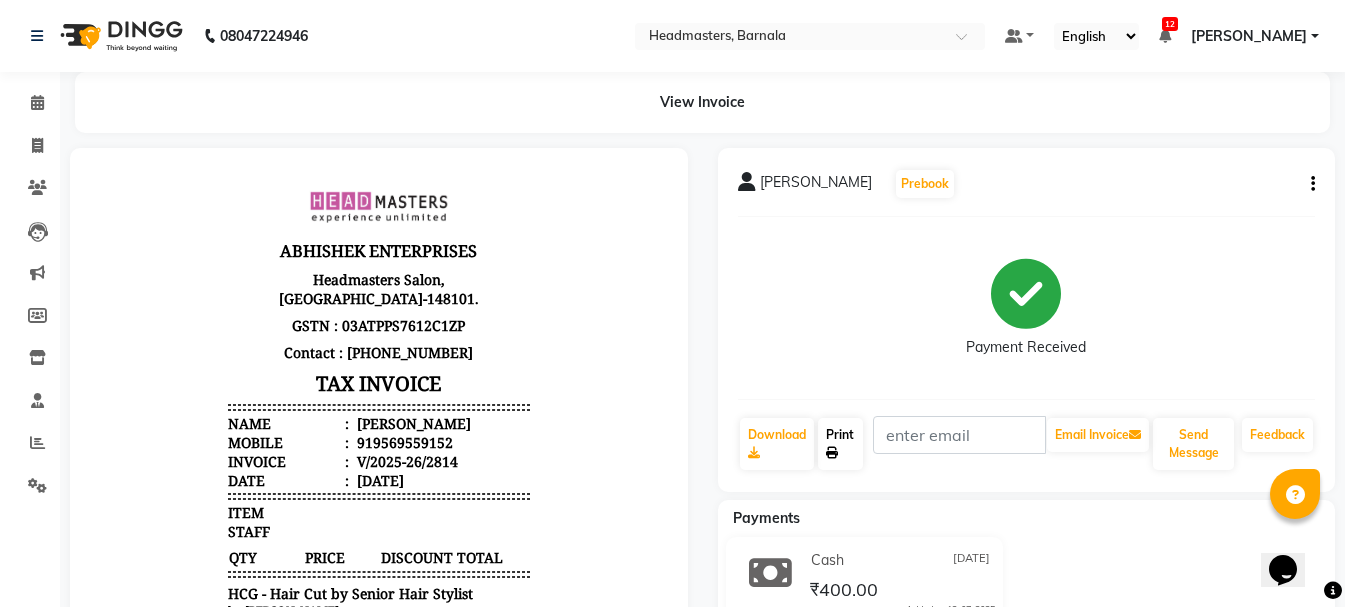 click 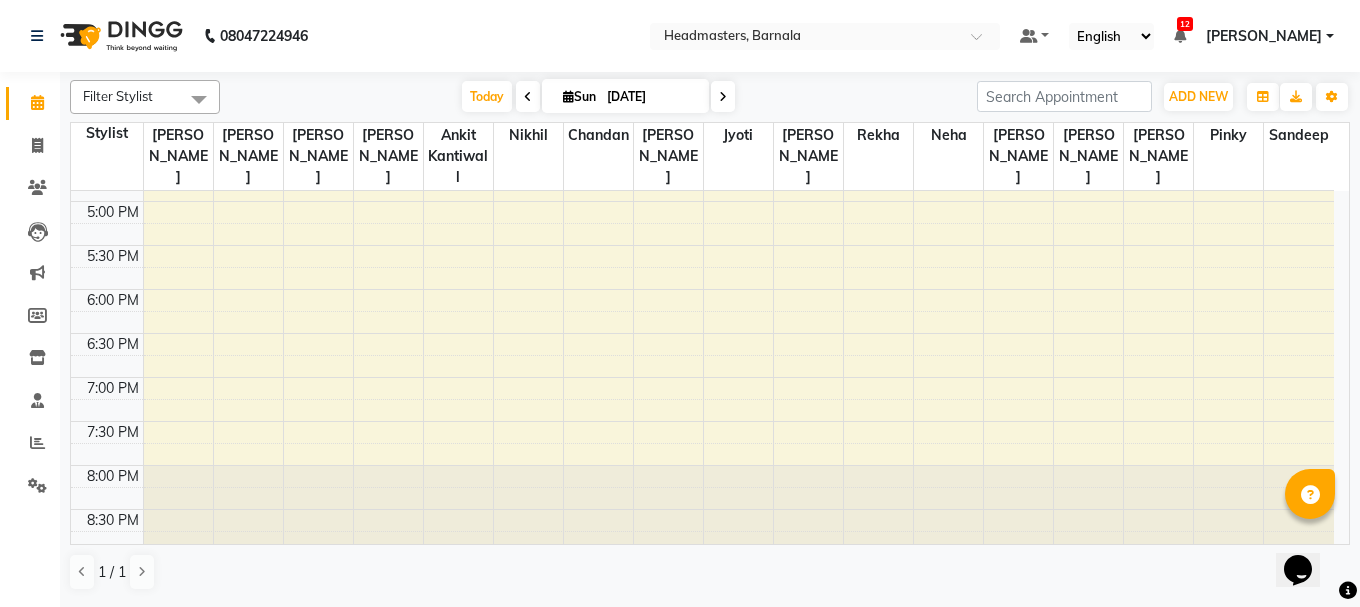 scroll, scrollTop: 0, scrollLeft: 0, axis: both 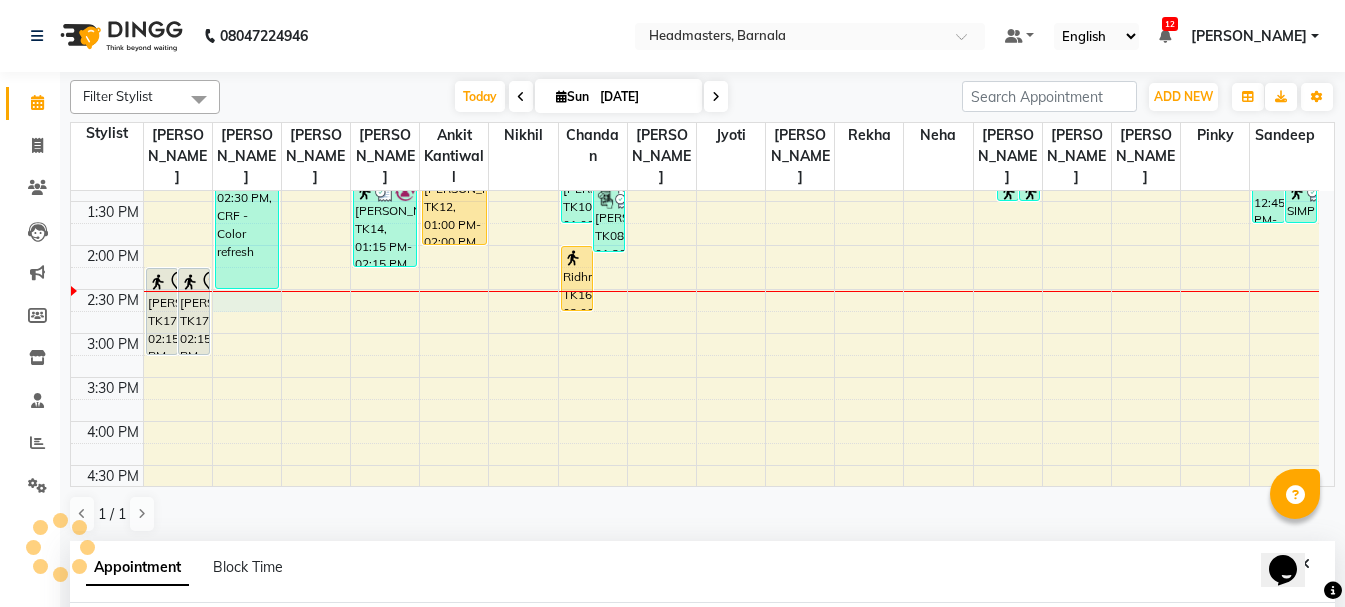 select on "67275" 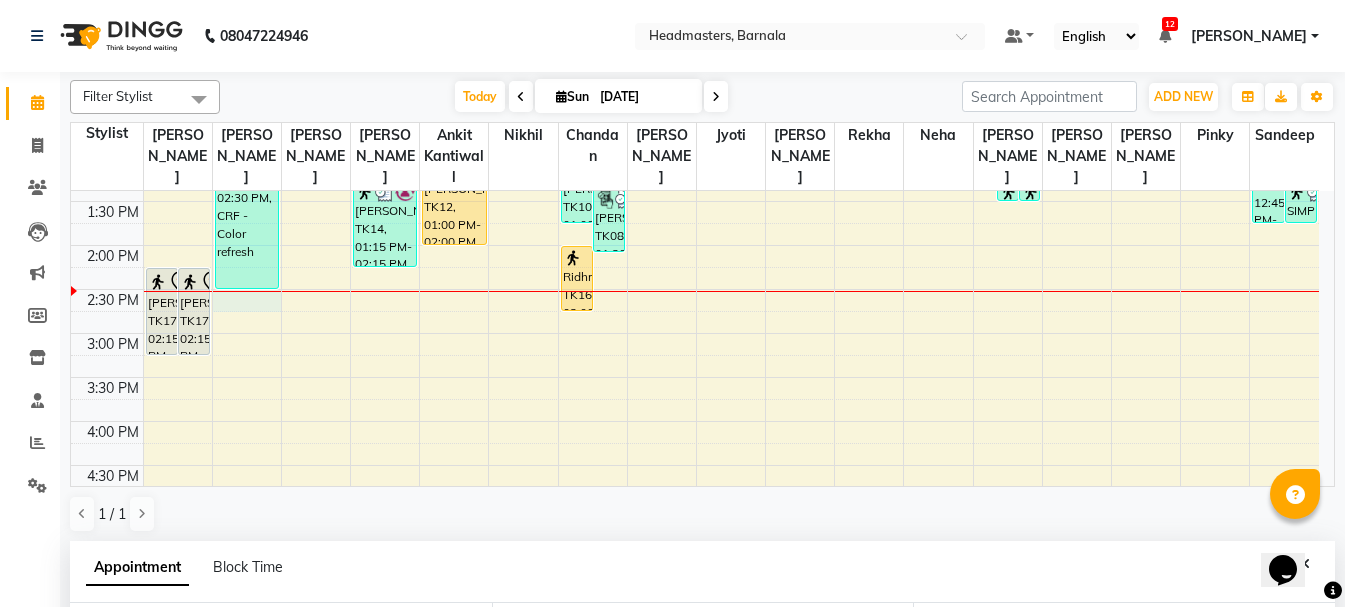 scroll, scrollTop: 389, scrollLeft: 0, axis: vertical 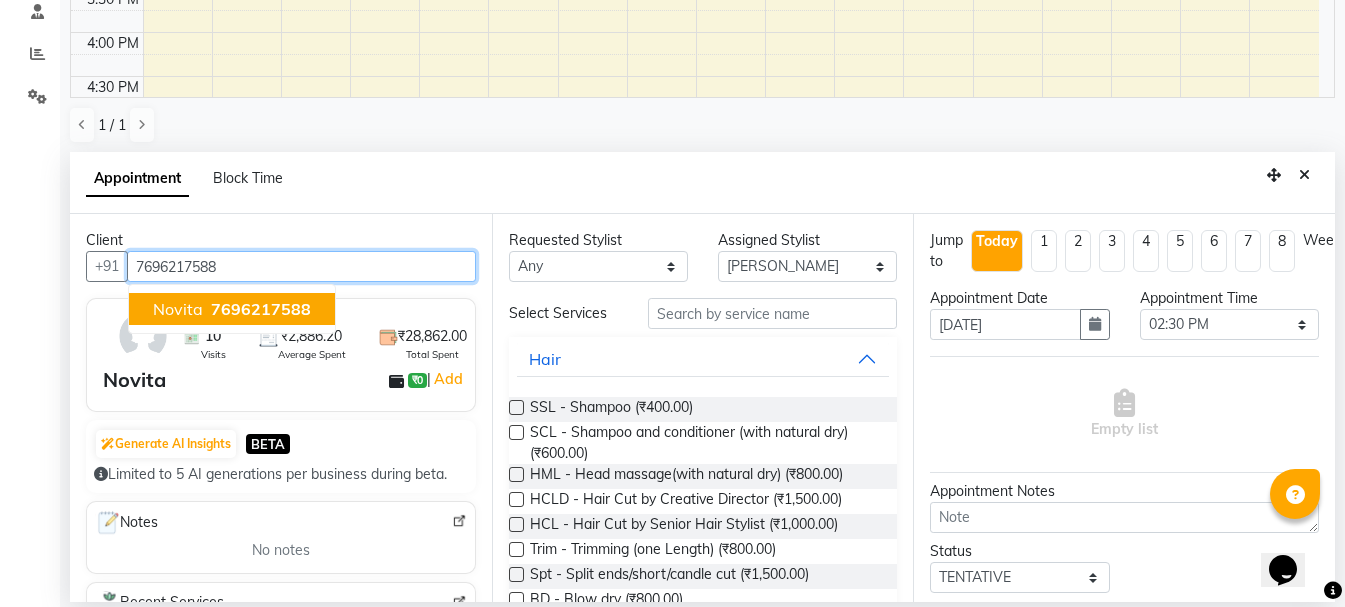 click on "7696217588" at bounding box center [261, 309] 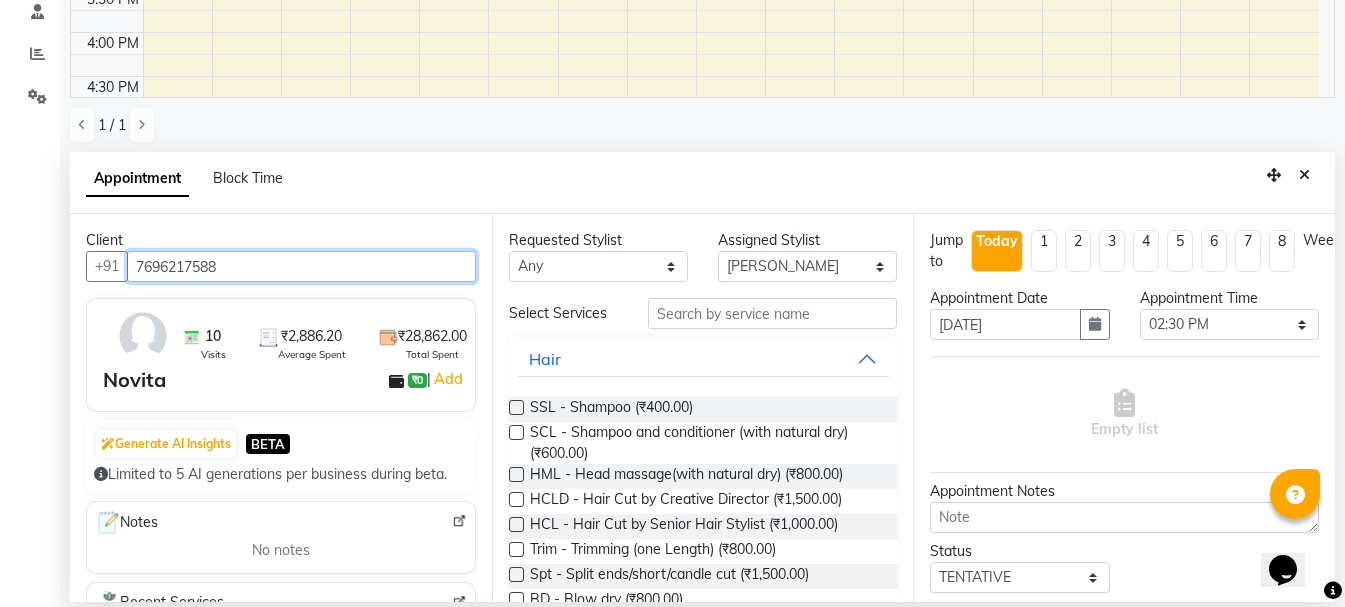 type on "7696217588" 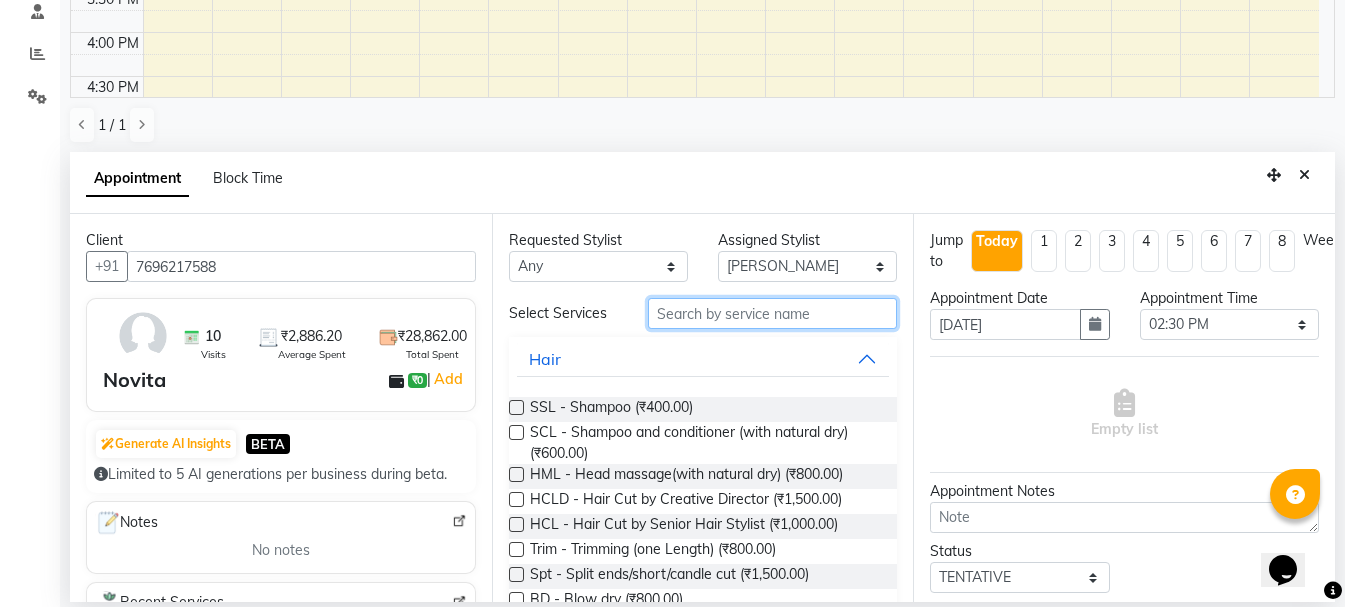 click at bounding box center (772, 313) 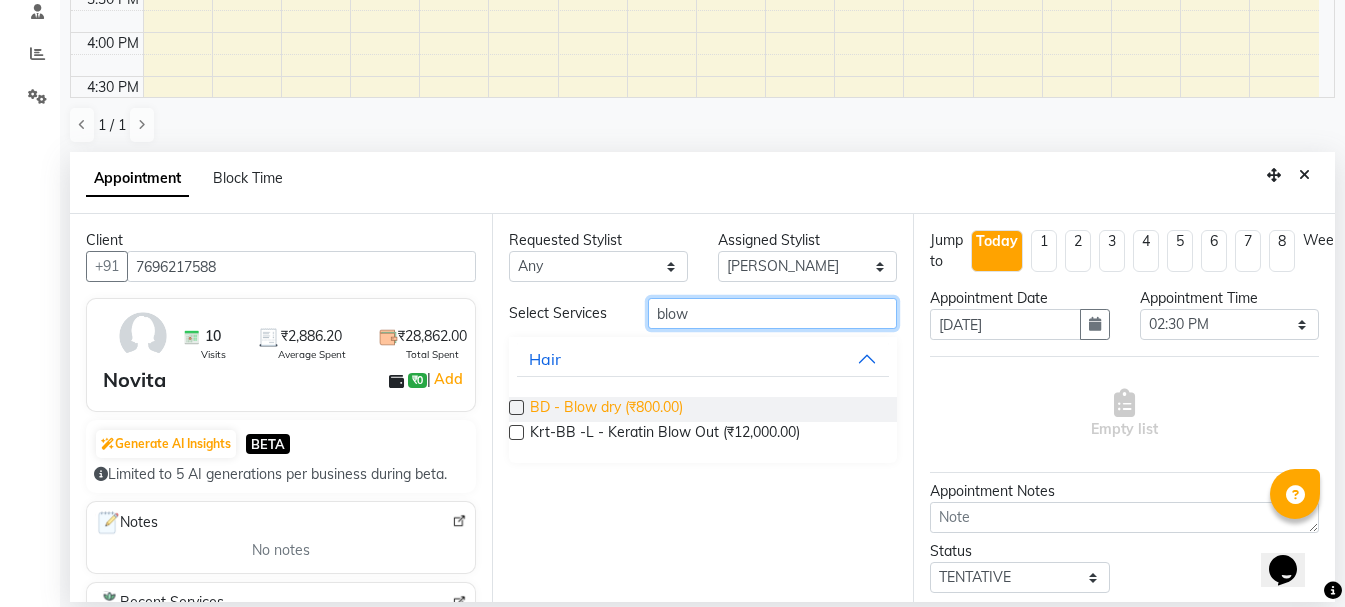 type on "blow" 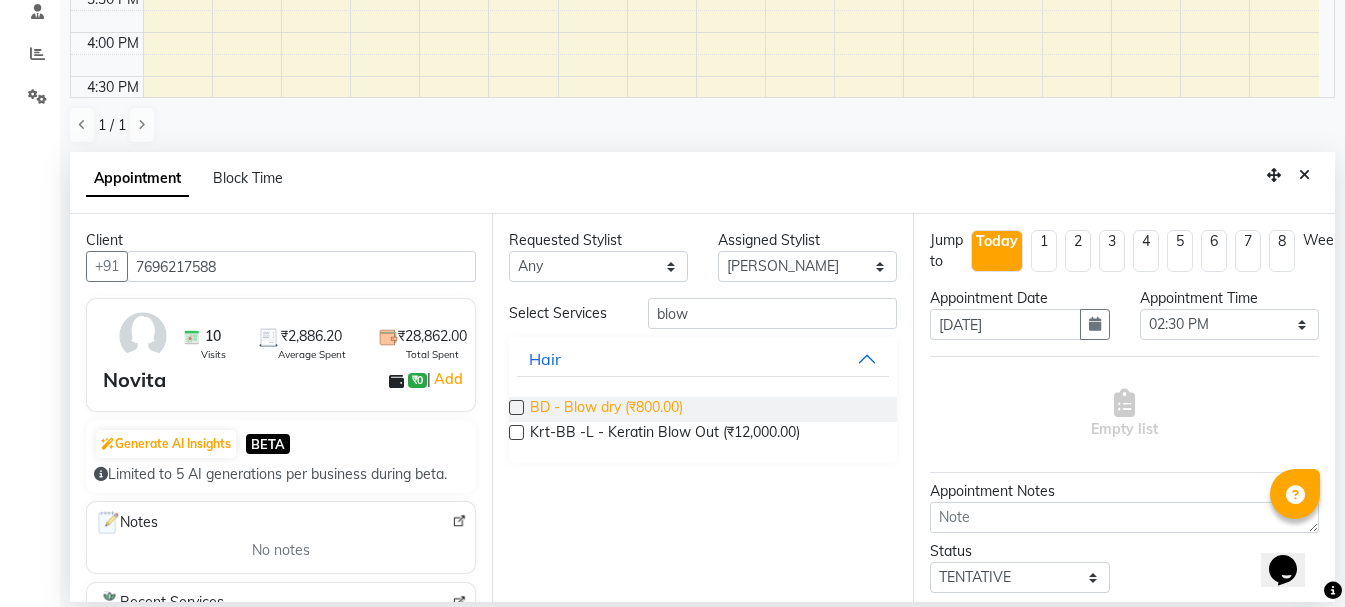 click on "BD - Blow dry (₹800.00)" at bounding box center [606, 409] 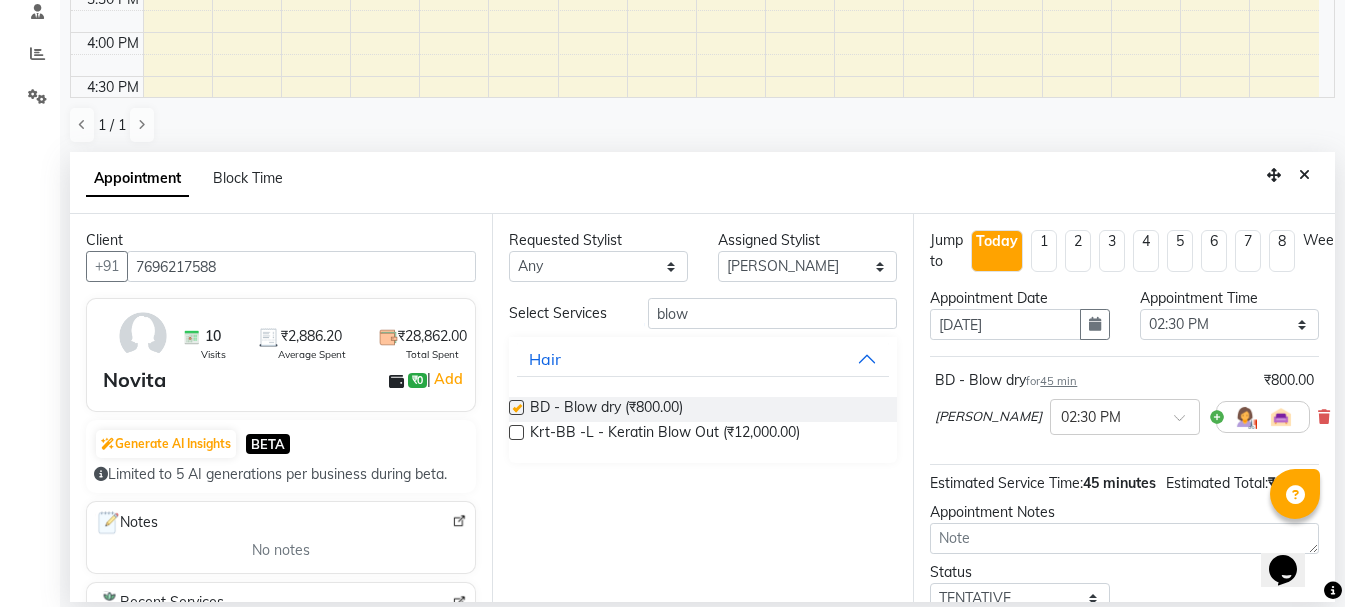 checkbox on "false" 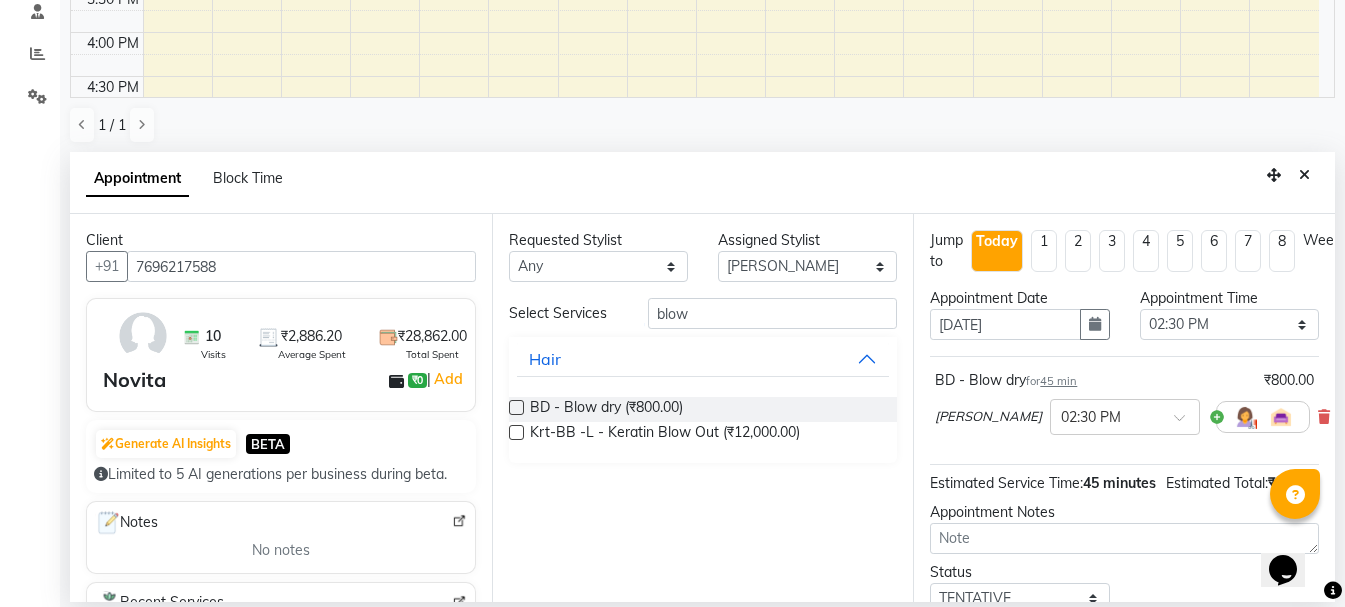 scroll, scrollTop: 174, scrollLeft: 0, axis: vertical 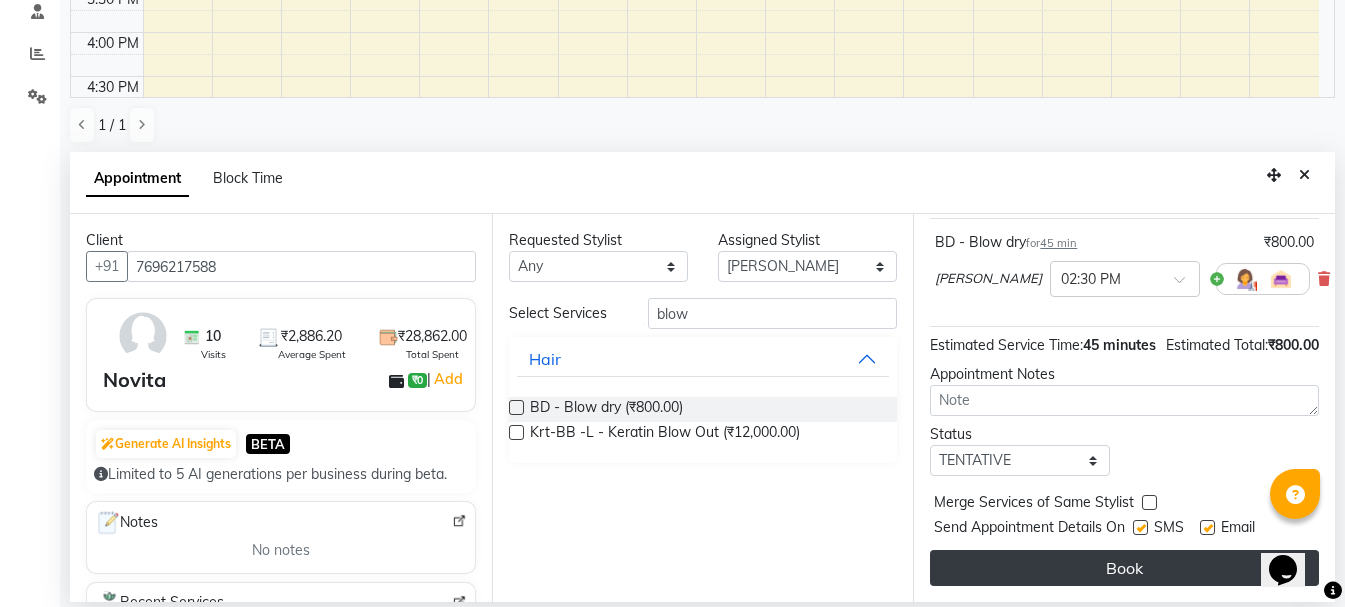 click on "Book" at bounding box center (1124, 568) 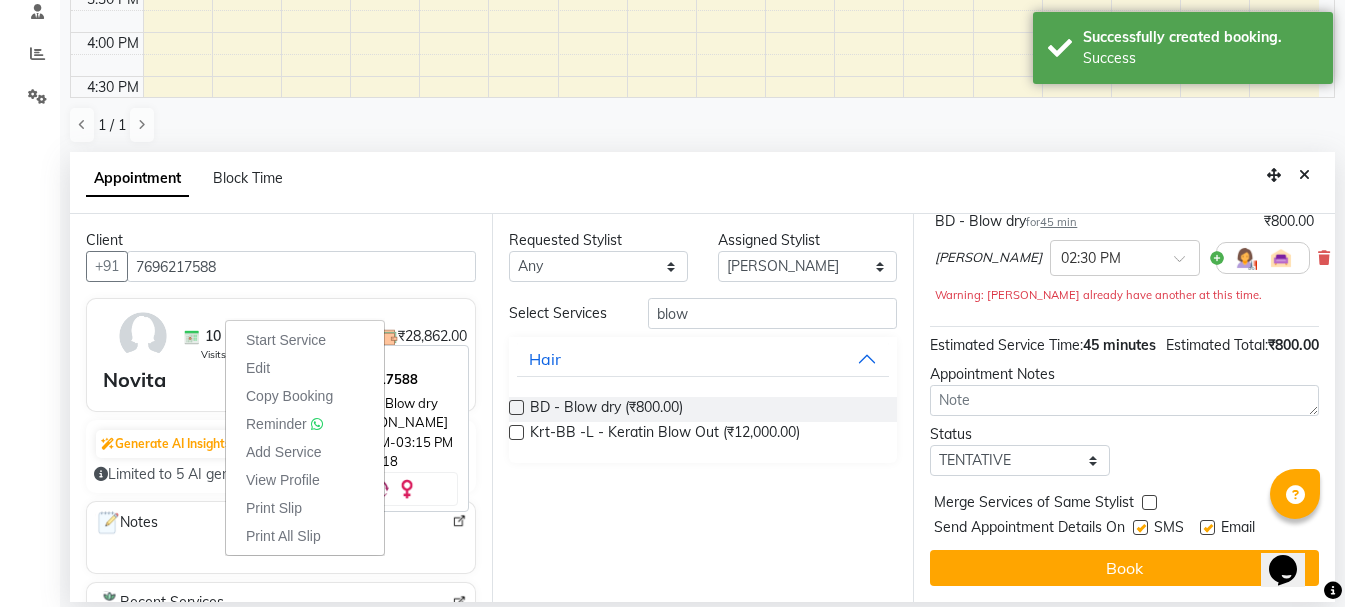 scroll, scrollTop: 0, scrollLeft: 0, axis: both 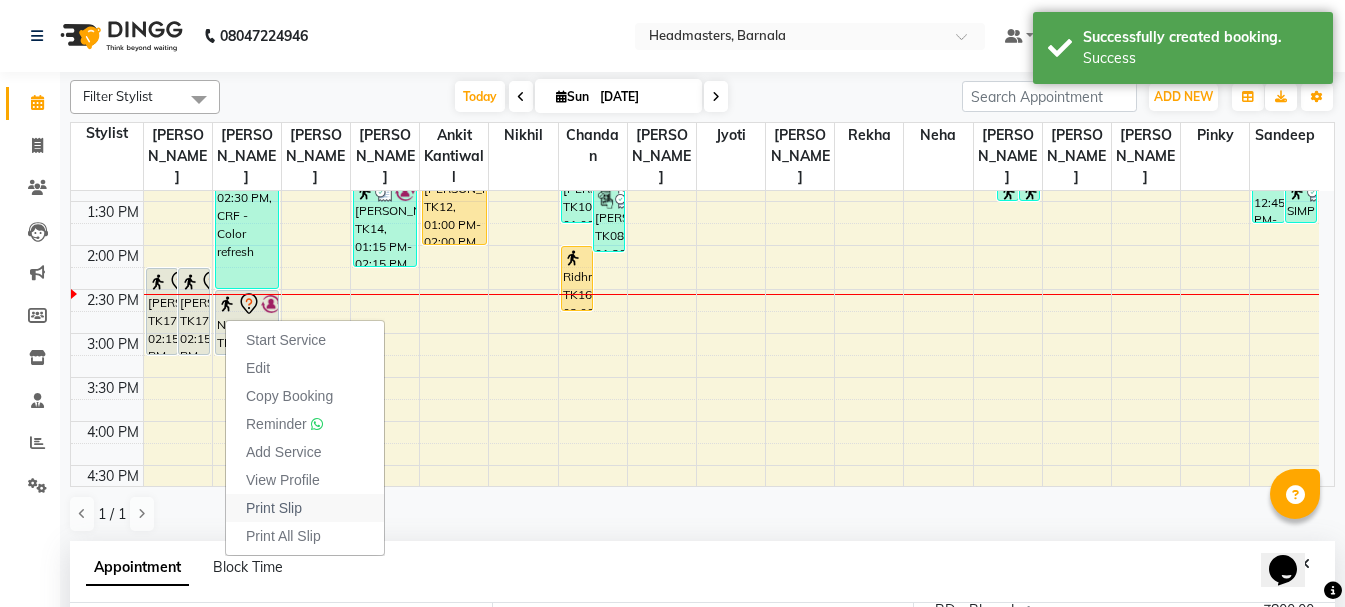 click on "Print Slip" at bounding box center [305, 508] 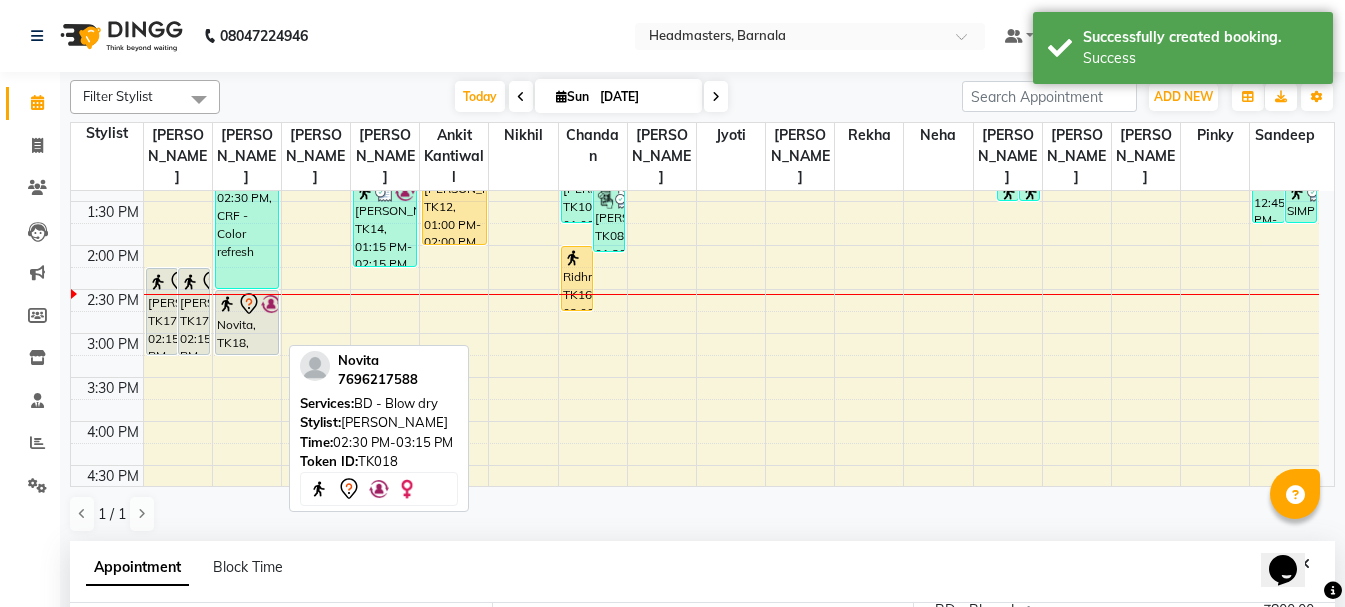 click on "Novita, TK18, 02:30 PM-03:15 PM, BD - Blow dry" at bounding box center (247, 322) 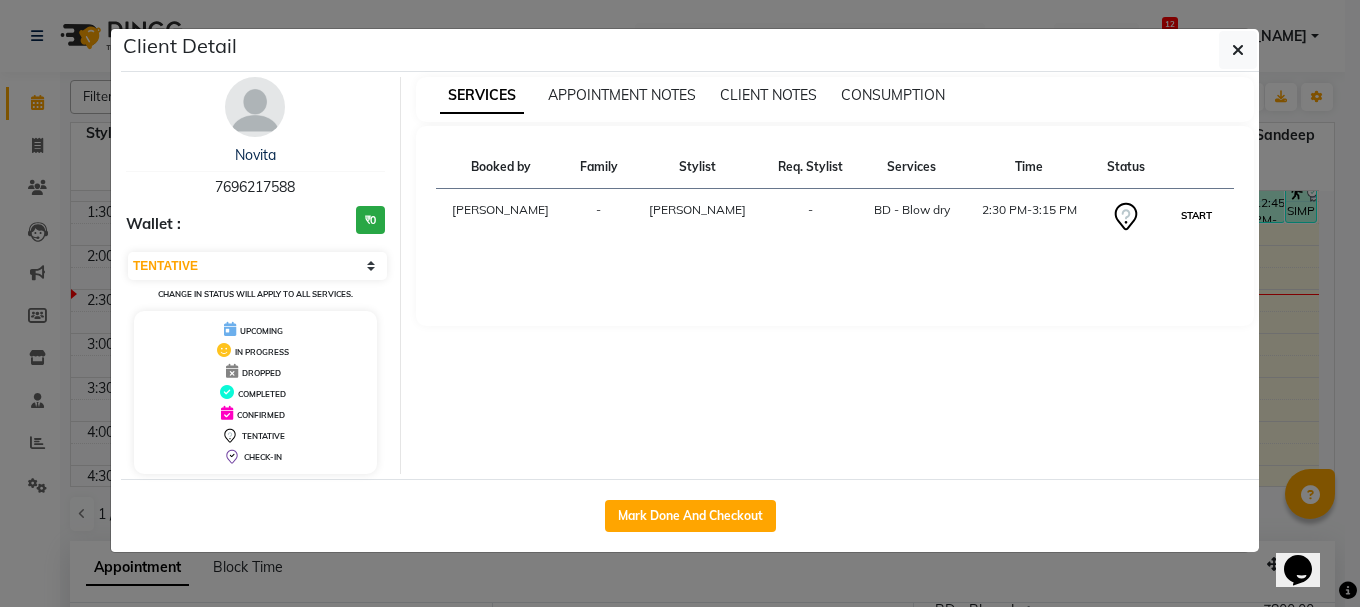click on "START" at bounding box center (1196, 215) 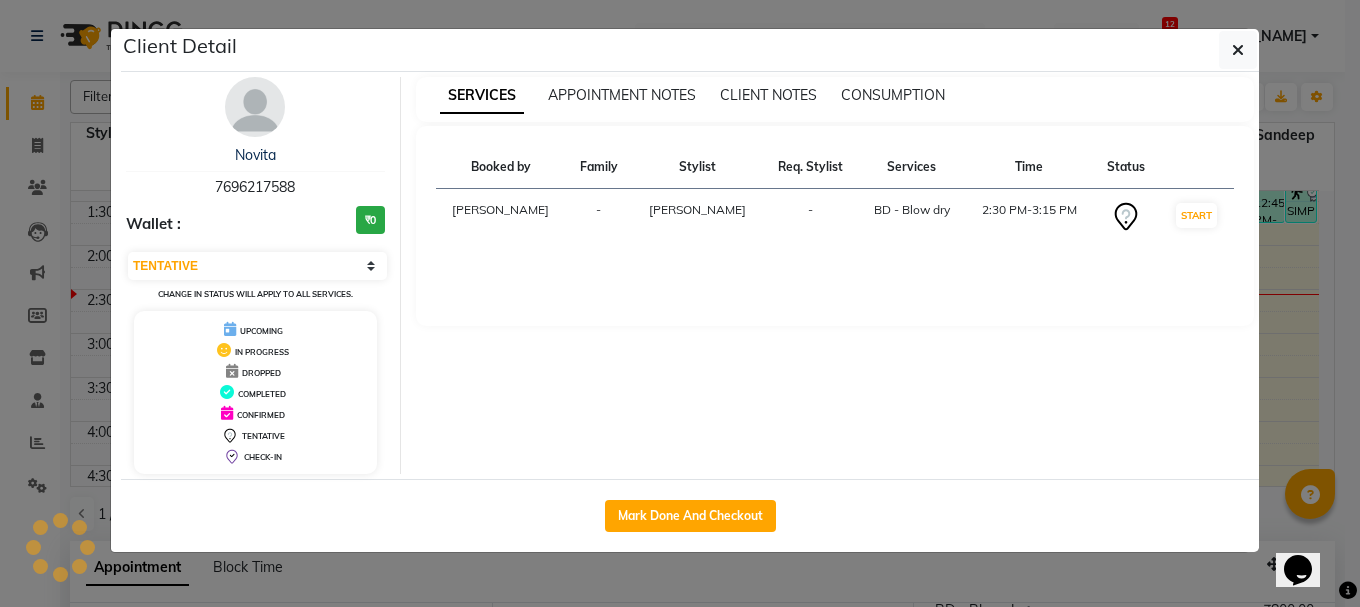select on "1" 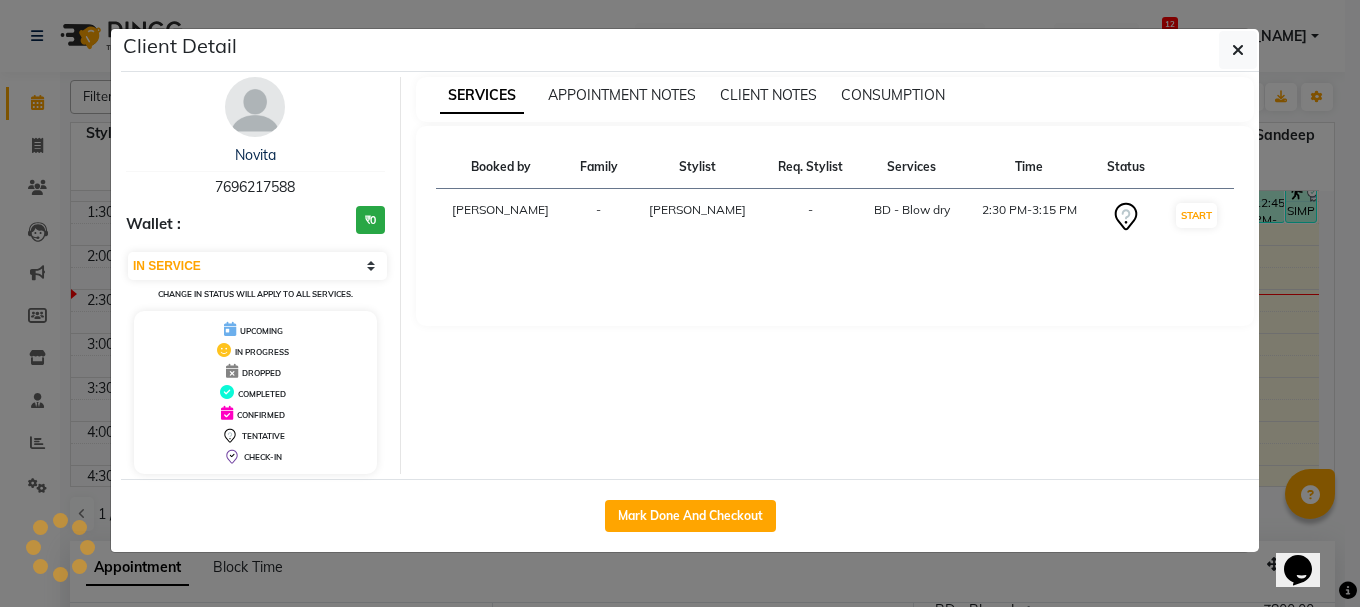 click on "Client Detail  Novita    7696217588 Wallet : ₹0 Select IN SERVICE CONFIRMED TENTATIVE CHECK IN MARK DONE UPCOMING Change in status will apply to all services. UPCOMING IN PROGRESS DROPPED COMPLETED CONFIRMED TENTATIVE CHECK-IN SERVICES APPOINTMENT NOTES CLIENT NOTES CONSUMPTION Booked by Family Stylist Req. Stylist Services Time Status  Manya  - Jasvir -  BD - Blow dry   2:30 PM-3:15 PM   START   Mark Done And Checkout" 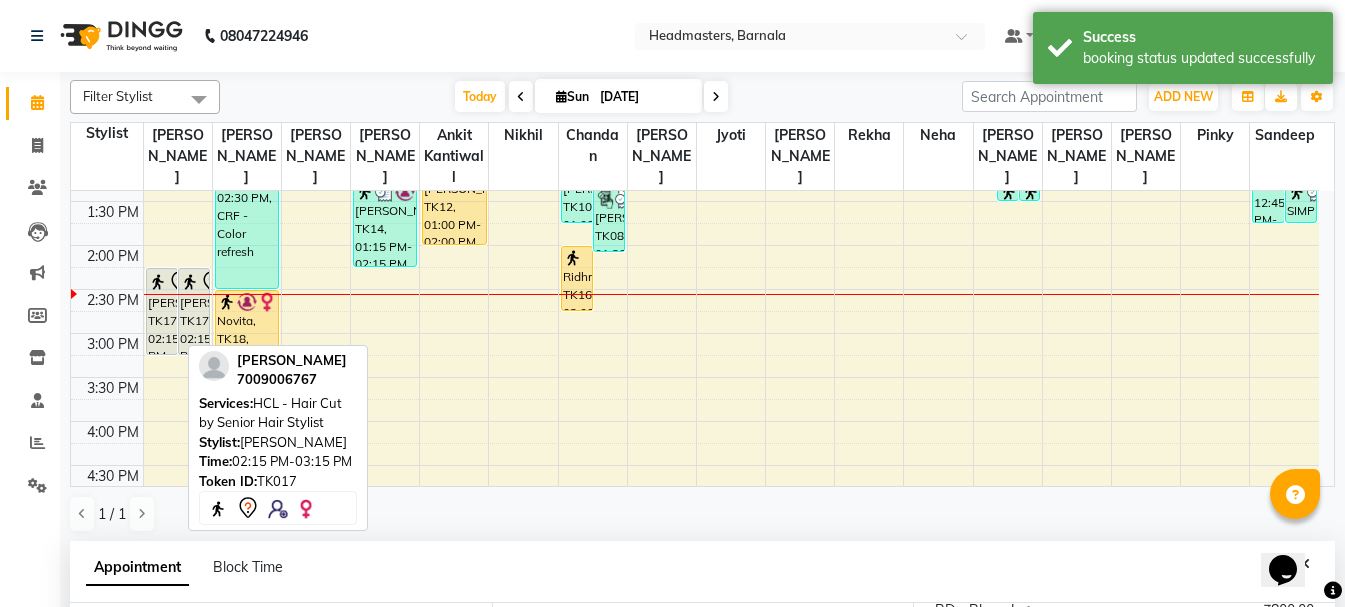 click on "Anupreet, TK17, 02:15 PM-03:15 PM, HCL - Hair Cut by Senior Hair Stylist" at bounding box center (162, 311) 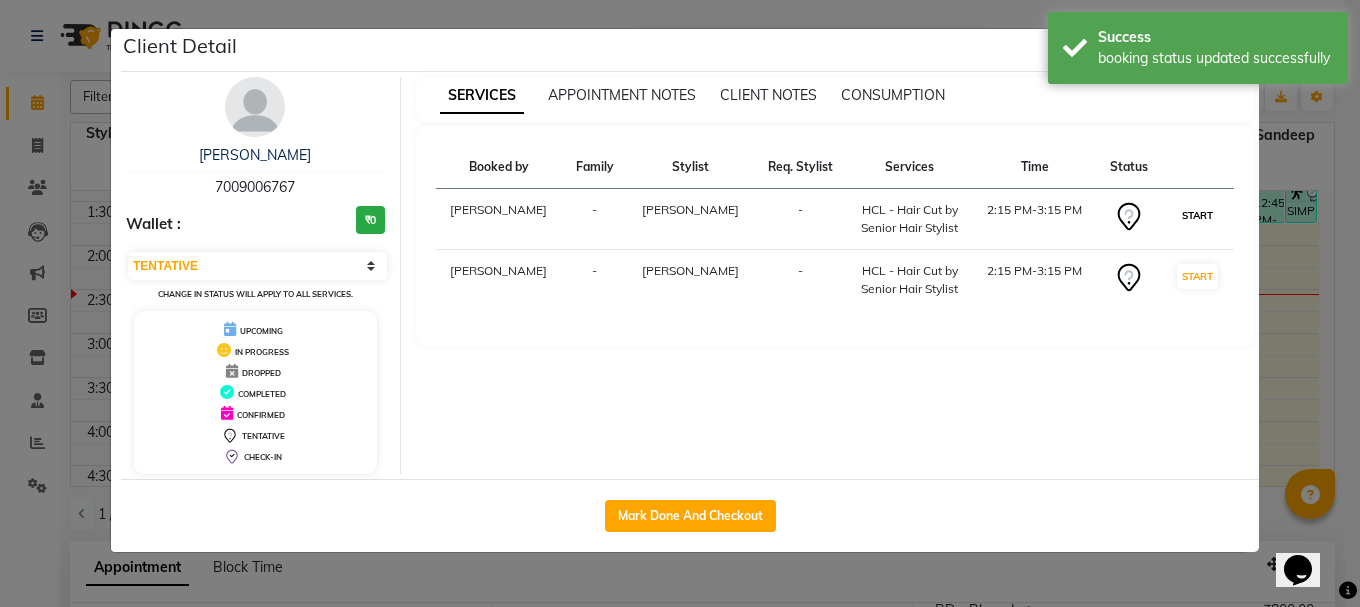 click on "START" at bounding box center (1197, 215) 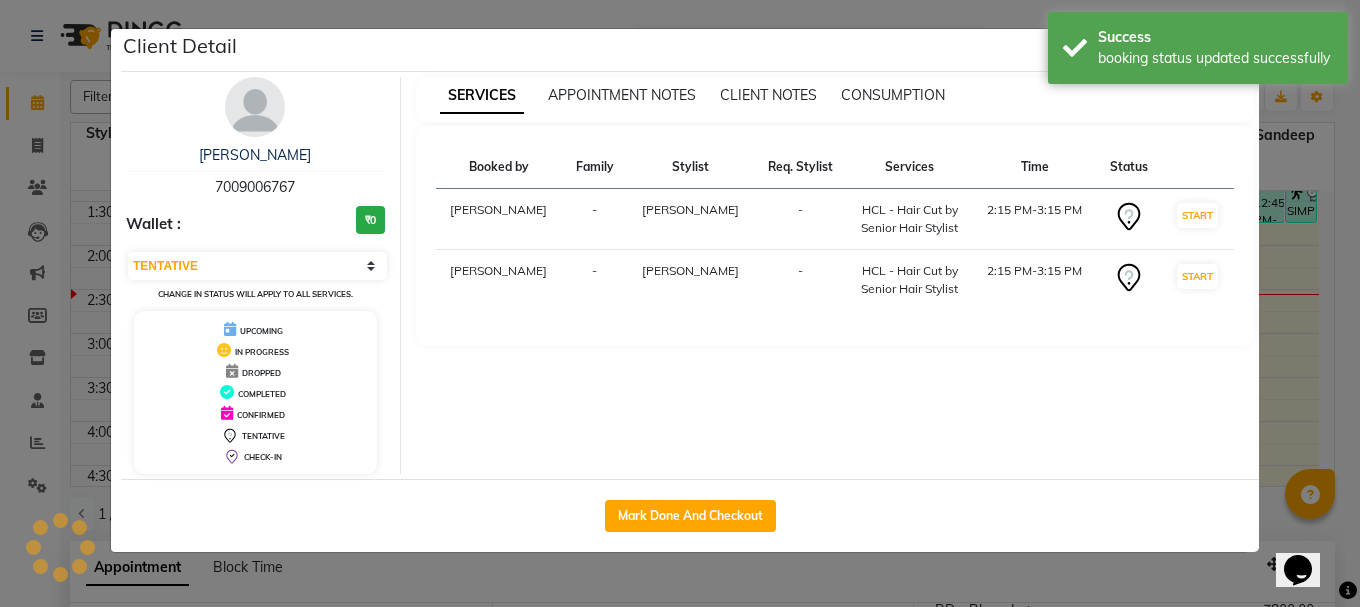 select on "select" 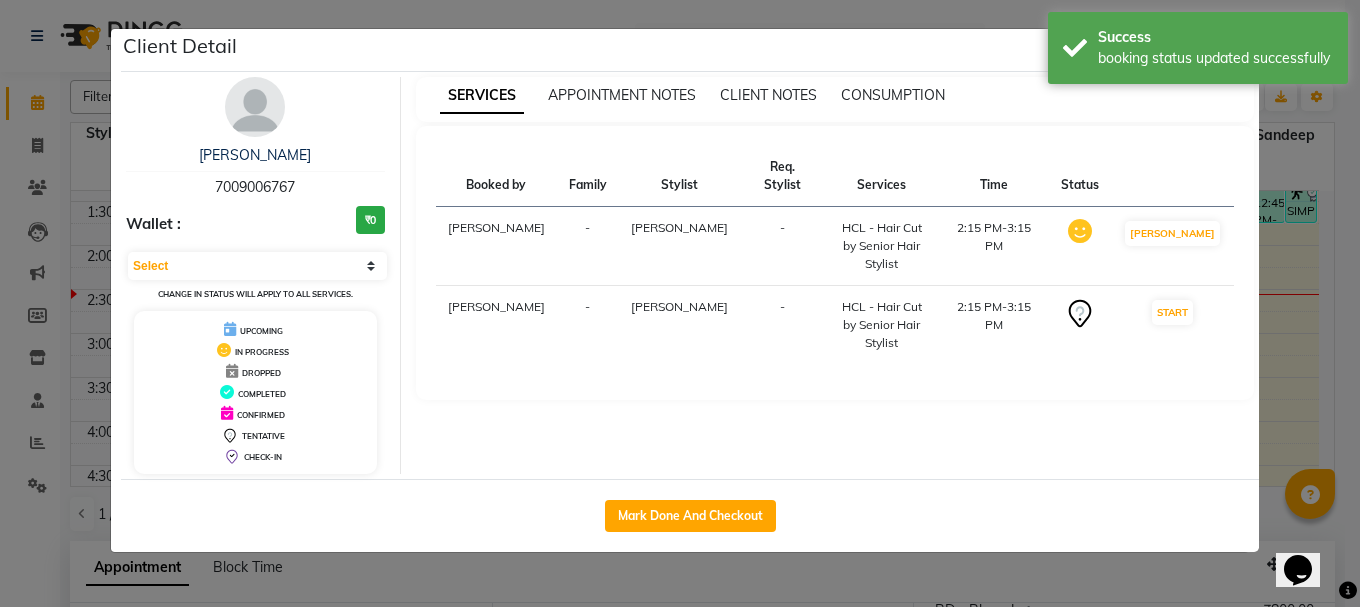 click on "Client Detail  Anupreet    7009006767 Wallet : ₹0 Select IN SERVICE CONFIRMED TENTATIVE CHECK IN MARK DONE UPCOMING Change in status will apply to all services. UPCOMING IN PROGRESS DROPPED COMPLETED CONFIRMED TENTATIVE CHECK-IN SERVICES APPOINTMENT NOTES CLIENT NOTES CONSUMPTION Booked by Family Stylist Req. Stylist Services Time Status  Manya  - Garry -  HCL - Hair Cut by Senior Hair Stylist   2:15 PM-3:15 PM   MARK DONE   Manya  - Garry -  HCL - Hair Cut by Senior Hair Stylist   2:15 PM-3:15 PM   START   Mark Done And Checkout" 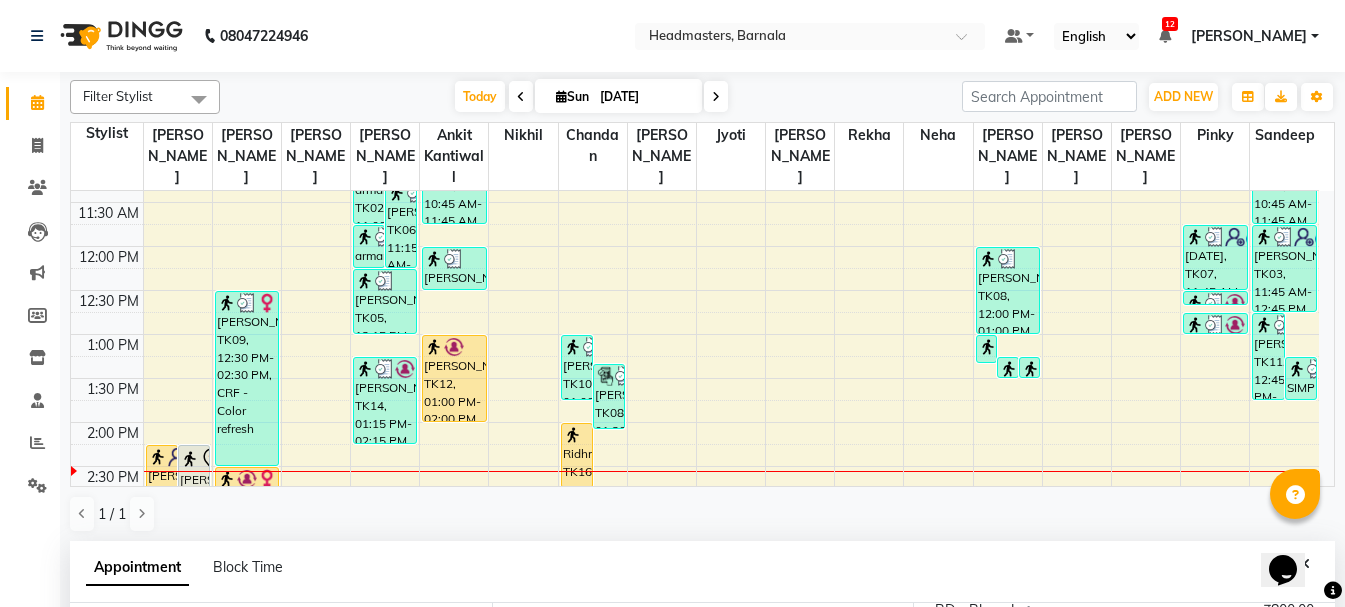 scroll, scrollTop: 291, scrollLeft: 0, axis: vertical 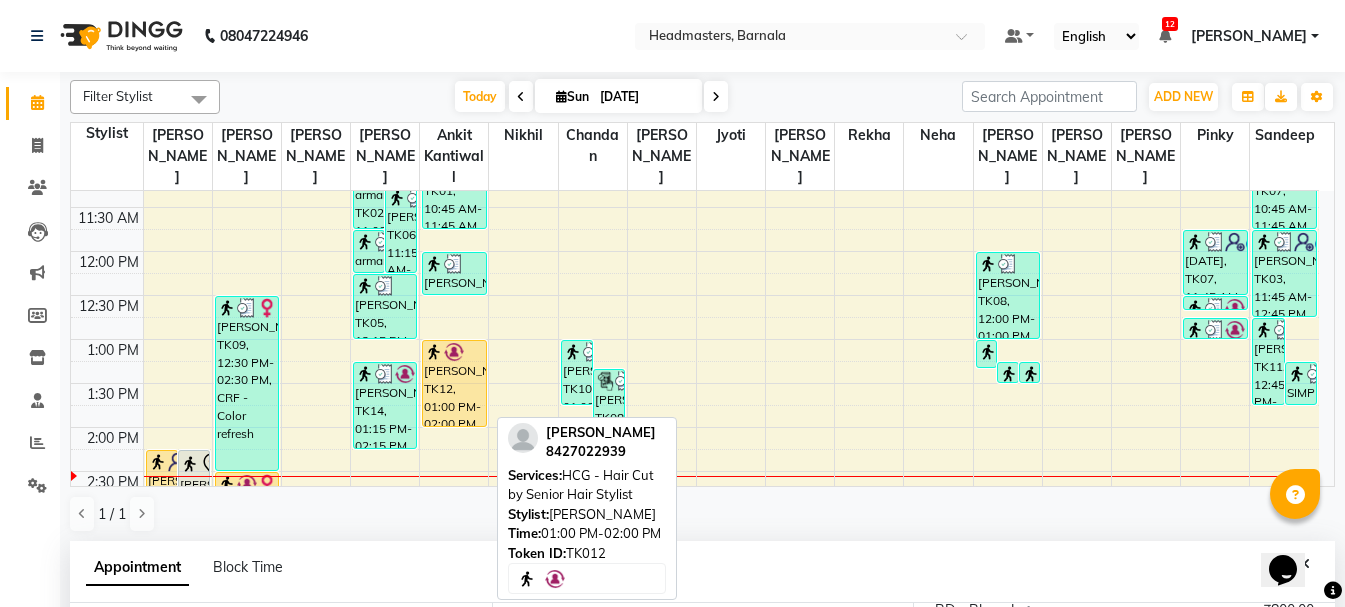 click on "[PERSON_NAME], TK12, 01:00 PM-02:00 PM, HCG - Hair Cut by Senior Hair Stylist" at bounding box center (454, 383) 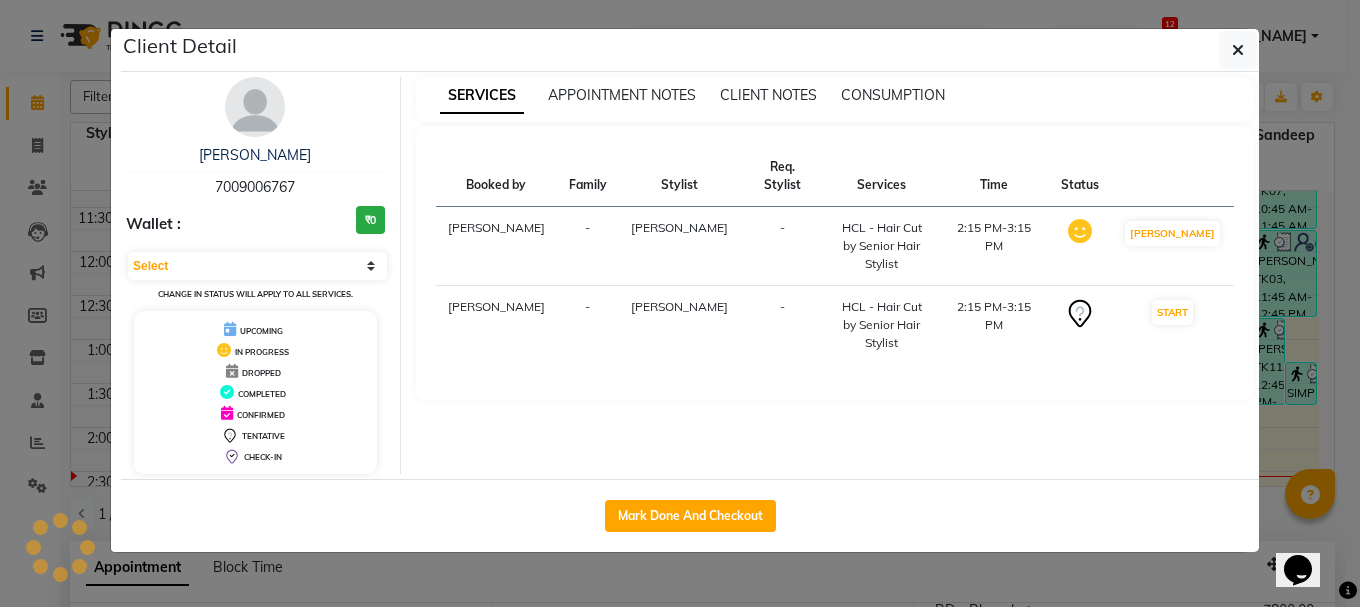 select on "1" 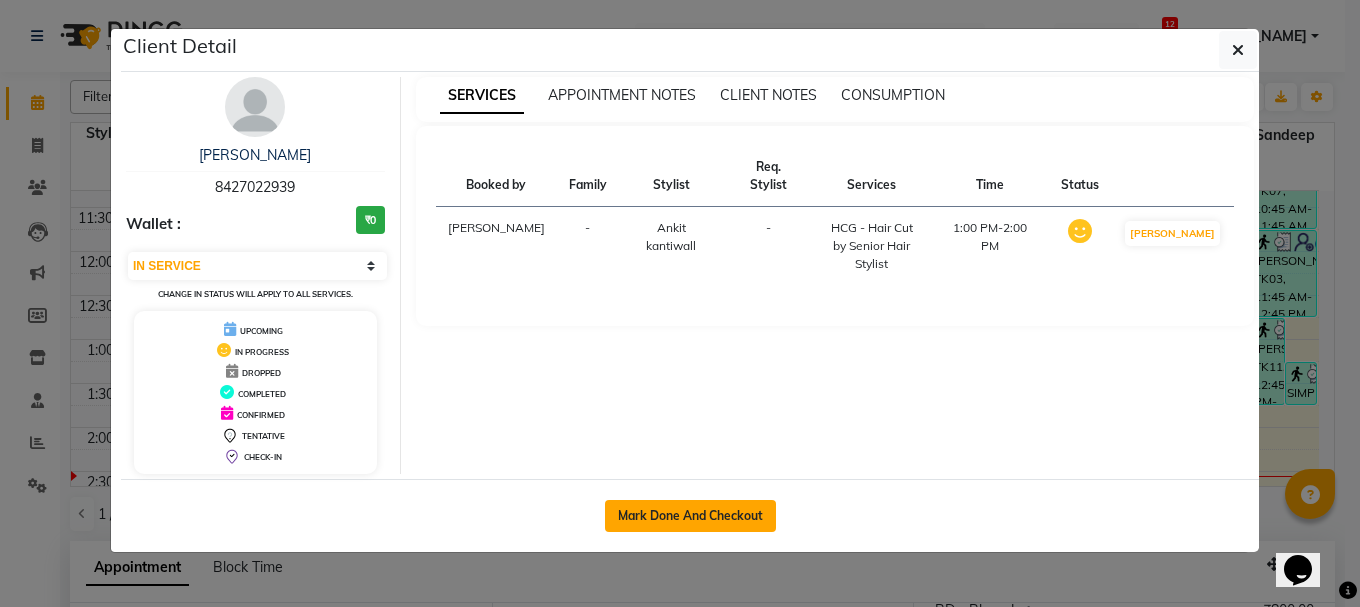 click on "Mark Done And Checkout" 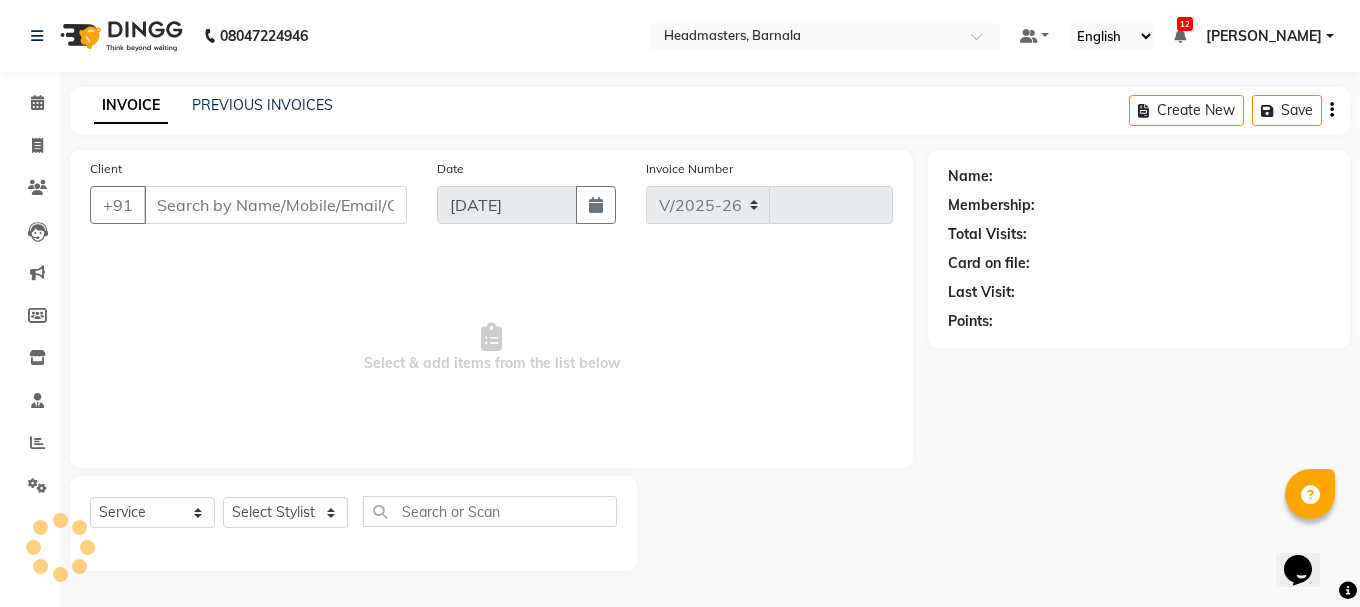 select on "7526" 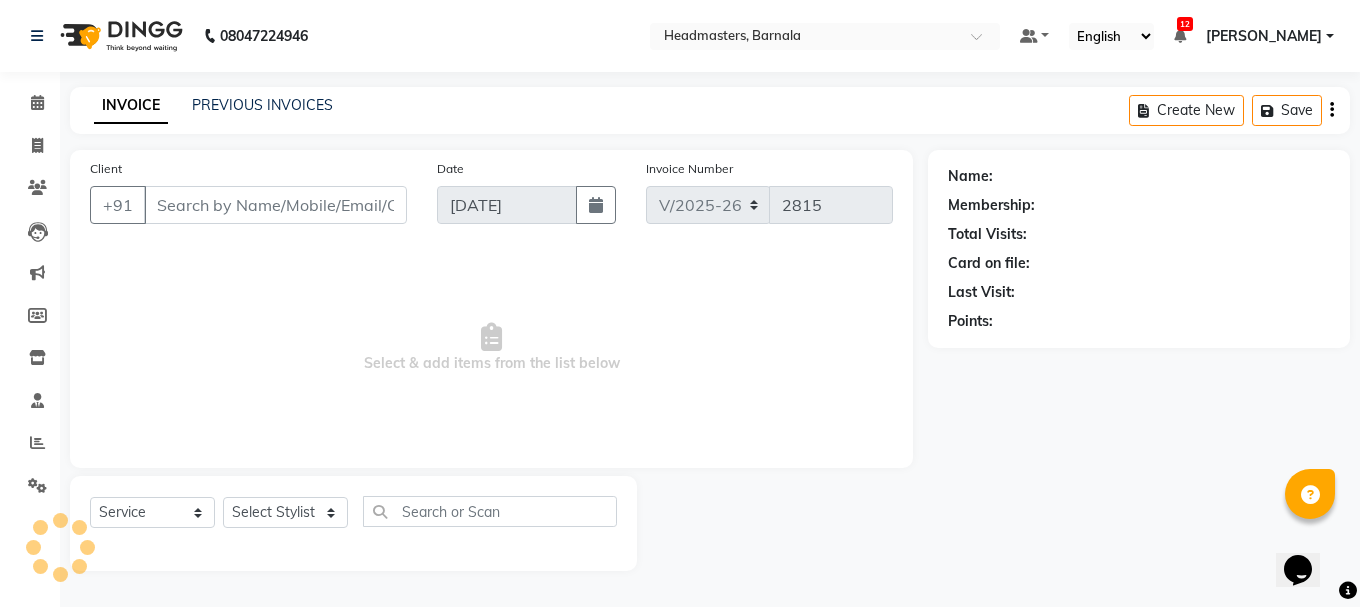type on "8427022939" 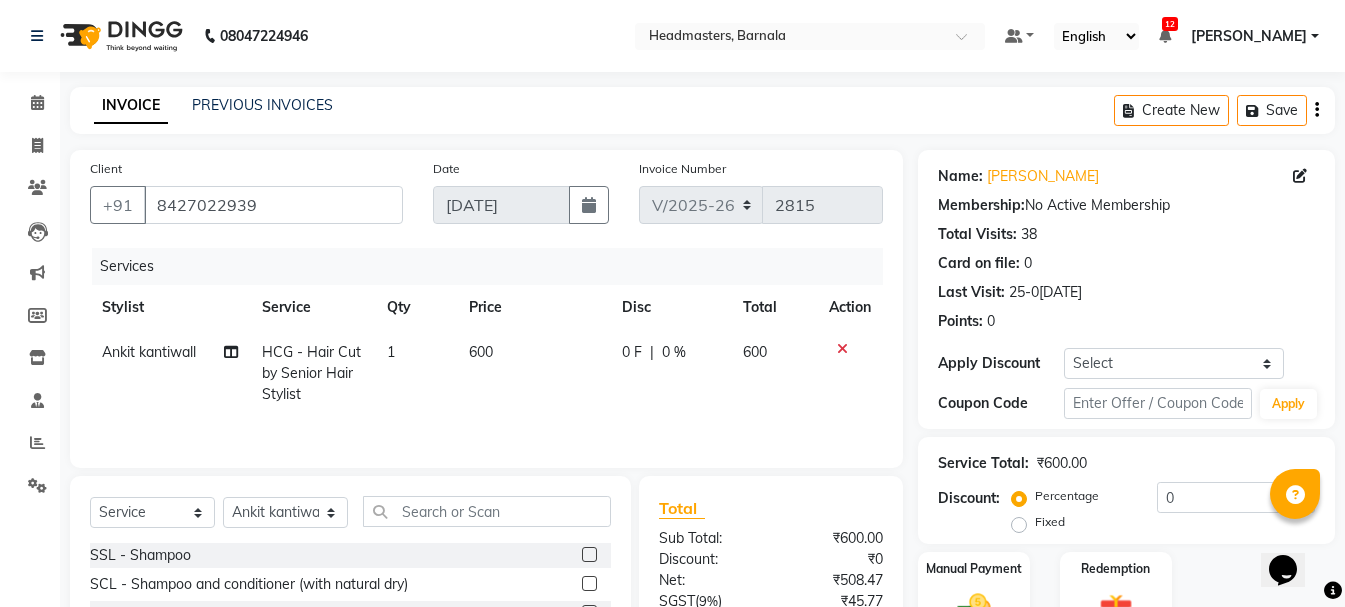 click on "Fixed" 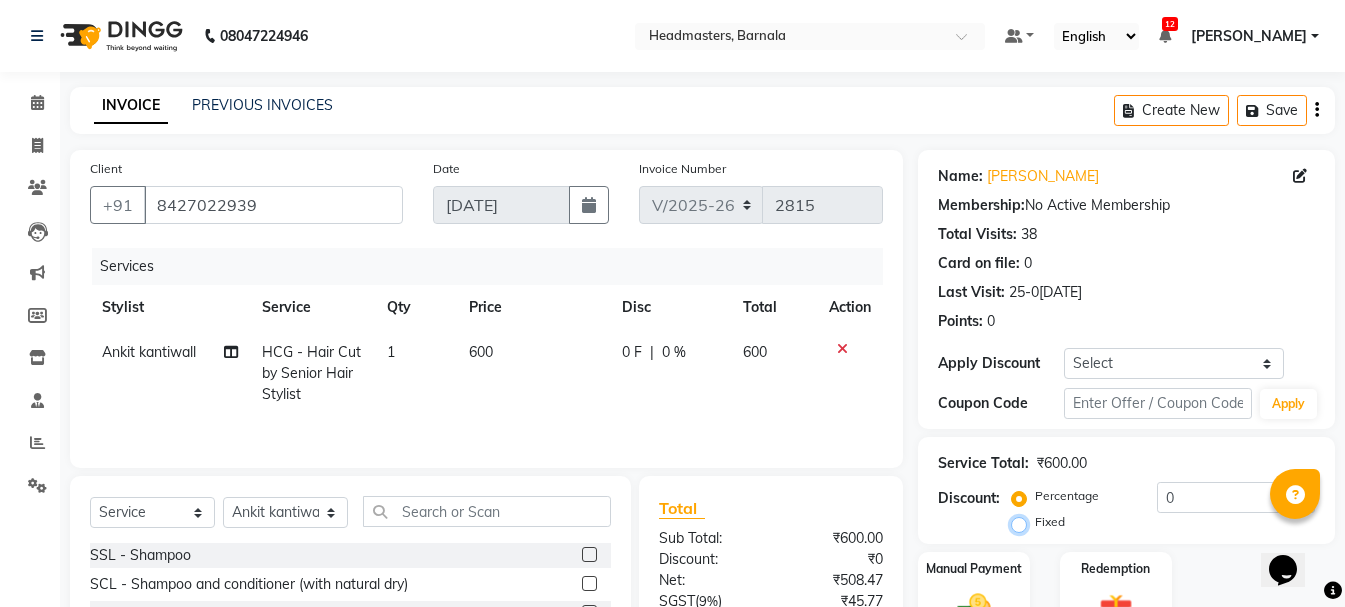 click on "Fixed" at bounding box center [1023, 522] 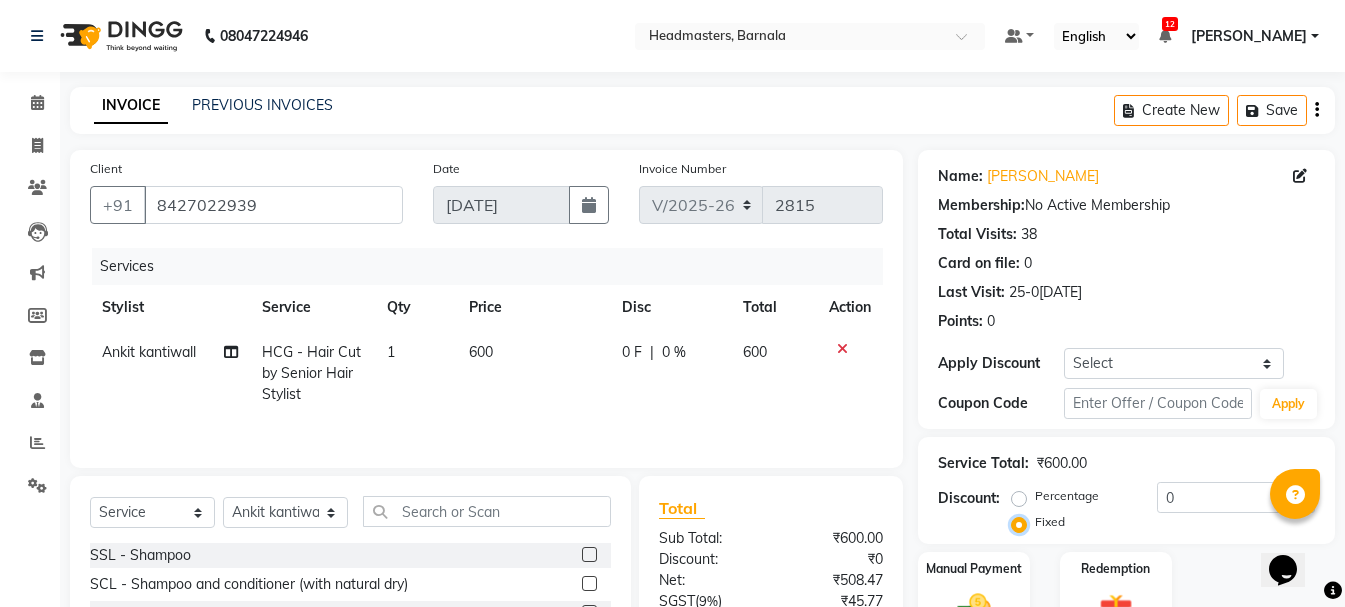 scroll, scrollTop: 194, scrollLeft: 0, axis: vertical 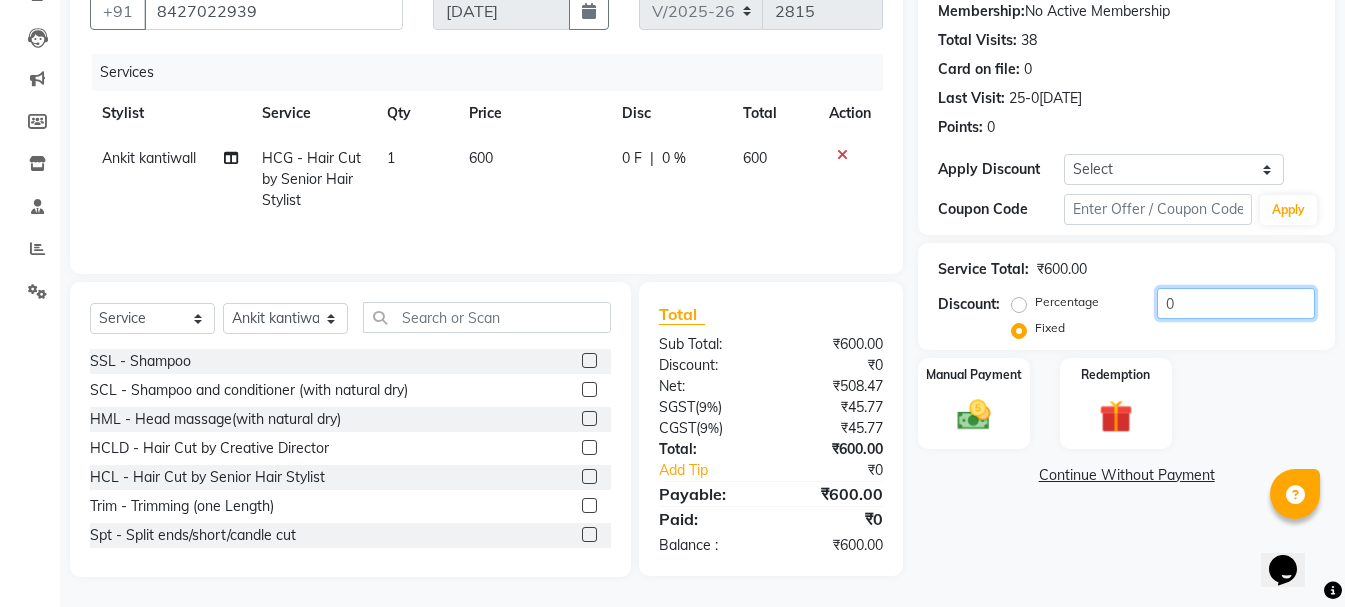 drag, startPoint x: 1195, startPoint y: 301, endPoint x: 1121, endPoint y: 308, distance: 74.330345 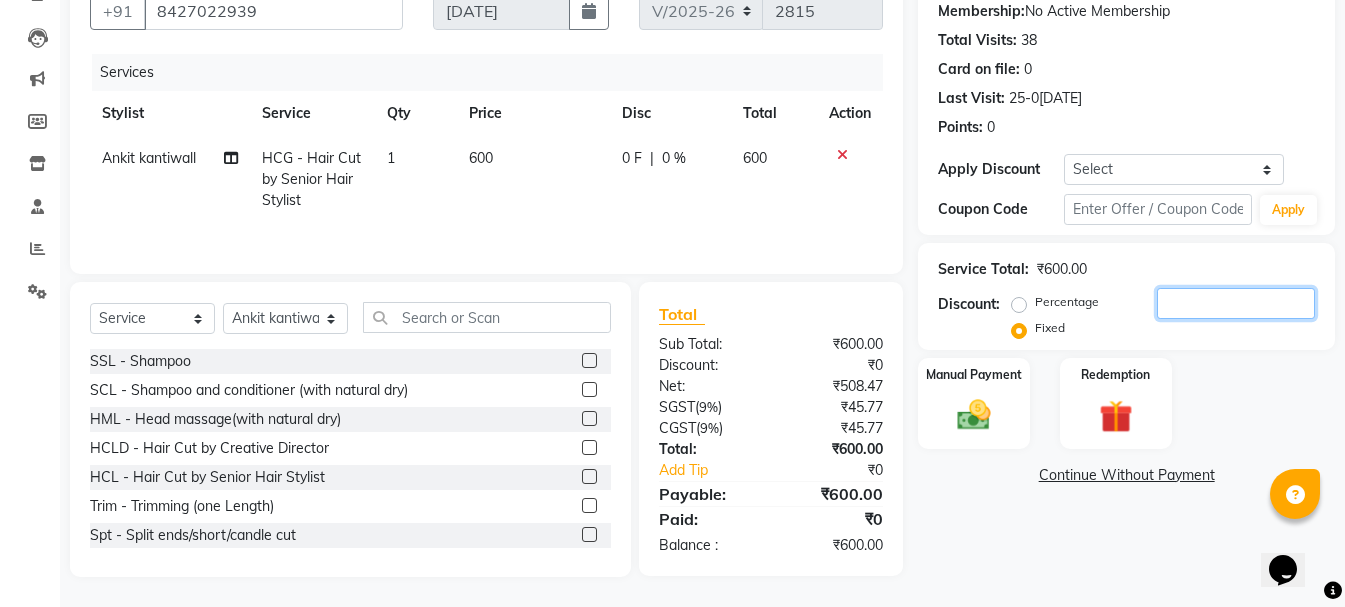 type 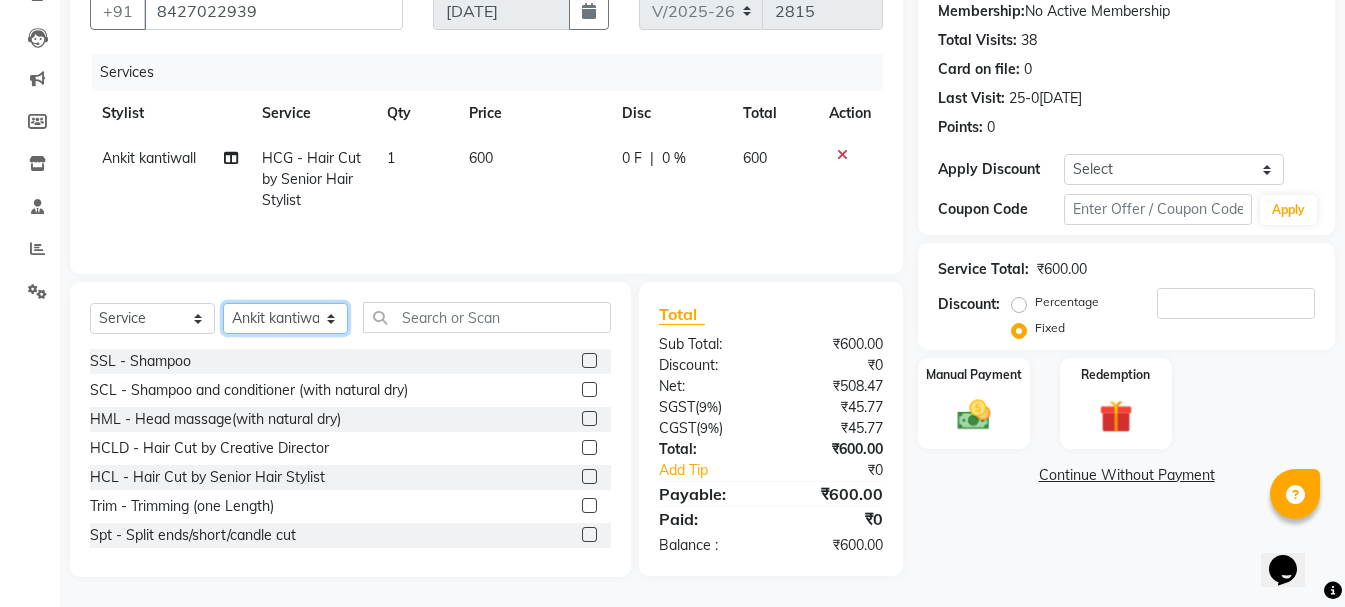 click on "Select Stylist  Ankit kantiwall Chandan [PERSON_NAME] [PERSON_NAME] [PERSON_NAME] [PERSON_NAME] [PERSON_NAME] [PERSON_NAME] [PERSON_NAME] [PERSON_NAME]" 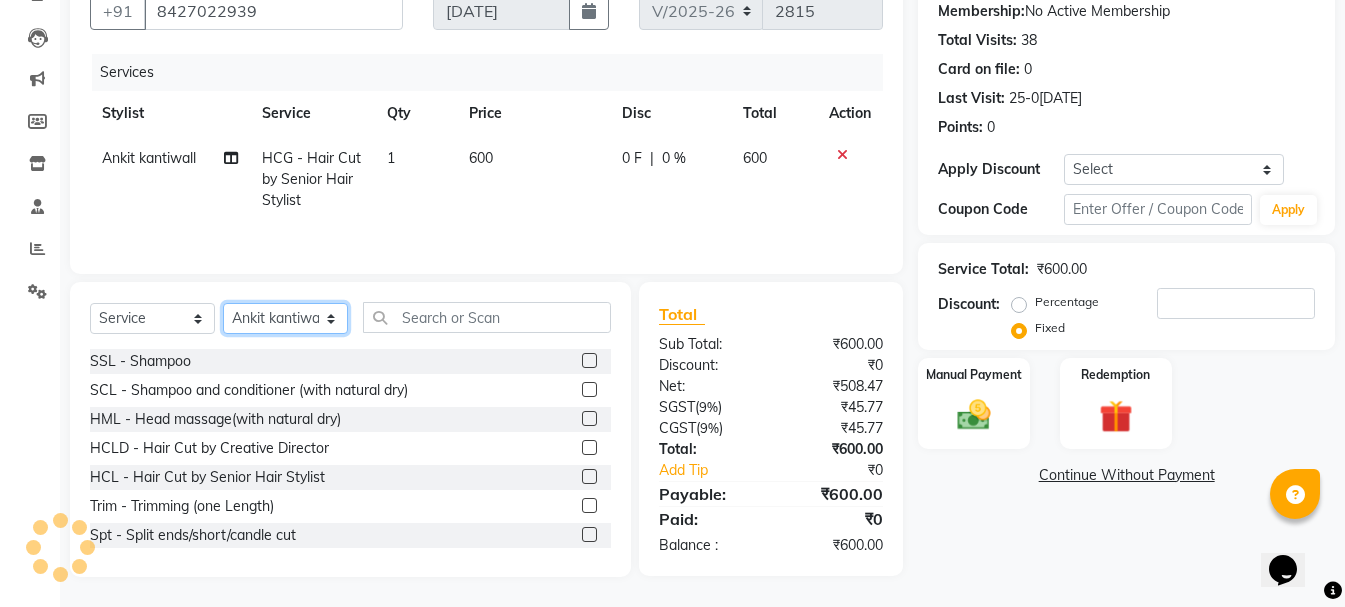 select on "67288" 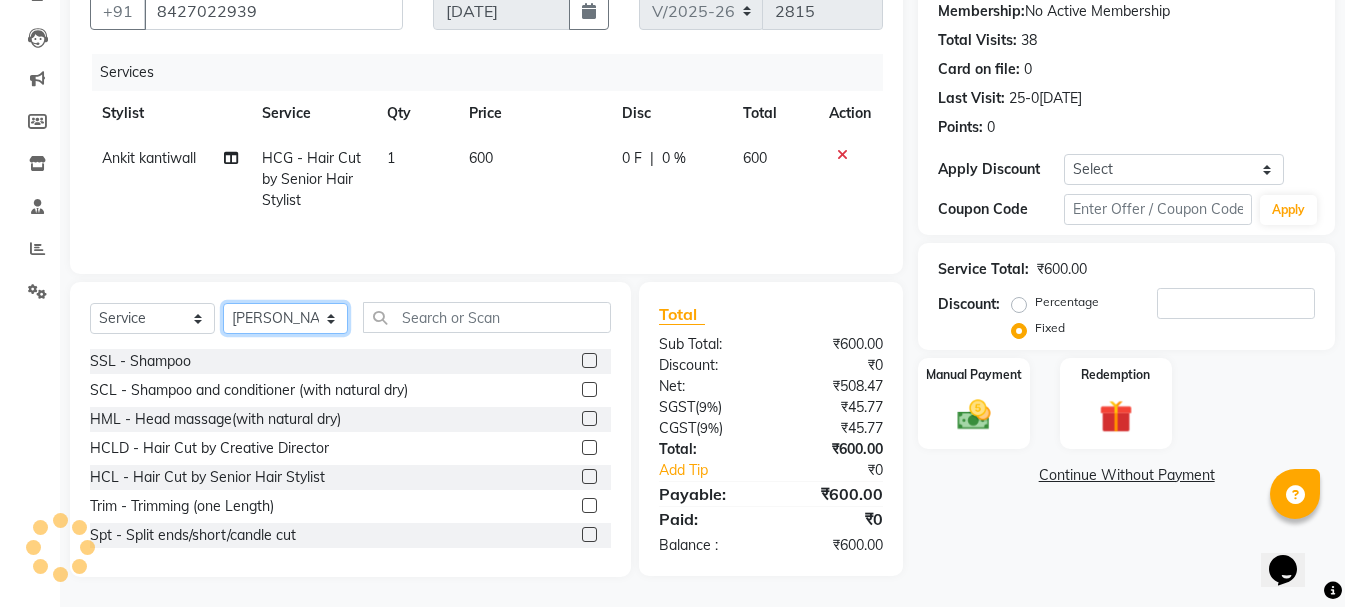 click on "Select Stylist  Ankit kantiwall Chandan [PERSON_NAME] [PERSON_NAME] [PERSON_NAME] [PERSON_NAME] [PERSON_NAME] [PERSON_NAME] [PERSON_NAME] [PERSON_NAME]" 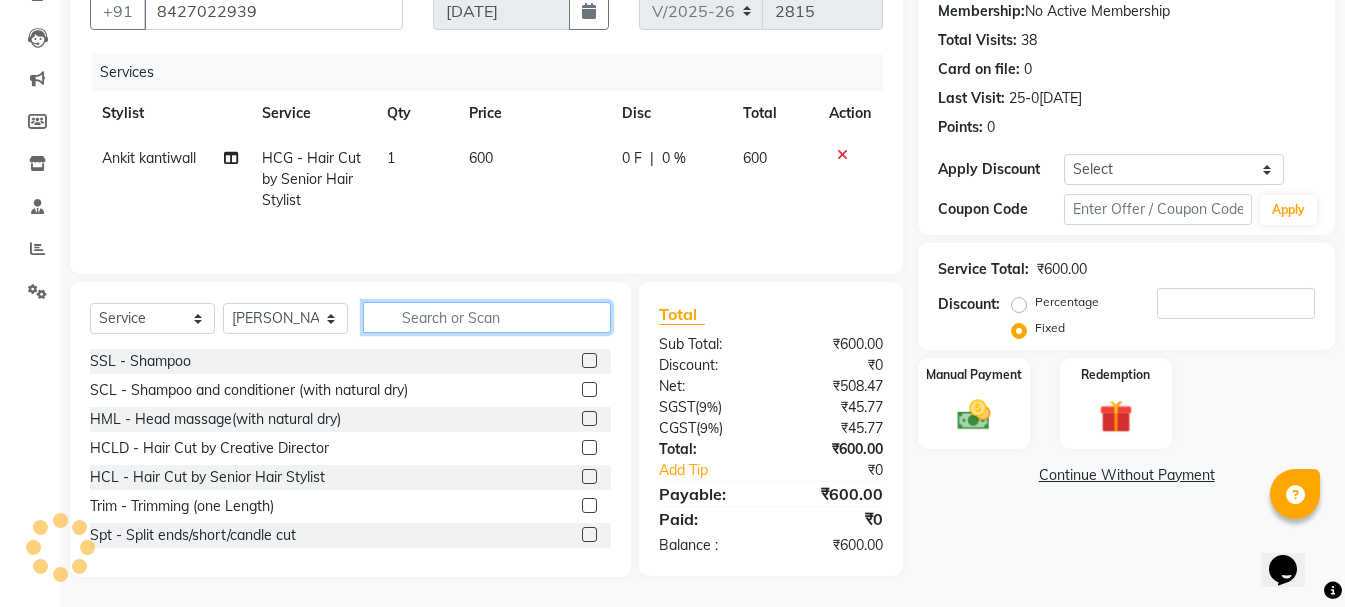 click 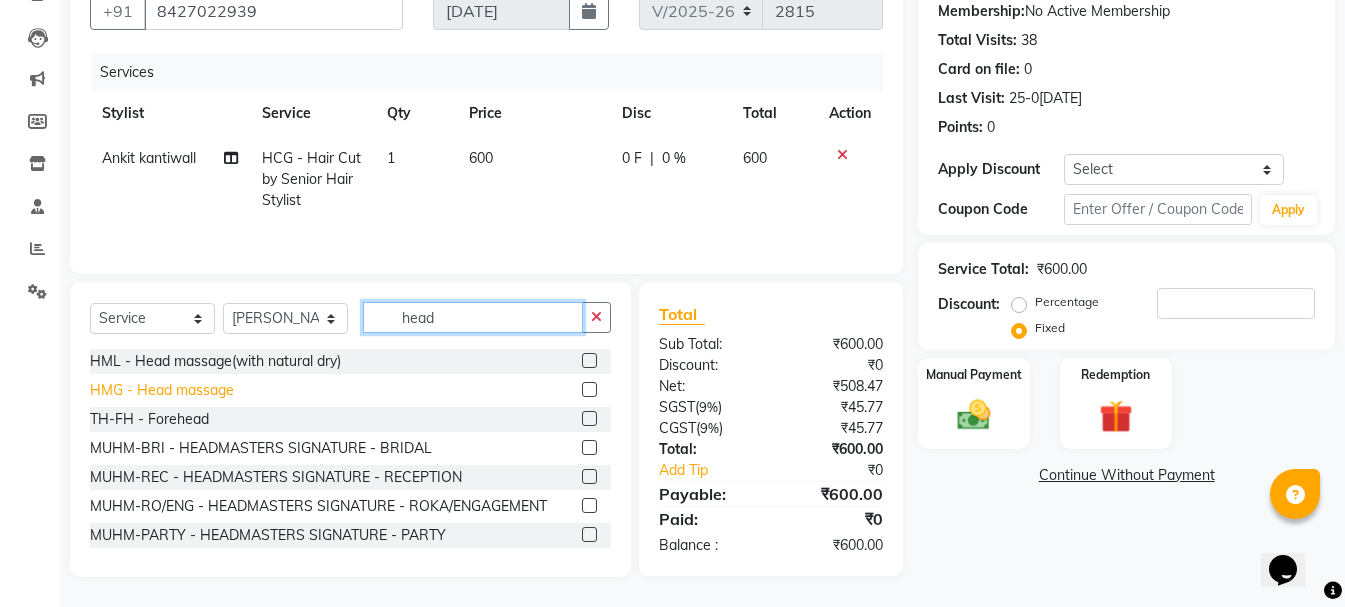 type on "head" 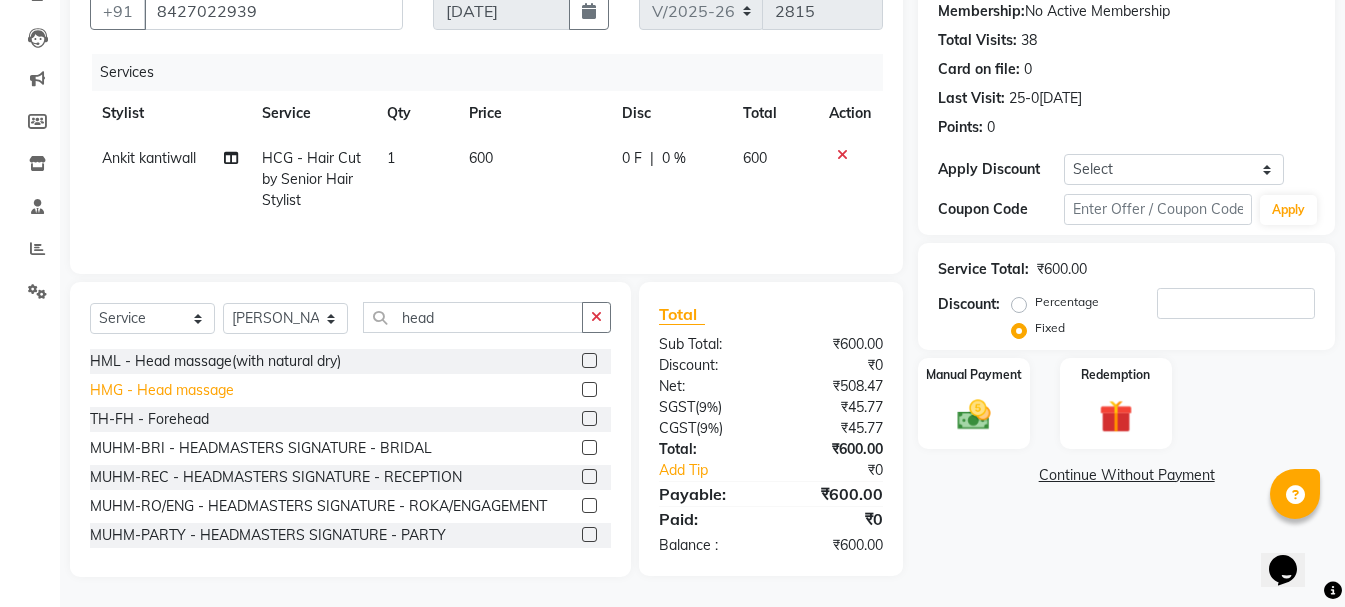 click on "HMG - Head massage" 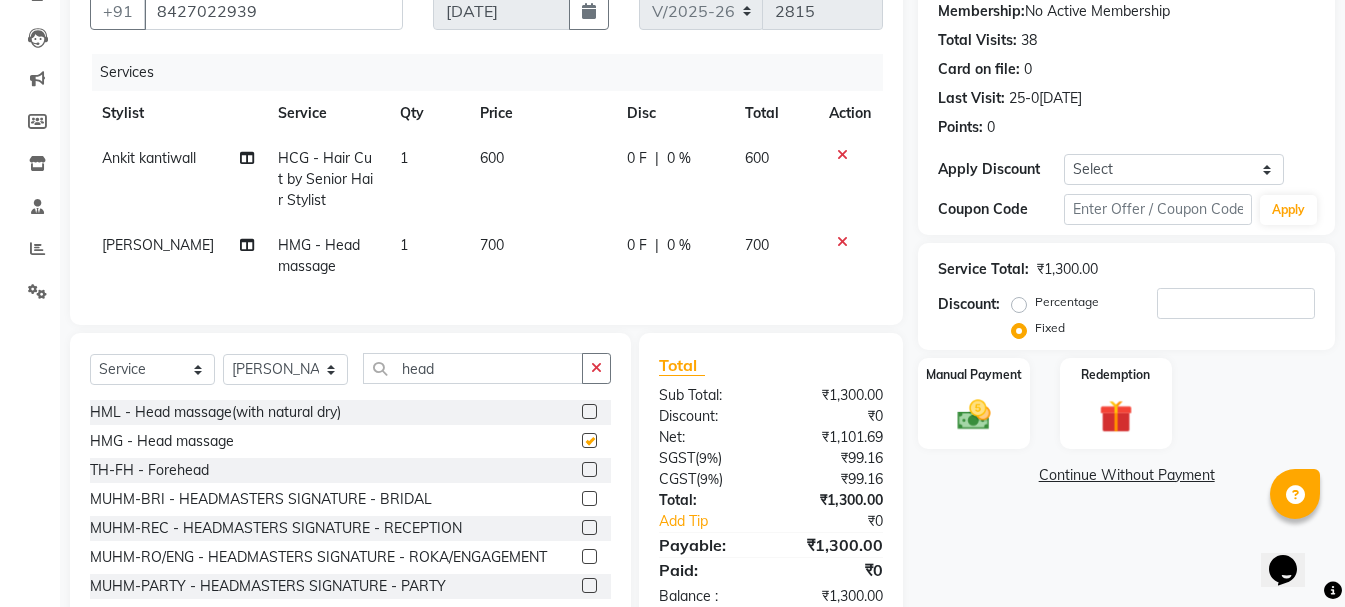 checkbox on "false" 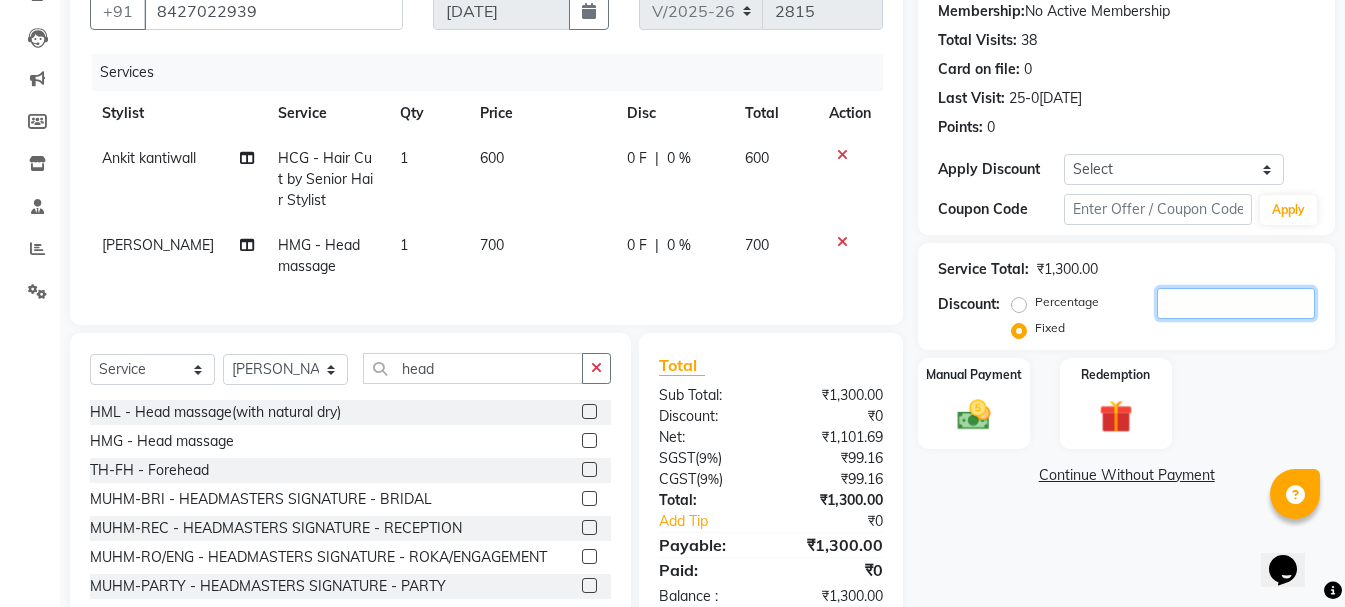 click 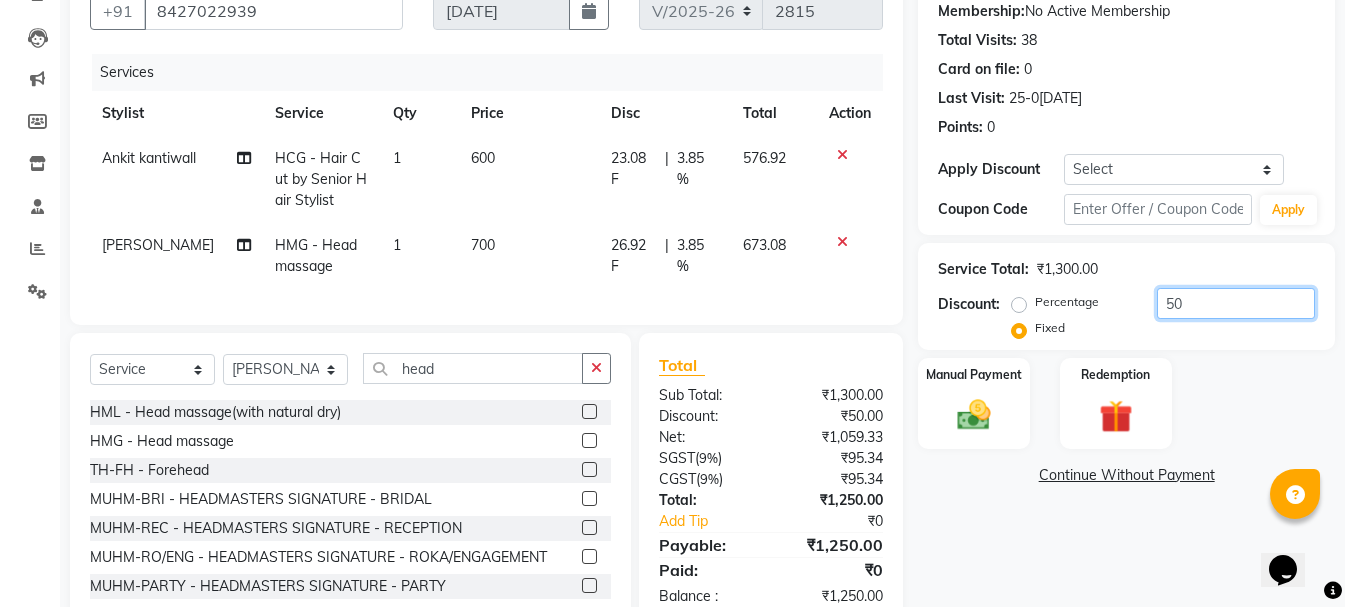 type on "5" 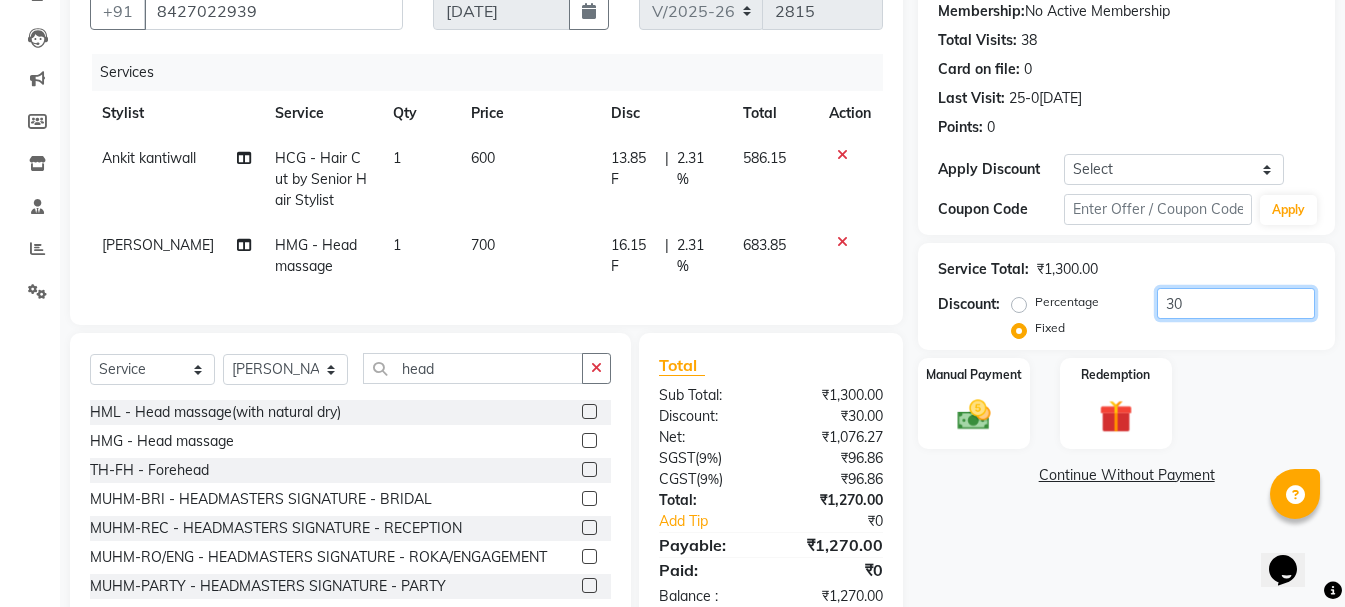 scroll, scrollTop: 260, scrollLeft: 0, axis: vertical 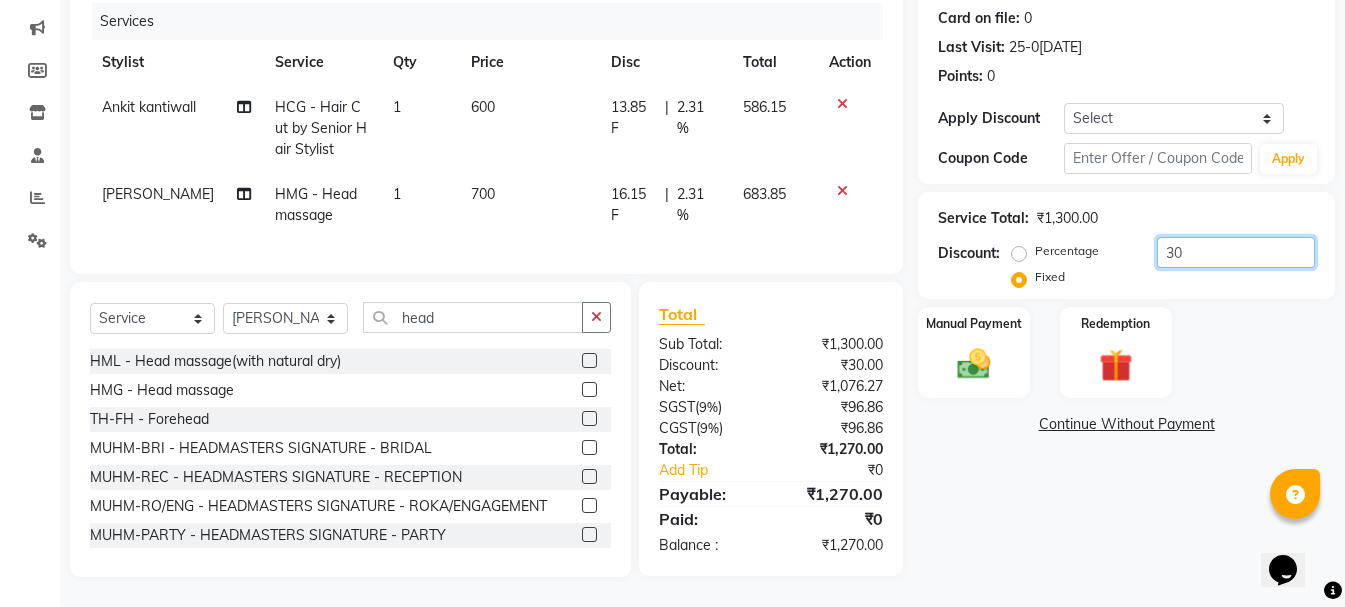 type on "3" 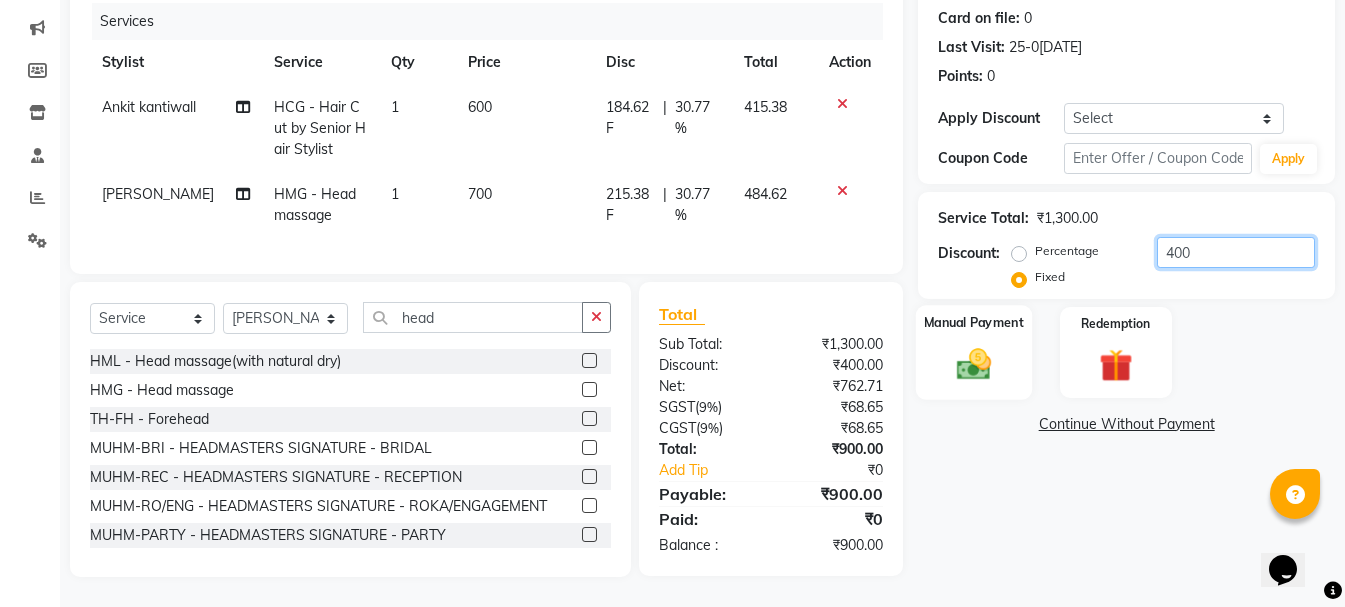 type on "400" 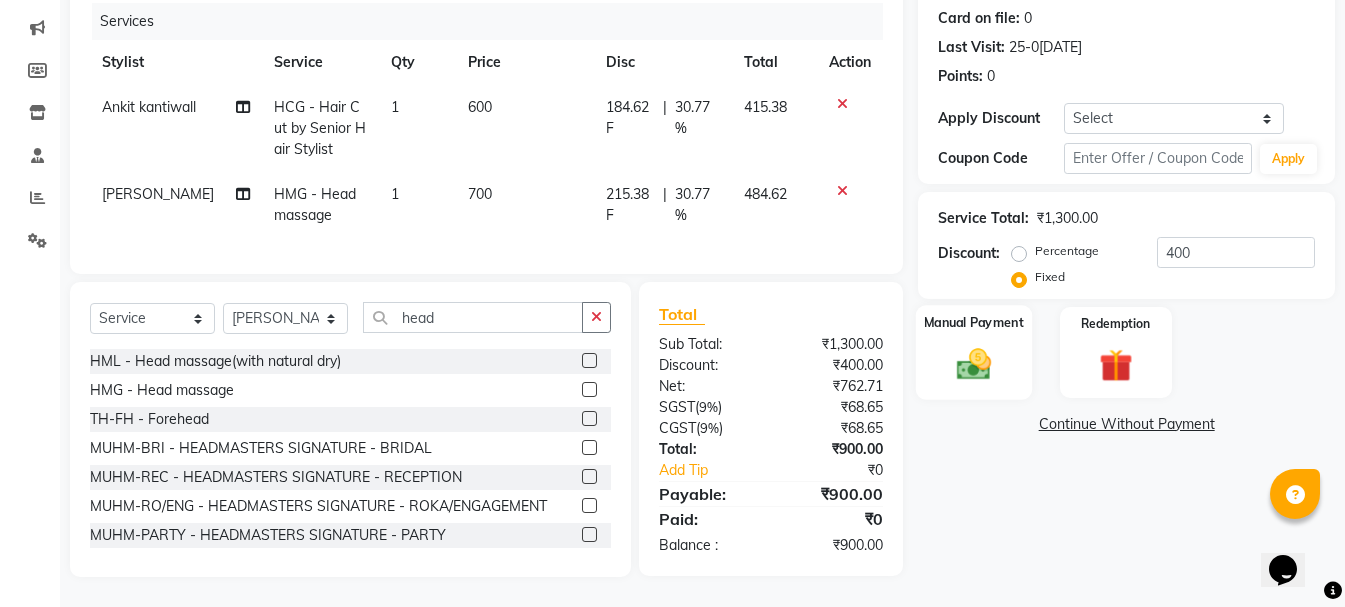 click on "Manual Payment" 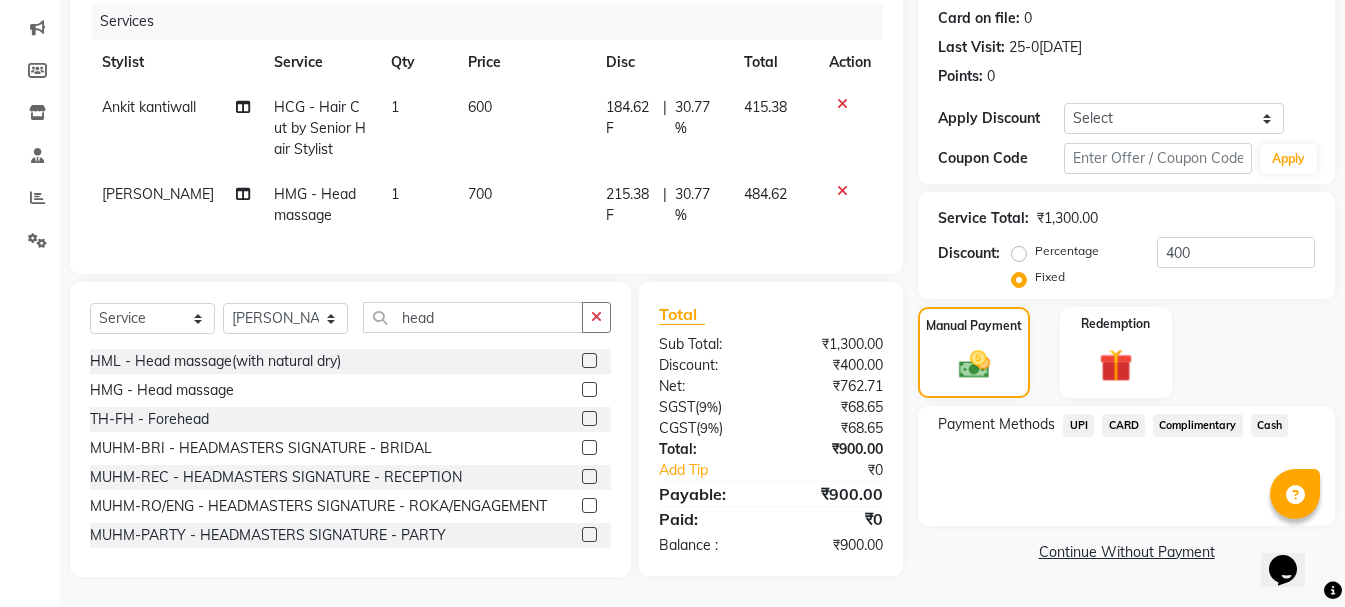 click on "UPI" 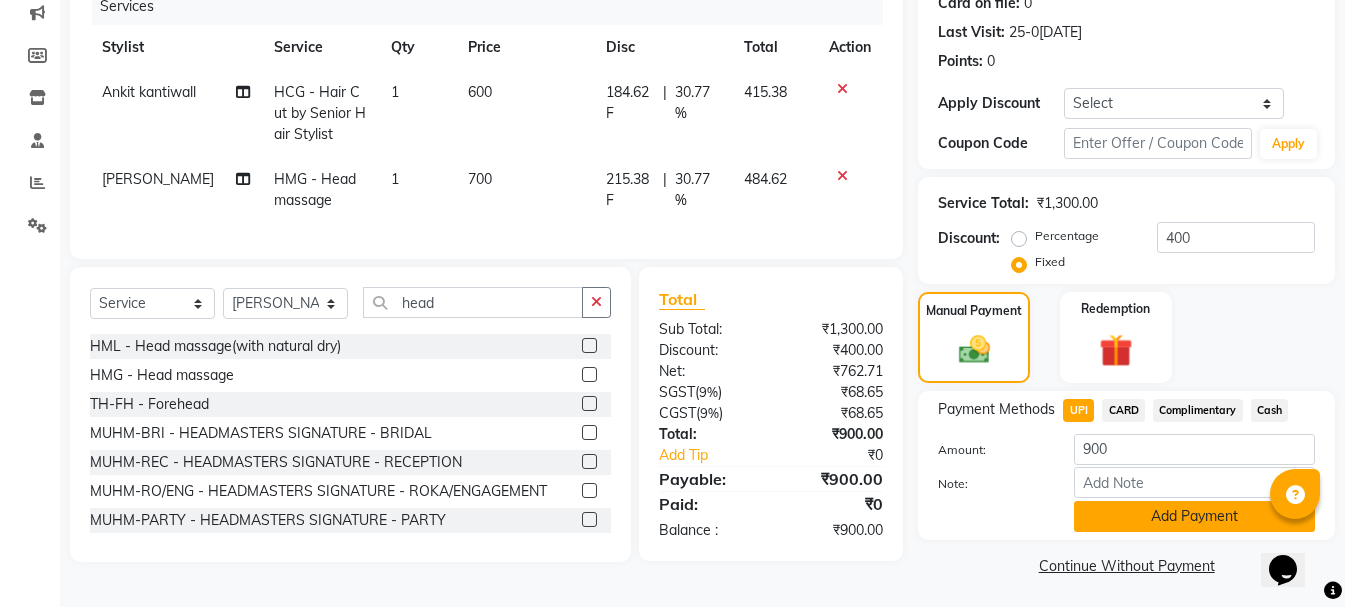 click on "Add Payment" 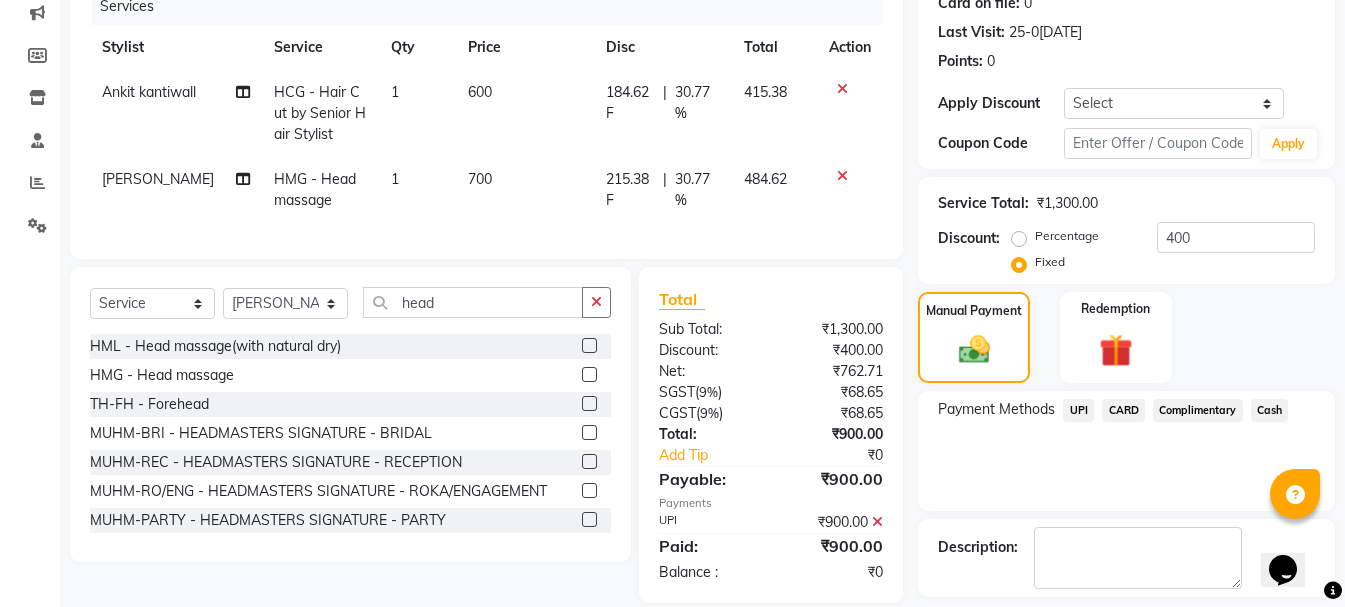 click on "Checkout" 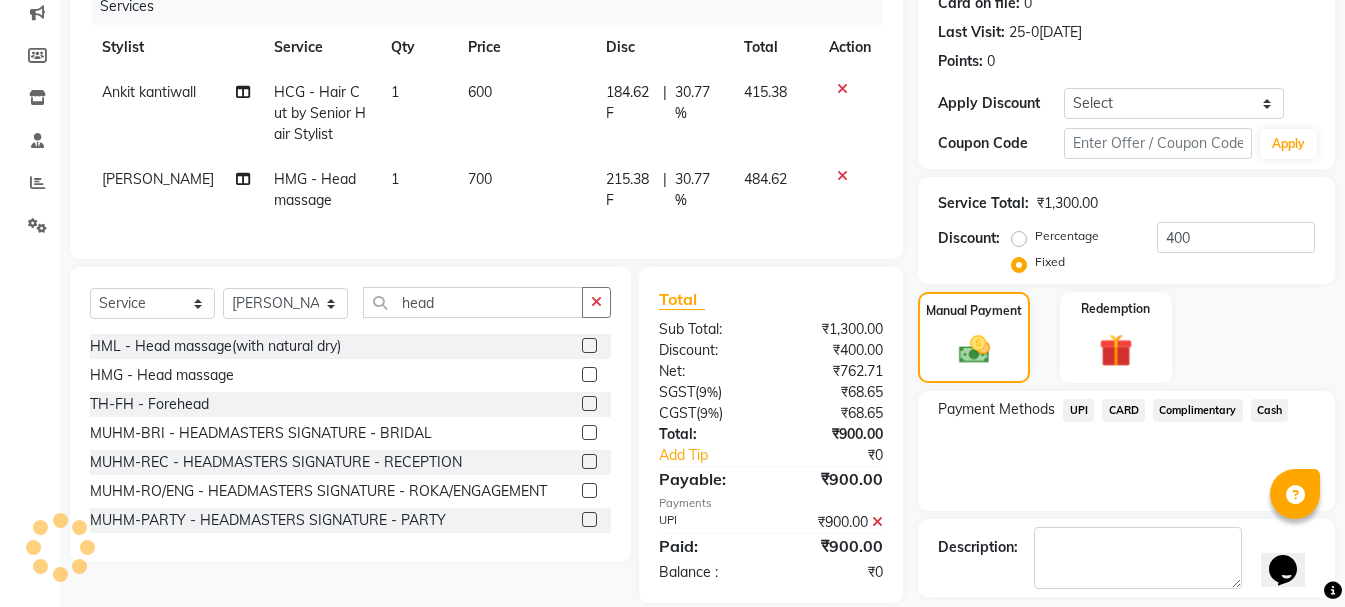 scroll, scrollTop: 348, scrollLeft: 0, axis: vertical 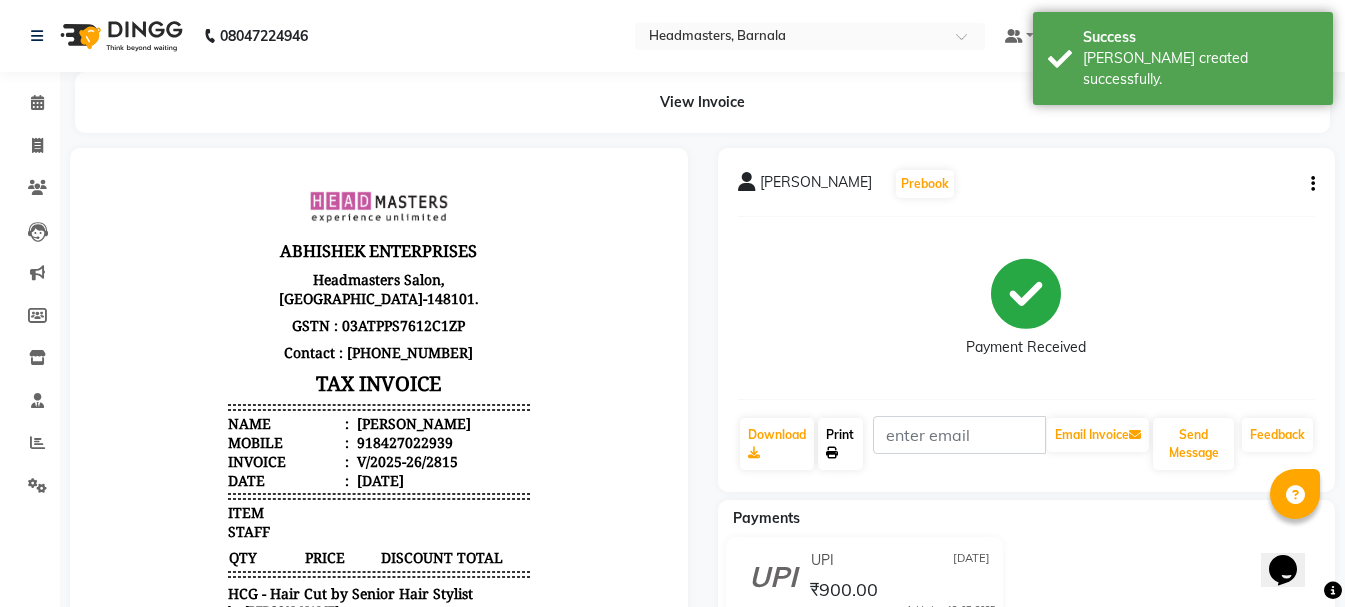 click on "Print" 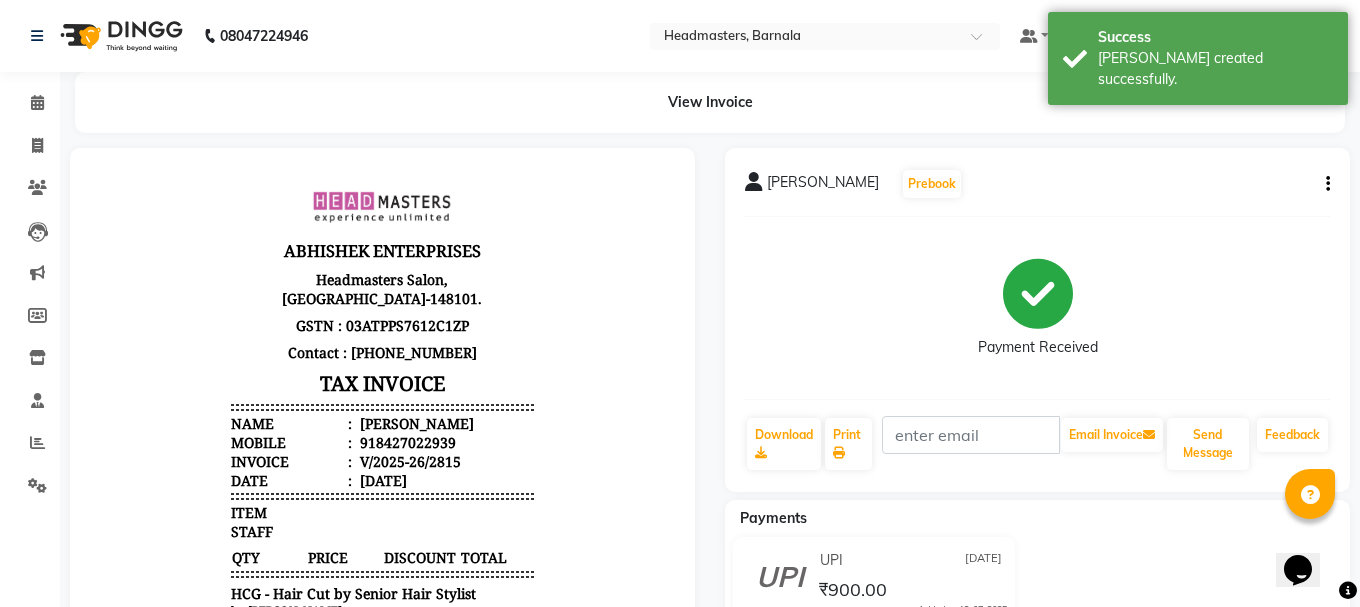 select on "service" 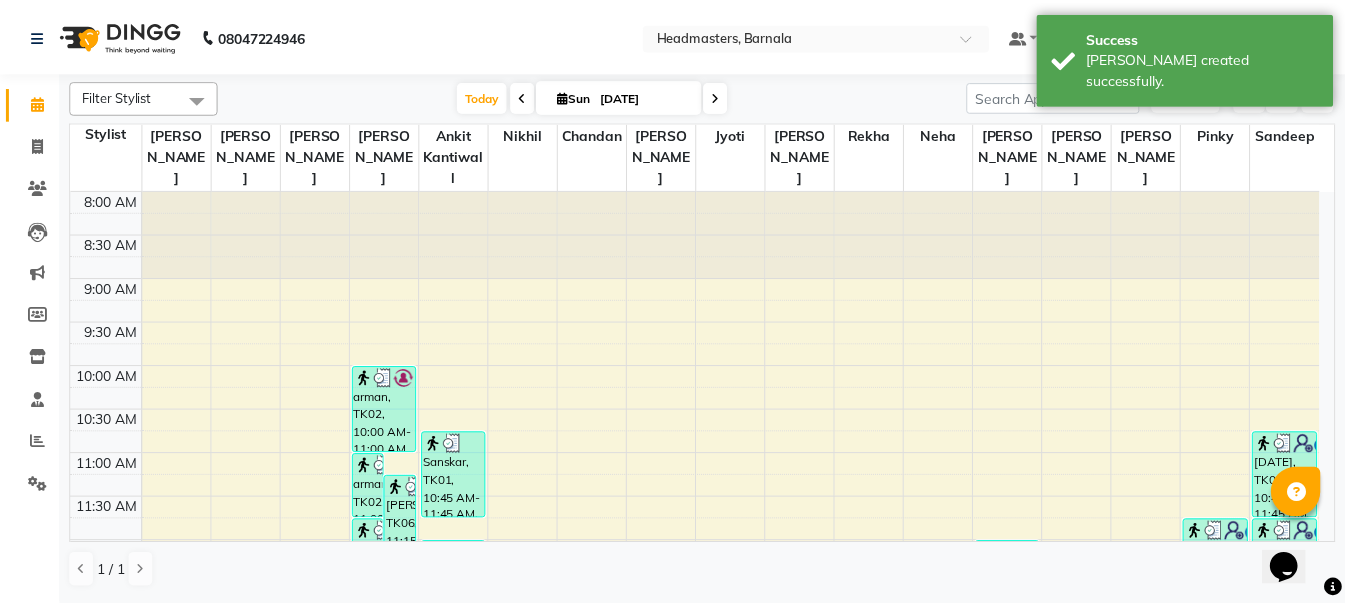 scroll, scrollTop: 529, scrollLeft: 0, axis: vertical 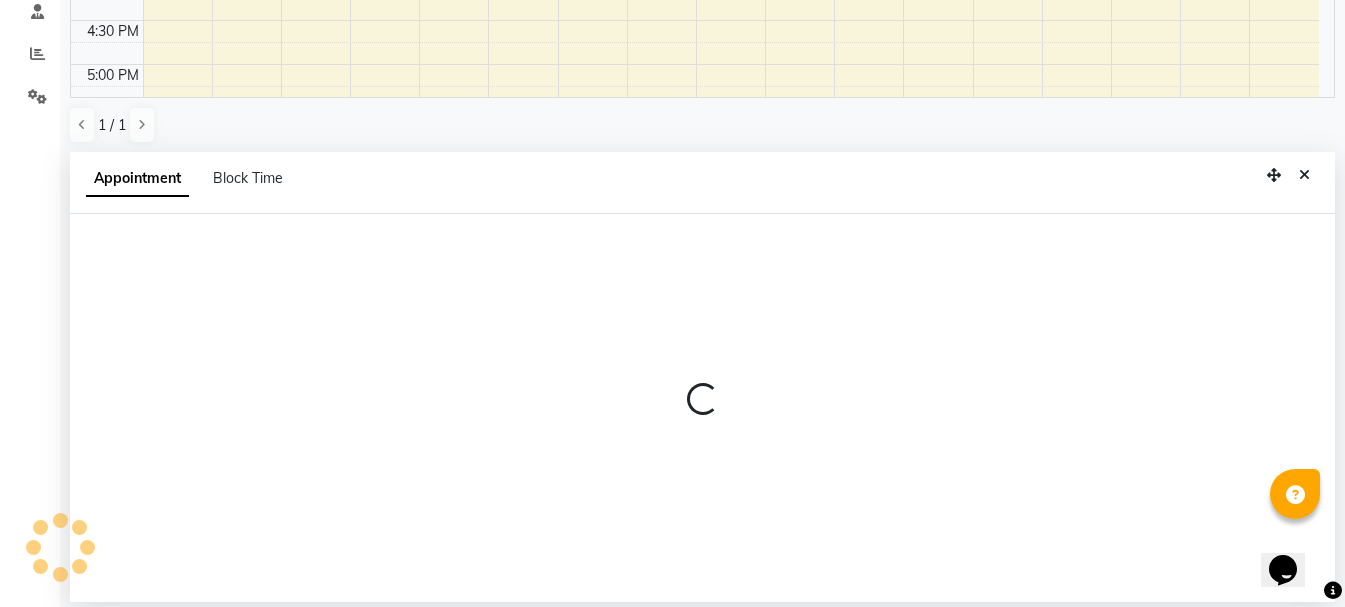 select on "71857" 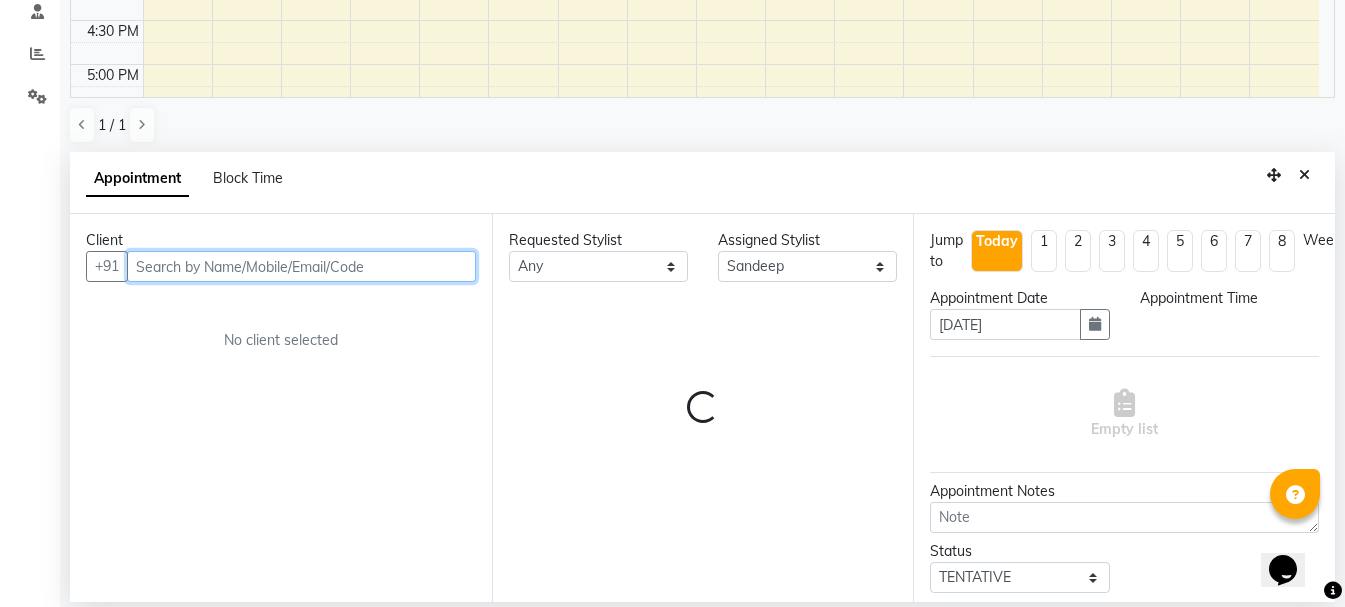 select on "870" 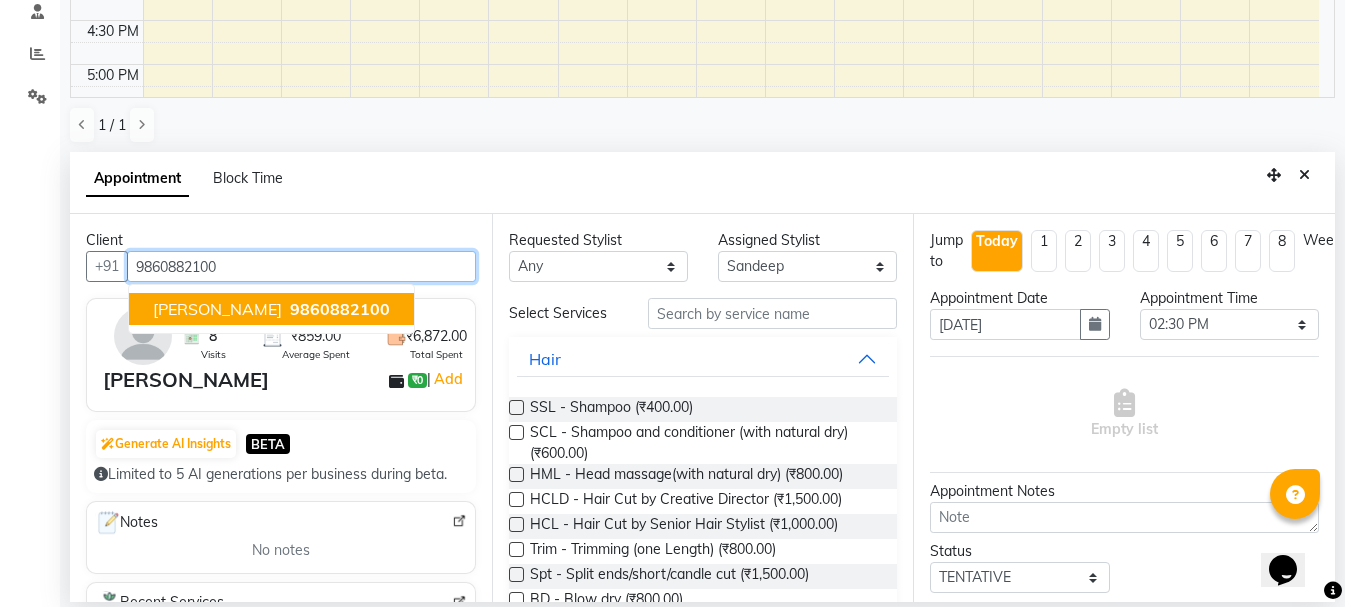 click on "9860882100" at bounding box center [340, 309] 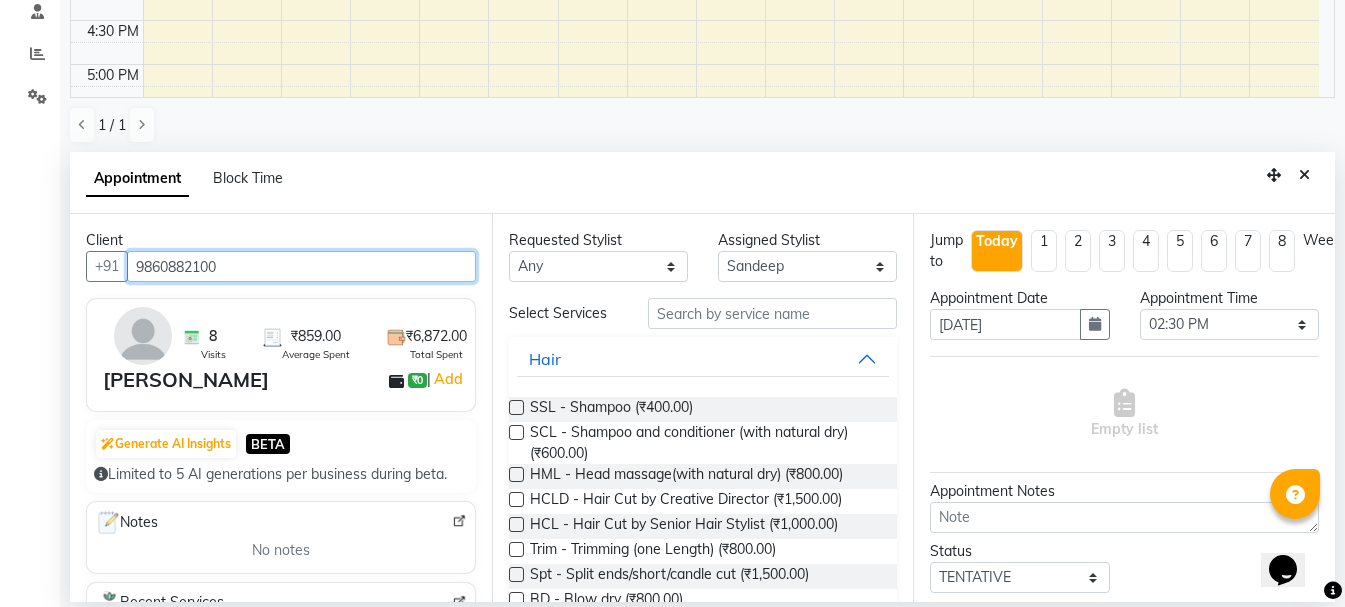 type on "9860882100" 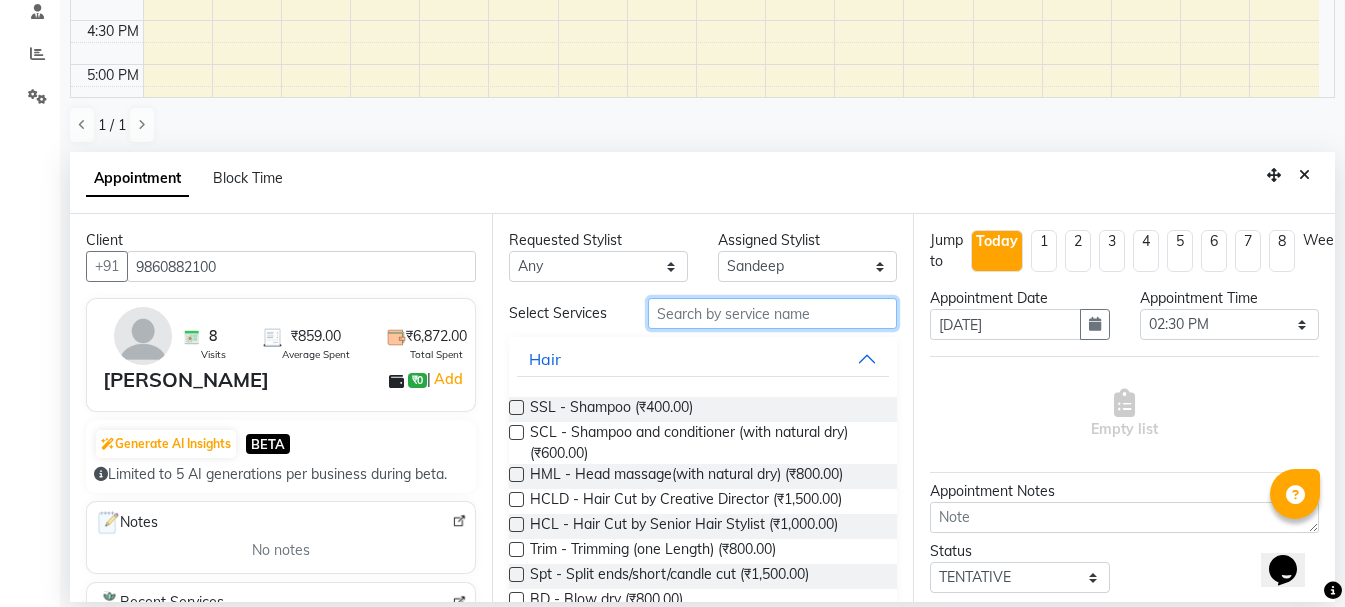 click at bounding box center [772, 313] 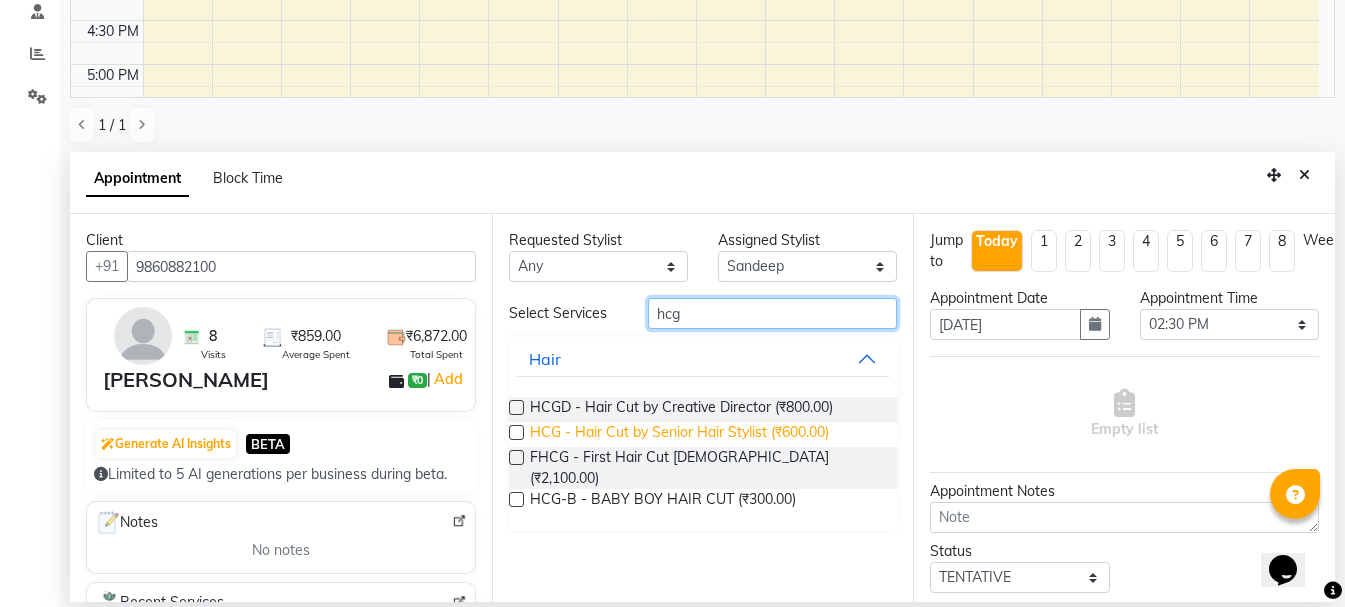 type on "hcg" 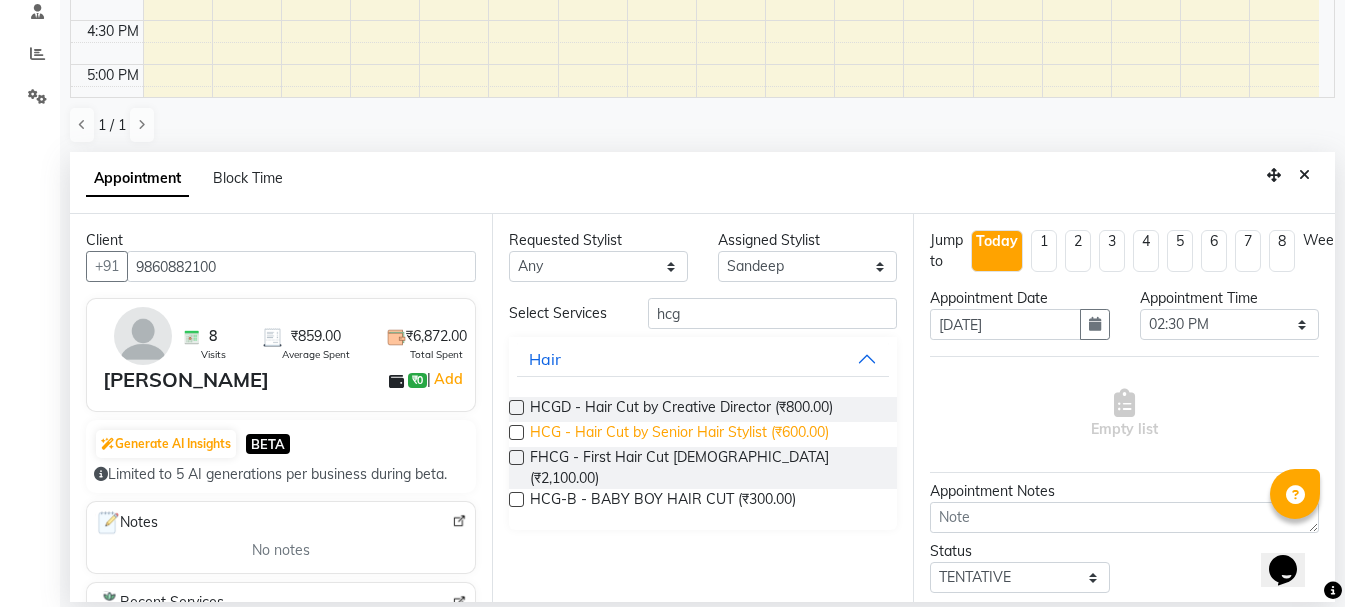 click on "HCG - Hair Cut by Senior Hair Stylist (₹600.00)" at bounding box center (679, 434) 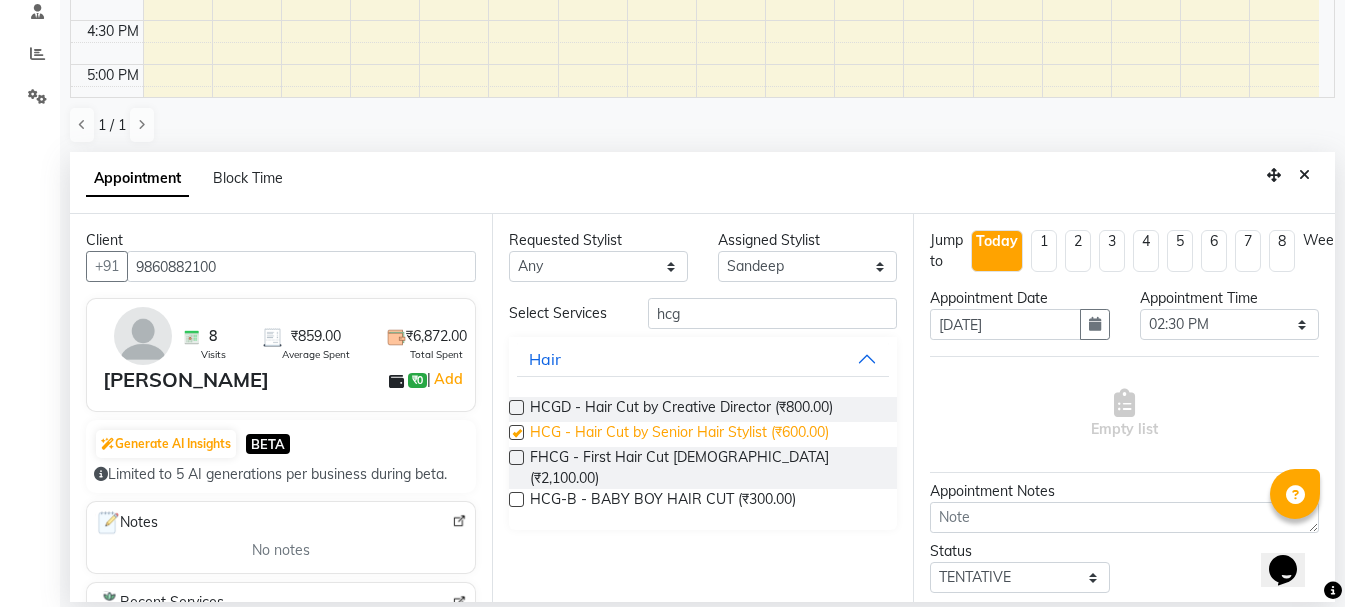 checkbox on "false" 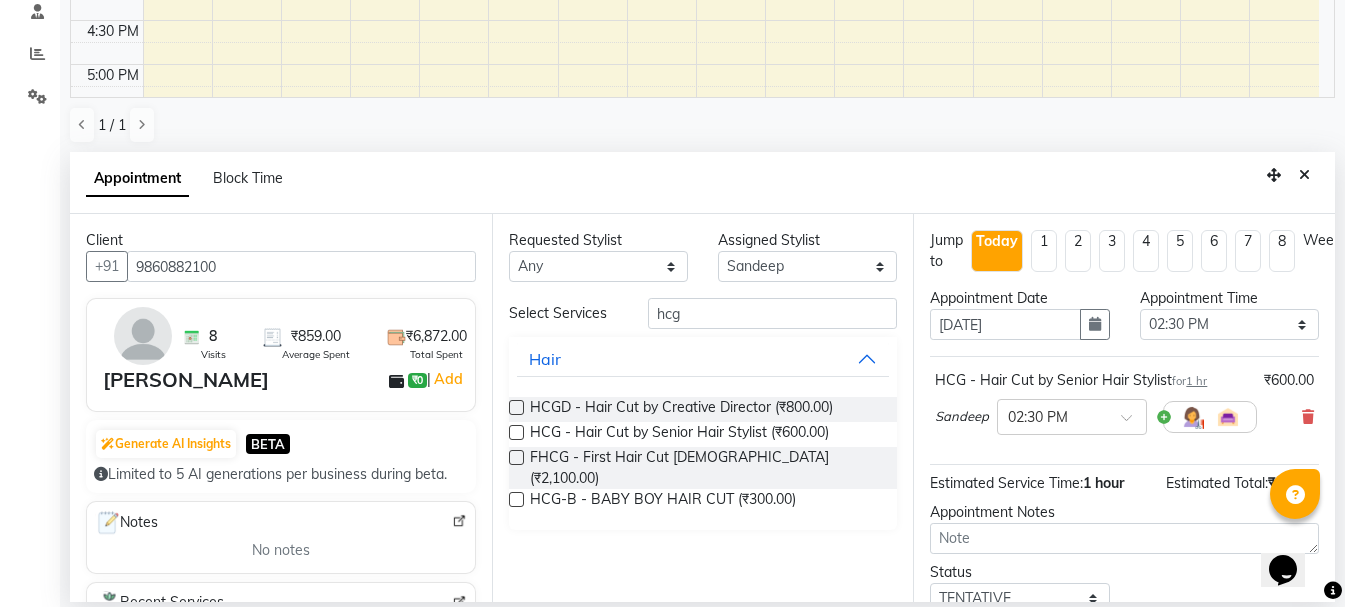 scroll, scrollTop: 153, scrollLeft: 0, axis: vertical 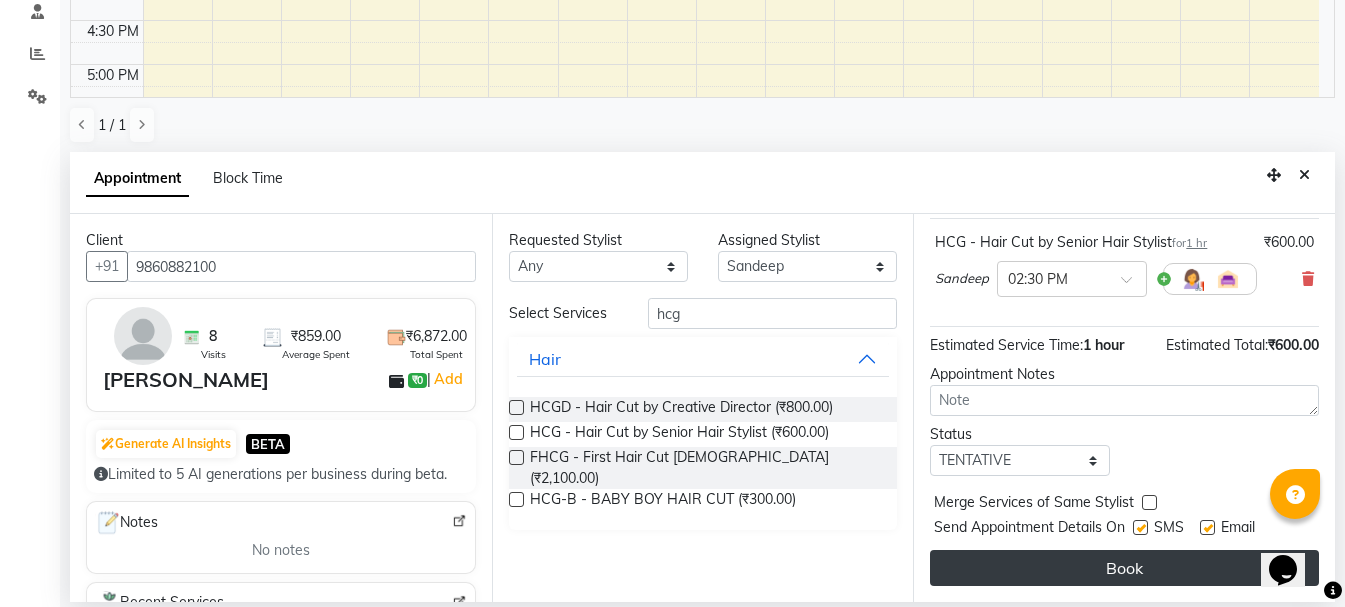 click on "Book" at bounding box center [1124, 568] 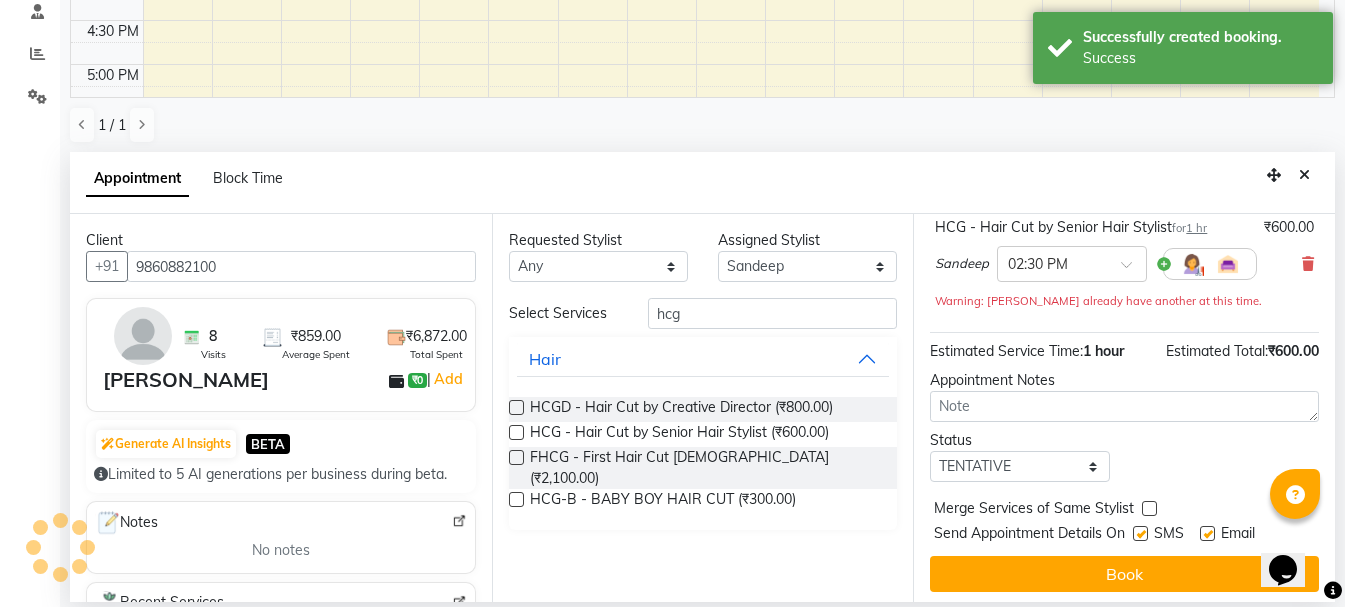 scroll, scrollTop: 0, scrollLeft: 0, axis: both 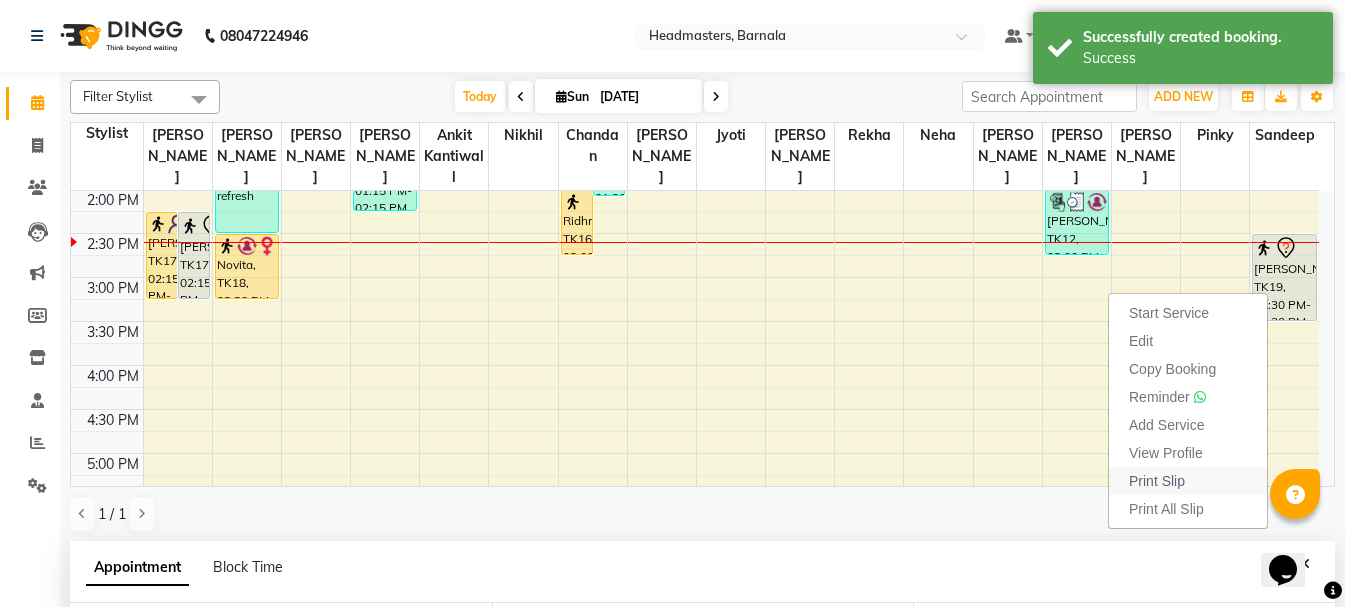 click on "Print Slip" at bounding box center (1157, 481) 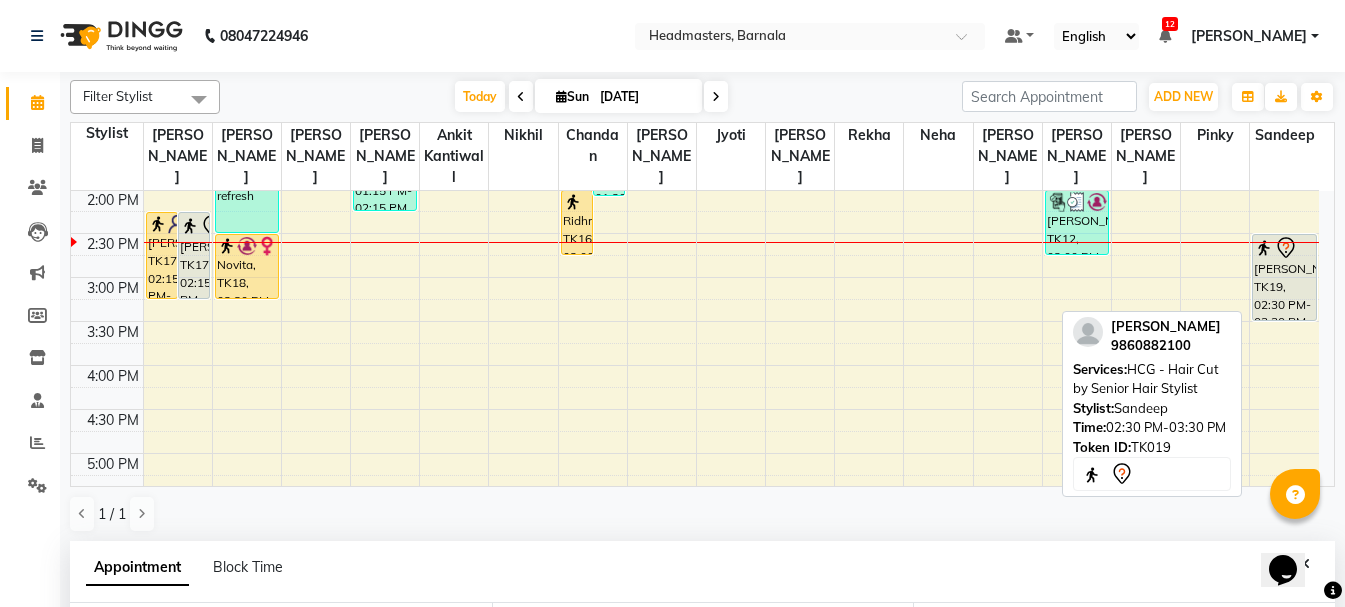 click on "shanky, TK19, 02:30 PM-03:30 PM, HCG - Hair Cut by Senior Hair Stylist" at bounding box center [1284, 277] 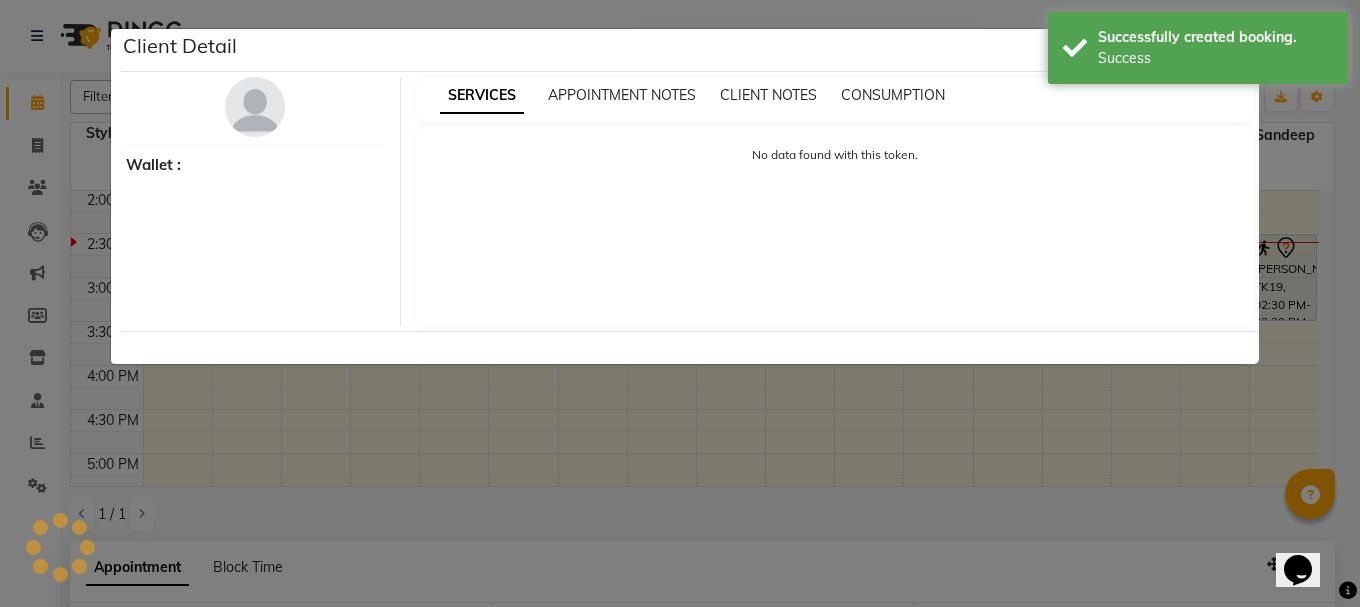 select on "7" 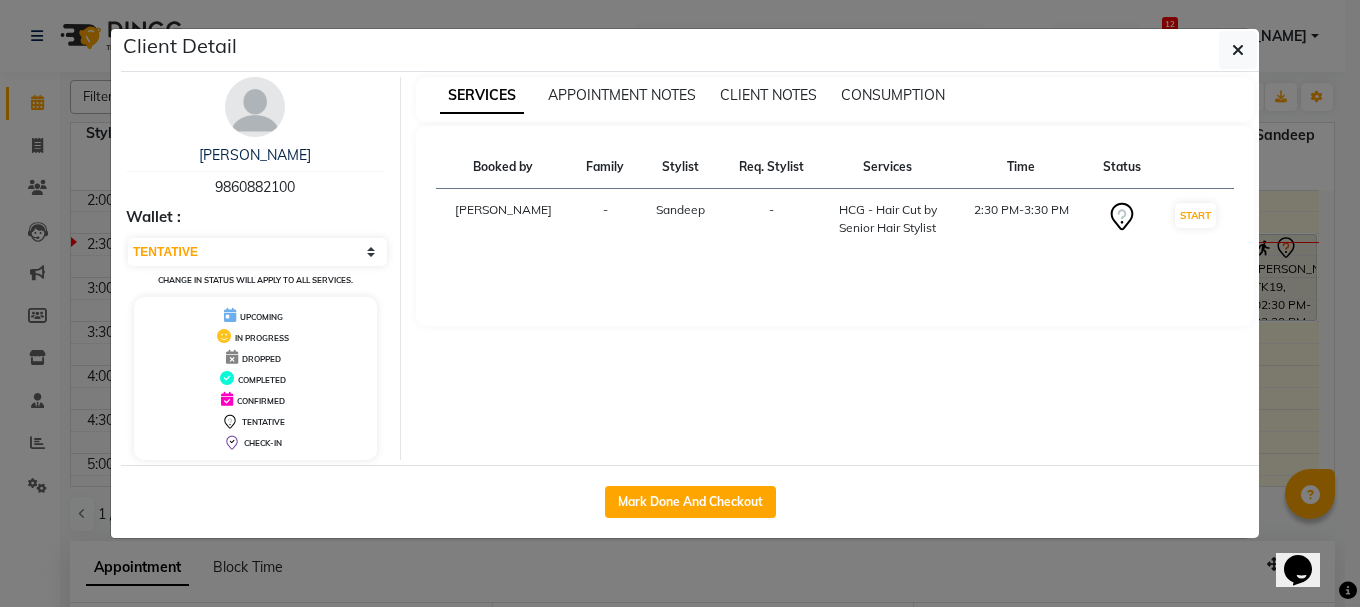 click on "Client Detail  shanky    9860882100 Wallet : Select IN SERVICE CONFIRMED TENTATIVE CHECK IN MARK DONE UPCOMING Change in status will apply to all services. UPCOMING IN PROGRESS DROPPED COMPLETED CONFIRMED TENTATIVE CHECK-IN SERVICES APPOINTMENT NOTES CLIENT NOTES CONSUMPTION Booked by Family Stylist Req. Stylist Services Time Status  Manya  - Sandeep -  HCG - Hair Cut by Senior Hair Stylist   2:30 PM-3:30 PM   START   Mark Done And Checkout" 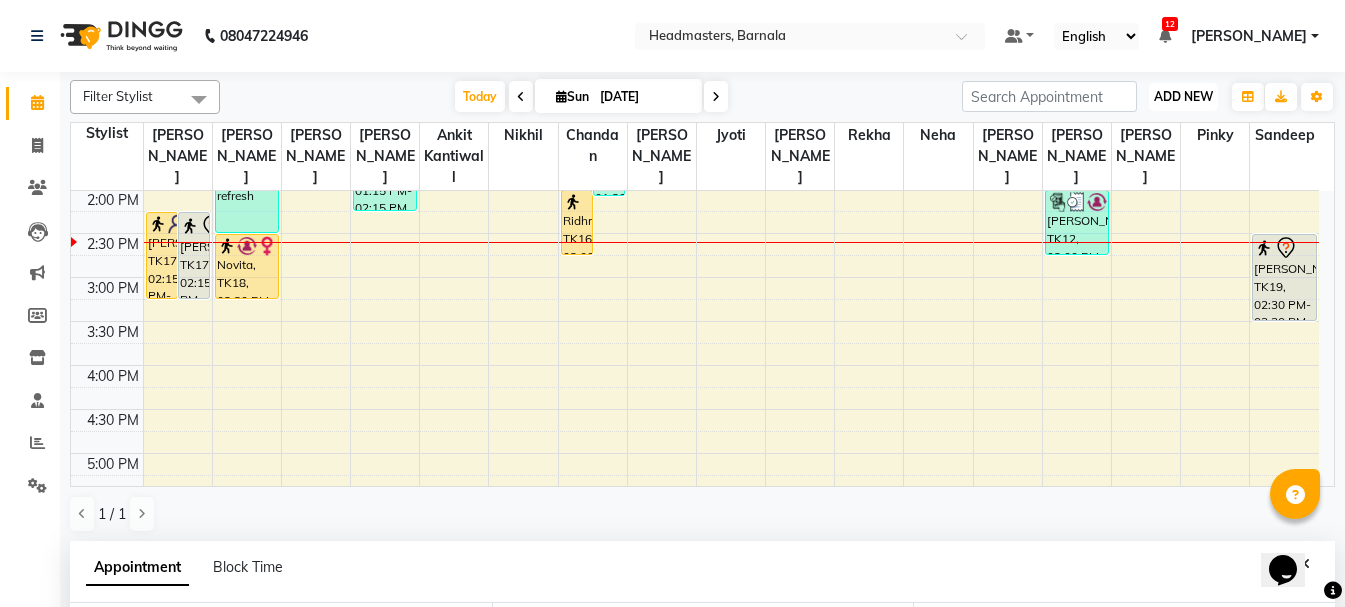 click on "ADD NEW" at bounding box center [1183, 96] 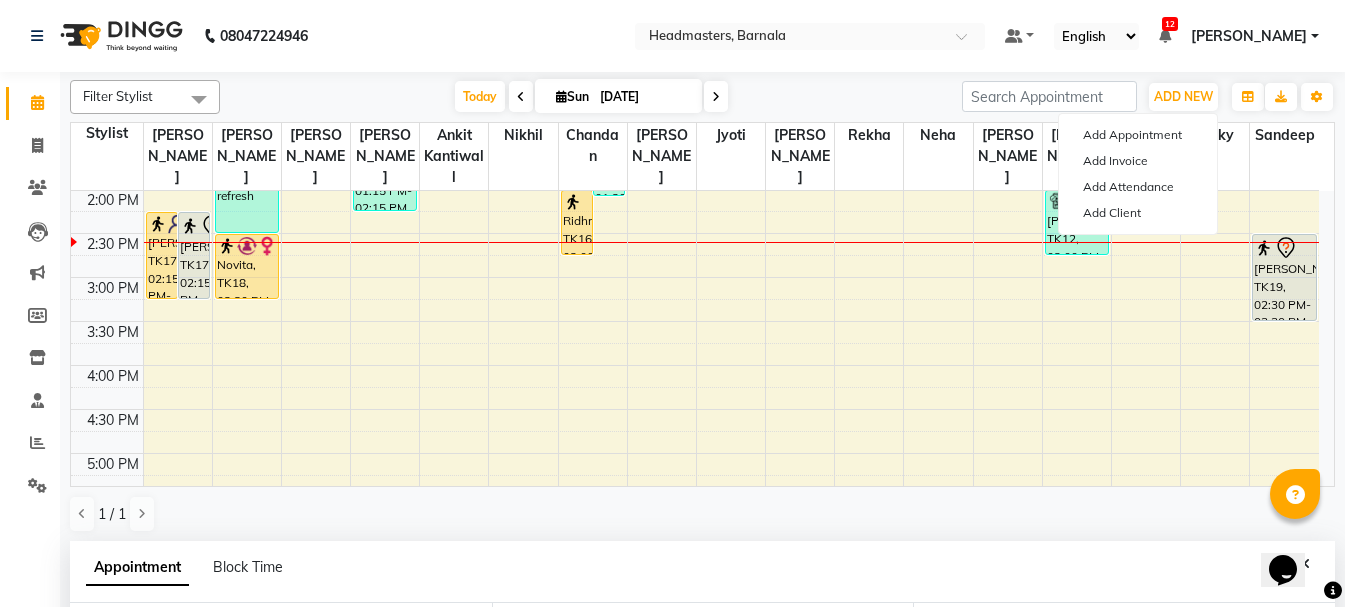 click on "Calendar  Invoice  Clients  Leads   Marketing  Members  Inventory  Staff  Reports  Settings Completed InProgress Upcoming Dropped Tentative Check-In Confirm Bookings Segments Page Builder" 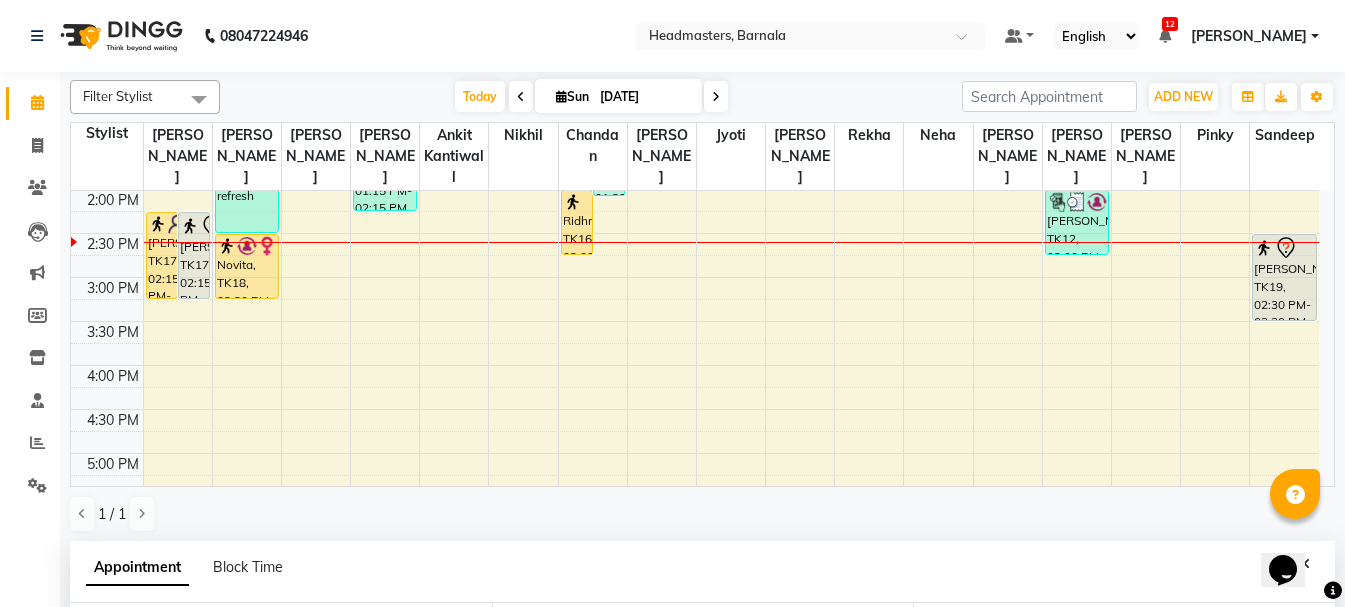 click on "8:00 AM 8:30 AM 9:00 AM 9:30 AM 10:00 AM 10:30 AM 11:00 AM 11:30 AM 12:00 PM 12:30 PM 1:00 PM 1:30 PM 2:00 PM 2:30 PM 3:00 PM 3:30 PM 4:00 PM 4:30 PM 5:00 PM 5:30 PM 6:00 PM 6:30 PM 7:00 PM 7:30 PM 8:00 PM 8:30 PM     Anupreet, TK17, 02:15 PM-03:15 PM, HCL - Hair Cut by Senior Hair Stylist             Anupreet, TK17, 02:15 PM-03:15 PM, HCL - Hair Cut by Senior Hair Stylist     Khushi Garg, TK09, 12:30 PM-02:30 PM, CRF - Color refresh     Novita, TK18, 02:30 PM-03:15 PM, BD - Blow dry     arman, TK02, 11:00 AM-11:45 AM, HMG - Head massage     akashdeep, TK06, 11:15 AM-12:15 PM, HCG - Hair Cut by Senior Hair Stylist     arman, TK02, 11:45 AM-12:15 PM, SSL - Shampoo     arman, TK02, 10:00 AM-11:00 AM, HCG - Hair Cut by Senior Hair Stylist     davinder, TK05, 12:15 PM-01:00 PM, BRD - Beard     garry, TK14, 01:15 PM-02:15 PM, HCG - Hair Cut by Senior Hair Stylist     Sanskar, TK01, 10:45 AM-11:45 AM, HCG - Hair Cut by Senior Hair Stylist     ajaydeep, TK04, 12:00 PM-12:30 PM, HCG-B - BABY BOY HAIR CUT" at bounding box center (695, 233) 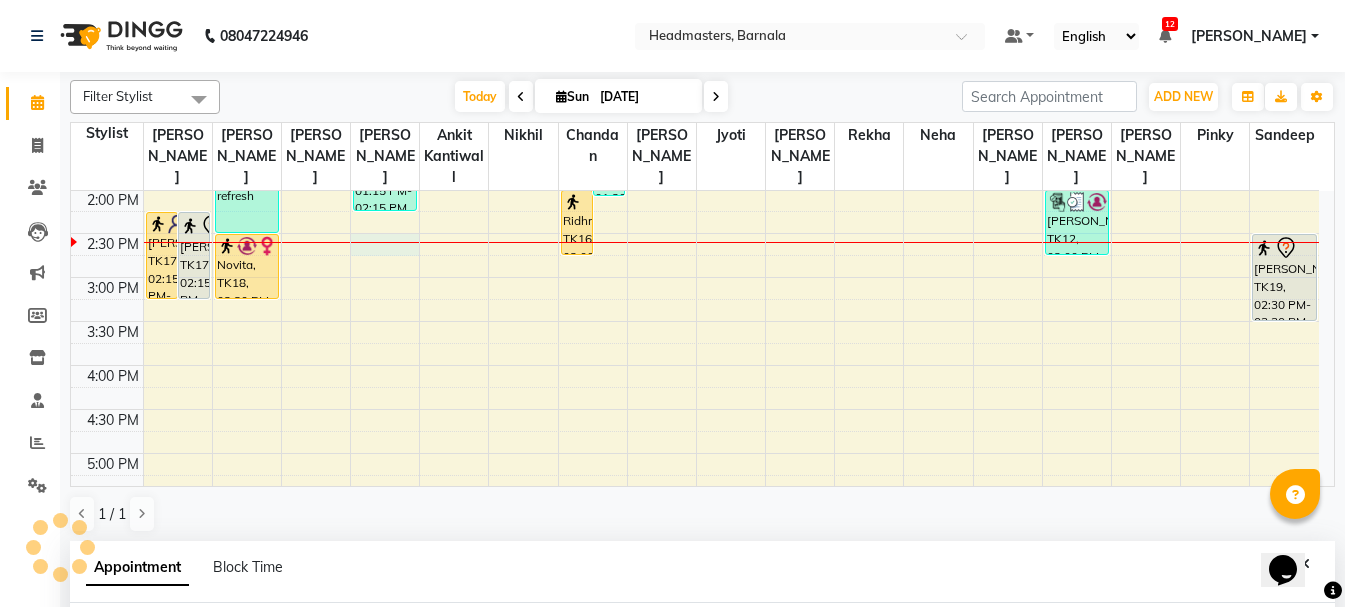 select on "67277" 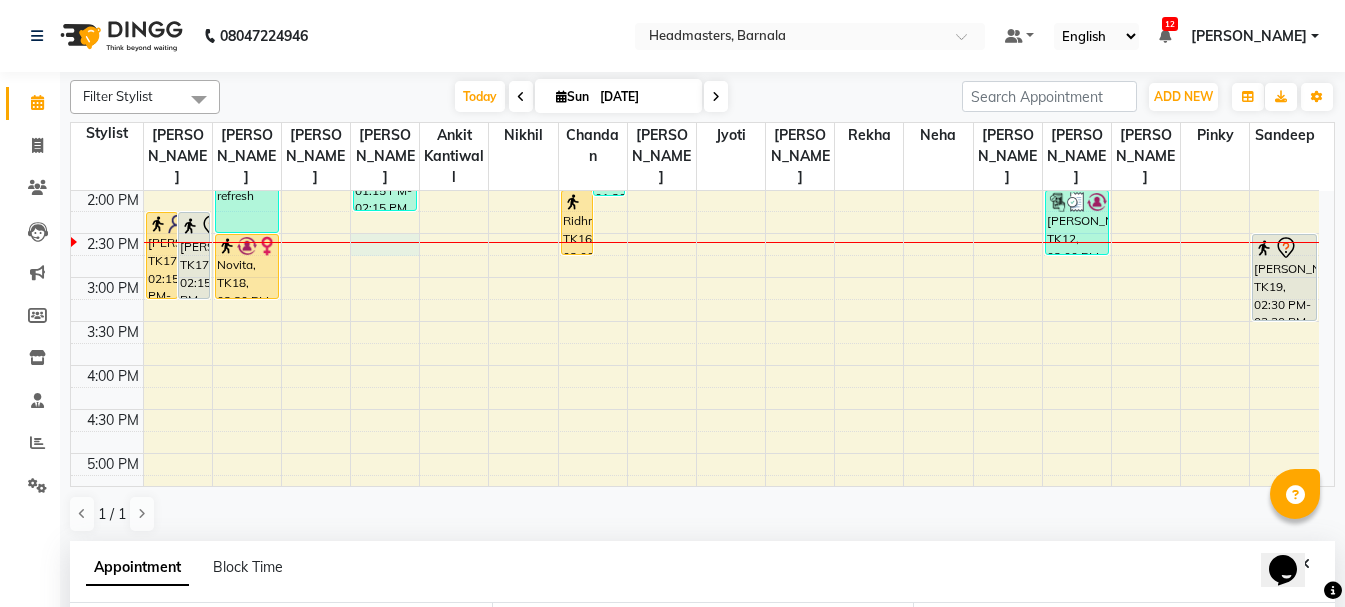 select on "870" 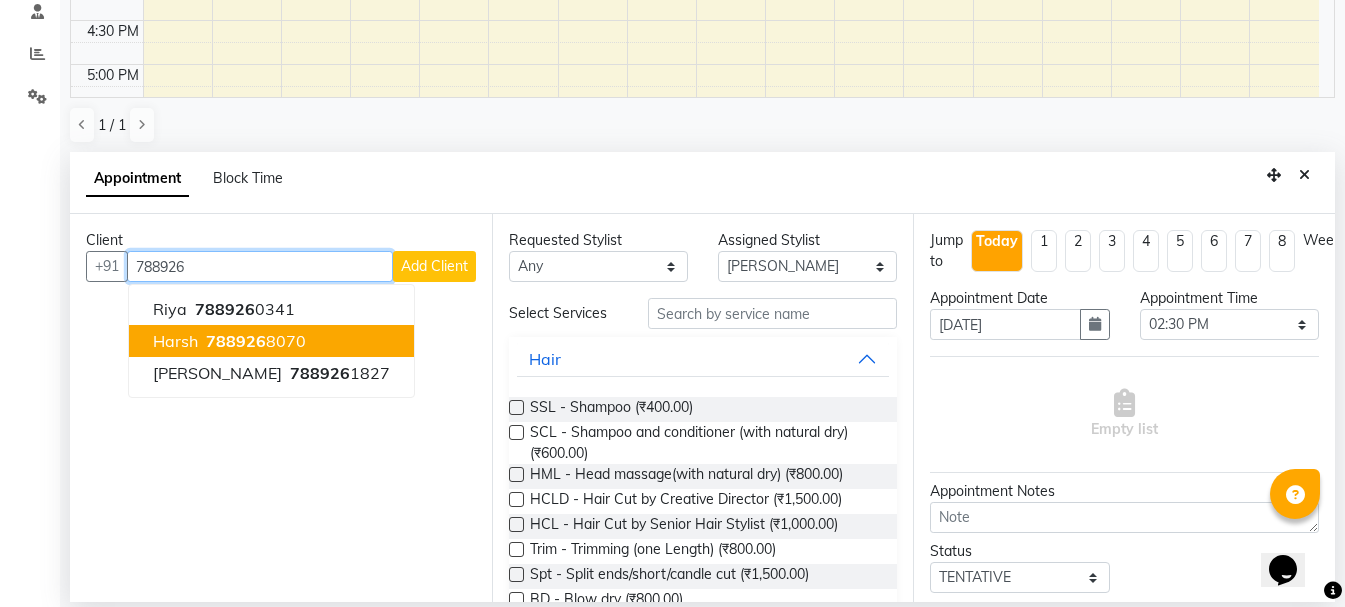 click on "788926 8070" at bounding box center (254, 341) 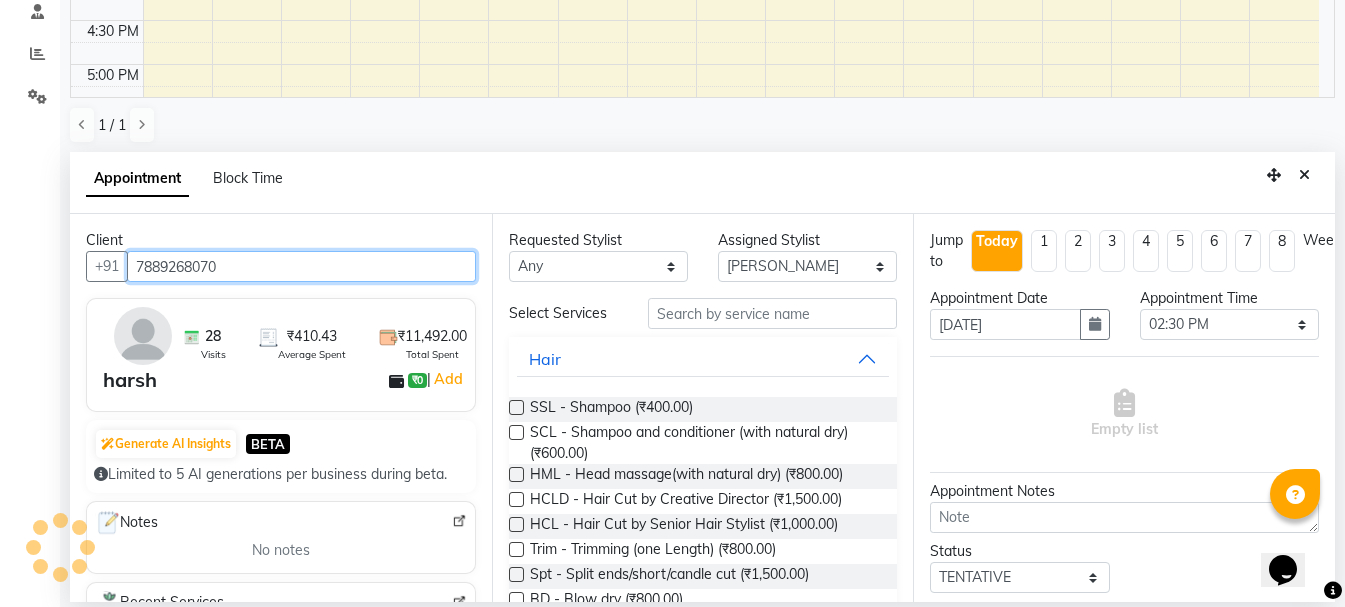 type on "7889268070" 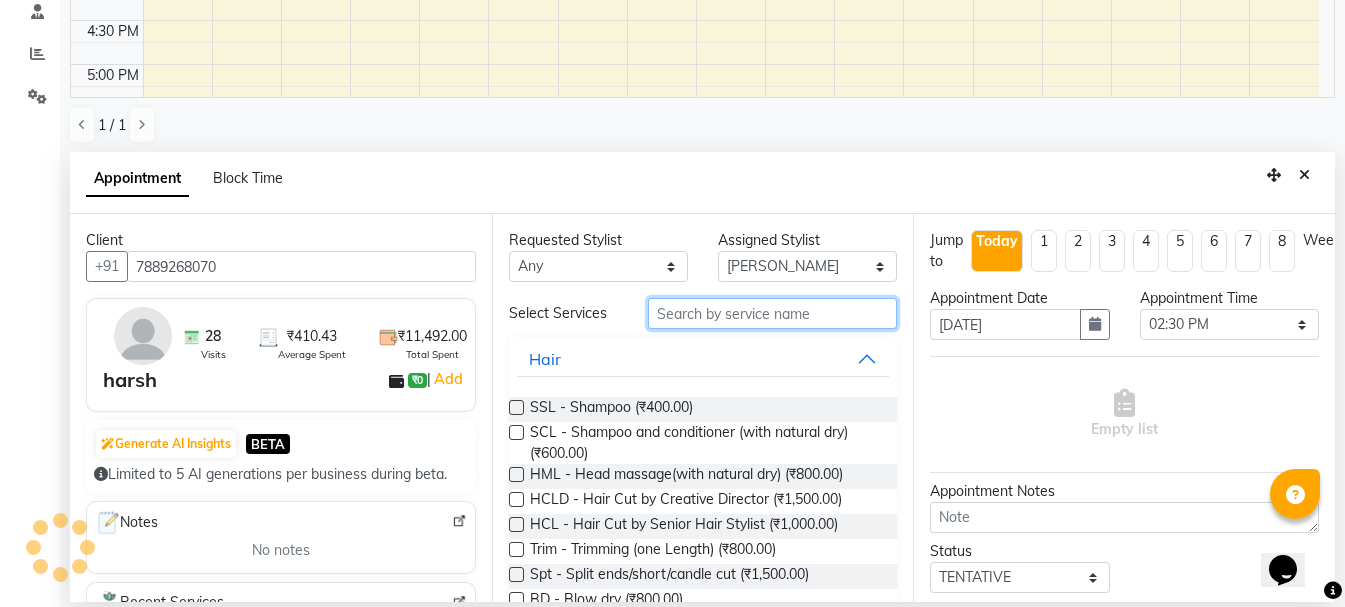click at bounding box center (772, 313) 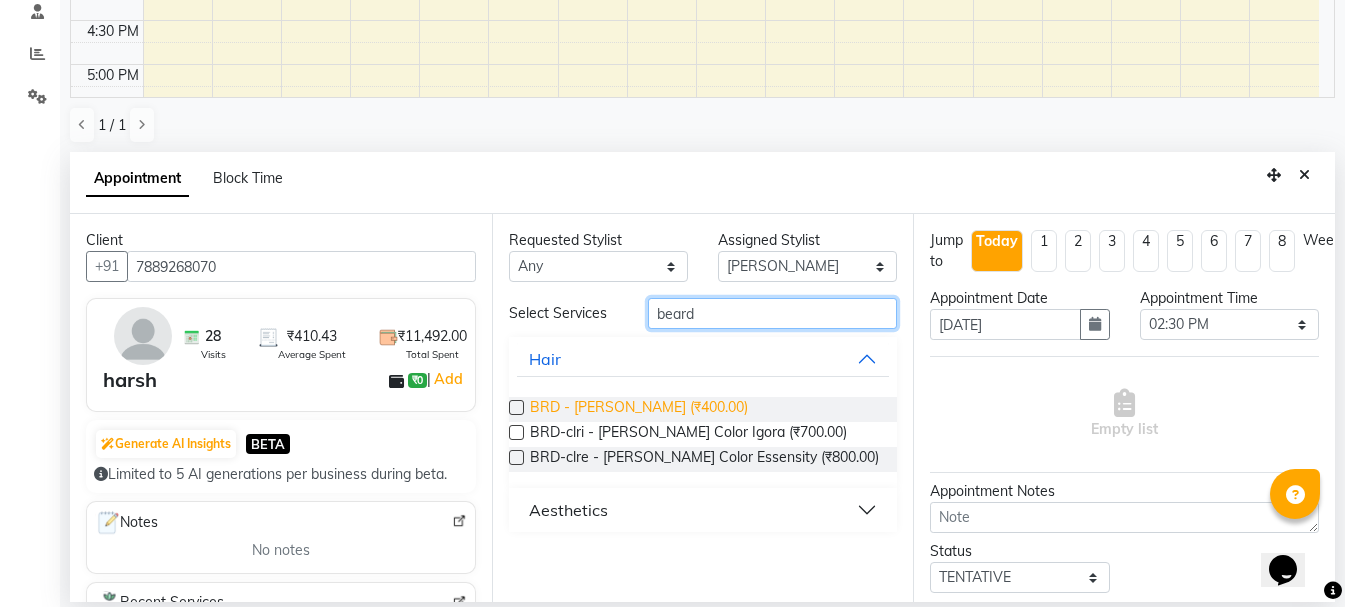 type on "beard" 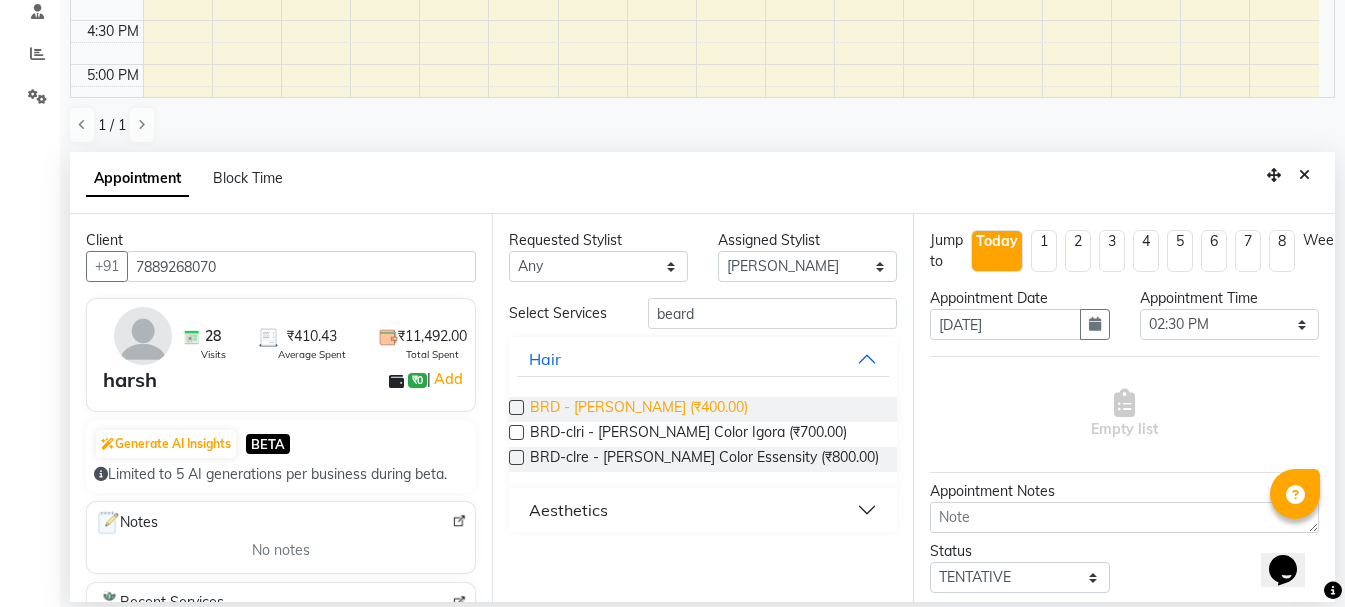 click on "BRD - [PERSON_NAME] (₹400.00)" at bounding box center (639, 409) 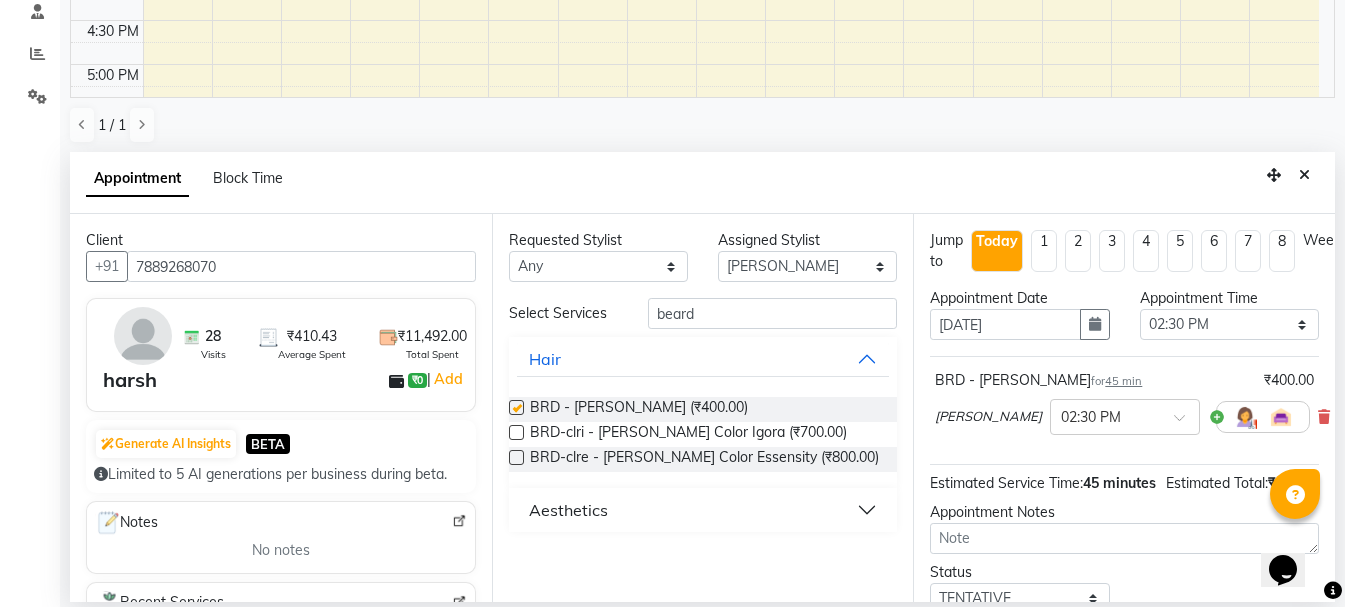 checkbox on "false" 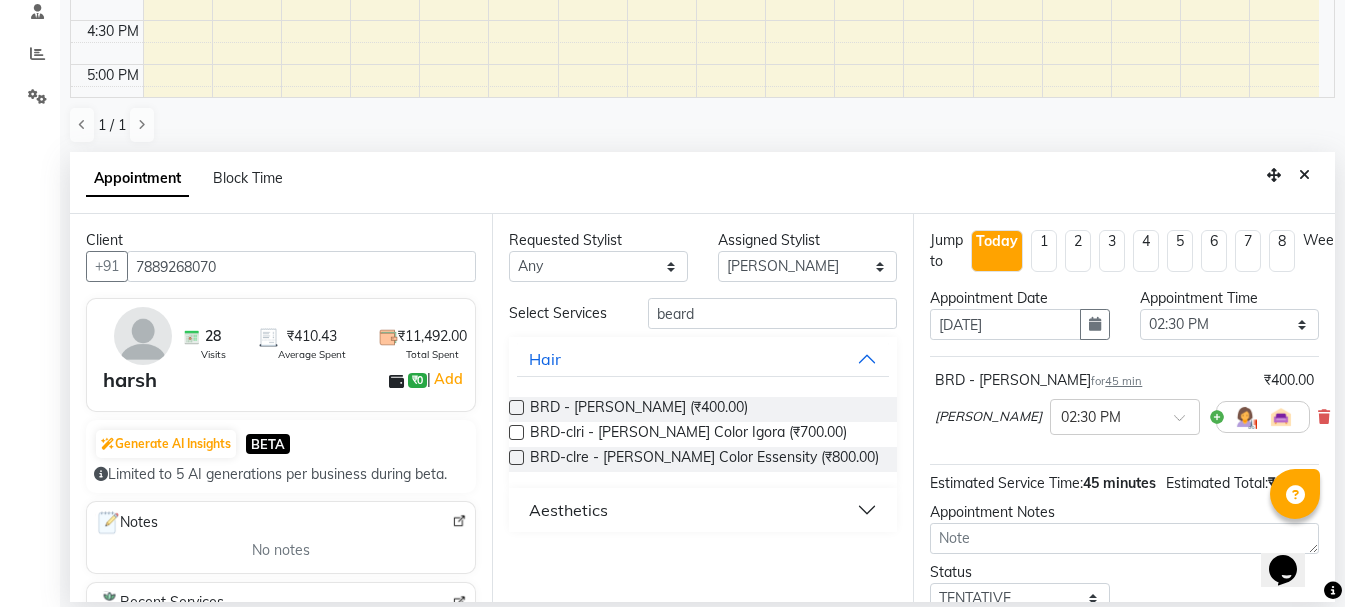 scroll, scrollTop: 177, scrollLeft: 0, axis: vertical 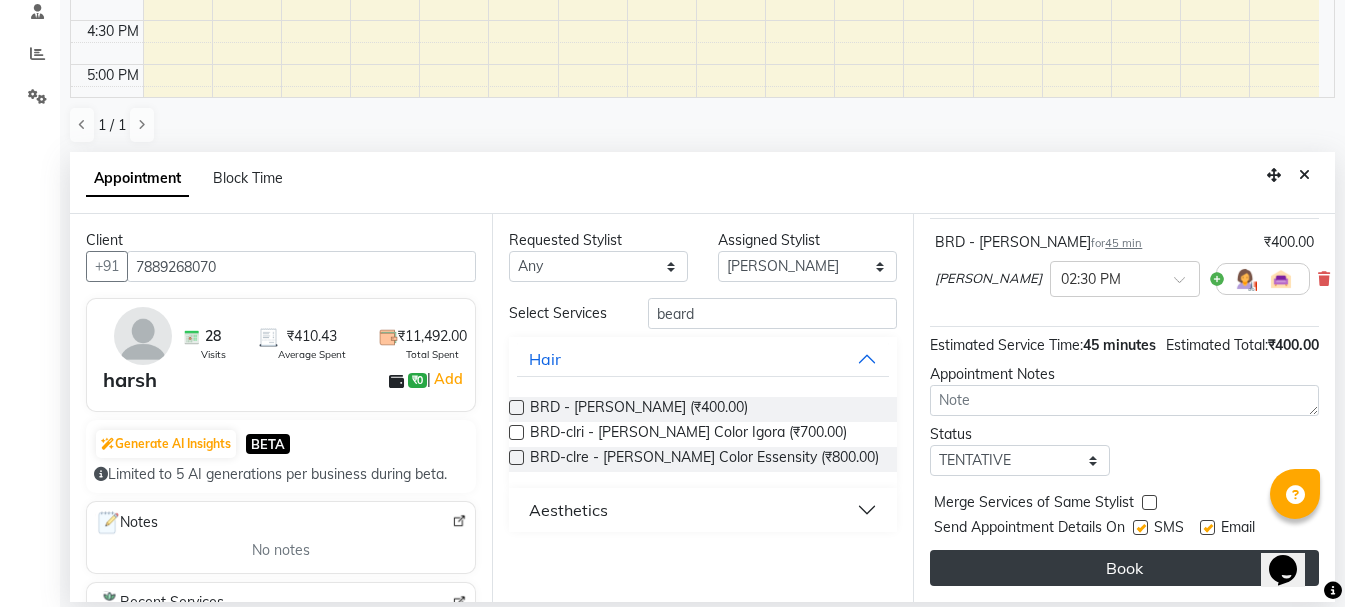 click on "Book" at bounding box center [1124, 568] 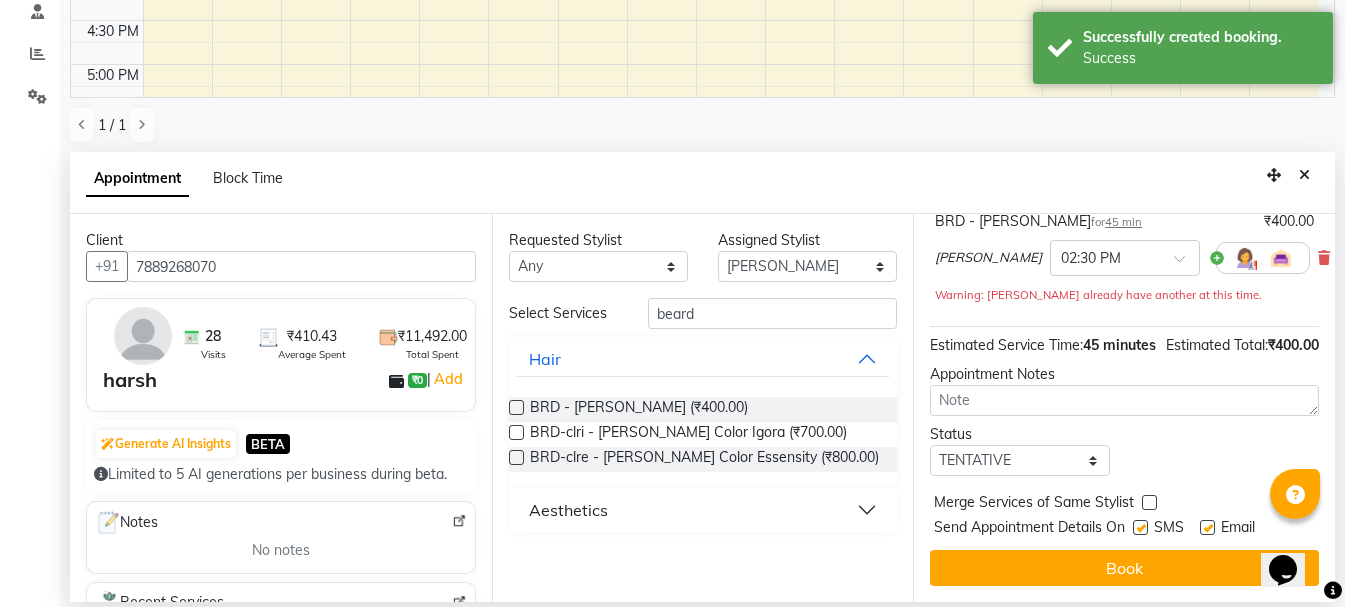 scroll, scrollTop: 0, scrollLeft: 0, axis: both 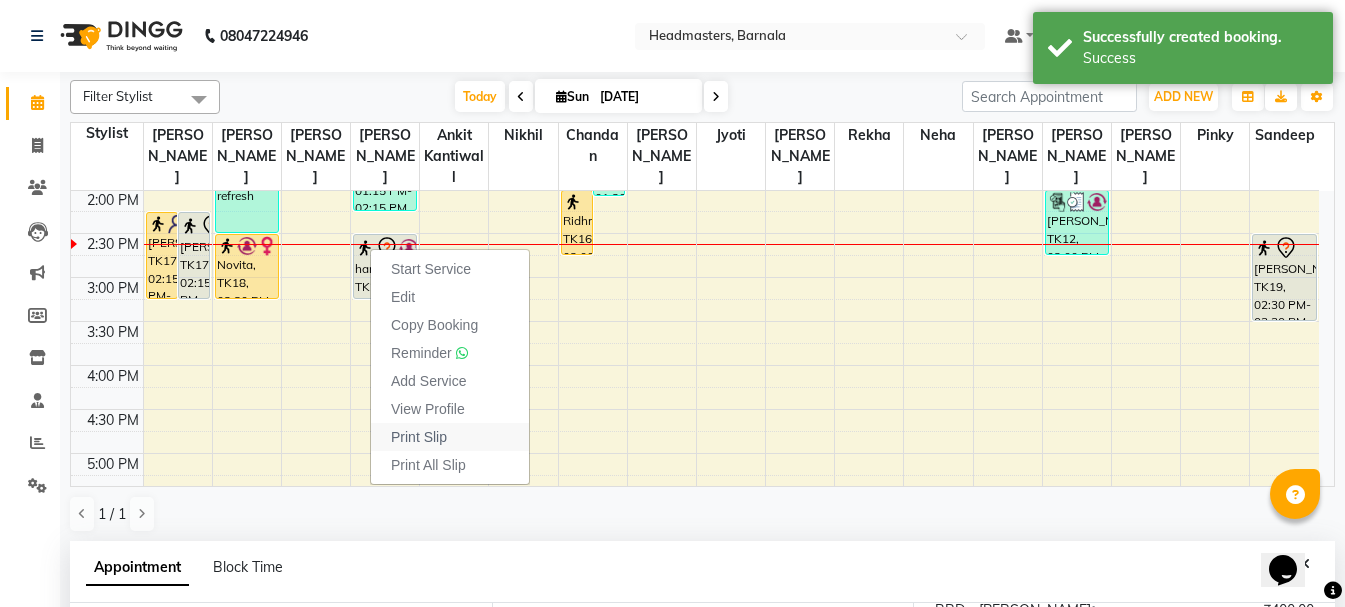 click on "Print Slip" at bounding box center (419, 437) 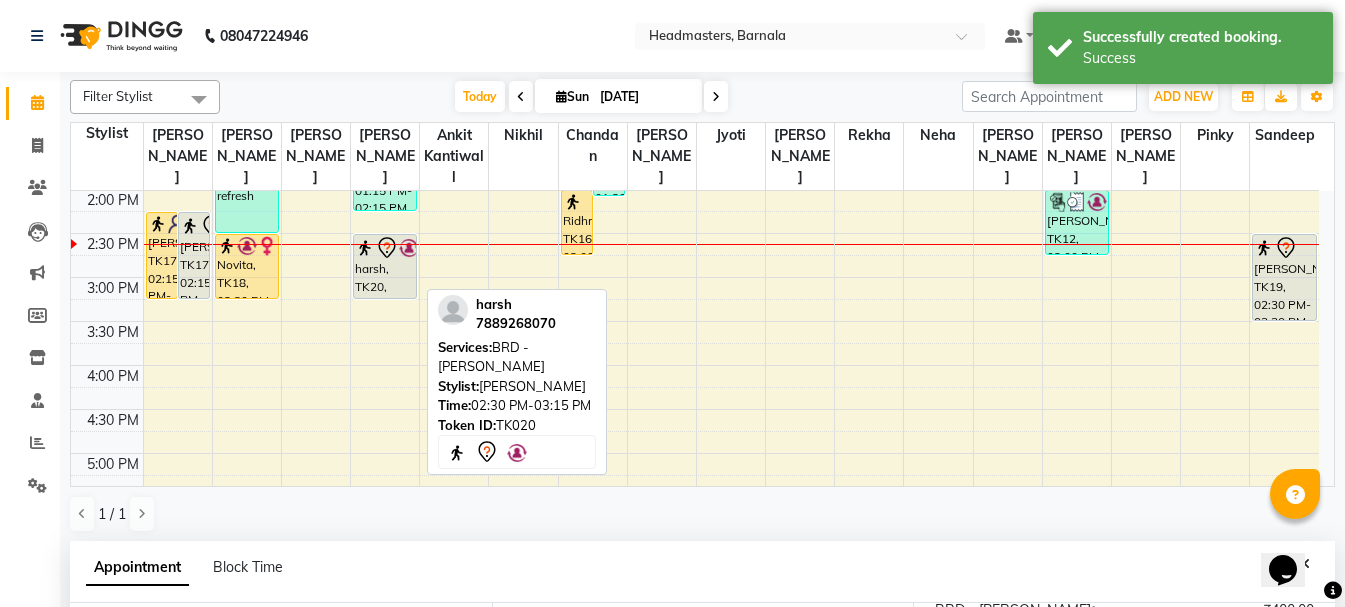 click on "harsh, TK20, 02:30 PM-03:15 PM, BRD - Beard" at bounding box center [385, 266] 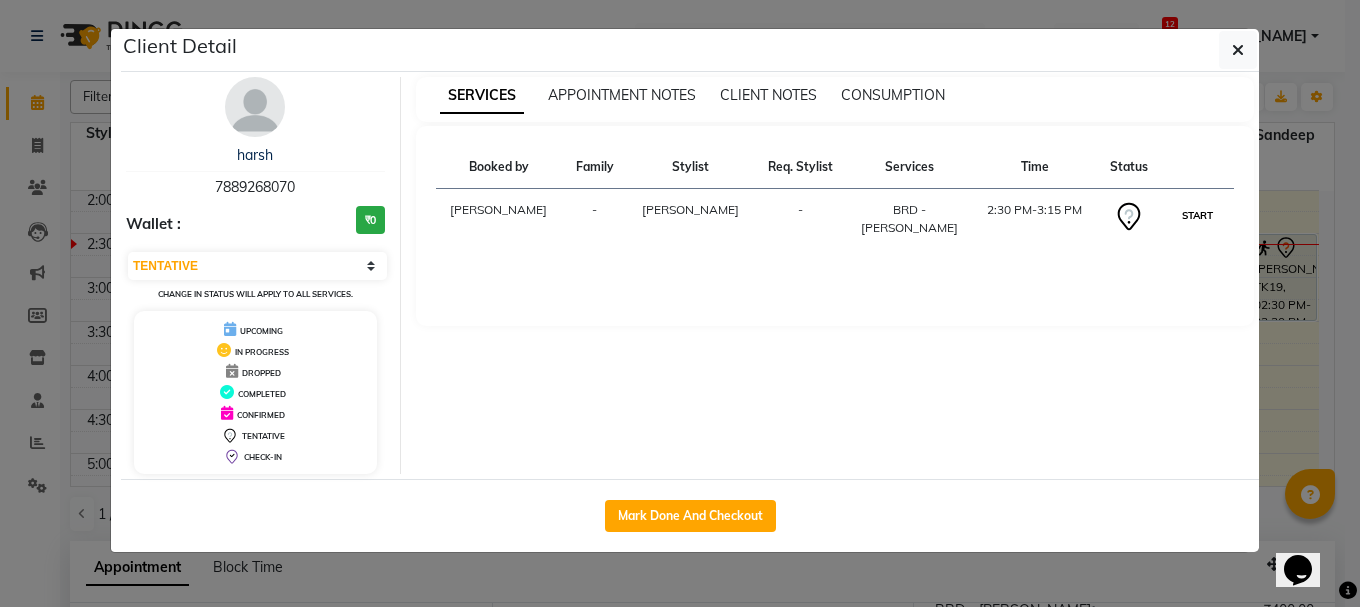 click on "START" at bounding box center (1197, 215) 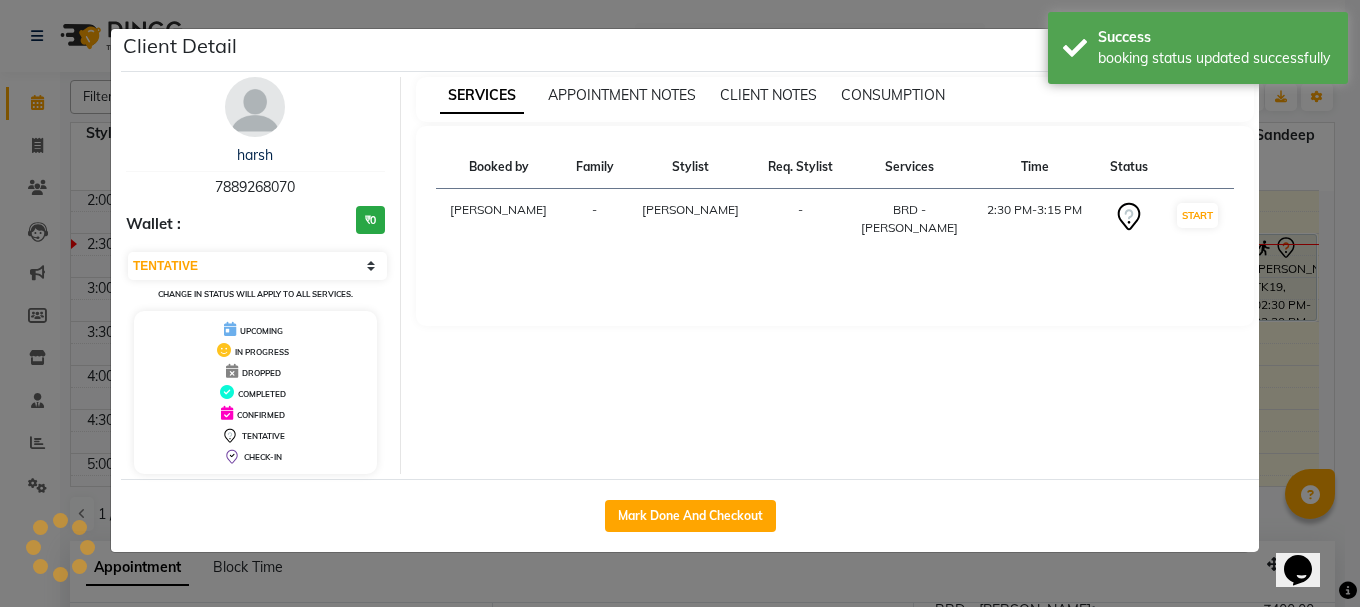 select on "1" 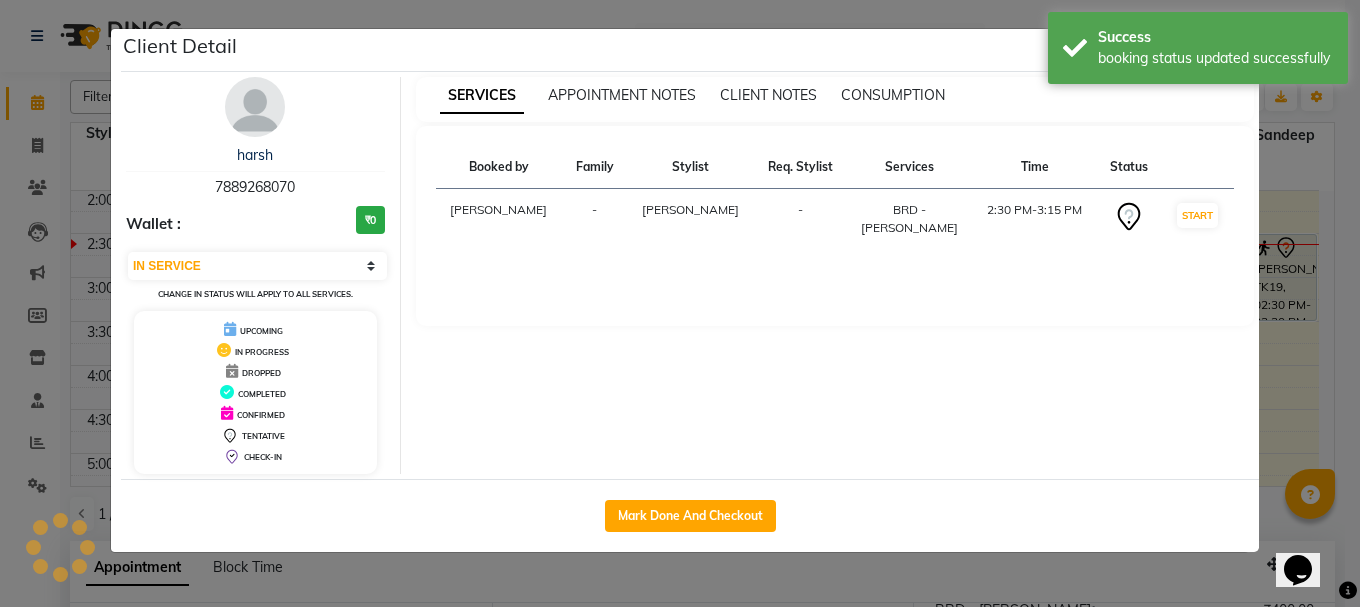 click on "Client Detail  harsh    7889268070 Wallet : ₹0 Select IN SERVICE CONFIRMED TENTATIVE CHECK IN MARK DONE UPCOMING Change in status will apply to all services. UPCOMING IN PROGRESS DROPPED COMPLETED CONFIRMED TENTATIVE CHECK-IN SERVICES APPOINTMENT NOTES CLIENT NOTES CONSUMPTION Booked by Family Stylist Req. Stylist Services Time Status  Manya  -  Sameer khan -  BRD - Beard   2:30 PM-3:15 PM   START   Mark Done And Checkout" 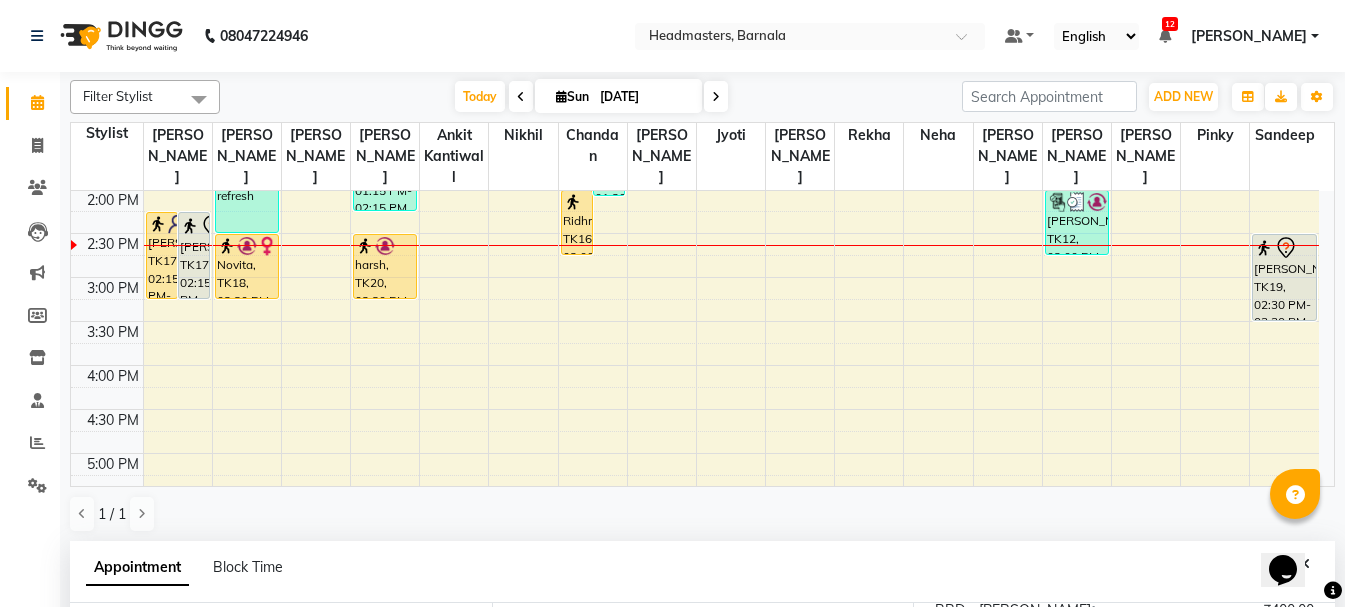 click on "Calendar  Invoice  Clients  Leads   Marketing  Members  Inventory  Staff  Reports  Settings Completed InProgress Upcoming Dropped Tentative Check-In Confirm Bookings Segments Page Builder" 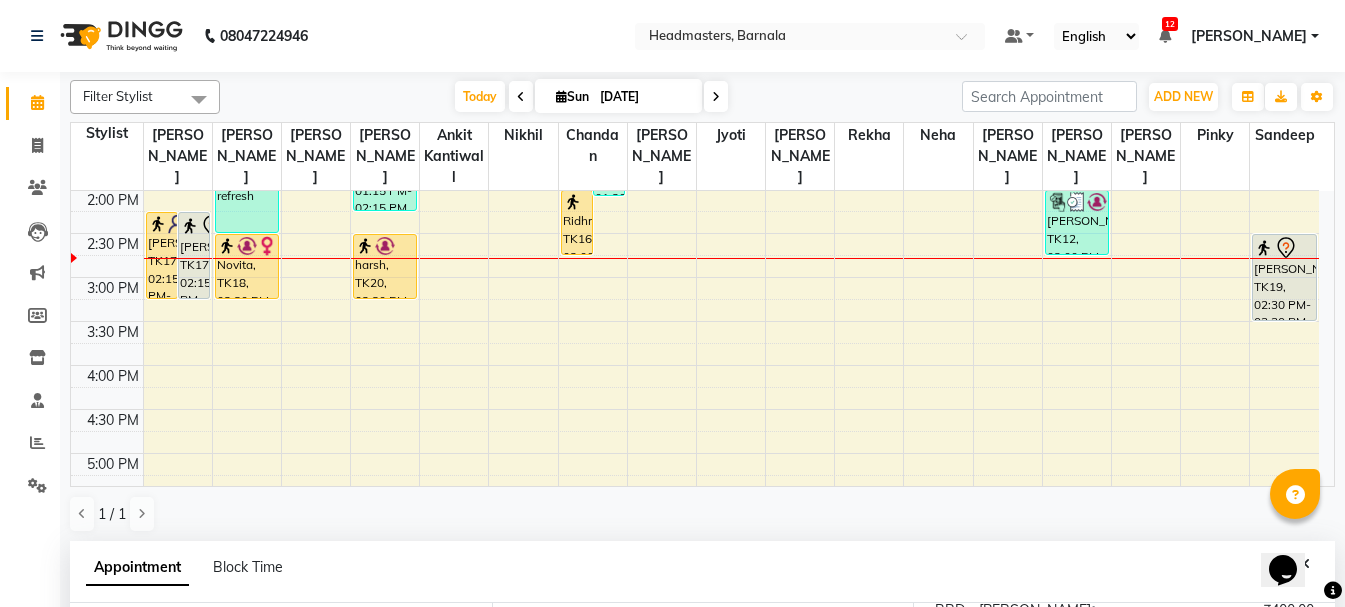 click on "8:00 AM 8:30 AM 9:00 AM 9:30 AM 10:00 AM 10:30 AM 11:00 AM 11:30 AM 12:00 PM 12:30 PM 1:00 PM 1:30 PM 2:00 PM 2:30 PM 3:00 PM 3:30 PM 4:00 PM 4:30 PM 5:00 PM 5:30 PM 6:00 PM 6:30 PM 7:00 PM 7:30 PM 8:00 PM 8:30 PM     Anupreet, TK17, 02:15 PM-03:15 PM, HCL - Hair Cut by Senior Hair Stylist             Anupreet, TK17, 02:15 PM-03:15 PM, HCL - Hair Cut by Senior Hair Stylist     Khushi Garg, TK09, 12:30 PM-02:30 PM, CRF - Color refresh     Novita, TK18, 02:30 PM-03:15 PM, BD - Blow dry     arman, TK02, 11:00 AM-11:45 AM, HMG - Head massage     akashdeep, TK06, 11:15 AM-12:15 PM, HCG - Hair Cut by Senior Hair Stylist     arman, TK02, 11:45 AM-12:15 PM, SSL - Shampoo     arman, TK02, 10:00 AM-11:00 AM, HCG - Hair Cut by Senior Hair Stylist     davinder, TK05, 12:15 PM-01:00 PM, BRD - Beard     garry, TK14, 01:15 PM-02:15 PM, HCG - Hair Cut by Senior Hair Stylist     harsh, TK20, 02:30 PM-03:15 PM, BRD - Beard     Sanskar, TK01, 10:45 AM-11:45 AM, HCG - Hair Cut by Senior Hair Stylist" at bounding box center (695, 233) 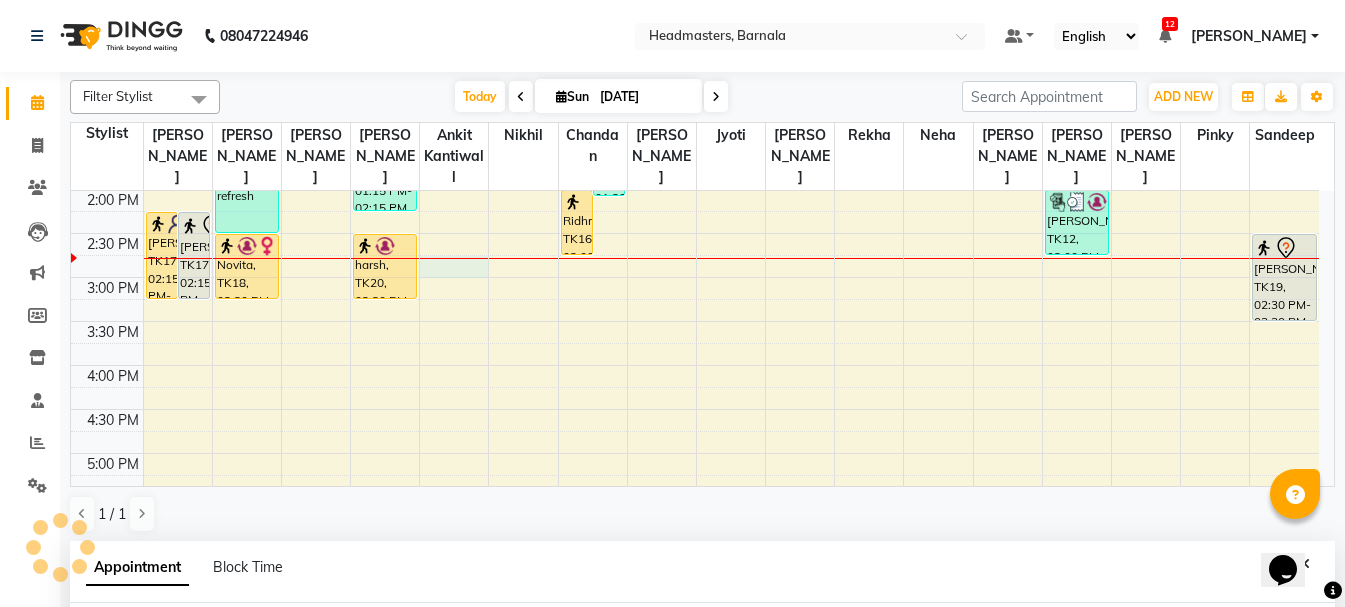 select on "67278" 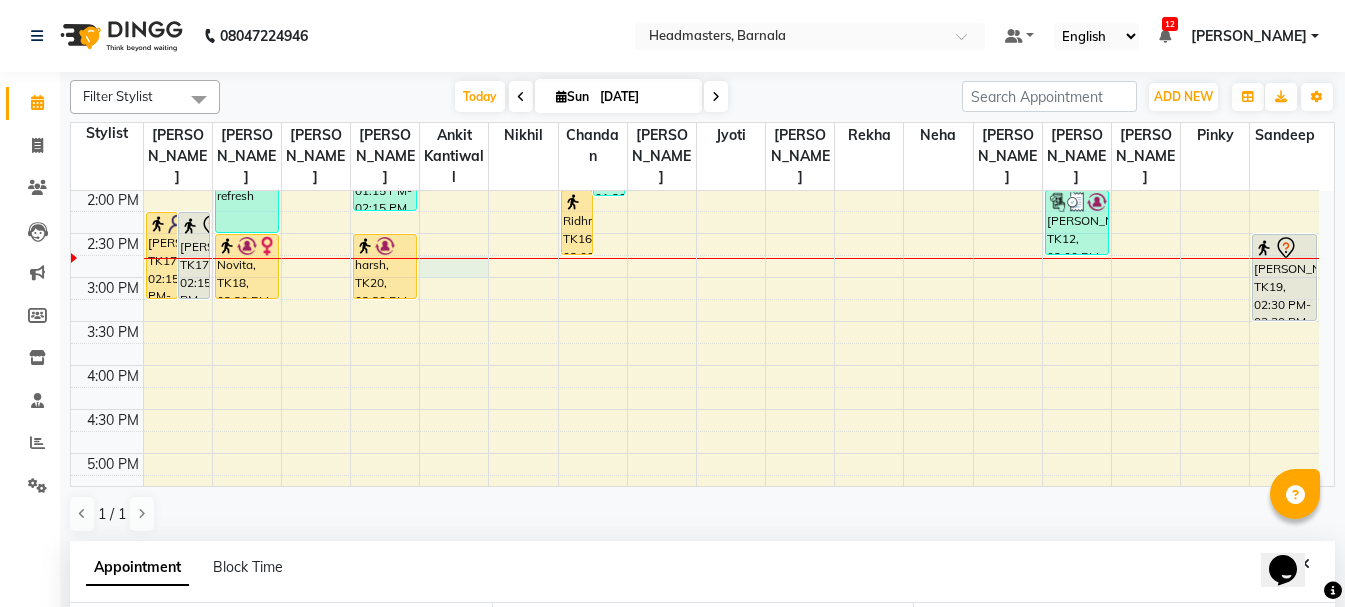 scroll, scrollTop: 389, scrollLeft: 0, axis: vertical 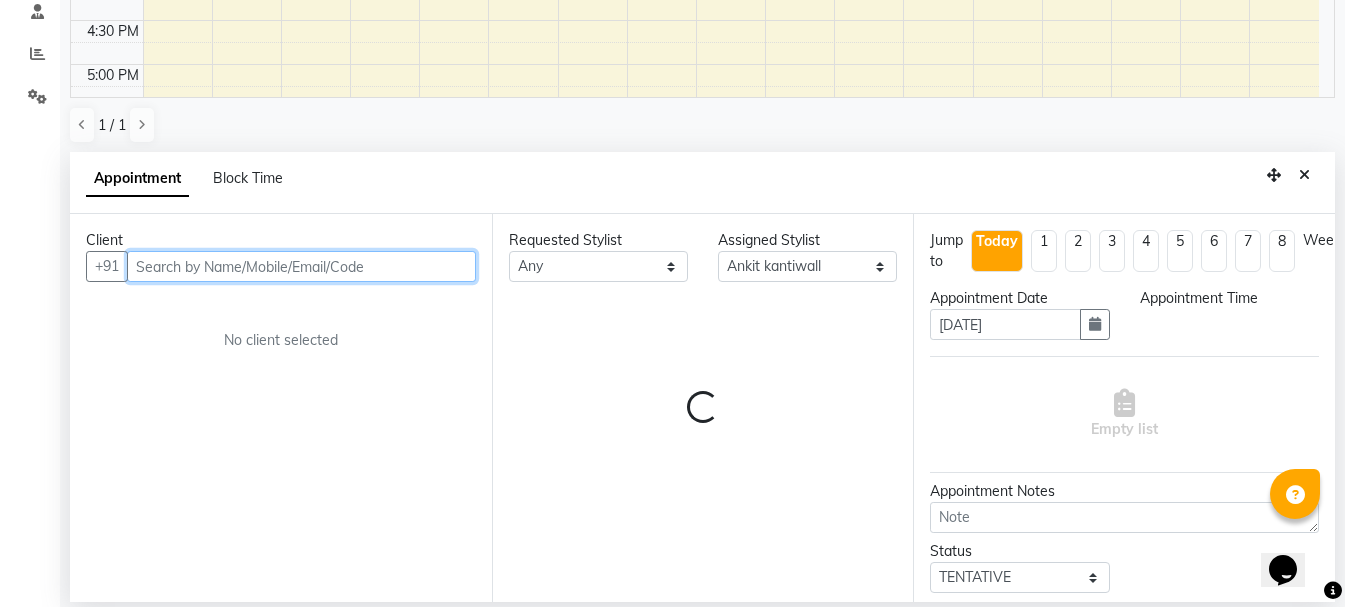 select on "885" 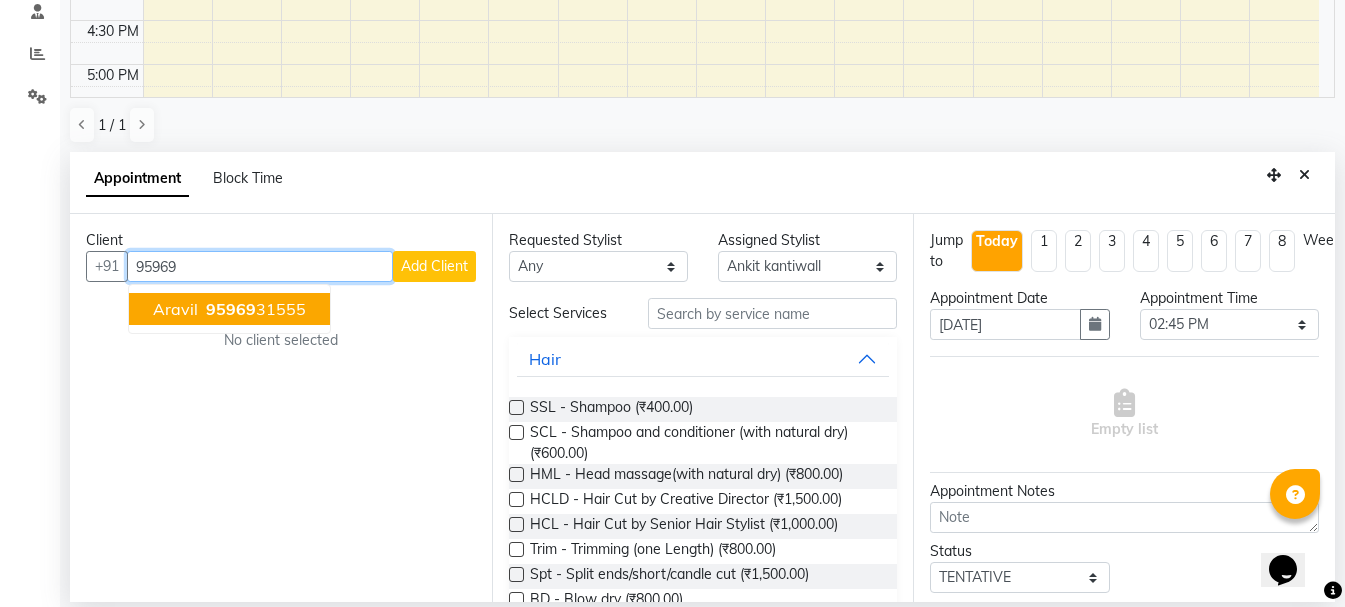click on "95969 31555" at bounding box center (254, 309) 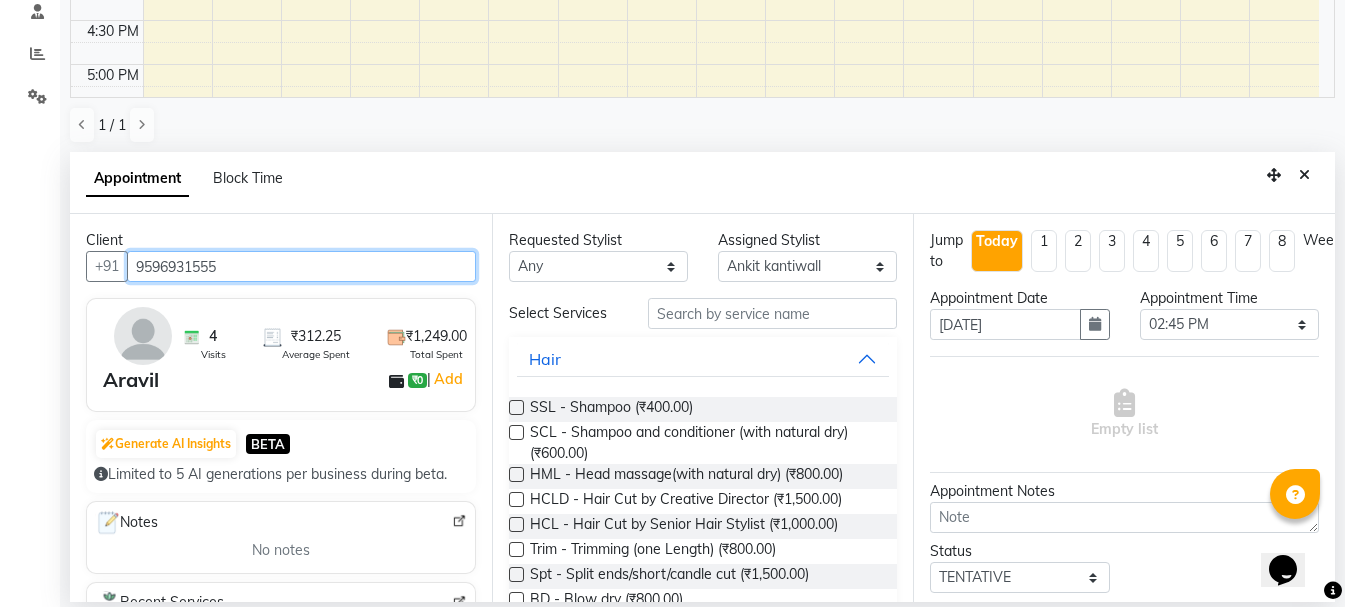 type on "9596931555" 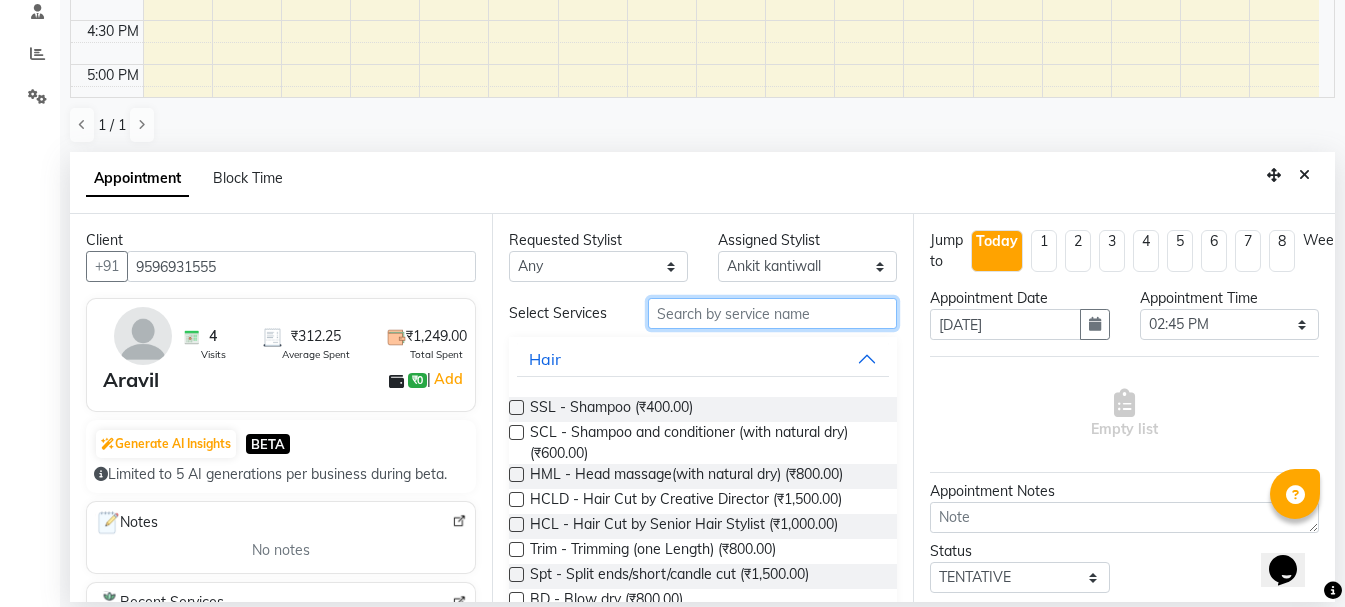 click at bounding box center [772, 313] 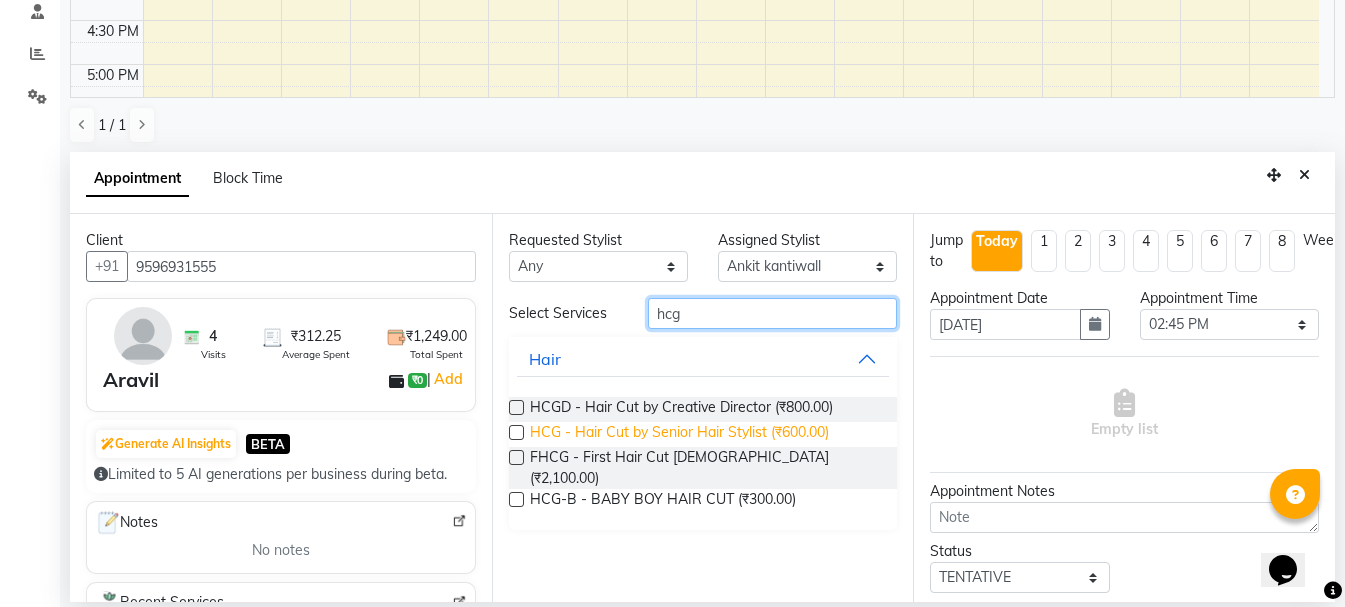 type on "hcg" 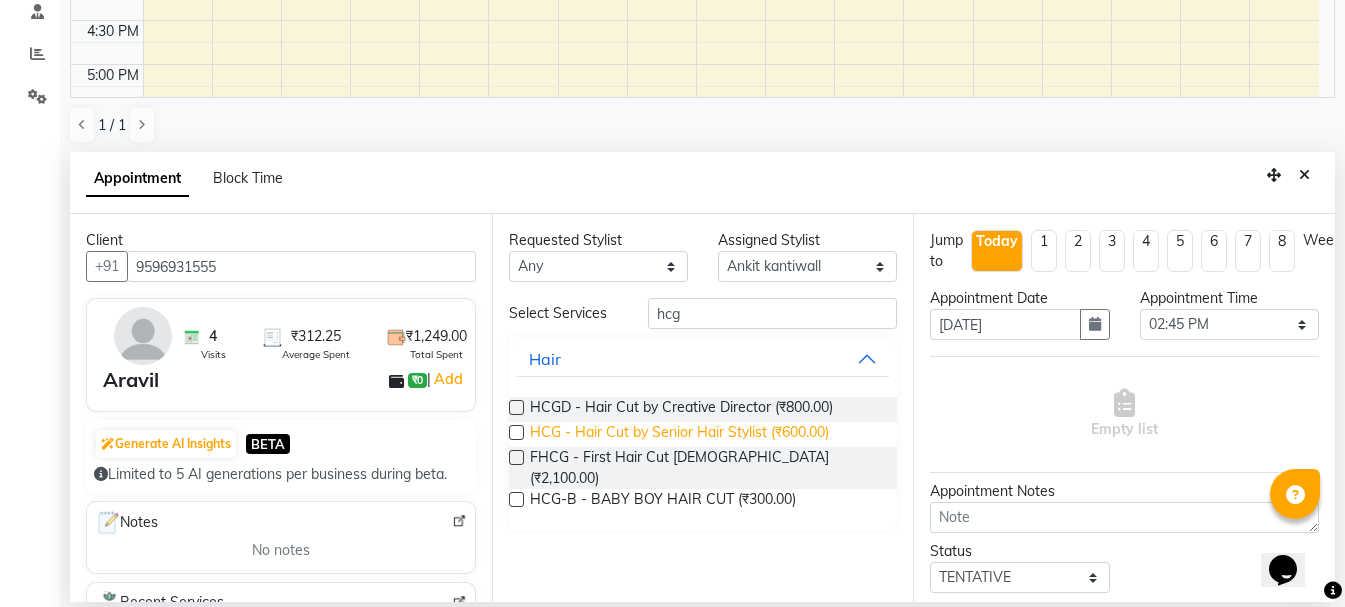 click on "HCG - Hair Cut by Senior Hair Stylist (₹600.00)" at bounding box center (679, 434) 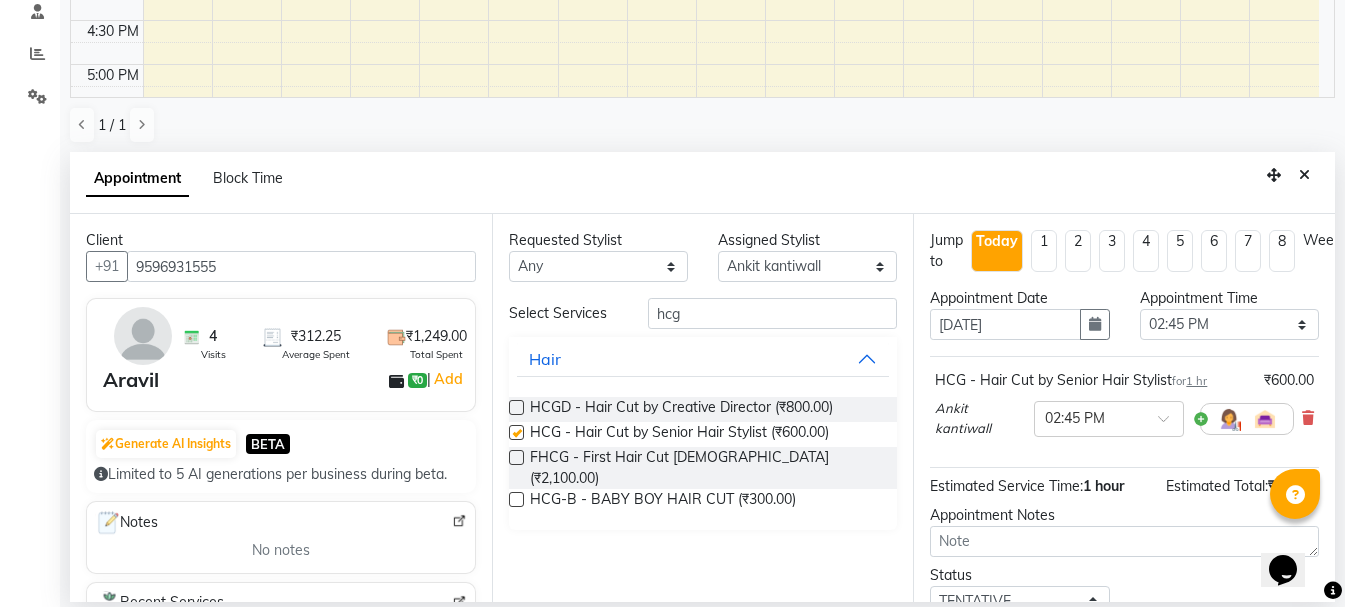 checkbox on "false" 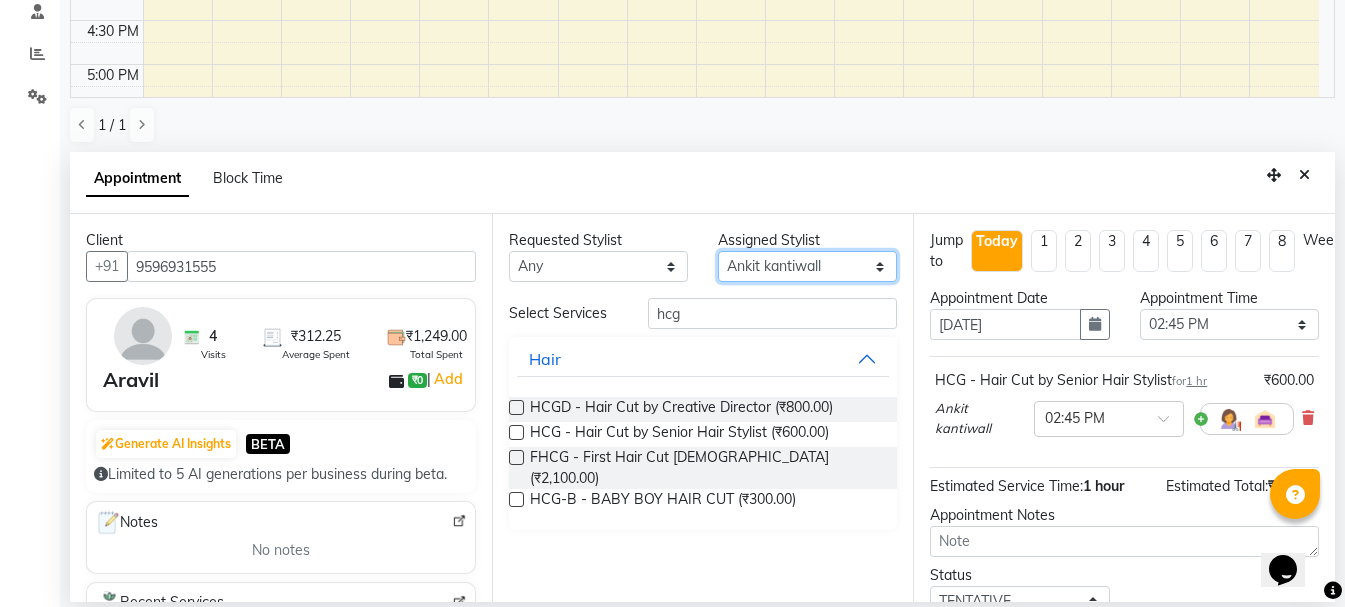 click on "Select  Ankit kantiwall Chandan [PERSON_NAME] [PERSON_NAME] [PERSON_NAME] Neha Nikhil  [PERSON_NAME] [PERSON_NAME] [PERSON_NAME] [PERSON_NAME] [PERSON_NAME]" at bounding box center (807, 266) 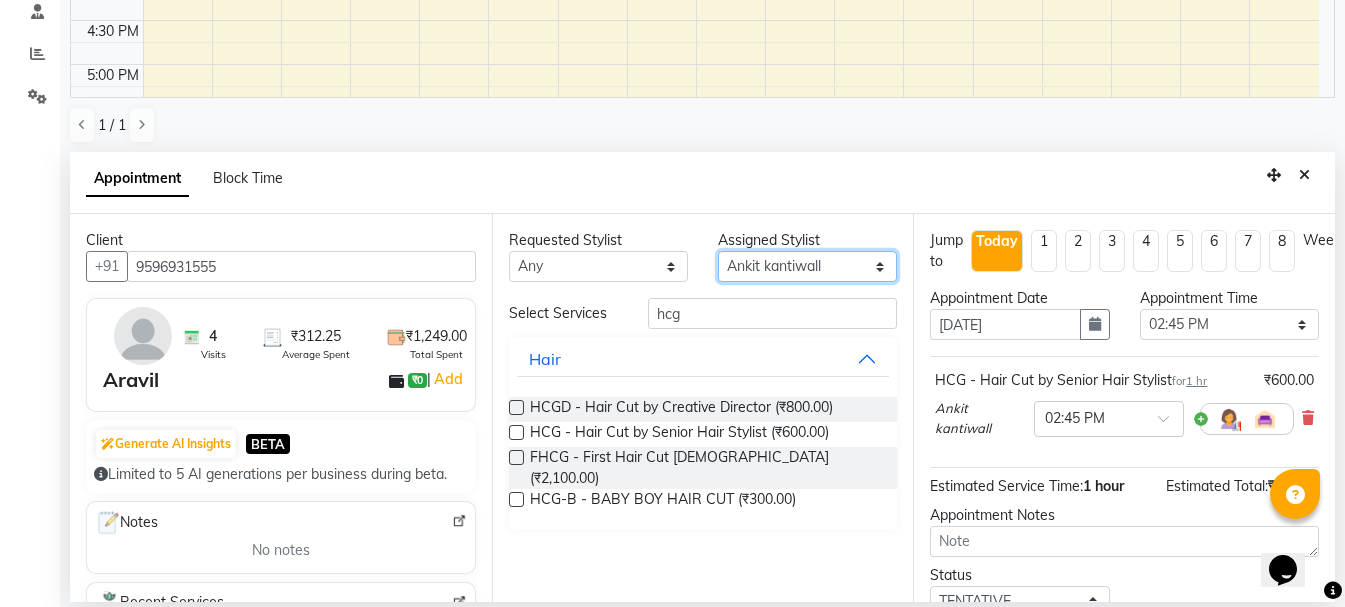 select on "71857" 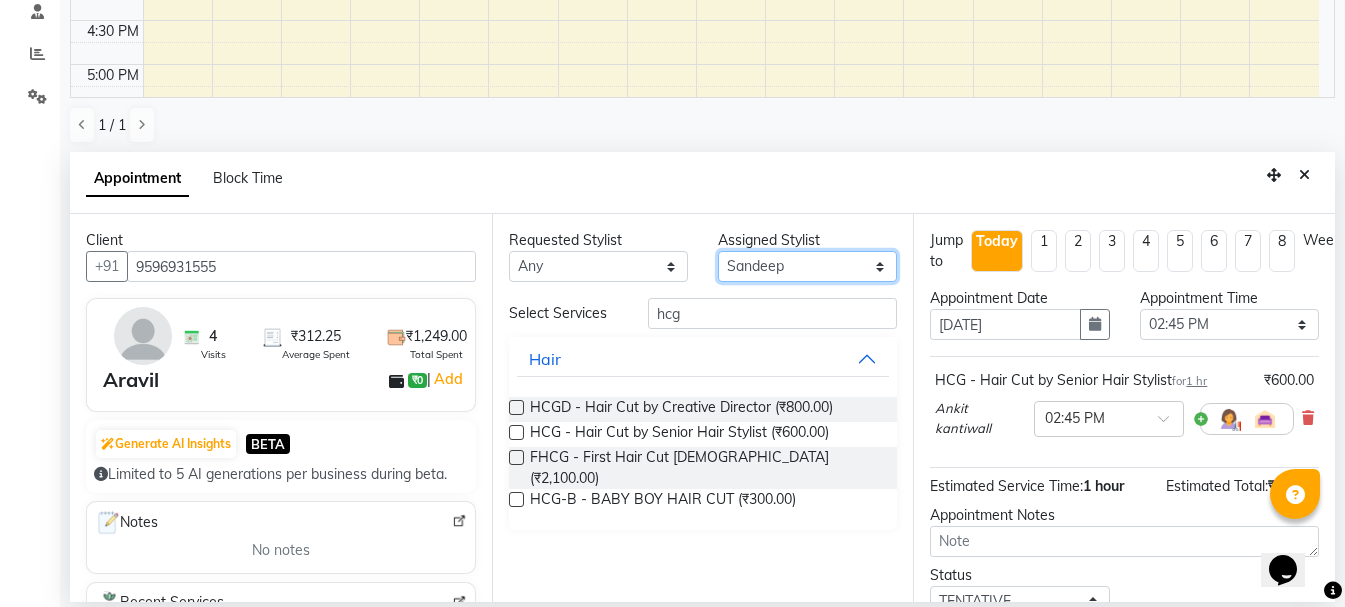 click on "Select  Ankit kantiwall Chandan [PERSON_NAME] [PERSON_NAME] [PERSON_NAME] Neha Nikhil  [PERSON_NAME] [PERSON_NAME] [PERSON_NAME] [PERSON_NAME] [PERSON_NAME]" at bounding box center (807, 266) 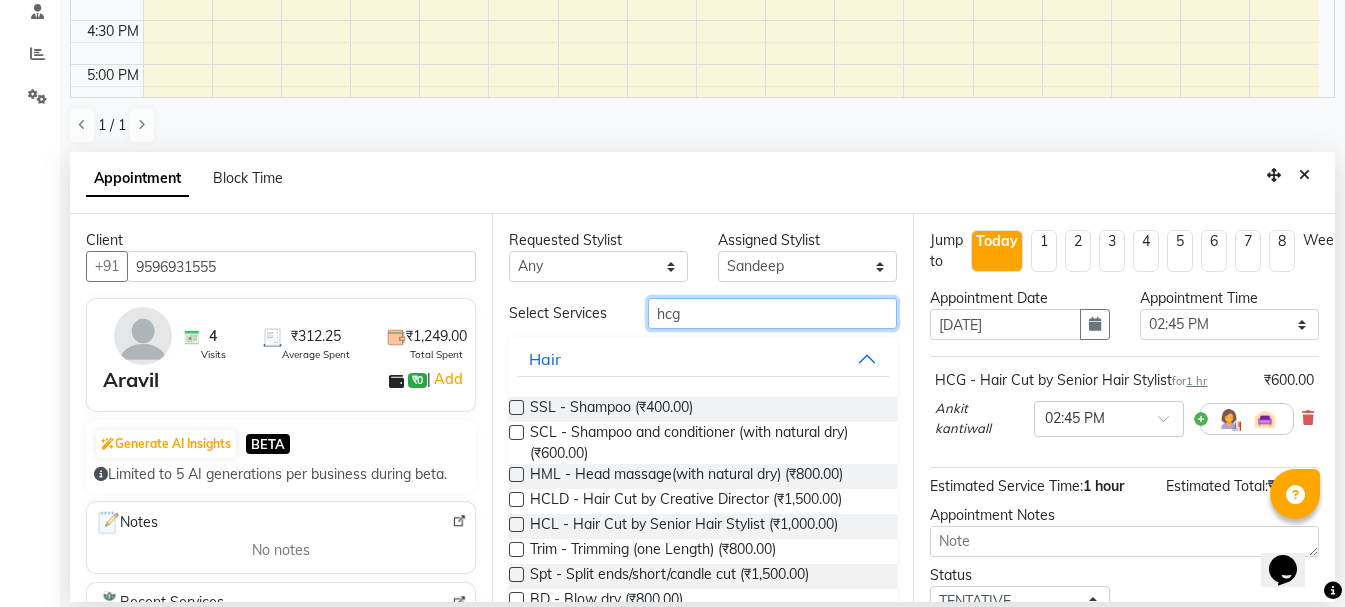 click on "hcg" at bounding box center [772, 313] 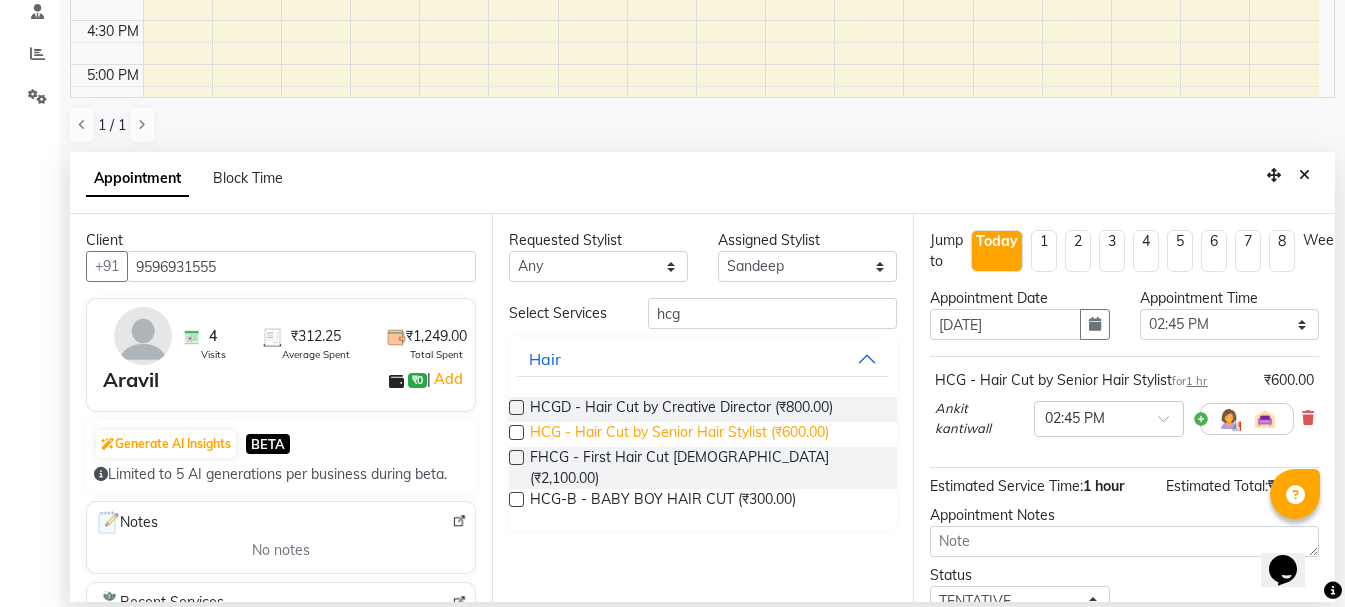 click on "HCG - Hair Cut by Senior Hair Stylist (₹600.00)" at bounding box center [679, 434] 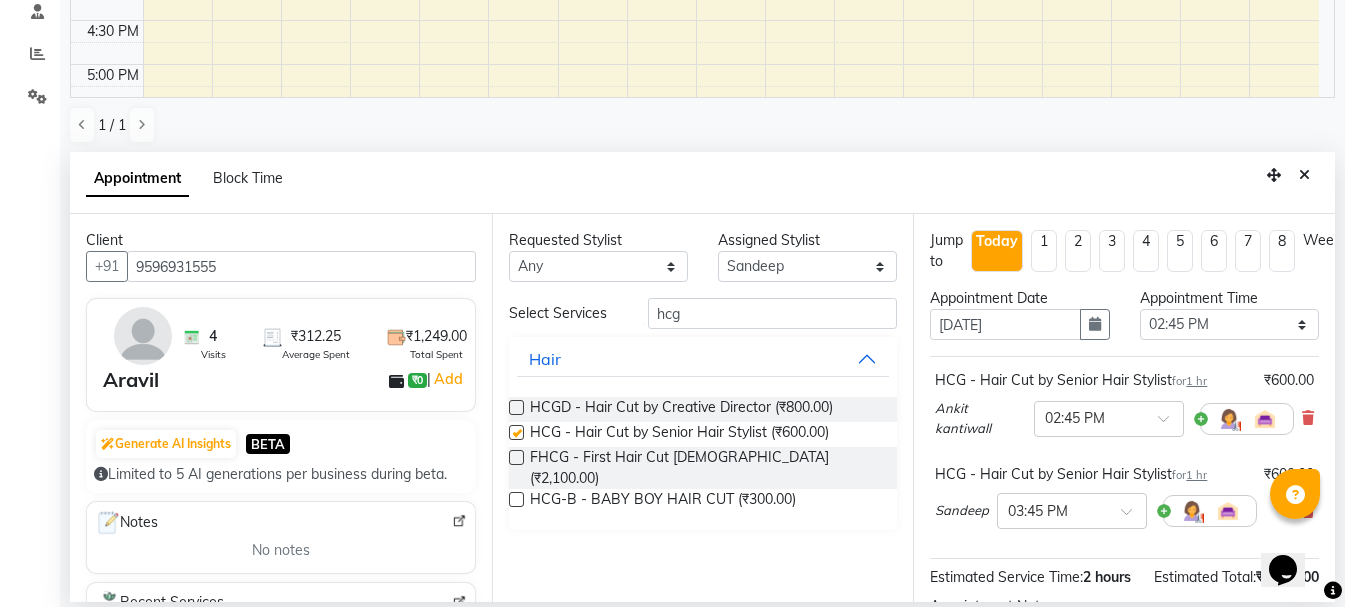 checkbox on "false" 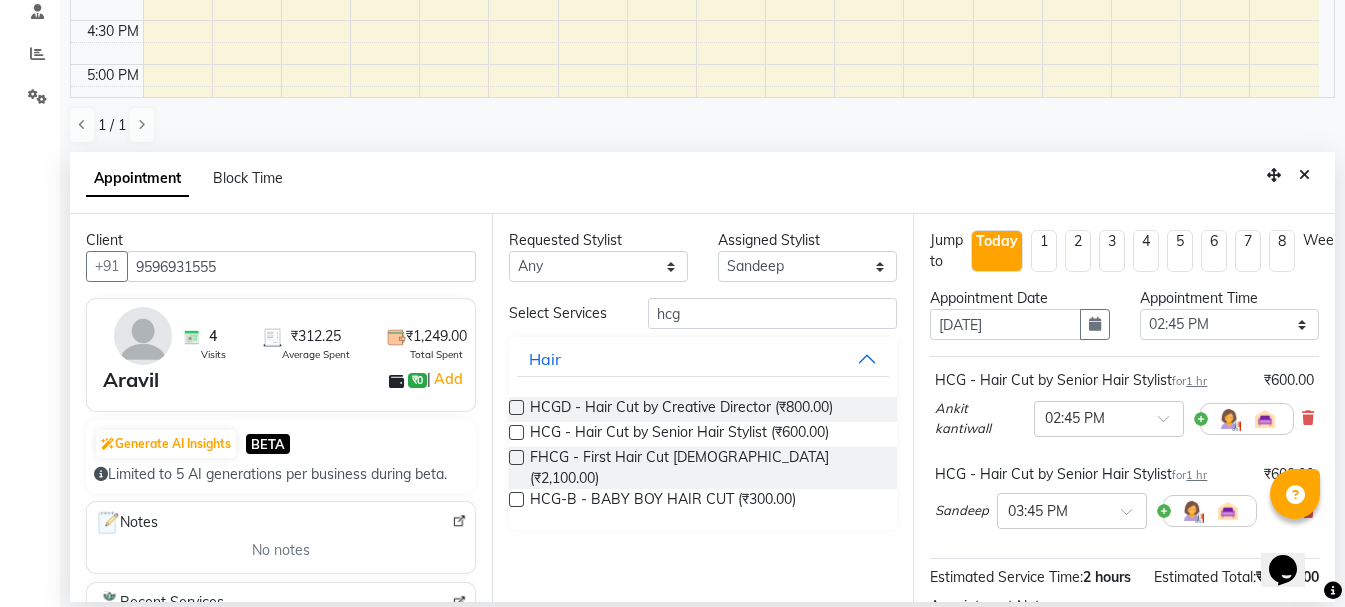 scroll, scrollTop: 268, scrollLeft: 0, axis: vertical 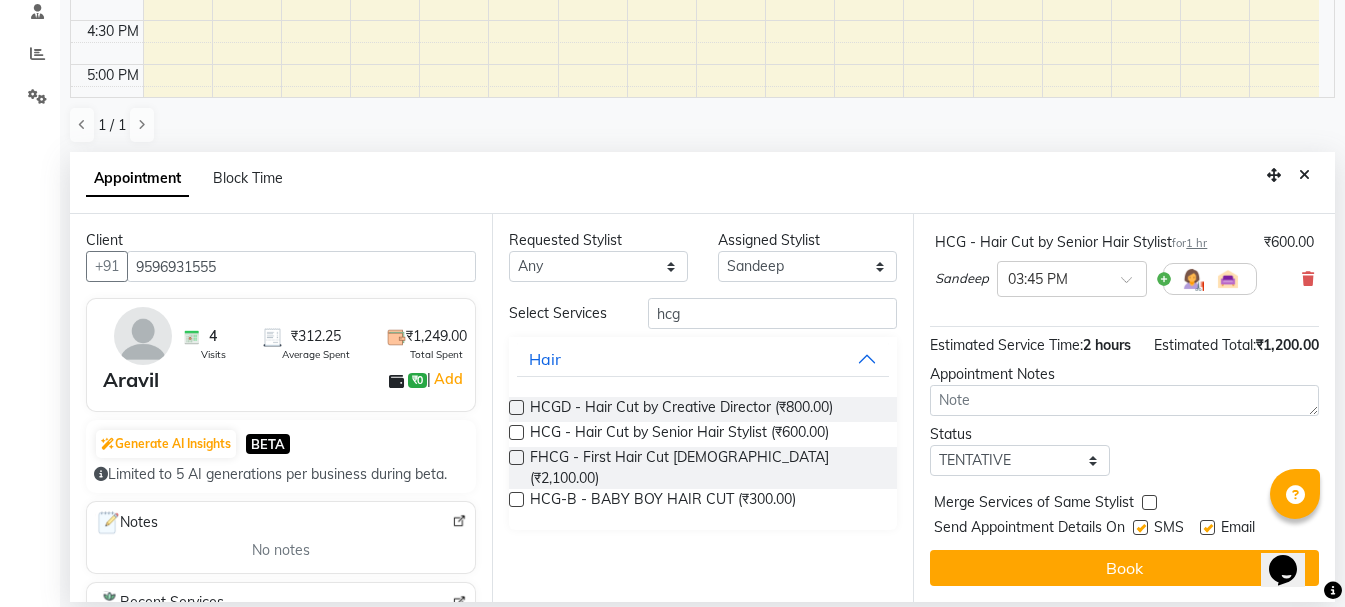 click on "Book" at bounding box center (1124, 568) 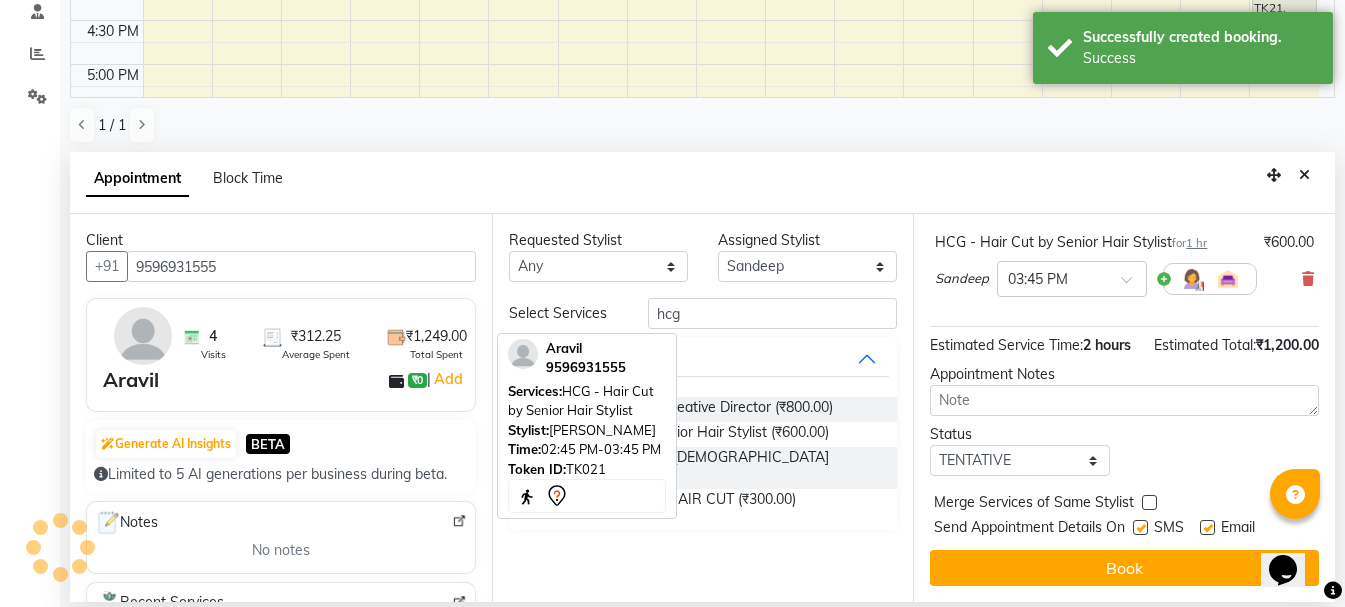 scroll, scrollTop: 0, scrollLeft: 0, axis: both 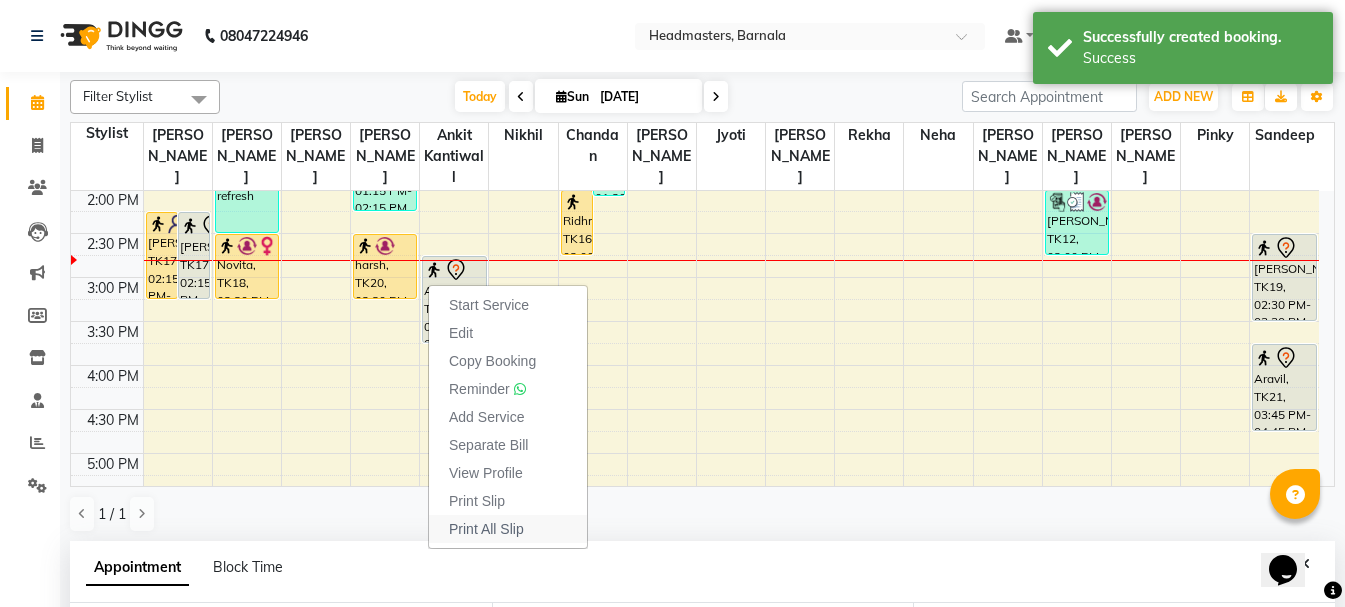 click on "Print All Slip" at bounding box center [508, 529] 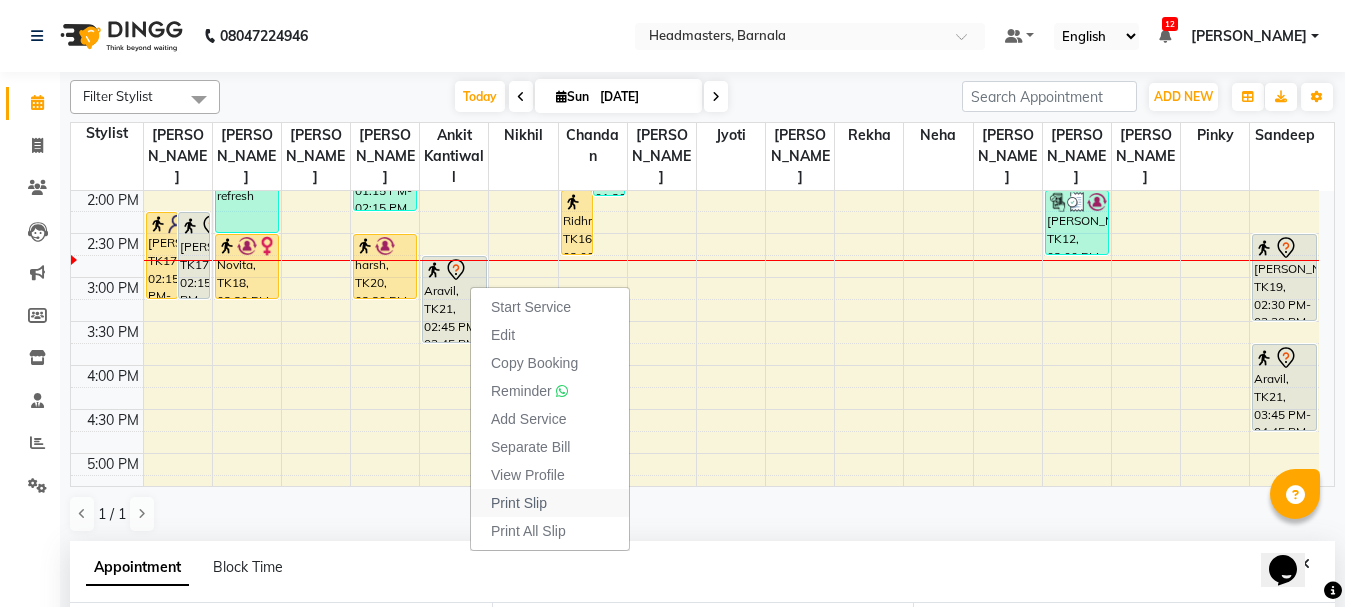 click on "Print Slip" at bounding box center [550, 503] 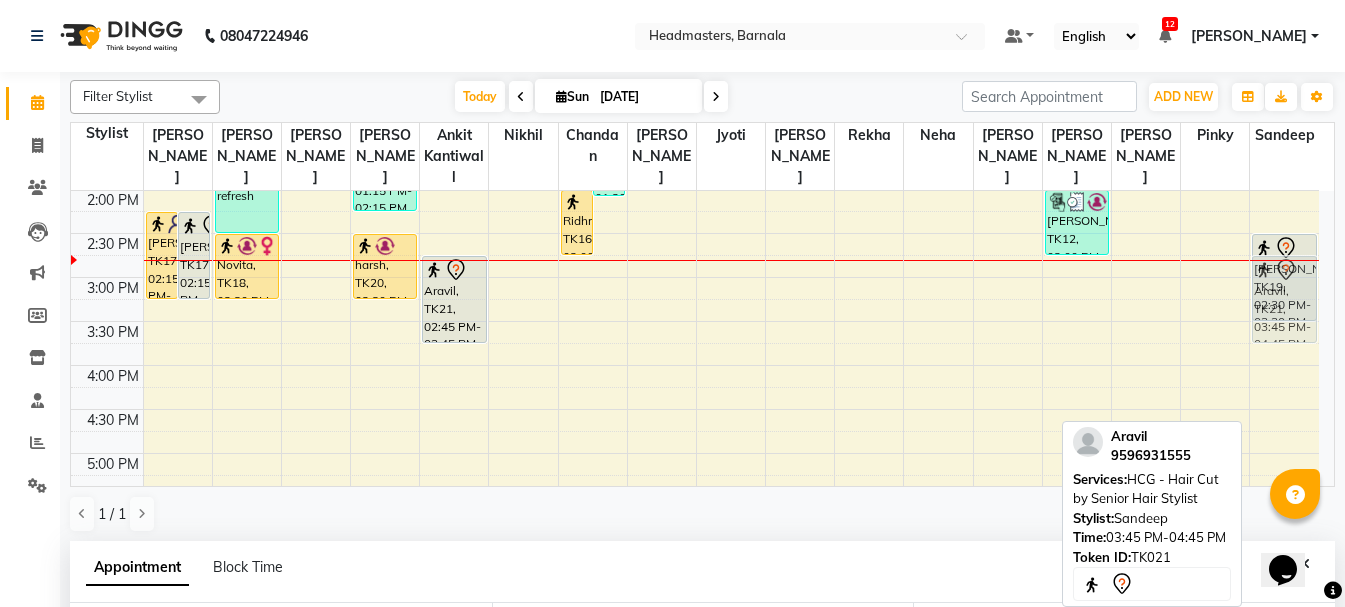 drag, startPoint x: 1289, startPoint y: 405, endPoint x: 1284, endPoint y: 314, distance: 91.13726 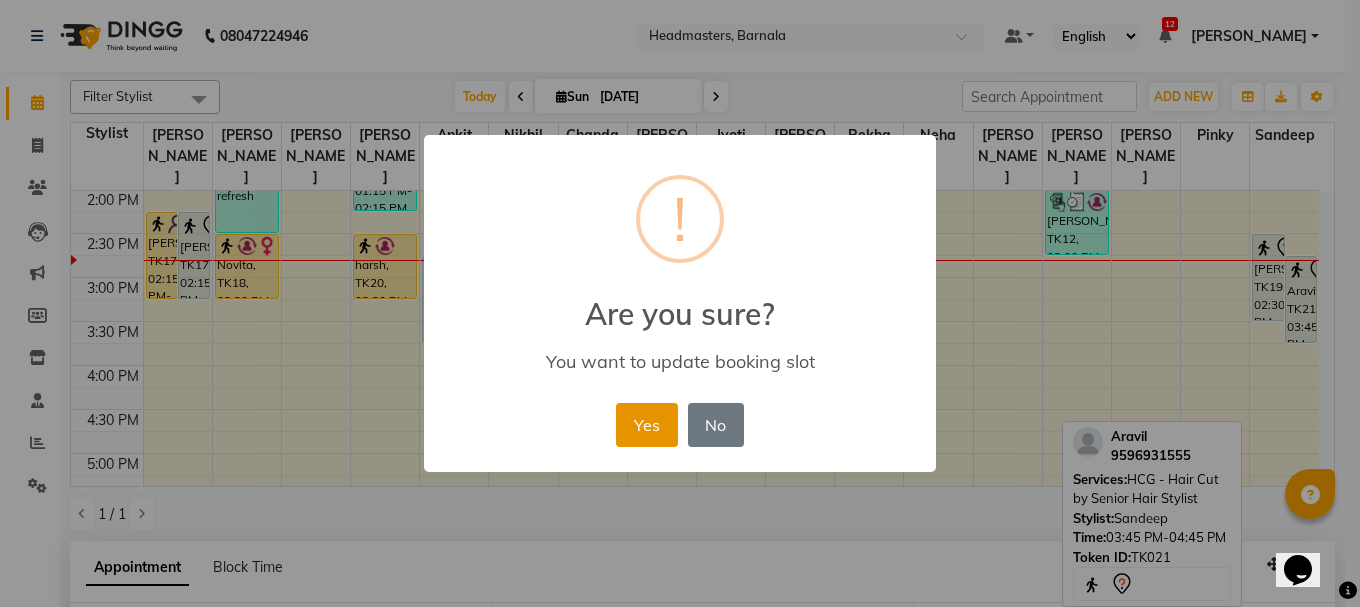 click on "Yes" at bounding box center (646, 425) 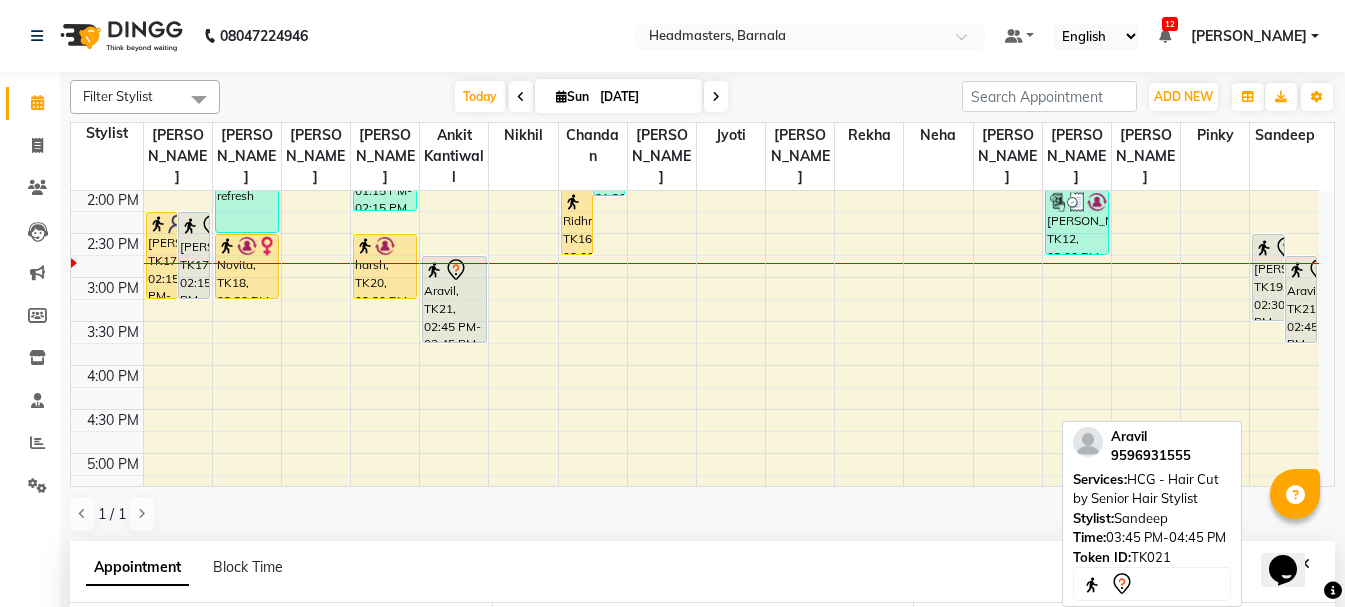 click on "Staff" 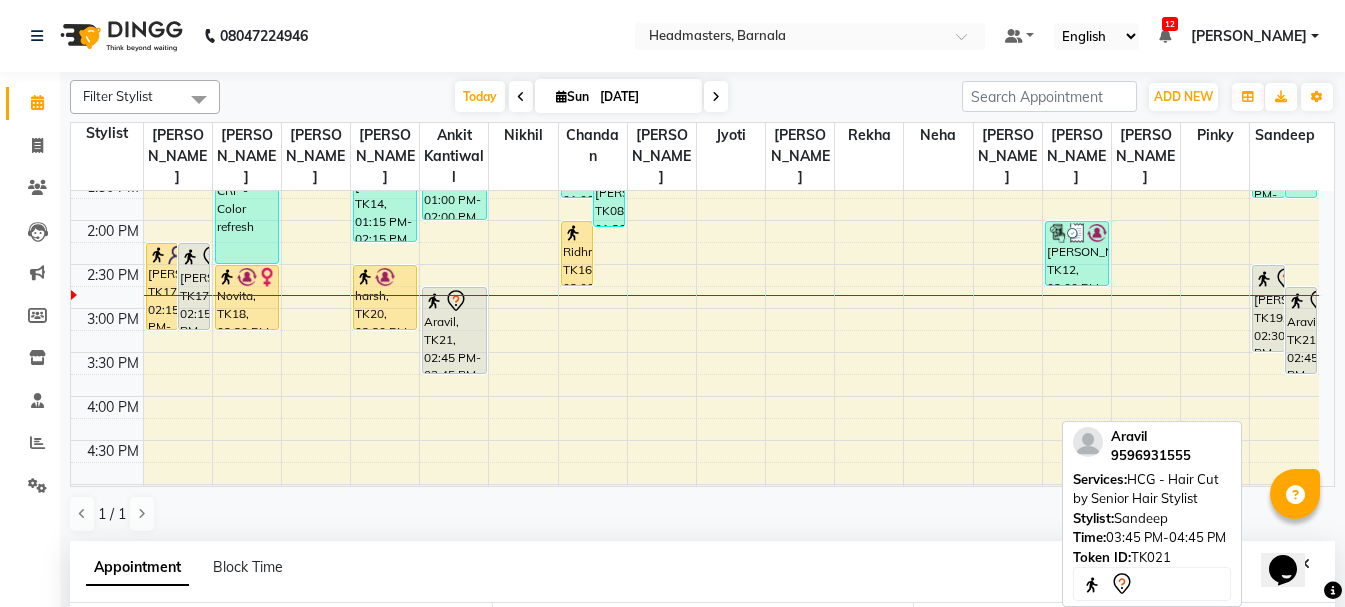 scroll, scrollTop: 472, scrollLeft: 0, axis: vertical 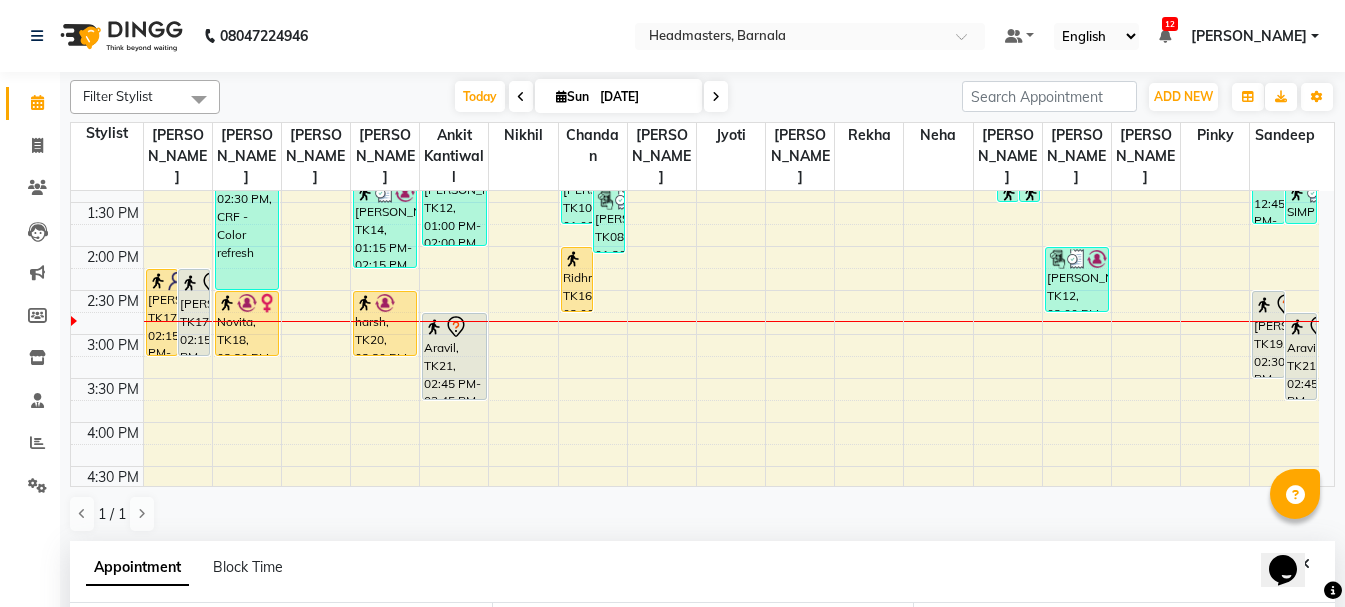 click on "Reports" 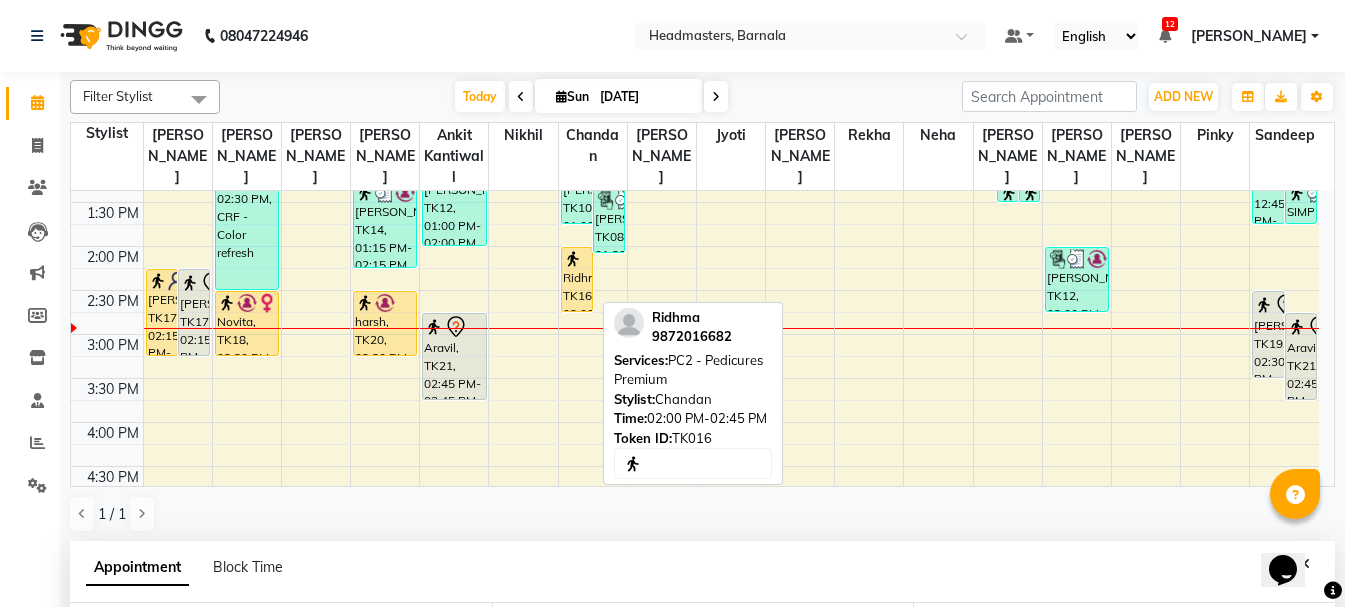 click at bounding box center (573, 259) 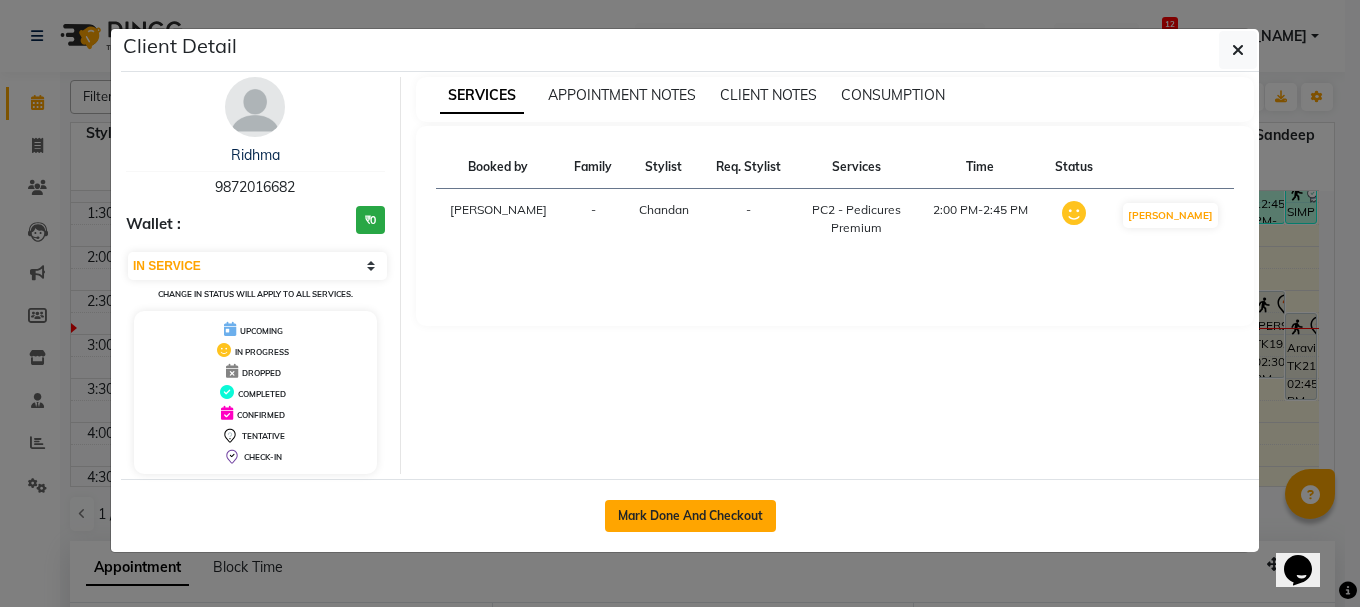 click on "Mark Done And Checkout" 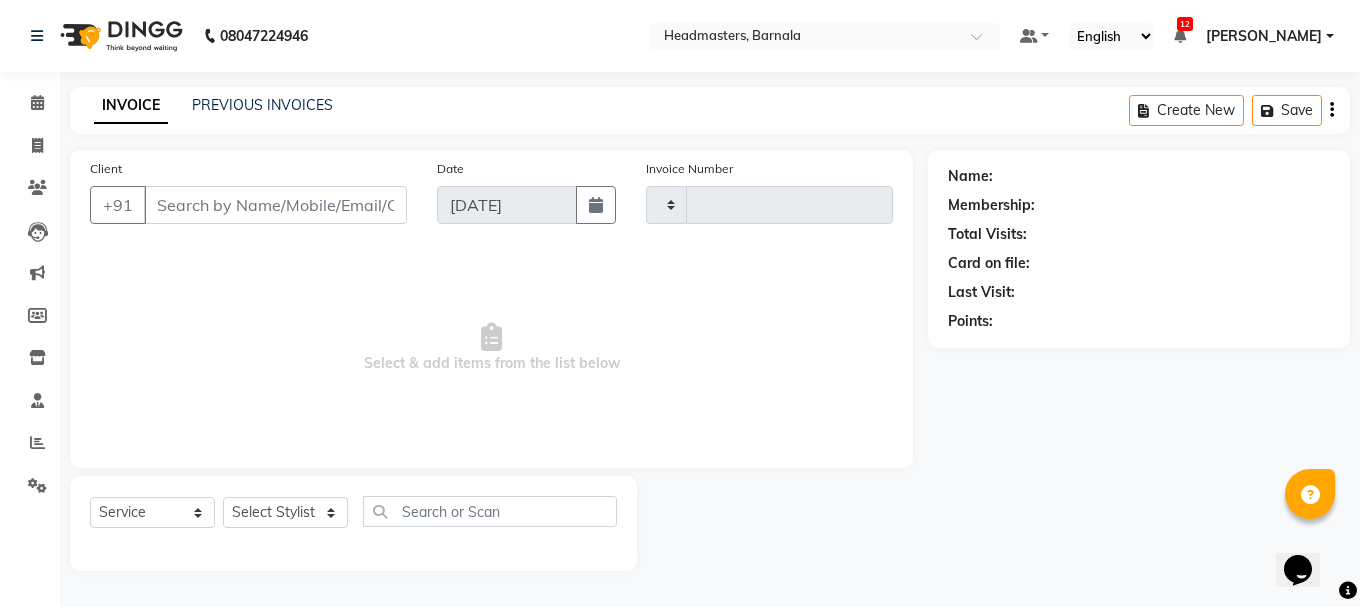 type on "2816" 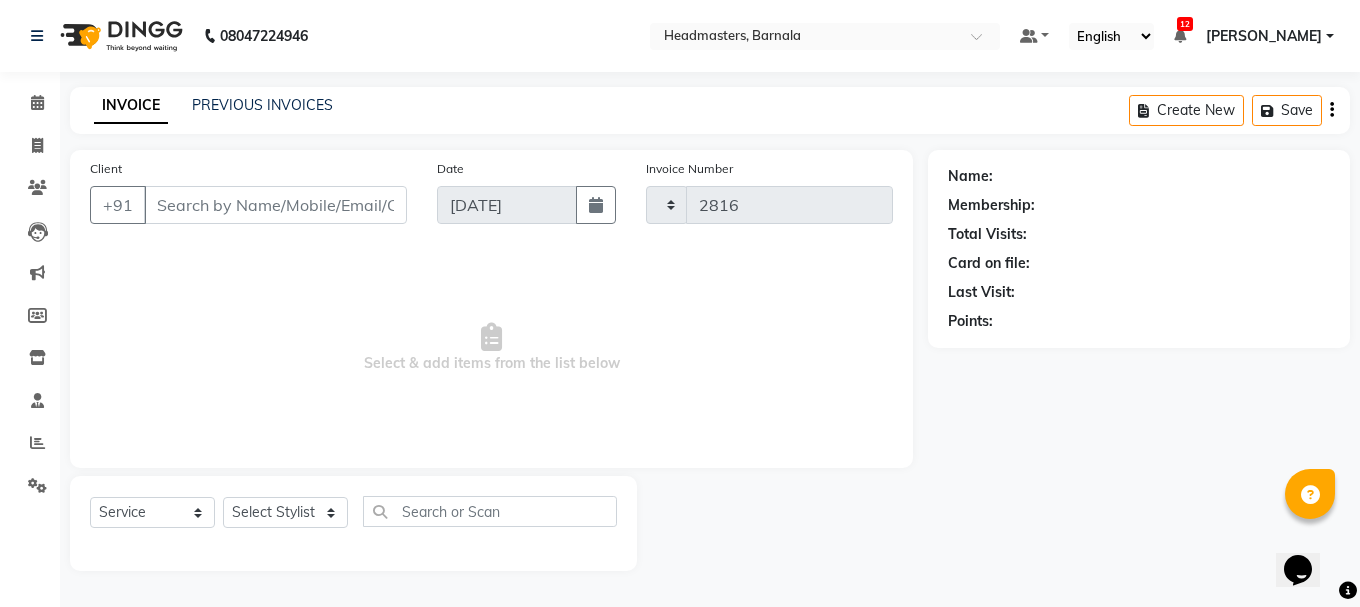 select on "7526" 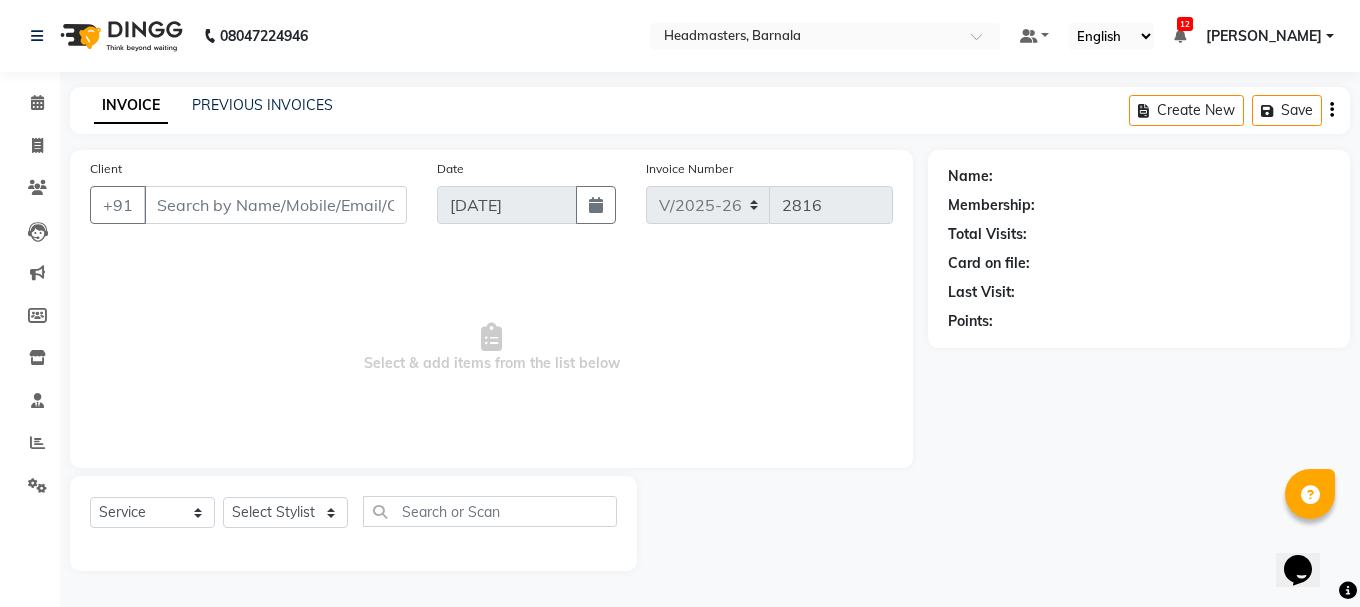 type on "9872016682" 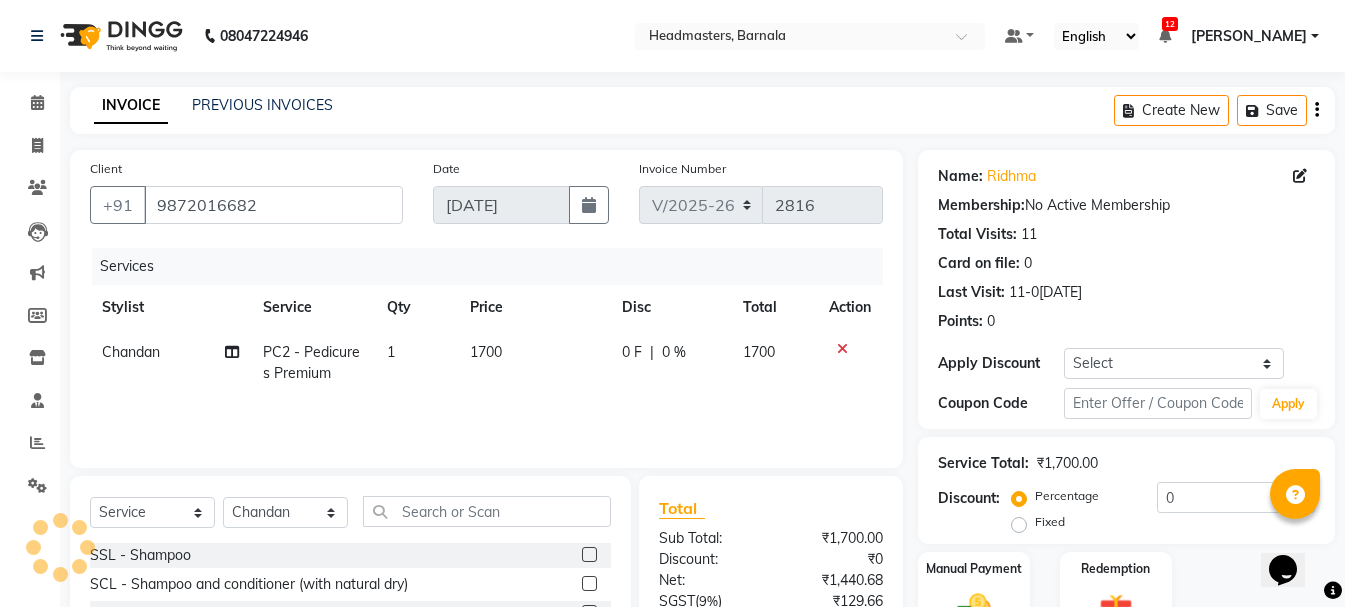 click on "Fixed" 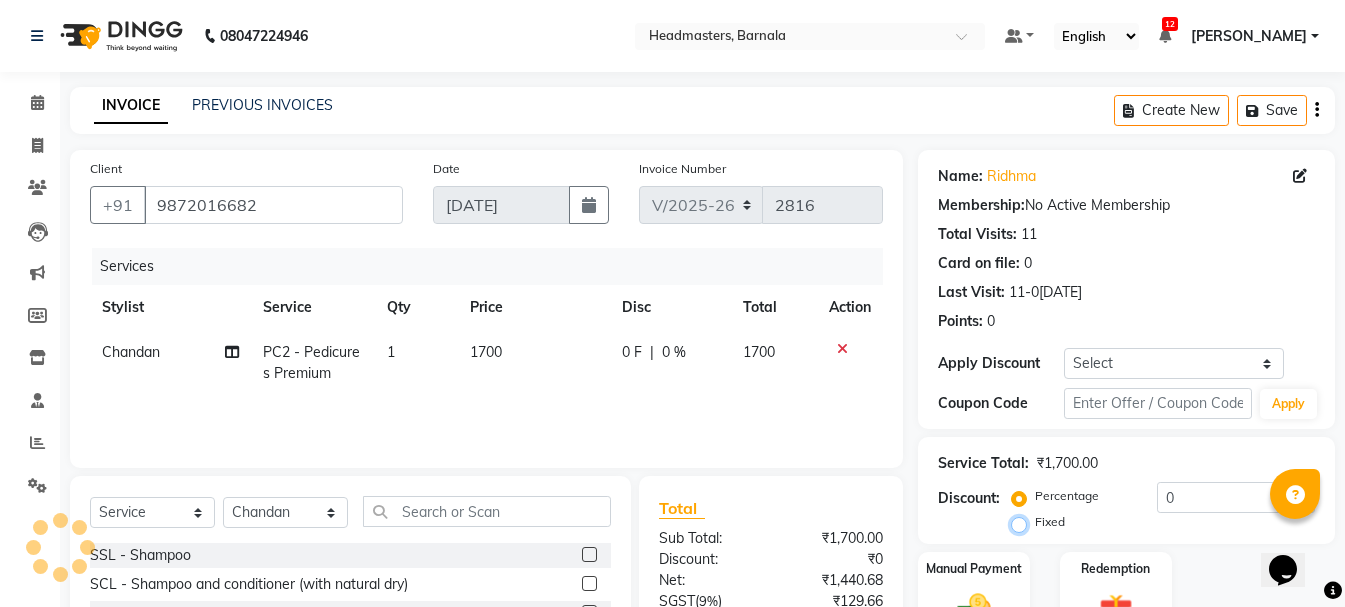 click on "Fixed" at bounding box center [1023, 522] 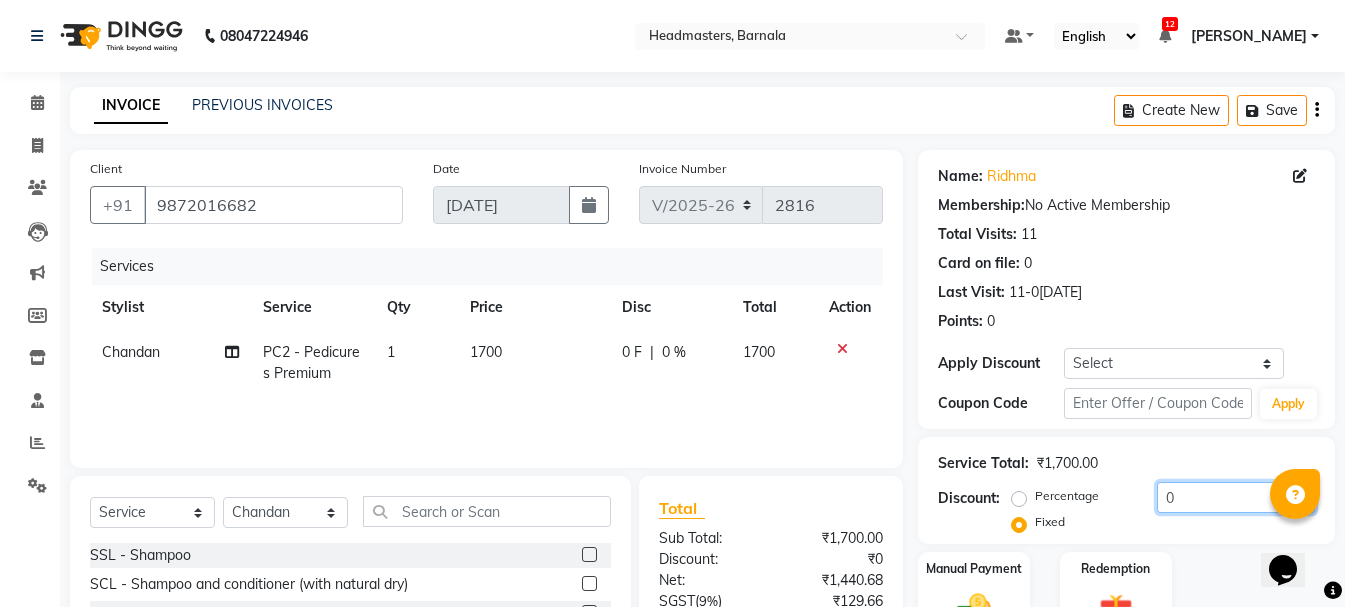 drag, startPoint x: 1158, startPoint y: 315, endPoint x: 1068, endPoint y: 349, distance: 96.20811 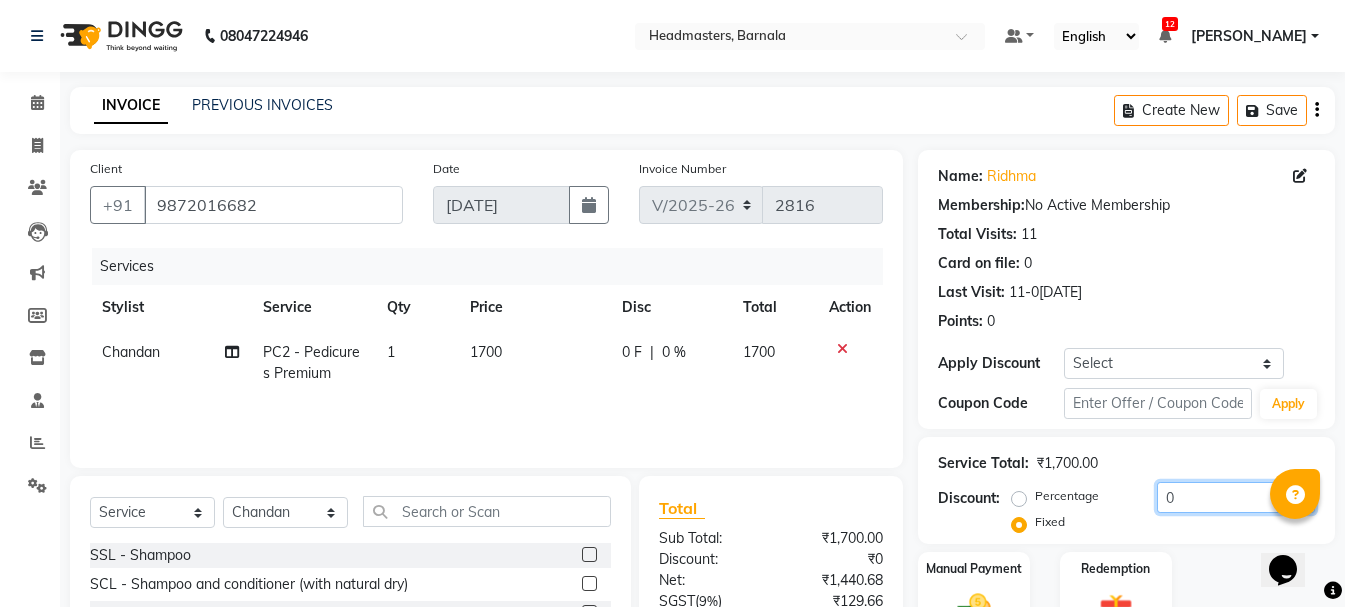 scroll, scrollTop: 194, scrollLeft: 0, axis: vertical 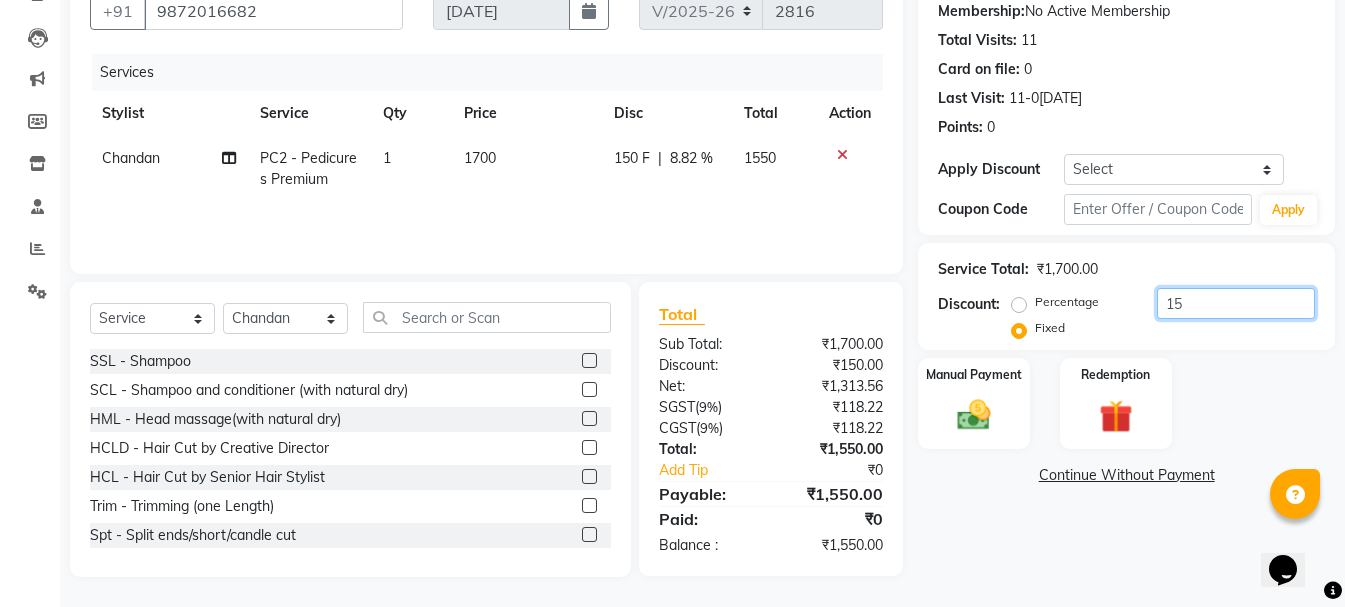 type on "1" 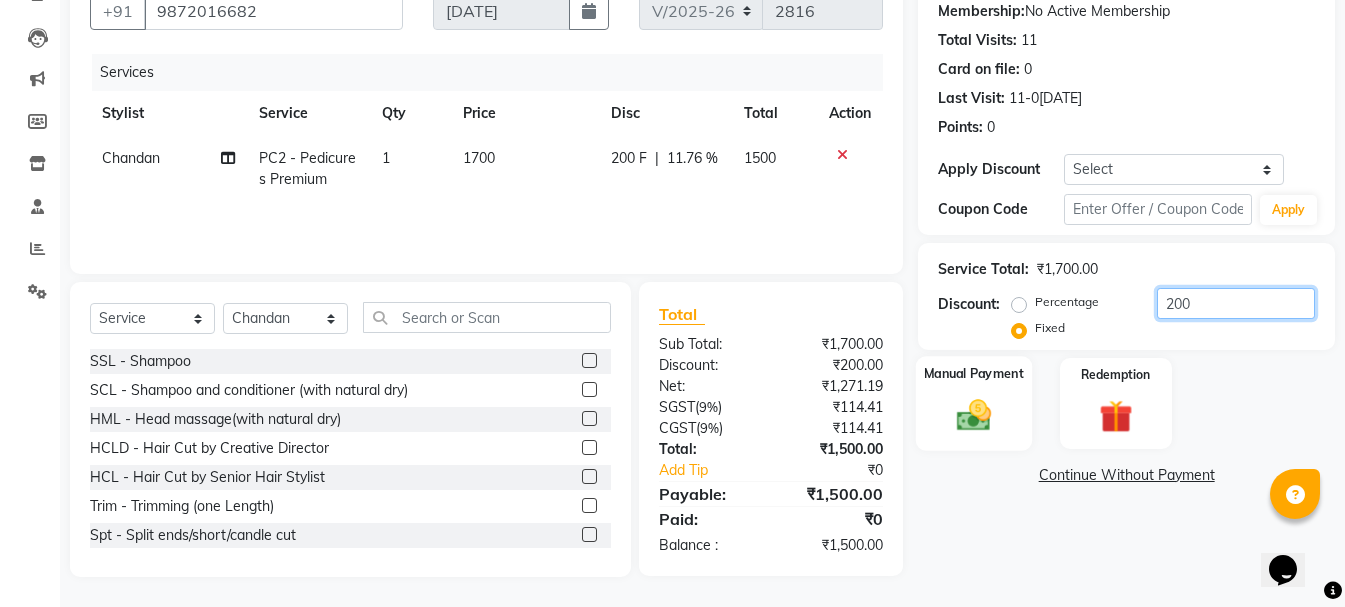 type on "200" 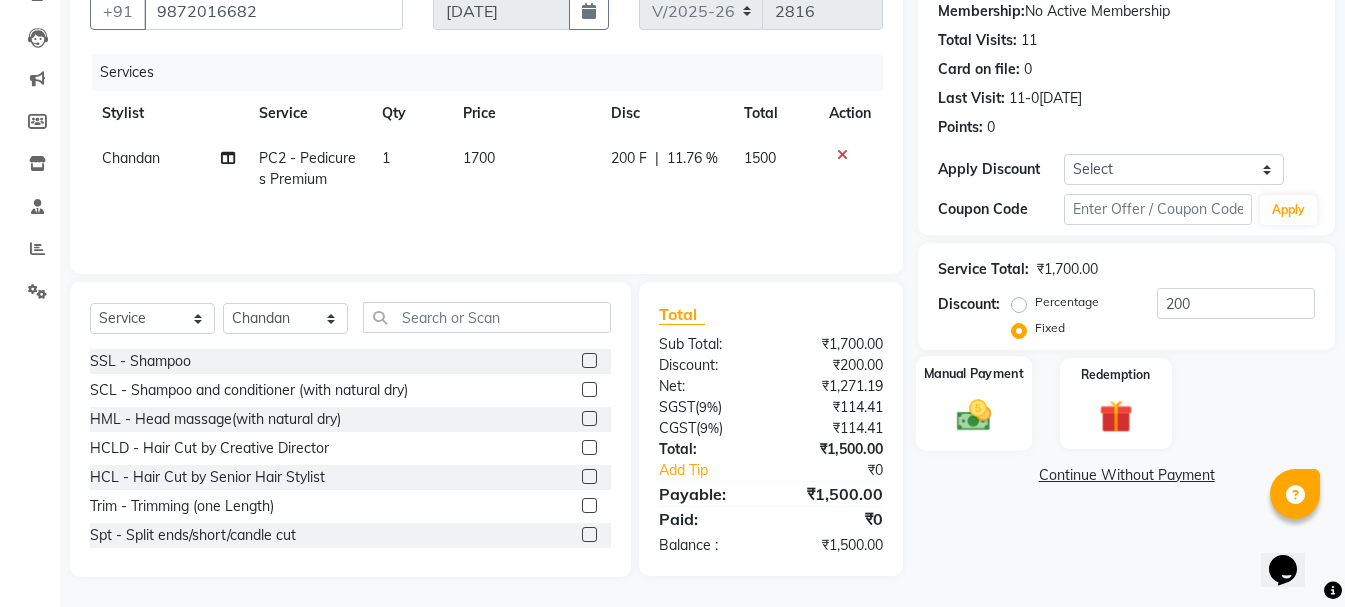 click 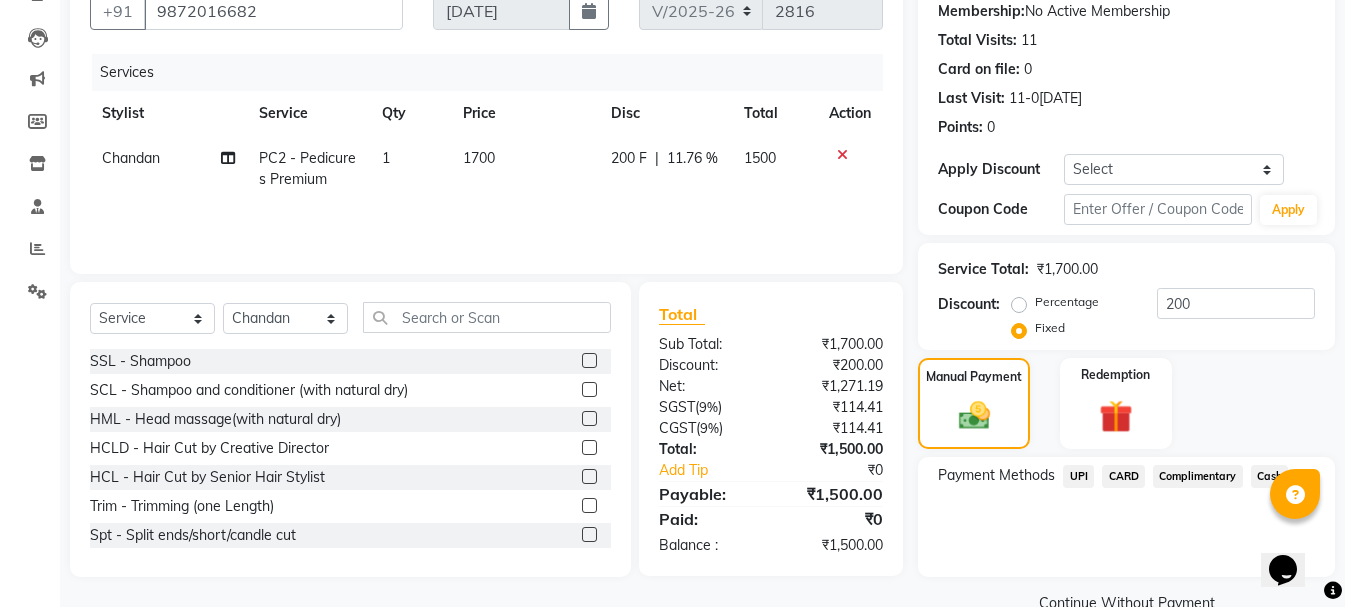 click on "Cash" 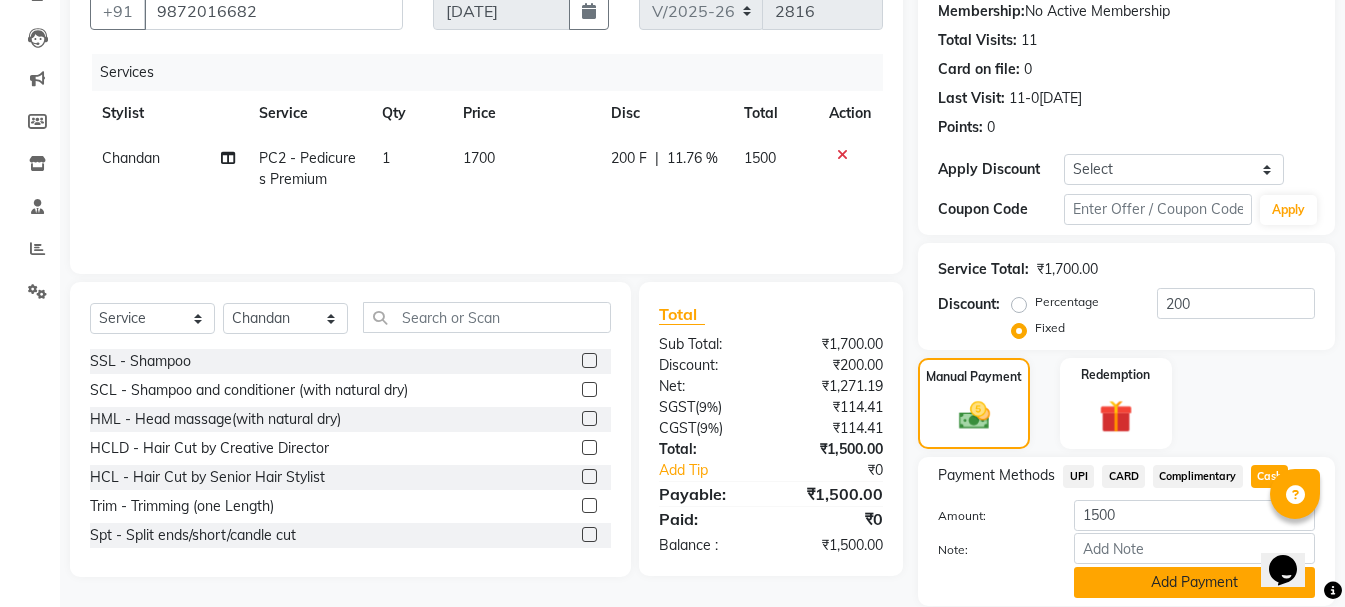 click on "Add Payment" 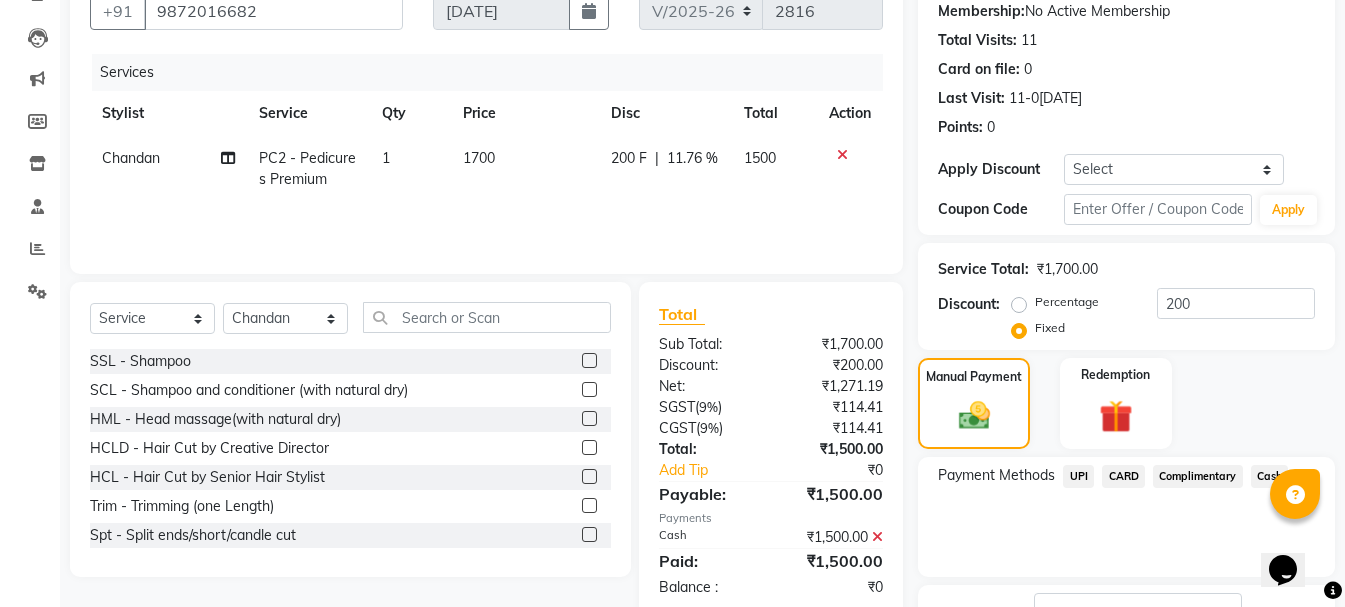 click on "Checkout" 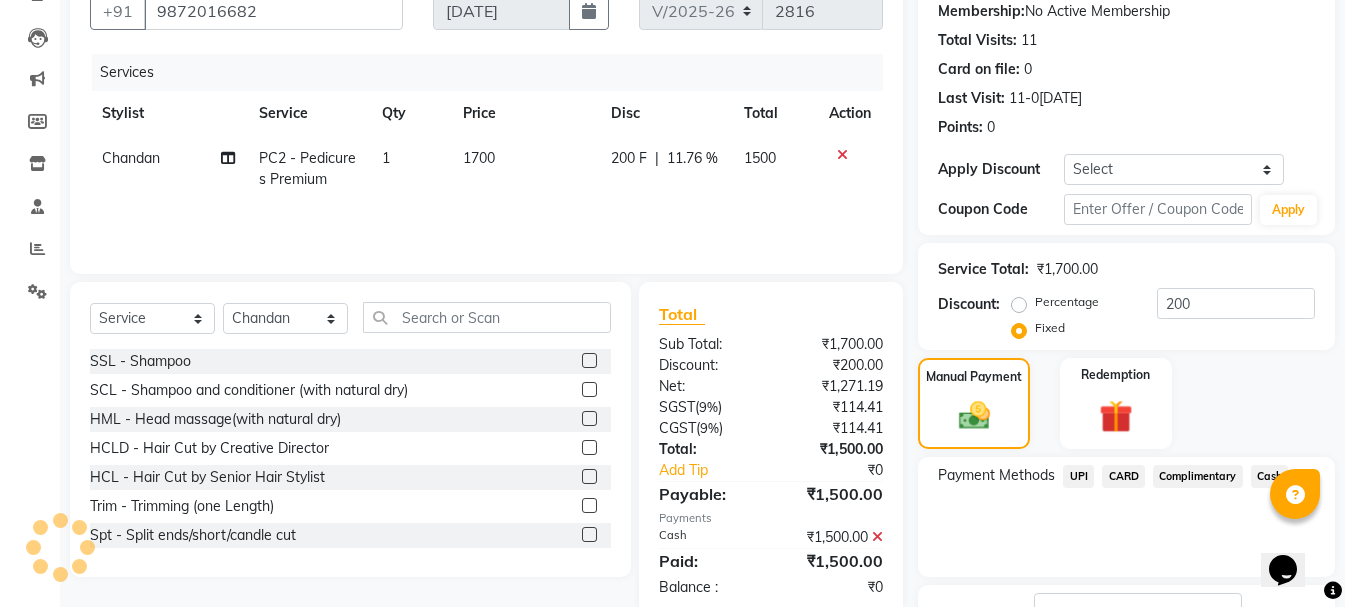 scroll, scrollTop: 348, scrollLeft: 0, axis: vertical 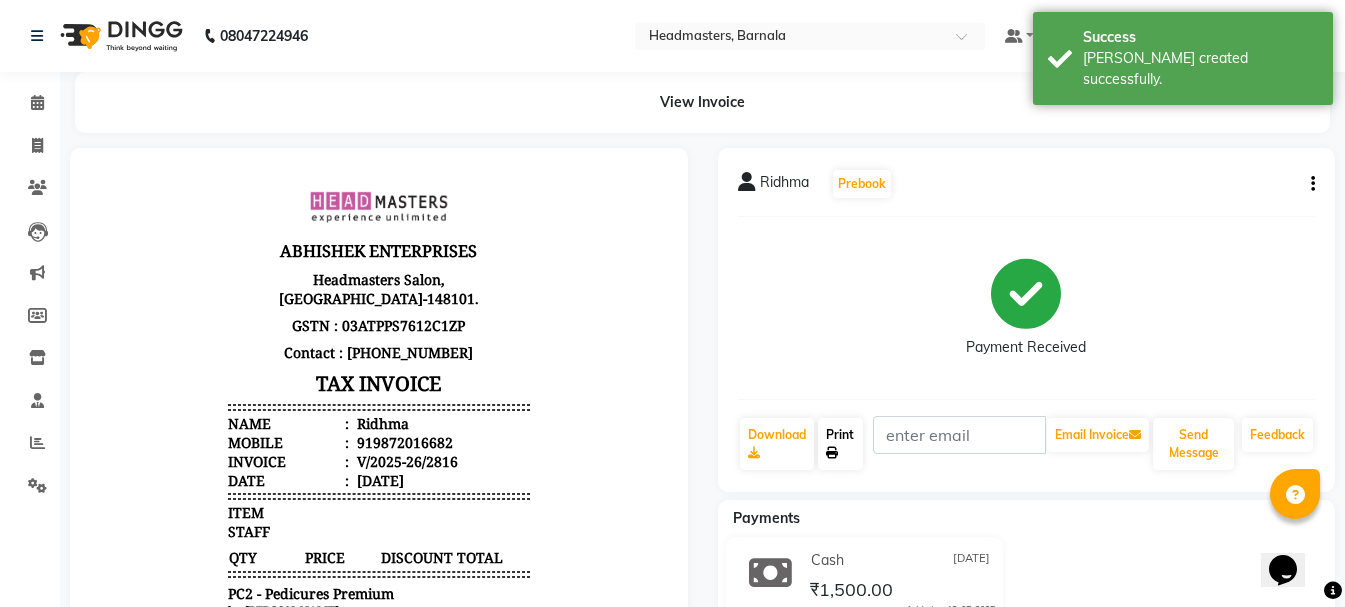 click on "Print" 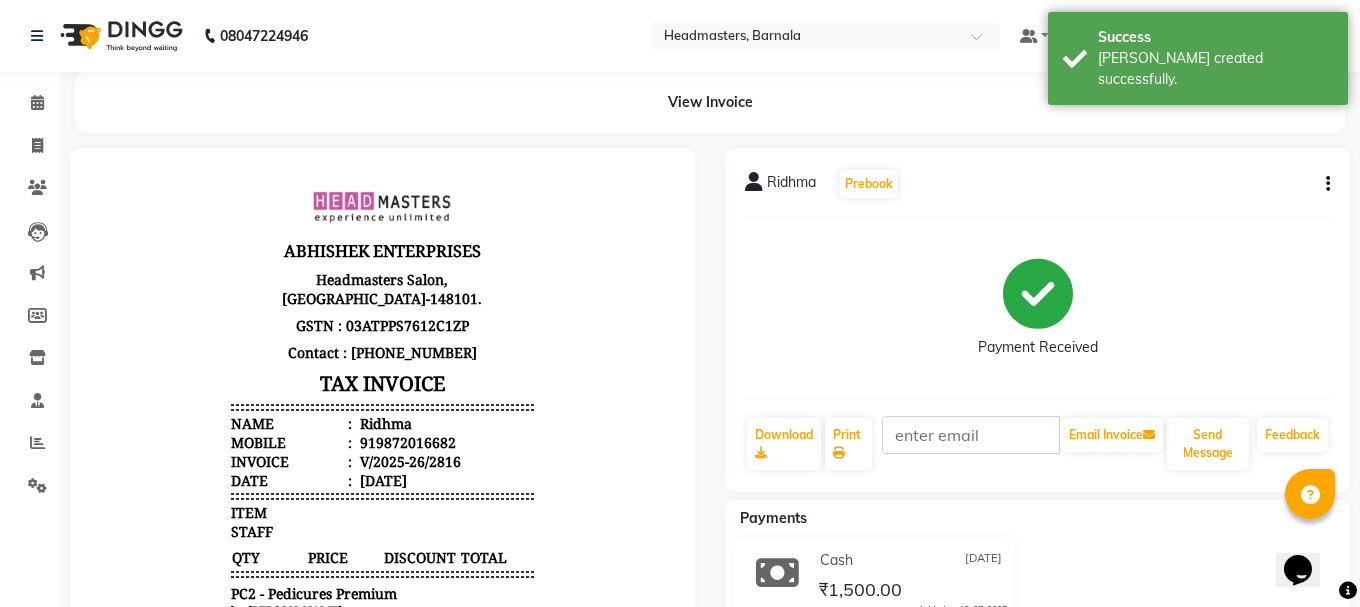select on "service" 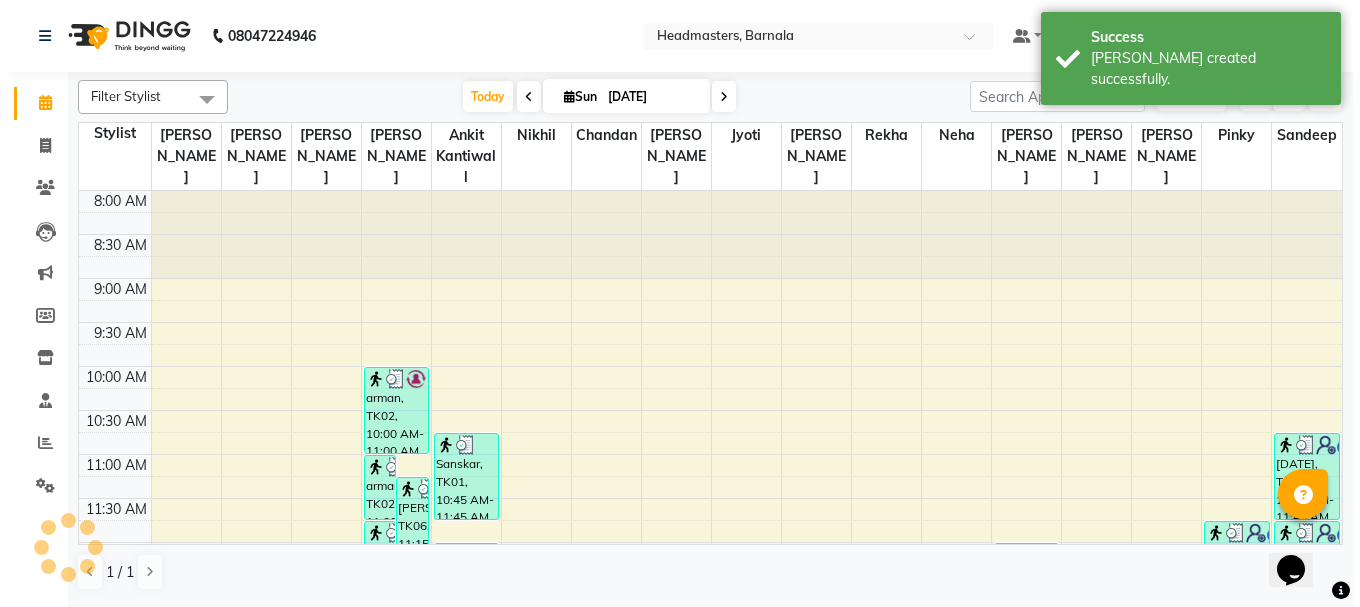 scroll, scrollTop: 0, scrollLeft: 0, axis: both 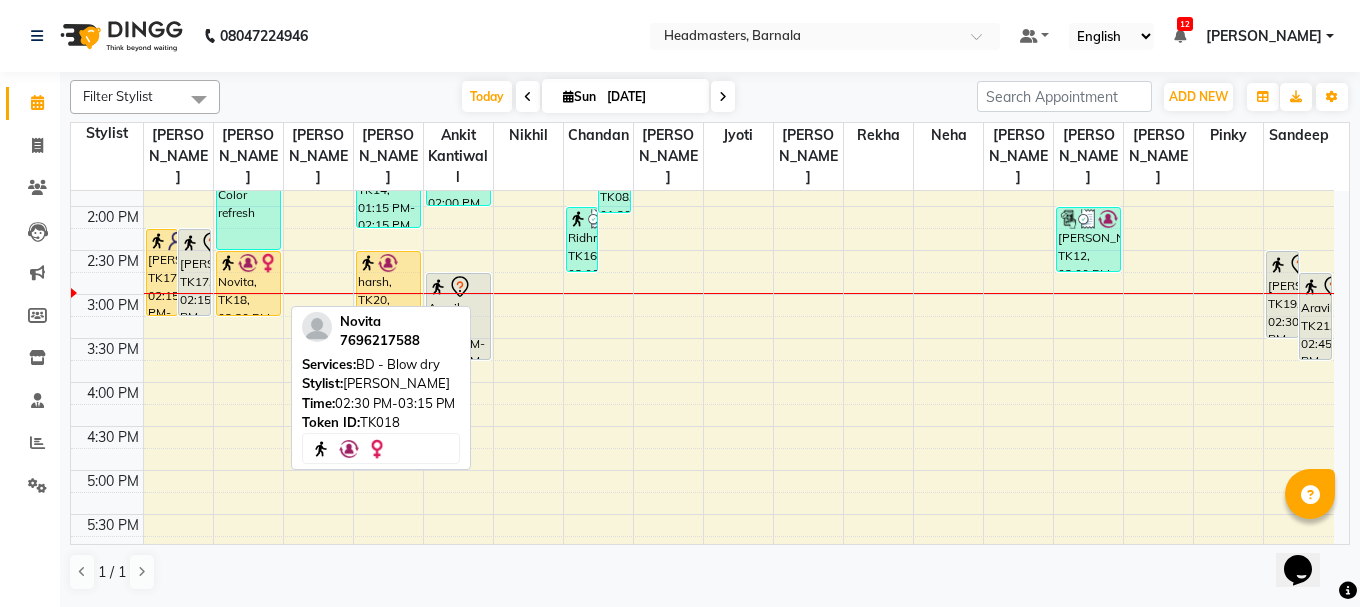 click on "Novita, TK18, 02:30 PM-03:15 PM, BD - Blow dry" at bounding box center [248, 283] 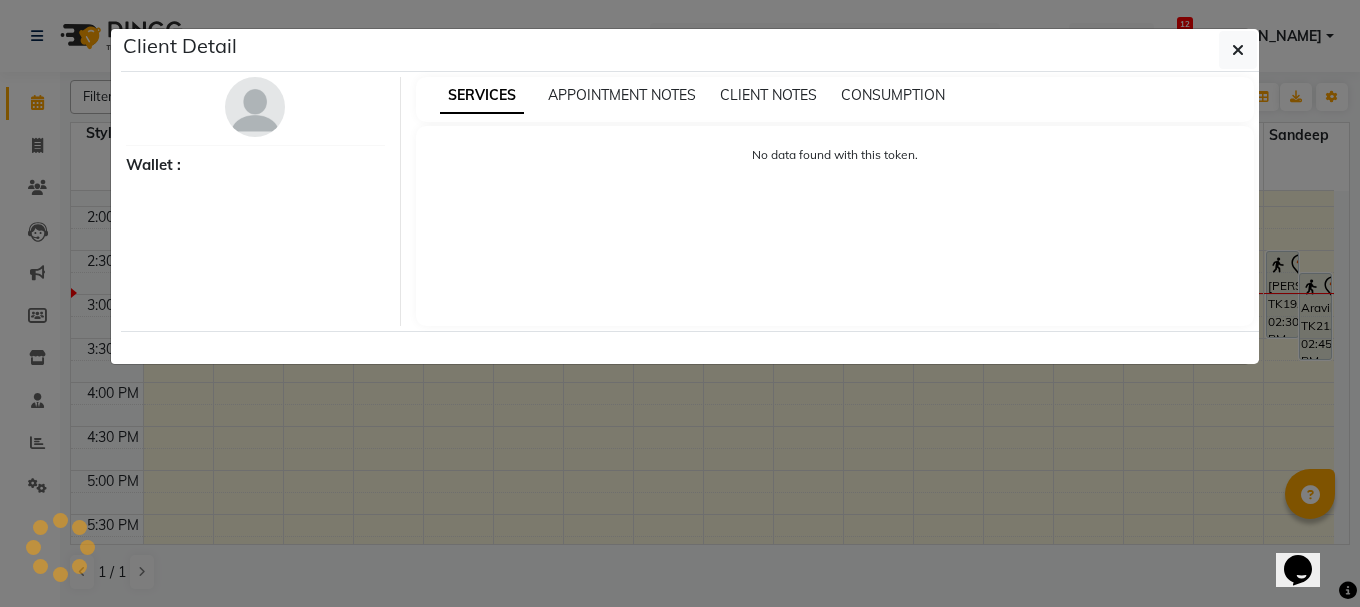 select on "1" 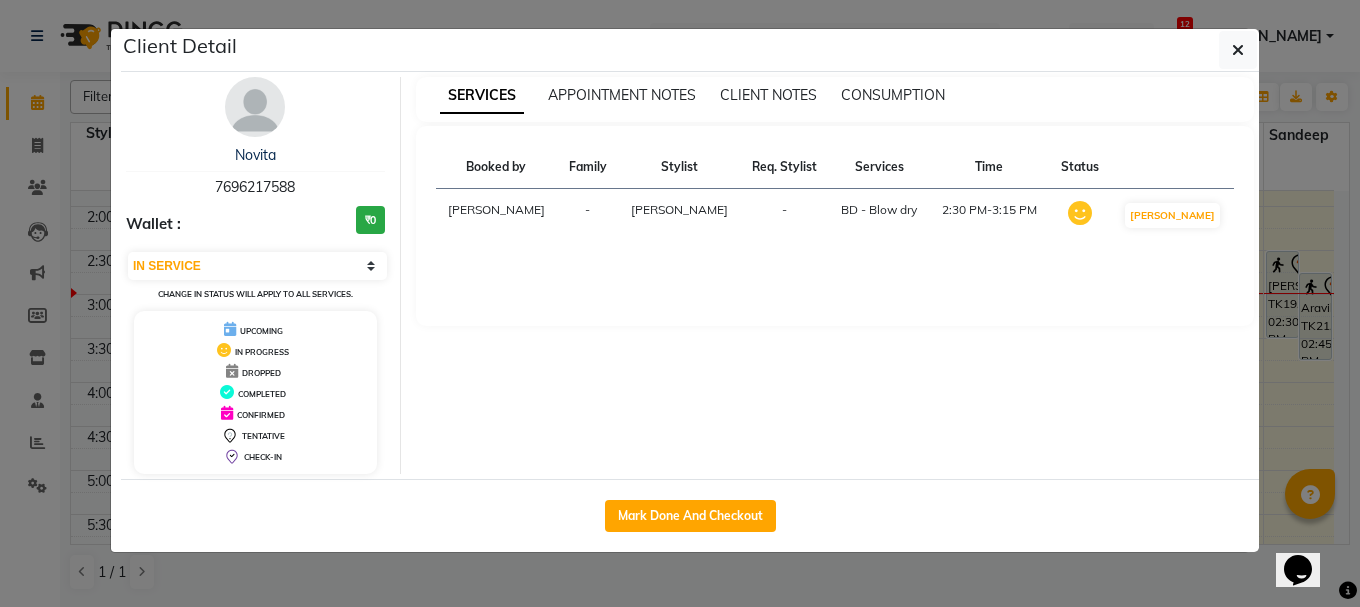 click on "Mark Done And Checkout" 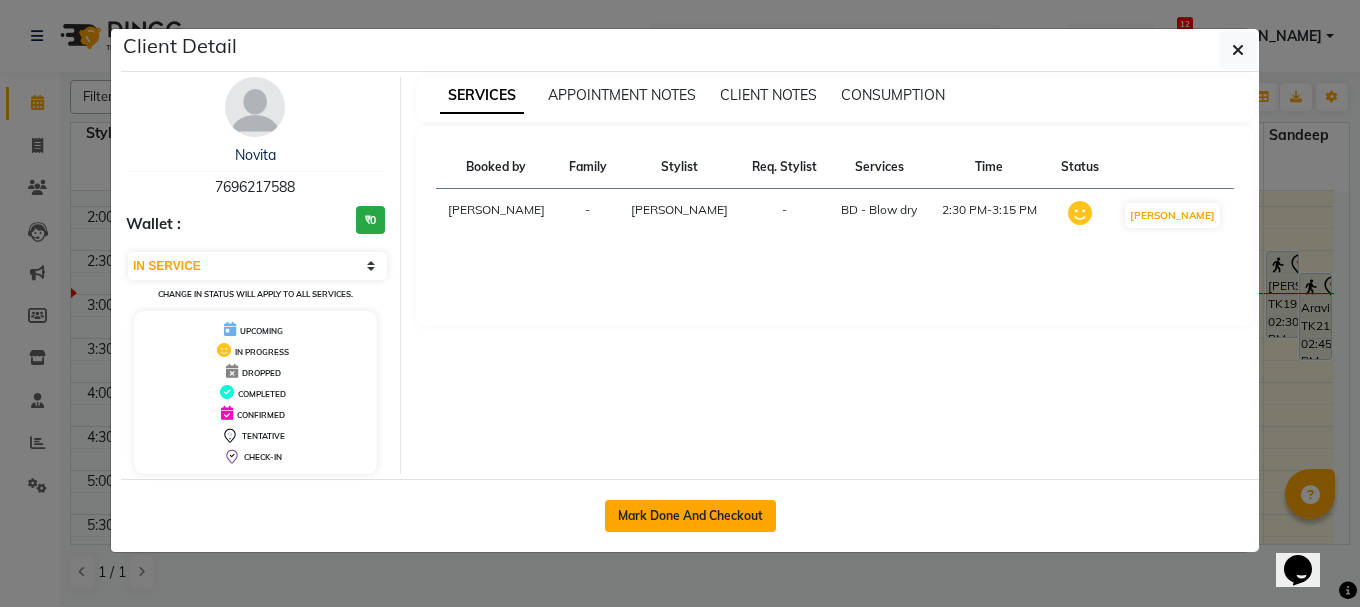 click on "Mark Done And Checkout" 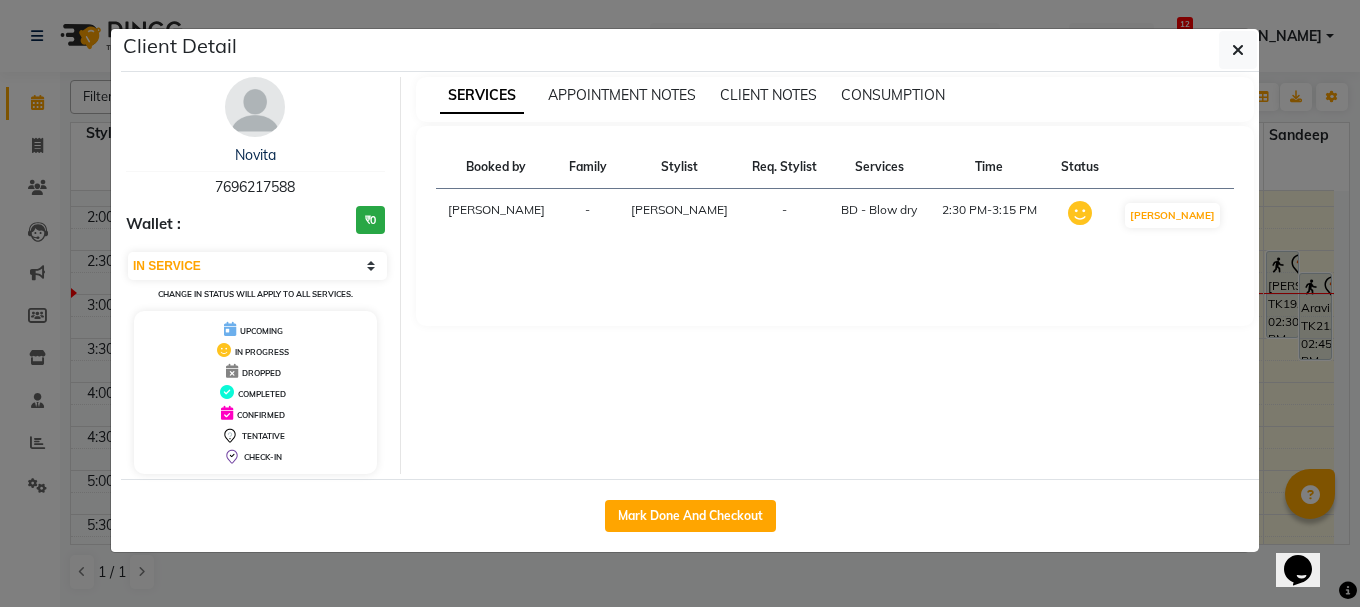 select on "service" 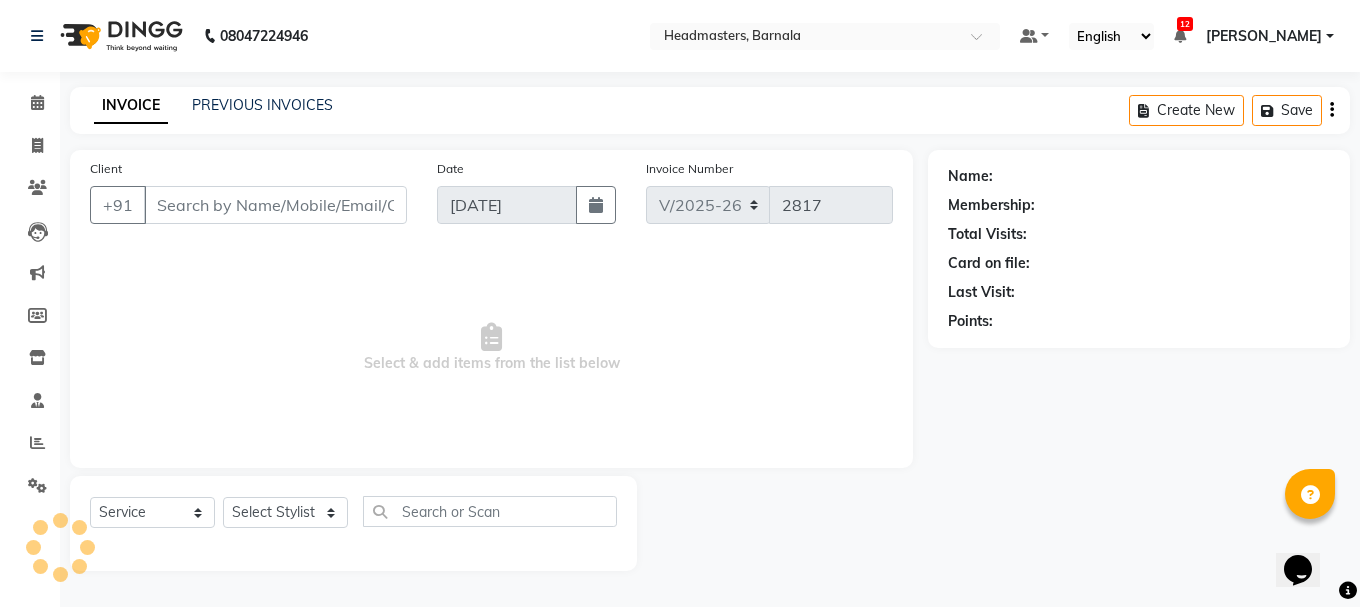 type on "7696217588" 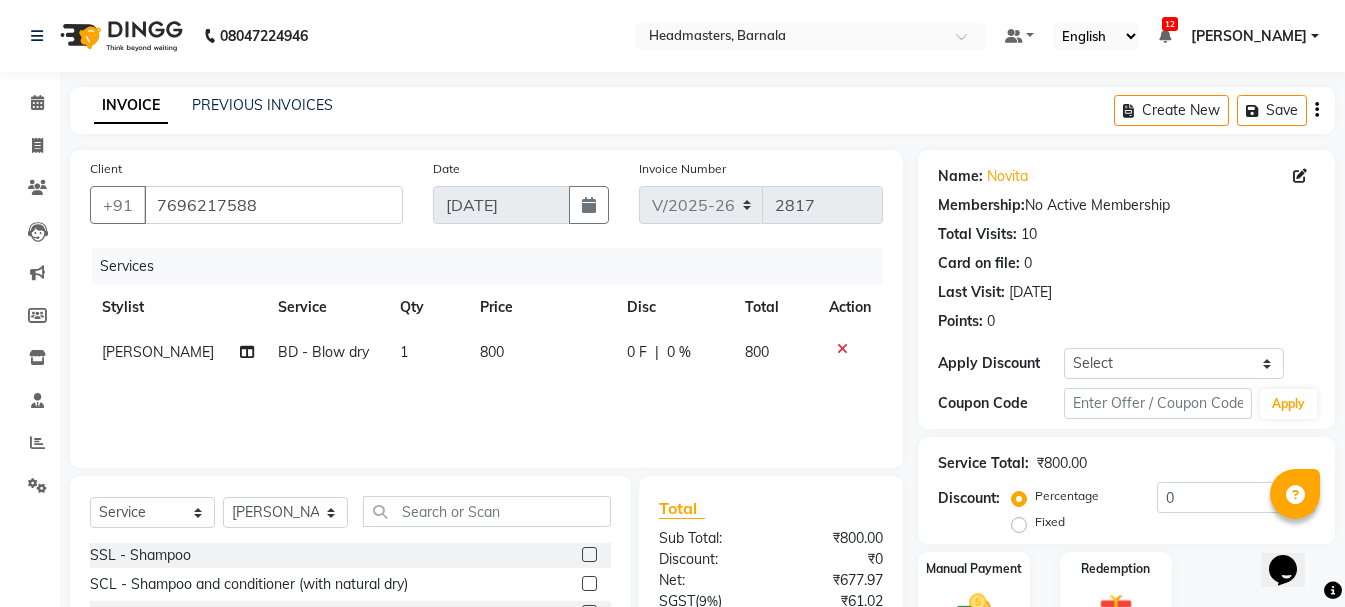 scroll, scrollTop: 194, scrollLeft: 0, axis: vertical 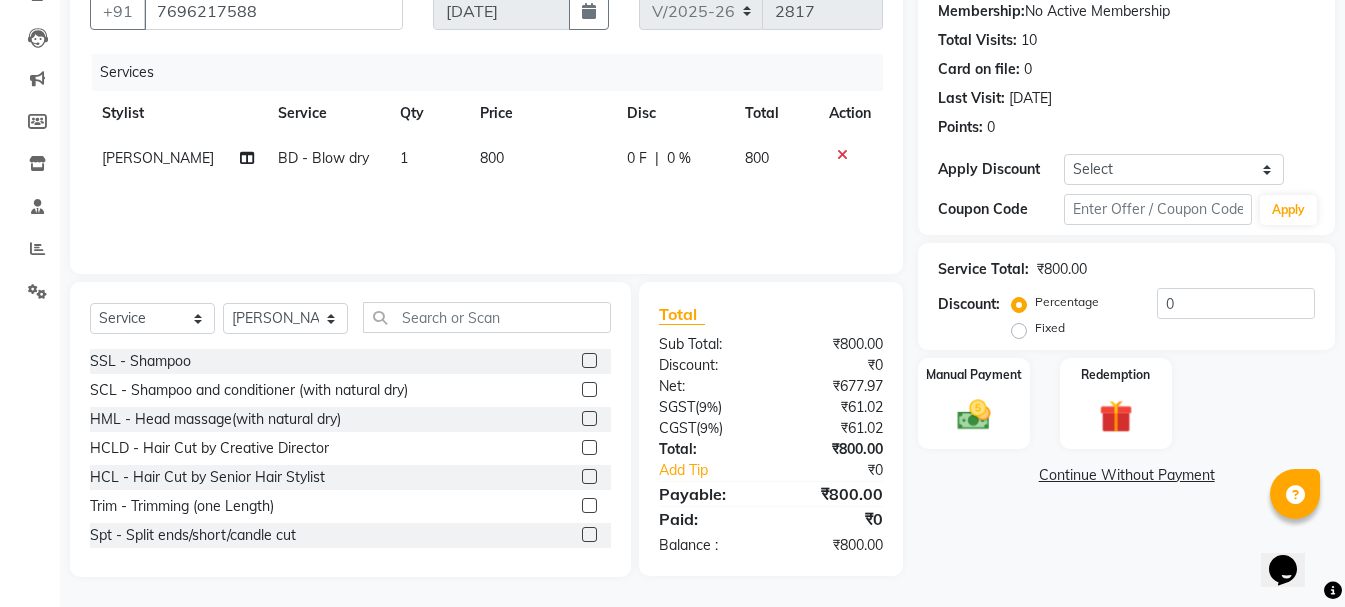 click on "Fixed" 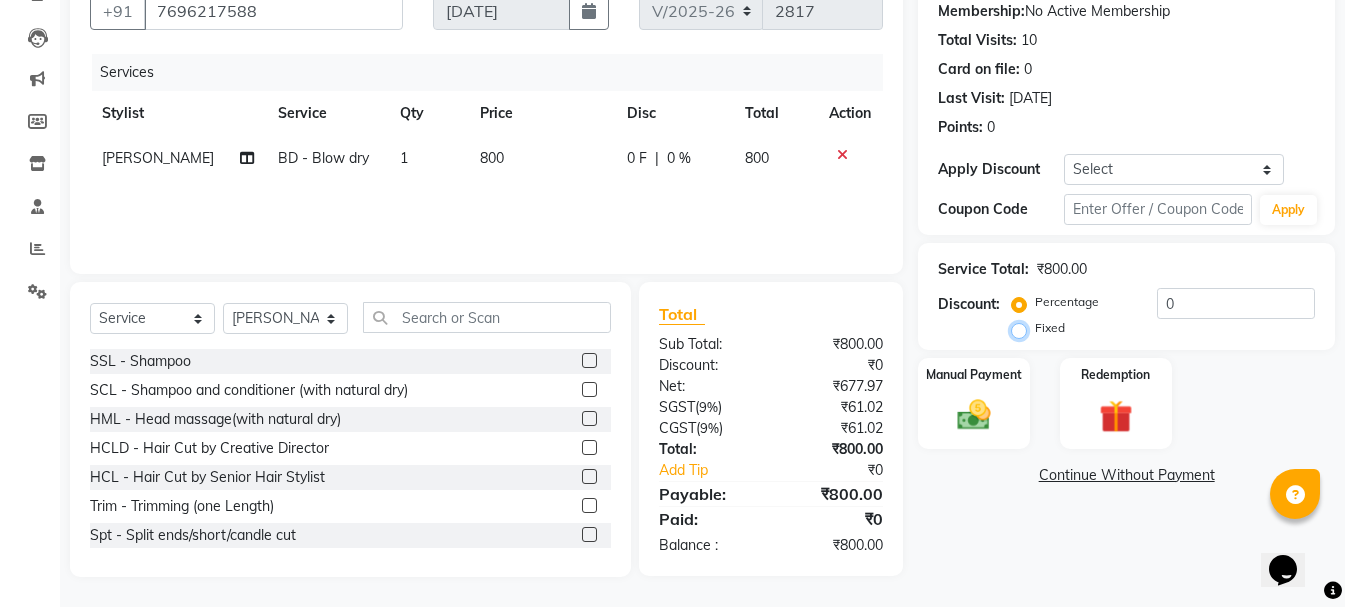 click on "Fixed" at bounding box center (1023, 328) 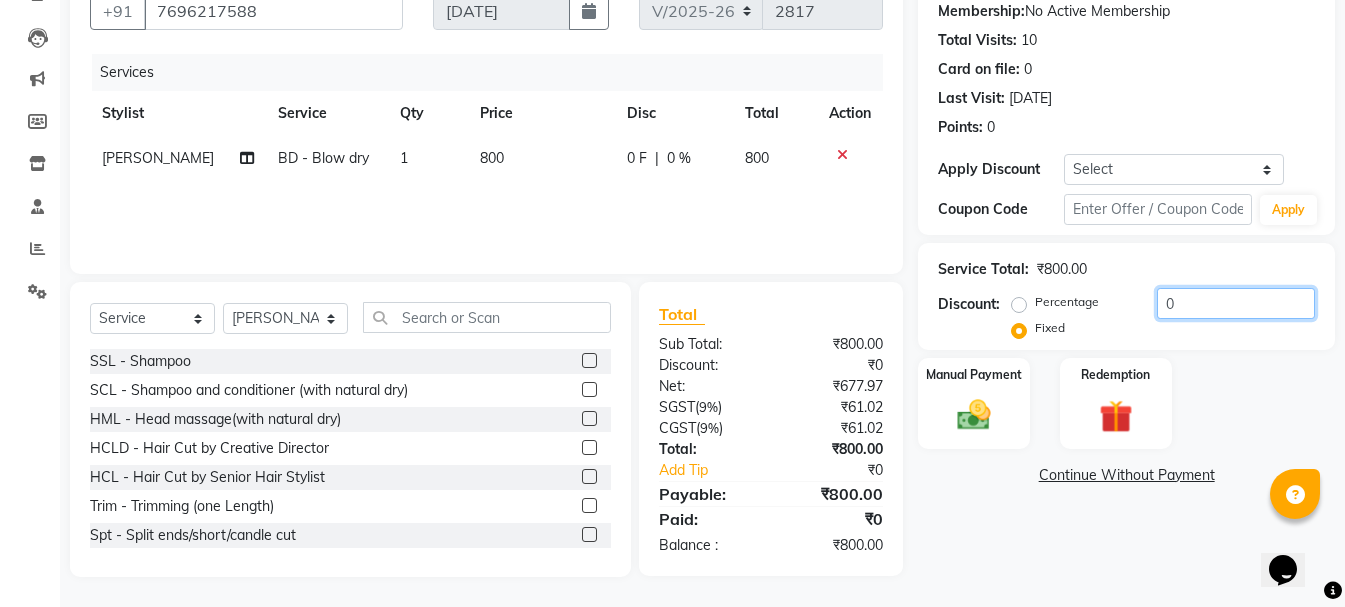 drag, startPoint x: 1200, startPoint y: 295, endPoint x: 1122, endPoint y: 323, distance: 82.8734 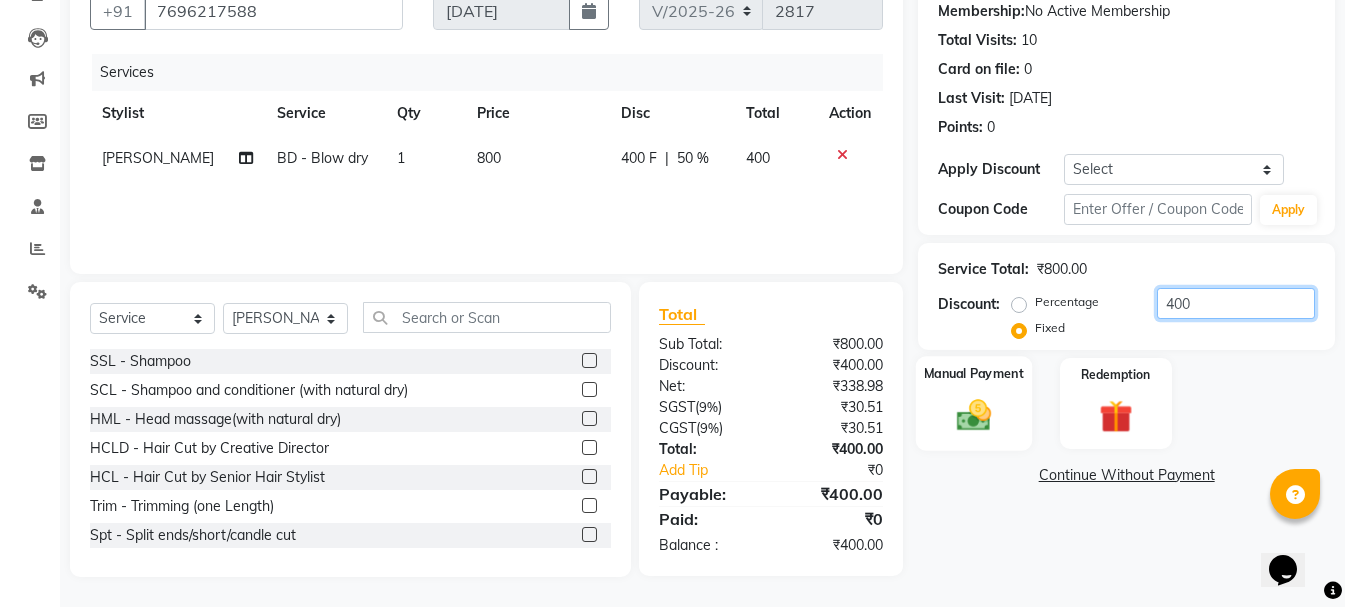 type on "400" 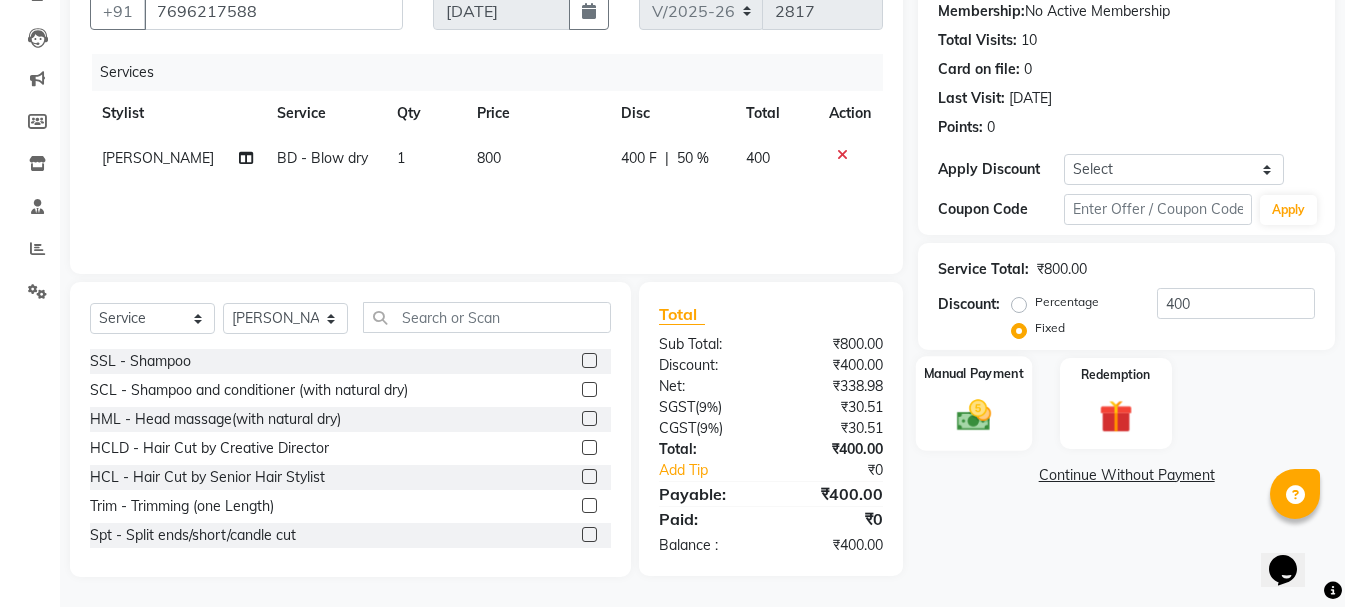 click on "Manual Payment" 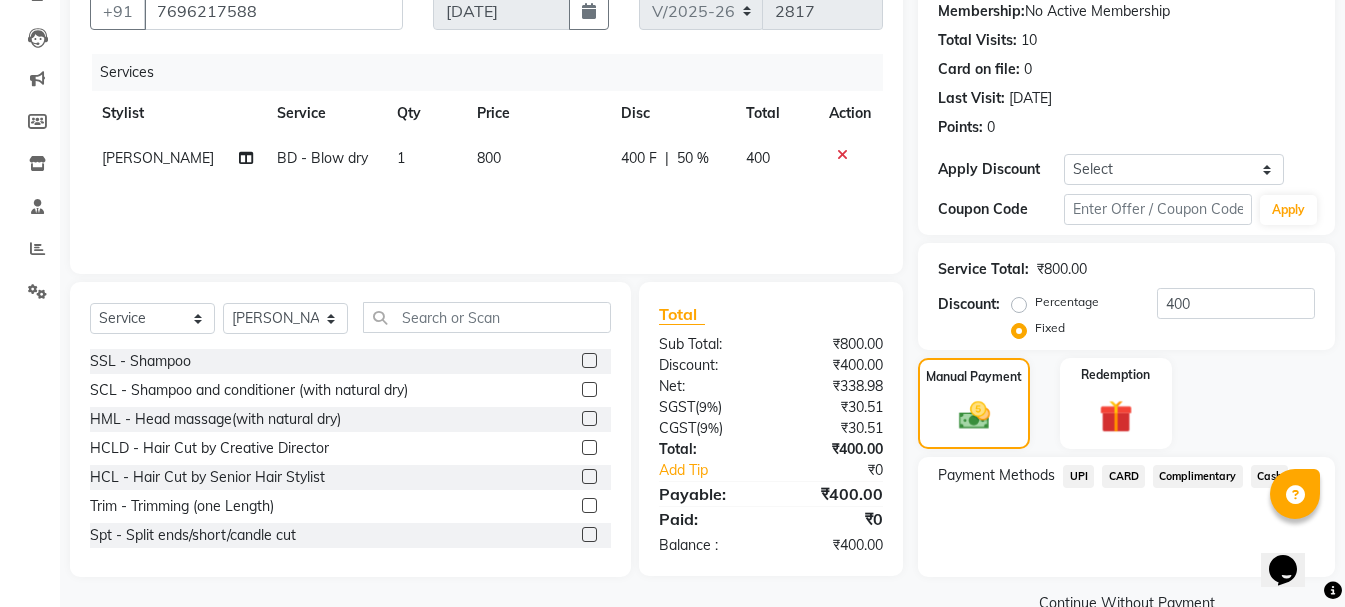 click on "Cash" 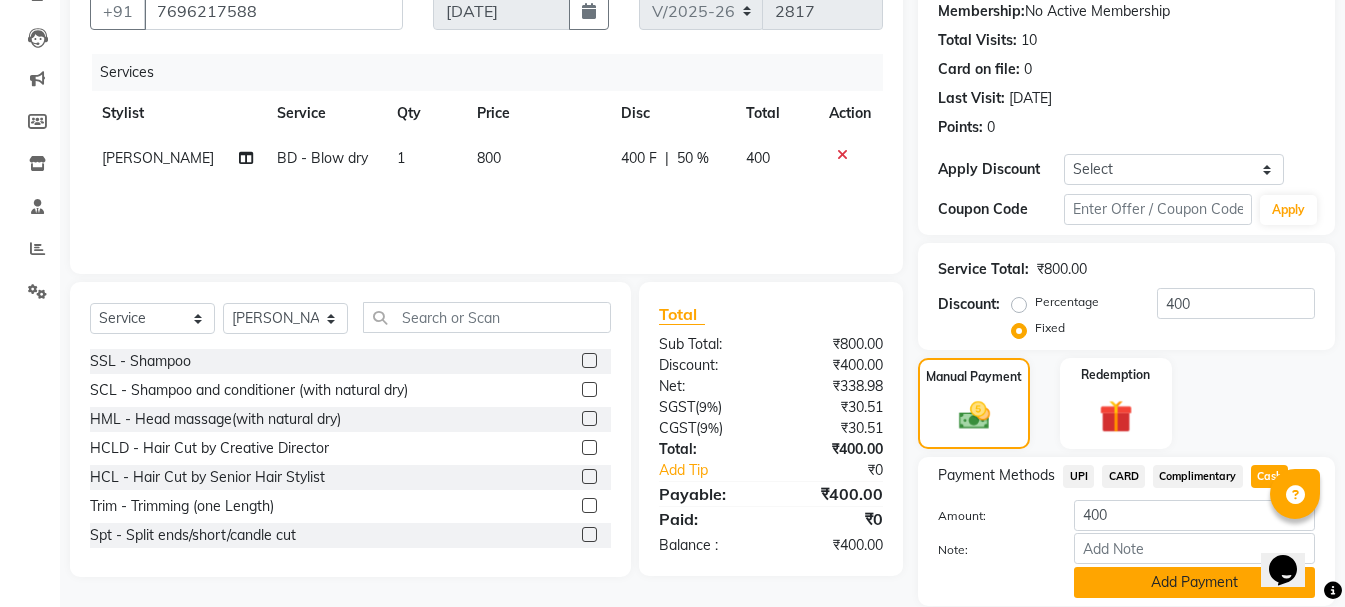 click on "Add Payment" 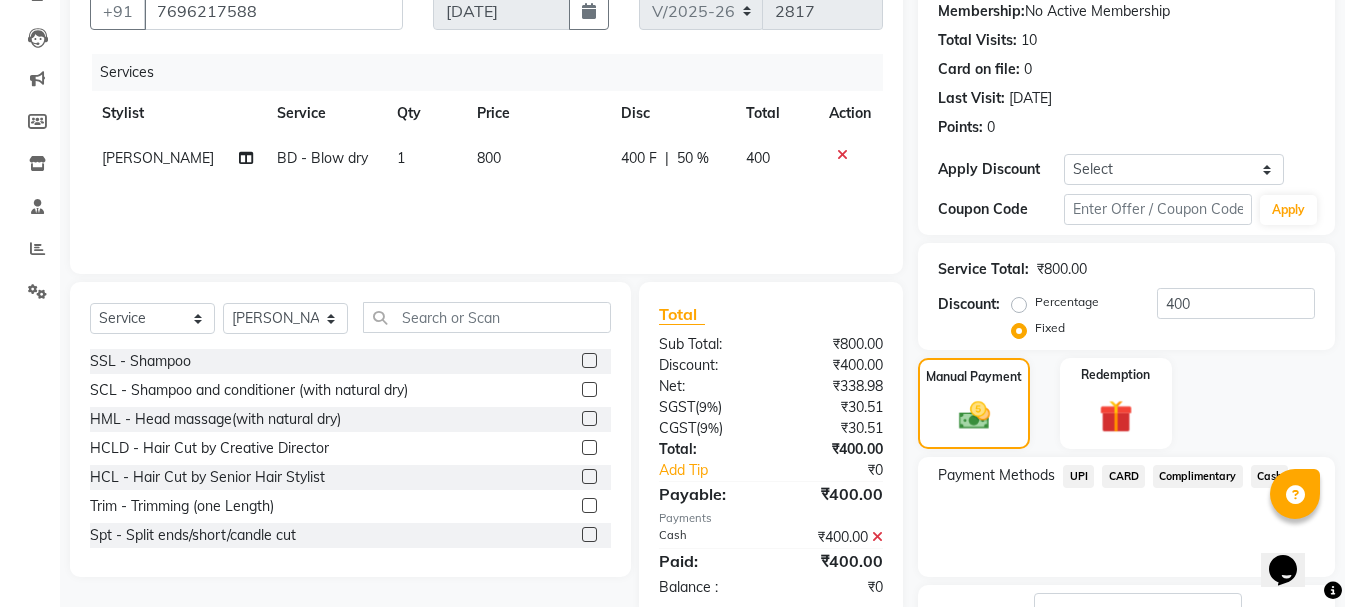 click on "Checkout" 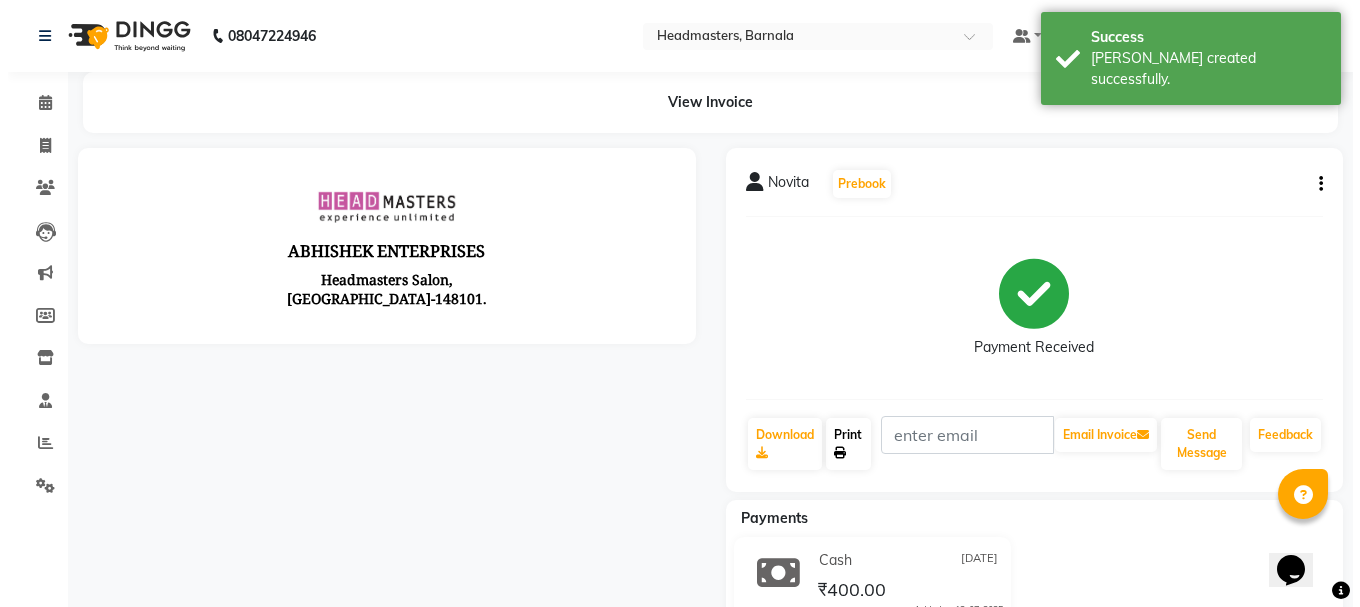 scroll, scrollTop: 0, scrollLeft: 0, axis: both 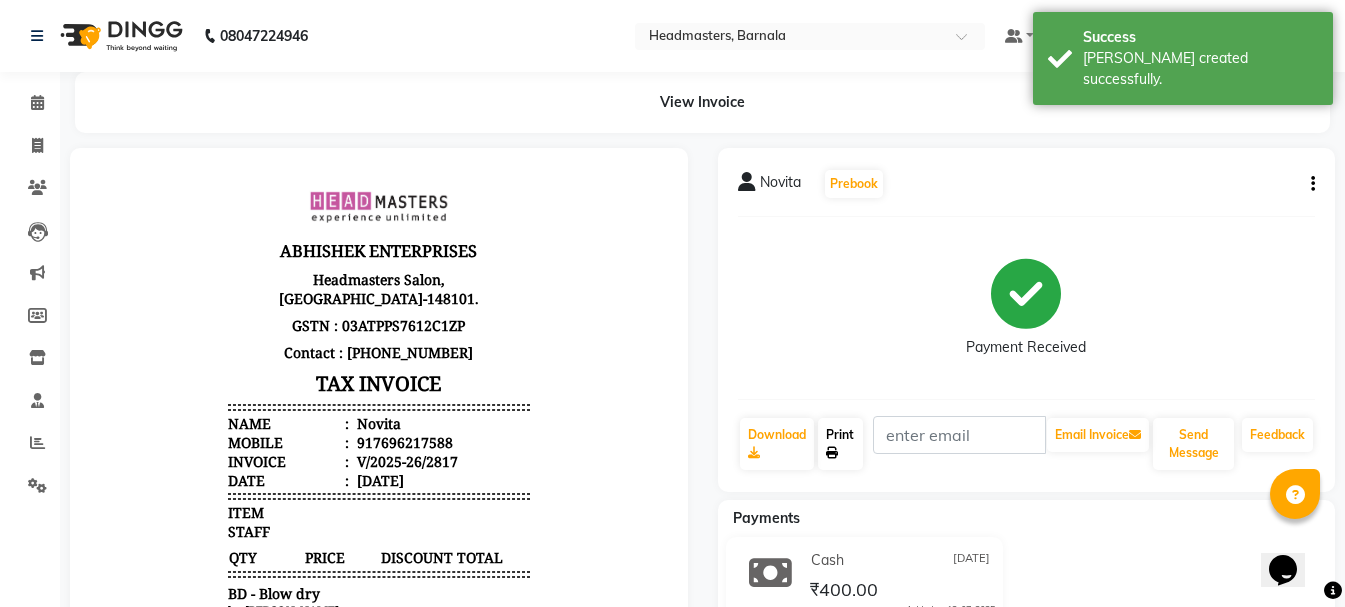 click on "Print" 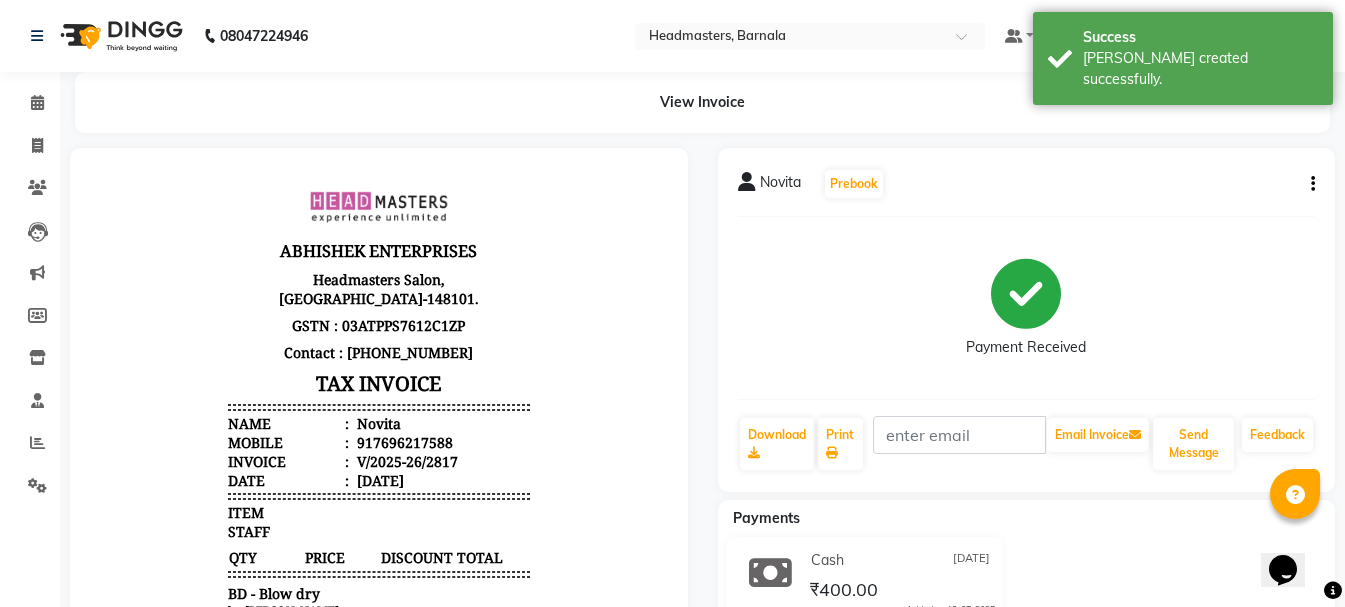 select on "service" 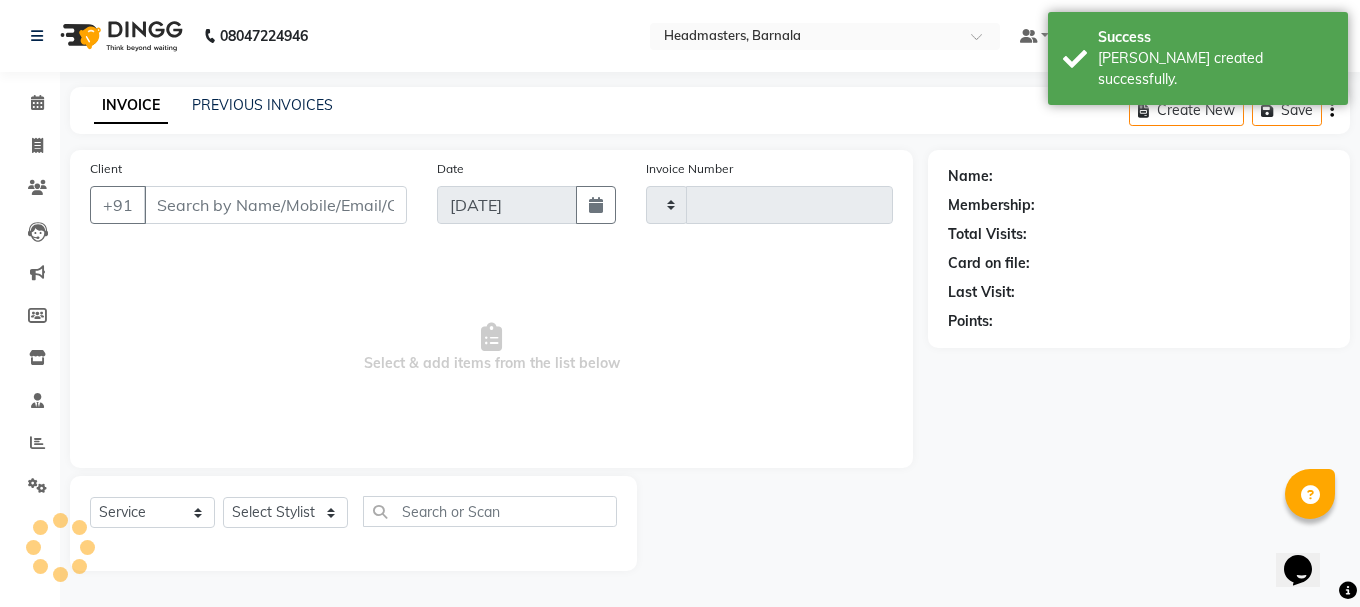 type on "2818" 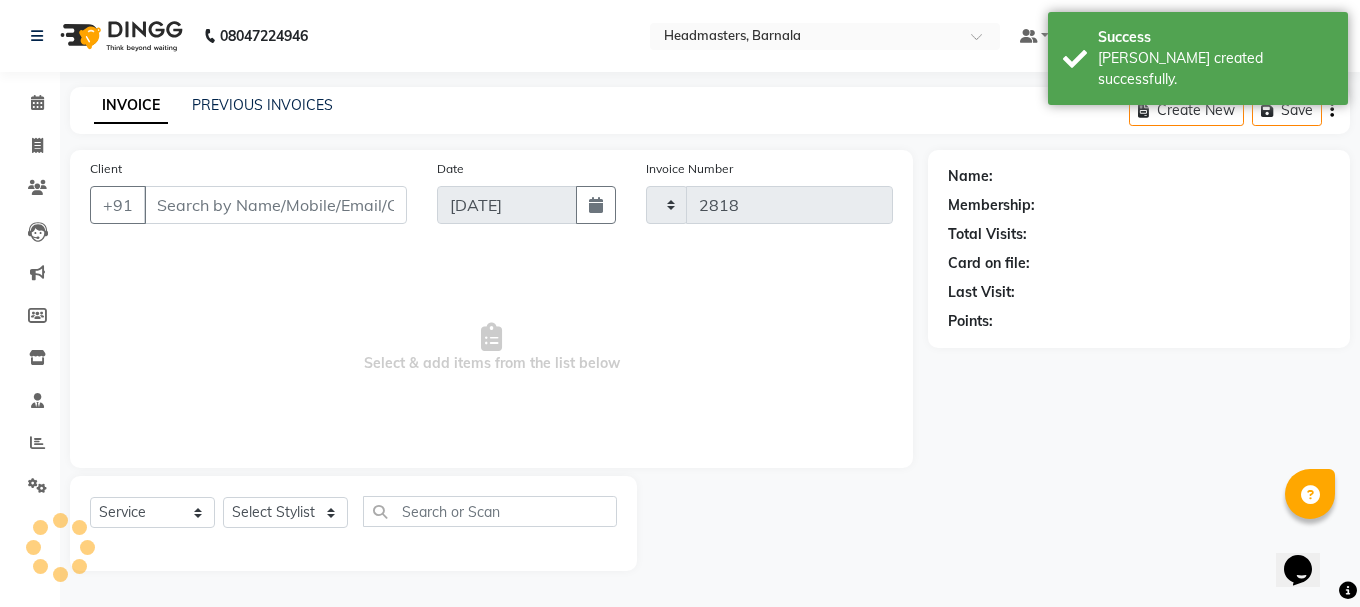 select on "7526" 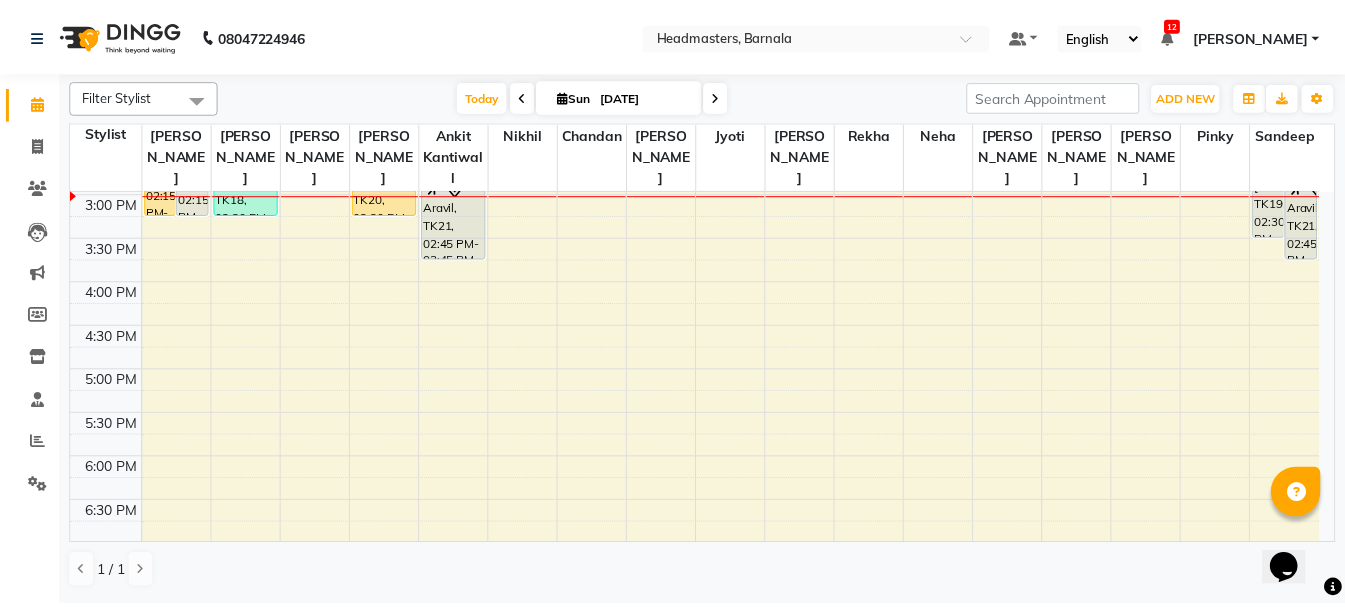 scroll, scrollTop: 455, scrollLeft: 0, axis: vertical 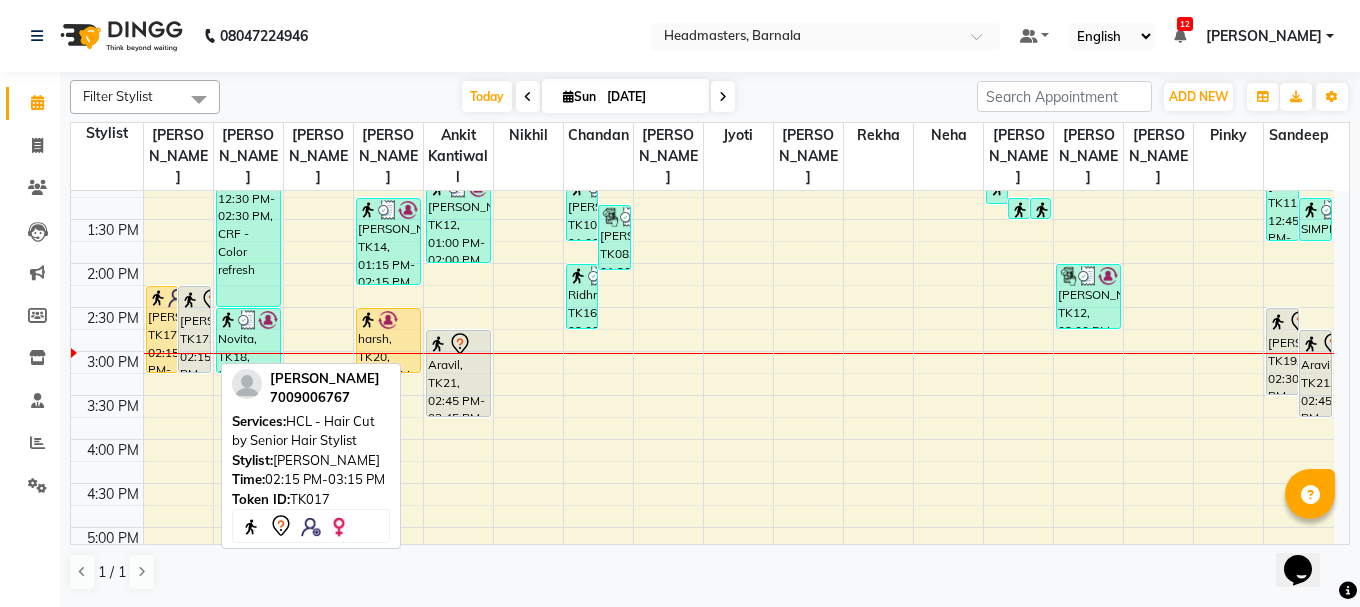 click on "Anupreet, TK17, 02:15 PM-03:15 PM, HCL - Hair Cut by Senior Hair Stylist" at bounding box center [194, 329] 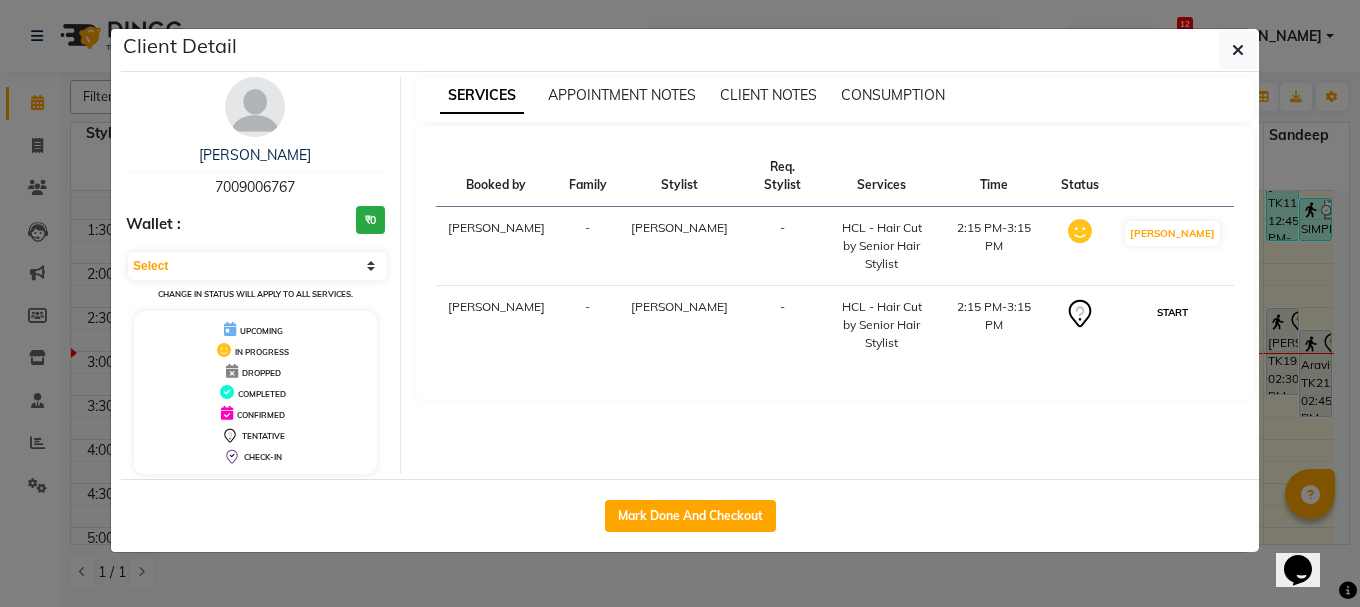click on "START" at bounding box center [1172, 312] 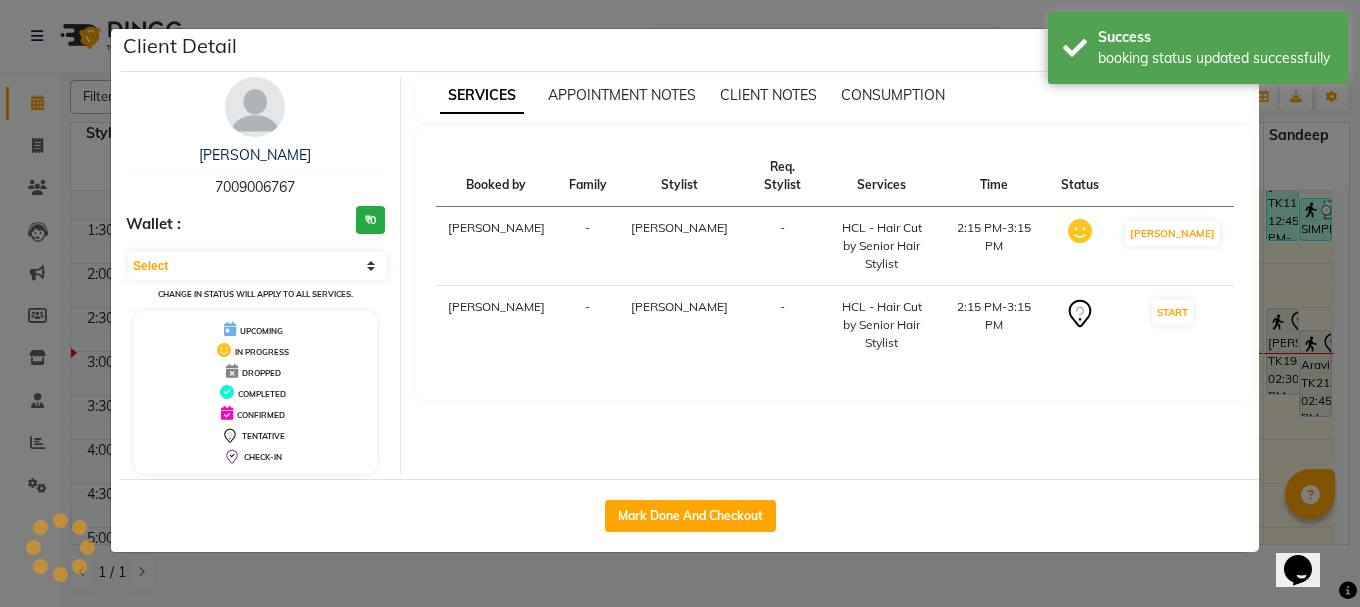 select on "1" 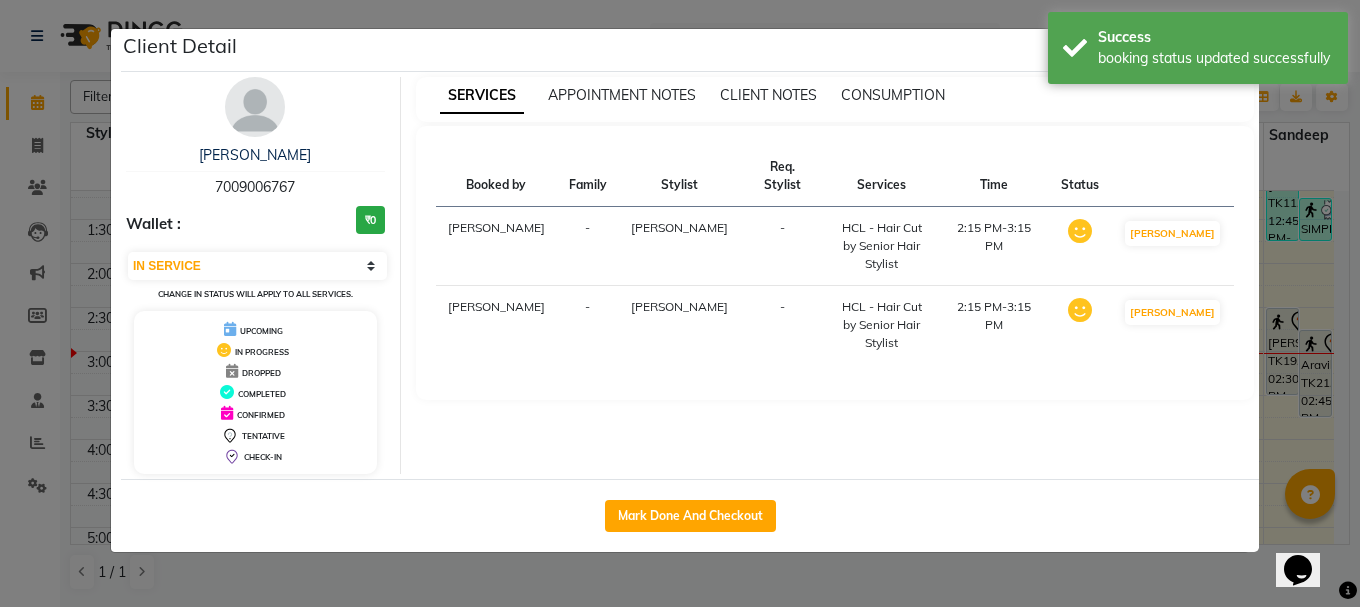 click on "Client Detail  Anupreet    7009006767 Wallet : ₹0 Select IN SERVICE CONFIRMED TENTATIVE CHECK IN MARK DONE UPCOMING Change in status will apply to all services. UPCOMING IN PROGRESS DROPPED COMPLETED CONFIRMED TENTATIVE CHECK-IN SERVICES APPOINTMENT NOTES CLIENT NOTES CONSUMPTION Booked by Family Stylist Req. Stylist Services Time Status  Manya  - Garry -  HCL - Hair Cut by Senior Hair Stylist   2:15 PM-3:15 PM   MARK DONE   Manya  - Garry -  HCL - Hair Cut by Senior Hair Stylist   2:15 PM-3:15 PM   MARK DONE   Mark Done And Checkout" 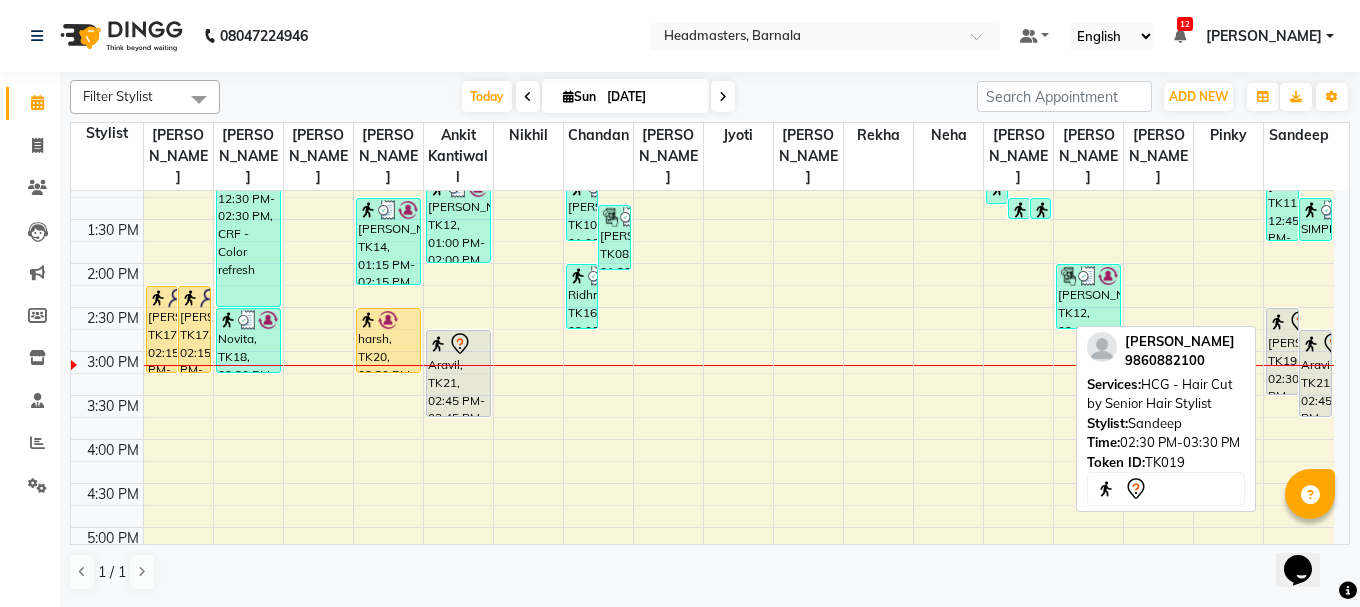 click on "shanky, TK19, 02:30 PM-03:30 PM, HCG - Hair Cut by Senior Hair Stylist" at bounding box center (1282, 351) 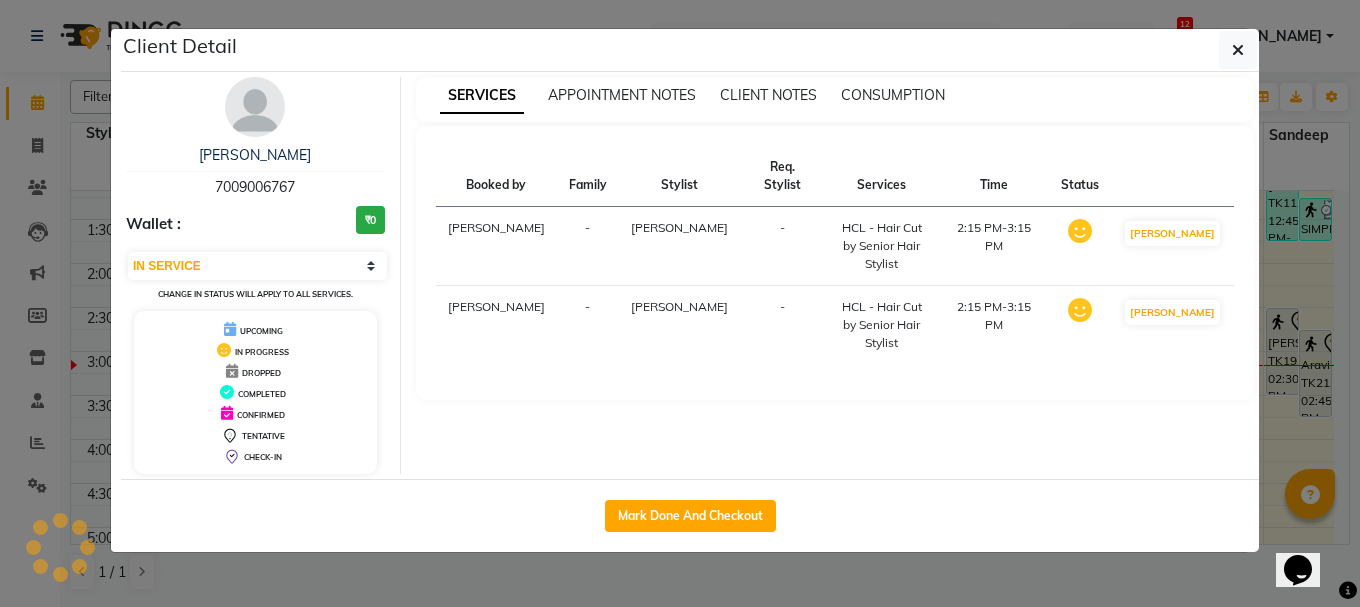 select on "7" 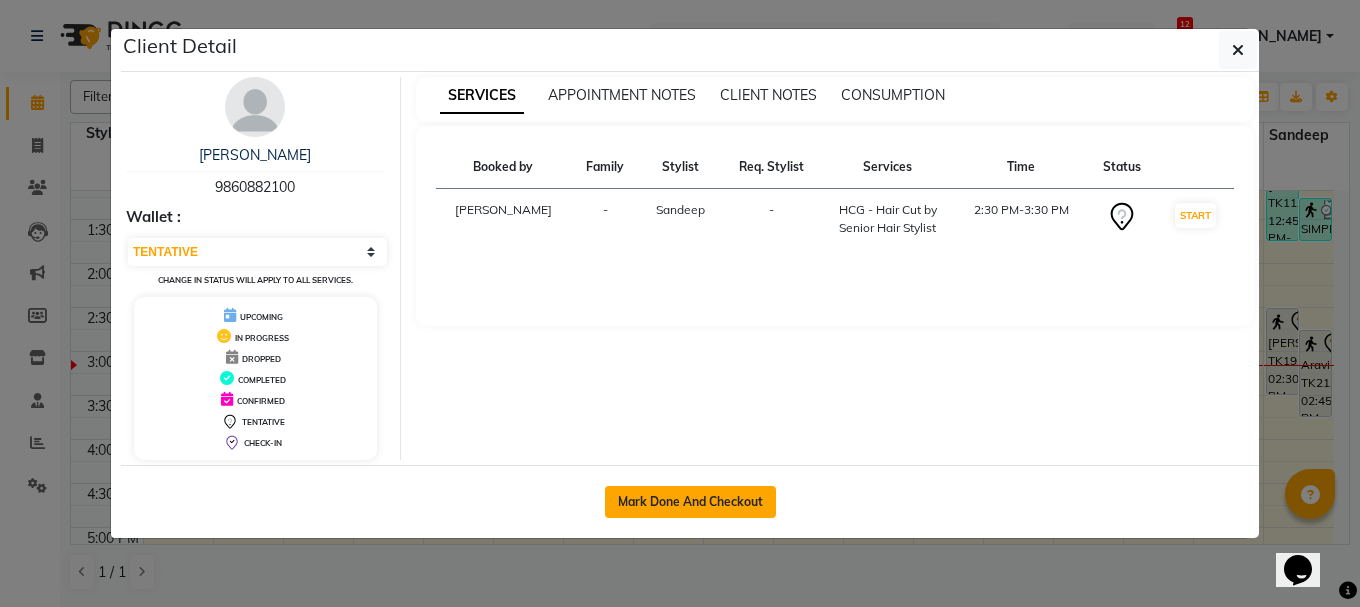 click on "Mark Done And Checkout" 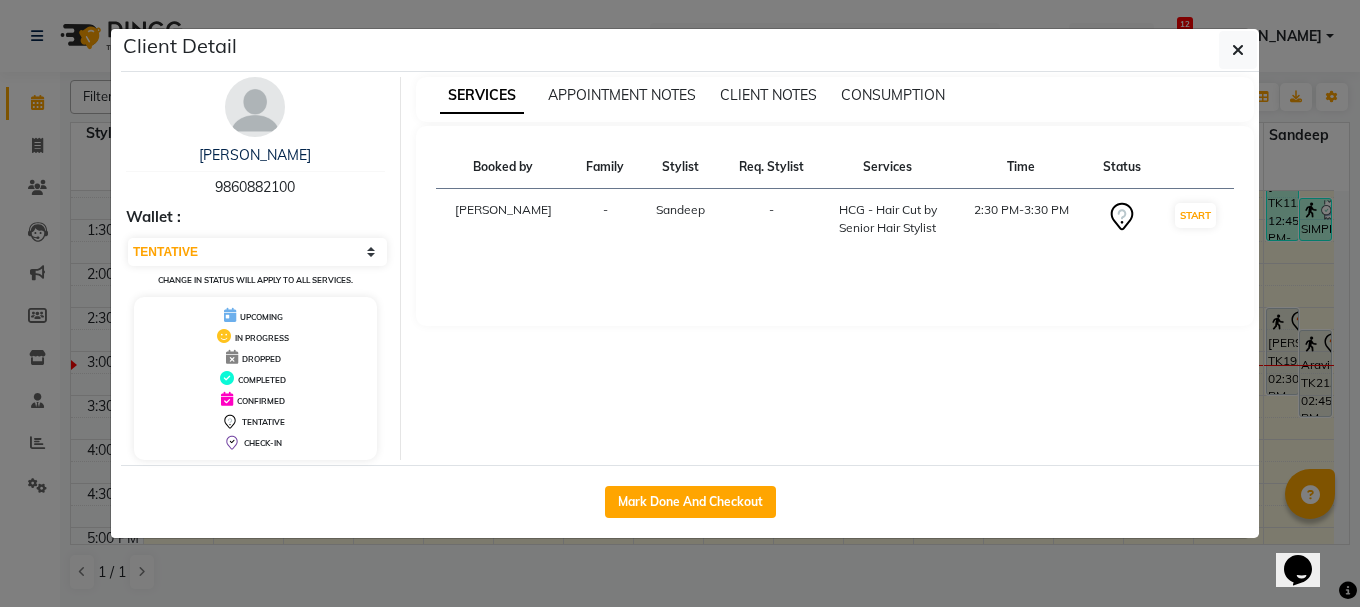 select on "service" 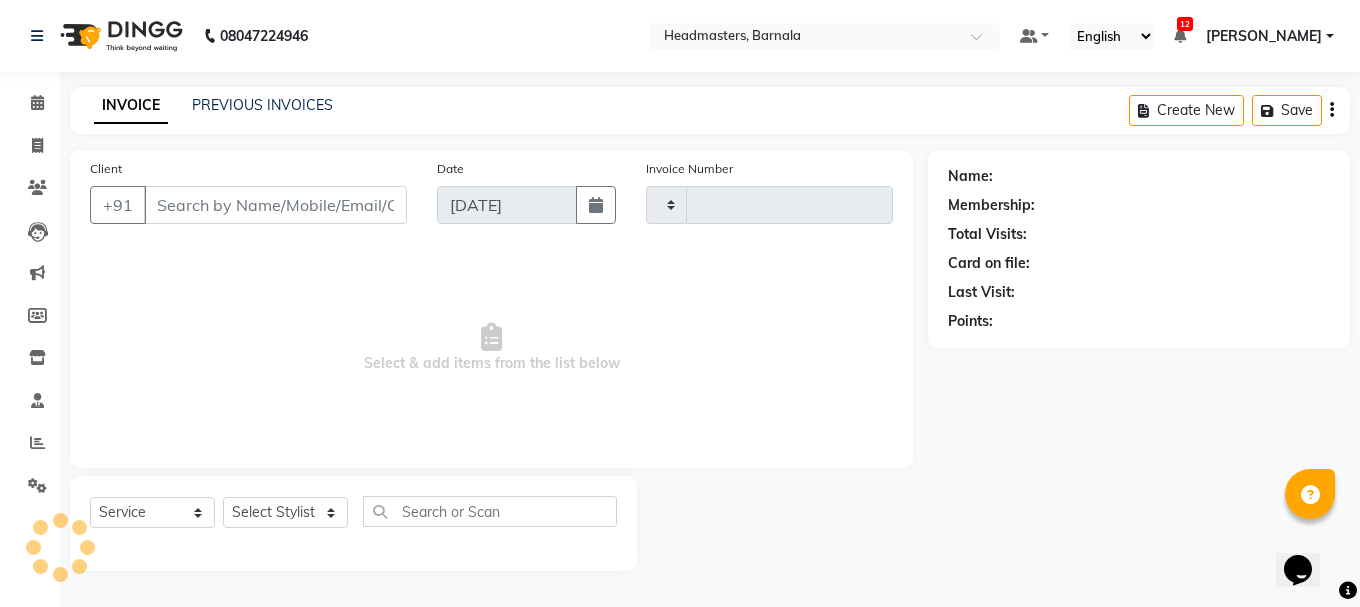 type on "2818" 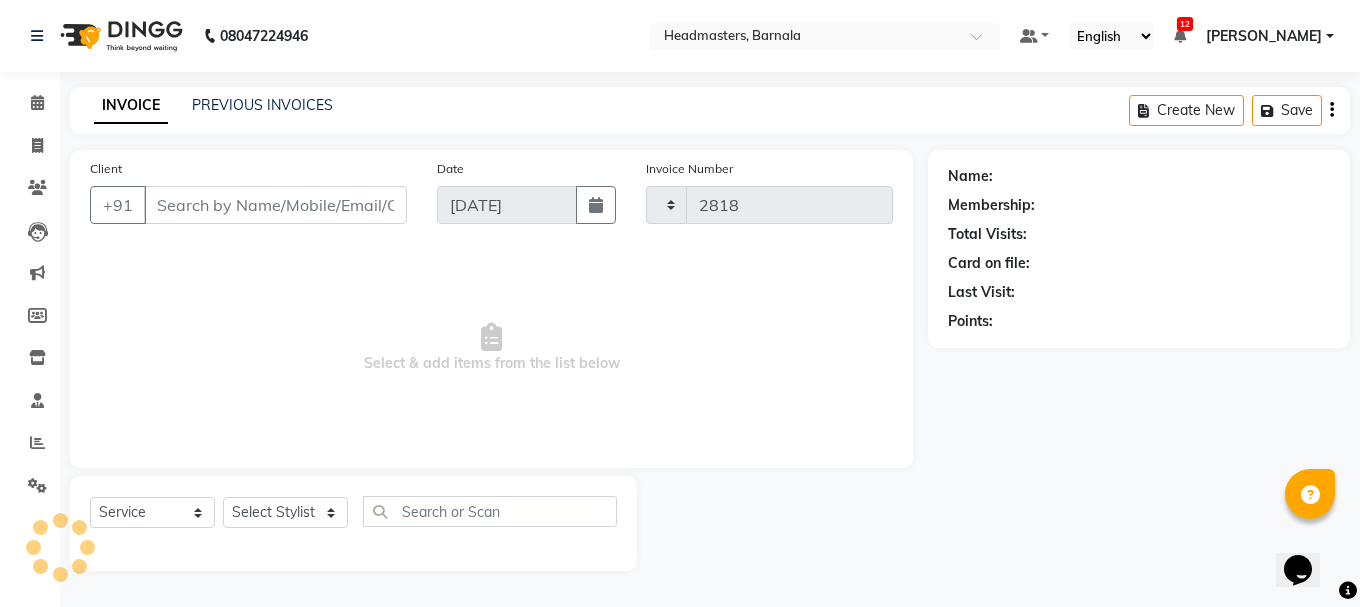 select on "7526" 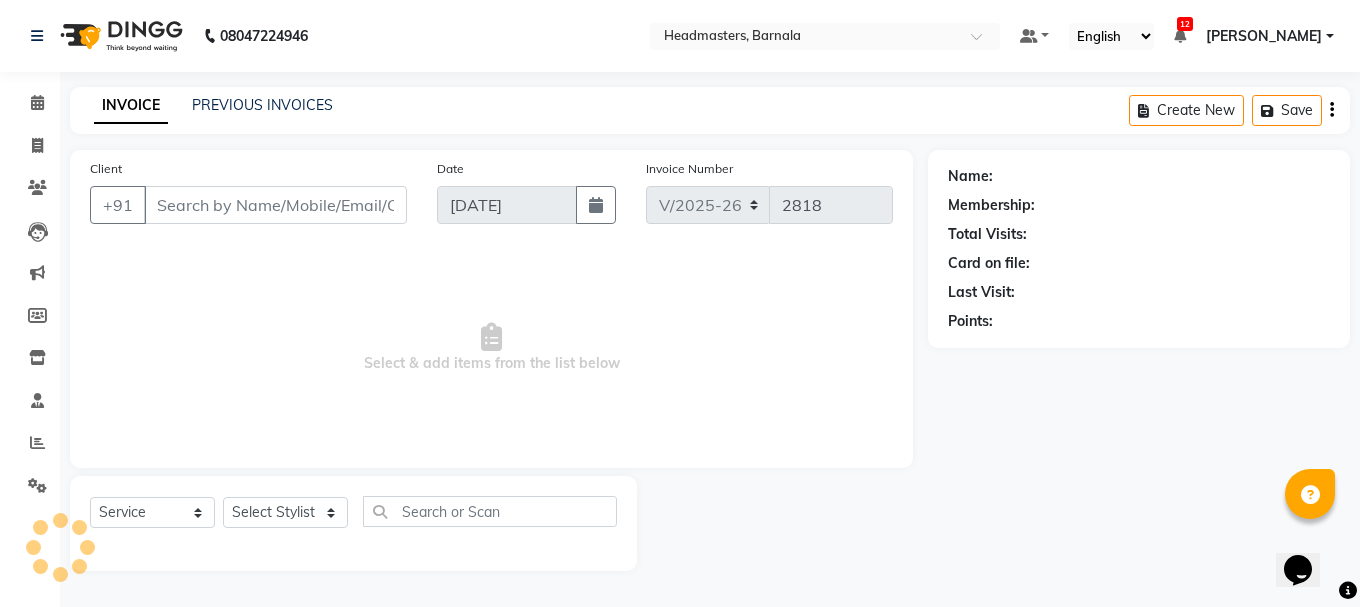 type on "9860882100" 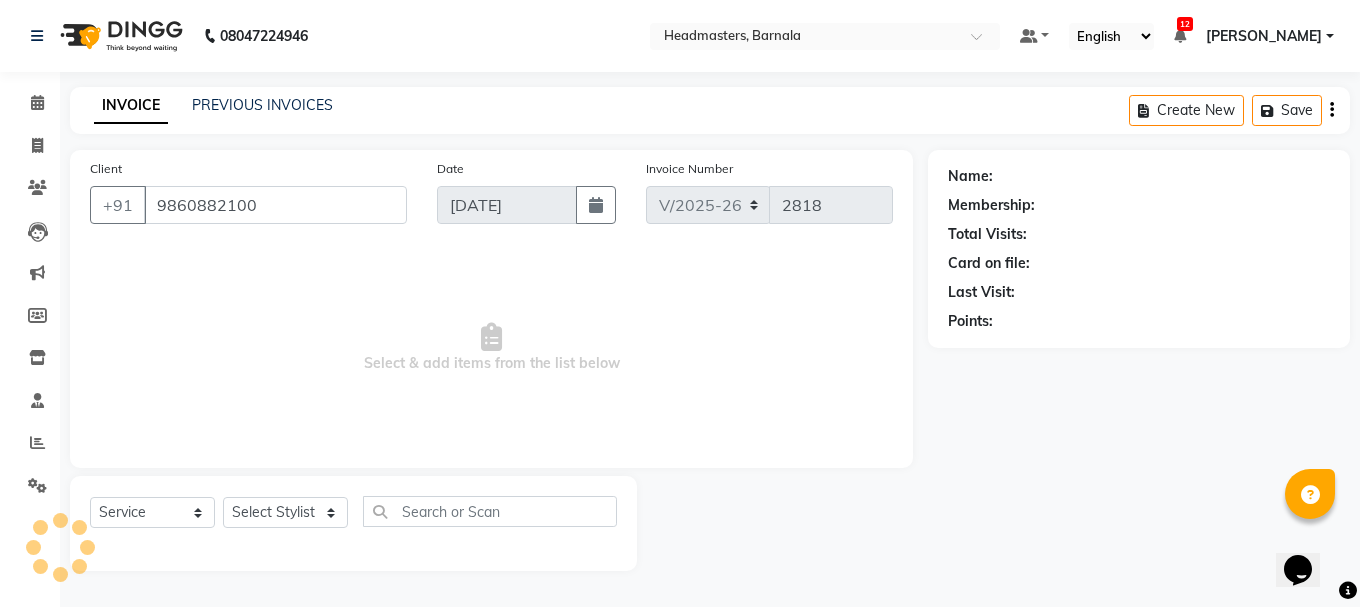 select on "71857" 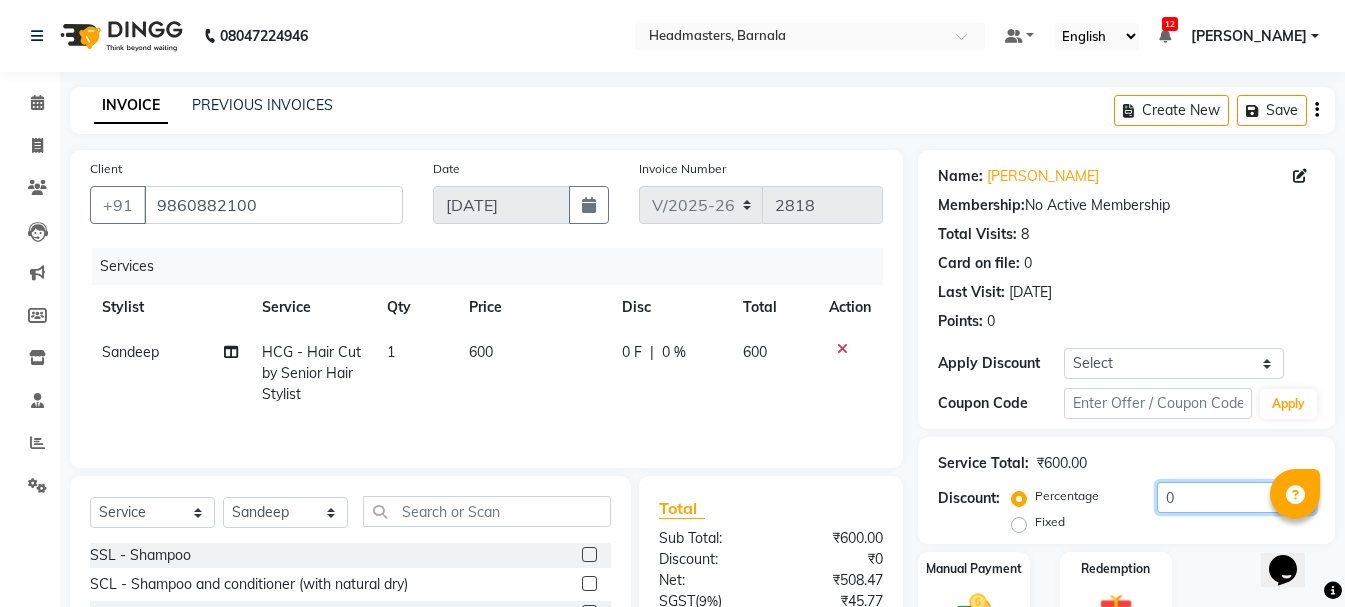 drag, startPoint x: 1191, startPoint y: 493, endPoint x: 955, endPoint y: 478, distance: 236.47621 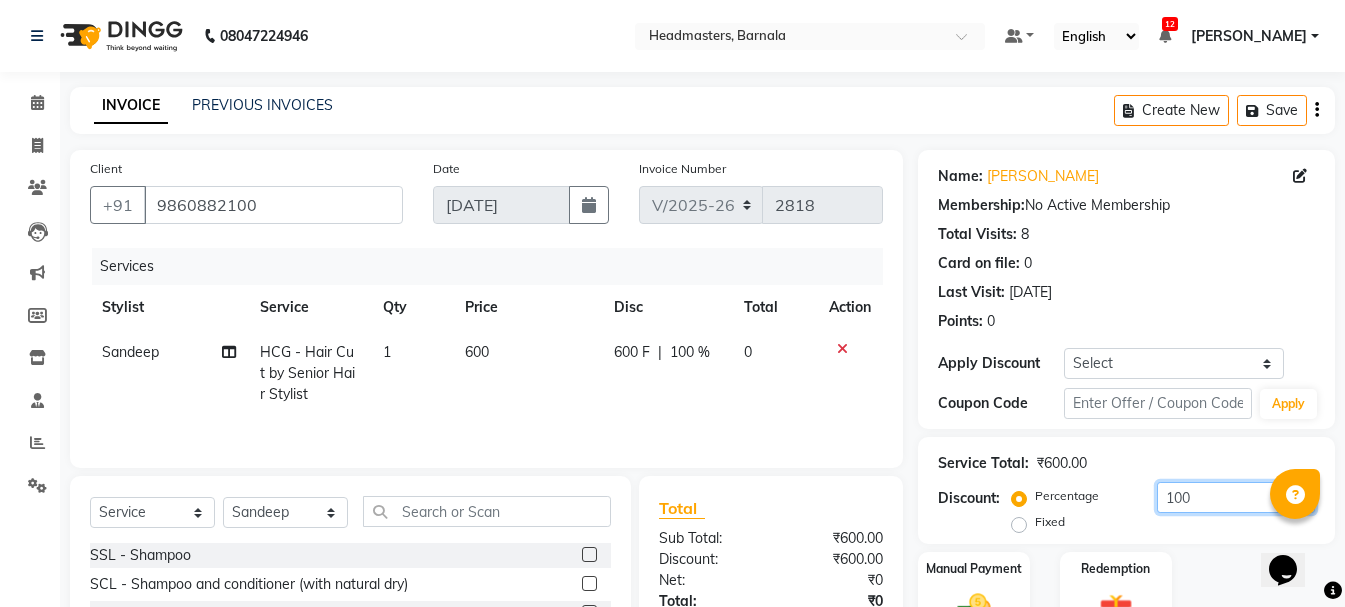 type on "100" 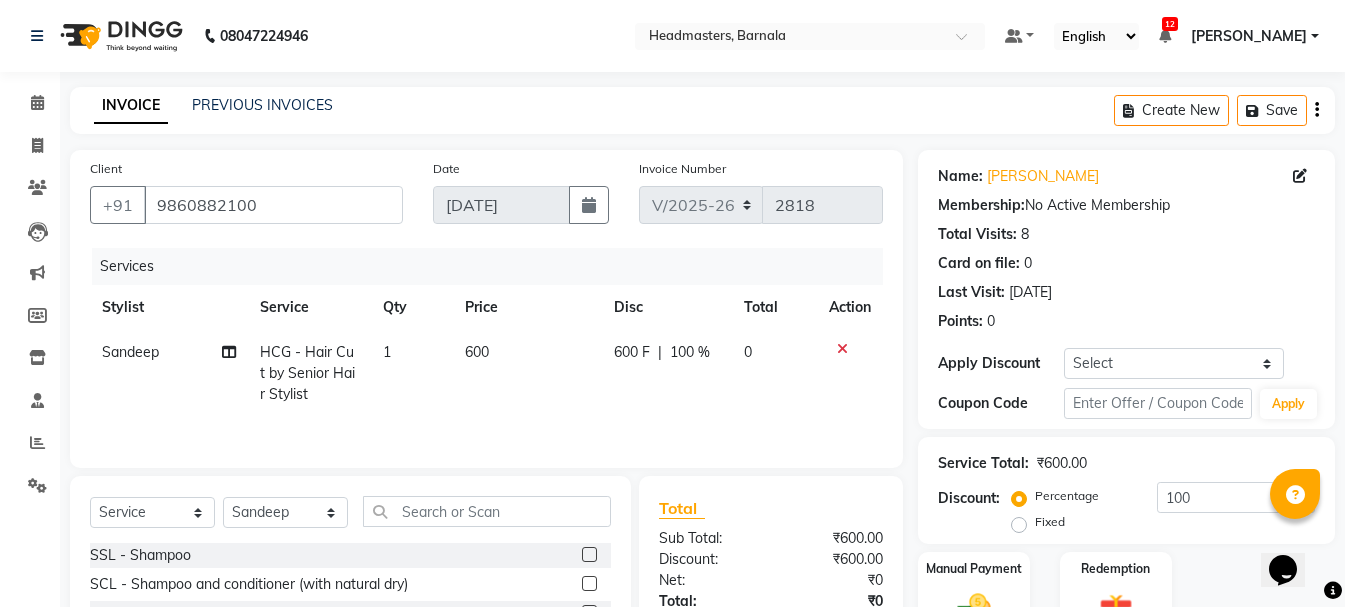 click on "Fixed" 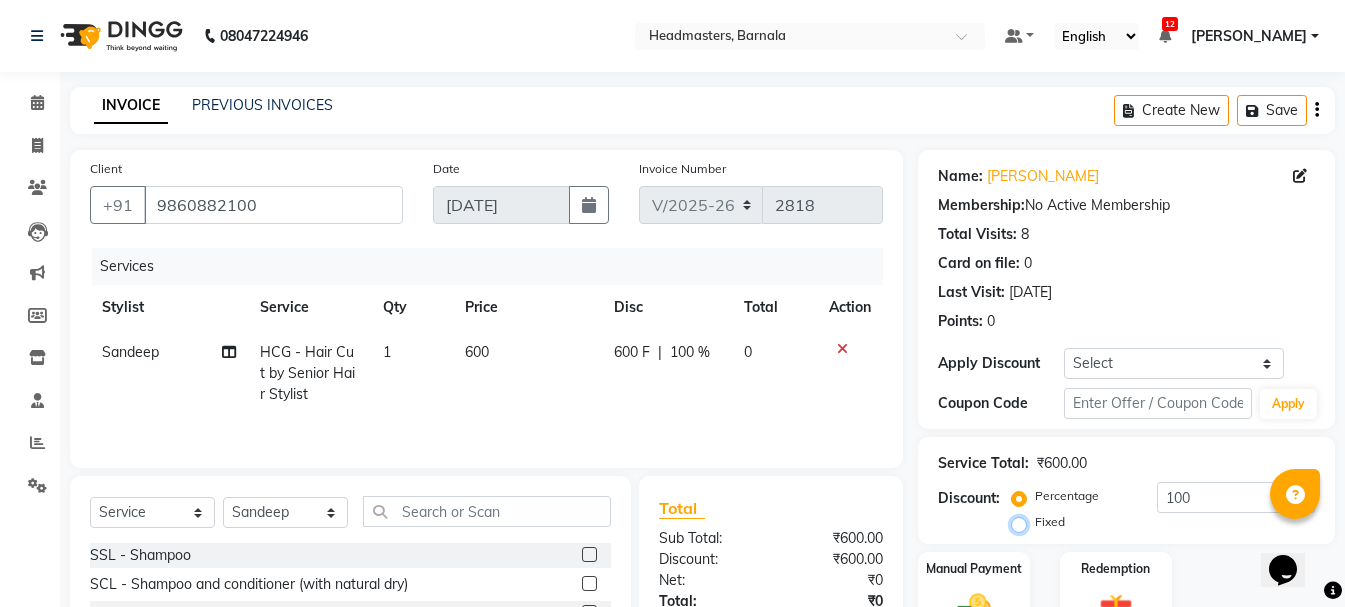 click on "Fixed" at bounding box center (1023, 522) 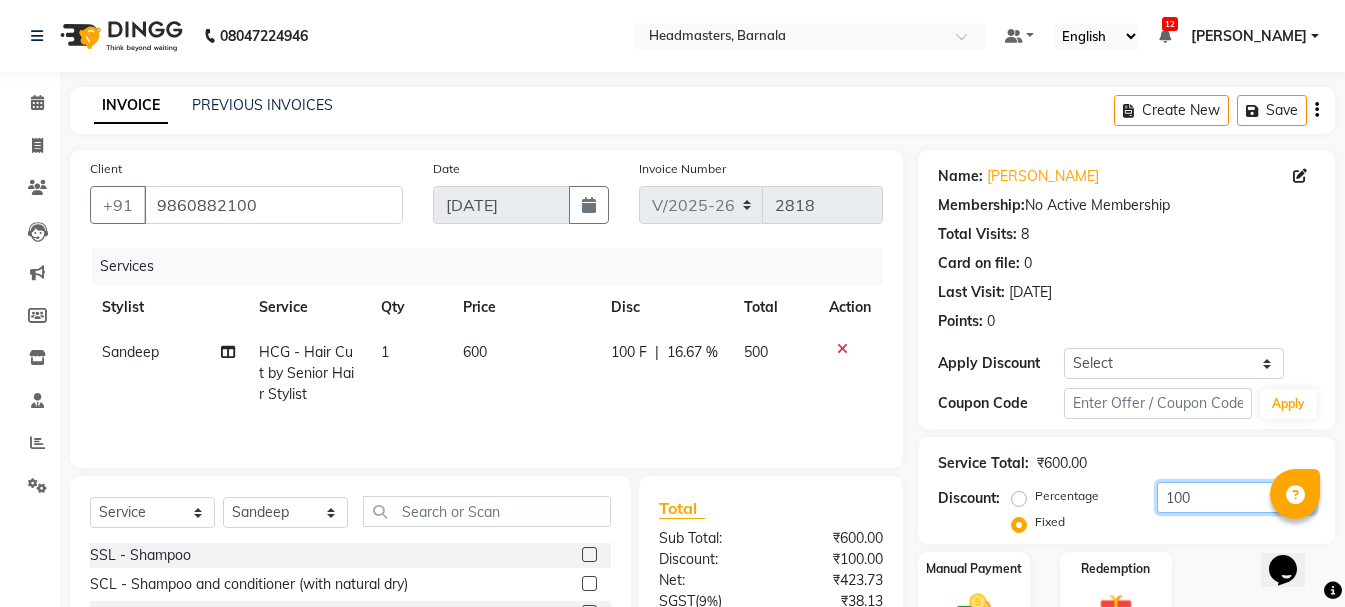 drag, startPoint x: 1214, startPoint y: 508, endPoint x: 1070, endPoint y: 503, distance: 144.08678 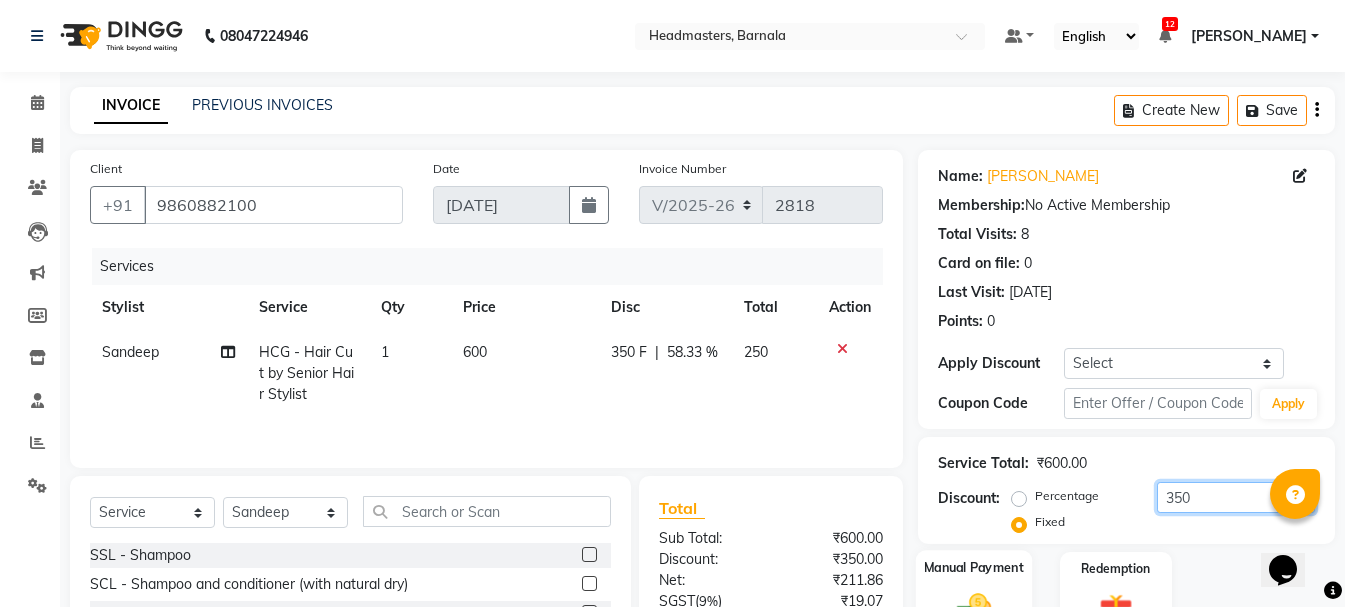 type on "350" 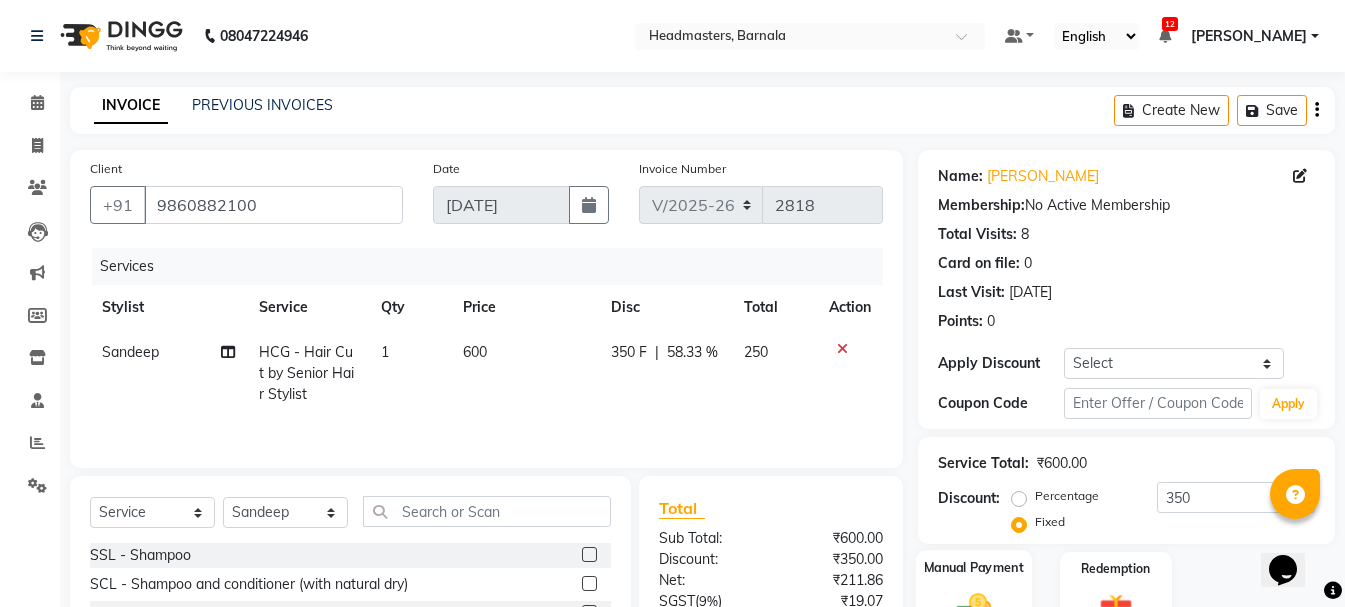 click on "Manual Payment" 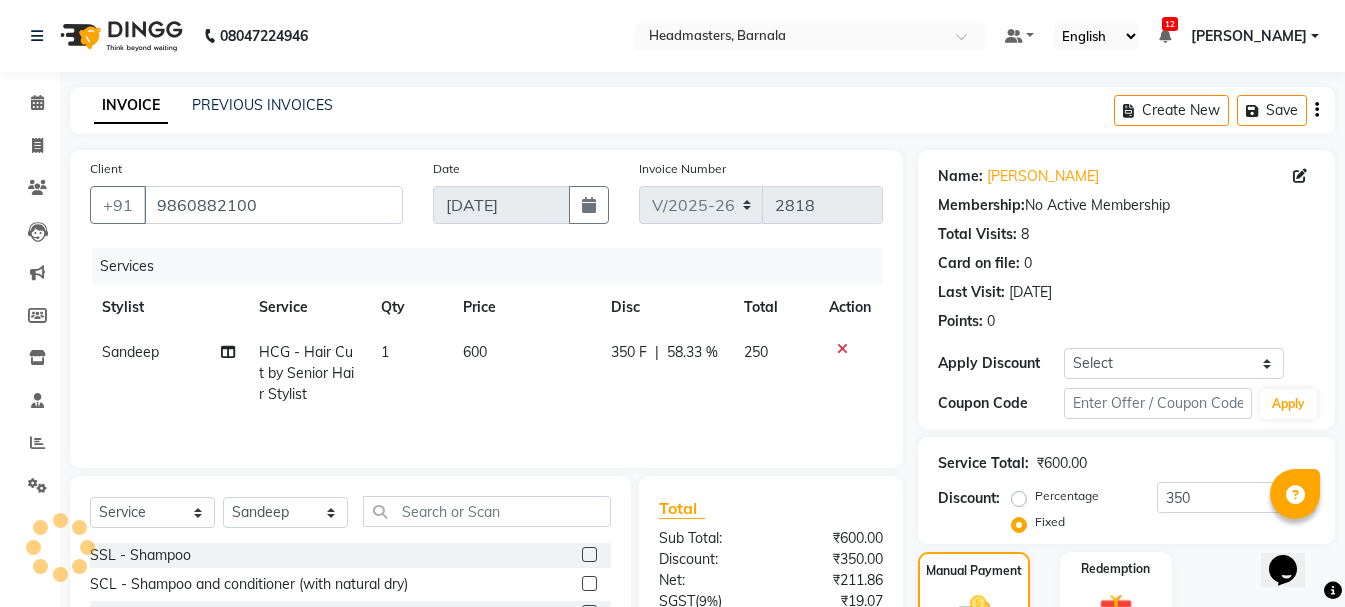 scroll, scrollTop: 194, scrollLeft: 0, axis: vertical 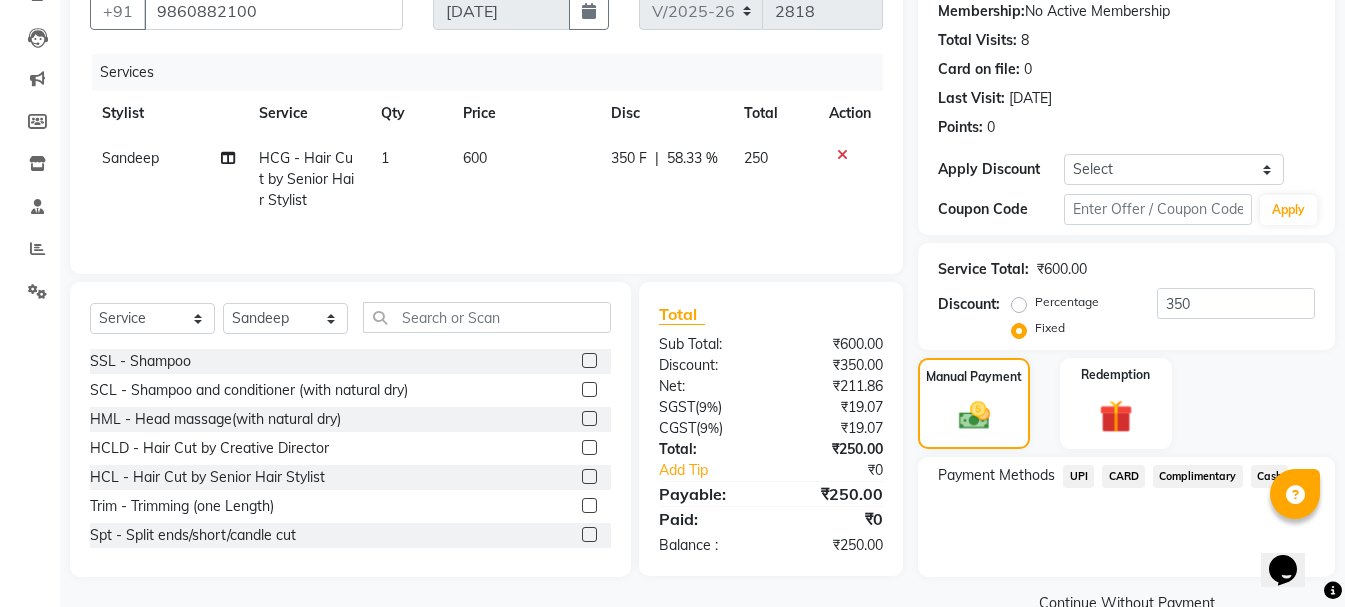click on "UPI" 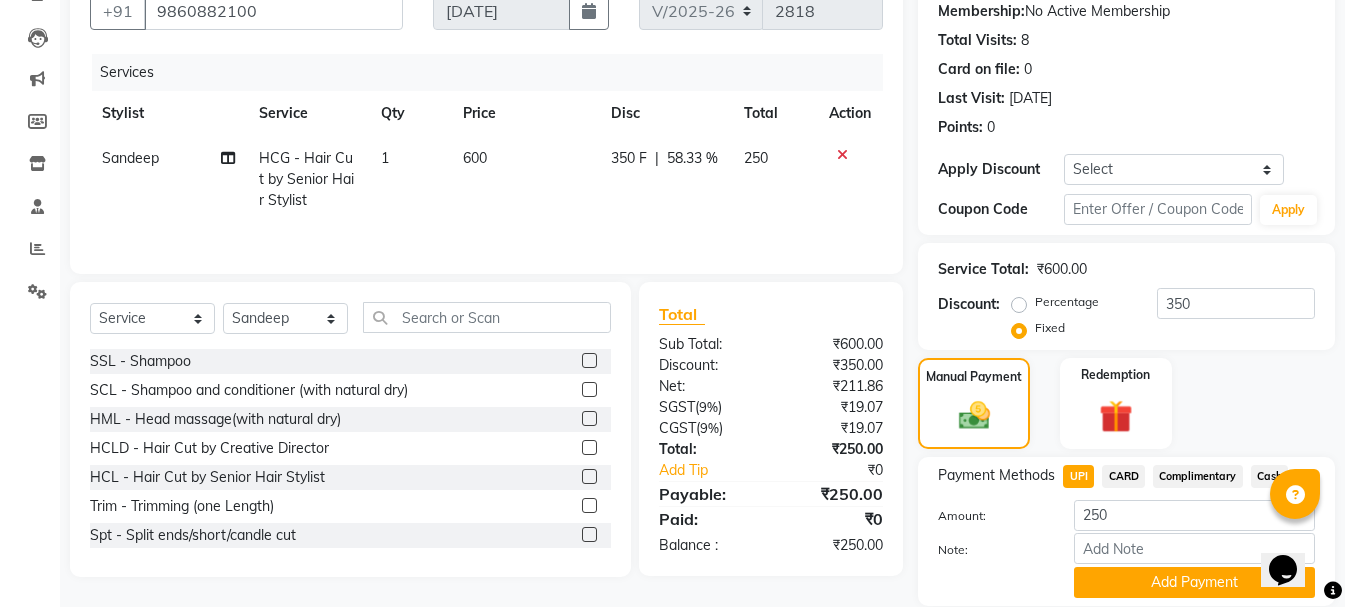 click on "Payment Methods  UPI   CARD   Complimentary   Cash  Amount: 250 Note: Add Payment" 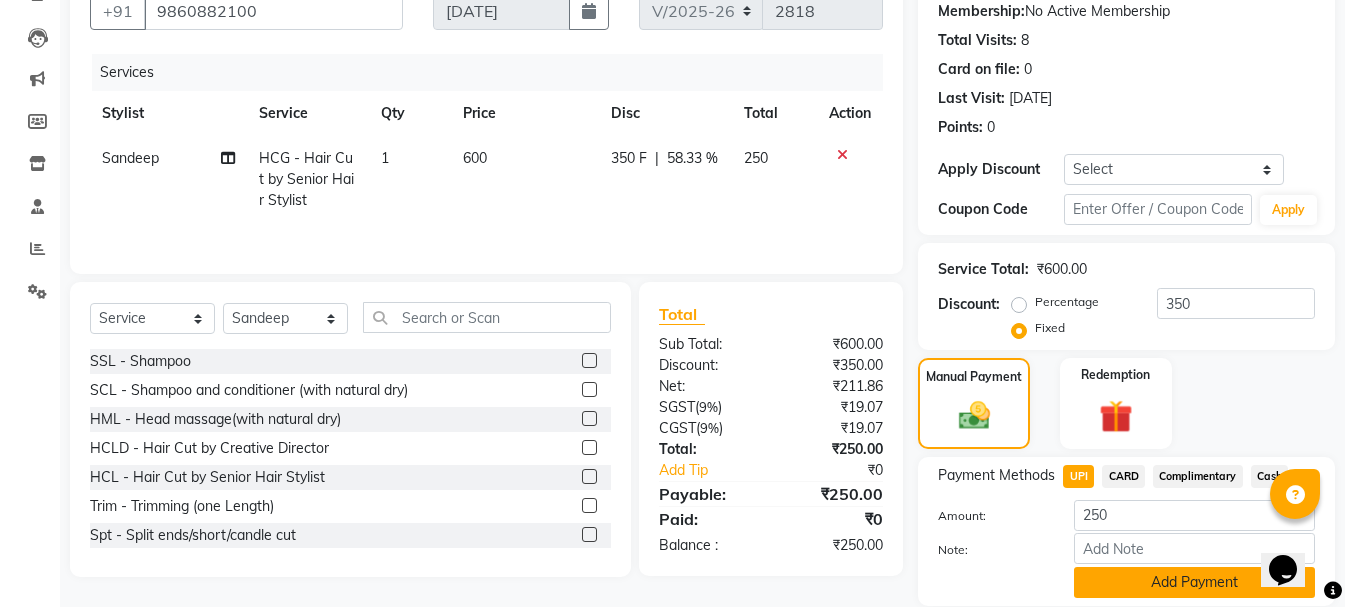 click on "Add Payment" 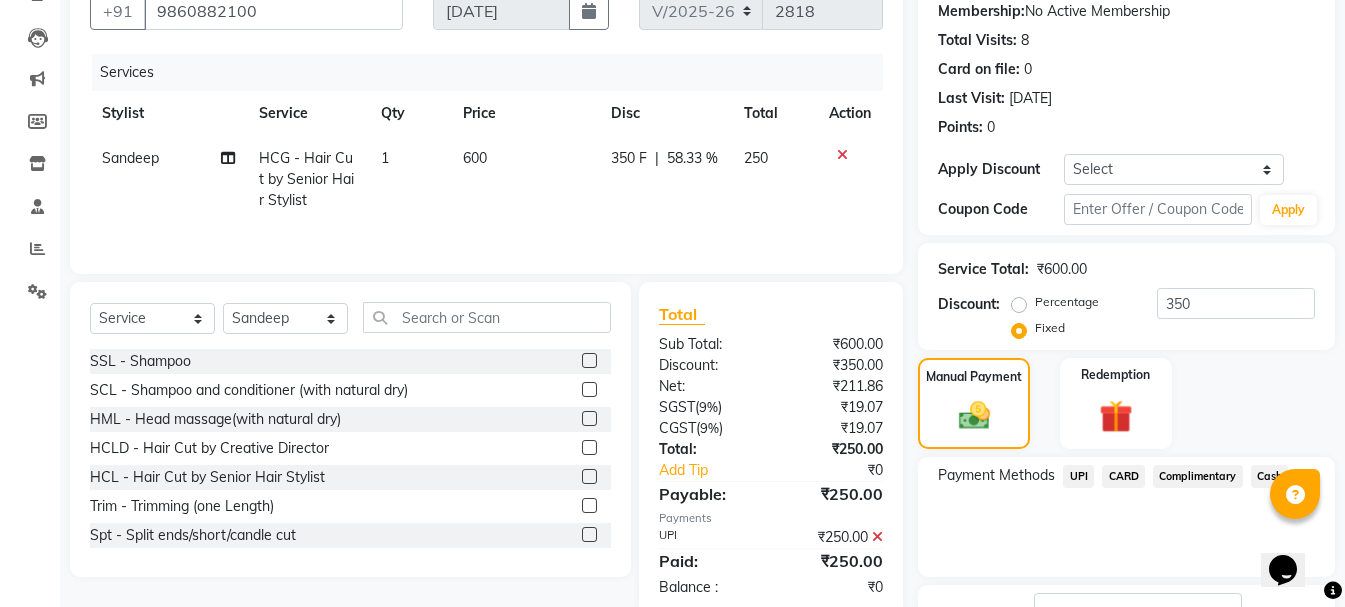 drag, startPoint x: 1123, startPoint y: 559, endPoint x: 1113, endPoint y: 466, distance: 93.53609 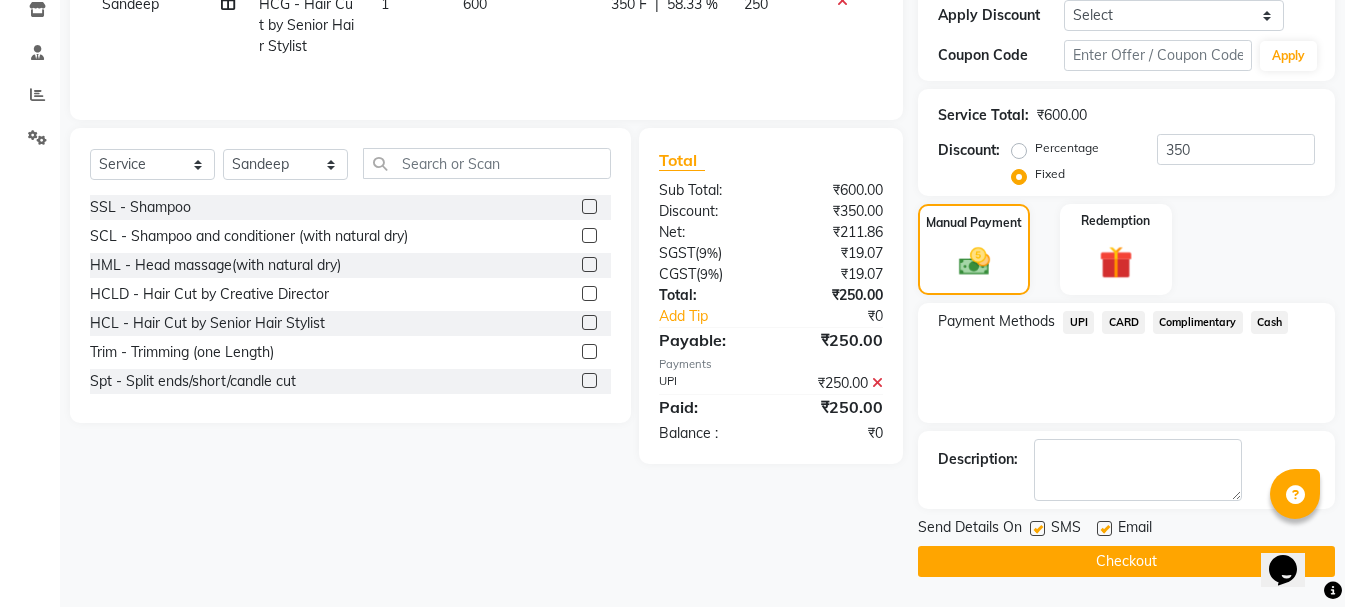 click on "Checkout" 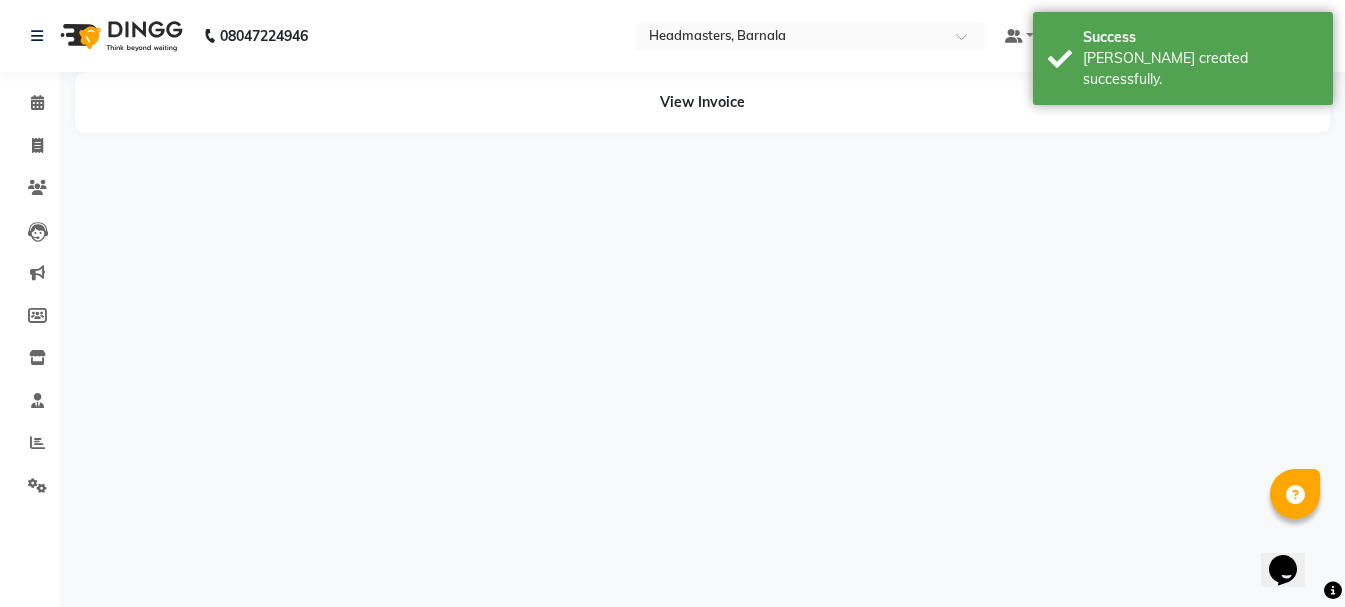 scroll, scrollTop: 0, scrollLeft: 0, axis: both 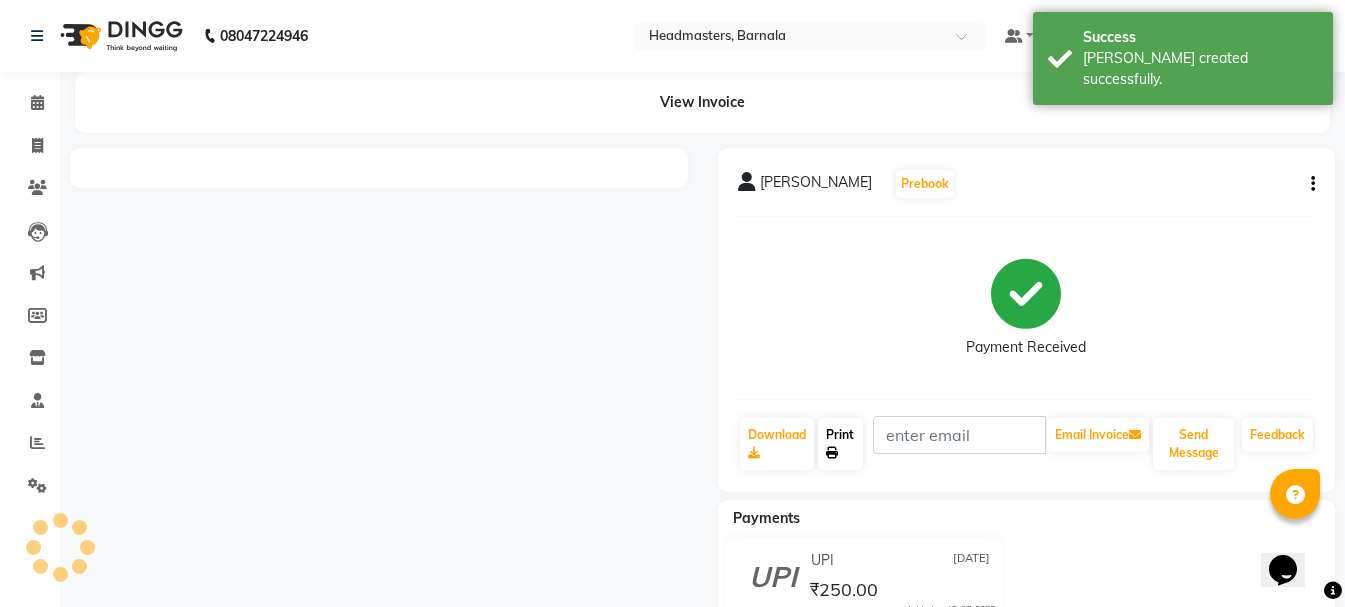 click on "Print" 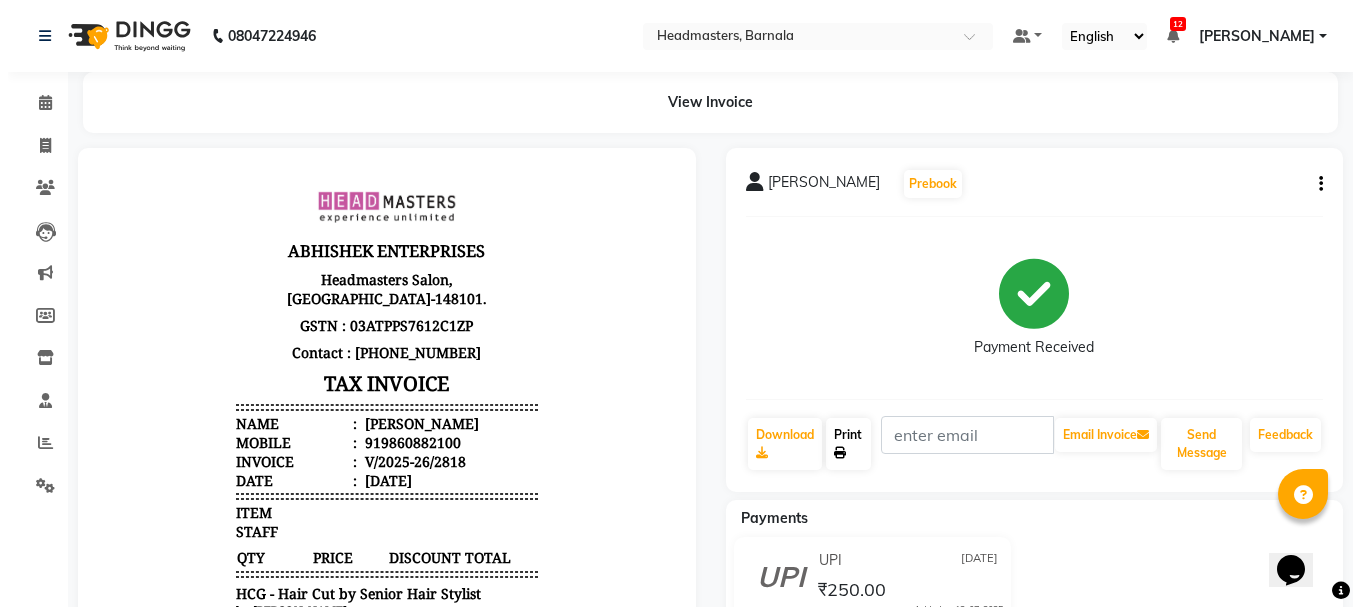 scroll, scrollTop: 0, scrollLeft: 0, axis: both 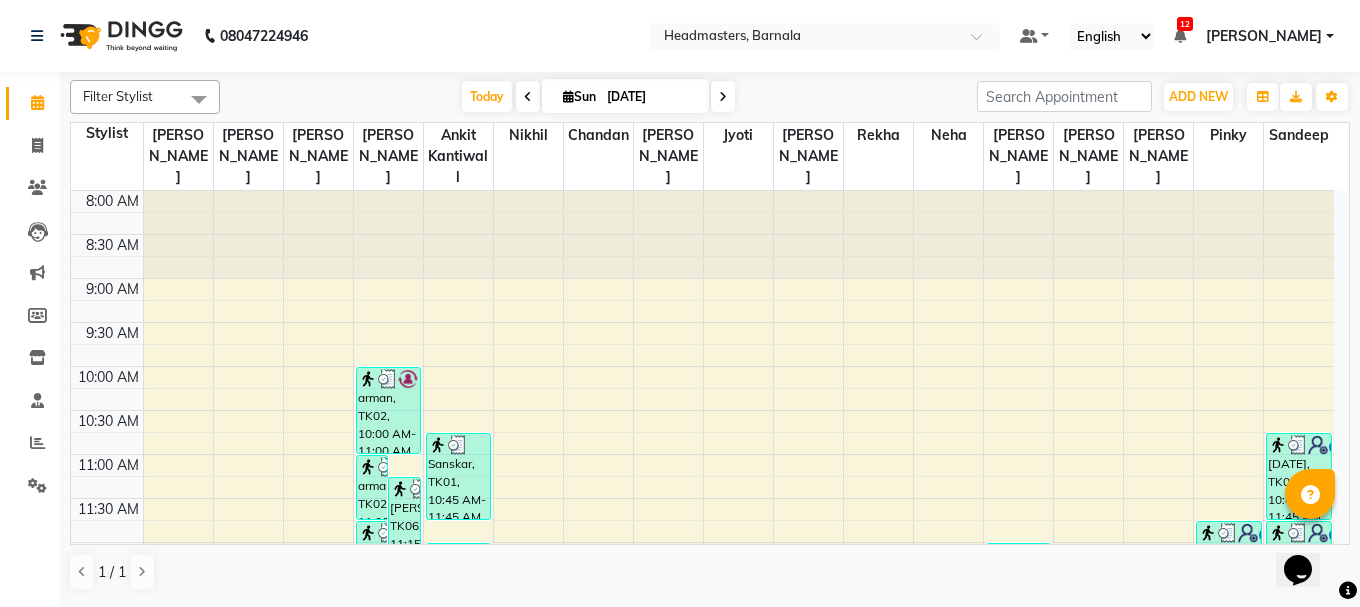 click on "Opens Chat This icon Opens the chat window." at bounding box center [1308, 535] 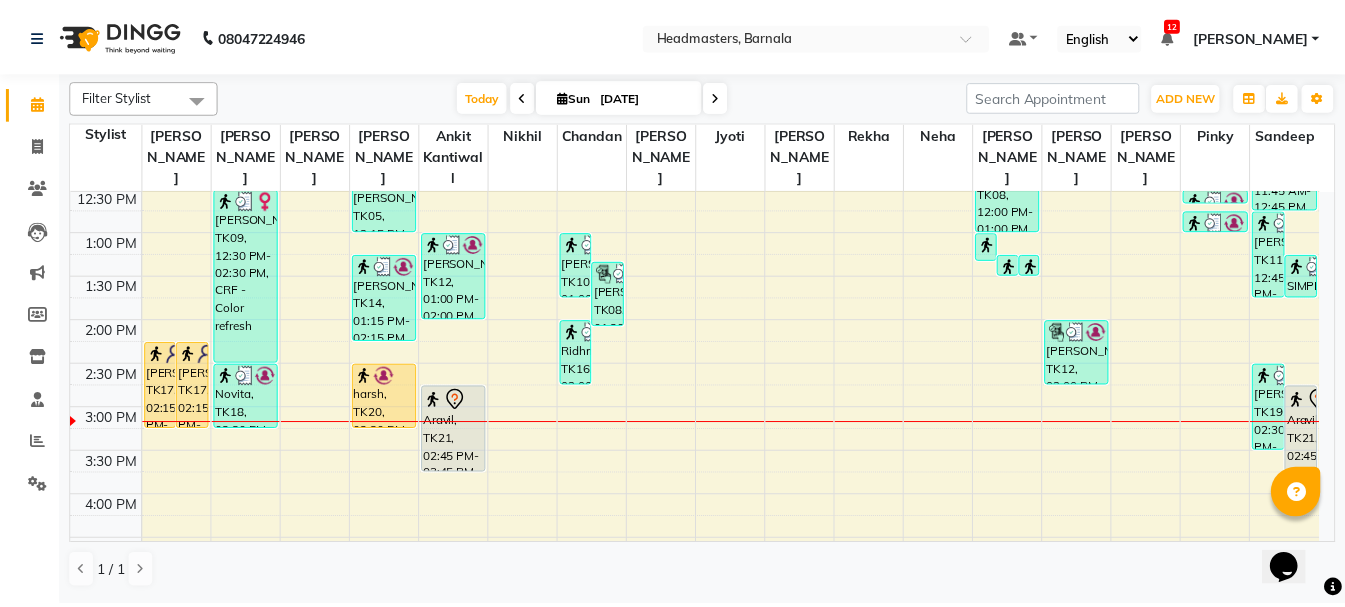 scroll, scrollTop: 465, scrollLeft: 0, axis: vertical 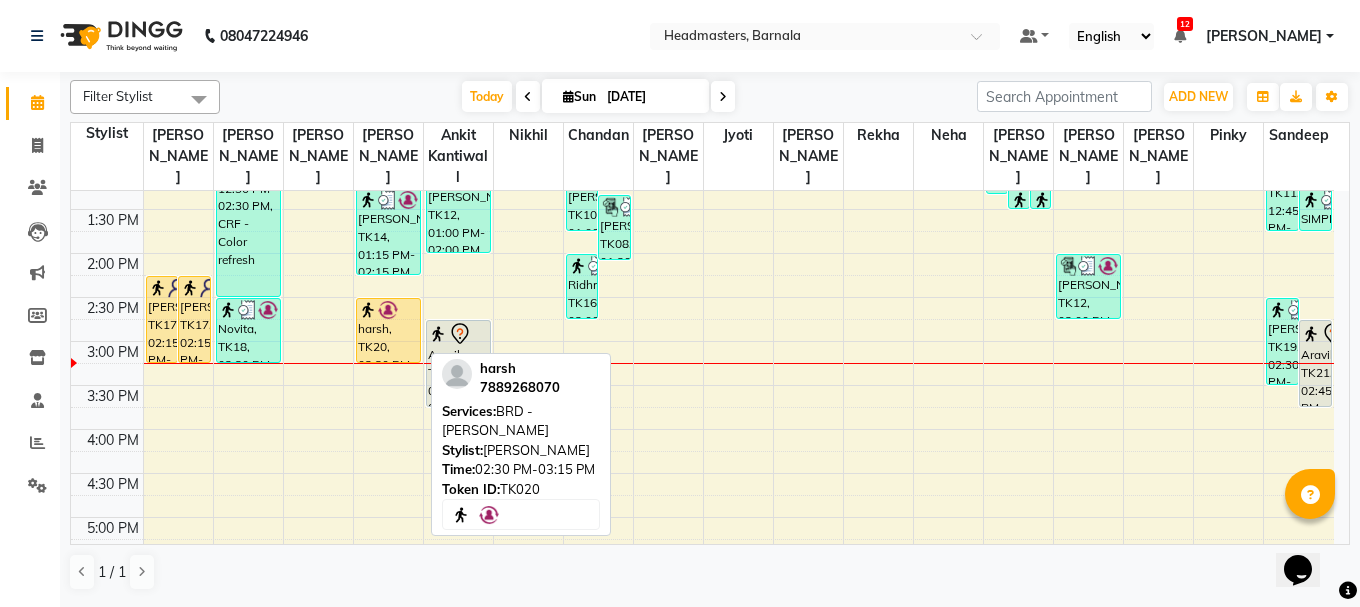 click on "harsh, TK20, 02:30 PM-03:15 PM, BRD - Beard" at bounding box center [388, 330] 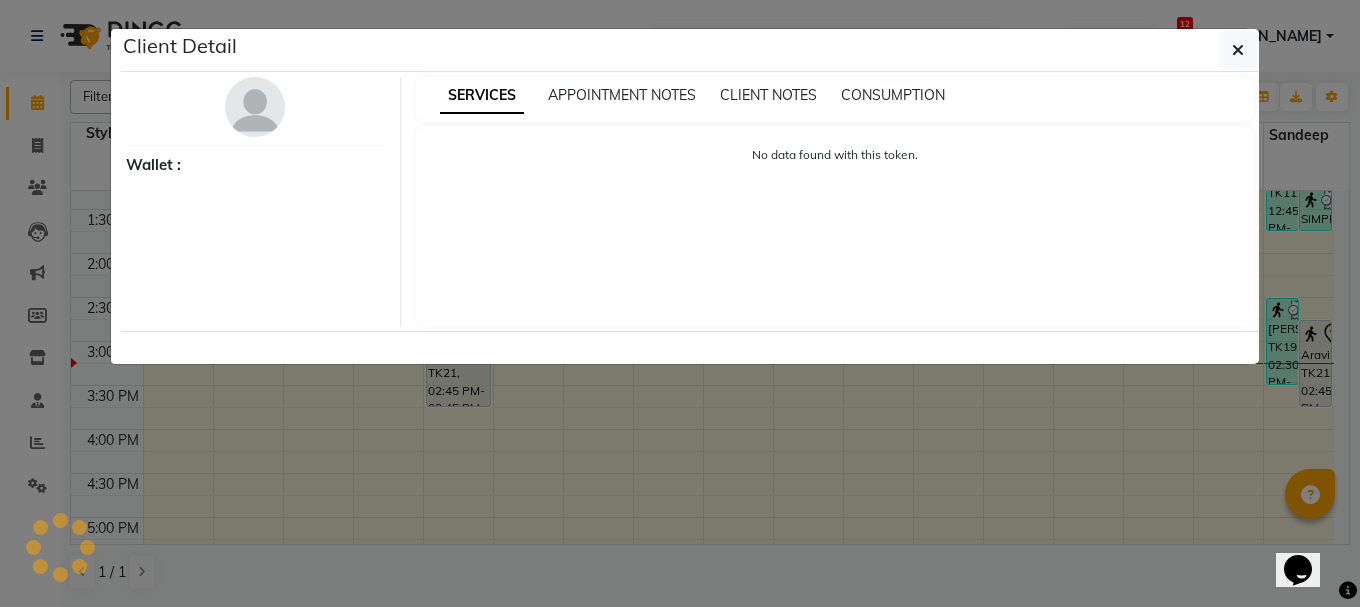 select on "1" 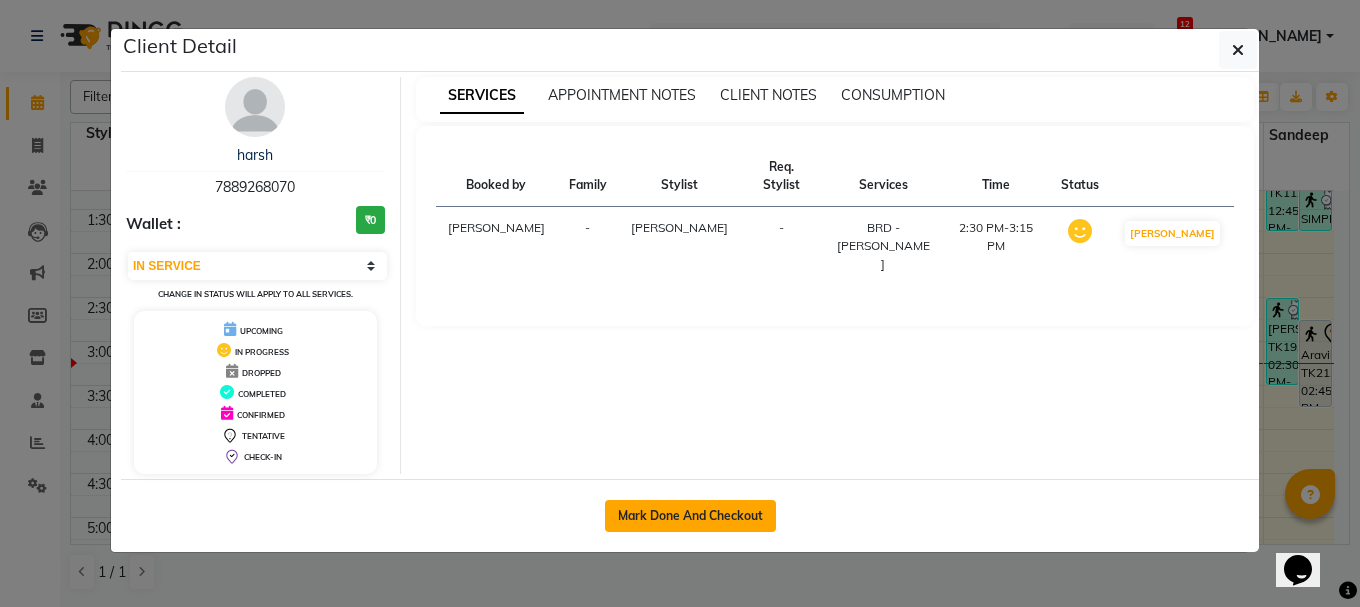 click on "Mark Done And Checkout" 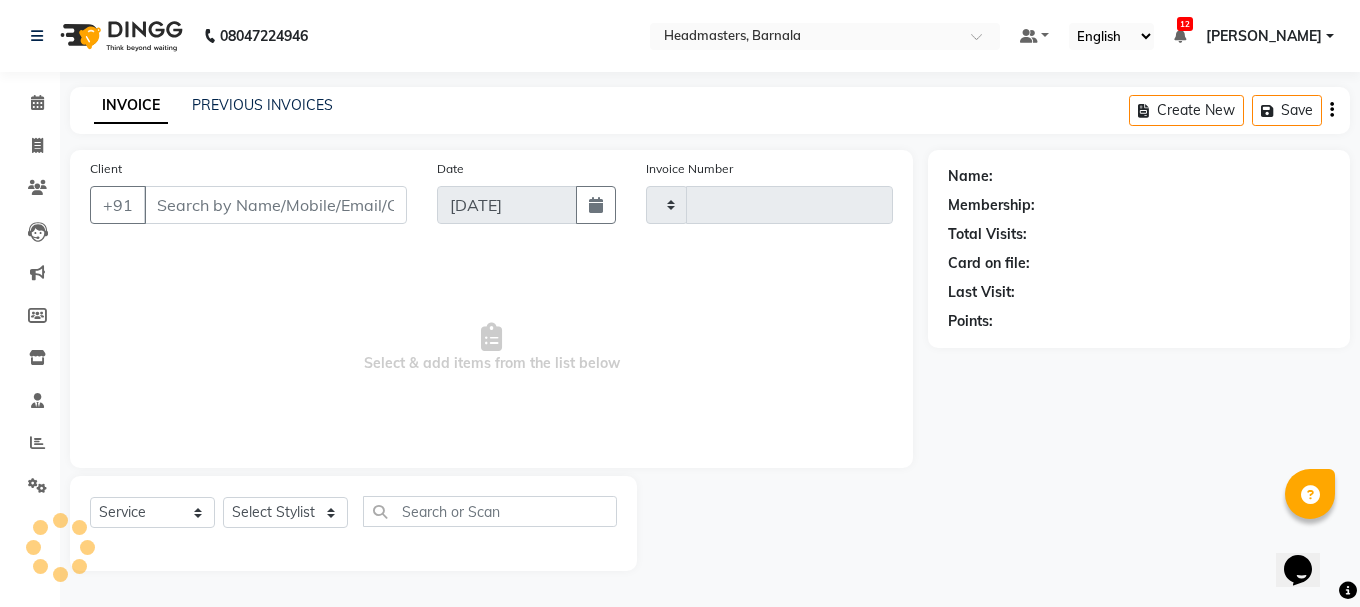type on "2819" 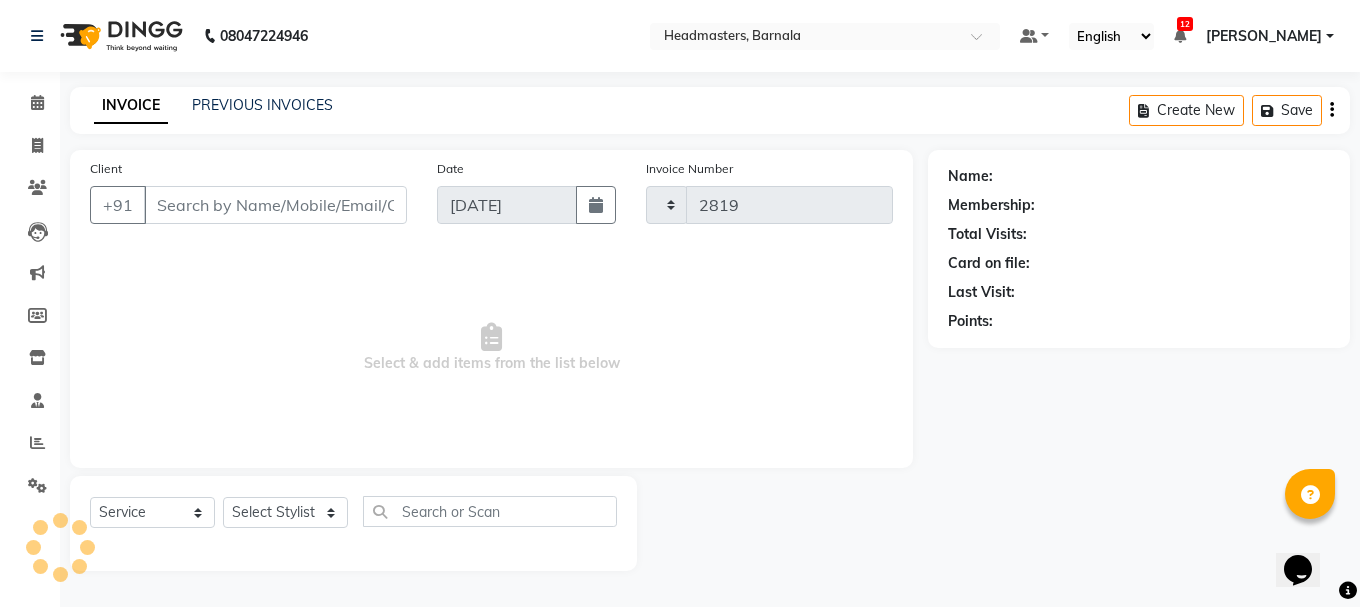 select on "7526" 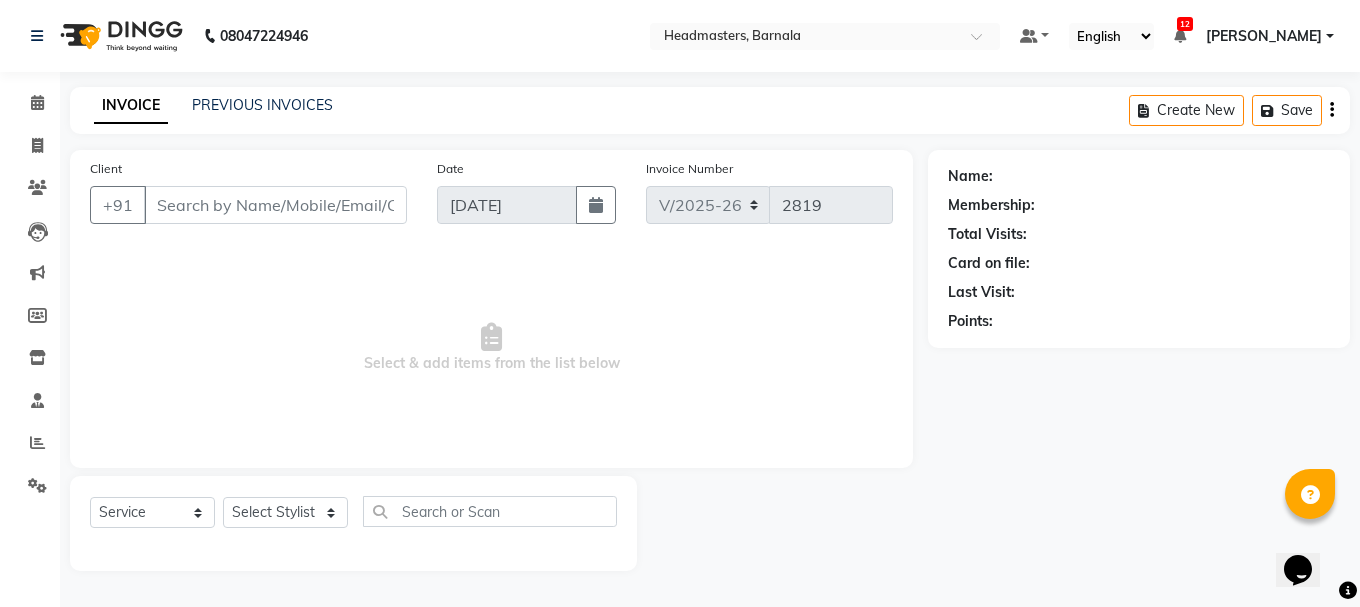 type on "7889268070" 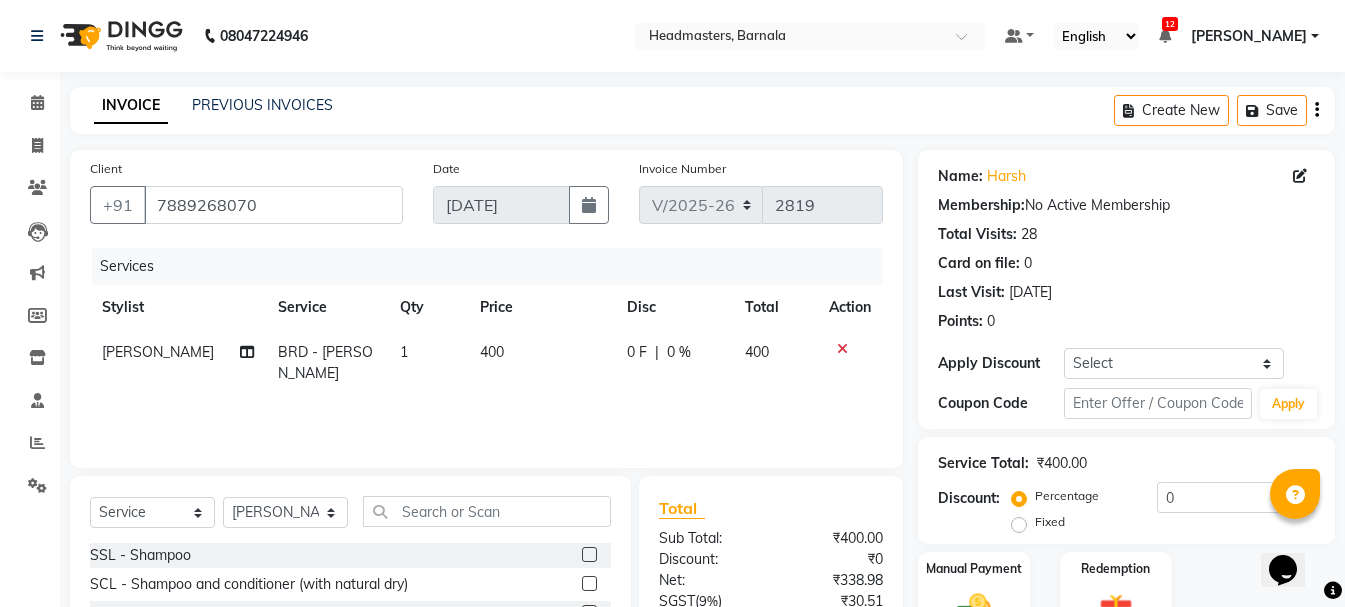 click on "Fixed" 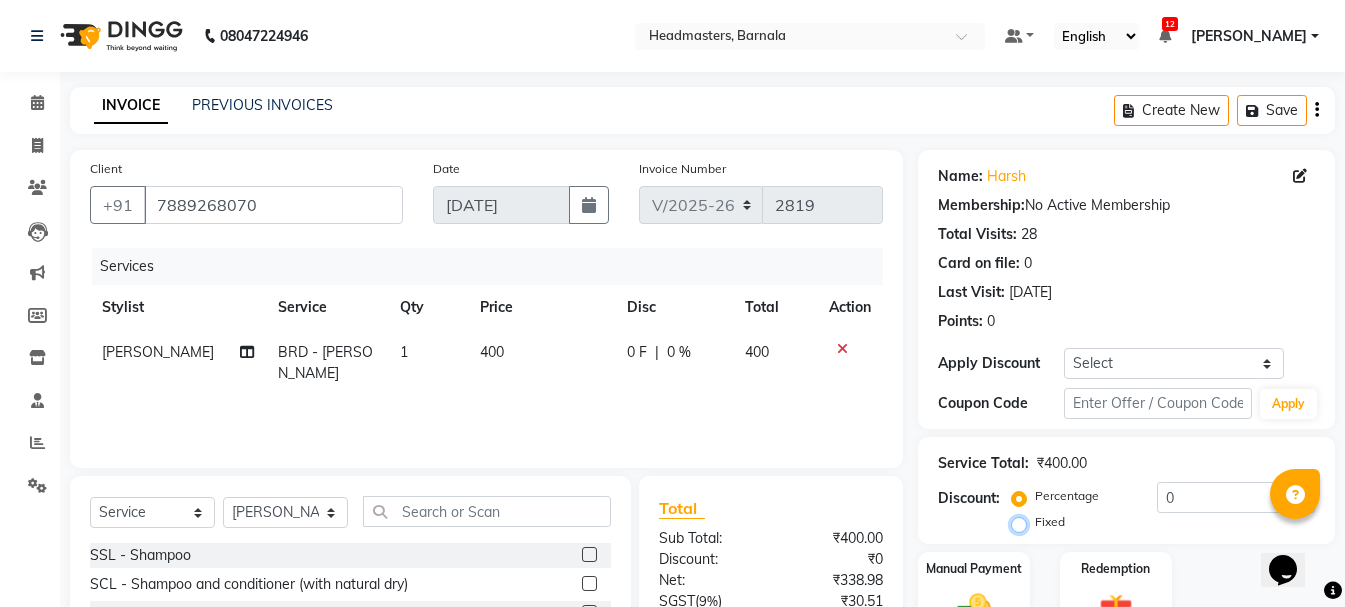 click on "Fixed" at bounding box center (1023, 522) 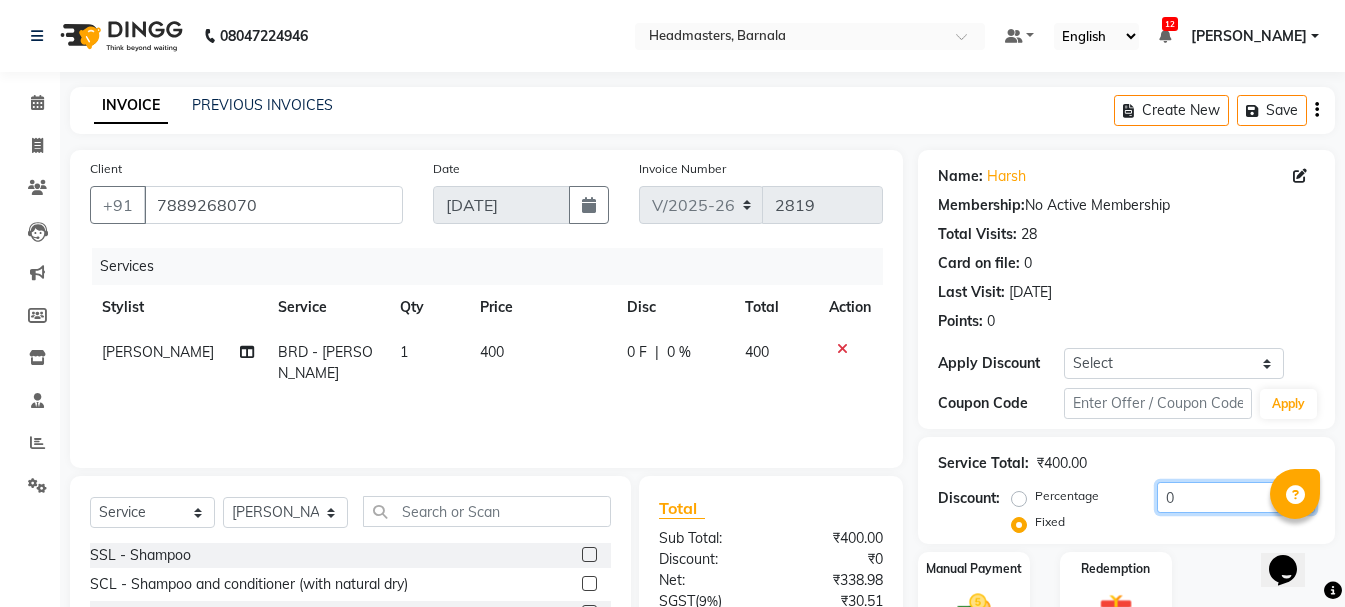 drag, startPoint x: 1185, startPoint y: 501, endPoint x: 809, endPoint y: 197, distance: 483.52042 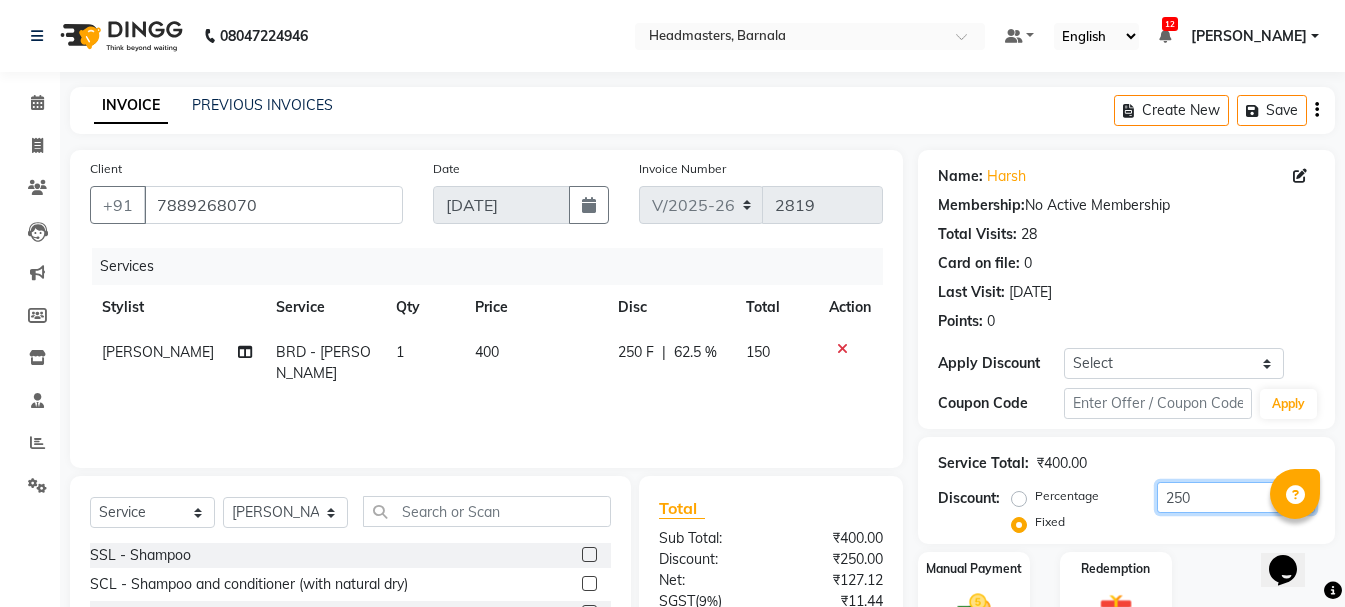 type on "250" 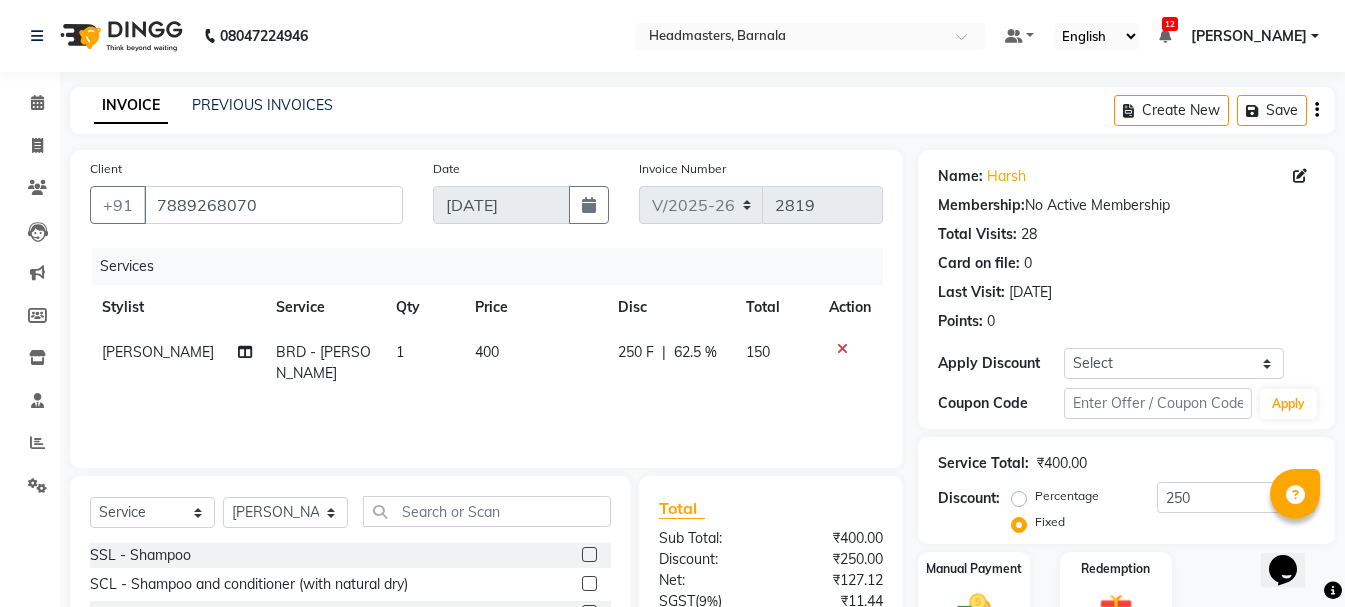 click on "Manual Payment" 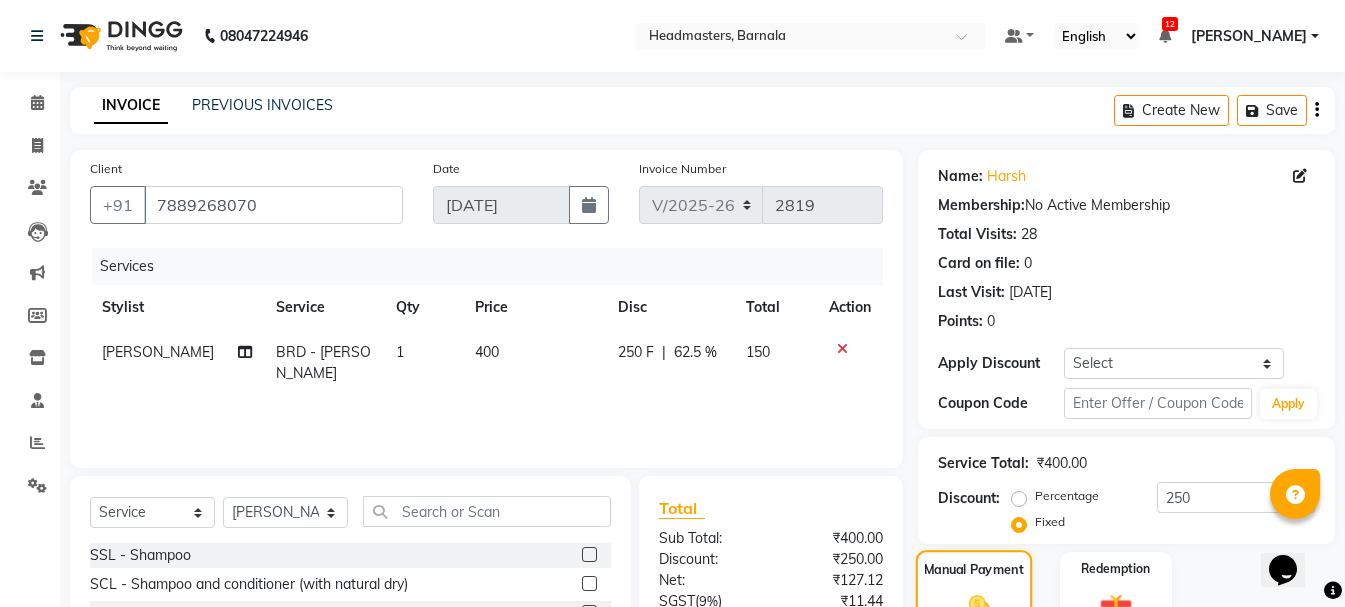 click 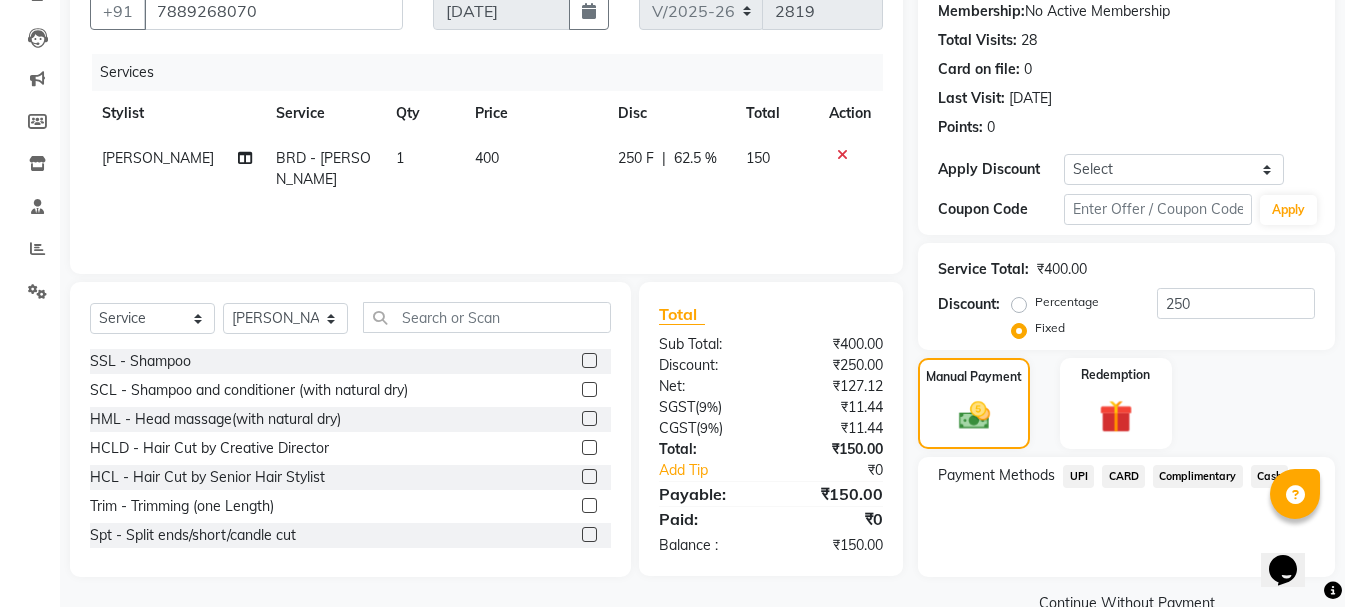 click on "Cash" 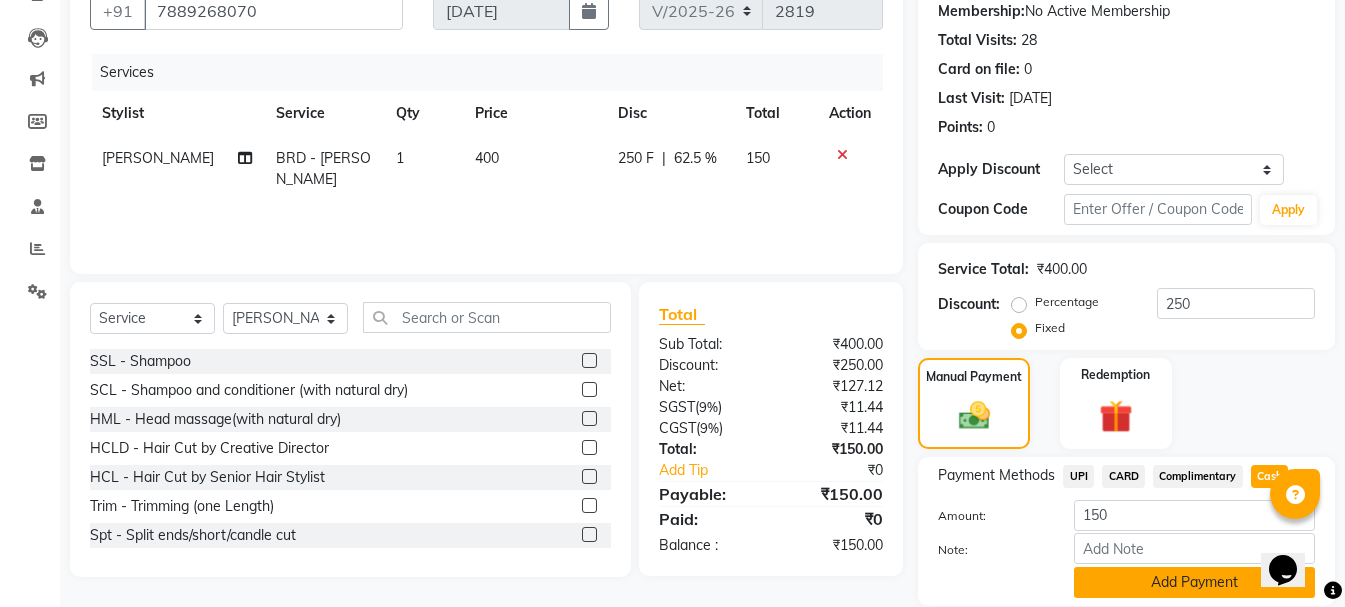 click on "Add Payment" 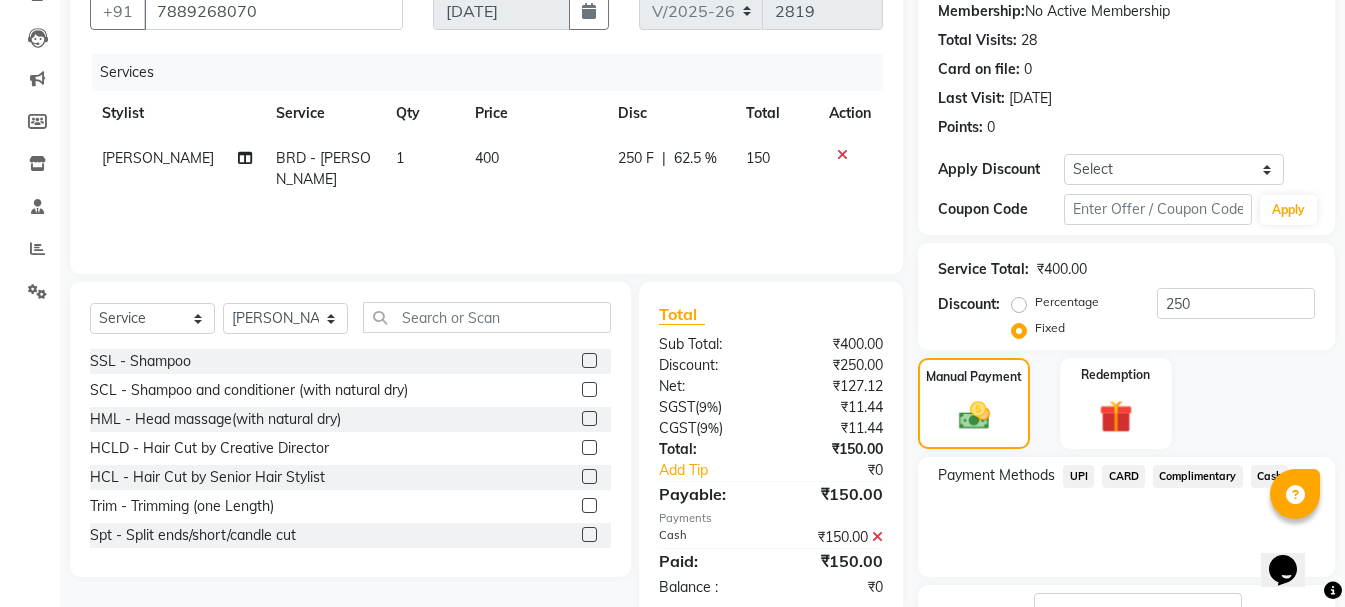 click on "Name: Harsh  Membership:  No Active Membership  Total Visits:  28 Card on file:  0 Last Visit:   01-07-2025 Points:   0  Apply Discount Select Coupon → Wrong Job Card  Coupon → Complimentary  Coupon → Correction  Coupon → First Wash  Coupon → Free Of Cost  Coupon → Staff Service Coupon → Service Not Done Coupon → Already Paid Coupon → Double Job Card  Coupon Code Apply Service Total:  ₹400.00  Discount:  Percentage   Fixed  250 Manual Payment Redemption Payment Methods  UPI   CARD   Complimentary   Cash  Description:                  Send Details On SMS Email  Checkout" 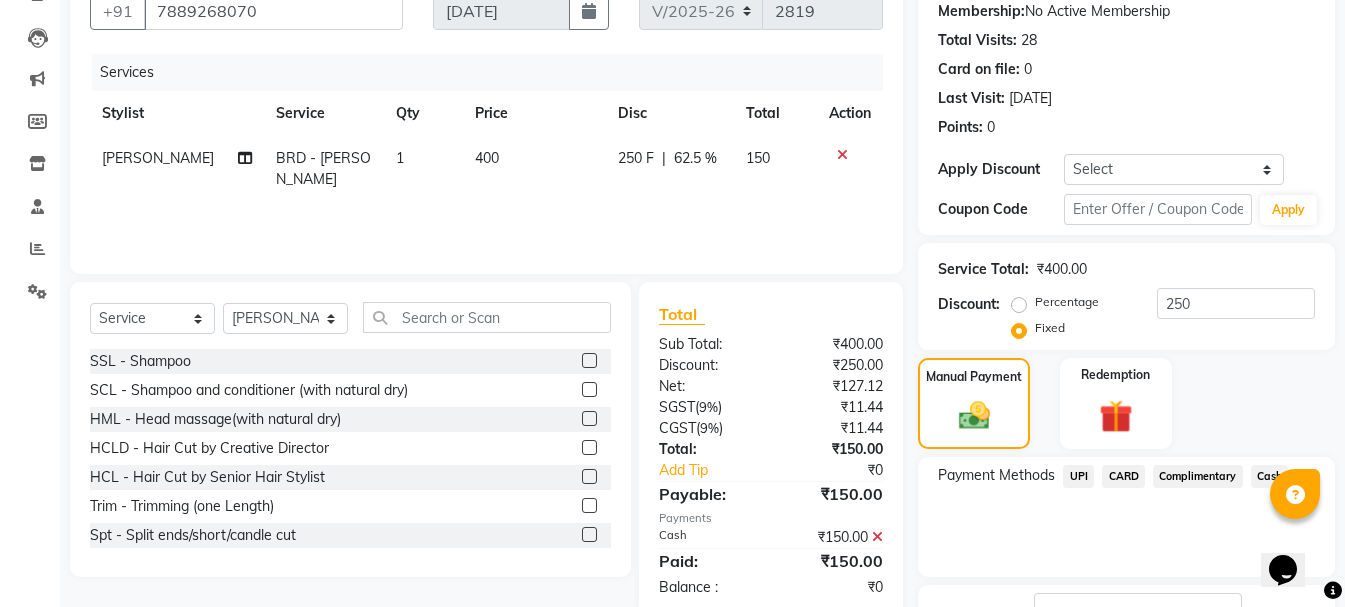 scroll, scrollTop: 348, scrollLeft: 0, axis: vertical 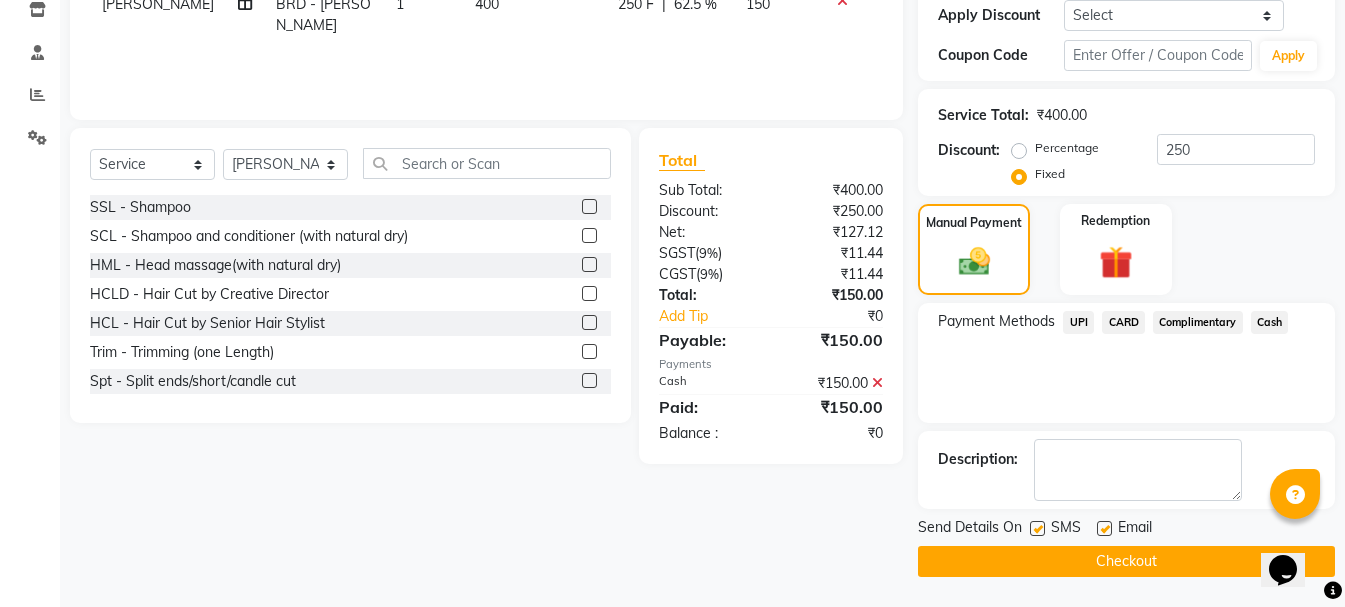 click on "Checkout" 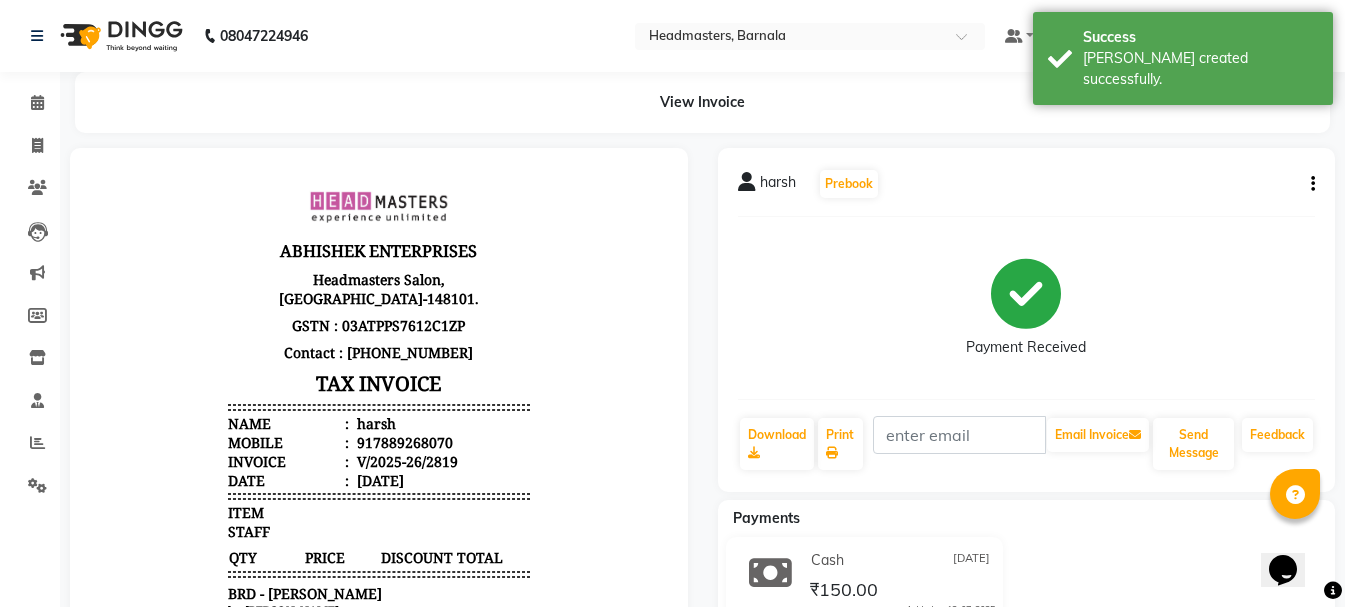 scroll, scrollTop: 0, scrollLeft: 0, axis: both 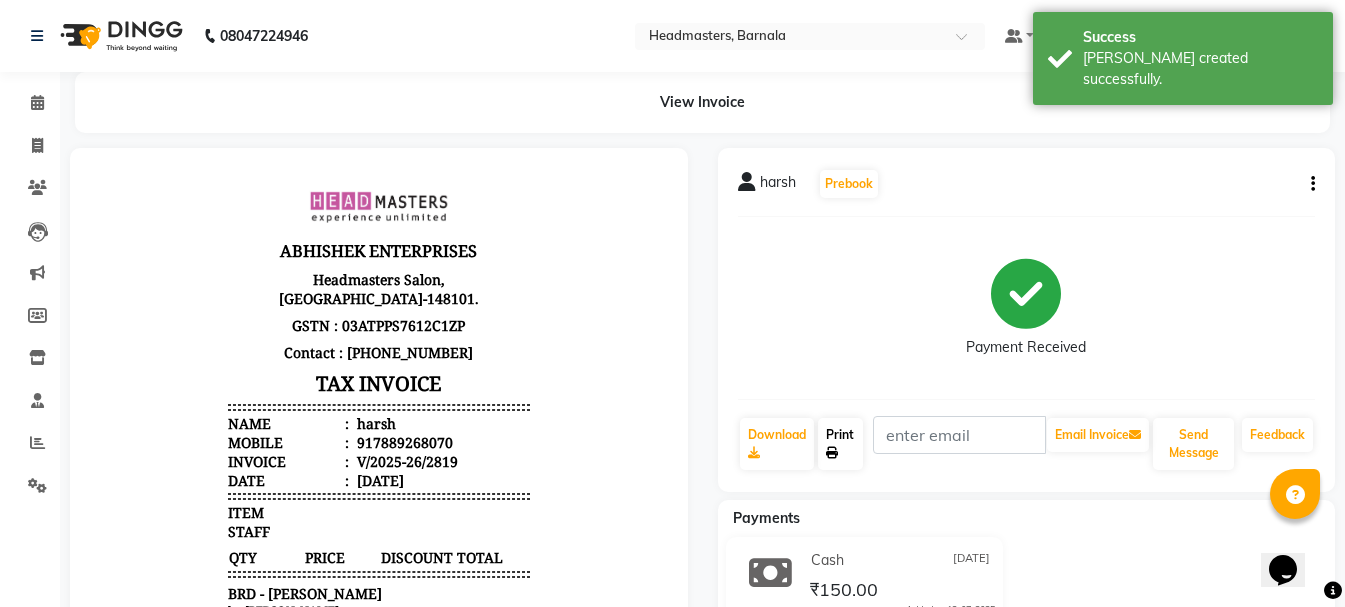 click on "Print" 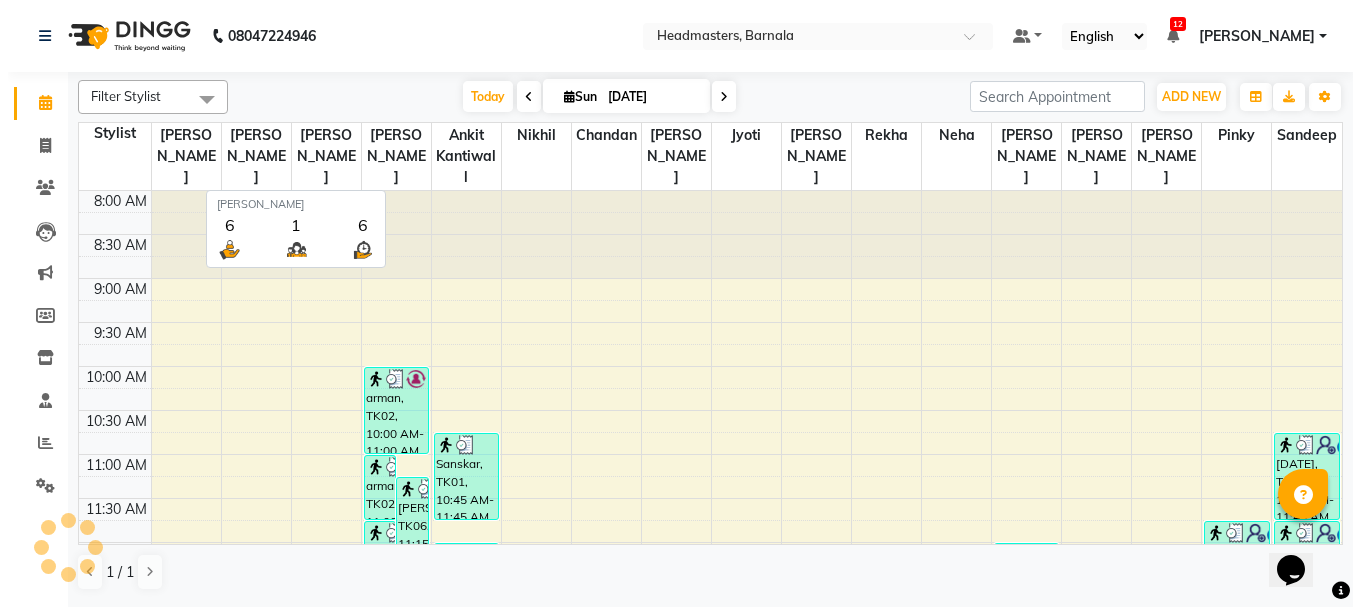 scroll, scrollTop: 0, scrollLeft: 0, axis: both 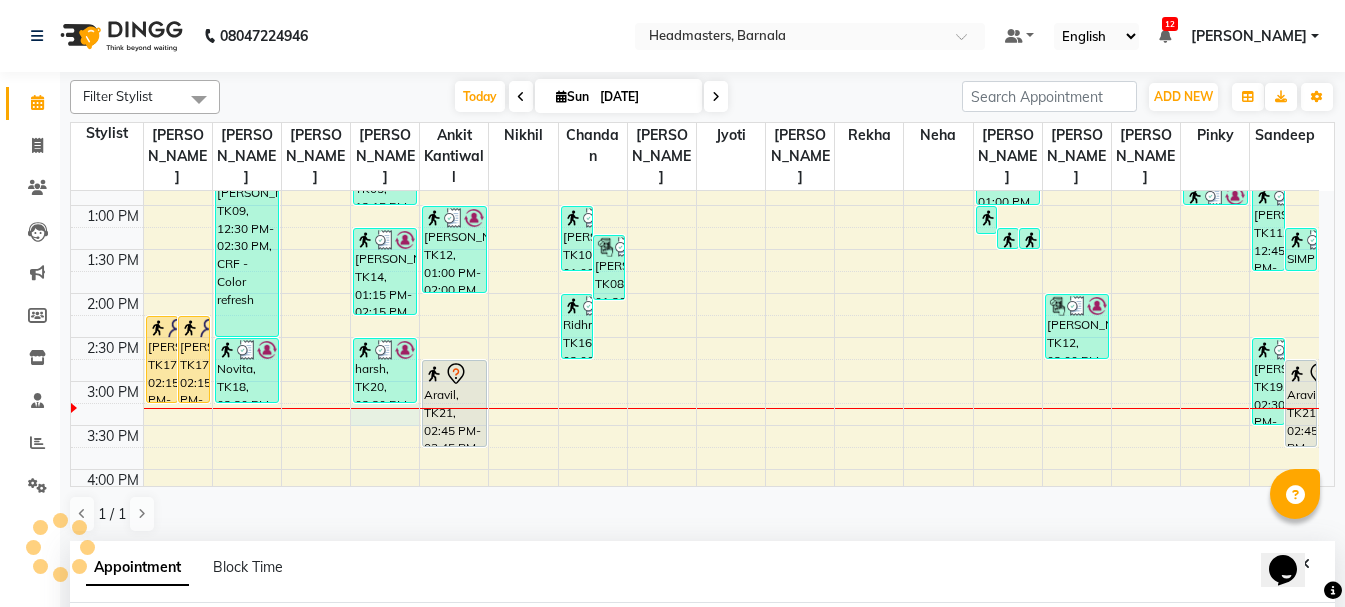 select on "67277" 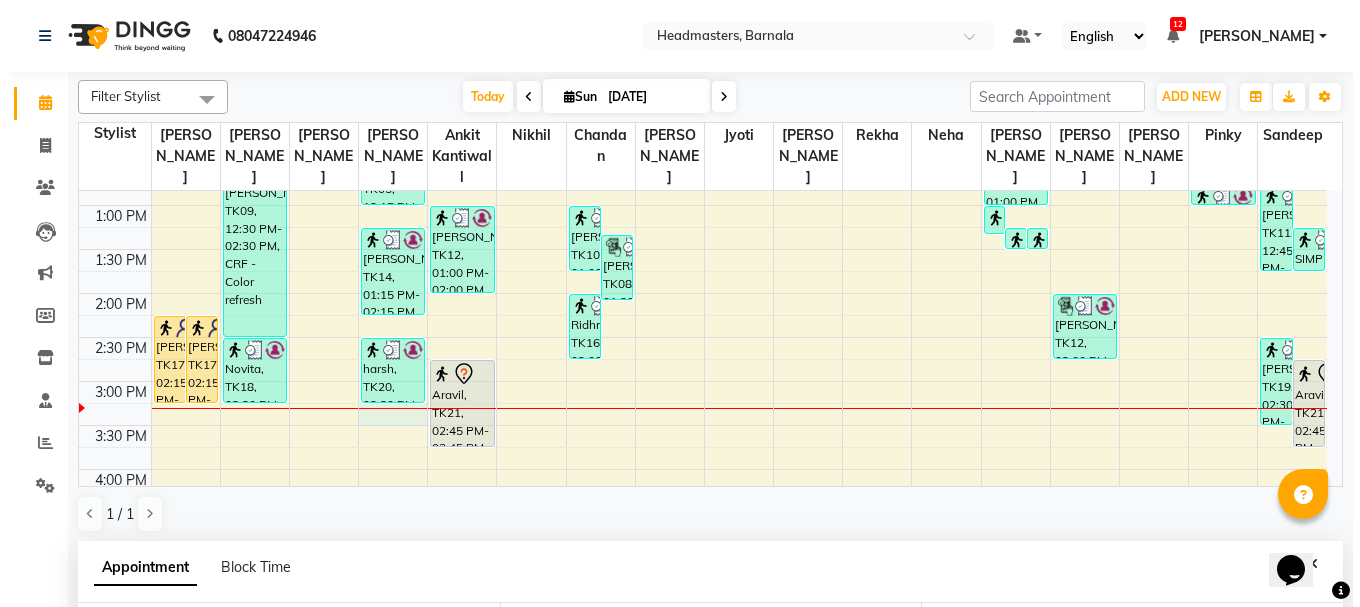 scroll, scrollTop: 389, scrollLeft: 0, axis: vertical 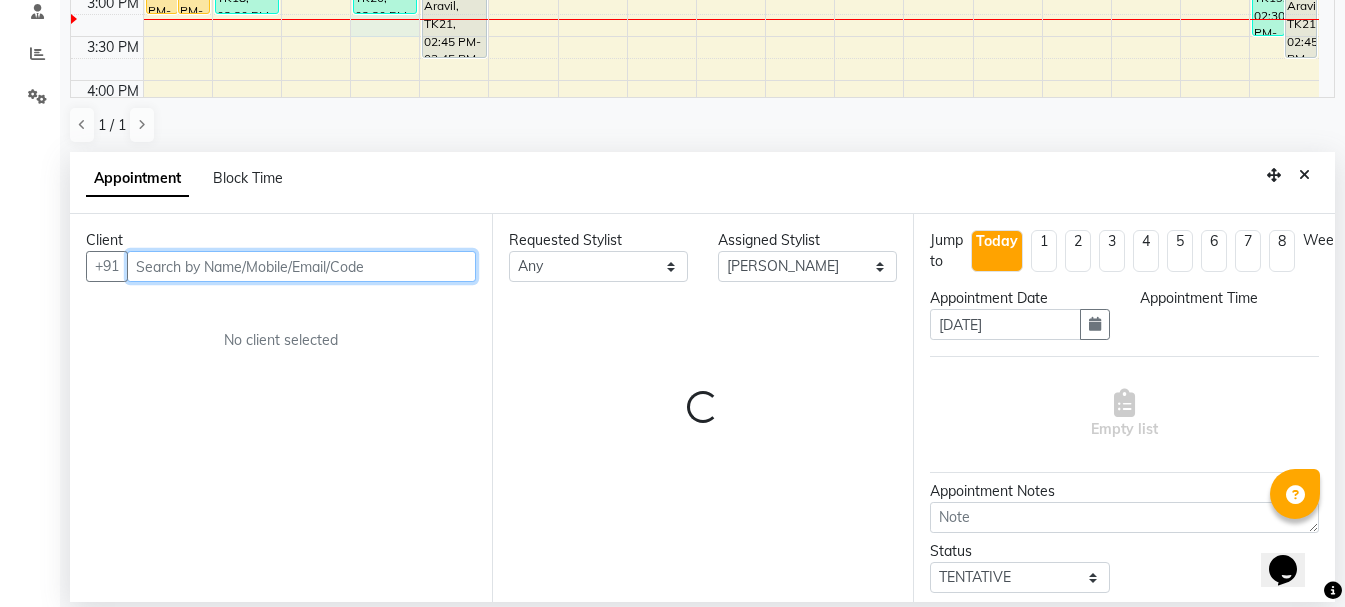 select on "915" 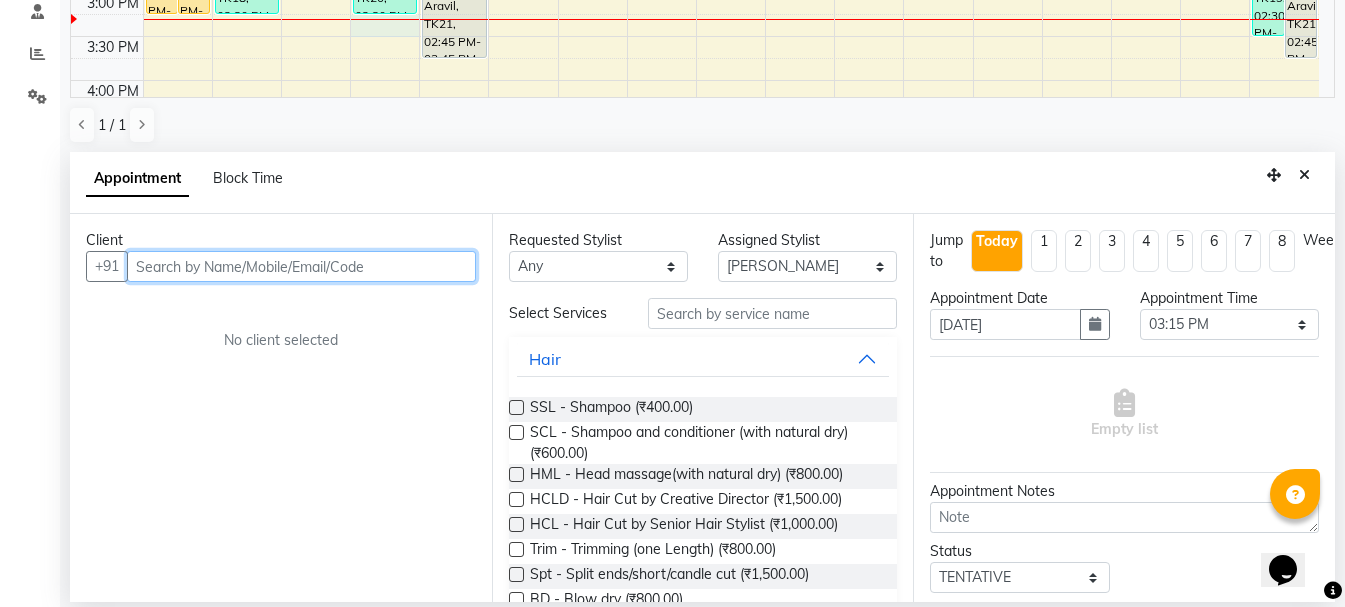 click at bounding box center (301, 266) 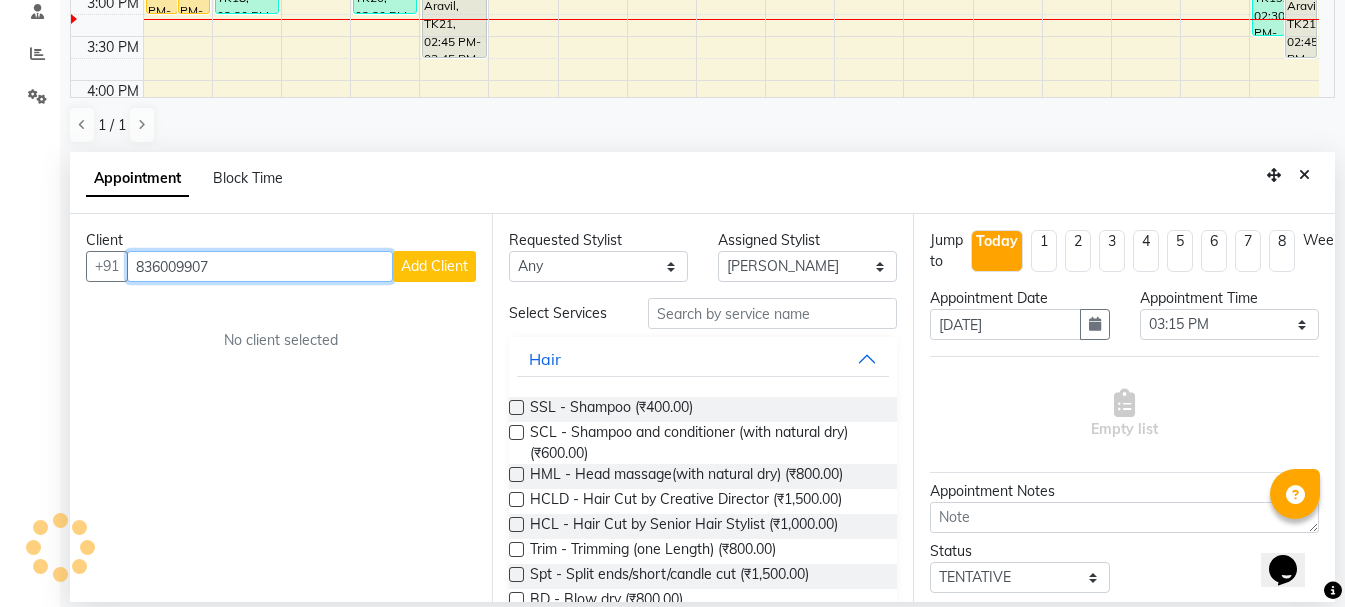 type on "8360099070" 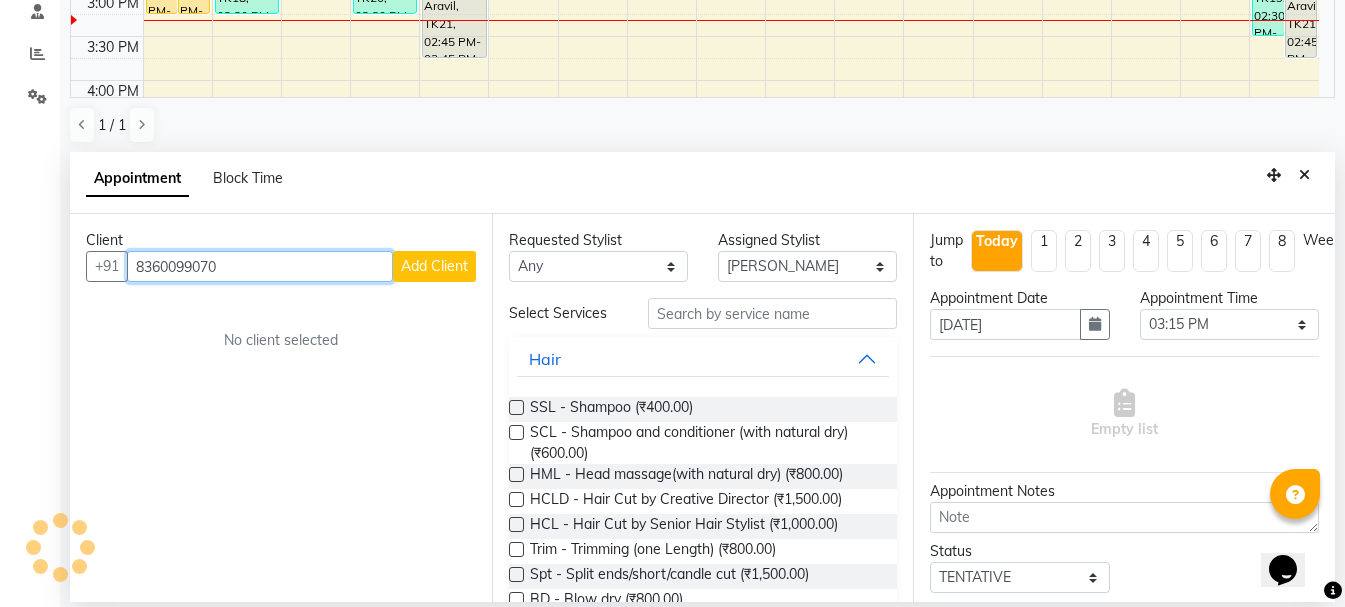 drag, startPoint x: 229, startPoint y: 269, endPoint x: 0, endPoint y: 341, distance: 240.05208 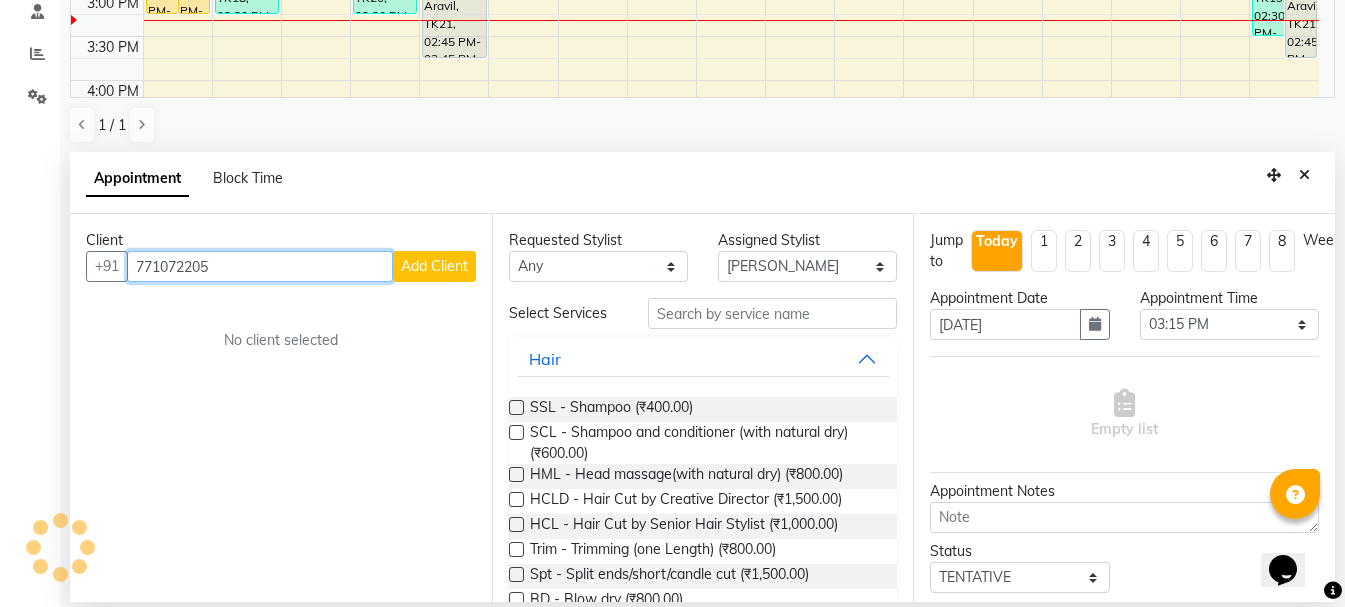 type on "7710722054" 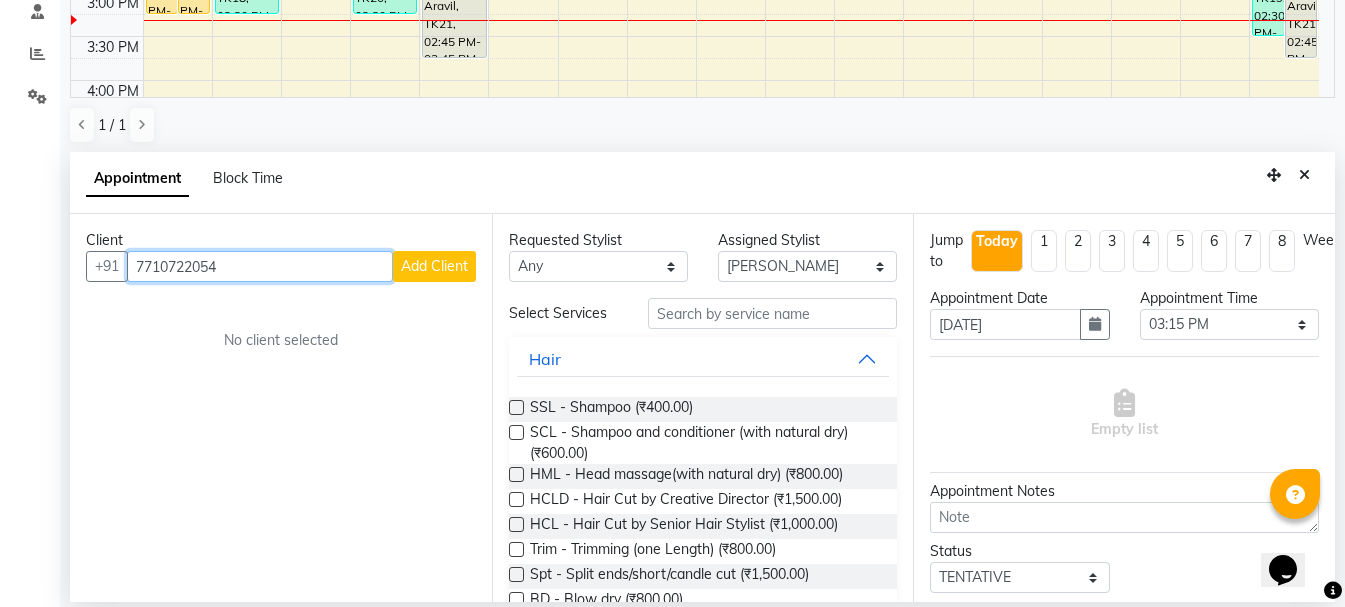 drag, startPoint x: 246, startPoint y: 266, endPoint x: 0, endPoint y: 444, distance: 303.64453 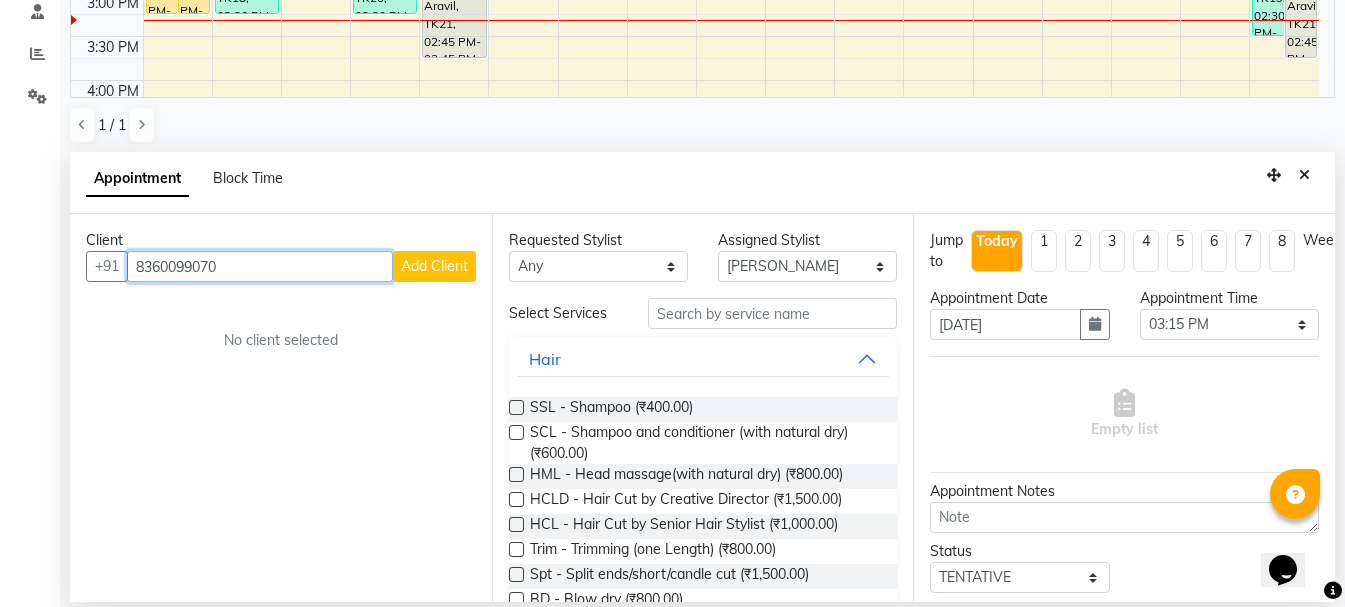 type on "8360099070" 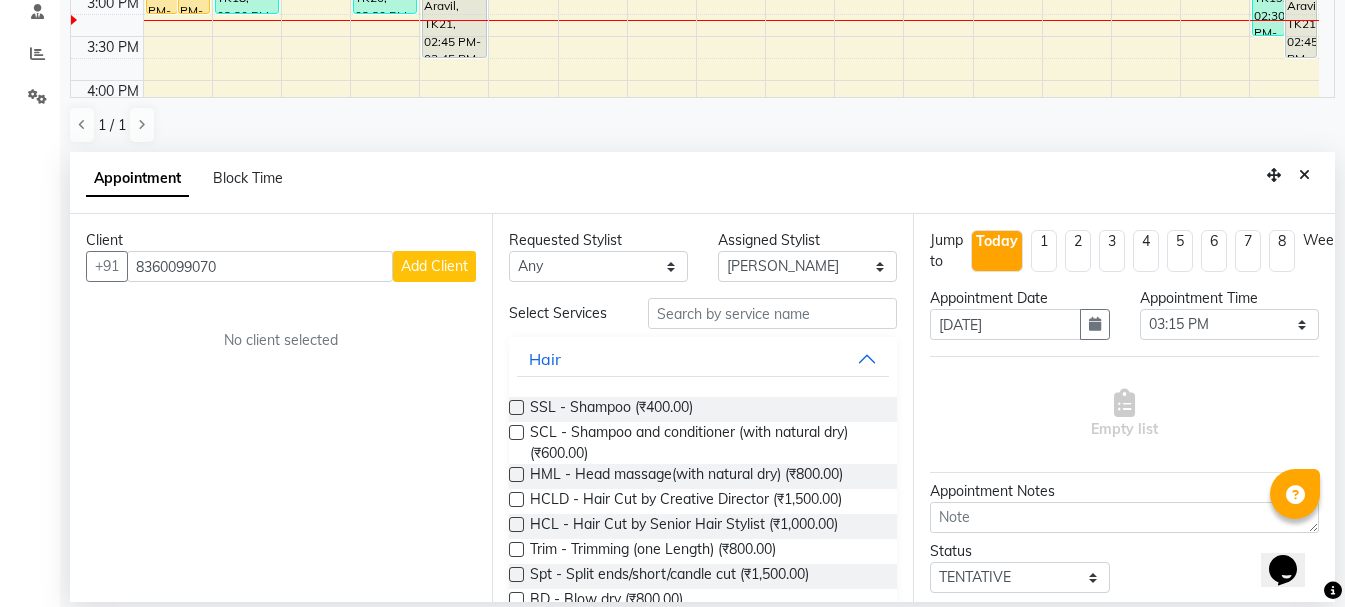 click on "Add Client" at bounding box center [434, 266] 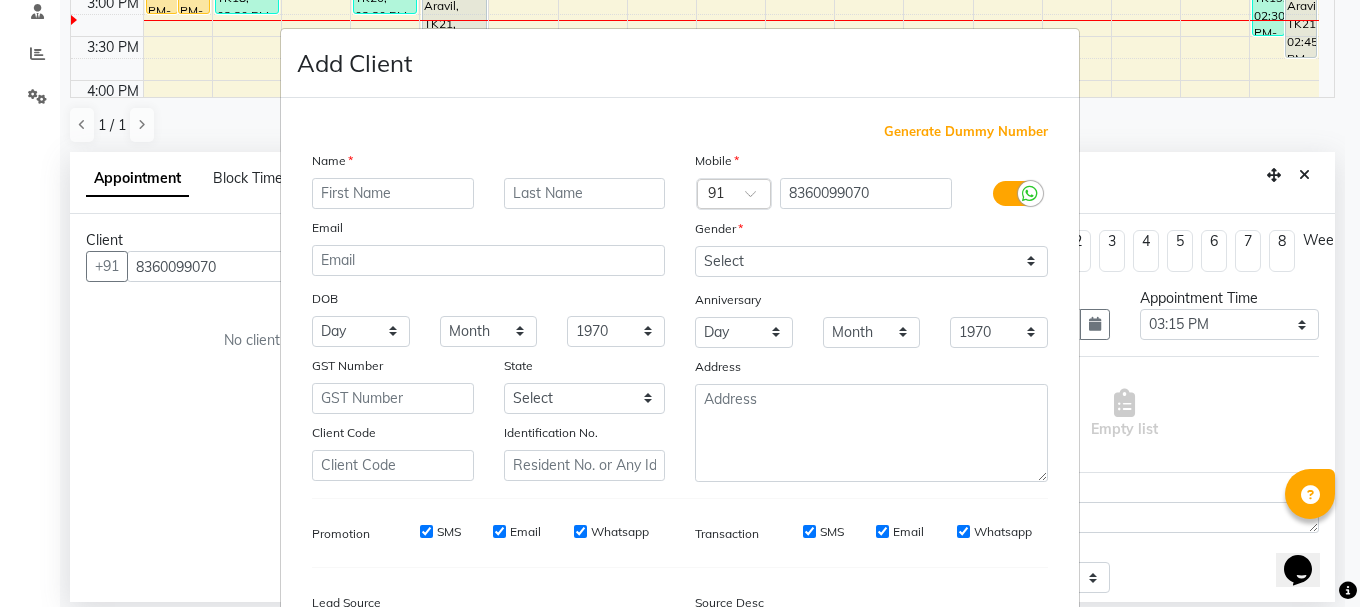 click at bounding box center (393, 193) 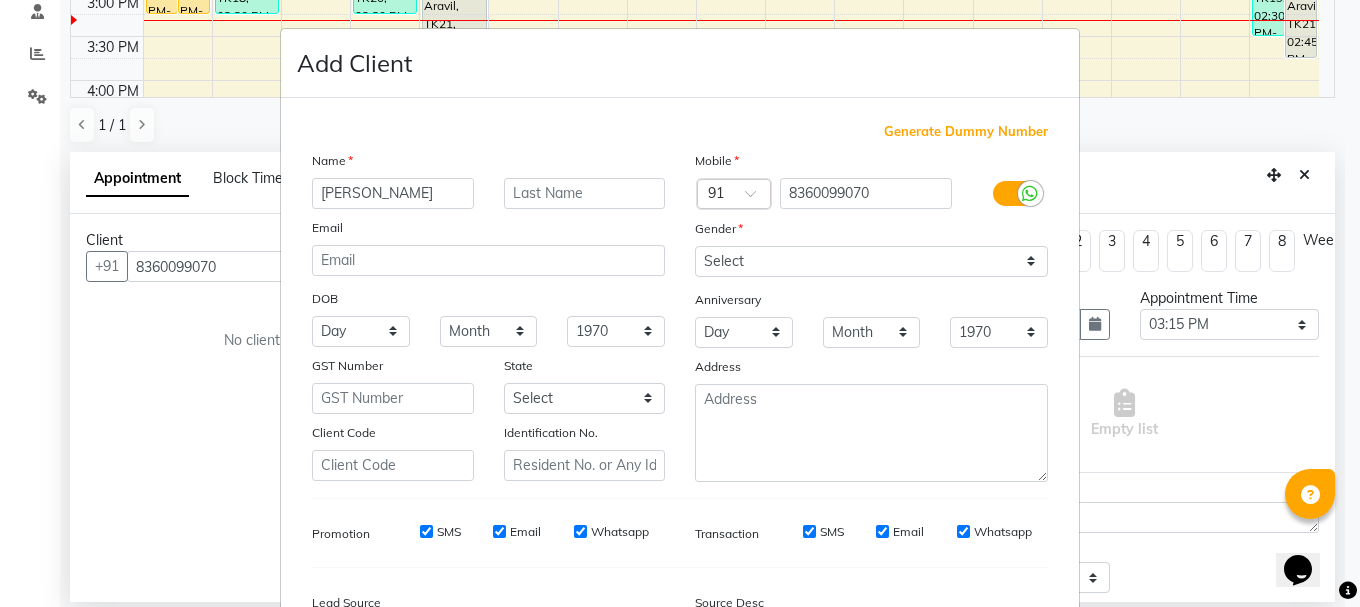 type on "Divyansh" 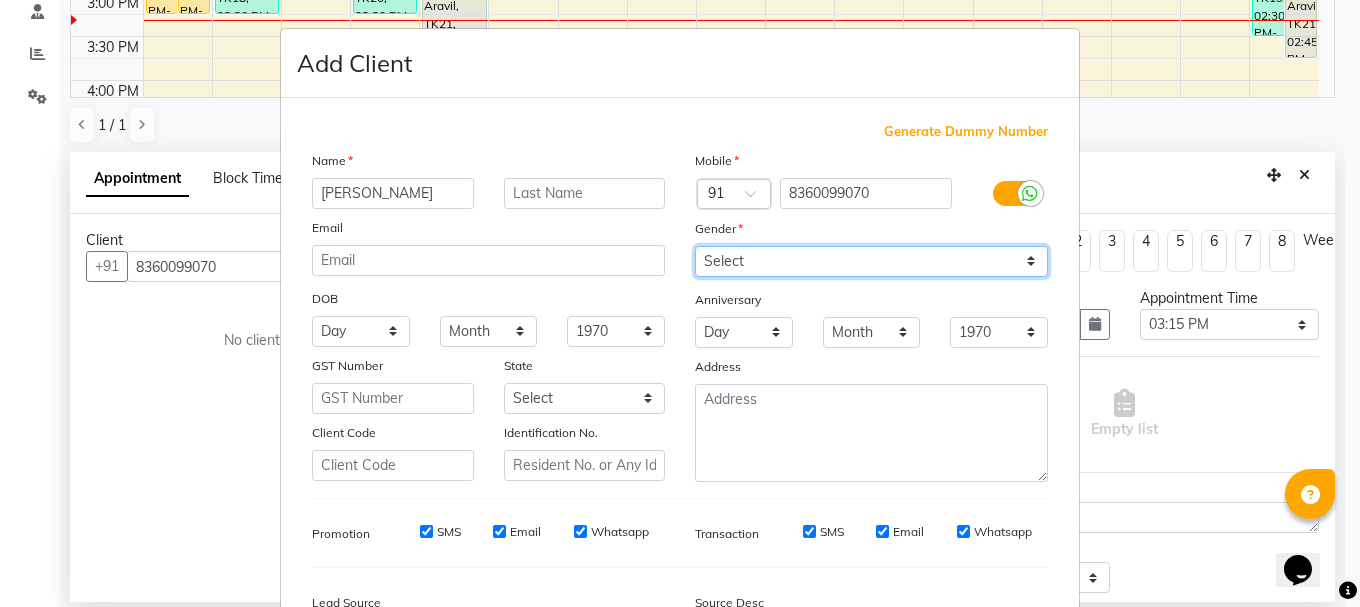drag, startPoint x: 749, startPoint y: 252, endPoint x: 723, endPoint y: 256, distance: 26.305893 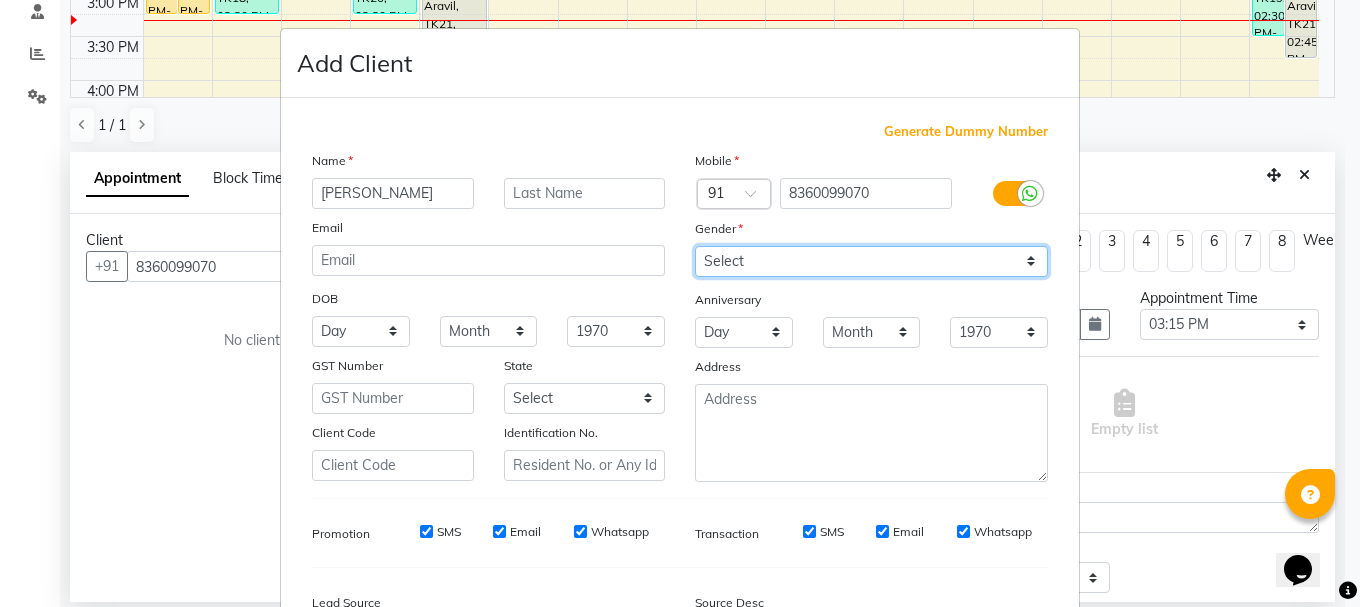 select on "[DEMOGRAPHIC_DATA]" 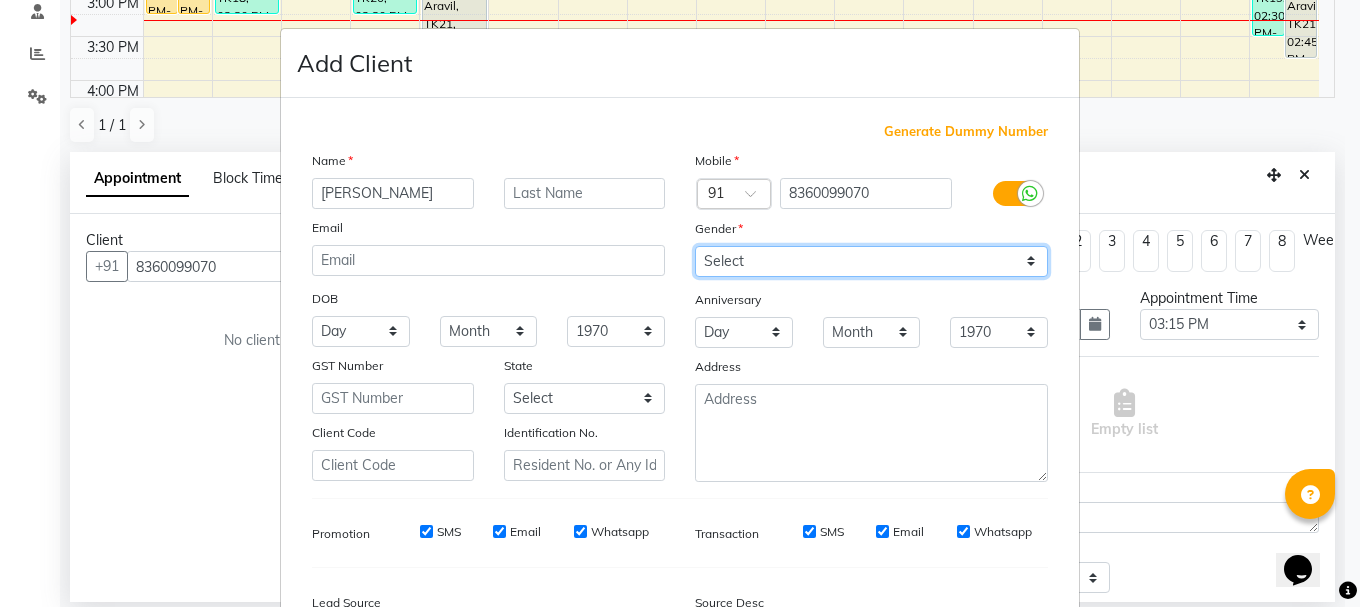 click on "Select [DEMOGRAPHIC_DATA] [DEMOGRAPHIC_DATA] Other Prefer Not To Say" at bounding box center (871, 261) 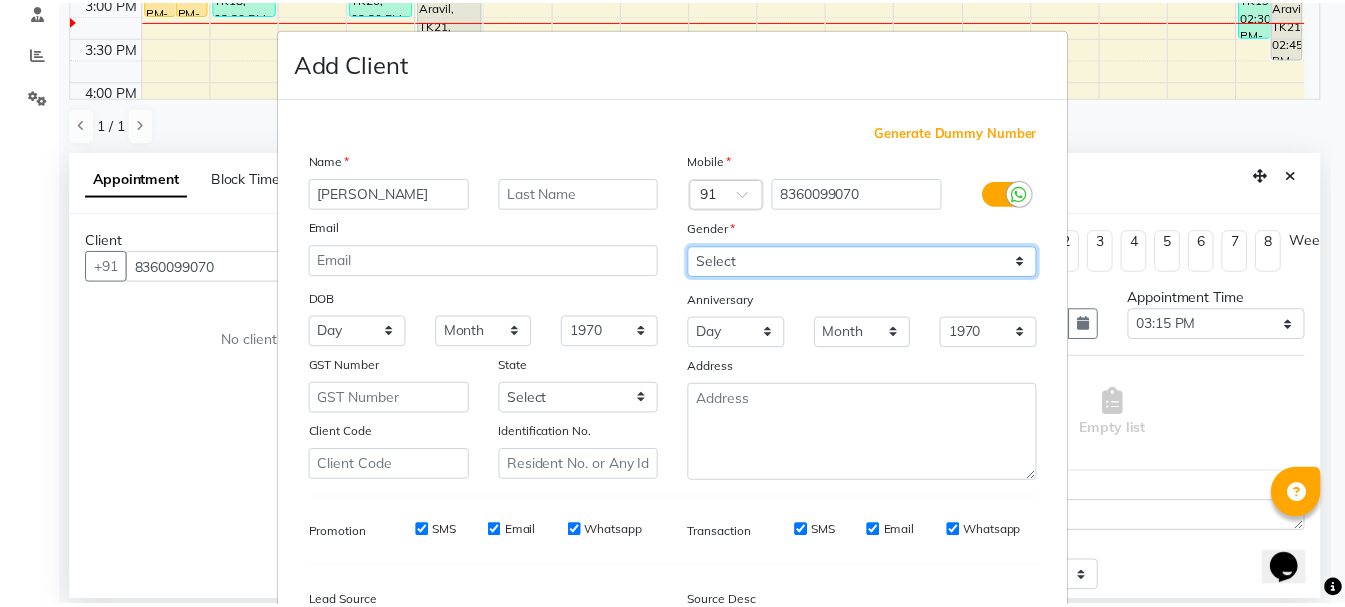 scroll, scrollTop: 242, scrollLeft: 0, axis: vertical 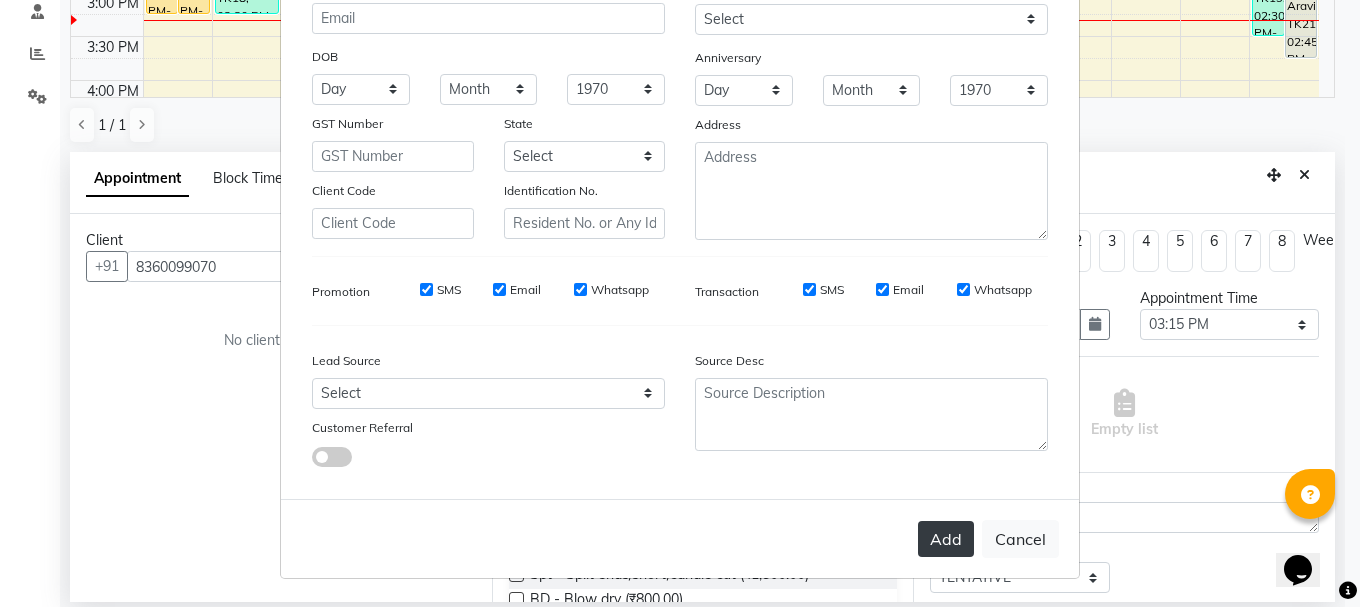 click on "Add" at bounding box center [946, 539] 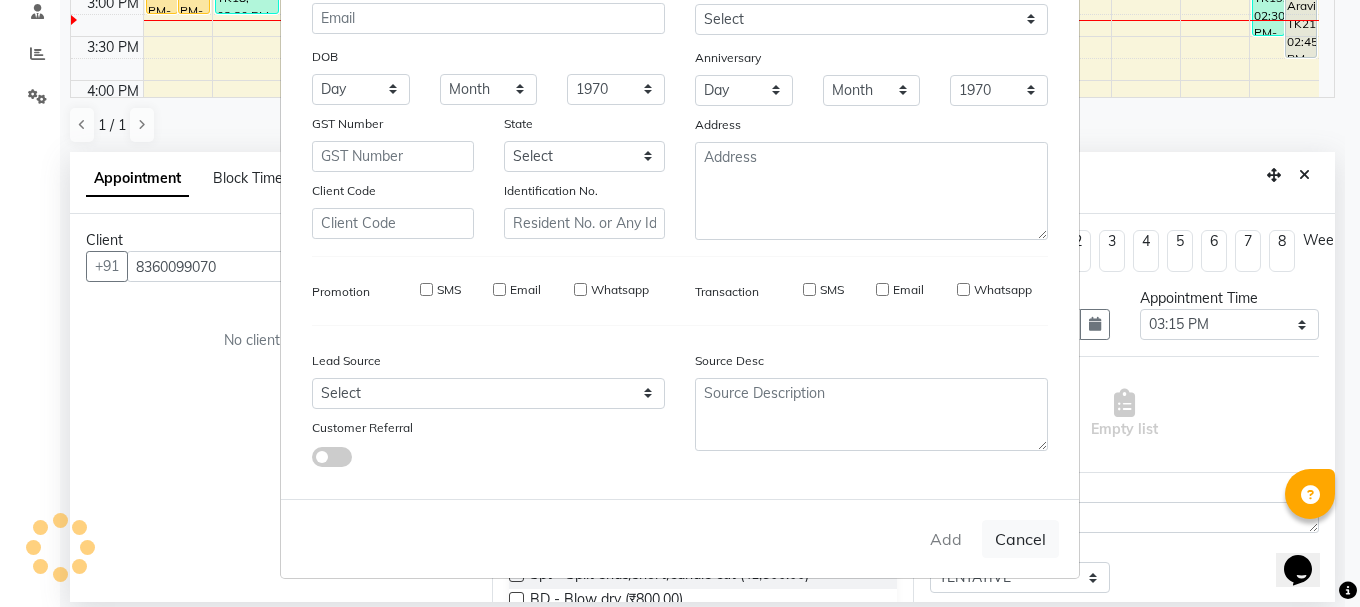 type 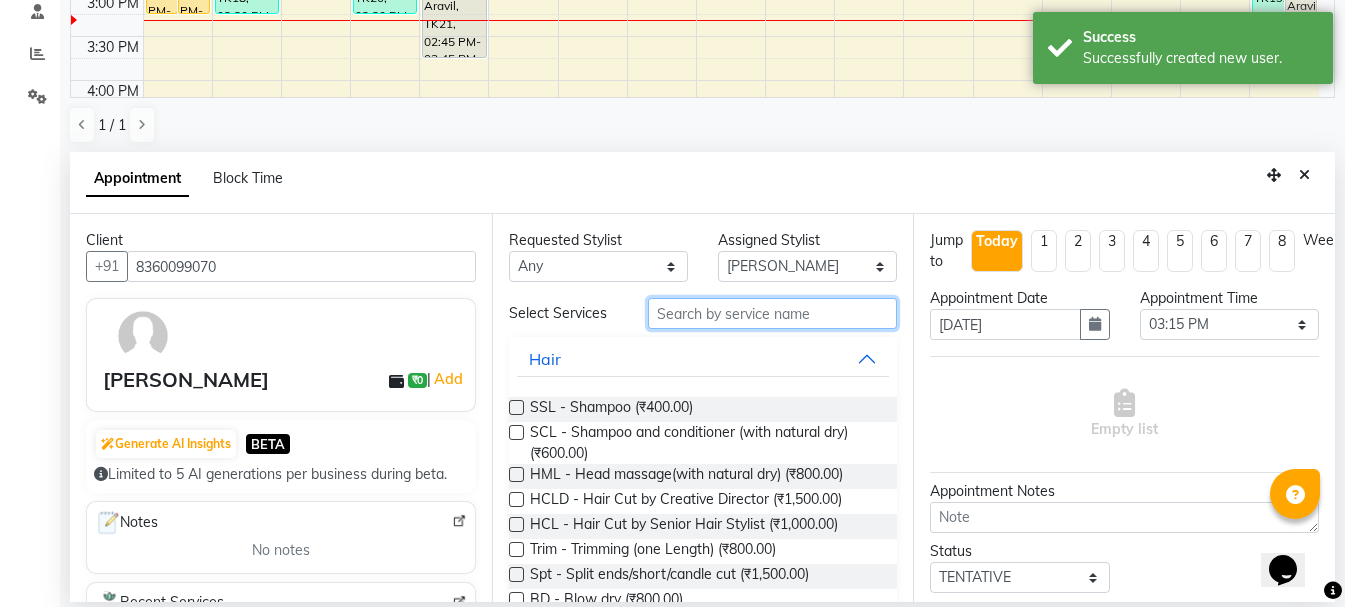 click at bounding box center [772, 313] 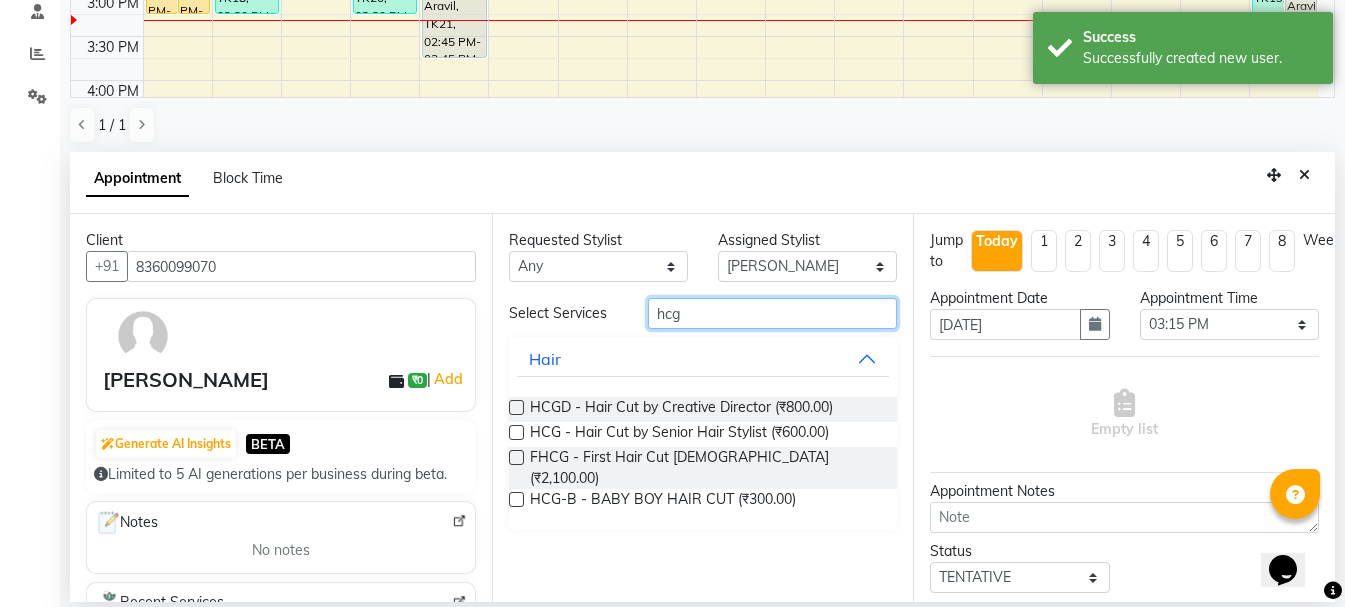type on "hcg" 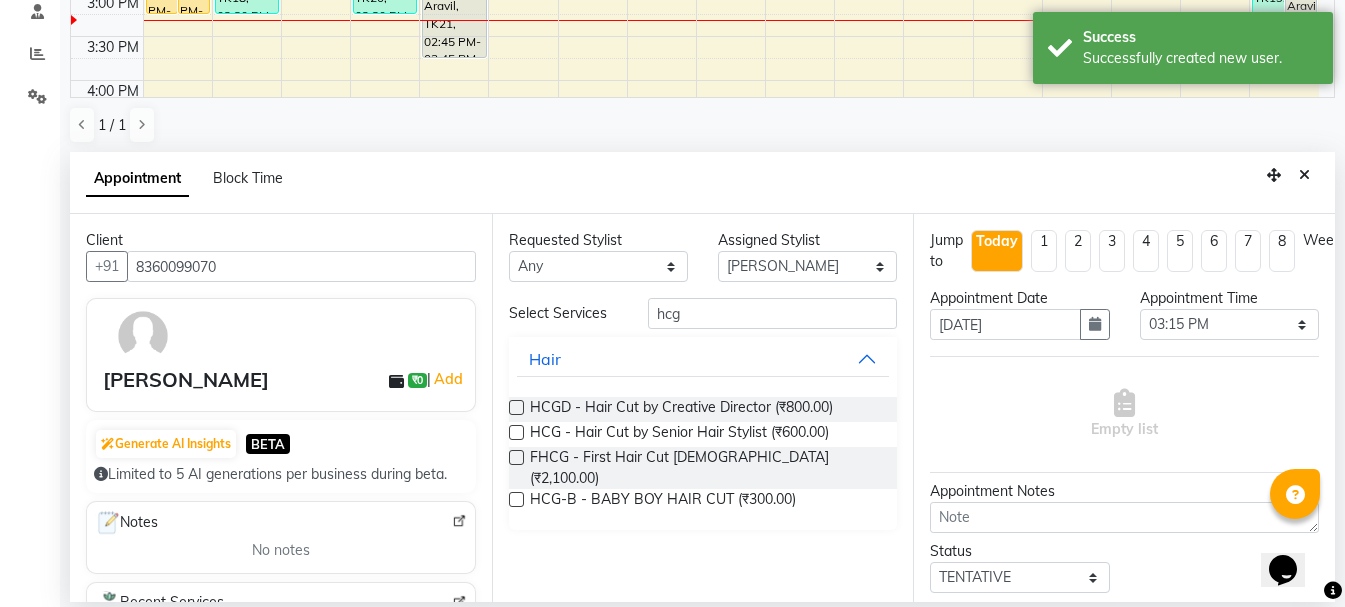 click at bounding box center (516, 432) 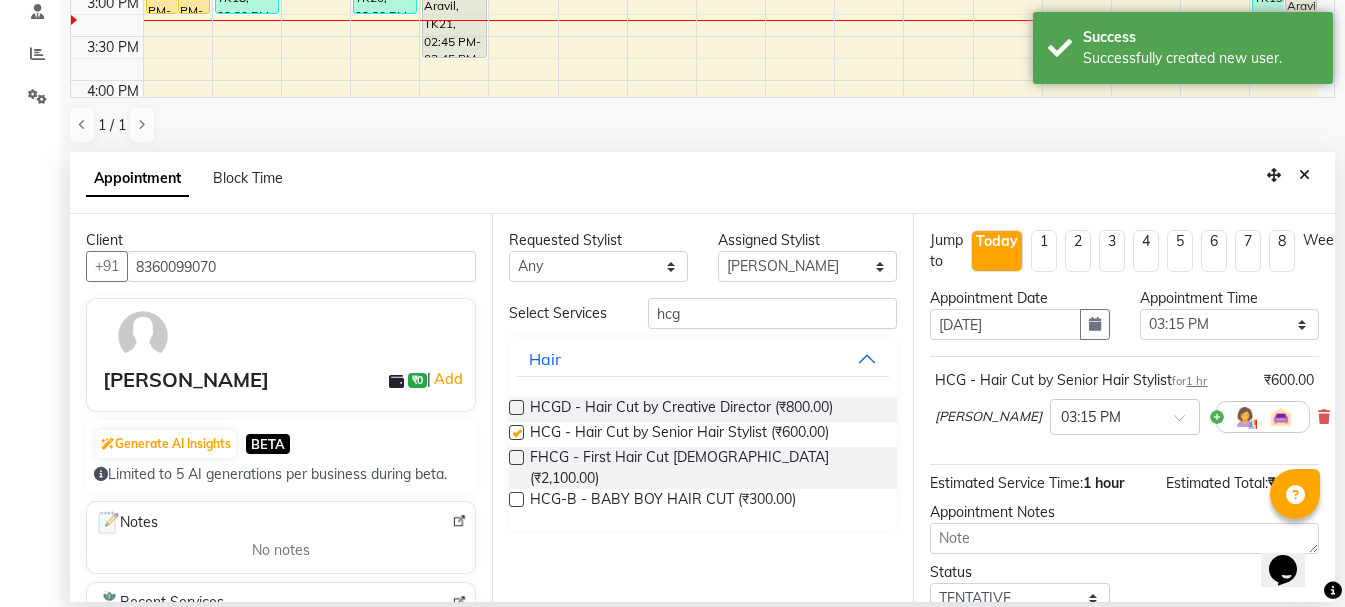 checkbox on "false" 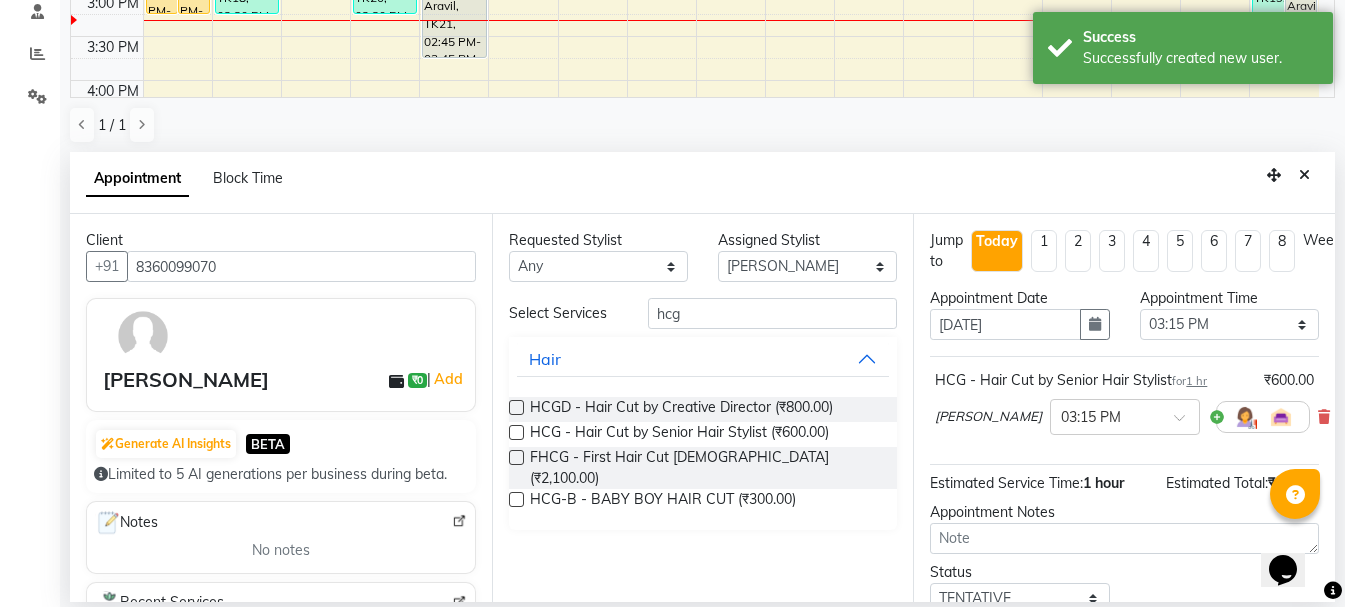 scroll, scrollTop: 156, scrollLeft: 0, axis: vertical 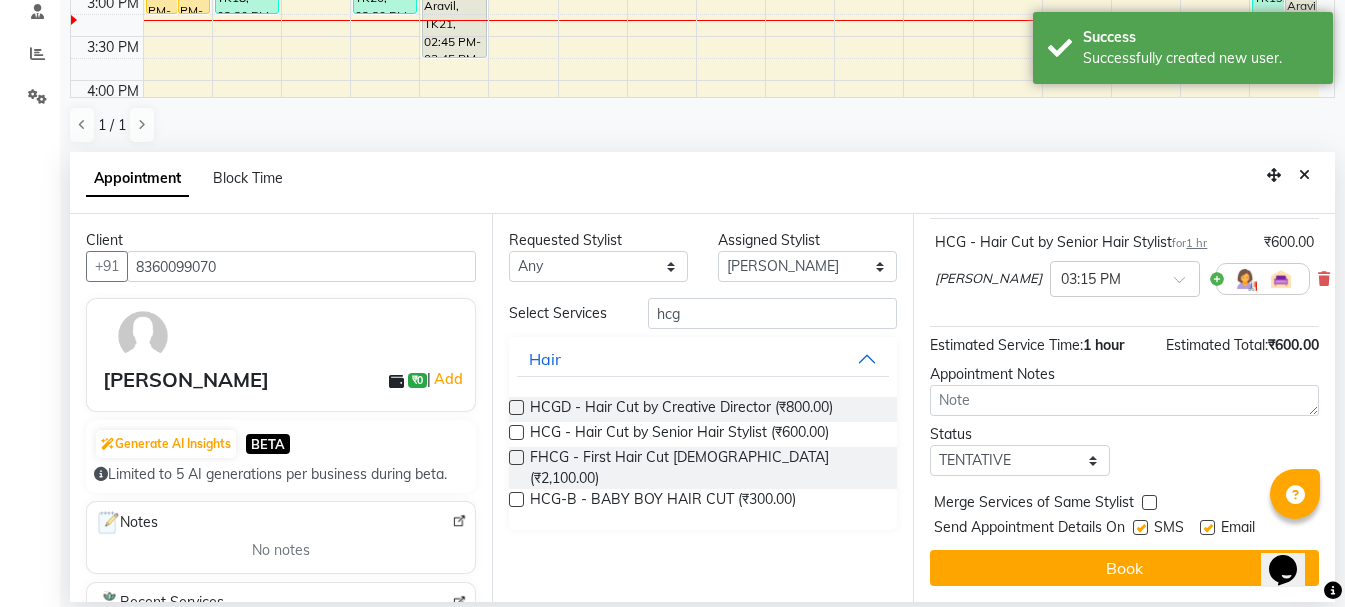 drag, startPoint x: 1332, startPoint y: 540, endPoint x: 58, endPoint y: 21, distance: 1375.6587 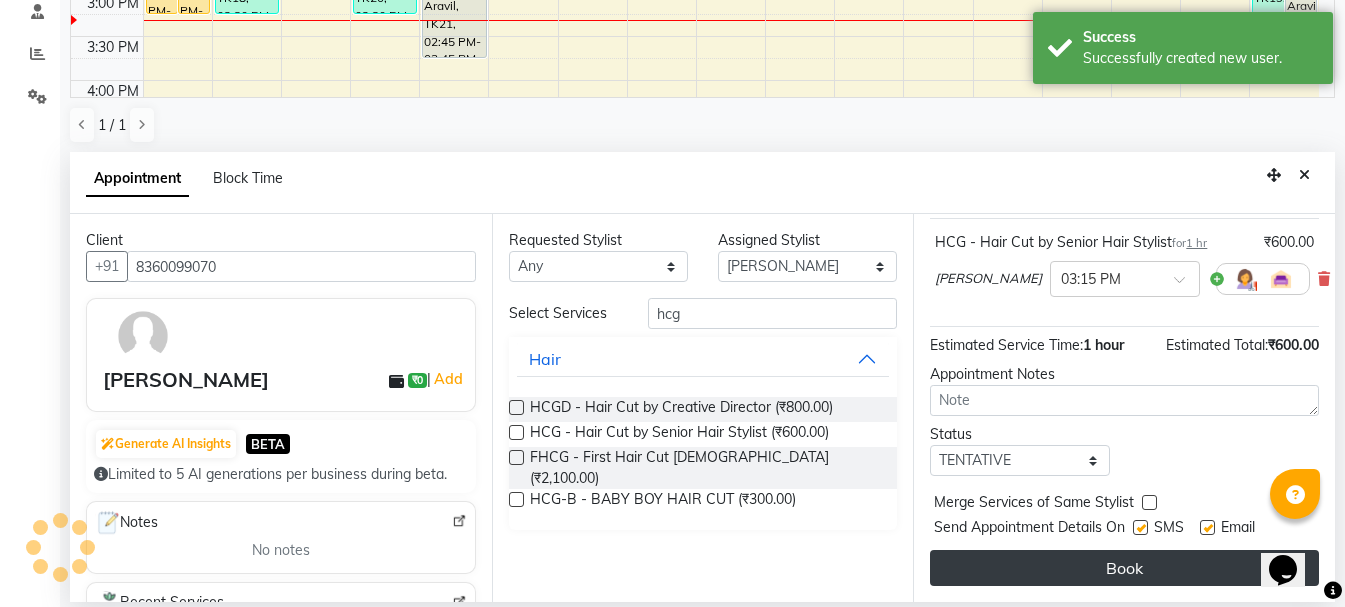 click on "Book" at bounding box center [1124, 568] 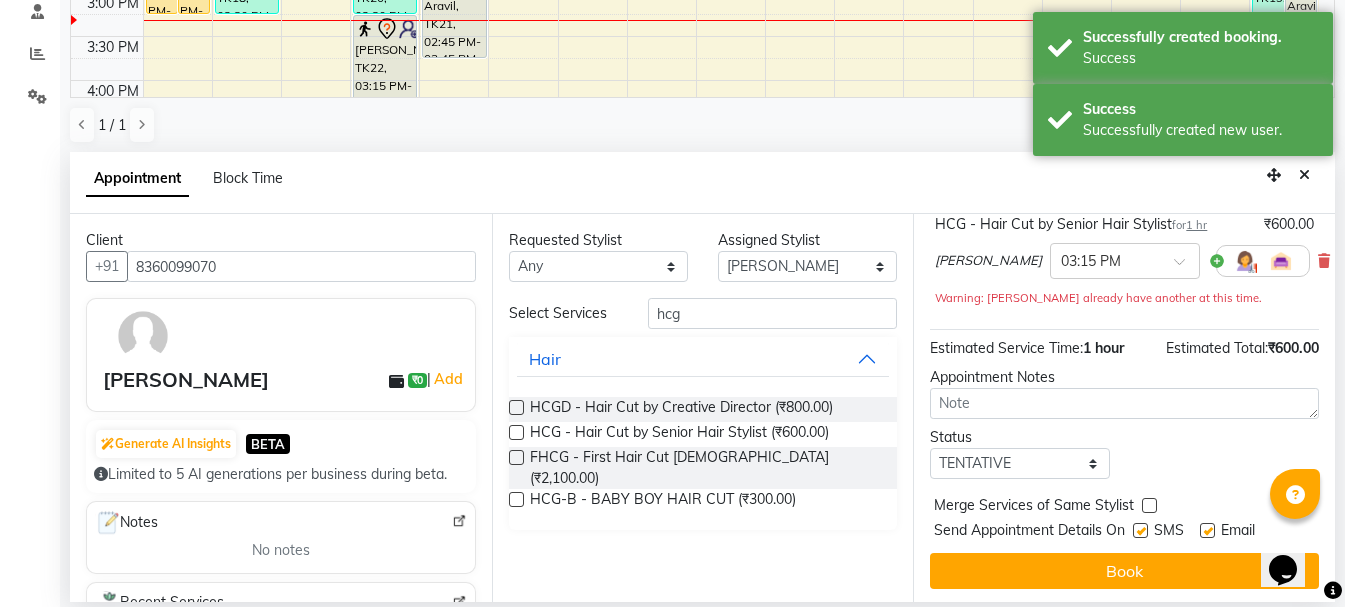 scroll, scrollTop: 0, scrollLeft: 0, axis: both 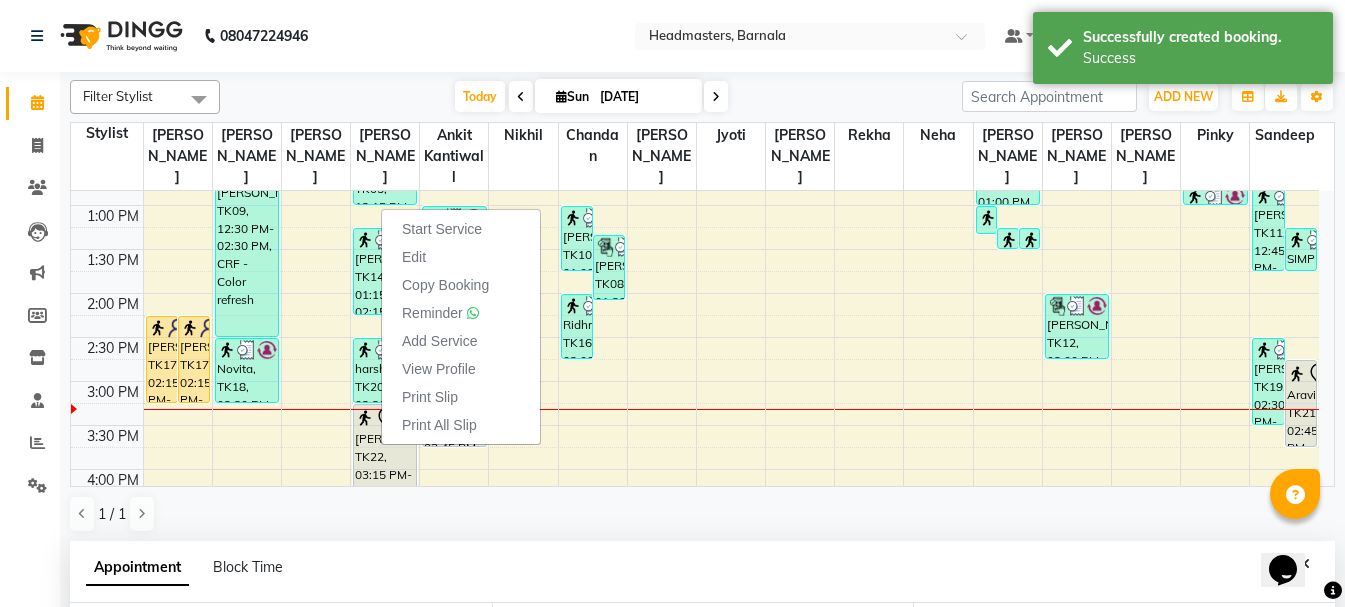 click on "Print Slip" at bounding box center (430, 397) 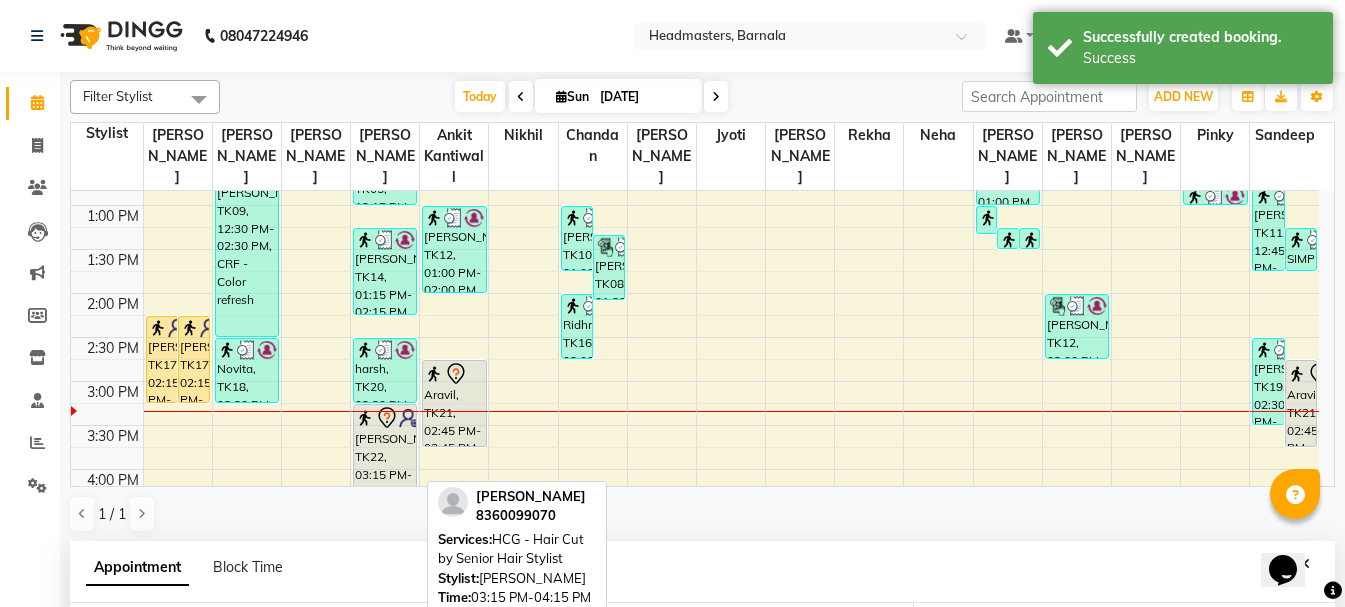 click on "Divyansh, TK22, 03:15 PM-04:15 PM, HCG - Hair Cut by Senior Hair Stylist" at bounding box center [385, 447] 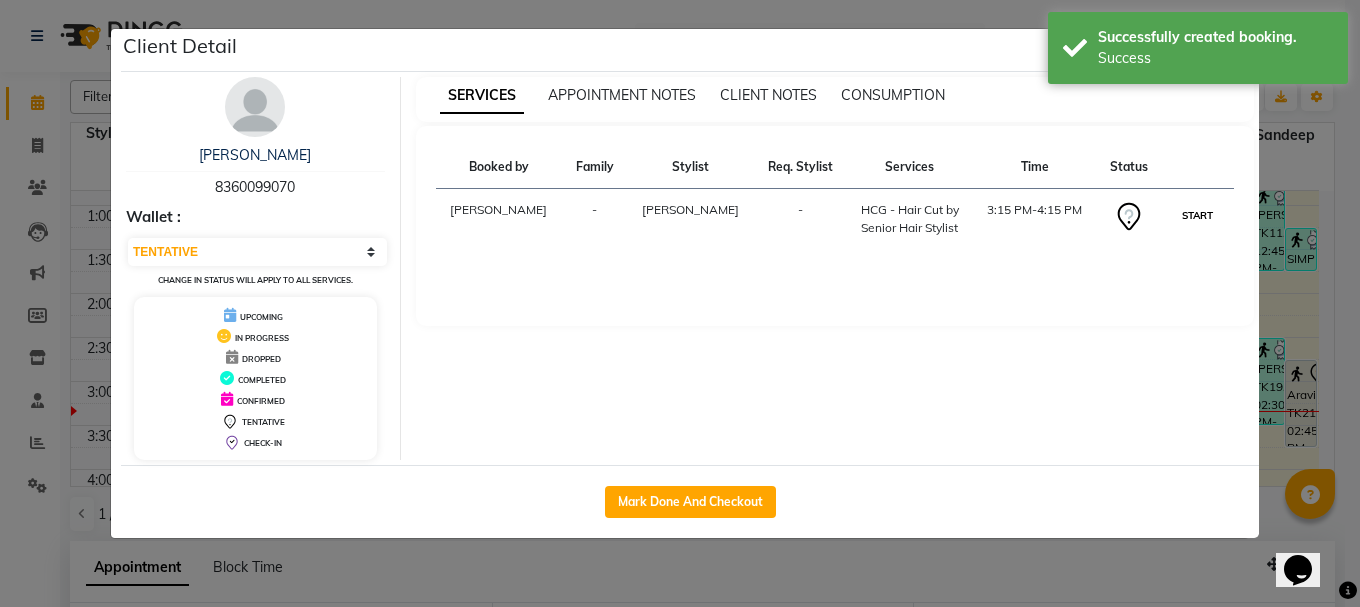 click on "START" at bounding box center [1197, 215] 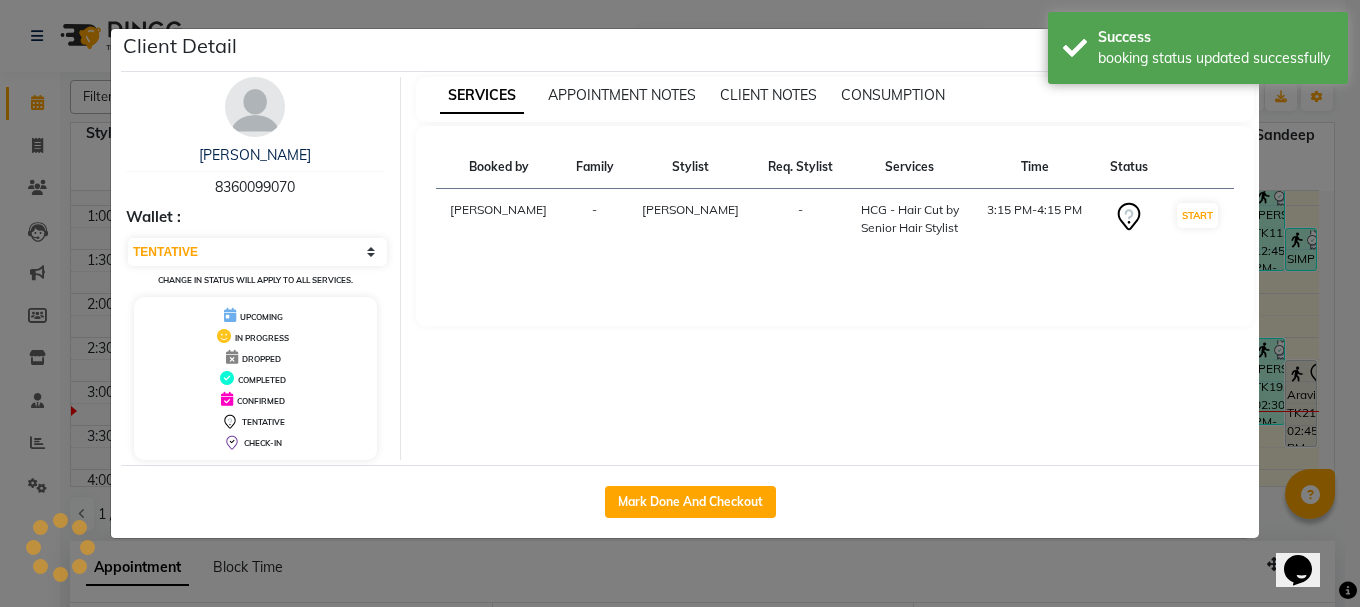 select on "1" 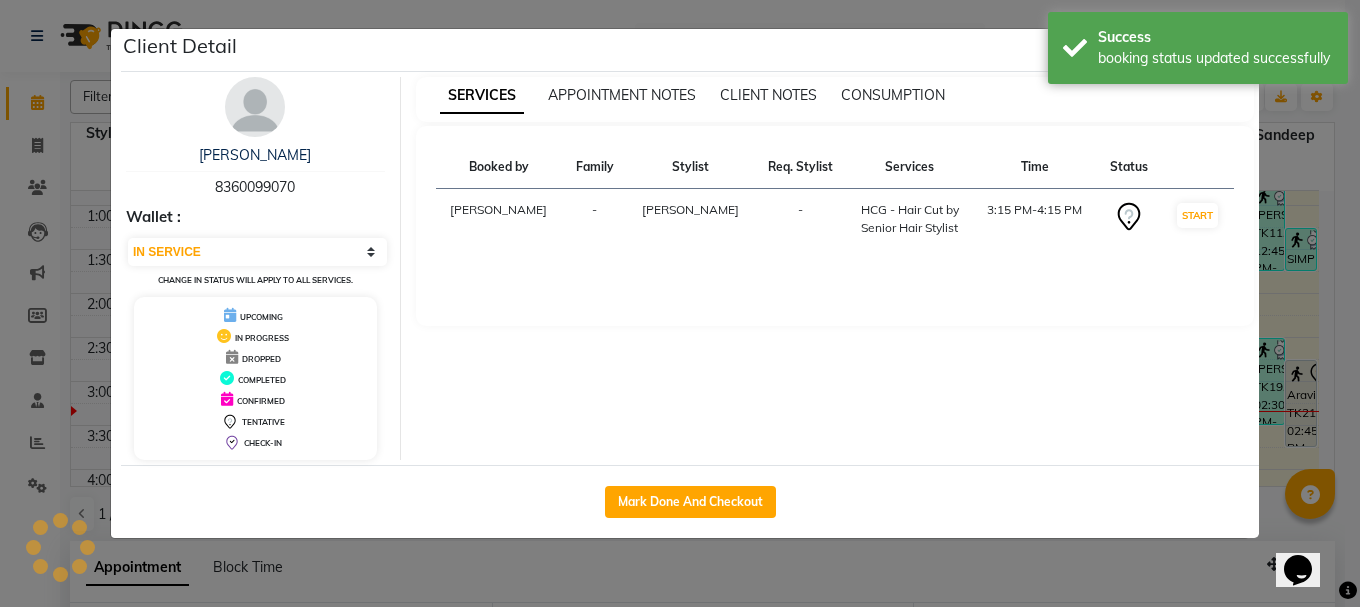 click on "Client Detail  Divyansh    8360099070 Wallet : Select IN SERVICE CONFIRMED TENTATIVE CHECK IN MARK DONE UPCOMING Change in status will apply to all services. UPCOMING IN PROGRESS DROPPED COMPLETED CONFIRMED TENTATIVE CHECK-IN SERVICES APPOINTMENT NOTES CLIENT NOTES CONSUMPTION Booked by Family Stylist Req. Stylist Services Time Status  Manya  -  Sameer khan -  HCG - Hair Cut by Senior Hair Stylist   3:15 PM-4:15 PM   START   Mark Done And Checkout" 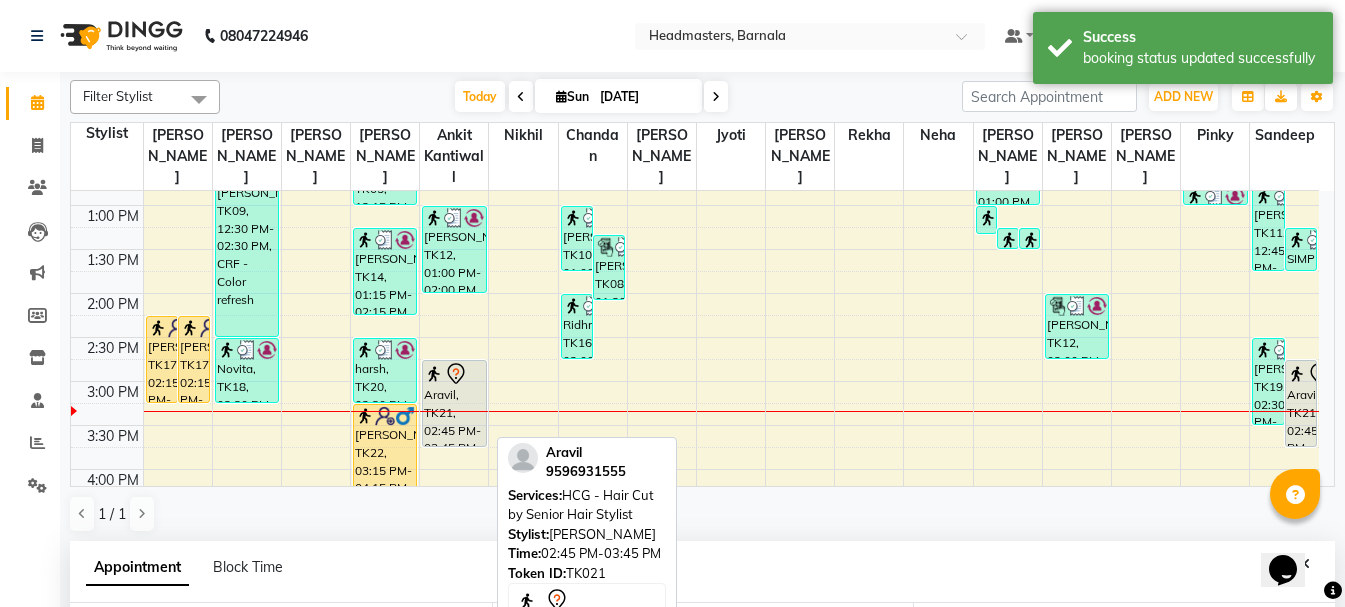 click on "Aravil, TK21, 02:45 PM-03:45 PM, HCG - Hair Cut by Senior Hair Stylist" at bounding box center (454, 403) 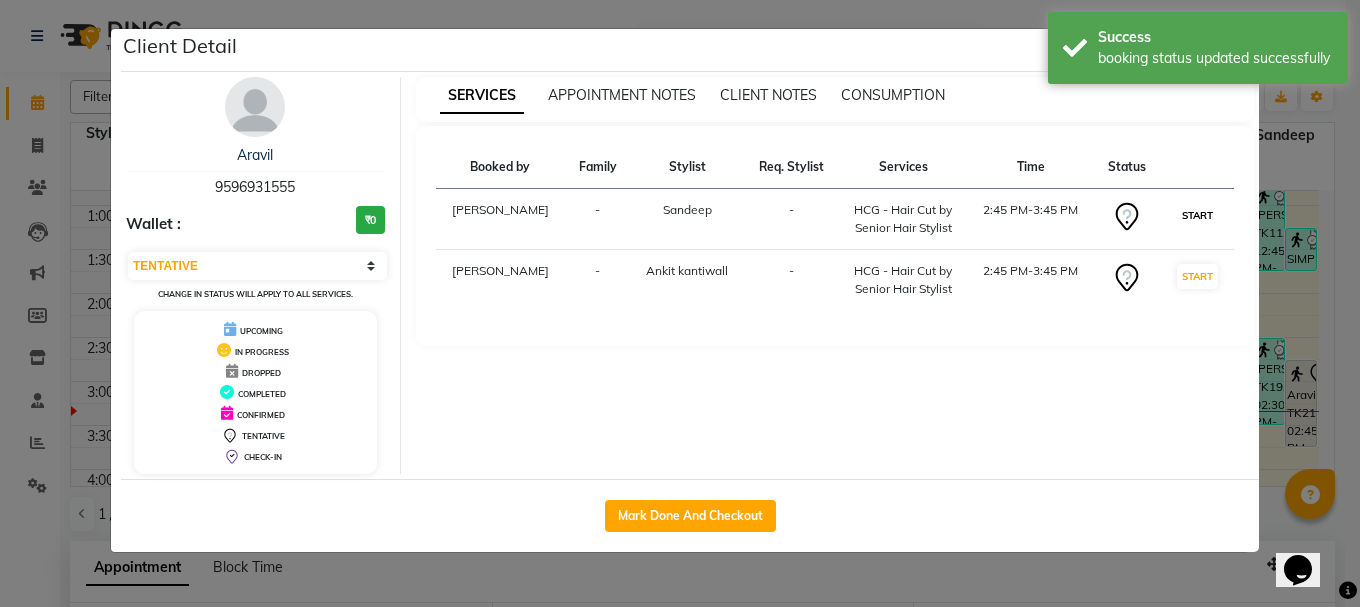 click on "START" at bounding box center [1197, 215] 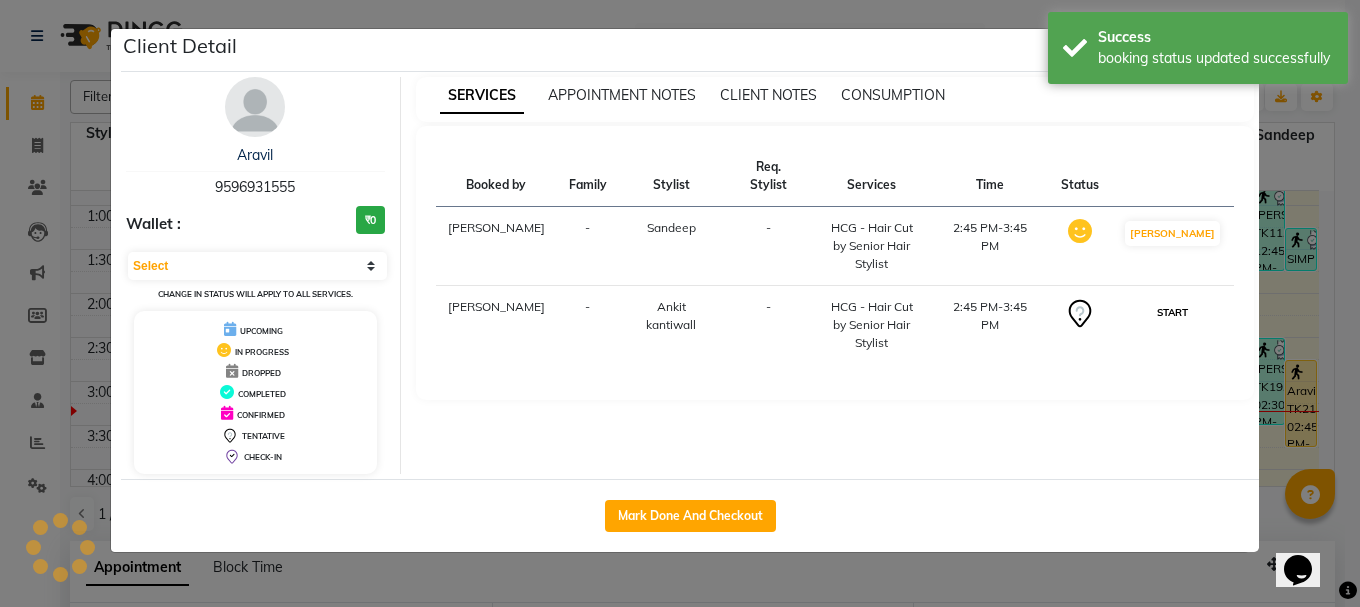 click on "START" at bounding box center (1172, 312) 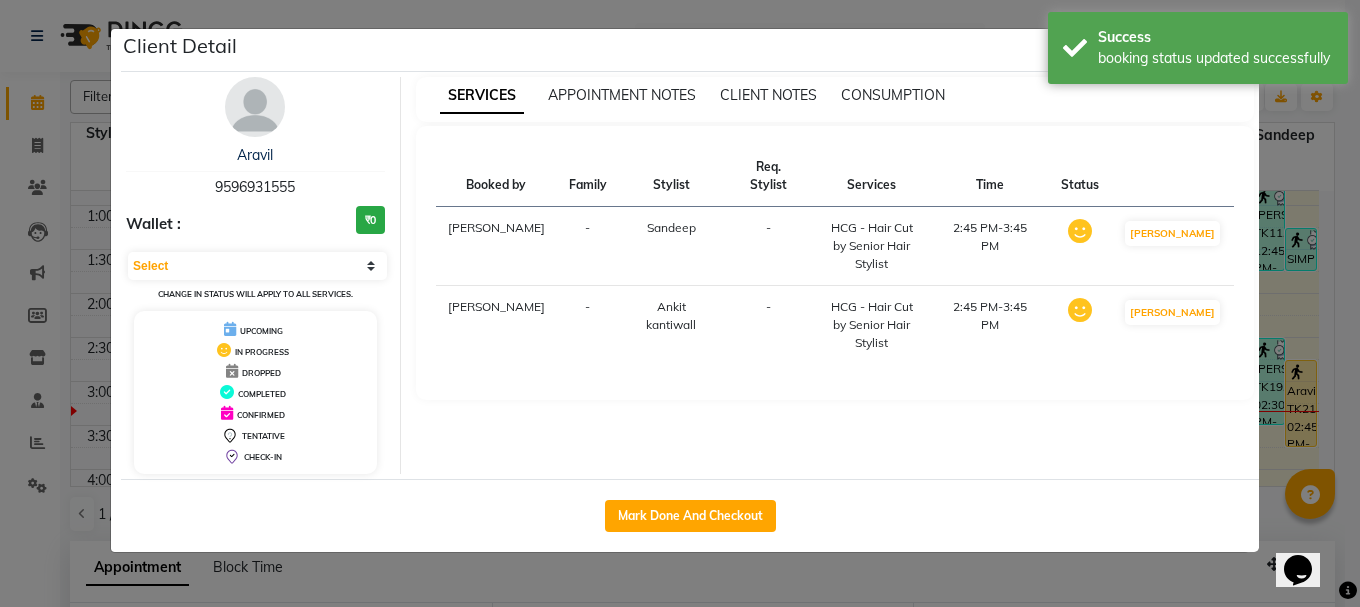 select on "1" 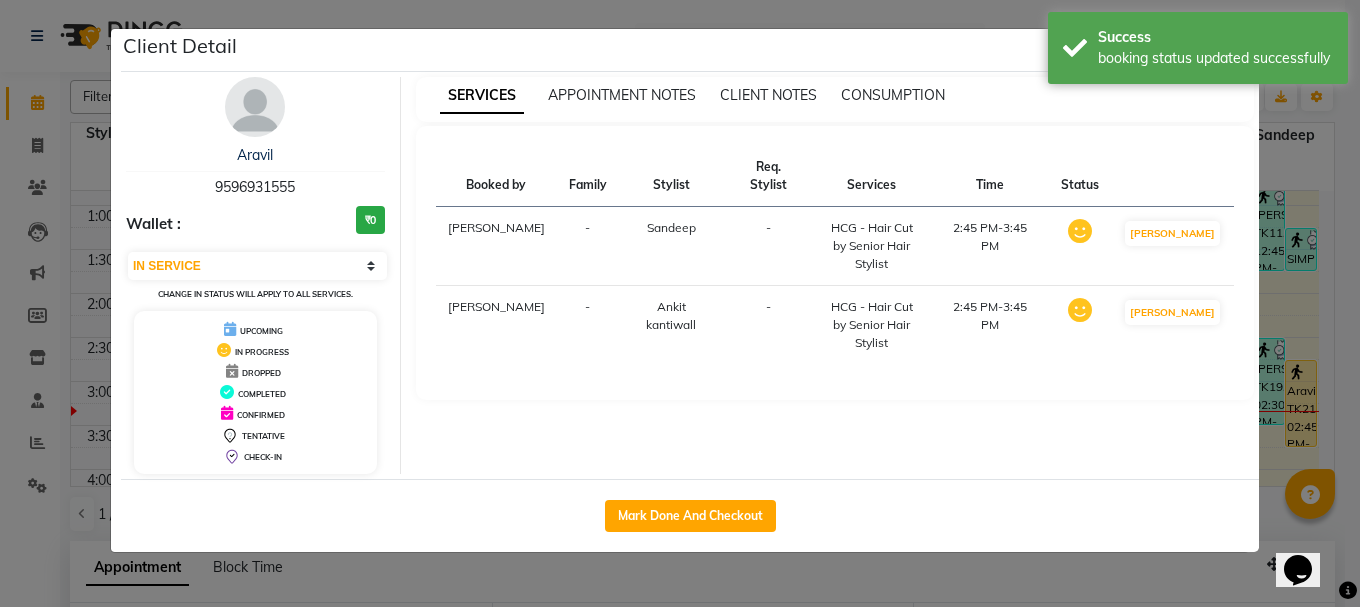 click on "Client Detail  Aravil    9596931555 Wallet : ₹0 Select IN SERVICE CONFIRMED TENTATIVE CHECK IN MARK DONE UPCOMING Change in status will apply to all services. UPCOMING IN PROGRESS DROPPED COMPLETED CONFIRMED TENTATIVE CHECK-IN SERVICES APPOINTMENT NOTES CLIENT NOTES CONSUMPTION Booked by Family Stylist Req. Stylist Services Time Status  Manya  - Sandeep -  HCG - Hair Cut by Senior Hair Stylist   2:45 PM-3:45 PM   MARK DONE   Manya  -  Ankit kantiwall -  HCG - Hair Cut by Senior Hair Stylist   2:45 PM-3:45 PM   MARK DONE   Mark Done And Checkout" 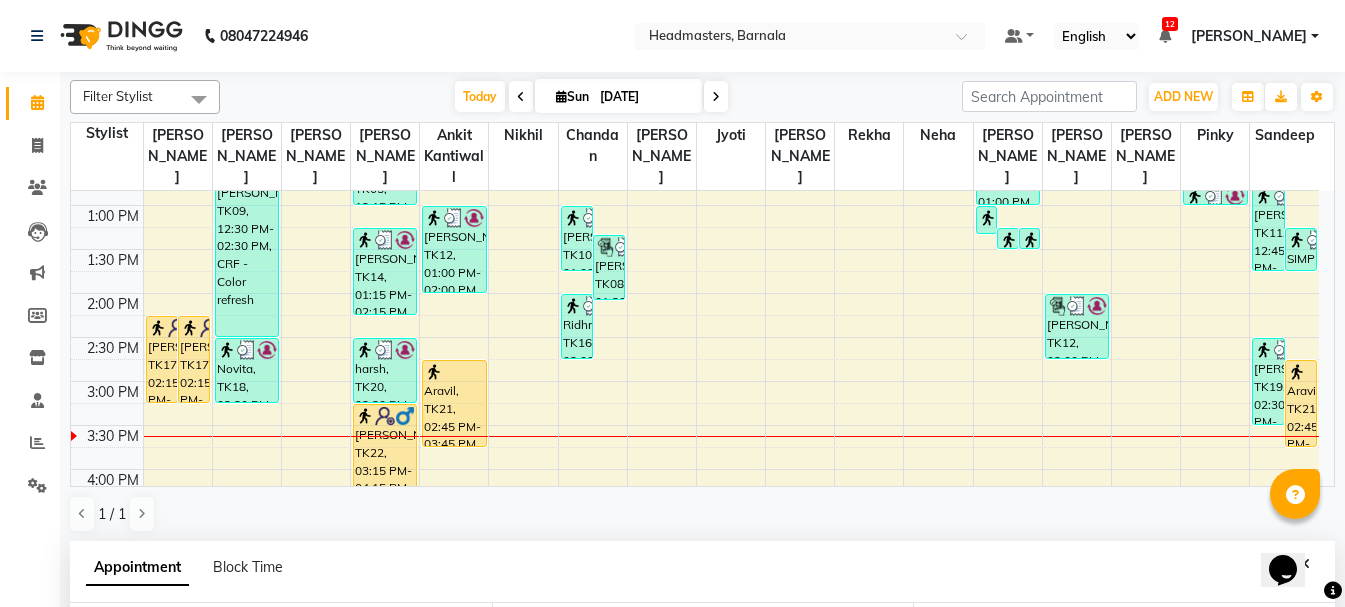 click on "Jump to Today 1 2 3 4 5 6 7 8 Weeks Appointment Date 13-07-2025 Appointment Time Select 09:00 AM 09:15 AM 09:30 AM 09:45 AM 10:00 AM 10:15 AM 10:30 AM 10:45 AM 11:00 AM 11:15 AM 11:30 AM 11:45 AM 12:00 PM 12:15 PM 12:30 PM 12:45 PM 01:00 PM 01:15 PM 01:30 PM 01:45 PM 02:00 PM 02:15 PM 02:30 PM 02:45 PM 03:00 PM 03:15 PM 03:30 PM 03:45 PM 04:00 PM 04:15 PM 04:30 PM 04:45 PM 05:00 PM 05:15 PM 05:30 PM 05:45 PM 06:00 PM 06:15 PM 06:30 PM 06:45 PM 07:00 PM 07:15 PM 07:30 PM 07:45 PM 08:00 PM HCG - Hair Cut by Senior Hair Stylist   for  1 hr ₹600.00  Sameer khan × 03:15 PM Warning:  Sameer khan already have another at this time. Estimated Service Time:  1 hour Estimated Total:  ₹600.00 Appointment Notes Status Select TENTATIVE CONFIRM CHECK-IN UPCOMING Merge Services of Same Stylist Send Appointment Details On SMS Email  Book" at bounding box center [1124, 797] 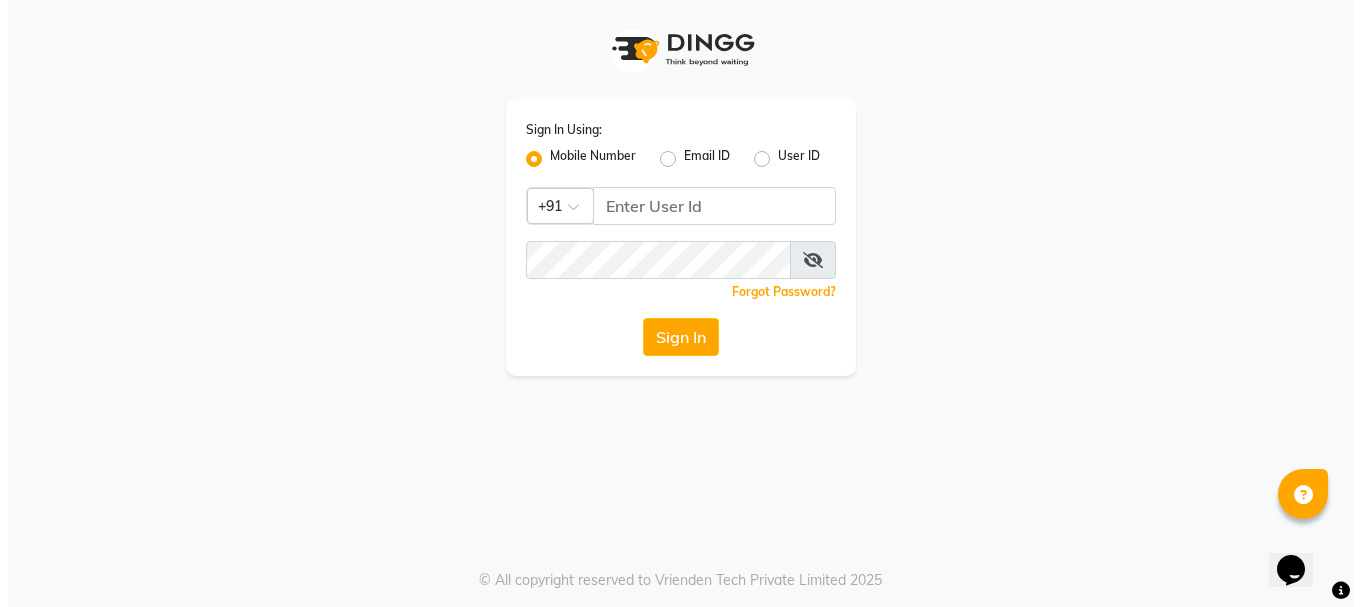 scroll, scrollTop: 0, scrollLeft: 0, axis: both 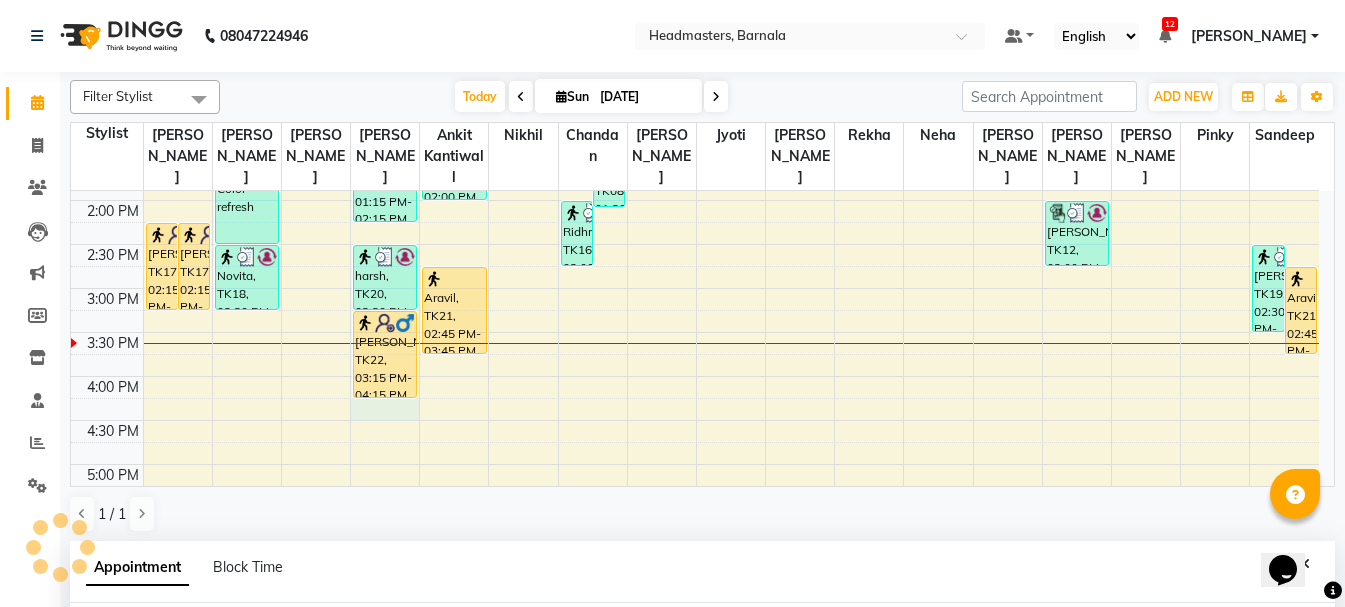 select on "67277" 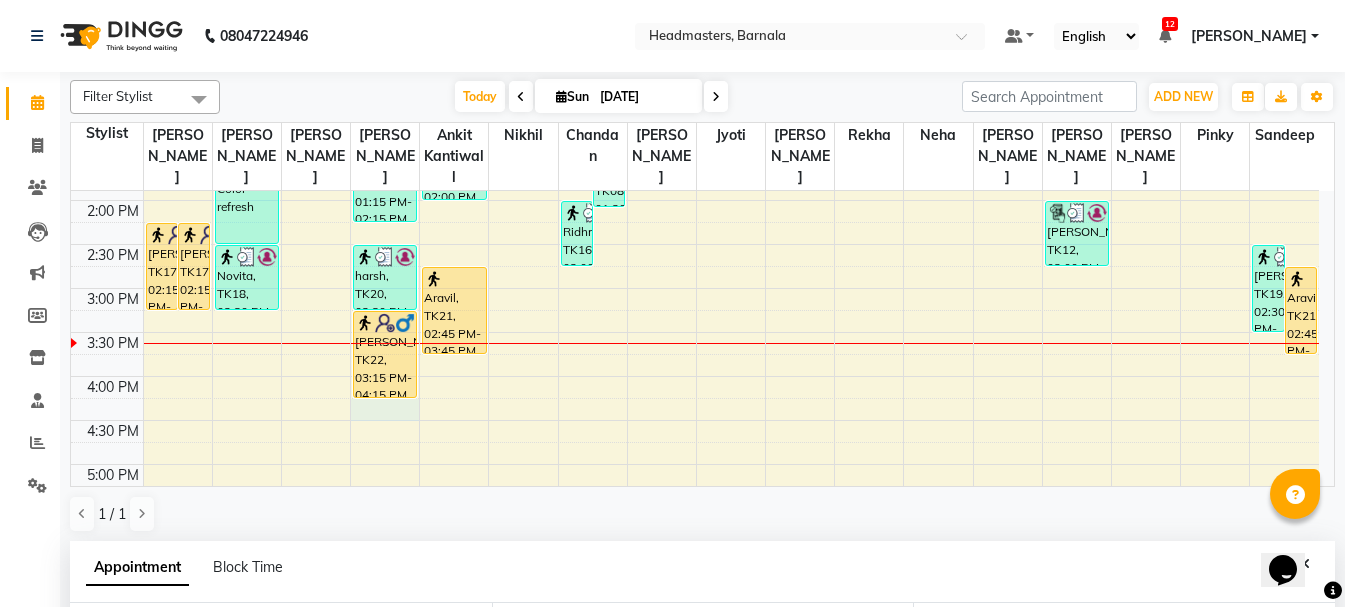 scroll, scrollTop: 389, scrollLeft: 0, axis: vertical 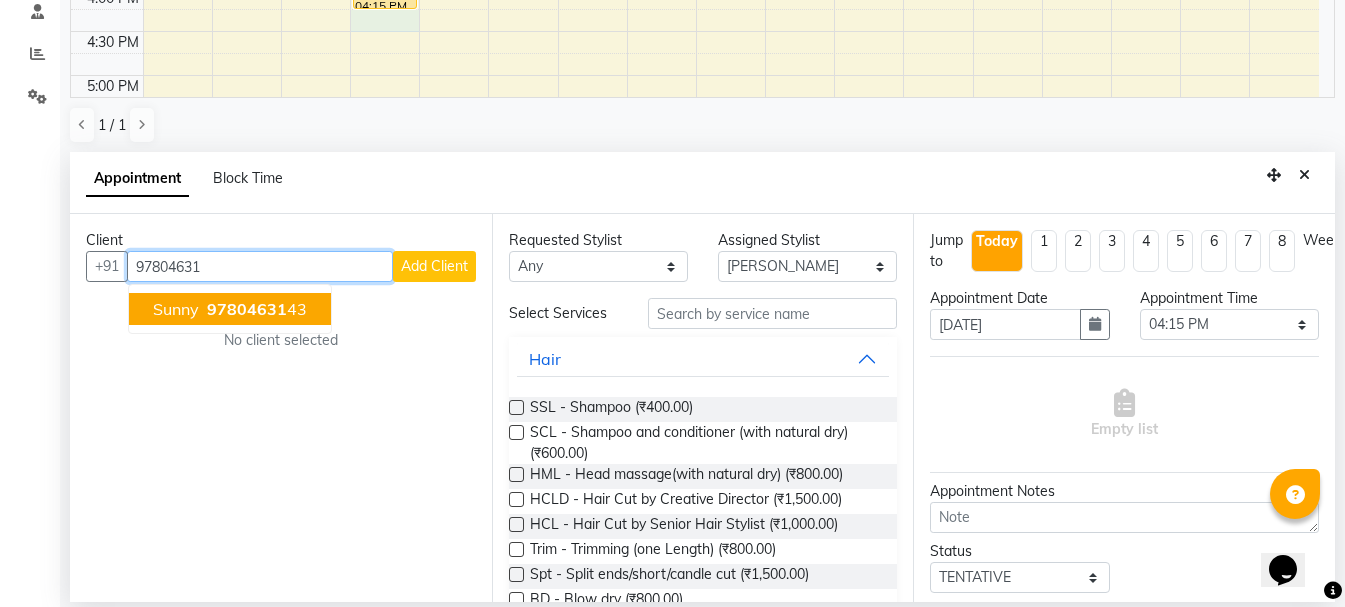 click on "97804631" at bounding box center [247, 309] 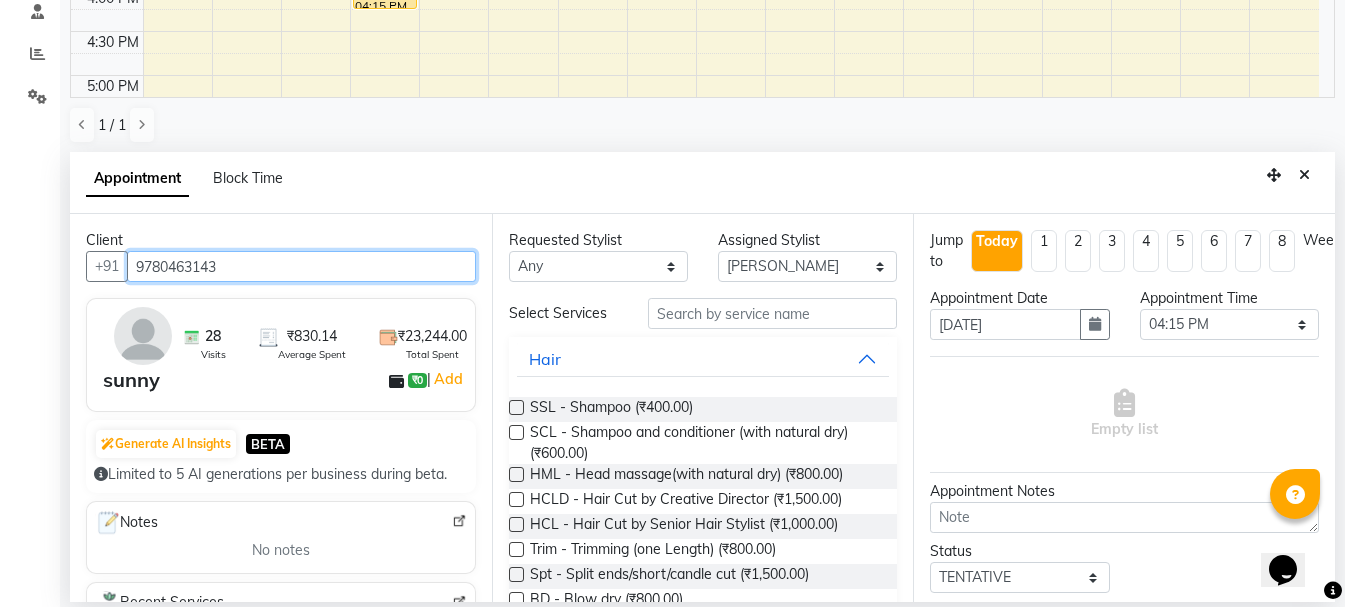 type on "9780463143" 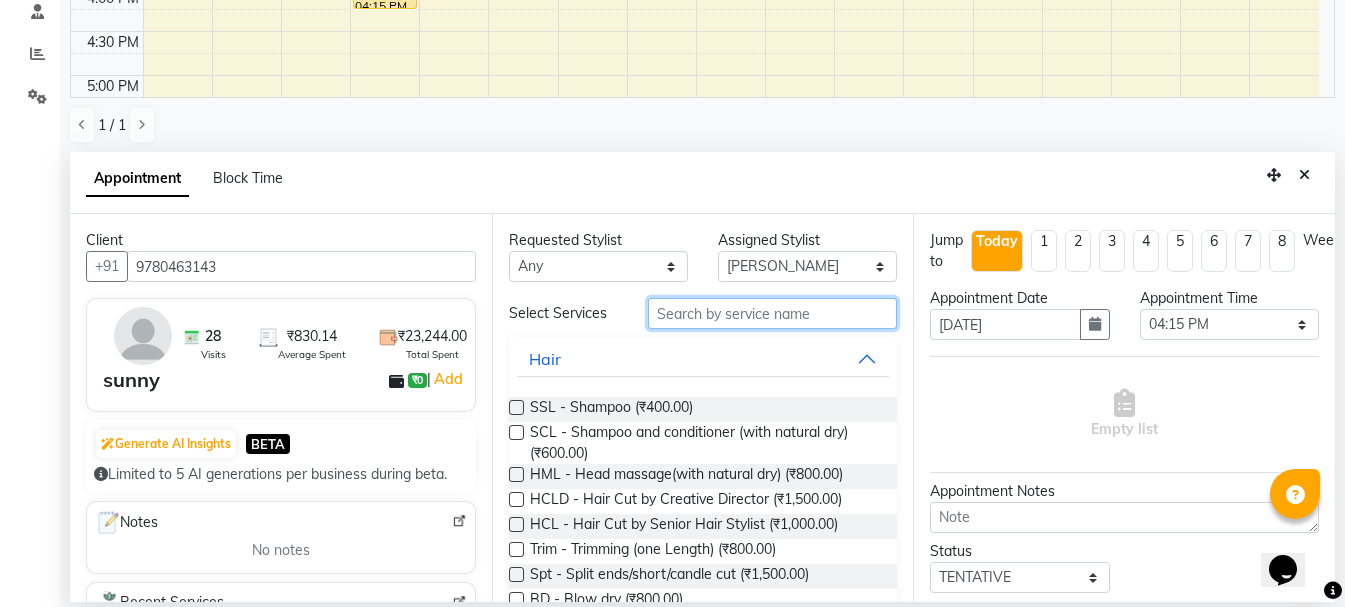 click at bounding box center [772, 313] 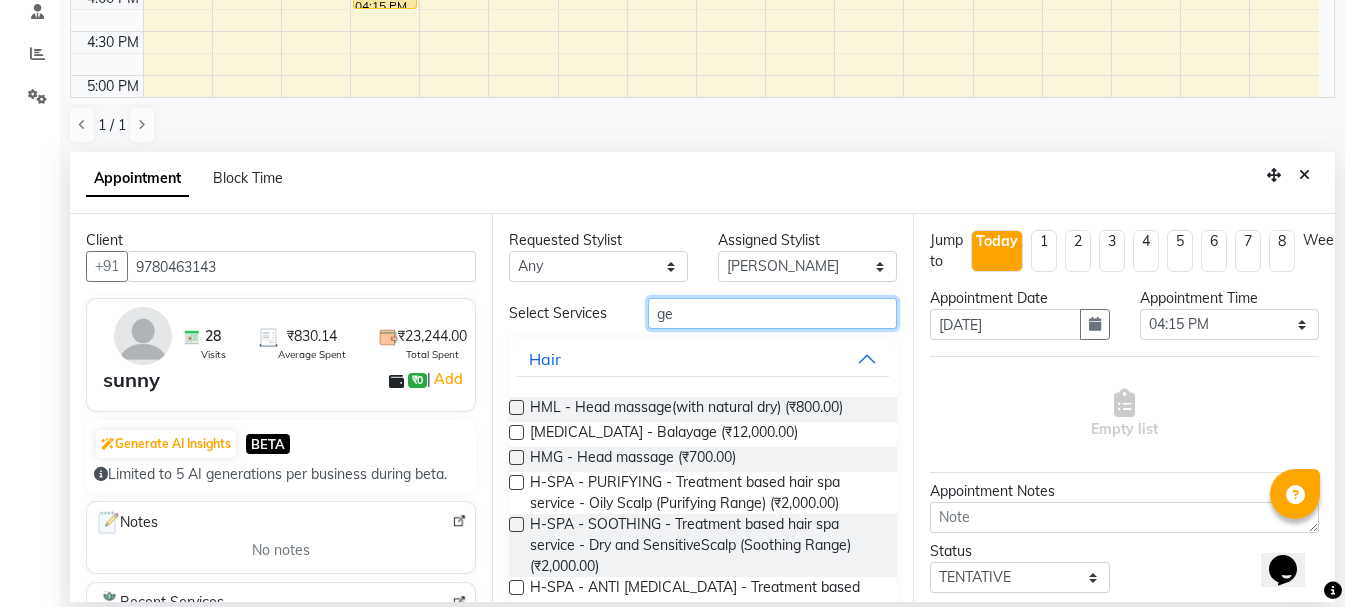 type on "g" 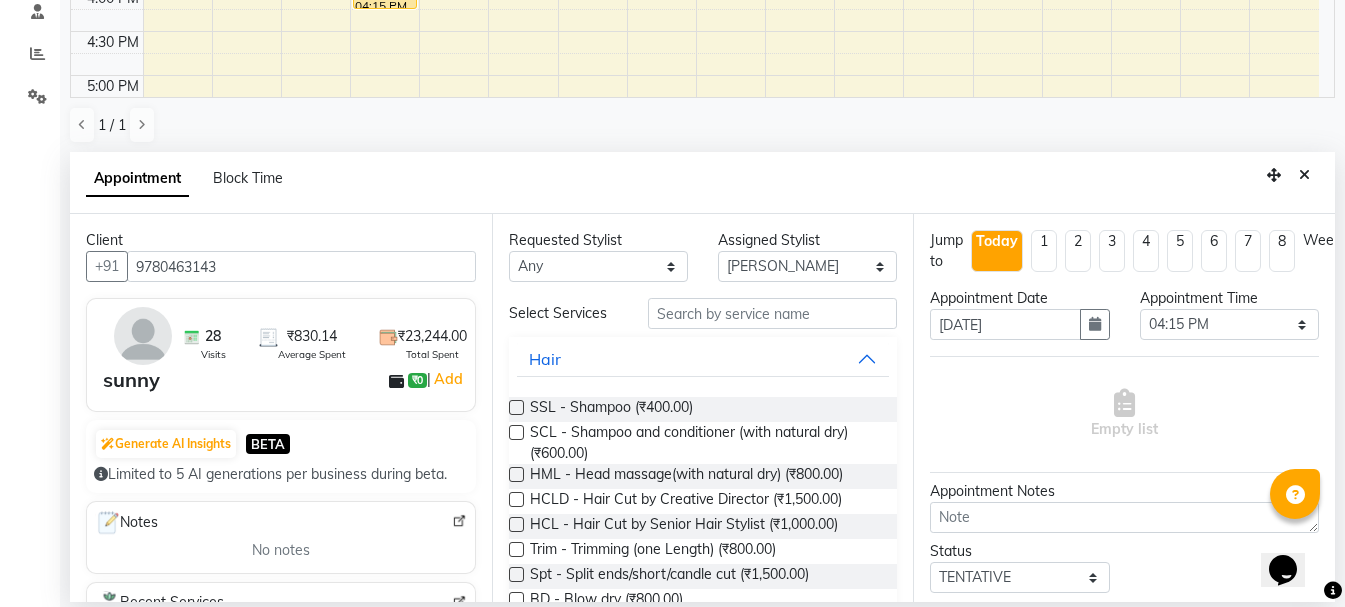 drag, startPoint x: 691, startPoint y: 333, endPoint x: 688, endPoint y: 312, distance: 21.213203 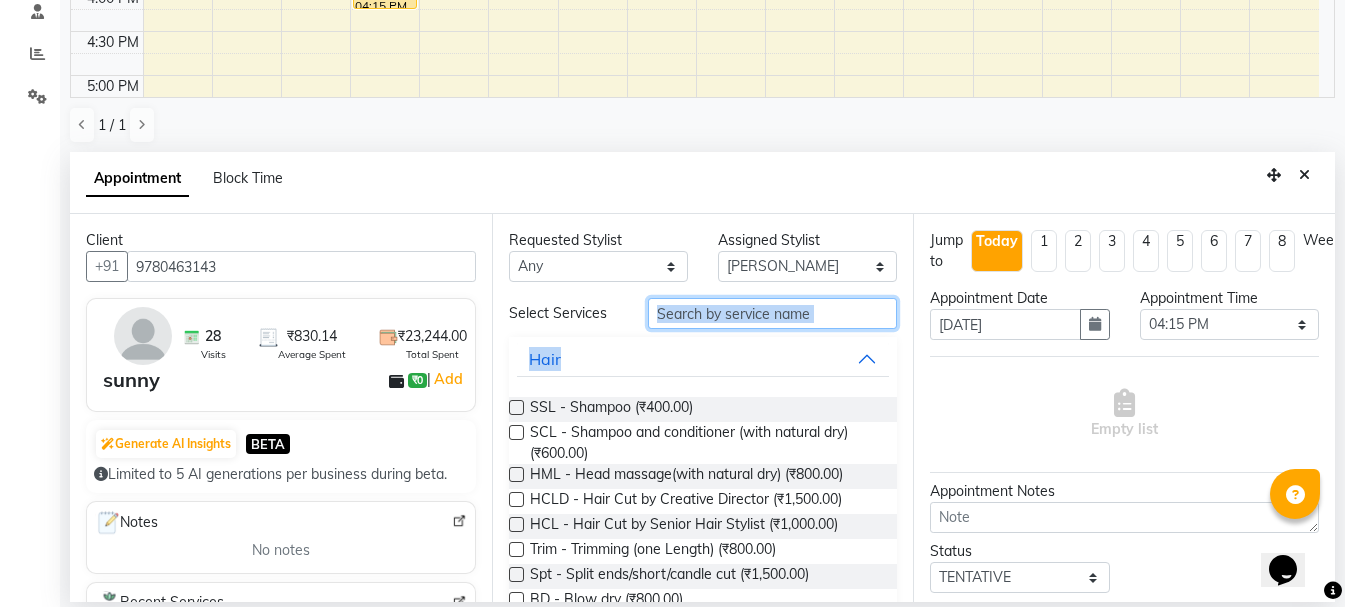 click at bounding box center (772, 313) 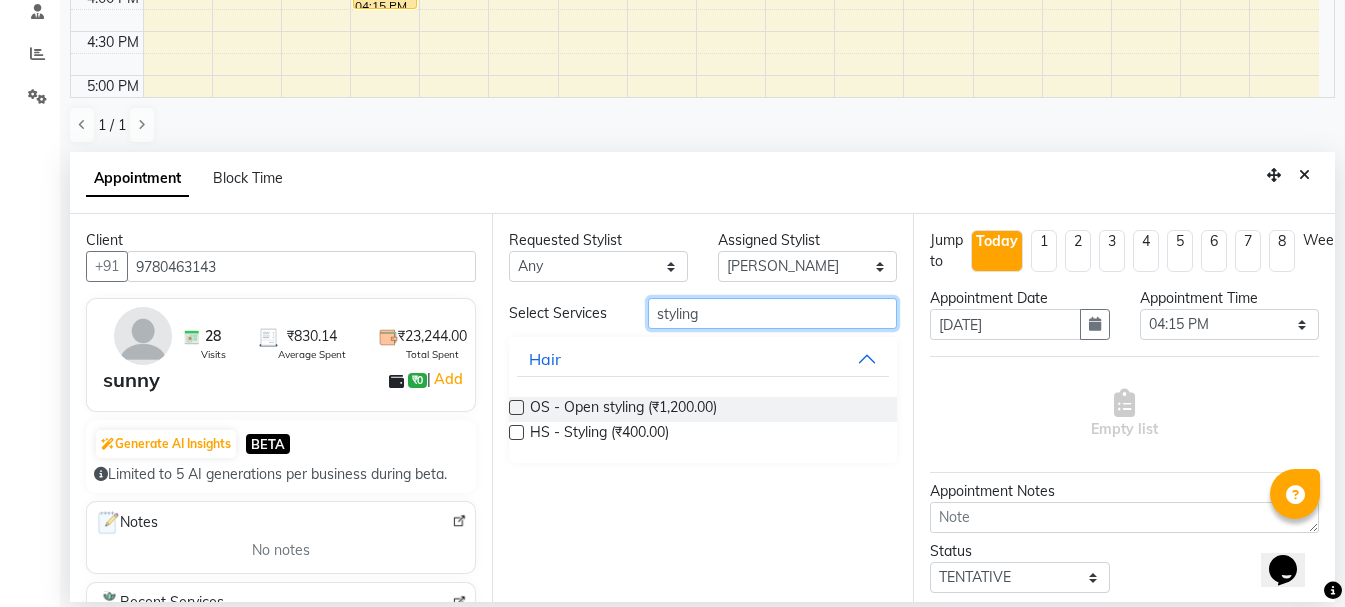 type on "styling" 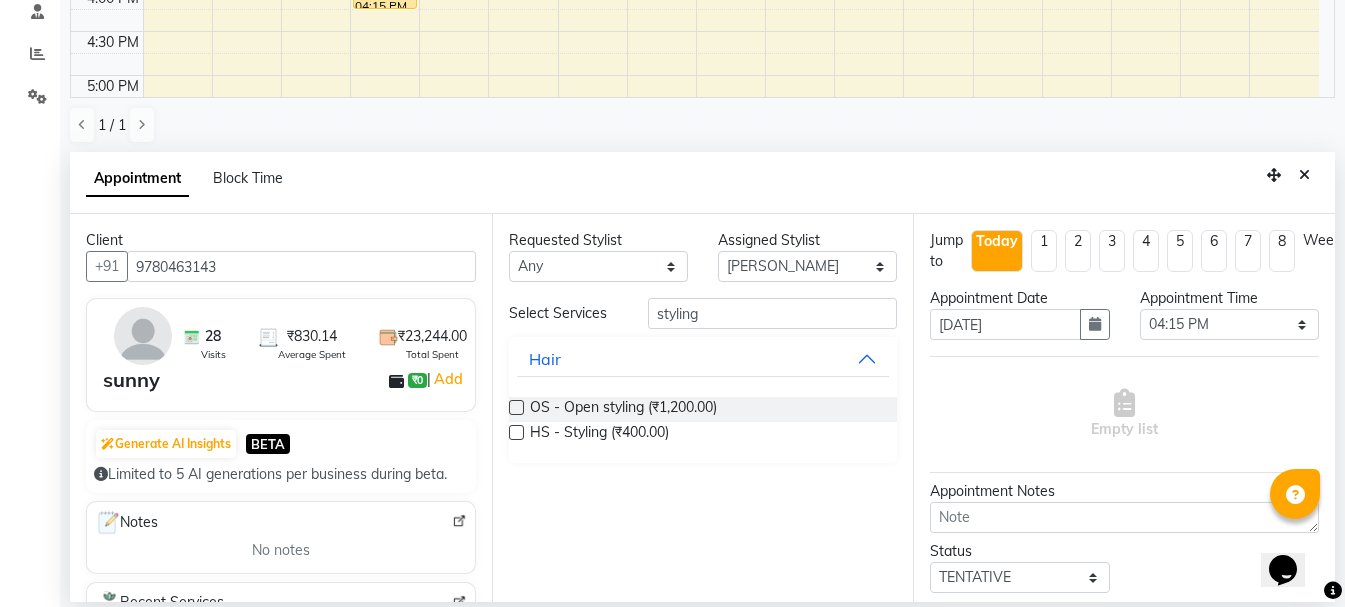 click at bounding box center [516, 432] 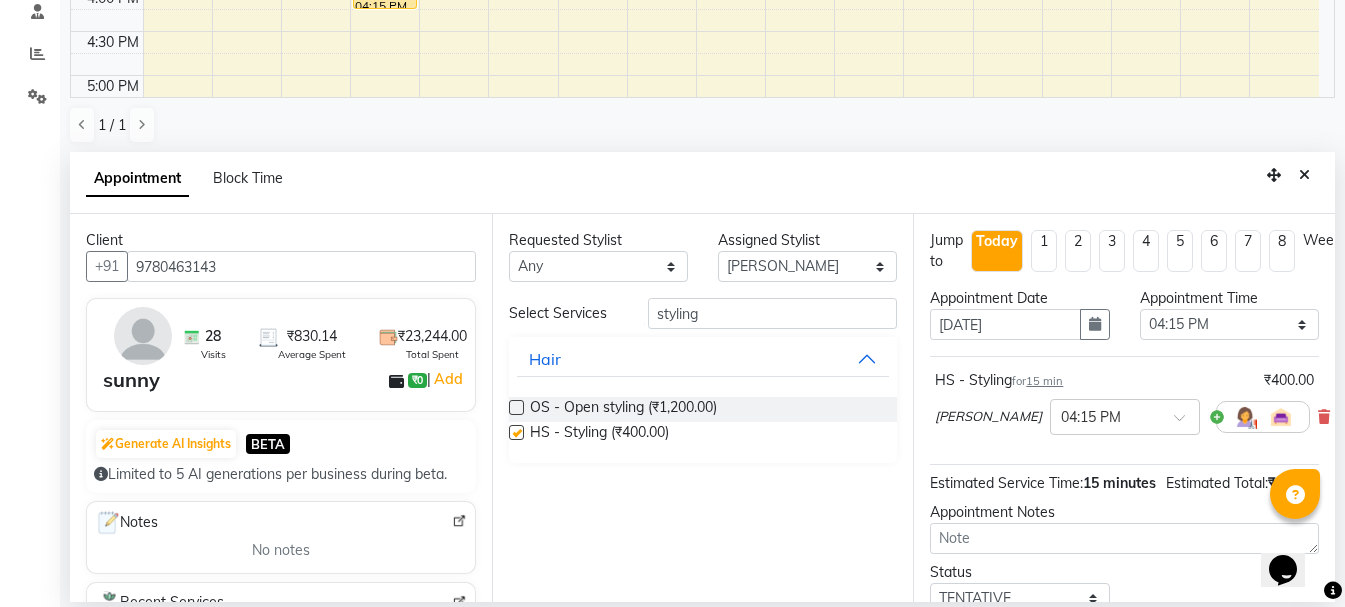 checkbox on "false" 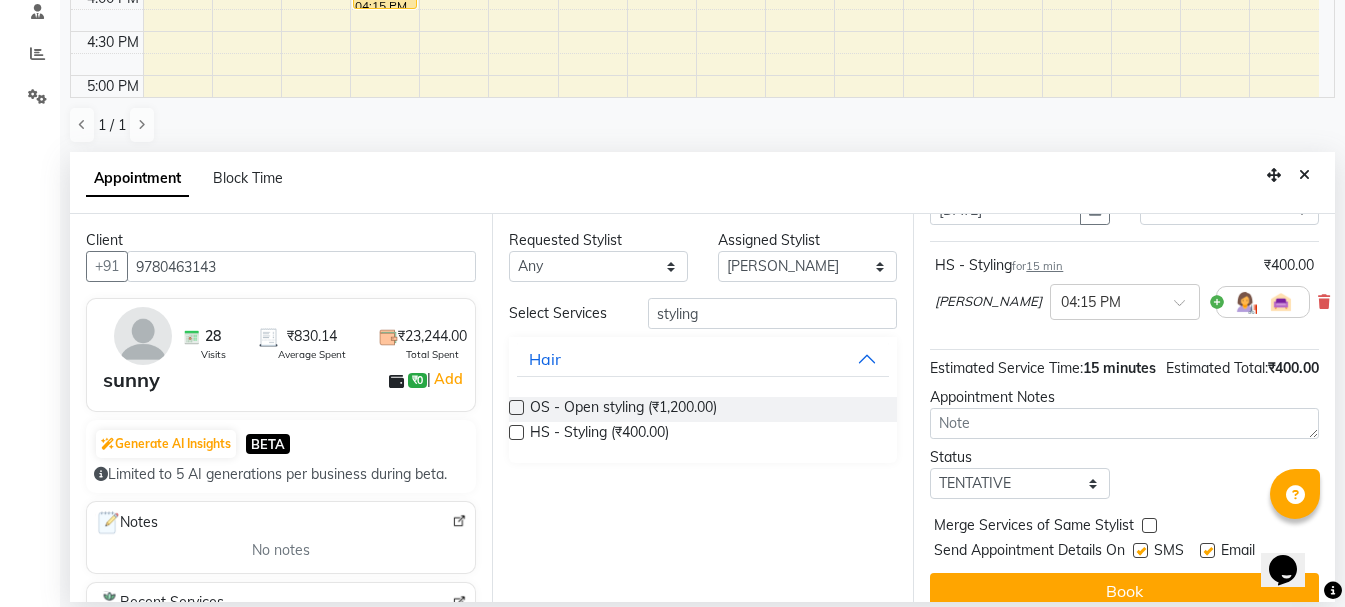 scroll, scrollTop: 177, scrollLeft: 0, axis: vertical 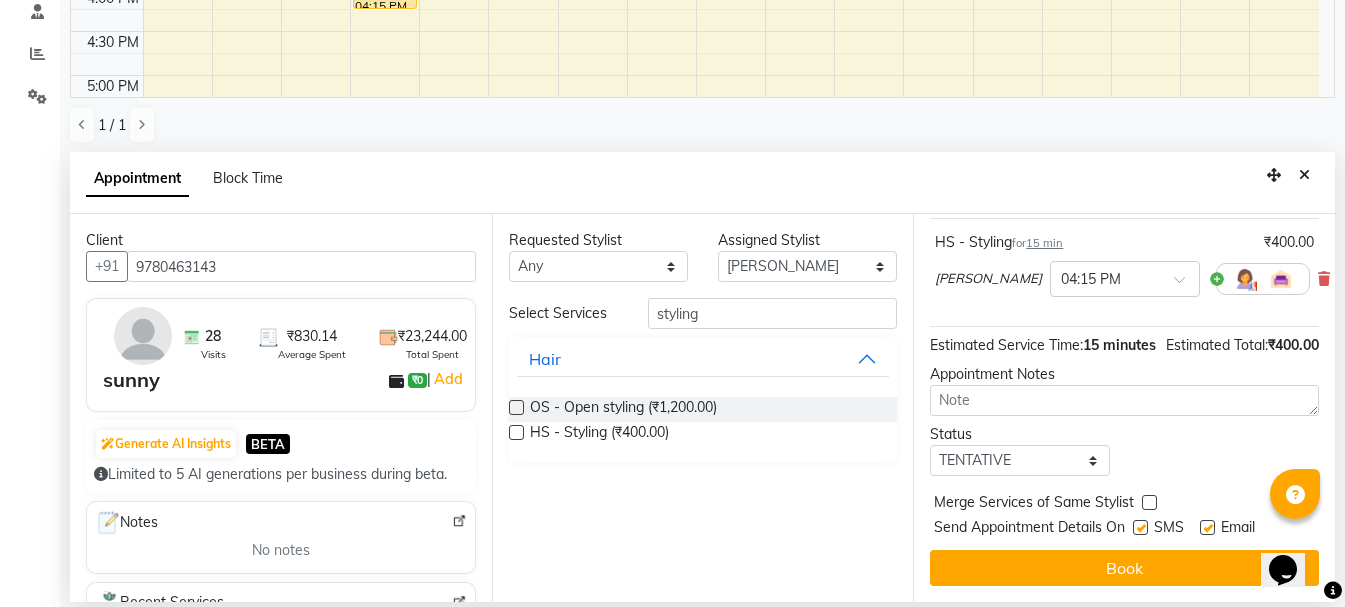 drag, startPoint x: 1328, startPoint y: 524, endPoint x: 2, endPoint y: 21, distance: 1418.1978 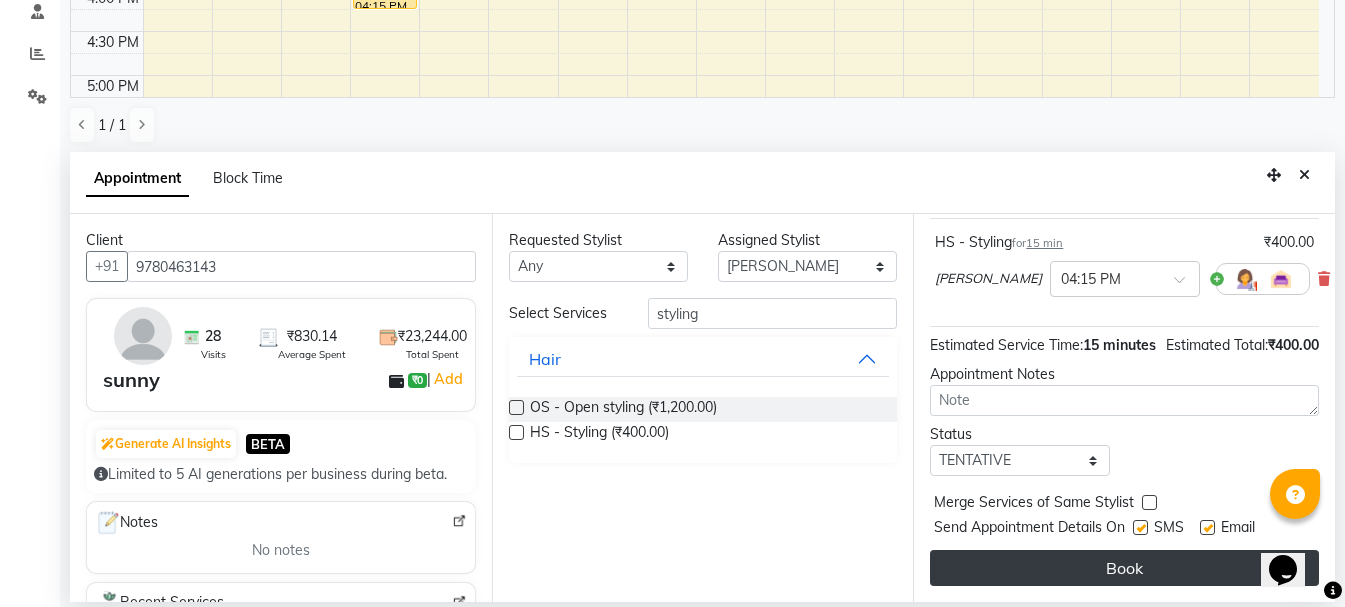 click on "Book" at bounding box center (1124, 568) 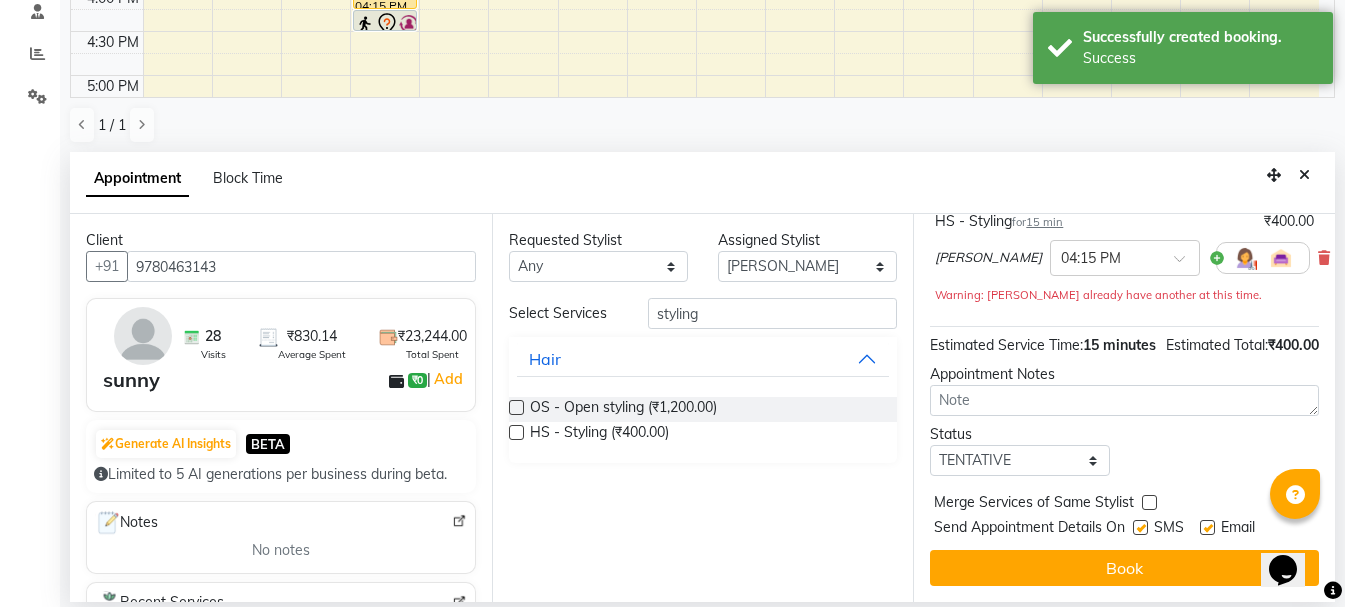scroll, scrollTop: 0, scrollLeft: 0, axis: both 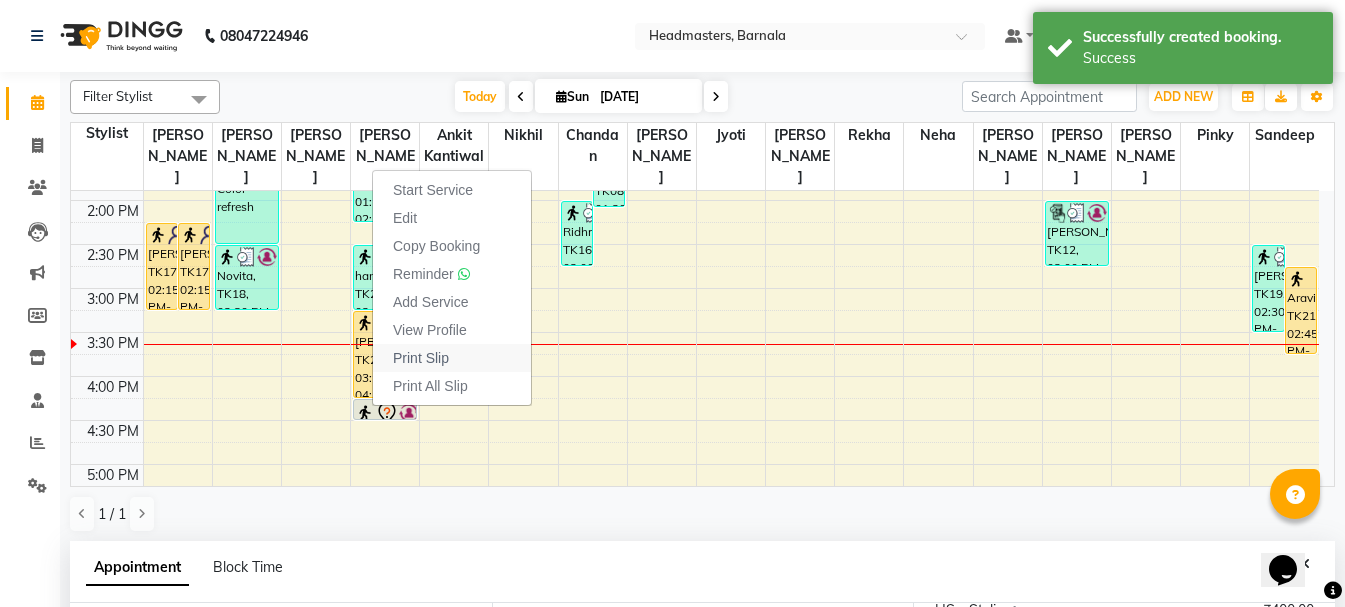 click on "Print Slip" at bounding box center (421, 358) 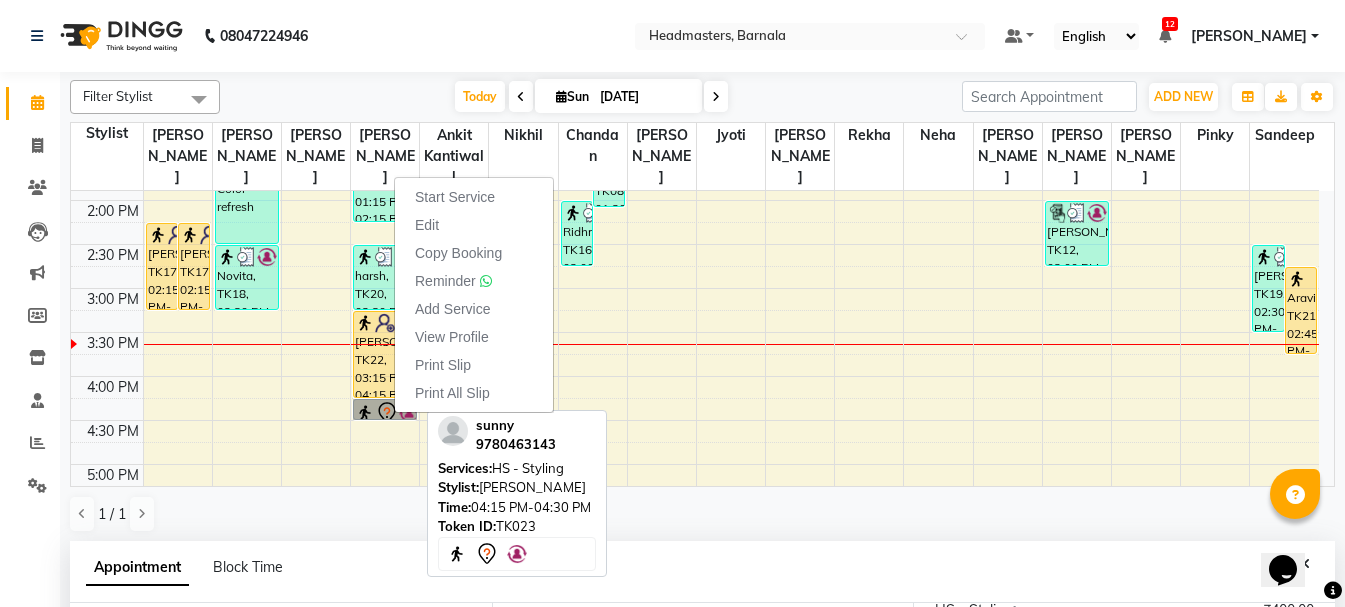 click on "sunny, TK23, 04:15 PM-04:30 PM, HS - Styling" at bounding box center (385, 409) 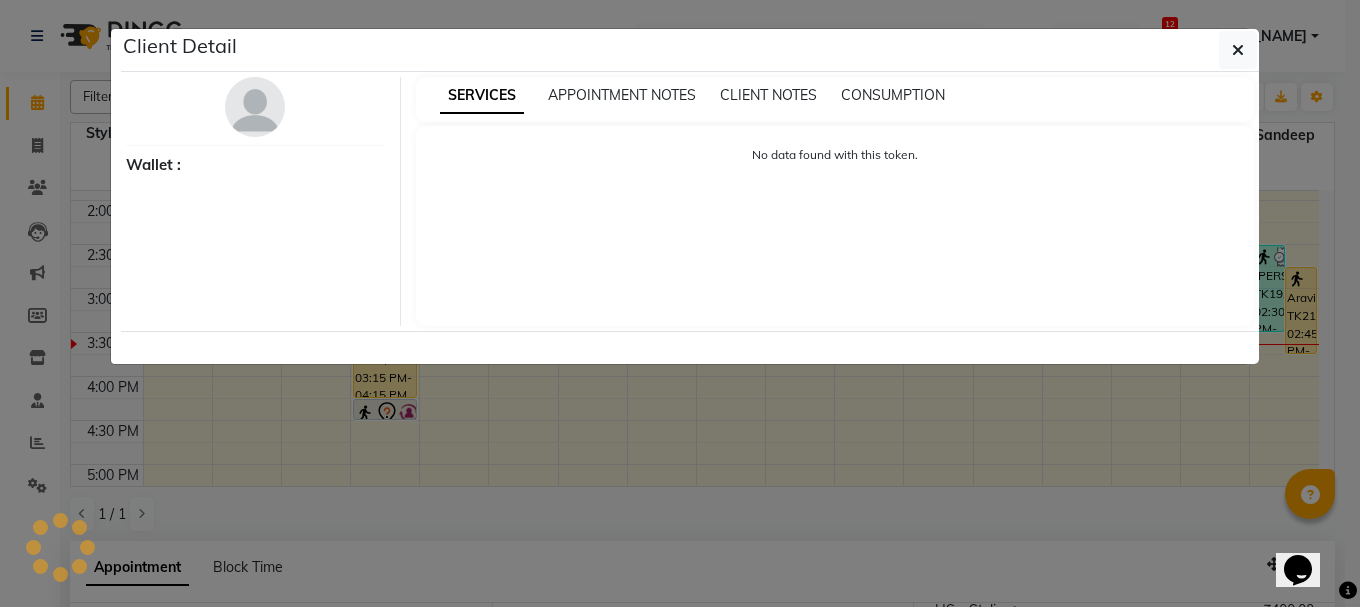 select on "7" 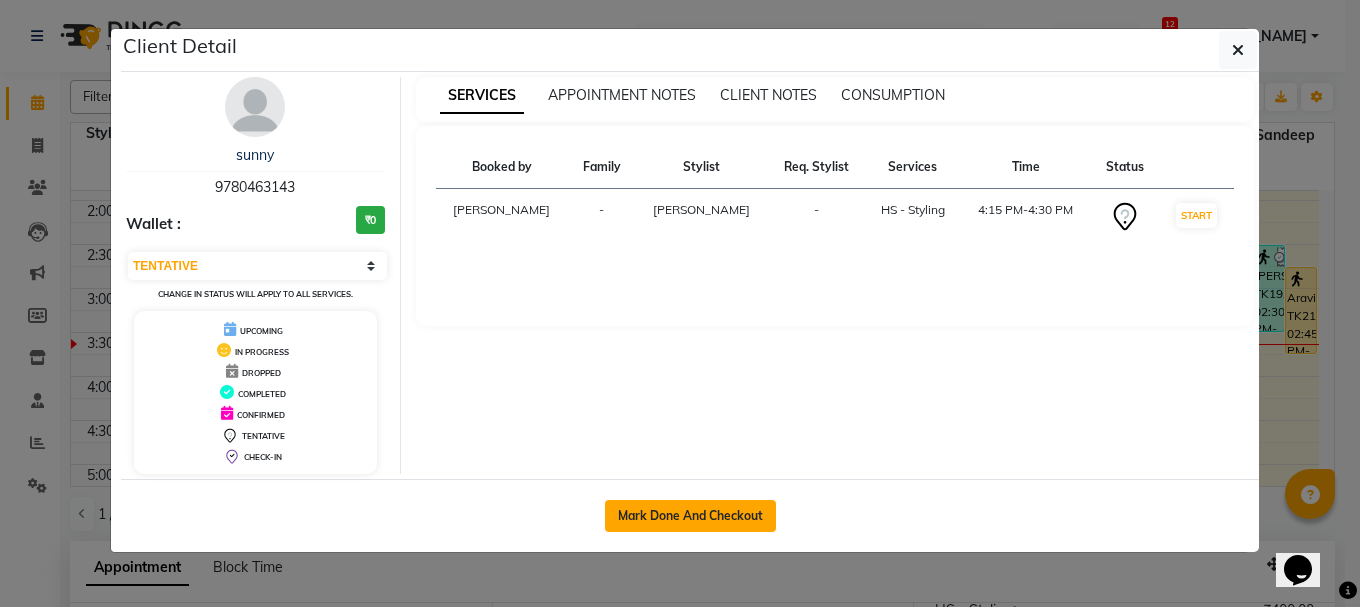 click on "Mark Done And Checkout" 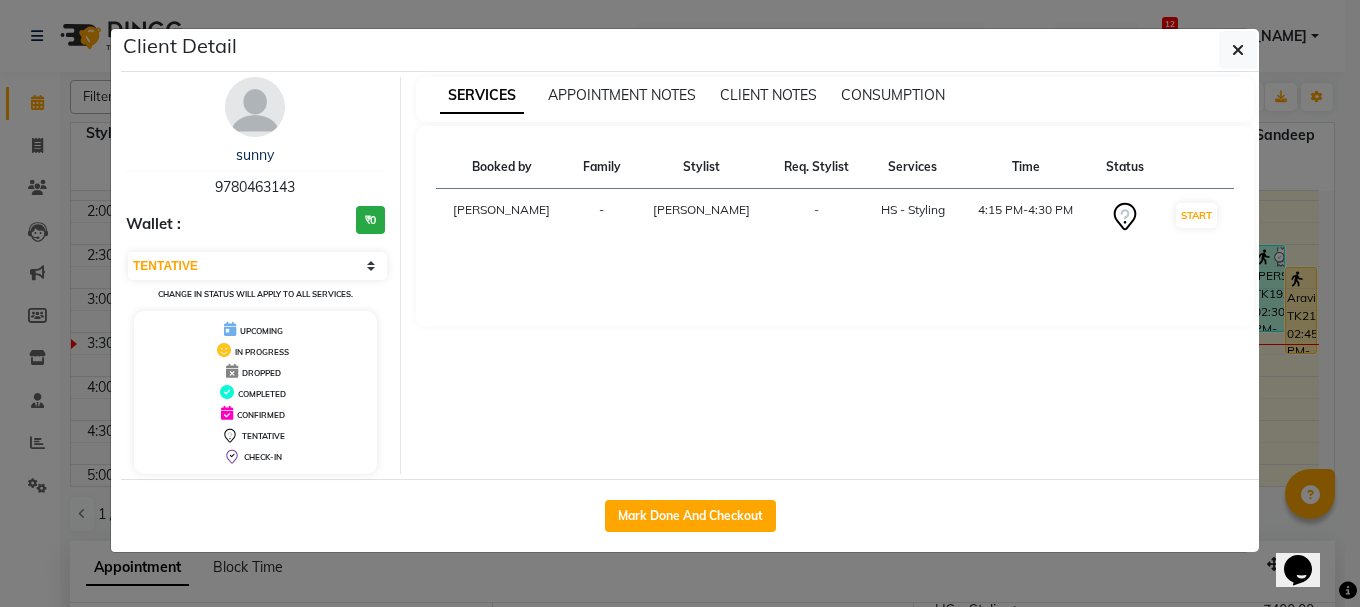 select on "service" 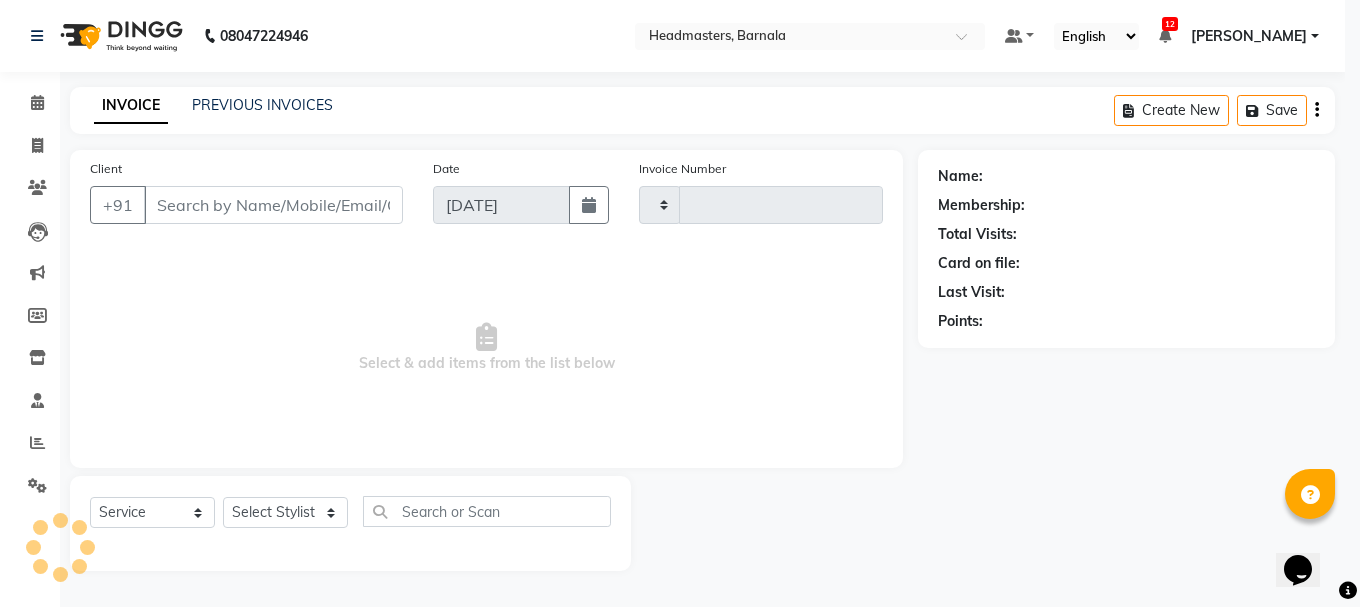 type on "2820" 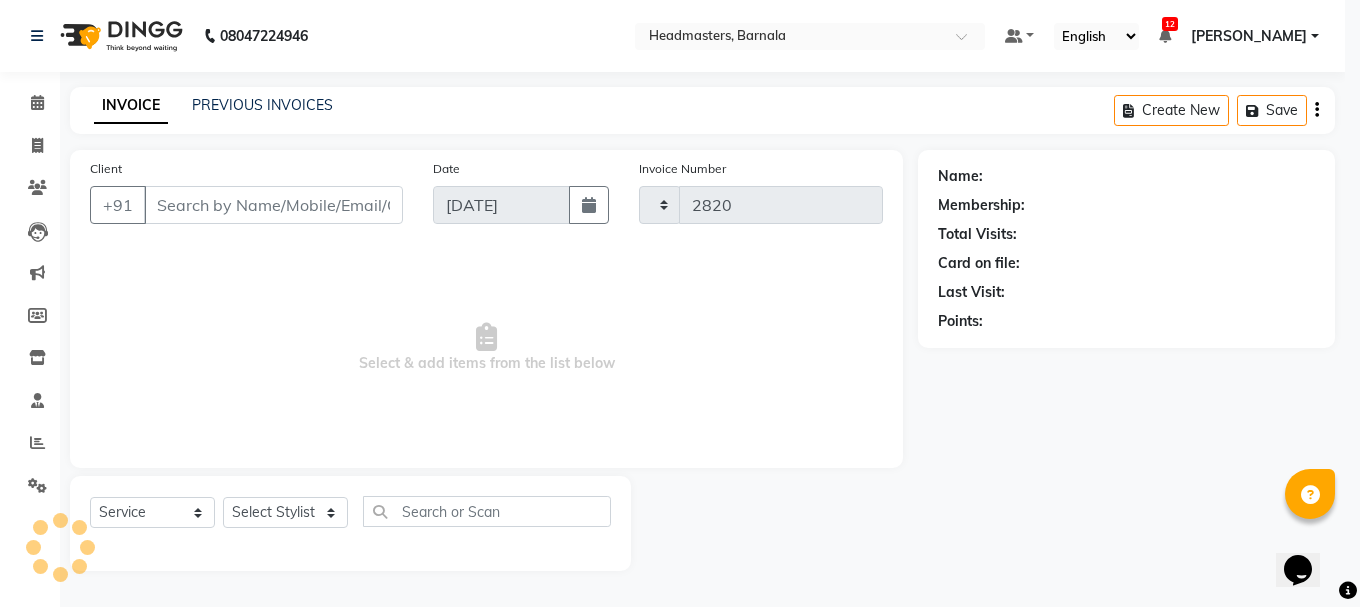 select on "7526" 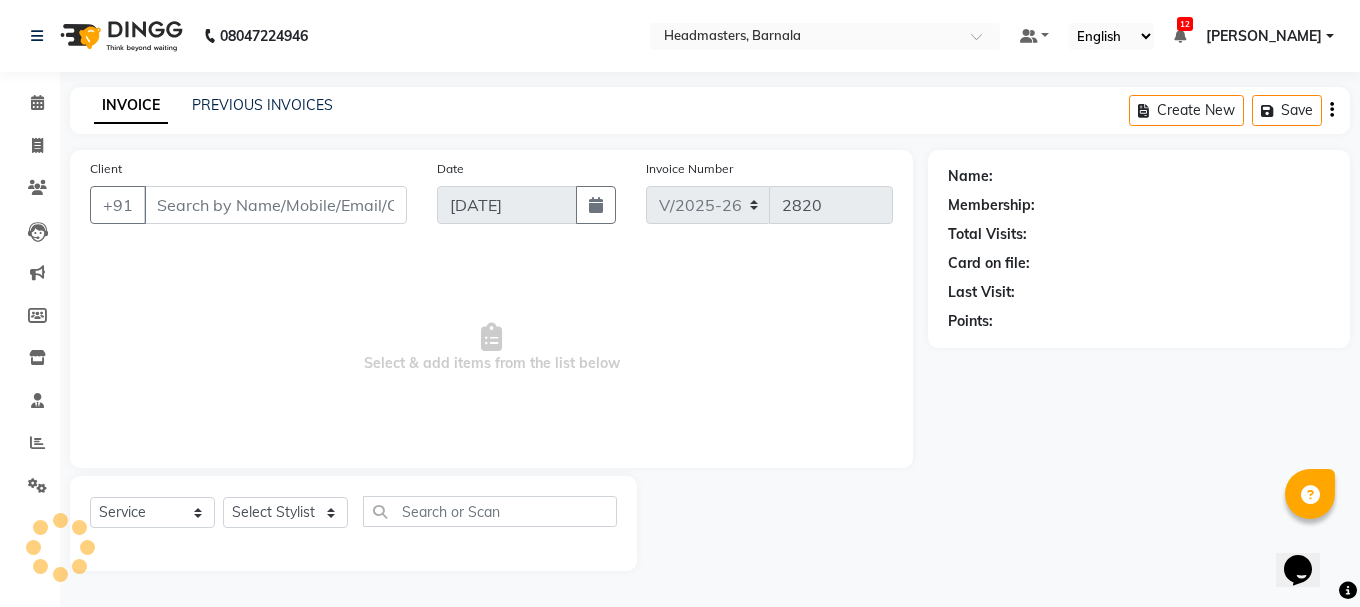 type on "9780463143" 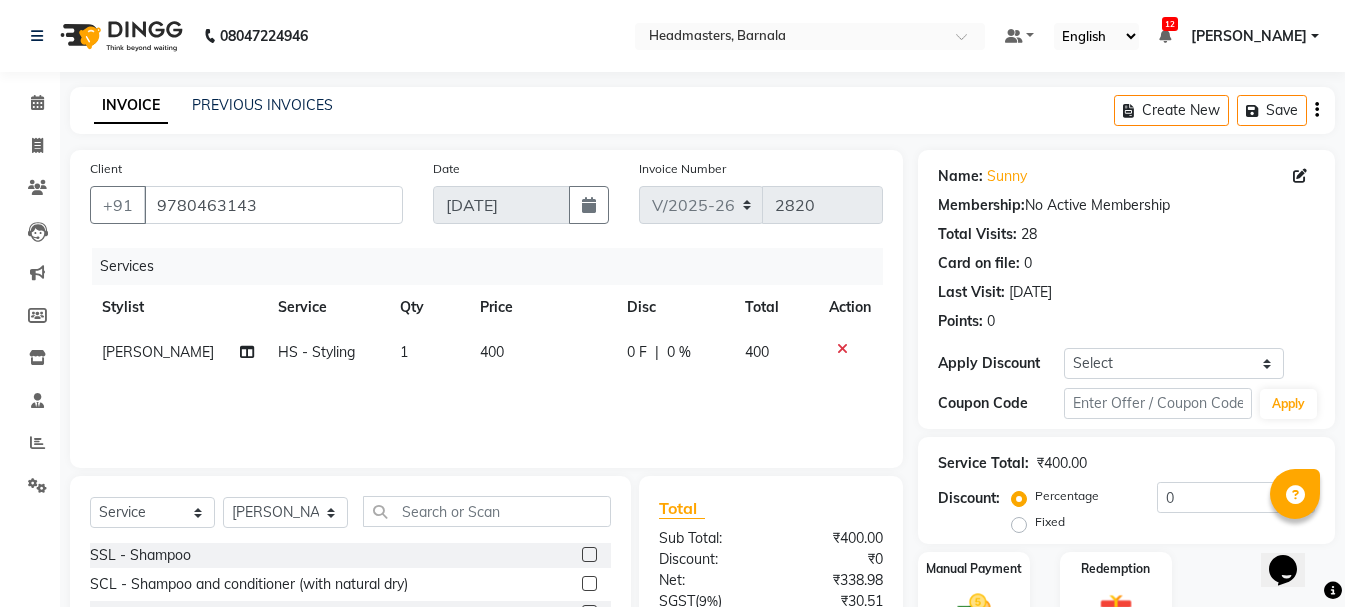 click on "Fixed" 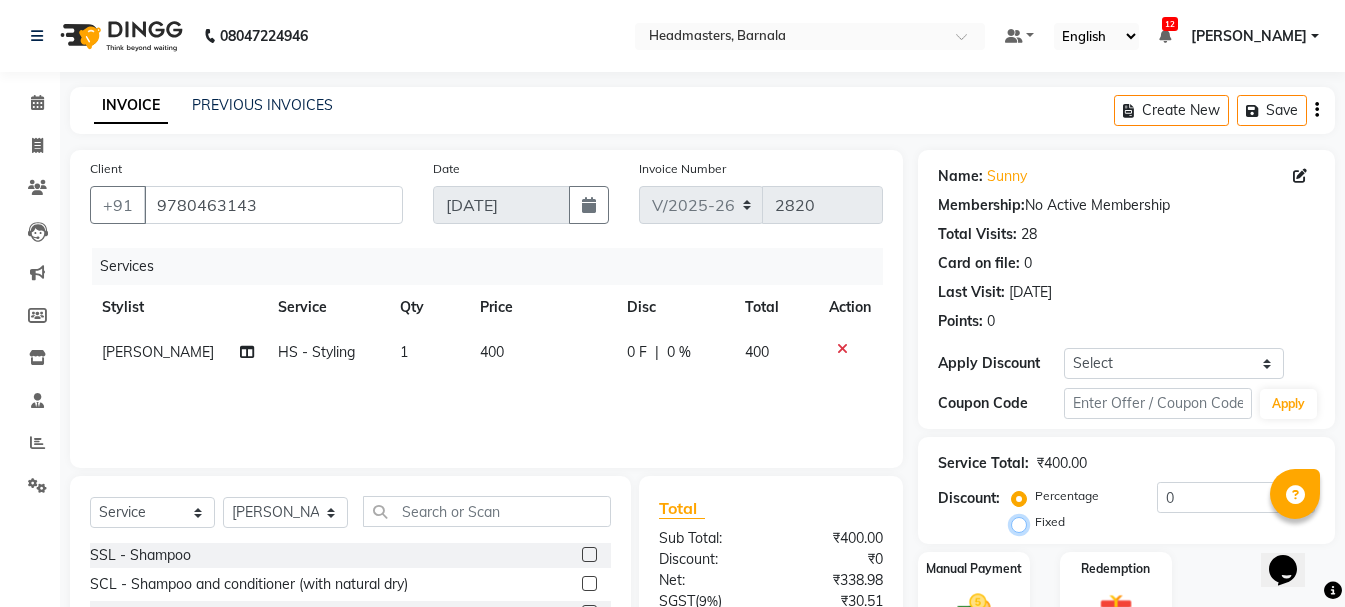 click on "Fixed" at bounding box center (1023, 522) 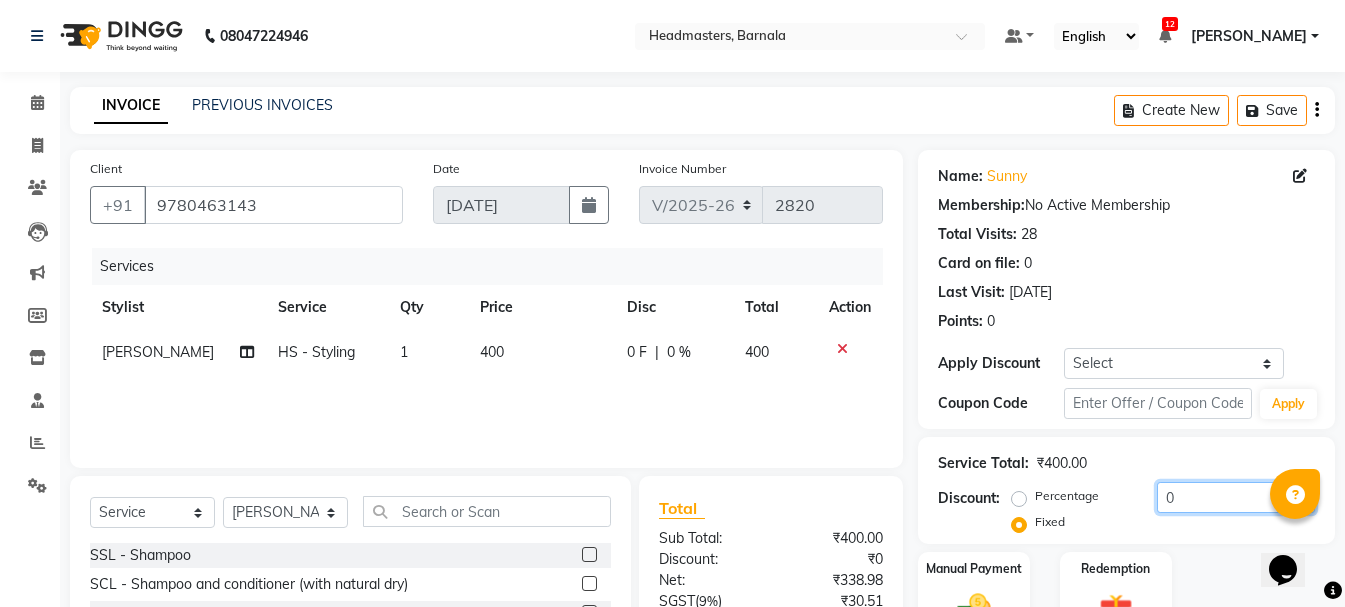 drag, startPoint x: 931, startPoint y: 521, endPoint x: 587, endPoint y: 448, distance: 351.66034 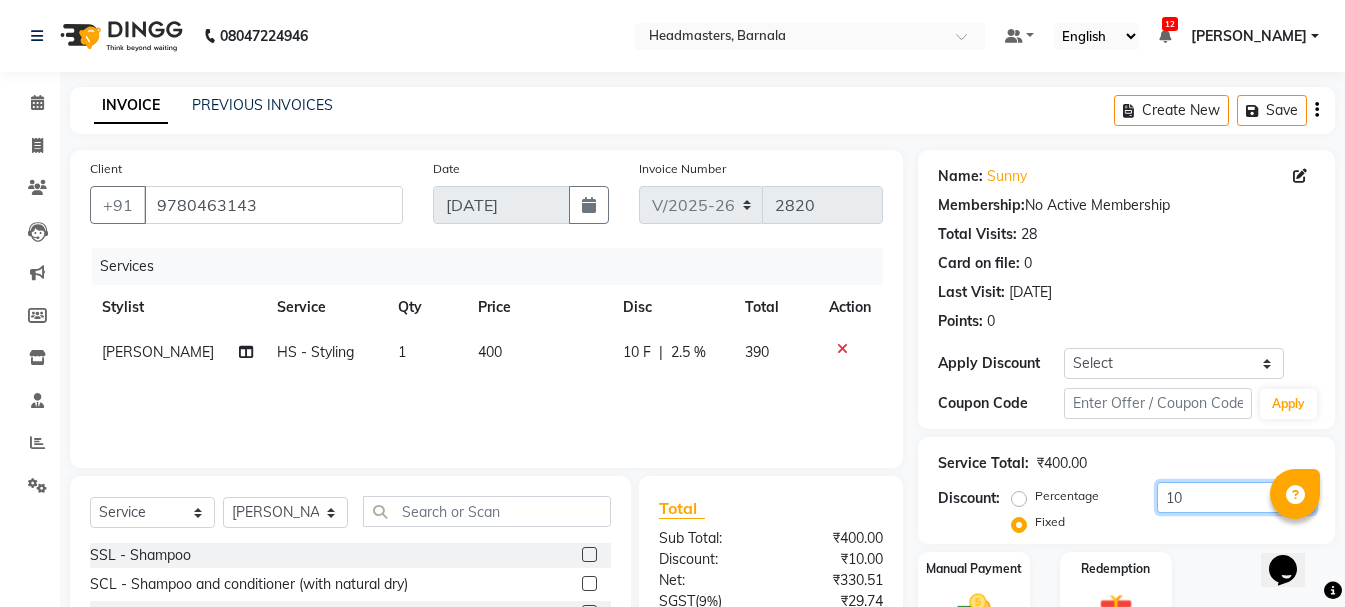 type on "1" 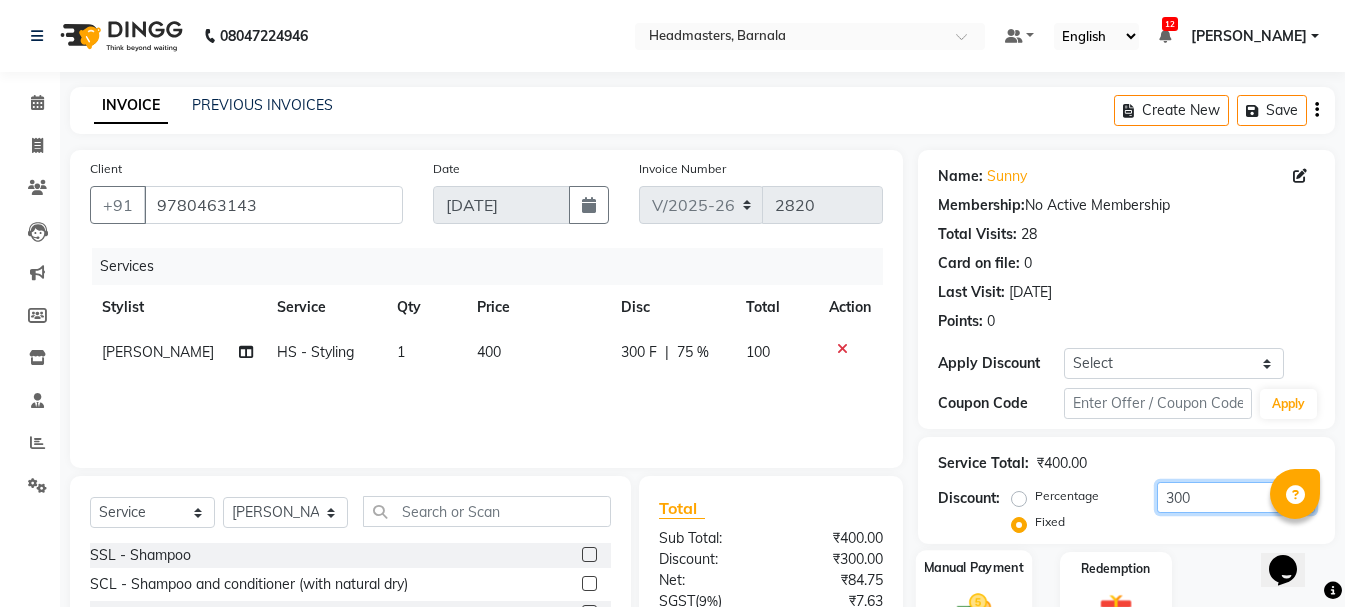 type on "300" 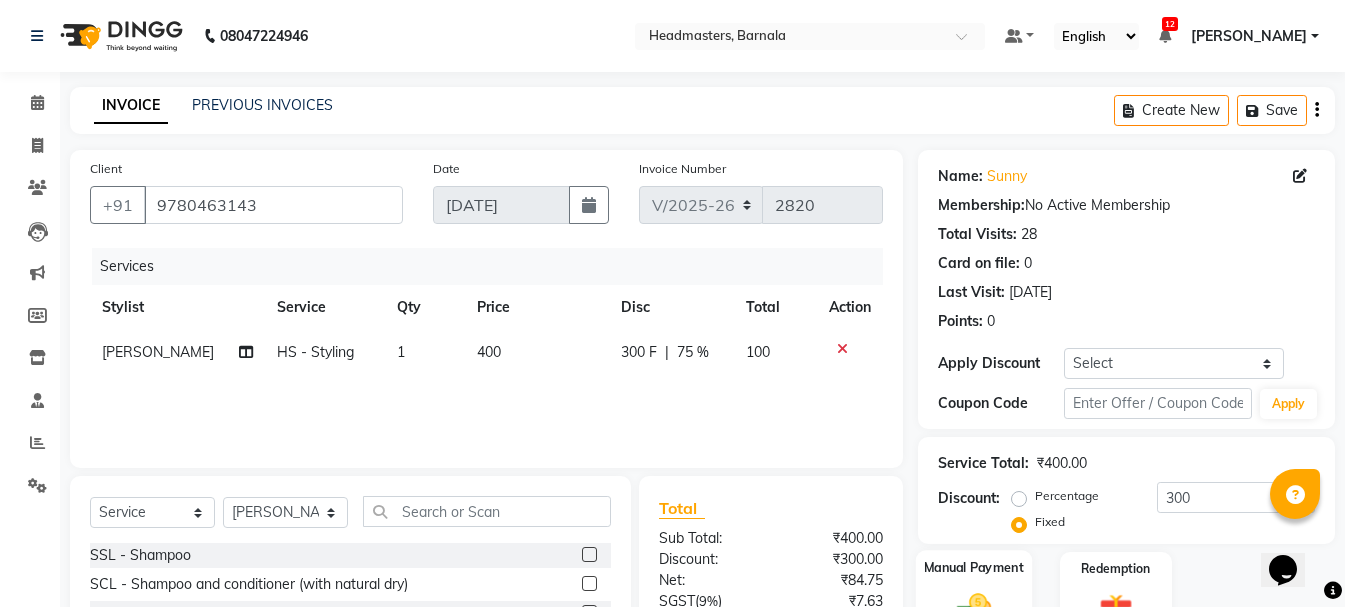 click 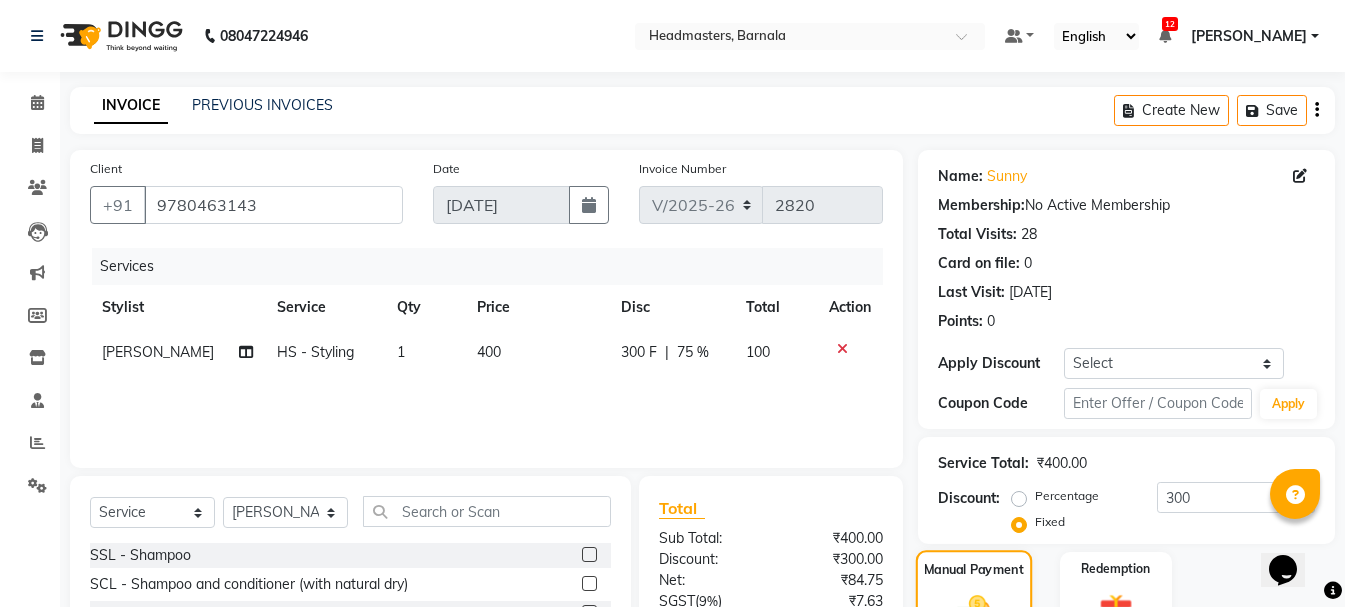 click 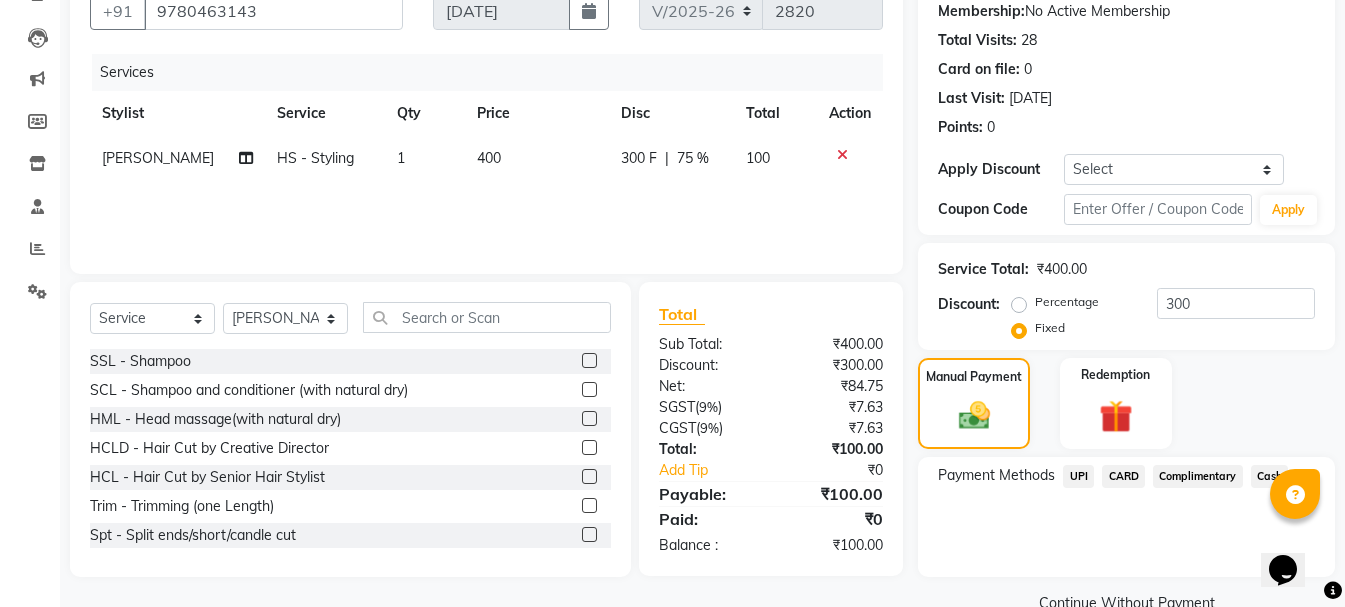 click on "UPI" 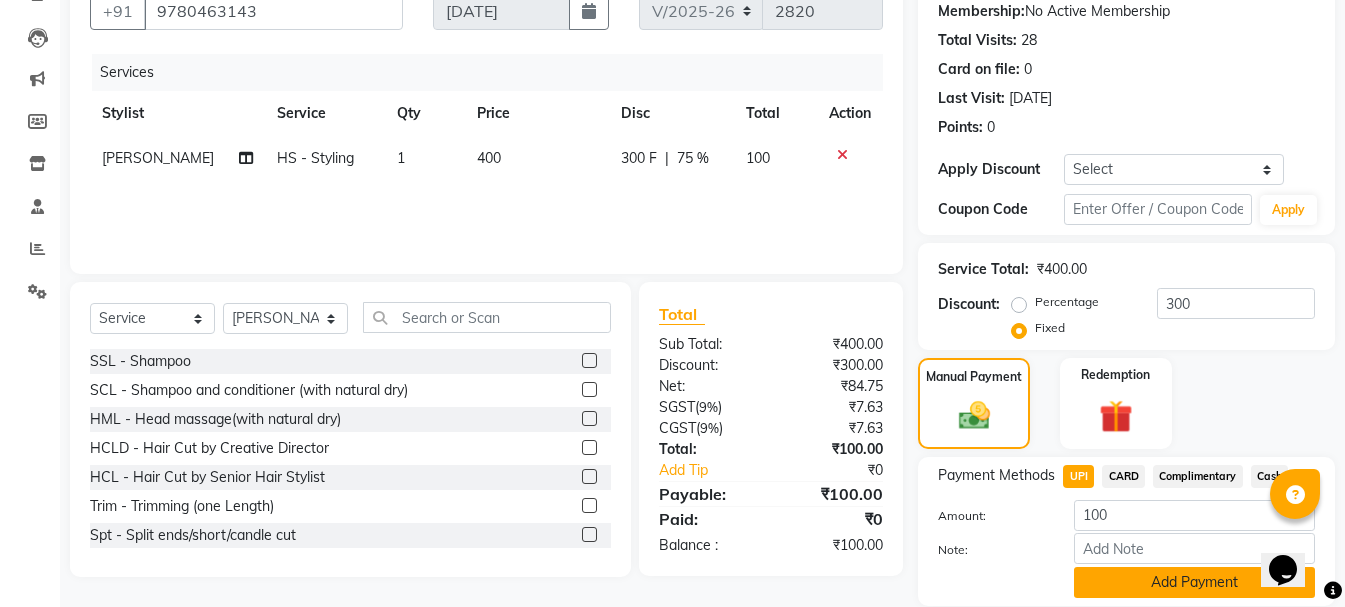 click on "Add Payment" 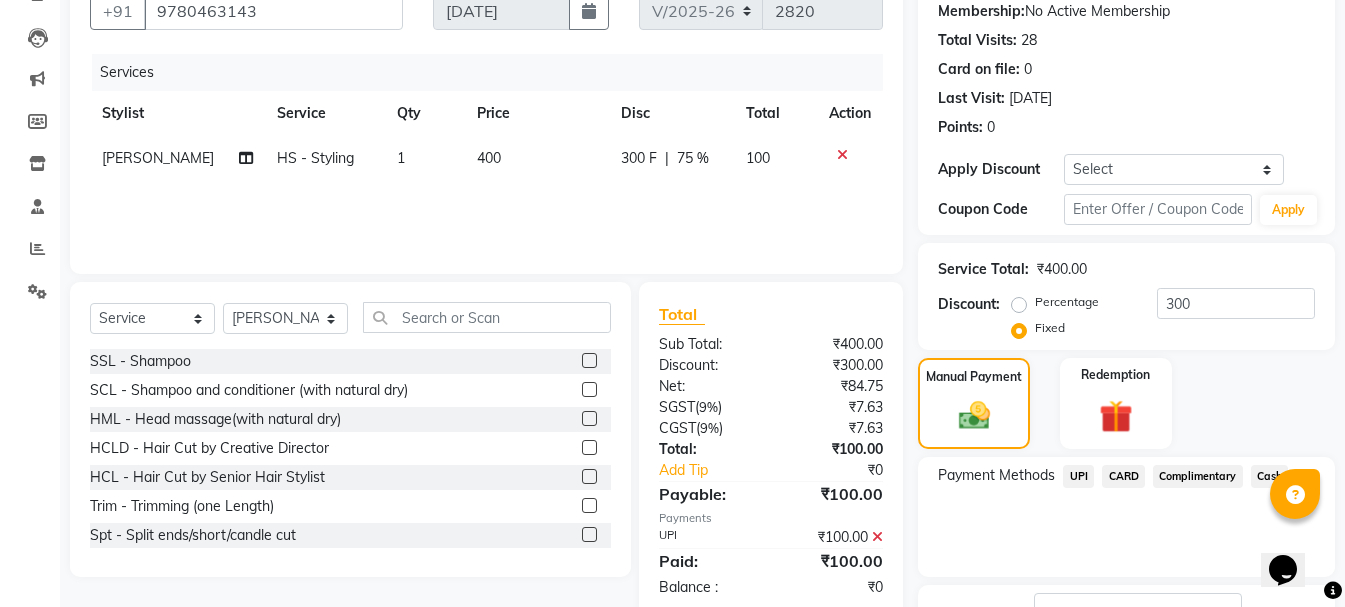 click on "Checkout" 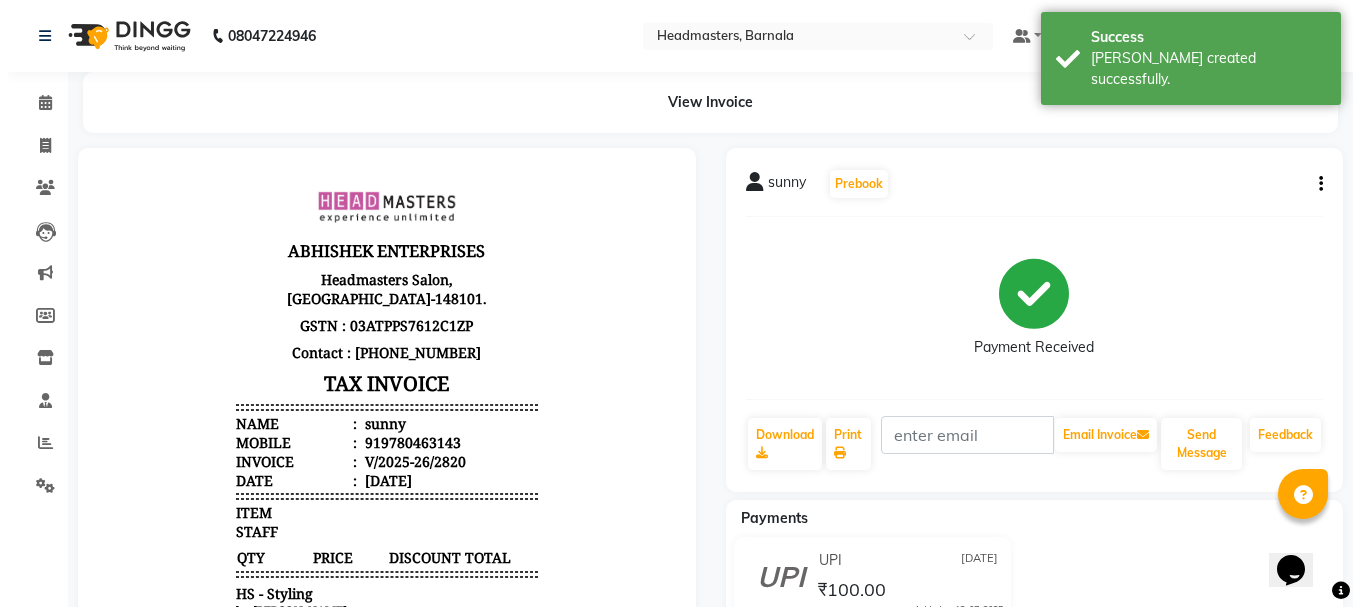 scroll, scrollTop: 0, scrollLeft: 0, axis: both 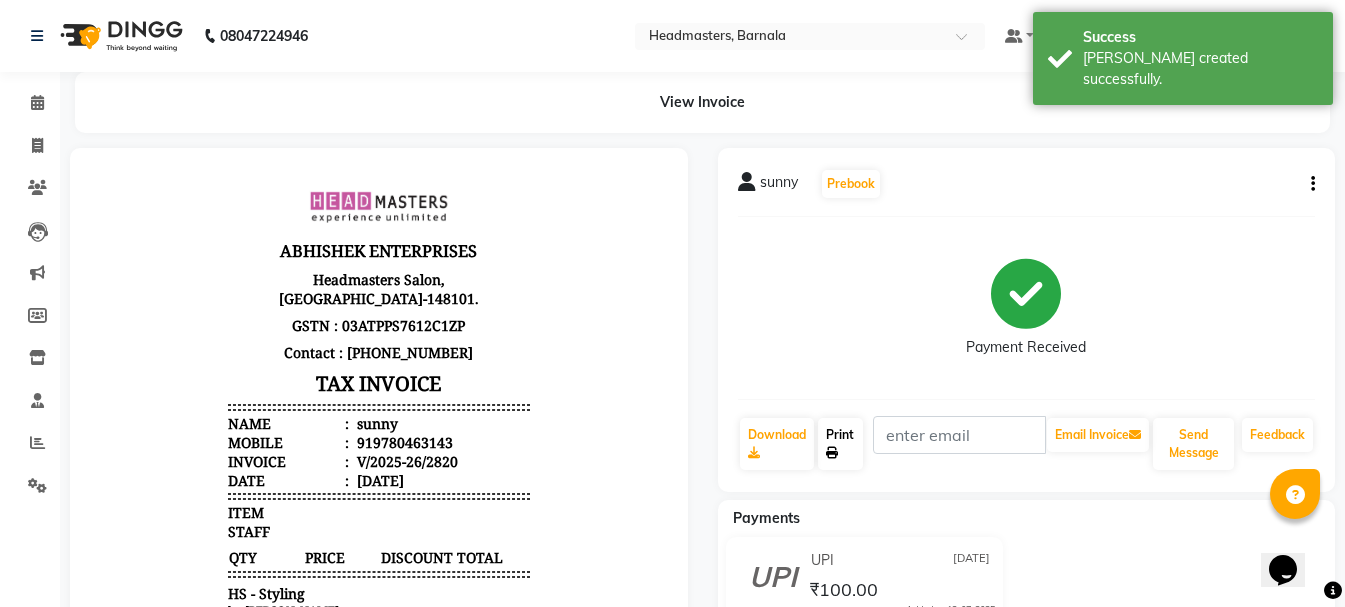 click on "Print" 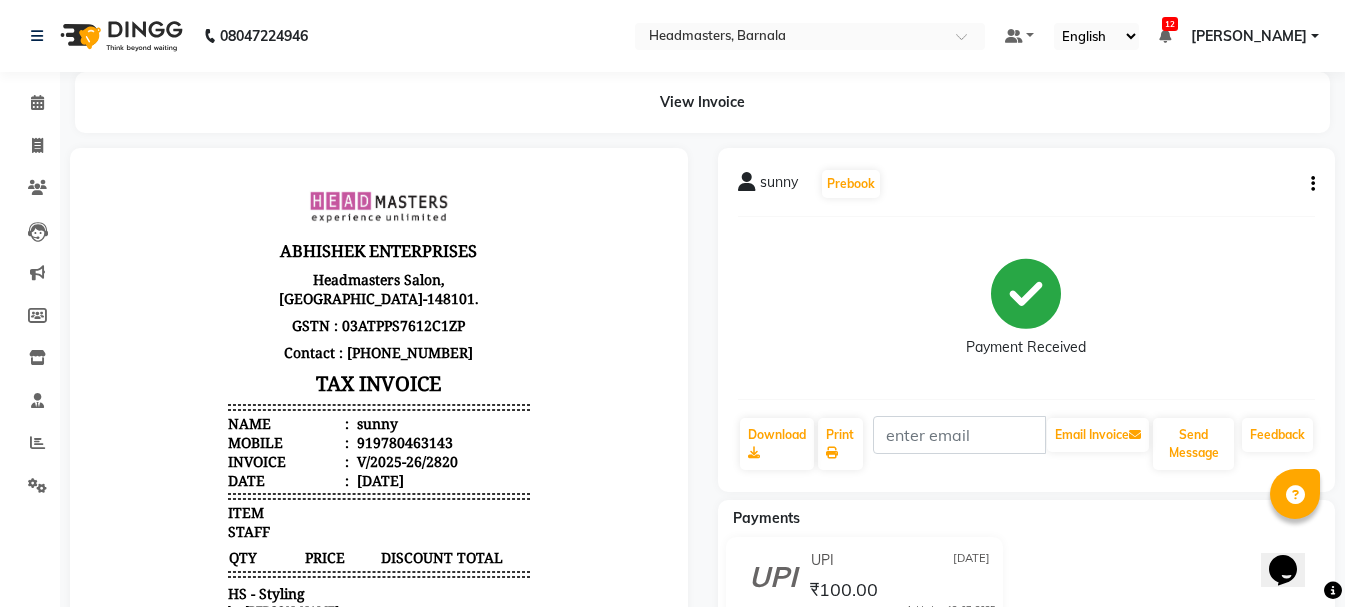 select on "service" 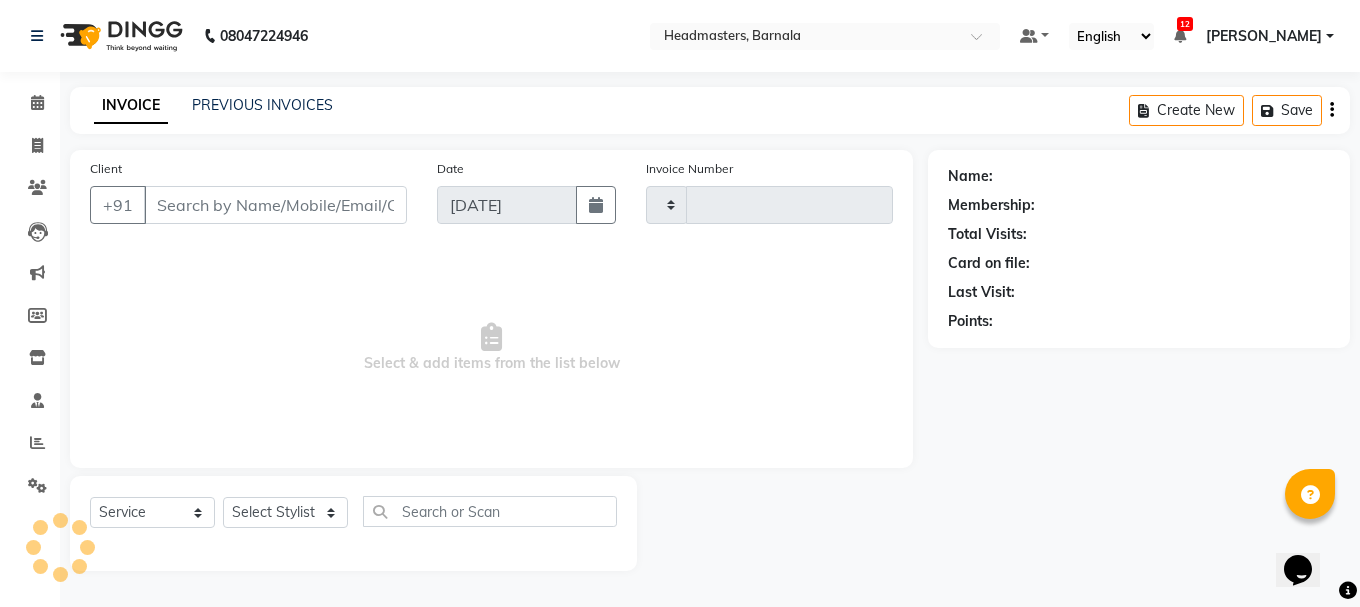 type on "2821" 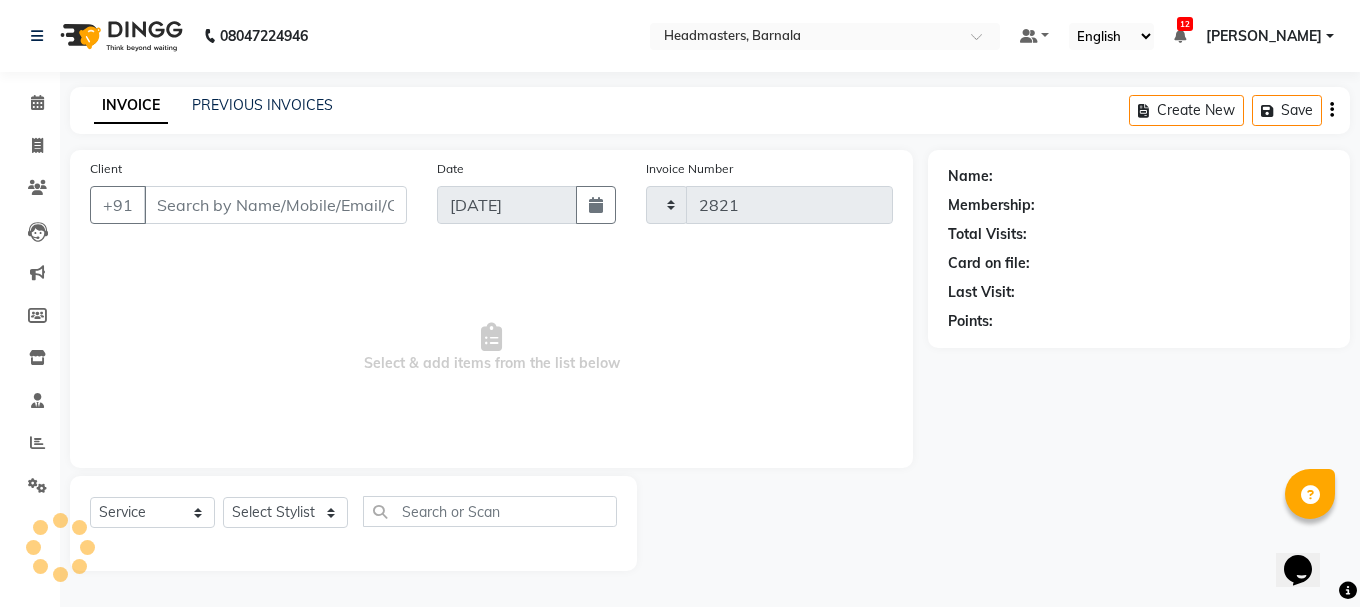 select on "7526" 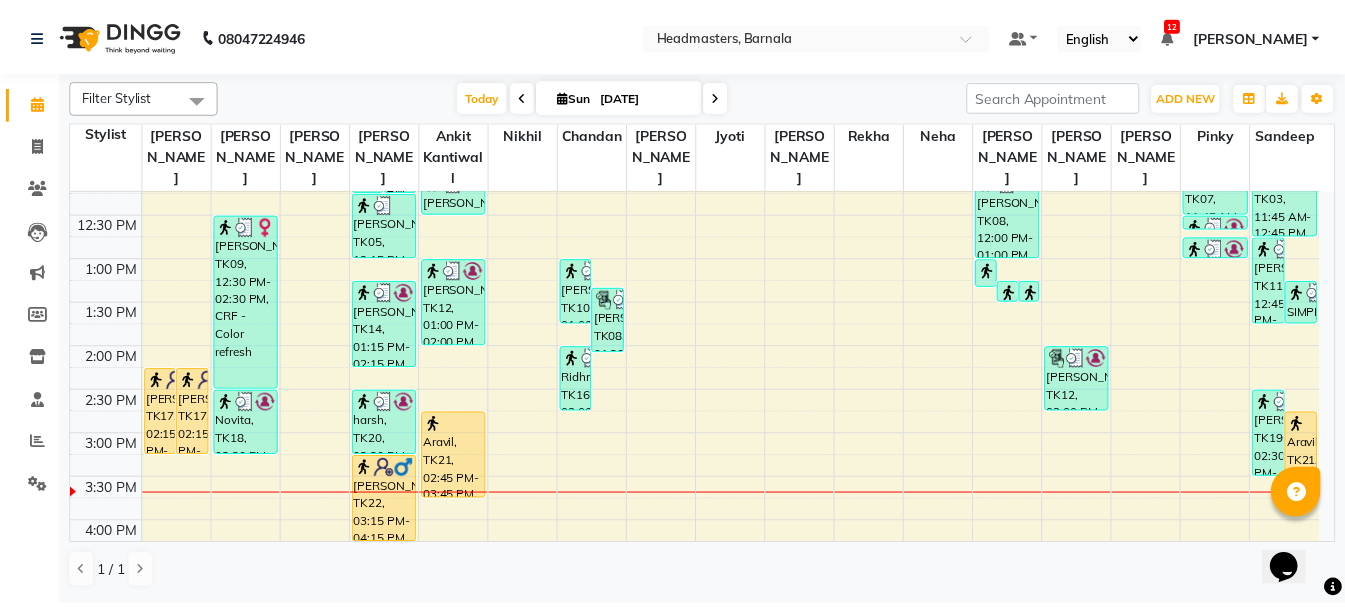scroll, scrollTop: 438, scrollLeft: 0, axis: vertical 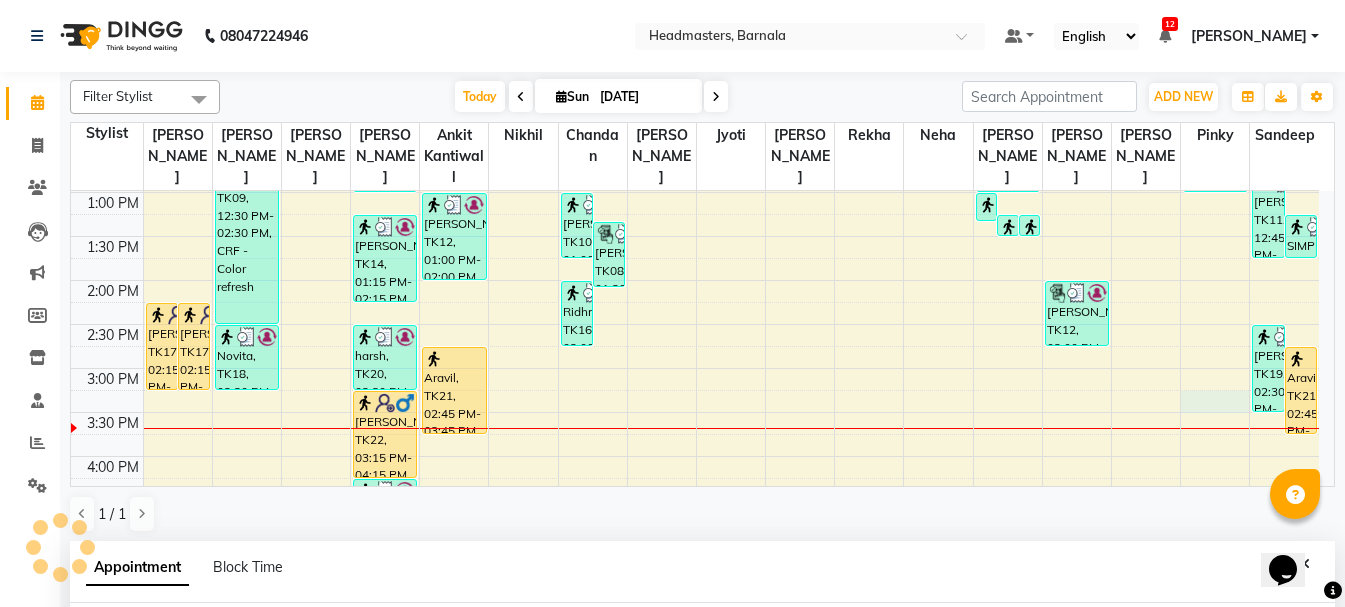 select on "71856" 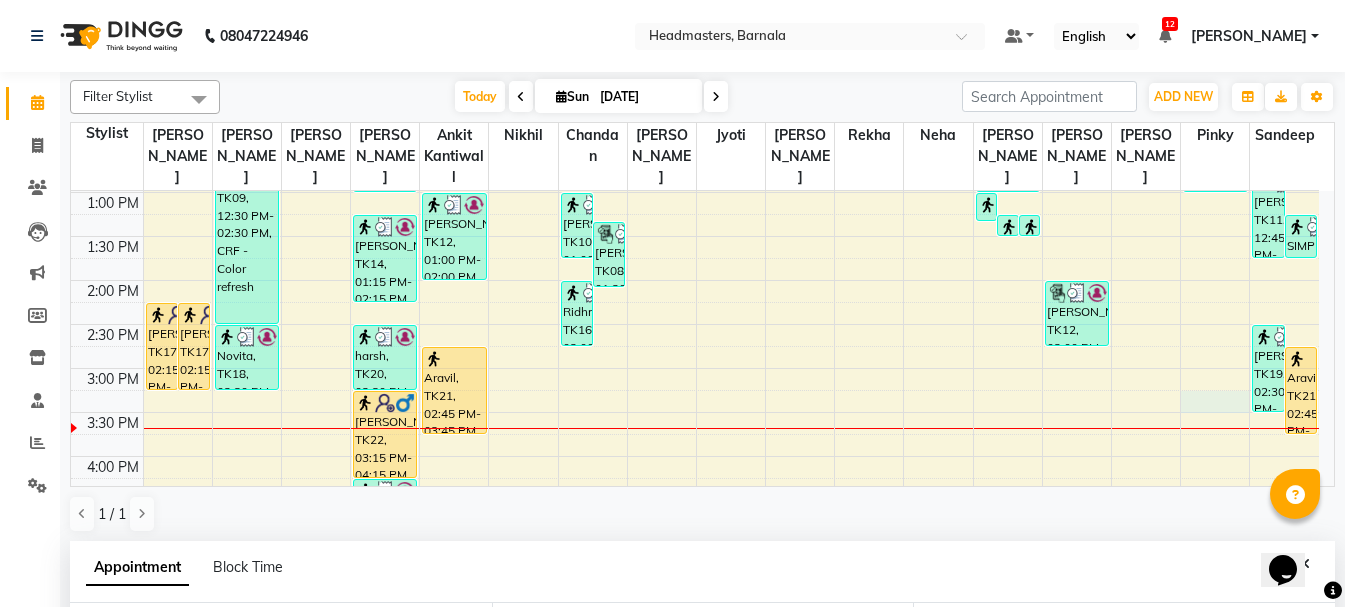 scroll, scrollTop: 389, scrollLeft: 0, axis: vertical 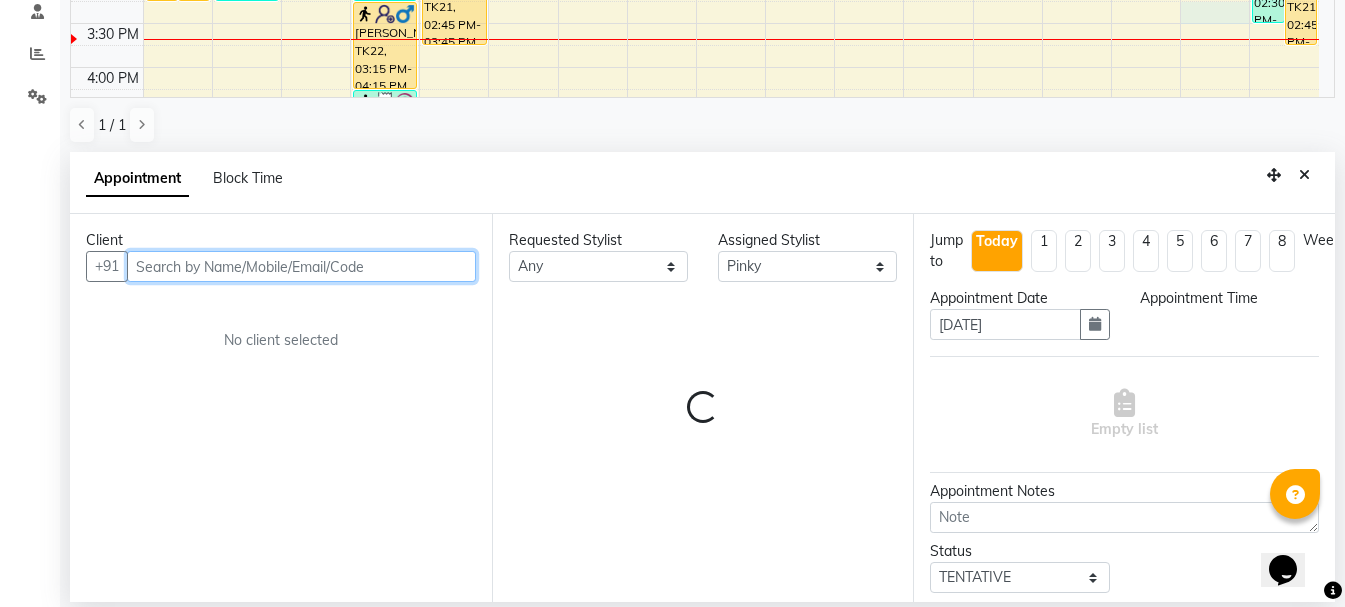 select on "915" 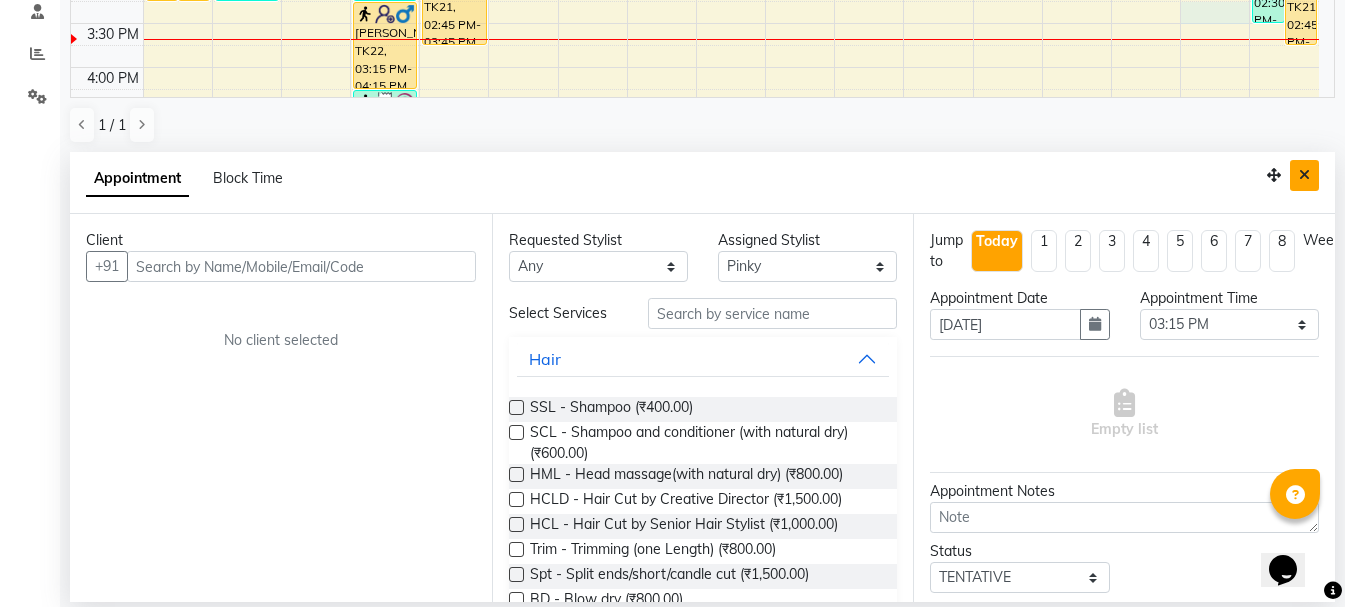 click at bounding box center [1304, 175] 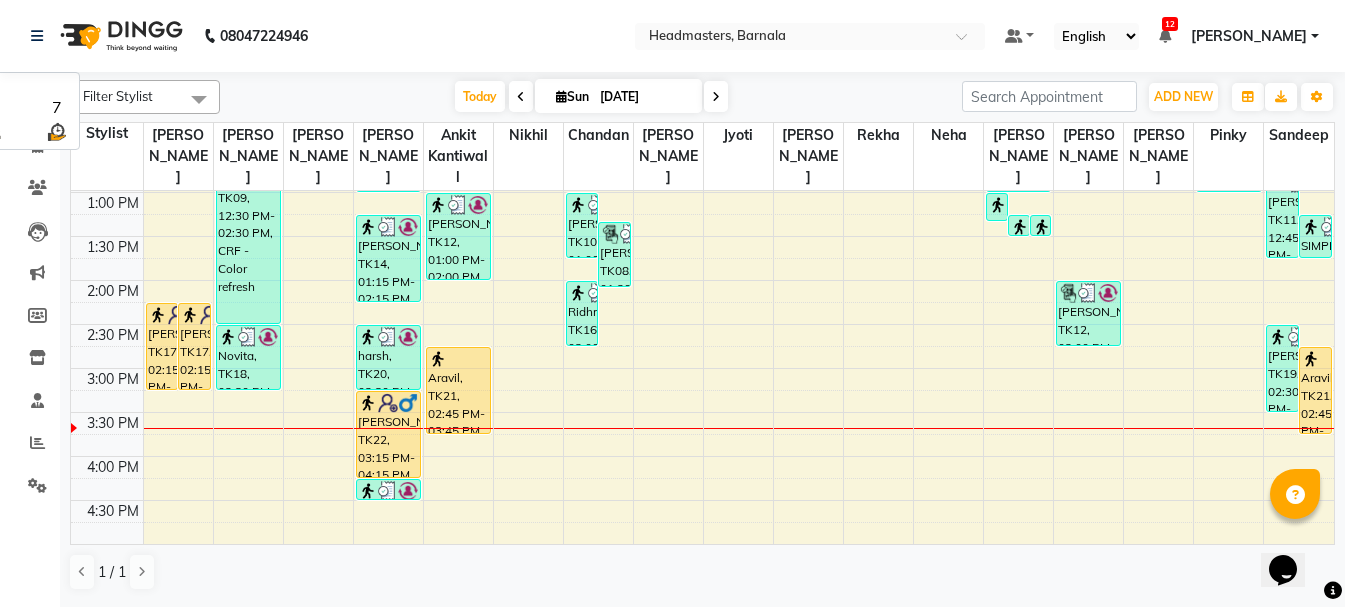 scroll, scrollTop: 0, scrollLeft: 0, axis: both 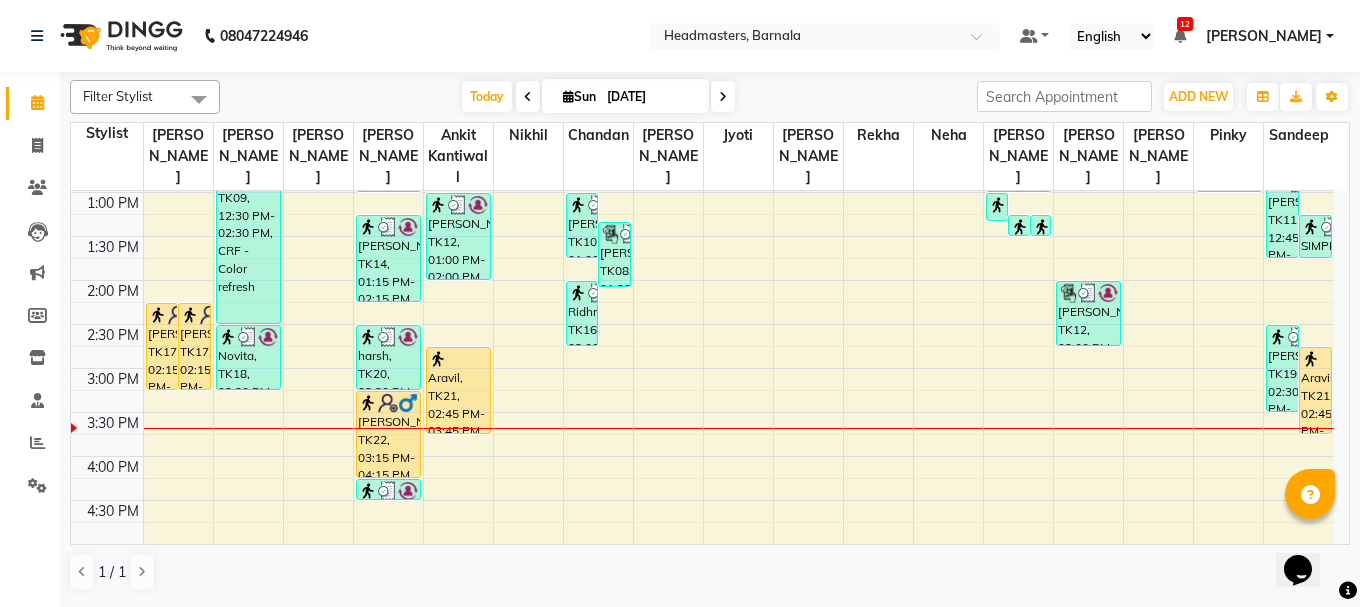 select on "67287" 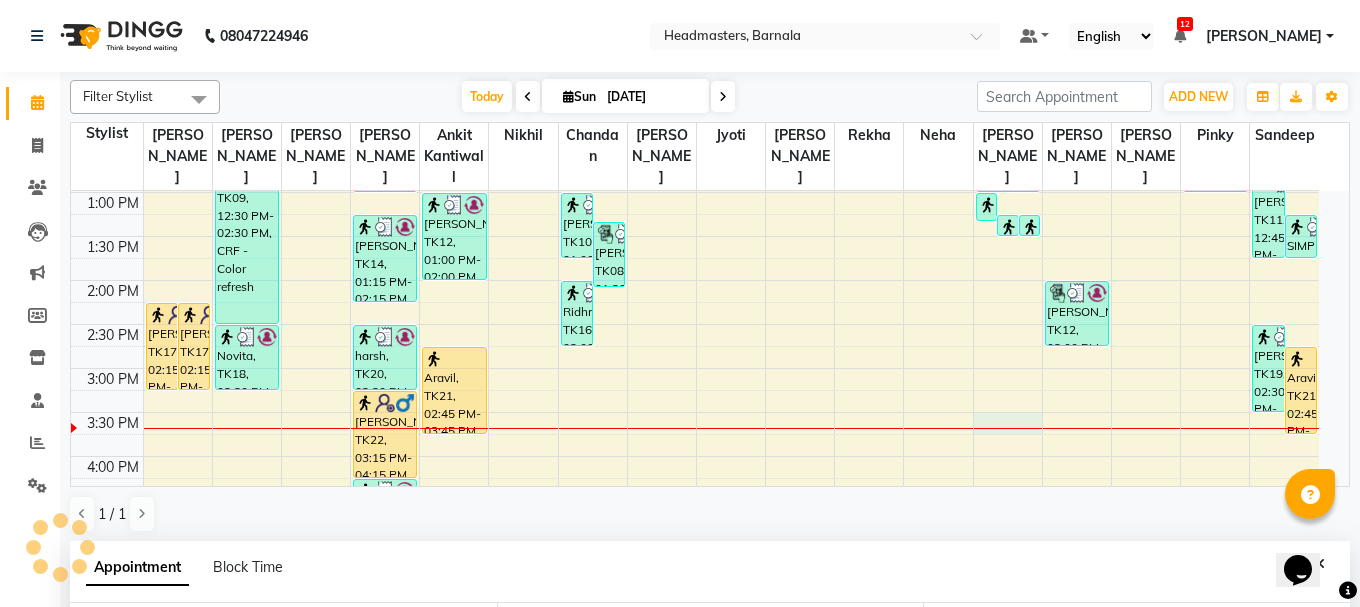 select on "930" 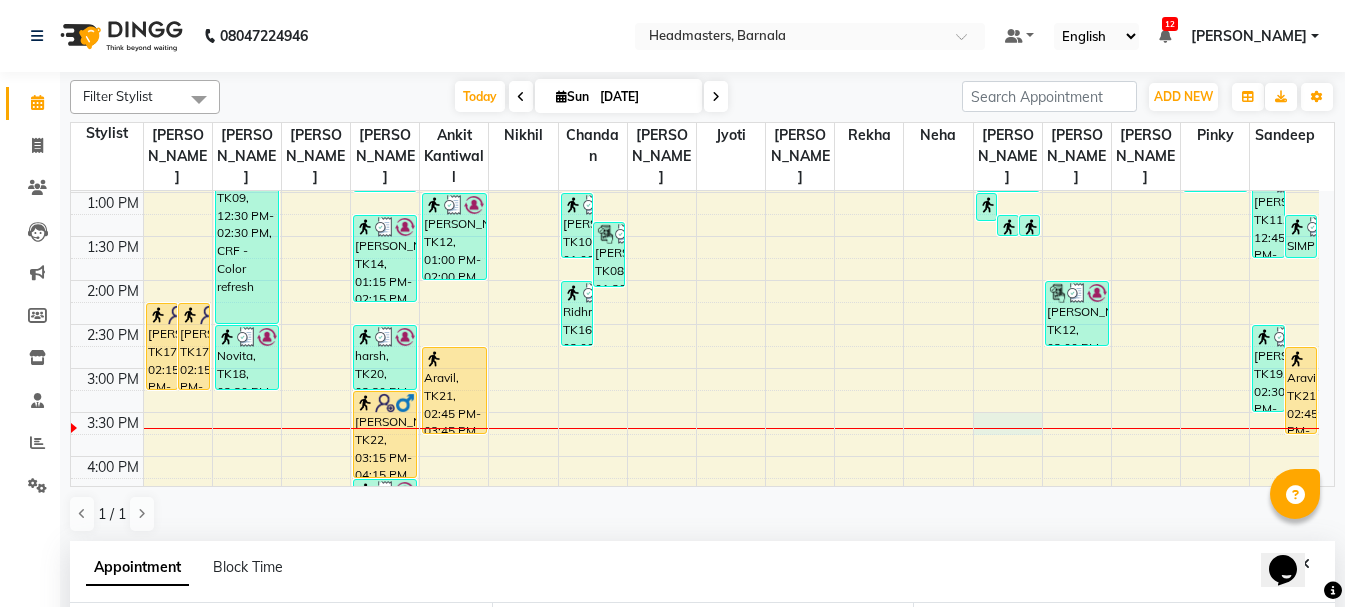 scroll, scrollTop: 352, scrollLeft: 0, axis: vertical 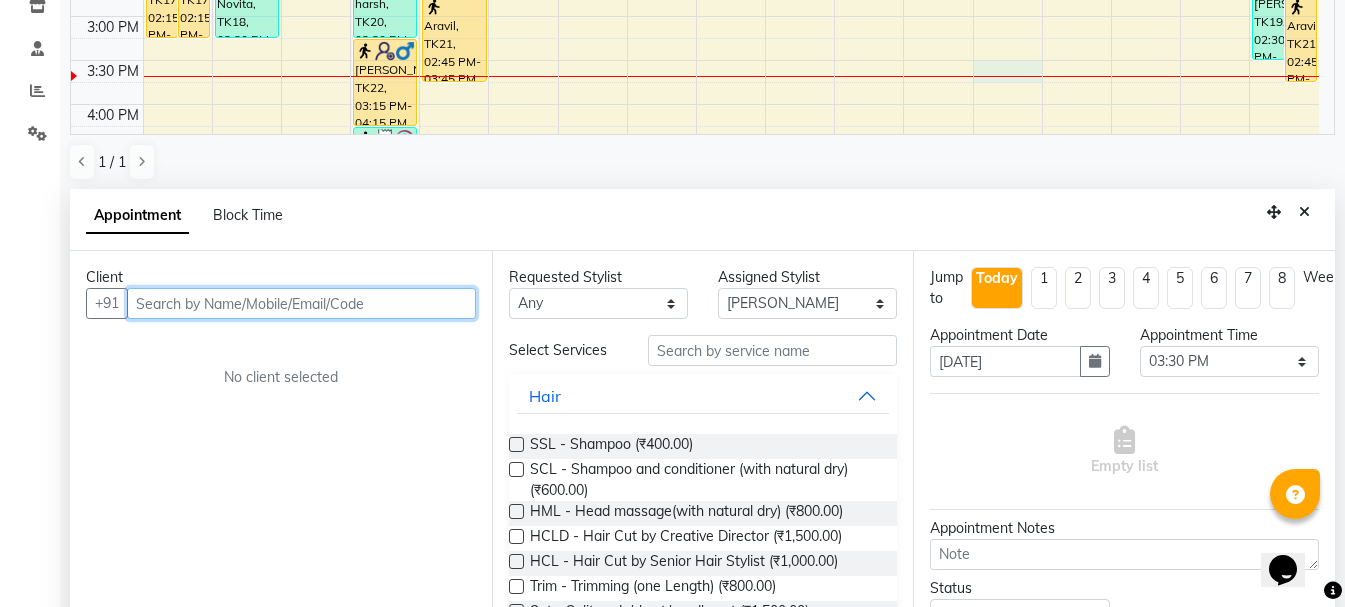 click at bounding box center (301, 303) 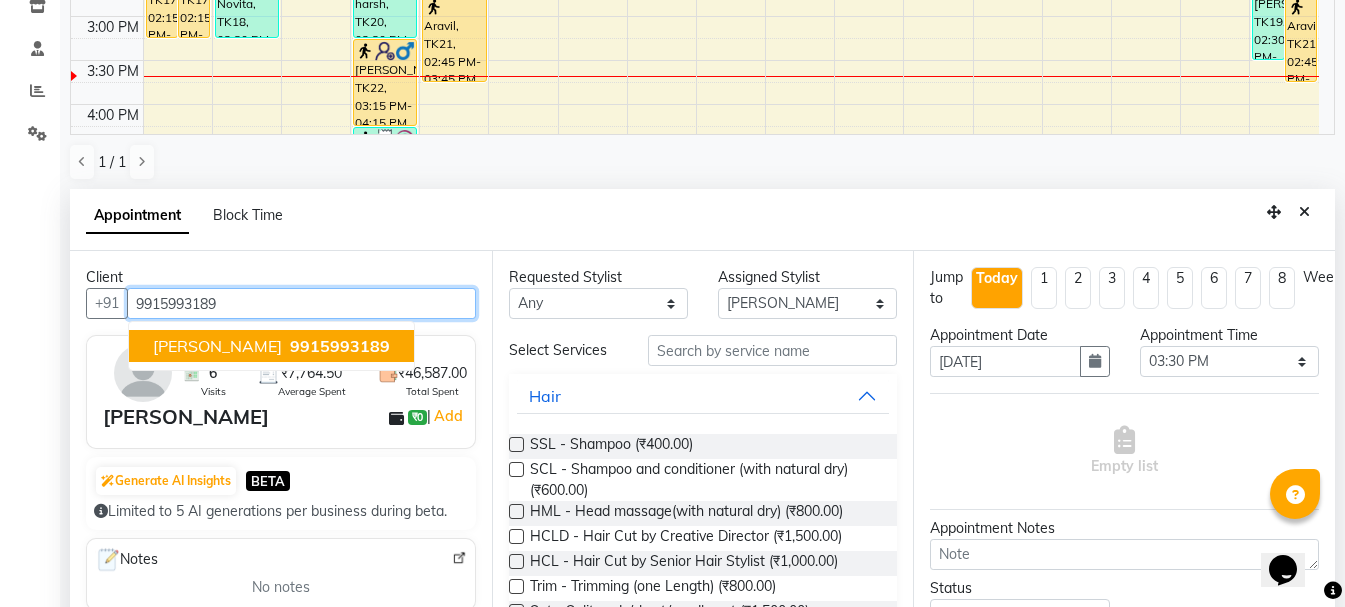 click on "Gurpreet kaur" at bounding box center (217, 346) 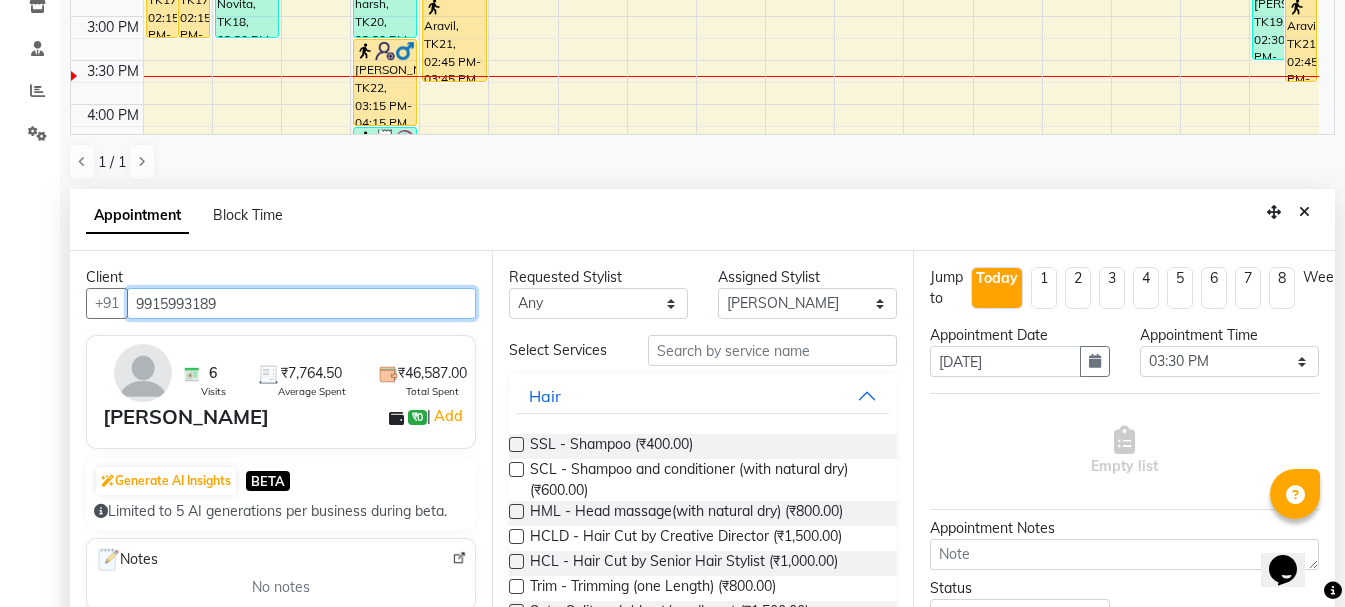 type on "9915993189" 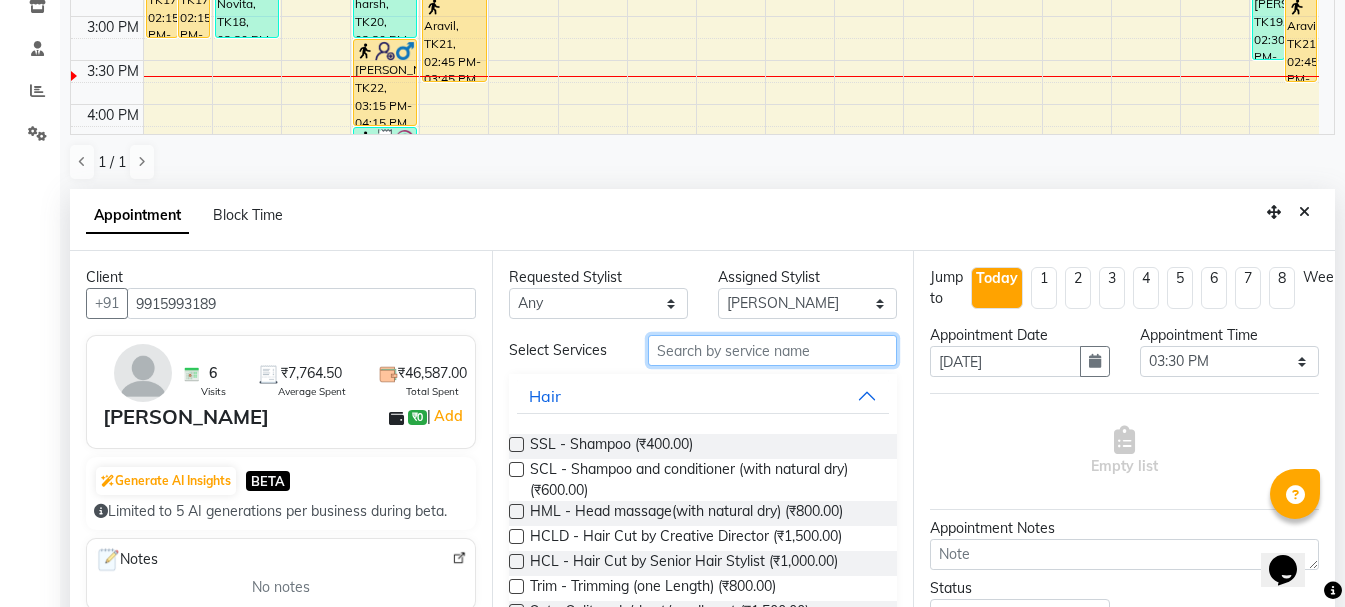 click at bounding box center [772, 350] 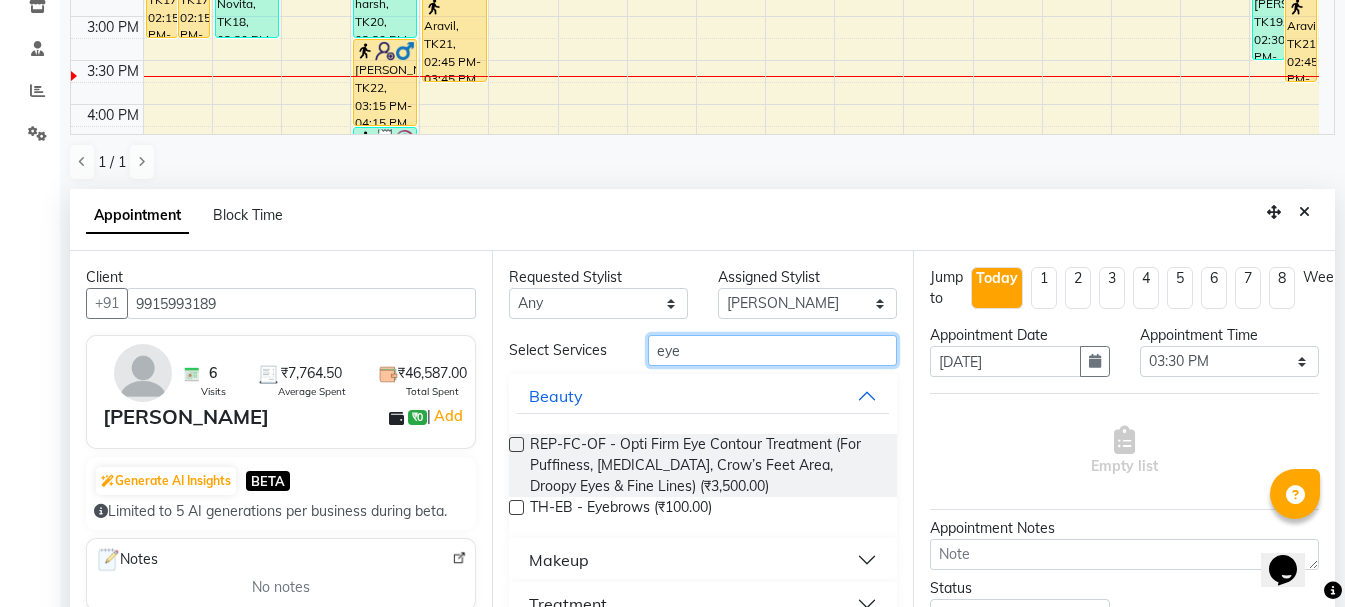 type on "eye" 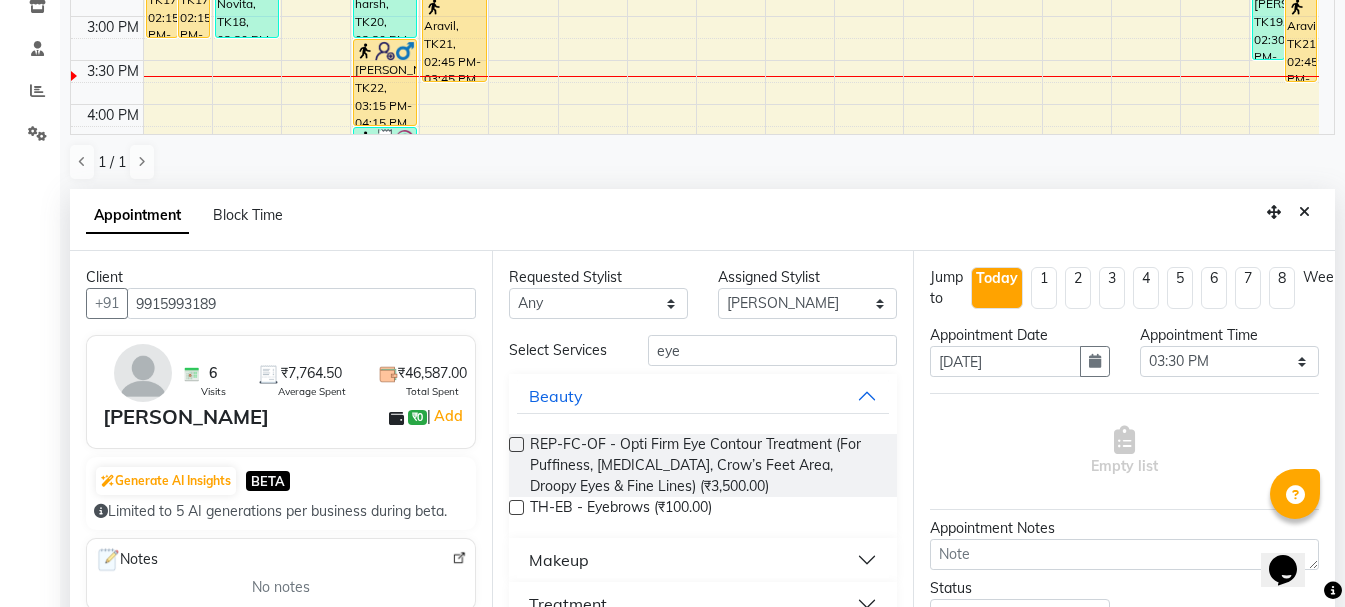click at bounding box center (516, 507) 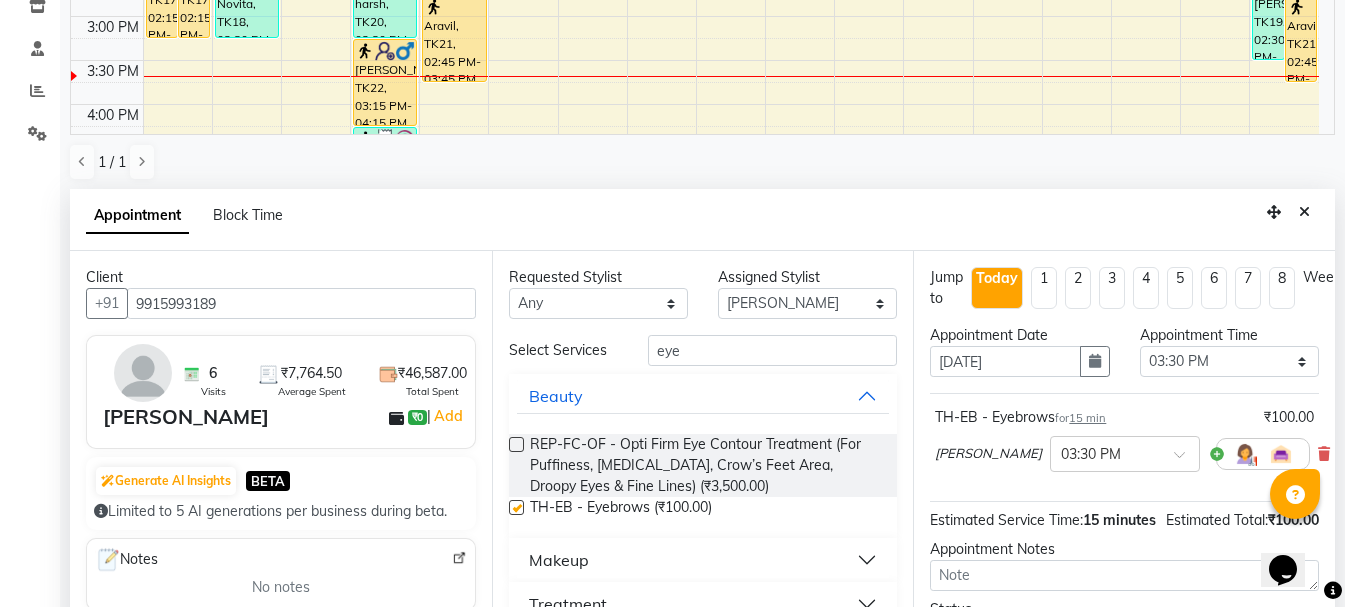 checkbox on "false" 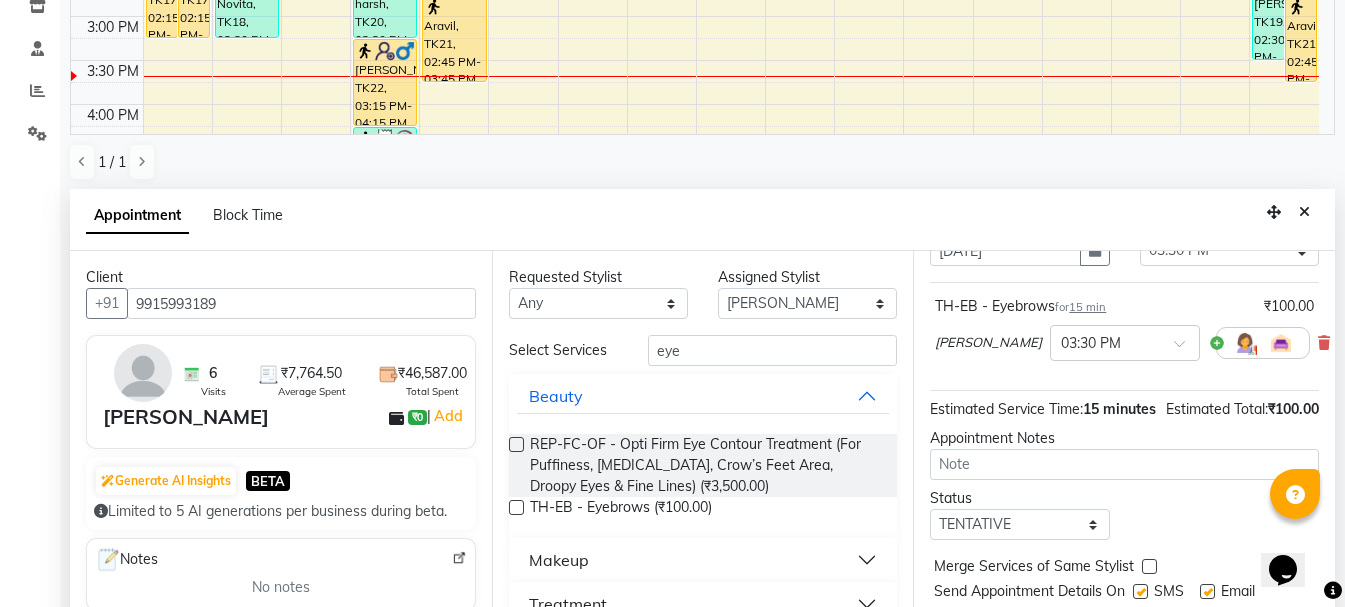 scroll, scrollTop: 177, scrollLeft: 0, axis: vertical 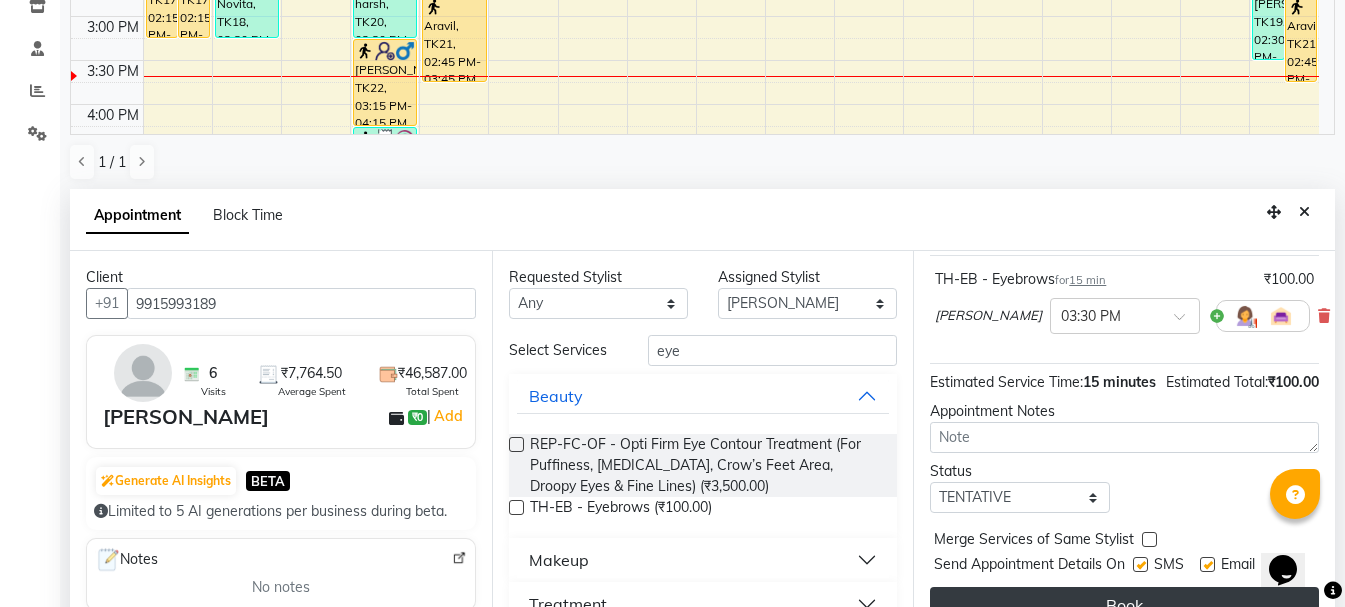 click on "Book" at bounding box center [1124, 605] 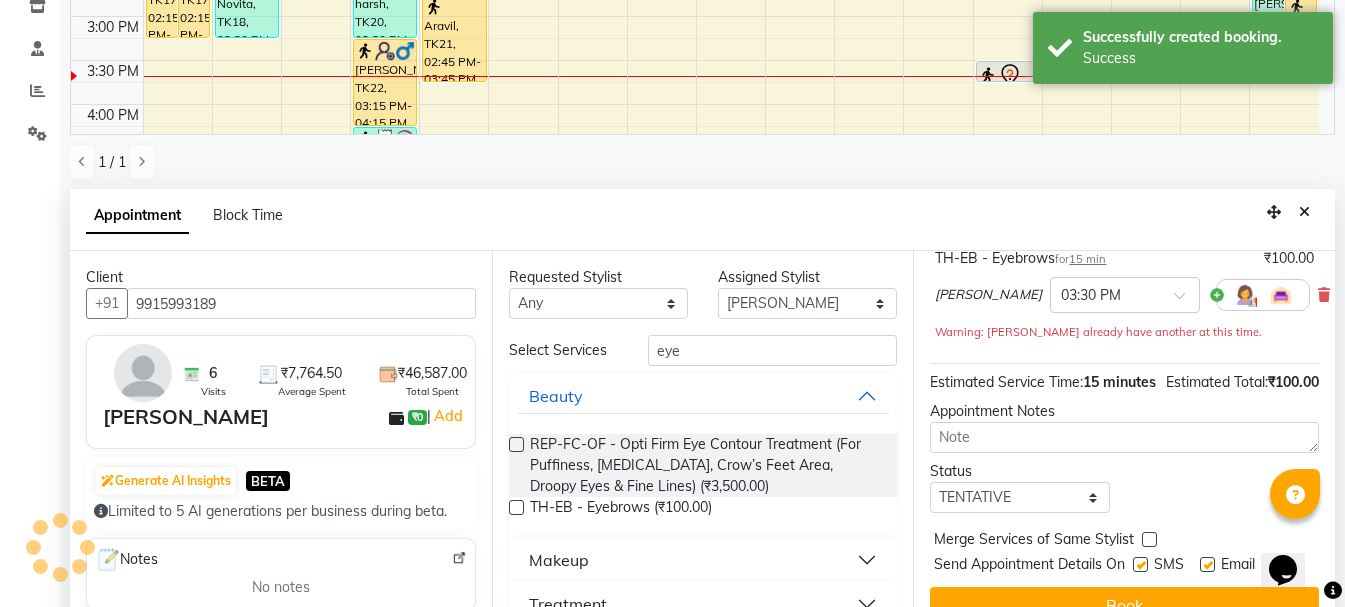 scroll, scrollTop: 0, scrollLeft: 0, axis: both 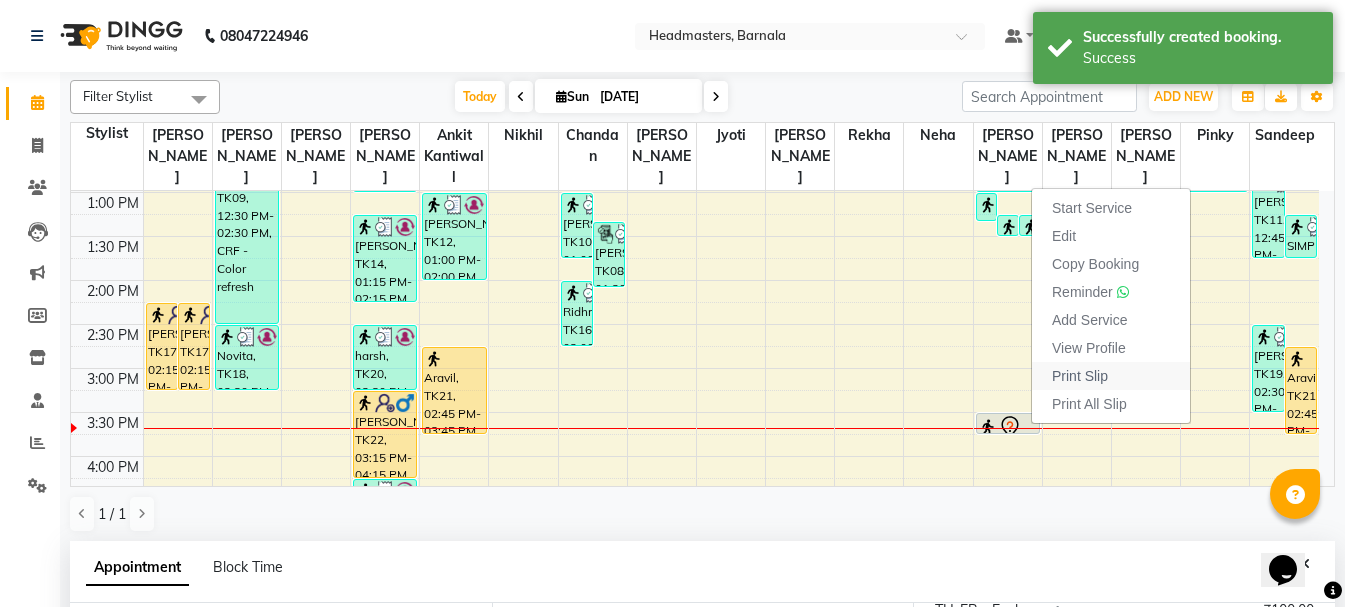 click on "Print Slip" at bounding box center [1080, 376] 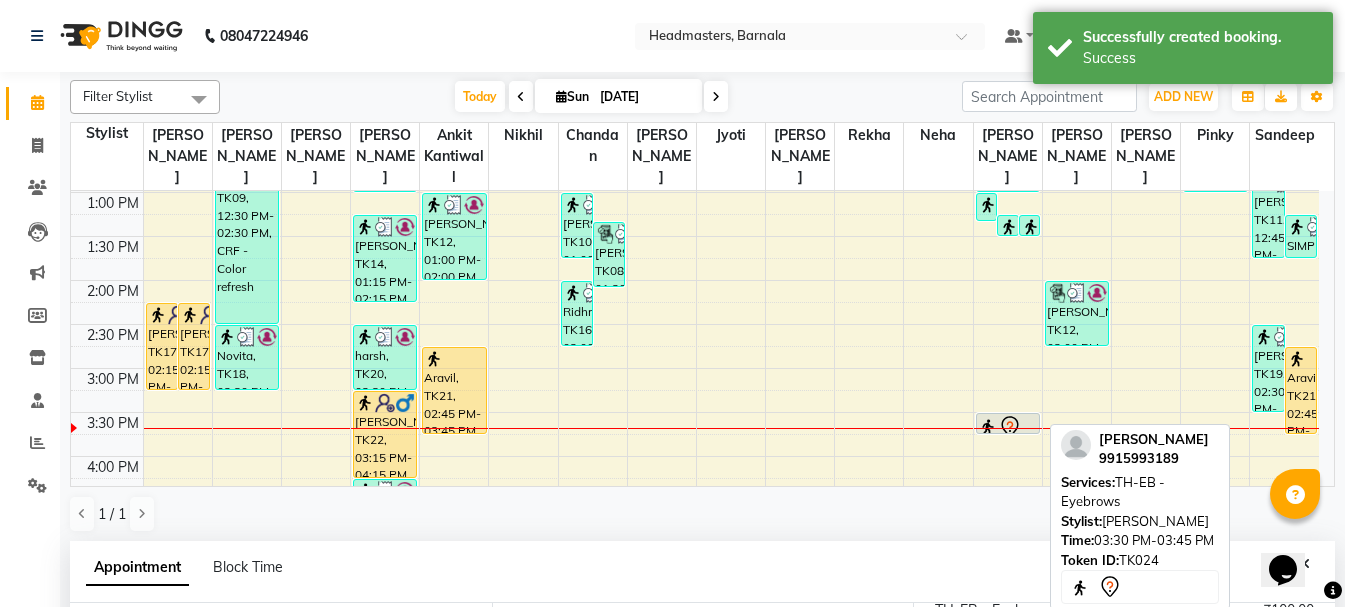 click 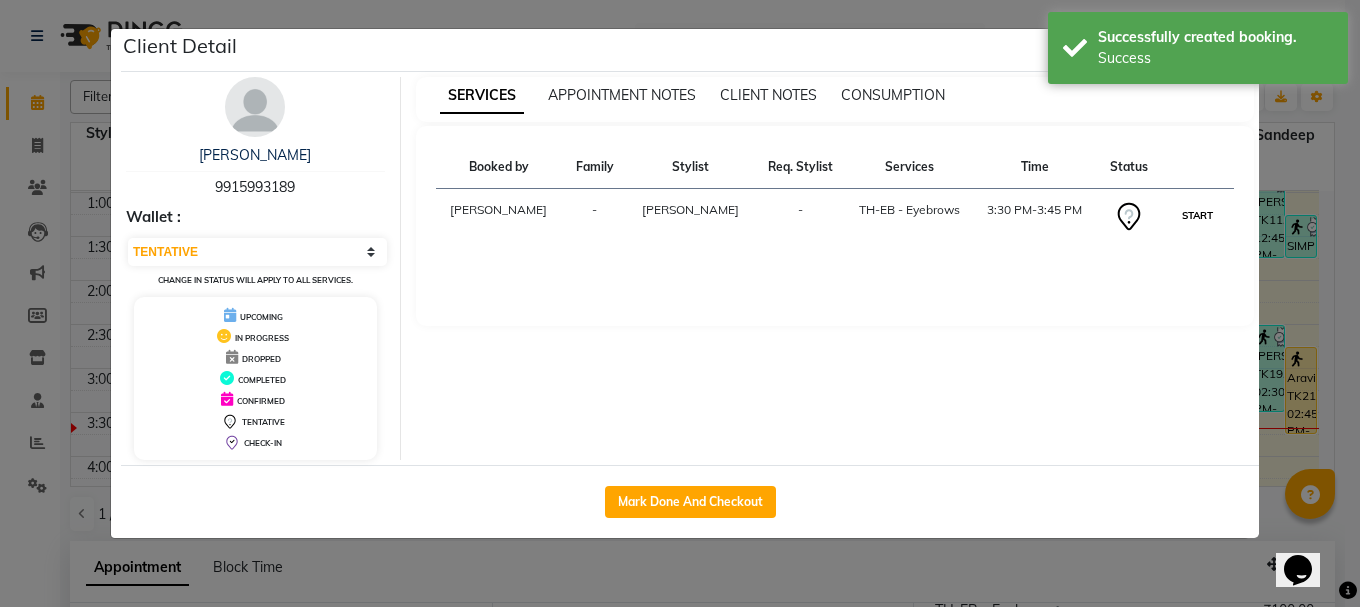 click on "START" at bounding box center (1197, 215) 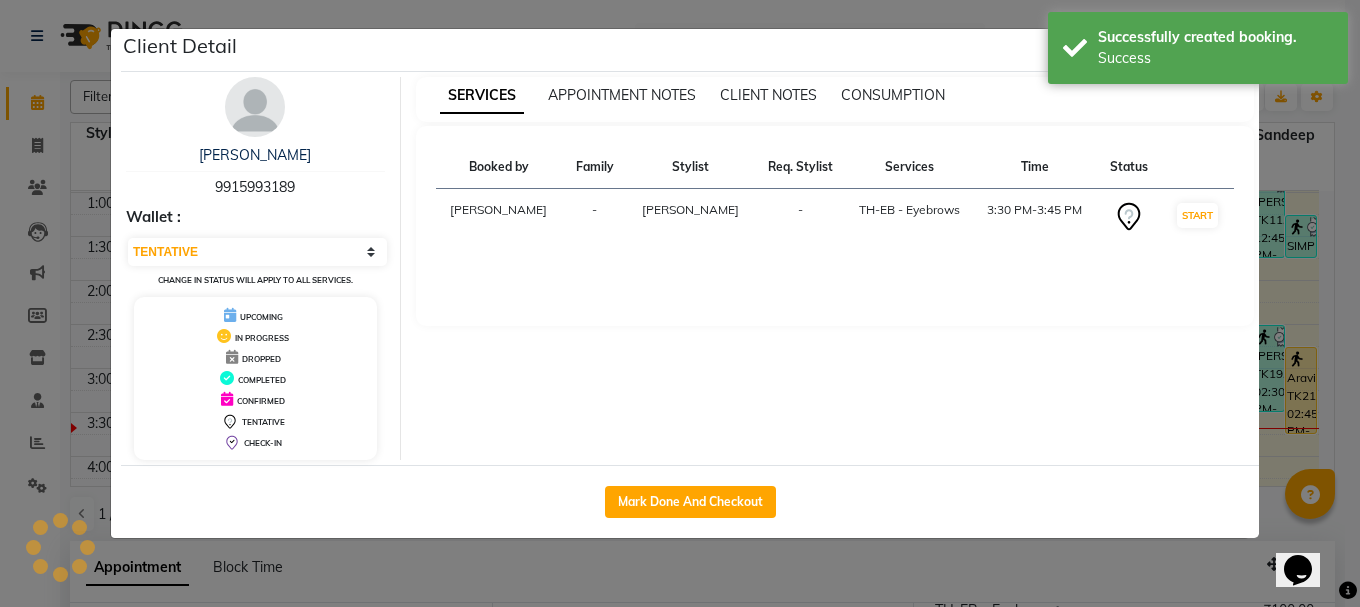 click on "Client Detail  Gurpreet kaur   9915993189 Wallet : Select IN SERVICE CONFIRMED TENTATIVE CHECK IN MARK DONE UPCOMING Change in status will apply to all services. UPCOMING IN PROGRESS DROPPED COMPLETED CONFIRMED TENTATIVE CHECK-IN SERVICES APPOINTMENT NOTES CLIENT NOTES CONSUMPTION Booked by Family Stylist Req. Stylist Services Time Status  Manya  -  Pardeep kaur -  TH-EB - Eyebrows   3:30 PM-3:45 PM   START   Mark Done And Checkout" 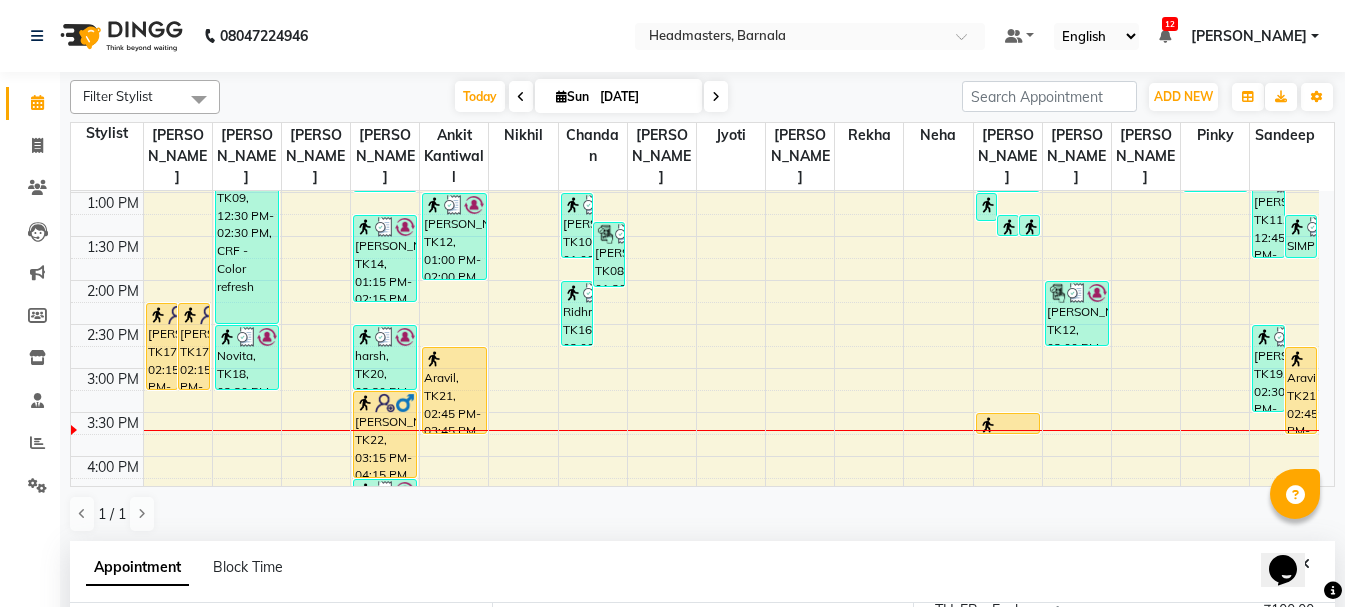 click on "8:00 AM 8:30 AM 9:00 AM 9:30 AM 10:00 AM 10:30 AM 11:00 AM 11:30 AM 12:00 PM 12:30 PM 1:00 PM 1:30 PM 2:00 PM 2:30 PM 3:00 PM 3:30 PM 4:00 PM 4:30 PM 5:00 PM 5:30 PM 6:00 PM 6:30 PM 7:00 PM 7:30 PM 8:00 PM 8:30 PM     Anupreet, TK17, 02:15 PM-03:15 PM, HCL - Hair Cut by Senior Hair Stylist     Anupreet, TK17, 02:15 PM-03:15 PM, HCL - Hair Cut by Senior Hair Stylist     Khushi Garg, TK09, 12:30 PM-02:30 PM, CRF - Color refresh     Novita, TK18, 02:30 PM-03:15 PM, BD - Blow dry     arman, TK02, 11:00 AM-11:45 AM, HMG - Head massage     akashdeep, TK06, 11:15 AM-12:15 PM, HCG - Hair Cut by Senior Hair Stylist     arman, TK02, 11:45 AM-12:15 PM, SSL - Shampoo     arman, TK02, 10:00 AM-11:00 AM, HCG - Hair Cut by Senior Hair Stylist     davinder, TK05, 12:15 PM-01:00 PM, BRD - Beard     garry, TK14, 01:15 PM-02:15 PM, HCG - Hair Cut by Senior Hair Stylist     harsh, TK20, 02:30 PM-03:15 PM, BRD - Beard     Divyansh, TK22, 03:15 PM-04:15 PM, HCG - Hair Cut by Senior Hair Stylist" at bounding box center [695, 324] 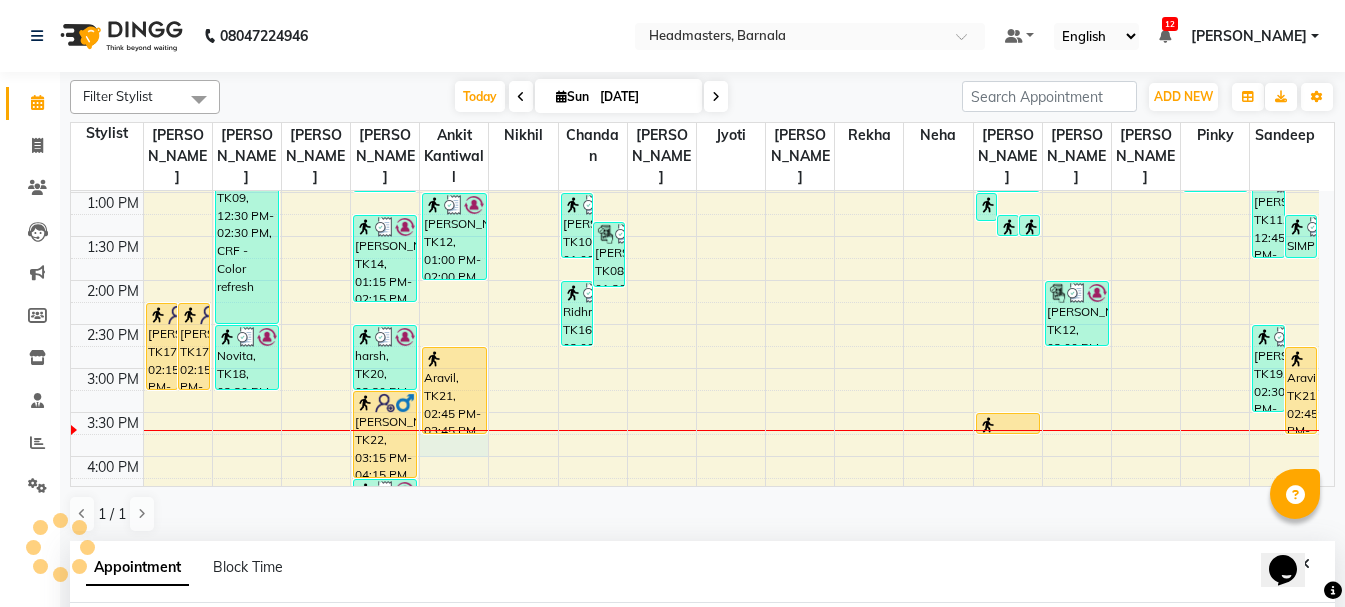 select on "67278" 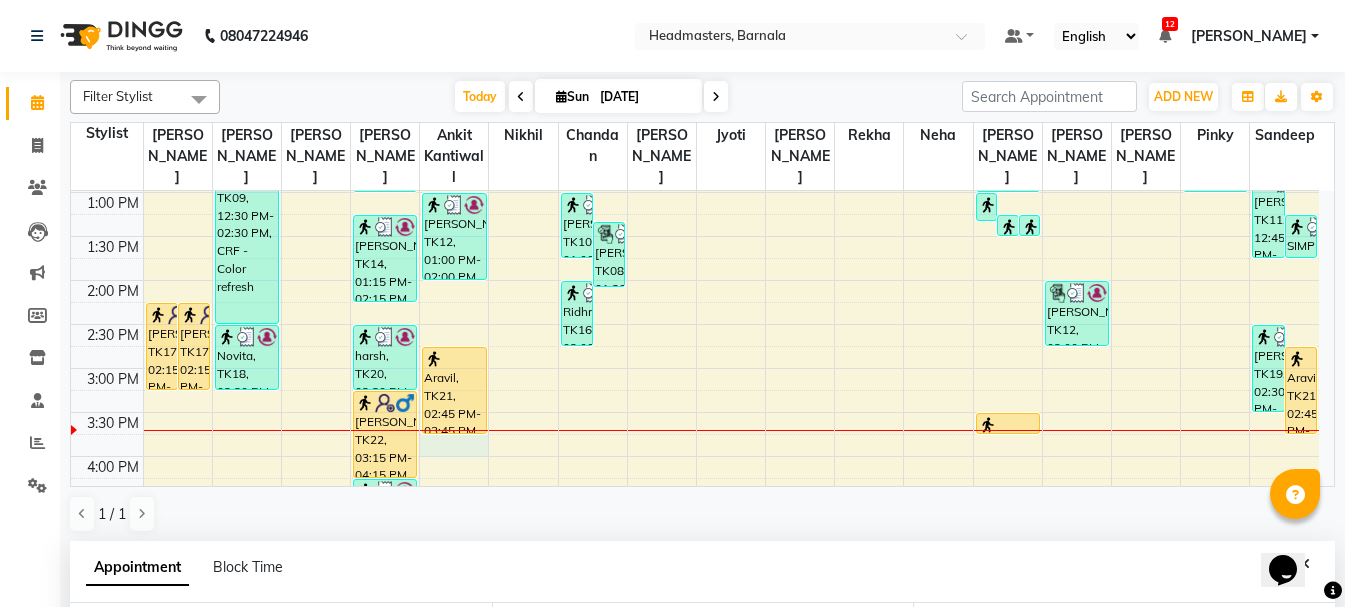 scroll, scrollTop: 389, scrollLeft: 0, axis: vertical 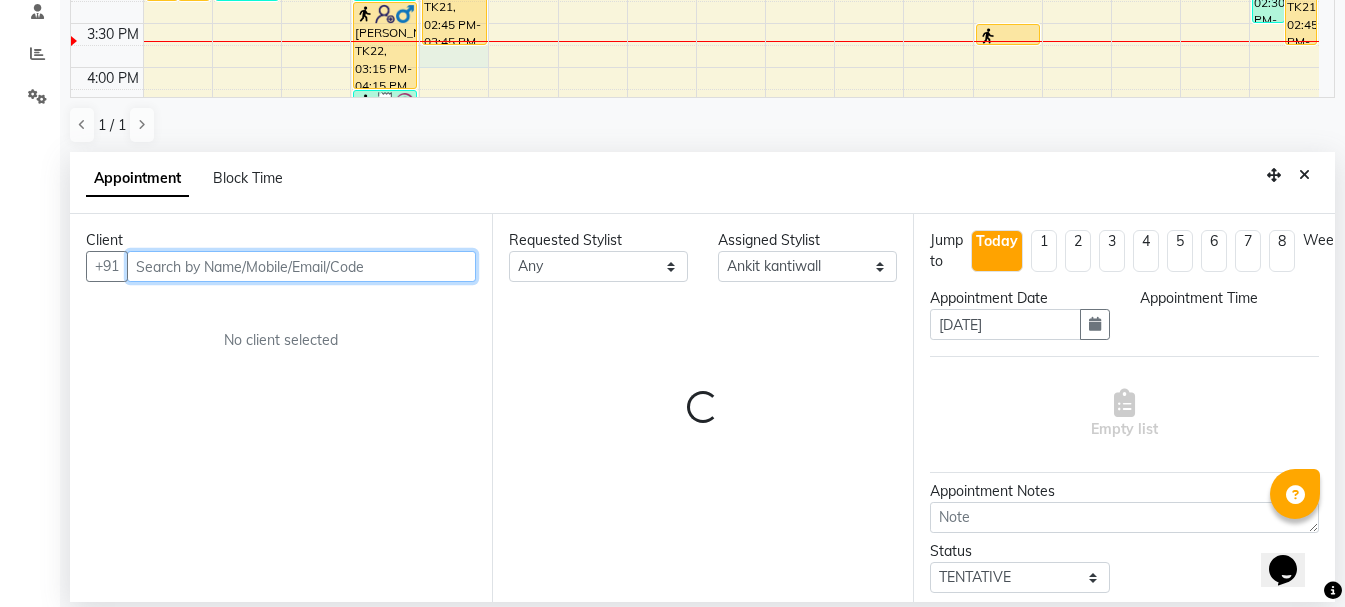 select on "945" 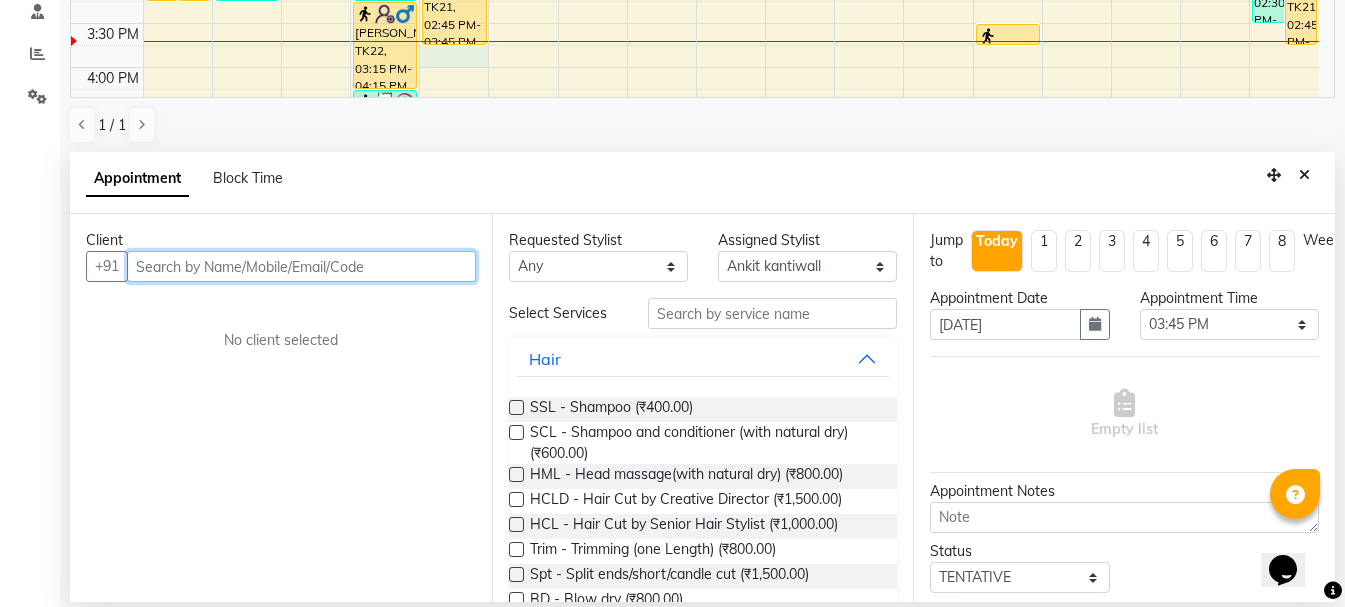 click at bounding box center [301, 266] 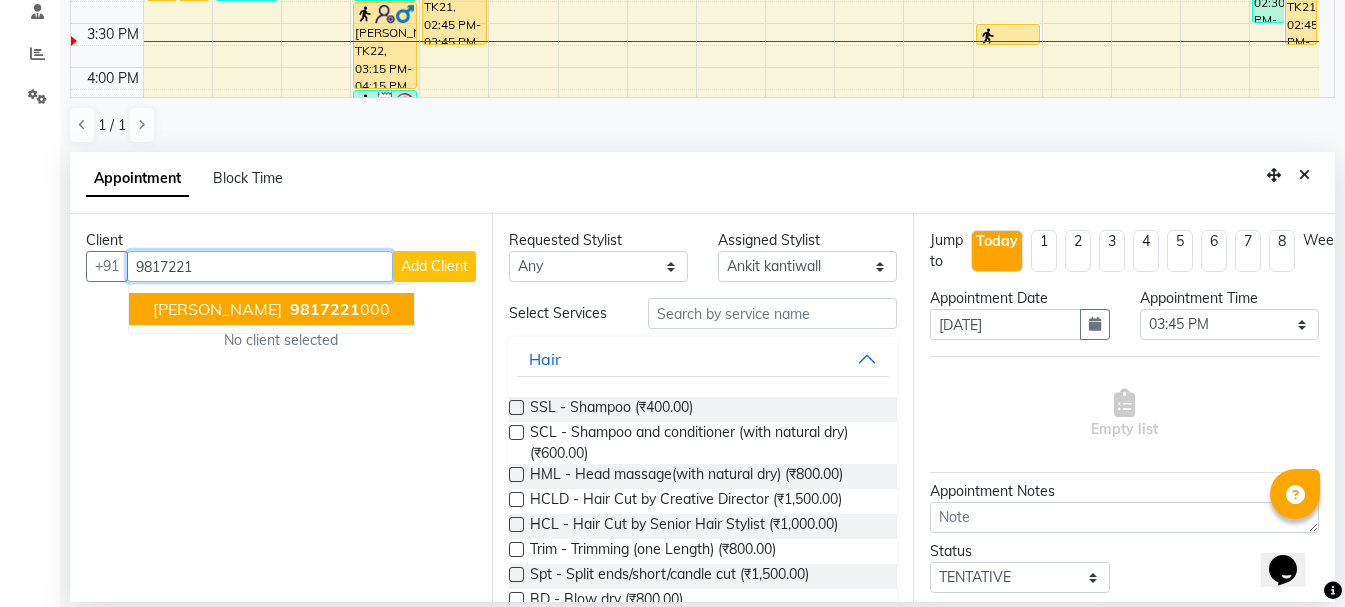 click on "9817221" at bounding box center [325, 309] 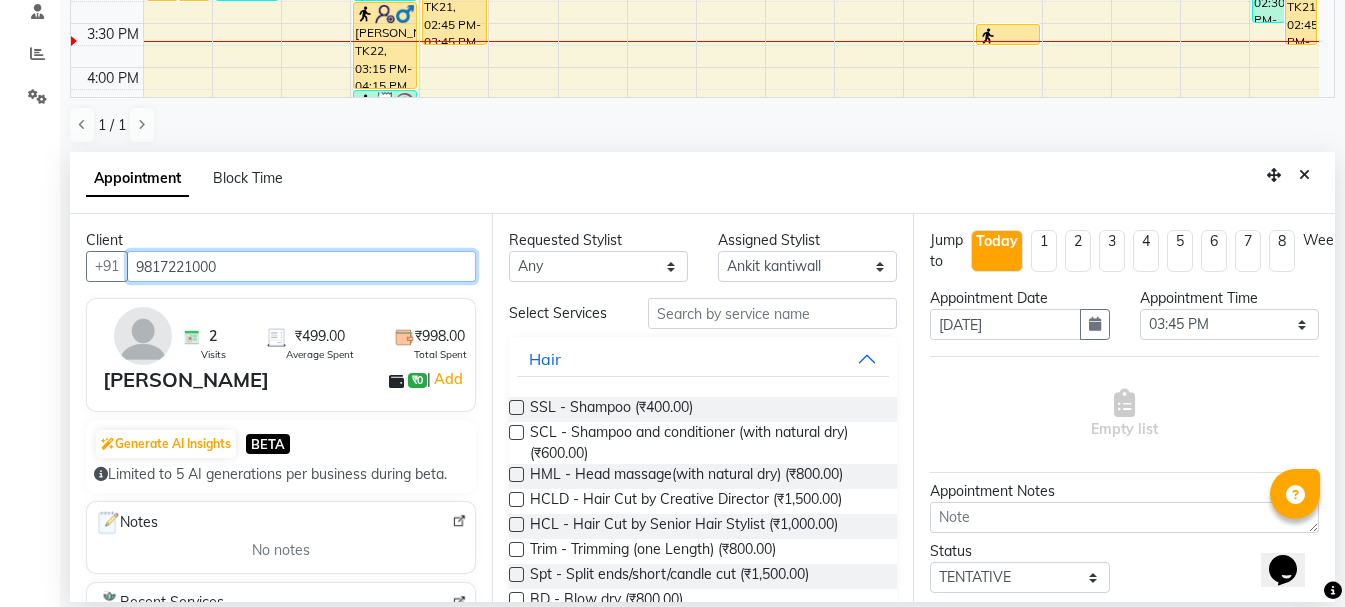 type on "9817221000" 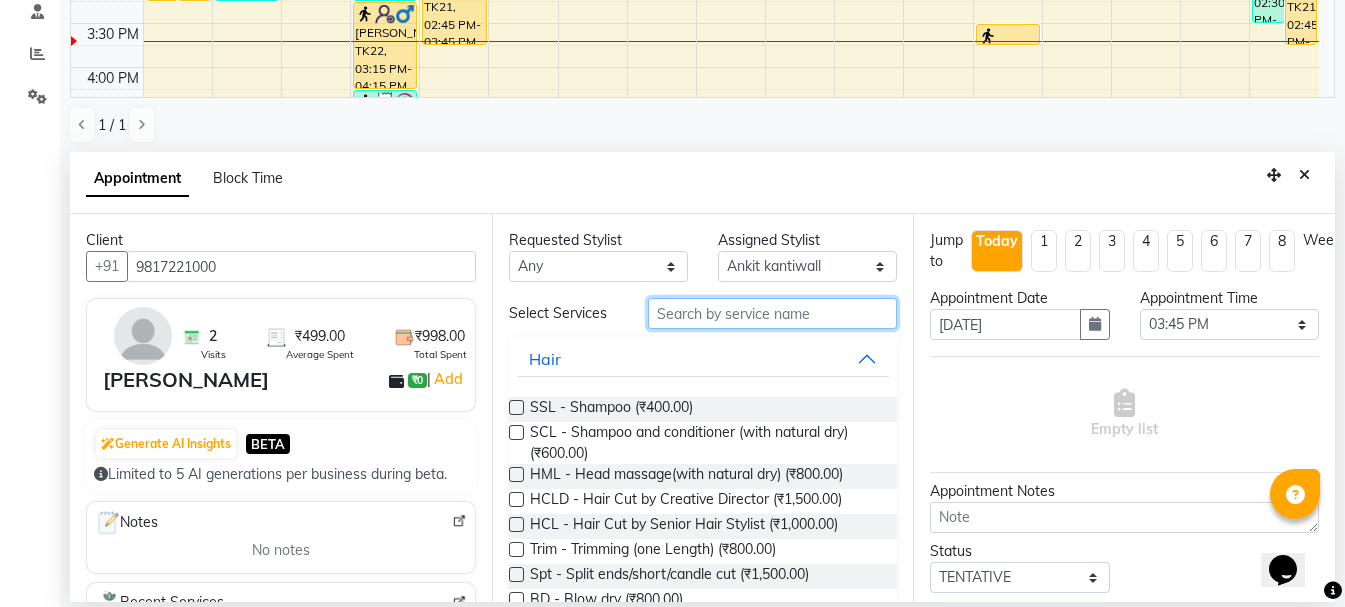 click at bounding box center (772, 313) 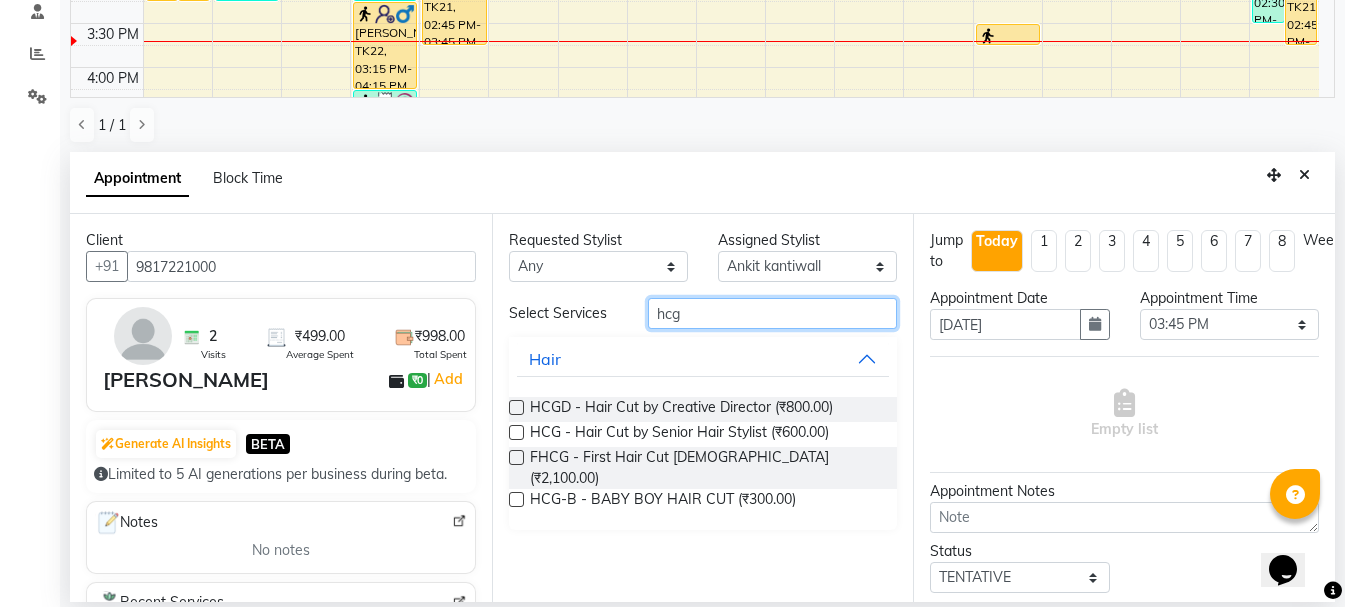type on "hcg" 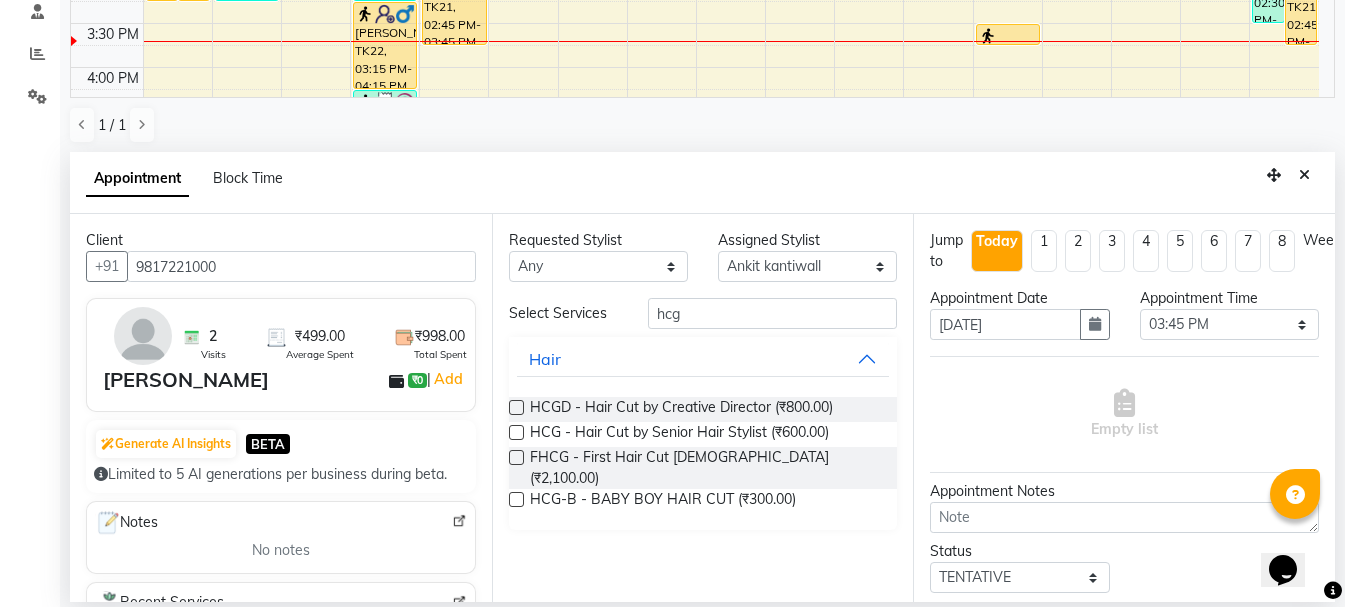 click at bounding box center (516, 432) 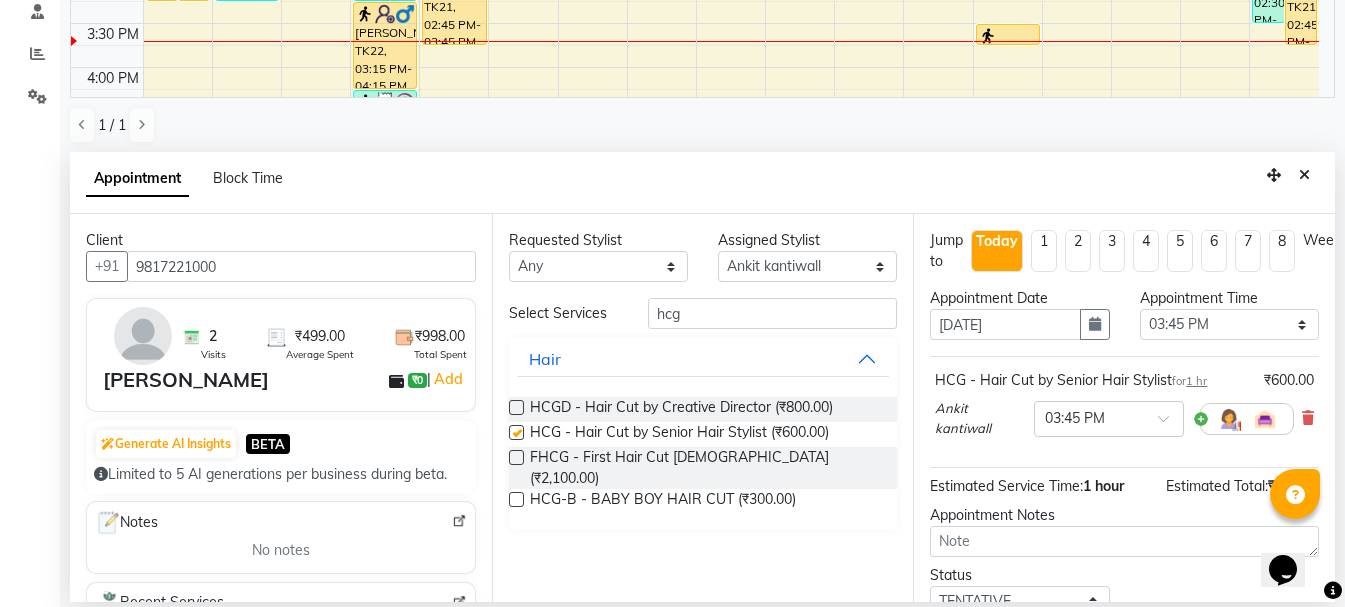 checkbox on "false" 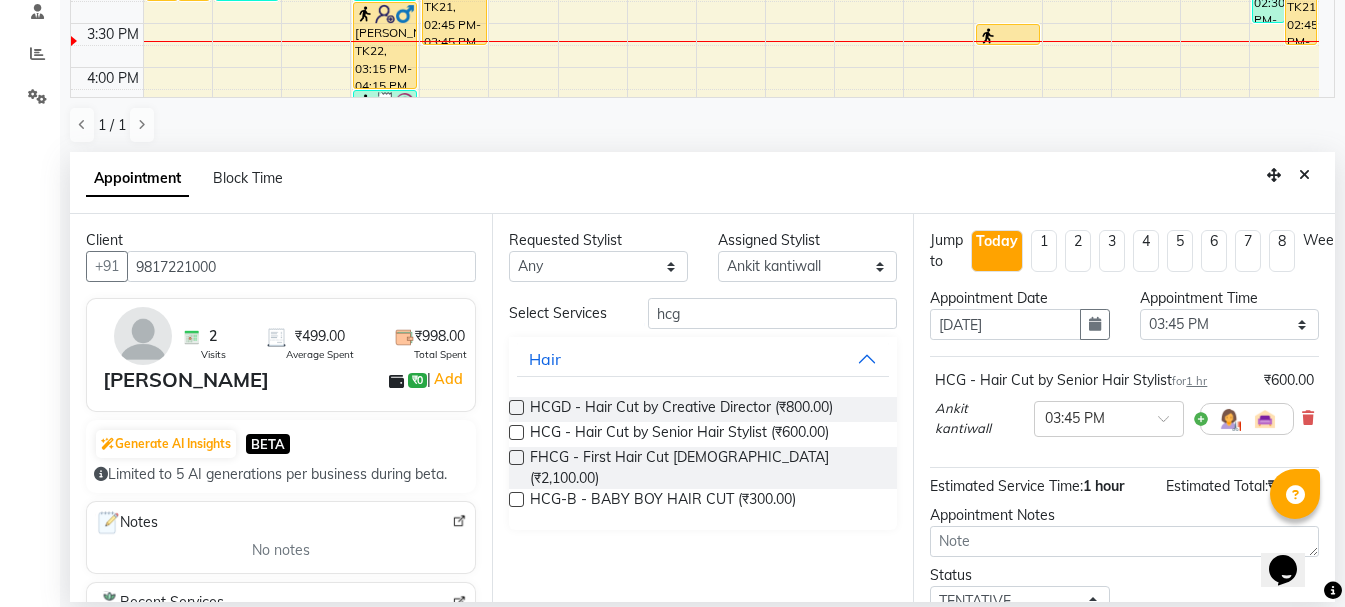 click on "Opens Chat This icon Opens the chat window." 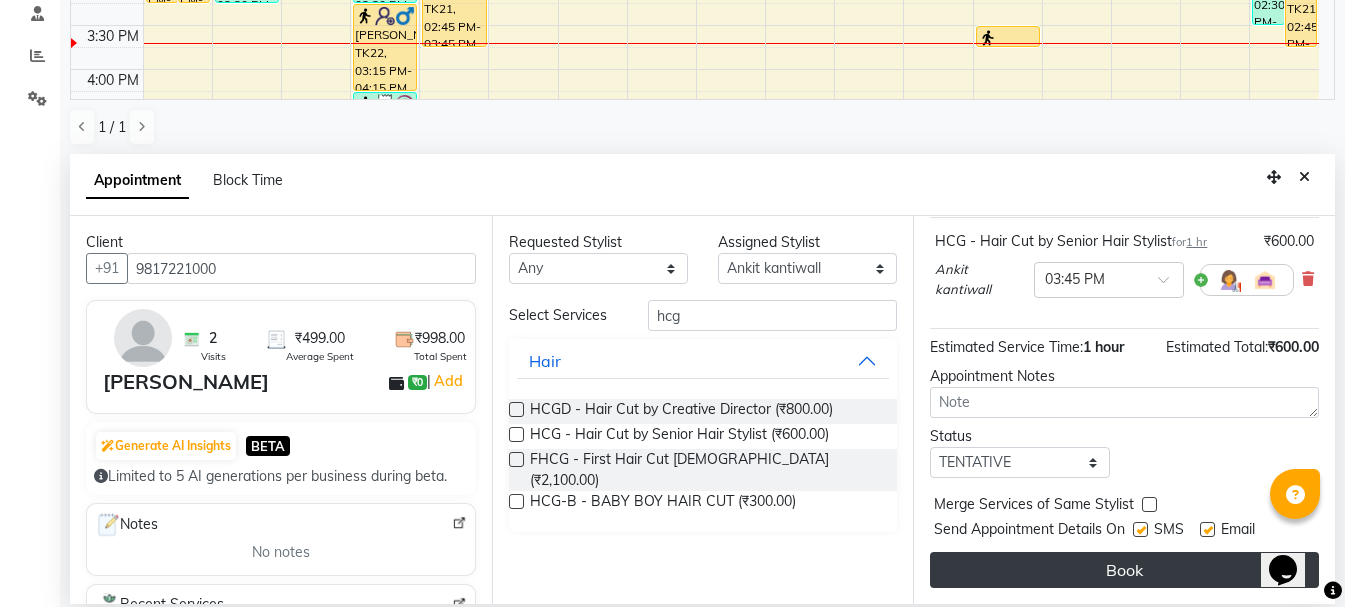 click on "Book" at bounding box center (1124, 570) 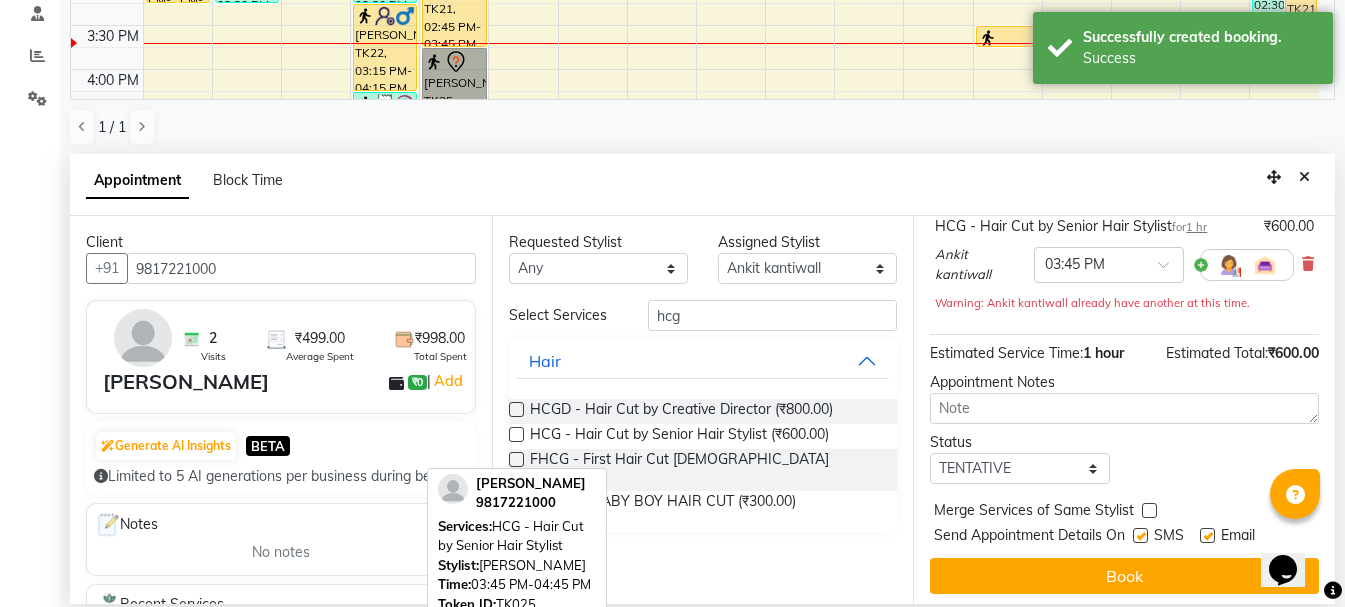 scroll, scrollTop: 0, scrollLeft: 0, axis: both 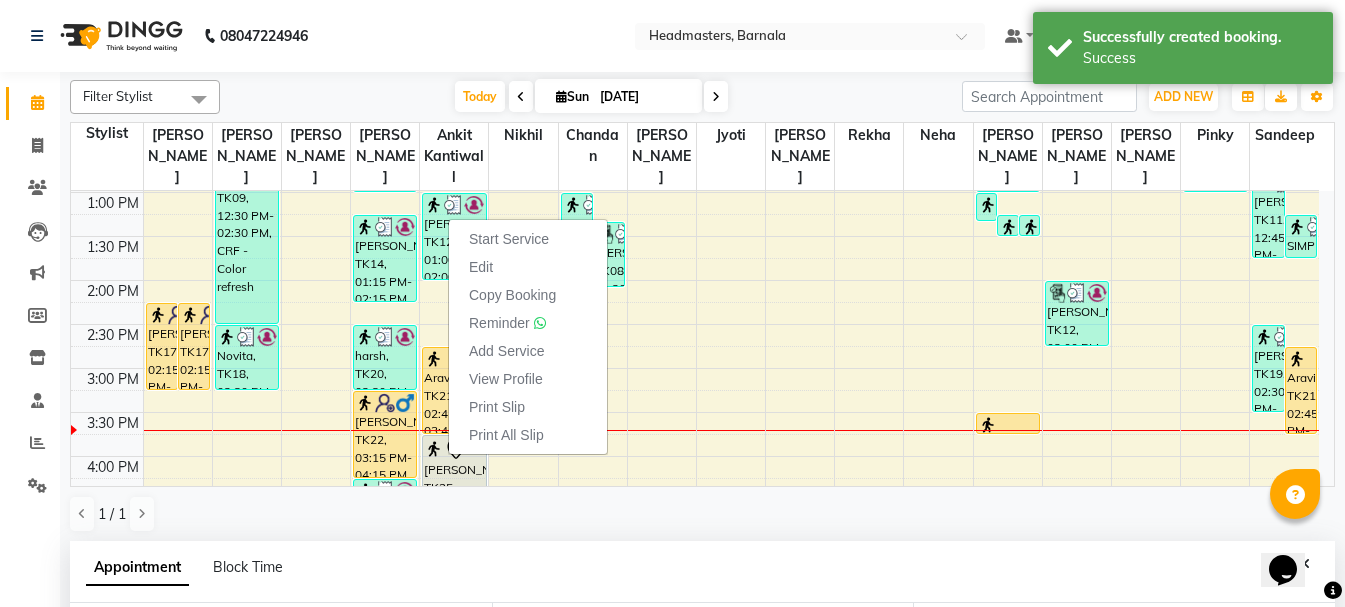 click on "Print Slip" at bounding box center (497, 407) 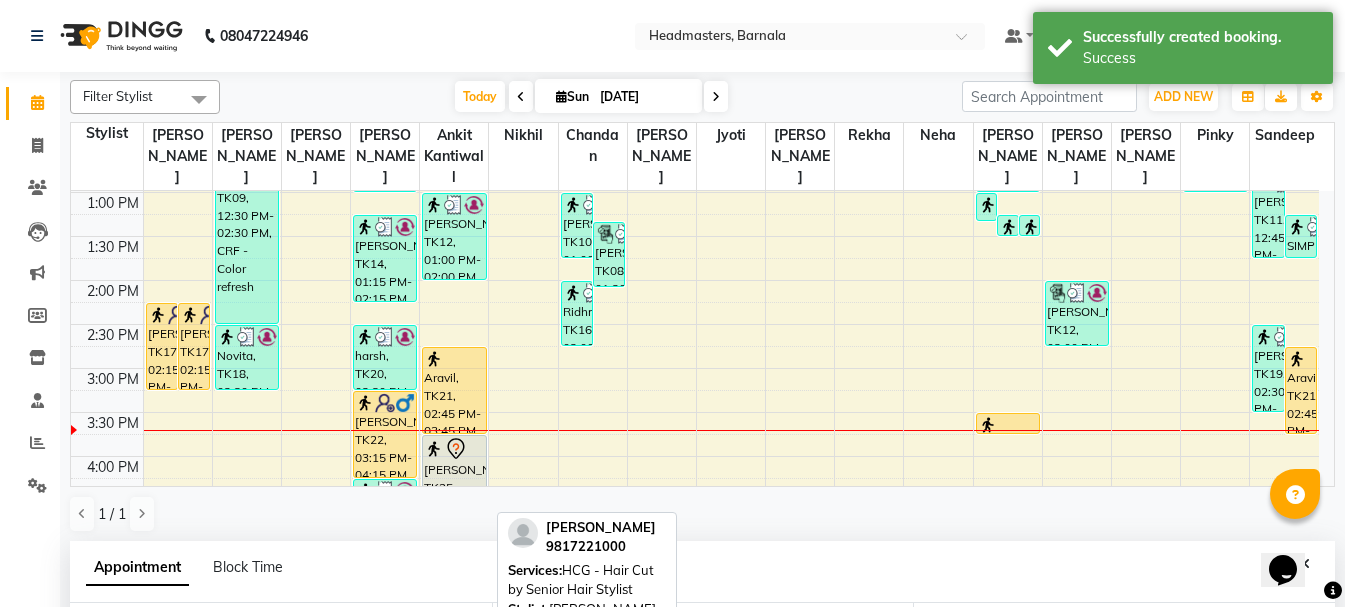 click on "Jitendra singh, TK25, 03:45 PM-04:45 PM, HCG - Hair Cut by Senior Hair Stylist" at bounding box center [454, 478] 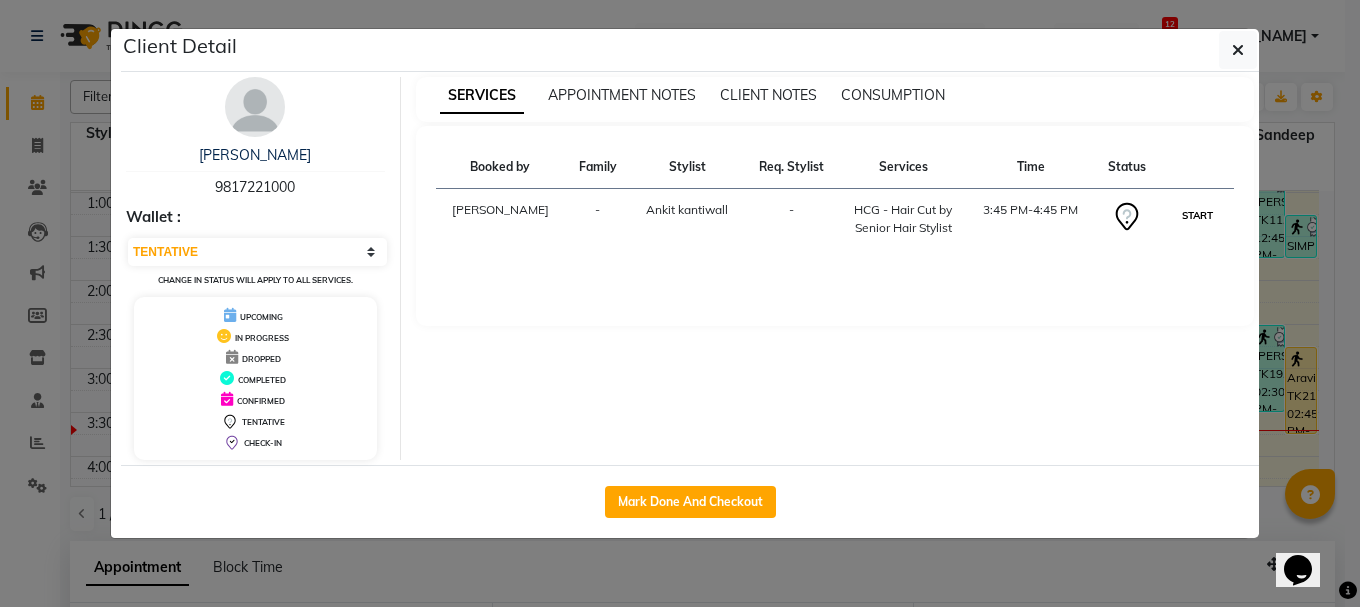 click on "START" at bounding box center (1197, 215) 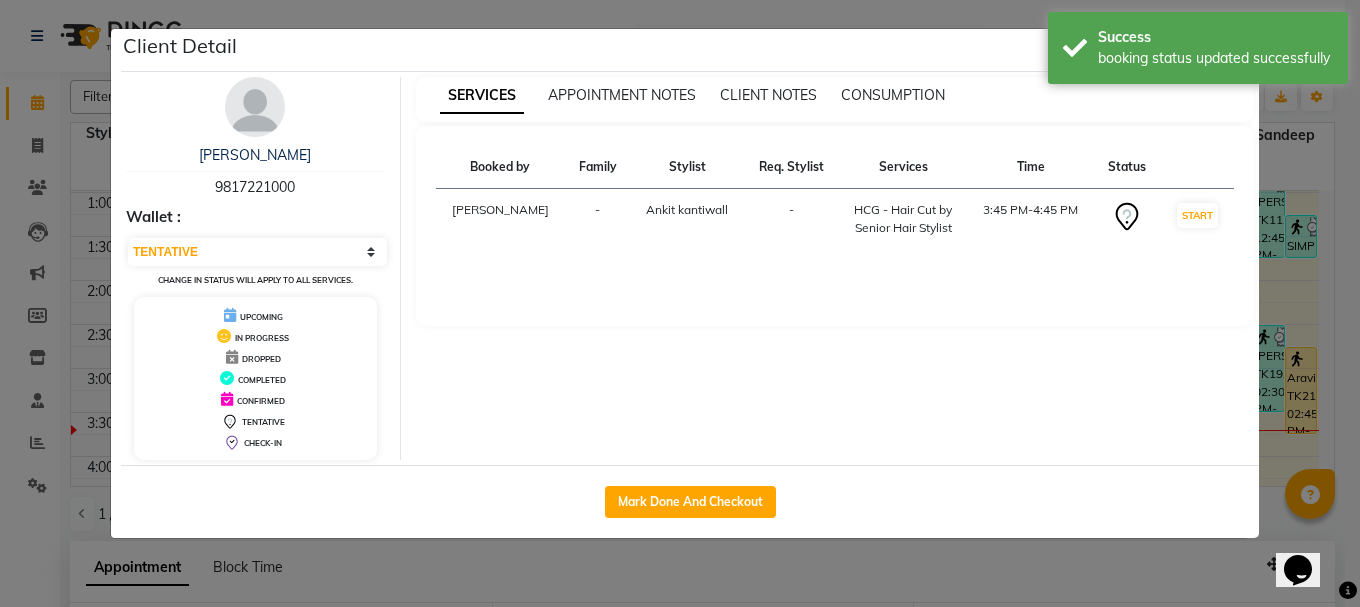 select on "1" 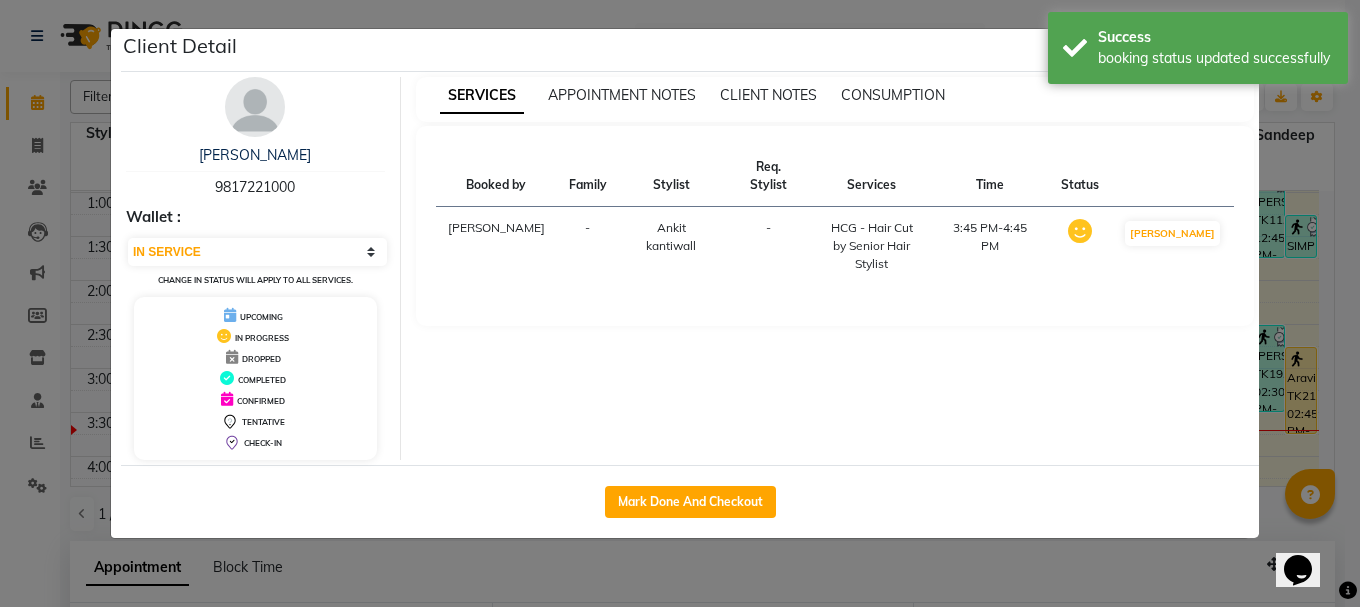click on "Client Detail  Jitendra singh   9817221000 Wallet : Select IN SERVICE CONFIRMED TENTATIVE CHECK IN MARK DONE UPCOMING Change in status will apply to all services. UPCOMING IN PROGRESS DROPPED COMPLETED CONFIRMED TENTATIVE CHECK-IN SERVICES APPOINTMENT NOTES CLIENT NOTES CONSUMPTION Booked by Family Stylist Req. Stylist Services Time Status  Manya  -  Ankit kantiwall -  HCG - Hair Cut by Senior Hair Stylist   3:45 PM-4:45 PM   MARK DONE   Mark Done And Checkout" 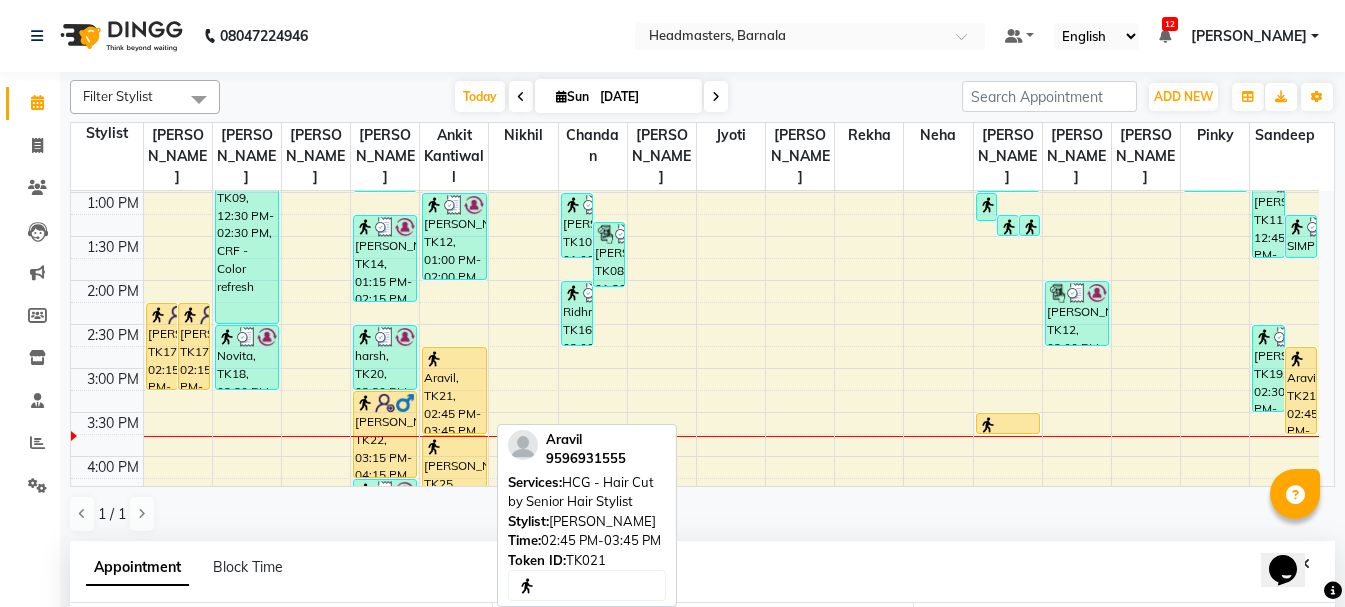 click on "Aravil, TK21, 02:45 PM-03:45 PM, HCG - Hair Cut by Senior Hair Stylist" at bounding box center (454, 390) 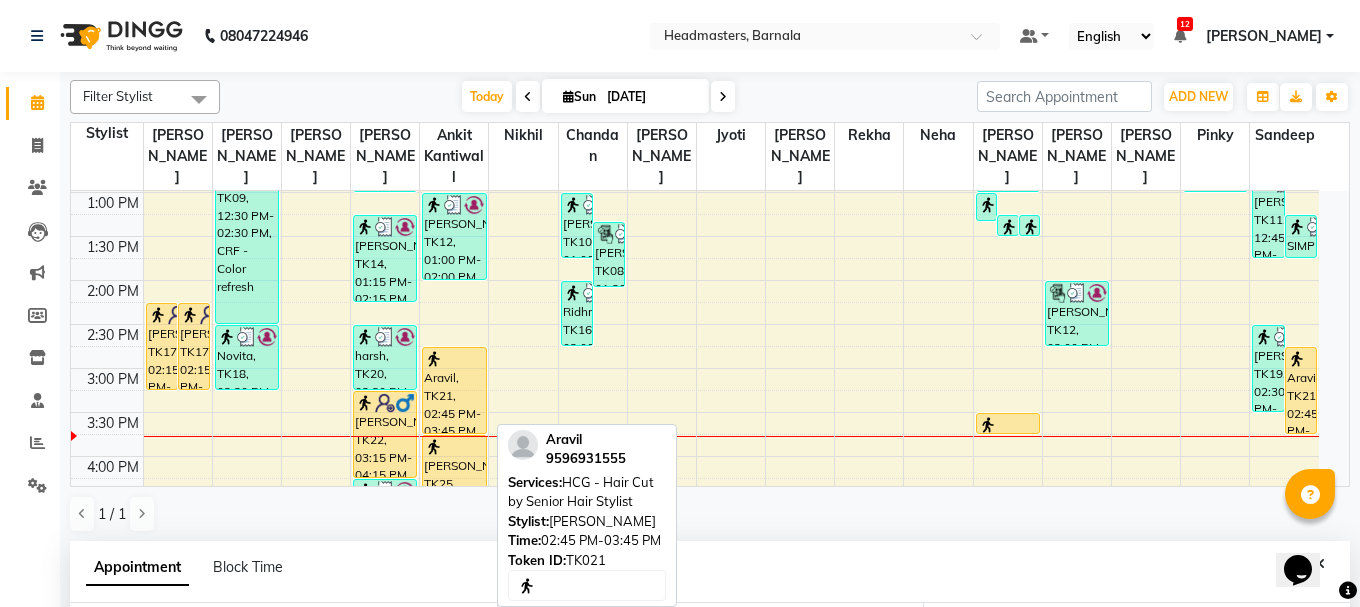 select on "1" 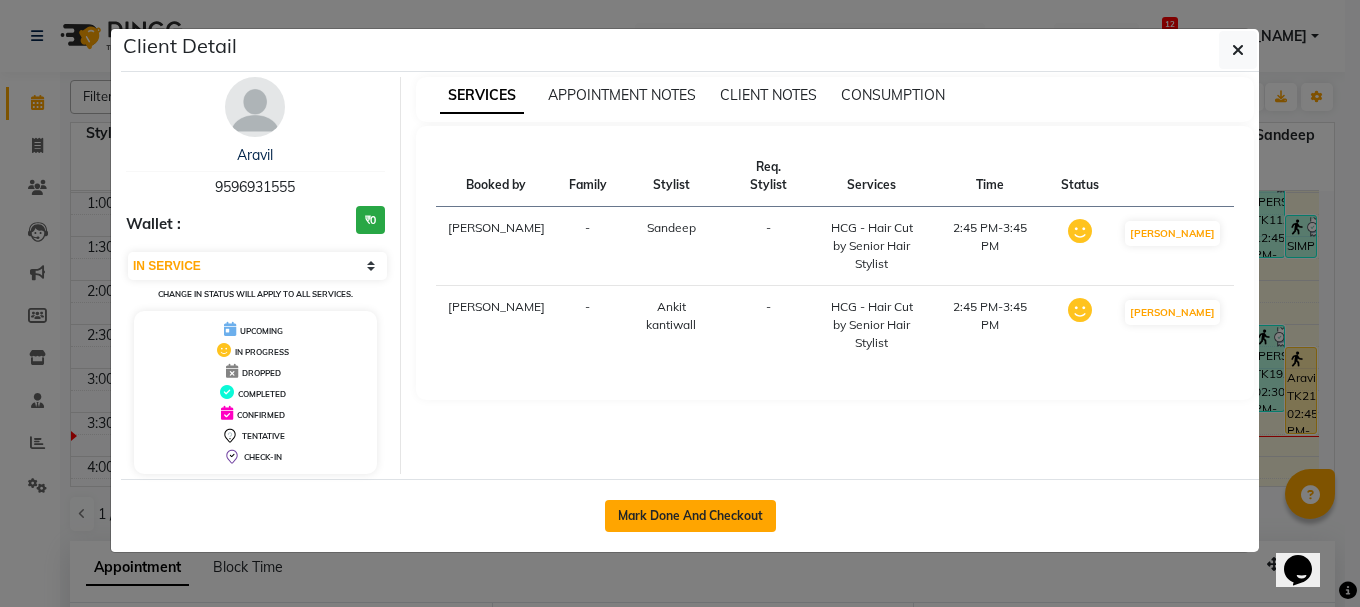 click on "Mark Done And Checkout" 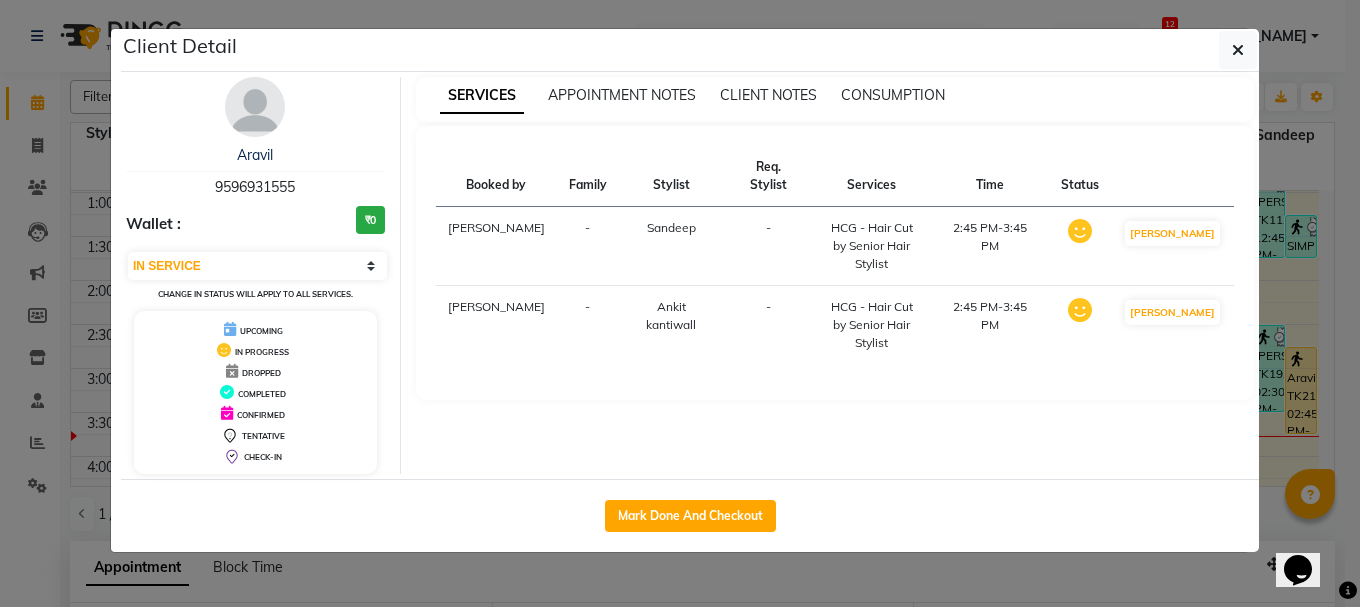 select on "service" 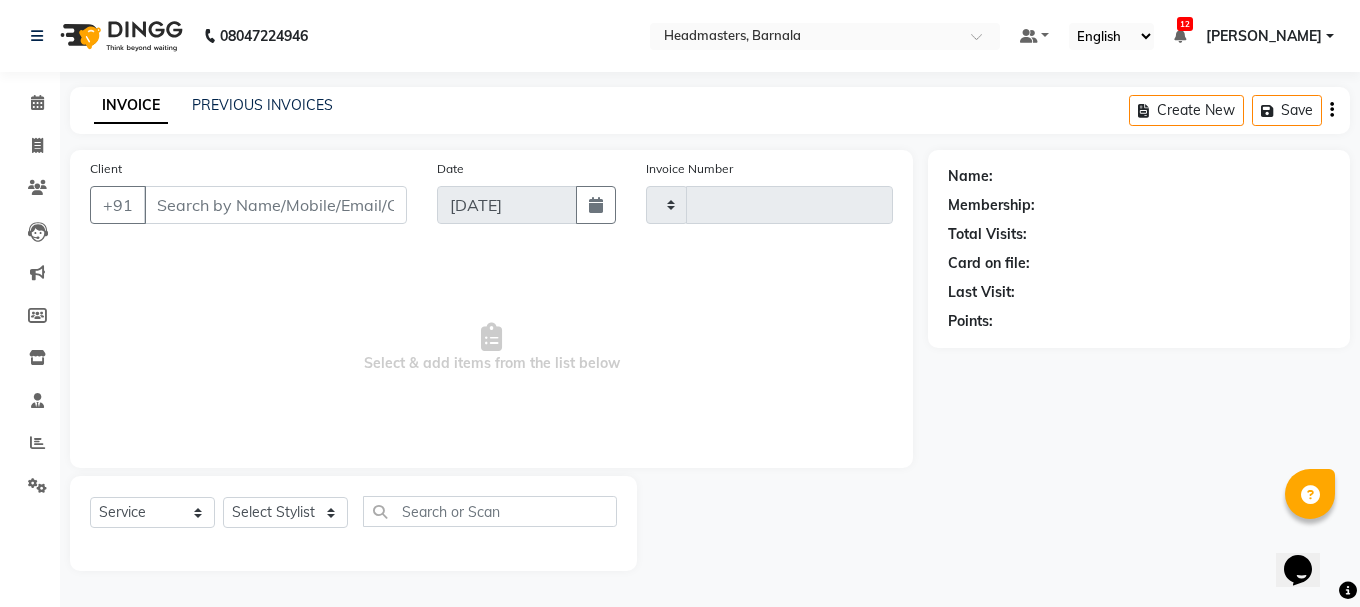 type on "2821" 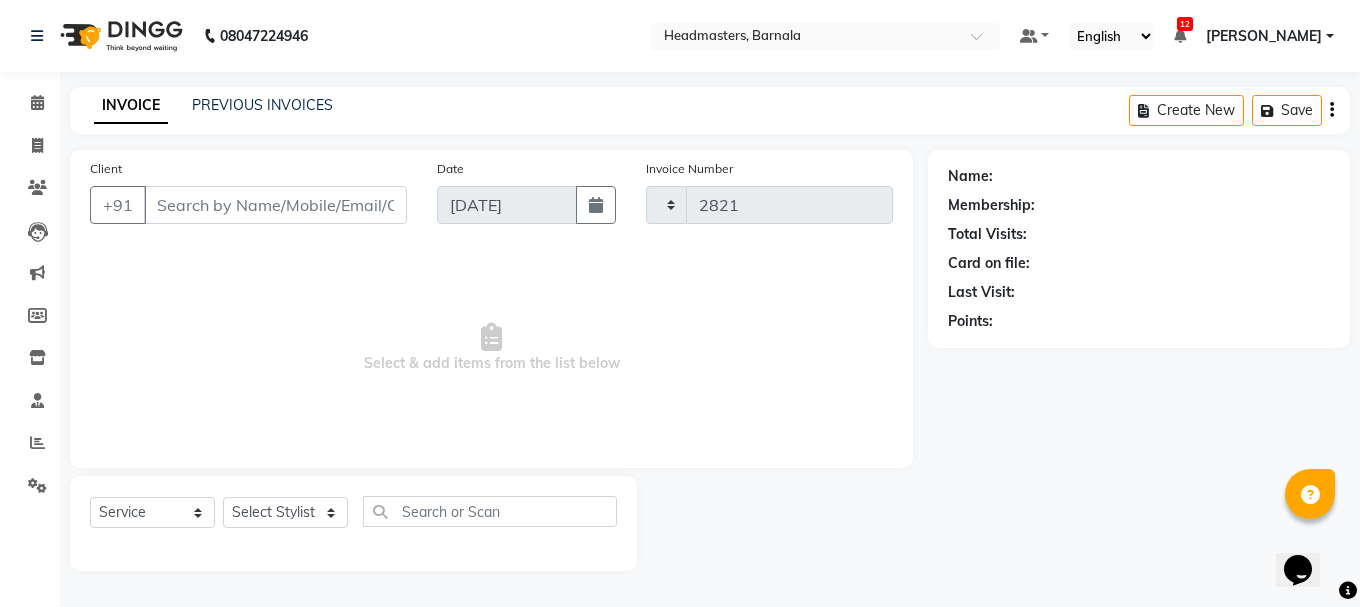 select on "7526" 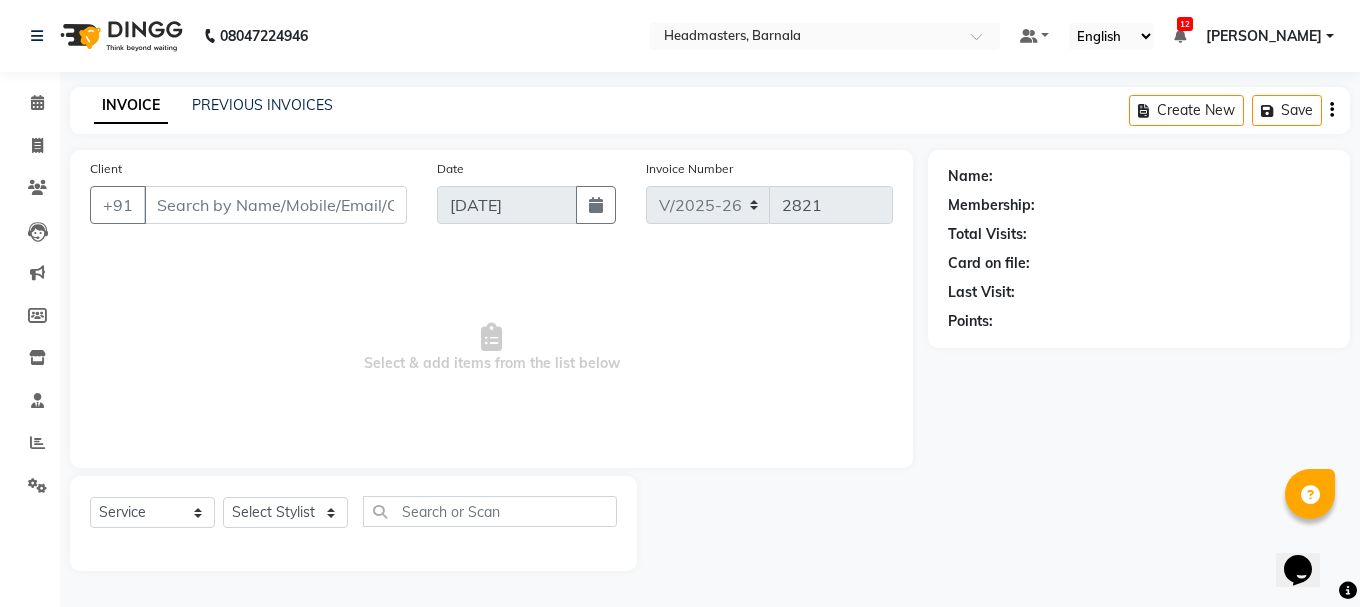 type on "9596931555" 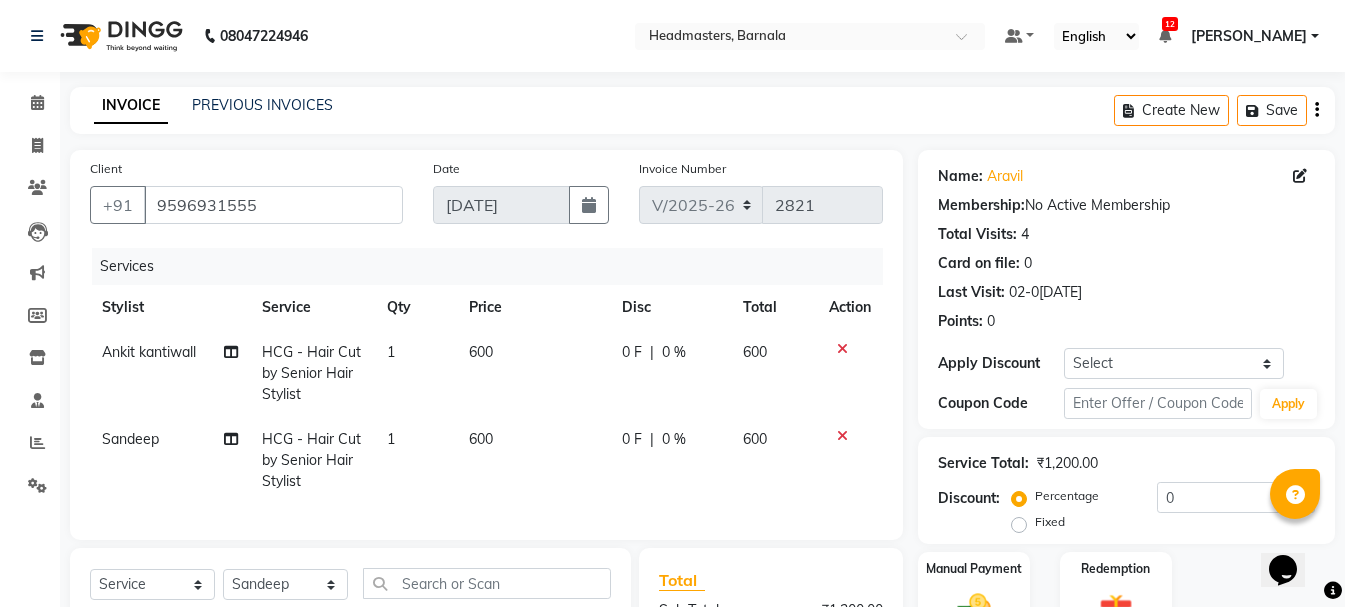 click on "Fixed" 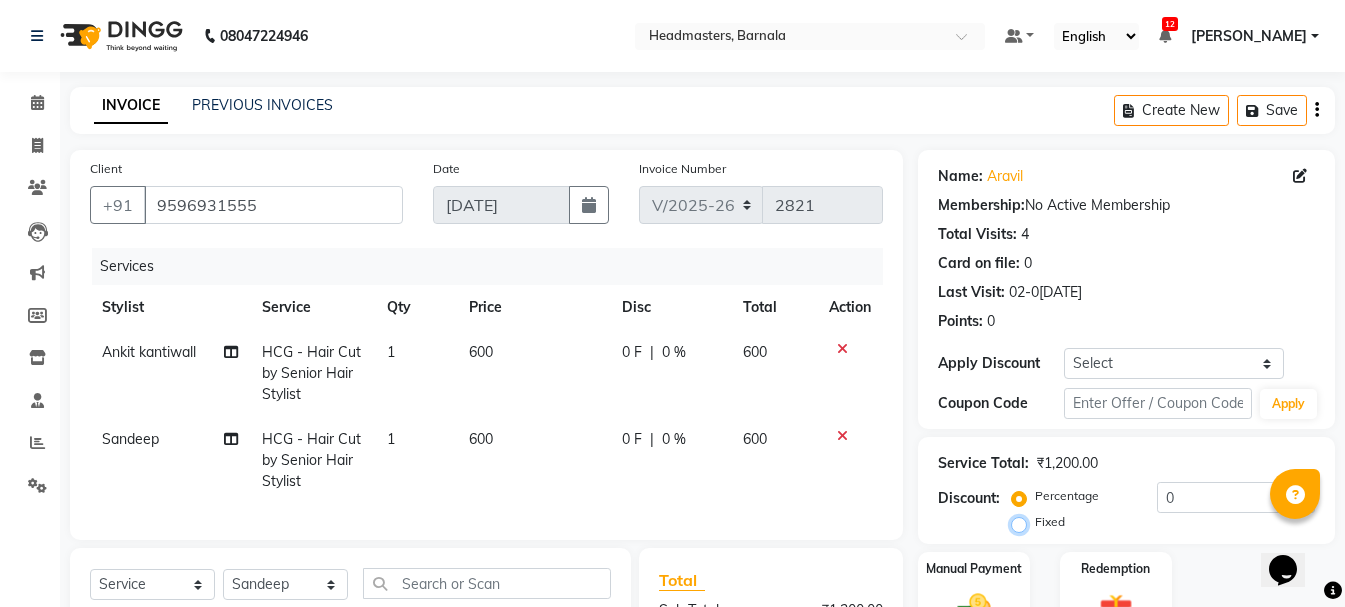 click on "Fixed" at bounding box center (1023, 522) 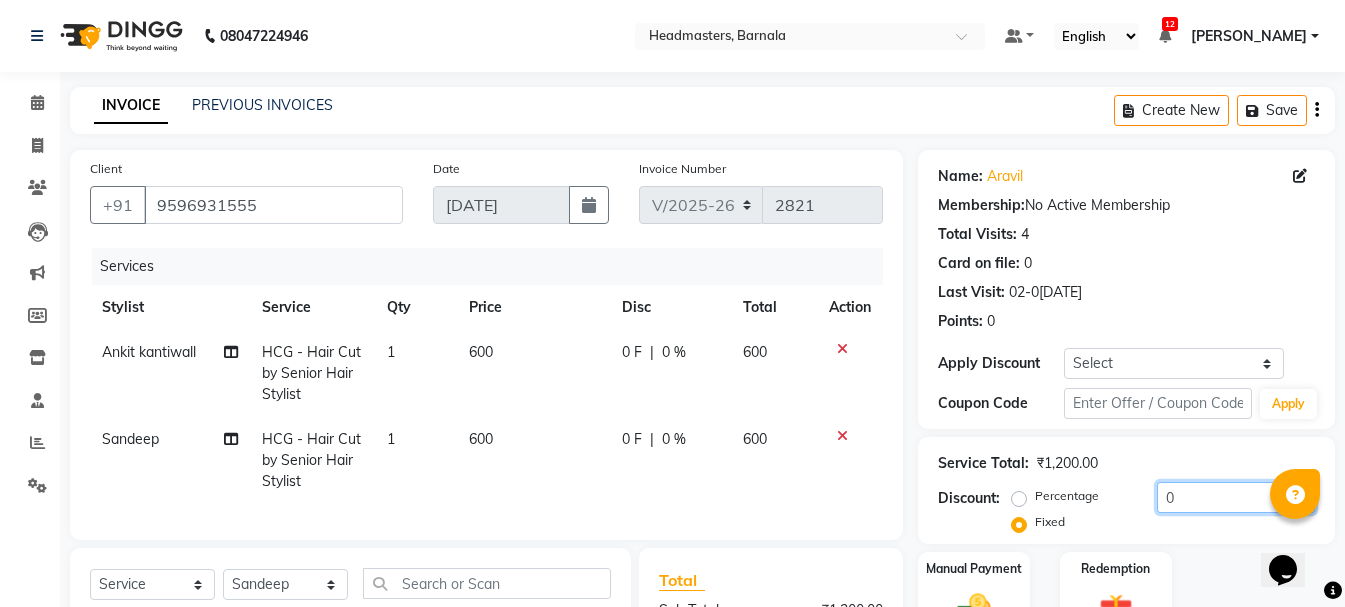 drag, startPoint x: 1206, startPoint y: 502, endPoint x: 775, endPoint y: 533, distance: 432.1134 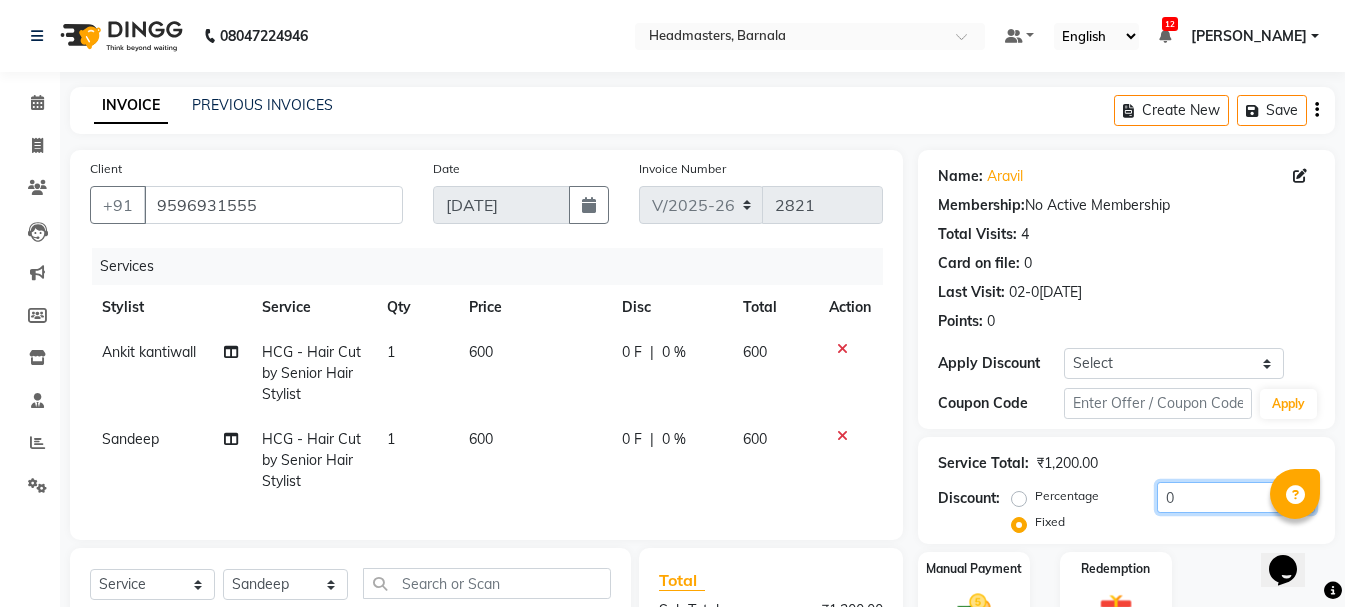click on "Discount:  Percentage   Fixed  0" 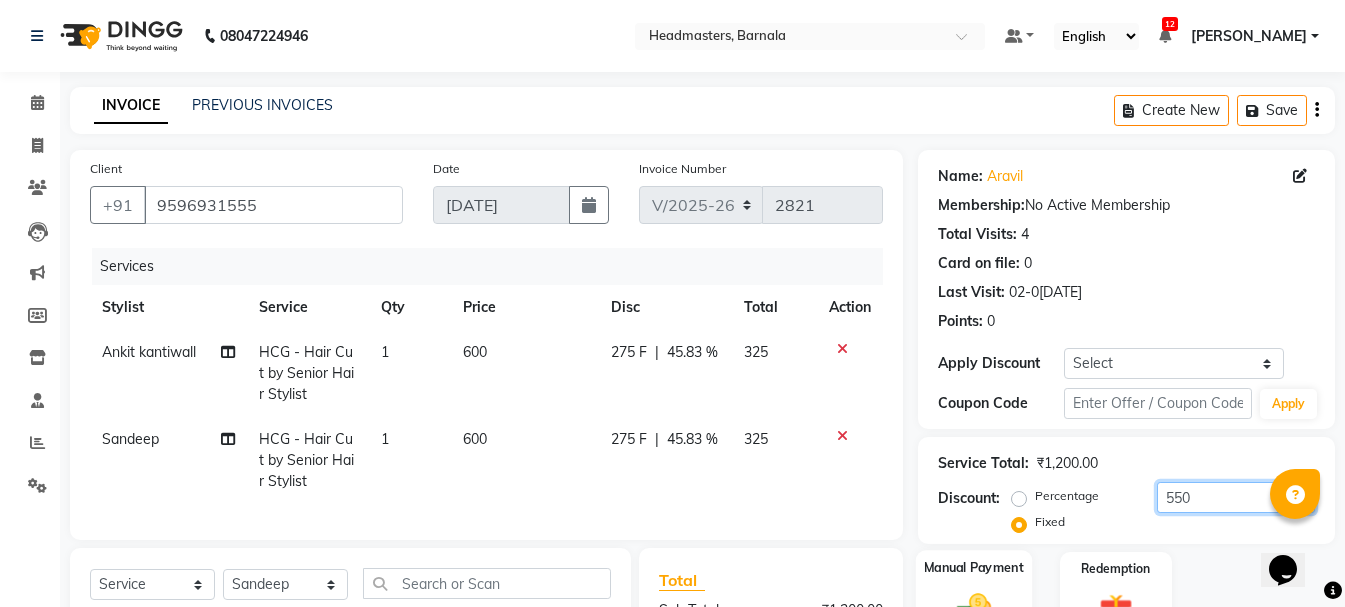 type on "550" 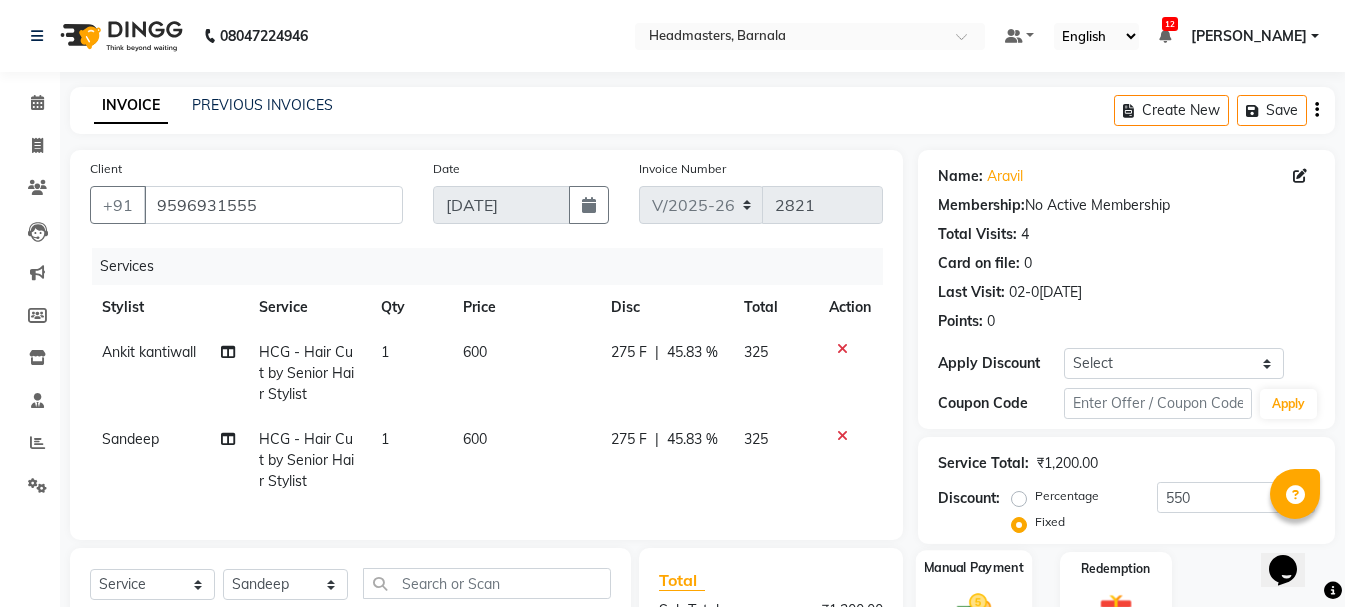 click 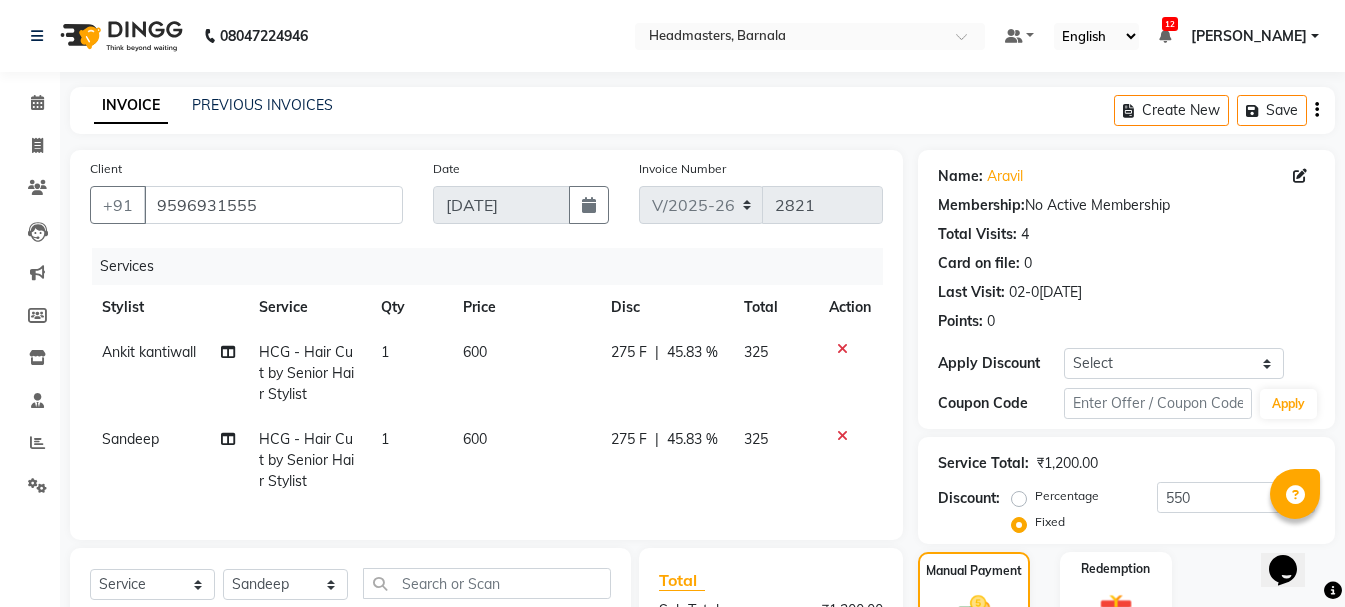 scroll, scrollTop: 281, scrollLeft: 0, axis: vertical 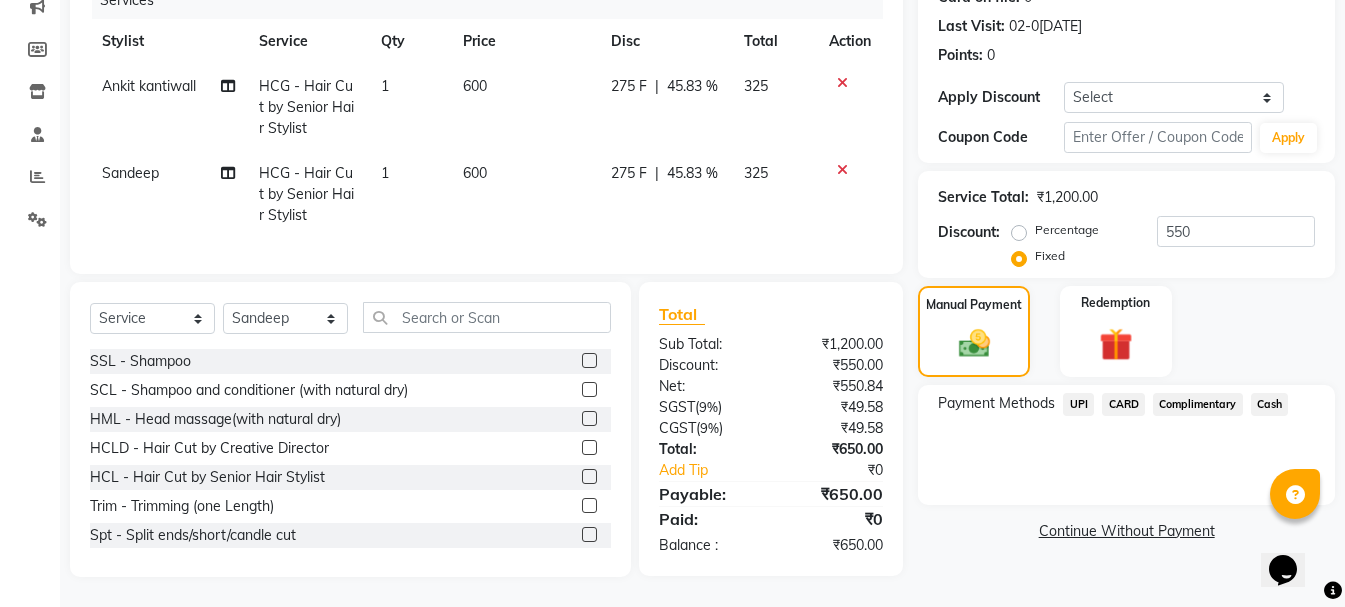 click on "UPI" 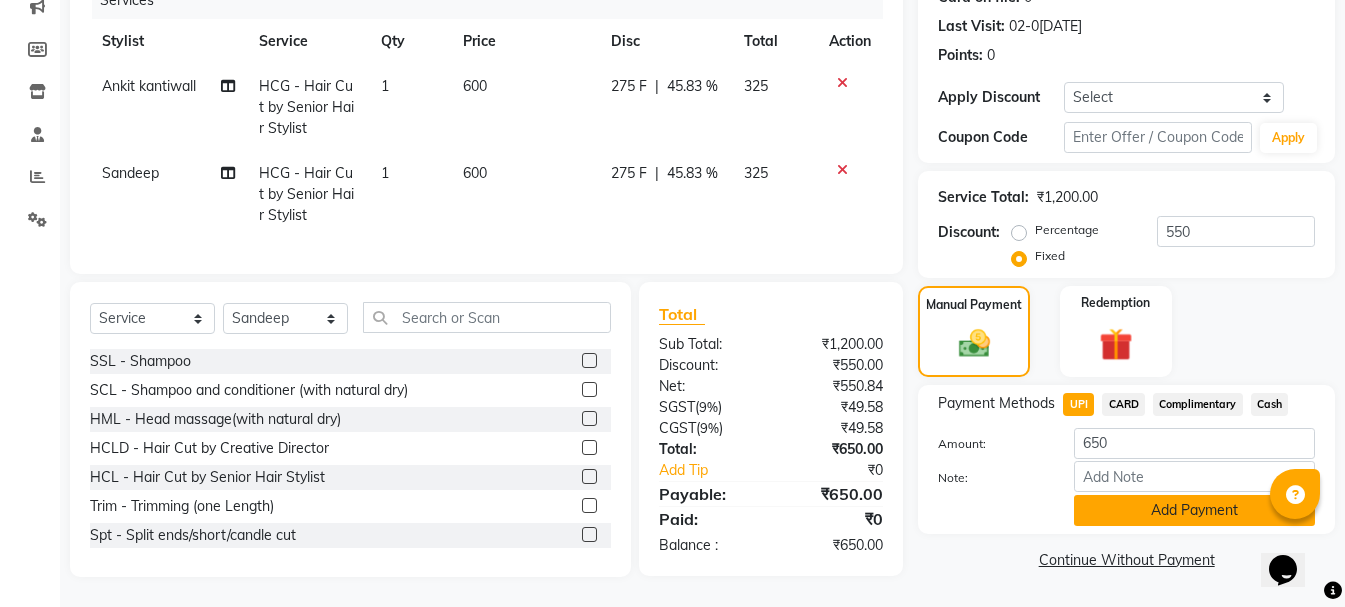 click on "Add Payment" 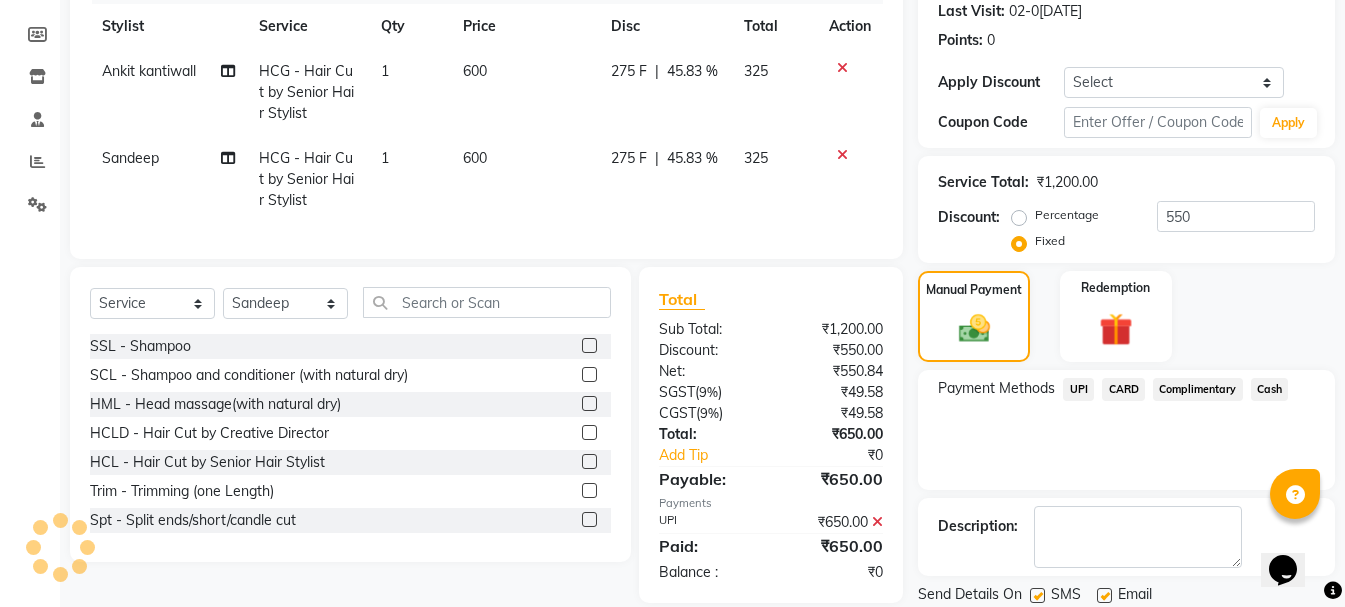 click on "Checkout" 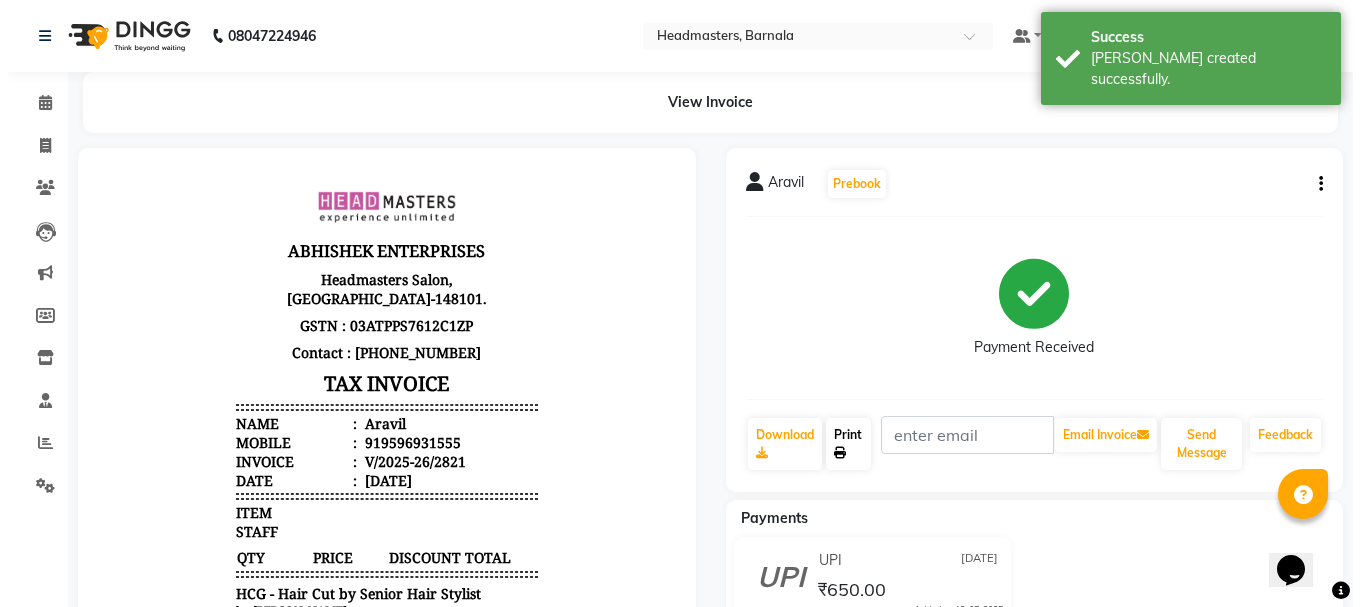 scroll, scrollTop: 0, scrollLeft: 0, axis: both 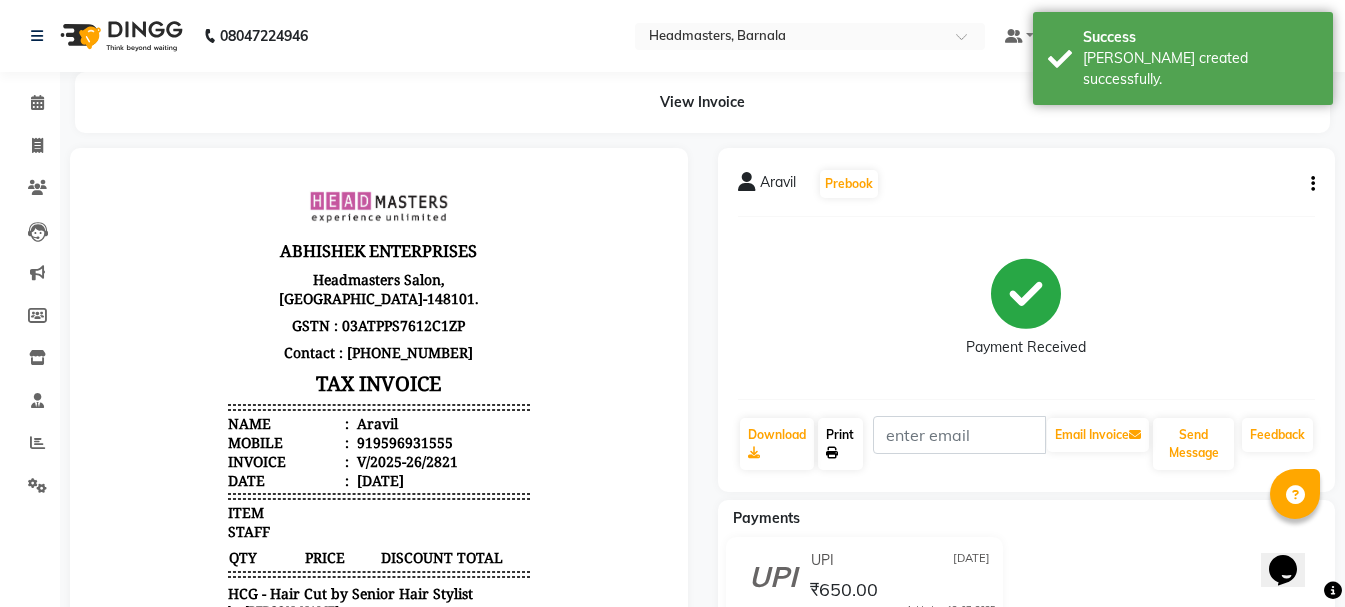 click on "Print" 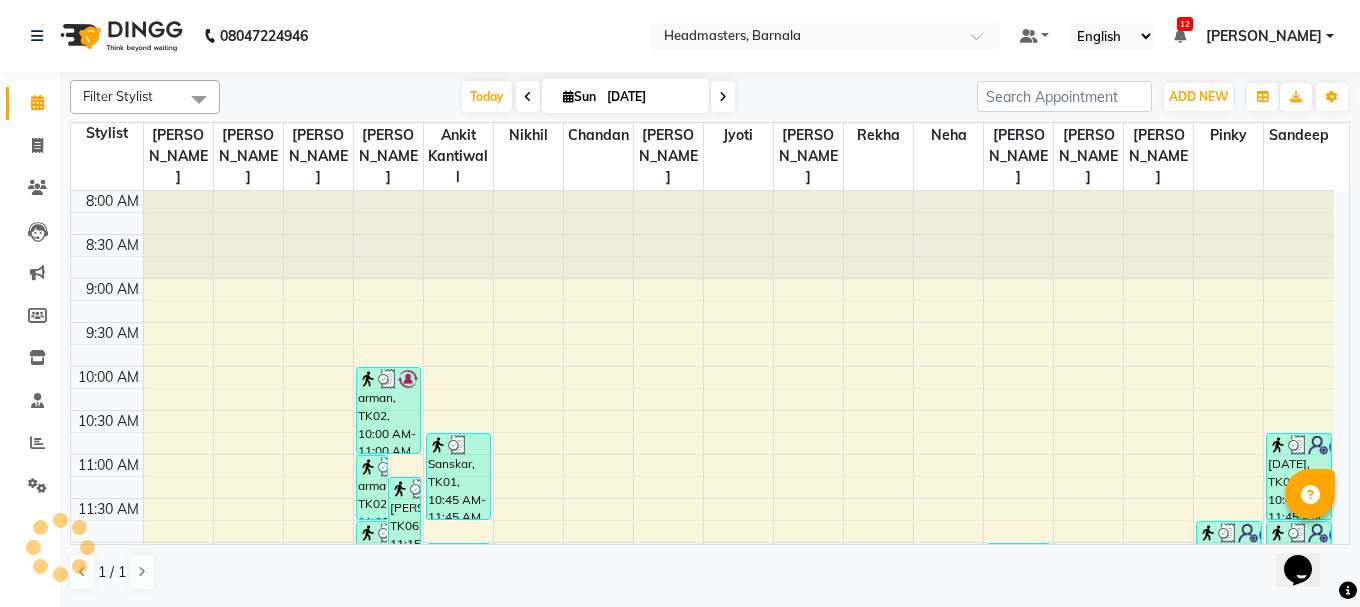 scroll, scrollTop: 0, scrollLeft: 0, axis: both 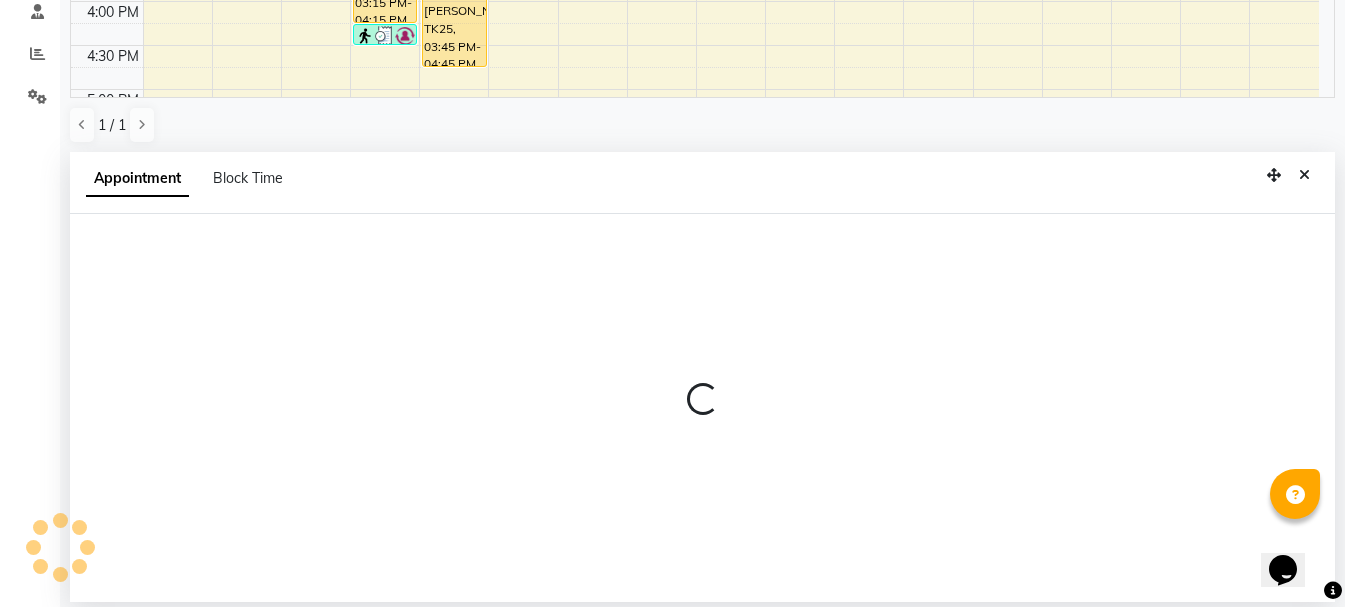 select on "71856" 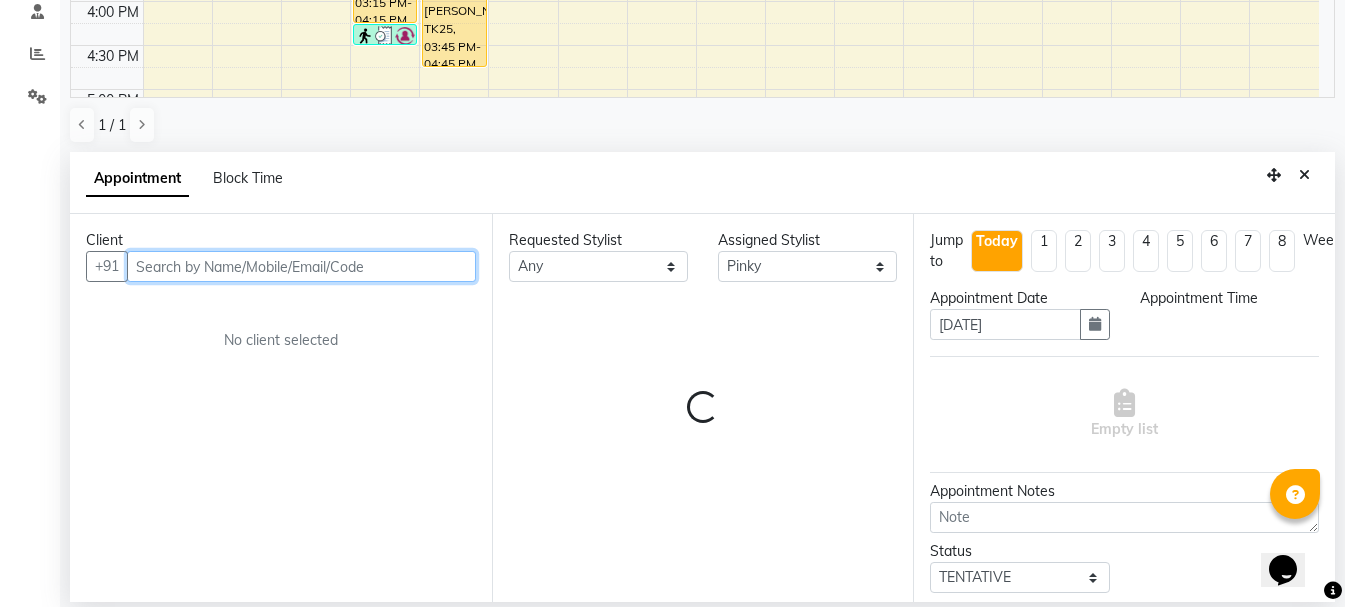 select on "930" 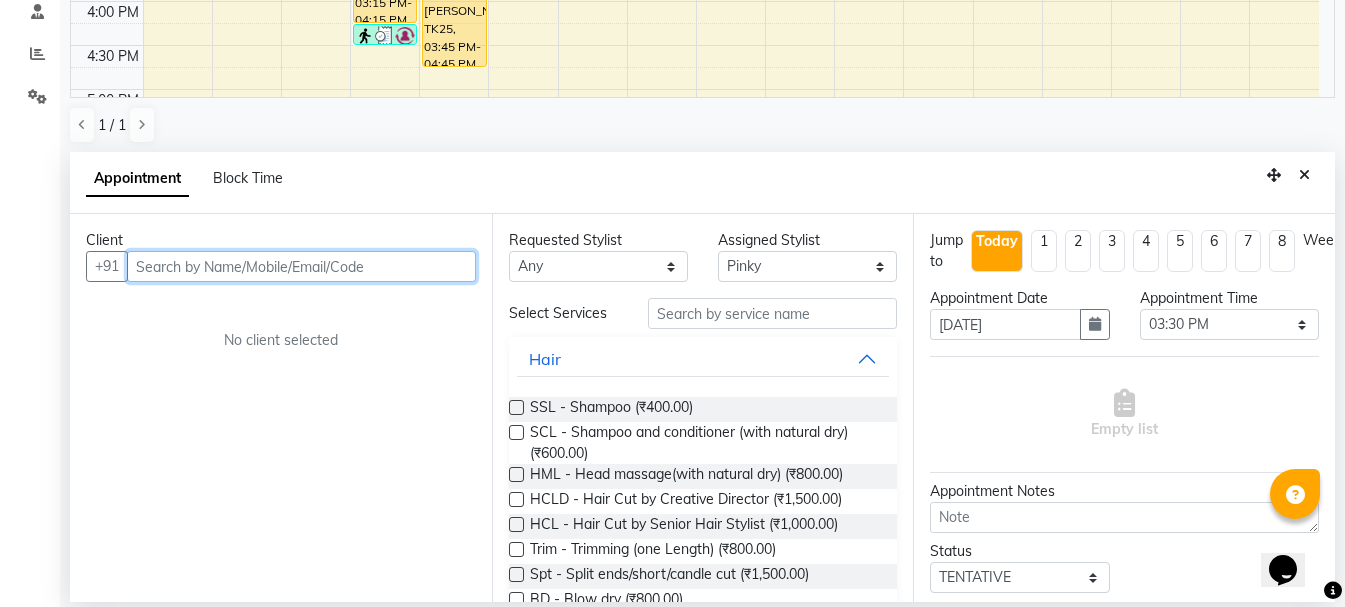 click at bounding box center [301, 266] 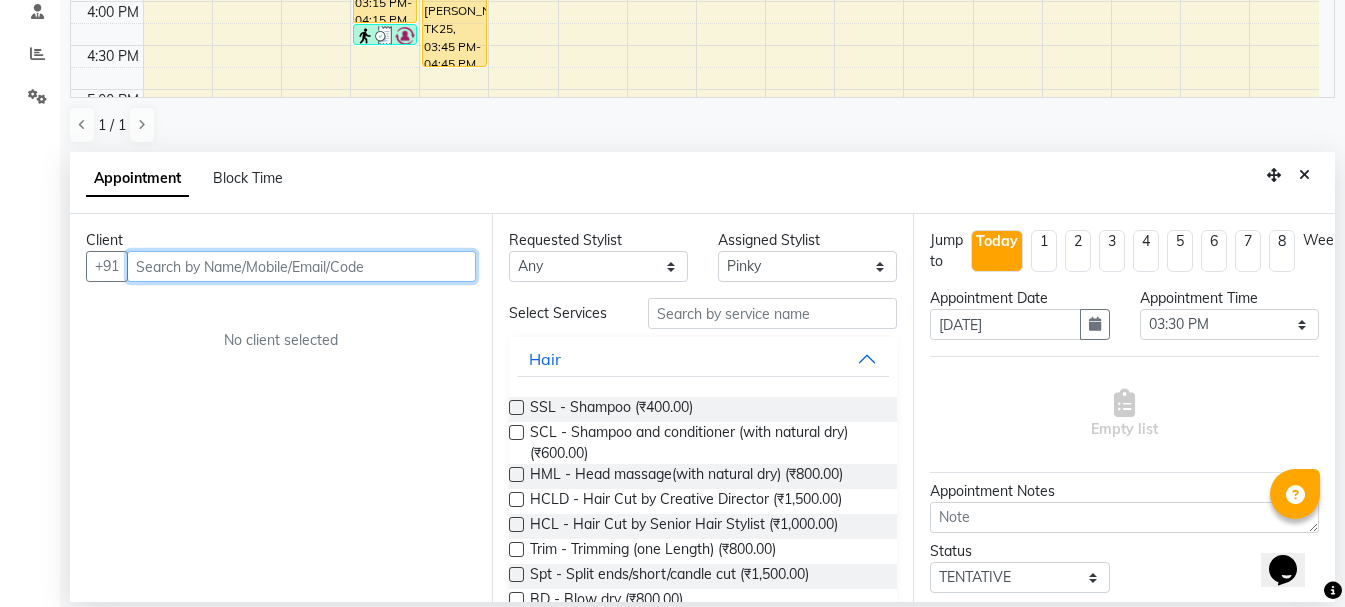 type on "8" 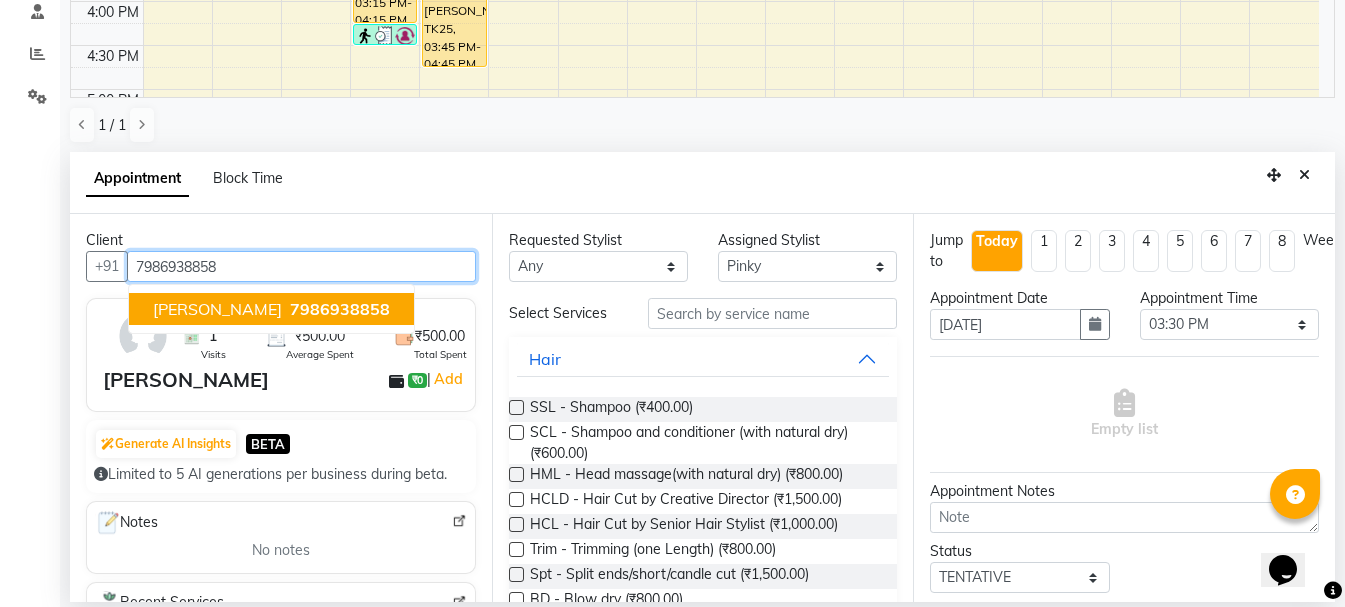 click on "7986938858" at bounding box center (340, 309) 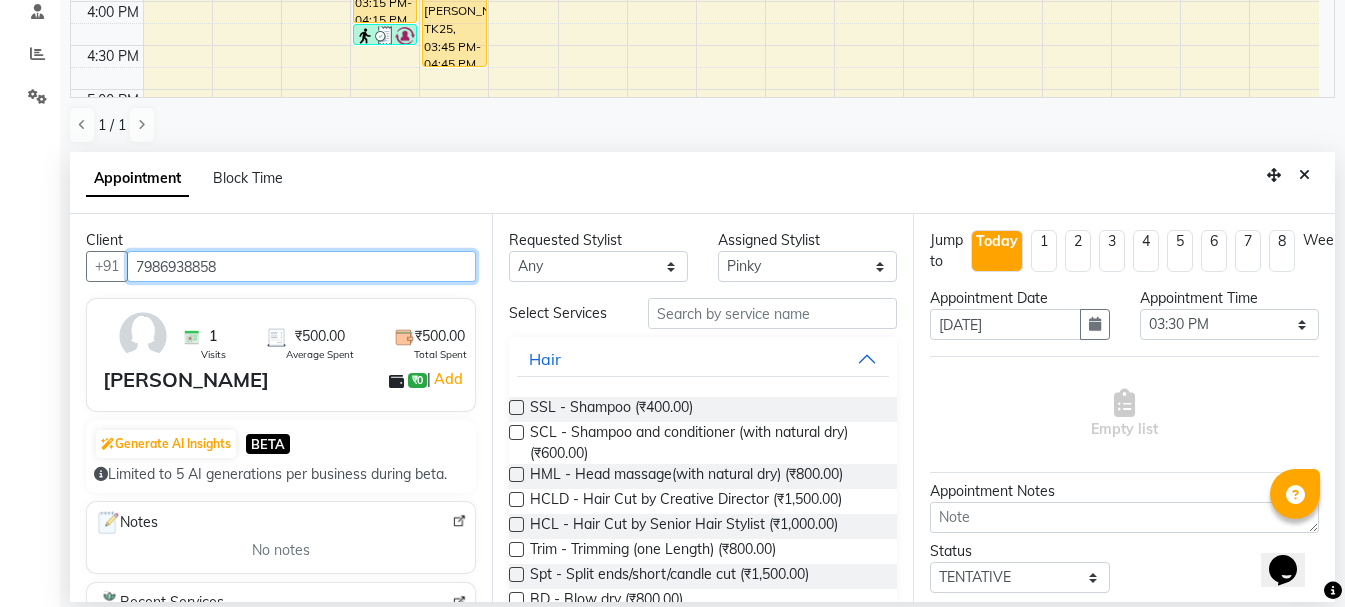 type on "7986938858" 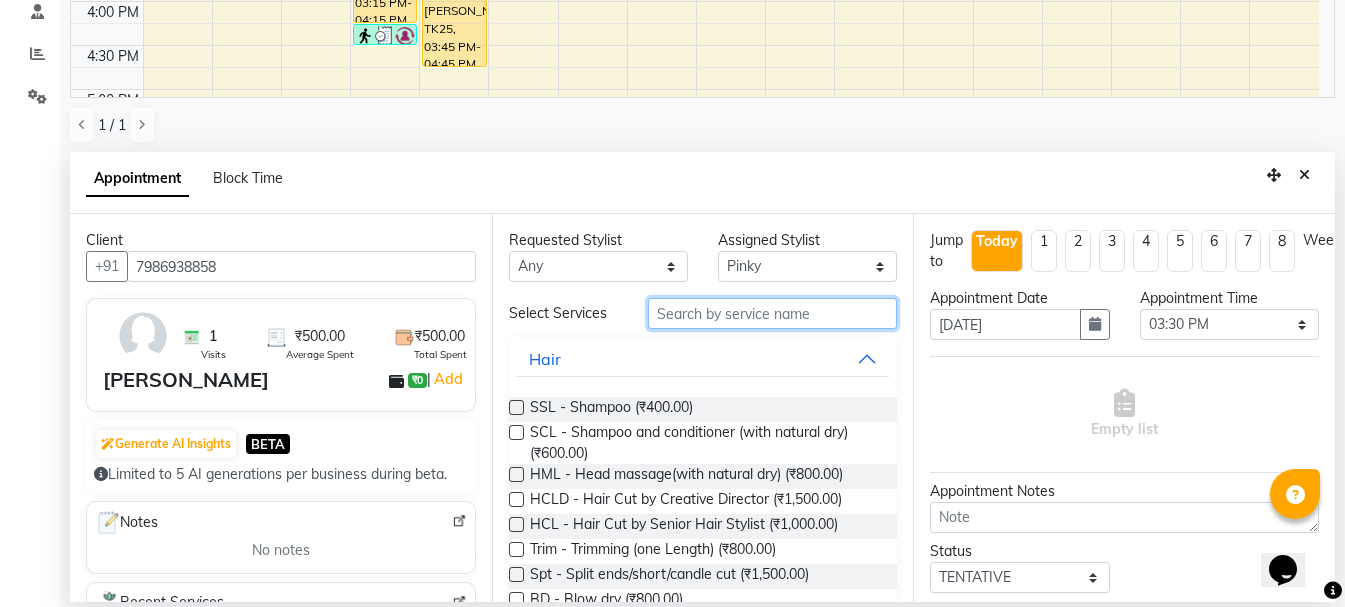 click at bounding box center (772, 313) 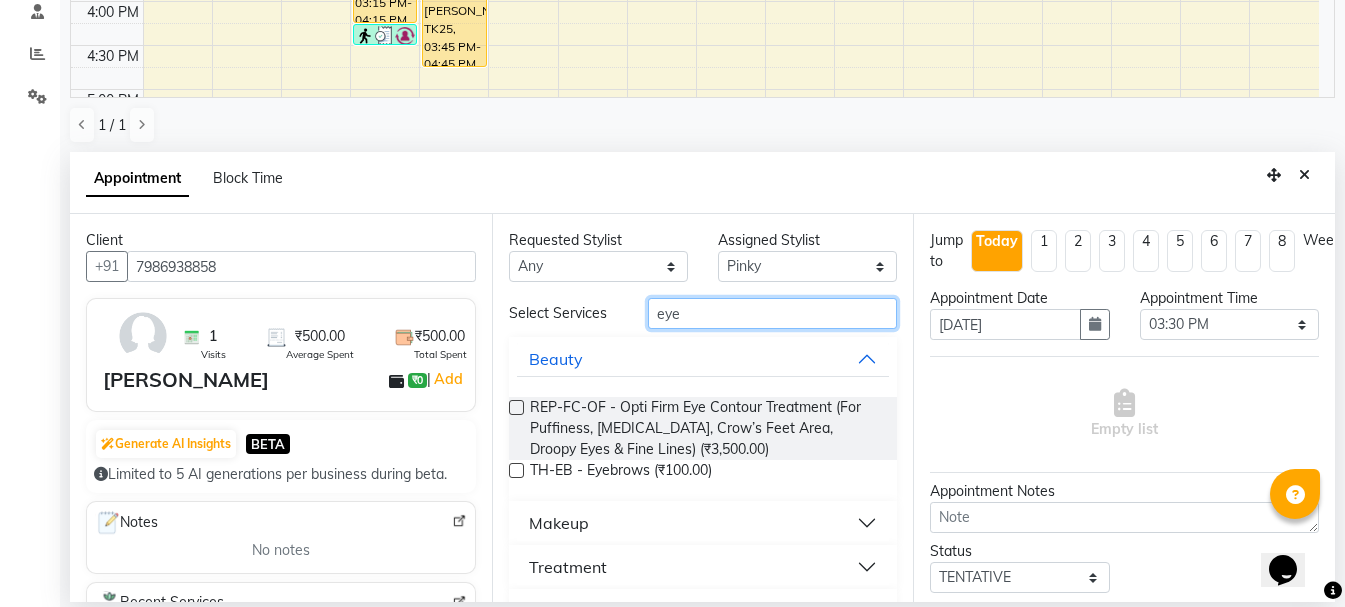 type on "eye" 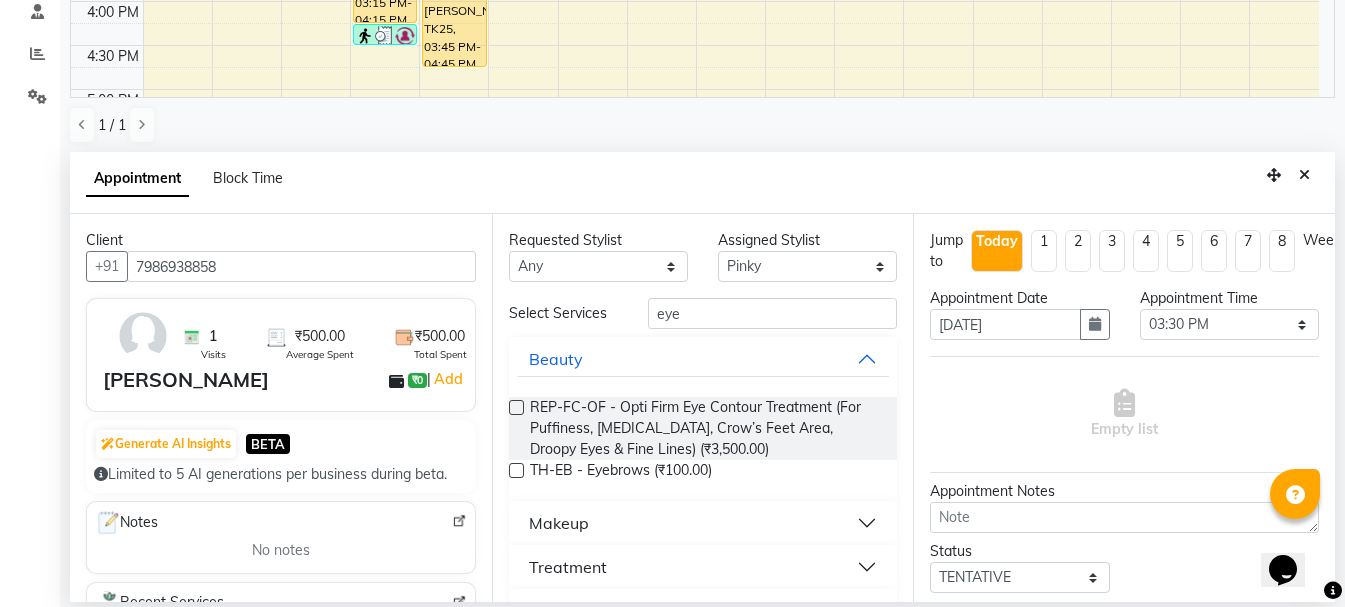 click on "Requested Stylist Any  Ankit kantiwall Chandan Garry Jasvir Jyoti Lovedeep Singh Manya  Navdeep Neha Nikhil  Pardeep kaur Pinky Rajveer Rekha  Sameer khan Sandeep Toseef Salmani Assigned Stylist Select  Ankit kantiwall Chandan Garry Jasvir Jyoti Lovedeep Singh Manya  Navdeep Neha Nikhil  Pardeep kaur Pinky Rajveer Rekha  Sameer khan Sandeep Toseef Salmani Select Services eye    Beauty REP-FC-OF - Opti Firm Eye Contour Treatment (For Puffiness, Dark Circles, Crow’s Feet Area, Droopy Eyes & Fine Lines) (₹3,500.00) TH-EB - Eyebrows (₹100.00)    Makeup    Treatment    Aesthetics" at bounding box center (703, 408) 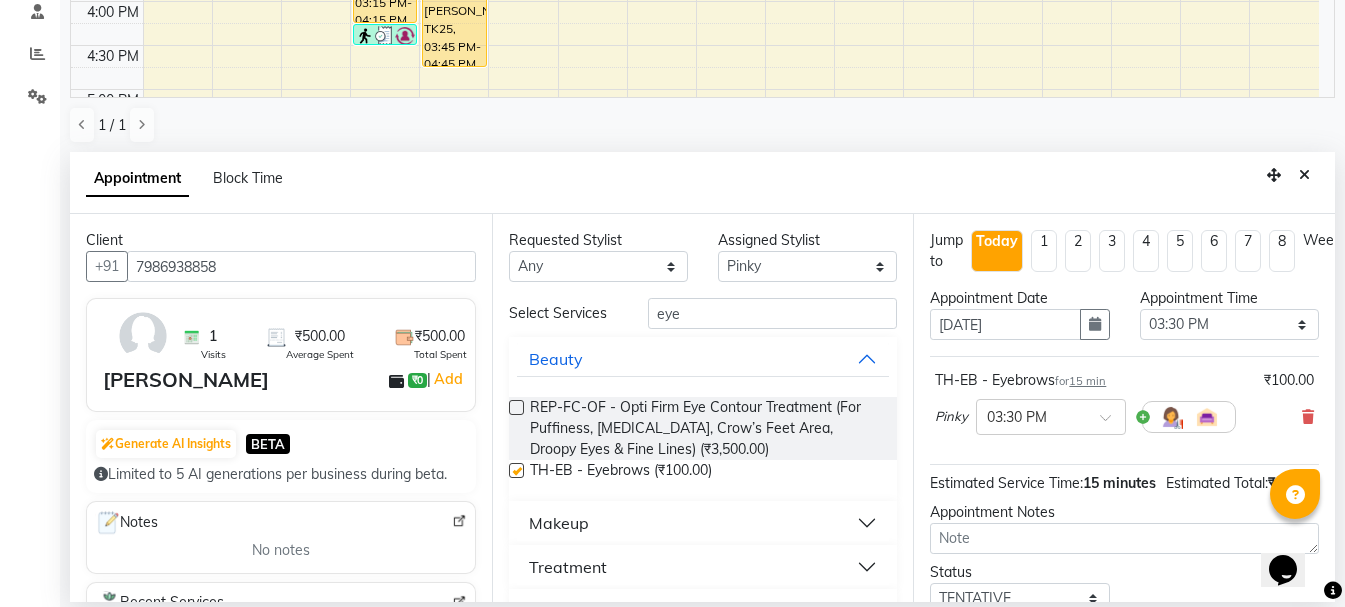 checkbox on "false" 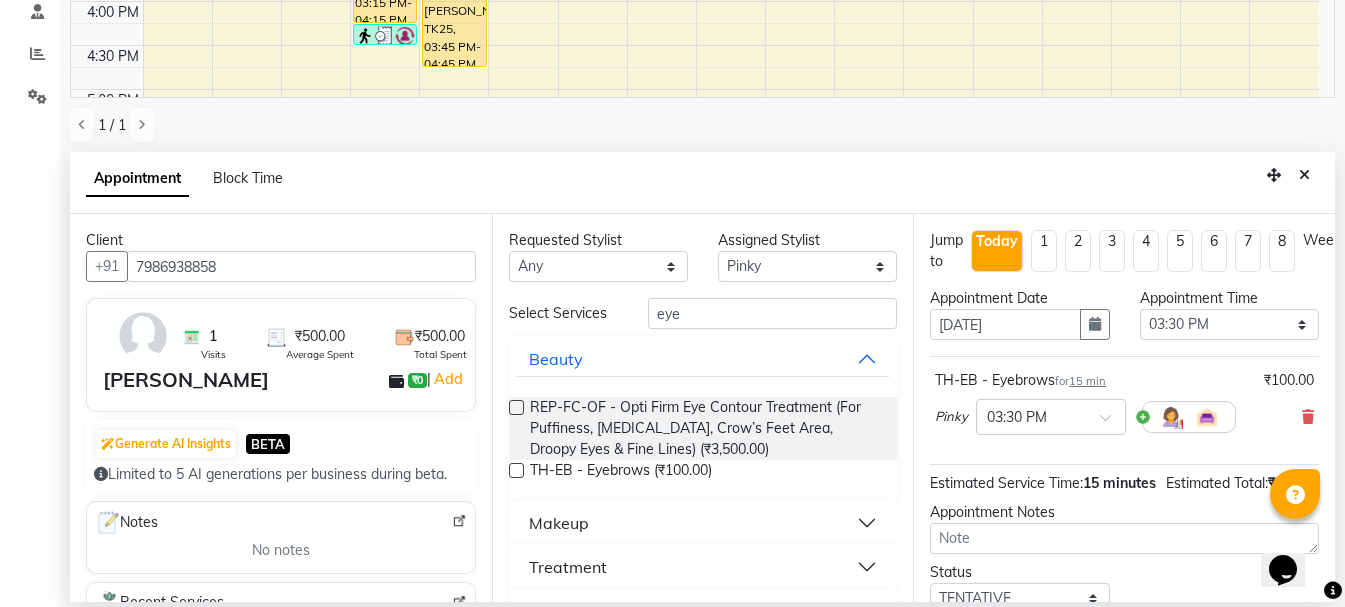 drag, startPoint x: 1340, startPoint y: 511, endPoint x: 1340, endPoint y: 558, distance: 47 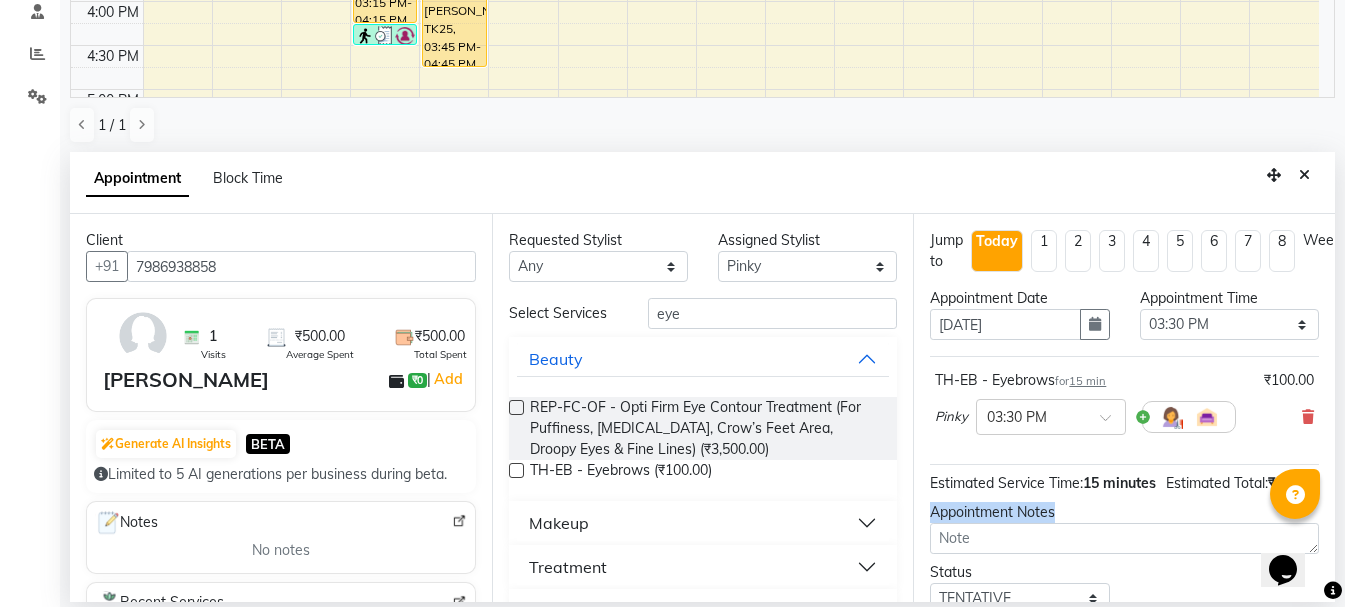 scroll, scrollTop: 174, scrollLeft: 0, axis: vertical 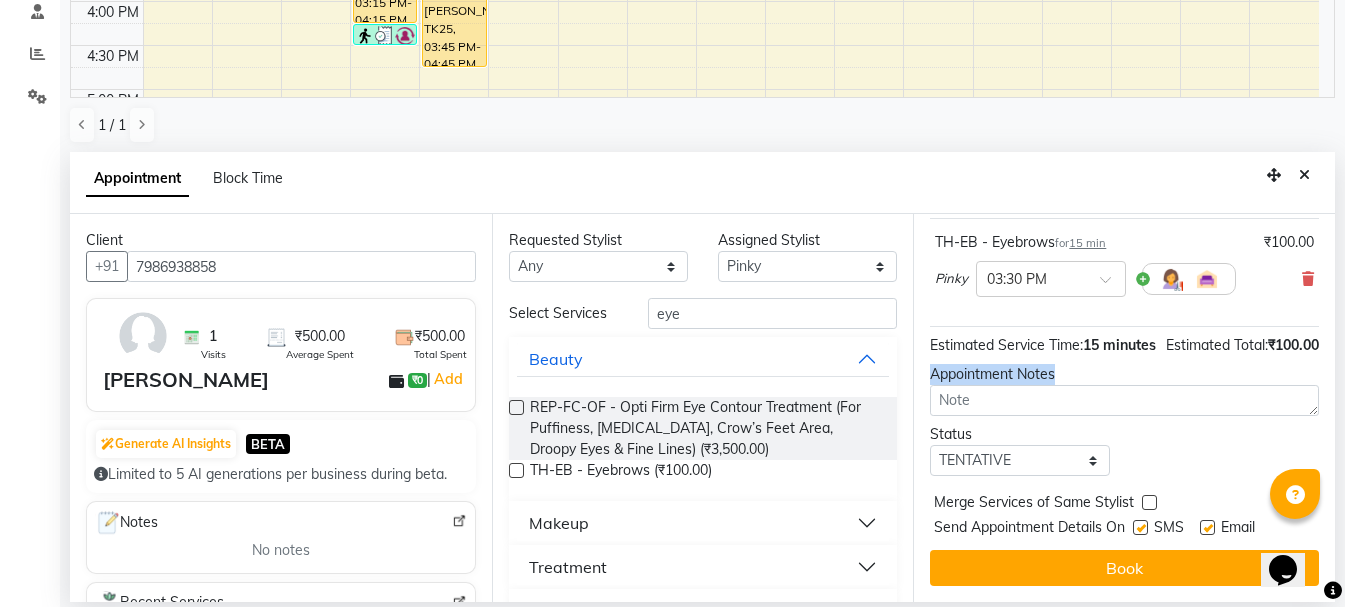 drag, startPoint x: 1325, startPoint y: 547, endPoint x: 30, endPoint y: 20, distance: 1398.1251 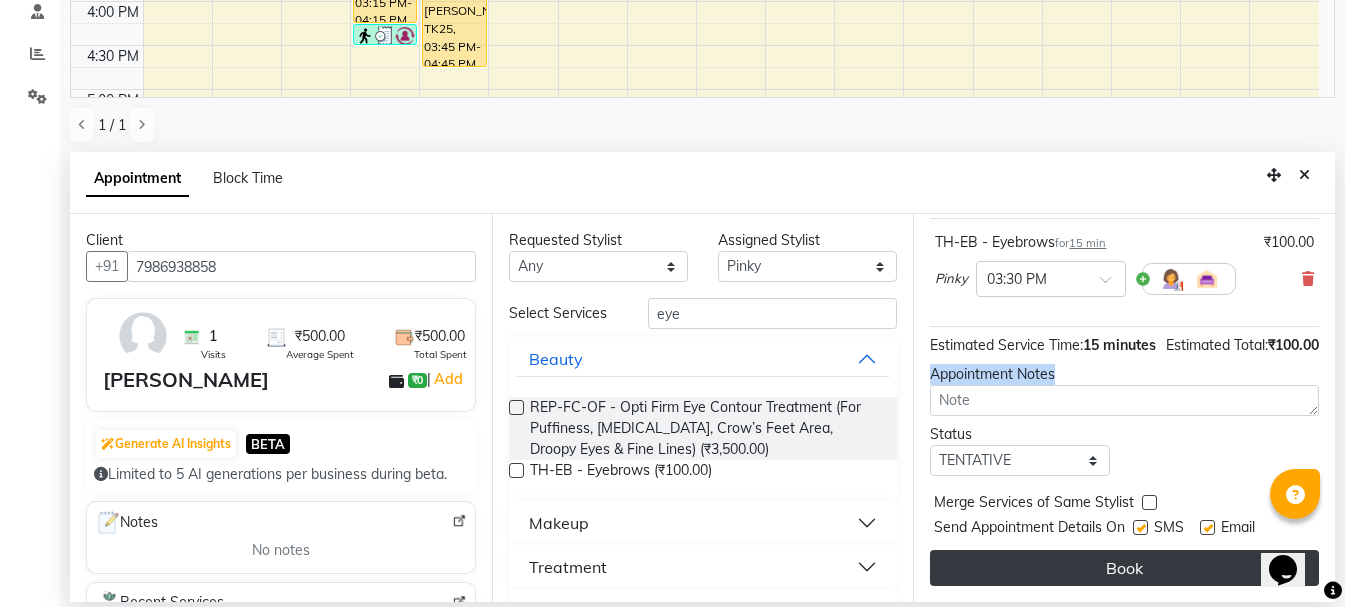 click on "Book" at bounding box center [1124, 568] 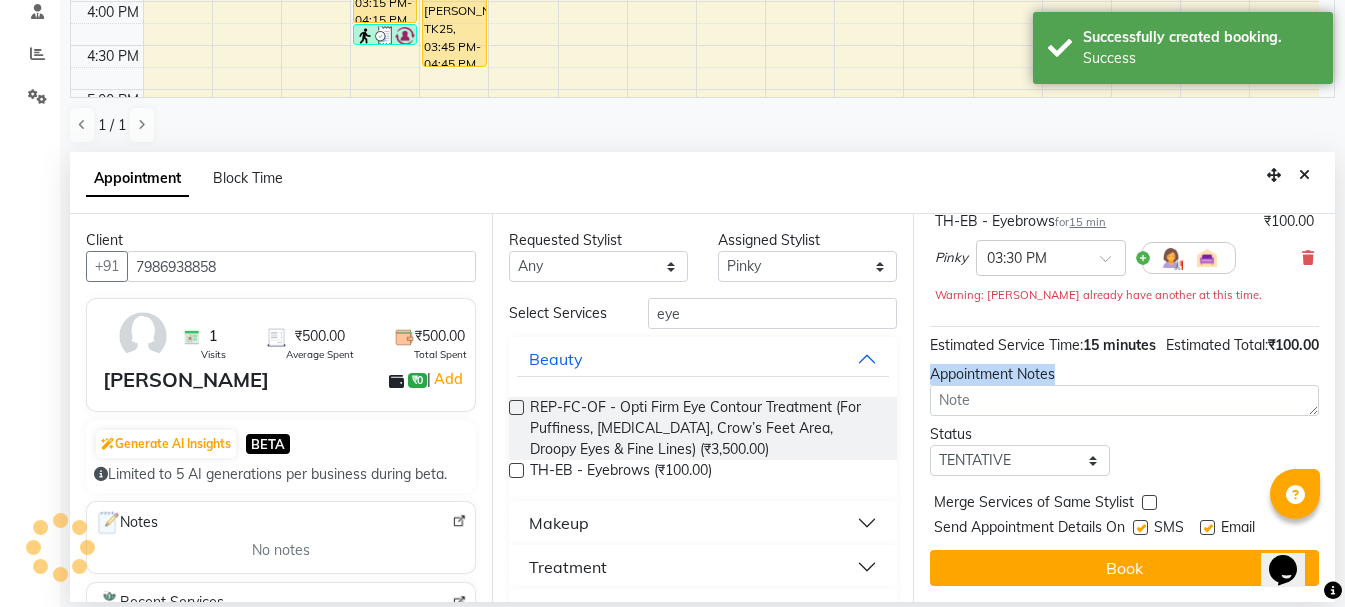 scroll, scrollTop: 0, scrollLeft: 0, axis: both 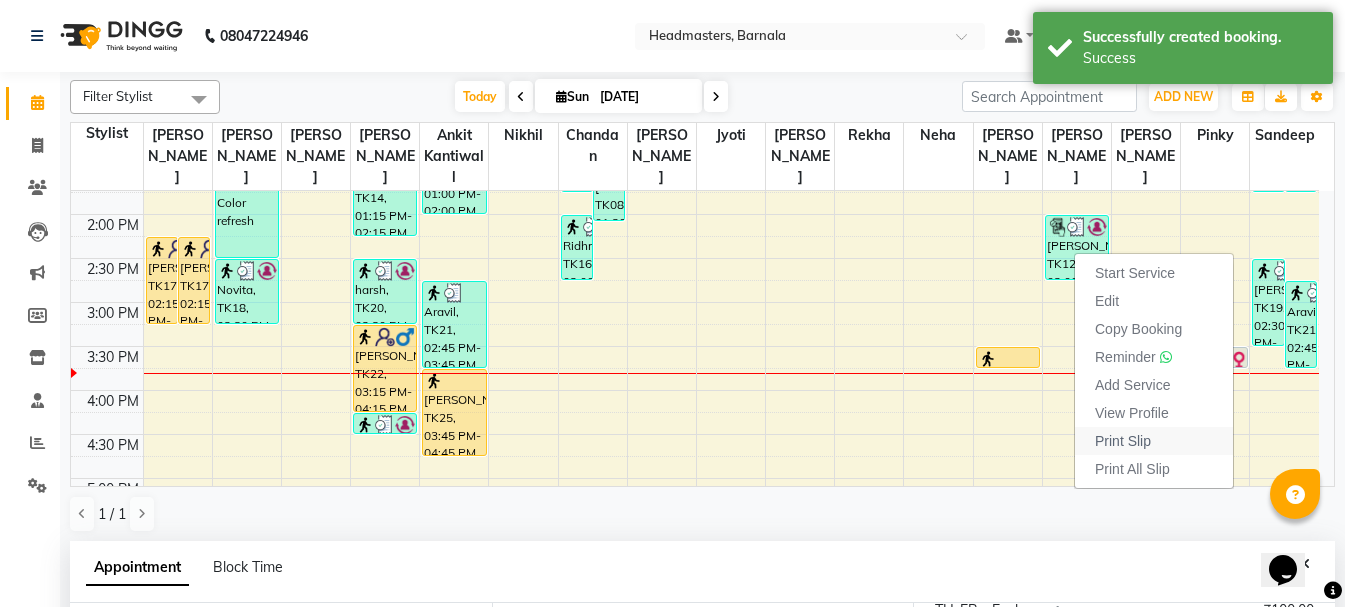 click on "Print Slip" at bounding box center (1123, 441) 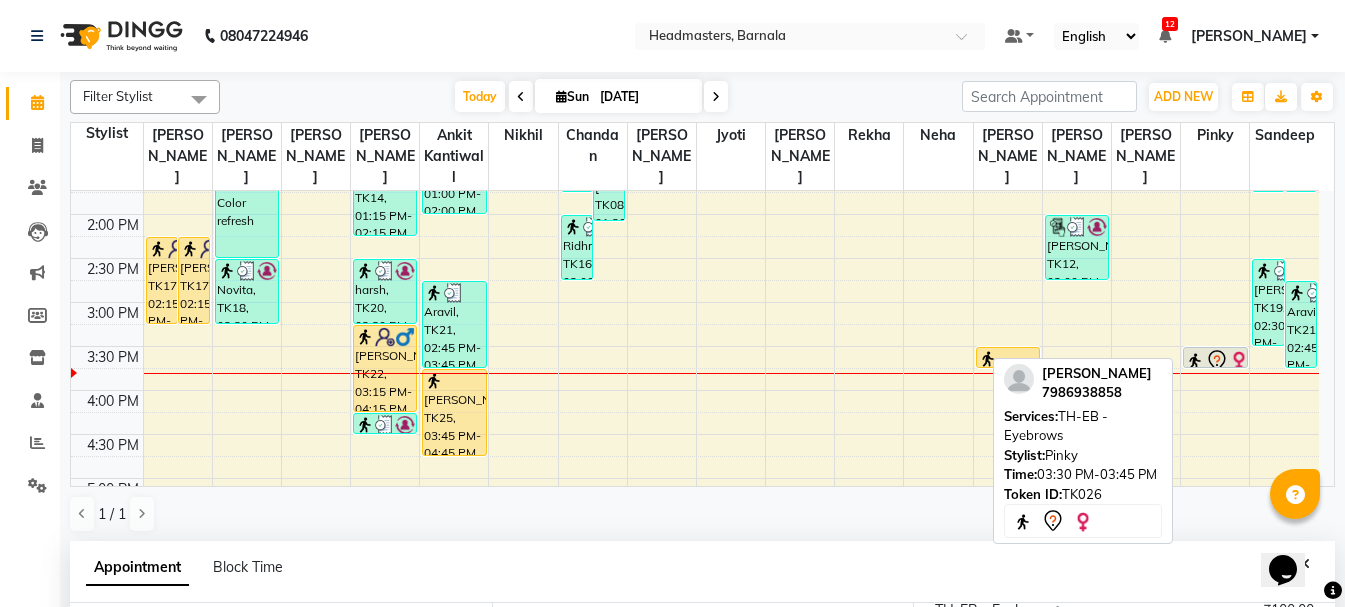click 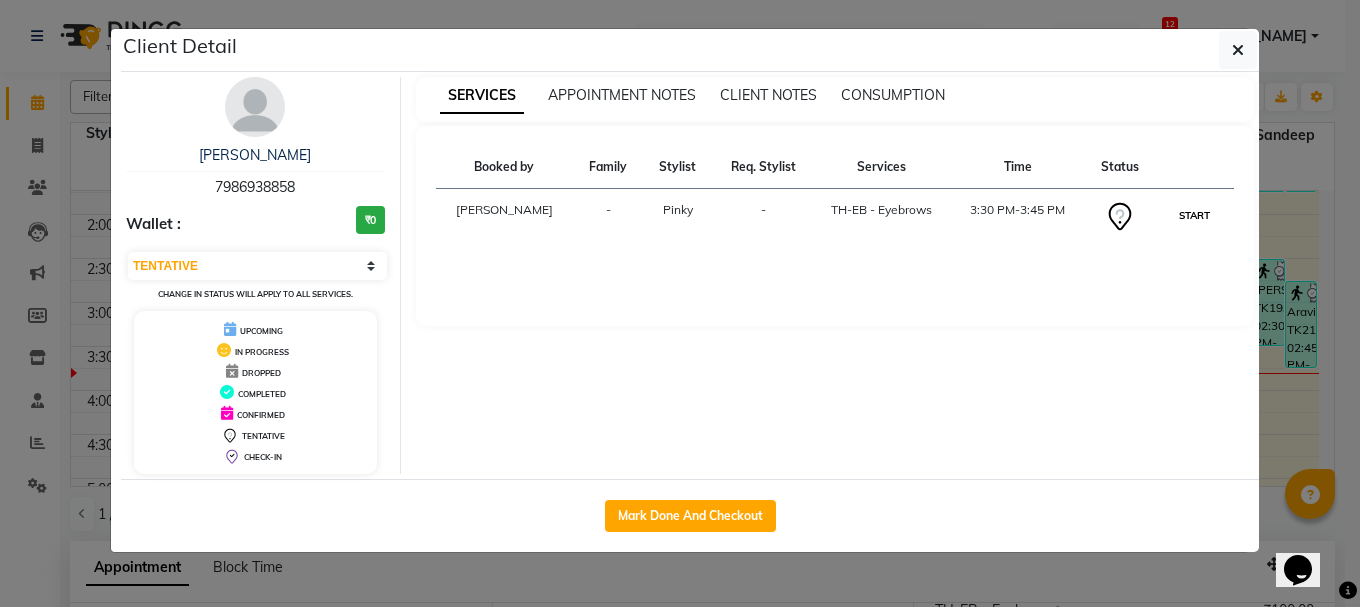 click on "START" at bounding box center [1194, 215] 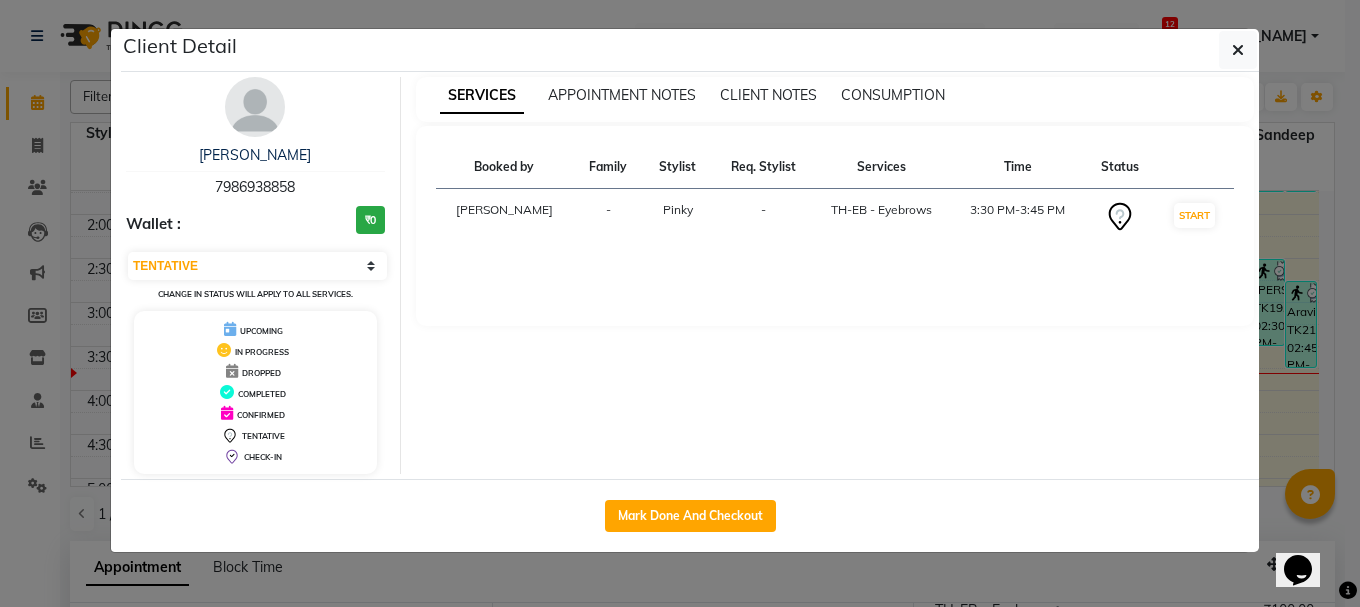 select on "1" 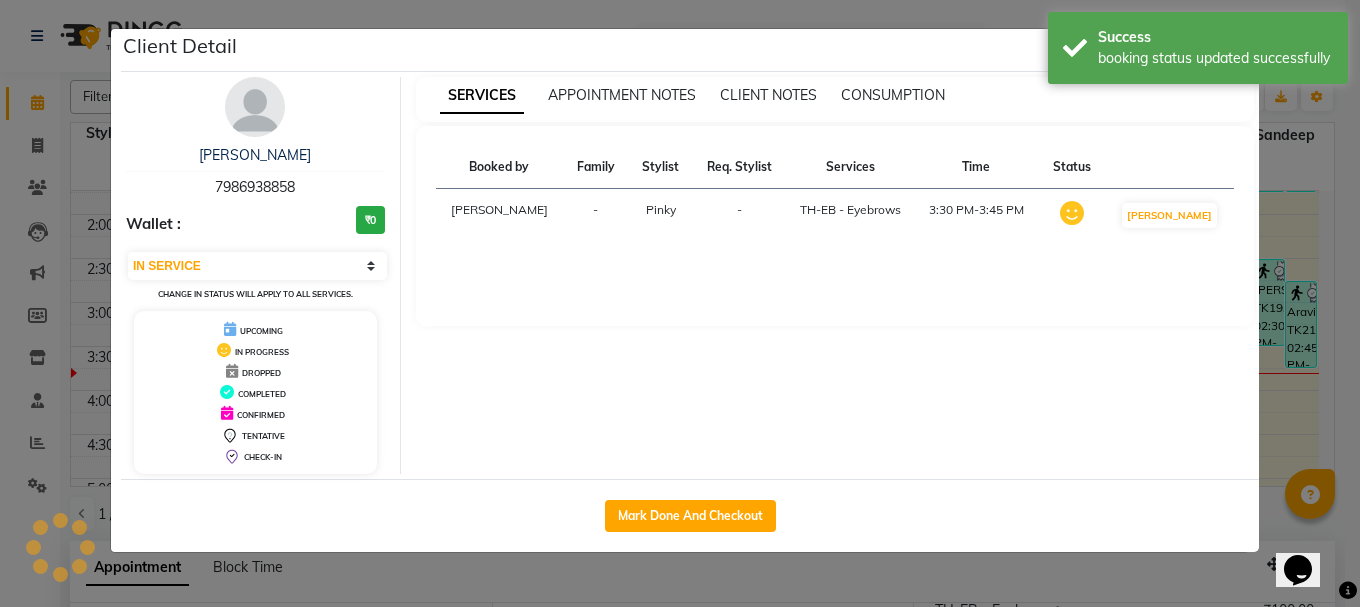 click on "Client Detail  Megha    7986938858 Wallet : ₹0 Select IN SERVICE CONFIRMED TENTATIVE CHECK IN MARK DONE UPCOMING Change in status will apply to all services. UPCOMING IN PROGRESS DROPPED COMPLETED CONFIRMED TENTATIVE CHECK-IN SERVICES APPOINTMENT NOTES CLIENT NOTES CONSUMPTION Booked by Family Stylist Req. Stylist Services Time Status  Manya  - Pinky -  TH-EB - Eyebrows   3:30 PM-3:45 PM   MARK DONE   Mark Done And Checkout" 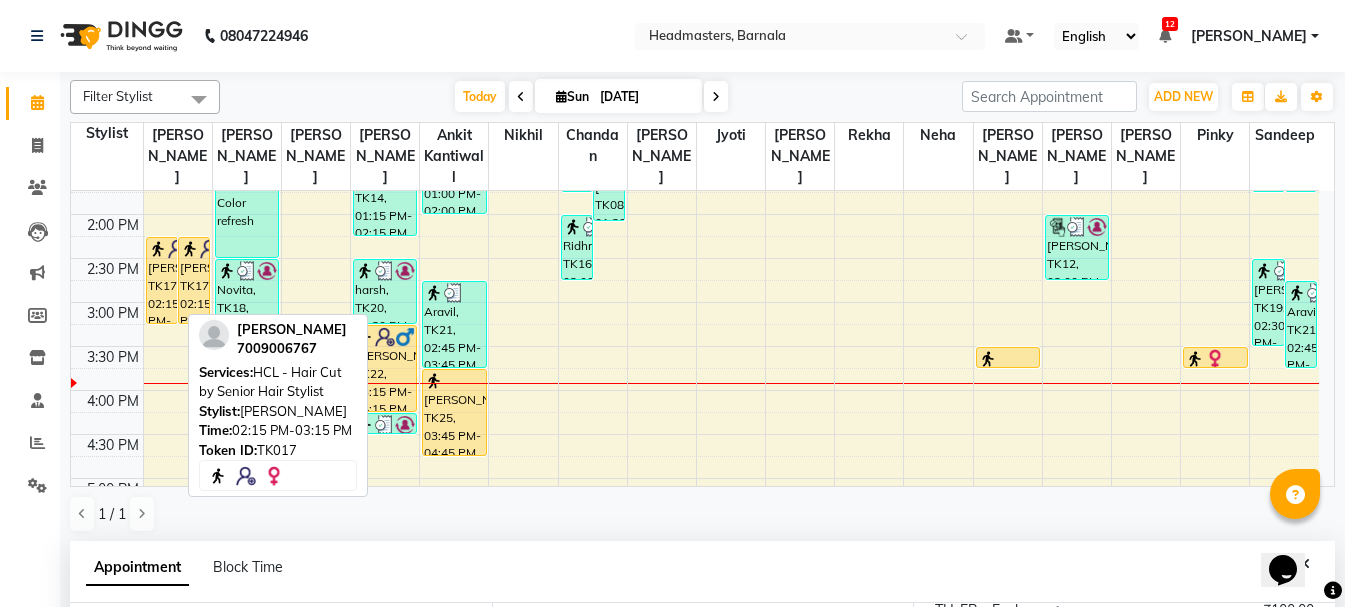click on "Anupreet, TK17, 02:15 PM-03:15 PM, HCL - Hair Cut by Senior Hair Stylist" at bounding box center (162, 280) 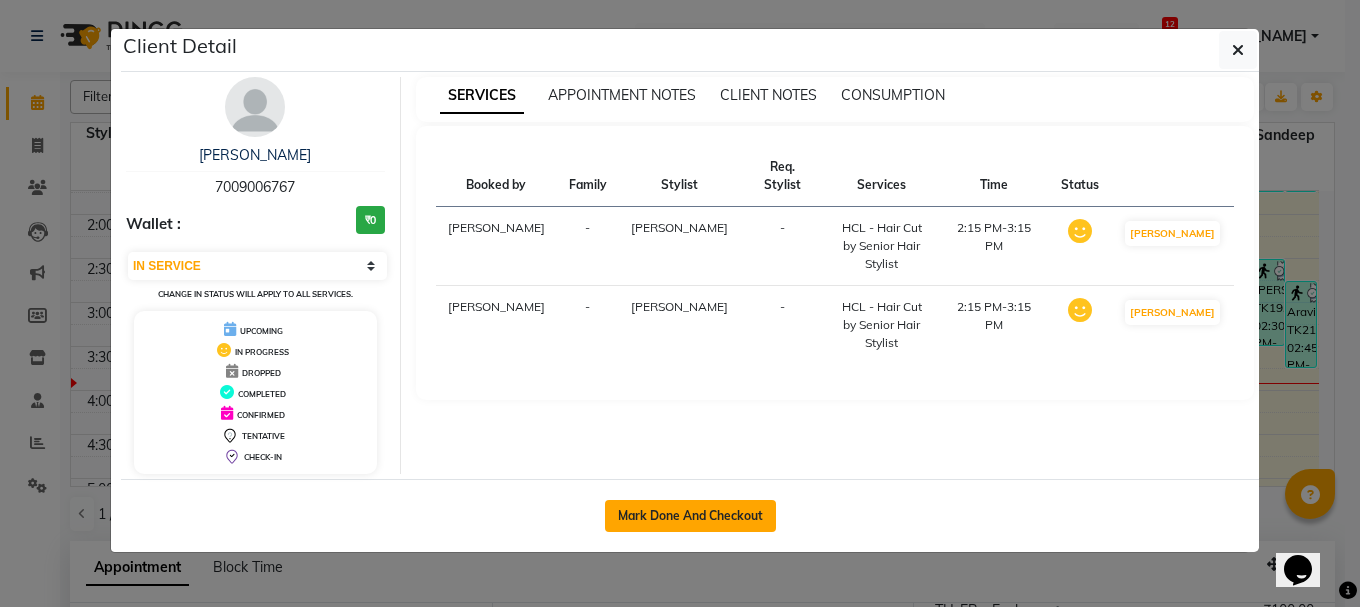 click on "Mark Done And Checkout" 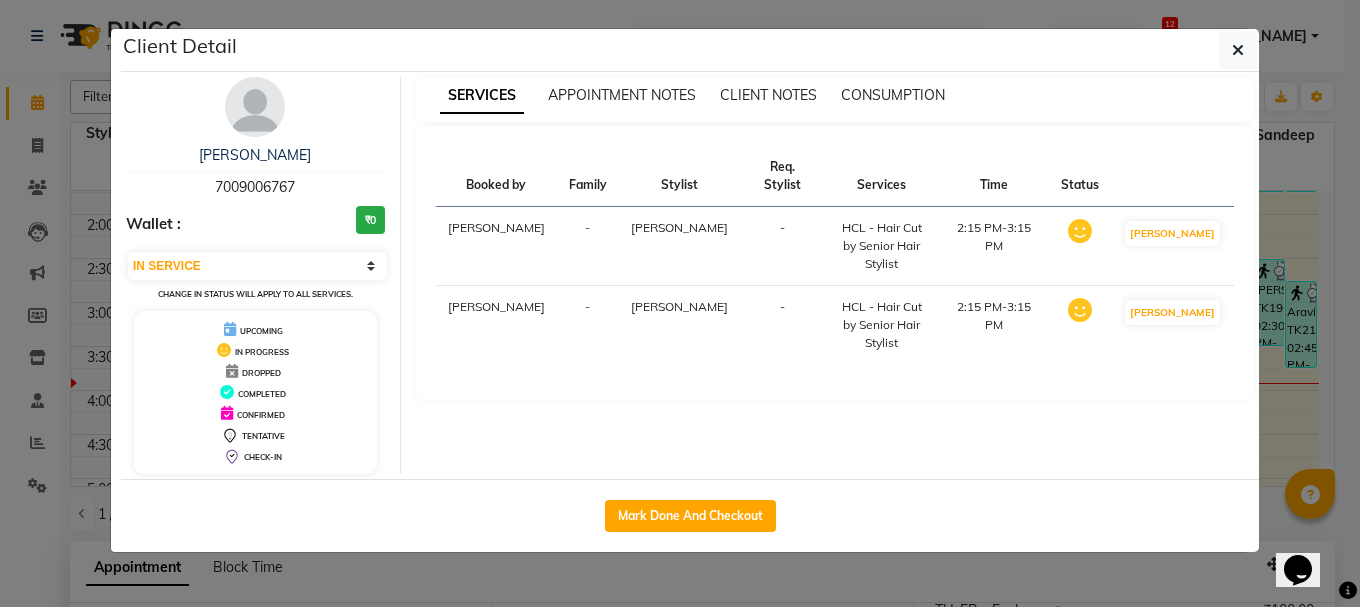 select on "service" 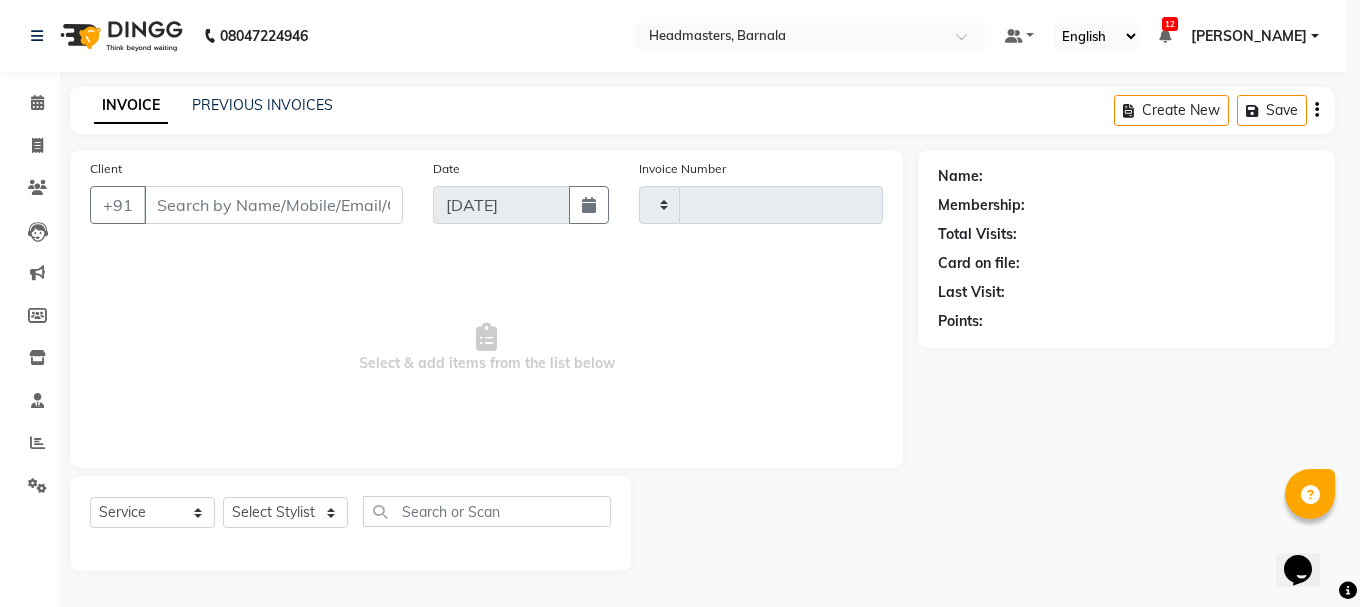 type on "2822" 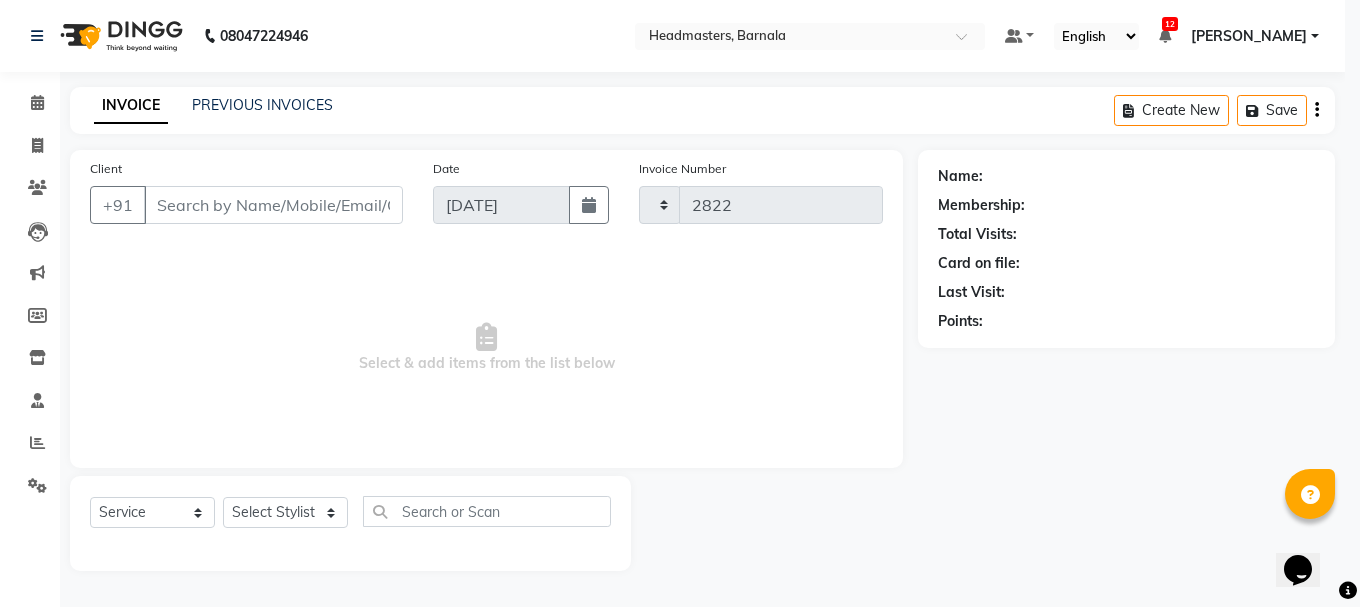 select on "7526" 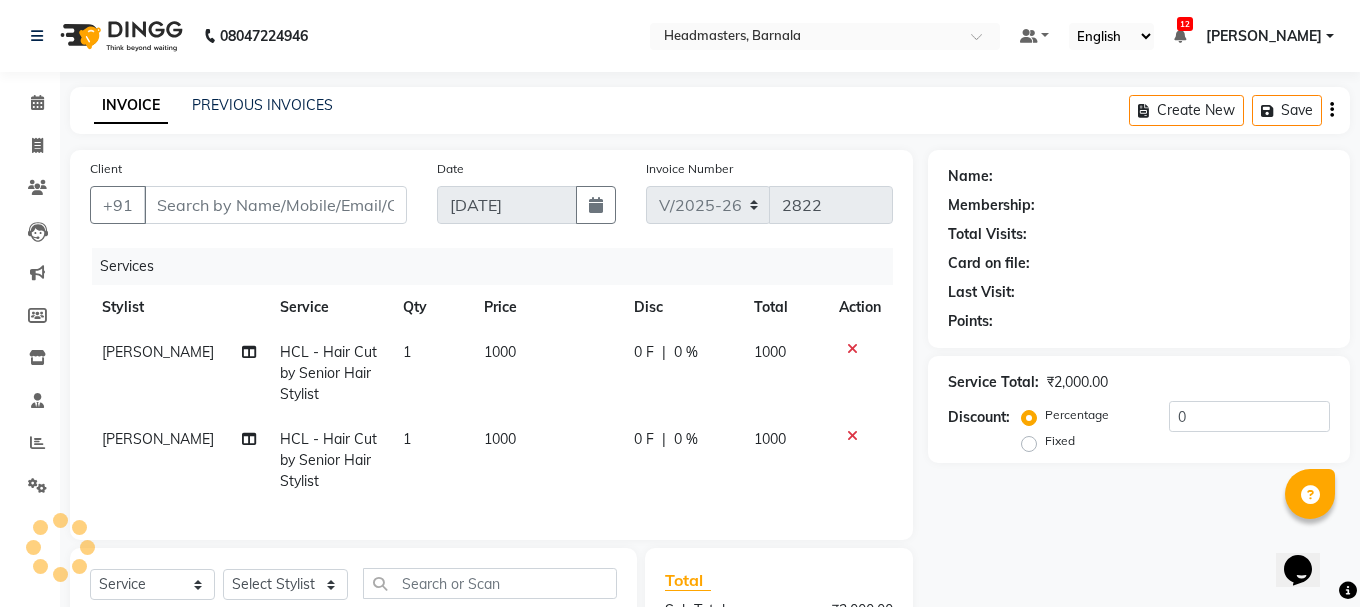 type on "7009006767" 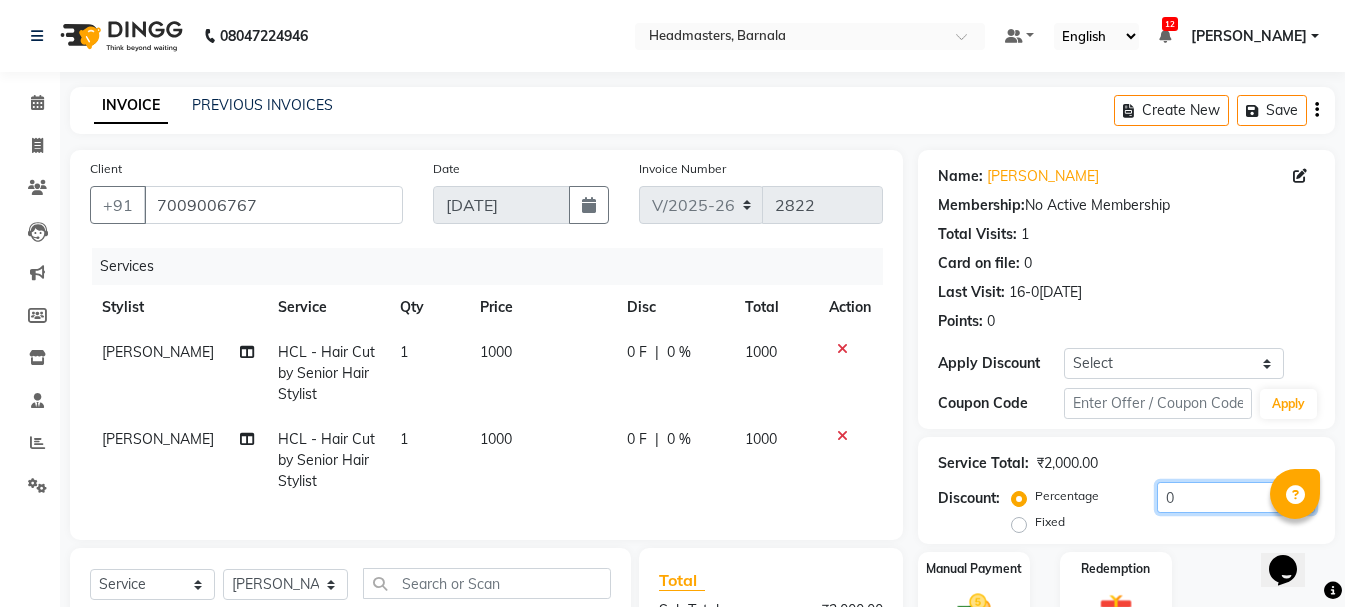 drag, startPoint x: 1194, startPoint y: 499, endPoint x: 421, endPoint y: 601, distance: 779.70056 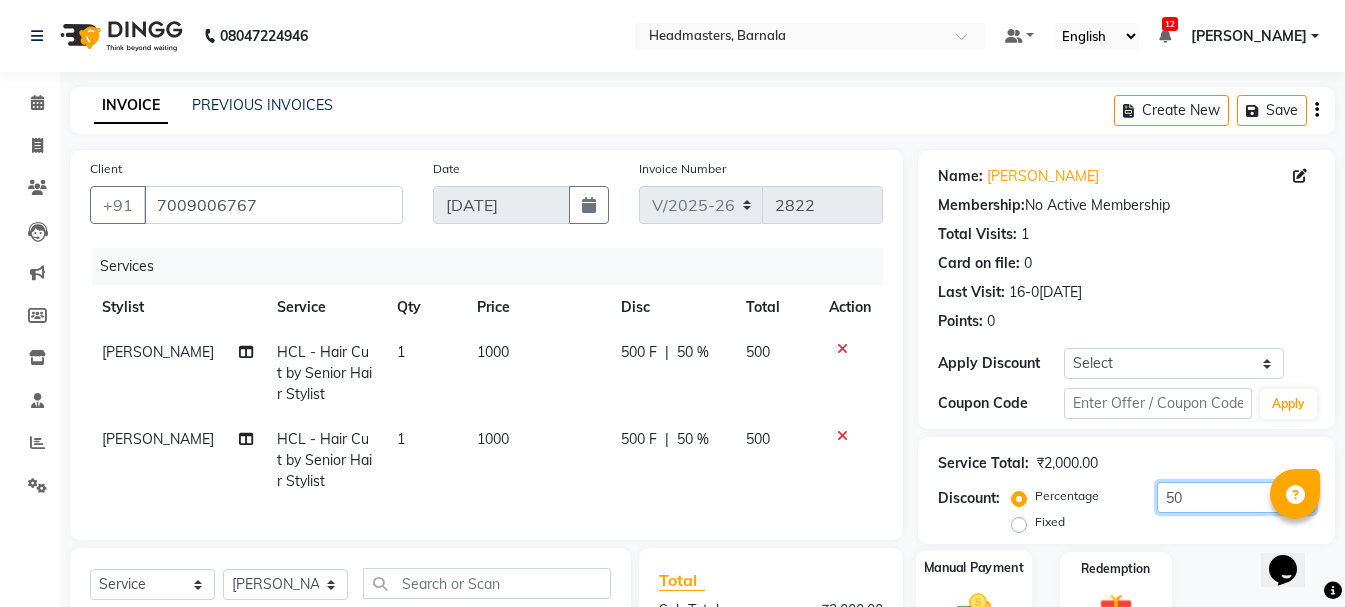 type on "50" 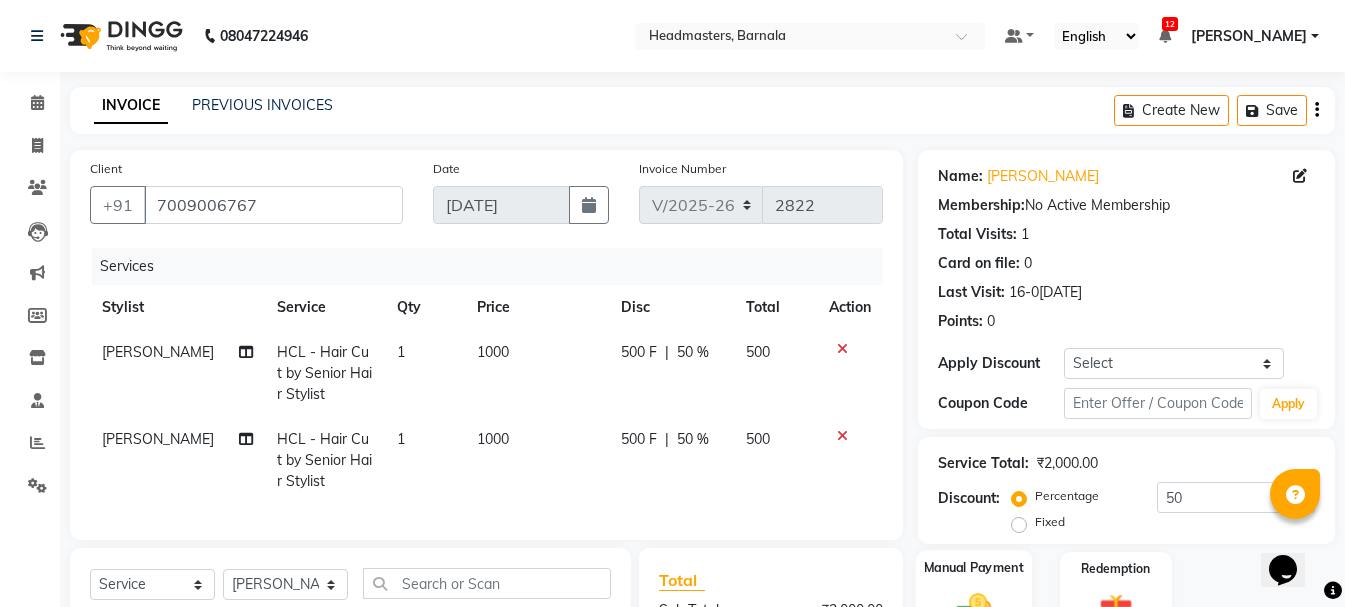 click on "Manual Payment" 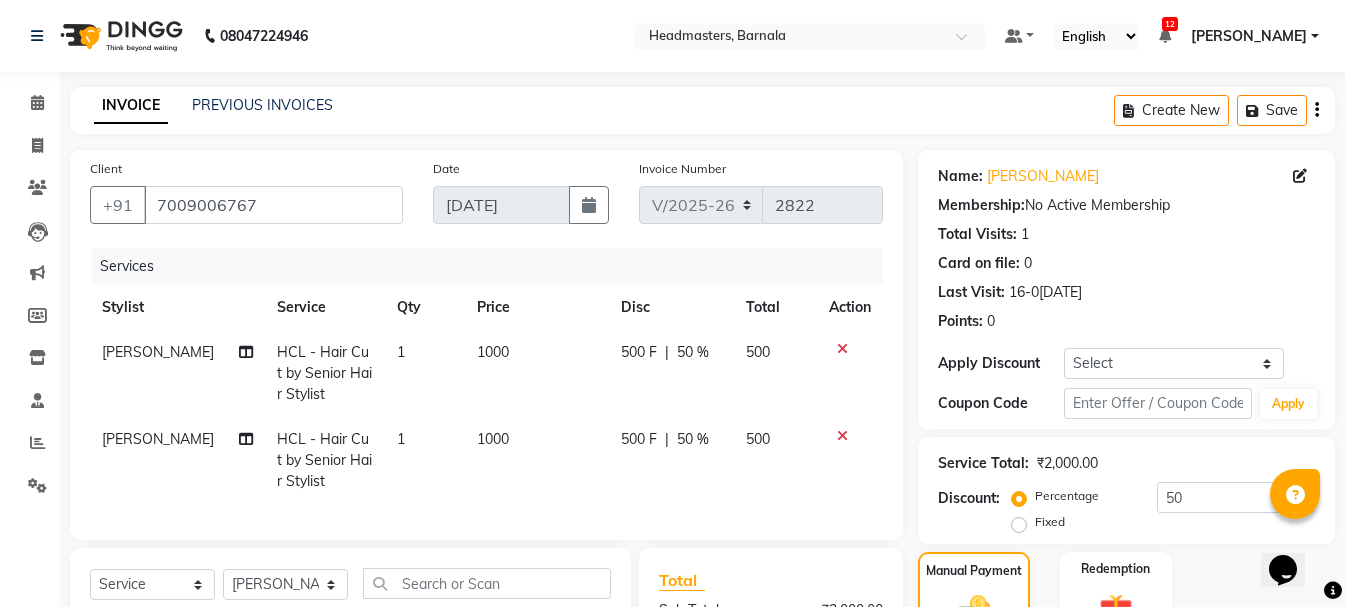 scroll, scrollTop: 281, scrollLeft: 0, axis: vertical 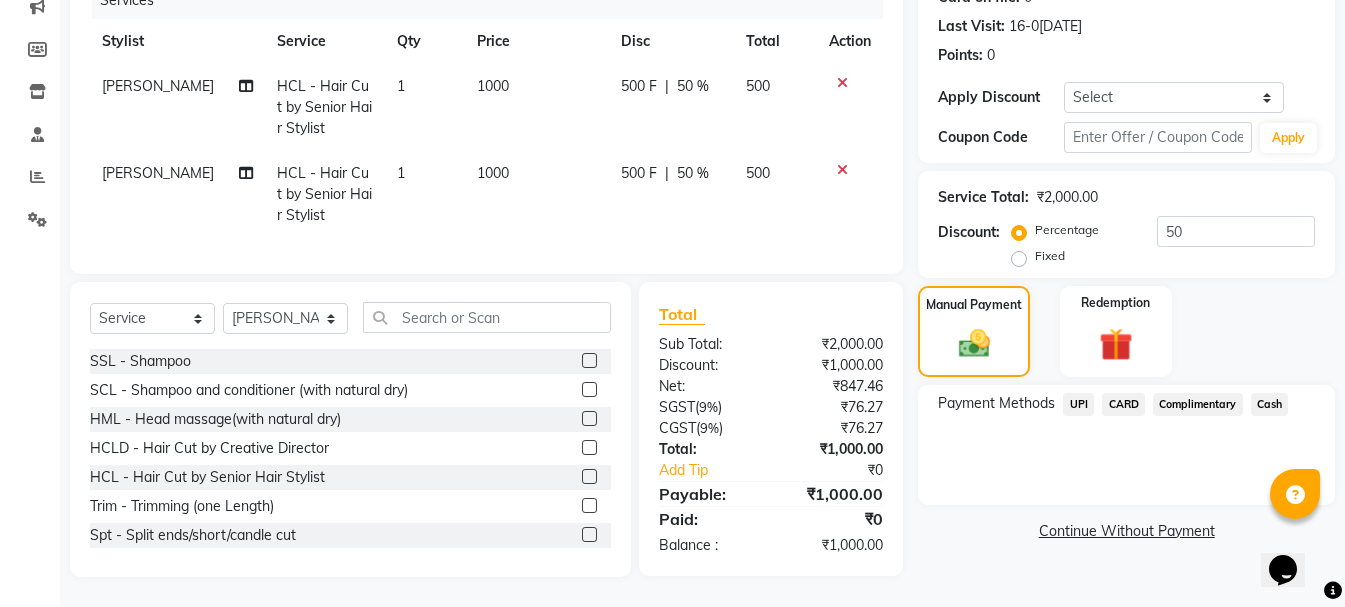 click on "Cash" 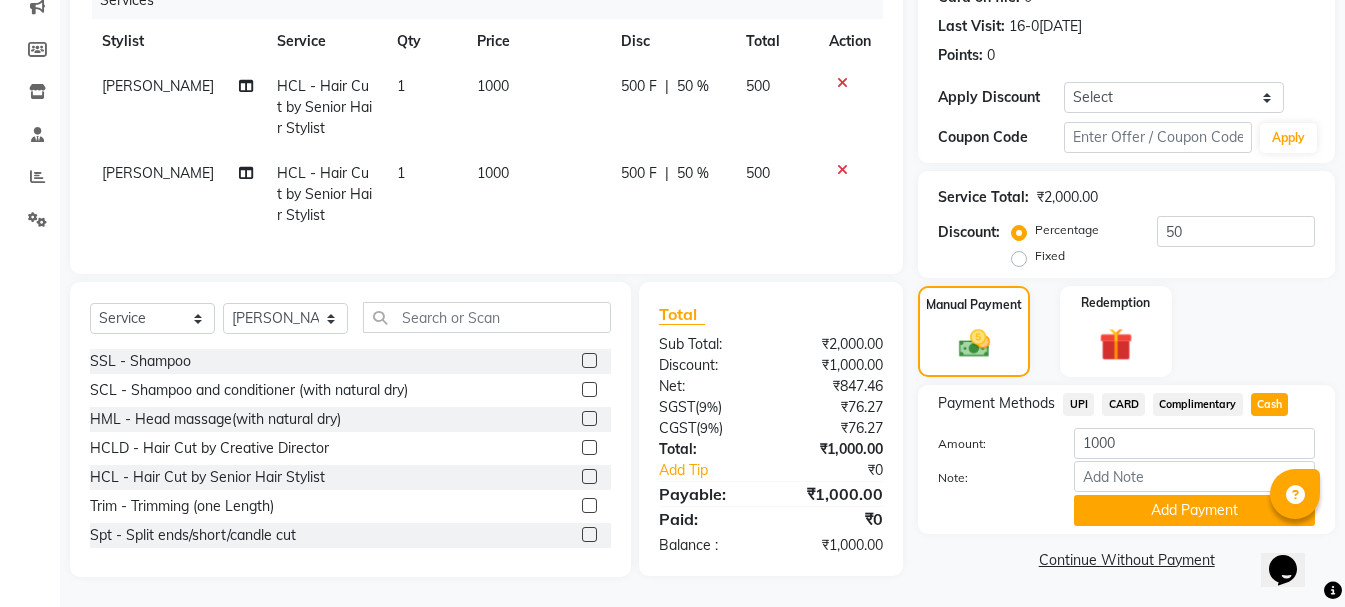 click on "Cash" 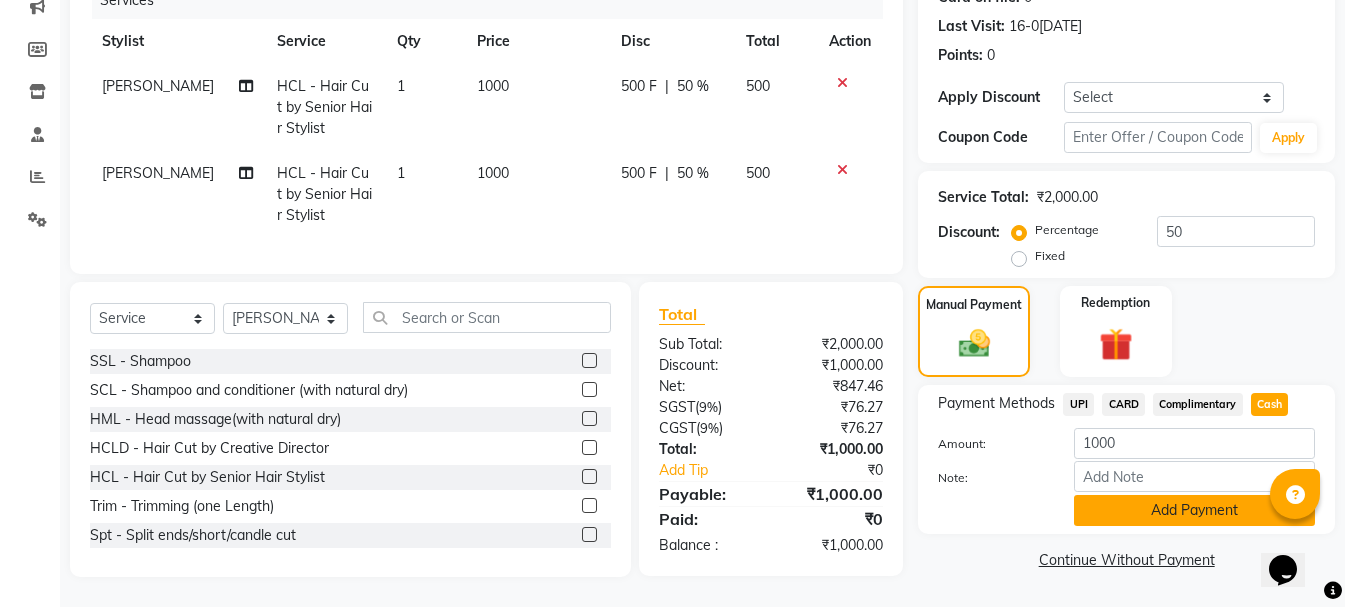 click on "Add Payment" 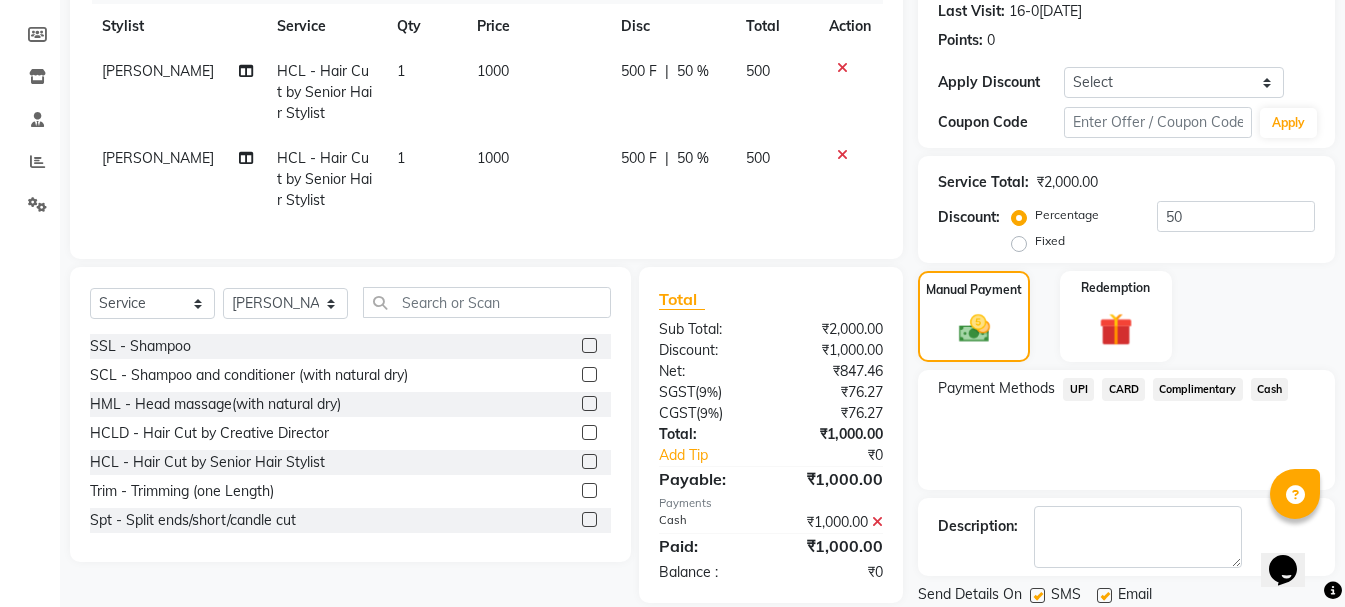click on "Checkout" 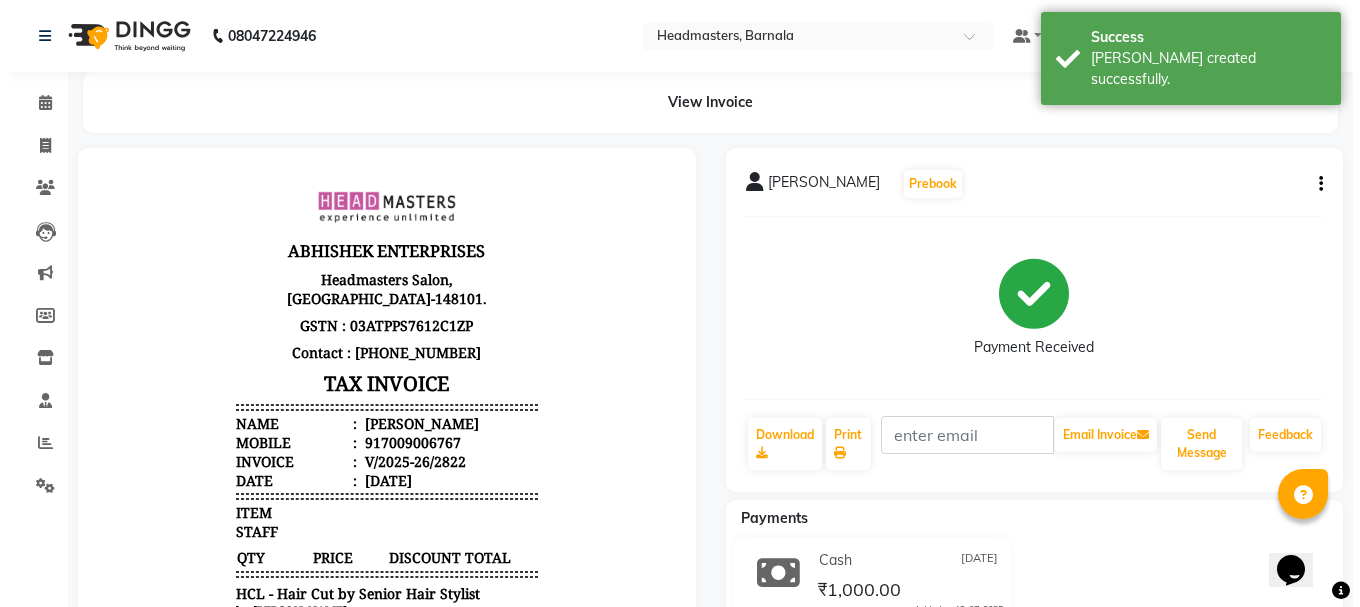 scroll, scrollTop: 0, scrollLeft: 0, axis: both 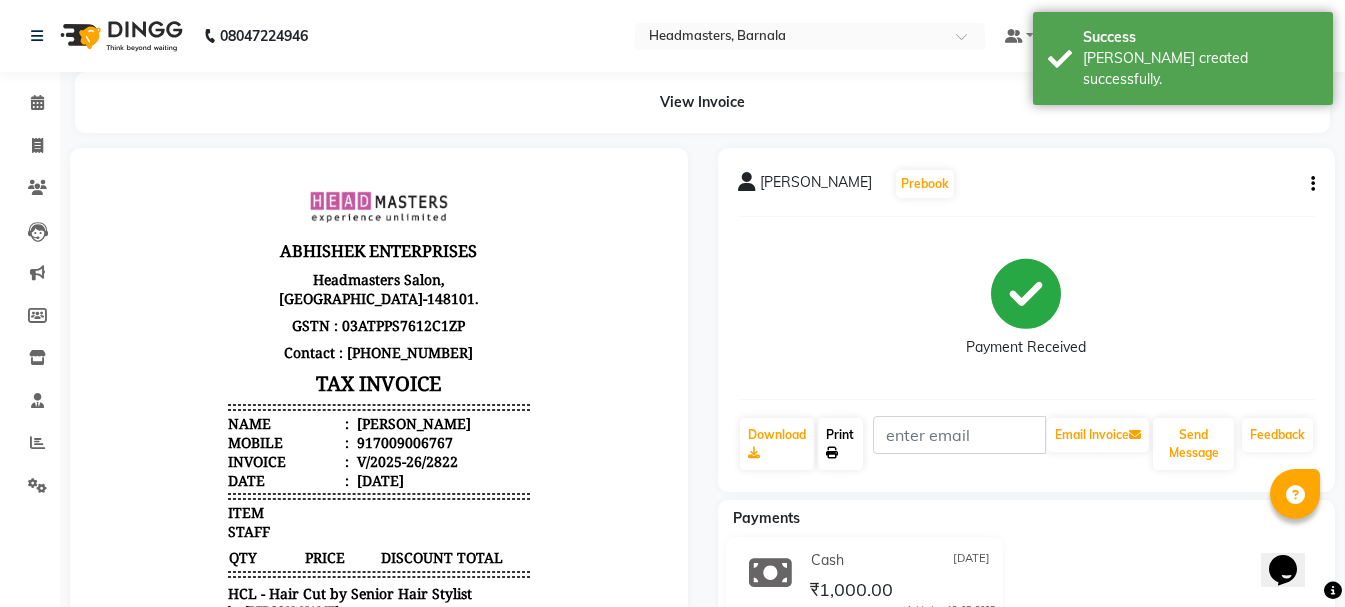 click on "Print" 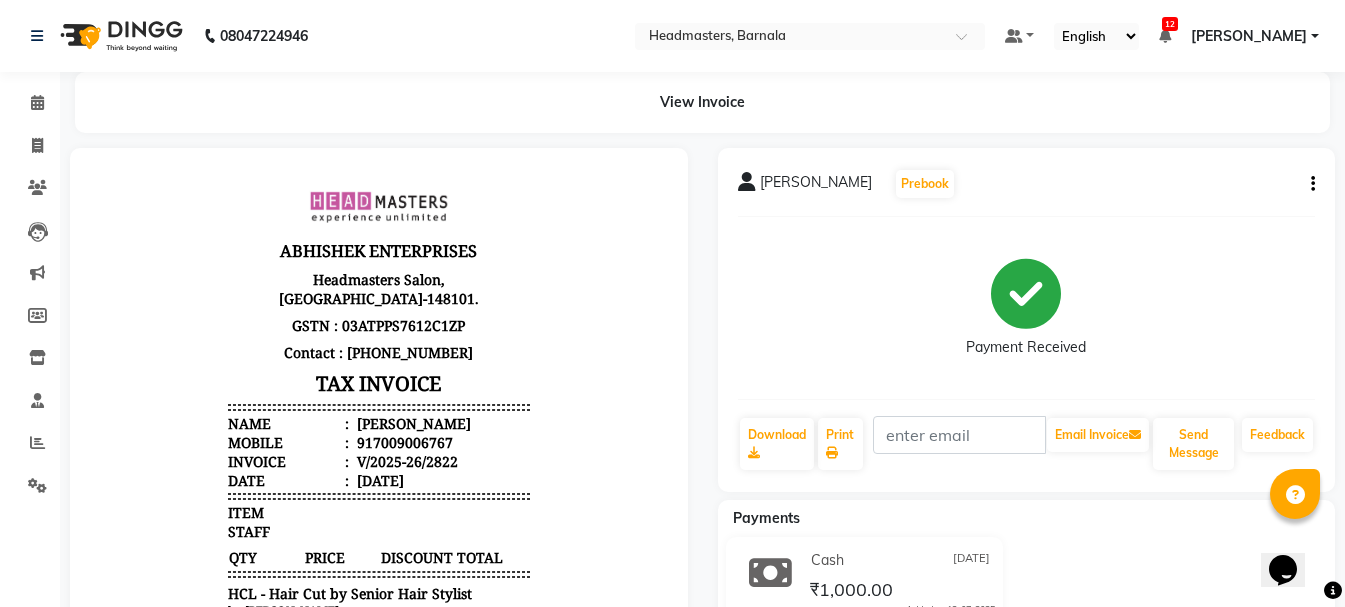 select on "service" 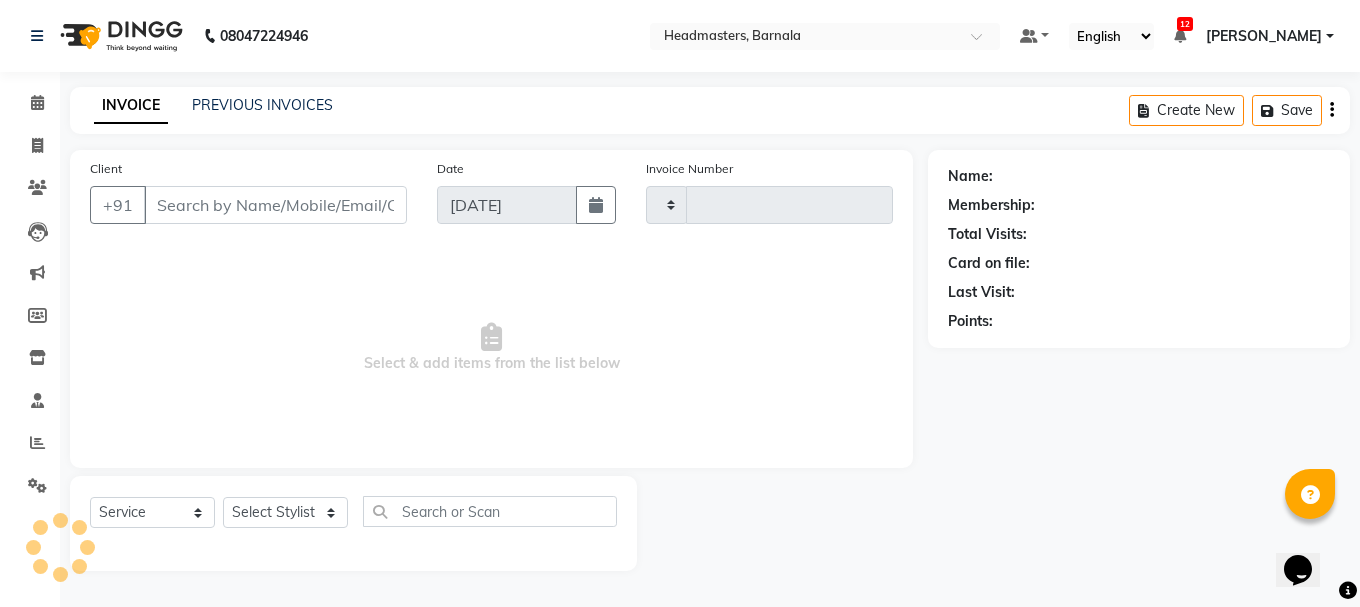 type on "2823" 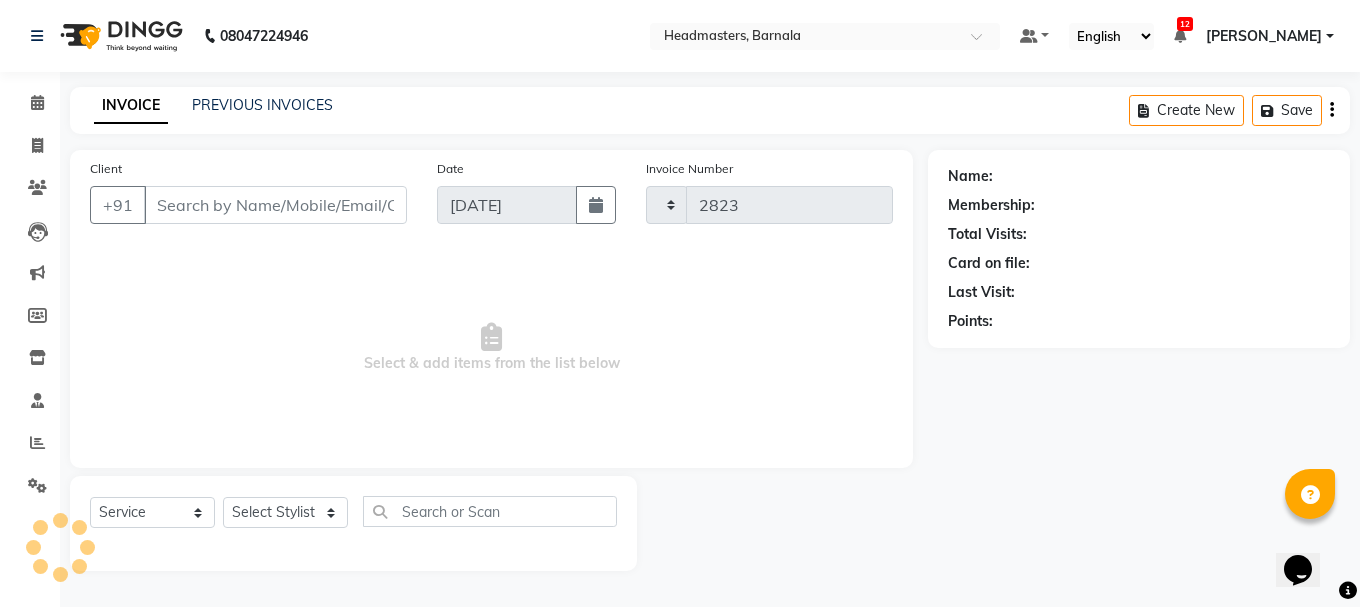 select on "7526" 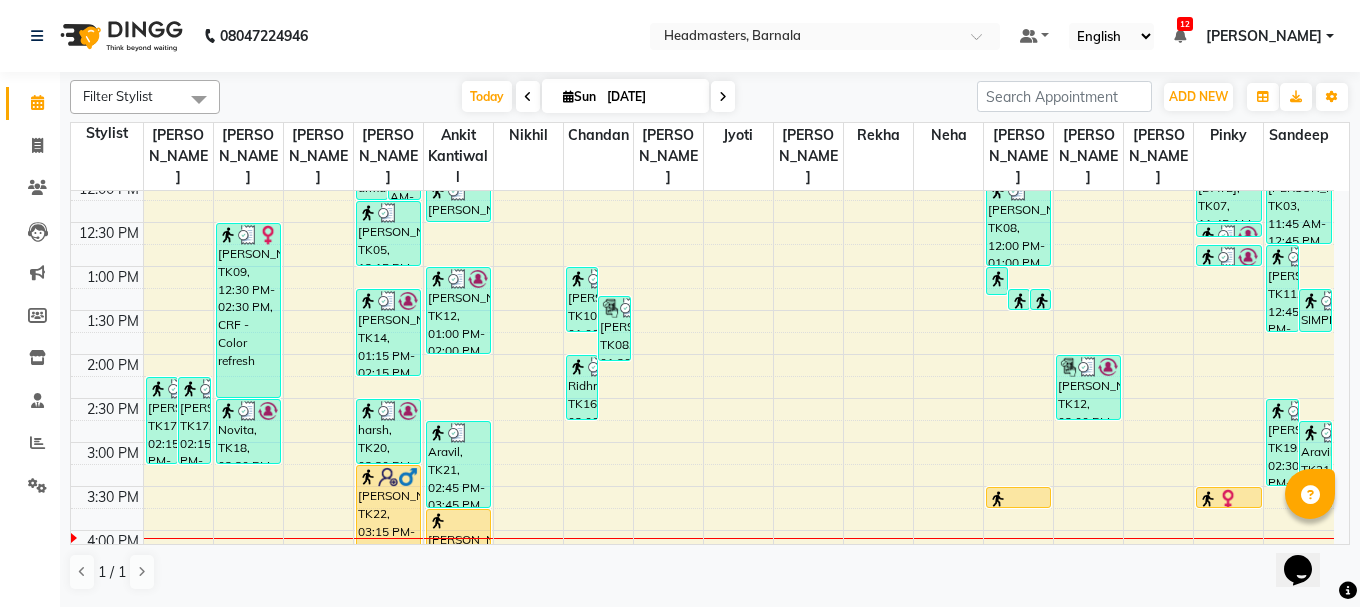 scroll, scrollTop: 696, scrollLeft: 0, axis: vertical 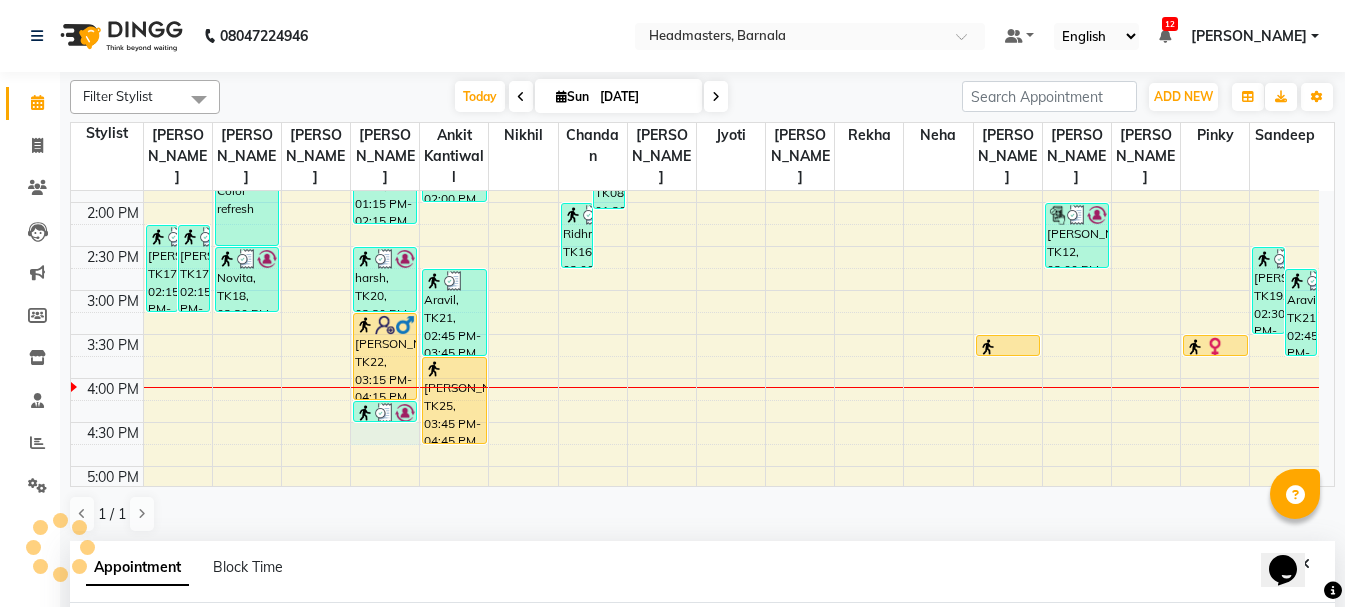 select on "67277" 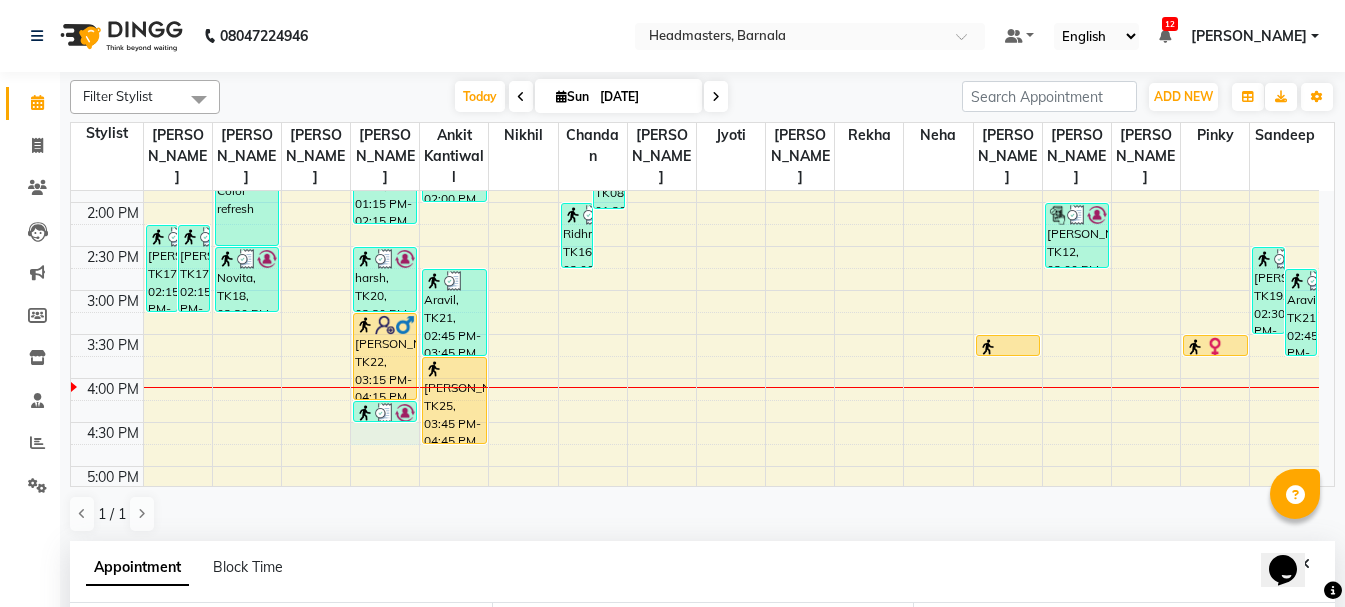 scroll, scrollTop: 389, scrollLeft: 0, axis: vertical 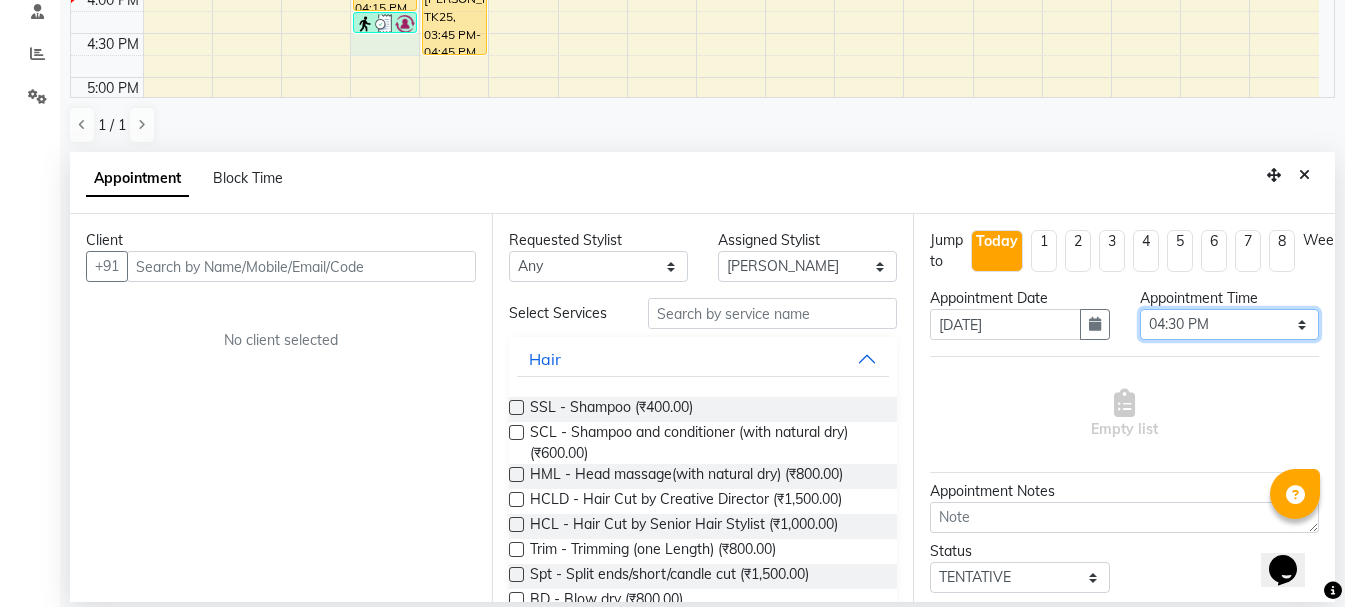 click on "Select 09:00 AM 09:15 AM 09:30 AM 09:45 AM 10:00 AM 10:15 AM 10:30 AM 10:45 AM 11:00 AM 11:15 AM 11:30 AM 11:45 AM 12:00 PM 12:15 PM 12:30 PM 12:45 PM 01:00 PM 01:15 PM 01:30 PM 01:45 PM 02:00 PM 02:15 PM 02:30 PM 02:45 PM 03:00 PM 03:15 PM 03:30 PM 03:45 PM 04:00 PM 04:15 PM 04:30 PM 04:45 PM 05:00 PM 05:15 PM 05:30 PM 05:45 PM 06:00 PM 06:15 PM 06:30 PM 06:45 PM 07:00 PM 07:15 PM 07:30 PM 07:45 PM 08:00 PM" at bounding box center (1229, 324) 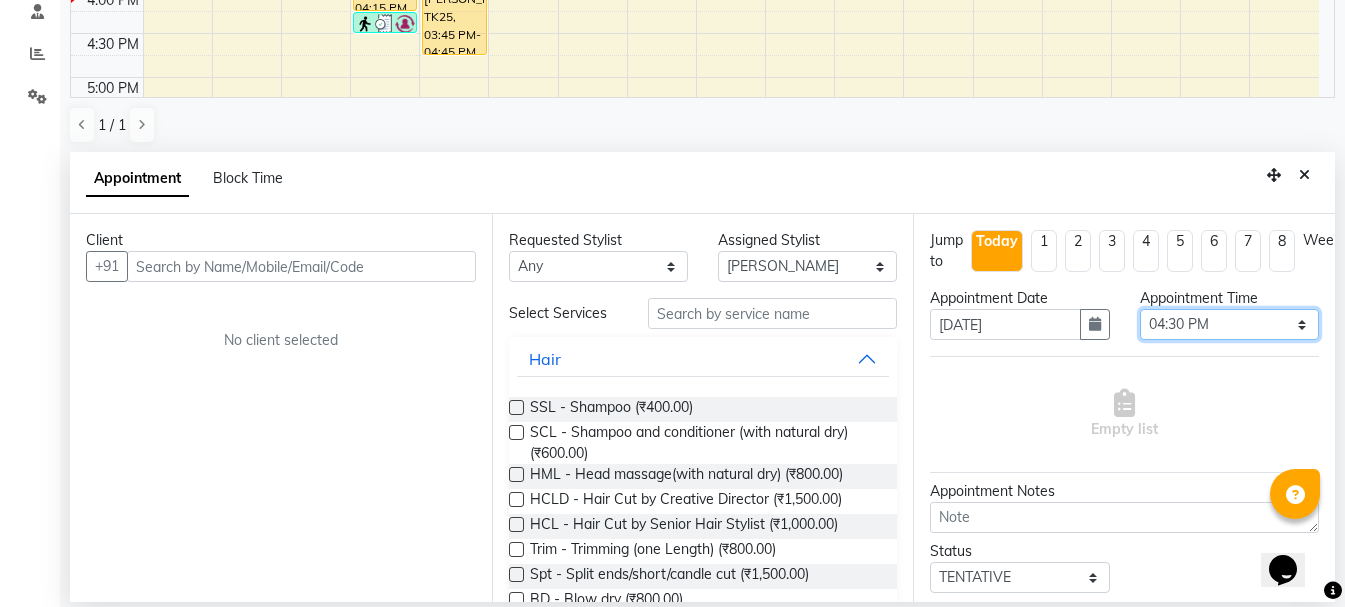 select on "960" 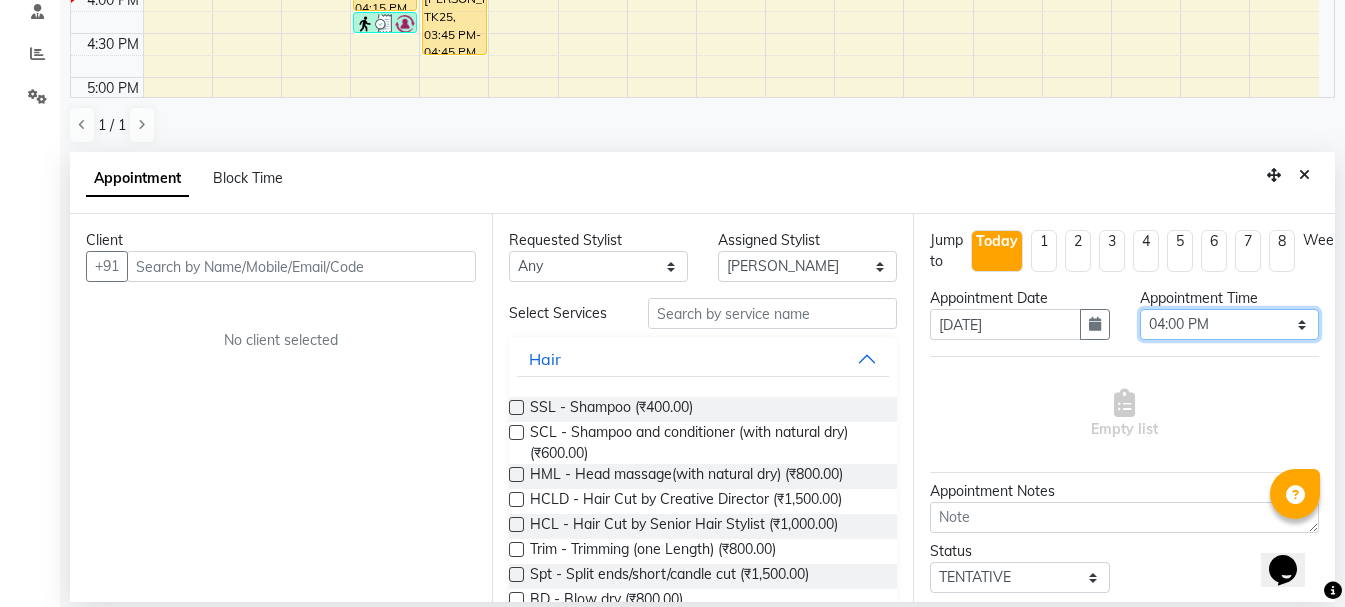 click on "Select 09:00 AM 09:15 AM 09:30 AM 09:45 AM 10:00 AM 10:15 AM 10:30 AM 10:45 AM 11:00 AM 11:15 AM 11:30 AM 11:45 AM 12:00 PM 12:15 PM 12:30 PM 12:45 PM 01:00 PM 01:15 PM 01:30 PM 01:45 PM 02:00 PM 02:15 PM 02:30 PM 02:45 PM 03:00 PM 03:15 PM 03:30 PM 03:45 PM 04:00 PM 04:15 PM 04:30 PM 04:45 PM 05:00 PM 05:15 PM 05:30 PM 05:45 PM 06:00 PM 06:15 PM 06:30 PM 06:45 PM 07:00 PM 07:15 PM 07:30 PM 07:45 PM 08:00 PM" at bounding box center (1229, 324) 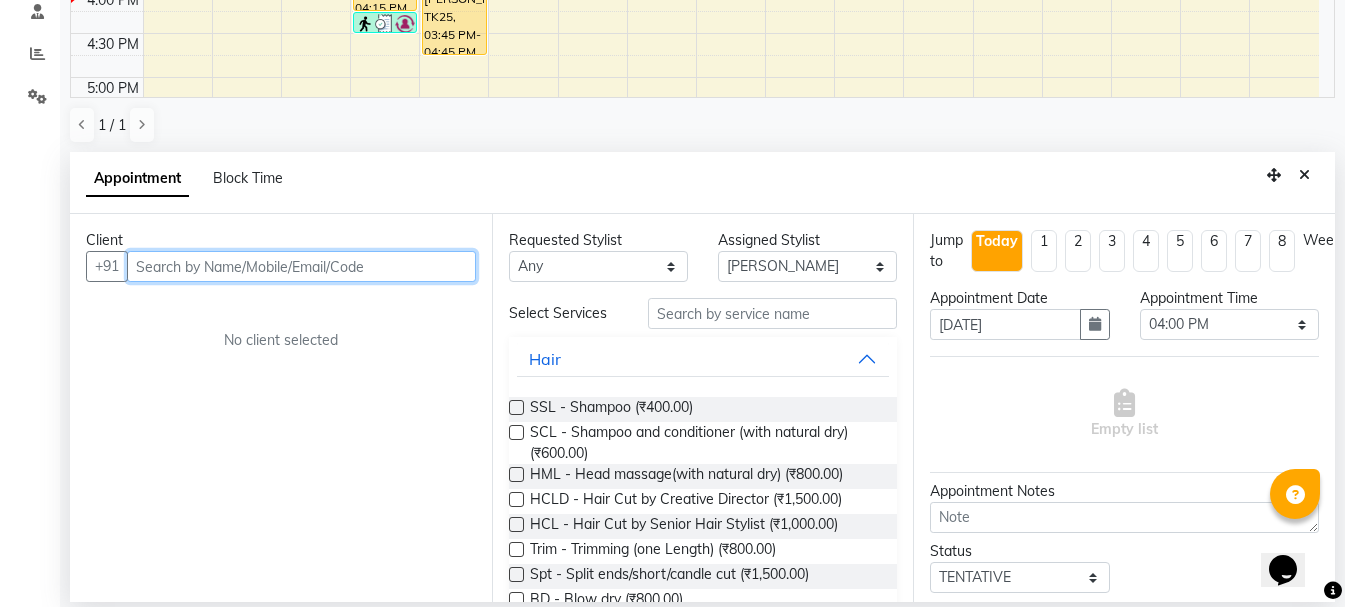 click at bounding box center [301, 266] 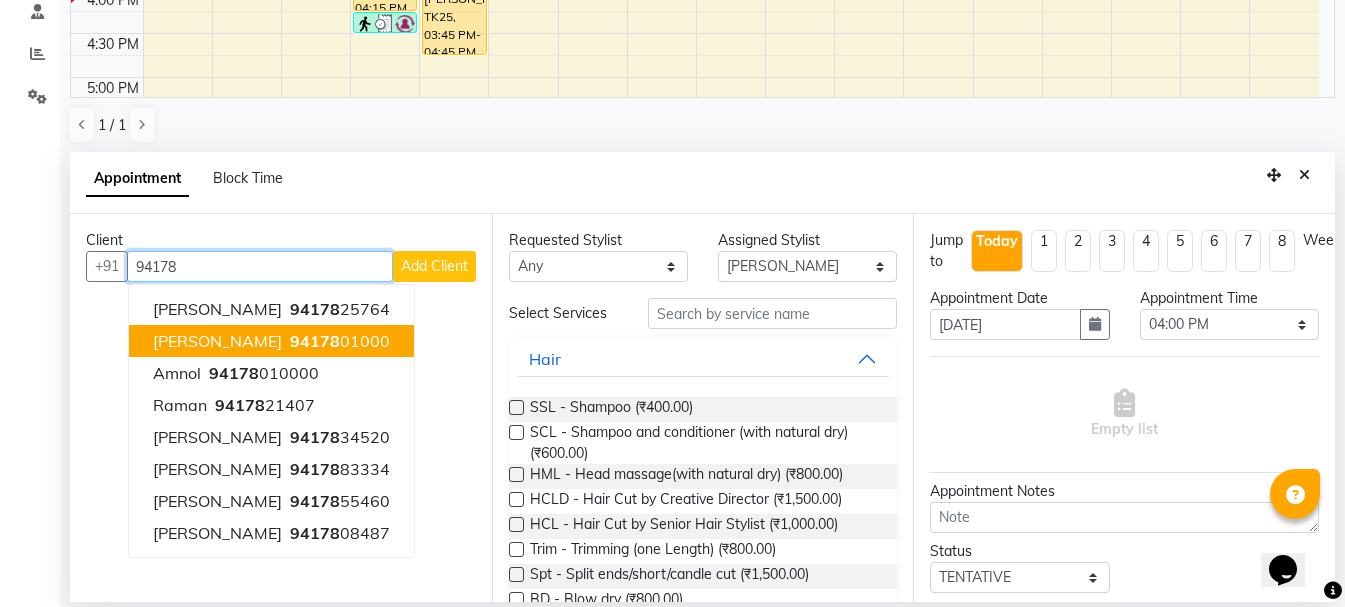click on "94178 01000" at bounding box center [338, 341] 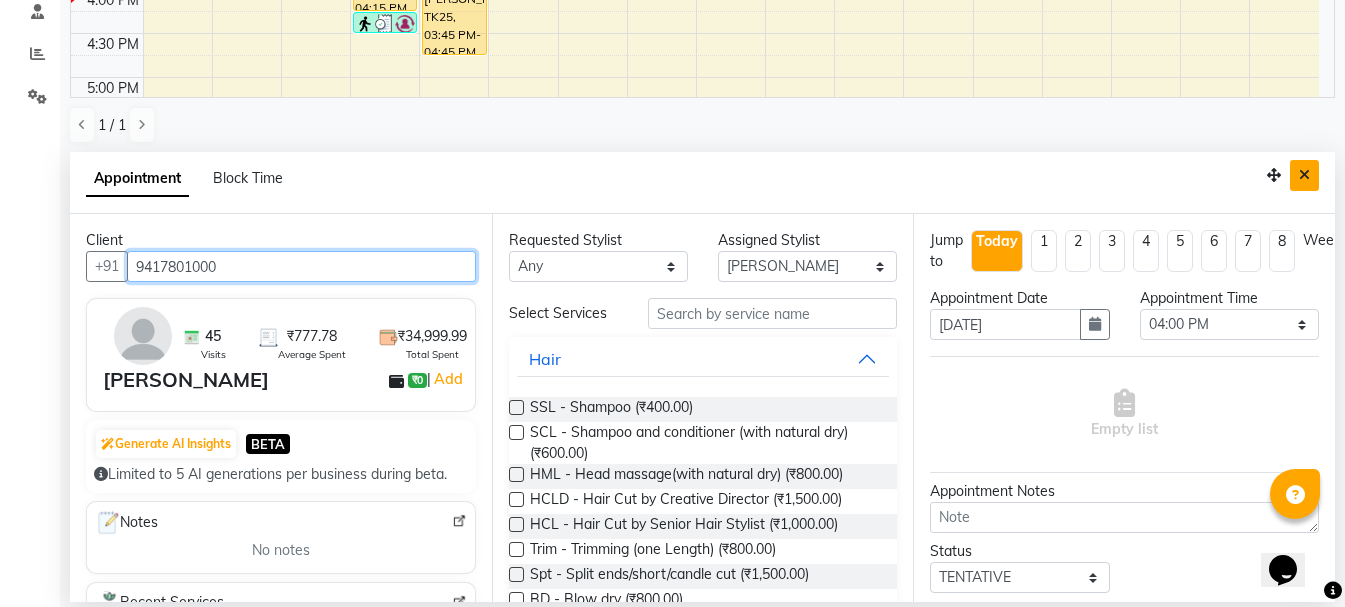 type on "9417801000" 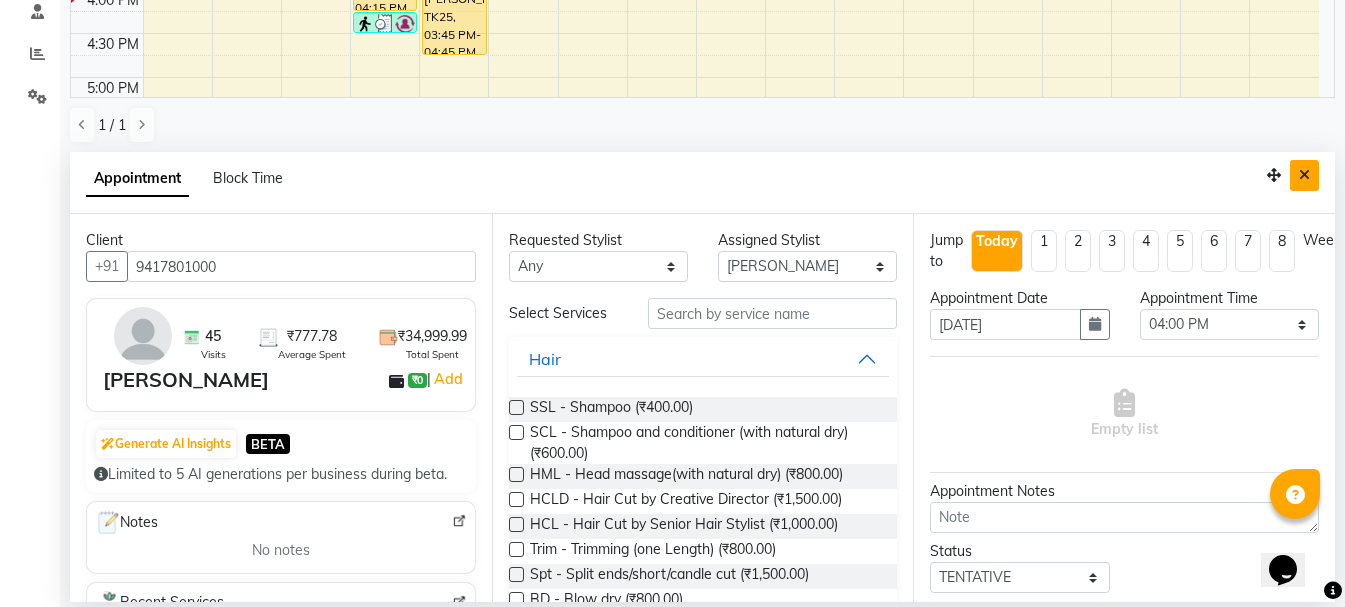 click at bounding box center [1304, 175] 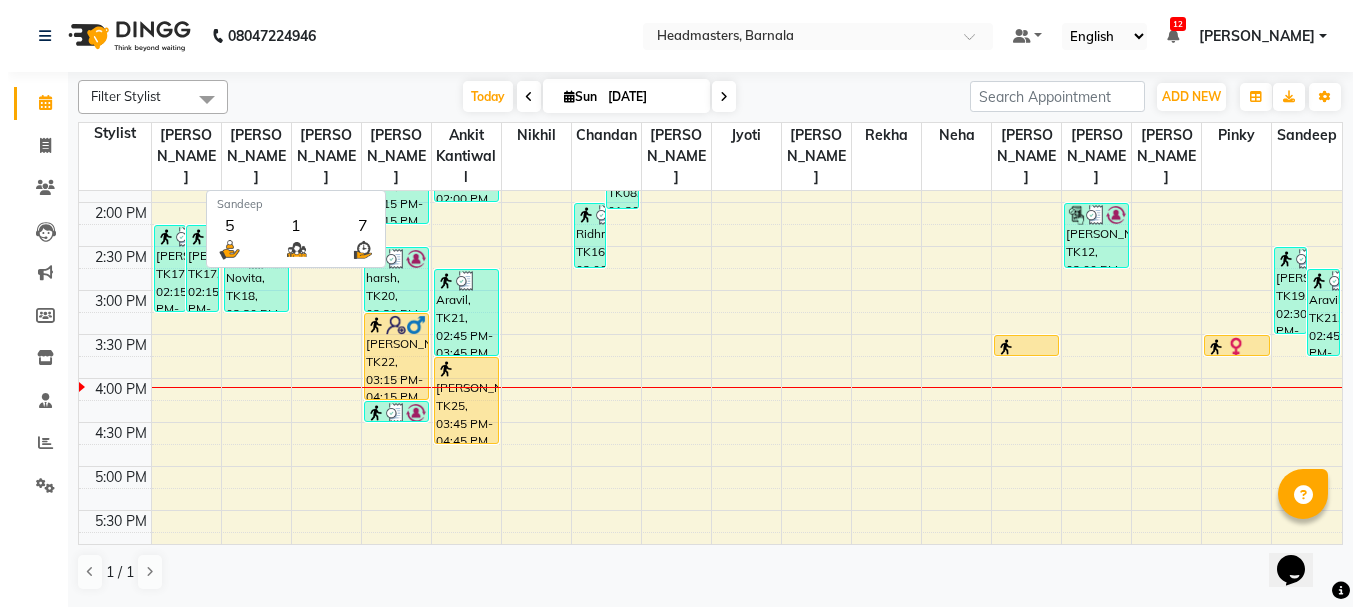 scroll, scrollTop: 0, scrollLeft: 0, axis: both 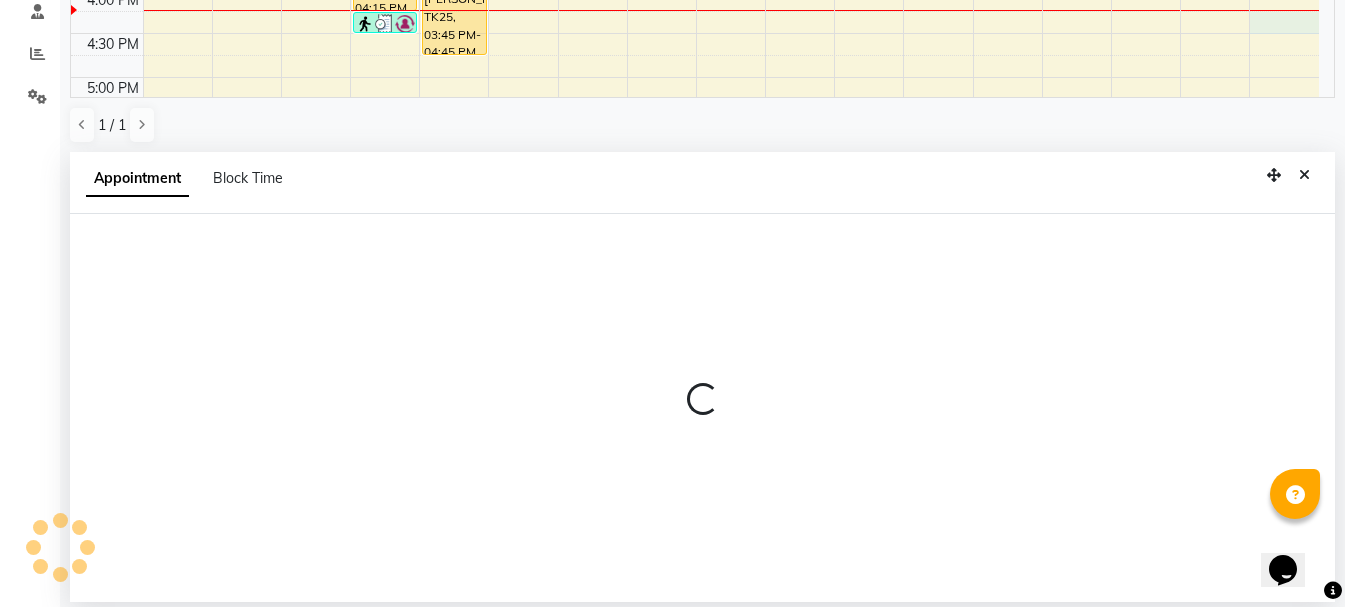select on "71857" 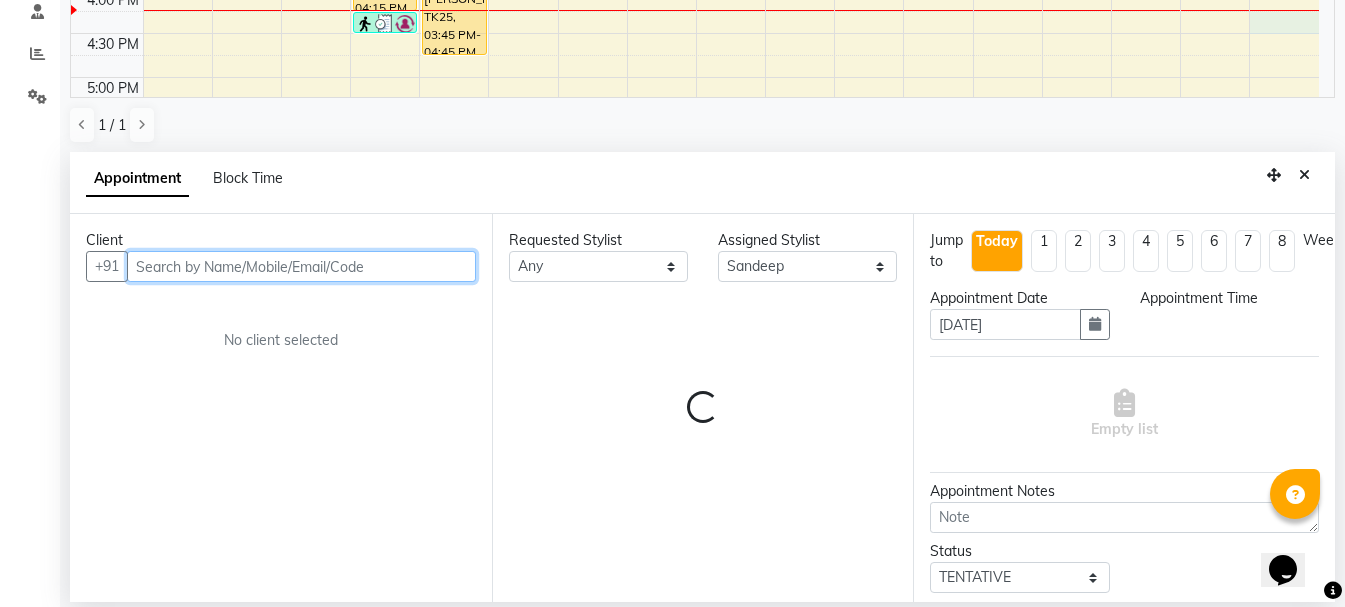 select on "975" 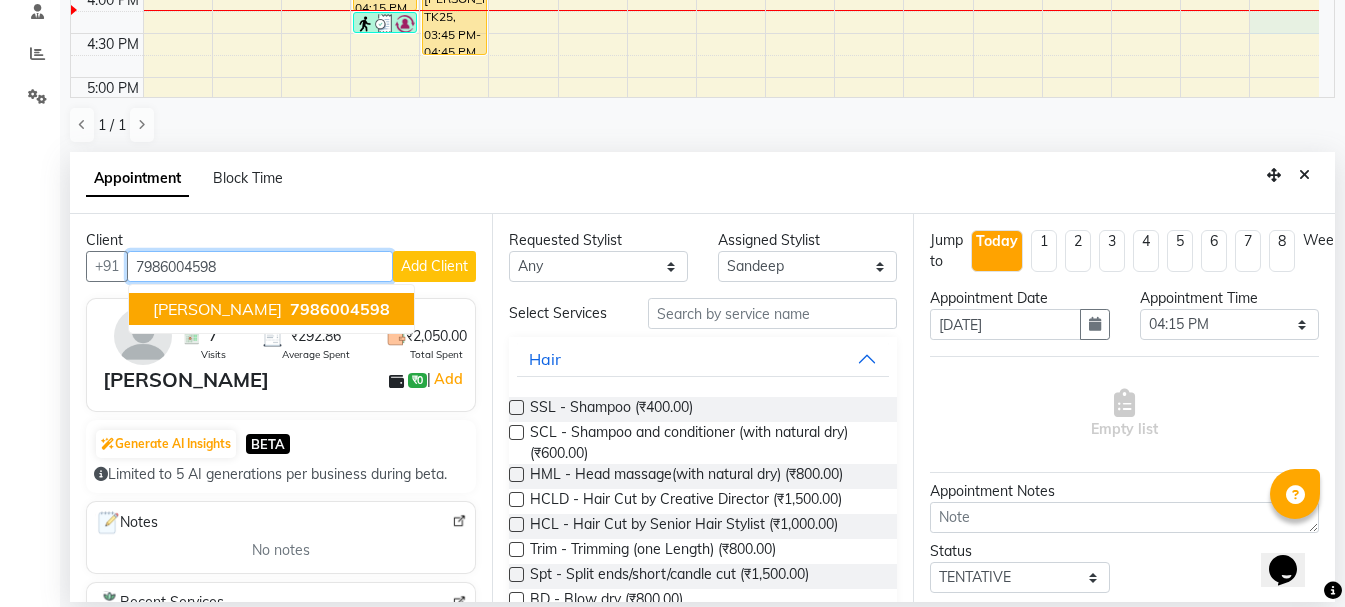 click on "7986004598" at bounding box center (340, 309) 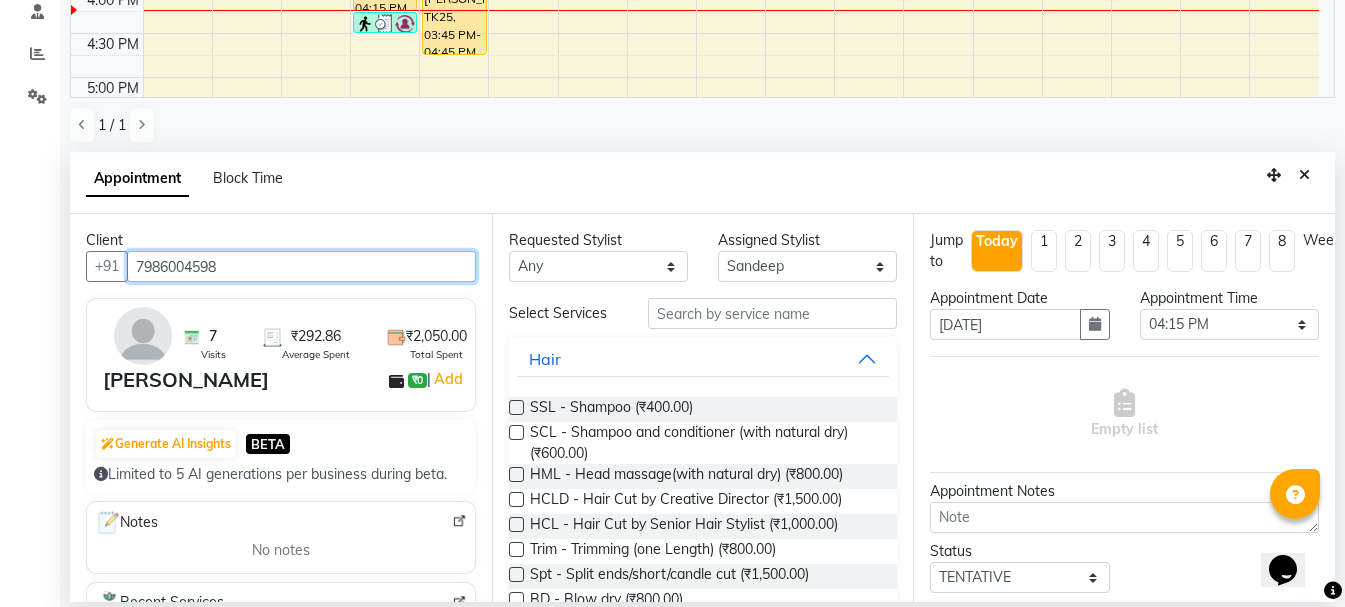 type on "7986004598" 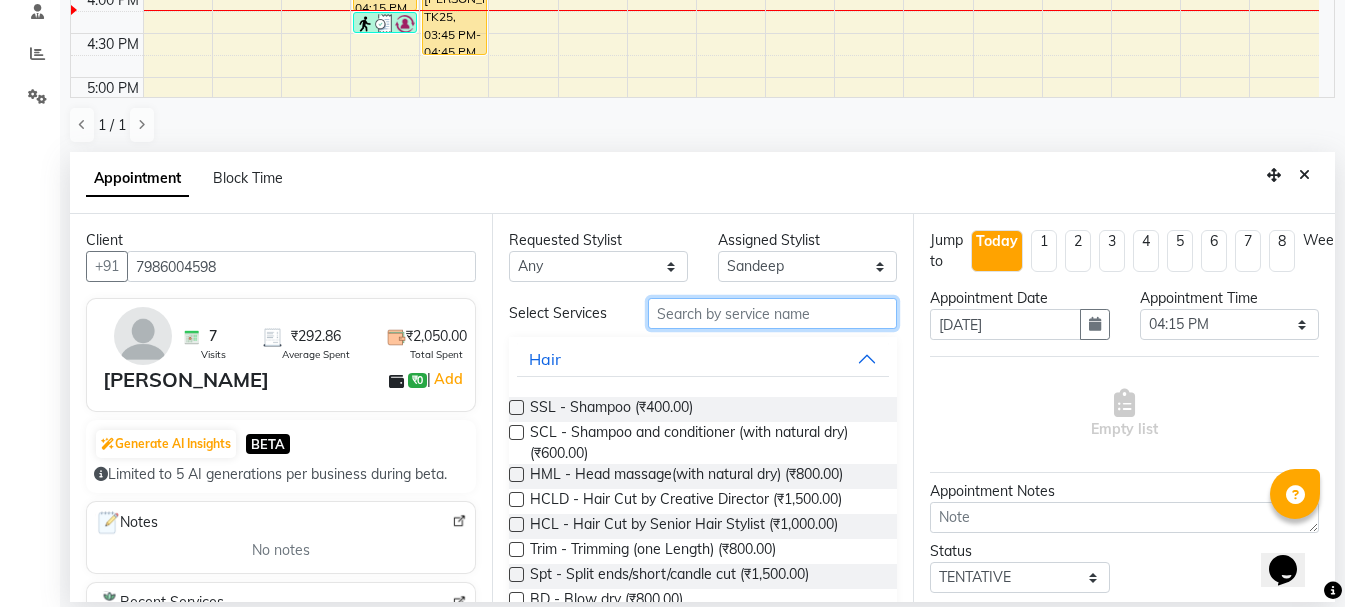 click at bounding box center (772, 313) 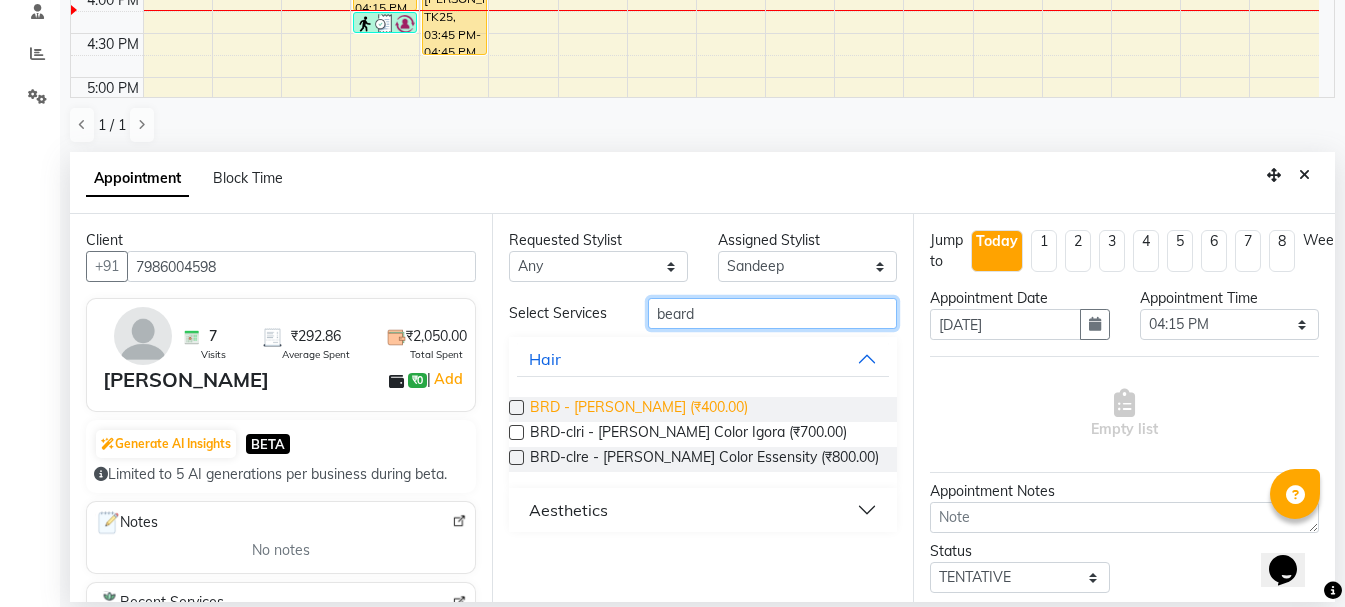 type on "beard" 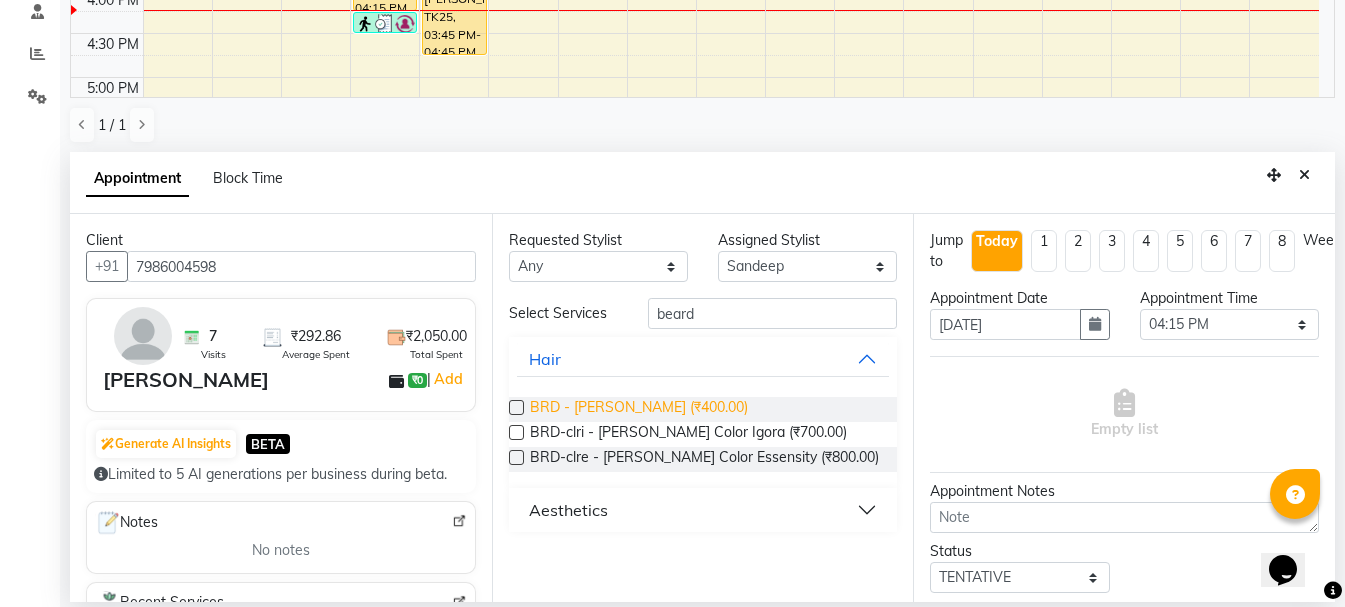 click on "BRD - [PERSON_NAME] (₹400.00)" at bounding box center (639, 409) 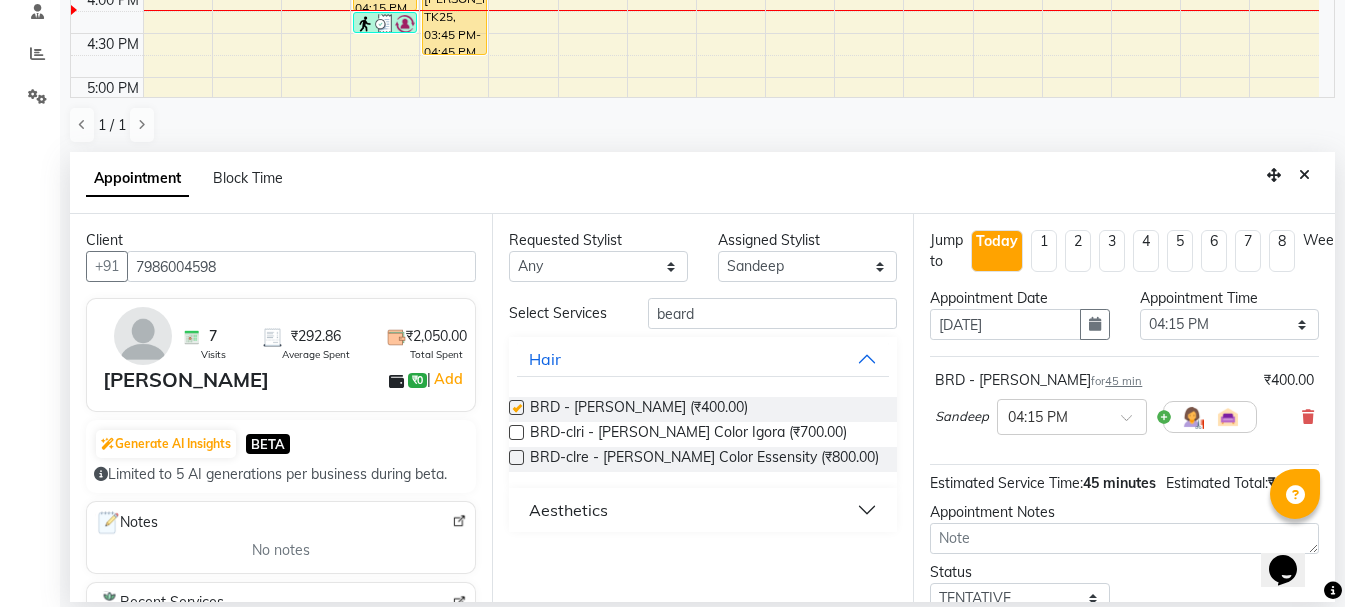 checkbox on "false" 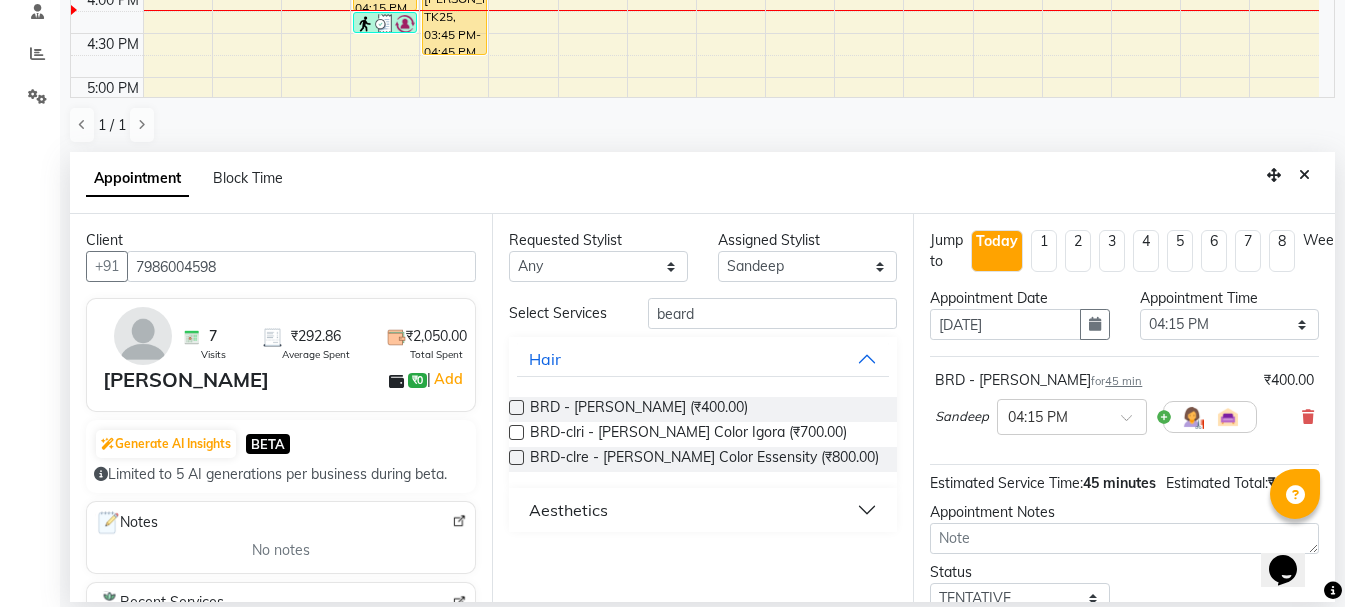 scroll, scrollTop: 174, scrollLeft: 0, axis: vertical 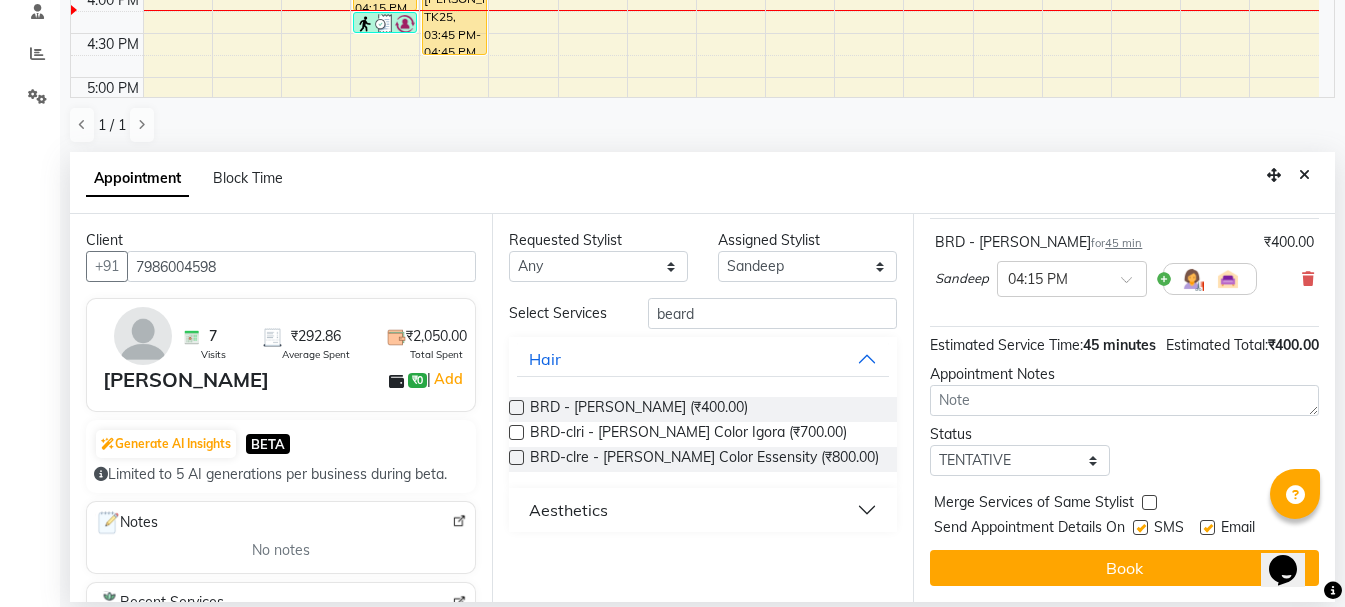 click on "Jump to Today 1 2 3 4 5 6 7 8 Weeks Appointment Date 13-07-2025 Appointment Time Select 09:00 AM 09:15 AM 09:30 AM 09:45 AM 10:00 AM 10:15 AM 10:30 AM 10:45 AM 11:00 AM 11:15 AM 11:30 AM 11:45 AM 12:00 PM 12:15 PM 12:30 PM 12:45 PM 01:00 PM 01:15 PM 01:30 PM 01:45 PM 02:00 PM 02:15 PM 02:30 PM 02:45 PM 03:00 PM 03:15 PM 03:30 PM 03:45 PM 04:00 PM 04:15 PM 04:30 PM 04:45 PM 05:00 PM 05:15 PM 05:30 PM 05:45 PM 06:00 PM 06:15 PM 06:30 PM 06:45 PM 07:00 PM 07:15 PM 07:30 PM 07:45 PM 08:00 PM BRD - Beard   for  45 min ₹400.00 Sandeep × 04:15 PM Estimated Service Time:  45 minutes Estimated Total:  ₹400.00 Appointment Notes Status Select TENTATIVE CONFIRM CHECK-IN UPCOMING Merge Services of Same Stylist Send Appointment Details On SMS Email  Book" at bounding box center (1124, 408) 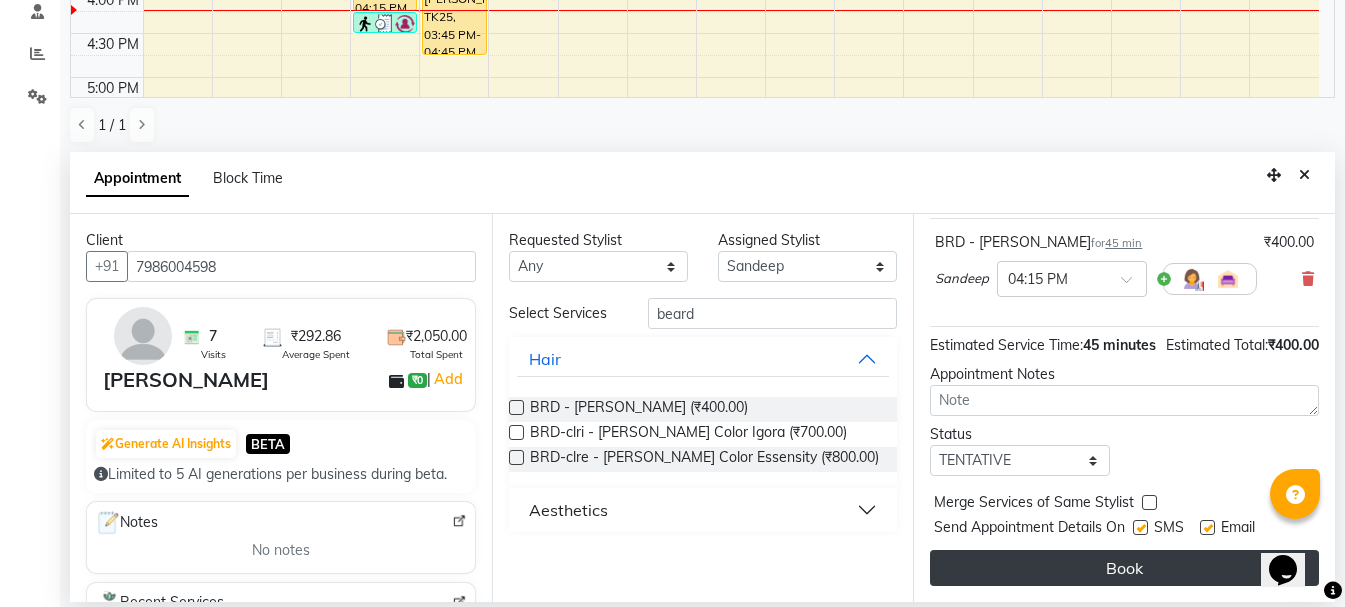 click on "Book" at bounding box center [1124, 568] 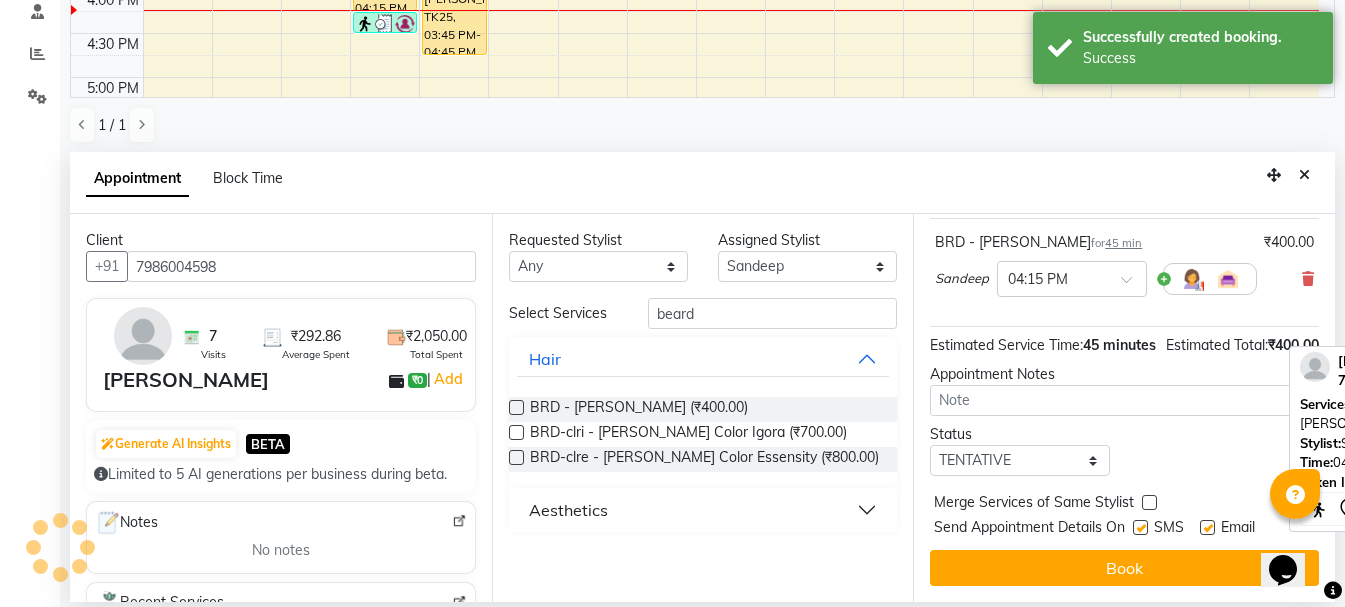 scroll, scrollTop: 0, scrollLeft: 0, axis: both 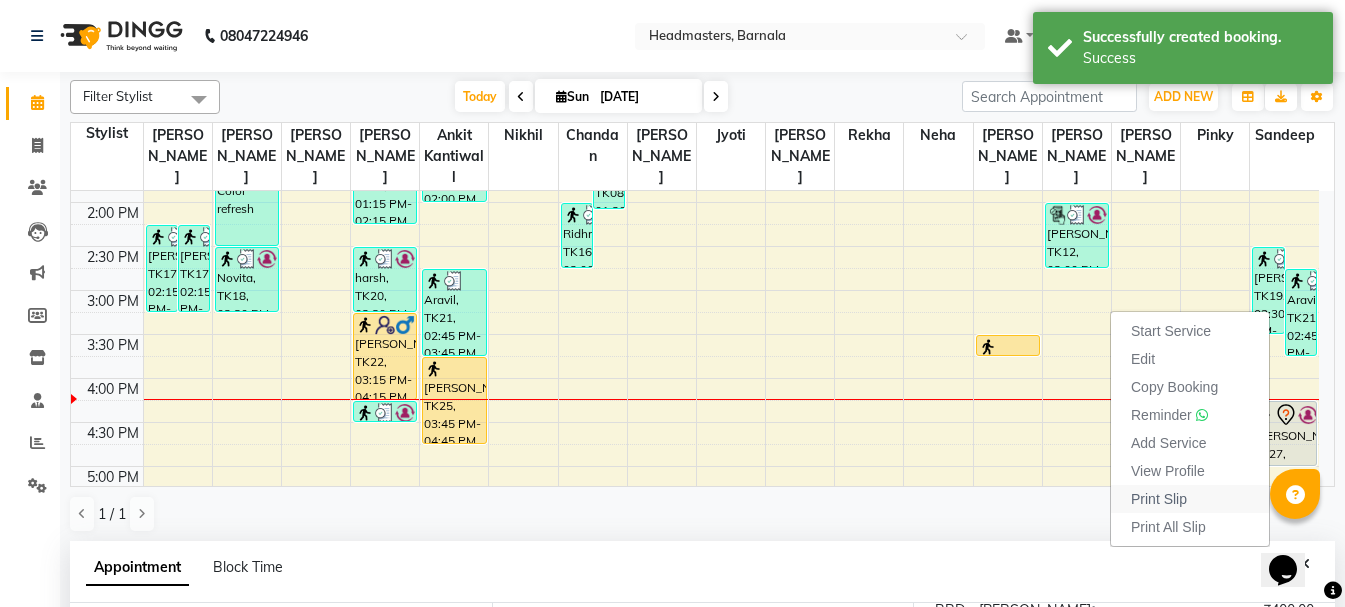 click on "Print Slip" at bounding box center (1190, 499) 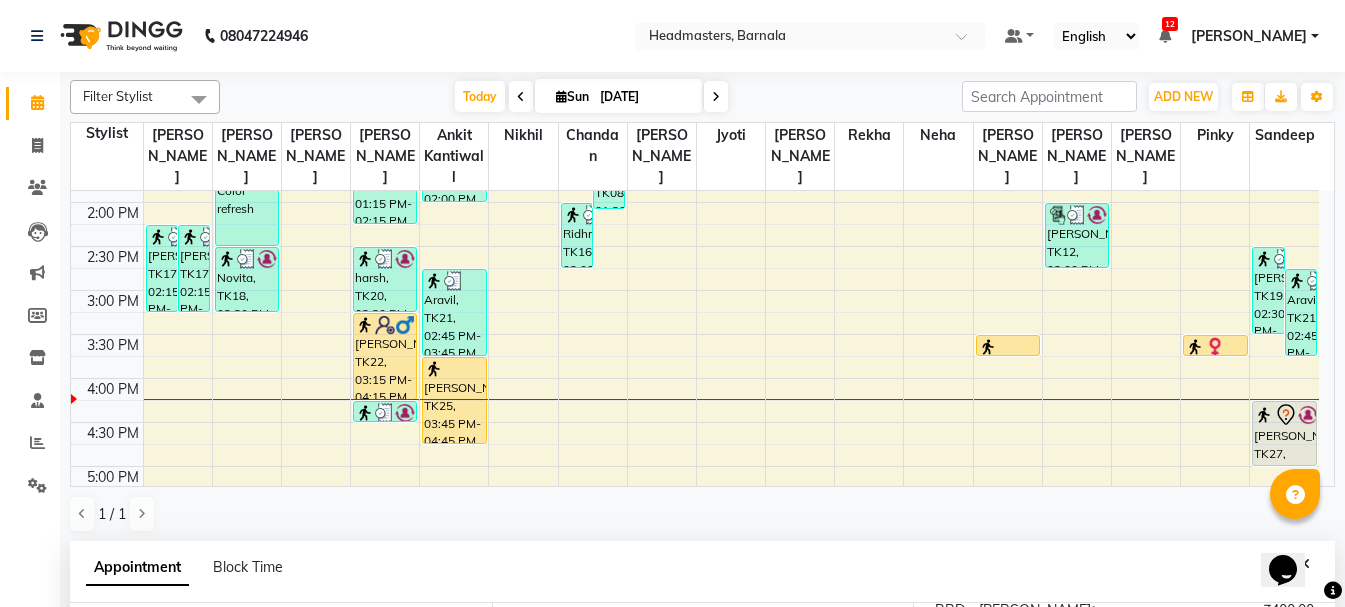 click on "8:00 AM 8:30 AM 9:00 AM 9:30 AM 10:00 AM 10:30 AM 11:00 AM 11:30 AM 12:00 PM 12:30 PM 1:00 PM 1:30 PM 2:00 PM 2:30 PM 3:00 PM 3:30 PM 4:00 PM 4:30 PM 5:00 PM 5:30 PM 6:00 PM 6:30 PM 7:00 PM 7:30 PM 8:00 PM 8:30 PM     Anupreet, TK17, 02:15 PM-03:15 PM, HCL - Hair Cut by Senior Hair Stylist     Anupreet, TK17, 02:15 PM-03:15 PM, HCL - Hair Cut by Senior Hair Stylist     Khushi Garg, TK09, 12:30 PM-02:30 PM, CRF - Color refresh     Novita, TK18, 02:30 PM-03:15 PM, BD - Blow dry     arman, TK02, 11:00 AM-11:45 AM, HMG - Head massage     akashdeep, TK06, 11:15 AM-12:15 PM, HCG - Hair Cut by Senior Hair Stylist     arman, TK02, 11:45 AM-12:15 PM, SSL - Shampoo     arman, TK02, 10:00 AM-11:00 AM, HCG - Hair Cut by Senior Hair Stylist     davinder, TK05, 12:15 PM-01:00 PM, BRD - Beard     garry, TK14, 01:15 PM-02:15 PM, HCG - Hair Cut by Senior Hair Stylist     harsh, TK20, 02:30 PM-03:15 PM, BRD - Beard     Divyansh, TK22, 03:15 PM-04:15 PM, HCG - Hair Cut by Senior Hair Stylist" at bounding box center [695, 246] 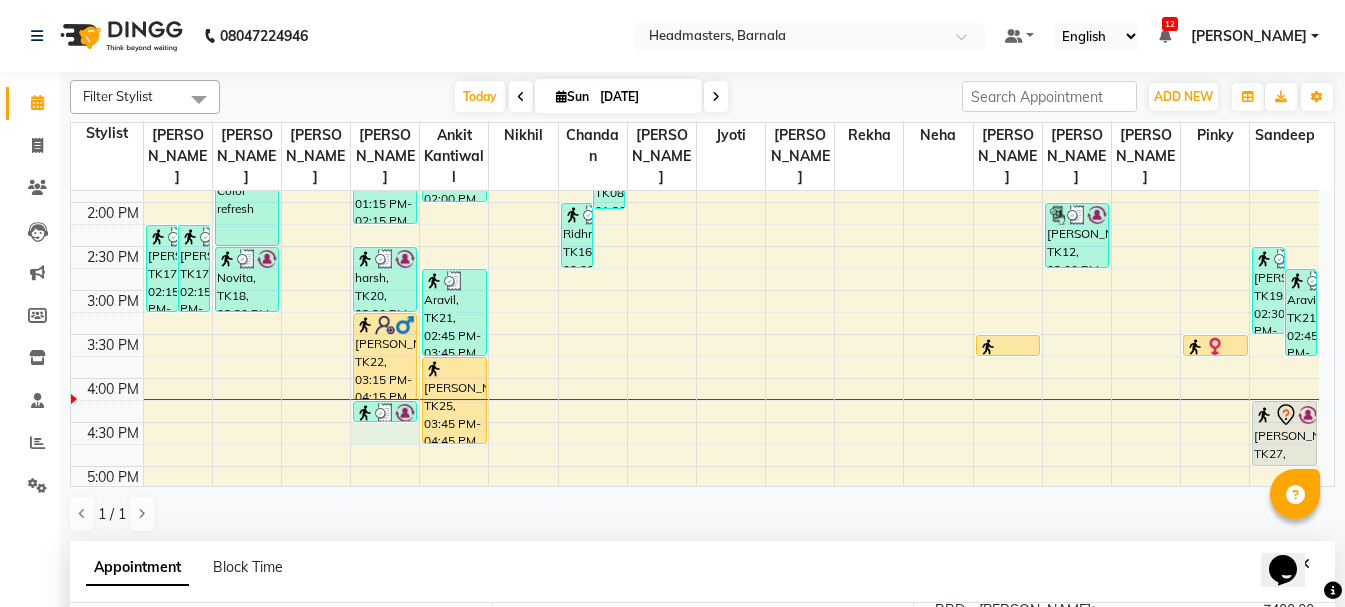 scroll, scrollTop: 389, scrollLeft: 0, axis: vertical 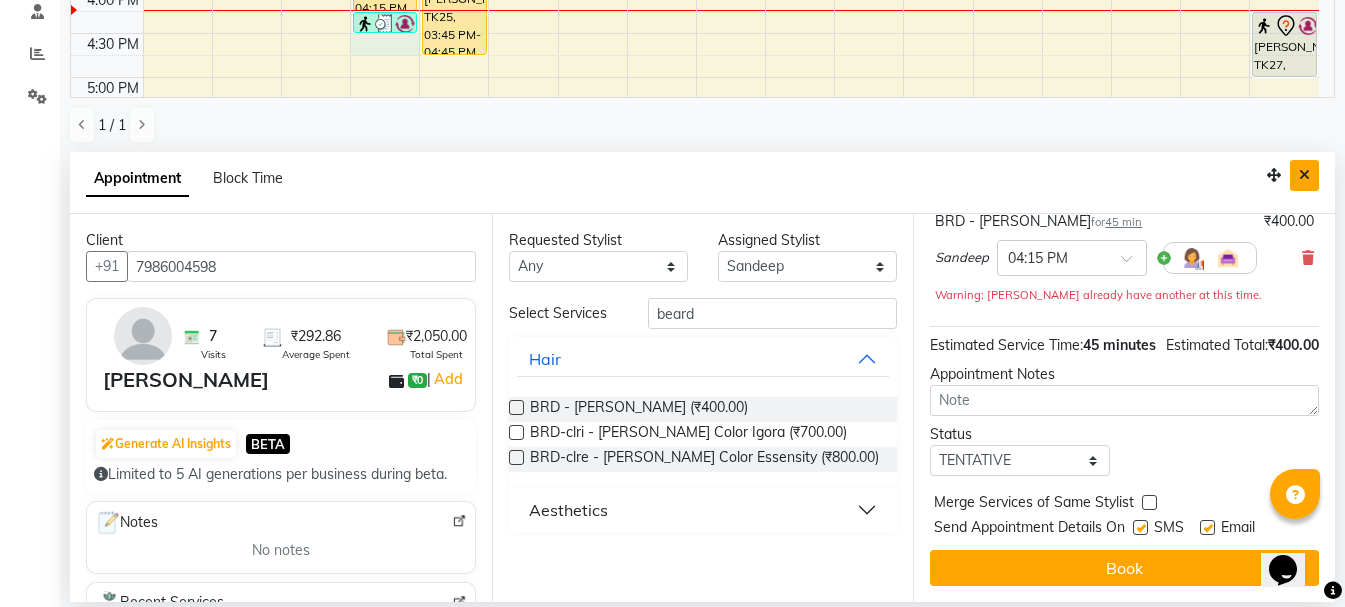 click at bounding box center (1304, 175) 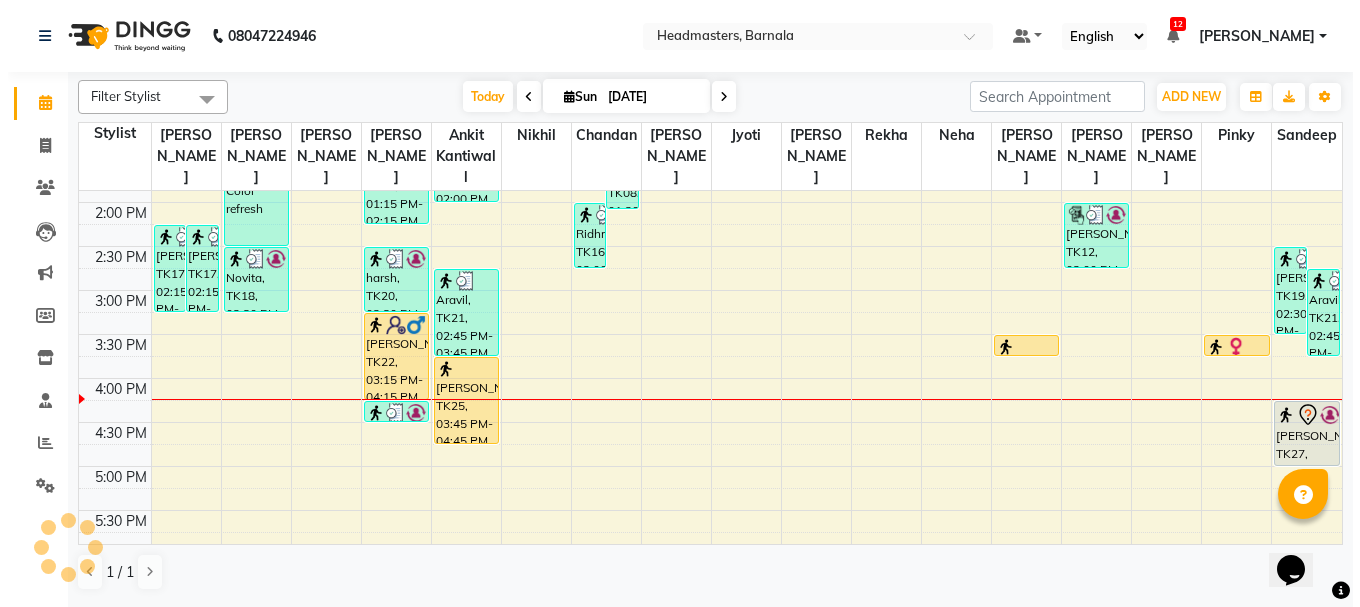 scroll, scrollTop: 0, scrollLeft: 0, axis: both 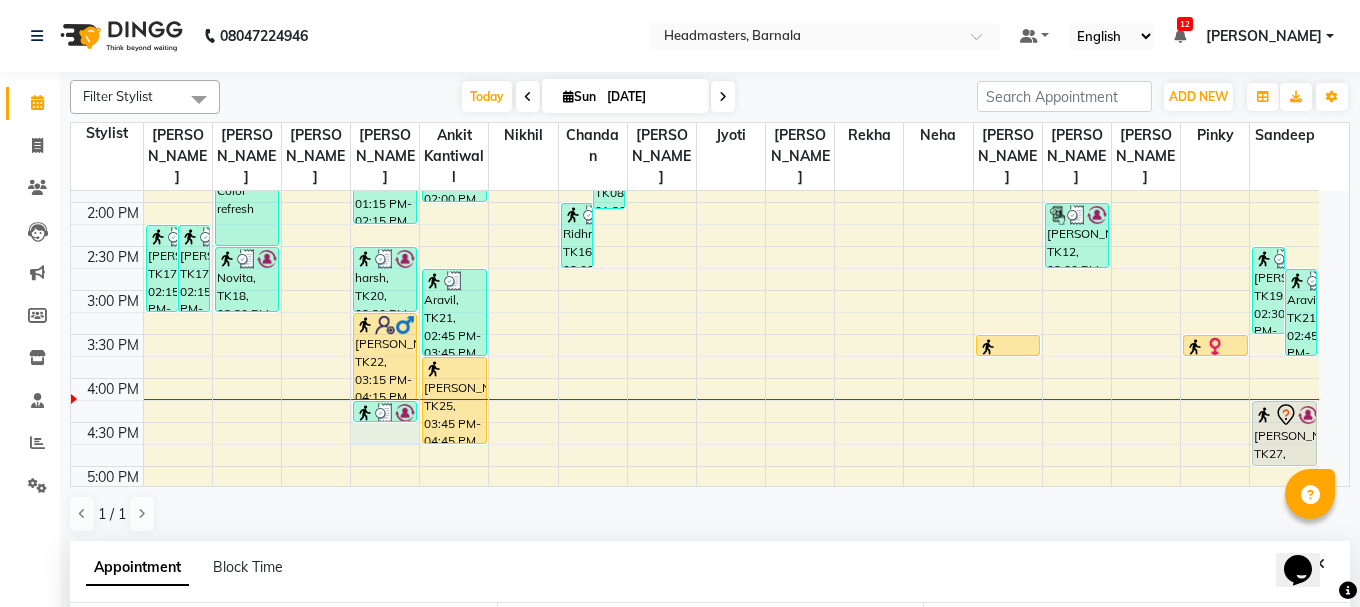 click at bounding box center [1319, 564] 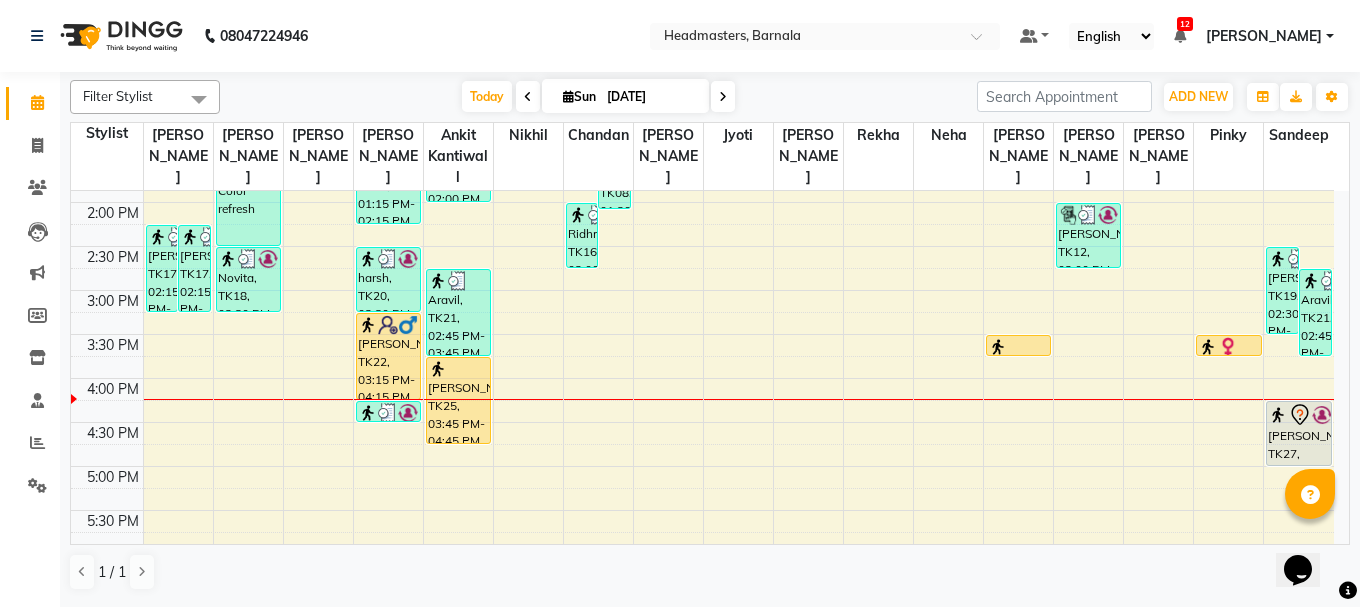 select on "67277" 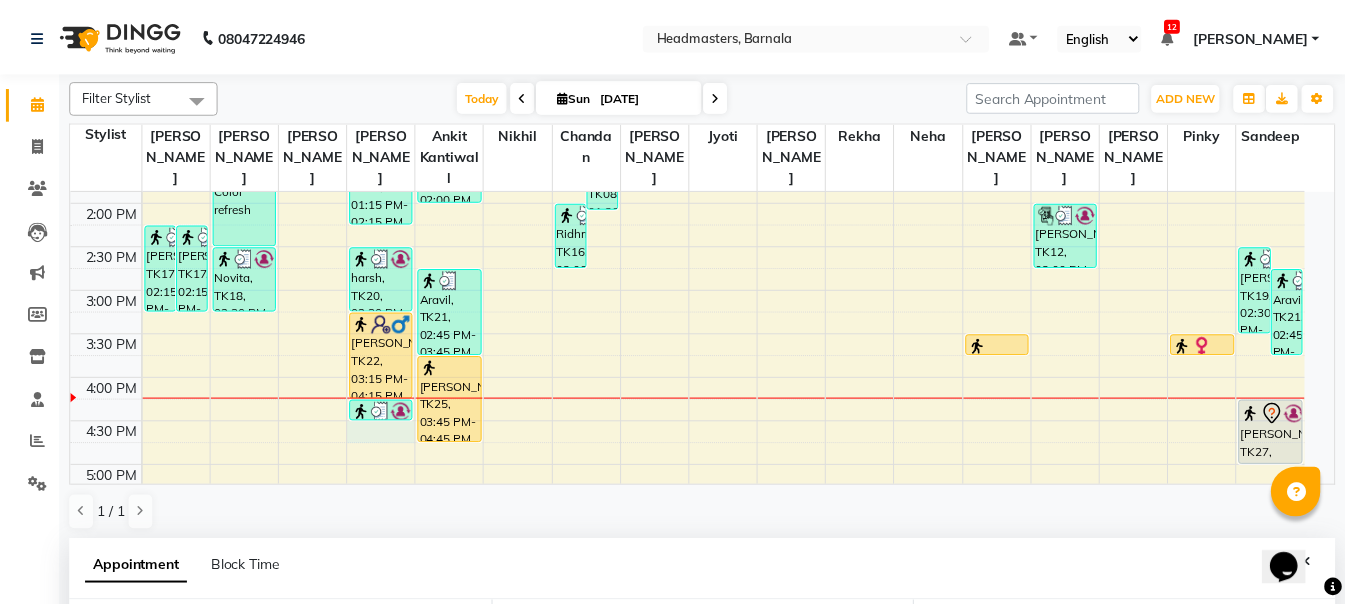 scroll, scrollTop: 352, scrollLeft: 0, axis: vertical 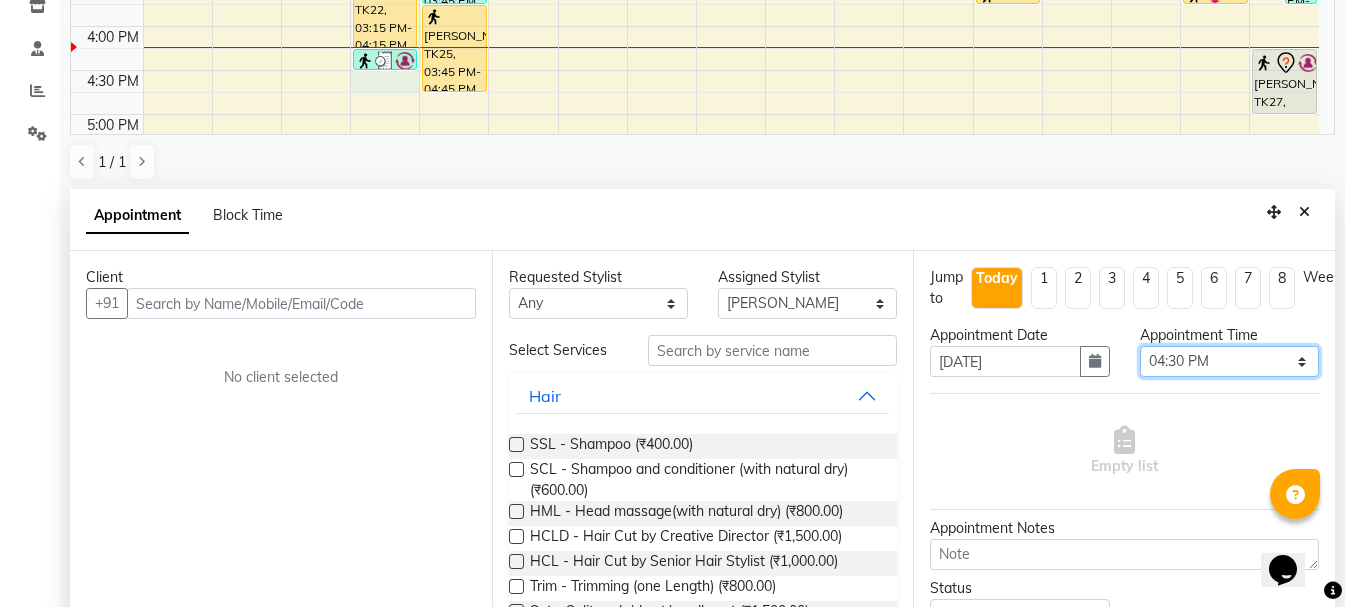 click on "Select 09:00 AM 09:15 AM 09:30 AM 09:45 AM 10:00 AM 10:15 AM 10:30 AM 10:45 AM 11:00 AM 11:15 AM 11:30 AM 11:45 AM 12:00 PM 12:15 PM 12:30 PM 12:45 PM 01:00 PM 01:15 PM 01:30 PM 01:45 PM 02:00 PM 02:15 PM 02:30 PM 02:45 PM 03:00 PM 03:15 PM 03:30 PM 03:45 PM 04:00 PM 04:15 PM 04:30 PM 04:45 PM 05:00 PM 05:15 PM 05:30 PM 05:45 PM 06:00 PM 06:15 PM 06:30 PM 06:45 PM 07:00 PM 07:15 PM 07:30 PM 07:45 PM 08:00 PM" at bounding box center (1229, 361) 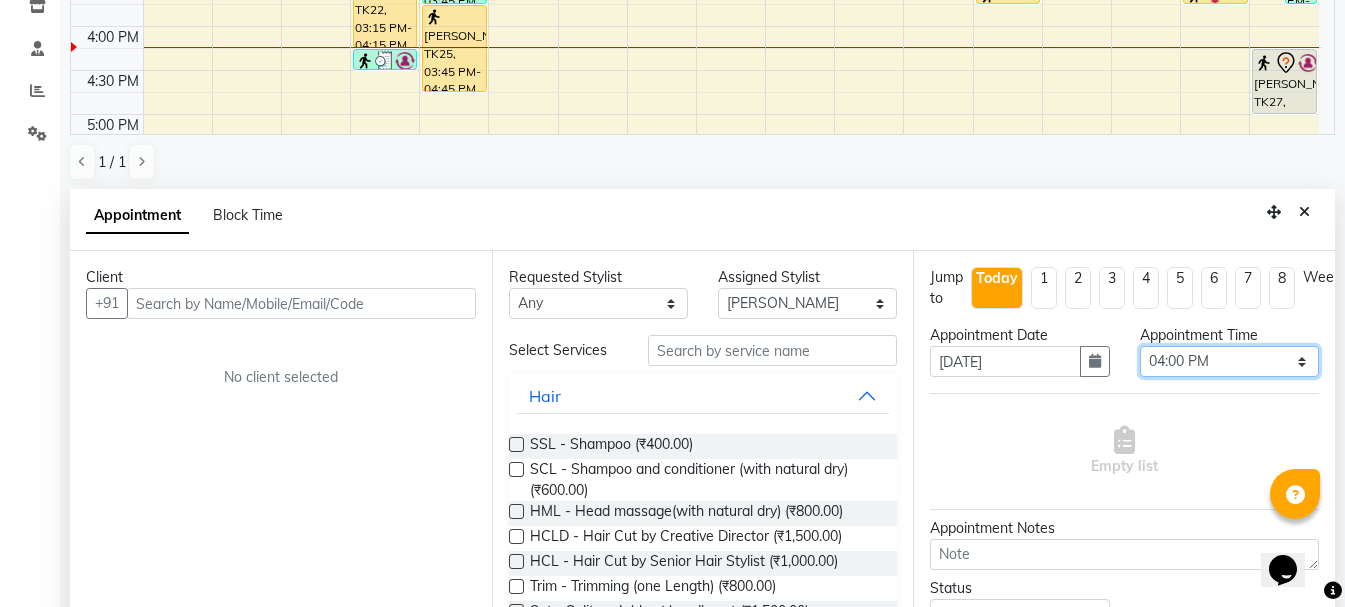 click on "Select 09:00 AM 09:15 AM 09:30 AM 09:45 AM 10:00 AM 10:15 AM 10:30 AM 10:45 AM 11:00 AM 11:15 AM 11:30 AM 11:45 AM 12:00 PM 12:15 PM 12:30 PM 12:45 PM 01:00 PM 01:15 PM 01:30 PM 01:45 PM 02:00 PM 02:15 PM 02:30 PM 02:45 PM 03:00 PM 03:15 PM 03:30 PM 03:45 PM 04:00 PM 04:15 PM 04:30 PM 04:45 PM 05:00 PM 05:15 PM 05:30 PM 05:45 PM 06:00 PM 06:15 PM 06:30 PM 06:45 PM 07:00 PM 07:15 PM 07:30 PM 07:45 PM 08:00 PM" at bounding box center (1229, 361) 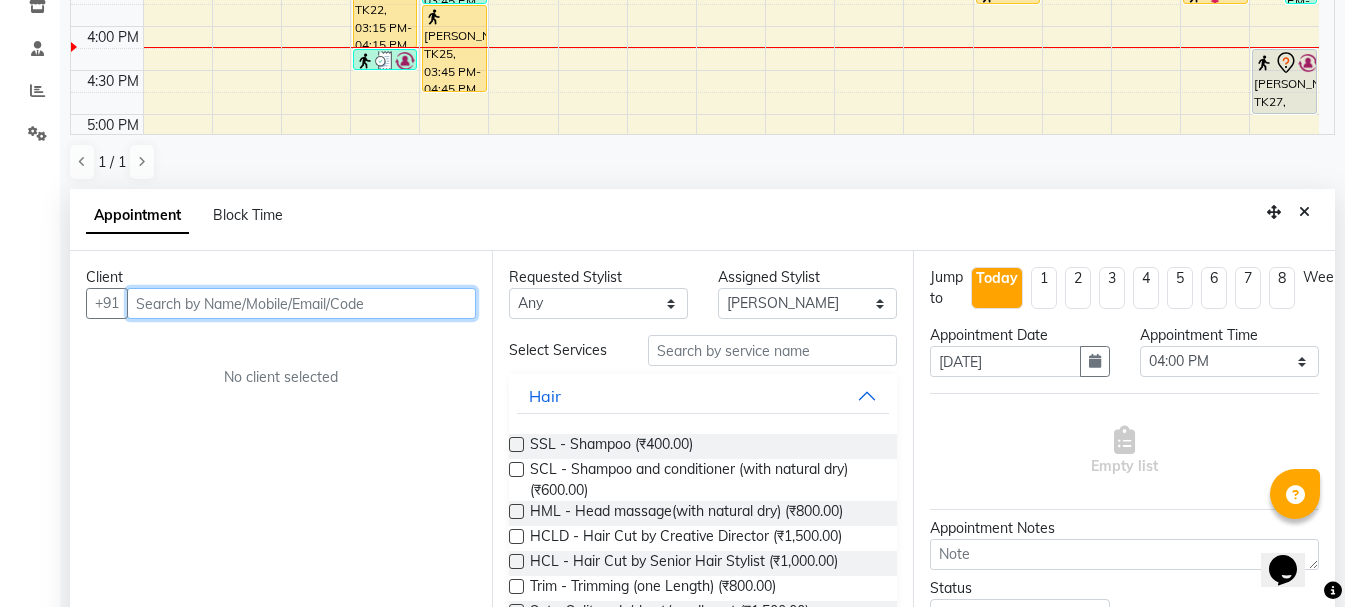 click at bounding box center [301, 303] 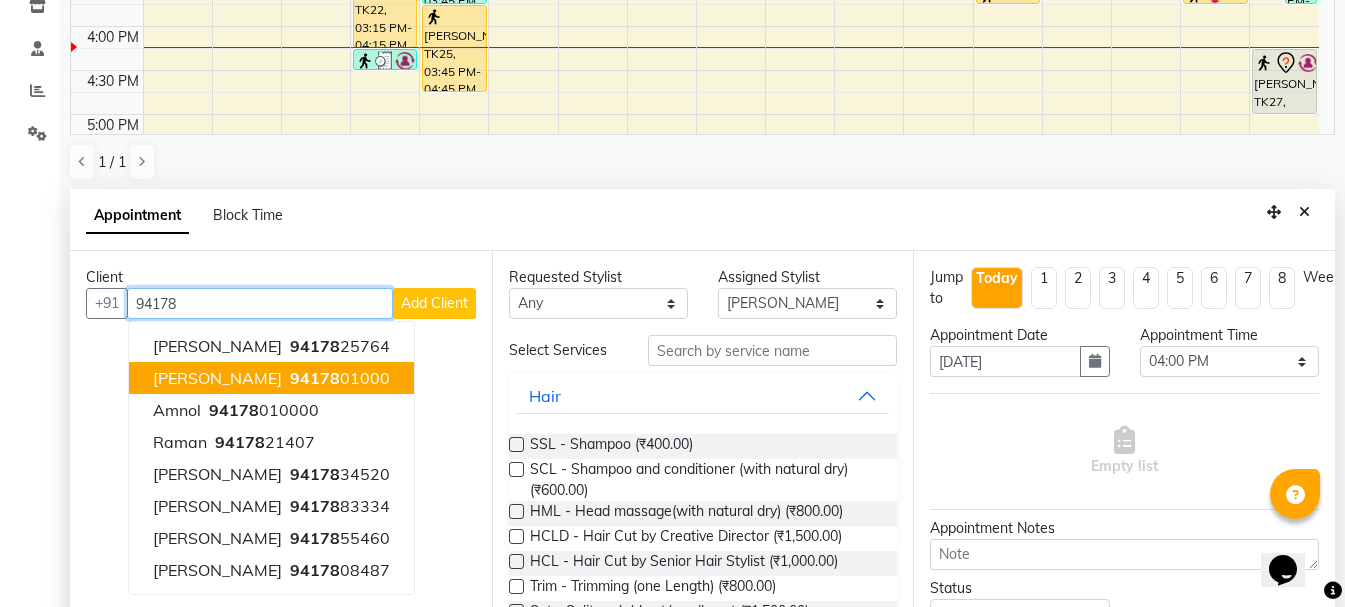 click on "94178 01000" at bounding box center (338, 378) 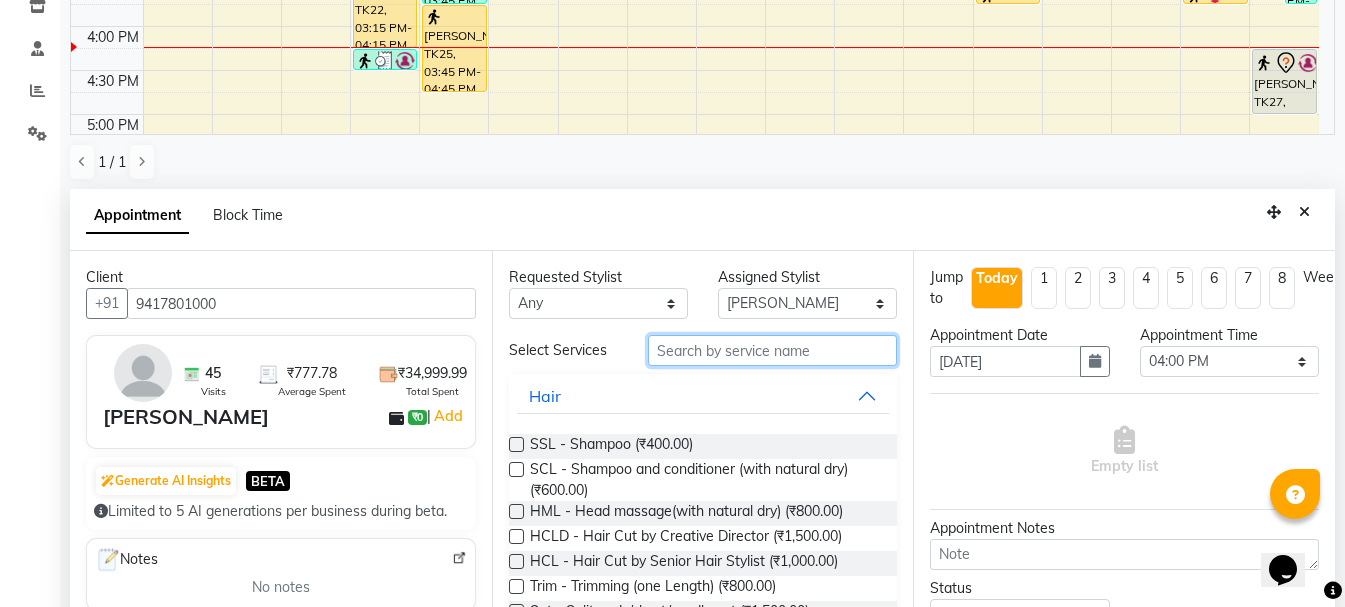 click at bounding box center (772, 350) 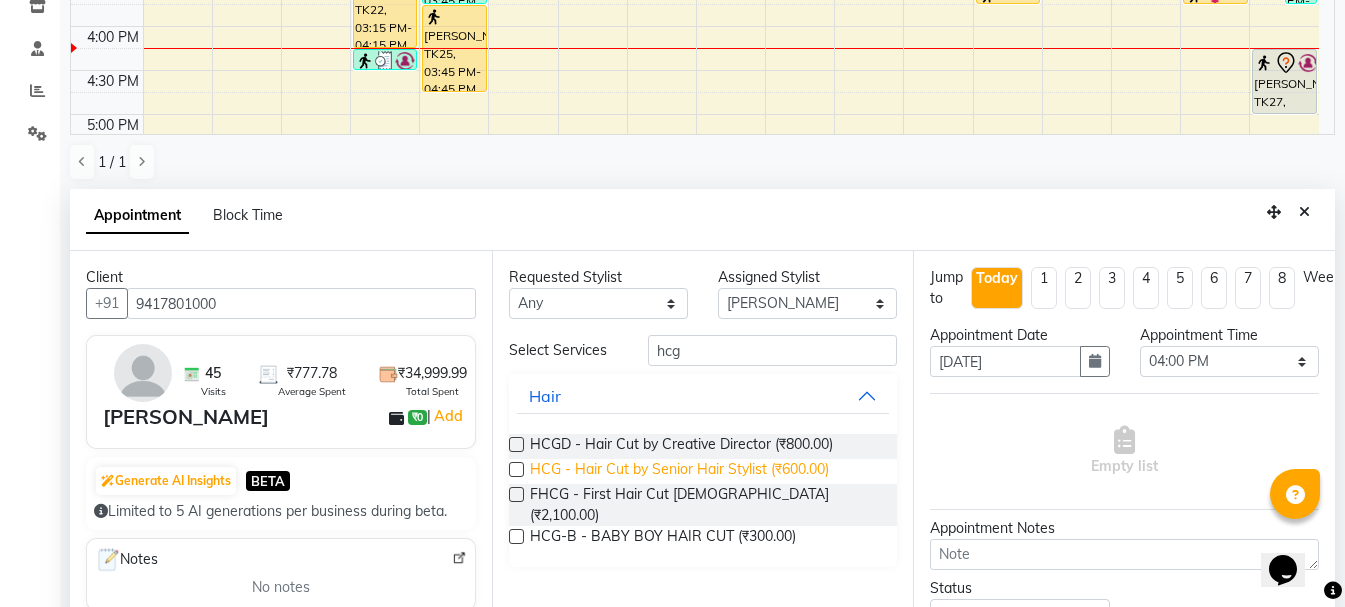 click on "HCG - Hair Cut by Senior Hair Stylist (₹600.00)" at bounding box center [679, 471] 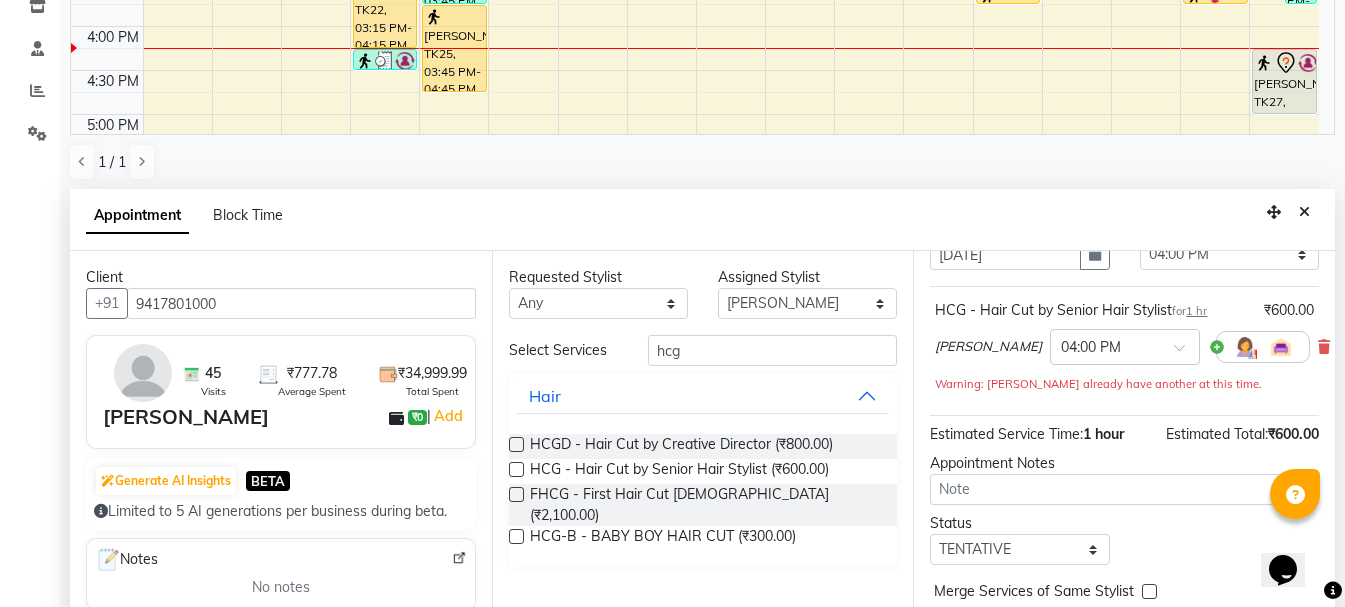 scroll, scrollTop: 177, scrollLeft: 0, axis: vertical 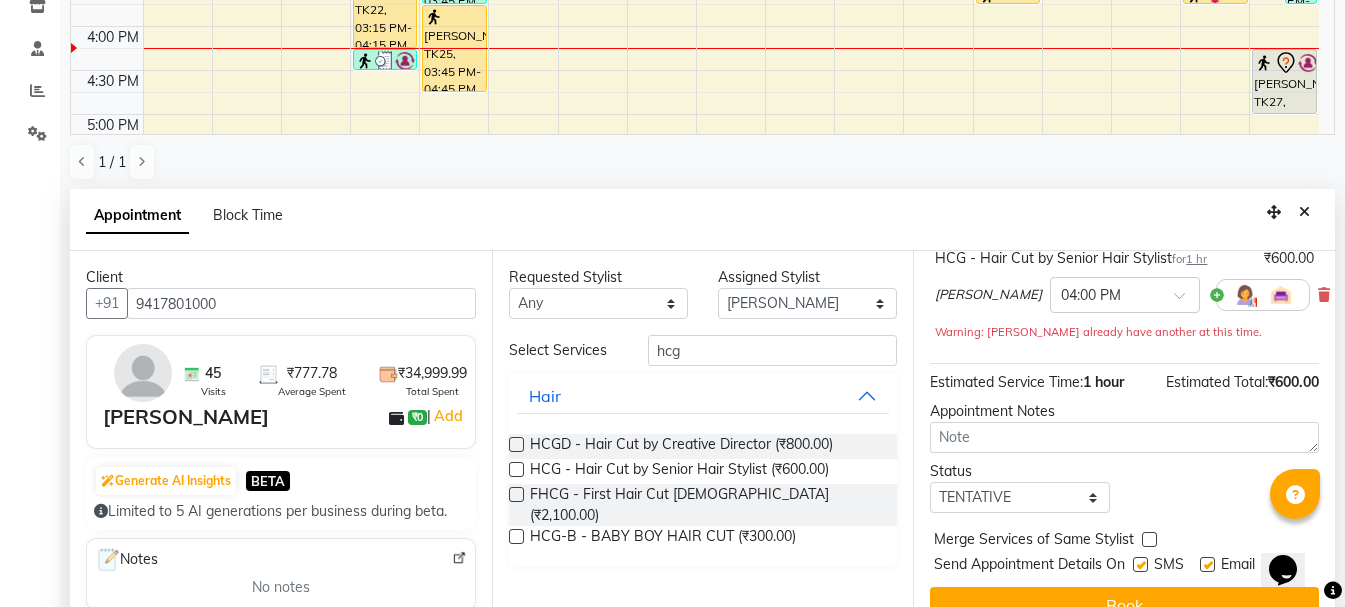 click on "Jump to Today 1 2 3 4 5 6 7 8 Weeks Appointment Date 13-07-2025 Appointment Time Select 09:00 AM 09:15 AM 09:30 AM 09:45 AM 10:00 AM 10:15 AM 10:30 AM 10:45 AM 11:00 AM 11:15 AM 11:30 AM 11:45 AM 12:00 PM 12:15 PM 12:30 PM 12:45 PM 01:00 PM 01:15 PM 01:30 PM 01:45 PM 02:00 PM 02:15 PM 02:30 PM 02:45 PM 03:00 PM 03:15 PM 03:30 PM 03:45 PM 04:00 PM 04:15 PM 04:30 PM 04:45 PM 05:00 PM 05:15 PM 05:30 PM 05:45 PM 06:00 PM 06:15 PM 06:30 PM 06:45 PM 07:00 PM 07:15 PM 07:30 PM 07:45 PM 08:00 PM HCG - Hair Cut by Senior Hair Stylist   for  1 hr ₹600.00  Sameer khan × 04:00 PM Warning:  Sameer khan already have another at this time. Estimated Service Time:  1 hour Estimated Total:  ₹600.00 Appointment Notes Status Select TENTATIVE CONFIRM CHECK-IN UPCOMING Merge Services of Same Stylist Send Appointment Details On SMS Email  Book" at bounding box center [1124, 445] 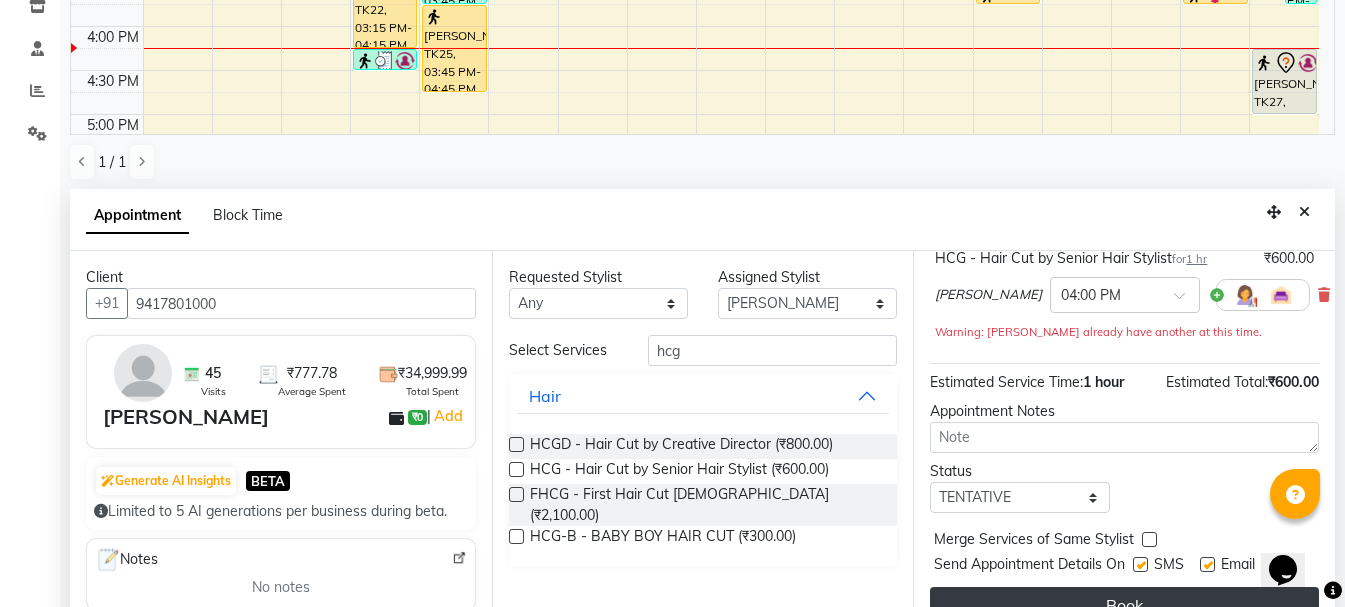 click on "Book" at bounding box center [1124, 605] 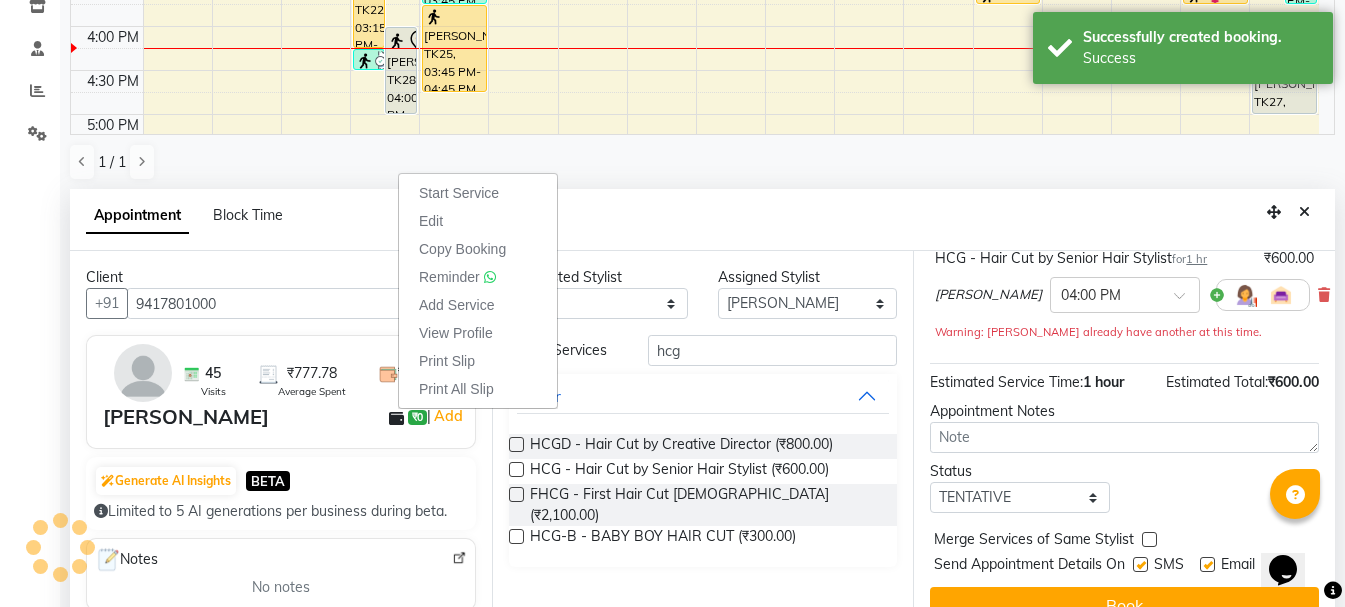 drag, startPoint x: 398, startPoint y: 409, endPoint x: 254, endPoint y: 495, distance: 167.72597 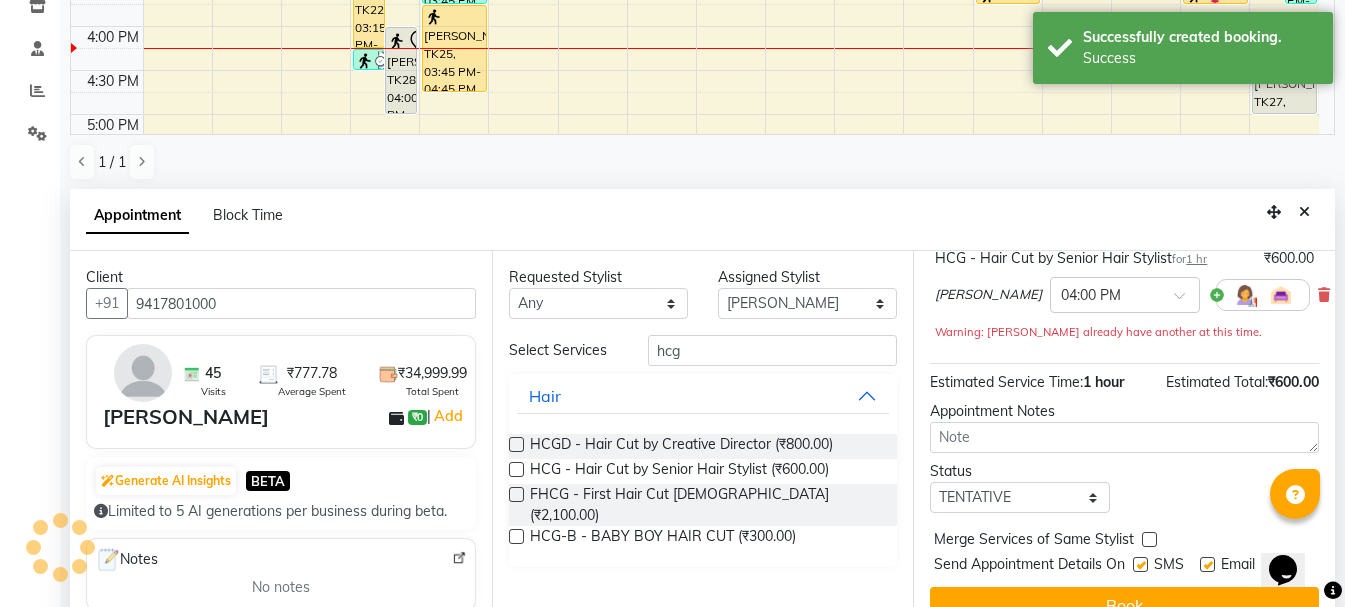 scroll, scrollTop: 0, scrollLeft: 0, axis: both 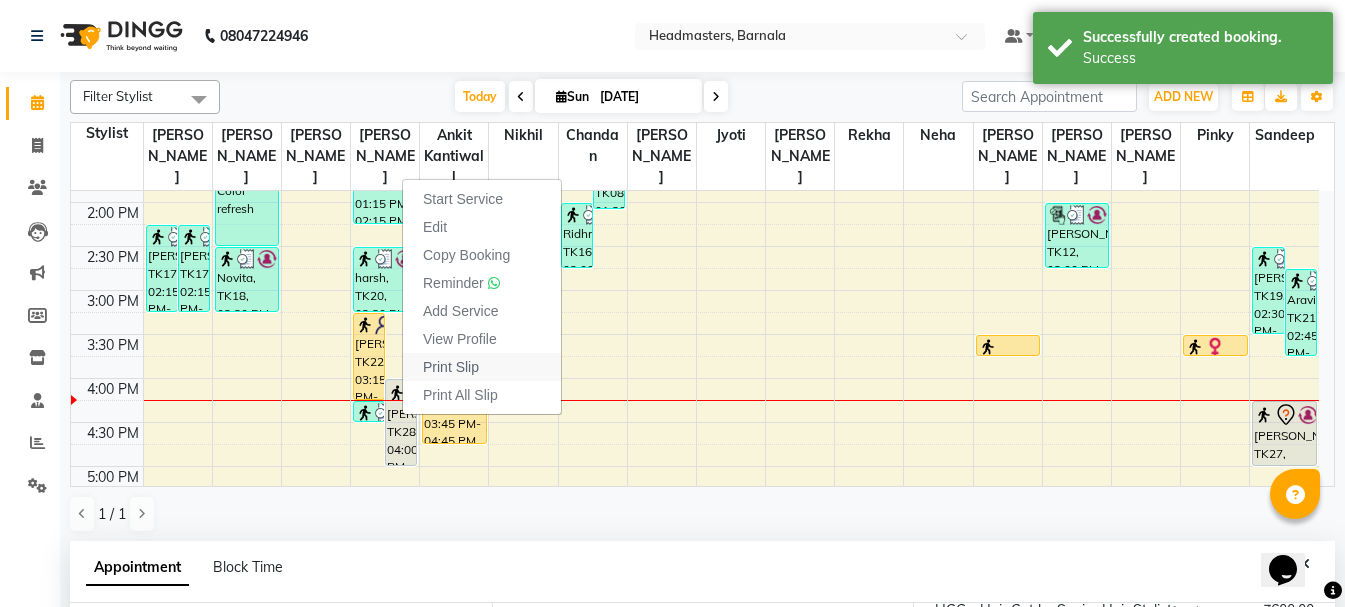 click on "Print Slip" at bounding box center (451, 367) 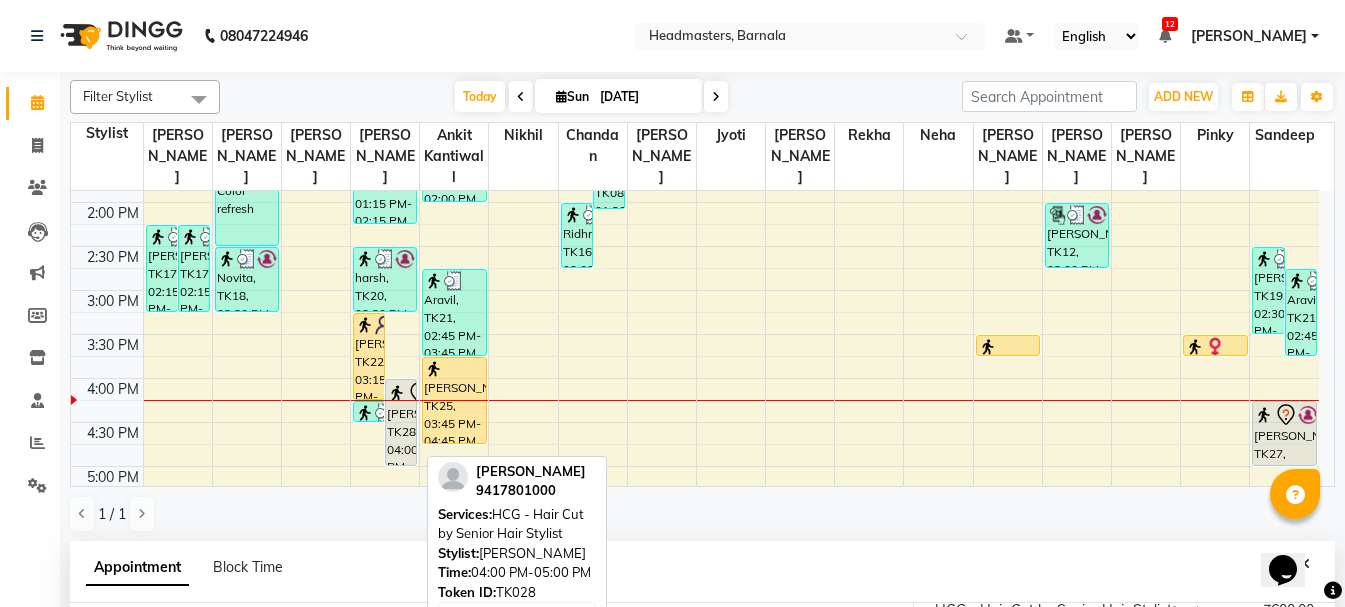click at bounding box center [397, 393] 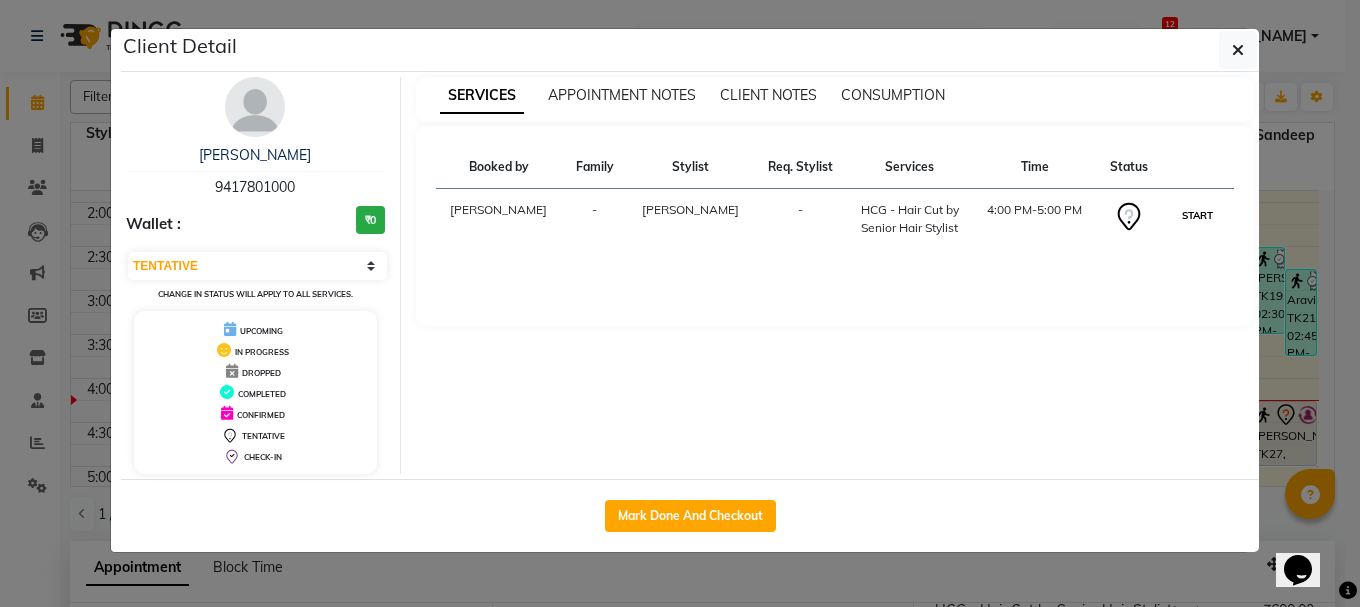 click on "START" at bounding box center [1197, 215] 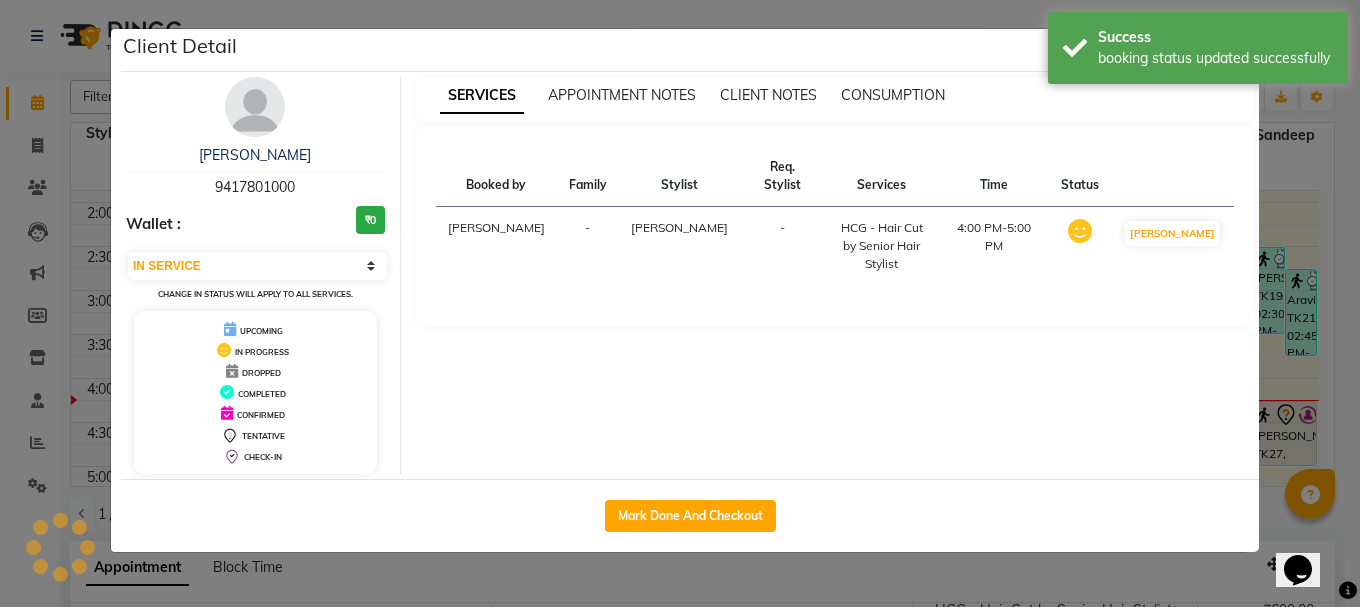 click on "Client Detail  anmol    9417801000 Wallet : ₹0 Select IN SERVICE CONFIRMED TENTATIVE CHECK IN MARK DONE UPCOMING Change in status will apply to all services. UPCOMING IN PROGRESS DROPPED COMPLETED CONFIRMED TENTATIVE CHECK-IN SERVICES APPOINTMENT NOTES CLIENT NOTES CONSUMPTION Booked by Family Stylist Req. Stylist Services Time Status  Manya  -  Sameer khan -  HCG - Hair Cut by Senior Hair Stylist   4:00 PM-5:00 PM   MARK DONE   Mark Done And Checkout" 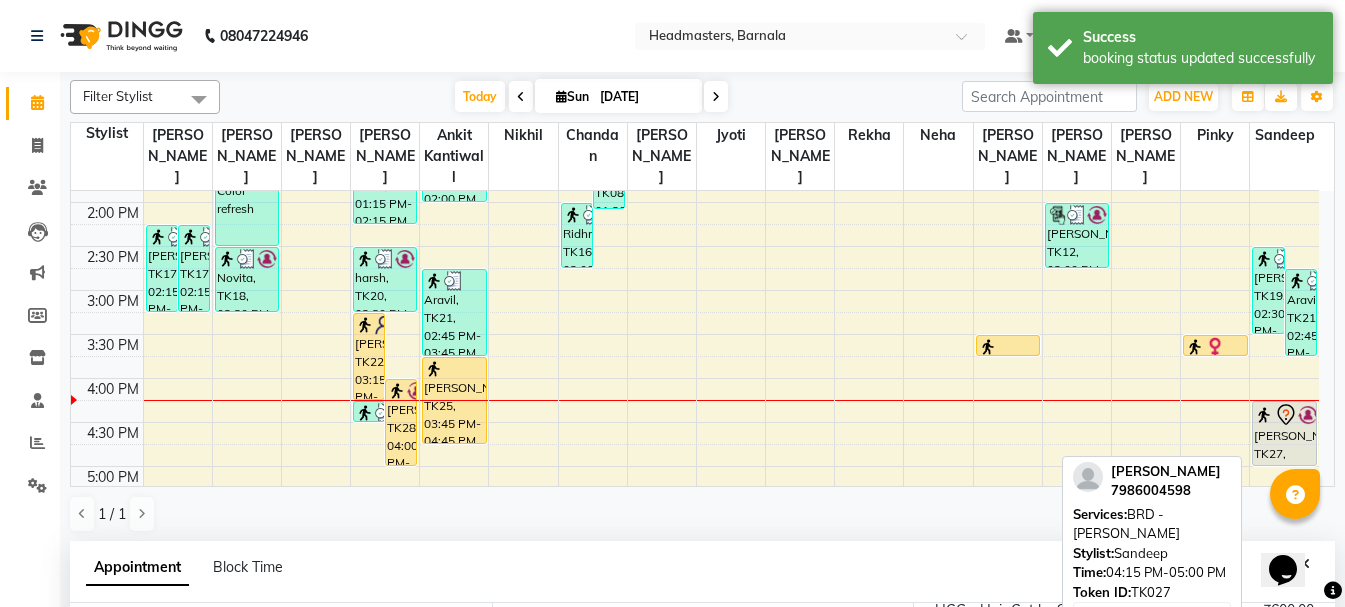 click on "Amanjot, TK27, 04:15 PM-05:00 PM, BRD - Beard" at bounding box center (1284, 433) 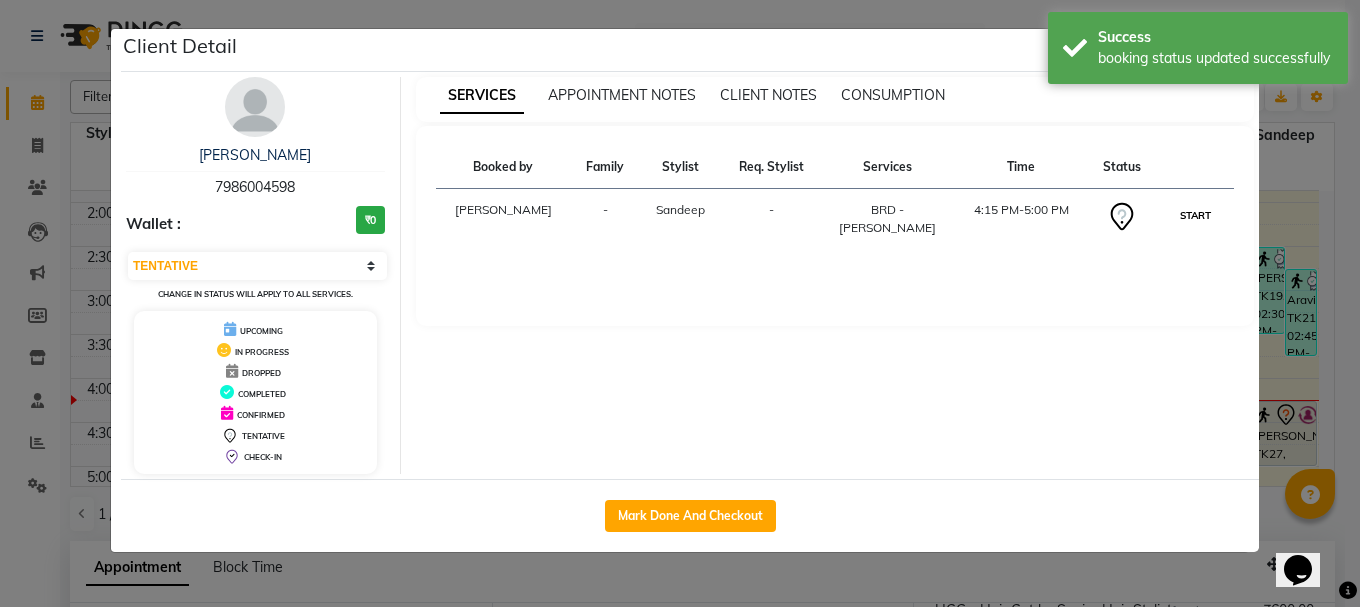 click on "START" at bounding box center (1195, 215) 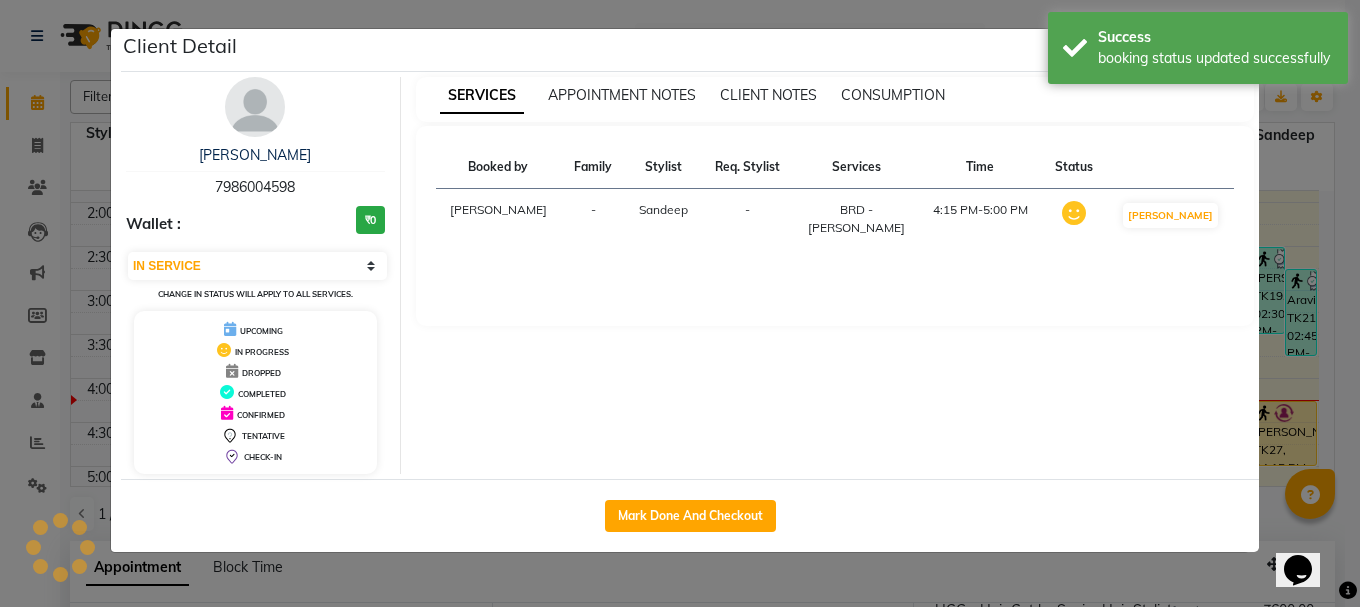 click on "SERVICES APPOINTMENT NOTES CLIENT NOTES CONSUMPTION Booked by Family Stylist Req. Stylist Services Time Status  Manya  - Sandeep -  BRD - Beard   4:15 PM-5:00 PM   MARK DONE" at bounding box center [835, 275] 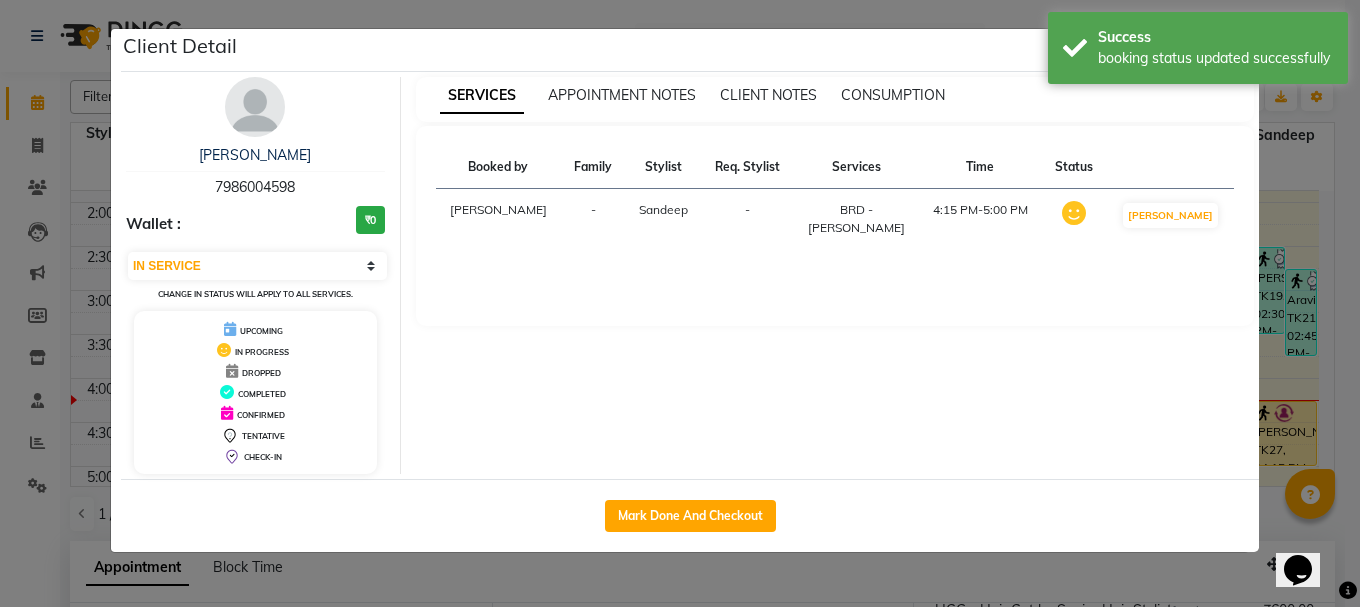 click on "Client Detail  Amanjot    7986004598 Wallet : ₹0 Select IN SERVICE CONFIRMED TENTATIVE CHECK IN MARK DONE UPCOMING Change in status will apply to all services. UPCOMING IN PROGRESS DROPPED COMPLETED CONFIRMED TENTATIVE CHECK-IN SERVICES APPOINTMENT NOTES CLIENT NOTES CONSUMPTION Booked by Family Stylist Req. Stylist Services Time Status  Manya  - Sandeep -  BRD - Beard   4:15 PM-5:00 PM   MARK DONE   Mark Done And Checkout" 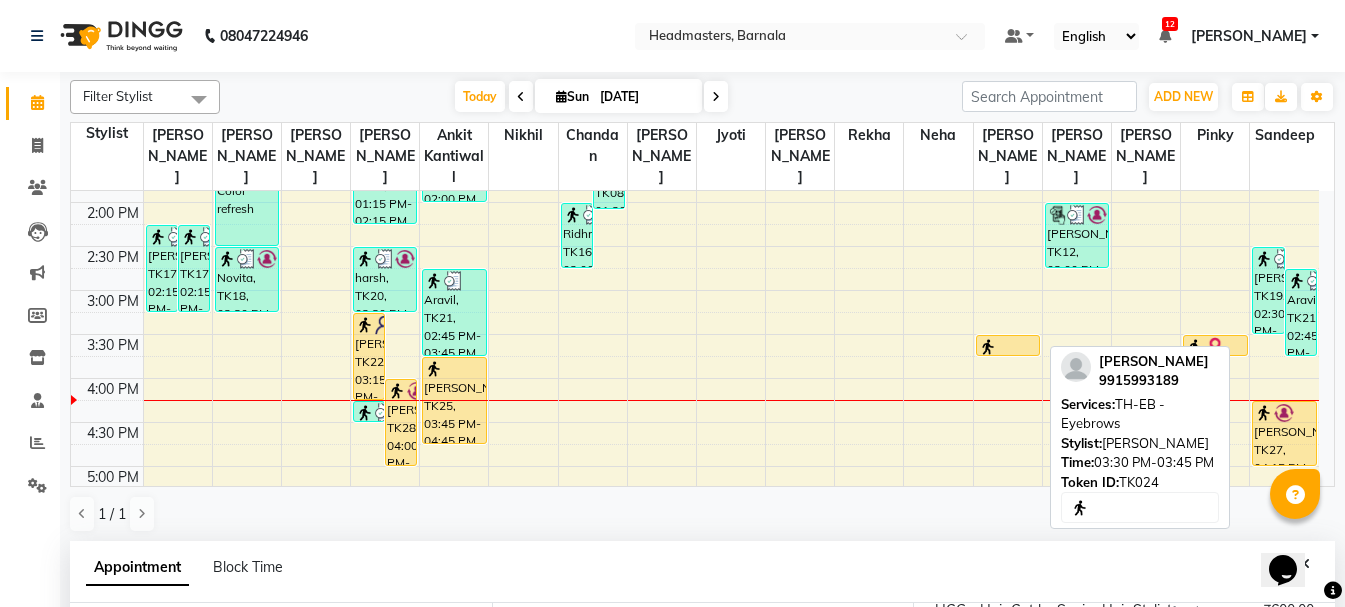 click at bounding box center (1008, 355) 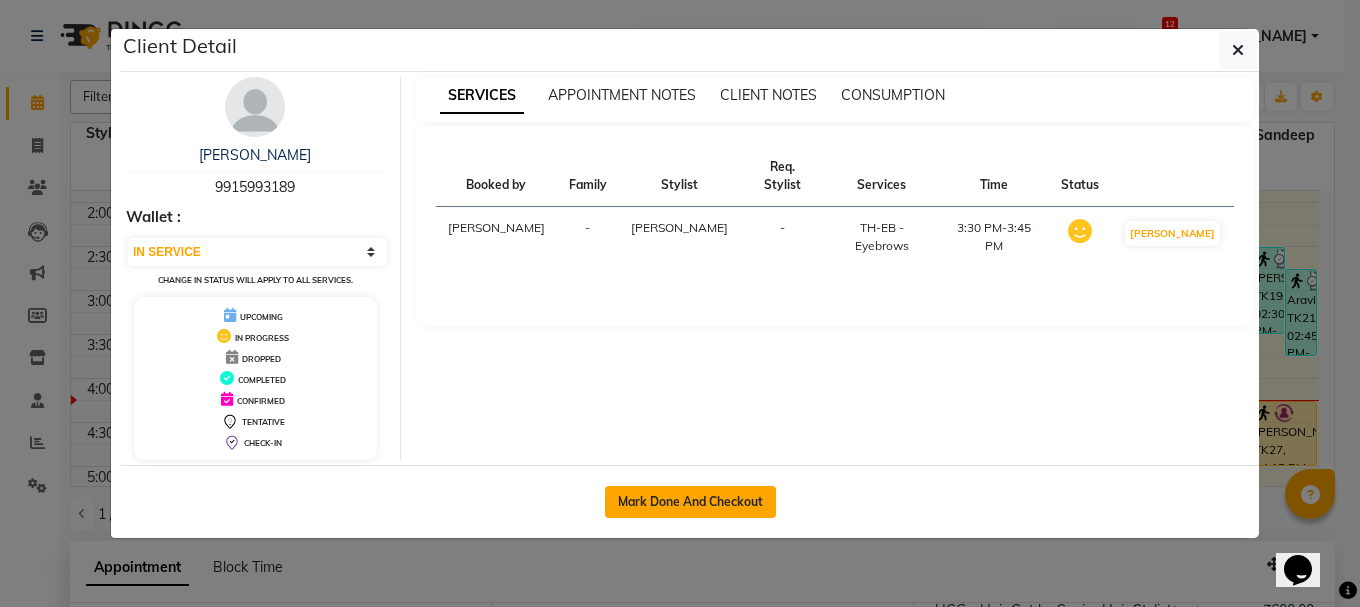 click on "Mark Done And Checkout" 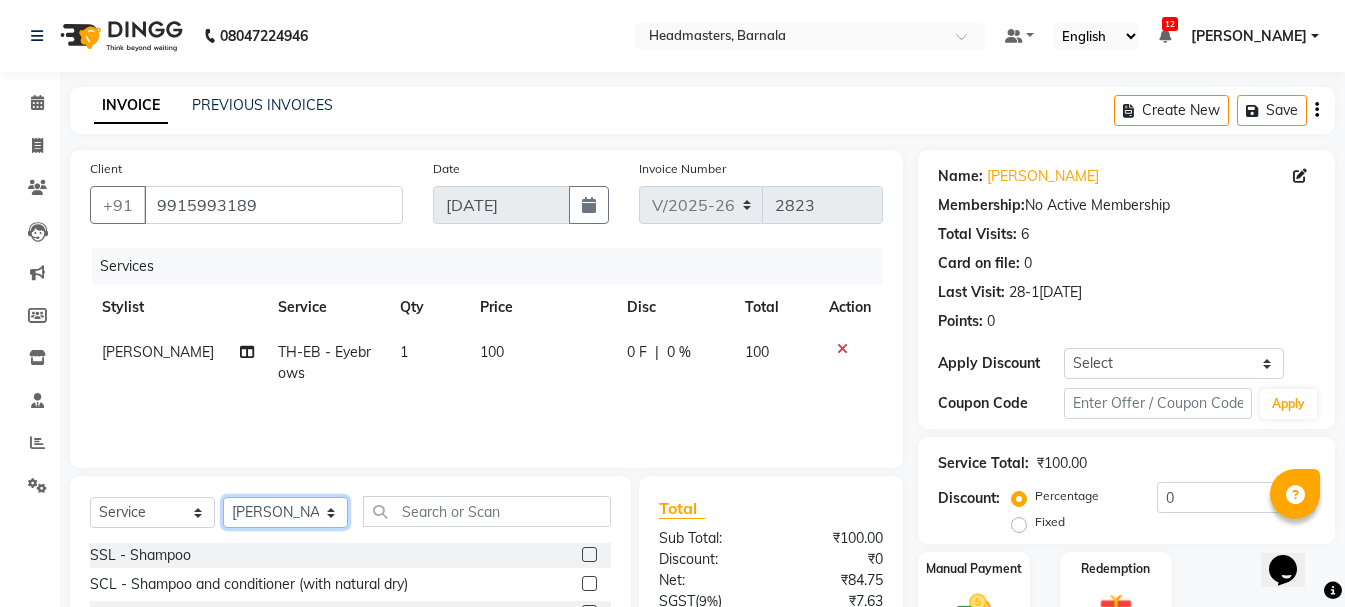 click on "Select Stylist  Ankit kantiwall Chandan [PERSON_NAME] [PERSON_NAME] [PERSON_NAME] [PERSON_NAME] [PERSON_NAME] [PERSON_NAME] [PERSON_NAME] [PERSON_NAME]" 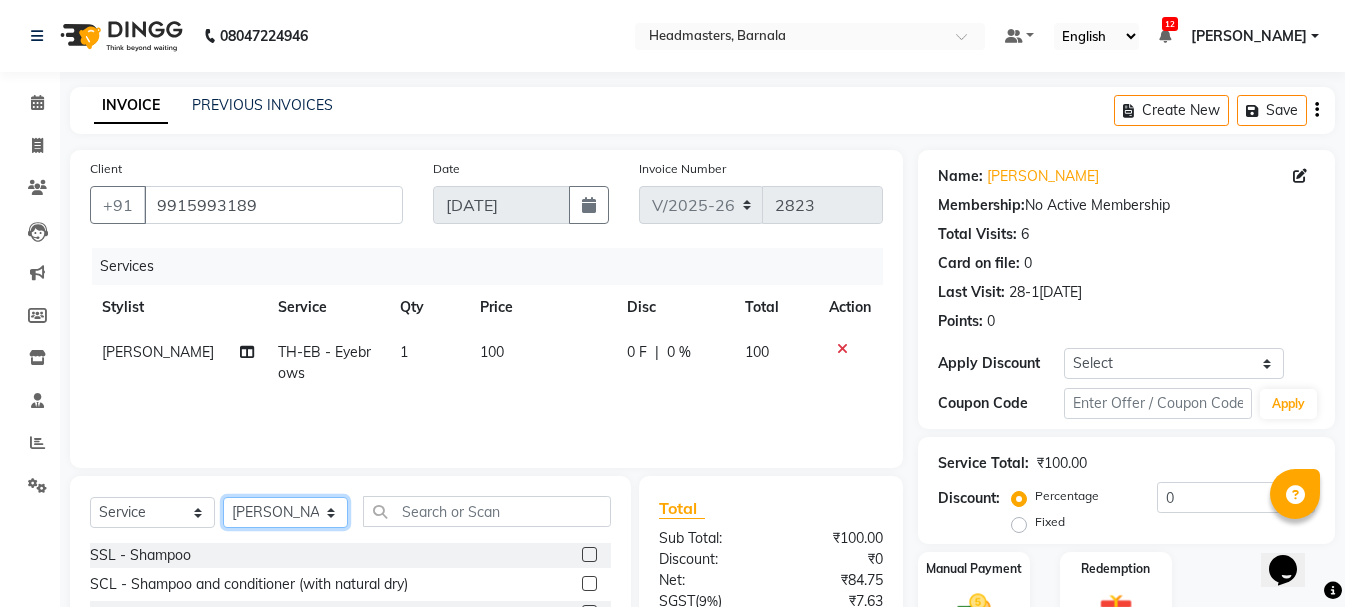 click on "Select Stylist  Ankit kantiwall Chandan [PERSON_NAME] [PERSON_NAME] [PERSON_NAME] [PERSON_NAME] [PERSON_NAME] [PERSON_NAME] [PERSON_NAME] [PERSON_NAME]" 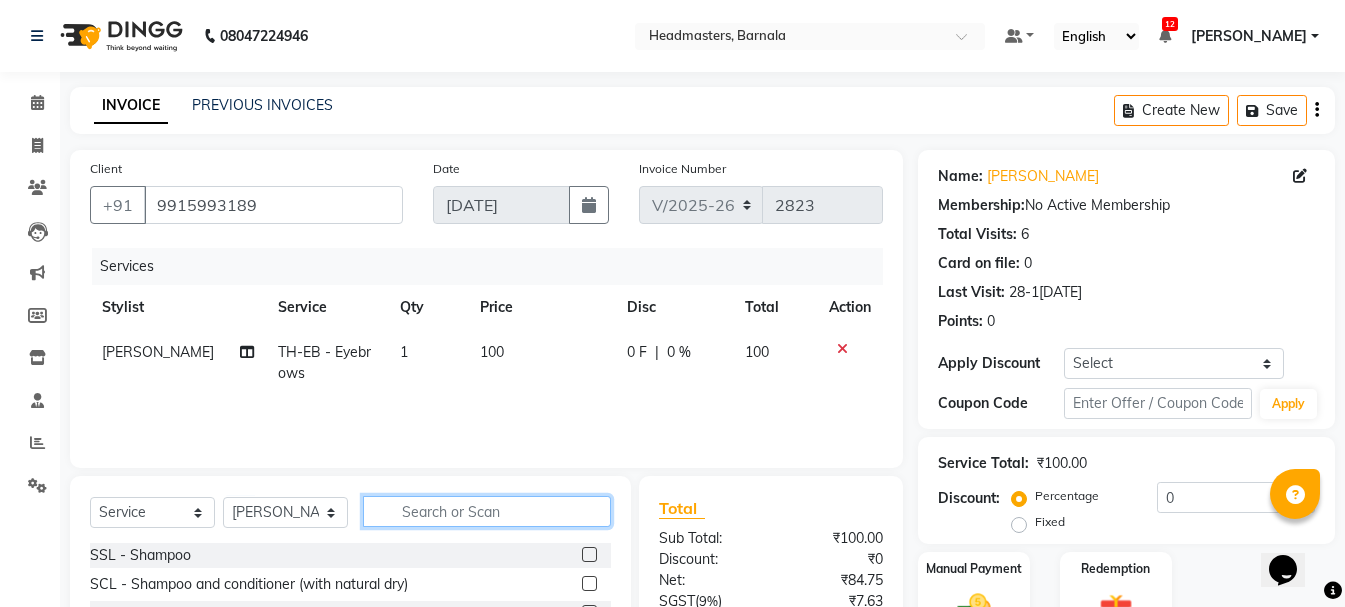click 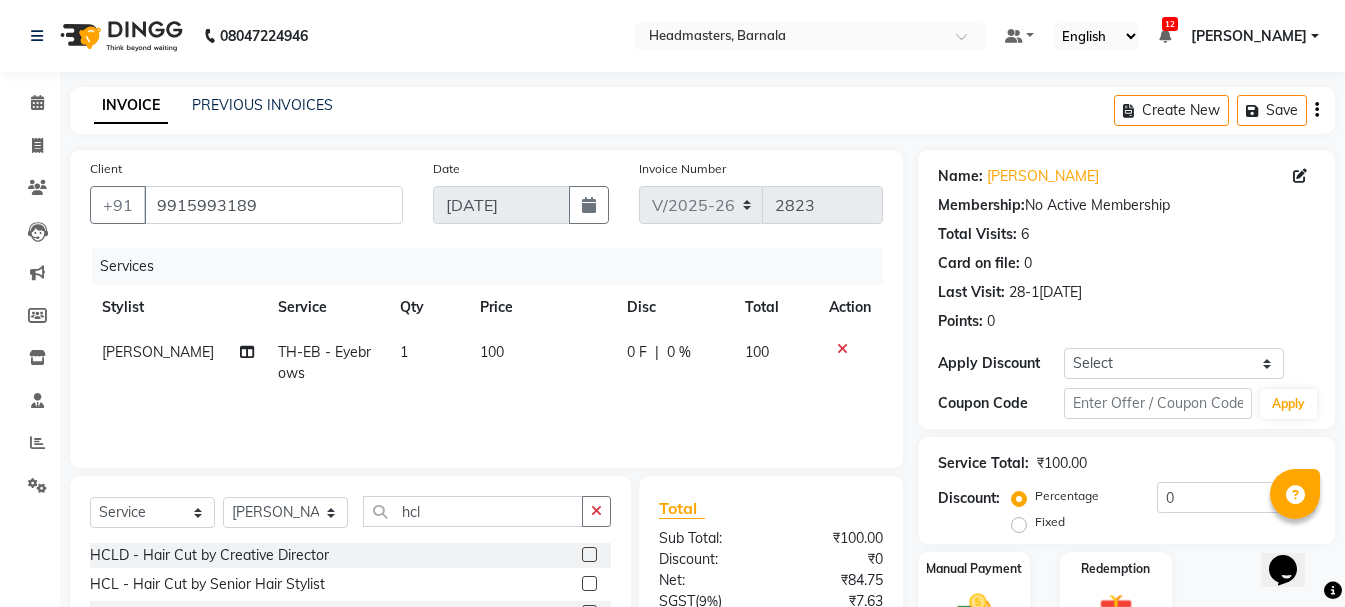 click 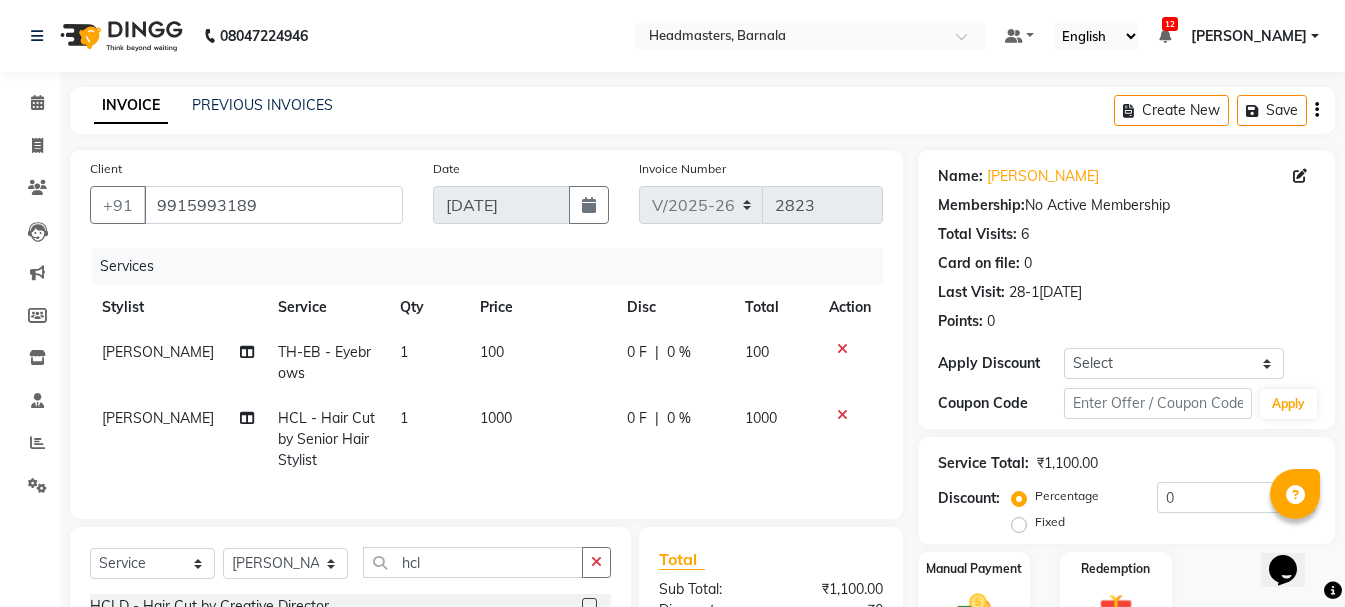 scroll, scrollTop: 259, scrollLeft: 0, axis: vertical 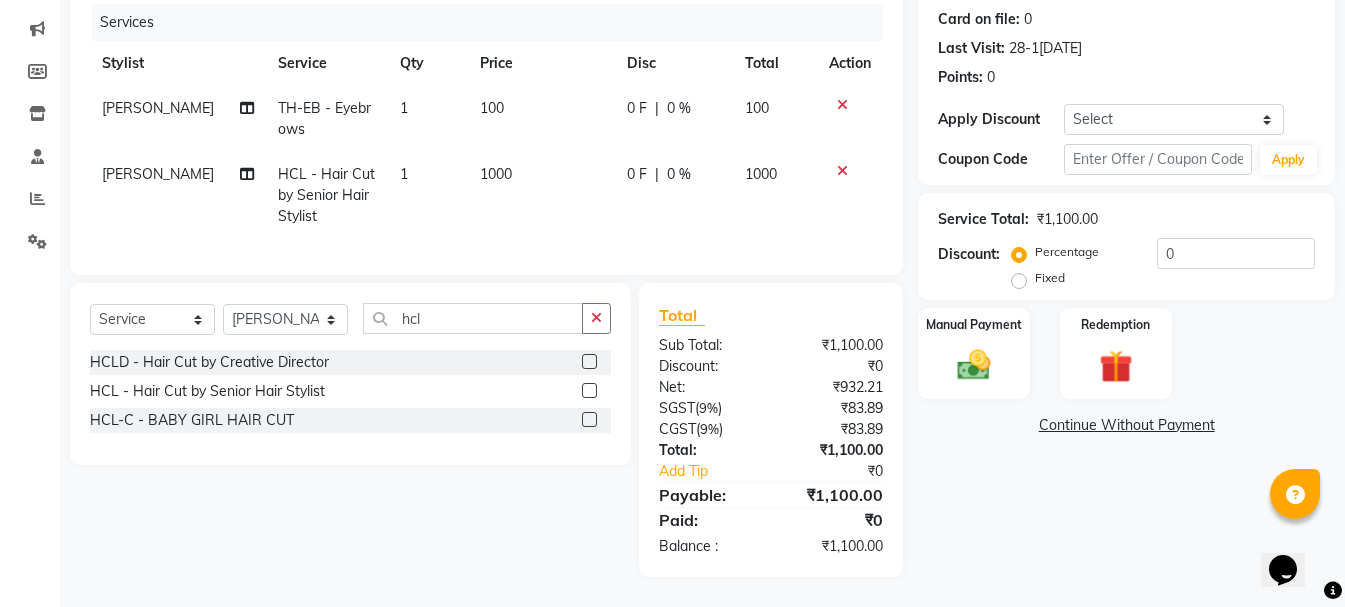 click on "Discount:  Percentage   Fixed  0" 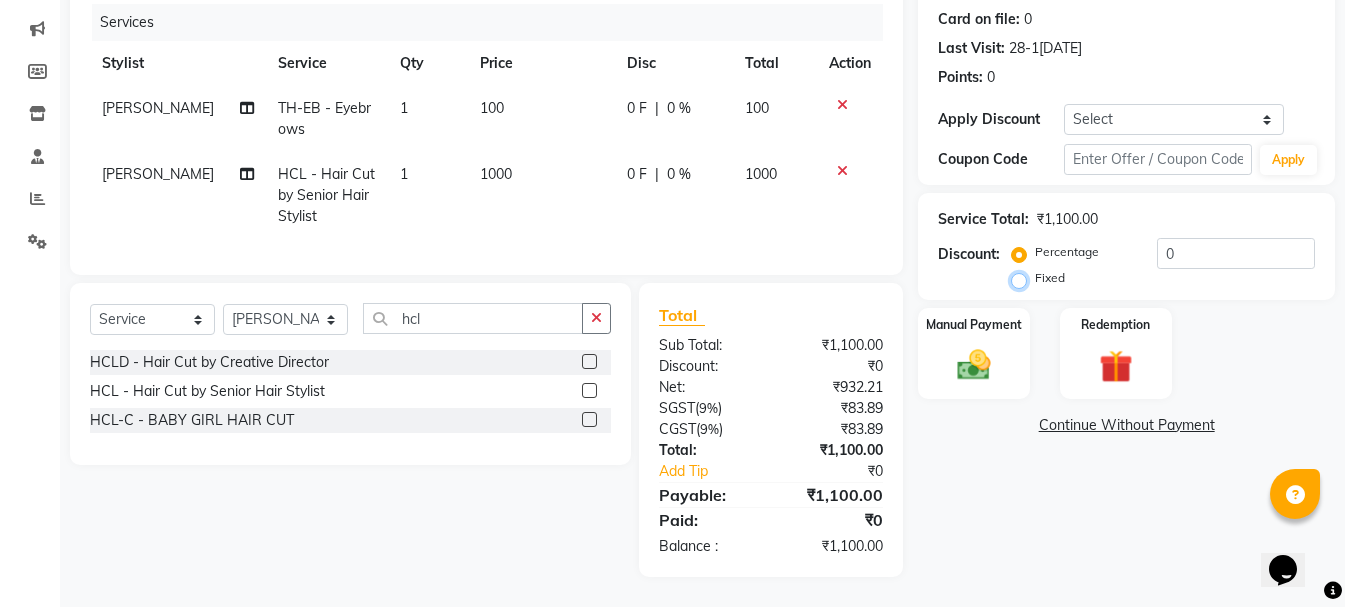 click on "Fixed" at bounding box center (1023, 278) 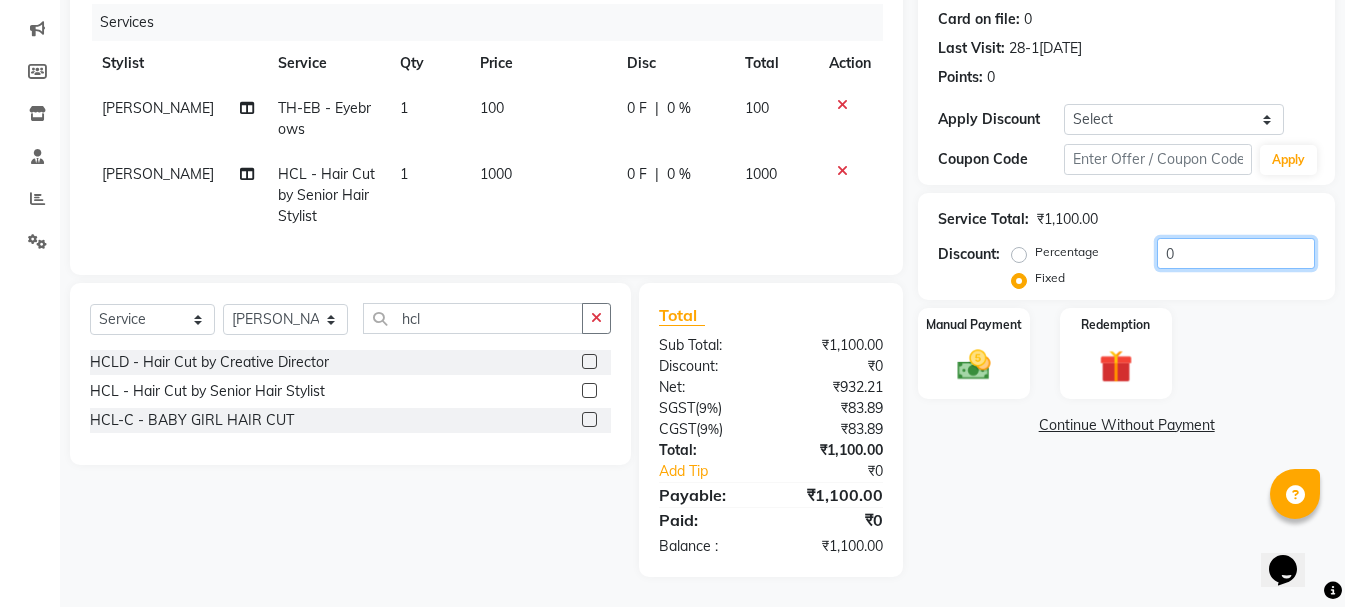 click on "0" 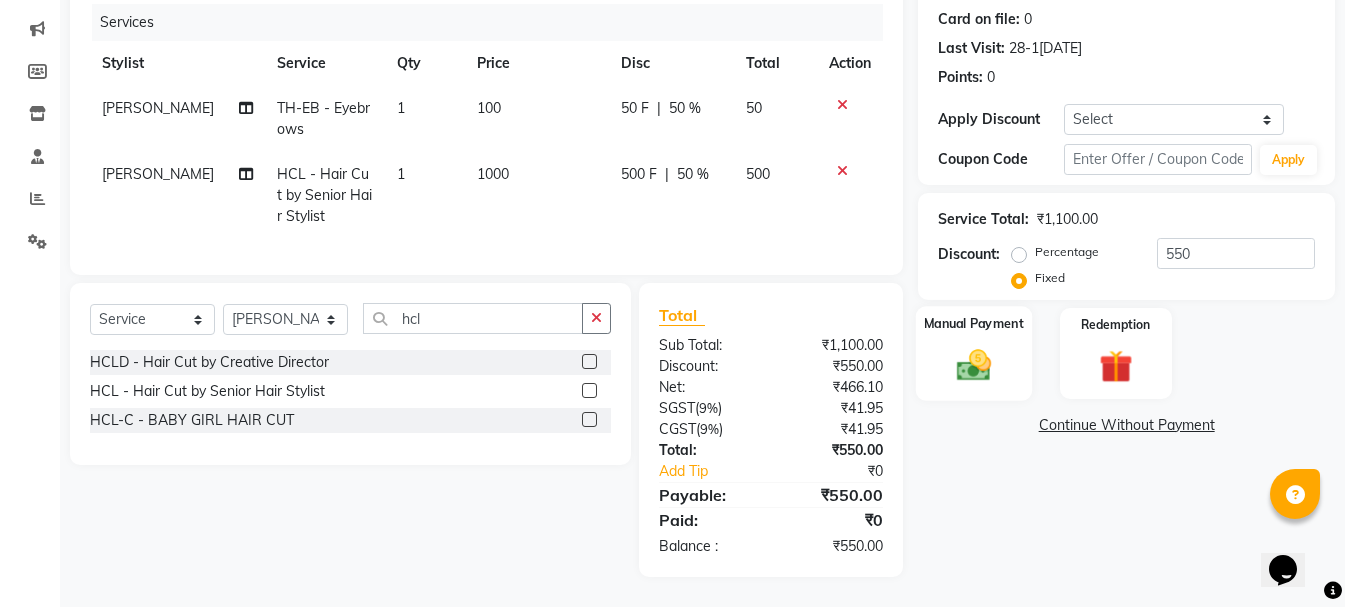 click on "Manual Payment" 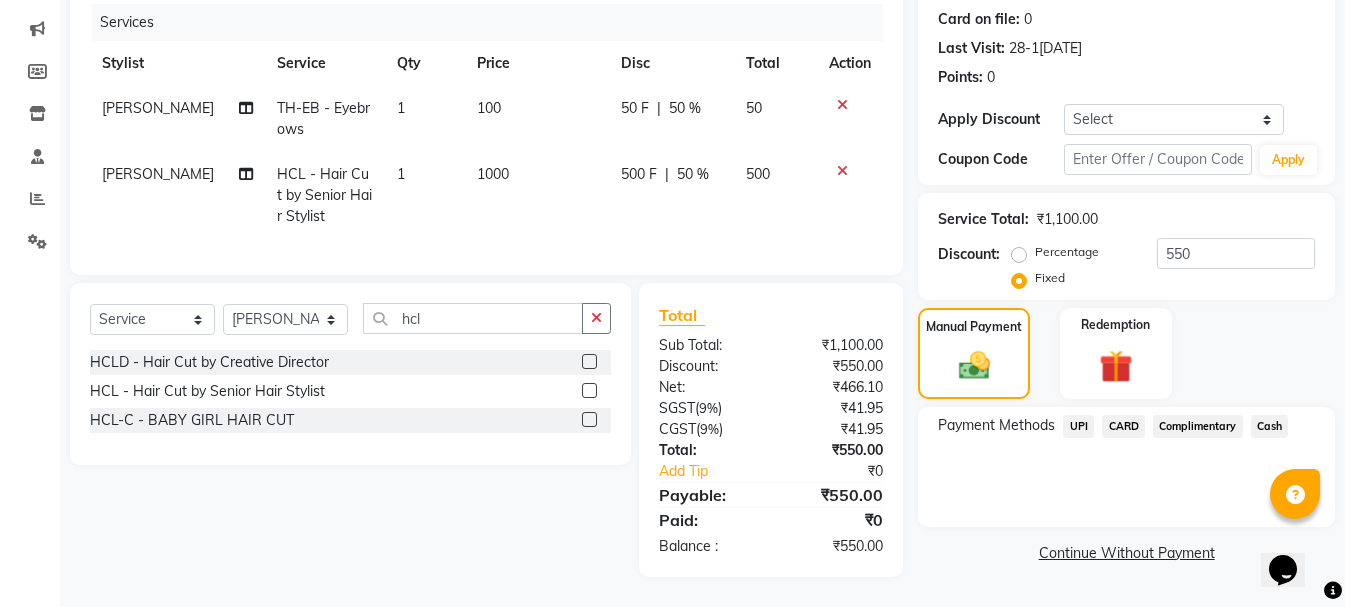 click on "UPI" 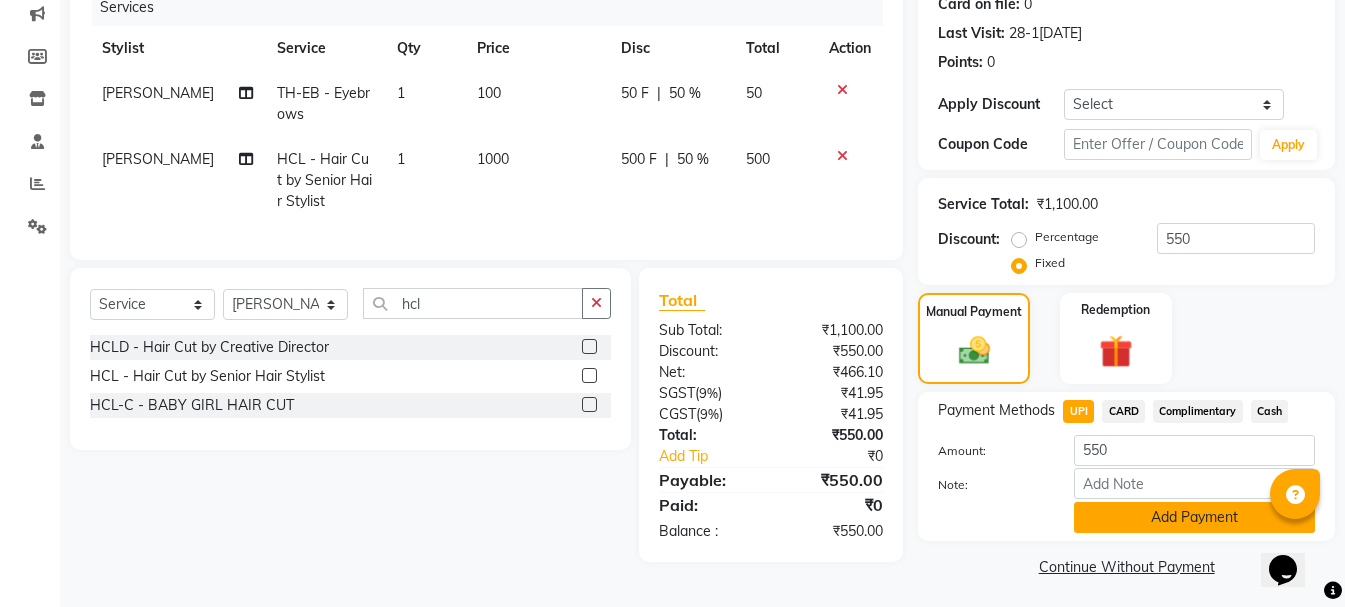 click on "Add Payment" 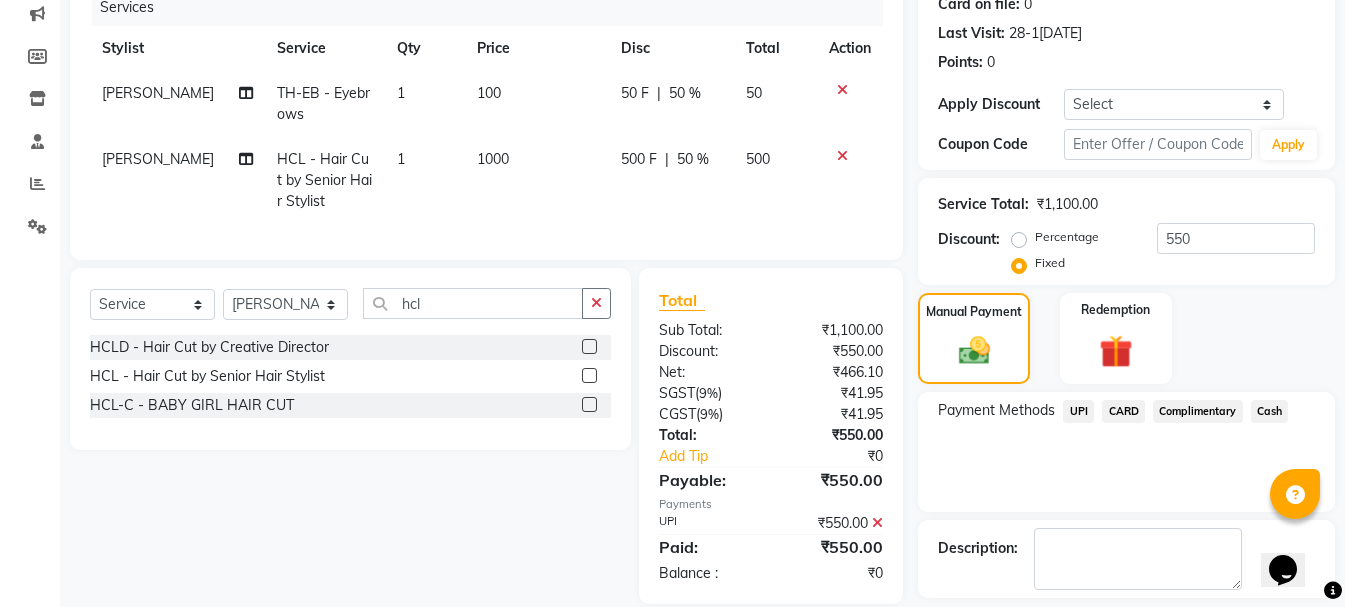 click on "Checkout" 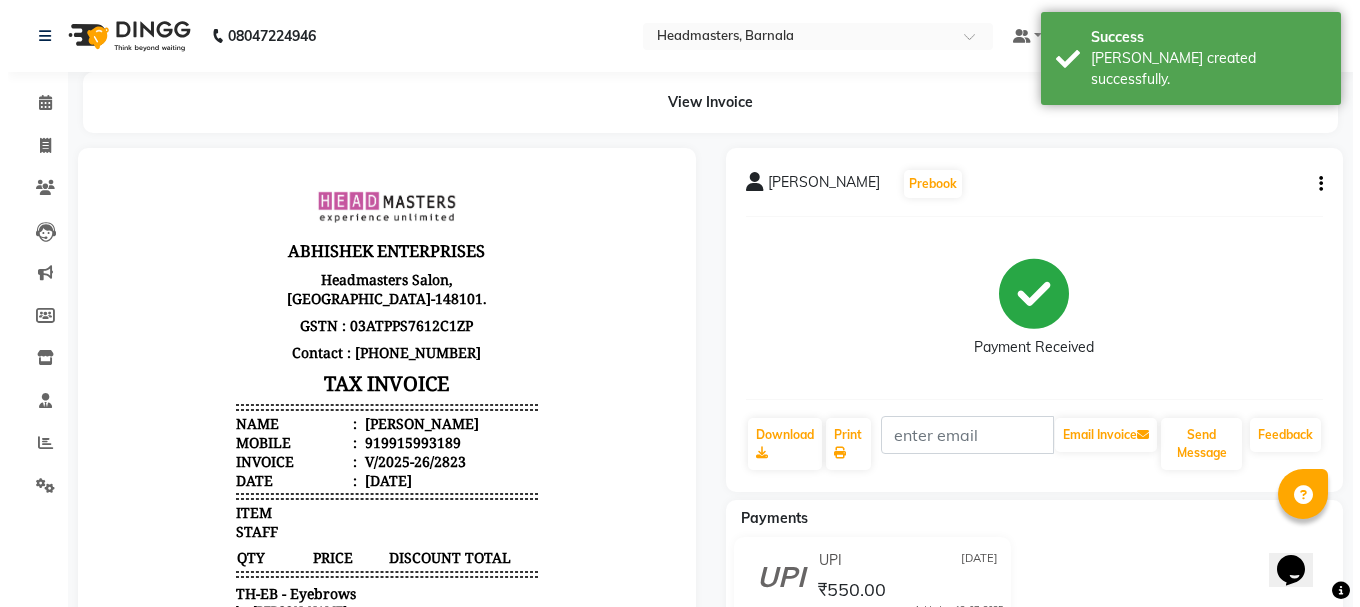 scroll, scrollTop: 0, scrollLeft: 0, axis: both 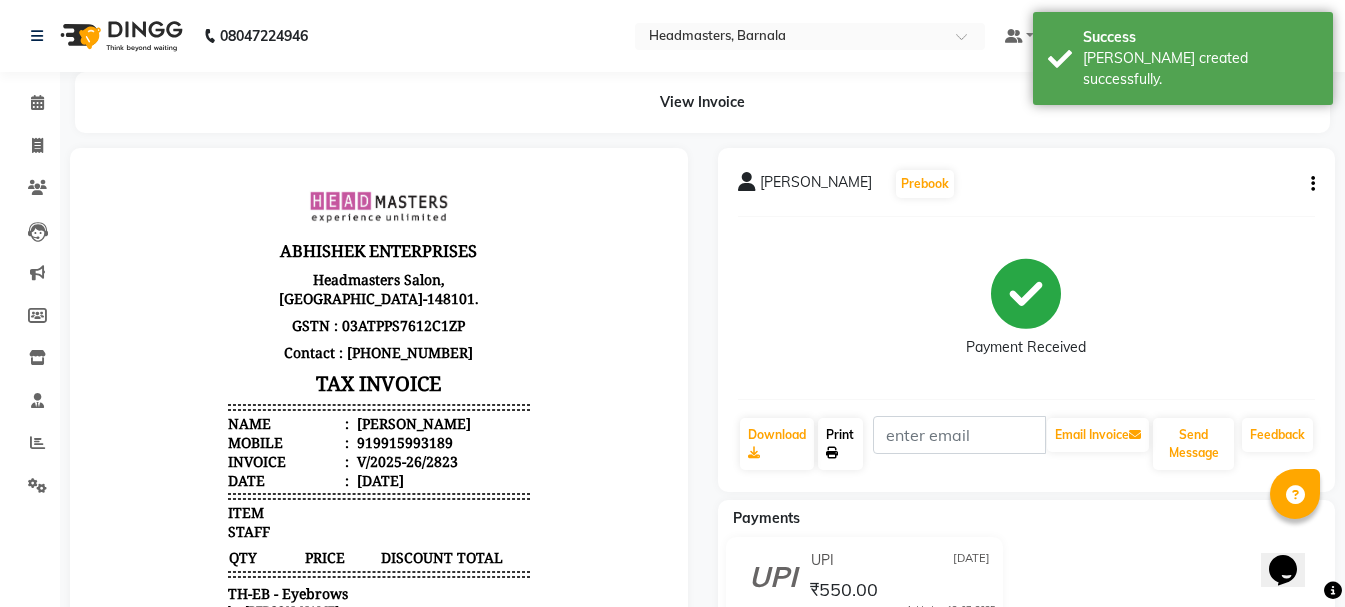 click 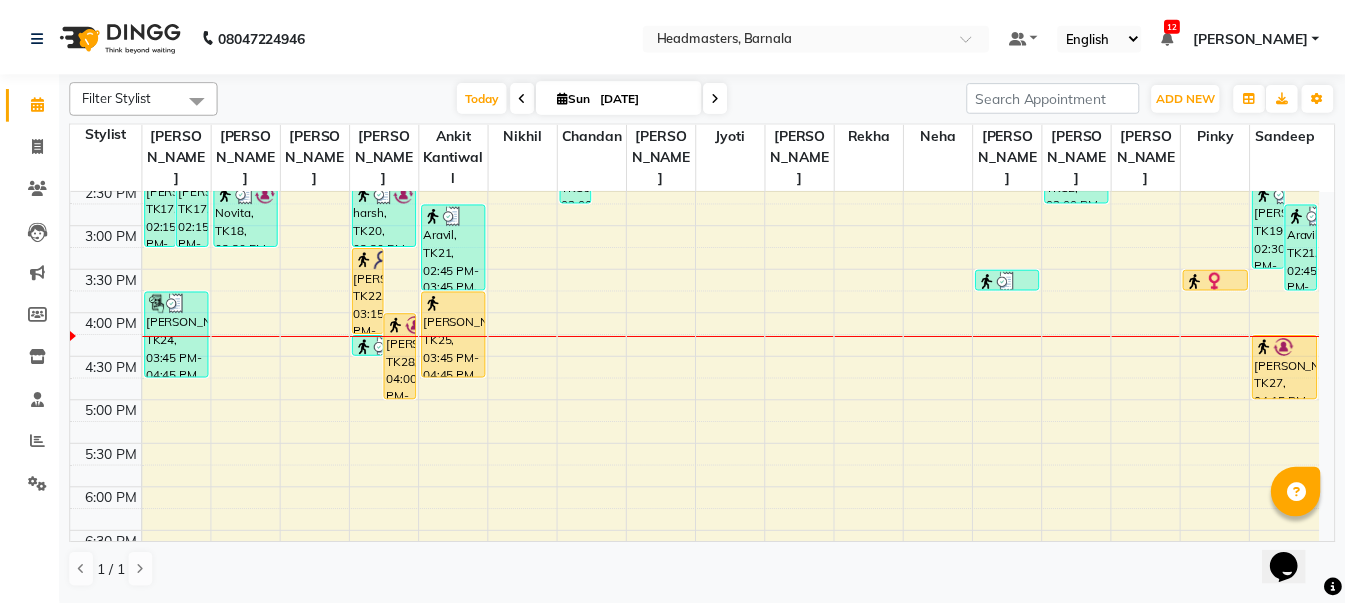 scroll, scrollTop: 595, scrollLeft: 0, axis: vertical 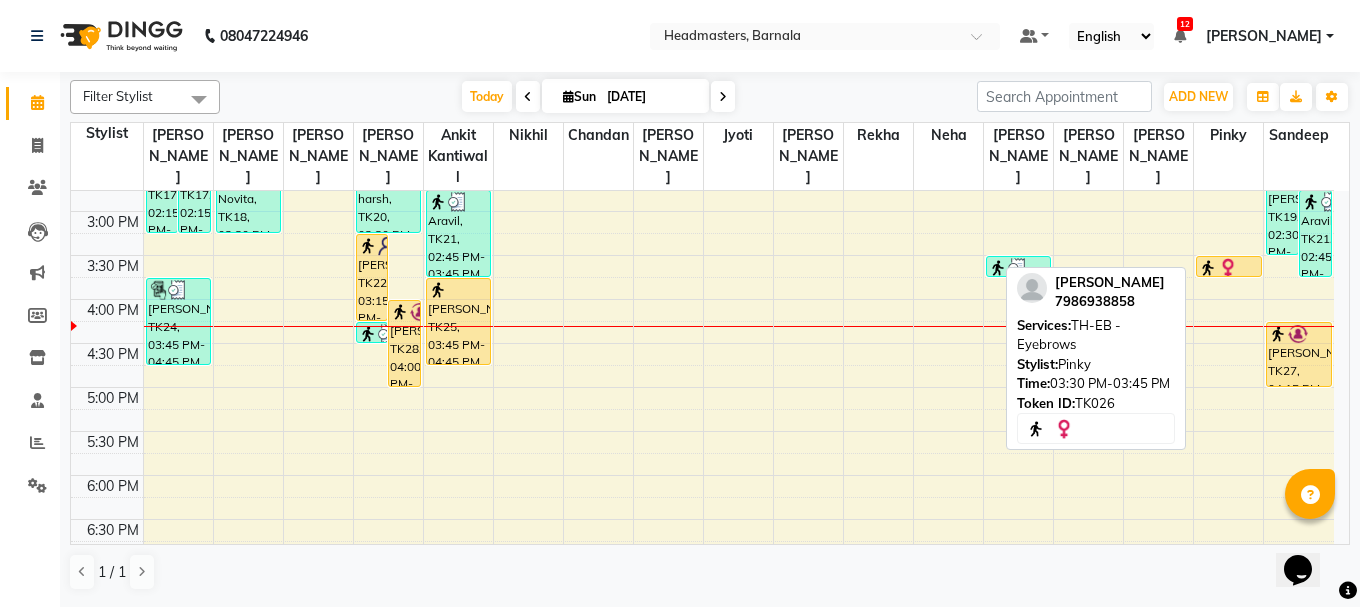 click at bounding box center (1228, 268) 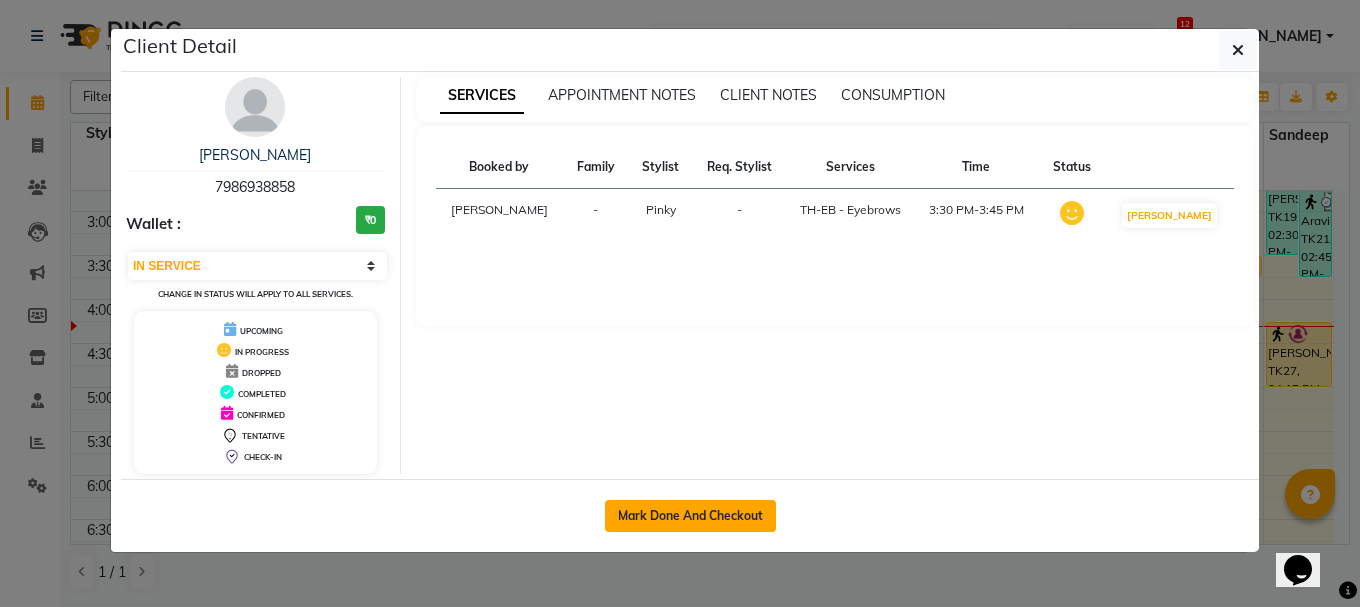 click on "Mark Done And Checkout" 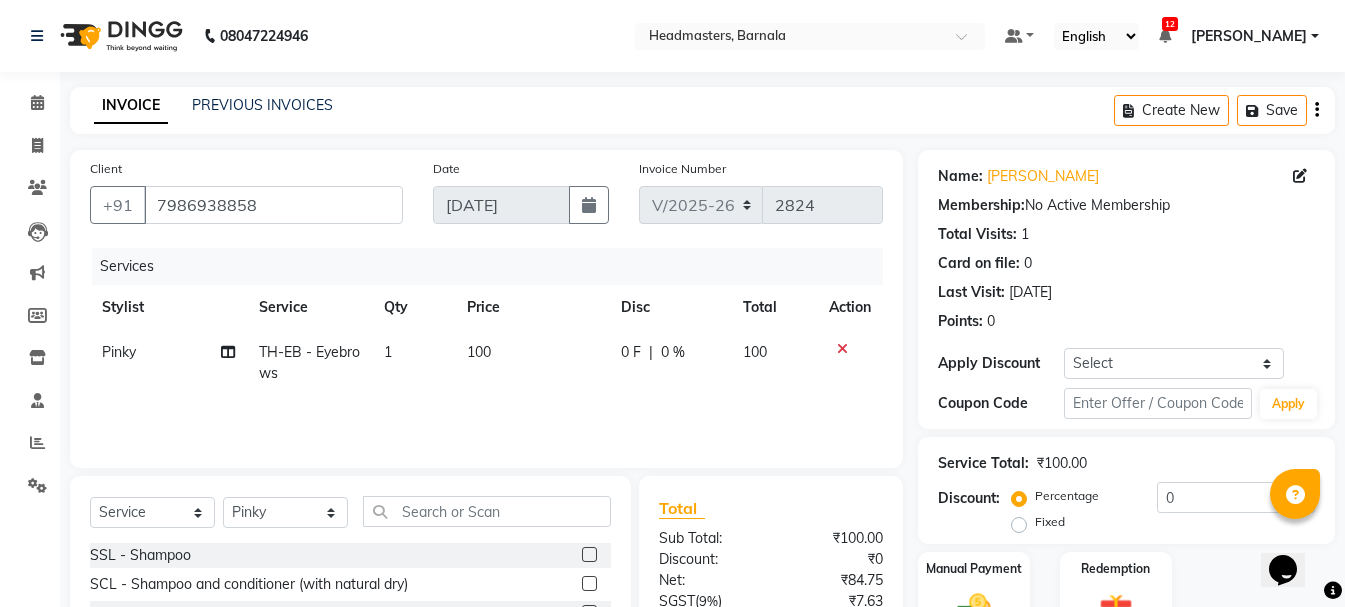 click on "1" 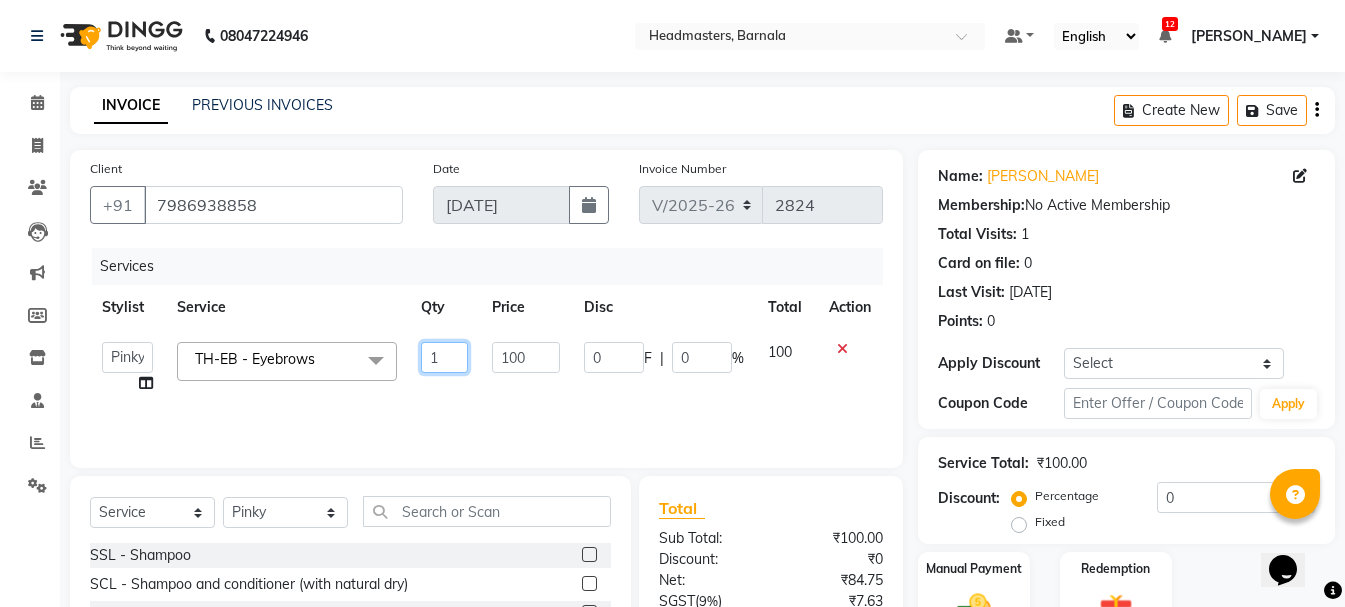 click on "1" 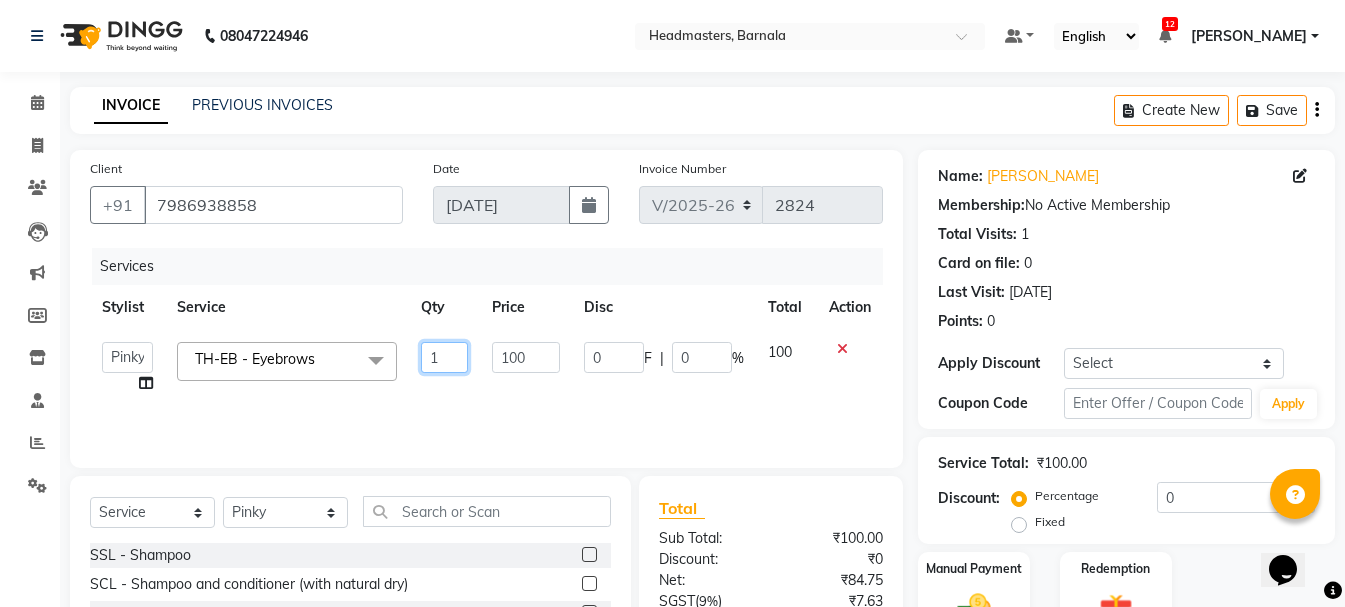 scroll, scrollTop: 194, scrollLeft: 0, axis: vertical 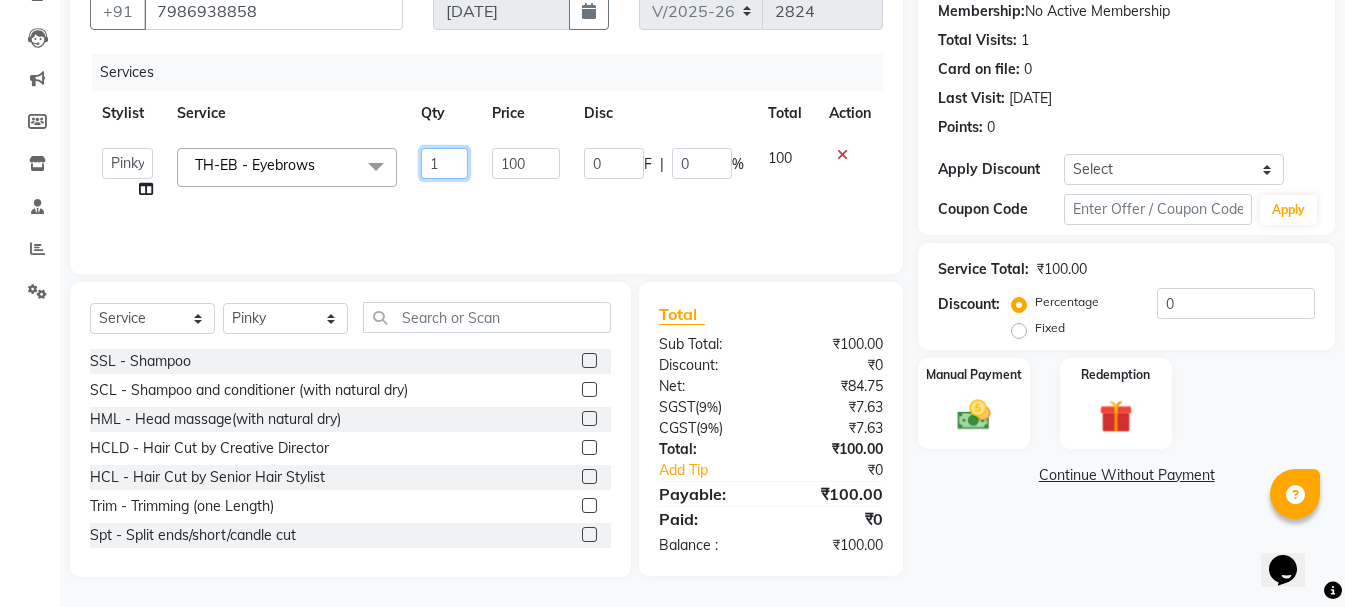 click on "1" 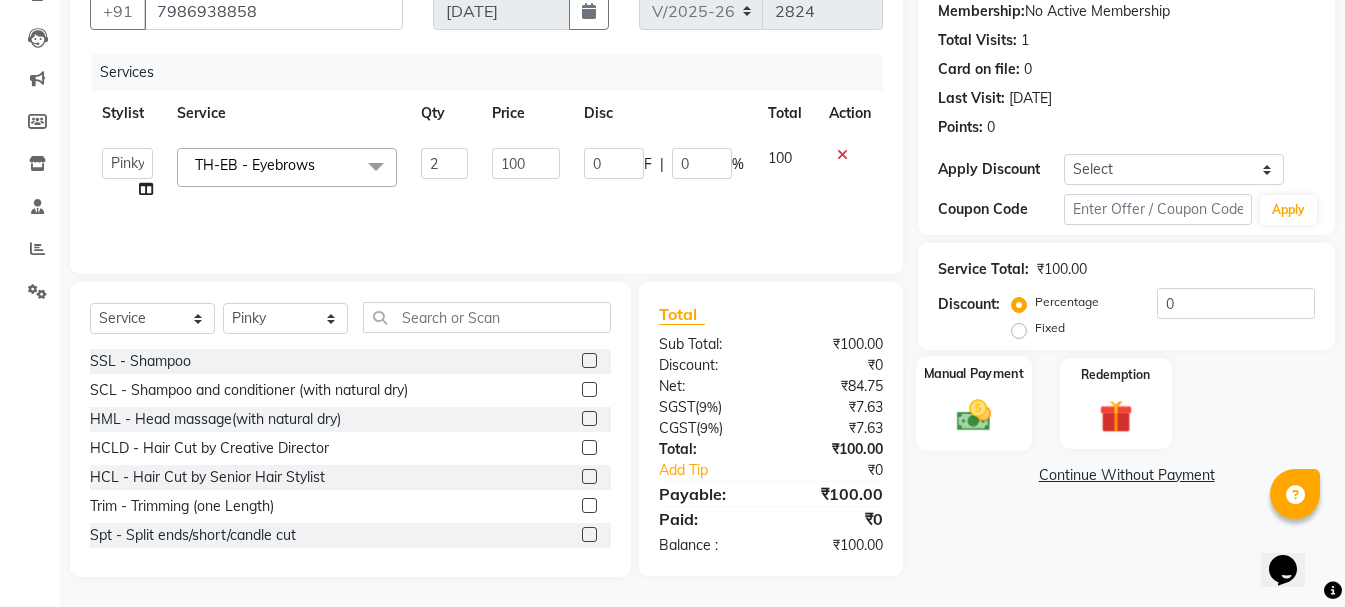 click 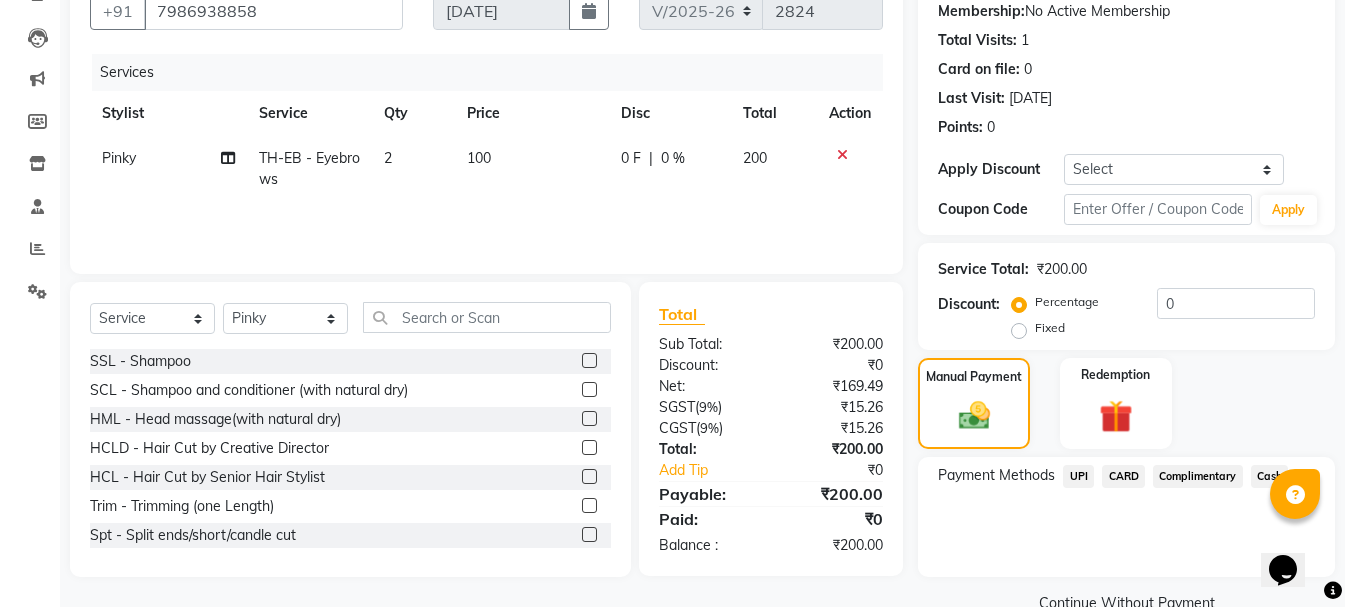 click on "Cash" 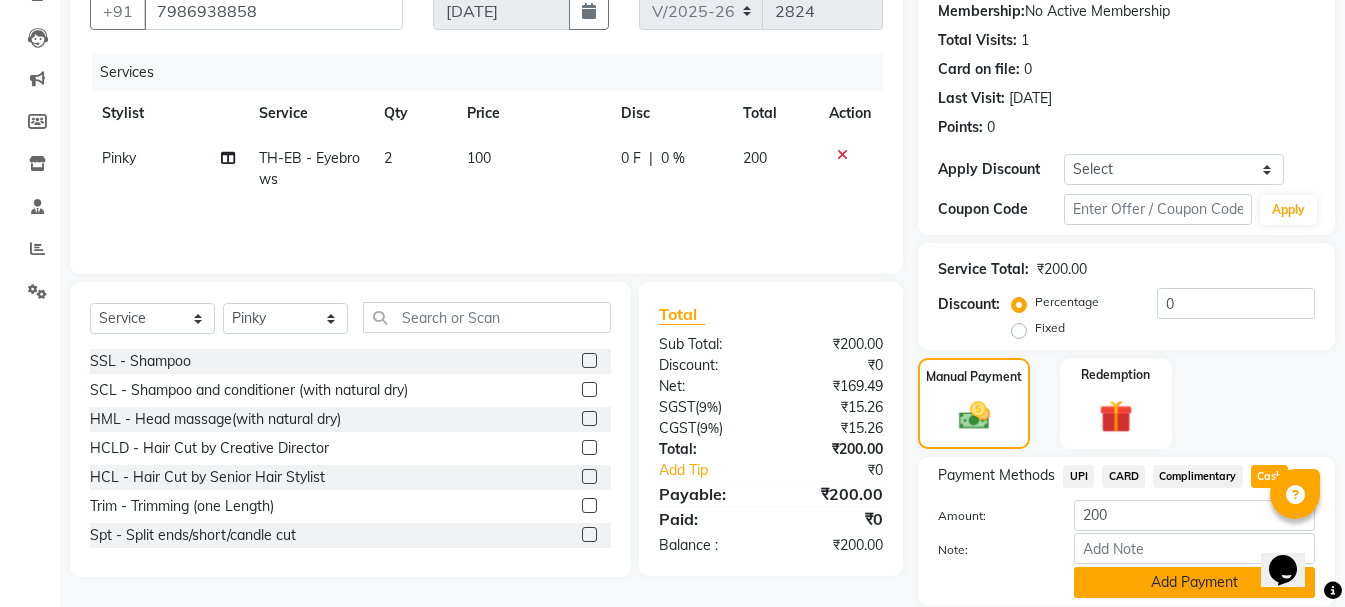 click on "Add Payment" 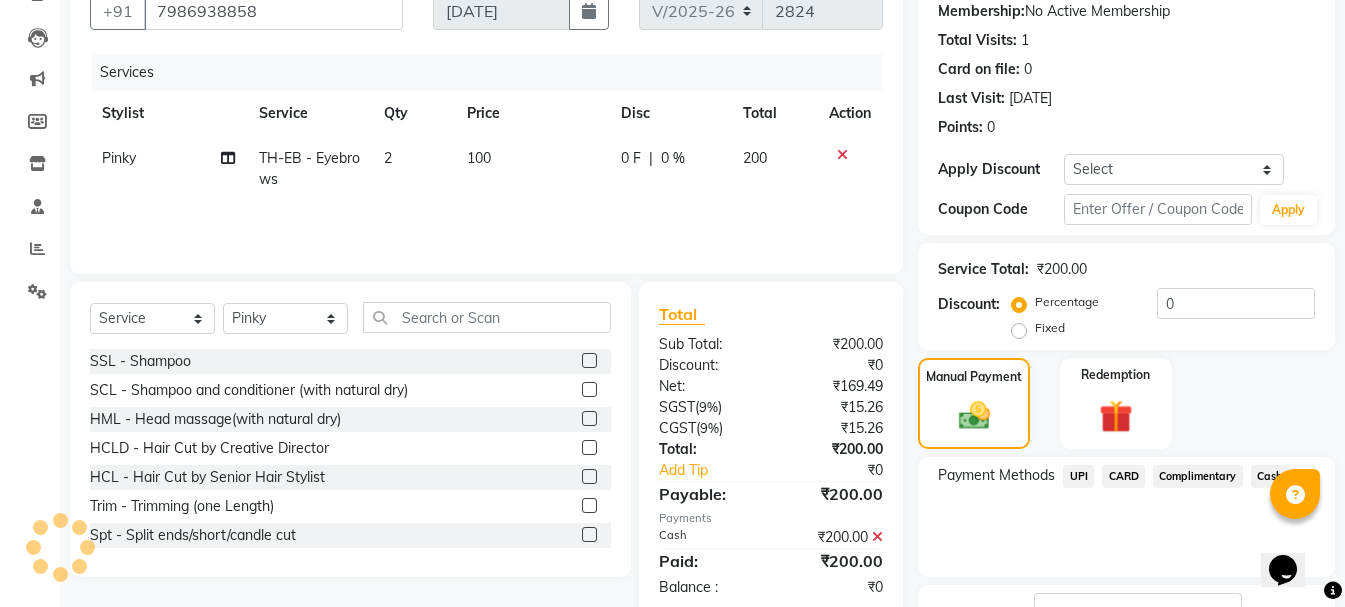 click on "Name: Megha  Membership:  No Active Membership  Total Visits:  1 Card on file:  0 Last Visit:   01-02-2025 Points:   0  Apply Discount Select Coupon → Wrong Job Card  Coupon → Complimentary  Coupon → Correction  Coupon → First Wash  Coupon → Free Of Cost  Coupon → Staff Service Coupon → Service Not Done Coupon → Already Paid Coupon → Double Job Card  Coupon Code Apply Service Total:  ₹200.00  Discount:  Percentage   Fixed  0 Manual Payment Redemption Payment Methods  UPI   CARD   Complimentary   Cash  Description:                  Send Details On SMS Email  Checkout" 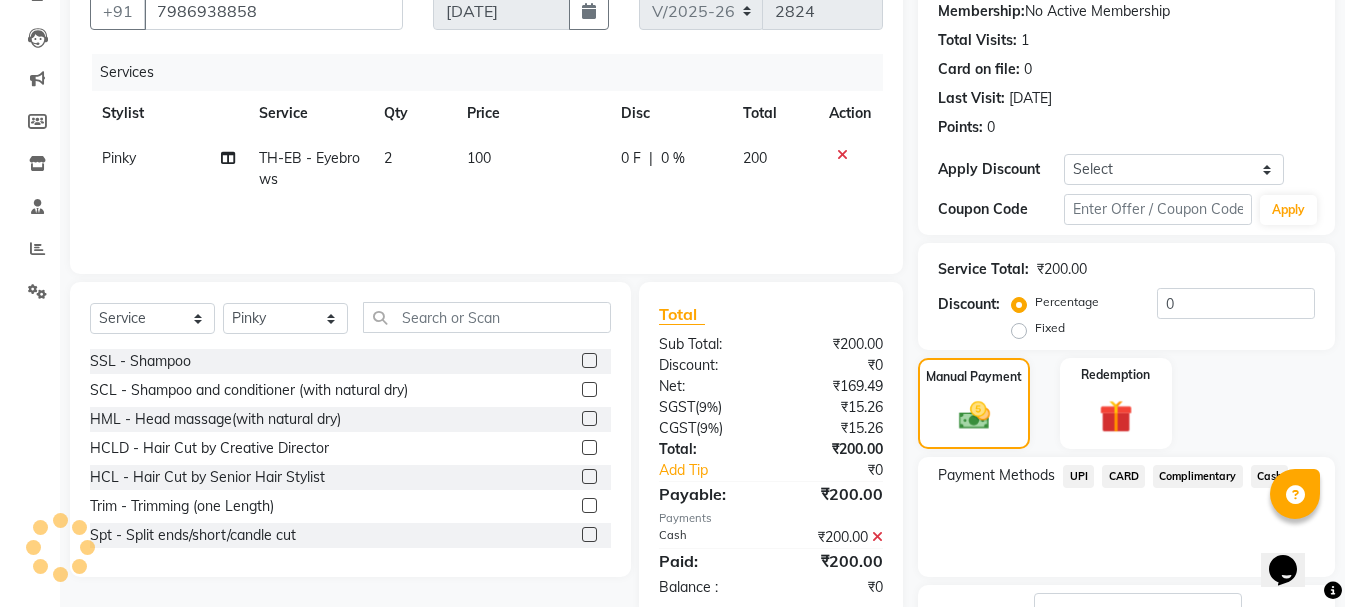 scroll, scrollTop: 348, scrollLeft: 0, axis: vertical 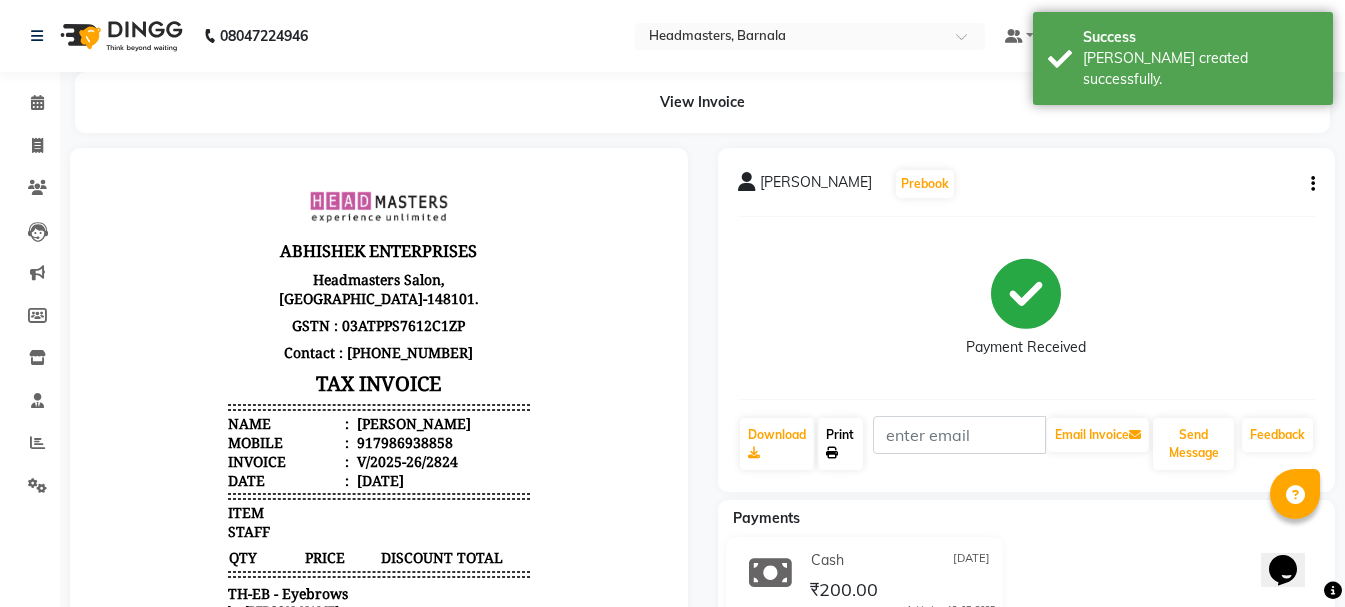 click on "Print" 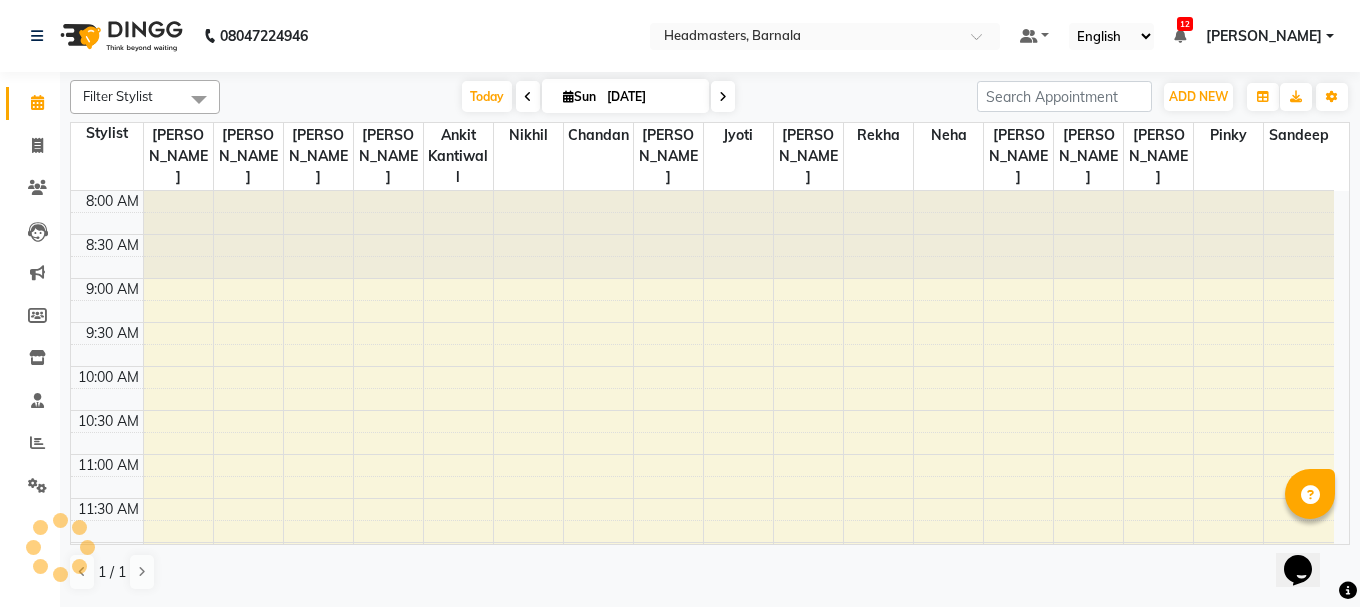 scroll, scrollTop: 0, scrollLeft: 0, axis: both 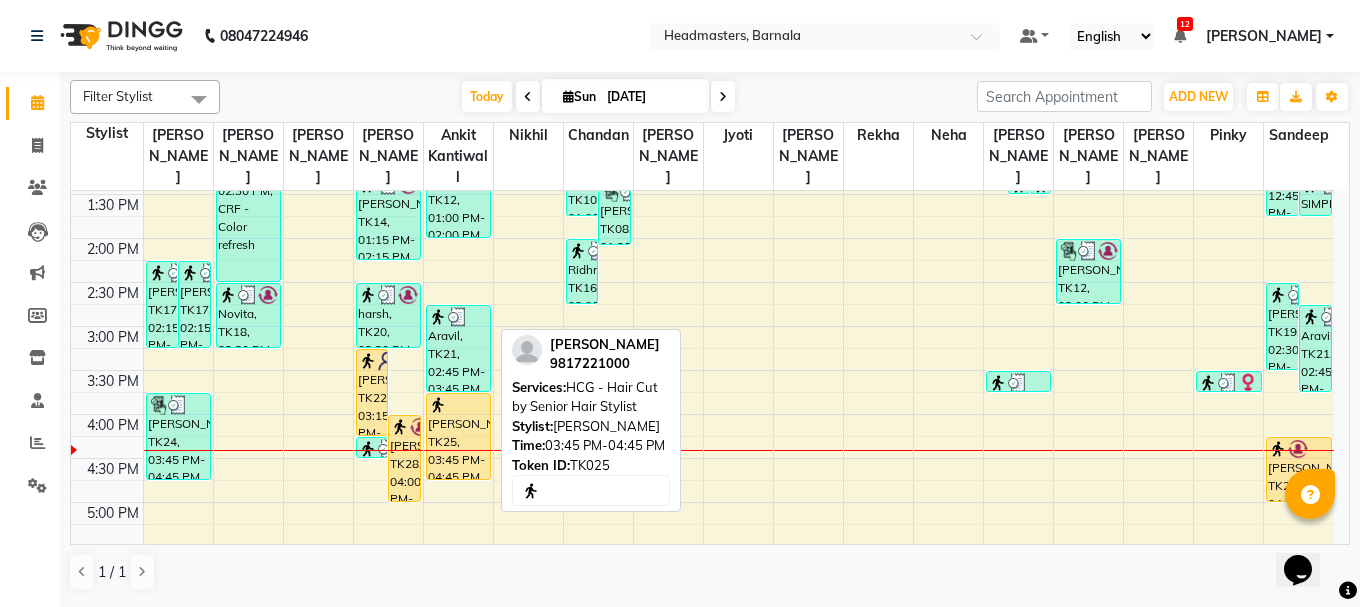 click on "Jitendra singh, TK25, 03:45 PM-04:45 PM, HCG - Hair Cut by Senior Hair Stylist" at bounding box center [458, 436] 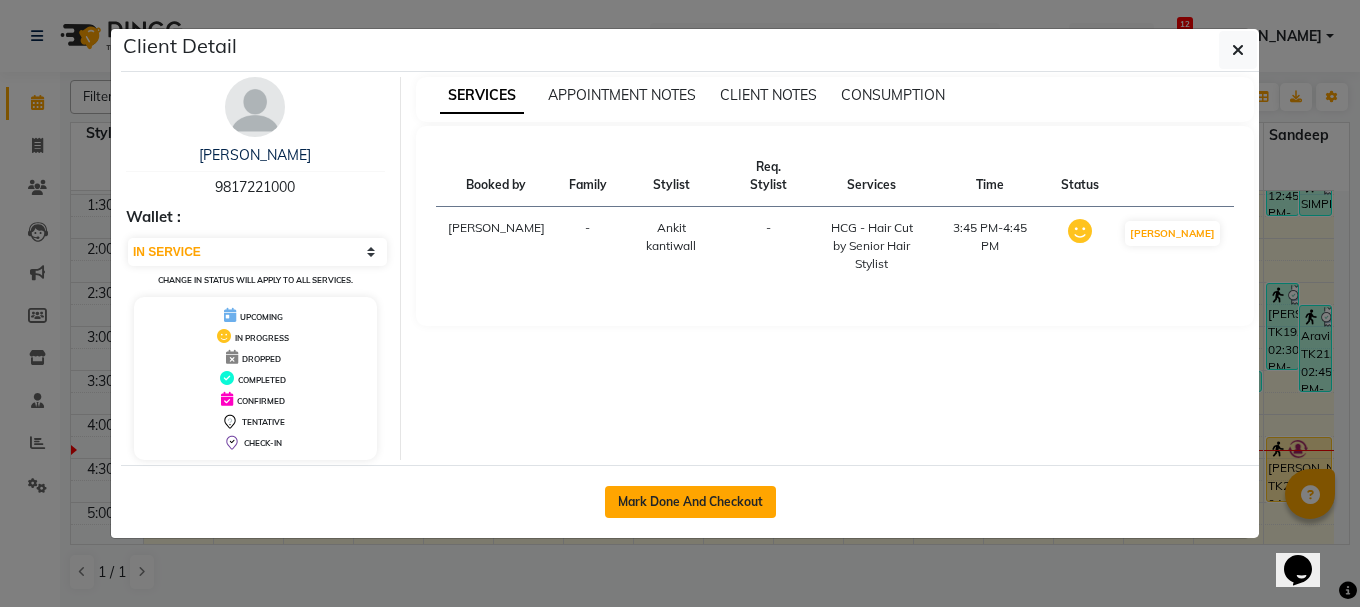 click on "Mark Done And Checkout" 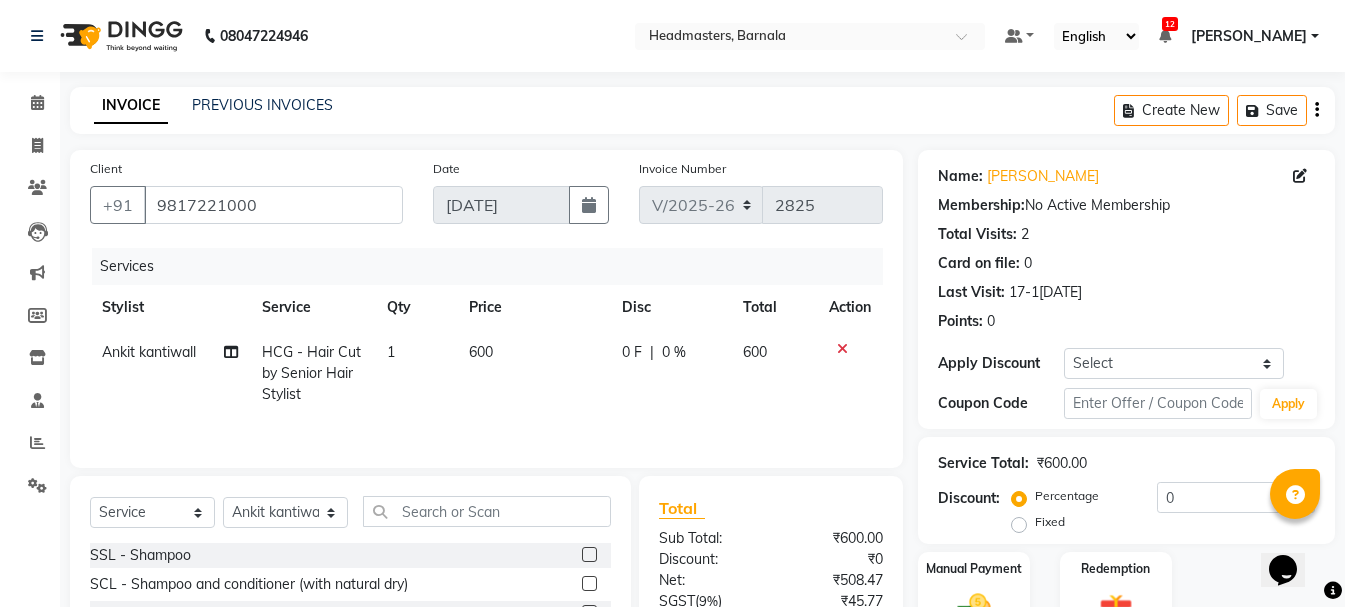 click on "Fixed" 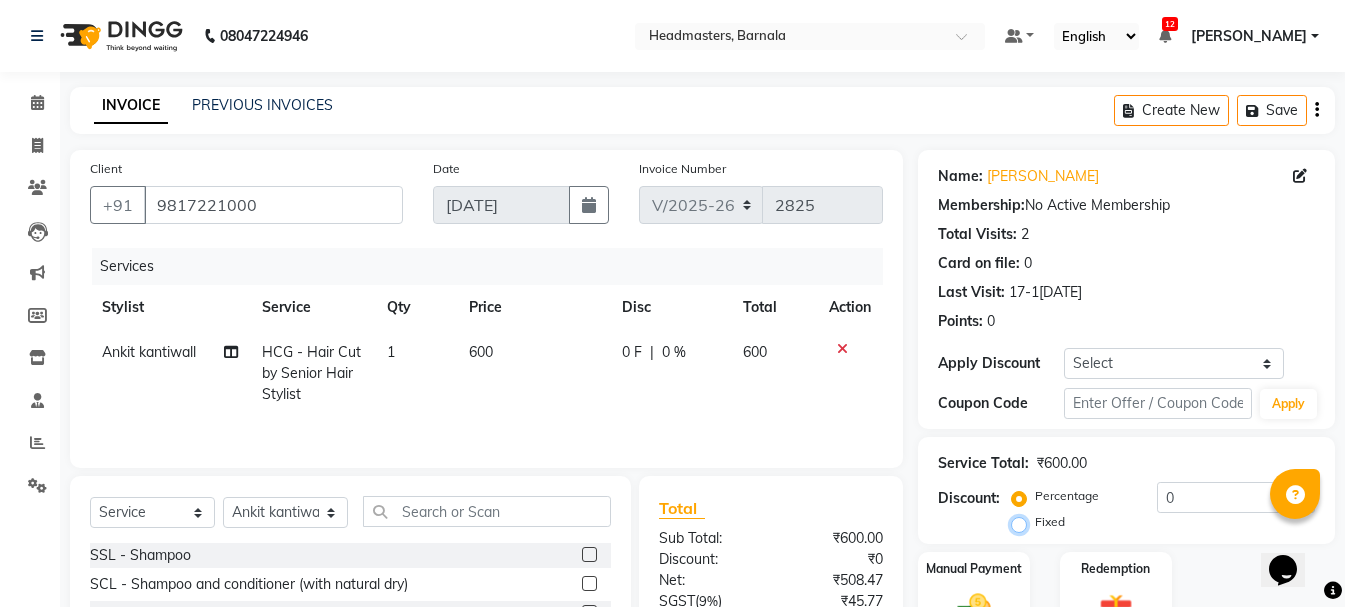 click on "Fixed" at bounding box center [1023, 522] 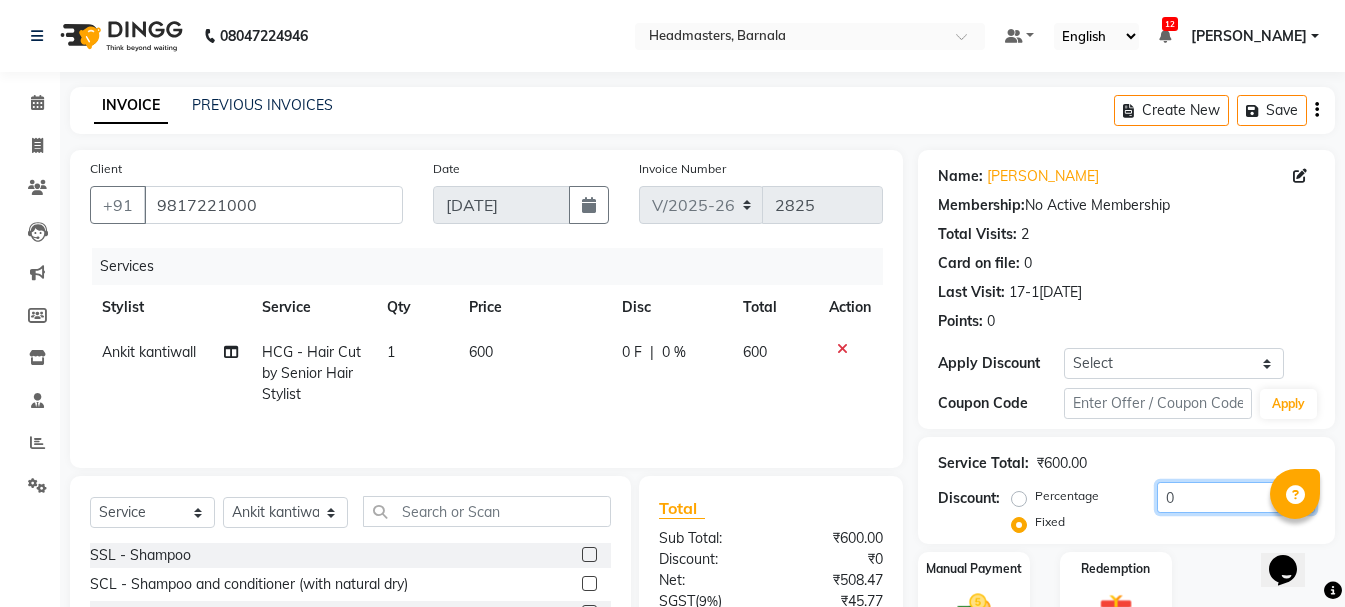 drag, startPoint x: 1204, startPoint y: 486, endPoint x: 845, endPoint y: 495, distance: 359.1128 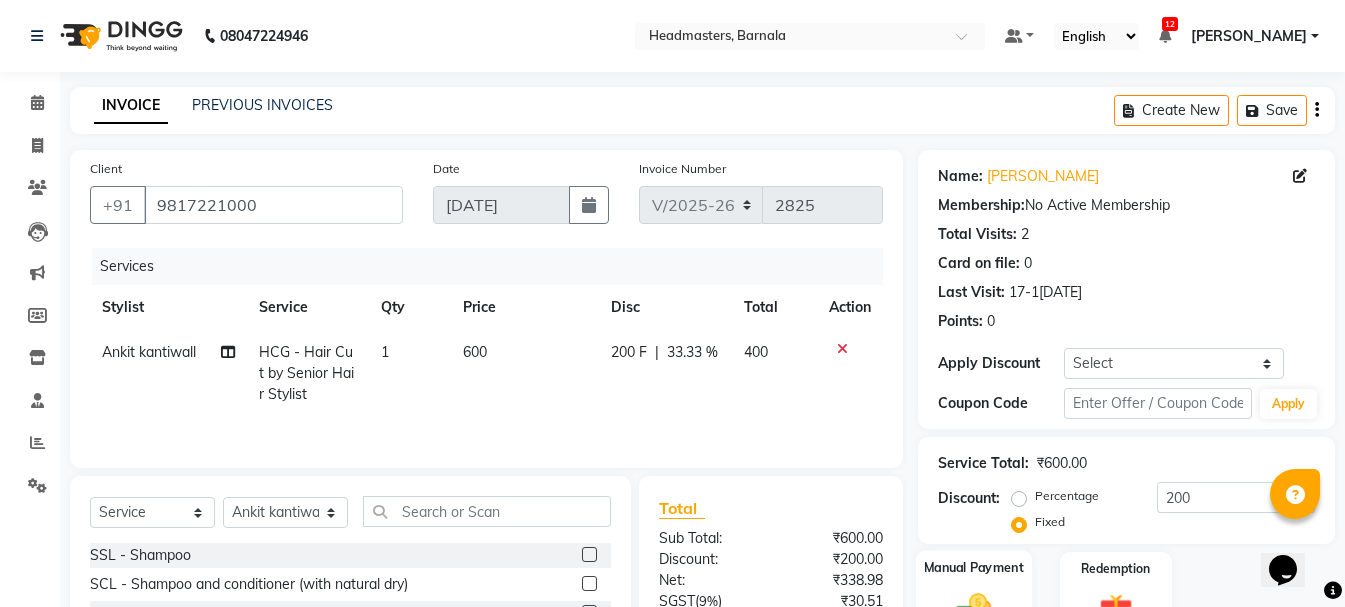 click on "Manual Payment" 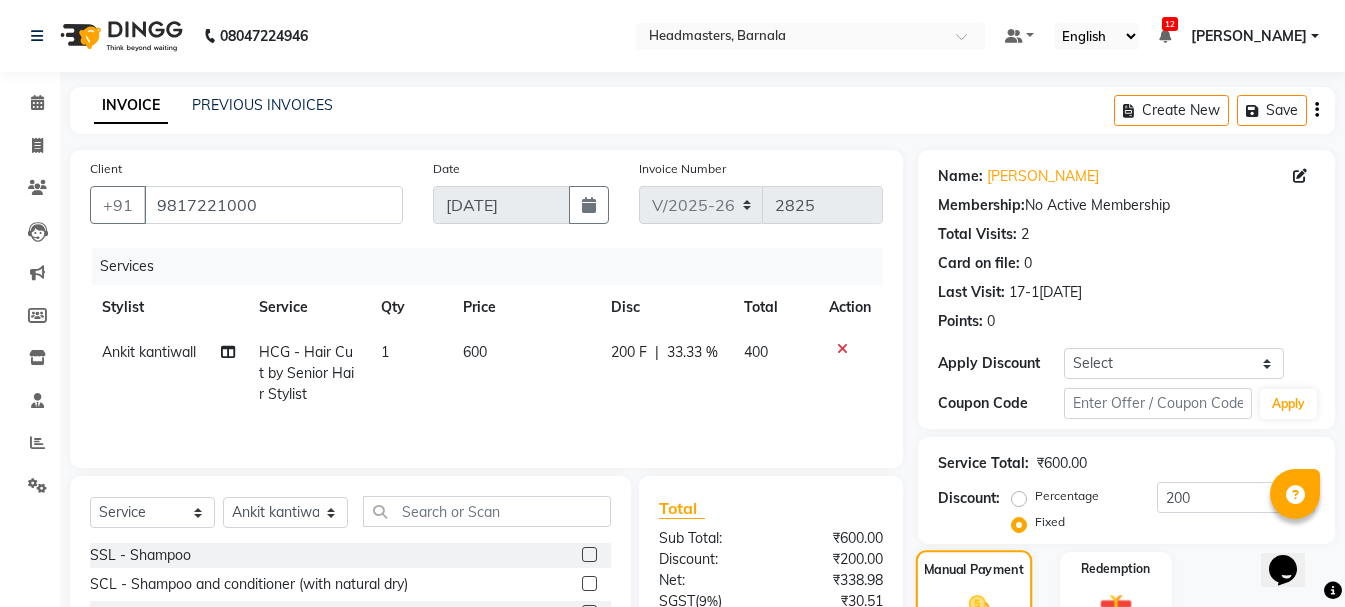 click 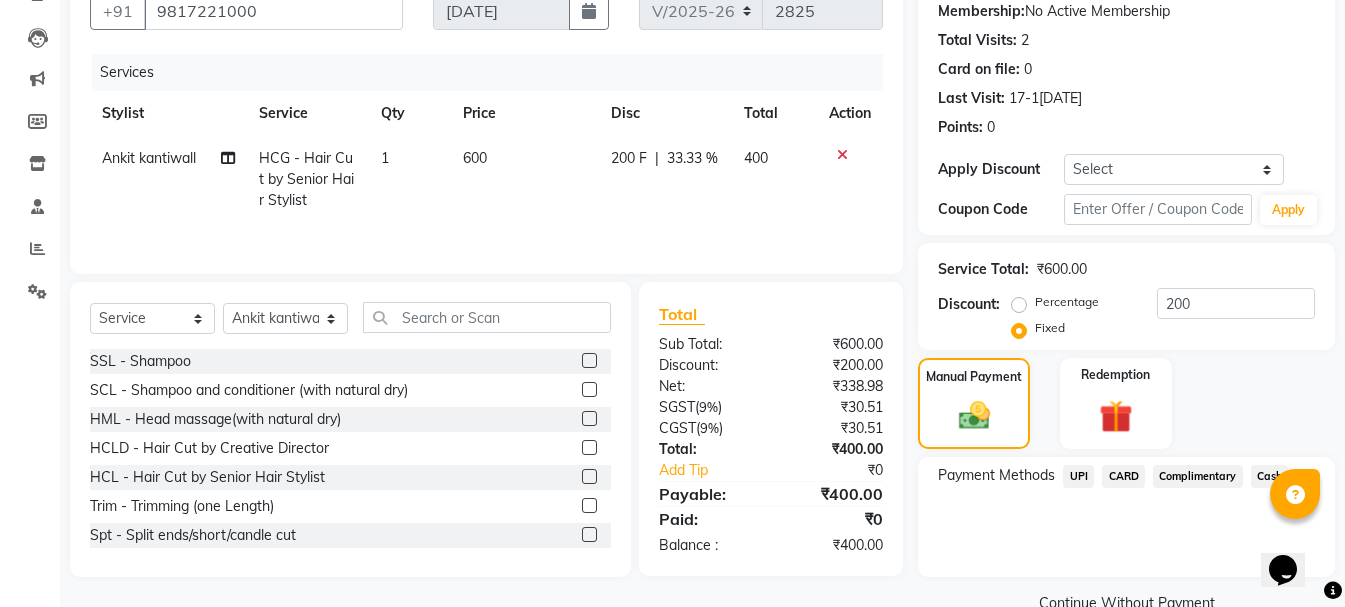 click on "Cash" 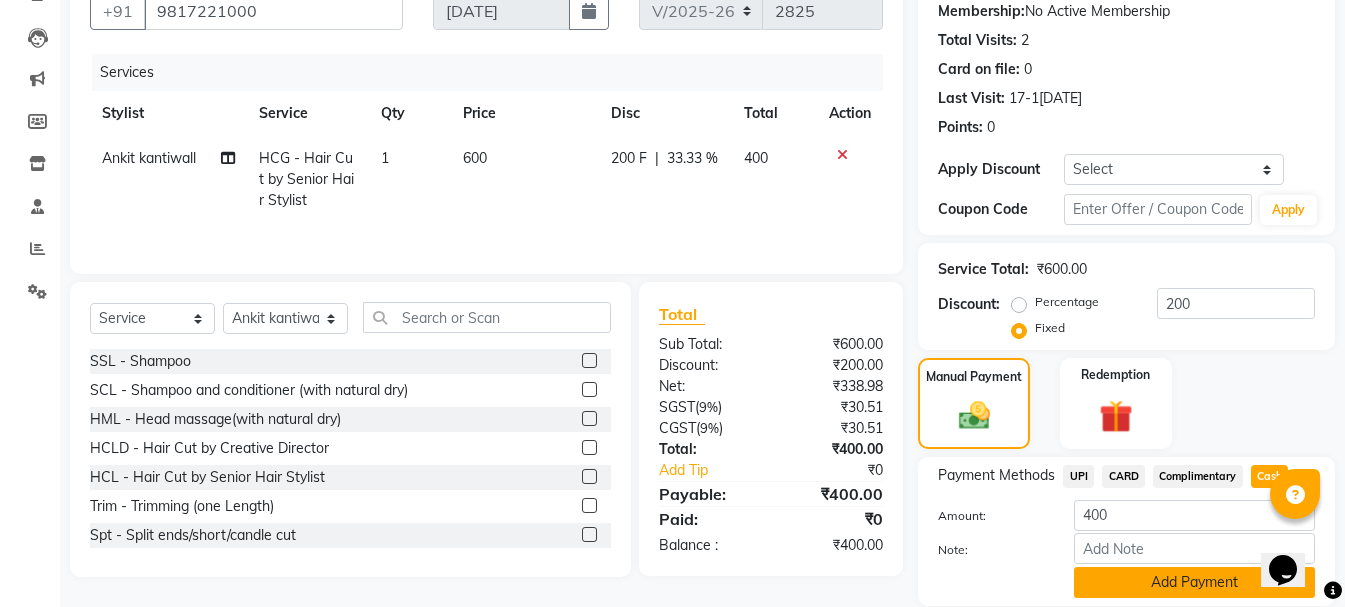 click on "Add Payment" 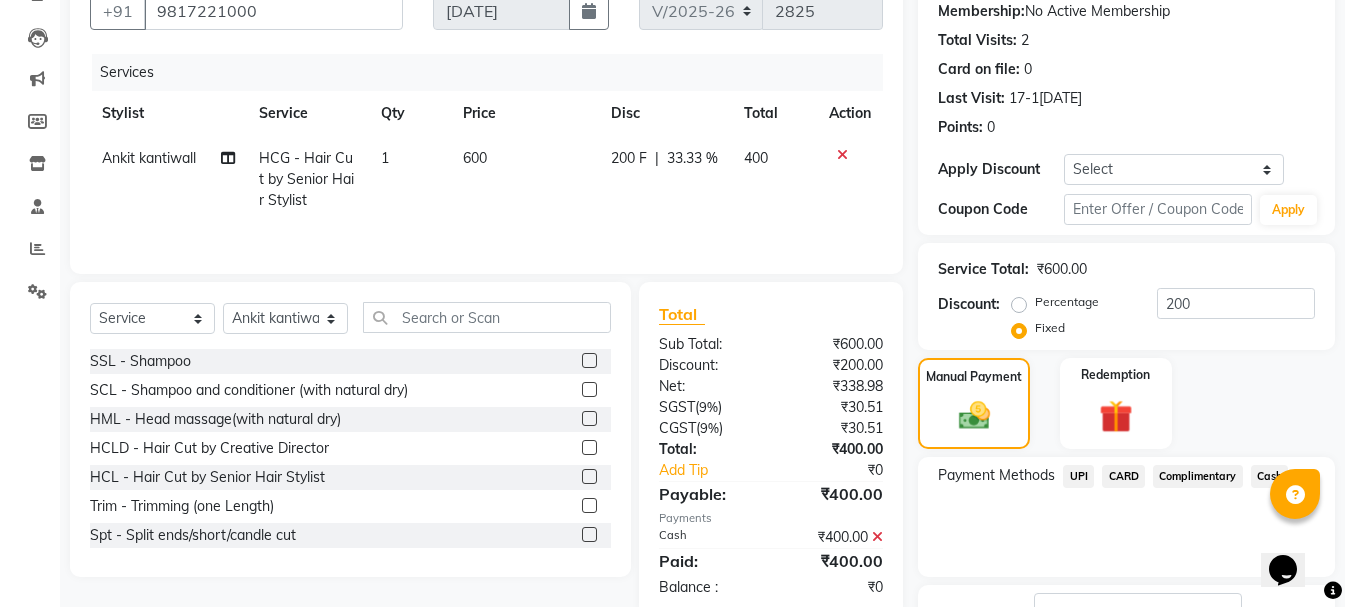 click on "Name: Jitendra Singh Membership:  No Active Membership  Total Visits:  2 Card on file:  0 Last Visit:   17-10-2024 Points:   0  Apply Discount Select Coupon → Wrong Job Card  Coupon → Complimentary  Coupon → Correction  Coupon → First Wash  Coupon → Free Of Cost  Coupon → Staff Service Coupon → Service Not Done Coupon → Already Paid Coupon → Double Job Card  Coupon Code Apply Service Total:  ₹600.00  Discount:  Percentage   Fixed  200 Manual Payment Redemption Payment Methods  UPI   CARD   Complimentary   Cash  Description:                  Send Details On SMS Email  Checkout" 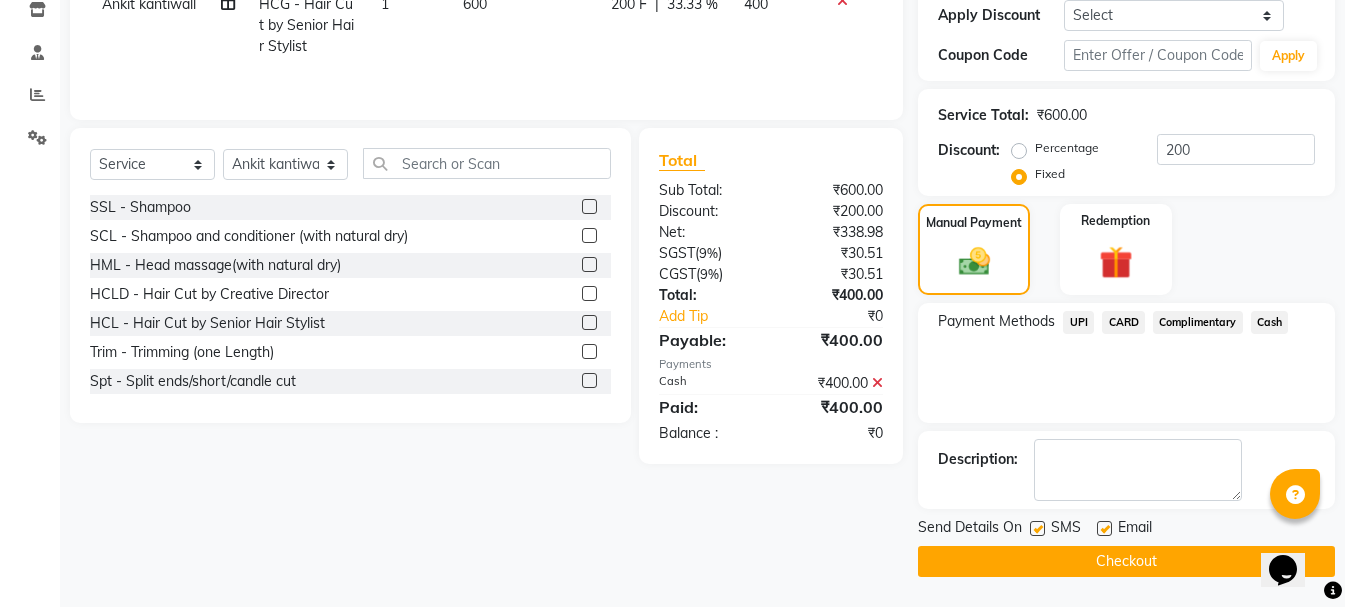 click on "Checkout" 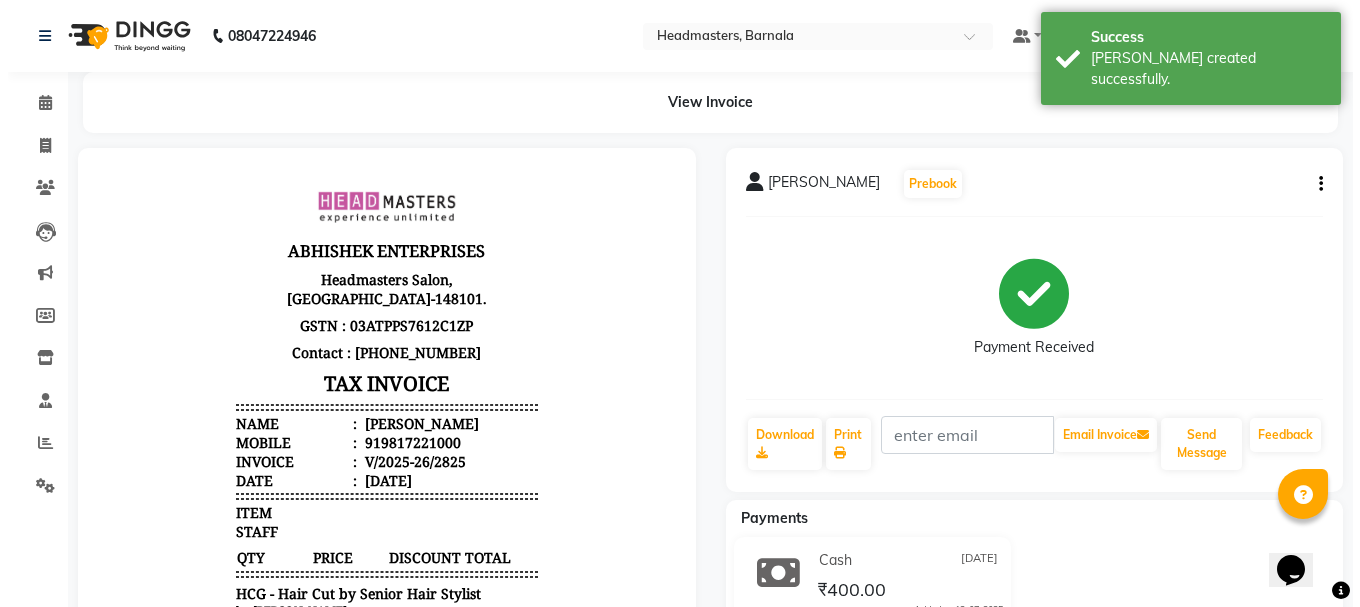 scroll, scrollTop: 0, scrollLeft: 0, axis: both 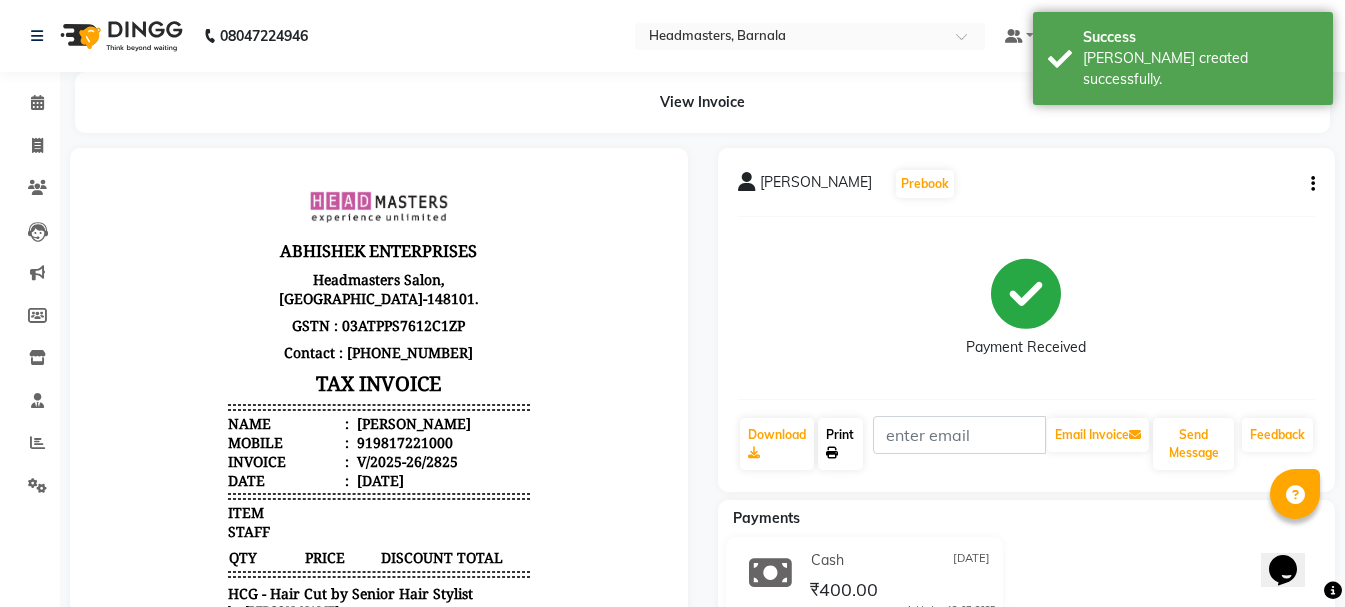 click on "Print" 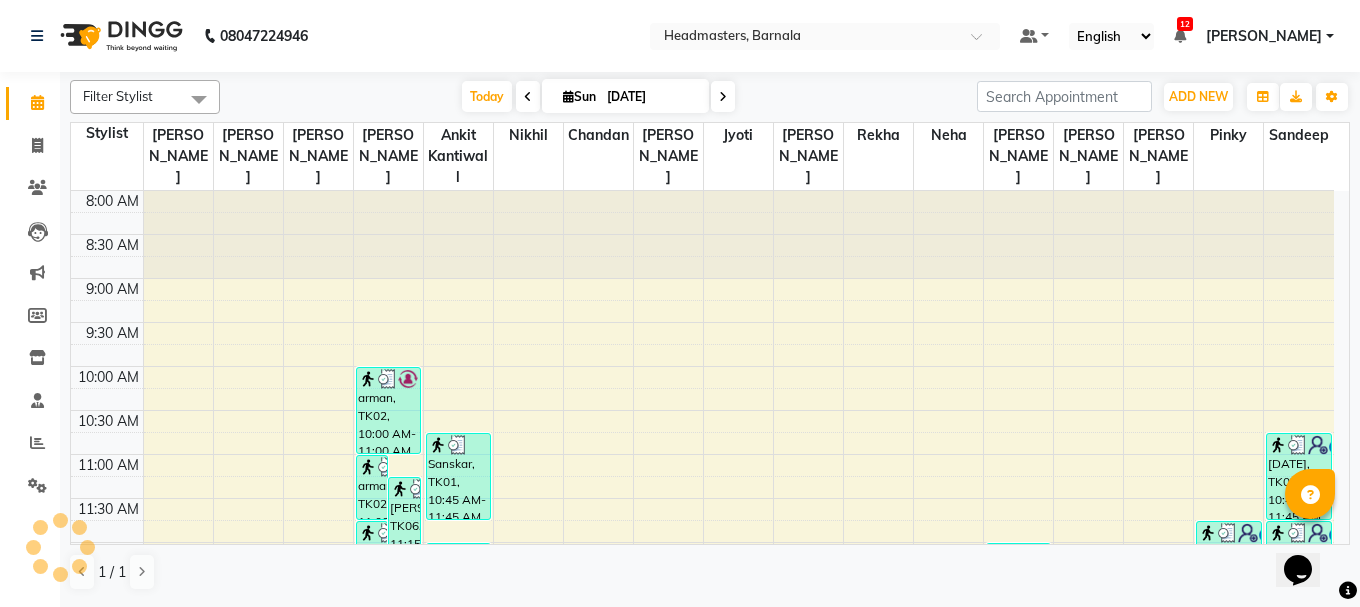 scroll, scrollTop: 0, scrollLeft: 0, axis: both 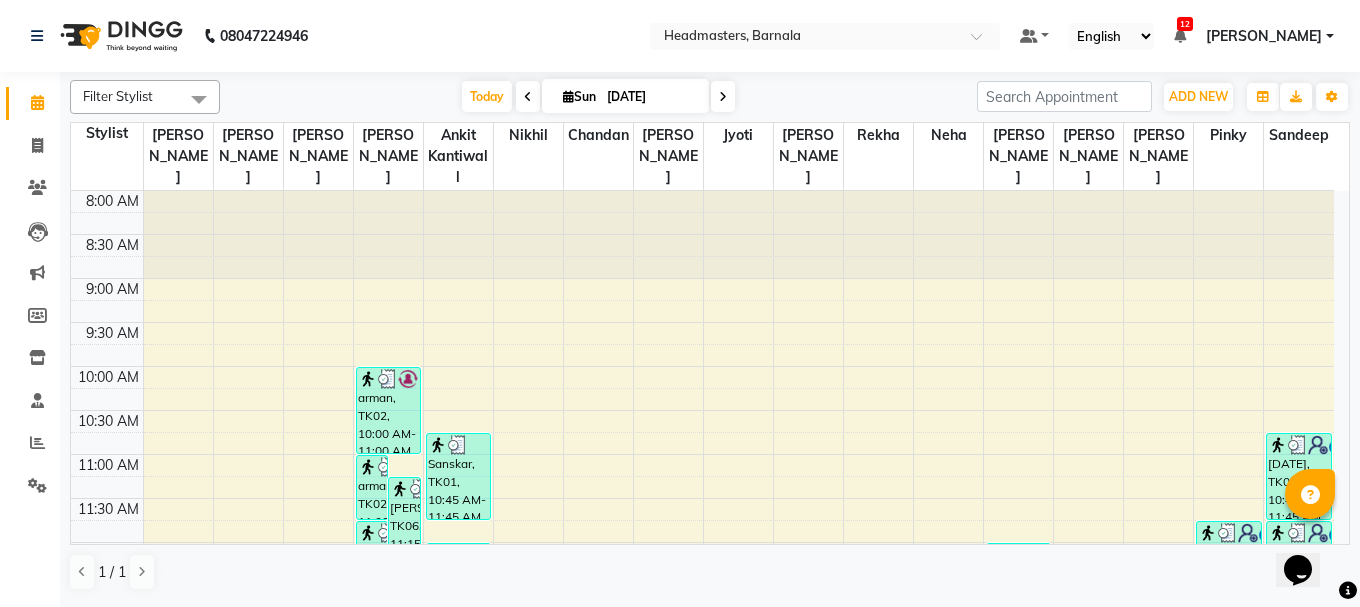 click on "Opens Chat This icon Opens the chat window." at bounding box center (1308, 535) 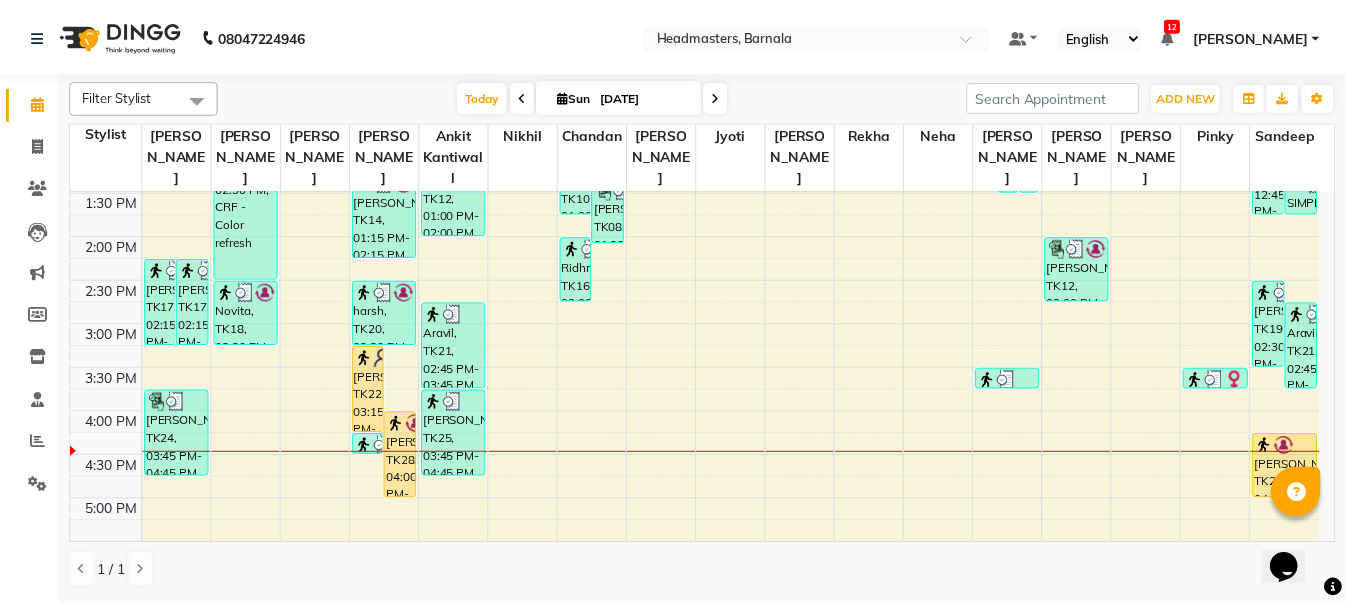 scroll, scrollTop: 492, scrollLeft: 0, axis: vertical 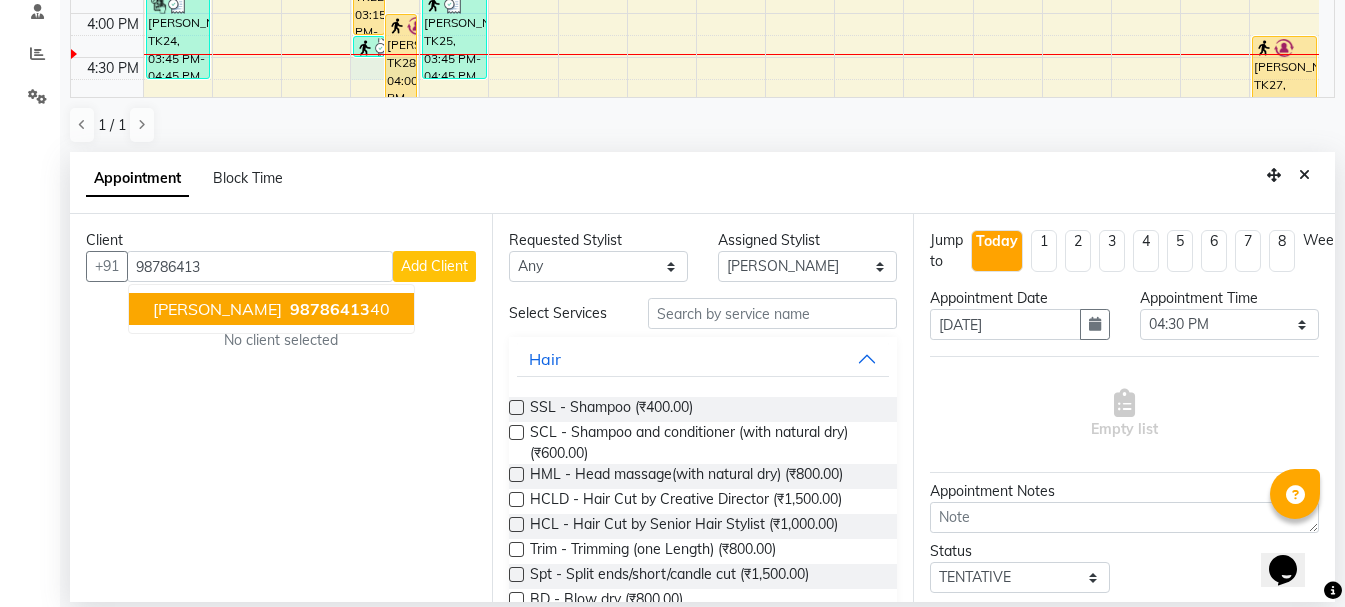 click on "98786413" at bounding box center [330, 309] 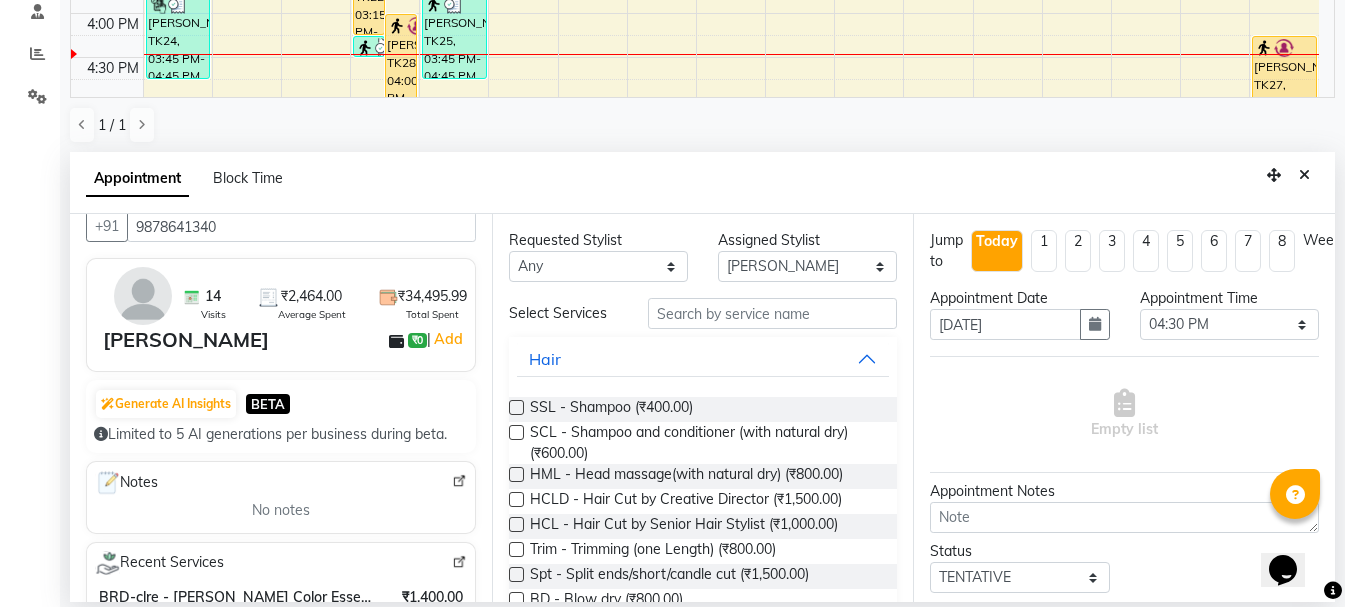 scroll, scrollTop: 186, scrollLeft: 0, axis: vertical 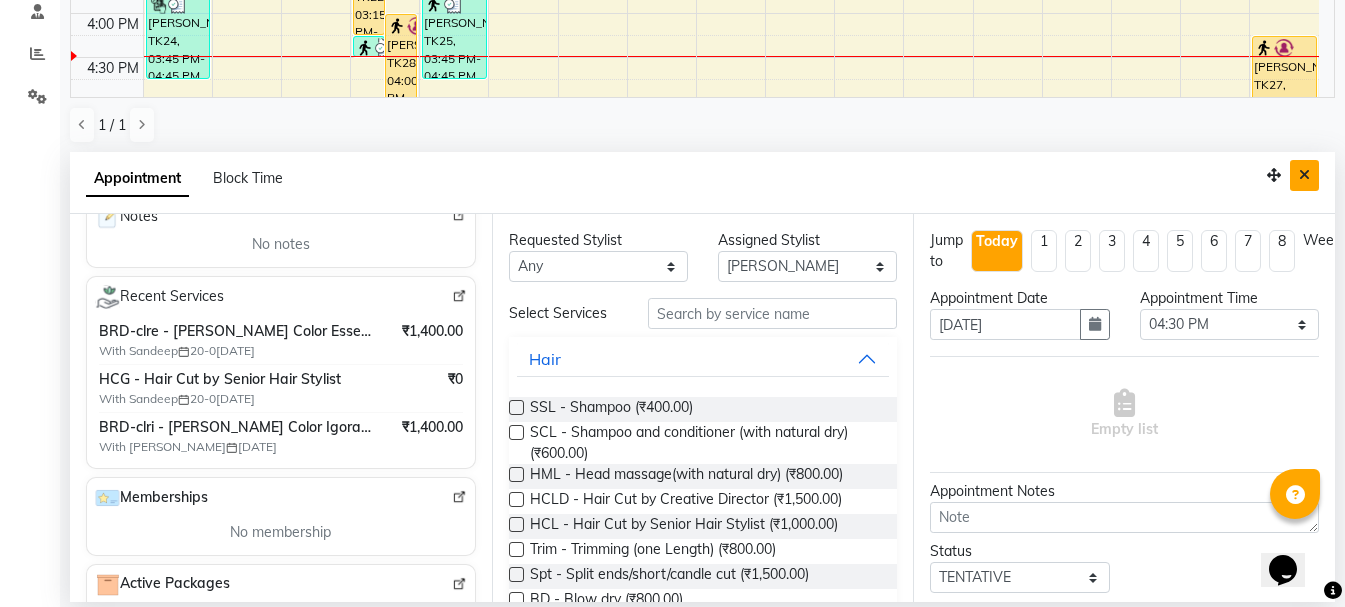 click at bounding box center [1304, 175] 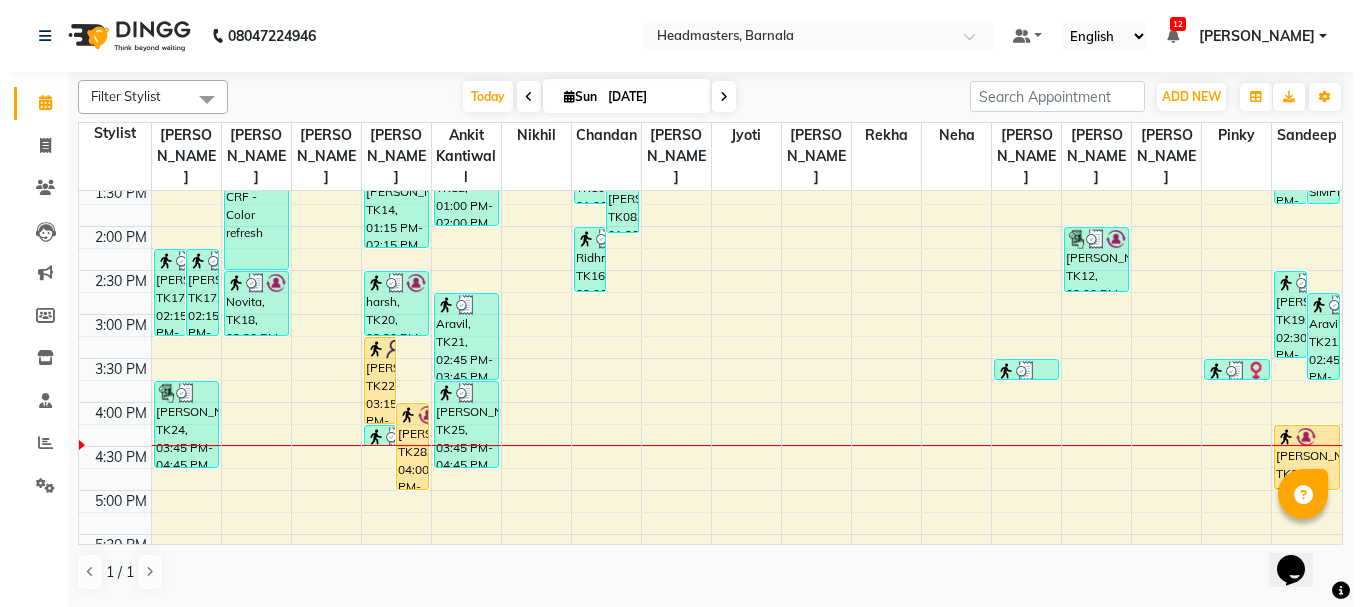 scroll, scrollTop: 0, scrollLeft: 0, axis: both 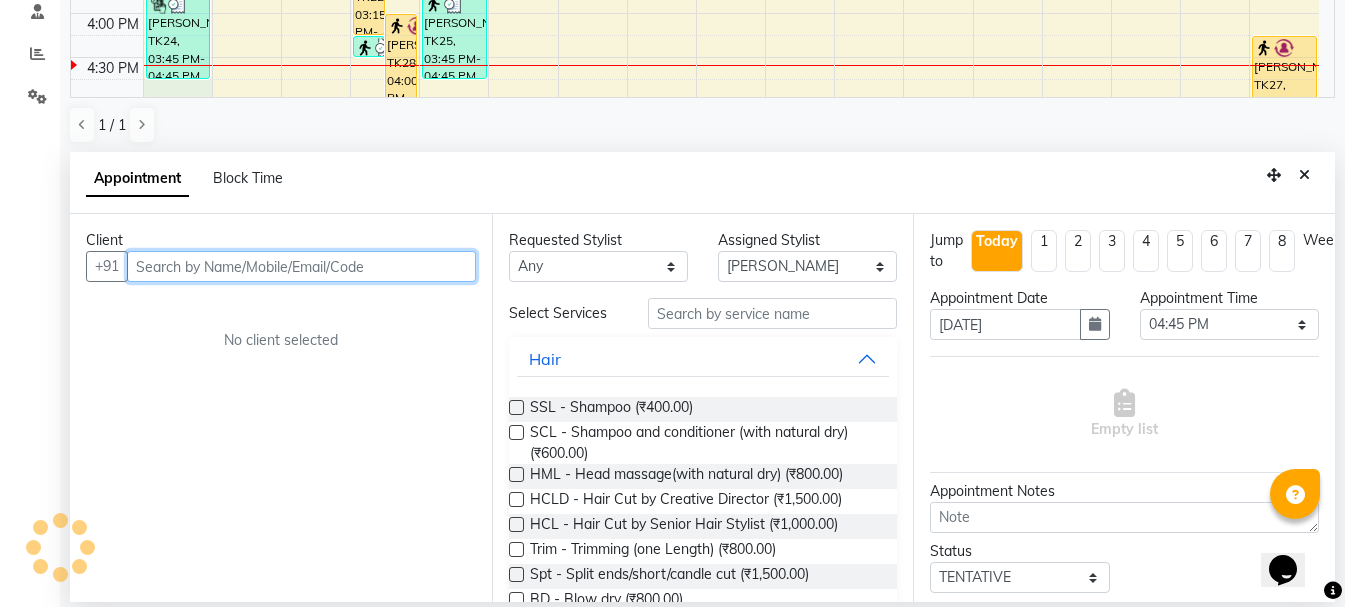 click at bounding box center [301, 266] 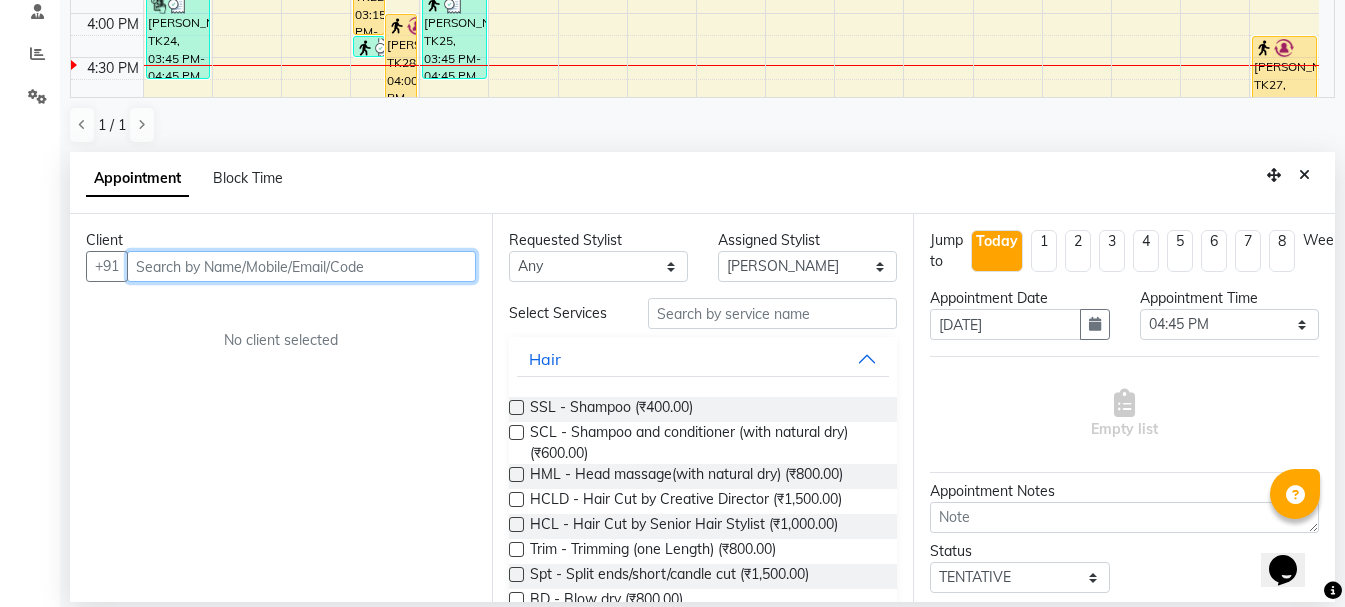 click at bounding box center (301, 266) 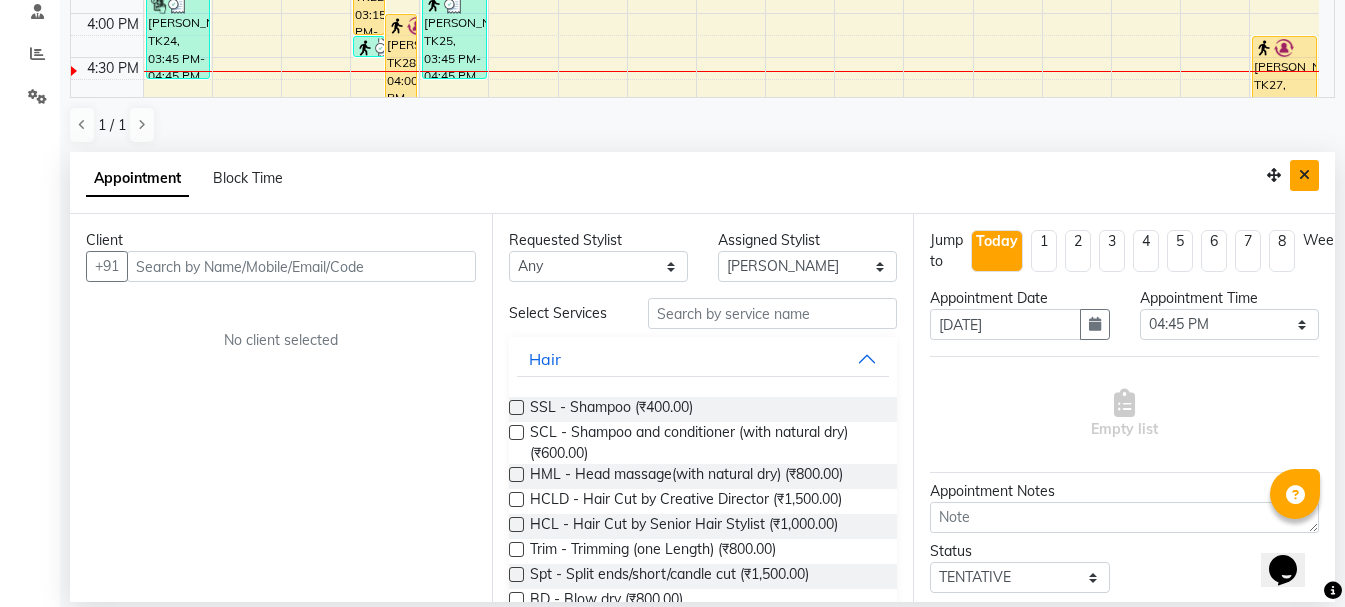 click at bounding box center [1304, 175] 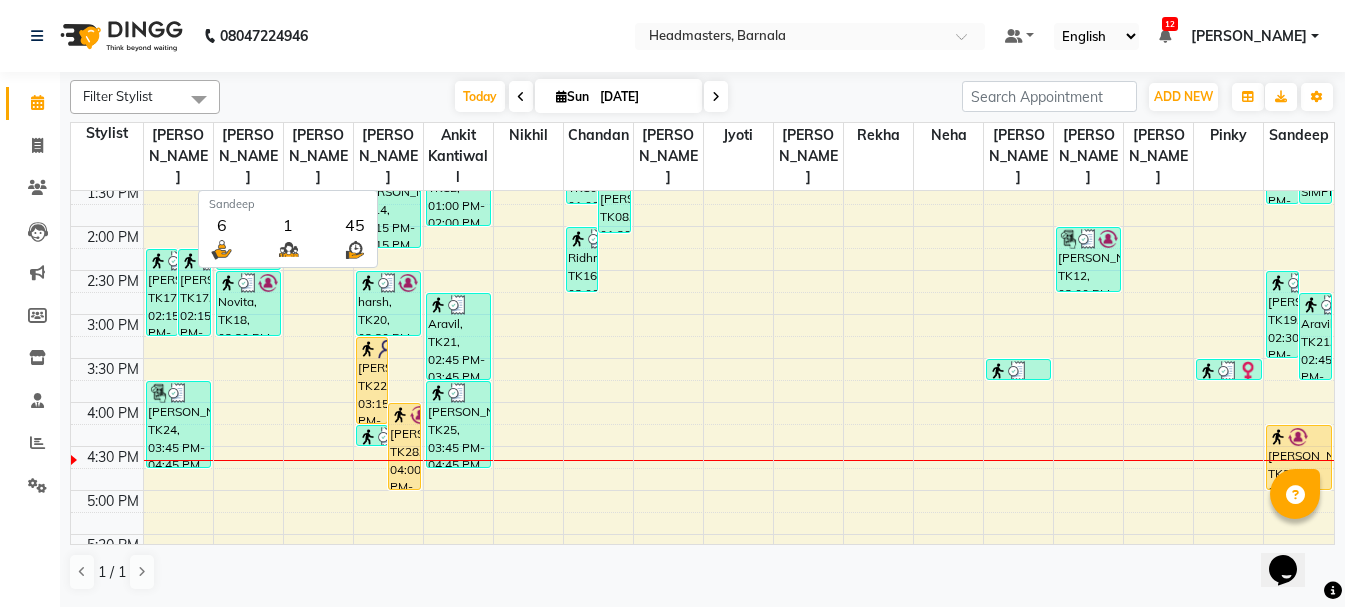 scroll, scrollTop: 0, scrollLeft: 0, axis: both 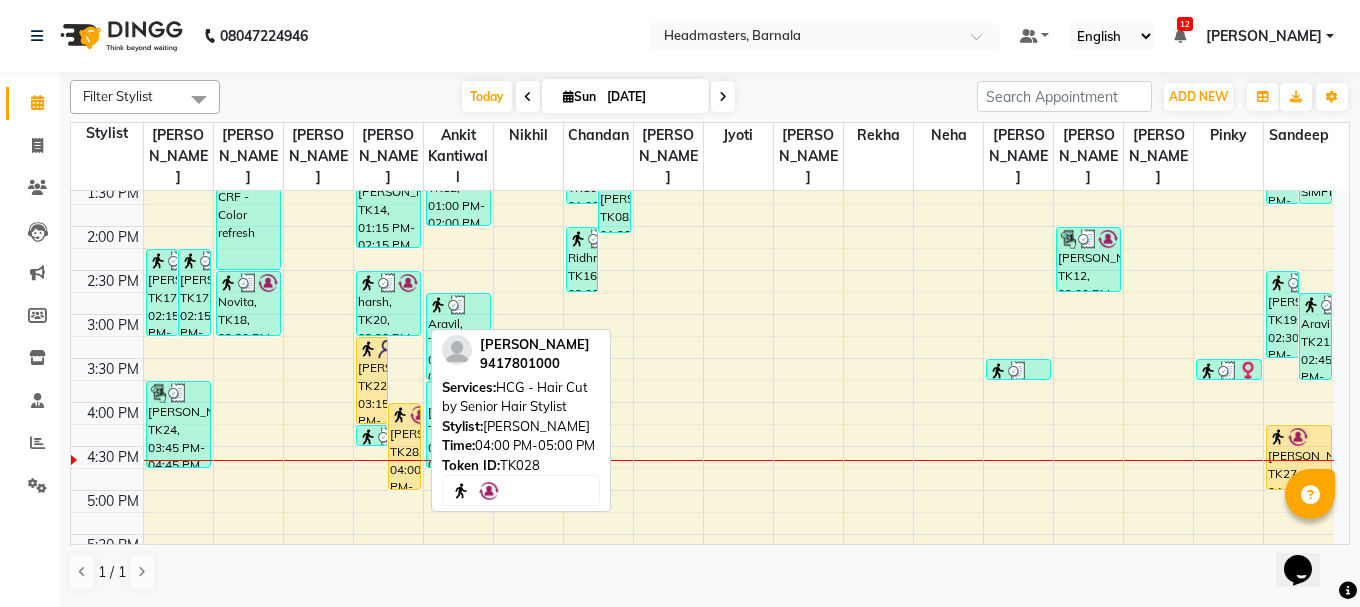 click on "anmol, TK28, 04:00 PM-05:00 PM, HCG - Hair Cut by Senior Hair Stylist" at bounding box center (404, 446) 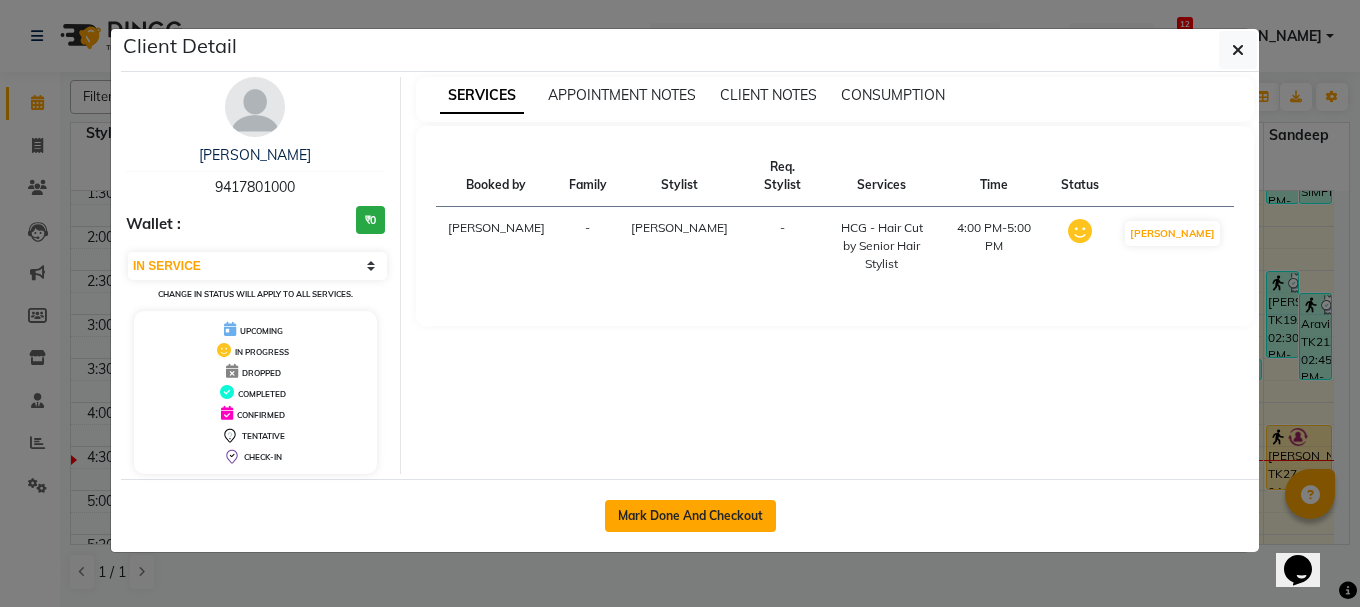 click on "Mark Done And Checkout" 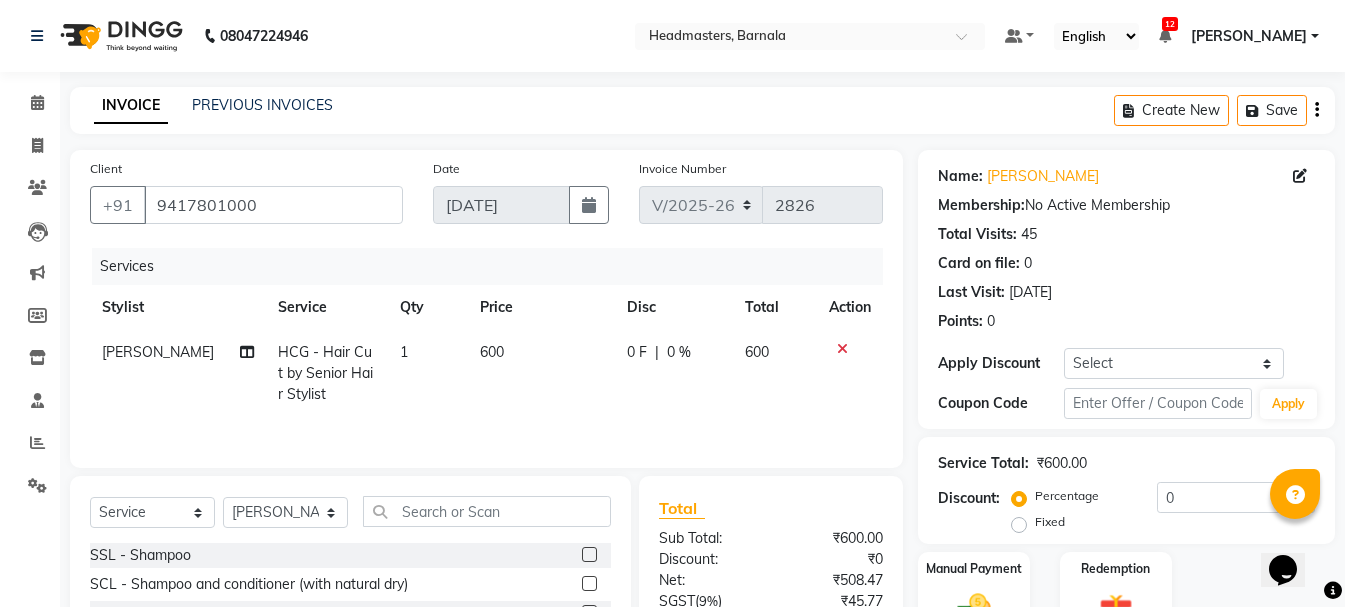click on "Fixed" 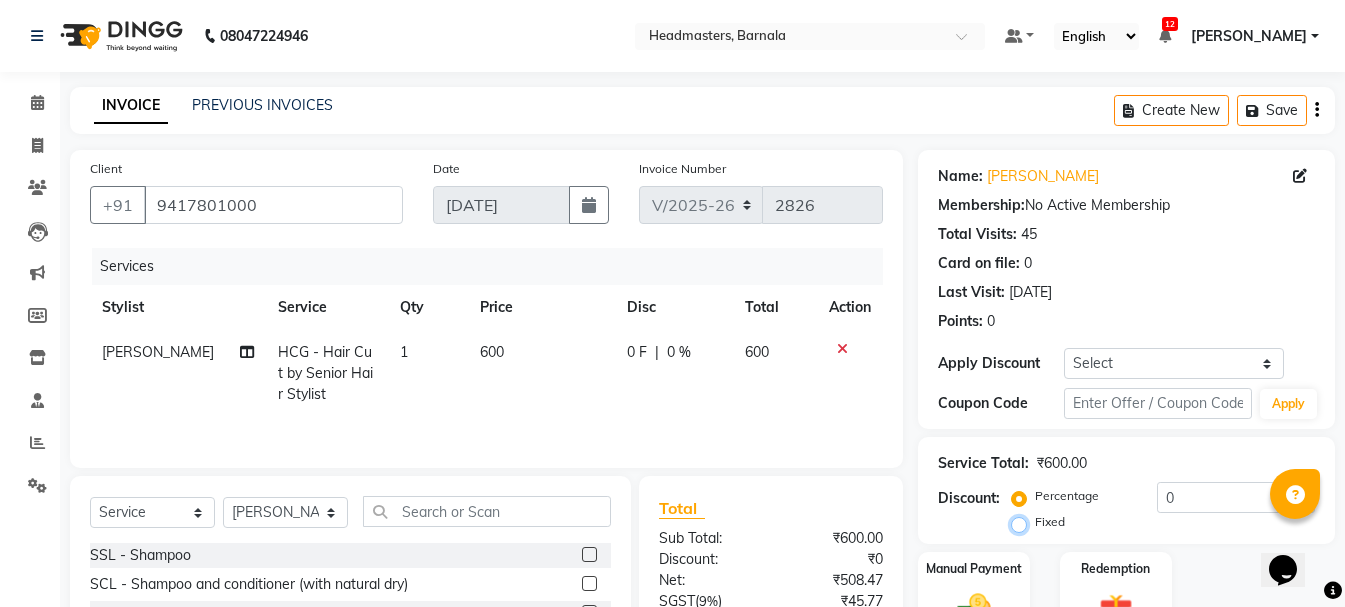 click on "Fixed" at bounding box center (1023, 522) 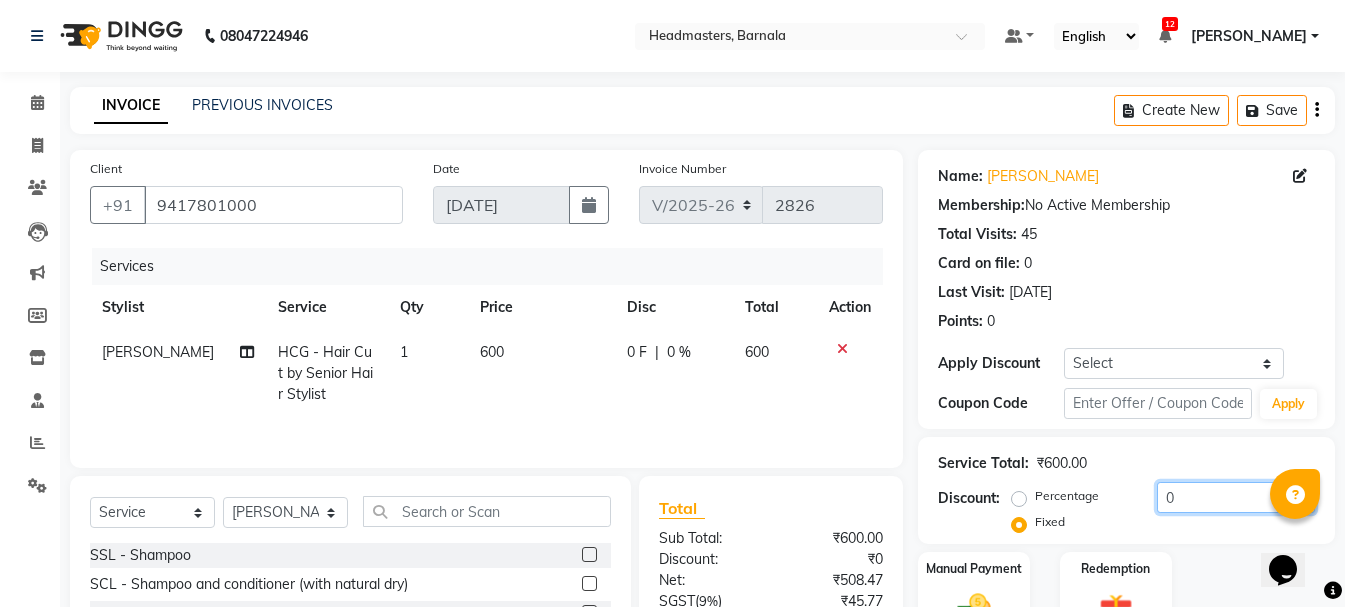 click on "Percentage   Fixed  0" 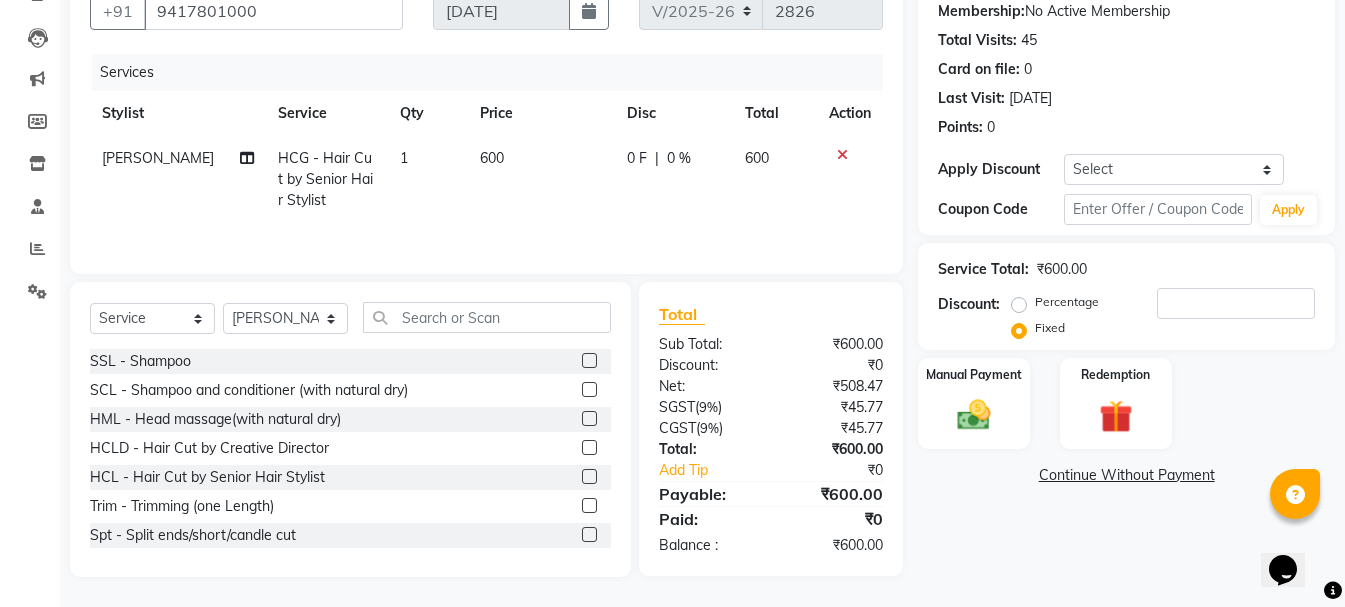 click on "HCG - Hair Cut by Senior Hair Stylist" 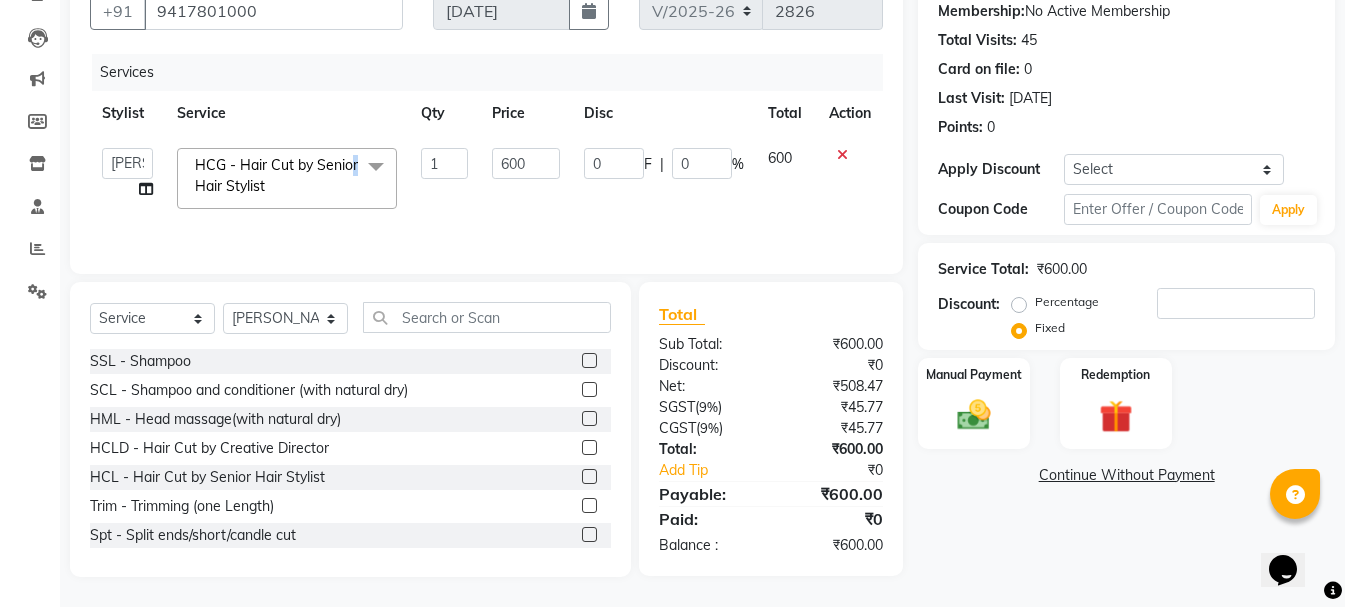 click on "HCG - Hair Cut by Senior Hair Stylist" 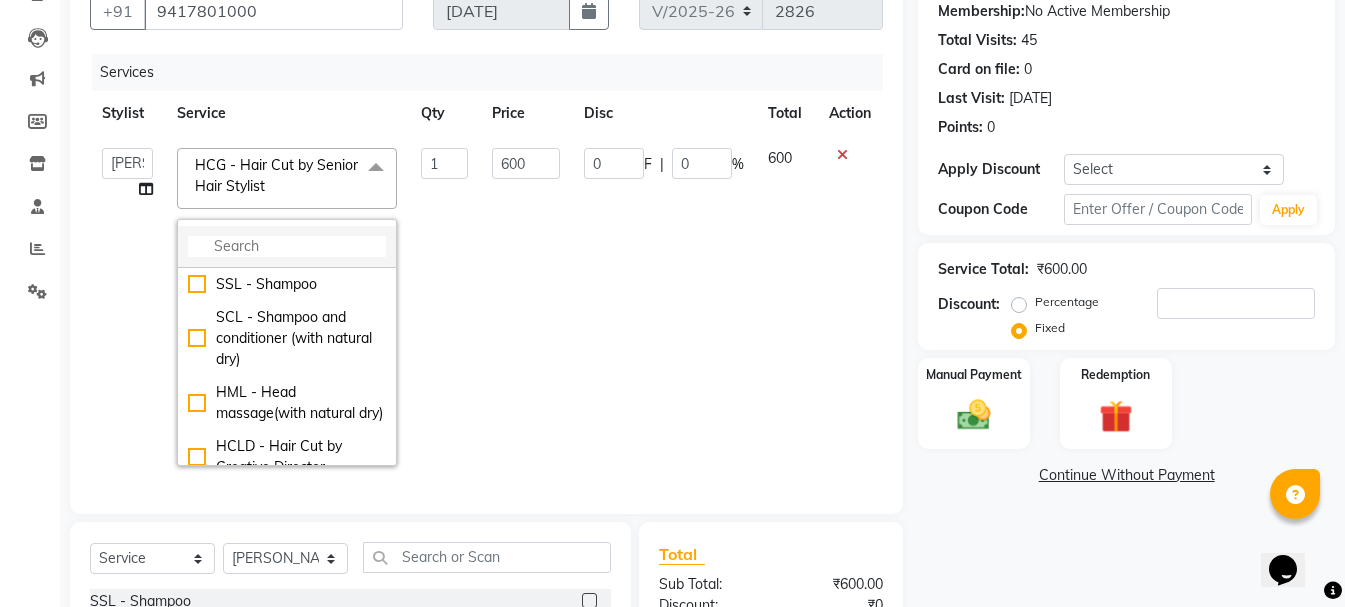 click 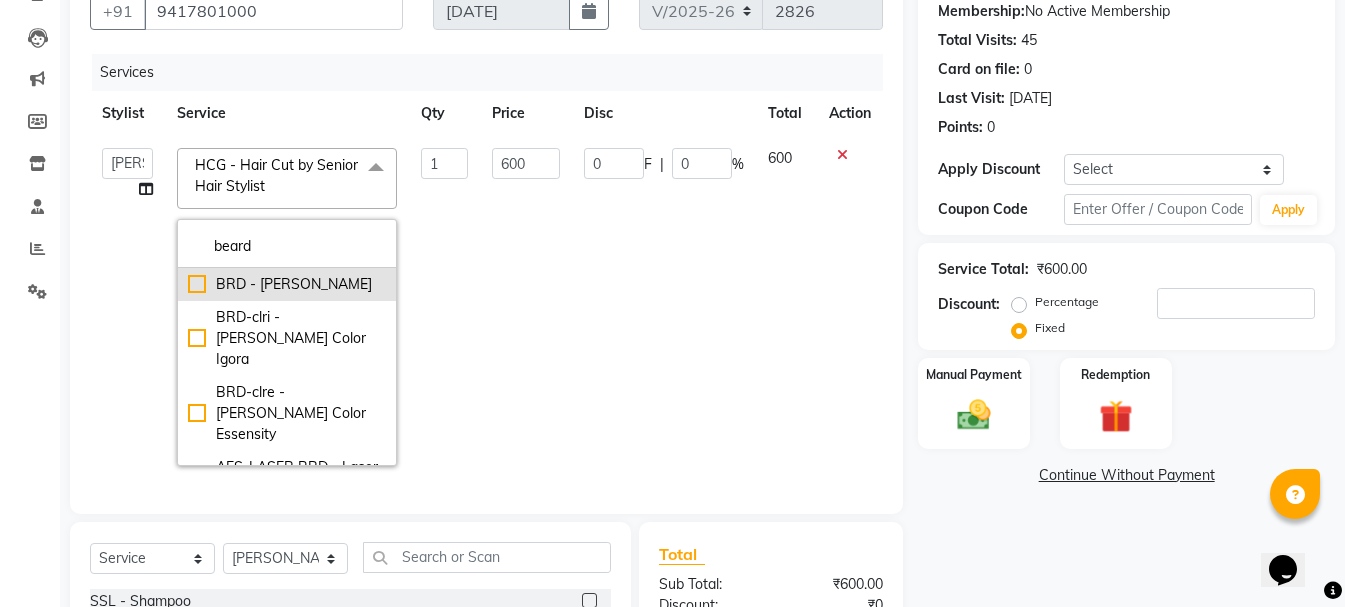 click on "BRD - [PERSON_NAME]" 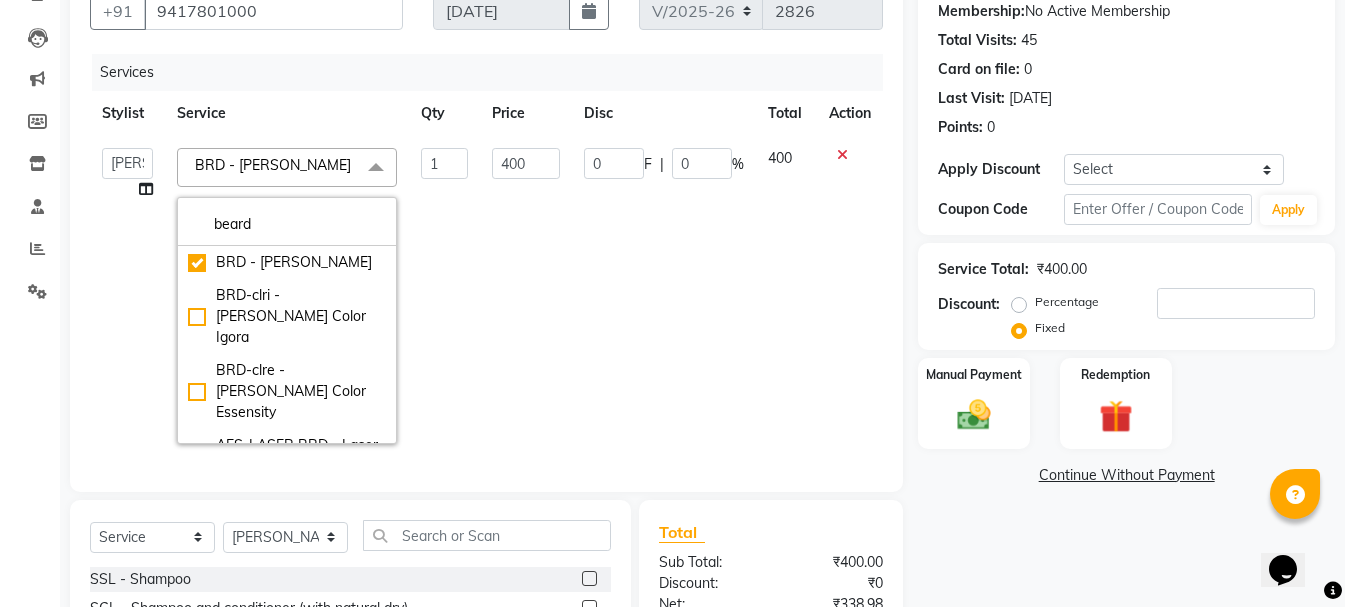 click on "Client +91 9417801000 Date 13-07-2025 Invoice Number V/2025-26 2826 Services Stylist Service Qty Price Disc Total Action   Ankit kantiwall   Chandan   Garry   Jasvir   Jyoti   Lovedeep Singh   Manya    Navdeep   Neha   Nikhil    Pardeep kaur   Pinky   Rajveer   Rekha    Sameer khan   Sandeep   Toseef Salmani  BRD - Beard  x beard BRD - Beard BRD-clri - Beard Color Igora BRD-clre - Beard Color Essensity AES-LASER BRD  - Laser Beard Shaping 1 400 0 F | 0 % 400 Select  Service  Product  Membership  Package Voucher Prepaid Gift Card  Select Stylist  Ankit kantiwall Chandan Garry Jasvir Jyoti Lovedeep Singh Manya  Navdeep Neha Nikhil  Pardeep kaur Pinky Rajveer Rekha  Sameer khan Sandeep Toseef Salmani SSL - Shampoo  SCL - Shampoo and conditioner (with natural dry)  HML - Head massage(with natural dry)  HCLD - Hair Cut by Creative Director  HCL - Hair Cut by Senior Hair Stylist  Trim - Trimming (one Length)  Spt - Split ends/short/candle cut  BD - Blow dry  OS - Open styling  GL-igora - Igora Global  BRD - Beard" 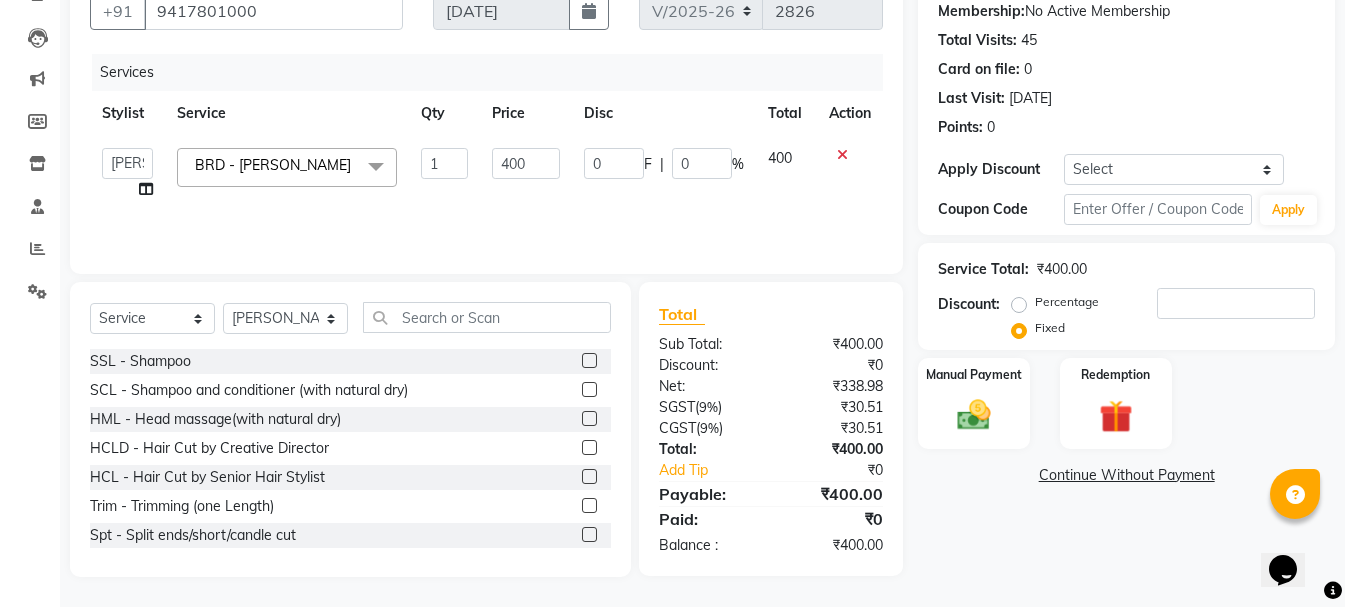 click on "Name: Anmol  Membership:  No Active Membership  Total Visits:  45 Card on file:  0 Last Visit:   28-06-2025 Points:   0  Apply Discount Select Coupon → Wrong Job Card  Coupon → Complimentary  Coupon → Correction  Coupon → First Wash  Coupon → Free Of Cost  Coupon → Staff Service Coupon → Service Not Done Coupon → Already Paid Coupon → Double Job Card  Coupon Code Apply Service Total:  ₹400.00  Discount:  Percentage   Fixed  Manual Payment Redemption  Continue Without Payment" 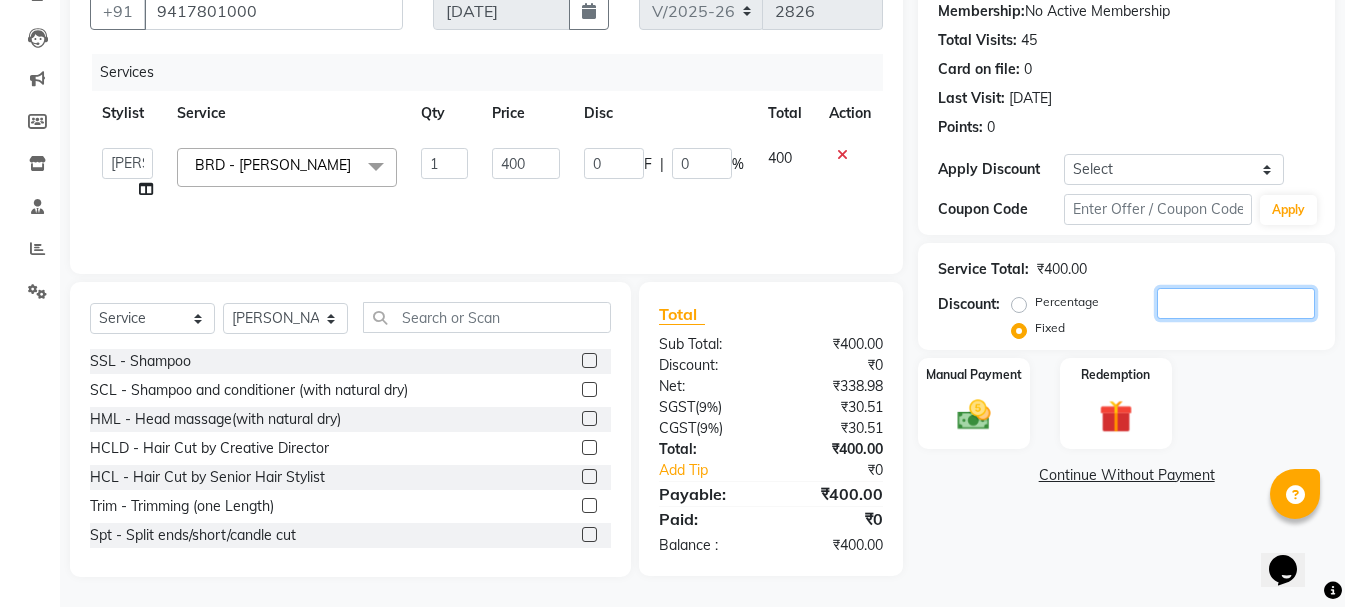 click 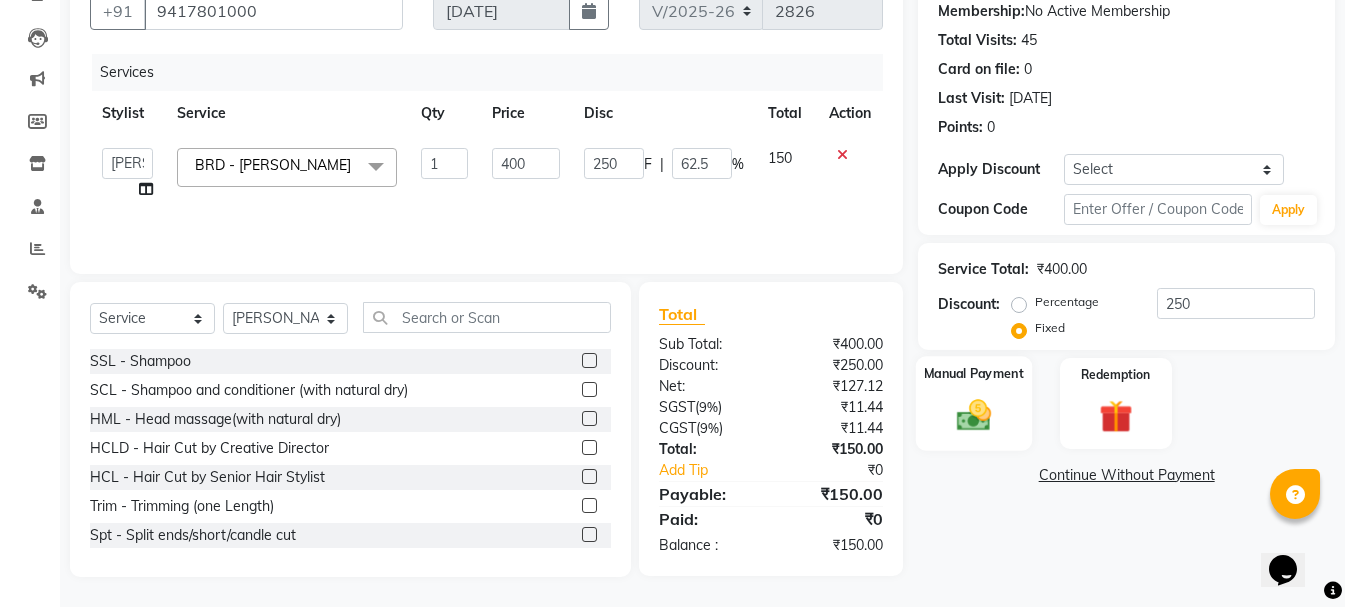 click 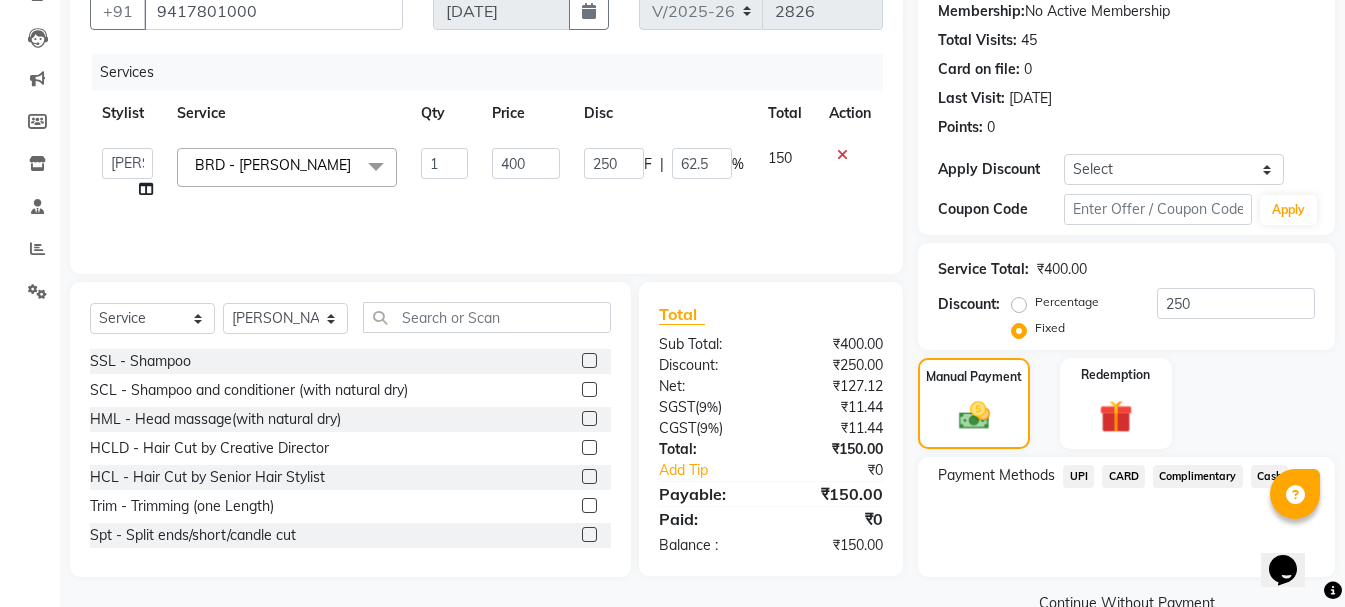 click on "UPI" 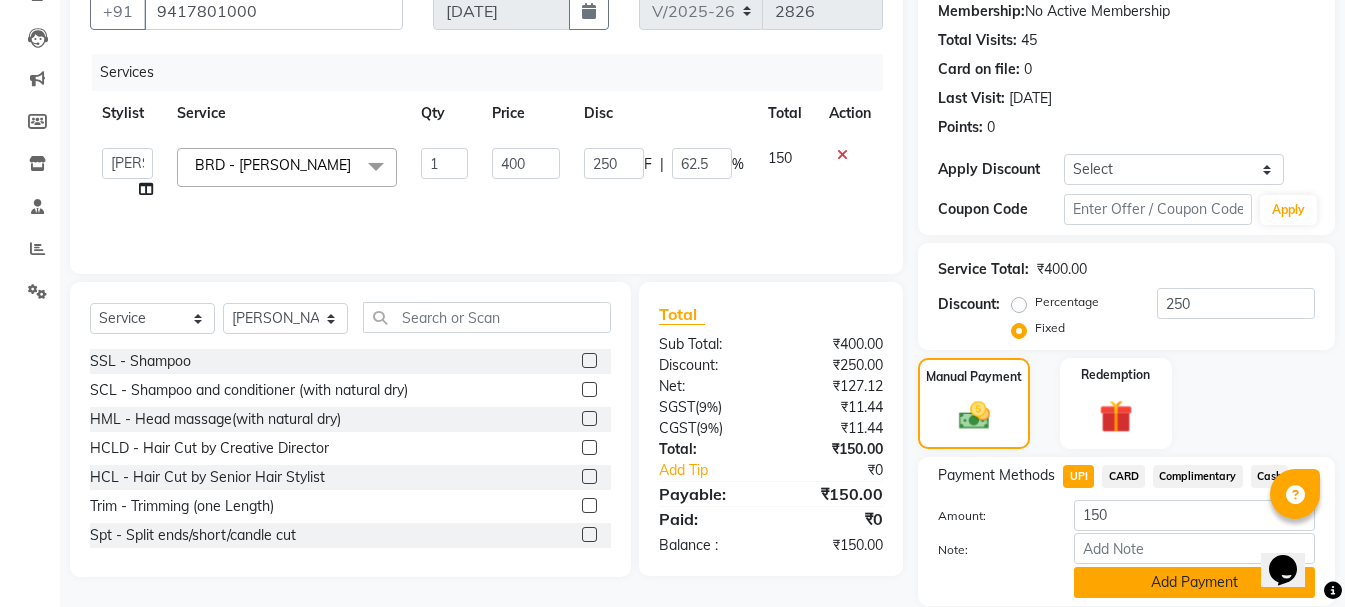 click on "Add Payment" 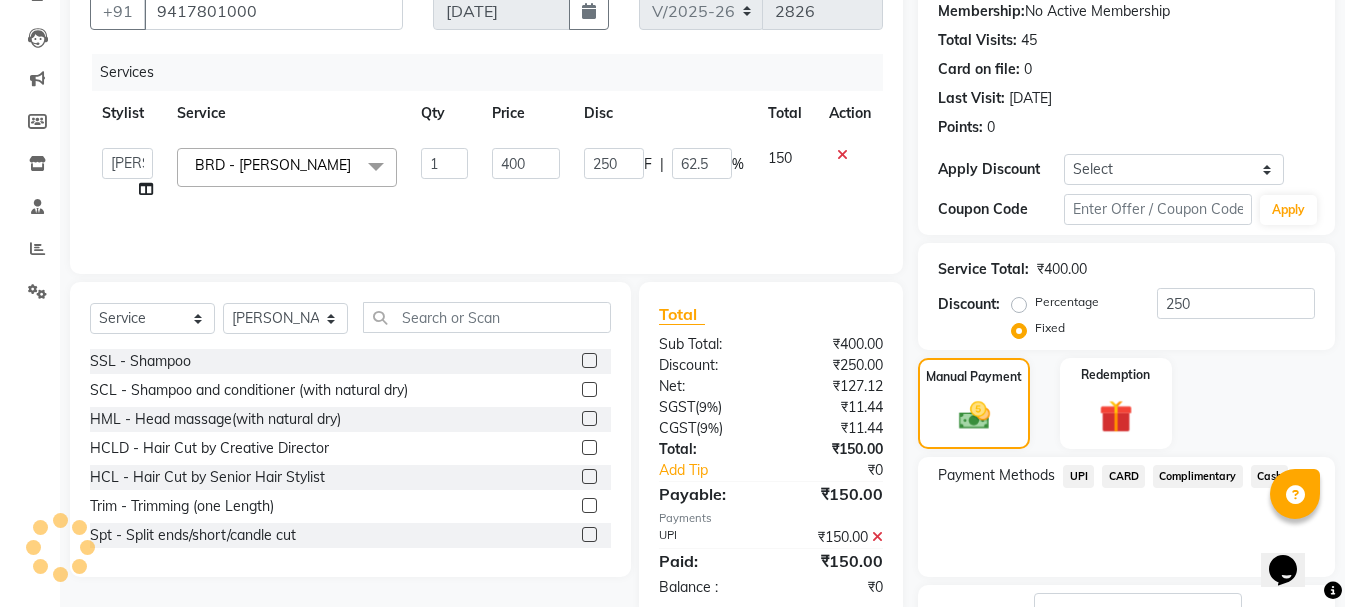 click on "Payment Methods  UPI   CARD   Complimentary   Cash" 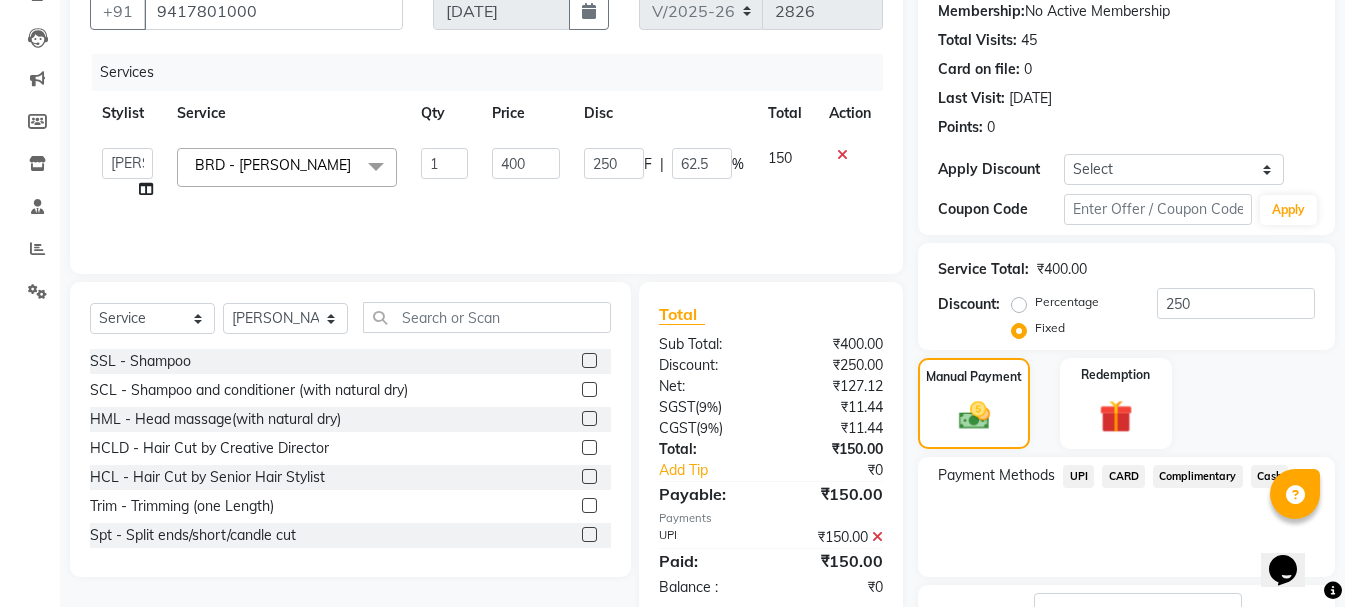 click on "Checkout" 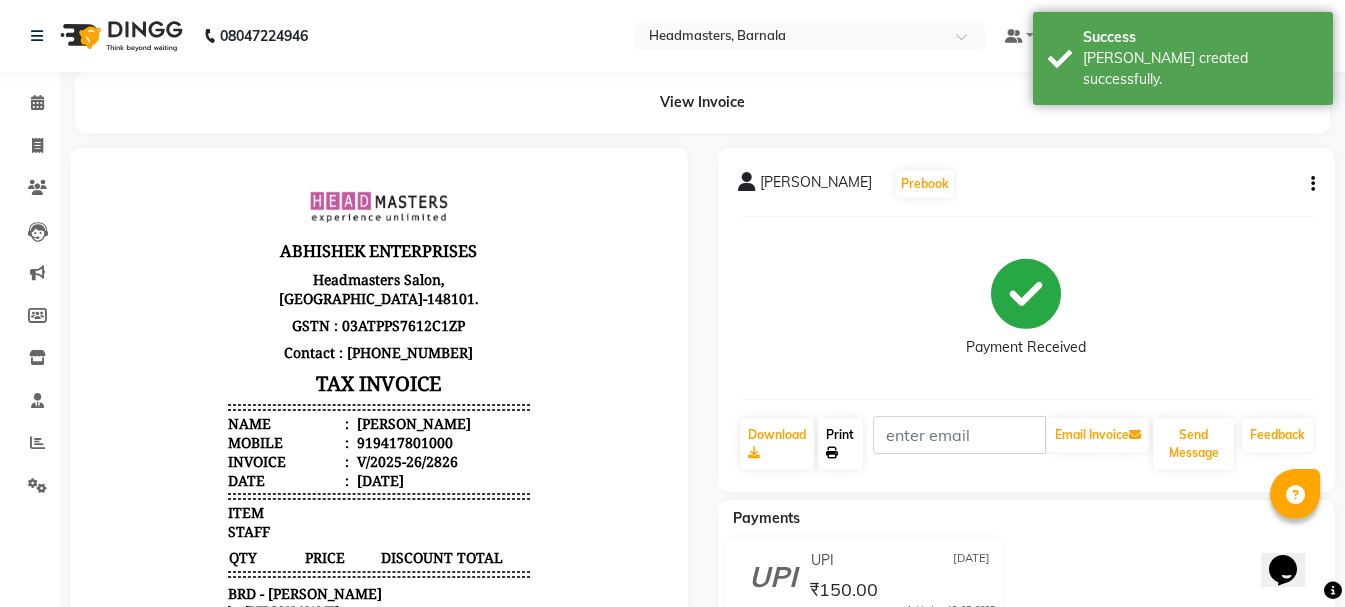 scroll, scrollTop: 0, scrollLeft: 0, axis: both 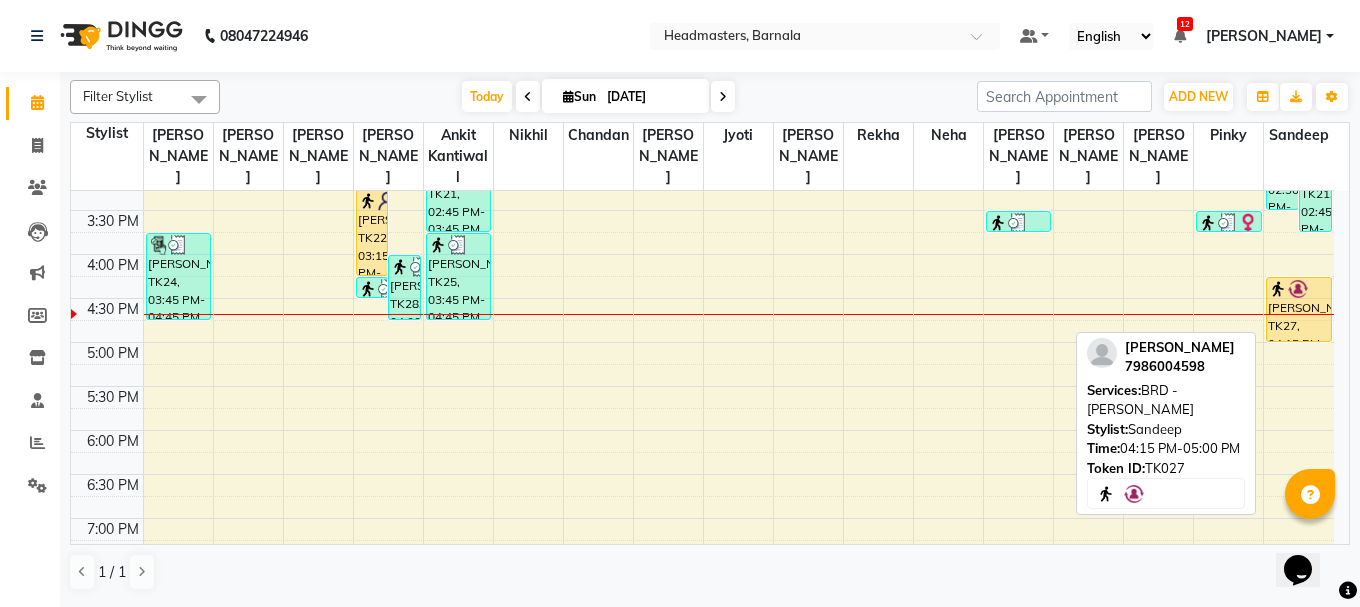 click on "Amanjot, TK27, 04:15 PM-05:00 PM, BRD - Beard" at bounding box center (1299, 309) 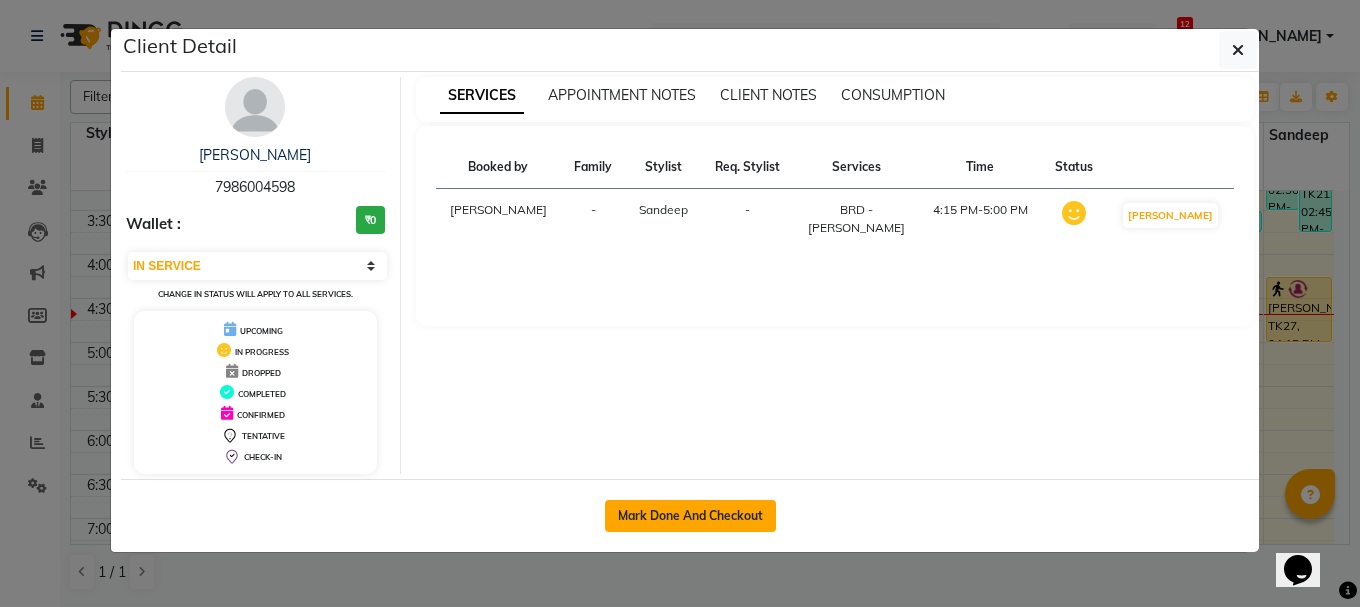 click on "Mark Done And Checkout" 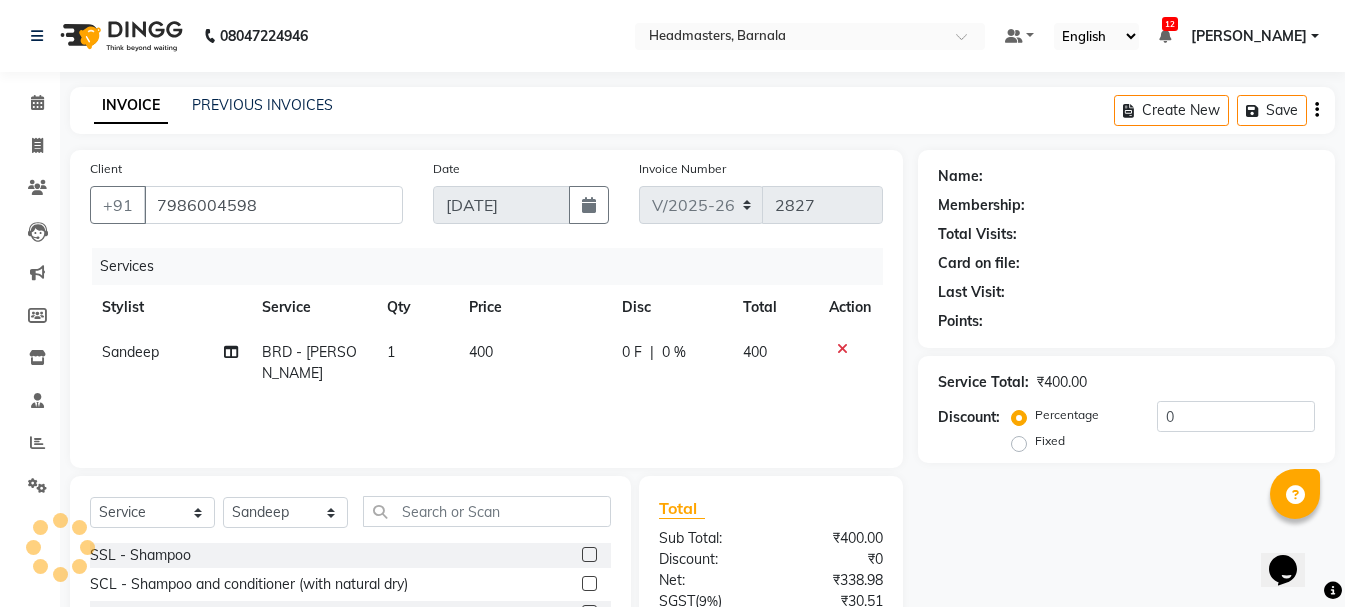 scroll, scrollTop: 194, scrollLeft: 0, axis: vertical 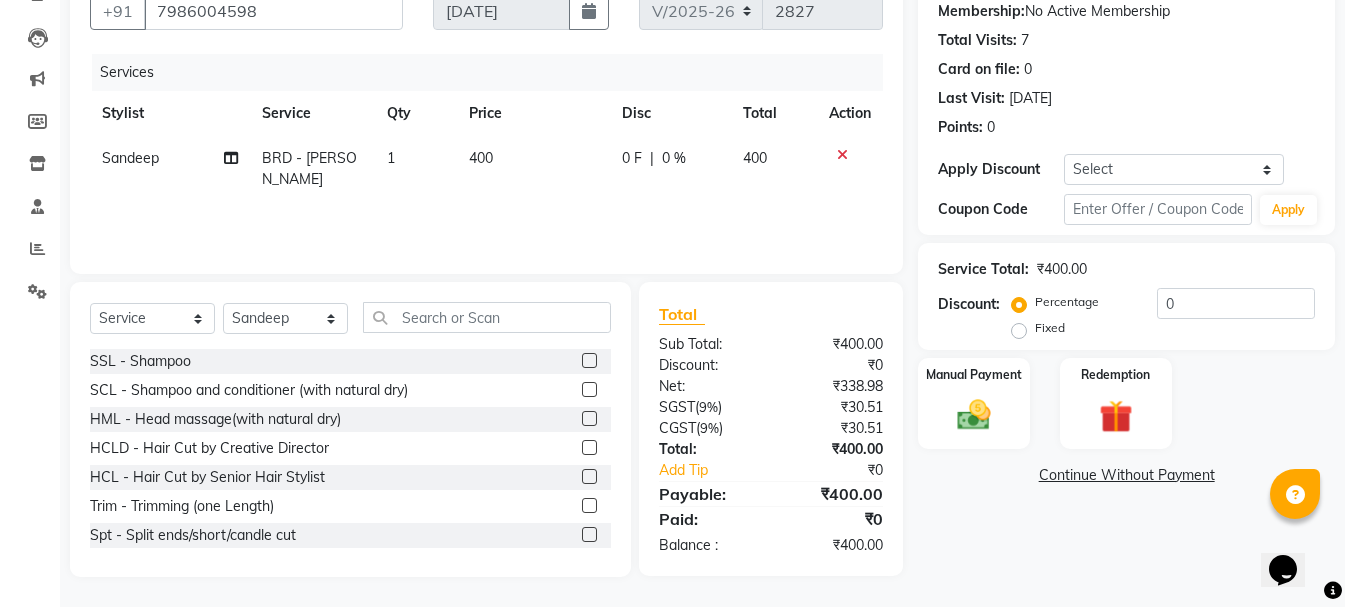 drag, startPoint x: 1019, startPoint y: 333, endPoint x: 1075, endPoint y: 328, distance: 56.22277 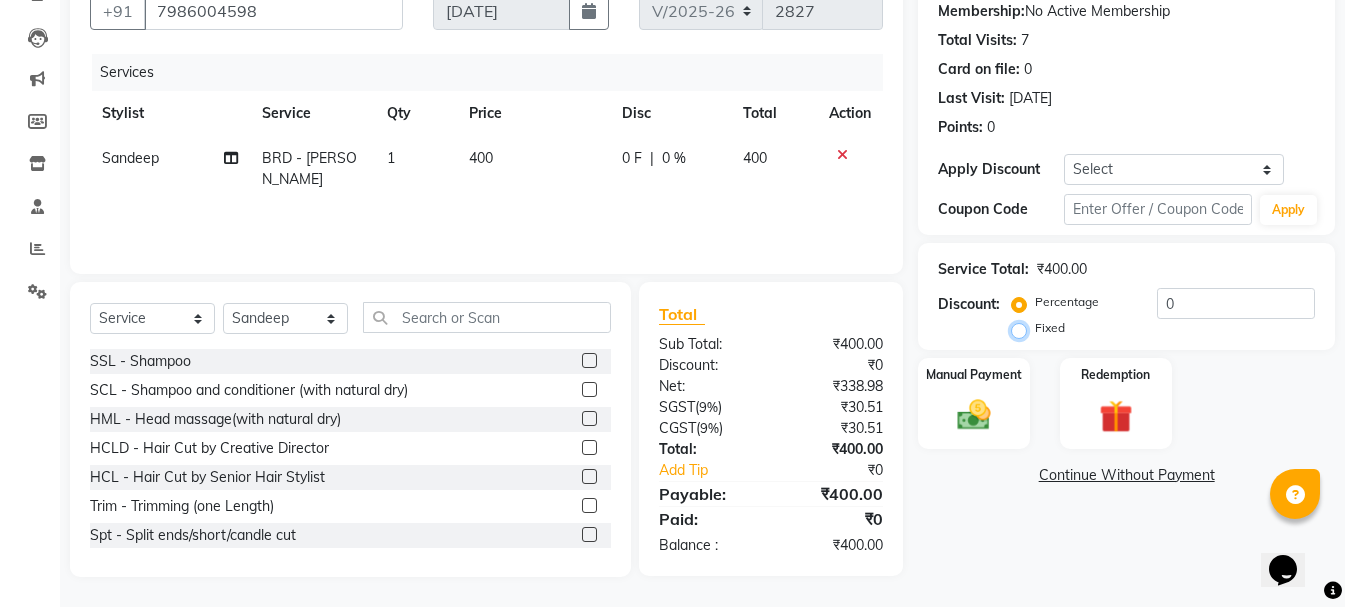click on "Fixed" at bounding box center [1023, 328] 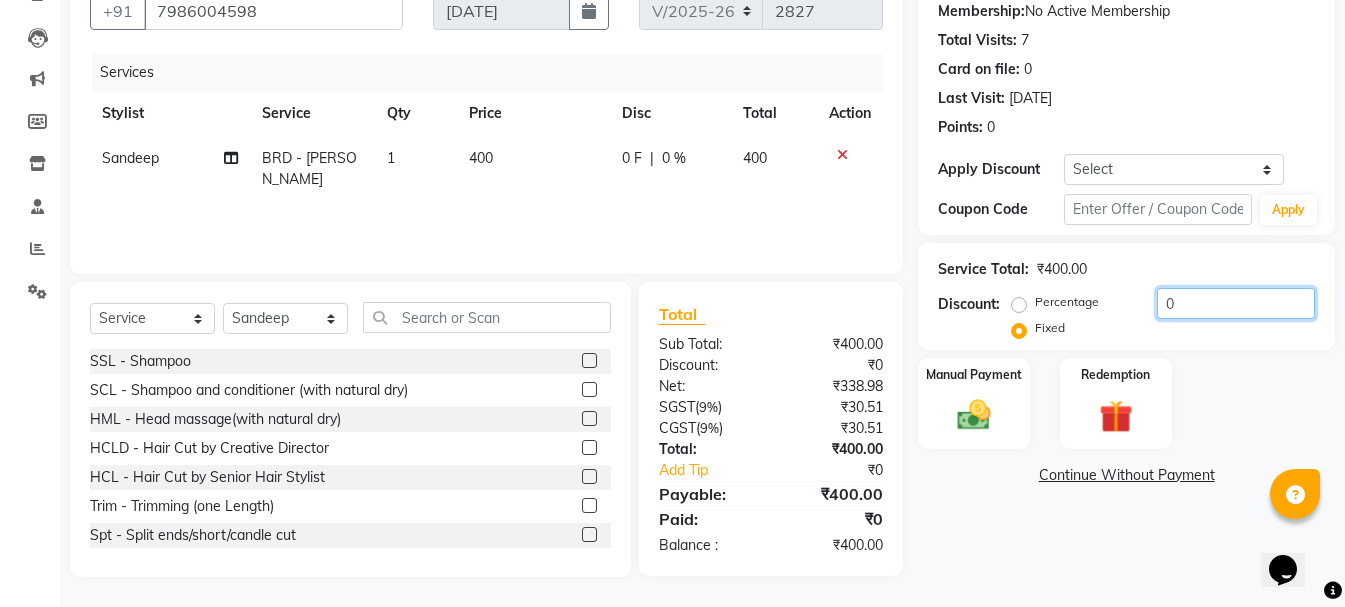 drag, startPoint x: 1184, startPoint y: 306, endPoint x: 1091, endPoint y: 287, distance: 94.92102 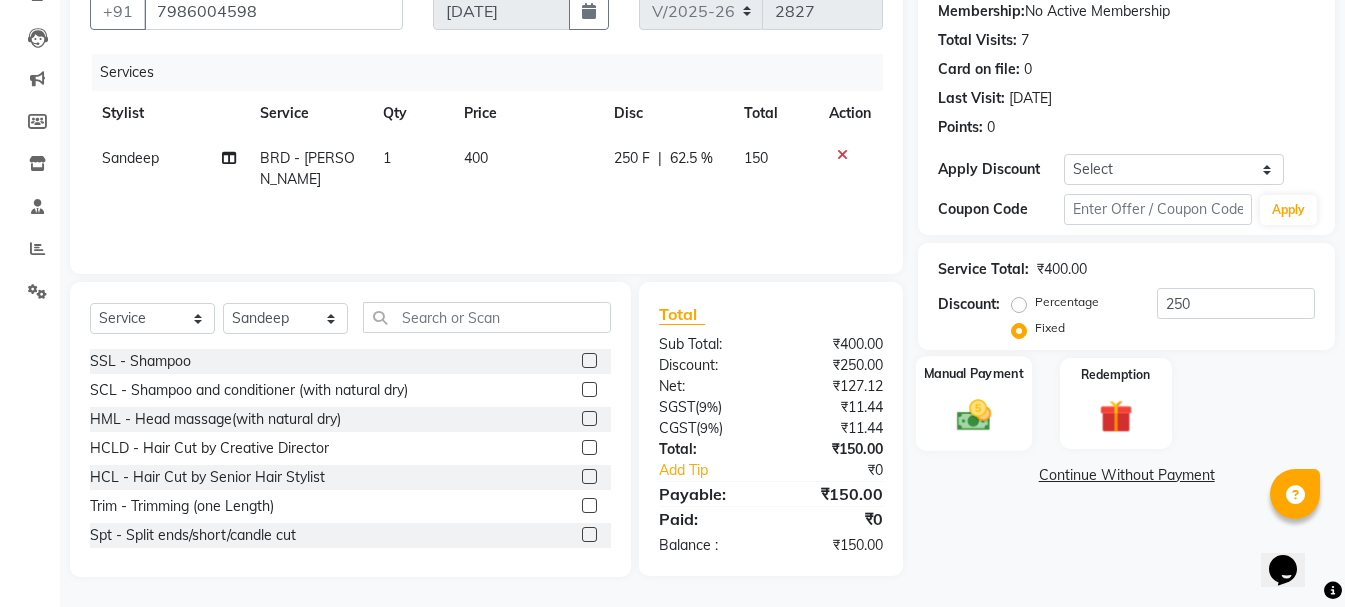 click on "Manual Payment" 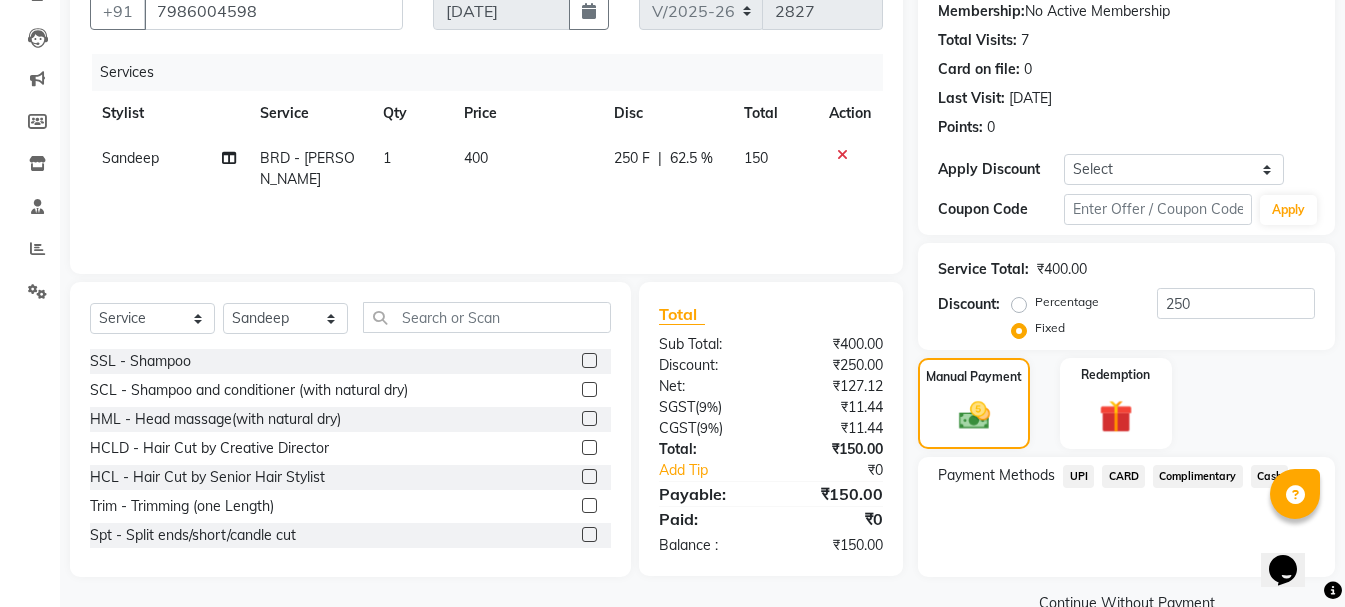 click on "UPI" 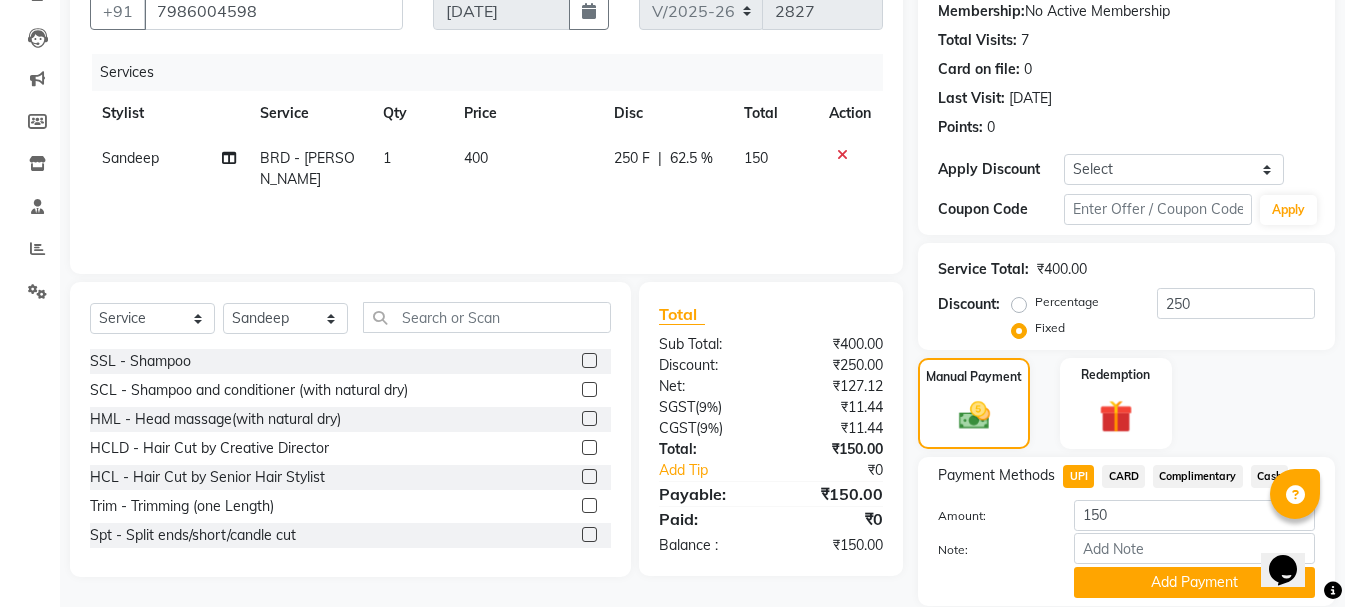 click on "Add Payment" 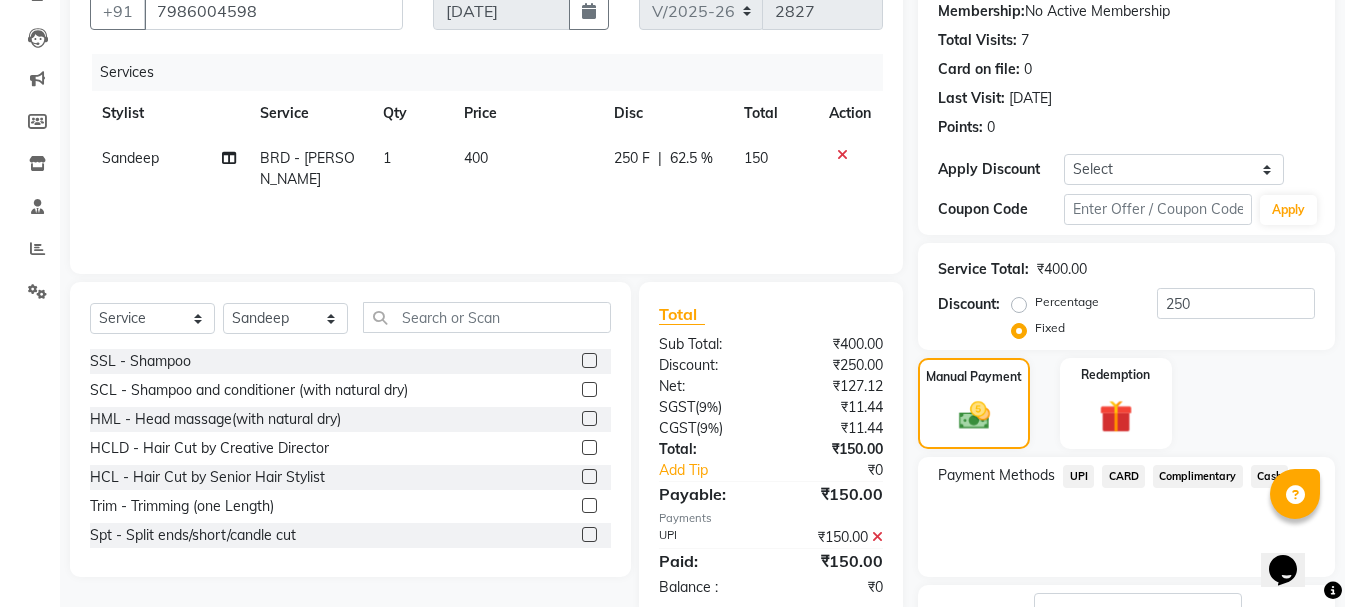 click on "Checkout" 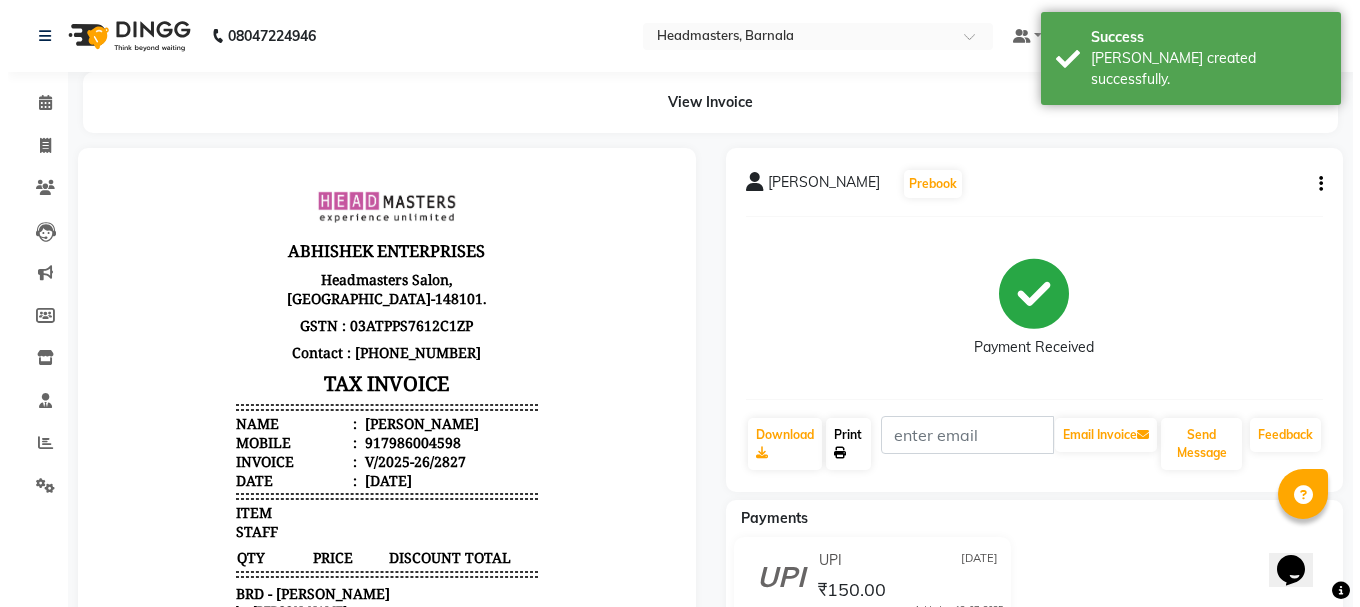 scroll, scrollTop: 0, scrollLeft: 0, axis: both 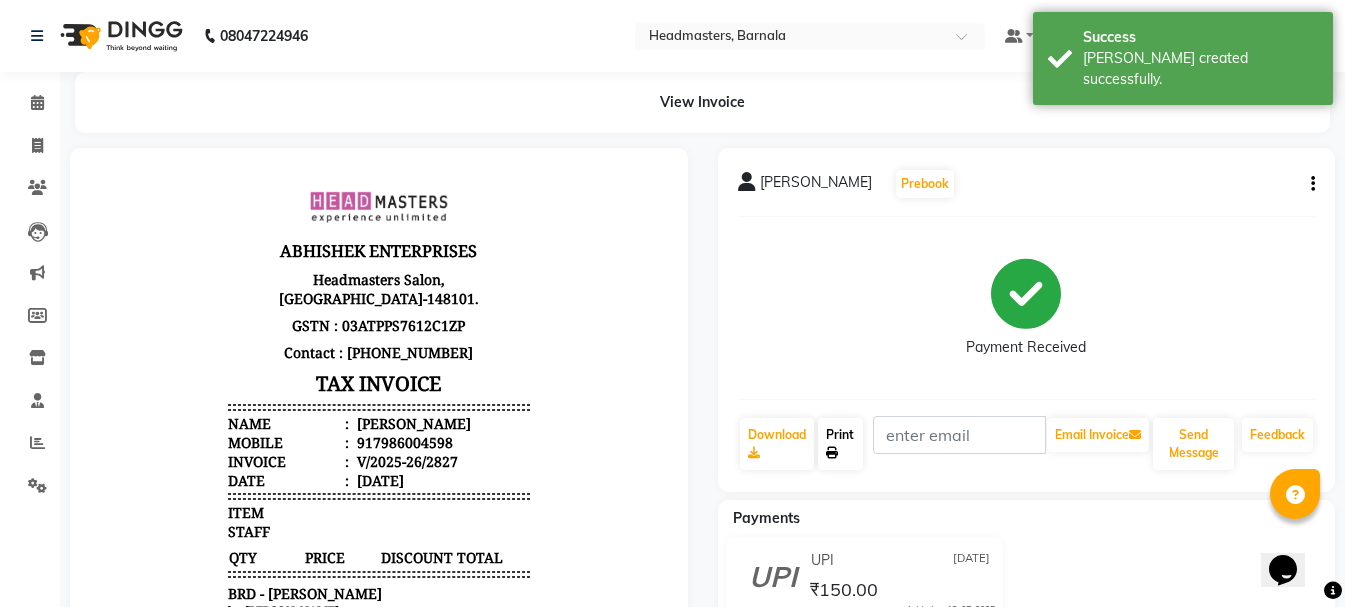 click on "Print" 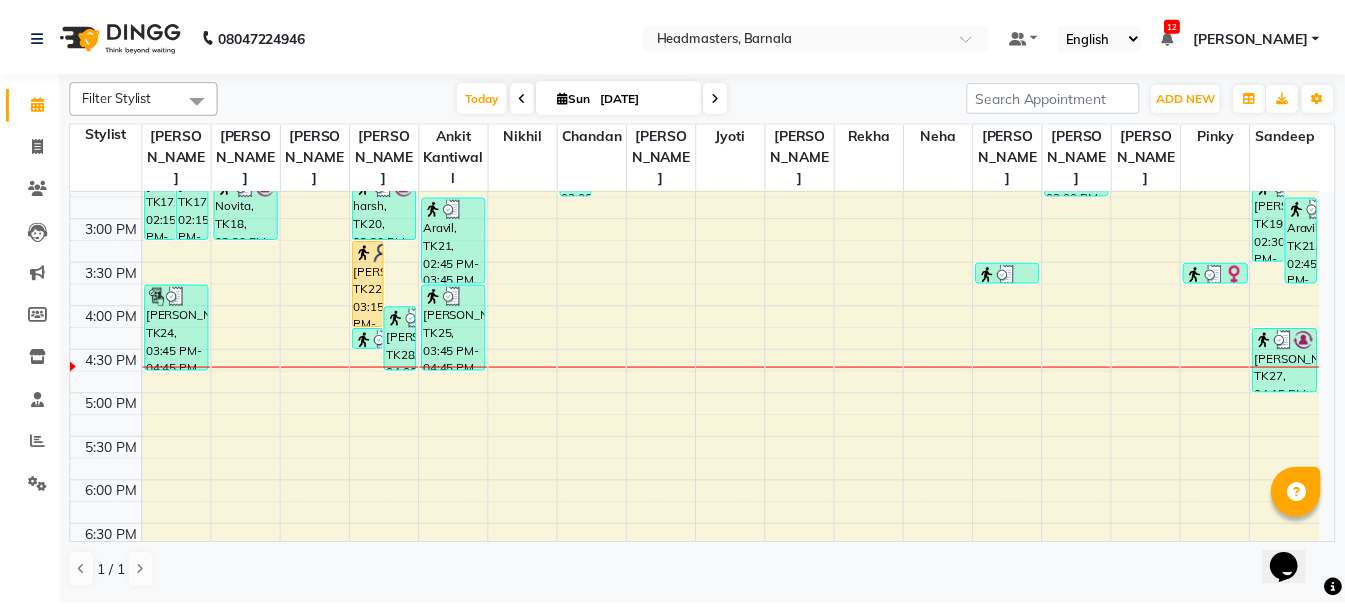 scroll, scrollTop: 570, scrollLeft: 0, axis: vertical 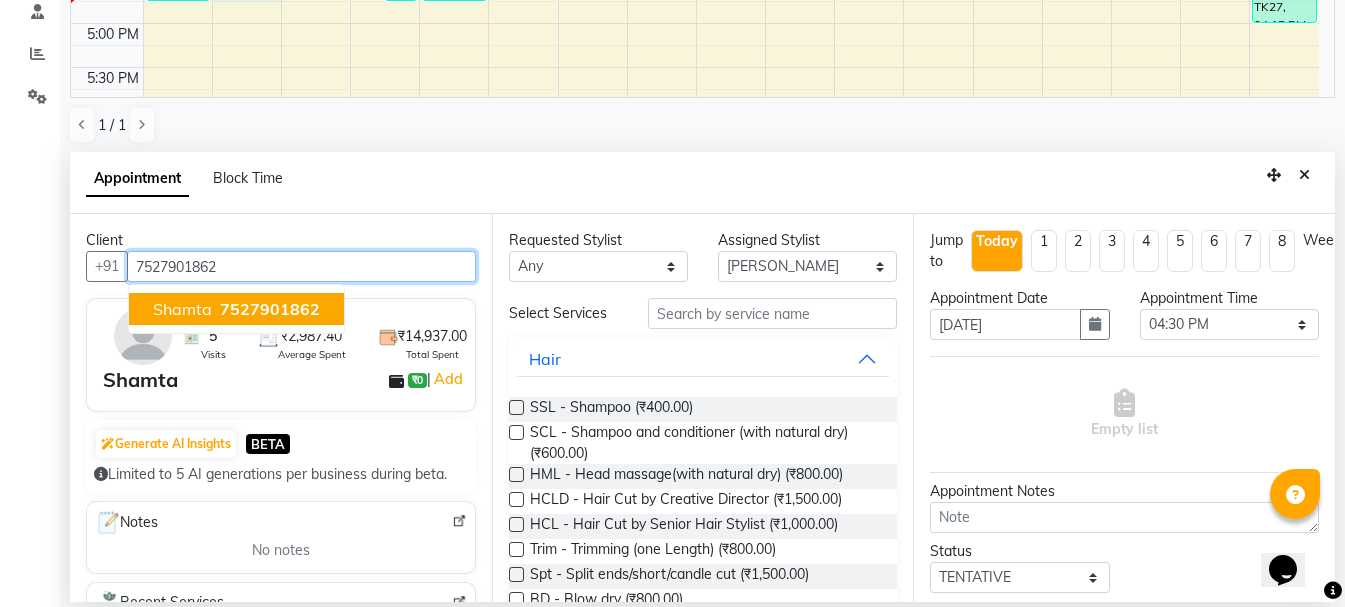 click on "7527901862" at bounding box center (270, 309) 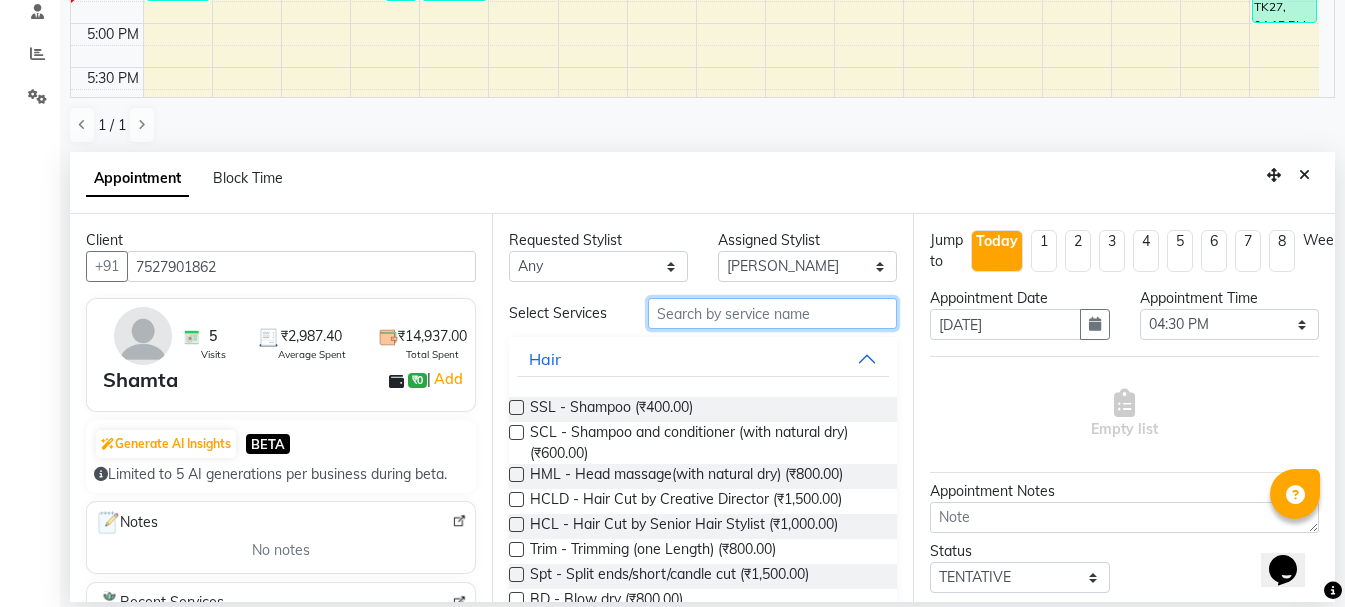 click at bounding box center [772, 313] 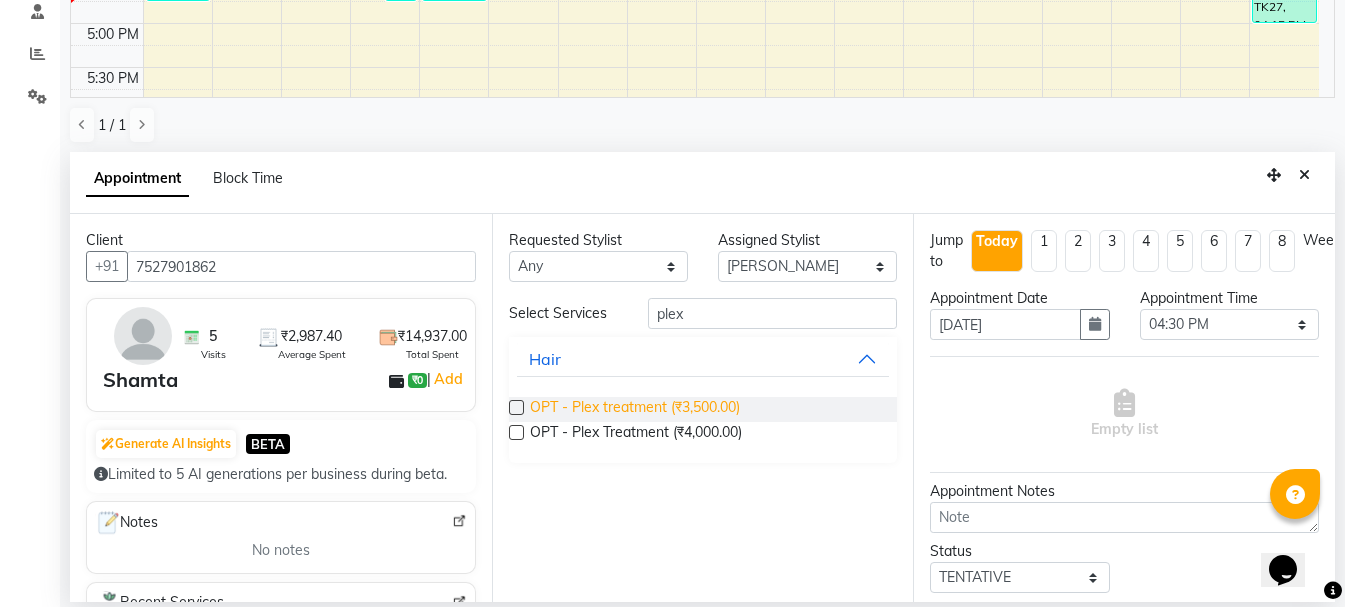 click on "OPT - Plex treatment (₹3,500.00)" at bounding box center [635, 409] 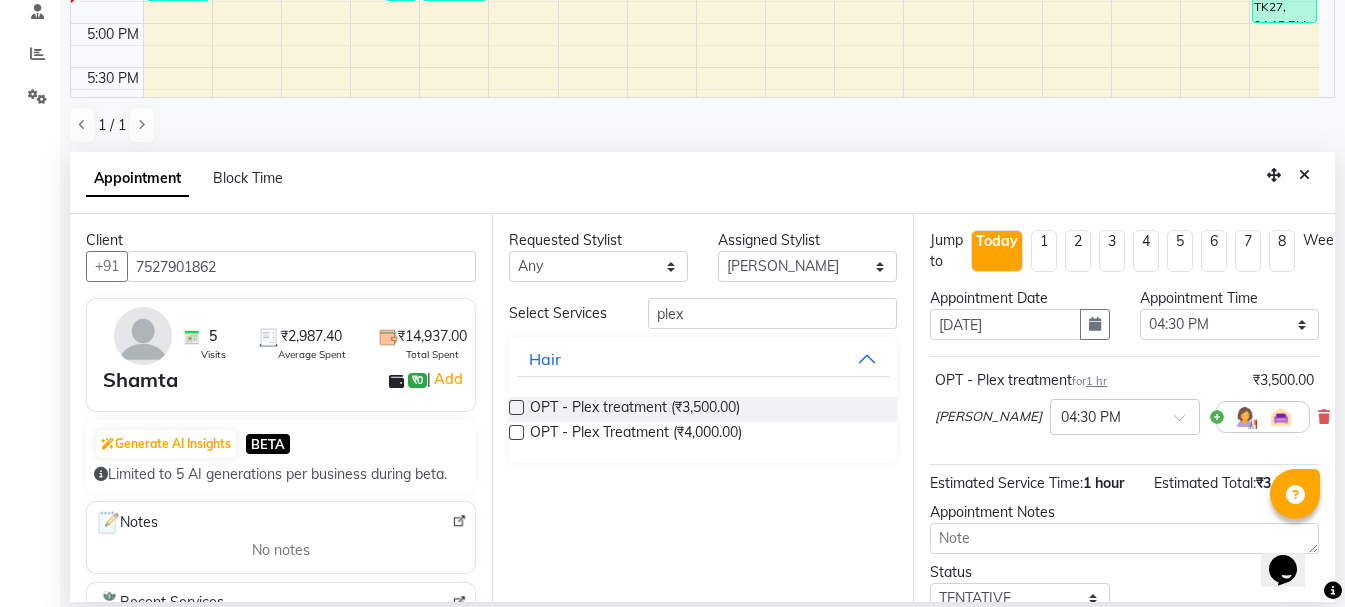 scroll, scrollTop: 174, scrollLeft: 0, axis: vertical 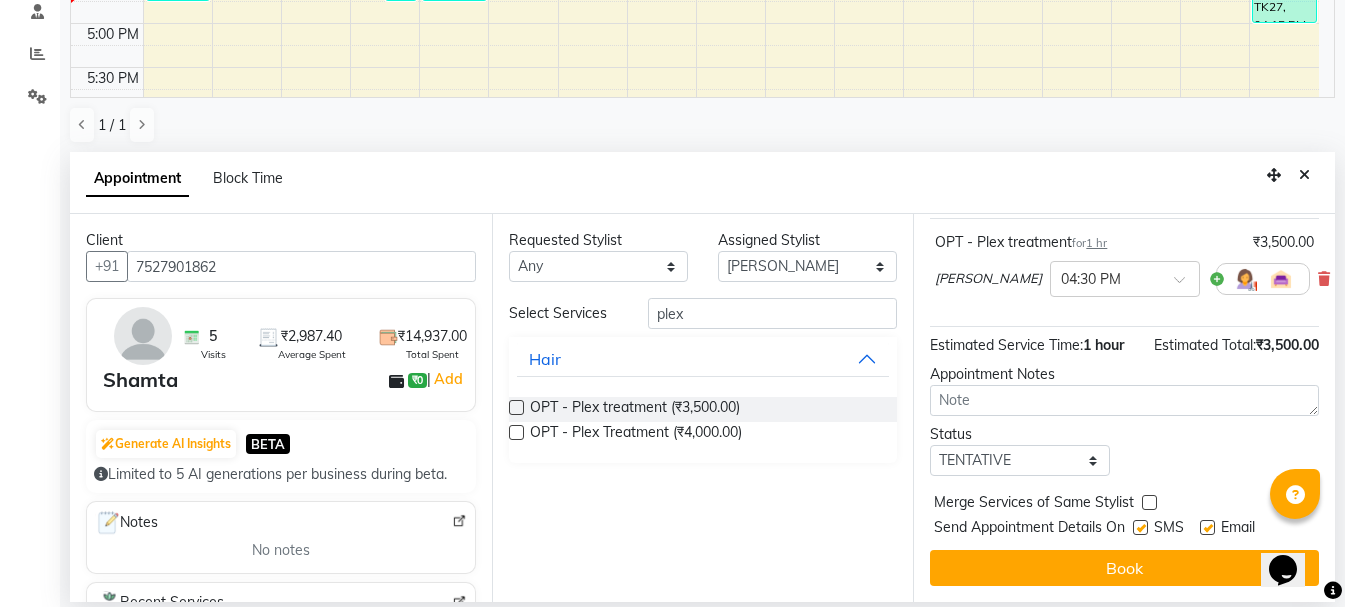 drag, startPoint x: 1333, startPoint y: 293, endPoint x: 38, endPoint y: 0, distance: 1327.7327 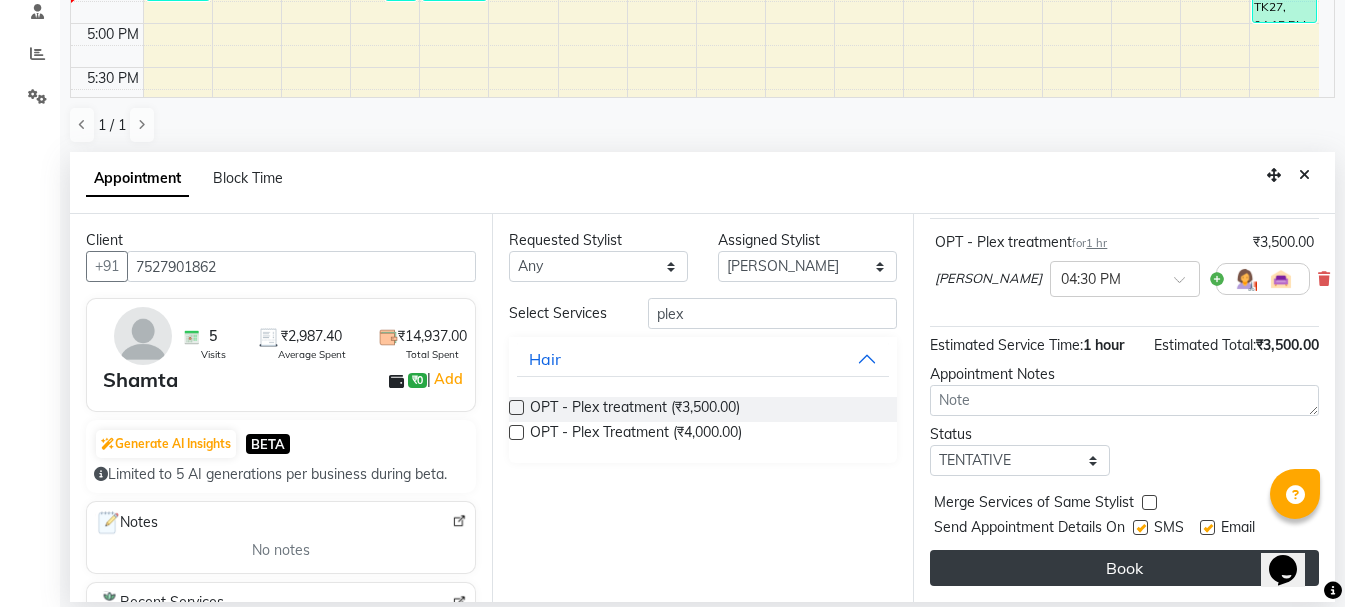 click on "Book" at bounding box center [1124, 568] 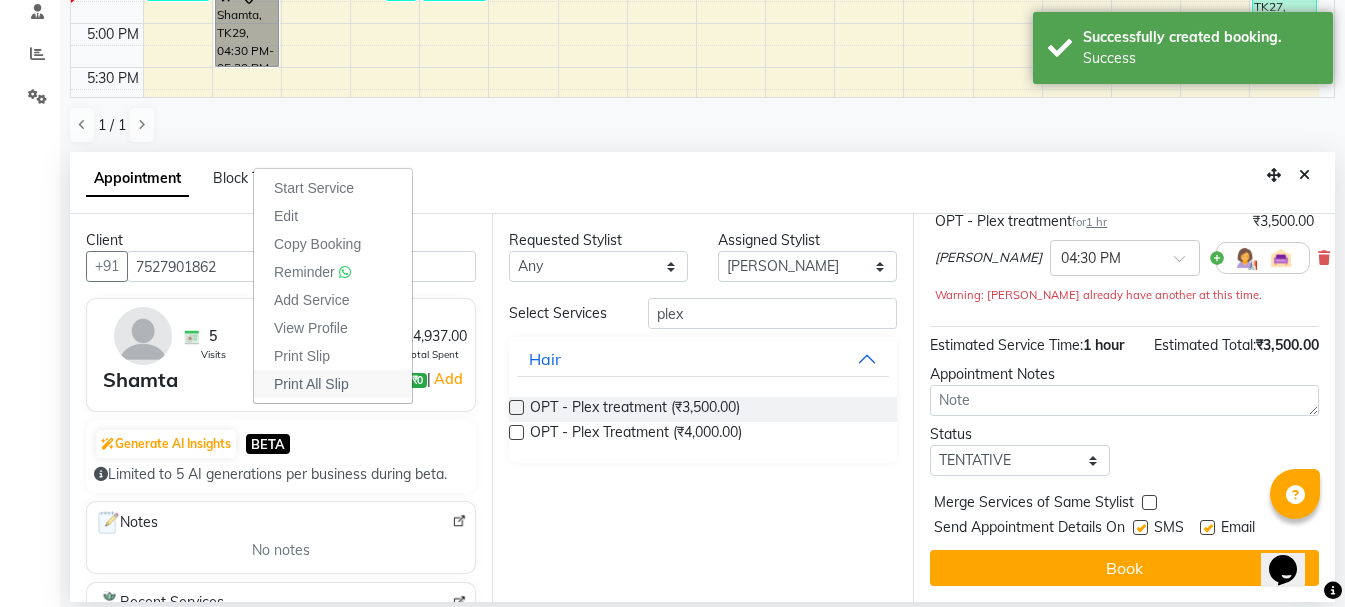 scroll, scrollTop: 0, scrollLeft: 0, axis: both 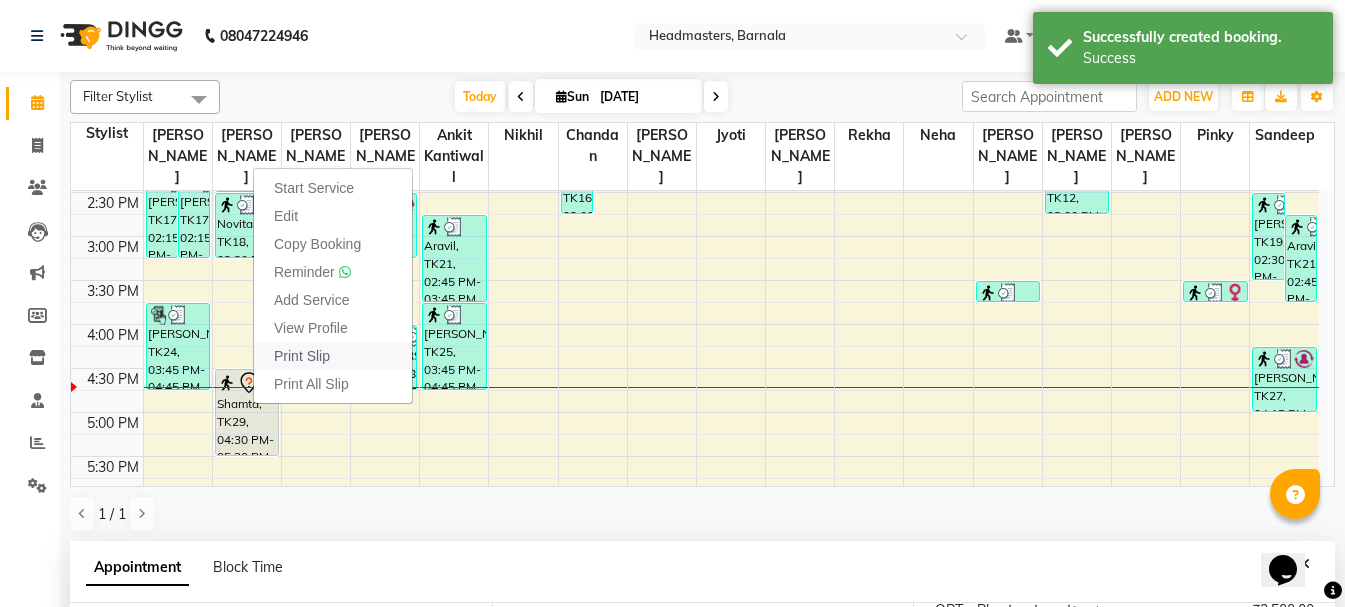 click on "Print Slip" at bounding box center [302, 356] 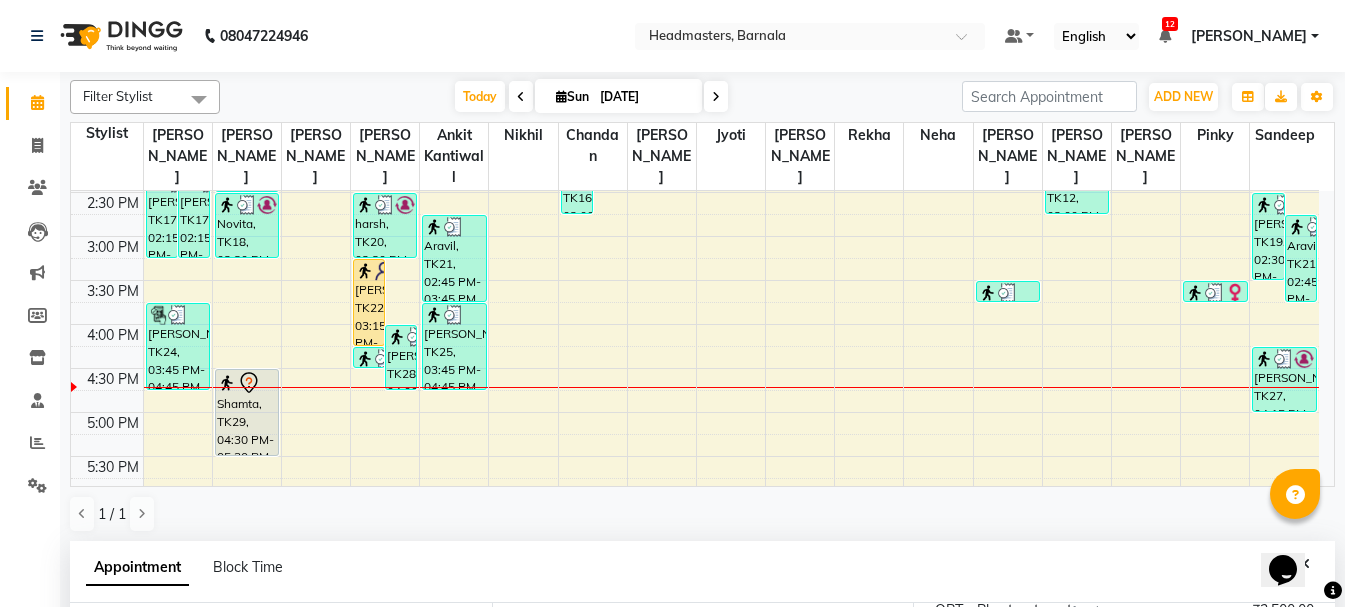 click on "8:00 AM 8:30 AM 9:00 AM 9:30 AM 10:00 AM 10:30 AM 11:00 AM 11:30 AM 12:00 PM 12:30 PM 1:00 PM 1:30 PM 2:00 PM 2:30 PM 3:00 PM 3:30 PM 4:00 PM 4:30 PM 5:00 PM 5:30 PM 6:00 PM 6:30 PM 7:00 PM 7:30 PM 8:00 PM 8:30 PM     Anupreet, TK17, 02:15 PM-03:15 PM, HCL - Hair Cut by Senior Hair Stylist     Anupreet, TK17, 02:15 PM-03:15 PM, HCL - Hair Cut by Senior Hair Stylist     Gurpreet kaur, TK24, 03:45 PM-04:45 PM, HCL - Hair Cut by Senior Hair Stylist     Khushi Garg, TK09, 12:30 PM-02:30 PM, CRF - Color refresh     Novita, TK18, 02:30 PM-03:15 PM, BD - Blow dry             Shamta, TK29, 04:30 PM-05:30 PM, OPT - Plex treatment     arman, TK02, 11:00 AM-11:45 AM, HMG - Head massage     akashdeep, TK06, 11:15 AM-12:15 PM, HCG - Hair Cut by Senior Hair Stylist     arman, TK02, 11:45 AM-12:15 PM, SSL - Shampoo     Divyansh, TK22, 03:15 PM-04:15 PM, HCG - Hair Cut by Senior Hair Stylist     anmol, TK28, 04:00 PM-04:45 PM, BRD - Beard     sunny, TK23, 04:15 PM-04:30 PM, HS - Styling" at bounding box center (695, 192) 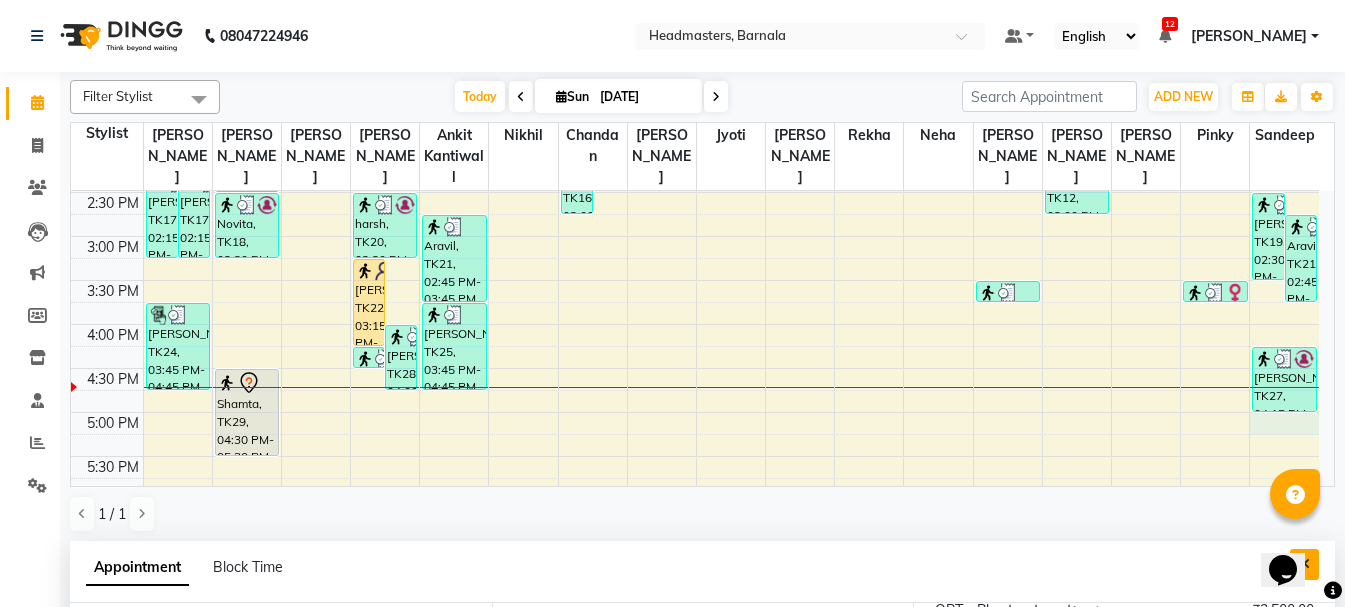 scroll, scrollTop: 389, scrollLeft: 0, axis: vertical 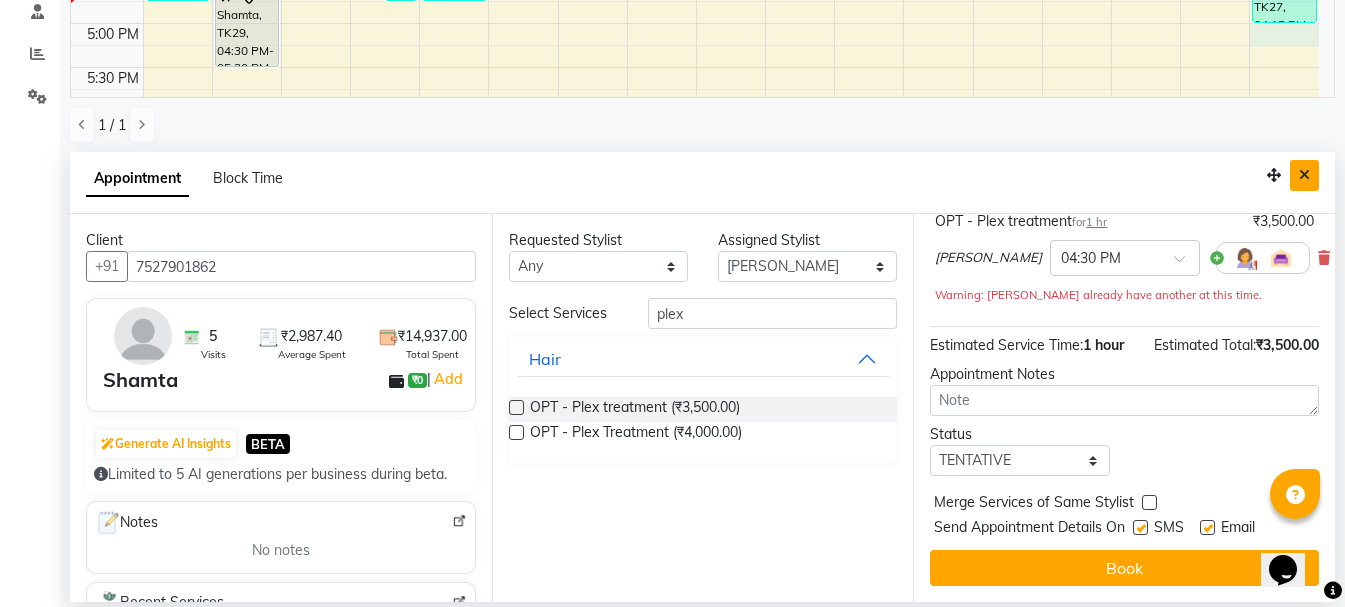 click at bounding box center (1304, 175) 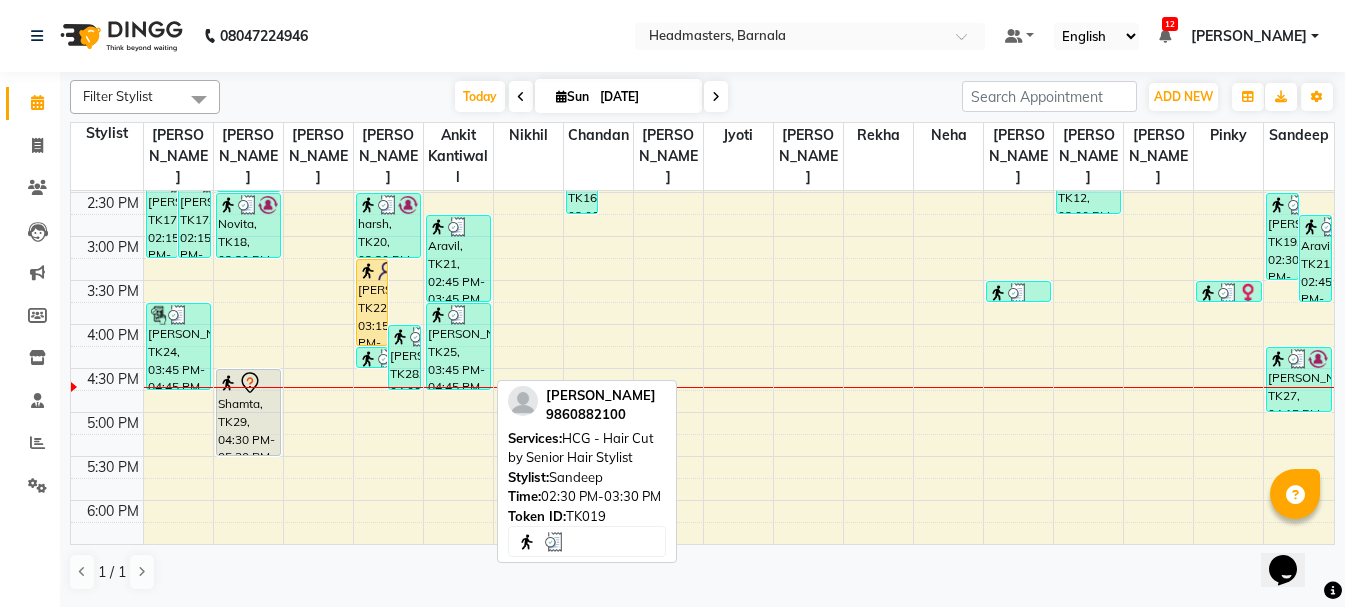 scroll, scrollTop: 0, scrollLeft: 0, axis: both 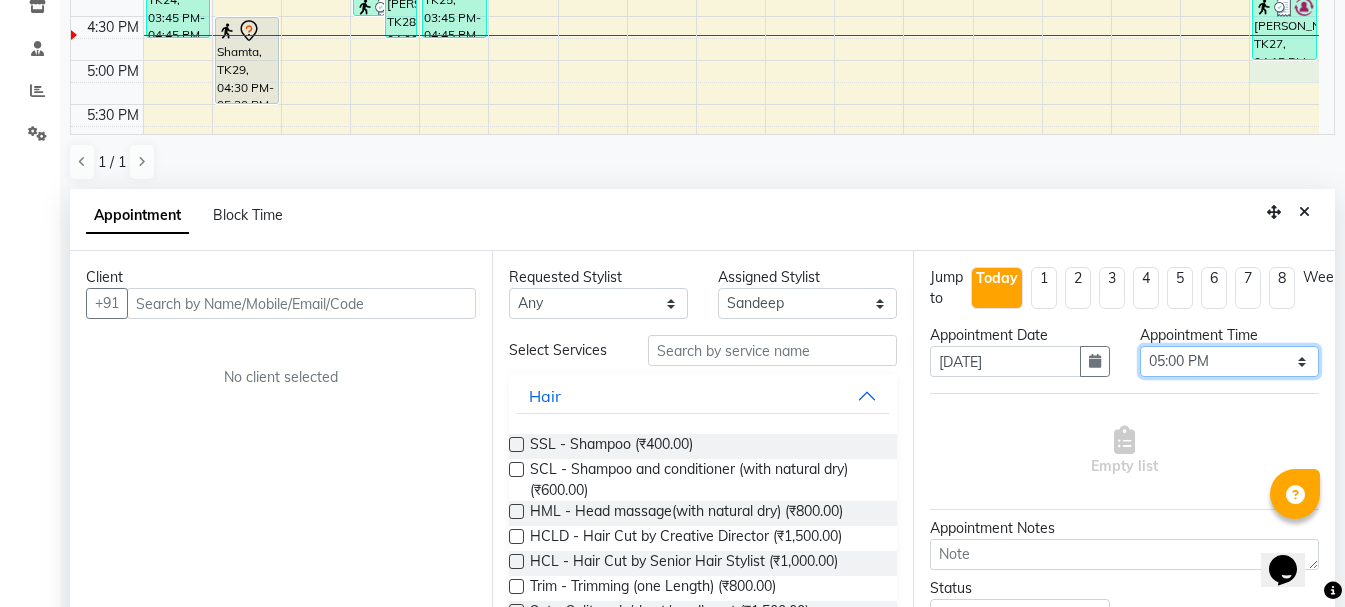 click on "Select 09:00 AM 09:15 AM 09:30 AM 09:45 AM 10:00 AM 10:15 AM 10:30 AM 10:45 AM 11:00 AM 11:15 AM 11:30 AM 11:45 AM 12:00 PM 12:15 PM 12:30 PM 12:45 PM 01:00 PM 01:15 PM 01:30 PM 01:45 PM 02:00 PM 02:15 PM 02:30 PM 02:45 PM 03:00 PM 03:15 PM 03:30 PM 03:45 PM 04:00 PM 04:15 PM 04:30 PM 04:45 PM 05:00 PM 05:15 PM 05:30 PM 05:45 PM 06:00 PM 06:15 PM 06:30 PM 06:45 PM 07:00 PM 07:15 PM 07:30 PM 07:45 PM 08:00 PM" at bounding box center (1229, 361) 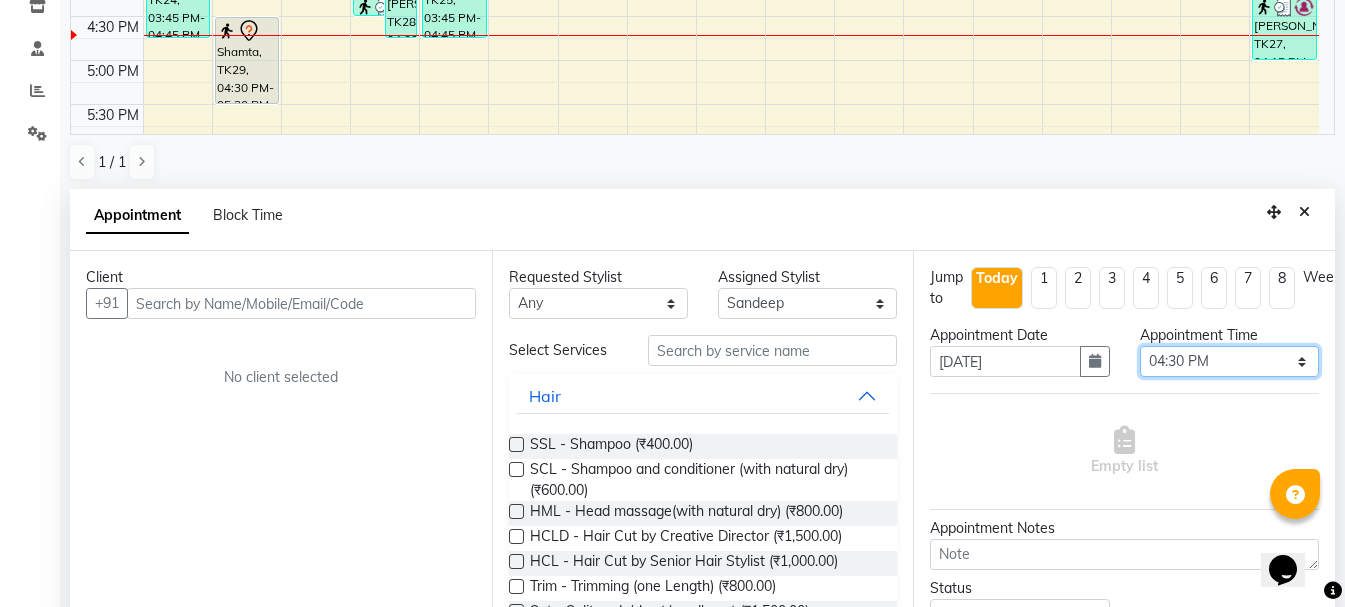 click on "Select 09:00 AM 09:15 AM 09:30 AM 09:45 AM 10:00 AM 10:15 AM 10:30 AM 10:45 AM 11:00 AM 11:15 AM 11:30 AM 11:45 AM 12:00 PM 12:15 PM 12:30 PM 12:45 PM 01:00 PM 01:15 PM 01:30 PM 01:45 PM 02:00 PM 02:15 PM 02:30 PM 02:45 PM 03:00 PM 03:15 PM 03:30 PM 03:45 PM 04:00 PM 04:15 PM 04:30 PM 04:45 PM 05:00 PM 05:15 PM 05:30 PM 05:45 PM 06:00 PM 06:15 PM 06:30 PM 06:45 PM 07:00 PM 07:15 PM 07:30 PM 07:45 PM 08:00 PM" at bounding box center [1229, 361] 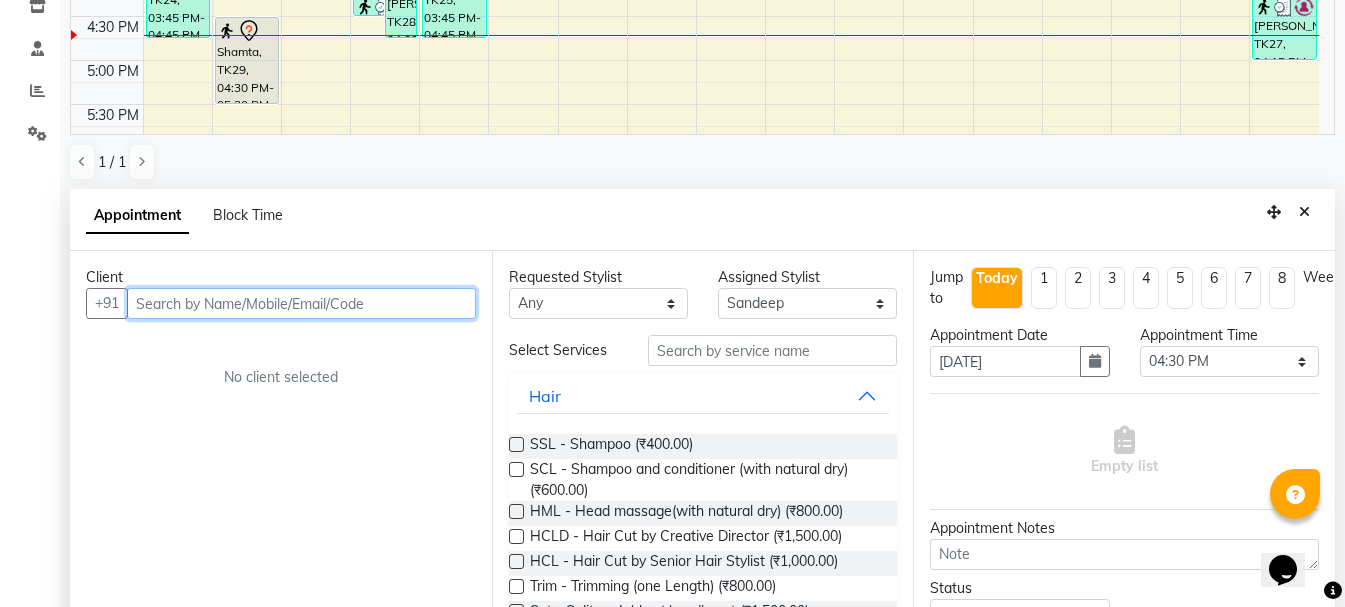click at bounding box center (301, 303) 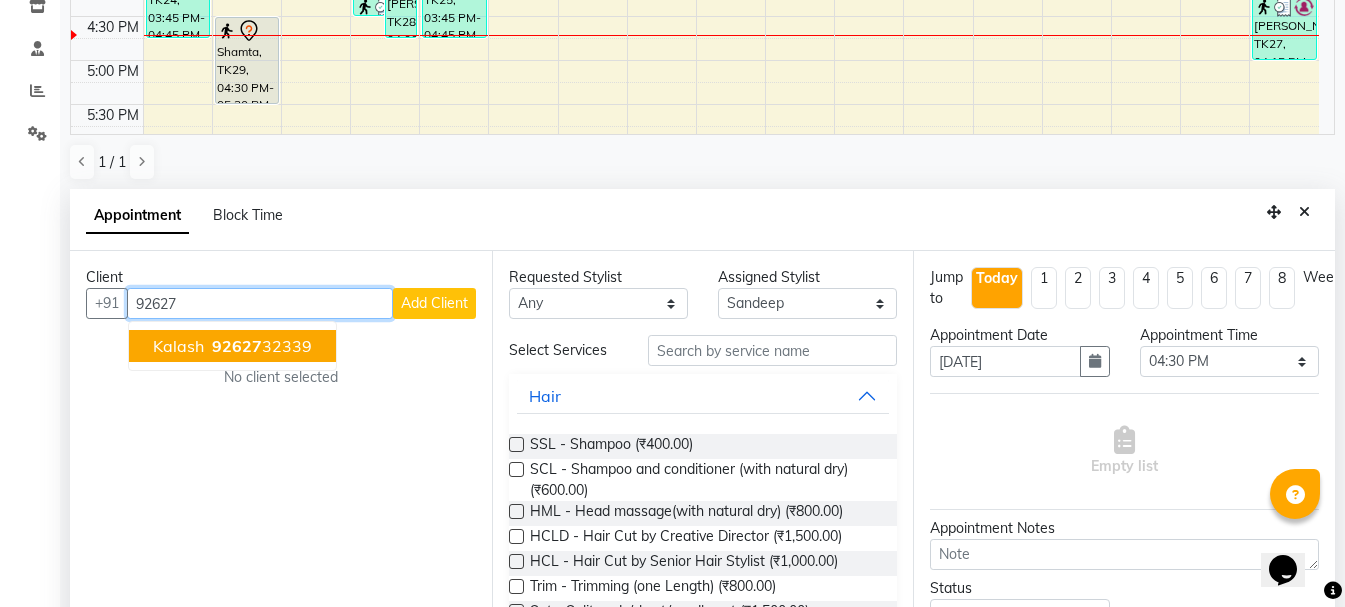 click on "92627 32339" at bounding box center [260, 346] 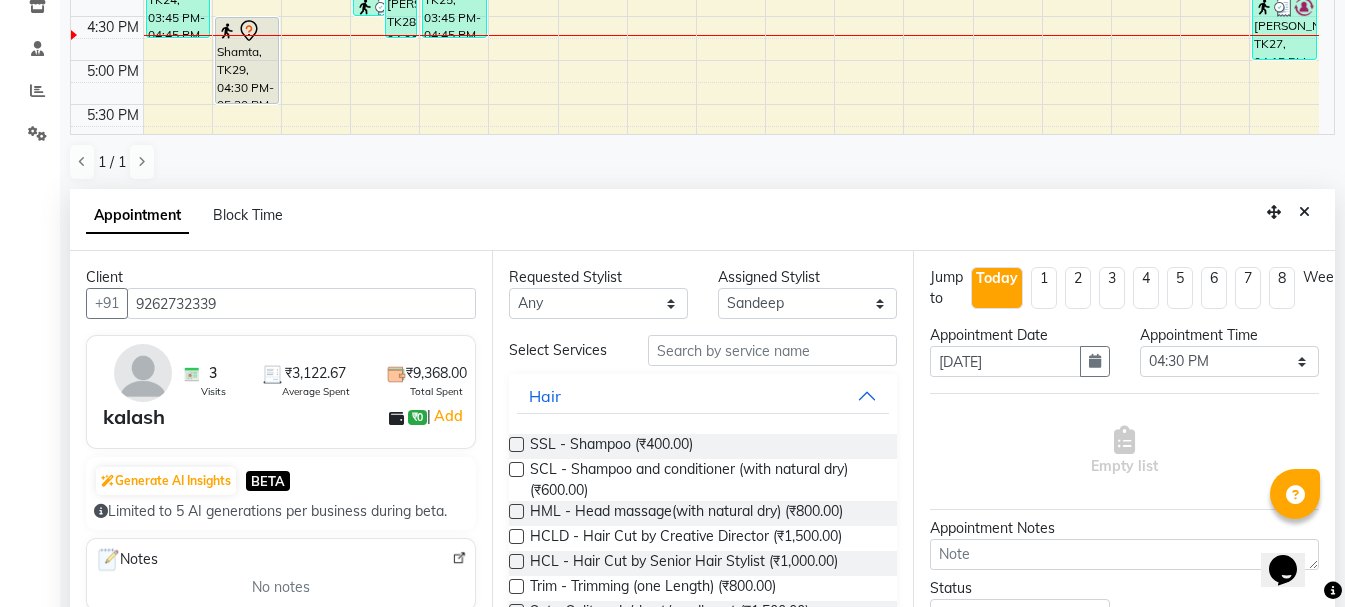 click on "Select Services    Hair SSL - Shampoo (₹400.00) SCL - Shampoo and conditioner (with natural dry) (₹600.00) HML - Head massage(with natural dry) (₹800.00) HCLD - Hair Cut by Creative Director (₹1,500.00) HCL - Hair Cut by Senior Hair Stylist (₹1,000.00) Trim - Trimming (one Length) (₹800.00) Spt - Split ends/short/candle cut (₹1,500.00) BD - Blow dry (₹800.00) OS - Open styling (₹1,200.00) GL-igora - Igora Global (₹7,000.00) GL-essensity - Essensity Global (₹8,000.00) Hlts-L - Highlights (₹8,000.00) [MEDICAL_DATA] - Balayage (₹12,000.00) Chunks  - Chunks (₹1,500.00) CR  - Color removal (₹4,000.00) CRF - Color refresh (₹4,500.00) Stk - Per streak (₹800.00) RT-IG - Igora Root Touchup(one inch only) (₹1,800.00) RT-ES - Essensity Root Touchup(one inch only) (₹2,000.00) Reb - Rebonding (₹8,000.00) ST  - Straight therapy (₹9,000.00) Krt-L - Keratin (₹8,000.00) Krt-BB -L - Keratin Blow Out (₹12,000.00) HR-BTX -L  - Hair [MEDICAL_DATA] (₹9,000.00) NanoP -L - Nanoplastia (₹11,000.00)" at bounding box center [703, 1583] 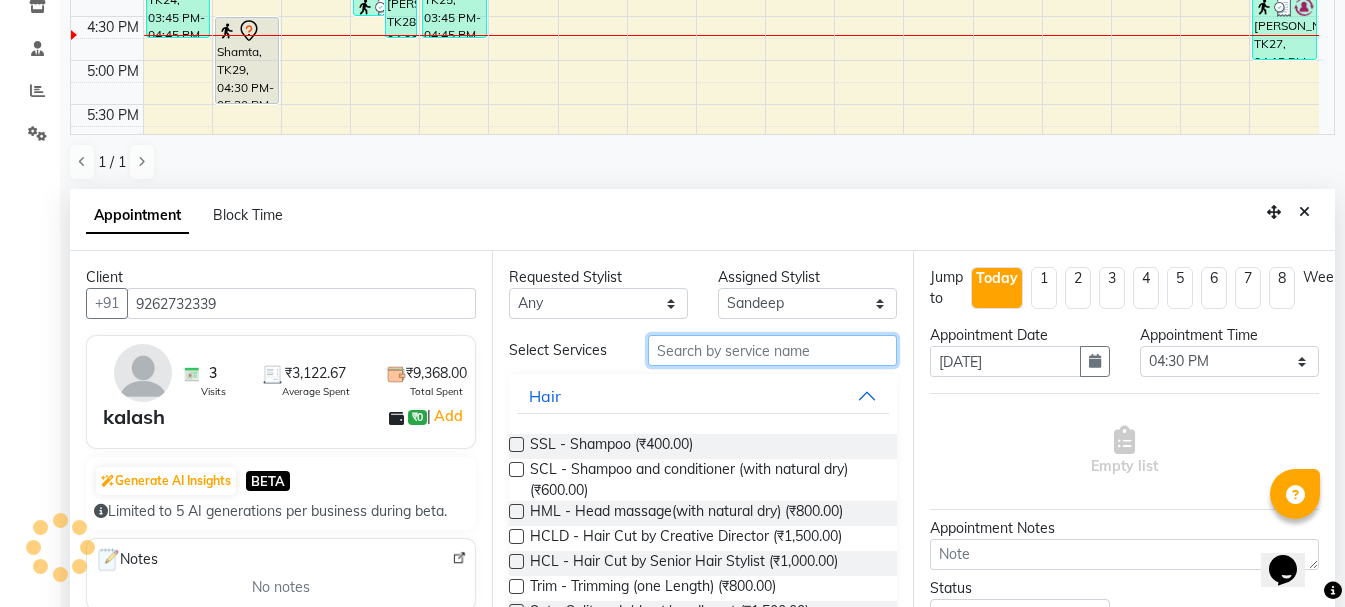 click at bounding box center [772, 350] 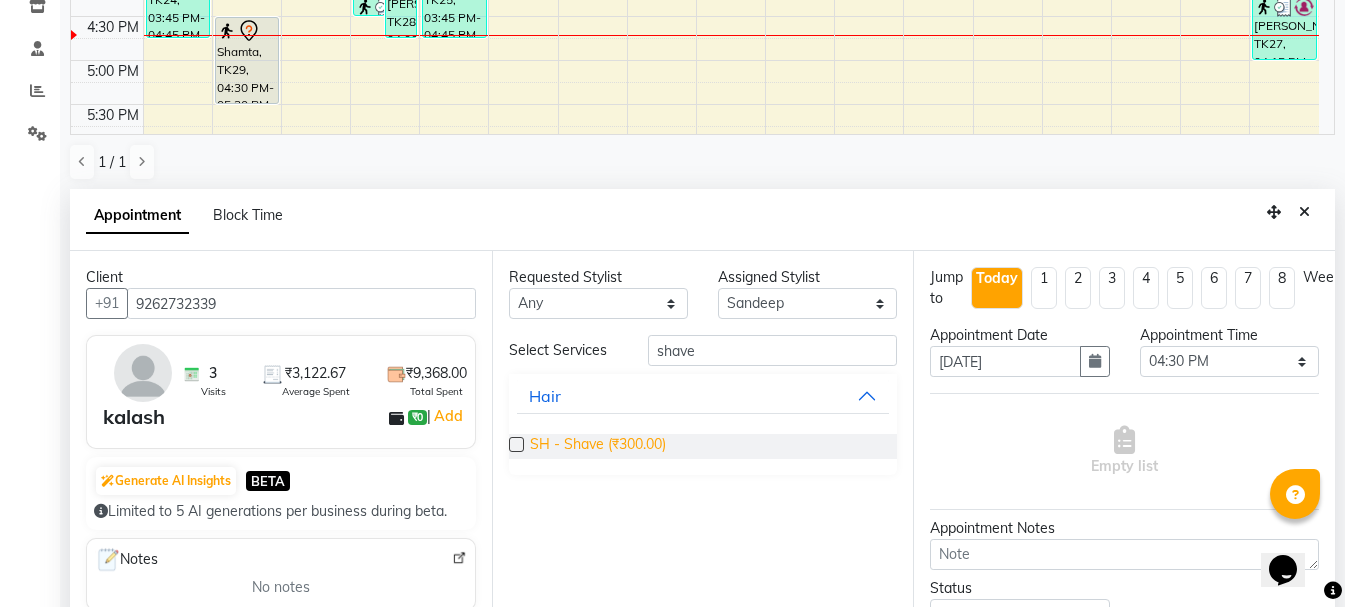 click on "SH - Shave (₹300.00)" at bounding box center [598, 446] 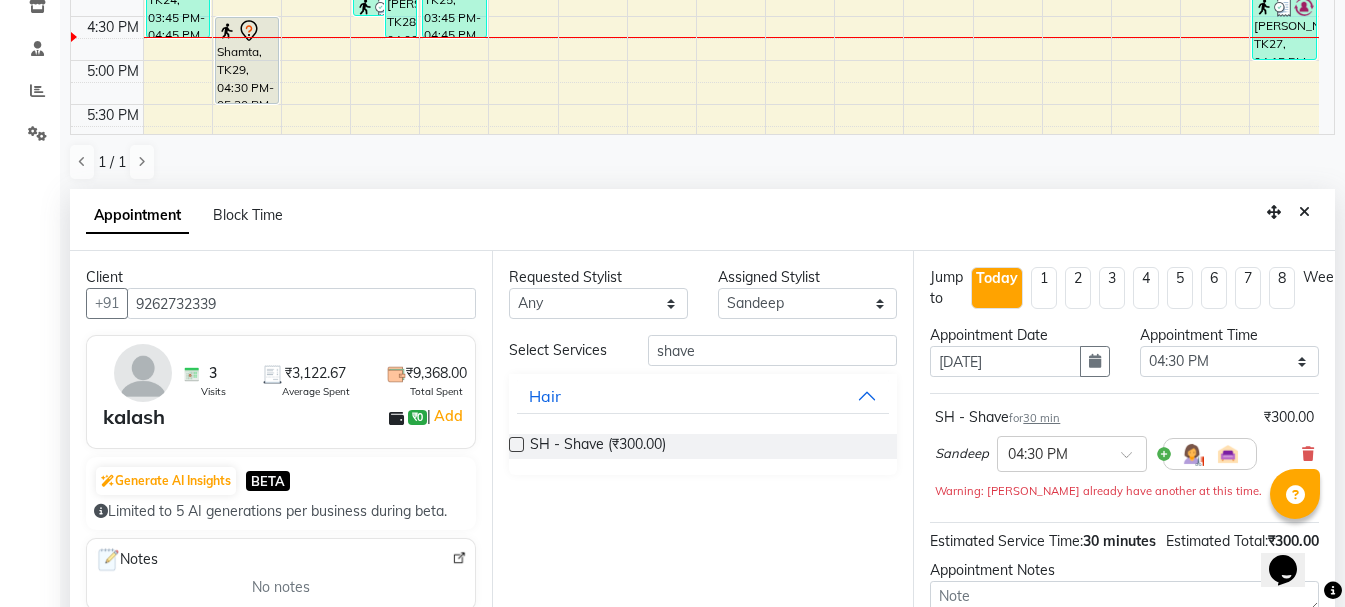 scroll, scrollTop: 195, scrollLeft: 0, axis: vertical 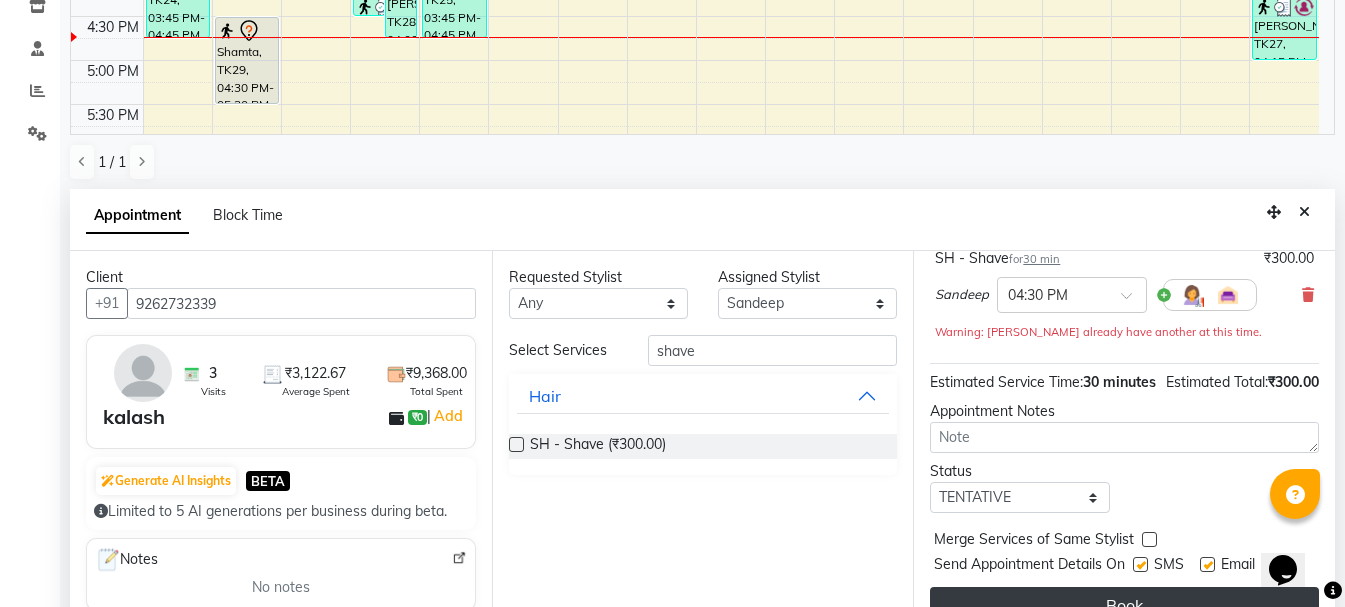 click on "Book" at bounding box center [1124, 605] 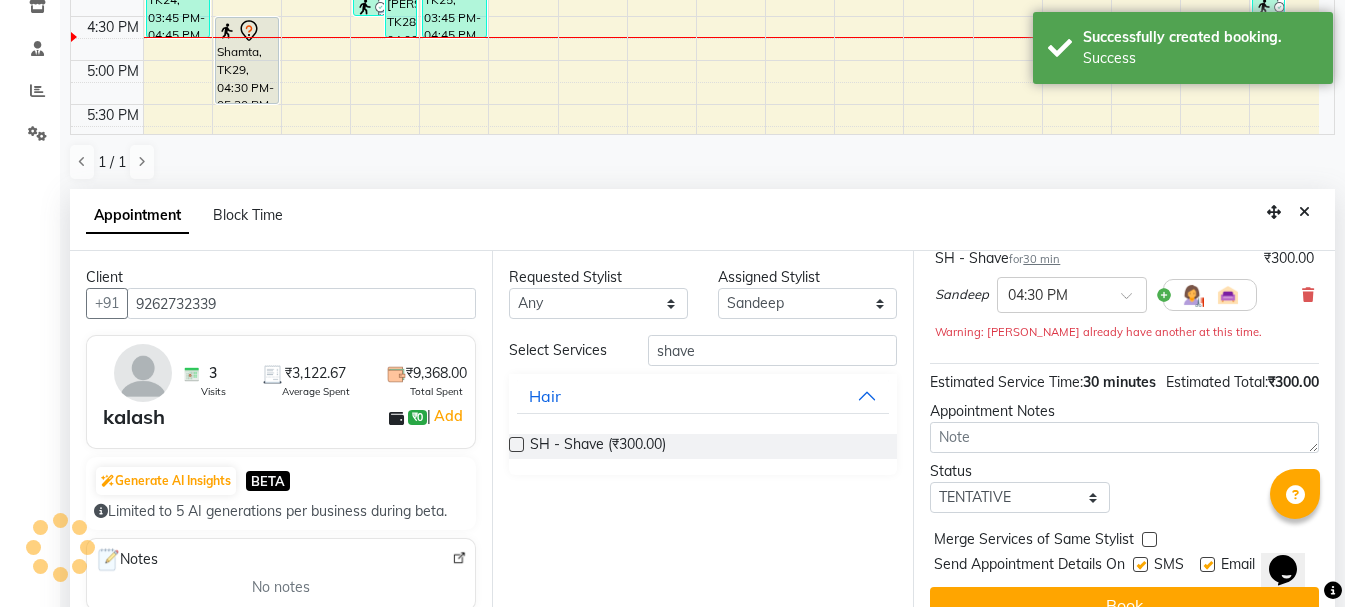 scroll, scrollTop: 0, scrollLeft: 0, axis: both 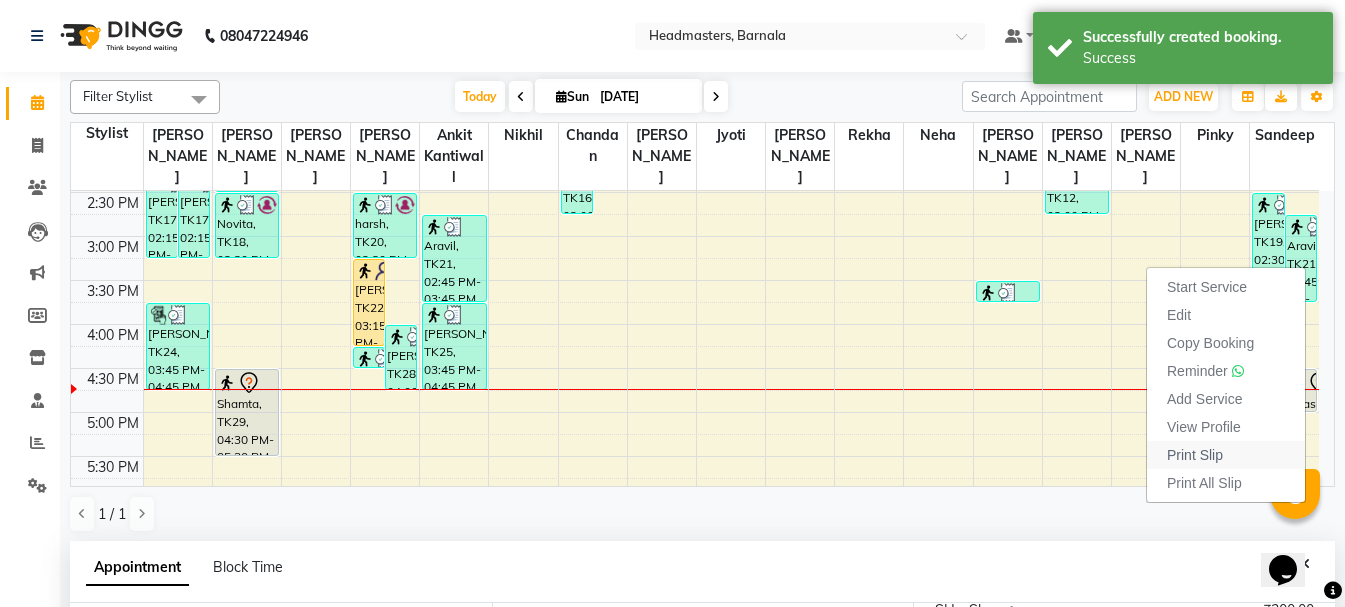 click on "Print Slip" at bounding box center [1226, 455] 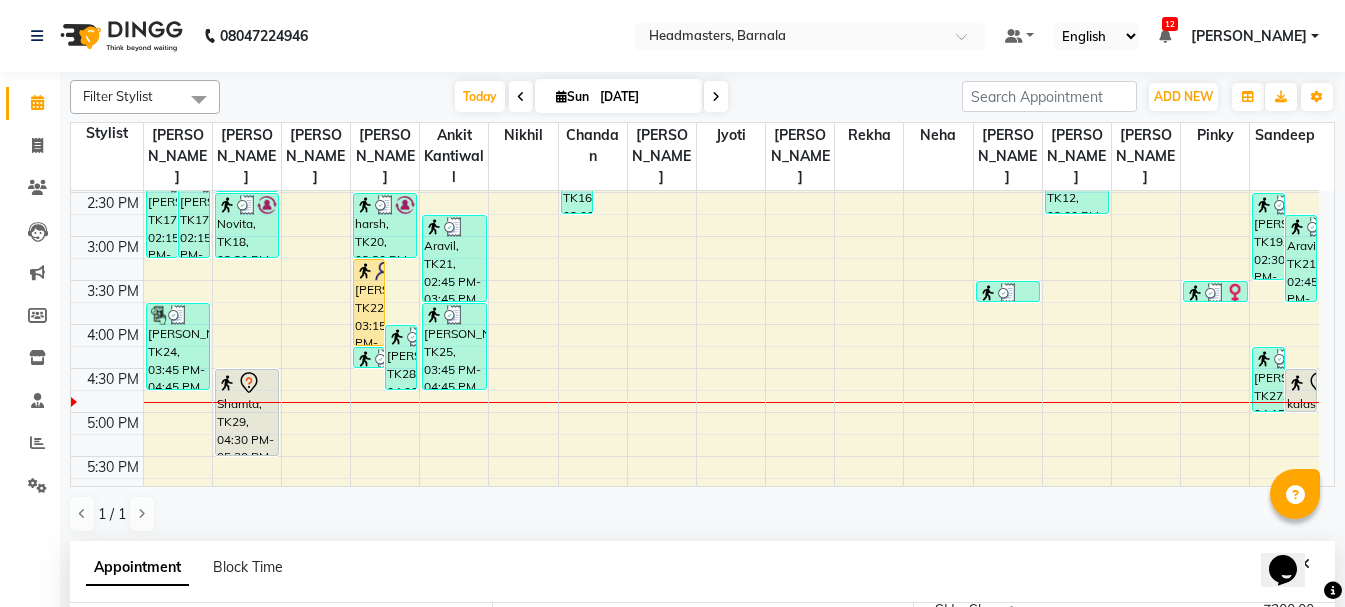click on "8:00 AM 8:30 AM 9:00 AM 9:30 AM 10:00 AM 10:30 AM 11:00 AM 11:30 AM 12:00 PM 12:30 PM 1:00 PM 1:30 PM 2:00 PM 2:30 PM 3:00 PM 3:30 PM 4:00 PM 4:30 PM 5:00 PM 5:30 PM 6:00 PM 6:30 PM 7:00 PM 7:30 PM 8:00 PM 8:30 PM     Anupreet, TK17, 02:15 PM-03:15 PM, HCL - Hair Cut by Senior Hair Stylist     Anupreet, TK17, 02:15 PM-03:15 PM, HCL - Hair Cut by Senior Hair Stylist     Gurpreet kaur, TK24, 03:45 PM-04:45 PM, HCL - Hair Cut by Senior Hair Stylist     Khushi Garg, TK09, 12:30 PM-02:30 PM, CRF - Color refresh     Novita, TK18, 02:30 PM-03:15 PM, BD - Blow dry             Shamta, TK29, 04:30 PM-05:30 PM, OPT - Plex treatment     arman, TK02, 11:00 AM-11:45 AM, HMG - Head massage     akashdeep, TK06, 11:15 AM-12:15 PM, HCG - Hair Cut by Senior Hair Stylist     arman, TK02, 11:45 AM-12:15 PM, SSL - Shampoo     Divyansh, TK22, 03:15 PM-04:15 PM, HCG - Hair Cut by Senior Hair Stylist     anmol, TK28, 04:00 PM-04:45 PM, BRD - Beard     sunny, TK23, 04:15 PM-04:30 PM, HS - Styling" at bounding box center (695, 192) 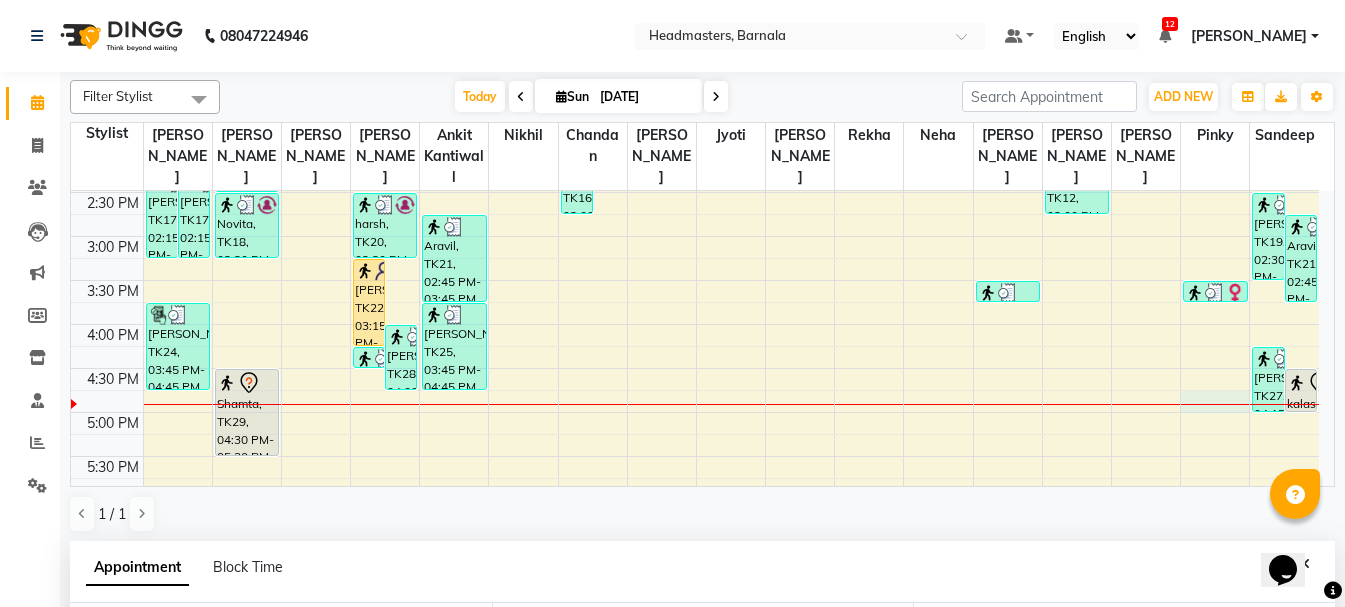 scroll, scrollTop: 389, scrollLeft: 0, axis: vertical 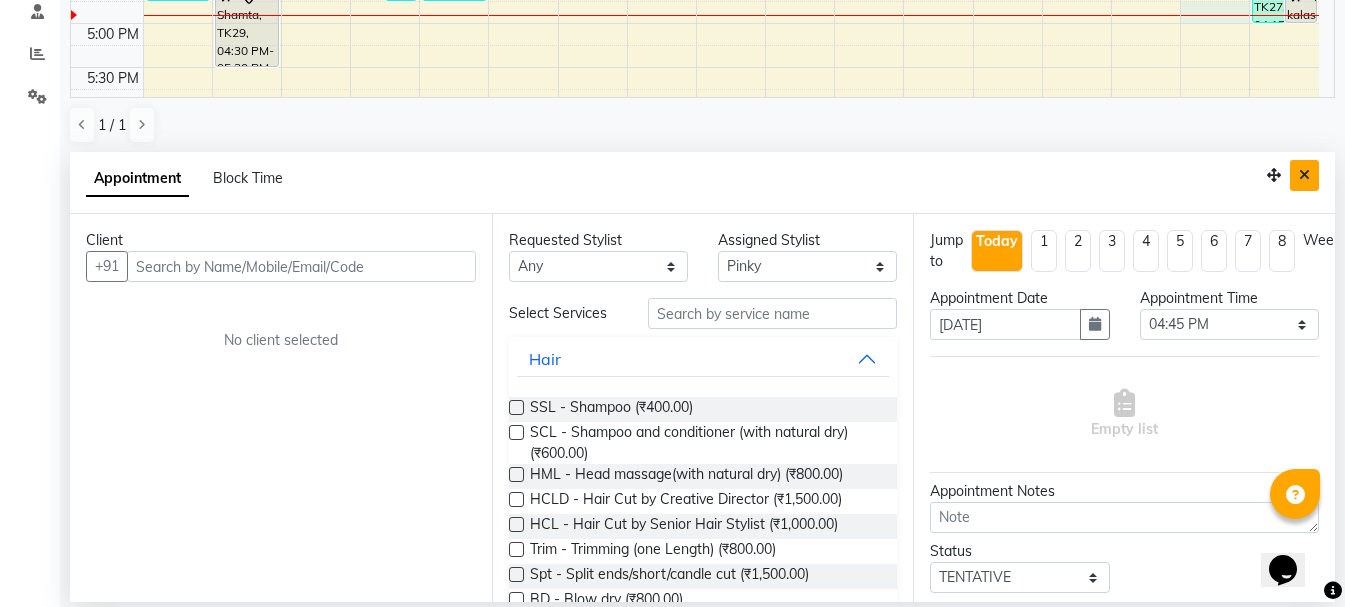 click at bounding box center (1304, 175) 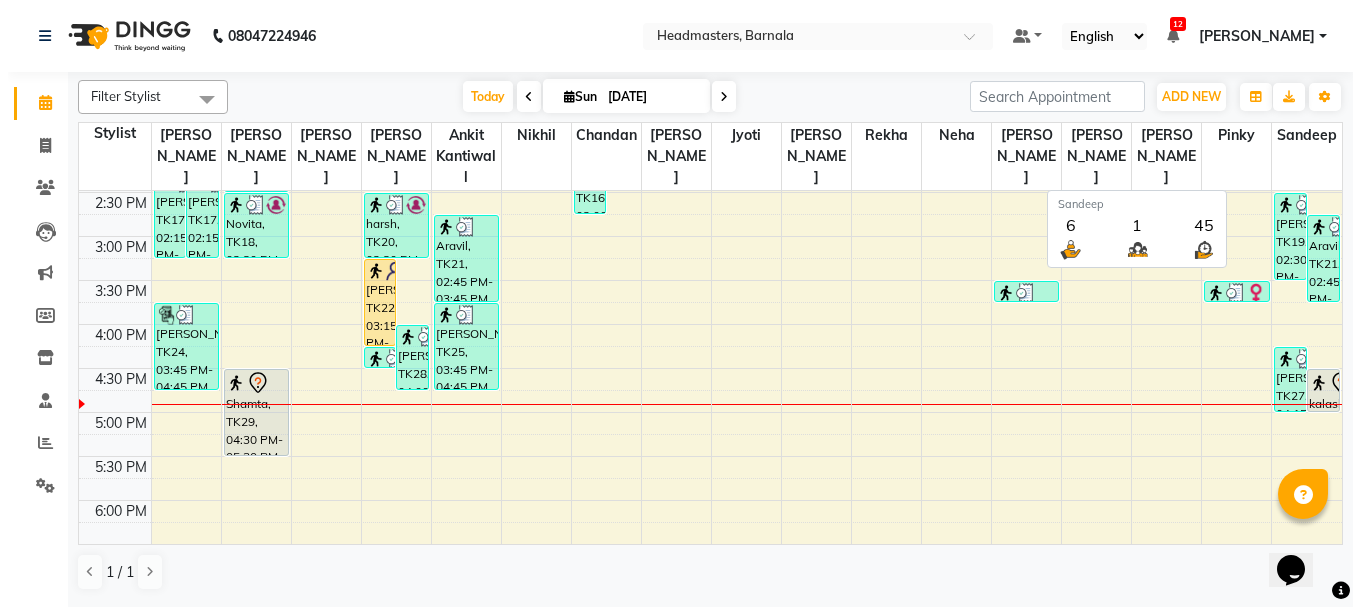 scroll, scrollTop: 0, scrollLeft: 0, axis: both 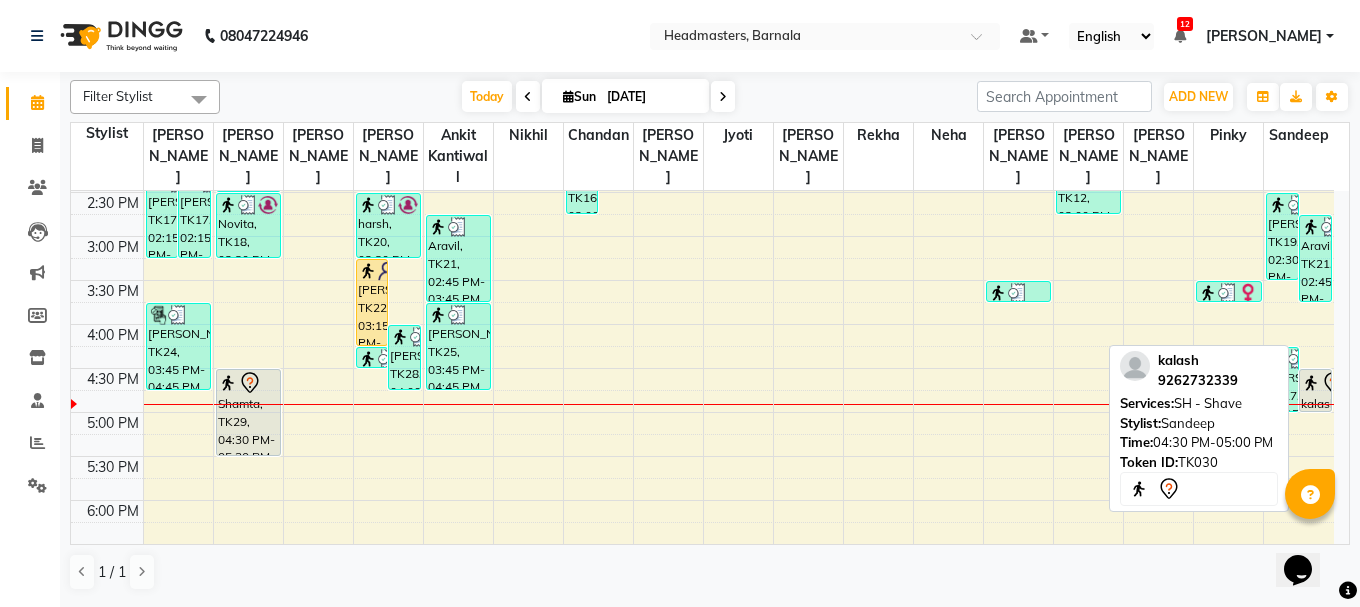 click on "kalash, TK30, 04:30 PM-05:00 PM, SH - Shave" at bounding box center [1315, 390] 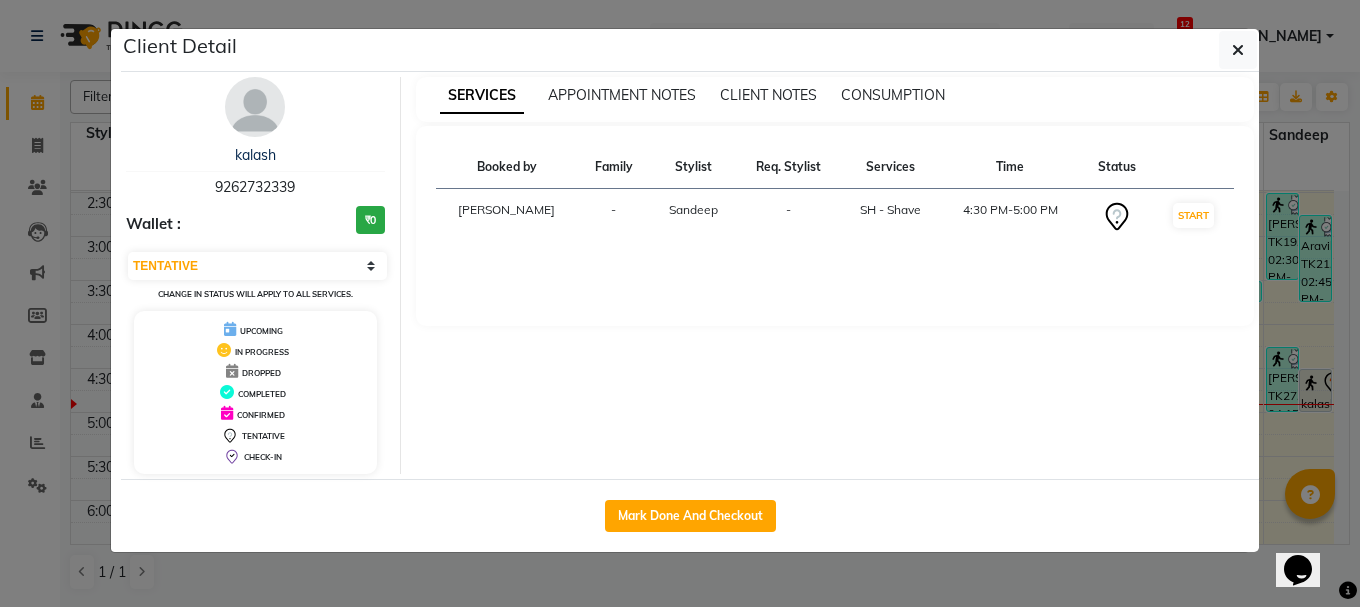 click on "Client Detail  kalash    9262732339 Wallet : ₹0 Select IN SERVICE CONFIRMED TENTATIVE CHECK IN MARK DONE UPCOMING Change in status will apply to all services. UPCOMING IN PROGRESS DROPPED COMPLETED CONFIRMED TENTATIVE CHECK-IN SERVICES APPOINTMENT NOTES CLIENT NOTES CONSUMPTION Booked by Family Stylist Req. Stylist Services Time Status  Manya  - Sandeep -  SH - Shave   4:30 PM-5:00 PM   START   Mark Done And Checkout" 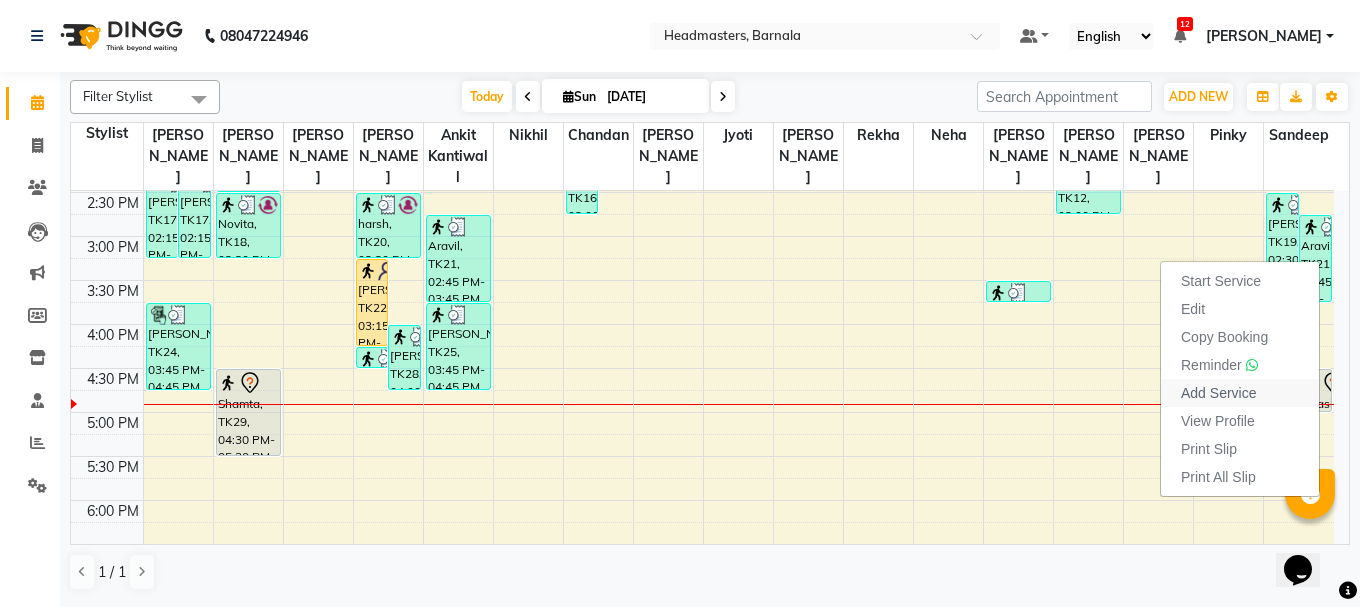 click on "Add Service" at bounding box center (1218, 393) 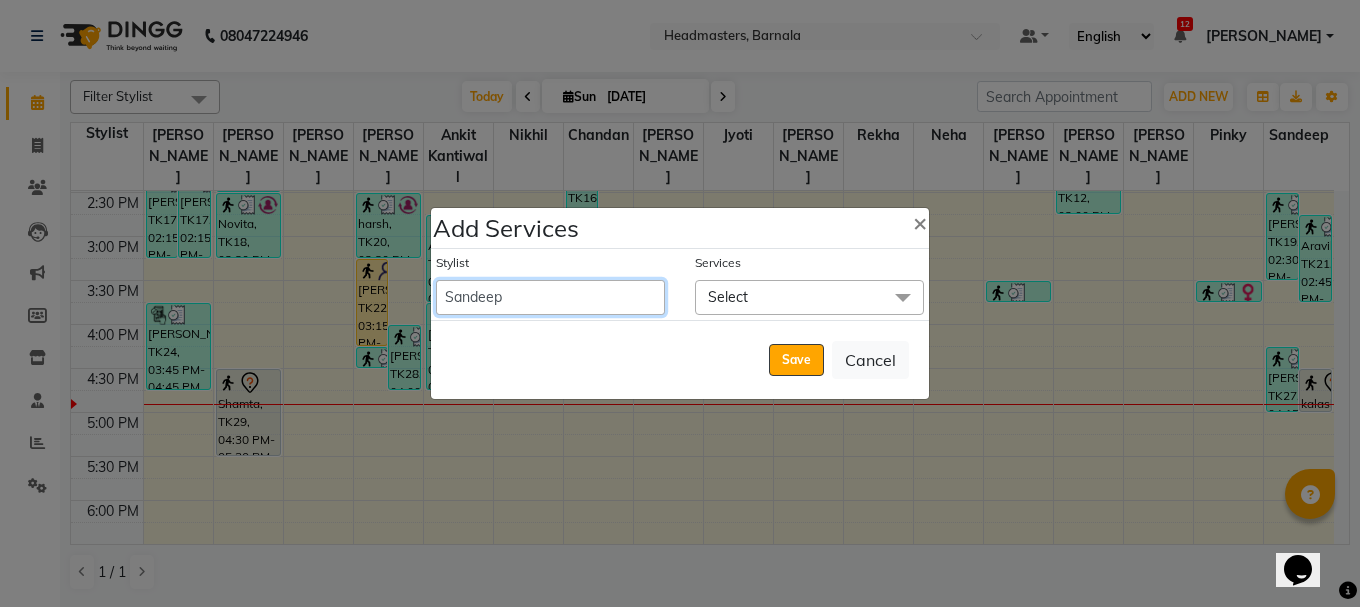 click on "Ankit kantiwall   Chandan   Garry   Jasvir   Jyoti   Lovedeep Singh   Manya    Navdeep   Neha   Nikhil    Pardeep kaur   Pinky   Rajveer   Rekha    Sameer khan   Sandeep   Toseef Salmani" at bounding box center (550, 297) 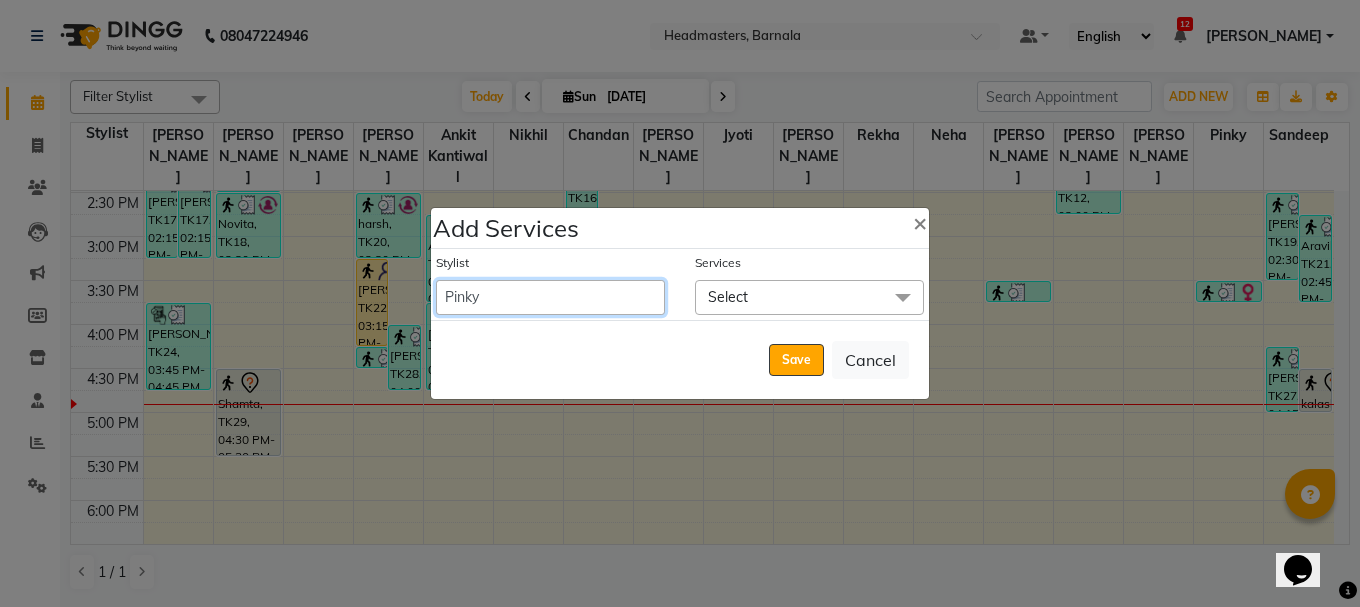 click on "Ankit kantiwall   Chandan   Garry   Jasvir   Jyoti   Lovedeep Singh   Manya    Navdeep   Neha   Nikhil    Pardeep kaur   Pinky   Rajveer   Rekha    Sameer khan   Sandeep   Toseef Salmani" at bounding box center [550, 297] 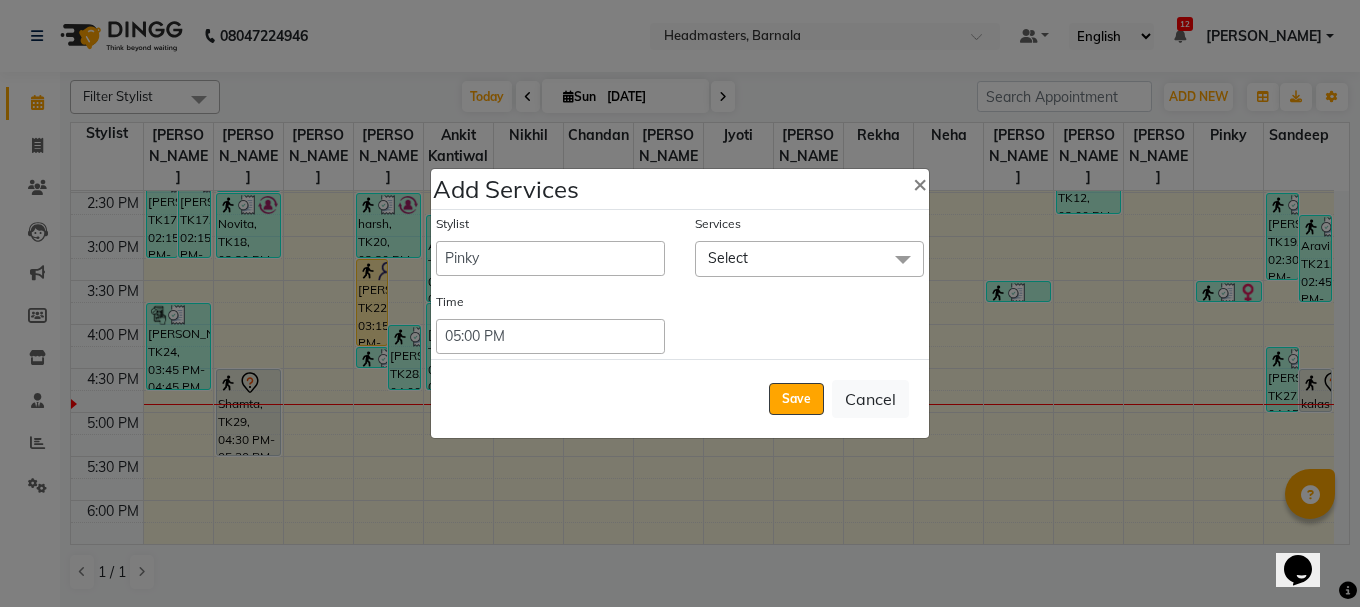 click on "Select" 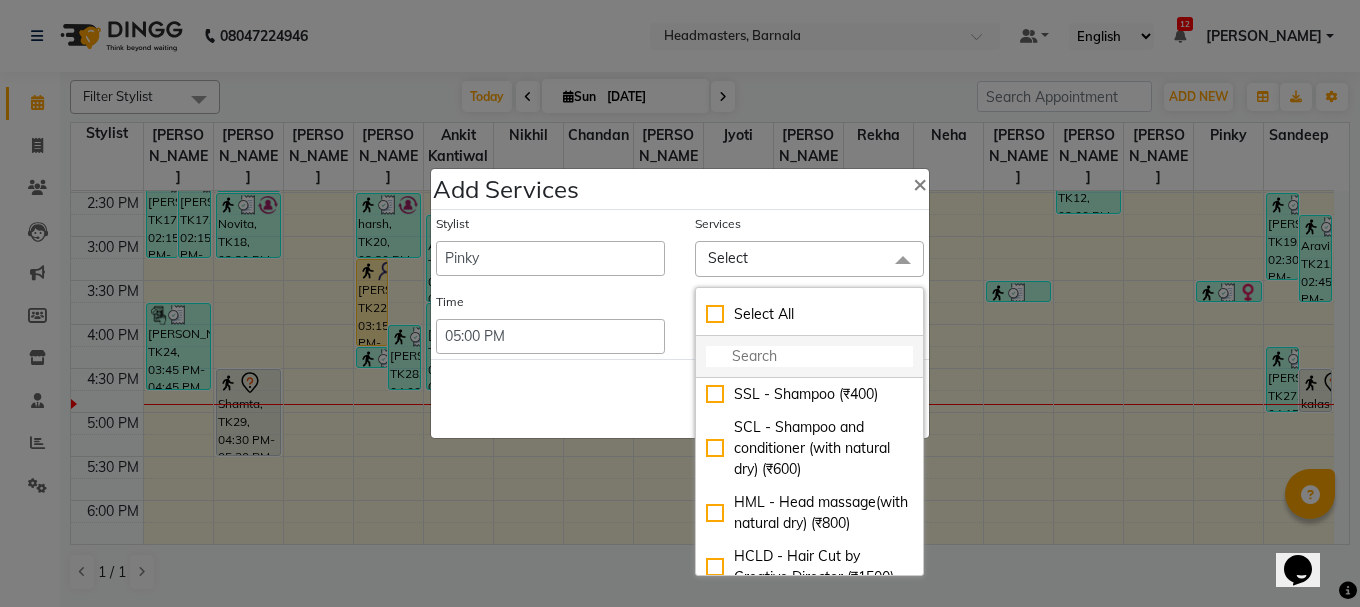 click 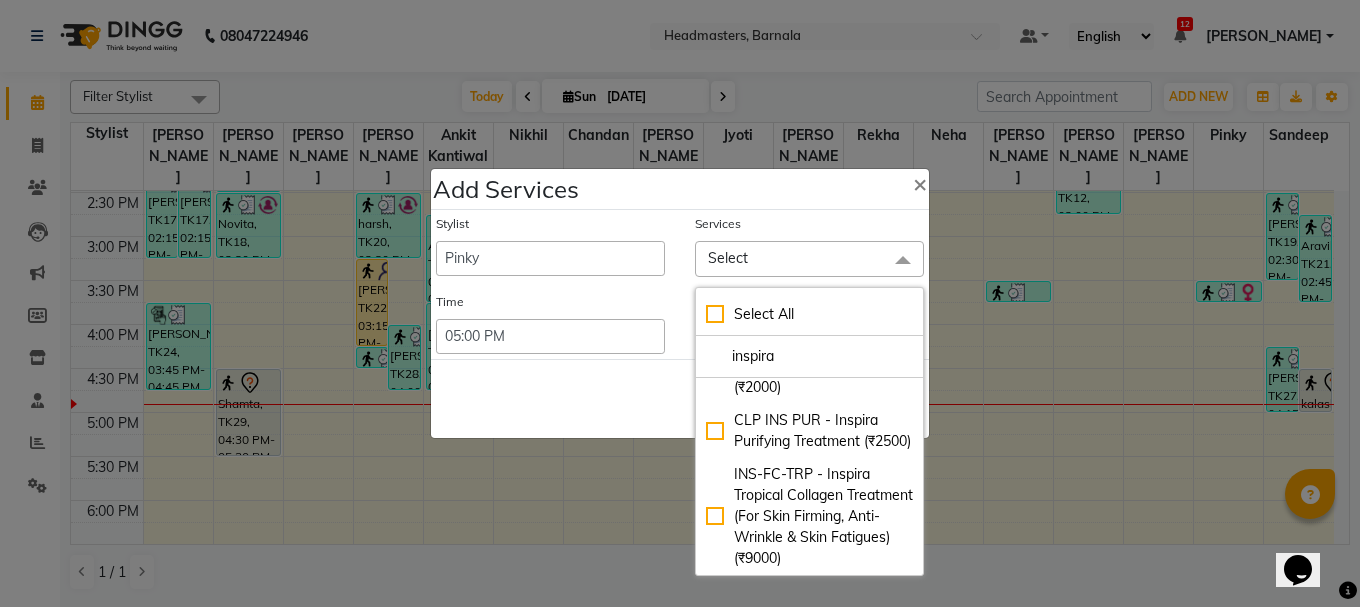 scroll, scrollTop: 70, scrollLeft: 0, axis: vertical 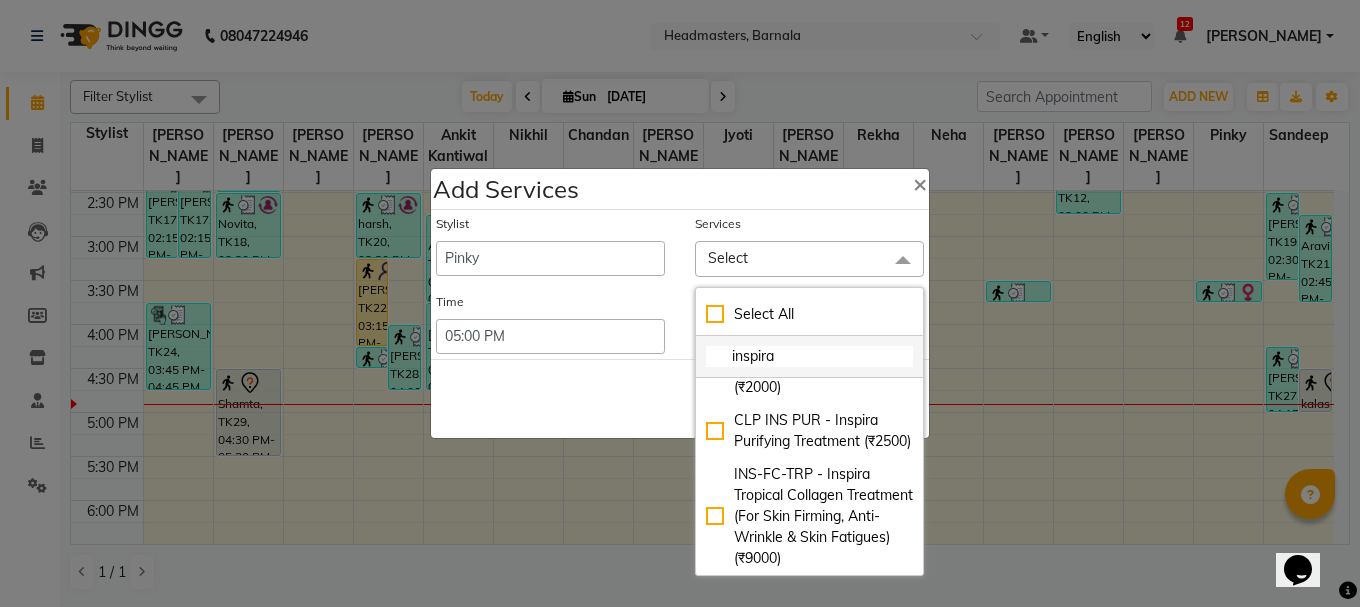 click on "inspira" 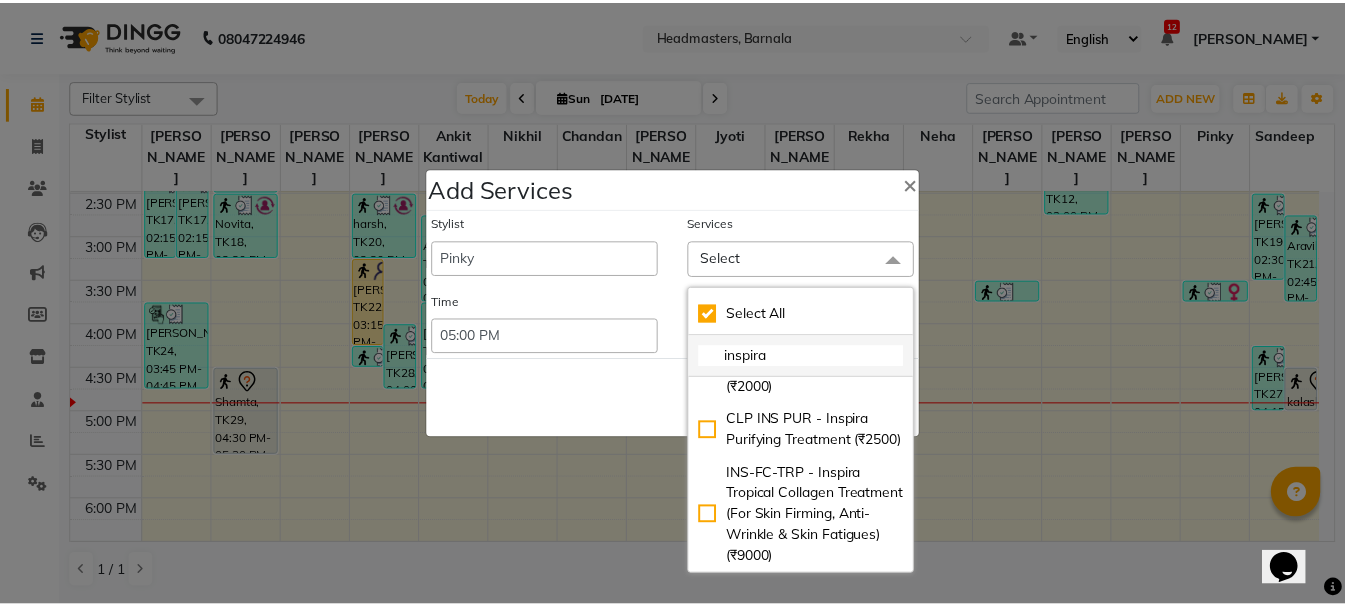scroll, scrollTop: 0, scrollLeft: 0, axis: both 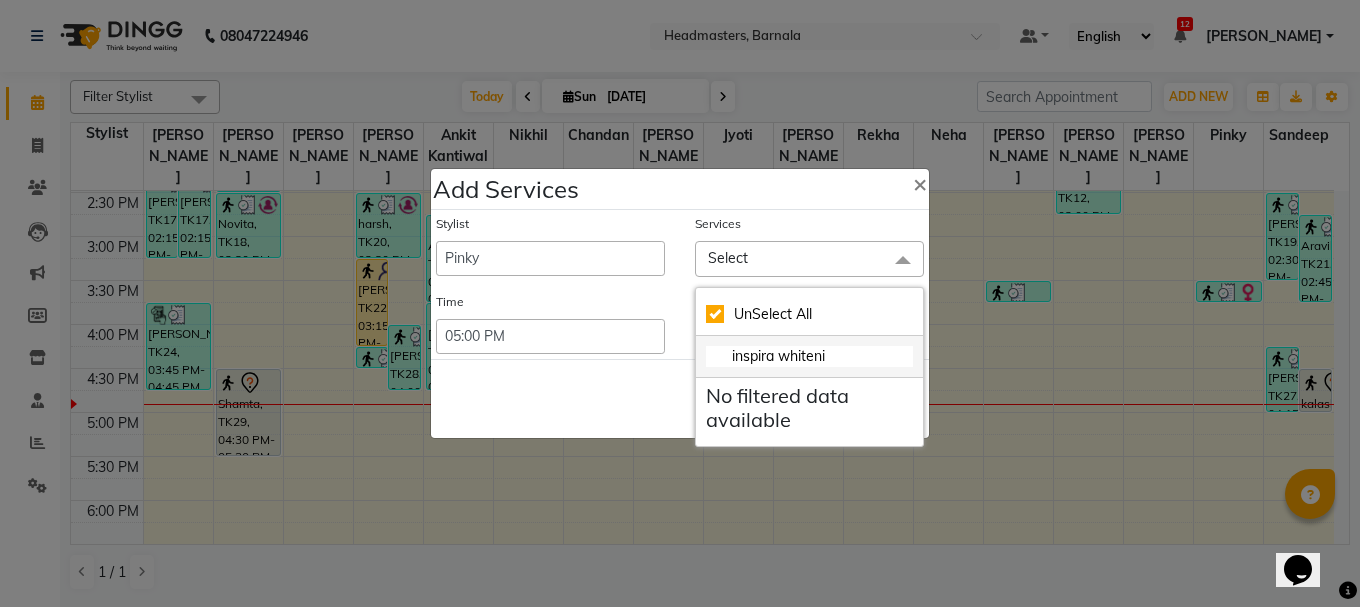 click on "inspira whiteni" 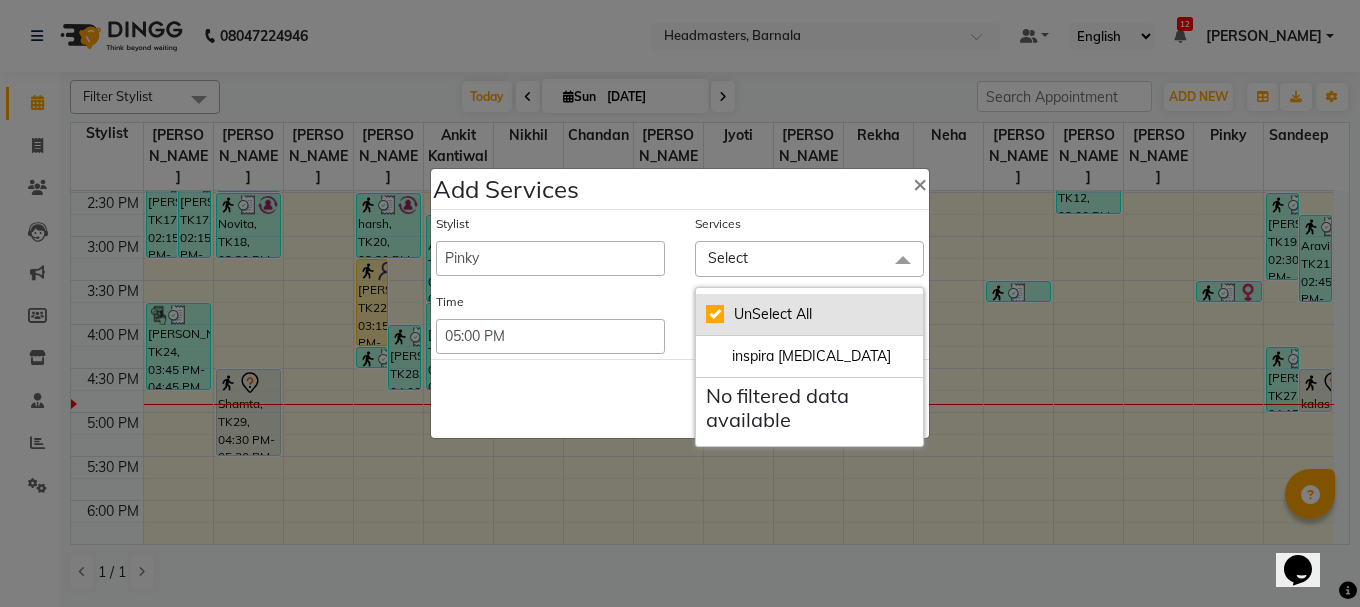 click on "UnSelect All" 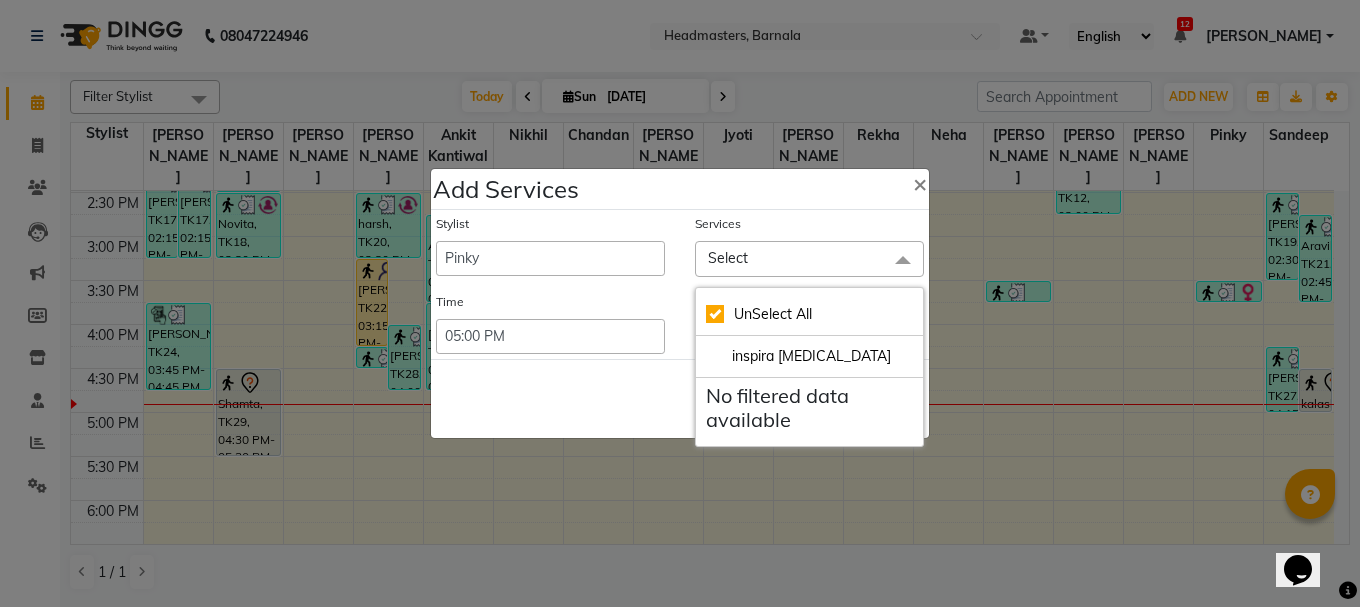 click on "Time Select 09:00 AM  09:15 AM  09:30 AM  09:45 AM  10:00 AM  10:15 AM  10:30 AM  10:45 AM  11:00 AM  11:15 AM  11:30 AM  11:45 AM  12:00 PM  12:15 PM  12:30 PM  12:45 PM  01:00 PM  01:15 PM  01:30 PM  01:45 PM  02:00 PM  02:15 PM  02:30 PM  02:45 PM  03:00 PM  03:15 PM  03:30 PM  03:45 PM  04:00 PM  04:15 PM  04:30 PM  04:45 PM  05:00 PM  05:15 PM  05:30 PM  05:45 PM  06:00 PM  06:15 PM  06:30 PM  06:45 PM  07:00 PM  07:15 PM  07:30 PM  07:45 PM  08:00 PM  08:15 PM  08:30 PM  08:45 PM  09:00 PM  09:15 PM  09:30 PM  09:45 PM  10:00 PM  10:15 PM  10:30 PM  10:45 PM  11:00 PM  11:15 PM  11:30 PM  11:45 PM  12:00 PM  12:15 PM  12:30 PM  12:45 PM" 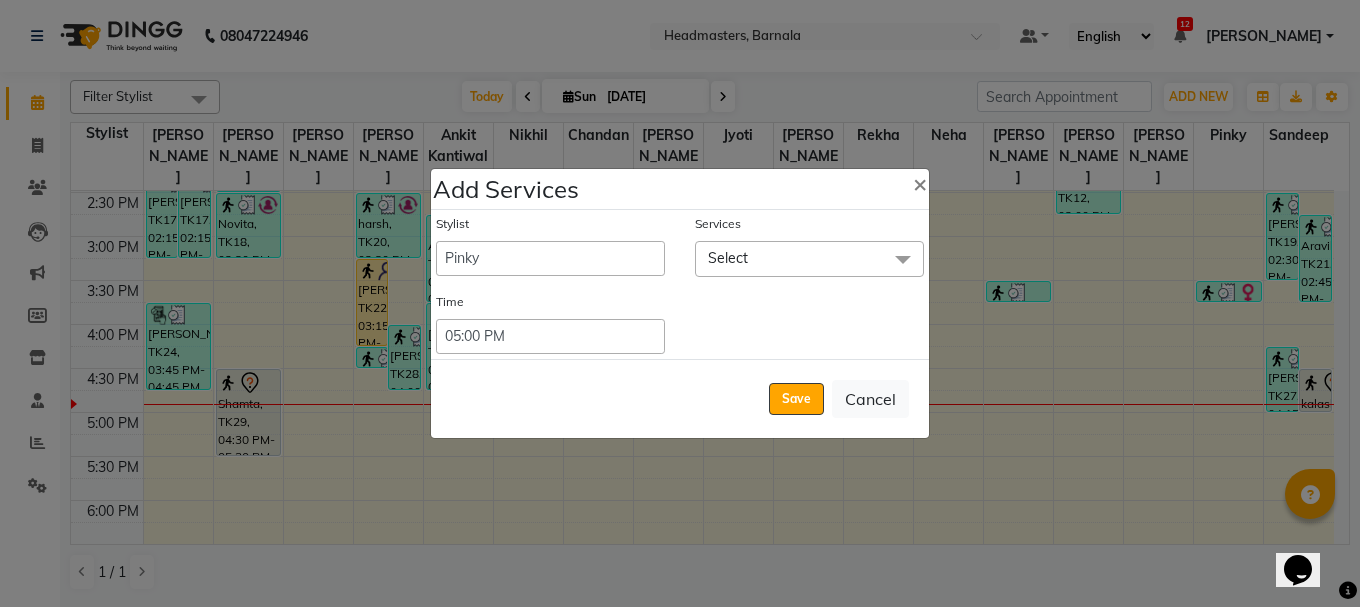click on "Select" 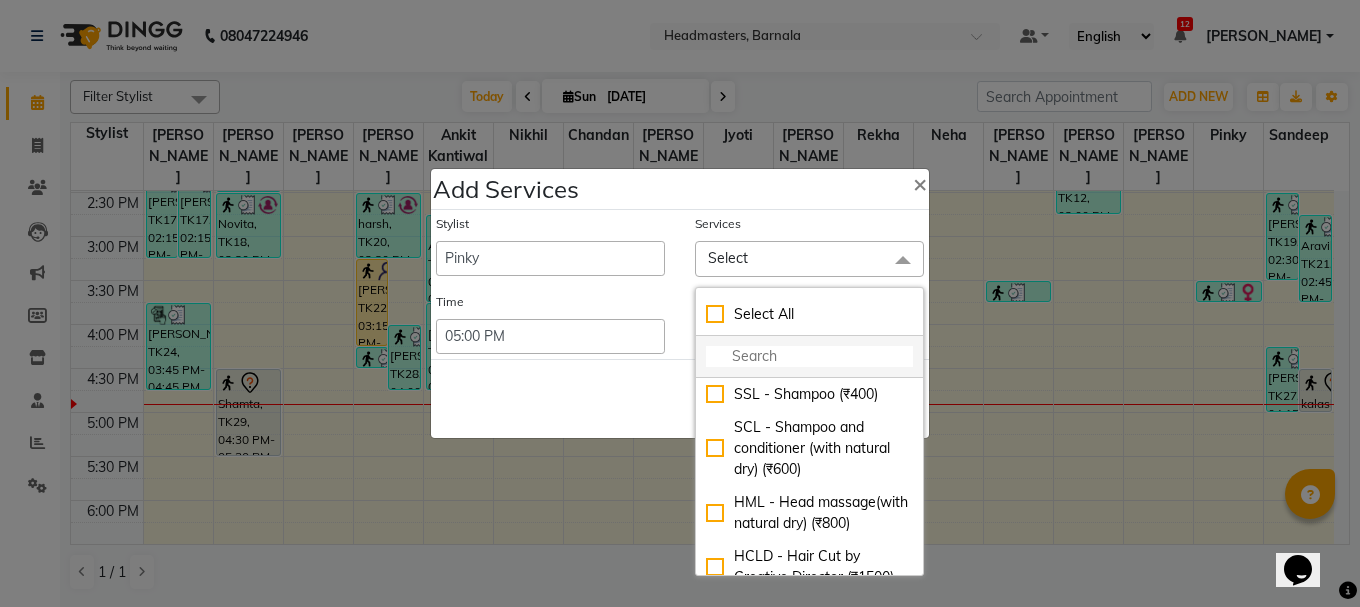 click 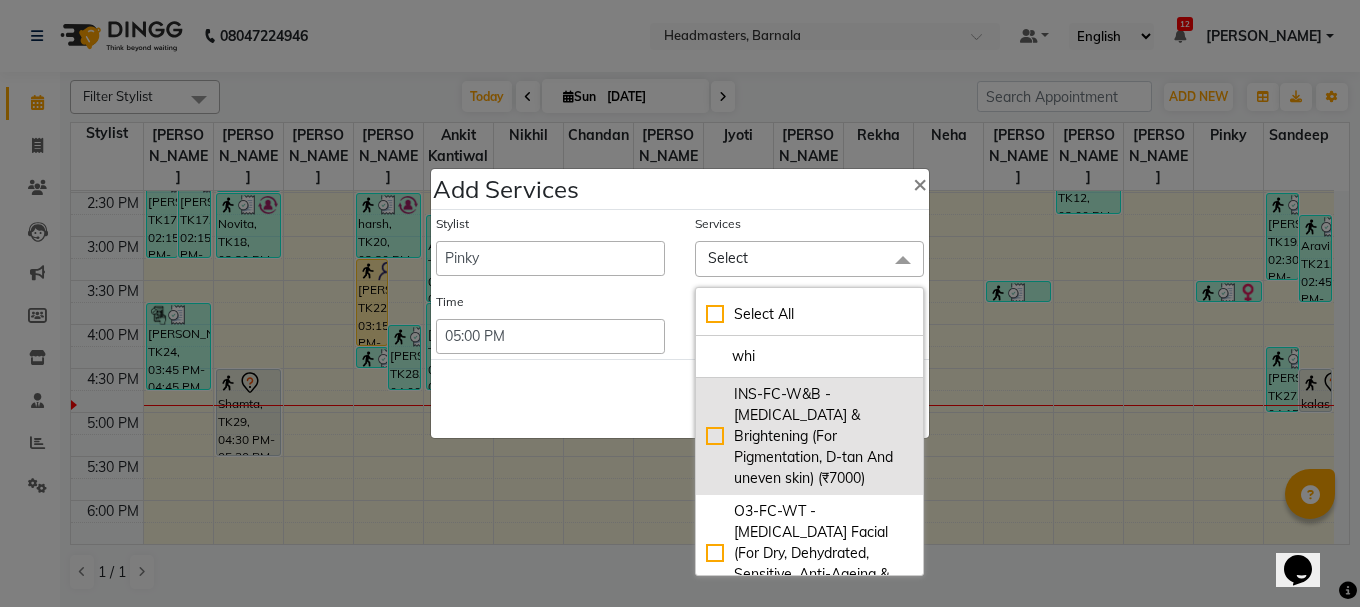 click on "INS-FC-W&B - Whitening & Brightening (For Pigmentation, D-tan And uneven skin) (₹7000)" 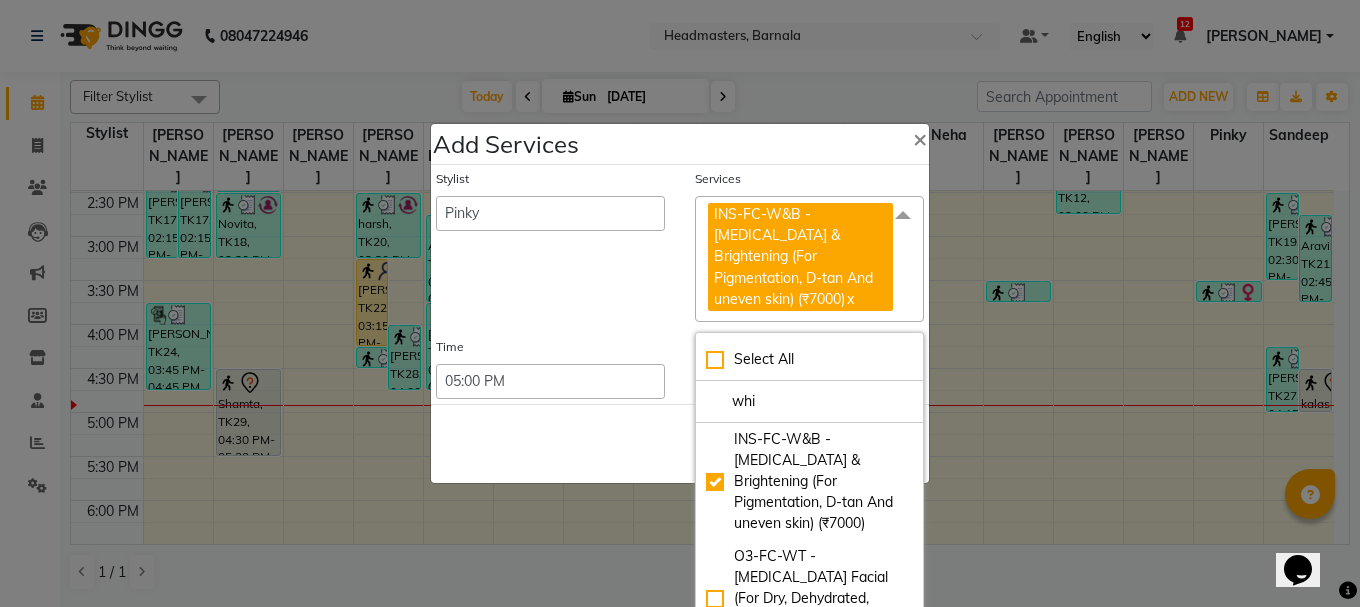 click on "Save   Cancel" 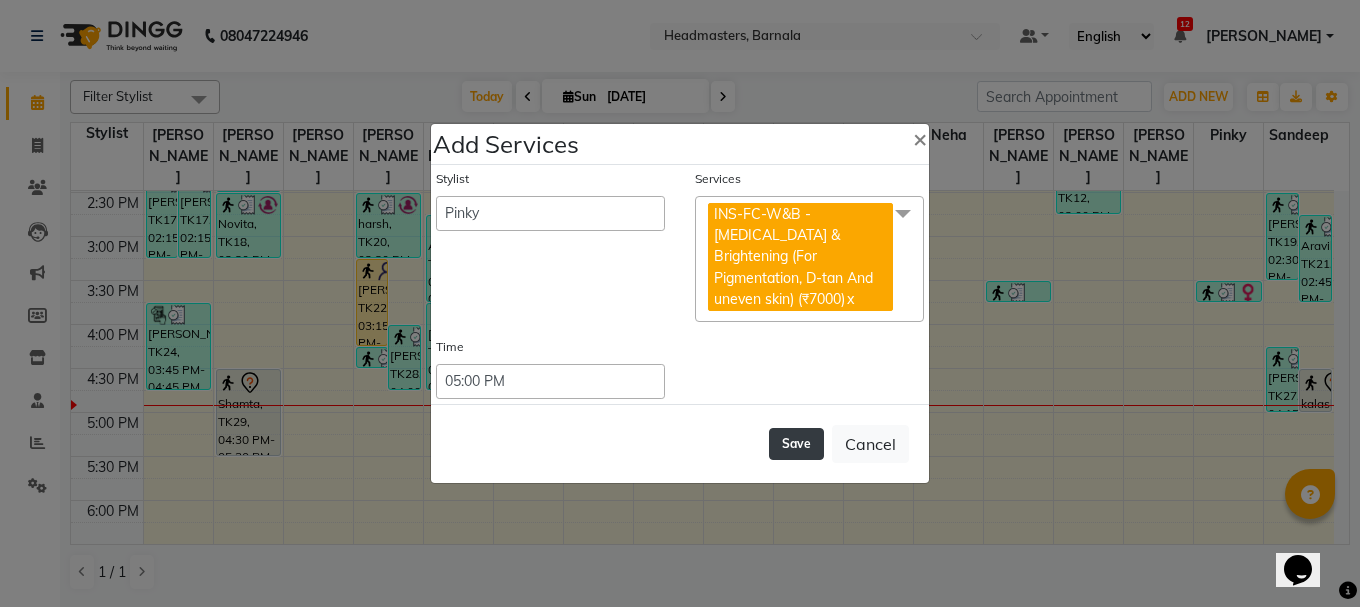 click on "Save" 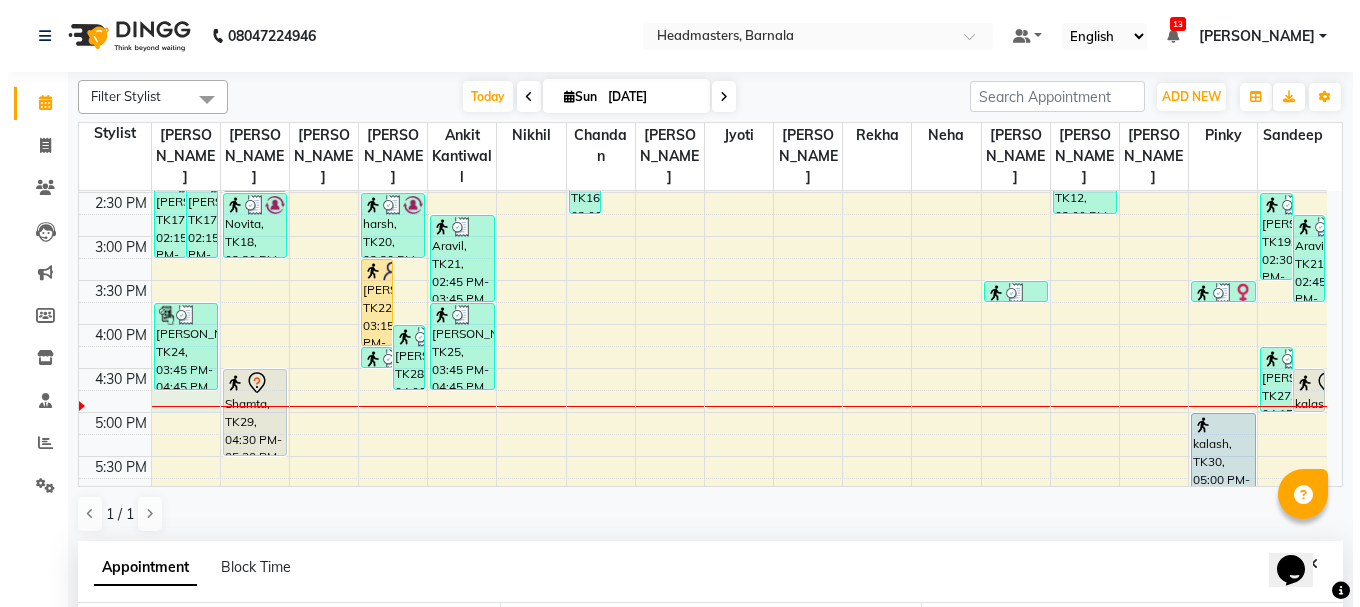 scroll, scrollTop: 389, scrollLeft: 0, axis: vertical 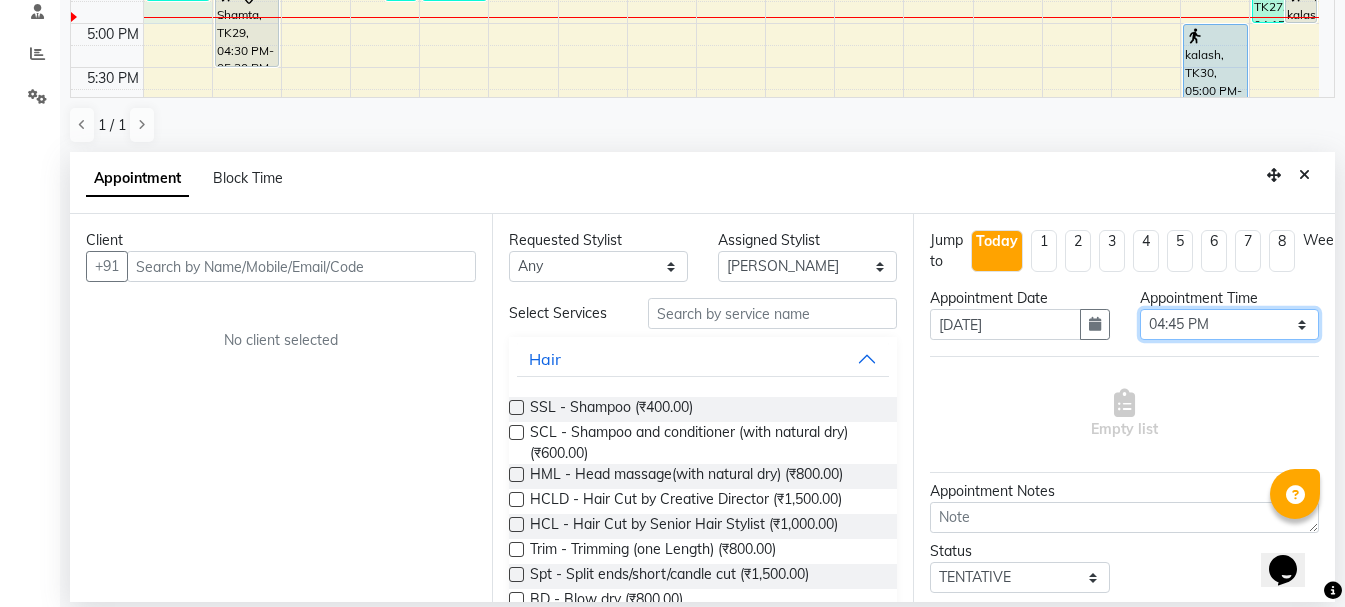 click on "Select 09:00 AM 09:15 AM 09:30 AM 09:45 AM 10:00 AM 10:15 AM 10:30 AM 10:45 AM 11:00 AM 11:15 AM 11:30 AM 11:45 AM 12:00 PM 12:15 PM 12:30 PM 12:45 PM 01:00 PM 01:15 PM 01:30 PM 01:45 PM 02:00 PM 02:15 PM 02:30 PM 02:45 PM 03:00 PM 03:15 PM 03:30 PM 03:45 PM 04:00 PM 04:15 PM 04:30 PM 04:45 PM 05:00 PM 05:15 PM 05:30 PM 05:45 PM 06:00 PM 06:15 PM 06:30 PM 06:45 PM 07:00 PM 07:15 PM 07:30 PM 07:45 PM 08:00 PM" at bounding box center (1229, 324) 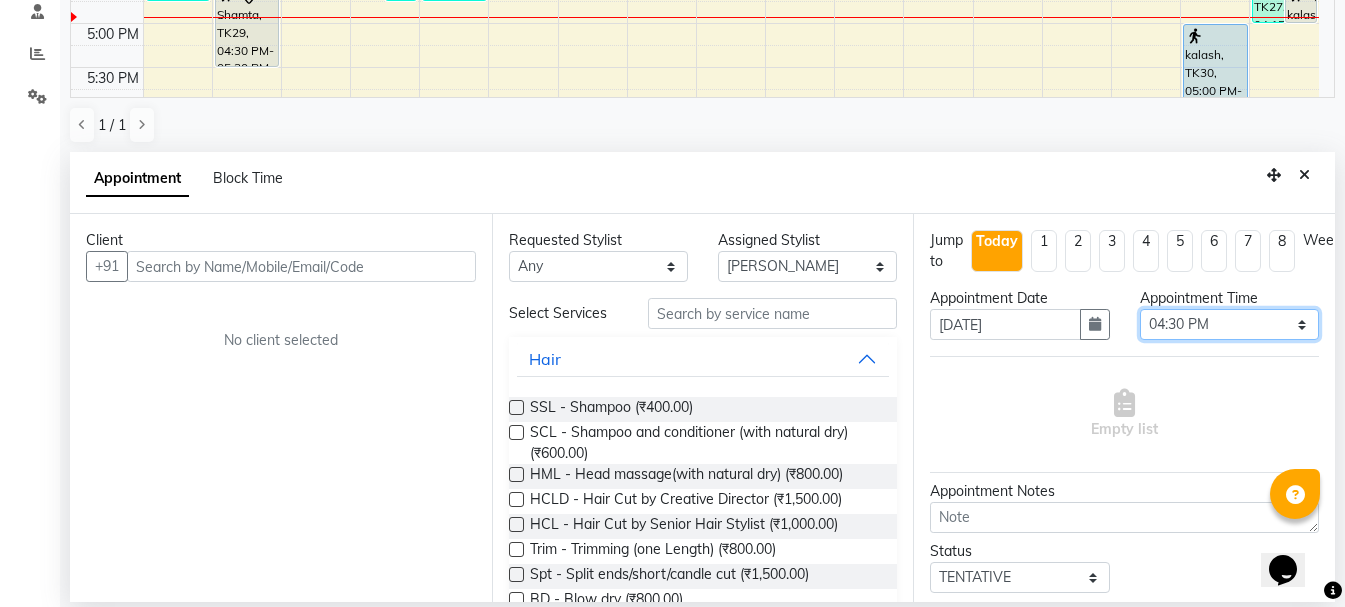 click on "Select 09:00 AM 09:15 AM 09:30 AM 09:45 AM 10:00 AM 10:15 AM 10:30 AM 10:45 AM 11:00 AM 11:15 AM 11:30 AM 11:45 AM 12:00 PM 12:15 PM 12:30 PM 12:45 PM 01:00 PM 01:15 PM 01:30 PM 01:45 PM 02:00 PM 02:15 PM 02:30 PM 02:45 PM 03:00 PM 03:15 PM 03:30 PM 03:45 PM 04:00 PM 04:15 PM 04:30 PM 04:45 PM 05:00 PM 05:15 PM 05:30 PM 05:45 PM 06:00 PM 06:15 PM 06:30 PM 06:45 PM 07:00 PM 07:15 PM 07:30 PM 07:45 PM 08:00 PM" at bounding box center (1229, 324) 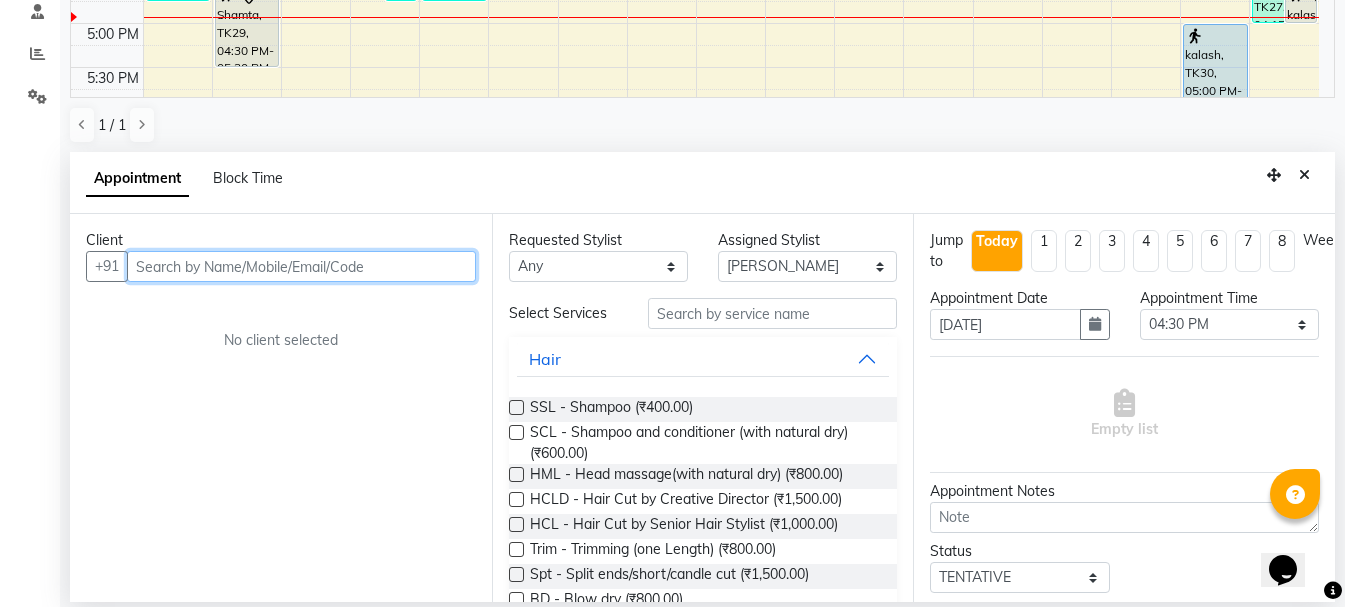 click at bounding box center (301, 266) 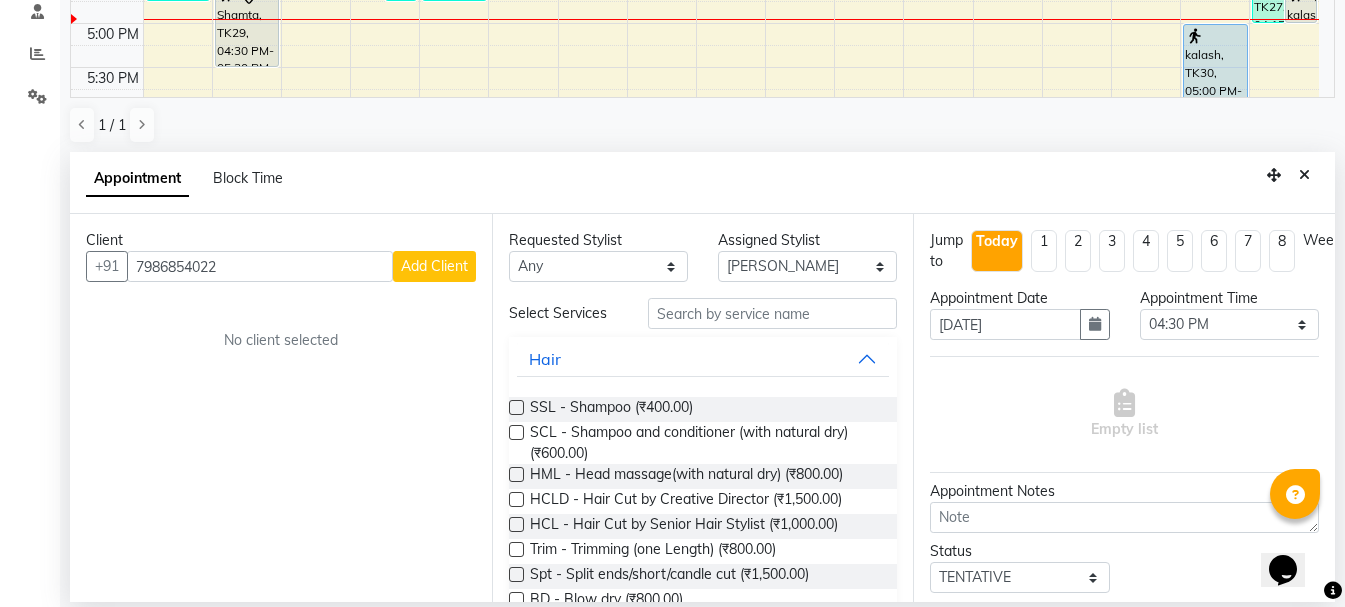 click on "Add Client" at bounding box center (434, 266) 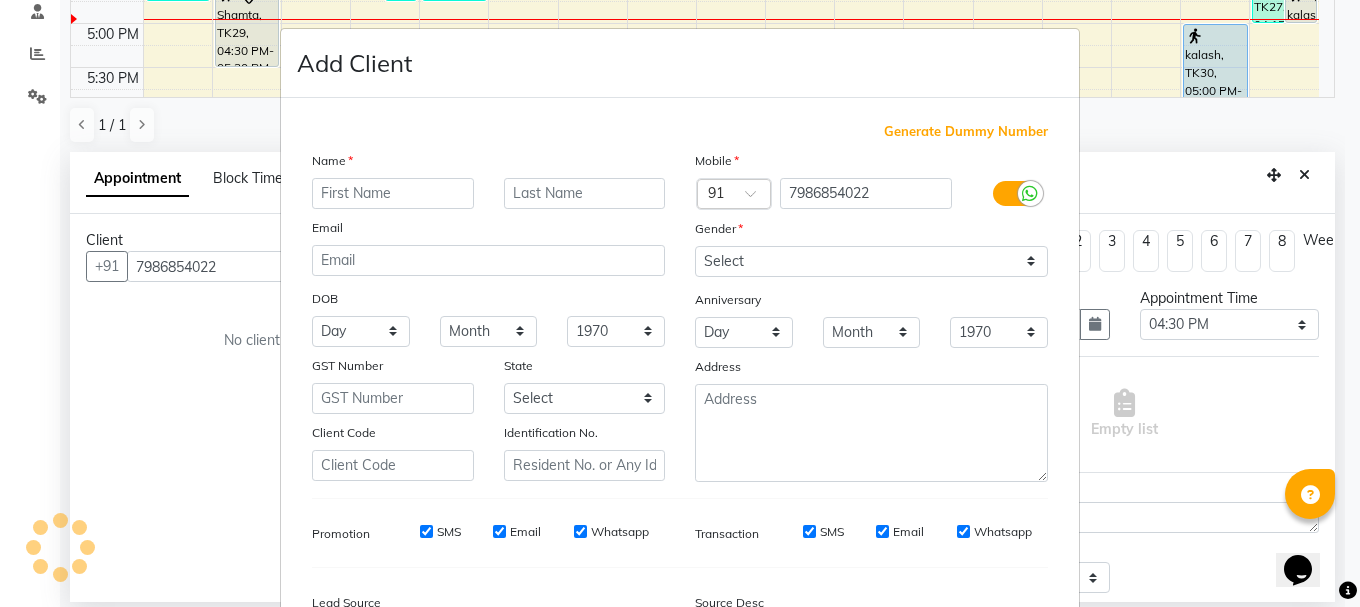 click at bounding box center [393, 193] 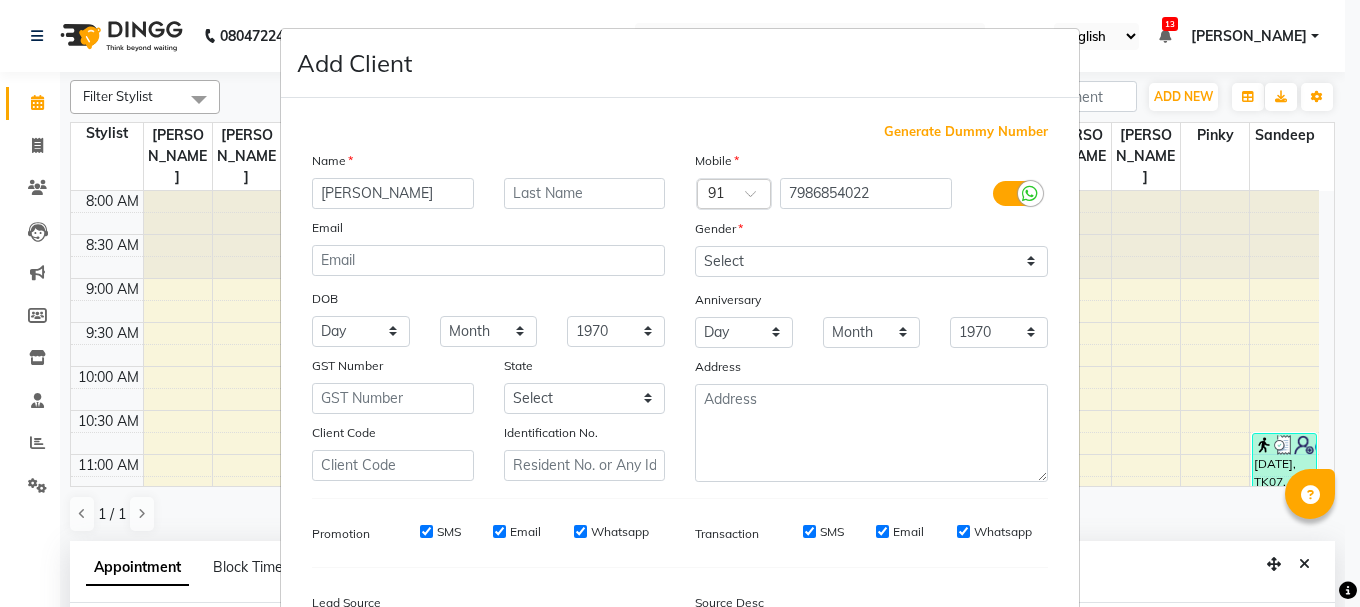 select on "67274" 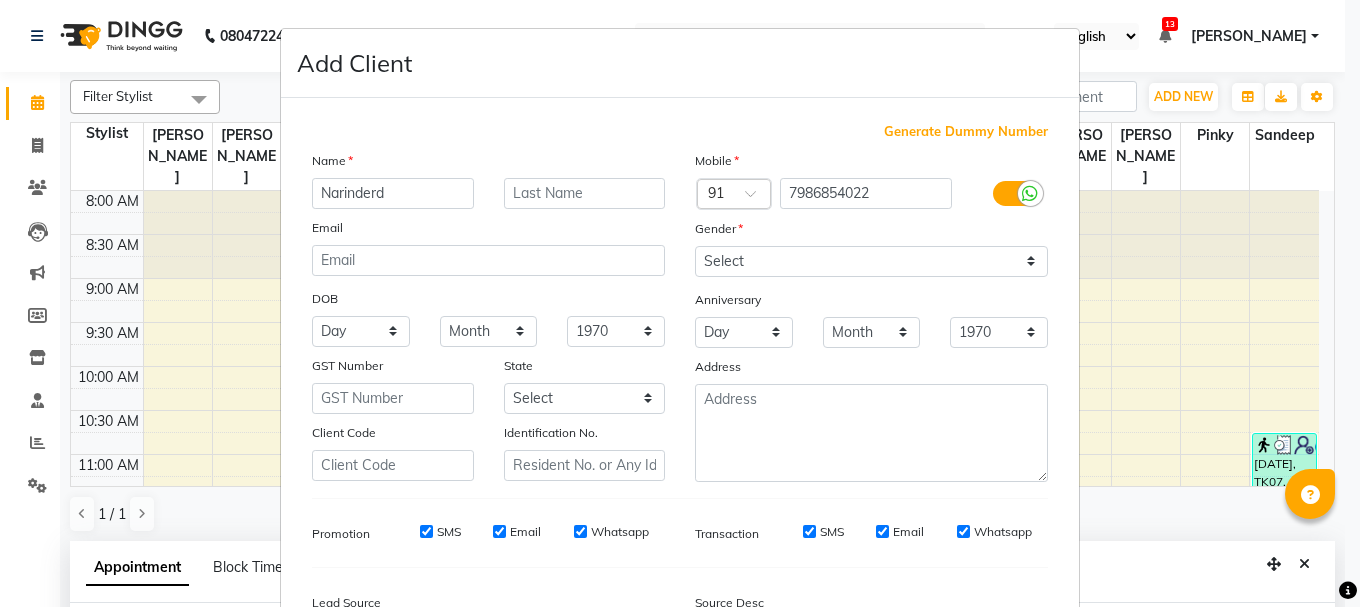 scroll, scrollTop: 389, scrollLeft: 0, axis: vertical 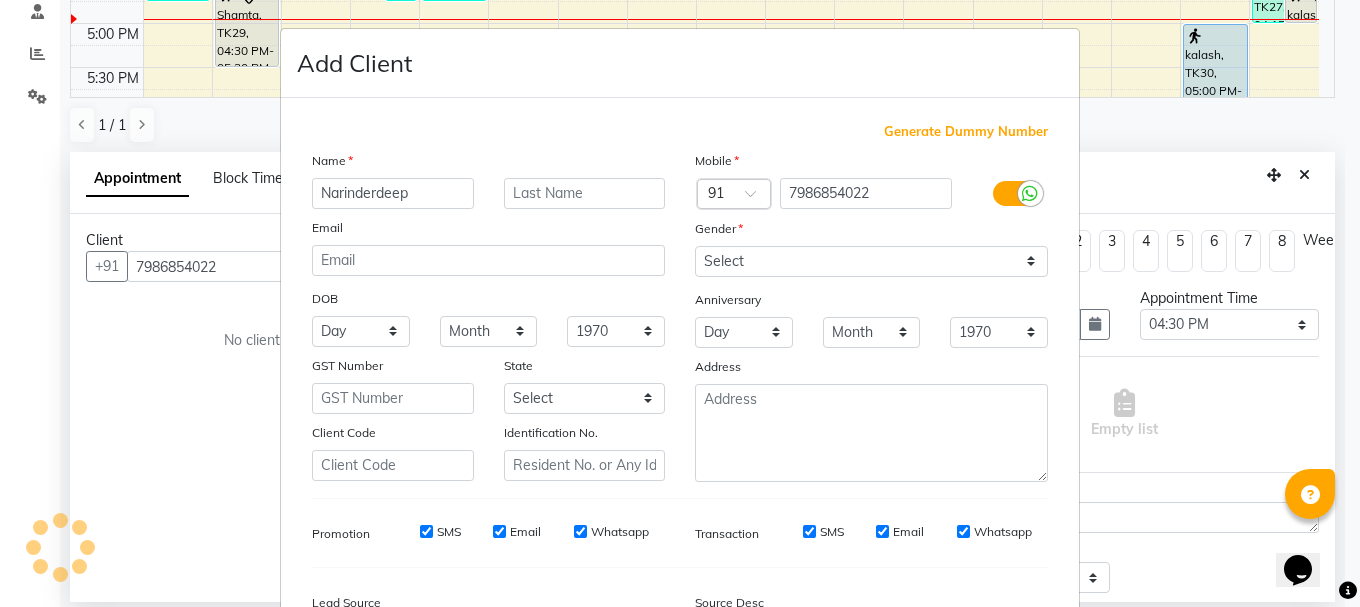 type on "Narinderdeep" 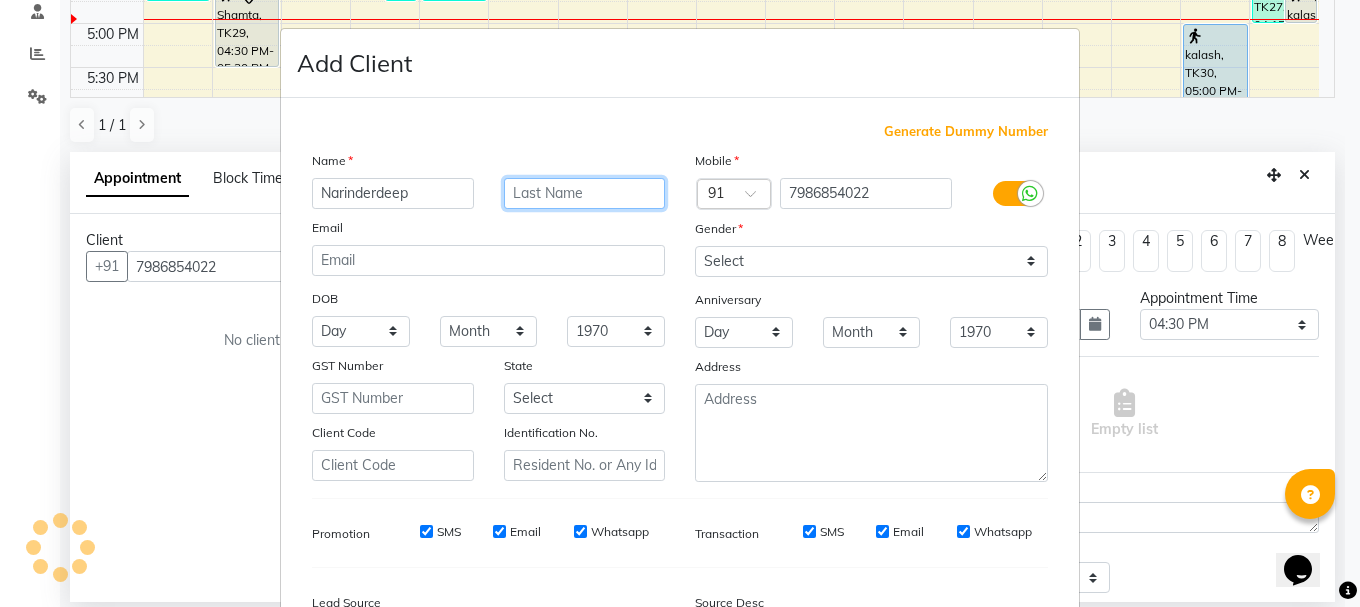 click at bounding box center (585, 193) 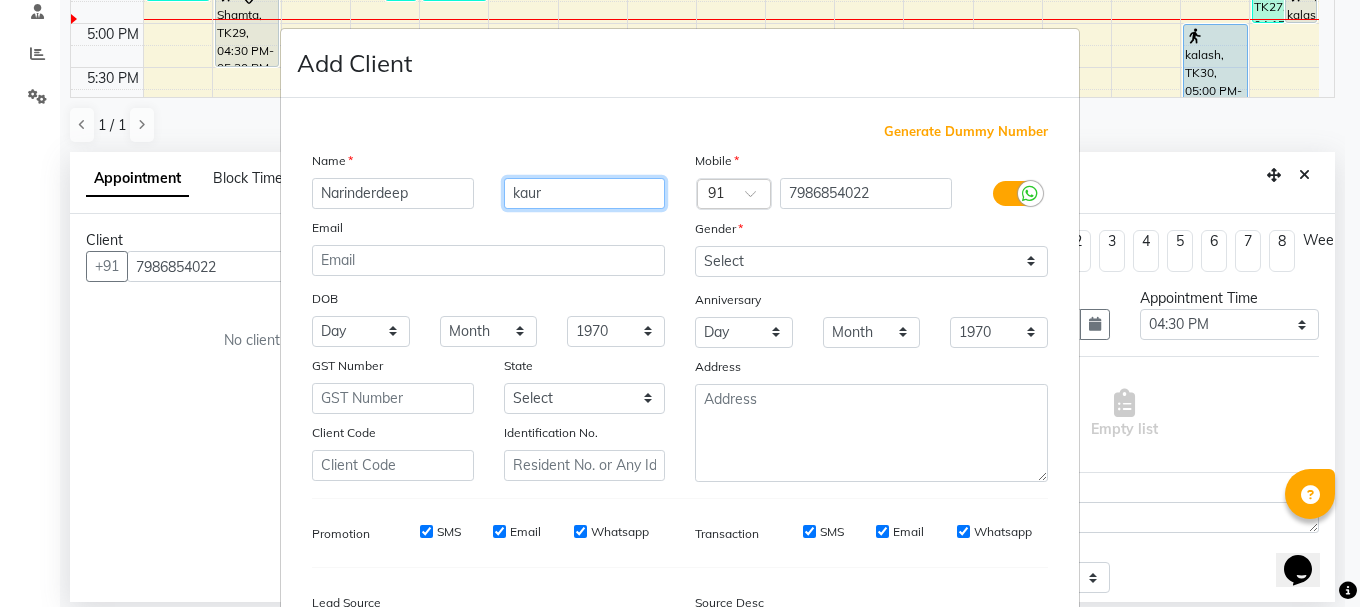 type on "kaur" 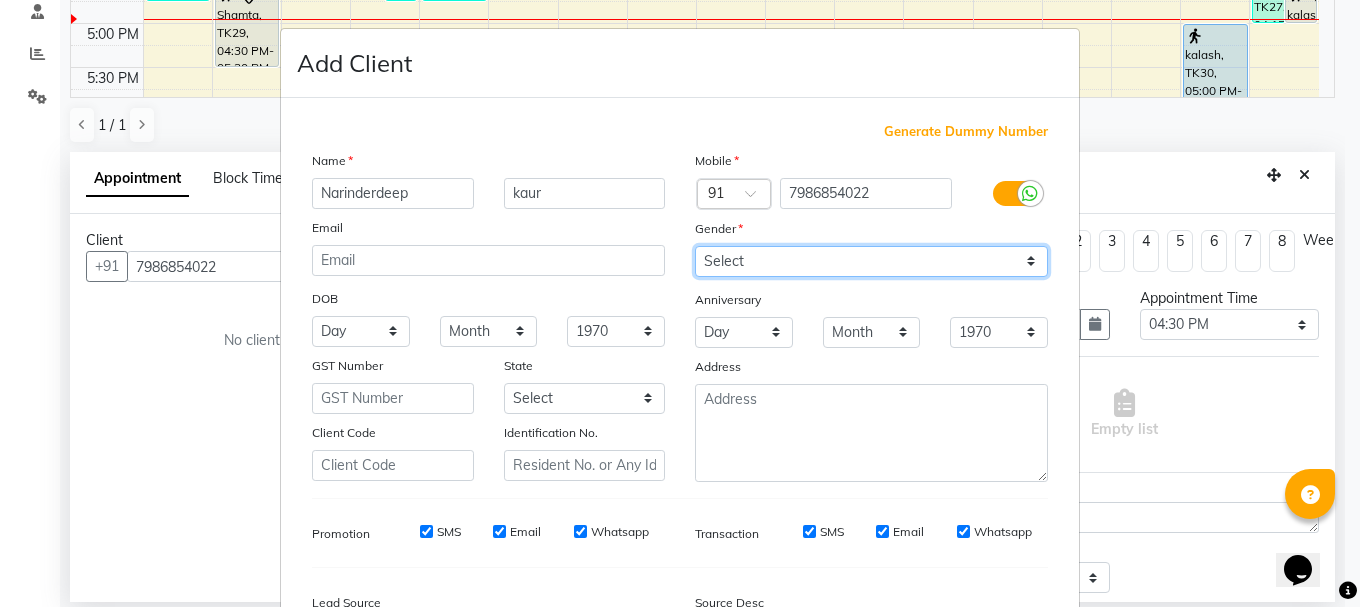 click on "Select [DEMOGRAPHIC_DATA] [DEMOGRAPHIC_DATA] Other Prefer Not To Say" at bounding box center (871, 261) 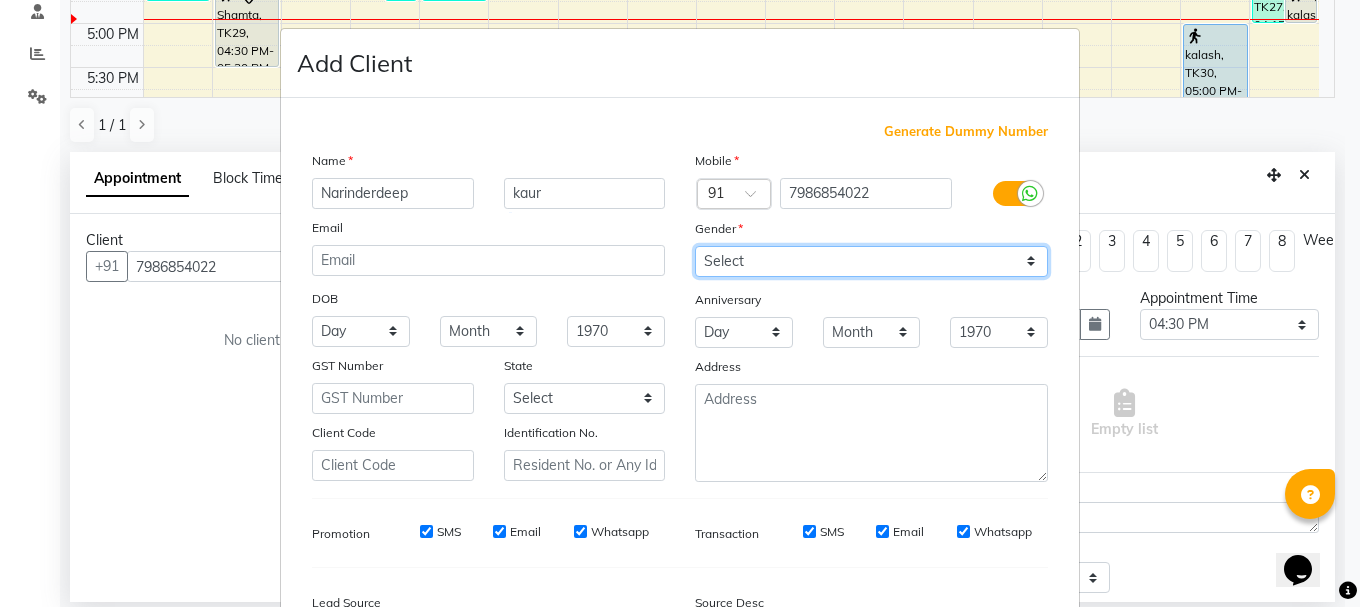 click on "Select [DEMOGRAPHIC_DATA] [DEMOGRAPHIC_DATA] Other Prefer Not To Say" at bounding box center (871, 261) 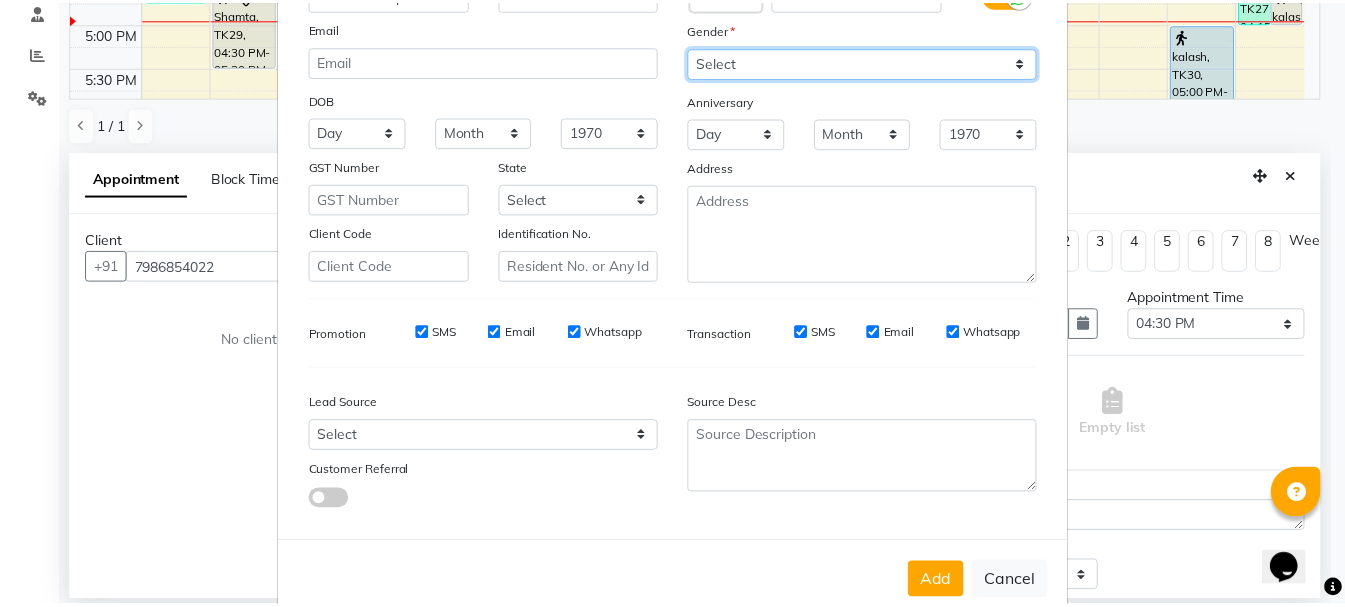 scroll, scrollTop: 242, scrollLeft: 0, axis: vertical 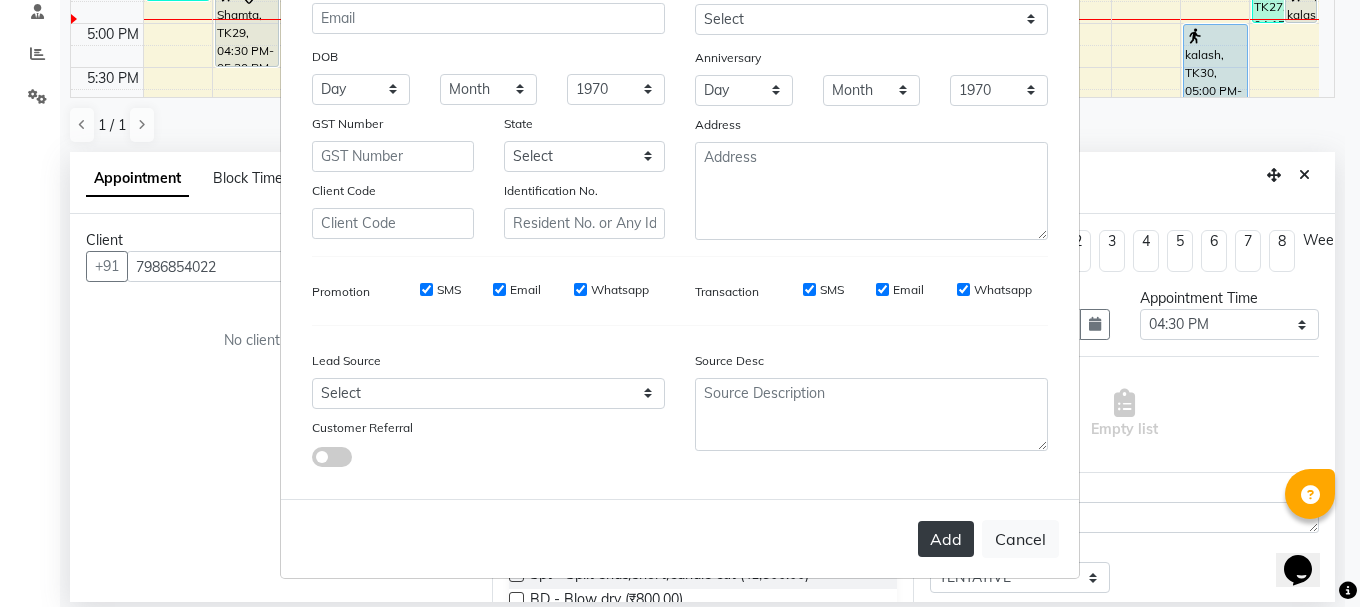 click on "Add" at bounding box center (946, 539) 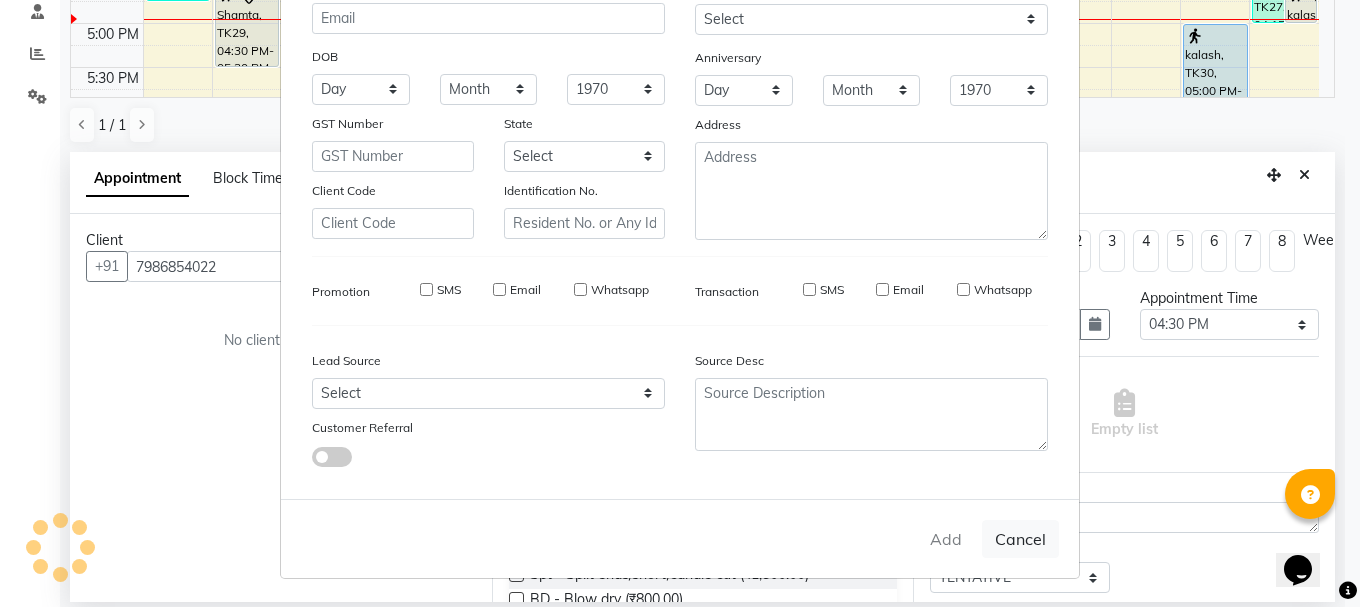 type 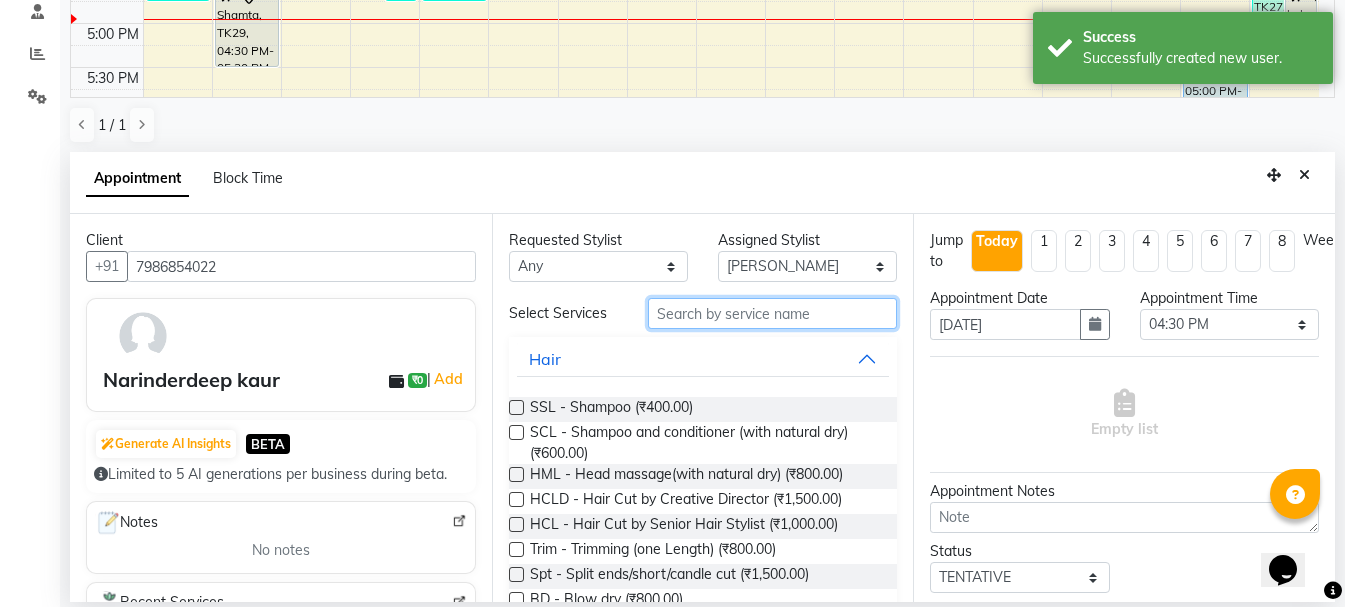 click at bounding box center (772, 313) 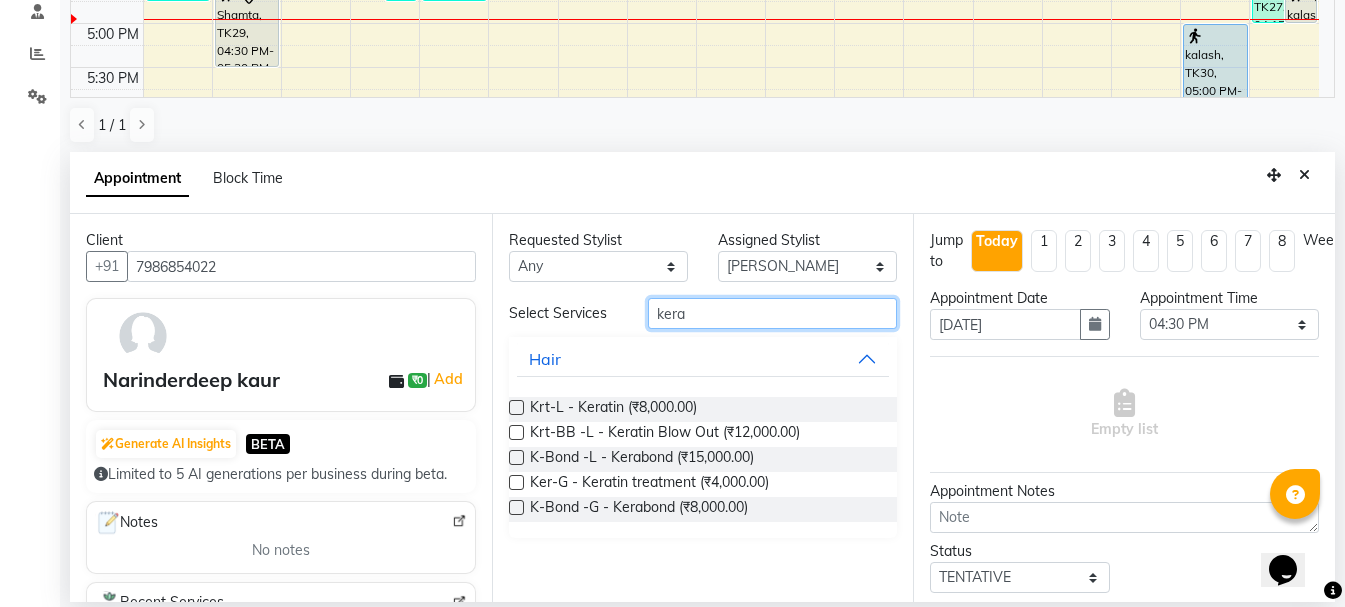 type on "kera" 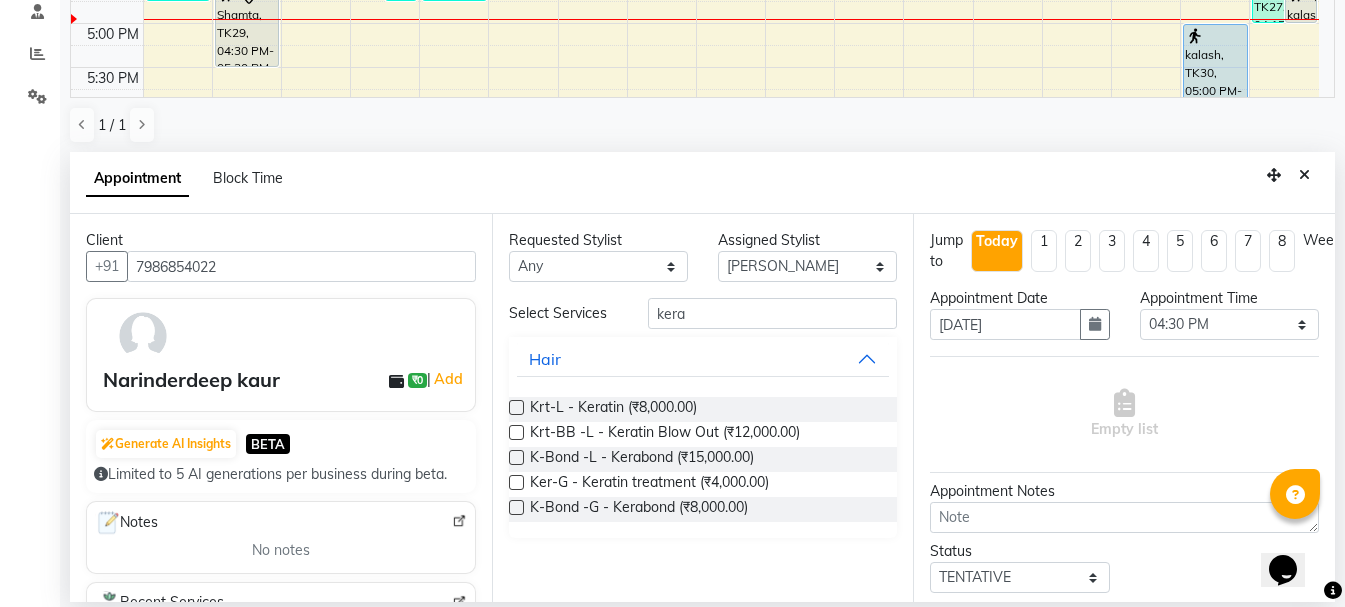 click at bounding box center [516, 407] 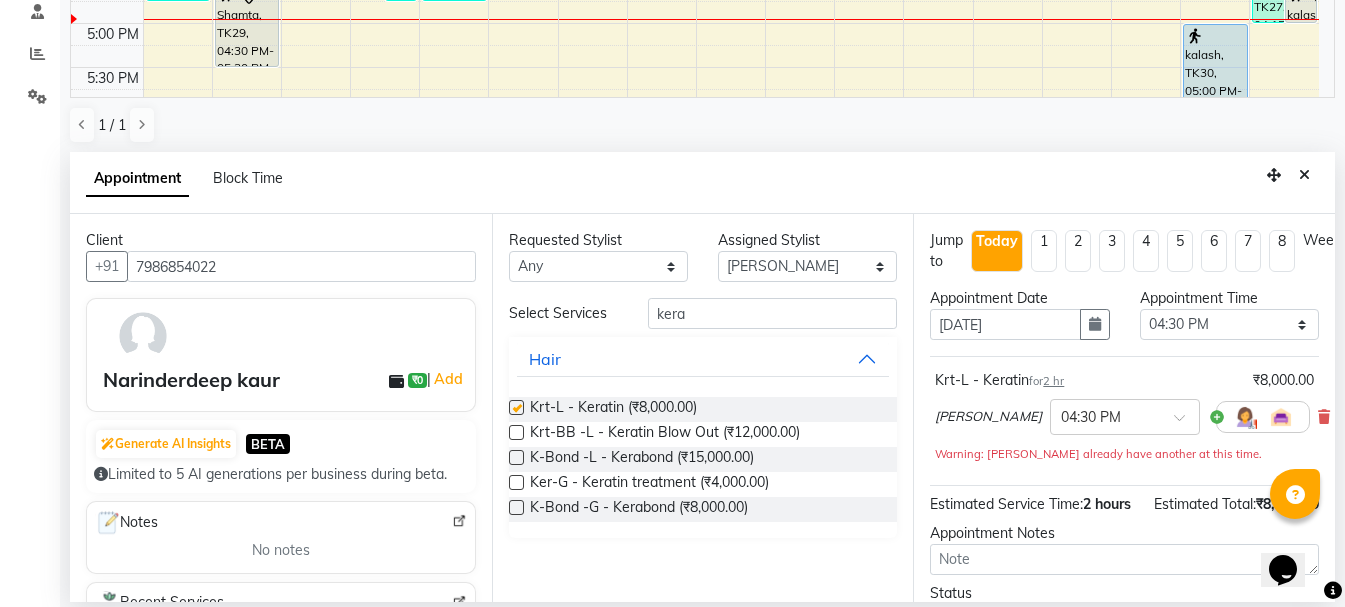 checkbox on "false" 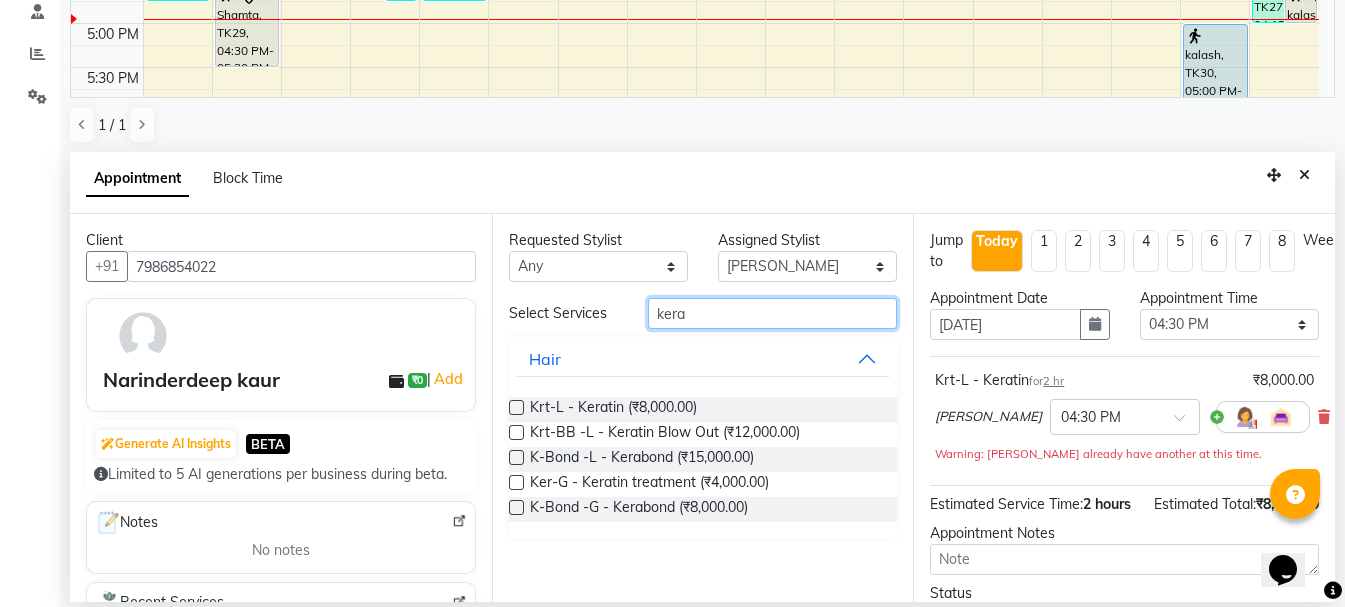 drag, startPoint x: 707, startPoint y: 322, endPoint x: 438, endPoint y: 356, distance: 271.1402 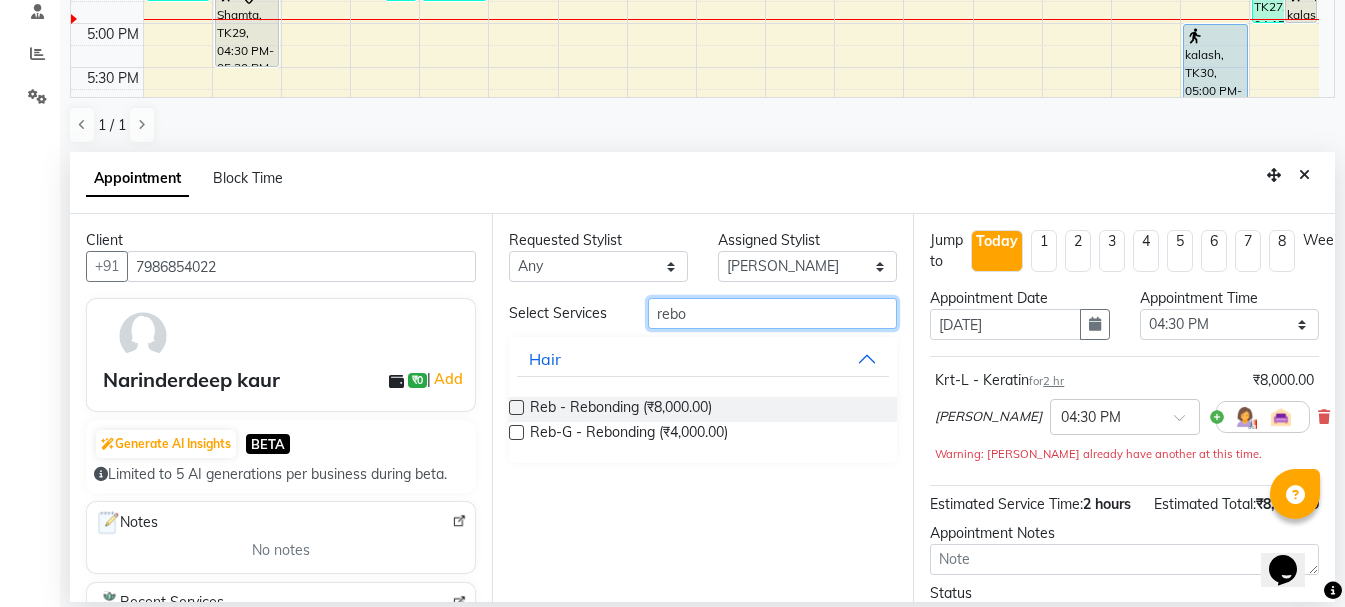 type on "rebo" 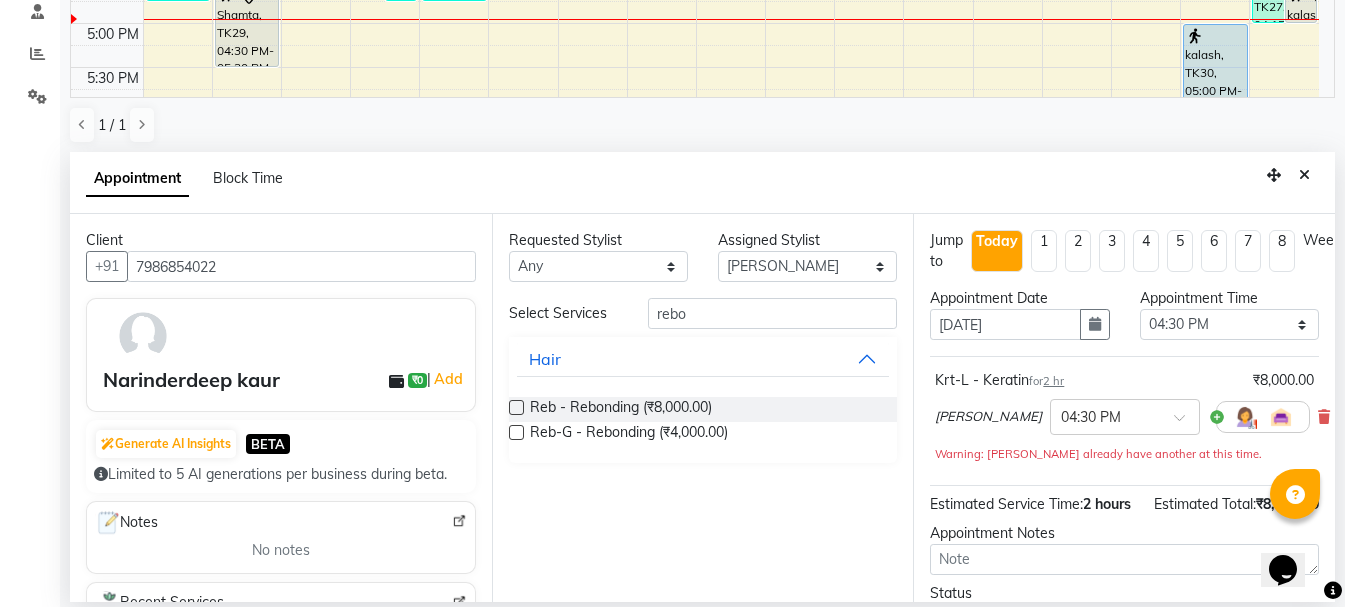 click at bounding box center (516, 407) 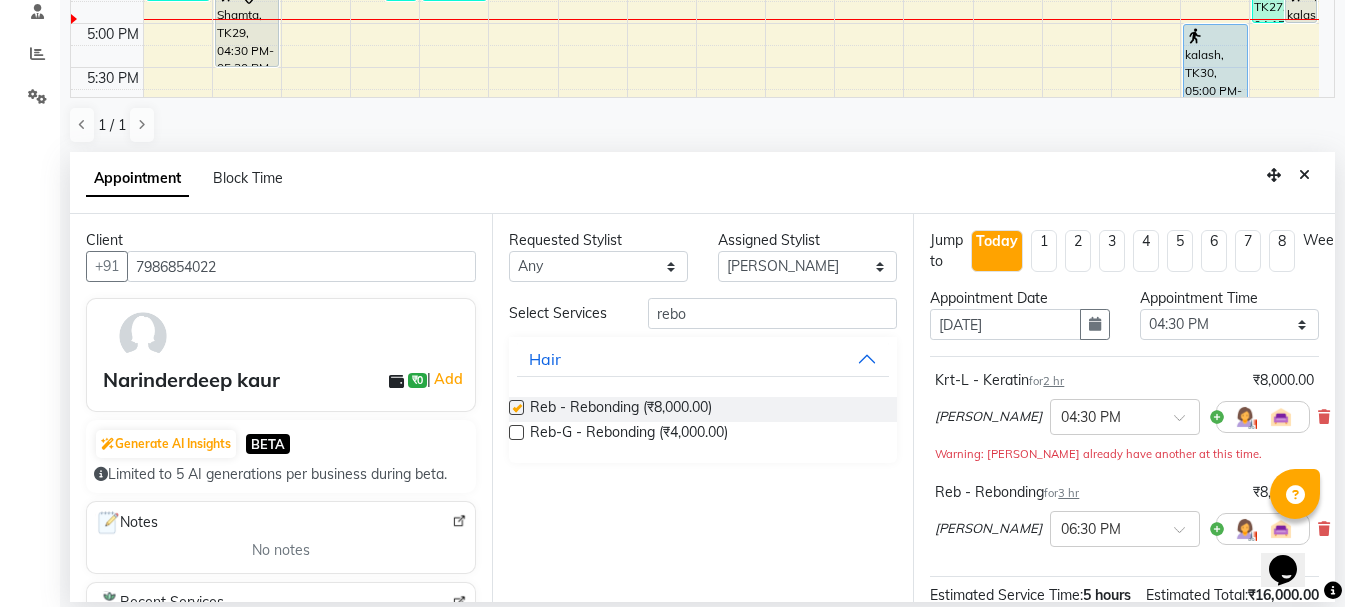 checkbox on "false" 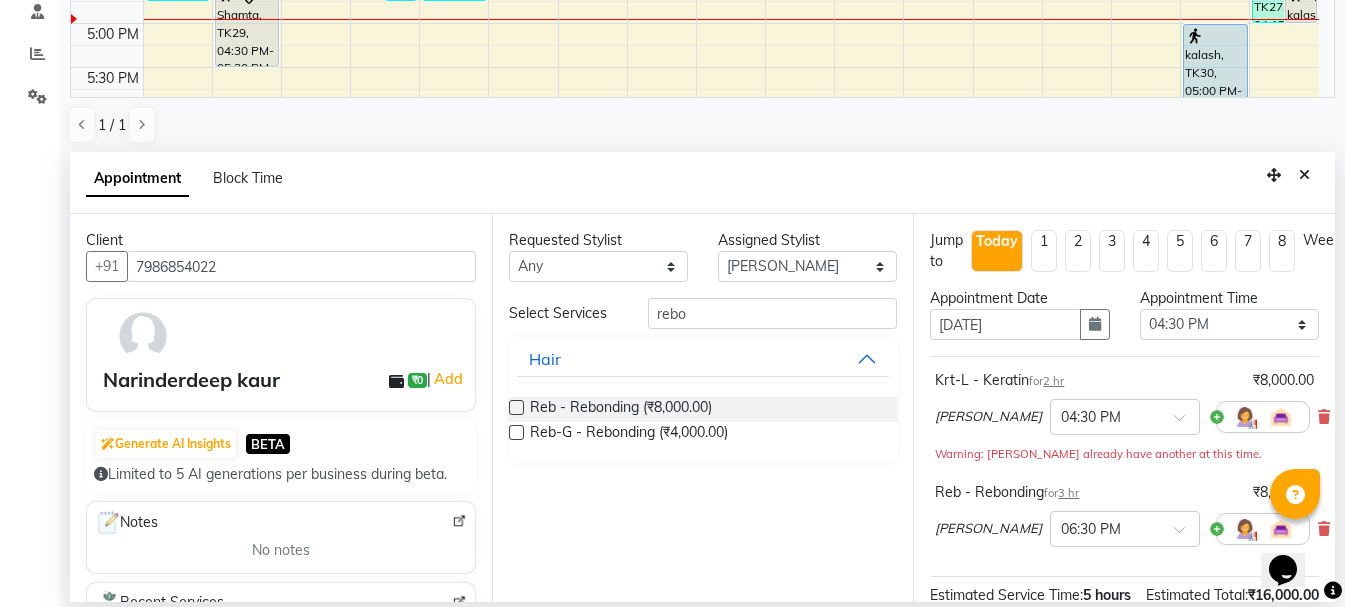 scroll, scrollTop: 286, scrollLeft: 0, axis: vertical 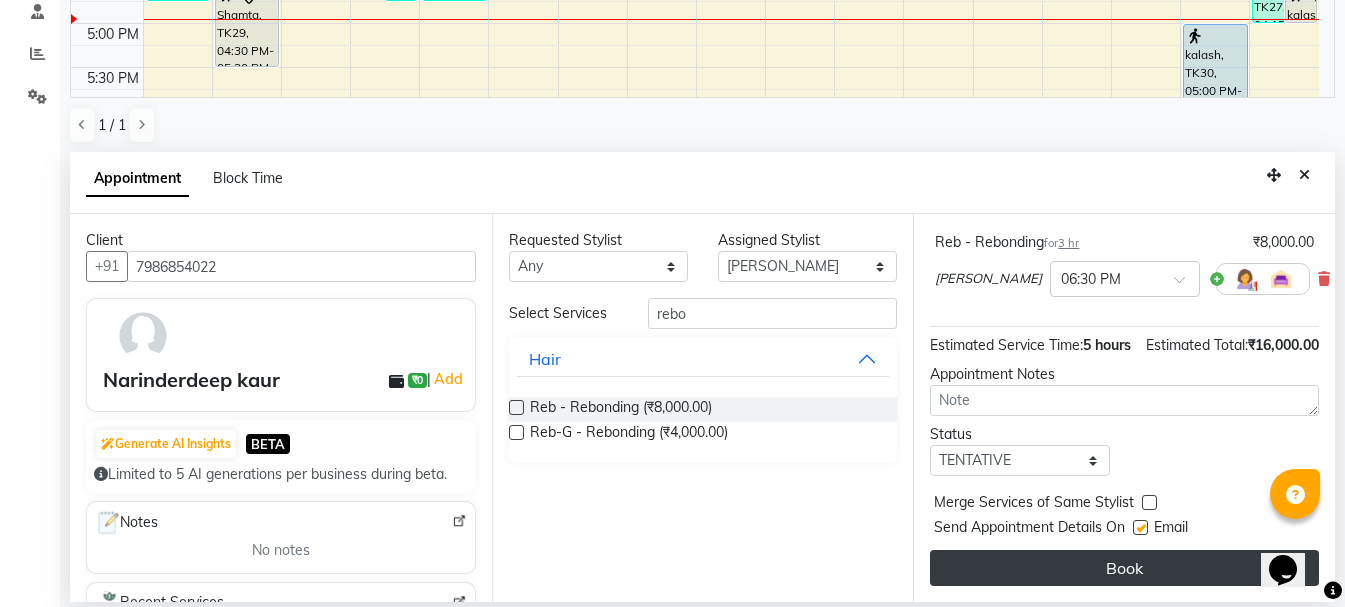 click on "Book" at bounding box center [1124, 568] 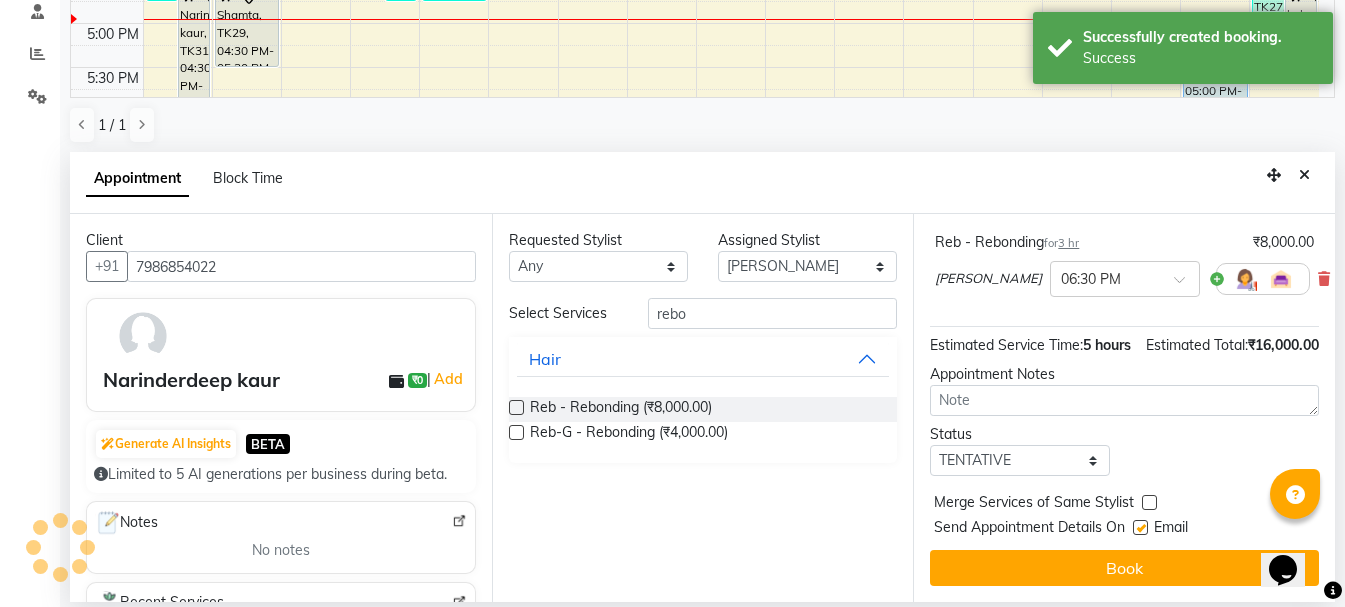 scroll, scrollTop: 0, scrollLeft: 0, axis: both 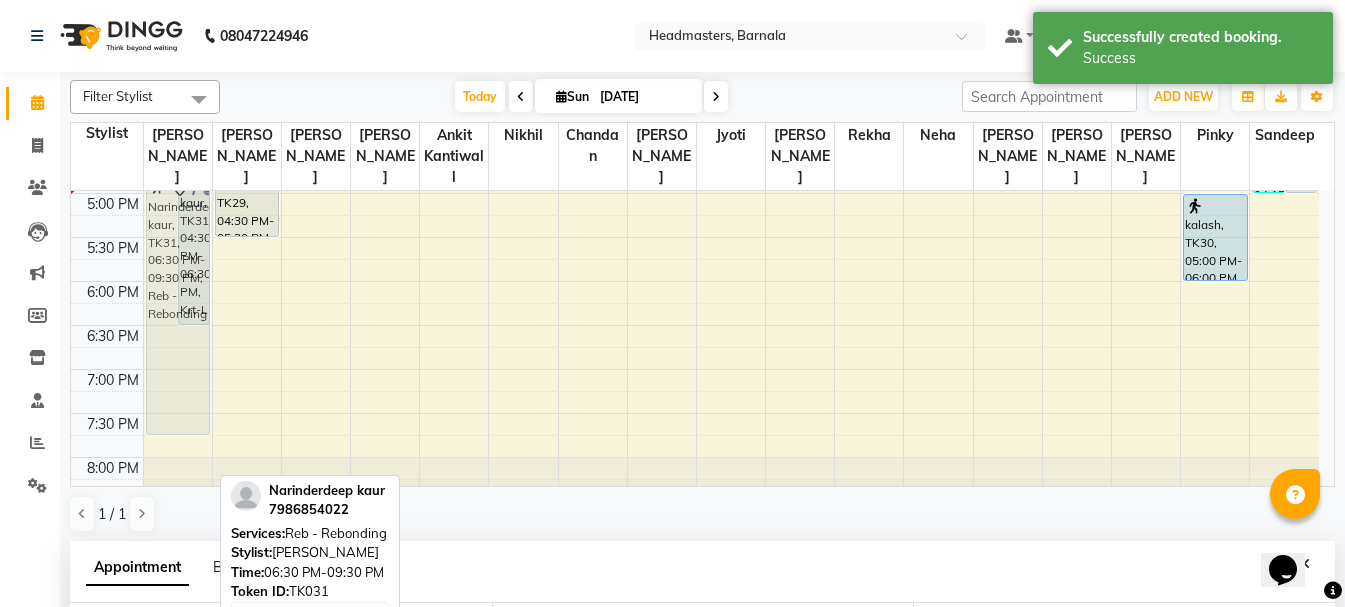drag, startPoint x: 166, startPoint y: 314, endPoint x: 200, endPoint y: 211, distance: 108.46658 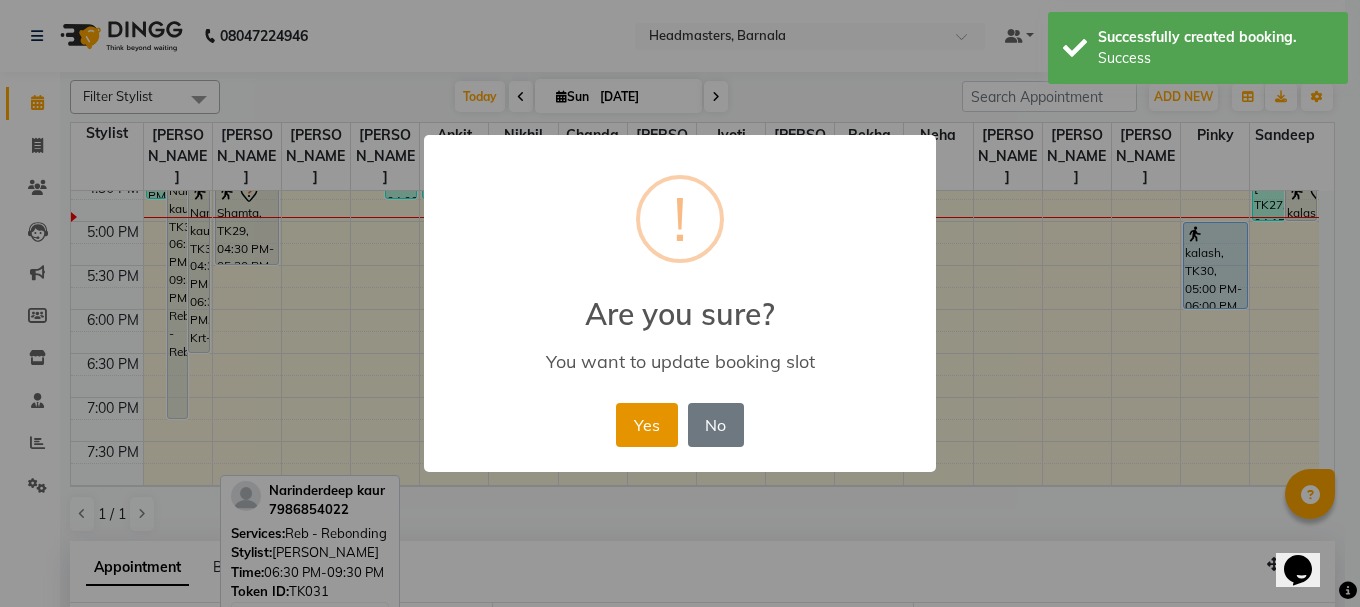 click on "Yes" at bounding box center (646, 425) 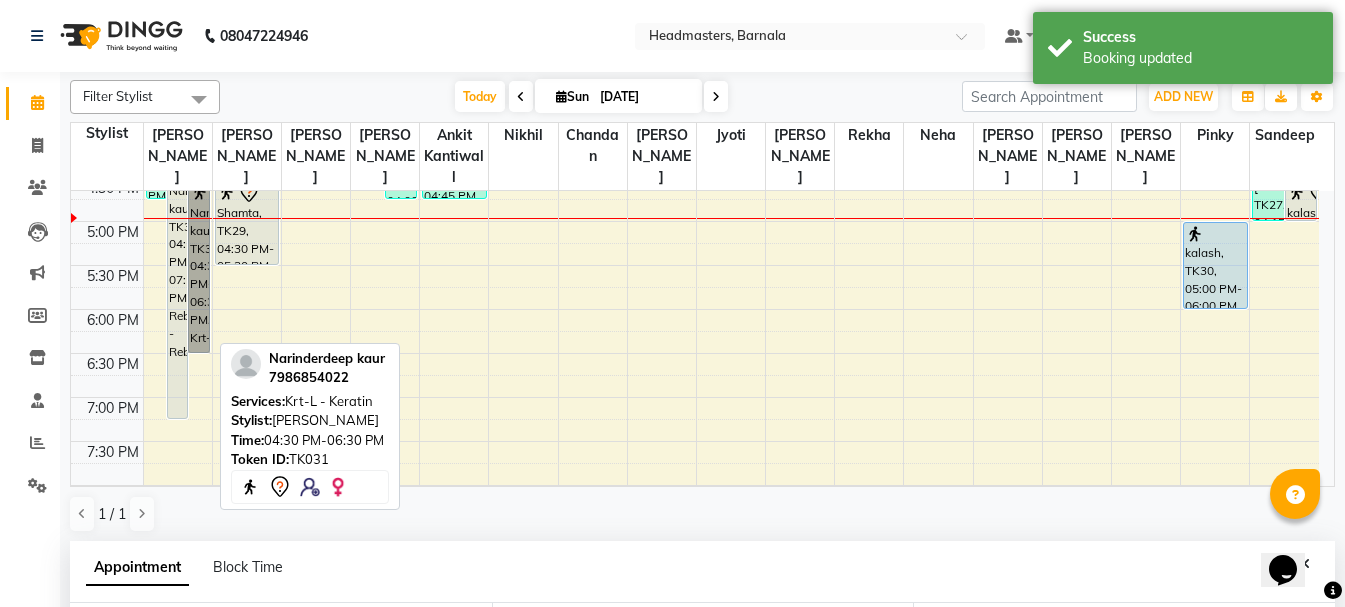 drag, startPoint x: 223, startPoint y: 284, endPoint x: 195, endPoint y: 291, distance: 28.86174 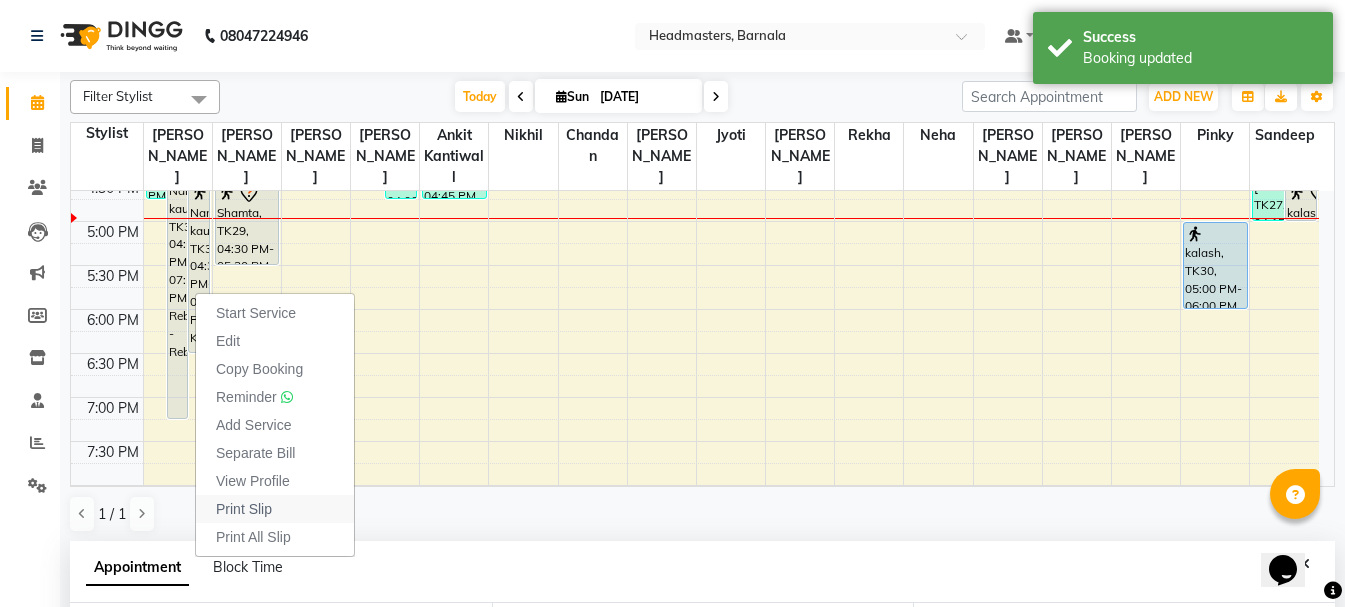 click on "Print Slip" at bounding box center (244, 509) 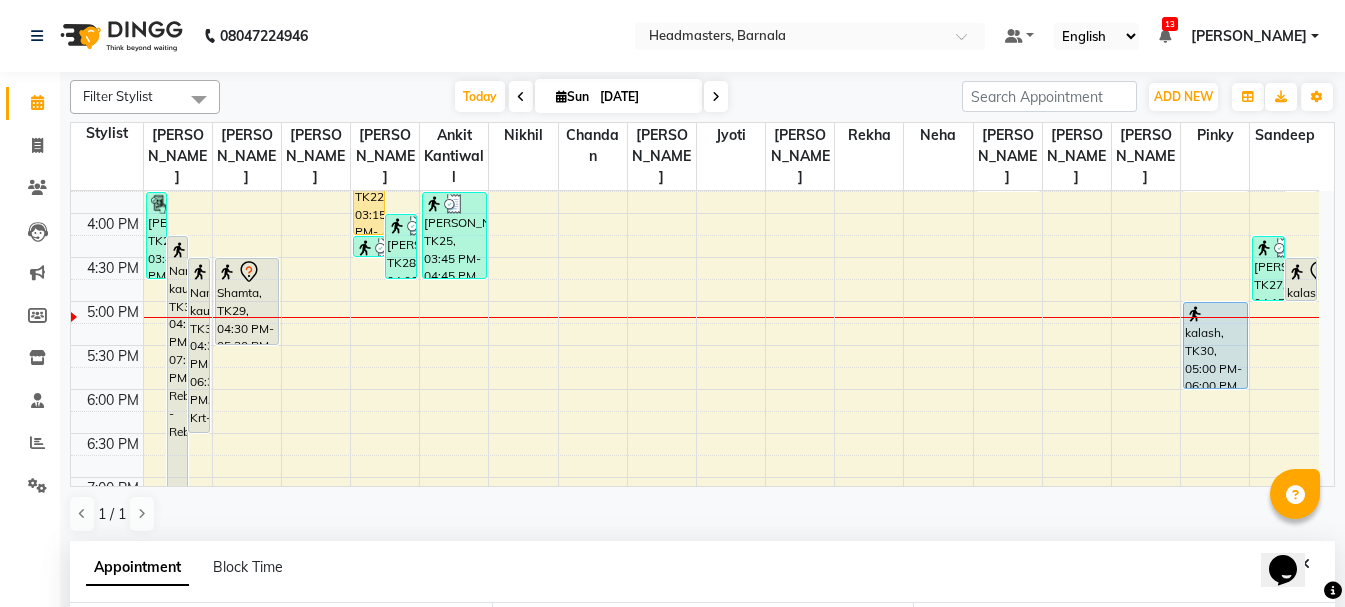 scroll, scrollTop: 641, scrollLeft: 0, axis: vertical 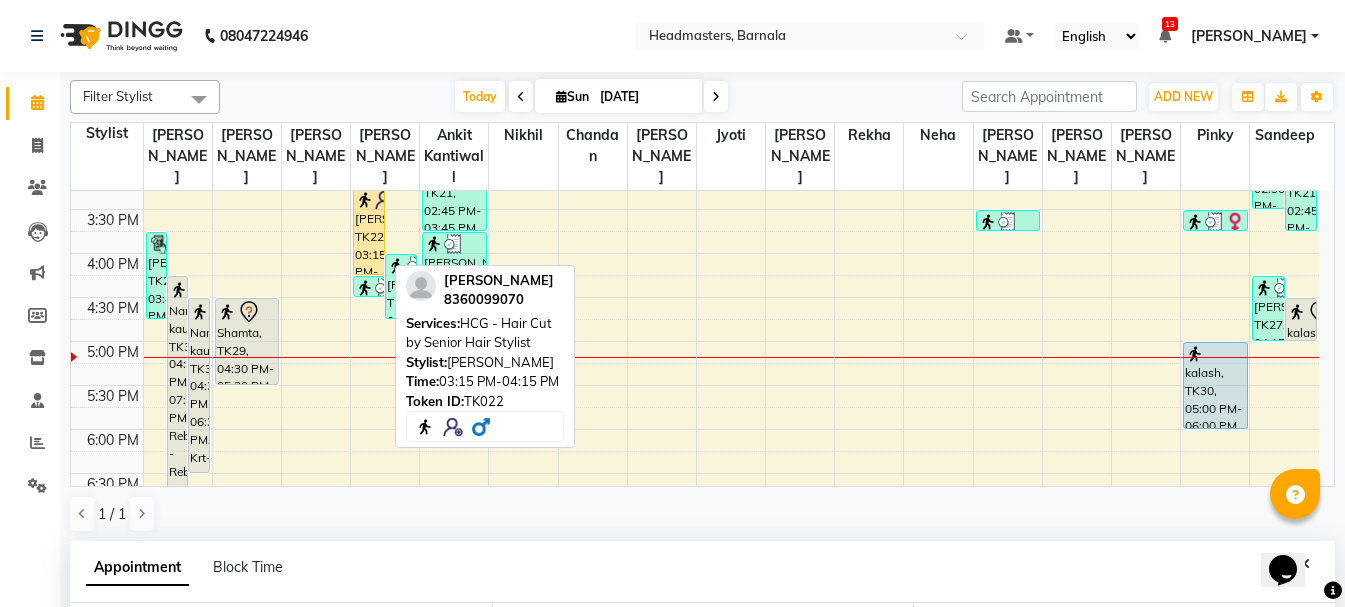 click on "Divyansh, TK22, 03:15 PM-04:15 PM, HCG - Hair Cut by Senior Hair Stylist" at bounding box center (369, 231) 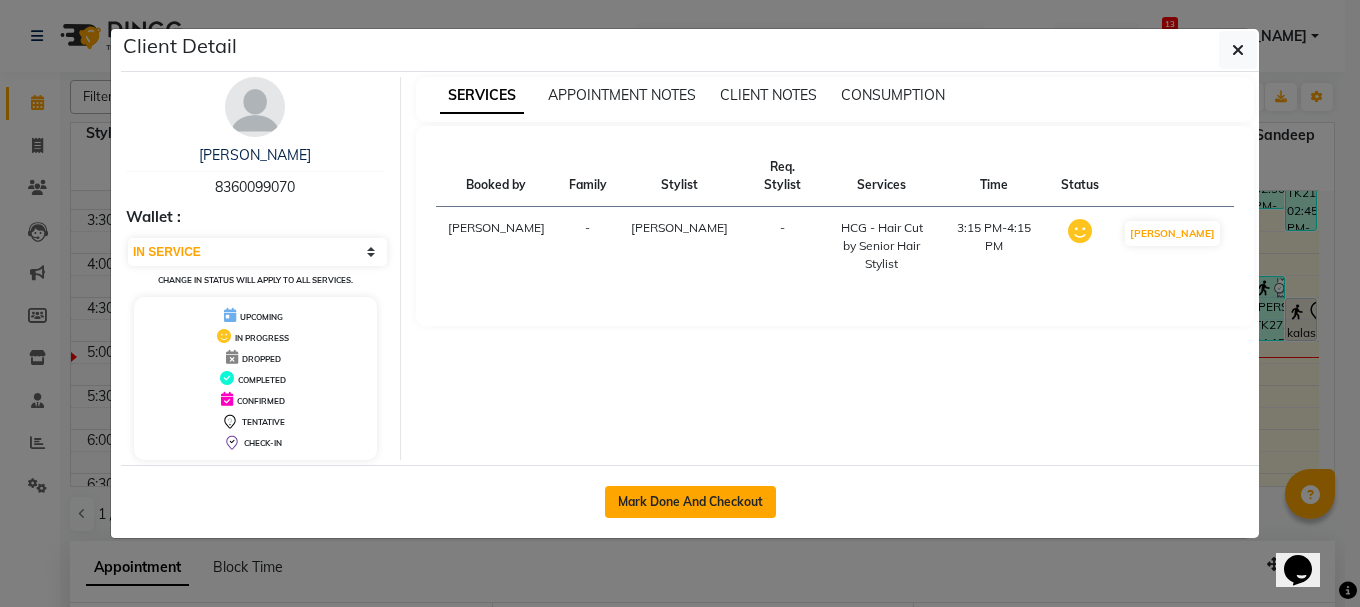 click on "Mark Done And Checkout" 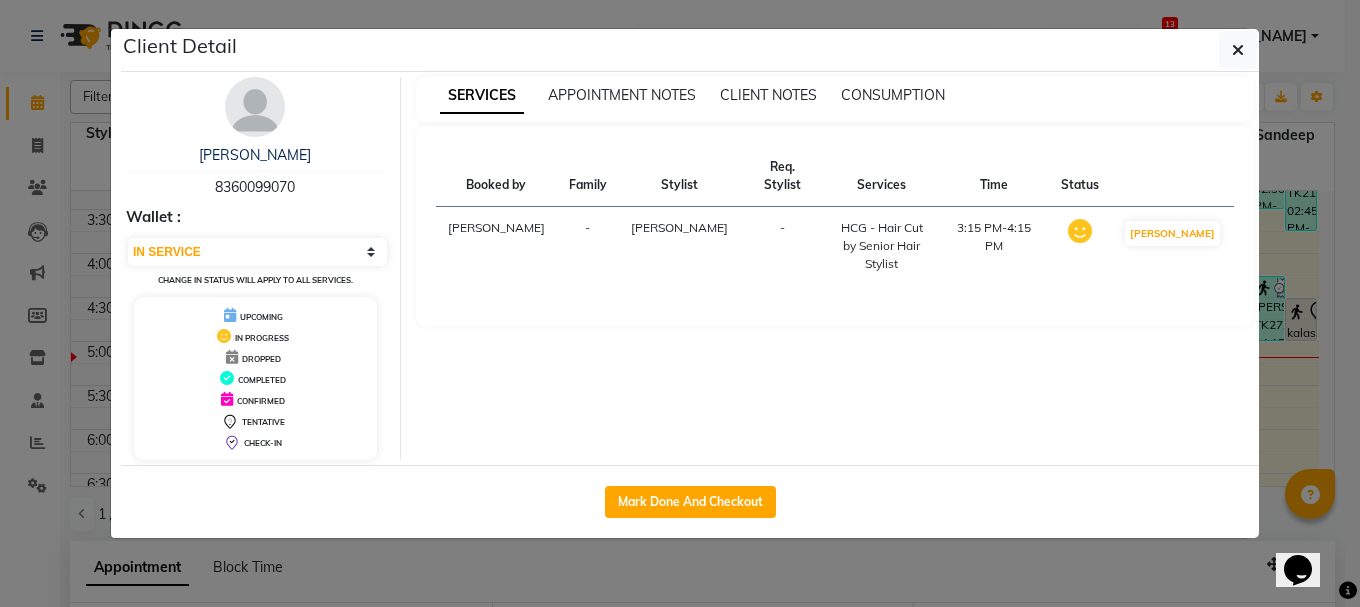 select on "service" 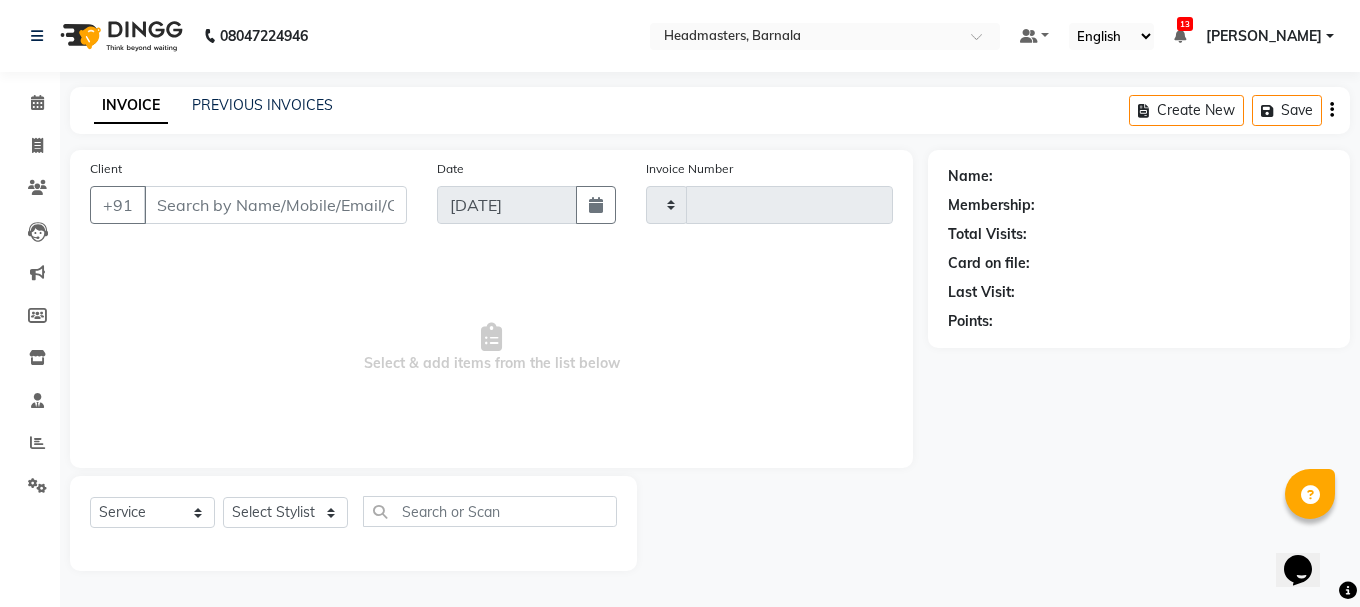 type on "2828" 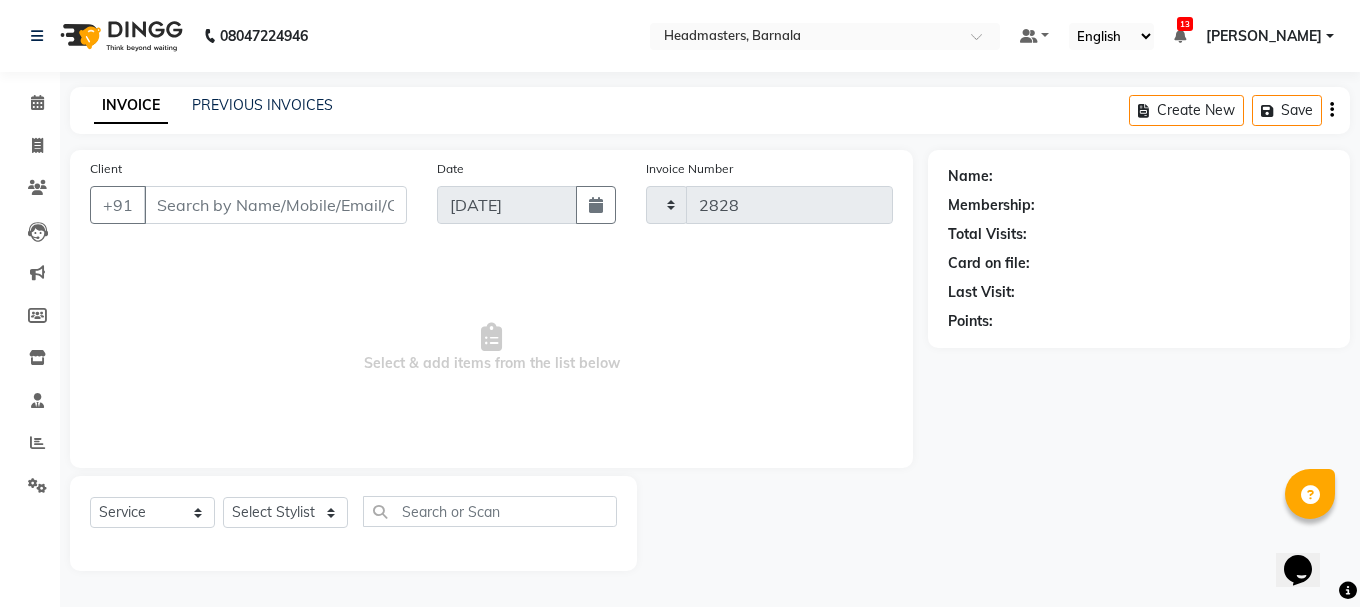 select on "7526" 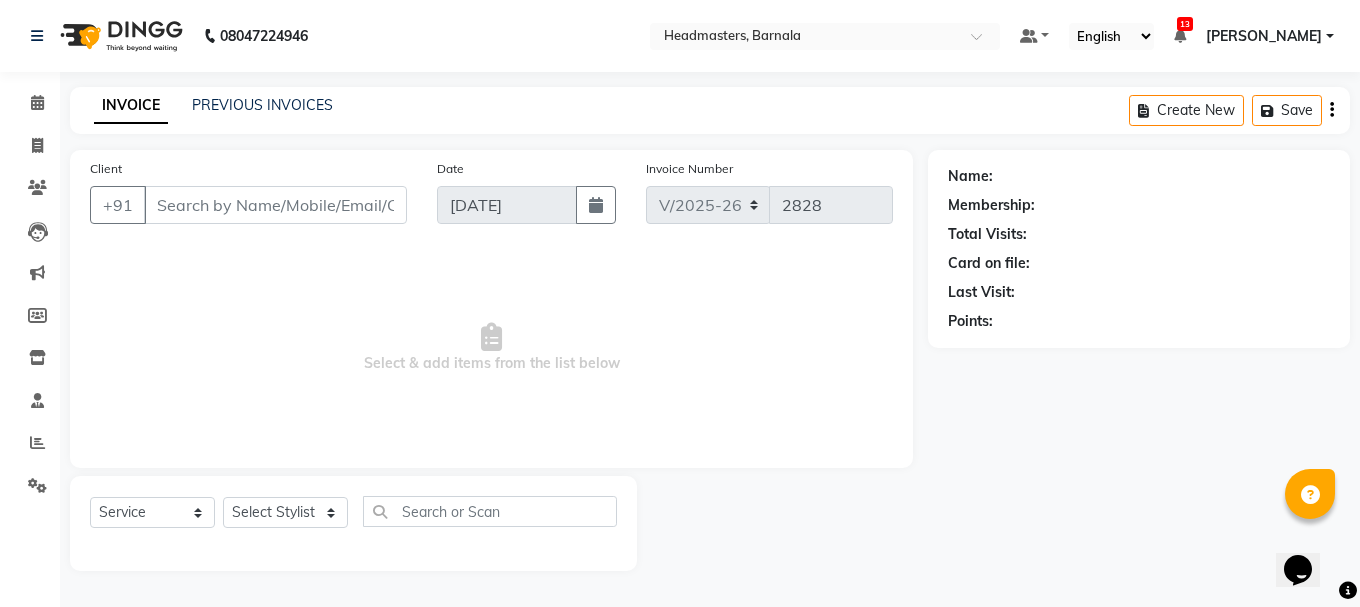 type on "8360099070" 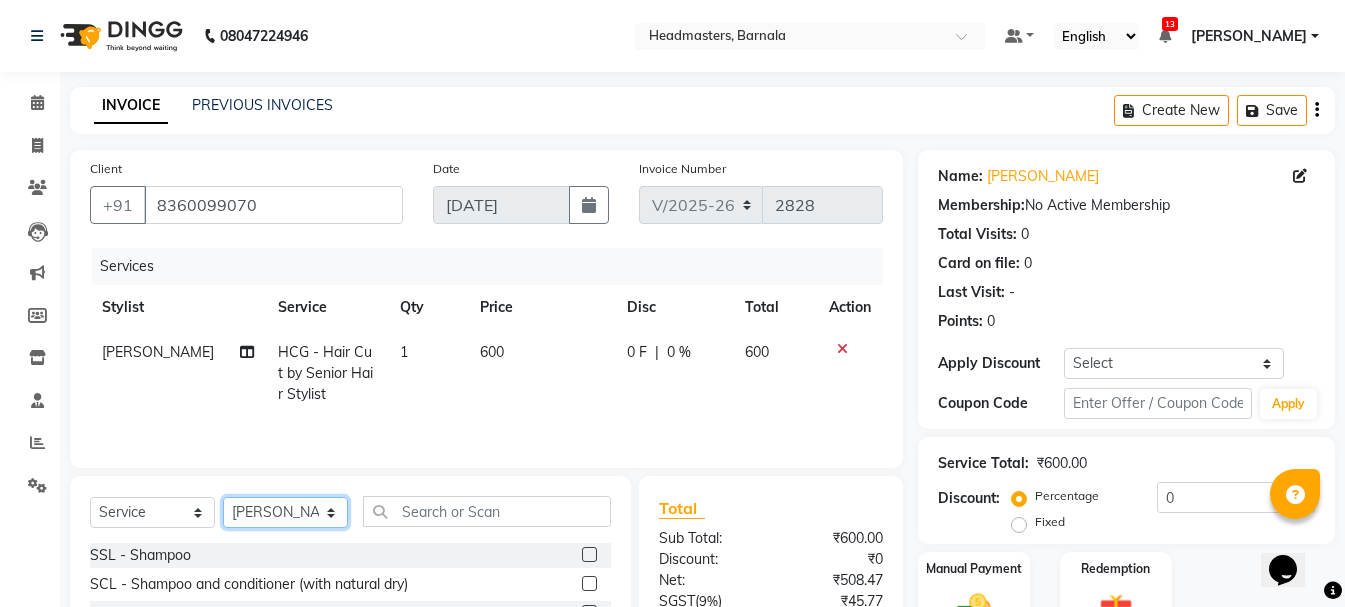 click on "Select Stylist  Ankit kantiwall Chandan [PERSON_NAME] [PERSON_NAME] [PERSON_NAME] [PERSON_NAME] [PERSON_NAME] [PERSON_NAME] [PERSON_NAME] [PERSON_NAME]" 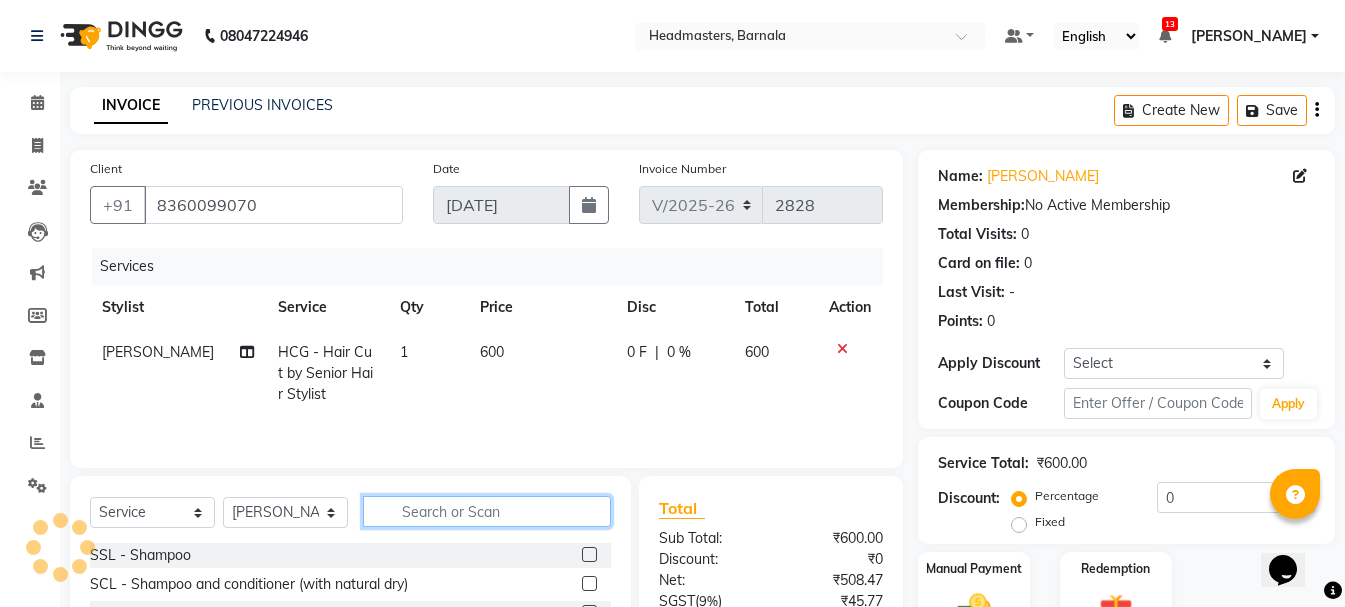 click 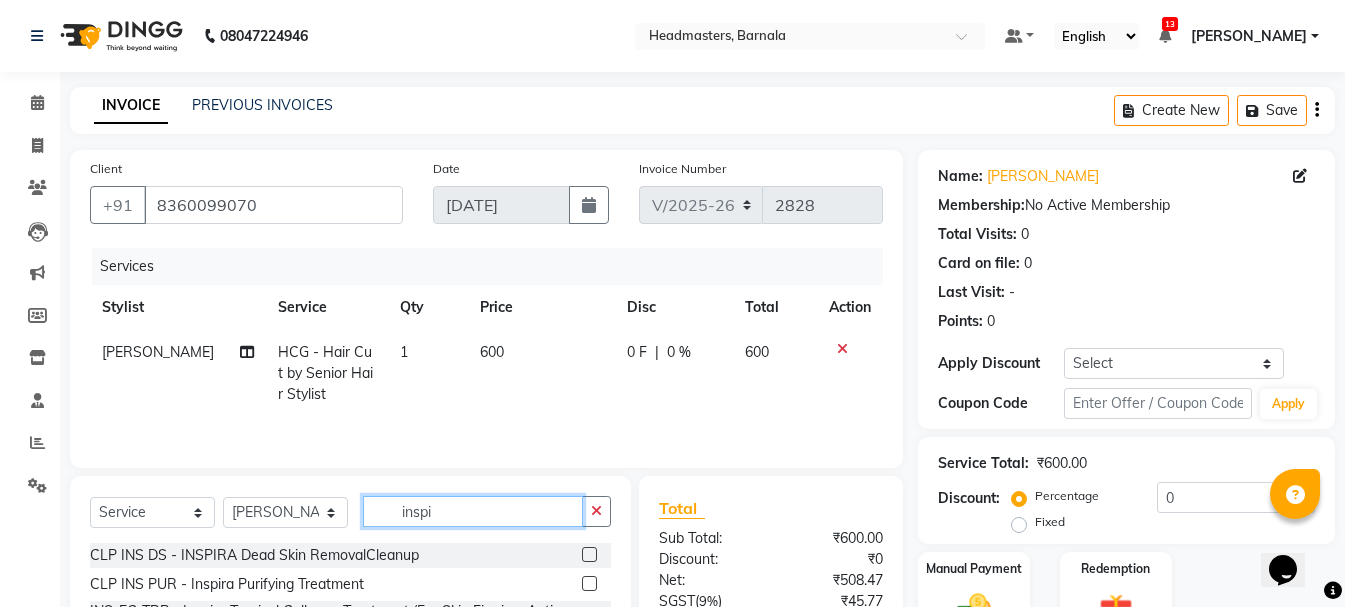type on "inspi" 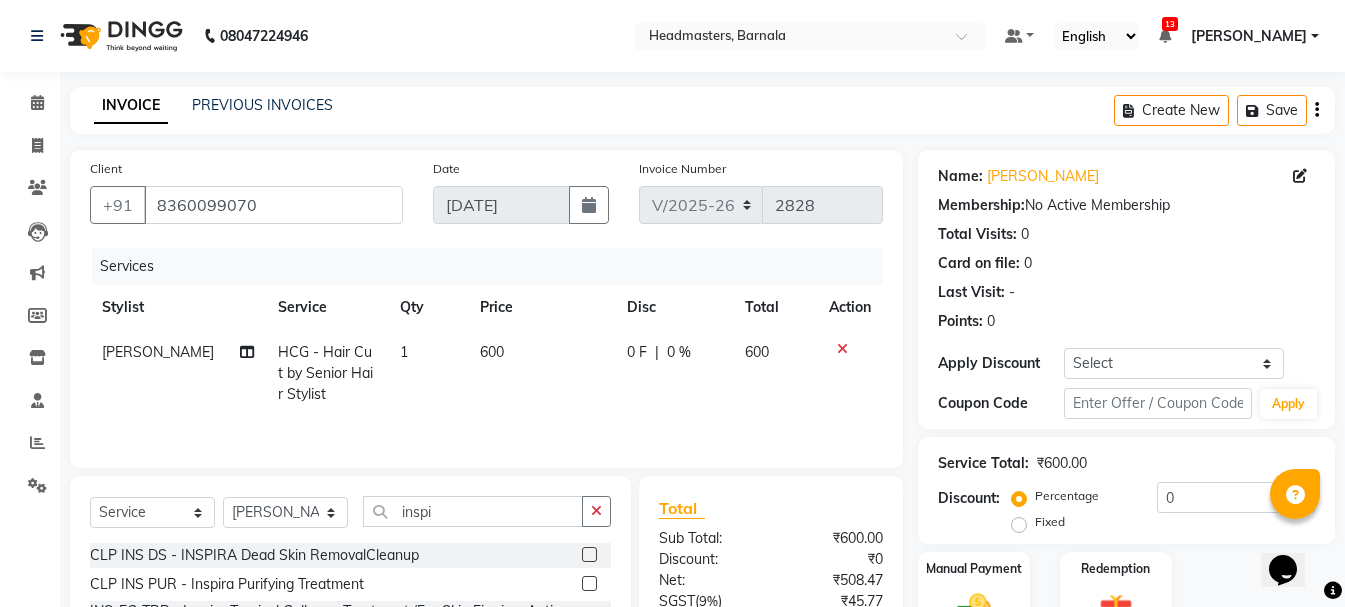 click 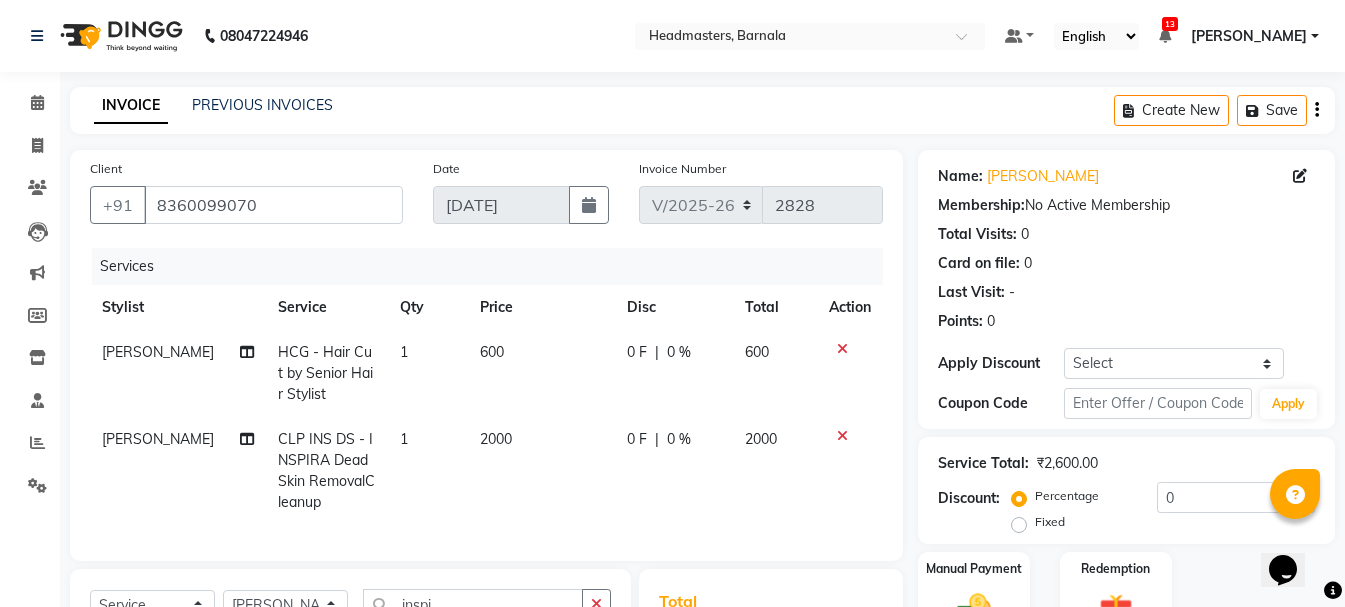 checkbox on "false" 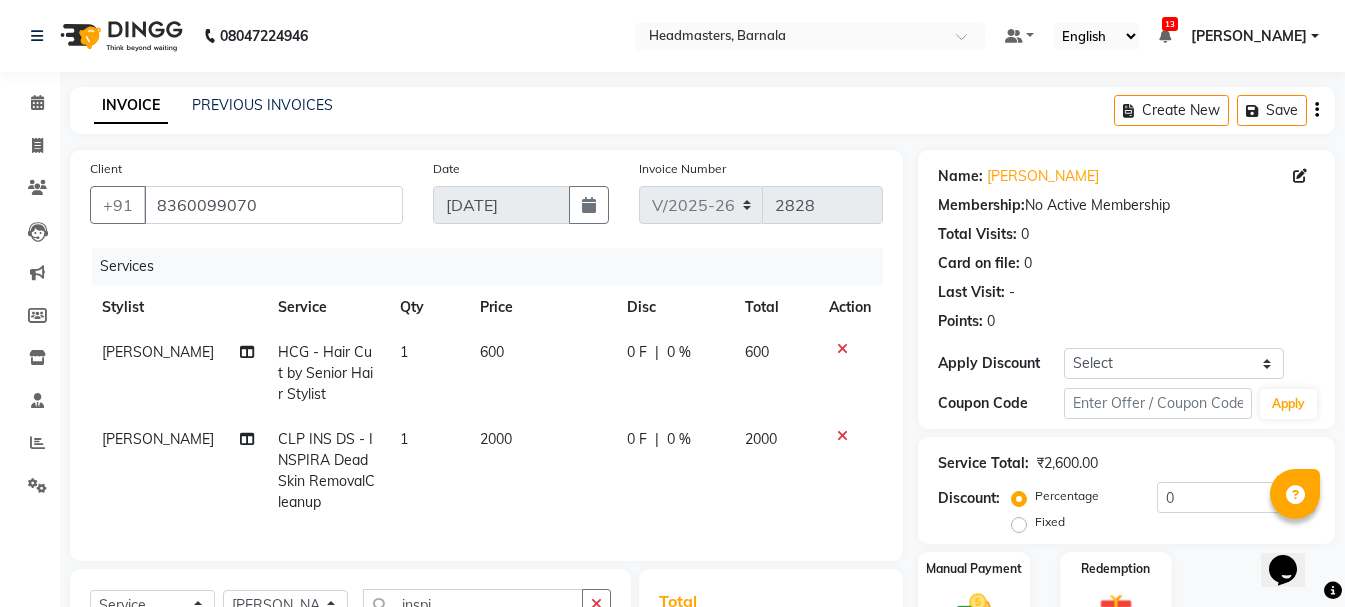 click on "0 F | 0 %" 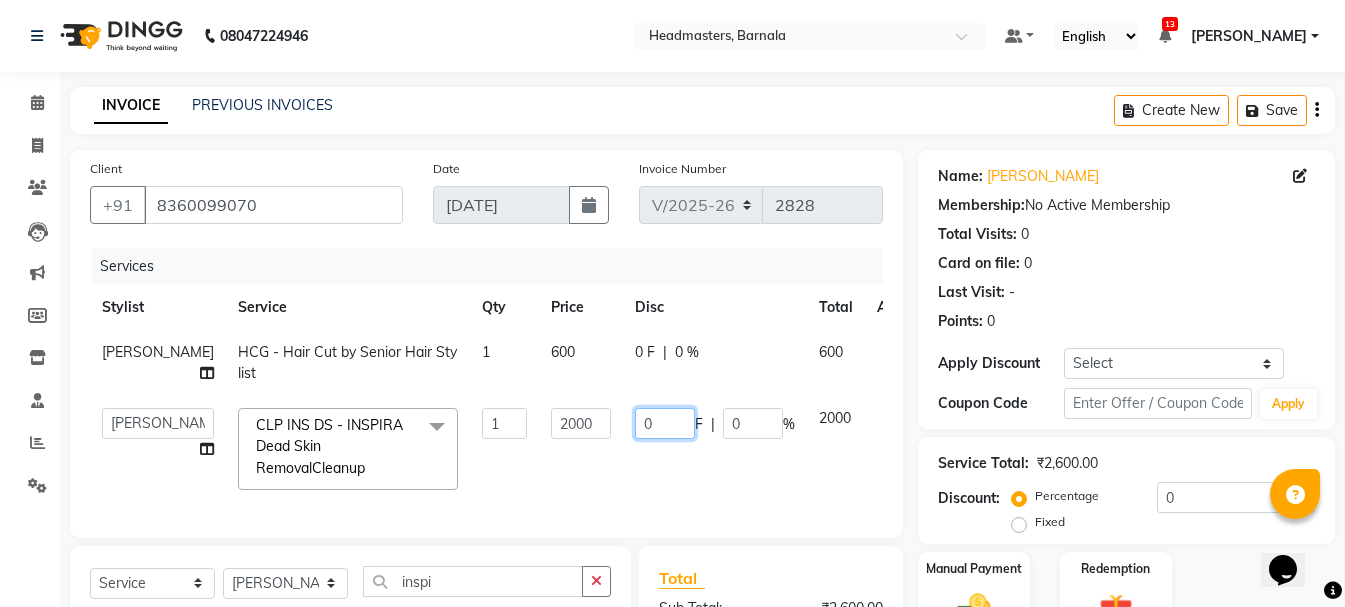 drag, startPoint x: 627, startPoint y: 423, endPoint x: 415, endPoint y: 423, distance: 212 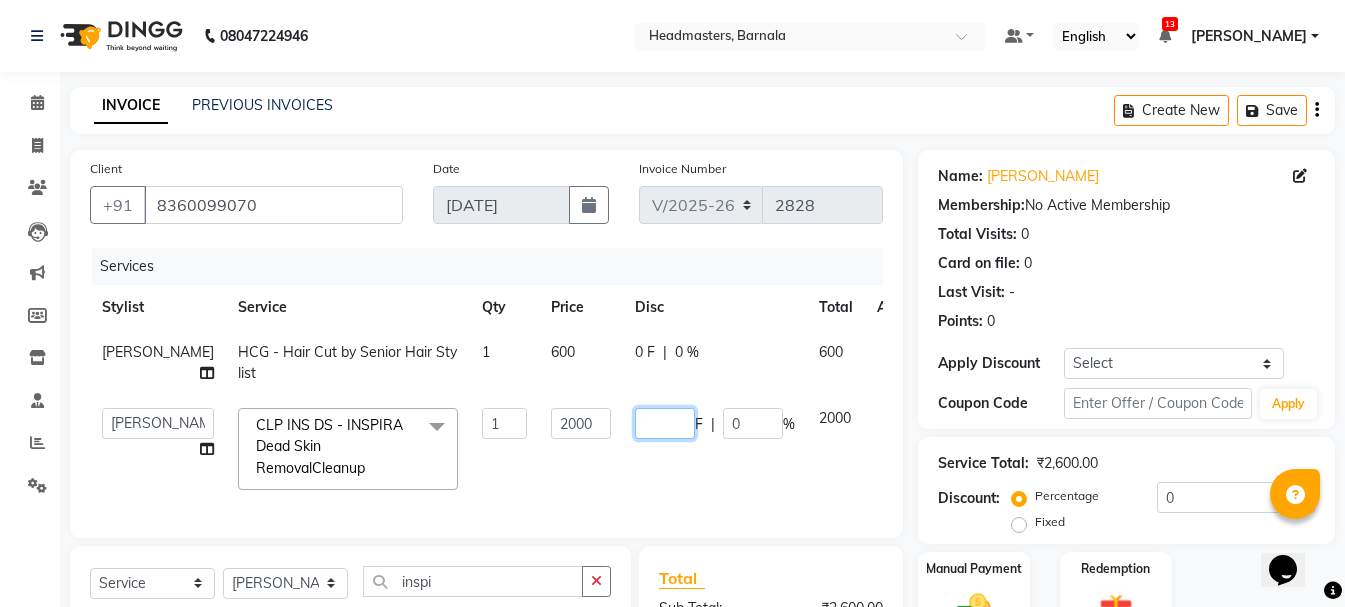 type on "4" 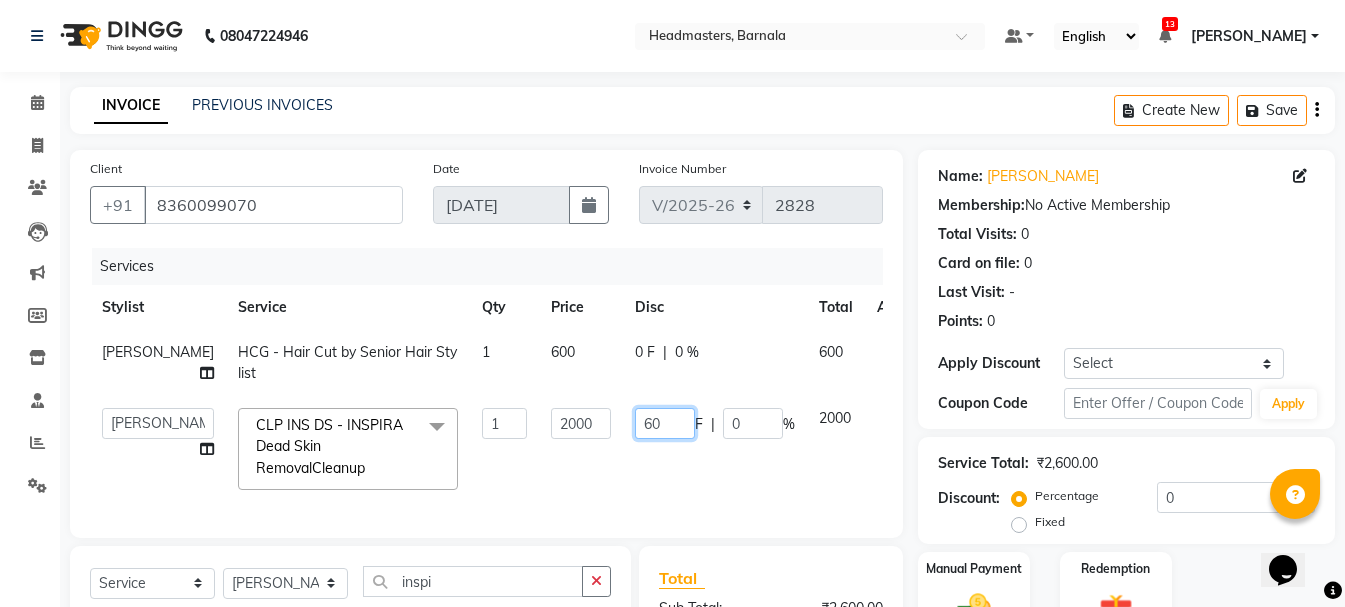 type on "600" 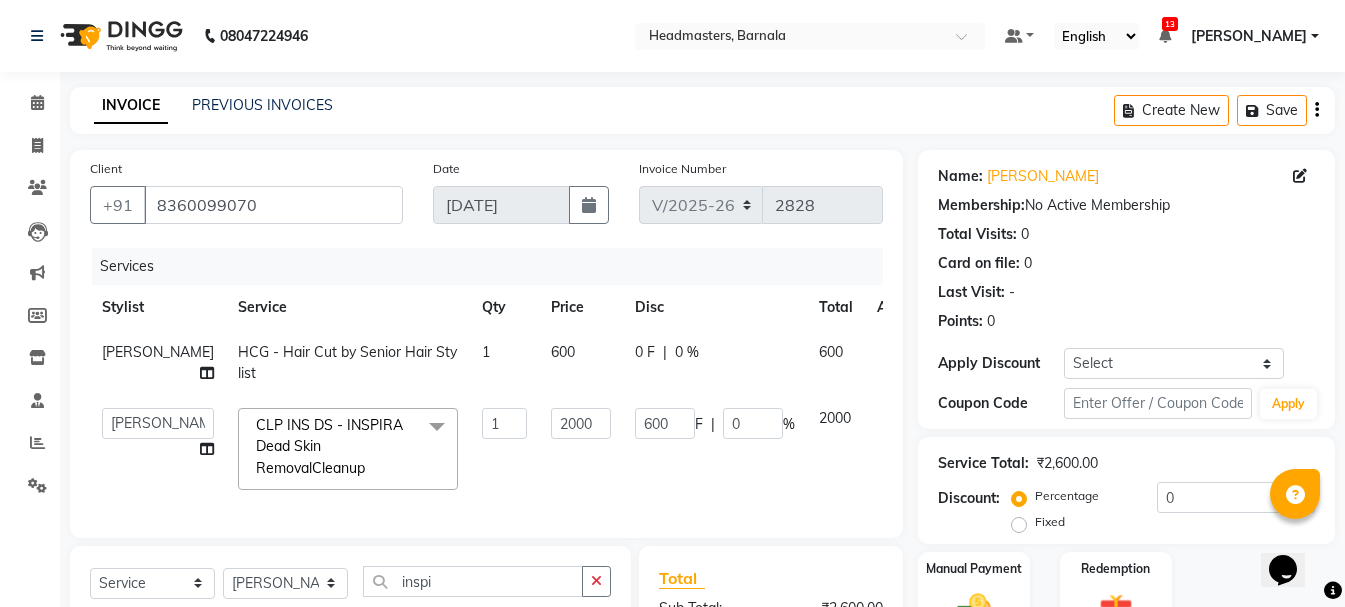 click on "0 F | 0 %" 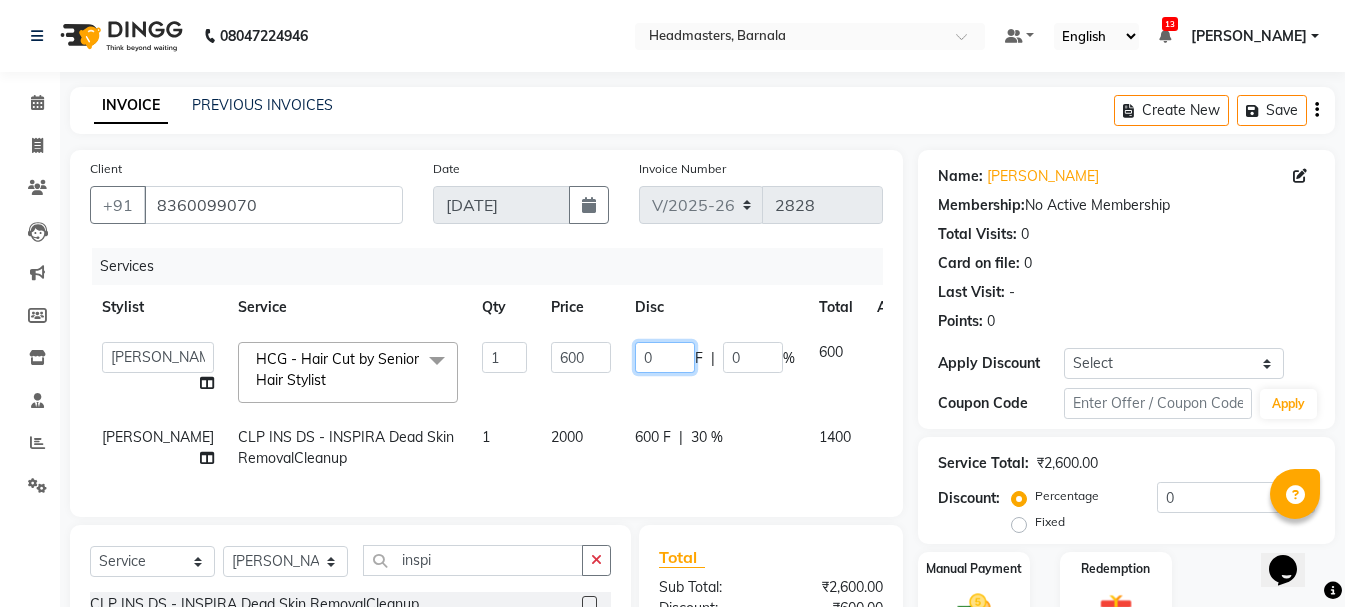 drag, startPoint x: 620, startPoint y: 357, endPoint x: 322, endPoint y: 373, distance: 298.42923 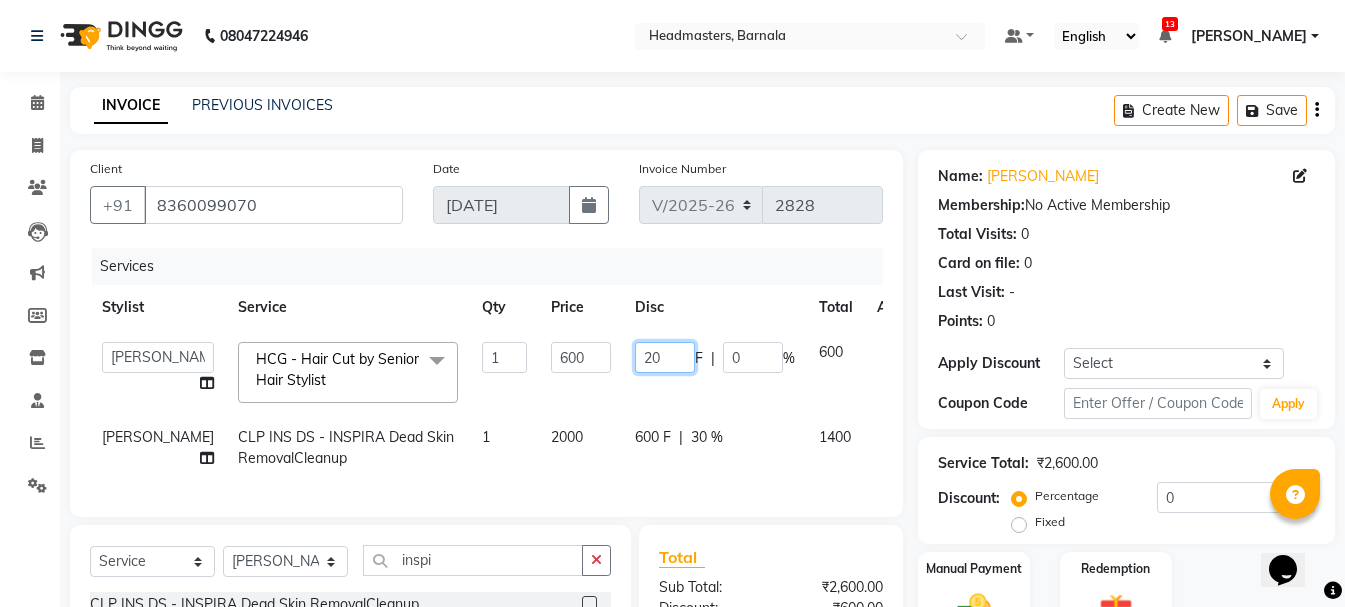 type on "200" 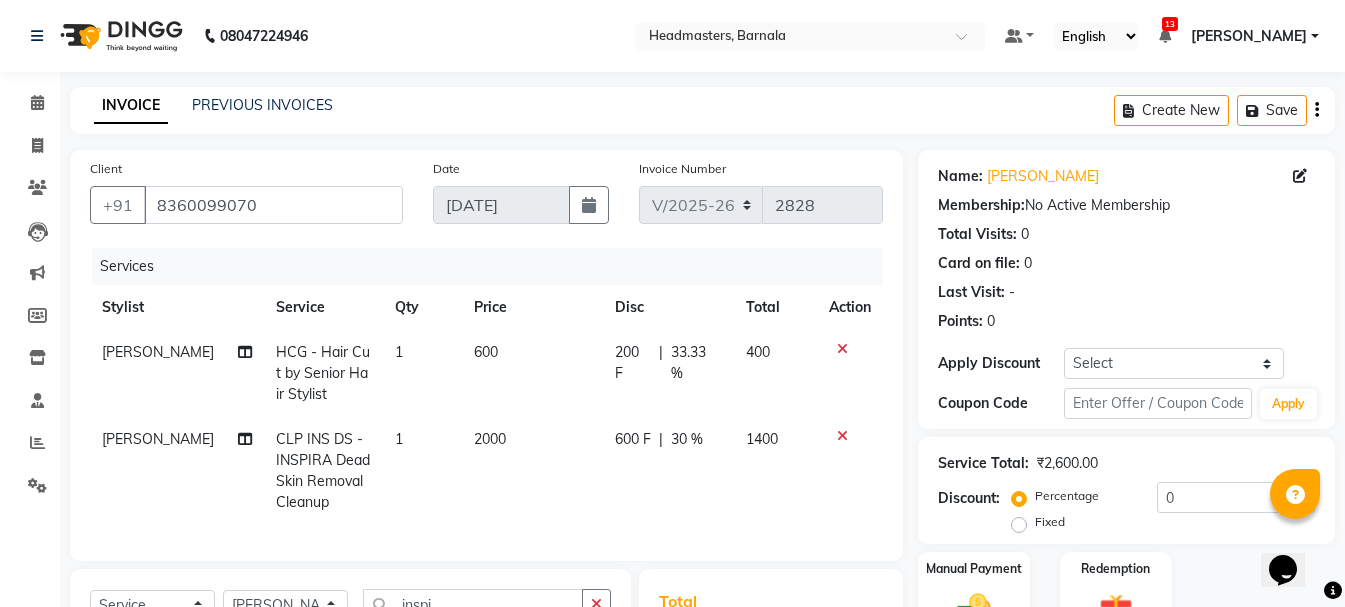 click on "Percentage   Fixed" 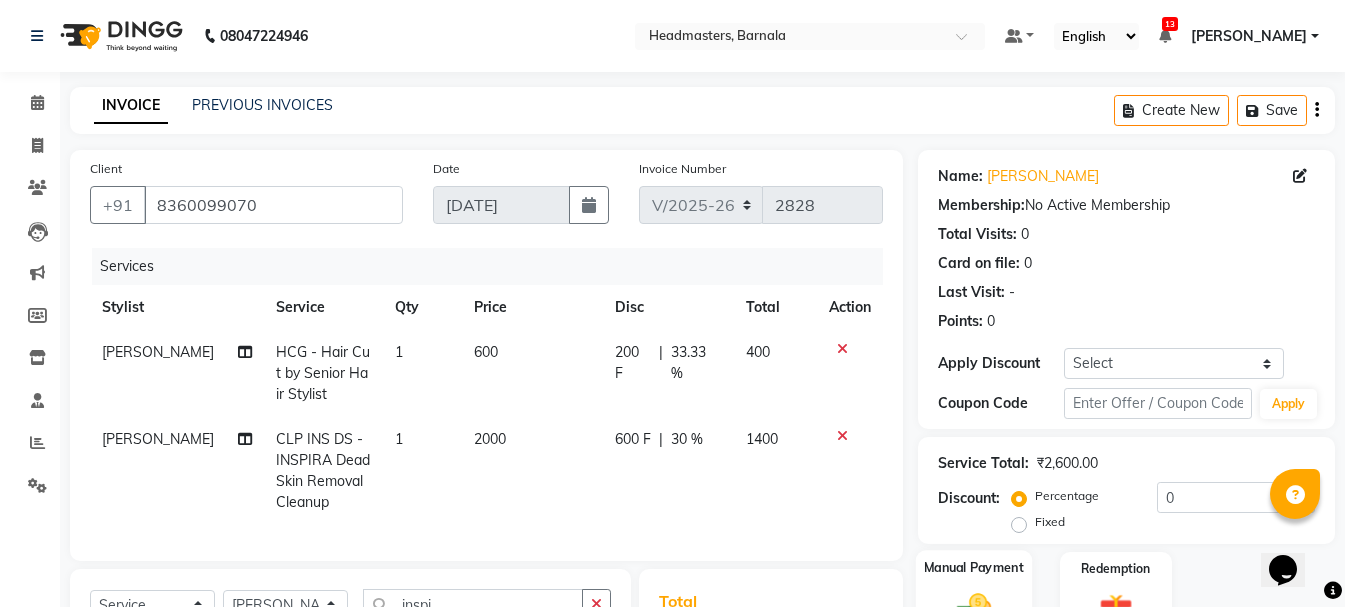 click 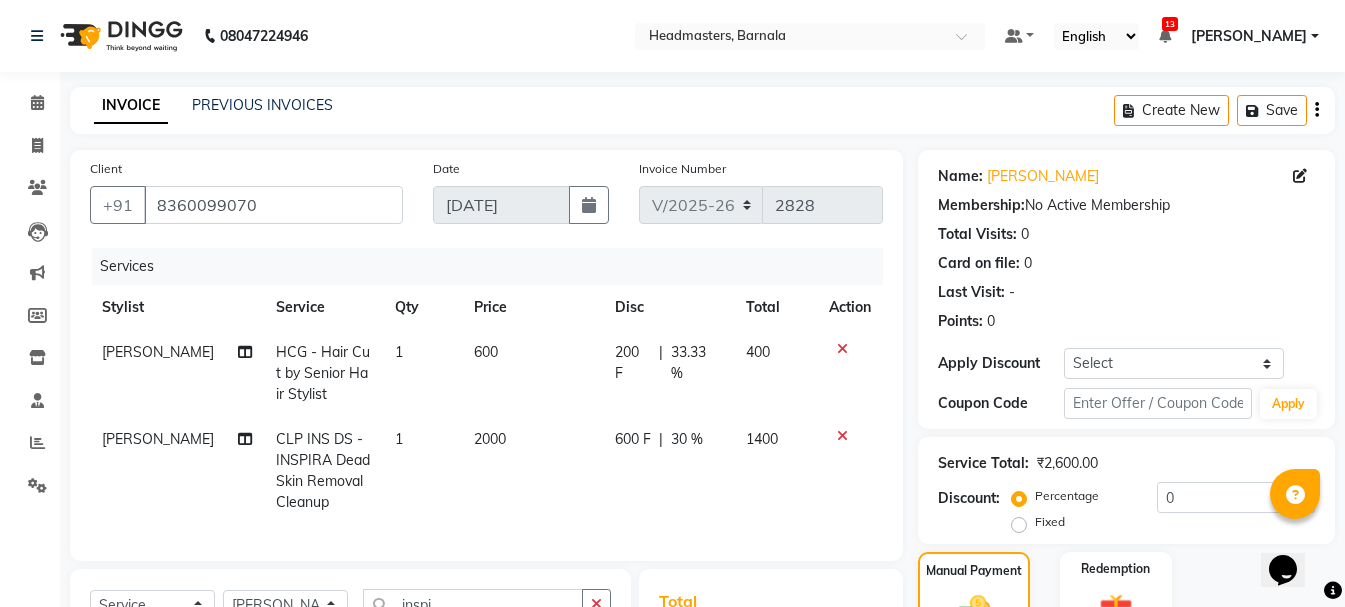 scroll, scrollTop: 301, scrollLeft: 0, axis: vertical 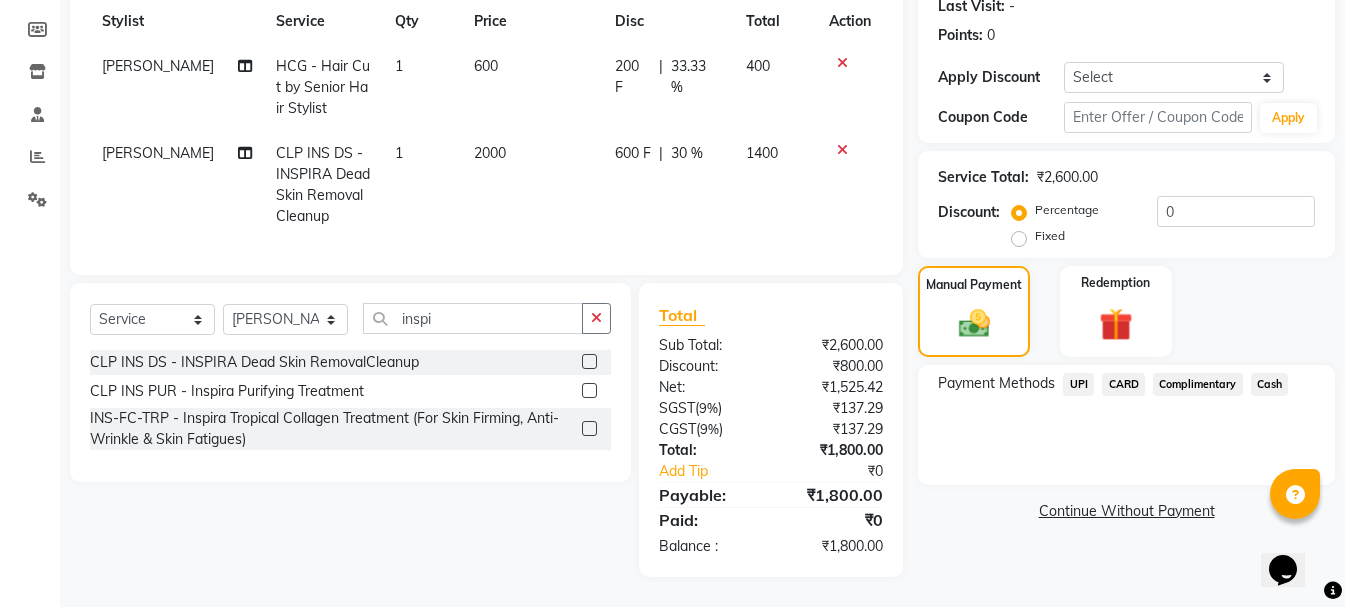 click on "Cash" 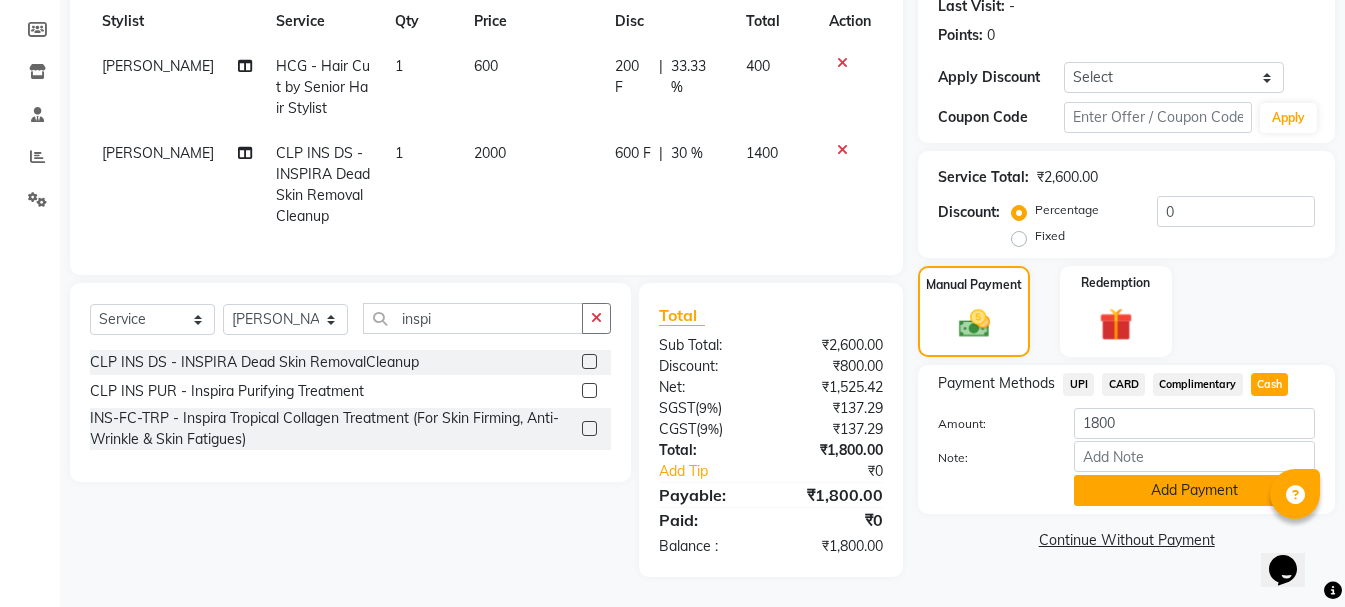 click on "Add Payment" 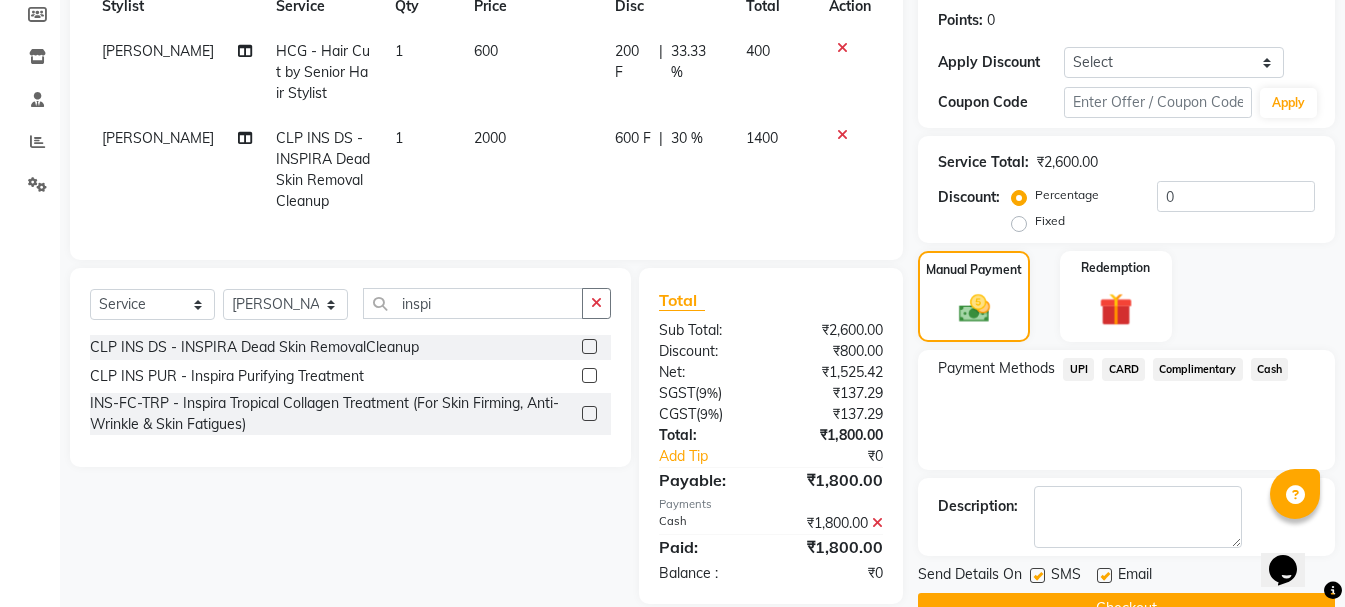 click on "Name: Divyansh  Membership:  No Active Membership  Total Visits:  0 Card on file:  0 Last Visit:   - Points:   0  Apply Discount Select Coupon → Wrong Job Card  Coupon → Complimentary  Coupon → Correction  Coupon → First Wash  Coupon → Free Of Cost  Coupon → Staff Service Coupon → Service Not Done Coupon → Already Paid Coupon → Double Job Card  Coupon Code Apply Service Total:  ₹2,600.00  Discount:  Percentage   Fixed  0 Manual Payment Redemption Payment Methods  UPI   CARD   Complimentary   Cash  Description:                  Send Details On SMS Email  Checkout" 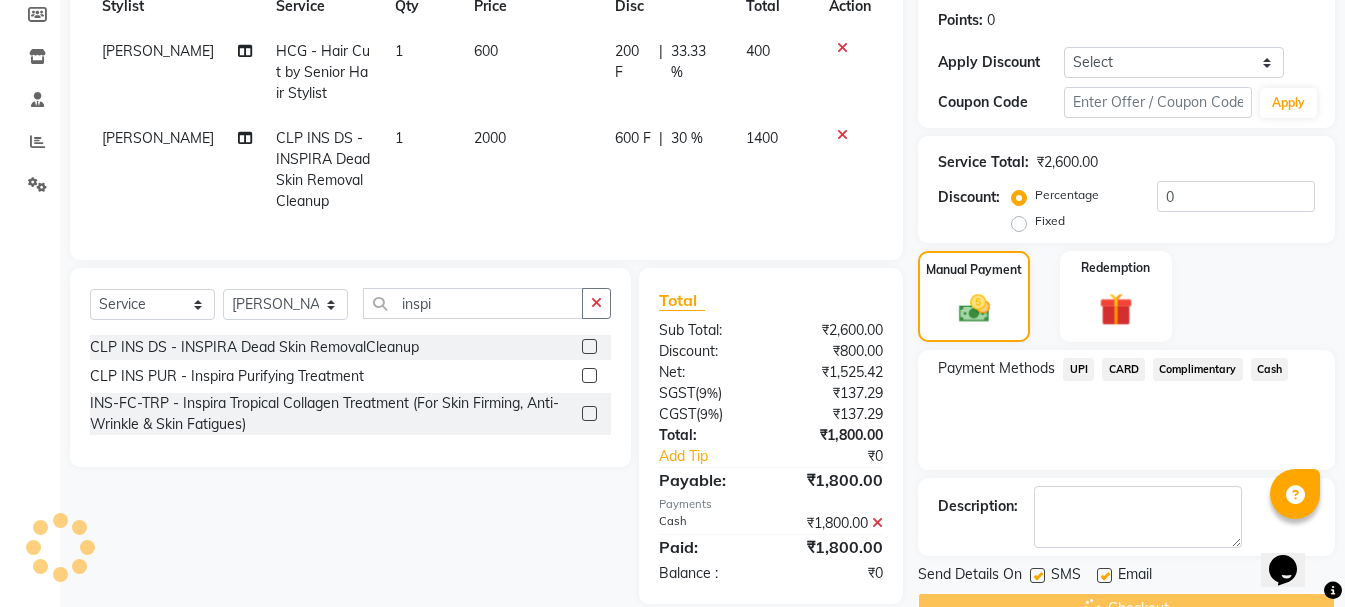 scroll, scrollTop: 348, scrollLeft: 0, axis: vertical 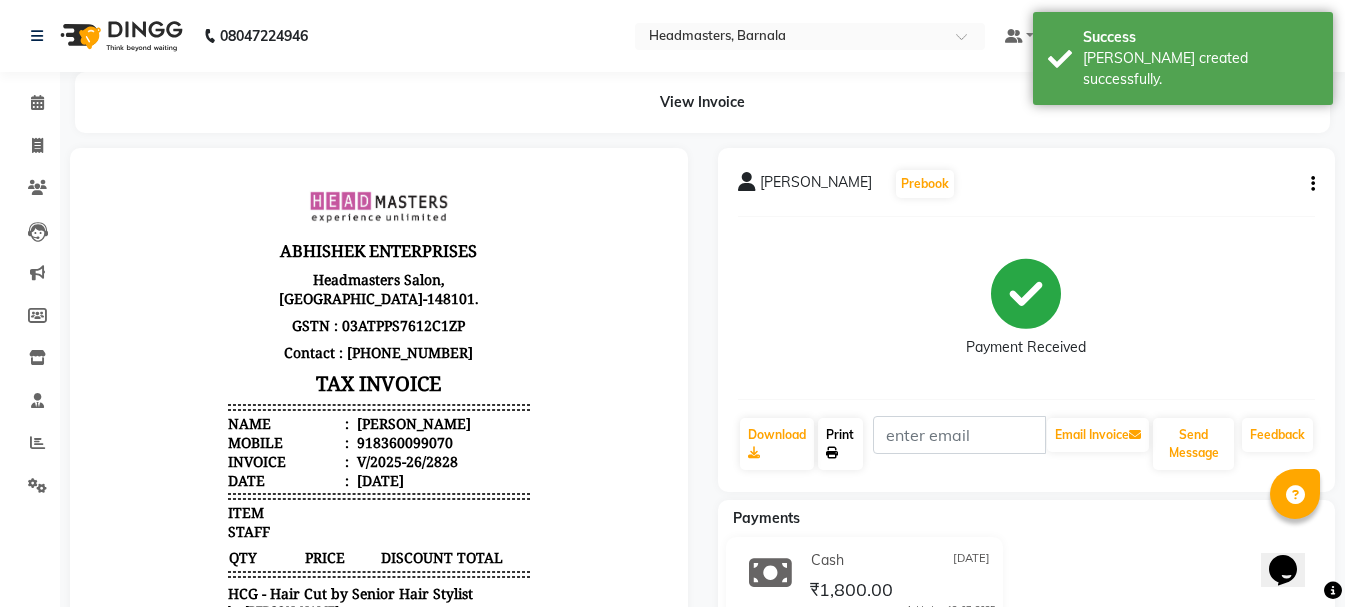 click on "Print" 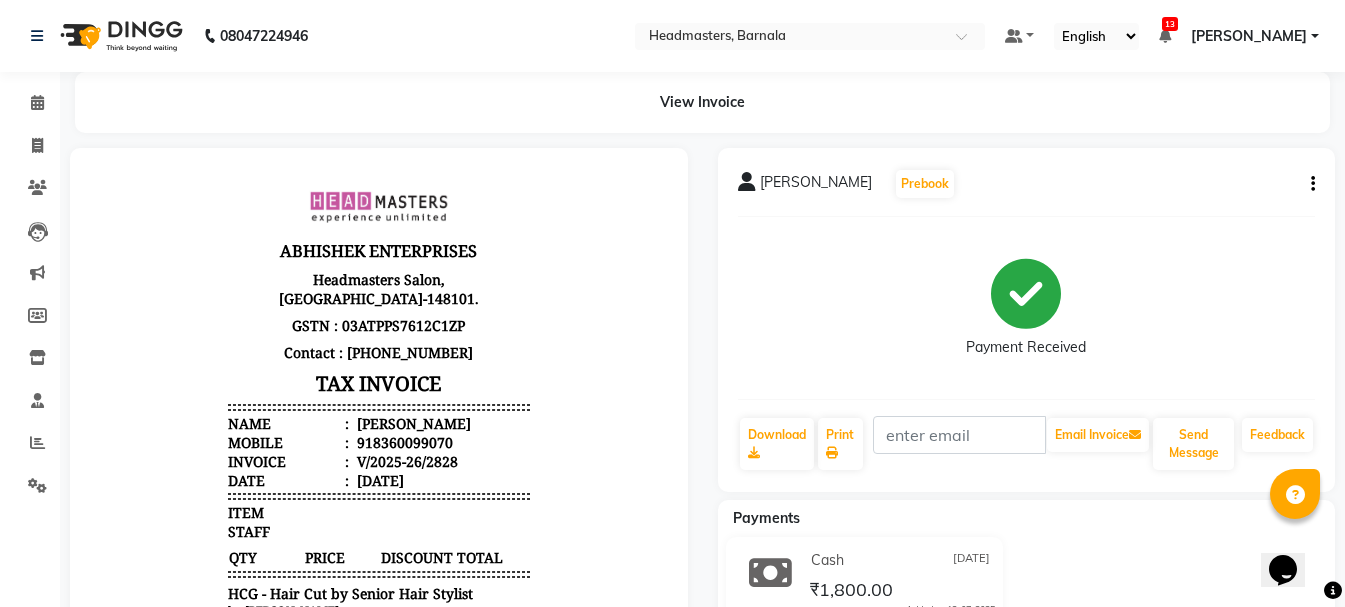 select on "service" 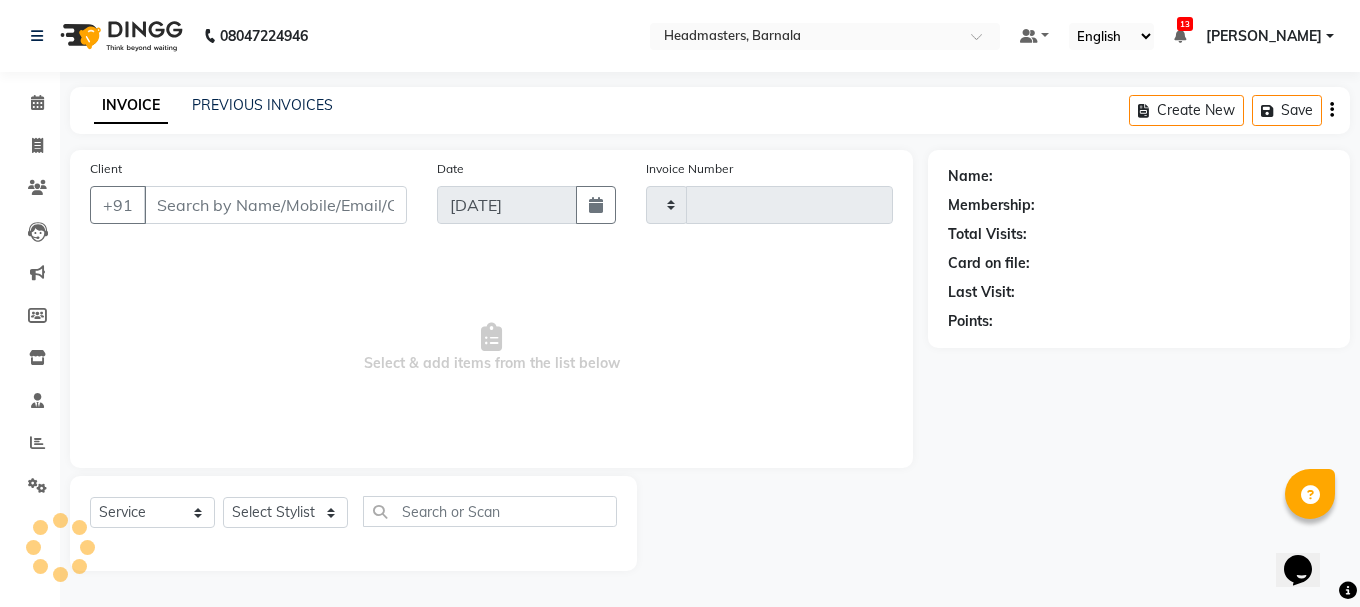 type on "2829" 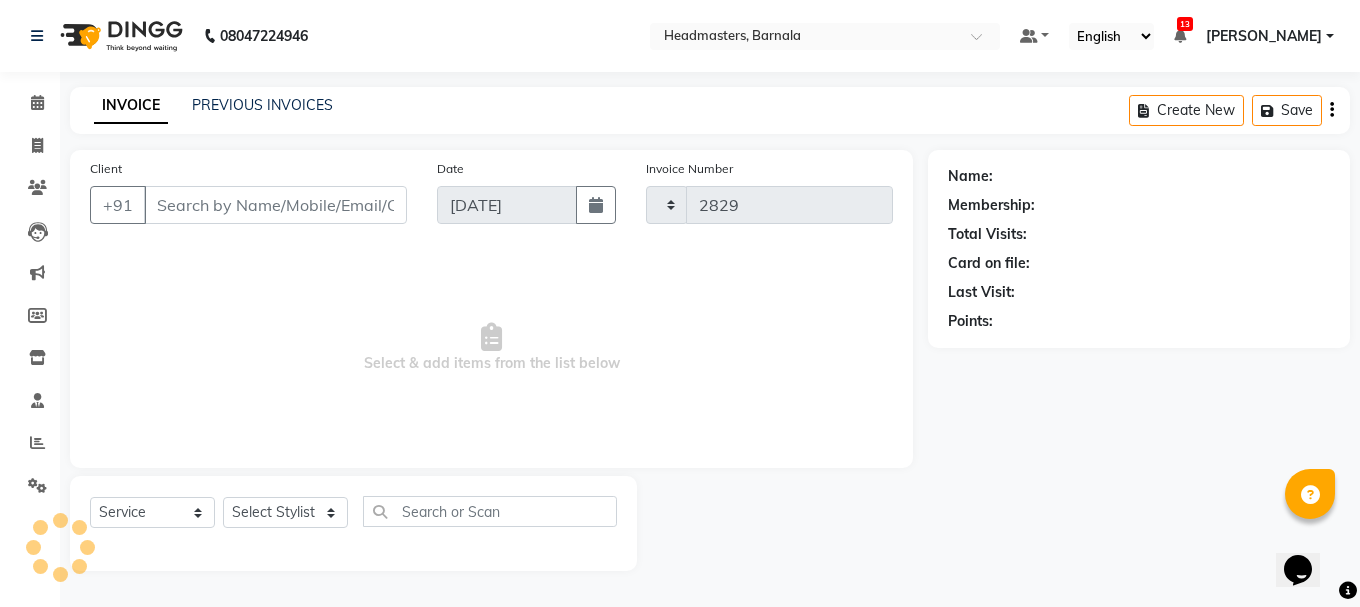 select on "7526" 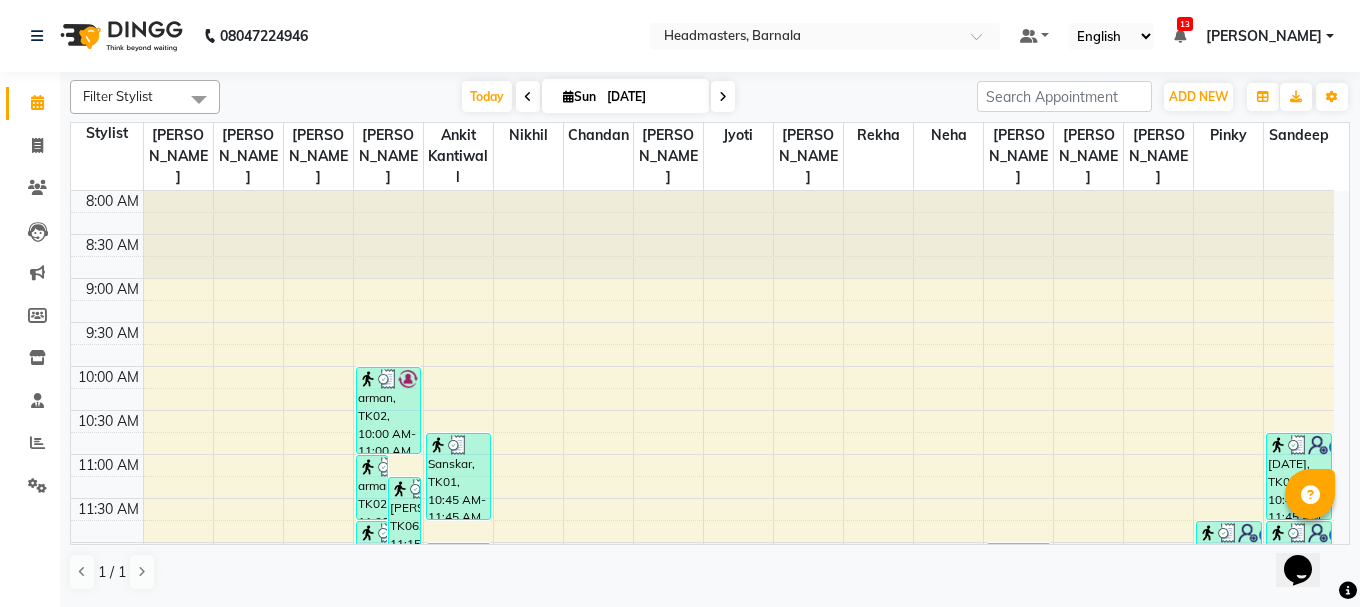 click on "8:00 AM 8:30 AM 9:00 AM 9:30 AM 10:00 AM 10:30 AM 11:00 AM 11:30 AM 12:00 PM 12:30 PM 1:00 PM 1:30 PM 2:00 PM 2:30 PM 3:00 PM 3:30 PM 4:00 PM 4:30 PM 5:00 PM 5:30 PM 6:00 PM 6:30 PM 7:00 PM 7:30 PM 8:00 PM 8:30 PM     Gurpreet kaur, TK24, 03:45 PM-04:45 PM, HCL - Hair Cut by Senior Hair Stylist             Narinderdeep kaur, TK31, 04:15 PM-07:15 PM, Reb - Rebonding             Narinderdeep kaur, TK31, 04:30 PM-06:30 PM, Krt-L - Keratin     Anupreet, TK17, 02:15 PM-03:15 PM, HCL - Hair Cut by Senior Hair Stylist     Anupreet, TK17, 02:15 PM-03:15 PM, HCL - Hair Cut by Senior Hair Stylist     Khushi Garg, TK09, 12:30 PM-02:30 PM, CRF - Color refresh     Novita, TK18, 02:30 PM-03:15 PM, BD - Blow dry             Shamta, TK29, 04:30 PM-05:30 PM, OPT - Plex treatment     arman, TK02, 11:00 AM-11:45 AM, HMG - Head massage     akashdeep, TK06, 11:15 AM-12:15 PM, HCG - Hair Cut by Senior Hair Stylist     arman, TK02, 11:45 AM-12:15 PM, SSL - Shampoo         anmol, TK28, 04:00 PM-04:45 PM, BRD - Beard" at bounding box center (710, 368) 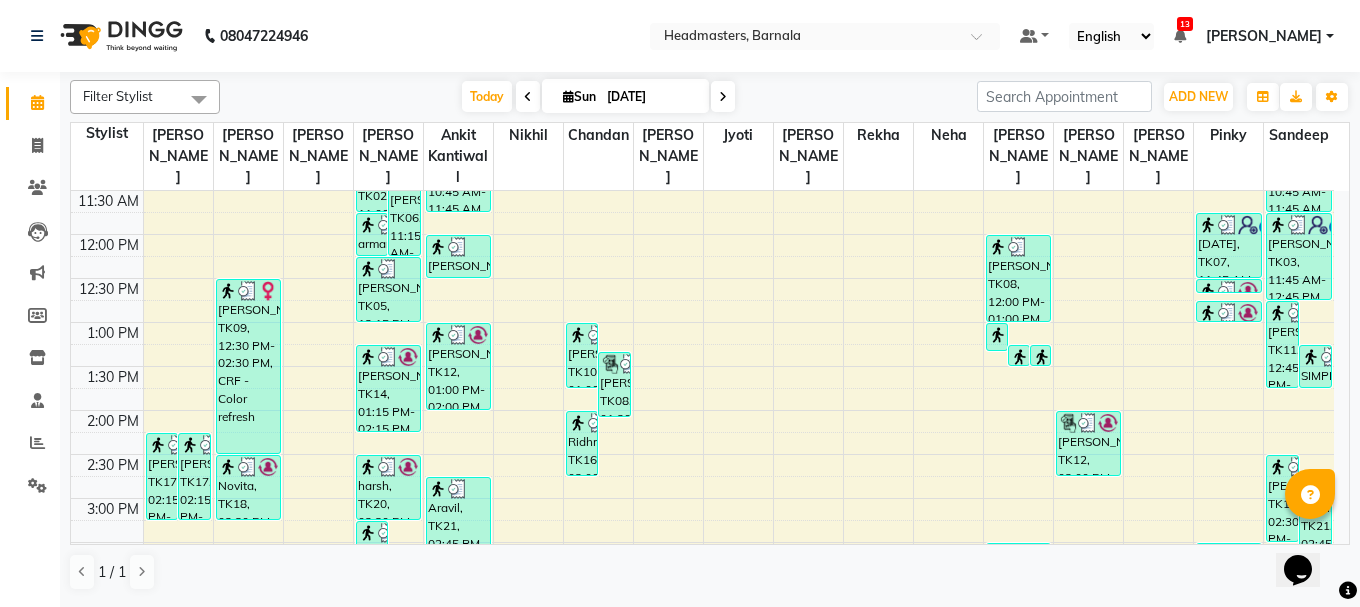 scroll, scrollTop: 513, scrollLeft: 0, axis: vertical 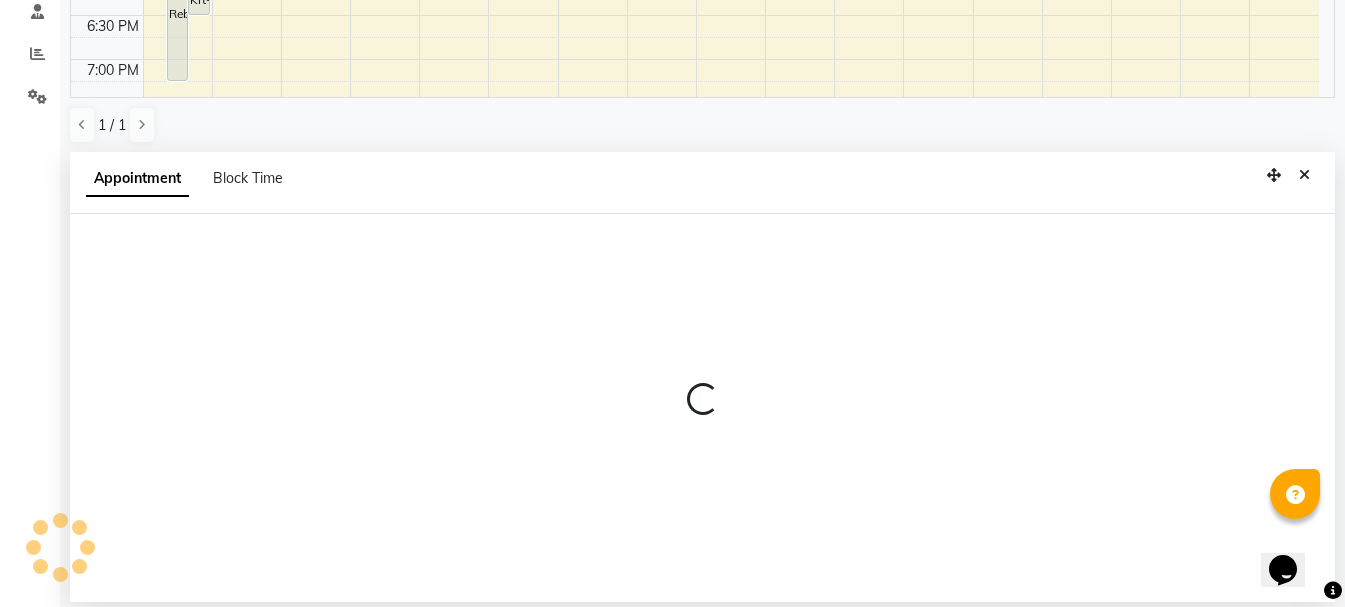 select on "71857" 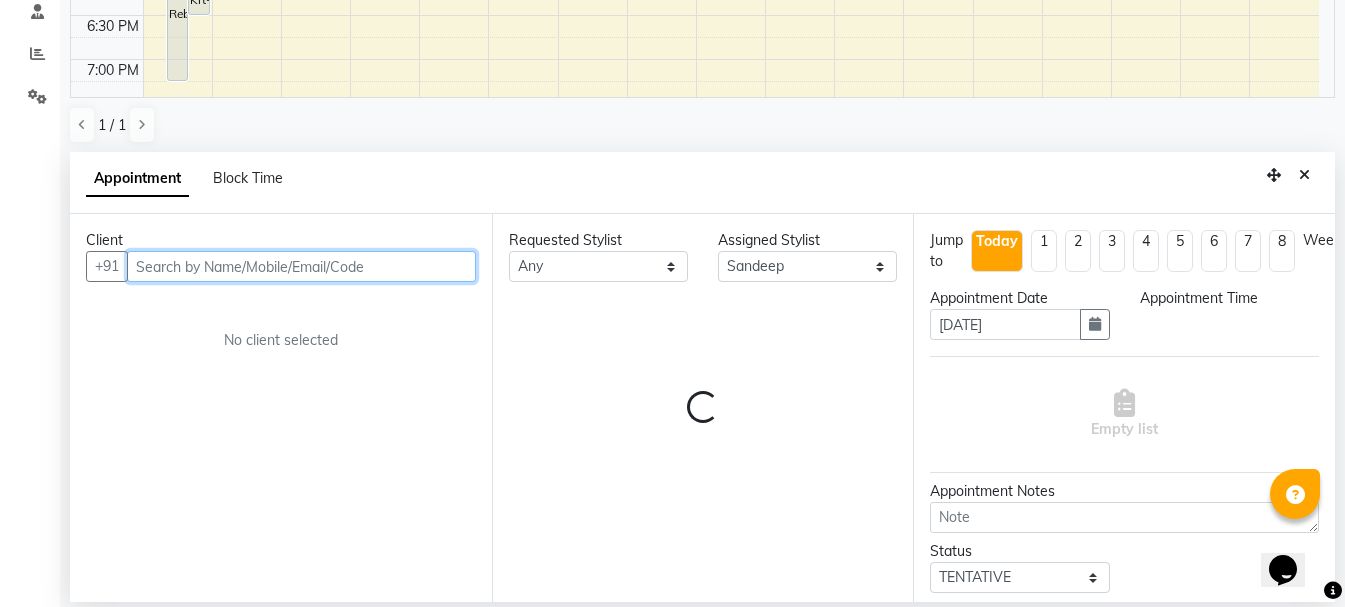 select on "1020" 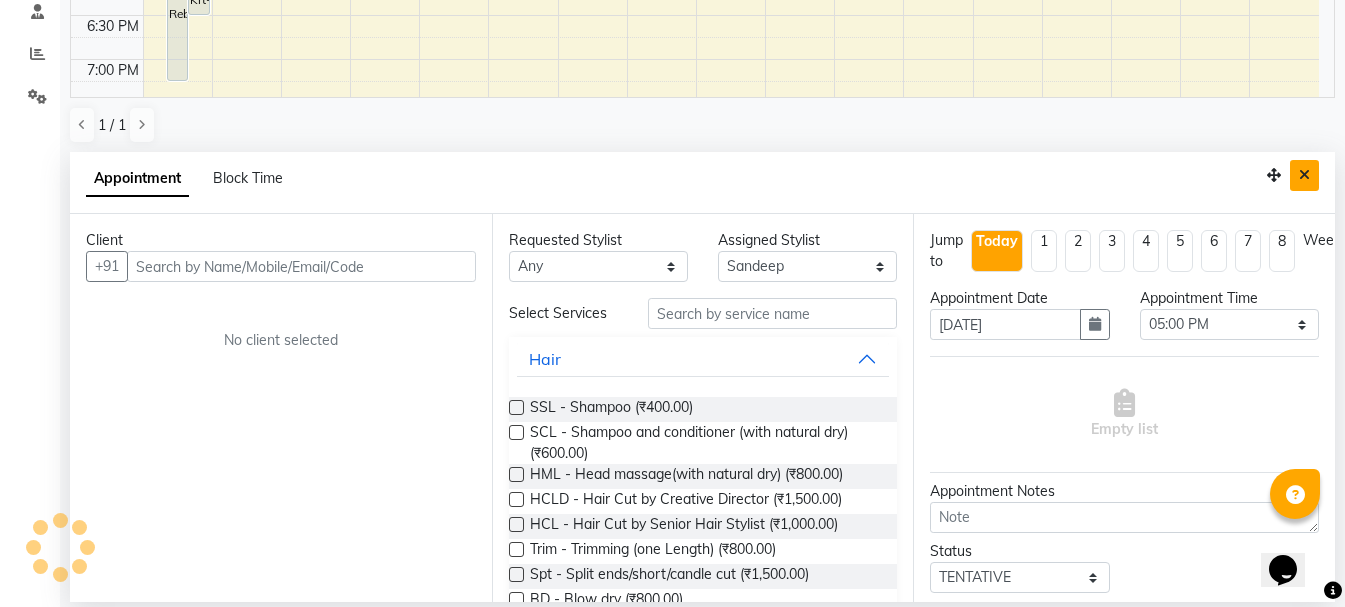 click at bounding box center [1304, 175] 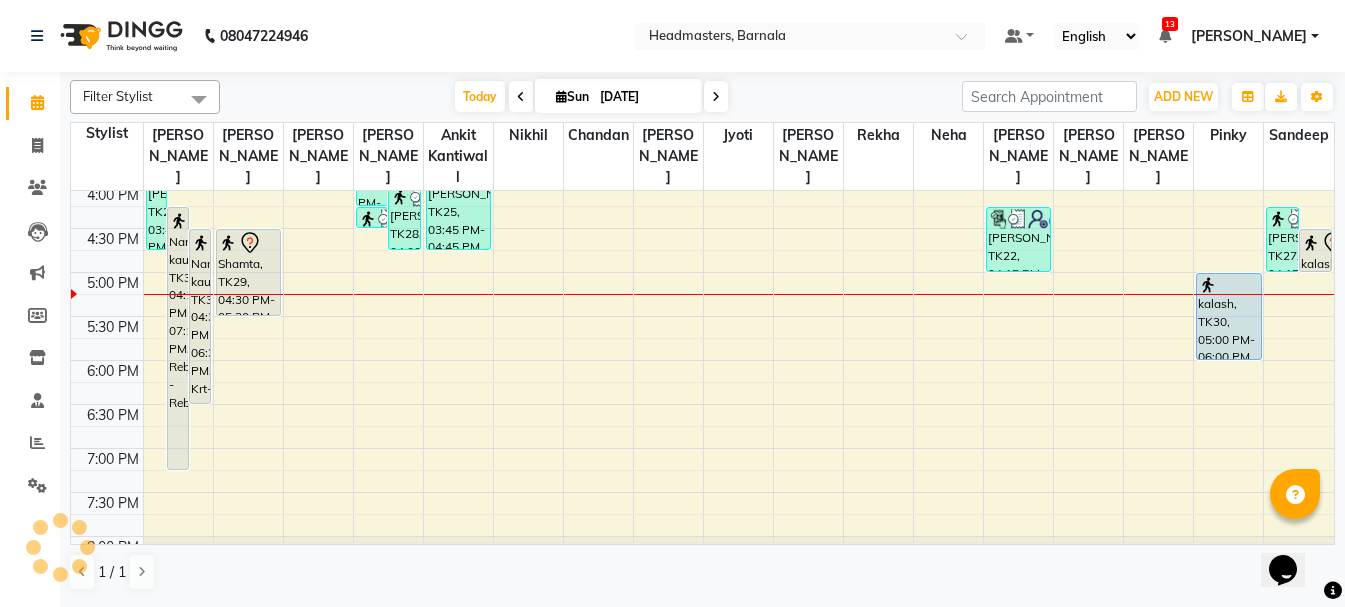 scroll, scrollTop: 0, scrollLeft: 0, axis: both 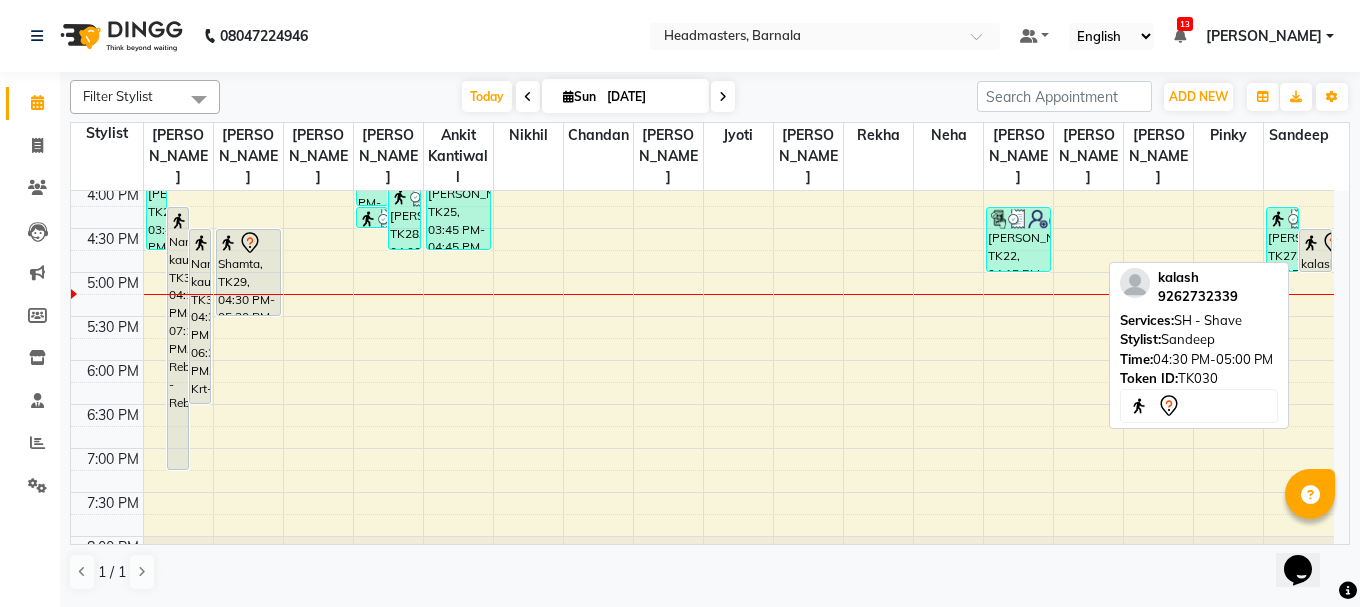 click on "kalash, TK30, 04:30 PM-05:00 PM, SH - Shave" at bounding box center [1315, 250] 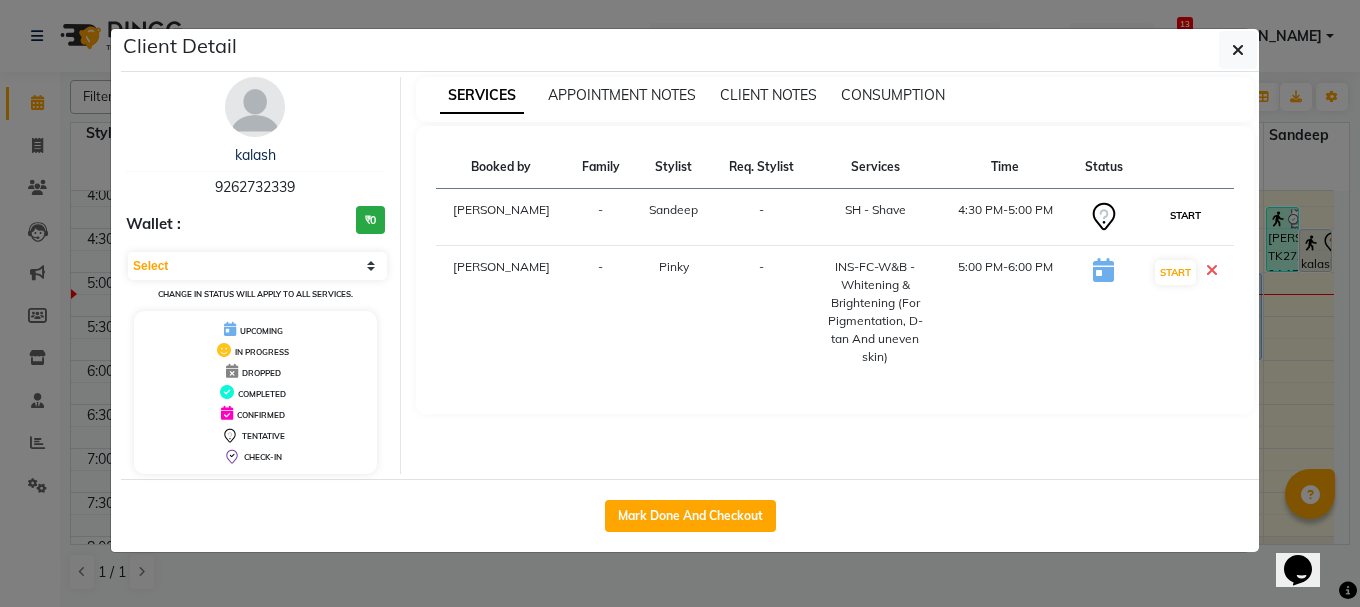 click on "START" at bounding box center (1185, 215) 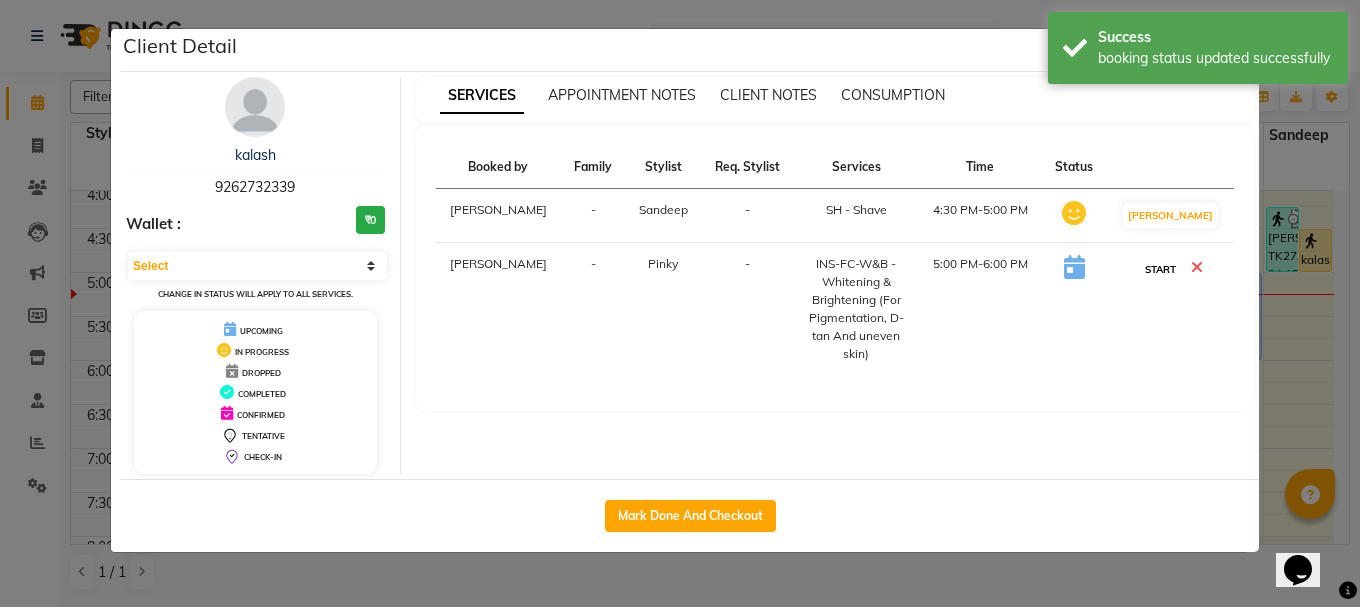 click on "START" at bounding box center [1160, 269] 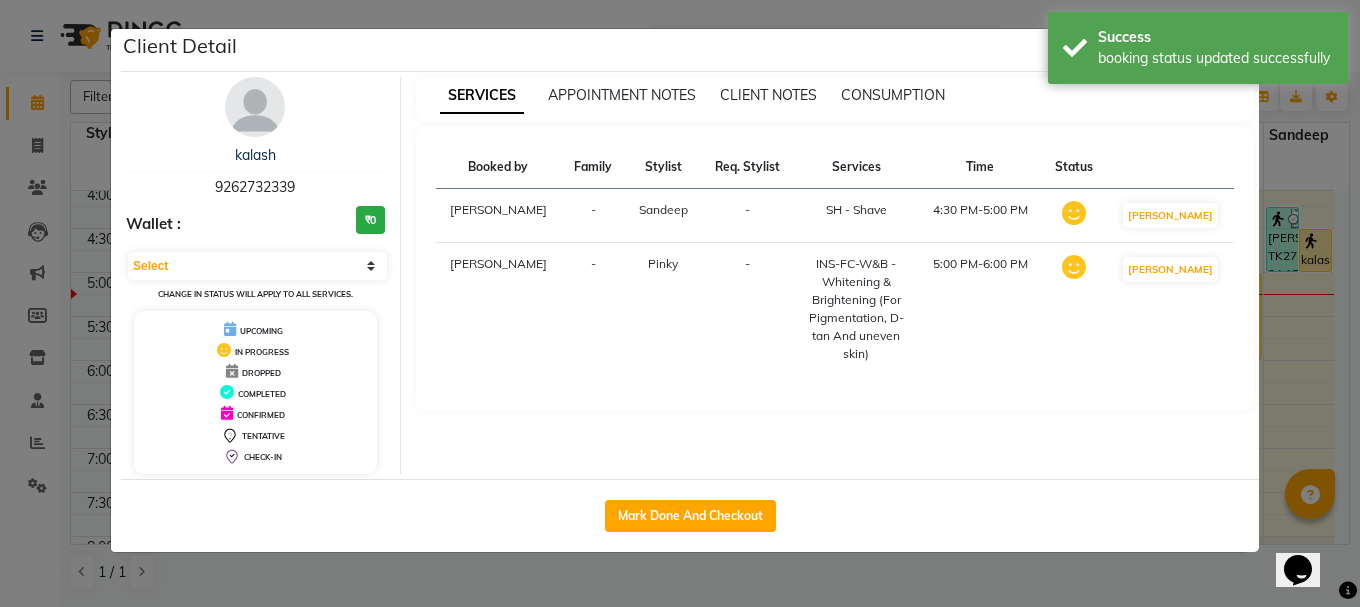 select on "1" 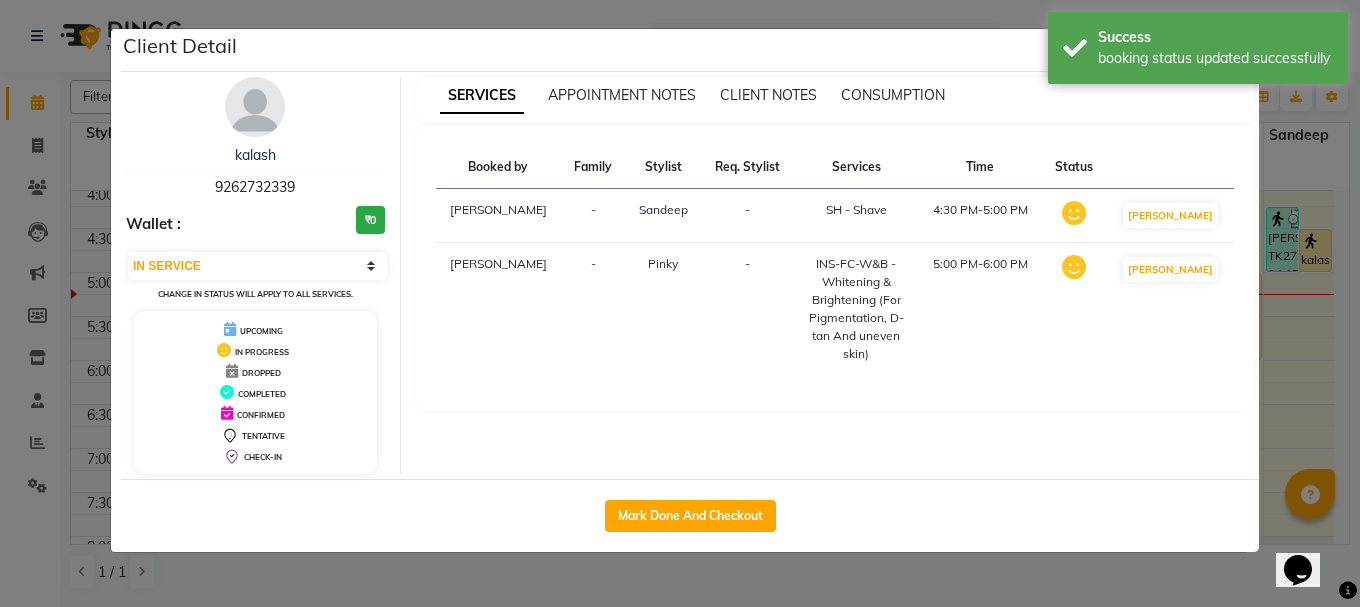 click on "Client Detail  kalash    9262732339 Wallet : ₹0 Select IN SERVICE CONFIRMED TENTATIVE CHECK IN MARK DONE UPCOMING Change in status will apply to all services. UPCOMING IN PROGRESS DROPPED COMPLETED CONFIRMED TENTATIVE CHECK-IN SERVICES APPOINTMENT NOTES CLIENT NOTES CONSUMPTION Booked by Family Stylist Req. Stylist Services Time Status  Manya  - Sandeep -  SH - Shave   4:30 PM-5:00 PM   MARK DONE   Manya  - Pinky -  INS-FC-W&B - Whitening & Brightening (For Pigmentation, D-tan And uneven skin)   5:00 PM-6:00 PM   MARK DONE   Mark Done And Checkout" 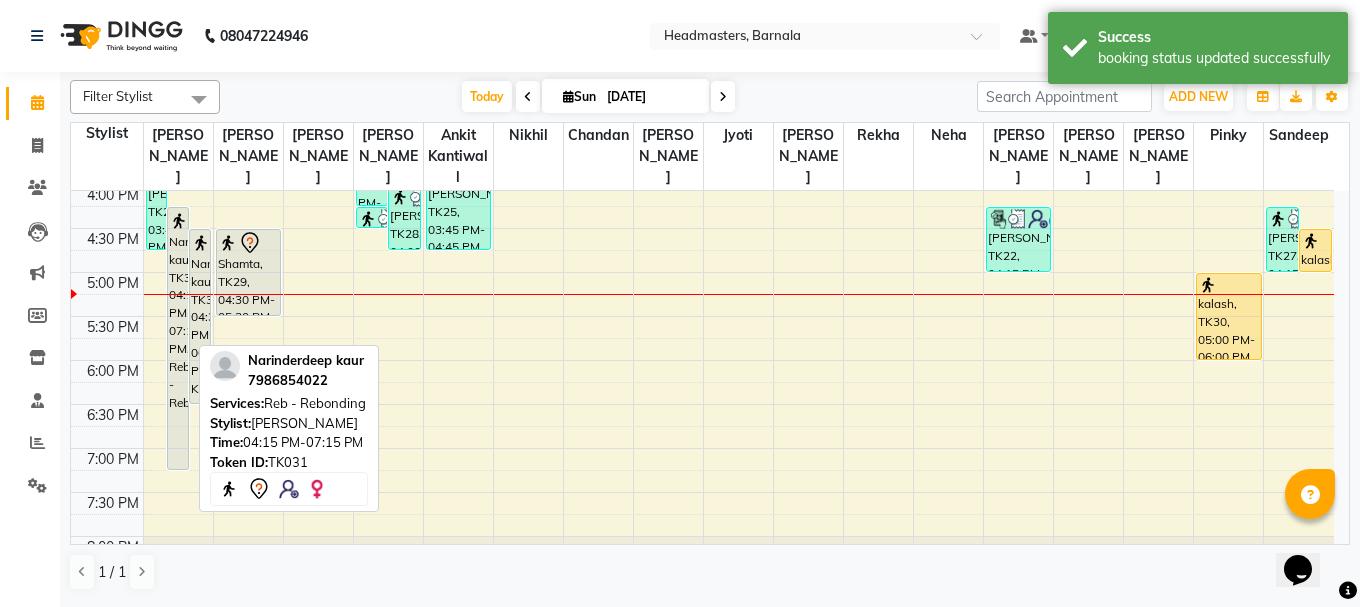 click on "Narinderdeep kaur, TK31, 04:15 PM-07:15 PM, Reb - Rebonding" at bounding box center (178, 338) 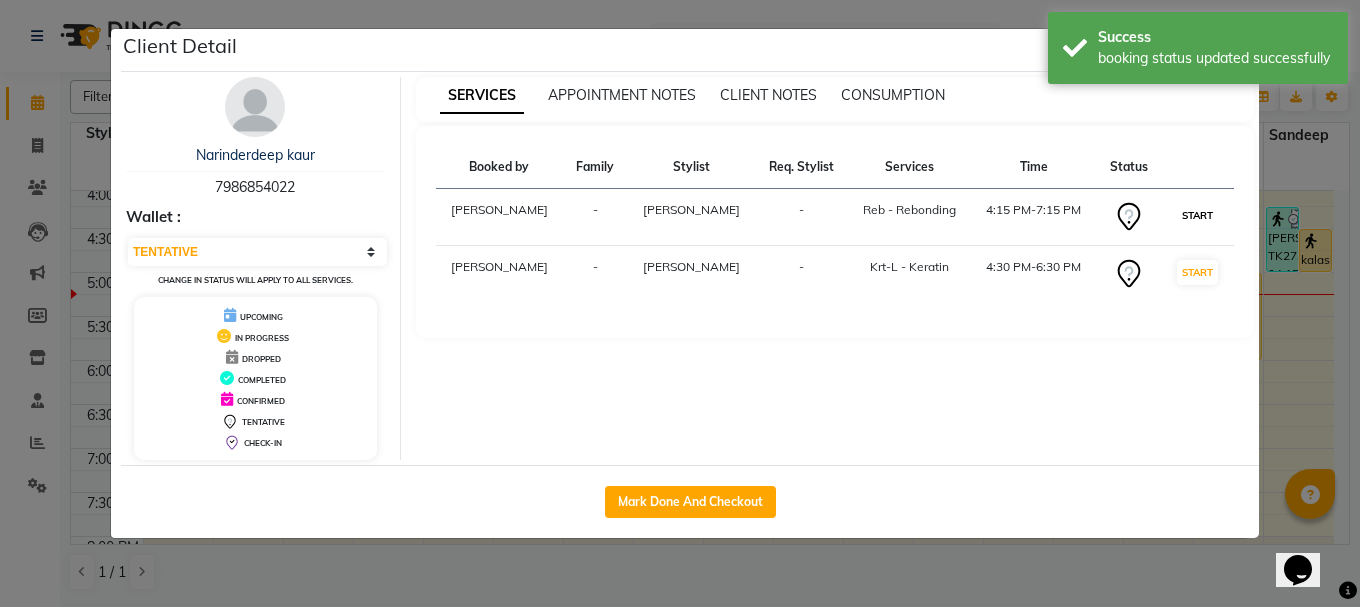 click on "START" at bounding box center [1197, 215] 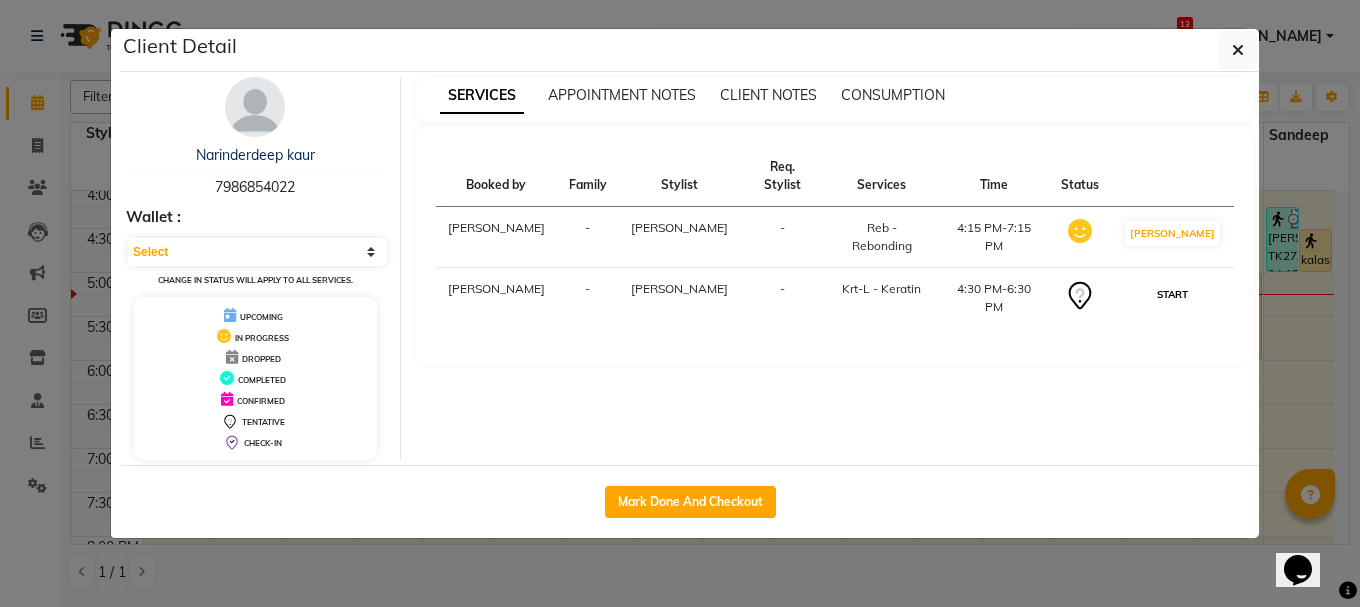 click on "START" at bounding box center (1172, 294) 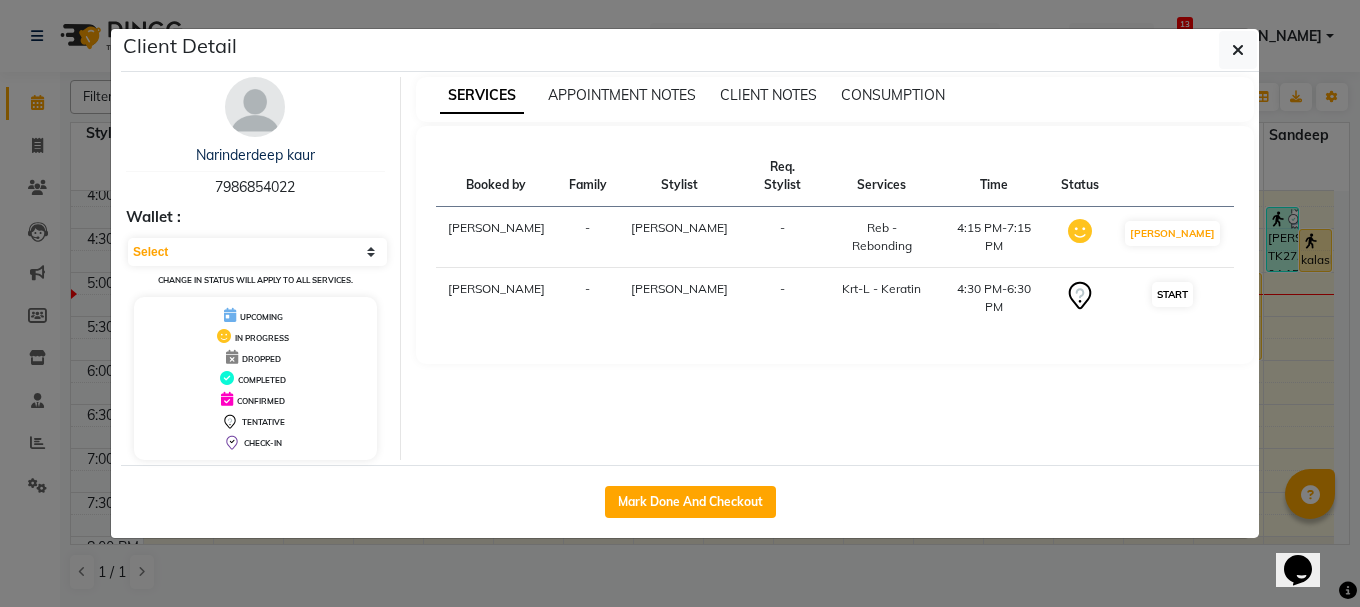 select on "1" 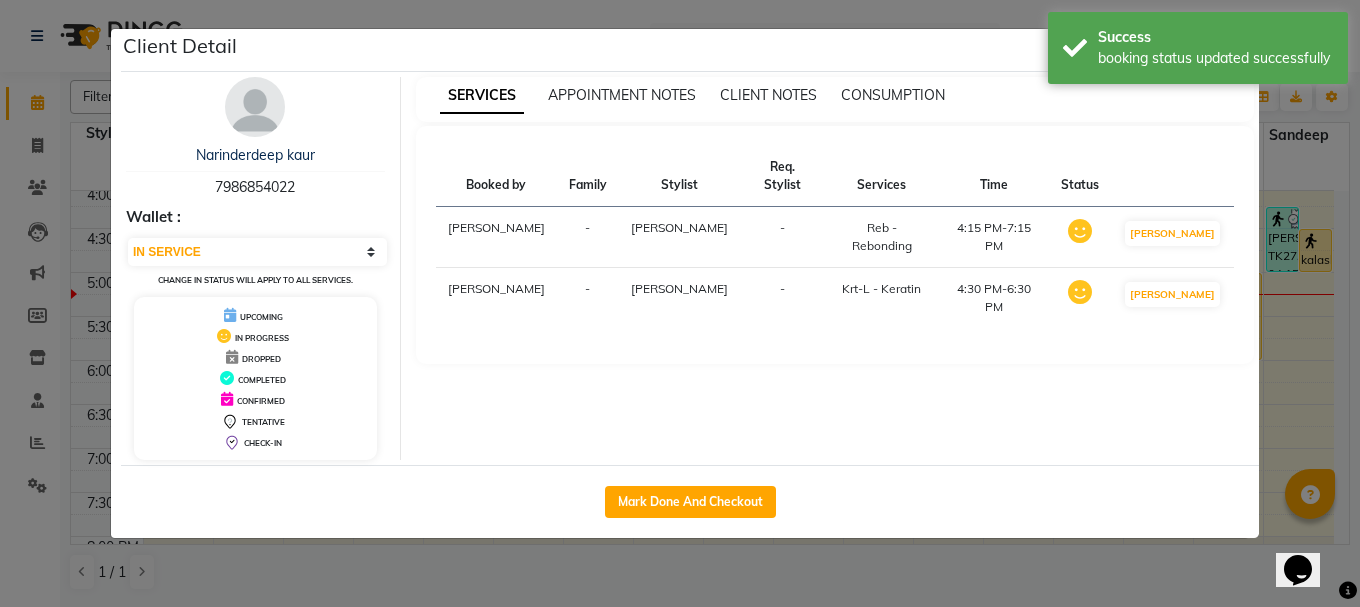 click on "Client Detail  Narinderdeep kaur   7986854022 Wallet : Select IN SERVICE CONFIRMED TENTATIVE CHECK IN MARK DONE UPCOMING Change in status will apply to all services. UPCOMING IN PROGRESS DROPPED COMPLETED CONFIRMED TENTATIVE CHECK-IN SERVICES APPOINTMENT NOTES CLIENT NOTES CONSUMPTION Booked by Family Stylist Req. Stylist Services Time Status  Manya  - Garry -  Reb - Rebonding   4:15 PM-7:15 PM   MARK DONE   Manya  - Garry -  Krt-L - Keratin   4:30 PM-6:30 PM   MARK DONE   Mark Done And Checkout" 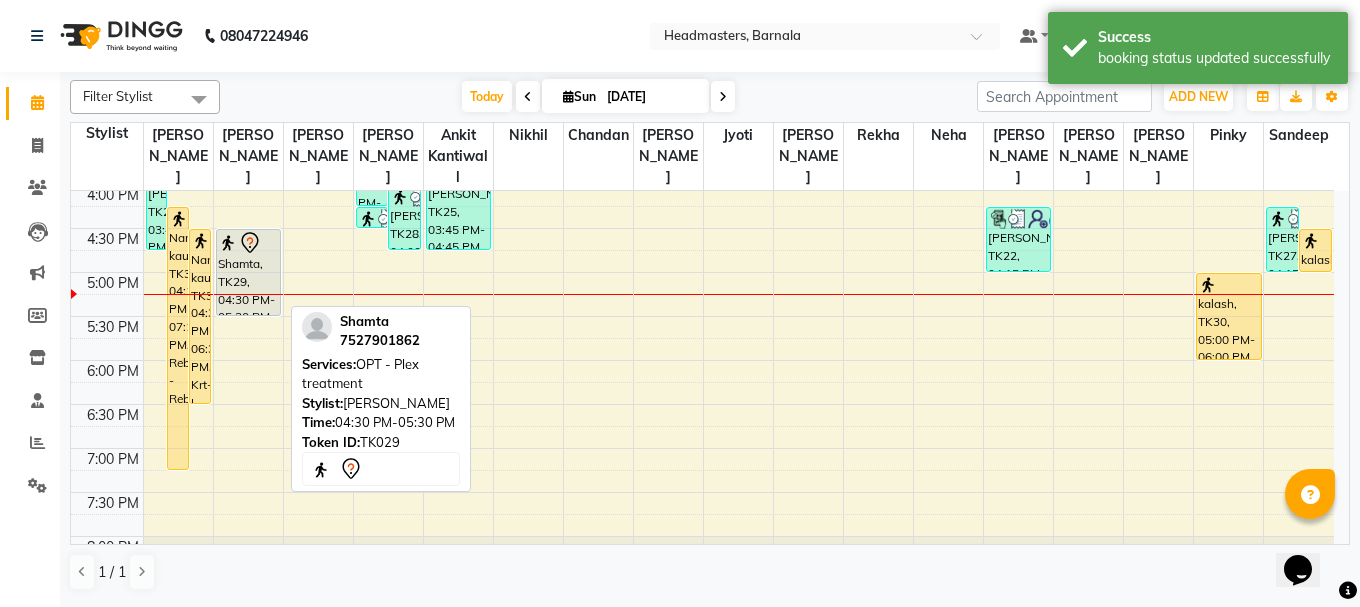 click on "Shamta, TK29, 04:30 PM-05:30 PM, OPT - Plex treatment" at bounding box center (248, 272) 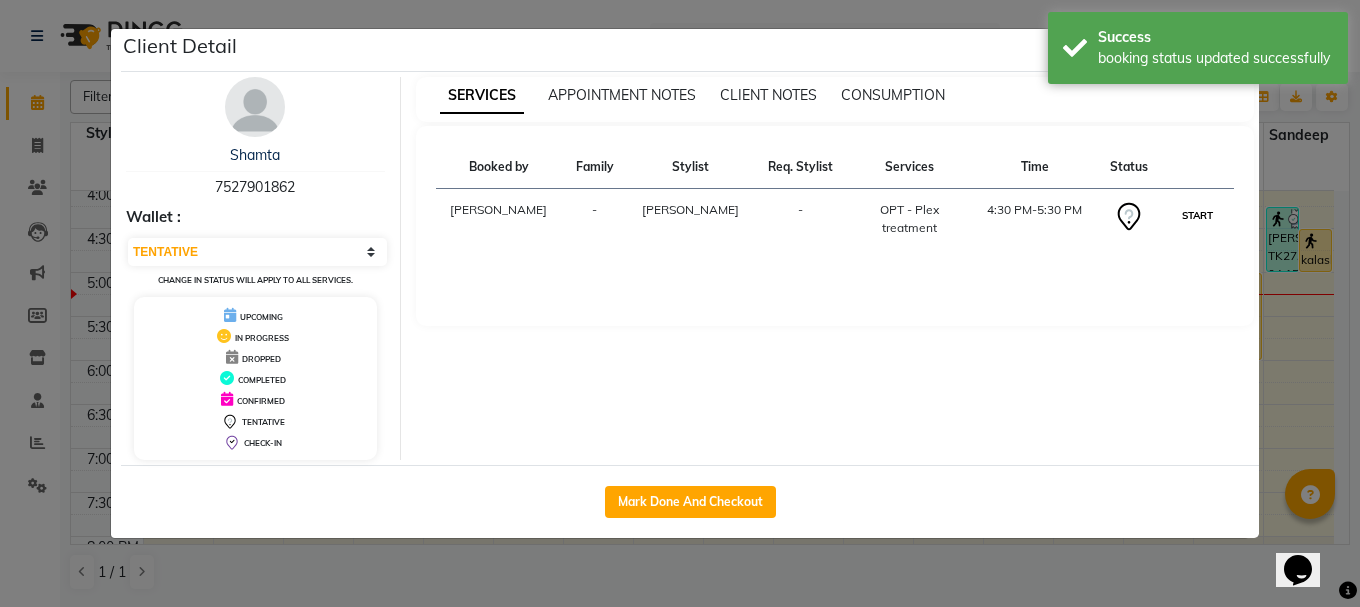 click on "START" at bounding box center (1197, 215) 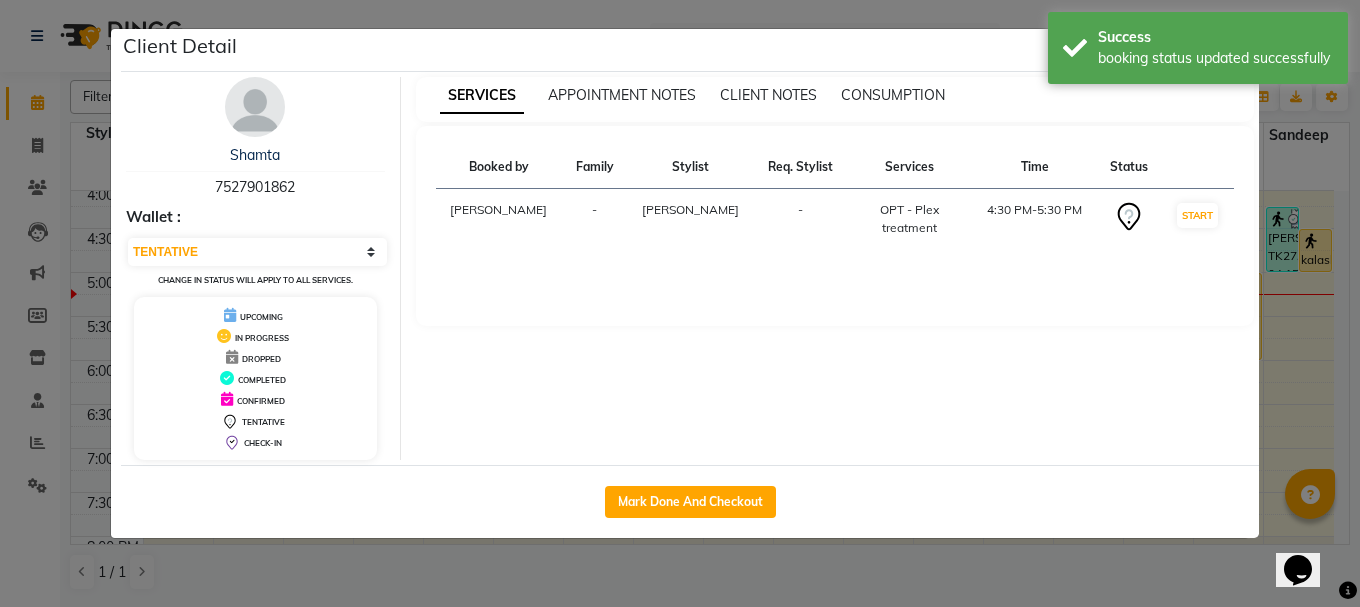 select on "1" 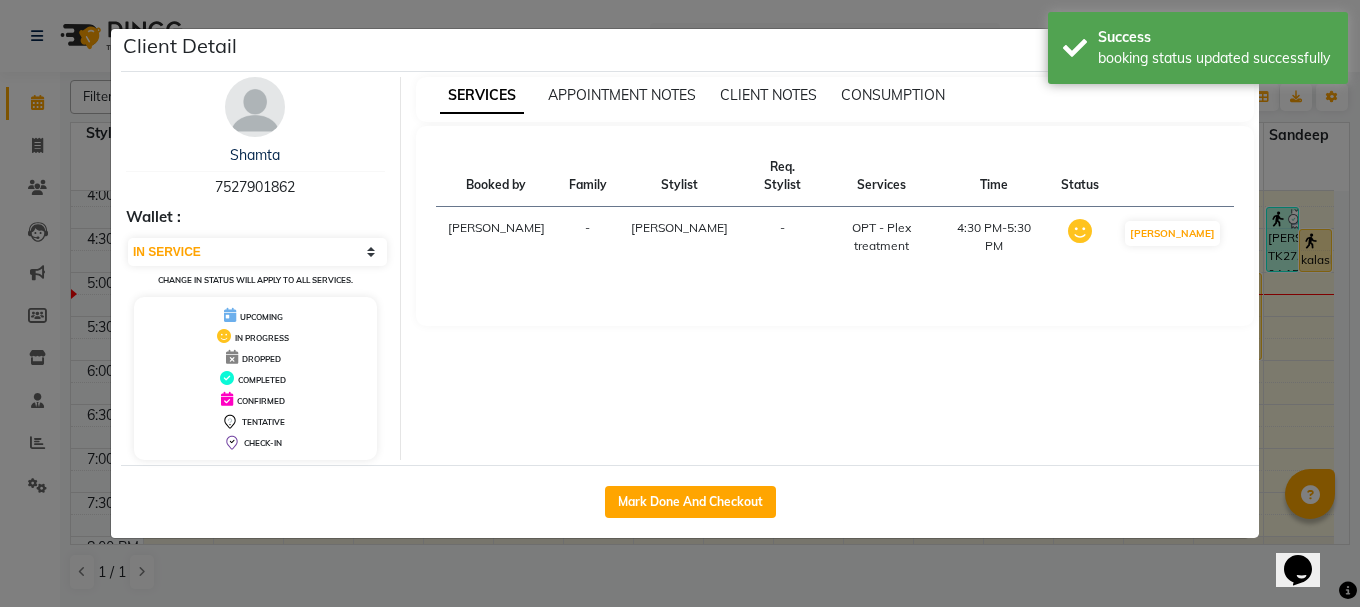 click on "Client Detail  Shamta    7527901862 Wallet : Select IN SERVICE CONFIRMED TENTATIVE CHECK IN MARK DONE UPCOMING Change in status will apply to all services. UPCOMING IN PROGRESS DROPPED COMPLETED CONFIRMED TENTATIVE CHECK-IN SERVICES APPOINTMENT NOTES CLIENT NOTES CONSUMPTION Booked by Family Stylist Req. Stylist Services Time Status  Manya  - Jasvir -  OPT - Plex treatment   4:30 PM-5:30 PM   MARK DONE   Mark Done And Checkout" 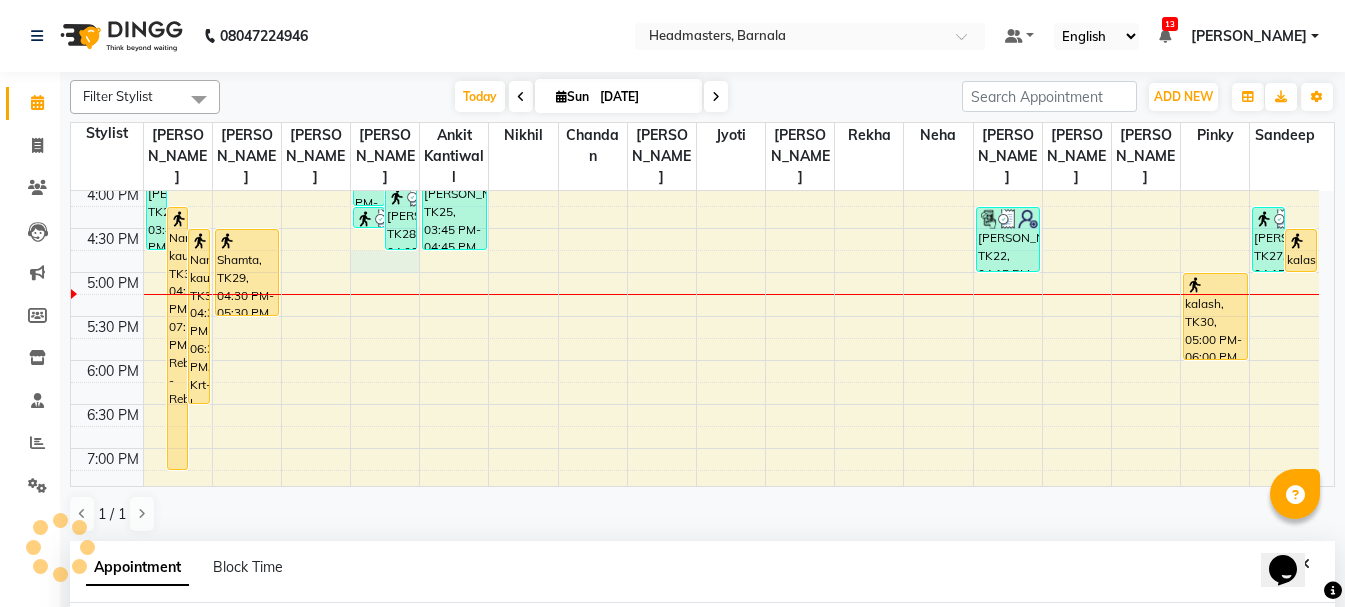 select on "67277" 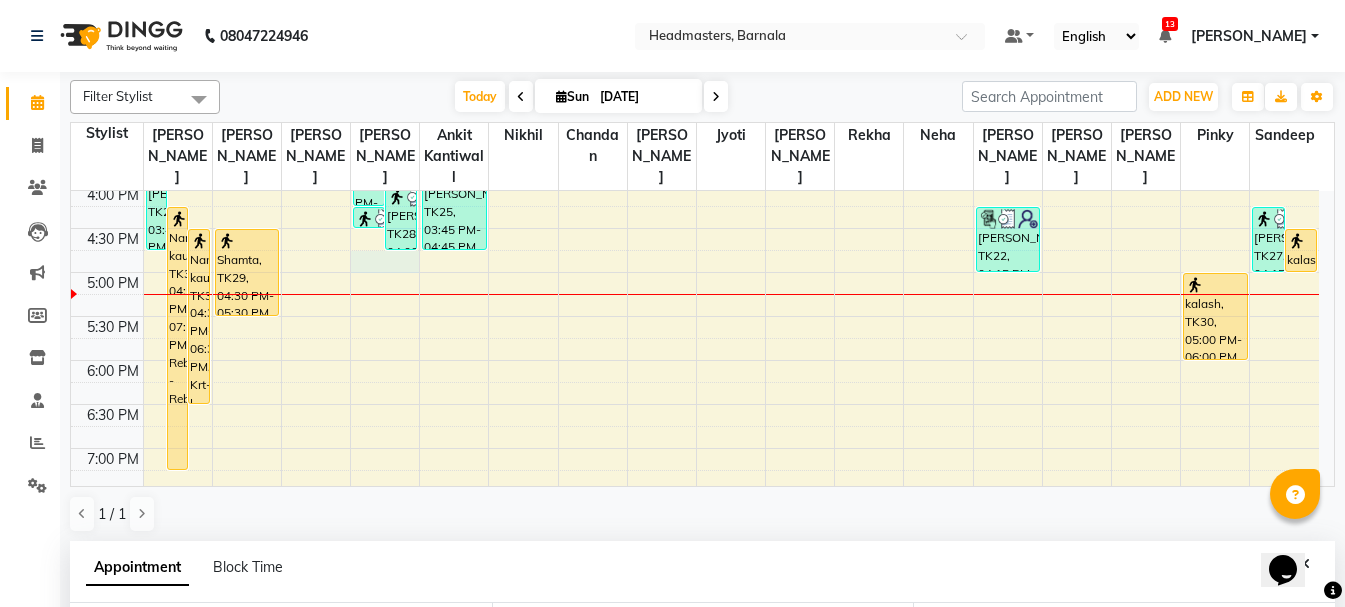 scroll, scrollTop: 389, scrollLeft: 0, axis: vertical 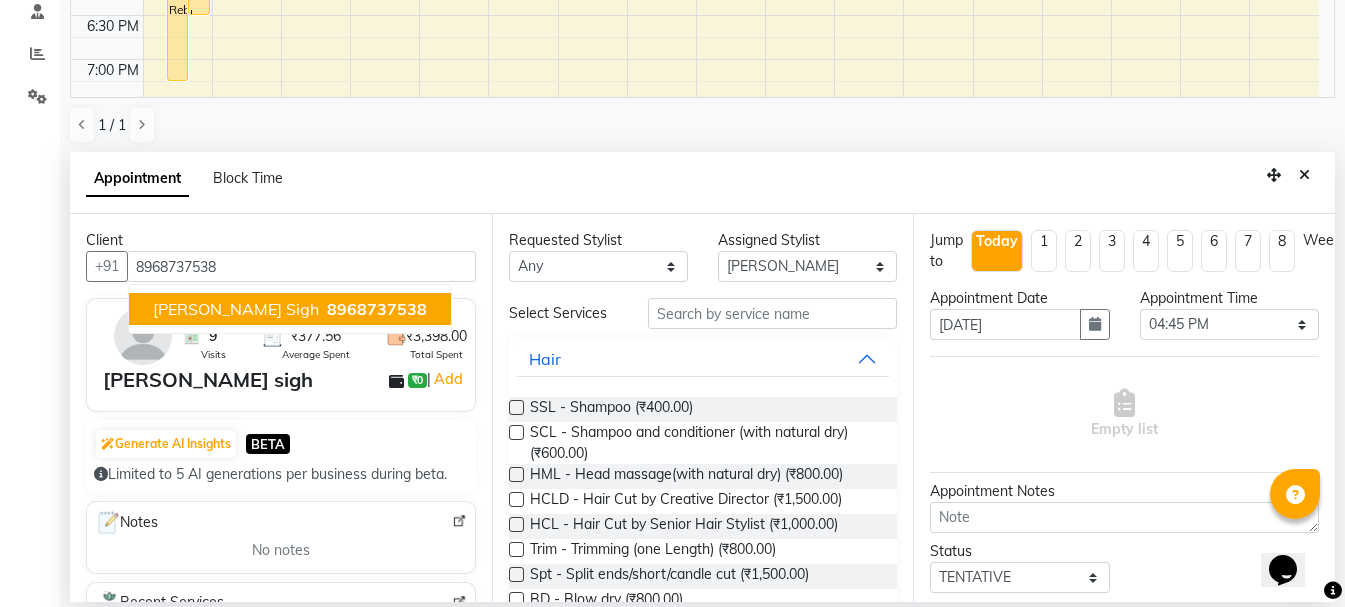 click on "8968737538" at bounding box center [375, 309] 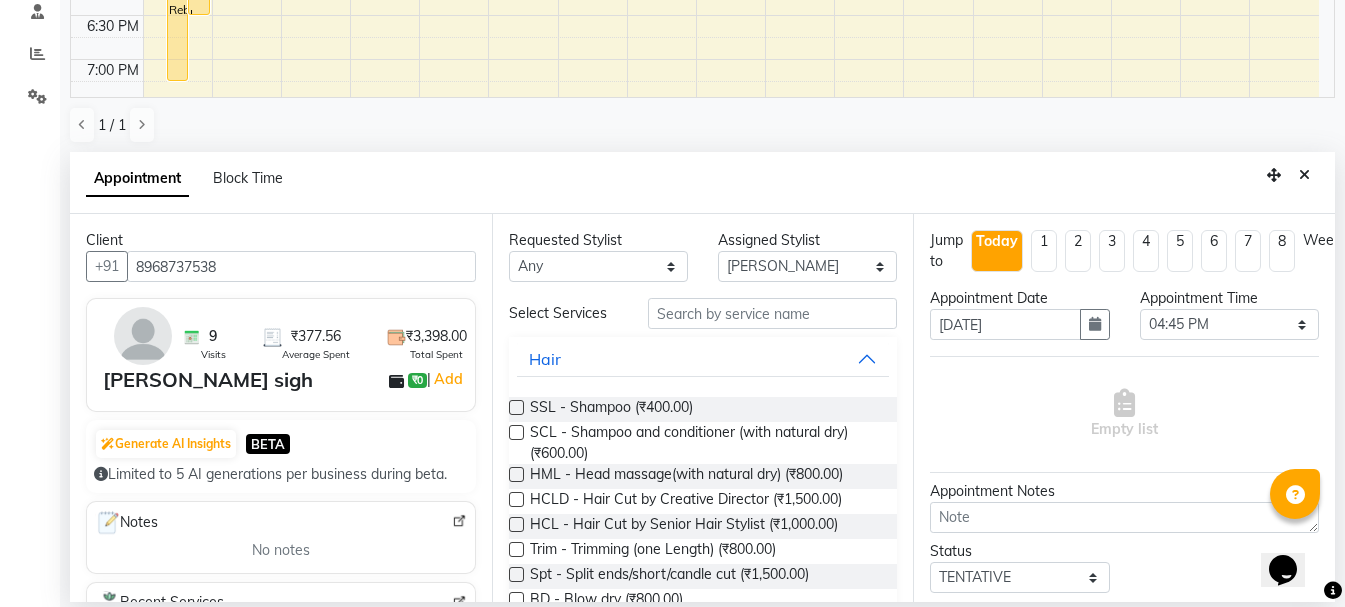 type on "8968737538" 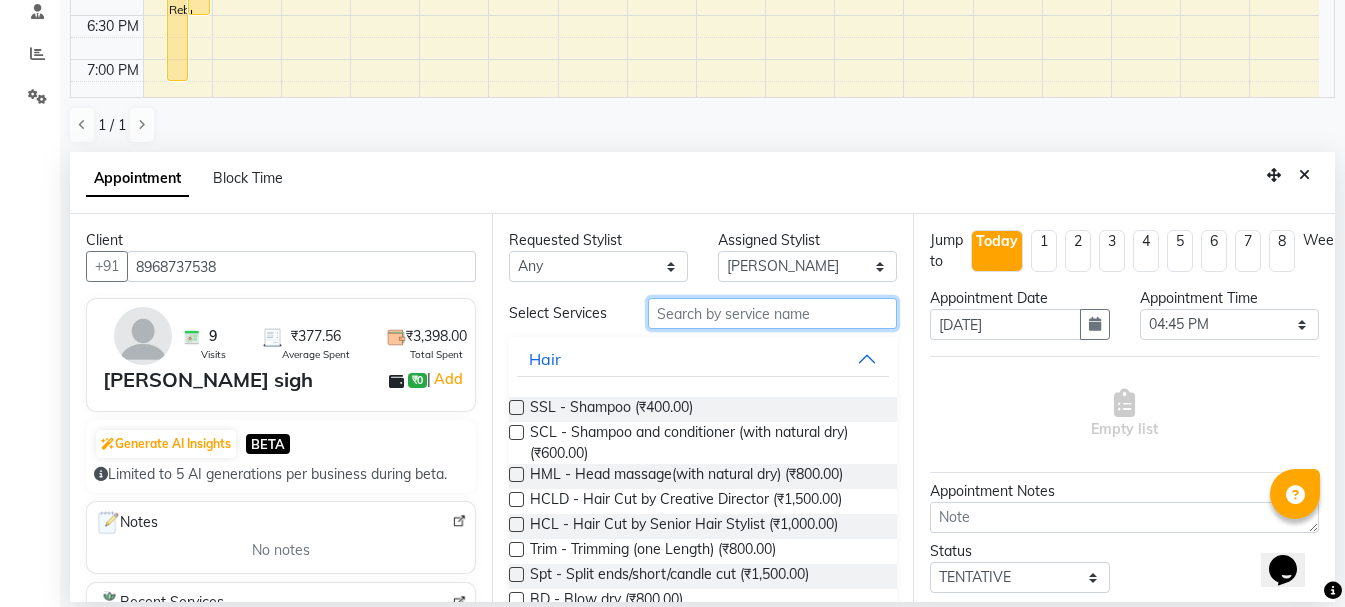 click at bounding box center (772, 313) 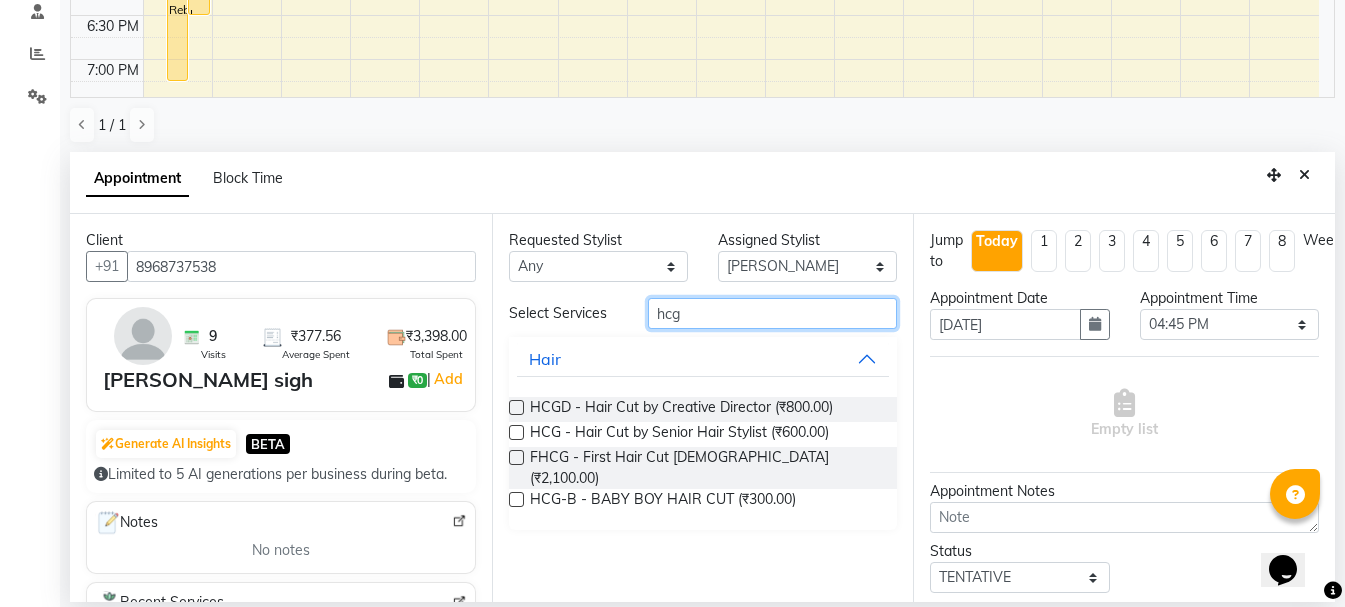 type on "hcg" 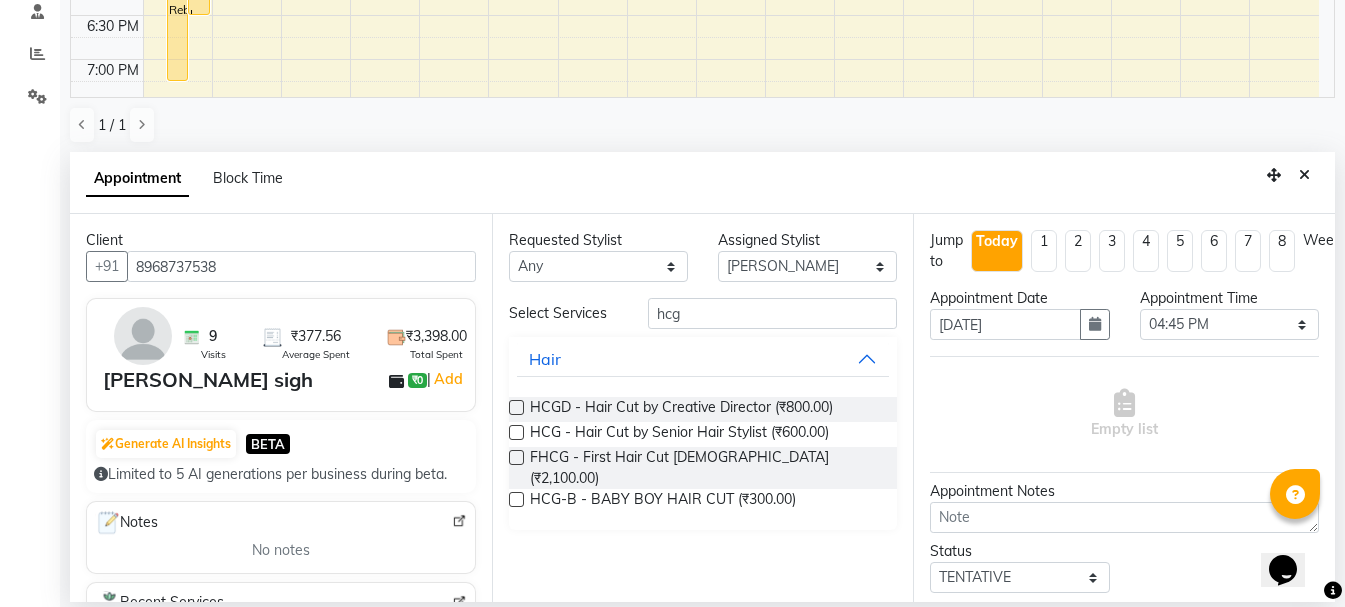 click at bounding box center [516, 432] 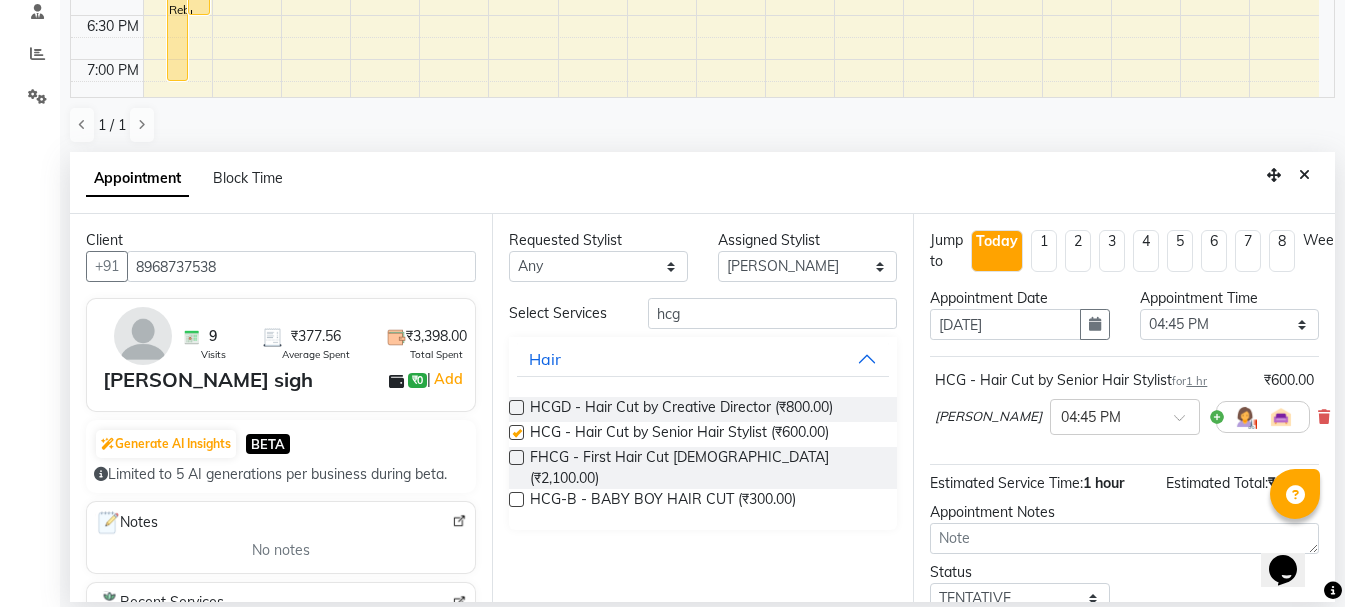 checkbox on "false" 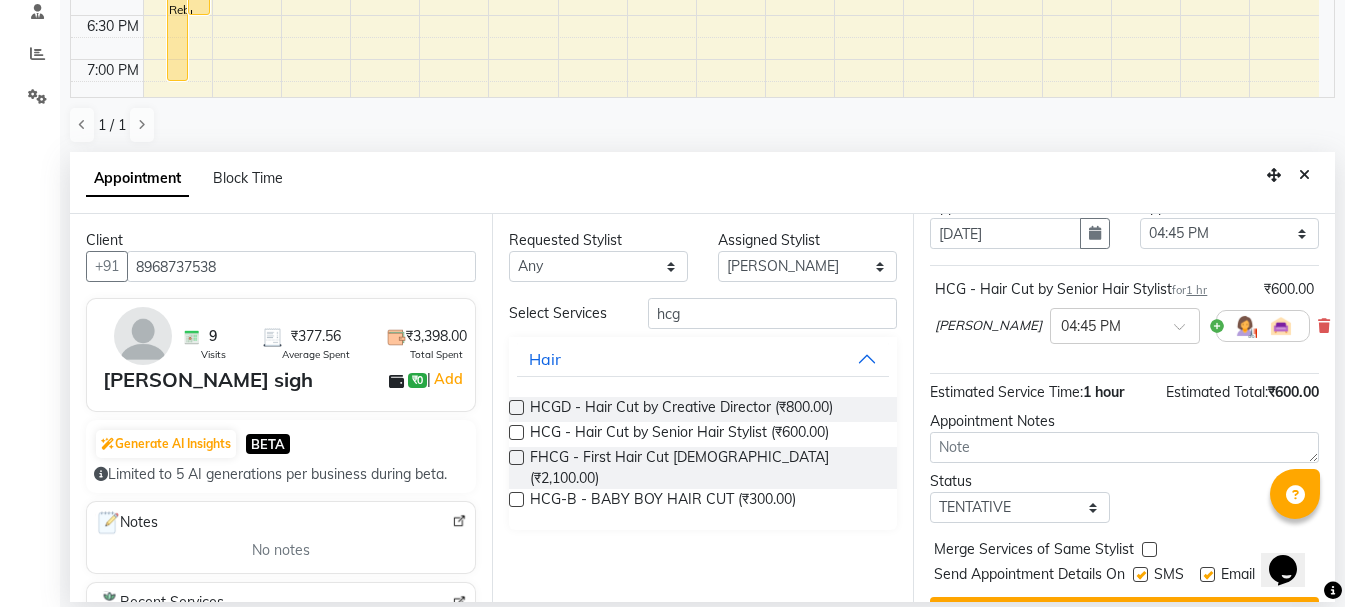 scroll, scrollTop: 156, scrollLeft: 0, axis: vertical 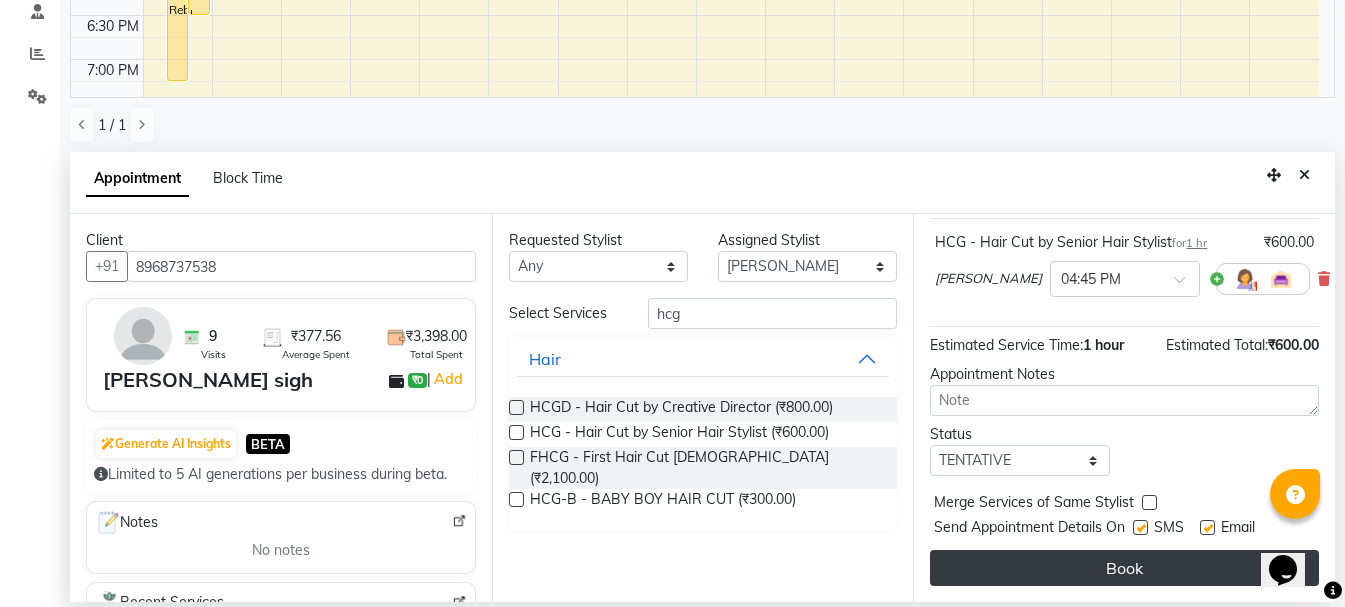 click on "Book" at bounding box center (1124, 568) 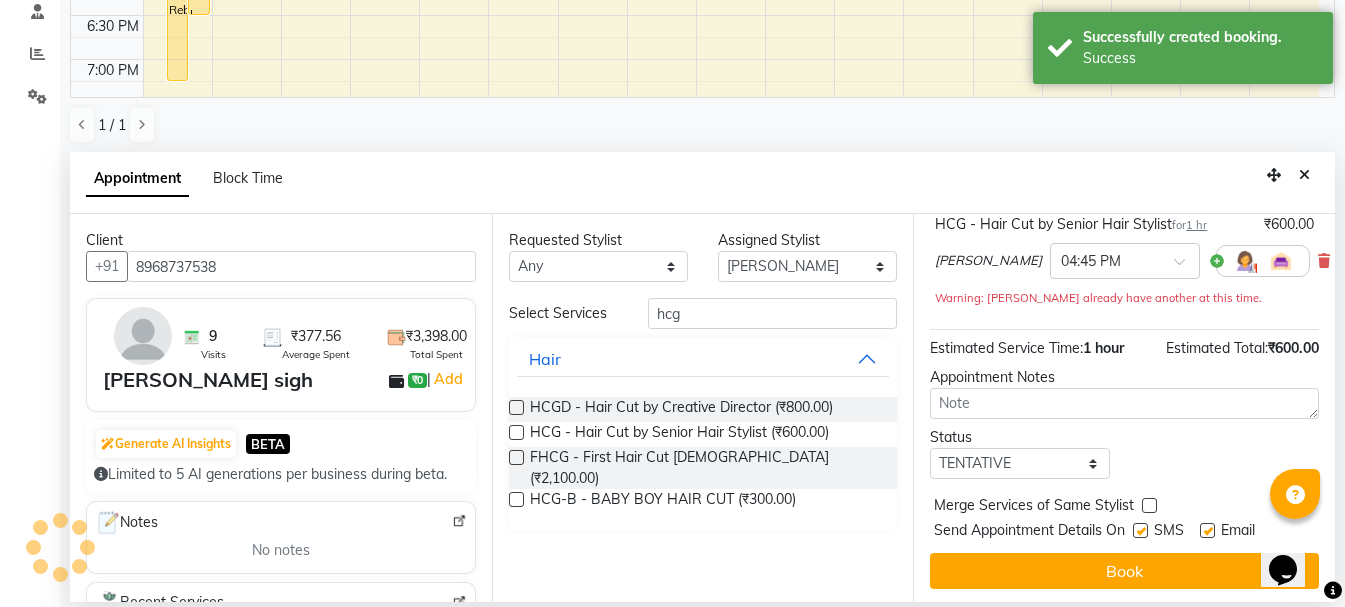 scroll, scrollTop: 0, scrollLeft: 0, axis: both 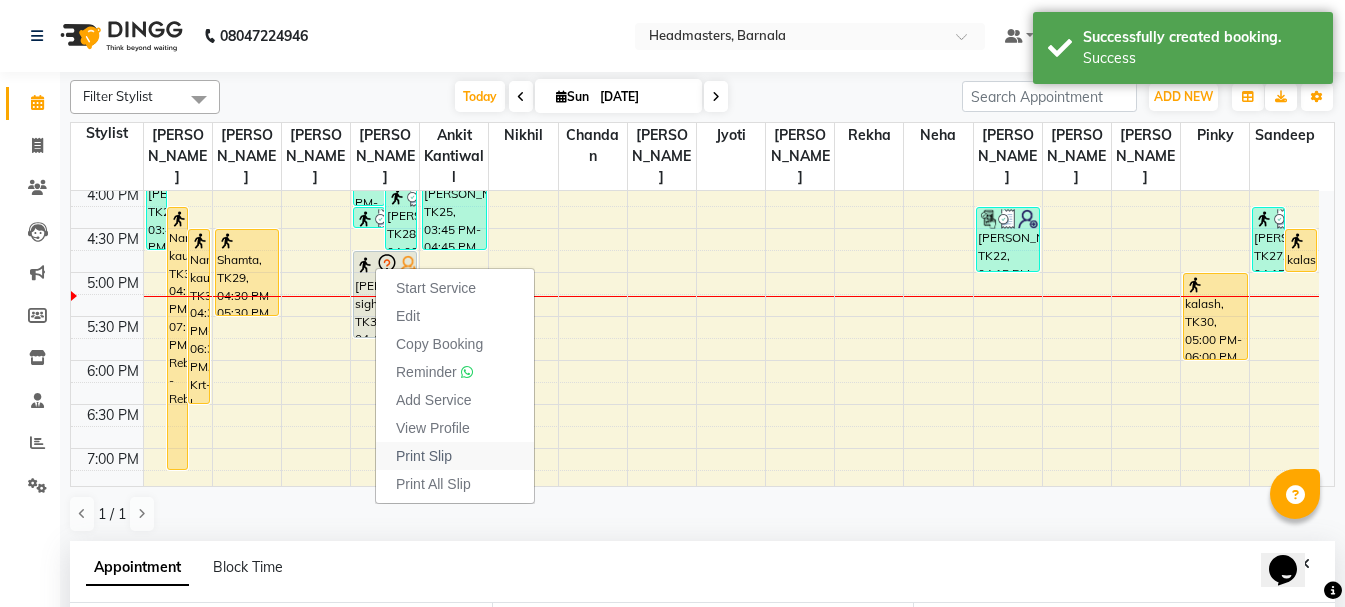 click on "Print Slip" at bounding box center (424, 456) 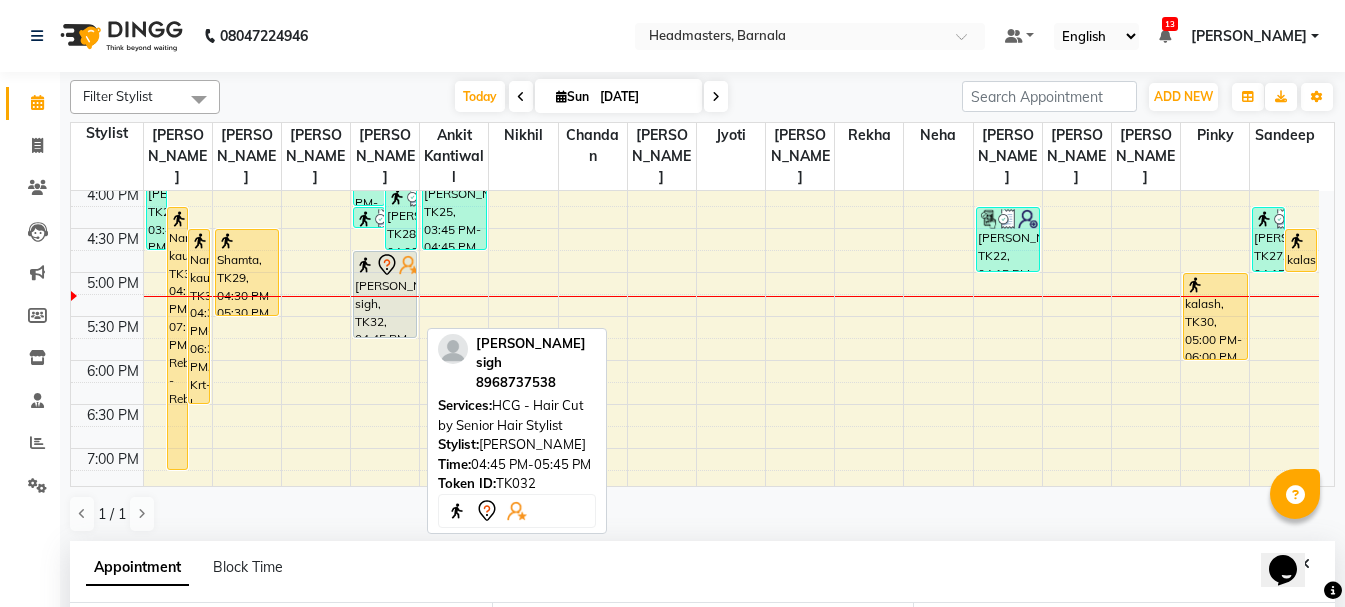 click 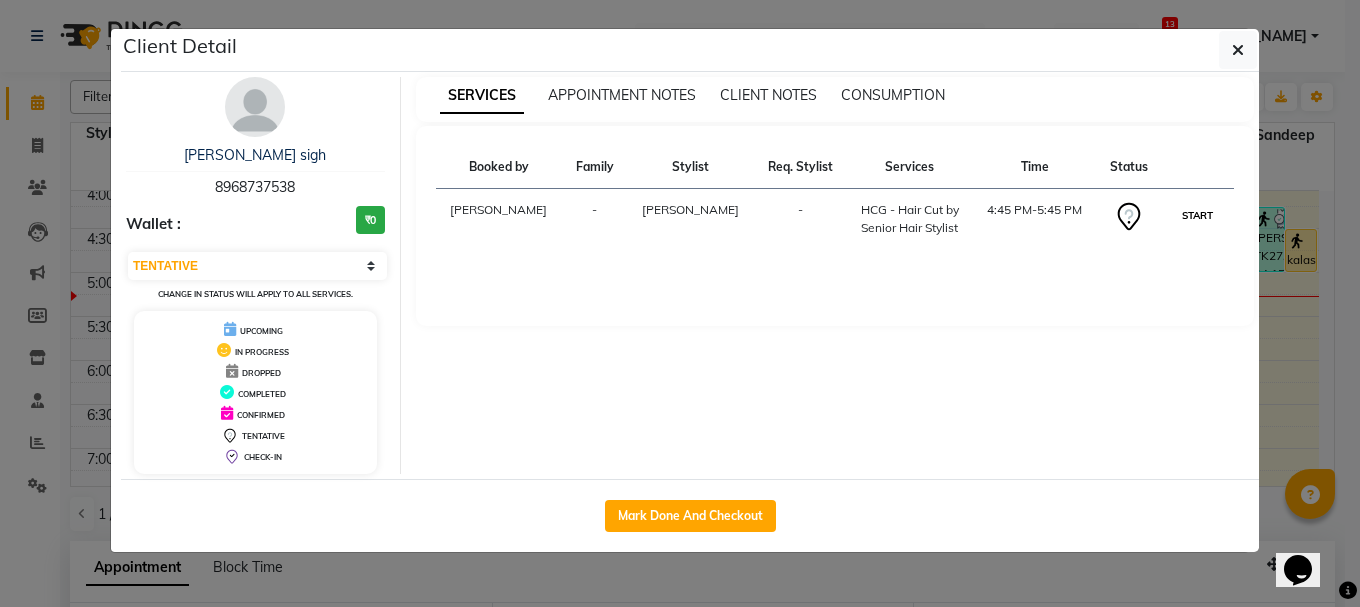 click on "START" at bounding box center [1197, 215] 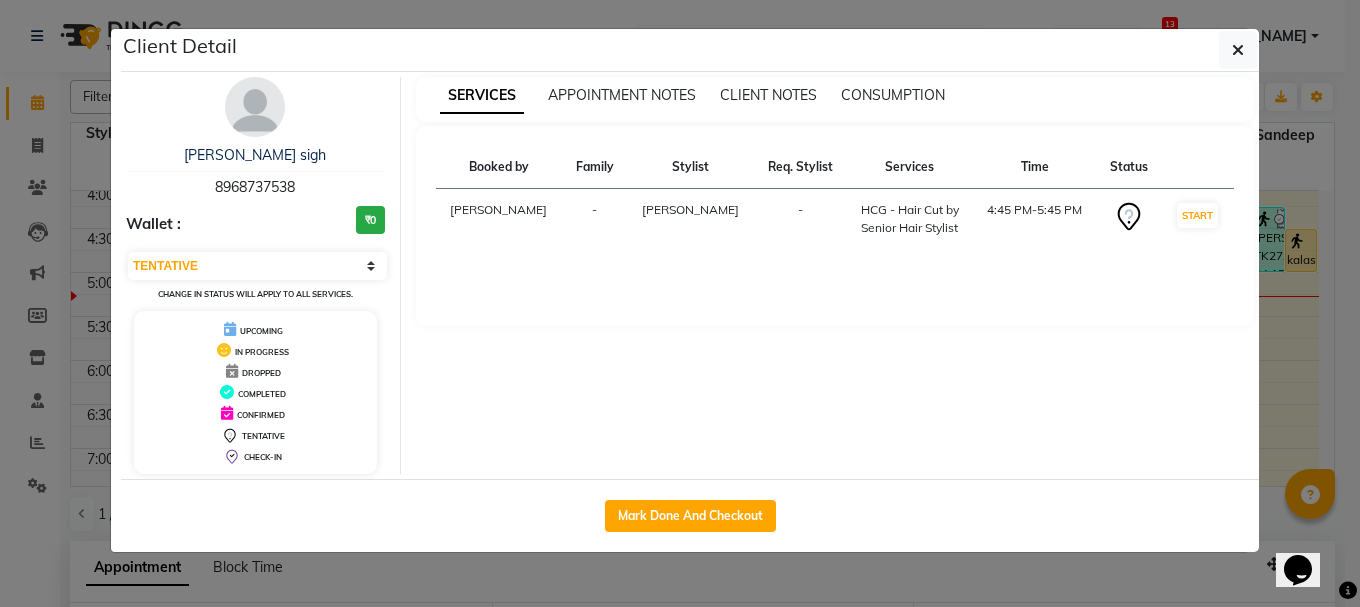 select on "1" 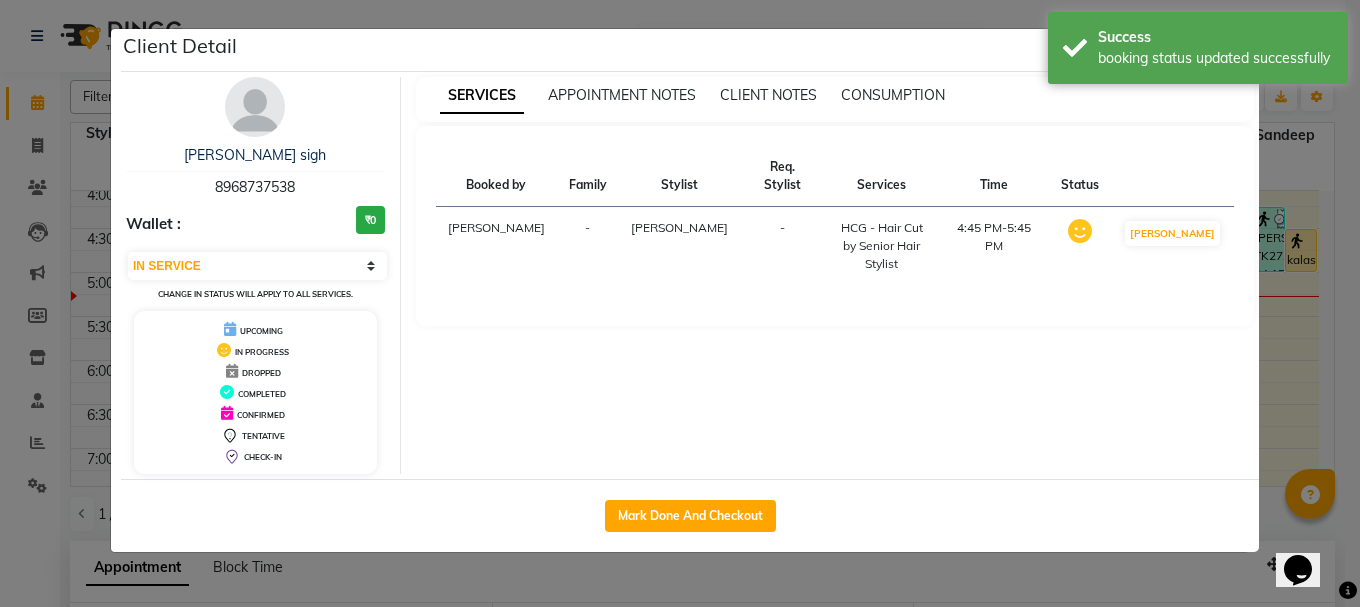 click on "Client Detail  manveer sigh   8968737538 Wallet : ₹0 Select IN SERVICE CONFIRMED TENTATIVE CHECK IN MARK DONE UPCOMING Change in status will apply to all services. UPCOMING IN PROGRESS DROPPED COMPLETED CONFIRMED TENTATIVE CHECK-IN SERVICES APPOINTMENT NOTES CLIENT NOTES CONSUMPTION Booked by Family Stylist Req. Stylist Services Time Status  Manya  -  Sameer khan -  HCG - Hair Cut by Senior Hair Stylist   4:45 PM-5:45 PM   MARK DONE   Mark Done And Checkout" 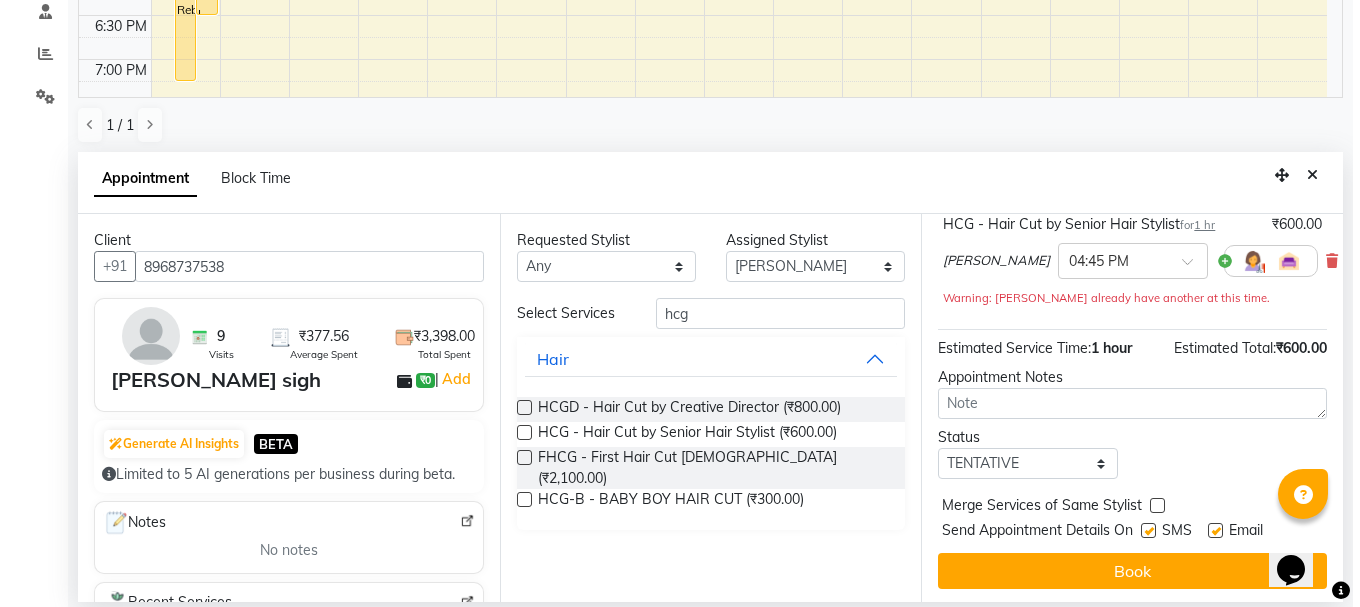 scroll, scrollTop: 0, scrollLeft: 0, axis: both 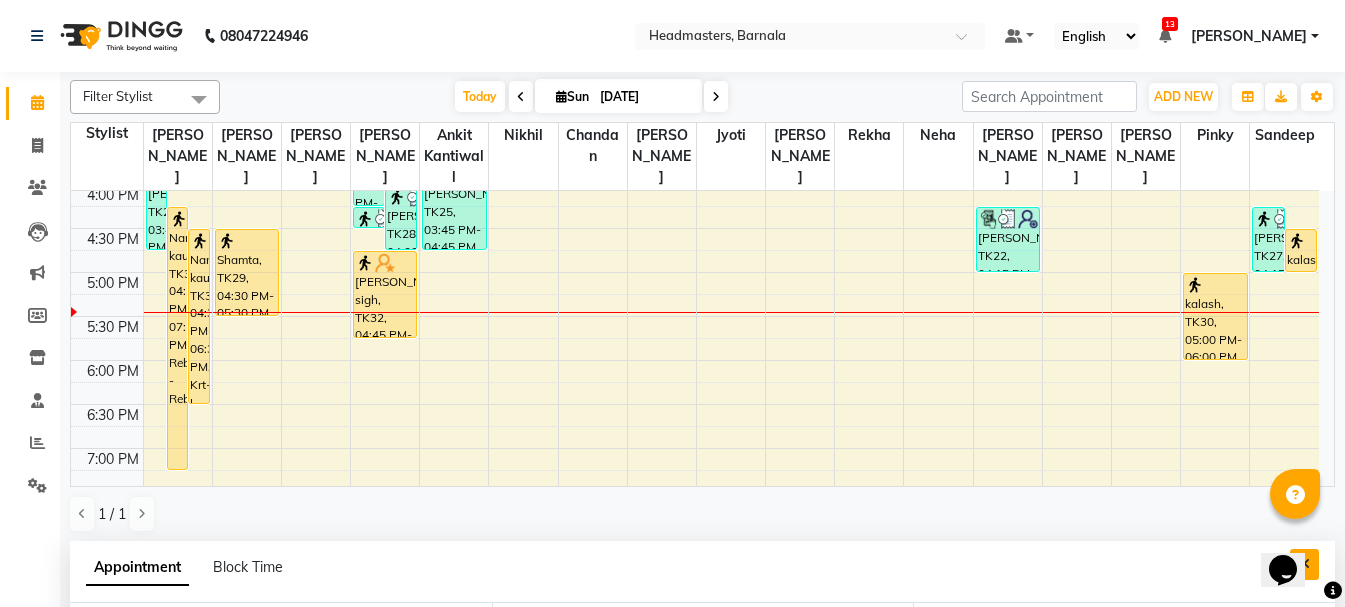 click at bounding box center (1304, 564) 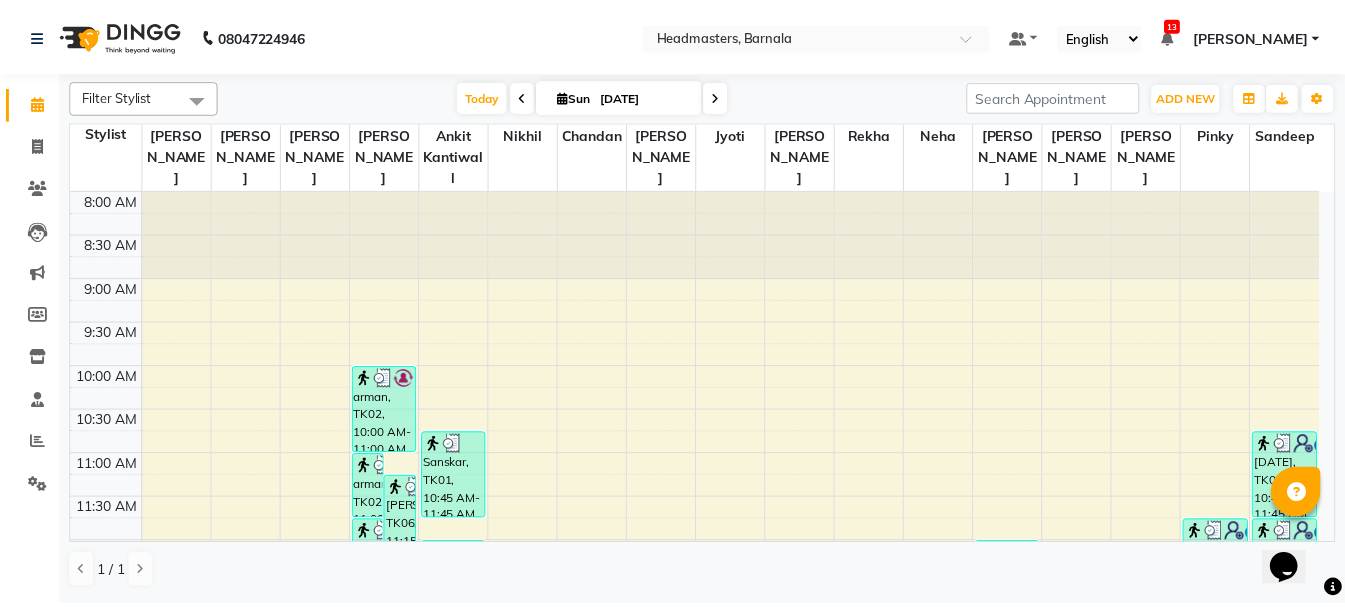 scroll, scrollTop: 790, scrollLeft: 0, axis: vertical 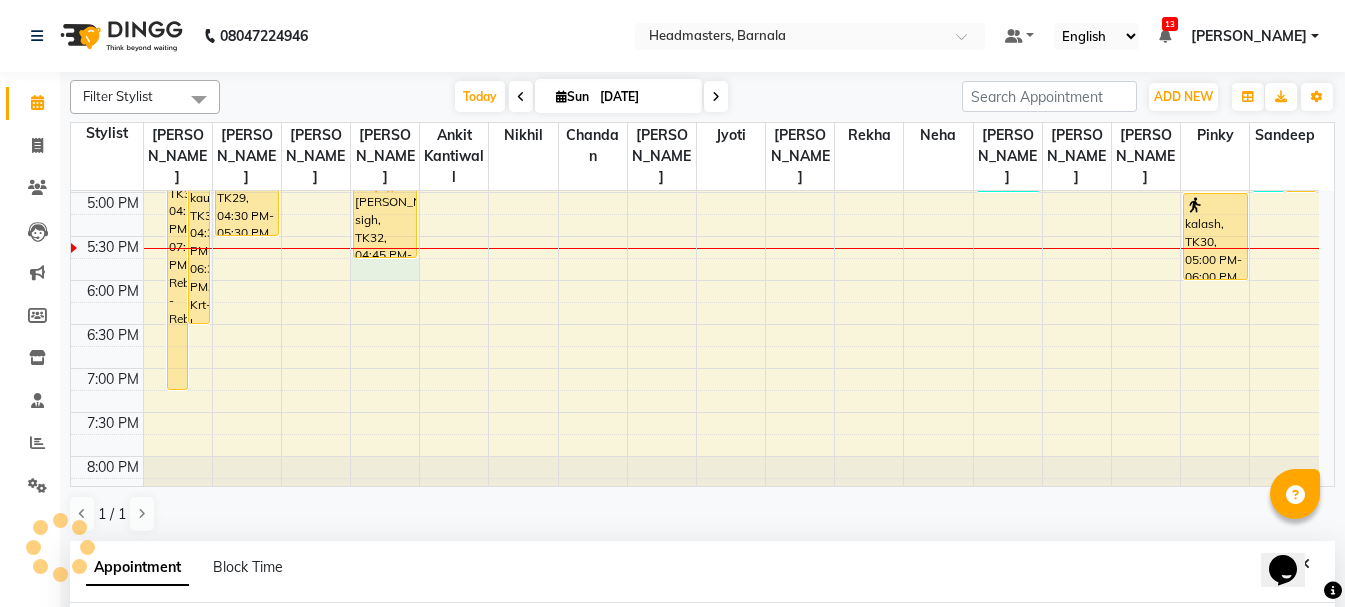 select on "67277" 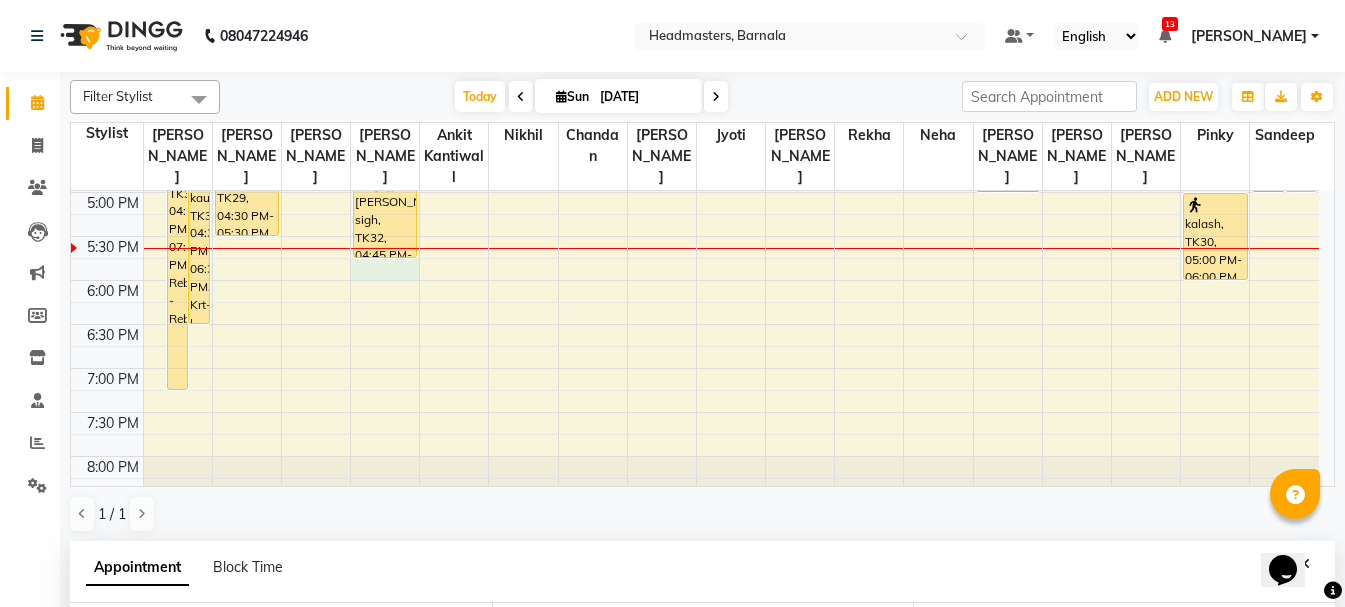 scroll, scrollTop: 389, scrollLeft: 0, axis: vertical 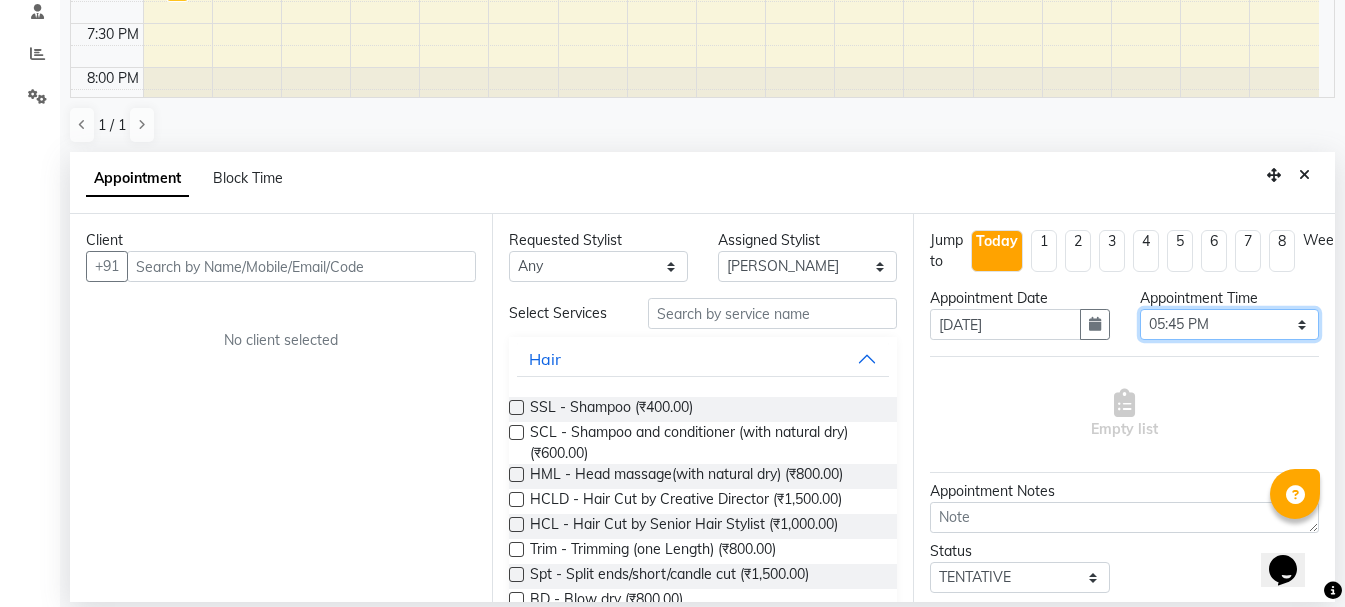 click on "Select 09:00 AM 09:15 AM 09:30 AM 09:45 AM 10:00 AM 10:15 AM 10:30 AM 10:45 AM 11:00 AM 11:15 AM 11:30 AM 11:45 AM 12:00 PM 12:15 PM 12:30 PM 12:45 PM 01:00 PM 01:15 PM 01:30 PM 01:45 PM 02:00 PM 02:15 PM 02:30 PM 02:45 PM 03:00 PM 03:15 PM 03:30 PM 03:45 PM 04:00 PM 04:15 PM 04:30 PM 04:45 PM 05:00 PM 05:15 PM 05:30 PM 05:45 PM 06:00 PM 06:15 PM 06:30 PM 06:45 PM 07:00 PM 07:15 PM 07:30 PM 07:45 PM 08:00 PM" at bounding box center (1229, 324) 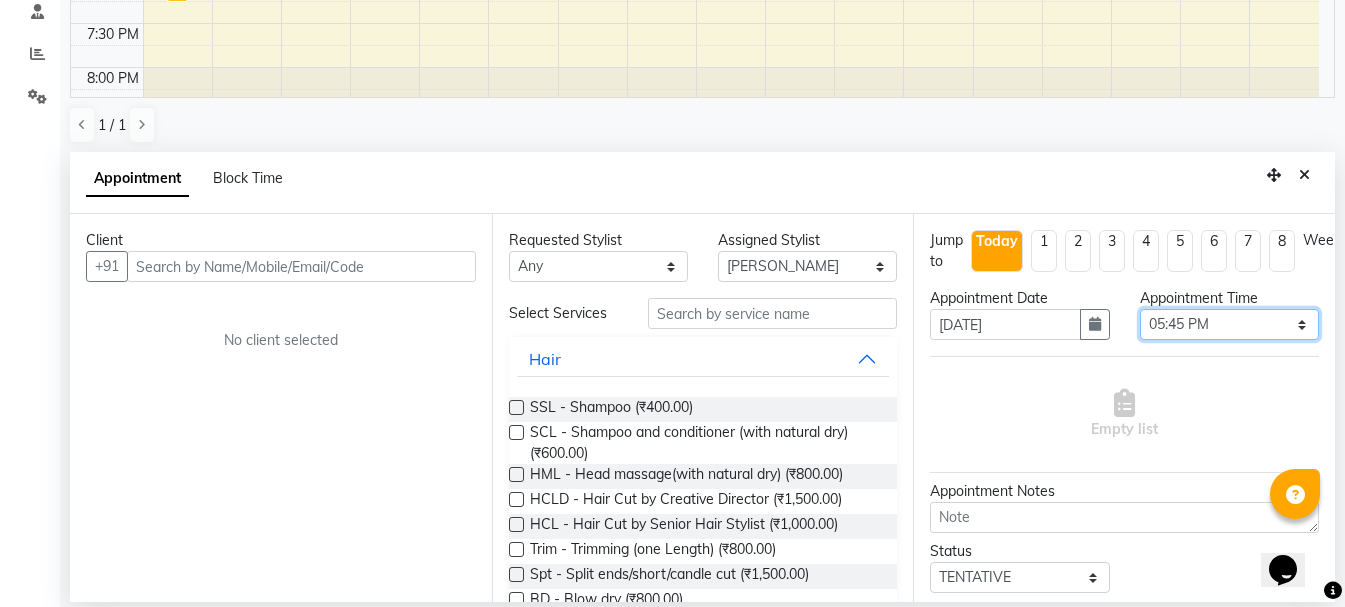 select on "1050" 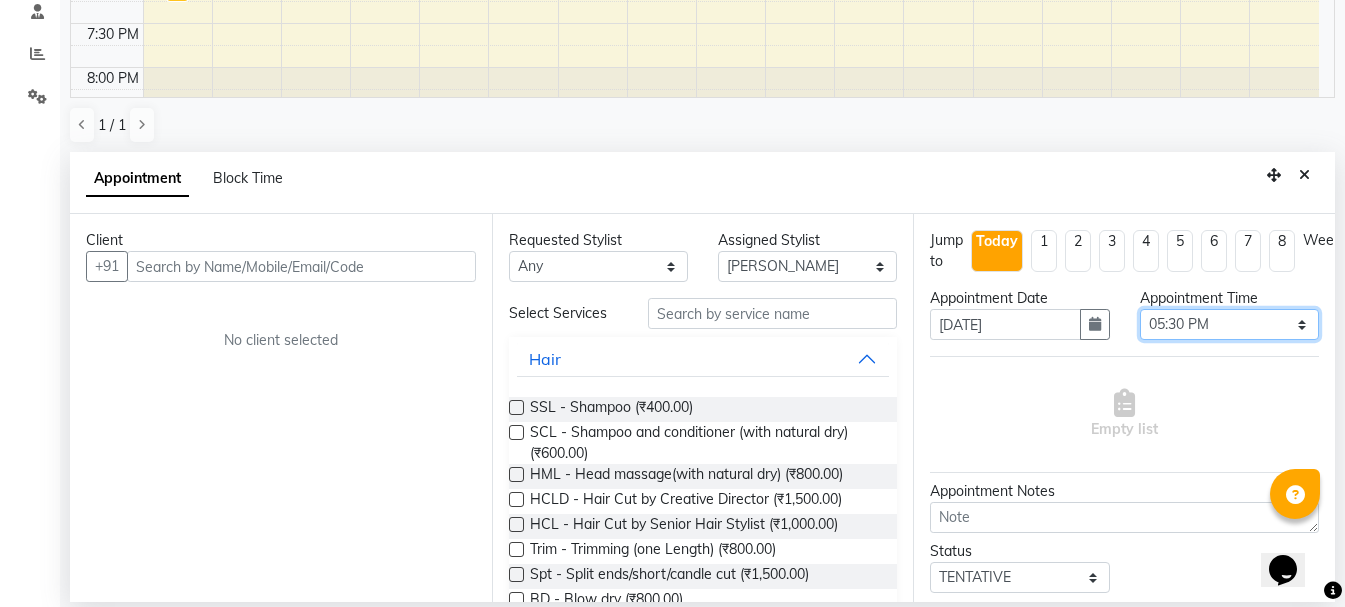 click on "Select 09:00 AM 09:15 AM 09:30 AM 09:45 AM 10:00 AM 10:15 AM 10:30 AM 10:45 AM 11:00 AM 11:15 AM 11:30 AM 11:45 AM 12:00 PM 12:15 PM 12:30 PM 12:45 PM 01:00 PM 01:15 PM 01:30 PM 01:45 PM 02:00 PM 02:15 PM 02:30 PM 02:45 PM 03:00 PM 03:15 PM 03:30 PM 03:45 PM 04:00 PM 04:15 PM 04:30 PM 04:45 PM 05:00 PM 05:15 PM 05:30 PM 05:45 PM 06:00 PM 06:15 PM 06:30 PM 06:45 PM 07:00 PM 07:15 PM 07:30 PM 07:45 PM 08:00 PM" at bounding box center (1229, 324) 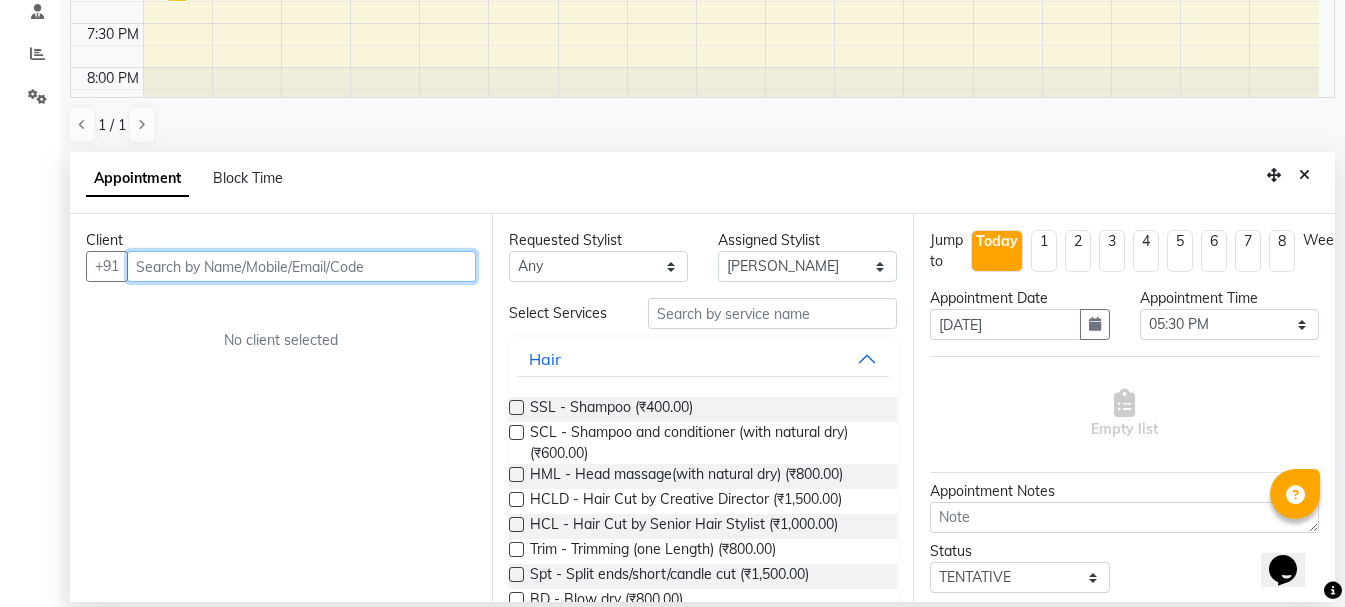 click at bounding box center [301, 266] 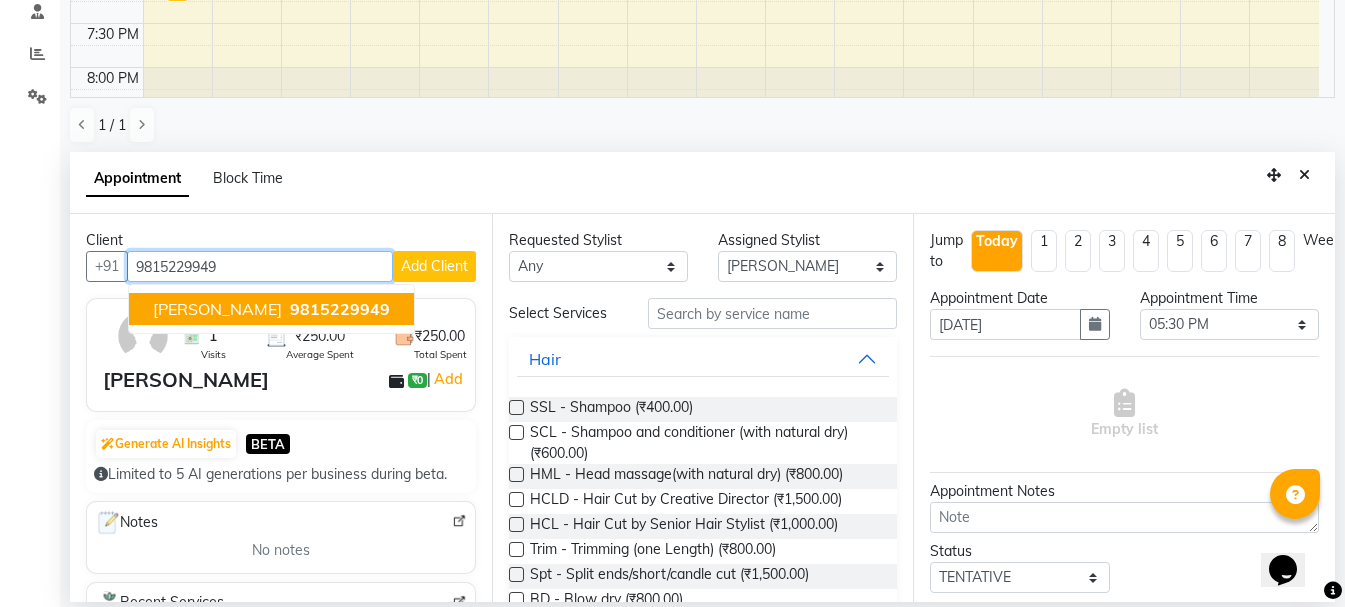 click on "9815229949" at bounding box center [340, 309] 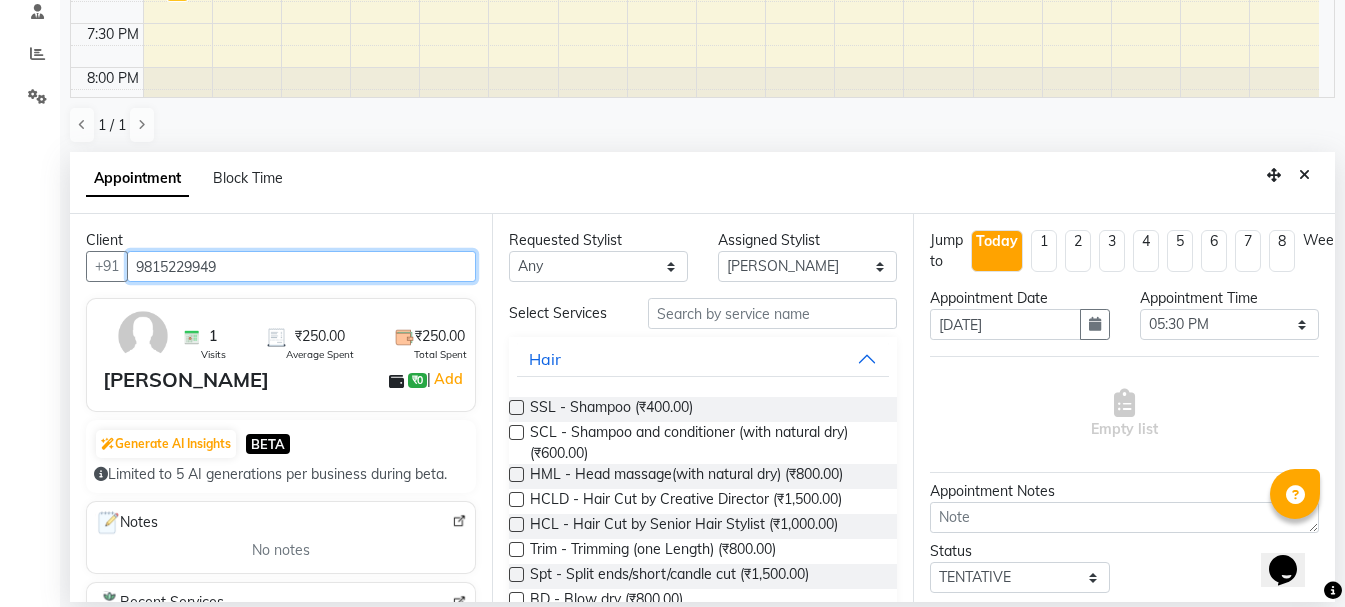 type on "9815229949" 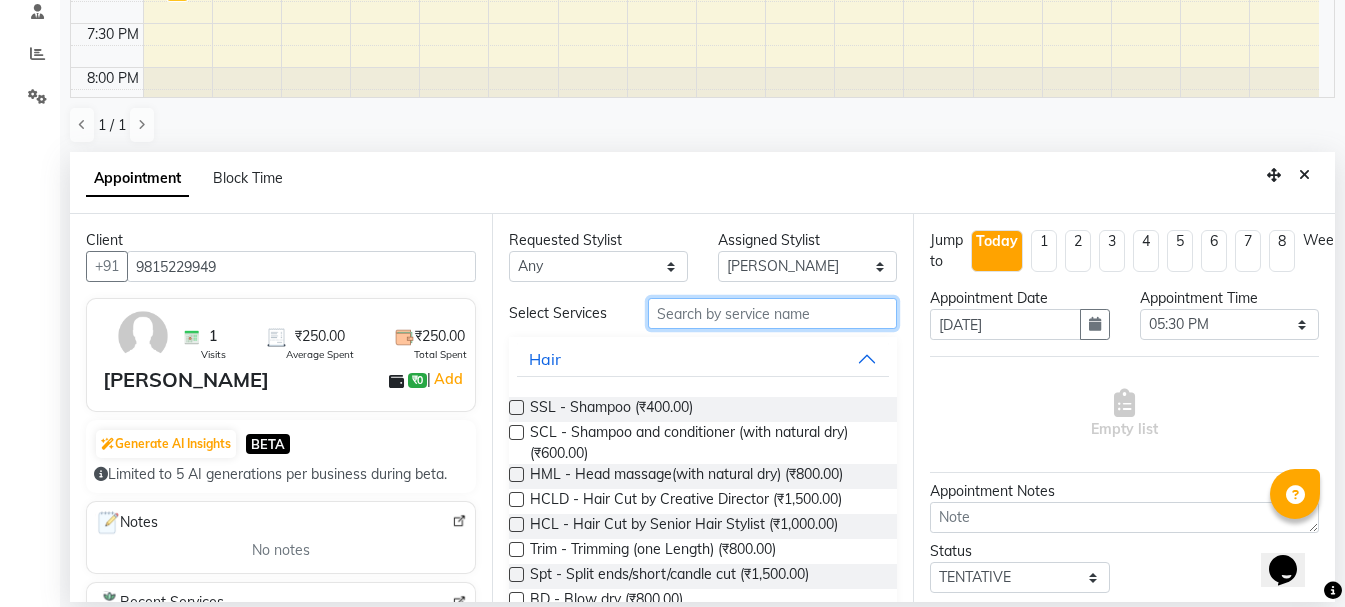 click at bounding box center (772, 313) 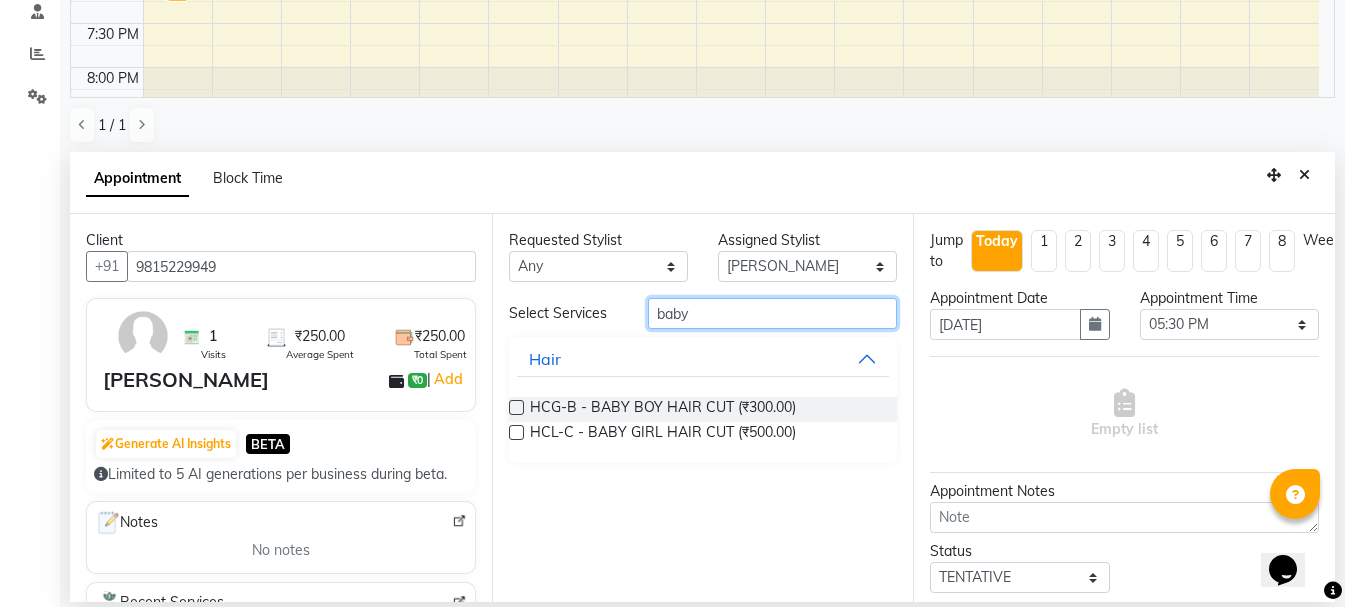 type on "baby" 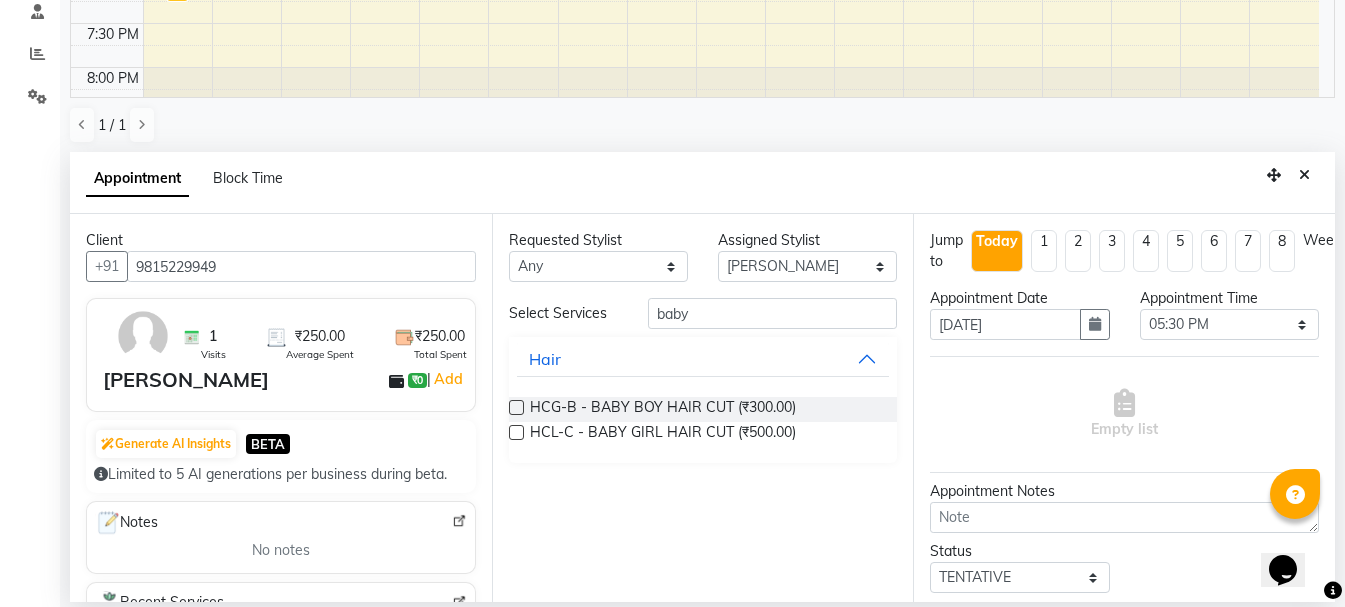 click on "HCG-B - BABY BOY HAIR CUT (₹300.00)" at bounding box center [703, 409] 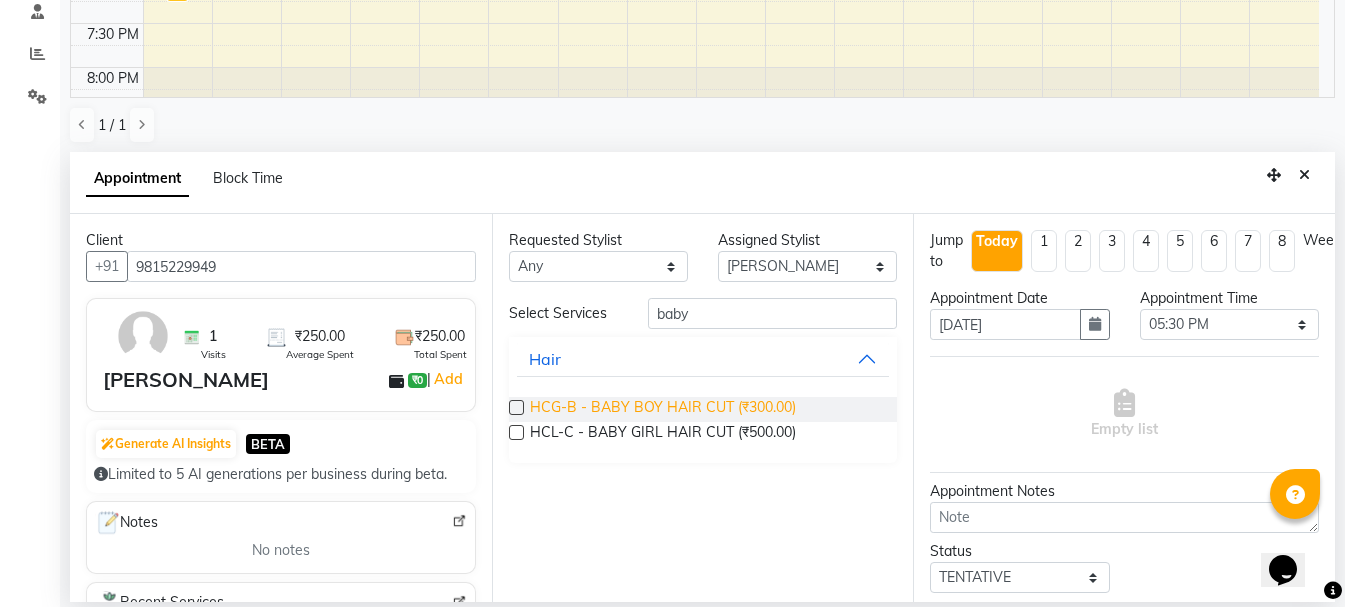 click on "HCG-B - BABY BOY HAIR CUT (₹300.00)" at bounding box center (663, 409) 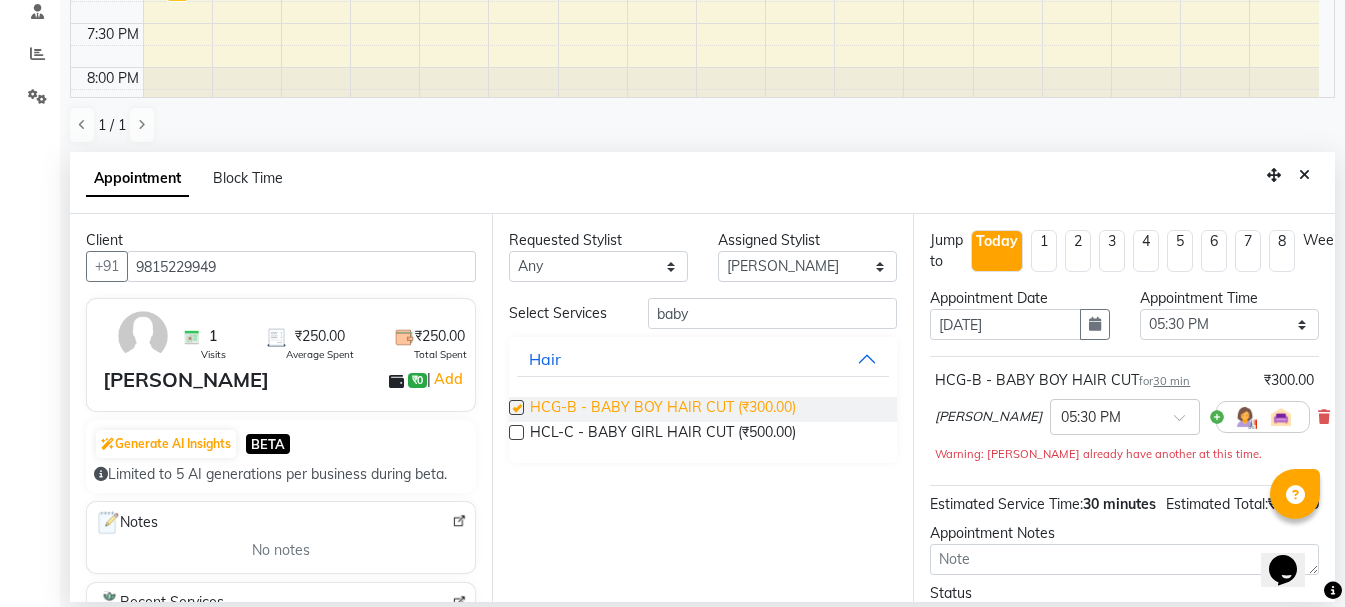 checkbox on "false" 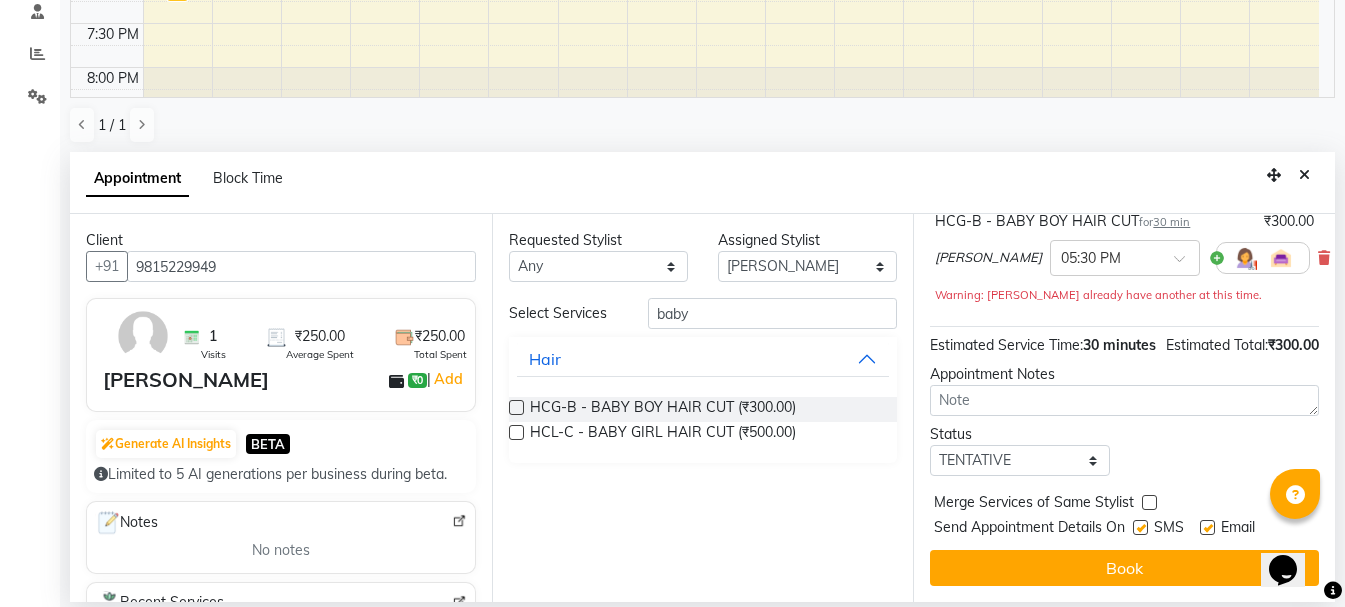 scroll, scrollTop: 198, scrollLeft: 0, axis: vertical 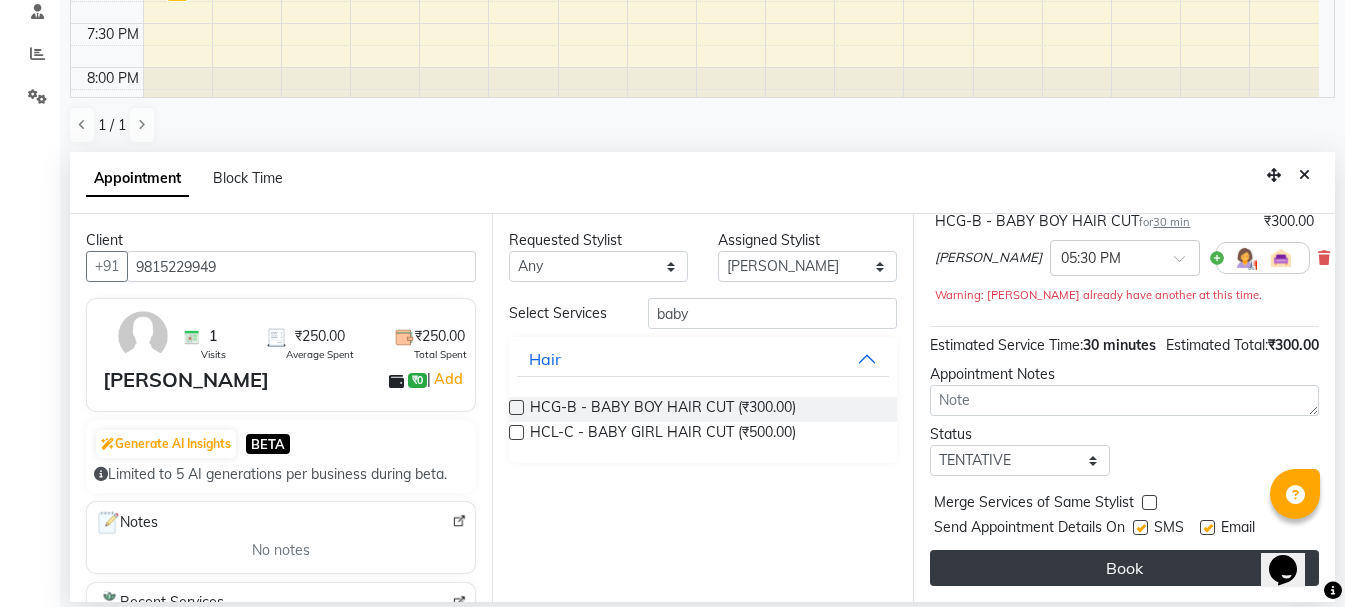 click on "Book" at bounding box center (1124, 568) 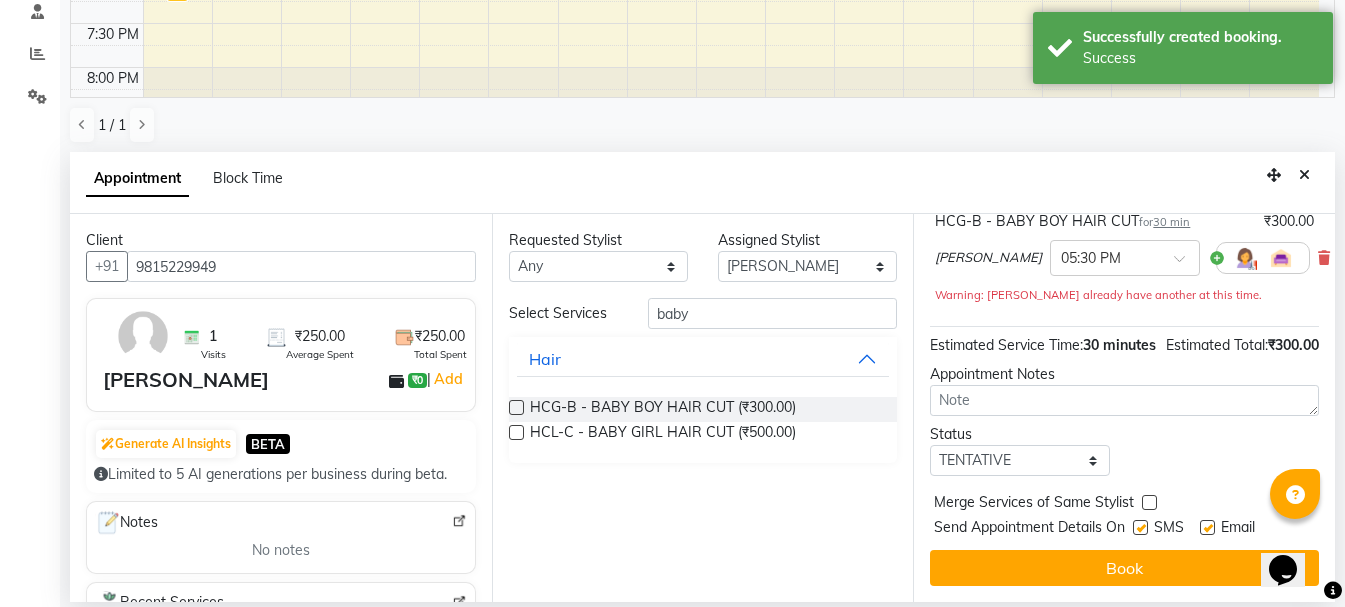 scroll, scrollTop: 0, scrollLeft: 0, axis: both 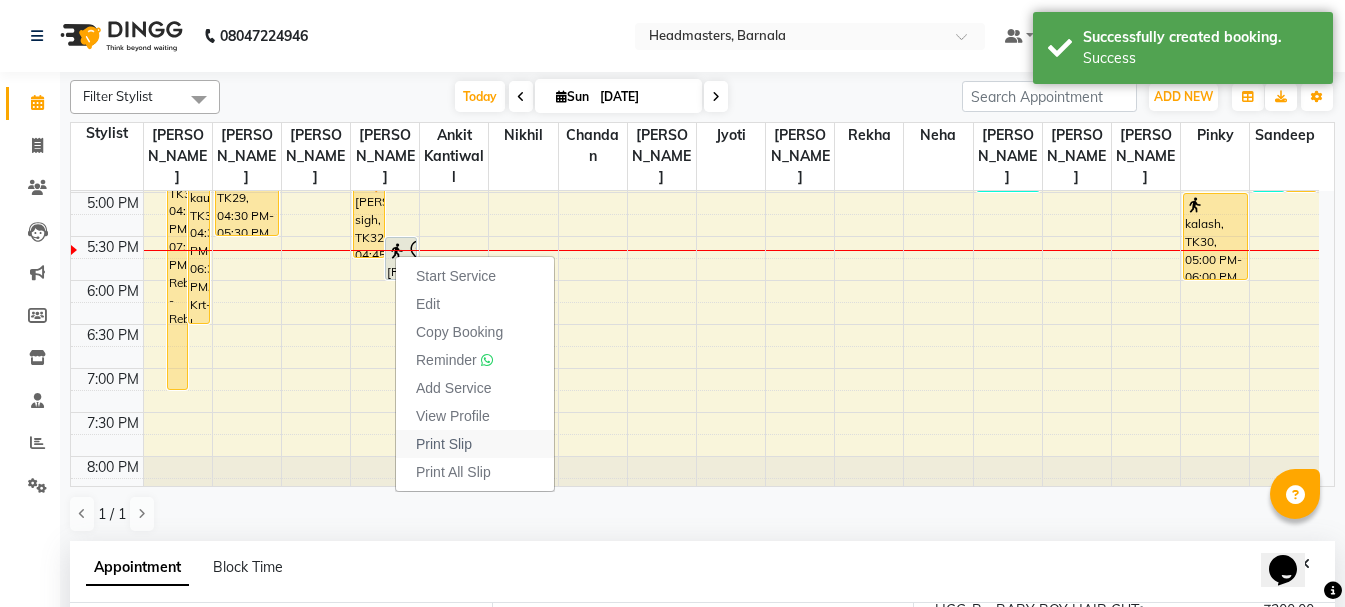 click on "Print Slip" at bounding box center [444, 444] 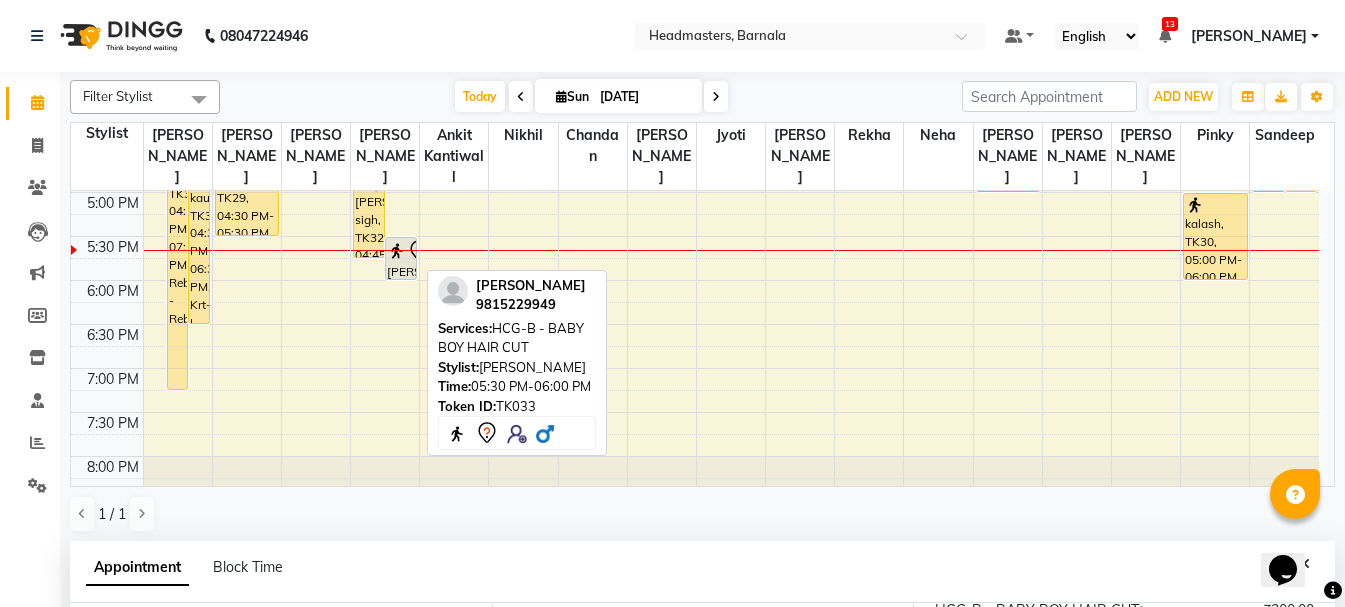 click 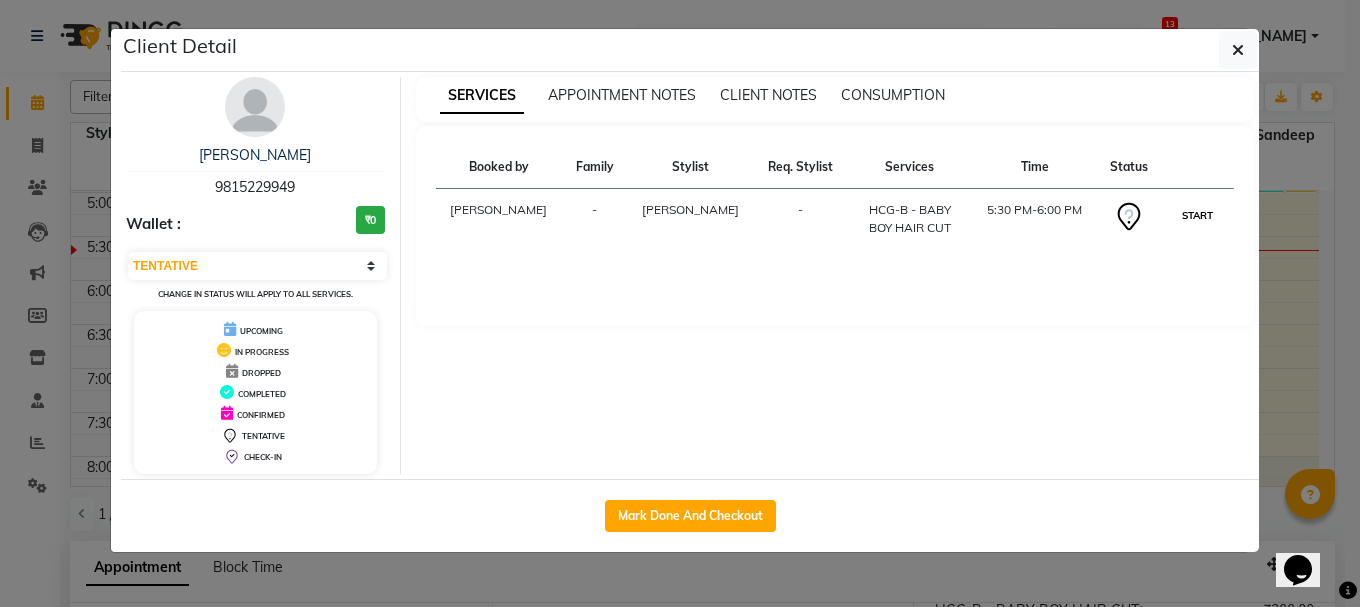 drag, startPoint x: 897, startPoint y: 222, endPoint x: 1193, endPoint y: 217, distance: 296.04224 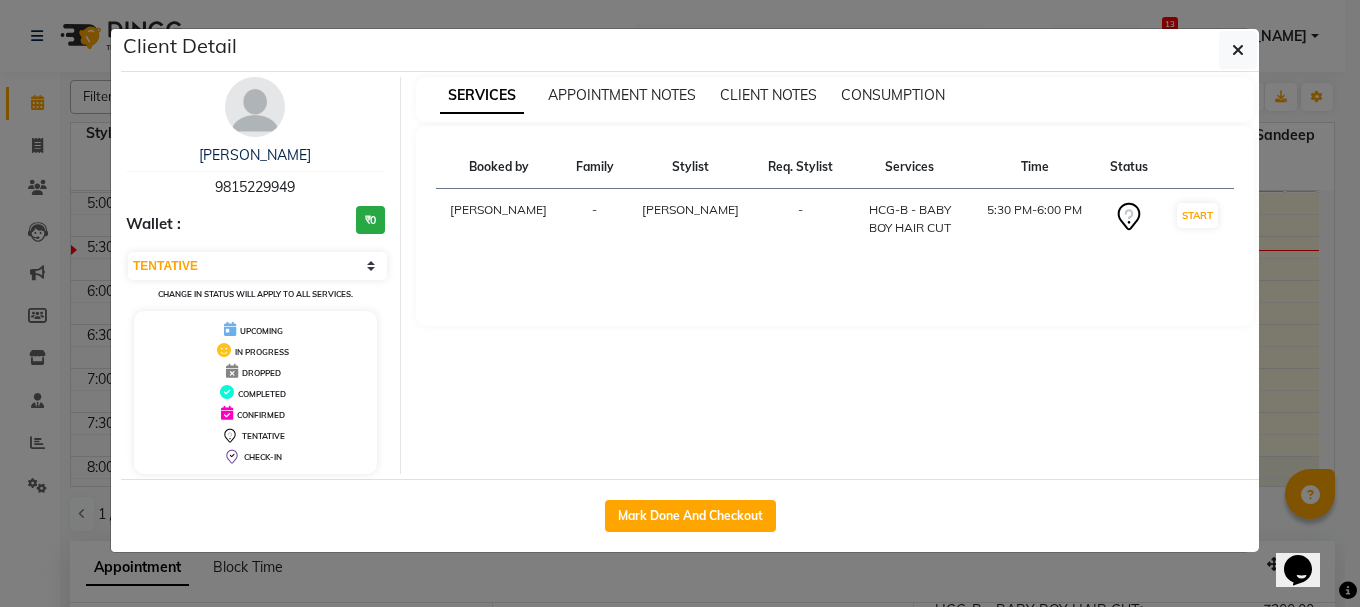 select on "1" 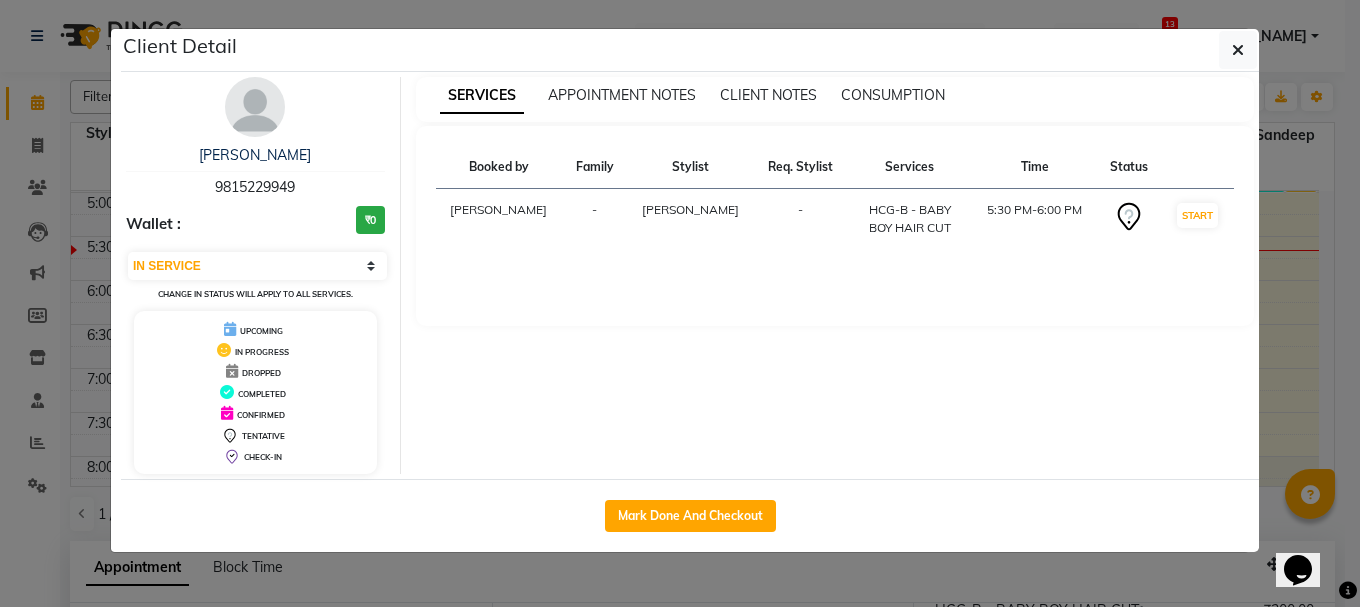 click on "Client Detail  Keshav    9815229949 Wallet : ₹0 Select IN SERVICE CONFIRMED TENTATIVE CHECK IN MARK DONE UPCOMING Change in status will apply to all services. UPCOMING IN PROGRESS DROPPED COMPLETED CONFIRMED TENTATIVE CHECK-IN SERVICES APPOINTMENT NOTES CLIENT NOTES CONSUMPTION Booked by Family Stylist Req. Stylist Services Time Status  Manya  -  Sameer khan -  HCG-B - BABY BOY HAIR CUT   5:30 PM-6:00 PM   START   Mark Done And Checkout" 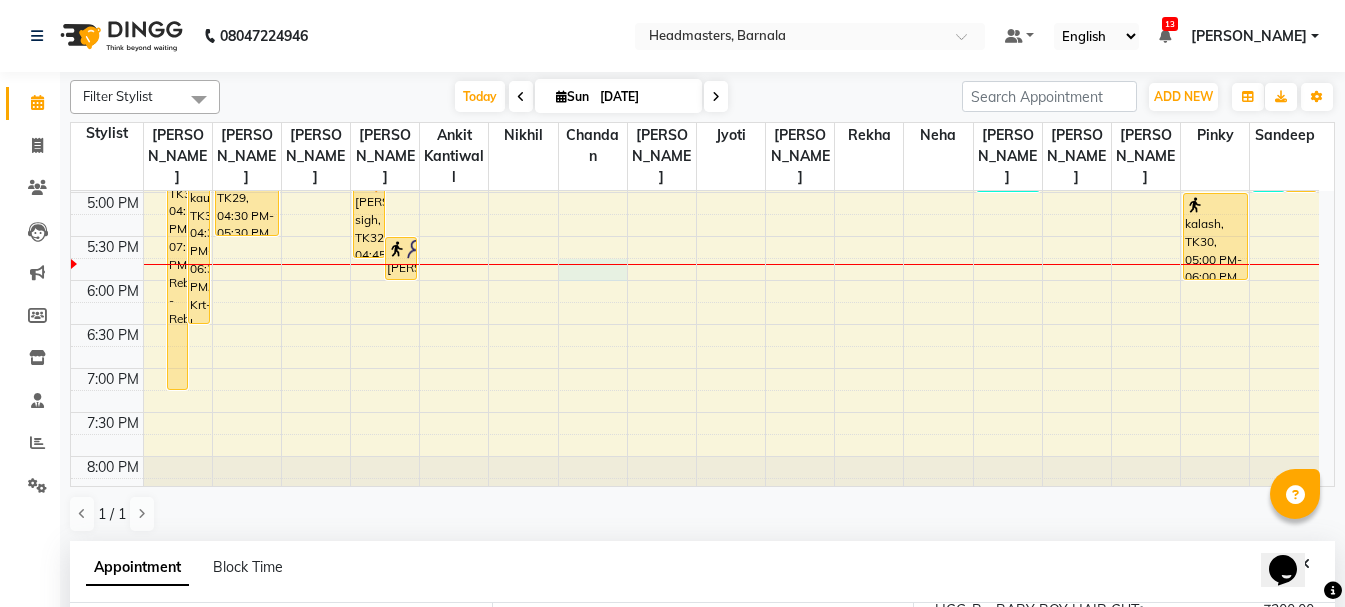 click at bounding box center [593, 264] 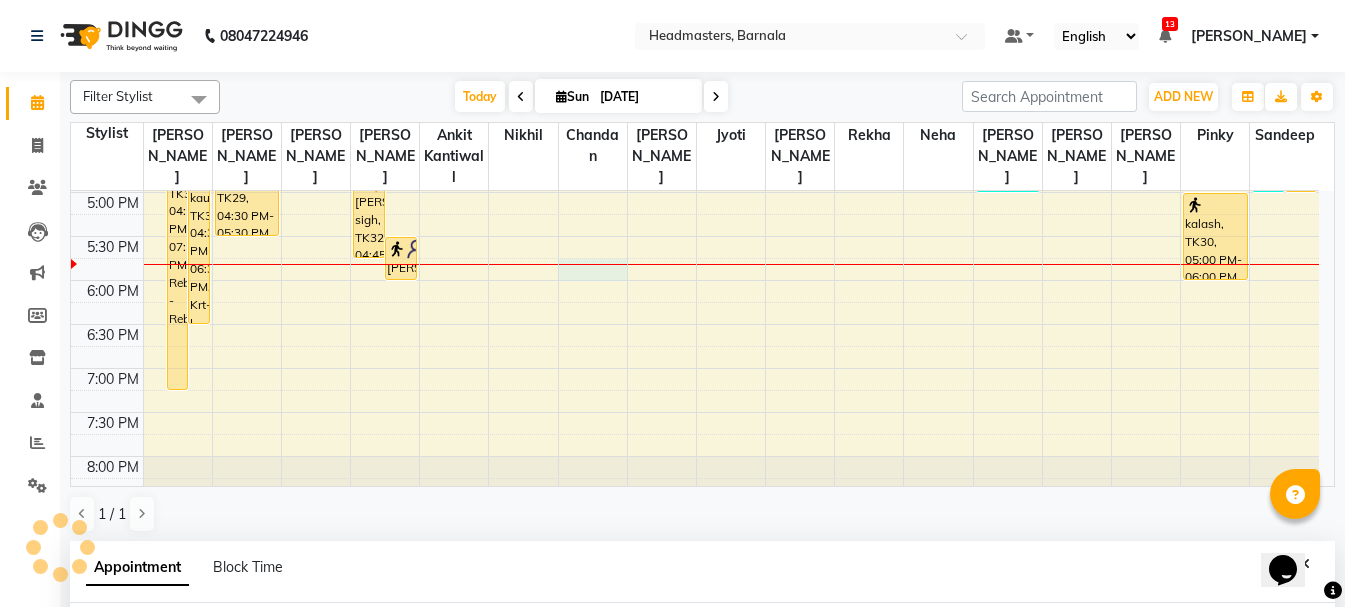 select on "67280" 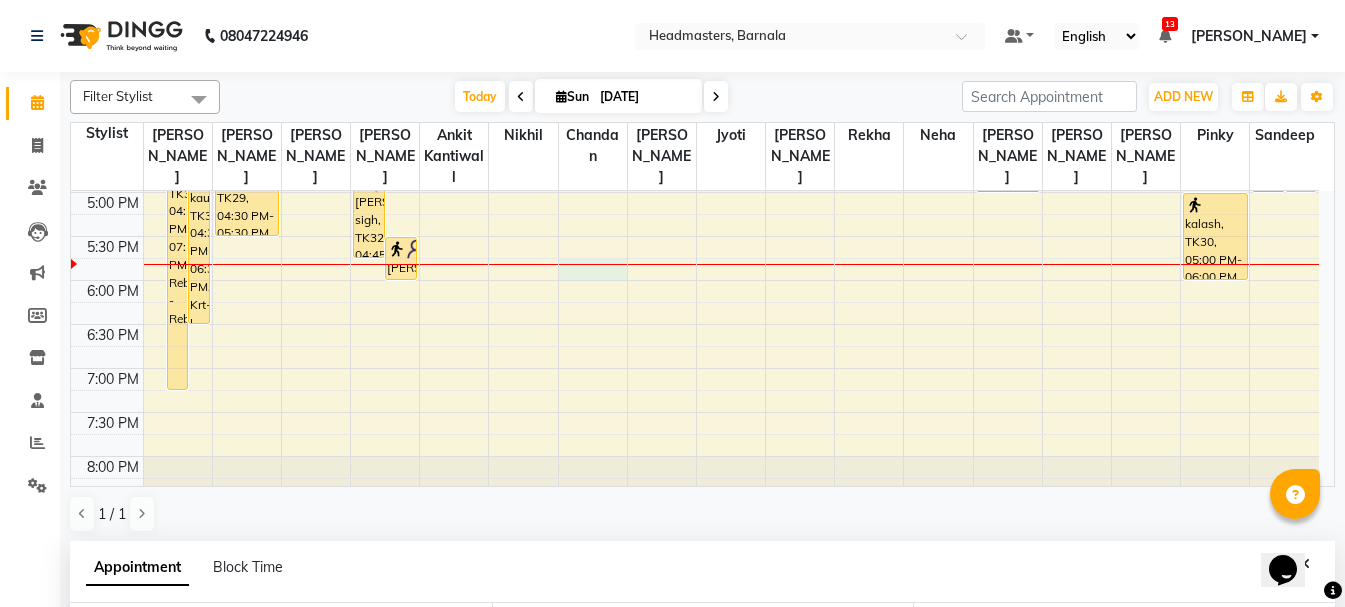 scroll, scrollTop: 389, scrollLeft: 0, axis: vertical 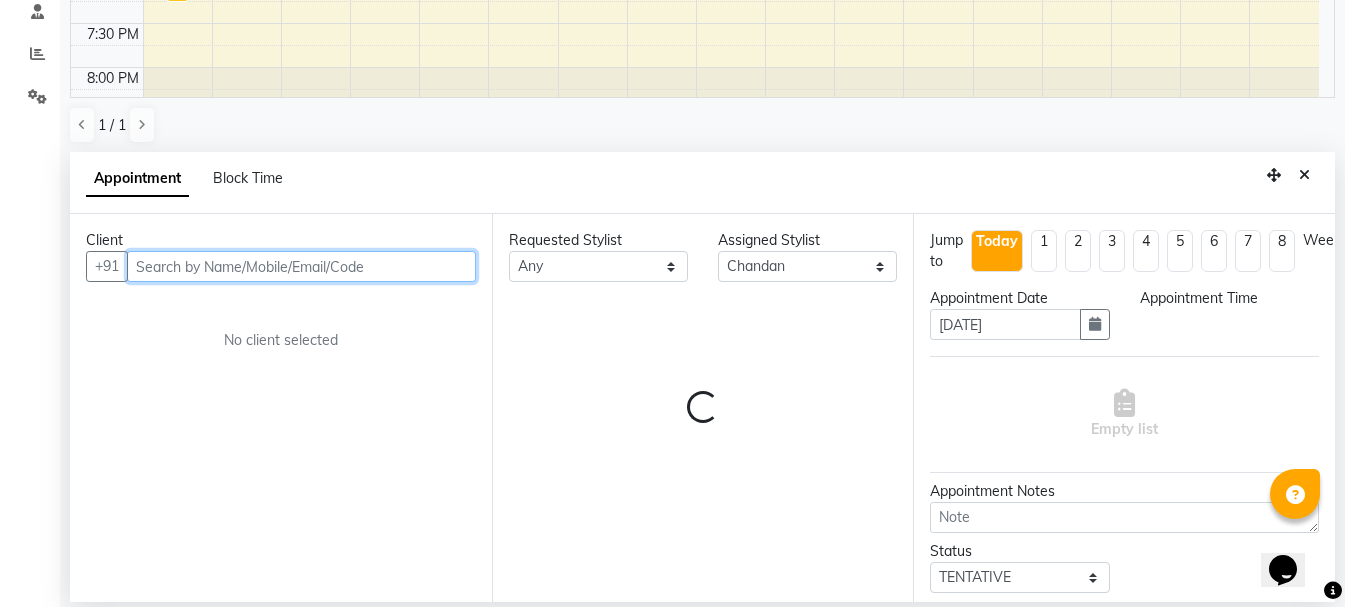 select on "1065" 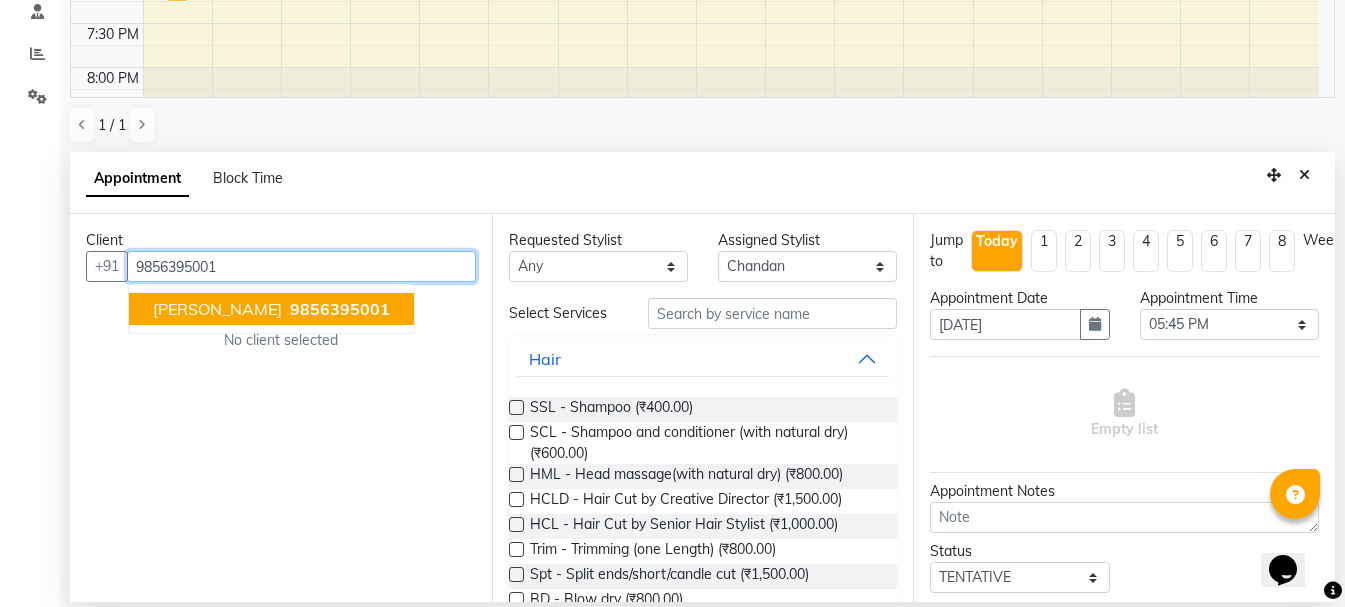 click on "9856395001" at bounding box center (338, 309) 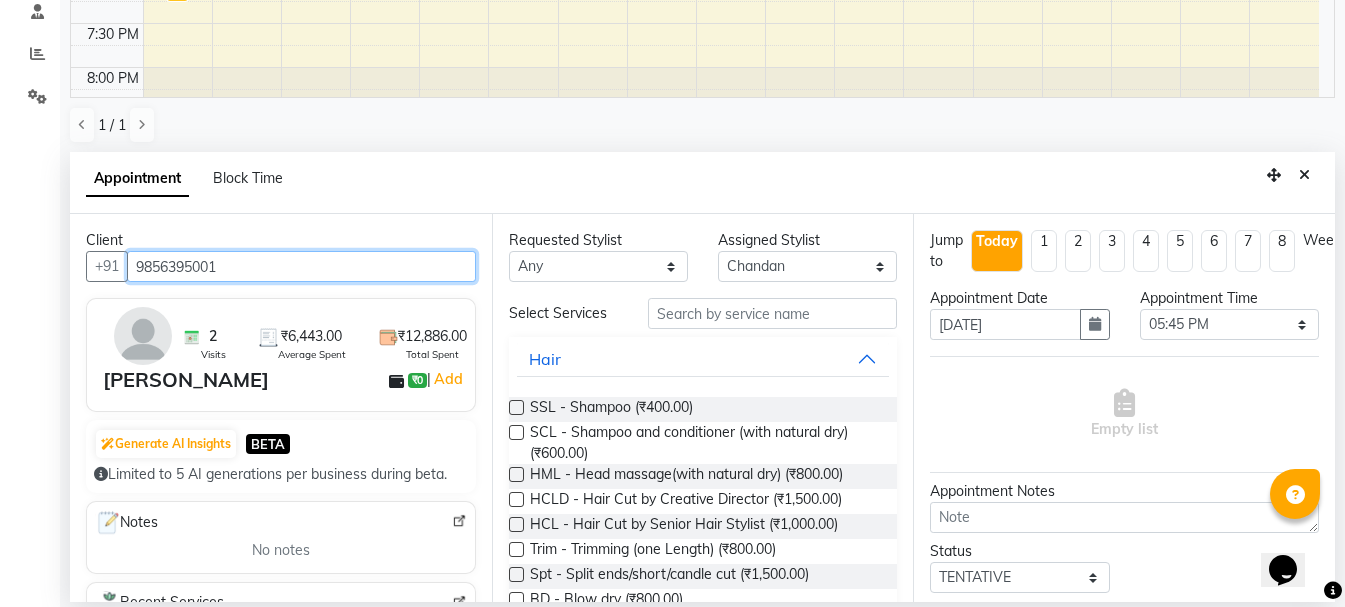 type on "9856395001" 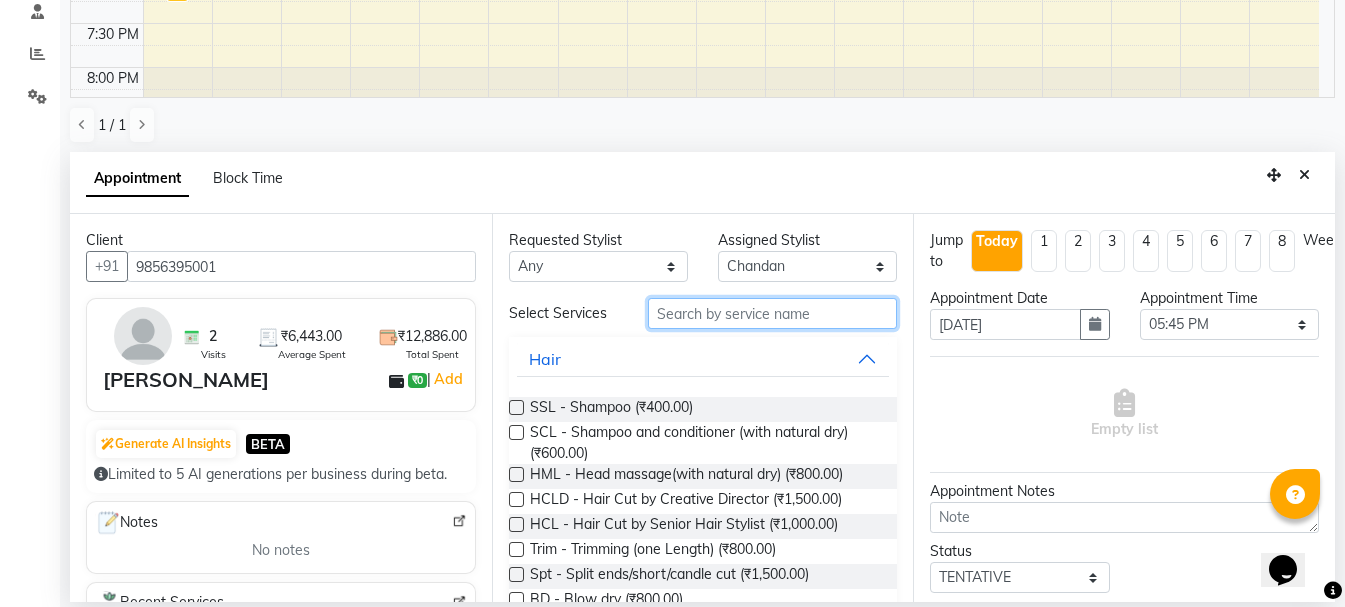 click at bounding box center [772, 313] 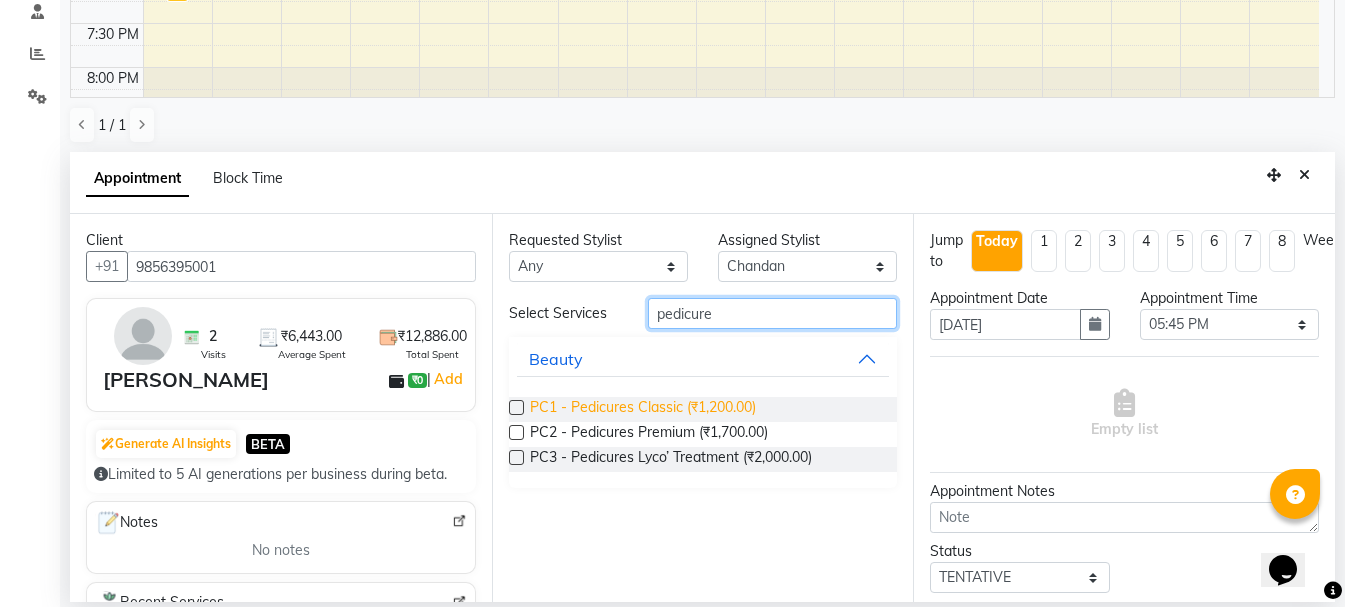 type on "pedicure" 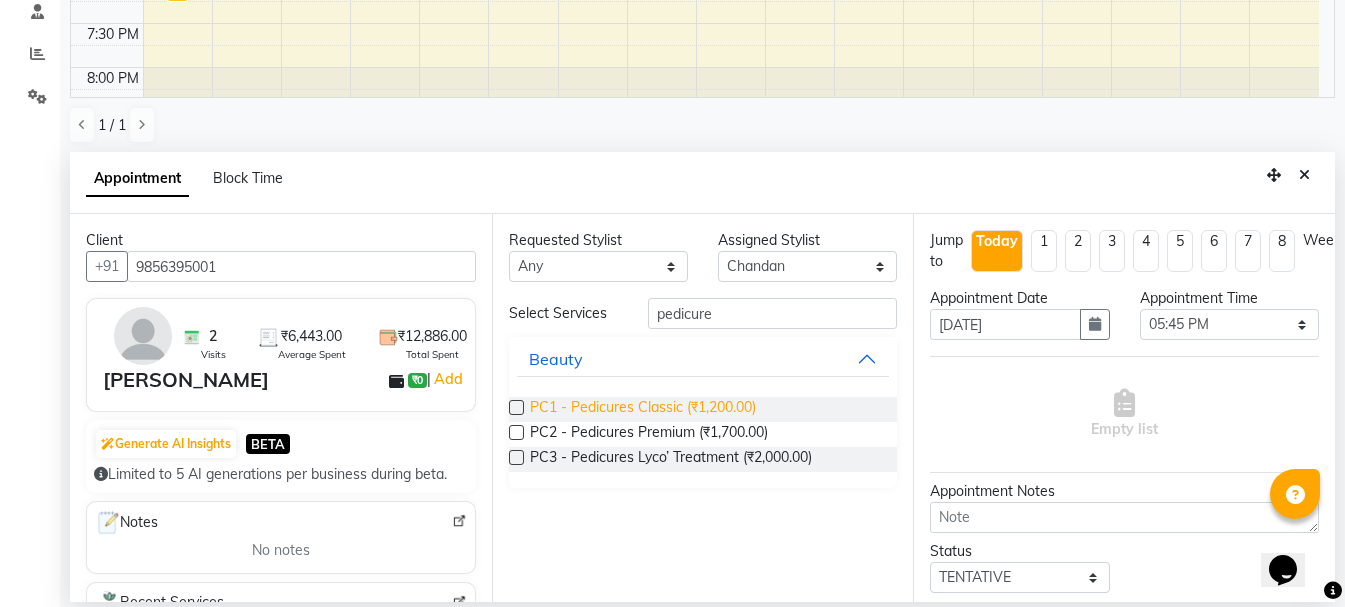 click on "PC1 - Pedicures Classic (₹1,200.00)" at bounding box center (643, 409) 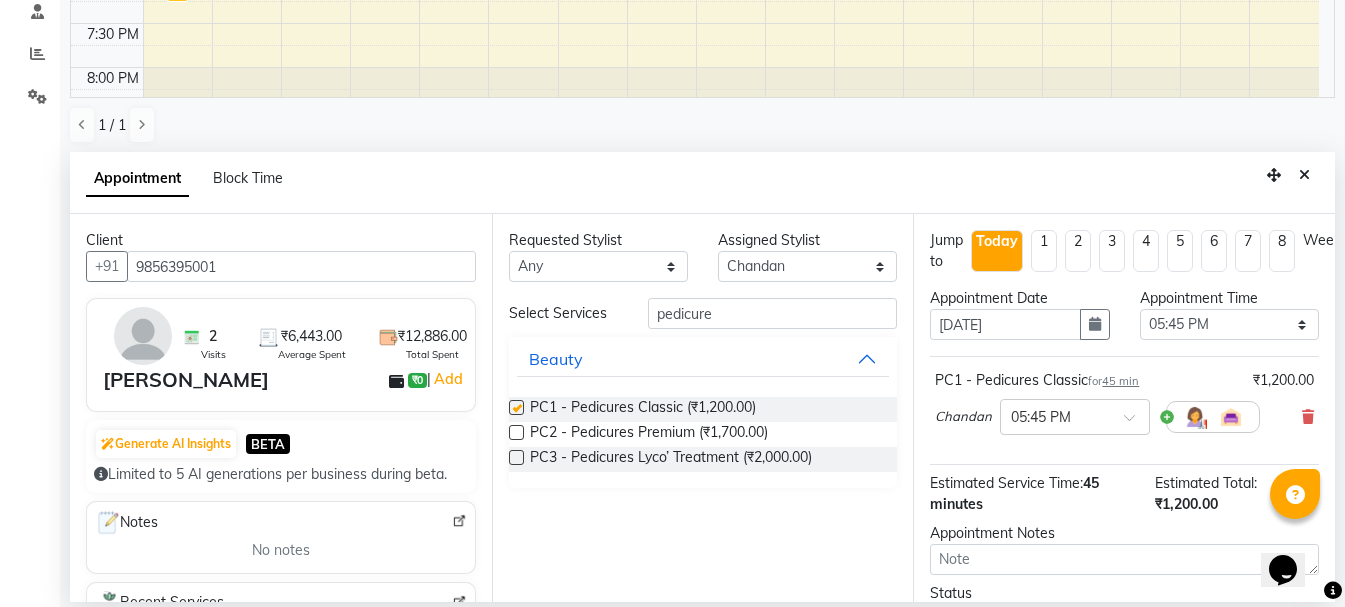 checkbox on "false" 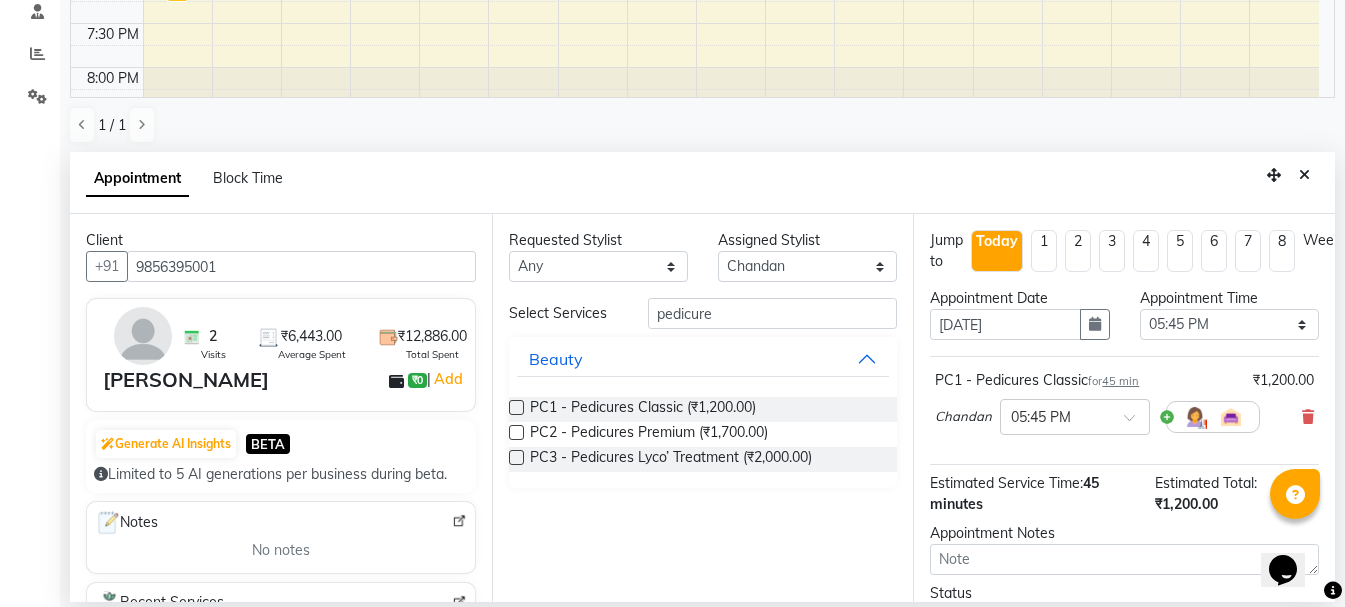 scroll, scrollTop: 174, scrollLeft: 0, axis: vertical 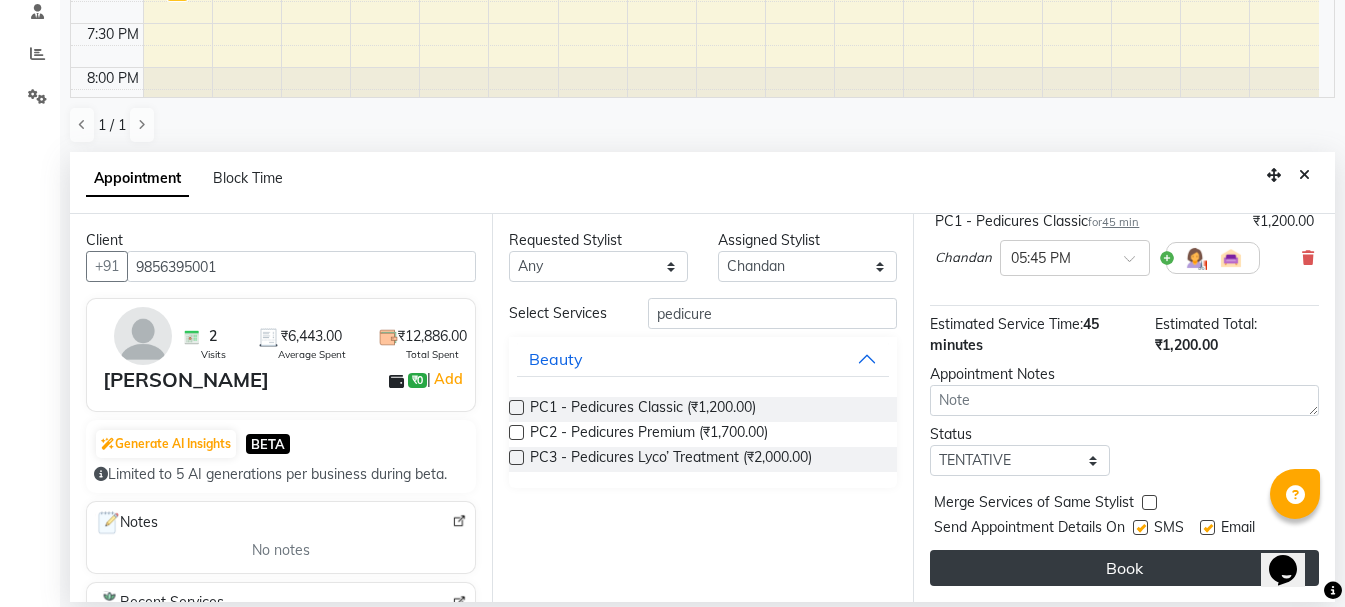click on "Book" at bounding box center [1124, 568] 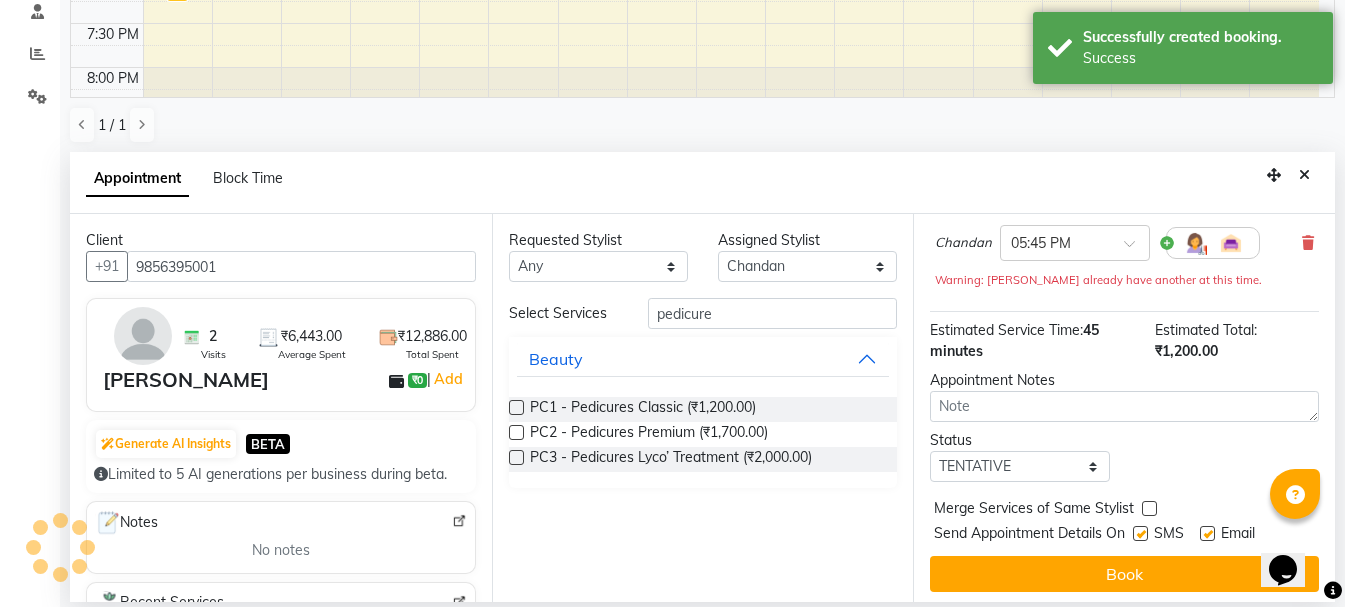 scroll, scrollTop: 0, scrollLeft: 0, axis: both 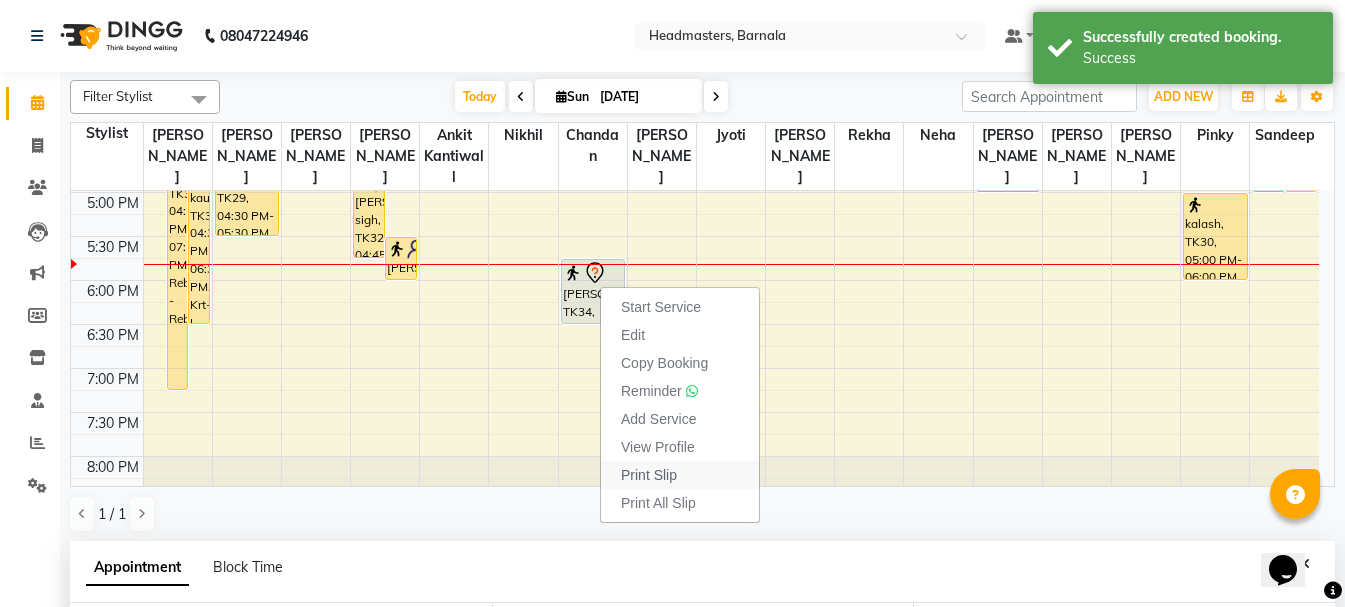 click on "Print Slip" at bounding box center (680, 475) 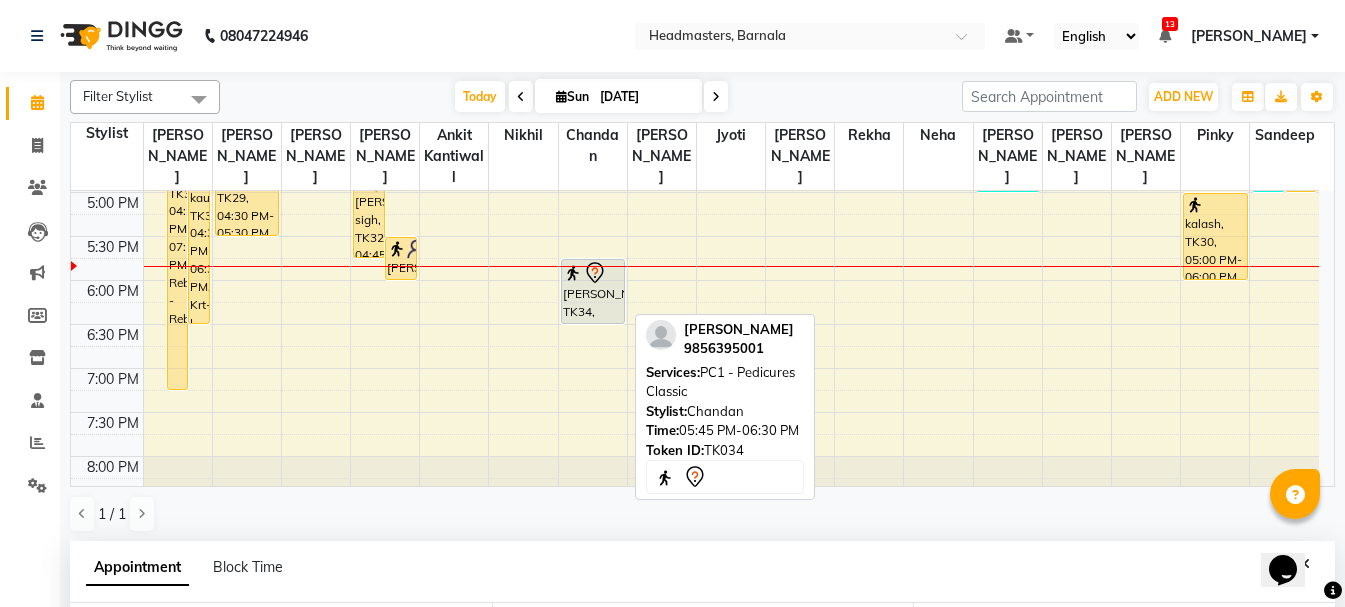 click at bounding box center [573, 273] 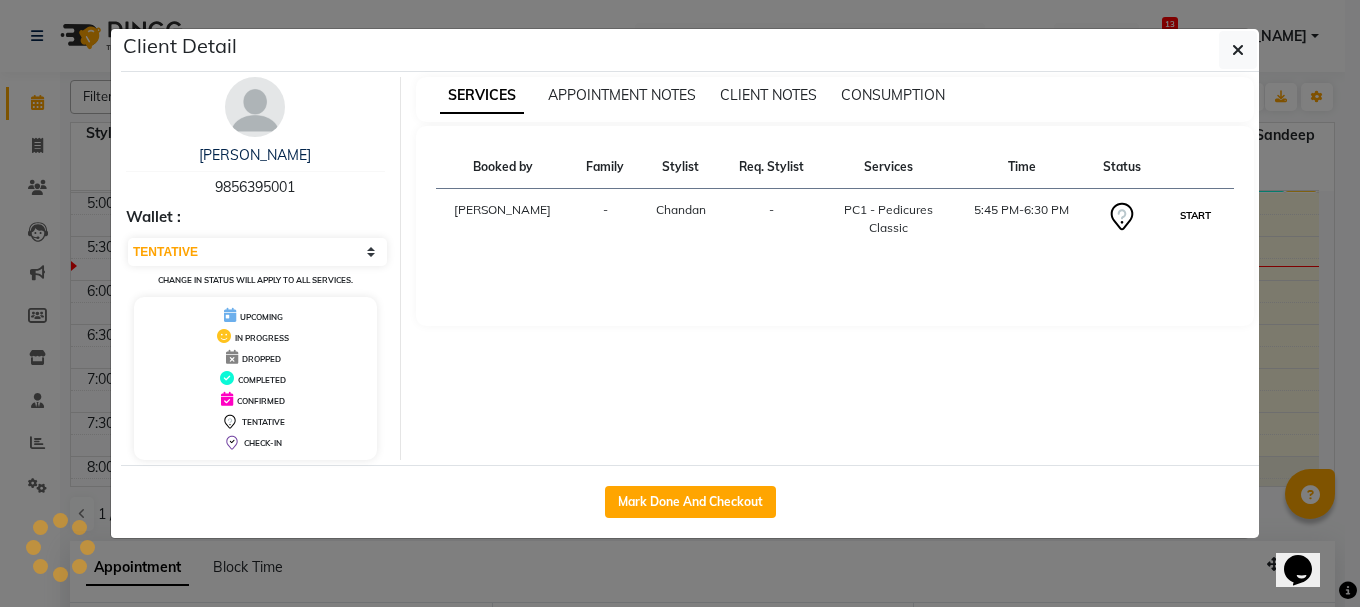 click on "START" at bounding box center [1195, 215] 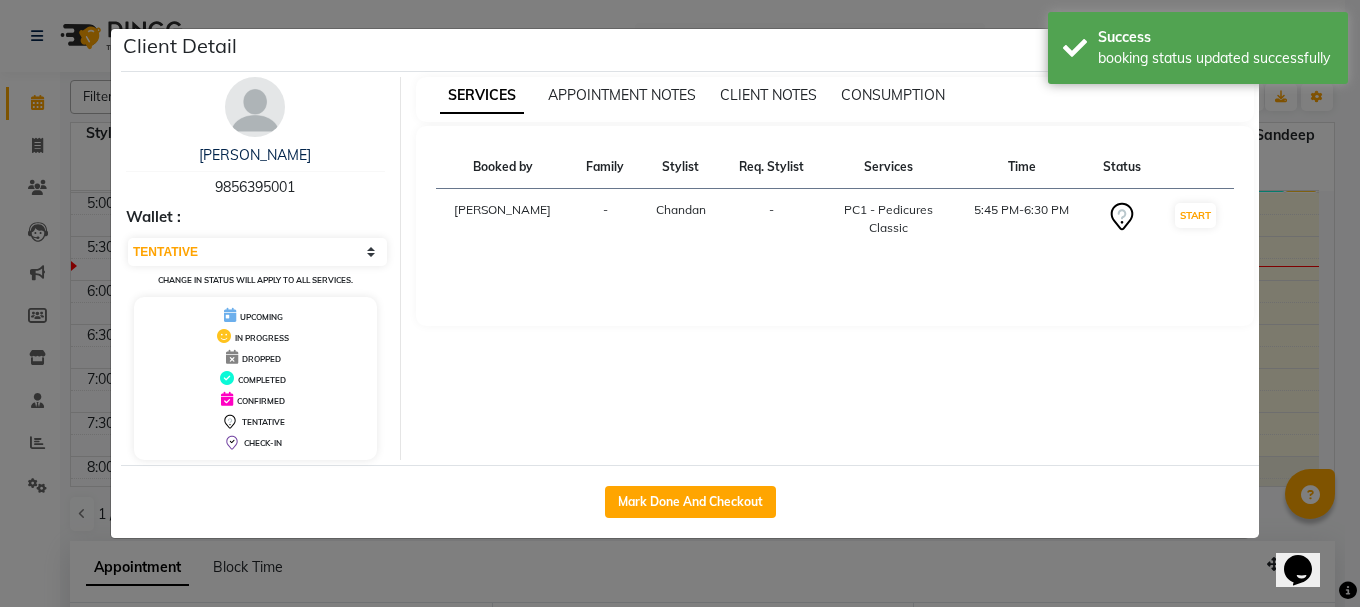 click on "SERVICES APPOINTMENT NOTES CLIENT NOTES CONSUMPTION Booked by Family Stylist Req. Stylist Services Time Status  Manya  - Chandan -  PC1 - Pedicures Classic   5:45 PM-6:30 PM   START" at bounding box center (835, 268) 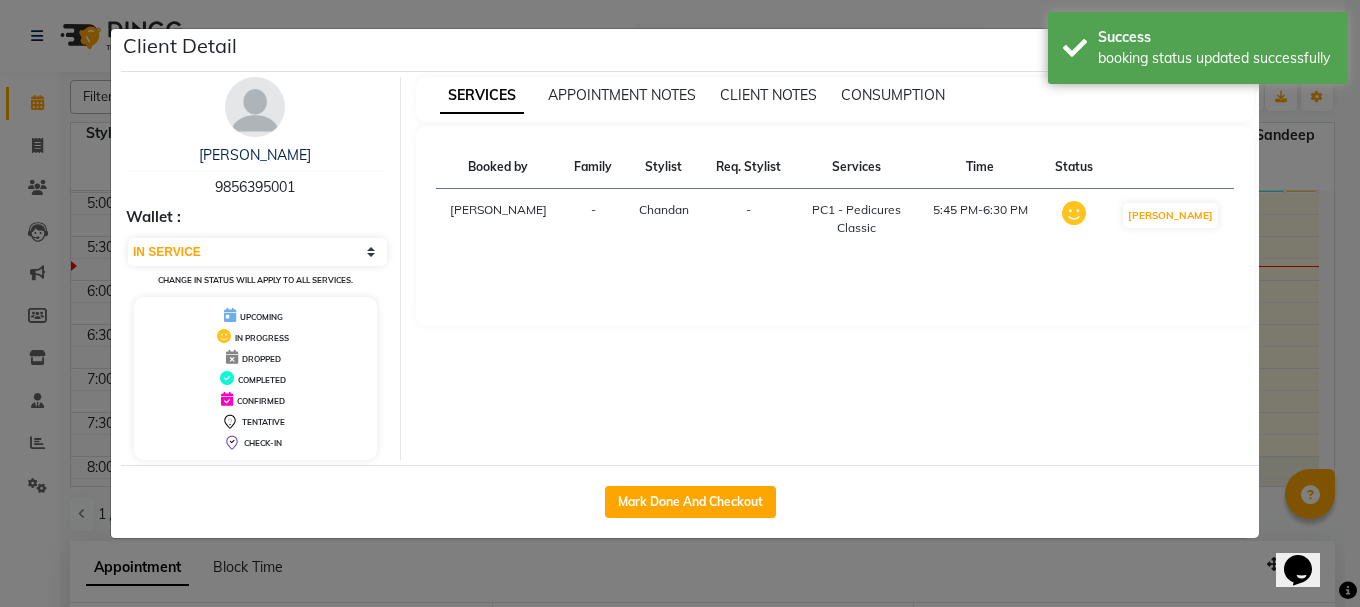 click on "Client Detail  Charanjit kaur   9856395001 Wallet : Select IN SERVICE CONFIRMED TENTATIVE CHECK IN MARK DONE UPCOMING Change in status will apply to all services. UPCOMING IN PROGRESS DROPPED COMPLETED CONFIRMED TENTATIVE CHECK-IN SERVICES APPOINTMENT NOTES CLIENT NOTES CONSUMPTION Booked by Family Stylist Req. Stylist Services Time Status  Manya  - Chandan -  PC1 - Pedicures Classic   5:45 PM-6:30 PM   MARK DONE   Mark Done And Checkout" 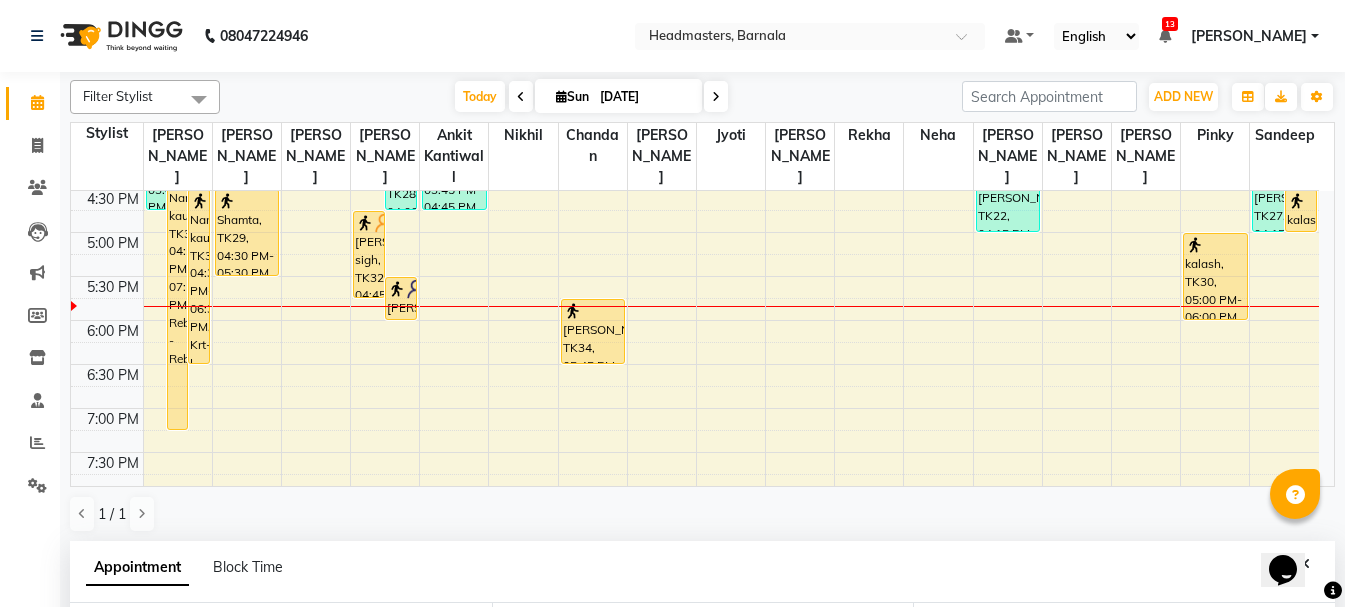scroll, scrollTop: 697, scrollLeft: 0, axis: vertical 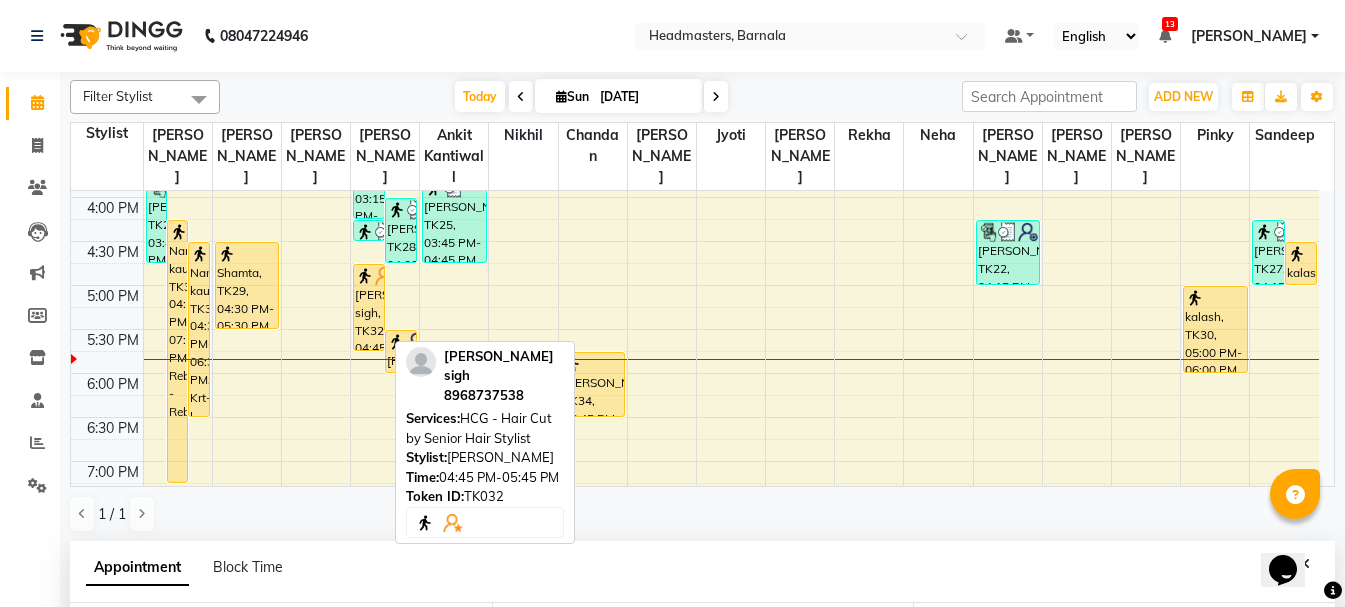 click on "manveer sigh, TK32, 04:45 PM-05:45 PM, HCG - Hair Cut by Senior Hair Stylist" at bounding box center (369, 307) 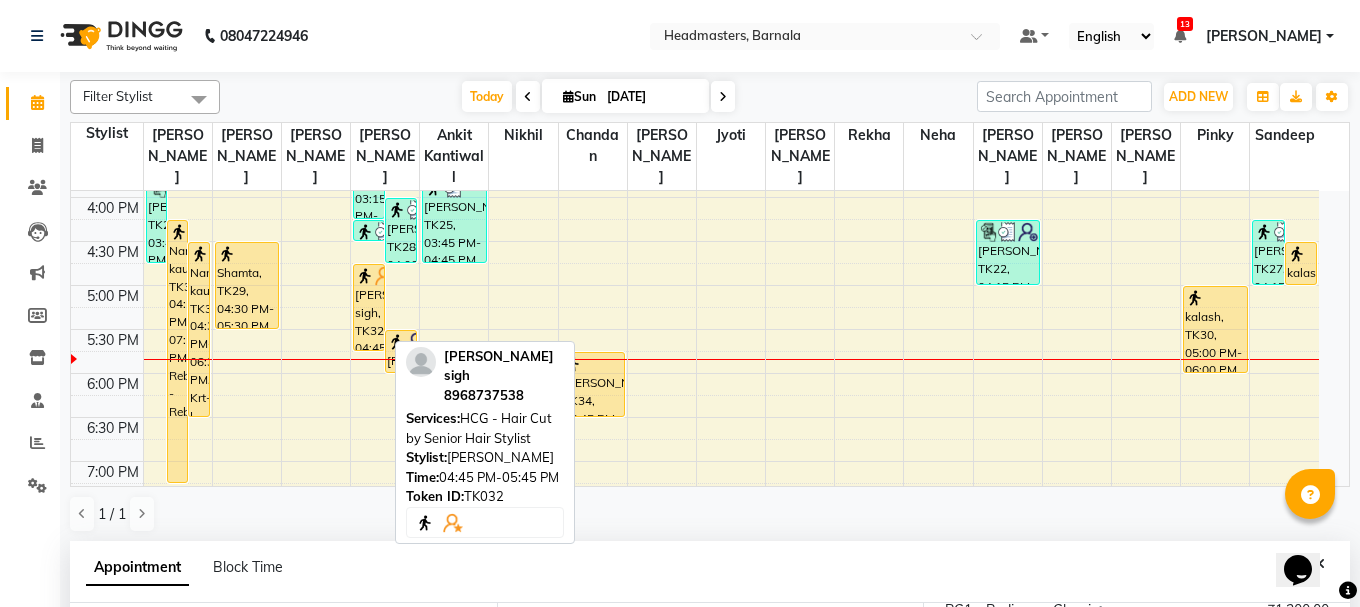 select on "1" 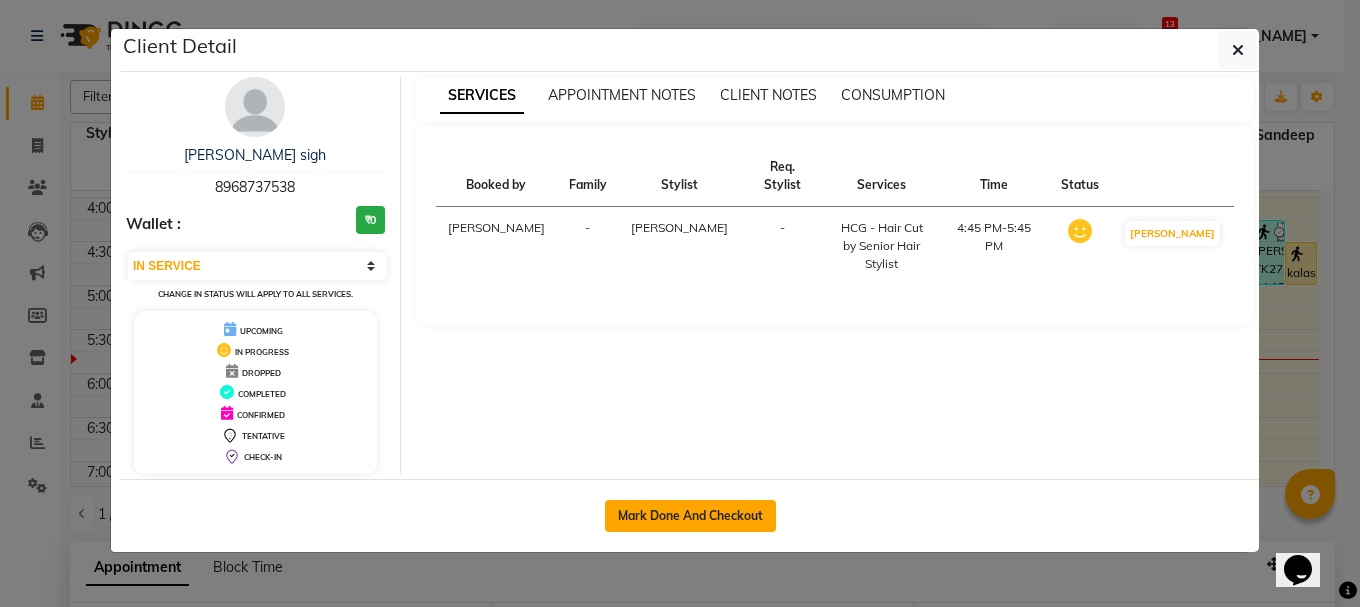 click on "Mark Done And Checkout" 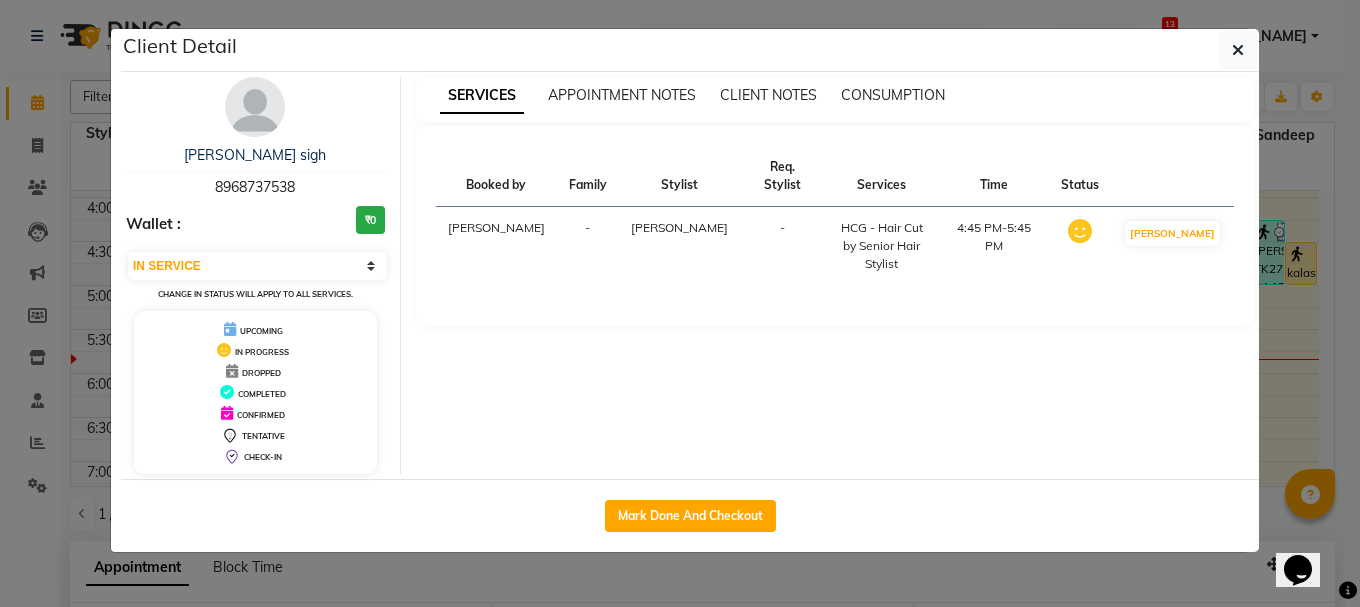 select on "service" 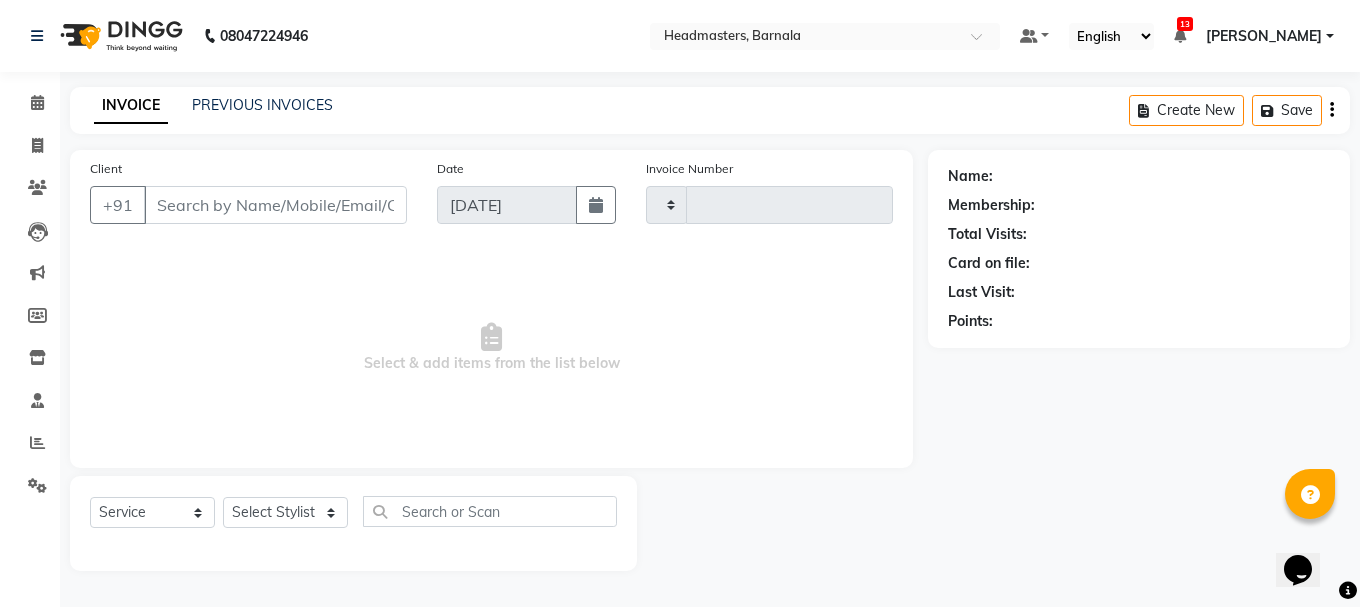 type on "2829" 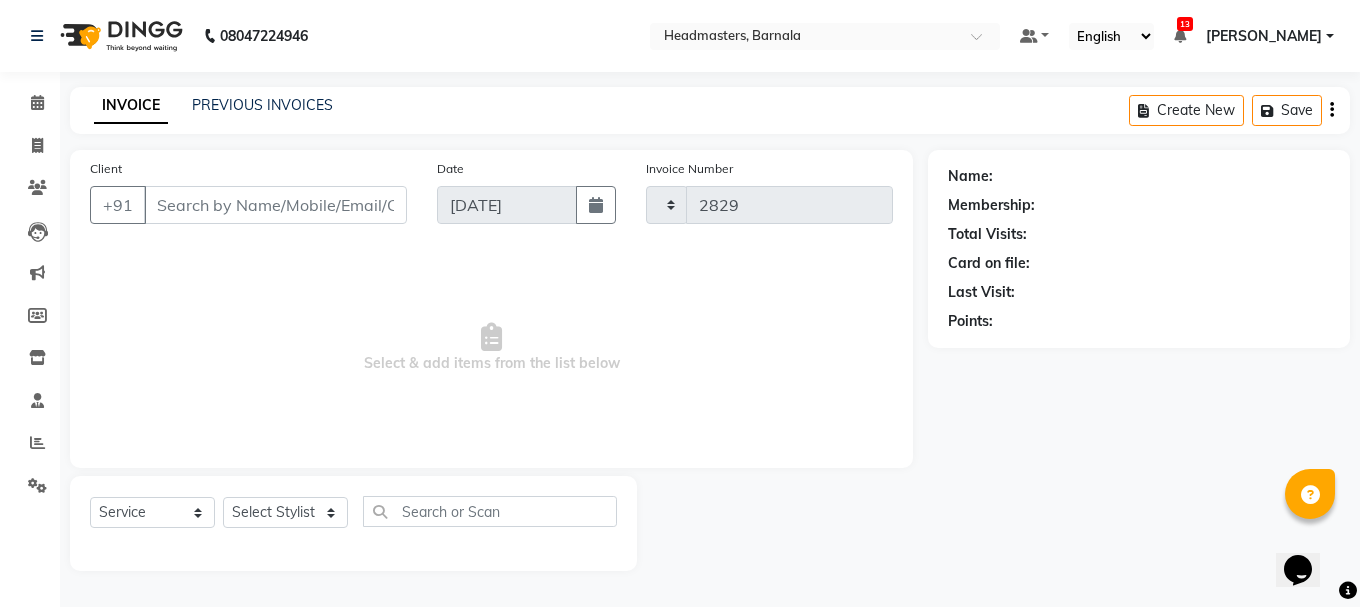 select on "7526" 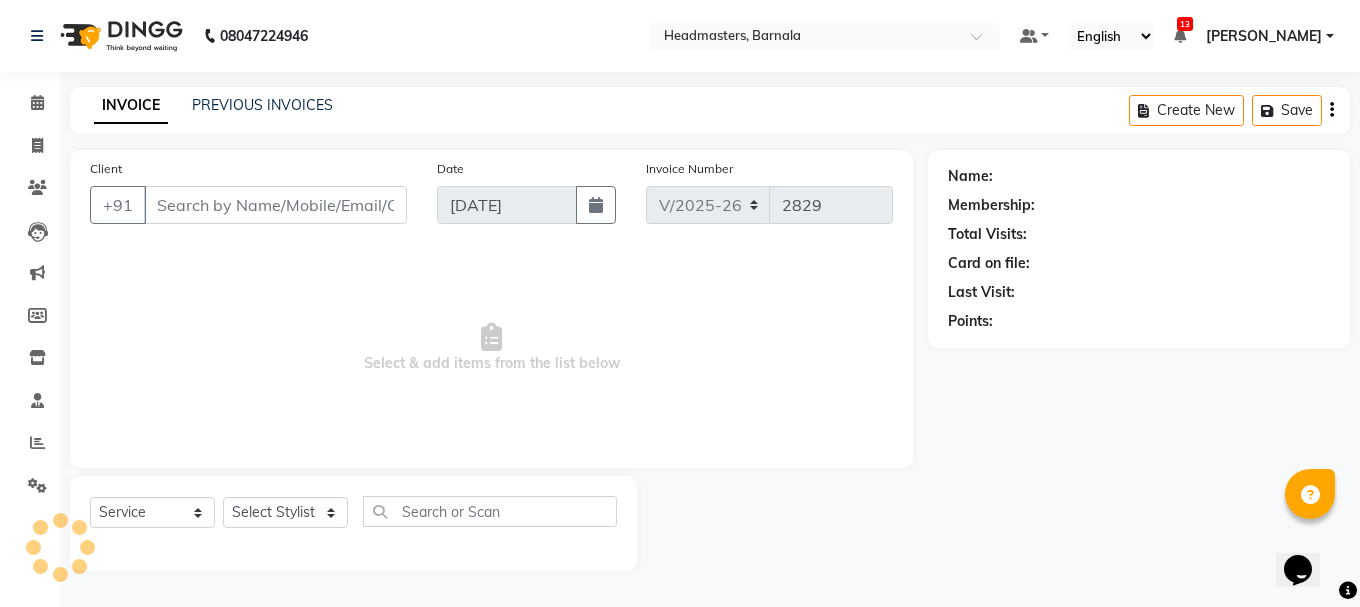 type on "8968737538" 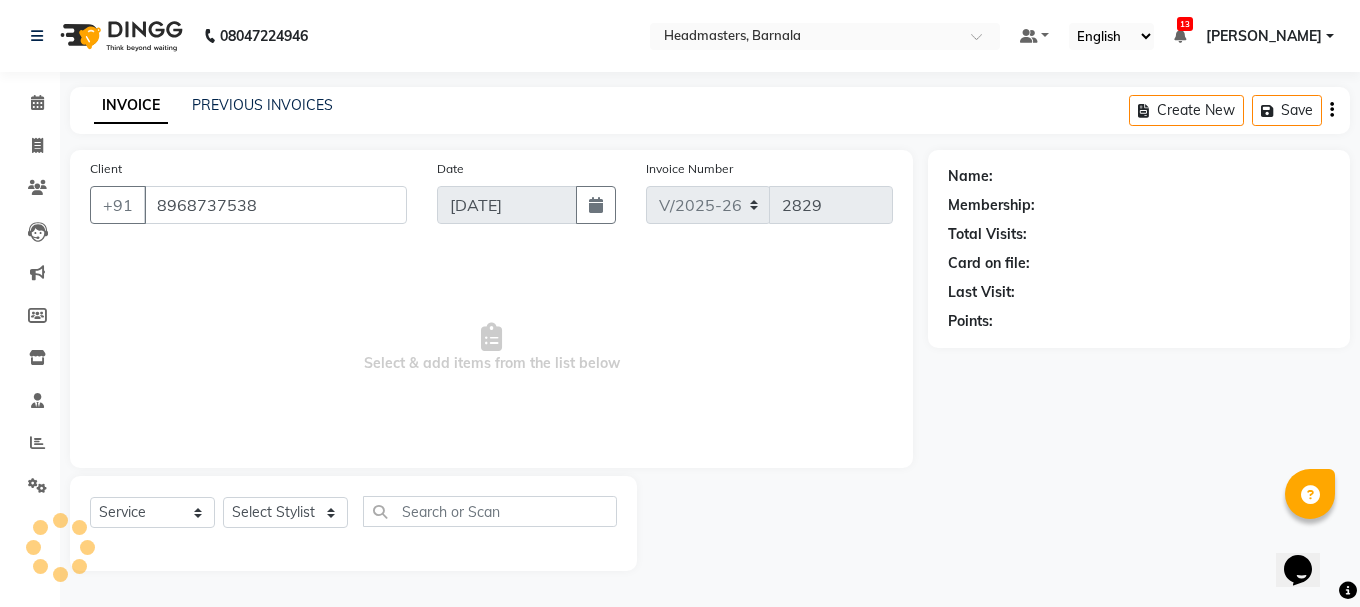 select on "67277" 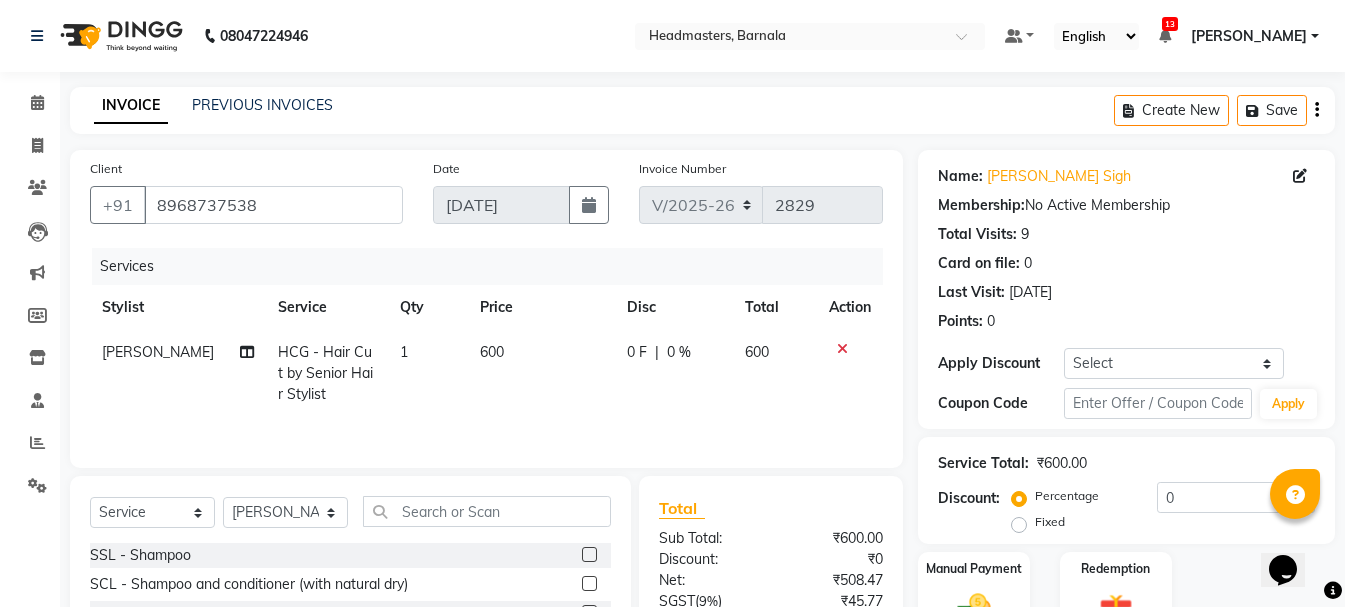 click on "Fixed" 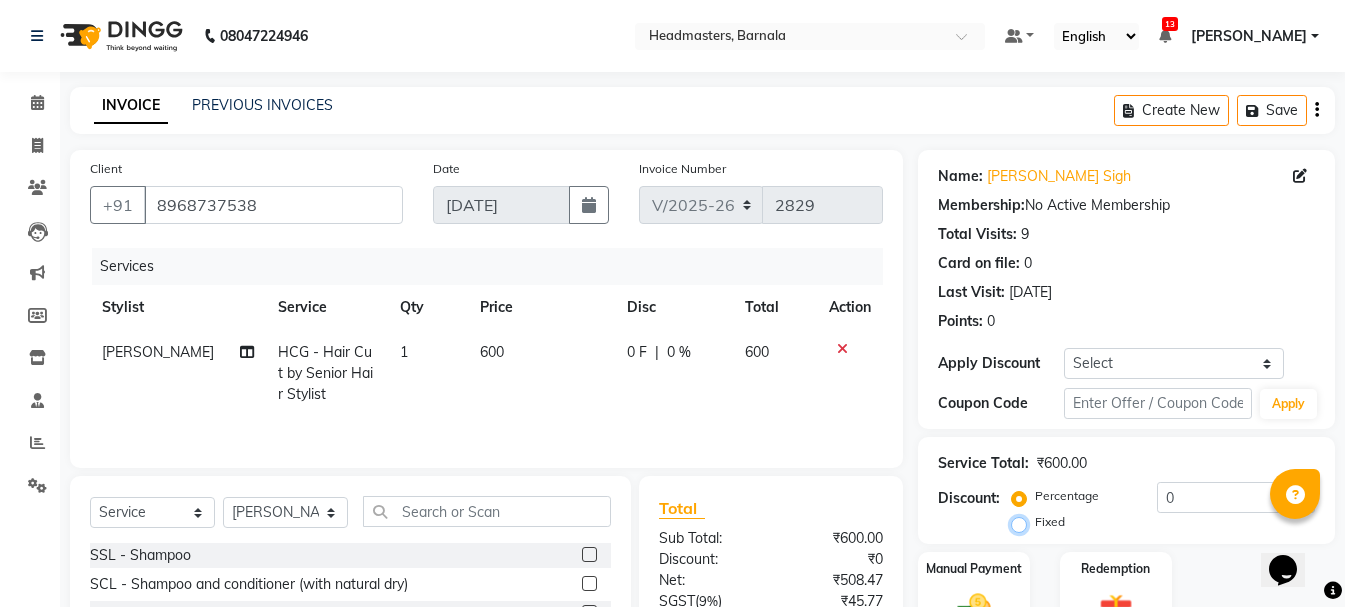 click on "Fixed" at bounding box center [1023, 522] 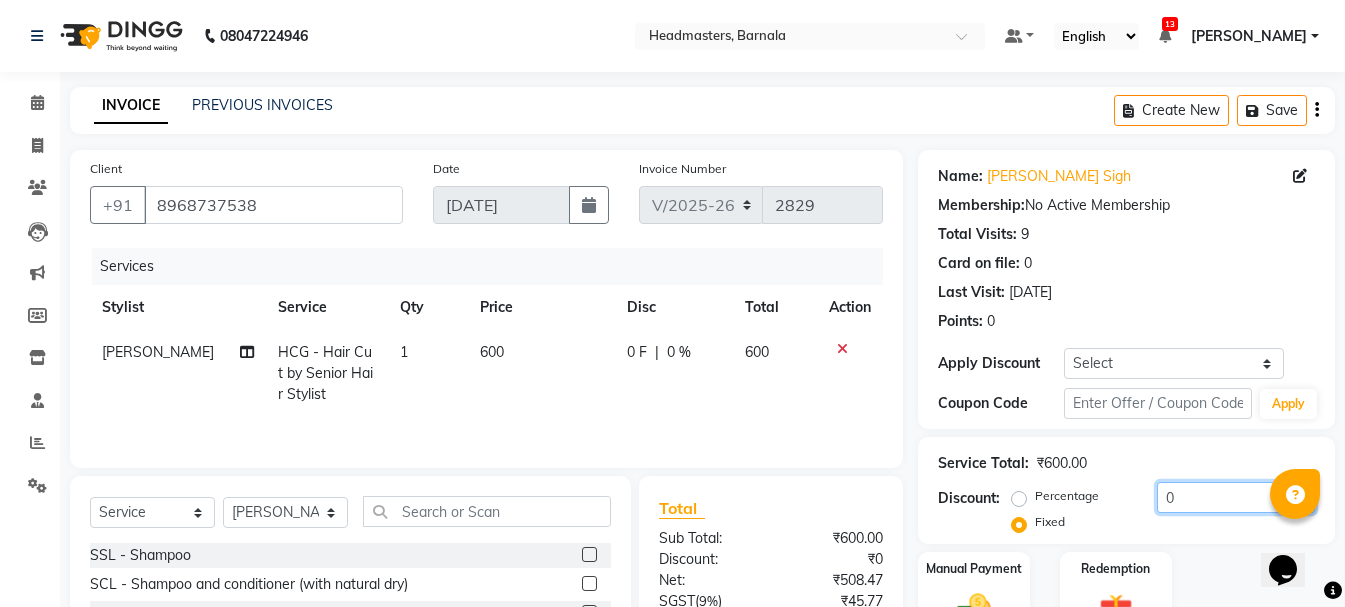drag, startPoint x: 1213, startPoint y: 498, endPoint x: 996, endPoint y: 514, distance: 217.58907 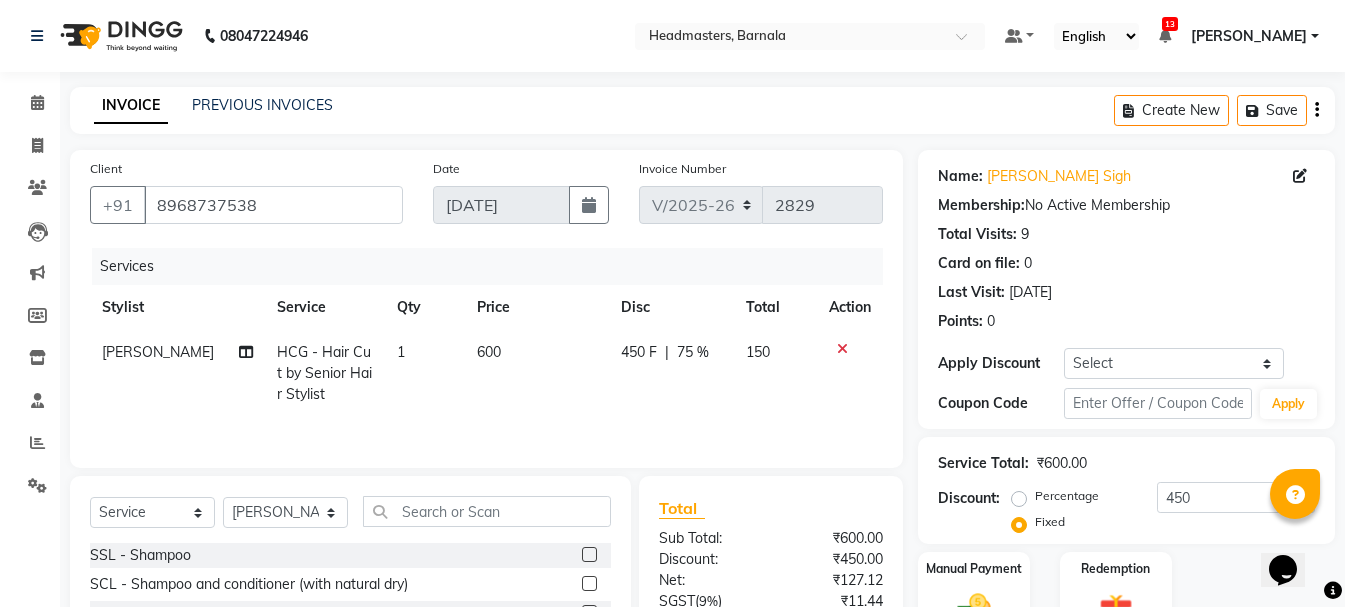 click on "Coupon Code Apply" 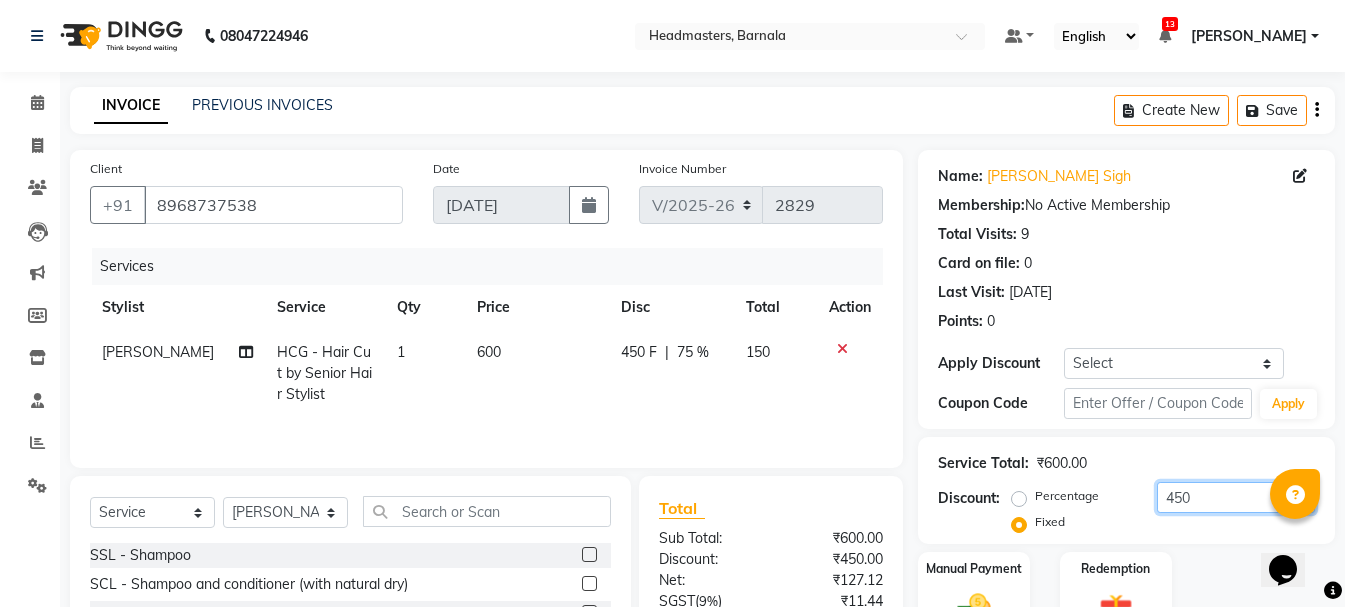 click on "450" 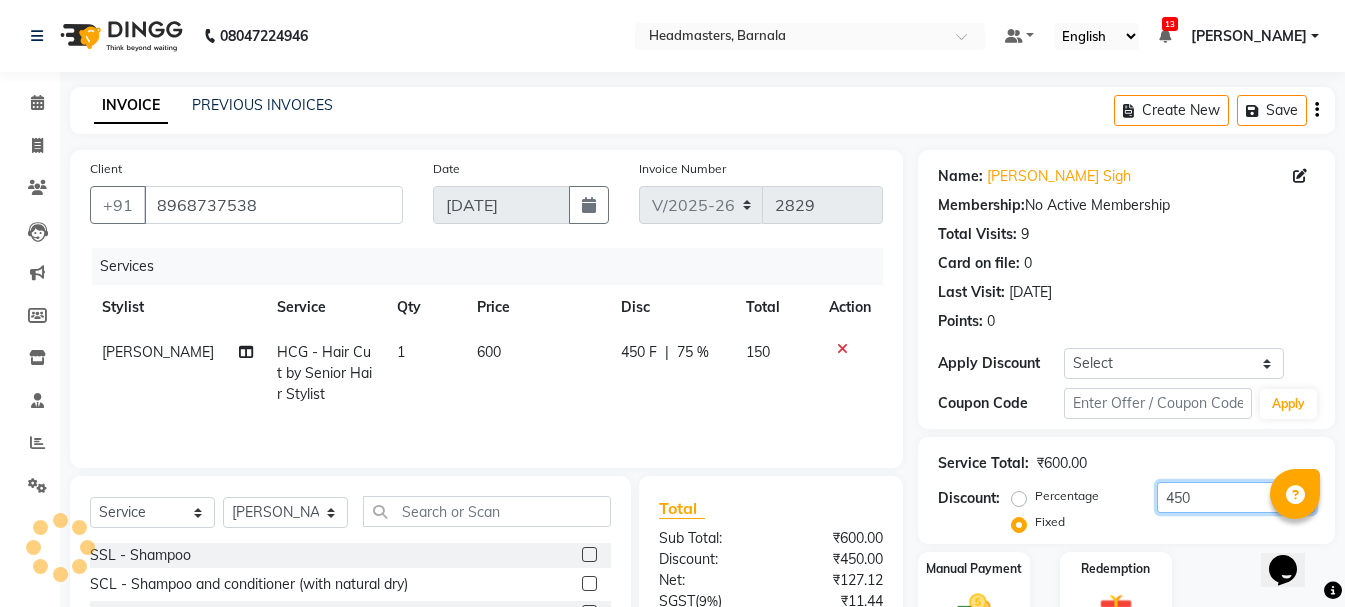 scroll, scrollTop: 194, scrollLeft: 0, axis: vertical 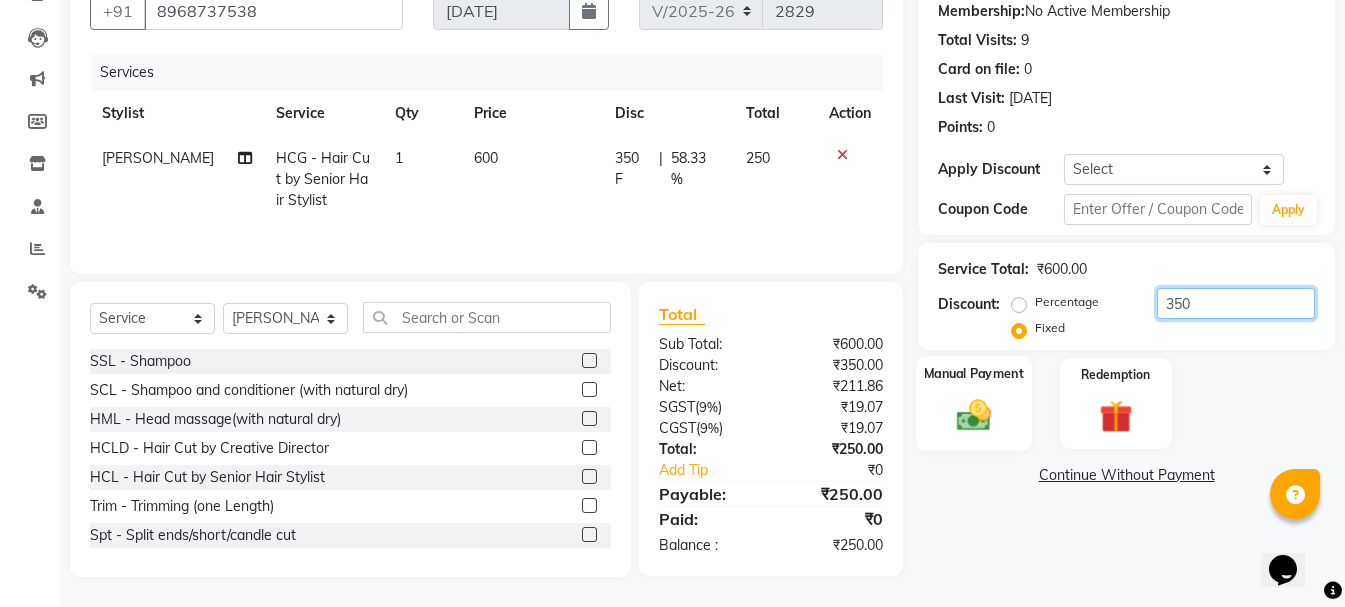 type on "350" 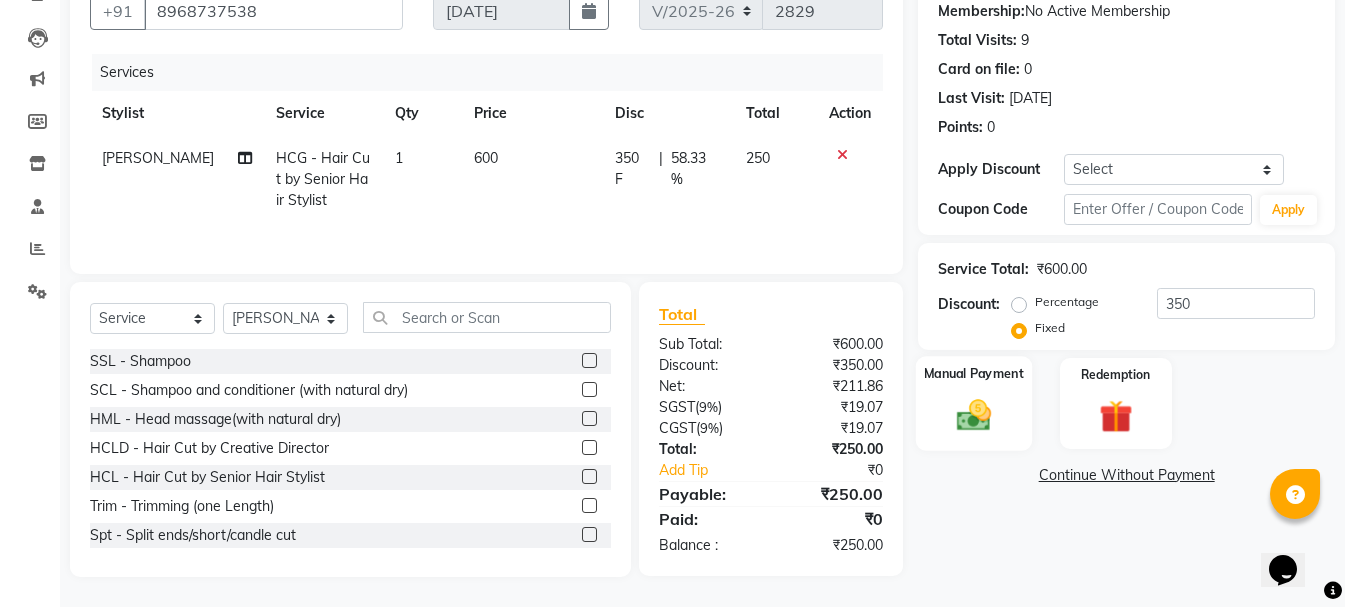 click on "Manual Payment" 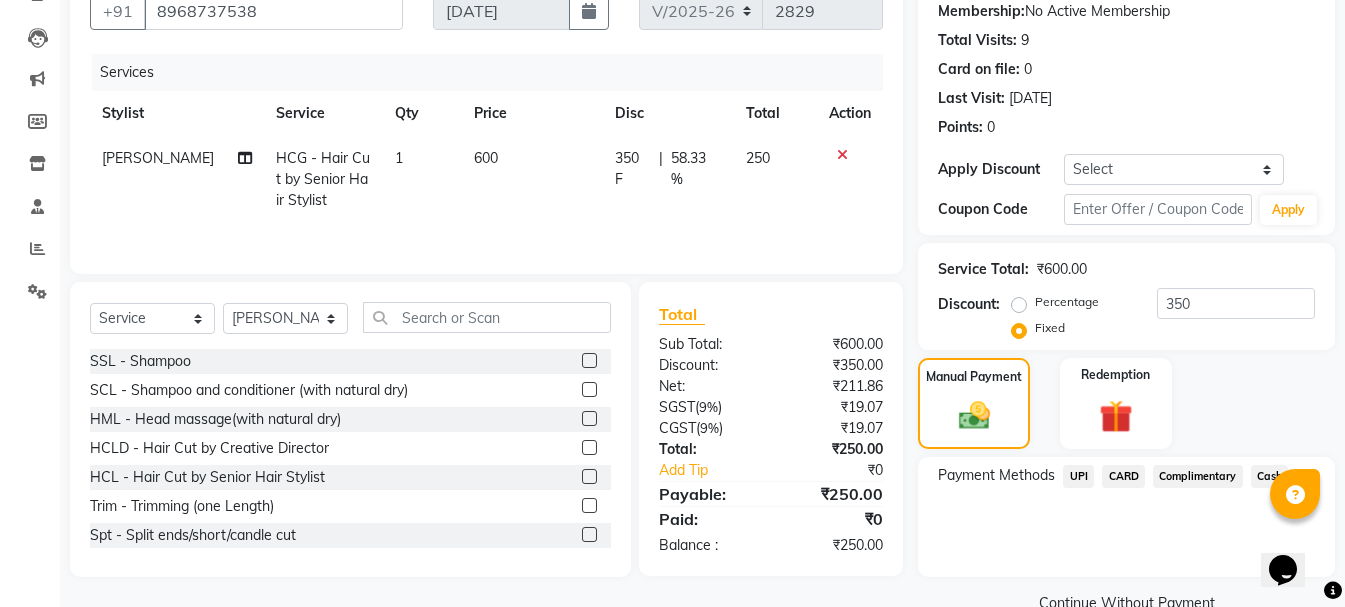 click on "Cash" 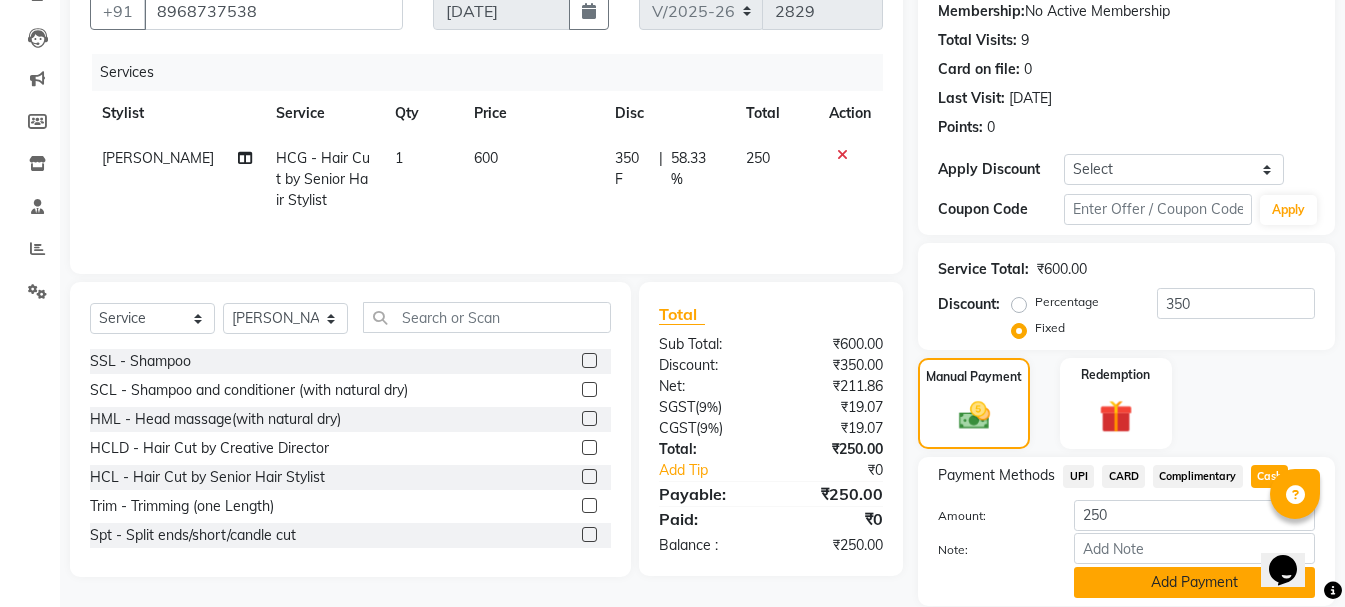 click on "Add Payment" 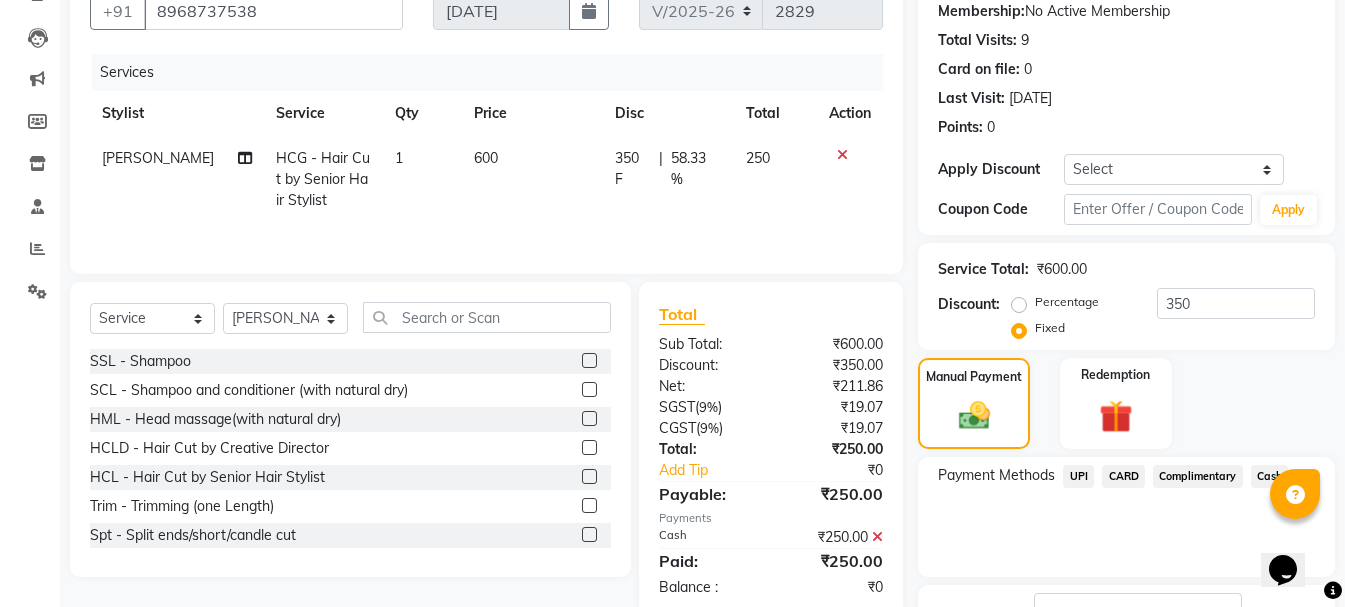 click on "Payment Methods  UPI   CARD   Complimentary   Cash" 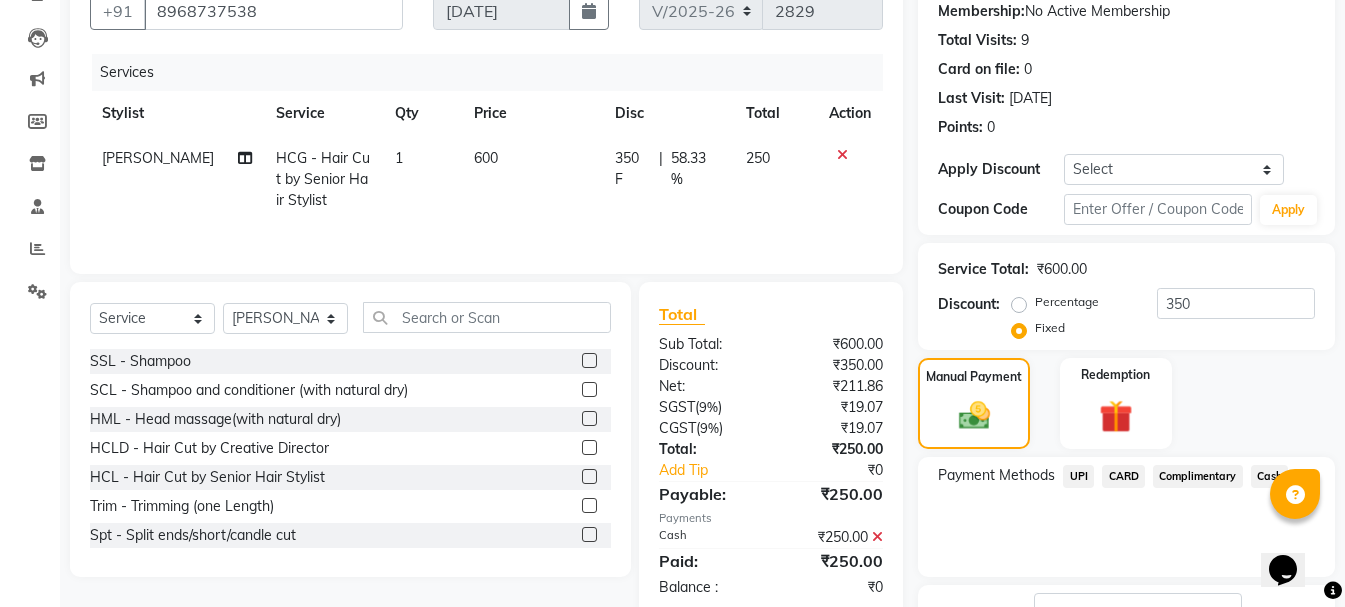 click on "Checkout" 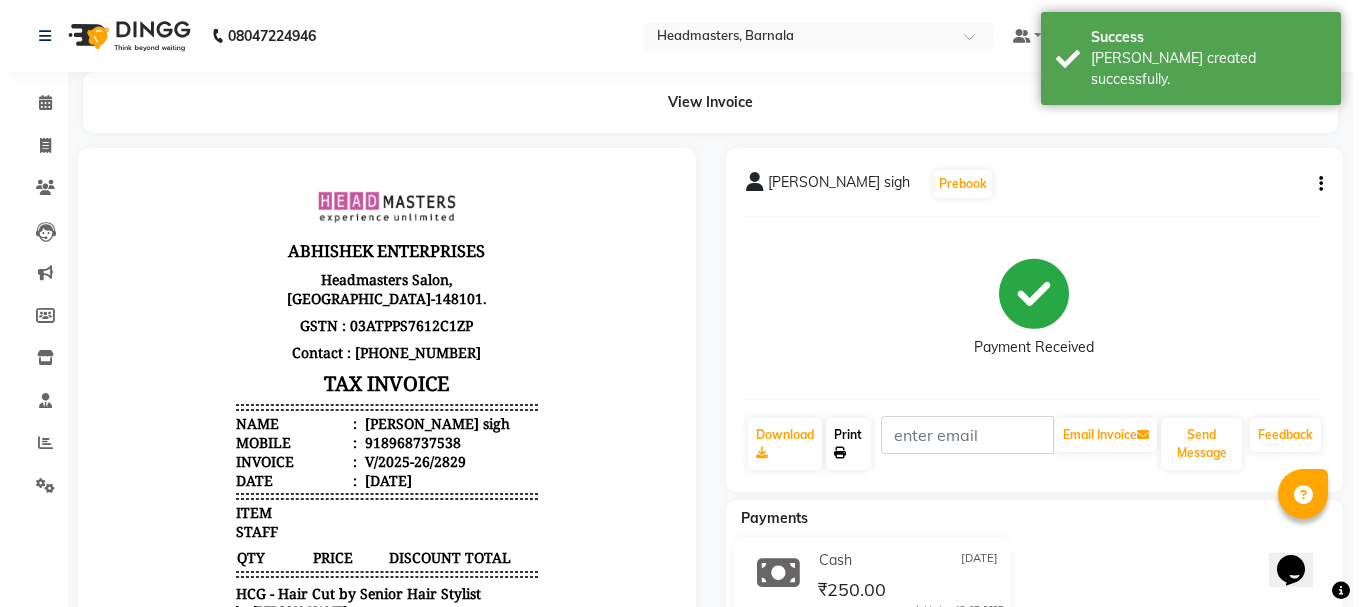 scroll, scrollTop: 0, scrollLeft: 0, axis: both 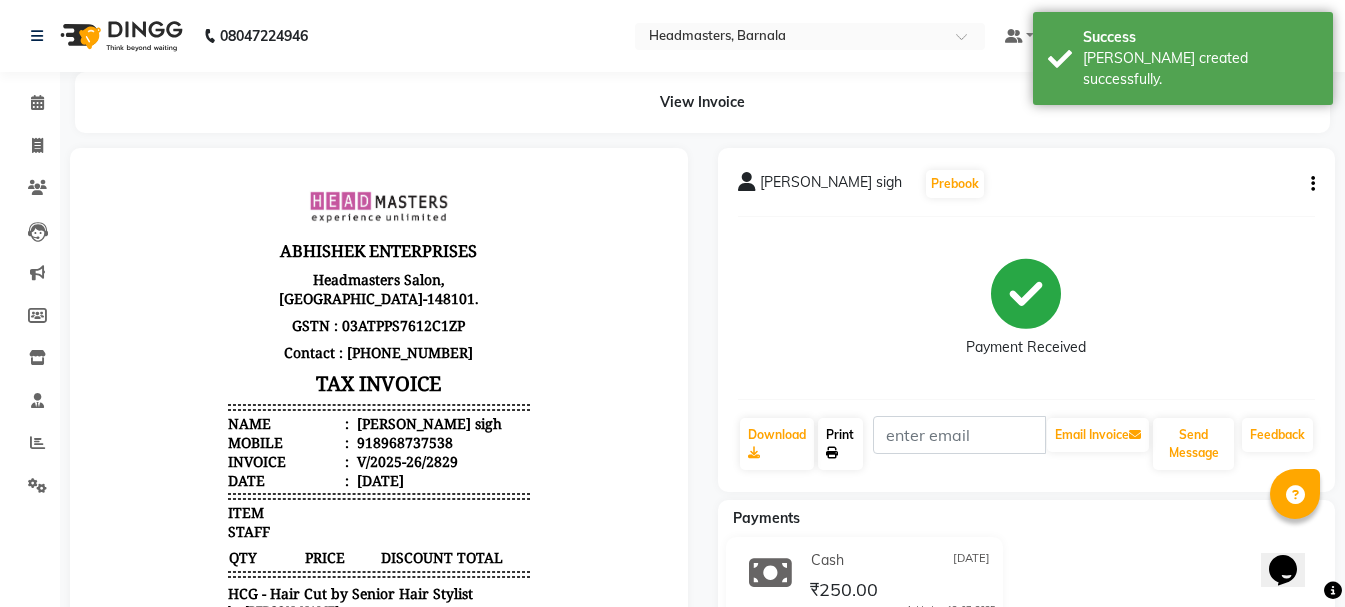 drag, startPoint x: 840, startPoint y: 449, endPoint x: 847, endPoint y: 552, distance: 103.23759 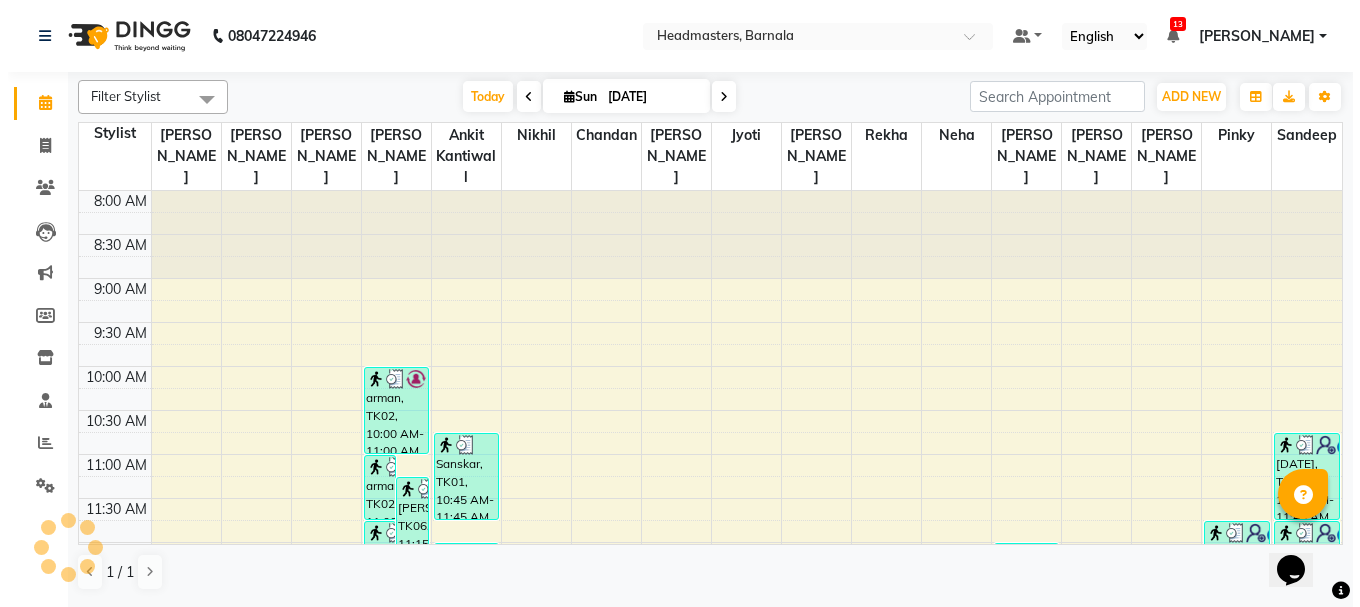 scroll, scrollTop: 0, scrollLeft: 0, axis: both 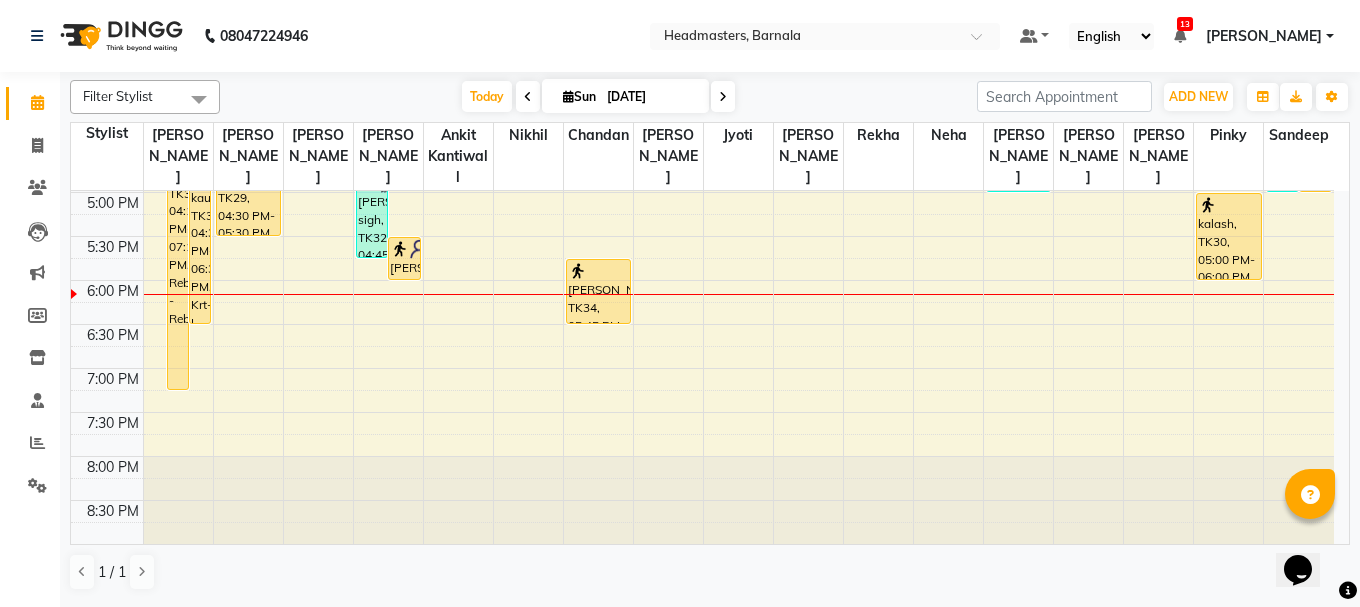 click at bounding box center (458, 294) 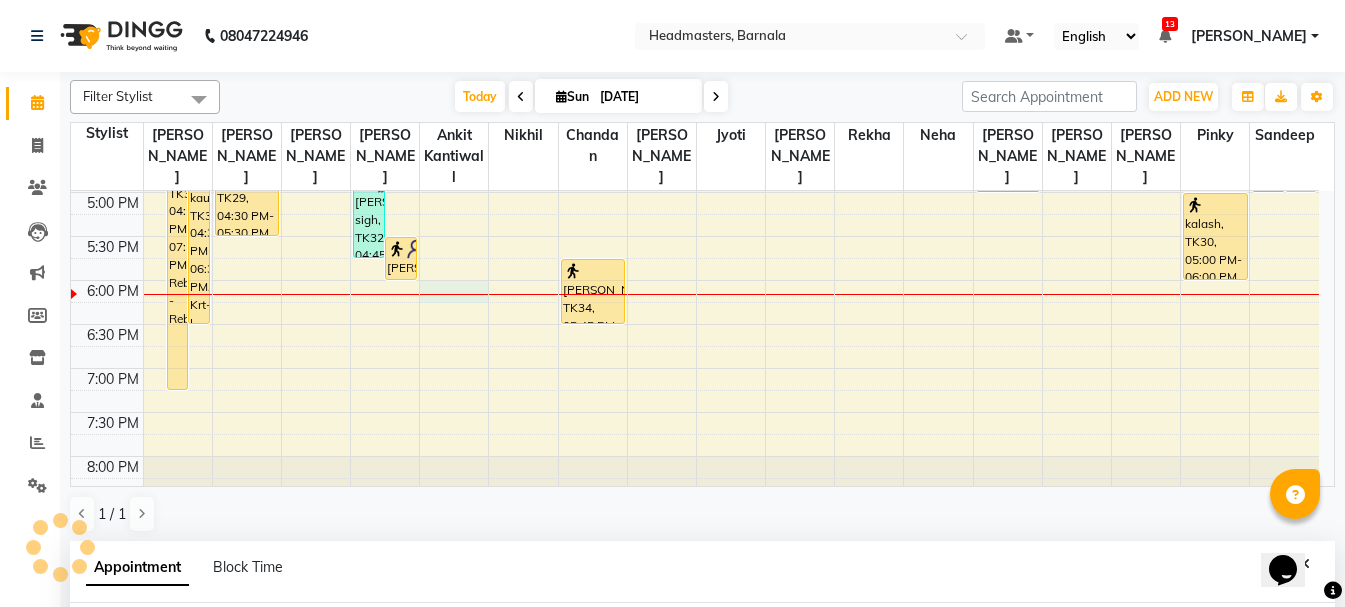 select on "67278" 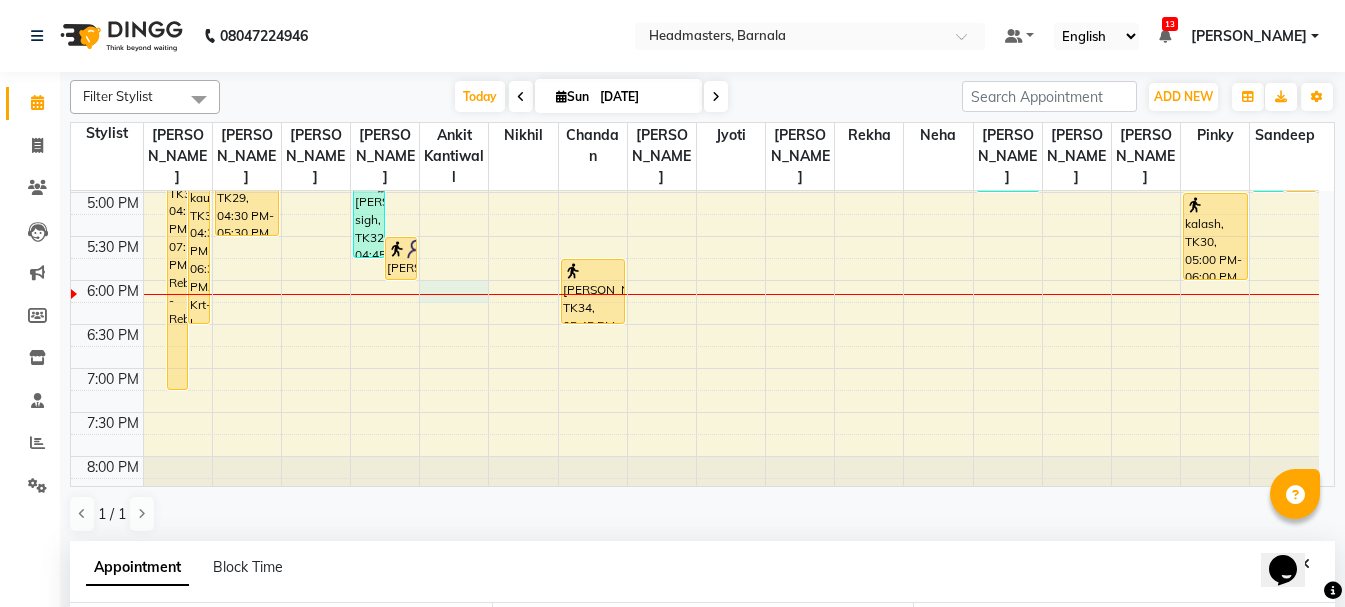 scroll, scrollTop: 389, scrollLeft: 0, axis: vertical 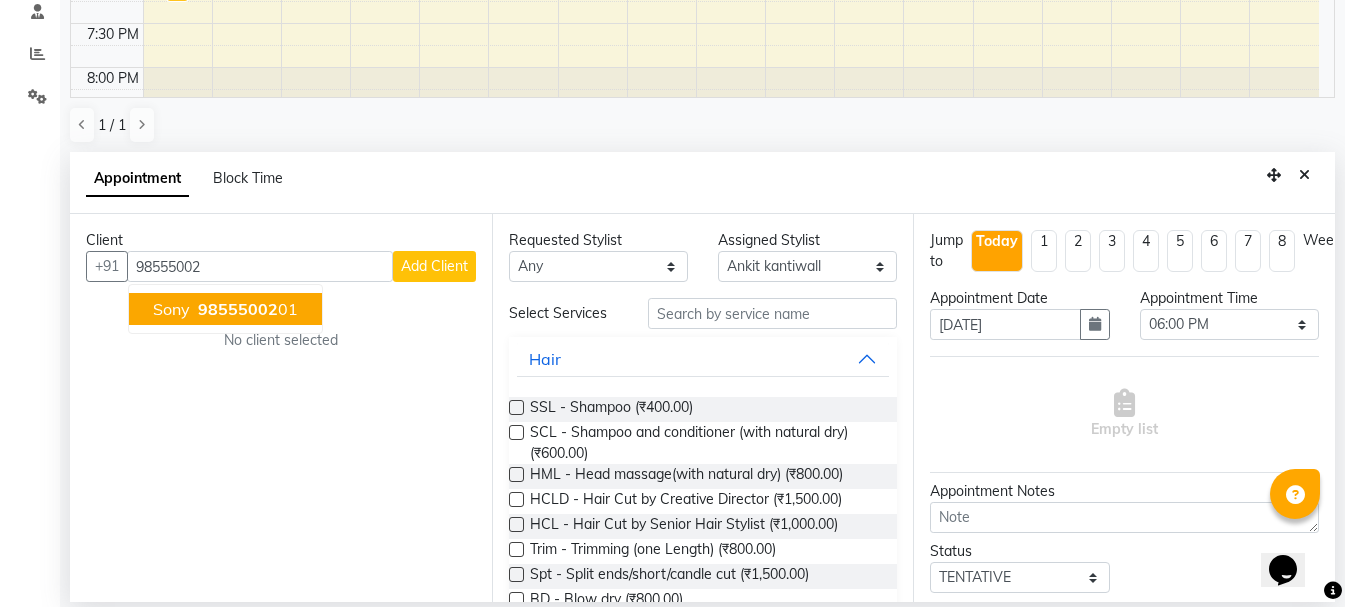click on "98555002" at bounding box center [238, 309] 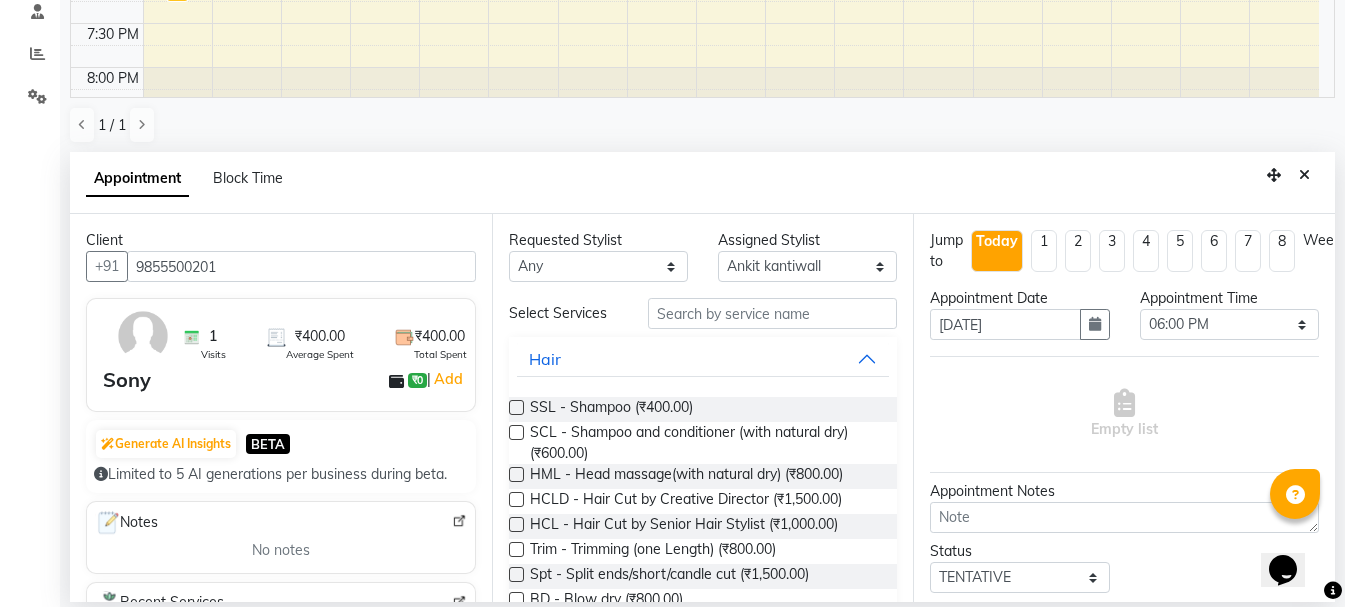 type on "9855500201" 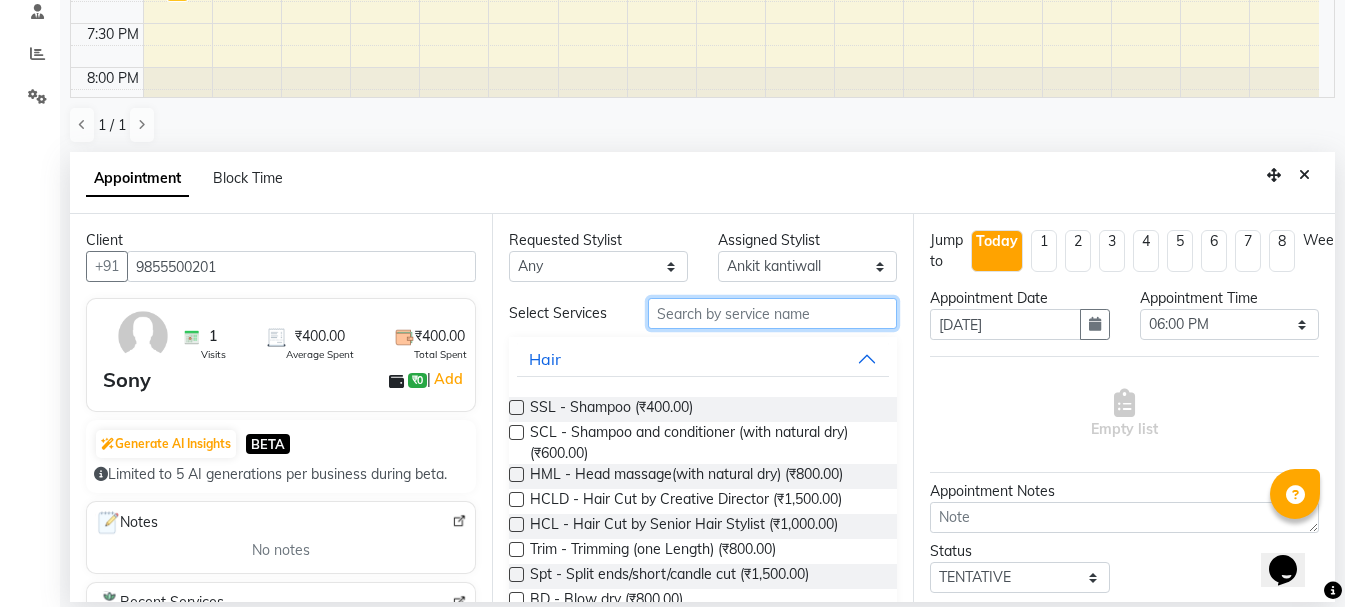 click at bounding box center (772, 313) 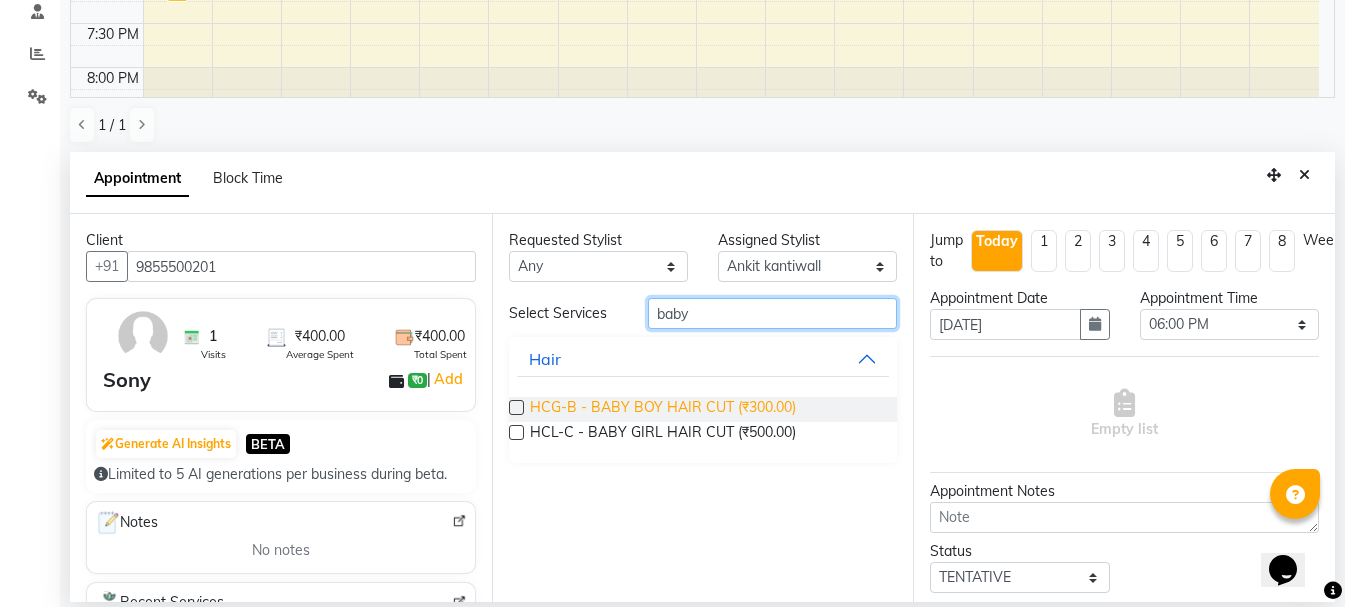 type on "baby" 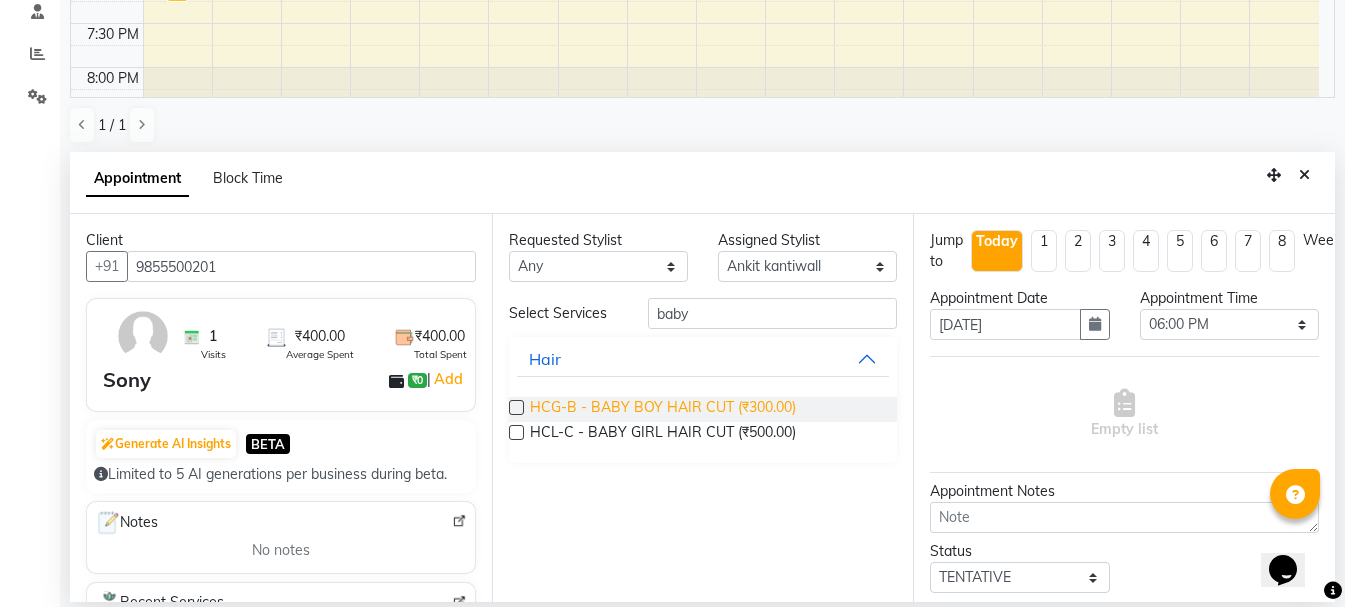 click on "HCG-B - BABY BOY HAIR CUT (₹300.00)" at bounding box center [663, 409] 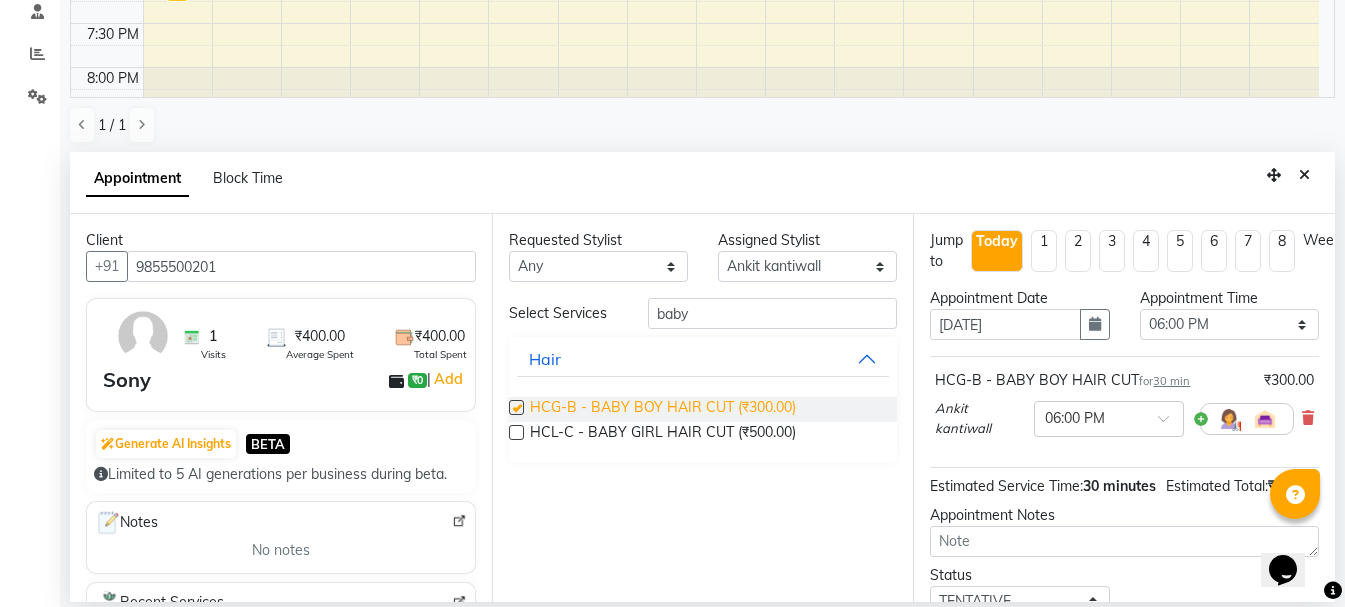 checkbox on "false" 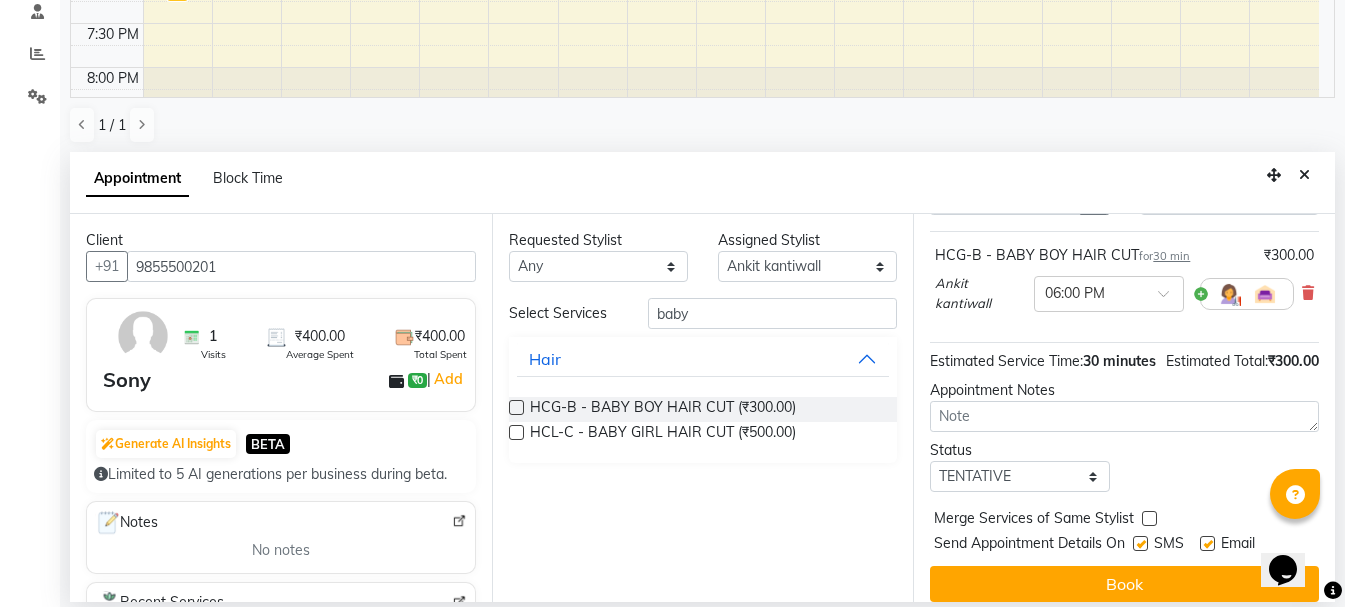 scroll, scrollTop: 177, scrollLeft: 0, axis: vertical 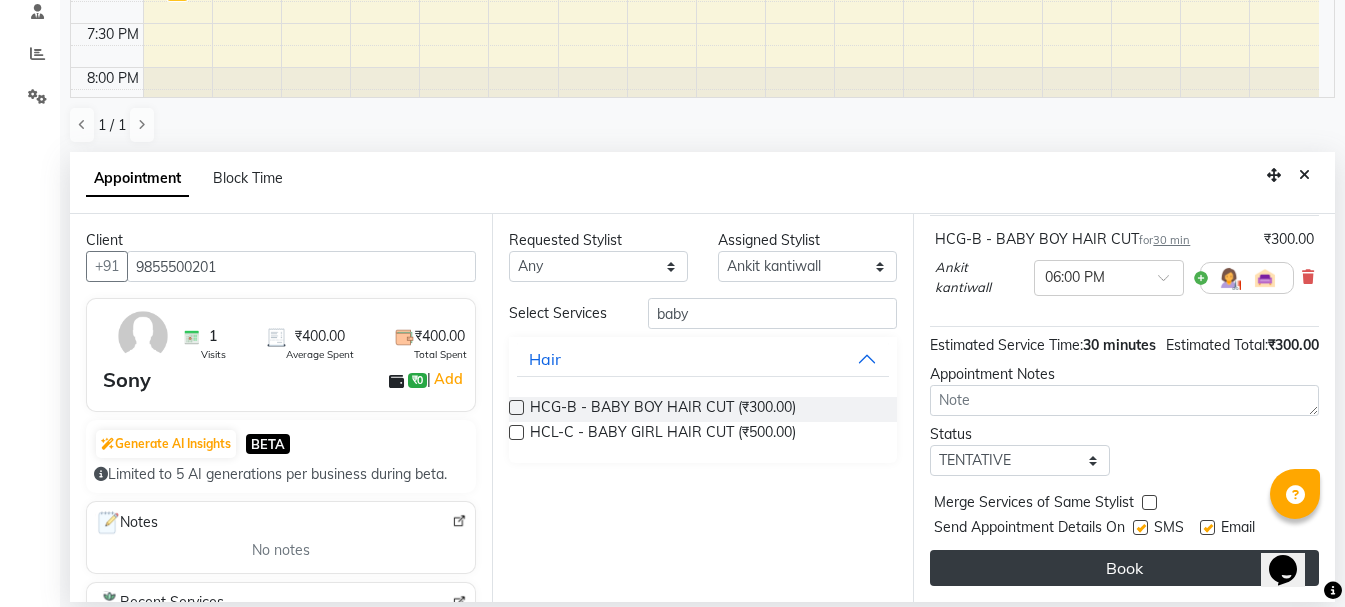 click on "Book" at bounding box center (1124, 568) 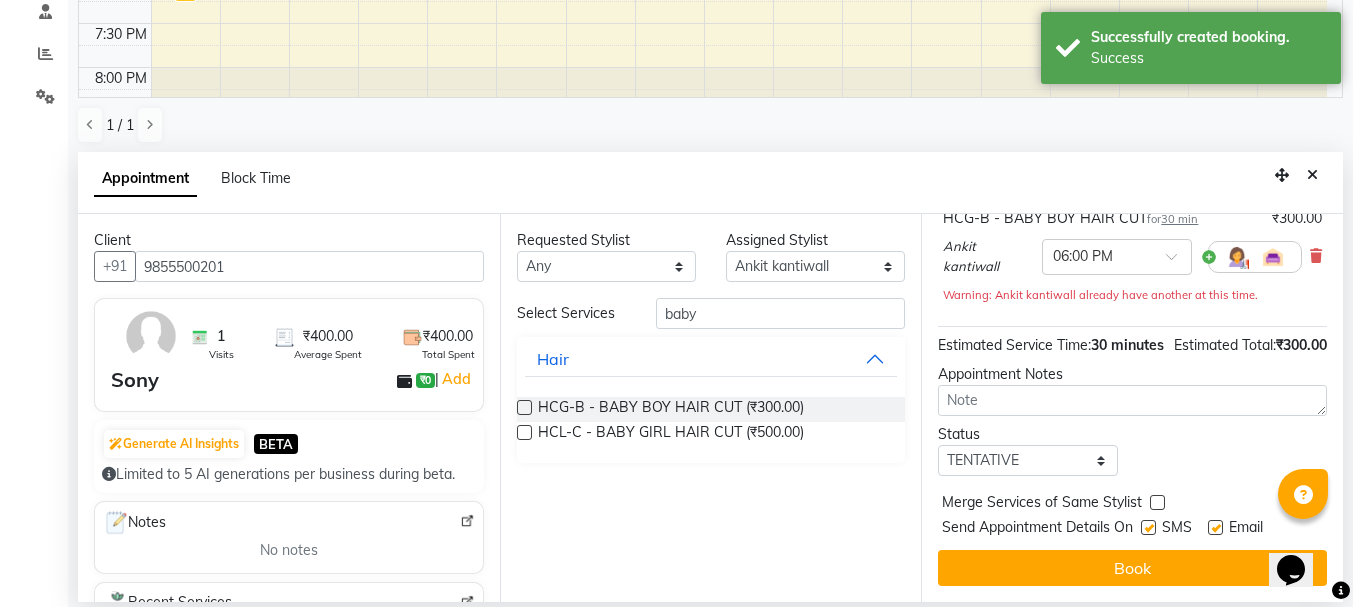 scroll, scrollTop: 0, scrollLeft: 0, axis: both 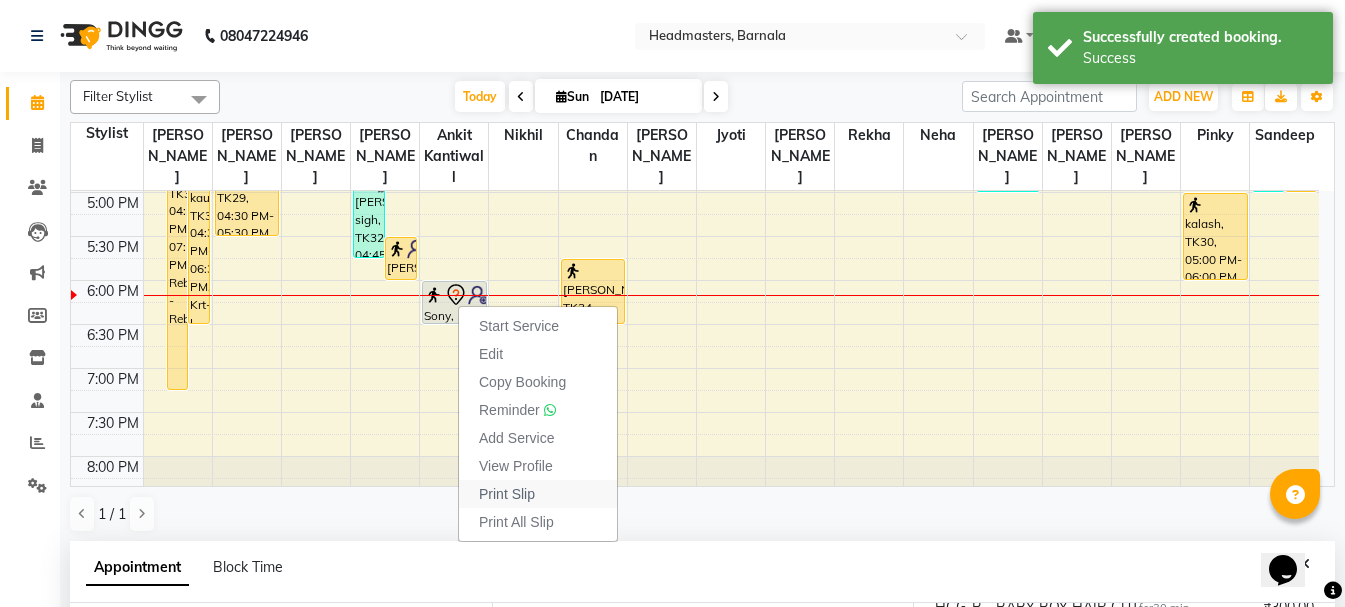 click on "Print Slip" at bounding box center [538, 494] 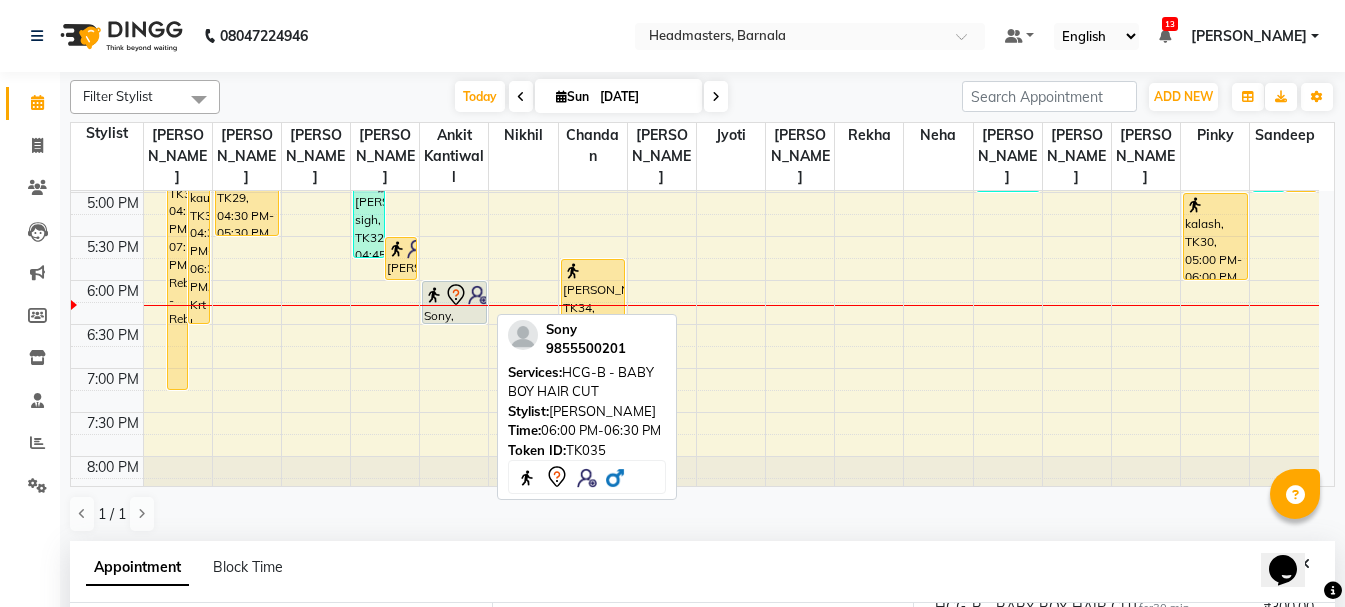 click on "Sony, TK35, 06:00 PM-06:30 PM, HCG-B - BABY BOY HAIR CUT" at bounding box center (454, 302) 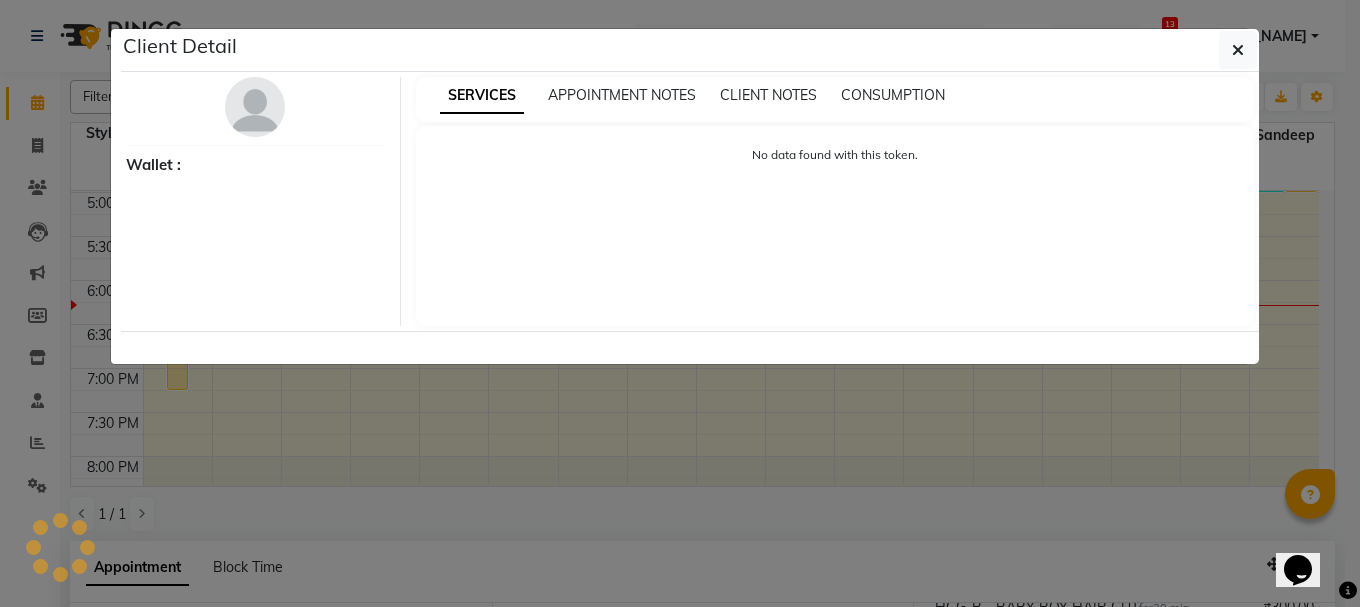 select on "7" 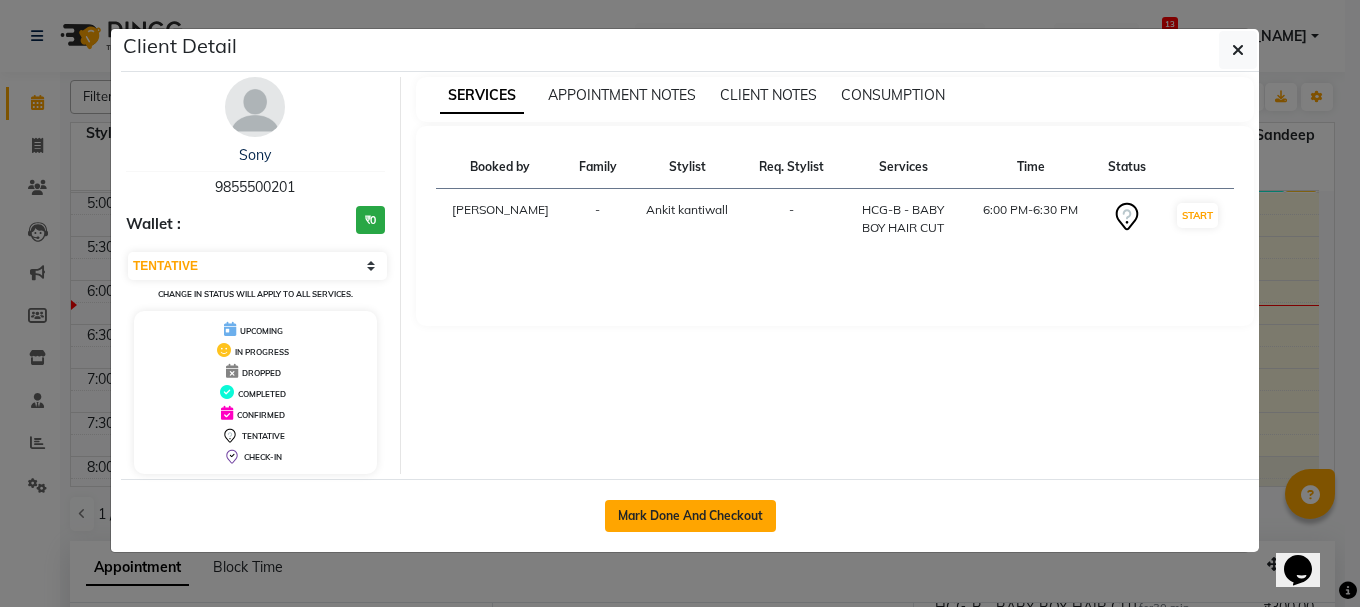 click on "Mark Done And Checkout" 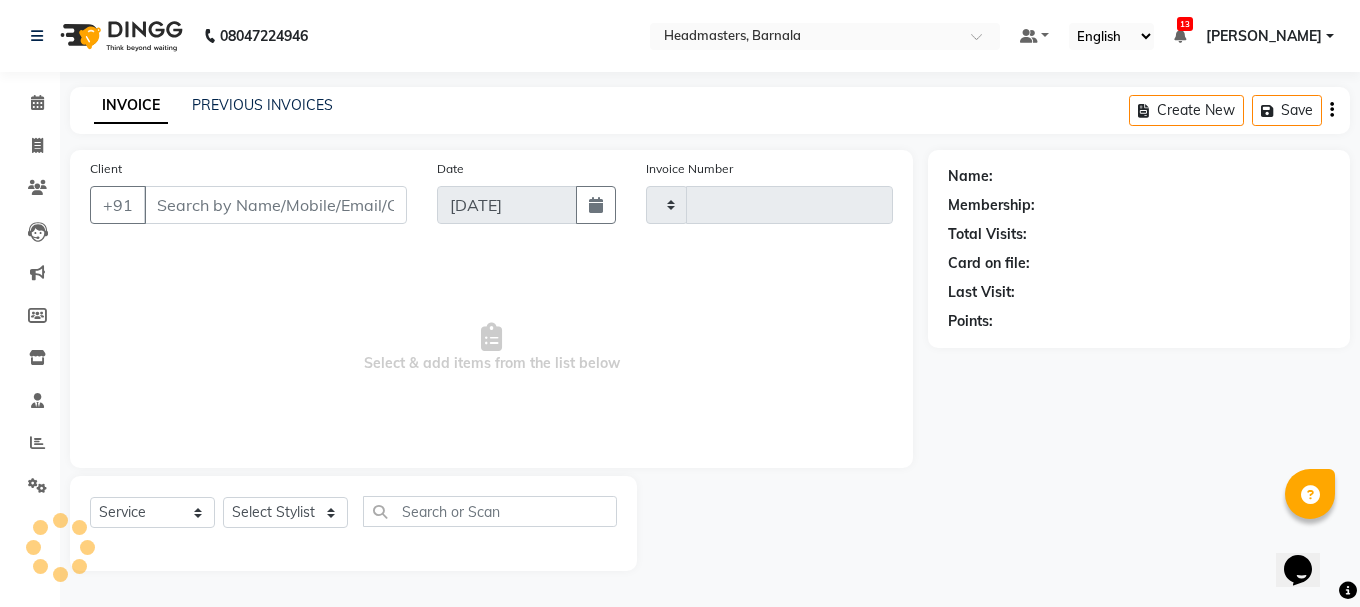 type on "2830" 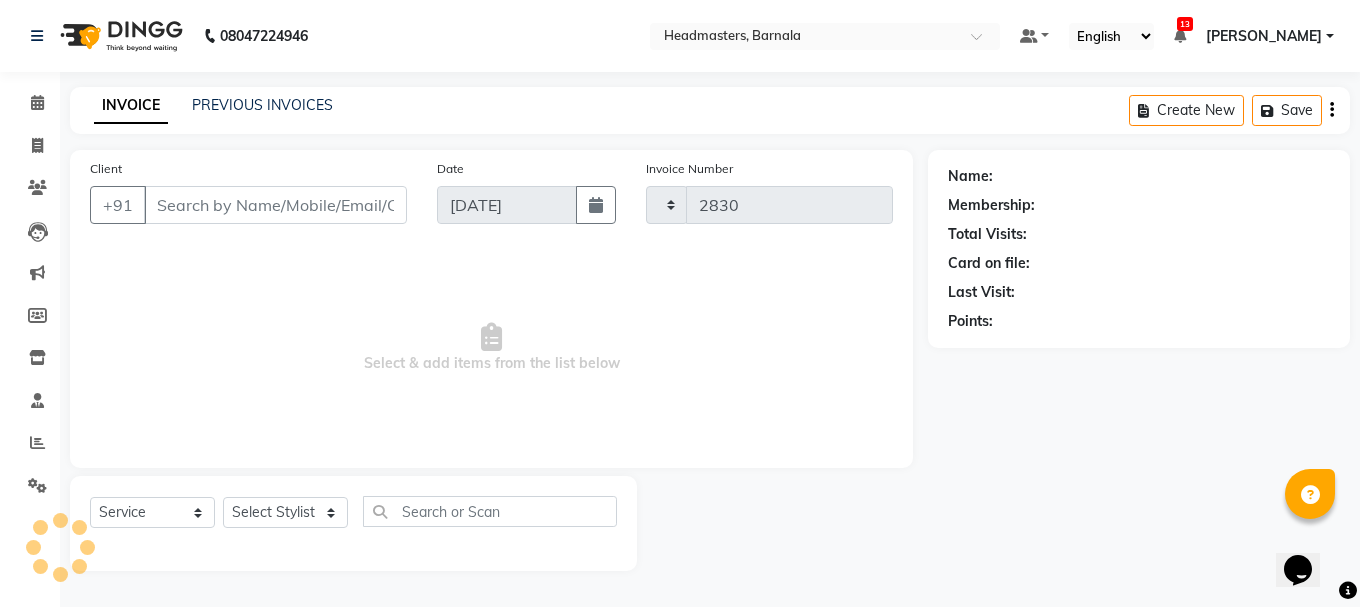 select on "7526" 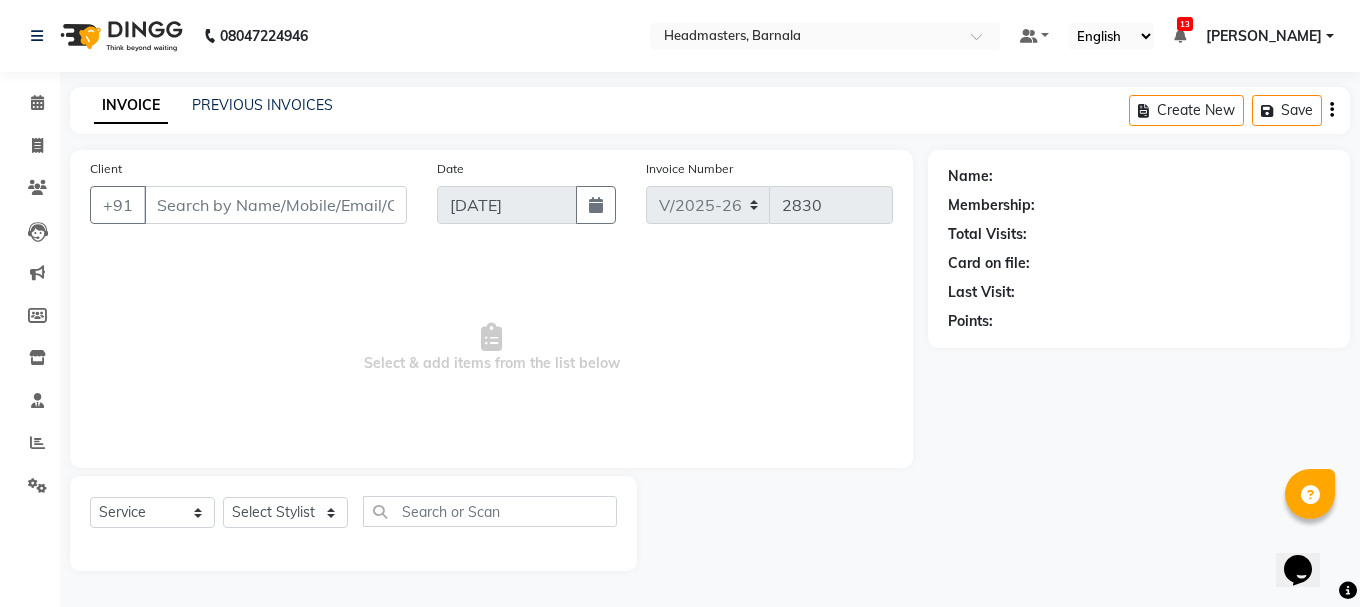 type on "9855500201" 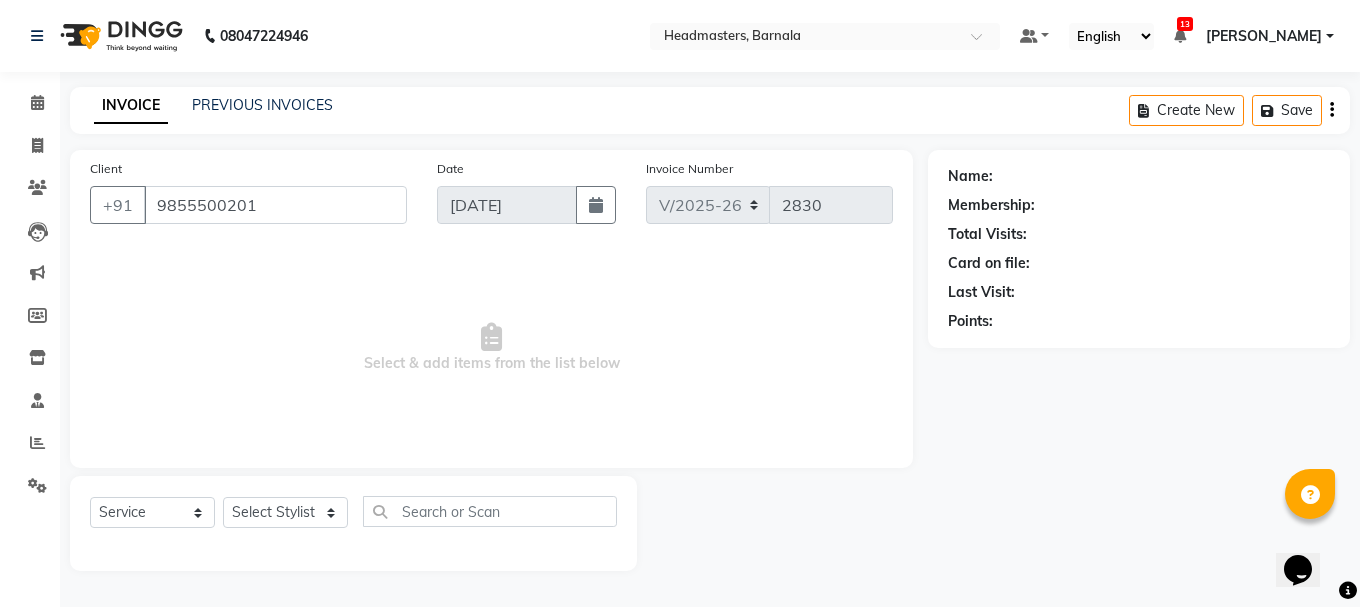 select on "67278" 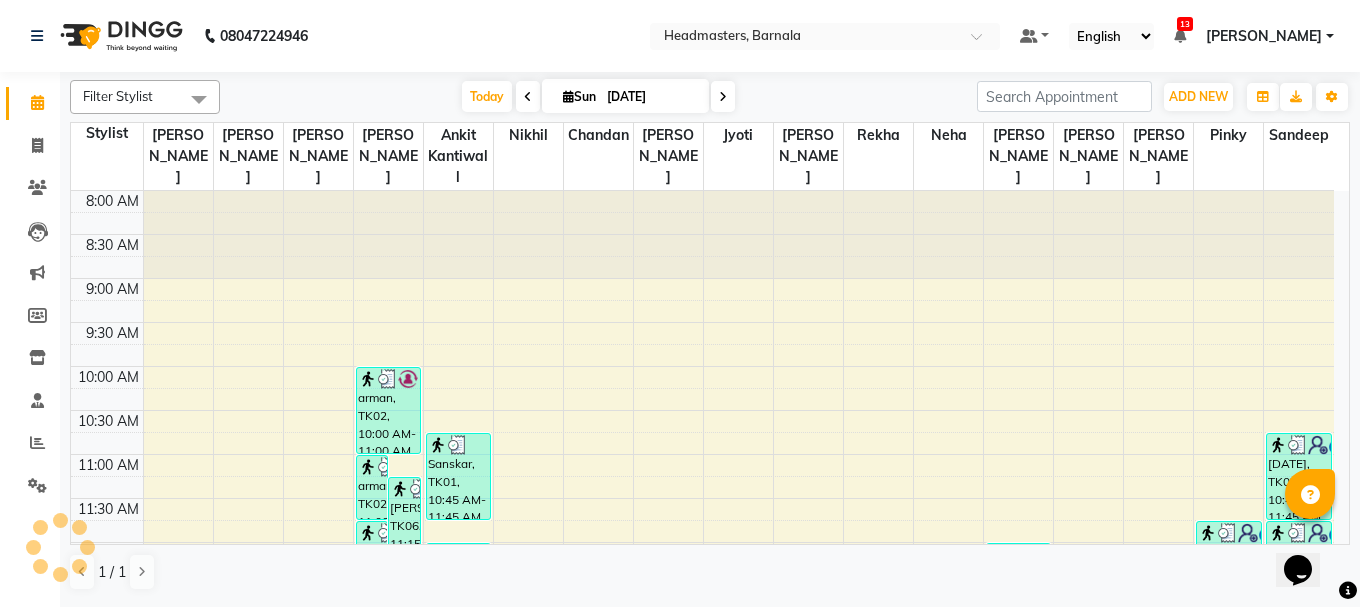scroll, scrollTop: 0, scrollLeft: 0, axis: both 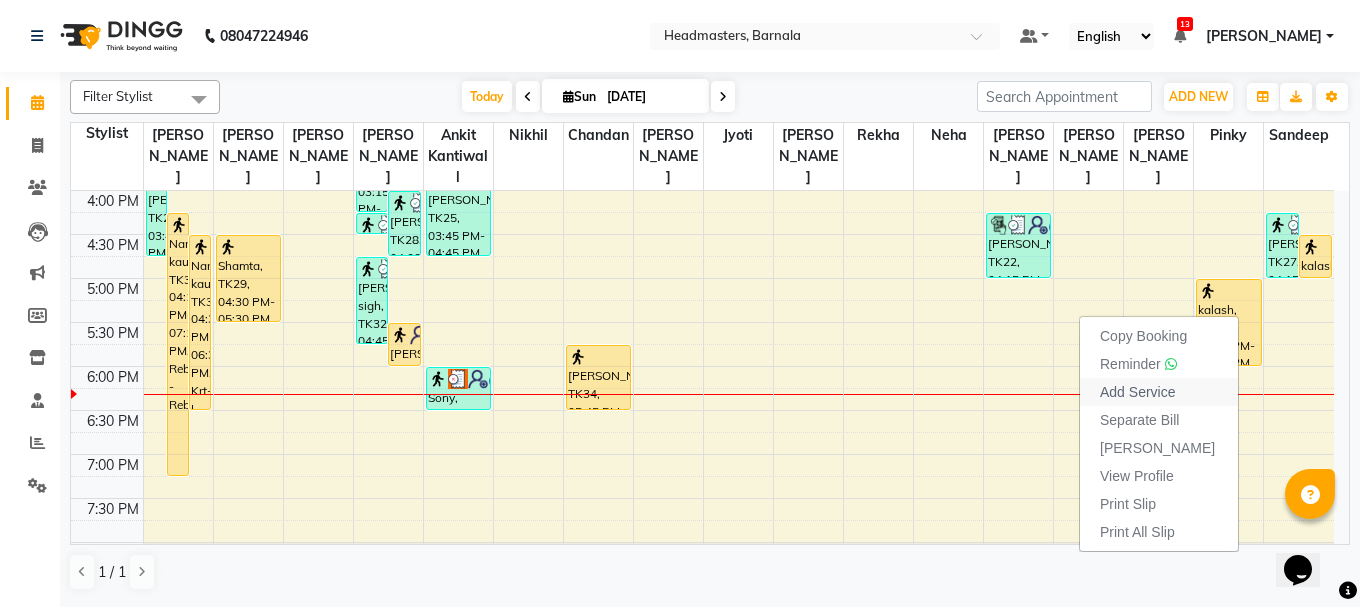 click on "Add Service" at bounding box center (1137, 392) 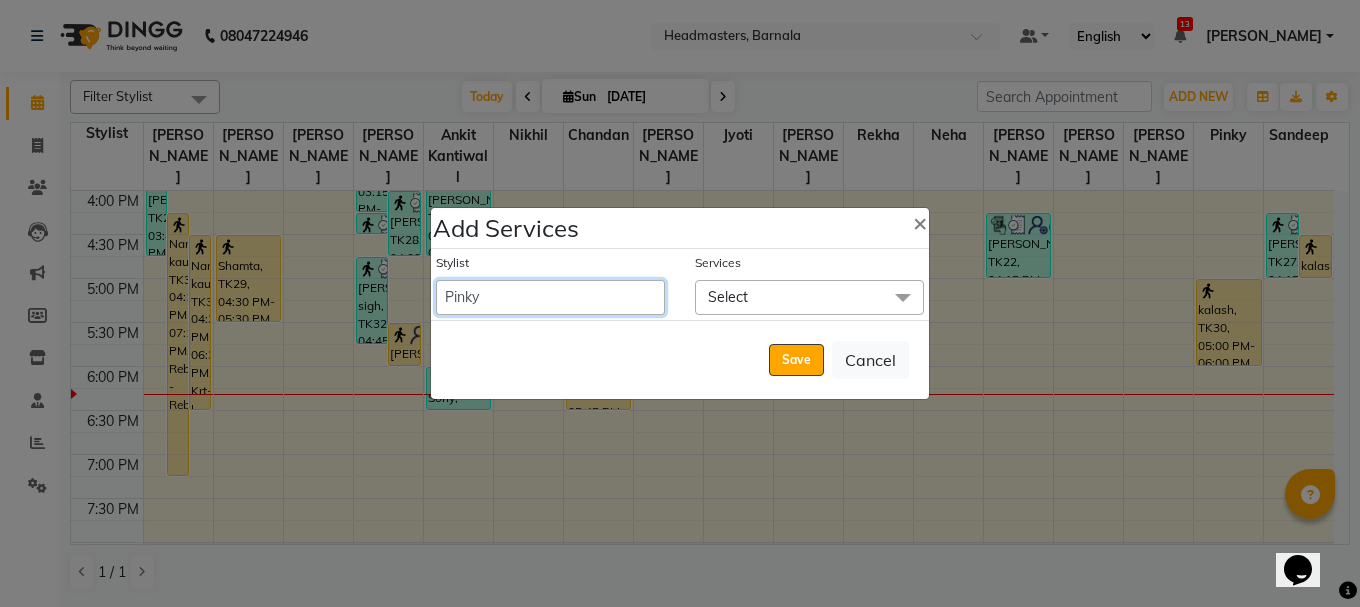 click on "Ankit kantiwall   Chandan   Garry   Jasvir   Jyoti   Lovedeep Singh   Manya    Navdeep   Neha   Nikhil    Pardeep kaur   Pinky   Rajveer   Rekha    Sameer khan   Sandeep   Toseef Salmani" at bounding box center [550, 297] 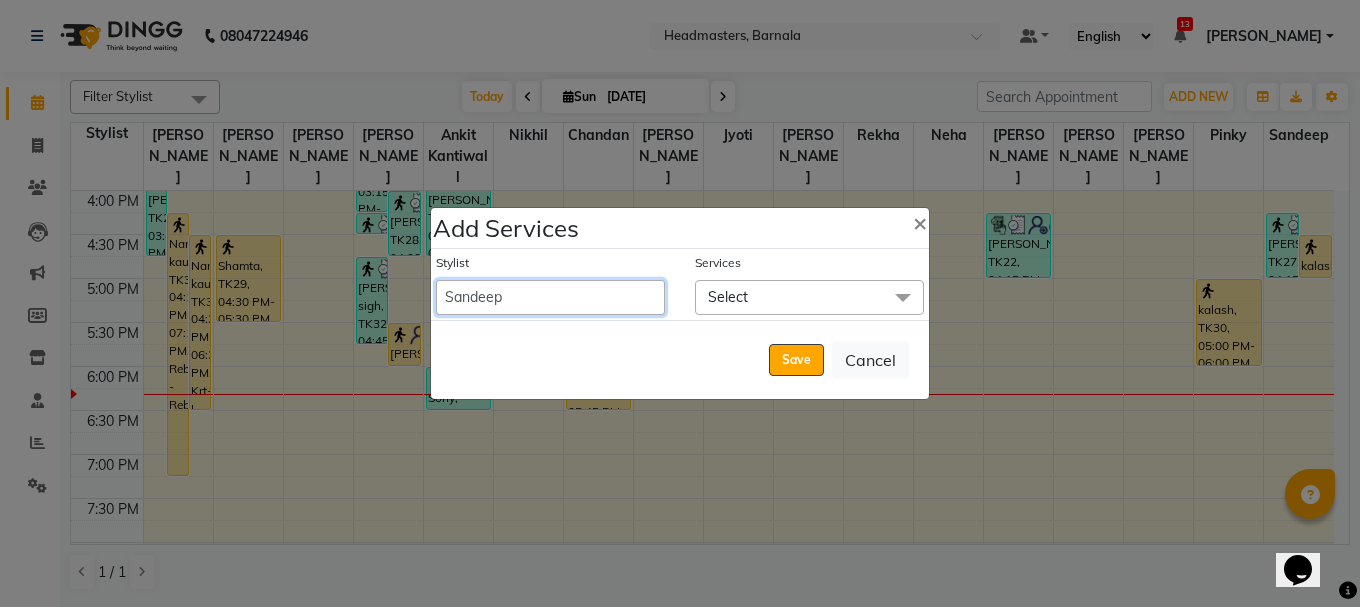 click on "Ankit kantiwall   Chandan   Garry   Jasvir   Jyoti   Lovedeep Singh   Manya    Navdeep   Neha   Nikhil    Pardeep kaur   Pinky   Rajveer   Rekha    Sameer khan   Sandeep   Toseef Salmani" at bounding box center [550, 297] 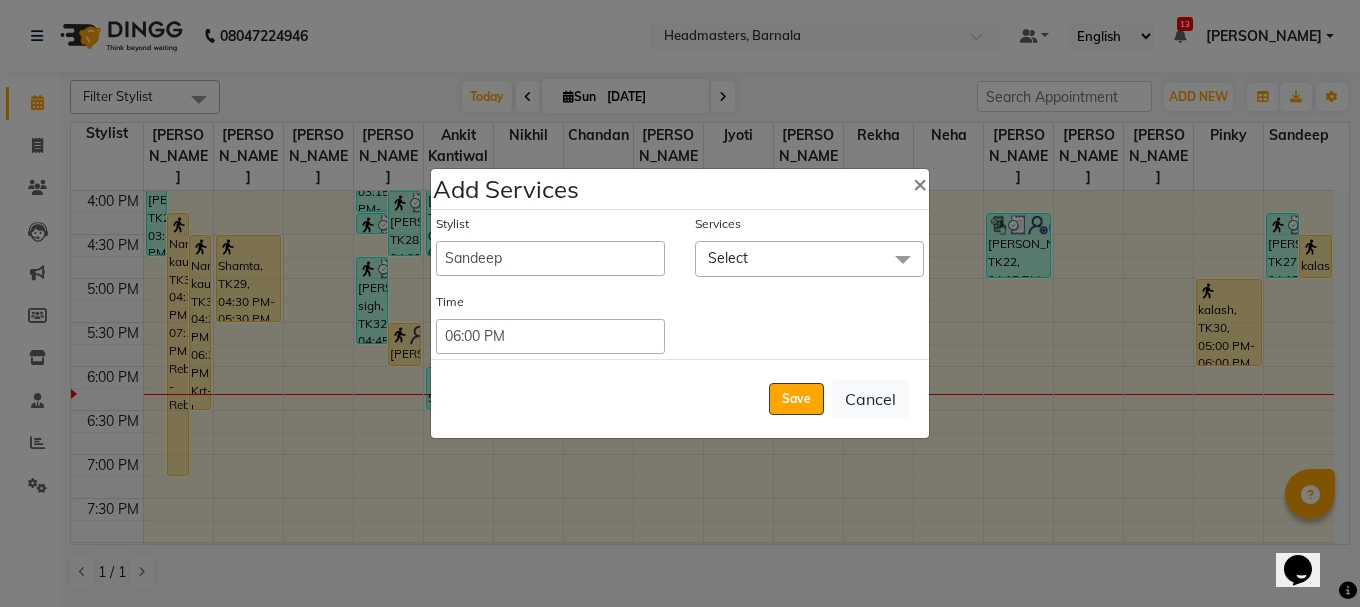 click on "Select" 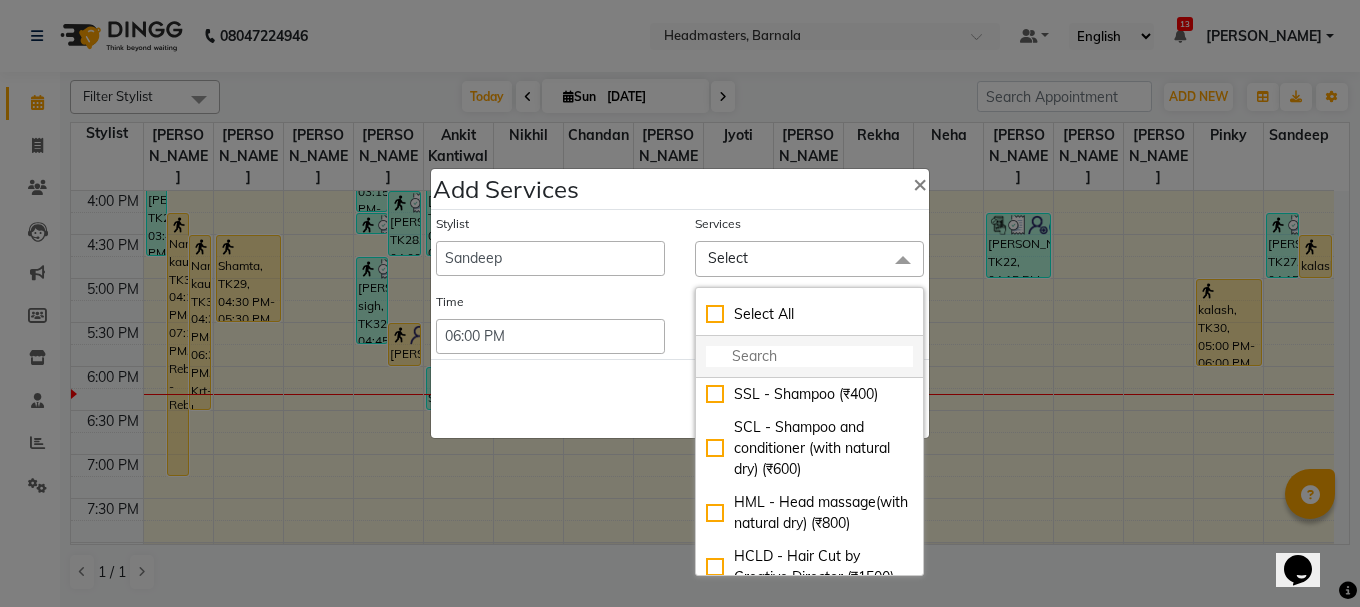 click 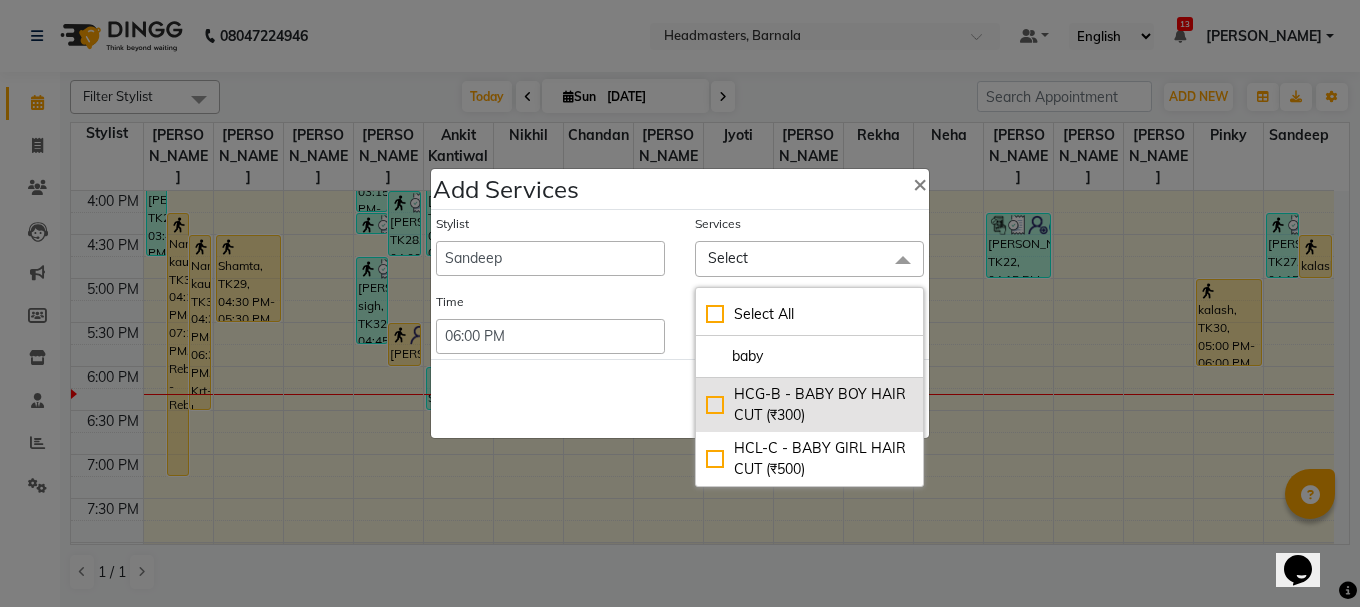 type on "baby" 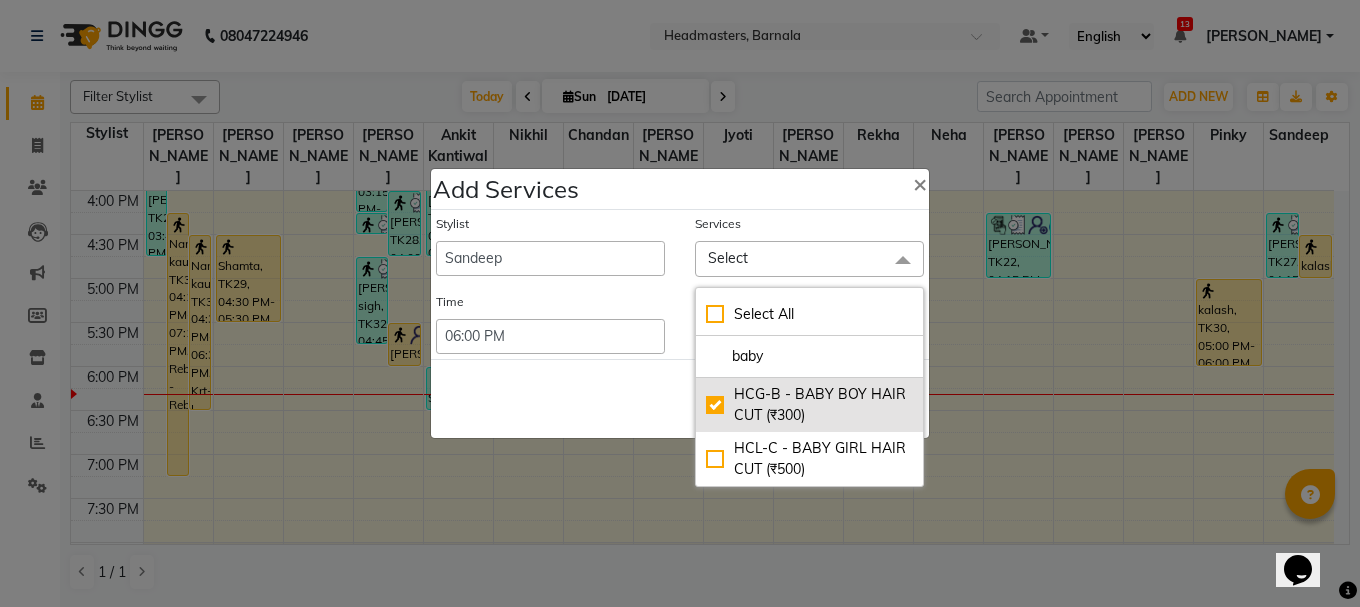 checkbox on "true" 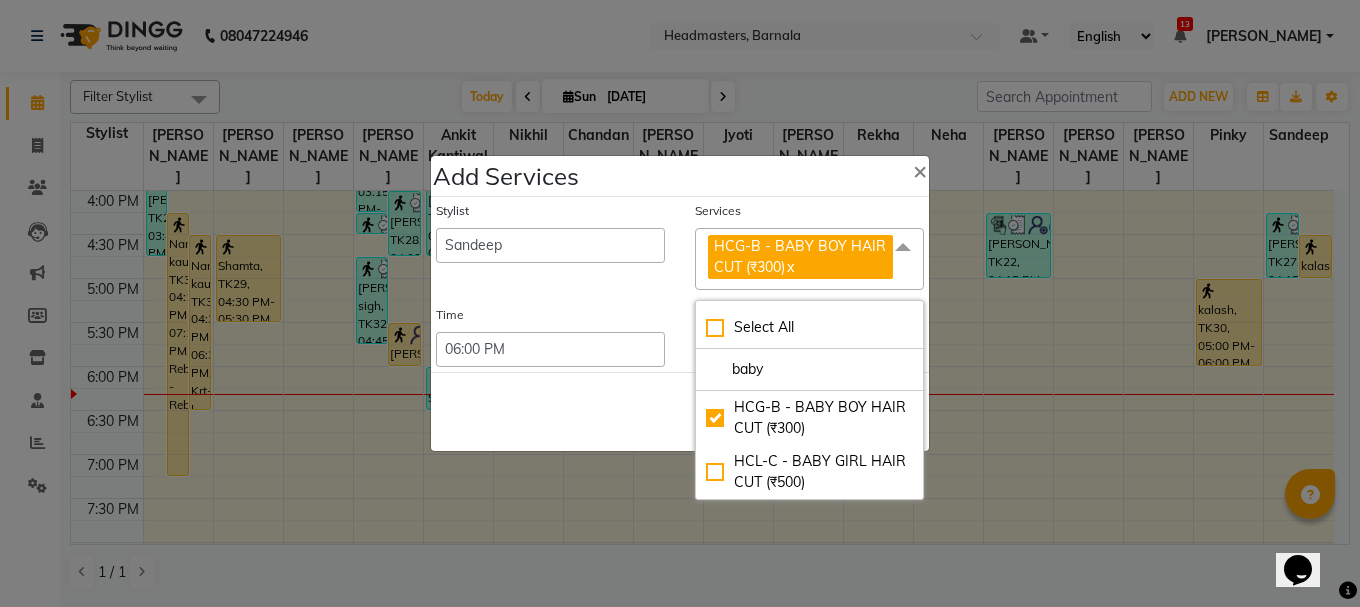 click on "Save   Cancel" 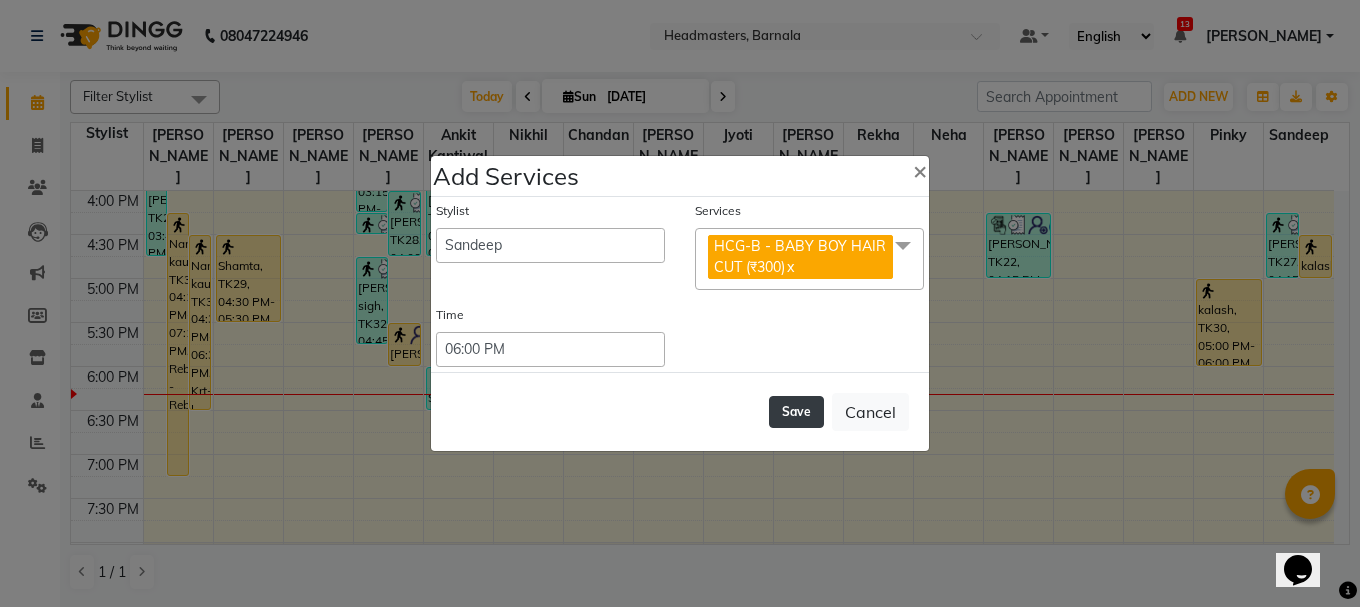 click on "Save" 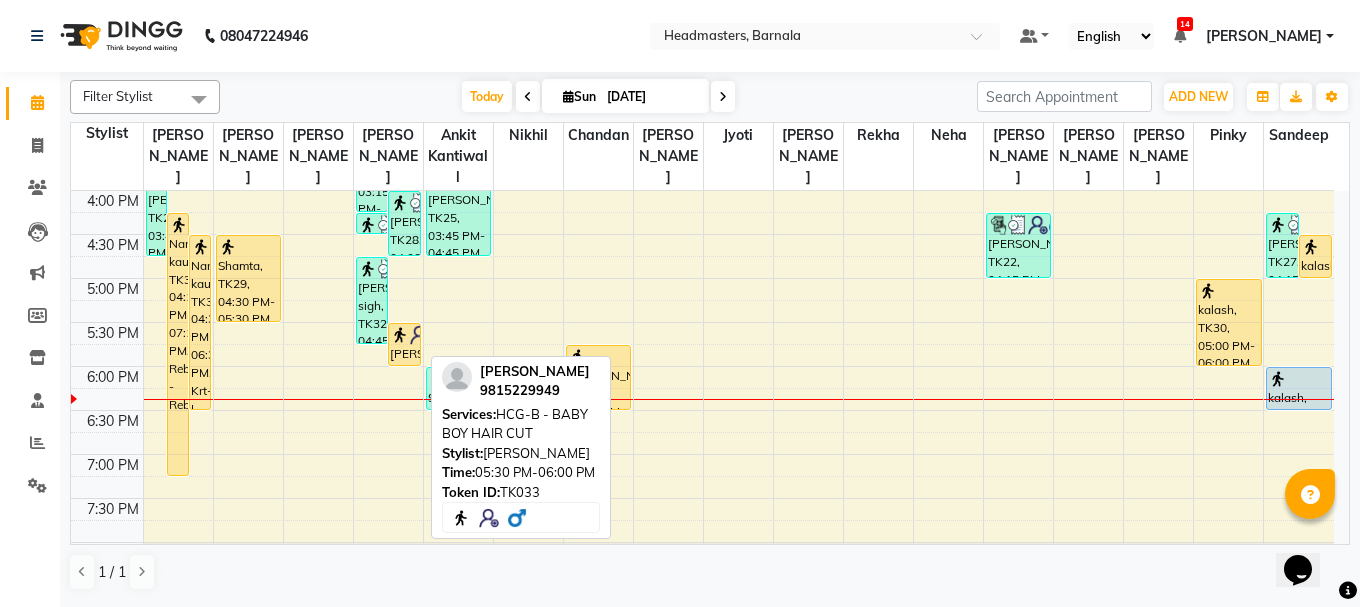 click on "Keshav, TK33, 05:30 PM-06:00 PM, HCG-B - BABY BOY HAIR CUT" at bounding box center (404, 344) 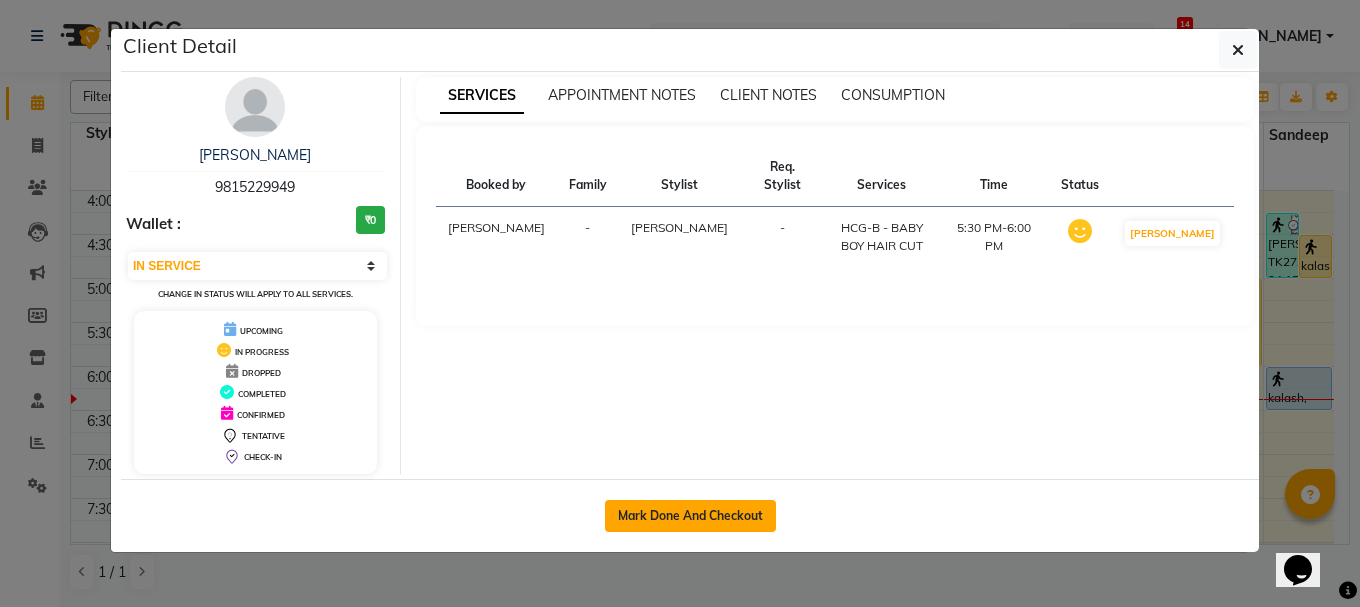 click on "Mark Done And Checkout" 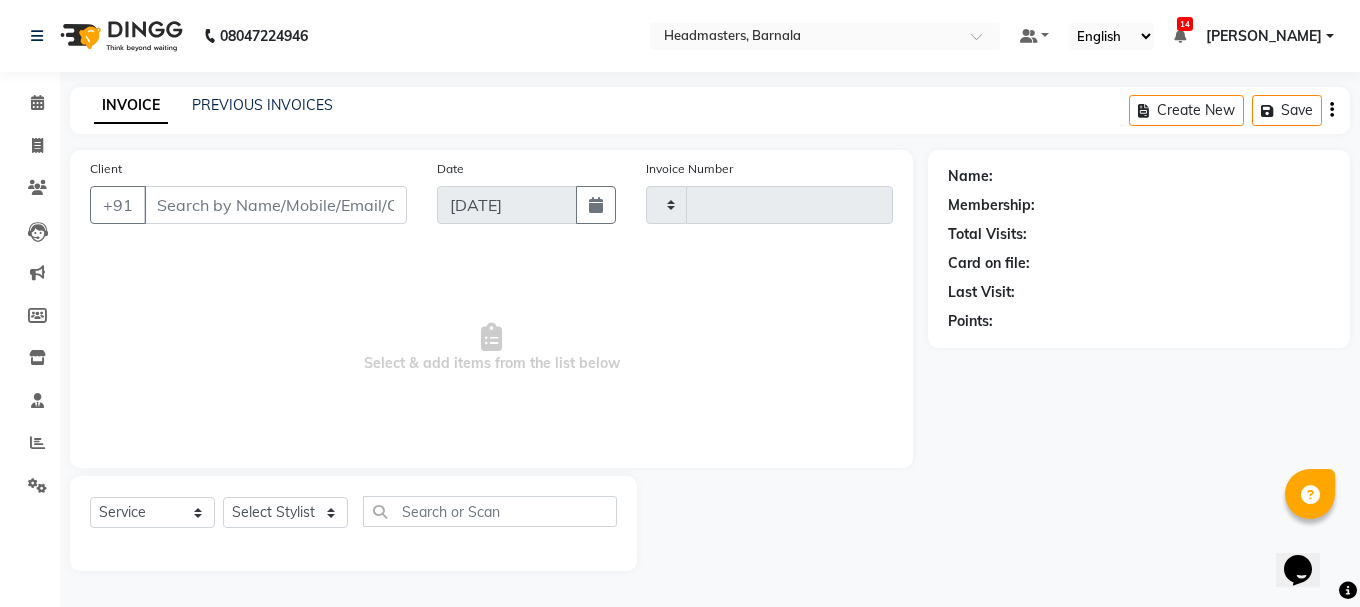 type on "2830" 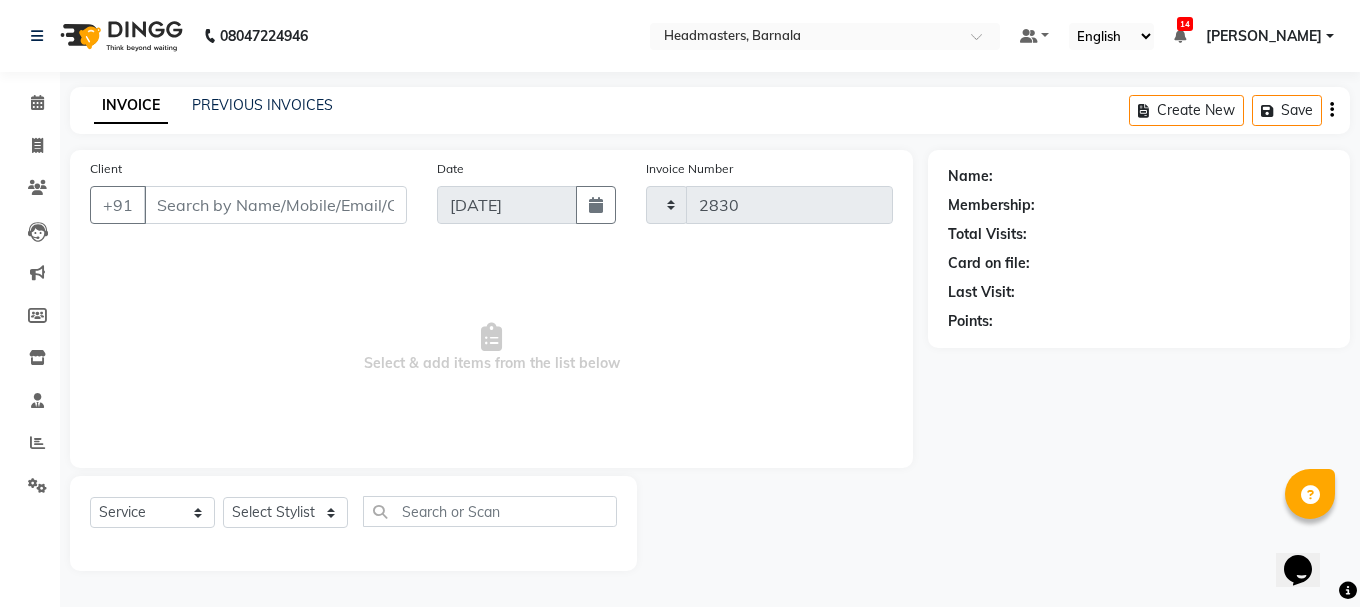 select on "7526" 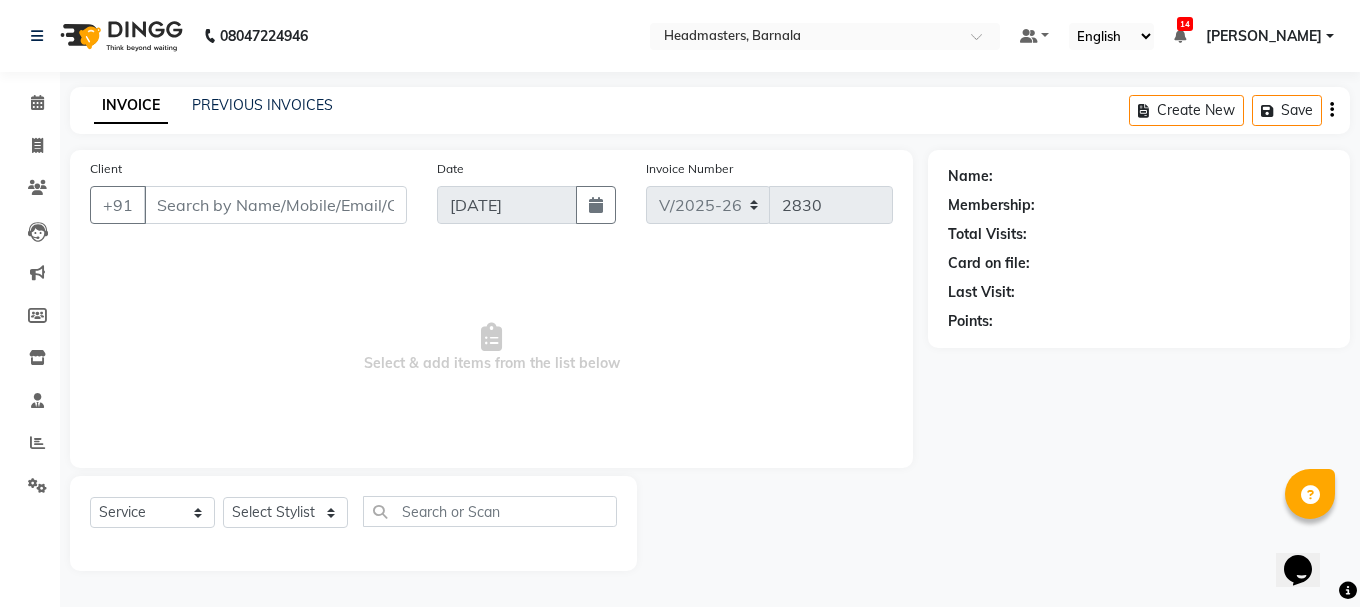 type on "9815229949" 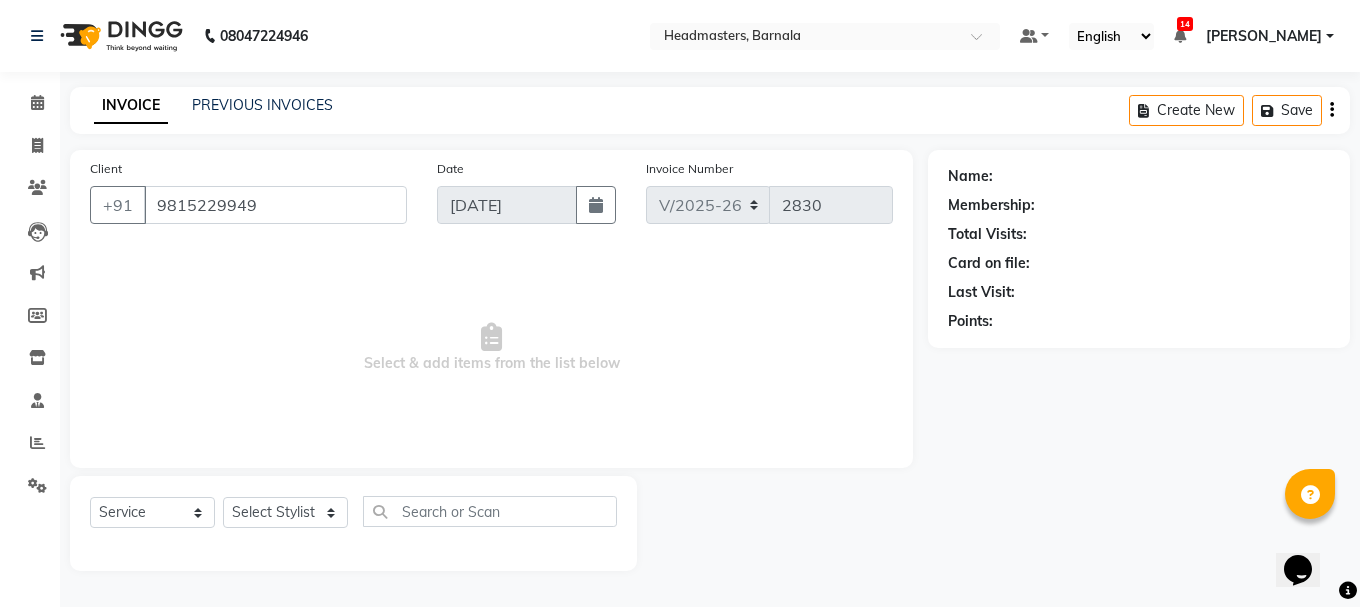 select on "67277" 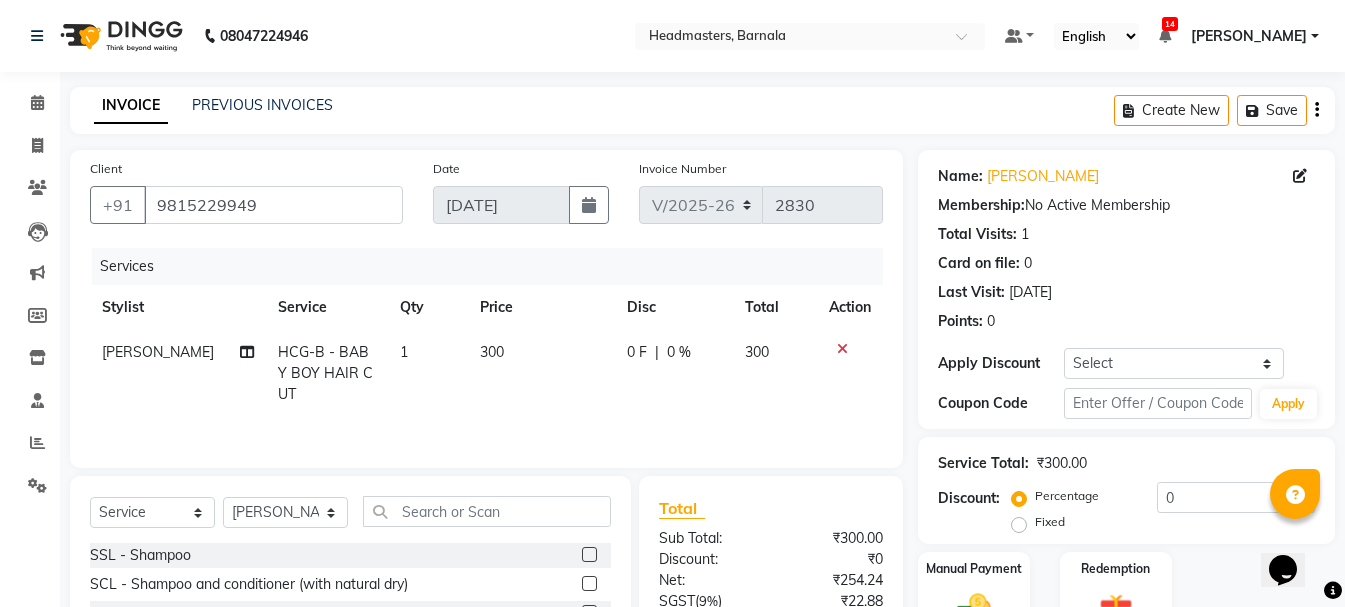 click on "Name: Keshav  Membership:  No Active Membership  Total Visits:  1 Card on file:  0 Last Visit:   04-05-2025 Points:   0  Apply Discount Select Coupon → Wrong Job Card  Coupon → Complimentary  Coupon → Correction  Coupon → First Wash  Coupon → Free Of Cost  Coupon → Staff Service Coupon → Service Not Done Coupon → Already Paid Coupon → Double Job Card  Coupon Code Apply" 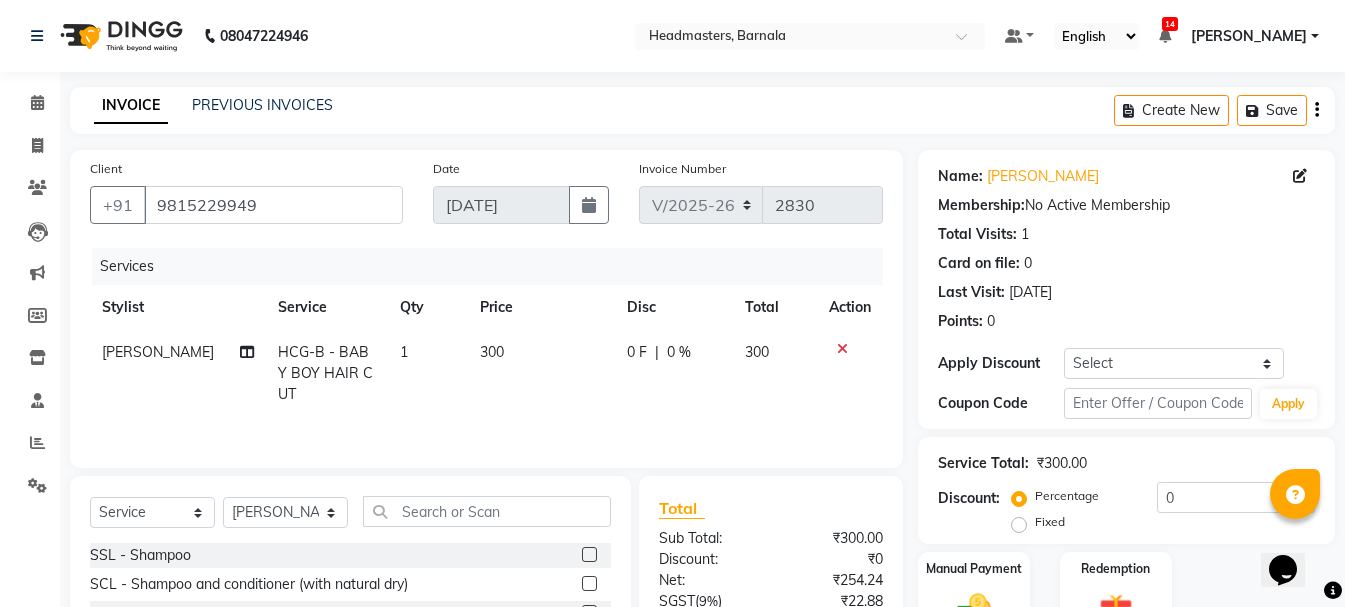 click on "Fixed" 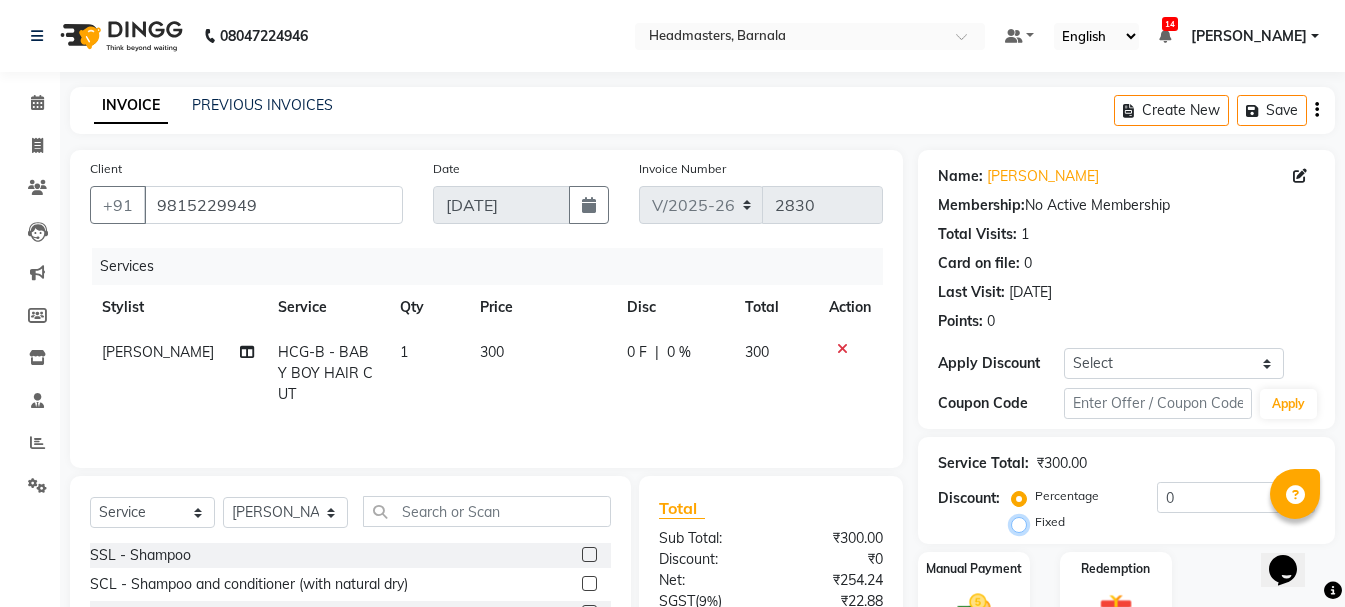 click on "Fixed" at bounding box center (1023, 522) 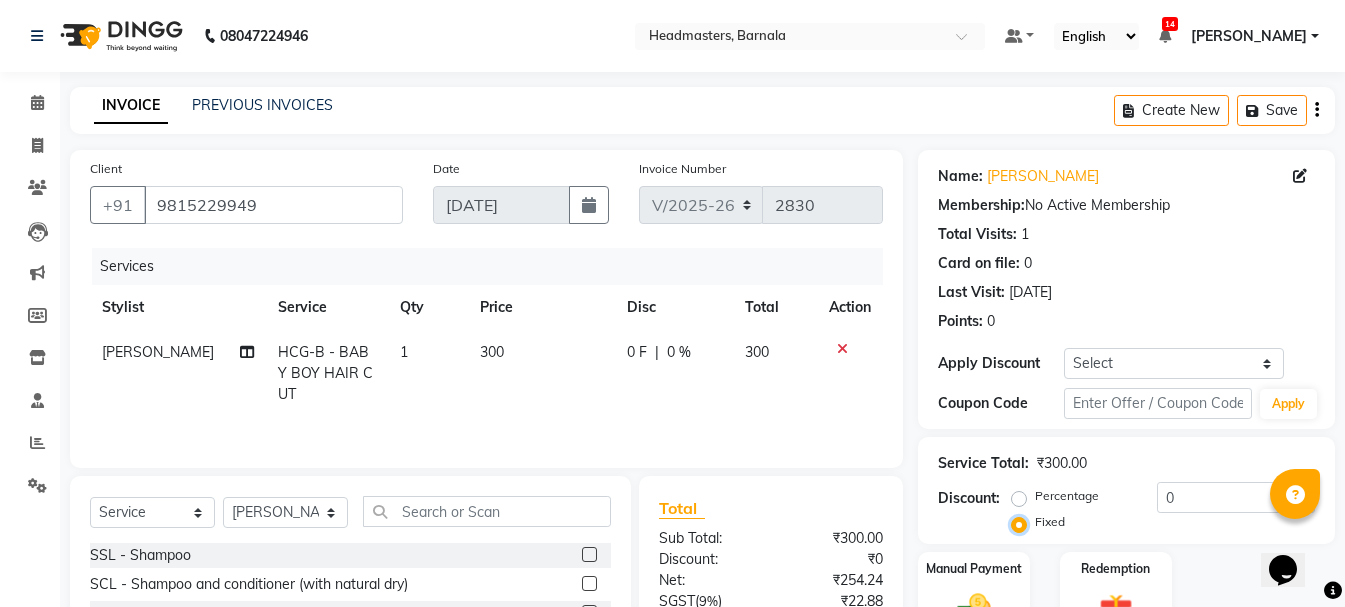 scroll, scrollTop: 194, scrollLeft: 0, axis: vertical 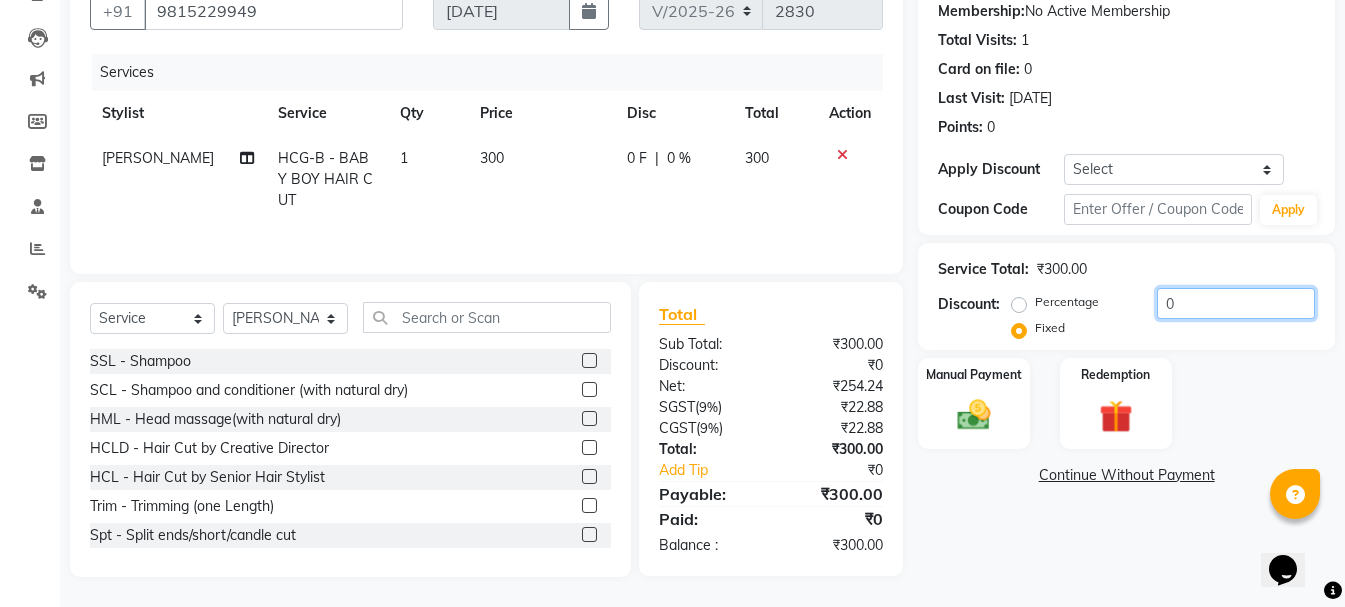 drag, startPoint x: 1192, startPoint y: 316, endPoint x: 1144, endPoint y: 314, distance: 48.04165 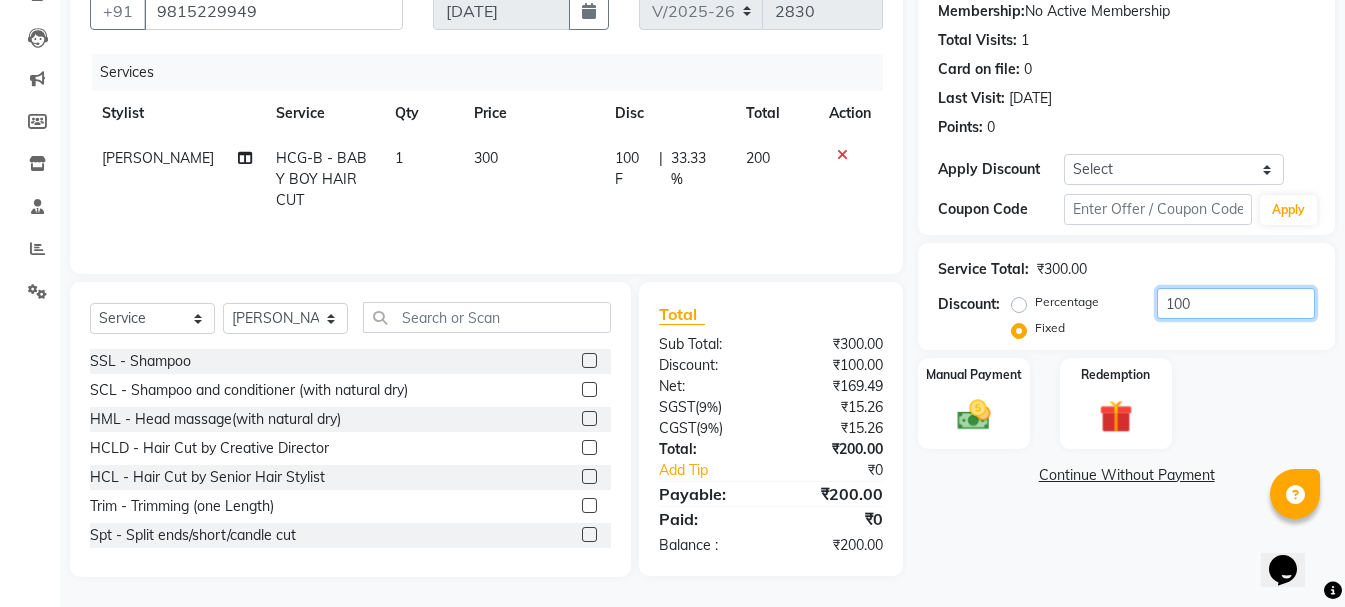 type on "100" 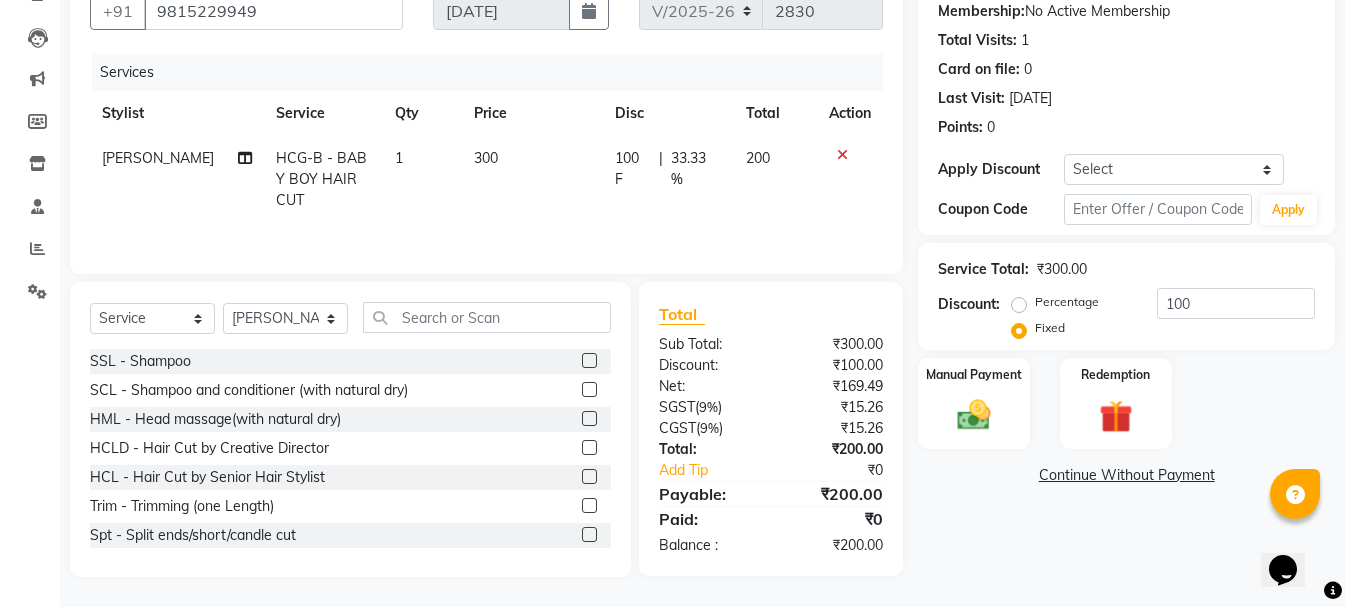 drag, startPoint x: 887, startPoint y: 407, endPoint x: 894, endPoint y: 398, distance: 11.401754 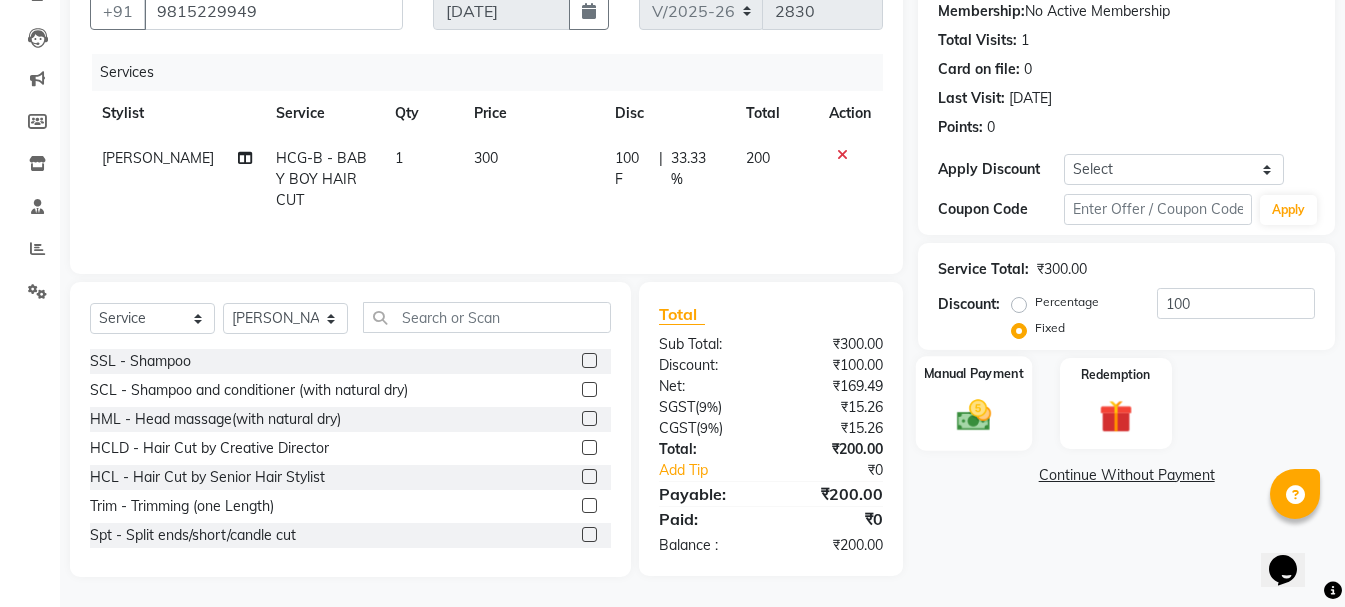 click 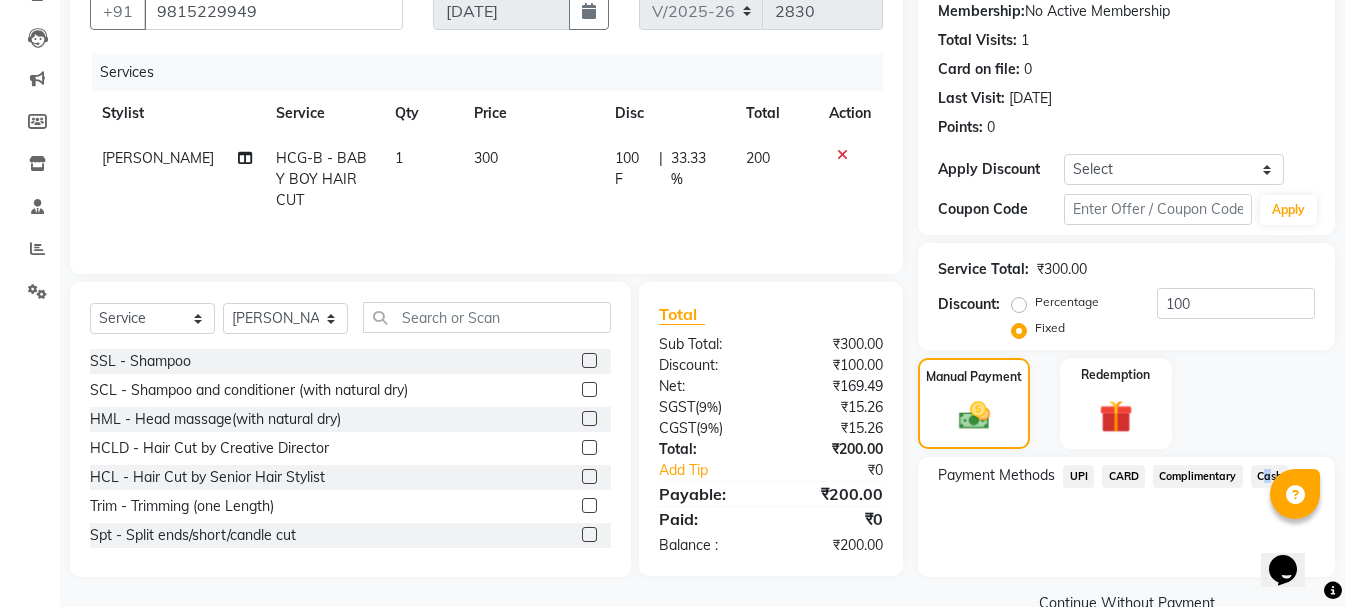 drag, startPoint x: 1255, startPoint y: 478, endPoint x: 1266, endPoint y: 478, distance: 11 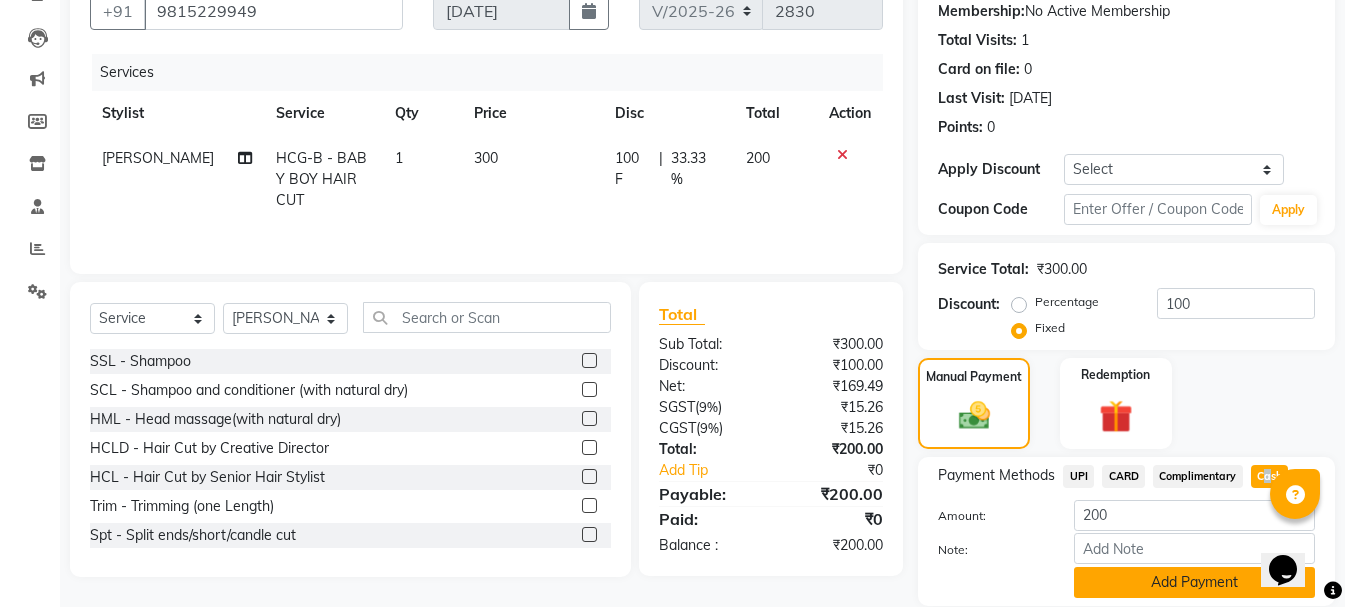 click on "Add Payment" 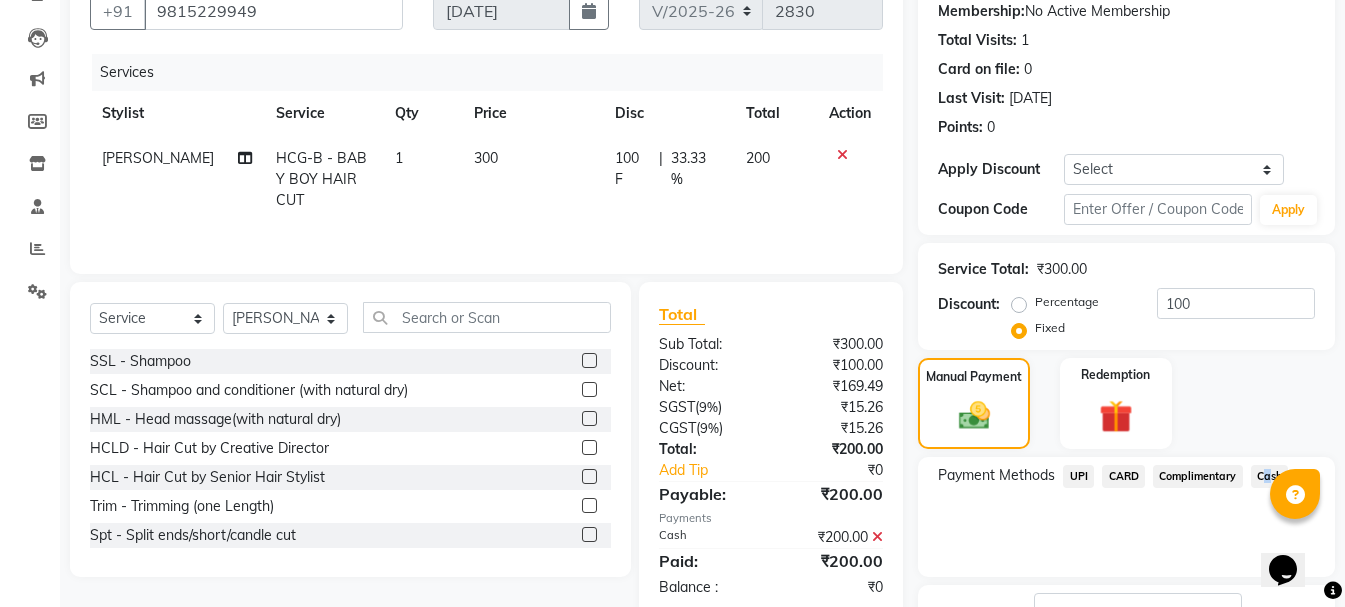click on "Payment Methods  UPI   CARD   Complimentary   Cash" 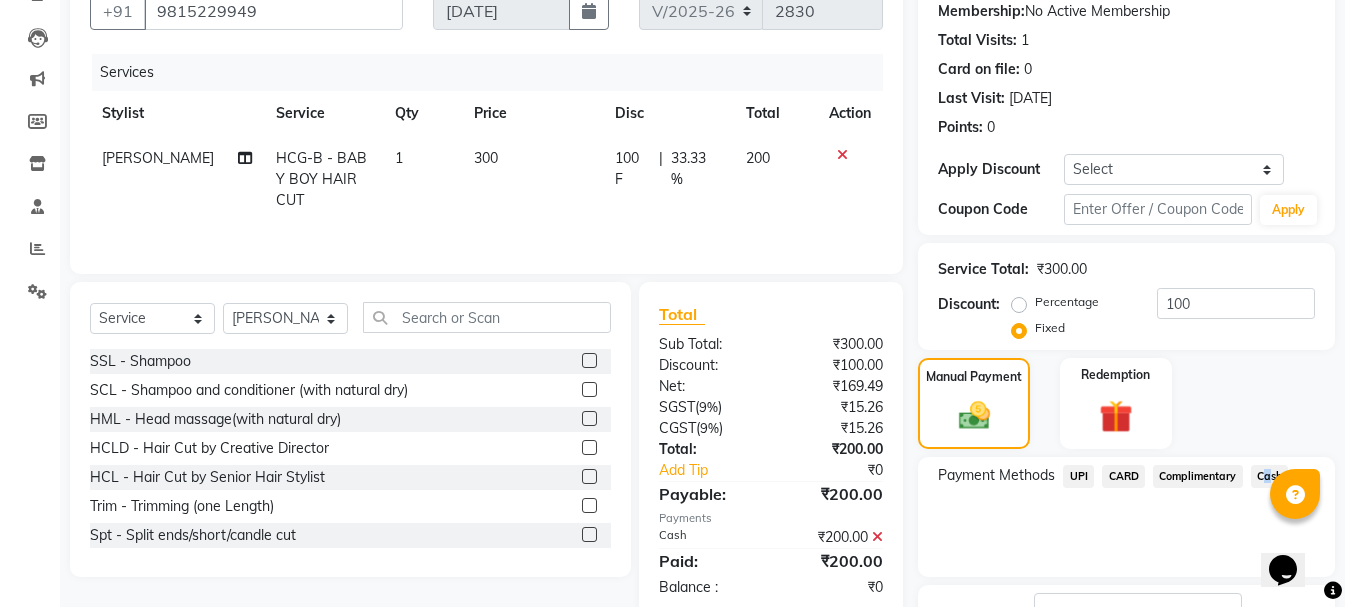 click on "Checkout" 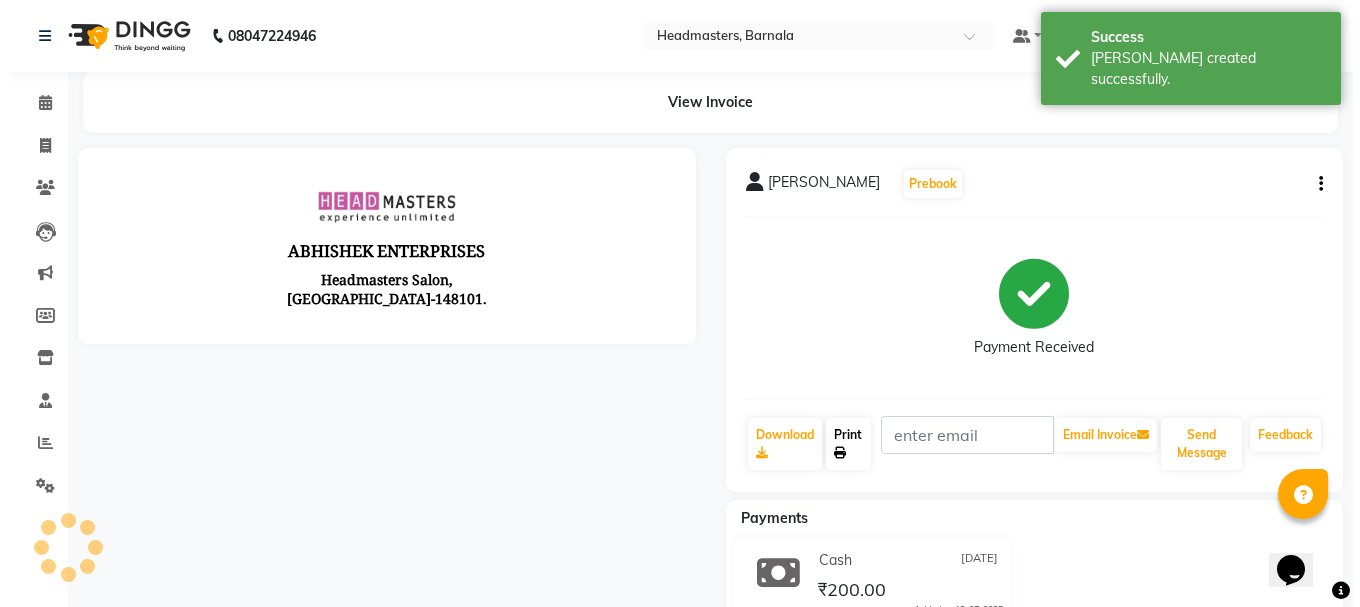 scroll, scrollTop: 0, scrollLeft: 0, axis: both 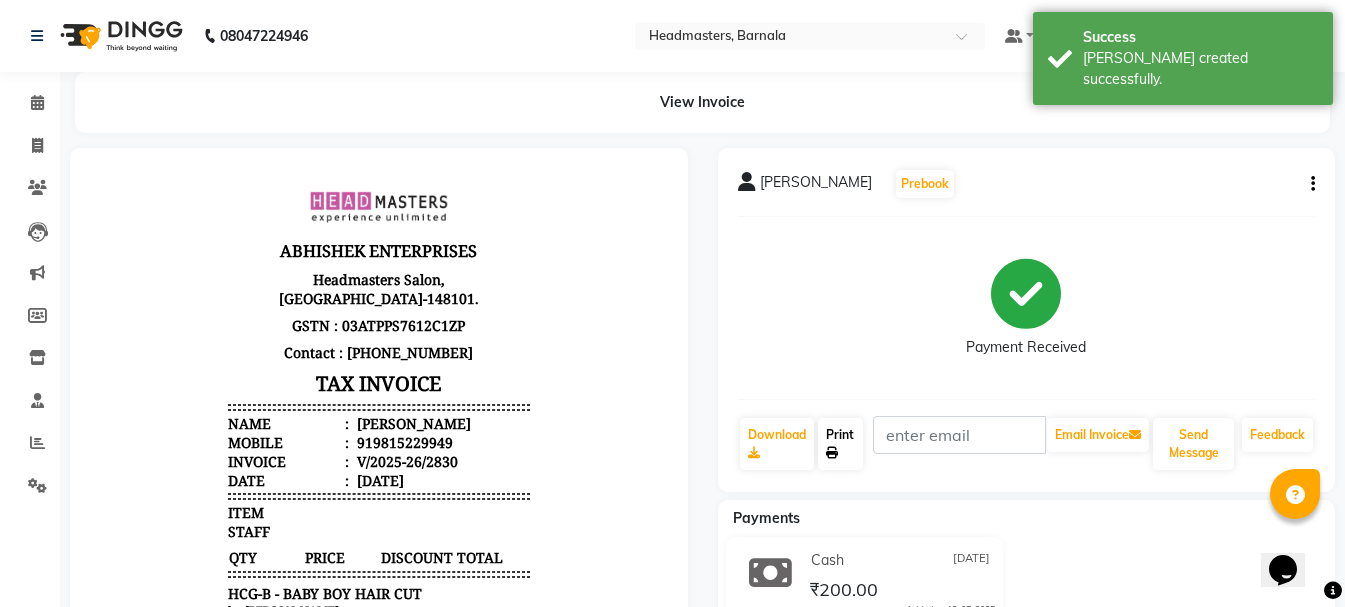 click on "Print" 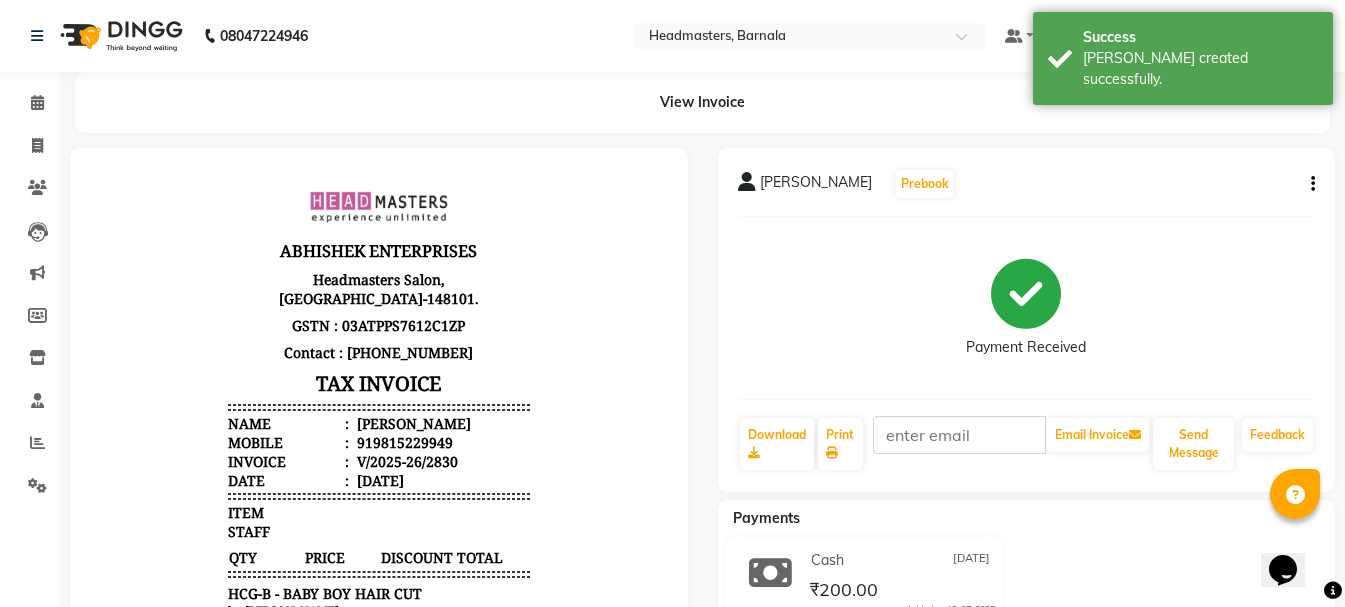select on "service" 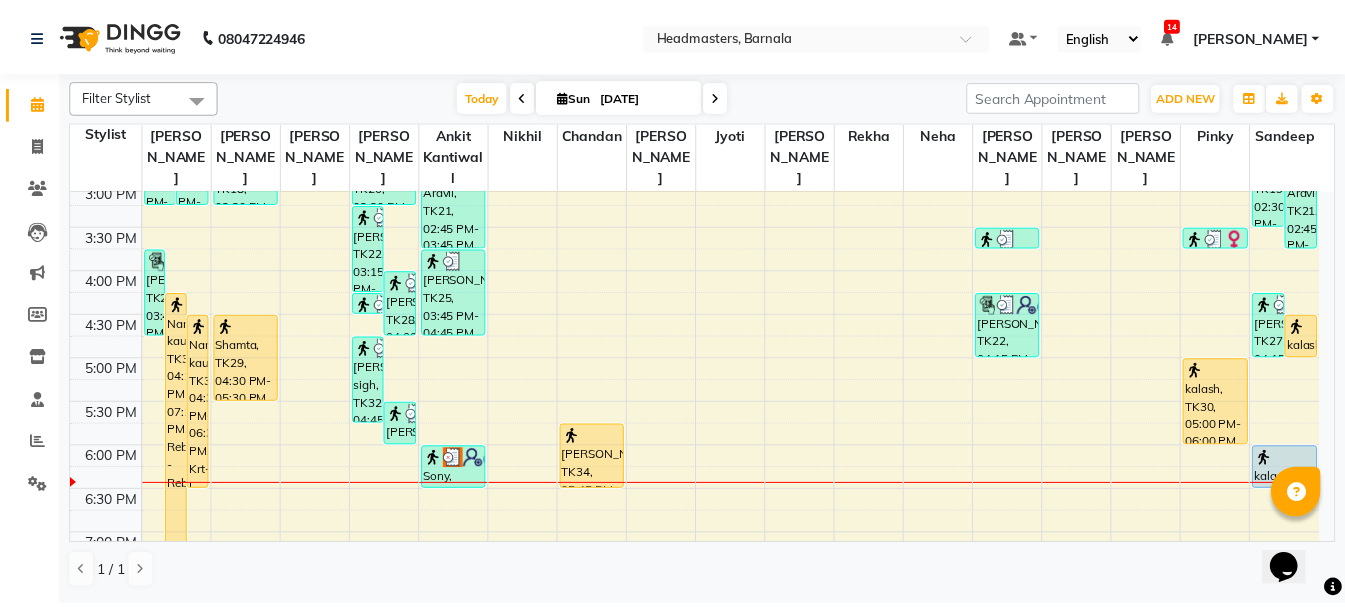 scroll, scrollTop: 703, scrollLeft: 0, axis: vertical 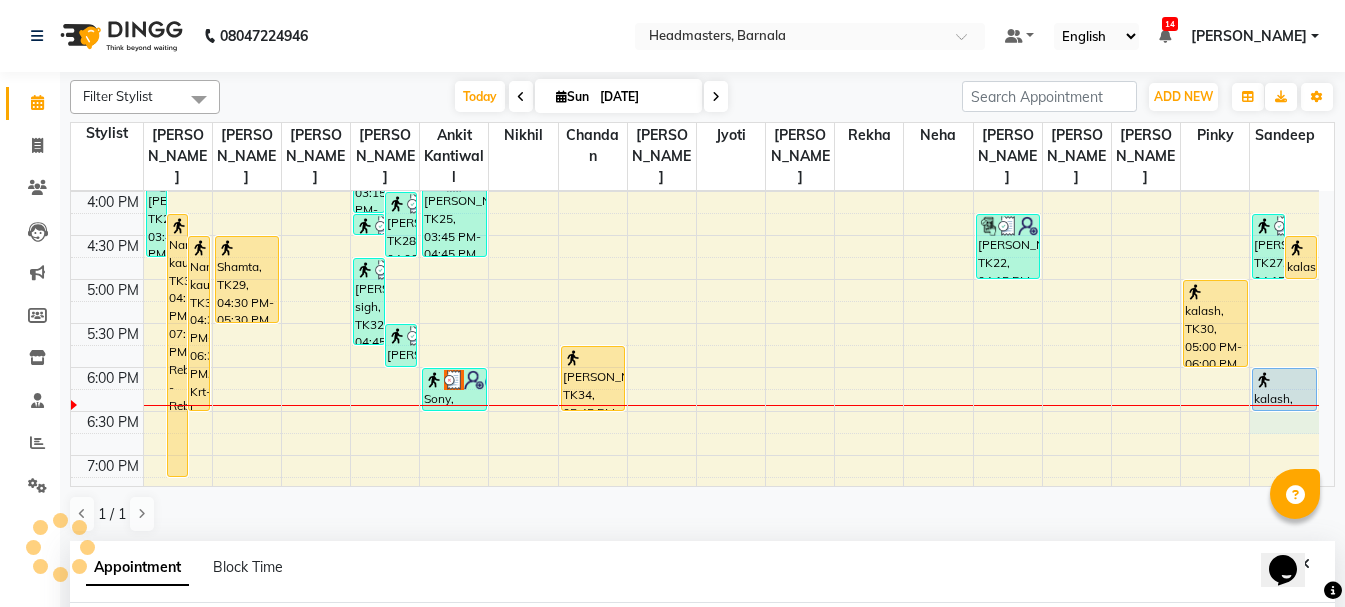 select on "71857" 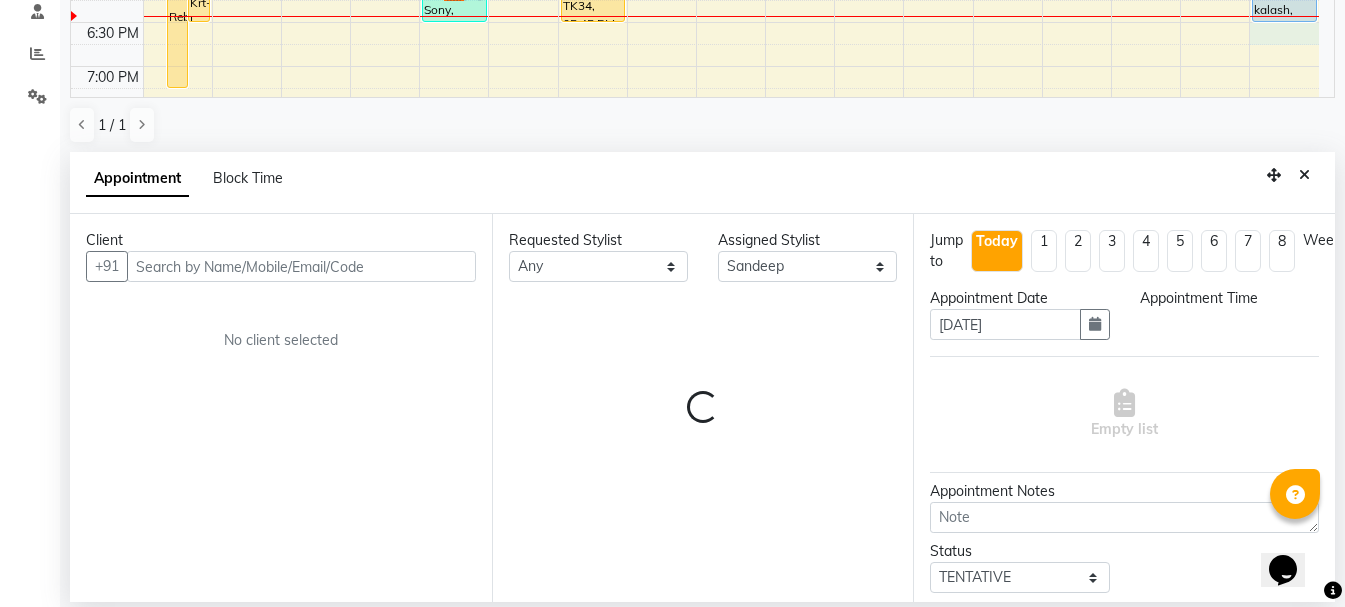 select on "1110" 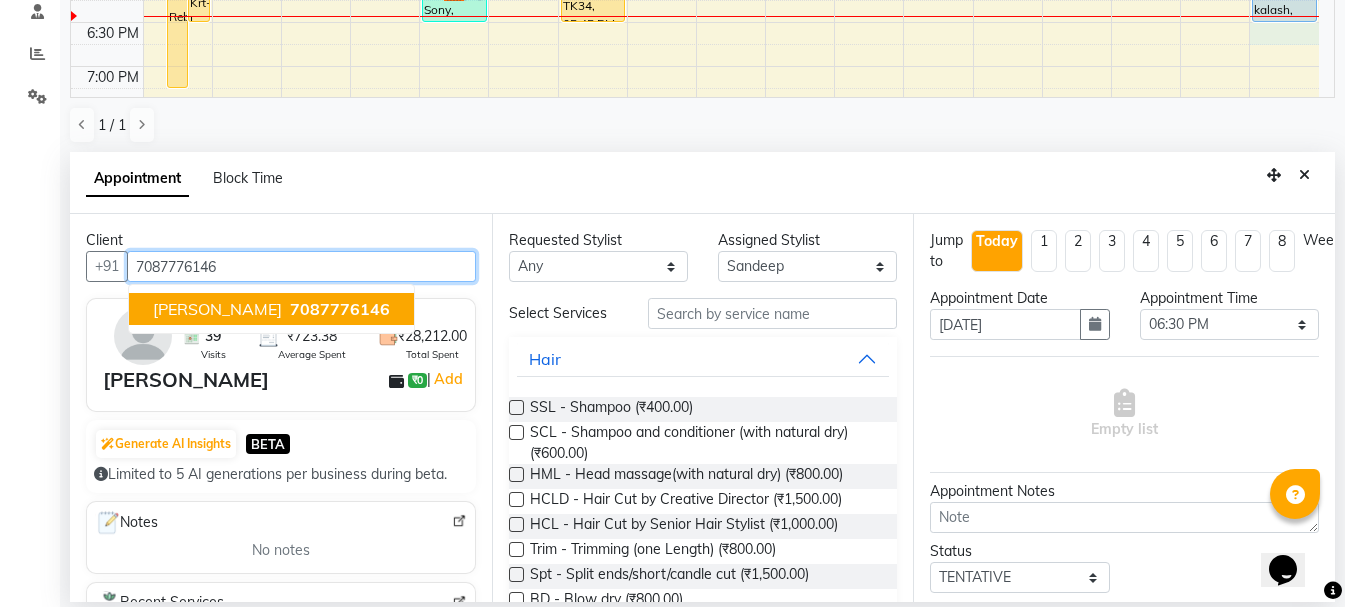 click on "Dharuv   7087776146" at bounding box center [271, 309] 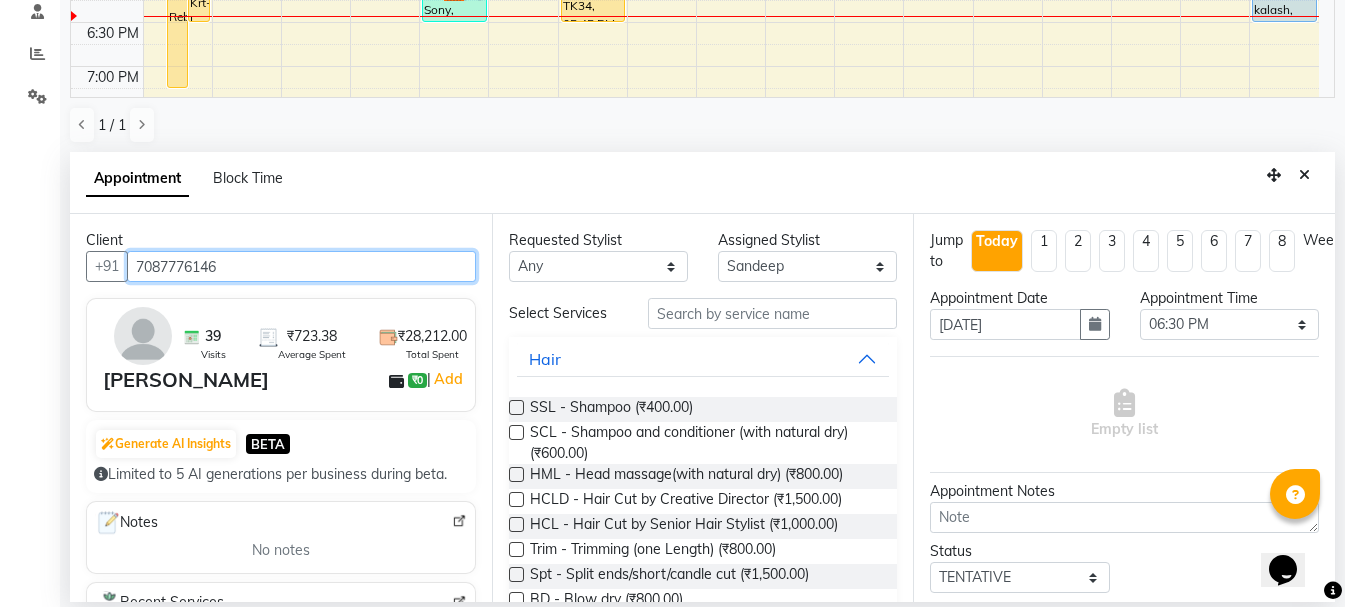 type on "7087776146" 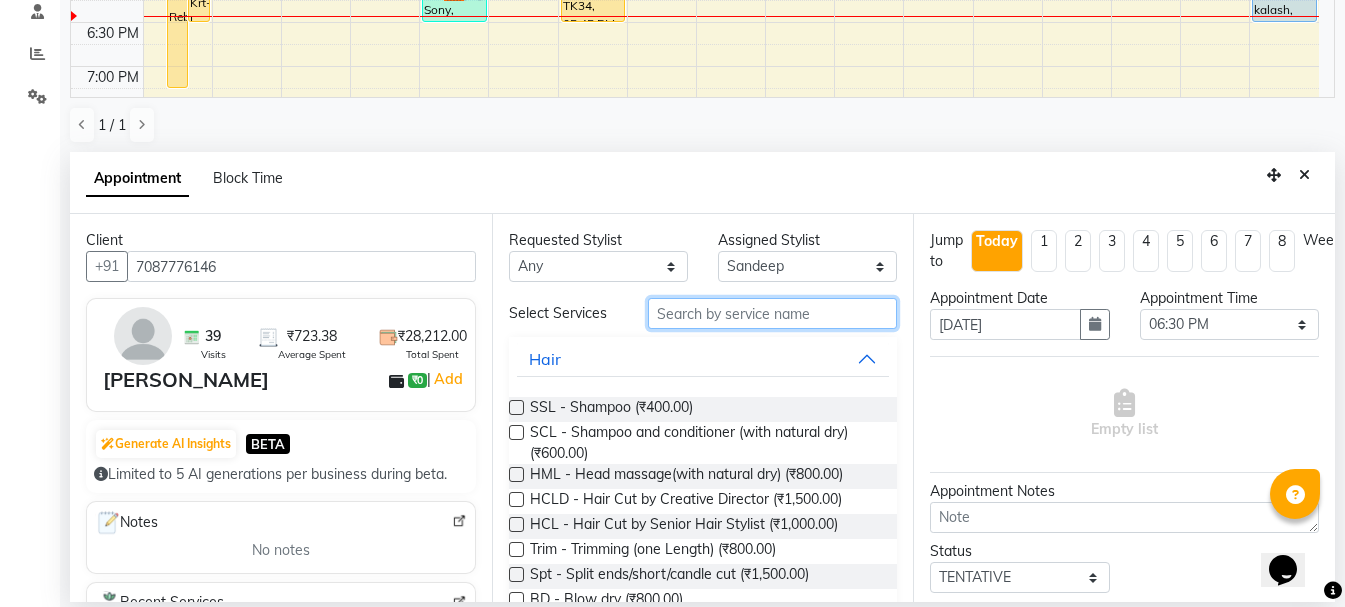 click at bounding box center (772, 313) 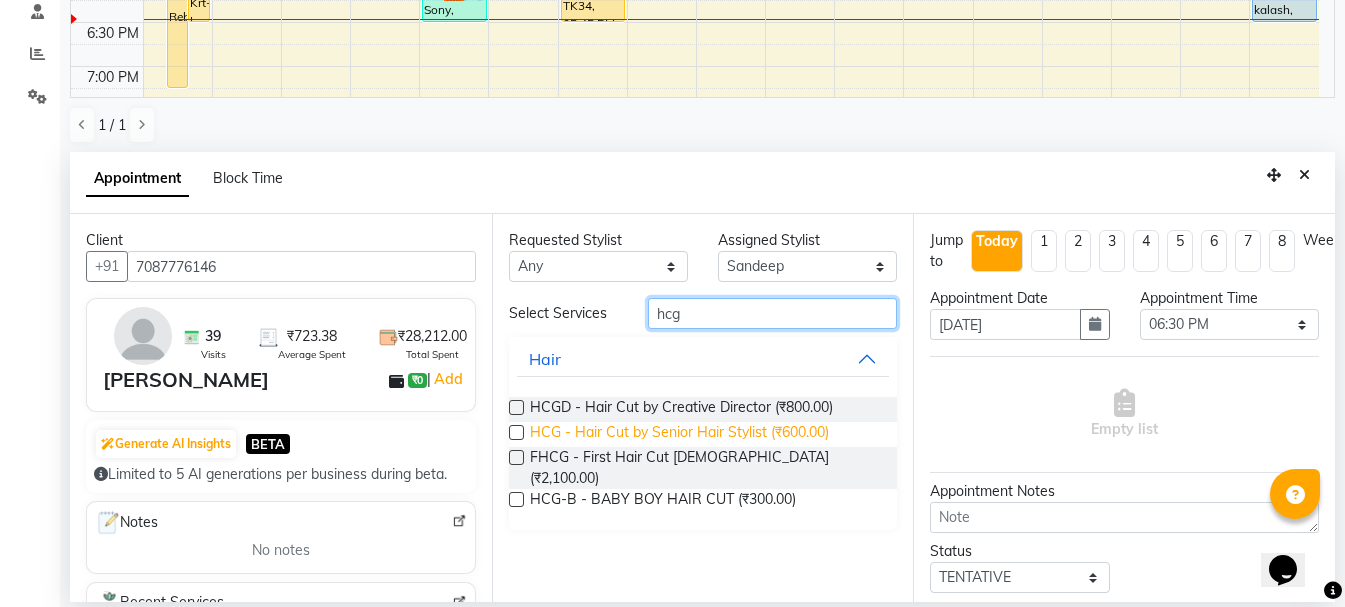 type on "hcg" 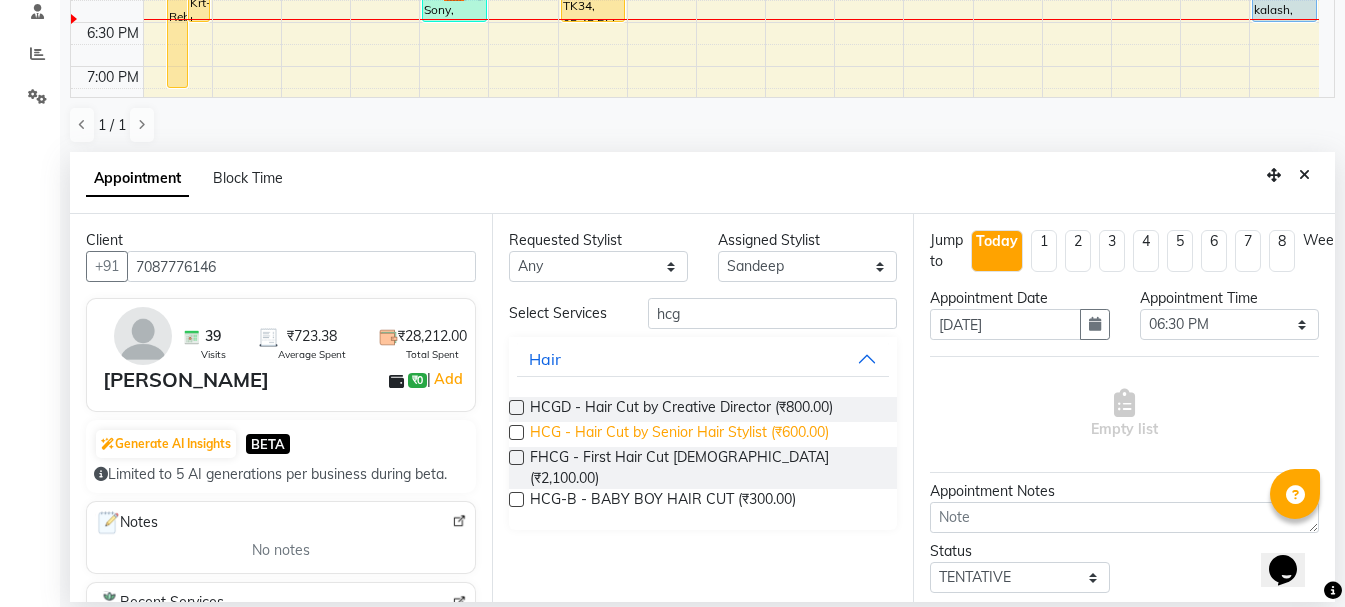 click on "HCG - Hair Cut by Senior Hair Stylist (₹600.00)" at bounding box center [679, 434] 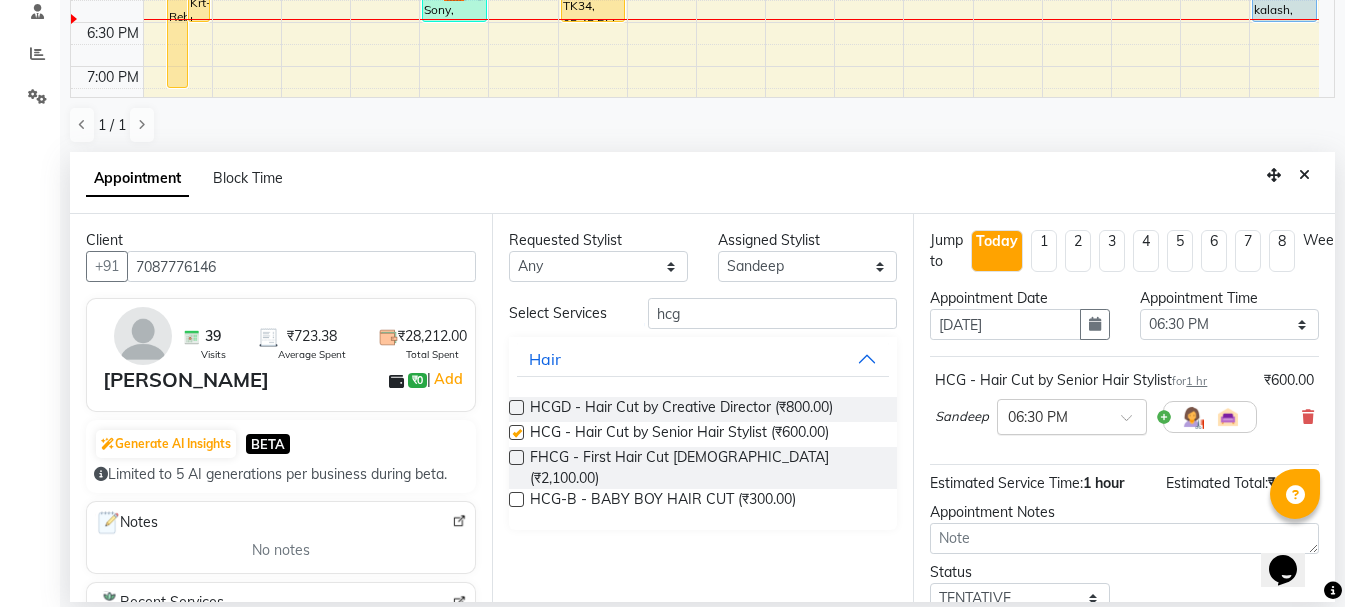 checkbox on "false" 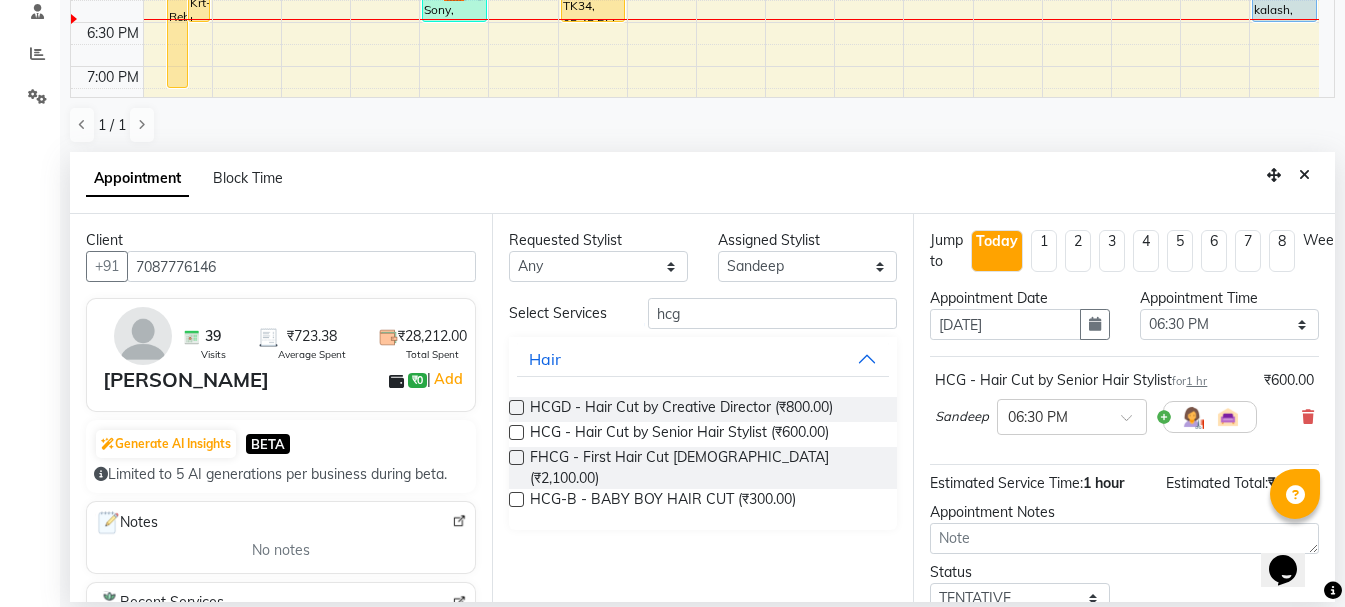 scroll, scrollTop: 153, scrollLeft: 0, axis: vertical 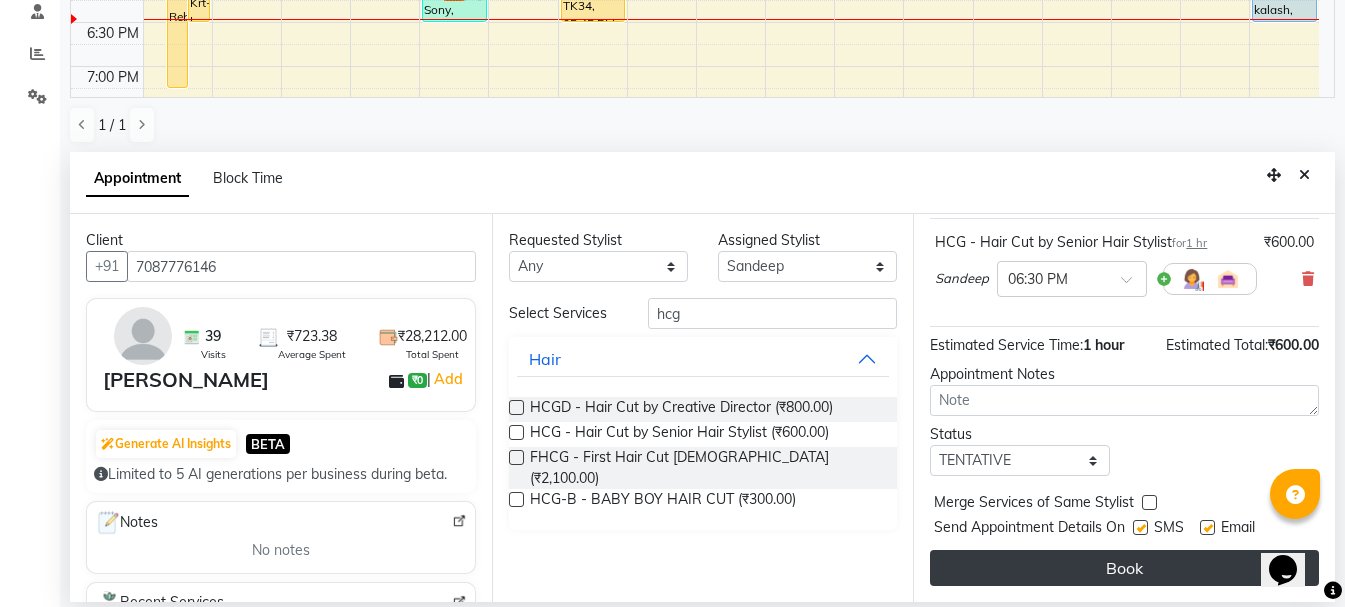 click on "Book" at bounding box center [1124, 568] 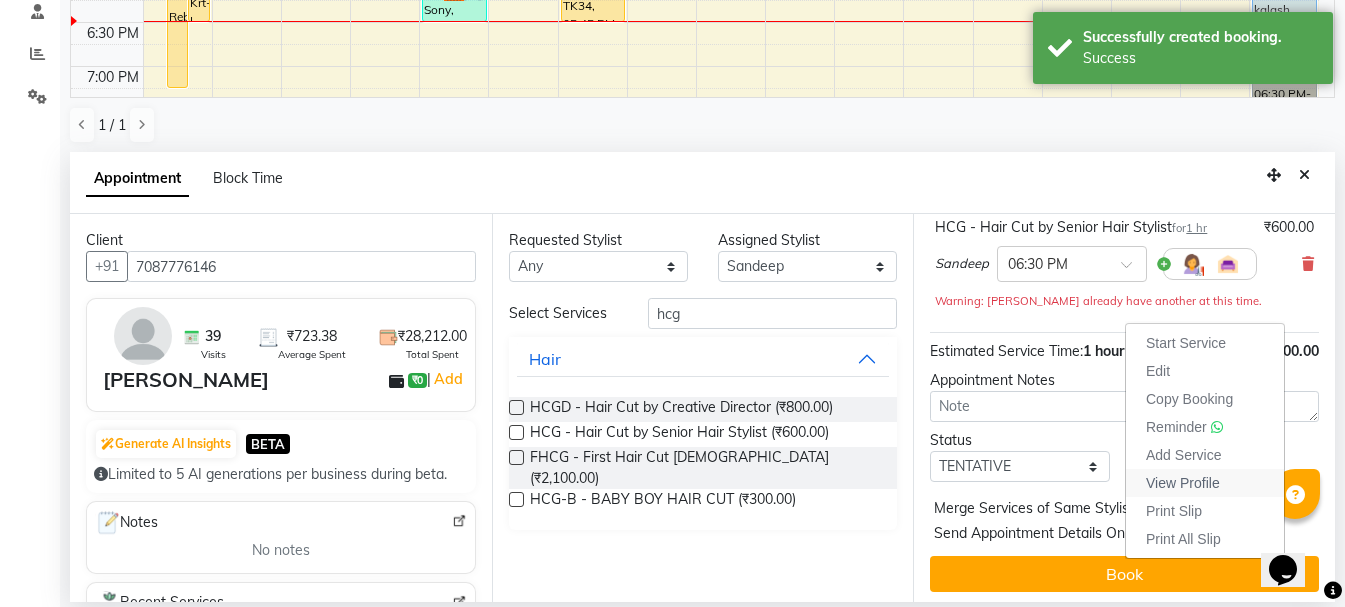 scroll, scrollTop: 0, scrollLeft: 0, axis: both 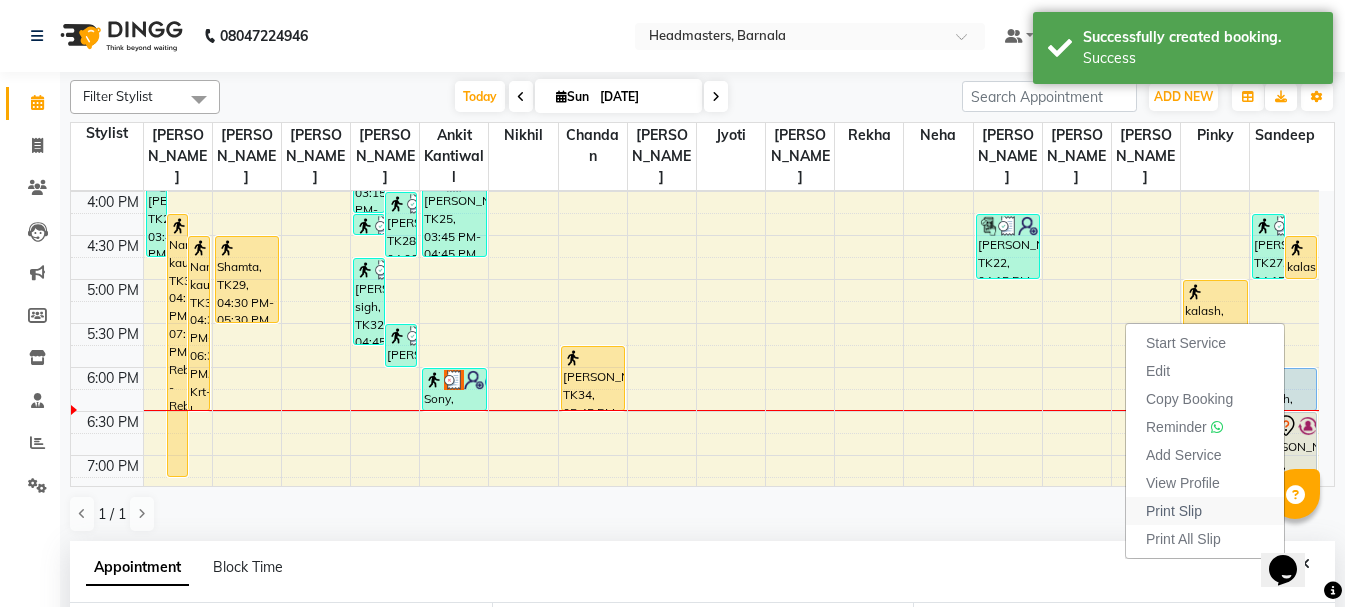 click on "Print Slip" at bounding box center (1174, 511) 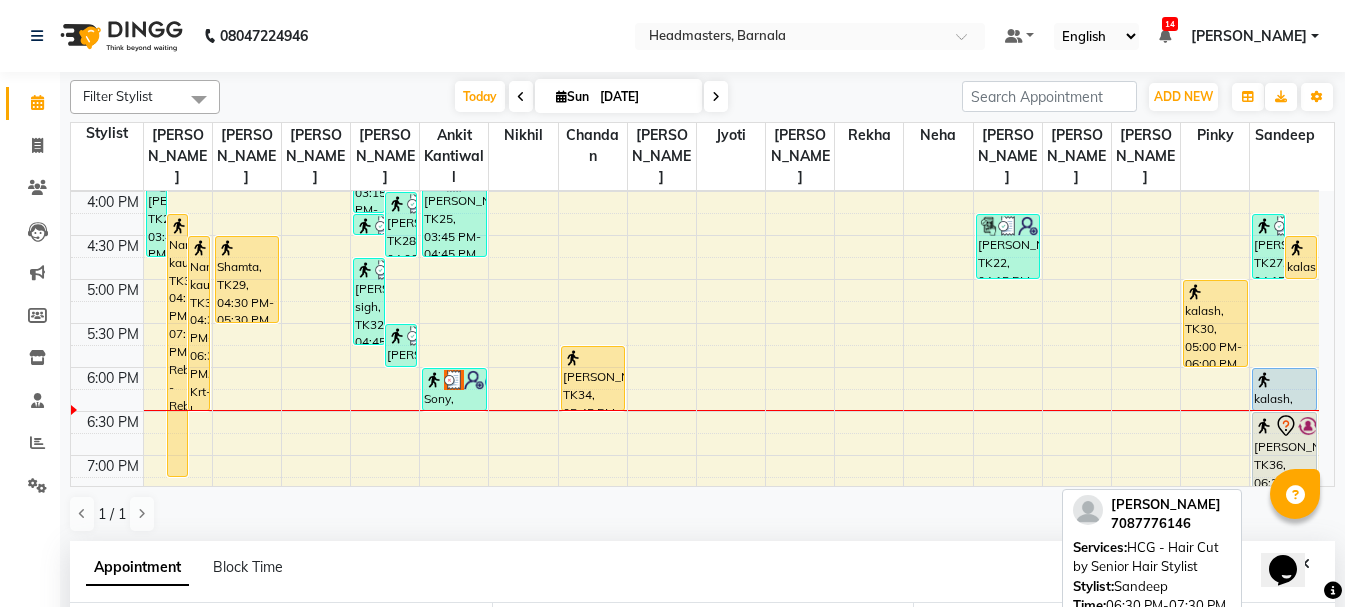 click 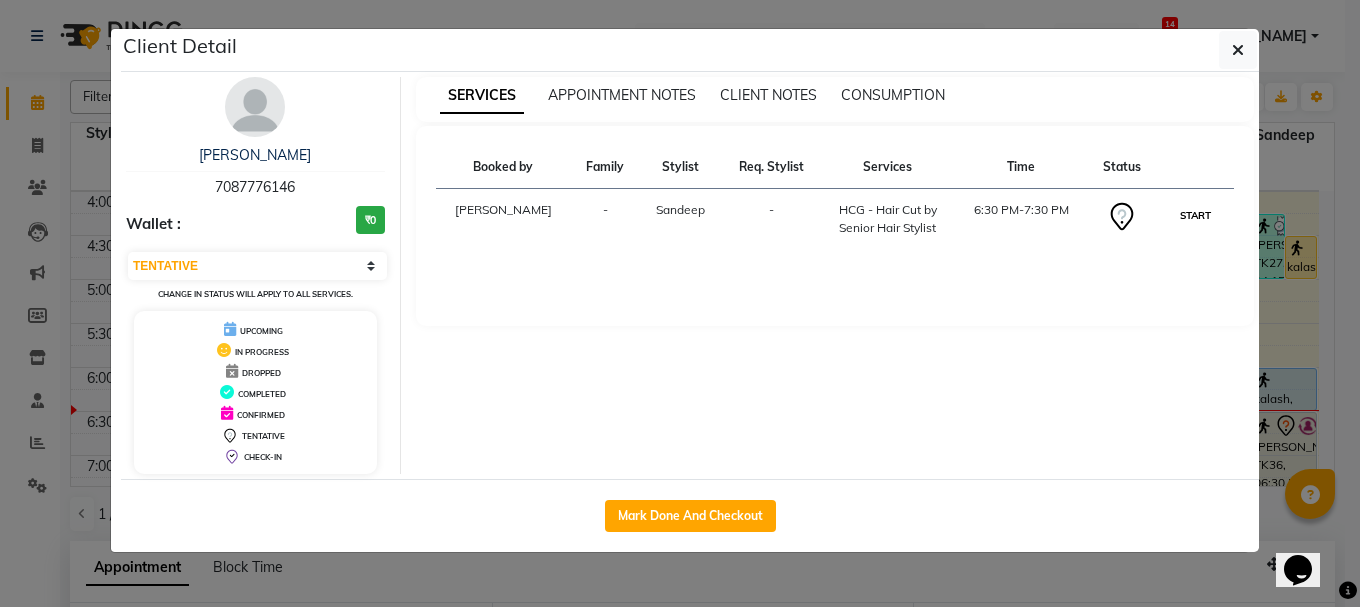 click on "START" at bounding box center (1195, 215) 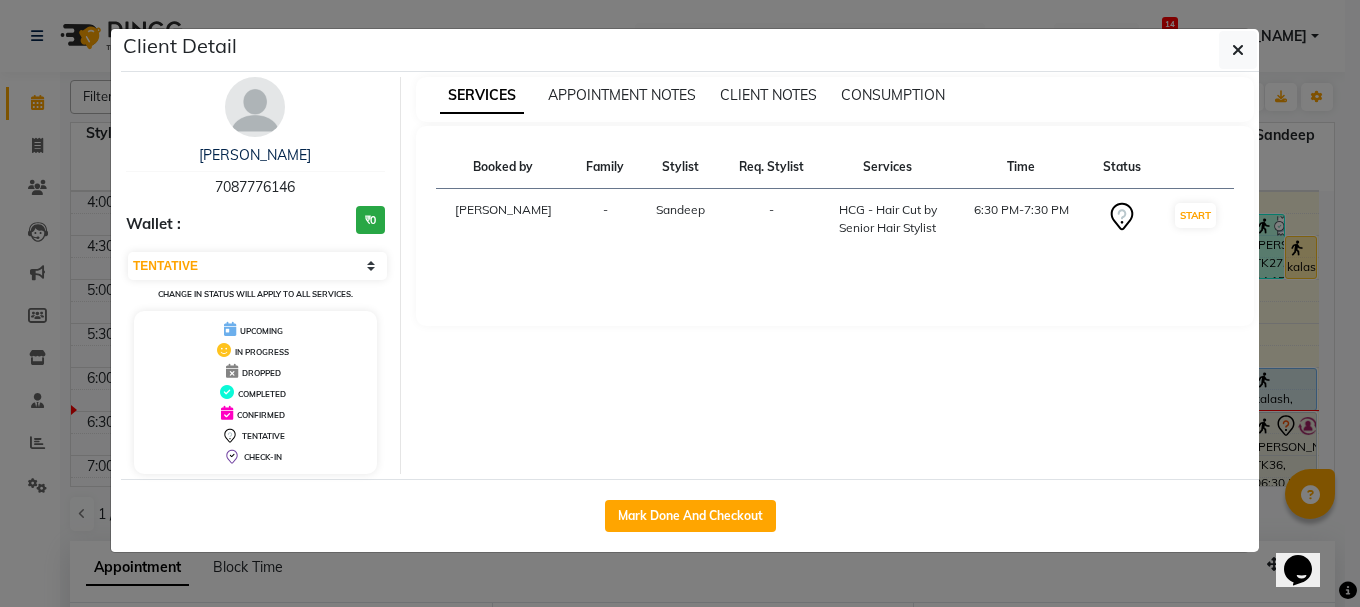select on "1" 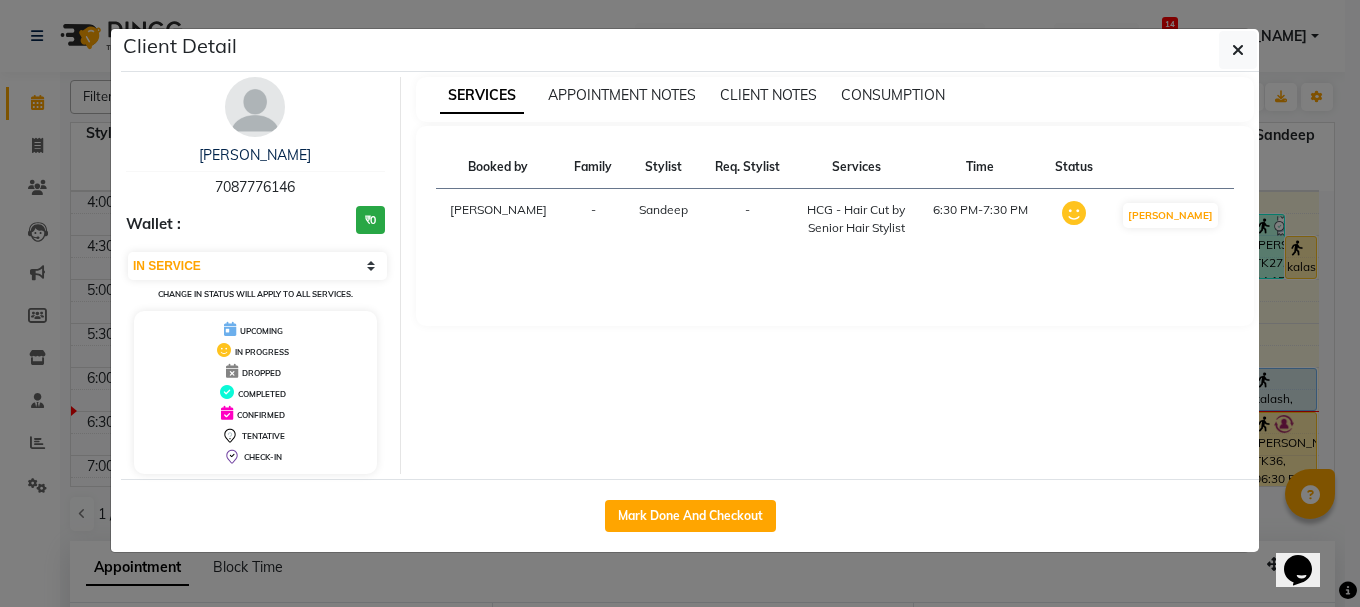 click on "Client Detail  Dharuv    7087776146 Wallet : ₹0 Select IN SERVICE CONFIRMED TENTATIVE CHECK IN MARK DONE UPCOMING Change in status will apply to all services. UPCOMING IN PROGRESS DROPPED COMPLETED CONFIRMED TENTATIVE CHECK-IN SERVICES APPOINTMENT NOTES CLIENT NOTES CONSUMPTION Booked by Family Stylist Req. Stylist Services Time Status  Manya  - Sandeep -  HCG - Hair Cut by Senior Hair Stylist   6:30 PM-7:30 PM   MARK DONE   Mark Done And Checkout" 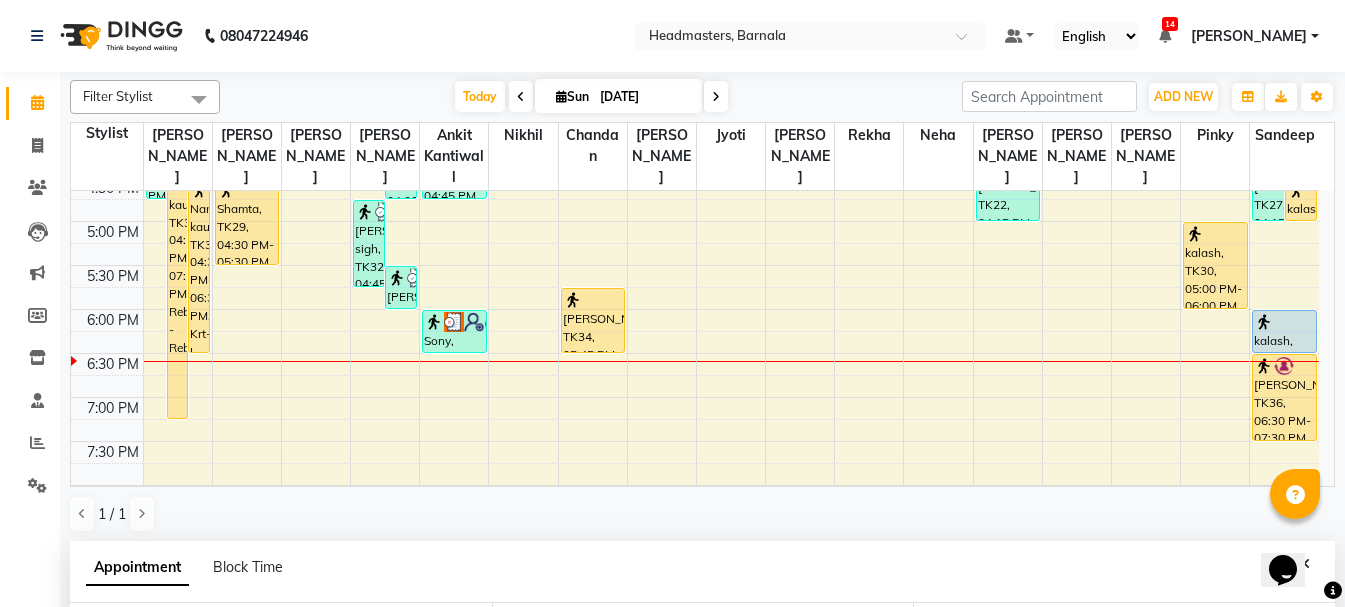 scroll, scrollTop: 779, scrollLeft: 0, axis: vertical 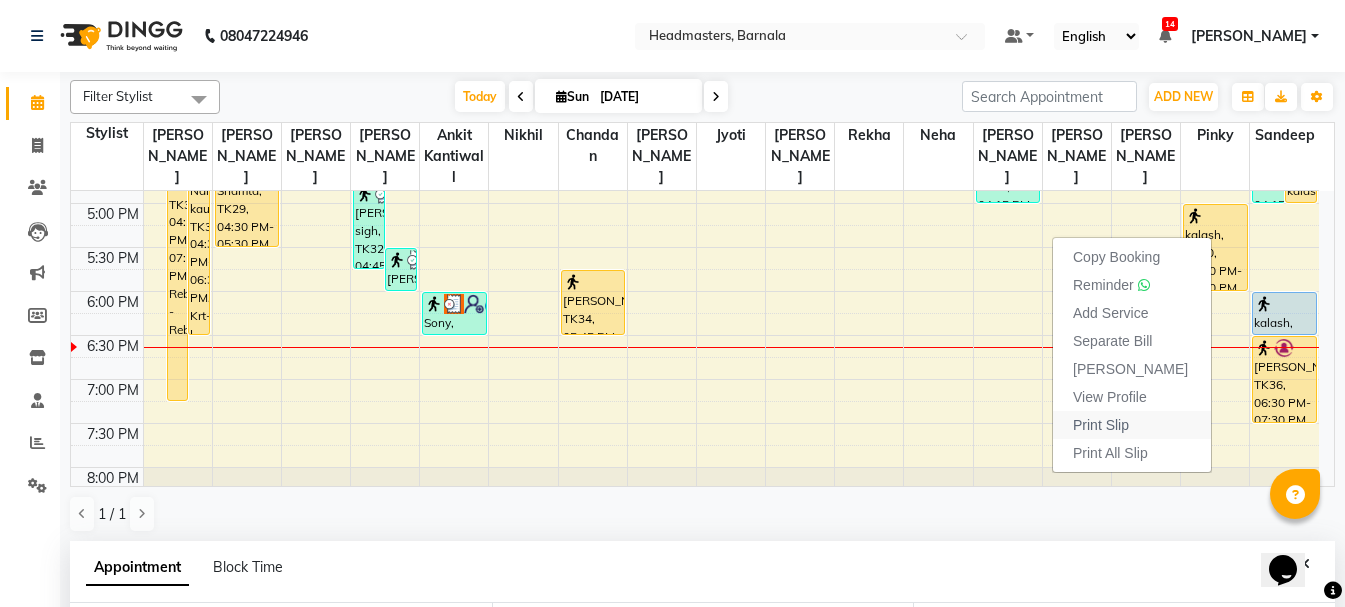 click on "Print Slip" at bounding box center [1132, 425] 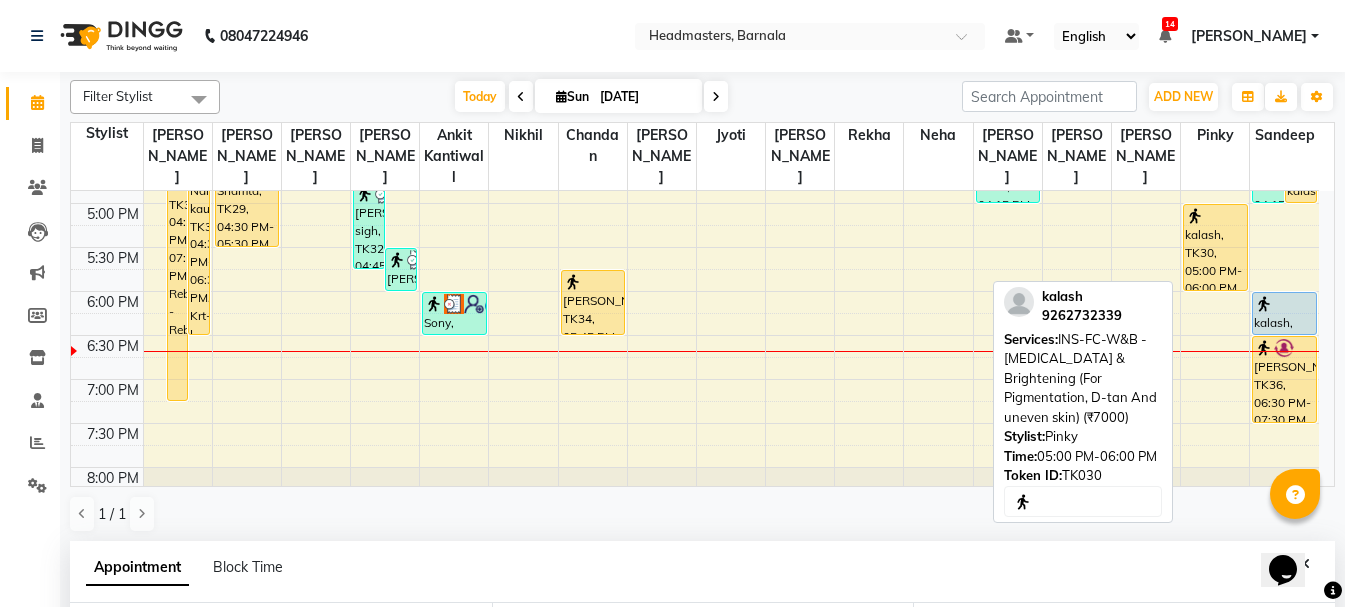 click on "kalash, TK30, 05:00 PM-06:00 PM, INS-FC-W&B - Whitening & Brightening (For Pigmentation, D-tan And uneven skin) (₹7000)" at bounding box center (1215, 247) 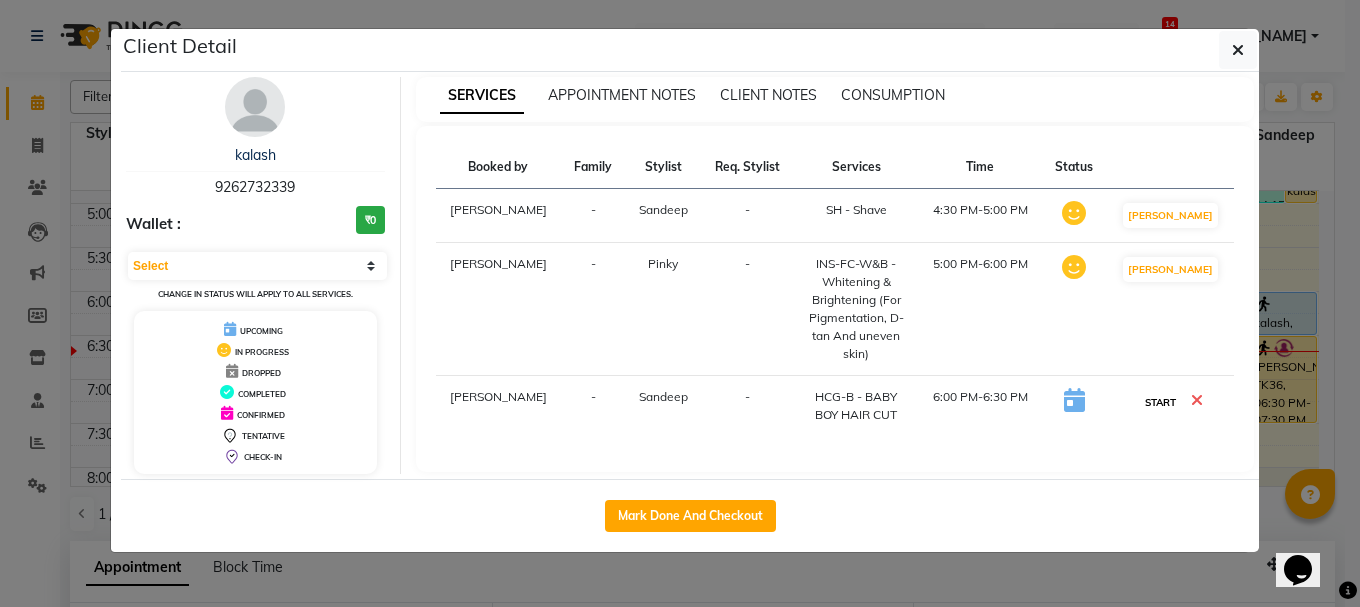click on "START" at bounding box center [1160, 402] 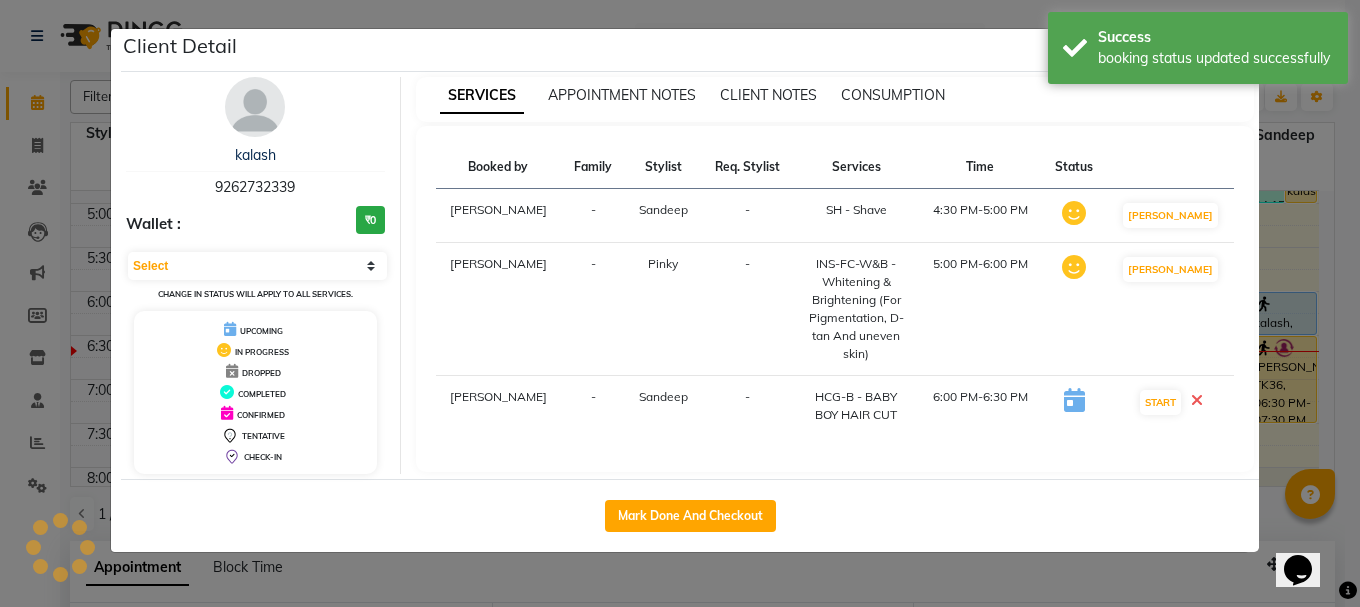 select on "1" 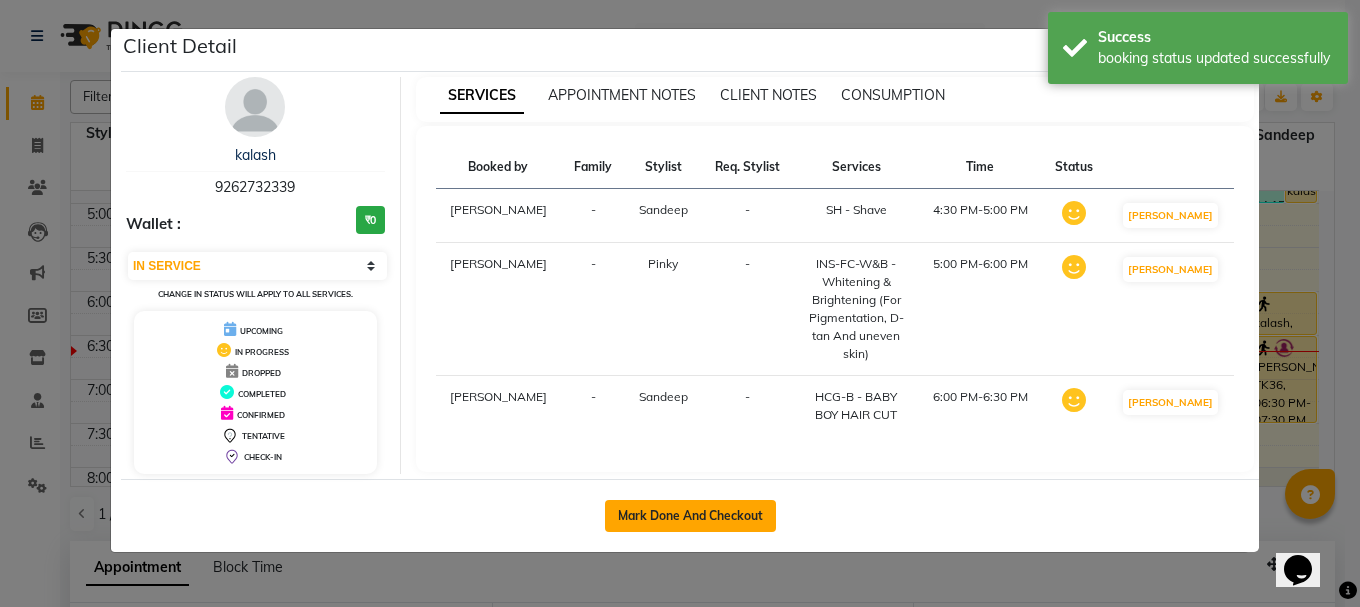 click on "Mark Done And Checkout" 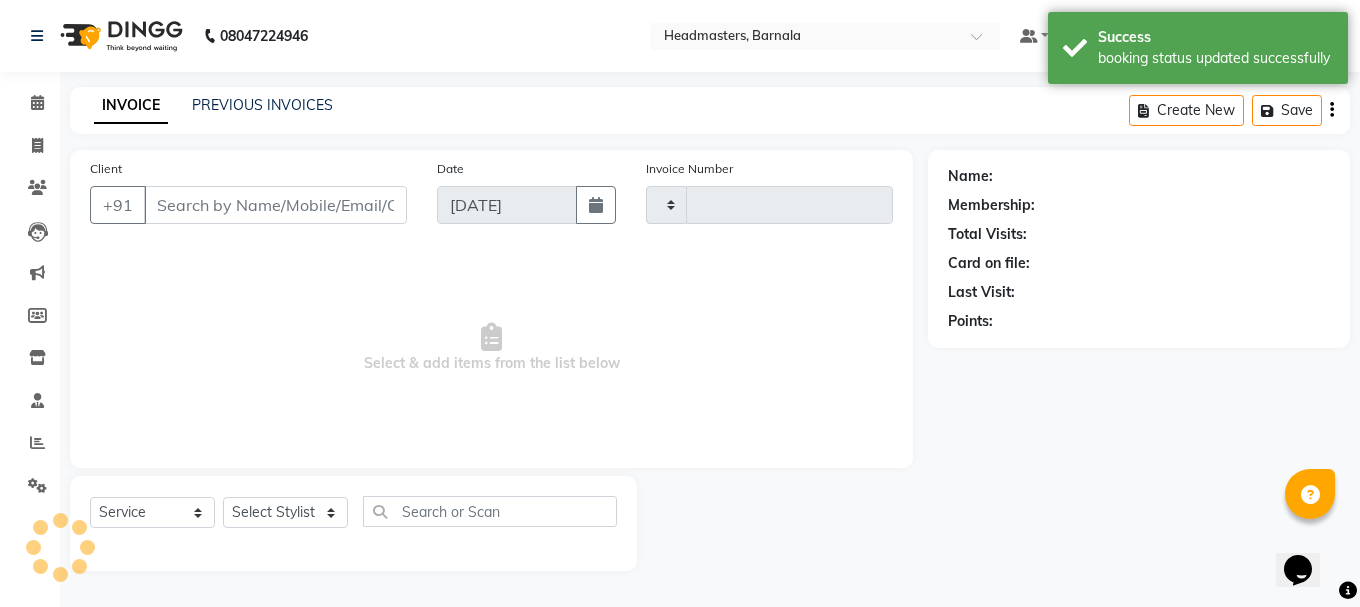 type on "2831" 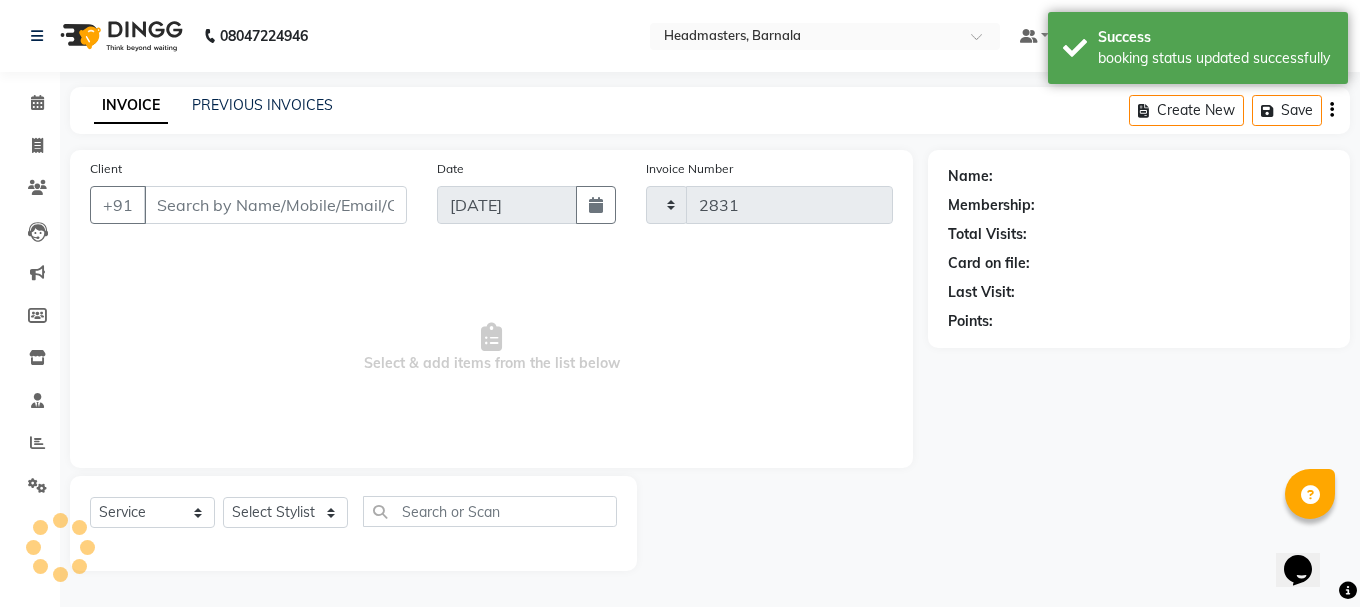 select on "7526" 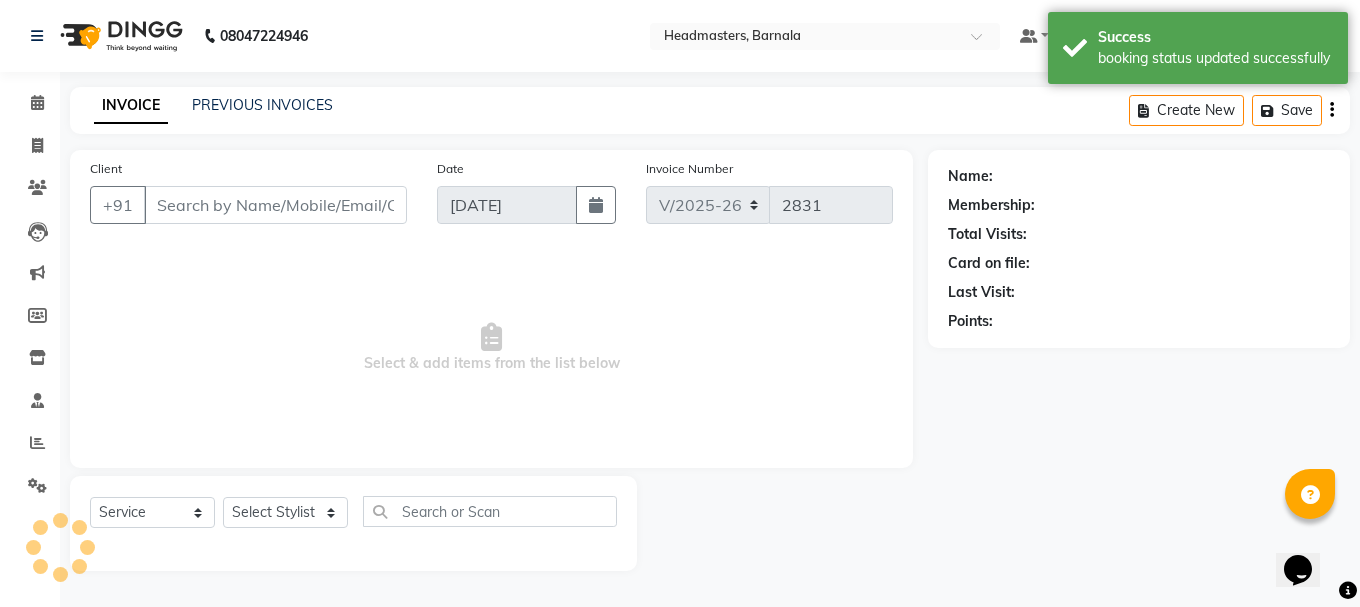 type on "9262732339" 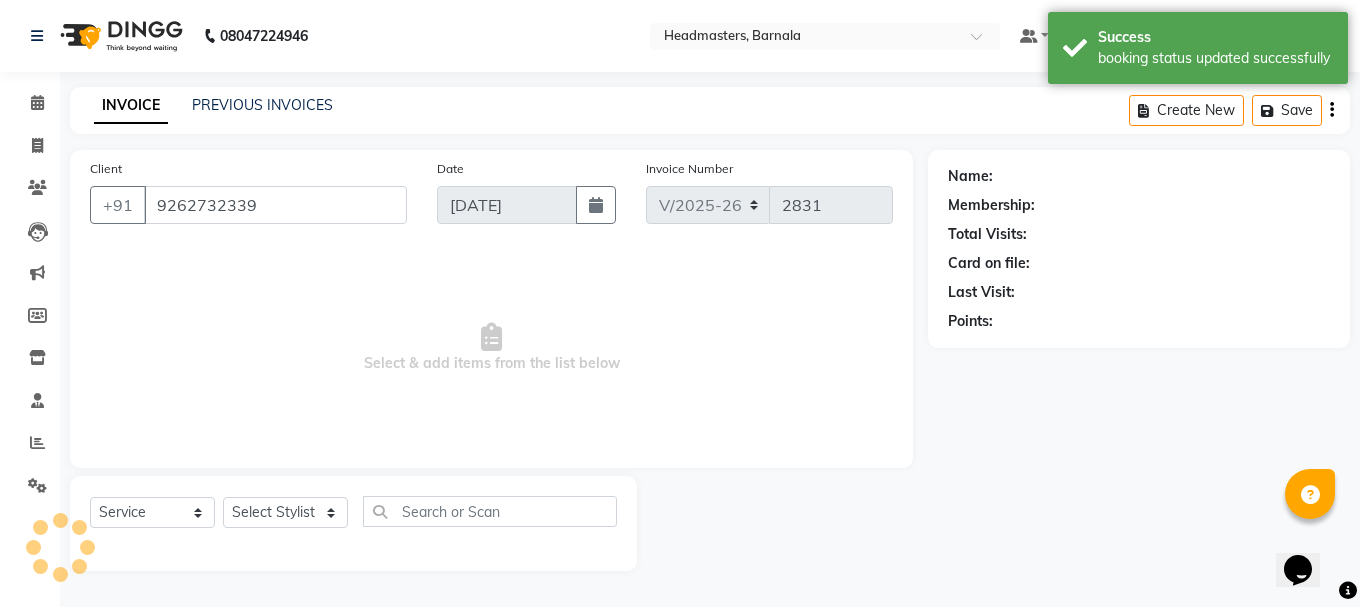 select on "71857" 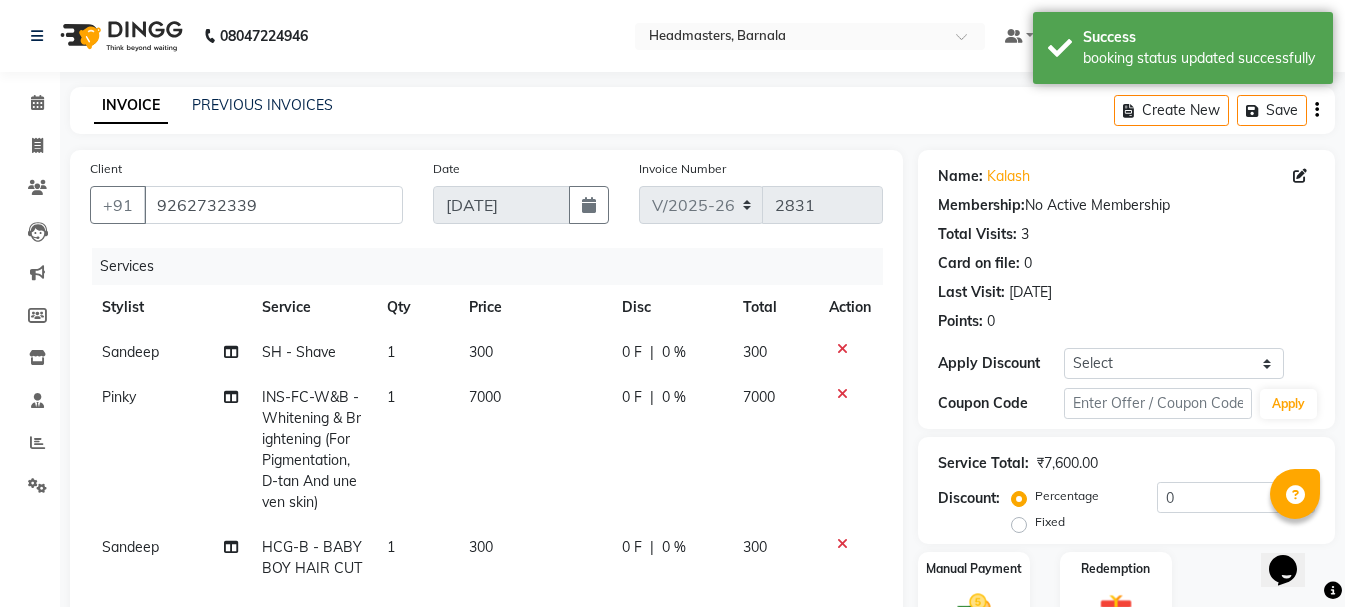 click on "Fixed" 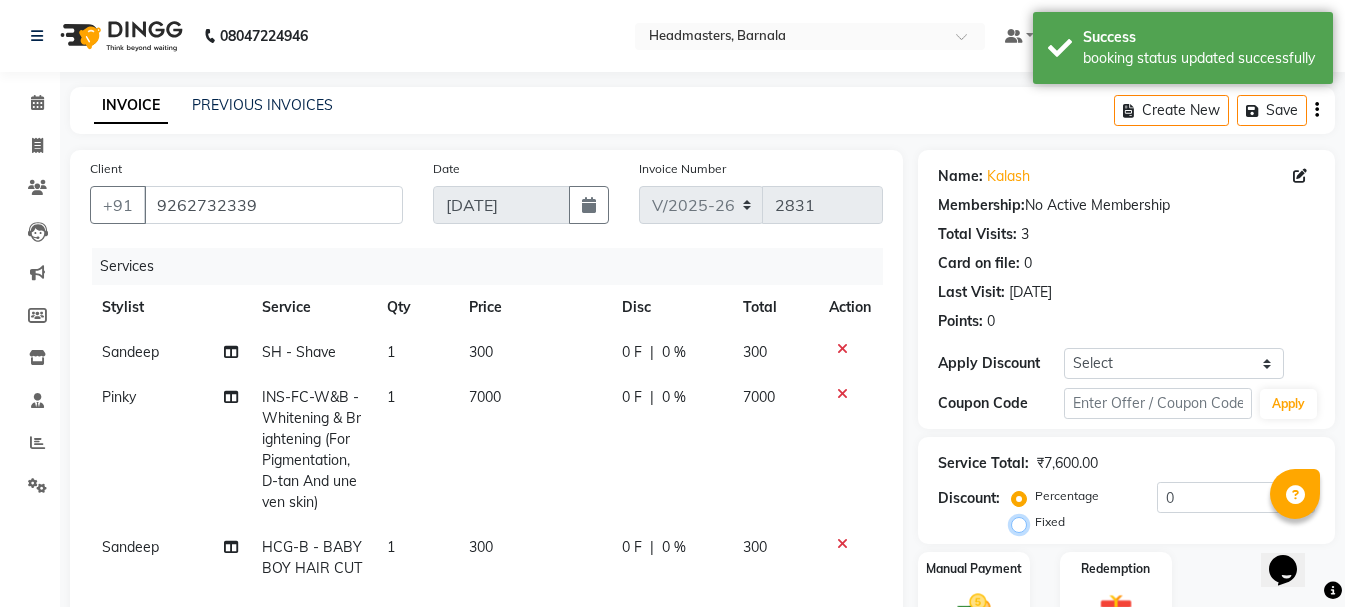 click on "Fixed" at bounding box center [1023, 522] 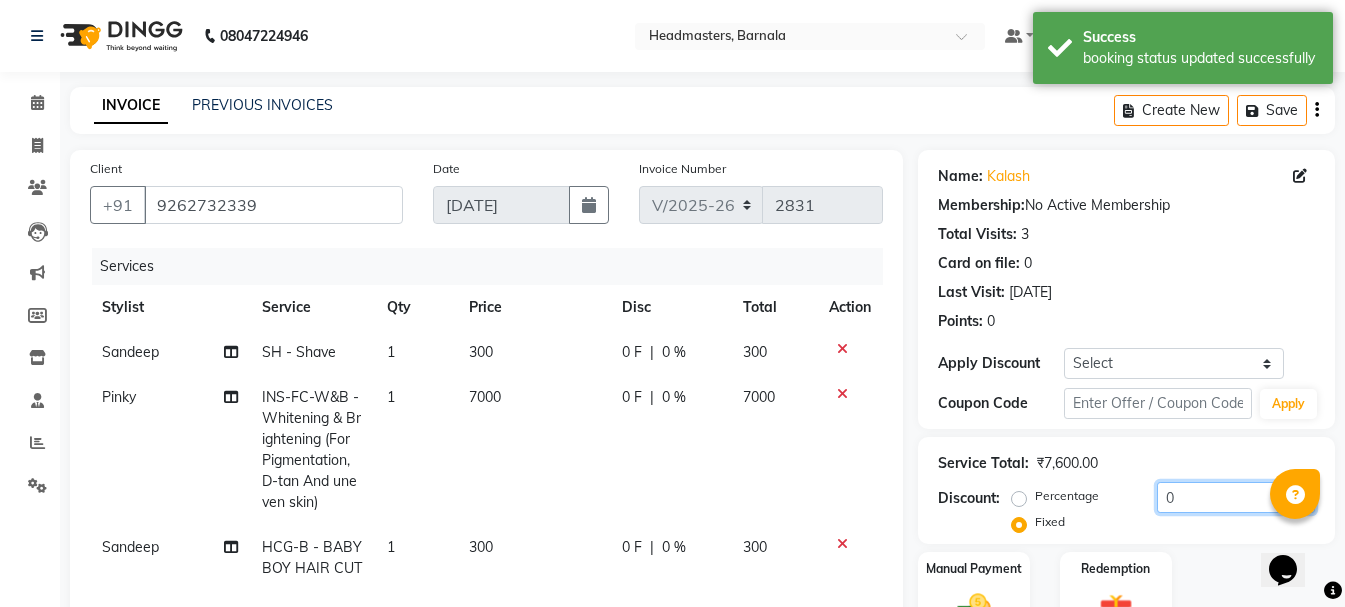 drag, startPoint x: 1211, startPoint y: 153, endPoint x: 1110, endPoint y: 192, distance: 108.26819 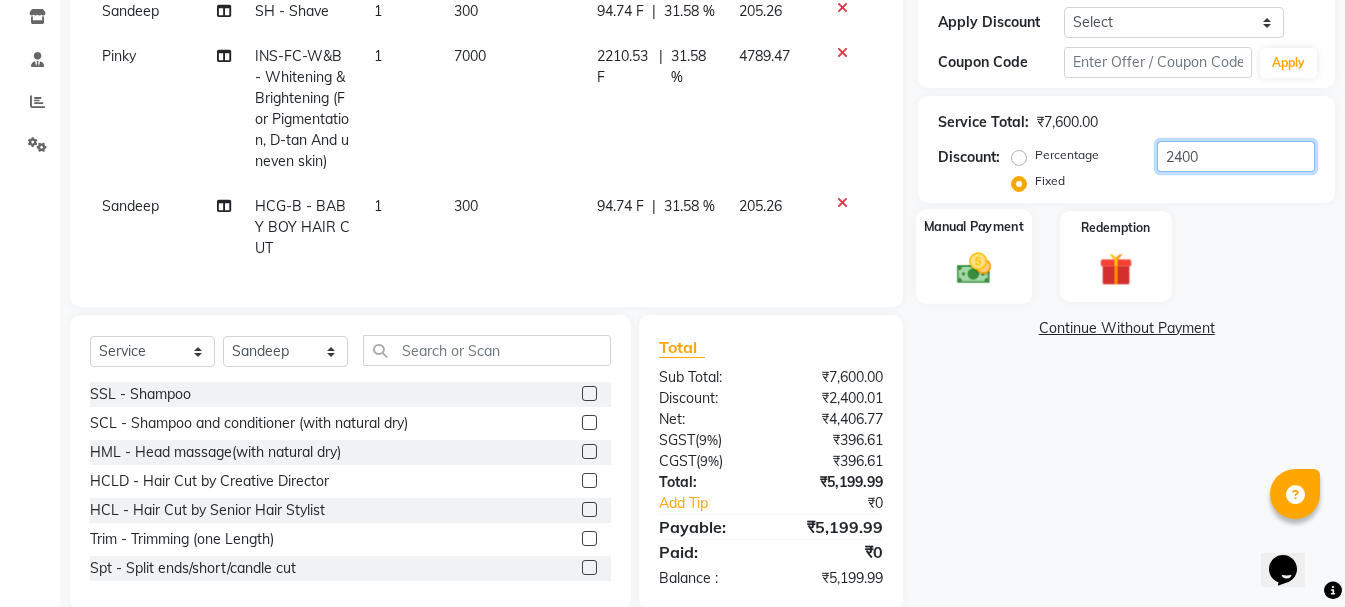 type on "2400" 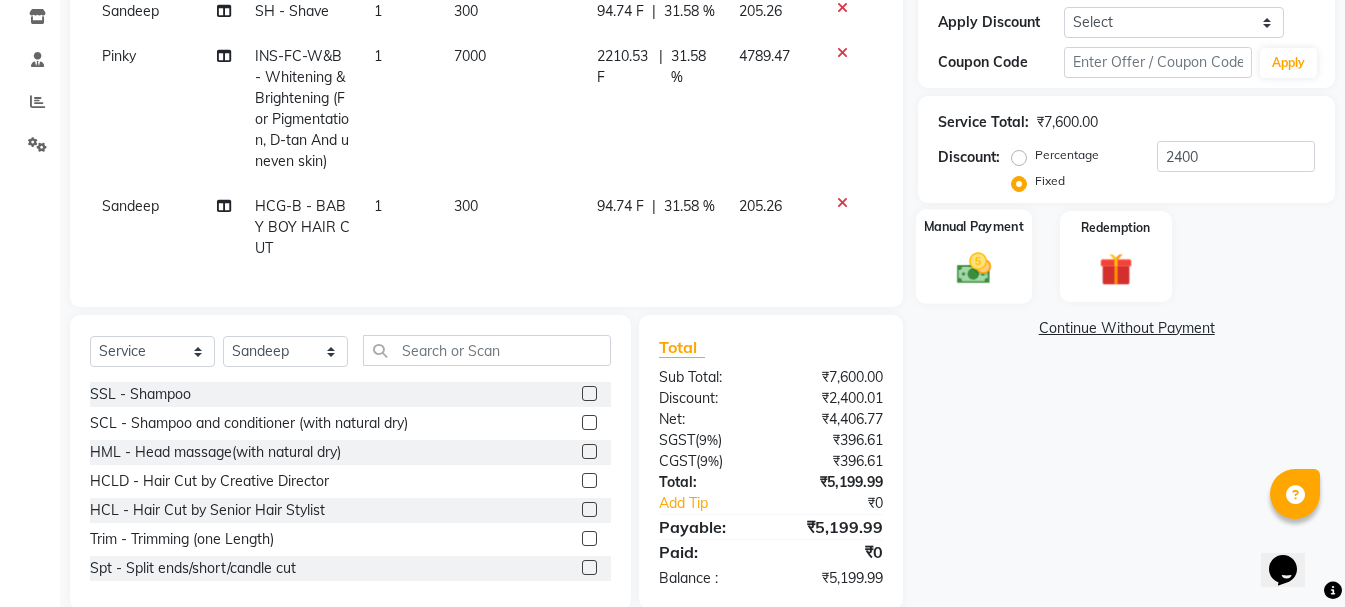 click on "Manual Payment" 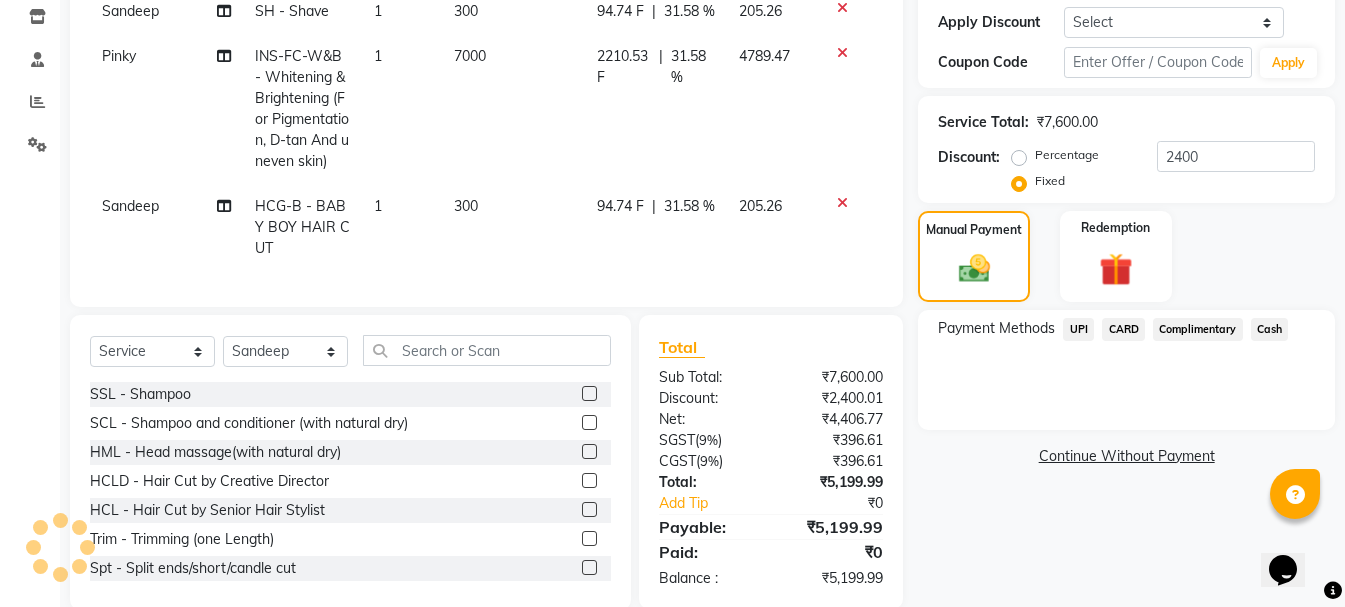 scroll, scrollTop: 410, scrollLeft: 0, axis: vertical 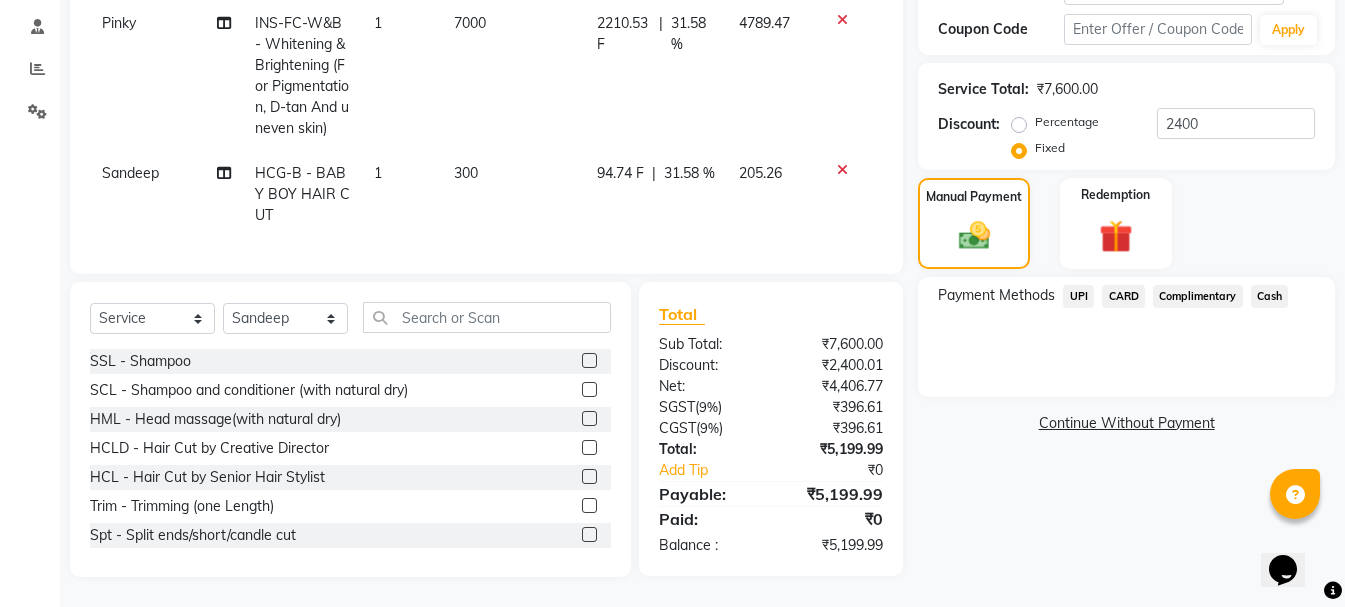 click on "UPI" 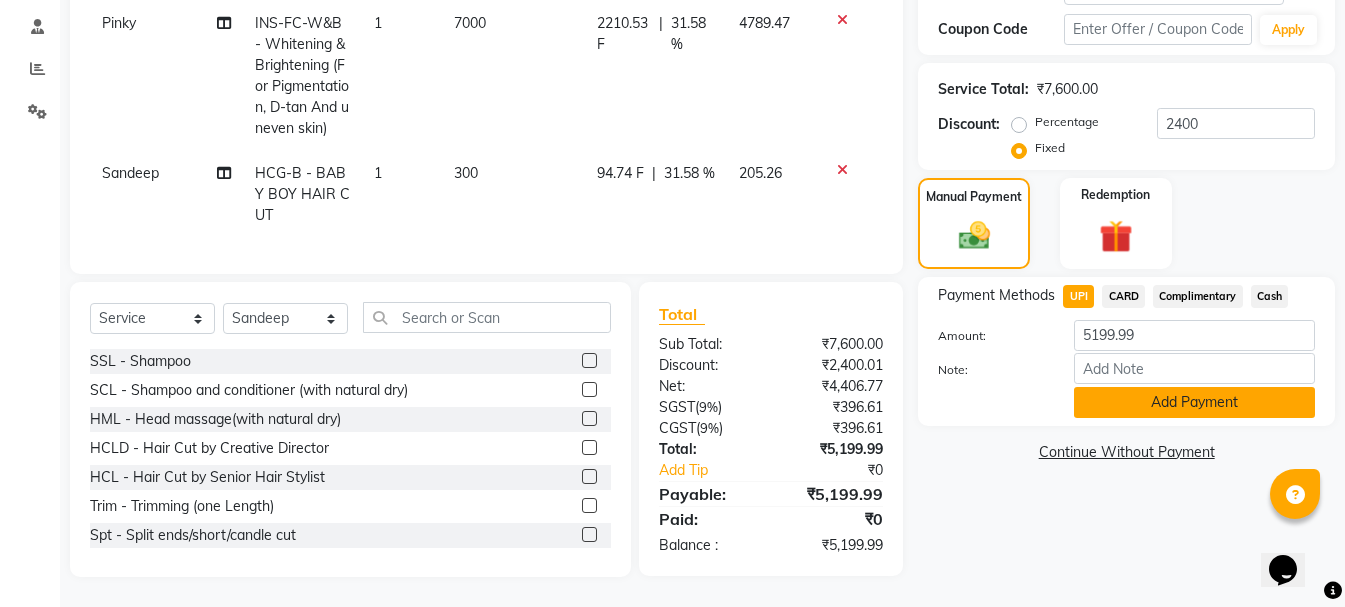 click on "Add Payment" 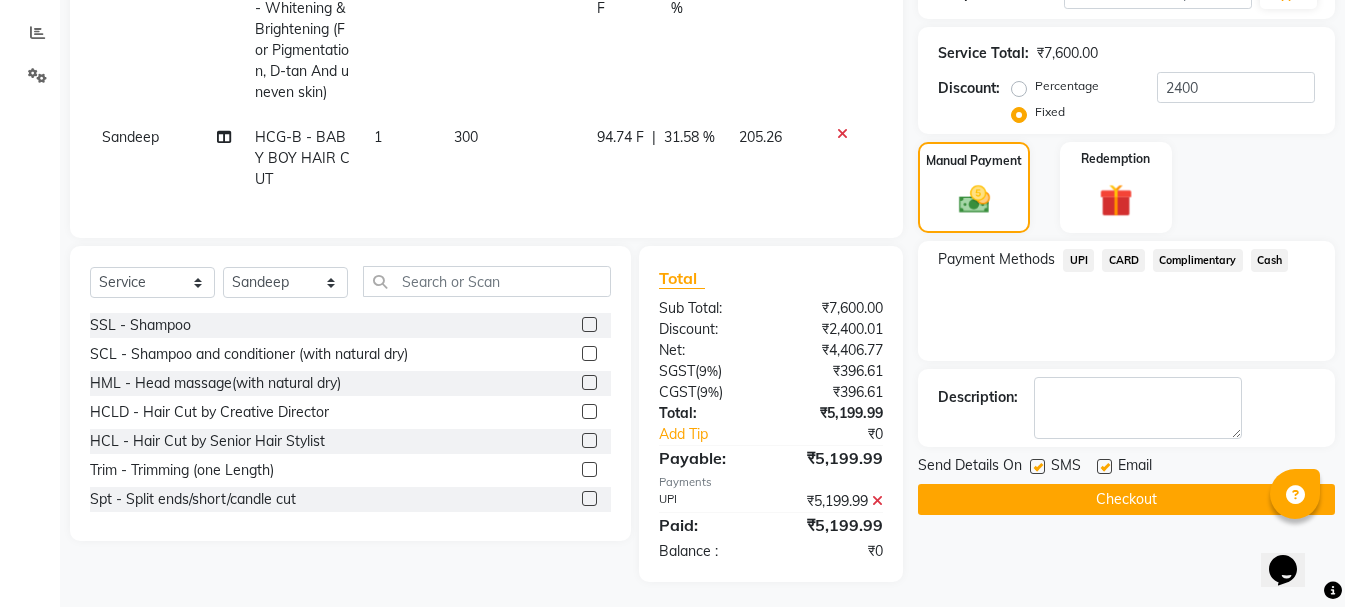 click on "Checkout" 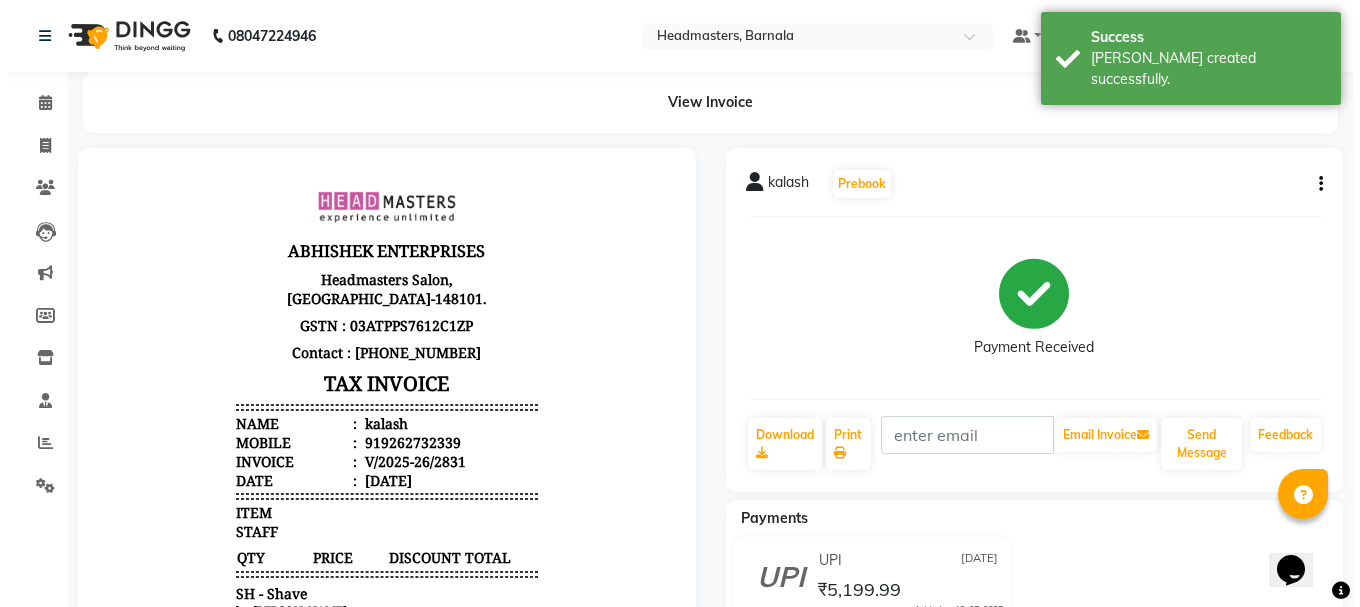 scroll, scrollTop: 0, scrollLeft: 0, axis: both 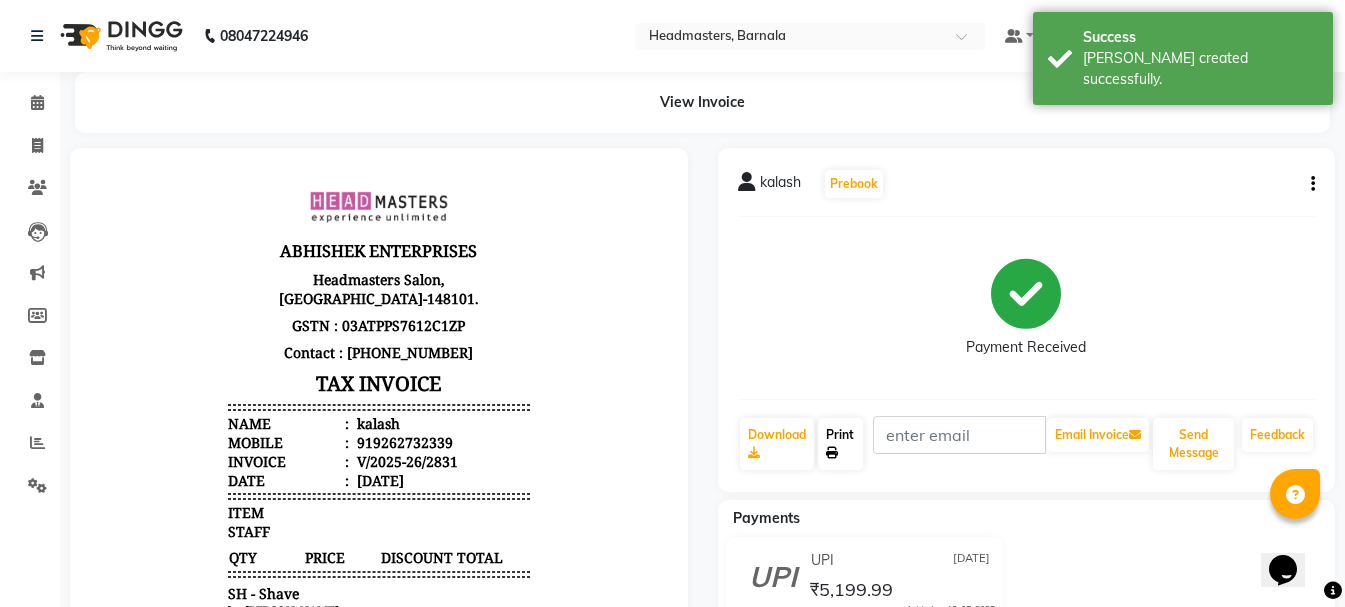 click on "Print" 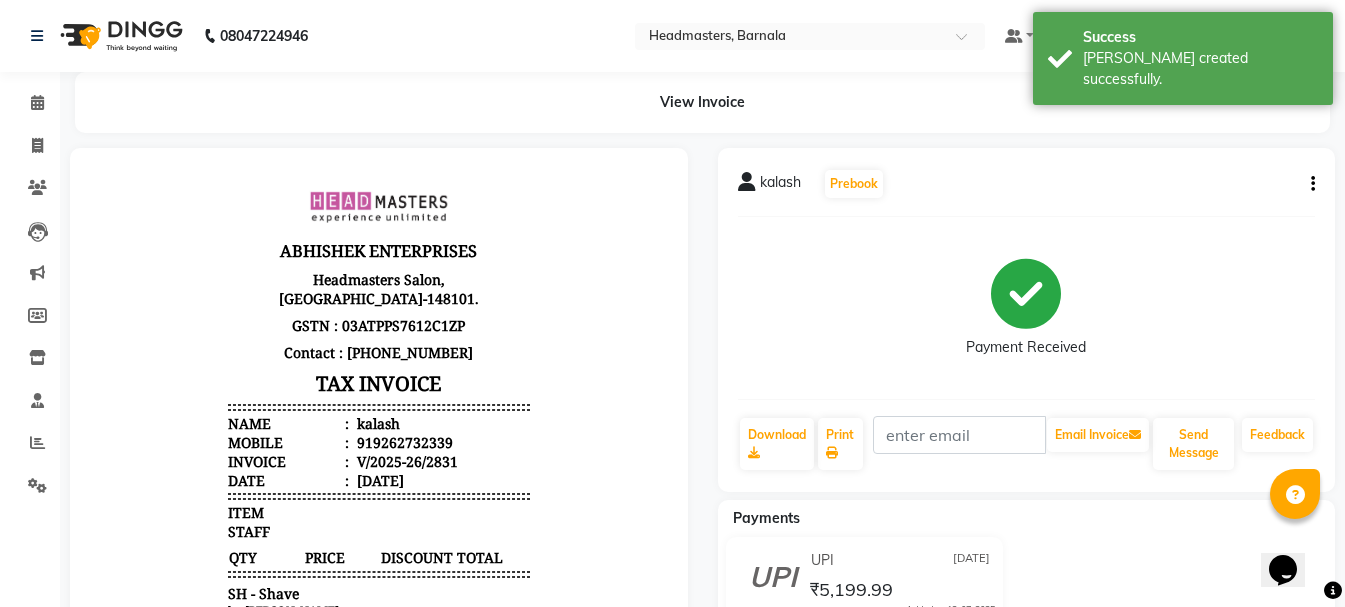 select on "service" 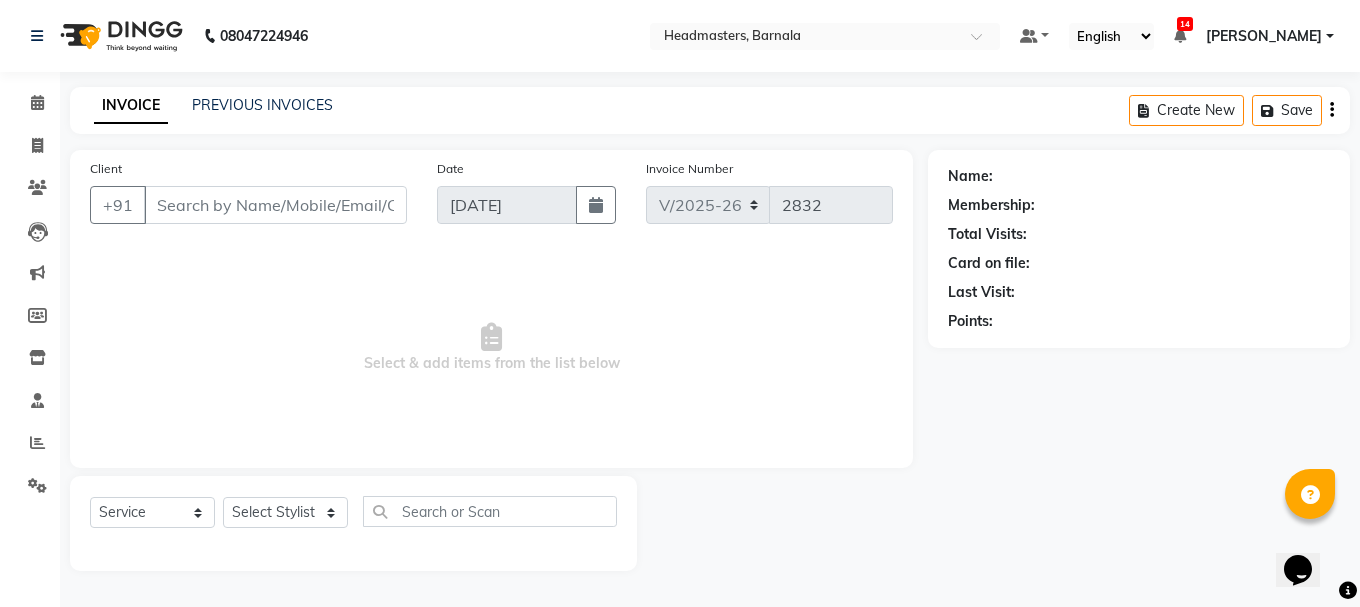 type on "9262732339" 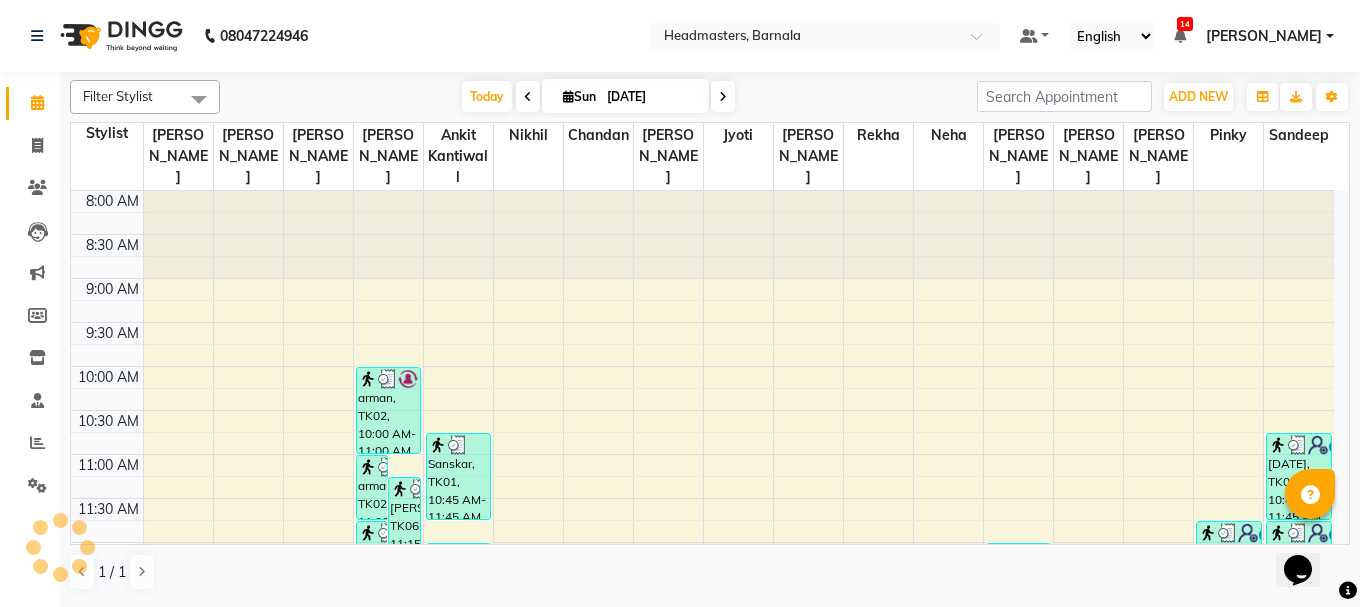 scroll, scrollTop: 0, scrollLeft: 0, axis: both 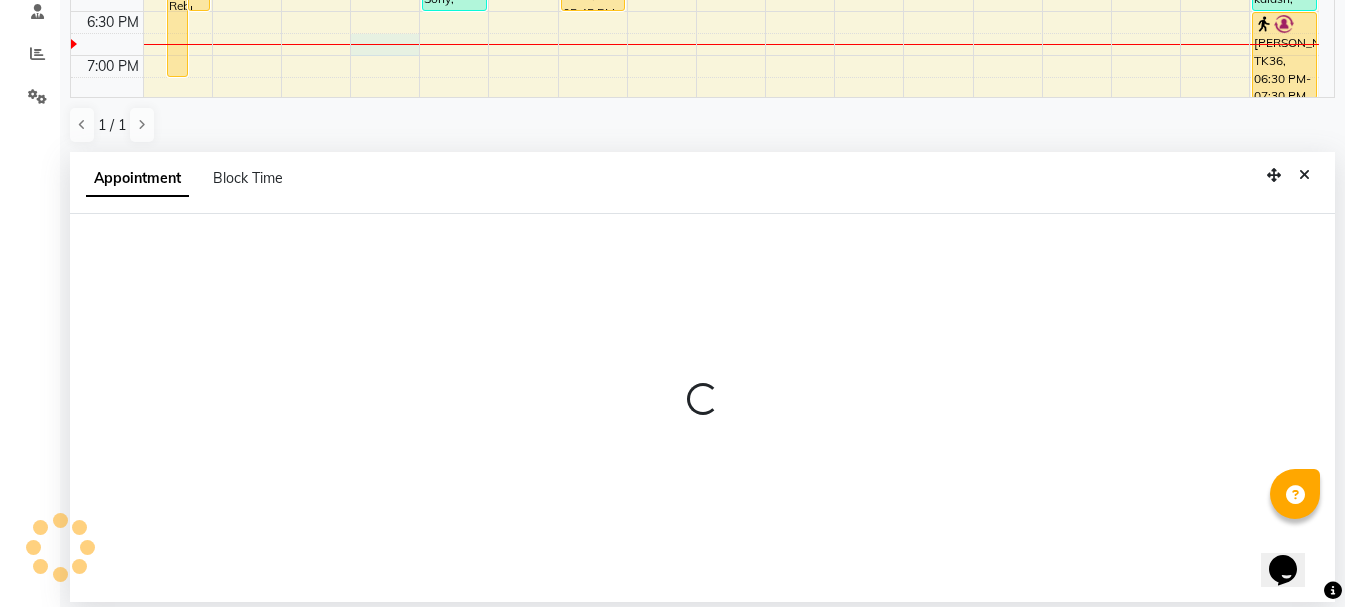 select on "67277" 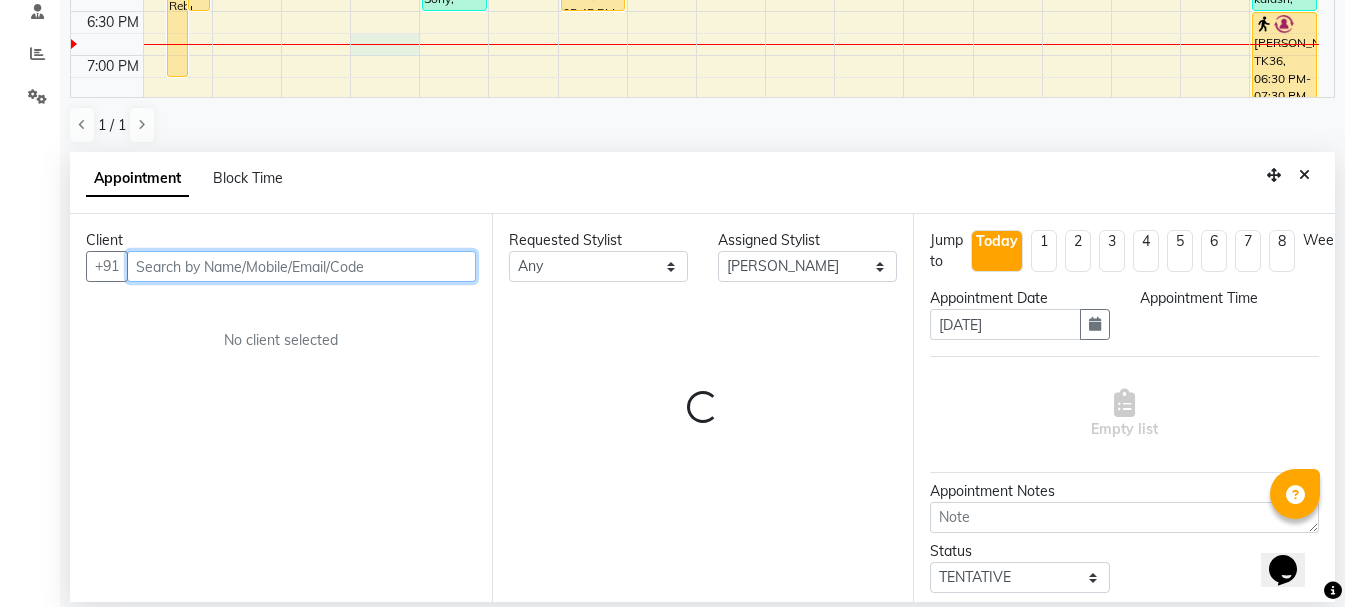 select on "1125" 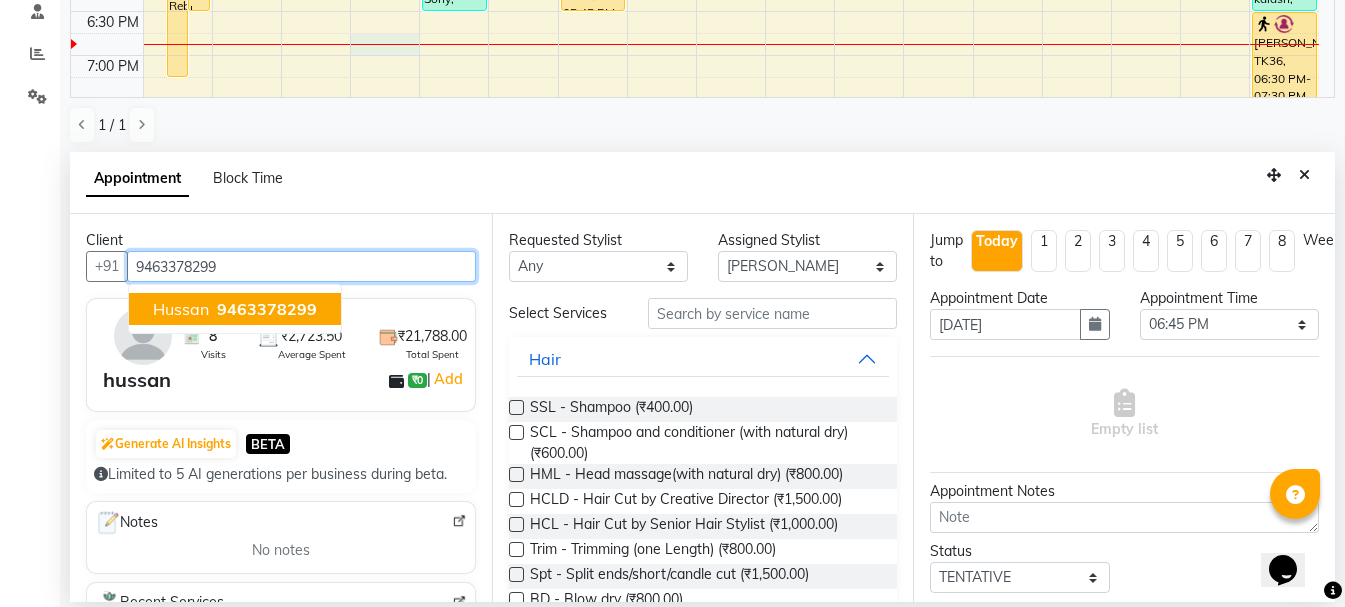 click on "9463378299" at bounding box center [267, 309] 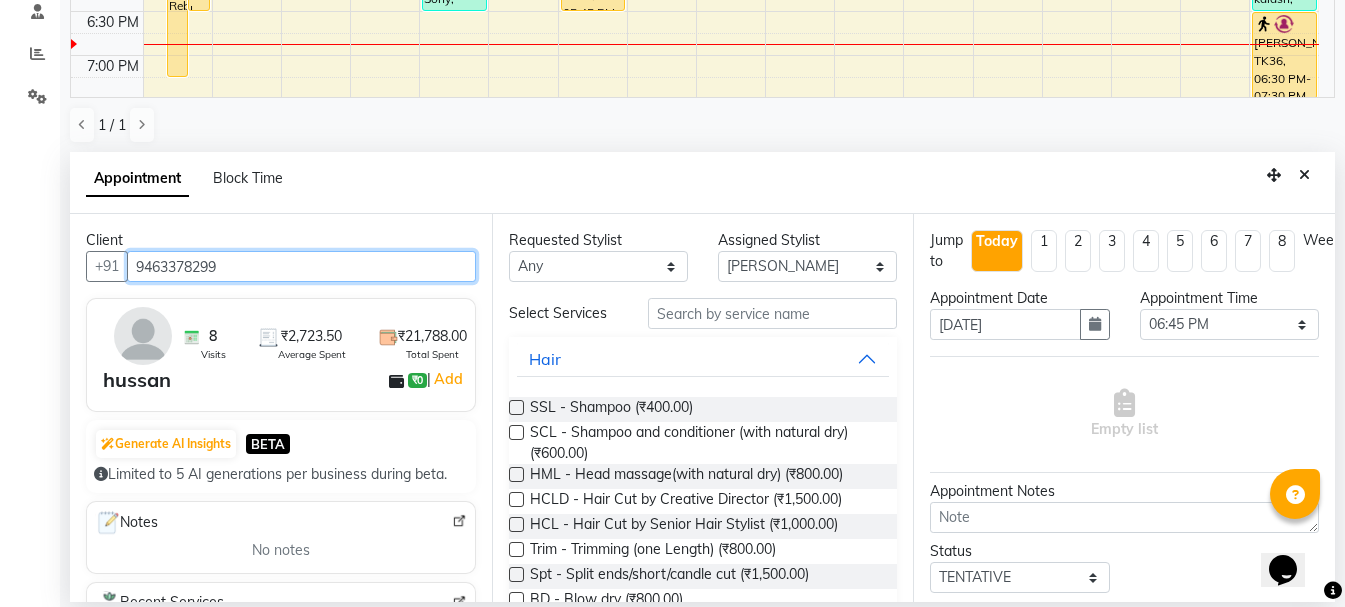 type on "9463378299" 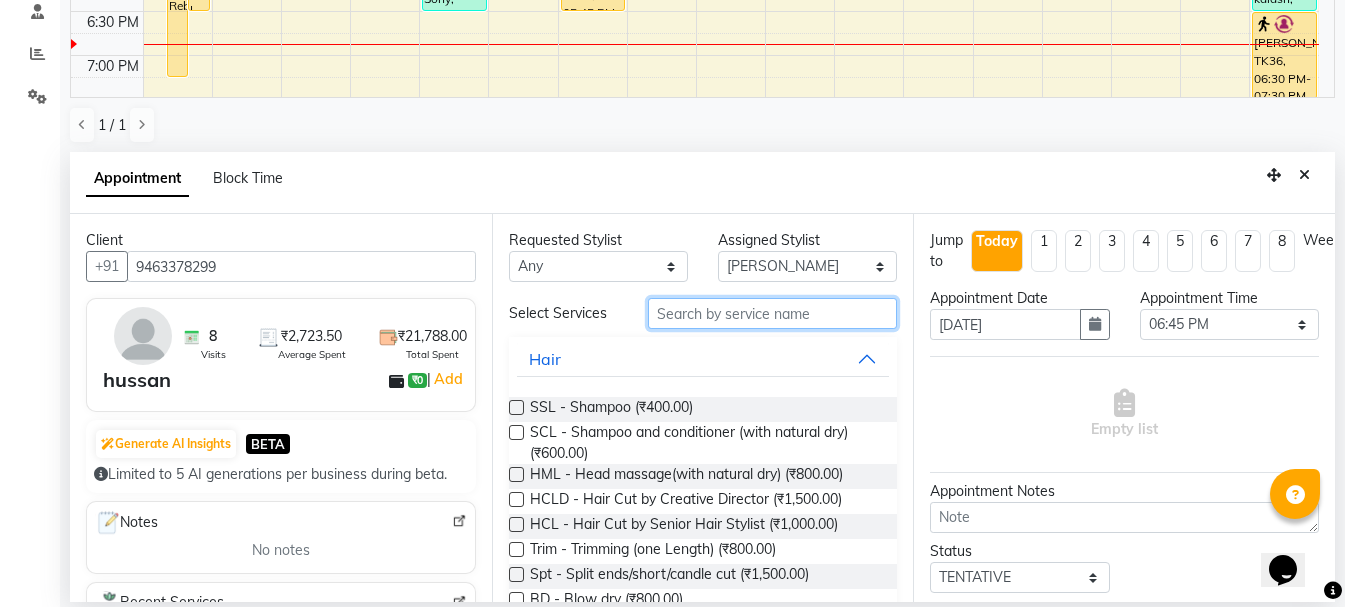 click at bounding box center (772, 313) 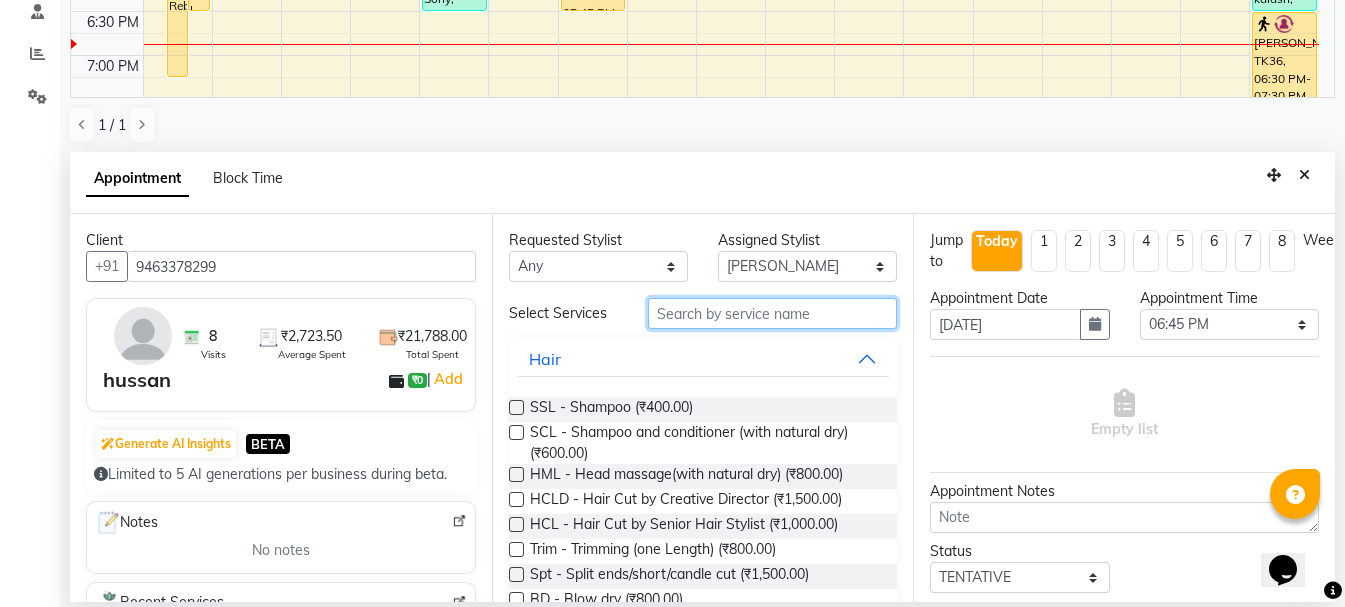 type on "j" 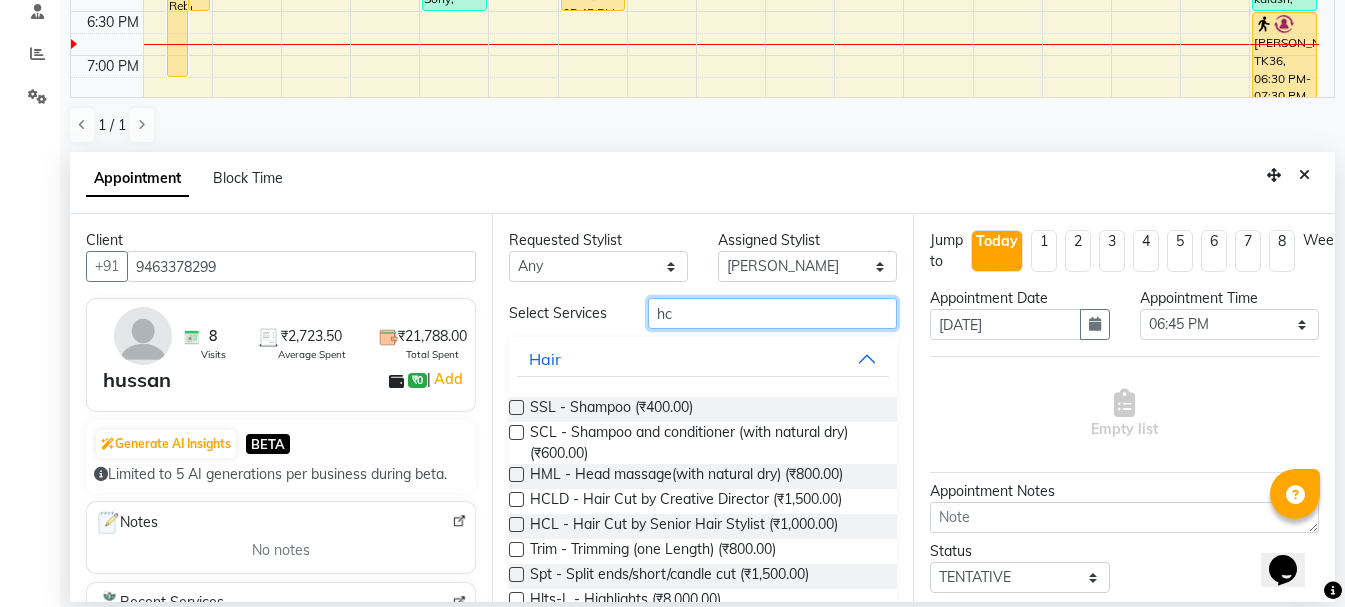 type on "hcg" 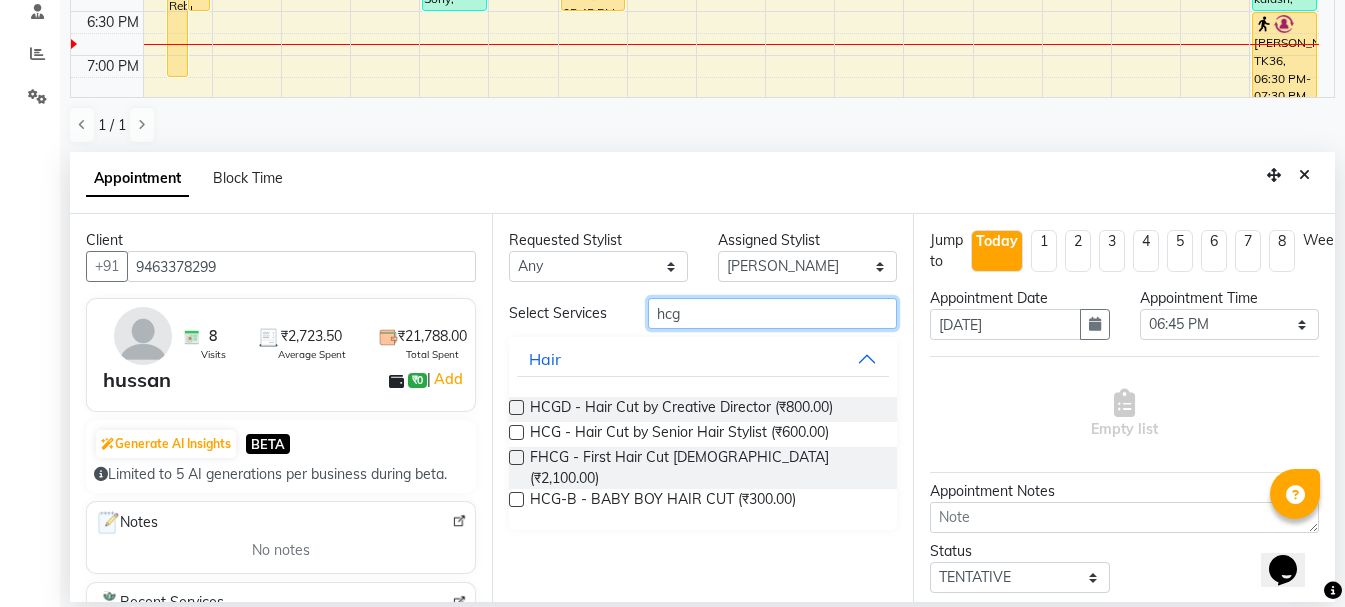 drag, startPoint x: 692, startPoint y: 303, endPoint x: 619, endPoint y: 317, distance: 74.330345 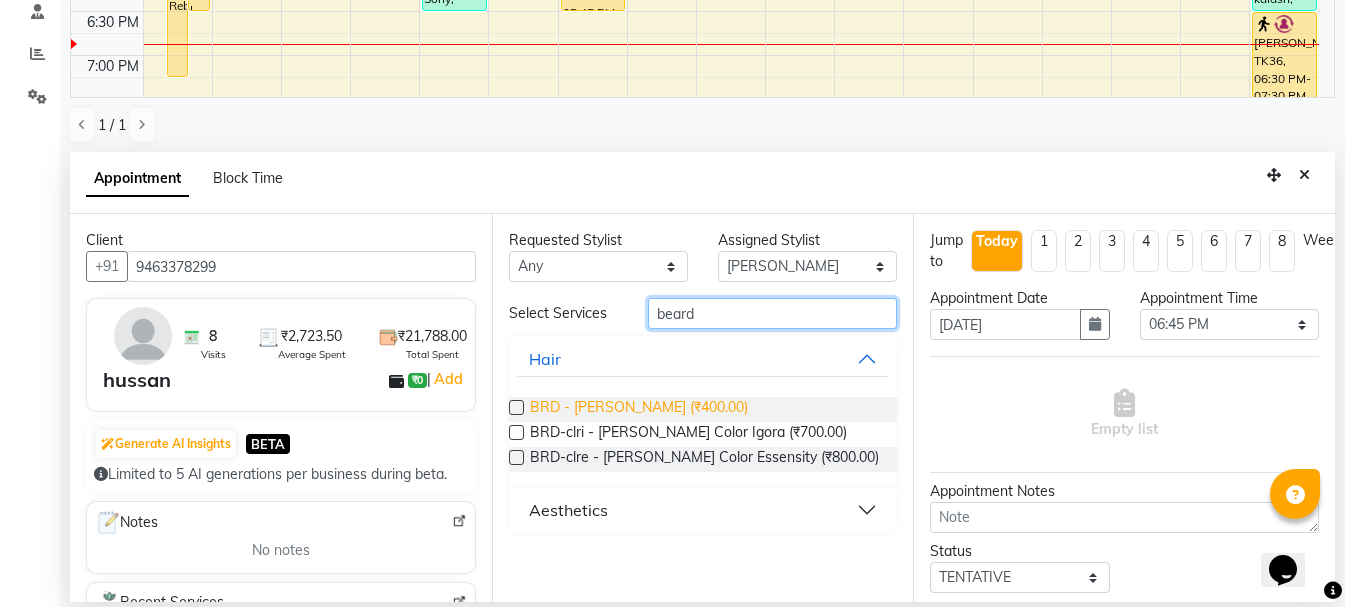 type on "beard" 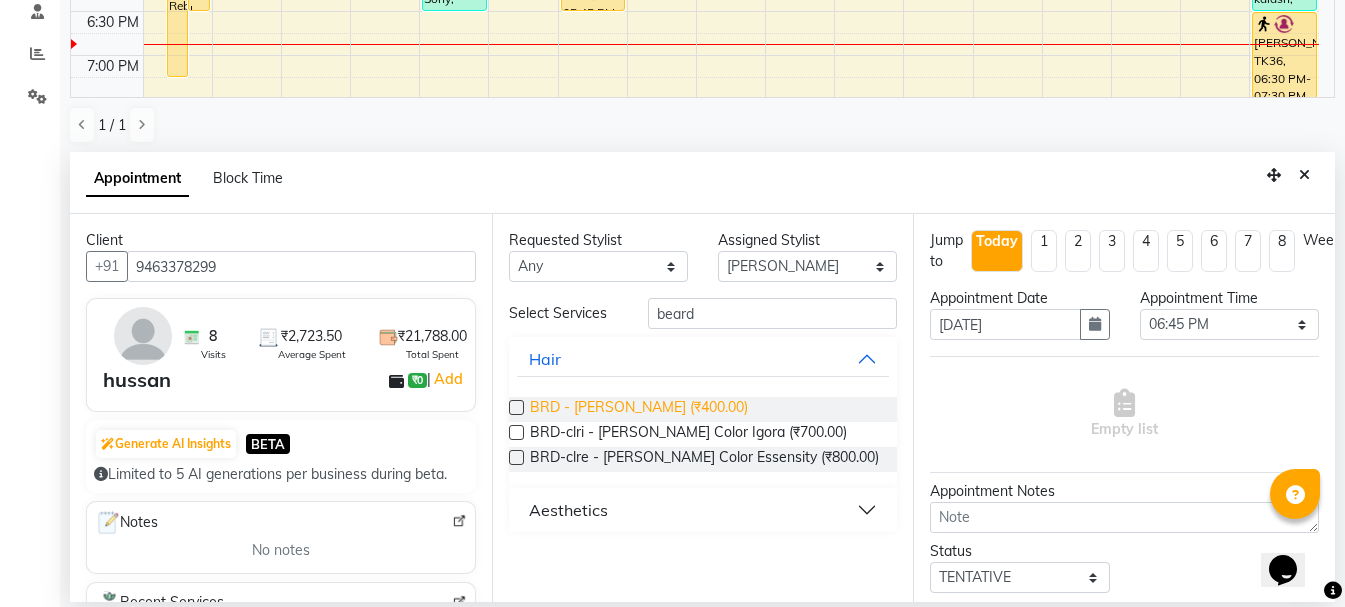 click on "BRD - [PERSON_NAME] (₹400.00)" at bounding box center [639, 409] 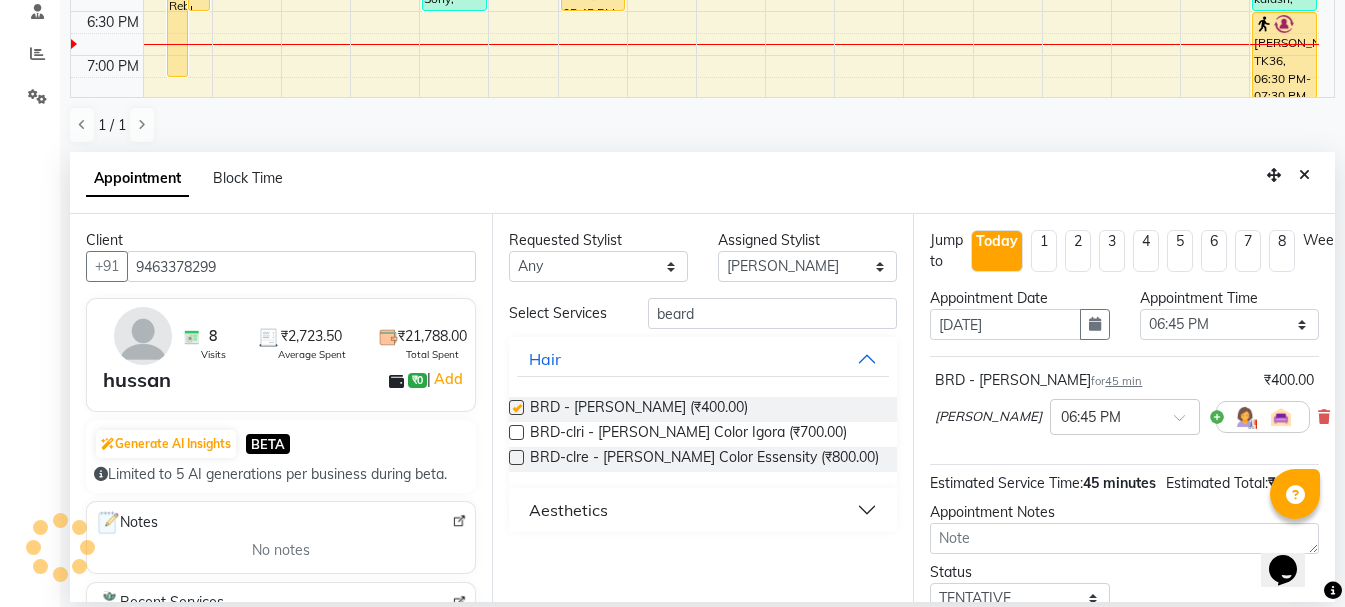 checkbox on "false" 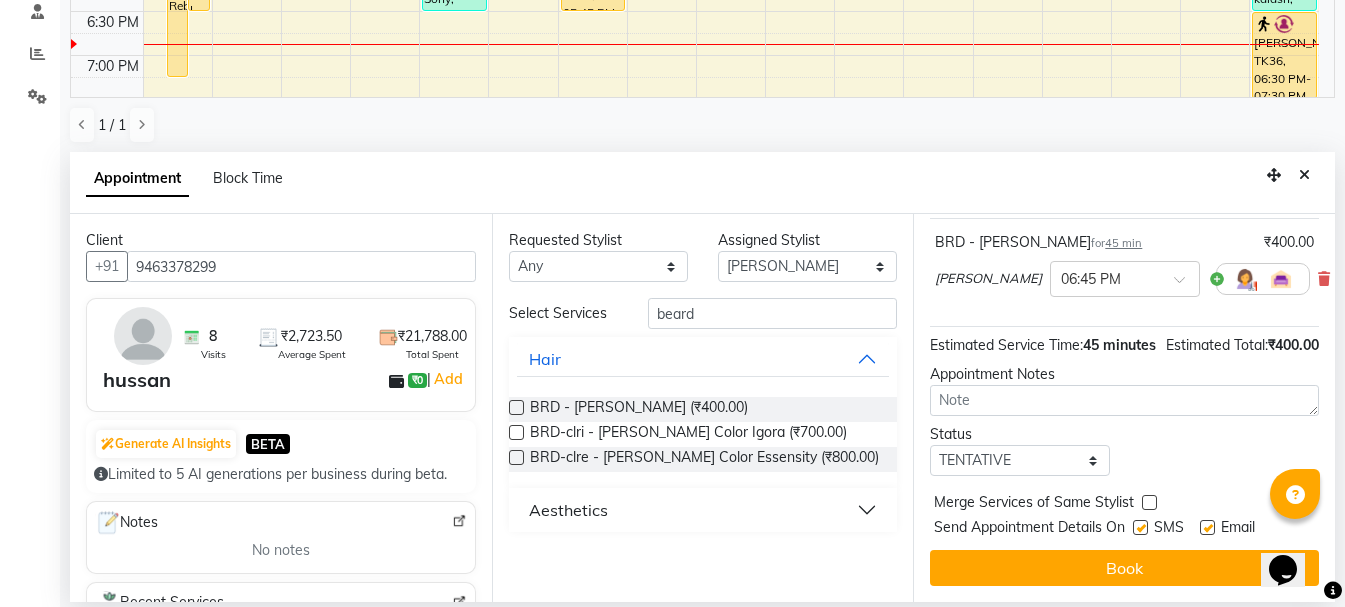 scroll, scrollTop: 177, scrollLeft: 0, axis: vertical 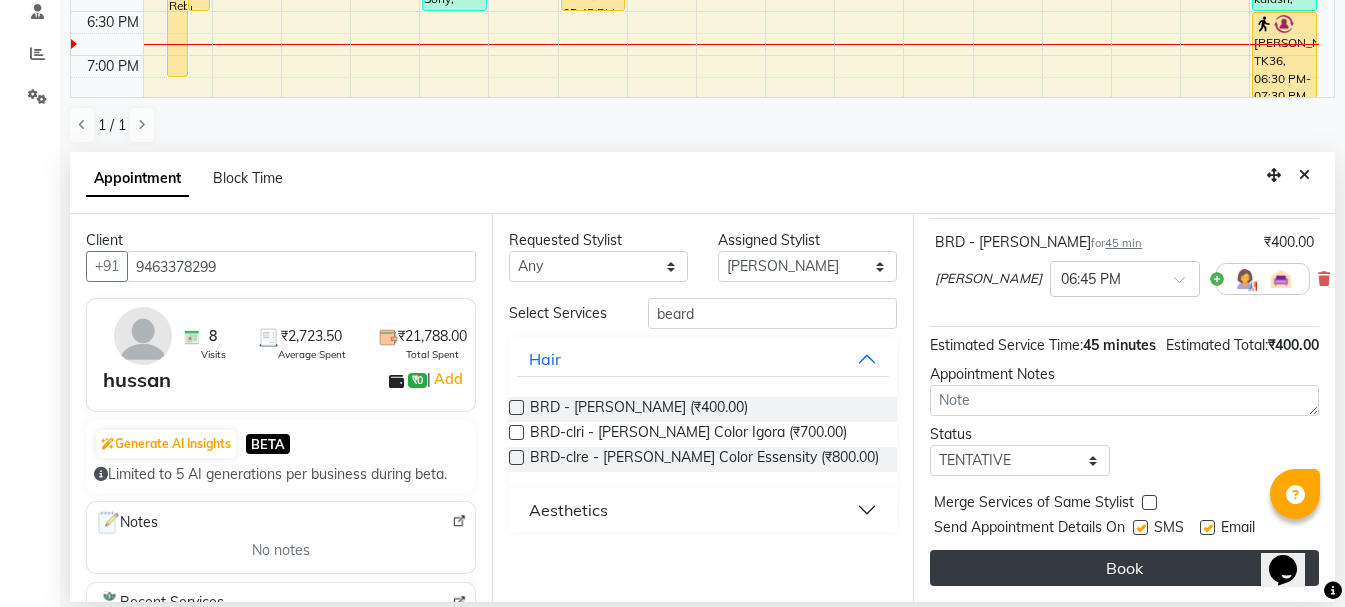 click on "Book" at bounding box center [1124, 568] 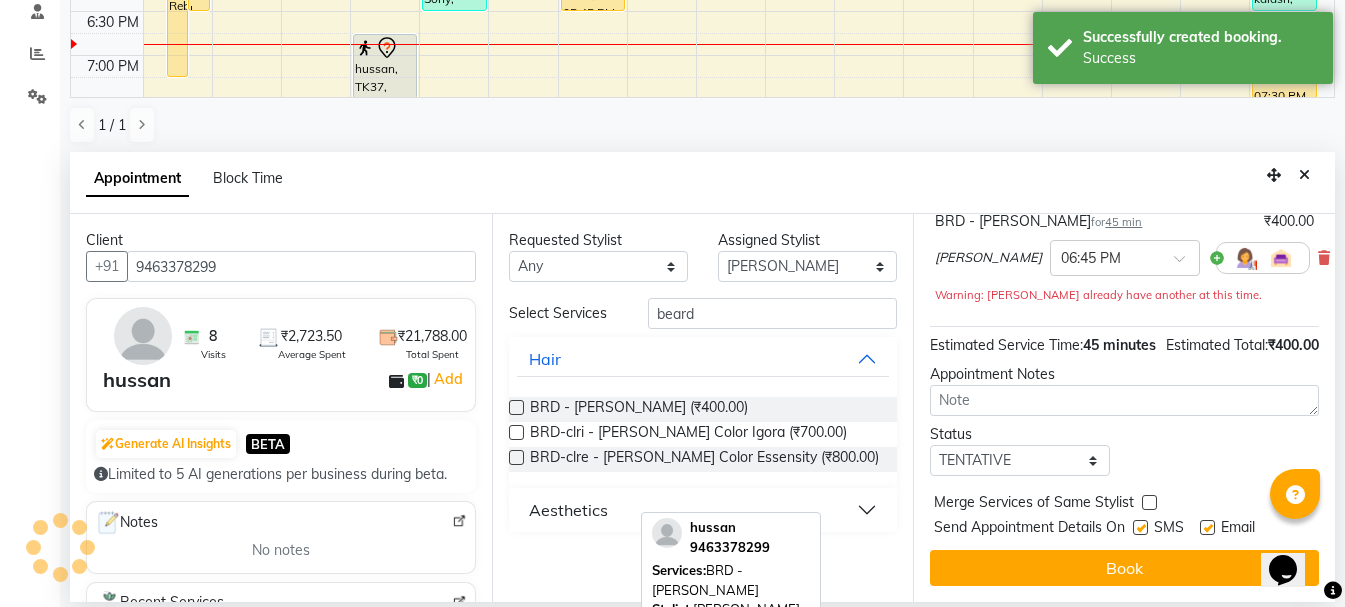 scroll, scrollTop: 0, scrollLeft: 0, axis: both 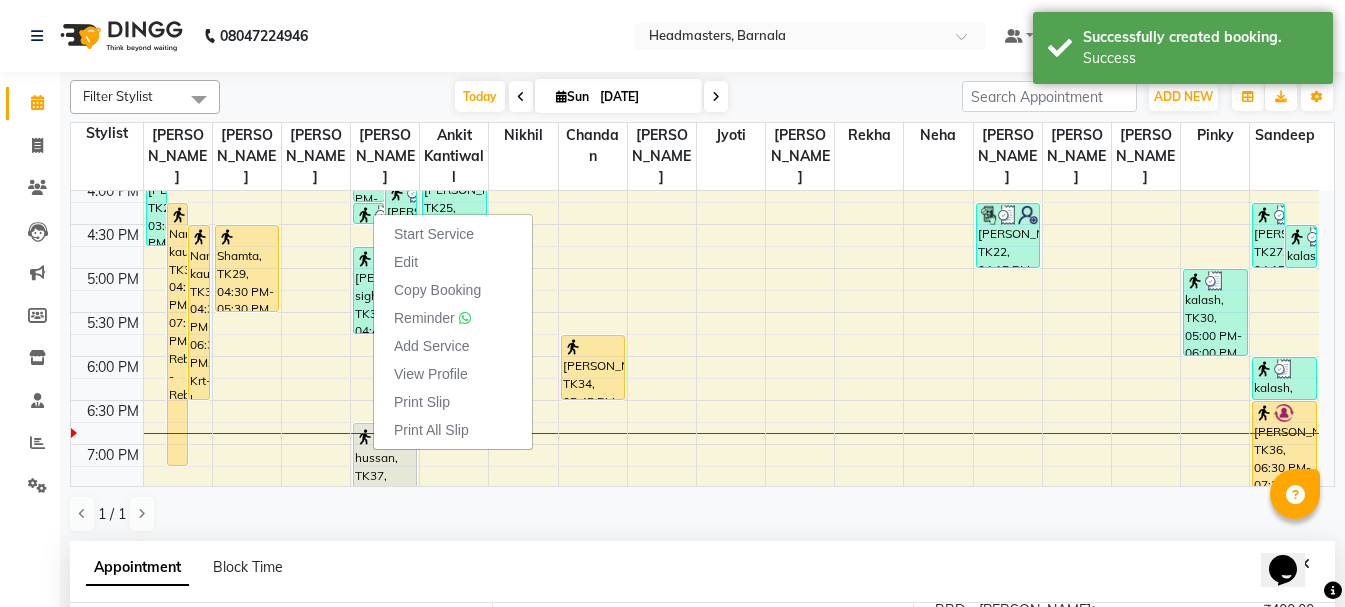 drag, startPoint x: 373, startPoint y: 450, endPoint x: 3, endPoint y: 463, distance: 370.2283 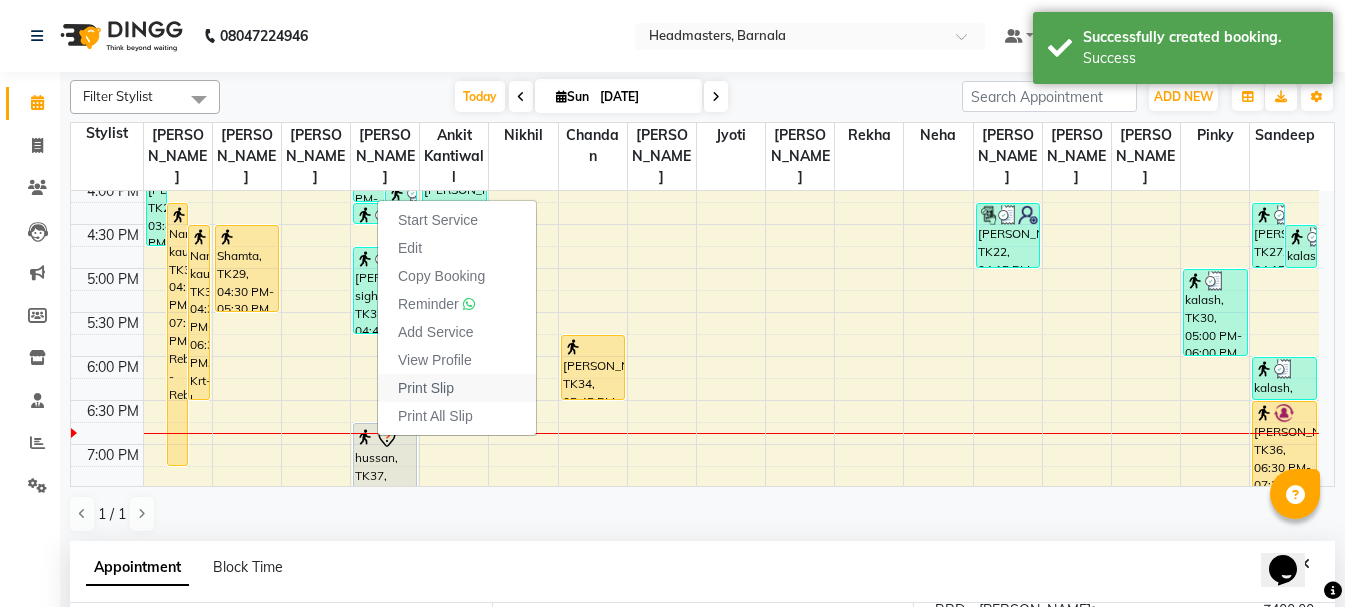 click on "Print Slip" at bounding box center [426, 388] 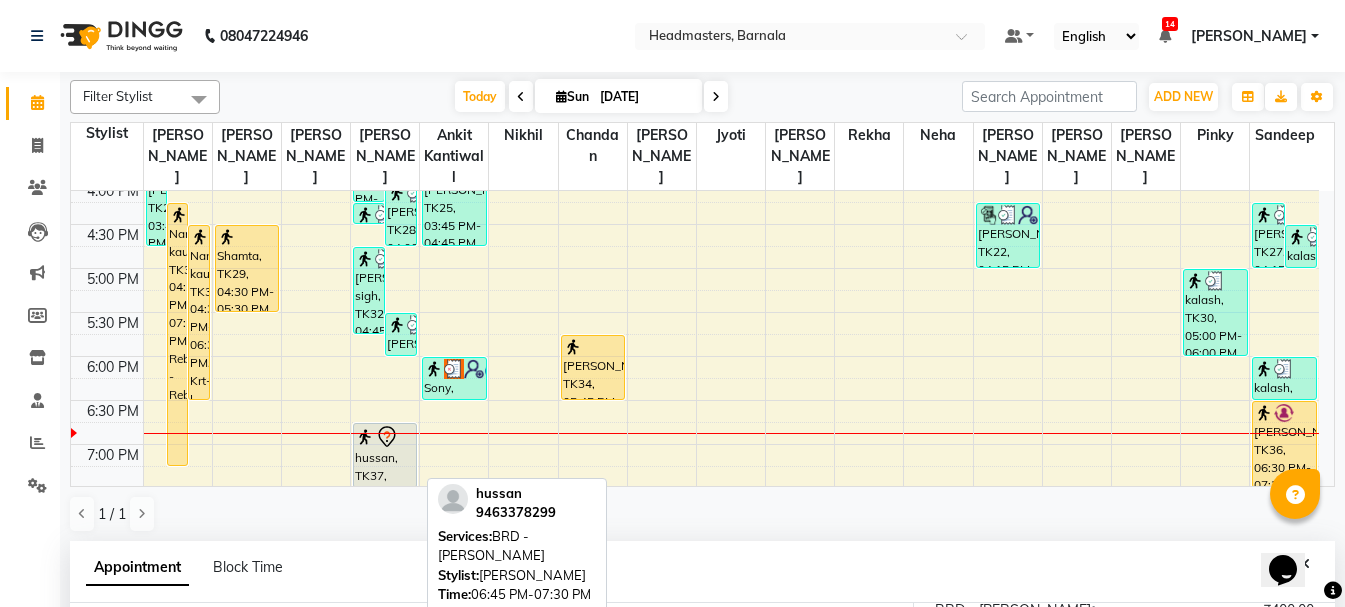 click on "hussan, TK37, 06:45 PM-07:30 PM, BRD - Beard" at bounding box center [385, 455] 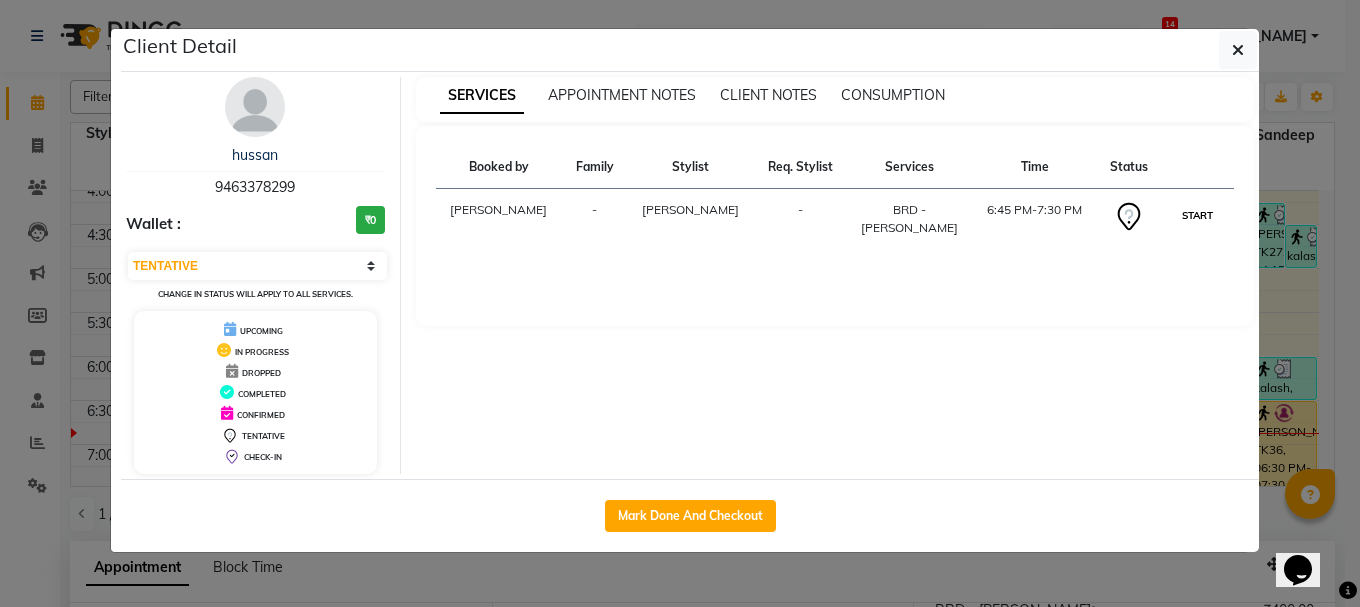 click on "START" at bounding box center [1197, 215] 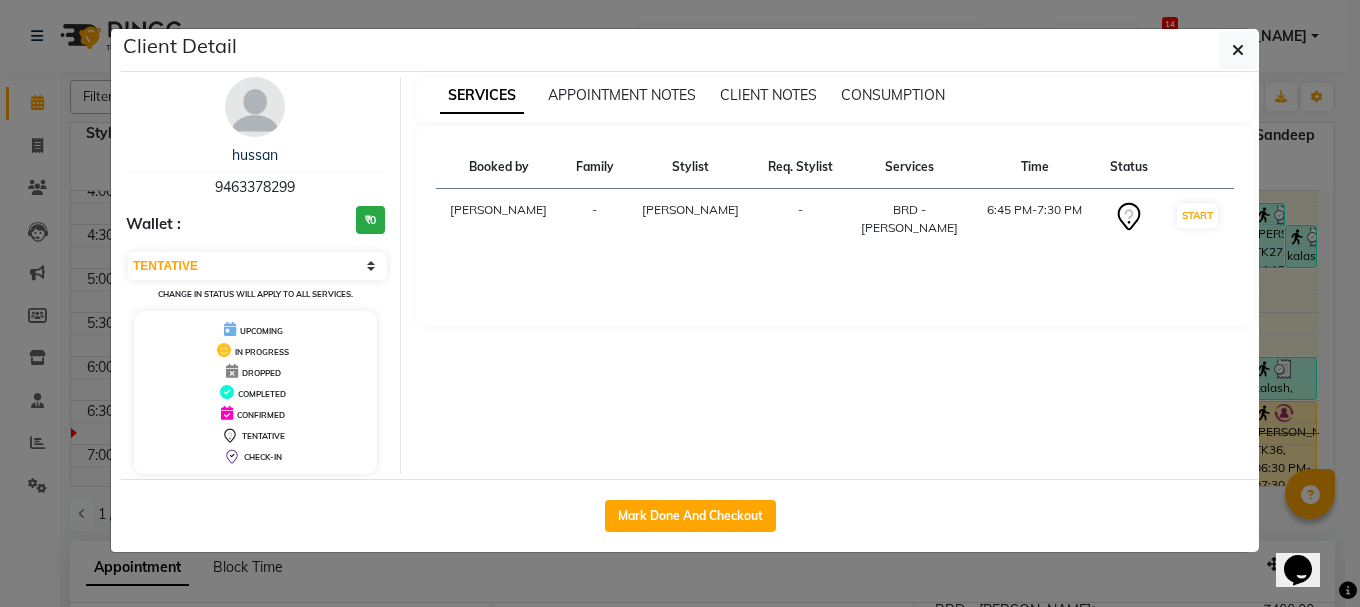 select on "1" 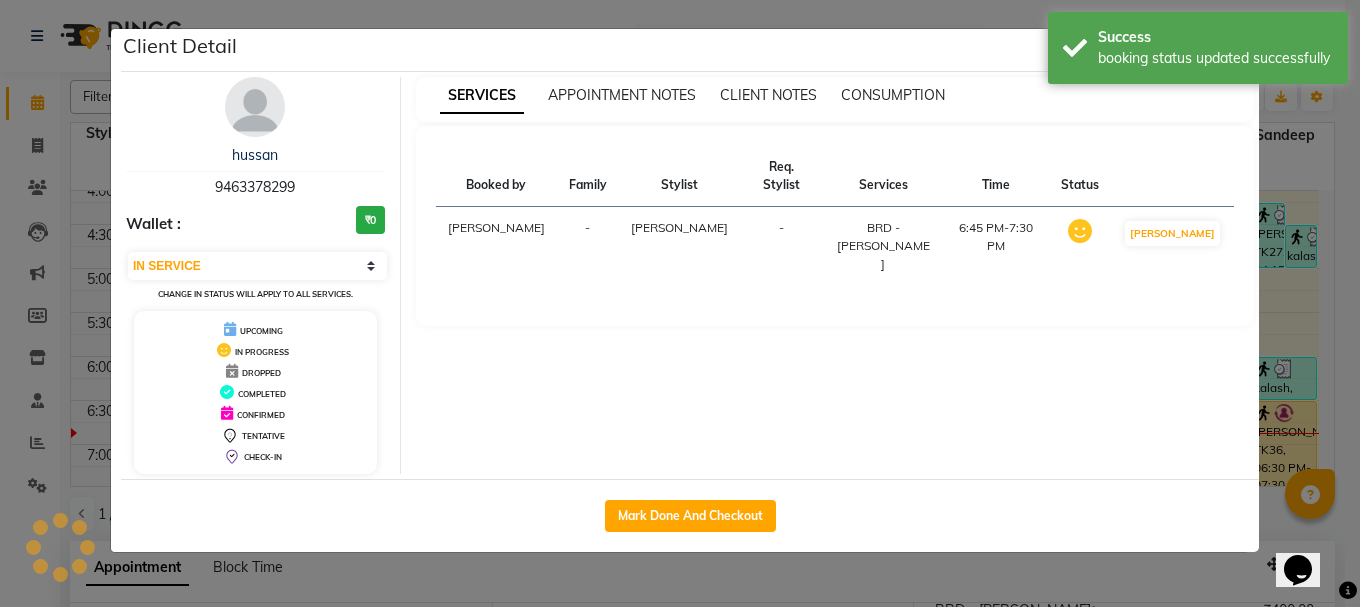 click on "Client Detail  hussan    9463378299 Wallet : ₹0 Select IN SERVICE CONFIRMED TENTATIVE CHECK IN MARK DONE UPCOMING Change in status will apply to all services. UPCOMING IN PROGRESS DROPPED COMPLETED CONFIRMED TENTATIVE CHECK-IN SERVICES APPOINTMENT NOTES CLIENT NOTES CONSUMPTION Booked by Family Stylist Req. Stylist Services Time Status  Manya  -  Sameer khan -  BRD - Beard   6:45 PM-7:30 PM   MARK DONE   Mark Done And Checkout" 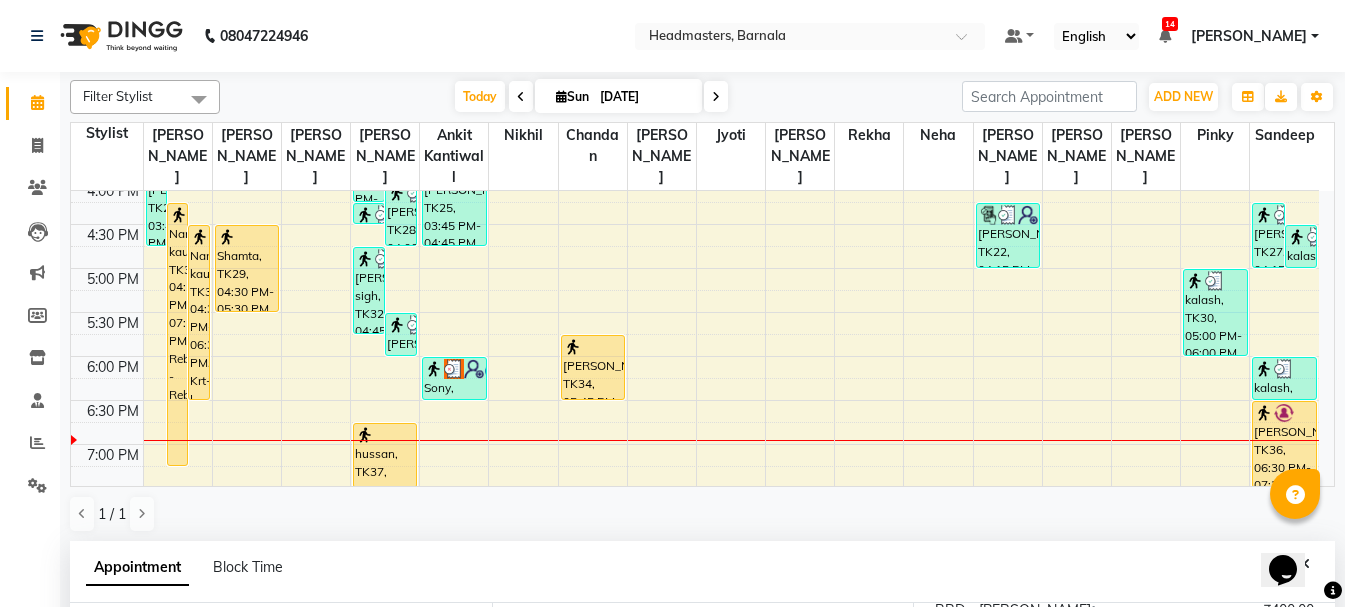 scroll, scrollTop: 848, scrollLeft: 0, axis: vertical 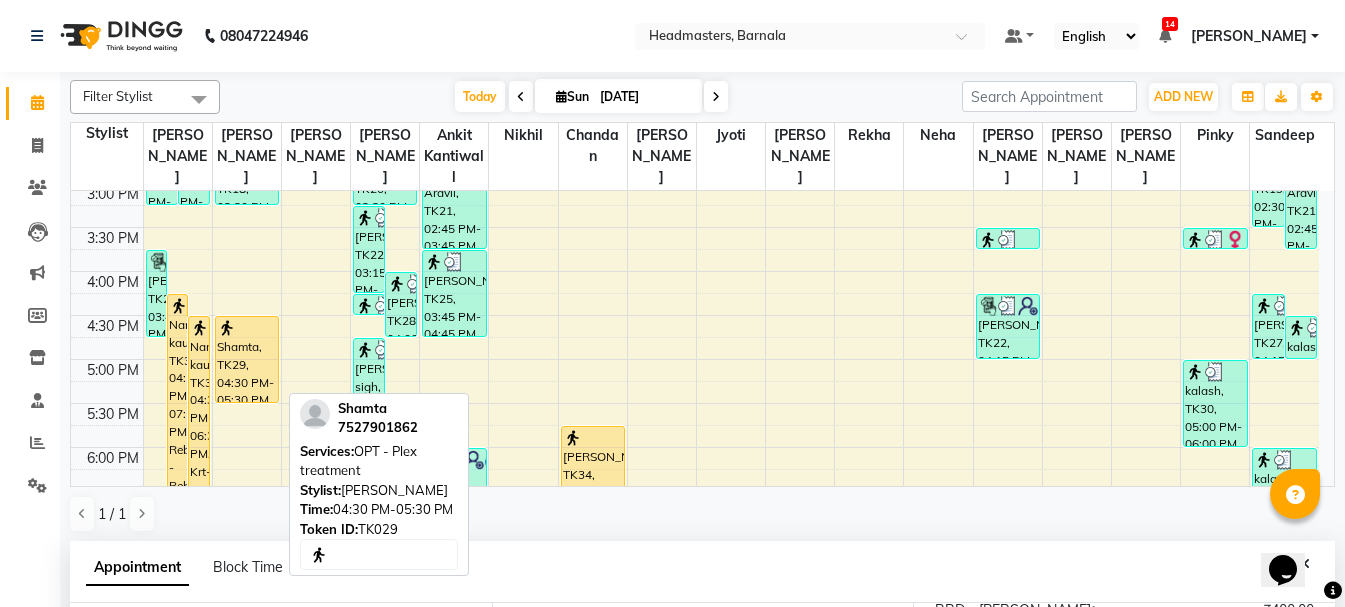 click at bounding box center [247, 328] 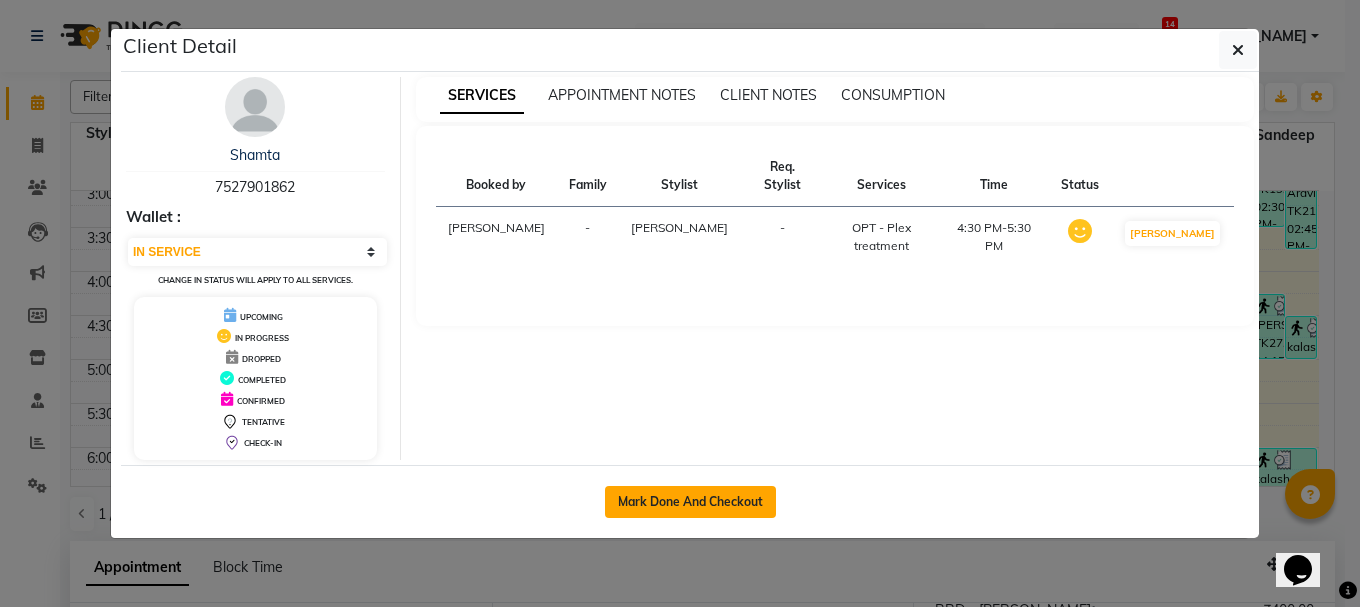 click on "Mark Done And Checkout" 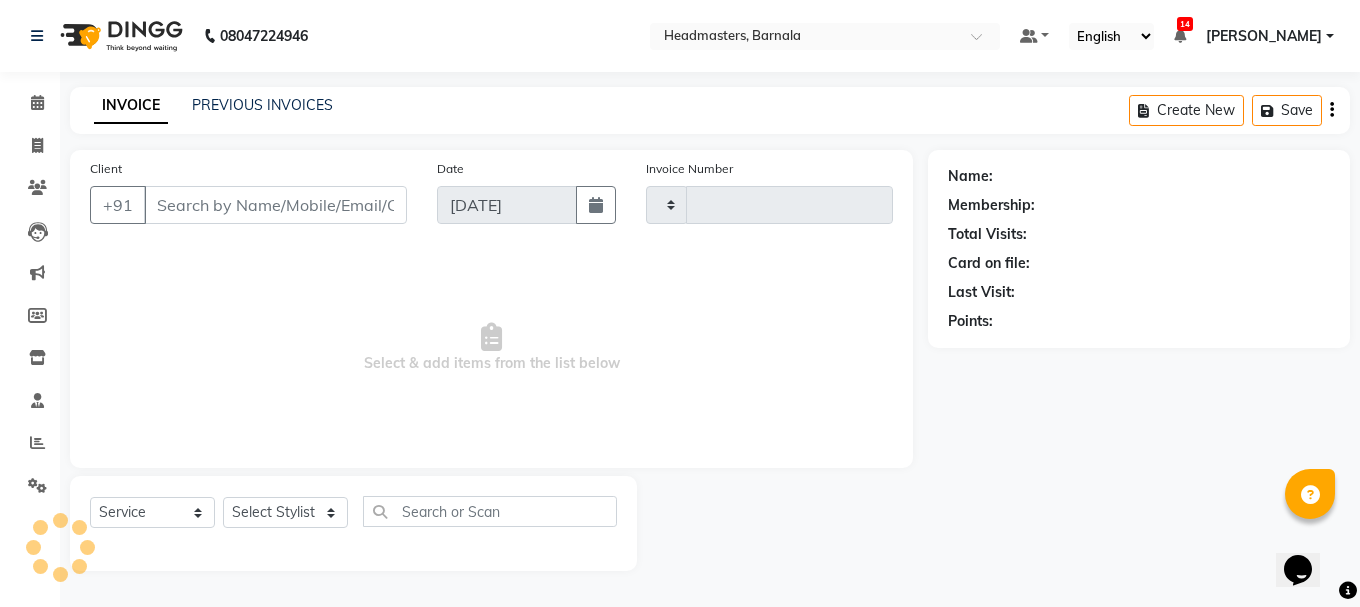 type on "2832" 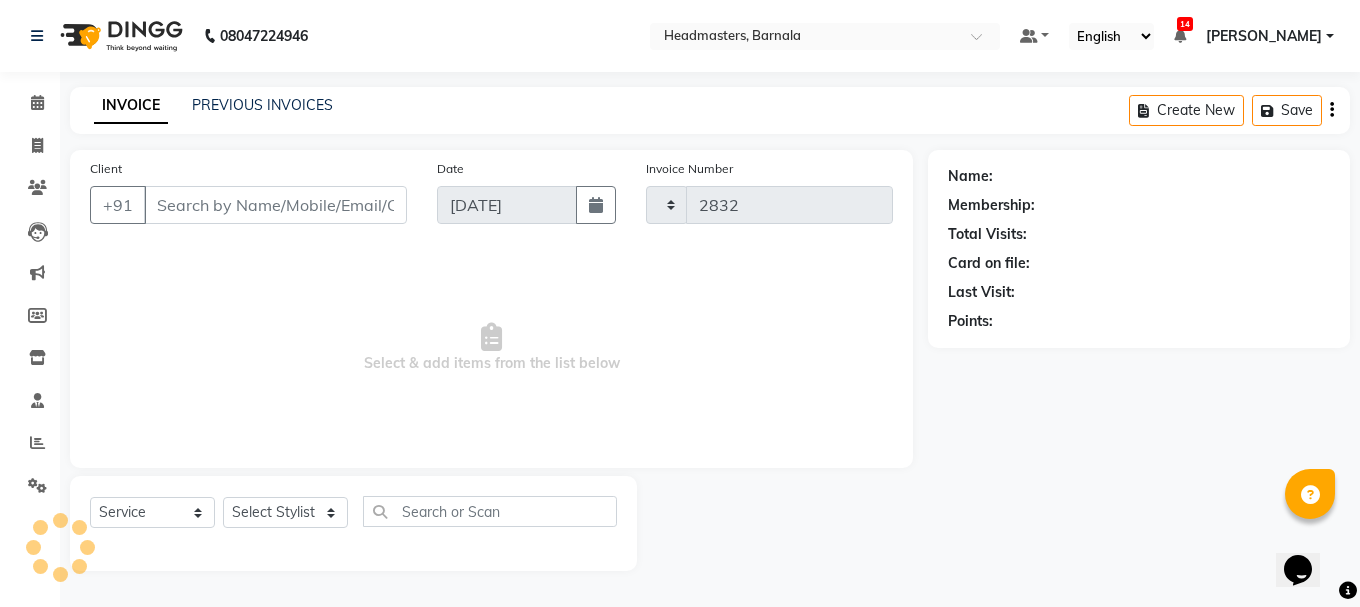 select on "7526" 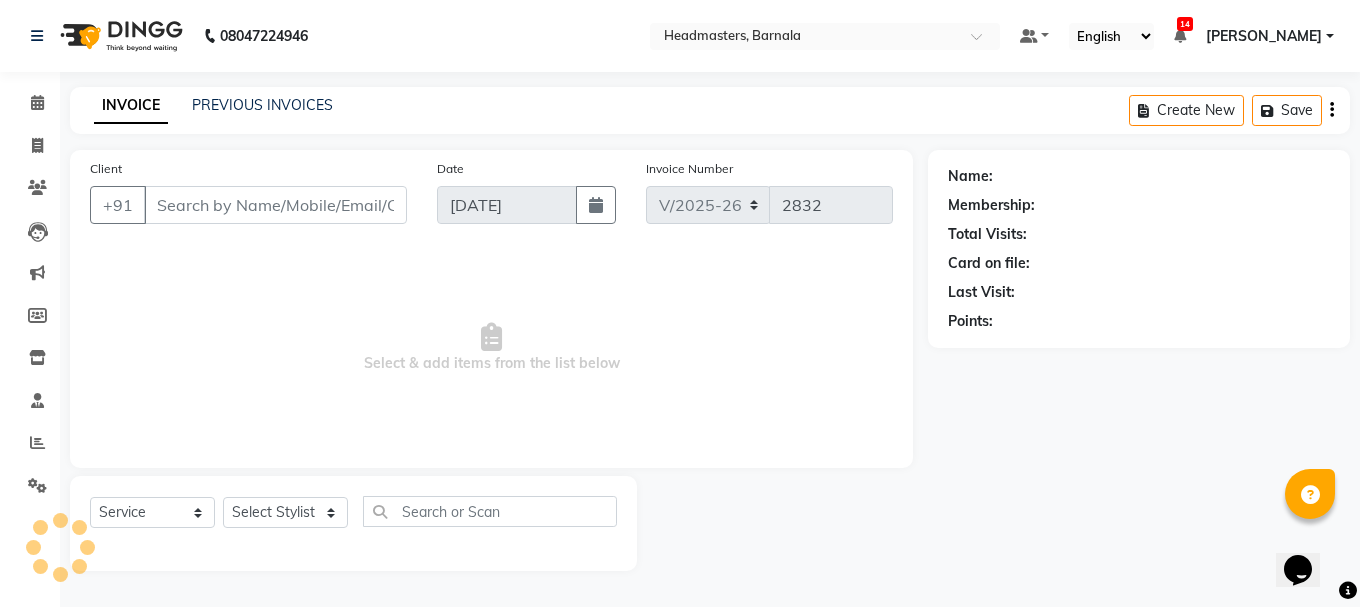 type on "7527901862" 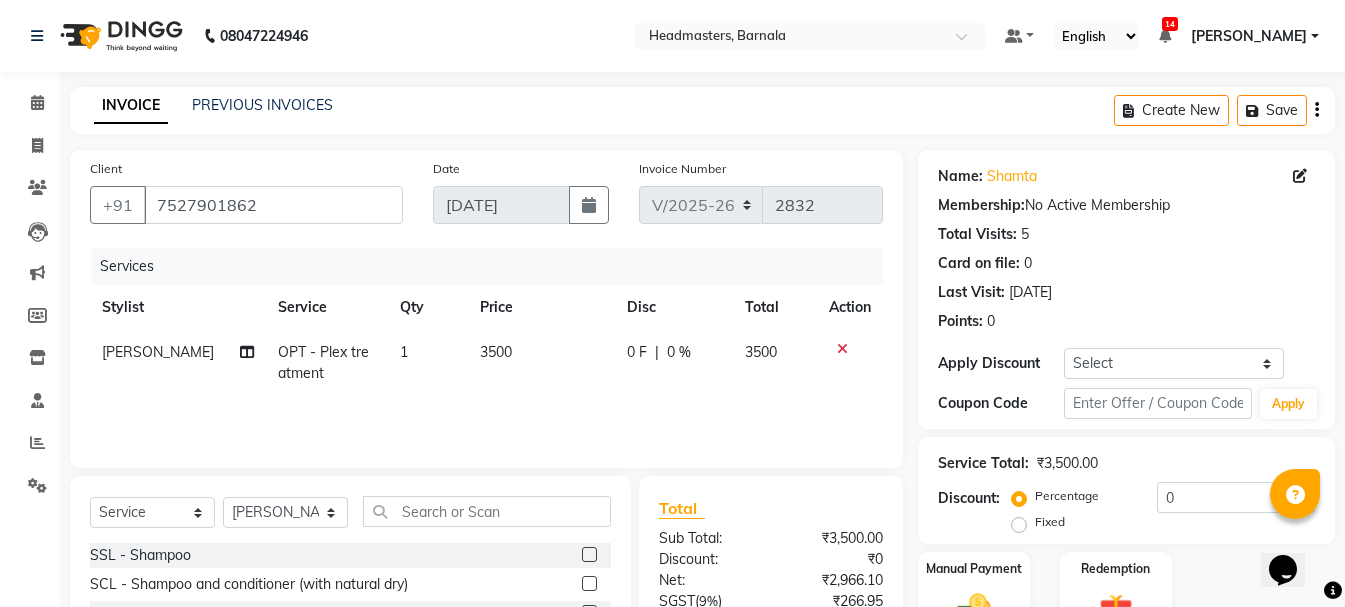 click on "Fixed" 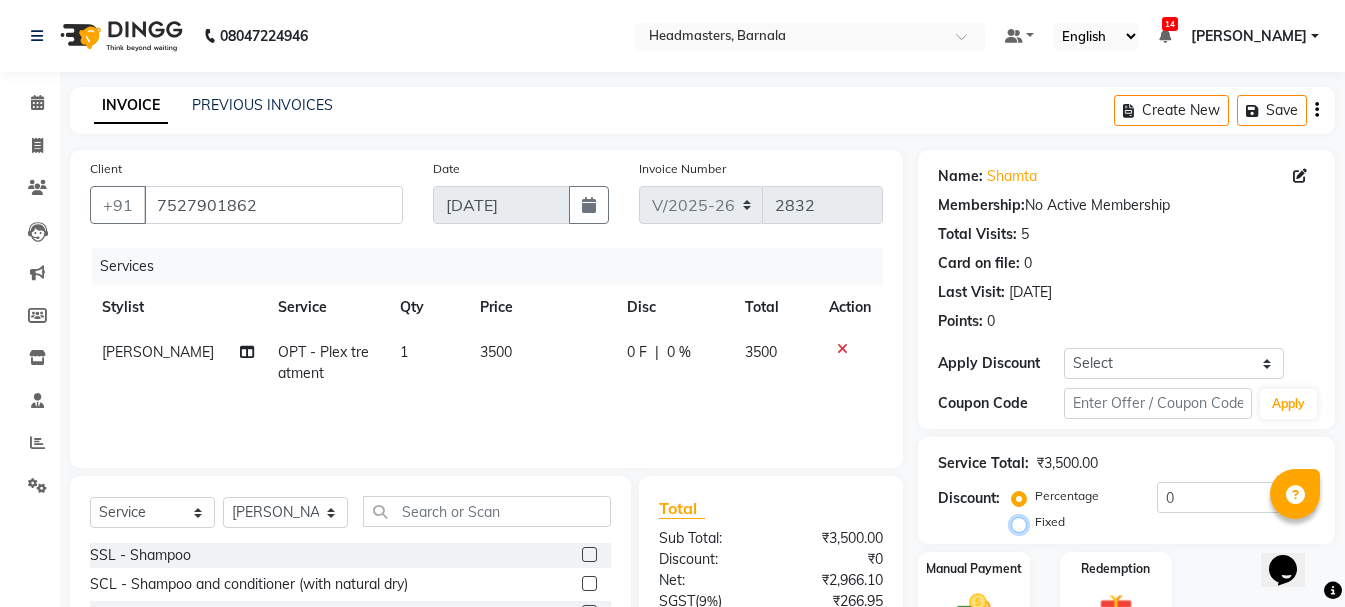 click on "Fixed" at bounding box center (1023, 522) 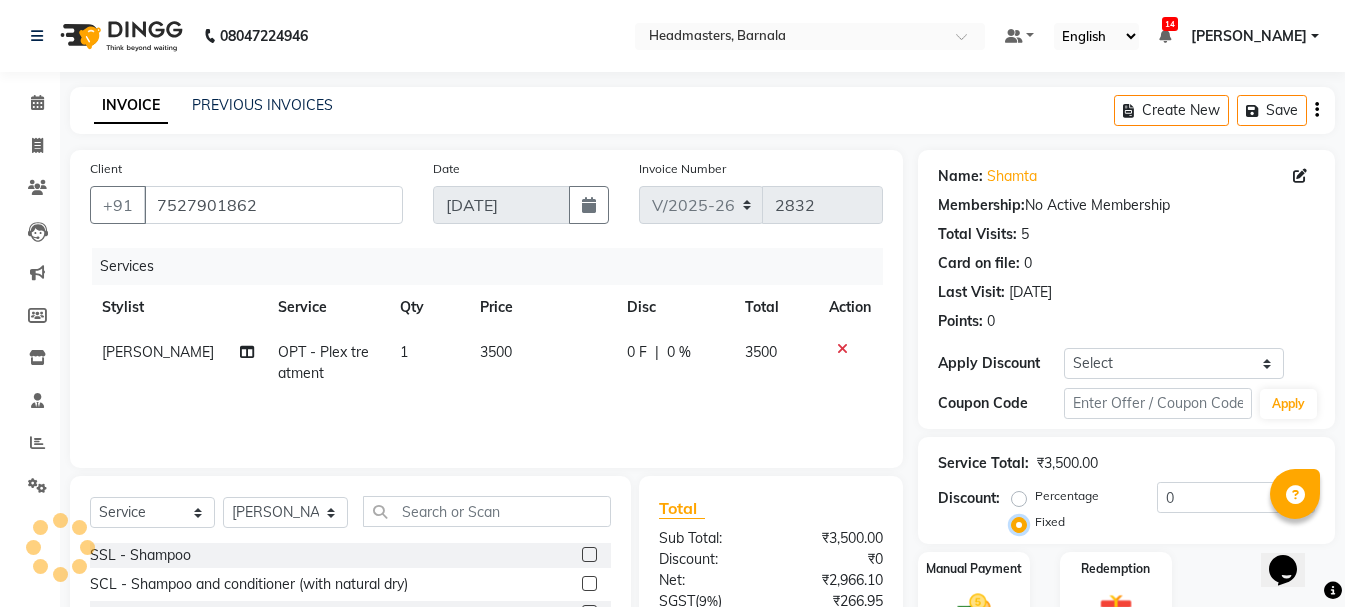 scroll, scrollTop: 194, scrollLeft: 0, axis: vertical 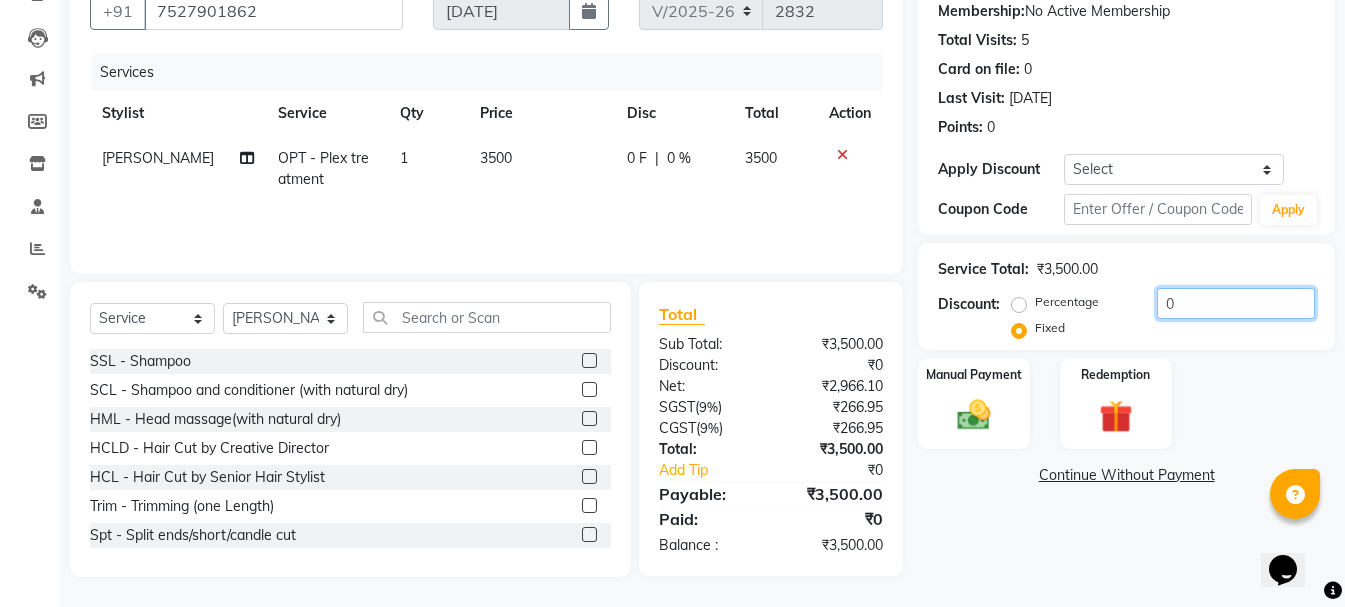 drag, startPoint x: 1194, startPoint y: 306, endPoint x: 1154, endPoint y: 303, distance: 40.112343 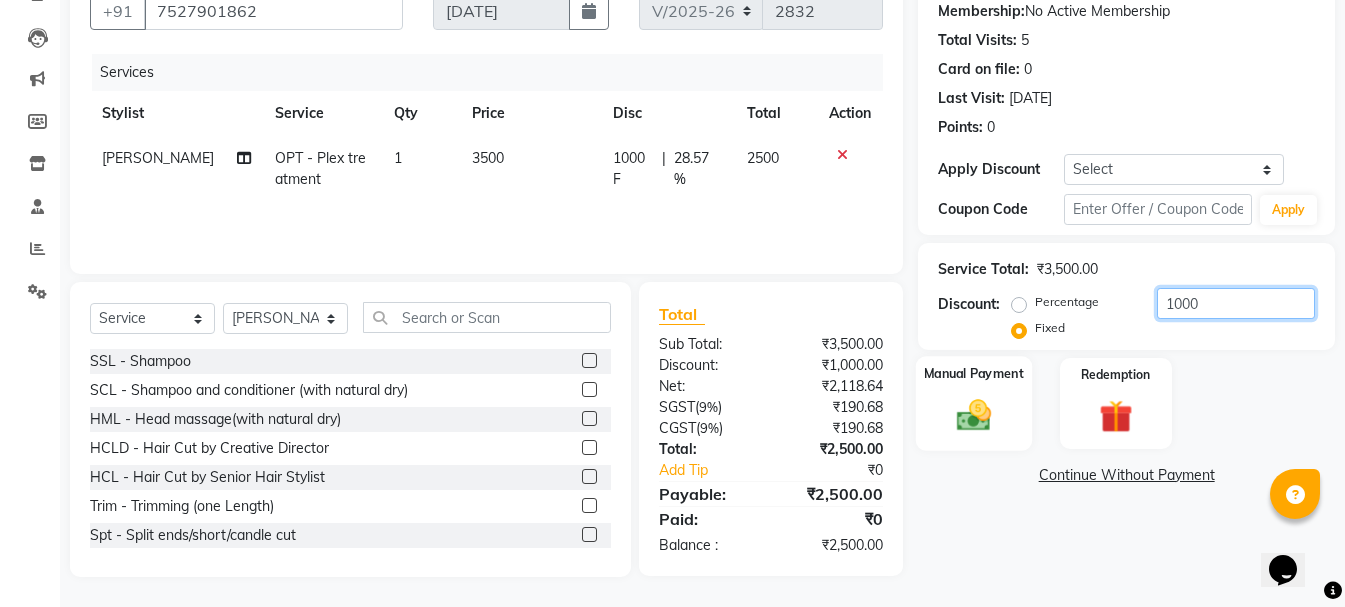 type on "1000" 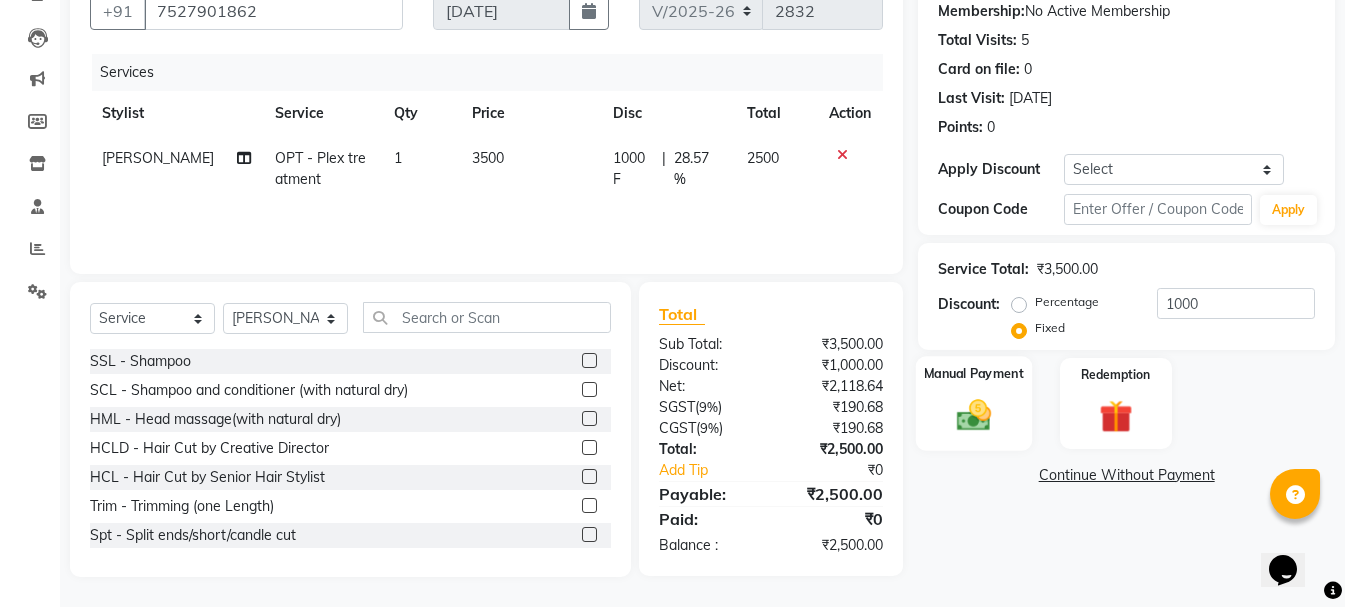 click on "Manual Payment" 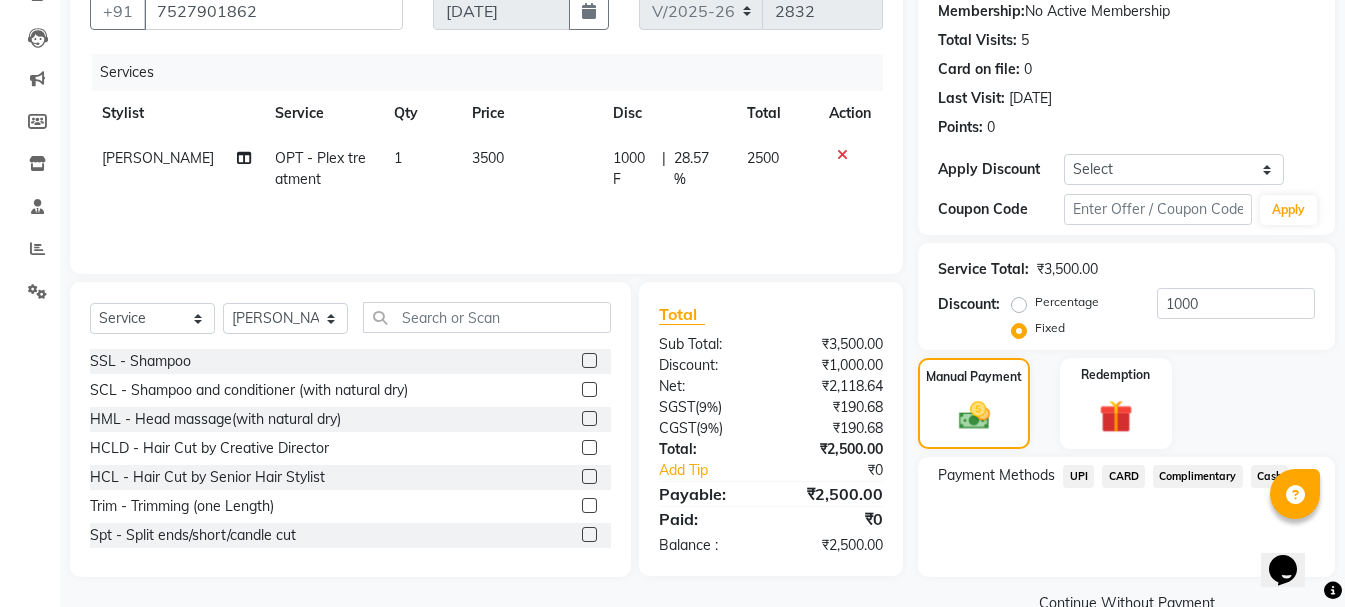 click on "Cash" 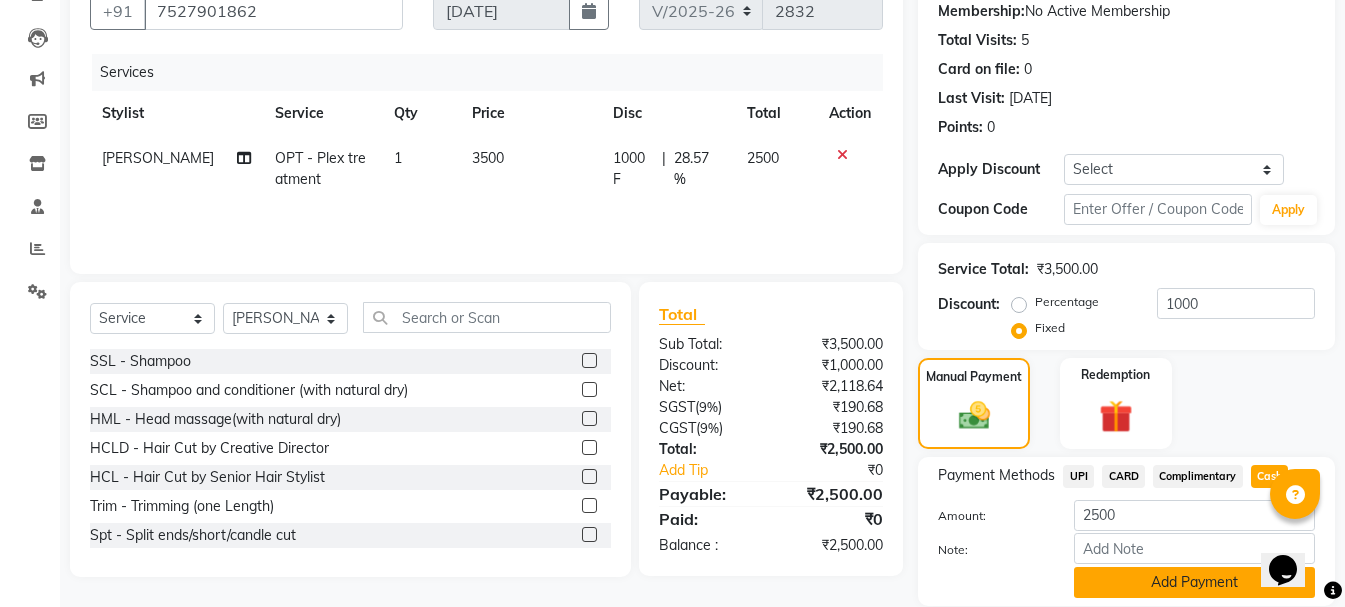 click on "Add Payment" 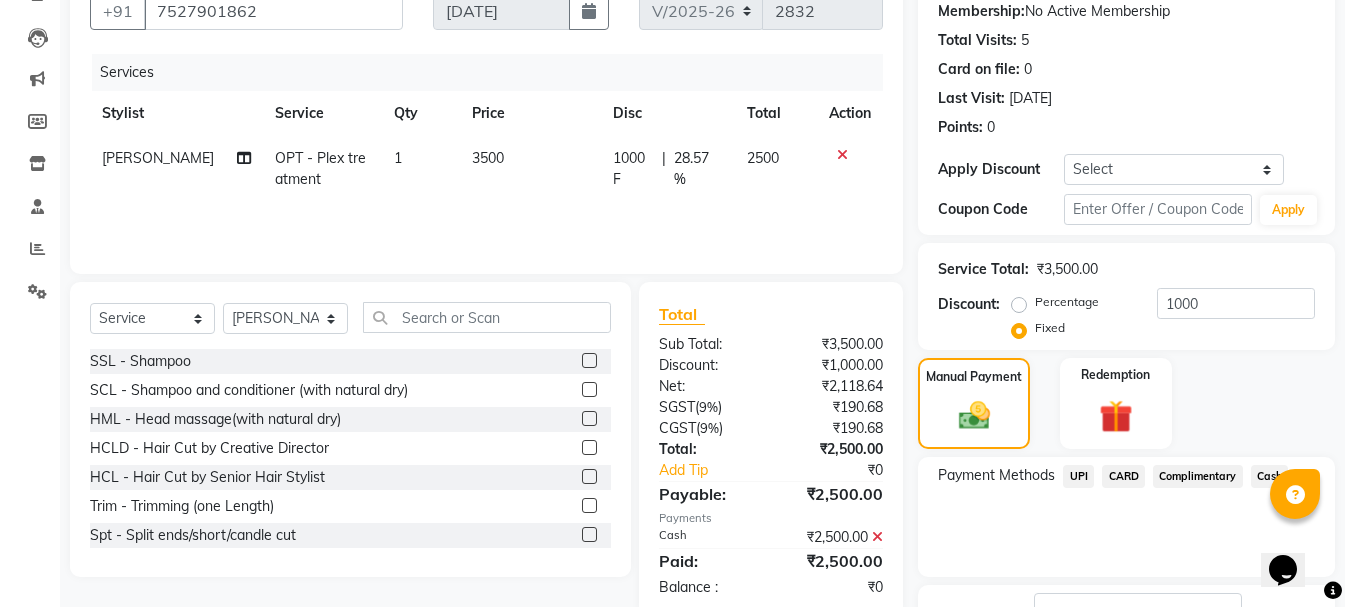 scroll, scrollTop: 348, scrollLeft: 0, axis: vertical 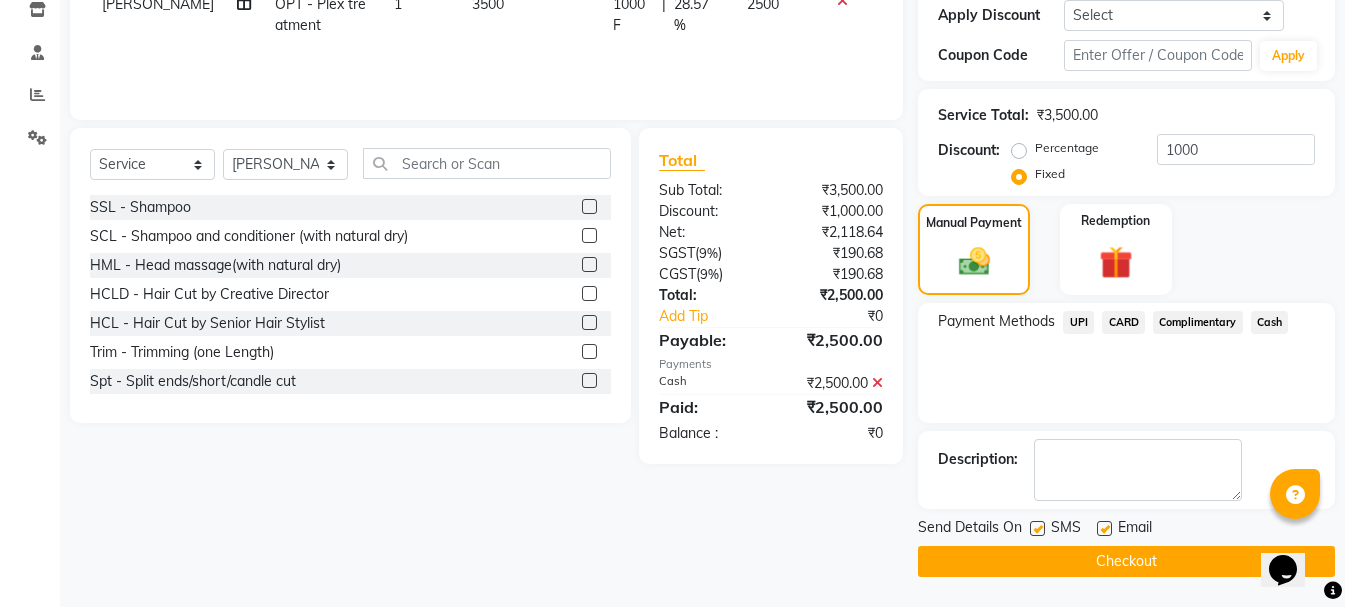click on "Checkout" 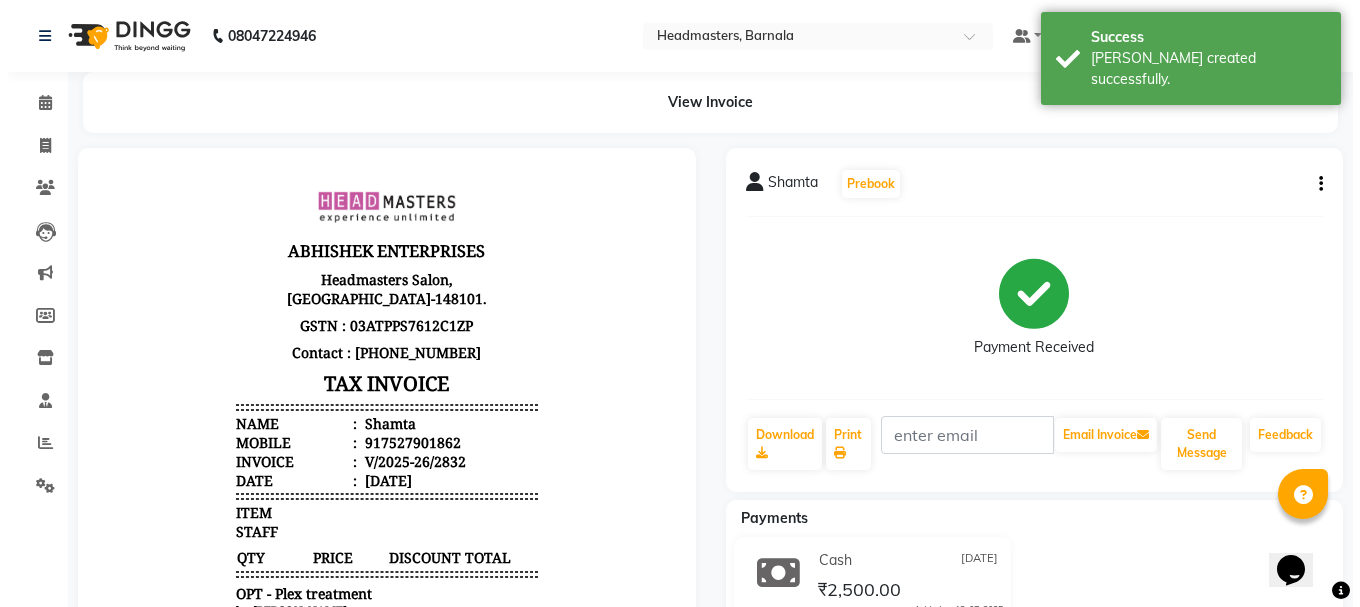 scroll, scrollTop: 0, scrollLeft: 0, axis: both 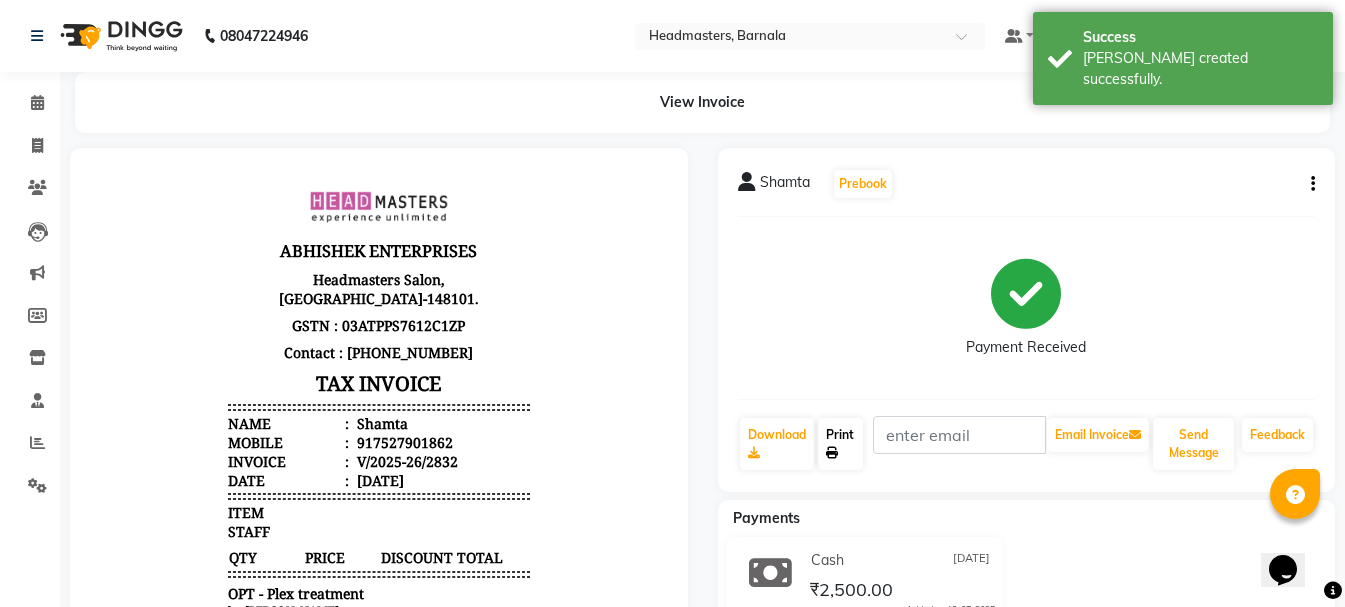 click 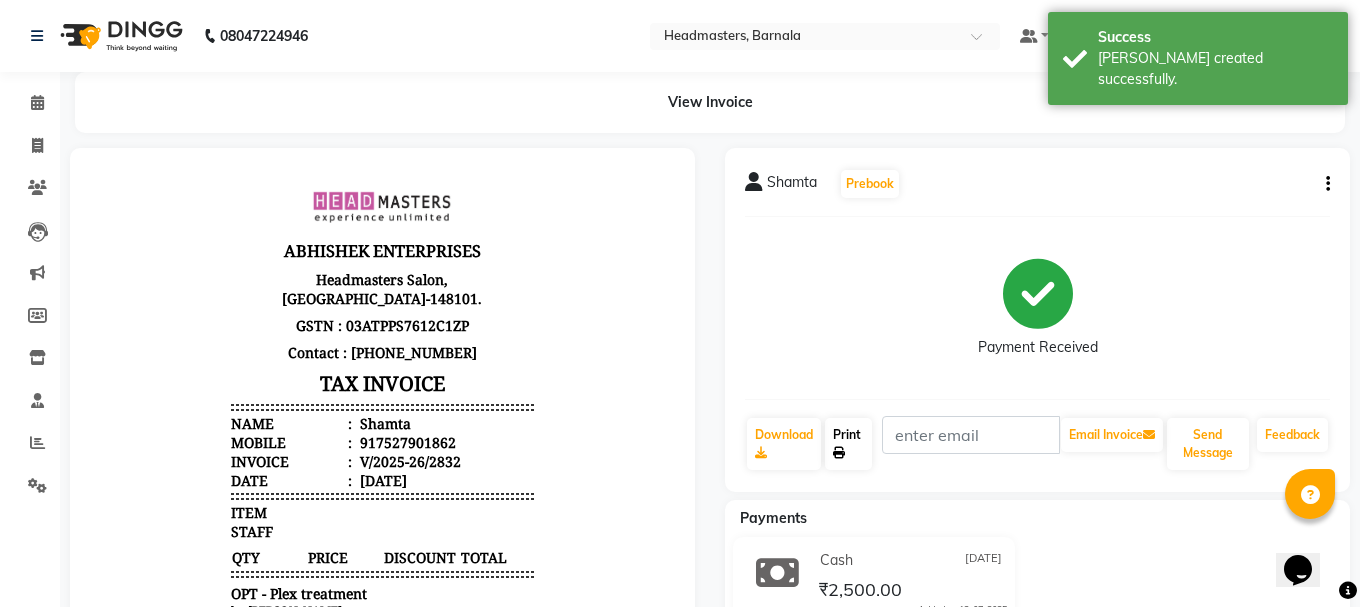 select on "service" 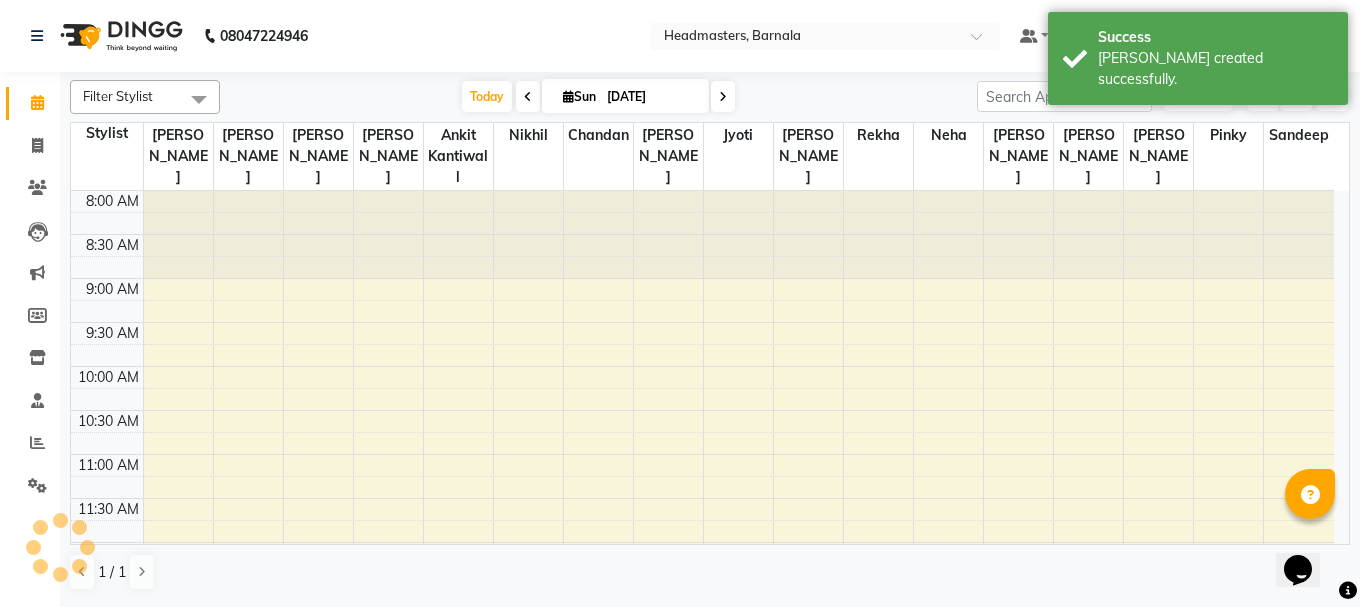 scroll, scrollTop: 0, scrollLeft: 0, axis: both 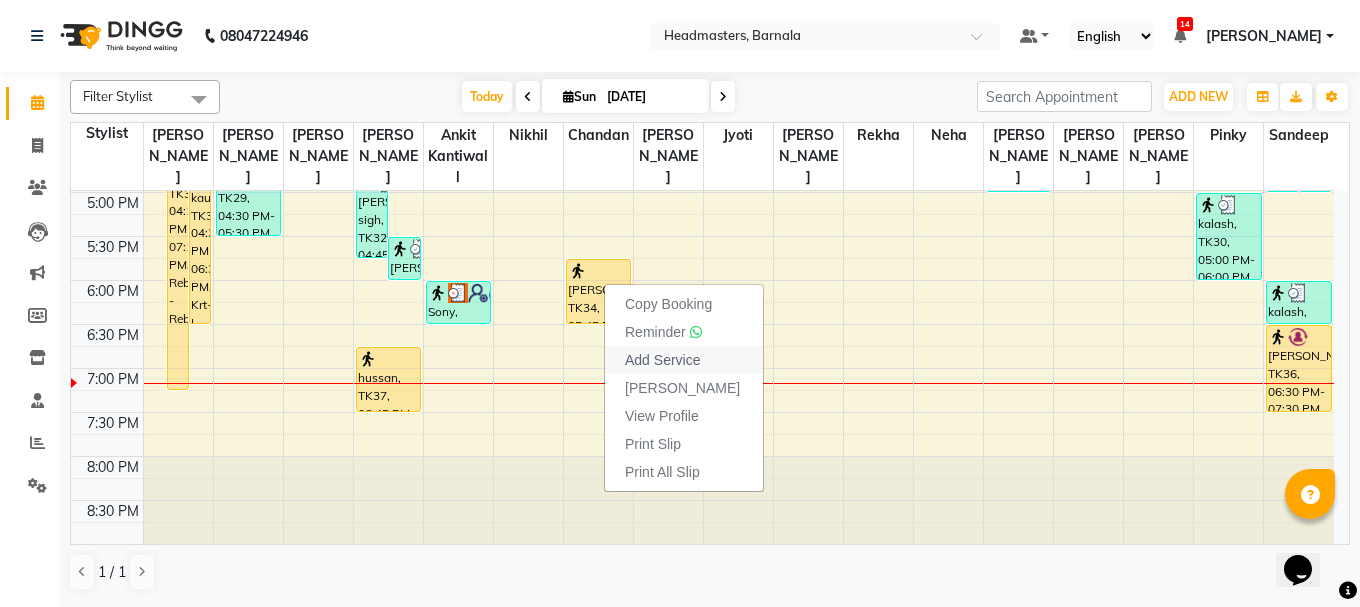 click on "Add Service" at bounding box center [662, 360] 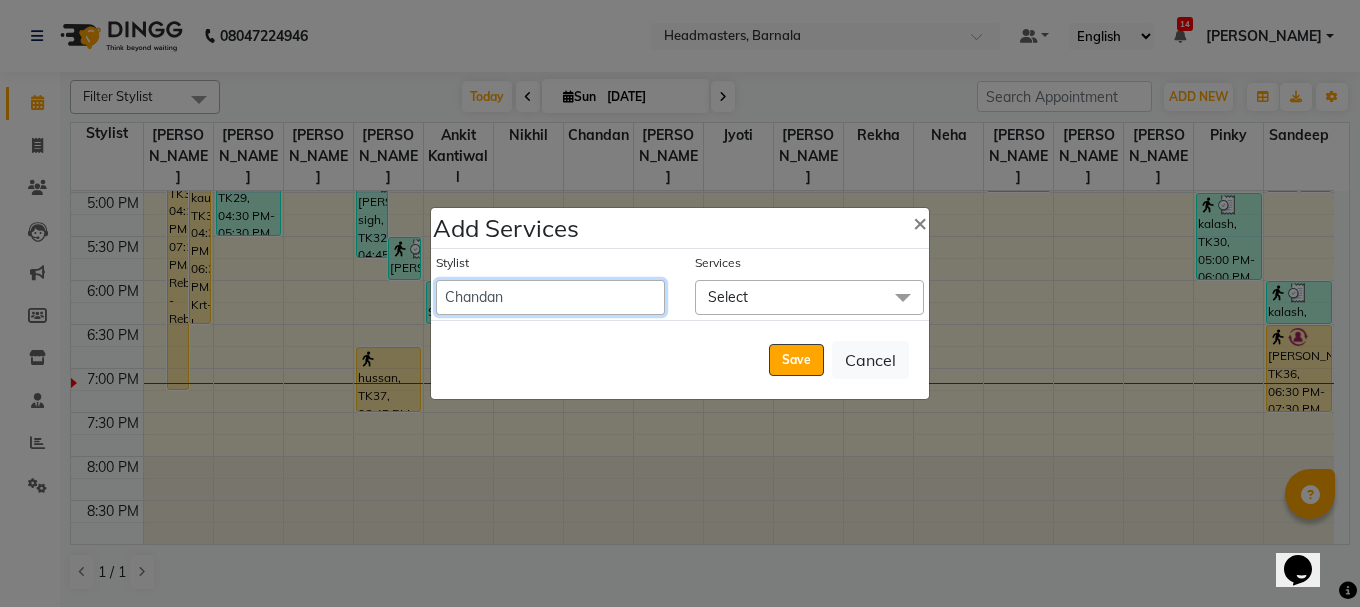 click on "Ankit kantiwall   Chandan   Garry   Jasvir   Jyoti   Lovedeep Singh   Manya    Navdeep   Neha   Nikhil    Pardeep kaur   Pinky   Rajveer   Rekha    Sameer khan   Sandeep   Toseef Salmani" at bounding box center [550, 297] 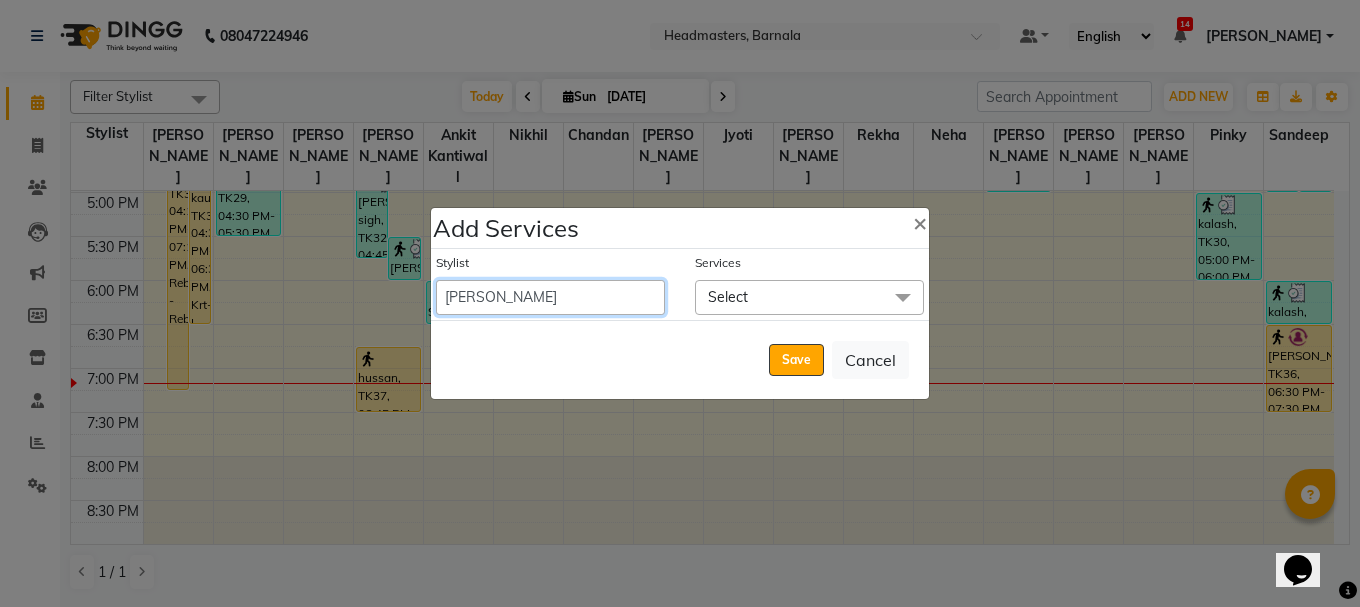 click on "Ankit kantiwall   Chandan   Garry   Jasvir   Jyoti   Lovedeep Singh   Manya    Navdeep   Neha   Nikhil    Pardeep kaur   Pinky   Rajveer   Rekha    Sameer khan   Sandeep   Toseef Salmani" at bounding box center (550, 297) 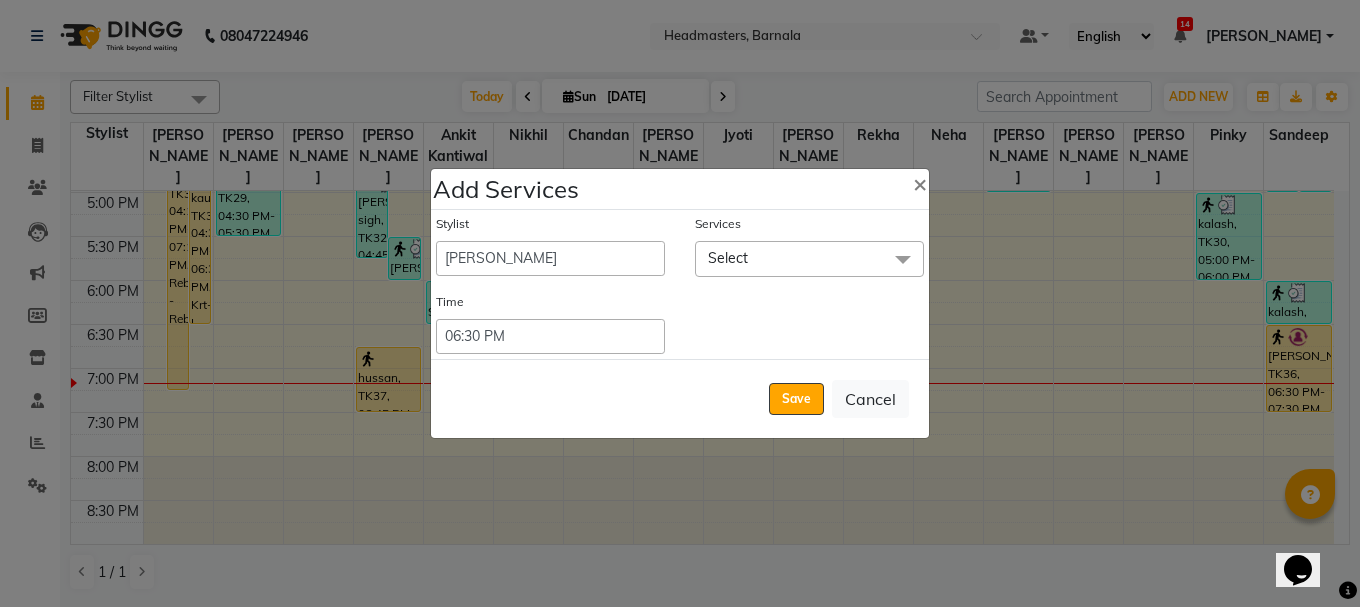 click on "Select" 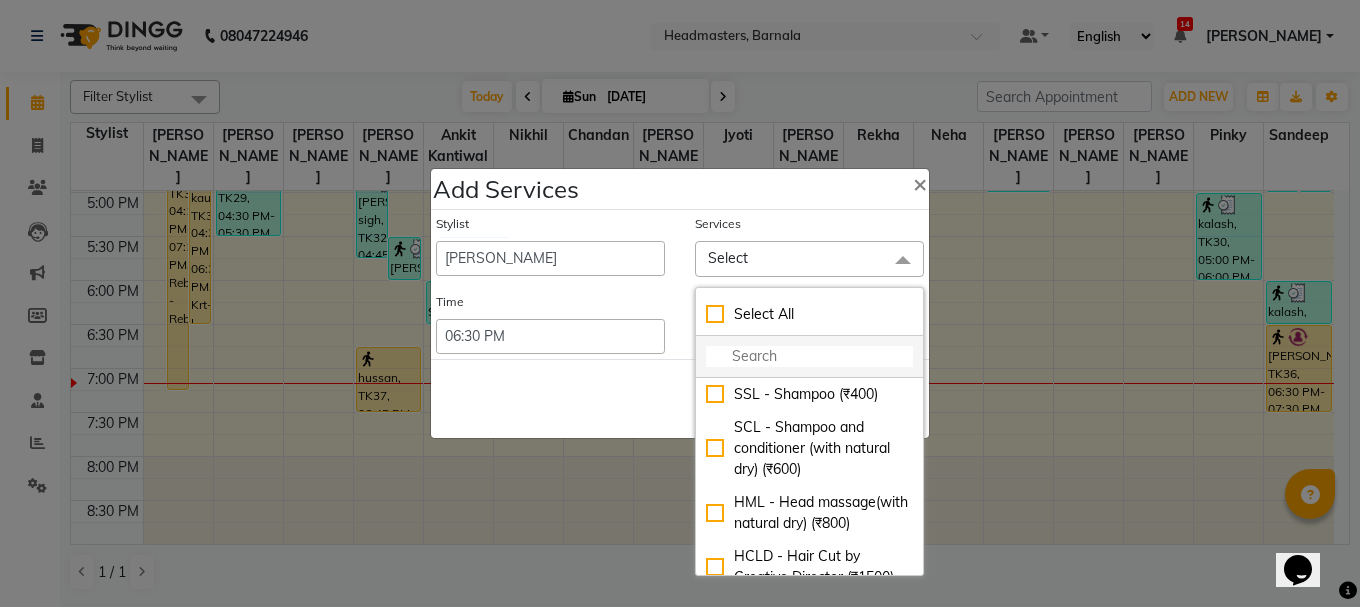 click 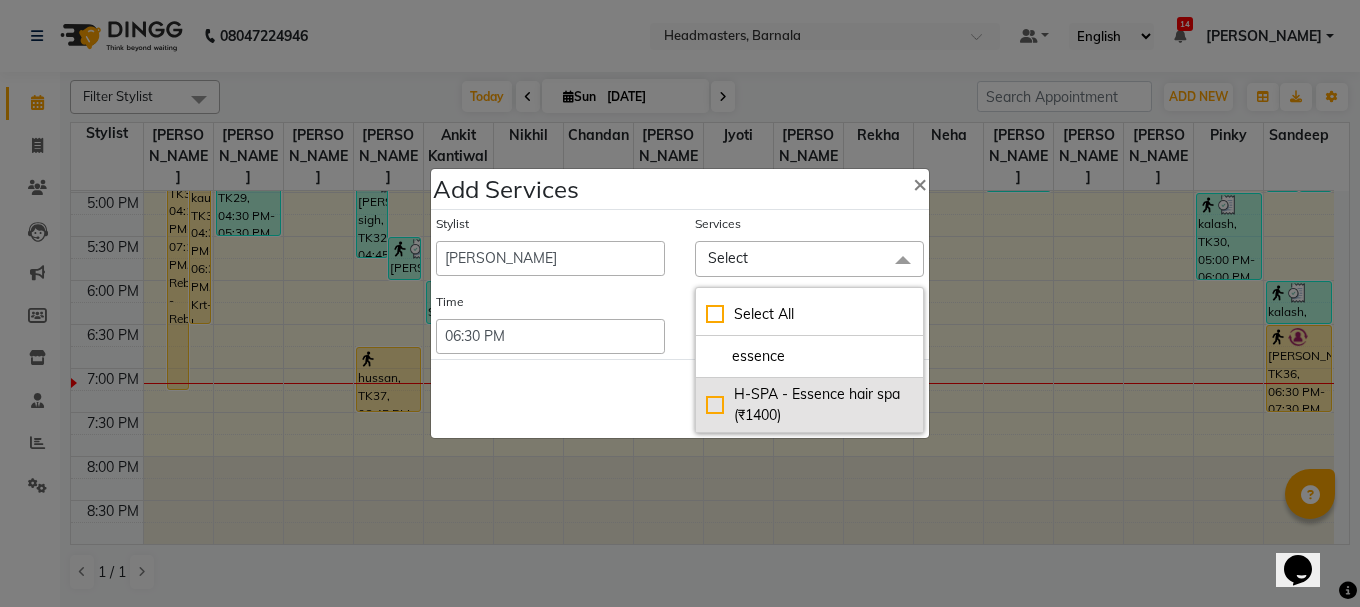 type on "essence" 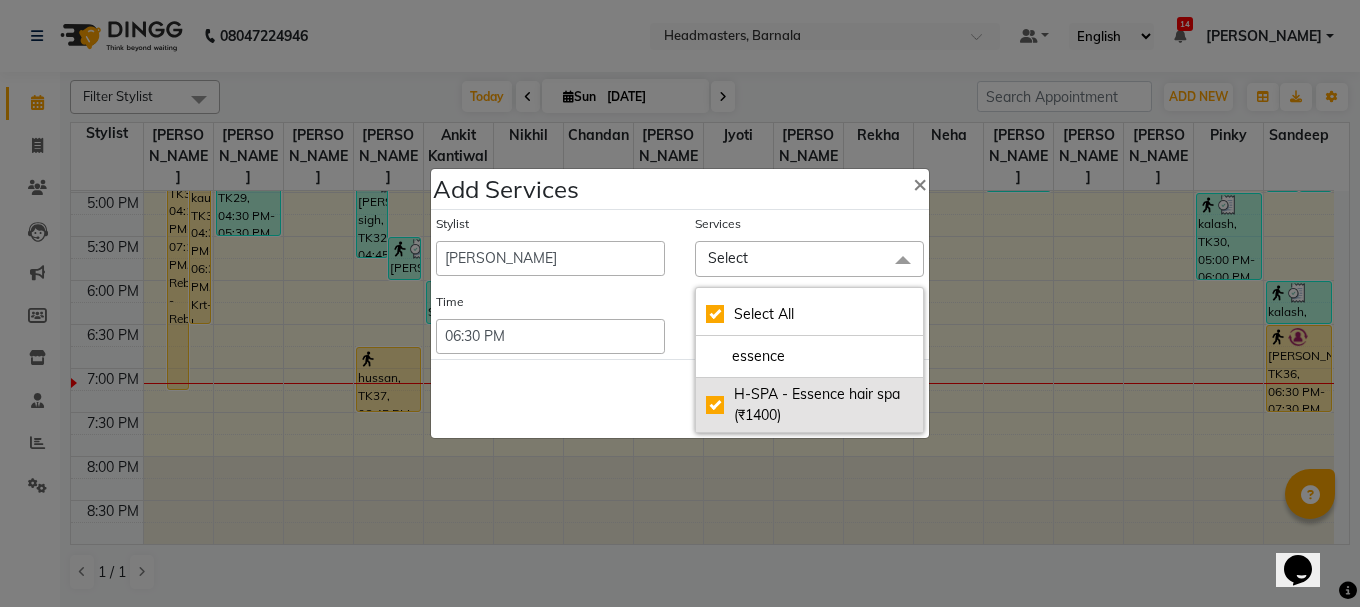 checkbox on "true" 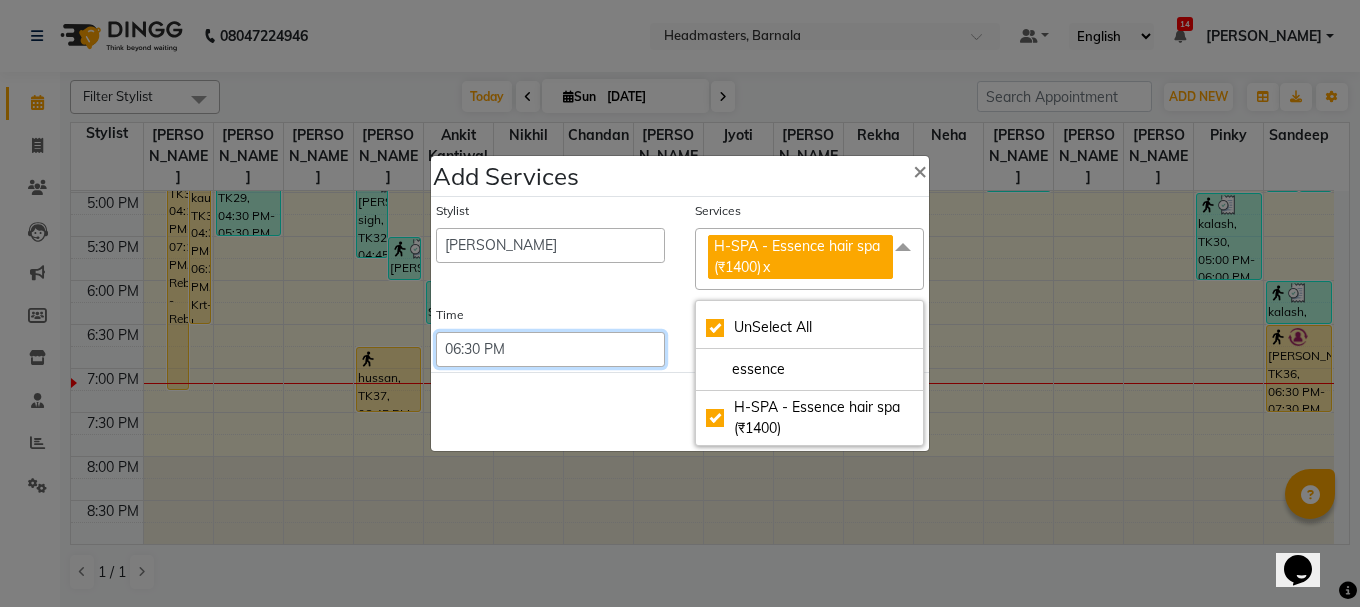 drag, startPoint x: 592, startPoint y: 359, endPoint x: 229, endPoint y: 366, distance: 363.06747 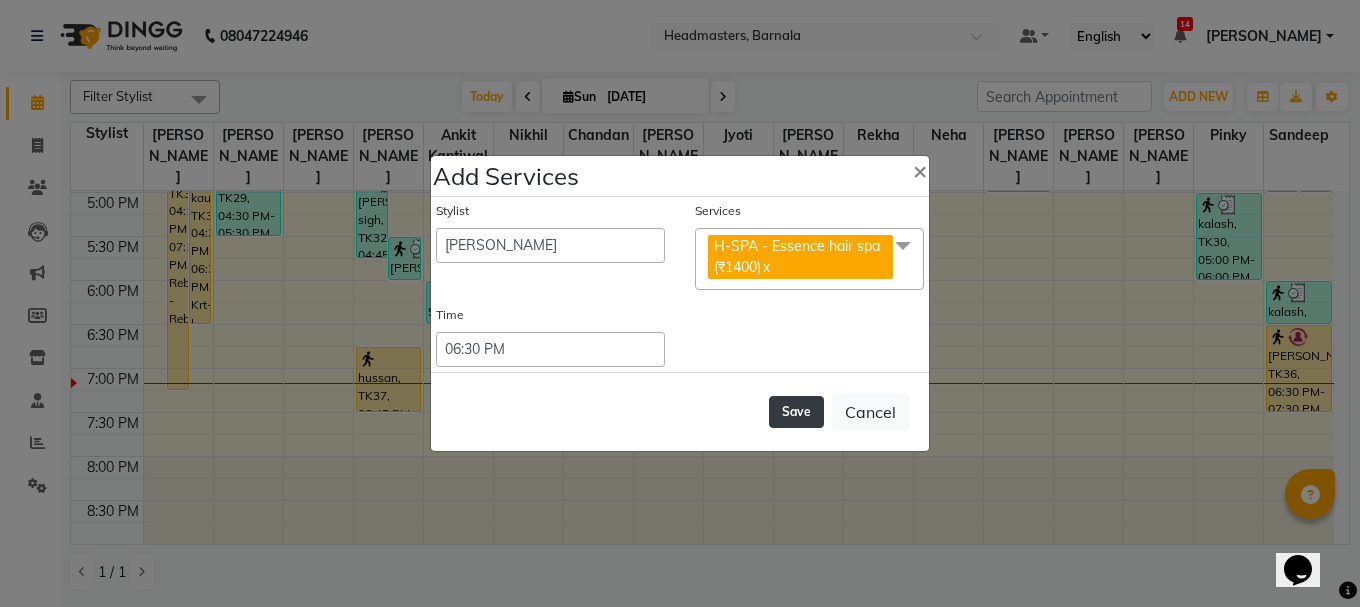 click on "Save" 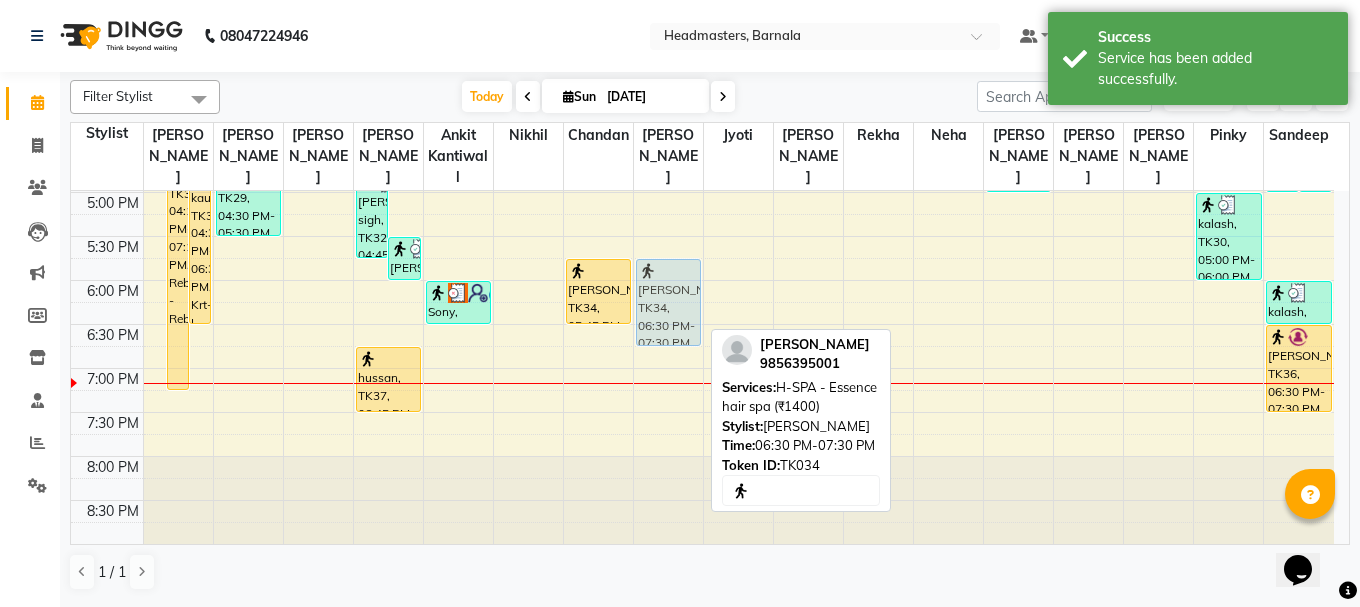 drag, startPoint x: 657, startPoint y: 358, endPoint x: 672, endPoint y: 293, distance: 66.70832 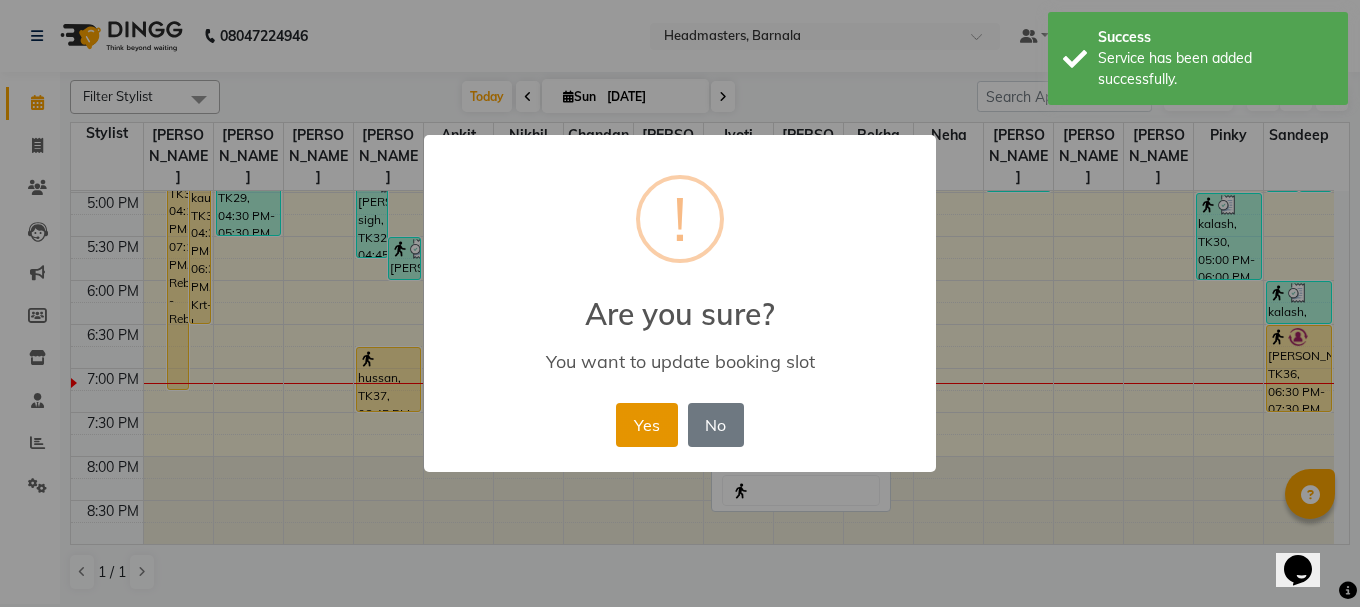 click on "Yes" at bounding box center [646, 425] 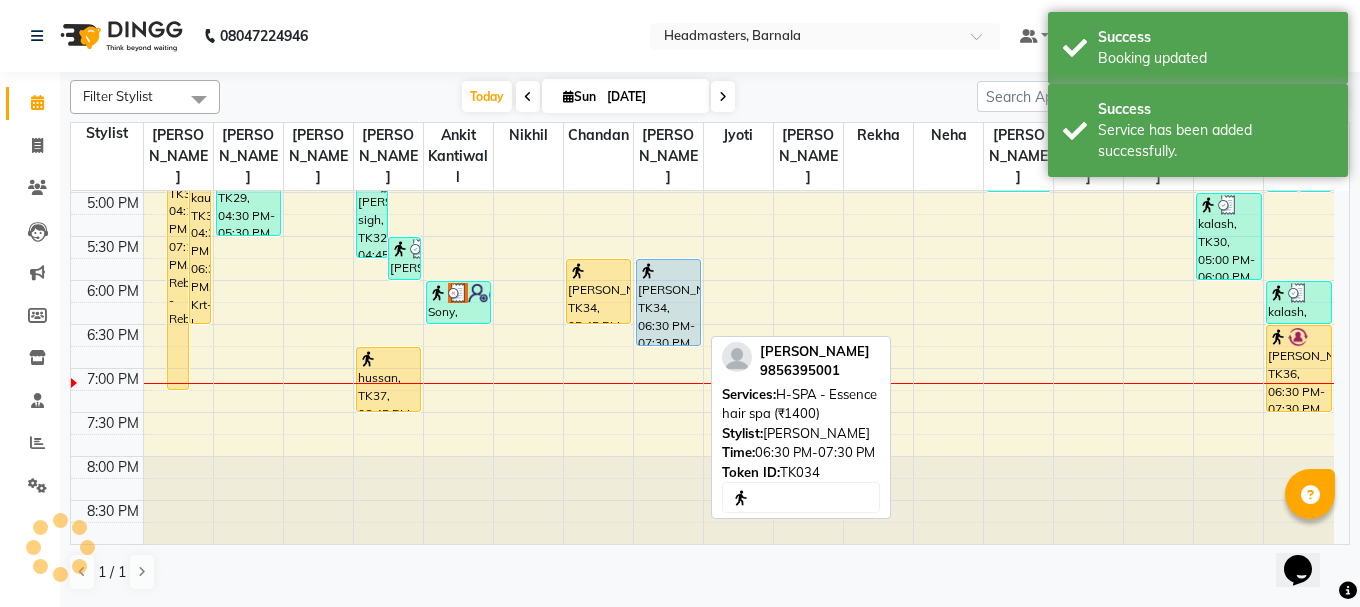 click on "Charanjit kaur, TK34, 06:30 PM-07:30 PM, H-SPA - Essence hair spa (₹1400)" at bounding box center [668, 302] 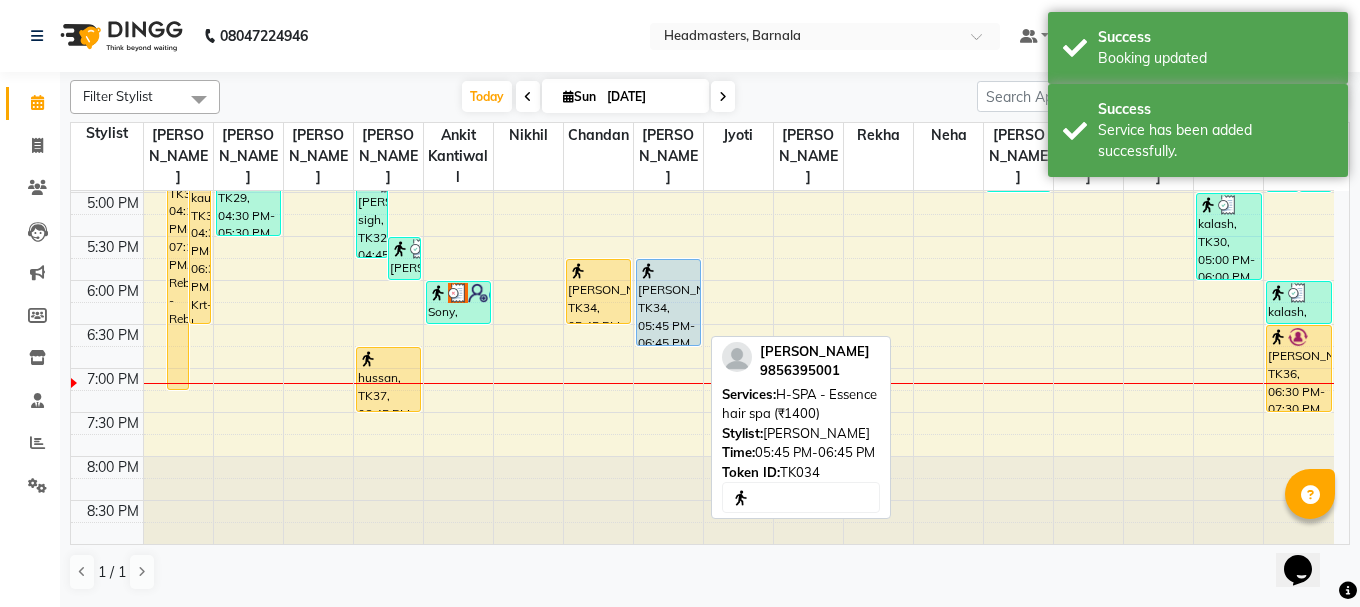 click on "Charanjit kaur, TK34, 05:45 PM-06:45 PM, H-SPA - Essence hair spa (₹1400)" at bounding box center (668, 302) 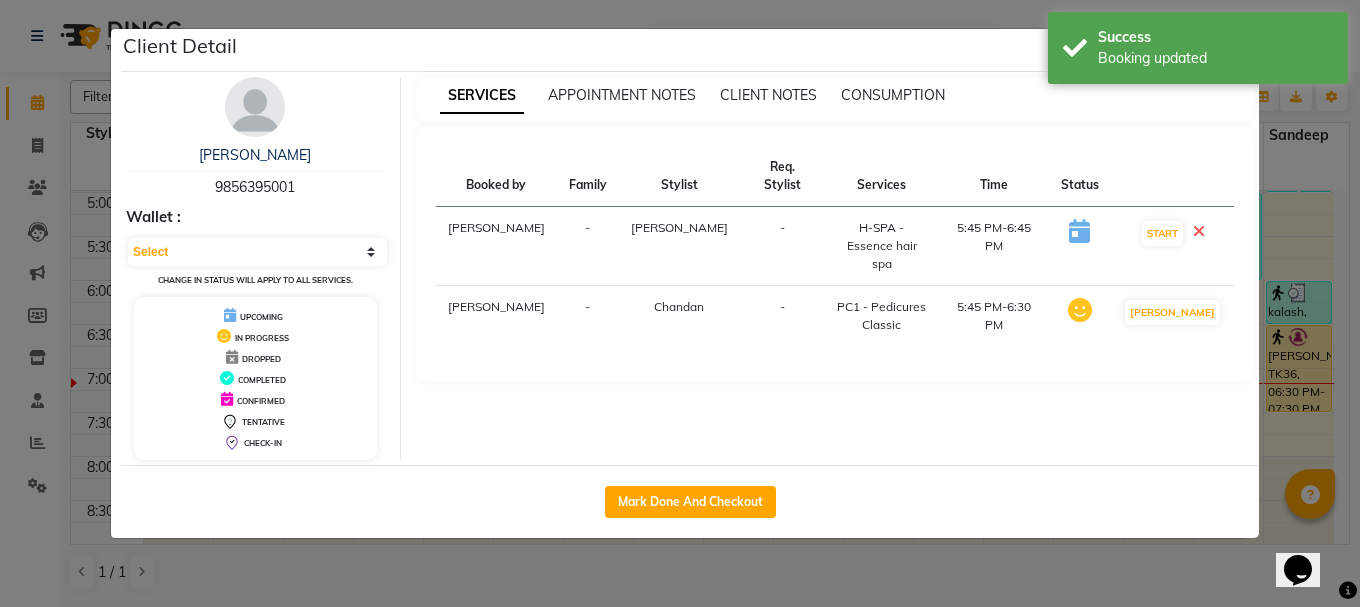 click on "START" at bounding box center (1172, 246) 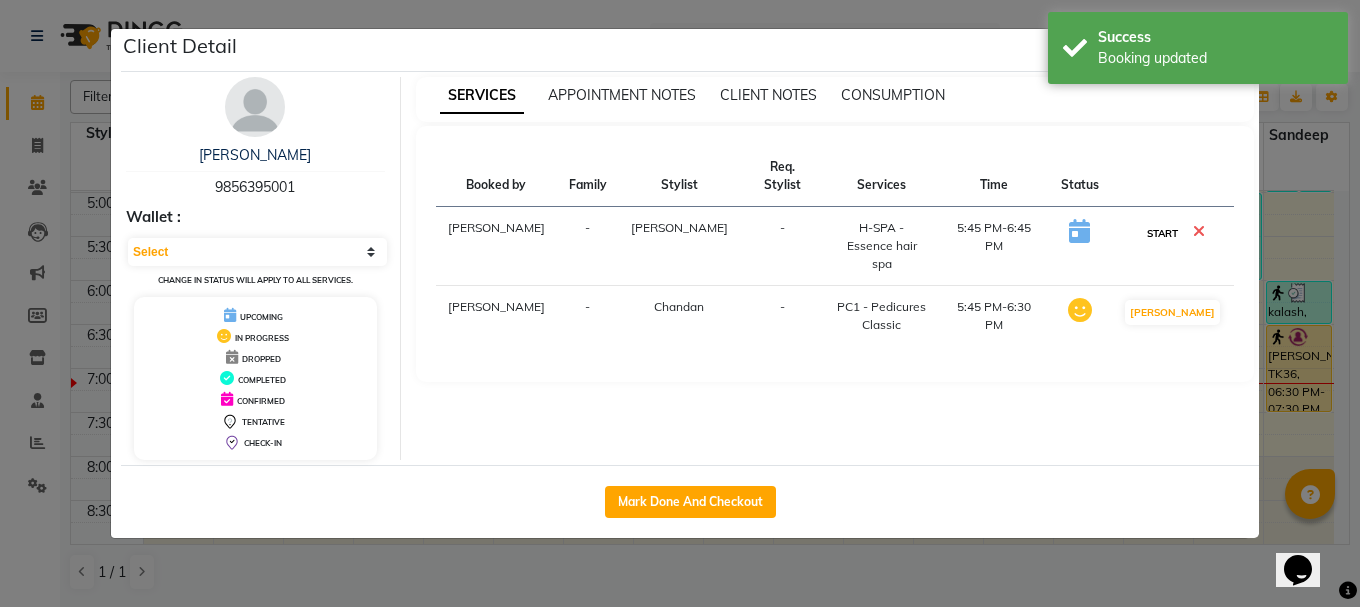 click on "START" at bounding box center [1162, 233] 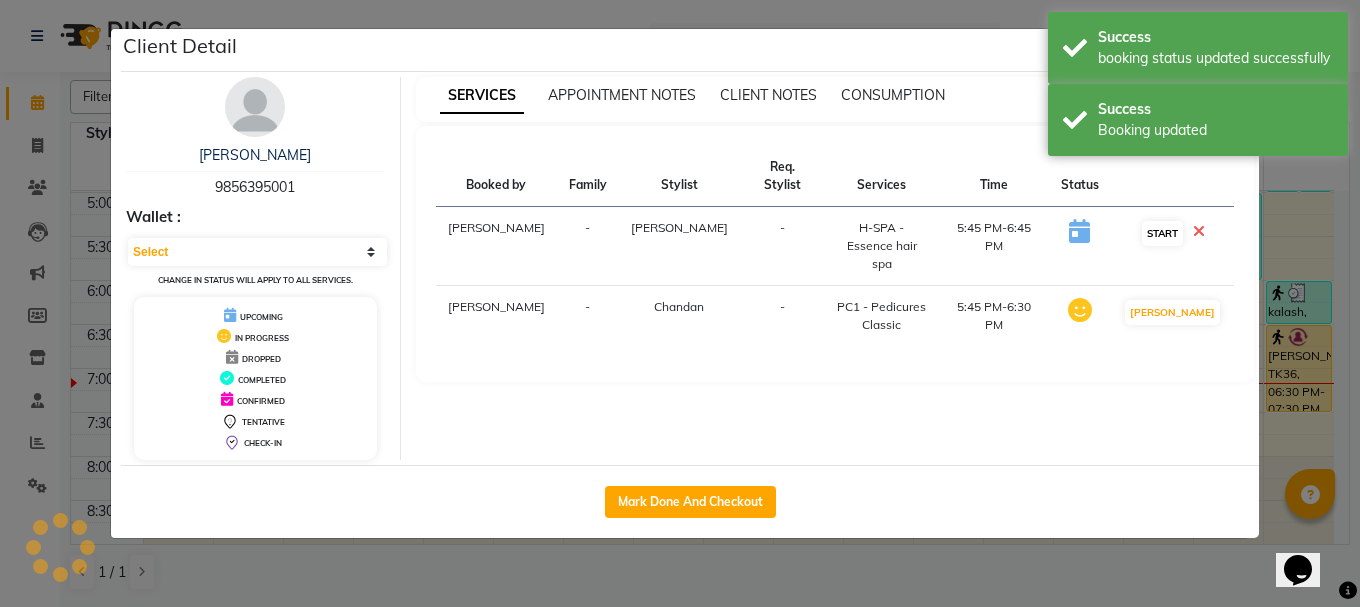 select on "1" 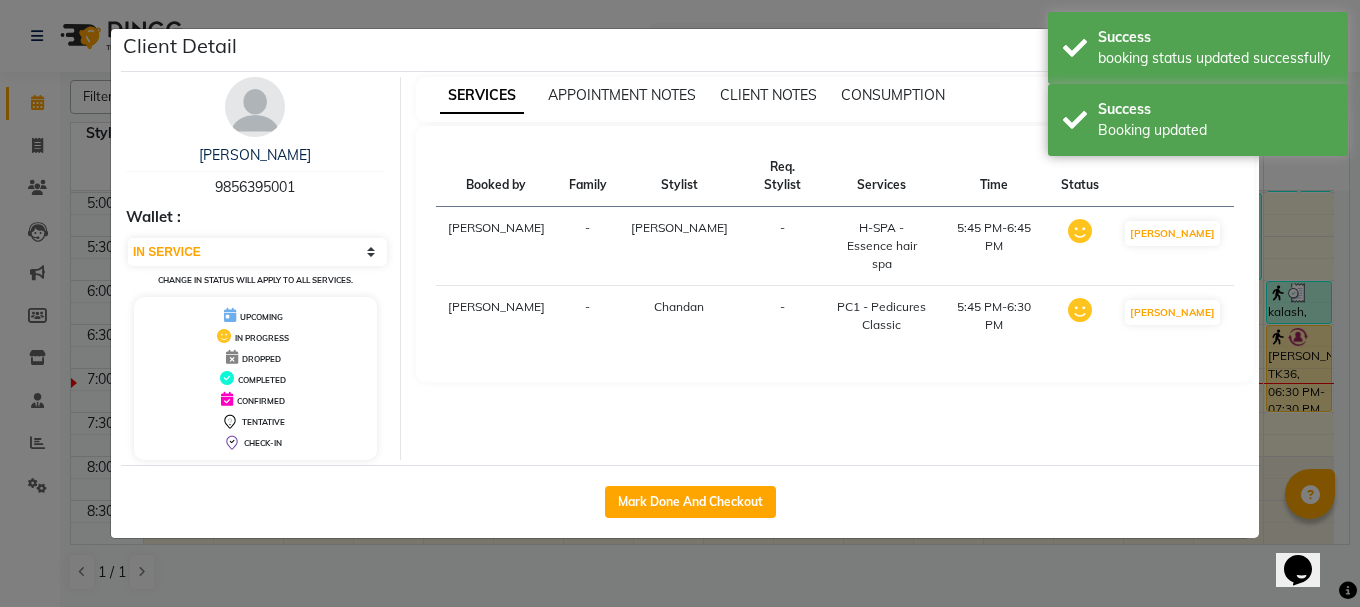 click on "Client Detail  Charanjit kaur   9856395001 Wallet : Select IN SERVICE CONFIRMED TENTATIVE CHECK IN MARK DONE UPCOMING Change in status will apply to all services. UPCOMING IN PROGRESS DROPPED COMPLETED CONFIRMED TENTATIVE CHECK-IN SERVICES APPOINTMENT NOTES CLIENT NOTES CONSUMPTION Booked by Family Stylist Req. Stylist Services Time Status  Manya  - Lovedeep Singh -  H-SPA - Essence hair spa   5:45 PM-6:45 PM   MARK DONE   Manya  - Chandan -  PC1 - Pedicures Classic   5:45 PM-6:30 PM   MARK DONE   Mark Done And Checkout" 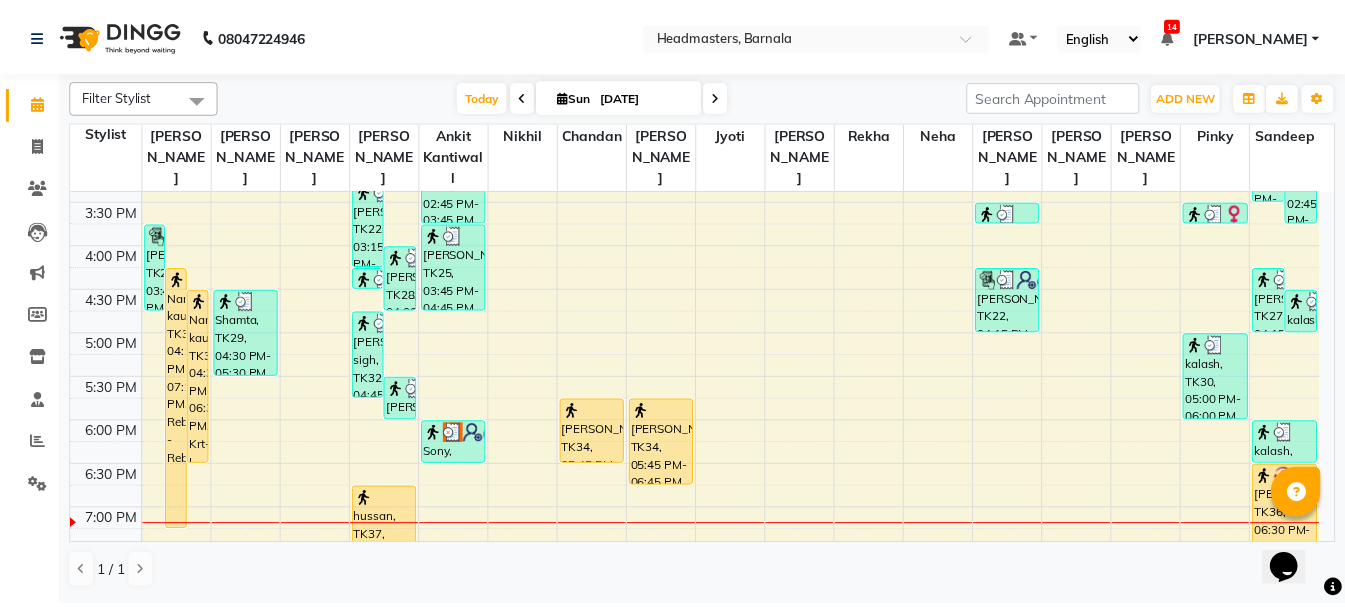 scroll, scrollTop: 790, scrollLeft: 0, axis: vertical 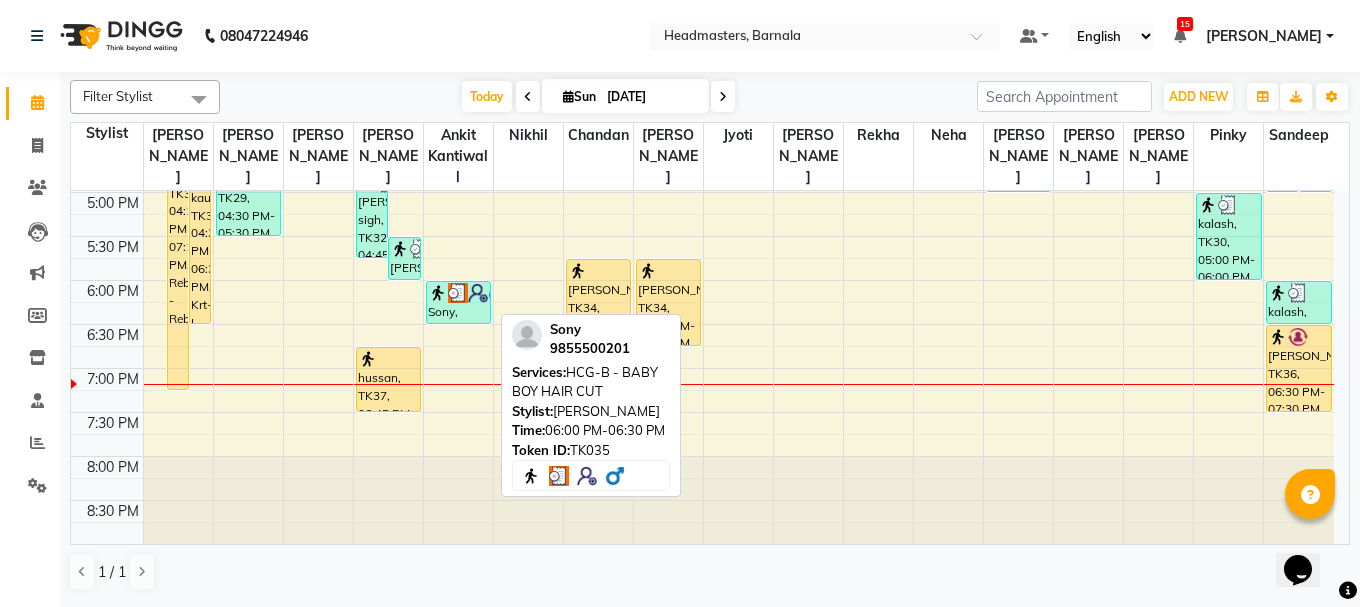 click at bounding box center (458, 293) 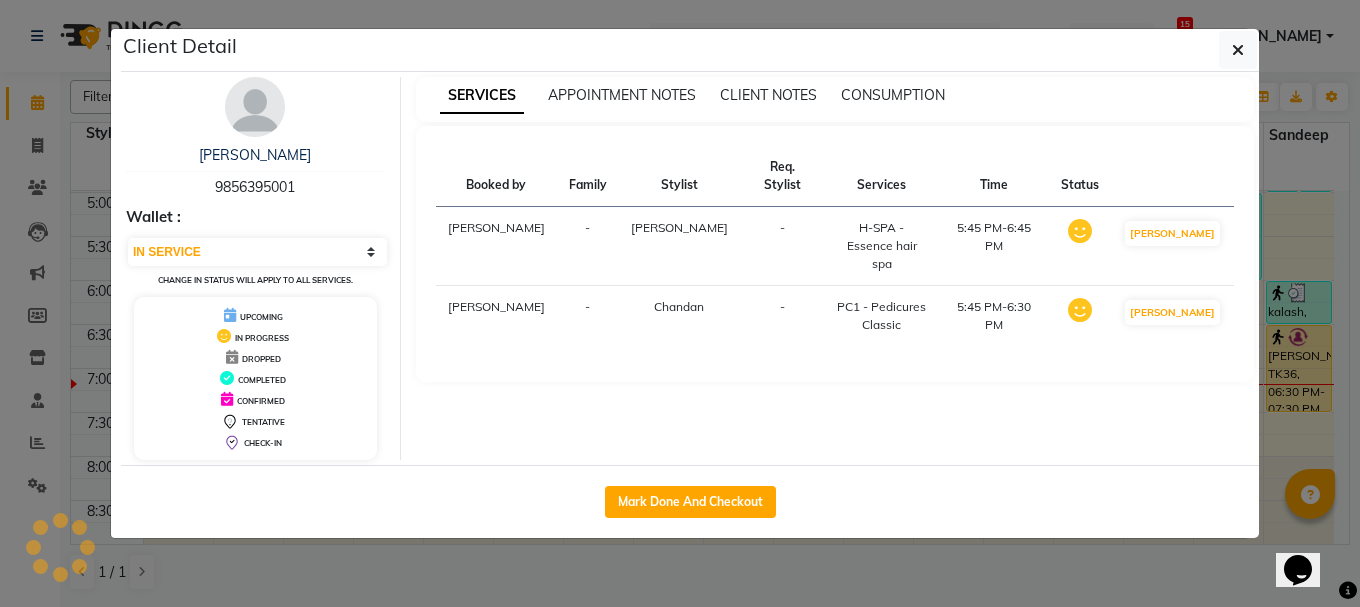 select on "3" 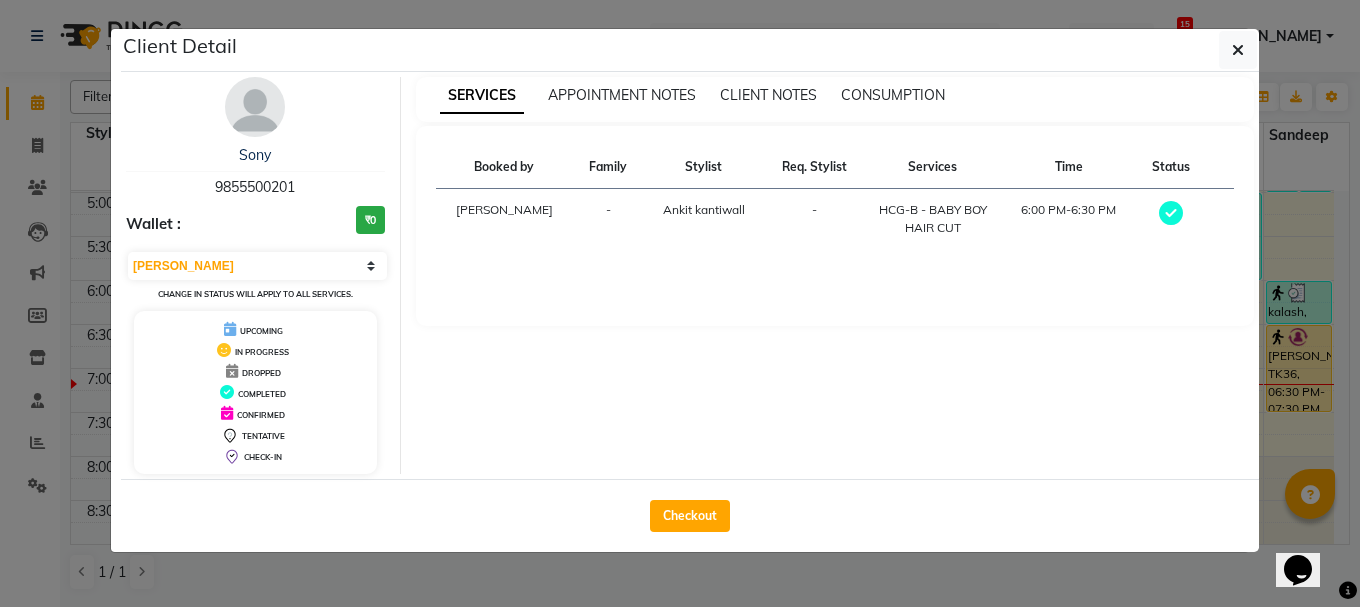 click on "Client Detail  Sony    9855500201 Wallet : ₹0 Select MARK DONE UPCOMING Change in status will apply to all services. UPCOMING IN PROGRESS DROPPED COMPLETED CONFIRMED TENTATIVE CHECK-IN SERVICES APPOINTMENT NOTES CLIENT NOTES CONSUMPTION Booked by Family Stylist Req. Stylist Services Time Status  Manya  -  Ankit kantiwall -  HCG-B - BABY BOY HAIR CUT   6:00 PM-6:30 PM   Checkout" 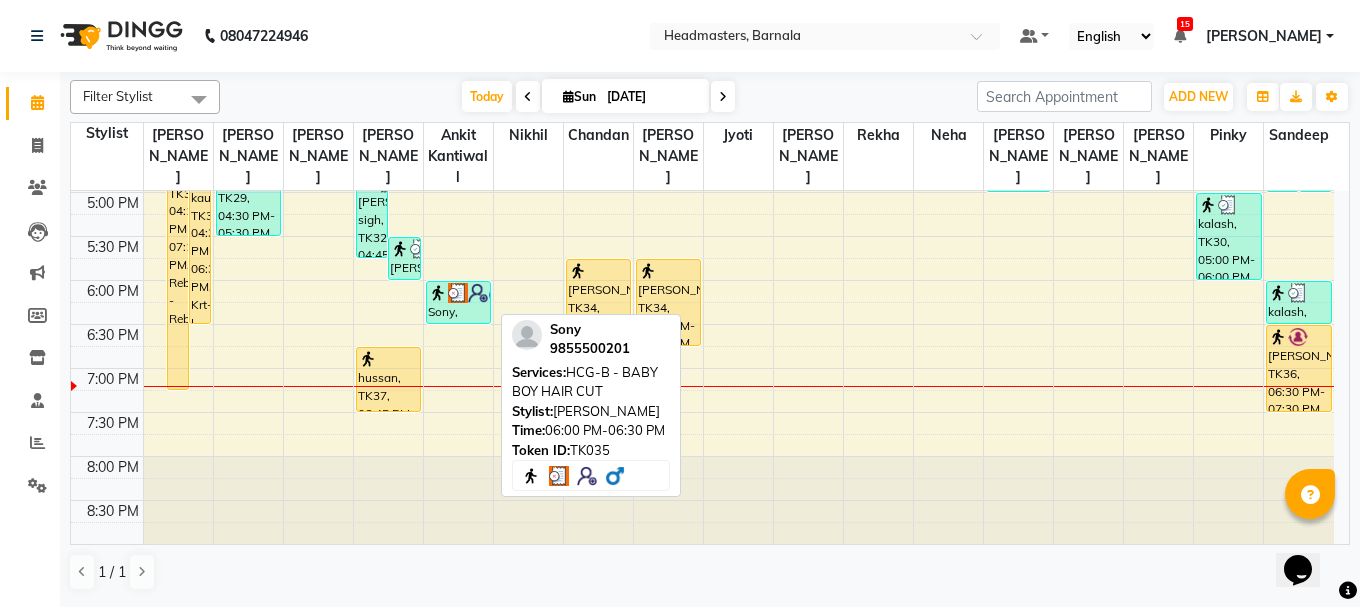 click on "Sony, TK35, 06:00 PM-06:30 PM, HCG-B - BABY BOY HAIR CUT" at bounding box center [458, 302] 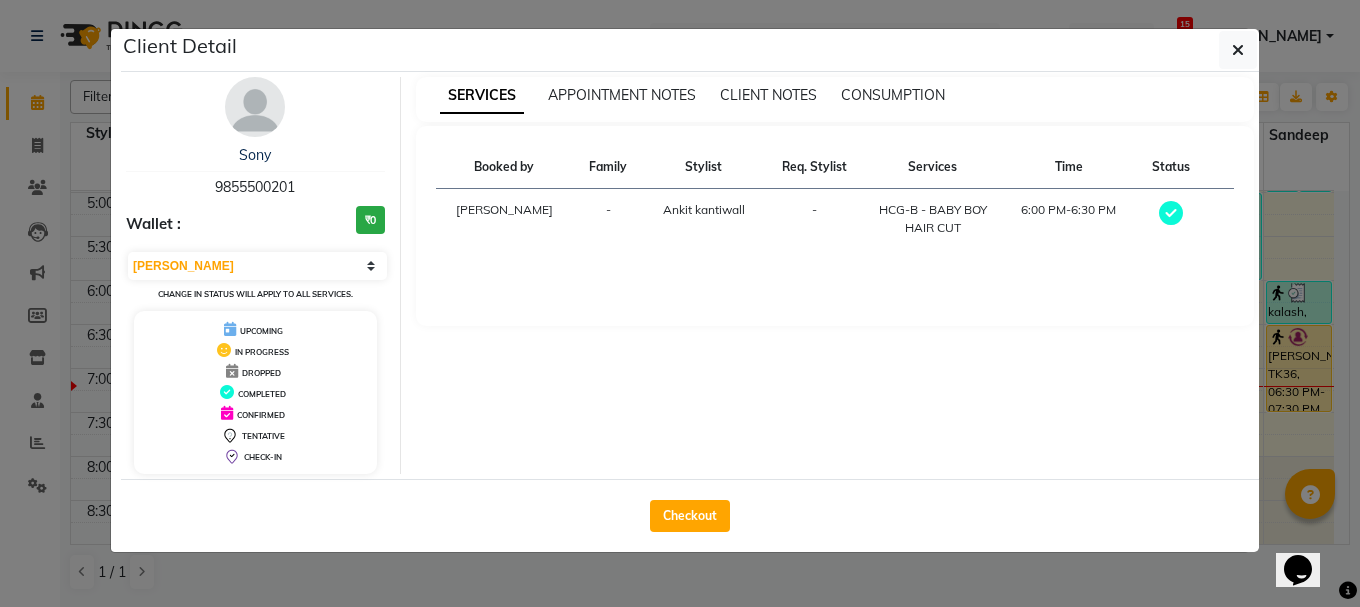 click on "Client Detail  Sony    9855500201 Wallet : ₹0 Select MARK DONE UPCOMING Change in status will apply to all services. UPCOMING IN PROGRESS DROPPED COMPLETED CONFIRMED TENTATIVE CHECK-IN SERVICES APPOINTMENT NOTES CLIENT NOTES CONSUMPTION Booked by Family Stylist Req. Stylist Services Time Status  Manya  -  Ankit kantiwall -  HCG-B - BABY BOY HAIR CUT   6:00 PM-6:30 PM   Checkout" 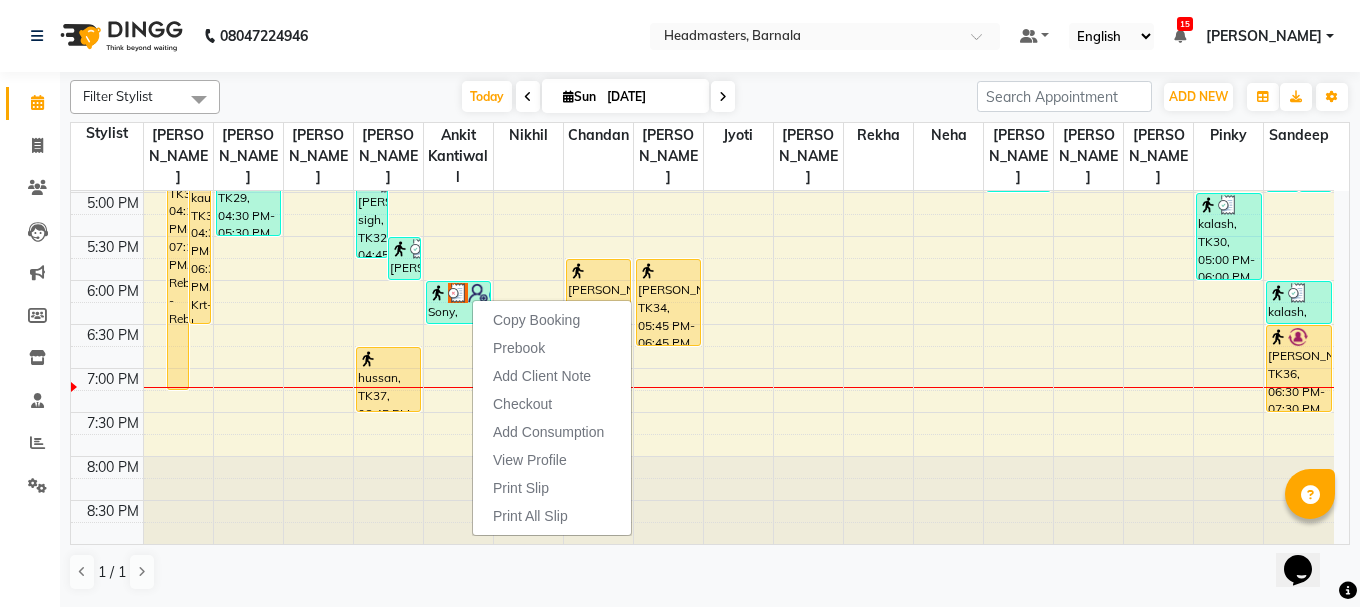 click on "Calendar  Invoice  Clients  Leads   Marketing  Members  Inventory  Staff  Reports  Settings Completed InProgress Upcoming Dropped Tentative Check-In Confirm Bookings Segments Page Builder" 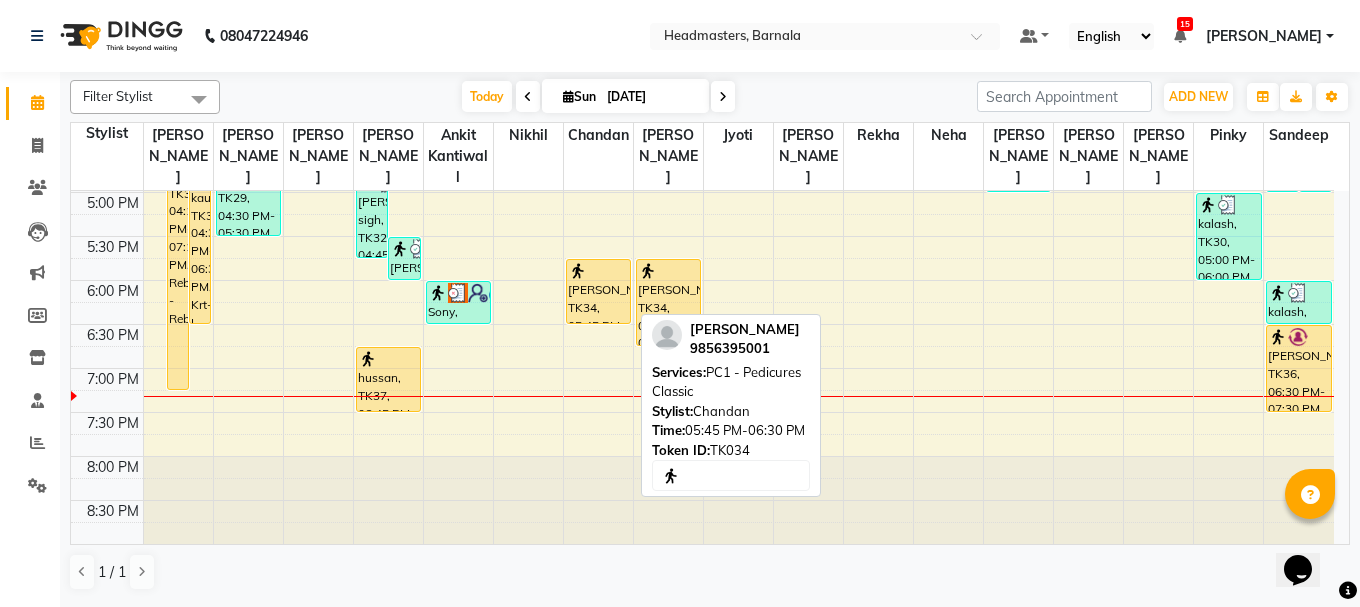 click on "Charanjit kaur, TK34, 05:45 PM-06:30 PM, PC1 - Pedicures Classic" at bounding box center [598, 291] 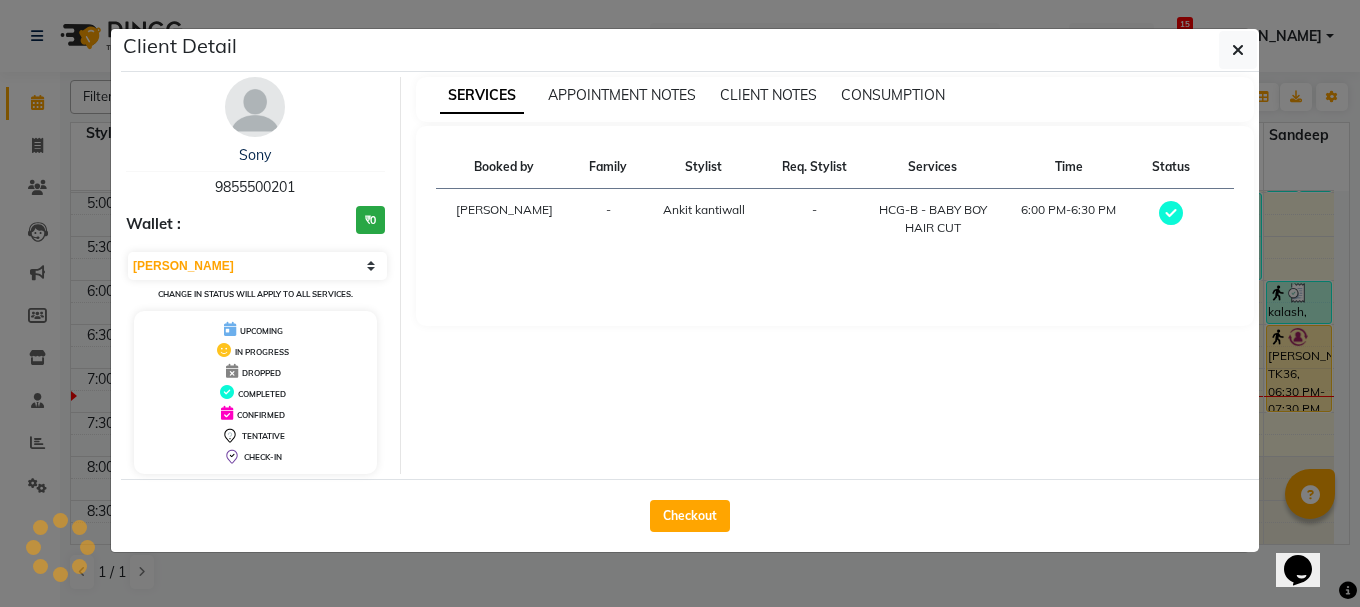 select on "1" 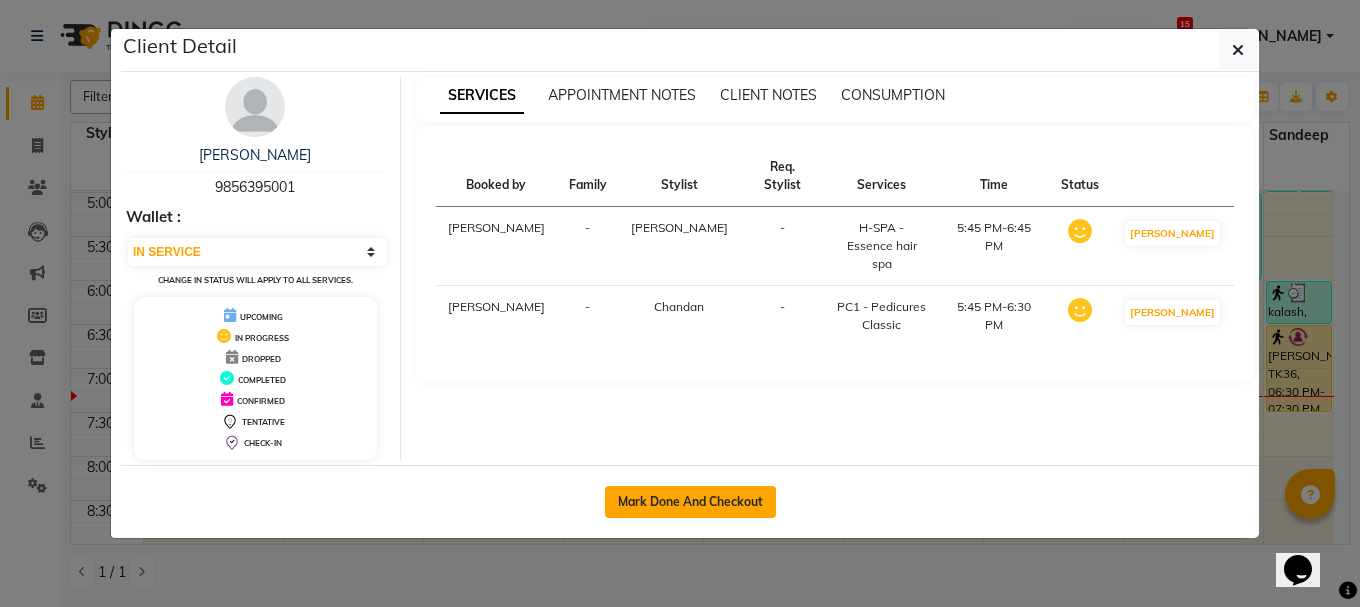 click on "Mark Done And Checkout" 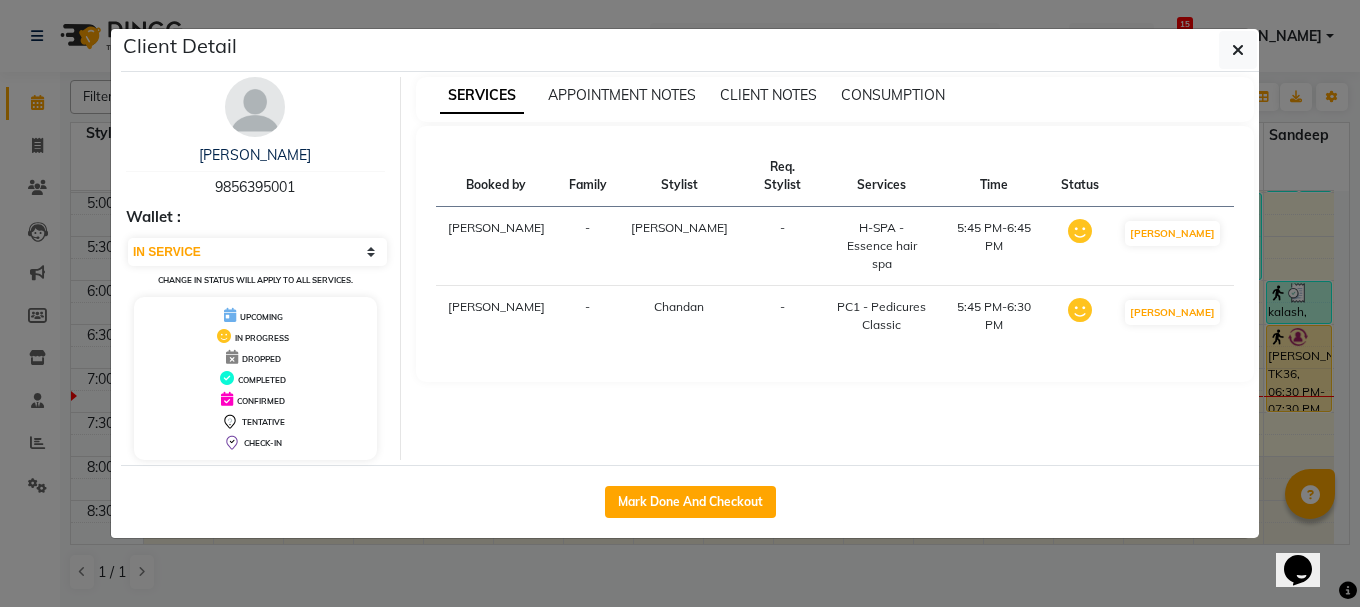 select on "service" 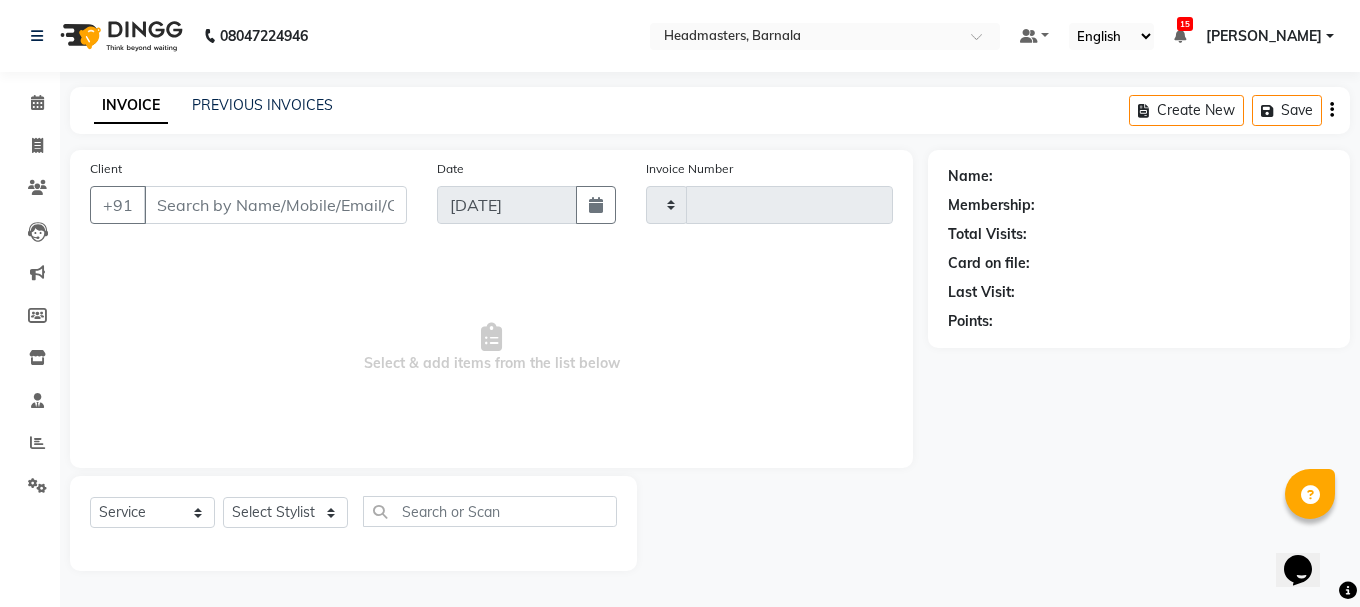 type on "2833" 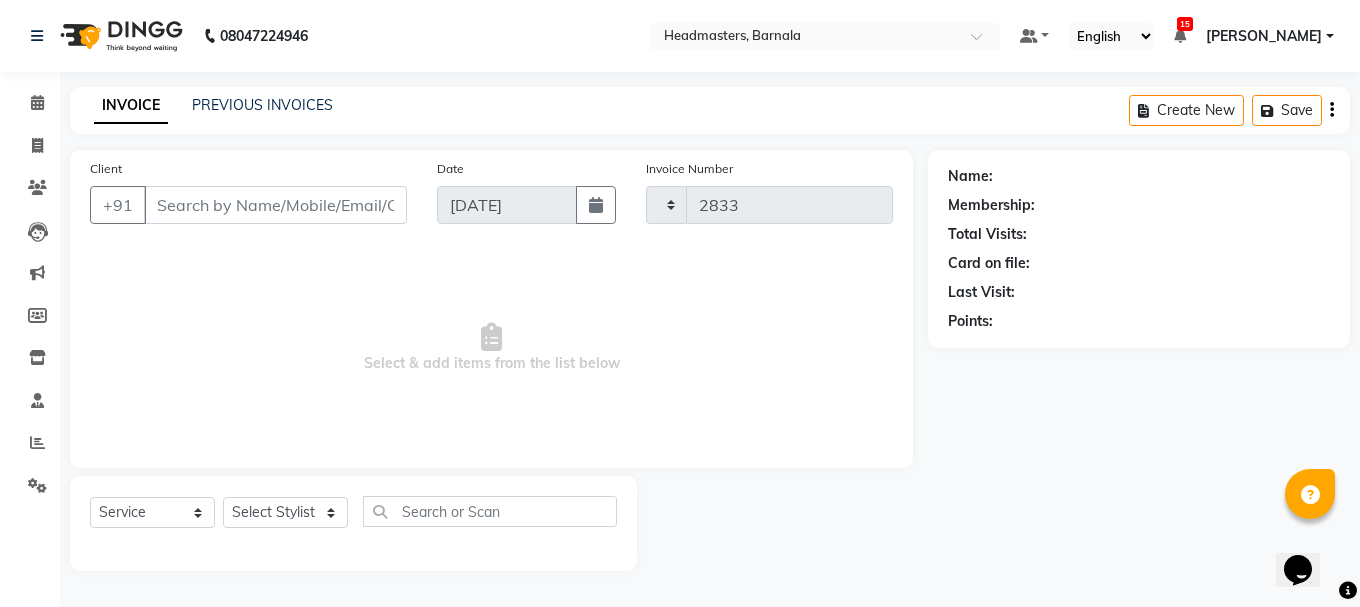 select on "7526" 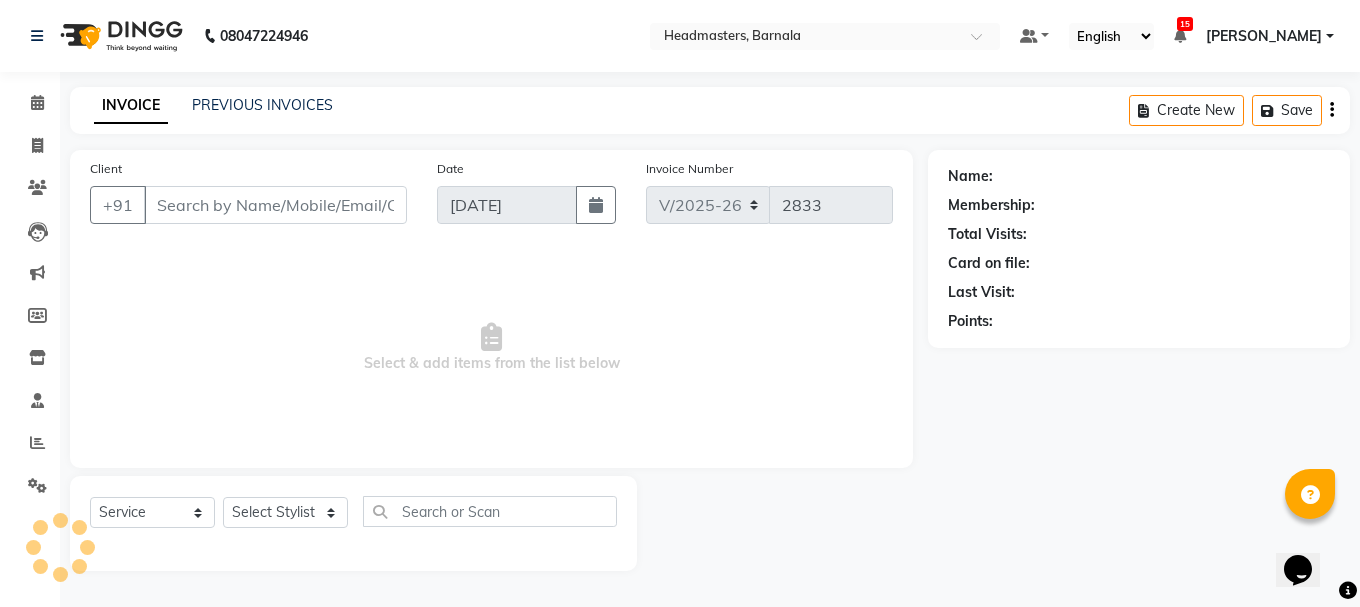 type on "9856395001" 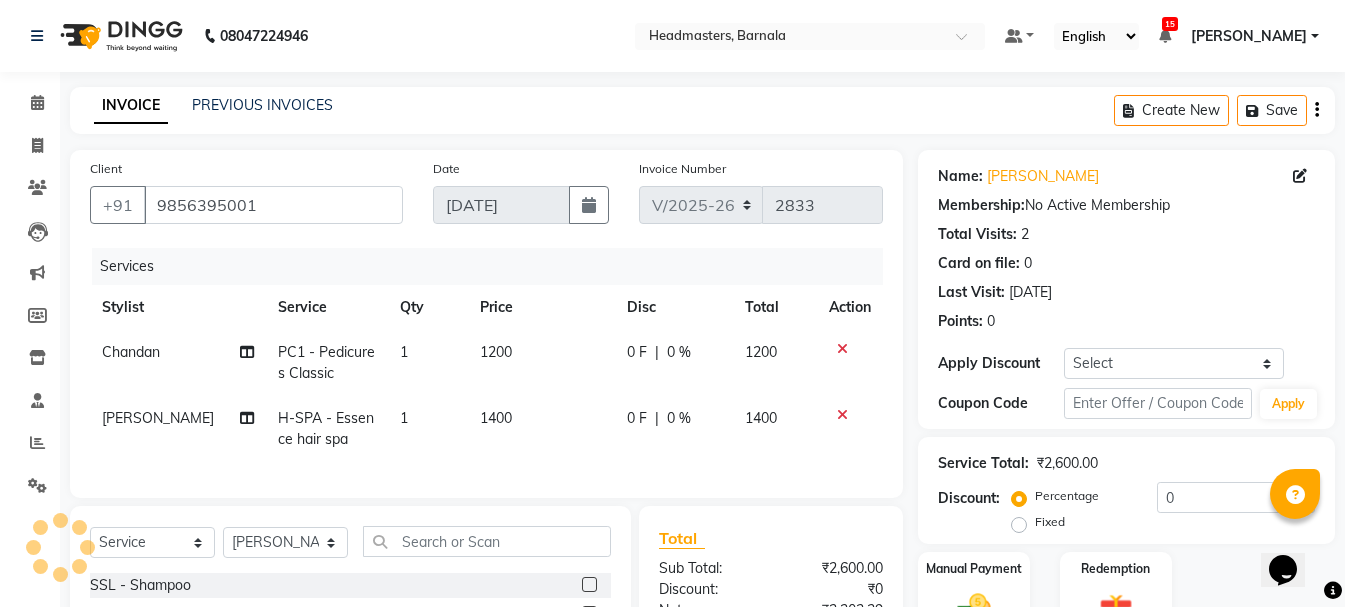 click on "09-12-2024" 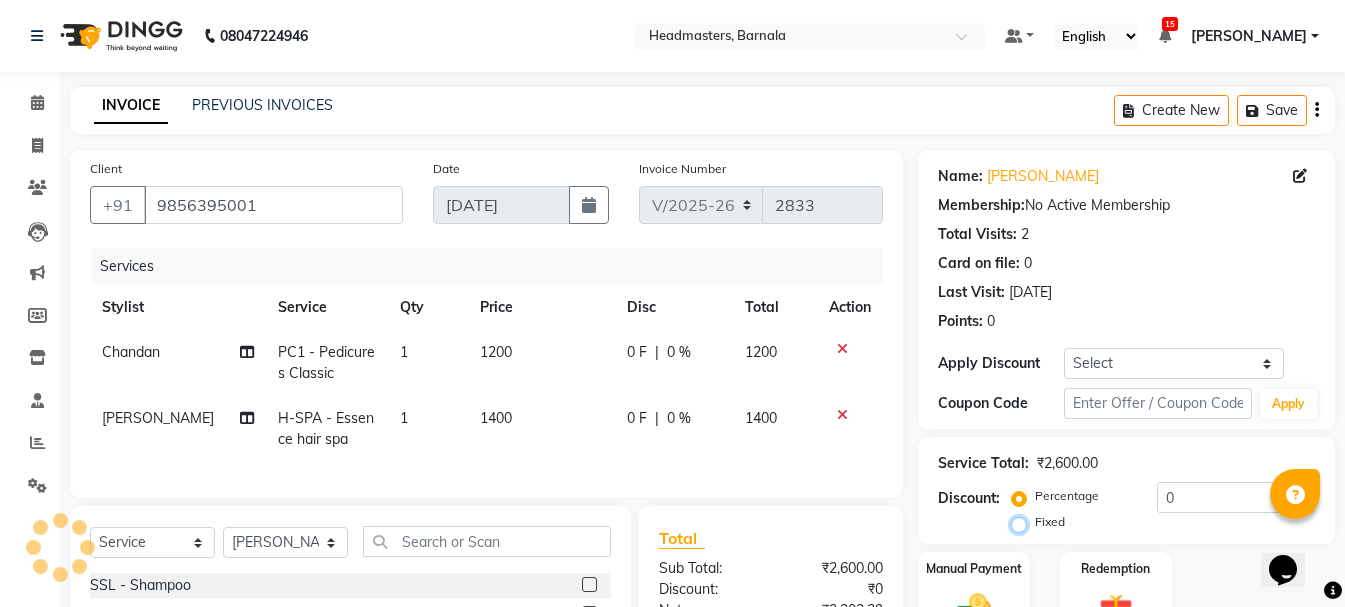 click on "Fixed" at bounding box center [1023, 522] 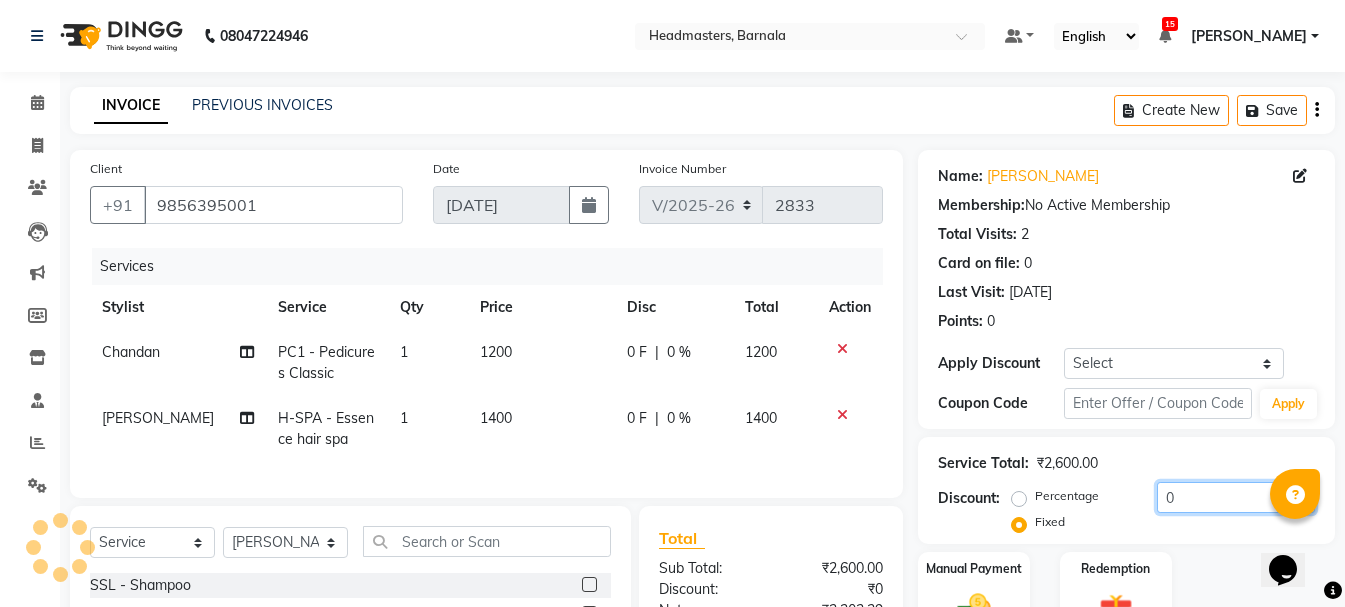 drag, startPoint x: 1181, startPoint y: 263, endPoint x: 1090, endPoint y: 272, distance: 91.44397 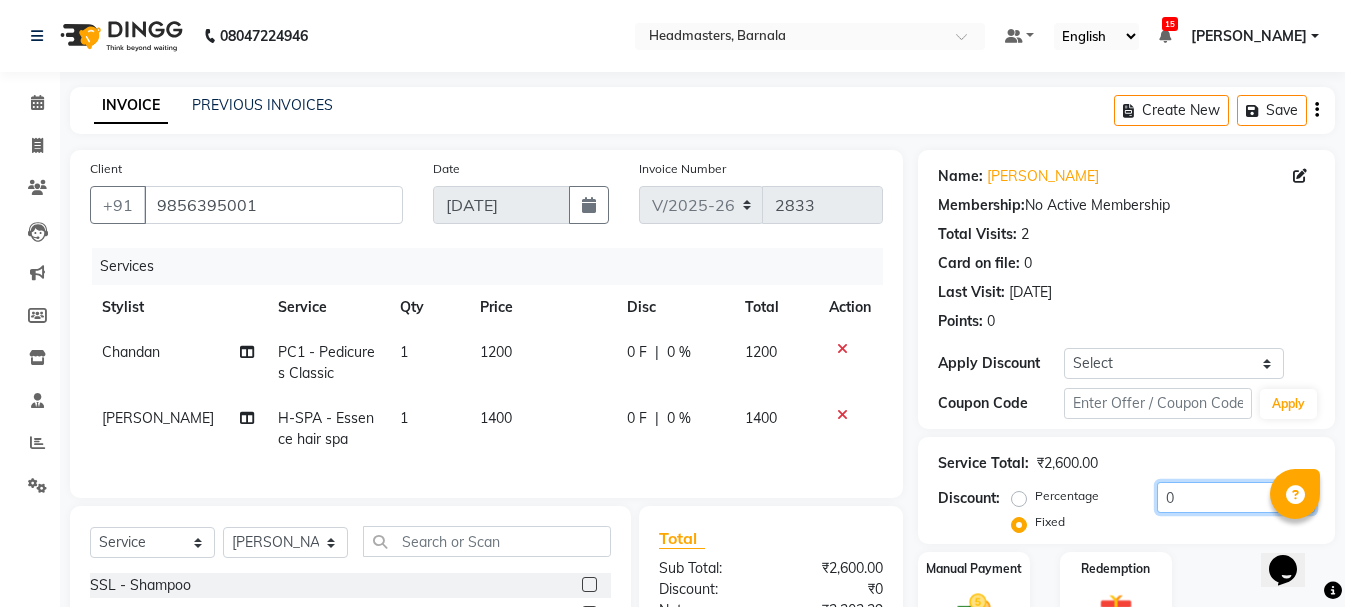 scroll, scrollTop: 239, scrollLeft: 0, axis: vertical 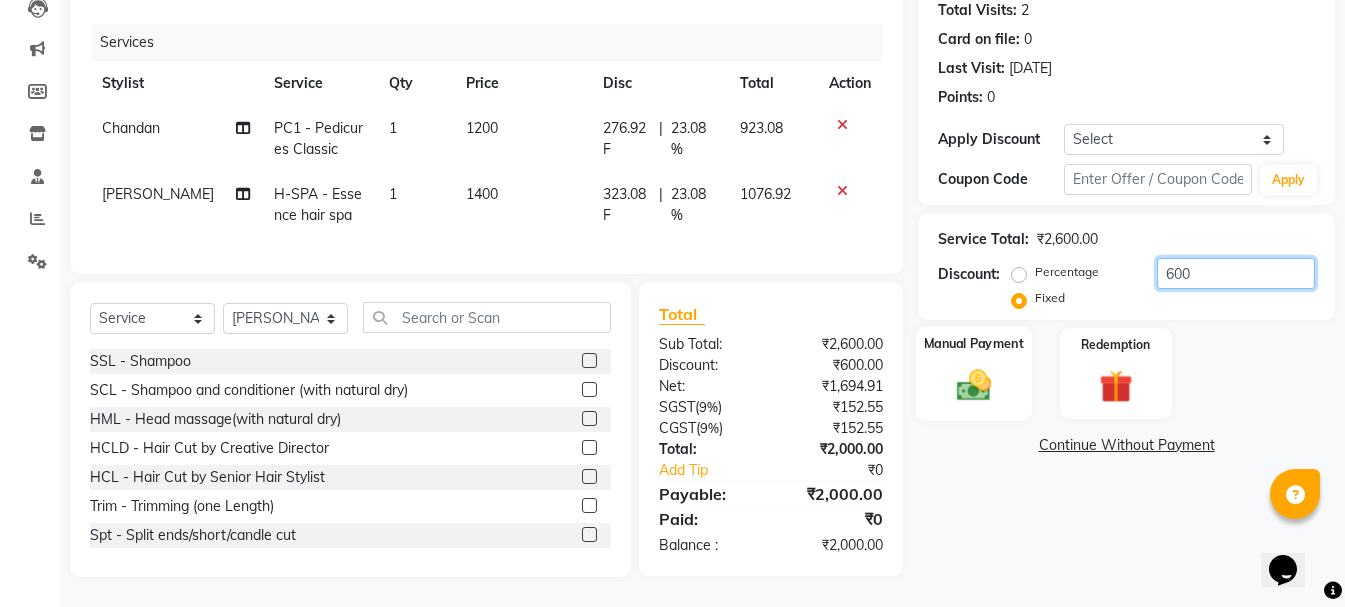 type on "600" 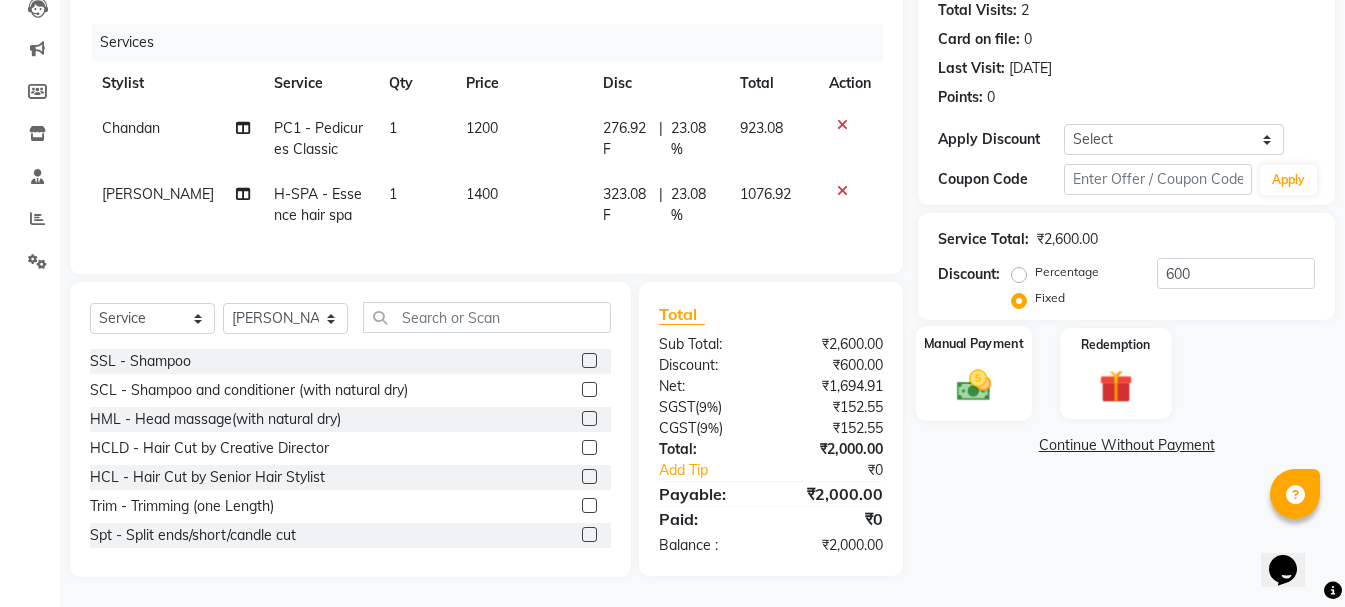 click 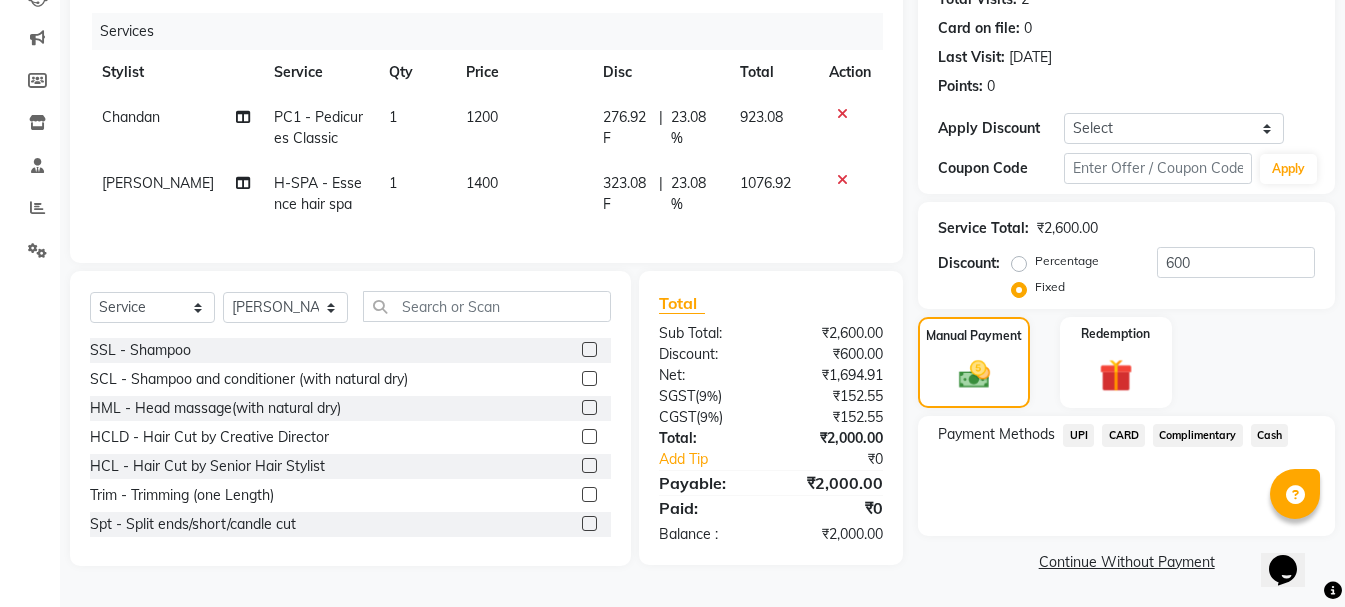 click on "UPI" 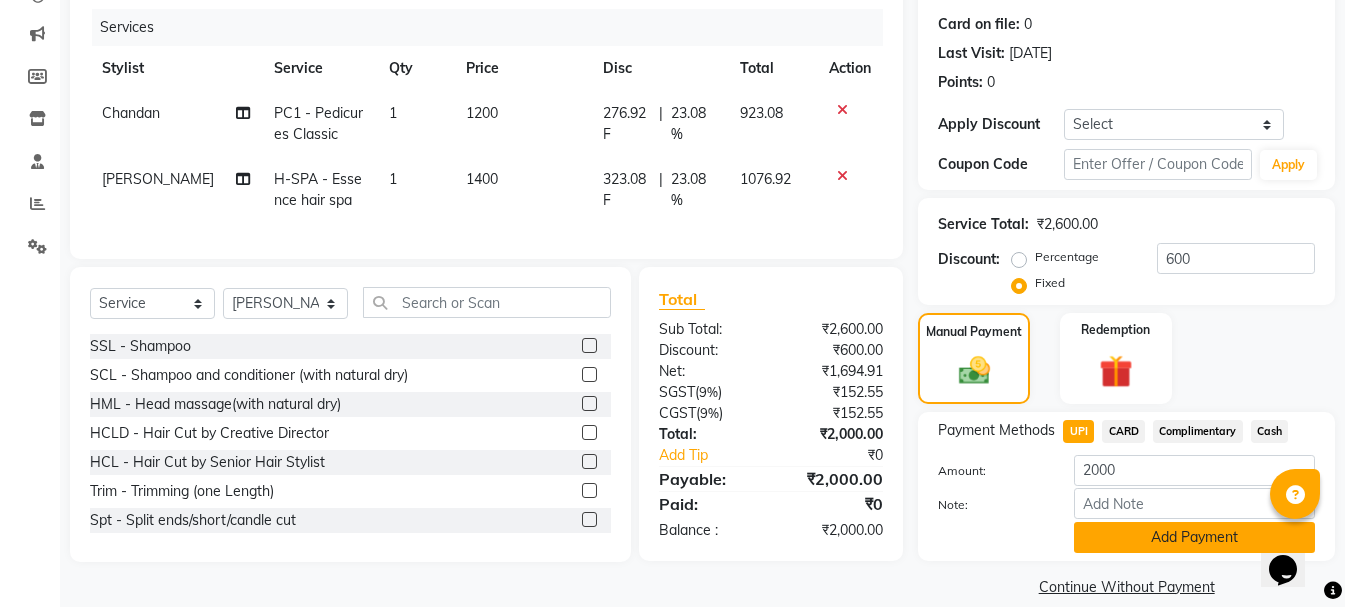 click on "Add Payment" 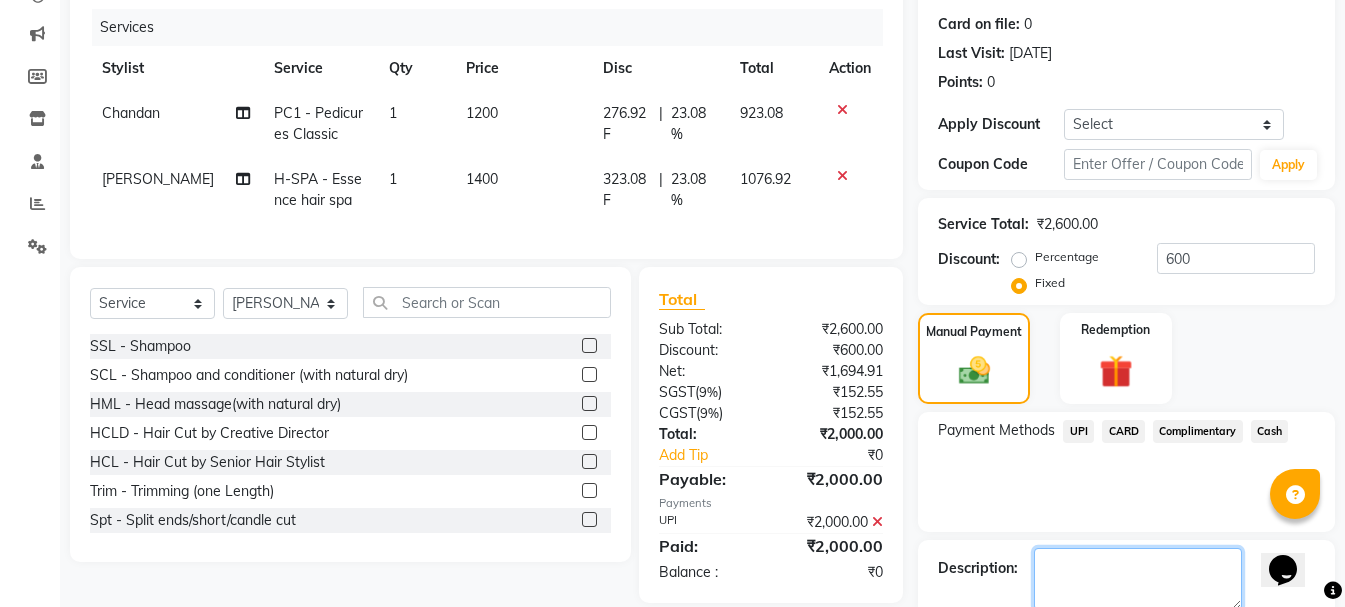 click 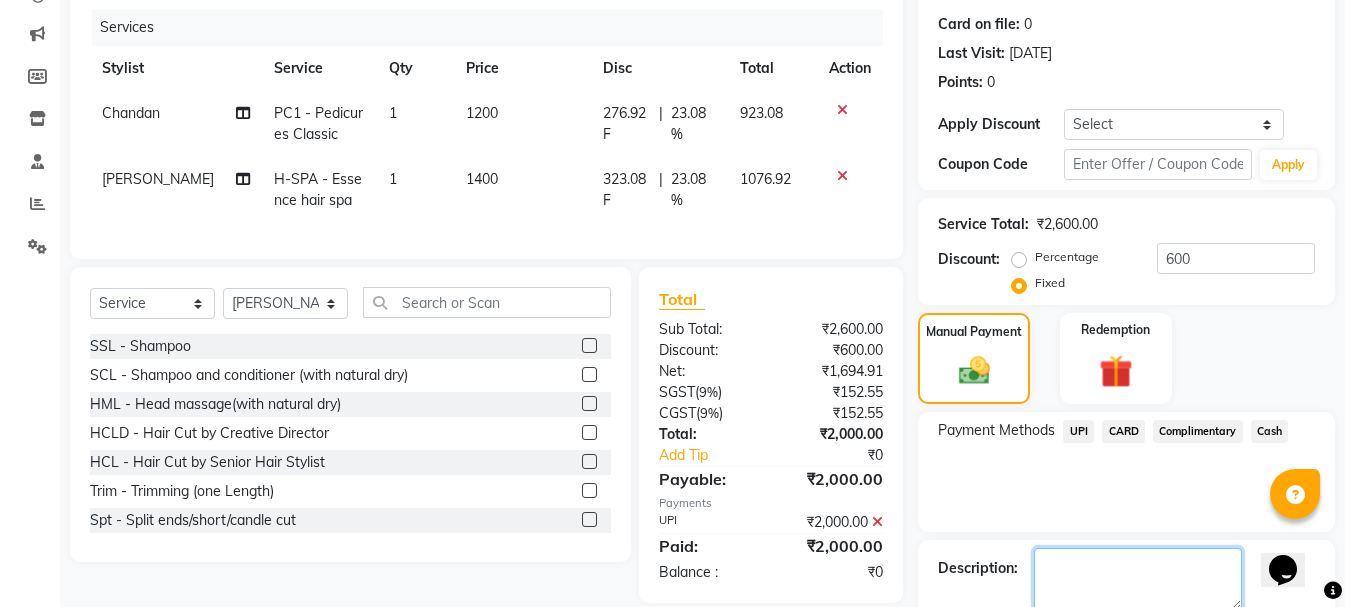 click on "Name: Charanjit Kaur Membership:  No Active Membership  Total Visits:  2 Card on file:  0 Last Visit:   09-12-2024 Points:   0  Apply Discount Select Coupon → Wrong Job Card  Coupon → Complimentary  Coupon → Correction  Coupon → First Wash  Coupon → Free Of Cost  Coupon → Staff Service Coupon → Service Not Done Coupon → Already Paid Coupon → Double Job Card  Coupon Code Apply Service Total:  ₹2,600.00  Discount:  Percentage   Fixed  600 Manual Payment Redemption Payment Methods  UPI   CARD   Complimentary   Cash  Description:                  Send Details On SMS Email  Checkout" 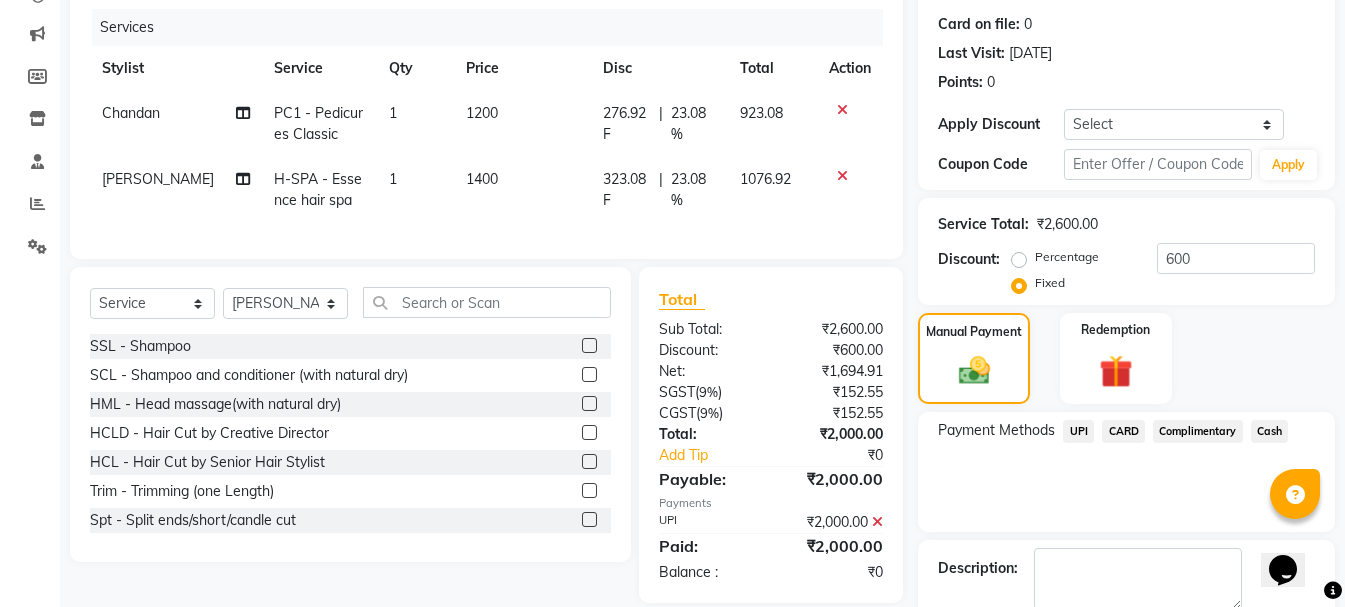 click on "Checkout" 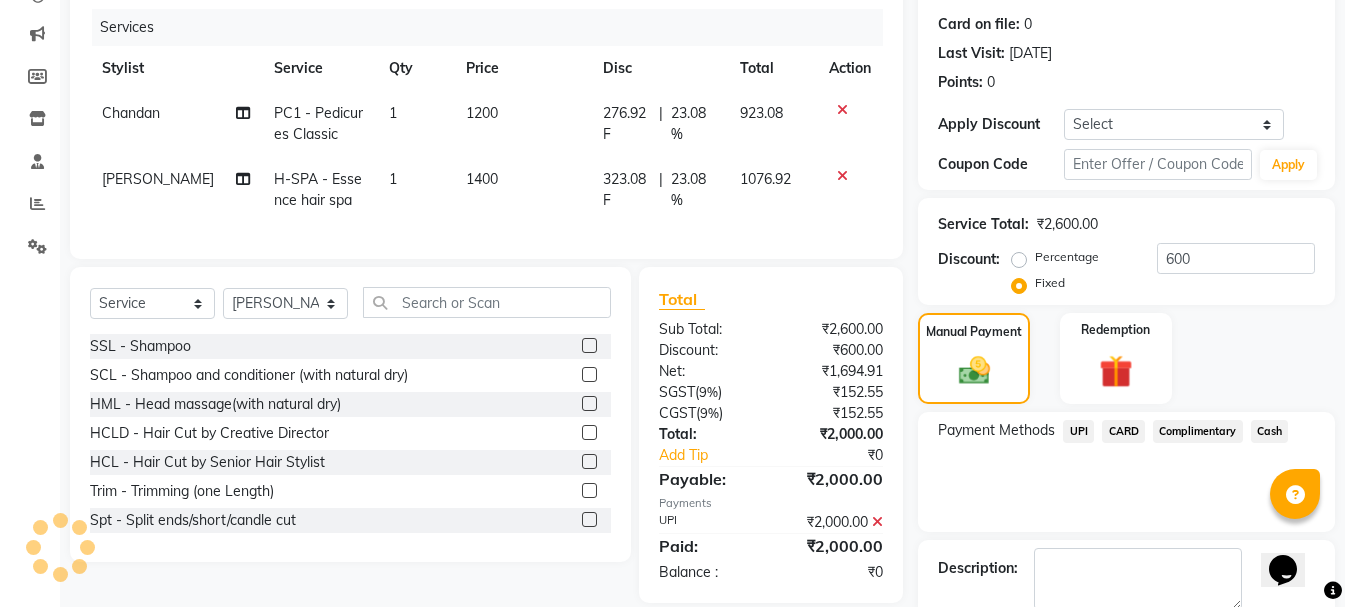 scroll, scrollTop: 348, scrollLeft: 0, axis: vertical 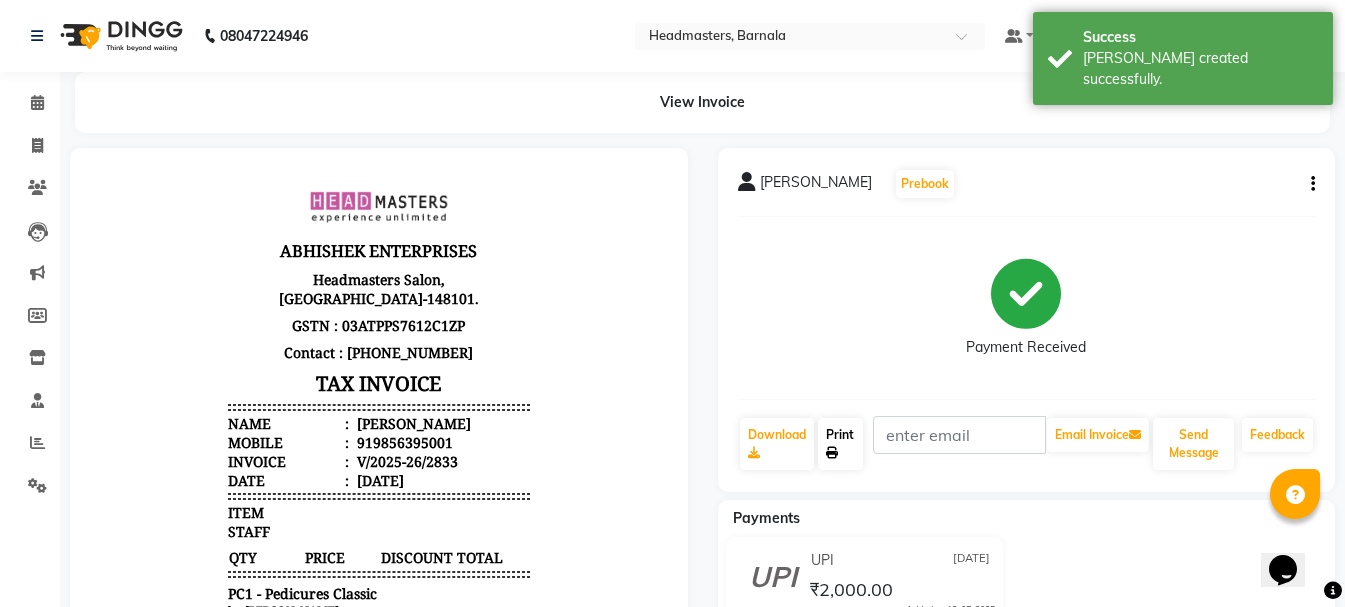 click on "Print" 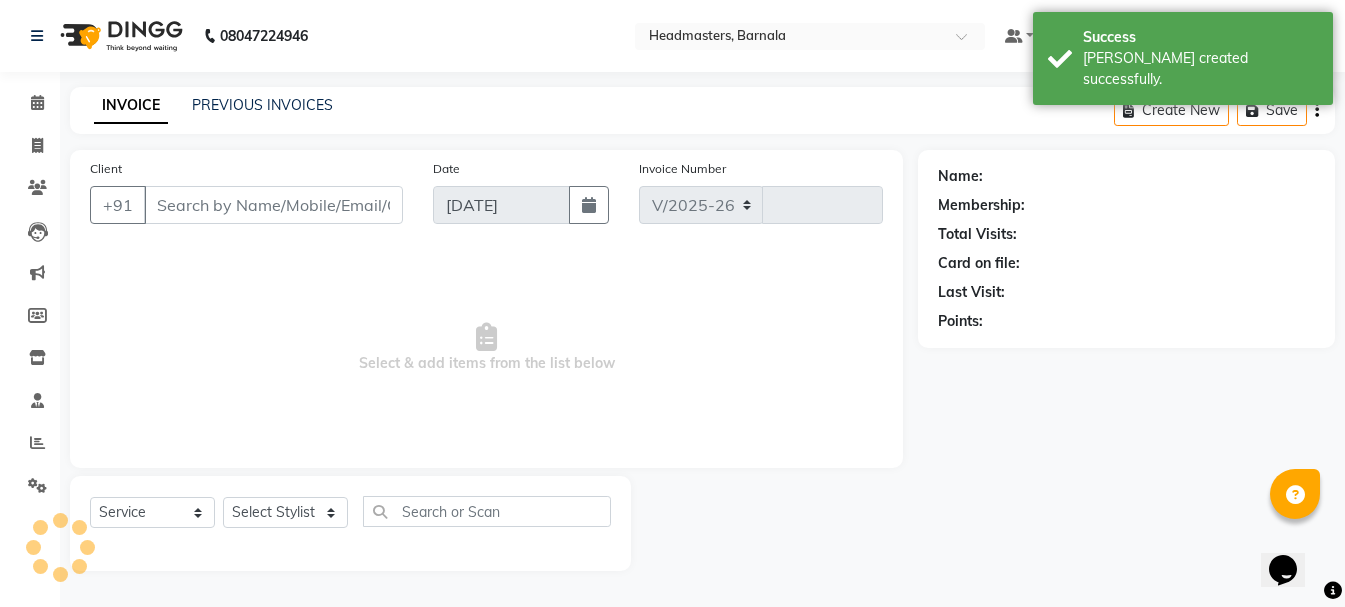 select on "7526" 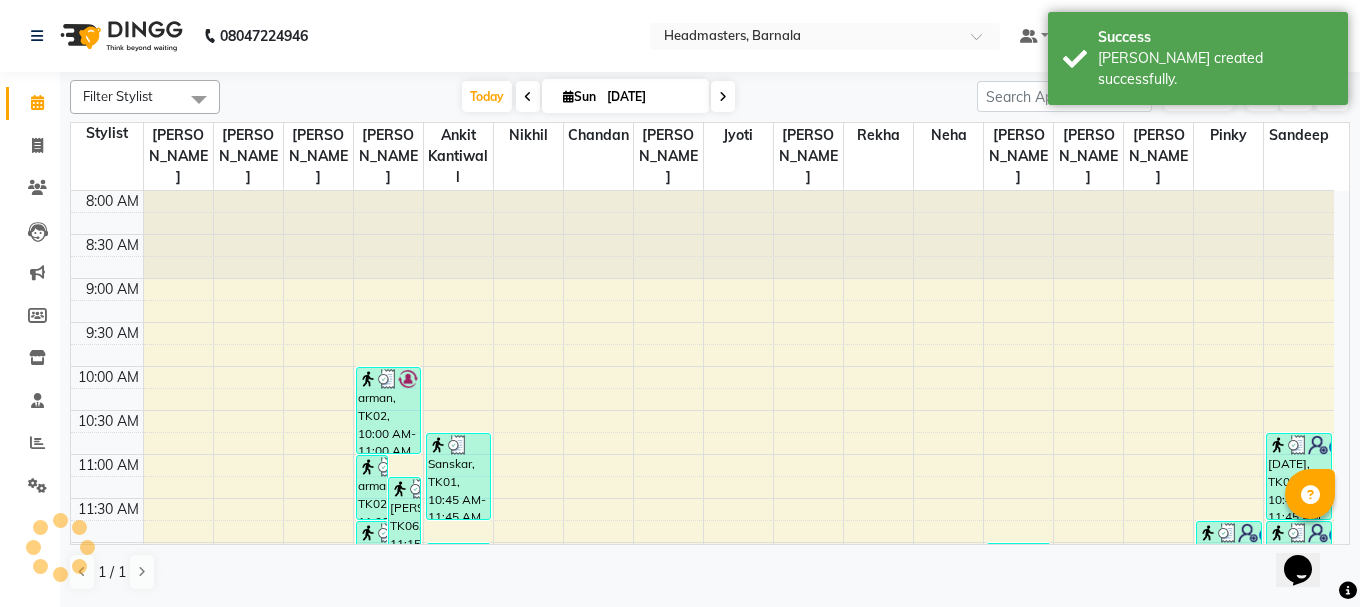 scroll, scrollTop: 0, scrollLeft: 0, axis: both 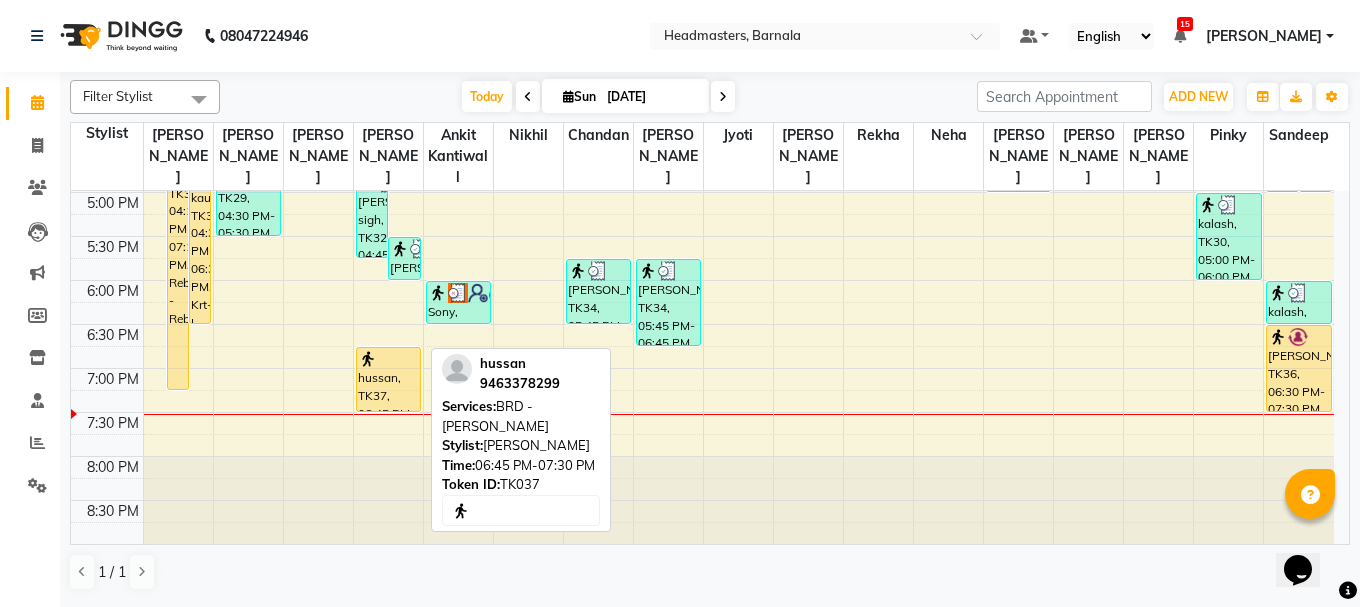 click at bounding box center [368, 359] 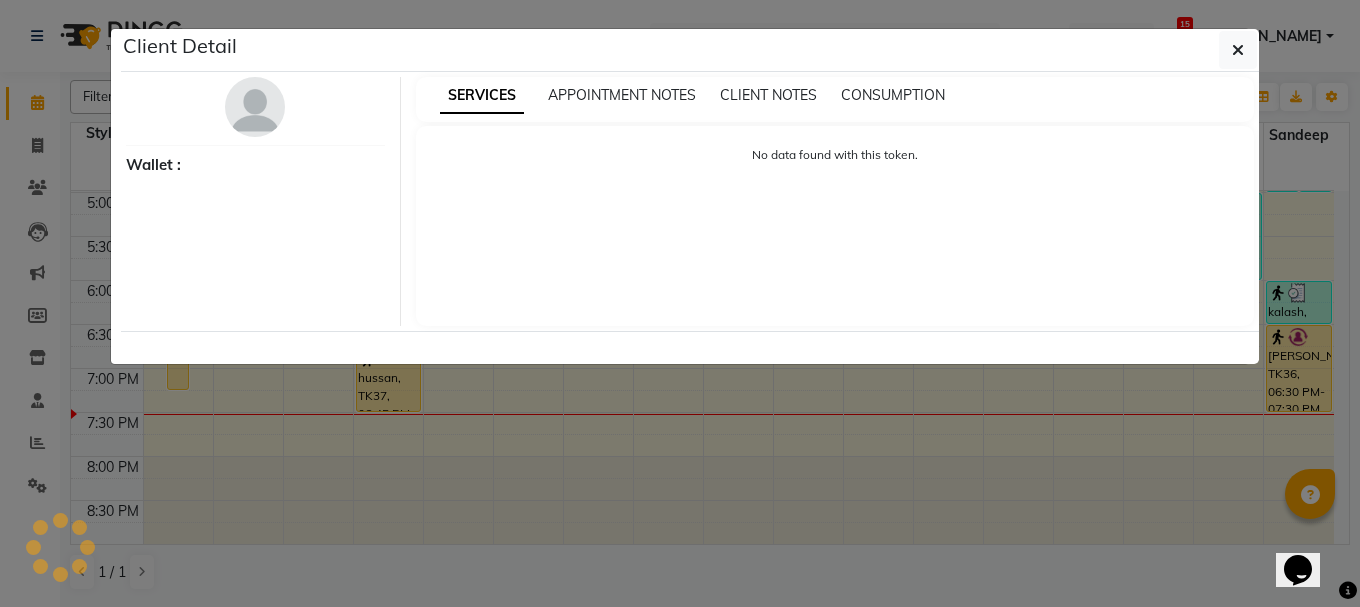 select on "1" 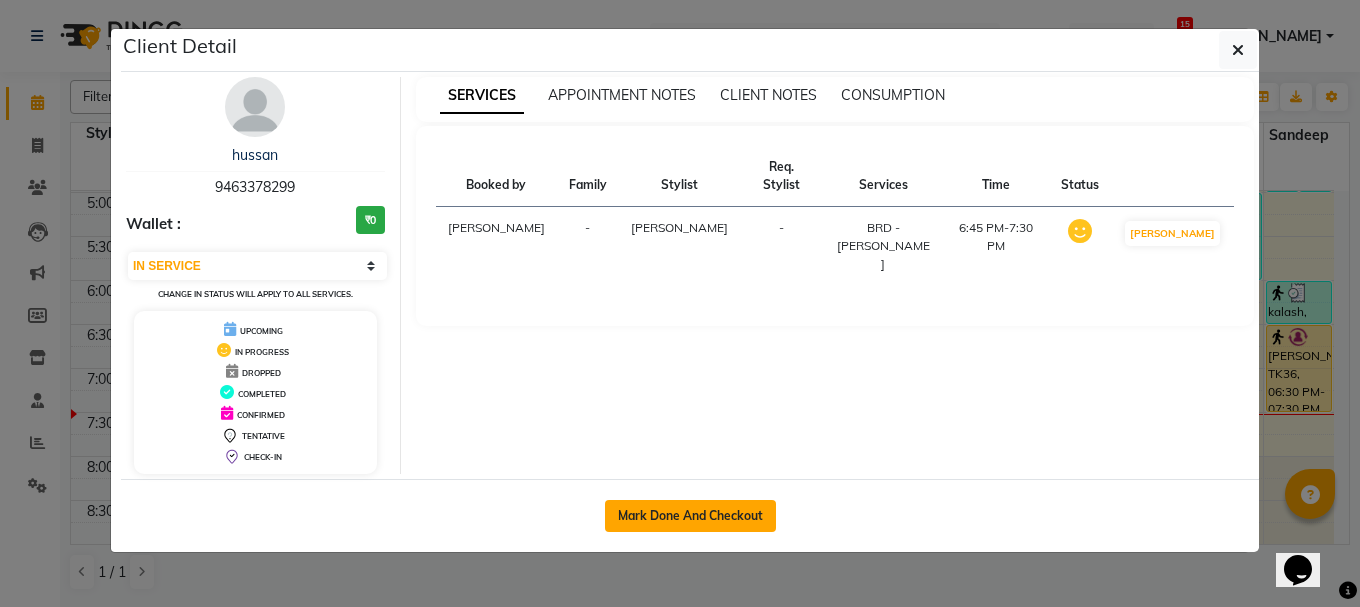 click on "Mark Done And Checkout" 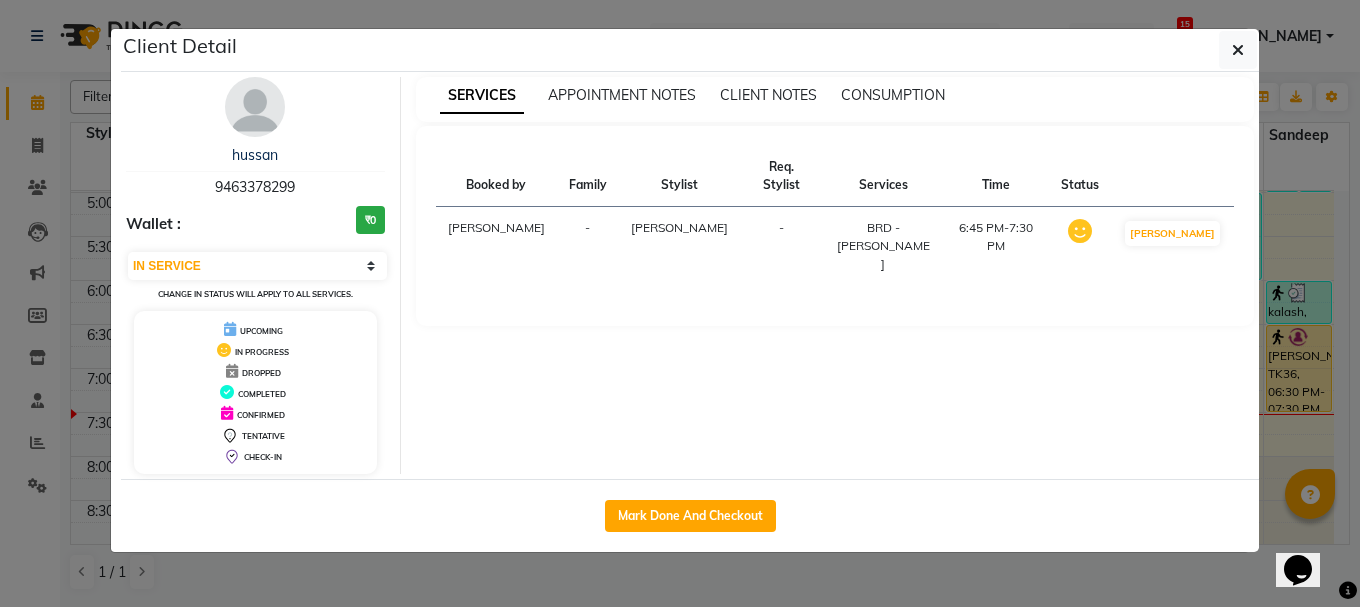 select on "service" 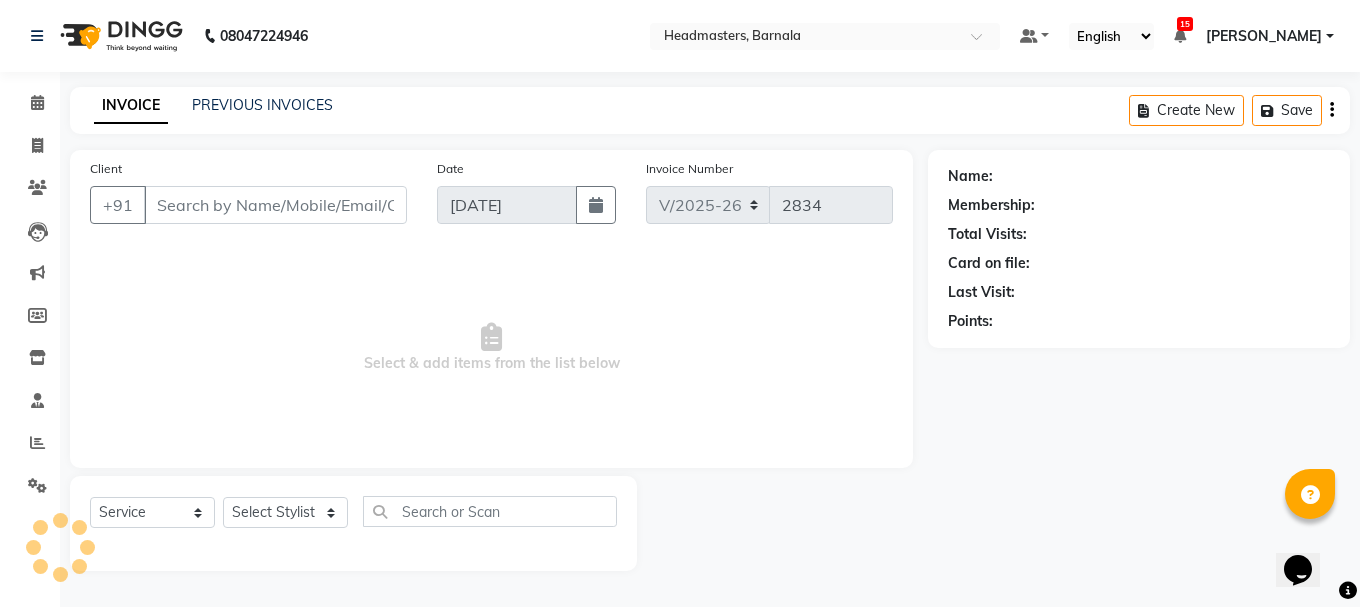type on "9463378299" 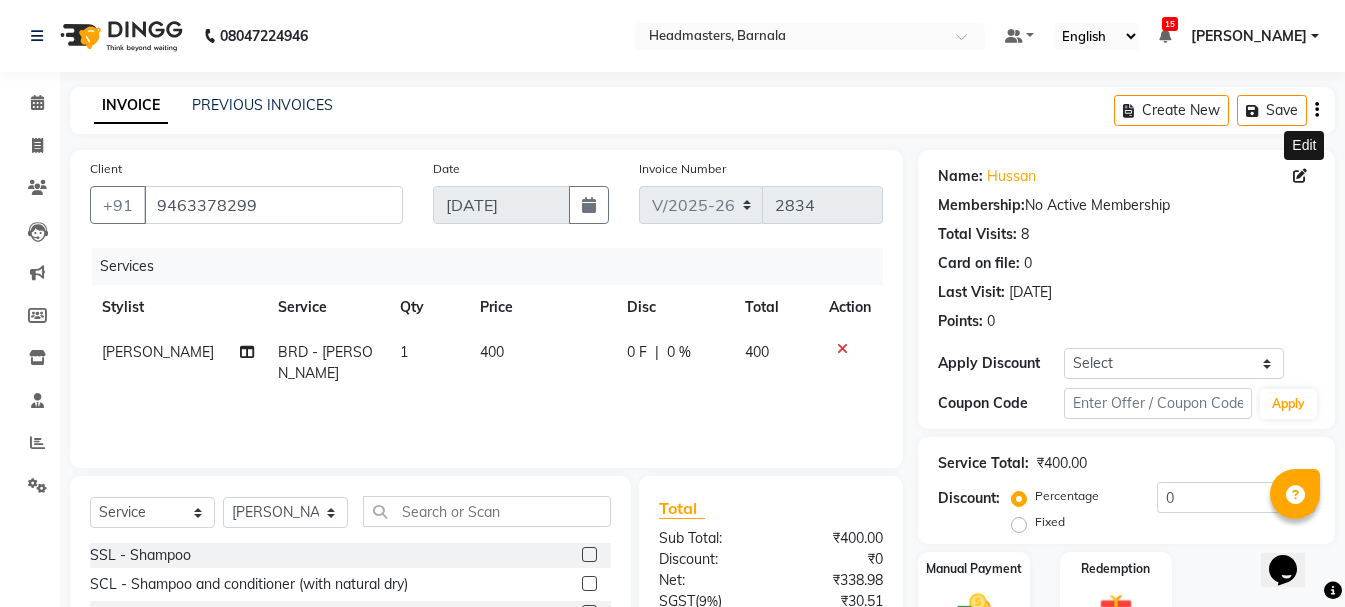 click 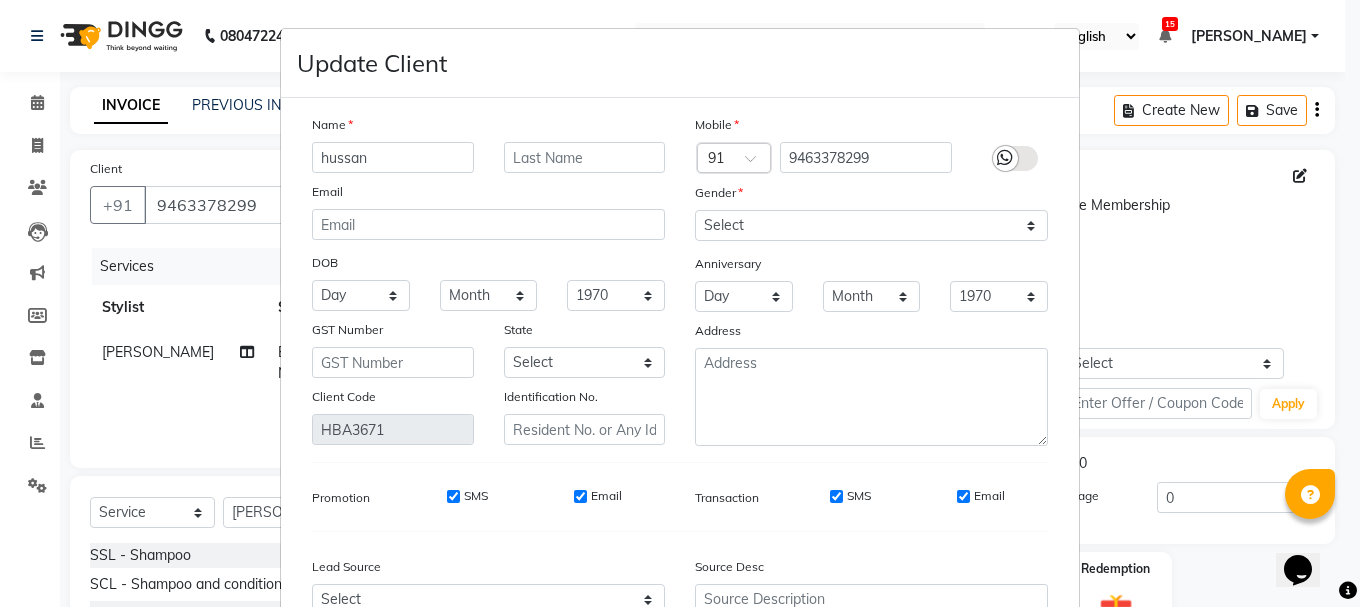 drag, startPoint x: 377, startPoint y: 154, endPoint x: 238, endPoint y: 164, distance: 139.35925 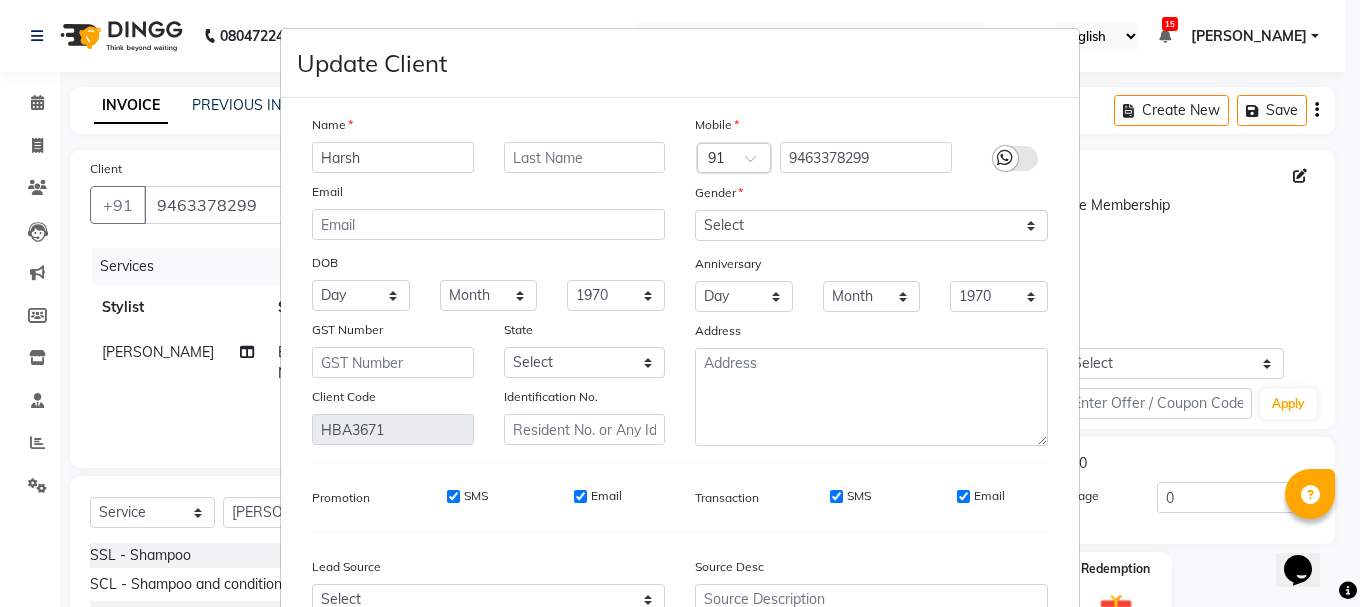 type on "Harsh" 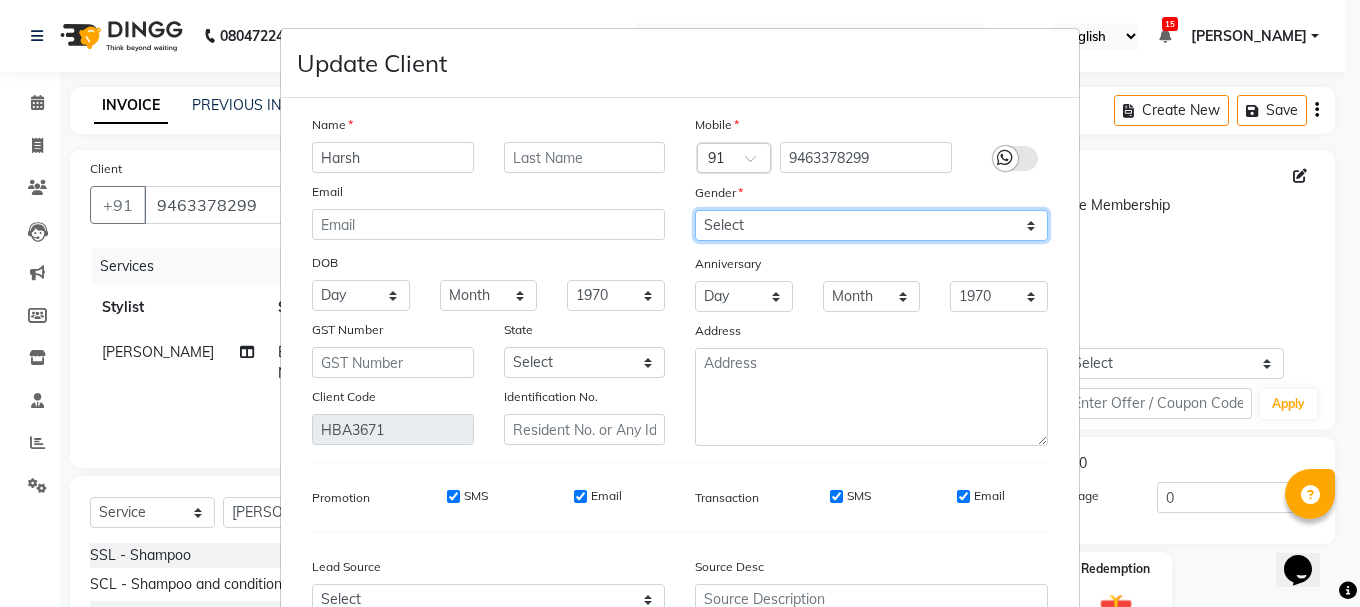 click on "Select [DEMOGRAPHIC_DATA] [DEMOGRAPHIC_DATA] Other Prefer Not To Say" at bounding box center (871, 225) 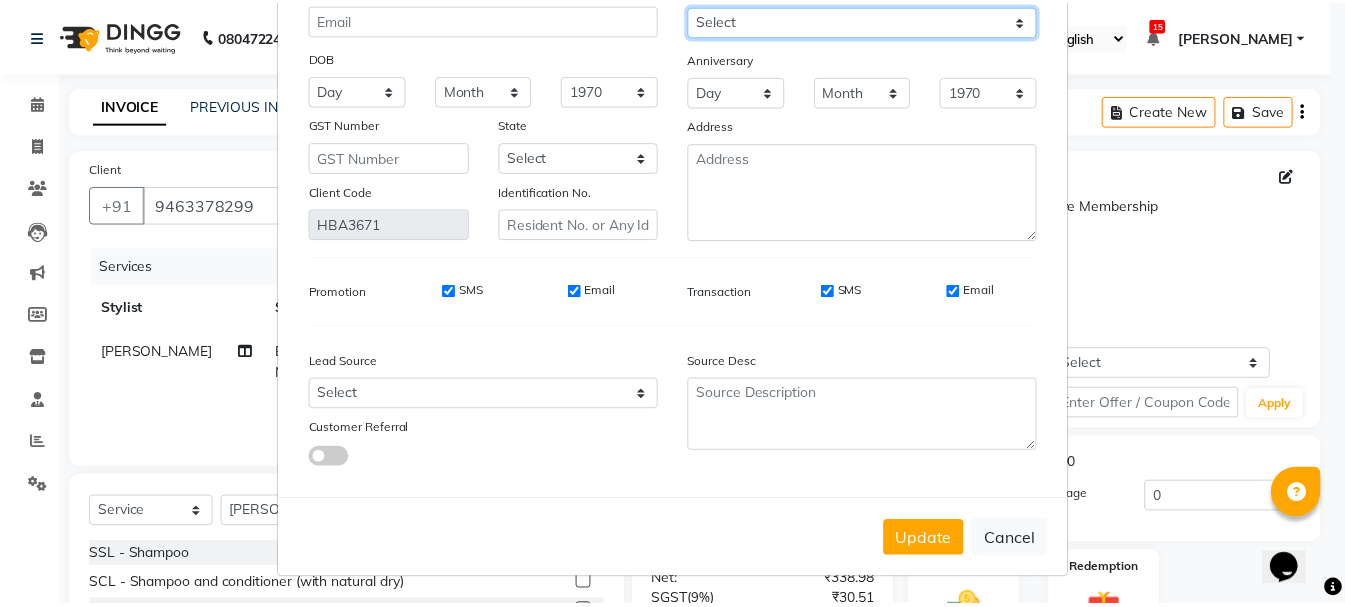 scroll, scrollTop: 206, scrollLeft: 0, axis: vertical 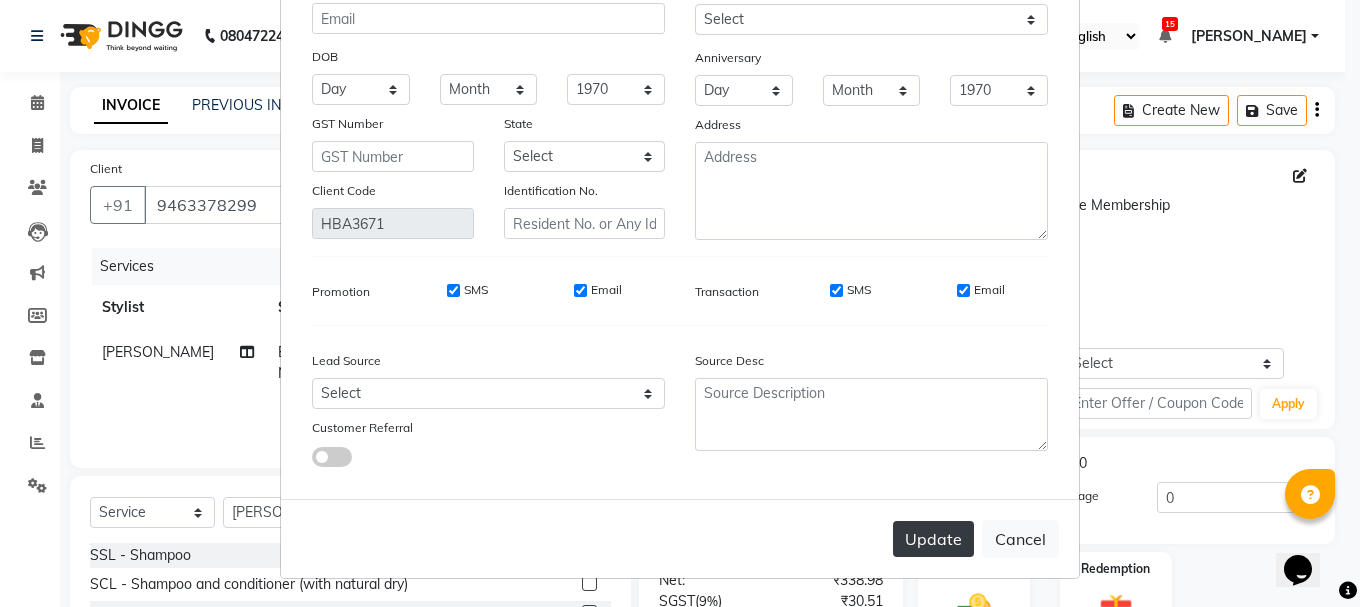 click on "Update" at bounding box center (933, 539) 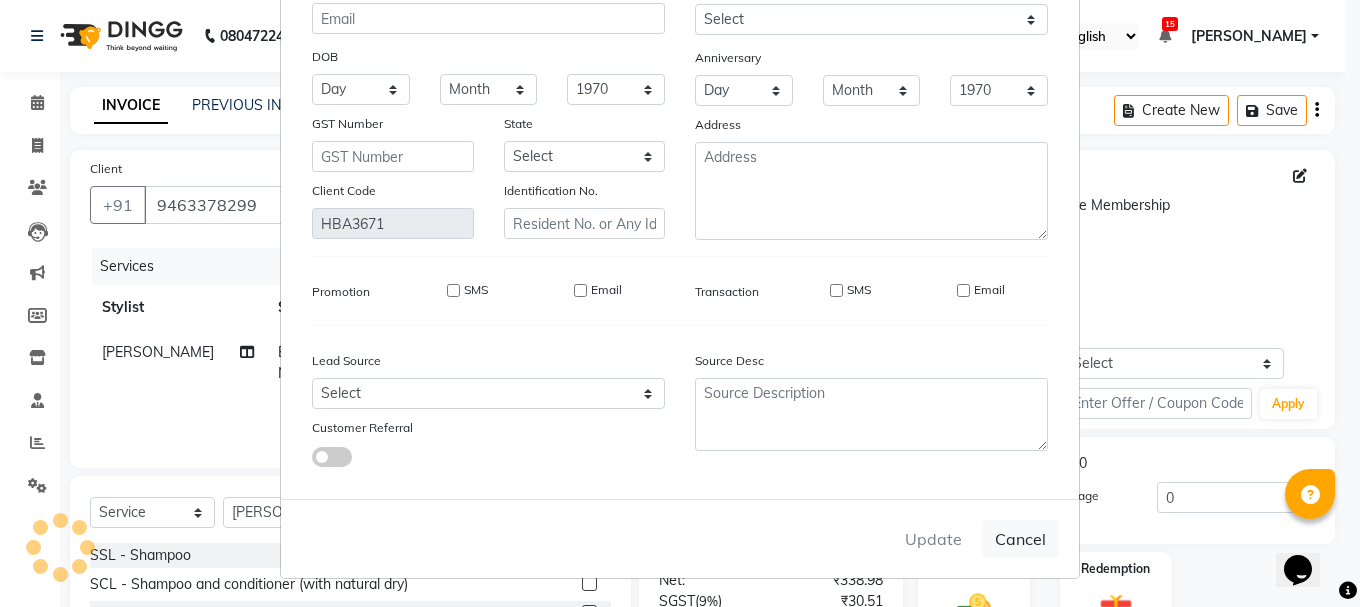 type 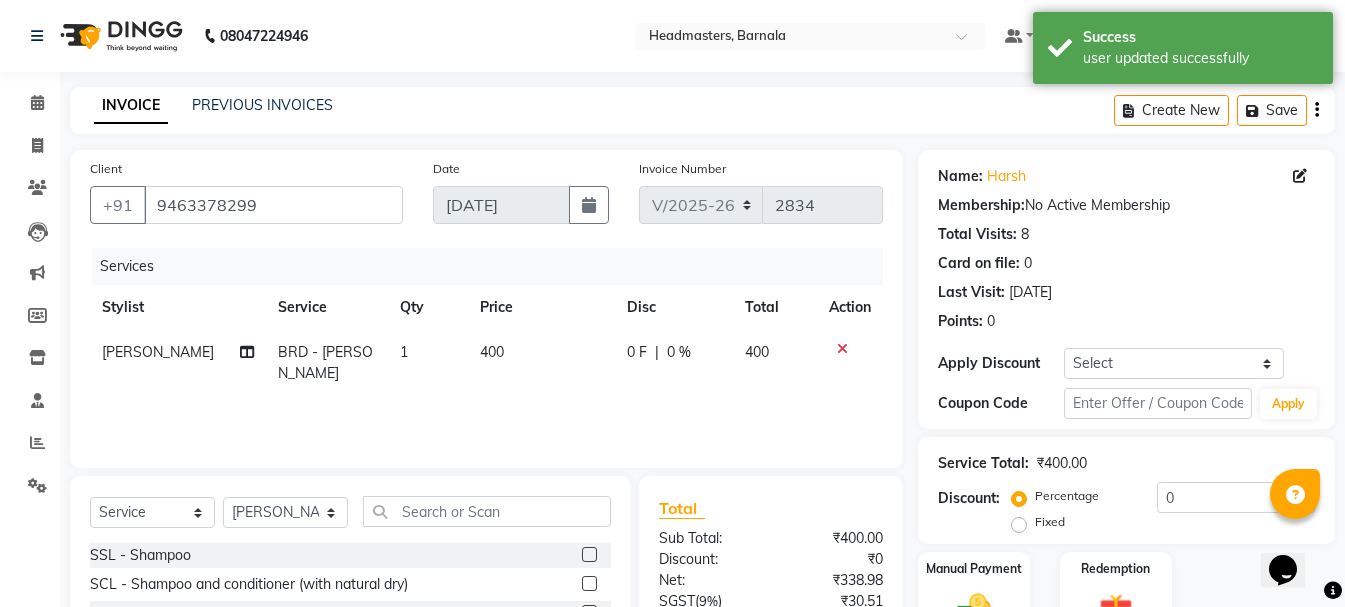 click on "Name: Harsh  Edit Membership:  No Active Membership  Total Visits:  8 Card on file:  0 Last Visit:   01-06-2025 Points:   0  Apply Discount Select Coupon → Wrong Job Card  Coupon → Complimentary  Coupon → Correction  Coupon → First Wash  Coupon → Free Of Cost  Coupon → Staff Service Coupon → Service Not Done Coupon → Already Paid Coupon → Double Job Card  Coupon Code Apply Service Total:  ₹400.00  Discount:  Percentage   Fixed  0 Manual Payment Redemption  Continue Without Payment" 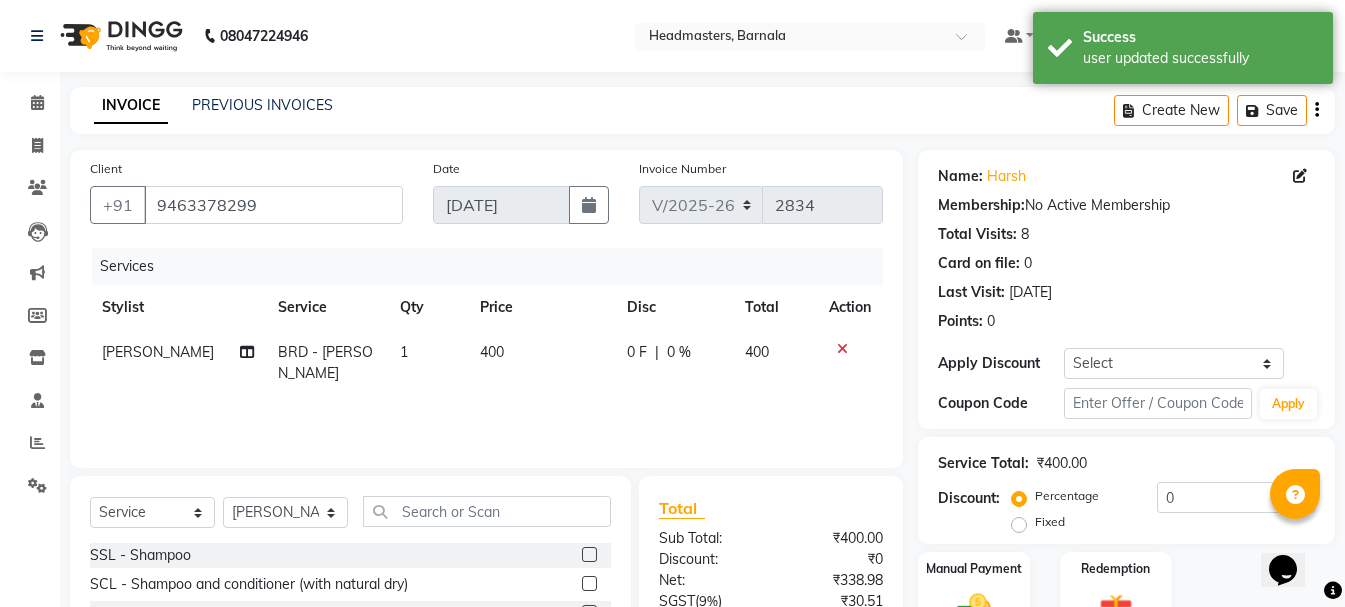 click on "Fixed" 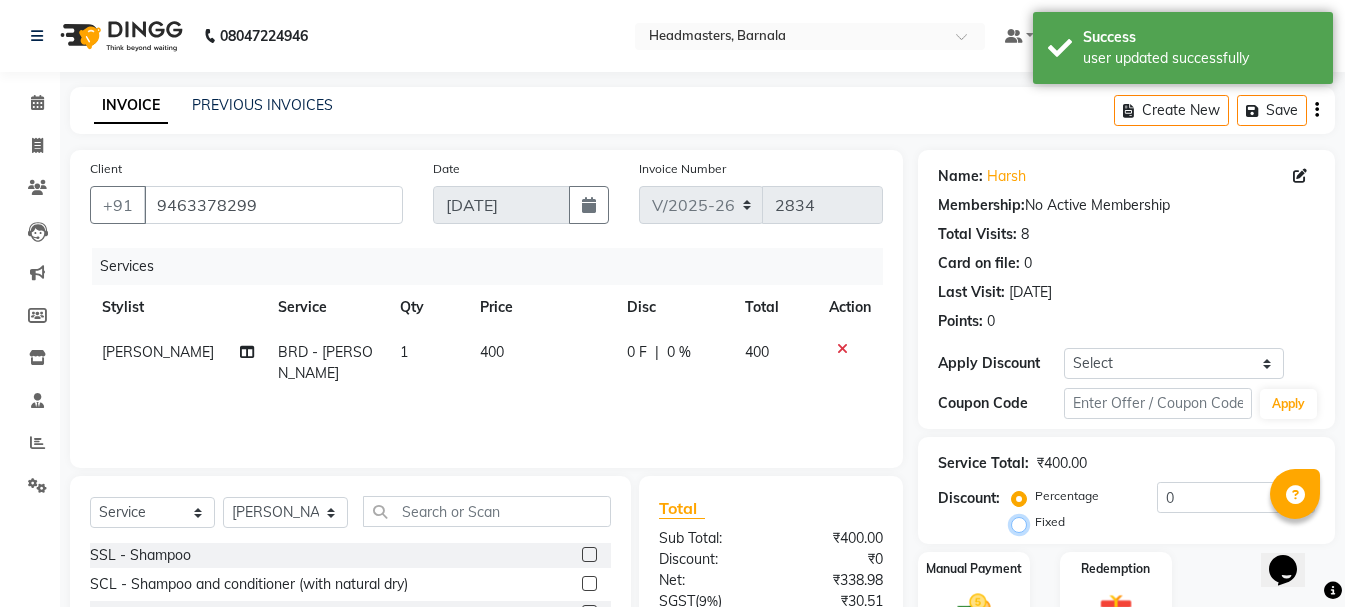 click on "Fixed" at bounding box center (1023, 522) 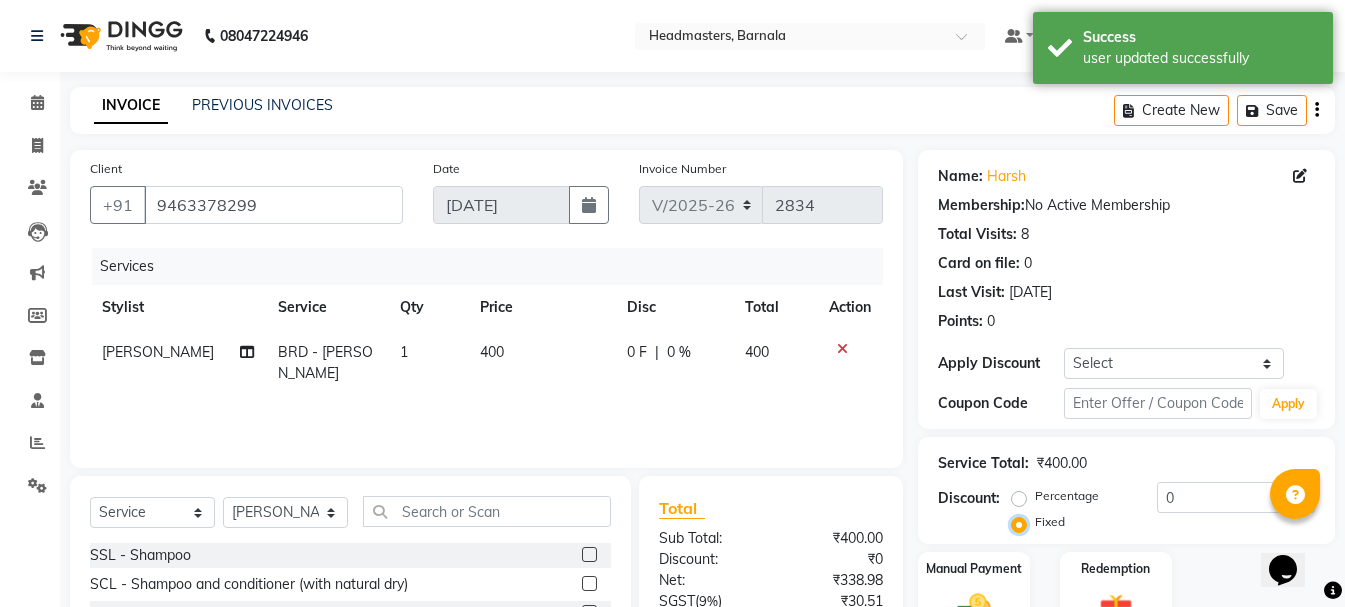 scroll, scrollTop: 194, scrollLeft: 0, axis: vertical 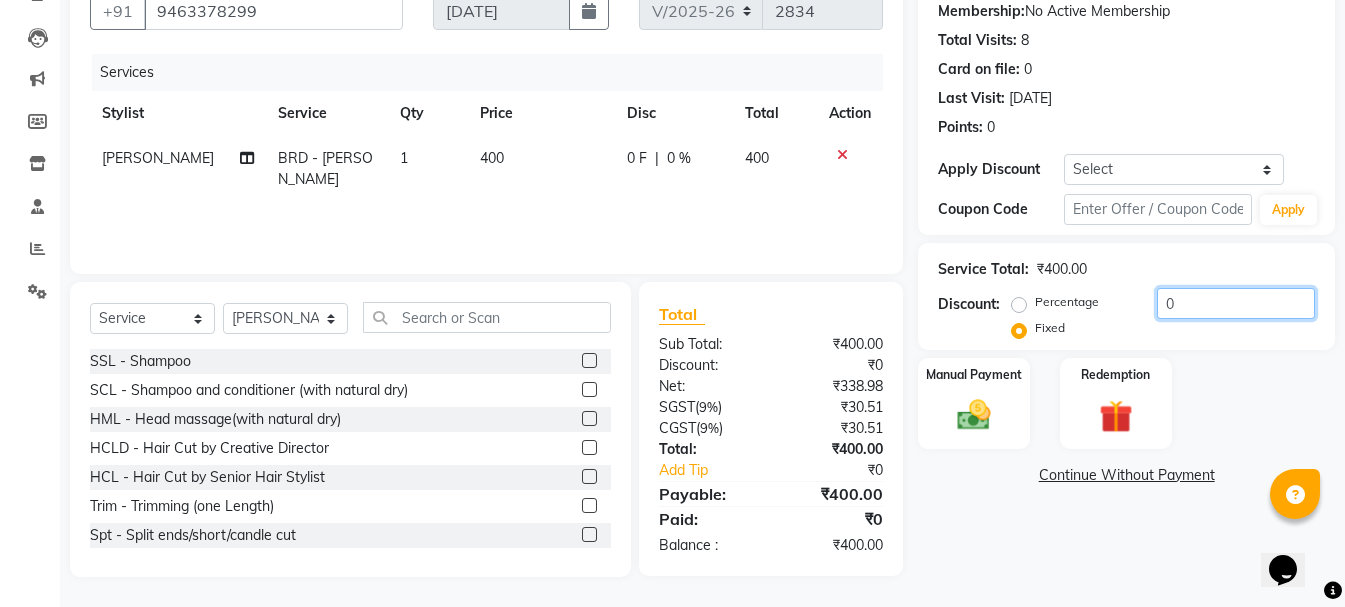 drag, startPoint x: 1203, startPoint y: 306, endPoint x: 1105, endPoint y: 299, distance: 98.24968 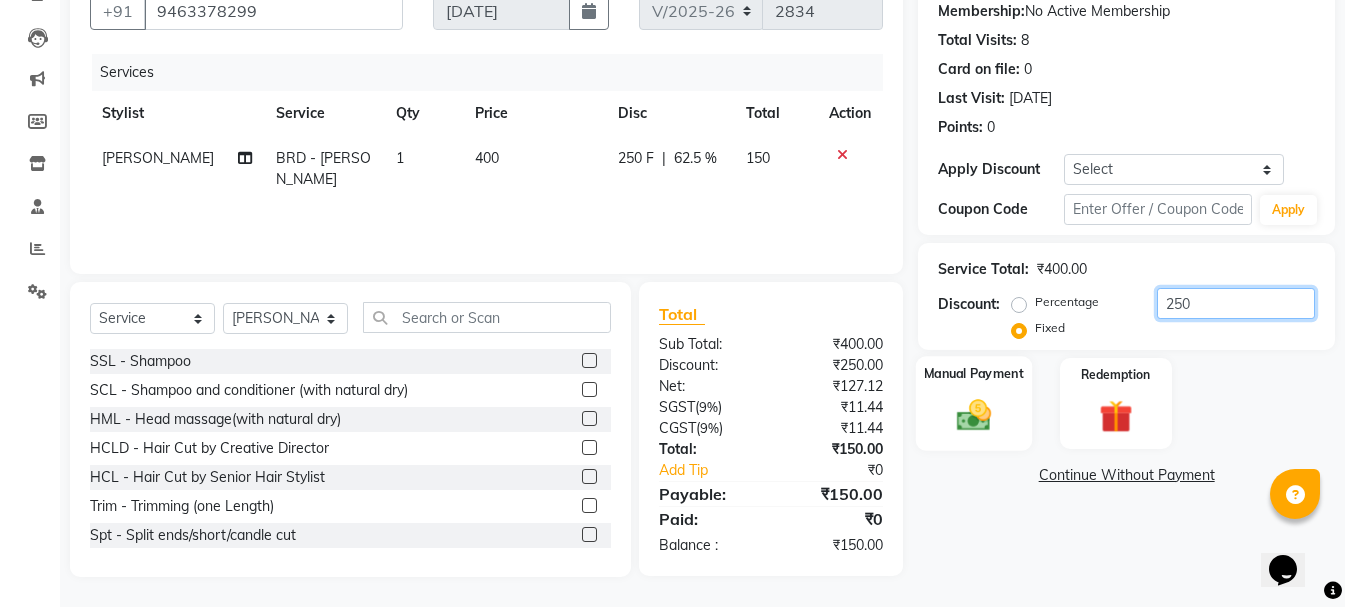 type on "250" 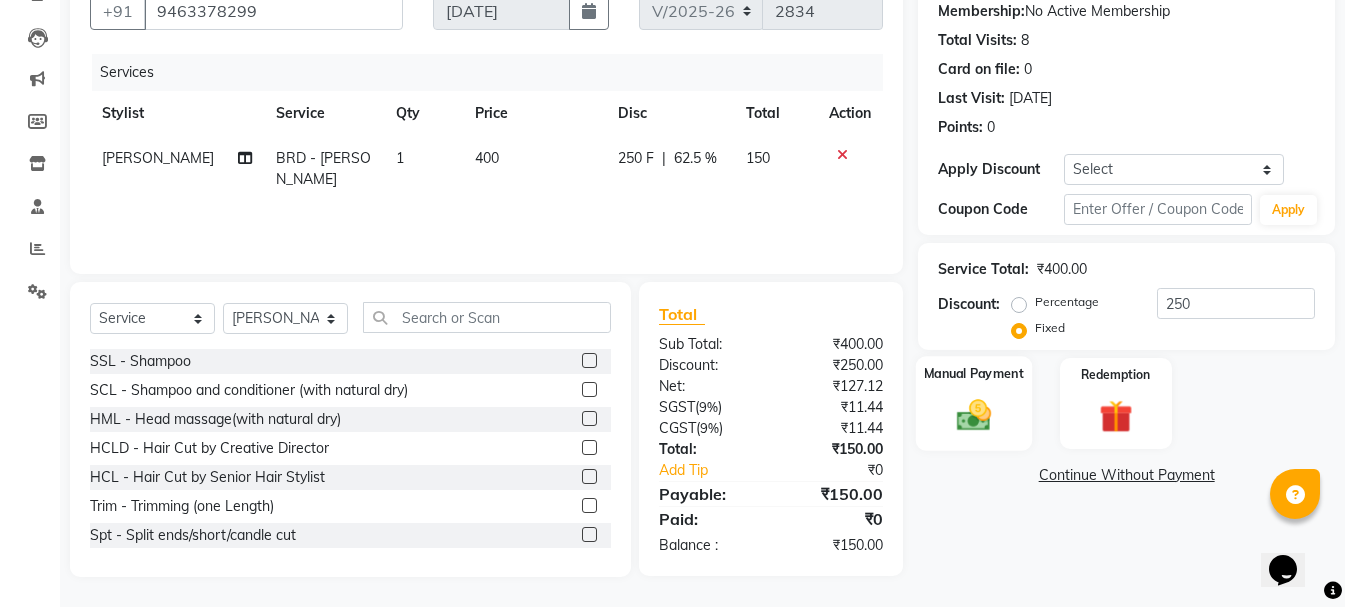 click 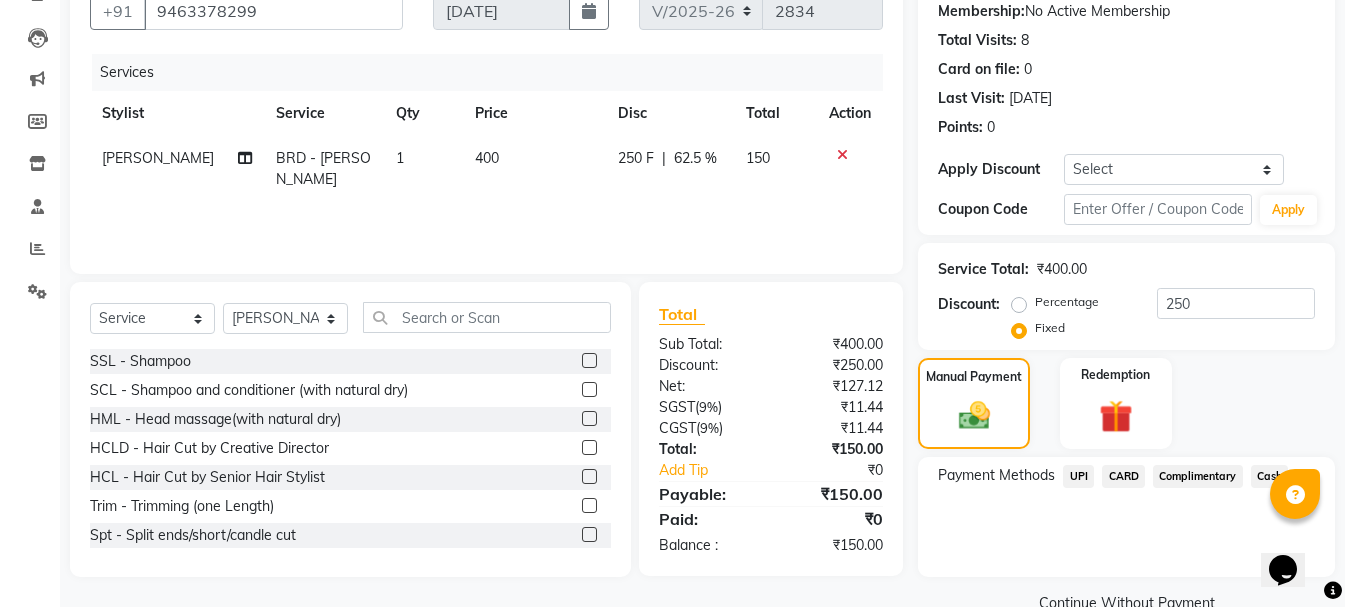 click on "CARD" 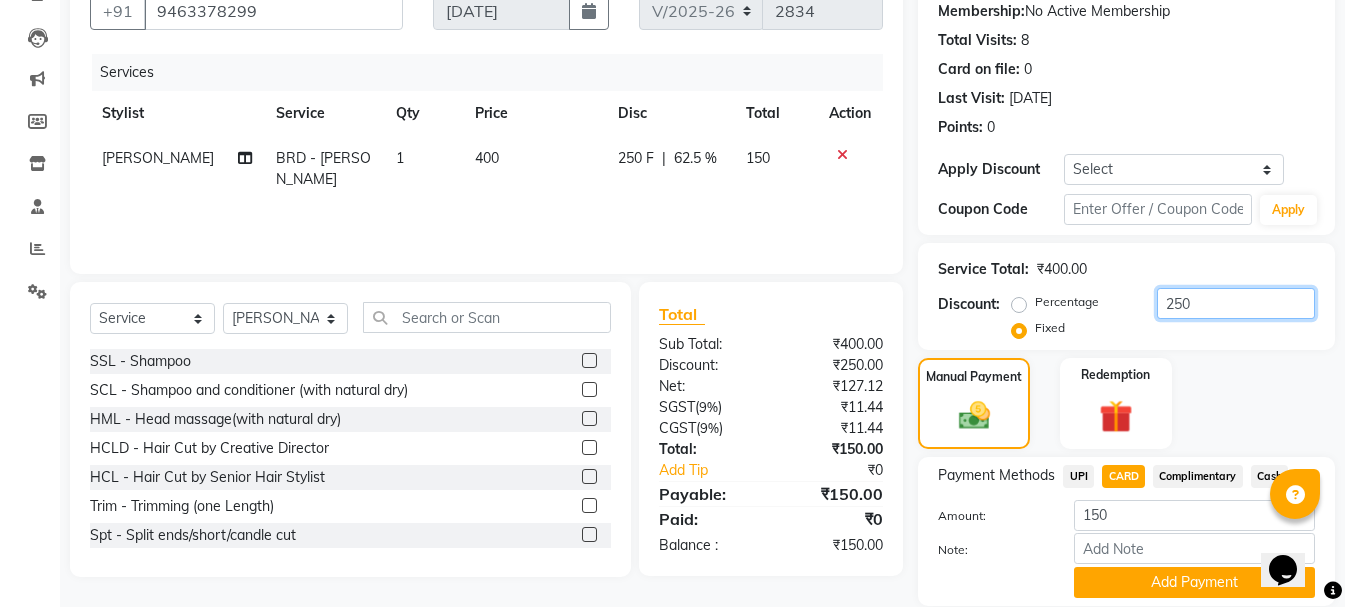 drag, startPoint x: 1075, startPoint y: 319, endPoint x: 1012, endPoint y: 329, distance: 63.788715 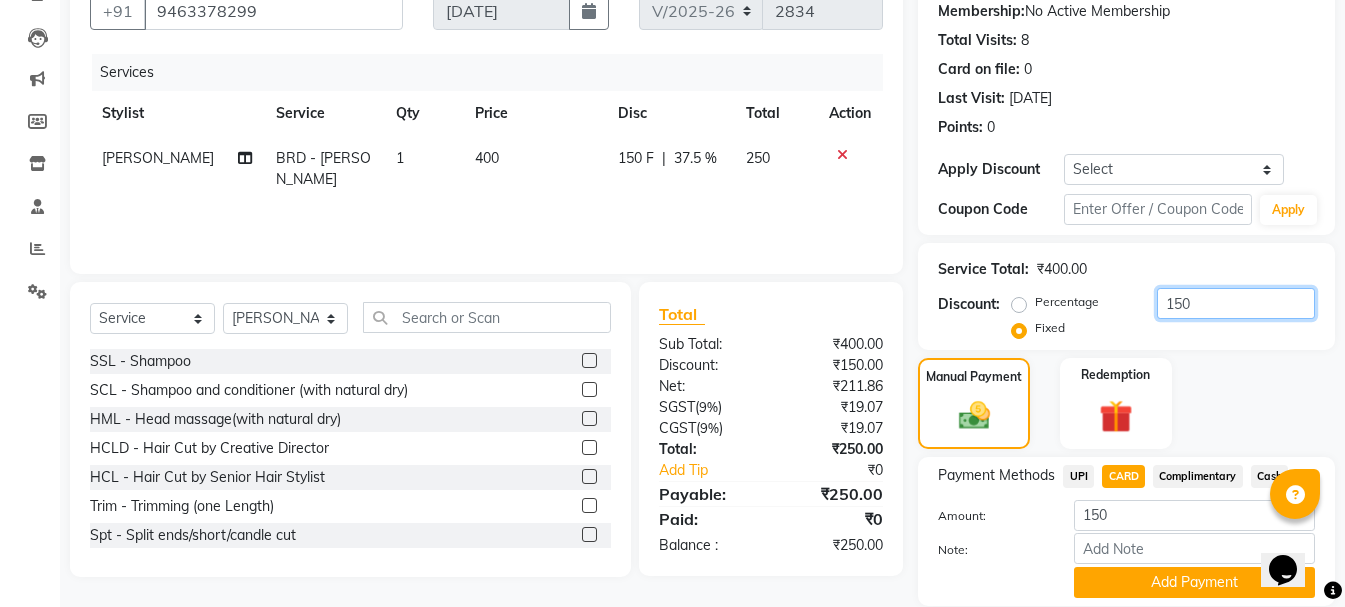 type on "150" 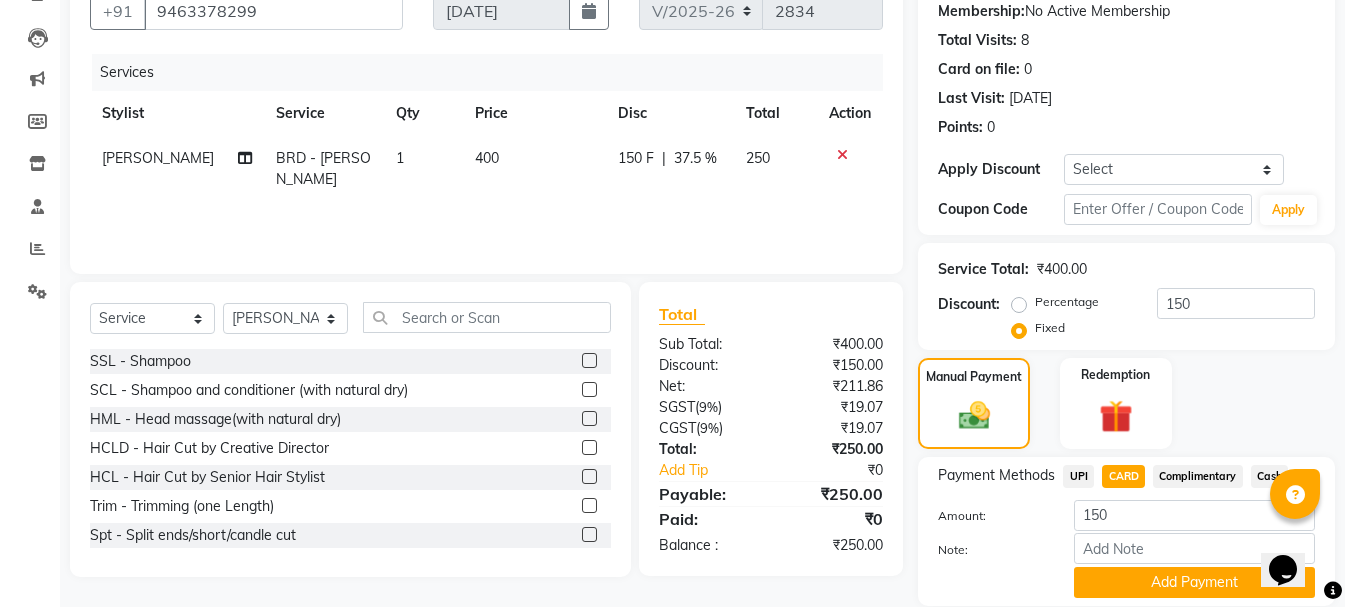 click on "Total Sub Total: ₹400.00 Discount: ₹150.00 Net: ₹211.86 SGST  ( 9% ) ₹19.07 CGST  ( 9% ) ₹19.07 Total: ₹250.00 Add Tip ₹0 Payable: ₹250.00 Paid: ₹0 Balance   : ₹250.00" 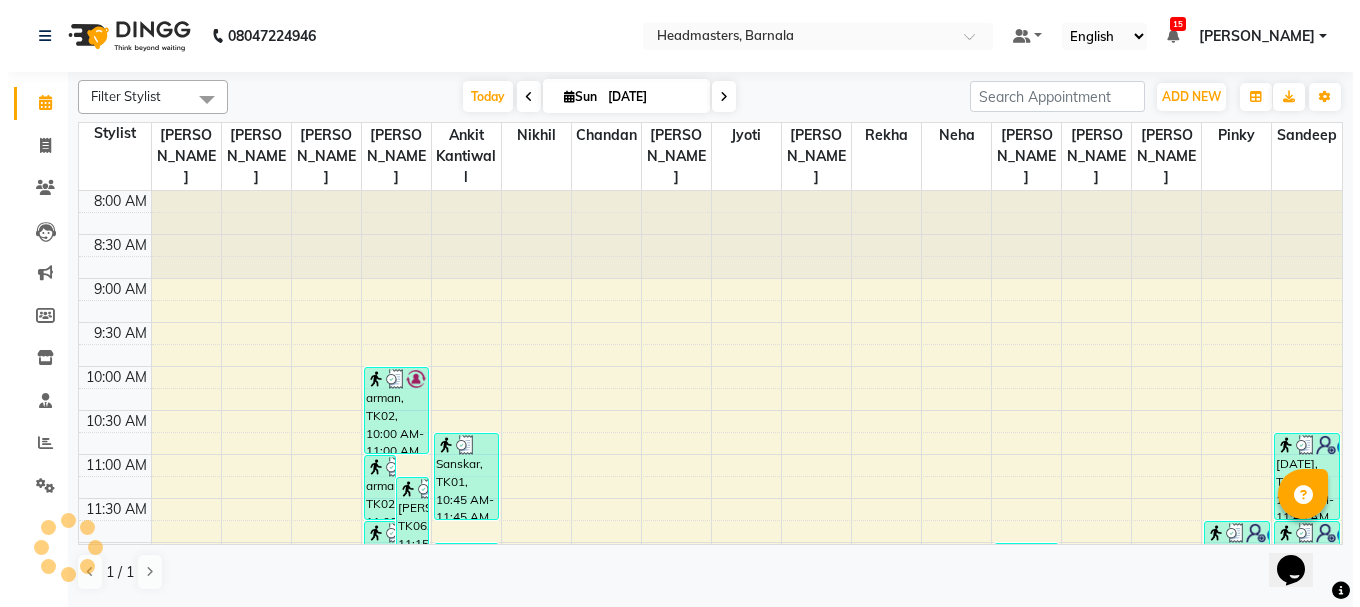 scroll, scrollTop: 0, scrollLeft: 0, axis: both 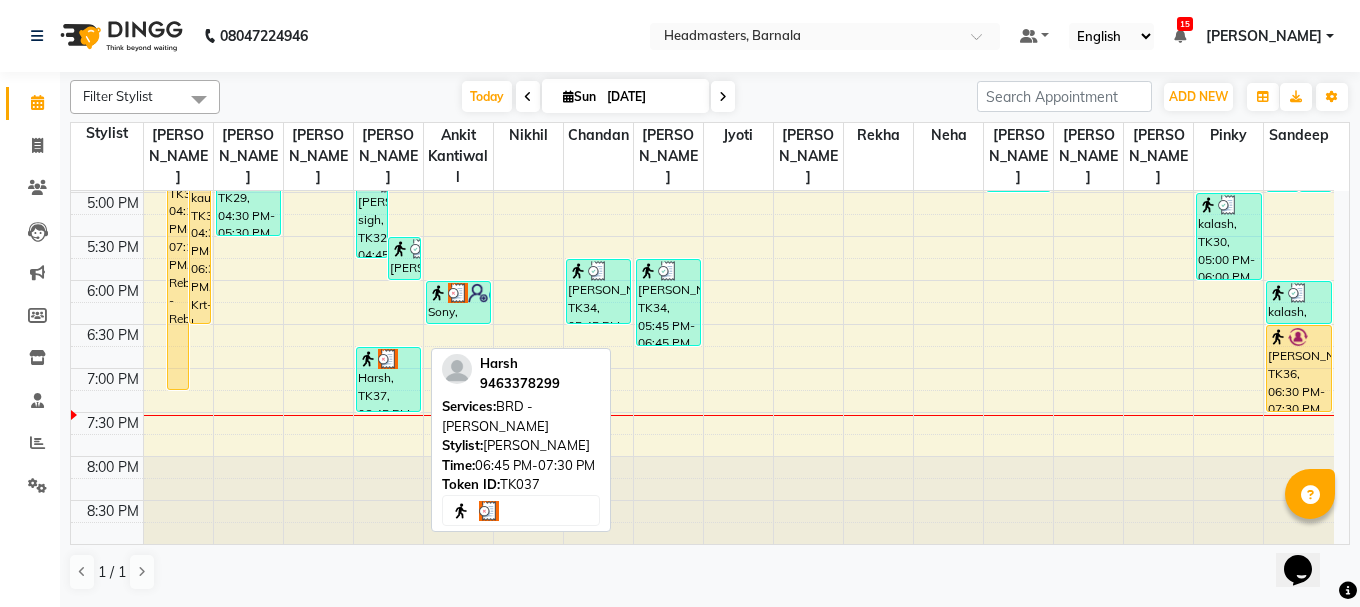 click at bounding box center (368, 359) 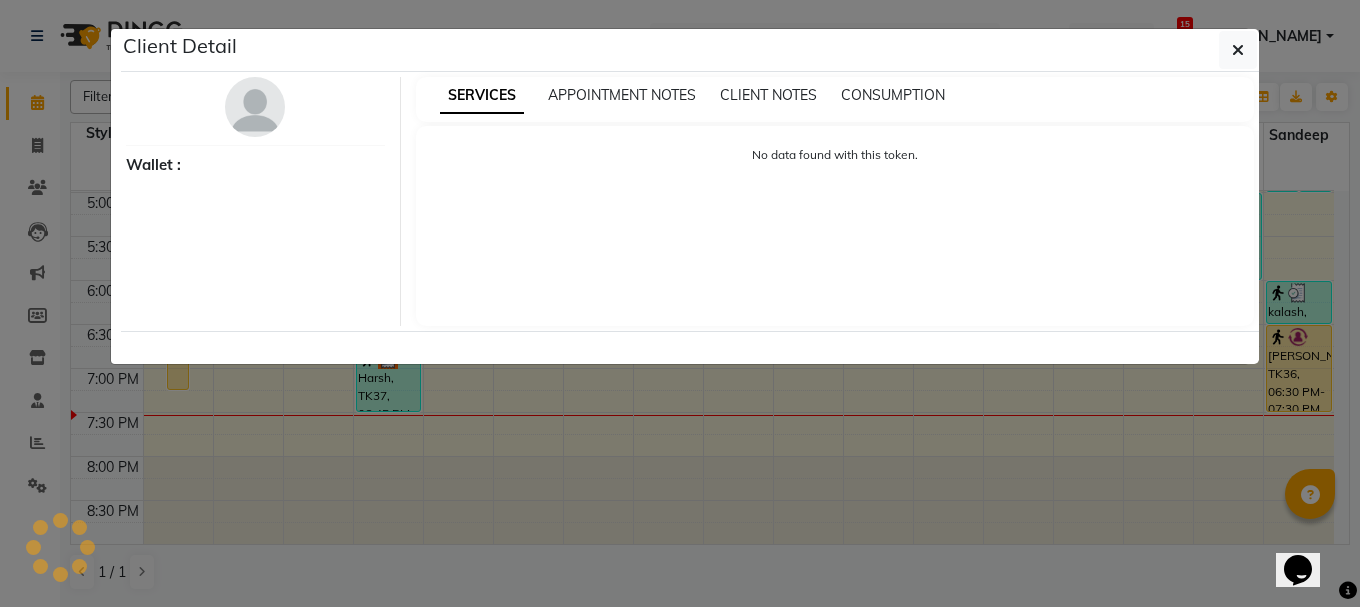 select on "3" 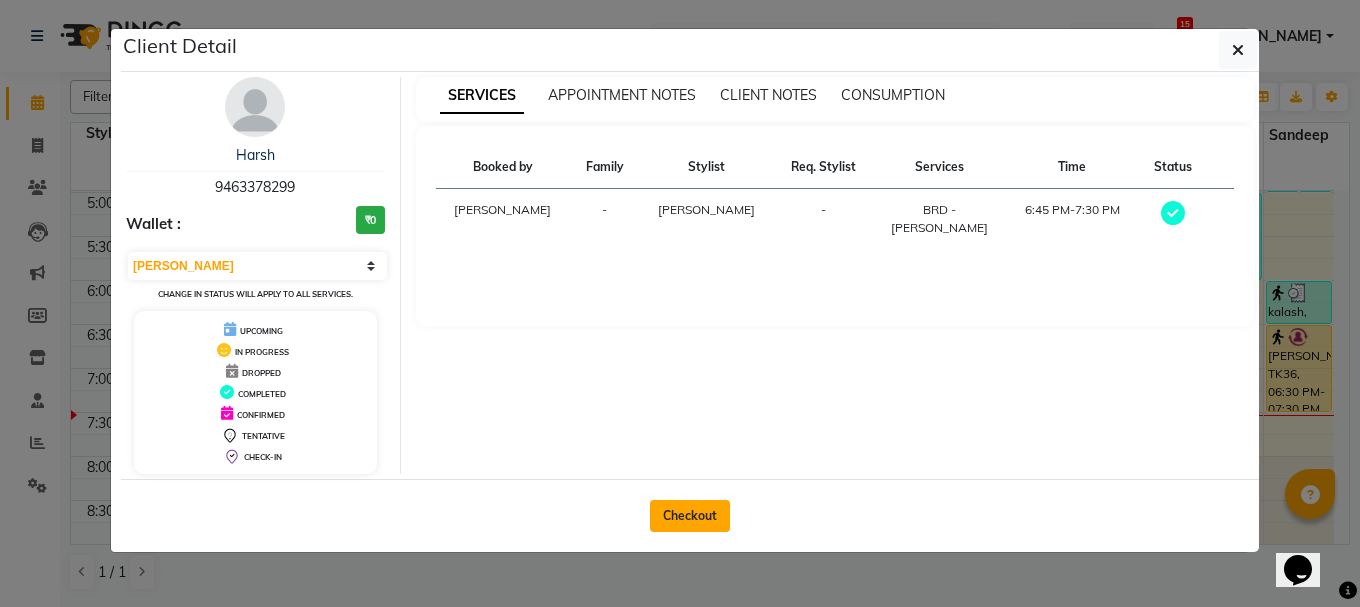 click on "Checkout" 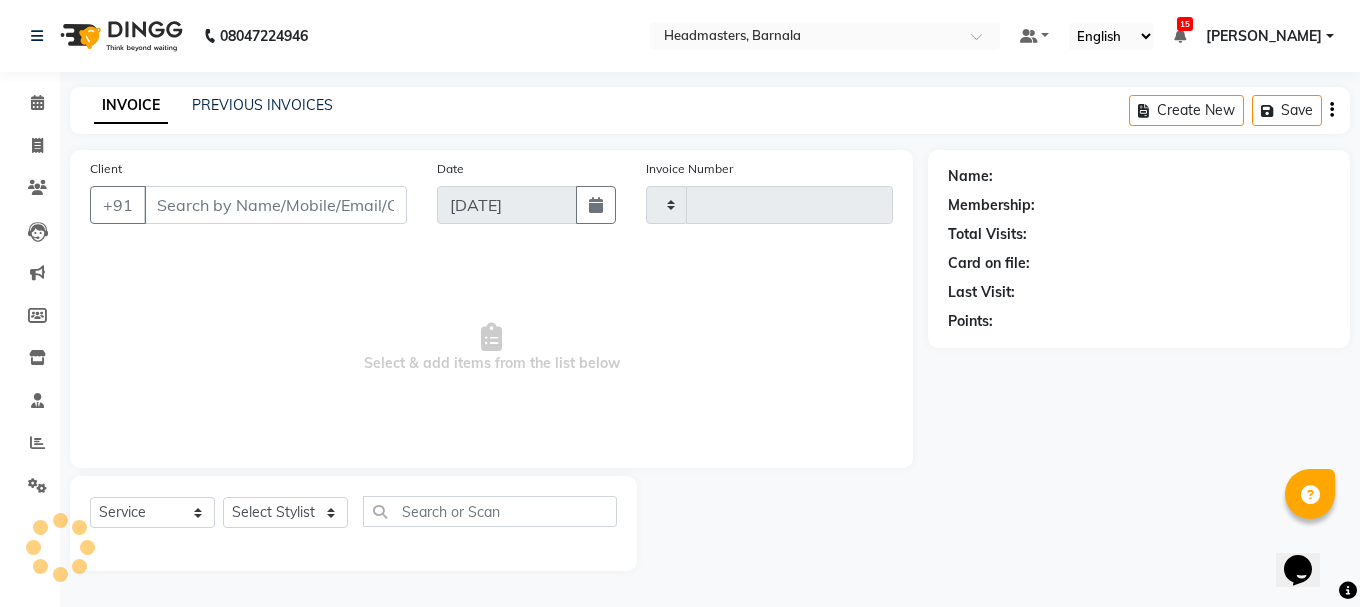 type on "2834" 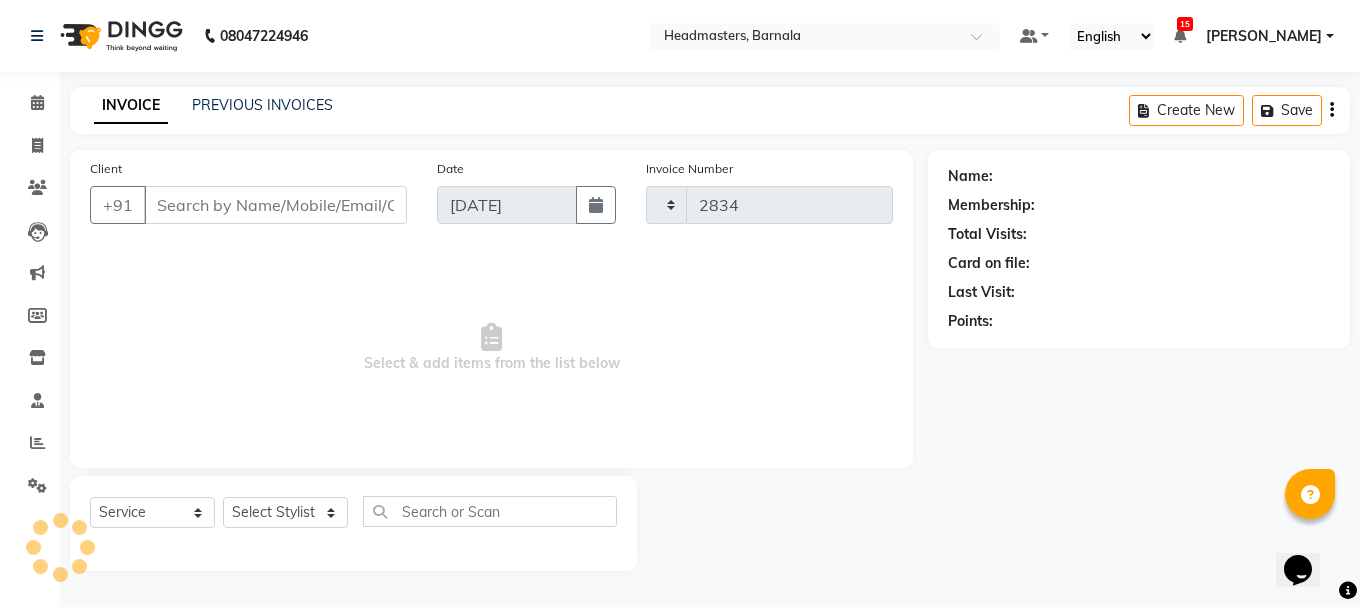 select on "7526" 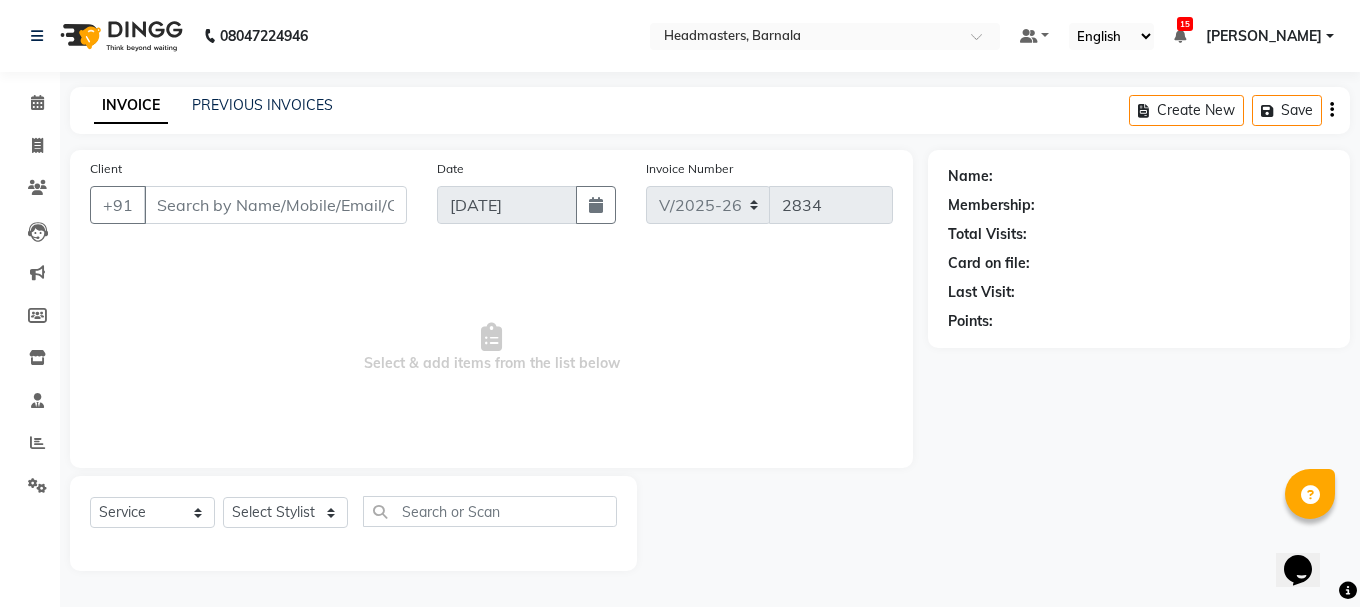 type on "9463378299" 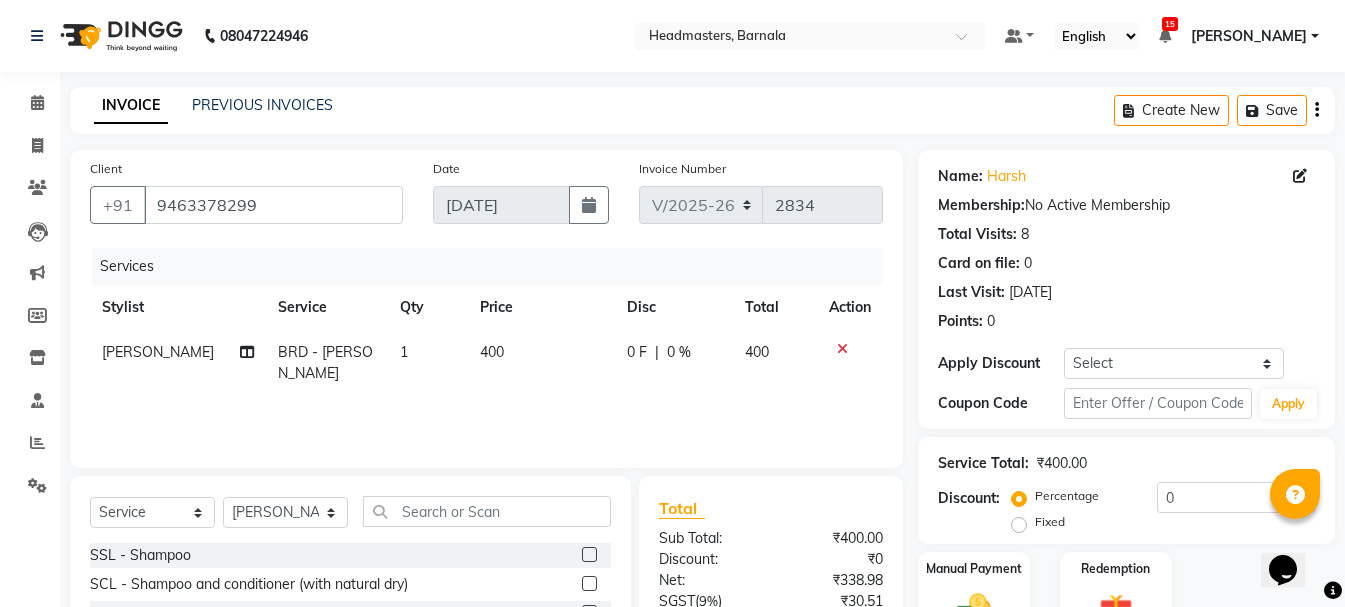 click on "Name: Harsh  Membership:  No Active Membership  Total Visits:  8 Card on file:  0 Last Visit:   01-06-2025 Points:   0  Apply Discount Select Coupon → Wrong Job Card  Coupon → Complimentary  Coupon → Correction  Coupon → First Wash  Coupon → Free Of Cost  Coupon → Staff Service Coupon → Service Not Done Coupon → Already Paid Coupon → Double Job Card  Coupon Code Apply" 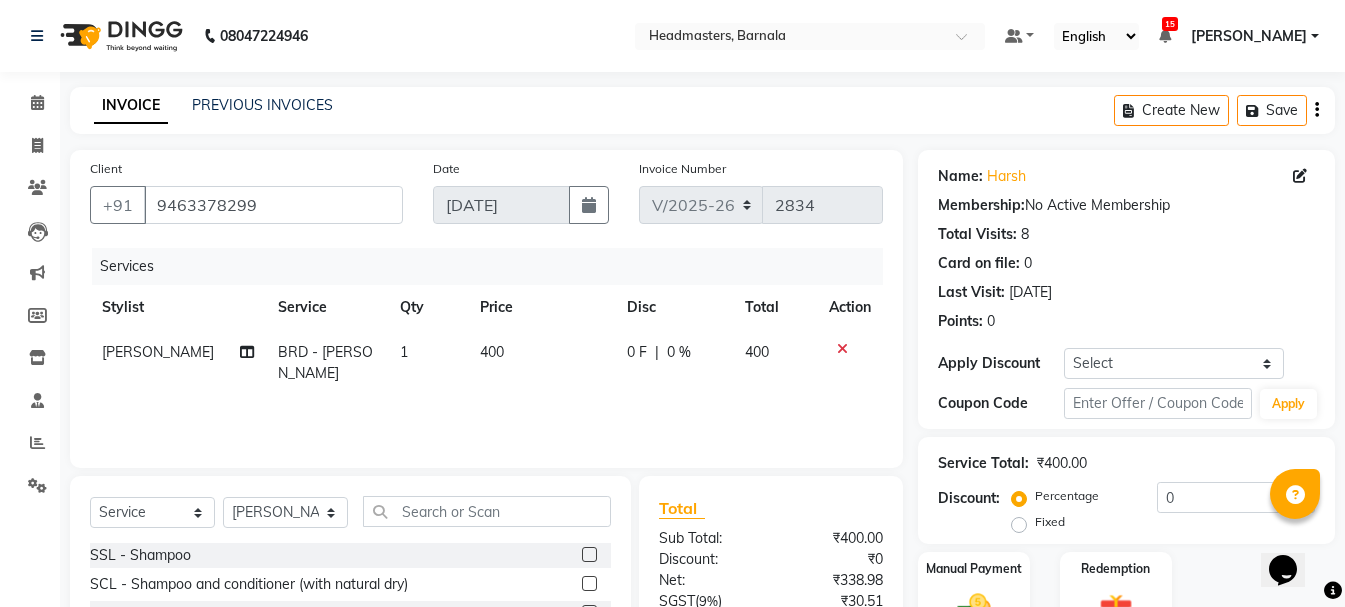 click on "Fixed" 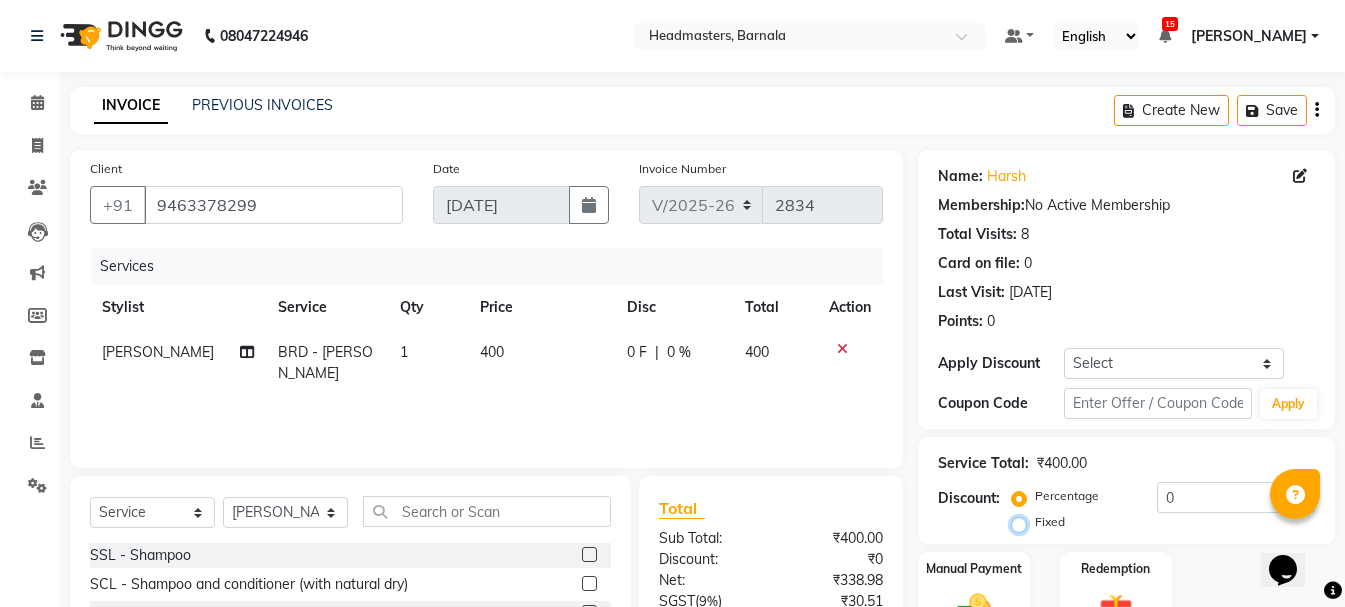 click on "Fixed" at bounding box center (1023, 522) 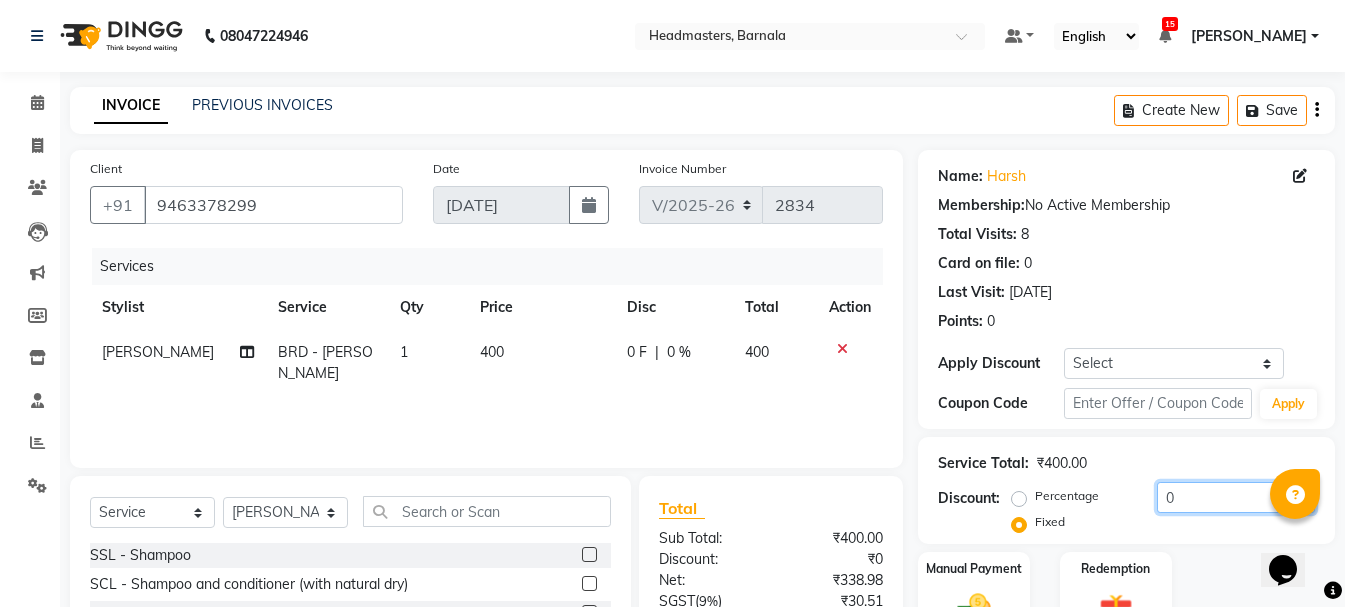 drag, startPoint x: 1178, startPoint y: 301, endPoint x: 1158, endPoint y: 301, distance: 20 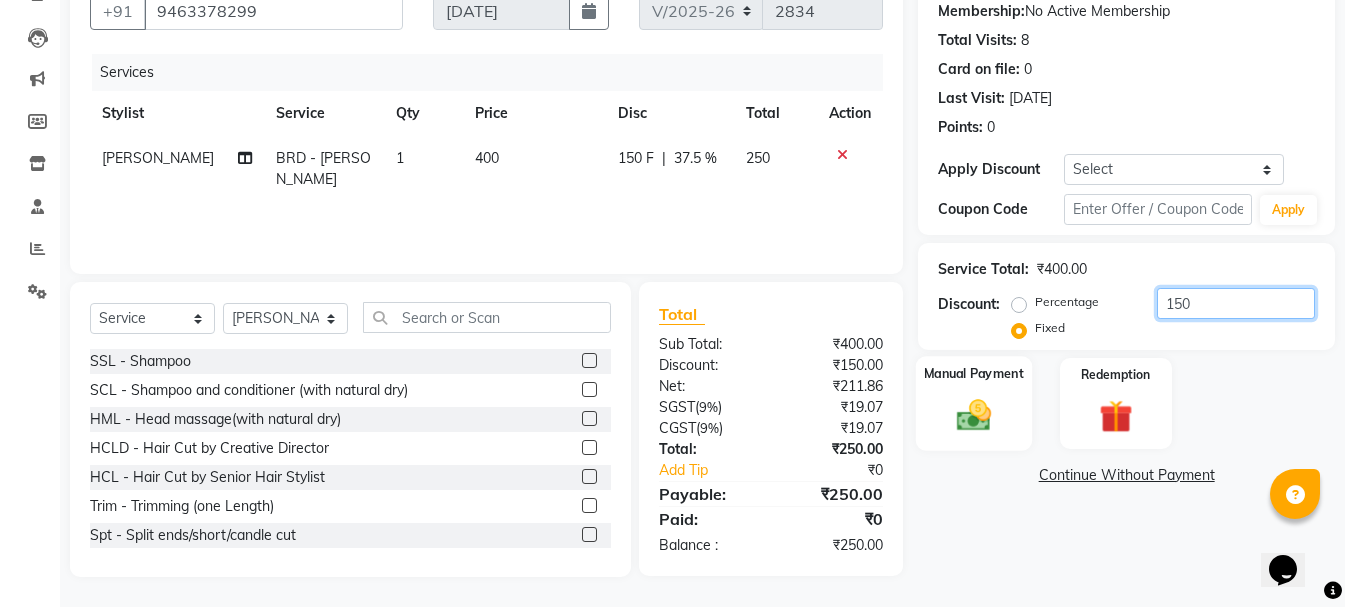 type on "150" 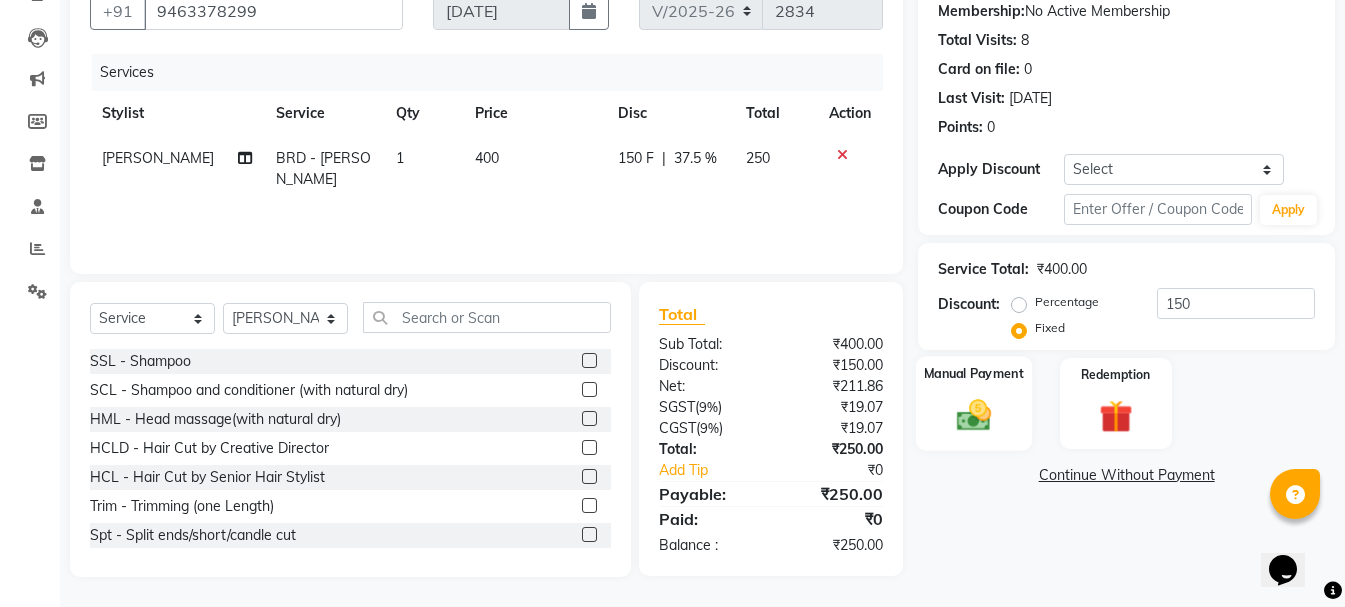 click 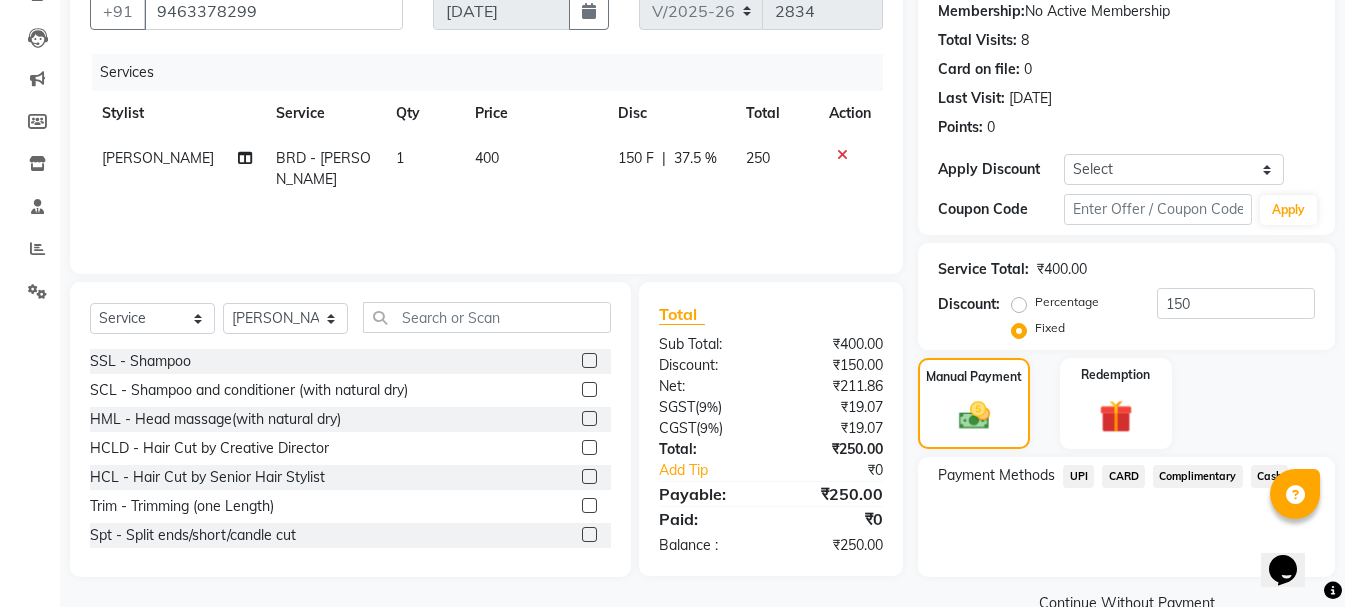 click on "CARD" 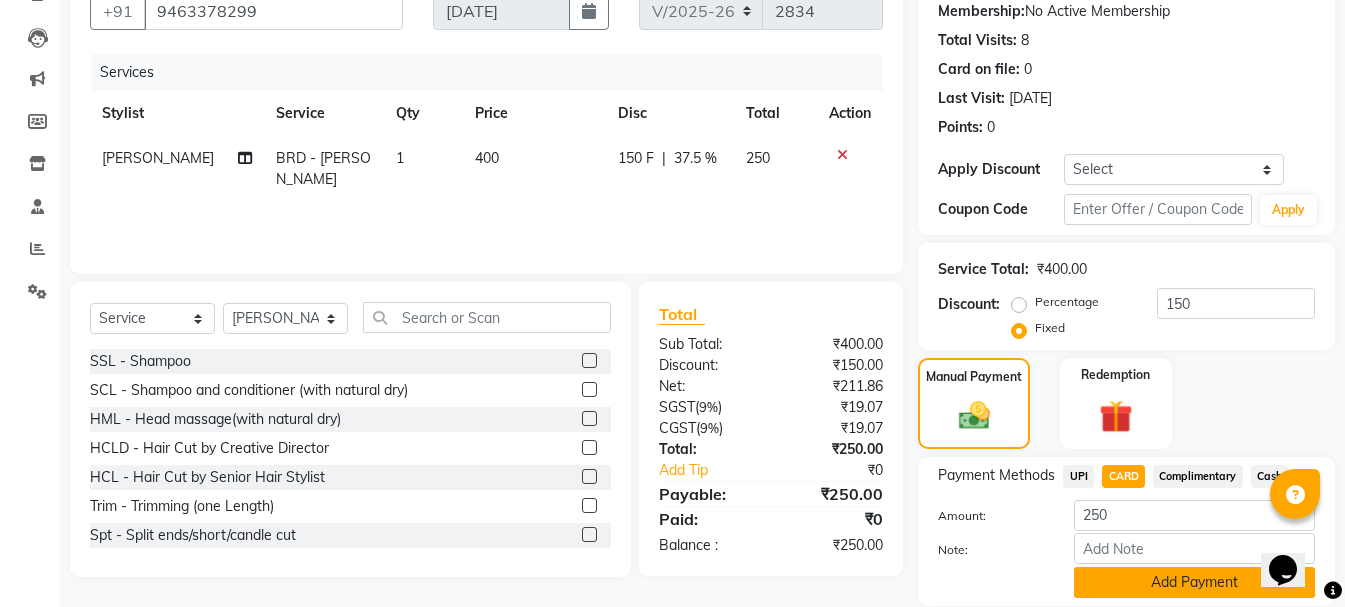 click on "Add Payment" 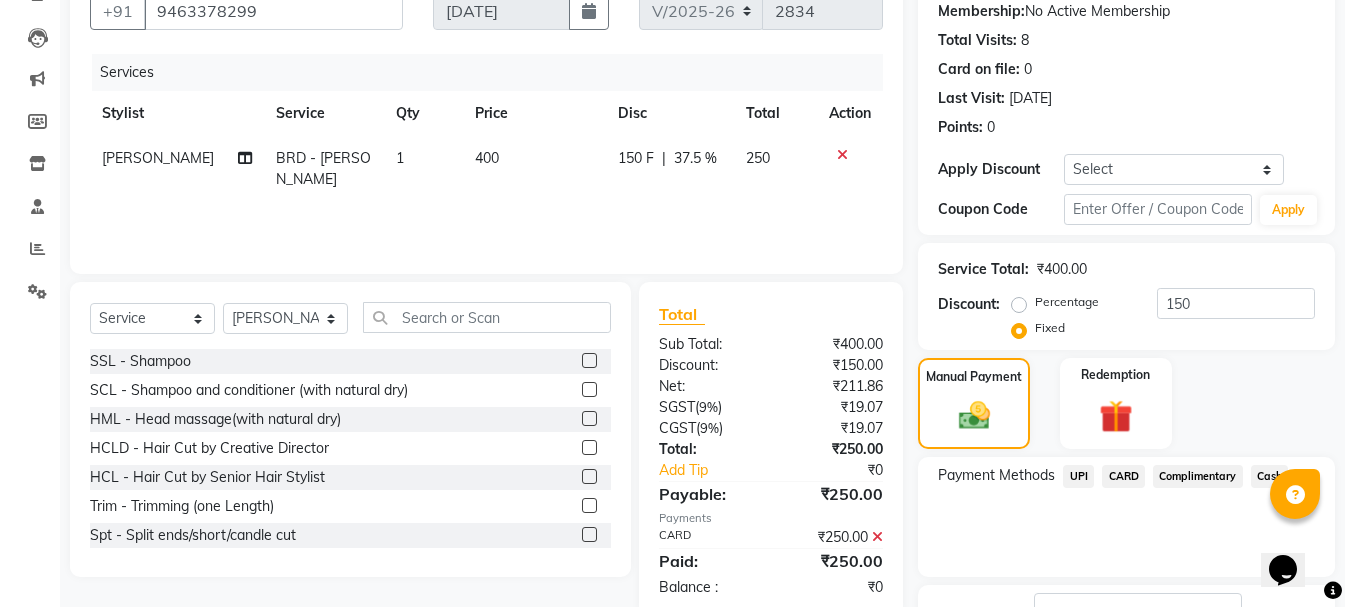 click on "Payment Methods  UPI   CARD   Complimentary   Cash" 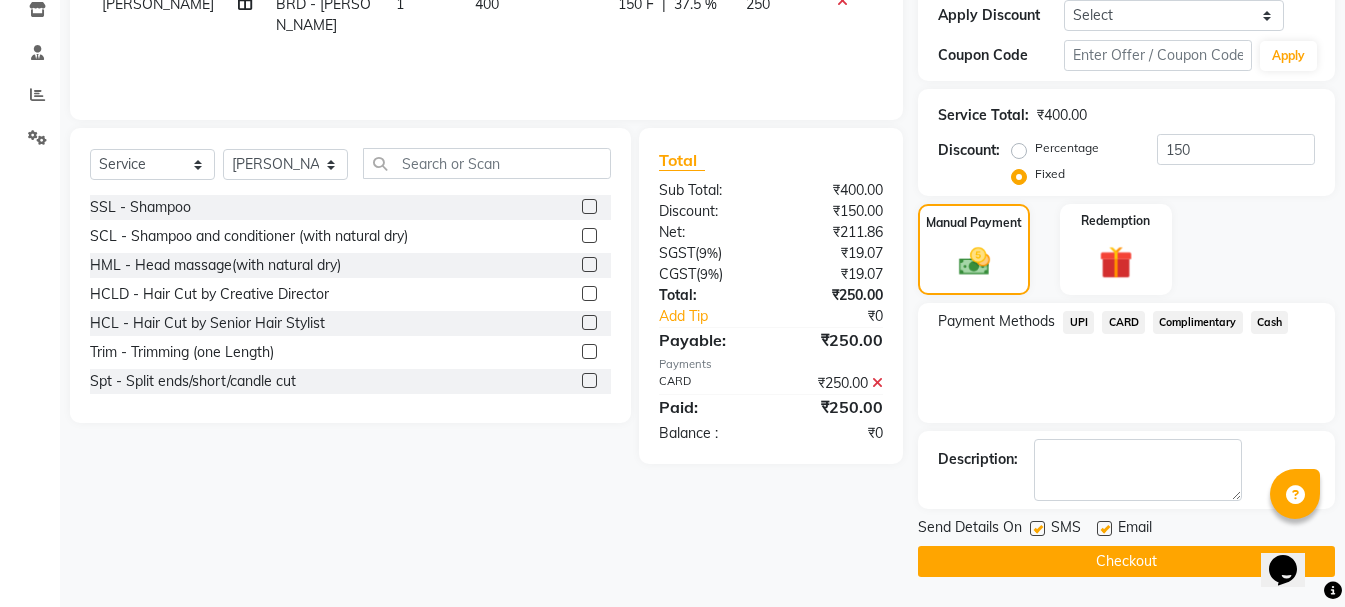click on "Checkout" 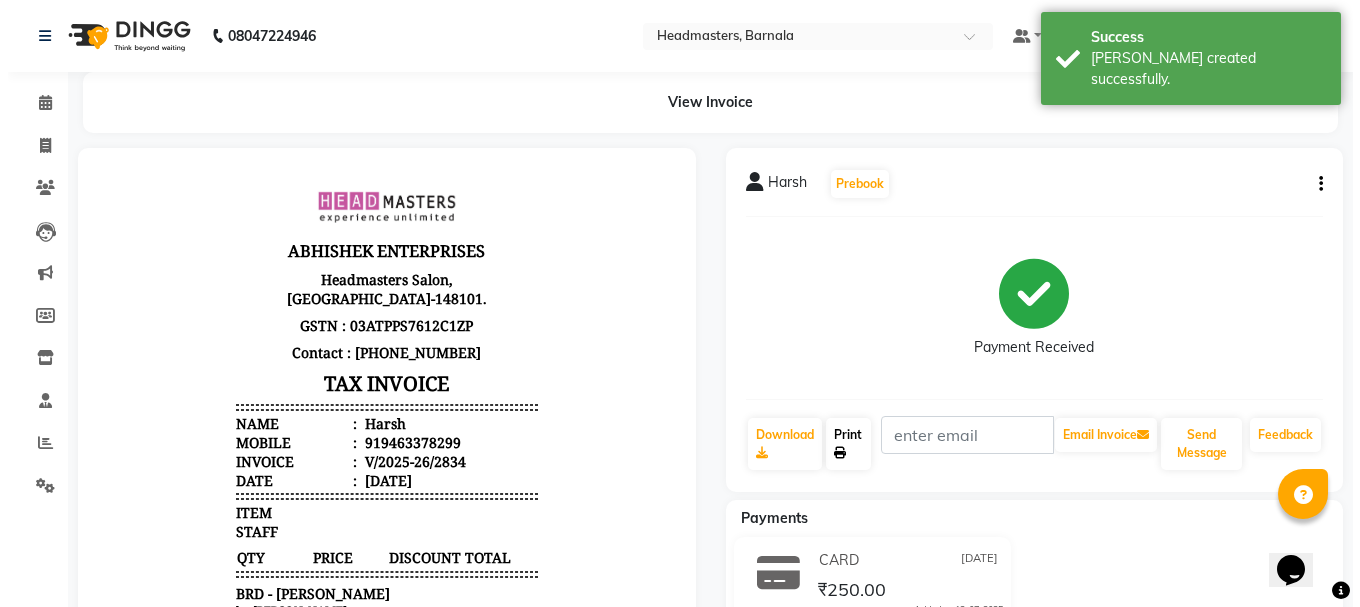 scroll, scrollTop: 0, scrollLeft: 0, axis: both 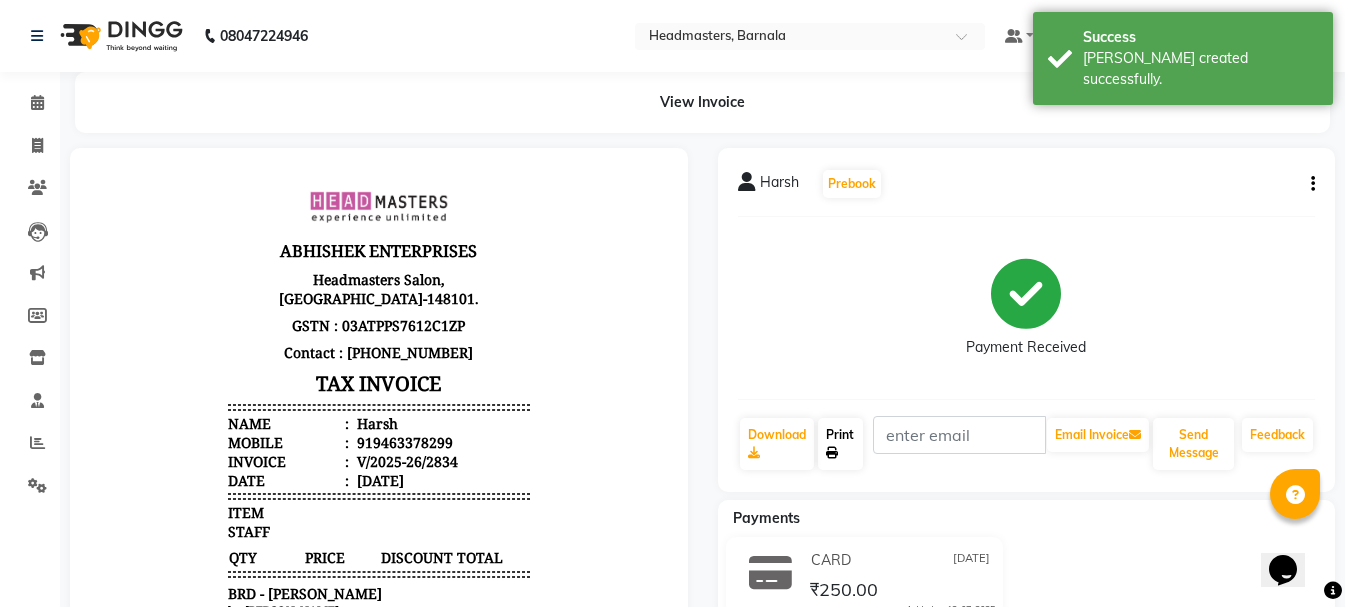 click 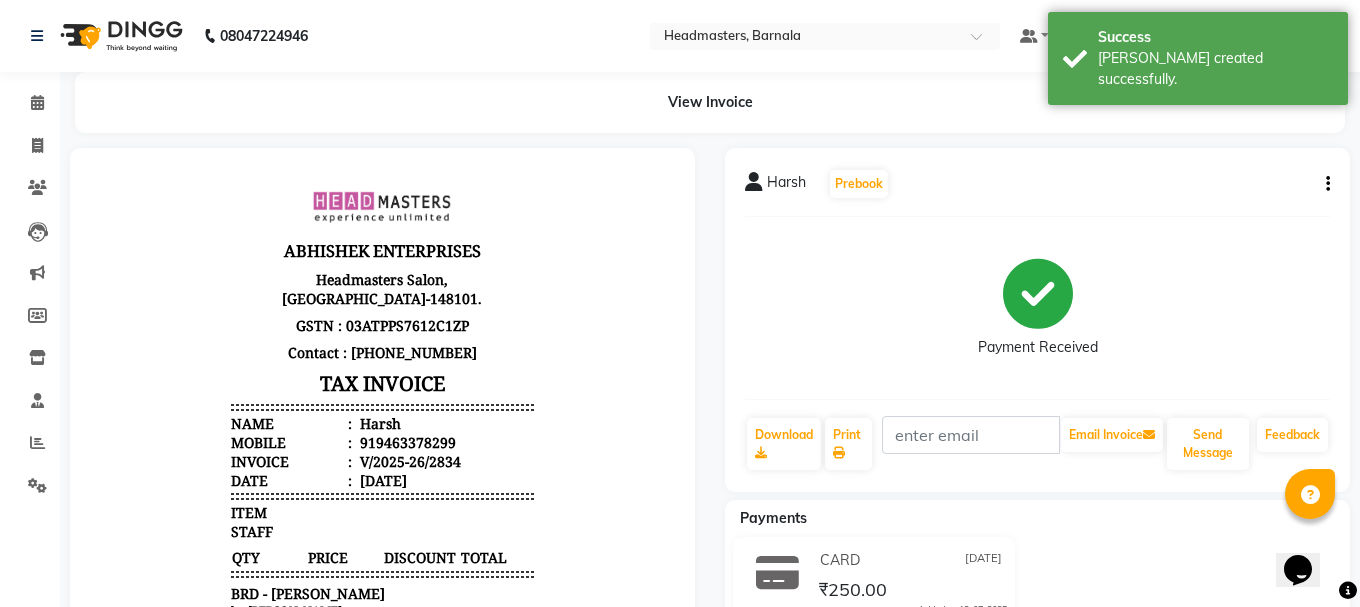 select on "service" 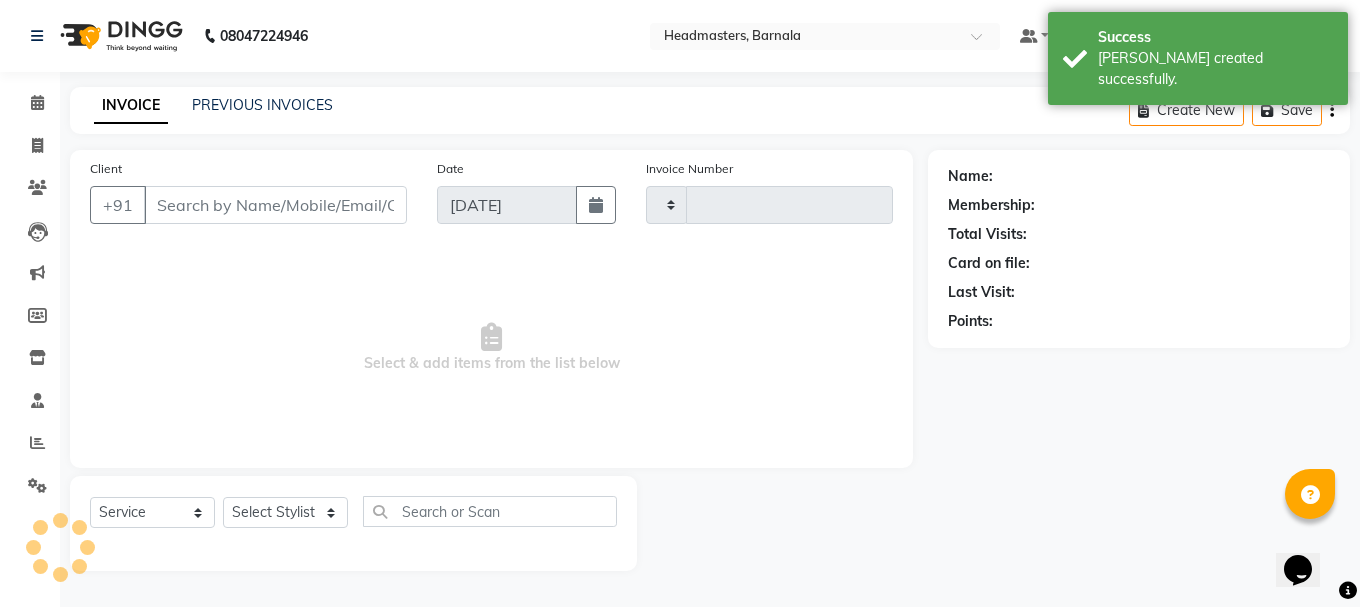 type on "2835" 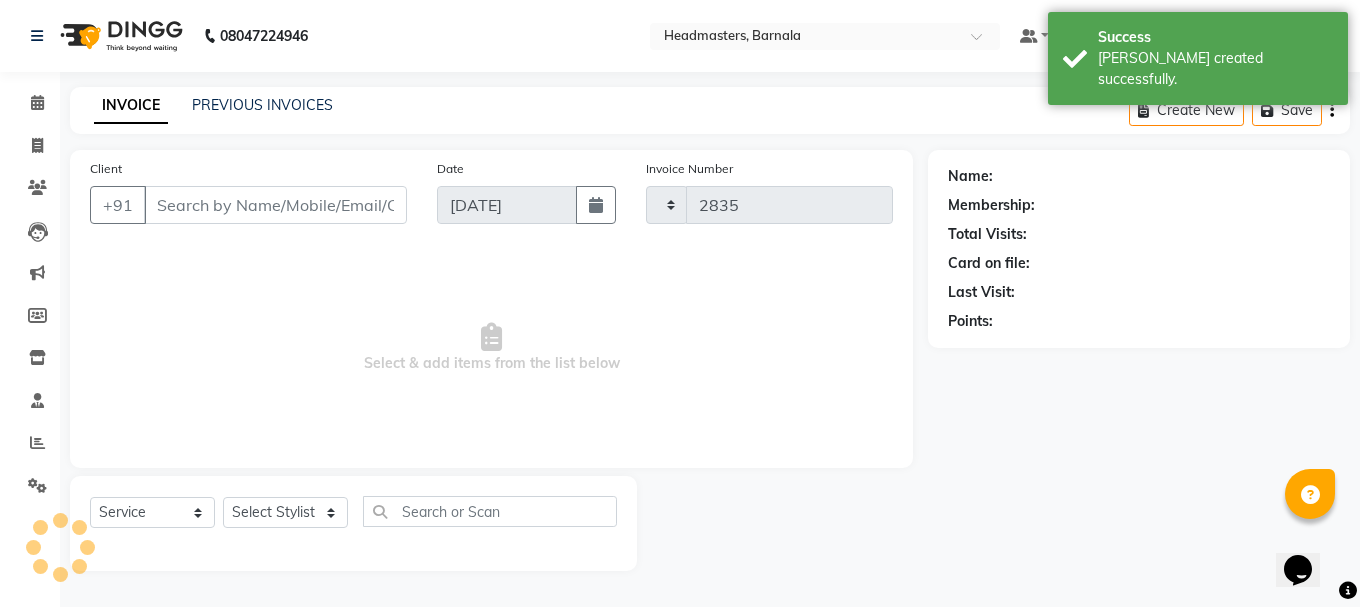 select on "7526" 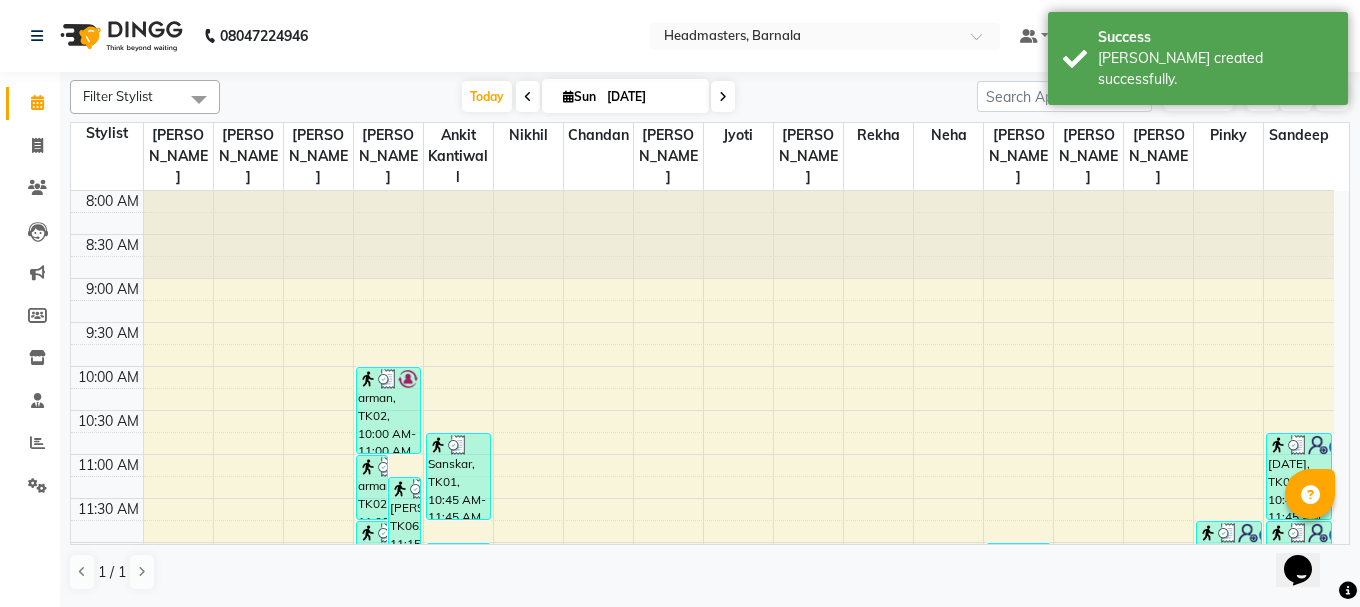 scroll, scrollTop: 0, scrollLeft: 0, axis: both 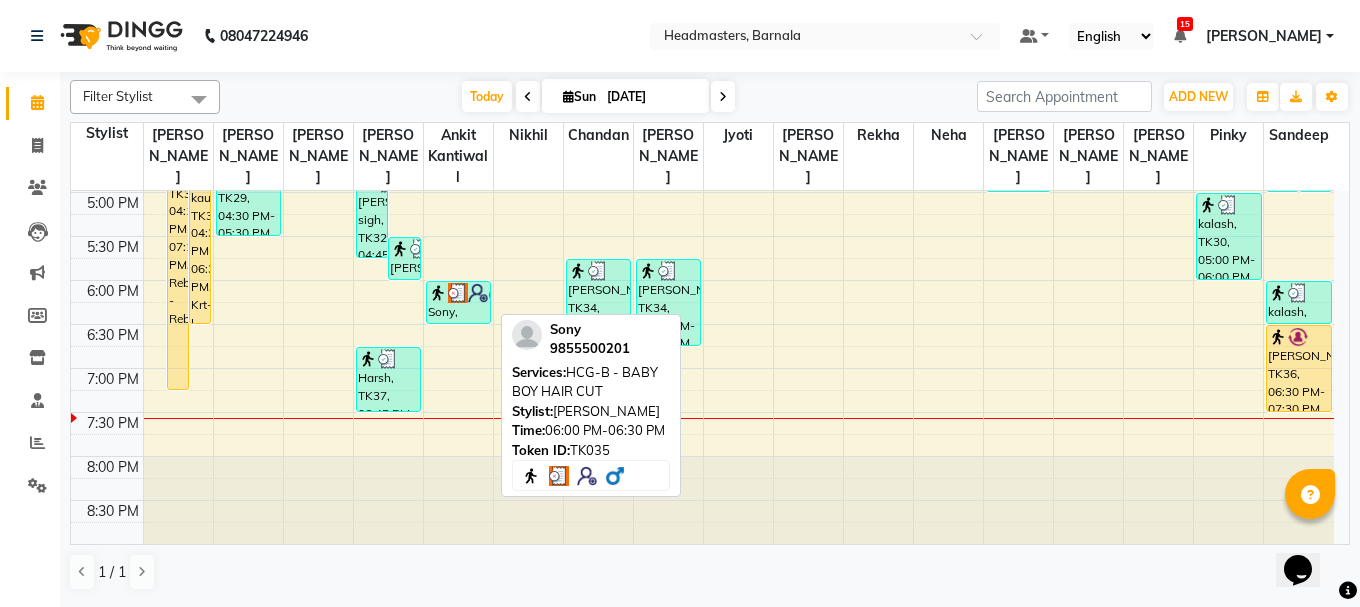click at bounding box center (458, 293) 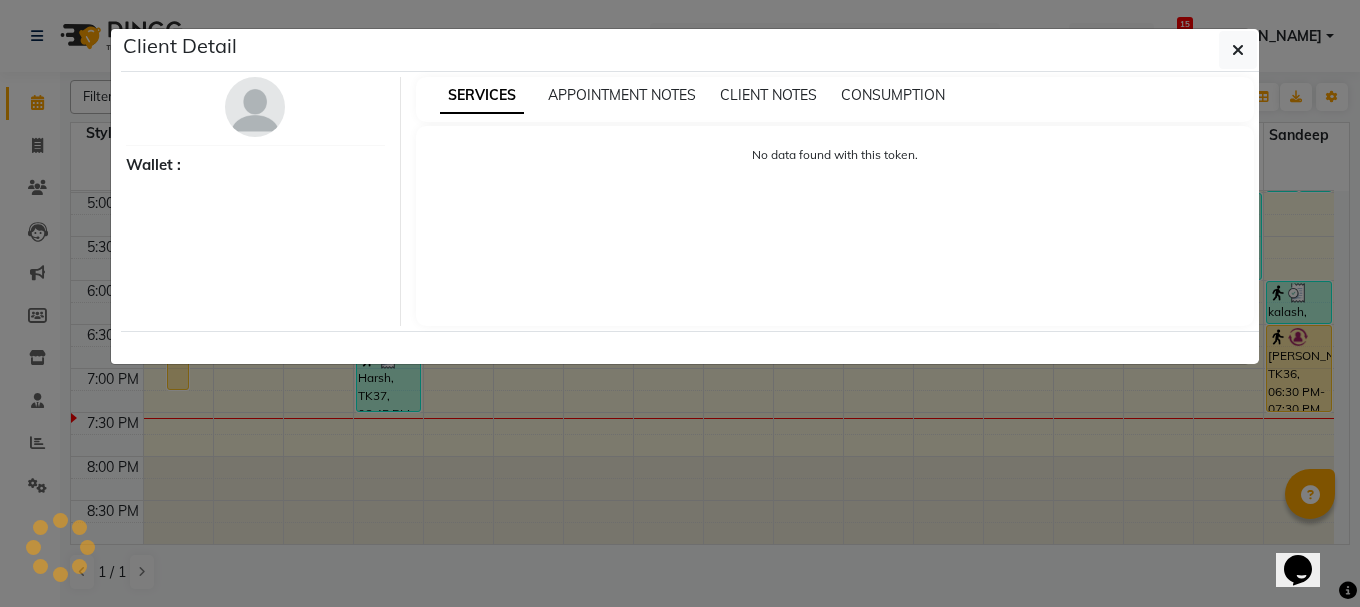 select on "3" 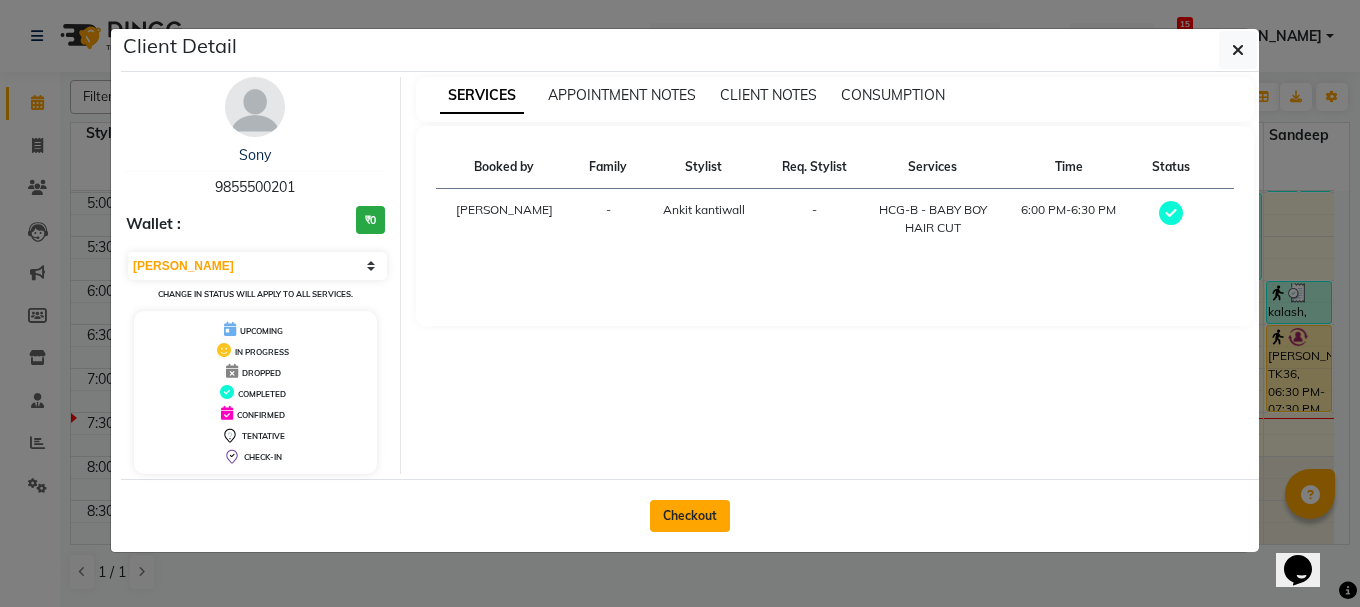 click on "Checkout" 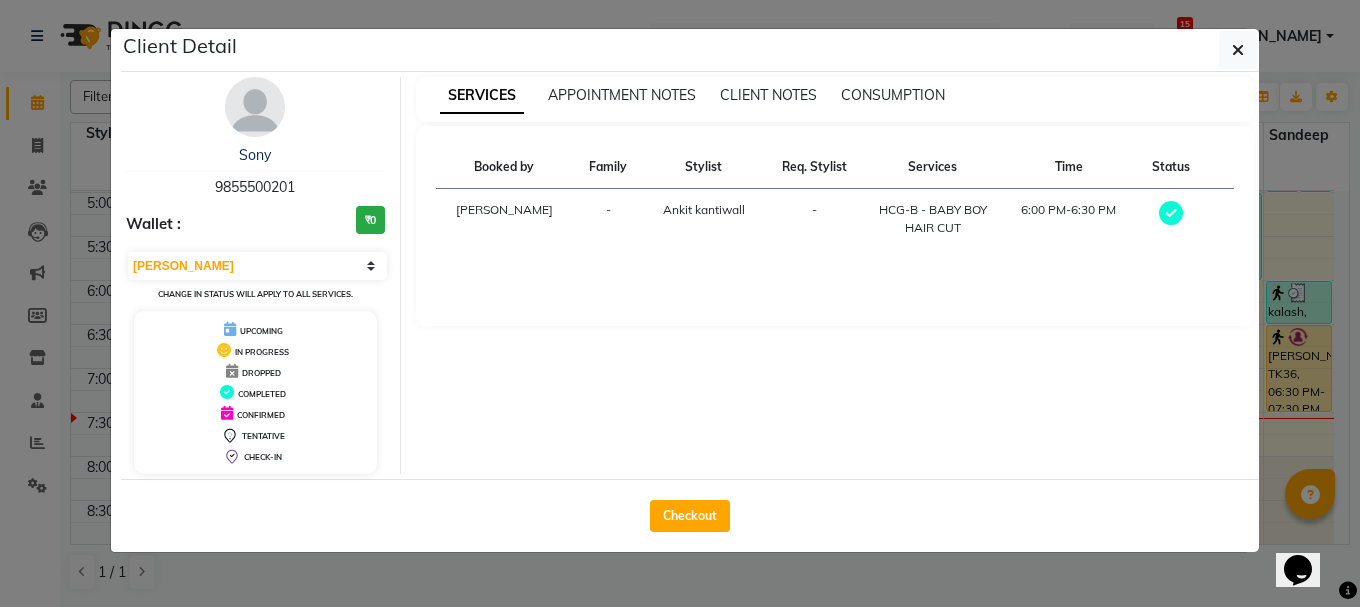 select on "service" 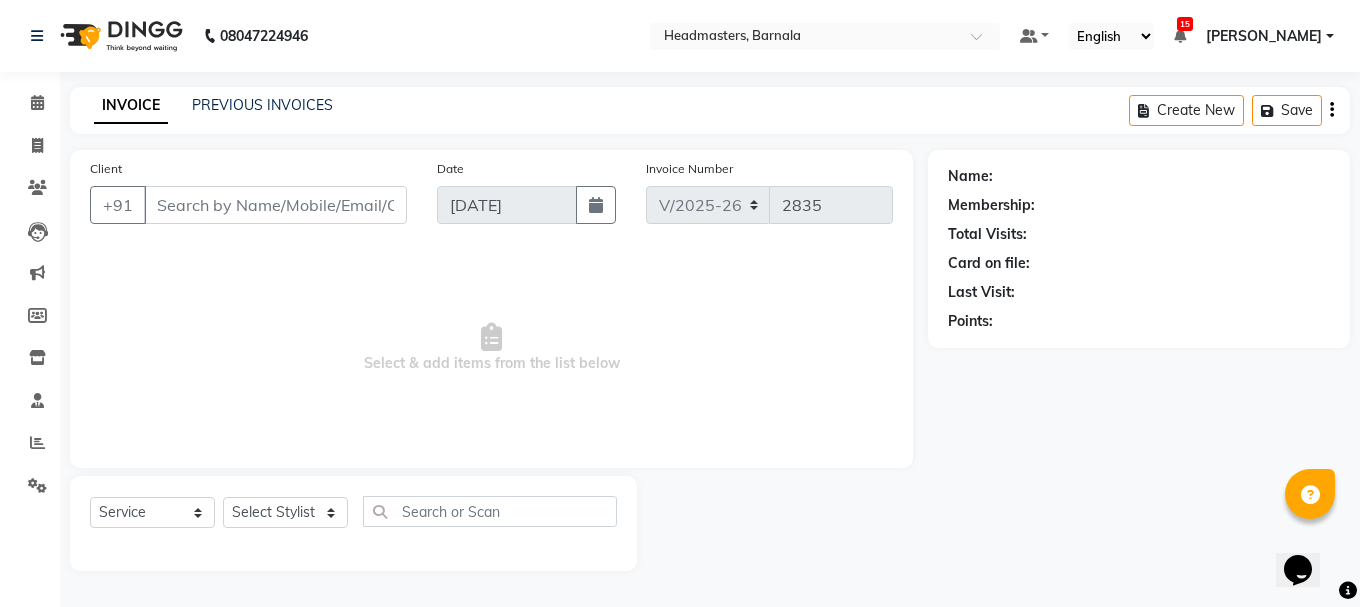 type on "9855500201" 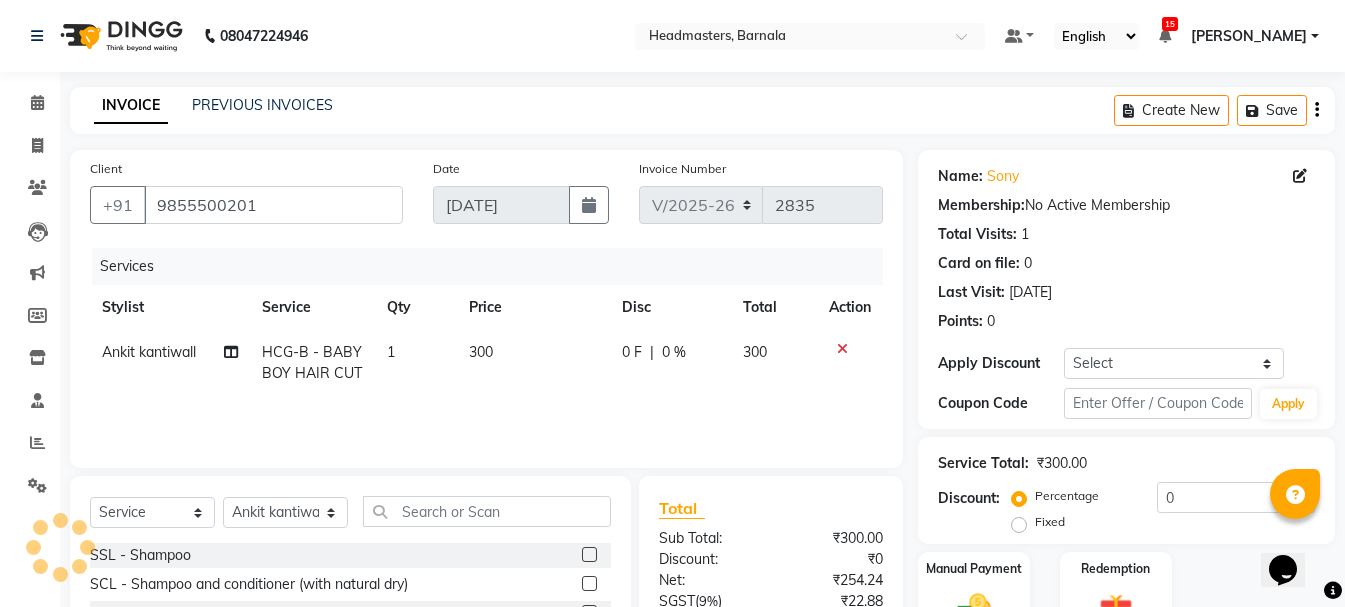 scroll, scrollTop: 172, scrollLeft: 0, axis: vertical 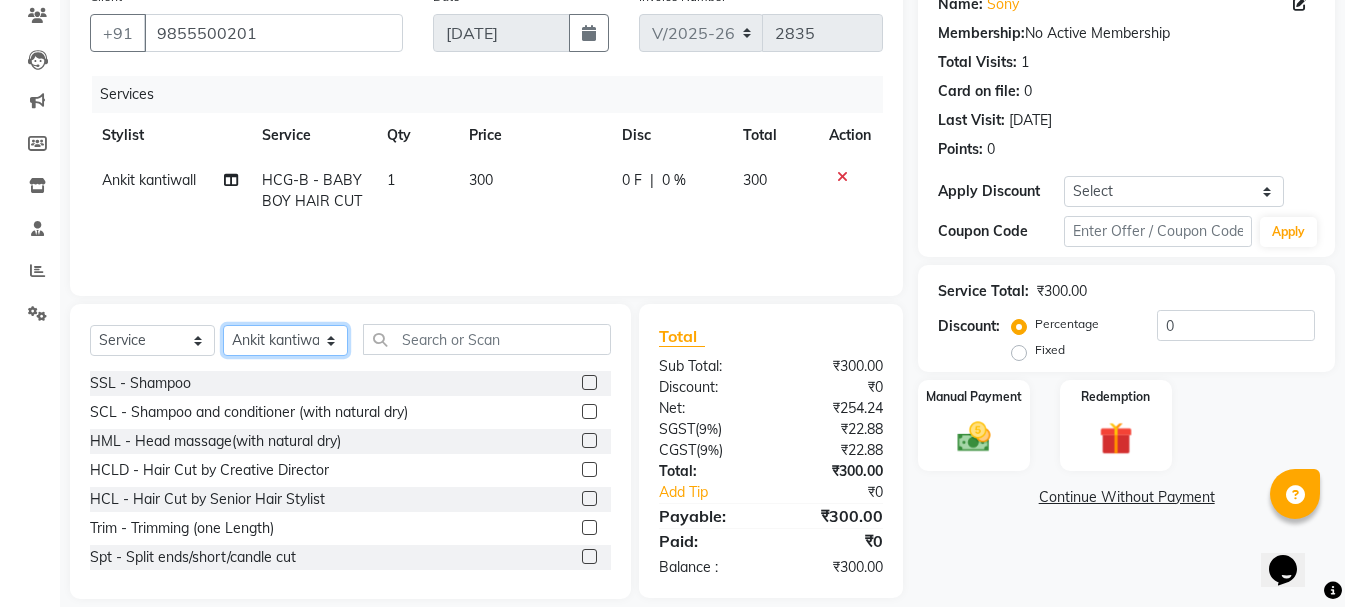 click on "Select Stylist  Ankit kantiwall Chandan [PERSON_NAME] [PERSON_NAME] [PERSON_NAME] [PERSON_NAME] [PERSON_NAME] [PERSON_NAME] [PERSON_NAME] [PERSON_NAME]" 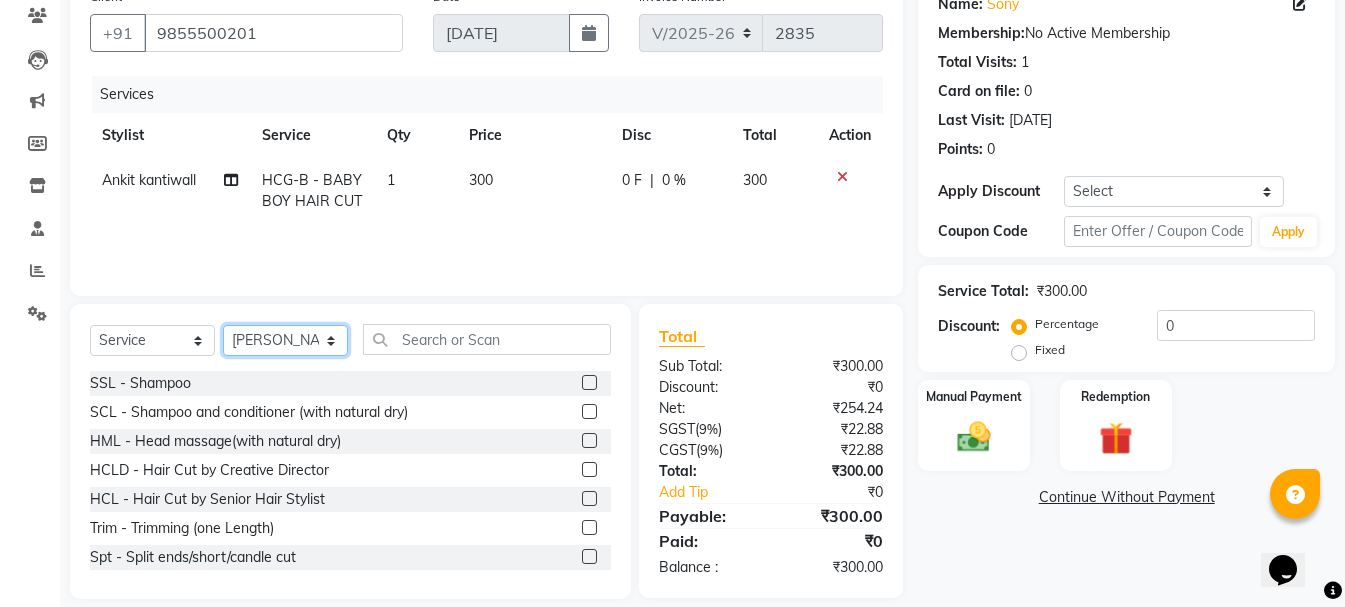 click on "Select Stylist  Ankit kantiwall Chandan [PERSON_NAME] [PERSON_NAME] [PERSON_NAME] [PERSON_NAME] [PERSON_NAME] [PERSON_NAME] [PERSON_NAME] [PERSON_NAME]" 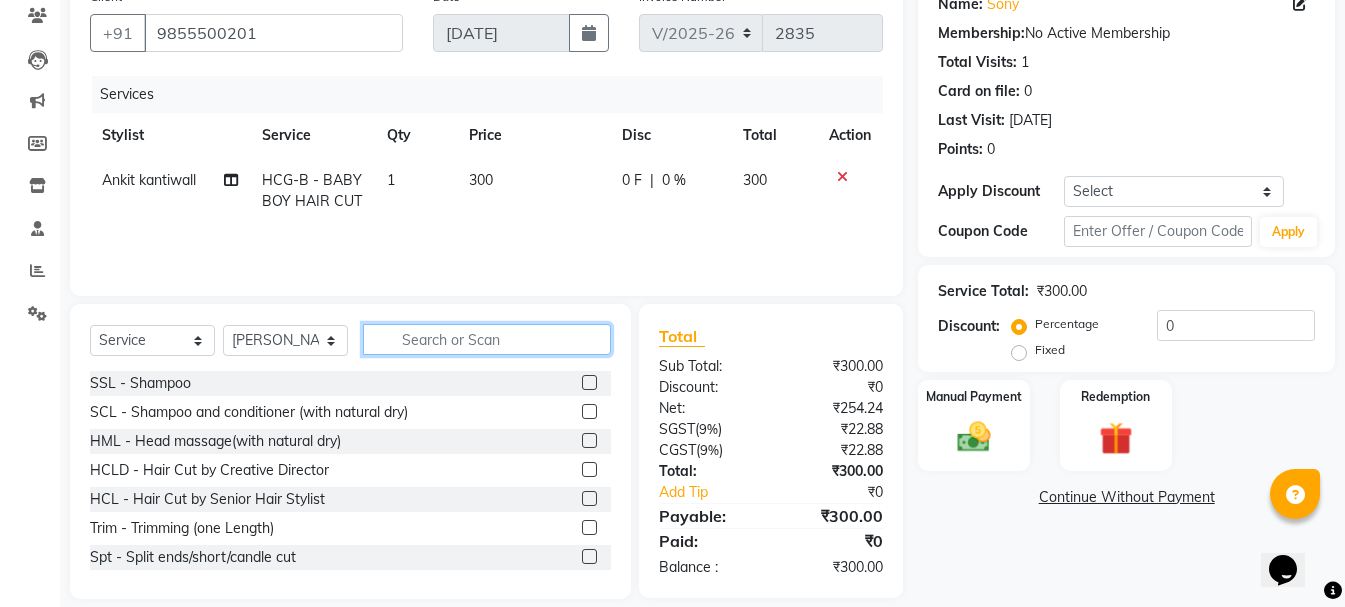 click 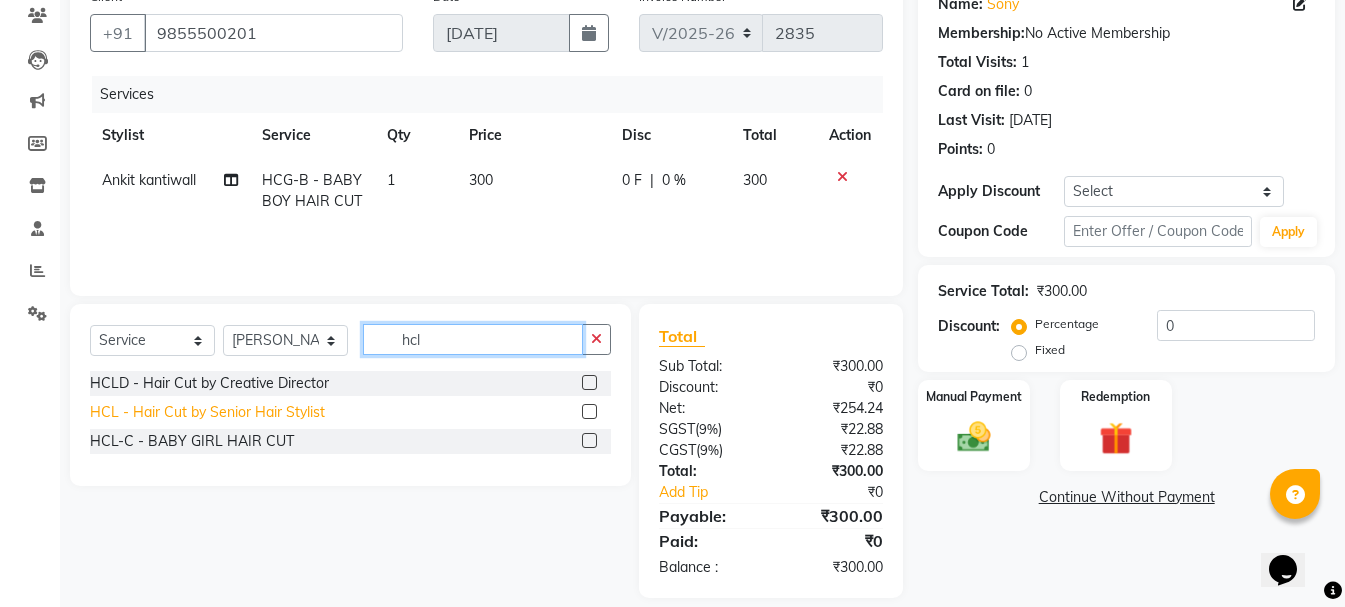 type on "hcl" 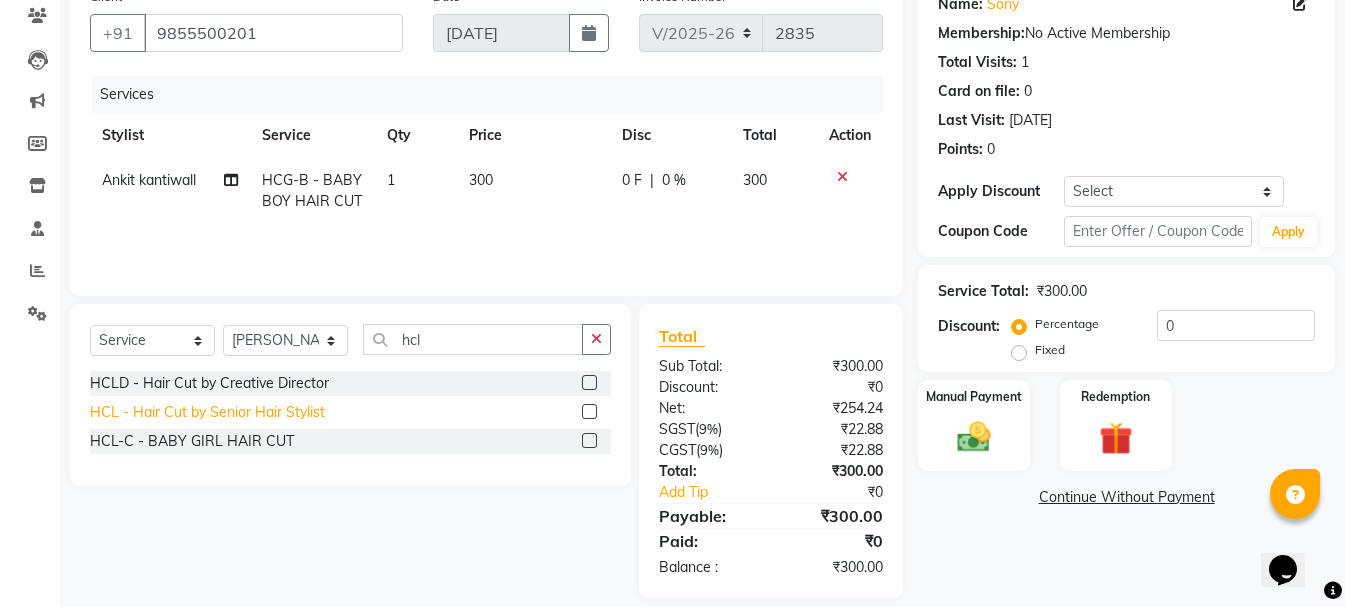 click on "HCL - Hair Cut by Senior Hair Stylist" 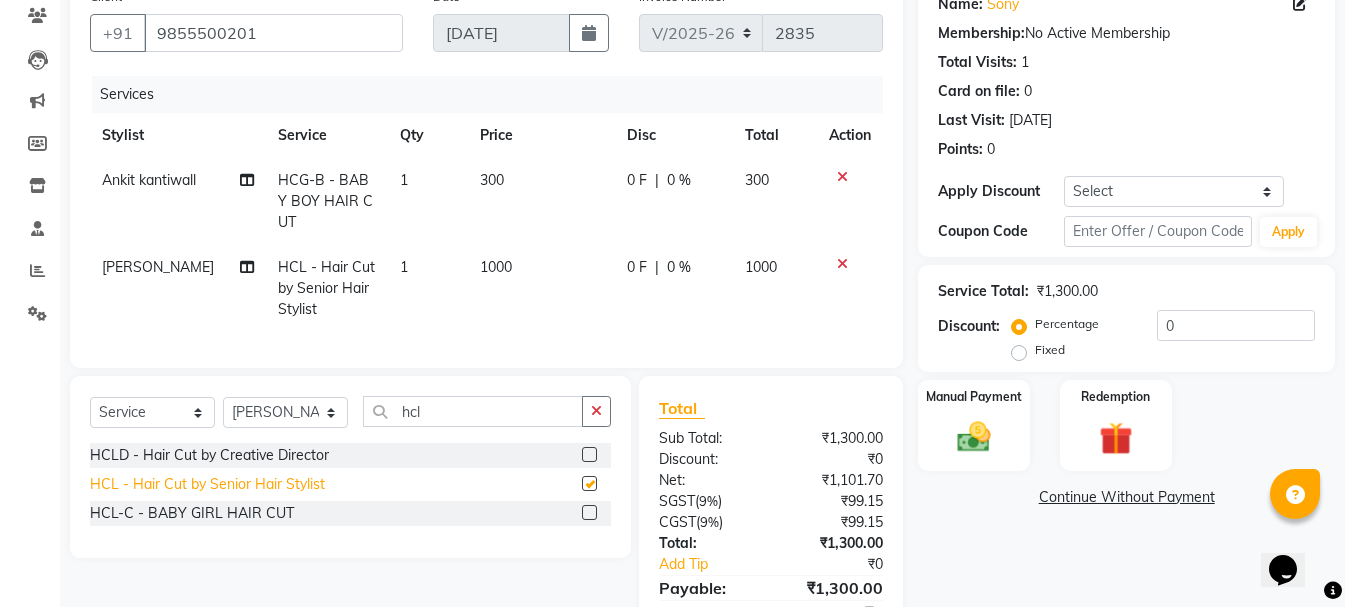 checkbox on "false" 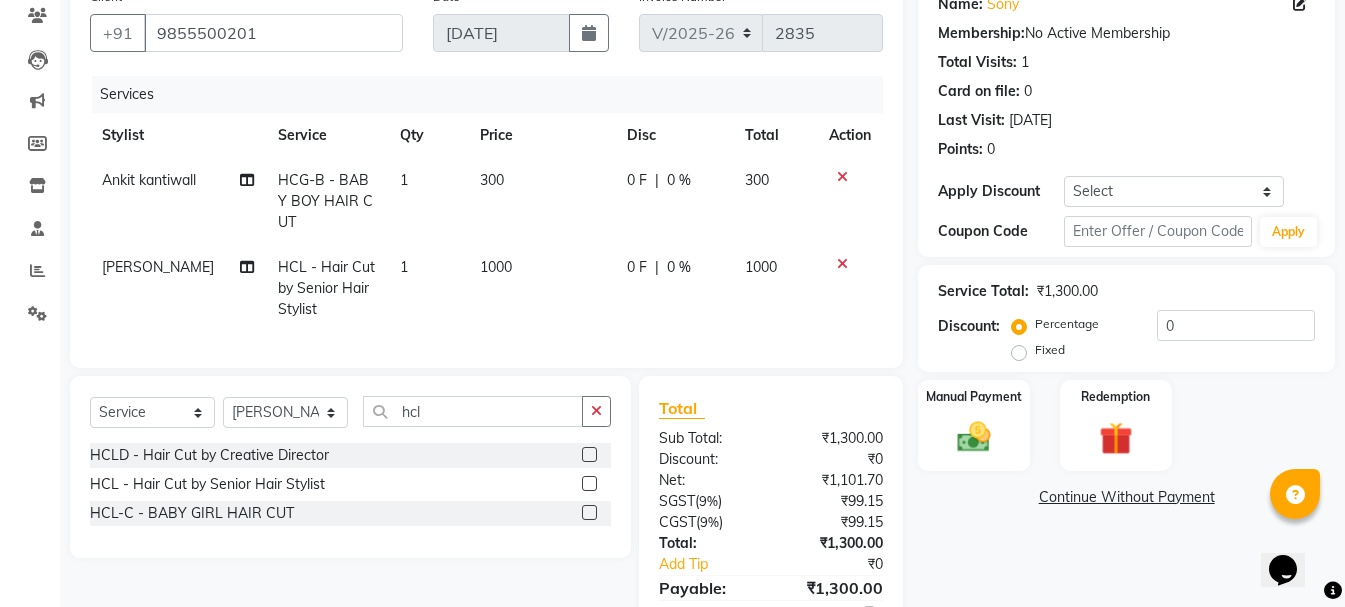 click on "Fixed" 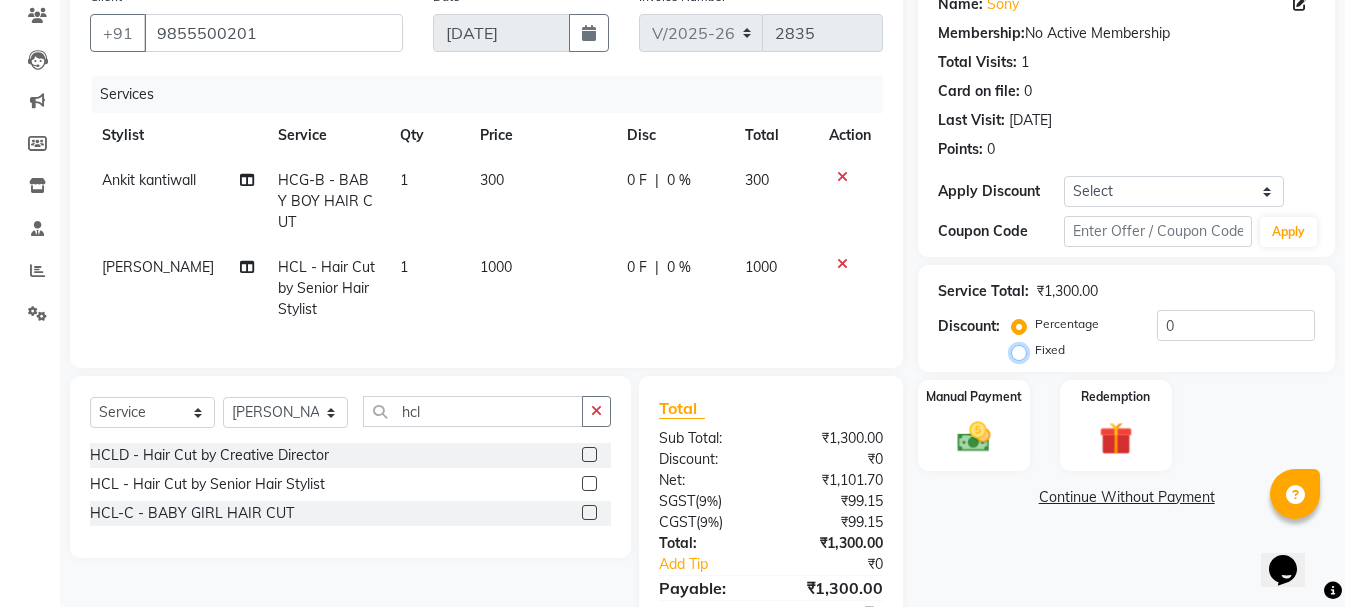 click on "Fixed" at bounding box center [1023, 350] 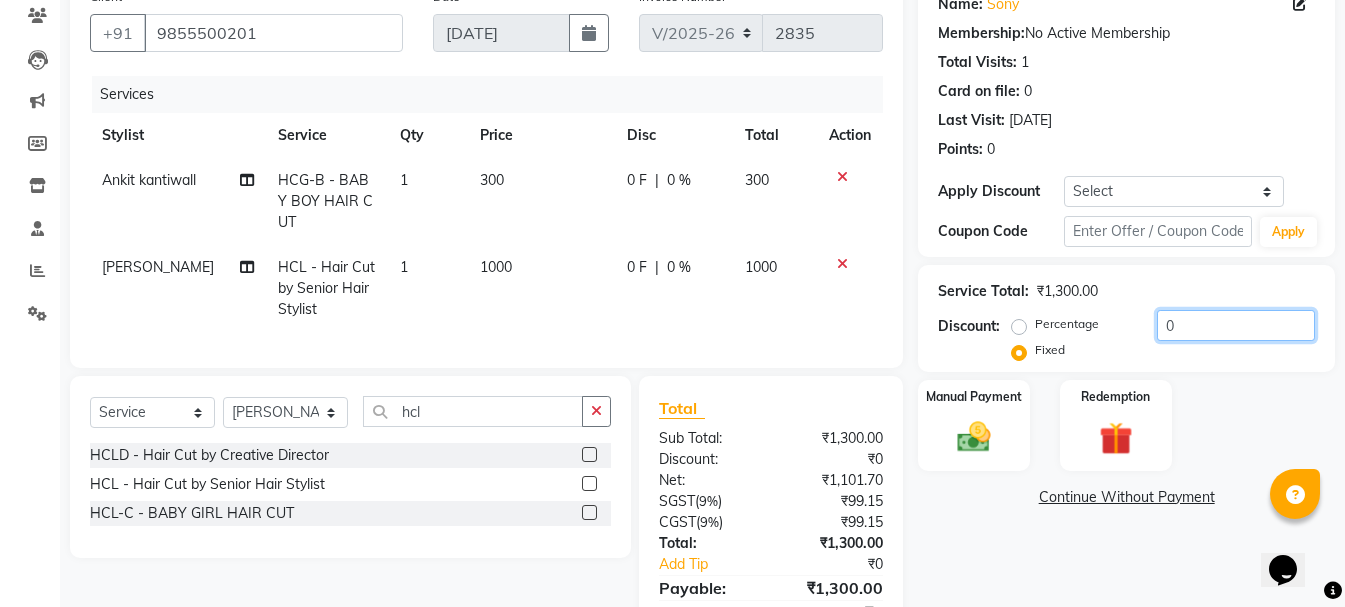 drag, startPoint x: 1196, startPoint y: 328, endPoint x: 1081, endPoint y: 331, distance: 115.03912 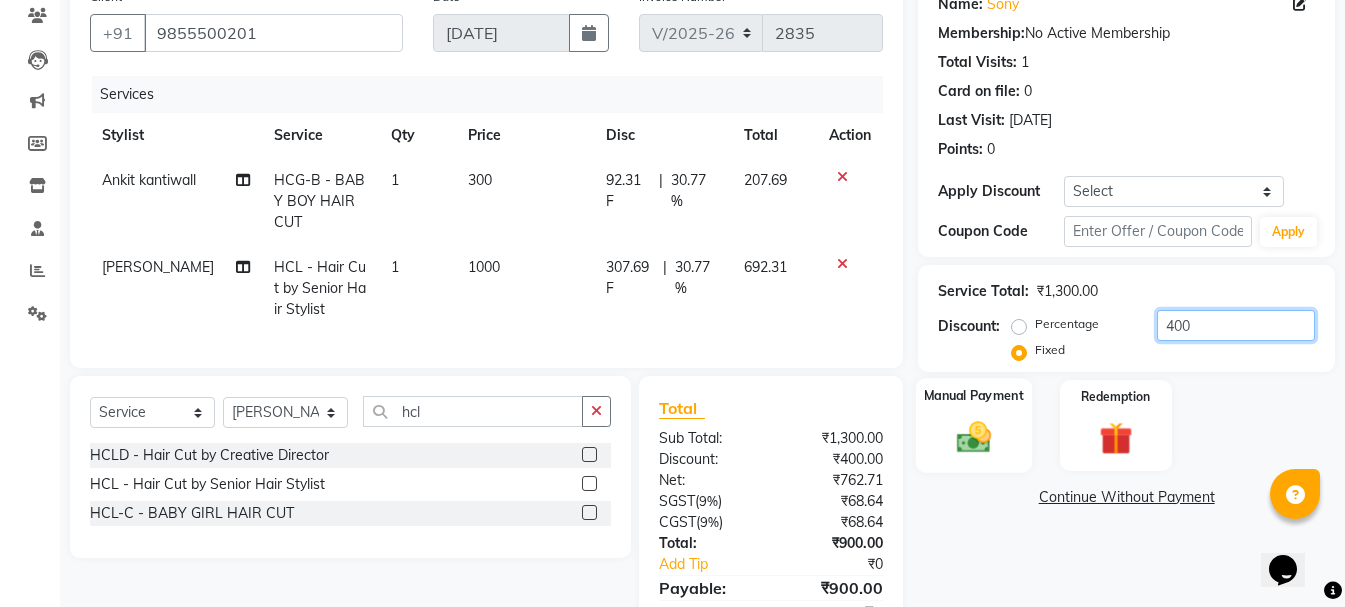 type on "400" 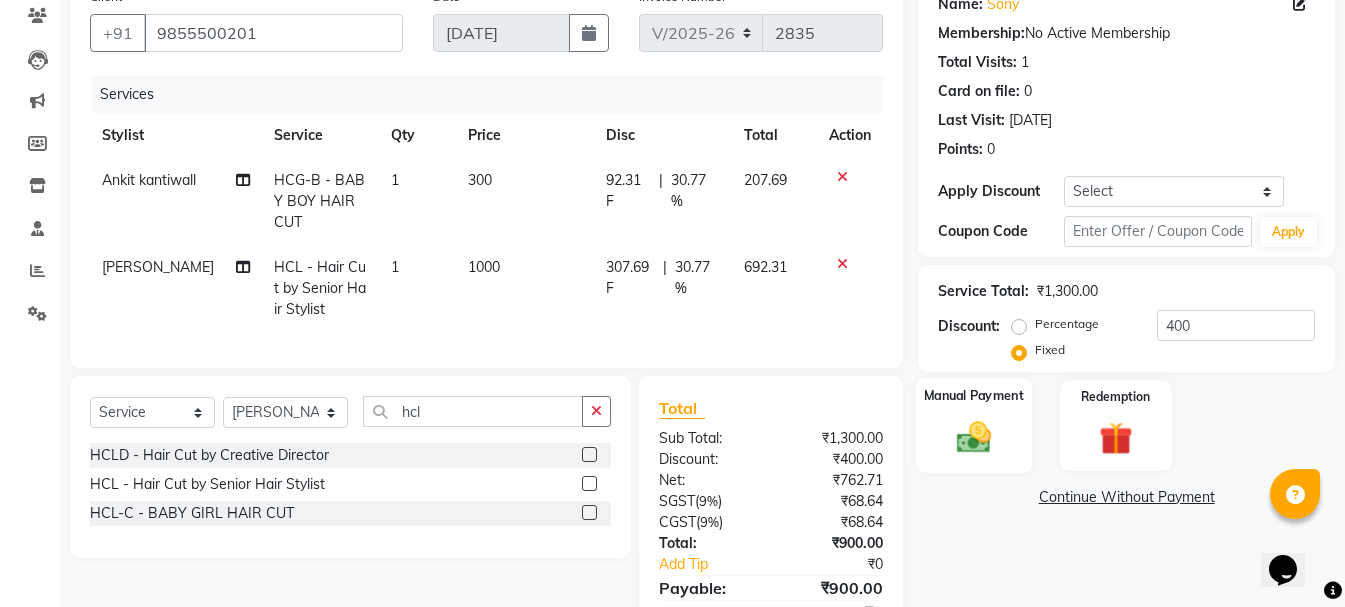 click on "Manual Payment" 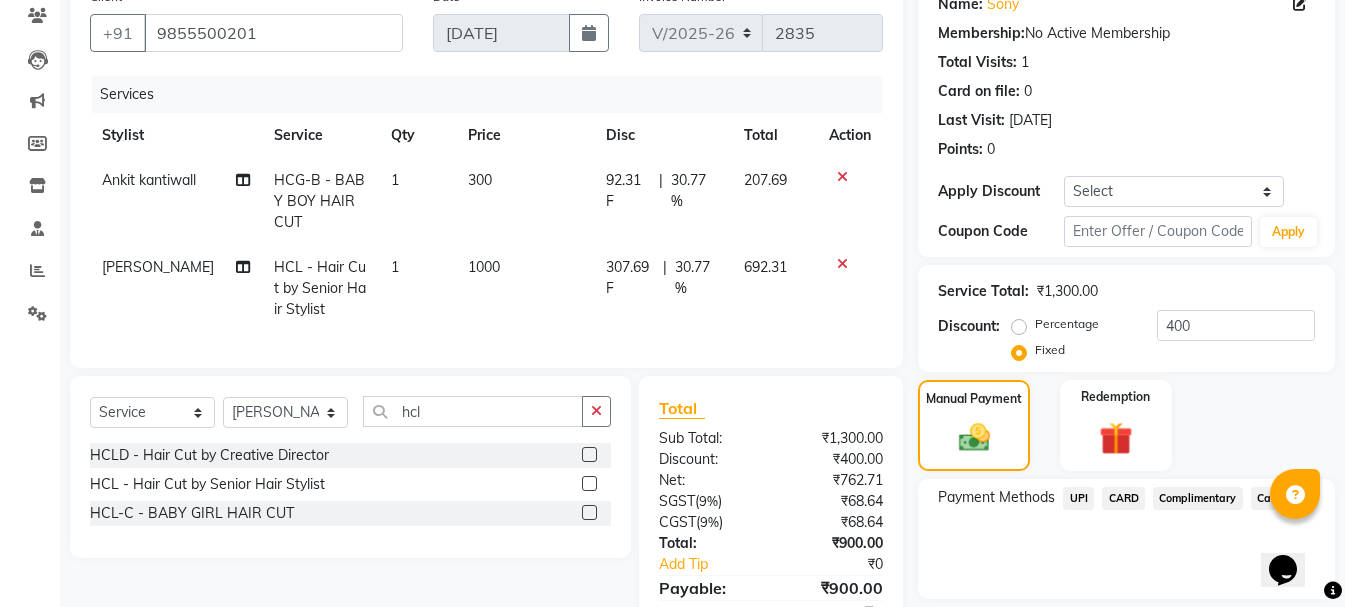 scroll, scrollTop: 280, scrollLeft: 0, axis: vertical 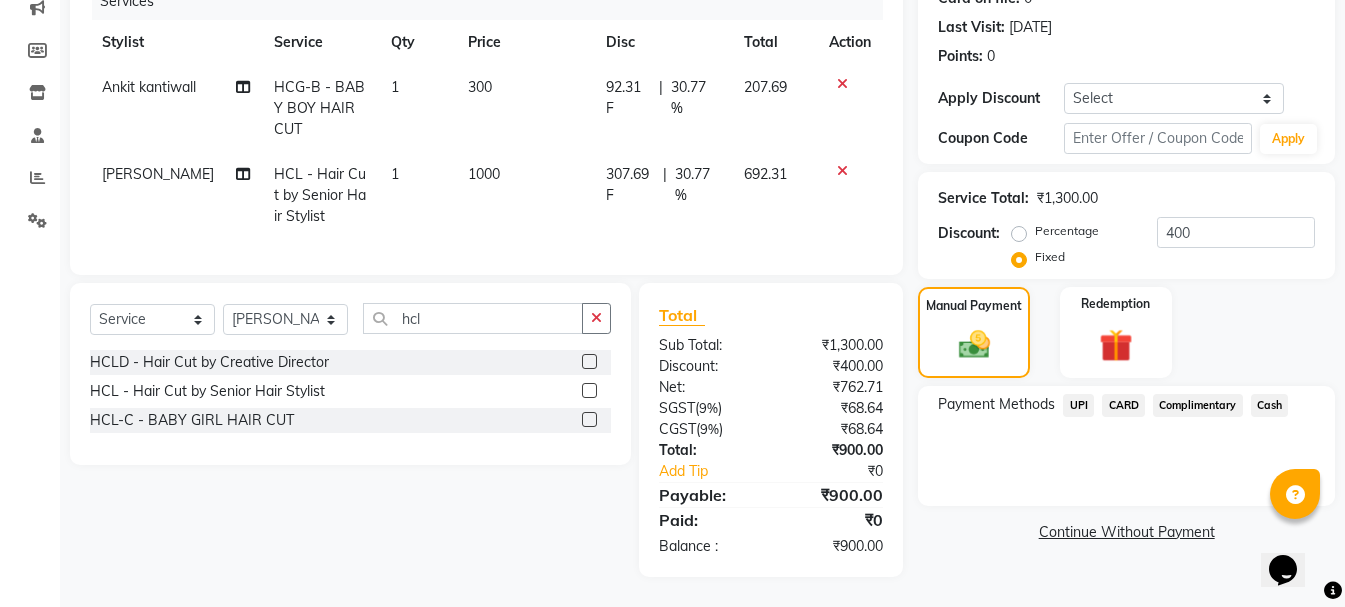 click on "Cash" 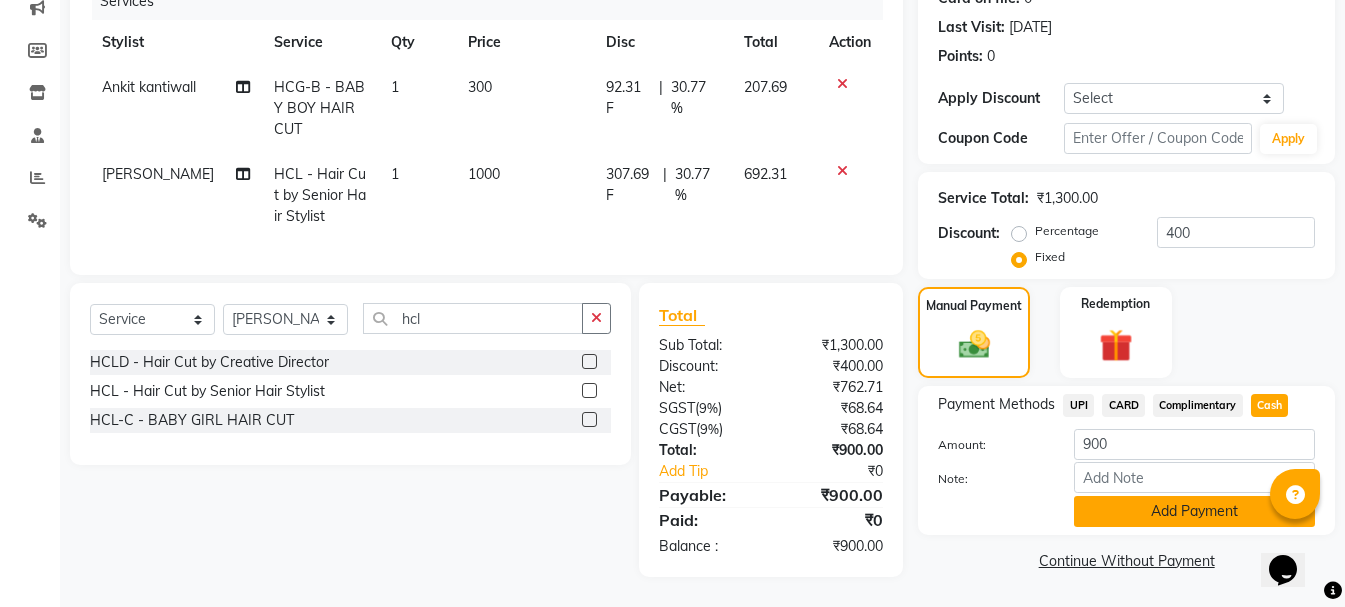 click on "Add Payment" 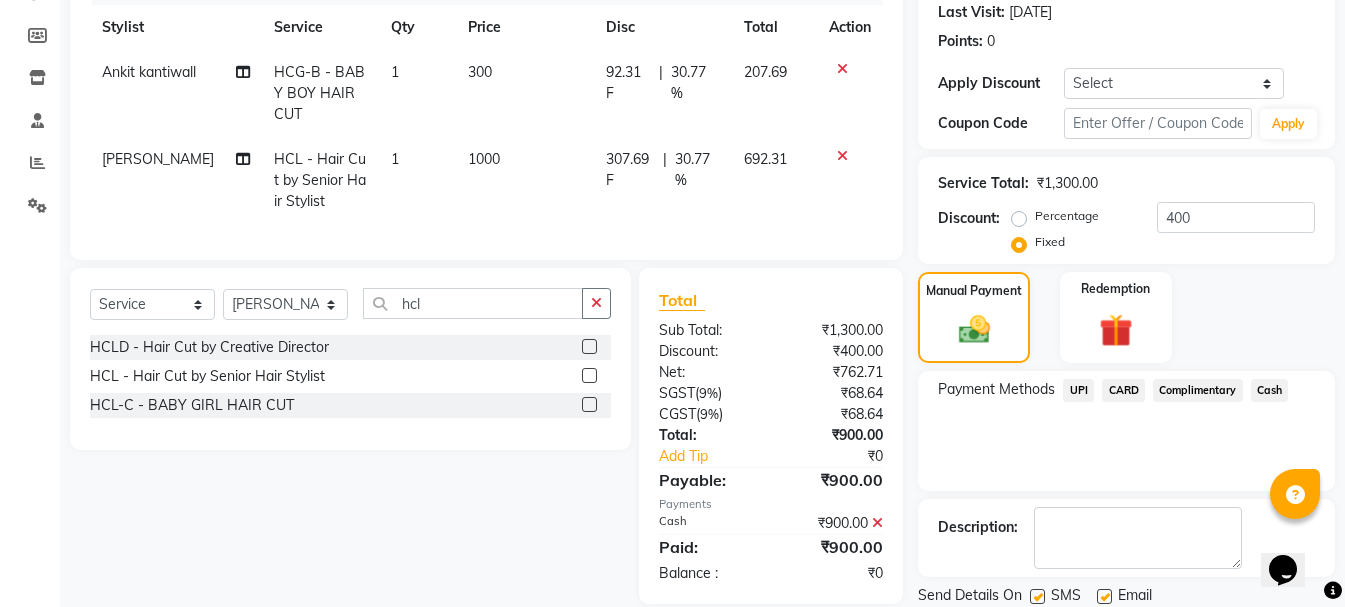 click on "Checkout" 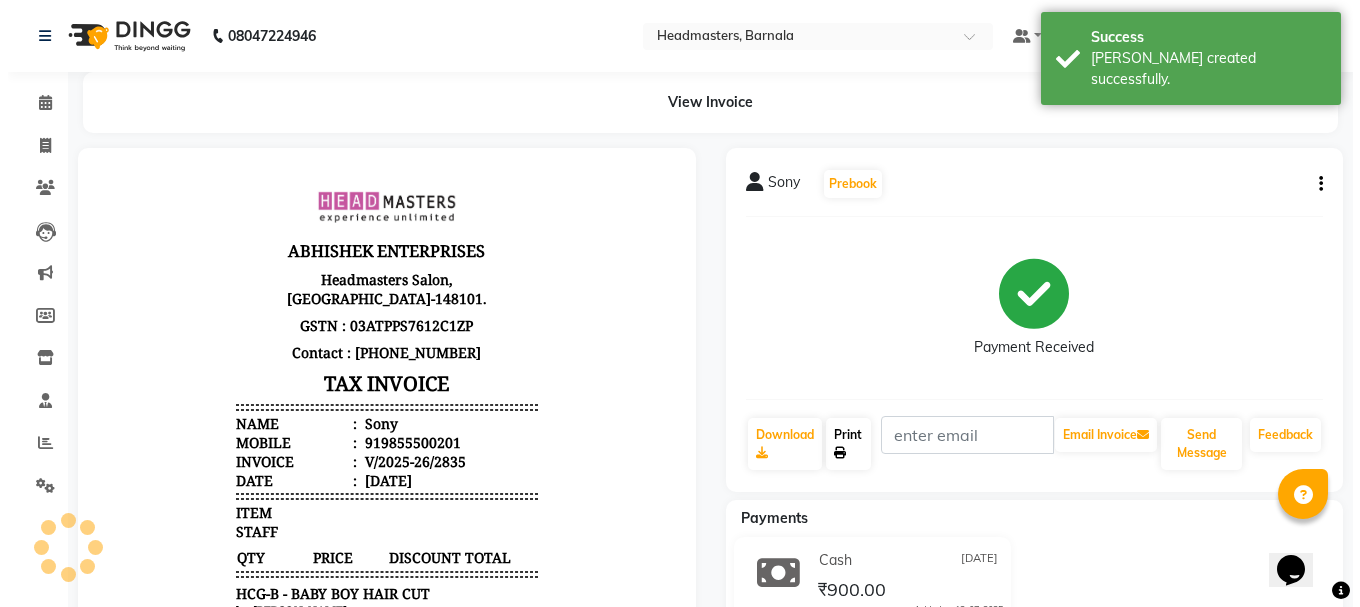 scroll, scrollTop: 0, scrollLeft: 0, axis: both 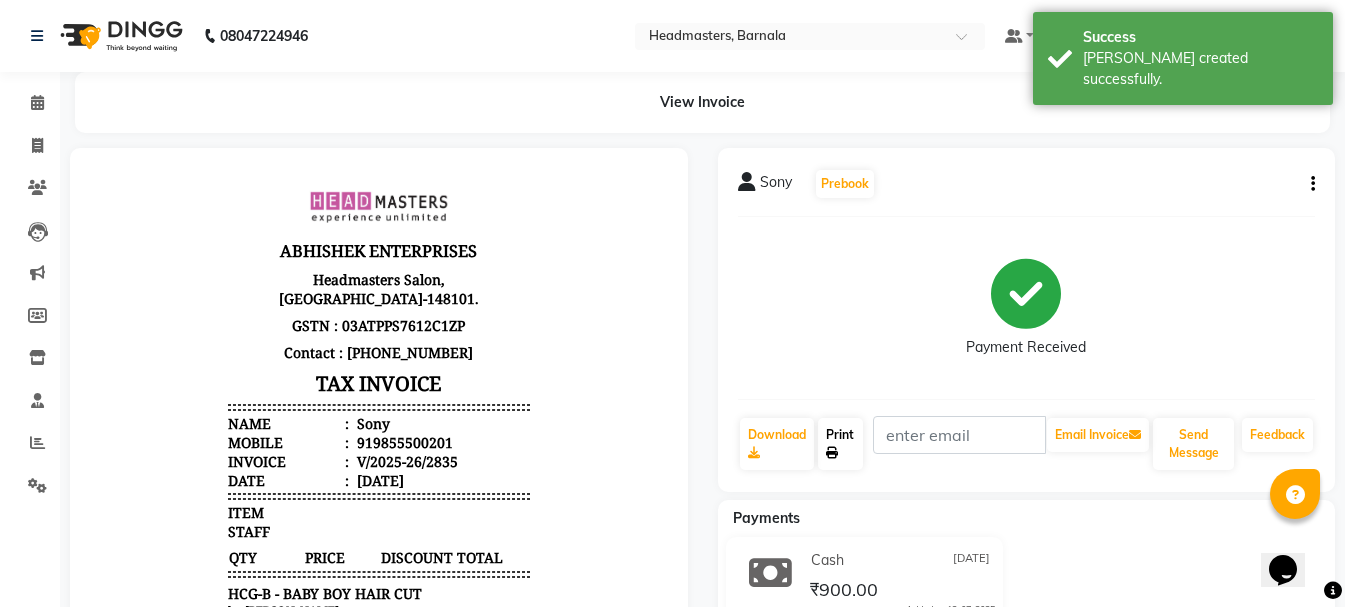 click on "Print" 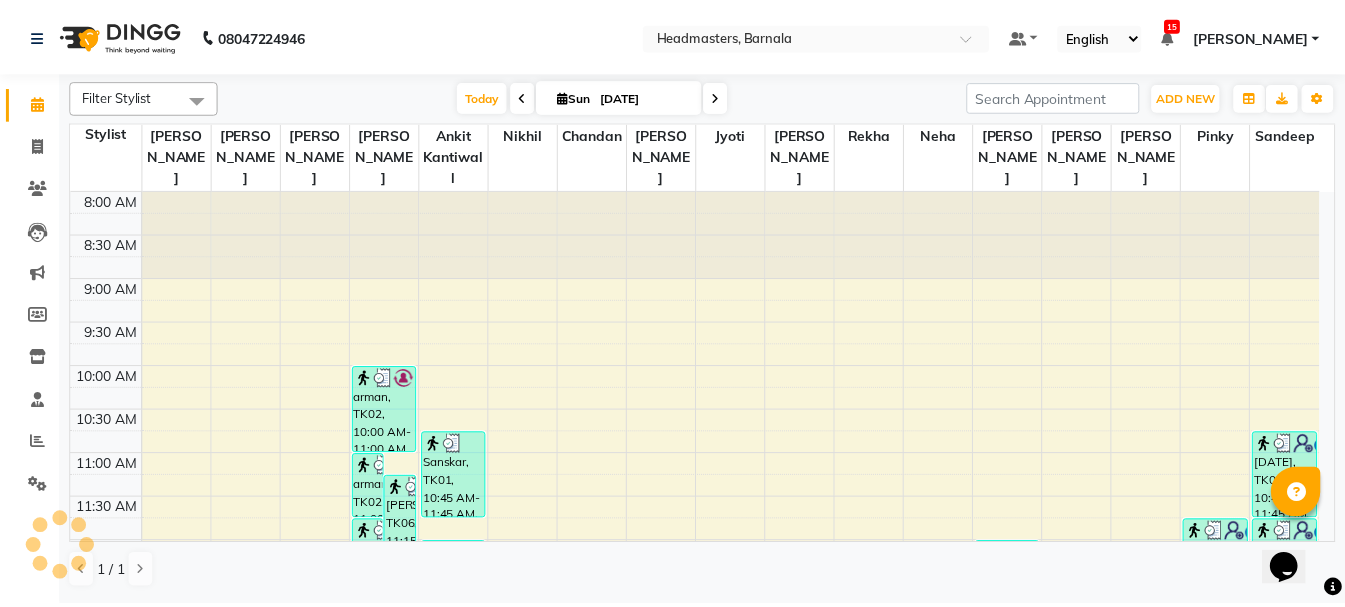 scroll, scrollTop: 752, scrollLeft: 0, axis: vertical 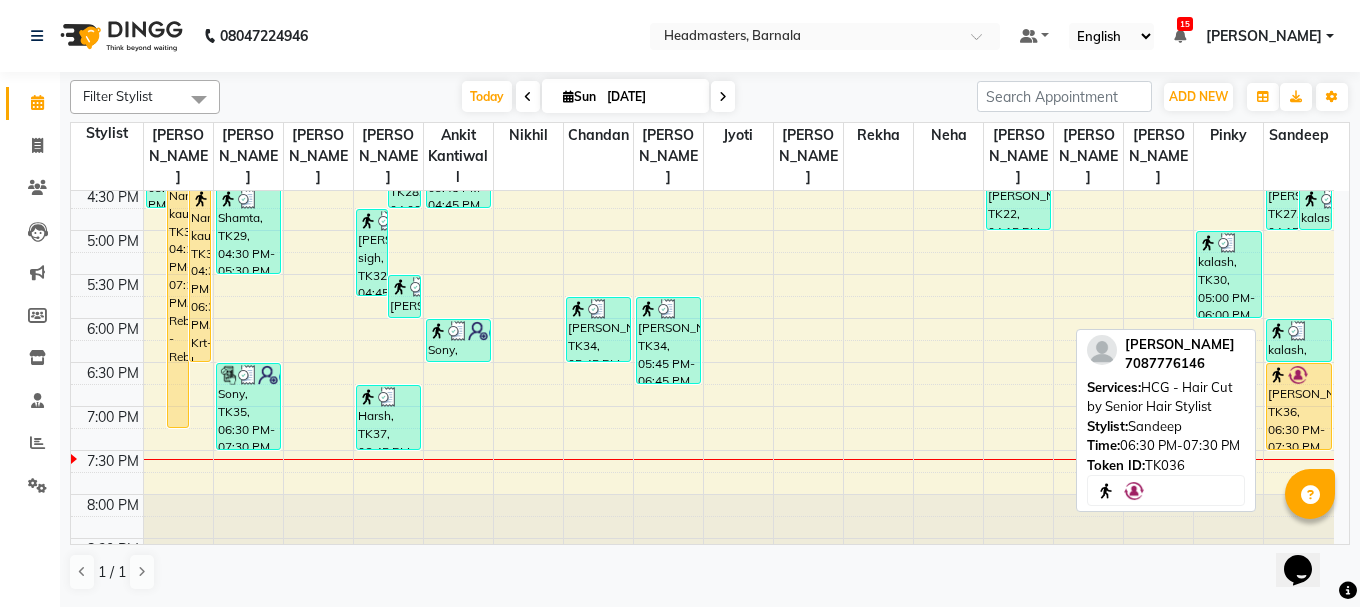 click on "Dharuv, TK36, 06:30 PM-07:30 PM, HCG - Hair Cut by Senior Hair Stylist" at bounding box center (1299, 406) 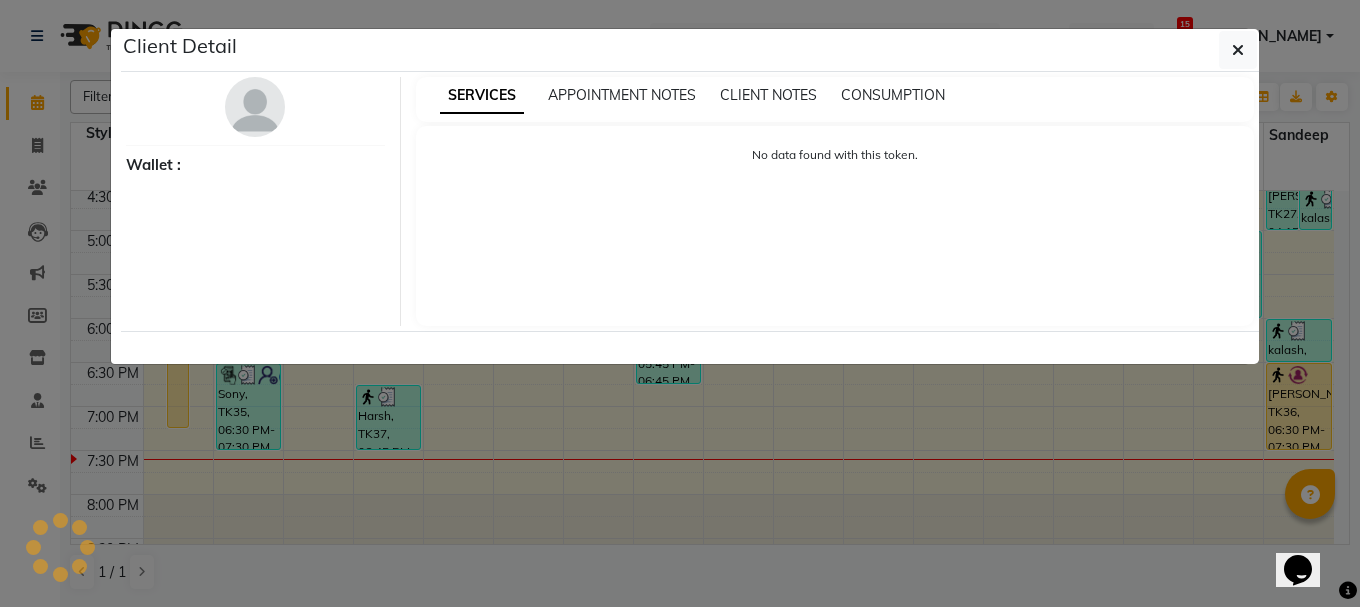 select on "1" 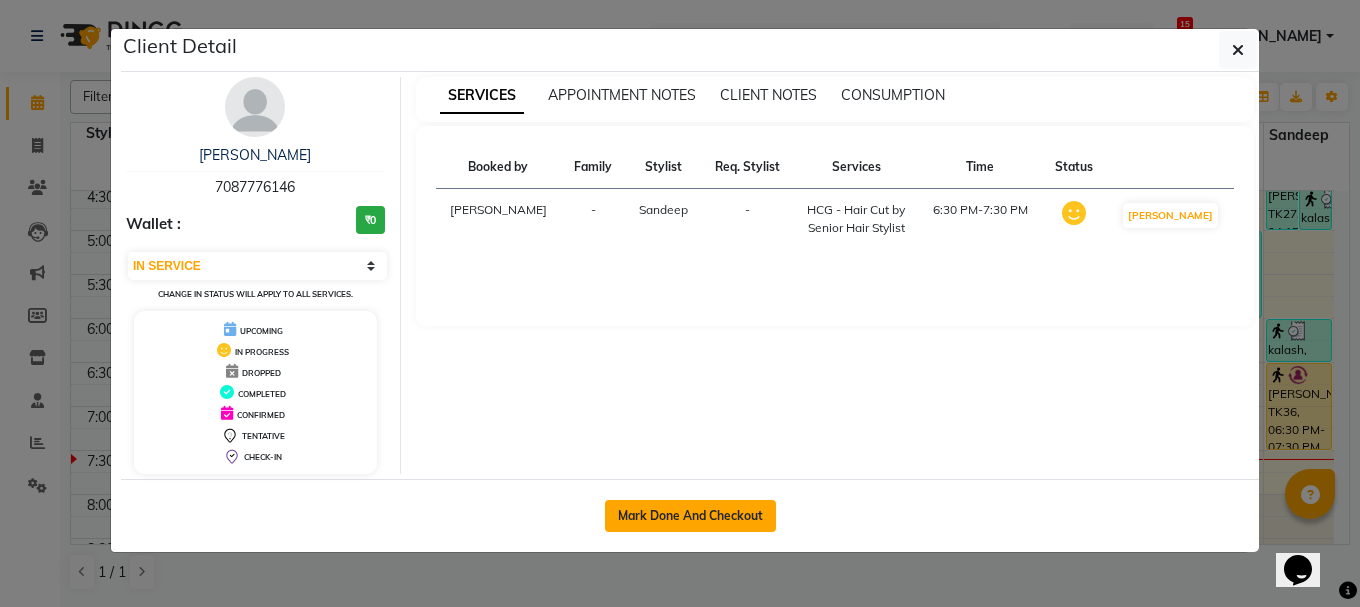 click on "Mark Done And Checkout" 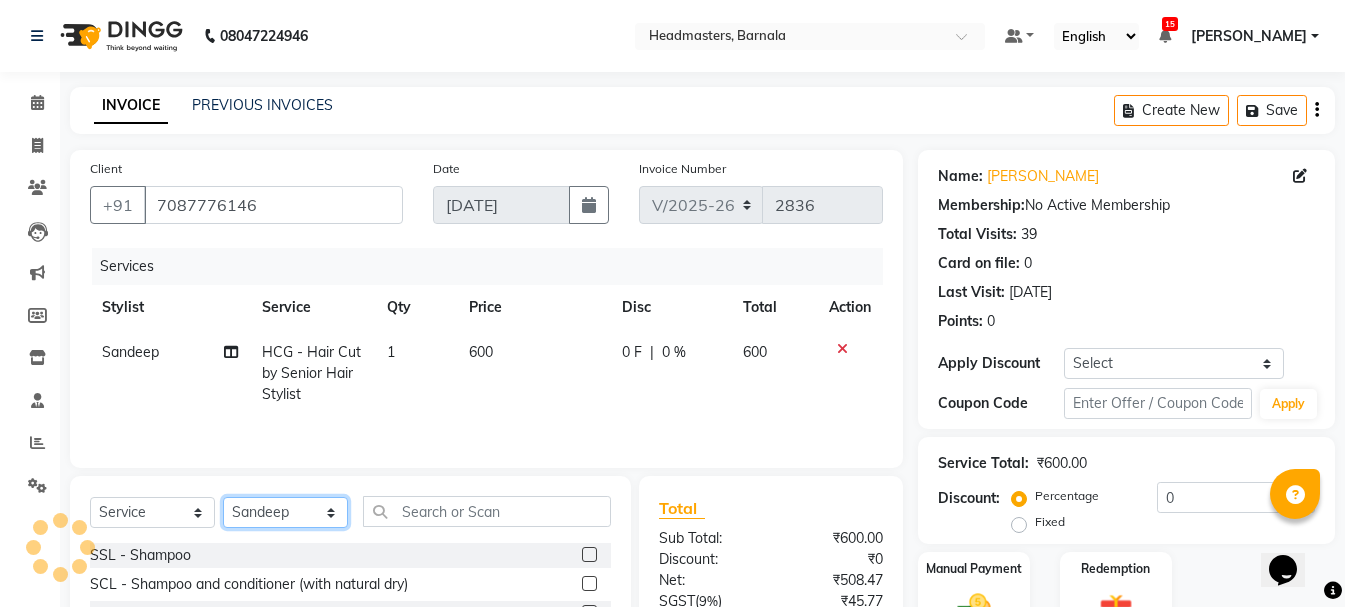 click on "Select Stylist  Ankit kantiwall Chandan [PERSON_NAME] [PERSON_NAME] [PERSON_NAME] [PERSON_NAME] [PERSON_NAME] [PERSON_NAME] [PERSON_NAME] [PERSON_NAME]" 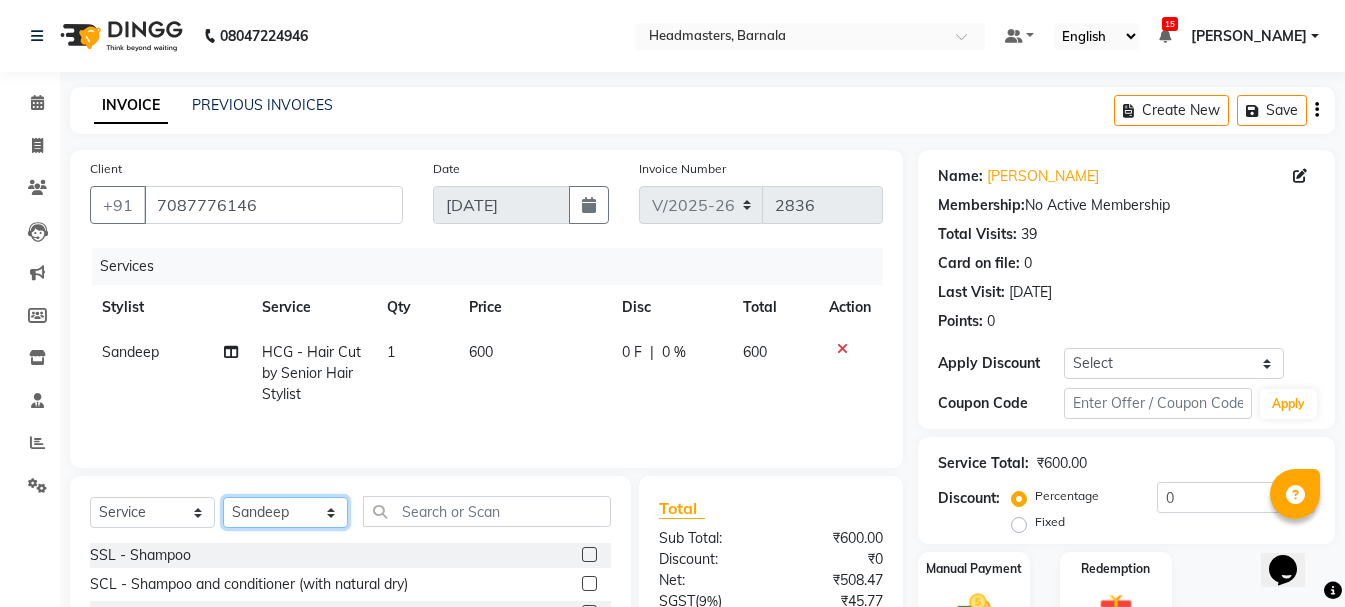 click on "Select Stylist  Ankit kantiwall Chandan [PERSON_NAME] [PERSON_NAME] [PERSON_NAME] [PERSON_NAME] [PERSON_NAME] [PERSON_NAME] [PERSON_NAME] [PERSON_NAME]" 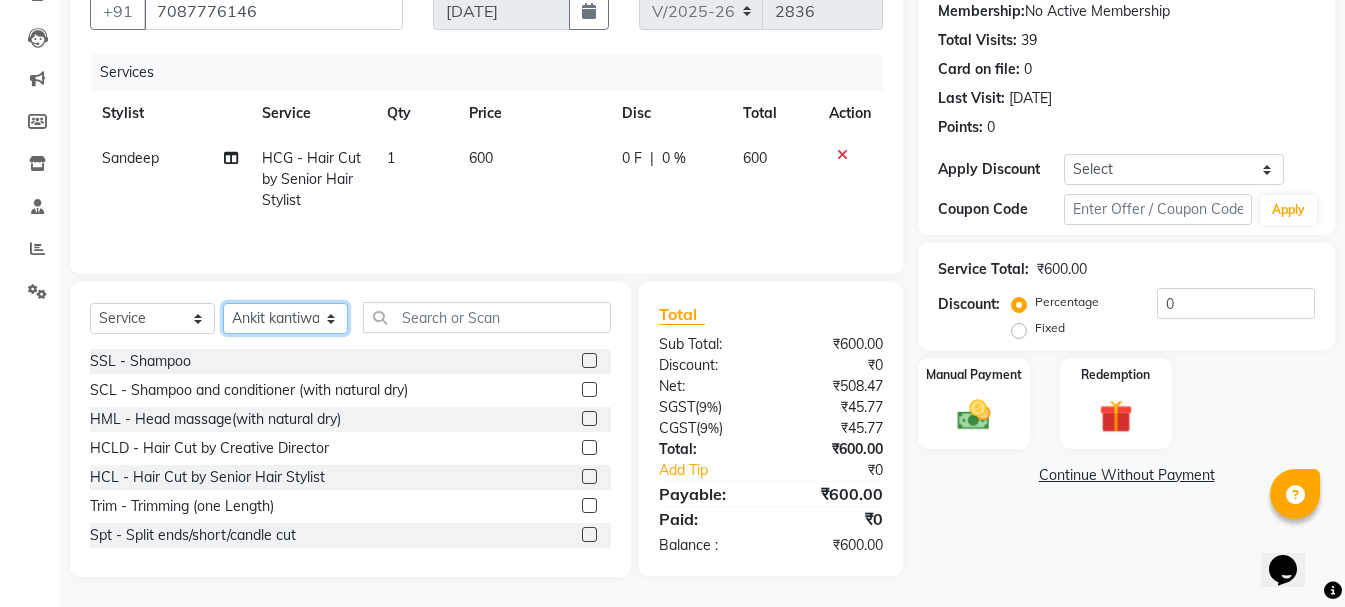 click on "Select Stylist  Ankit kantiwall Chandan [PERSON_NAME] [PERSON_NAME] [PERSON_NAME] [PERSON_NAME] [PERSON_NAME] [PERSON_NAME] [PERSON_NAME] [PERSON_NAME]" 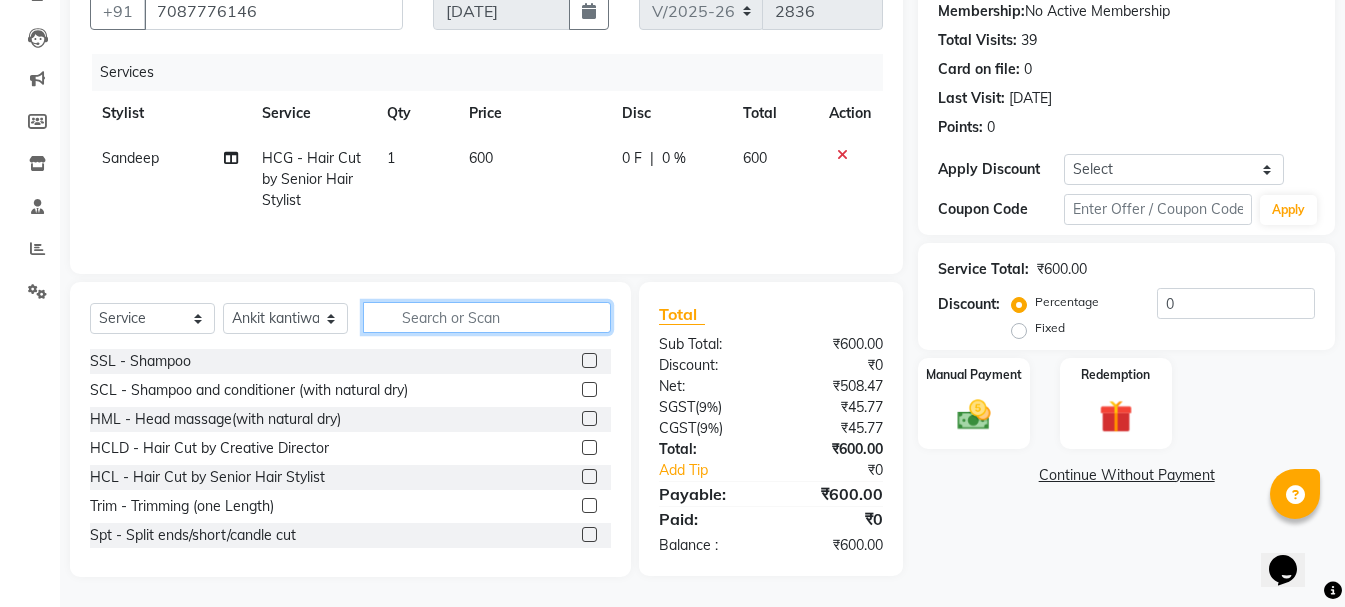 click 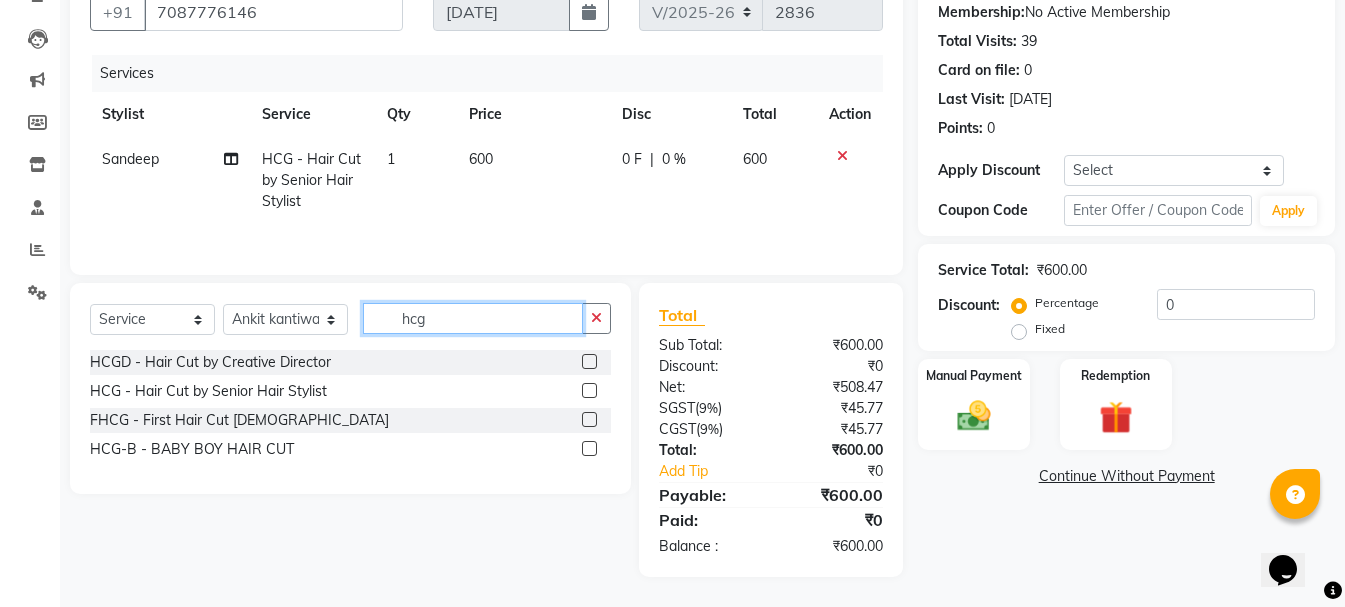 scroll, scrollTop: 193, scrollLeft: 0, axis: vertical 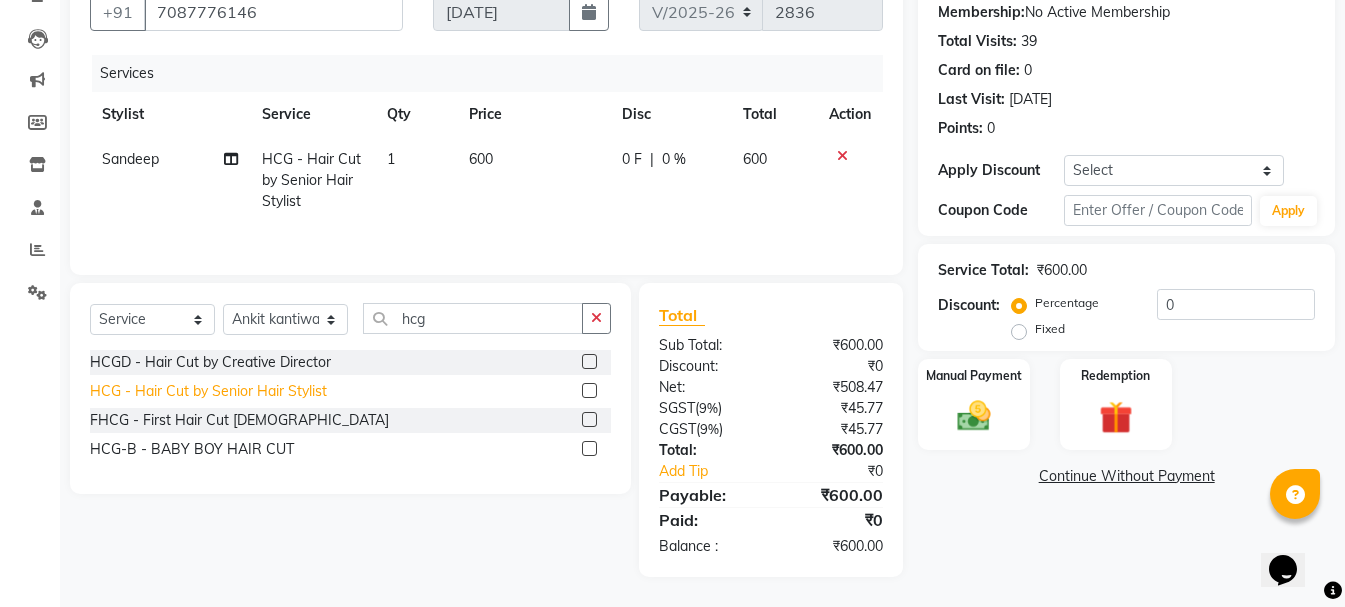 click on "HCG - Hair Cut by Senior Hair Stylist" 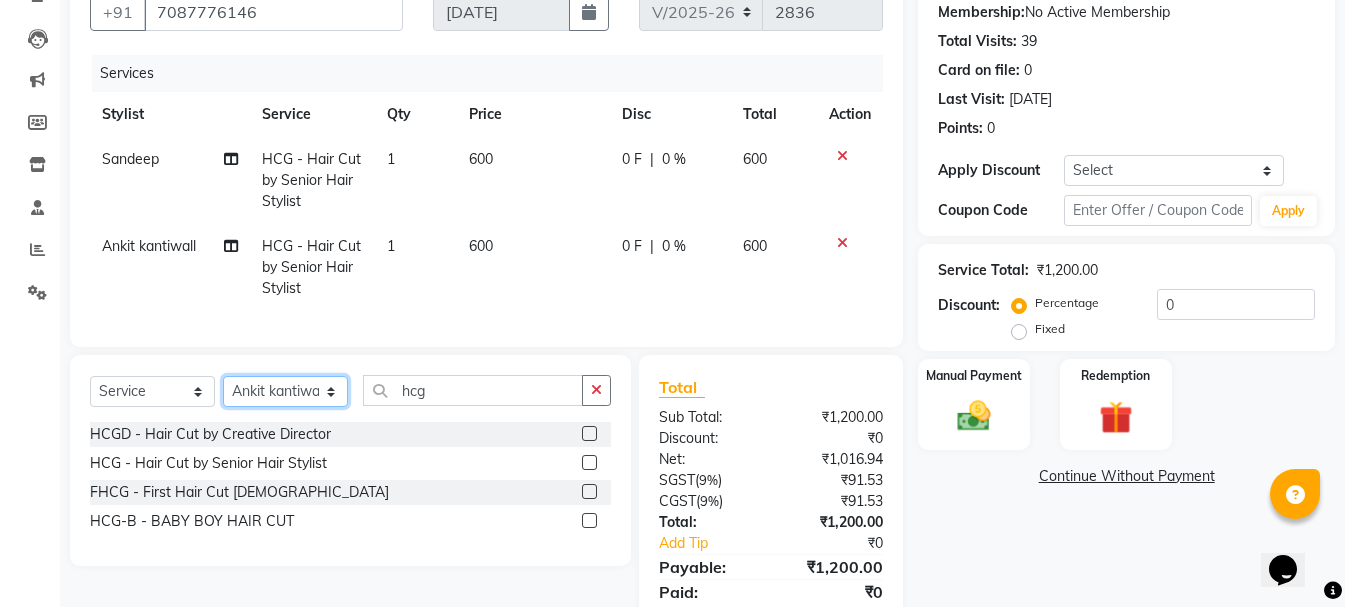 click on "Select Stylist  Ankit kantiwall Chandan [PERSON_NAME] [PERSON_NAME] [PERSON_NAME] [PERSON_NAME] [PERSON_NAME] [PERSON_NAME] [PERSON_NAME] [PERSON_NAME]" 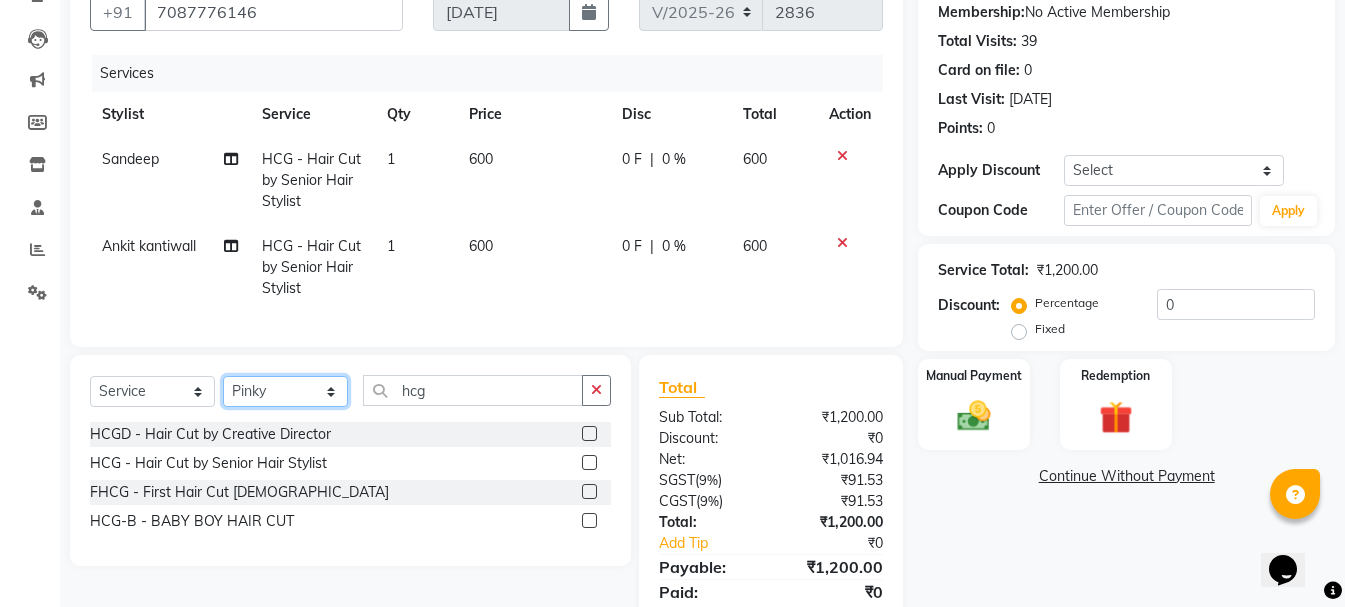 click on "Select Stylist  Ankit kantiwall Chandan [PERSON_NAME] [PERSON_NAME] [PERSON_NAME] [PERSON_NAME] [PERSON_NAME] [PERSON_NAME] [PERSON_NAME] [PERSON_NAME]" 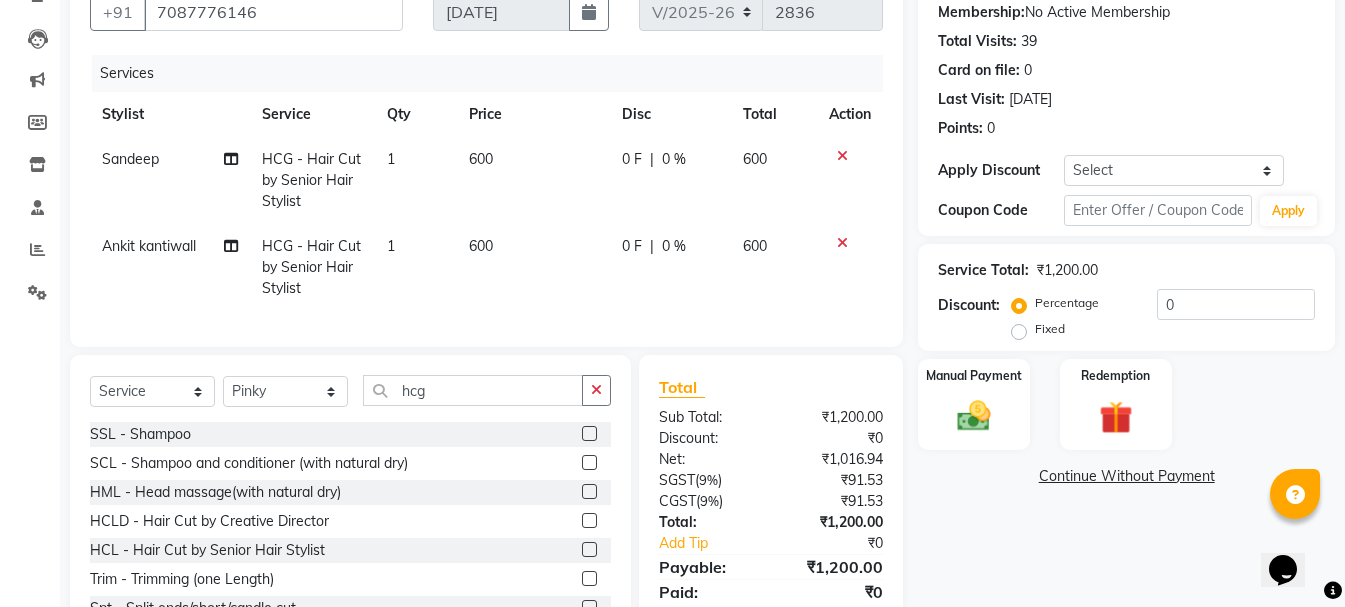 drag, startPoint x: 470, startPoint y: 401, endPoint x: 358, endPoint y: 435, distance: 117.047 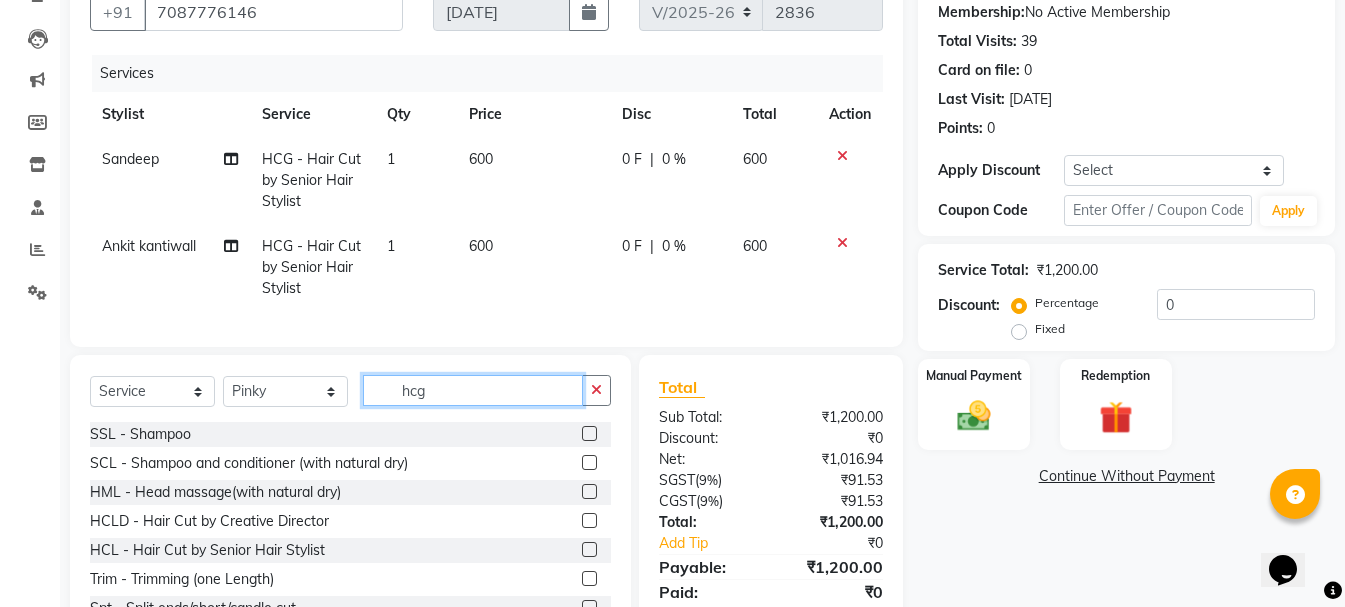 drag, startPoint x: 432, startPoint y: 410, endPoint x: 388, endPoint y: 404, distance: 44.407207 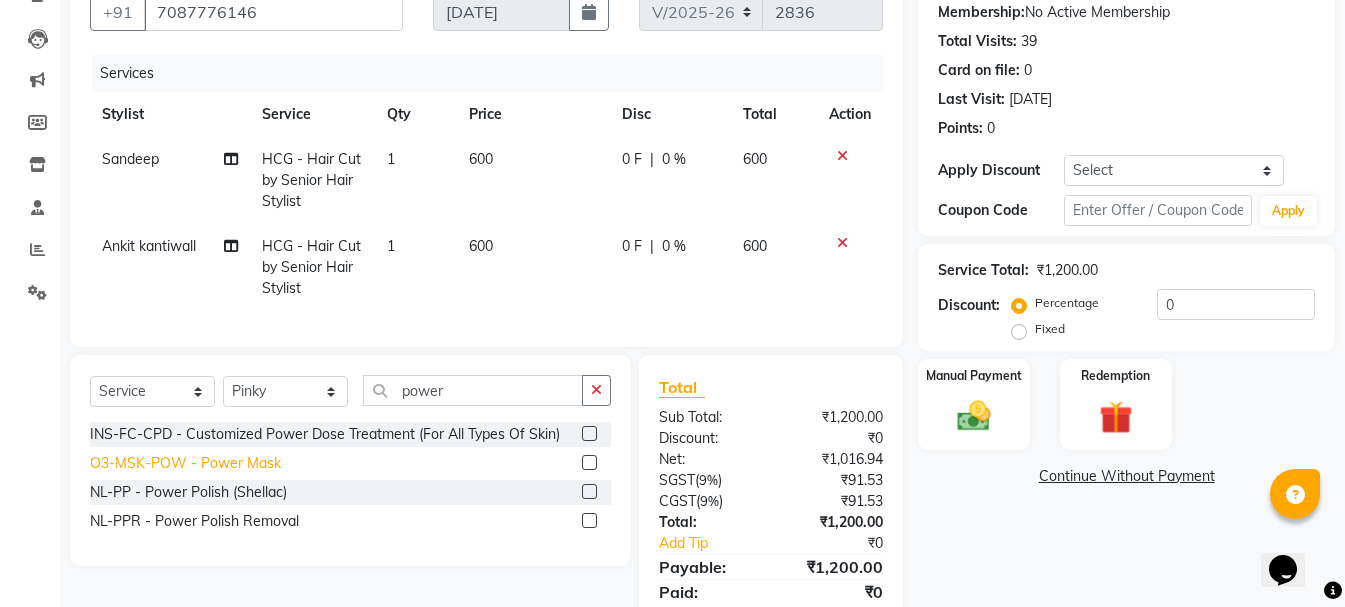 click on "O3-MSK-POW - Power Mask" 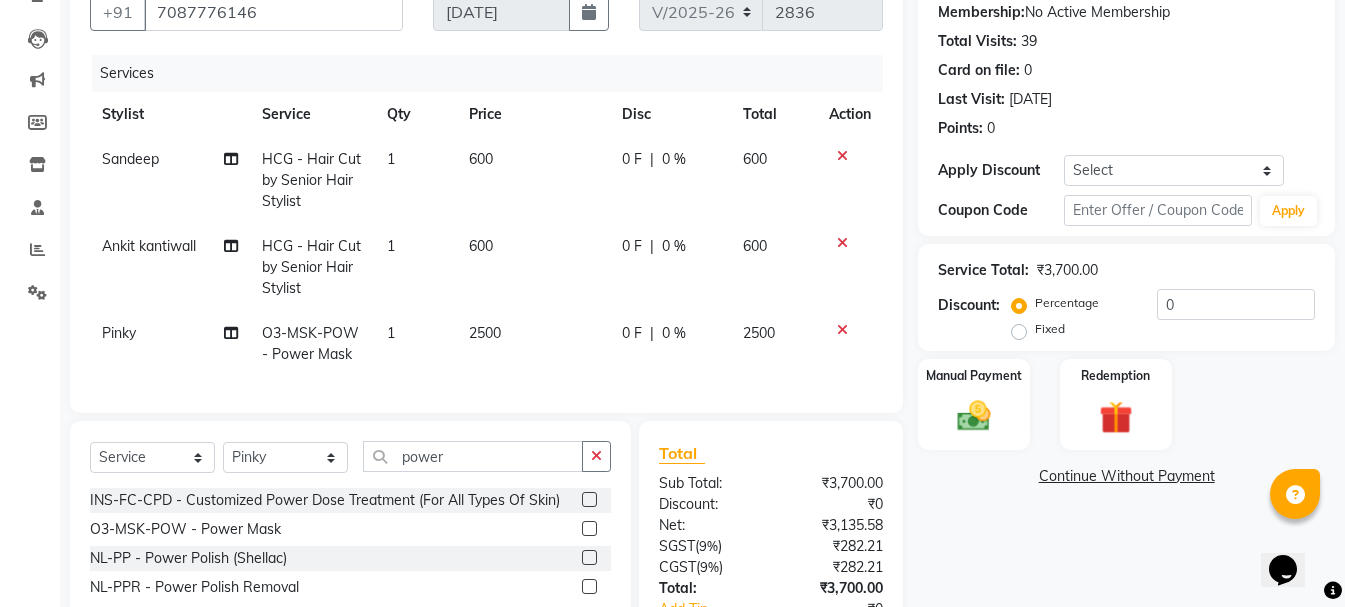 click on "Fixed" 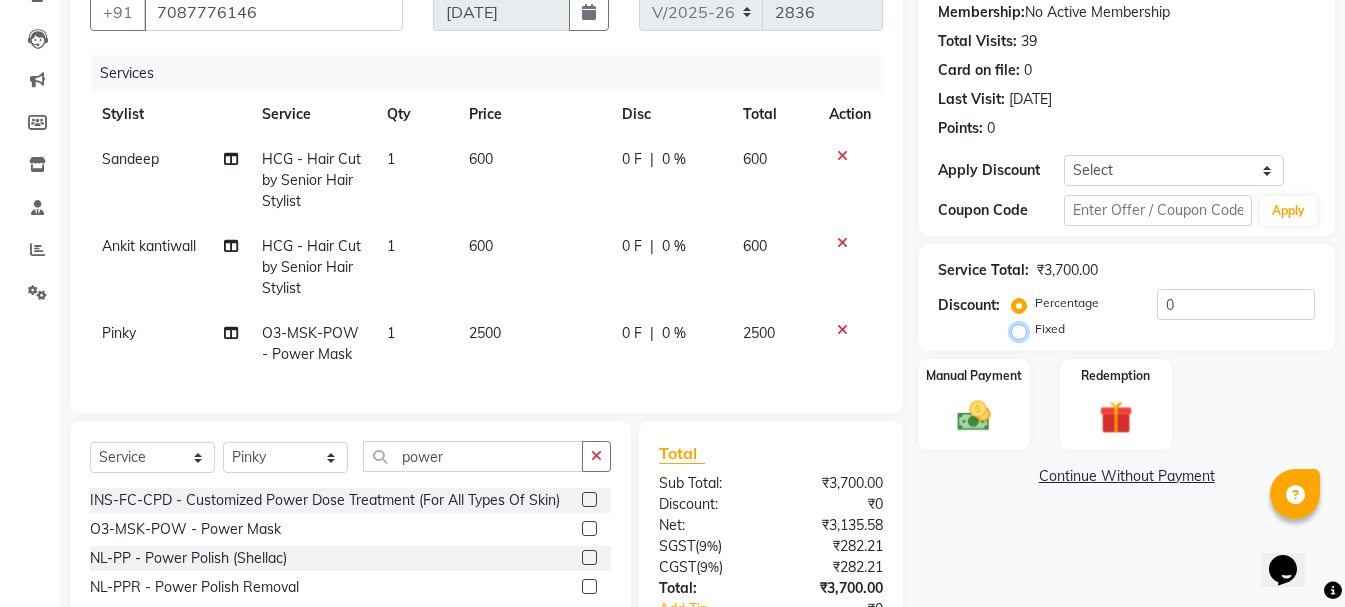 click on "Fixed" at bounding box center (1023, 329) 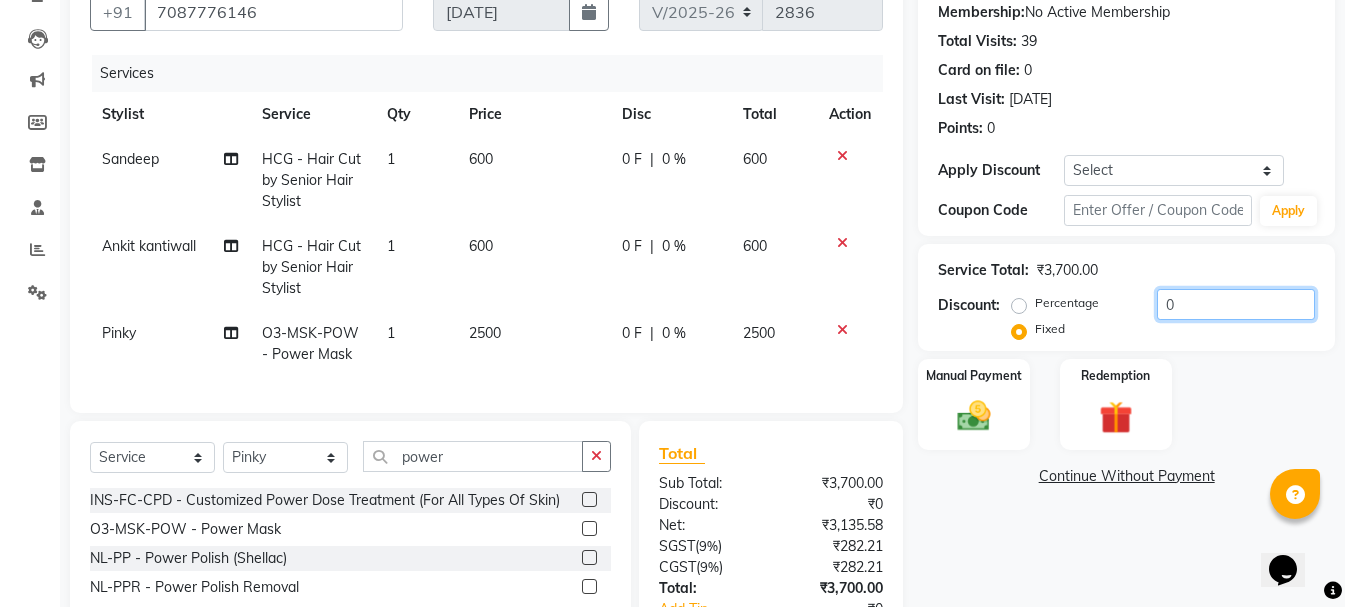drag, startPoint x: 1238, startPoint y: 318, endPoint x: 1152, endPoint y: 336, distance: 87.86353 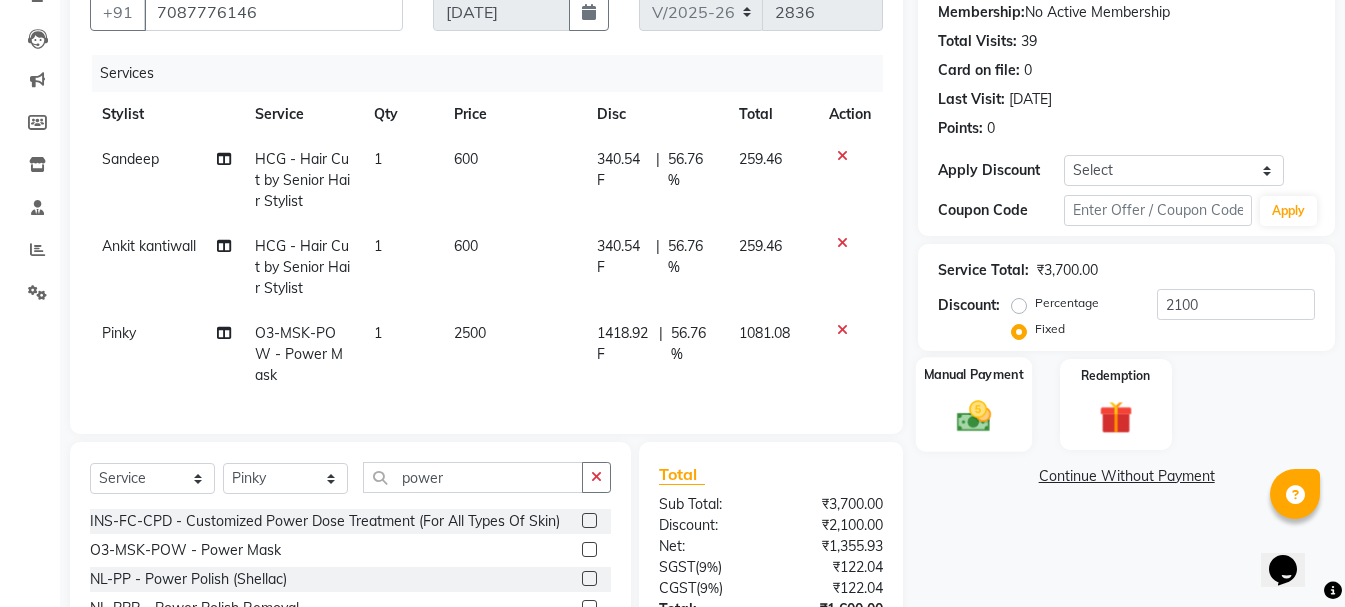 click 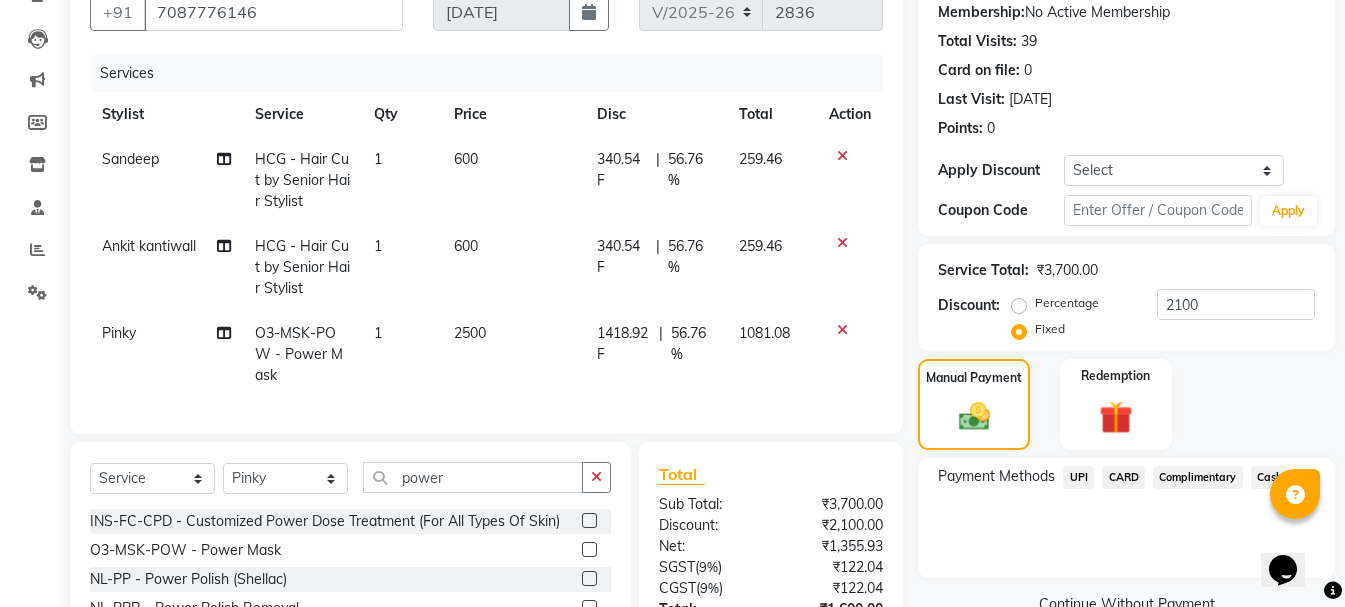 click on "Cash" 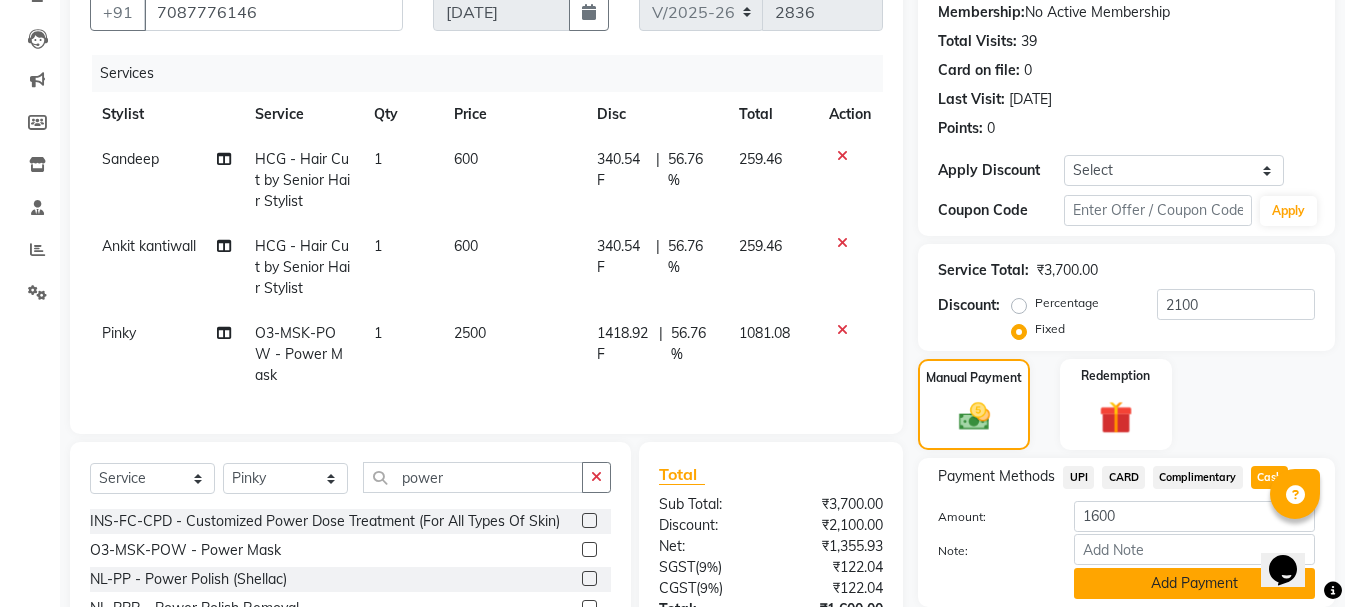click on "Add Payment" 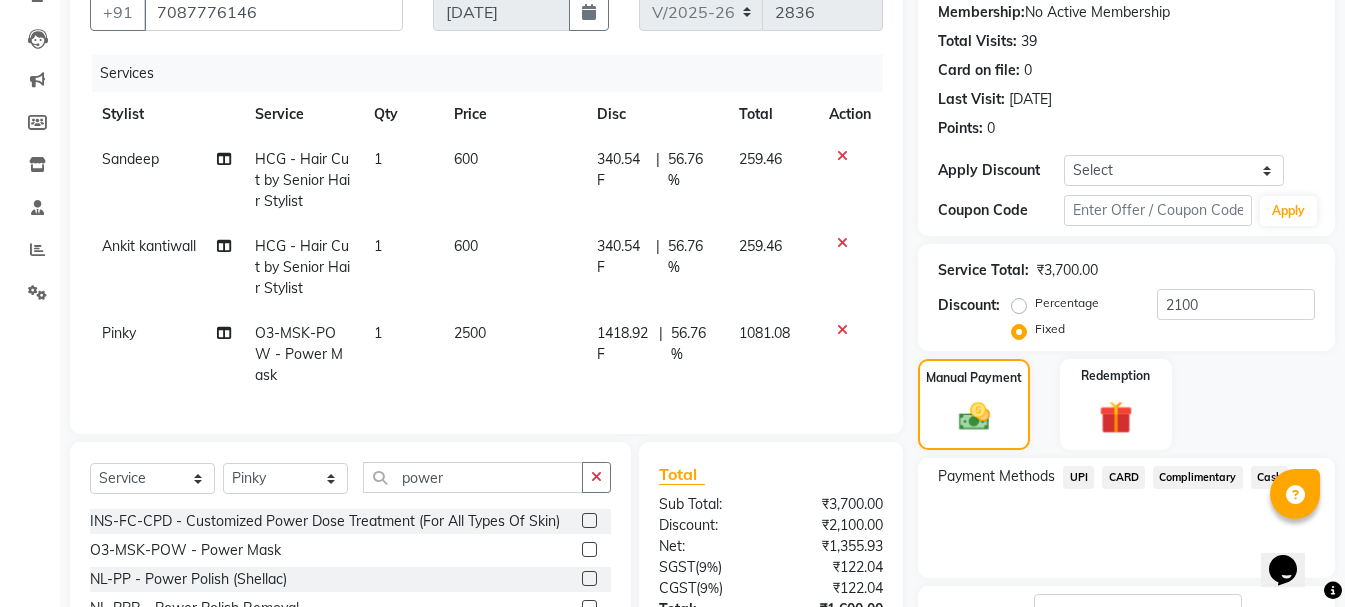 scroll, scrollTop: 367, scrollLeft: 0, axis: vertical 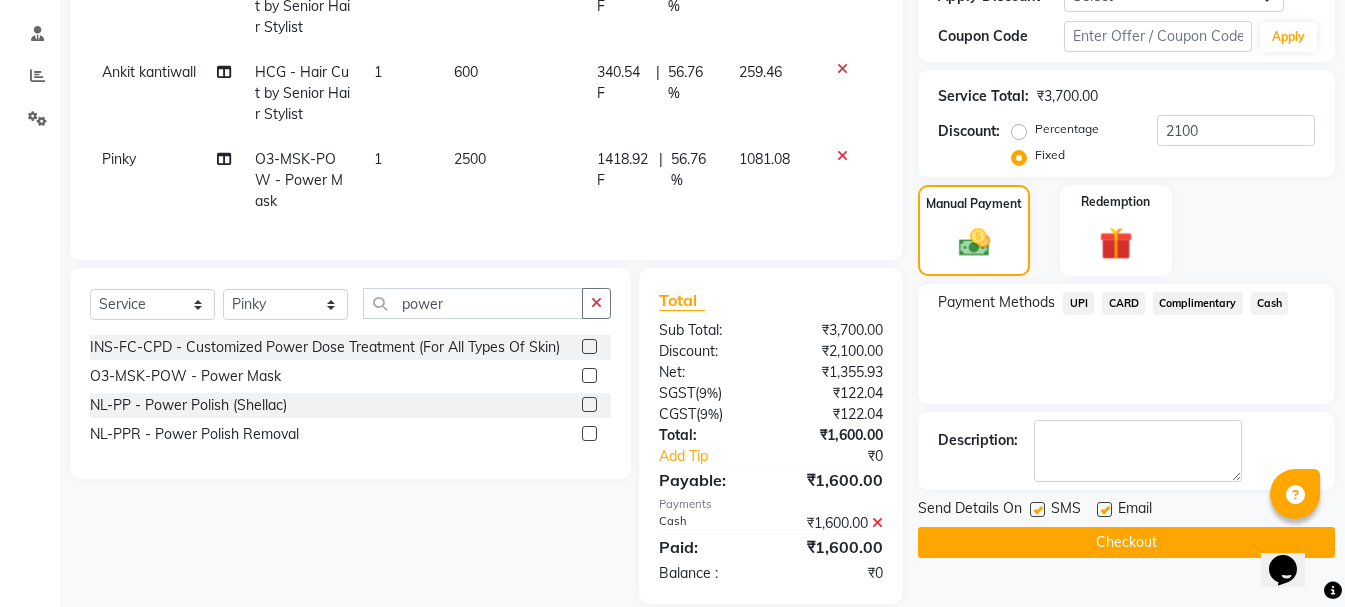 click on "Checkout" 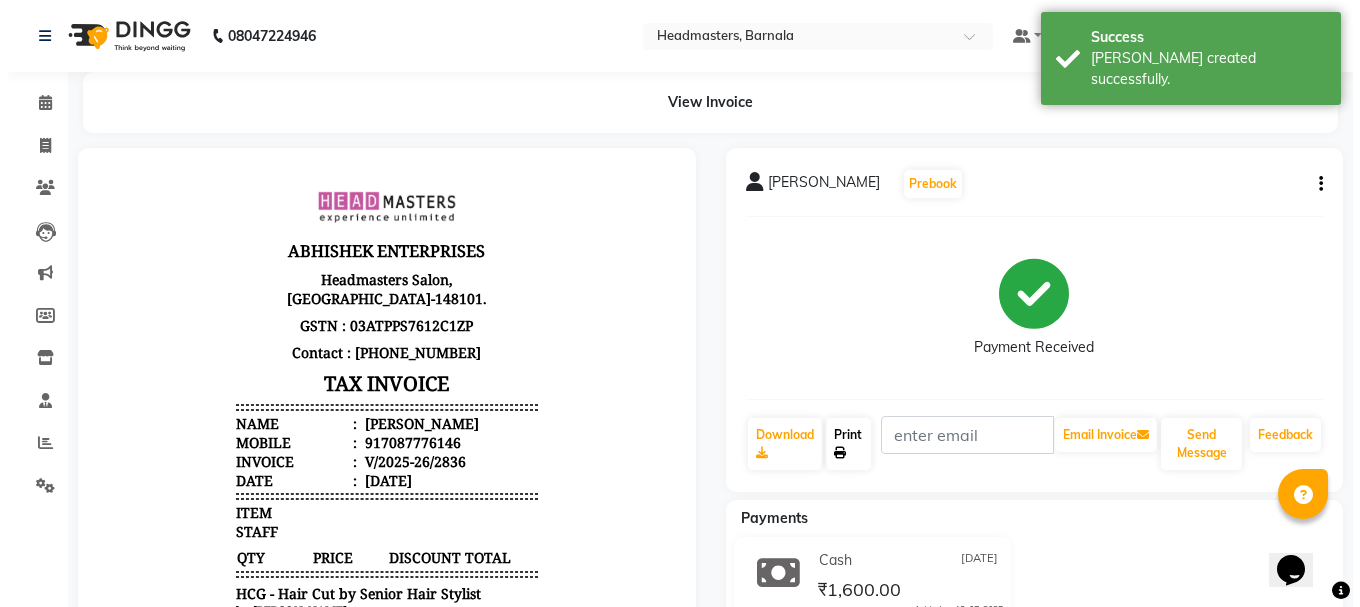 scroll, scrollTop: 0, scrollLeft: 0, axis: both 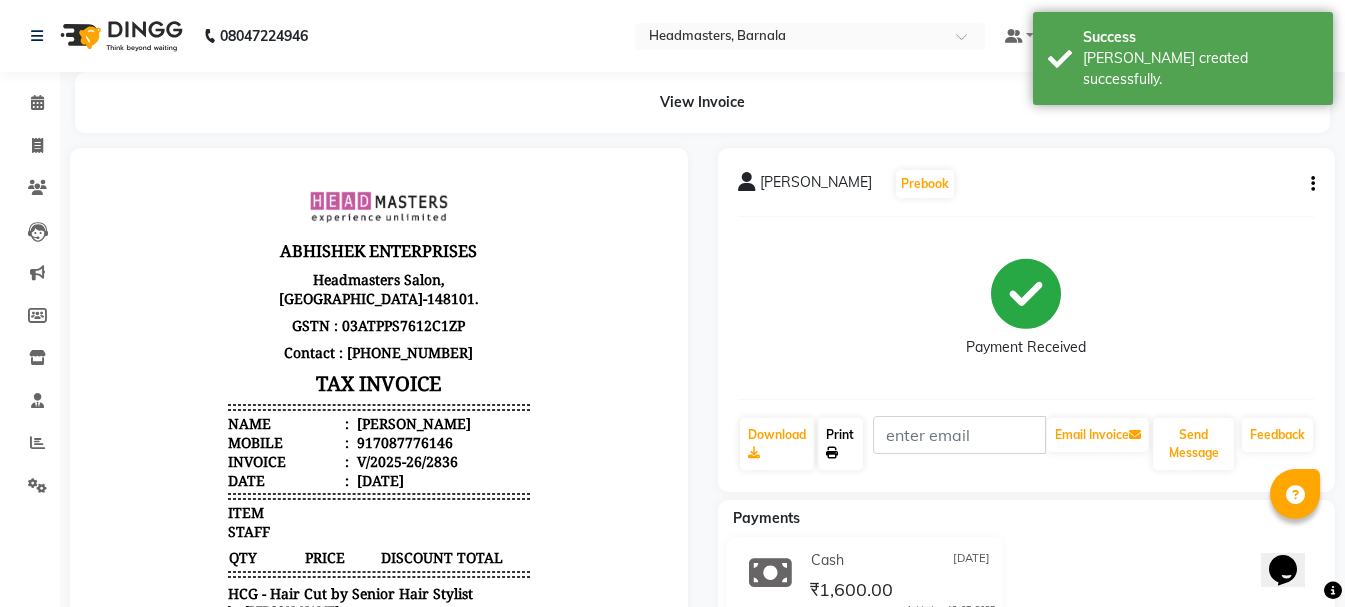 click on "Print" 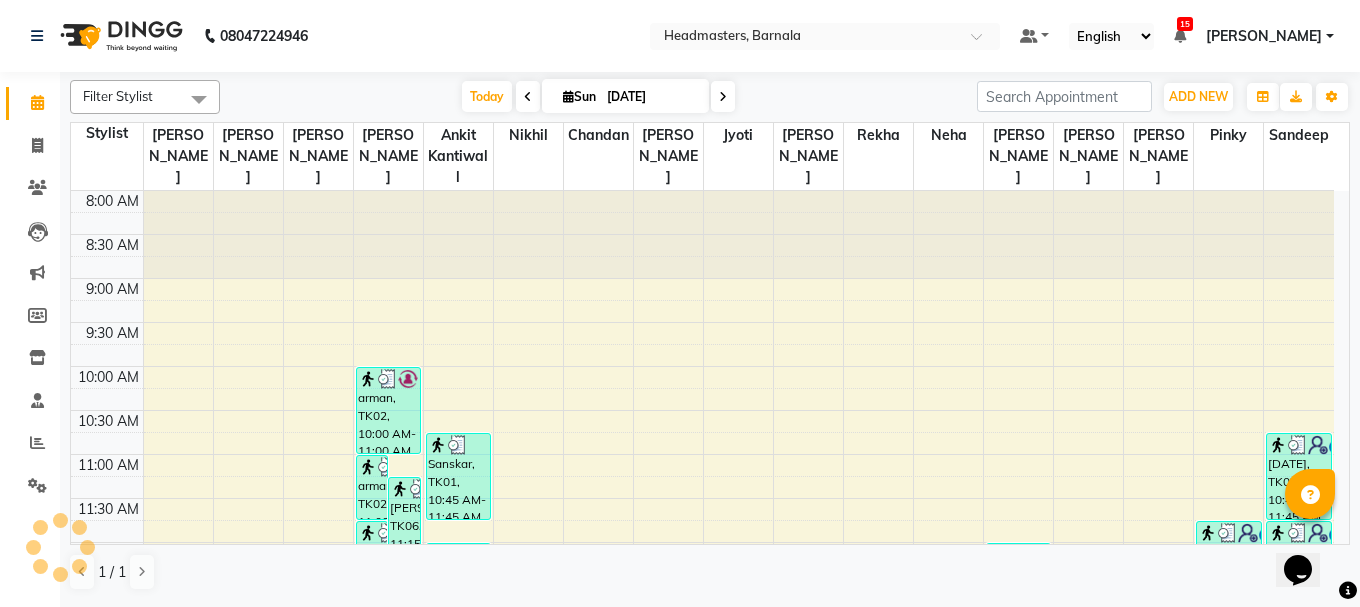 scroll, scrollTop: 0, scrollLeft: 0, axis: both 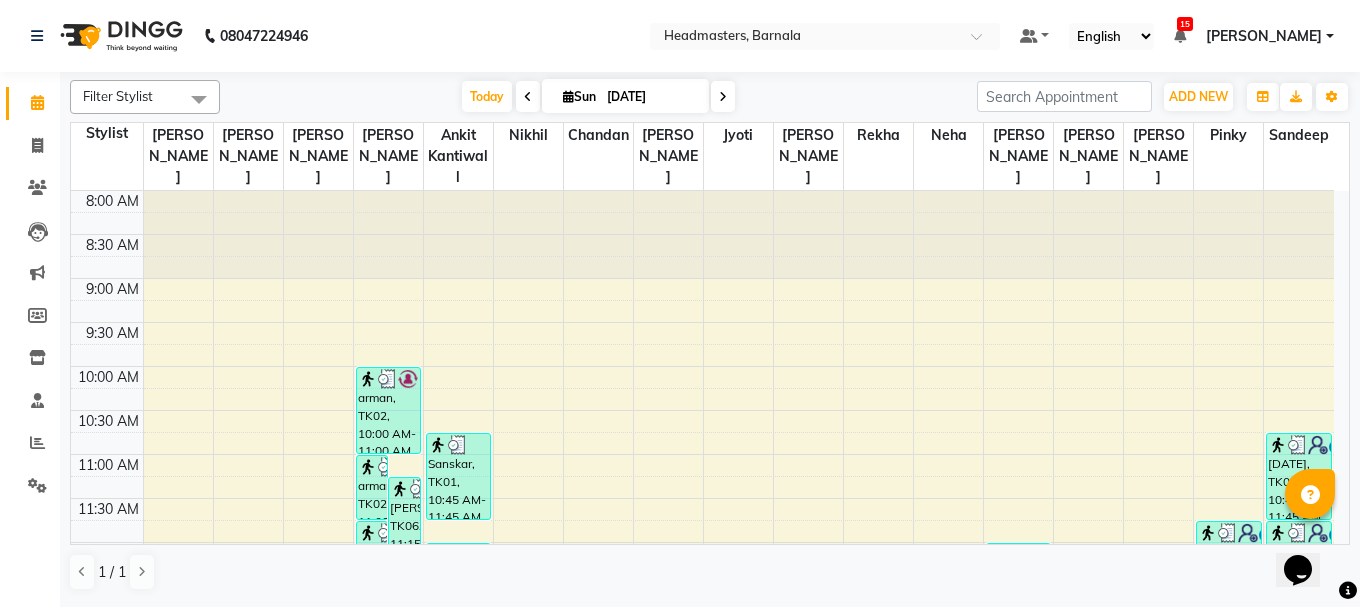 click on "Opens Chat This icon Opens the chat window." at bounding box center [1308, 535] 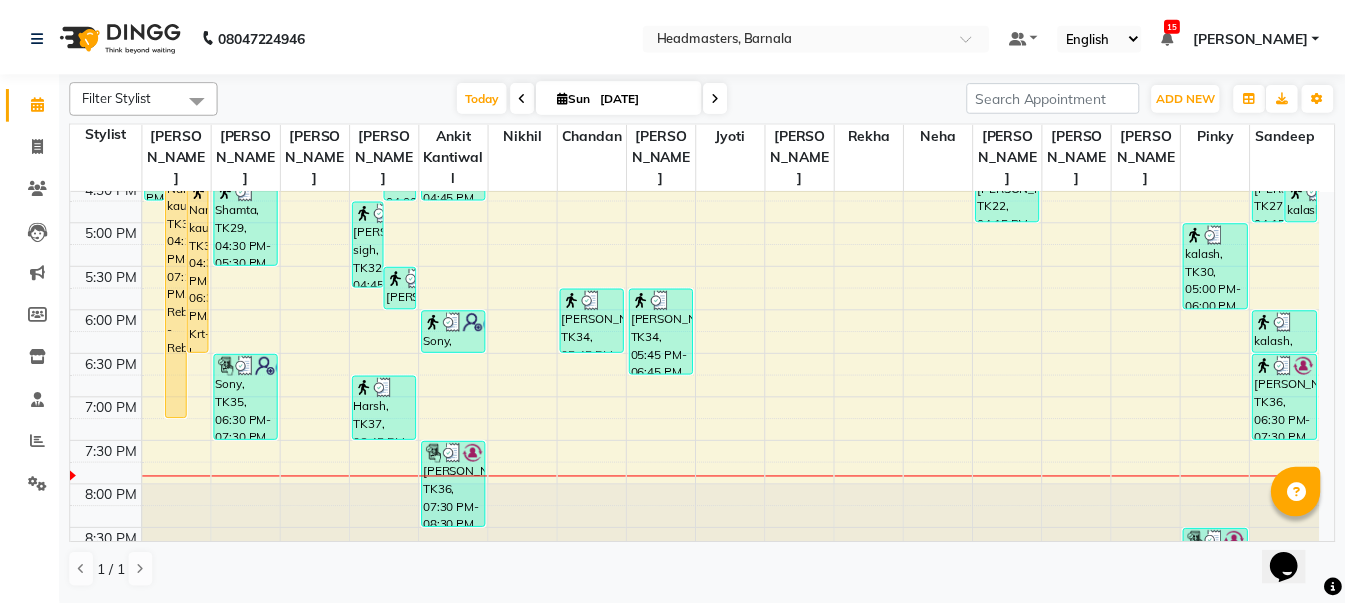 scroll, scrollTop: 790, scrollLeft: 0, axis: vertical 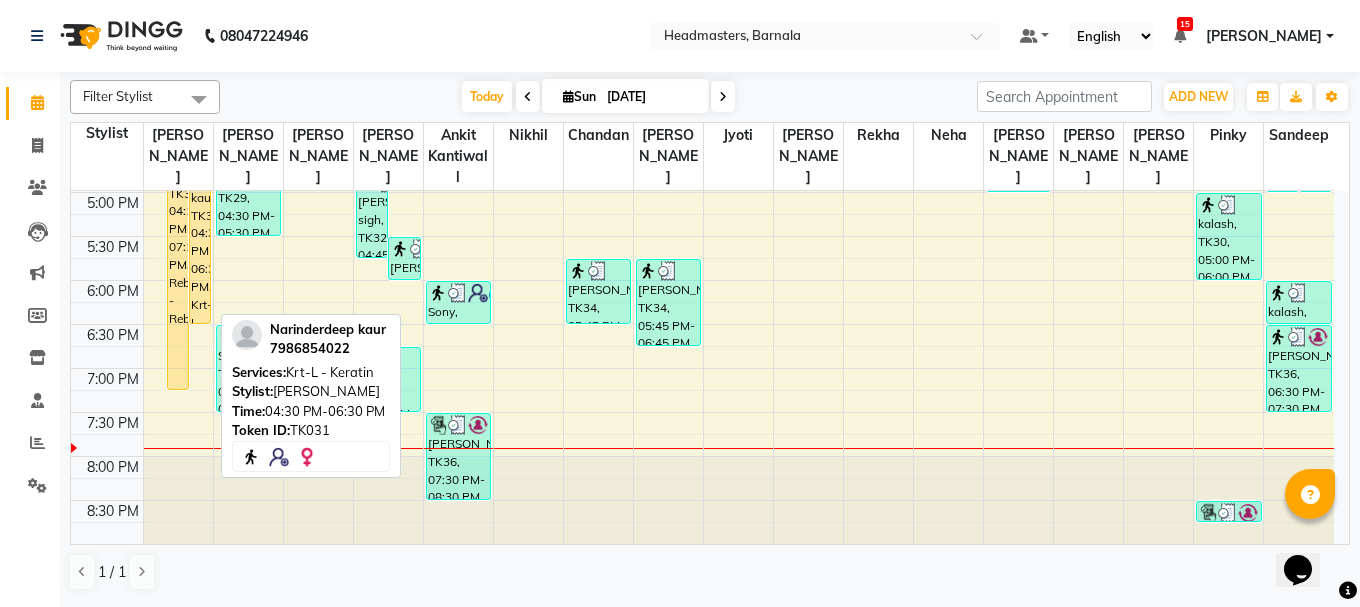 click on "Narinderdeep kaur, TK31, 04:30 PM-06:30 PM, Krt-L - Keratin" at bounding box center (200, 236) 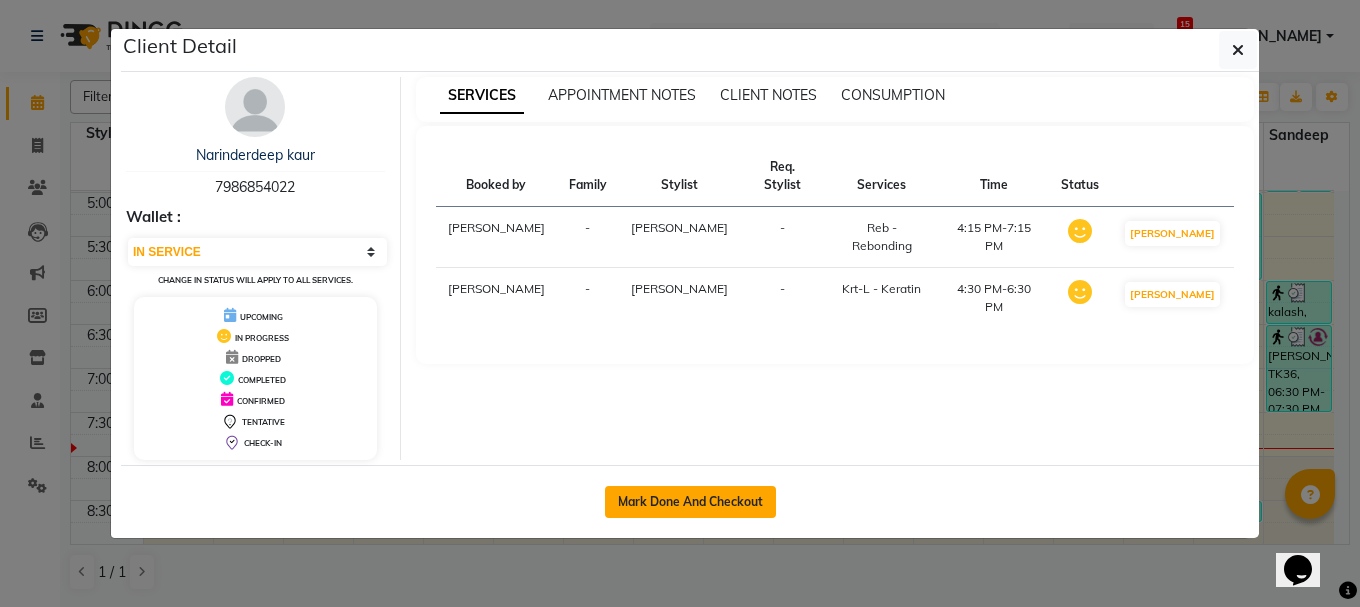 click on "Mark Done And Checkout" 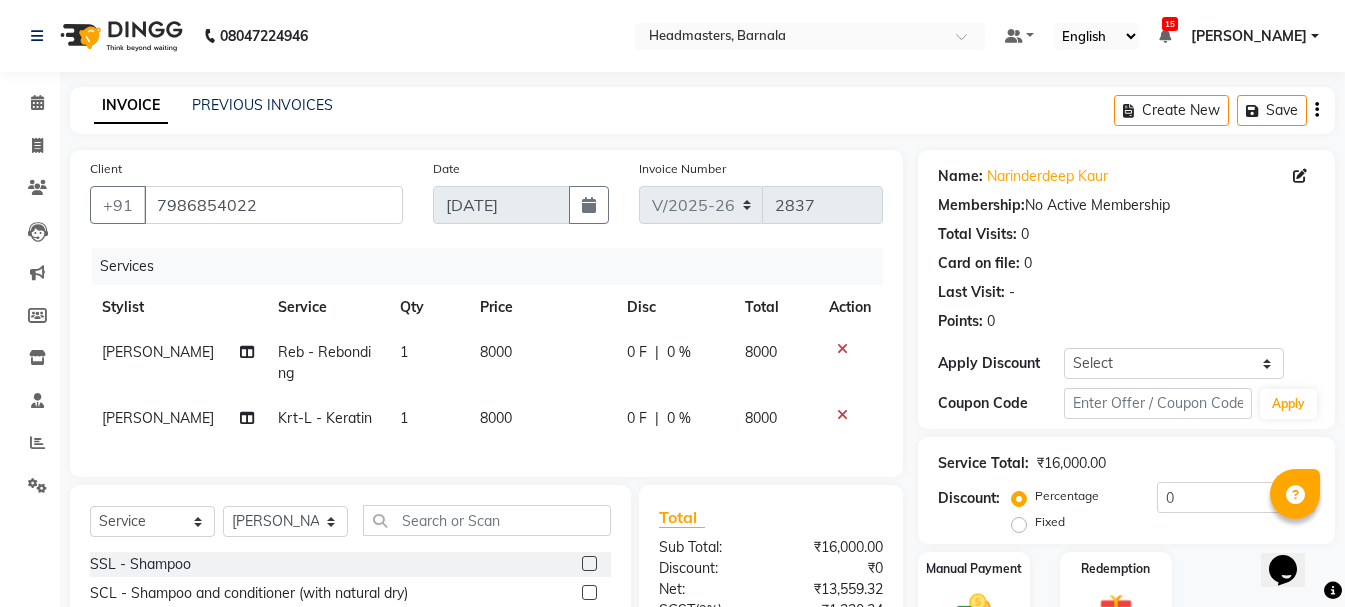 click on "Fixed" 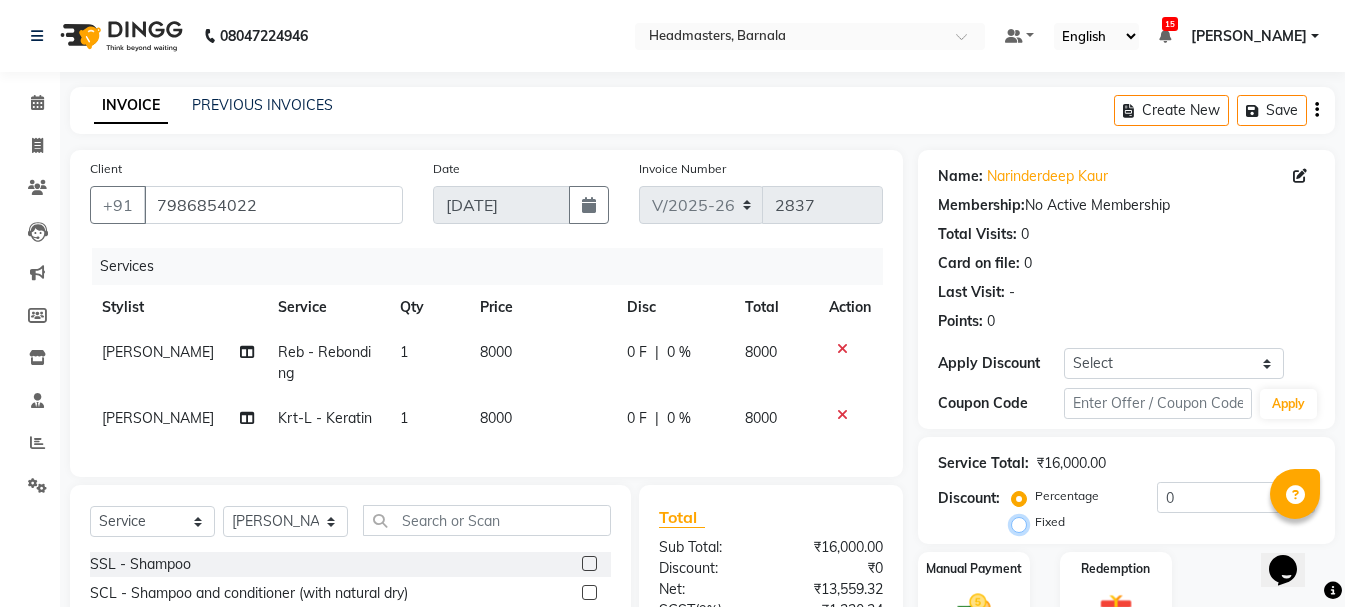 click on "Fixed" at bounding box center (1023, 522) 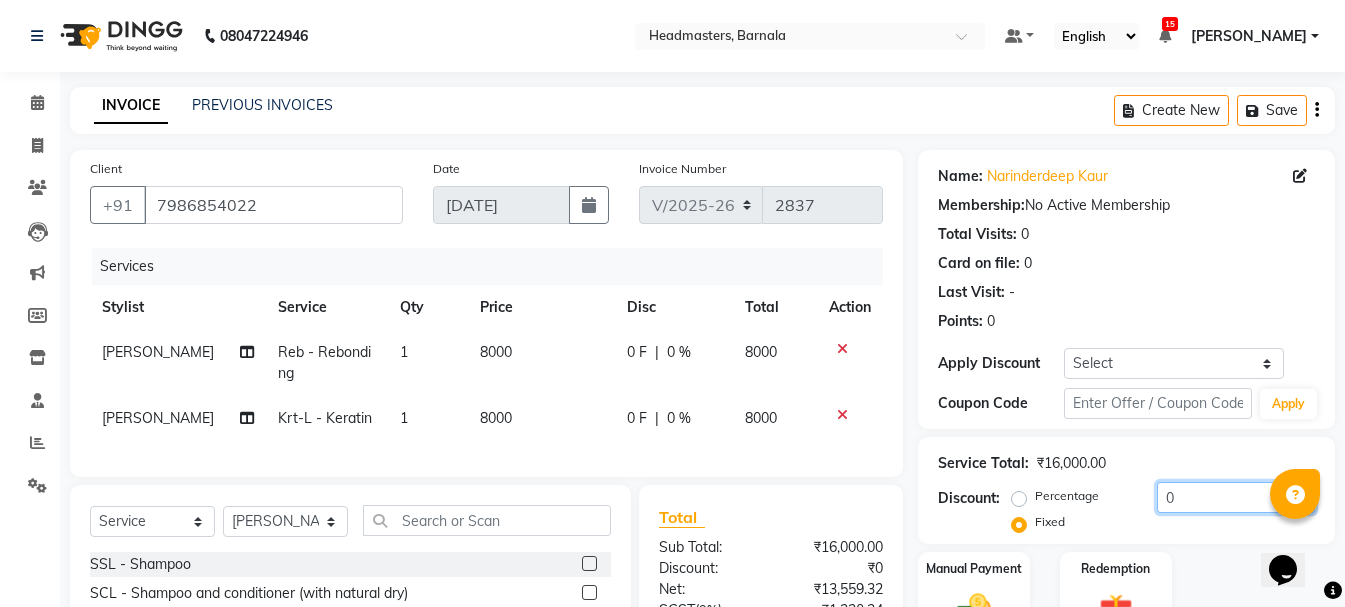drag, startPoint x: 1179, startPoint y: 491, endPoint x: 1074, endPoint y: 488, distance: 105.04285 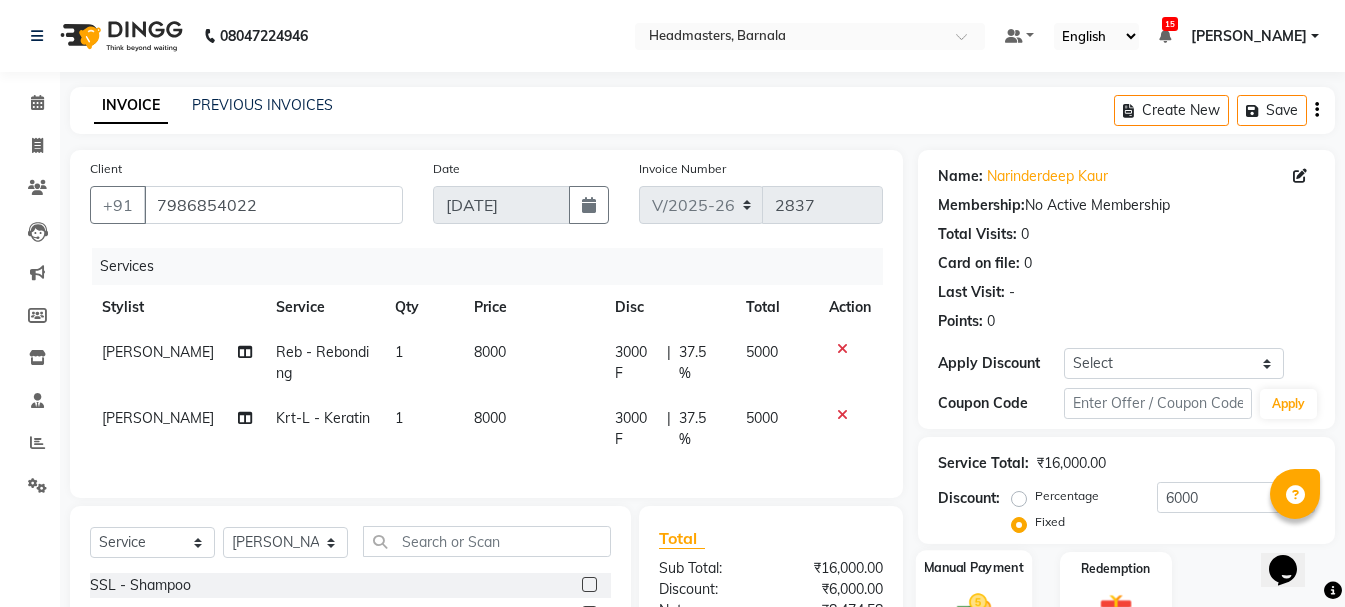 click on "Coupon Code Apply" 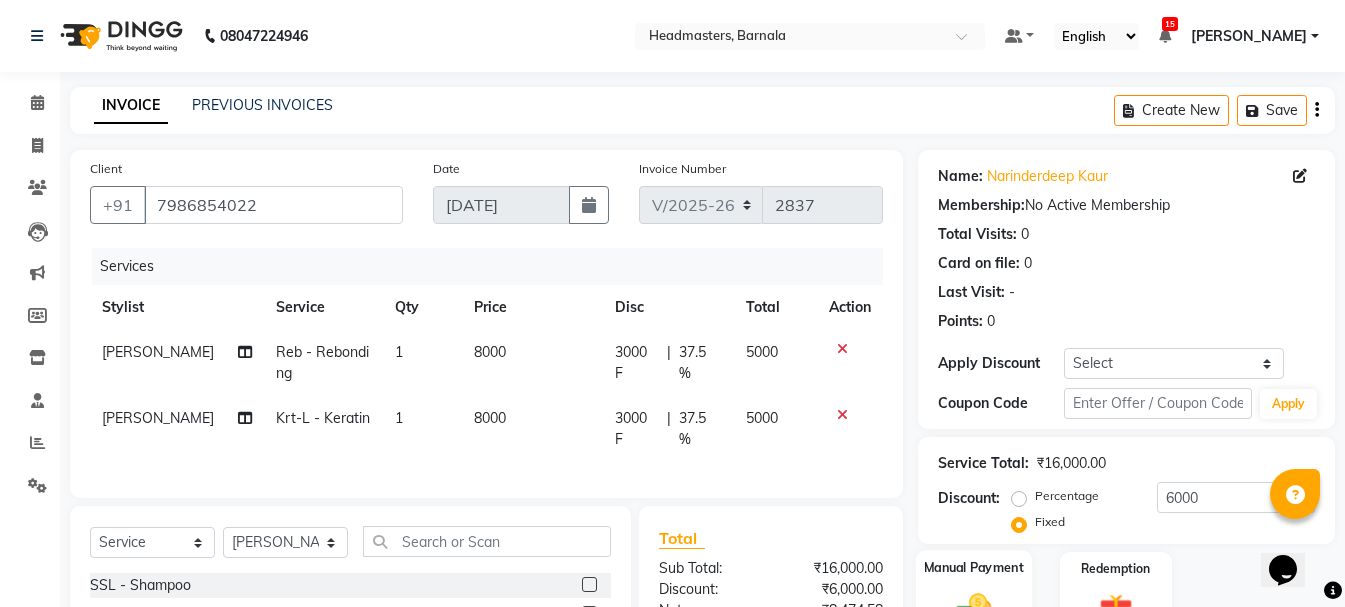 click 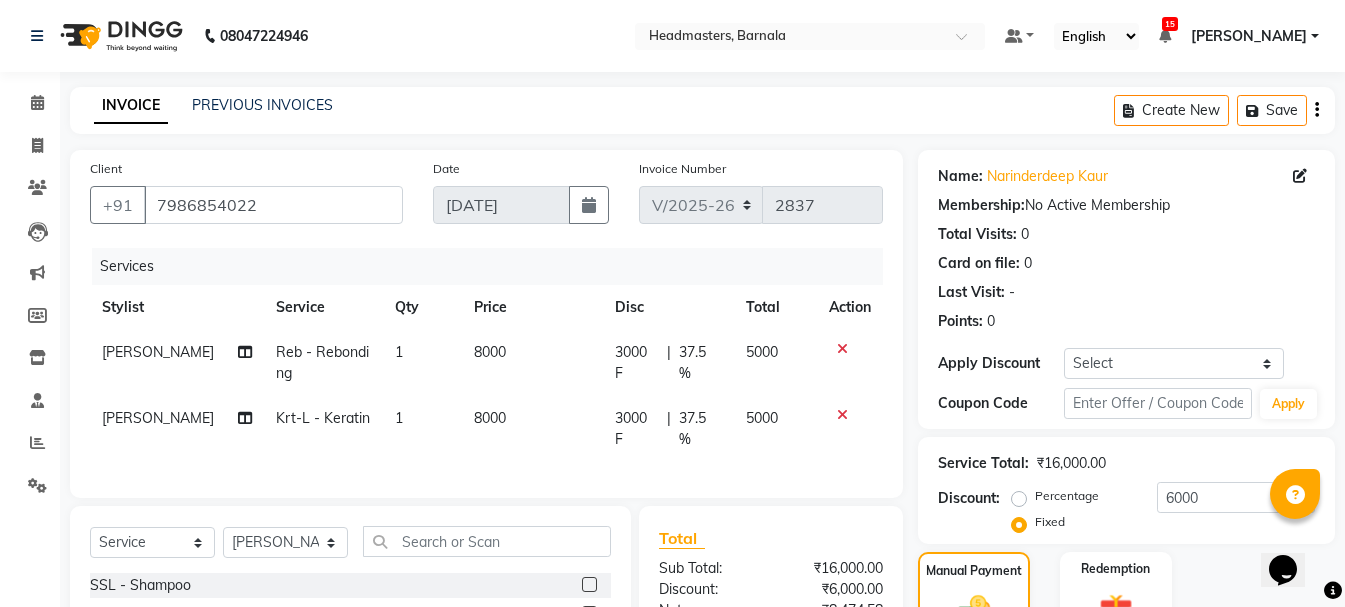 scroll, scrollTop: 218, scrollLeft: 0, axis: vertical 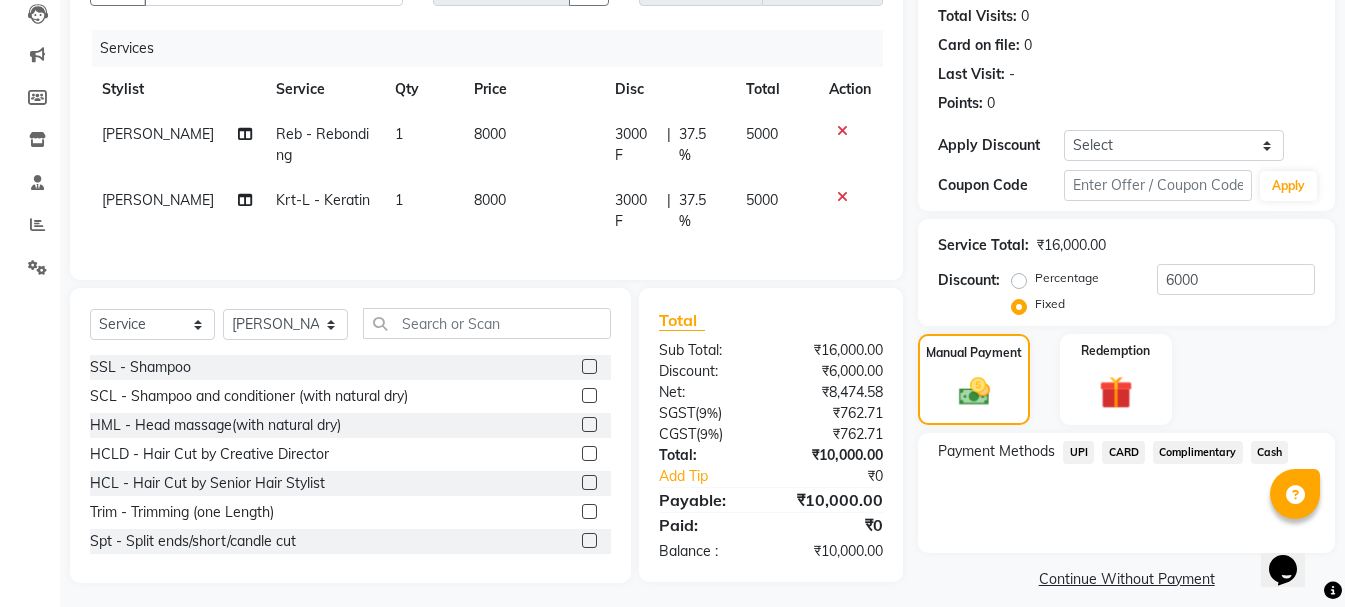 drag, startPoint x: 1084, startPoint y: 453, endPoint x: 1083, endPoint y: 465, distance: 12.0415945 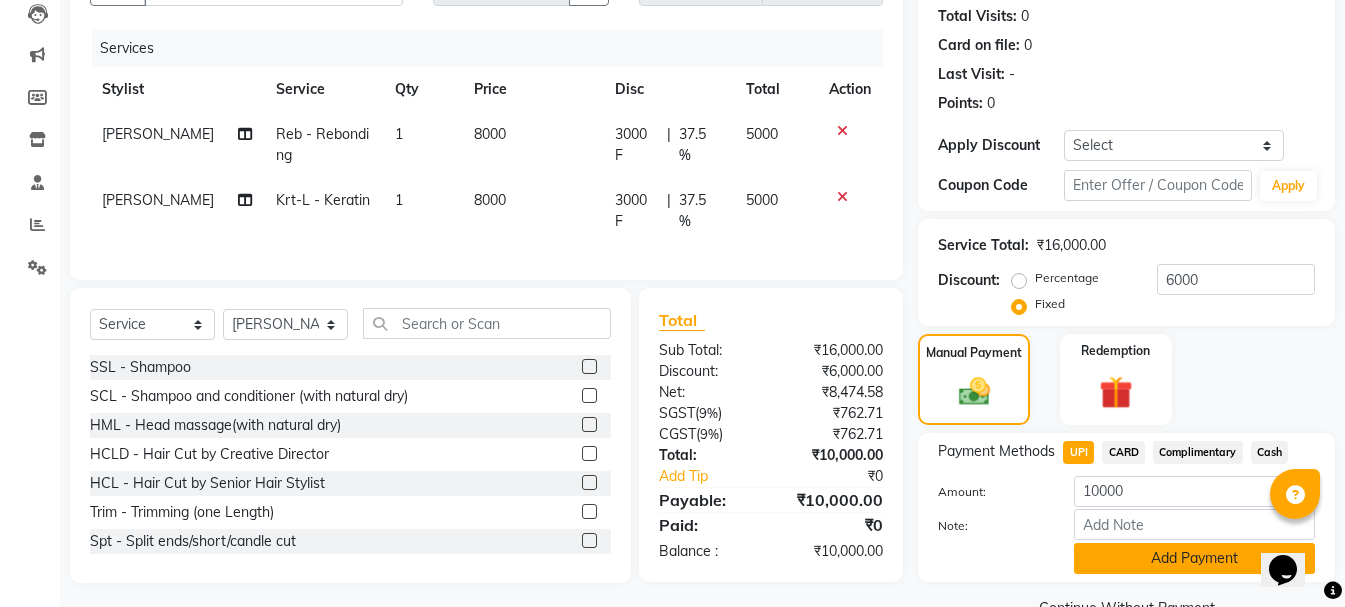 click on "Add Payment" 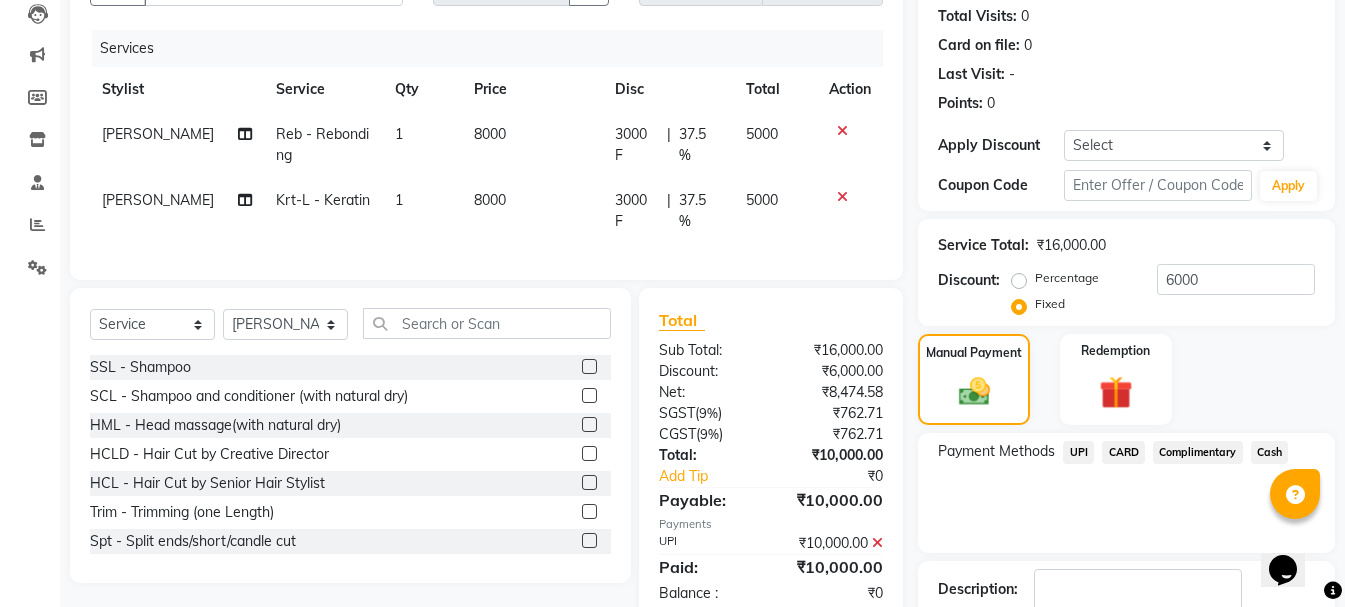 click on "Payment Methods  UPI   CARD   Complimentary   Cash" 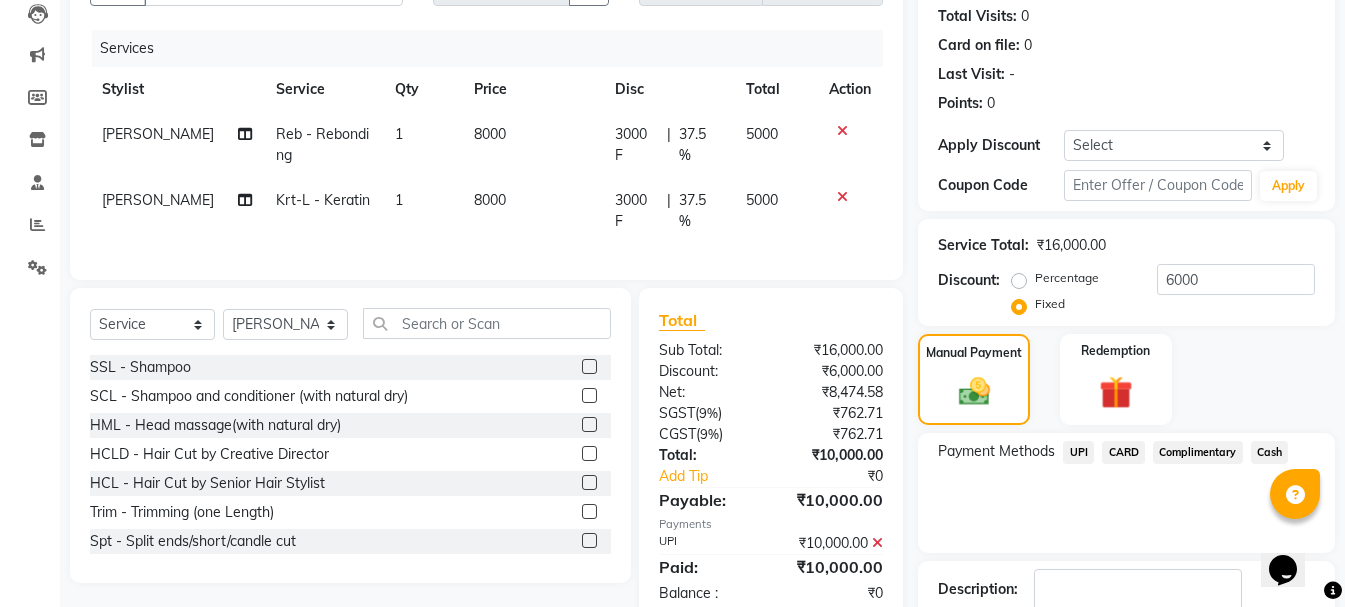 click on "Checkout" 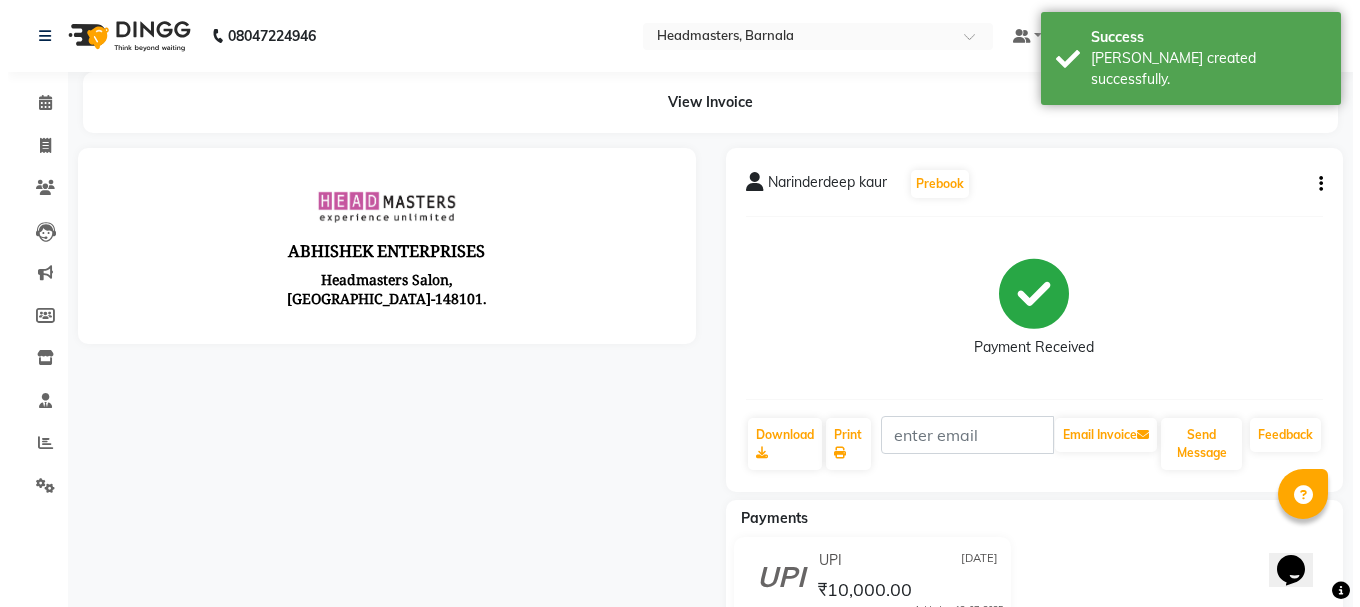 scroll, scrollTop: 0, scrollLeft: 0, axis: both 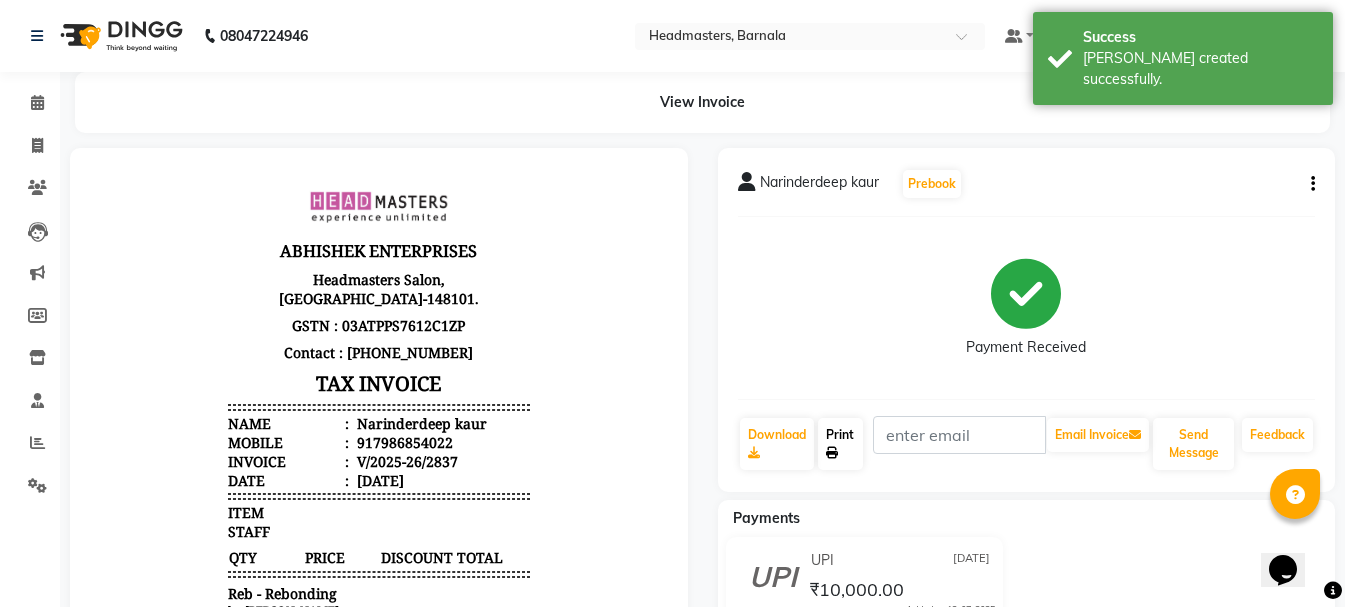 click on "Print" 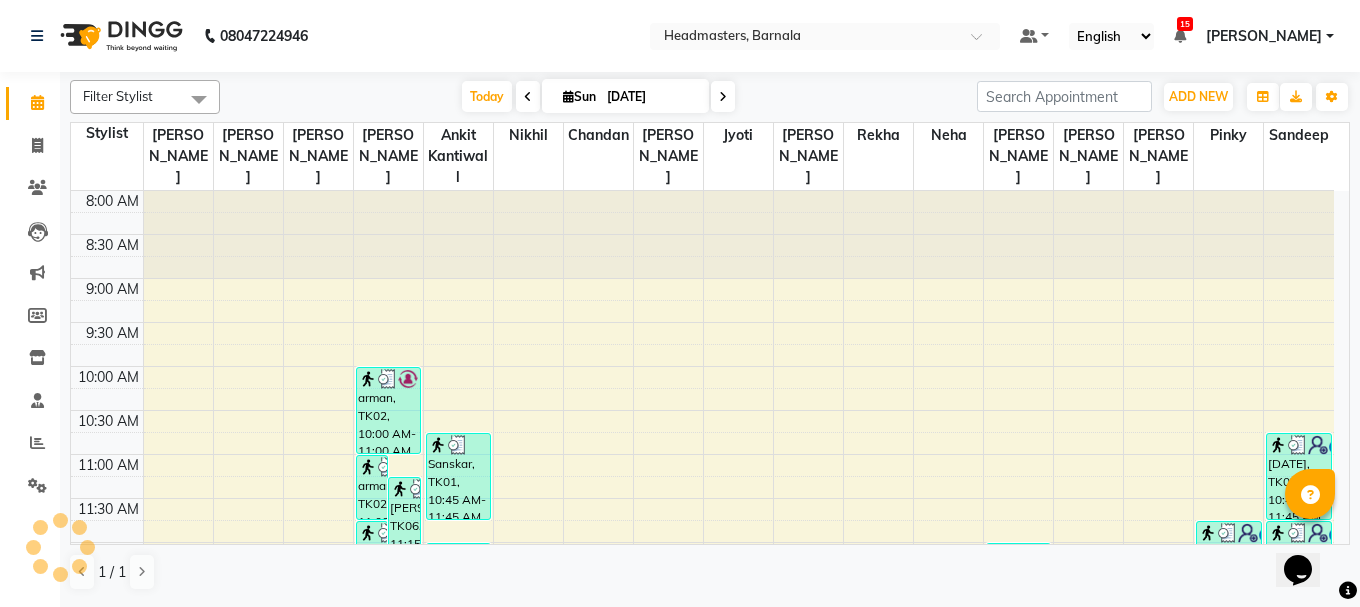 click on "8:00 AM 8:30 AM 9:00 AM 9:30 AM 10:00 AM 10:30 AM 11:00 AM 11:30 AM 12:00 PM 12:30 PM 1:00 PM 1:30 PM 2:00 PM 2:30 PM 3:00 PM 3:30 PM 4:00 PM 4:30 PM 5:00 PM 5:30 PM 6:00 PM 6:30 PM 7:00 PM 7:30 PM 8:00 PM 8:30 PM     Gurpreet kaur, TK24, 03:45 PM-04:45 PM, HCL - Hair Cut by Senior Hair Stylist     Narinderdeep kaur, TK31, 04:15 PM-07:15 PM, Reb - Rebonding     Narinderdeep kaur, TK31, 04:30 PM-06:30 PM, Krt-L - Keratin     Anupreet, TK17, 02:15 PM-03:15 PM, HCL - Hair Cut by Senior Hair Stylist     Anupreet, TK17, 02:15 PM-03:15 PM, HCL - Hair Cut by Senior Hair Stylist     Khushi Garg, TK09, 12:30 PM-02:30 PM, CRF - Color refresh     Novita, TK18, 02:30 PM-03:15 PM, BD - Blow dry     Shamta, TK29, 04:30 PM-05:30 PM, OPT - Plex treatment     Sony, TK35, 06:30 PM-07:30 PM, HCL - Hair Cut by Senior Hair Stylist     arman, TK02, 11:00 AM-11:45 AM, HMG - Head massage     akashdeep, TK06, 11:15 AM-12:15 PM, HCG - Hair Cut by Senior Hair Stylist     arman, TK02, 11:45 AM-12:15 PM, SSL - Shampoo" at bounding box center [710, 368] 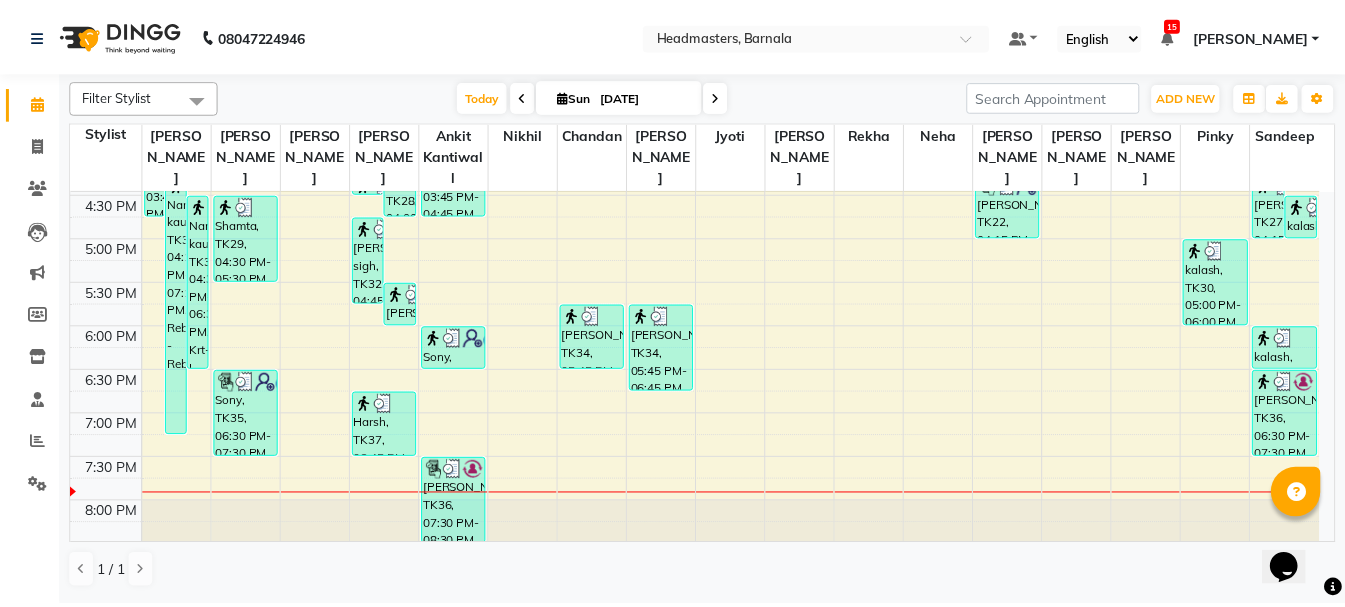 scroll, scrollTop: 790, scrollLeft: 0, axis: vertical 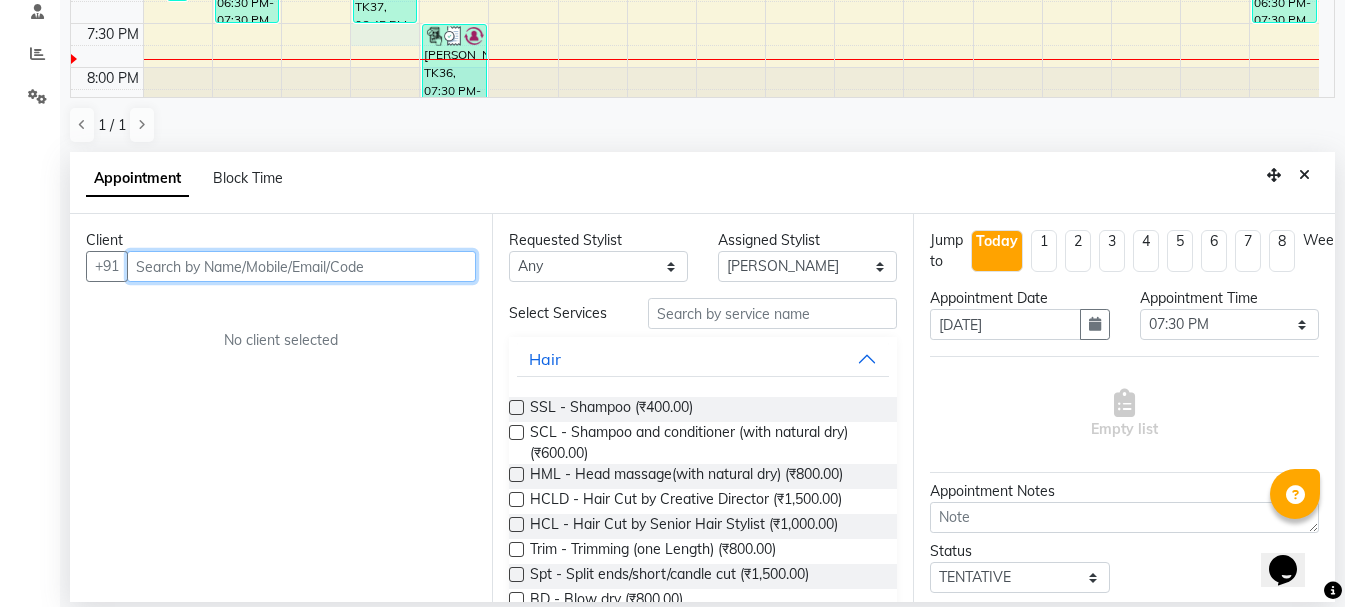 click at bounding box center [301, 266] 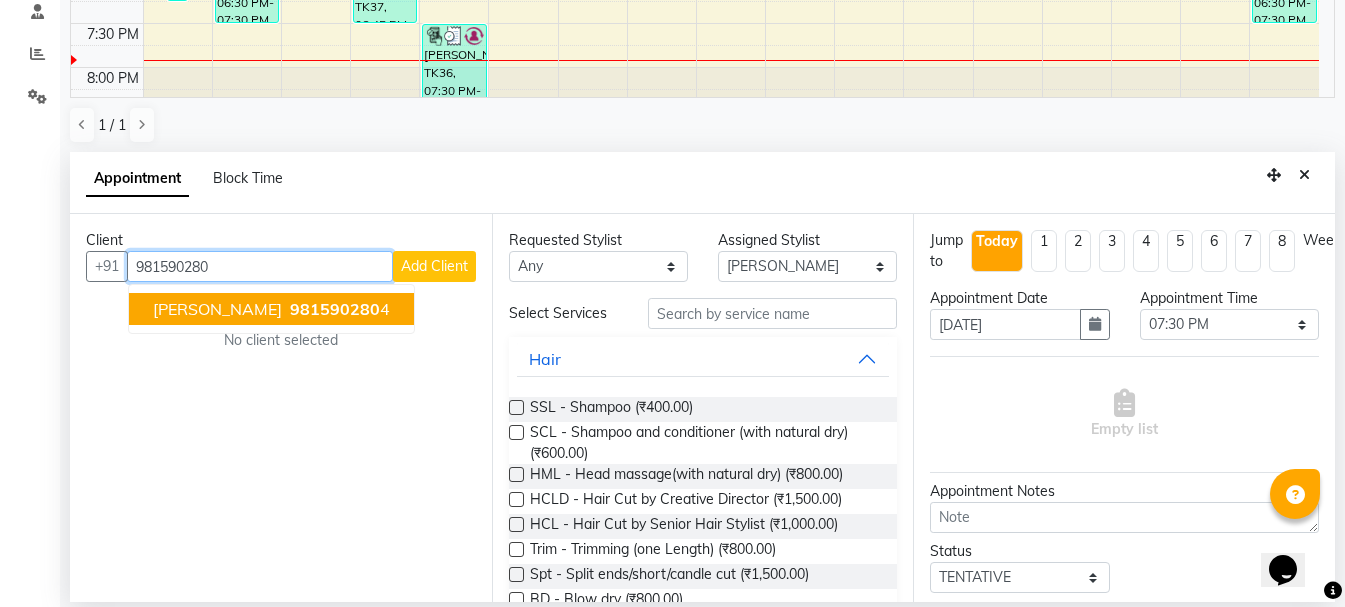 click on "981590280" at bounding box center (335, 309) 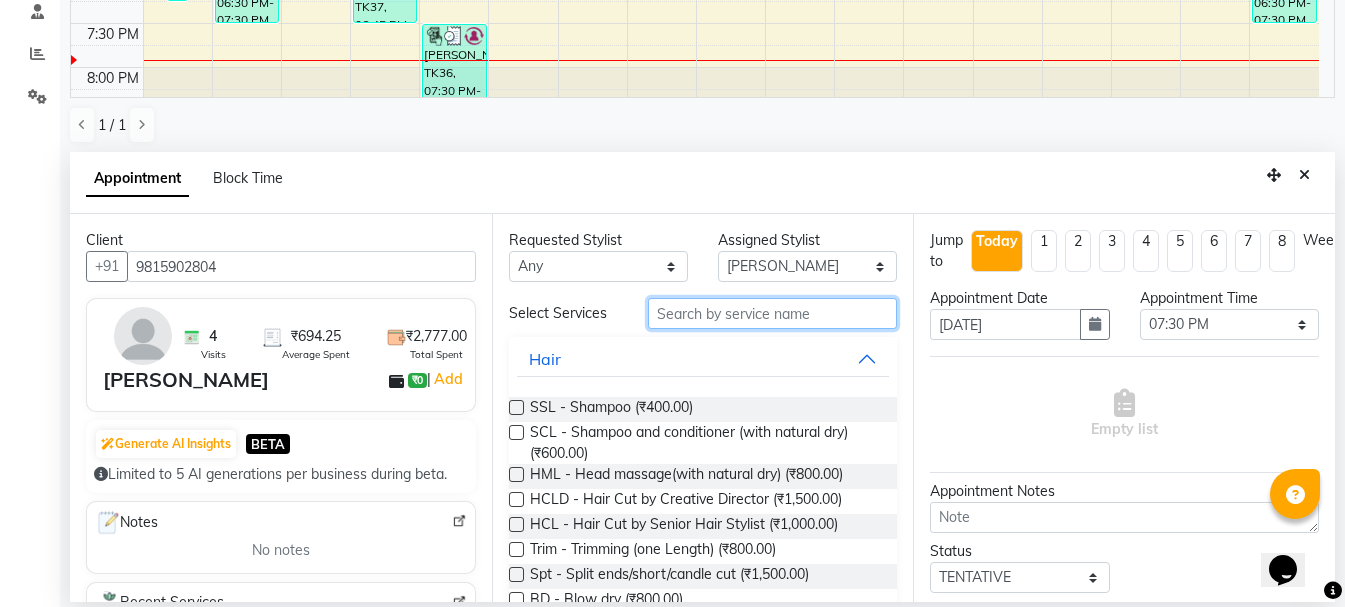 click at bounding box center (772, 313) 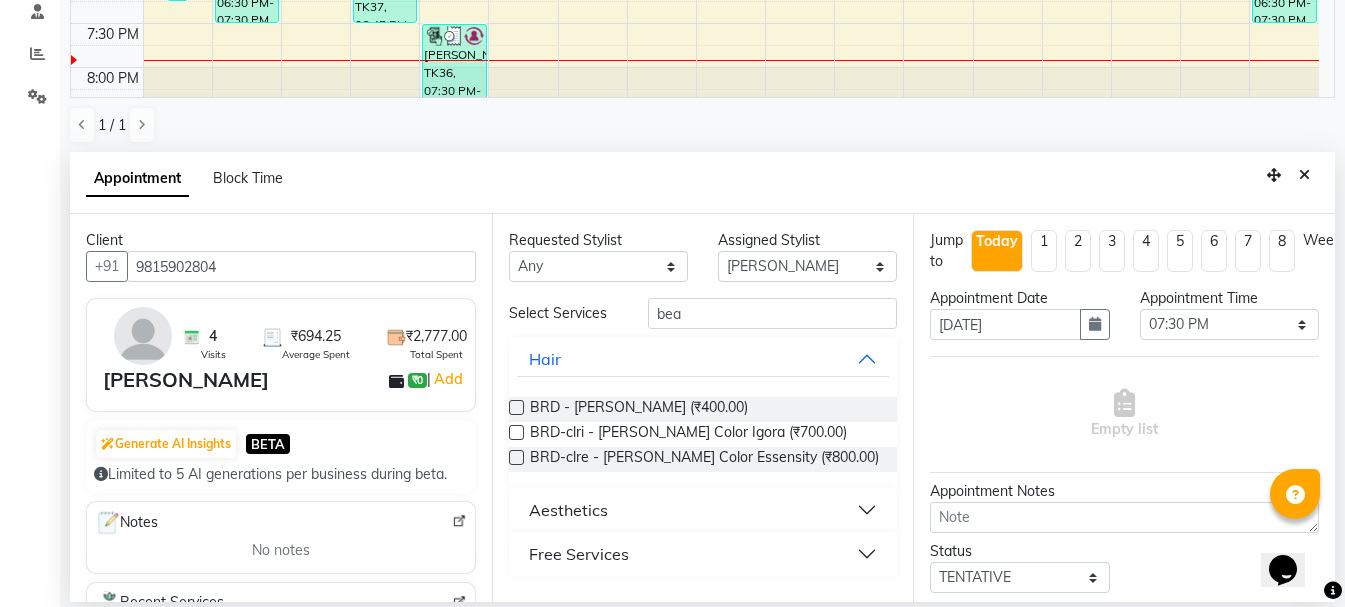 click at bounding box center [516, 407] 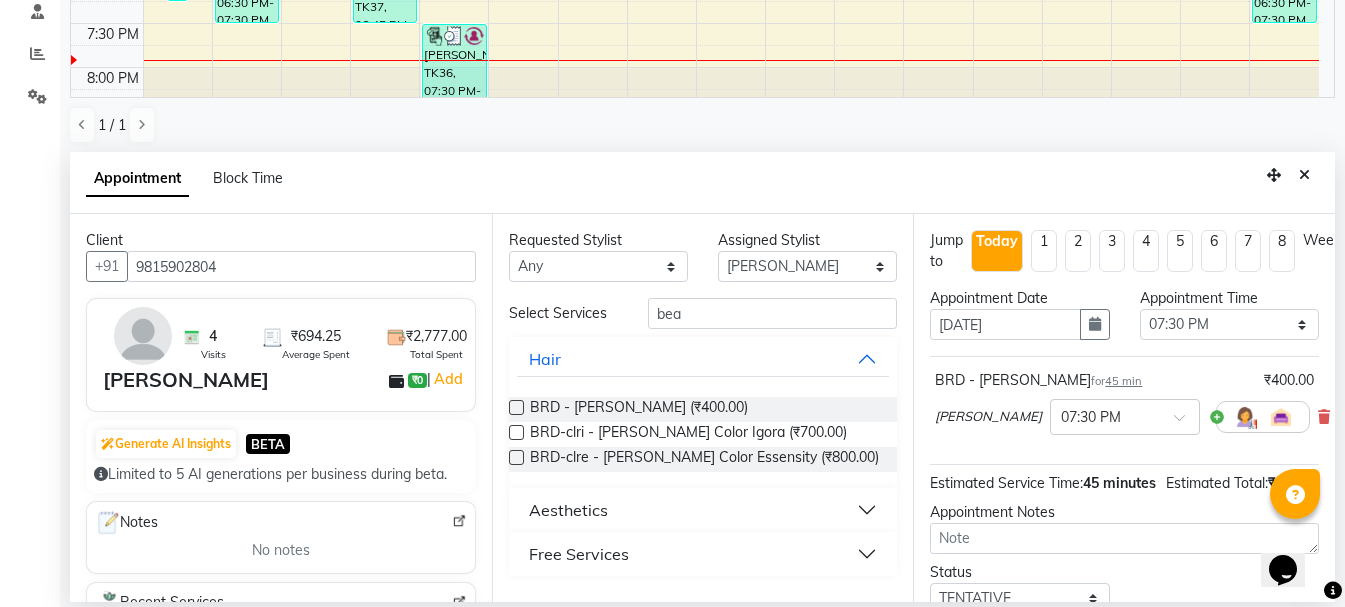 drag, startPoint x: 1338, startPoint y: 508, endPoint x: 1330, endPoint y: 494, distance: 16.124516 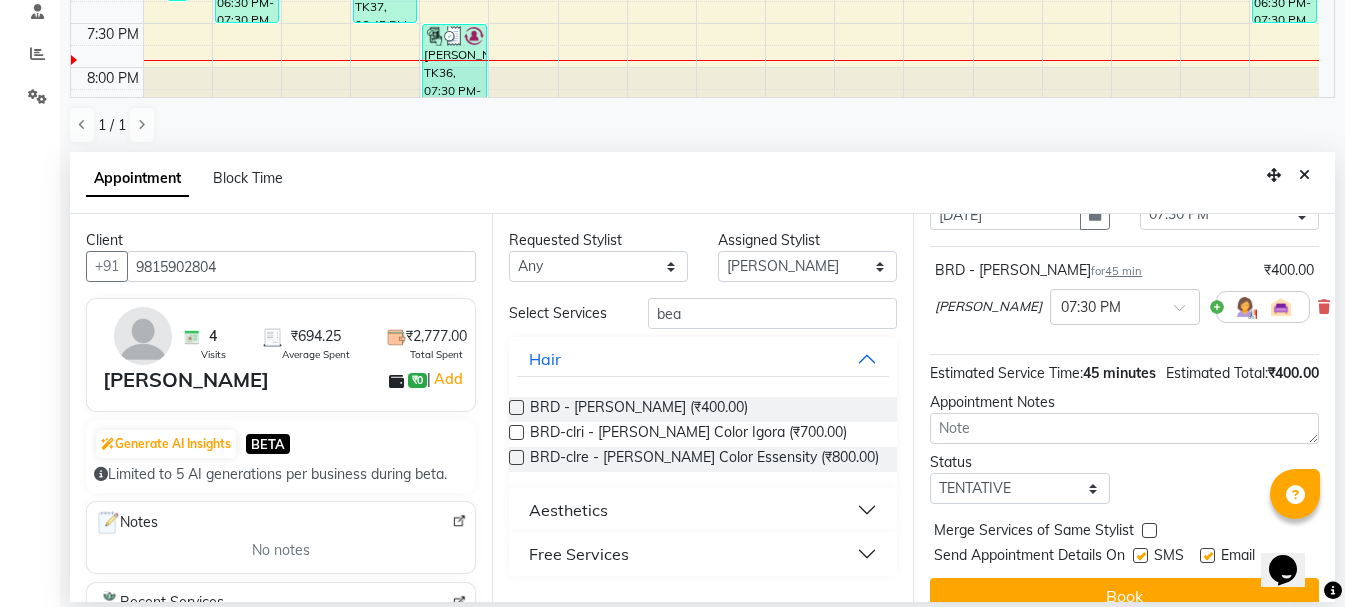 scroll, scrollTop: 177, scrollLeft: 0, axis: vertical 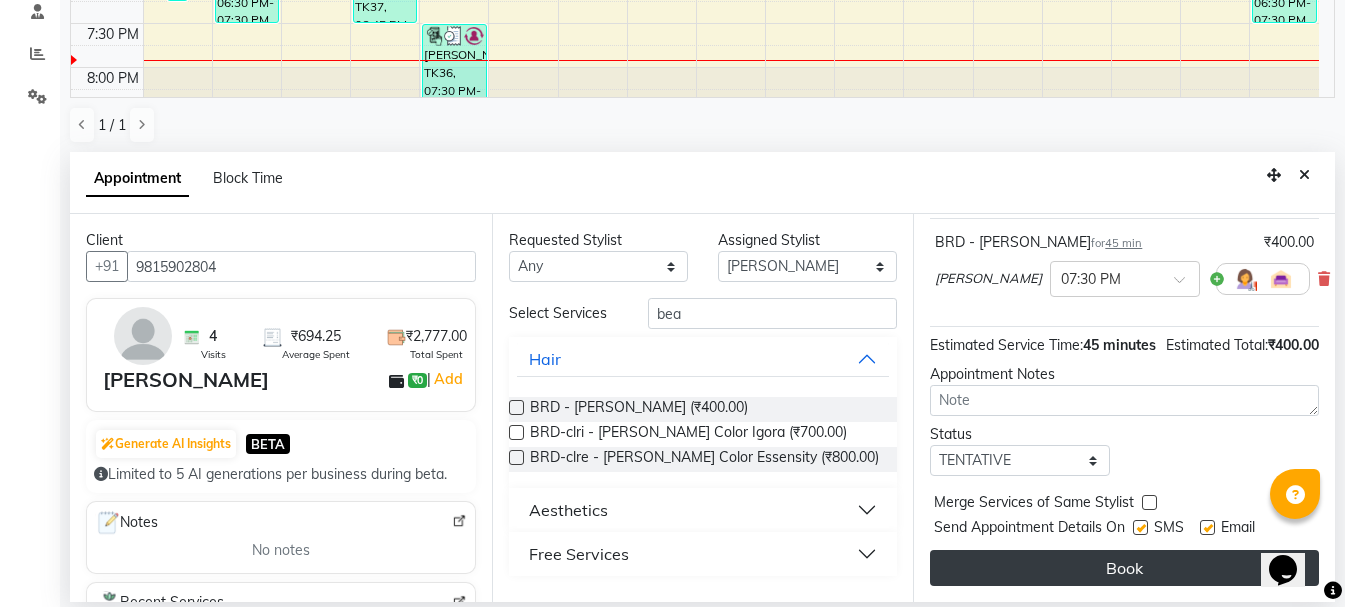 click on "Book" at bounding box center [1124, 568] 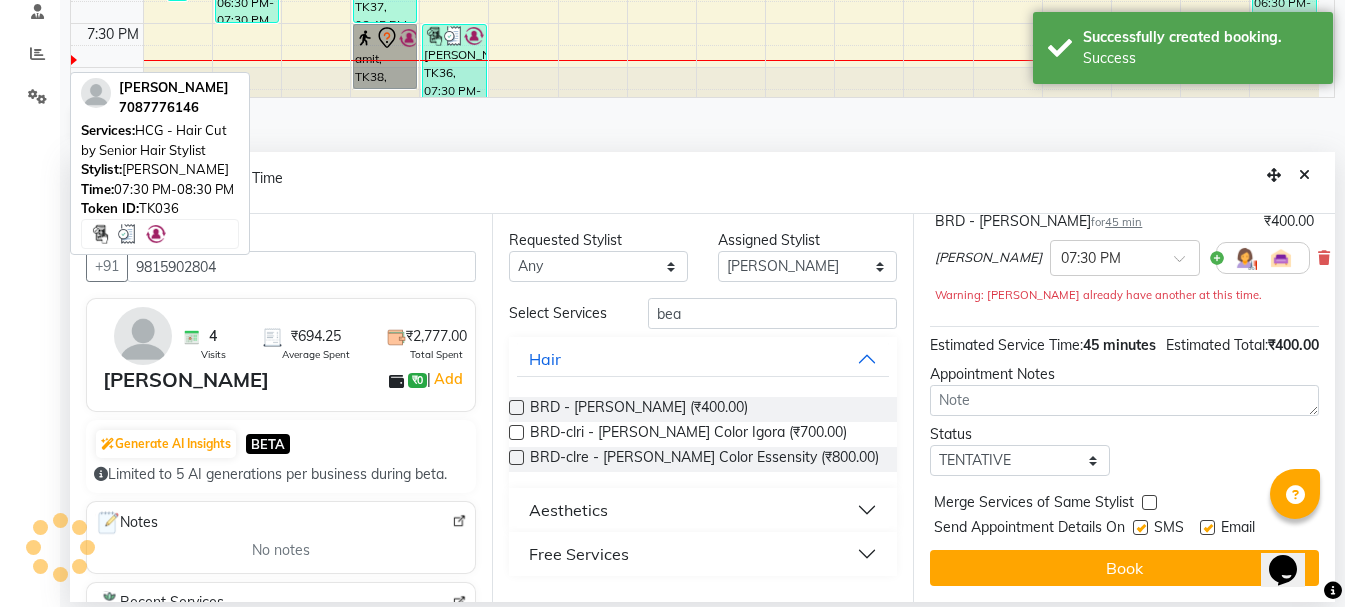 scroll, scrollTop: 0, scrollLeft: 0, axis: both 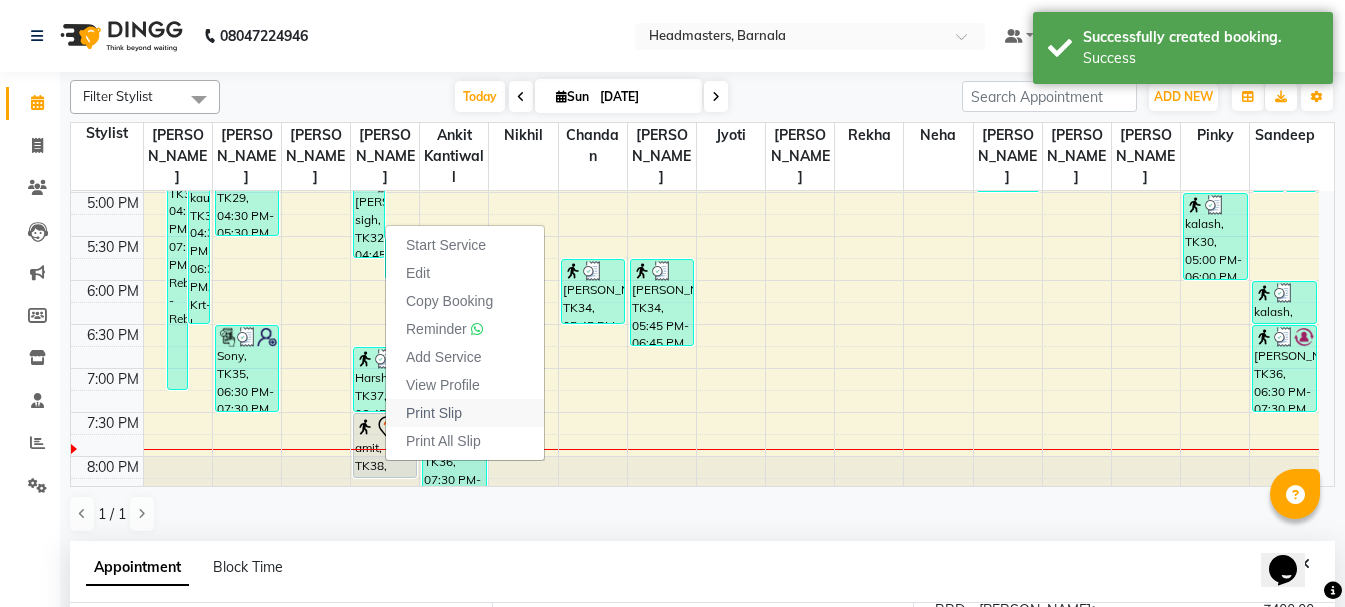 click on "Print Slip" at bounding box center [434, 413] 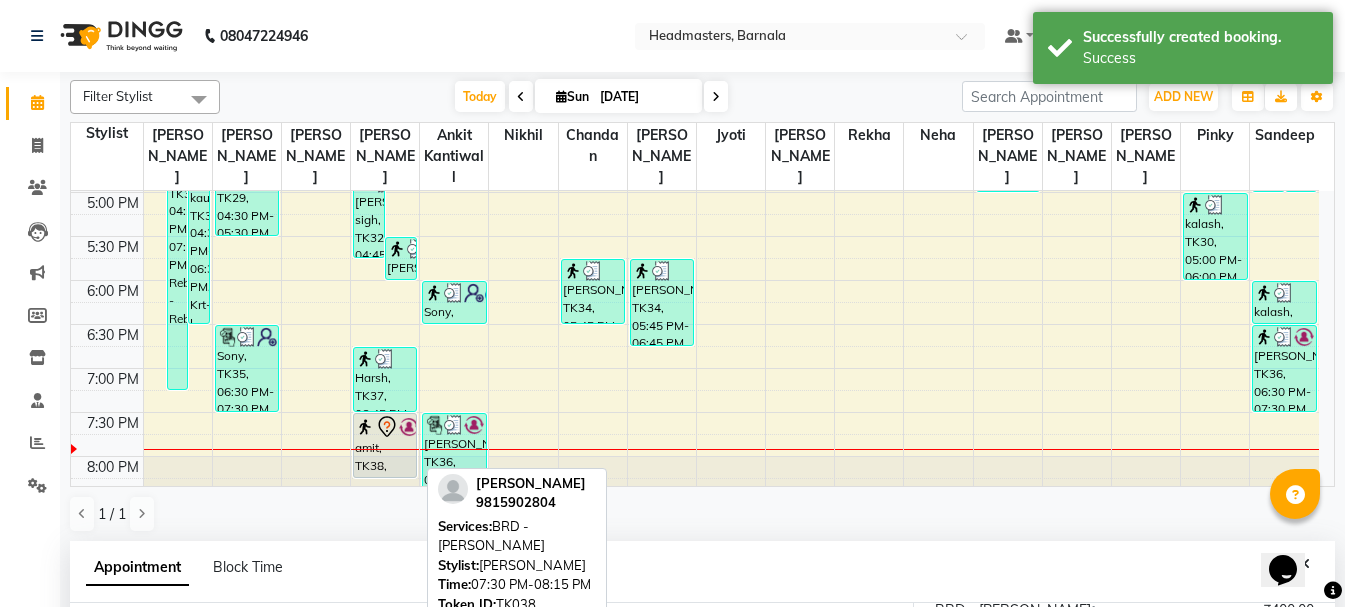 click 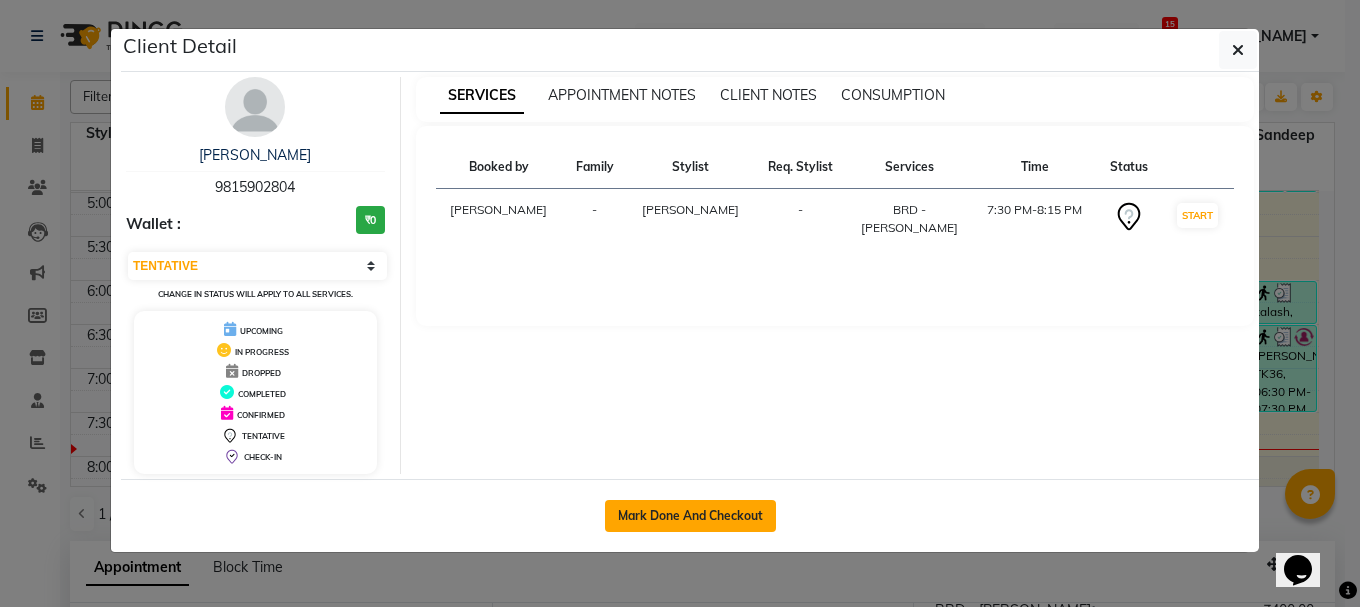 click on "Mark Done And Checkout" 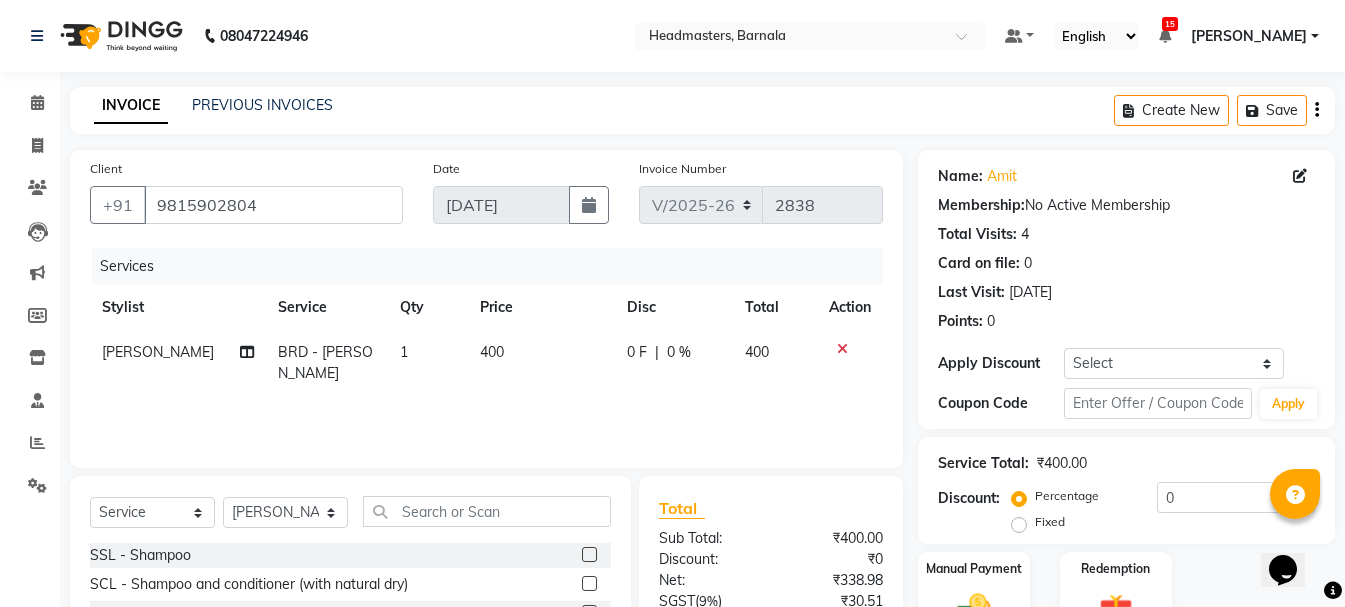 click on "Fixed" 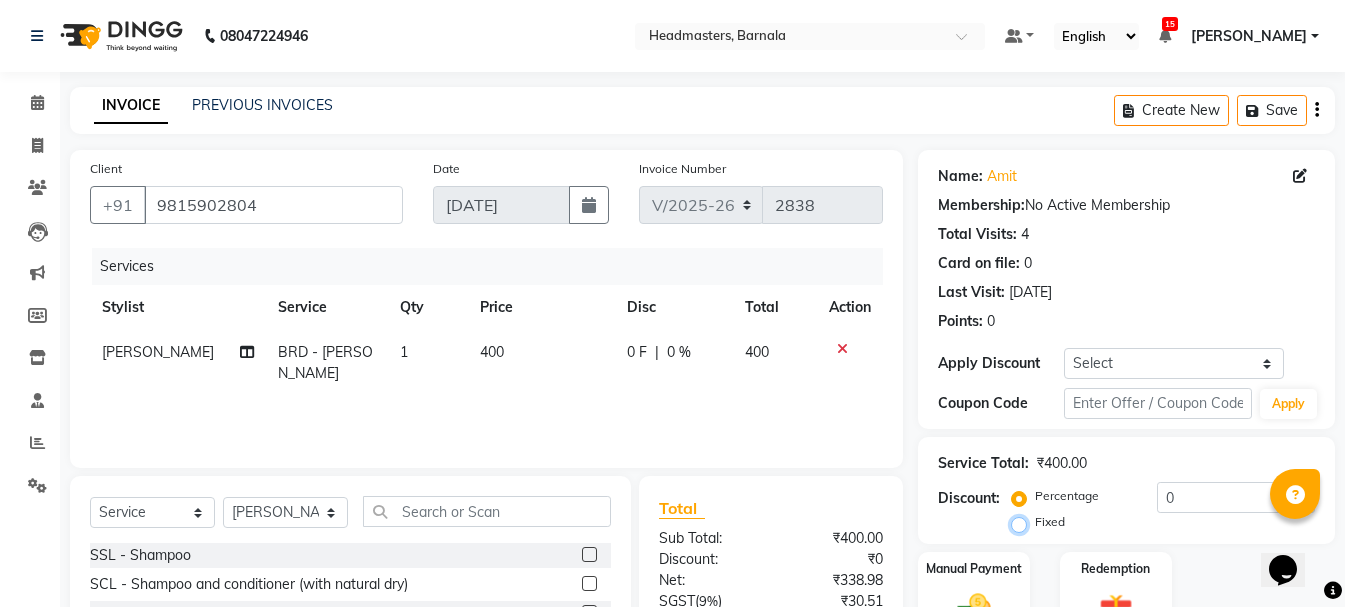 click on "Fixed" at bounding box center (1023, 522) 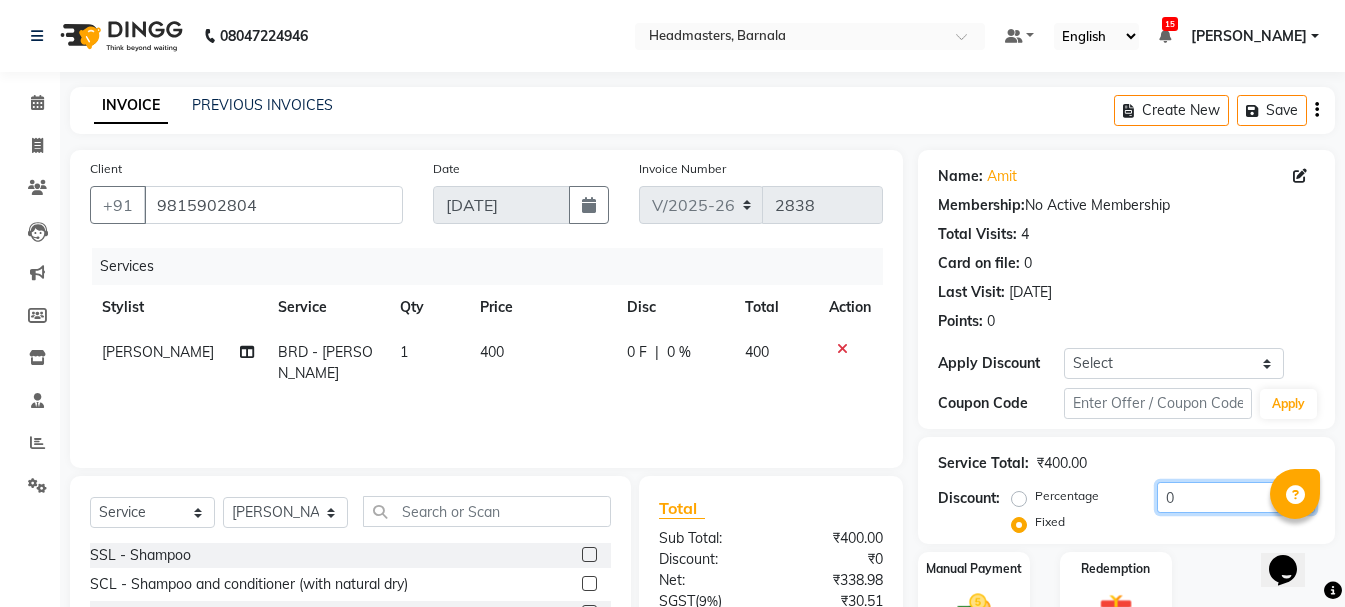 drag, startPoint x: 1208, startPoint y: 488, endPoint x: 975, endPoint y: 497, distance: 233.17375 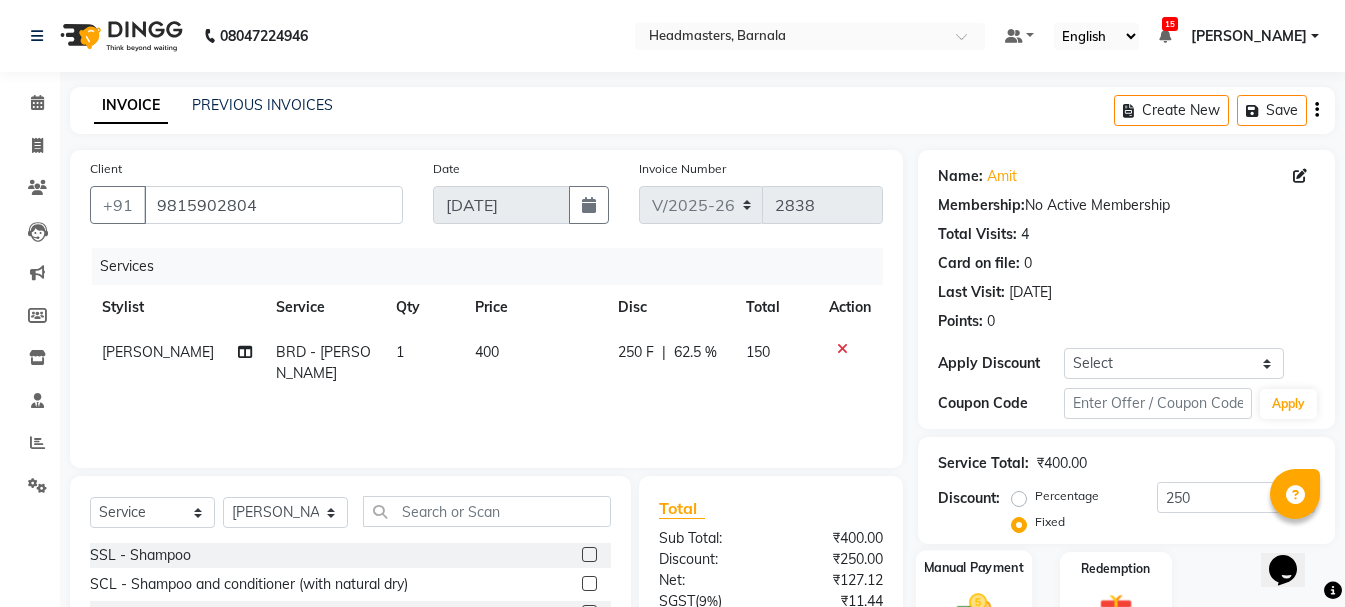 click on "Name: Amit  Membership:  No Active Membership  Total Visits:  4 Card on file:  0 Last Visit:   10-07-2025 Points:   0  Apply Discount Select Coupon → Wrong Job Card  Coupon → Complimentary  Coupon → Correction  Coupon → First Wash  Coupon → Free Of Cost  Coupon → Staff Service Coupon → Service Not Done Coupon → Already Paid Coupon → Double Job Card  Coupon Code Apply" 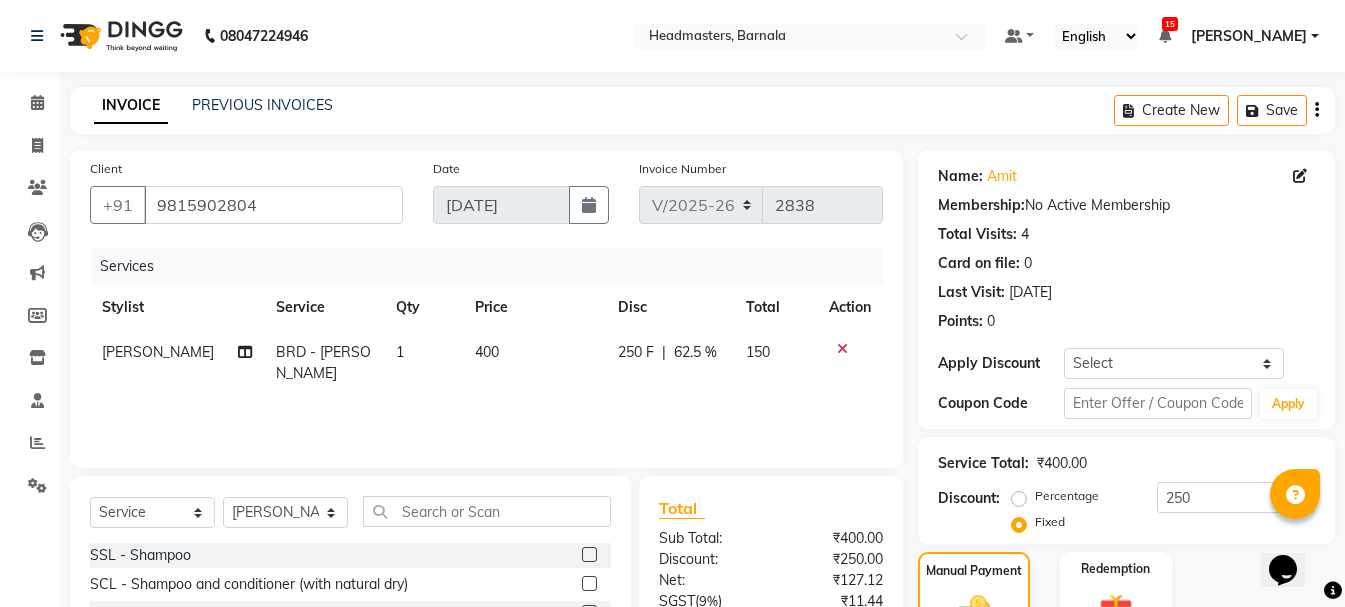 scroll, scrollTop: 194, scrollLeft: 0, axis: vertical 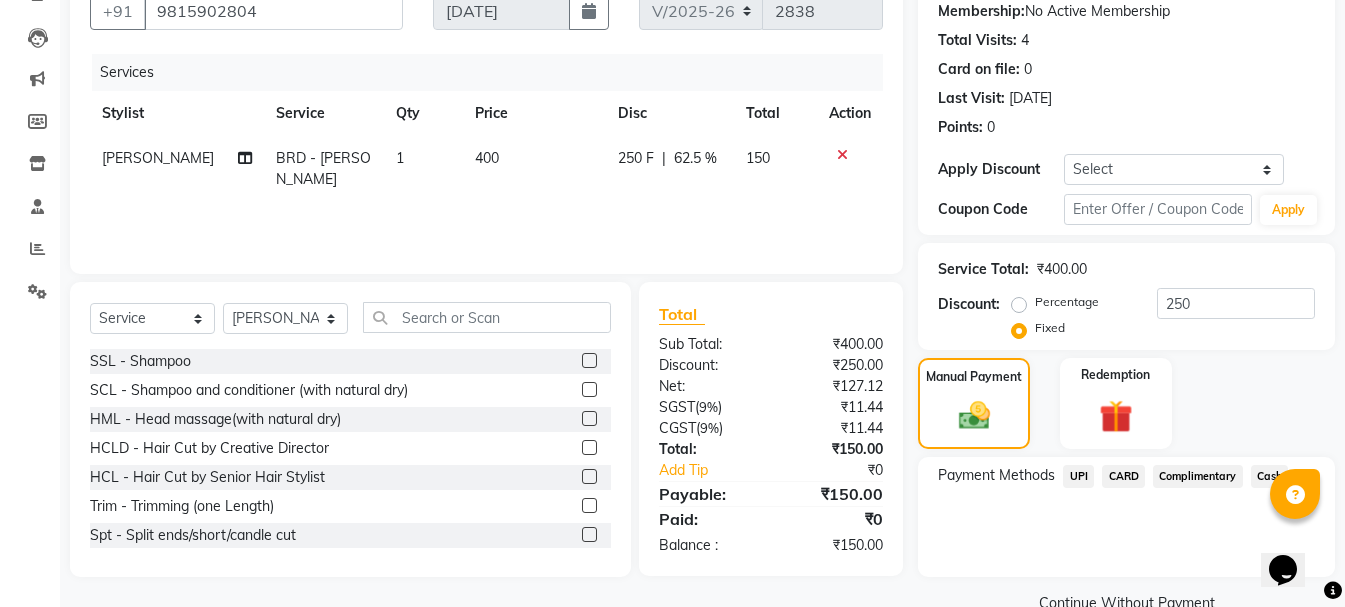 click on "Cash" 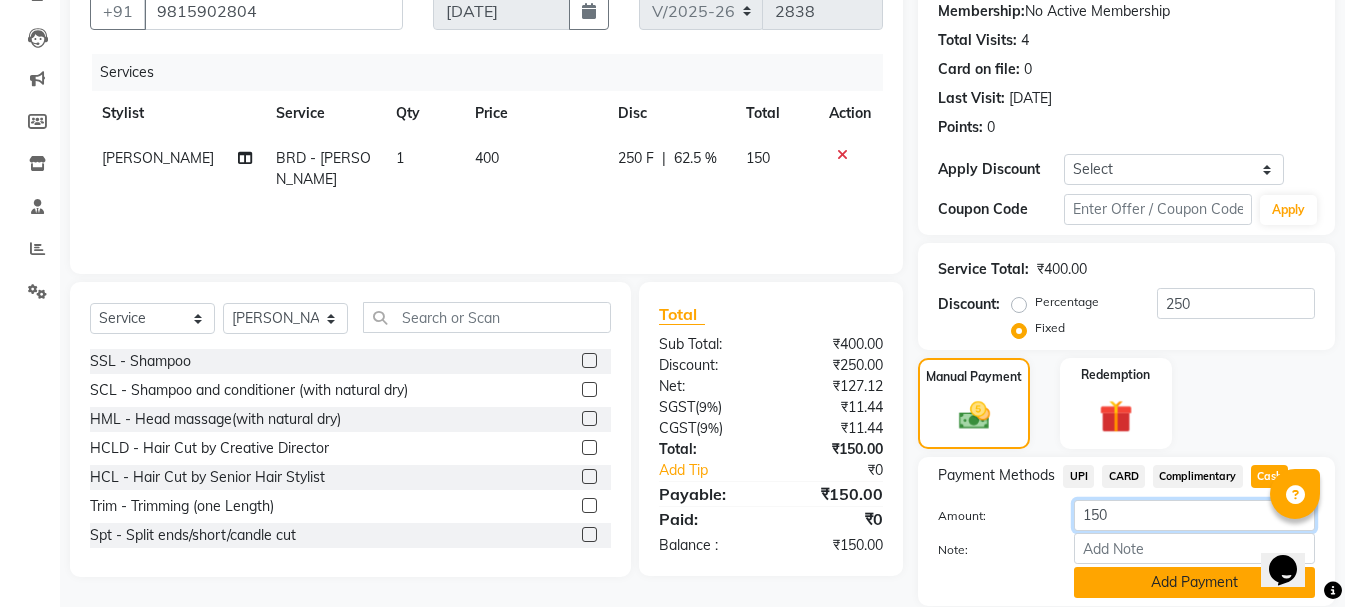 click on "150" 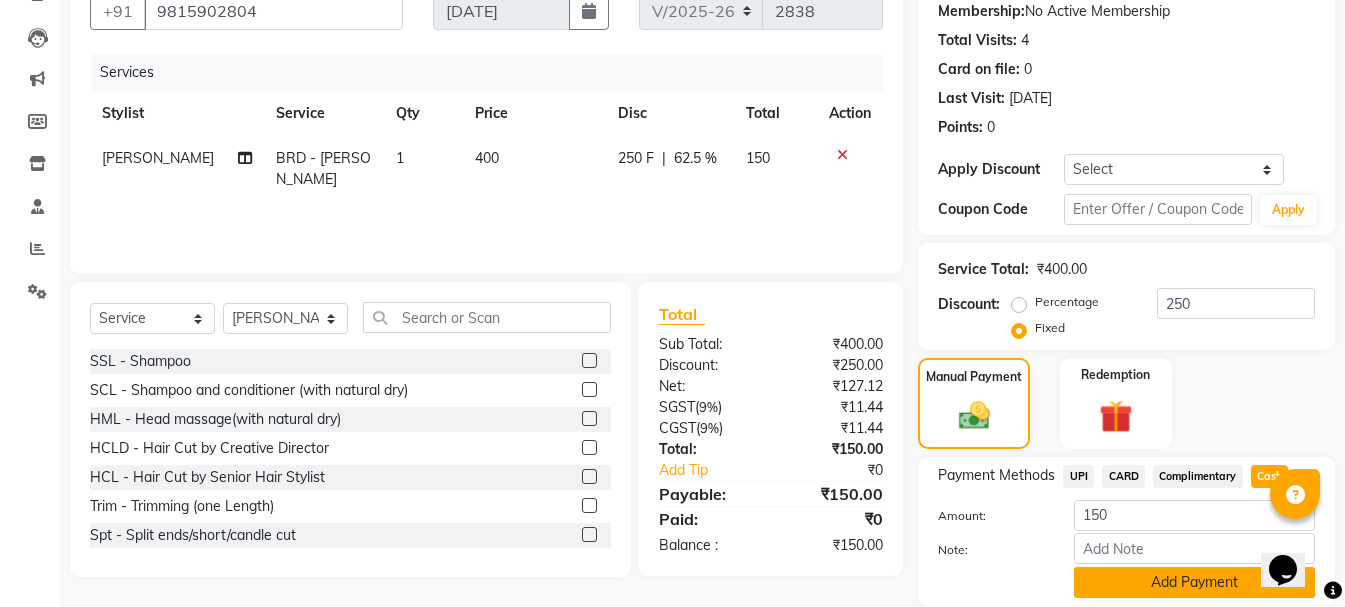 click on "Add Payment" 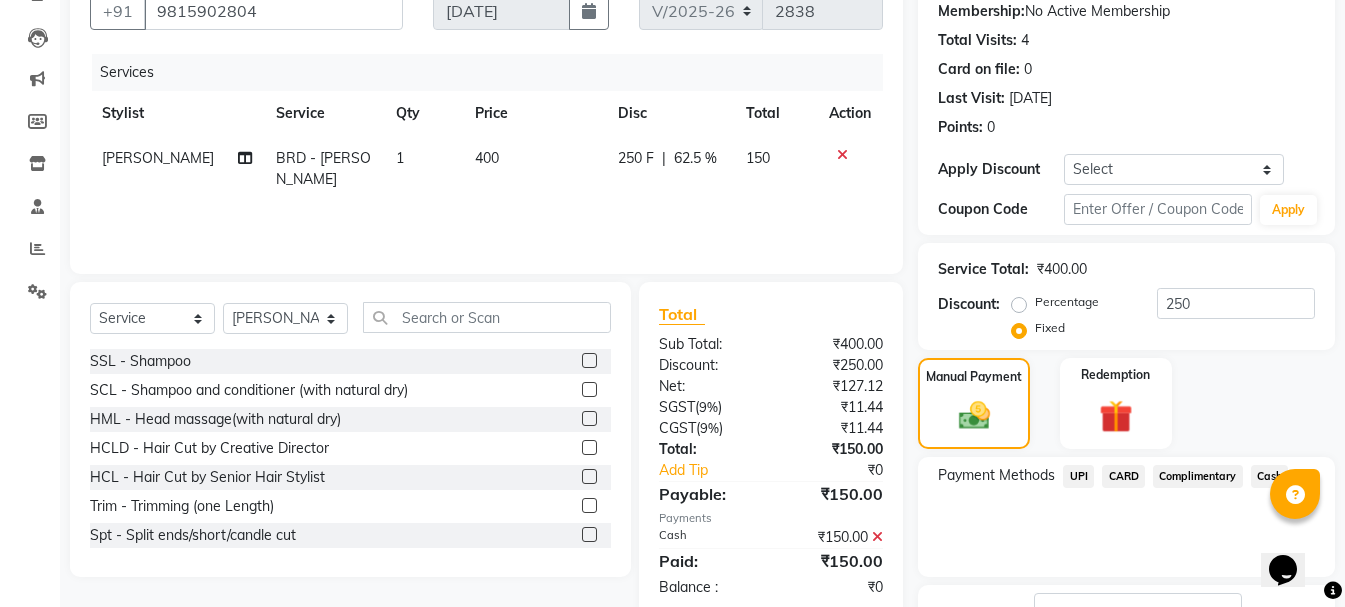scroll, scrollTop: 264, scrollLeft: 0, axis: vertical 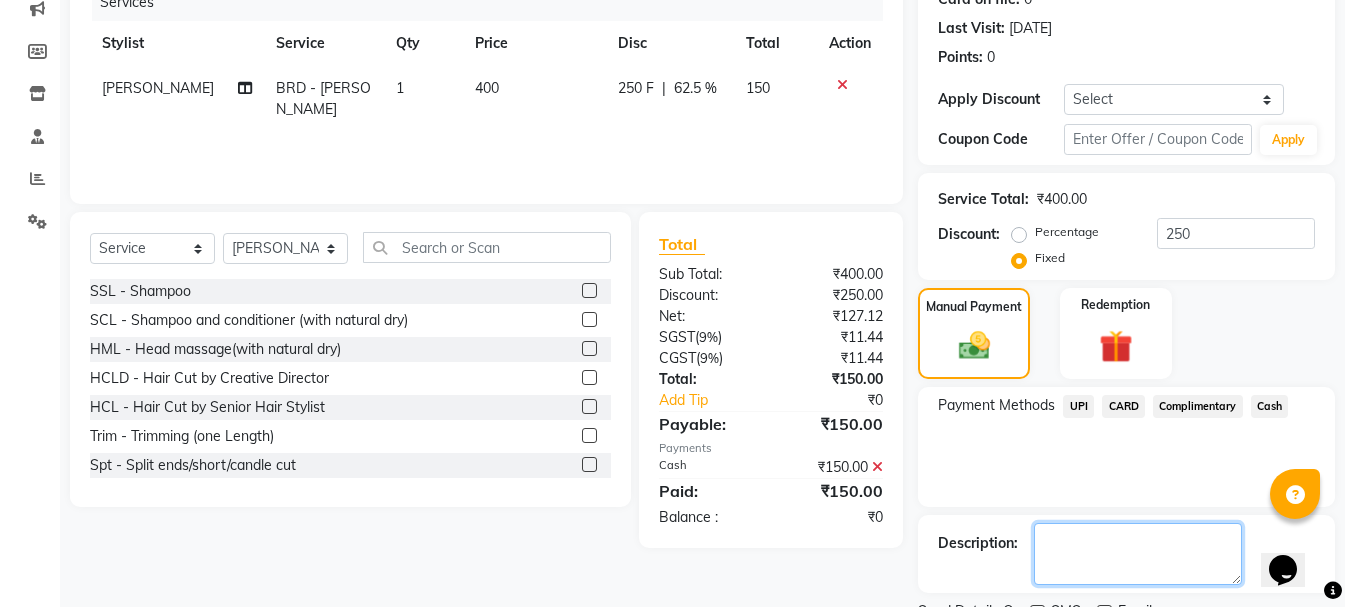 click 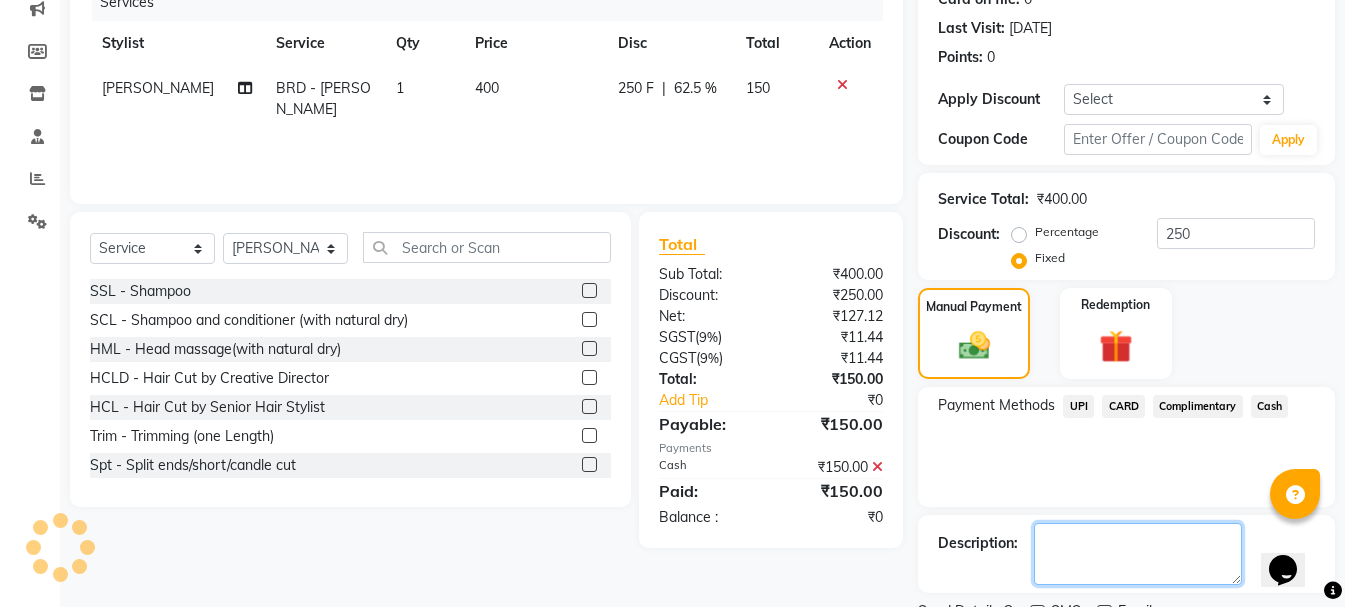 scroll, scrollTop: 348, scrollLeft: 0, axis: vertical 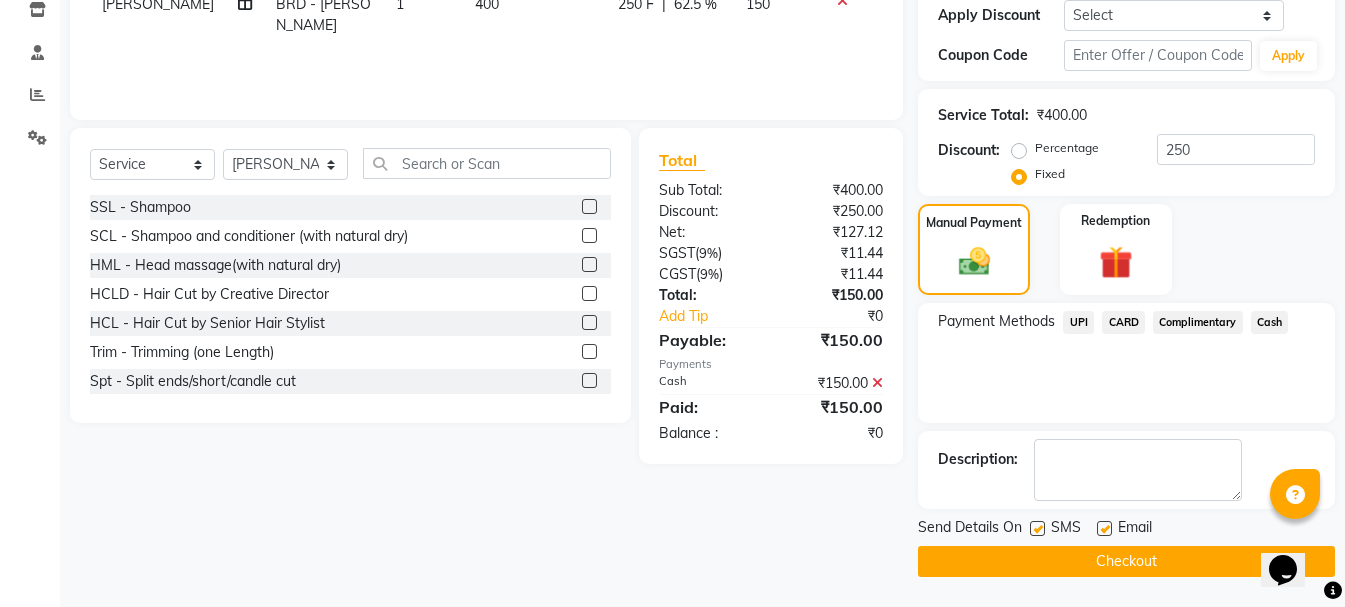 click on "Checkout" 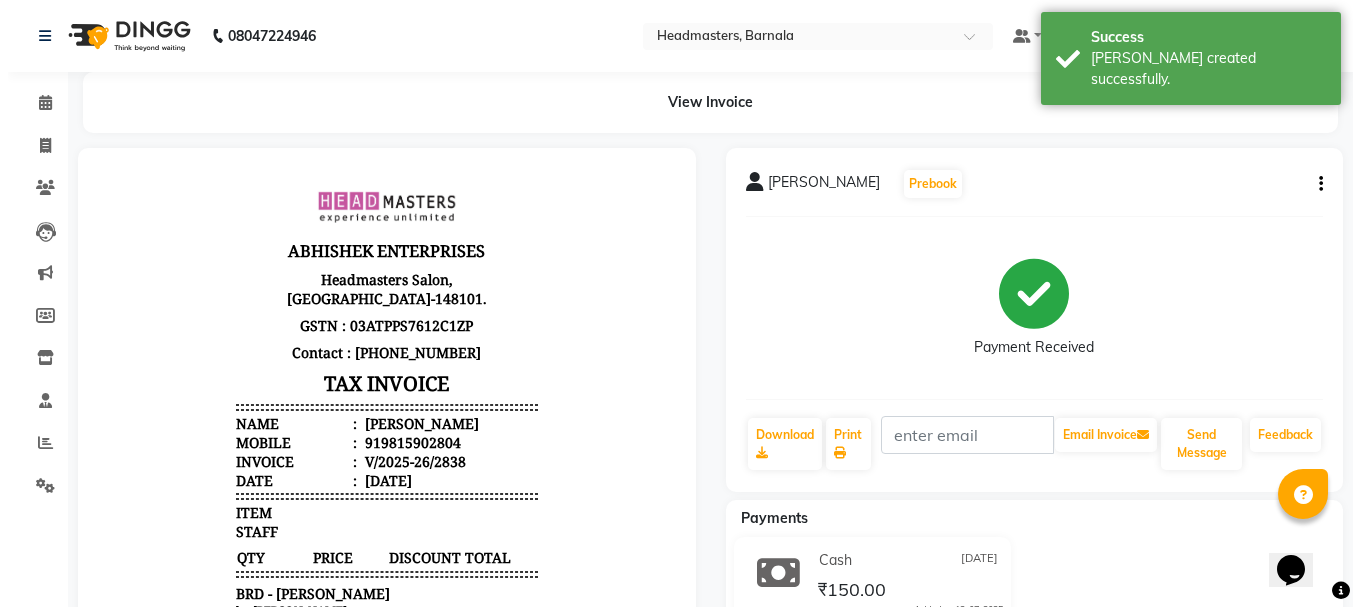 scroll, scrollTop: 0, scrollLeft: 0, axis: both 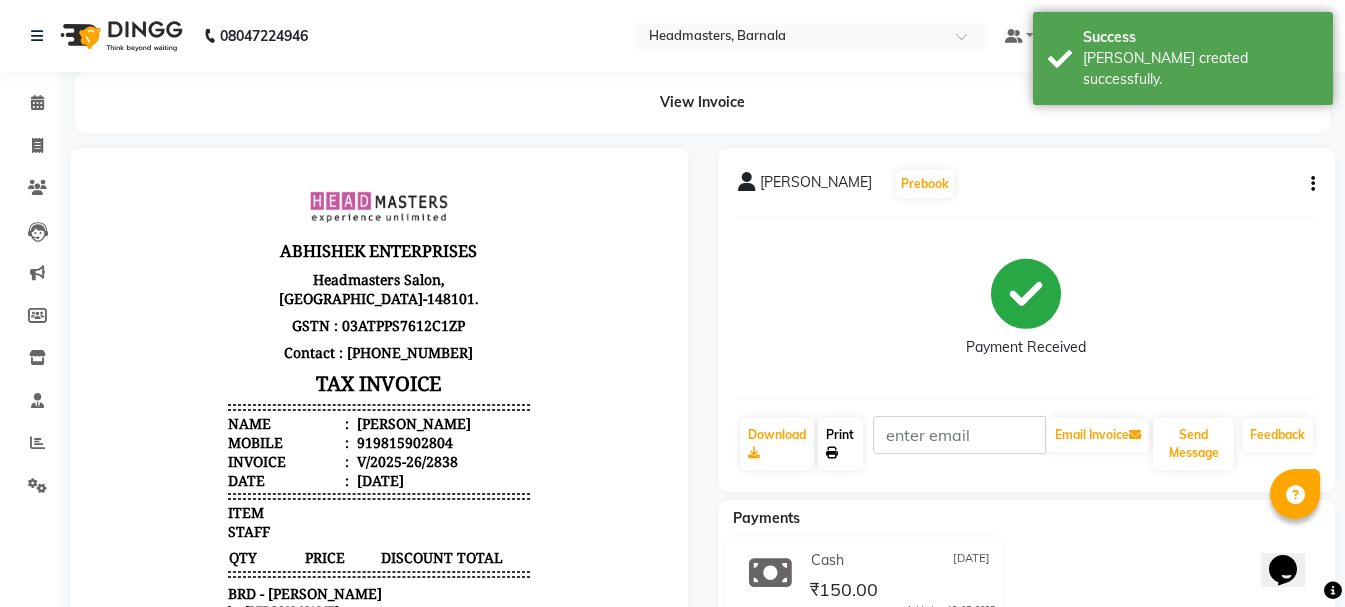 click on "Print" 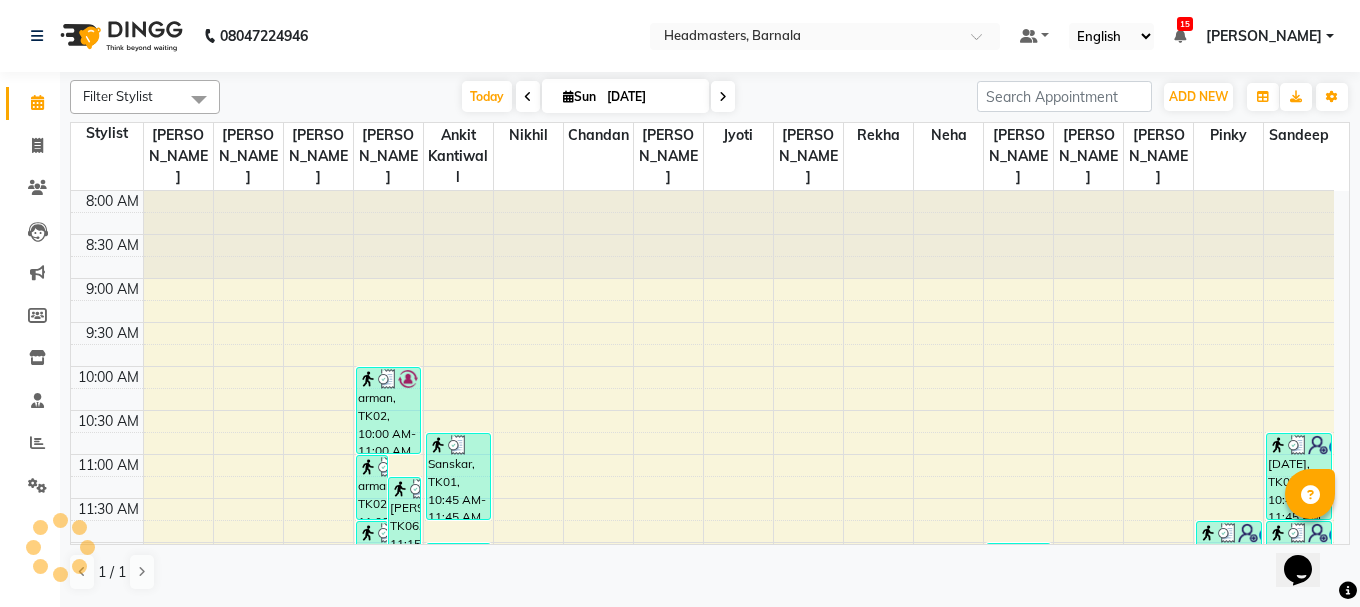 scroll, scrollTop: 0, scrollLeft: 0, axis: both 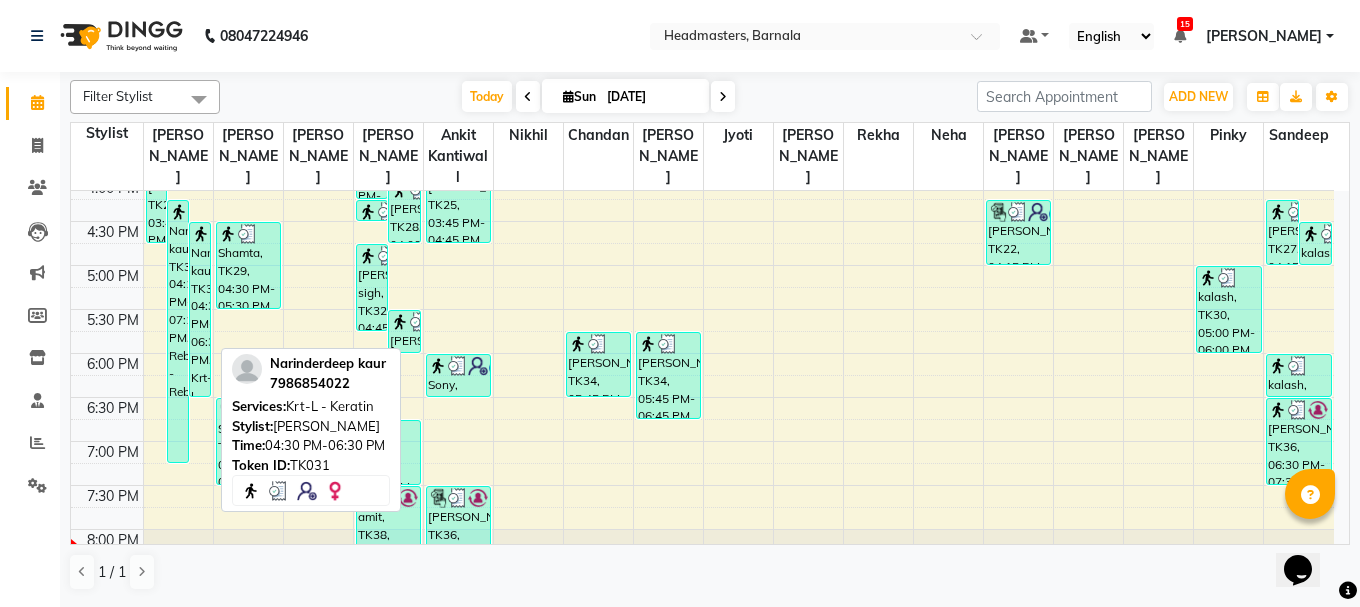 click on "Narinderdeep kaur, TK31, 04:30 PM-06:30 PM, Krt-L - Keratin" at bounding box center (200, 309) 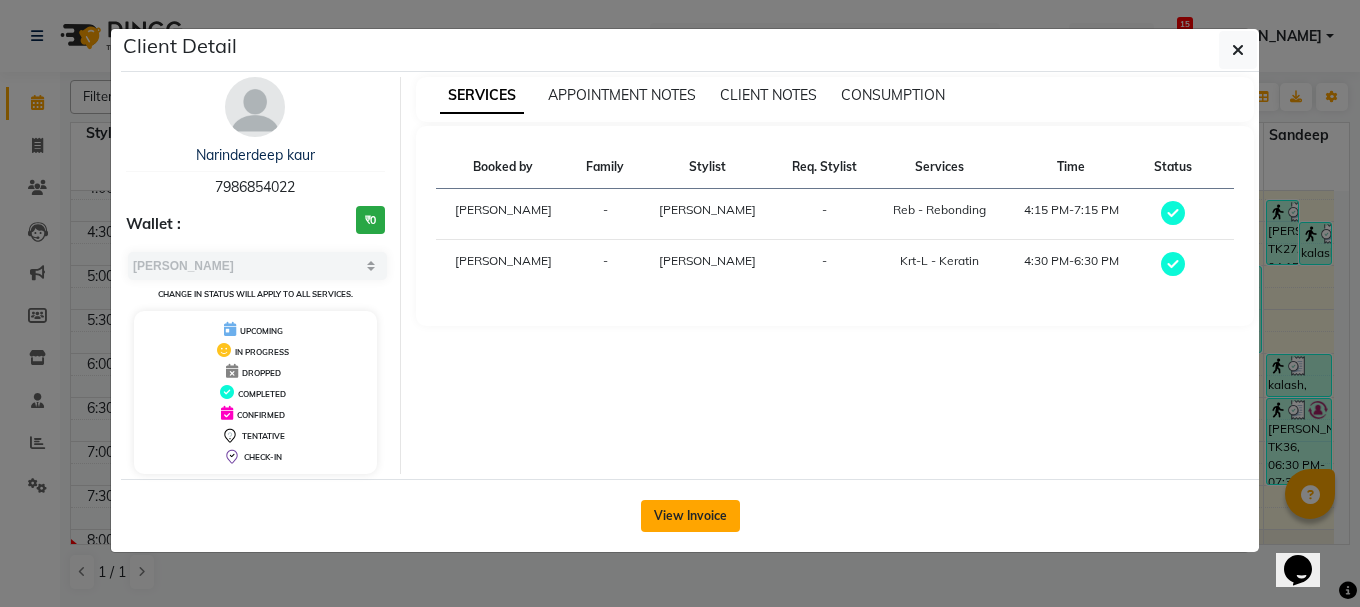click on "View Invoice" 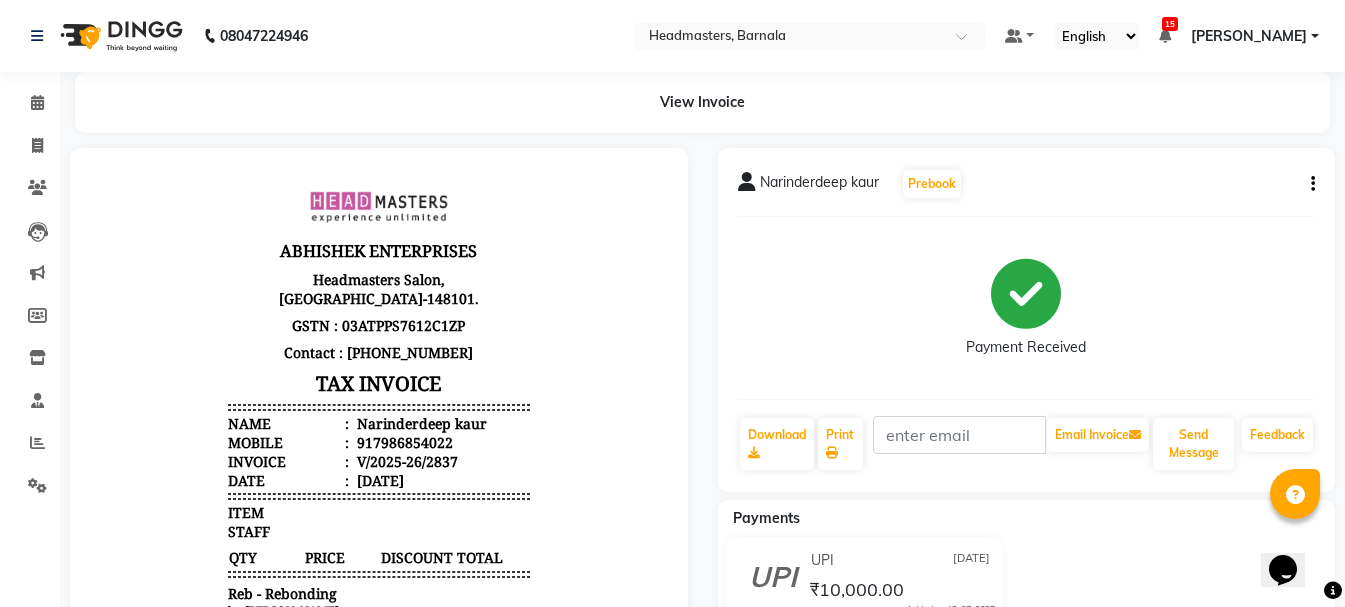 scroll, scrollTop: 0, scrollLeft: 0, axis: both 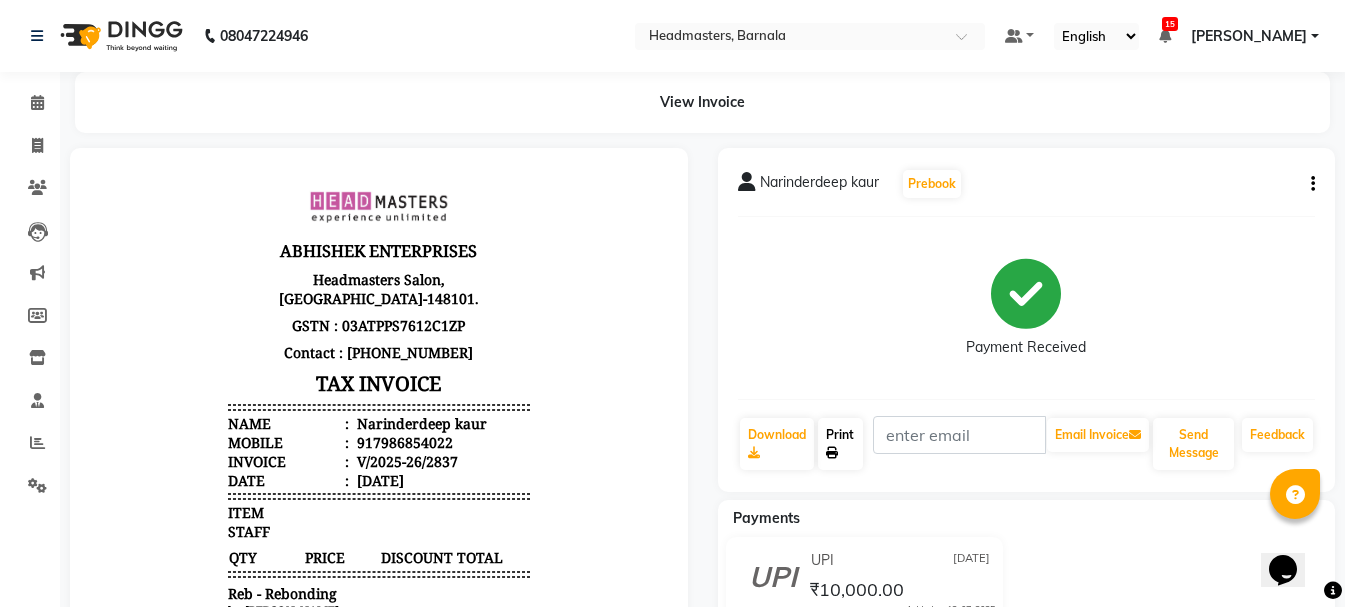 click 